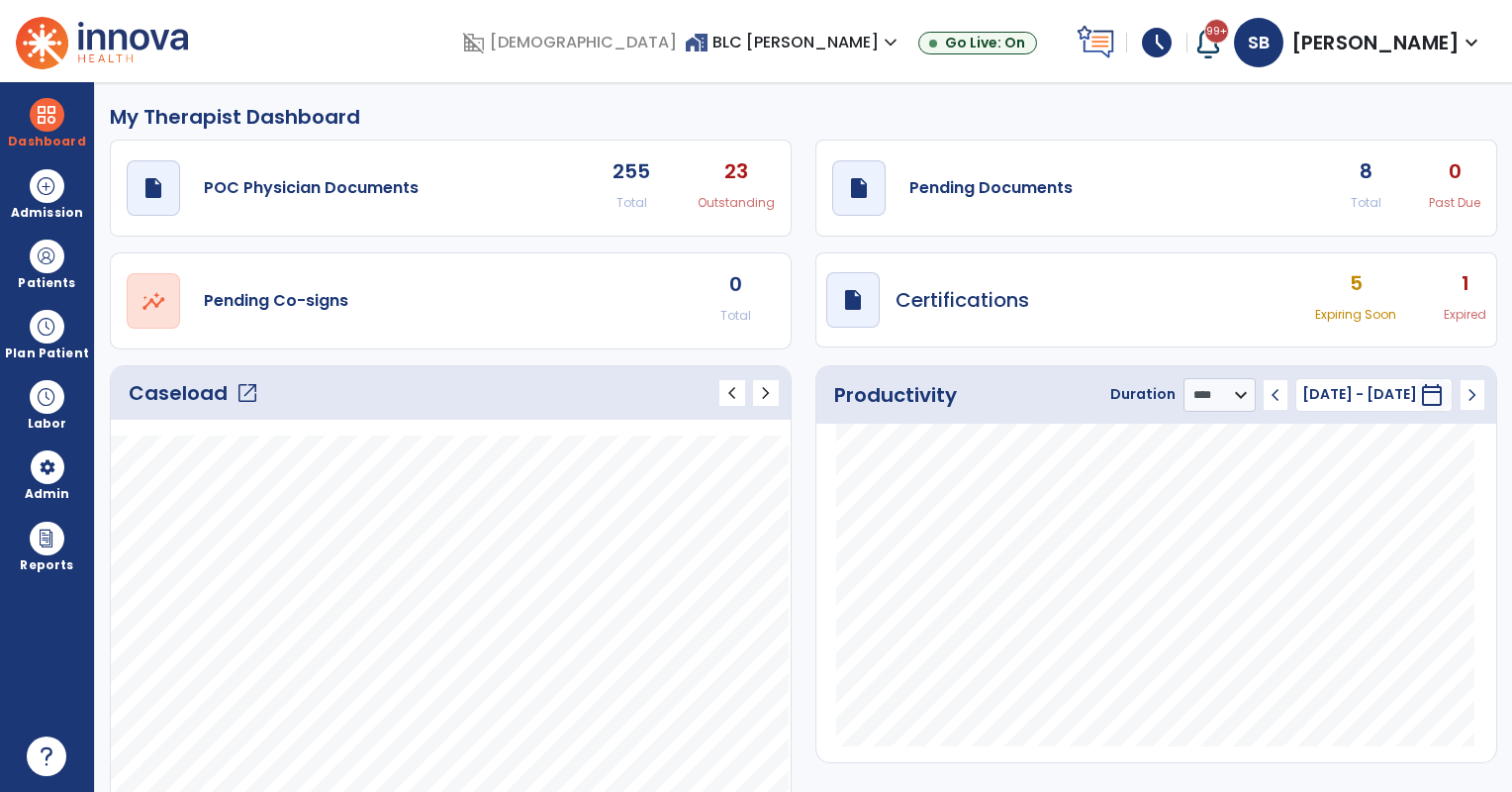 select on "****" 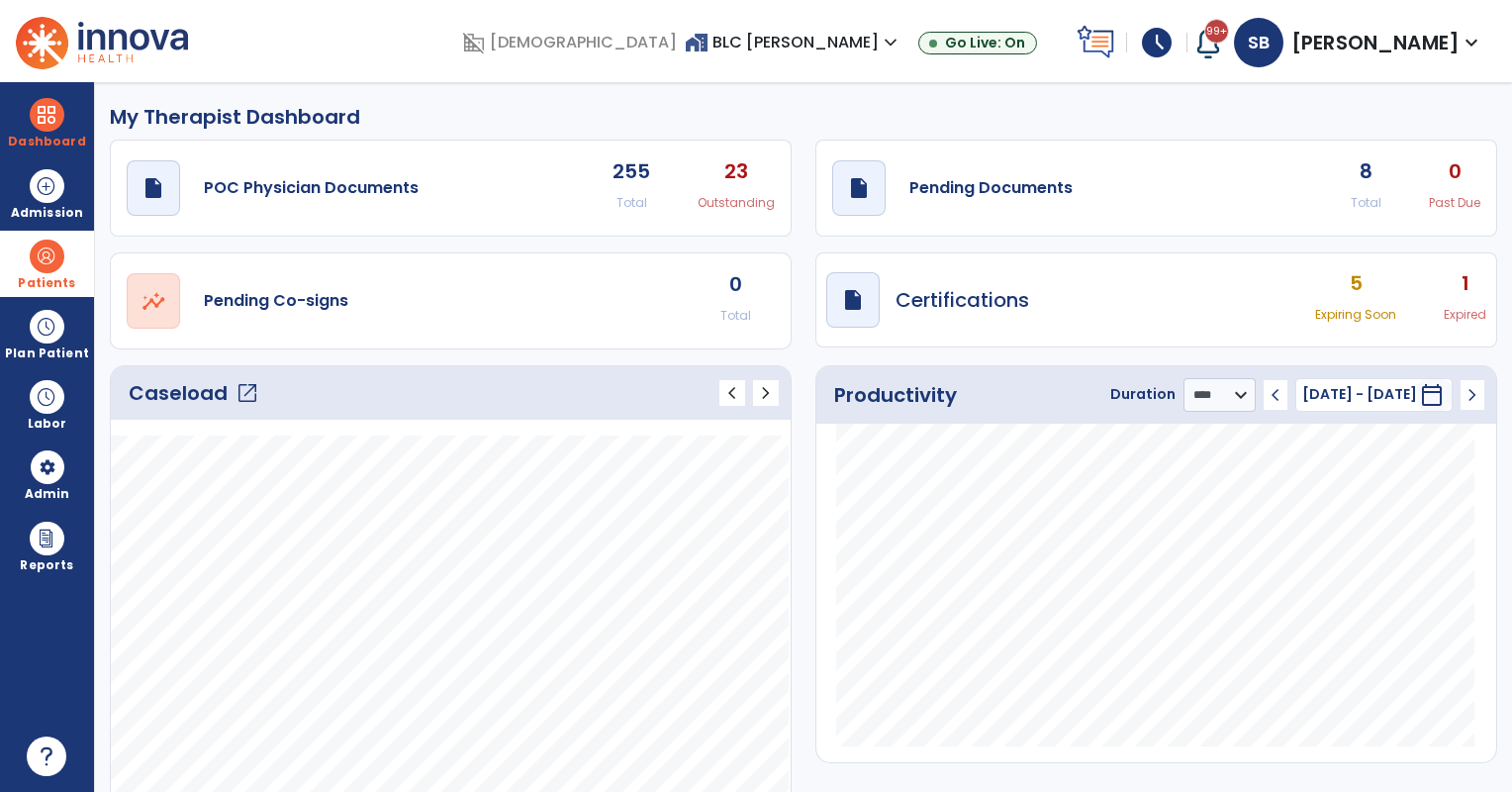scroll, scrollTop: 0, scrollLeft: 0, axis: both 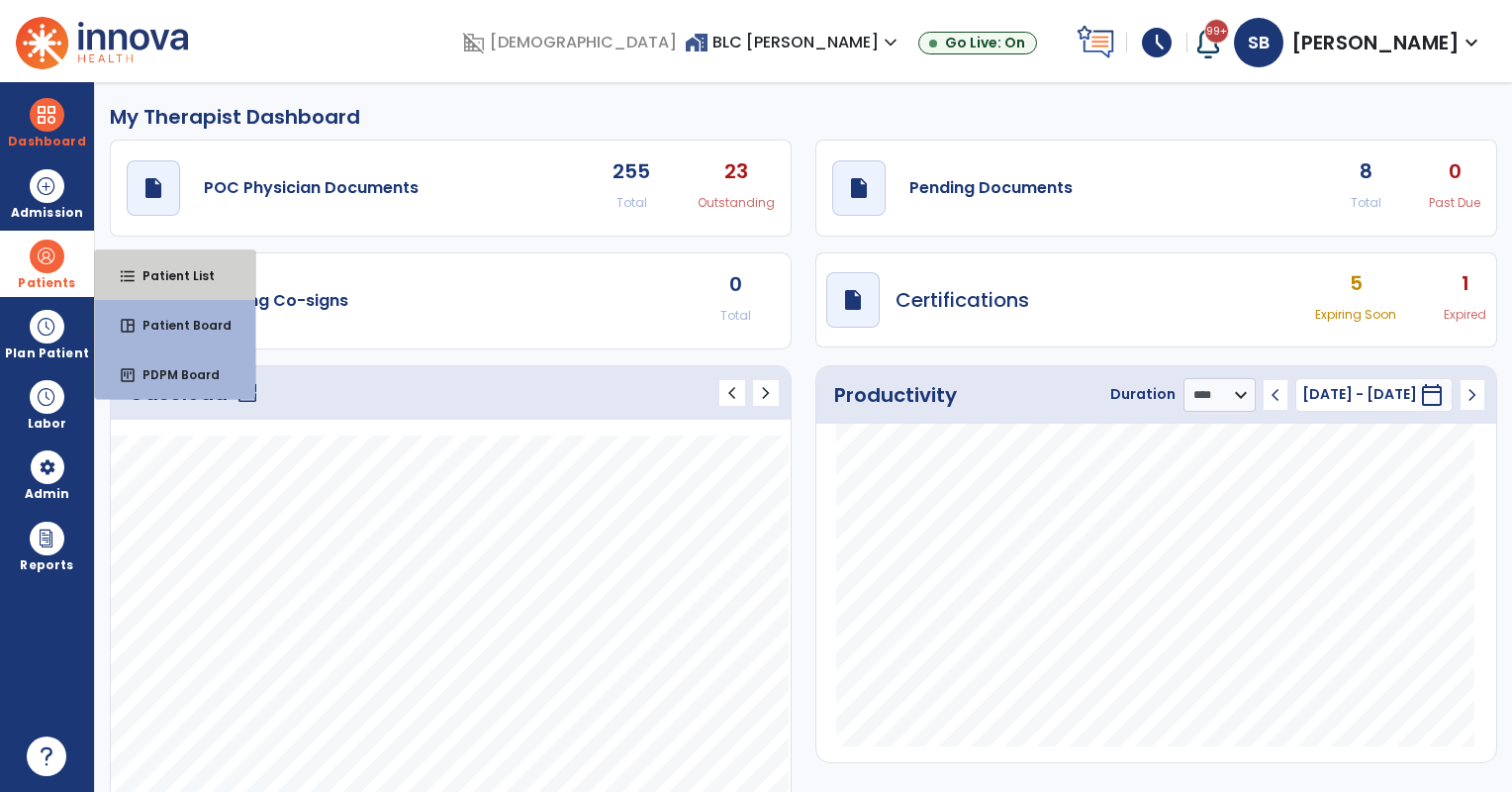 click on "format_list_bulleted  Patient List" at bounding box center [175, 275] 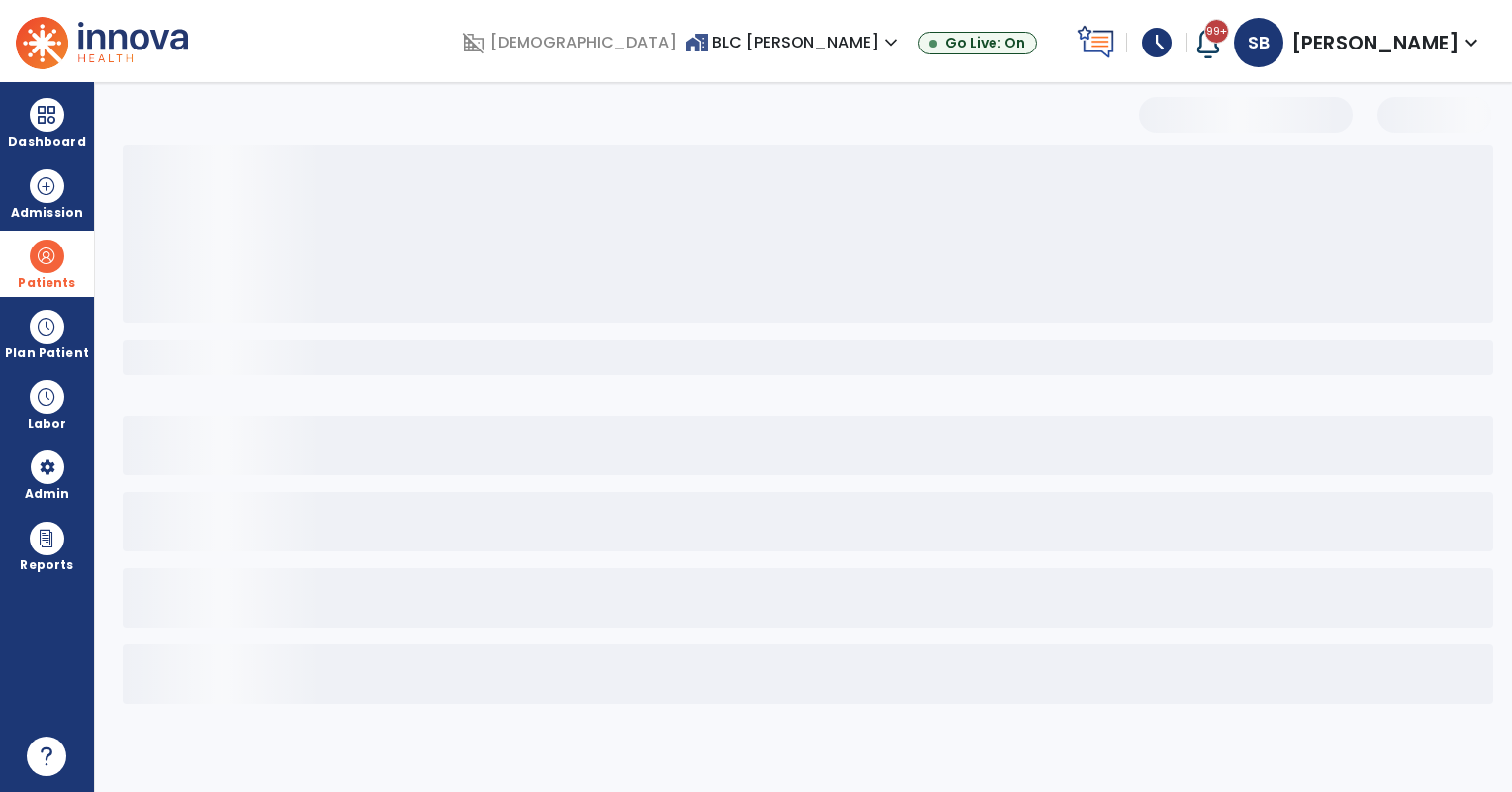select on "***" 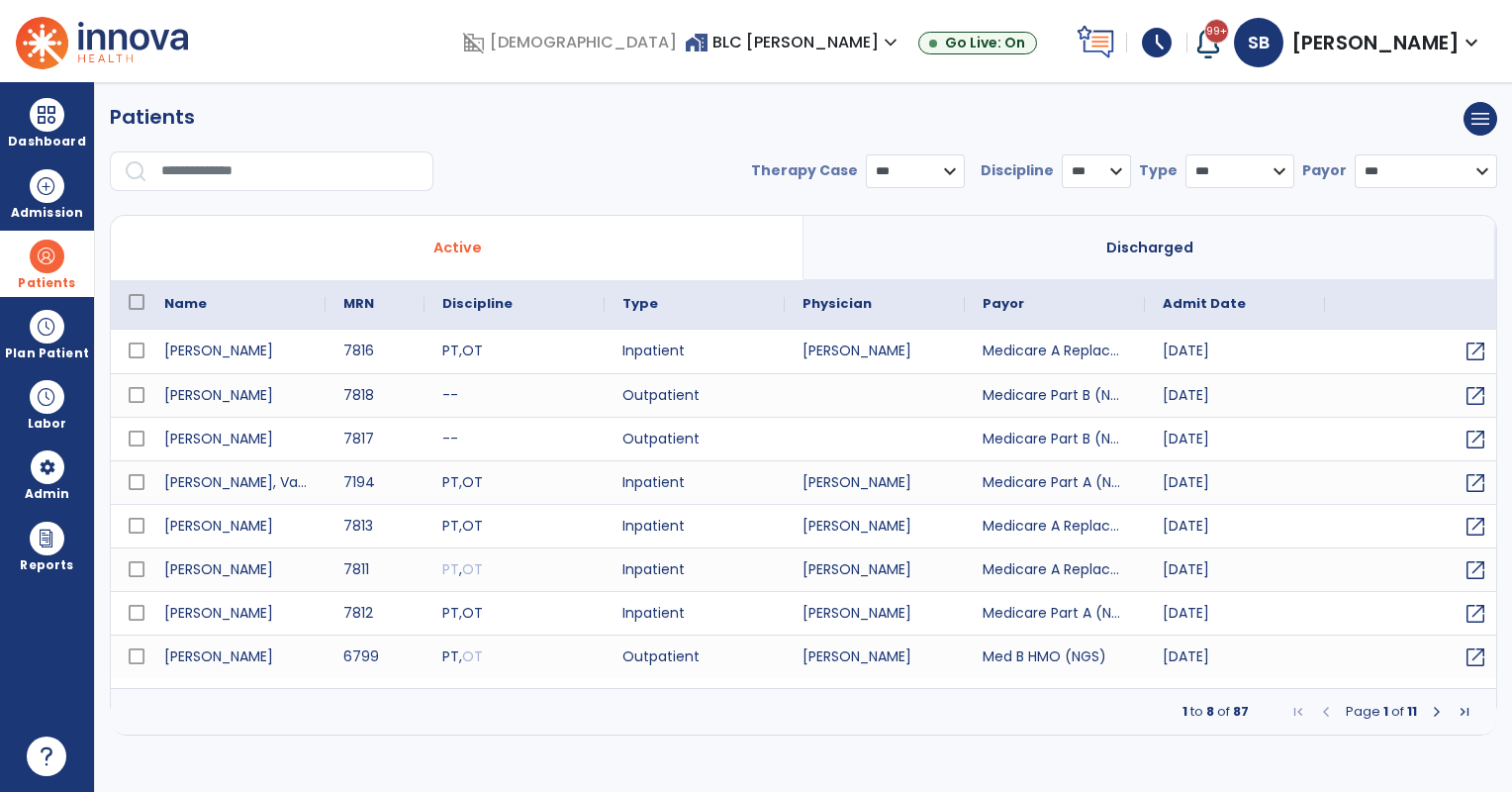 click at bounding box center (290, 171) 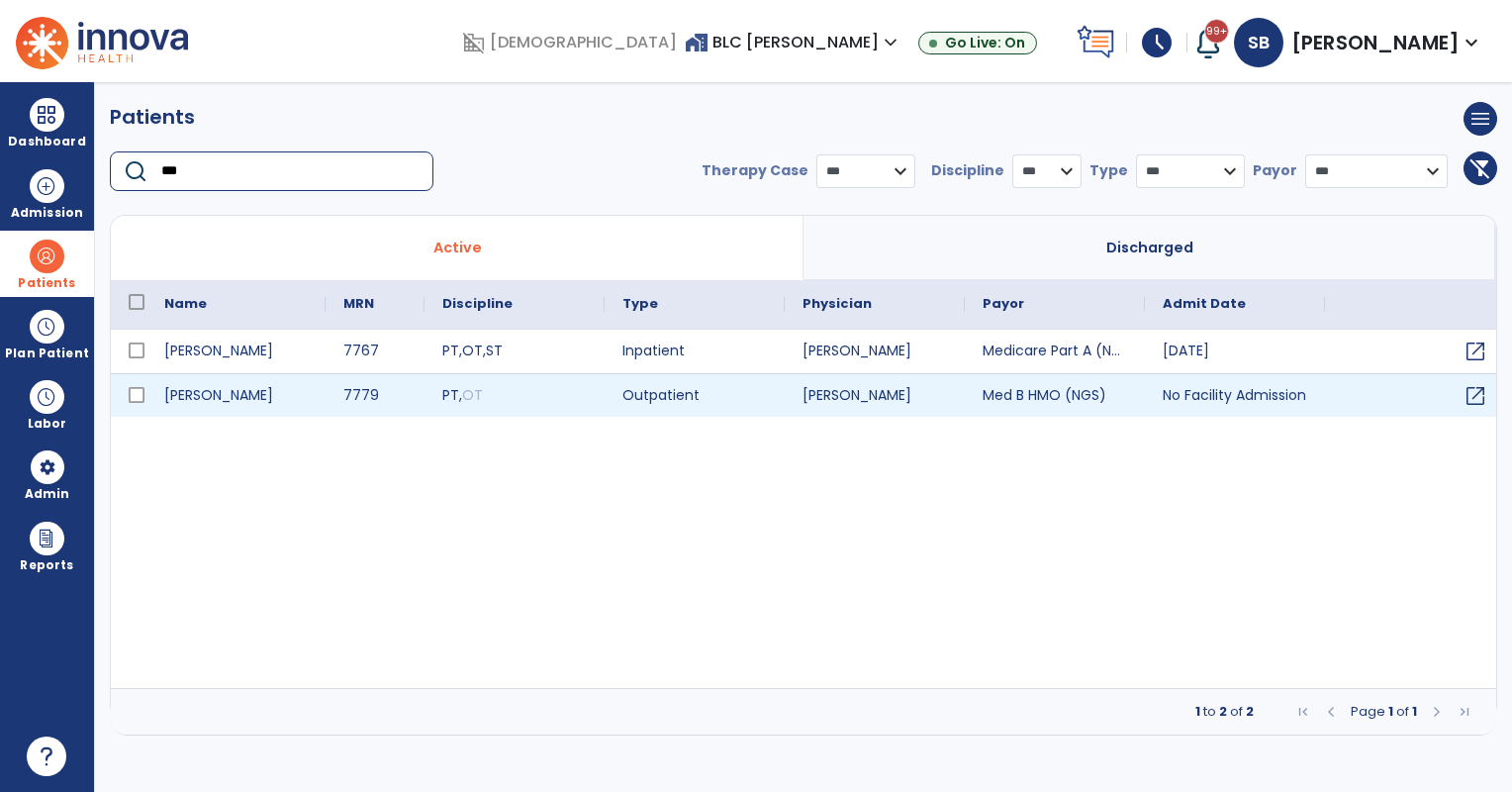 type on "***" 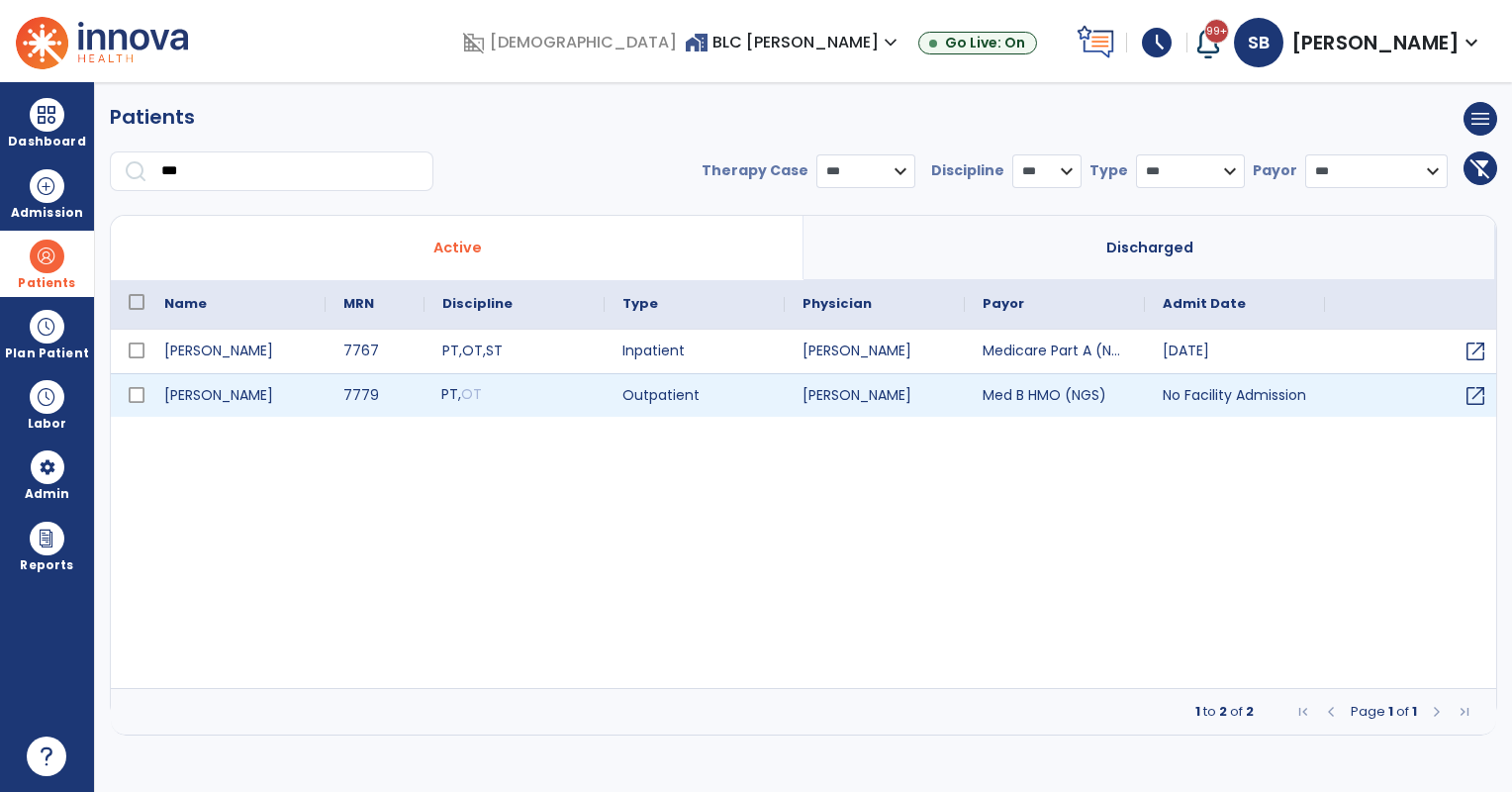 click on "PT , OT" at bounding box center (515, 395) 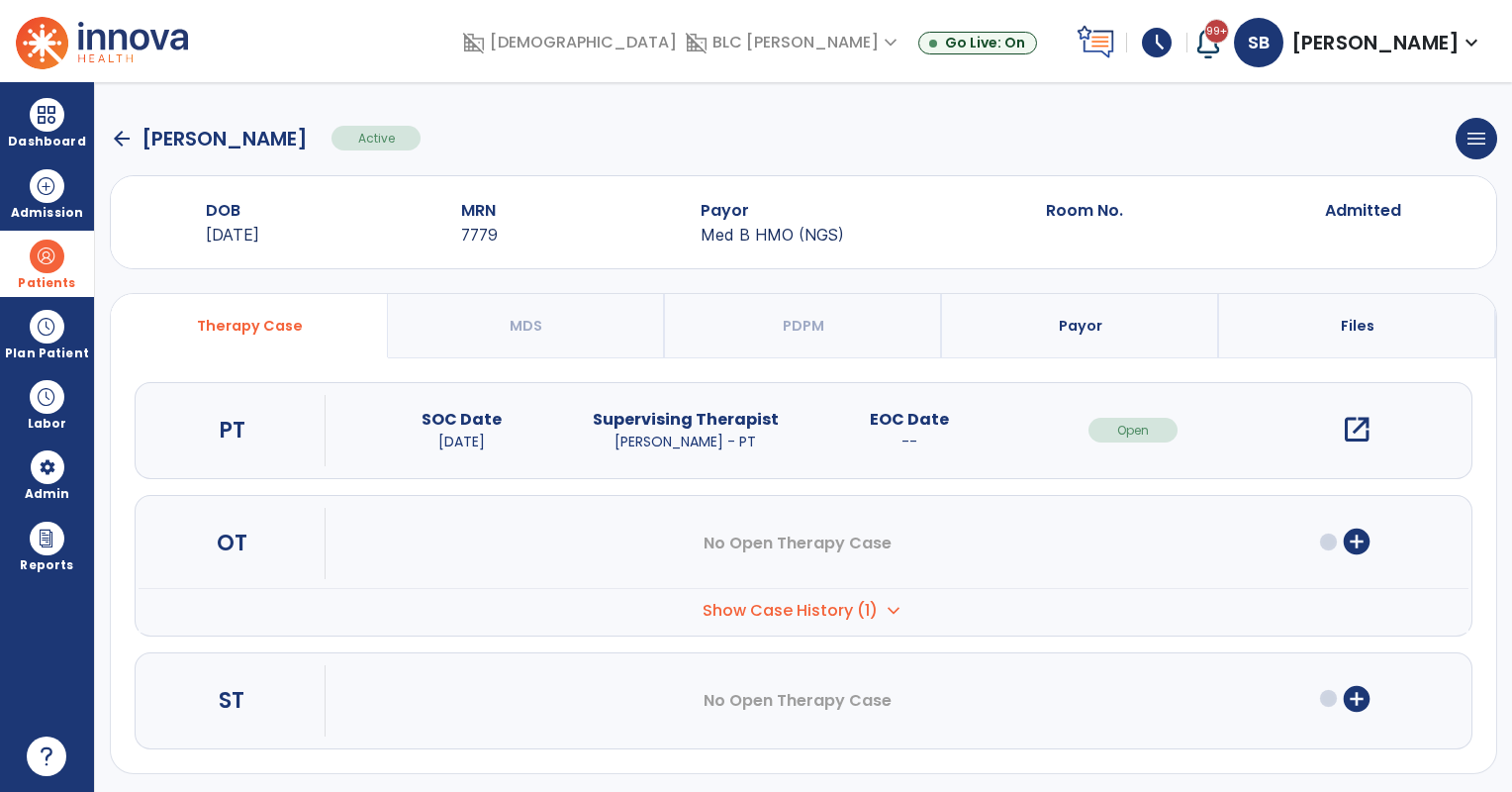 click on "open_in_new" at bounding box center [1357, 430] 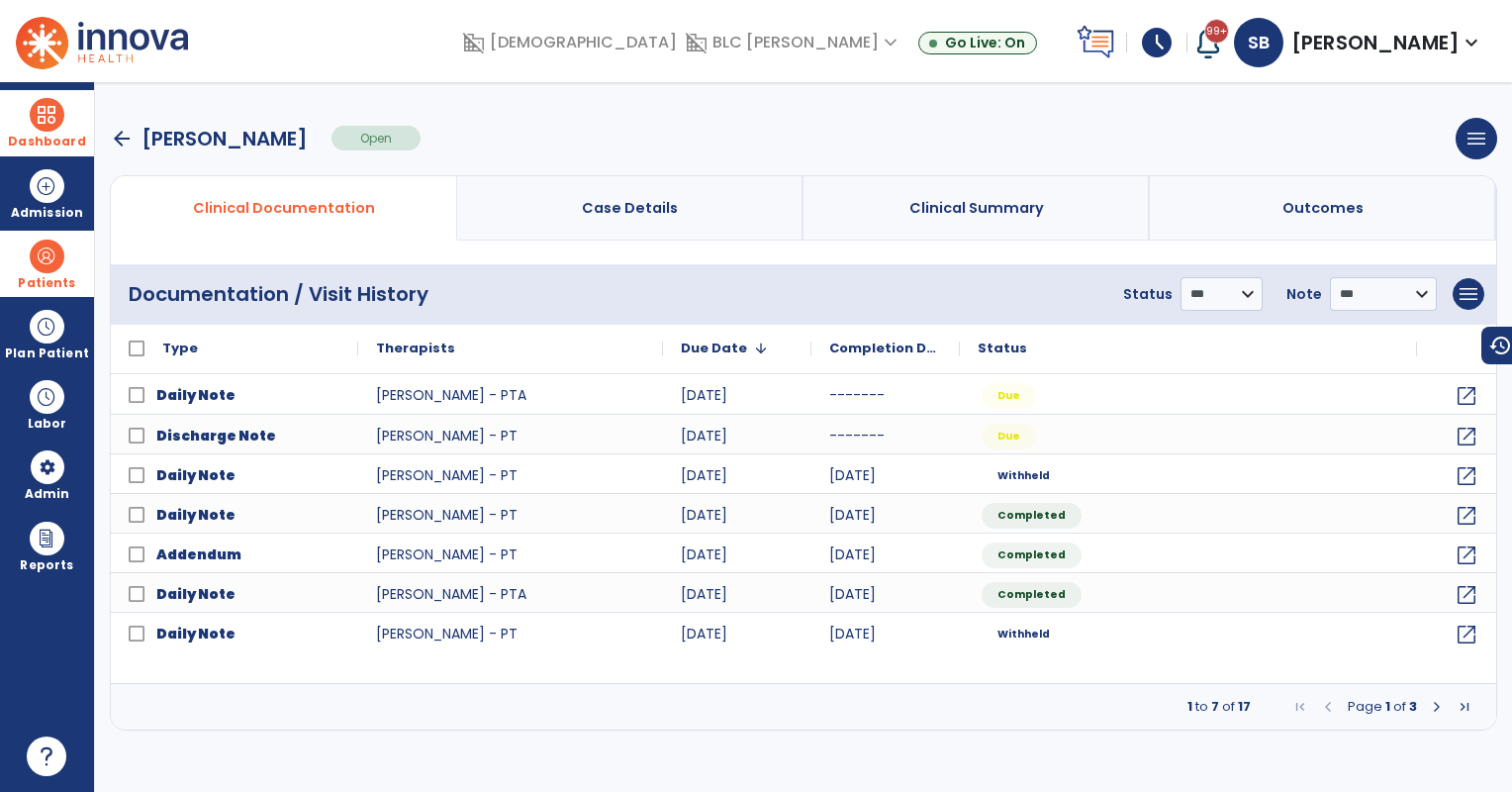 drag, startPoint x: 22, startPoint y: 127, endPoint x: 181, endPoint y: 157, distance: 161.8054 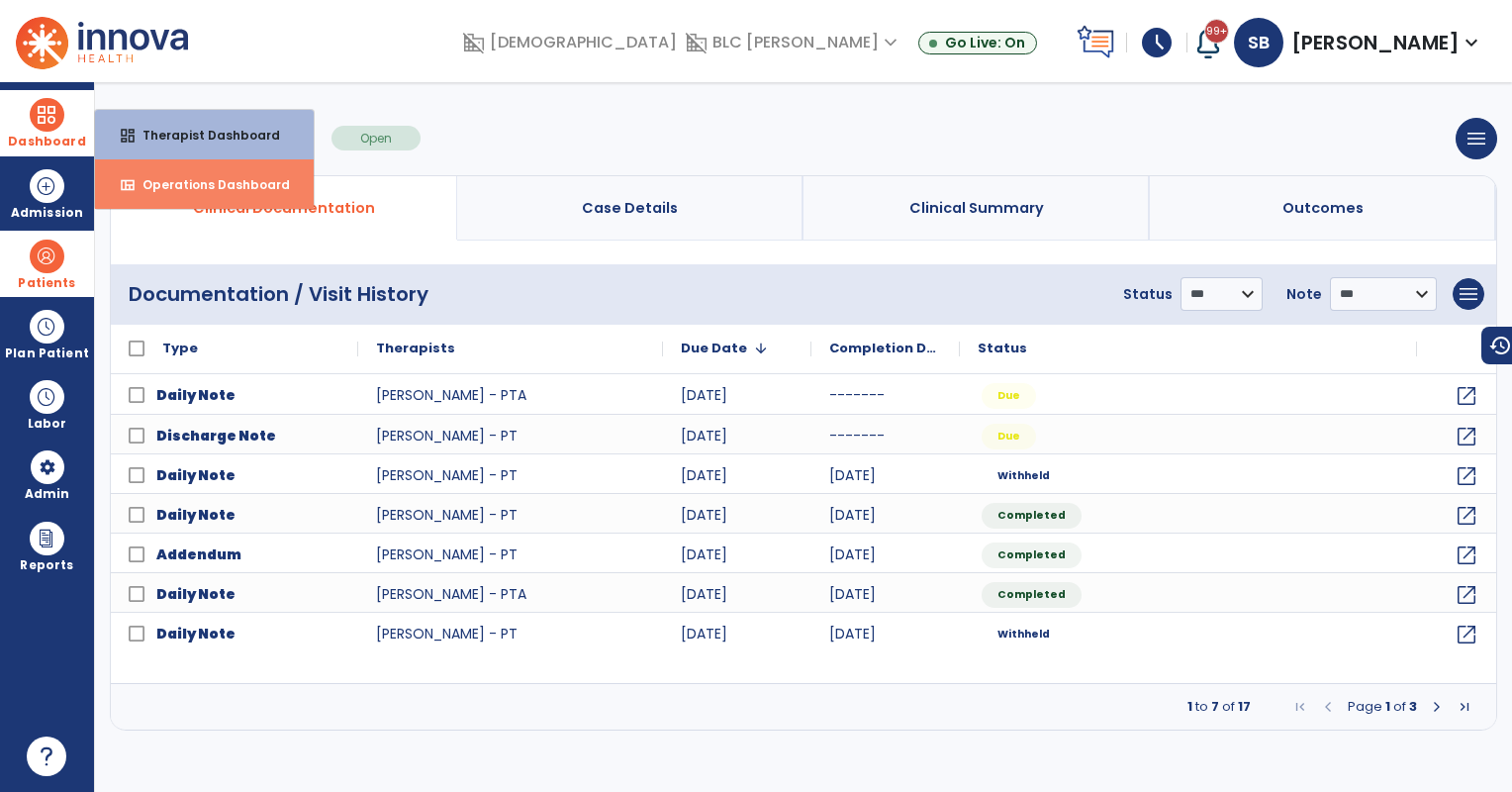click on "view_quilt  Operations Dashboard" at bounding box center (204, 184) 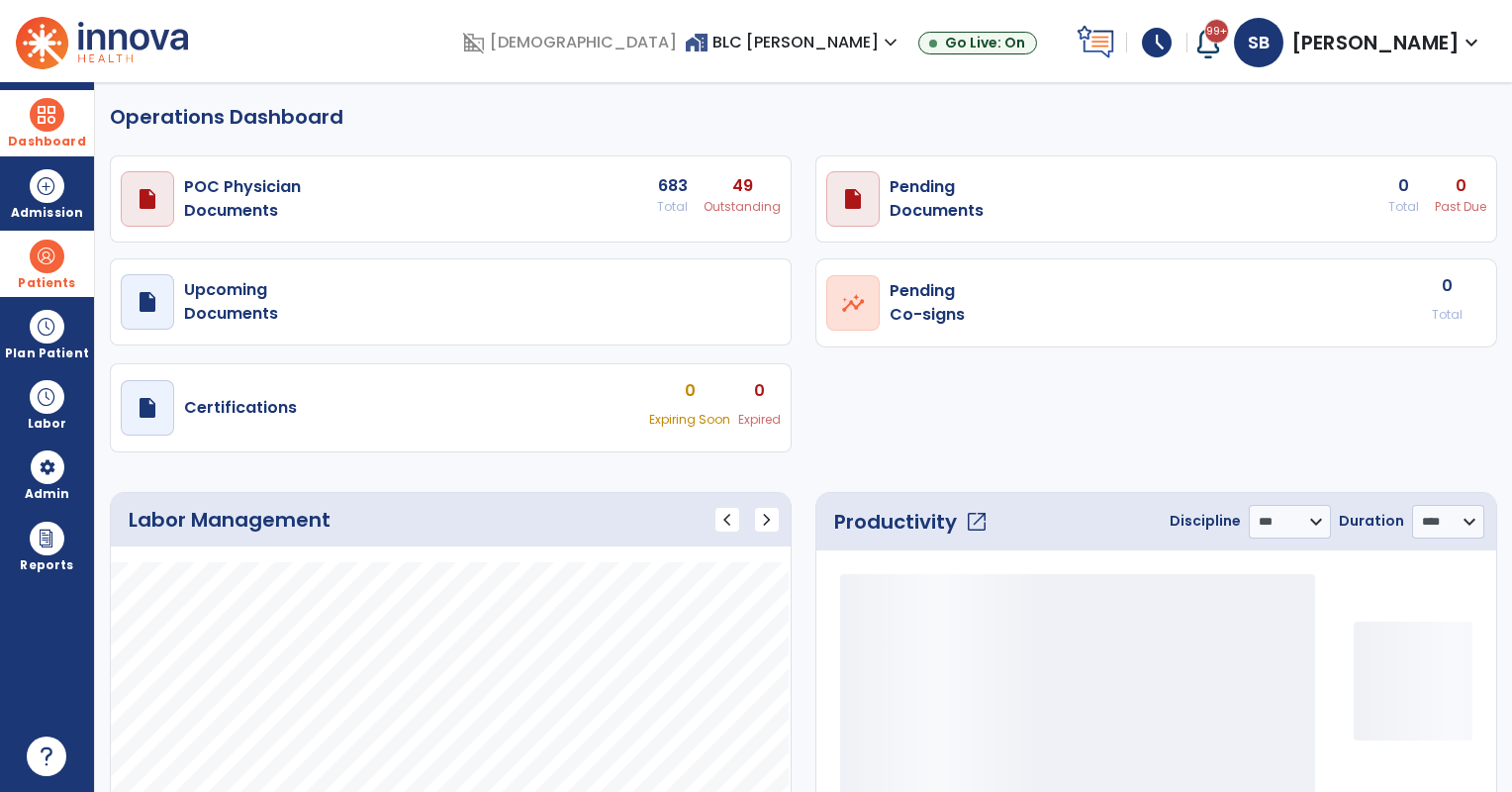 select on "***" 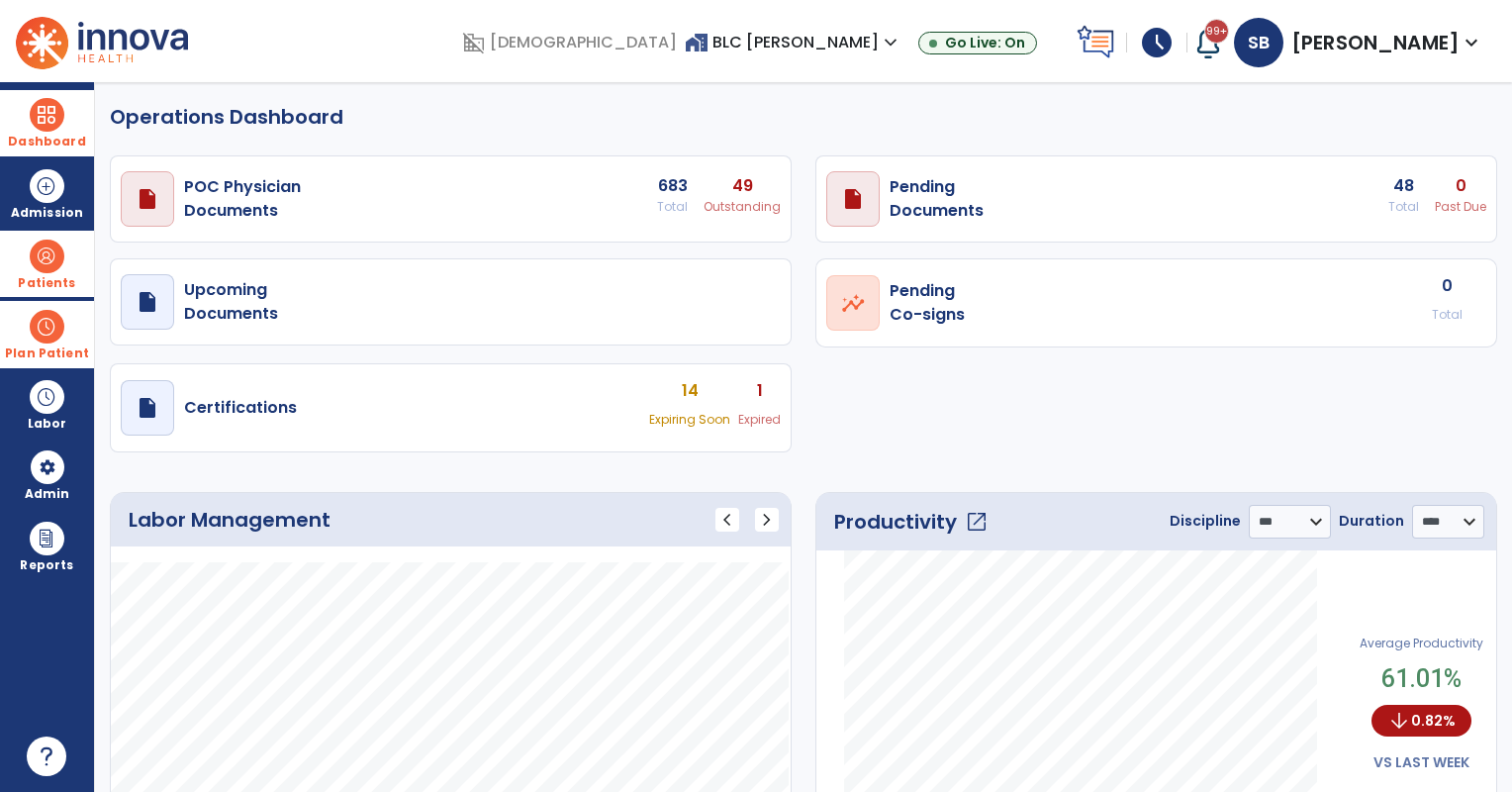 click at bounding box center [47, 327] 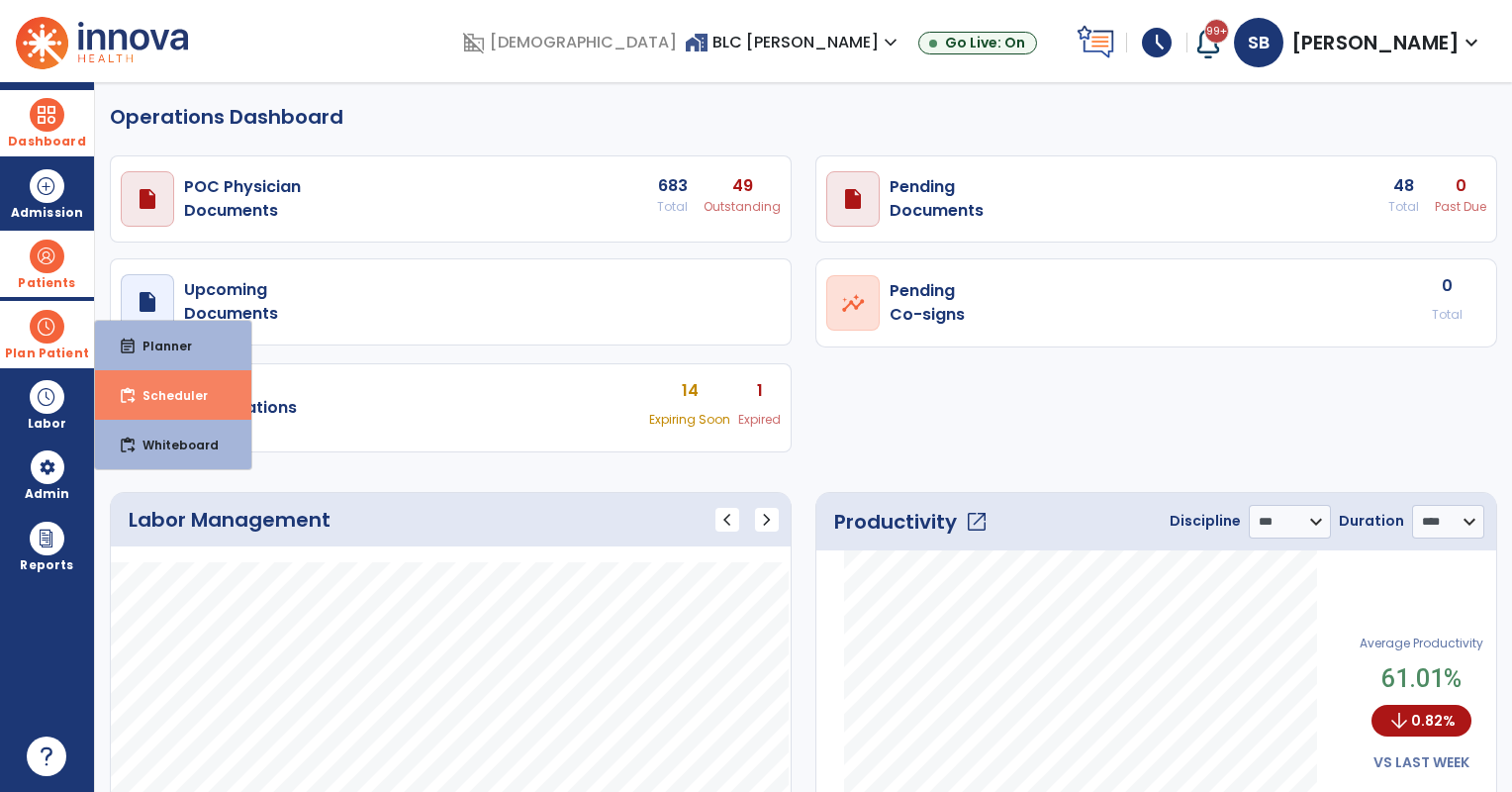 click on "content_paste_go  Scheduler" at bounding box center [173, 395] 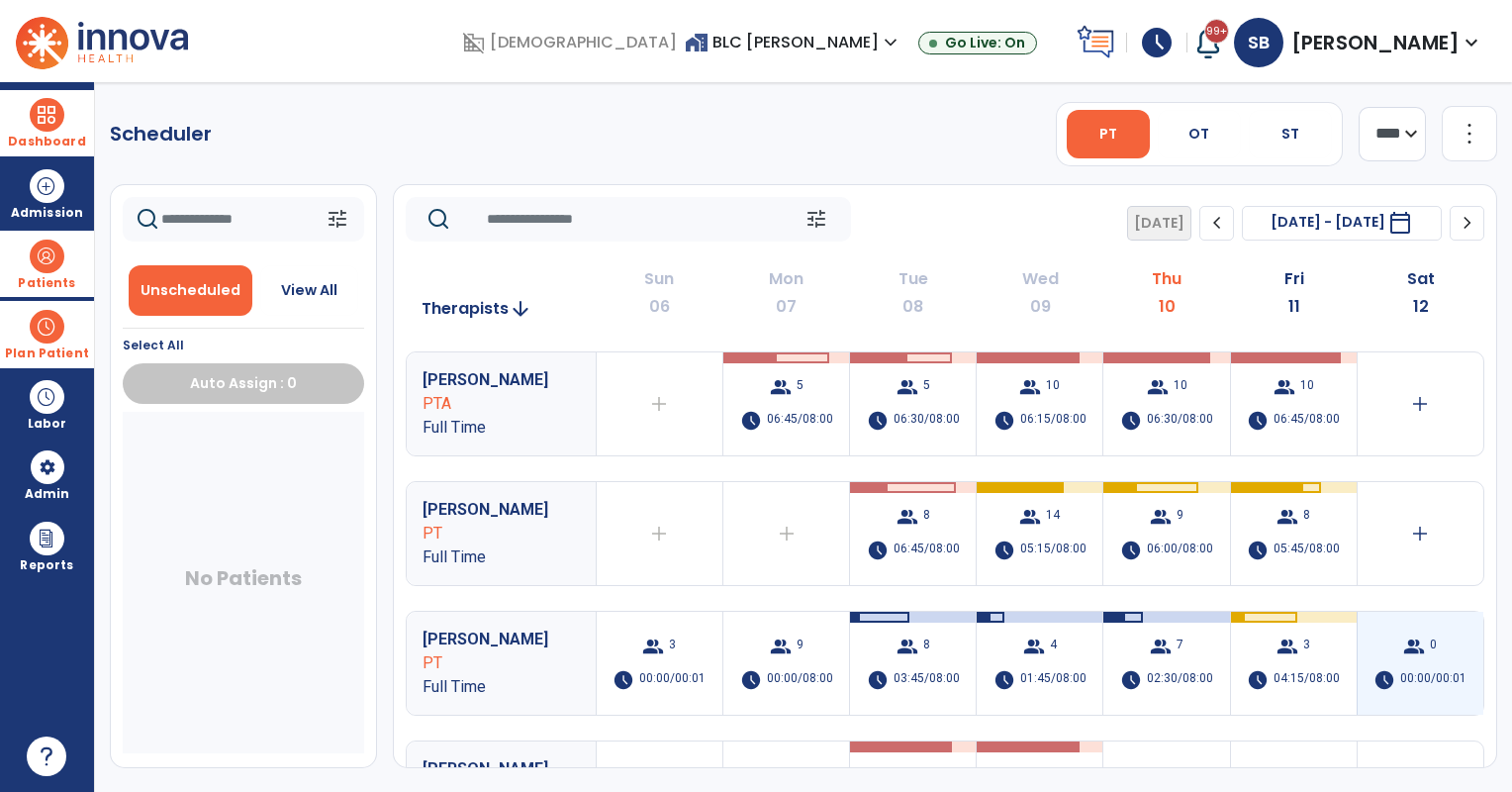 scroll, scrollTop: 164, scrollLeft: 0, axis: vertical 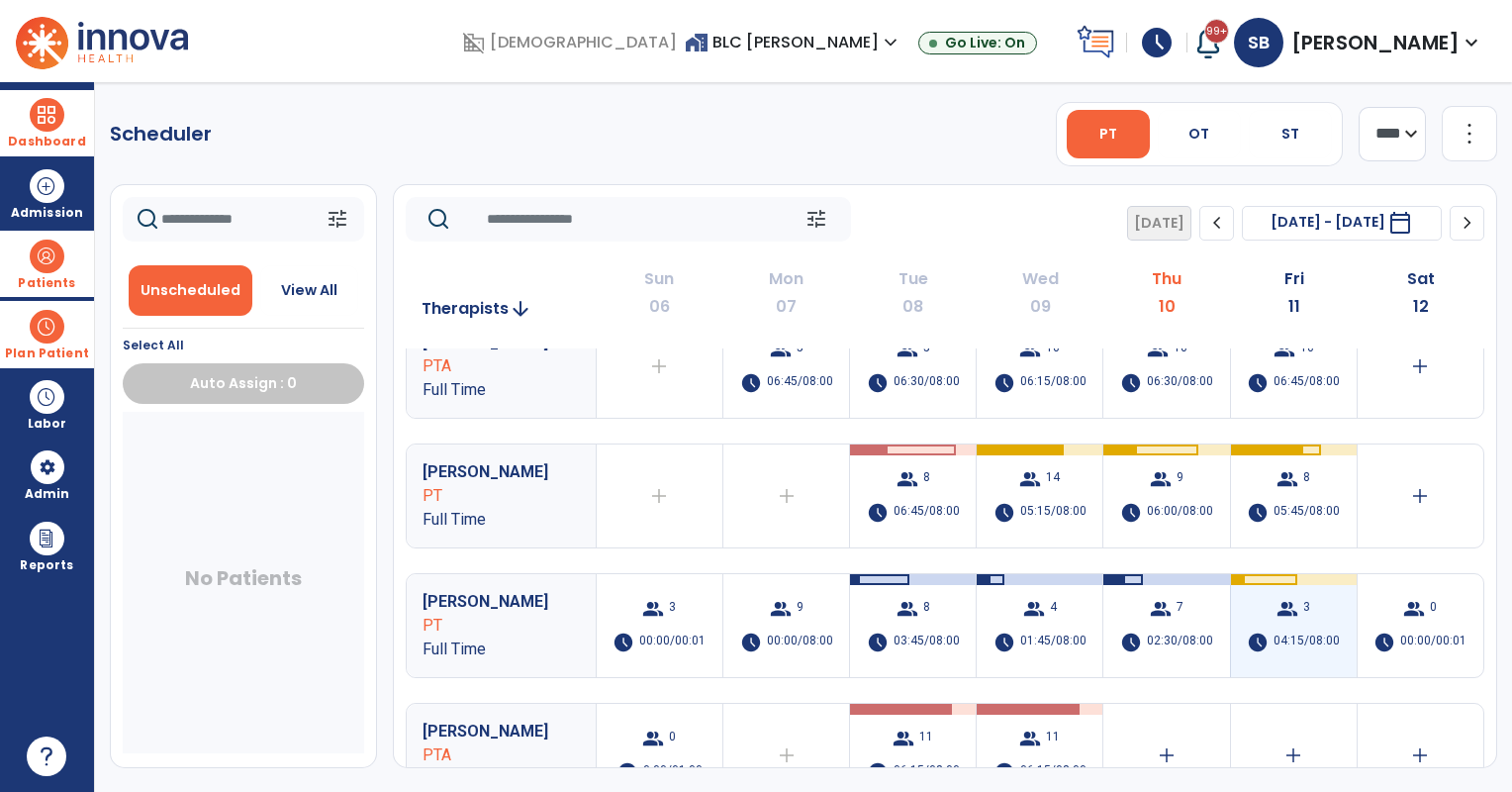 click on "group  3  schedule  04:15/08:00" at bounding box center [1293, 626] 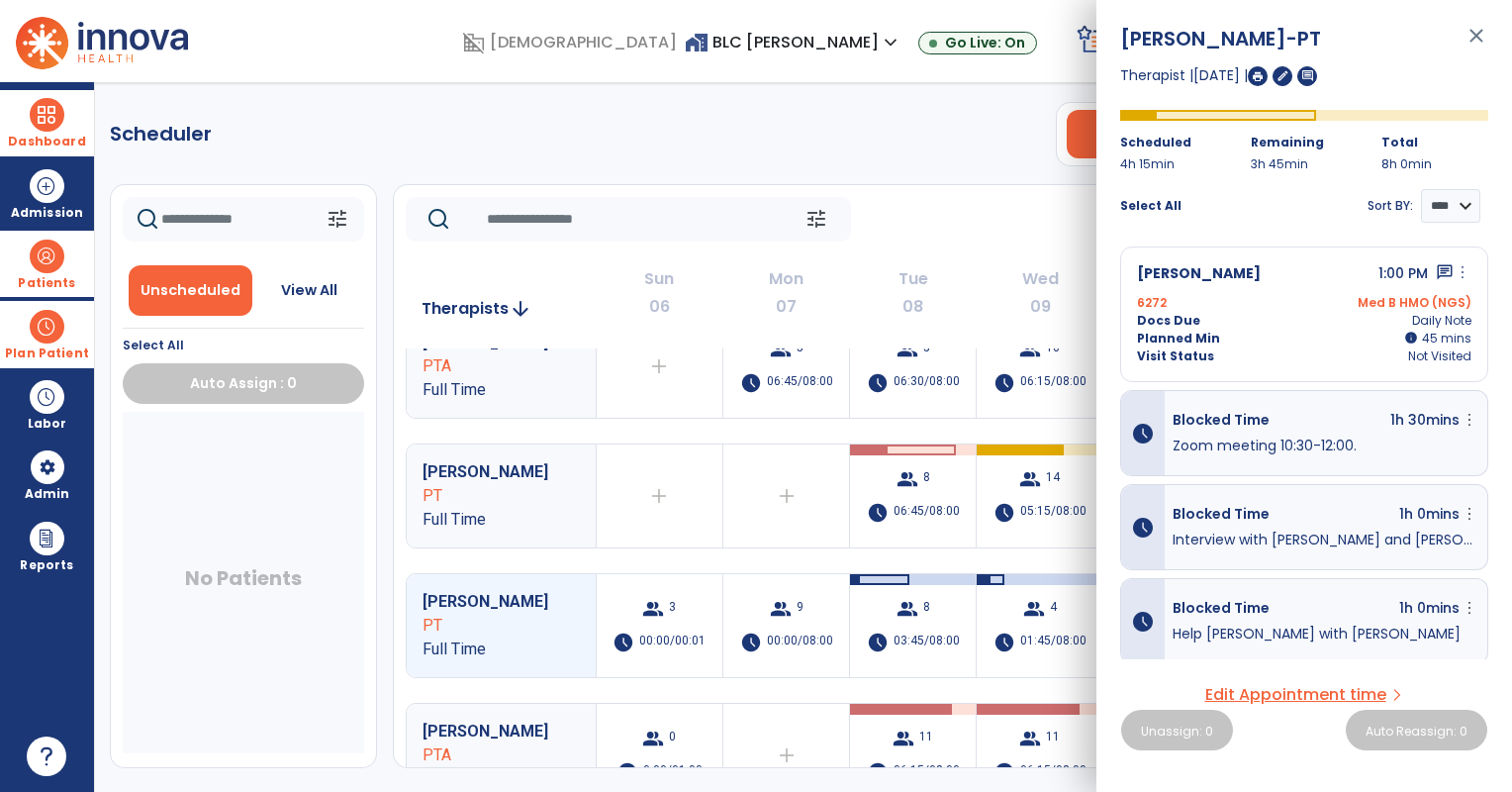 scroll, scrollTop: 285, scrollLeft: 0, axis: vertical 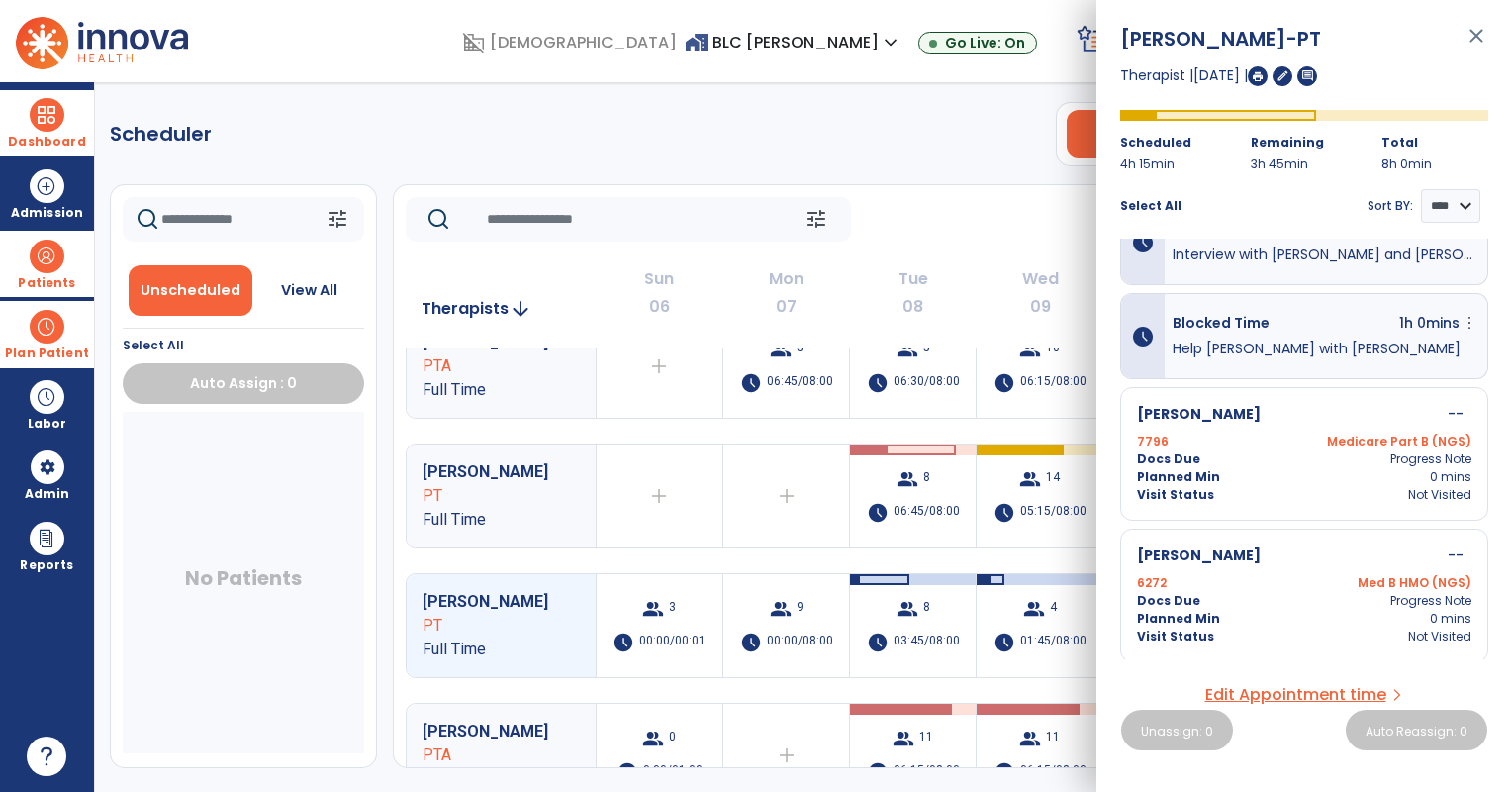 click on "tune   [DATE]  chevron_left [DATE] - [DATE]  *********  calendar_today  chevron_right" 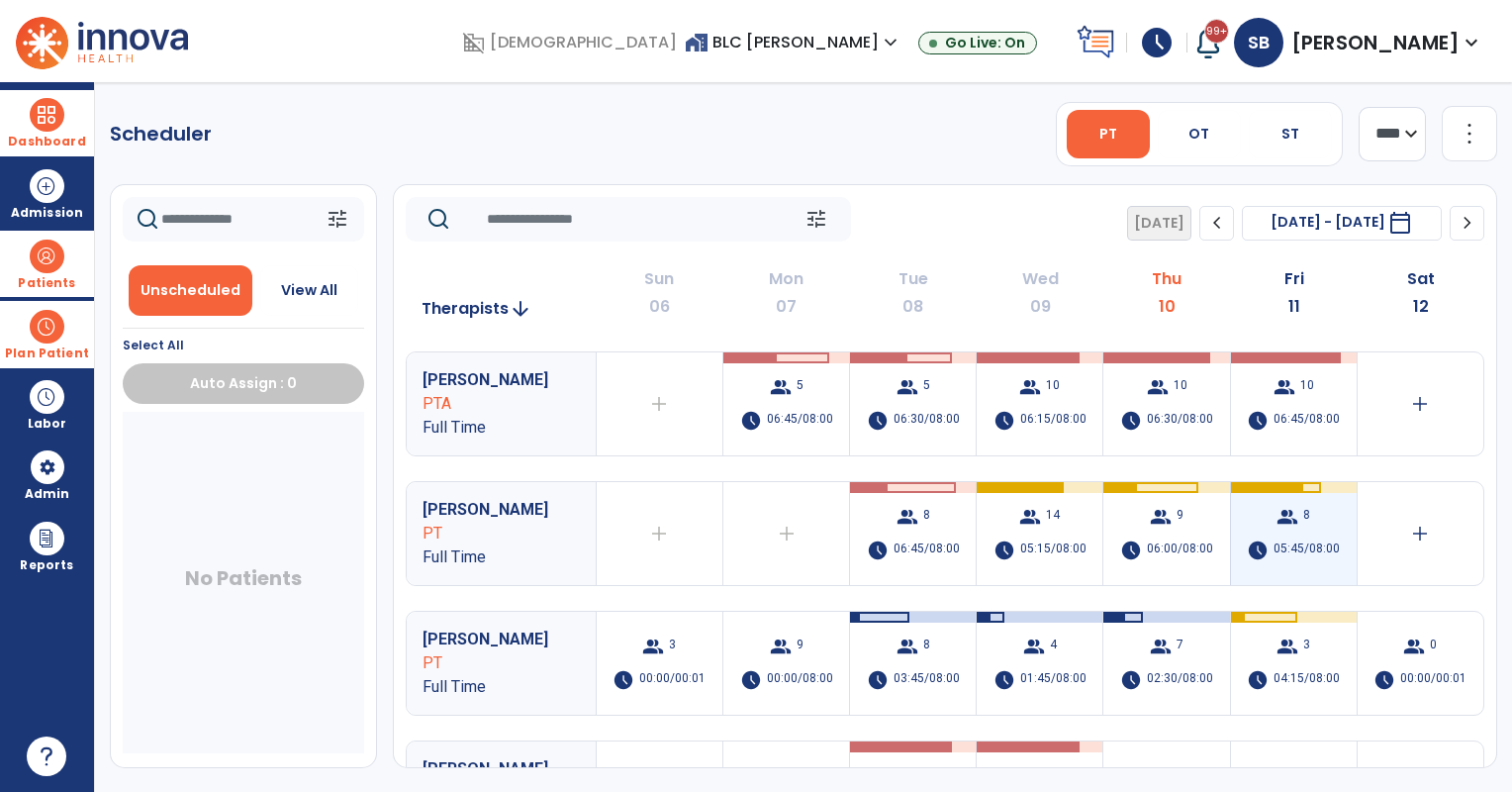 scroll, scrollTop: 164, scrollLeft: 0, axis: vertical 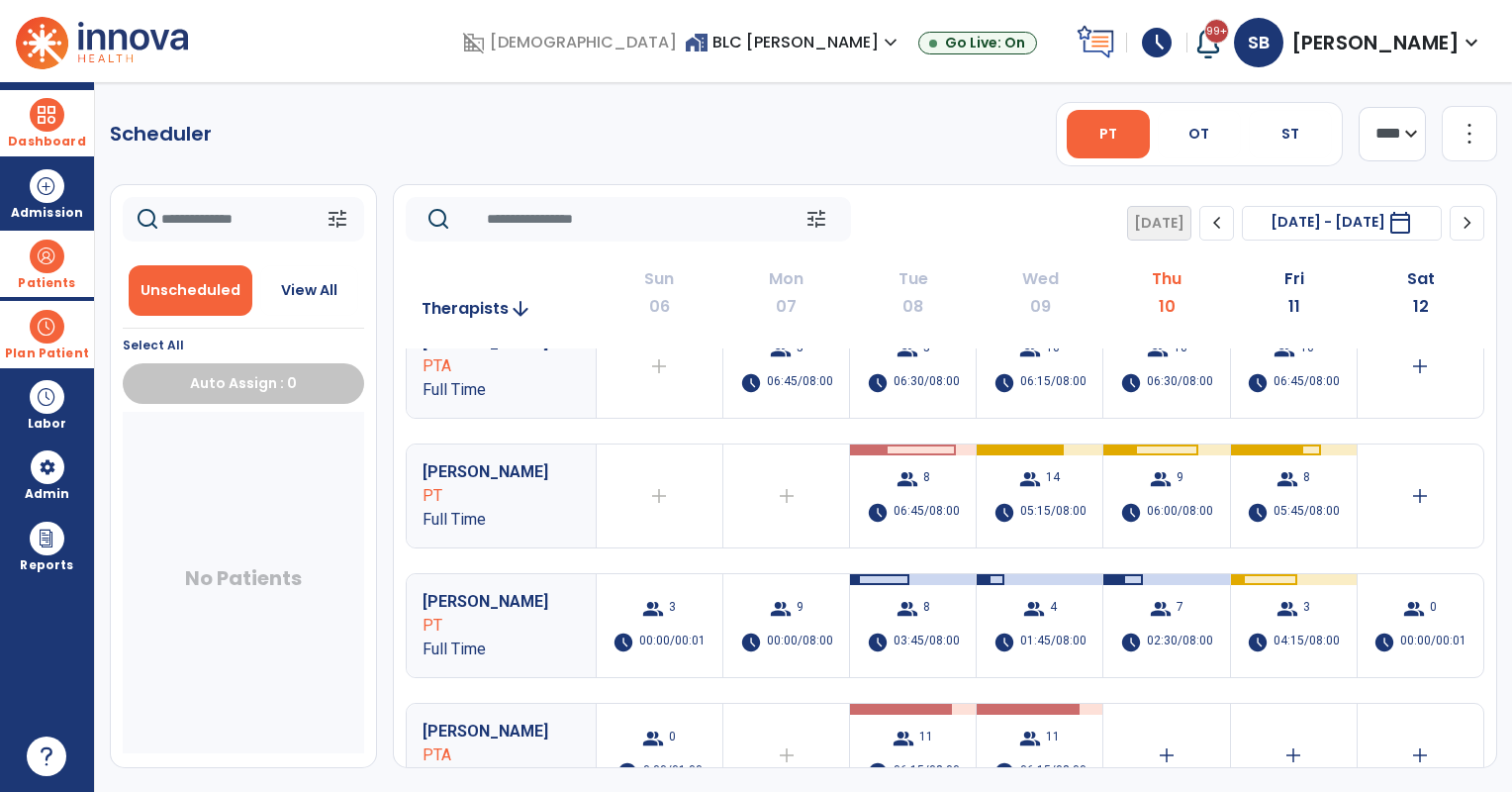 click at bounding box center (47, 115) 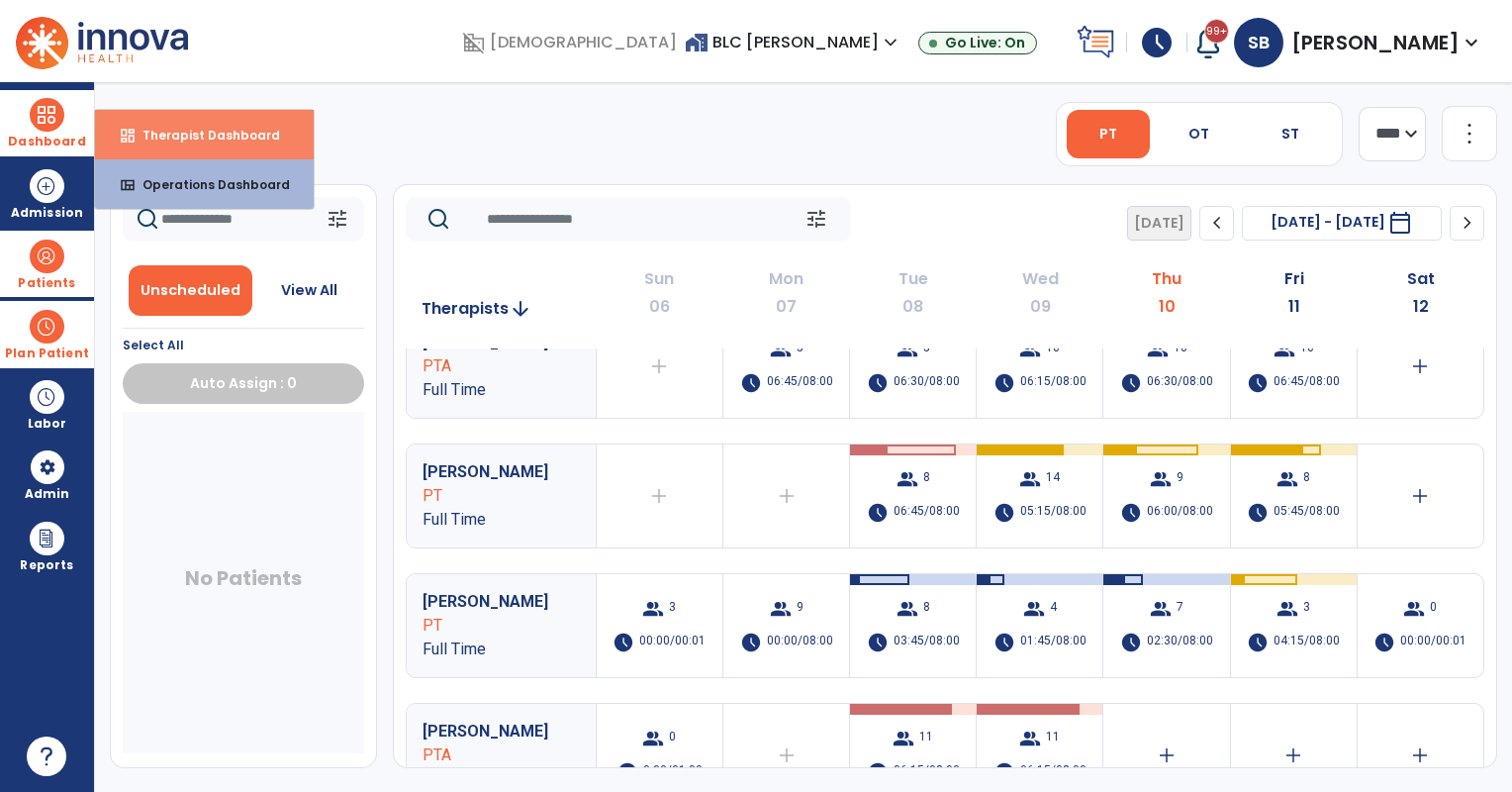 click on "Therapist Dashboard" at bounding box center [203, 135] 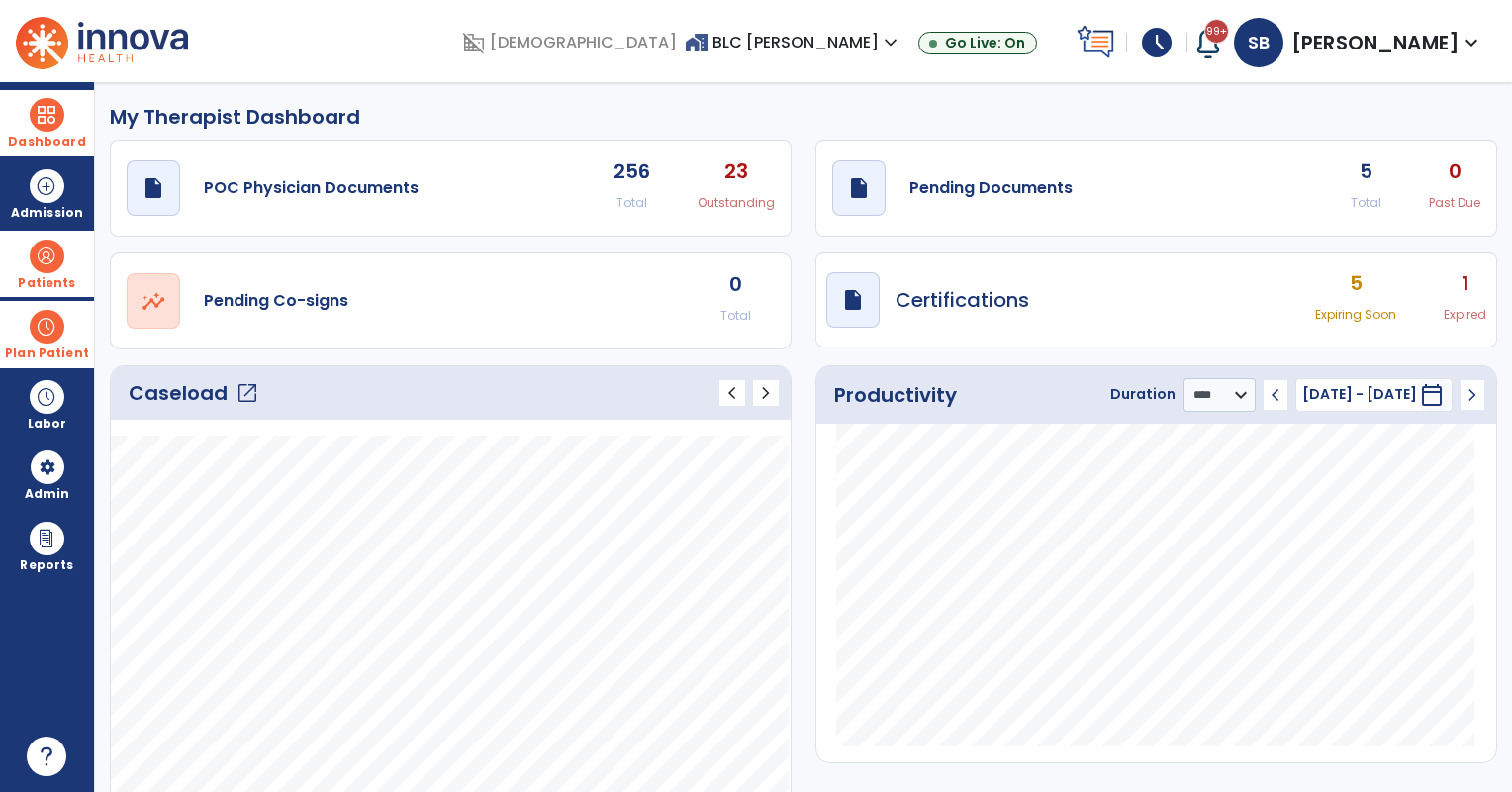 click on "draft   open_in_new  Certifications 5 Expiring Soon 1 Expired" at bounding box center [1156, 300] 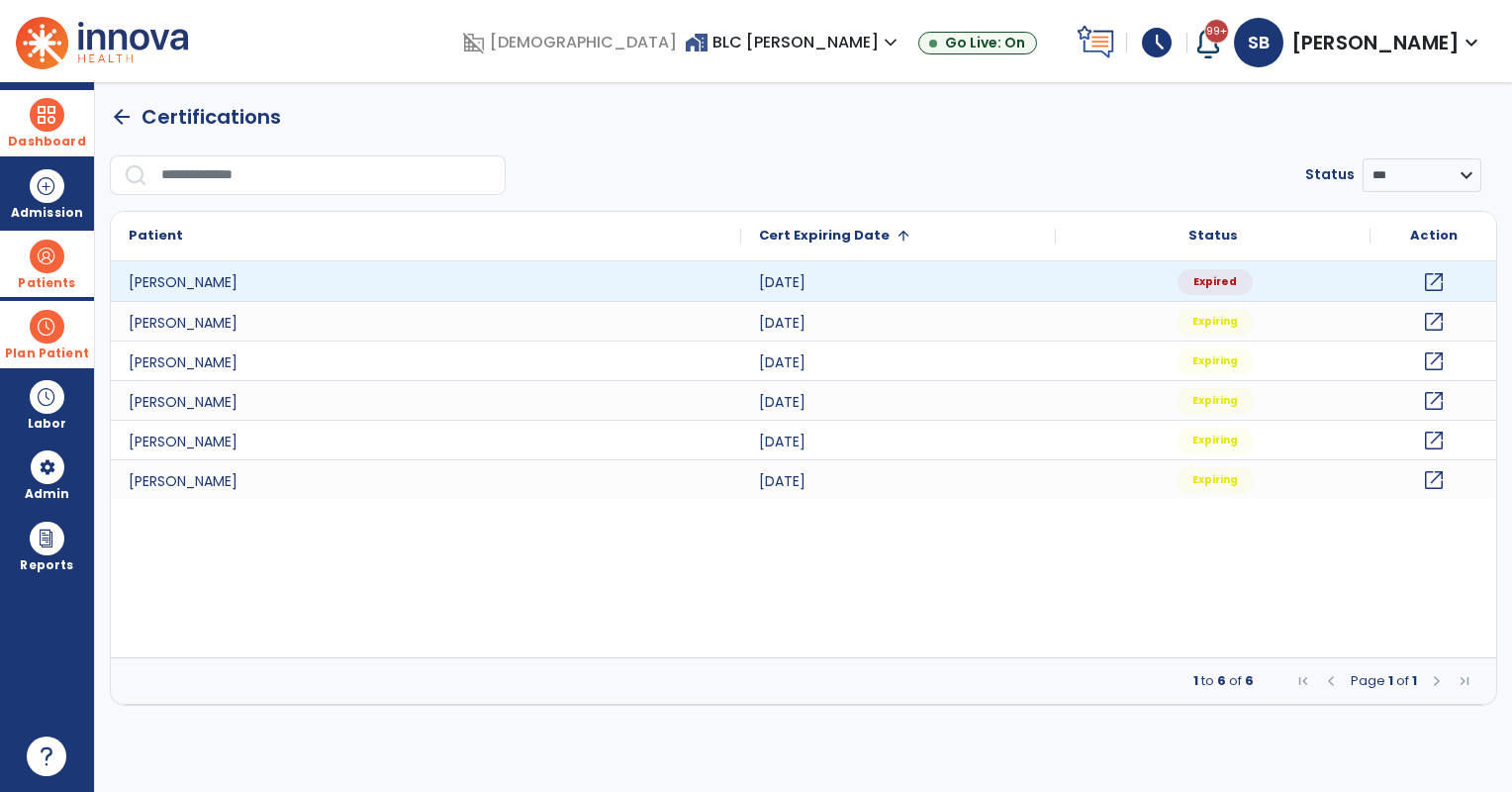 click on "open_in_new" 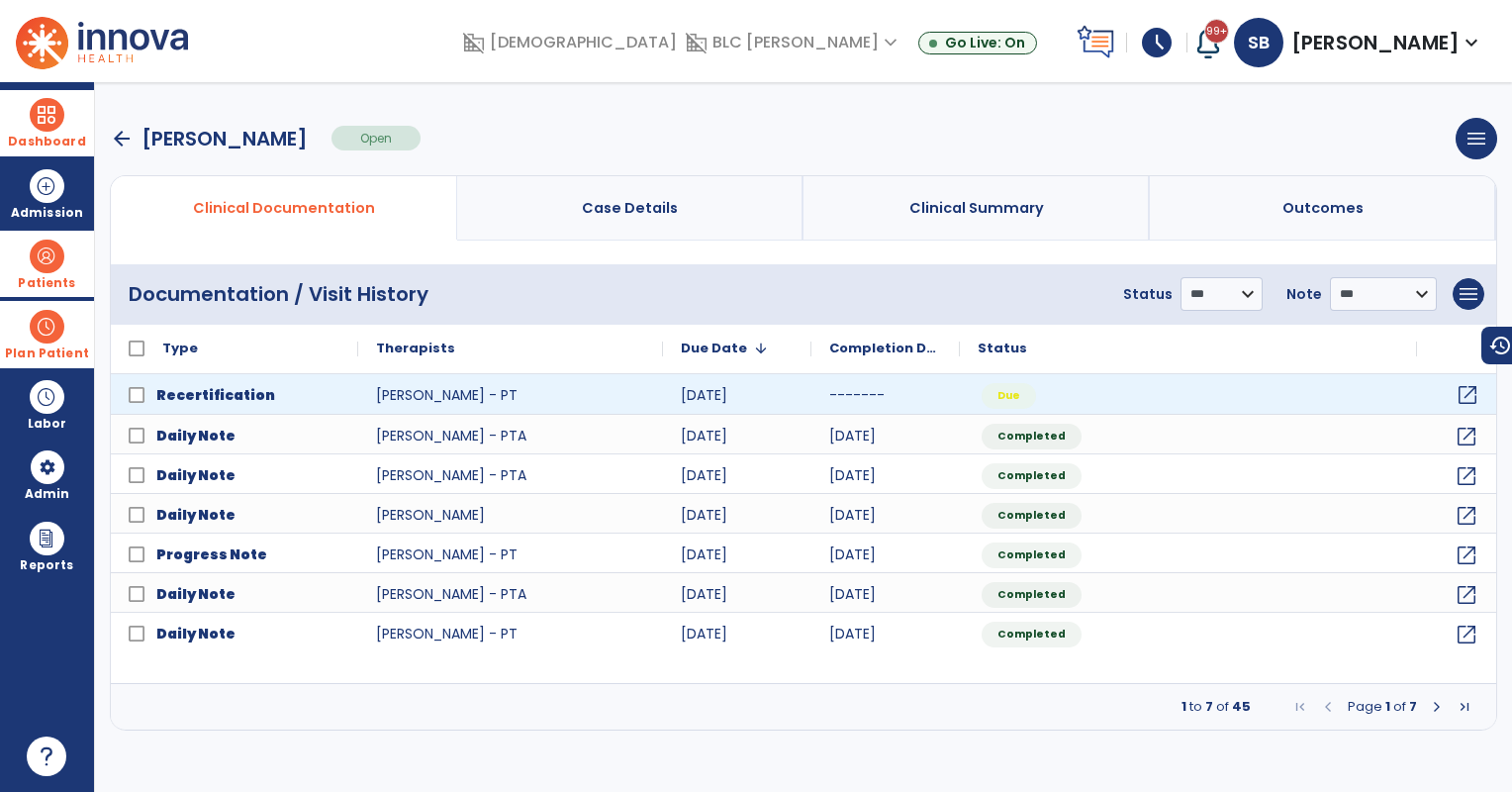 click on "open_in_new" 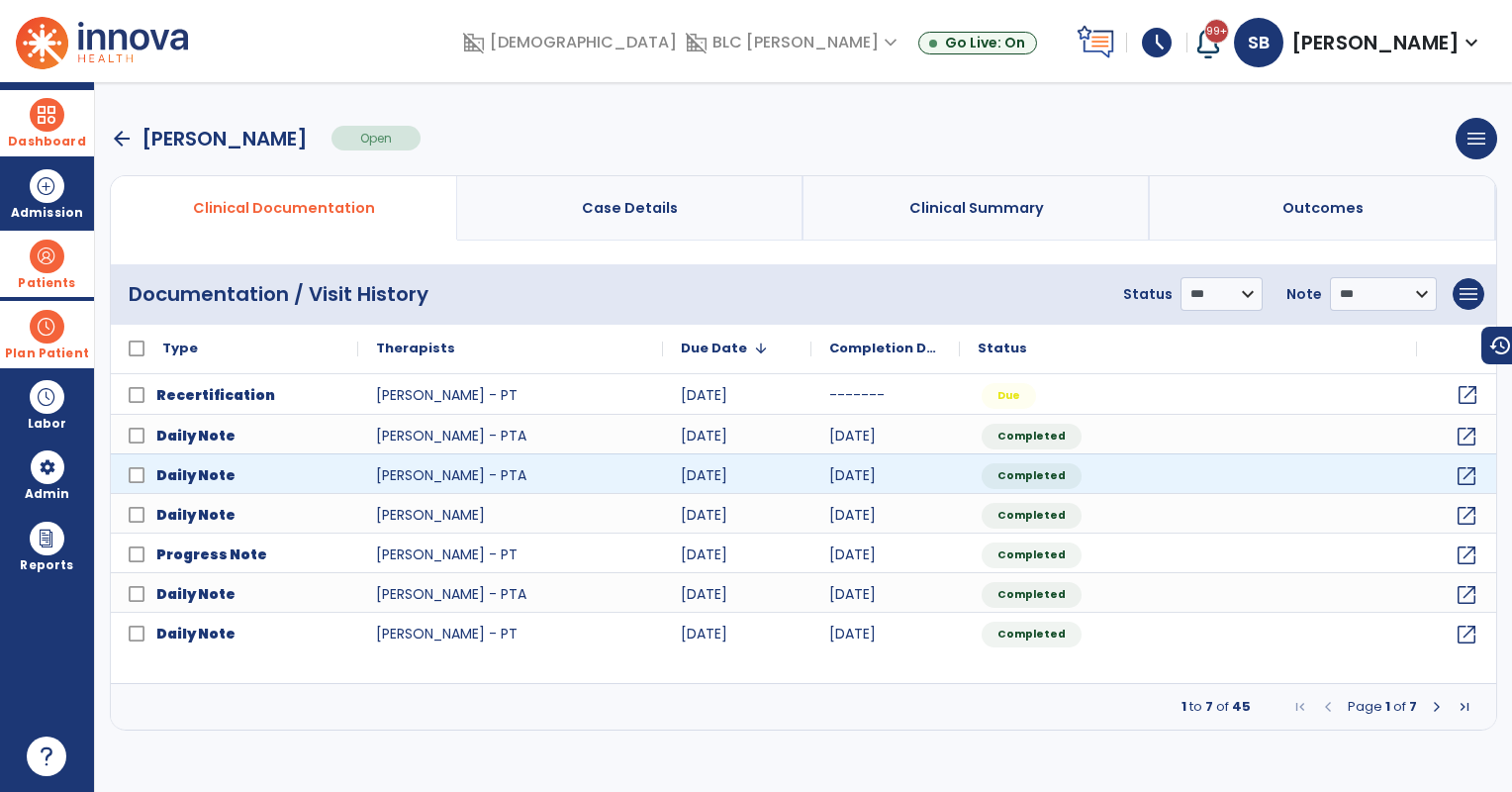 select on "**" 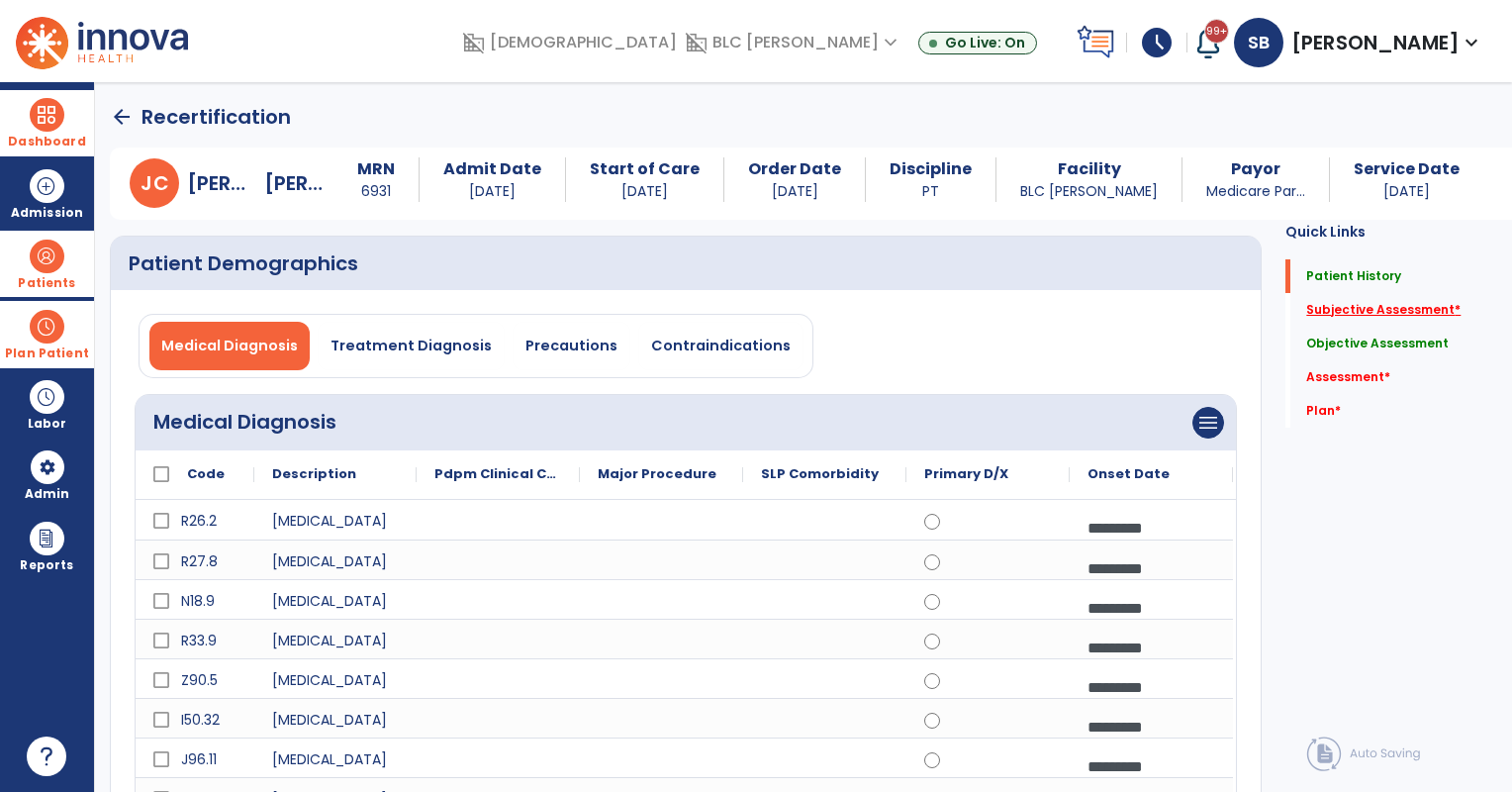 click on "Subjective Assessment   *" 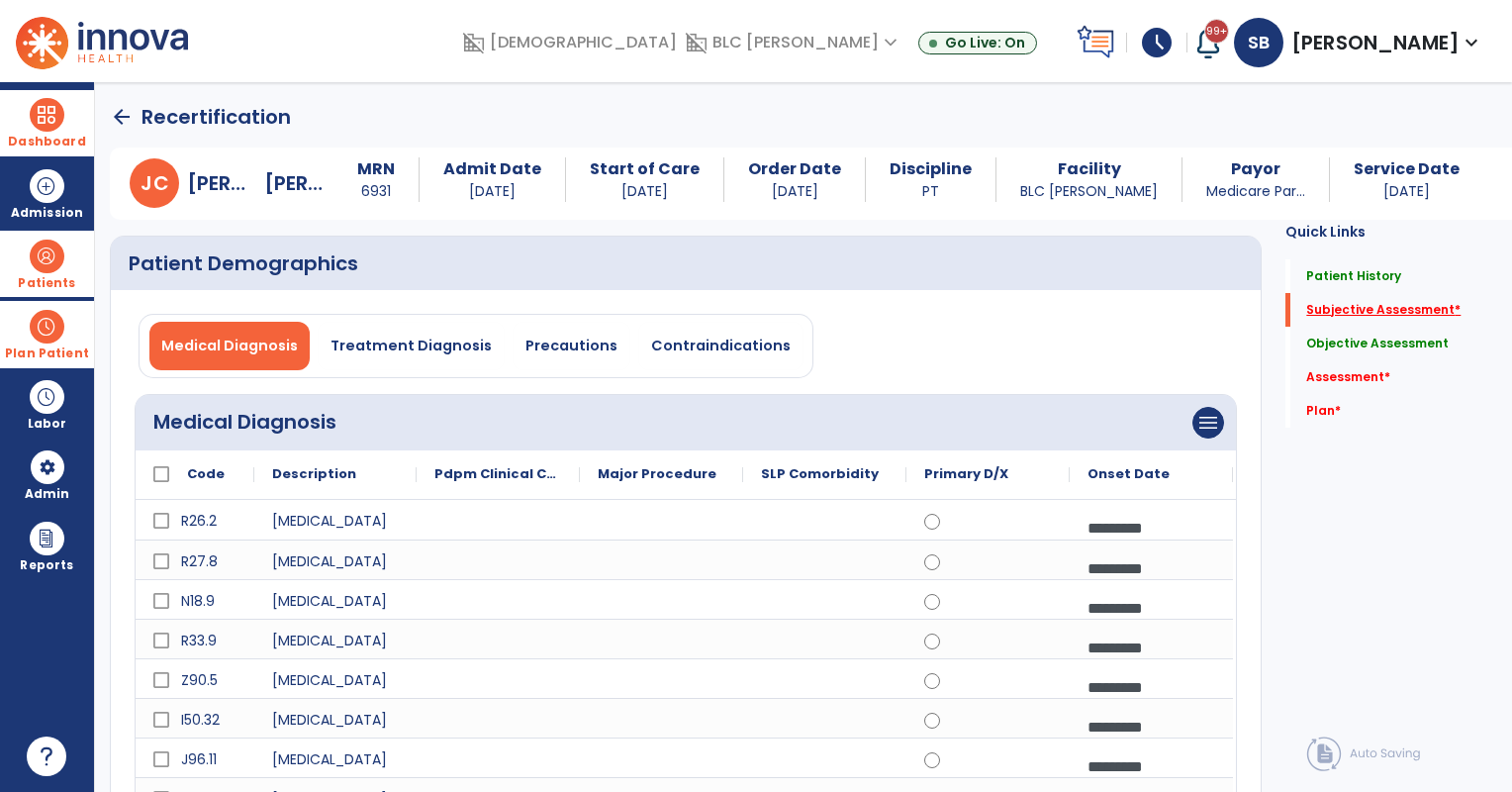 scroll, scrollTop: 41, scrollLeft: 0, axis: vertical 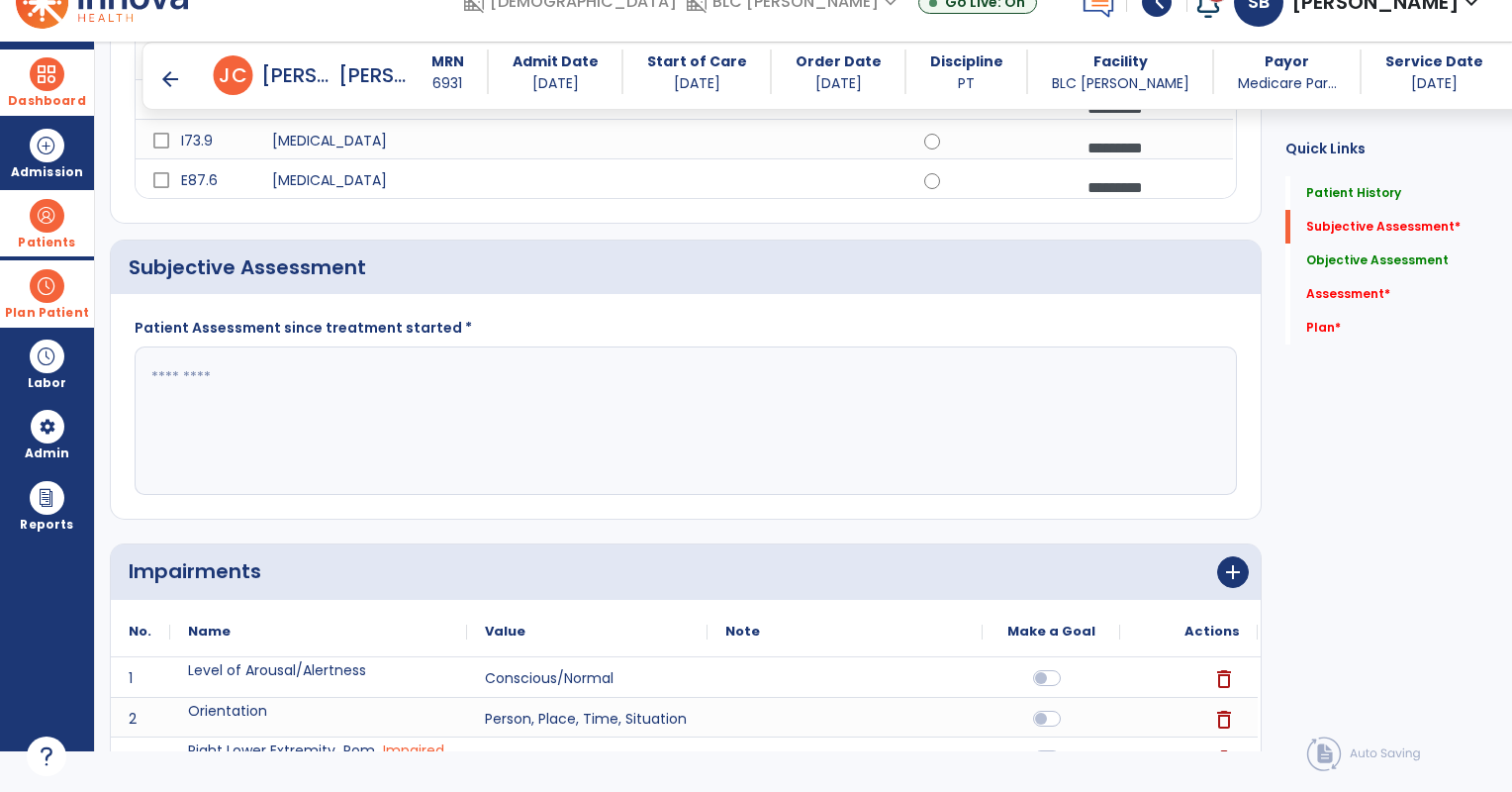 click 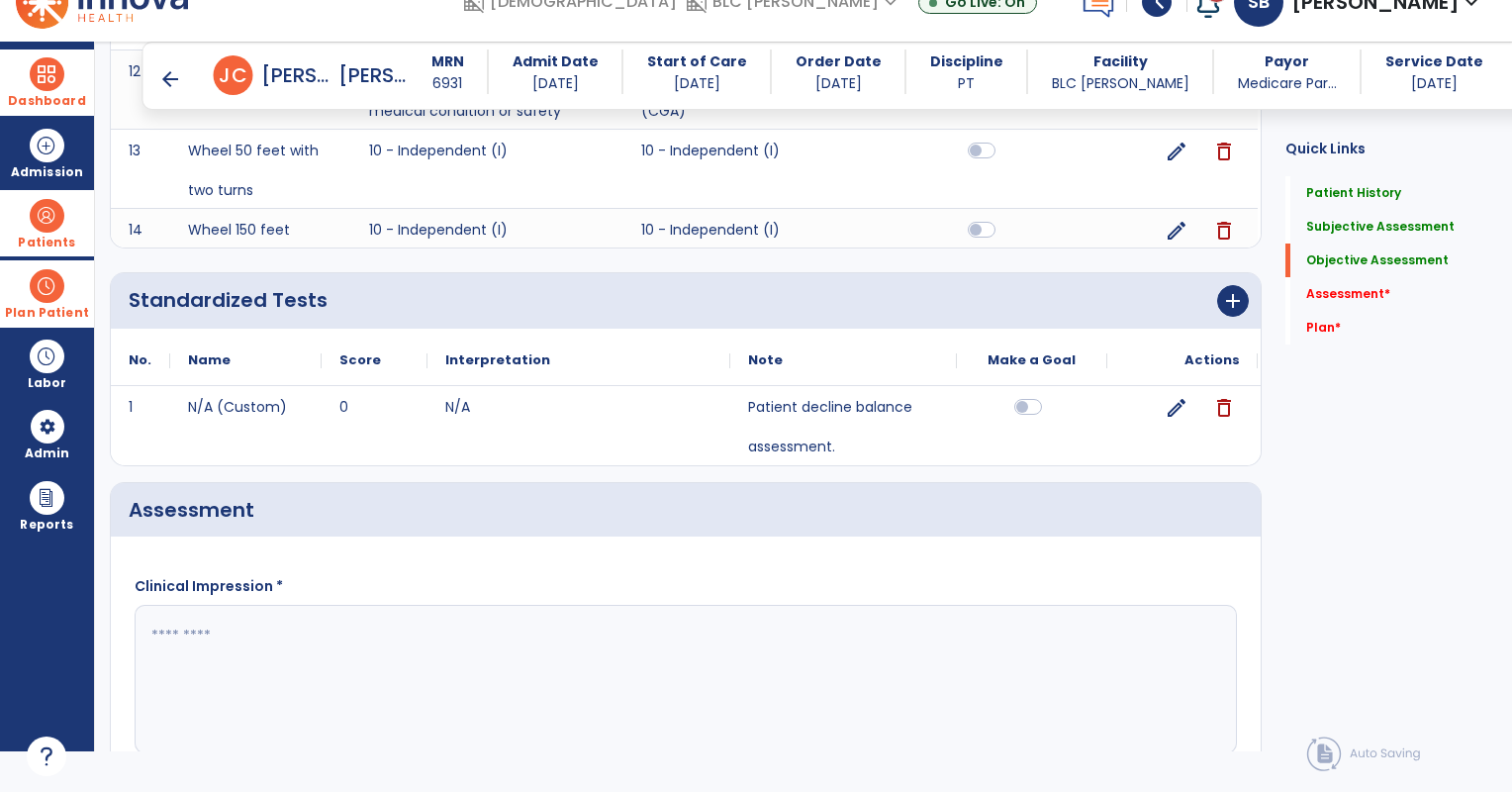 scroll, scrollTop: 4011, scrollLeft: 0, axis: vertical 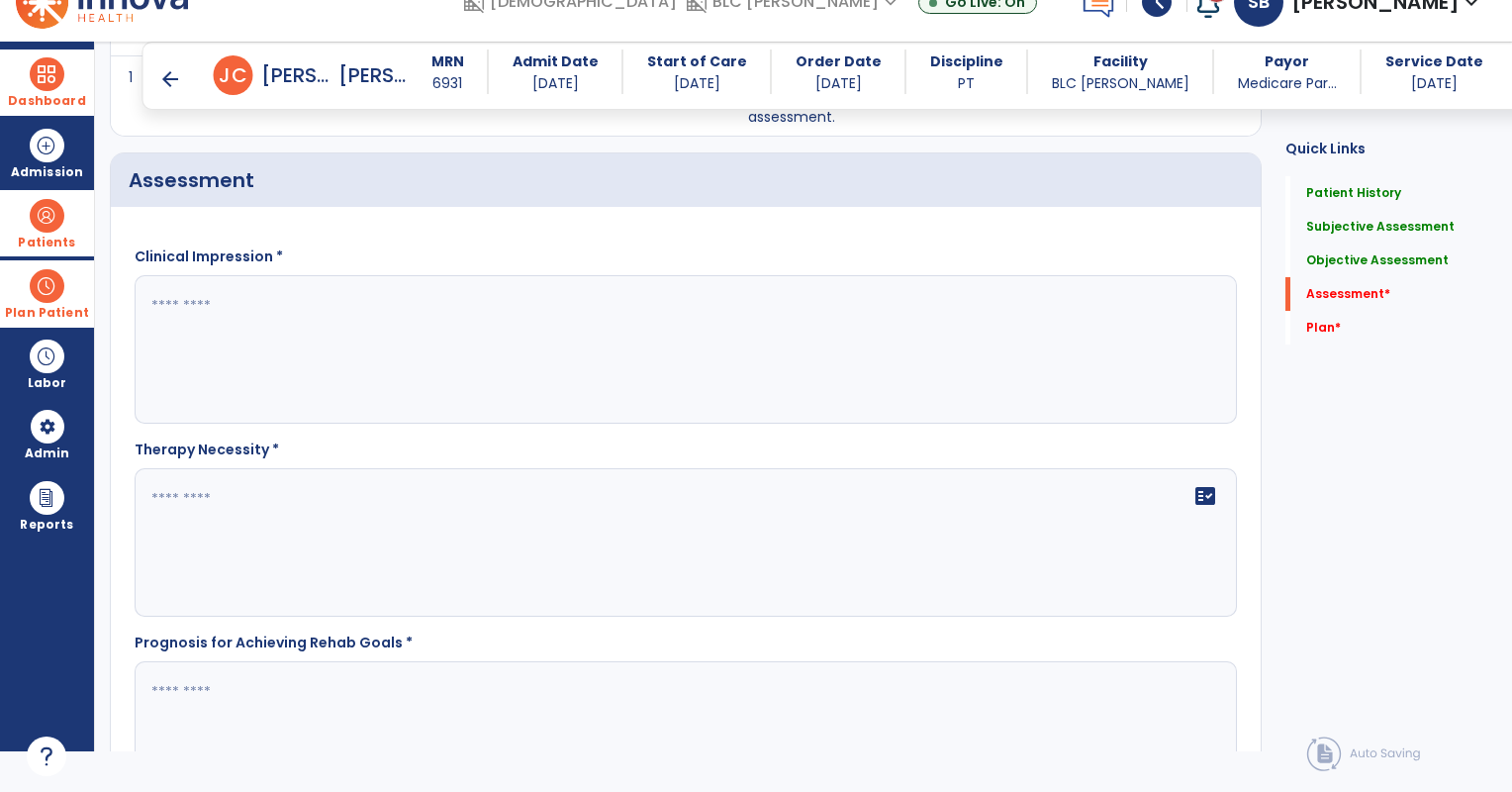 type on "**********" 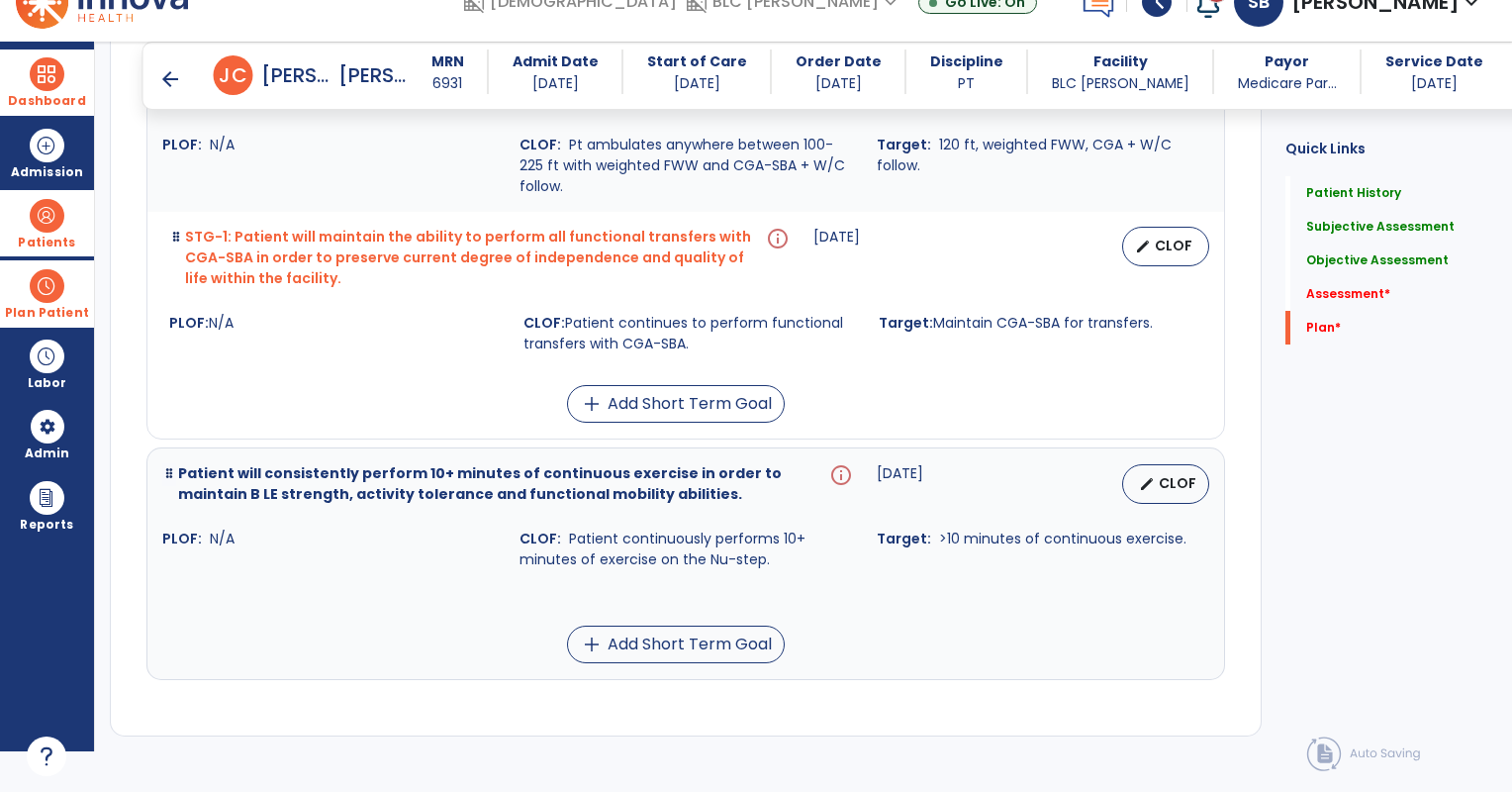 scroll, scrollTop: 6247, scrollLeft: 0, axis: vertical 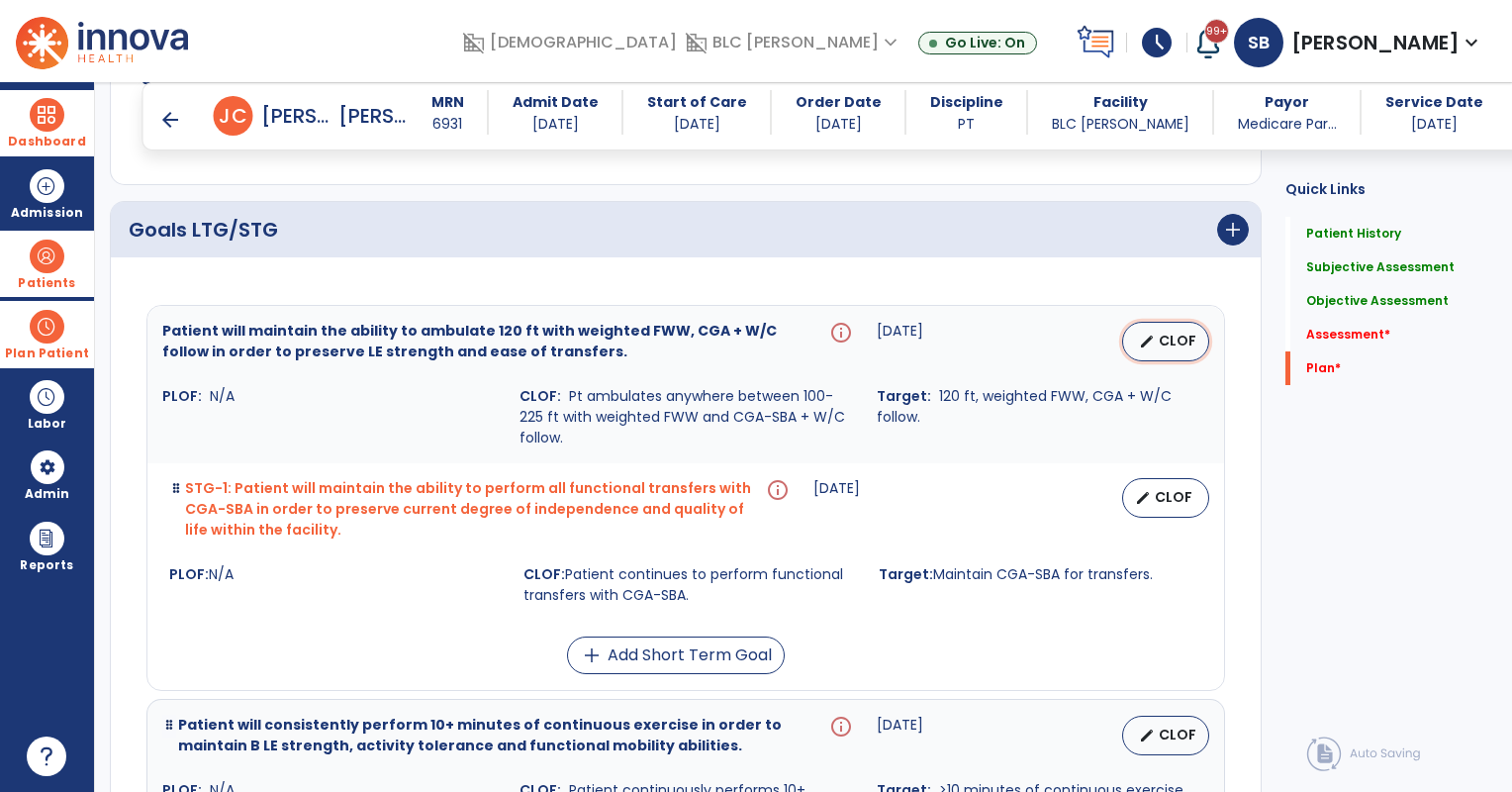 click on "CLOF" at bounding box center (1178, 341) 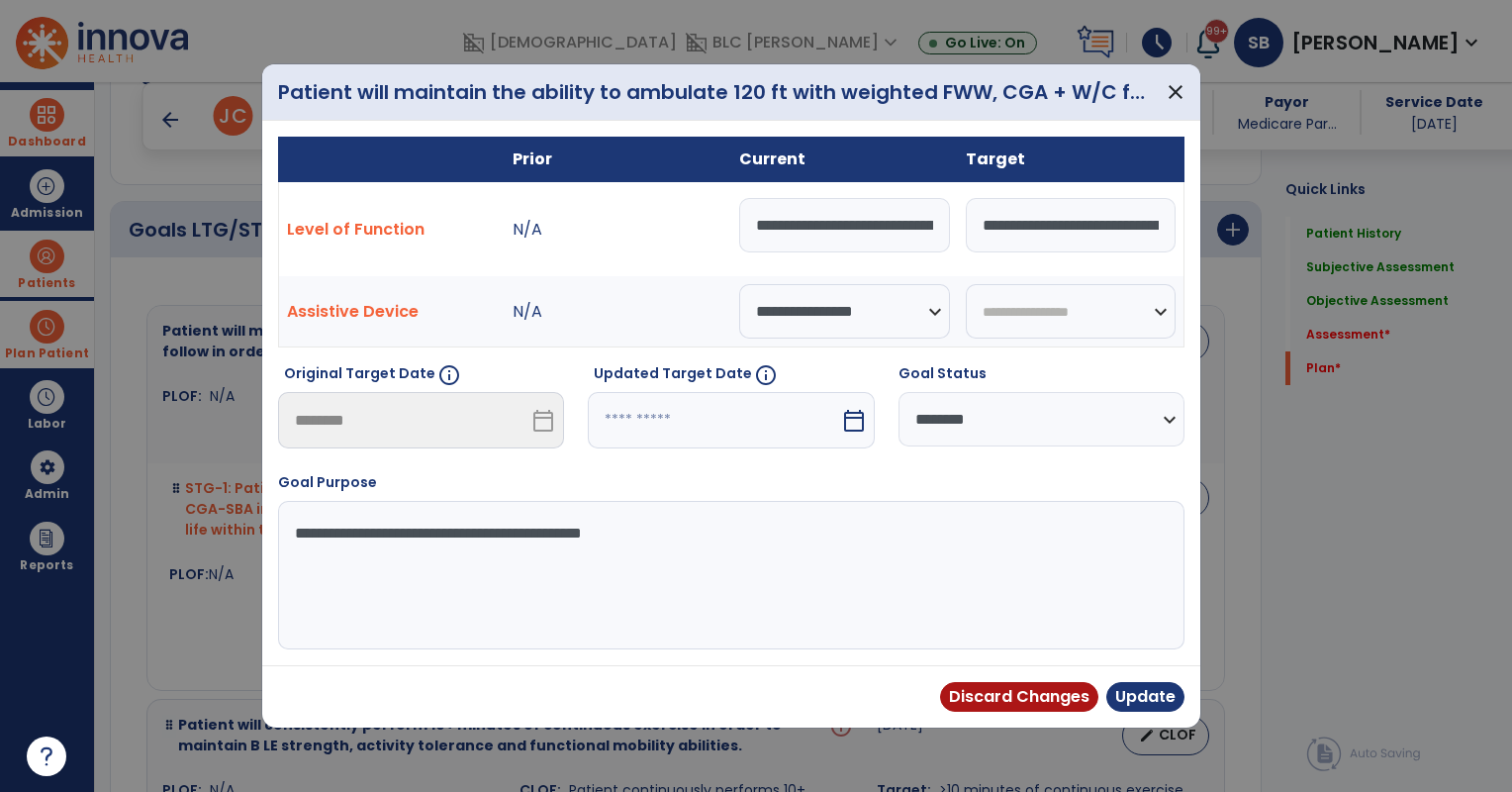 click on "calendar_today" at bounding box center [854, 421] 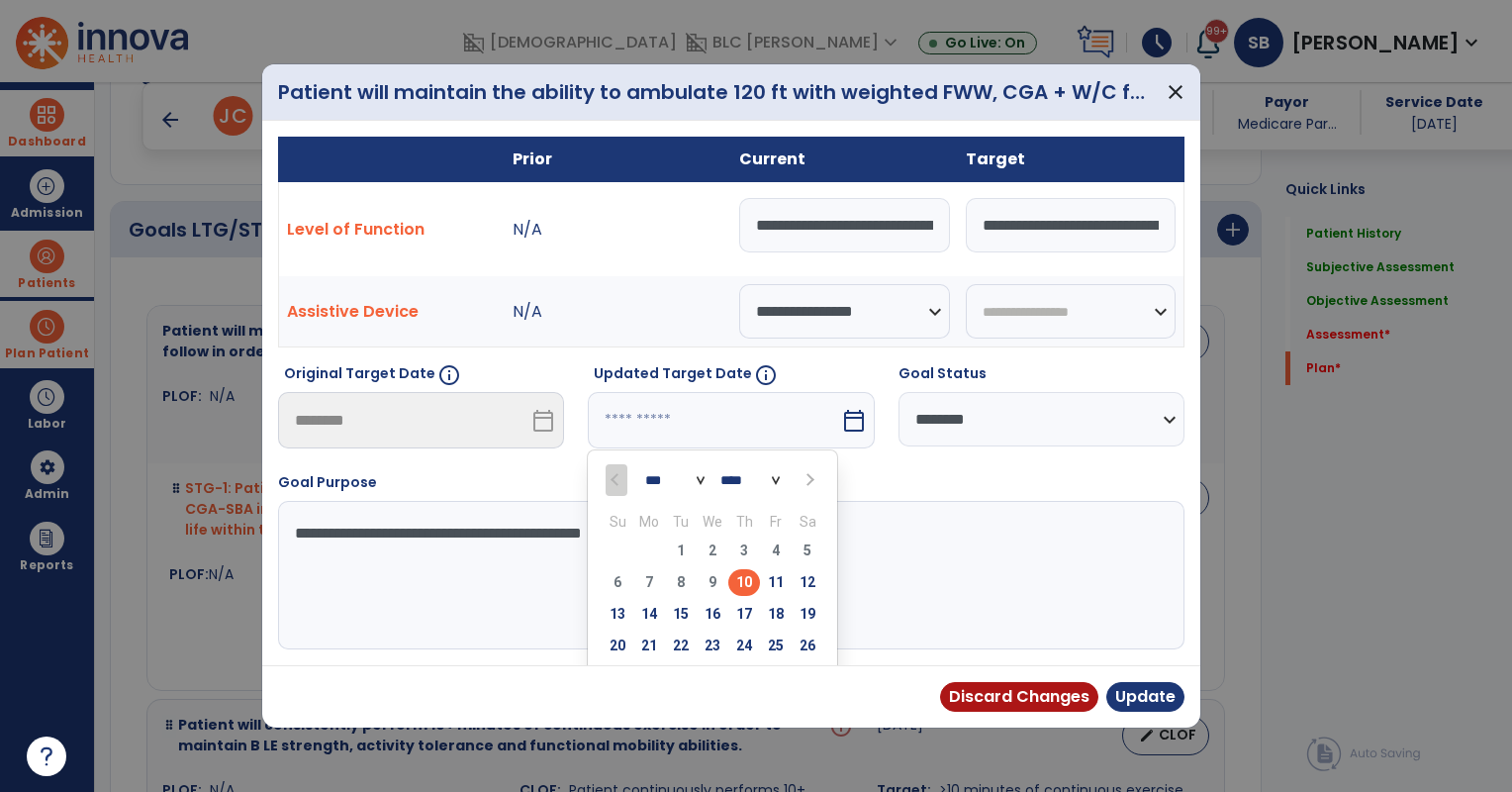 click at bounding box center [807, 479] 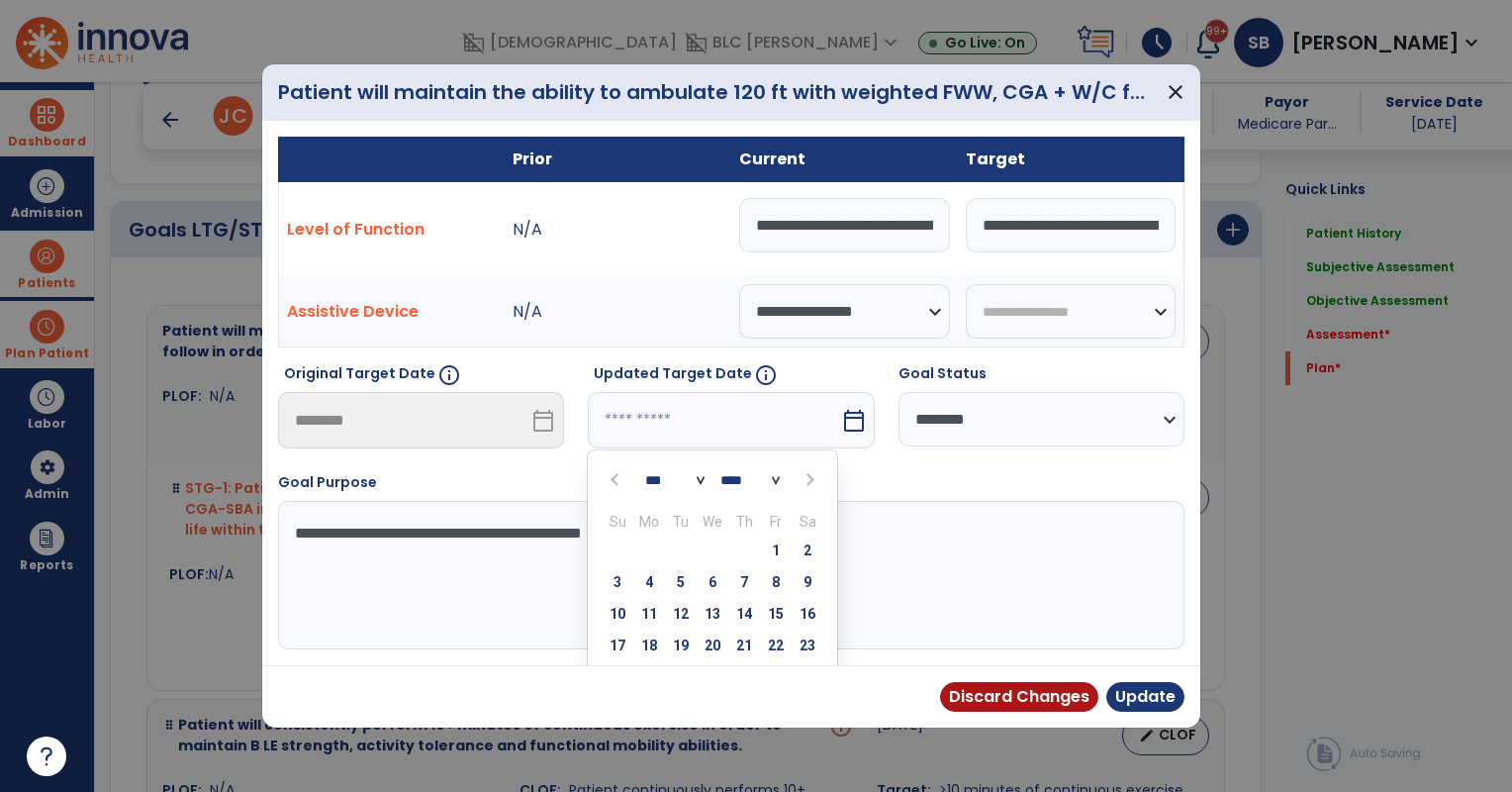 click at bounding box center [807, 479] 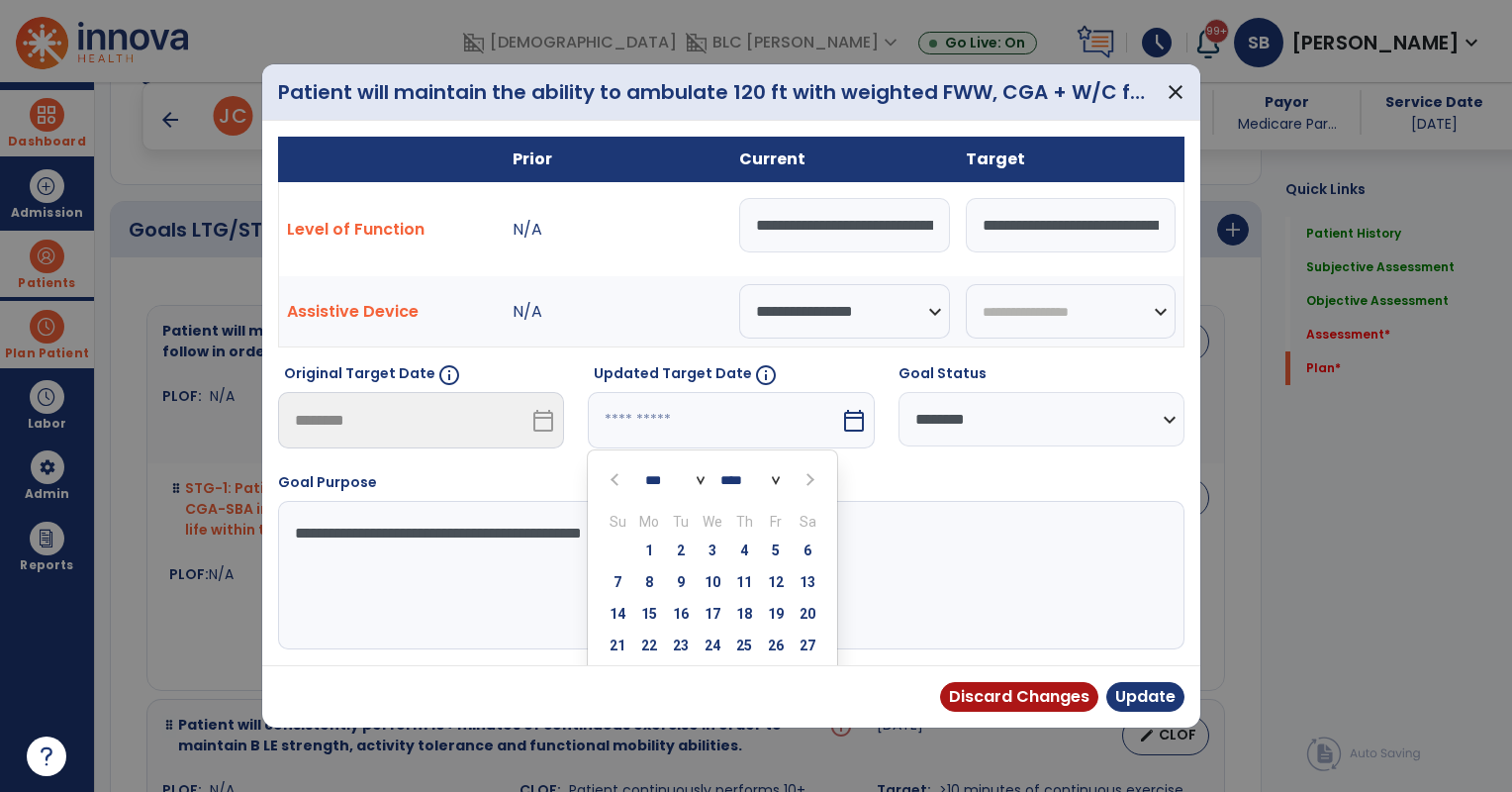 scroll, scrollTop: 76, scrollLeft: 0, axis: vertical 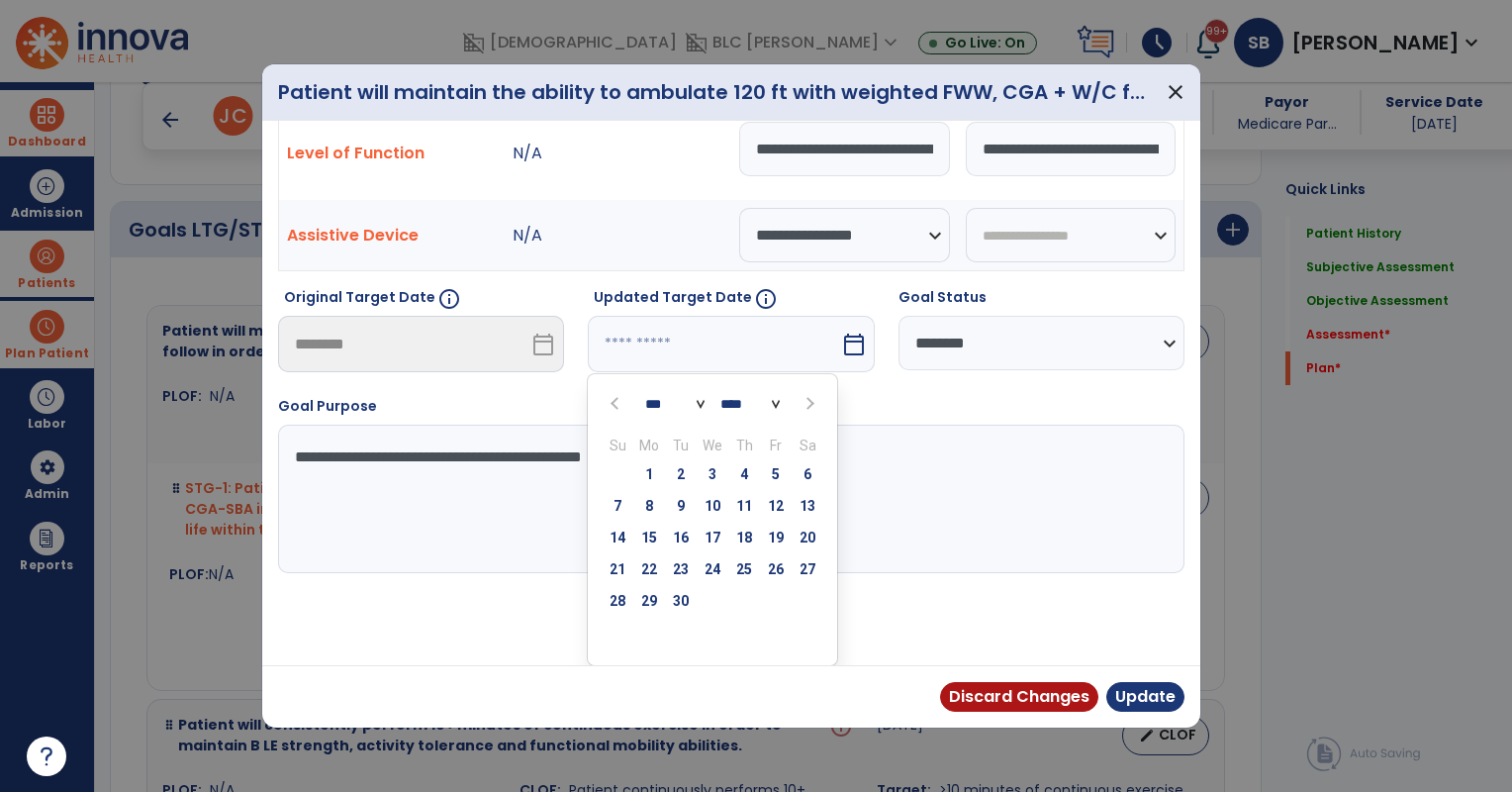 click at bounding box center (807, 403) 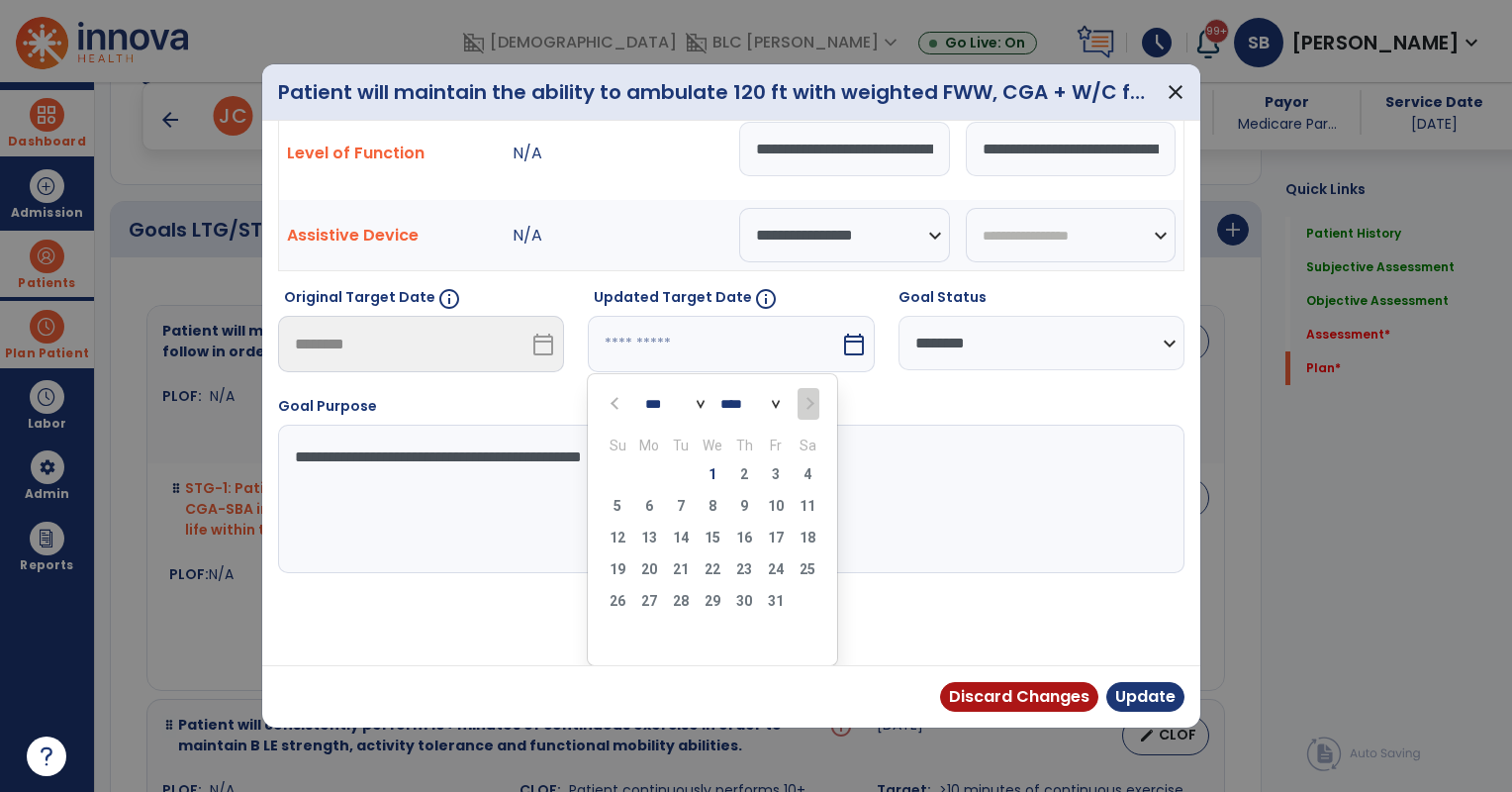 drag, startPoint x: 714, startPoint y: 478, endPoint x: 743, endPoint y: 504, distance: 38.948684 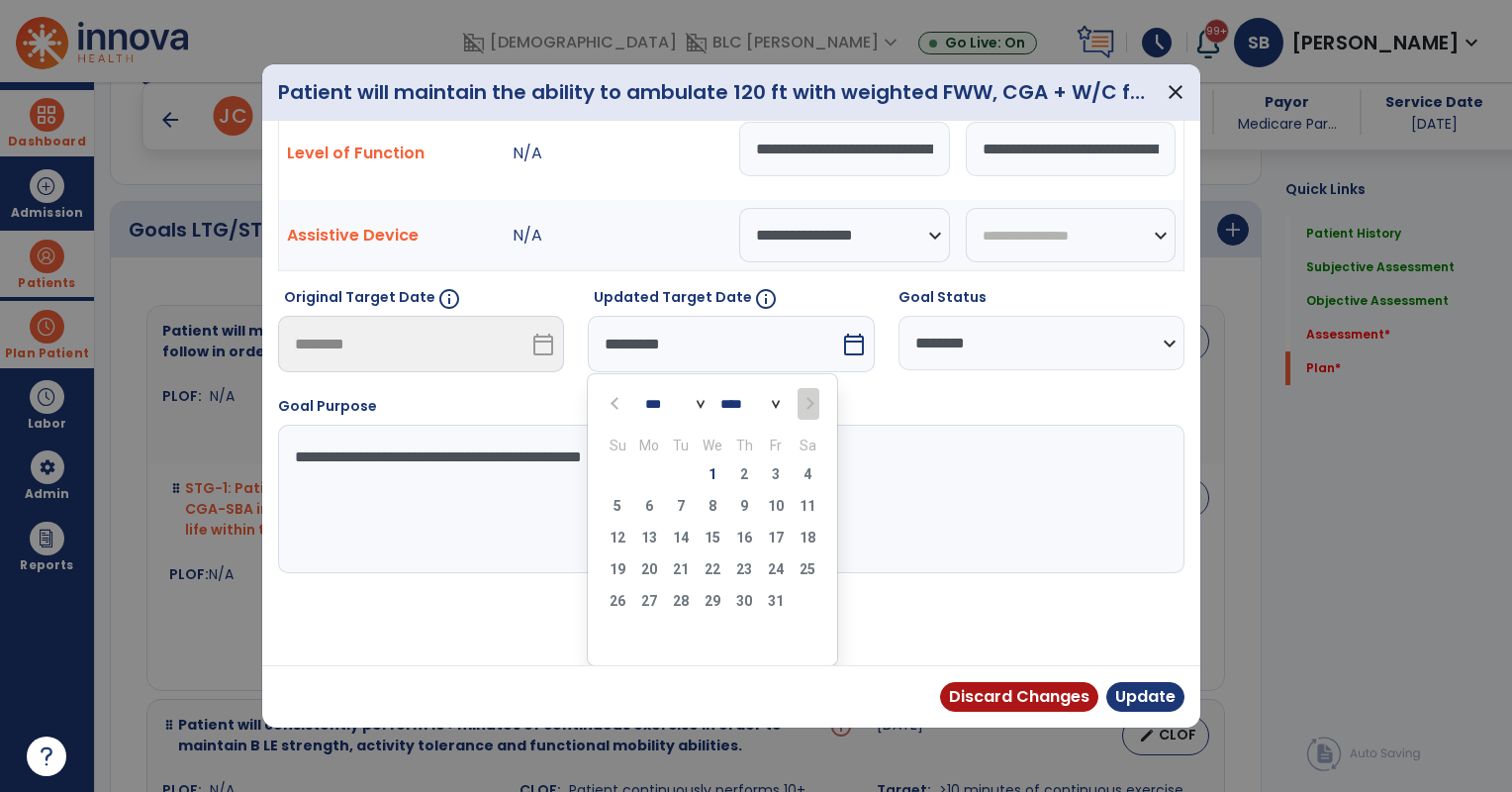 scroll, scrollTop: 0, scrollLeft: 0, axis: both 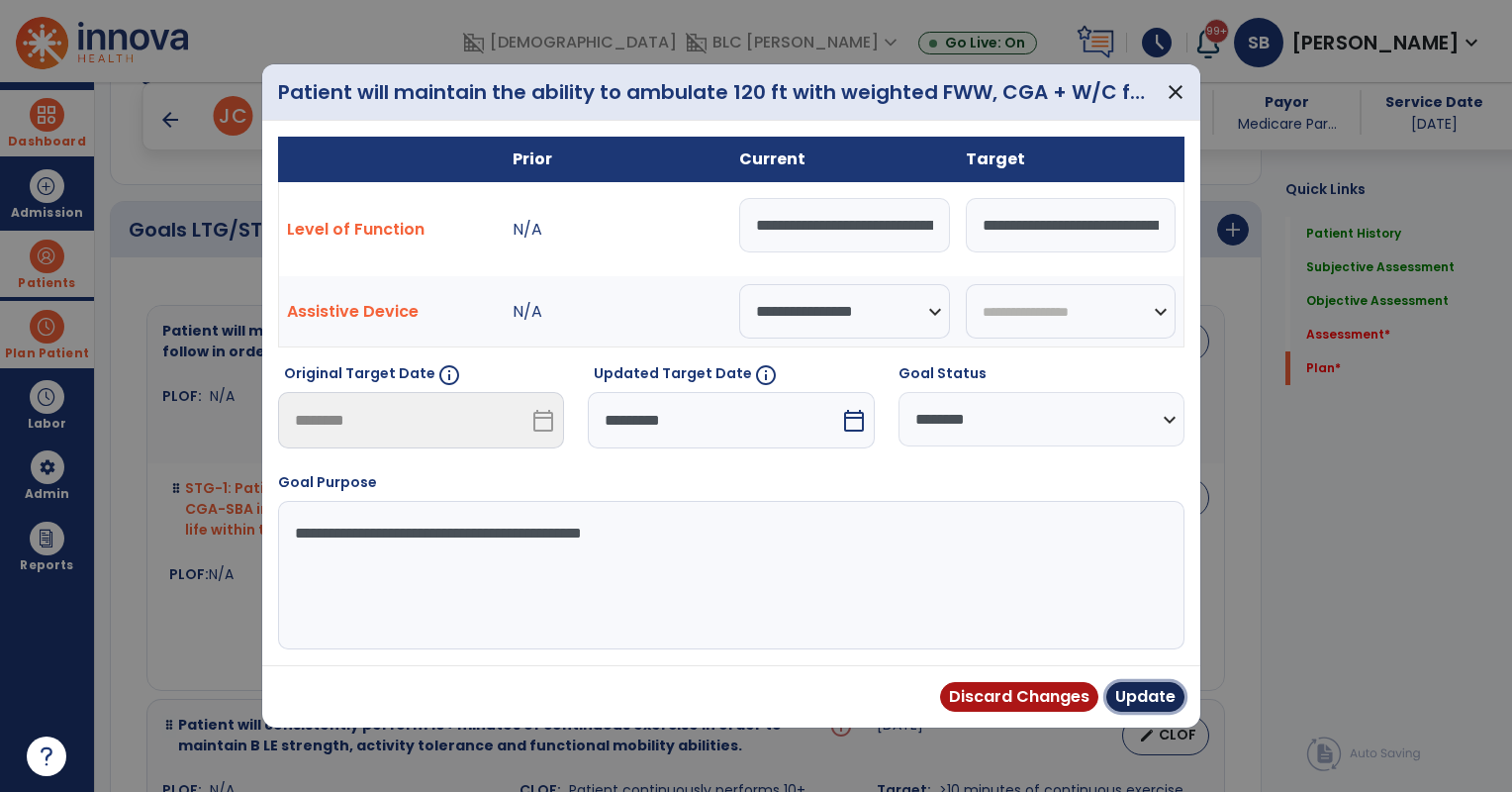 click on "Update" at bounding box center (1145, 697) 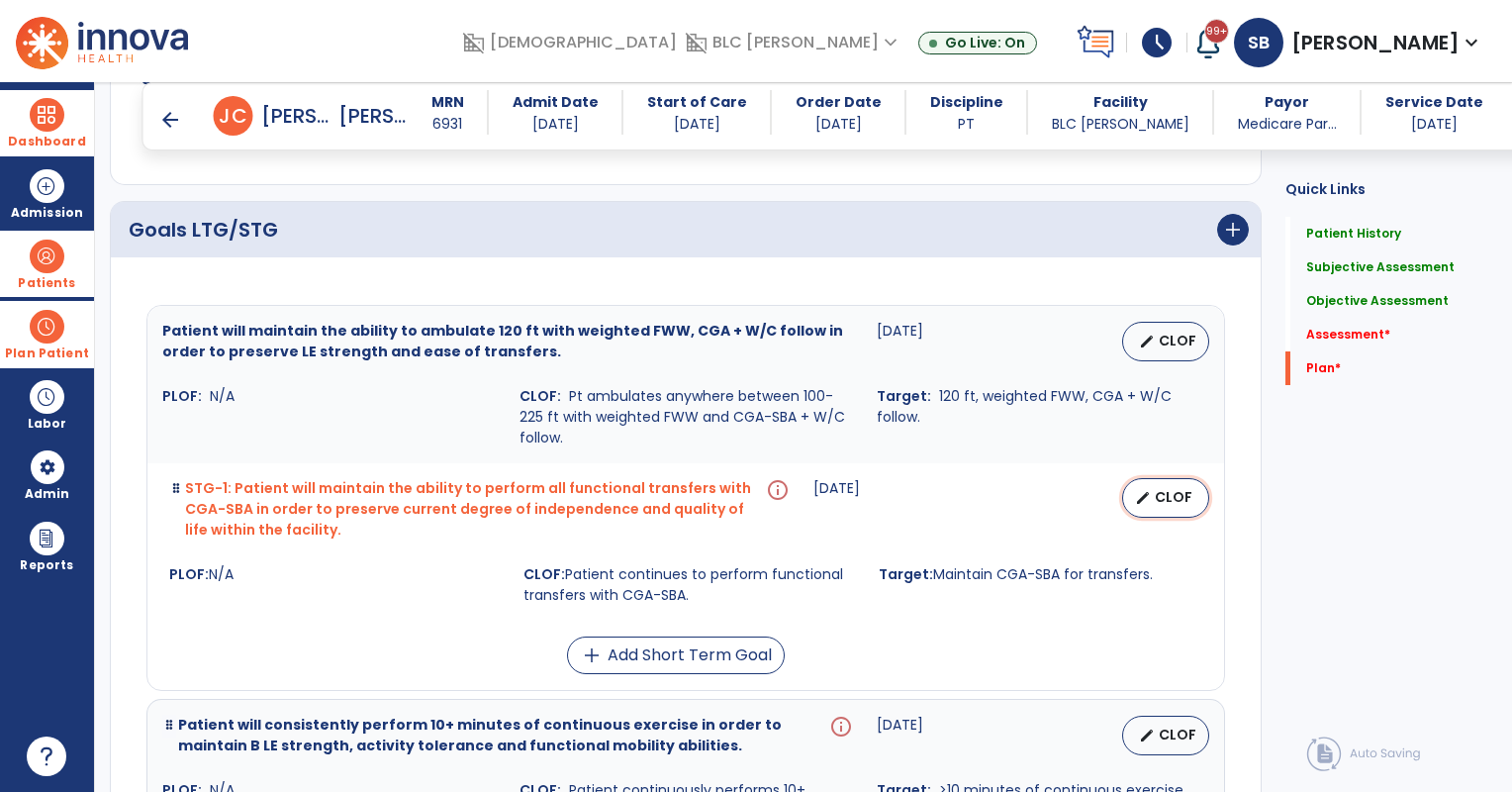 click on "CLOF" at bounding box center [1174, 497] 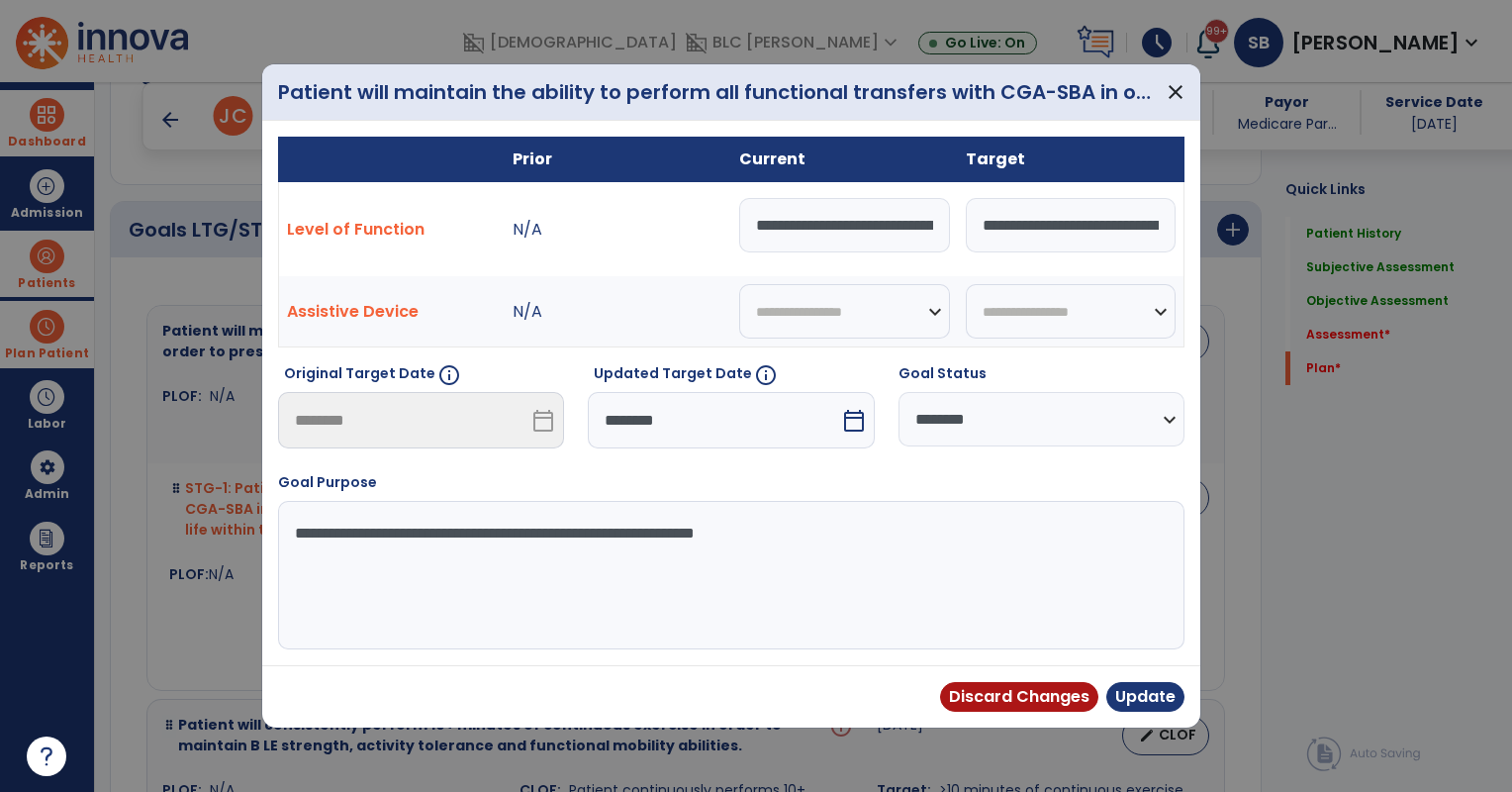 click on "calendar_today" at bounding box center (854, 421) 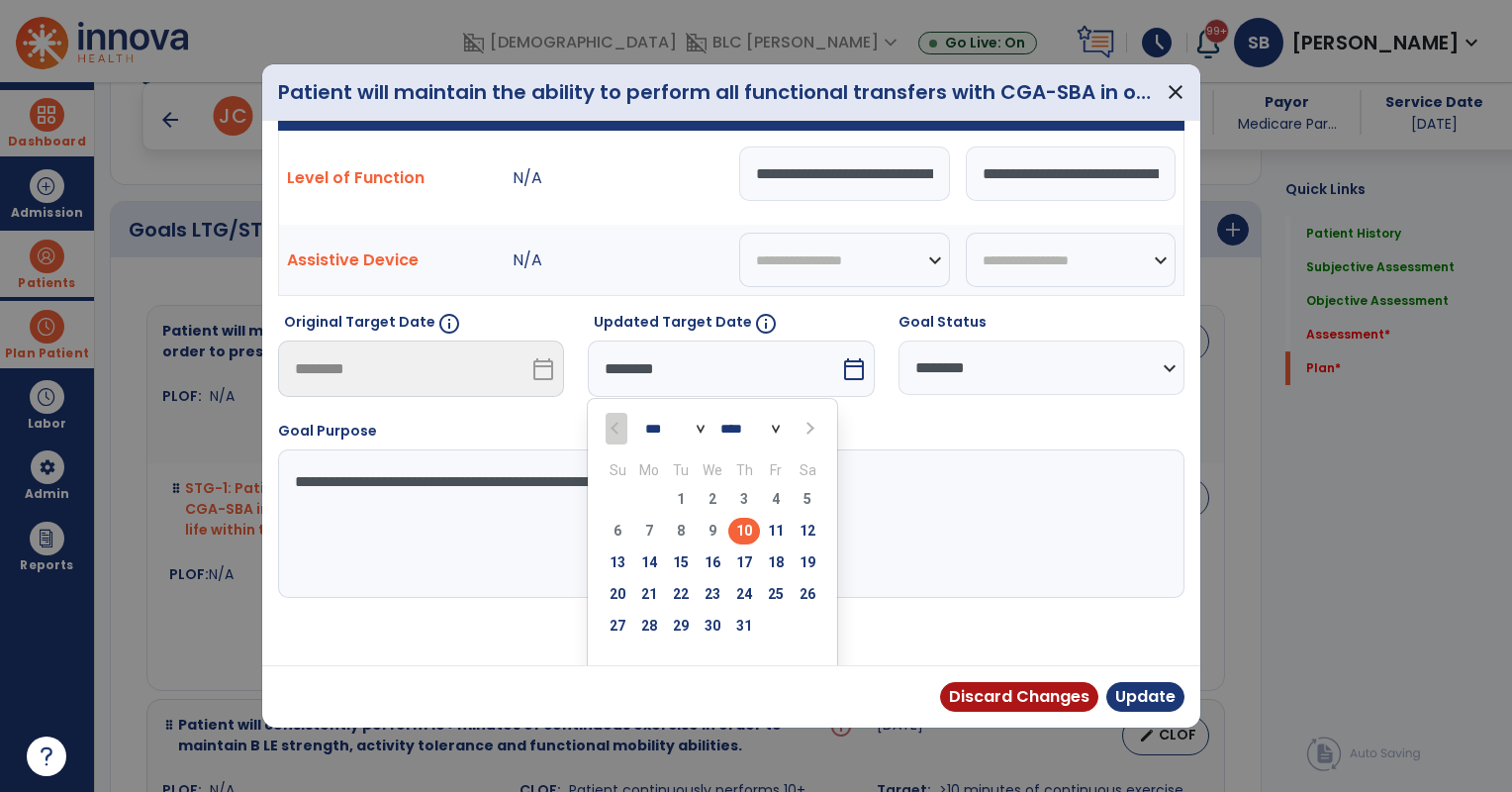 scroll, scrollTop: 76, scrollLeft: 0, axis: vertical 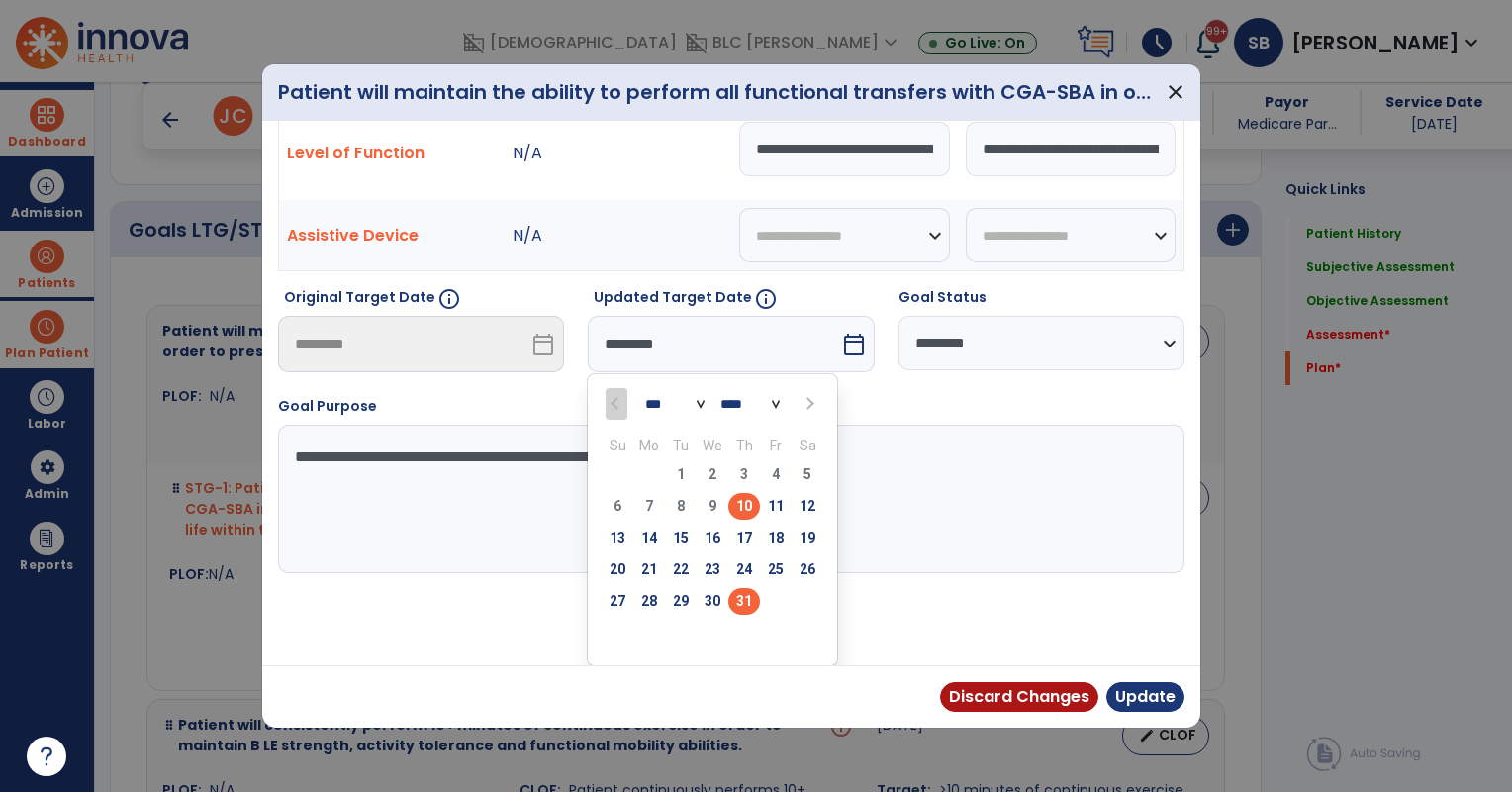 click on "31" at bounding box center (744, 601) 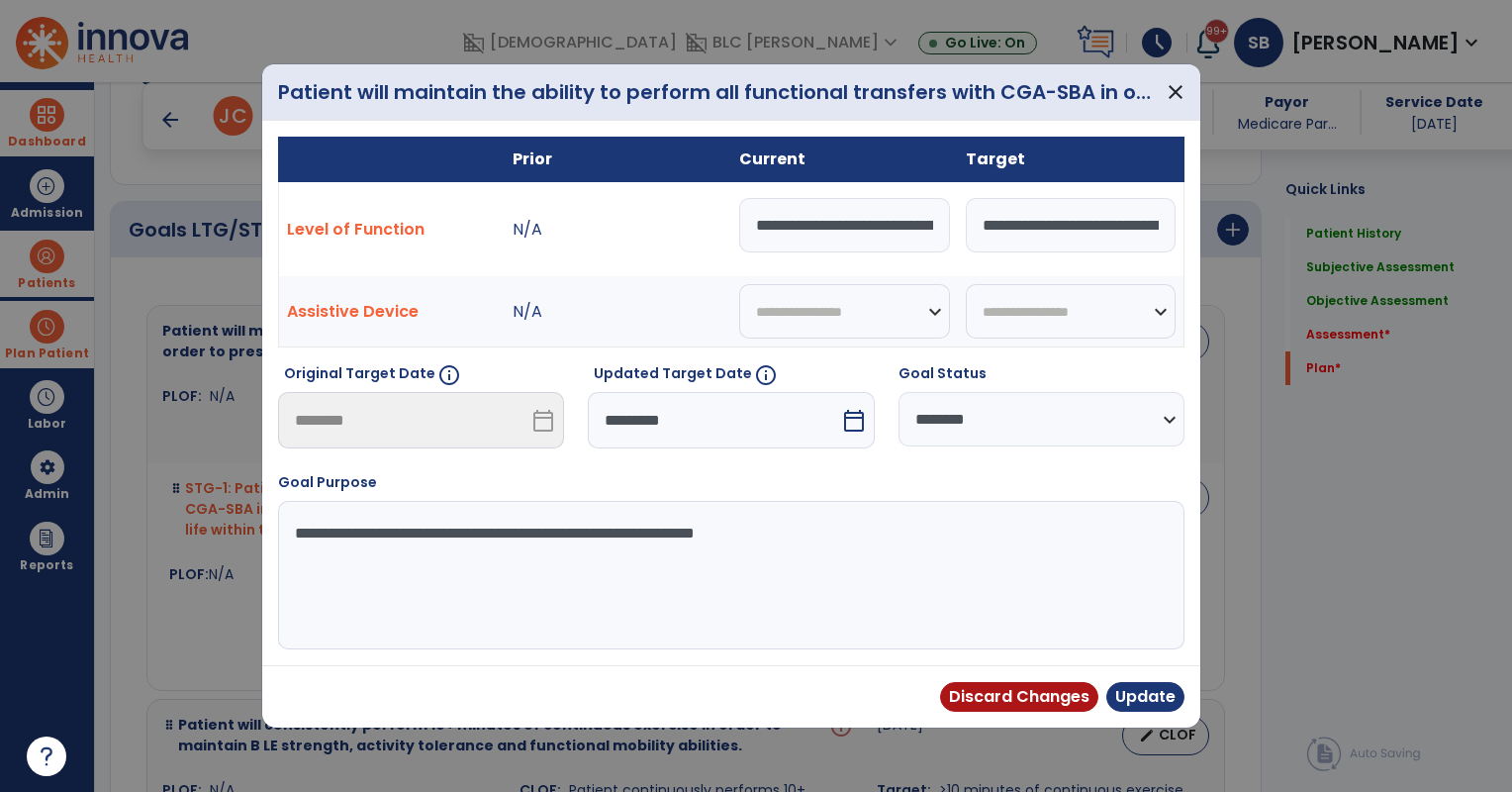 scroll, scrollTop: 0, scrollLeft: 0, axis: both 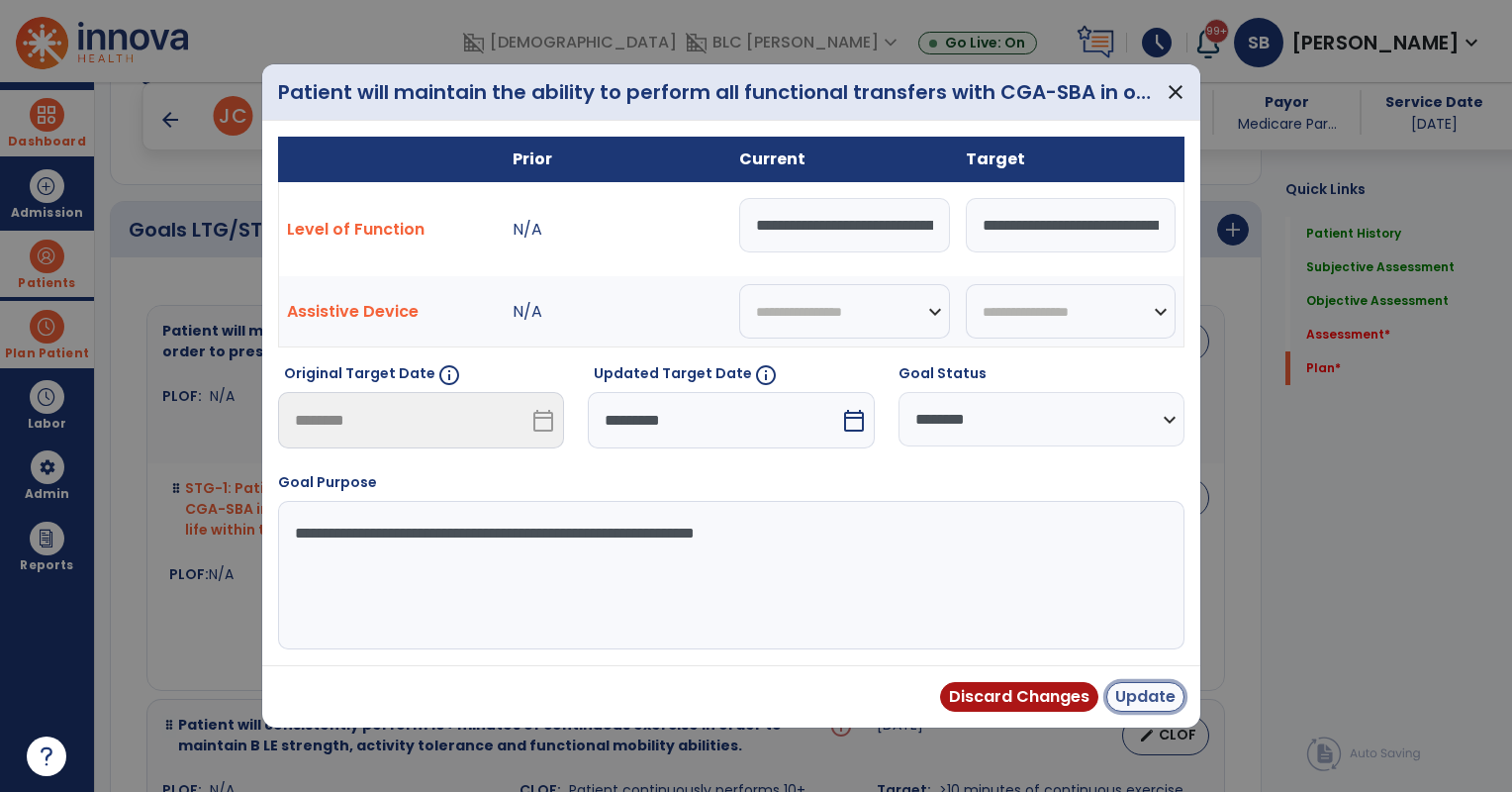 click on "Update" at bounding box center [1145, 697] 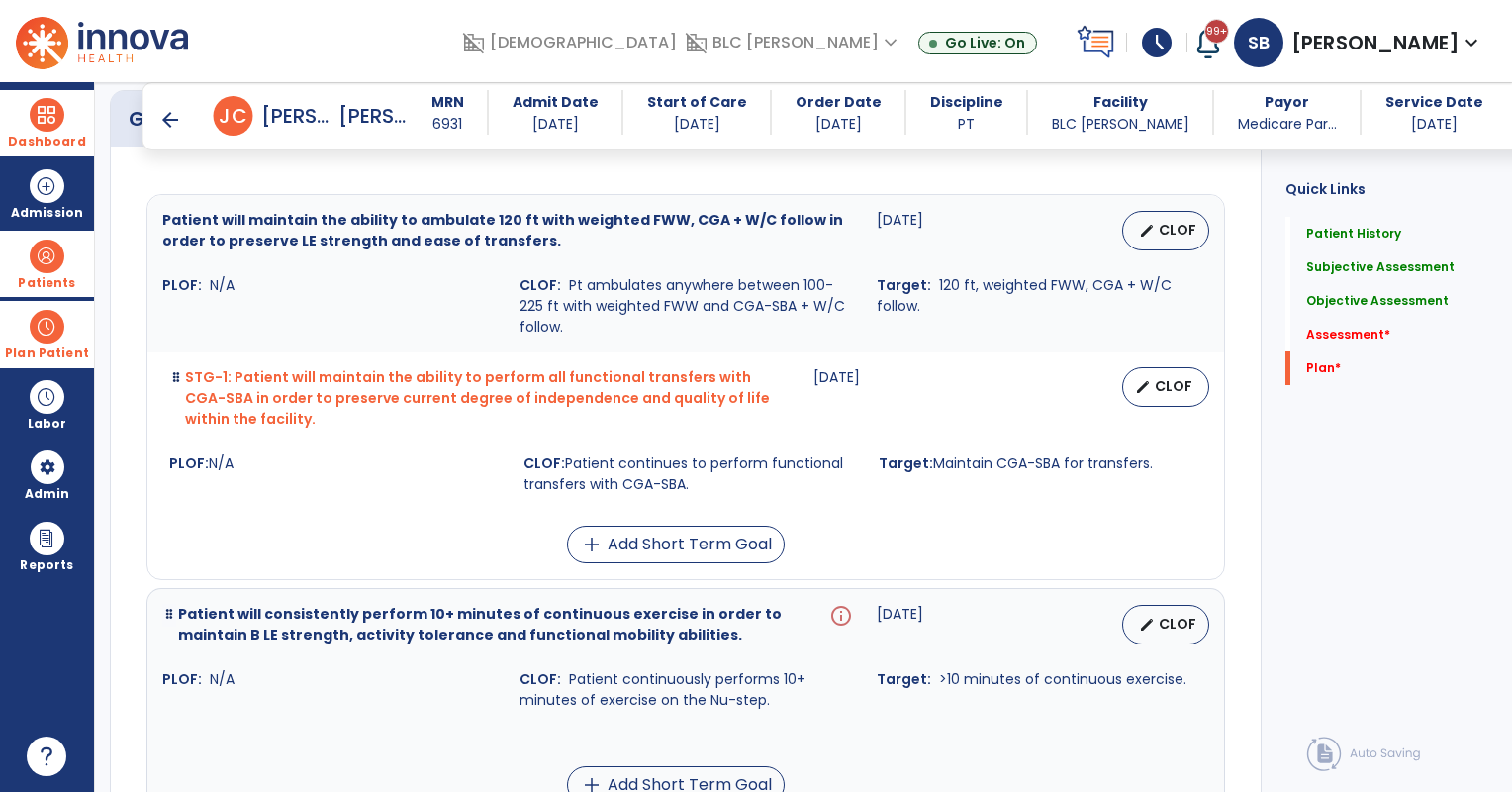 scroll, scrollTop: 5780, scrollLeft: 0, axis: vertical 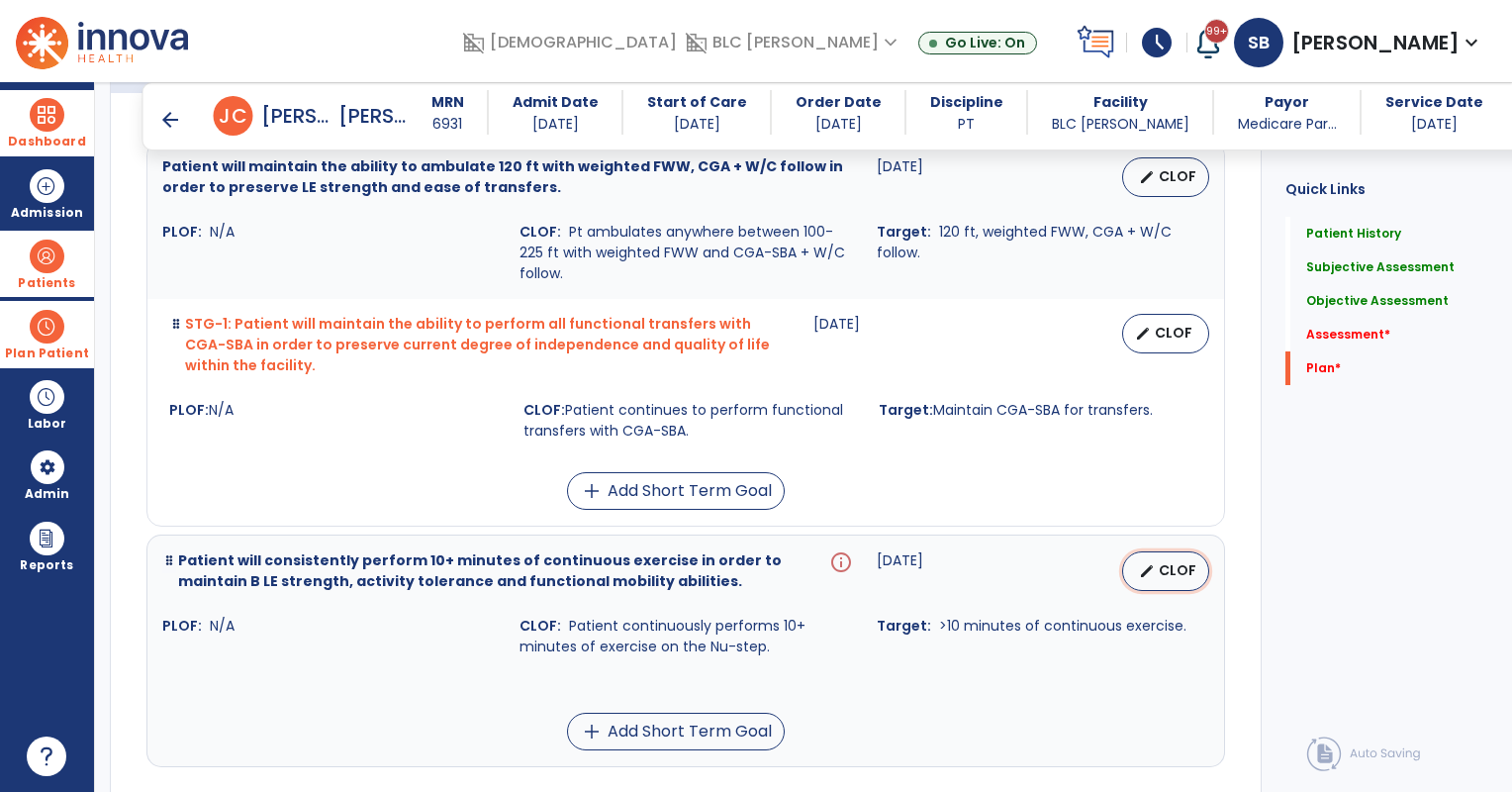 click on "edit" at bounding box center (1147, 571) 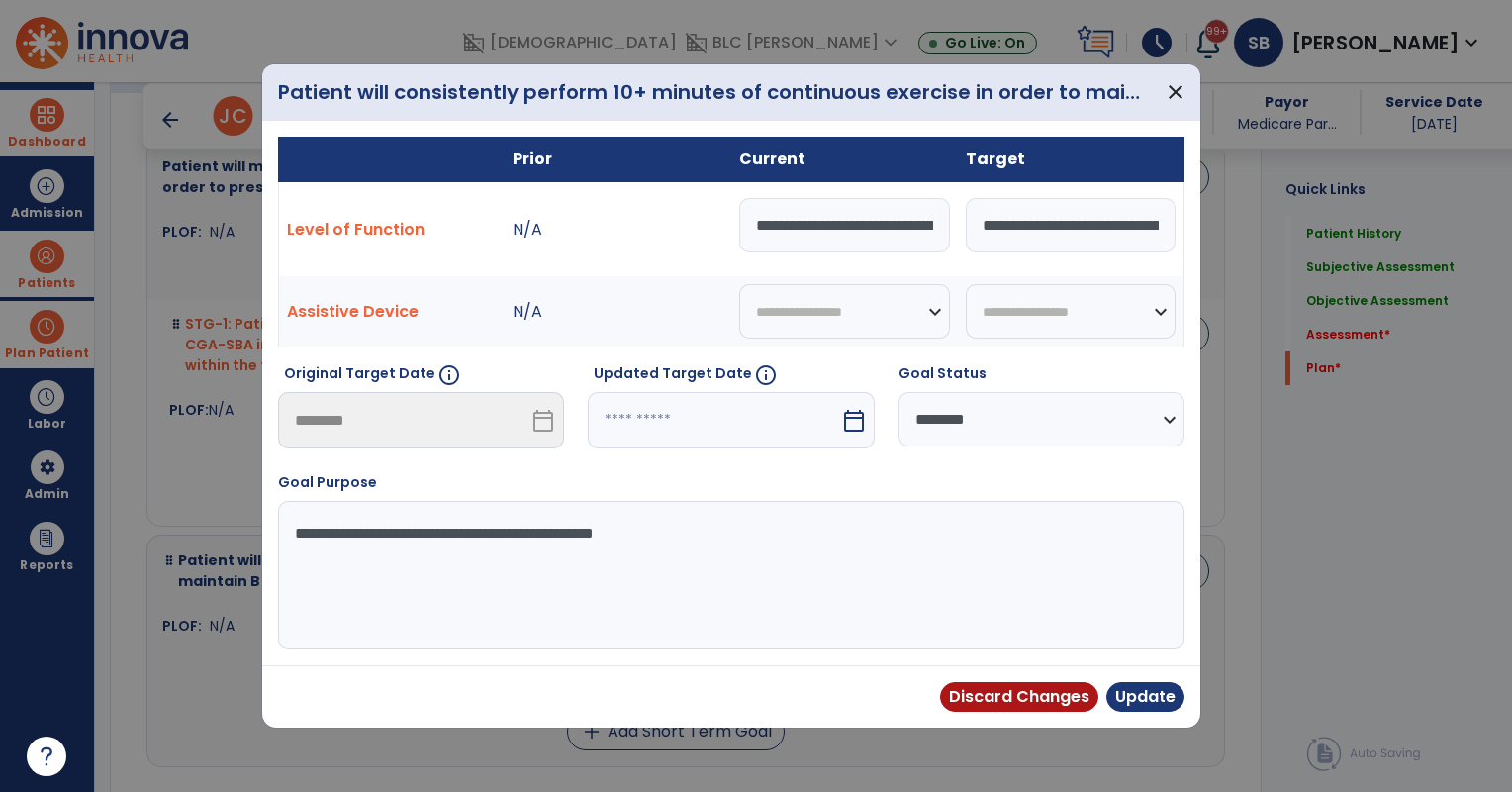 click on "calendar_today" at bounding box center (854, 421) 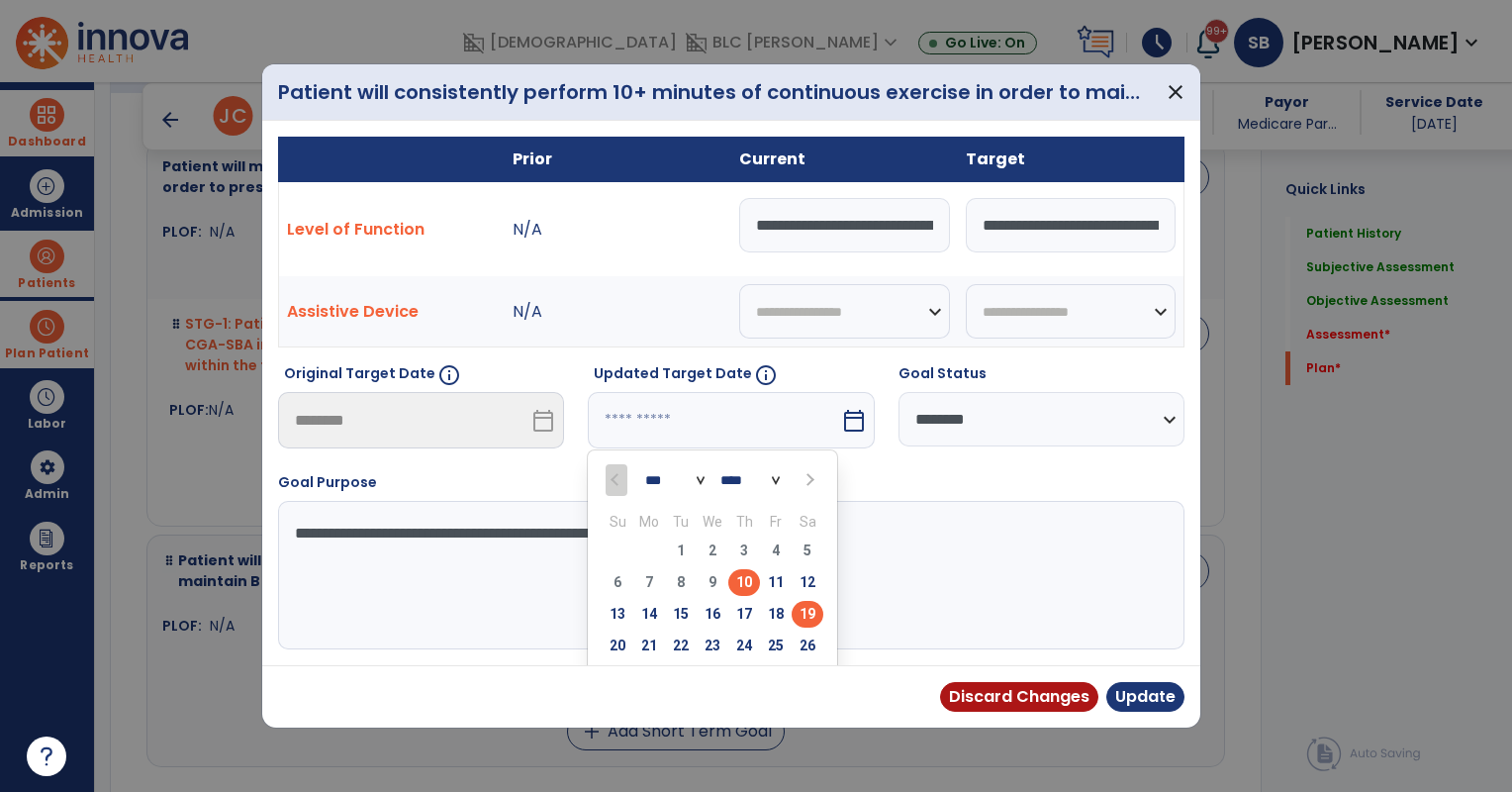scroll, scrollTop: 76, scrollLeft: 0, axis: vertical 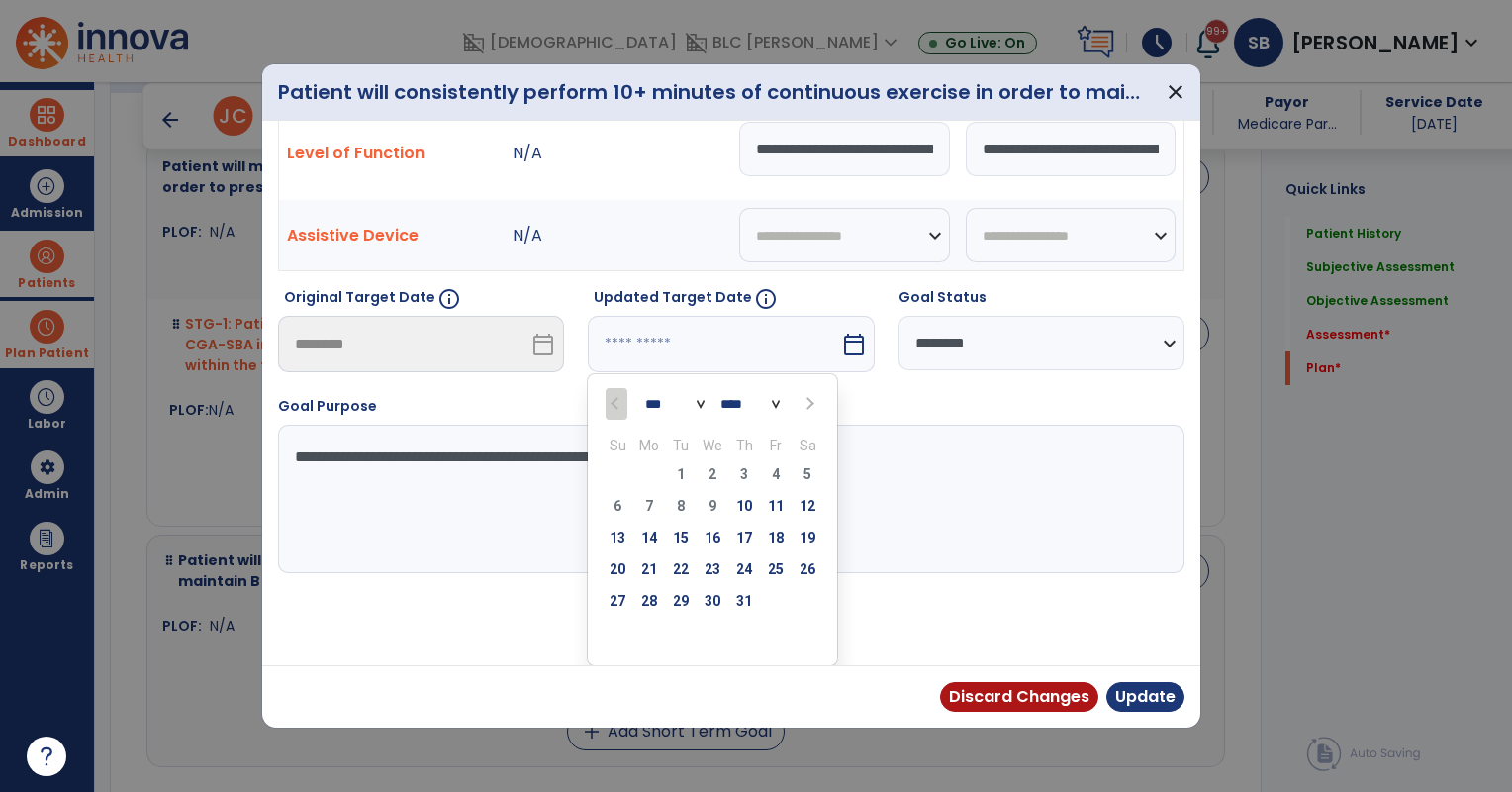 click at bounding box center [807, 403] 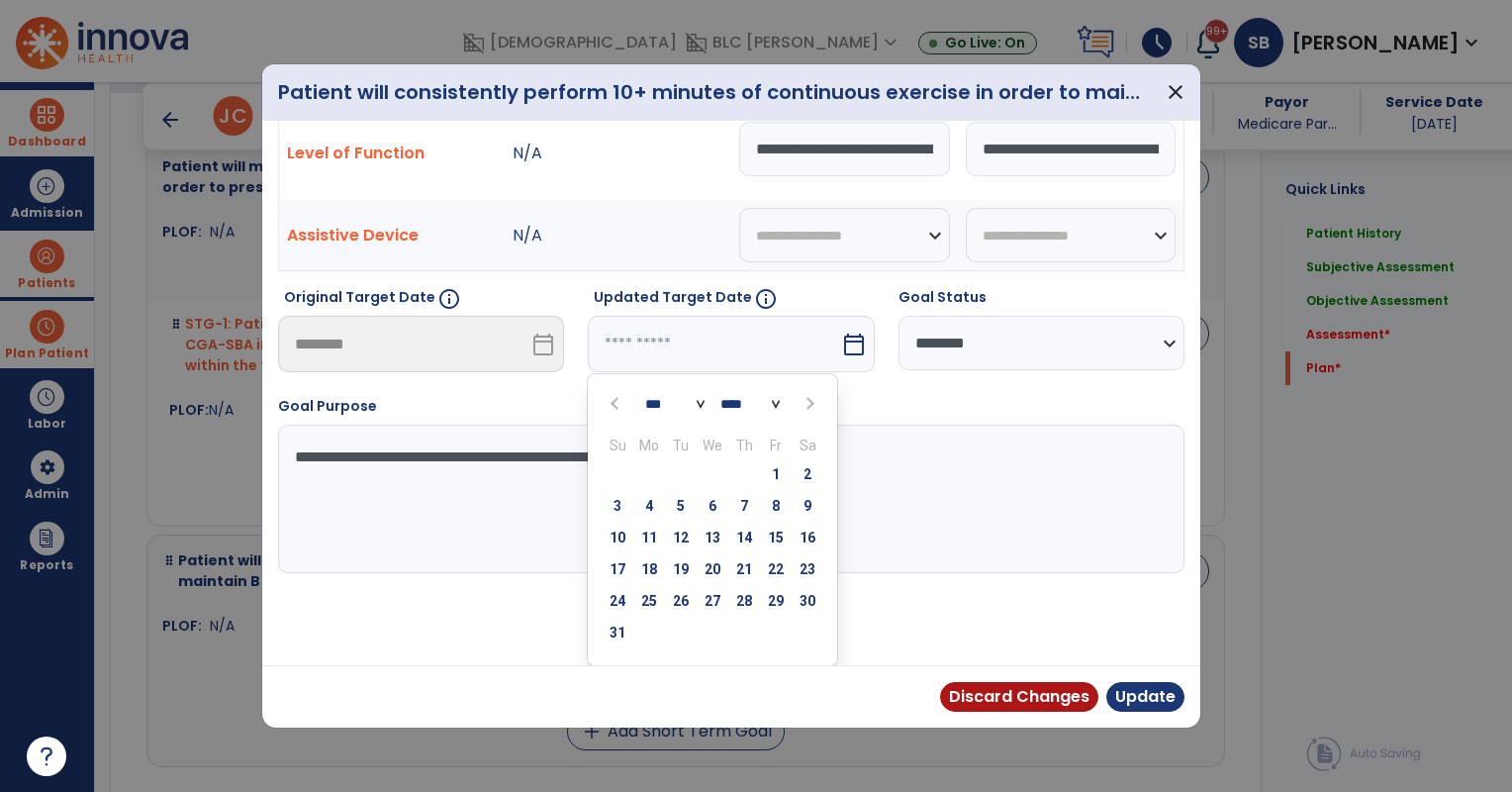 click at bounding box center [807, 403] 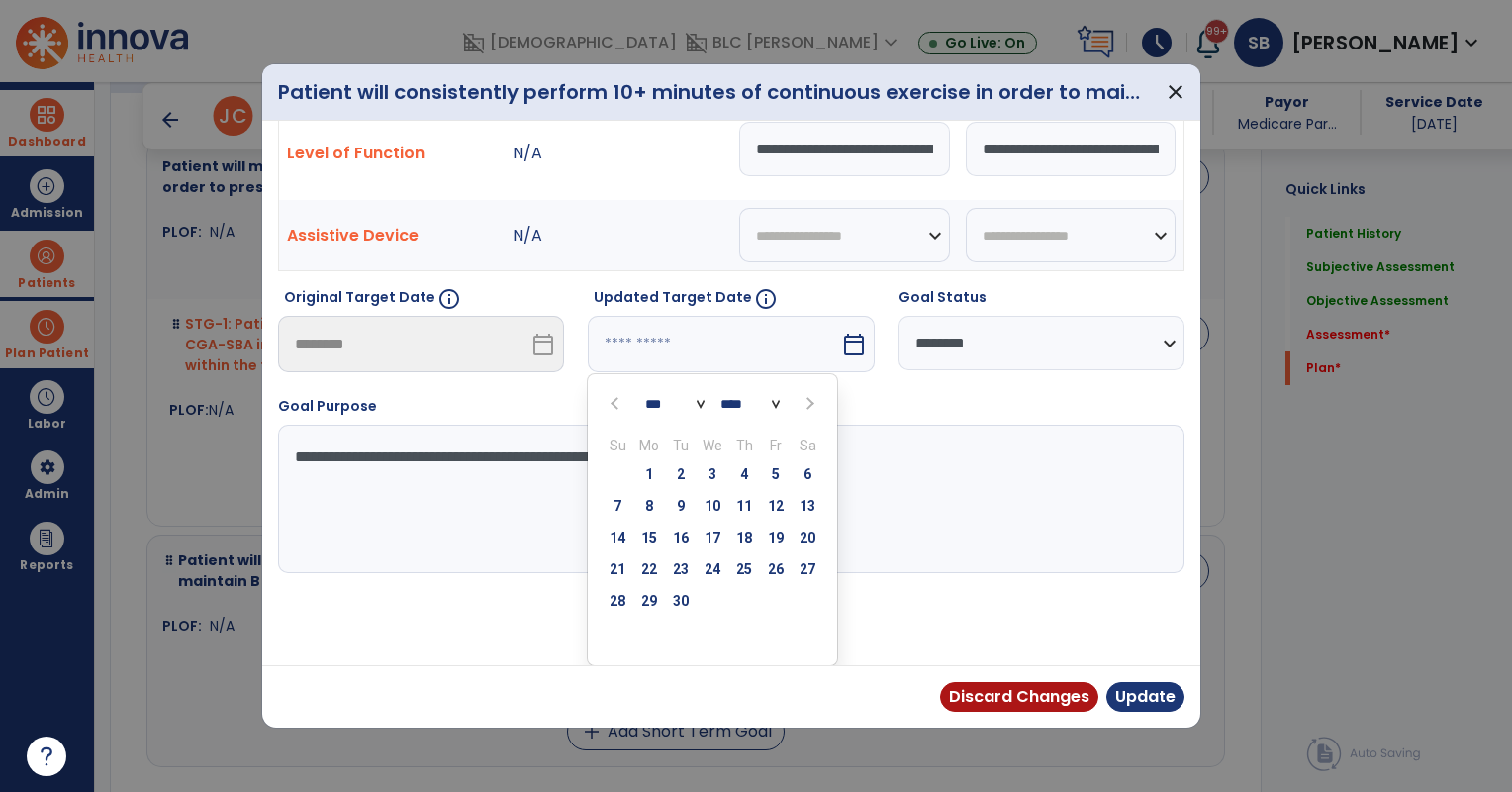 click at bounding box center (807, 403) 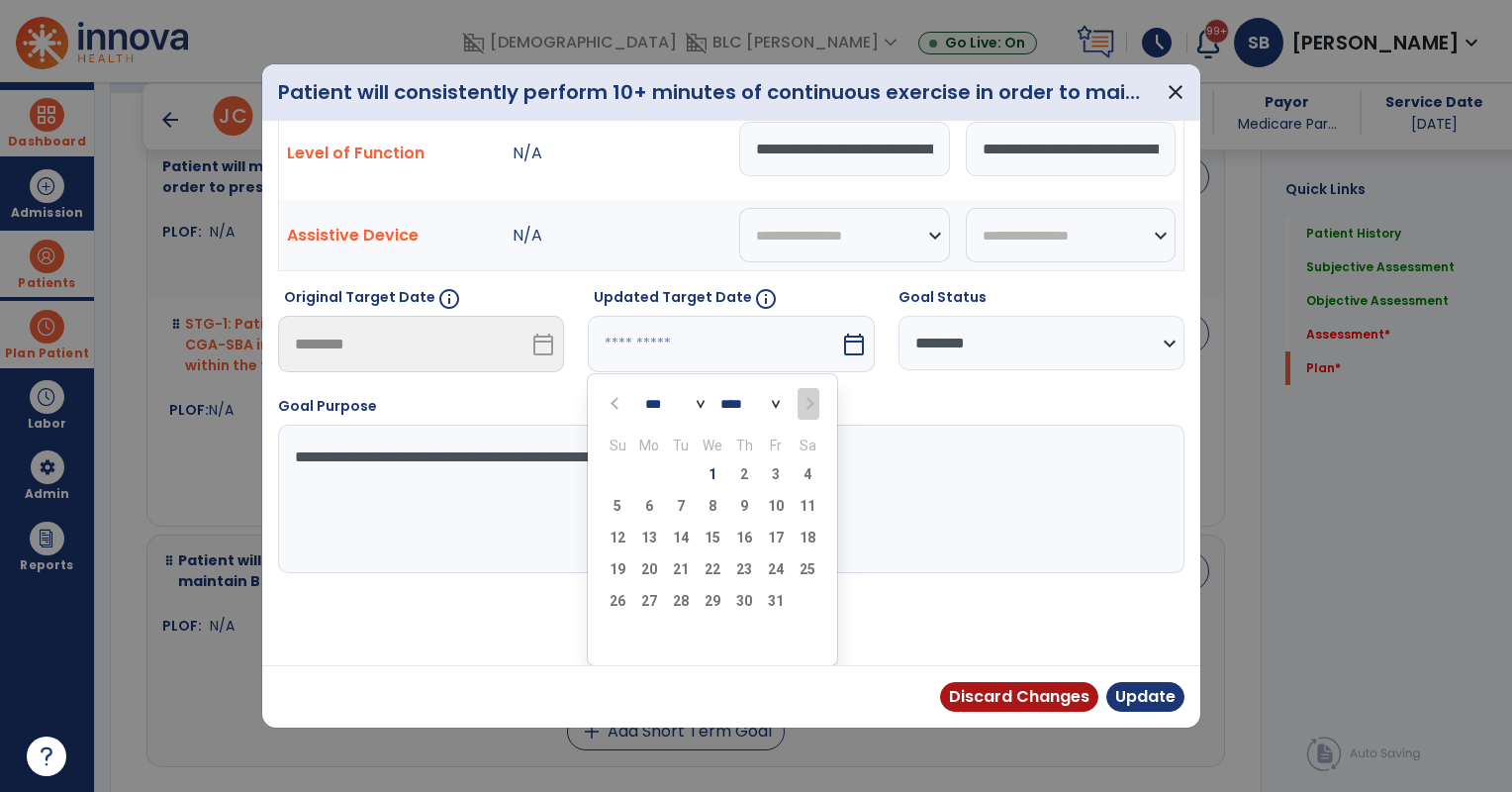 click on "1" at bounding box center (712, 474) 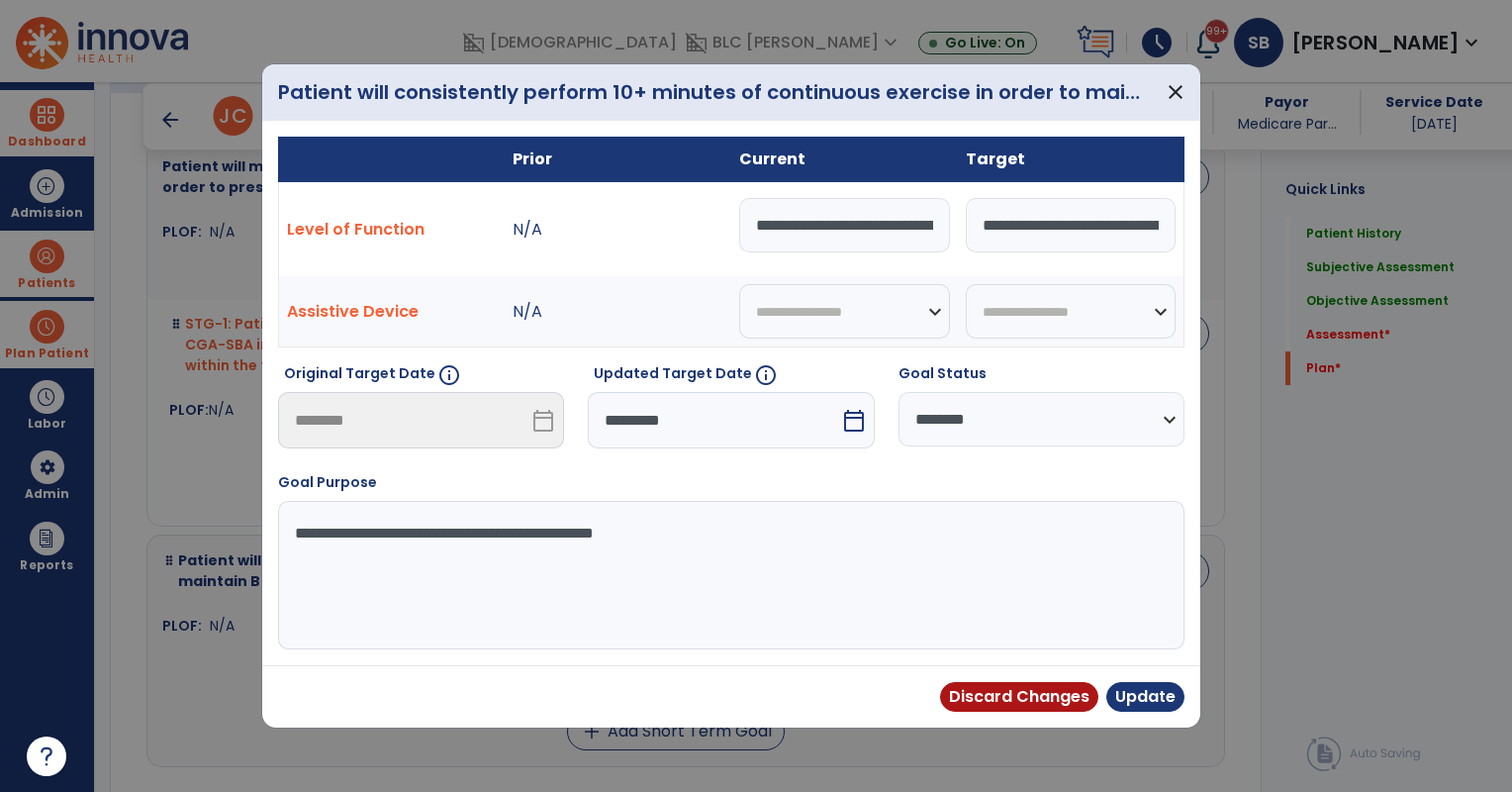 scroll, scrollTop: 0, scrollLeft: 0, axis: both 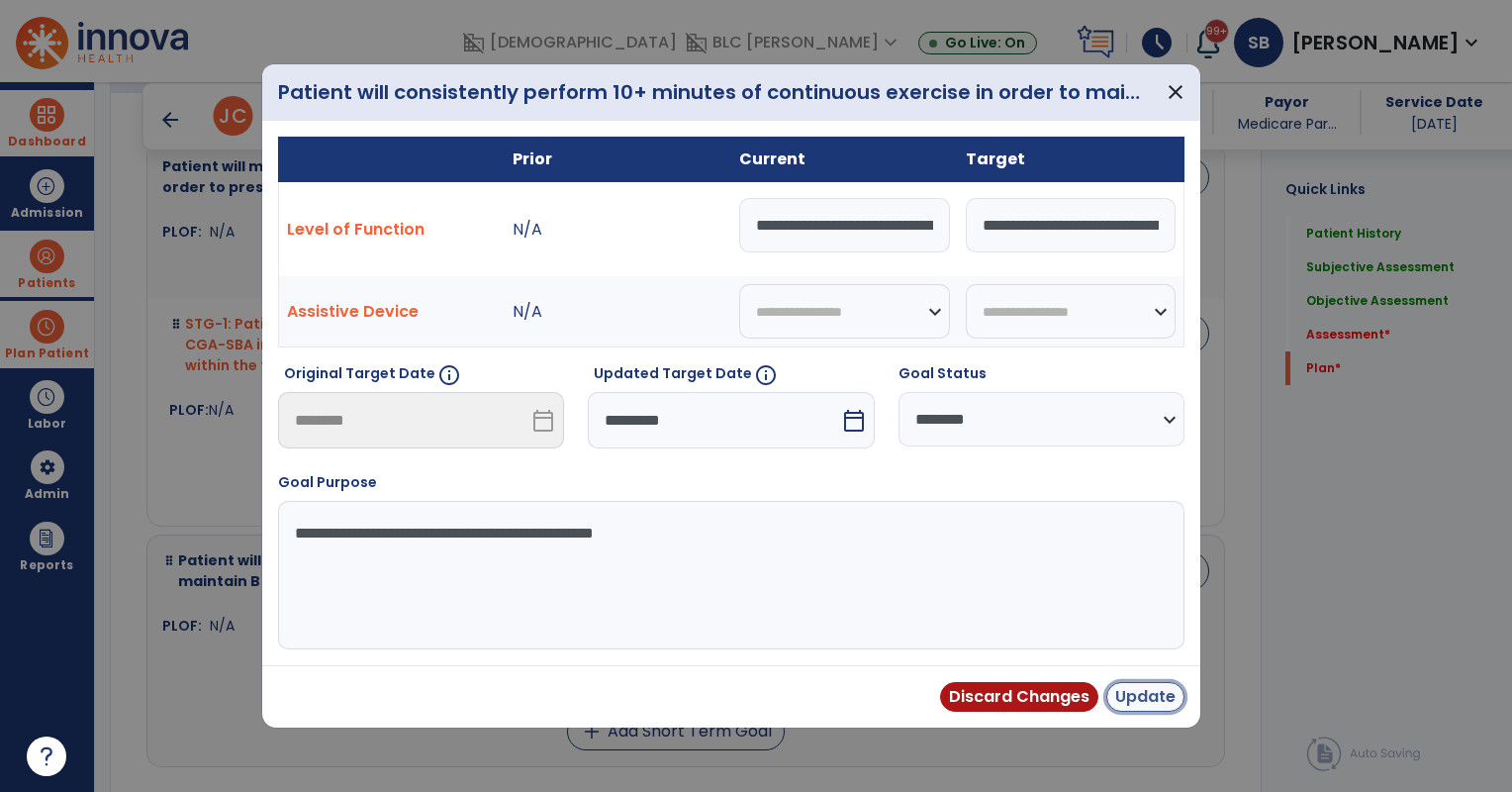 click on "Update" at bounding box center [1145, 697] 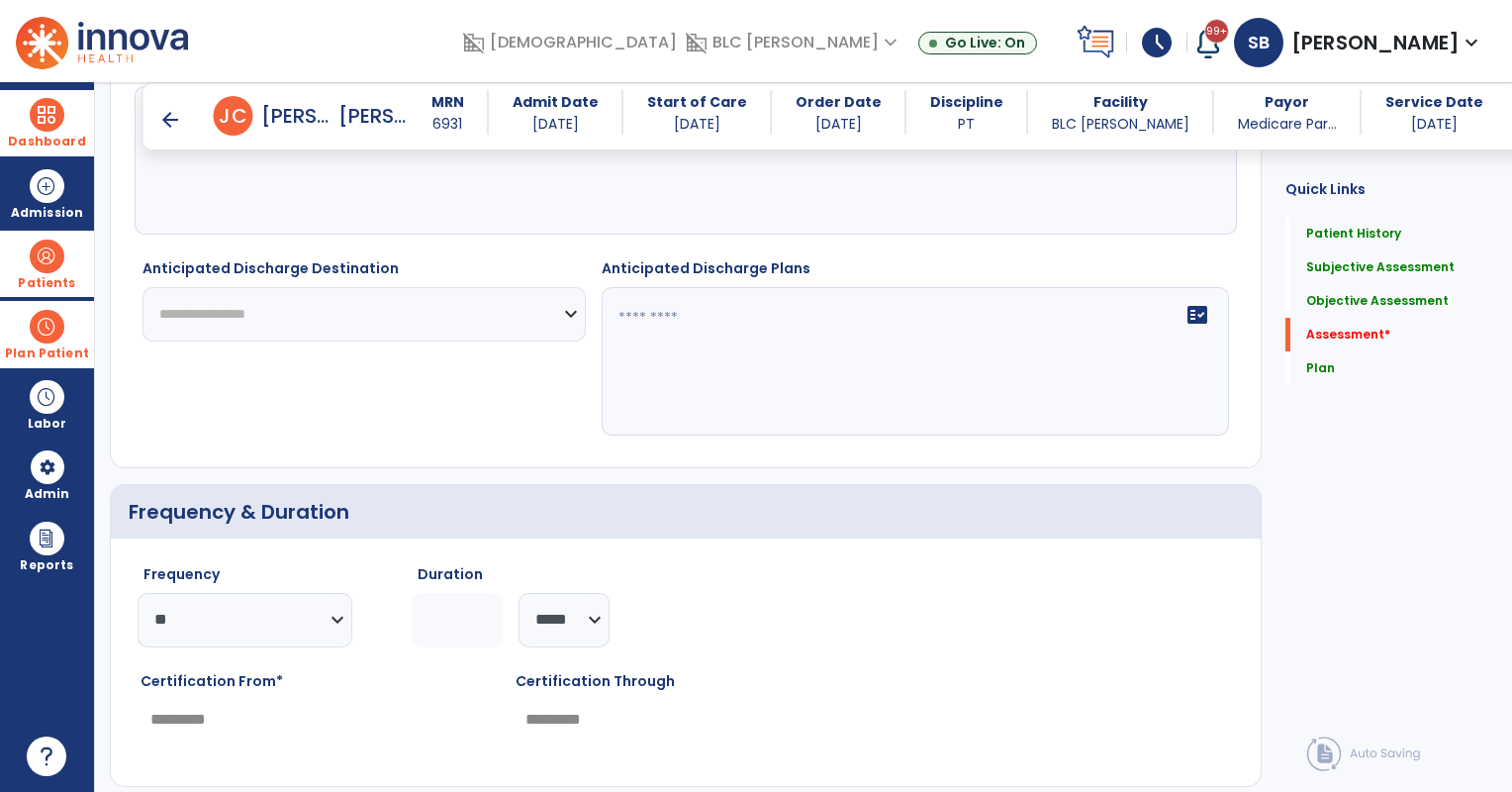 scroll, scrollTop: 4954, scrollLeft: 0, axis: vertical 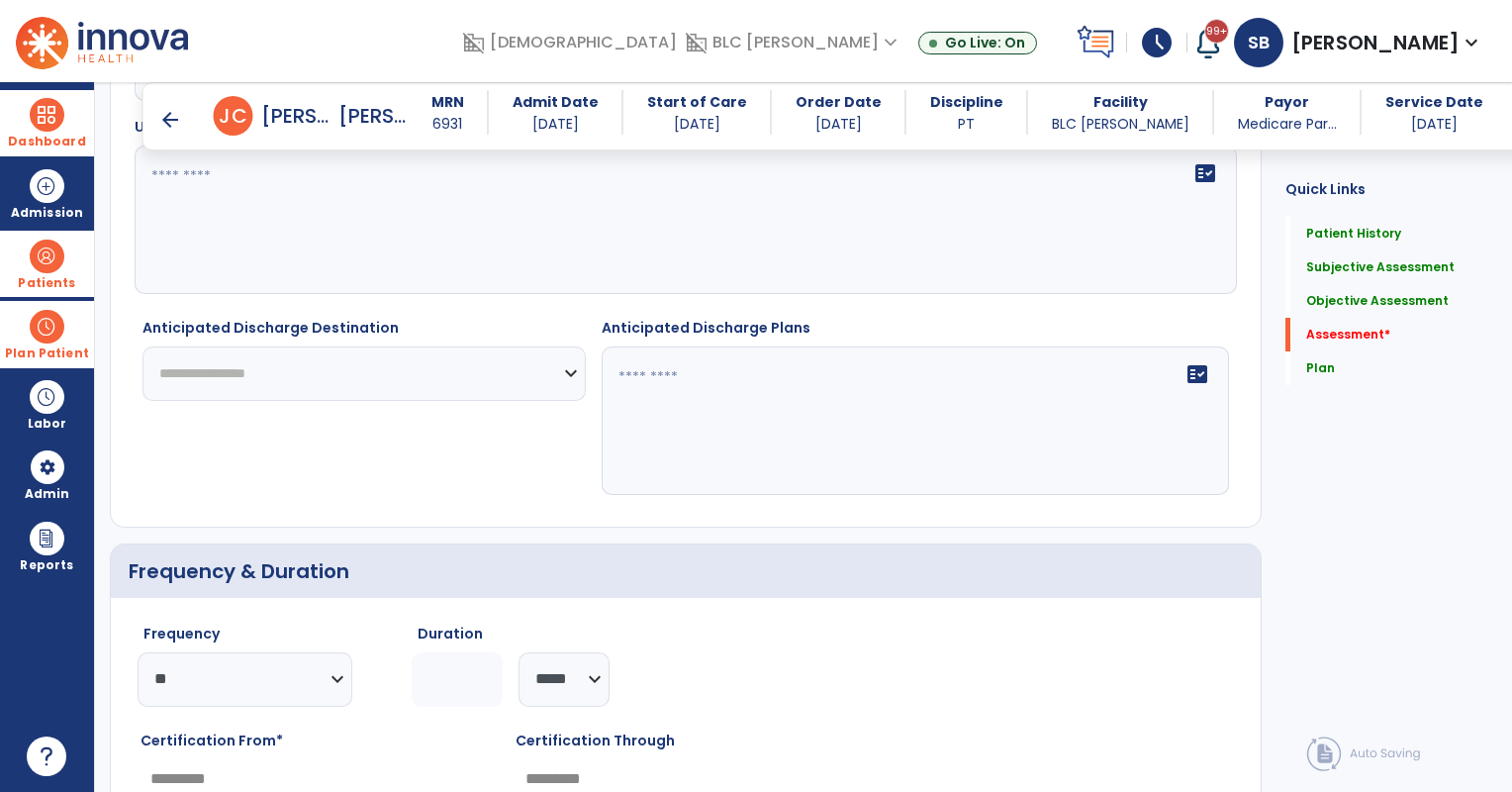 click on "**********" 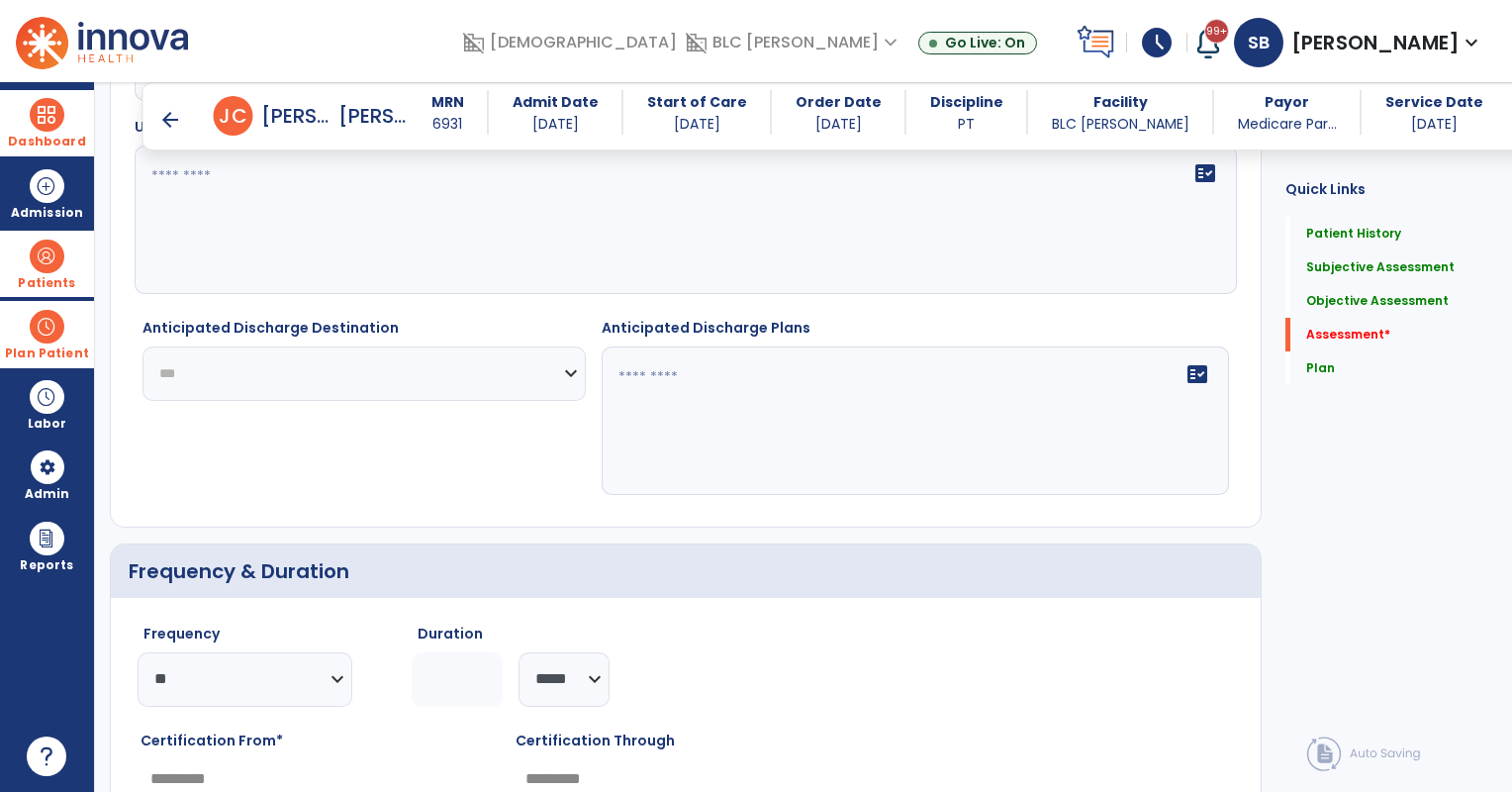 click on "**********" 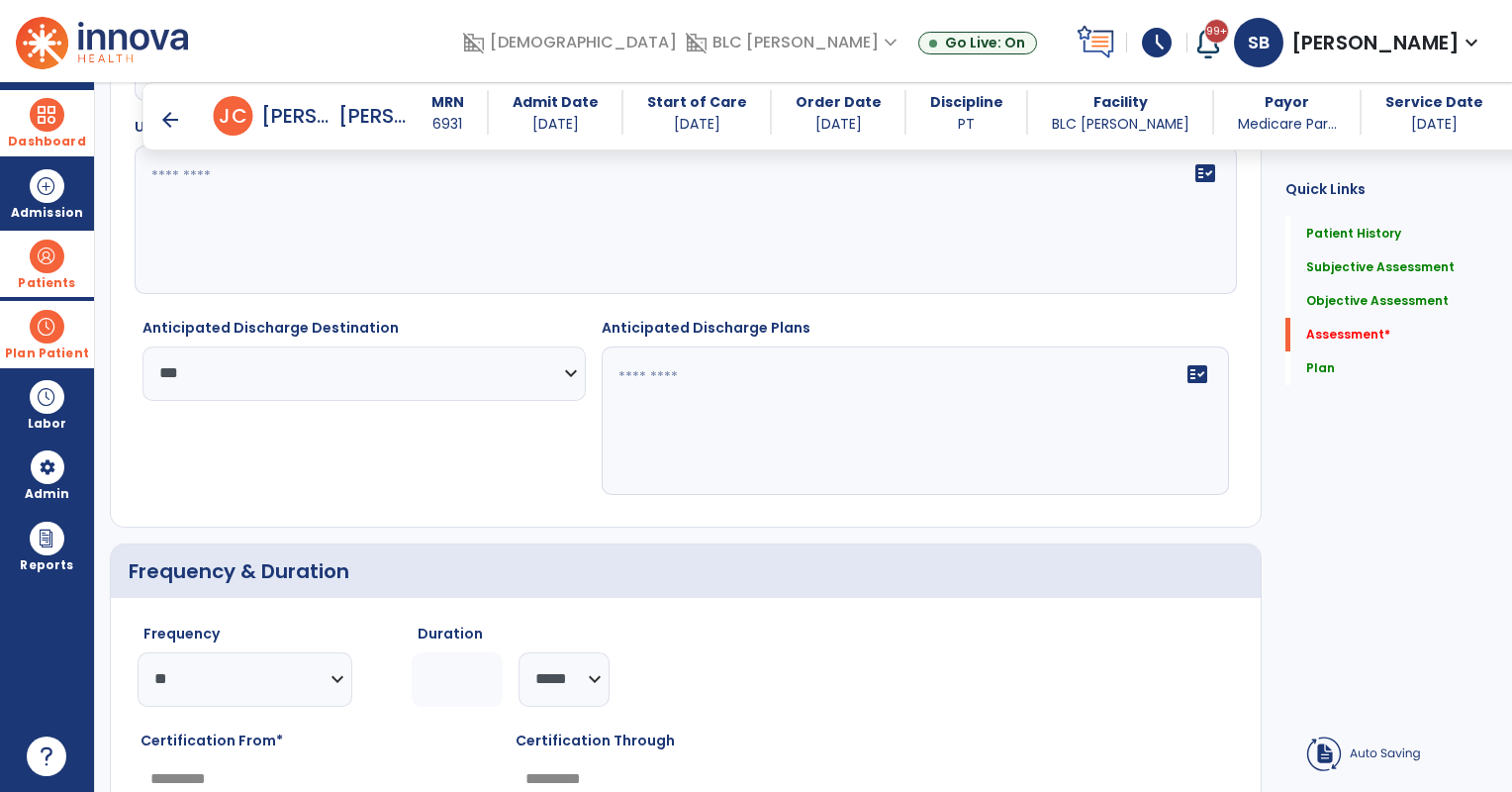 click on "fact_check" 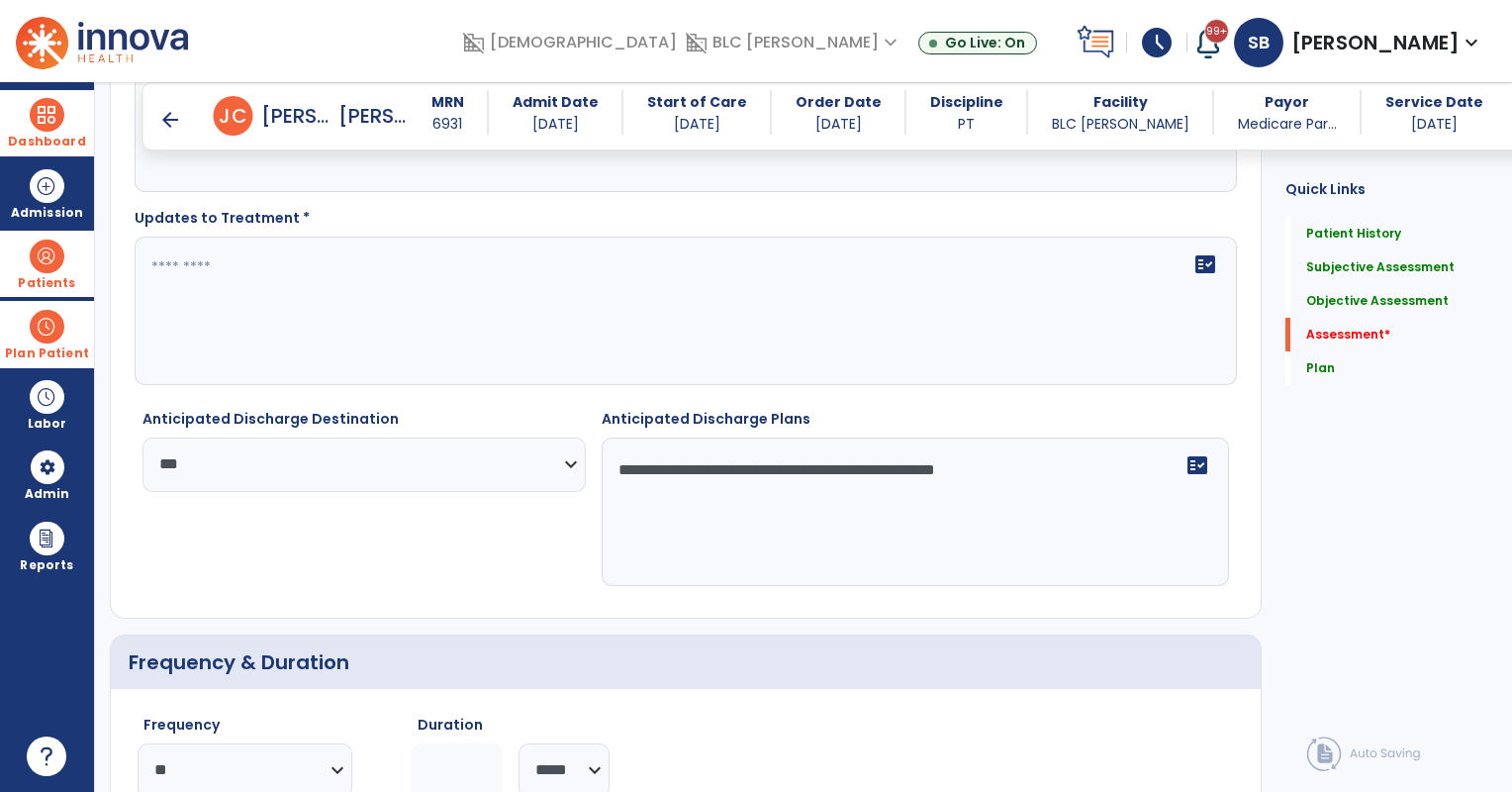 scroll, scrollTop: 4625, scrollLeft: 0, axis: vertical 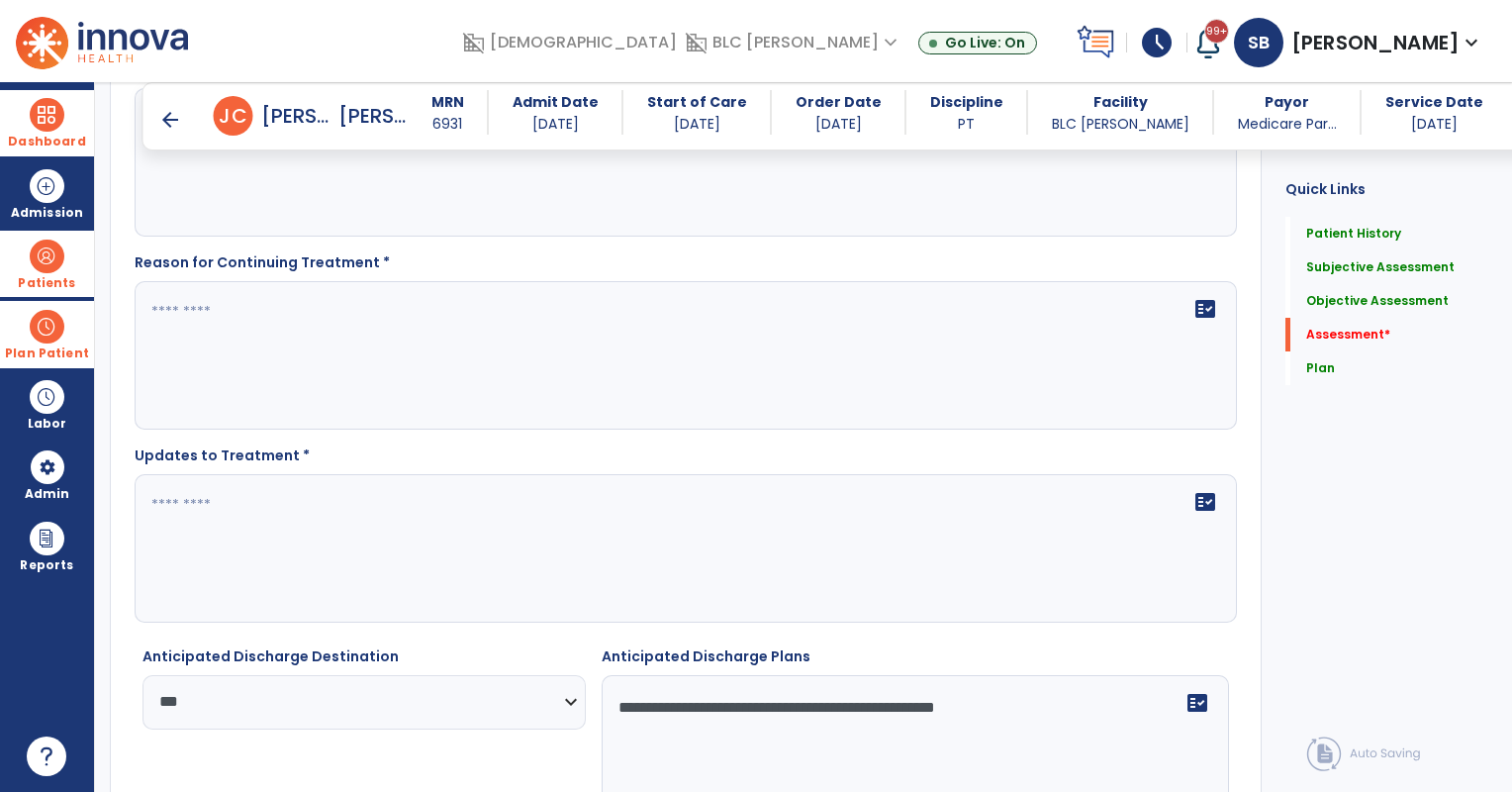type on "**********" 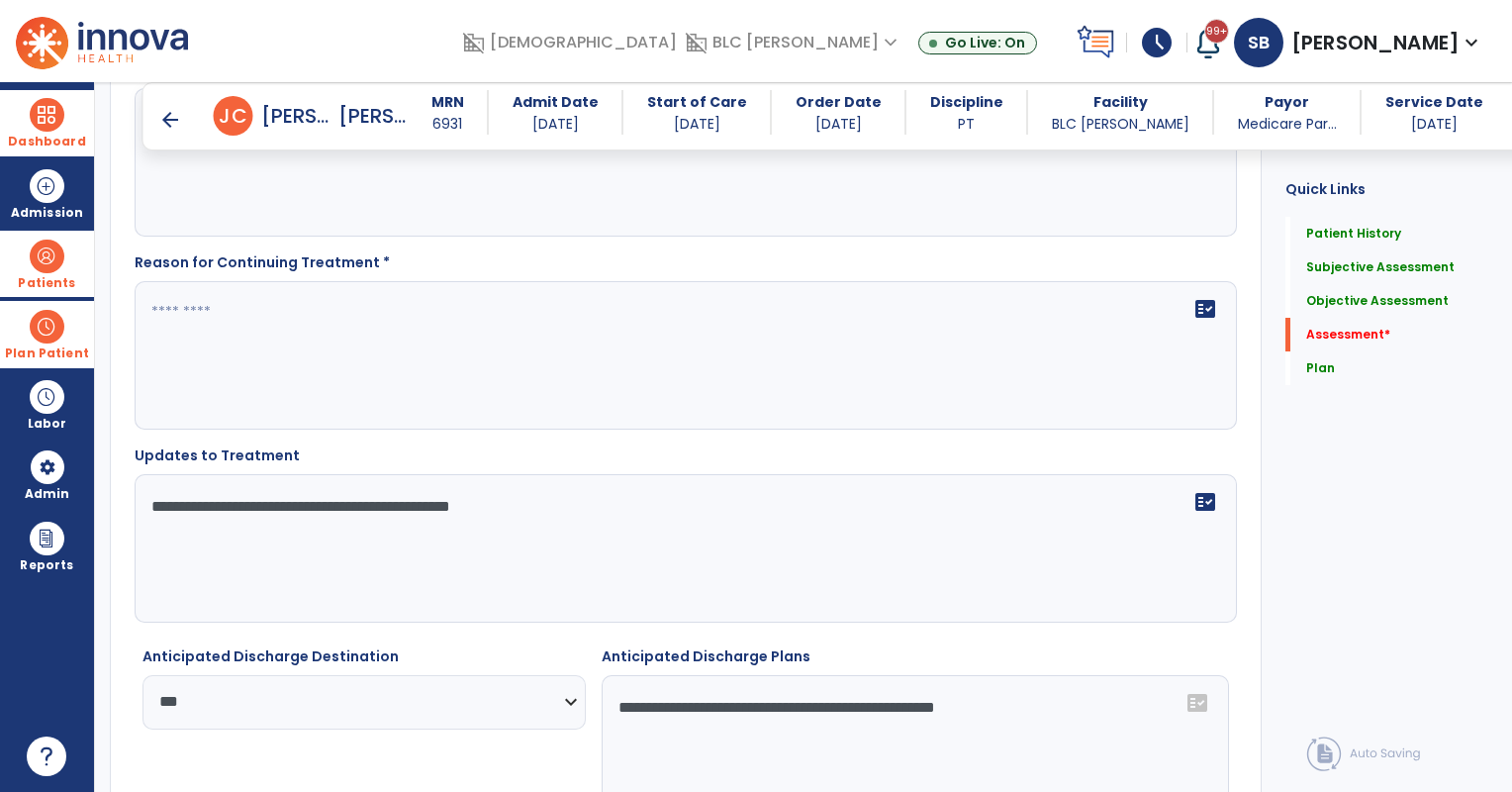type on "**********" 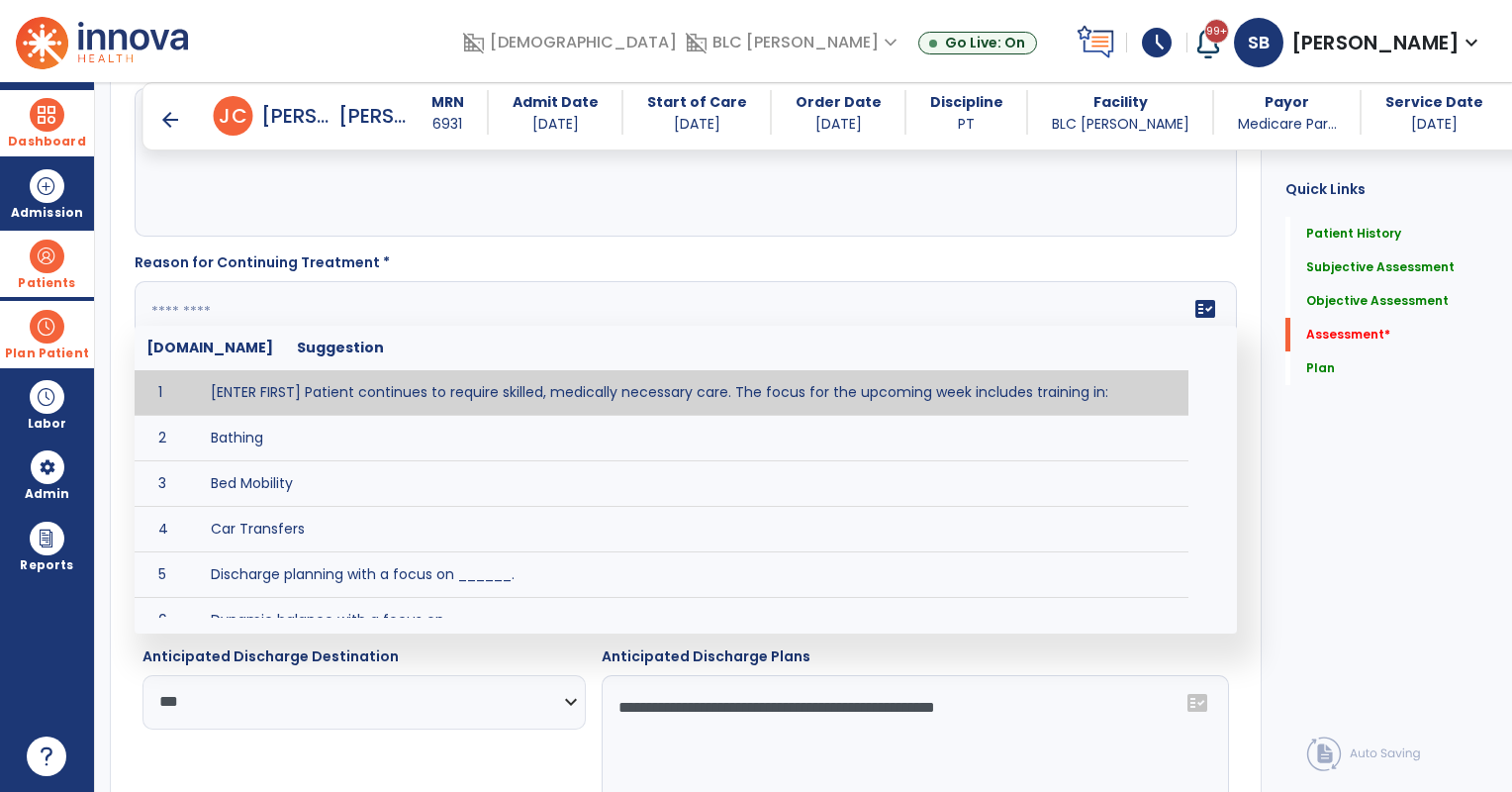 click on "fact_check  Sr.No Suggestion 1 [ENTER FIRST] Patient continues to require skilled, medically necessary care. The focus for the upcoming week includes training in: 2 Bathing 3 Bed Mobility 4 Car Transfers 5 Discharge planning with a focus on ______. 6 Dynamic balance with a focus on _________. 7 Gait around obstacles. 8 Gait on level surfaces. 9 Gait on unlevel surfaces. 10 Life skills management. 11 Pain management. 12 Stair negotiation. 13 Static balance. 14 Toileting 15 Transfers from bed. 16 Transfers from chair. 17 Transfers from toilet. 18 Transfers to/from tub 19 Transition home program. 20 Wound care management." 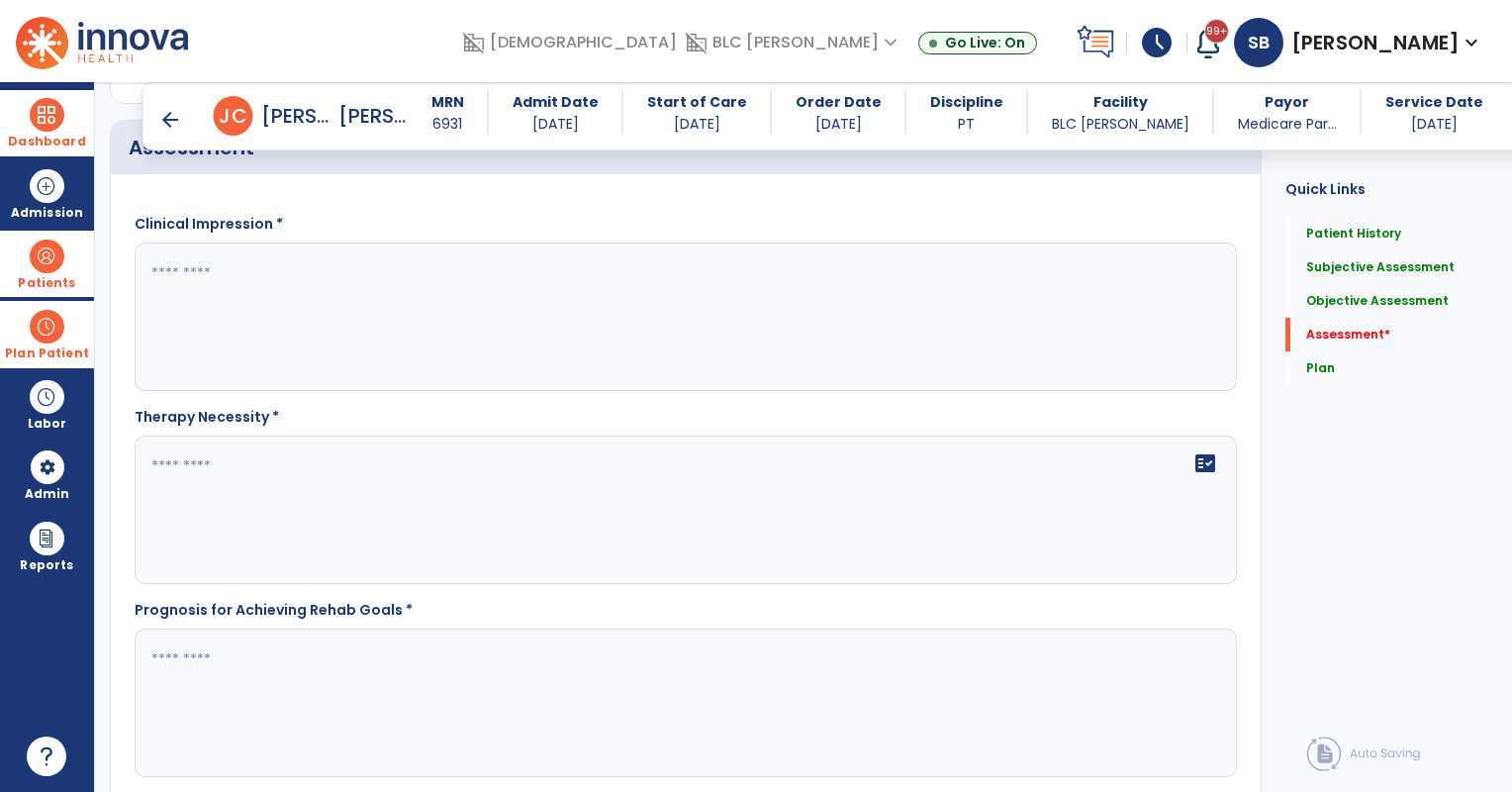 scroll, scrollTop: 4295, scrollLeft: 0, axis: vertical 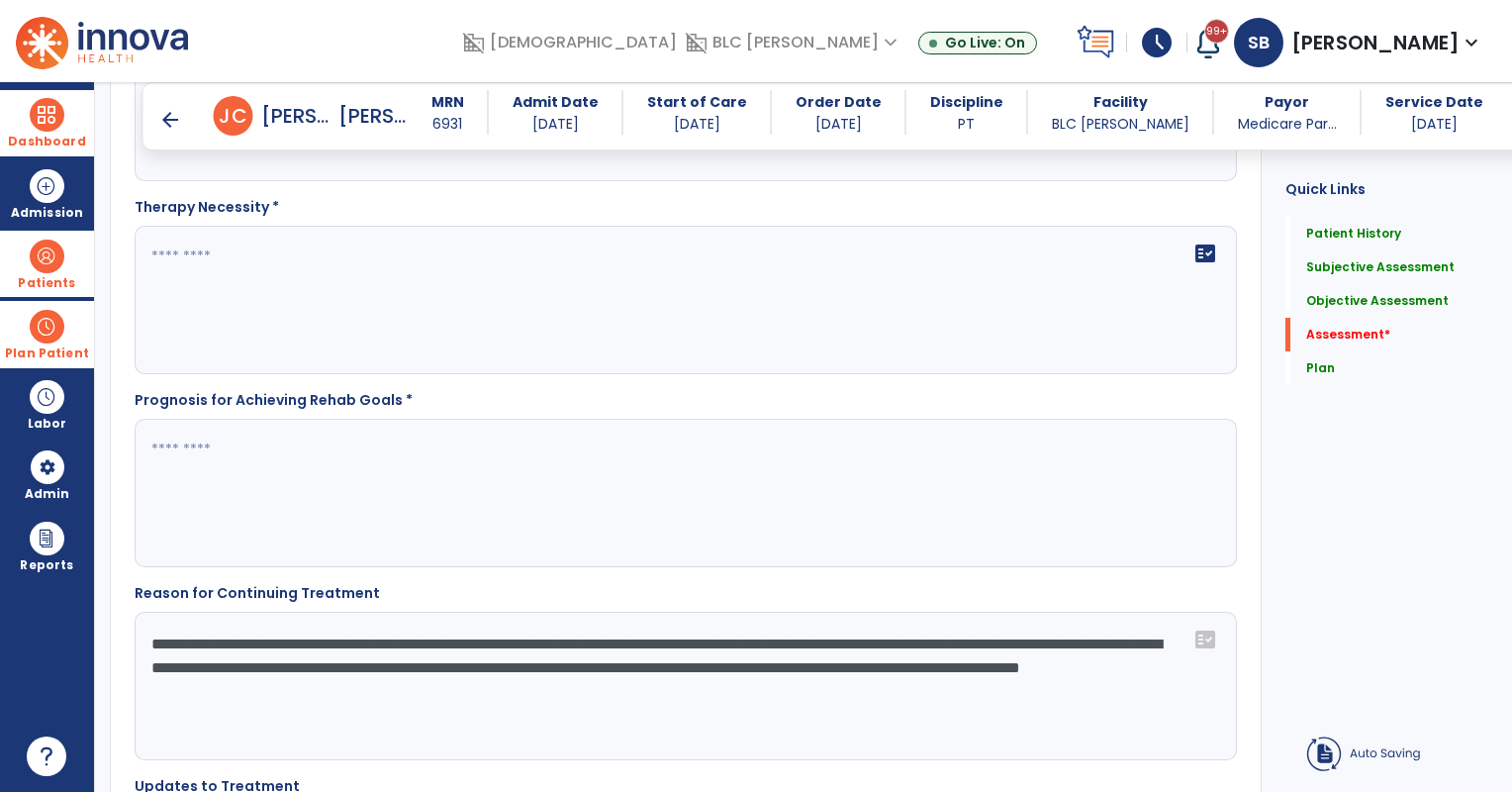 type on "**********" 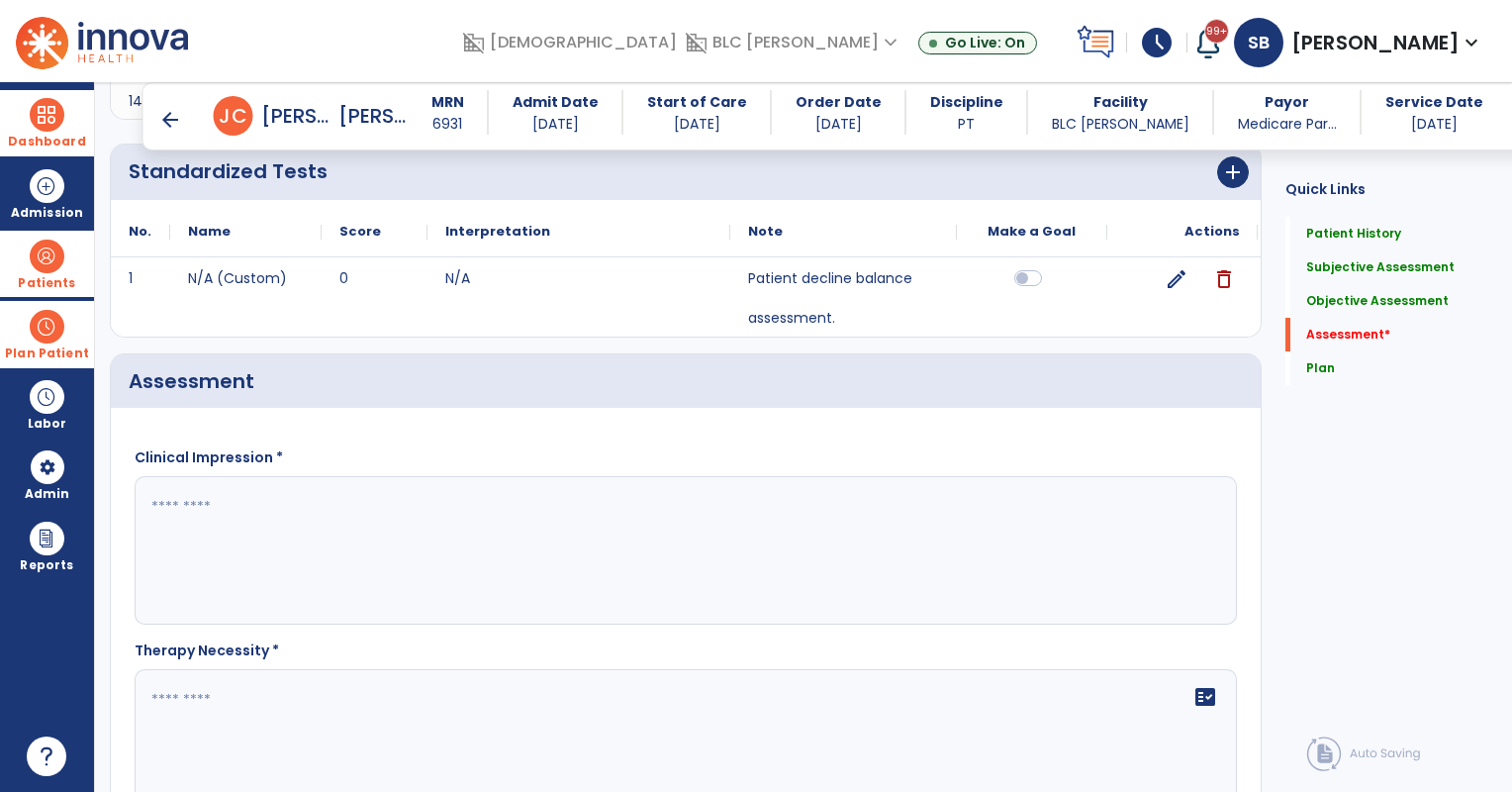 scroll, scrollTop: 3964, scrollLeft: 0, axis: vertical 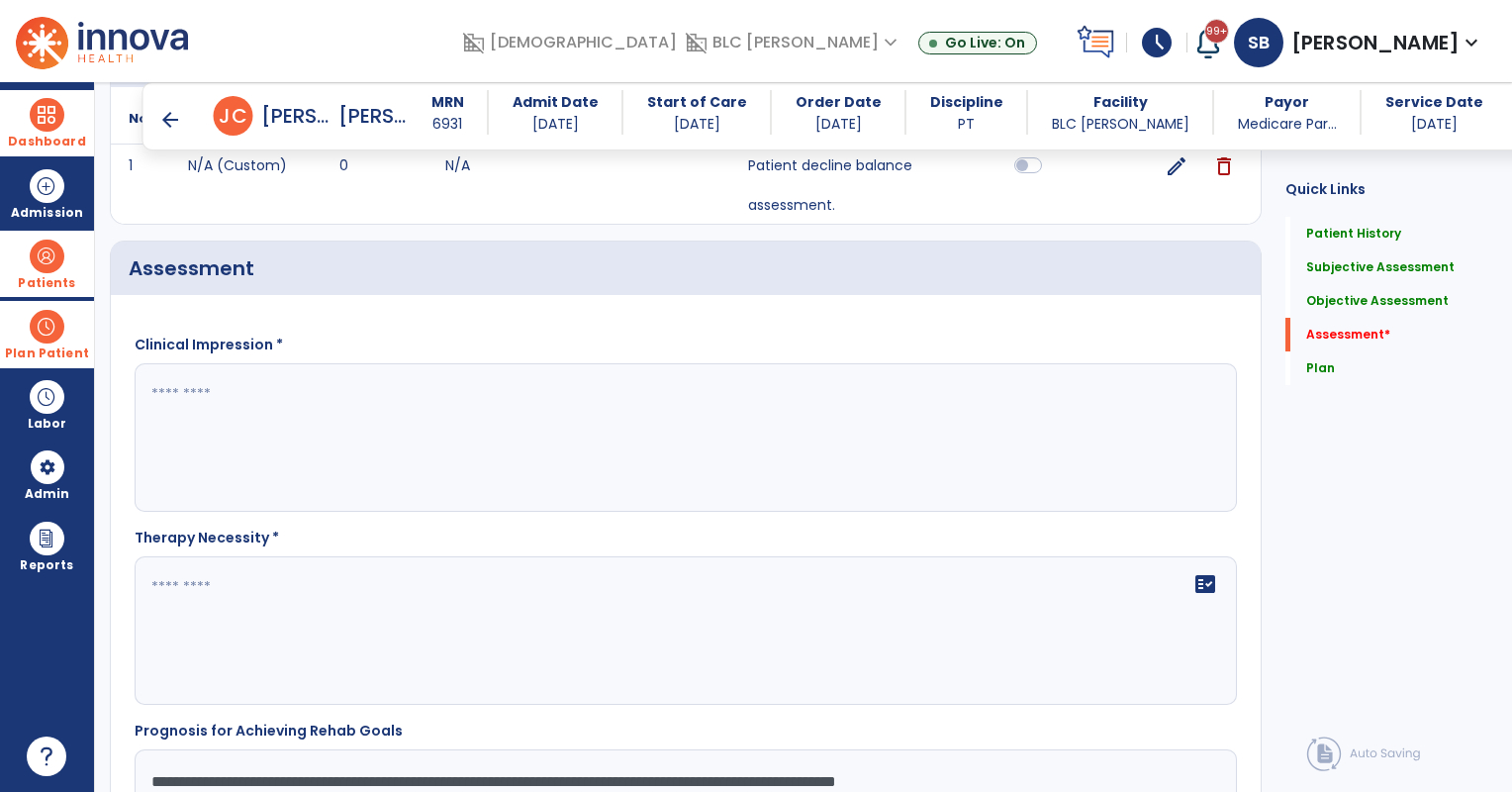 type on "**********" 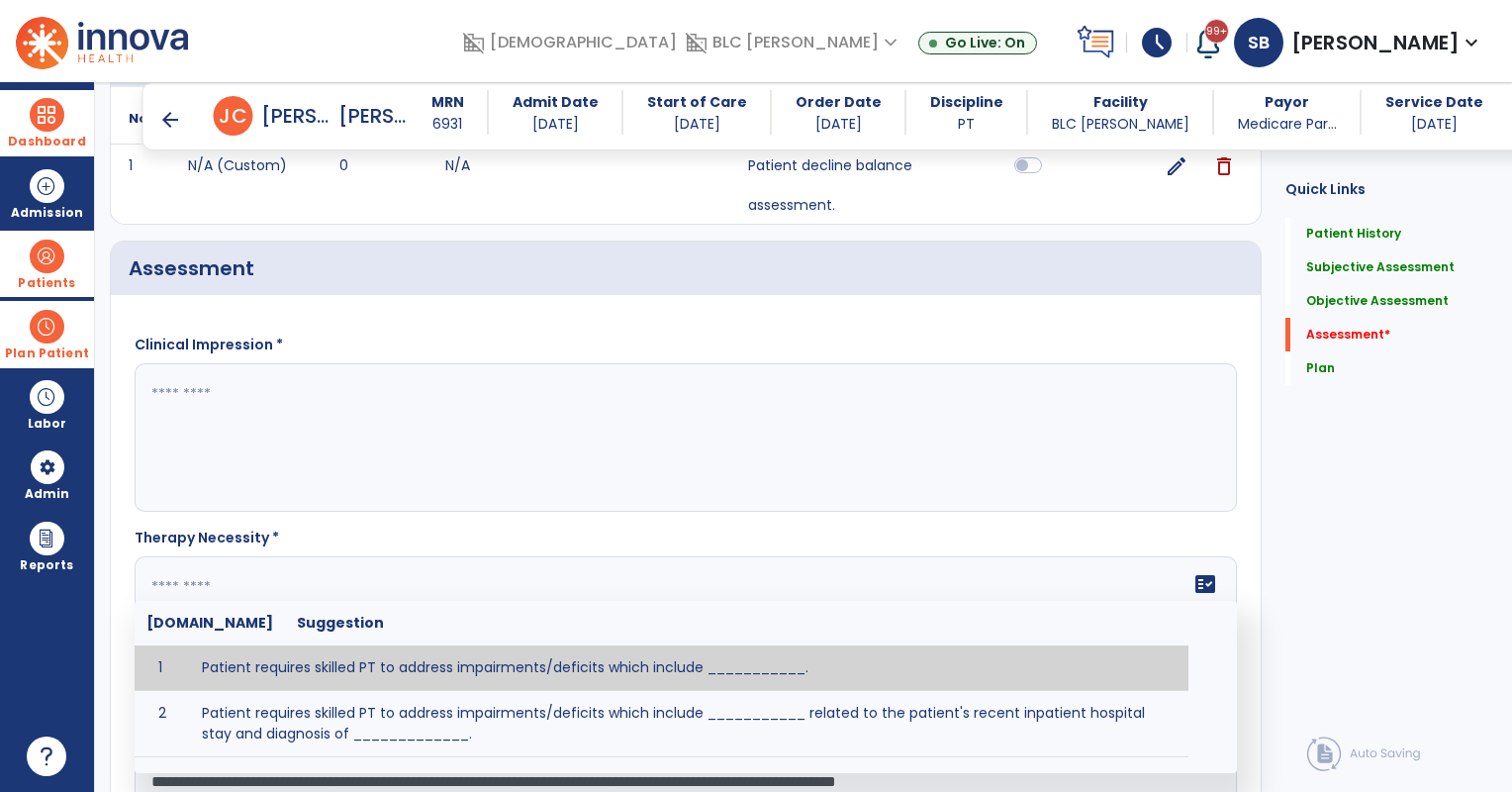 click 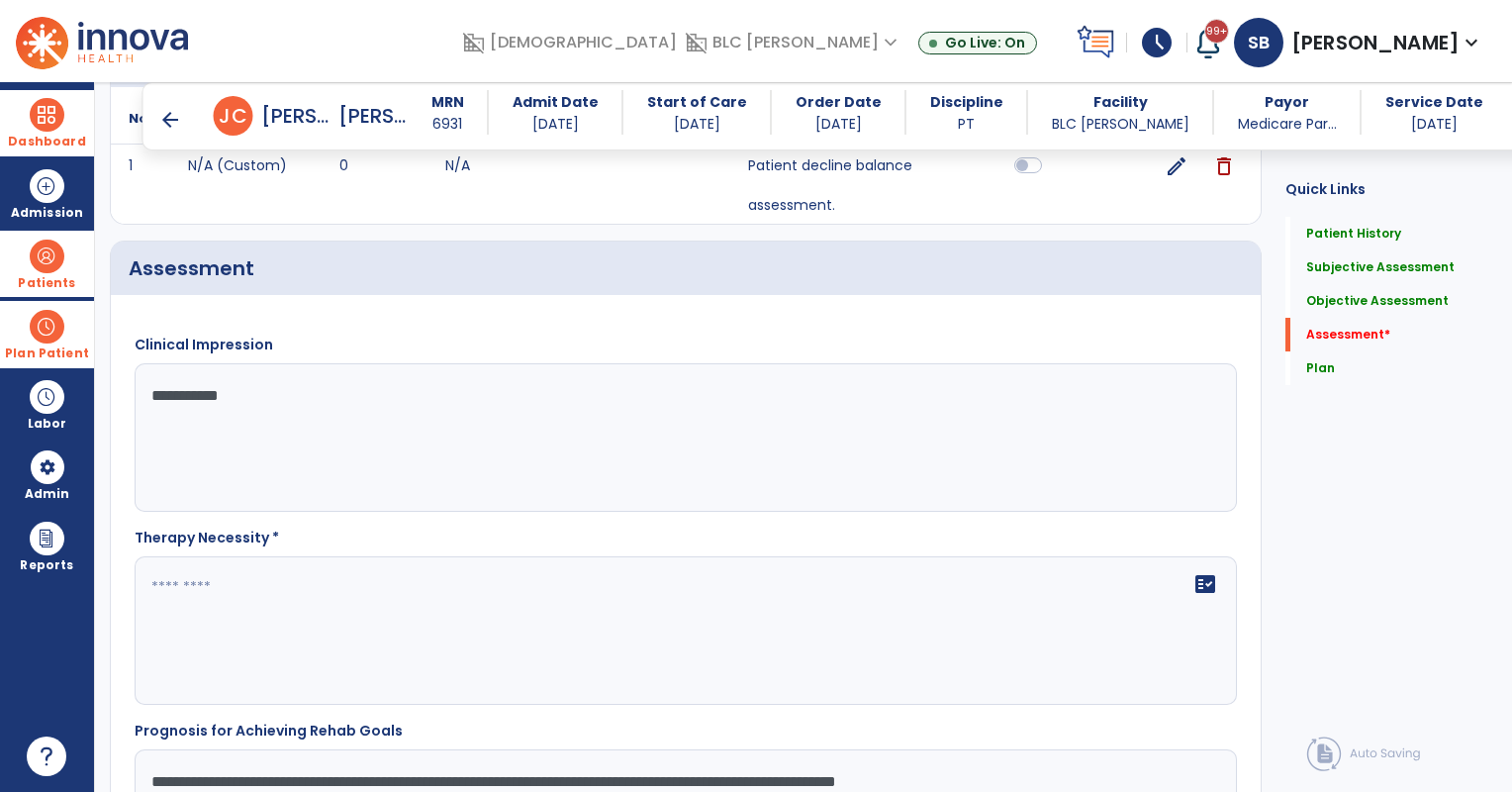 scroll, scrollTop: 4130, scrollLeft: 0, axis: vertical 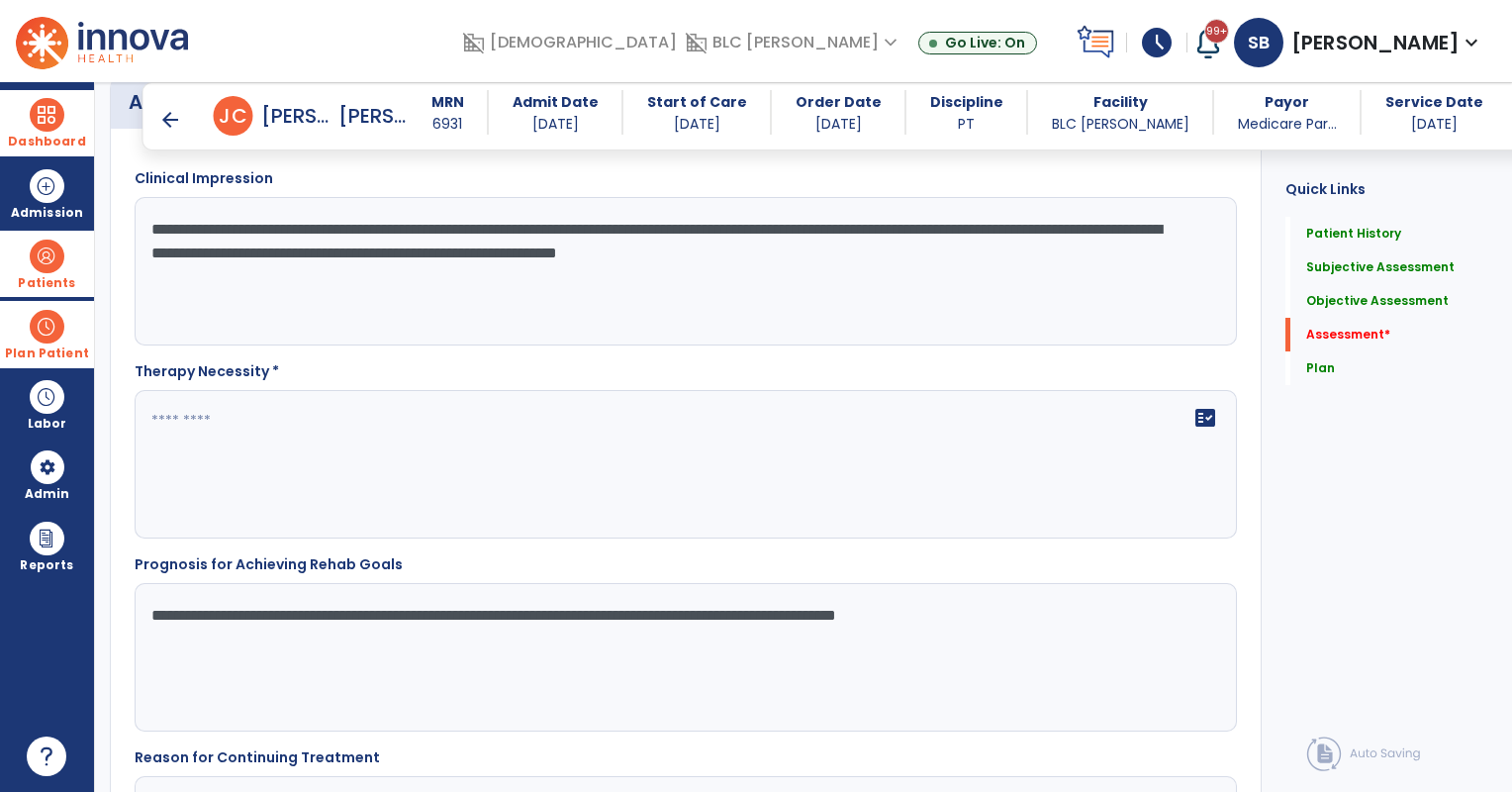 type on "**********" 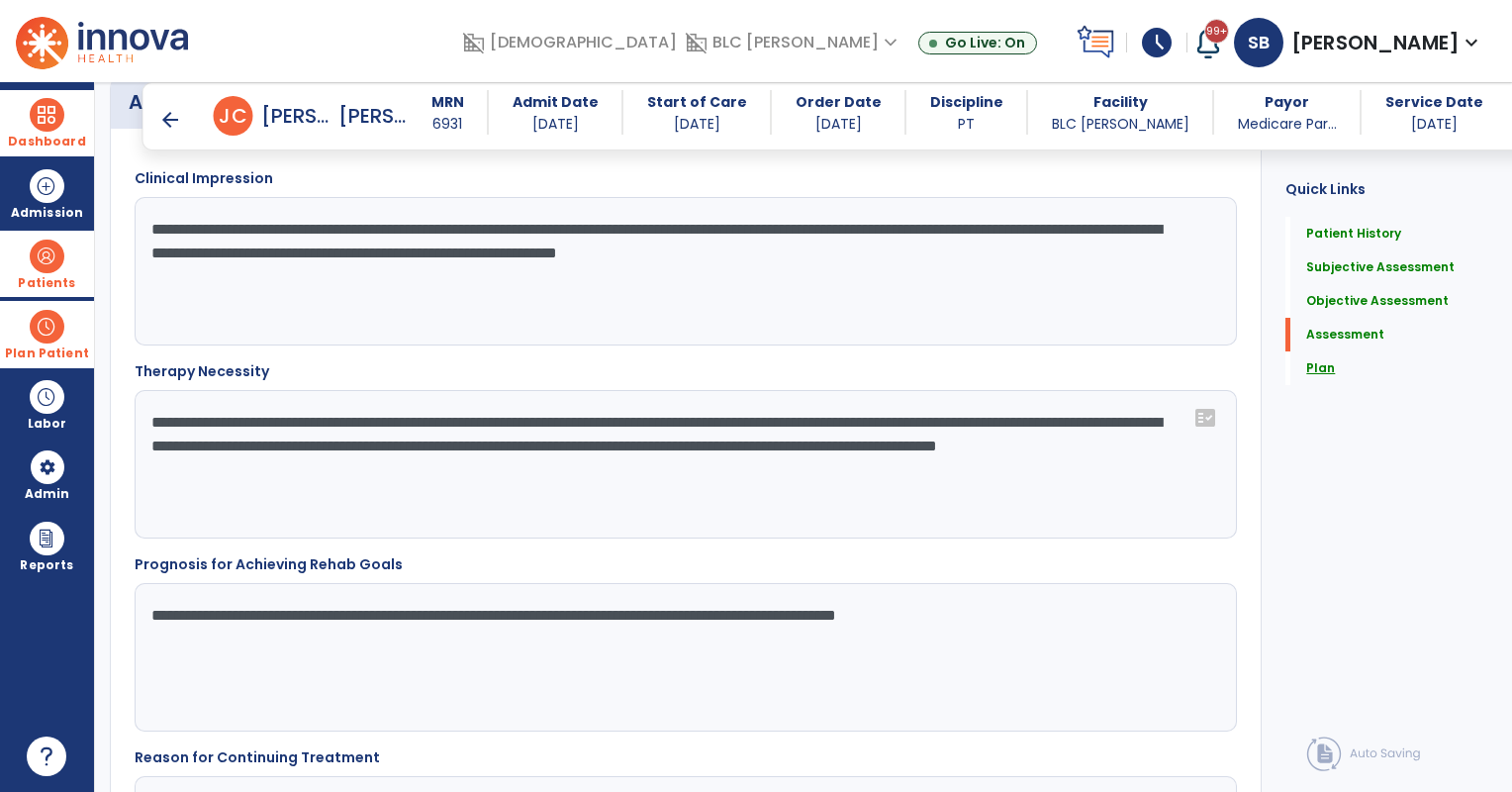 type on "**********" 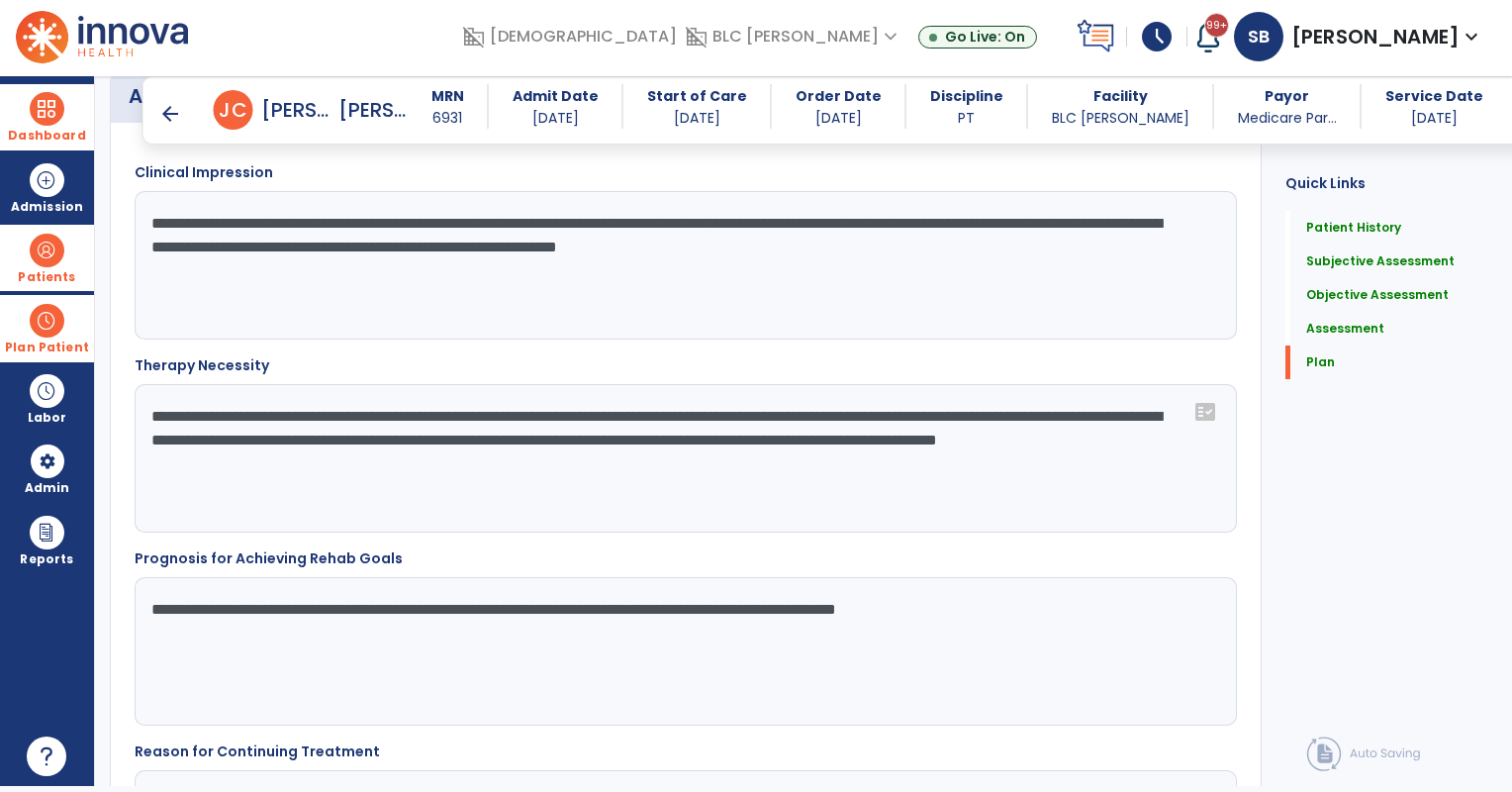 scroll, scrollTop: 41, scrollLeft: 0, axis: vertical 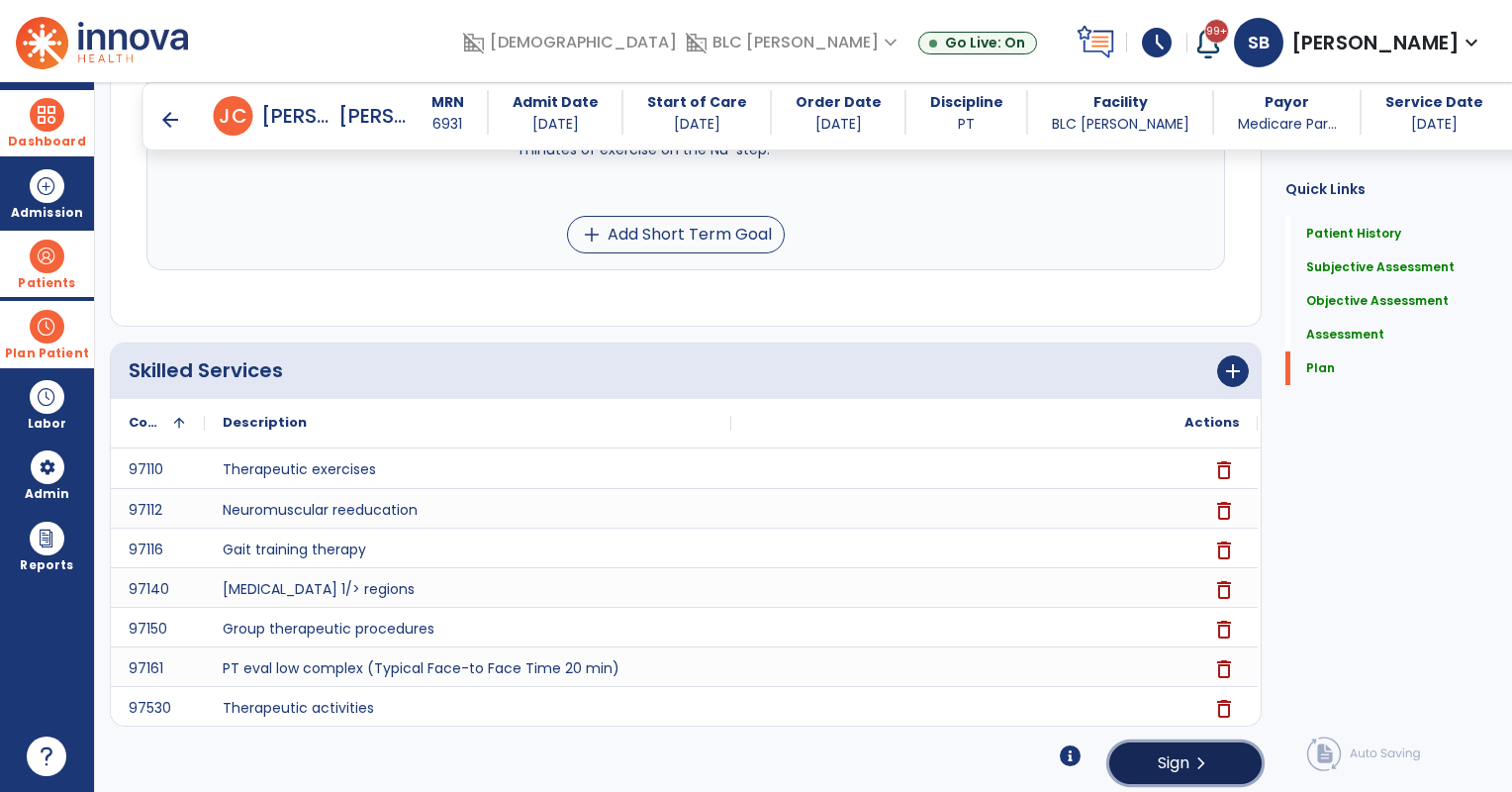 click on "chevron_right" 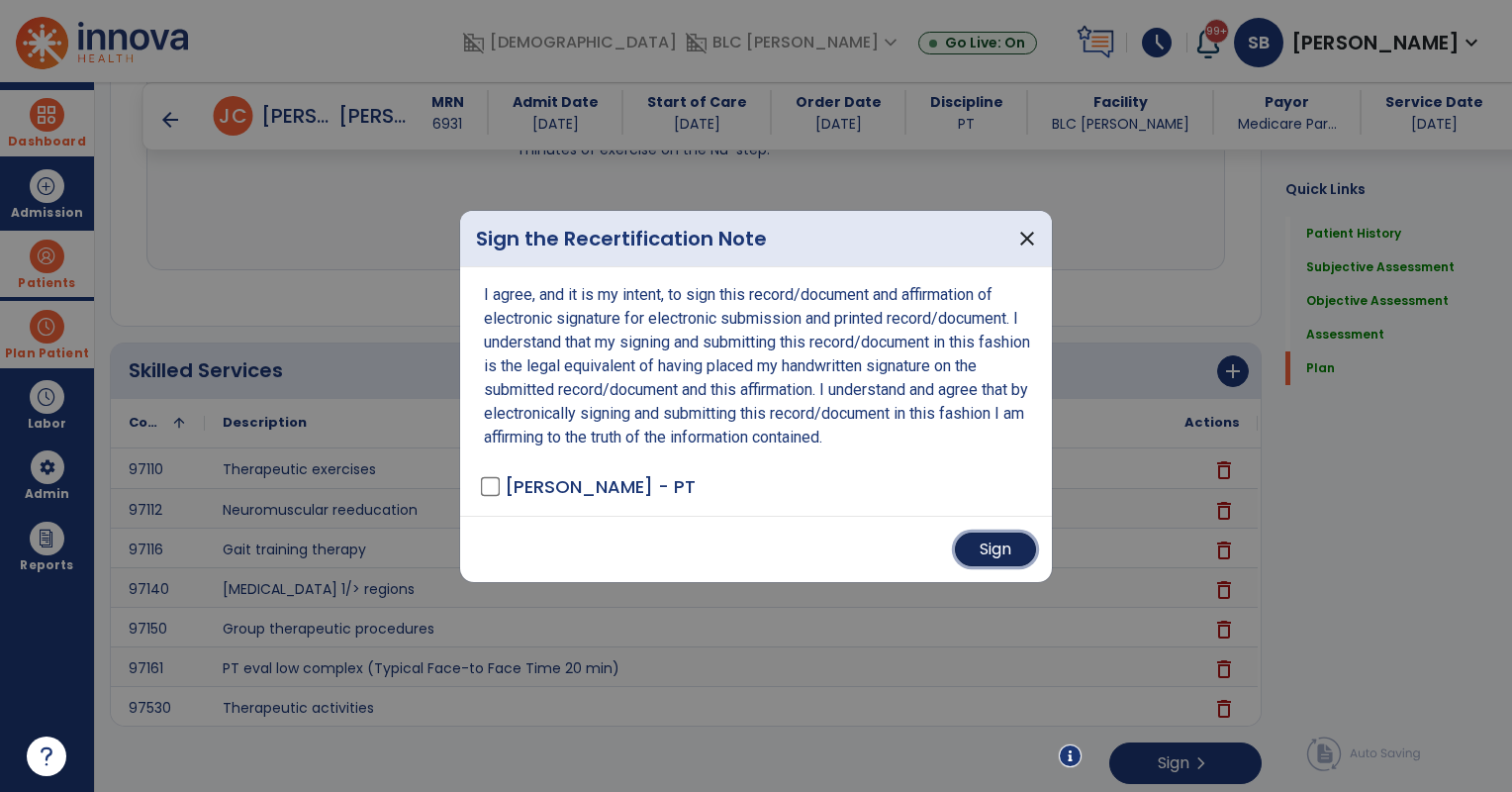 click on "Sign" at bounding box center (995, 549) 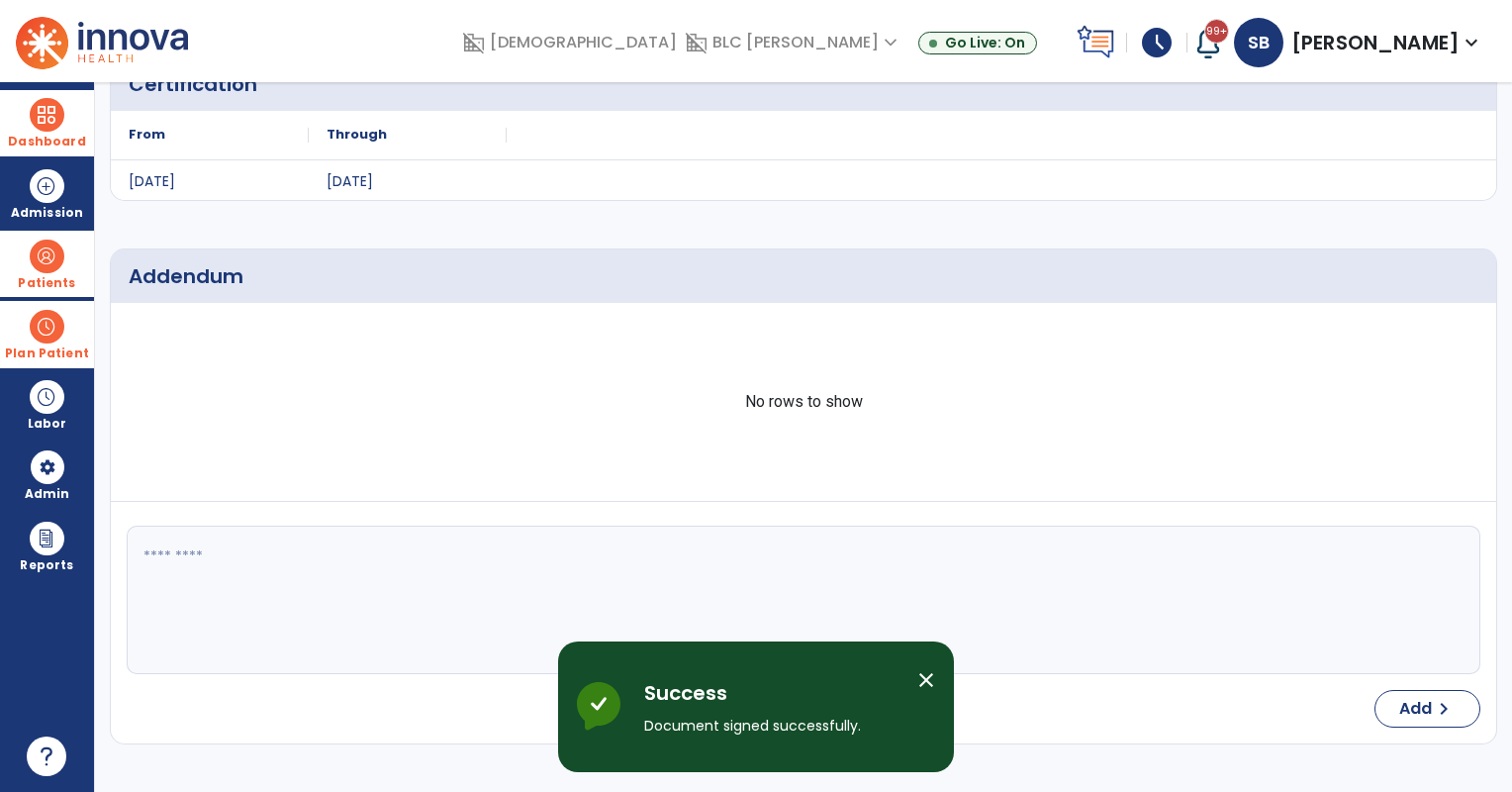 scroll, scrollTop: 0, scrollLeft: 0, axis: both 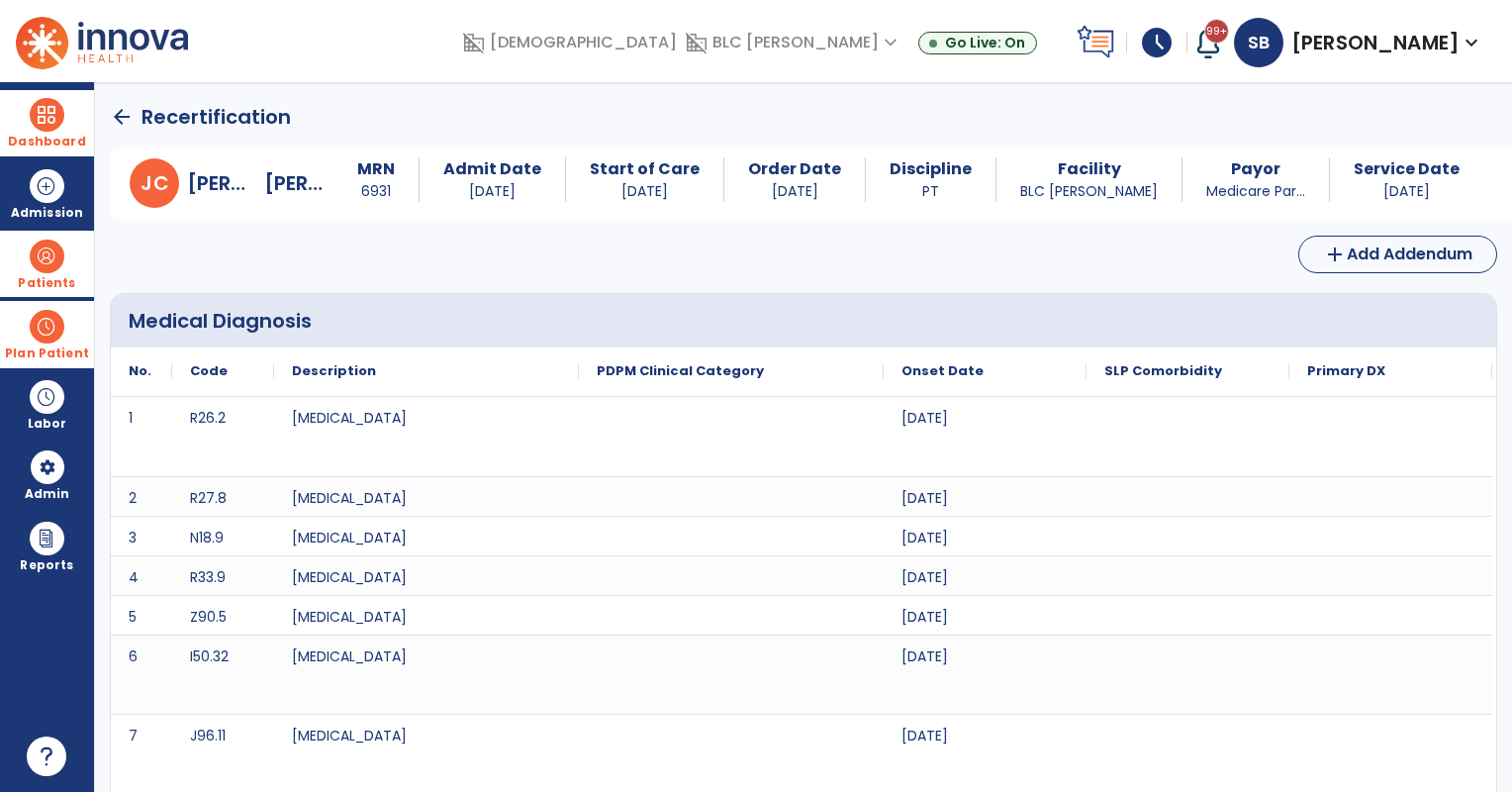 click on "Patients" at bounding box center [47, 283] 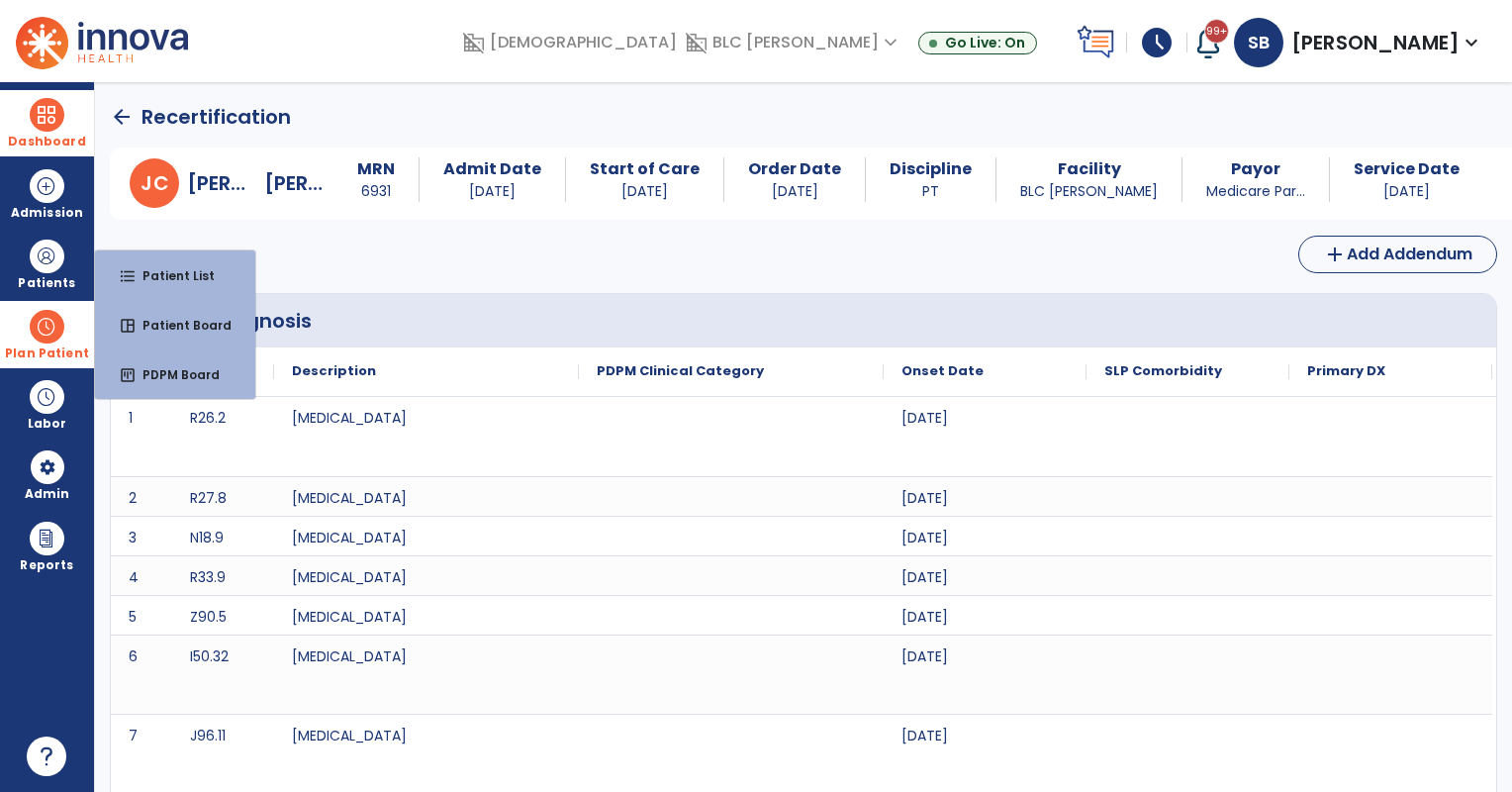click on "Plan Patient" at bounding box center [47, 263] 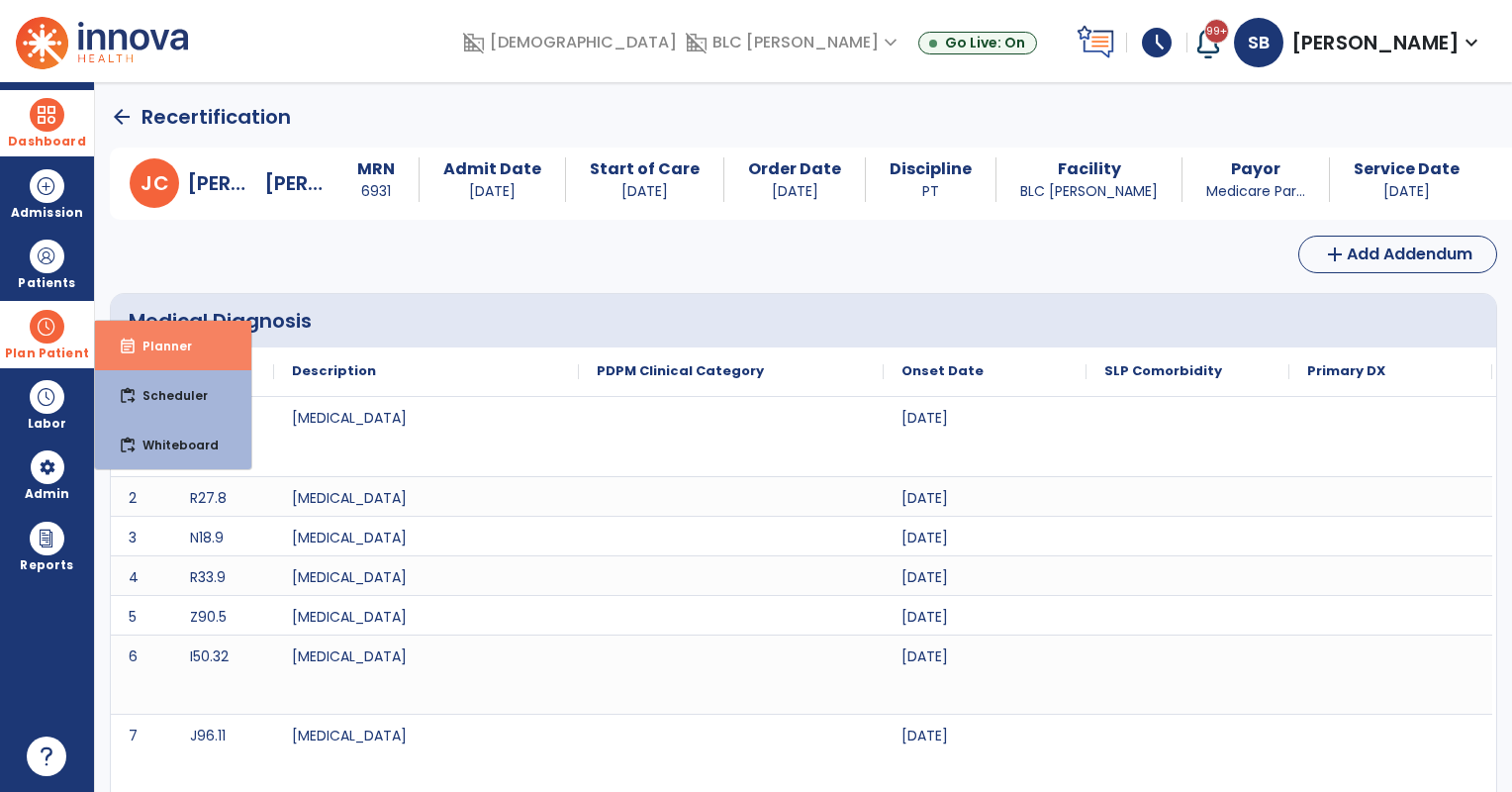 click on "Planner" at bounding box center [159, 346] 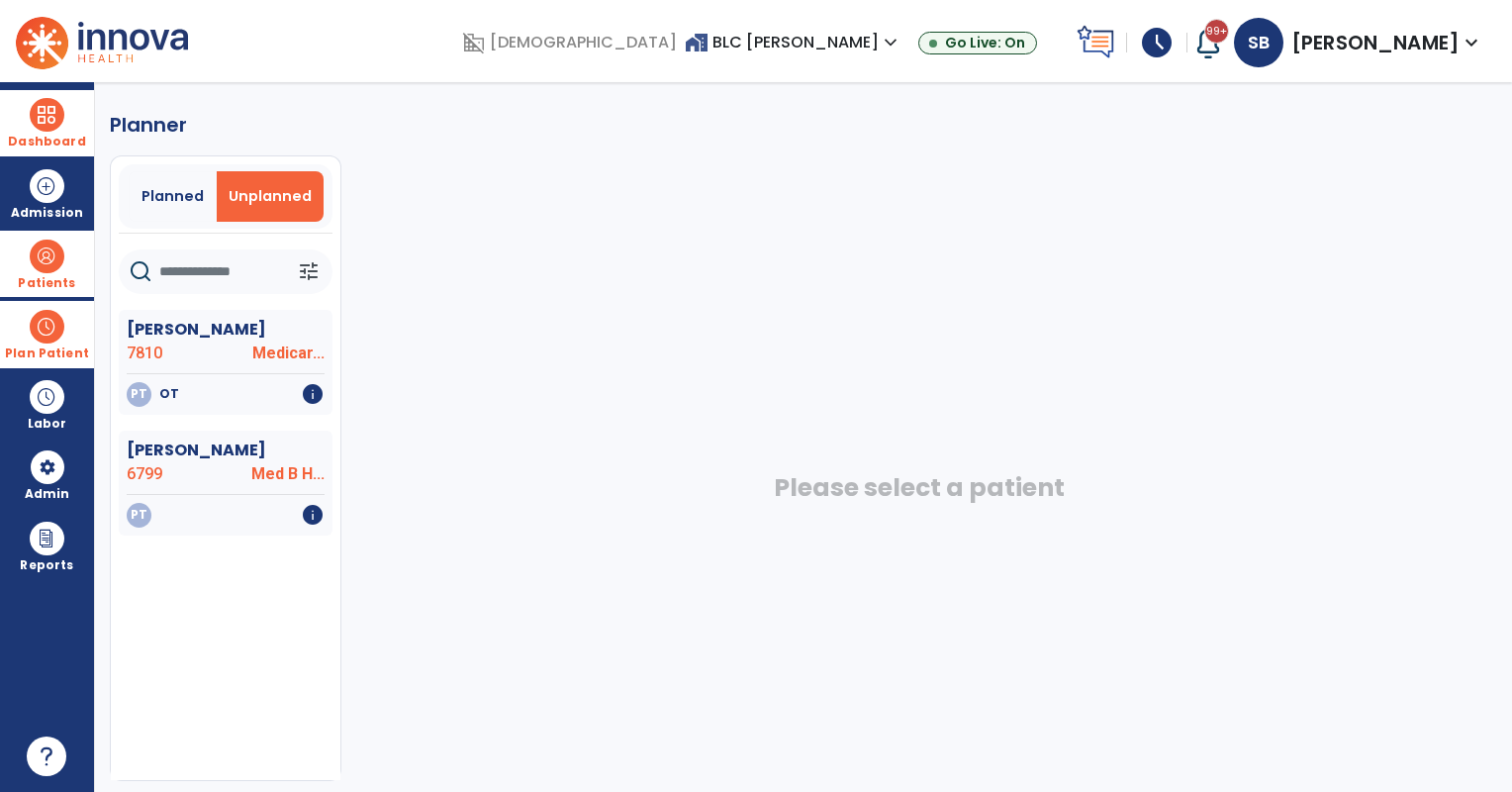 click on "Patients" at bounding box center (47, 283) 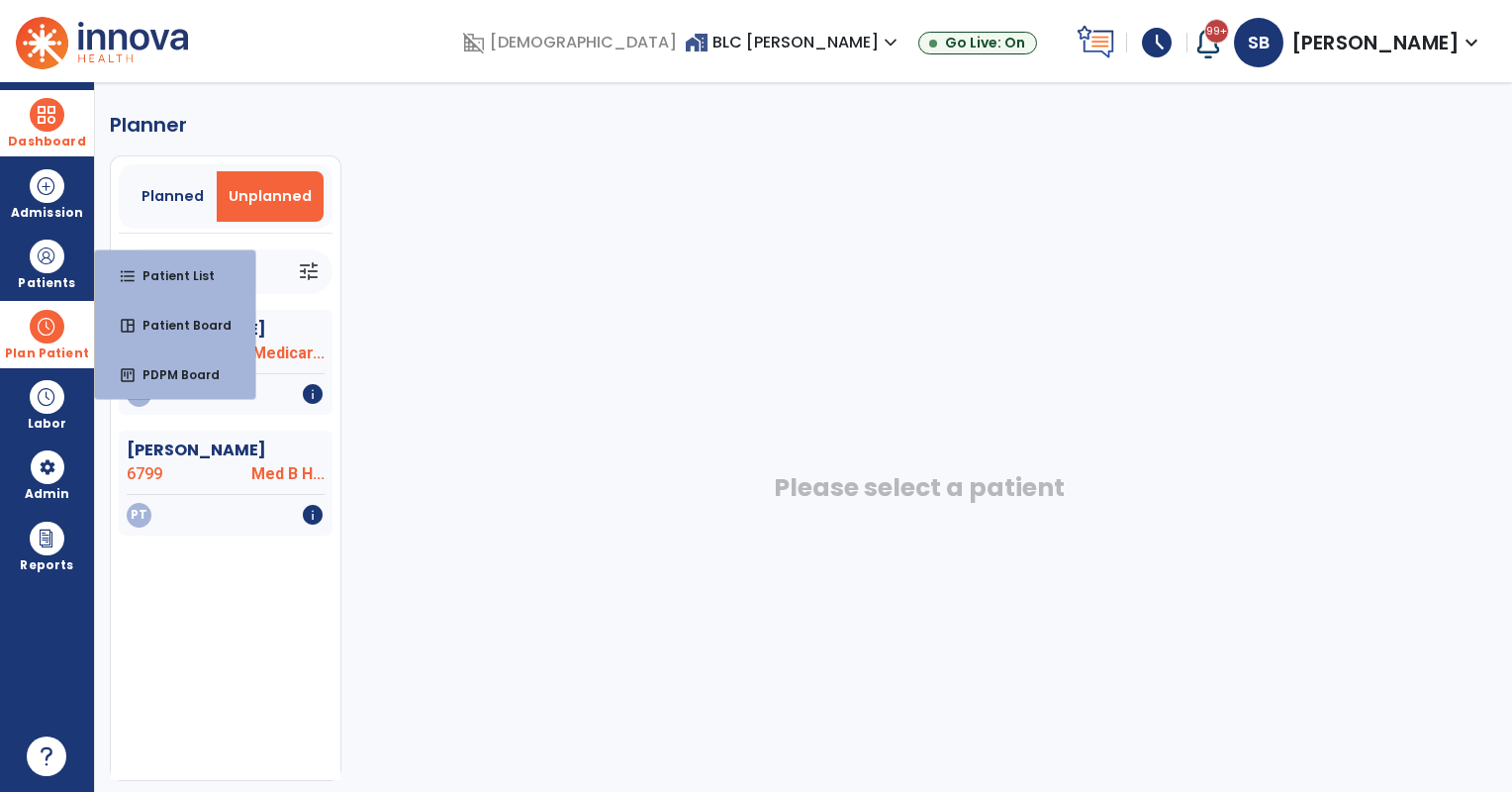 drag, startPoint x: 45, startPoint y: 129, endPoint x: 83, endPoint y: 127, distance: 38.052595 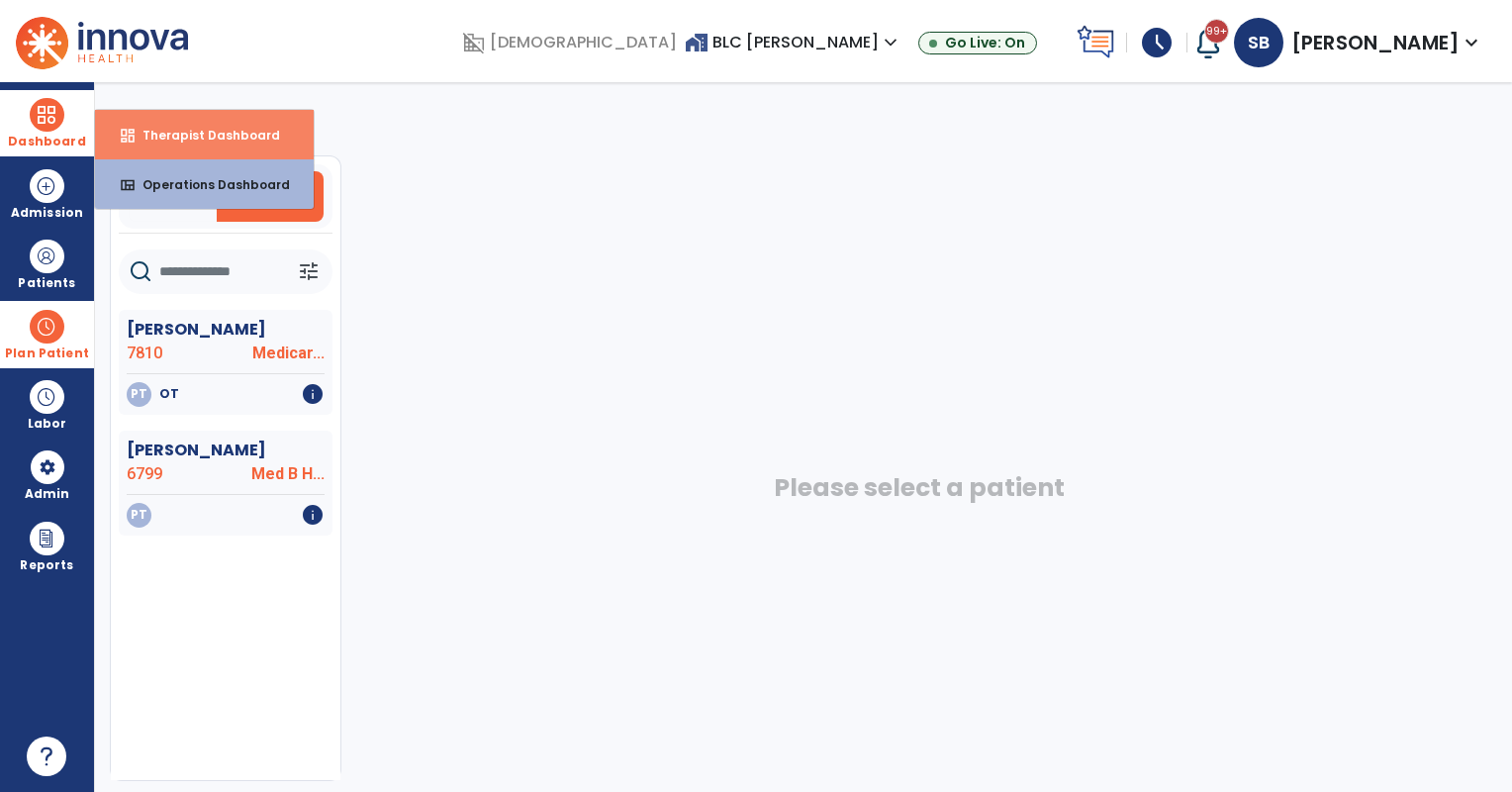 click on "dashboard" at bounding box center (128, 136) 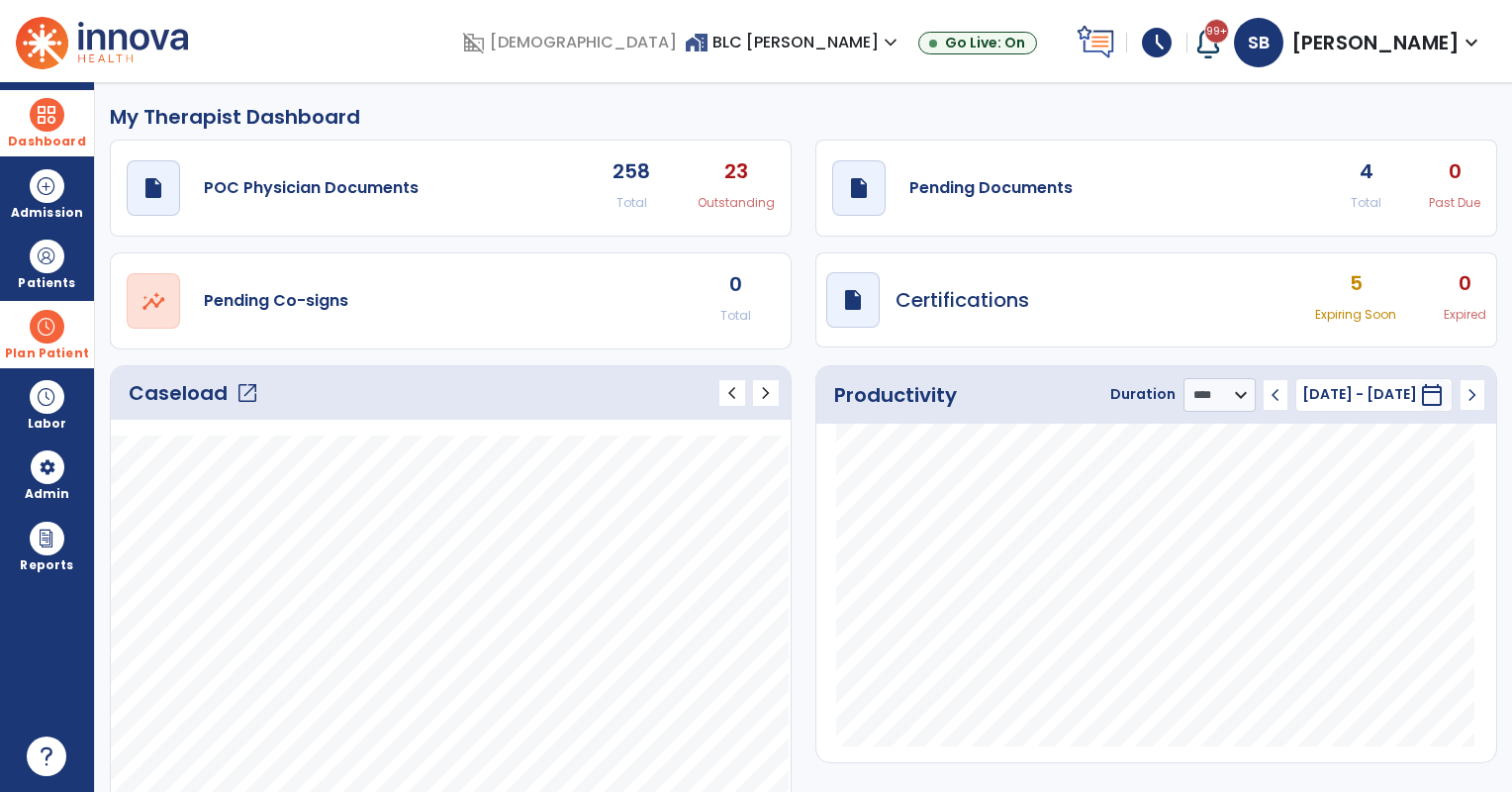 click on "draft   open_in_new  Pending Documents 4 Total 0 Past Due" 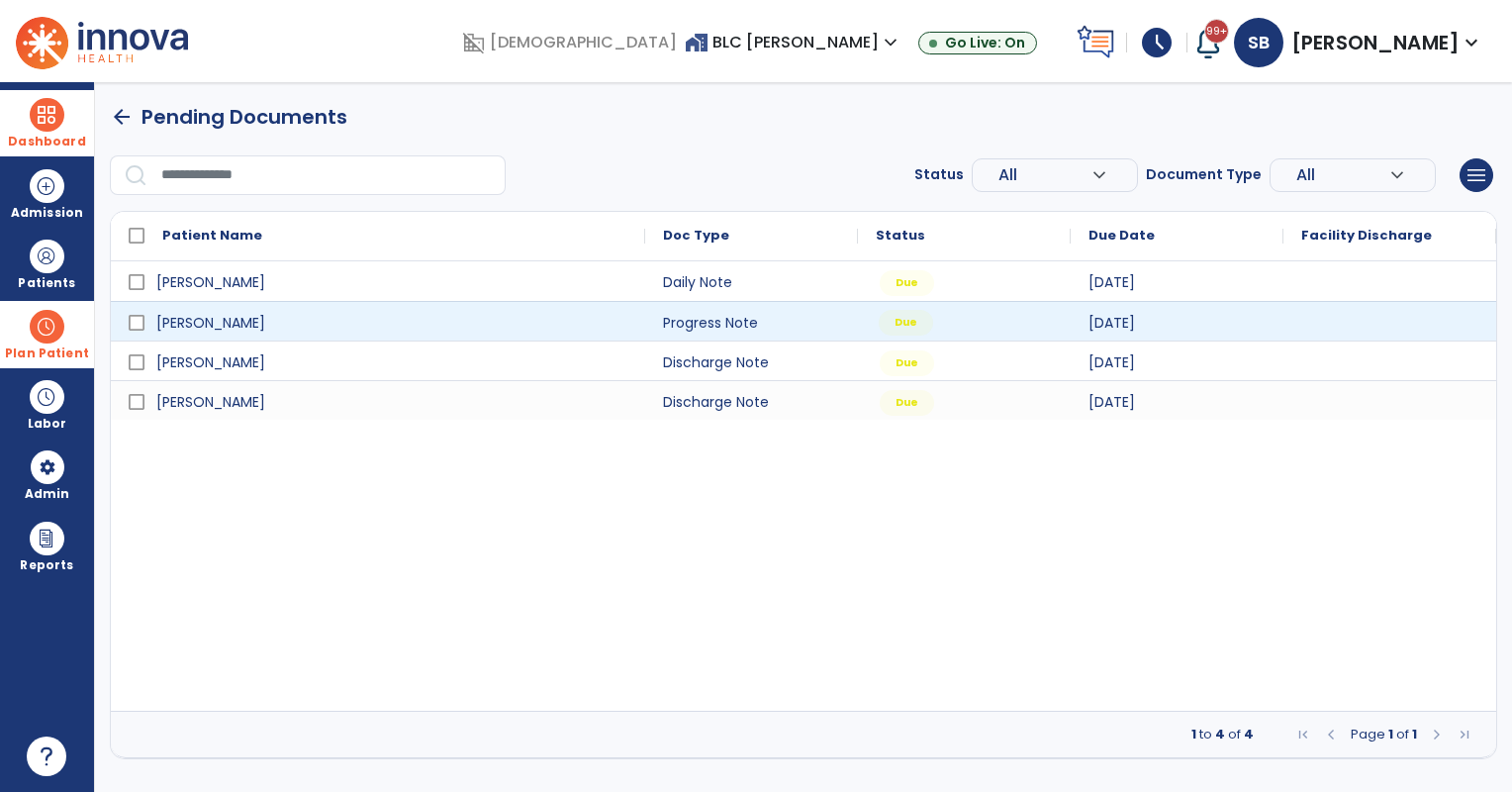 click on "Due" at bounding box center (964, 321) 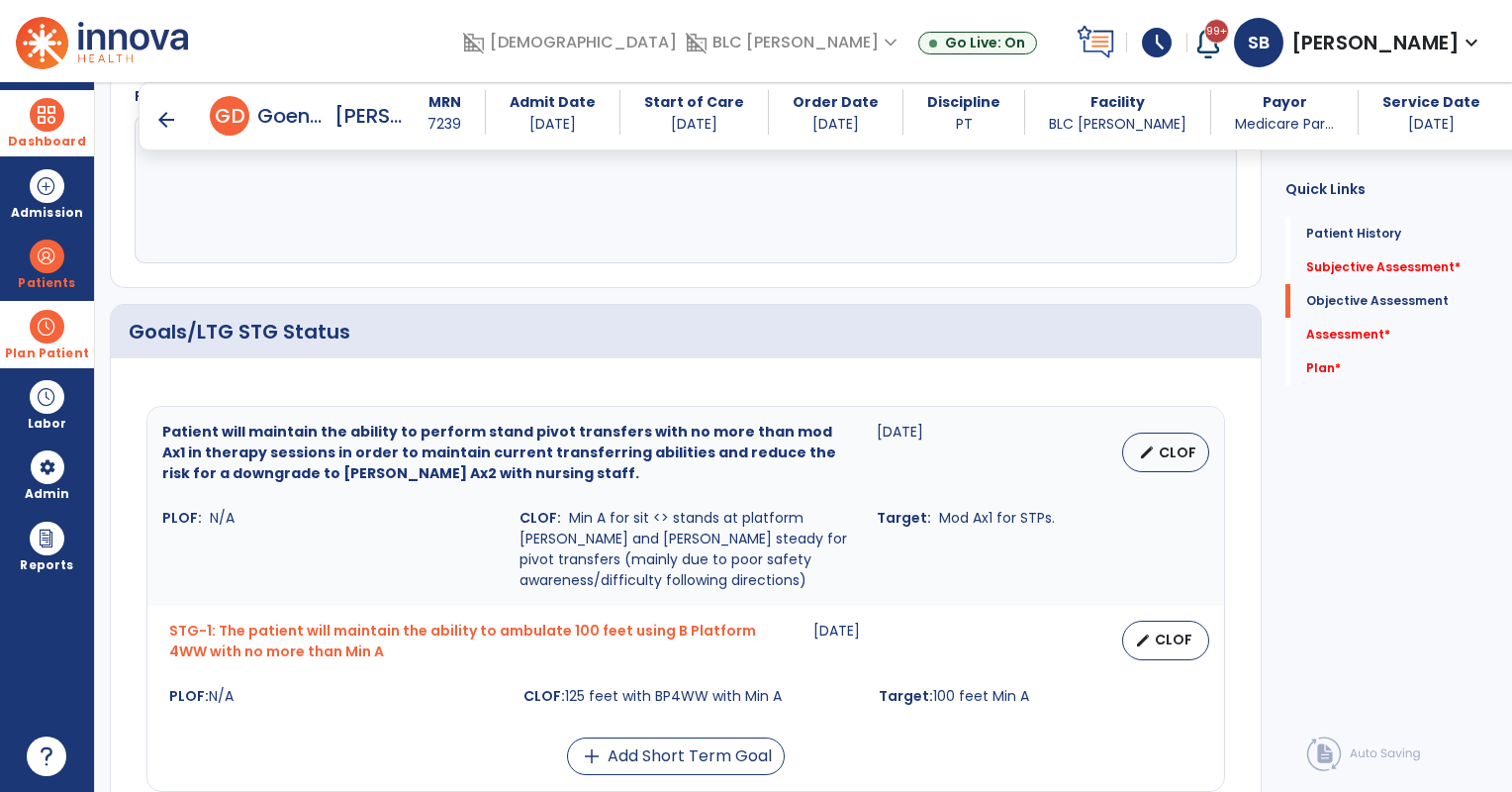 scroll, scrollTop: 1815, scrollLeft: 0, axis: vertical 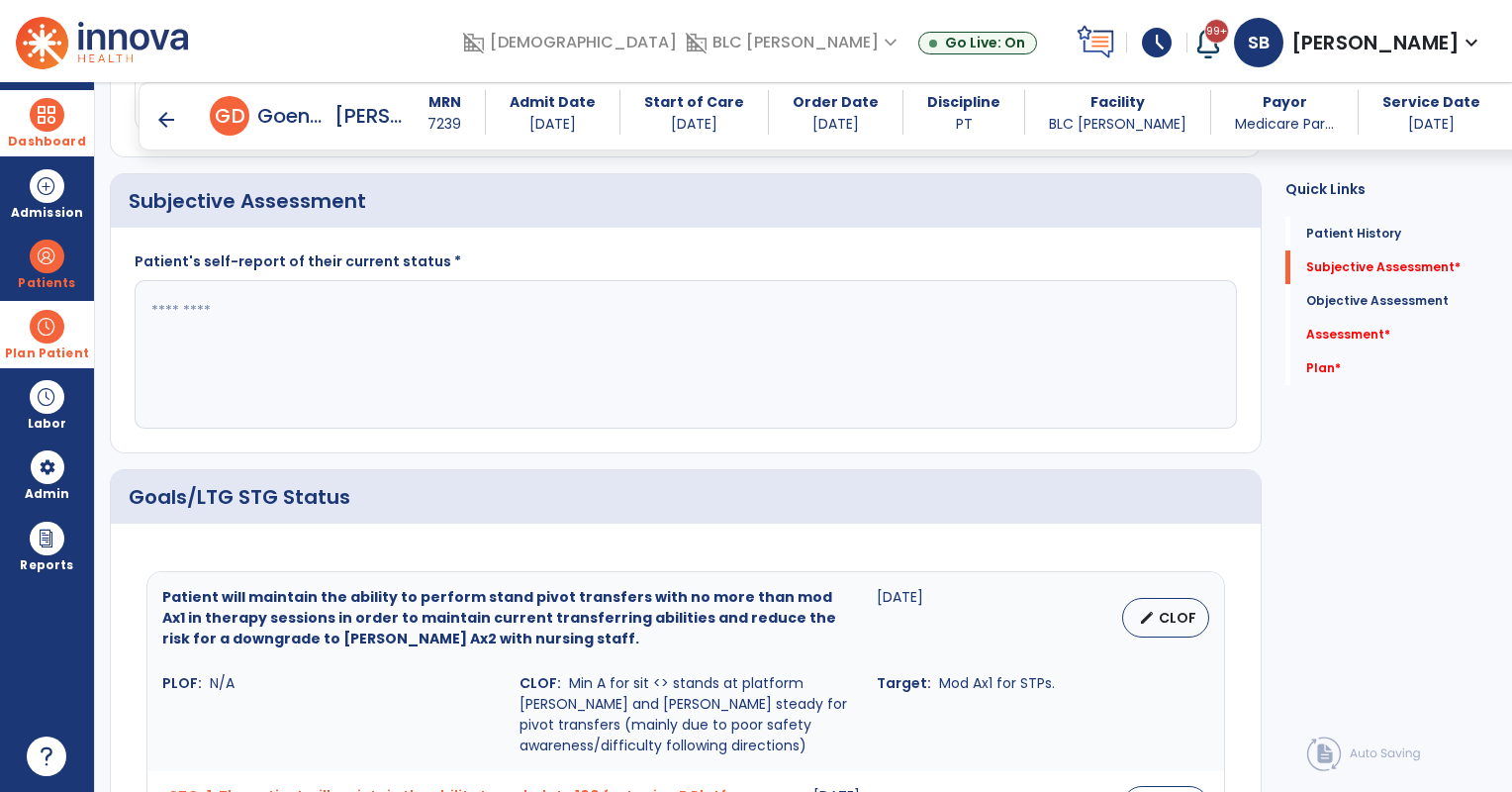 click 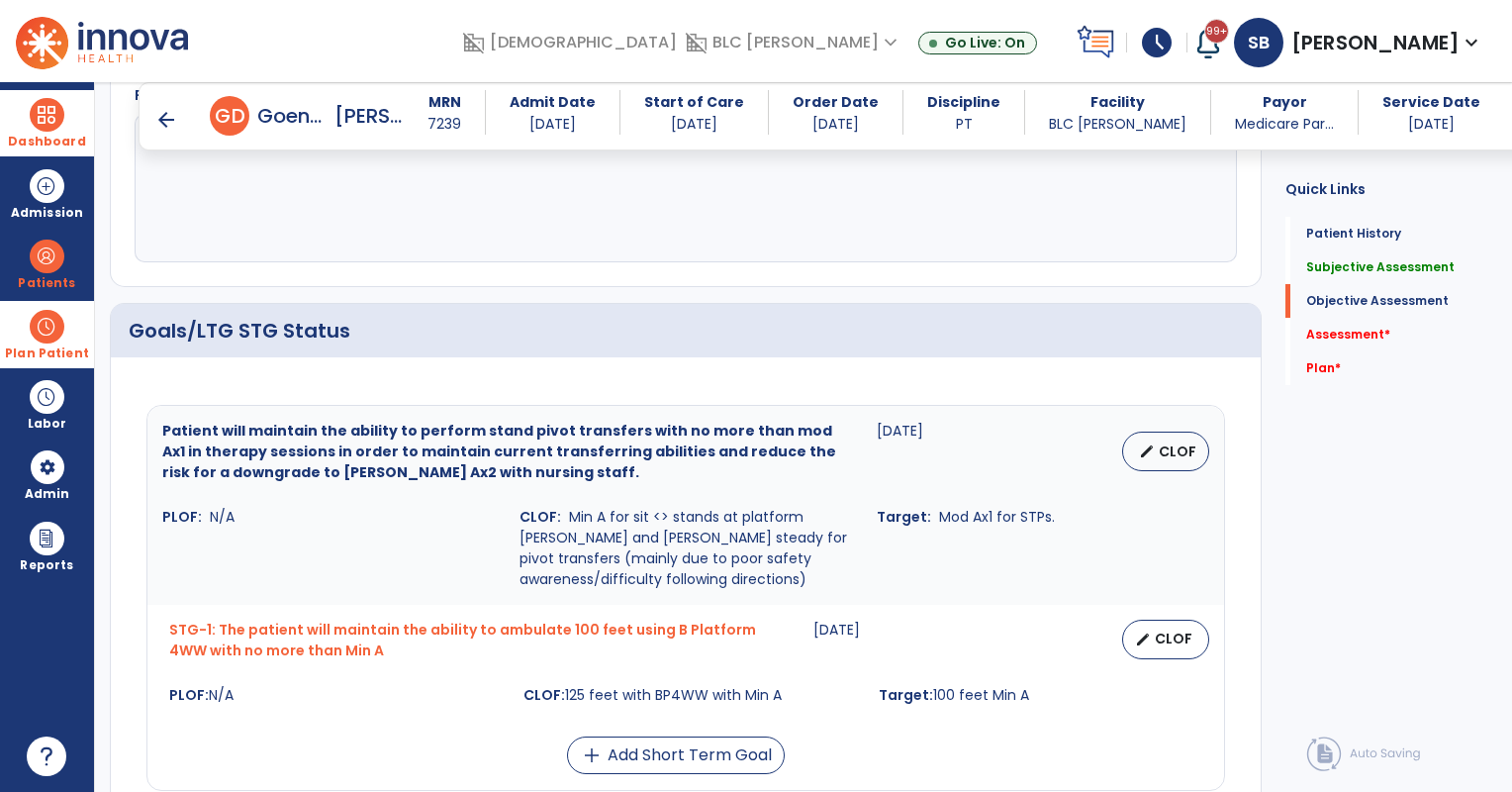 scroll, scrollTop: 2144, scrollLeft: 0, axis: vertical 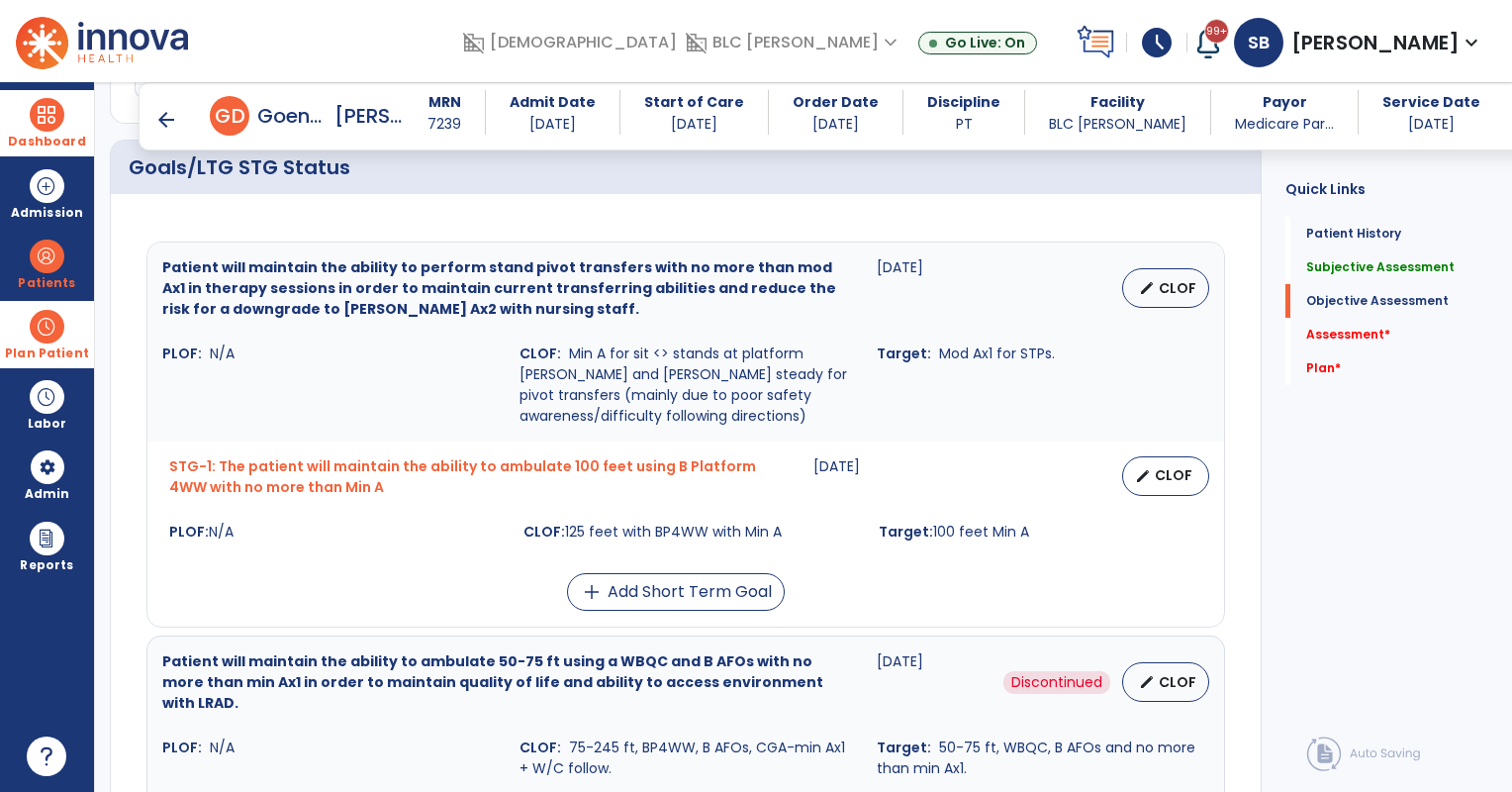type on "**********" 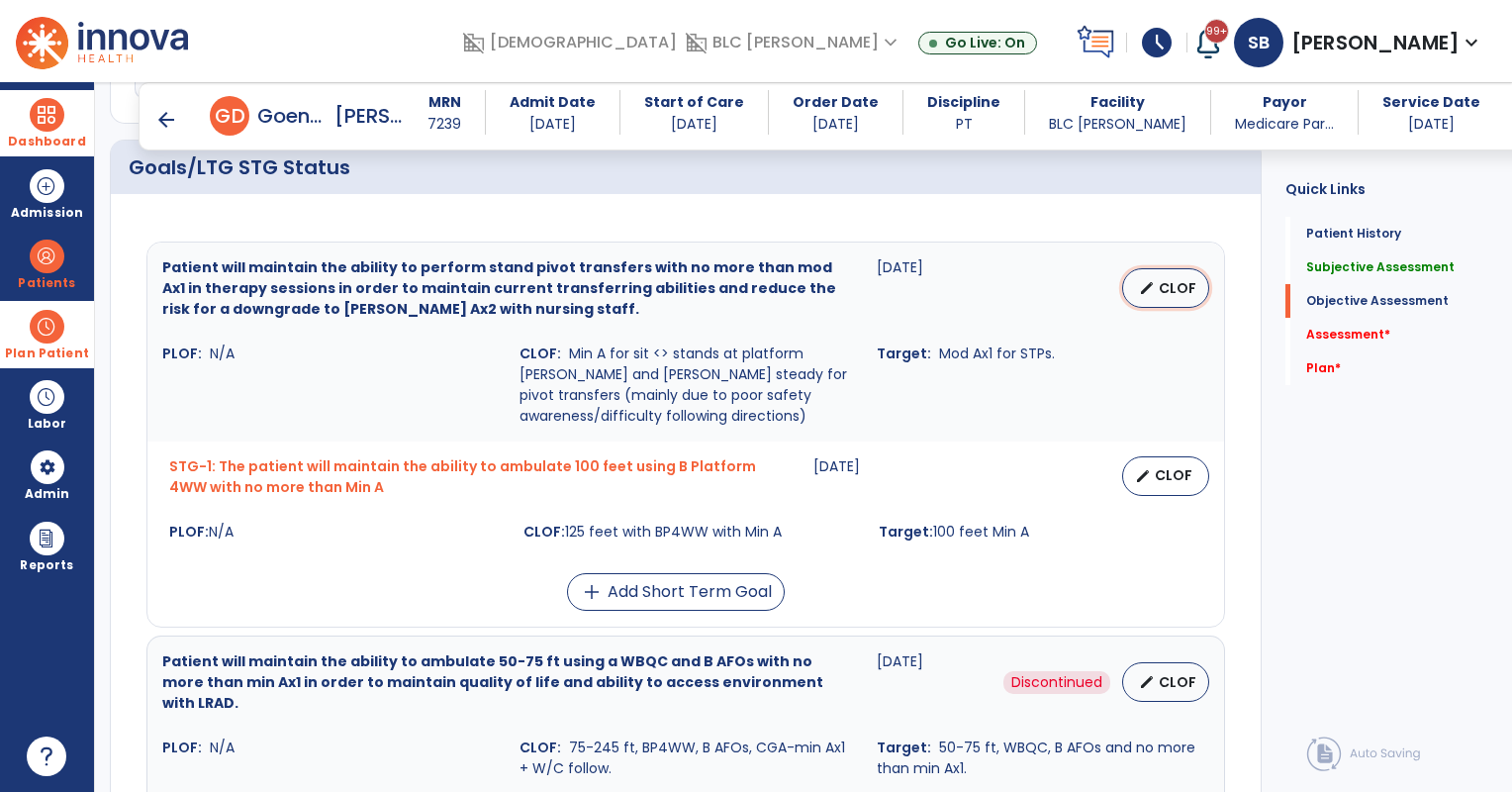 click on "CLOF" at bounding box center (1178, 288) 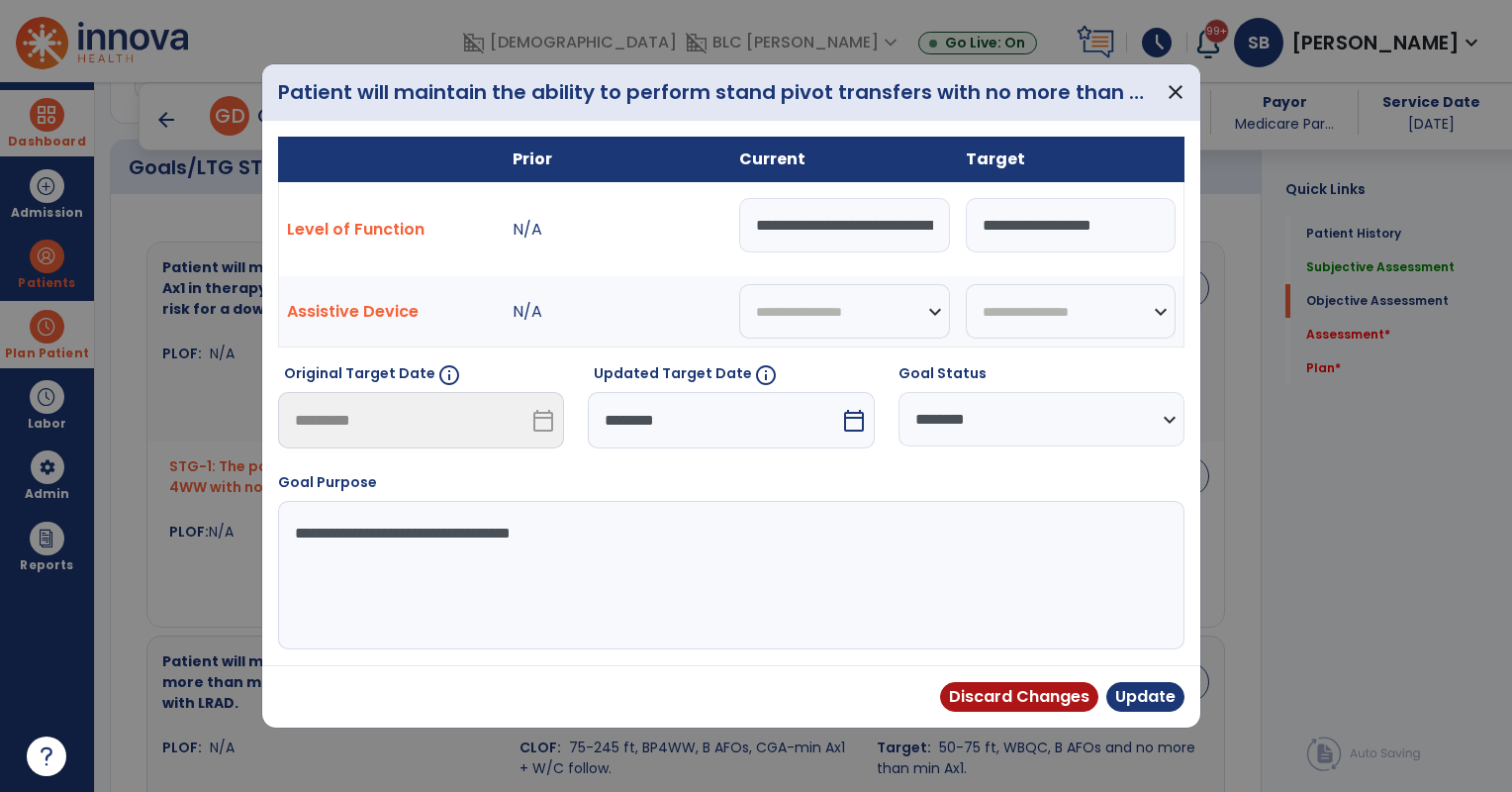 scroll, scrollTop: 0, scrollLeft: 964, axis: horizontal 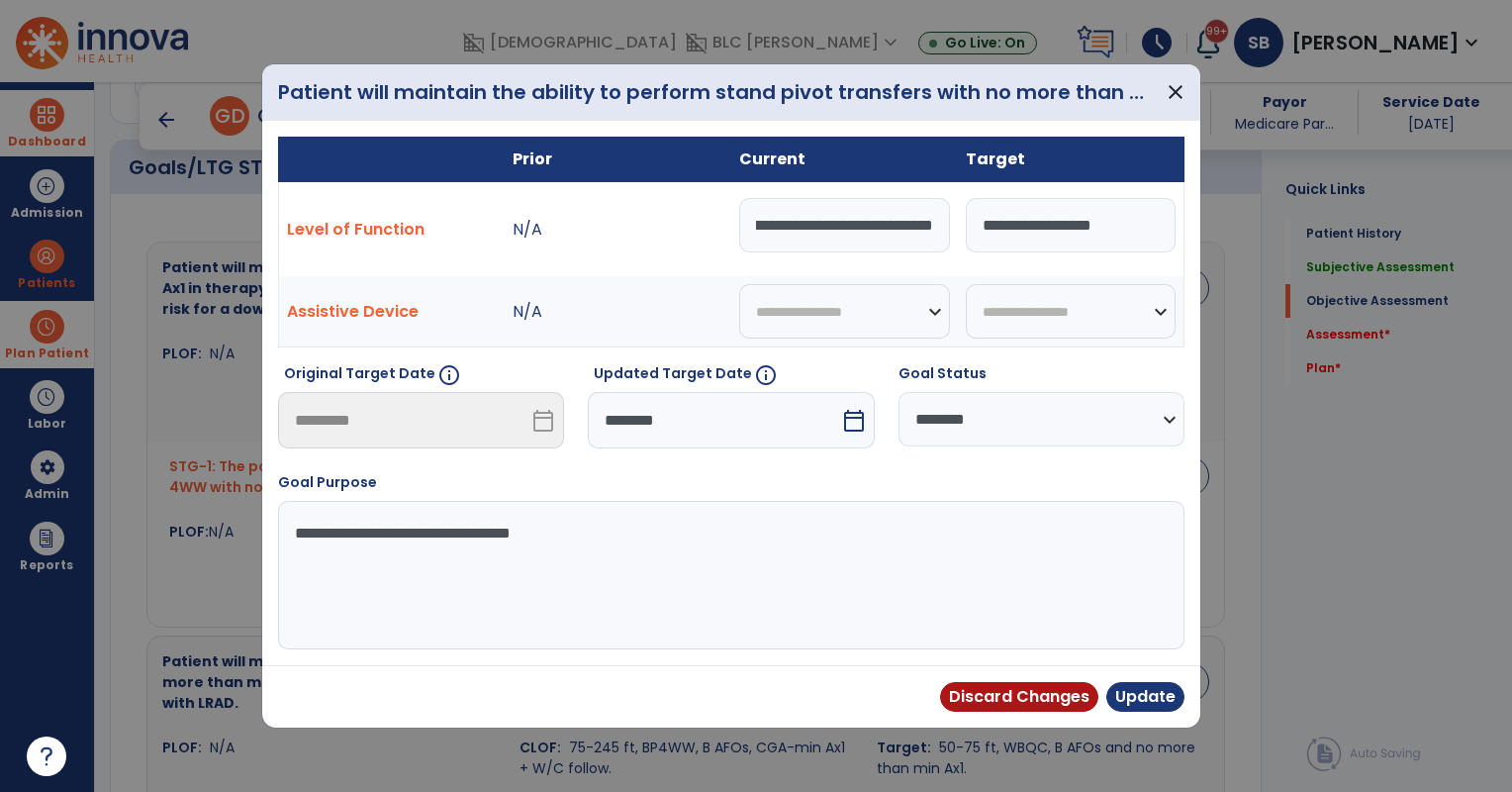 drag, startPoint x: 752, startPoint y: 229, endPoint x: 1353, endPoint y: 323, distance: 608.3067 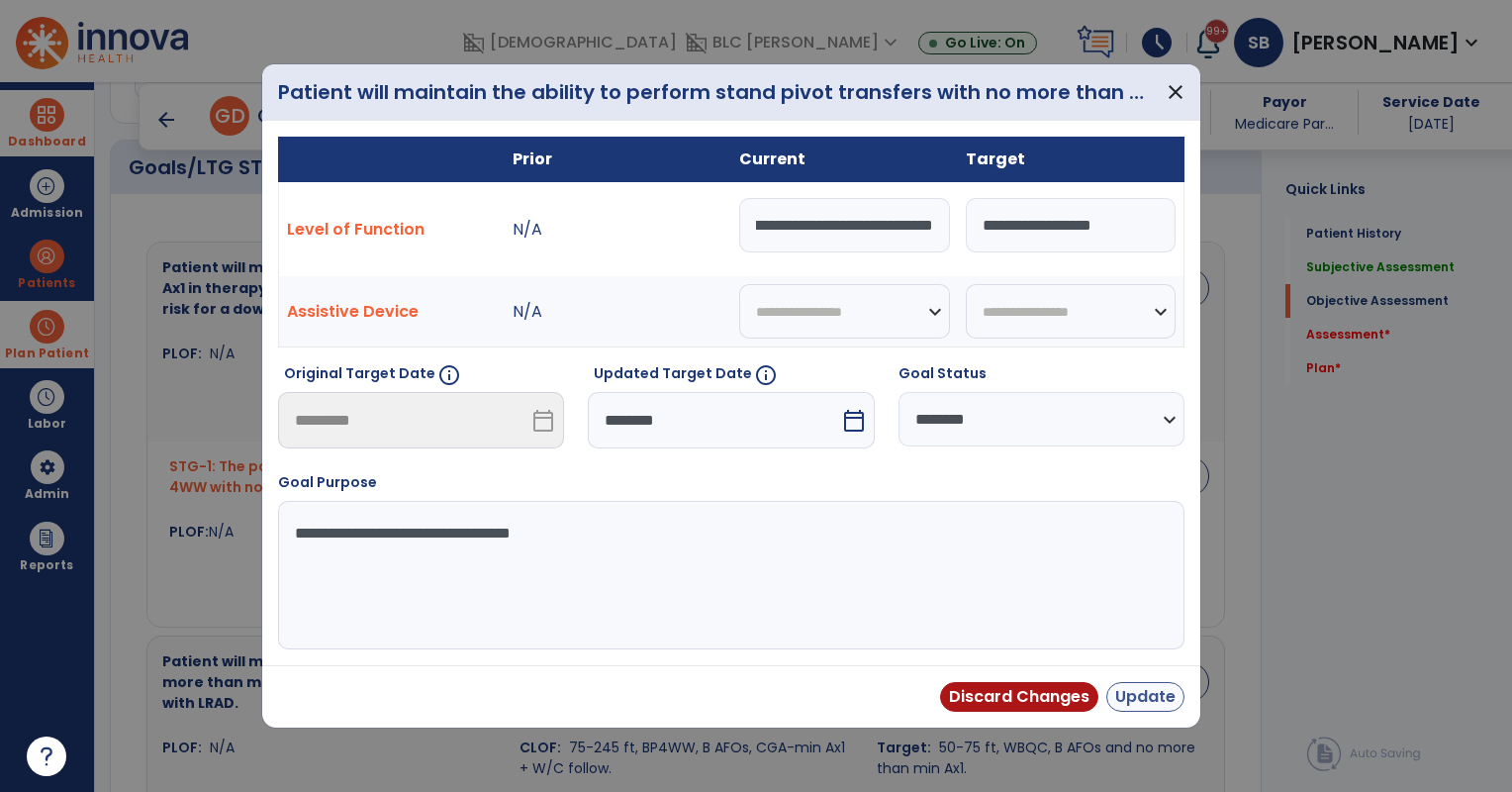 type on "**********" 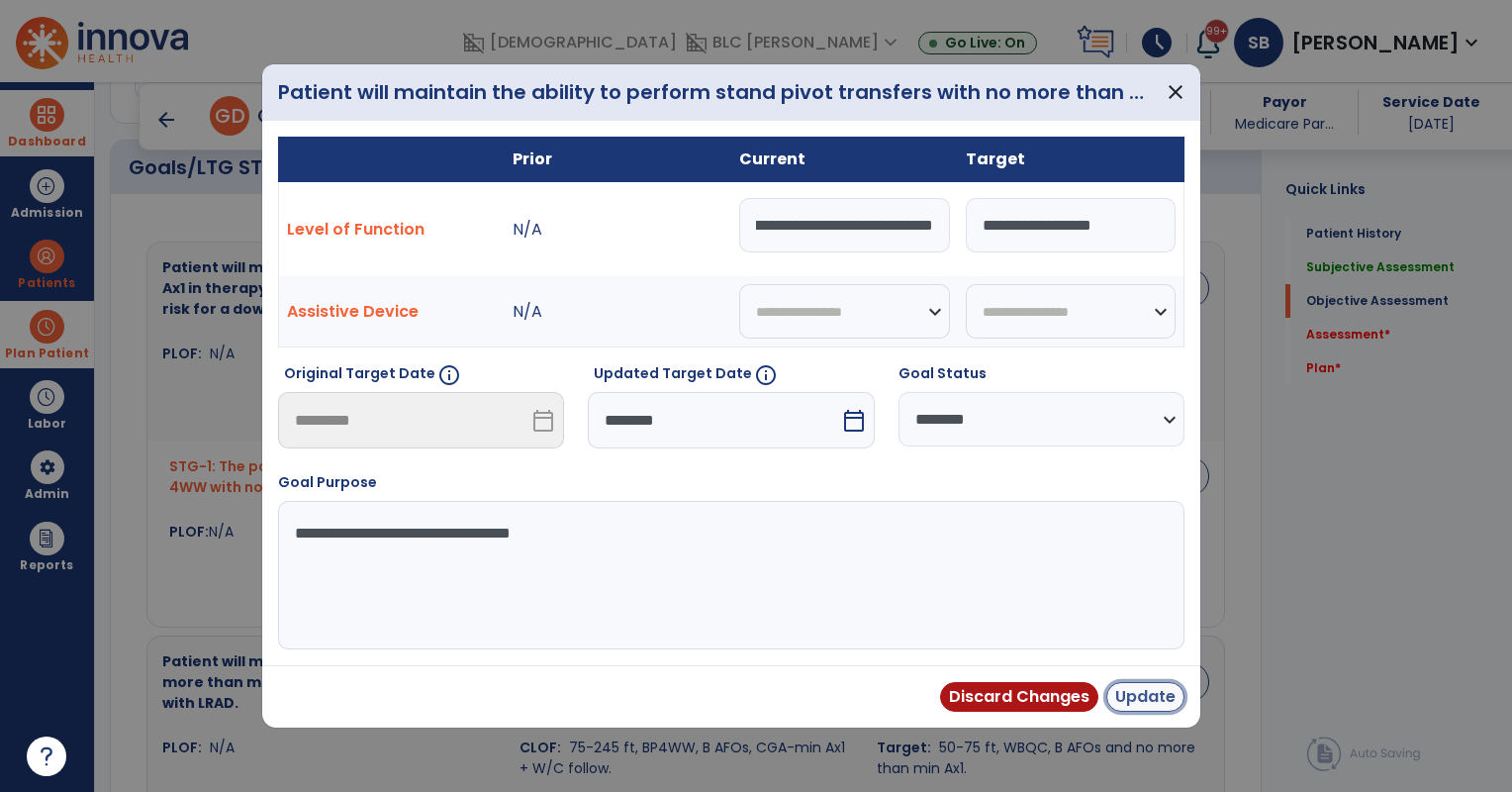click on "Update" at bounding box center (1145, 697) 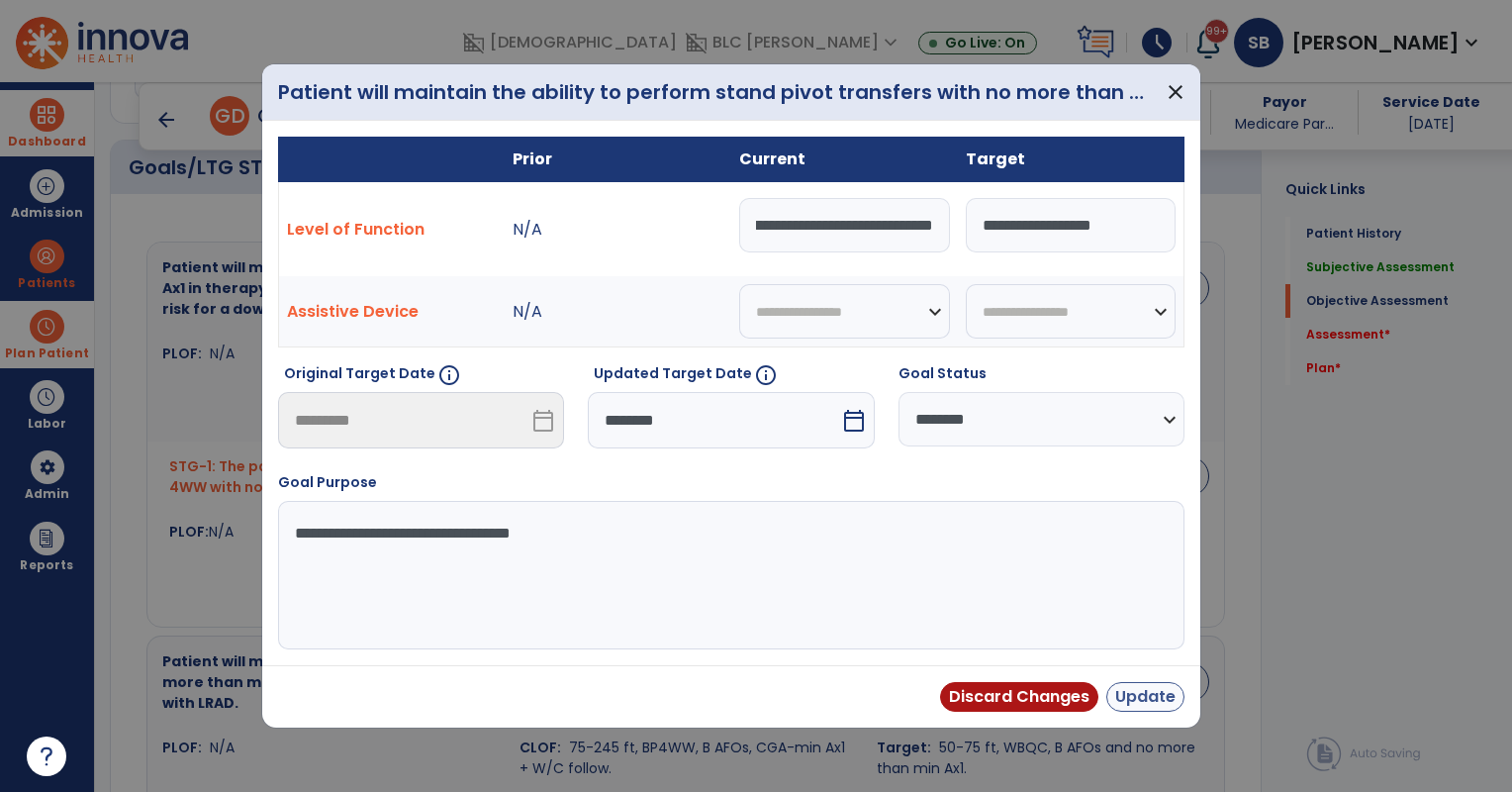 scroll, scrollTop: 0, scrollLeft: 0, axis: both 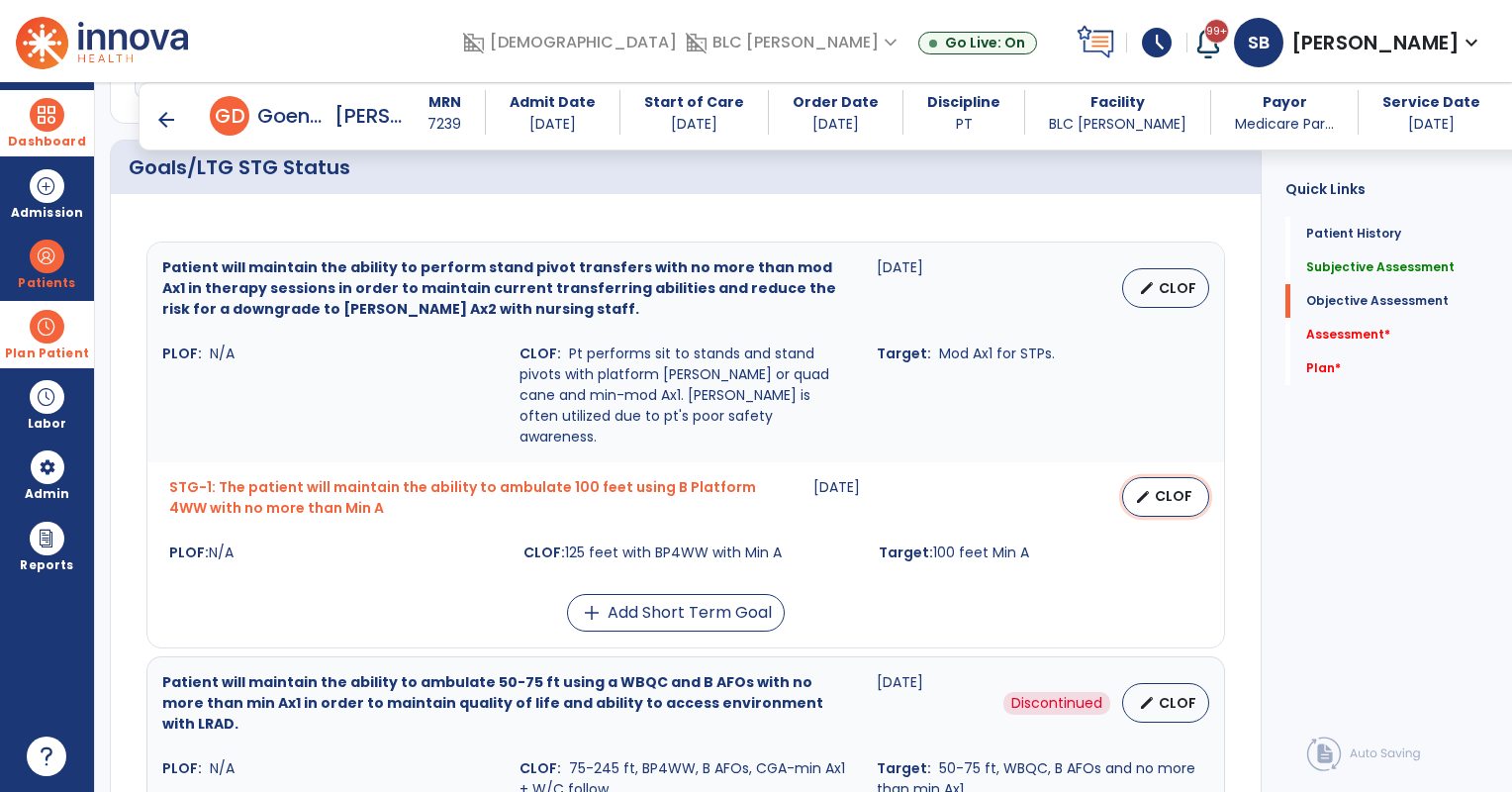 click on "CLOF" at bounding box center [1174, 496] 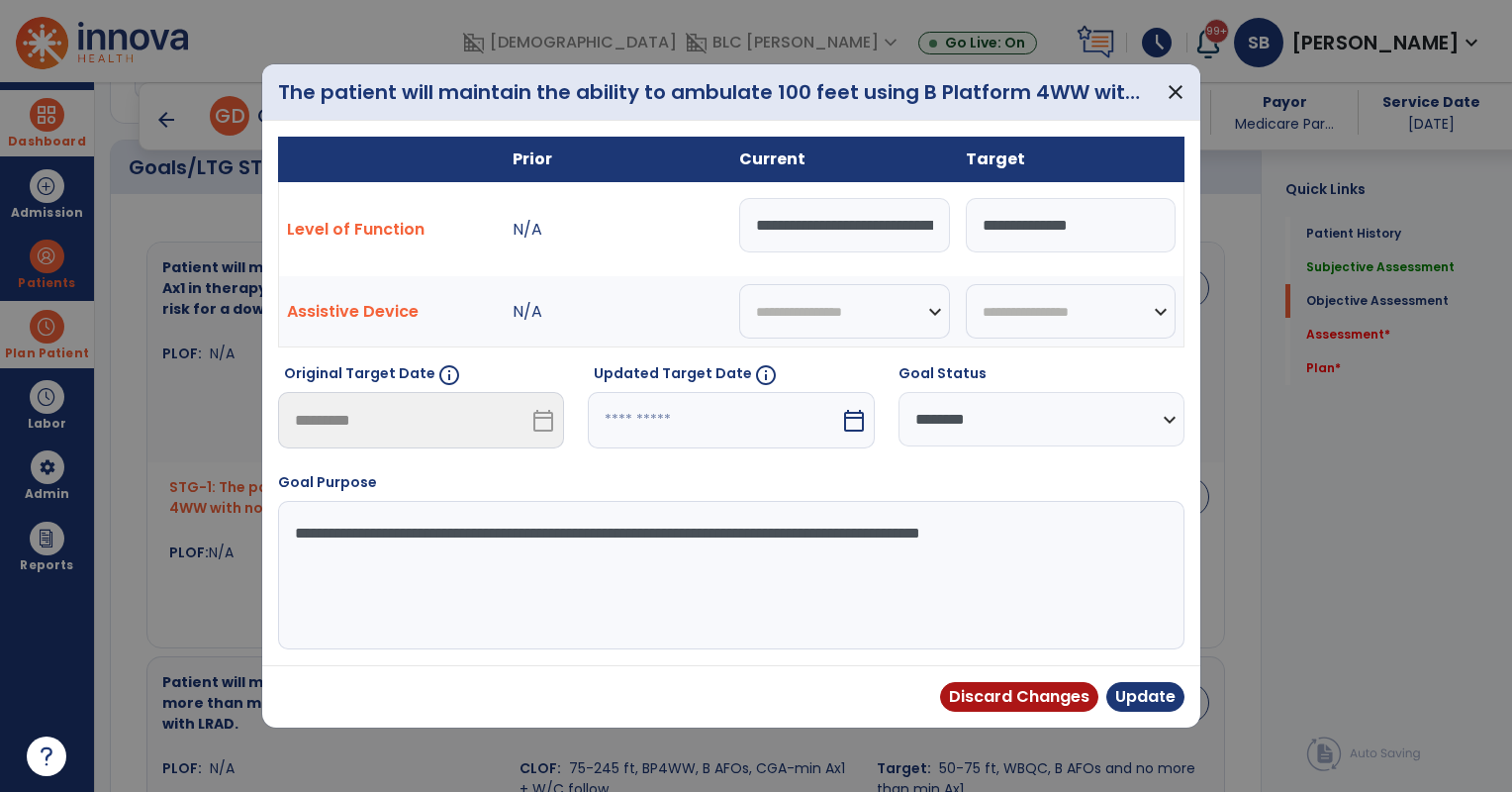 scroll, scrollTop: 0, scrollLeft: 66, axis: horizontal 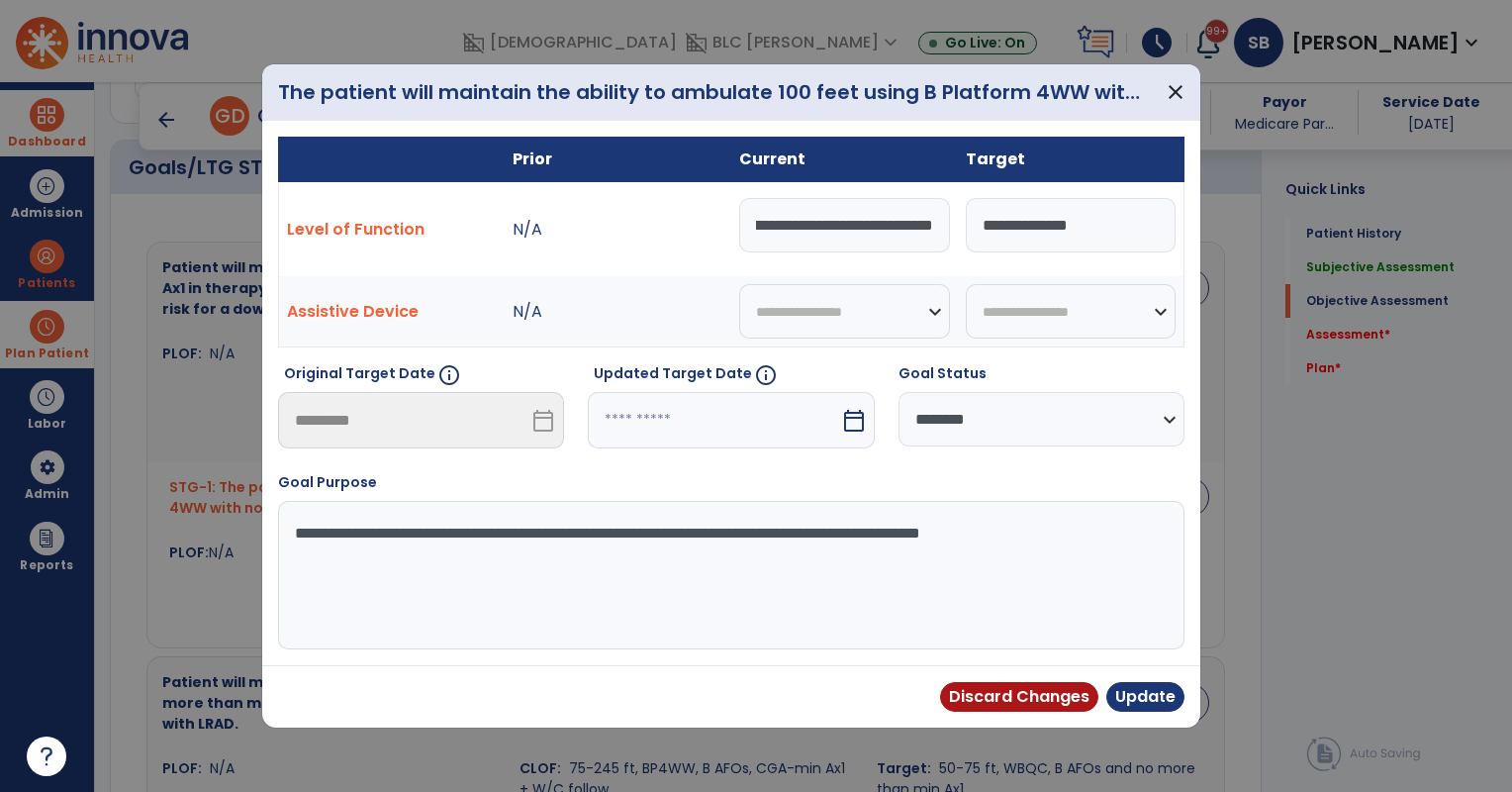 drag, startPoint x: 807, startPoint y: 233, endPoint x: 1152, endPoint y: 269, distance: 346.87318 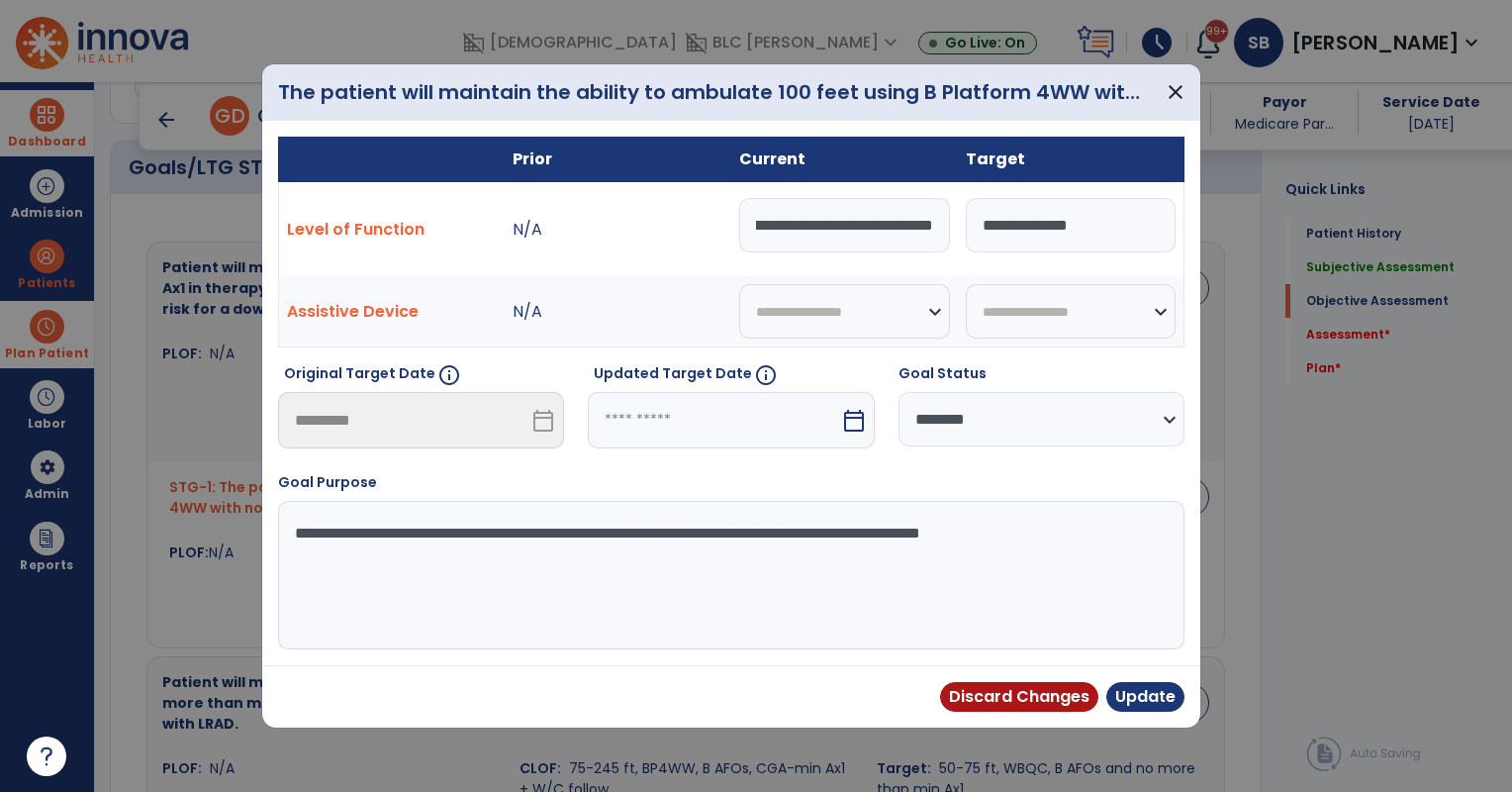 scroll, scrollTop: 0, scrollLeft: 326, axis: horizontal 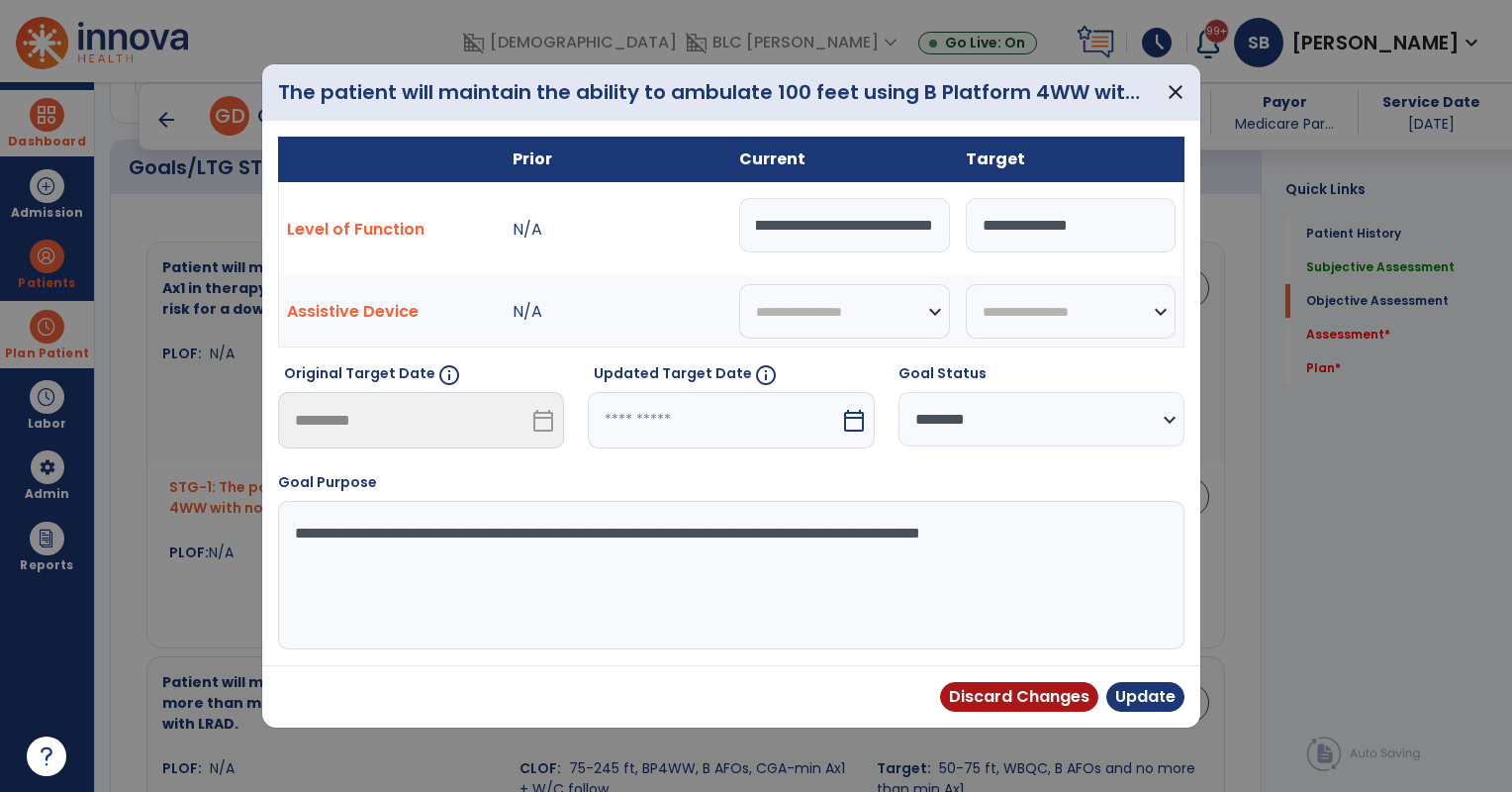 type on "**********" 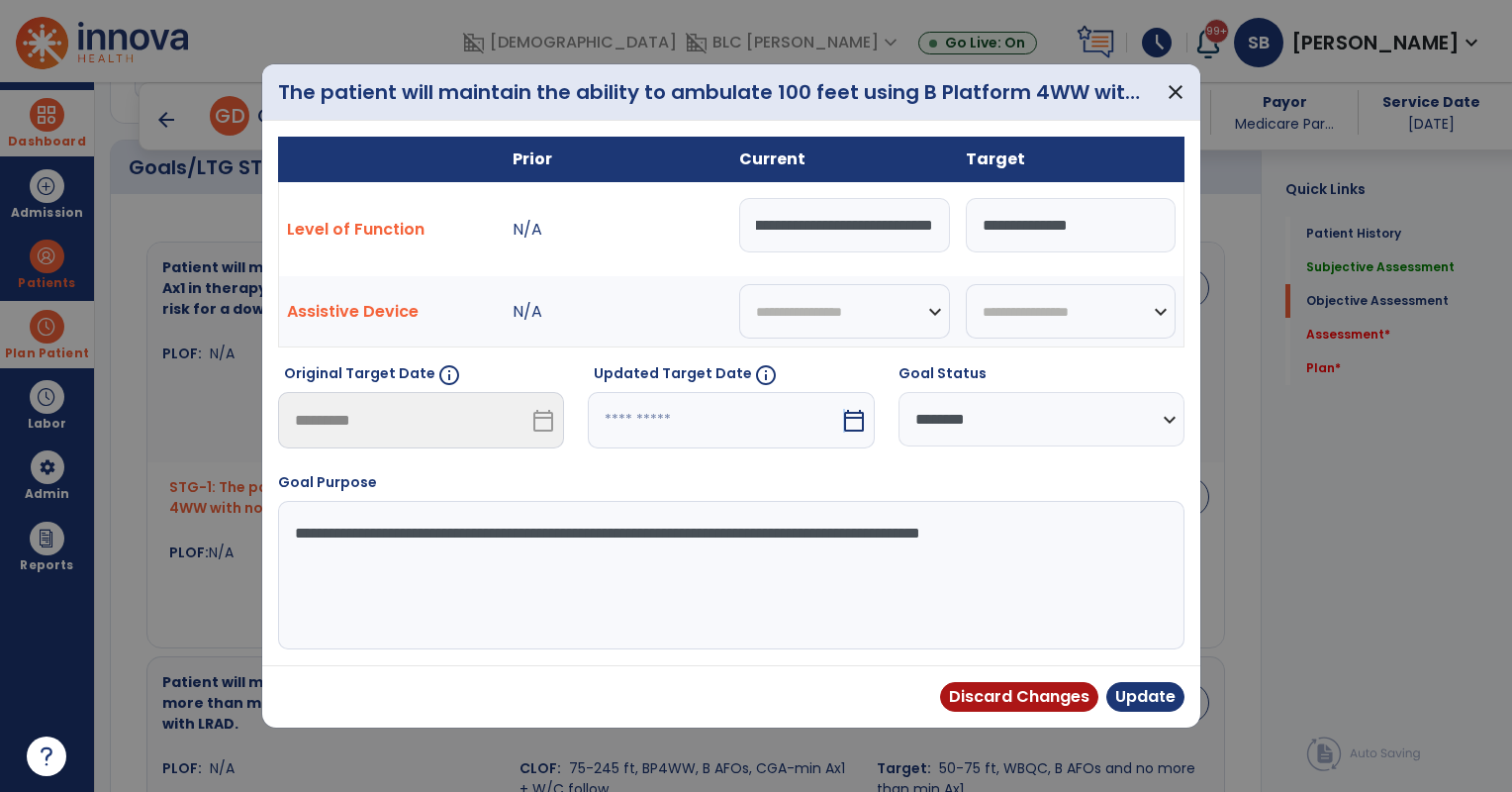 click on "calendar_today" at bounding box center [854, 421] 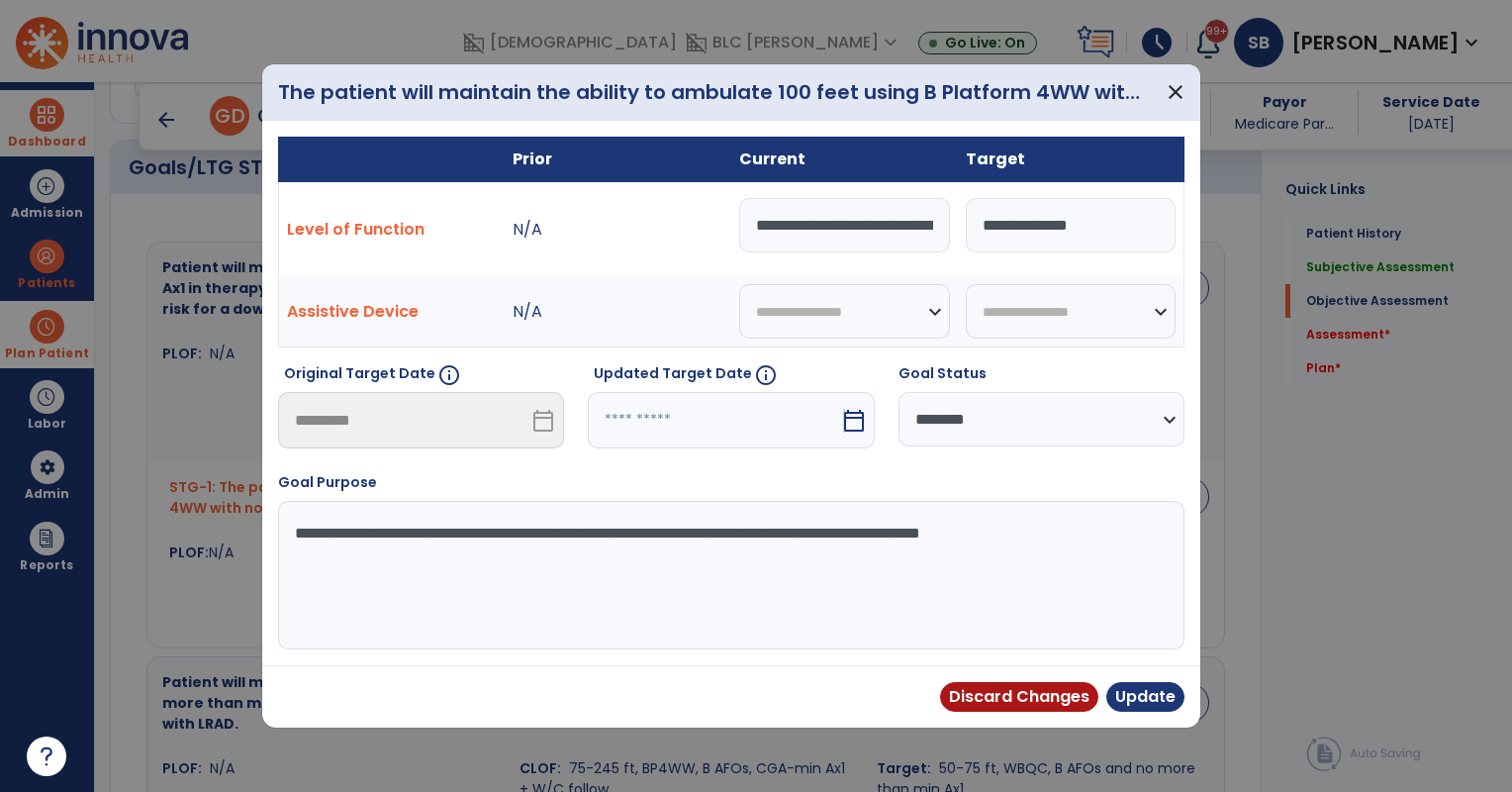 select on "*" 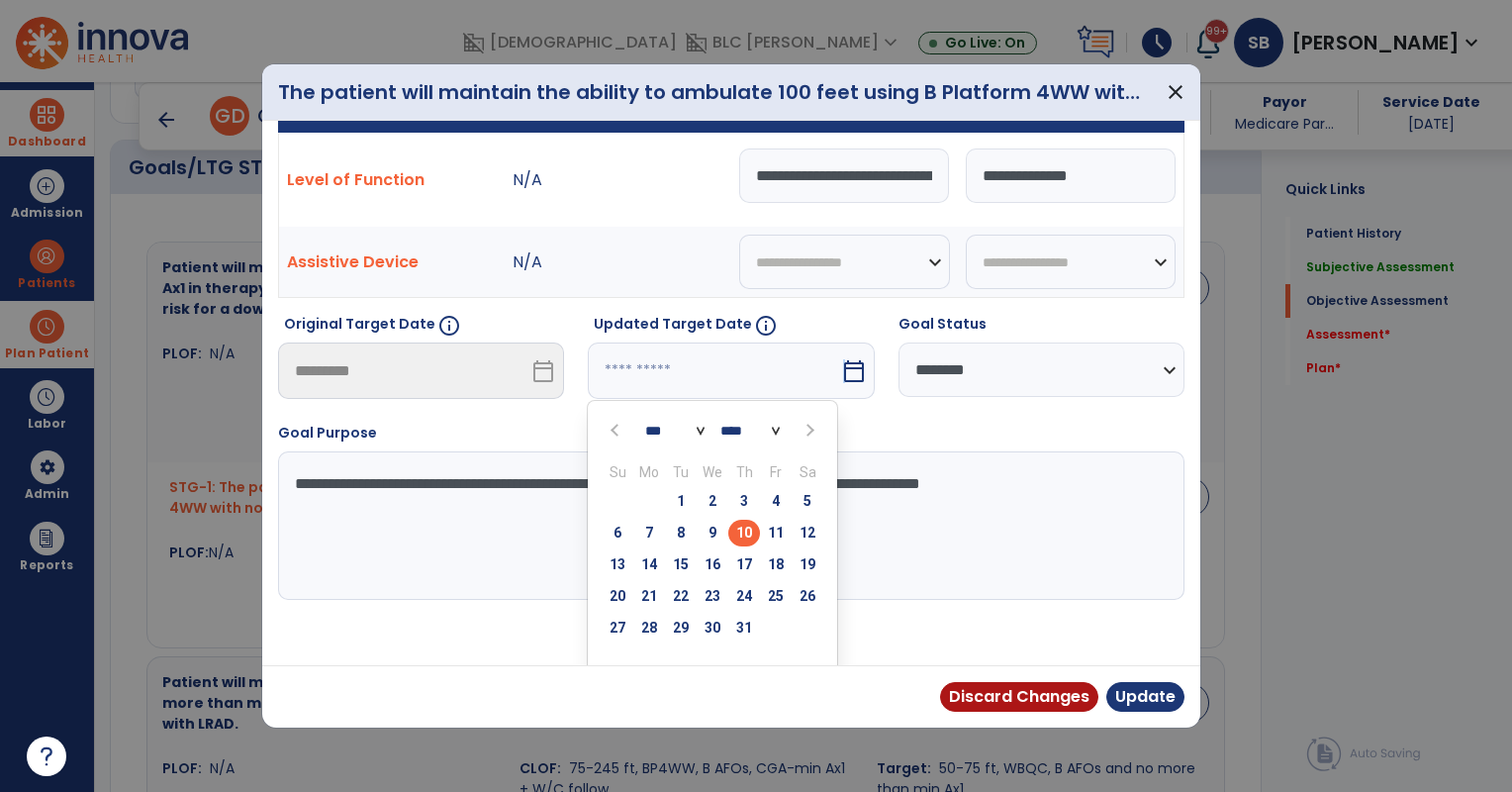 scroll, scrollTop: 76, scrollLeft: 0, axis: vertical 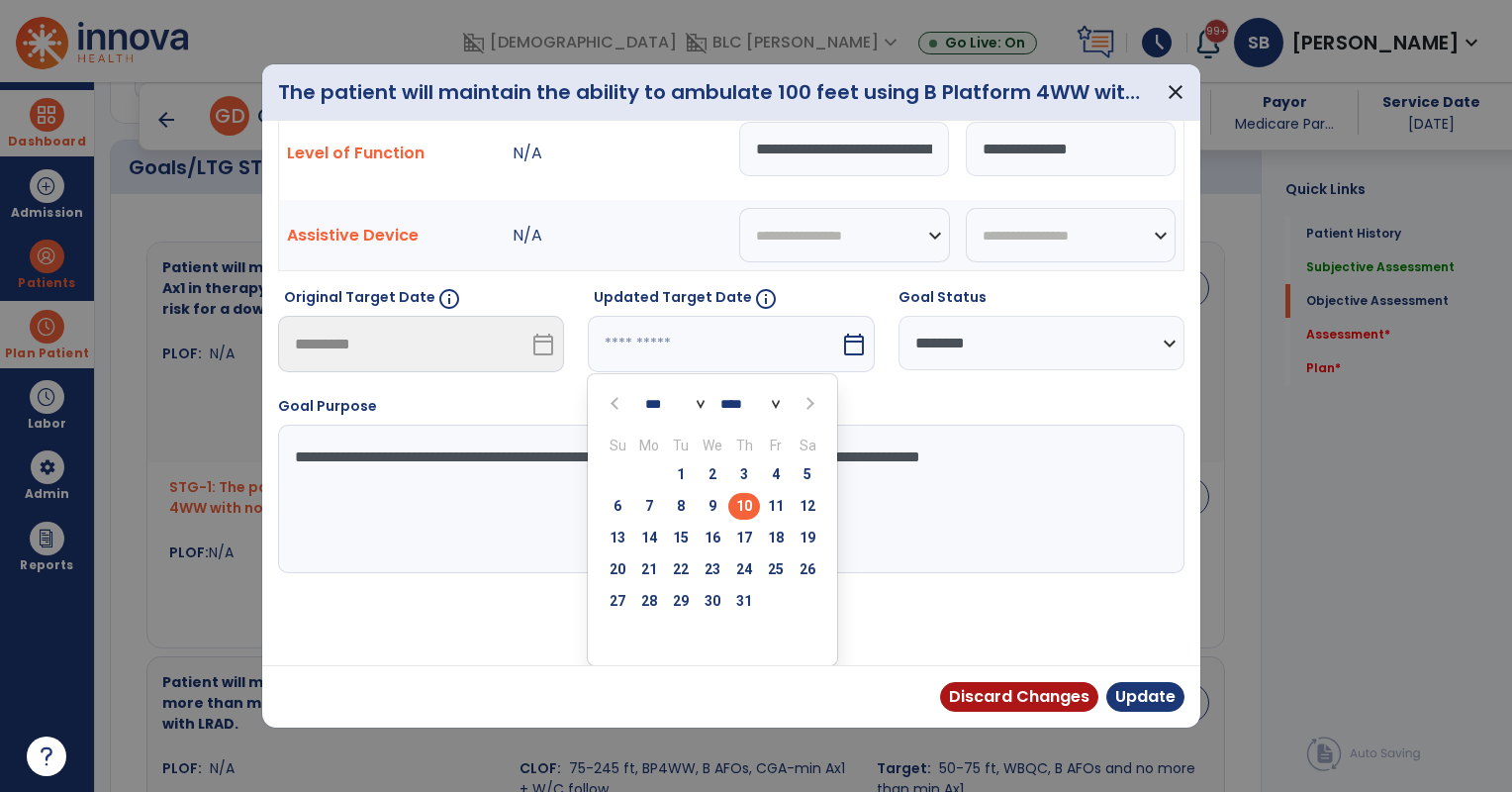 click on "31" at bounding box center [744, 601] 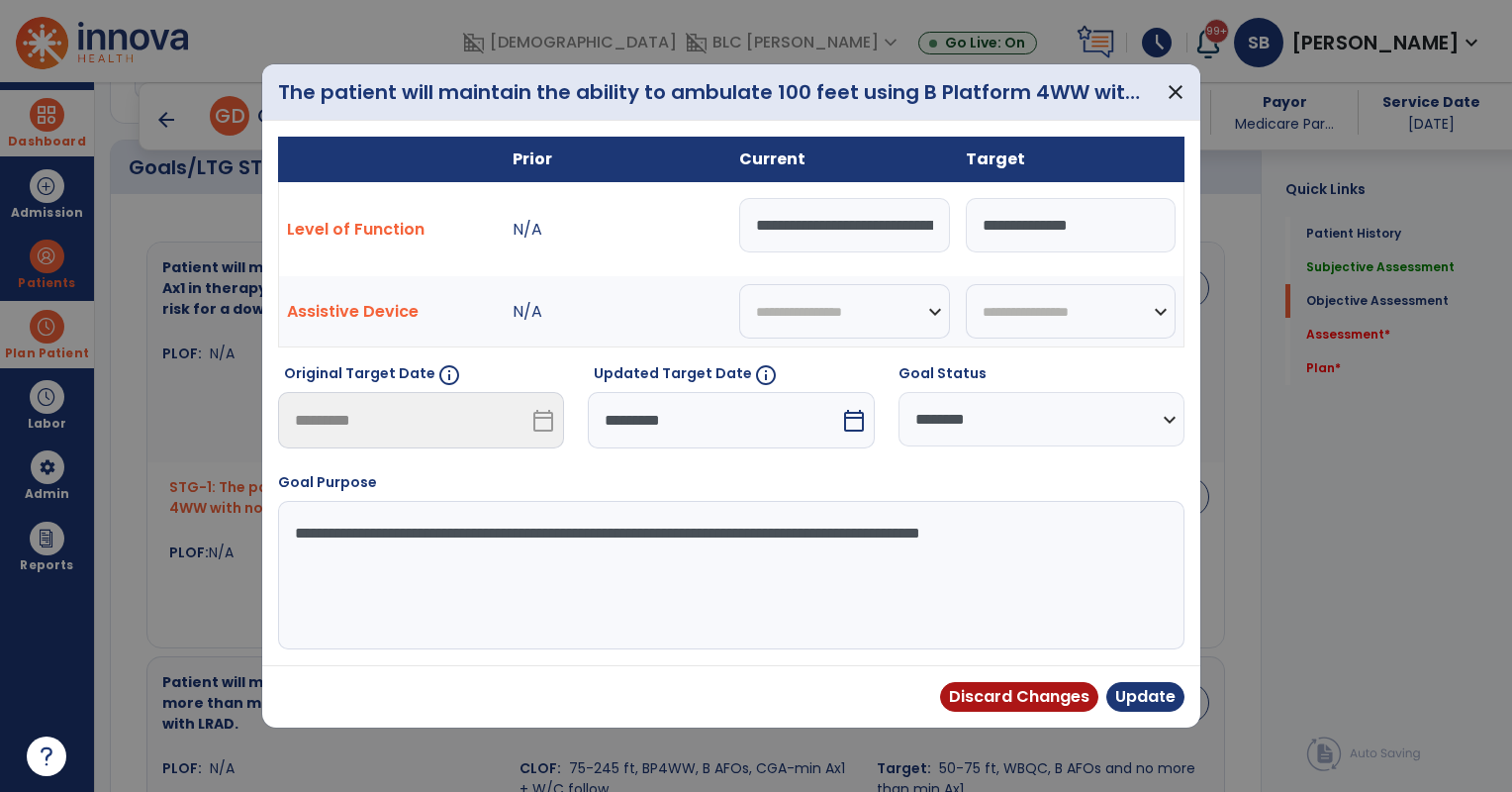 scroll, scrollTop: 0, scrollLeft: 0, axis: both 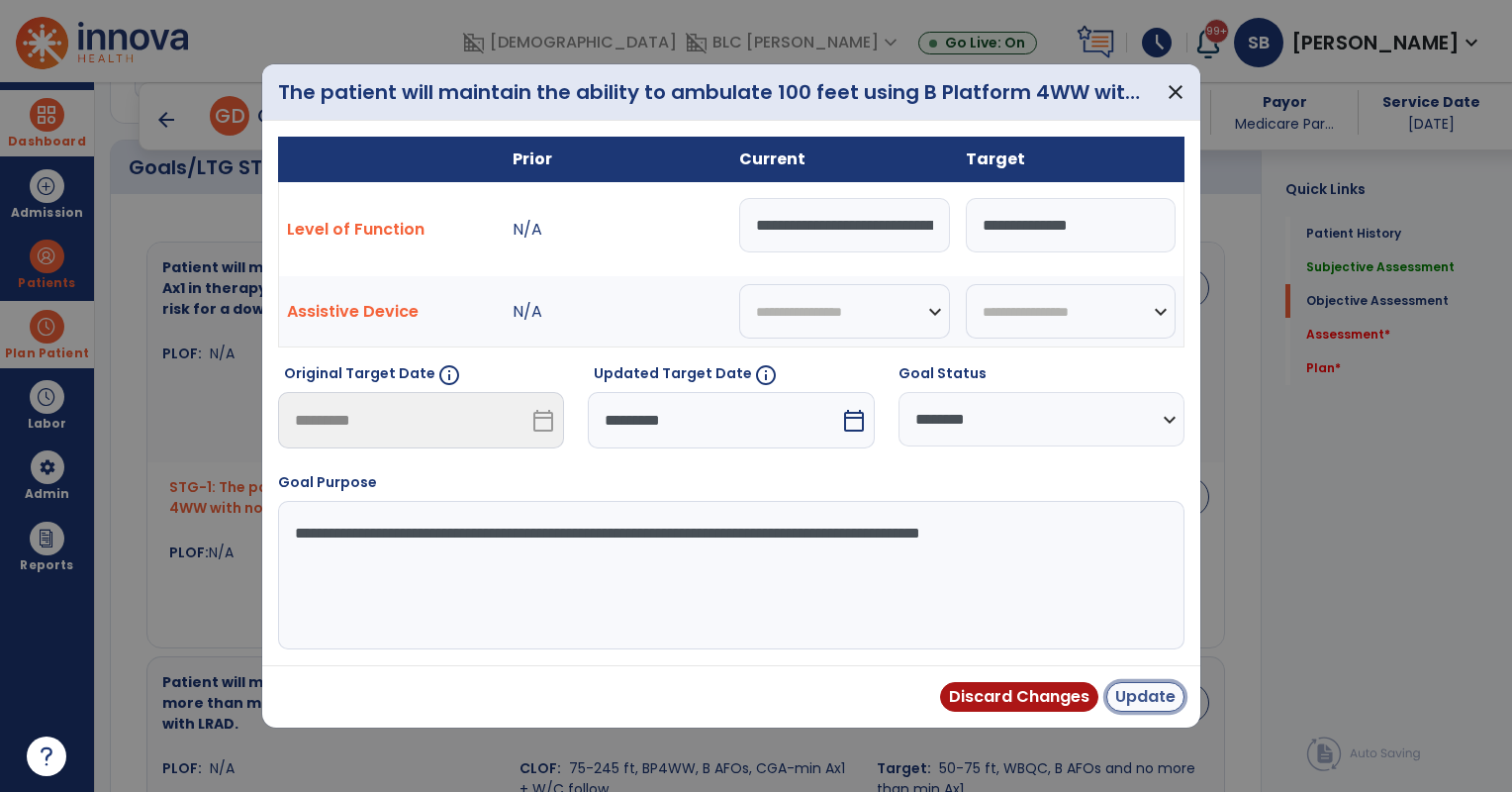 click on "Update" at bounding box center (1145, 697) 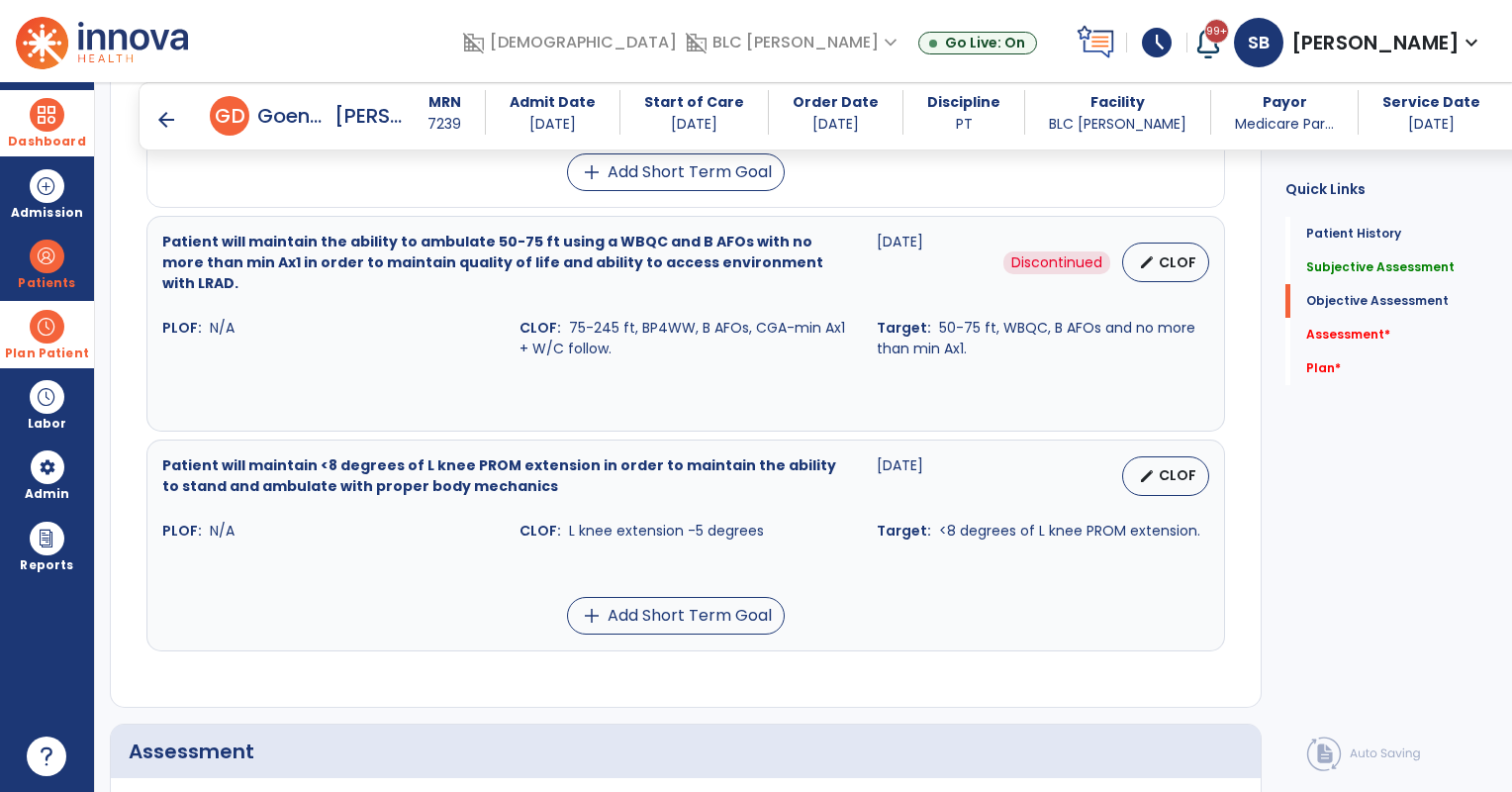 scroll, scrollTop: 2639, scrollLeft: 0, axis: vertical 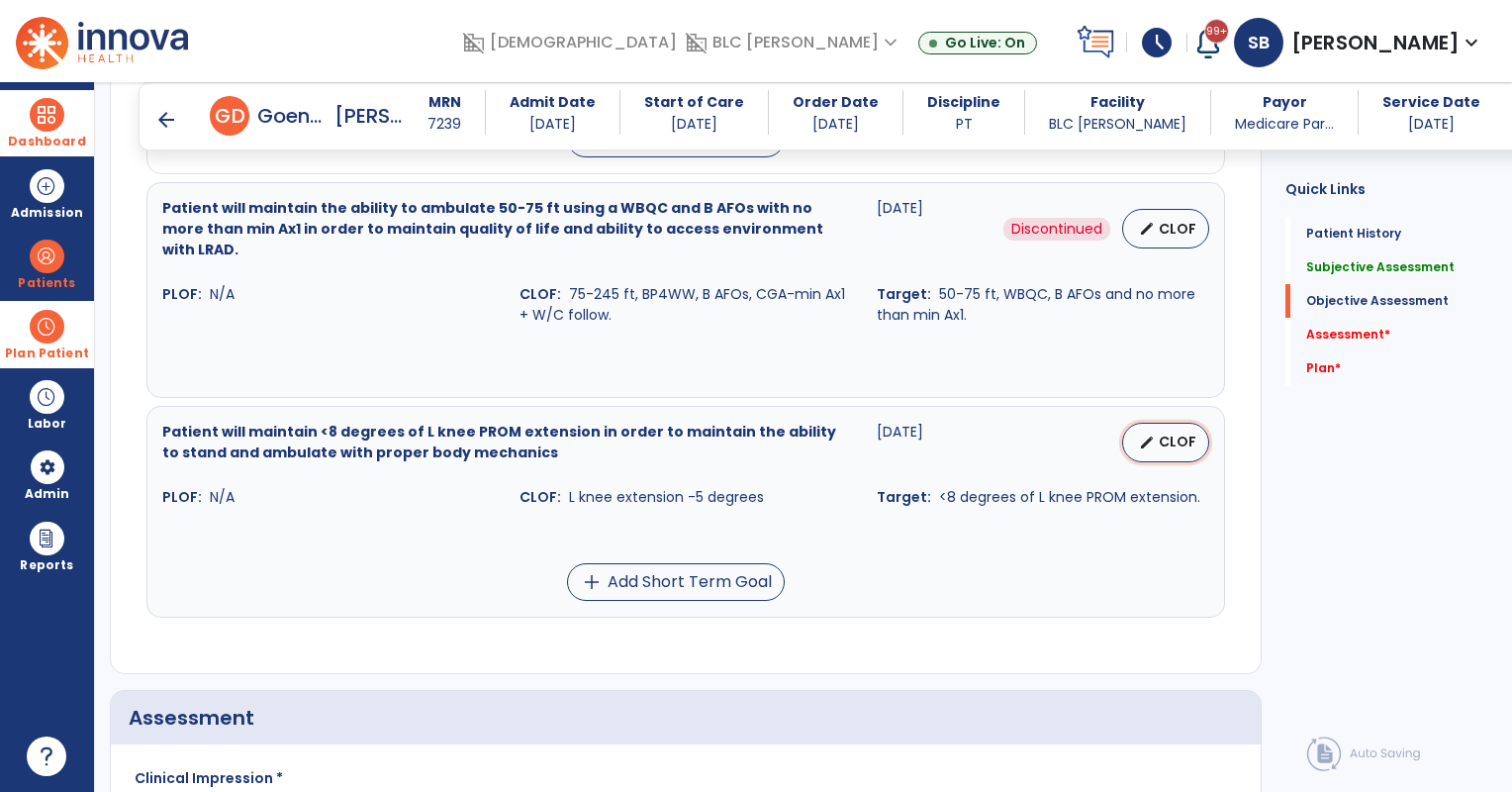 click on "edit" at bounding box center (1147, 443) 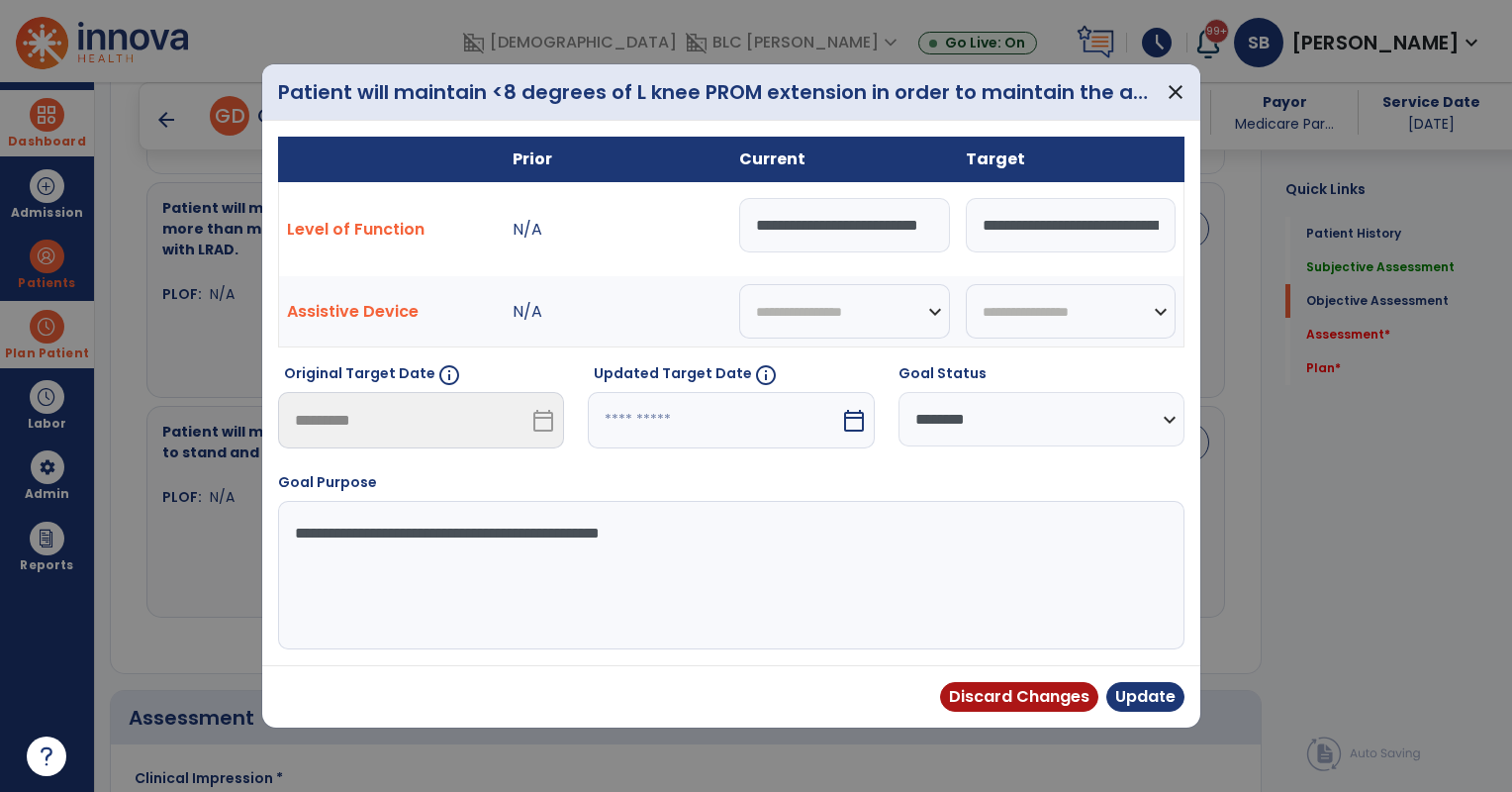 click at bounding box center (713, 420) 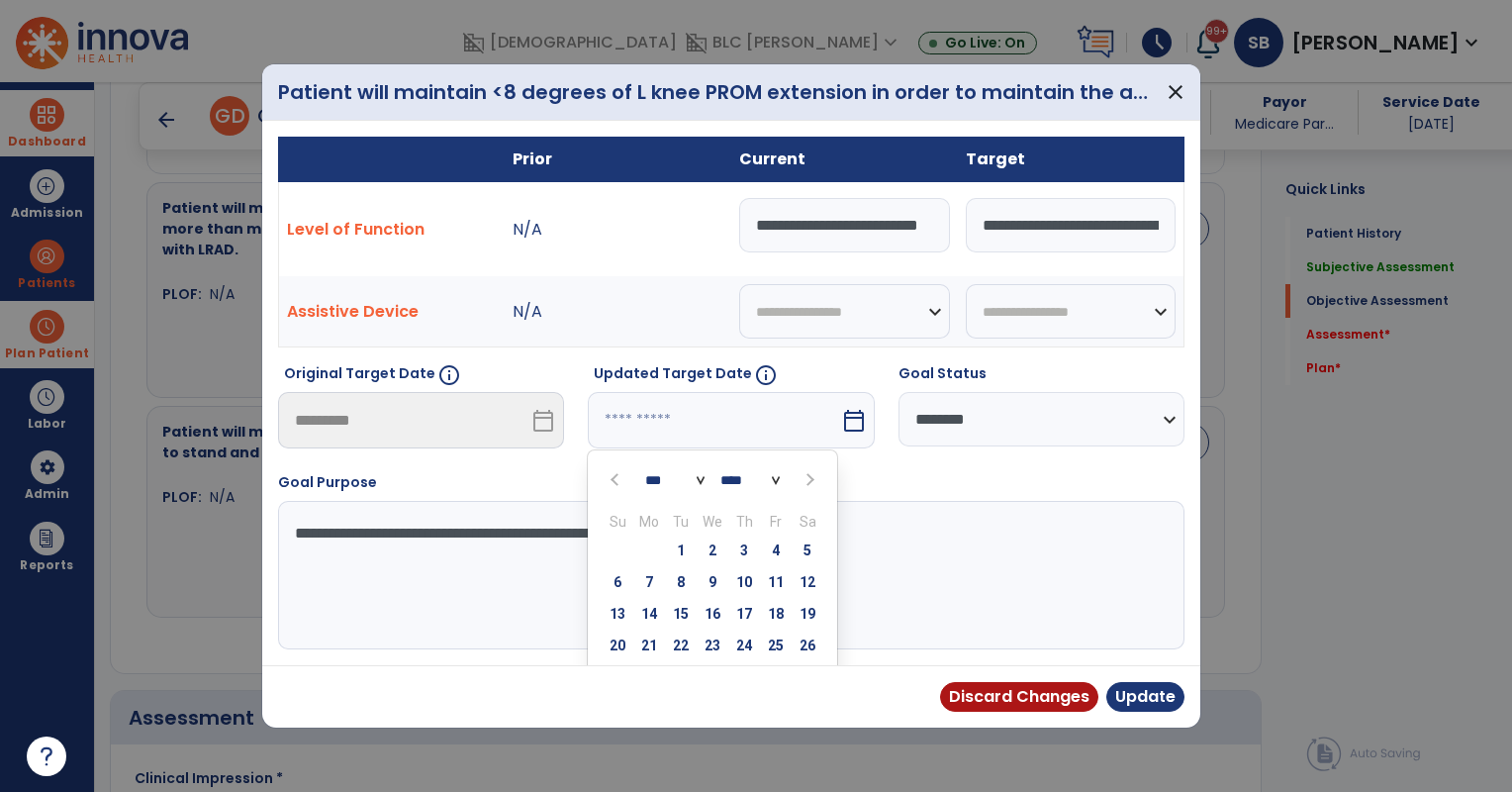 click at bounding box center [807, 479] 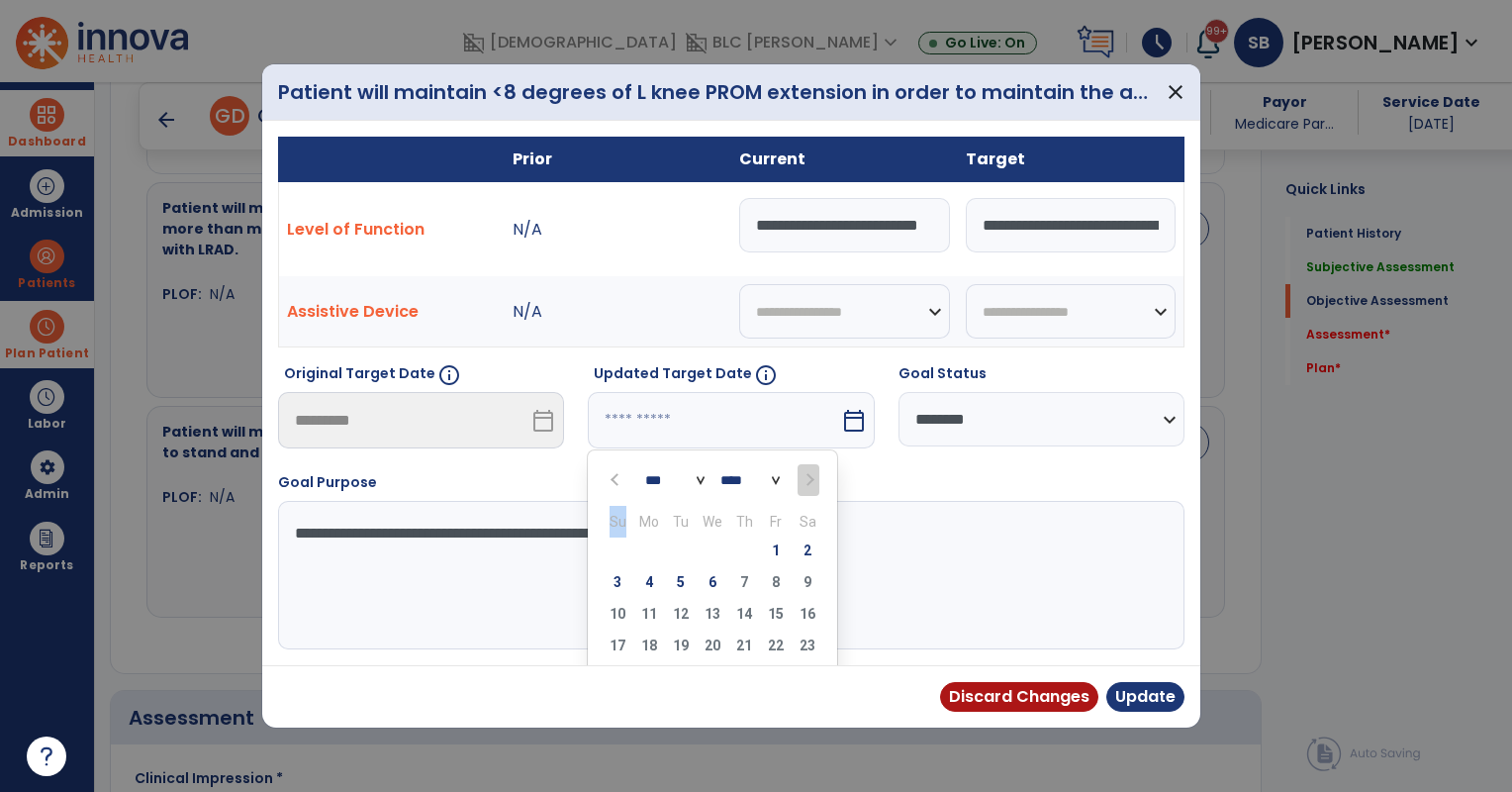 click at bounding box center (807, 480) 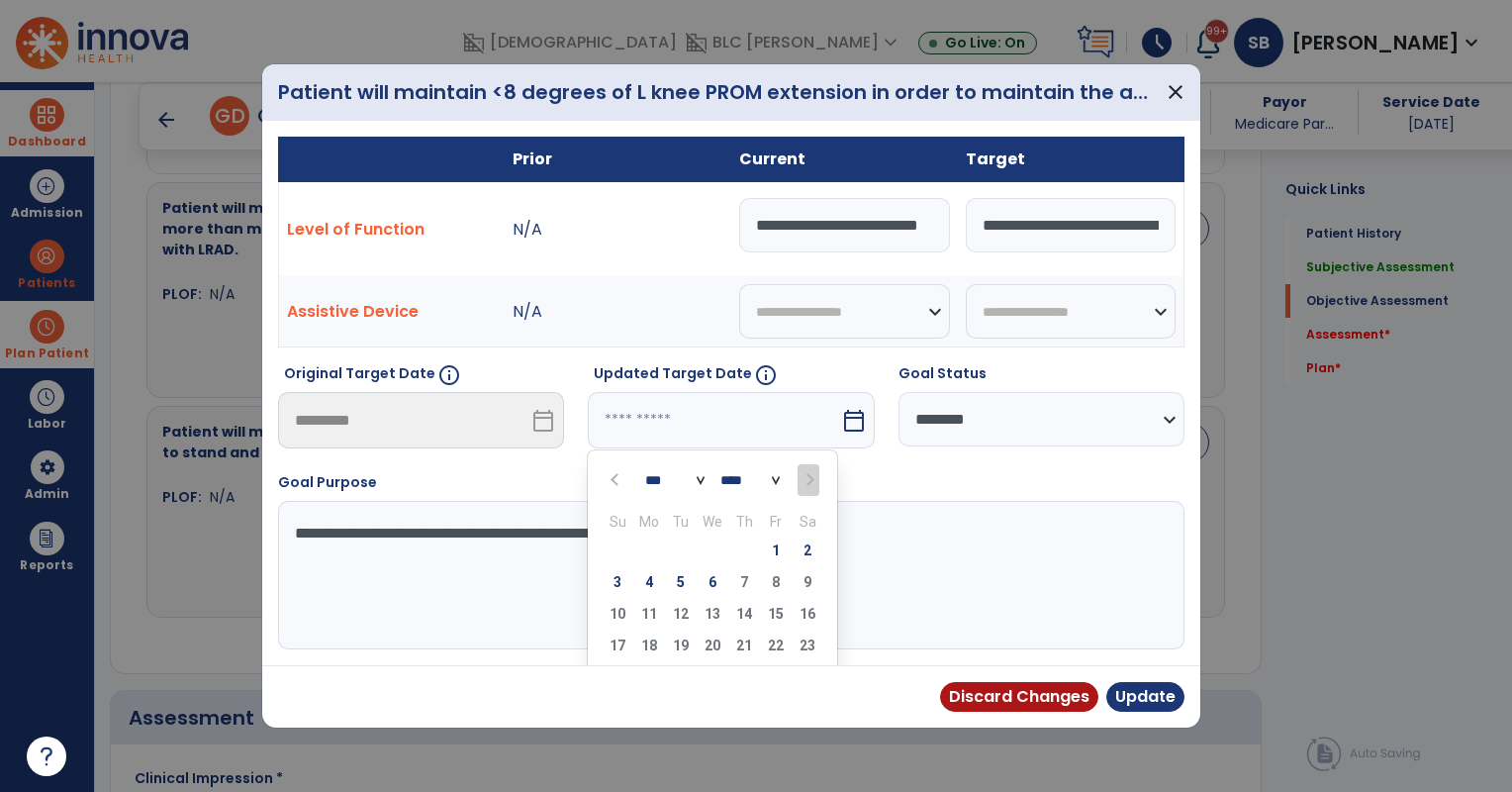 click on "6" at bounding box center (712, 582) 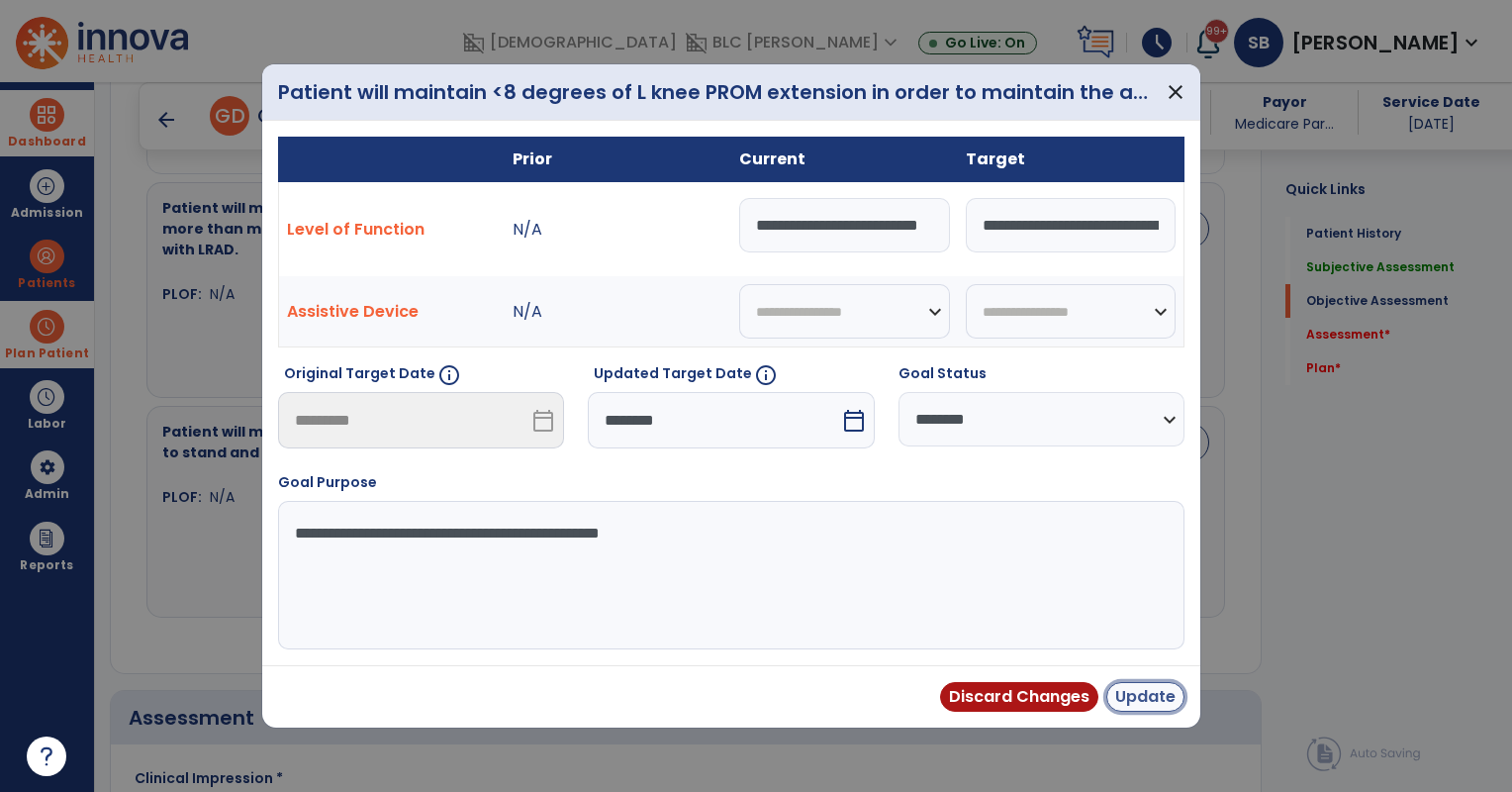 click on "Update" at bounding box center (1145, 697) 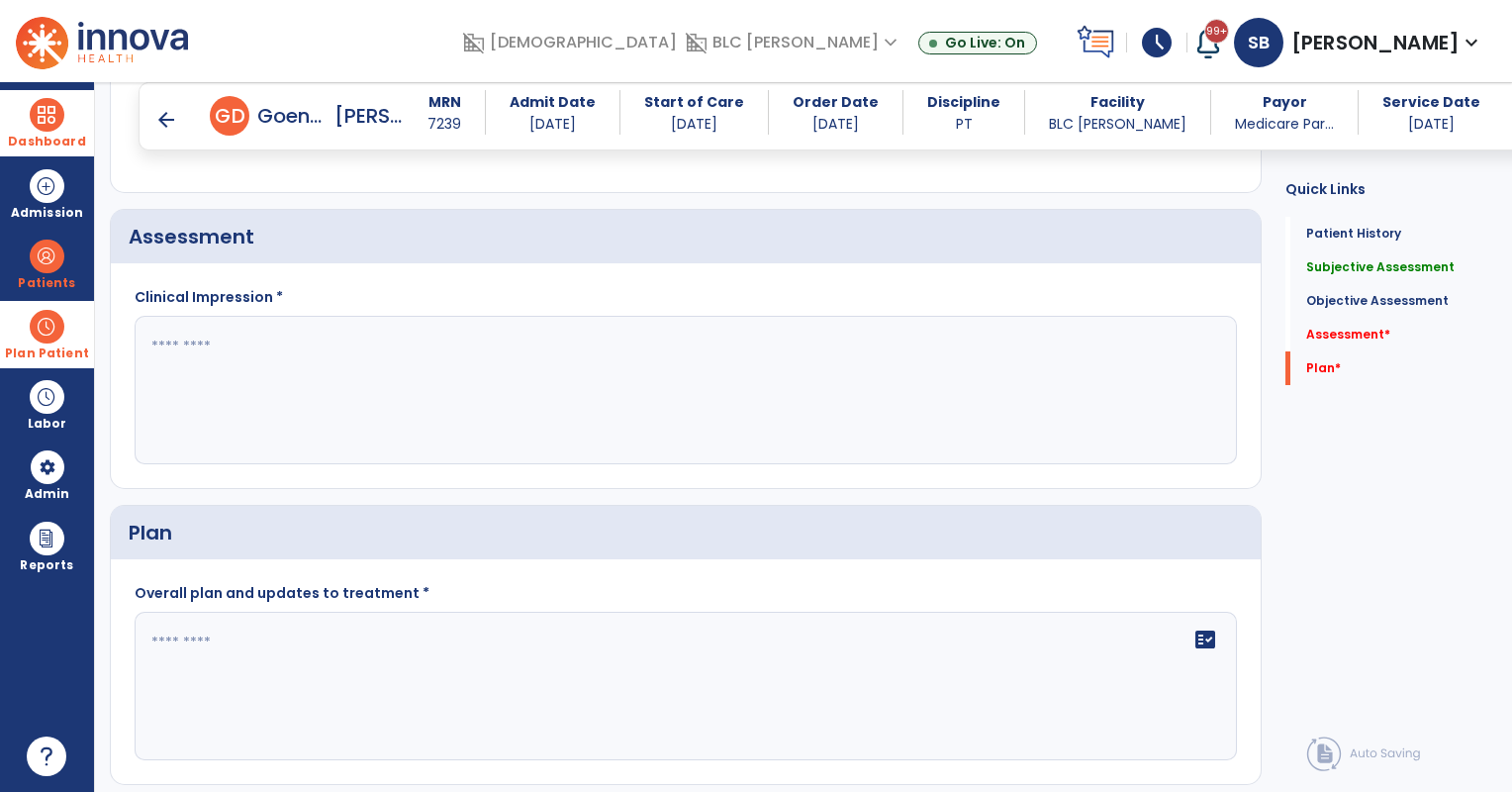 scroll, scrollTop: 3134, scrollLeft: 0, axis: vertical 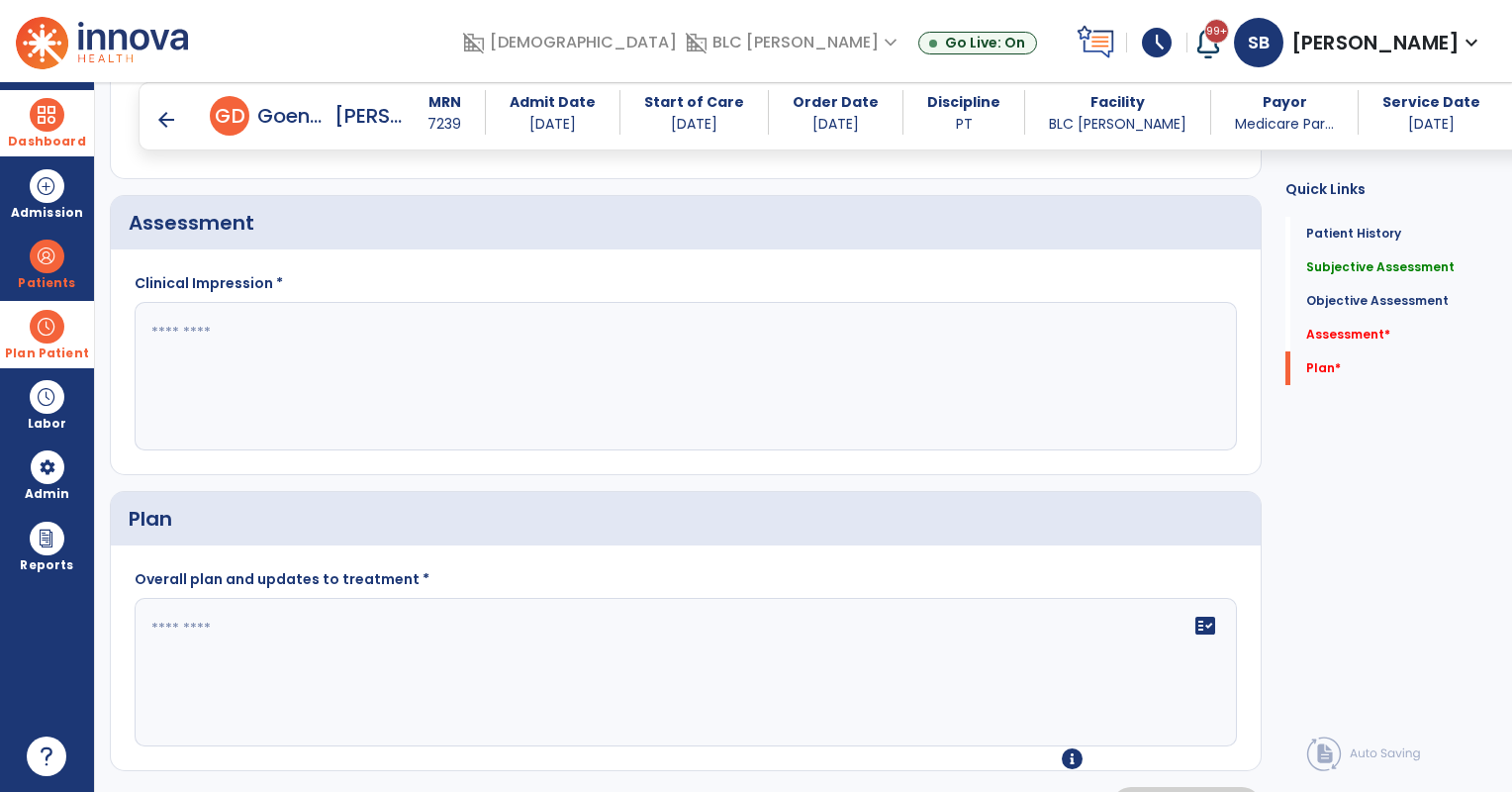 click 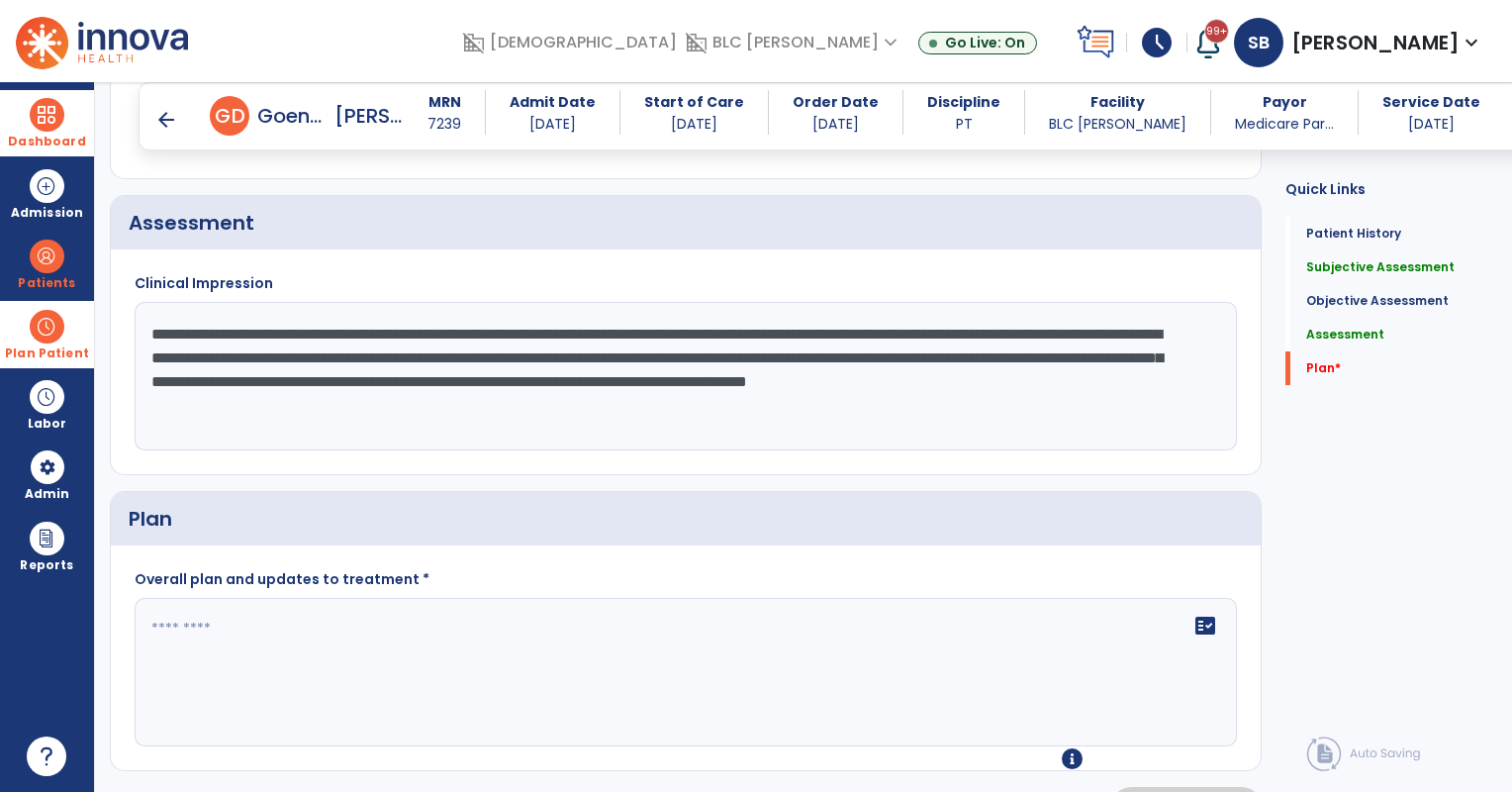 type on "**********" 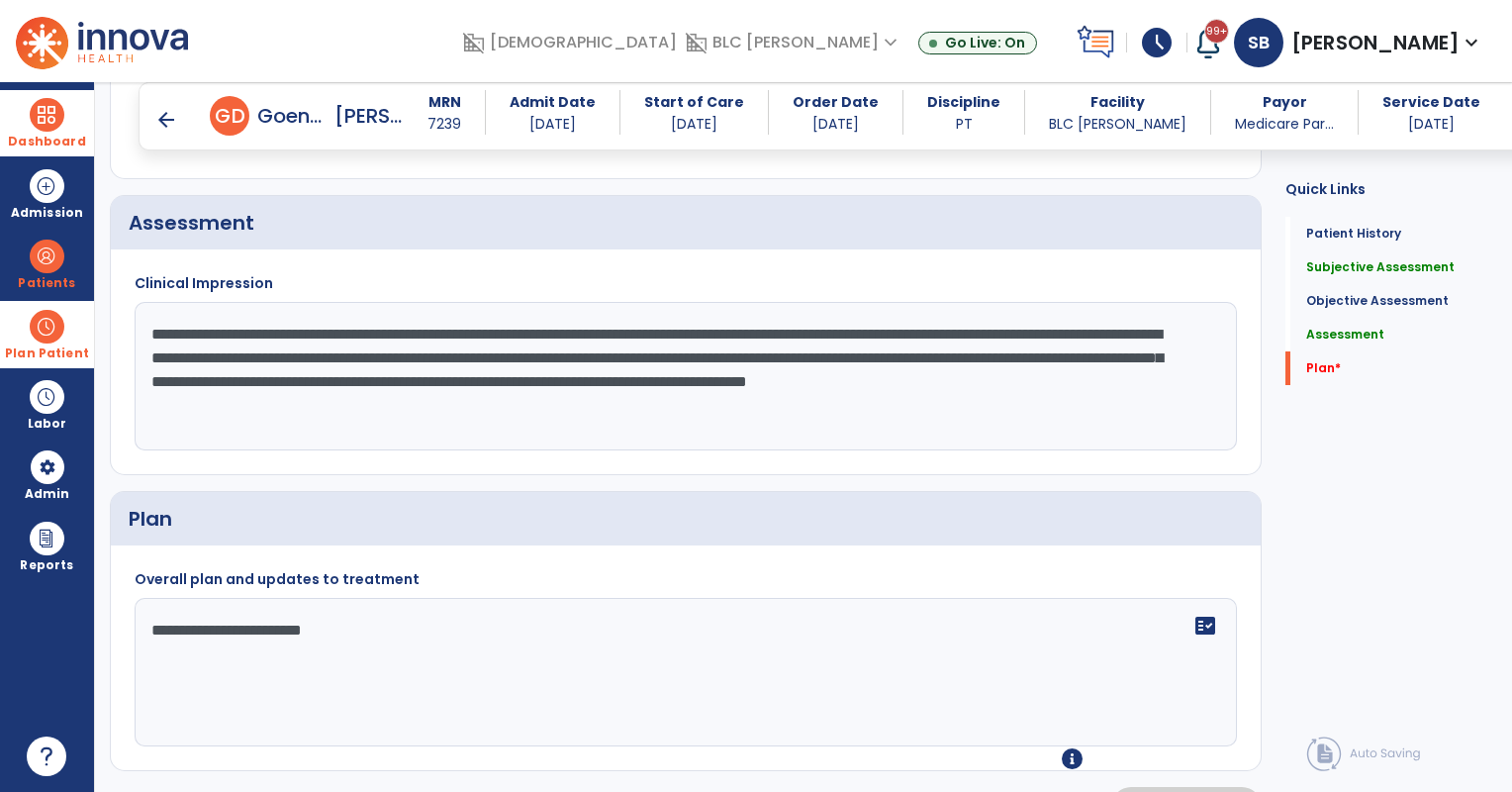 click on "**********" 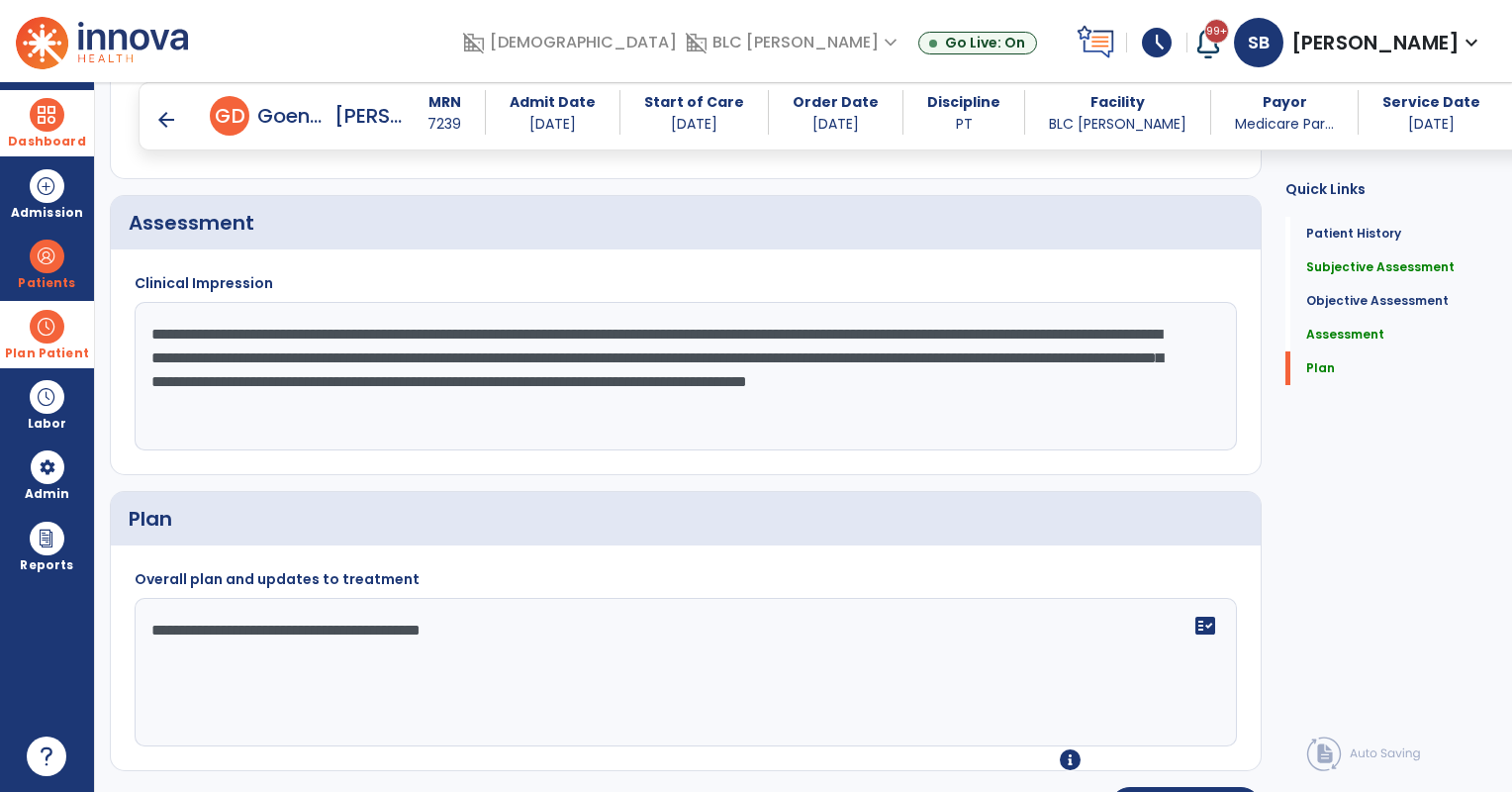 click on "**********" 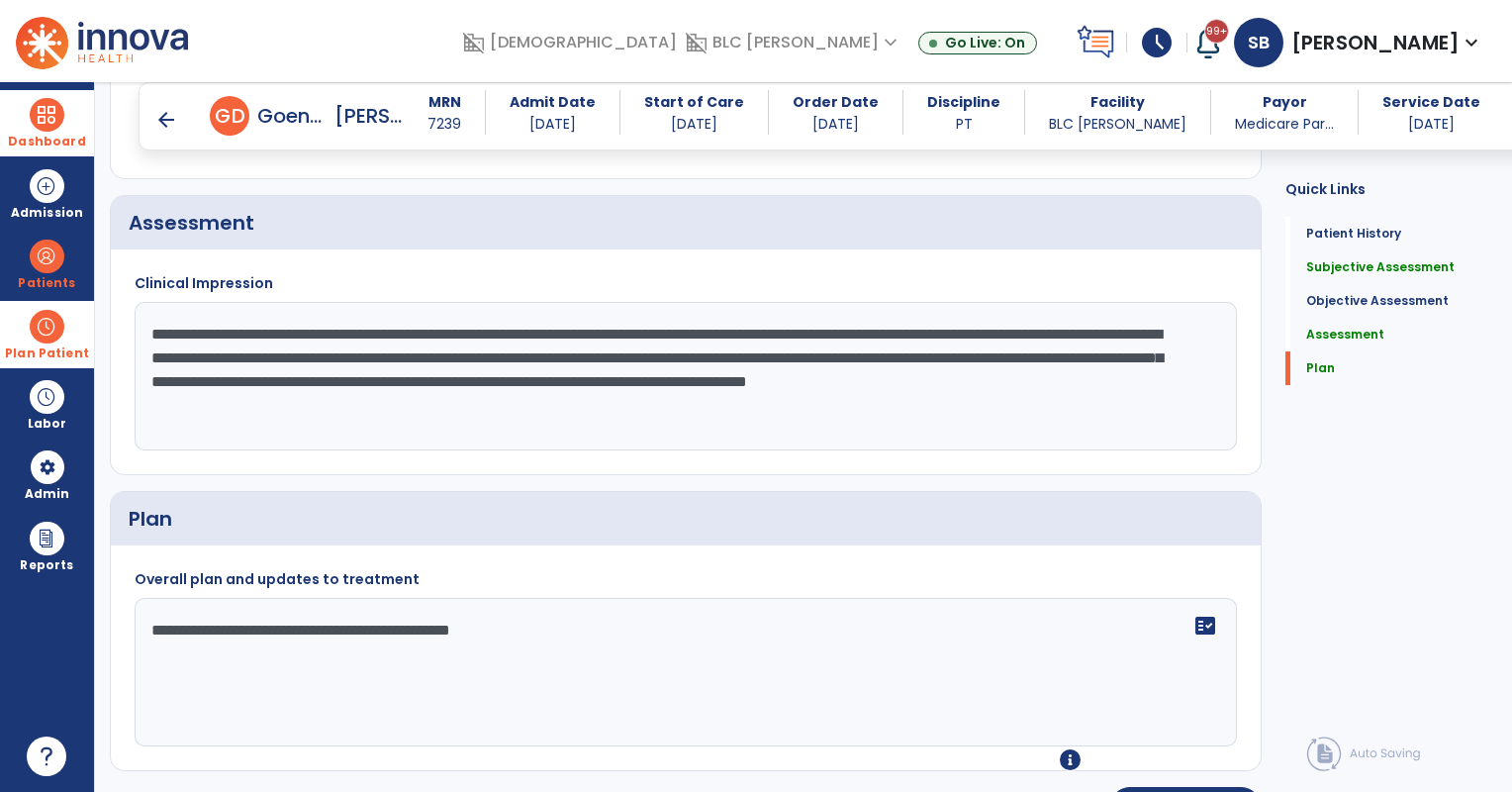scroll, scrollTop: 3138, scrollLeft: 0, axis: vertical 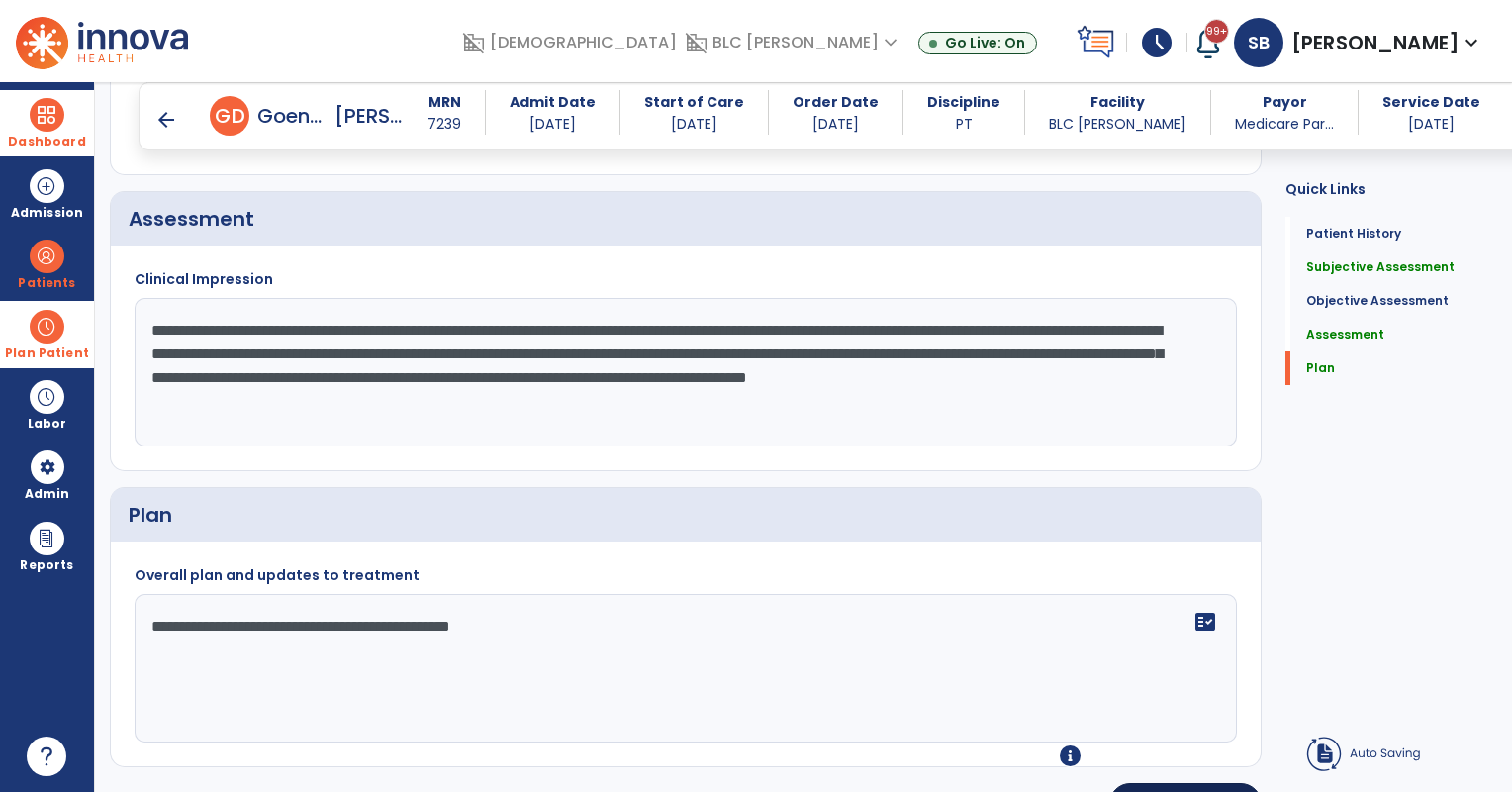 type on "**********" 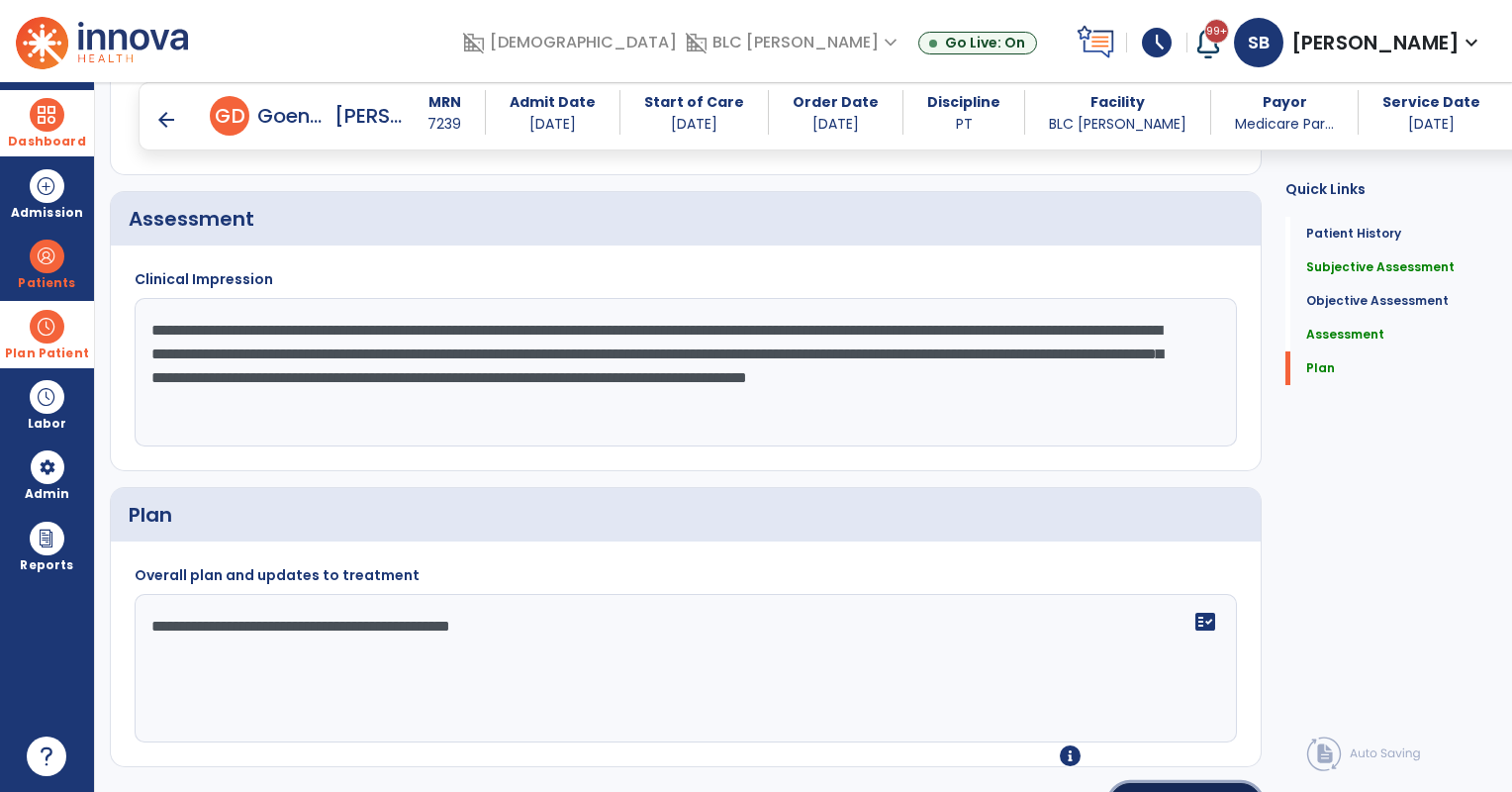 click on "Sign  chevron_right" 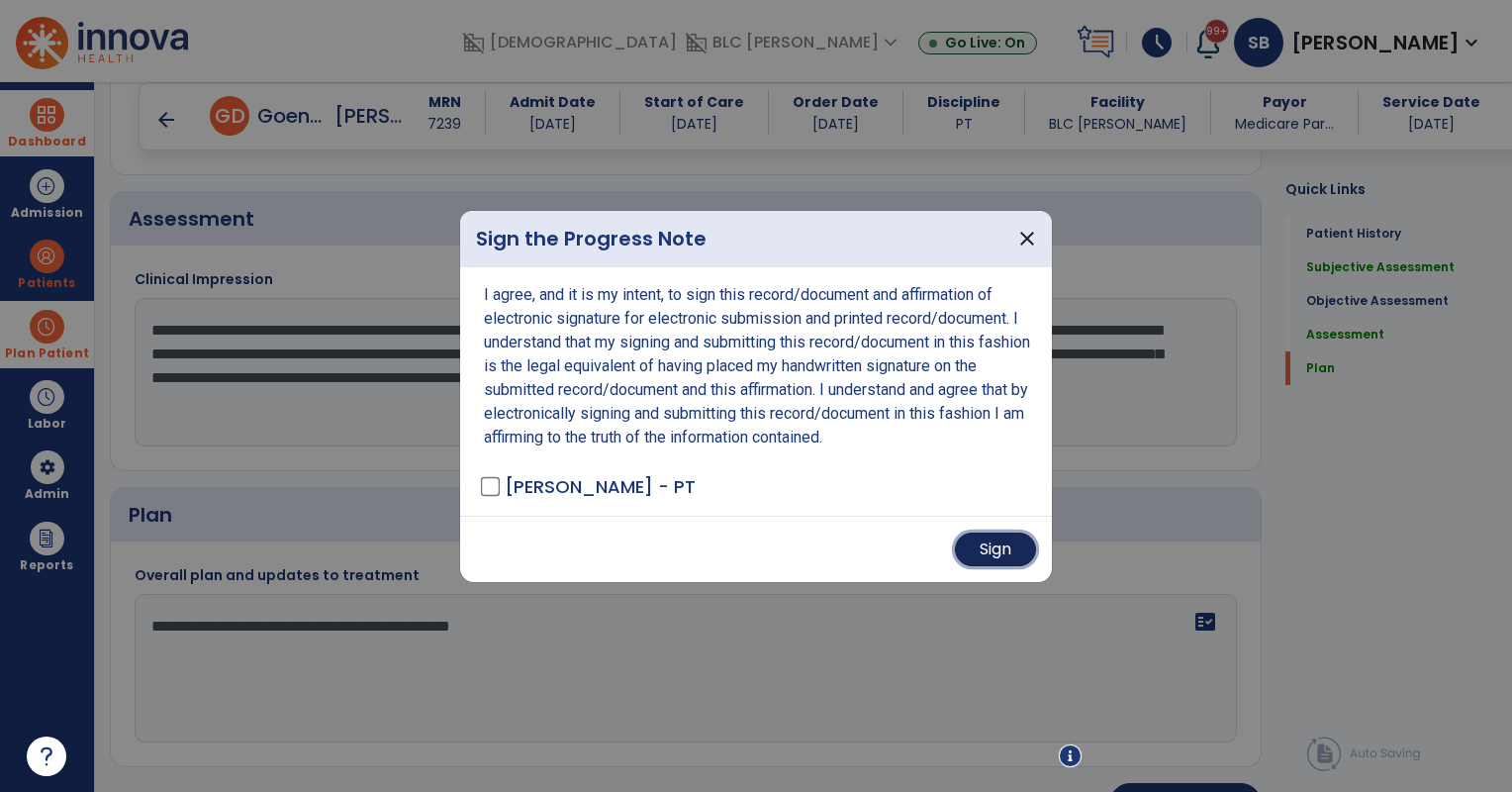 click on "Sign" at bounding box center [995, 549] 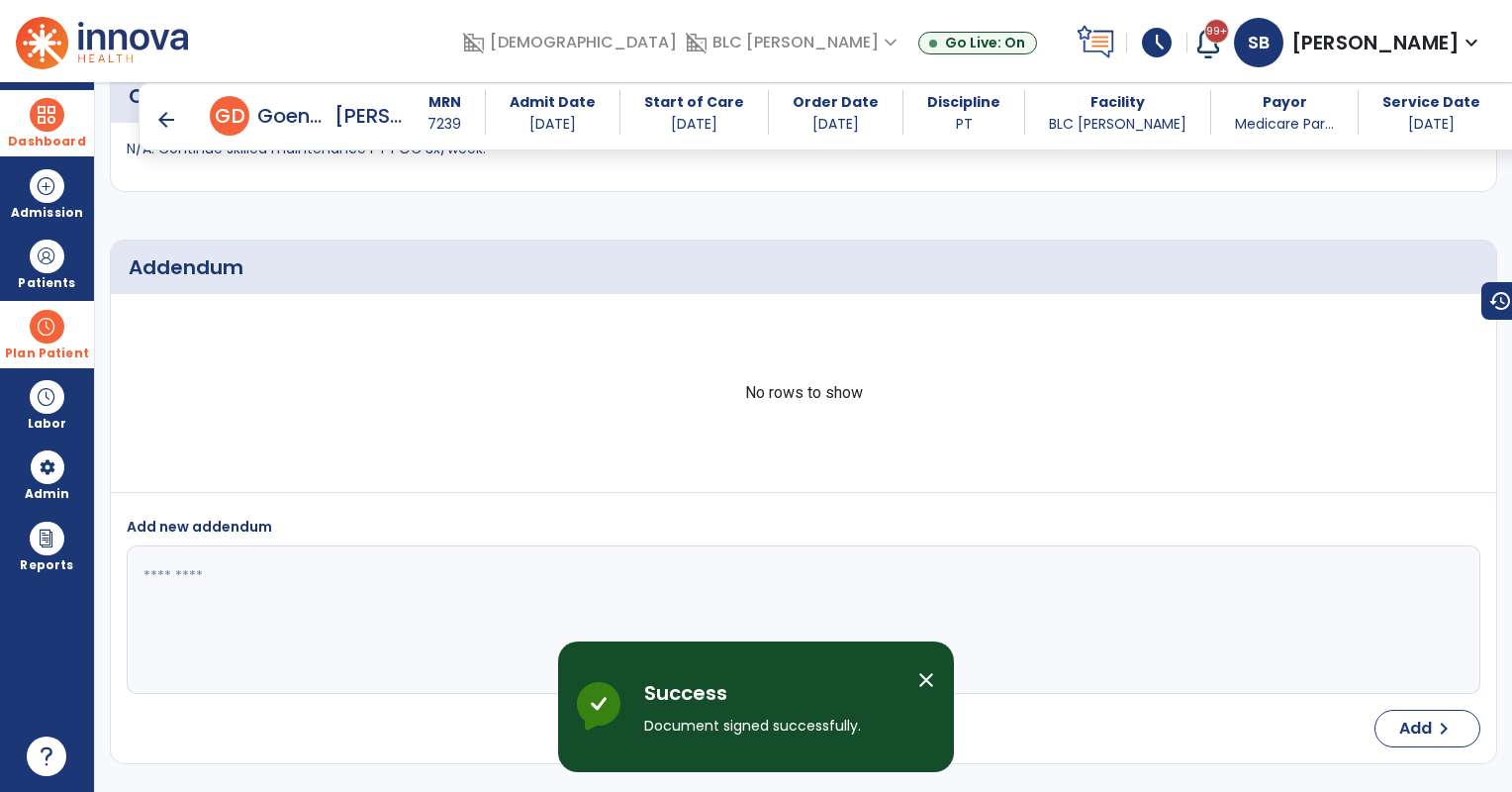 scroll, scrollTop: 4404, scrollLeft: 0, axis: vertical 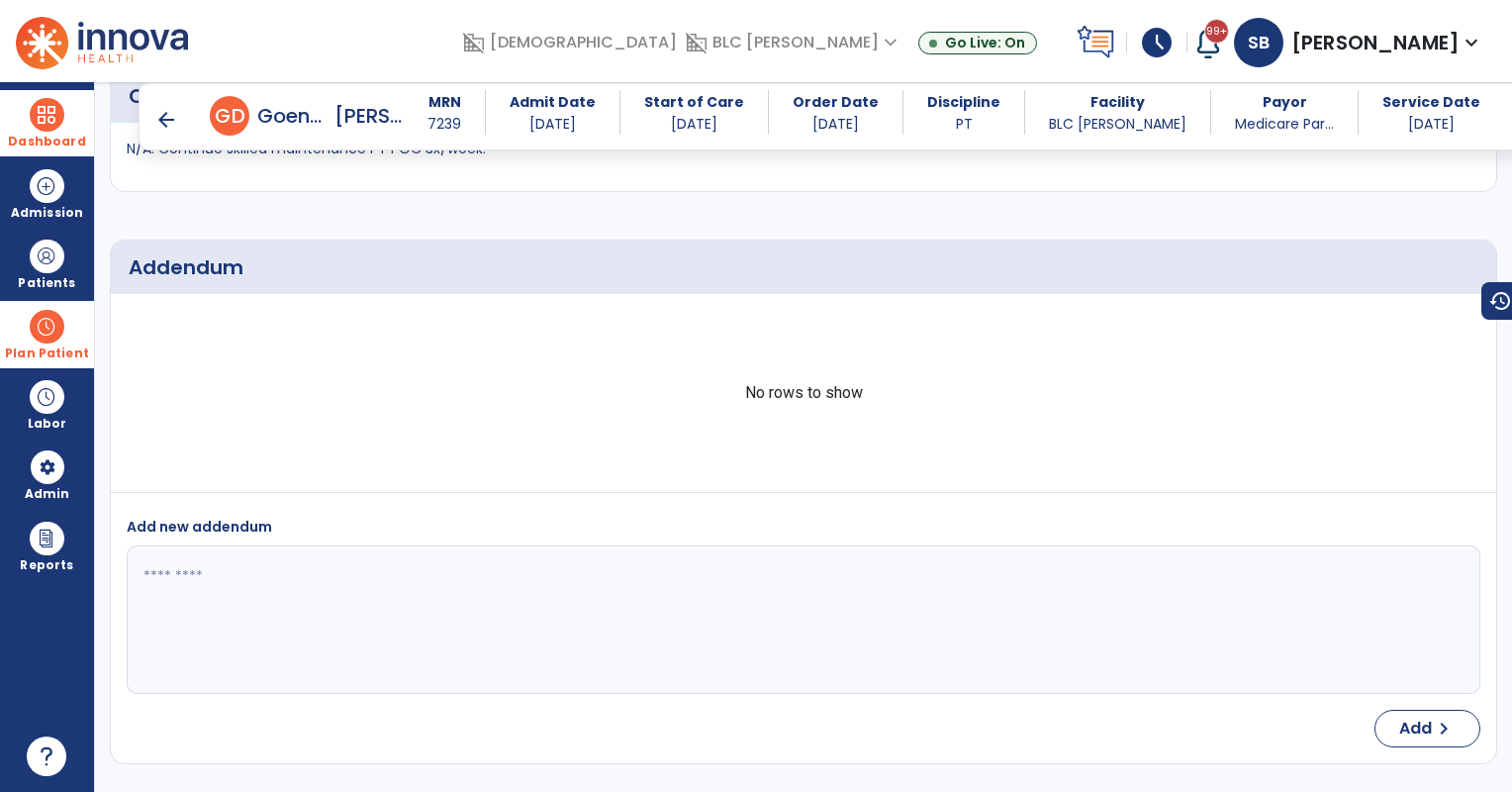 click at bounding box center [47, 115] 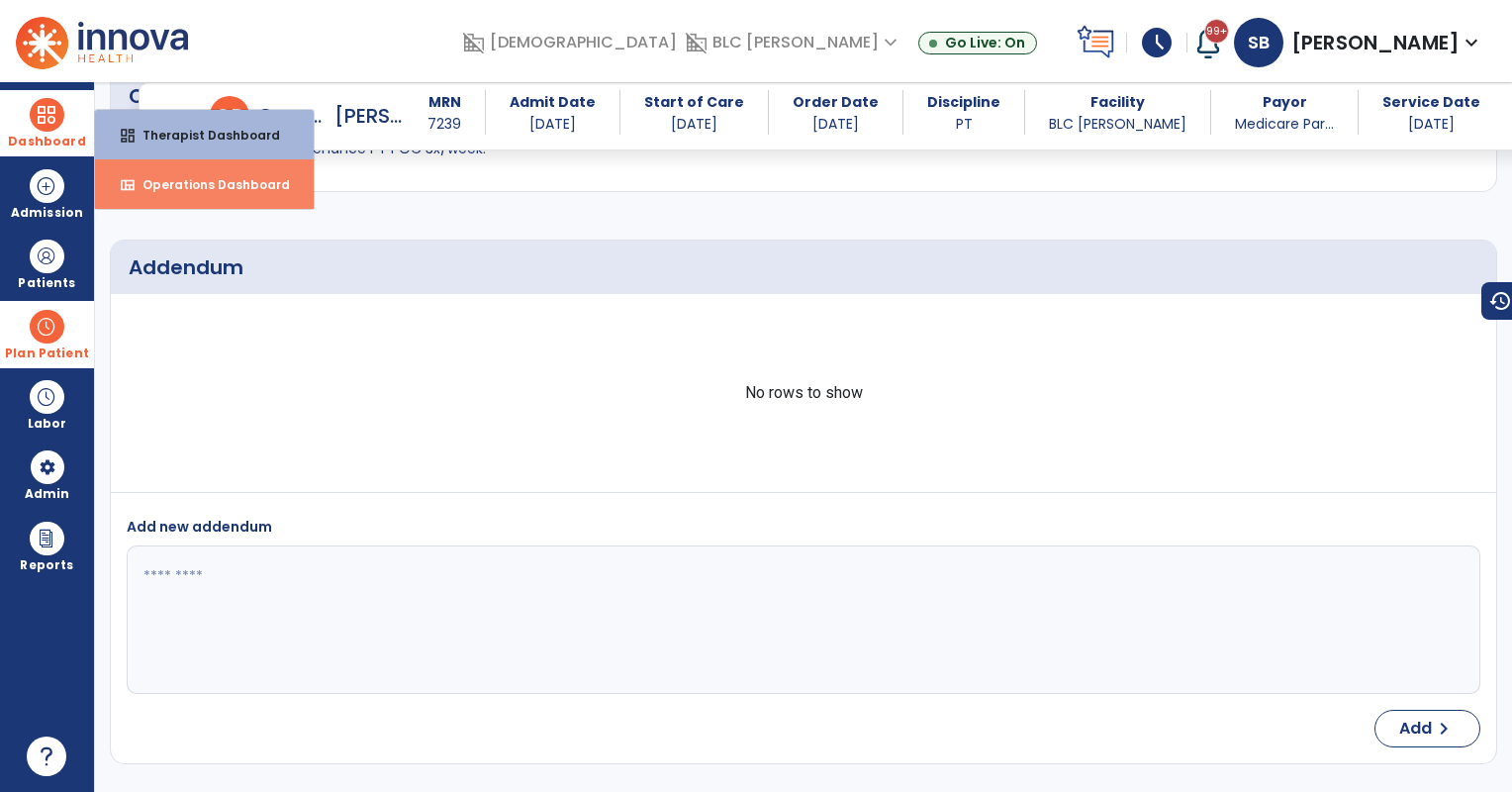 click on "Operations Dashboard" at bounding box center (208, 184) 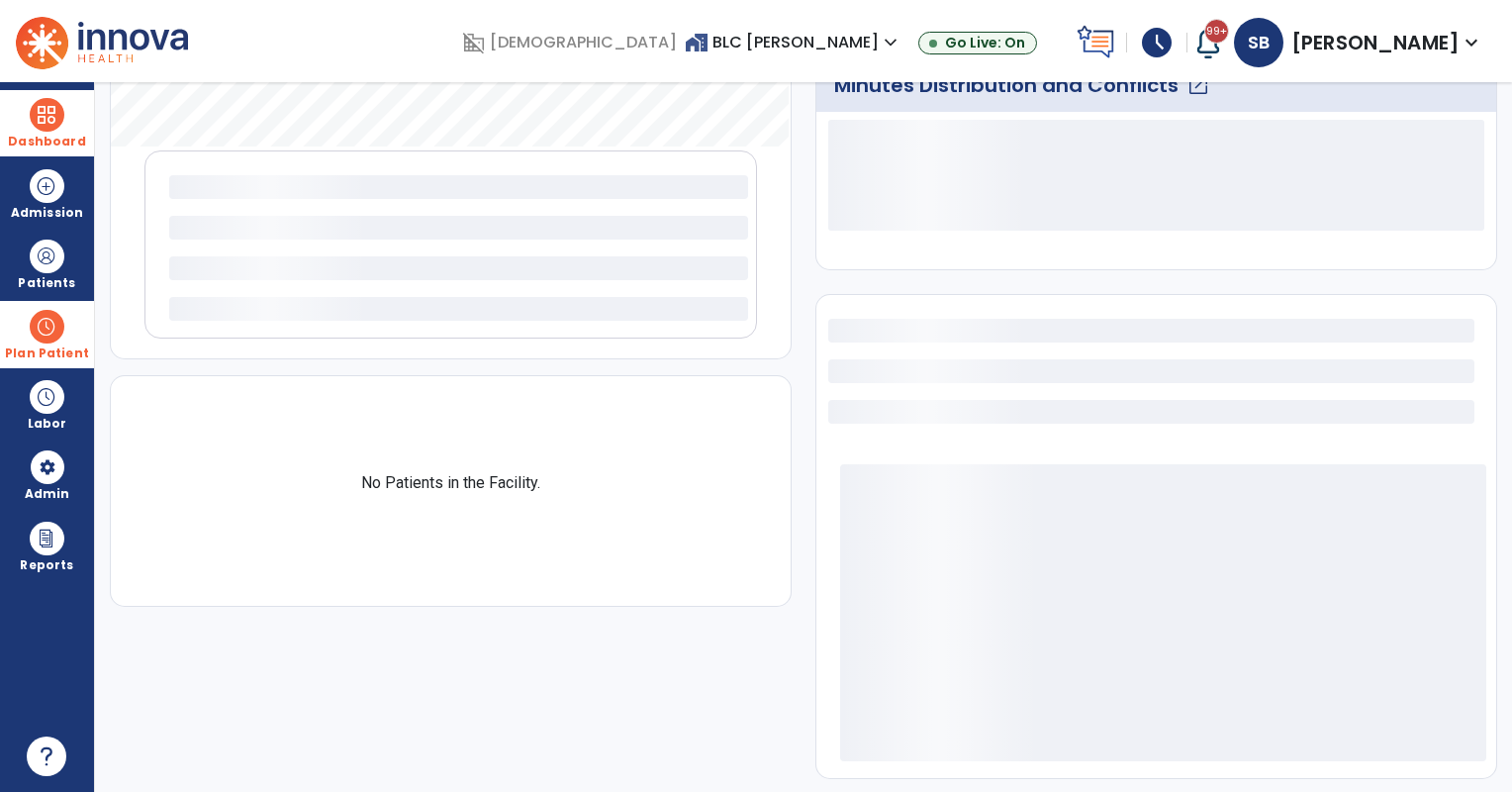 select on "***" 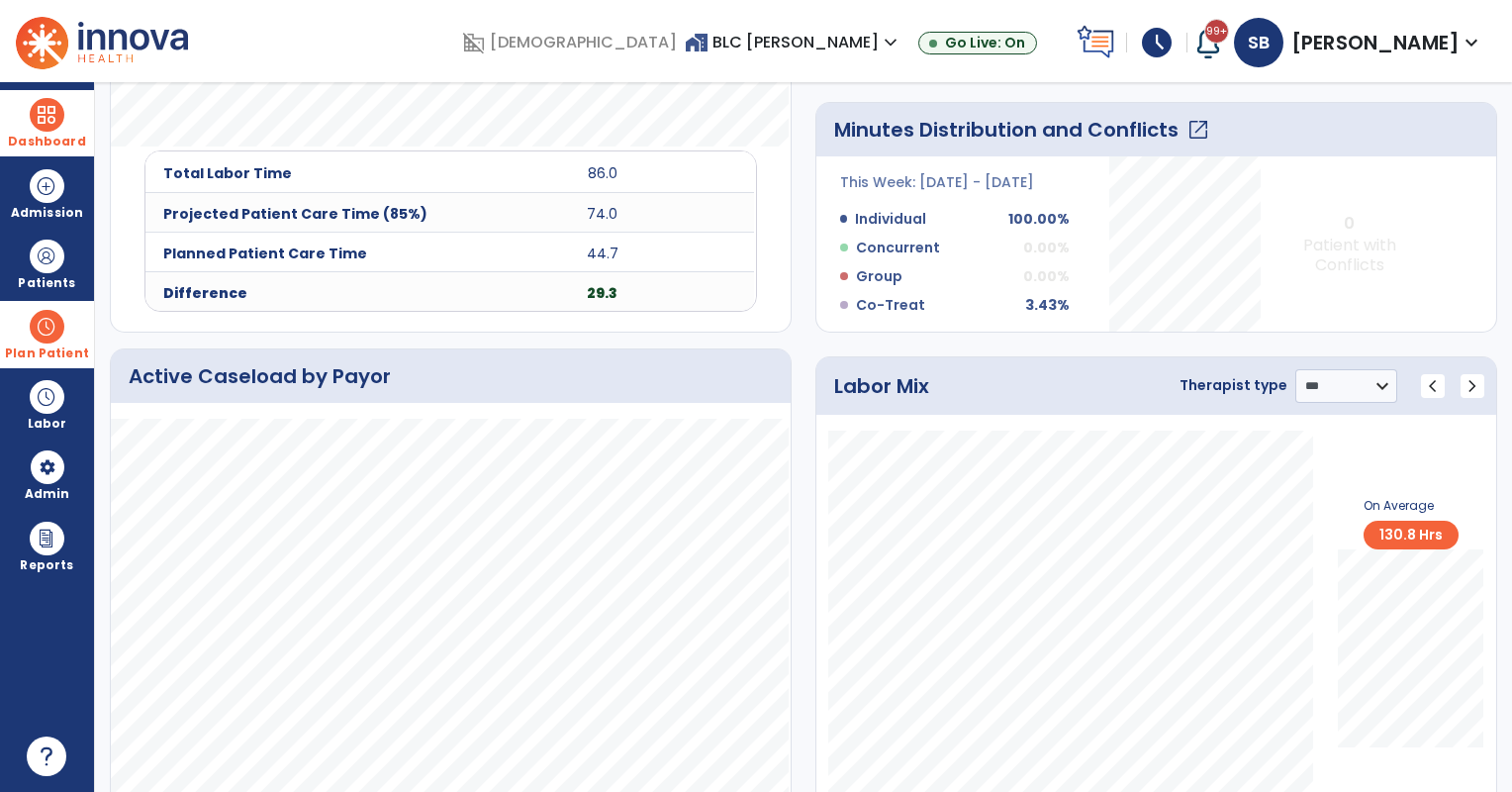 scroll, scrollTop: 0, scrollLeft: 0, axis: both 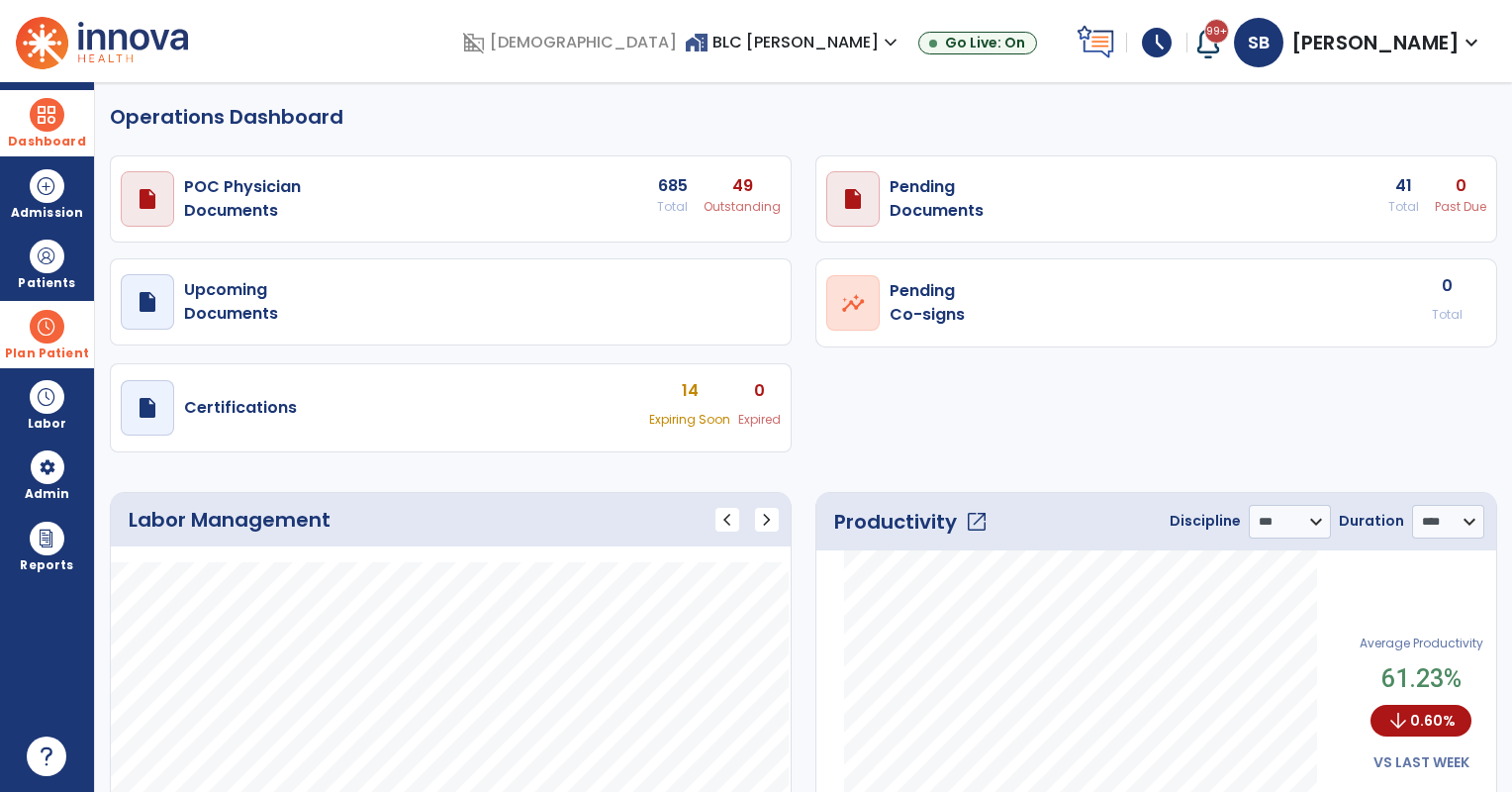 click on "draft   open_in_new  POC Physician  Documents 685 Total 49 Outstanding" at bounding box center (450, 199) 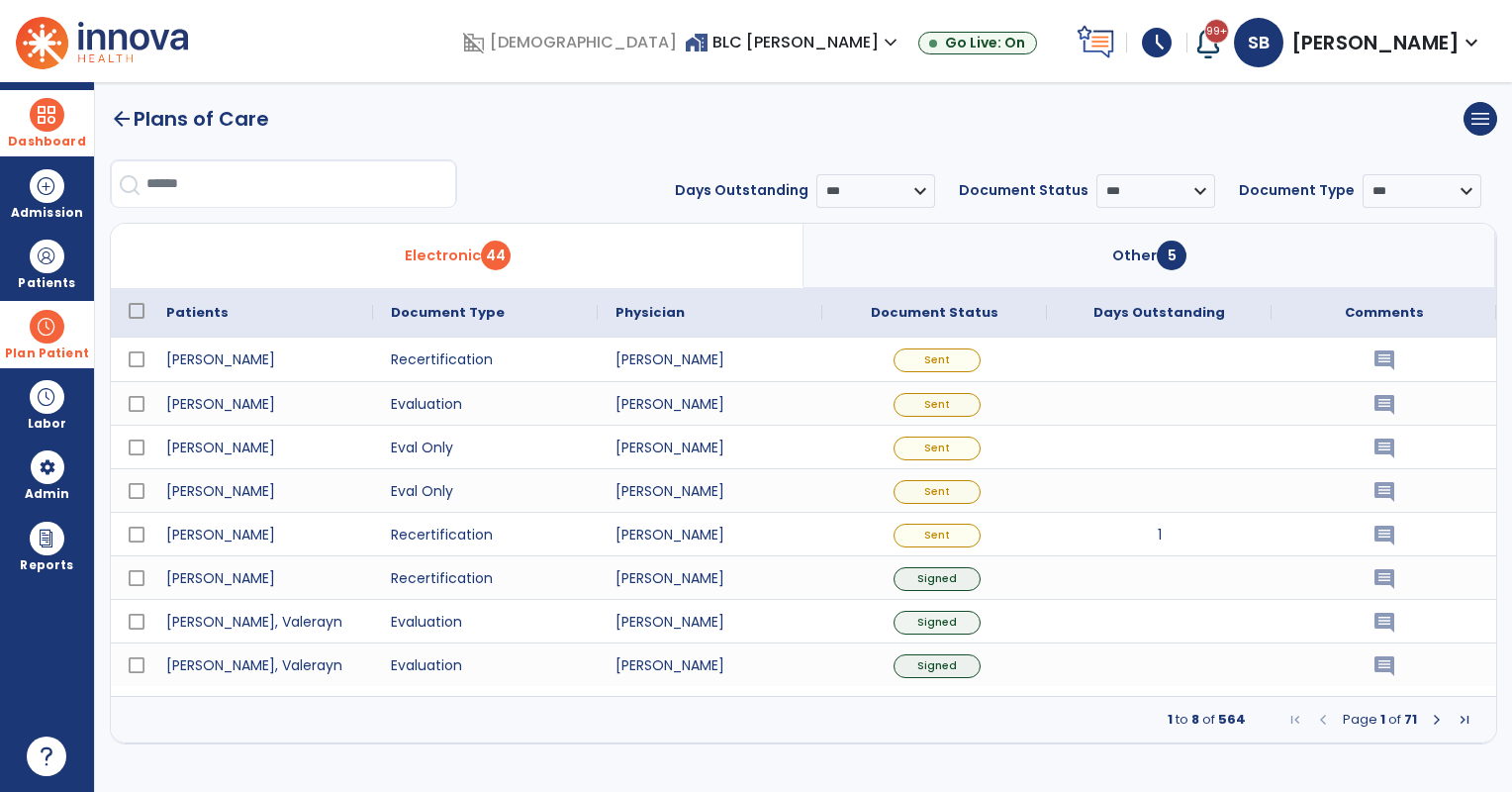 click on "Other  5" at bounding box center [1150, 255] 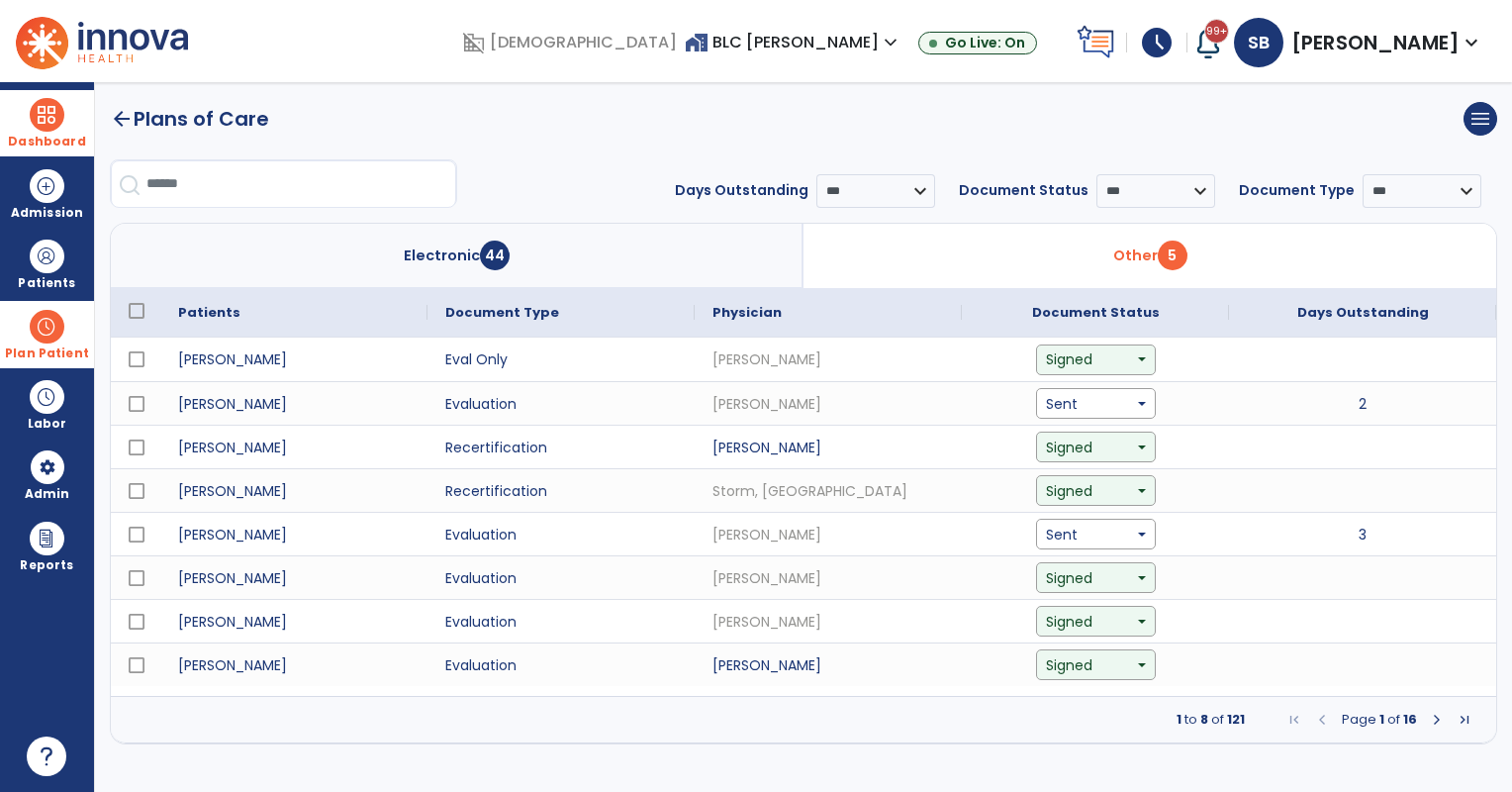 click at bounding box center [1437, 720] 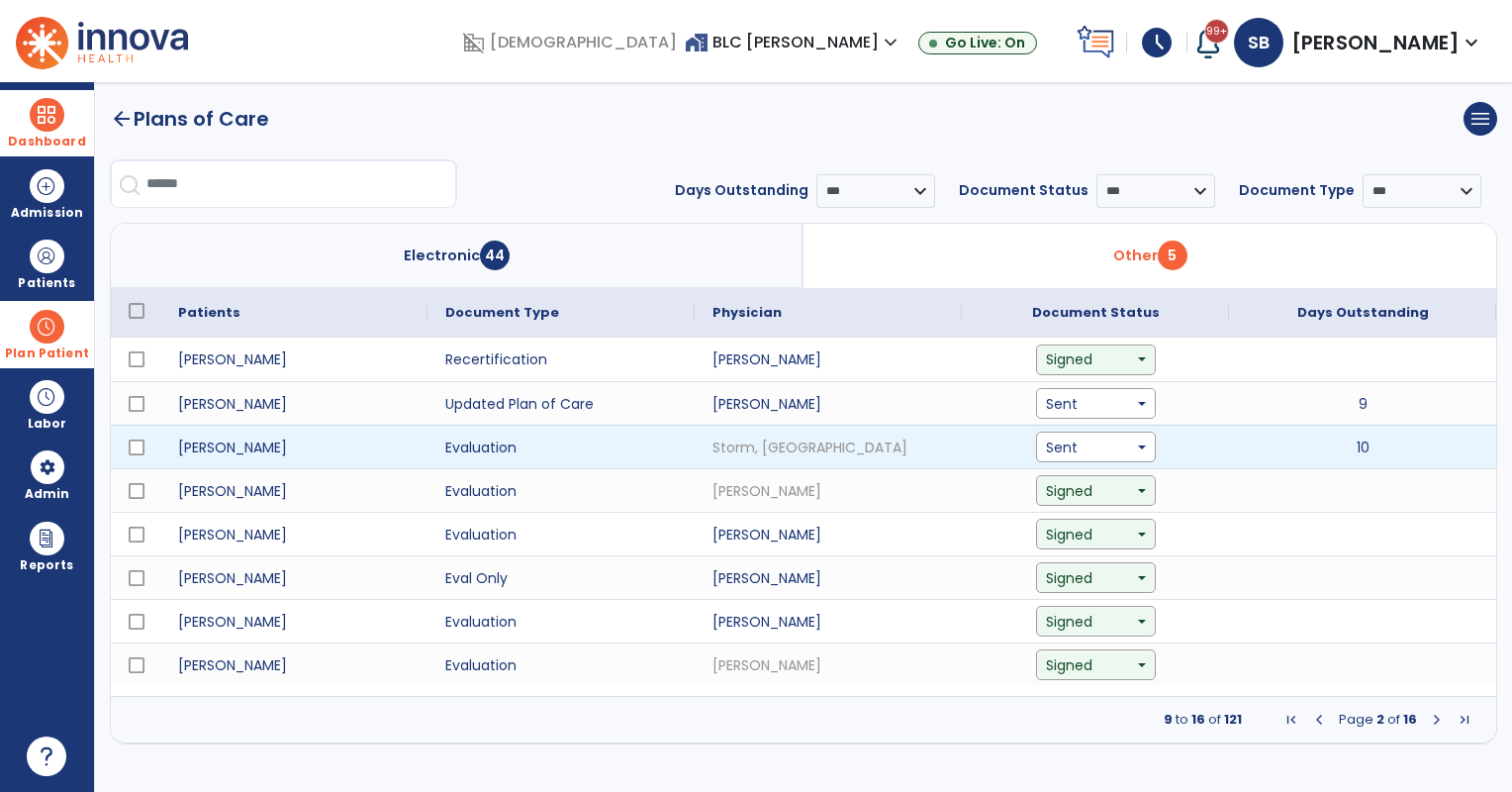click on "Sent" 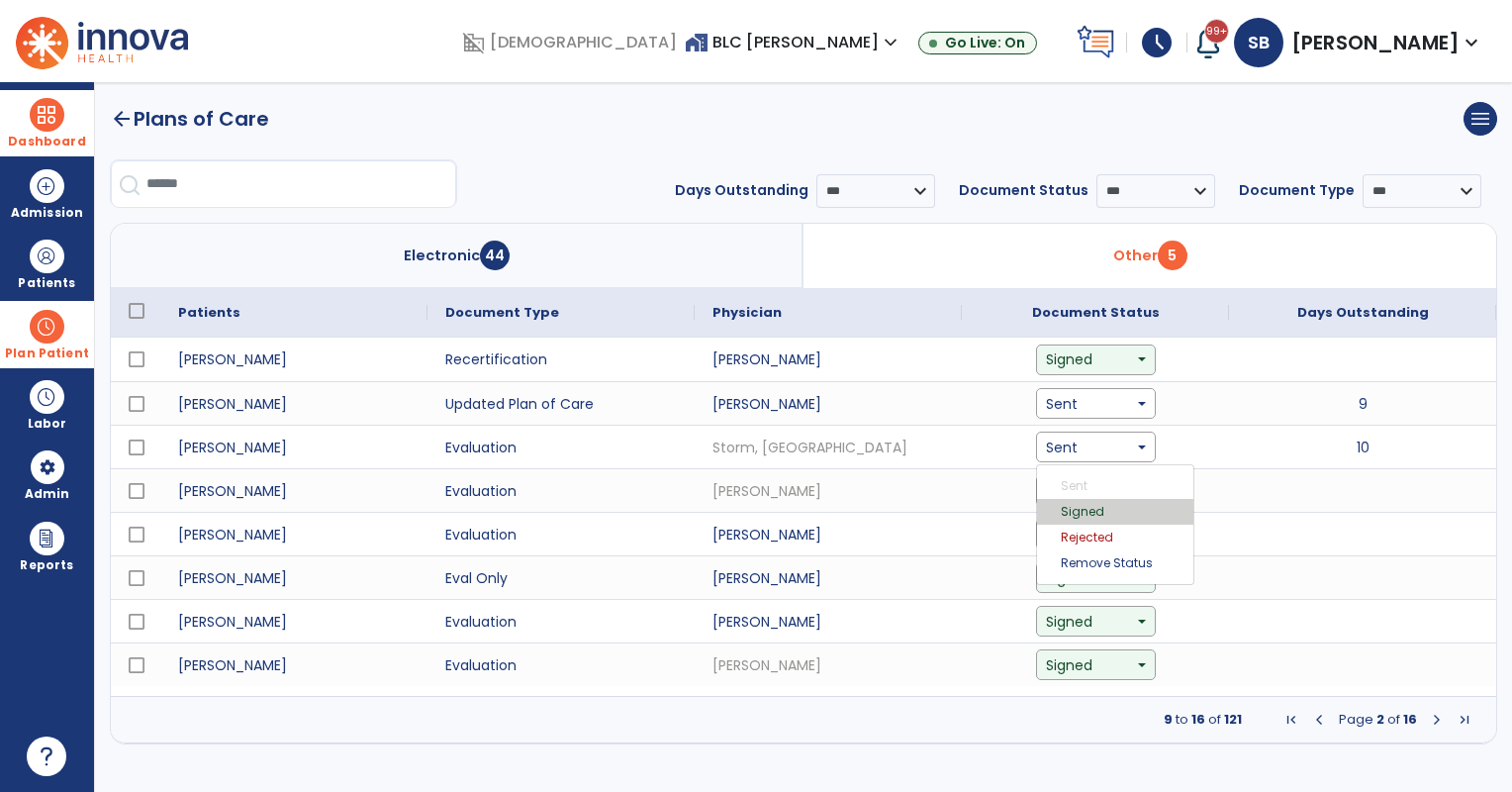 click on "Signed" at bounding box center (1115, 512) 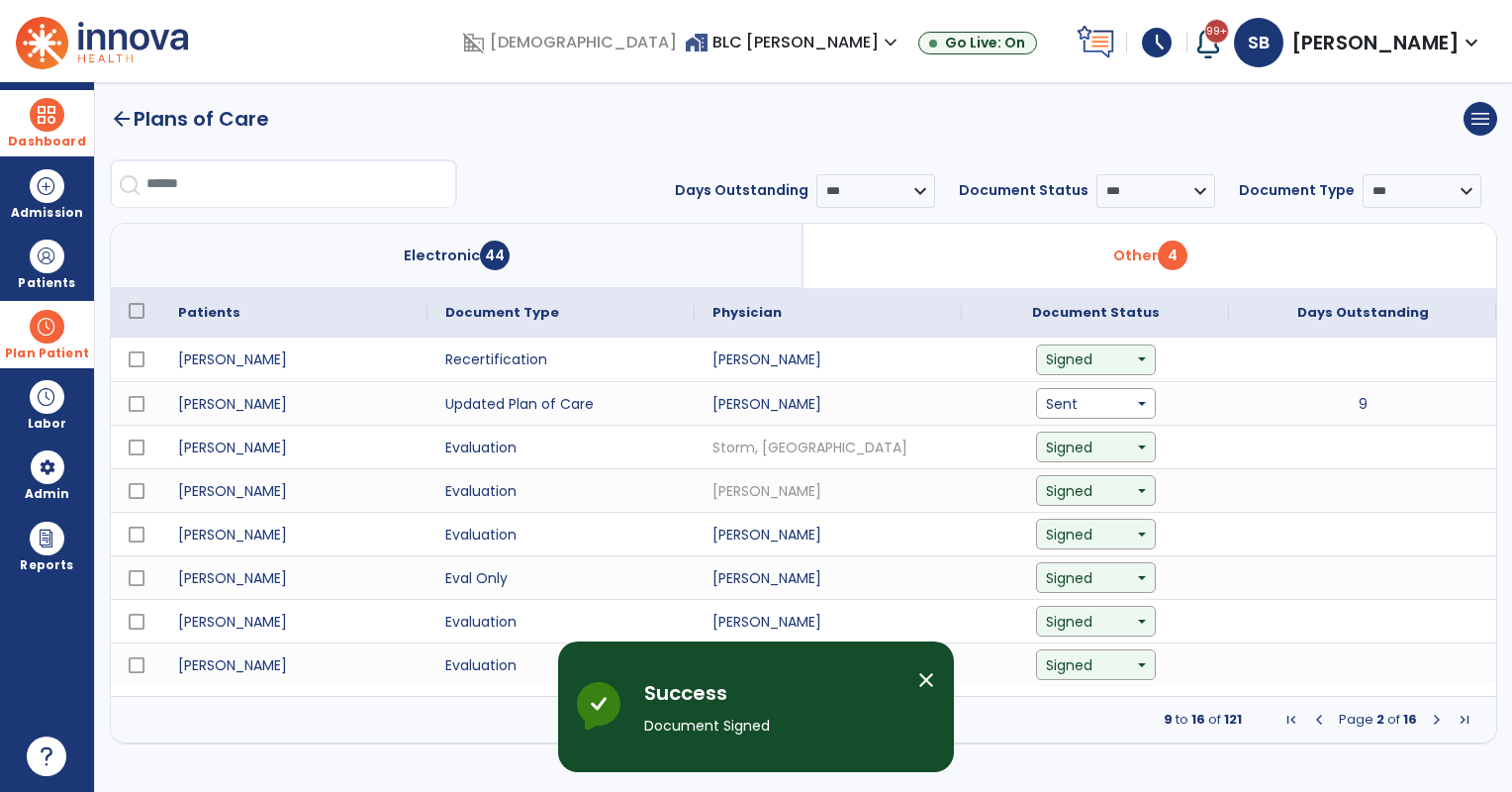 click at bounding box center (1437, 720) 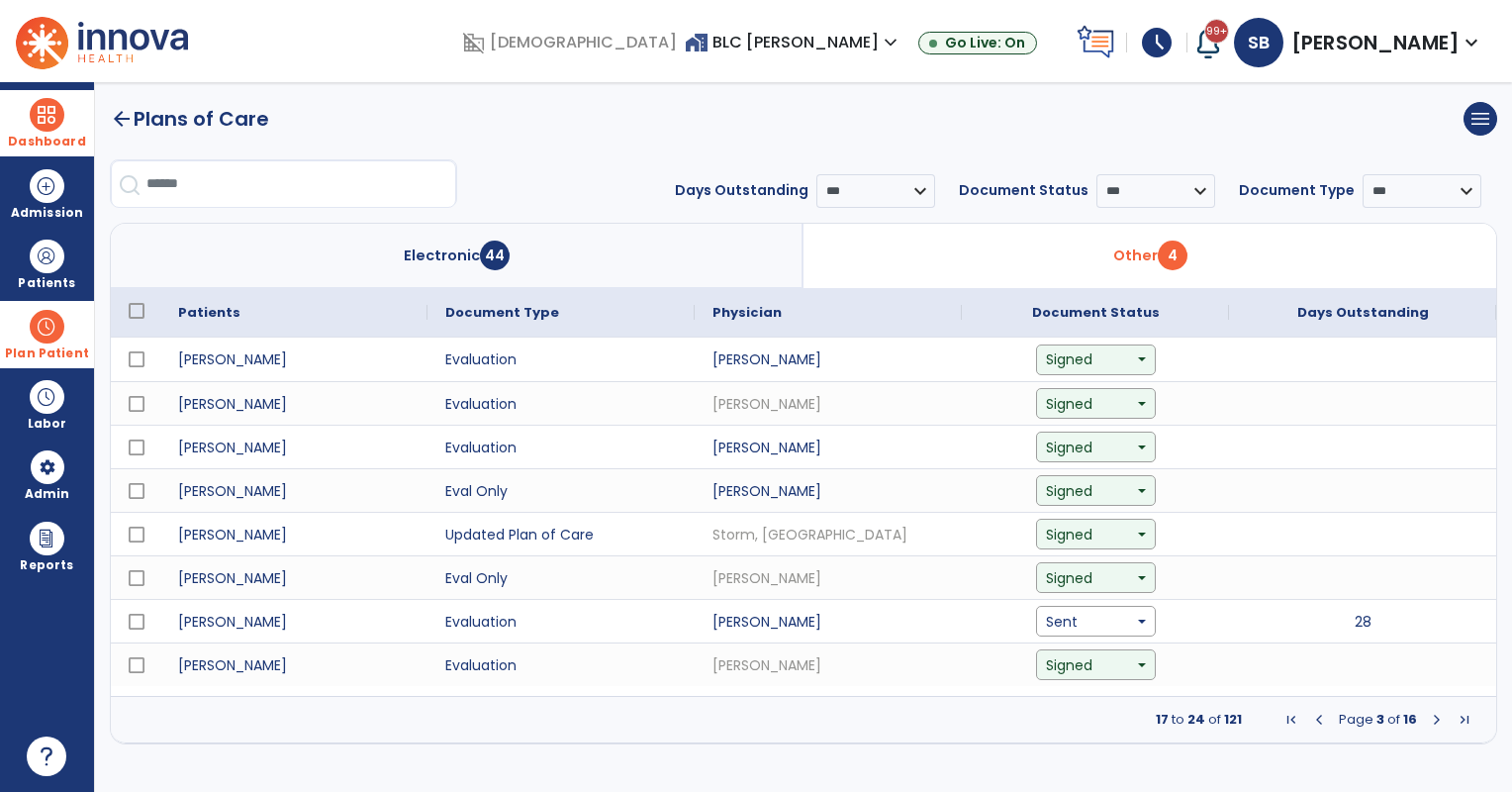 click at bounding box center (1437, 720) 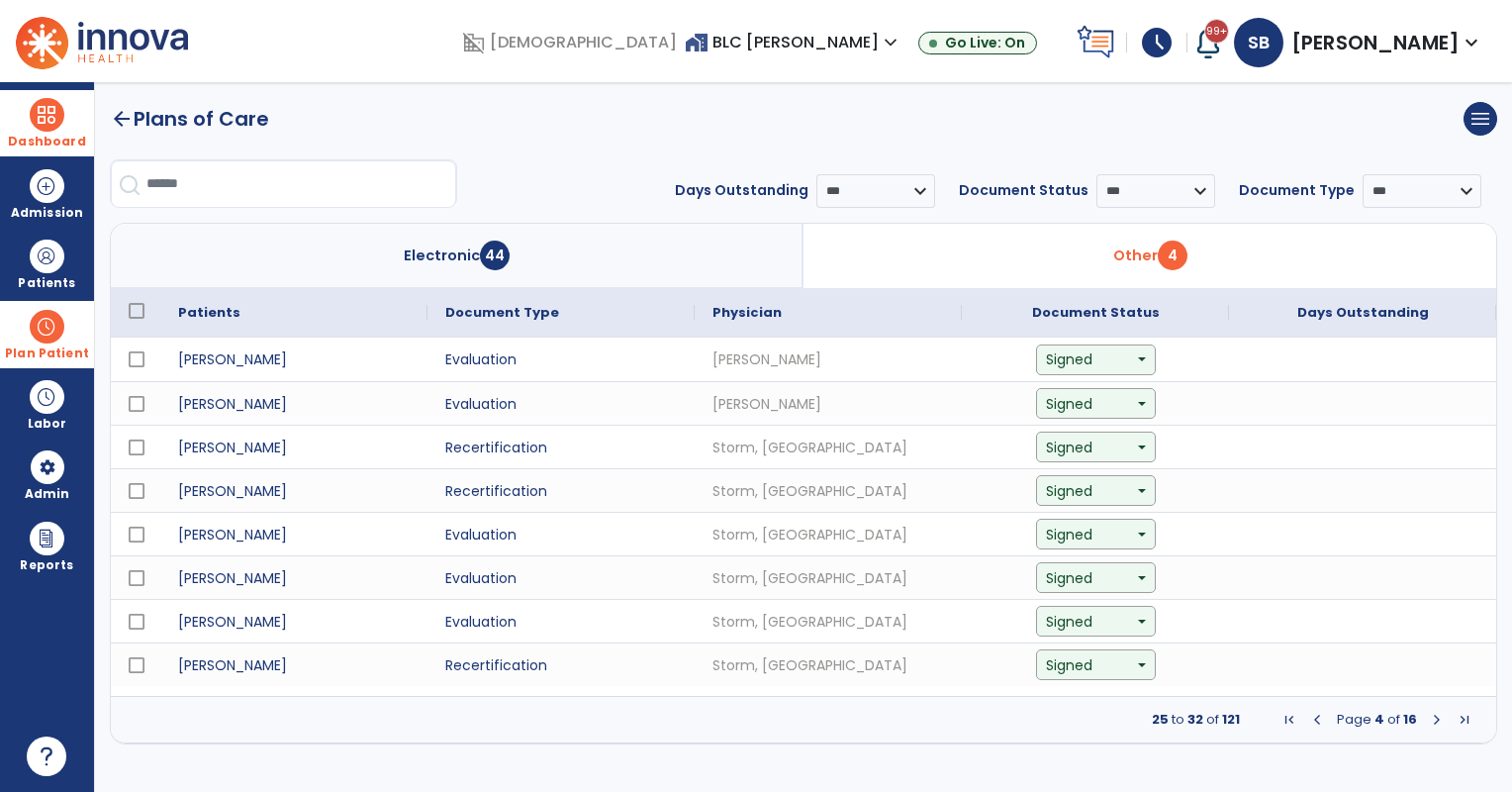 click at bounding box center [1317, 720] 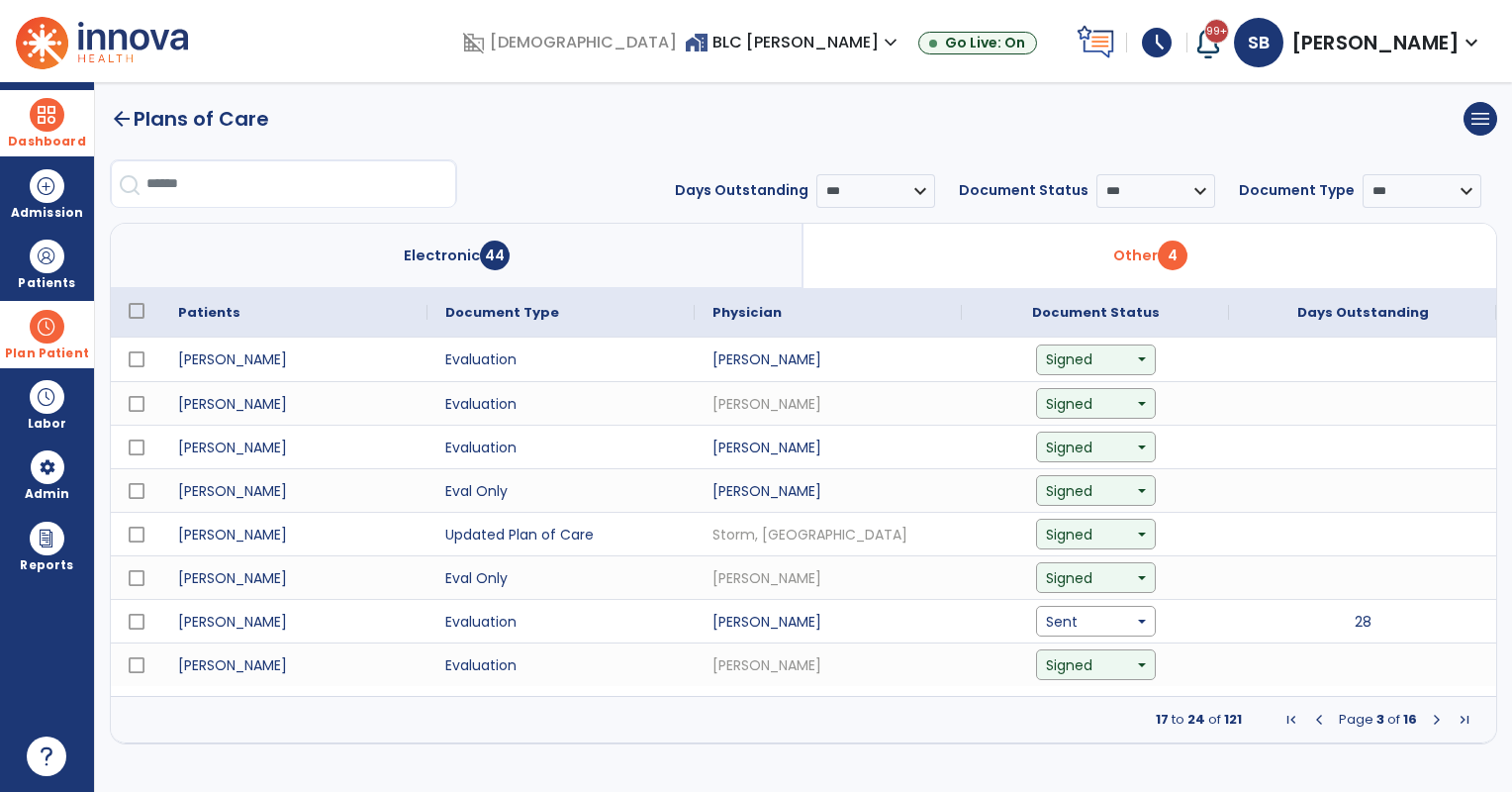 click at bounding box center (1437, 720) 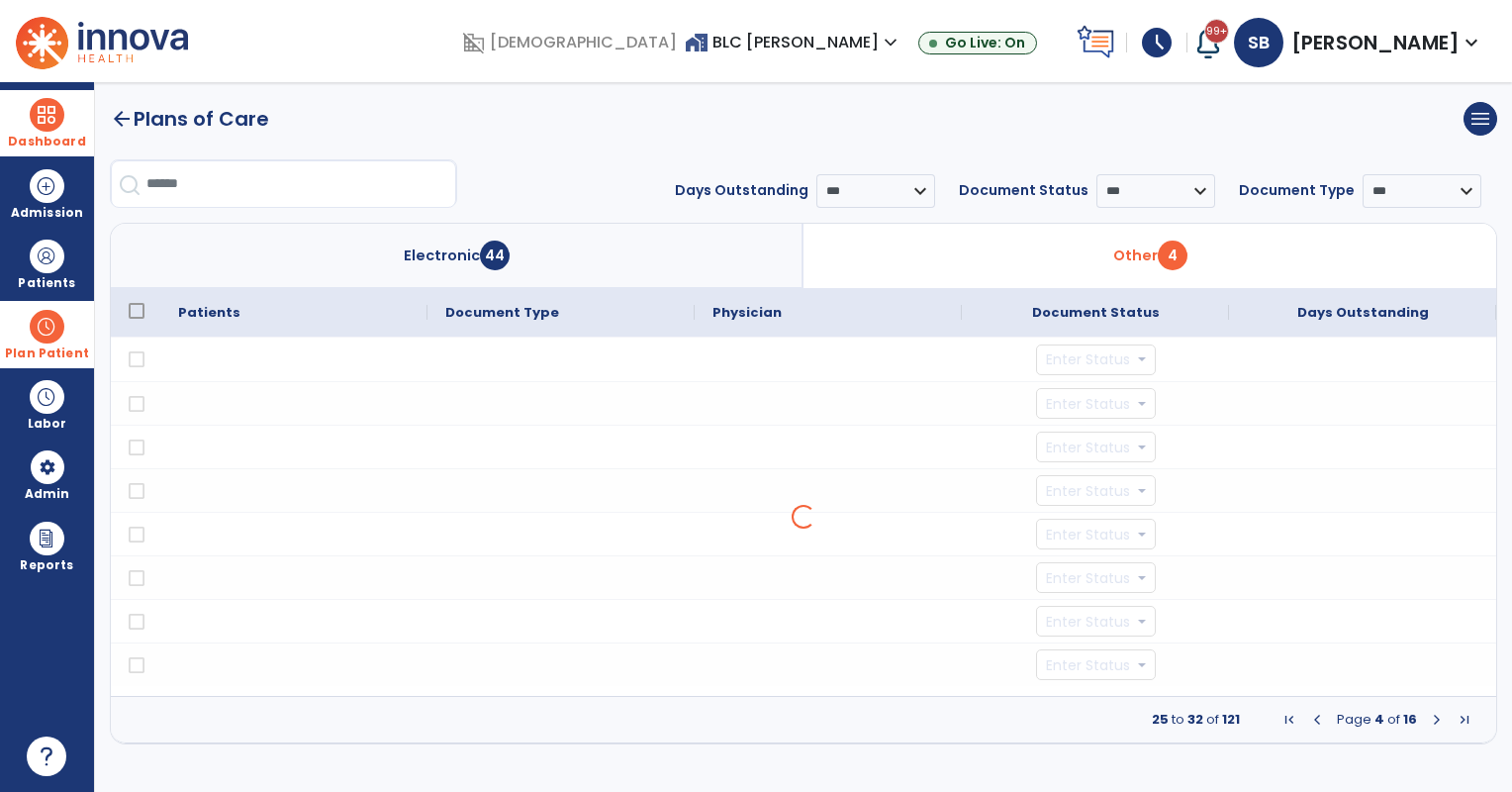 click at bounding box center [1437, 720] 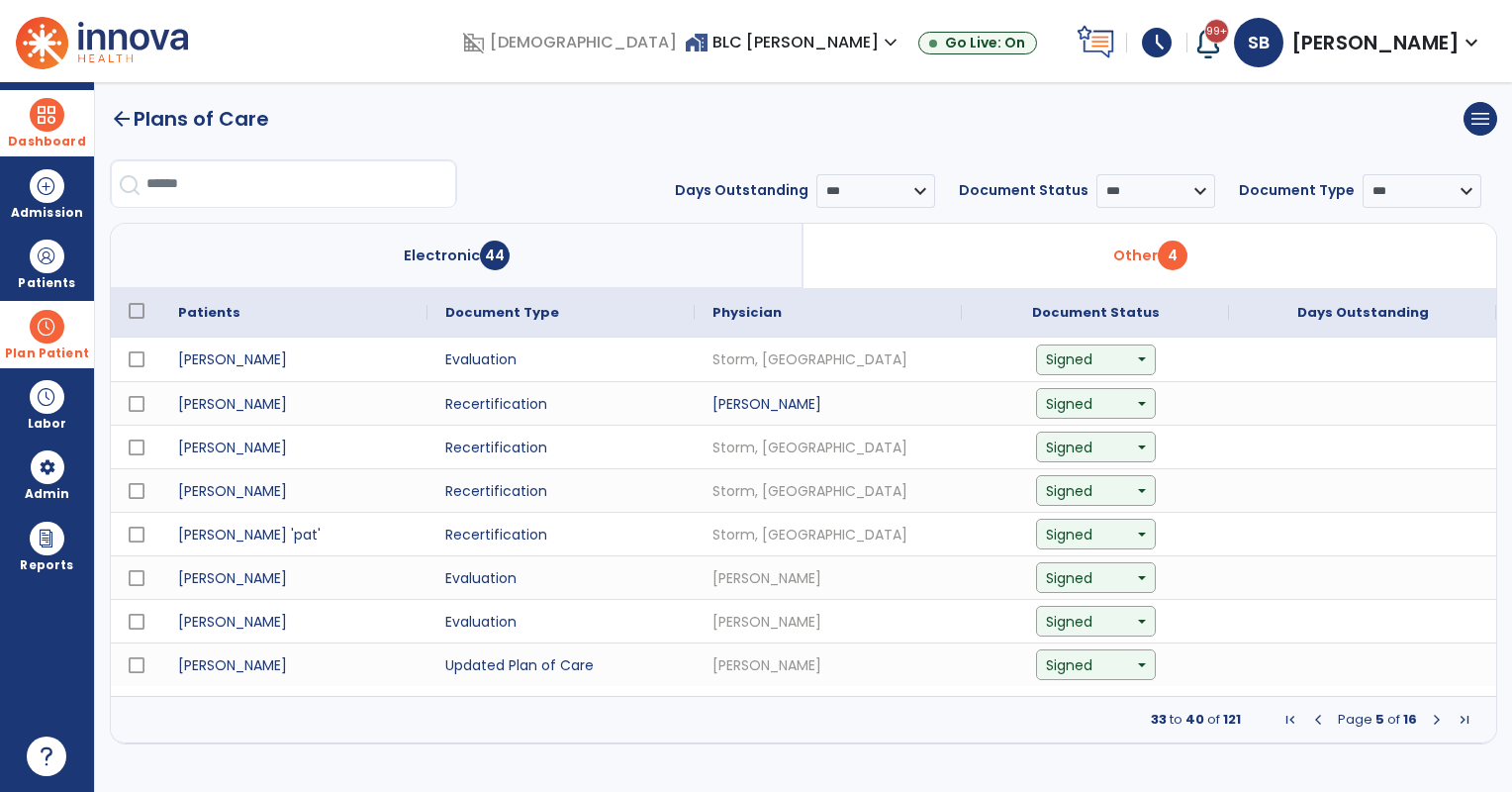 click at bounding box center (1437, 720) 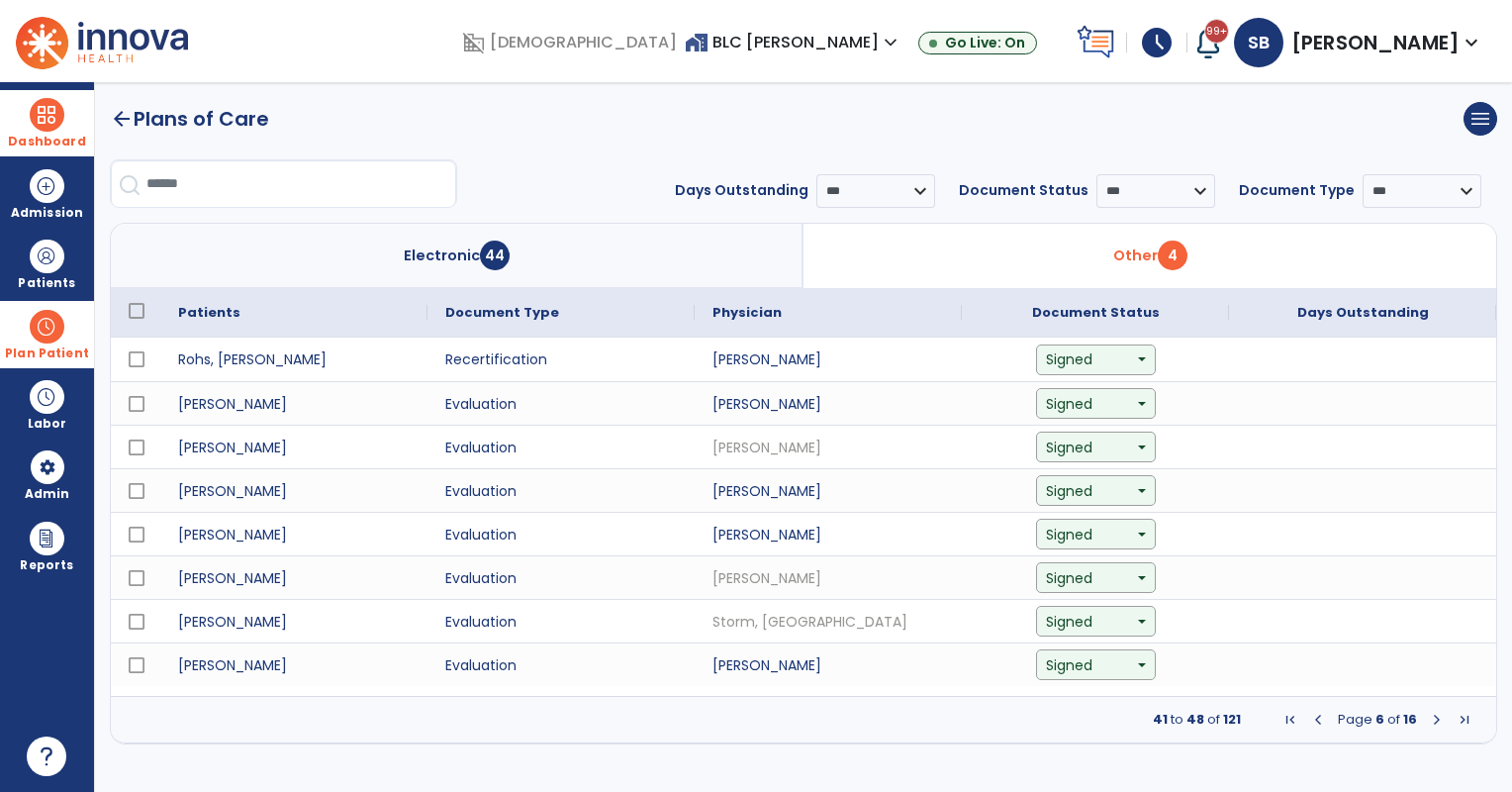 click at bounding box center [1437, 720] 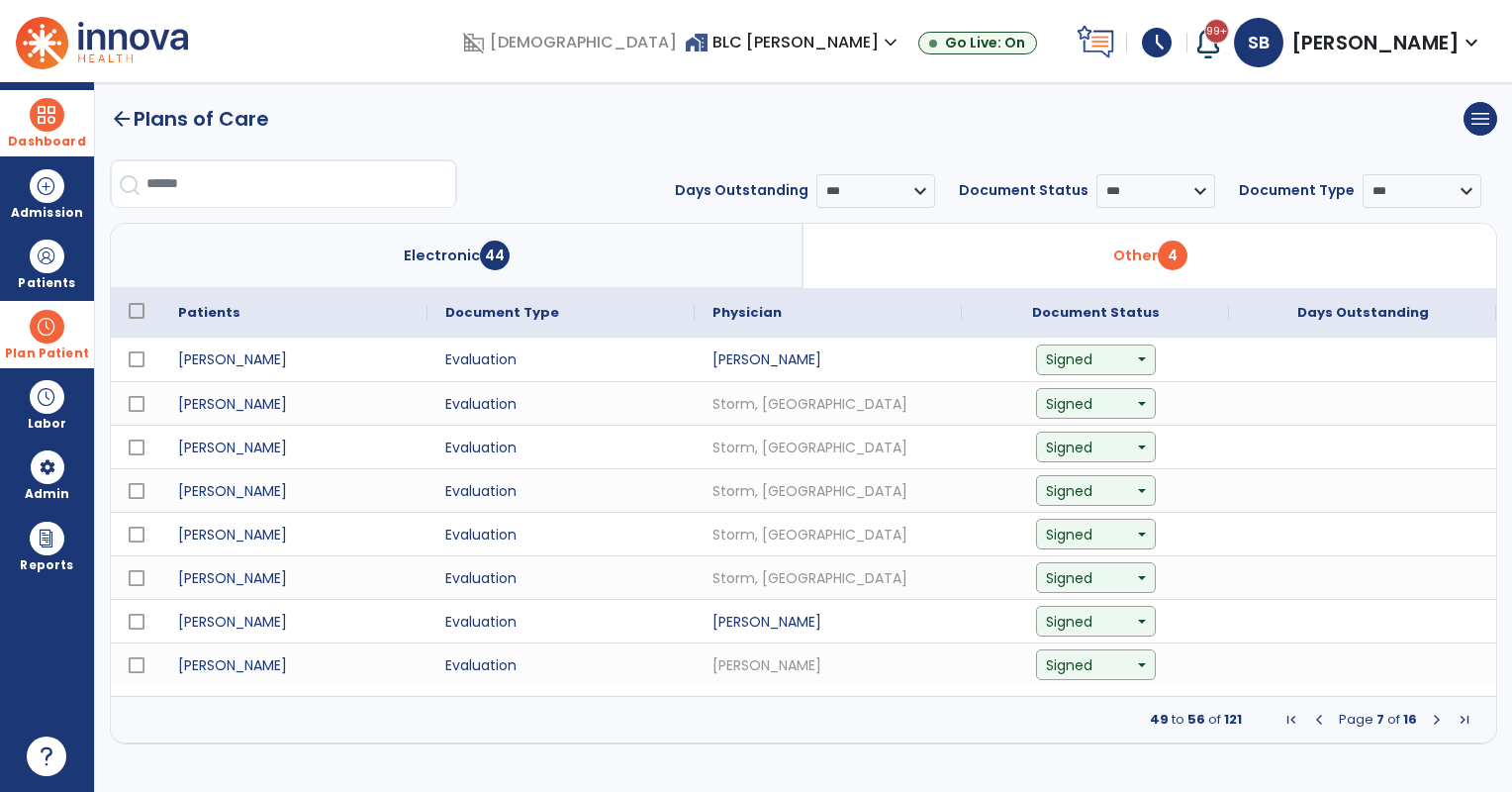 click at bounding box center (1437, 720) 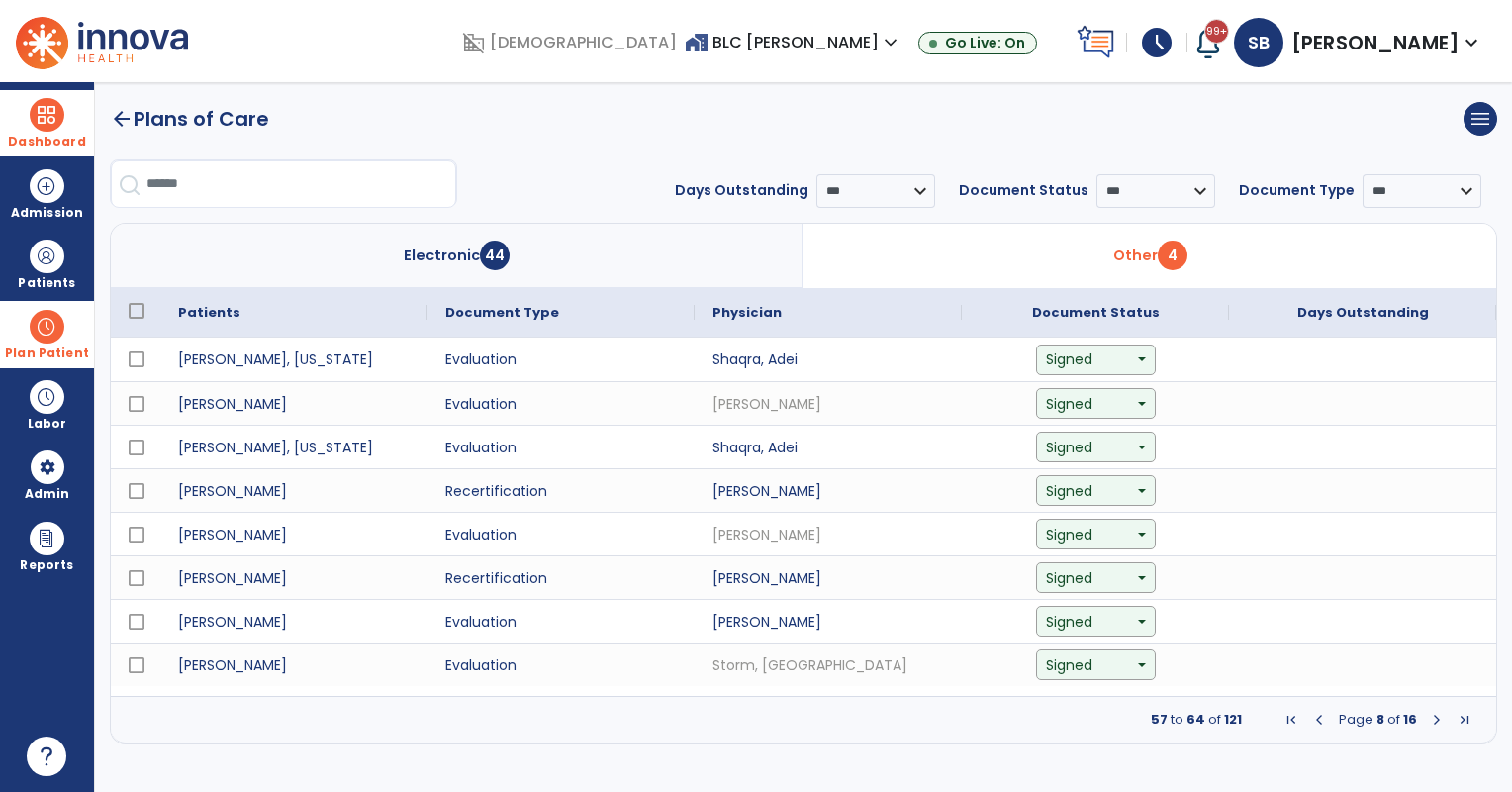 click at bounding box center (1437, 720) 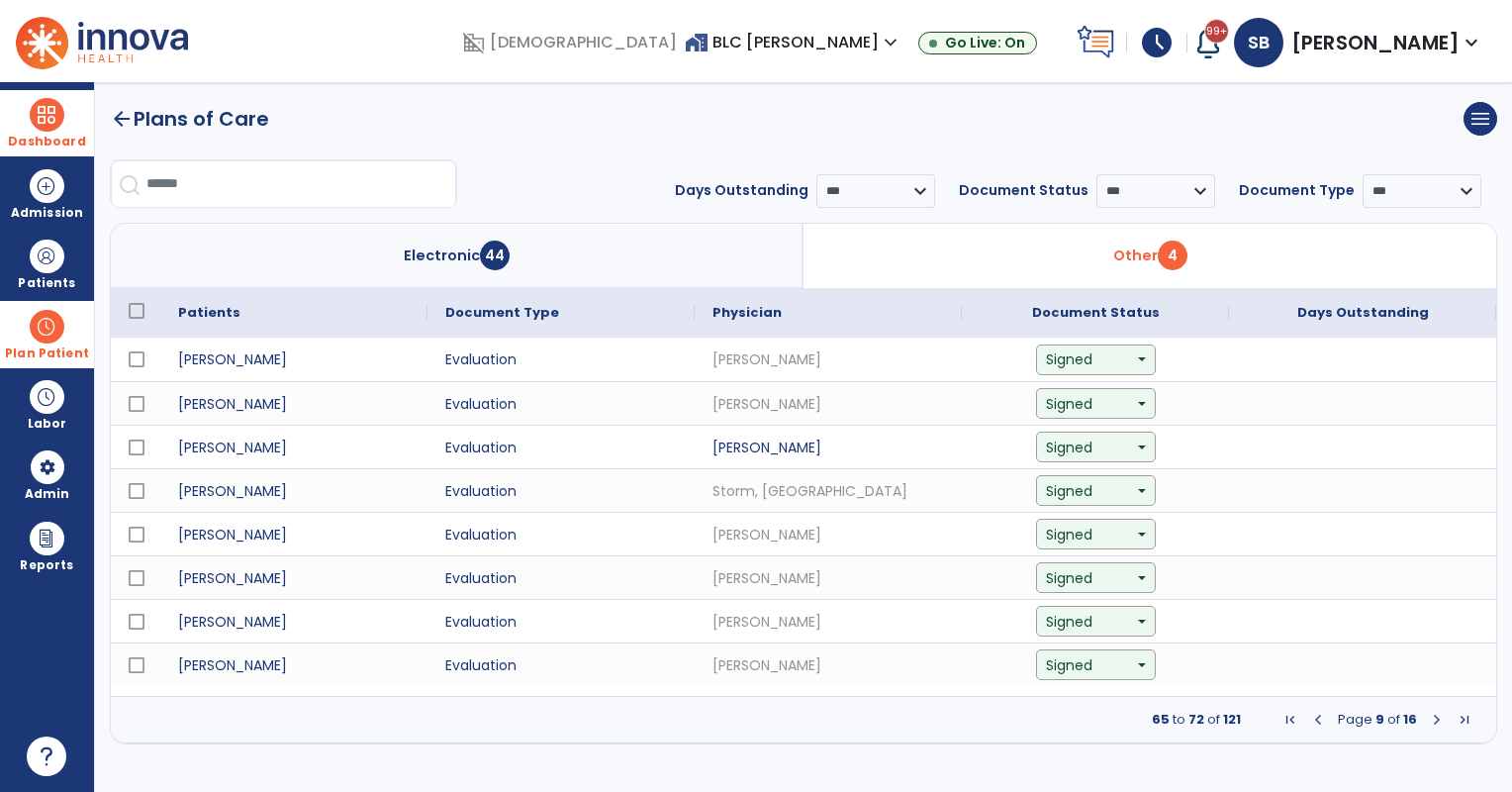 click at bounding box center (1290, 720) 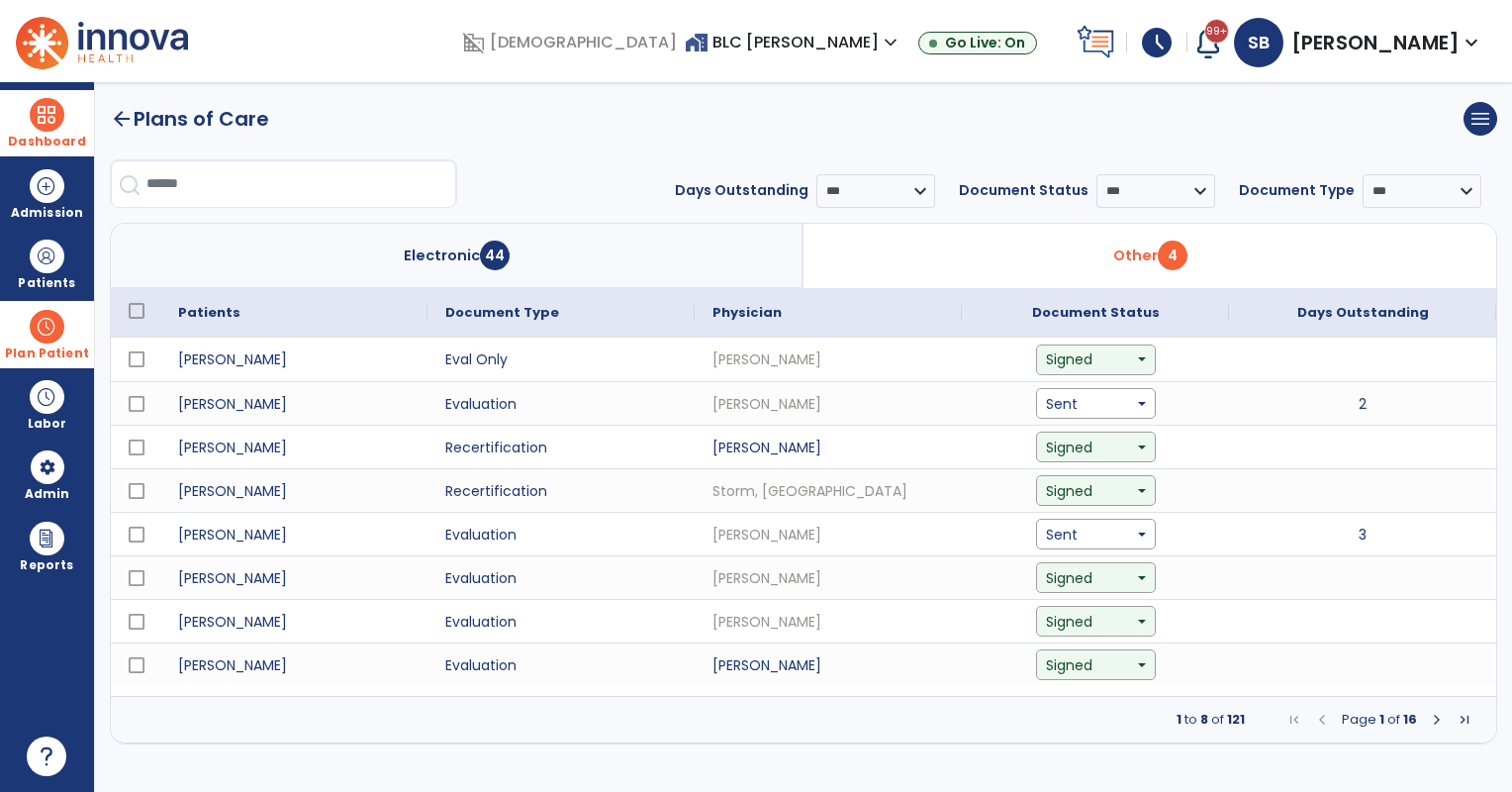 click on "Other  4" at bounding box center (1150, 255) 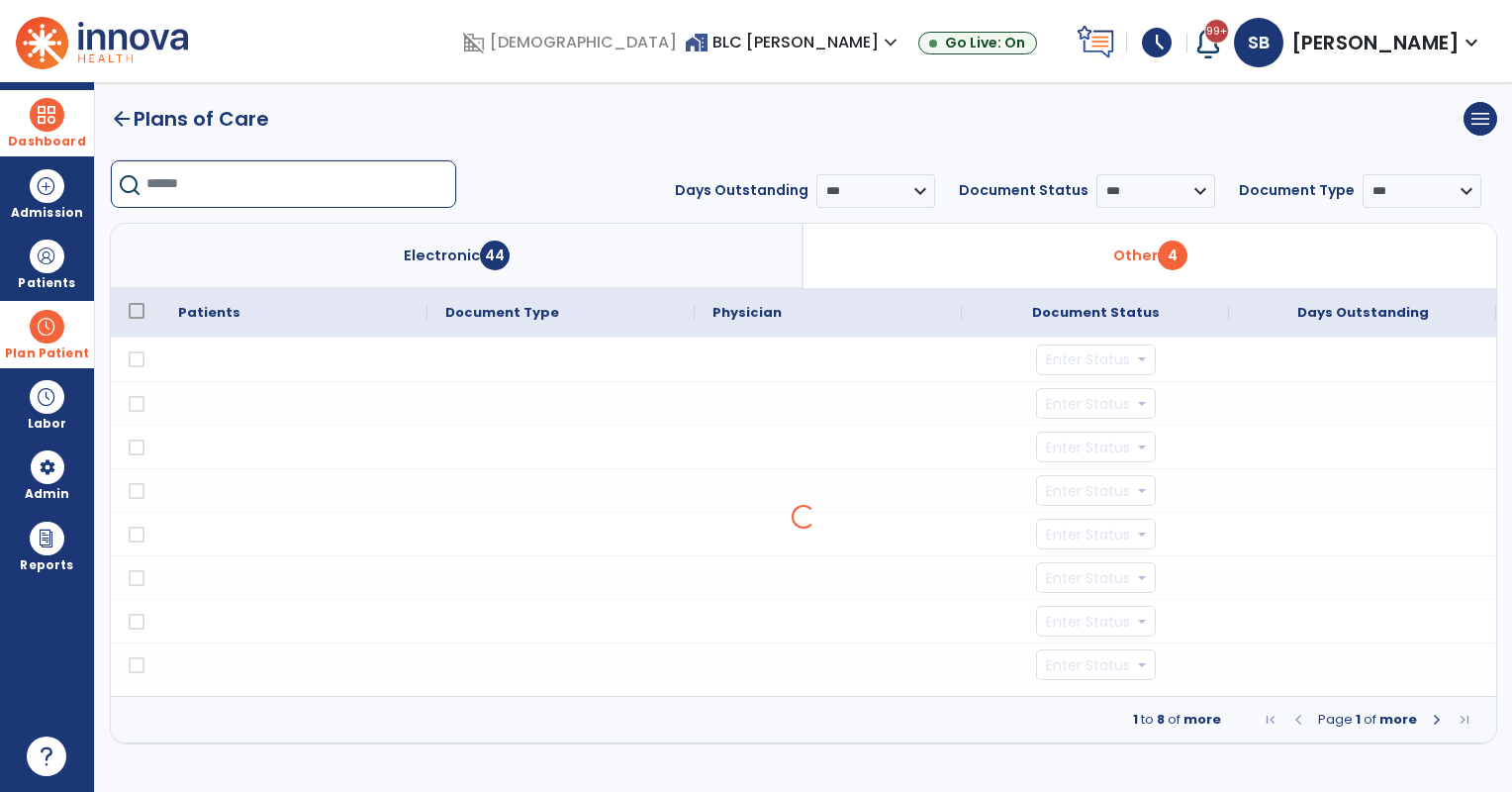 click at bounding box center (301, 184) 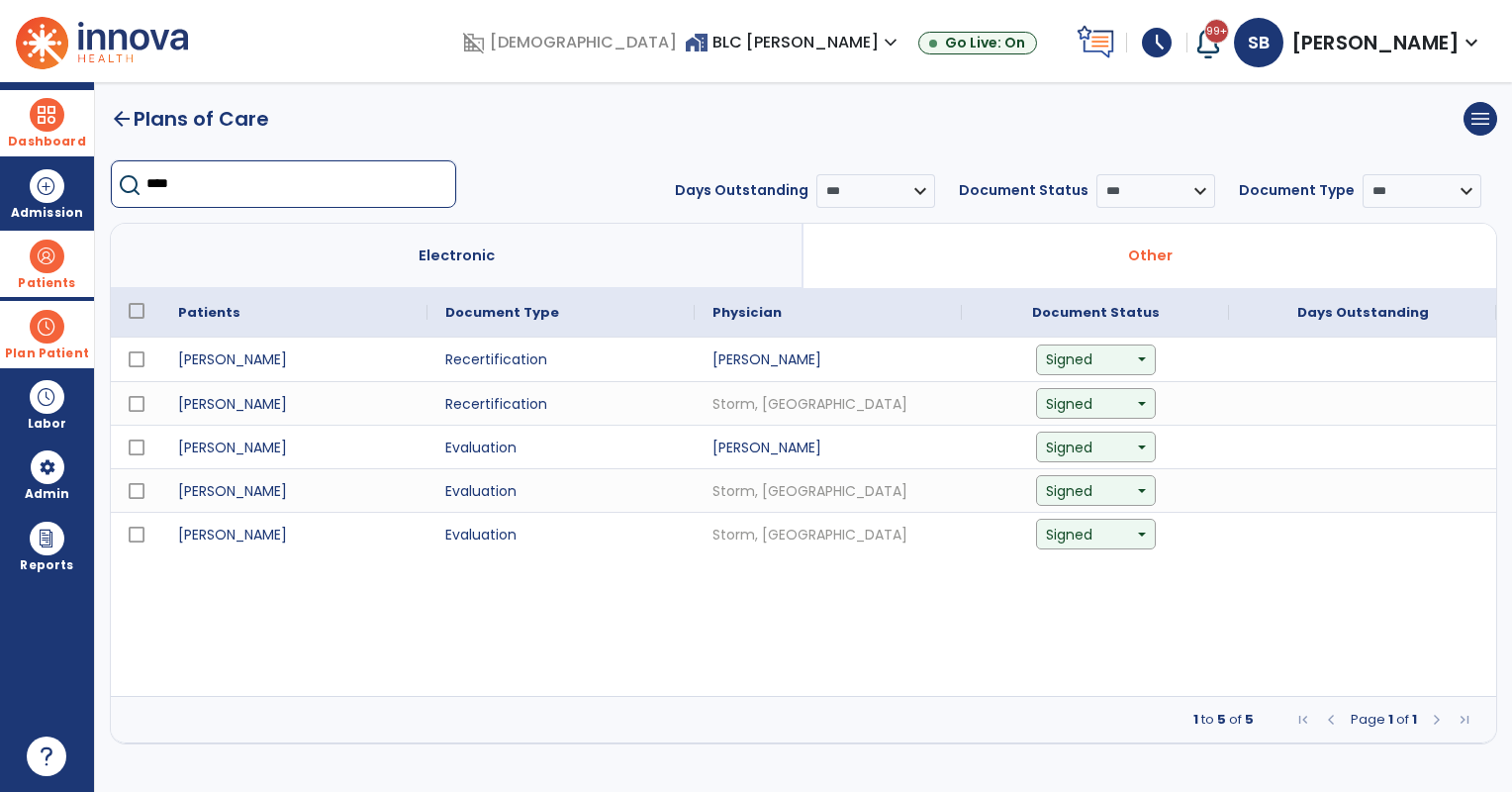 type on "****" 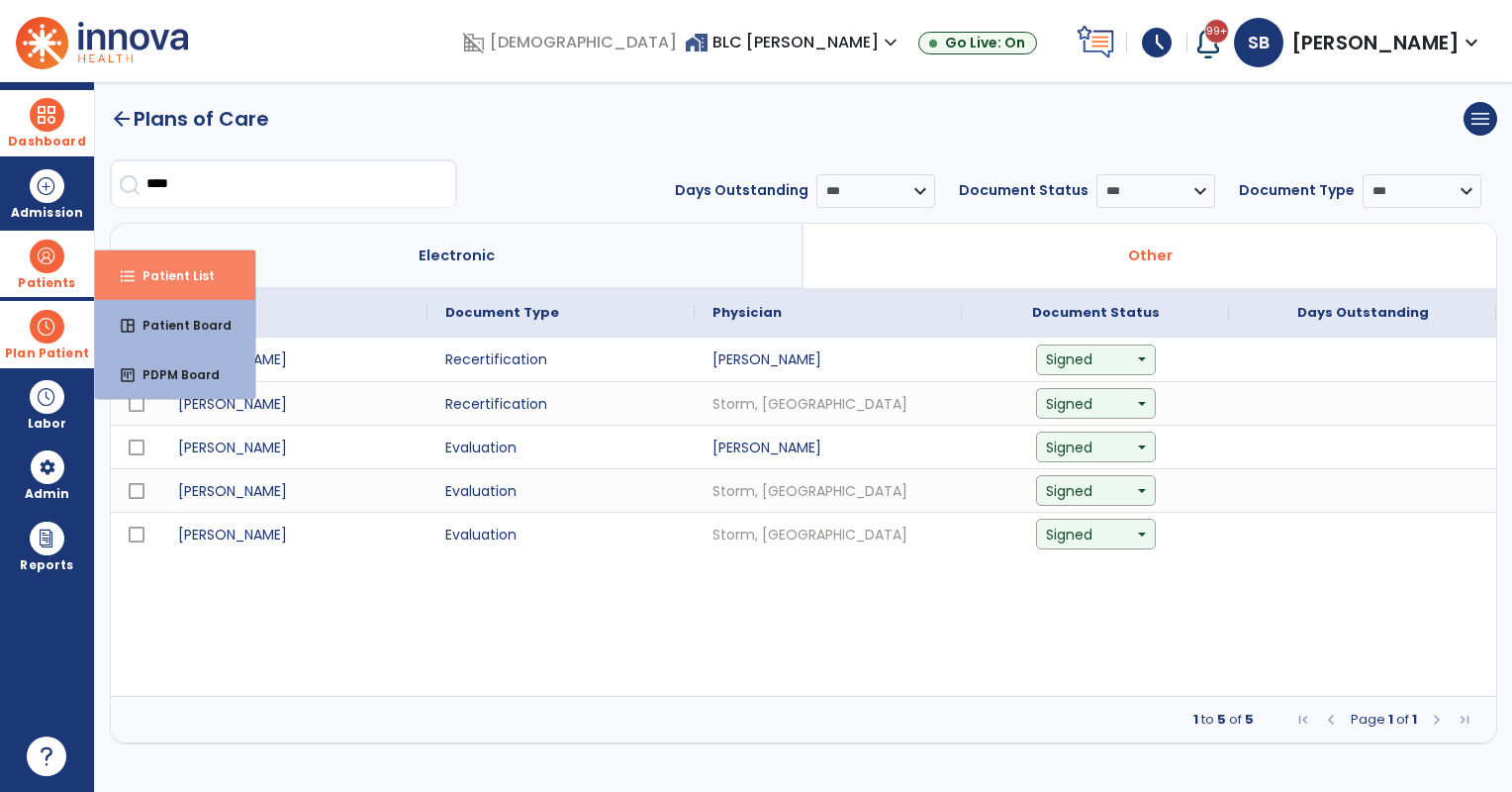 click on "format_list_bulleted  Patient List" at bounding box center (175, 275) 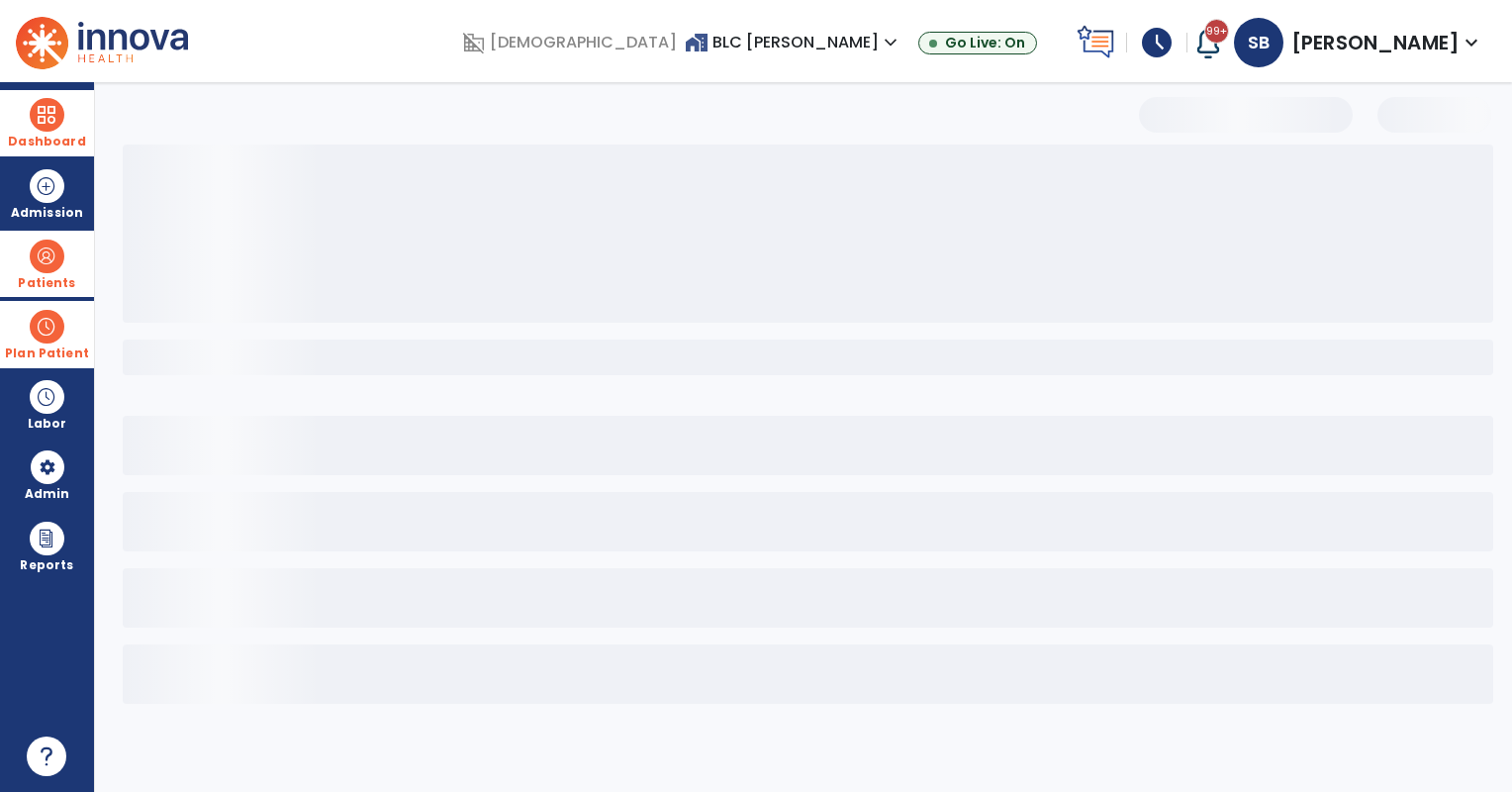 select on "***" 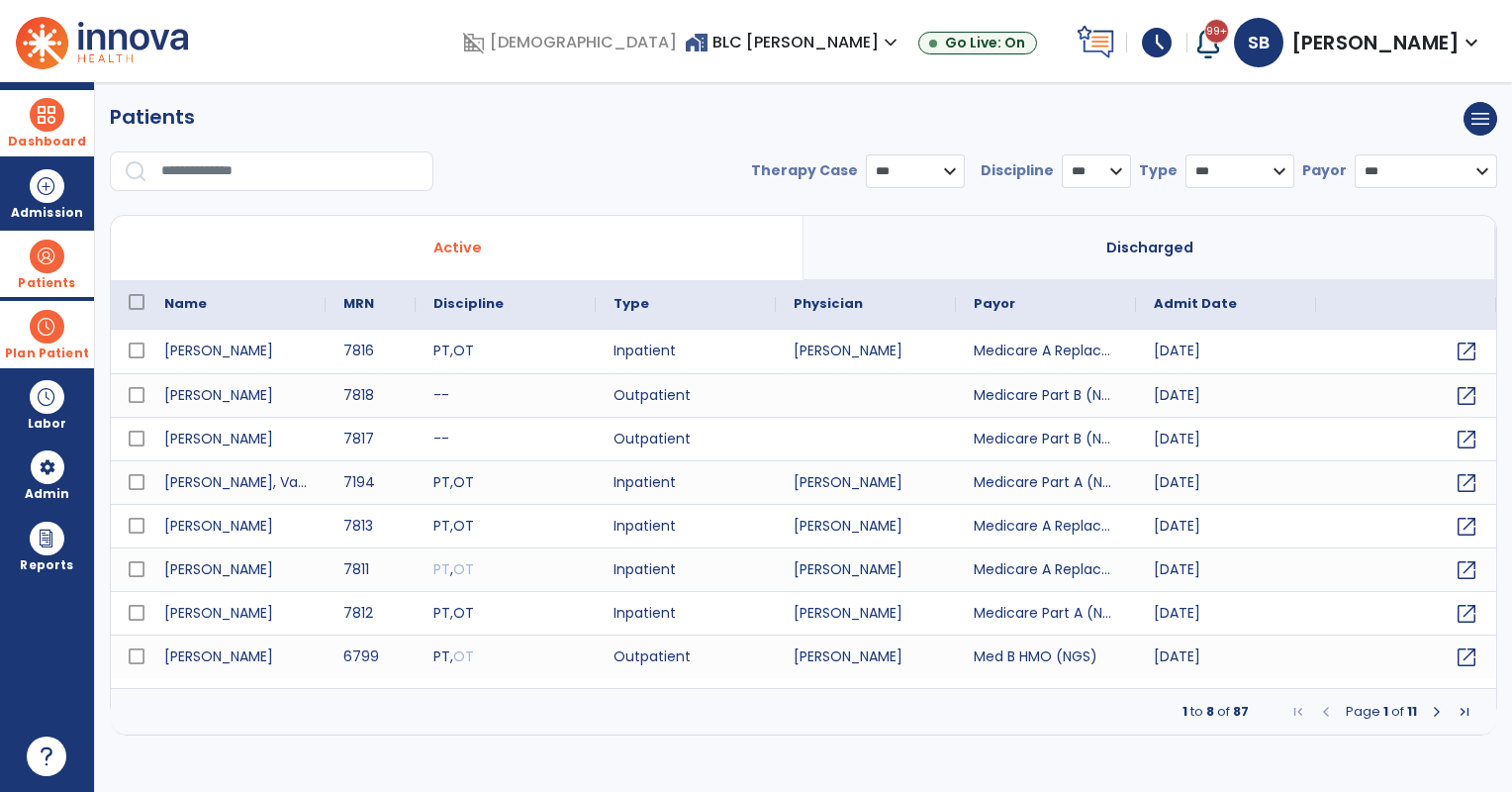 click on "Dashboard" at bounding box center [47, 123] 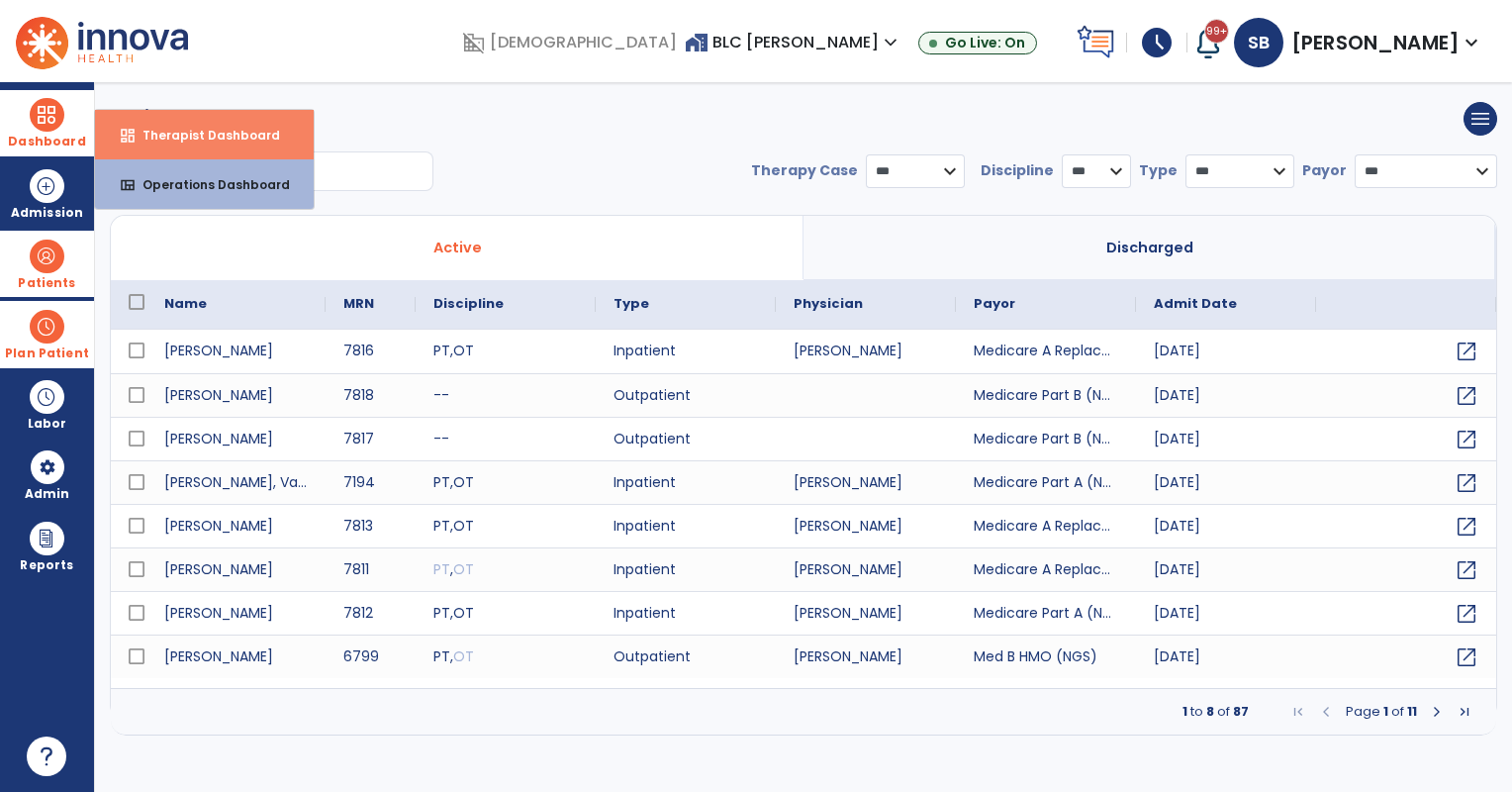 click on "dashboard  Therapist Dashboard" at bounding box center (204, 135) 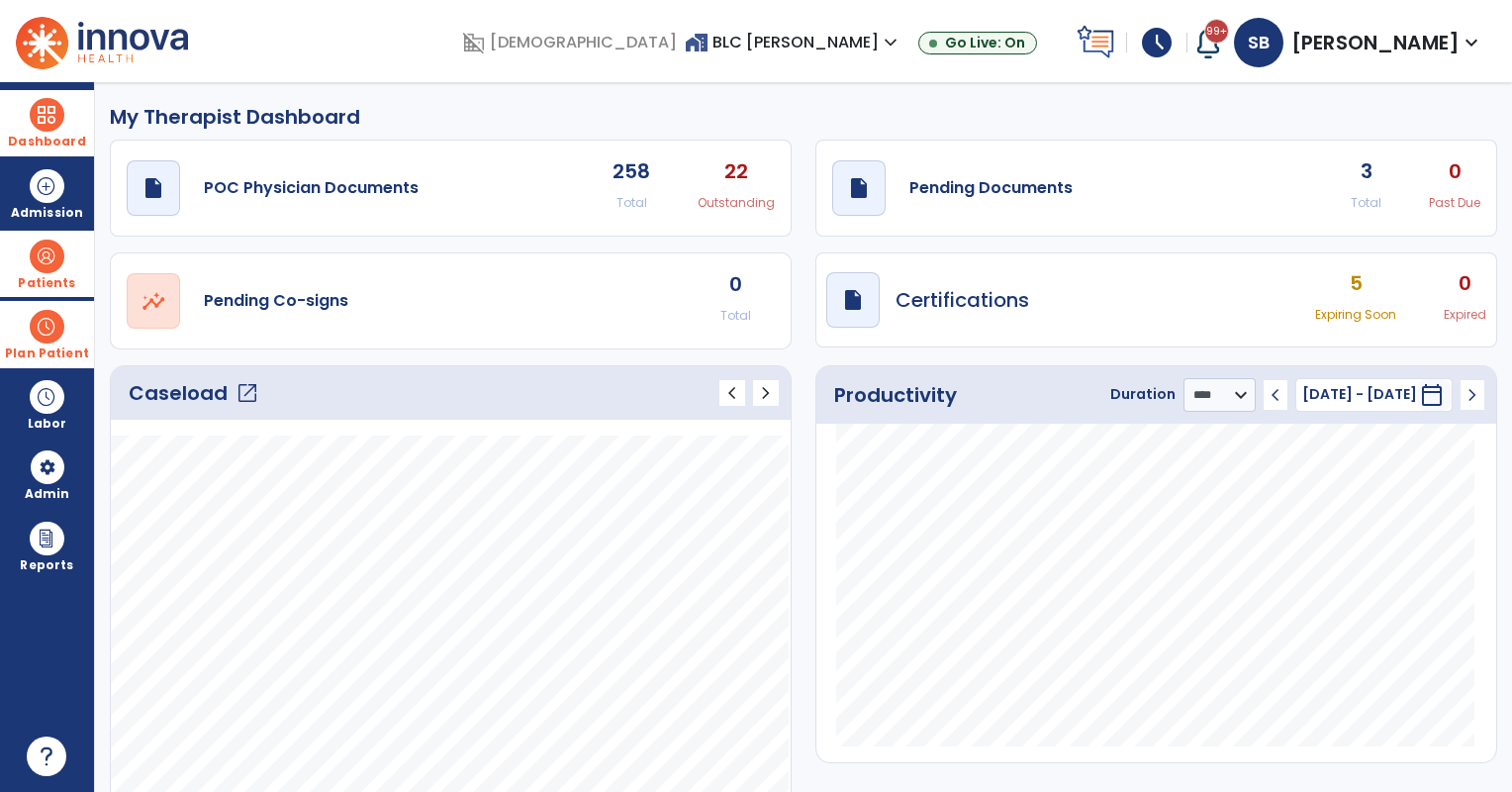 click on "draft   open_in_new  Pending Documents 3 Total 0 Past Due" 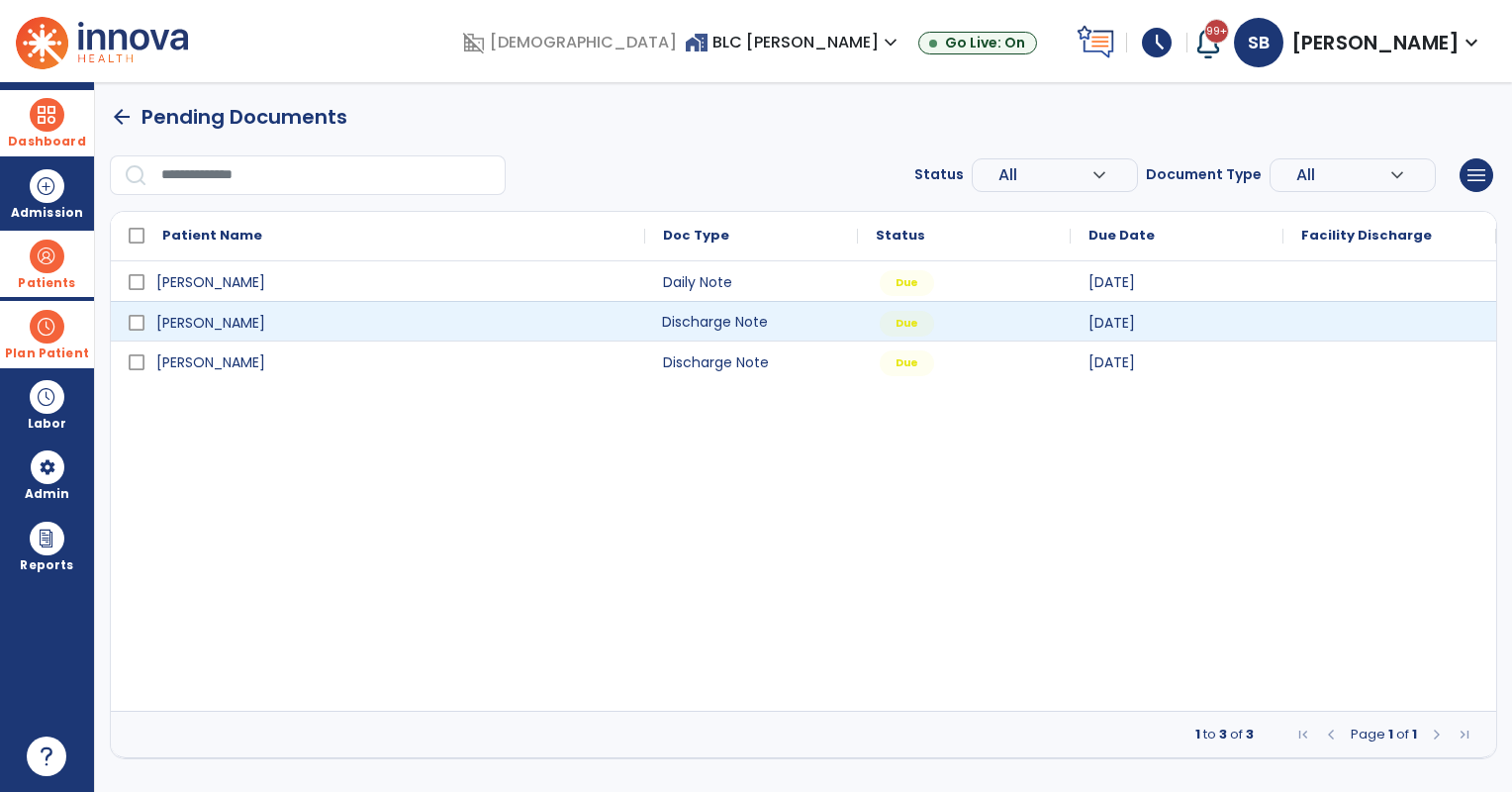 click on "Discharge Note" at bounding box center [751, 321] 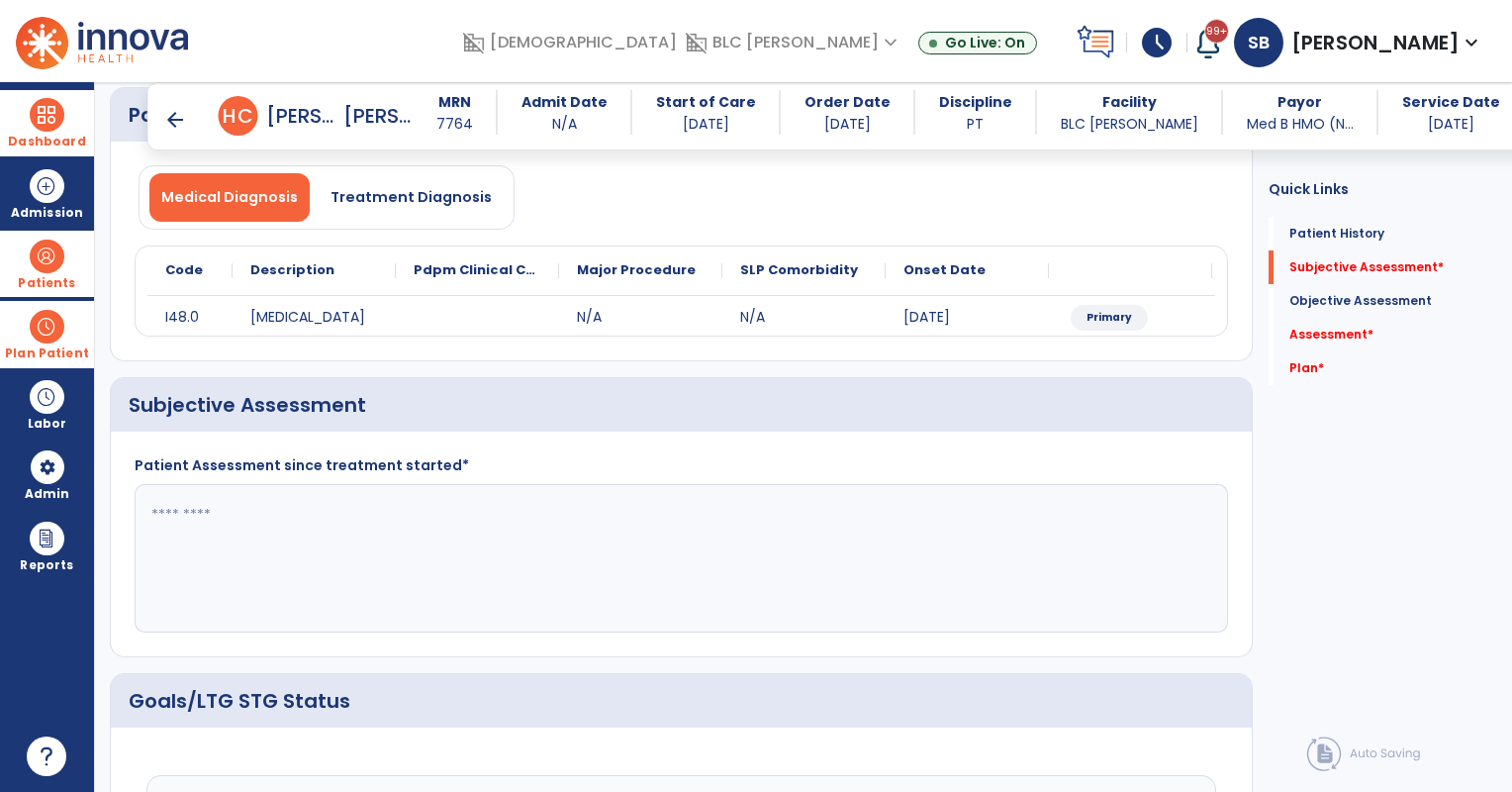 scroll, scrollTop: 164, scrollLeft: 0, axis: vertical 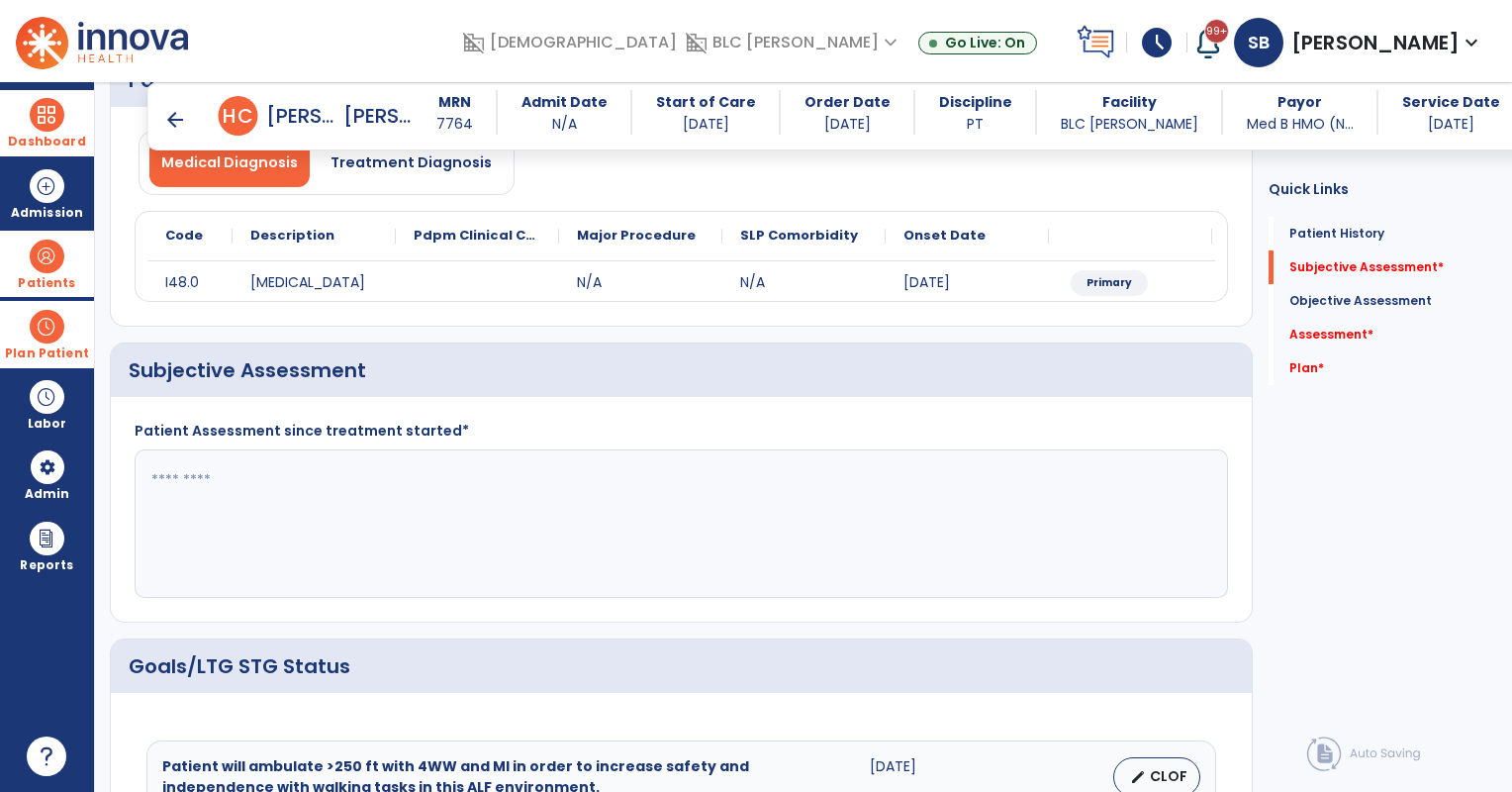click 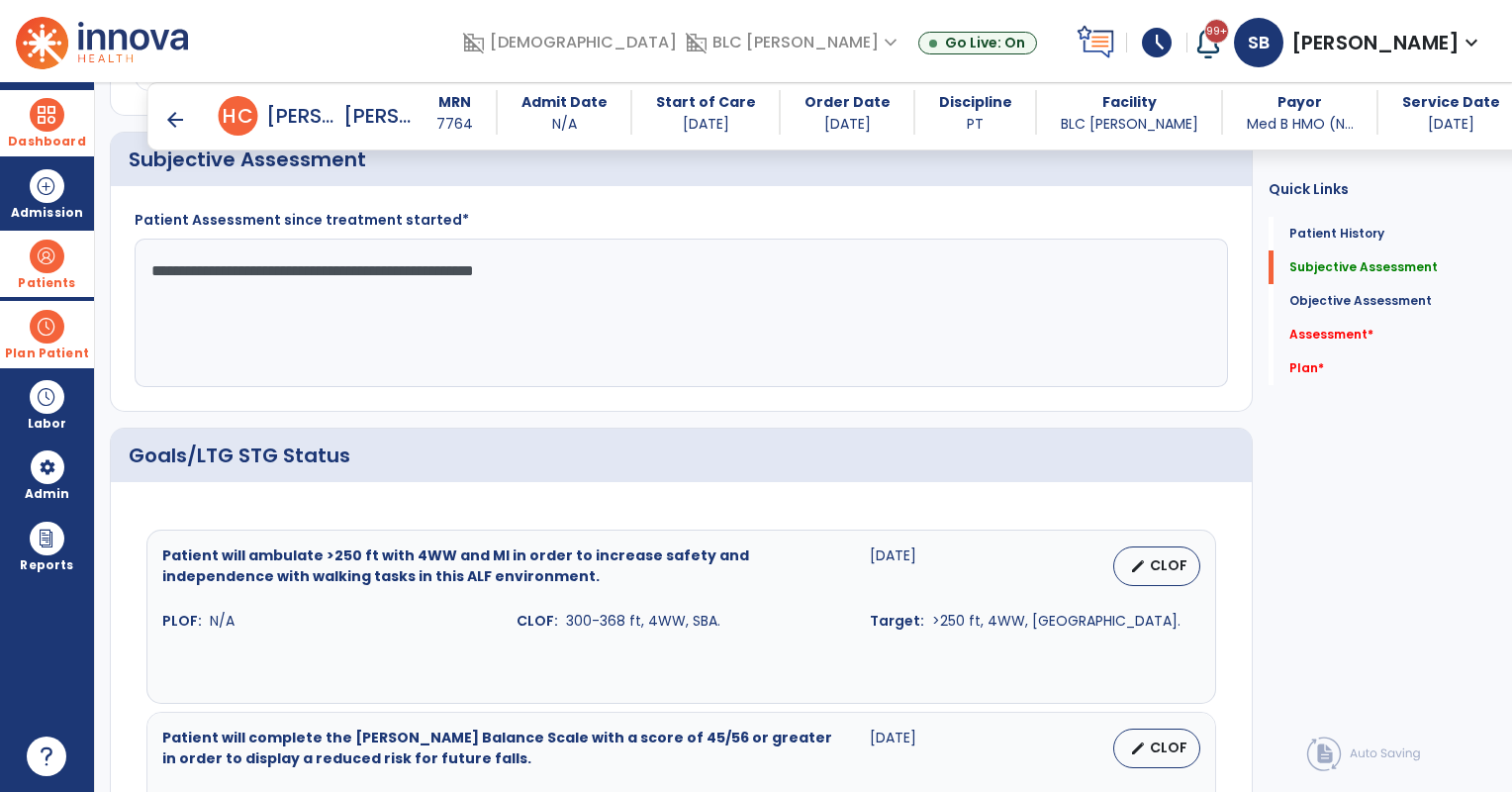 scroll, scrollTop: 330, scrollLeft: 0, axis: vertical 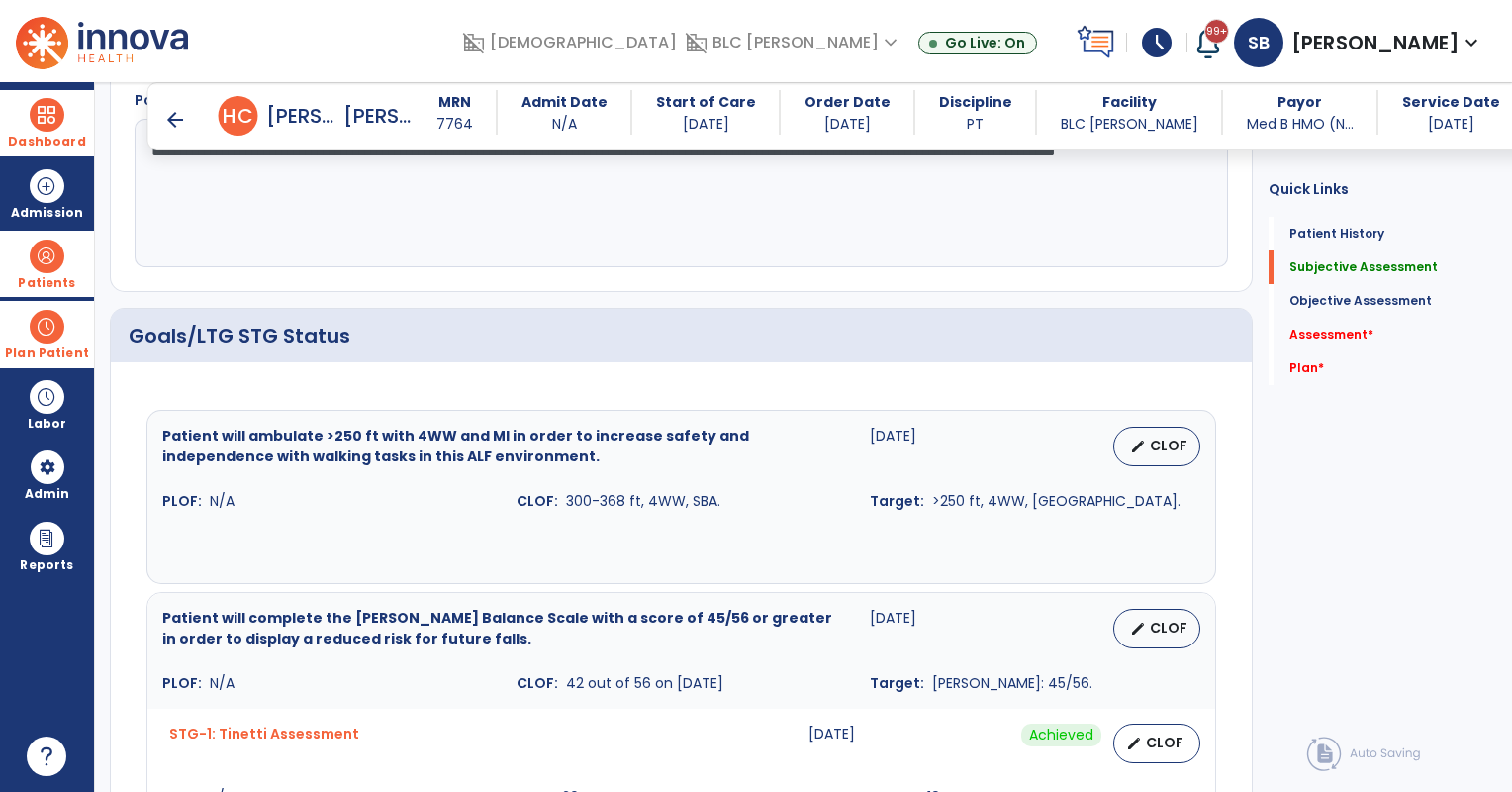 type on "**********" 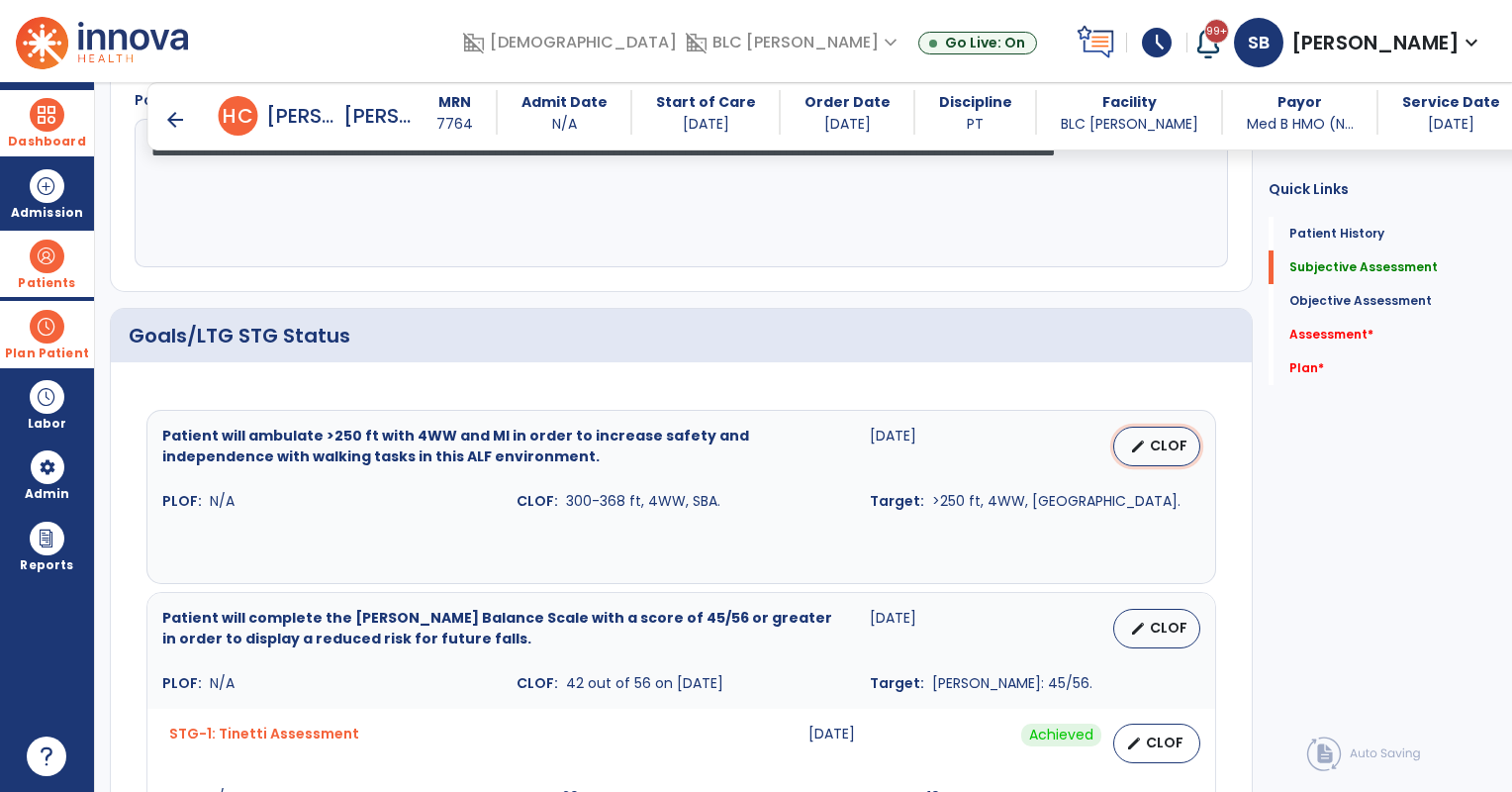 click on "CLOF" at bounding box center (1169, 446) 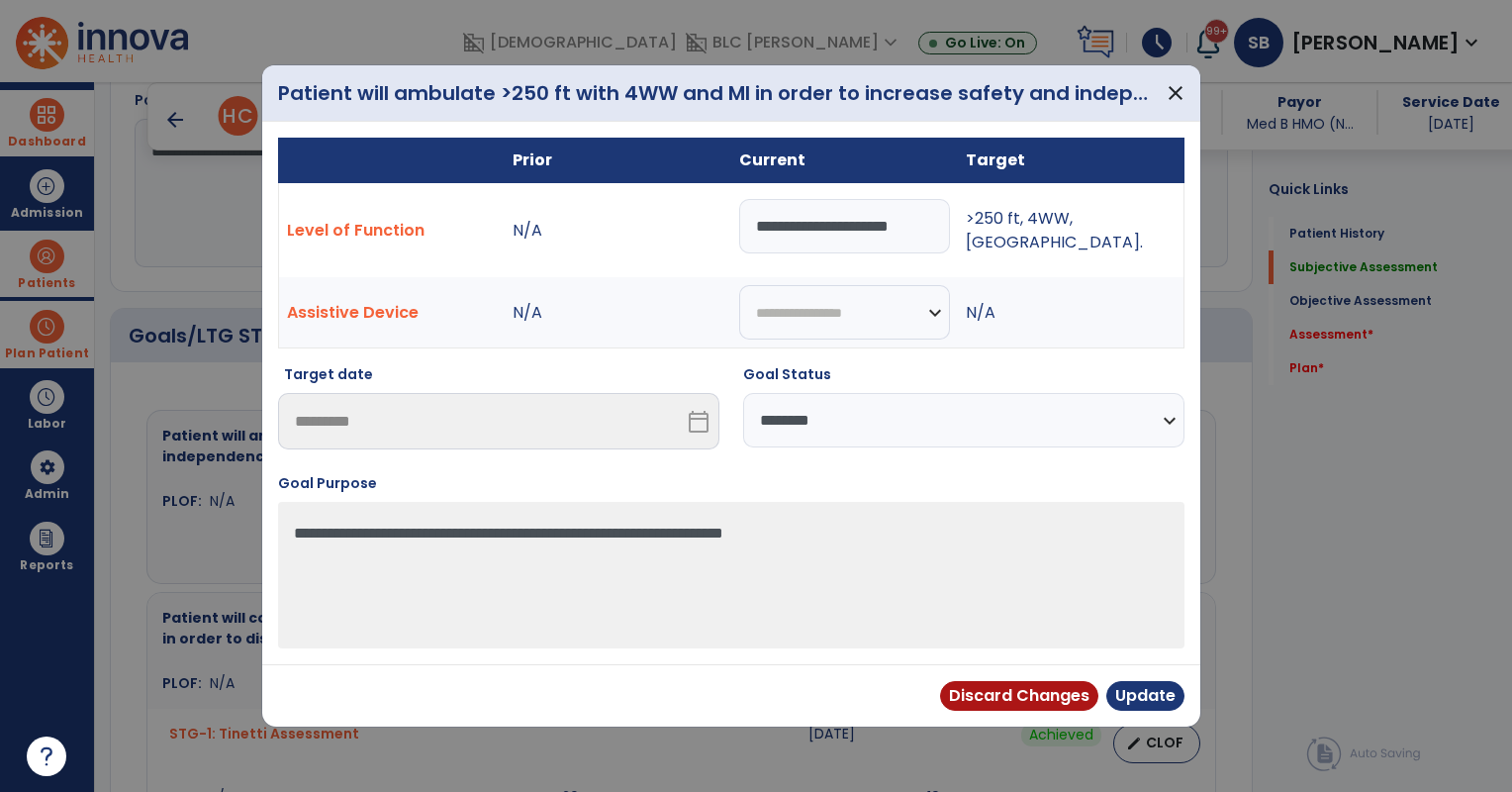 drag, startPoint x: 1022, startPoint y: 423, endPoint x: 1013, endPoint y: 449, distance: 27.513633 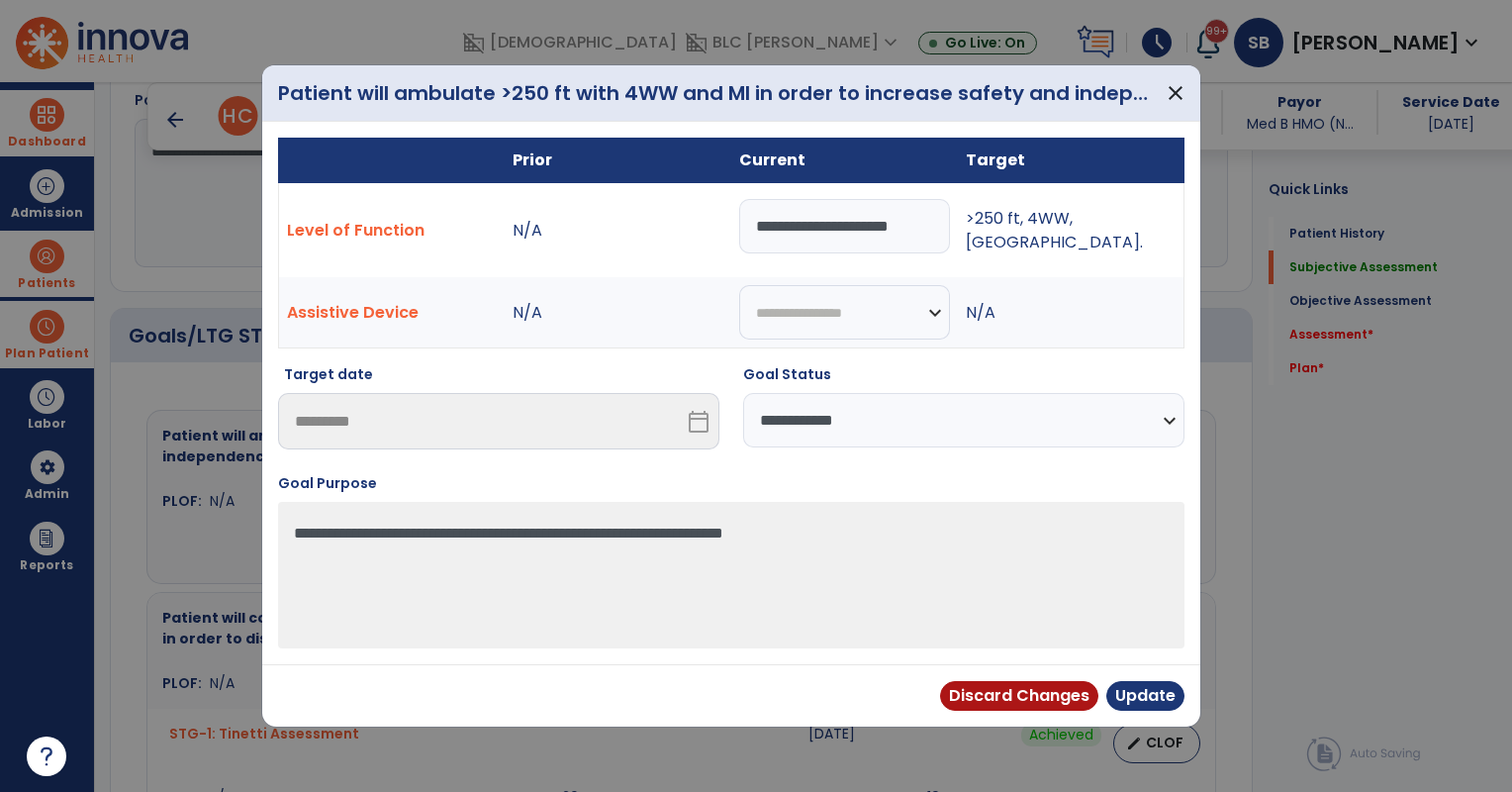 click on "**********" at bounding box center (964, 420) 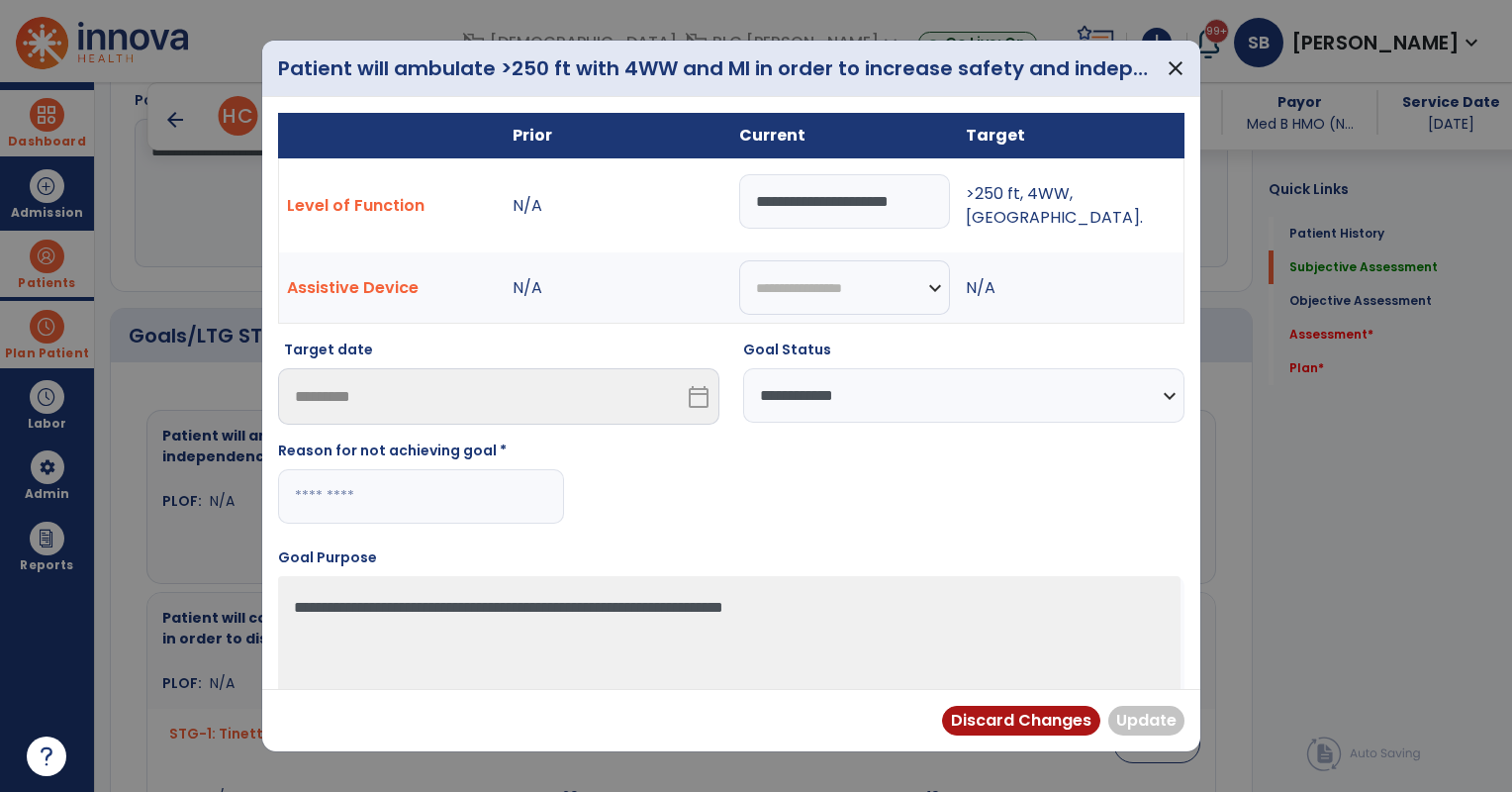 click at bounding box center [421, 496] 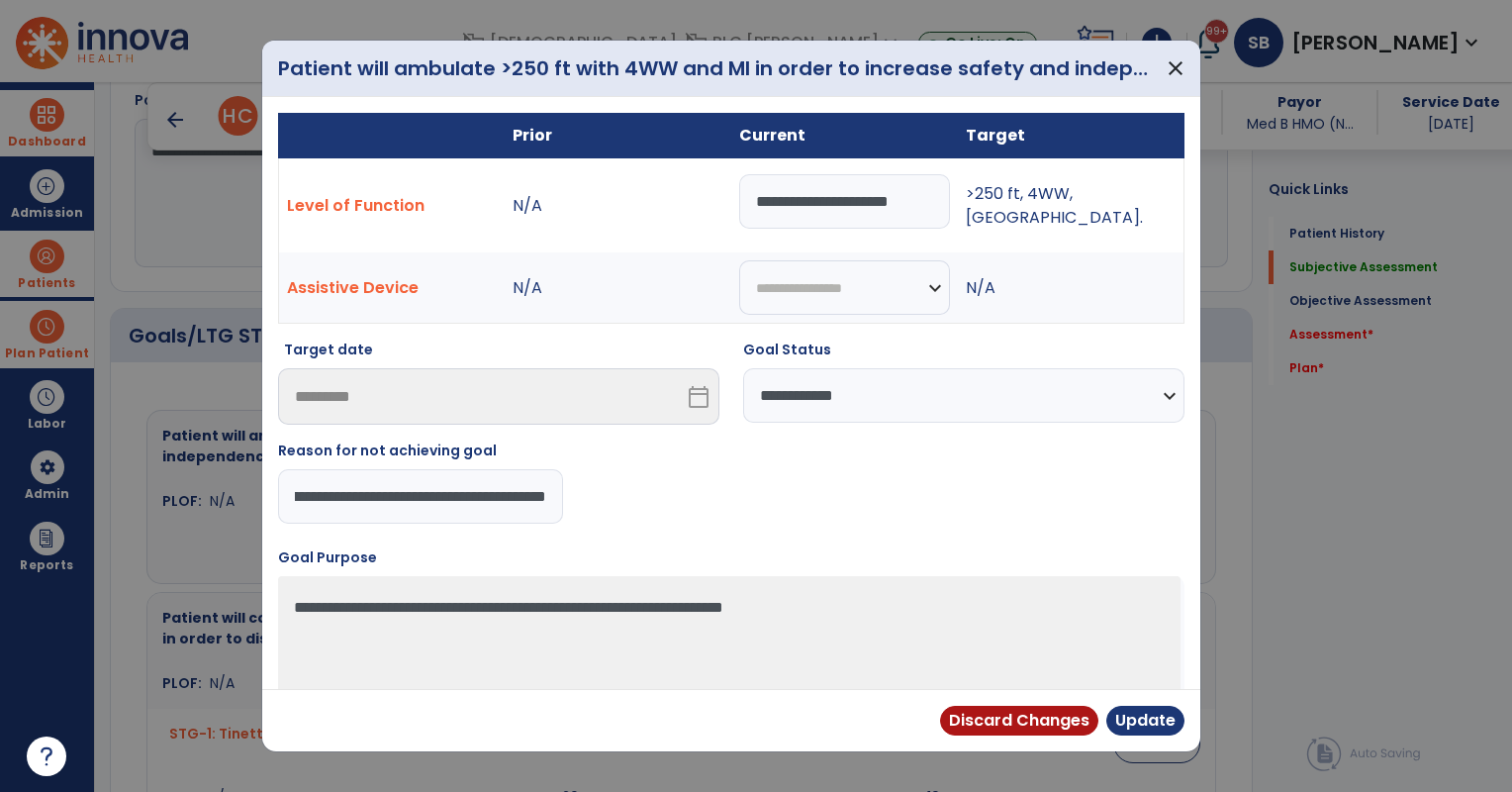 scroll, scrollTop: 0, scrollLeft: 390, axis: horizontal 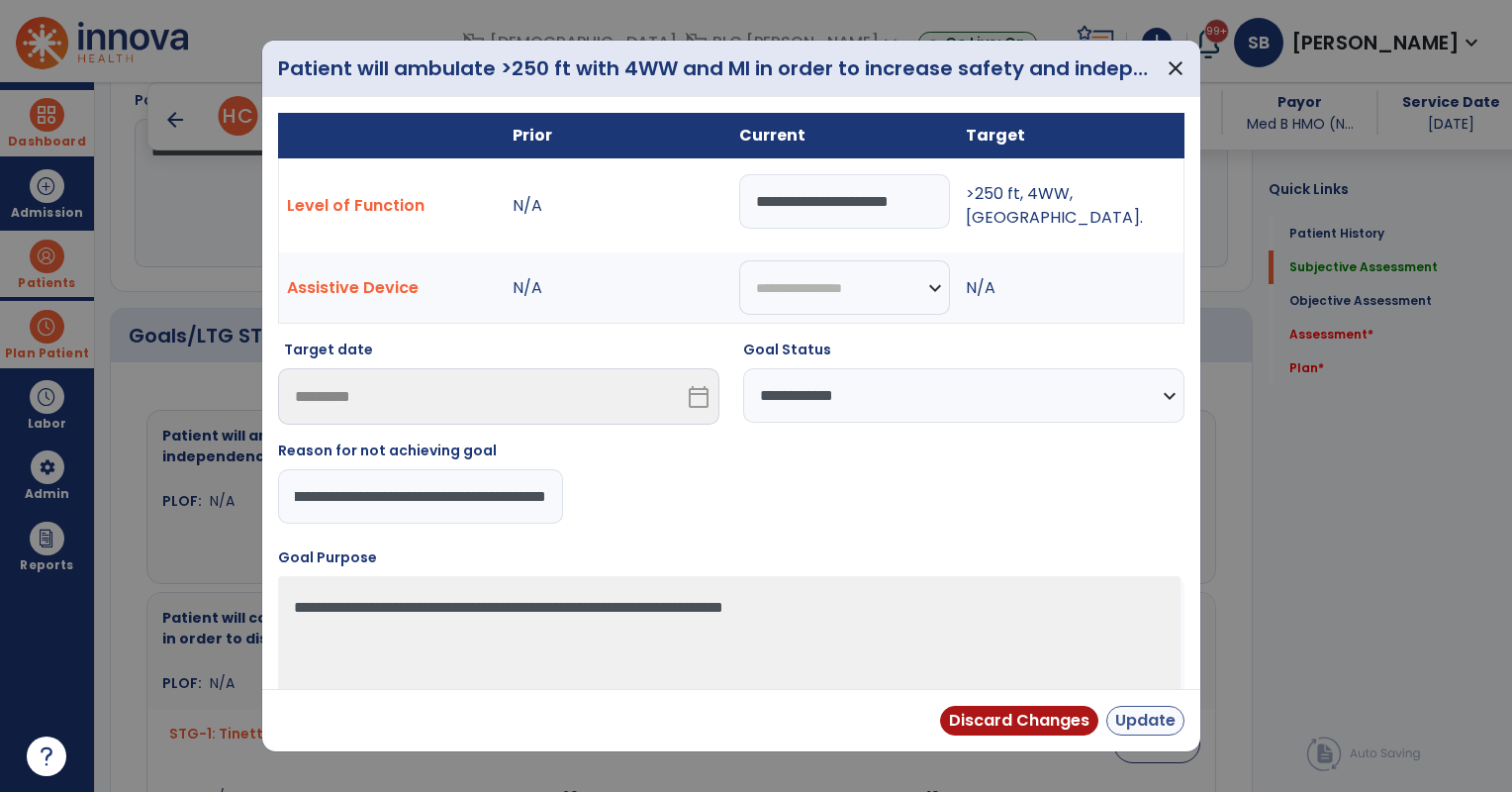 type on "**********" 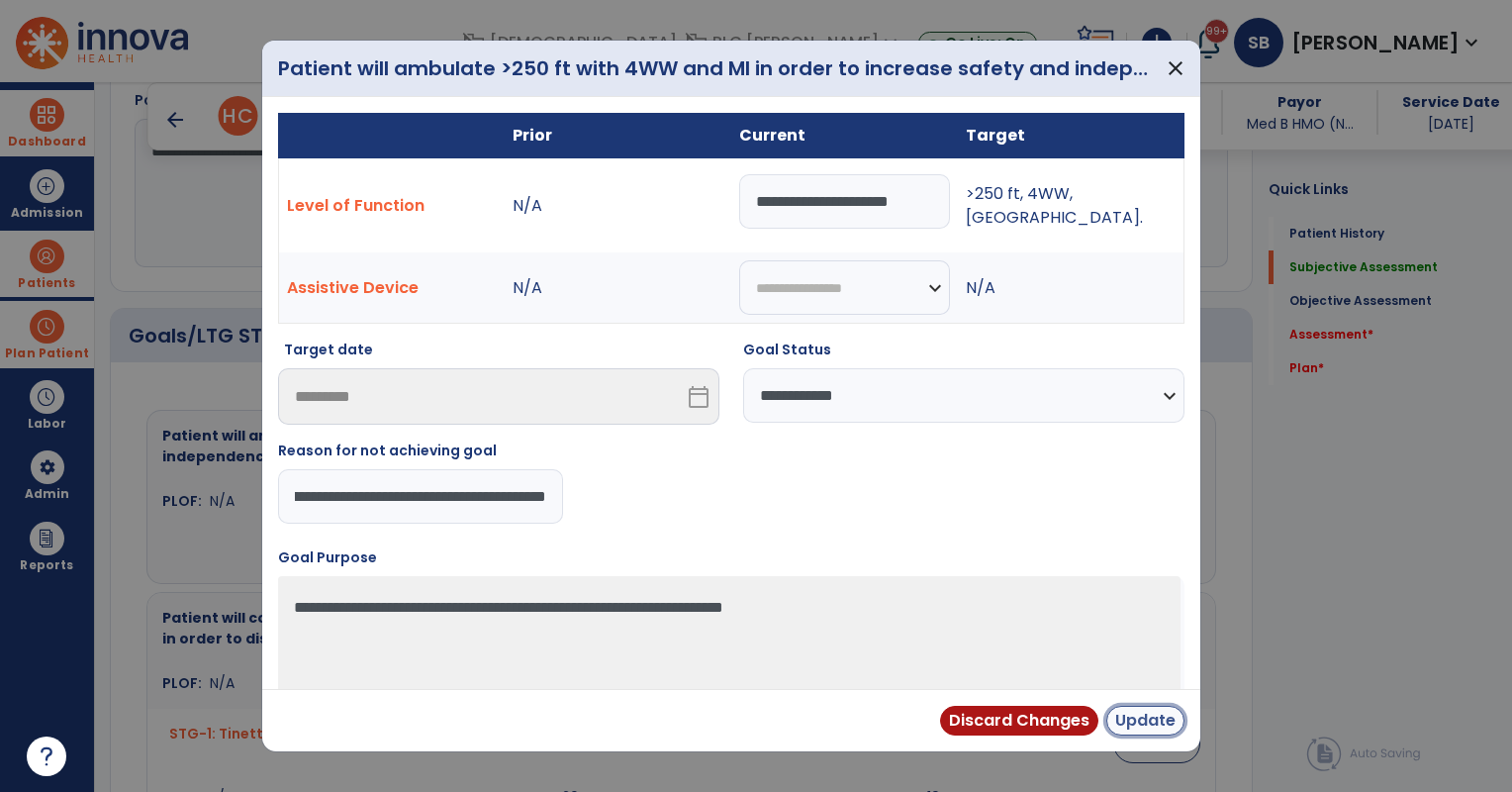 click on "Update" at bounding box center (1145, 721) 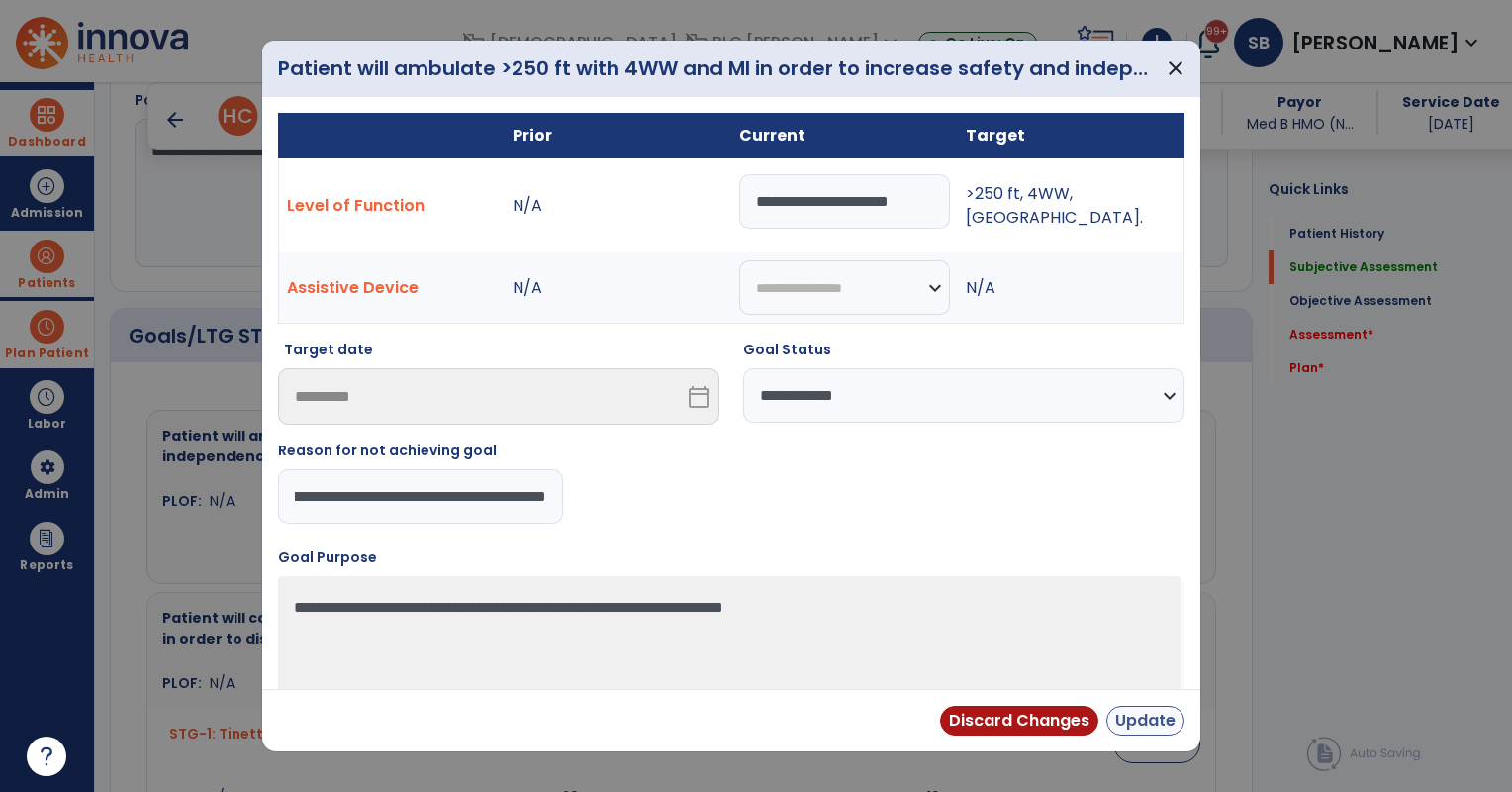 scroll, scrollTop: 0, scrollLeft: 0, axis: both 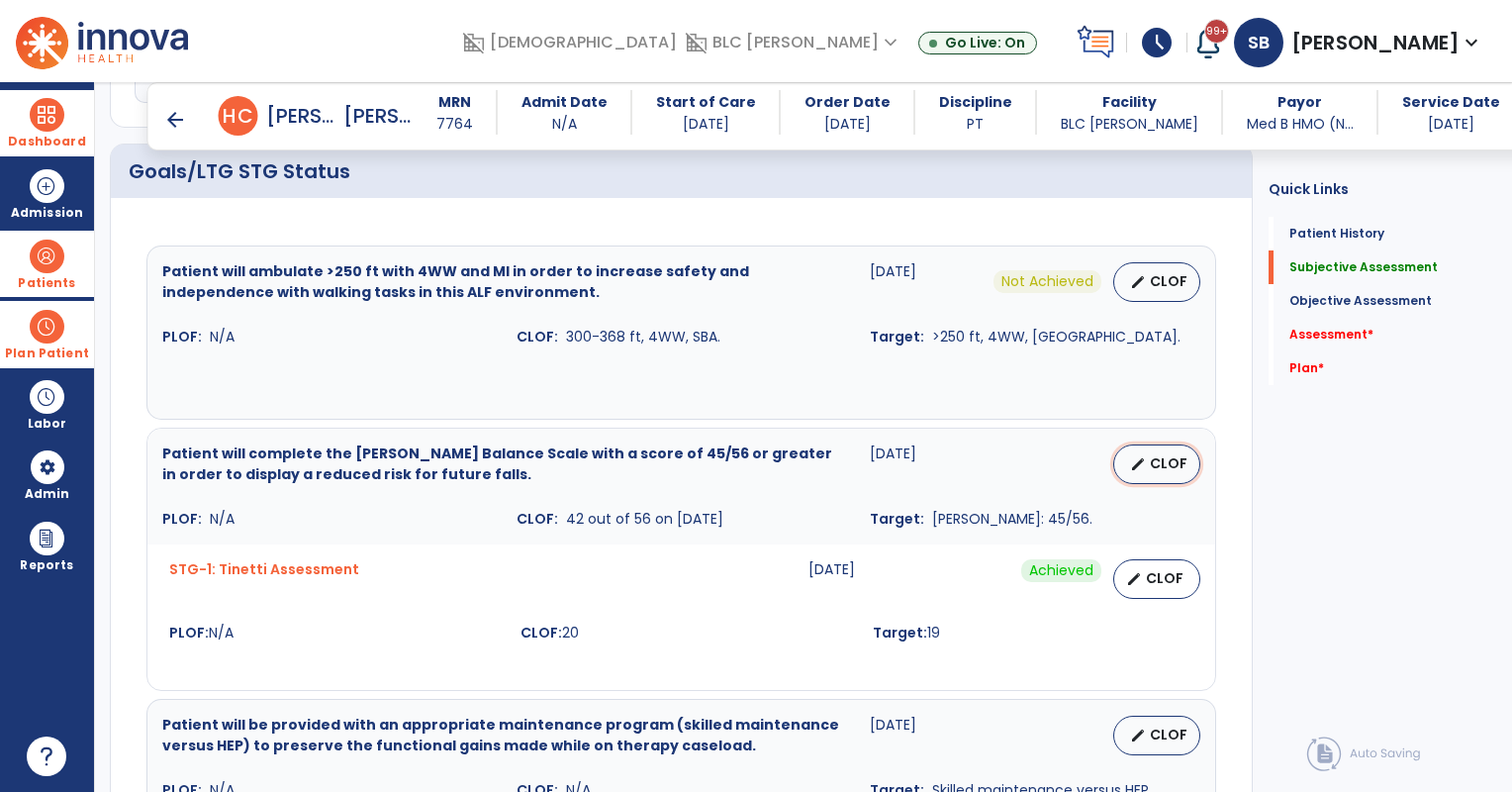 click on "CLOF" at bounding box center [1169, 463] 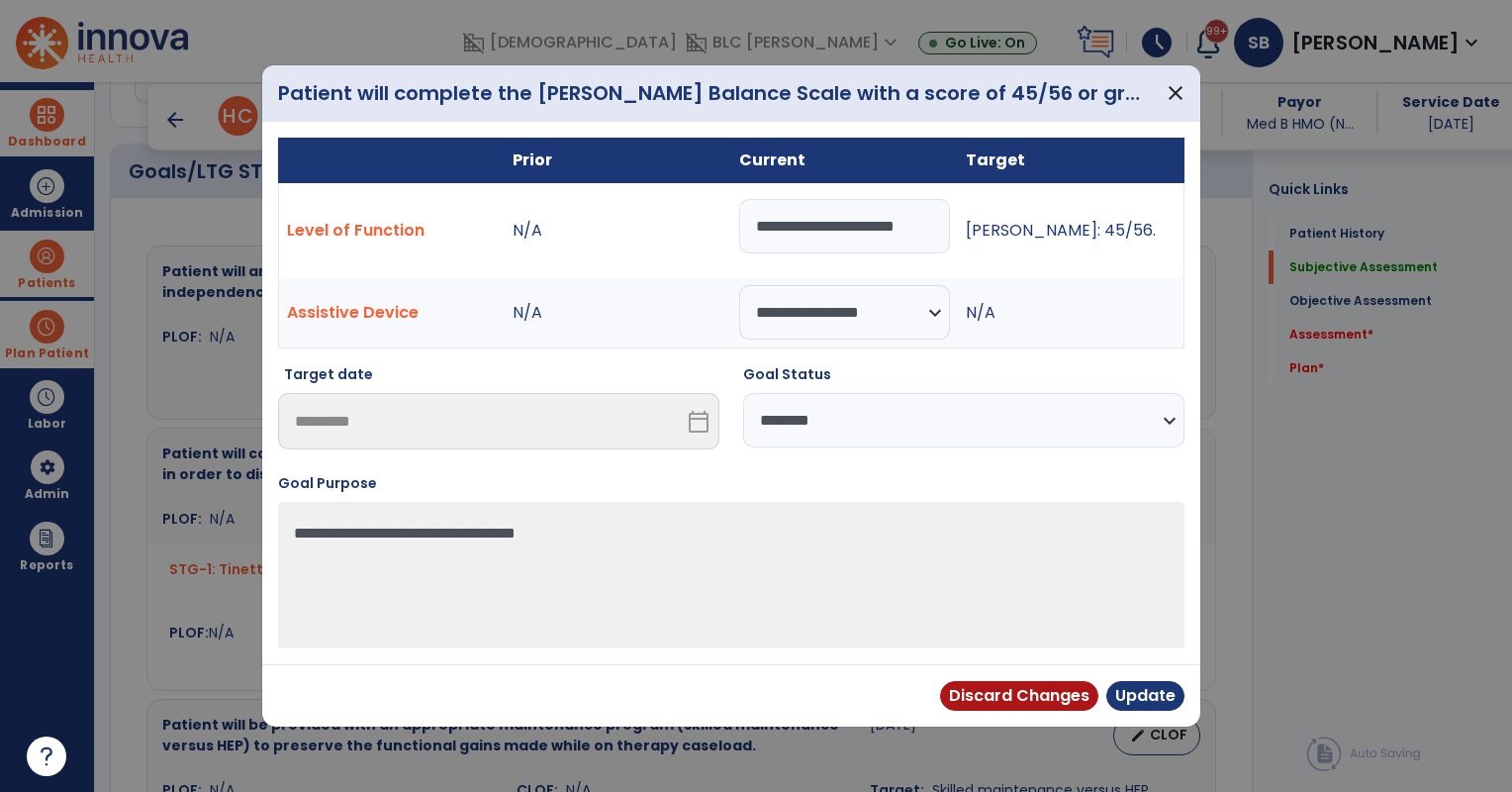 click on "**********" at bounding box center (964, 420) 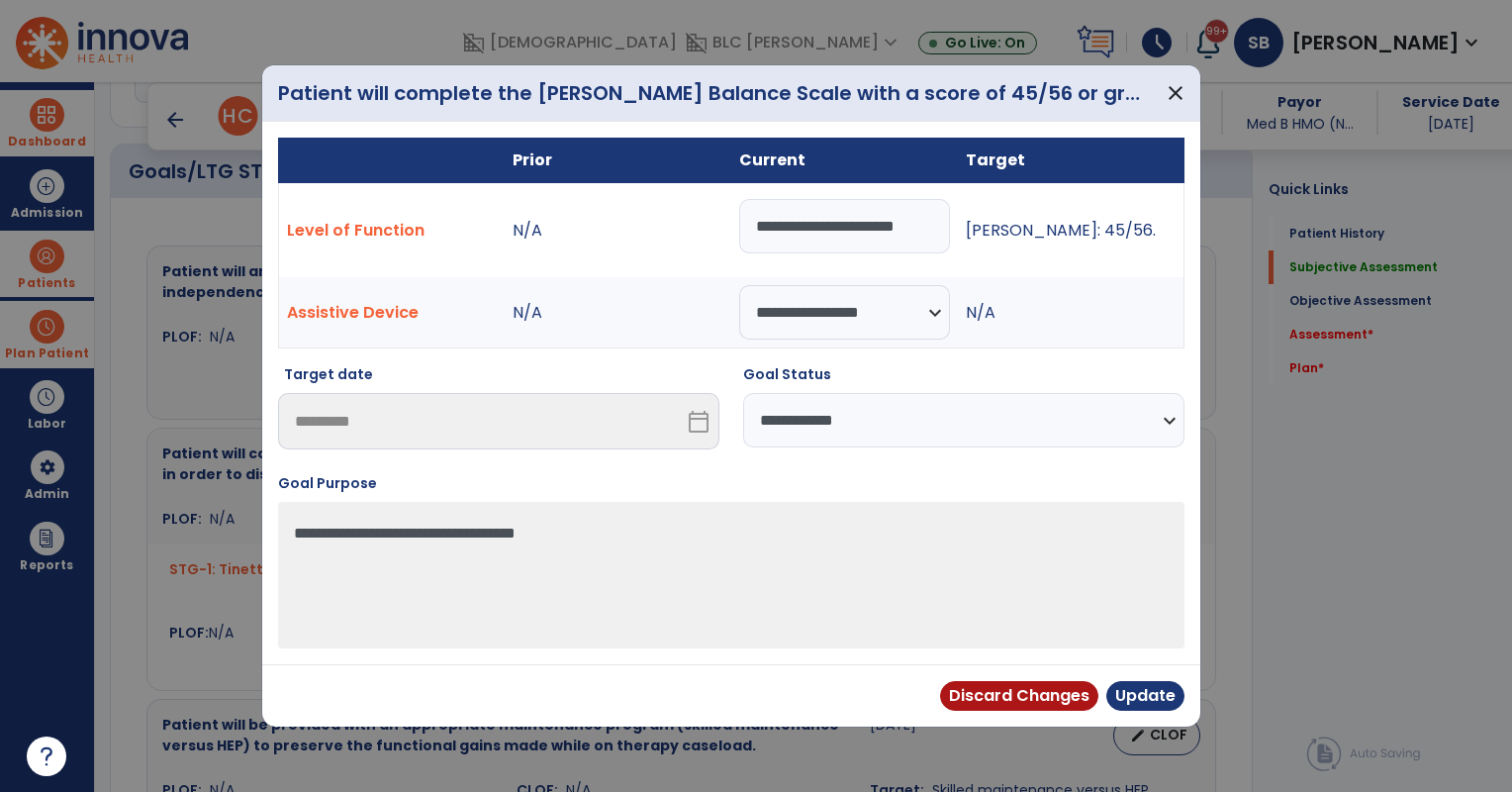click on "**********" at bounding box center (964, 420) 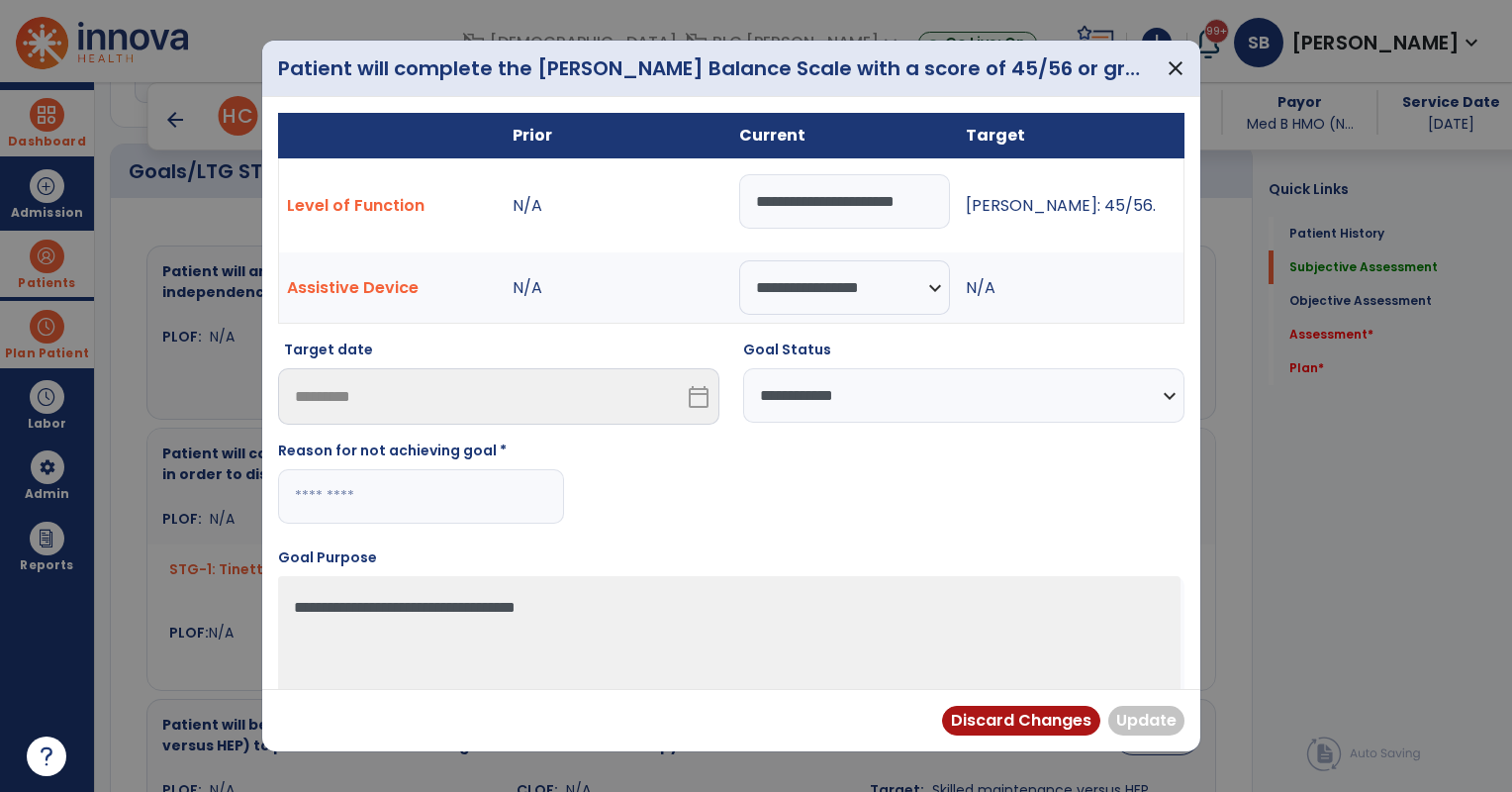 scroll, scrollTop: 0, scrollLeft: 8, axis: horizontal 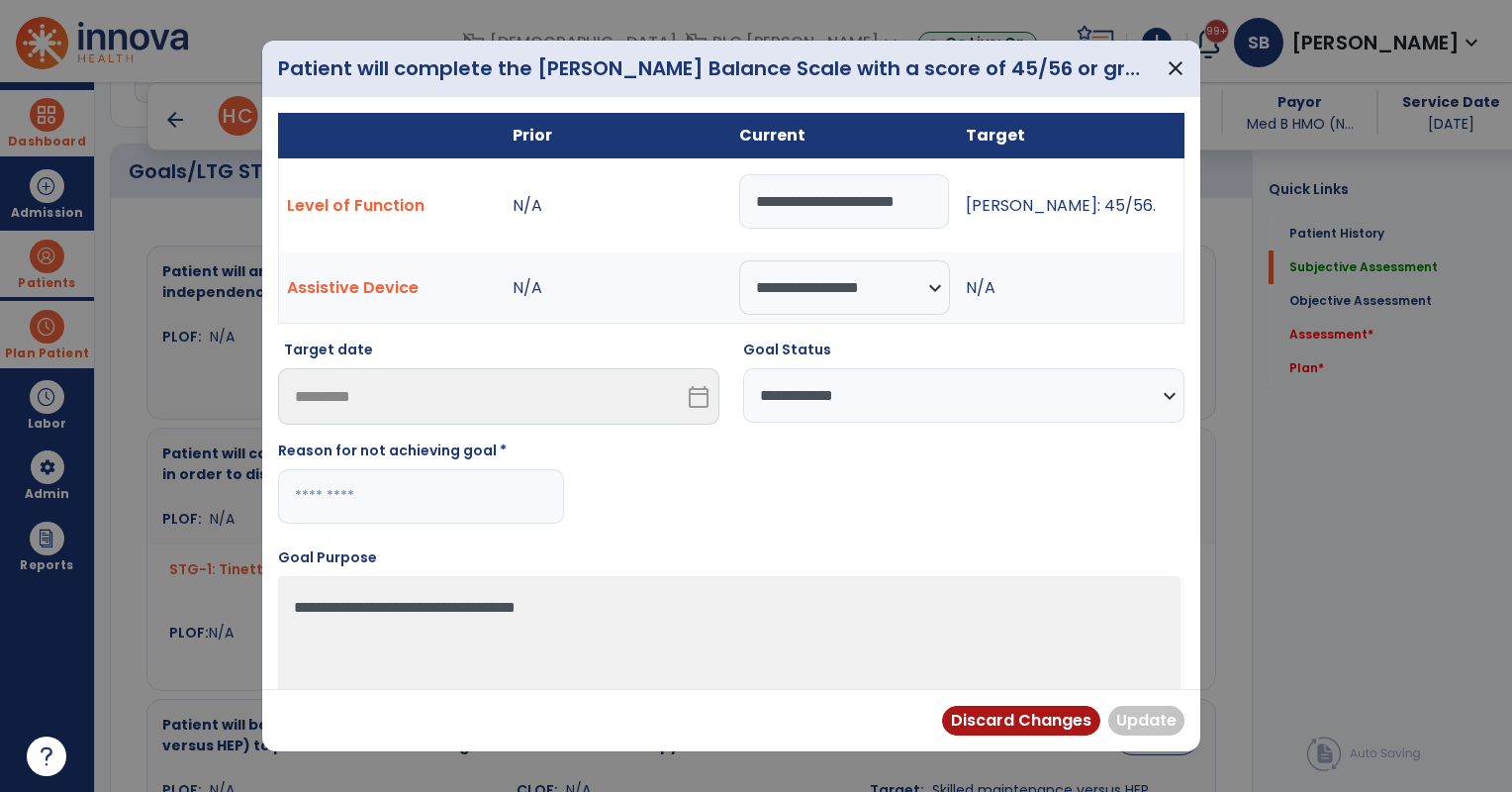 drag, startPoint x: 855, startPoint y: 199, endPoint x: 1138, endPoint y: 258, distance: 289.08476 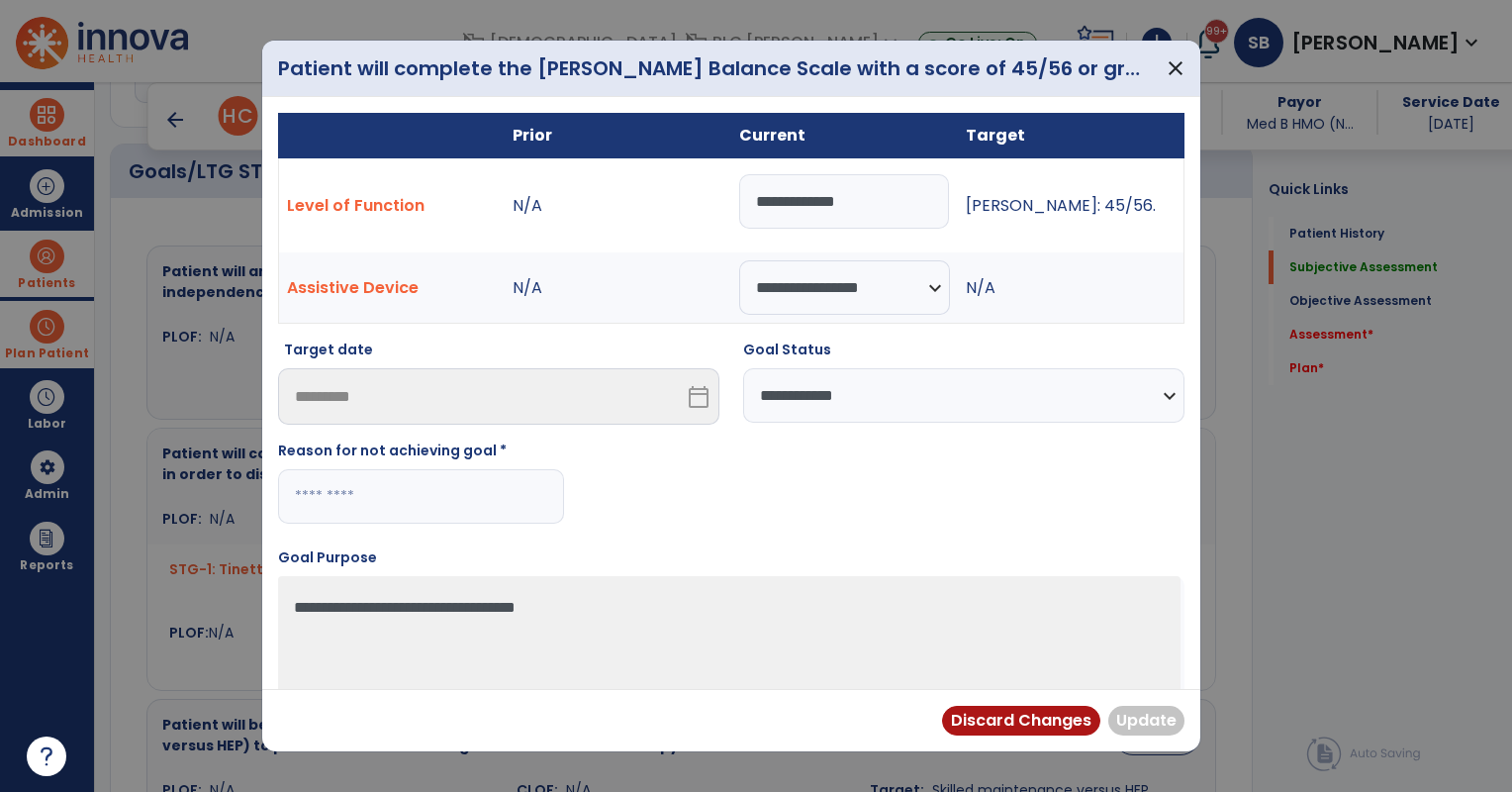 scroll, scrollTop: 0, scrollLeft: 0, axis: both 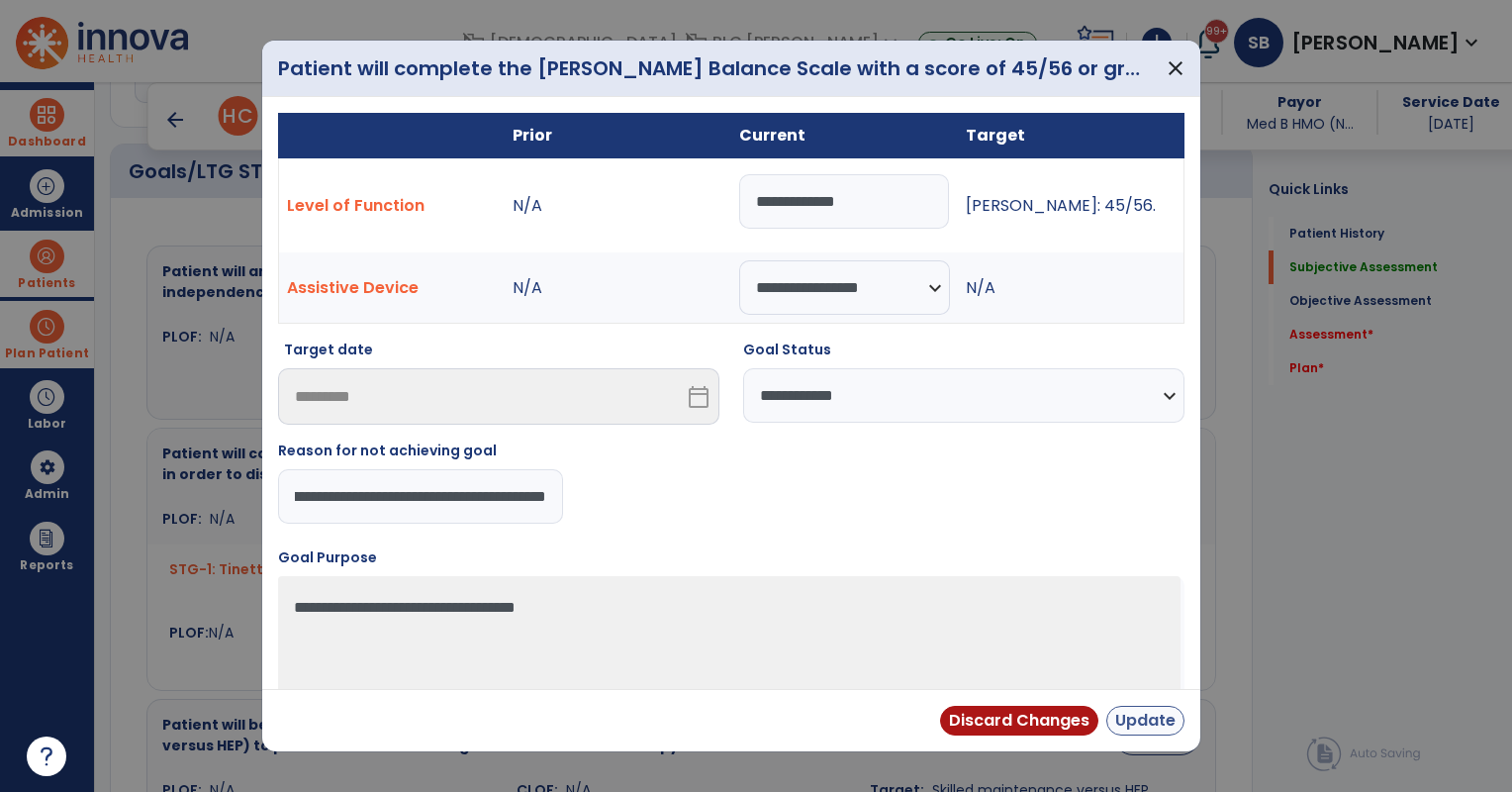 type on "**********" 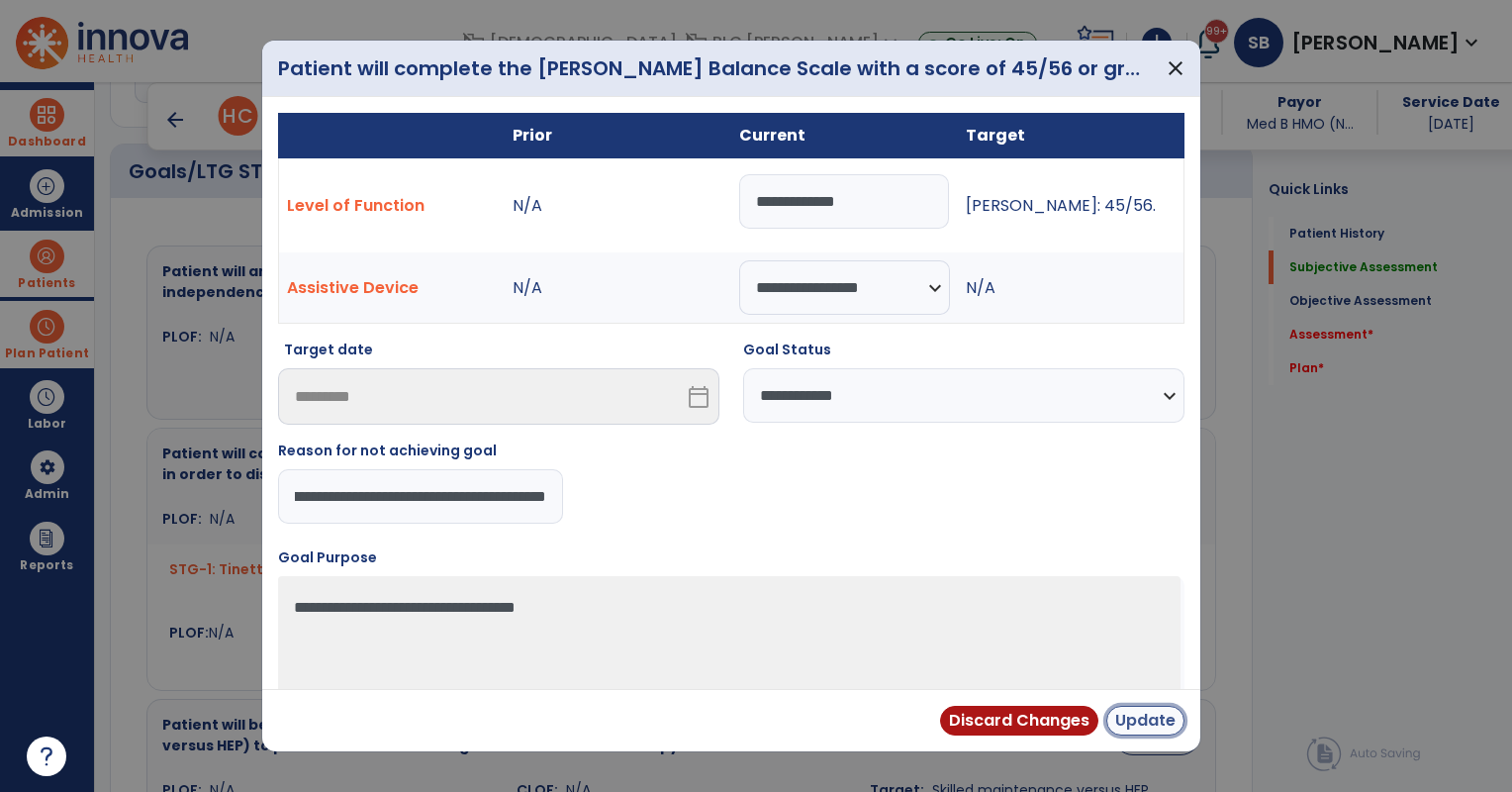 click on "Update" at bounding box center [1145, 721] 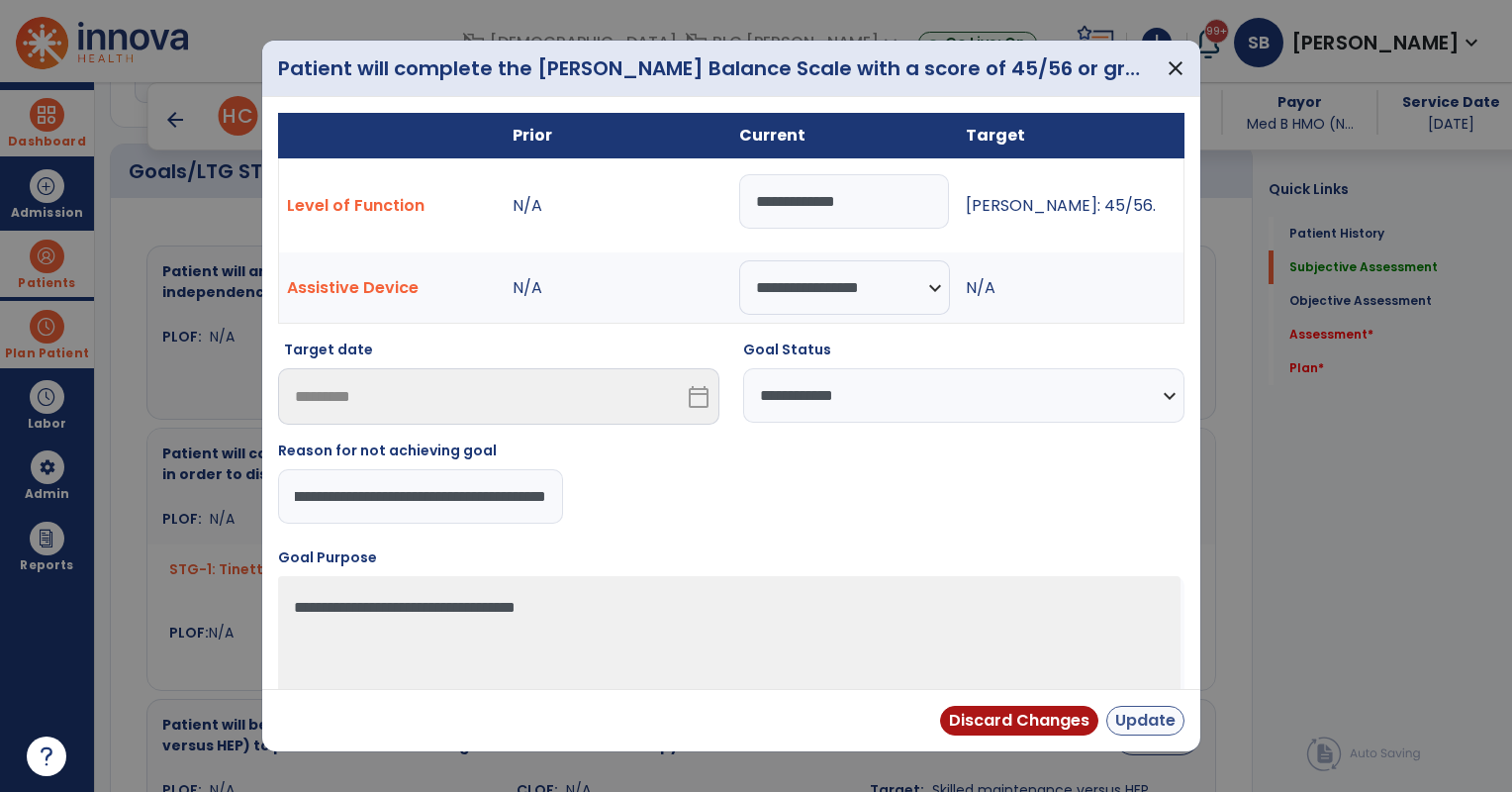scroll, scrollTop: 0, scrollLeft: 0, axis: both 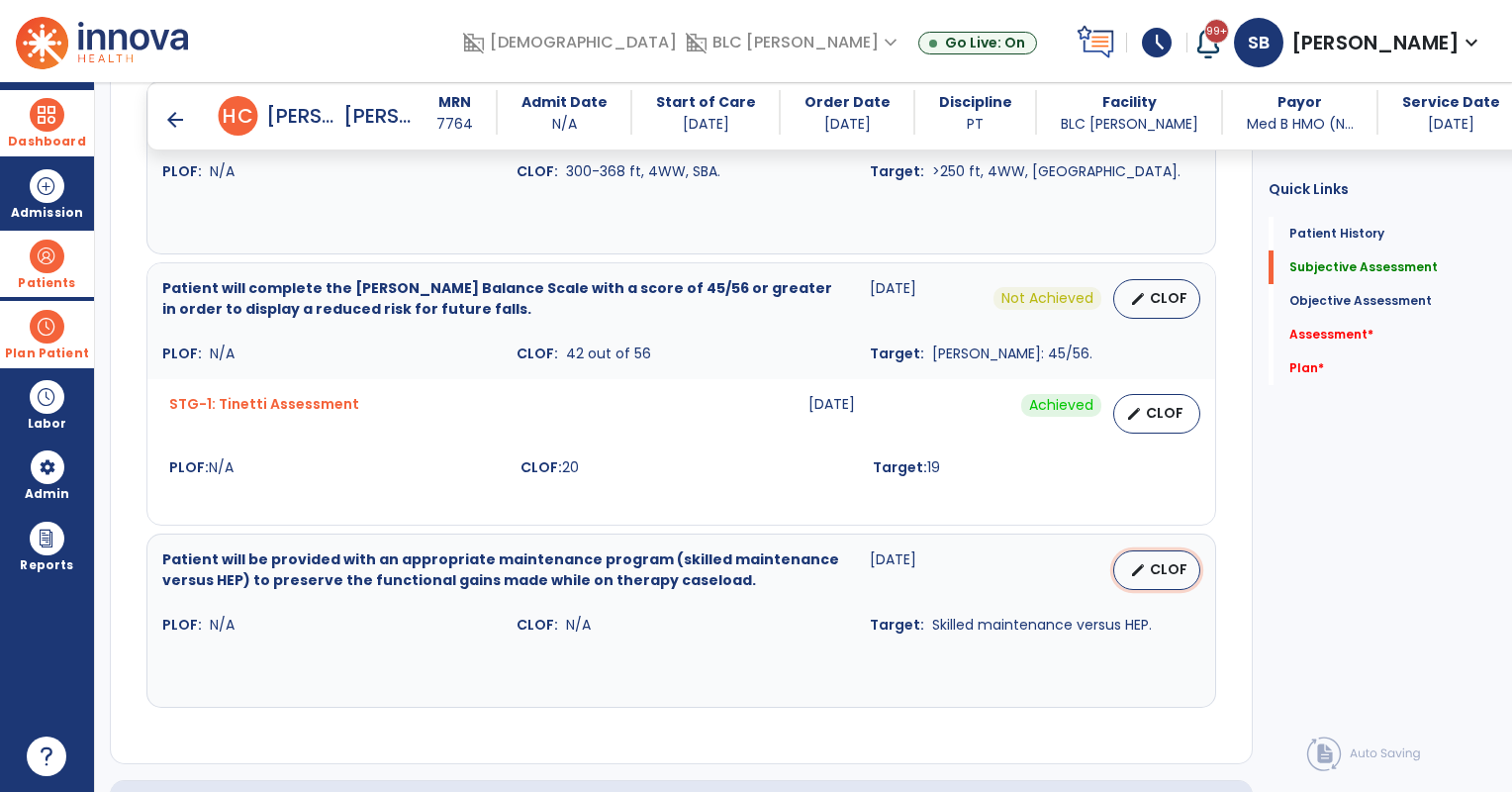 click on "CLOF" at bounding box center (1169, 569) 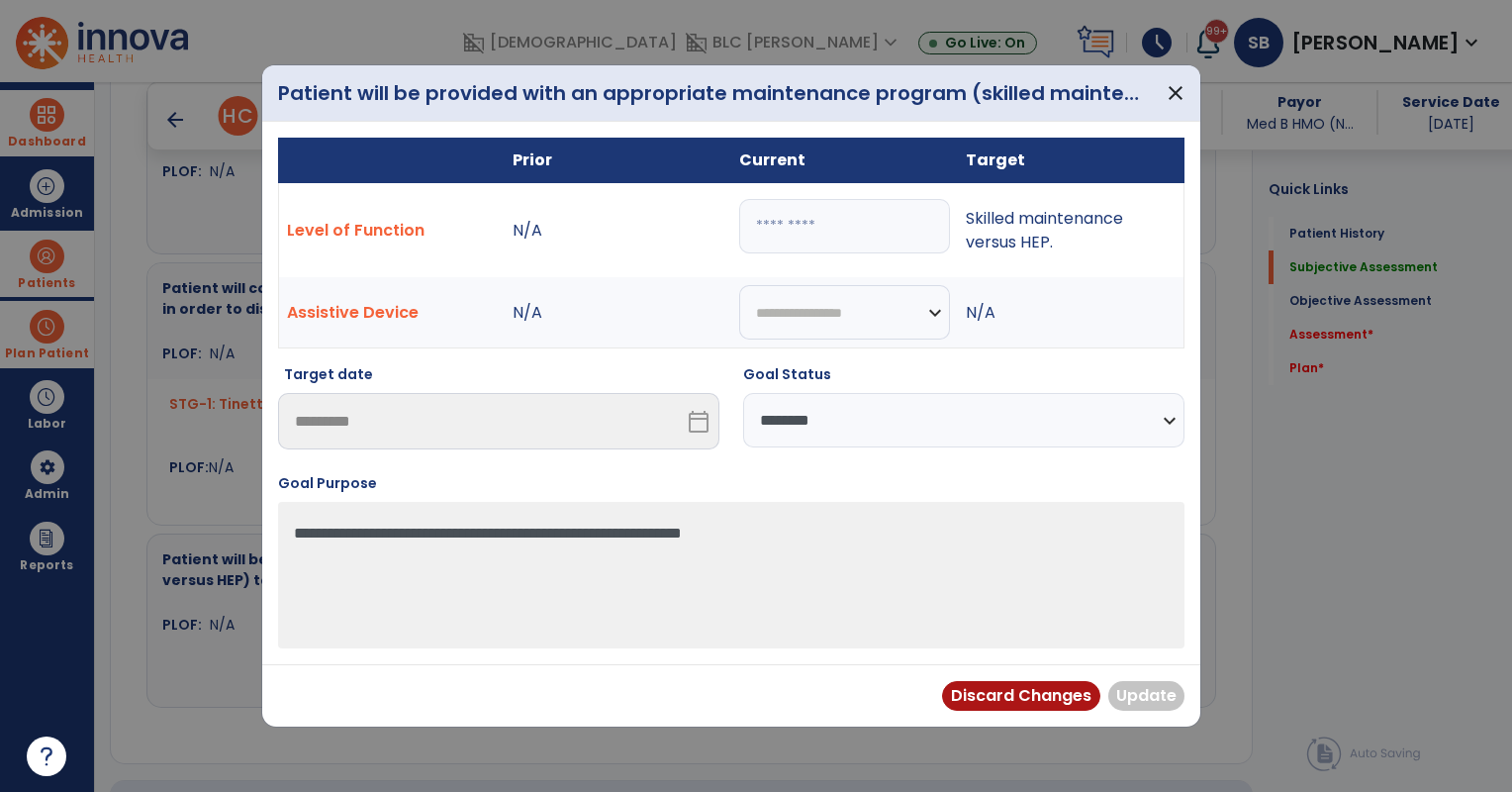 click on "**********" at bounding box center [964, 420] 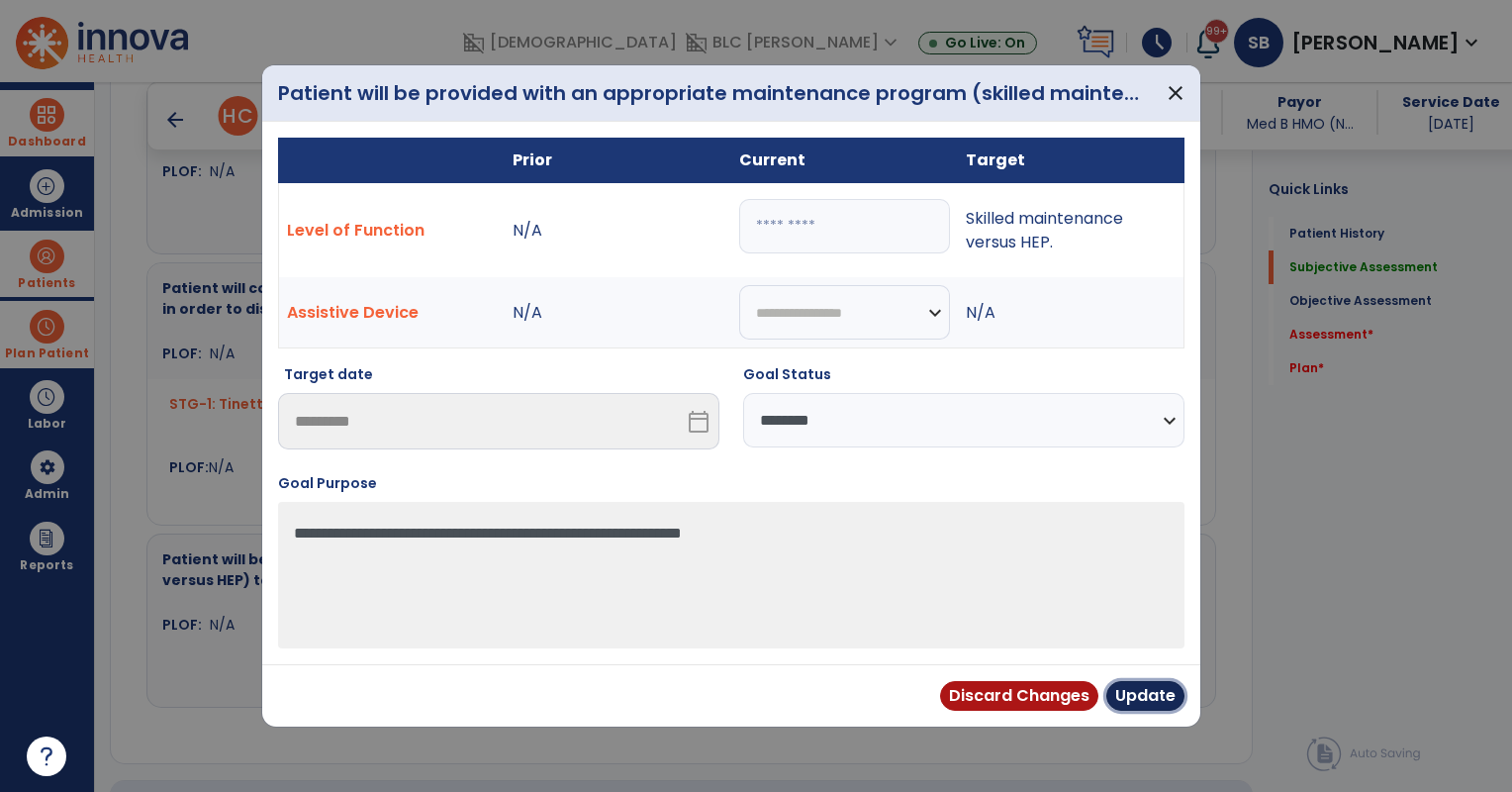 drag, startPoint x: 1143, startPoint y: 694, endPoint x: 1181, endPoint y: 711, distance: 41.629317 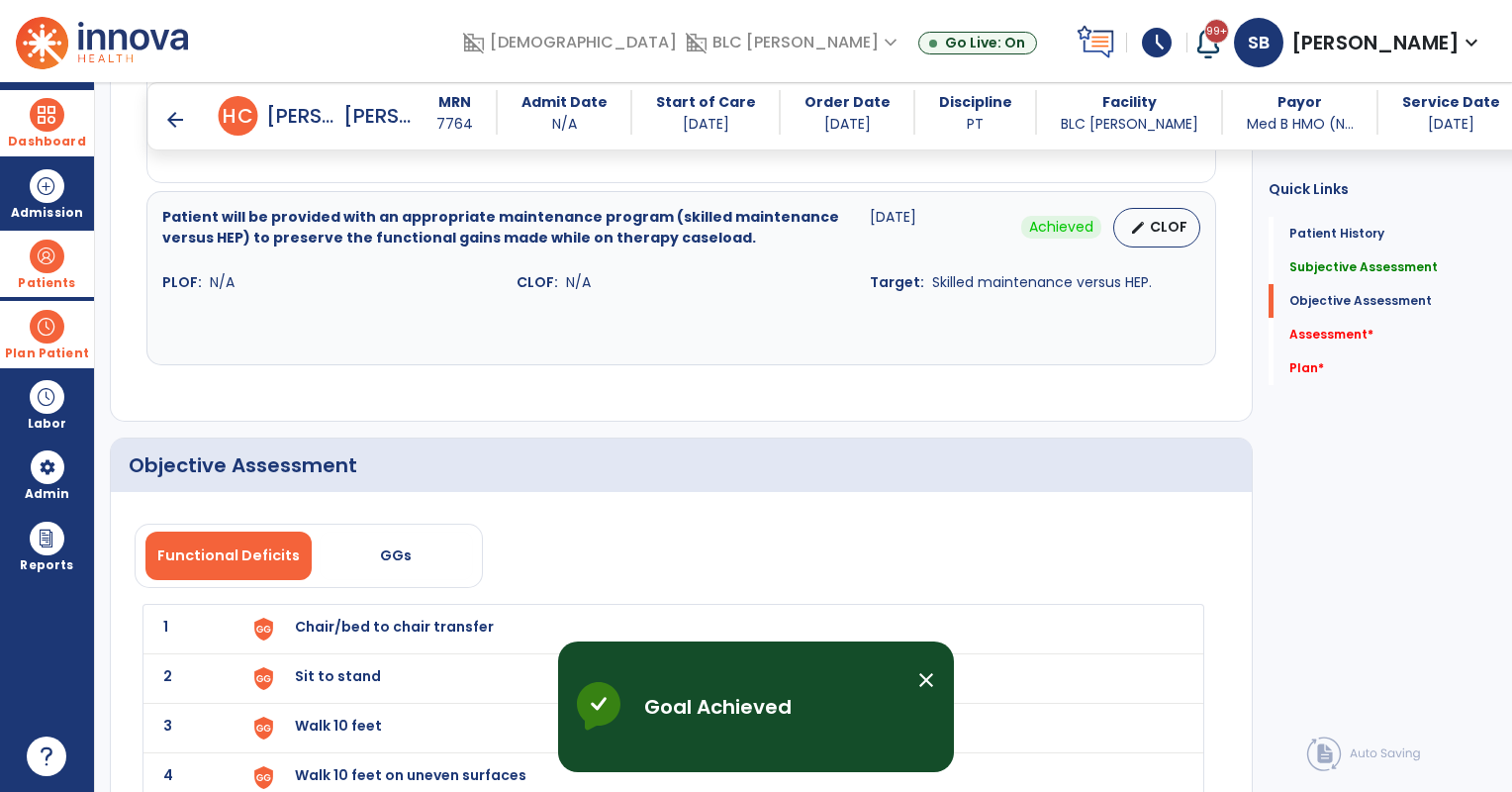 scroll, scrollTop: 1320, scrollLeft: 0, axis: vertical 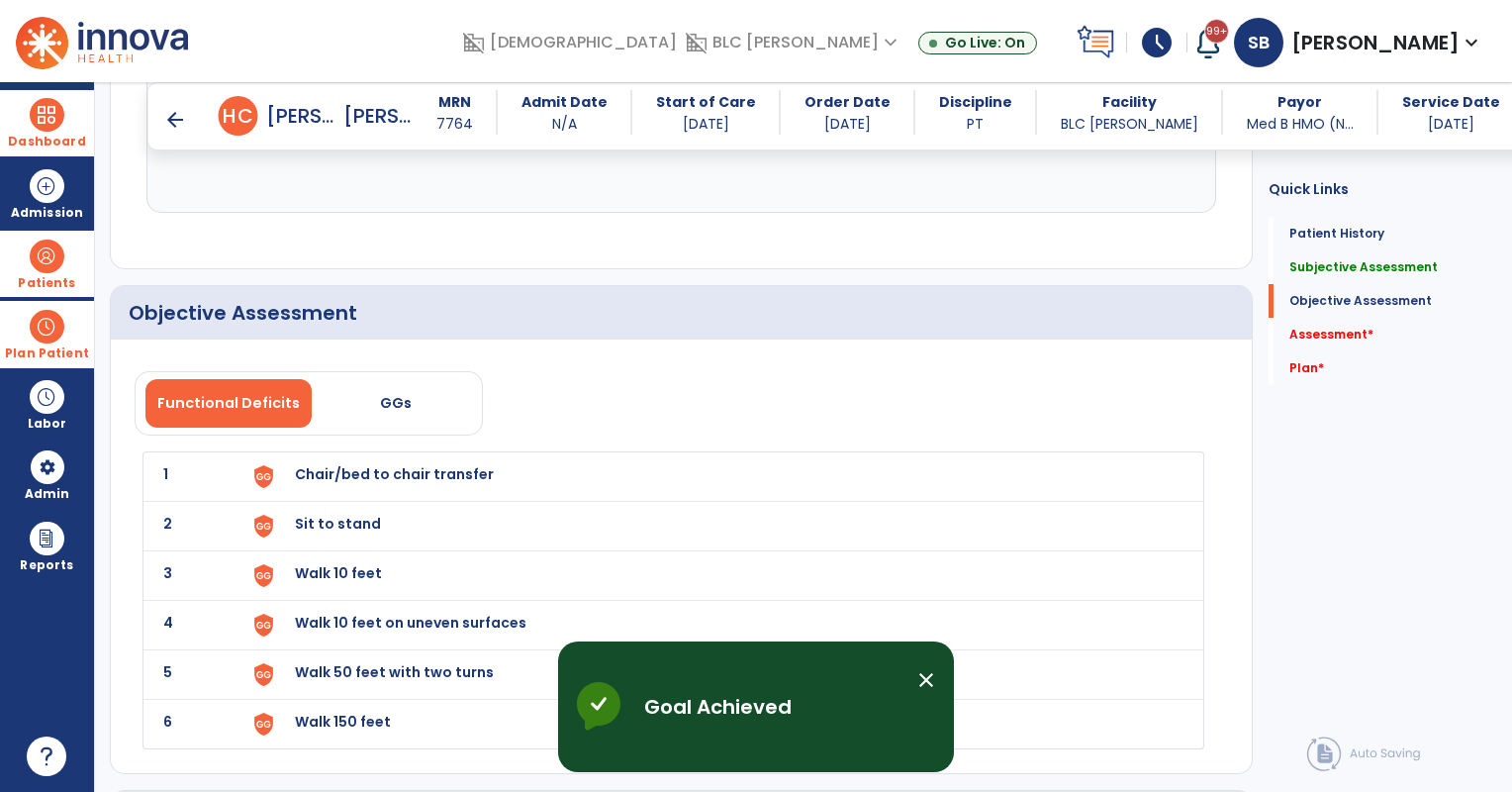 click on "Chair/bed to chair transfer" at bounding box center (394, 474) 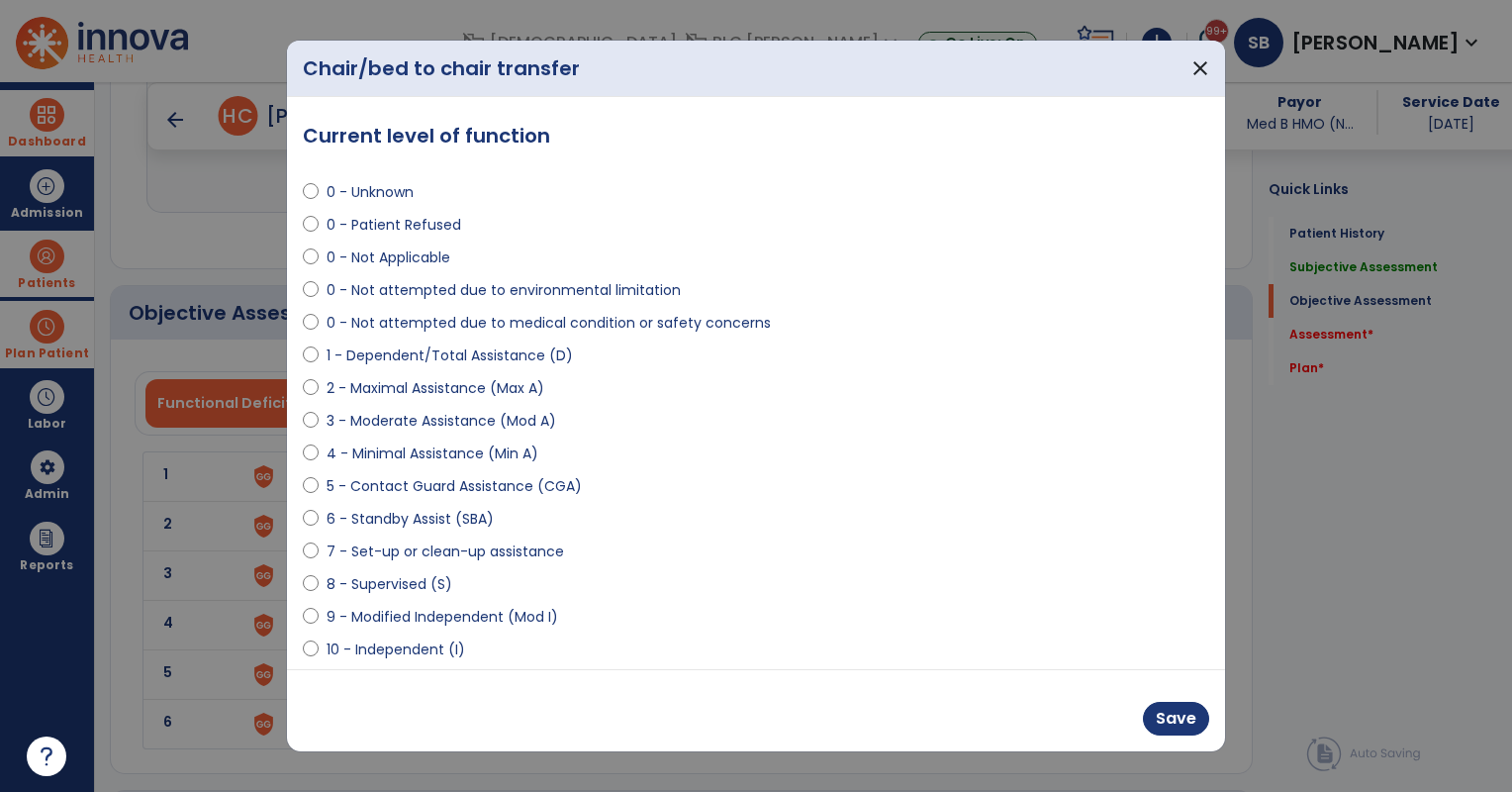 select on "**********" 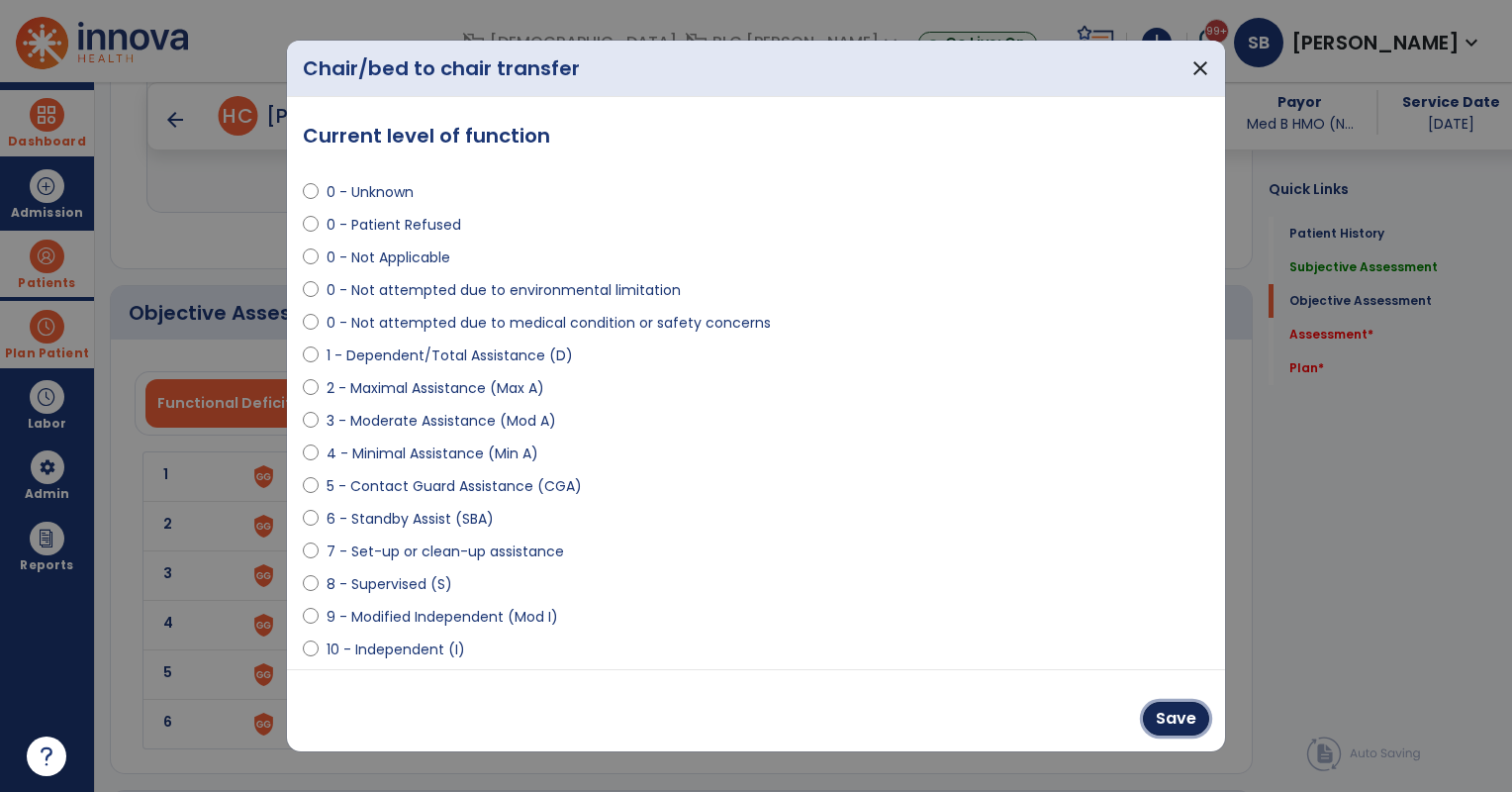drag, startPoint x: 1186, startPoint y: 714, endPoint x: 689, endPoint y: 636, distance: 503.083 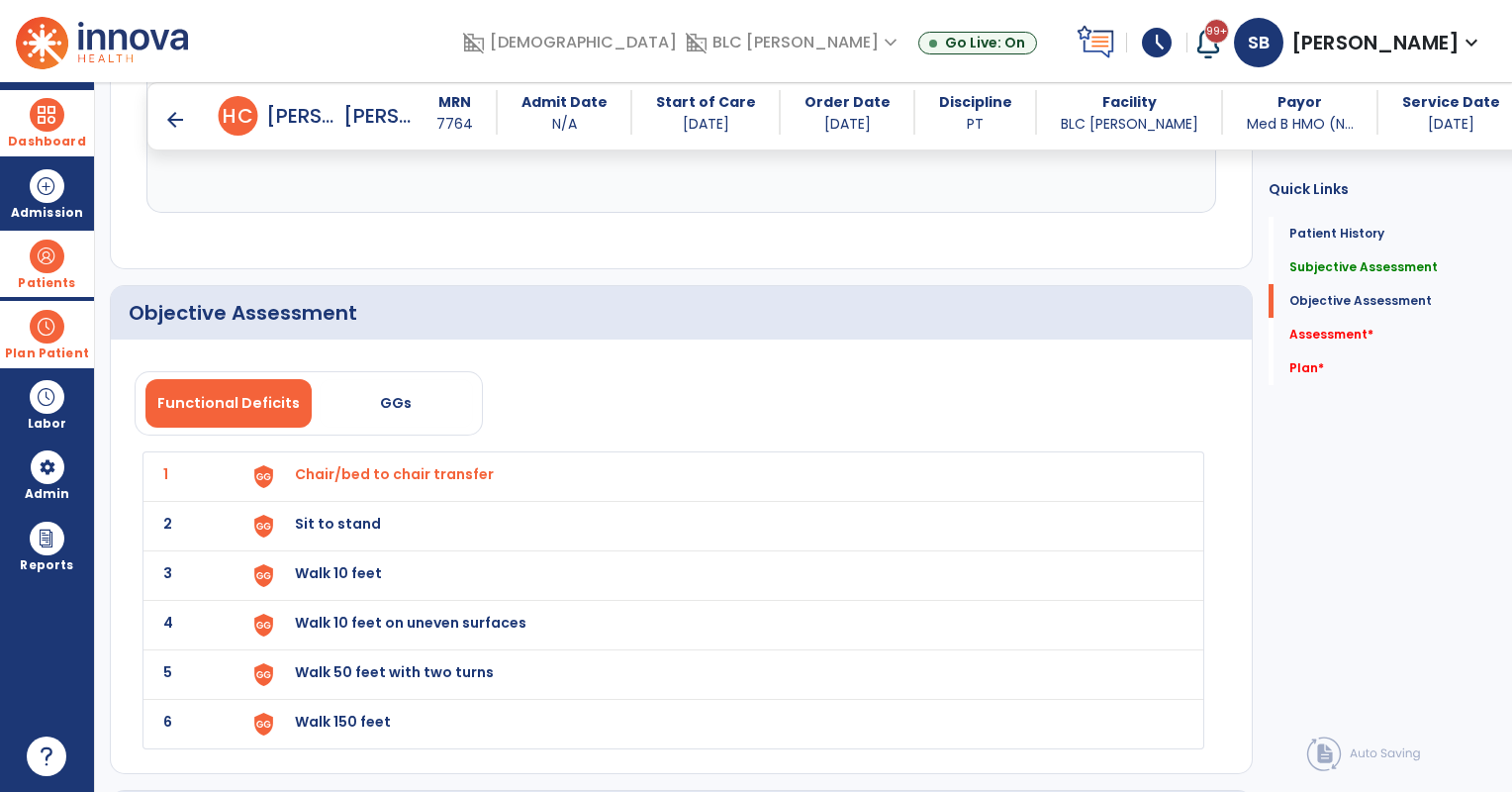 click on "Sit to stand" at bounding box center [394, 474] 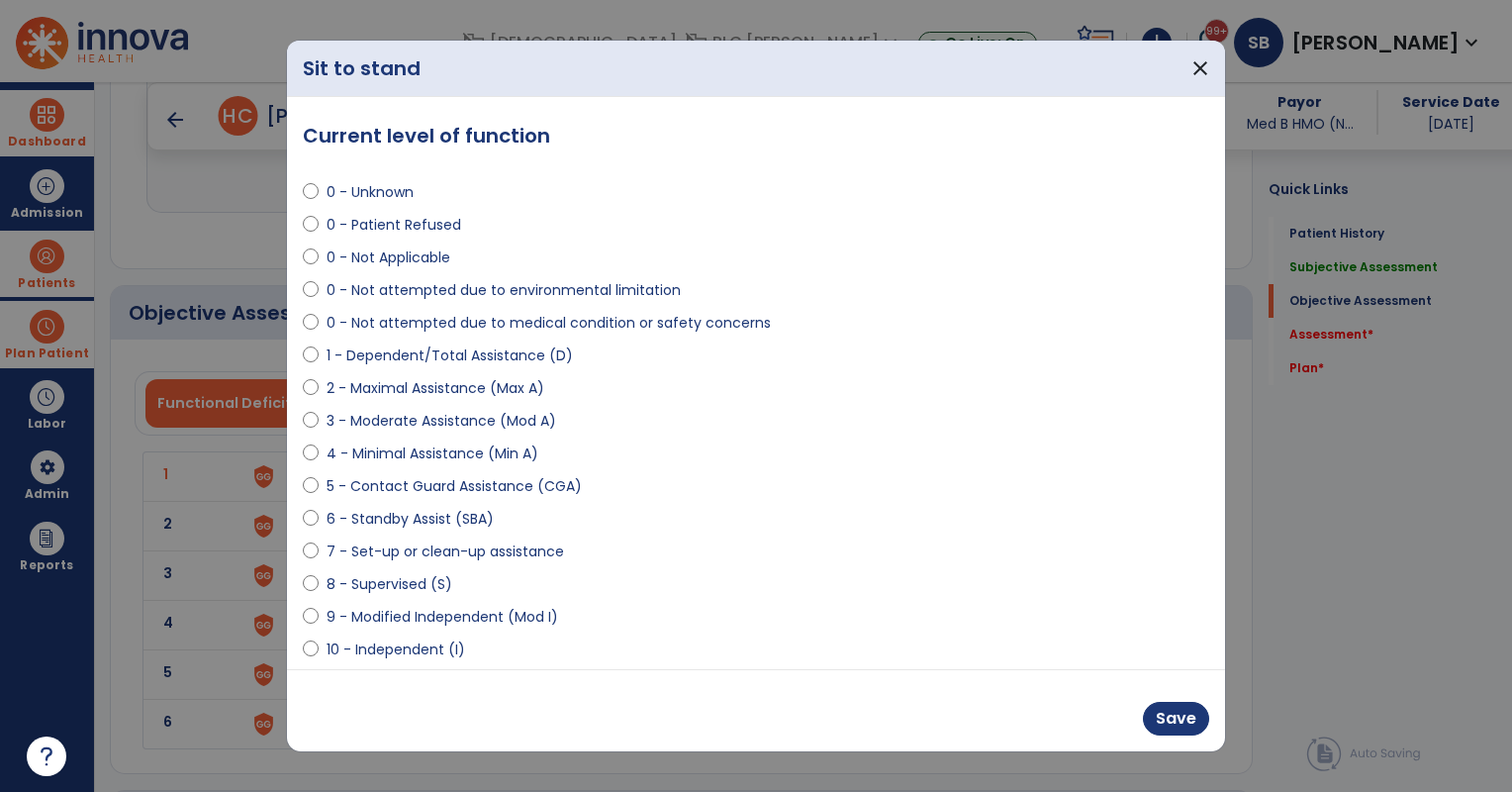 select on "**********" 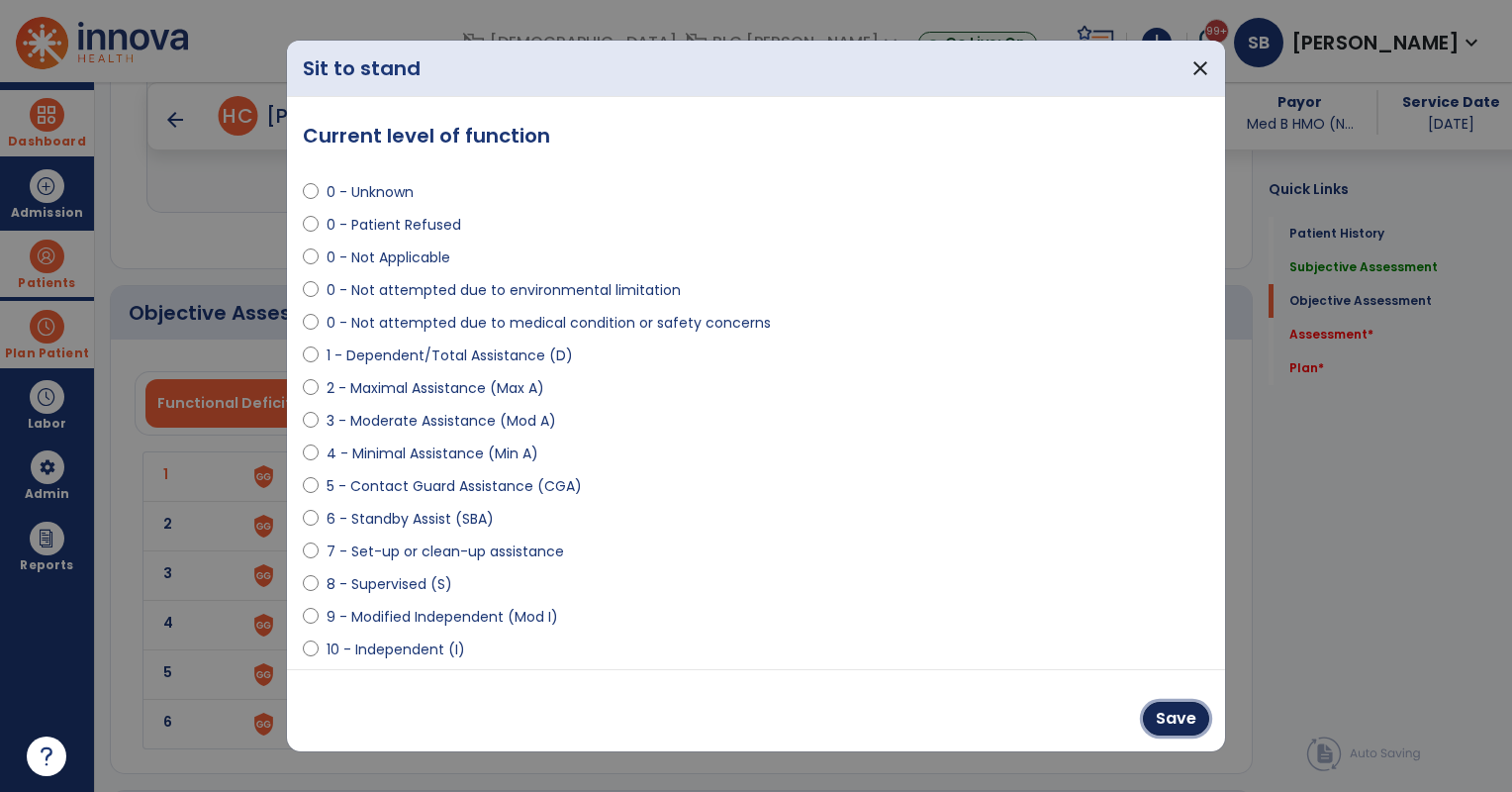 drag, startPoint x: 1181, startPoint y: 717, endPoint x: 886, endPoint y: 672, distance: 298.41247 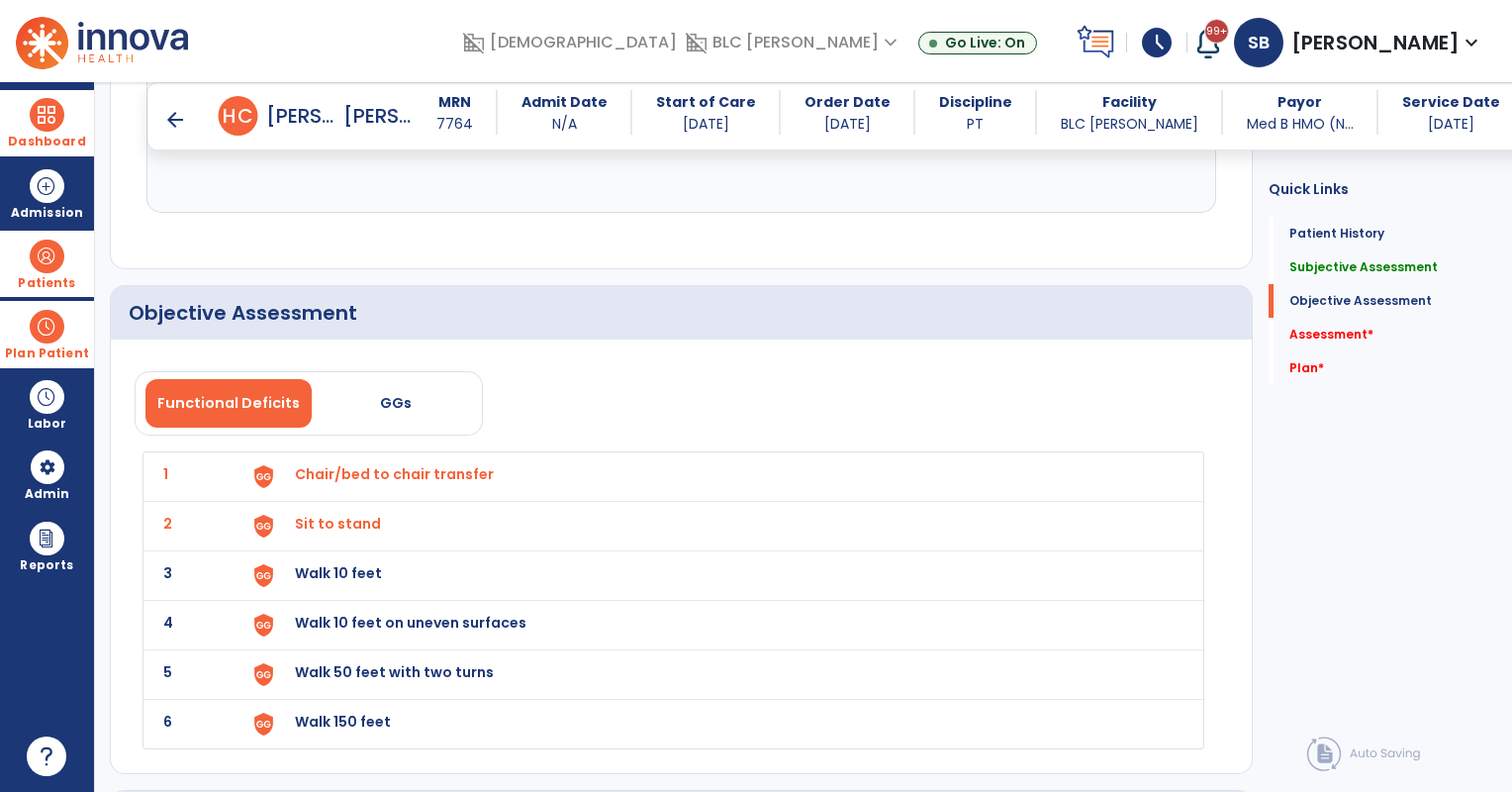 click on "Walk 10 feet" at bounding box center [394, 474] 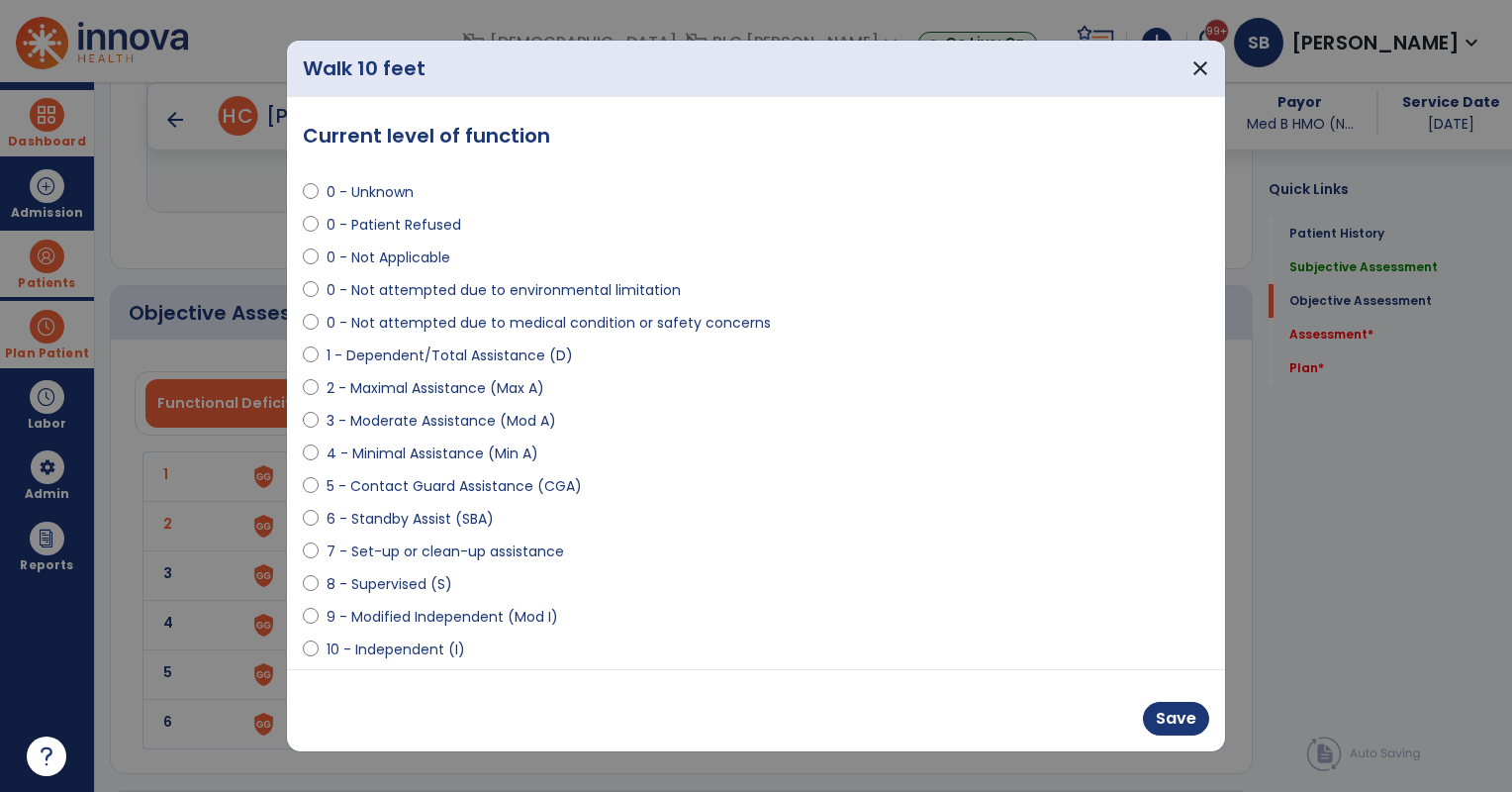 click on "0 - Unknown 0 - Patient Refused 0 - Not Applicable 0 - Not attempted due to environmental limitation 0 - Not attempted due to medical condition or safety concerns 1 - Dependent/Total Assistance (D) 2 - Maximal Assistance (Max A) 3 - Moderate Assistance (Mod A) 4 - Minimal Assistance (Min A) 5 - Contact Guard Assistance (CGA) 6 - Standby Assist (SBA) 7 - Set-up or clean-up assistance 8 - Supervised (S) 9 - Modified Independent (Mod I) 10 - Independent (I)" at bounding box center (756, 413) 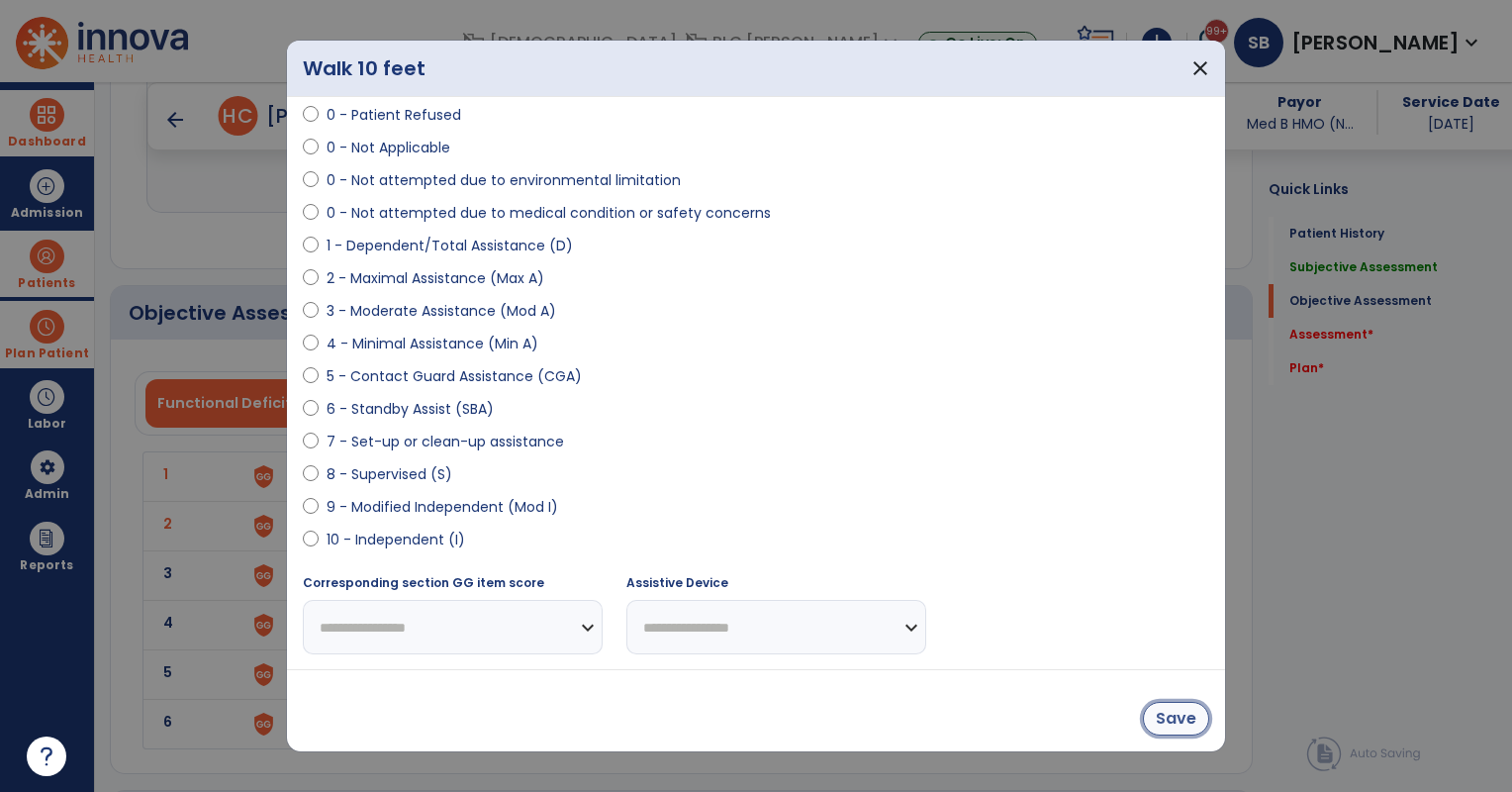 click on "Save" at bounding box center [1176, 719] 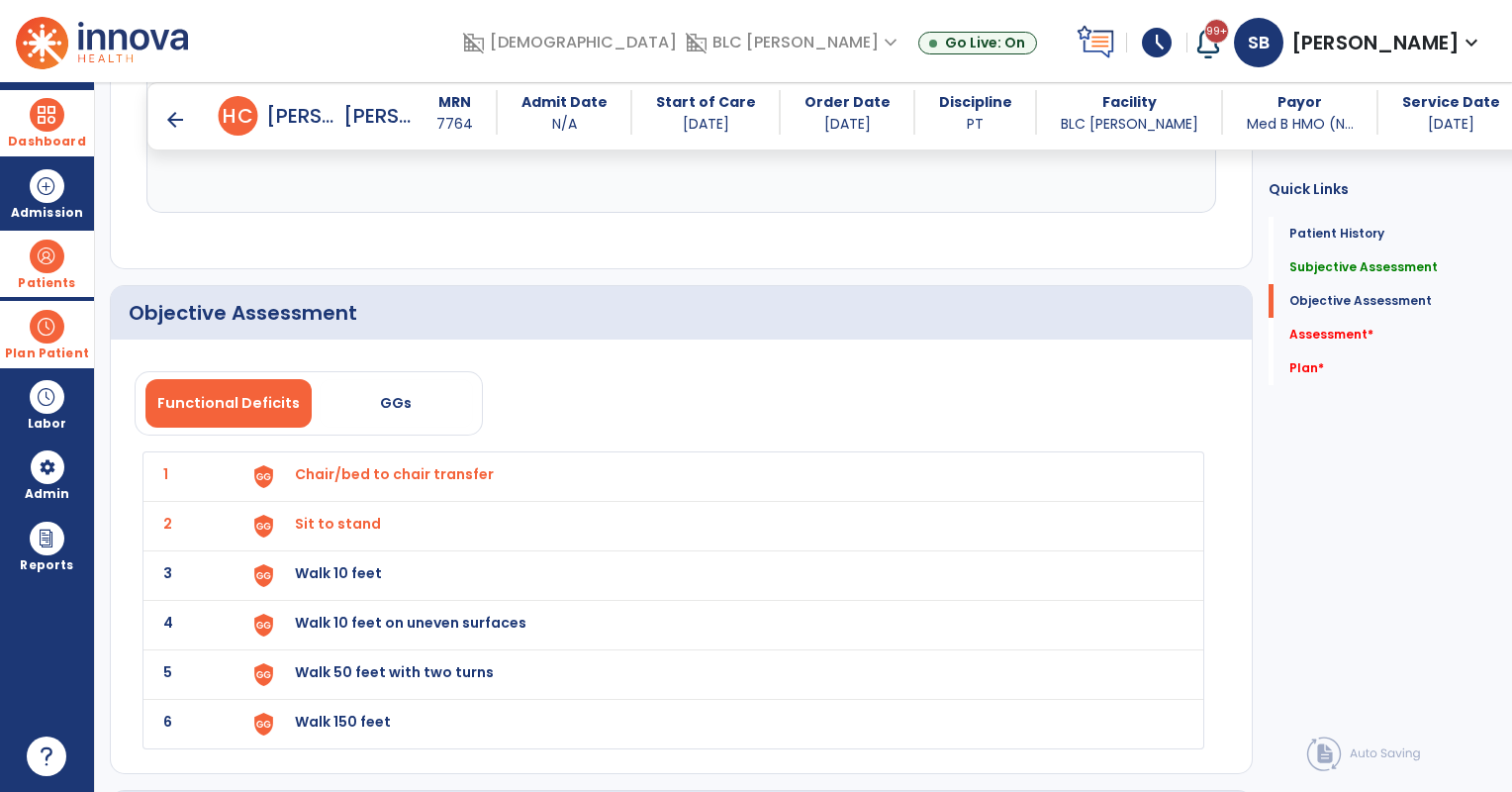 click on "Walk 10 feet on uneven surfaces" at bounding box center (717, 476) 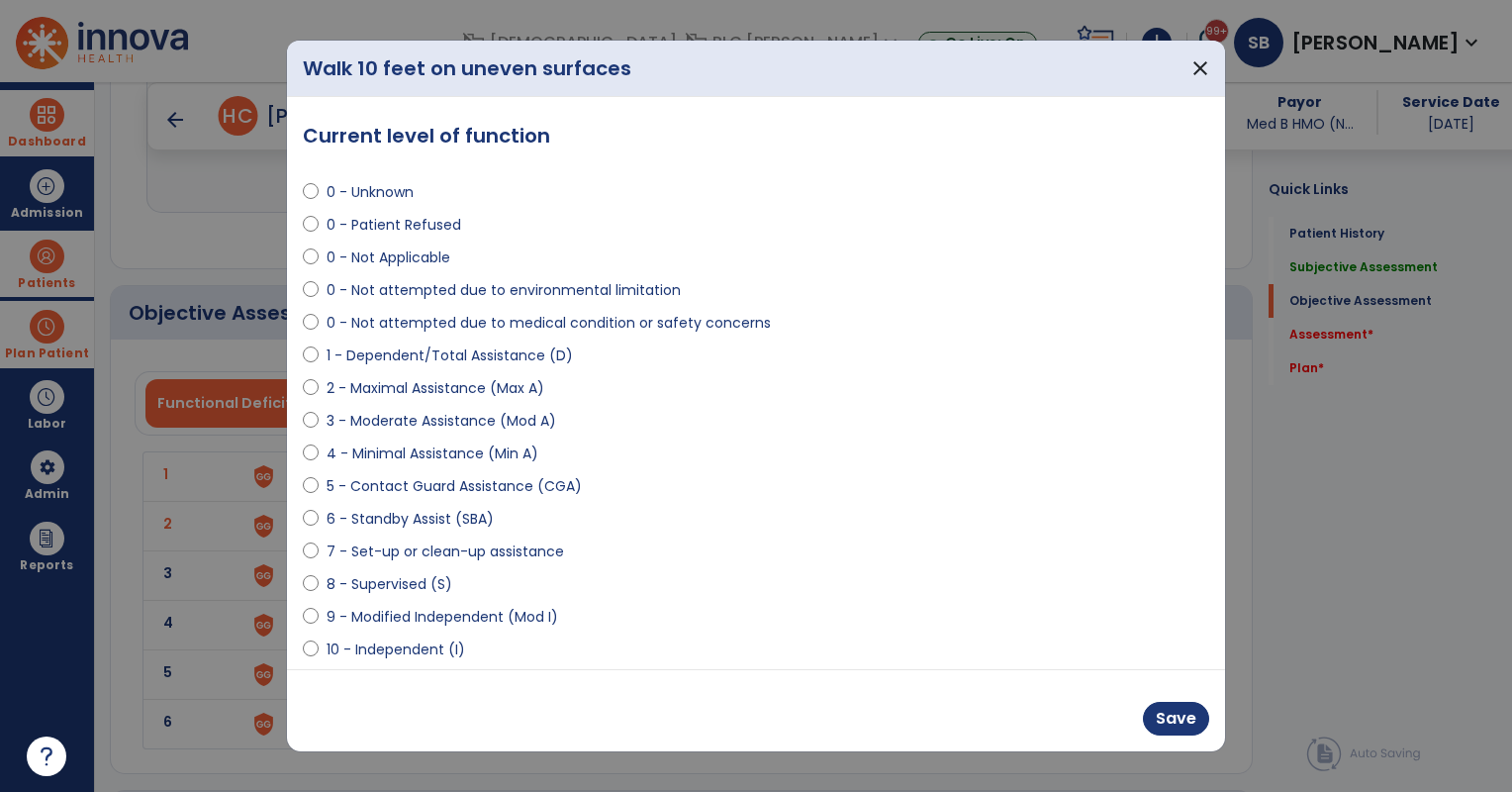 select on "**********" 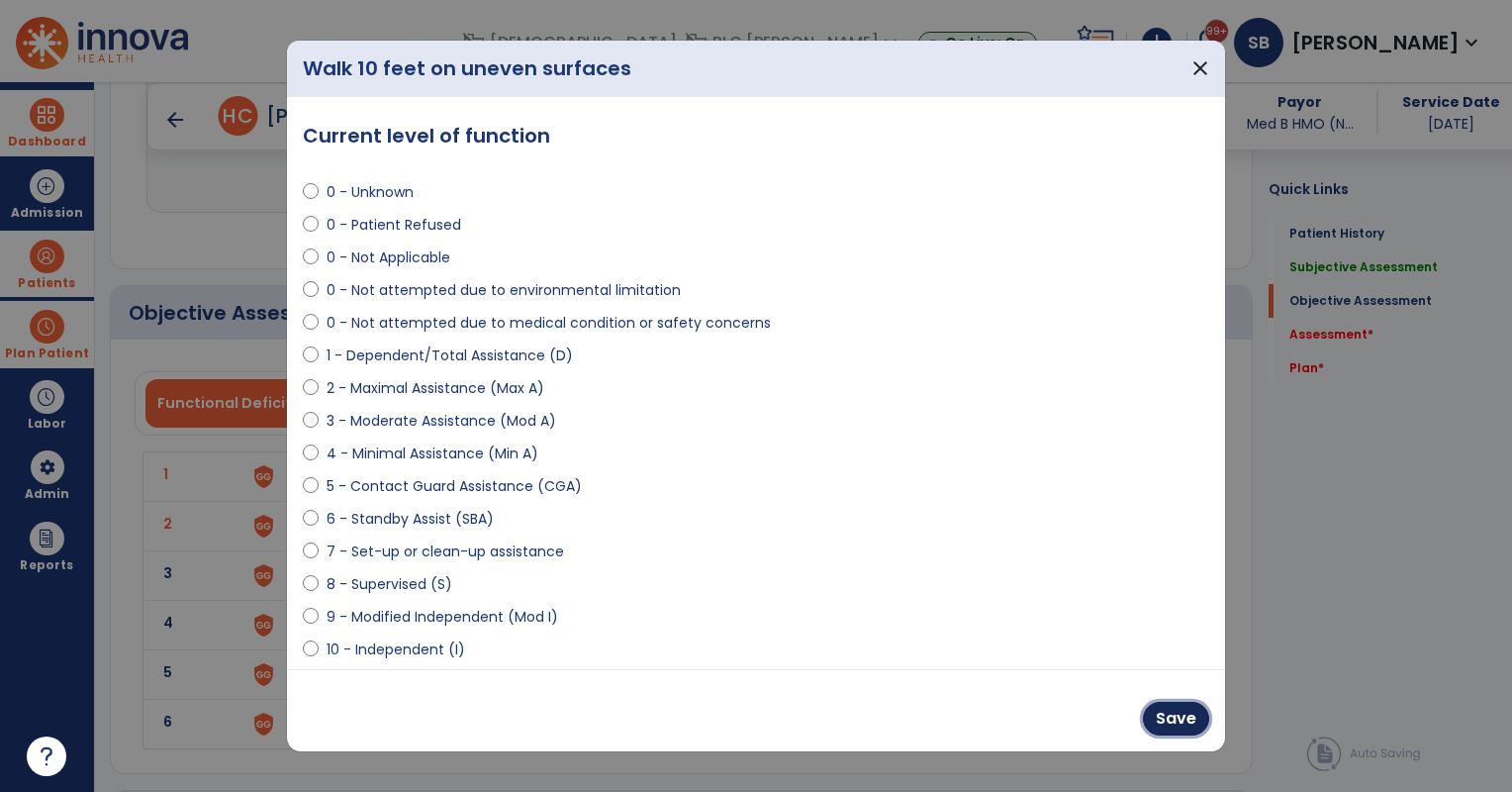 drag, startPoint x: 1172, startPoint y: 721, endPoint x: 942, endPoint y: 689, distance: 232.2154 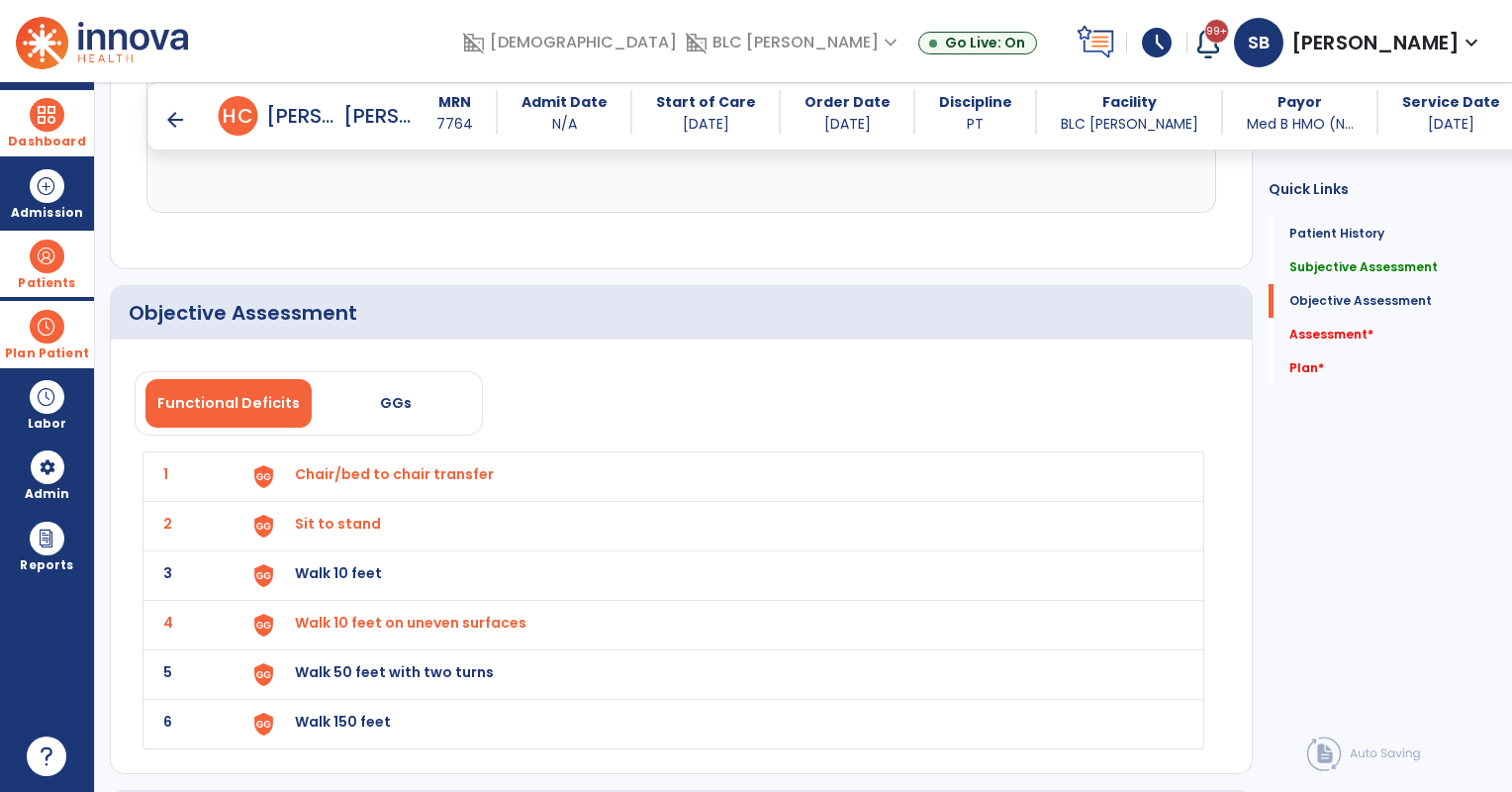 click on "Walk 10 feet" at bounding box center (394, 474) 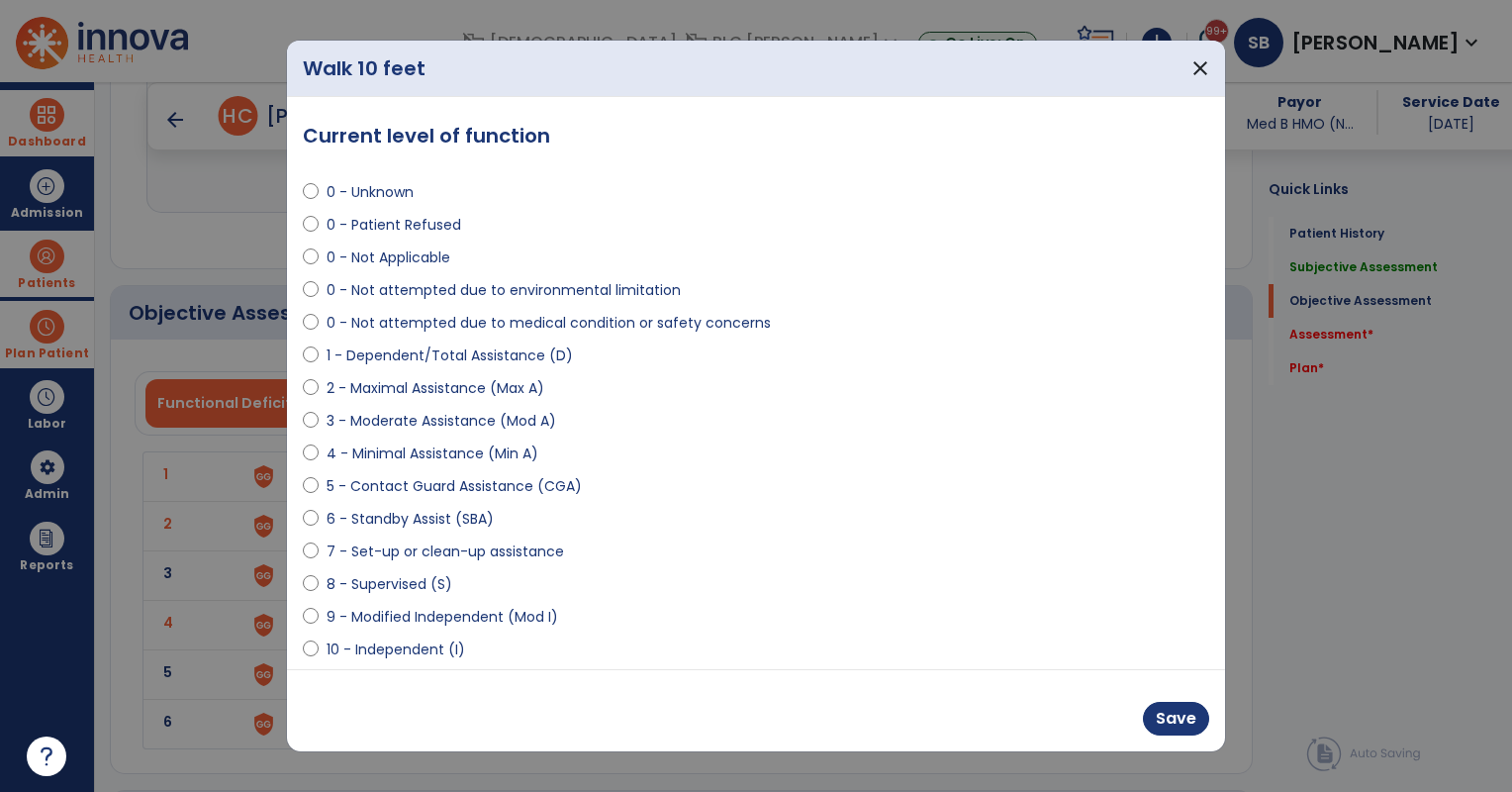 select on "**********" 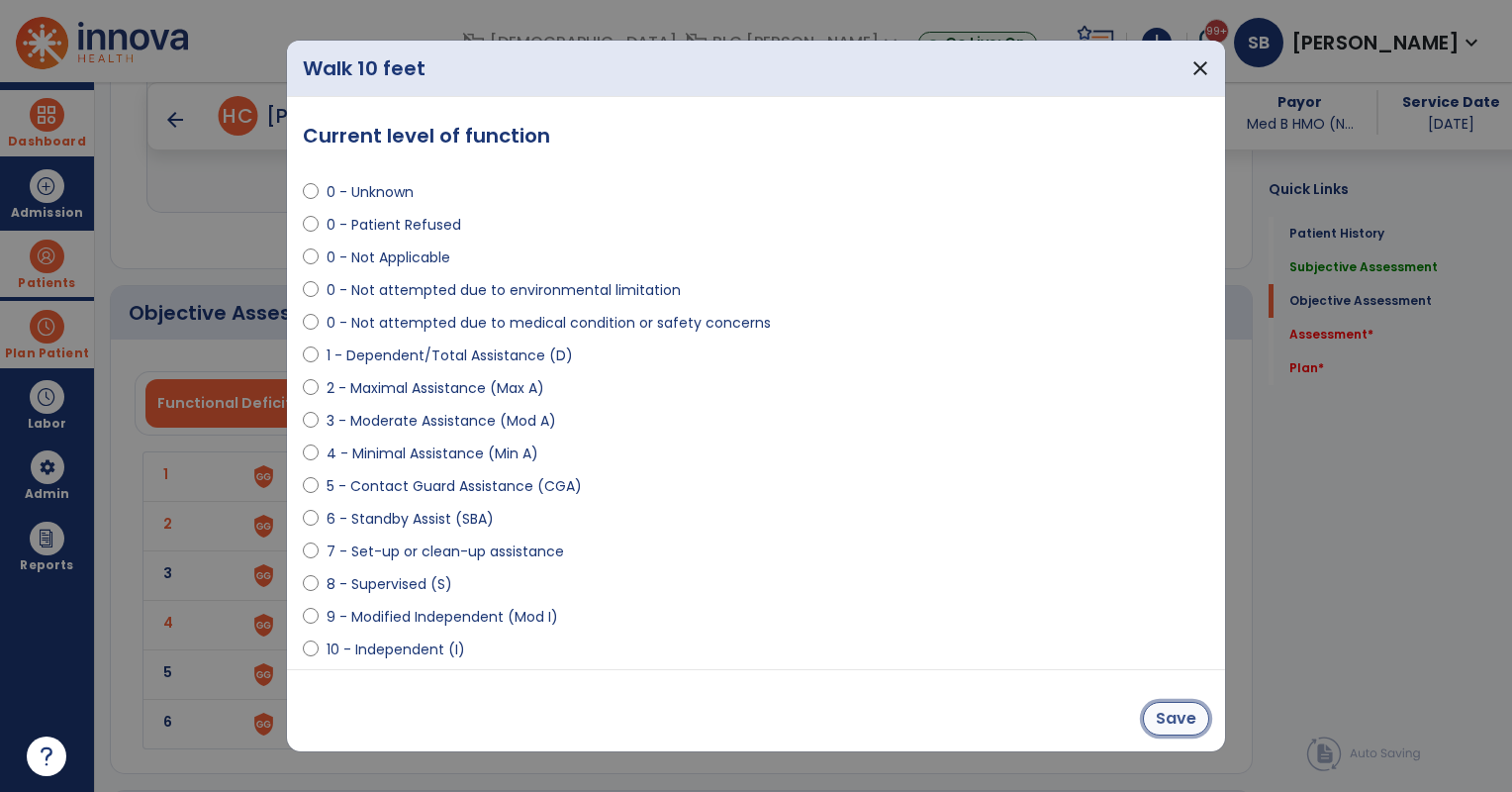 click on "Save" at bounding box center [1176, 719] 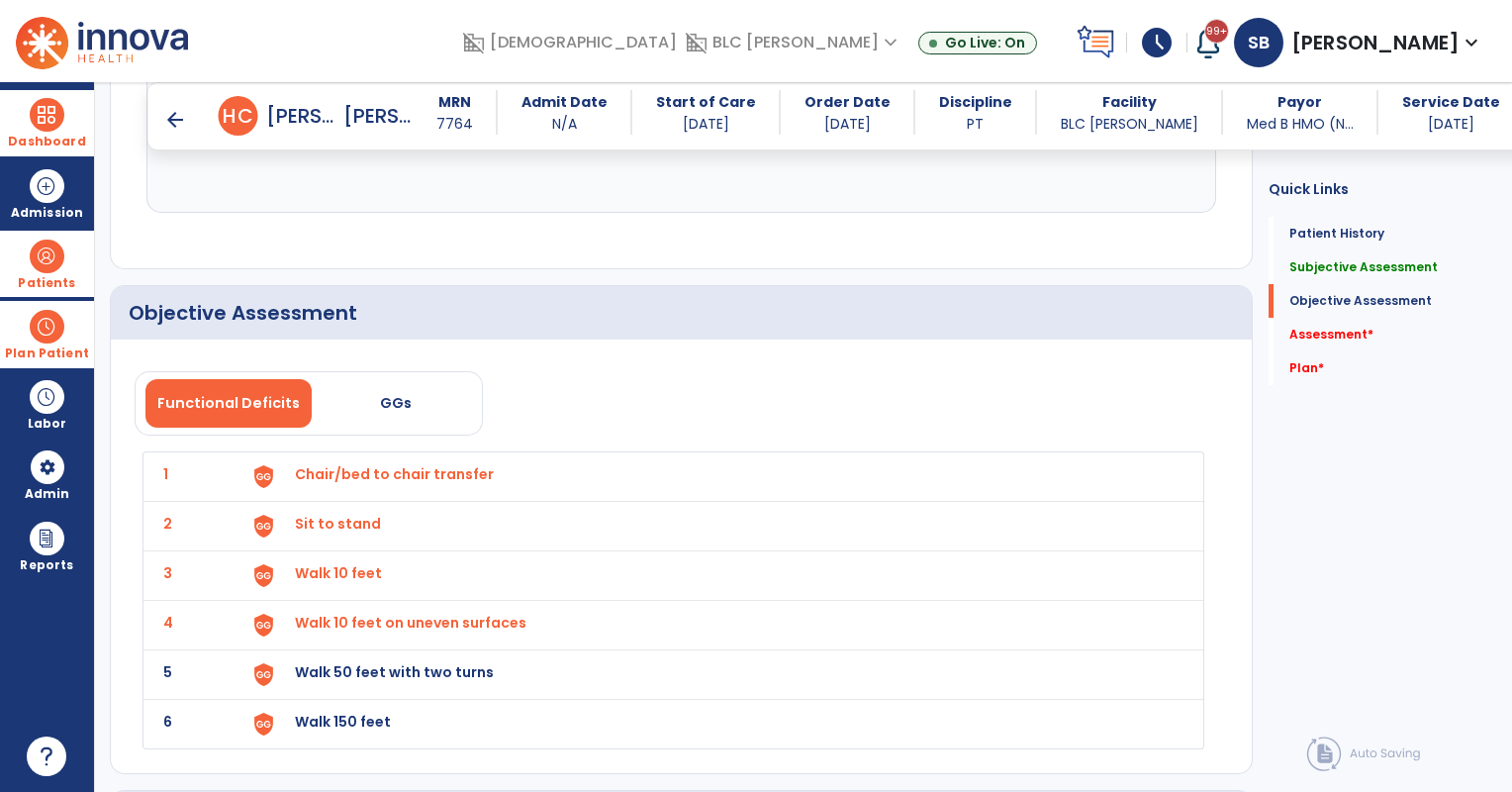 click on "Walk 50 feet with two turns" at bounding box center (394, 474) 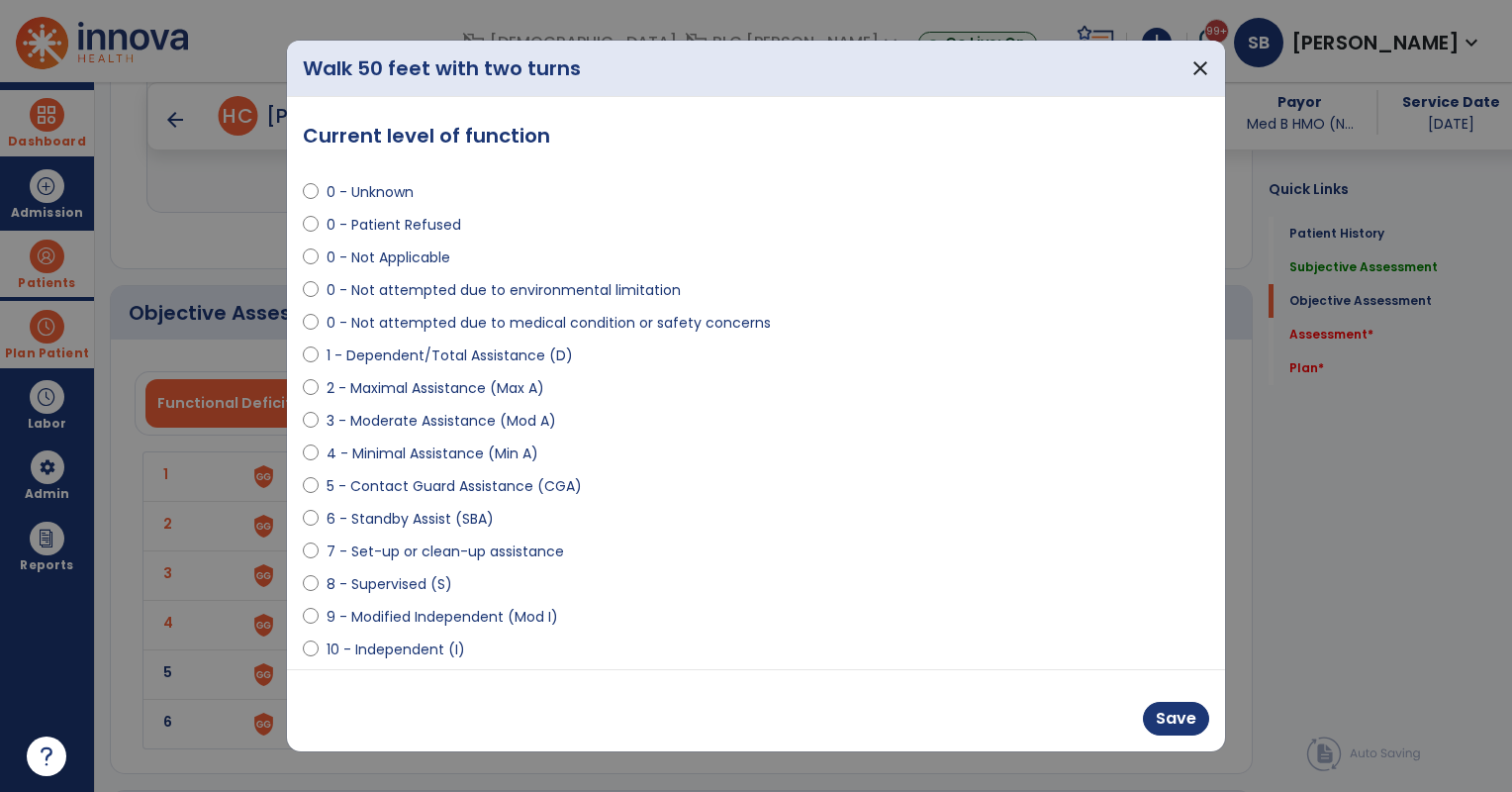 select on "**********" 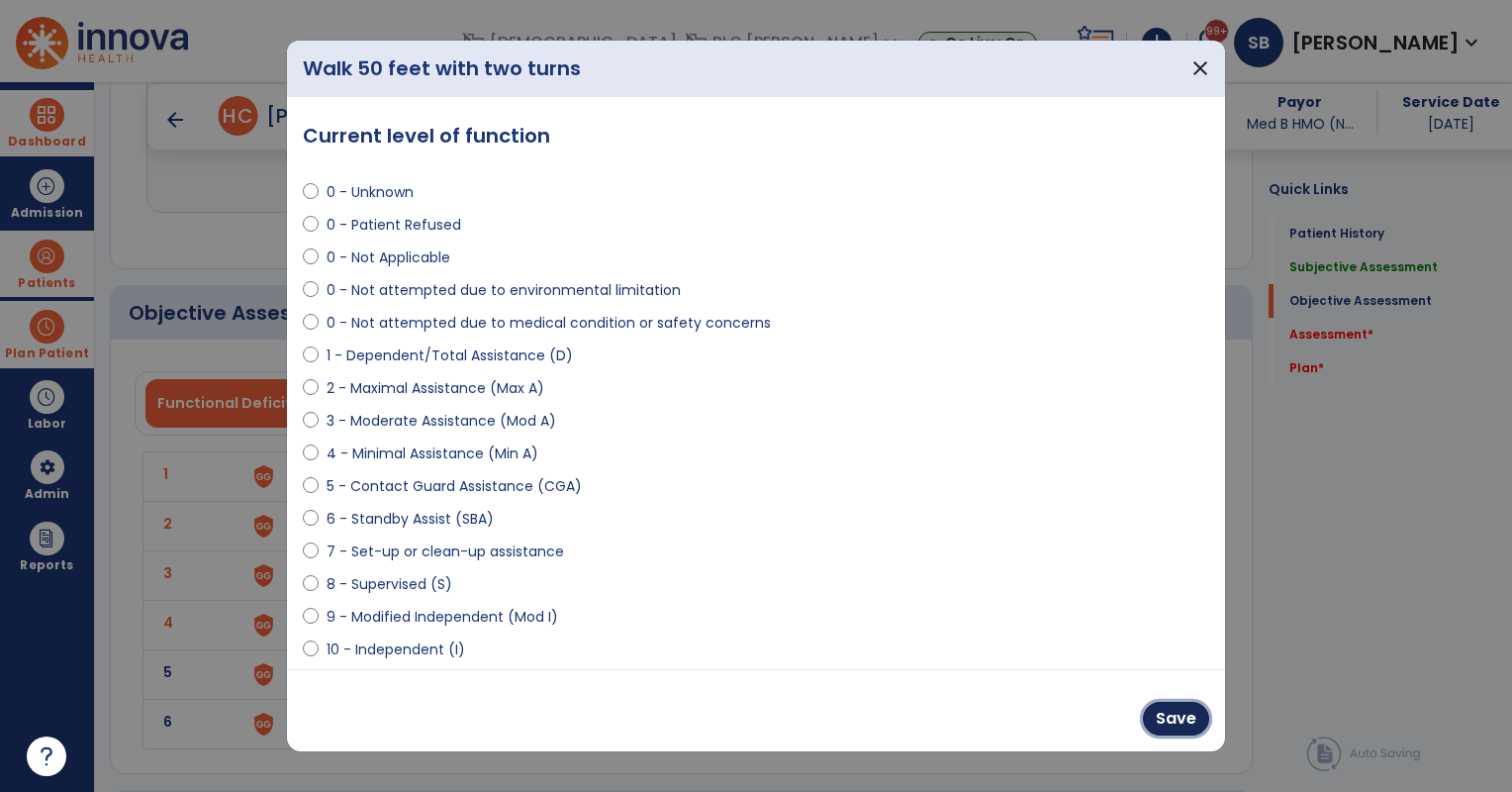 click on "Save" at bounding box center (1176, 719) 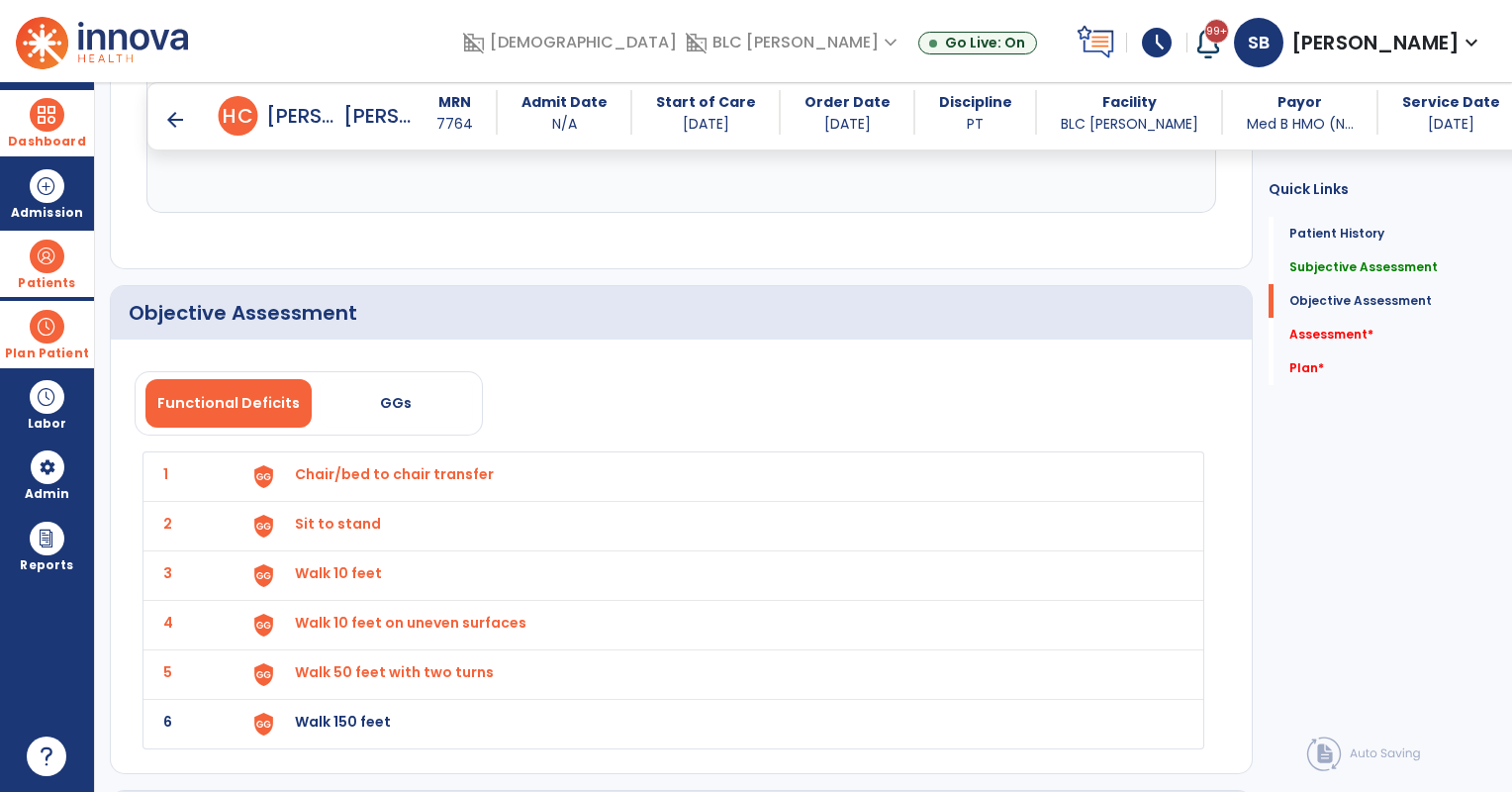 click on "Walk 150 feet" at bounding box center [394, 474] 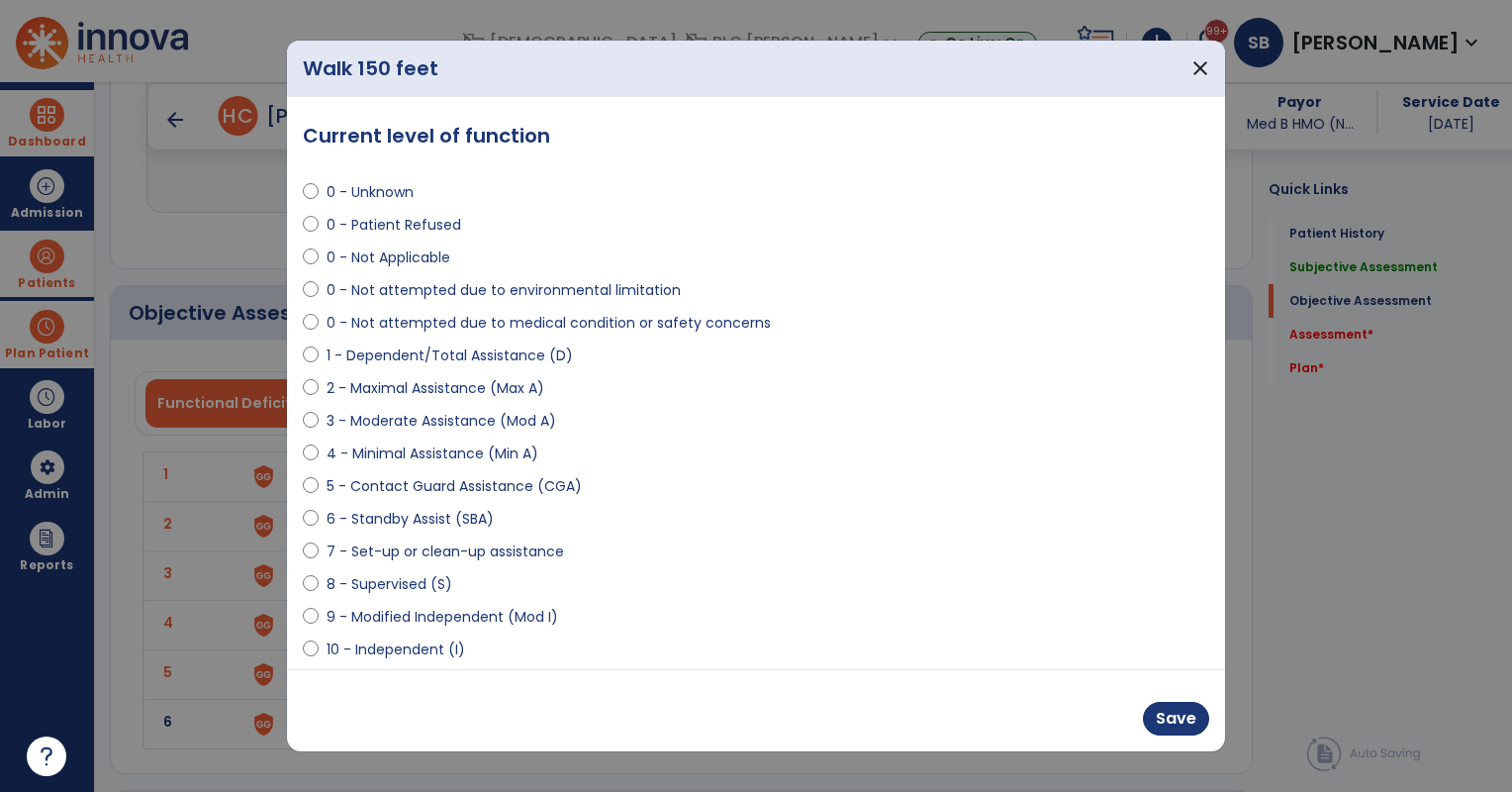 select on "**********" 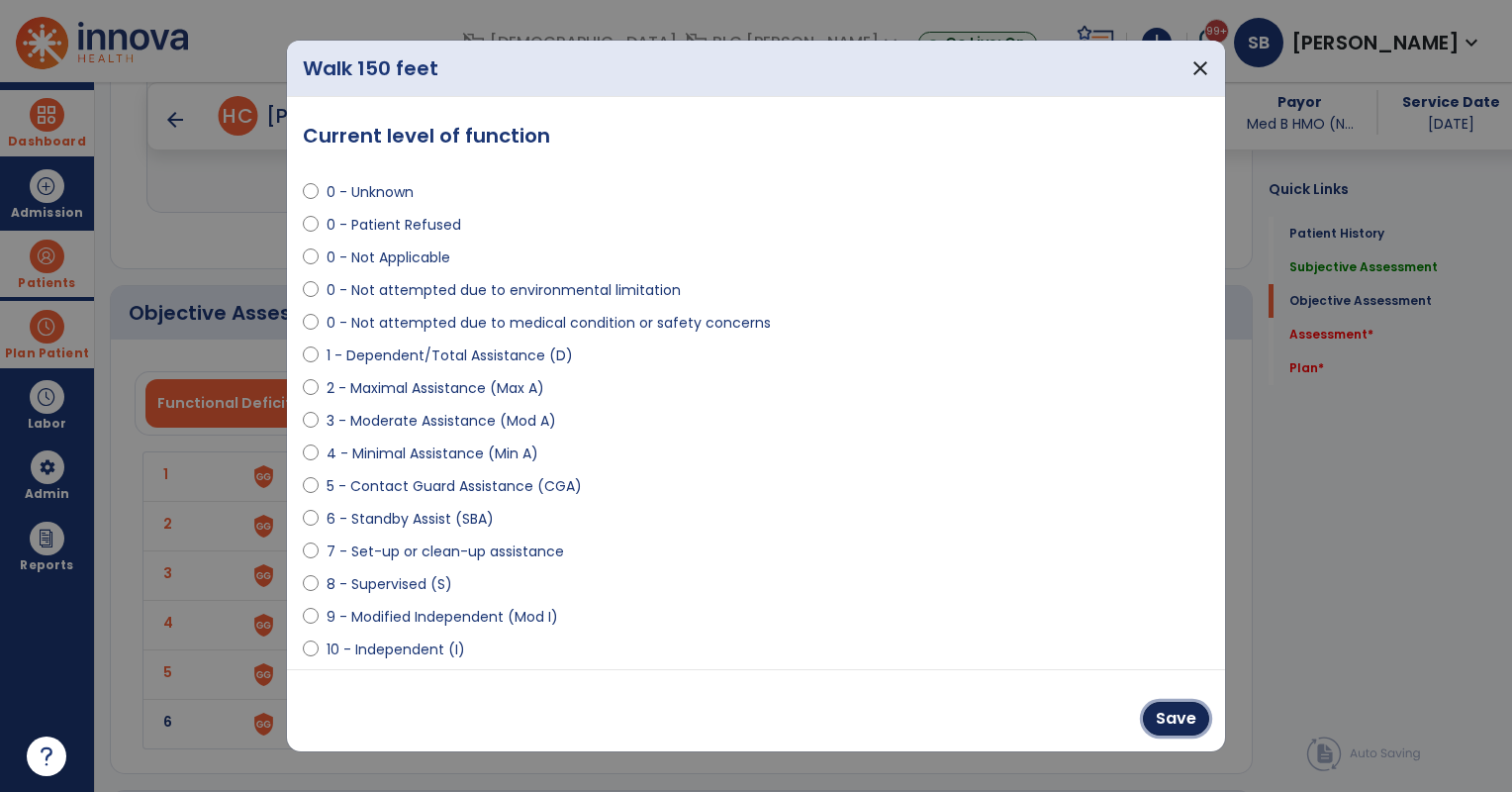 click on "Save" at bounding box center (1176, 719) 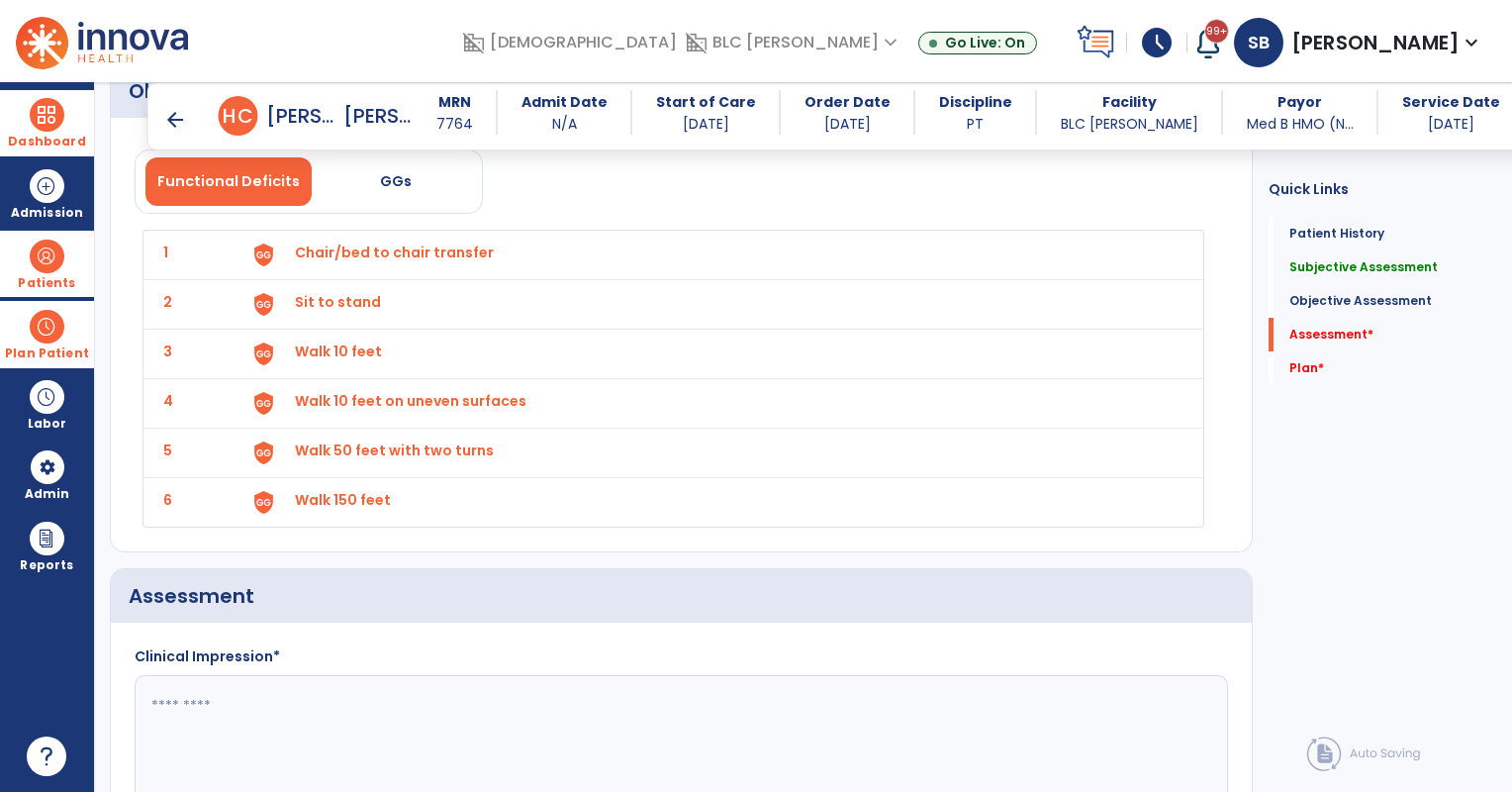 scroll, scrollTop: 1815, scrollLeft: 0, axis: vertical 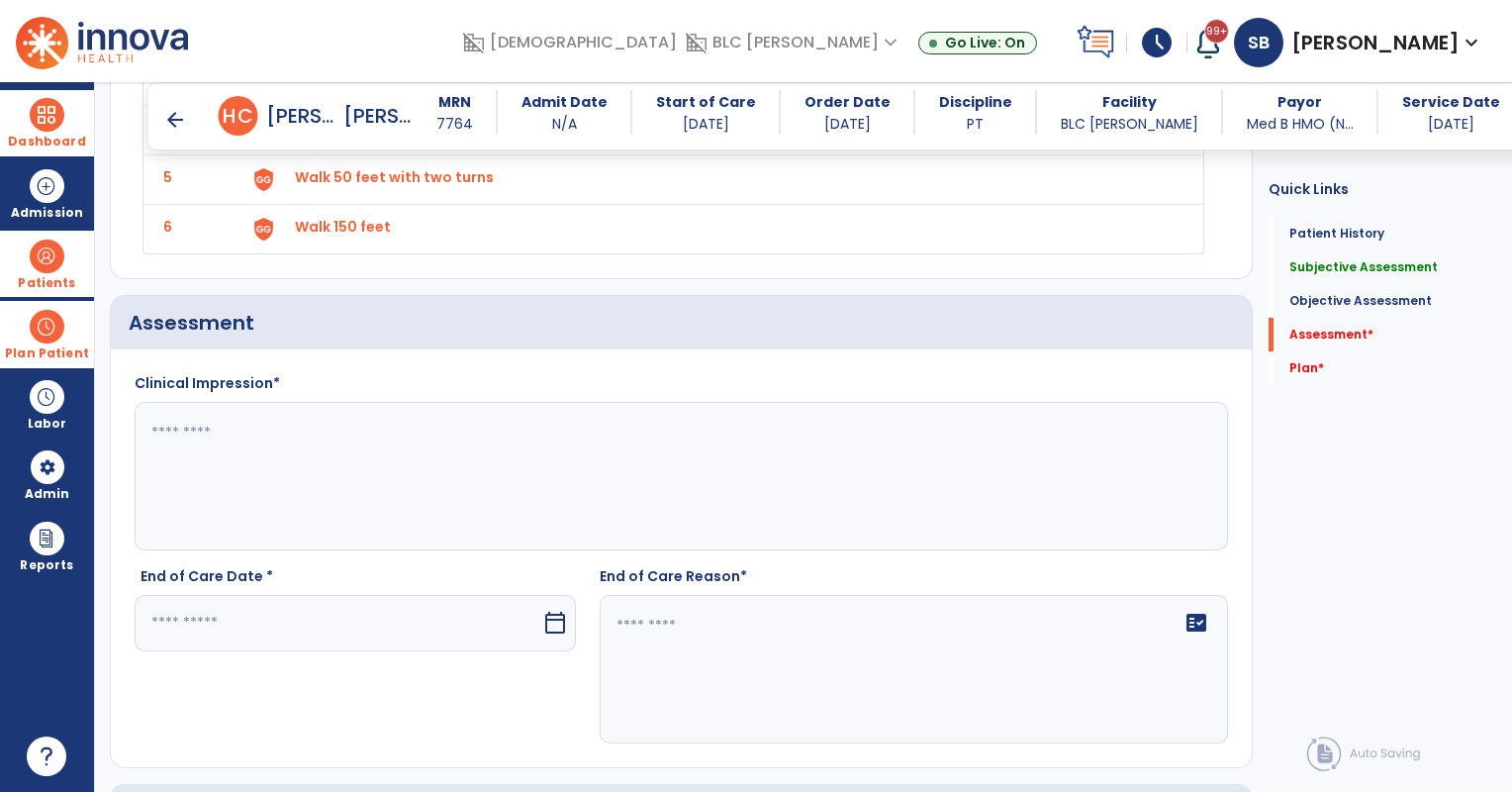 click 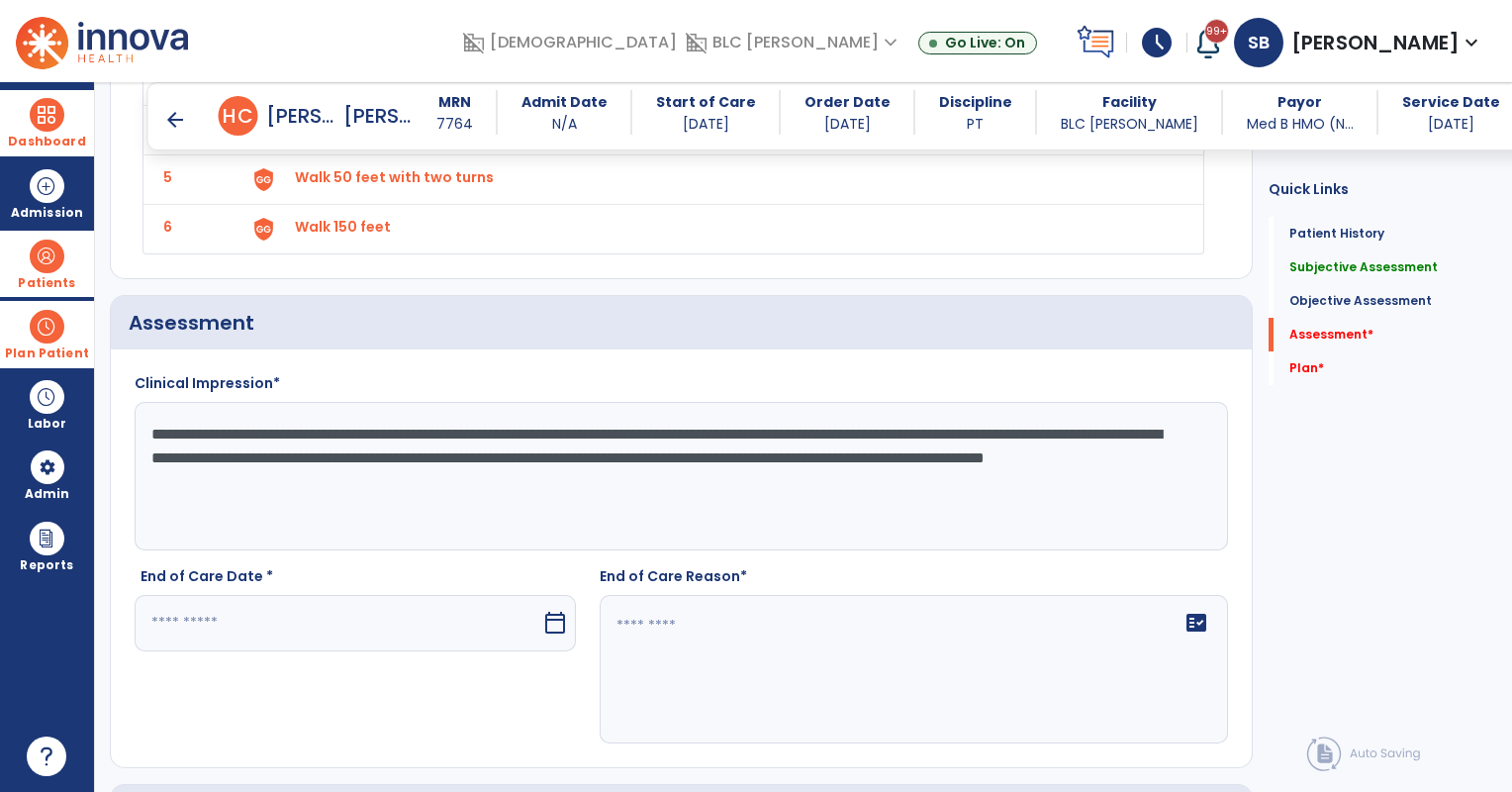 click on "**********" 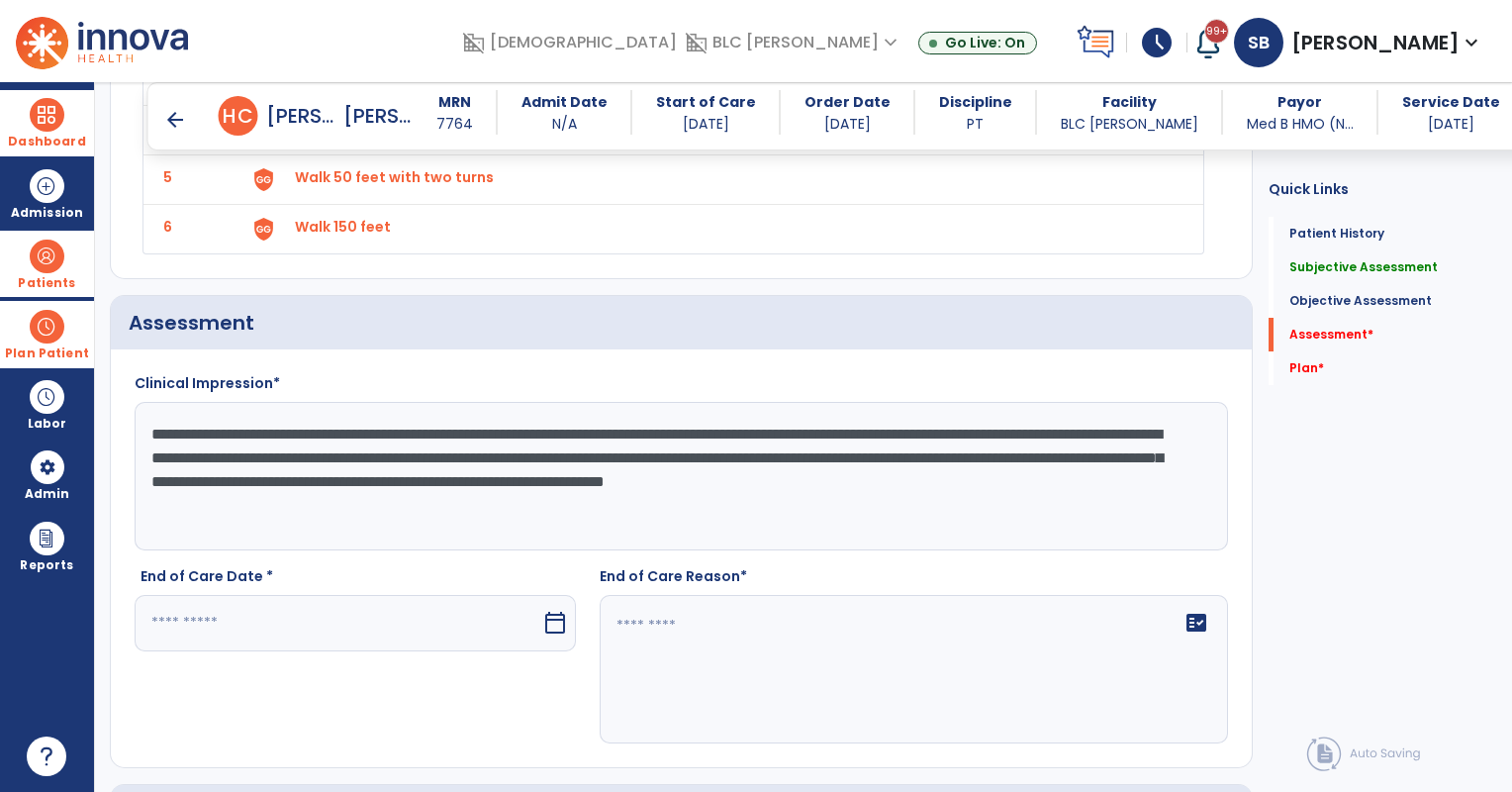 click on "**********" 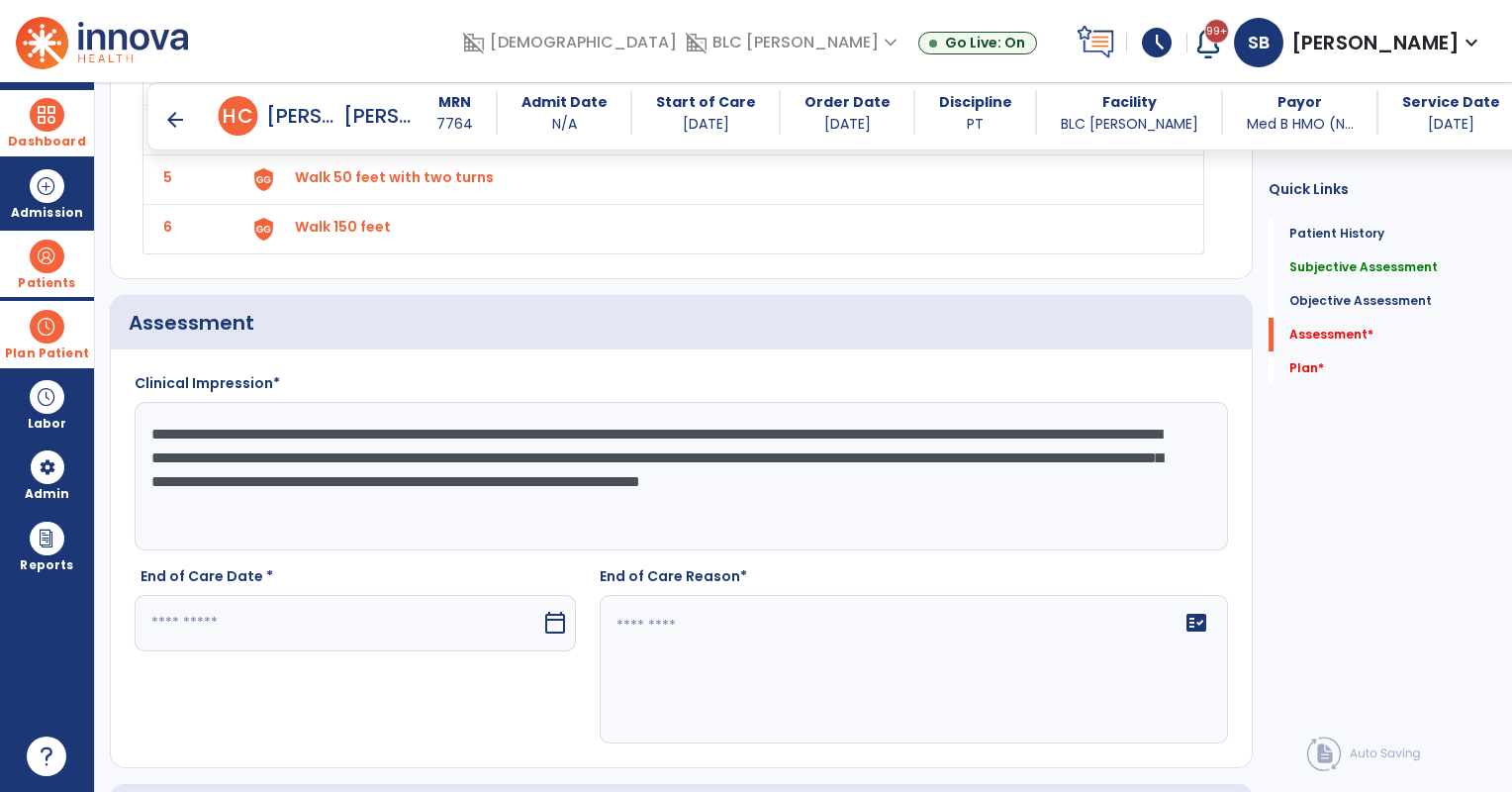 type on "**********" 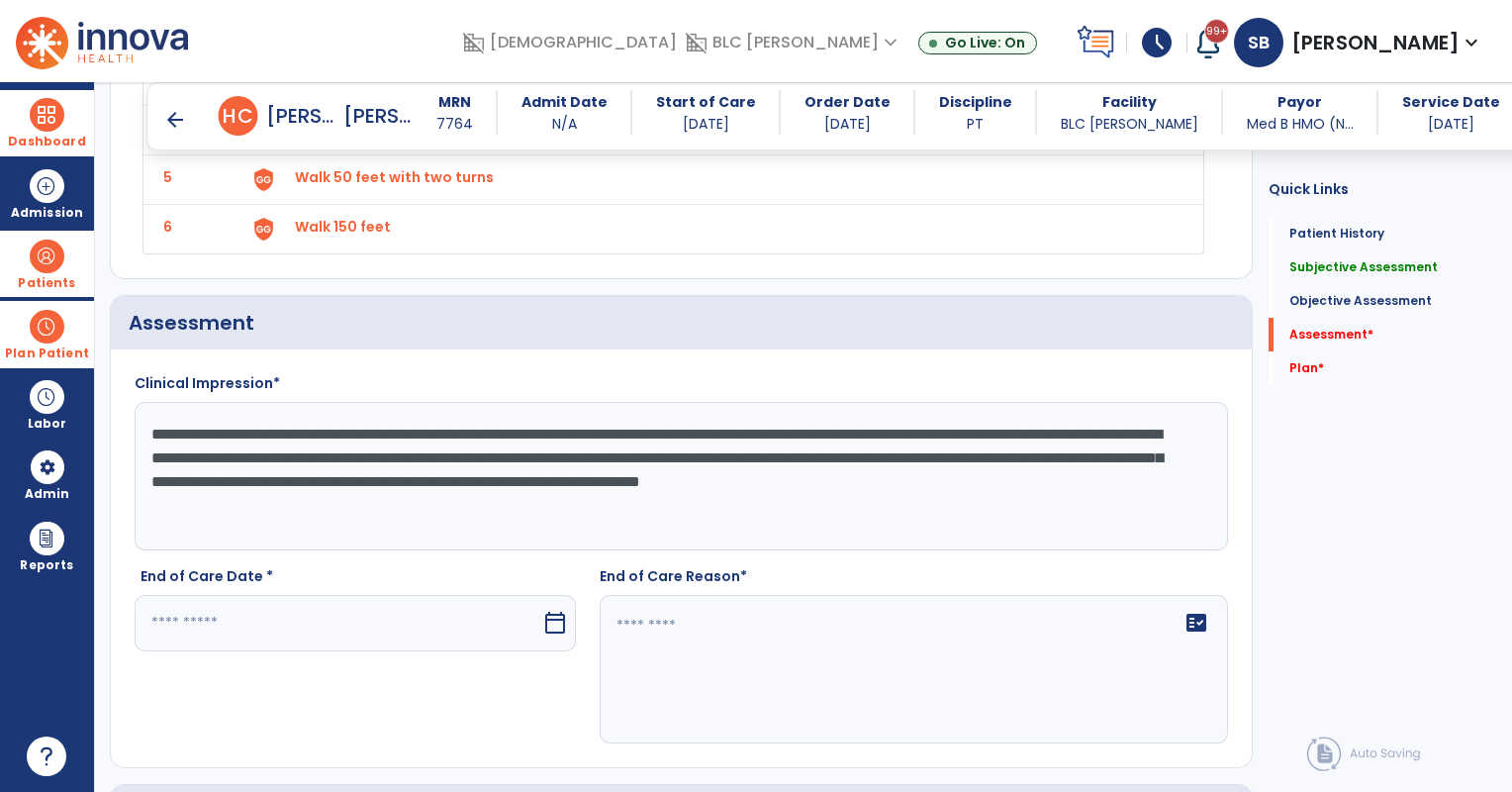 drag, startPoint x: 262, startPoint y: 612, endPoint x: 272, endPoint y: 591, distance: 23.259407 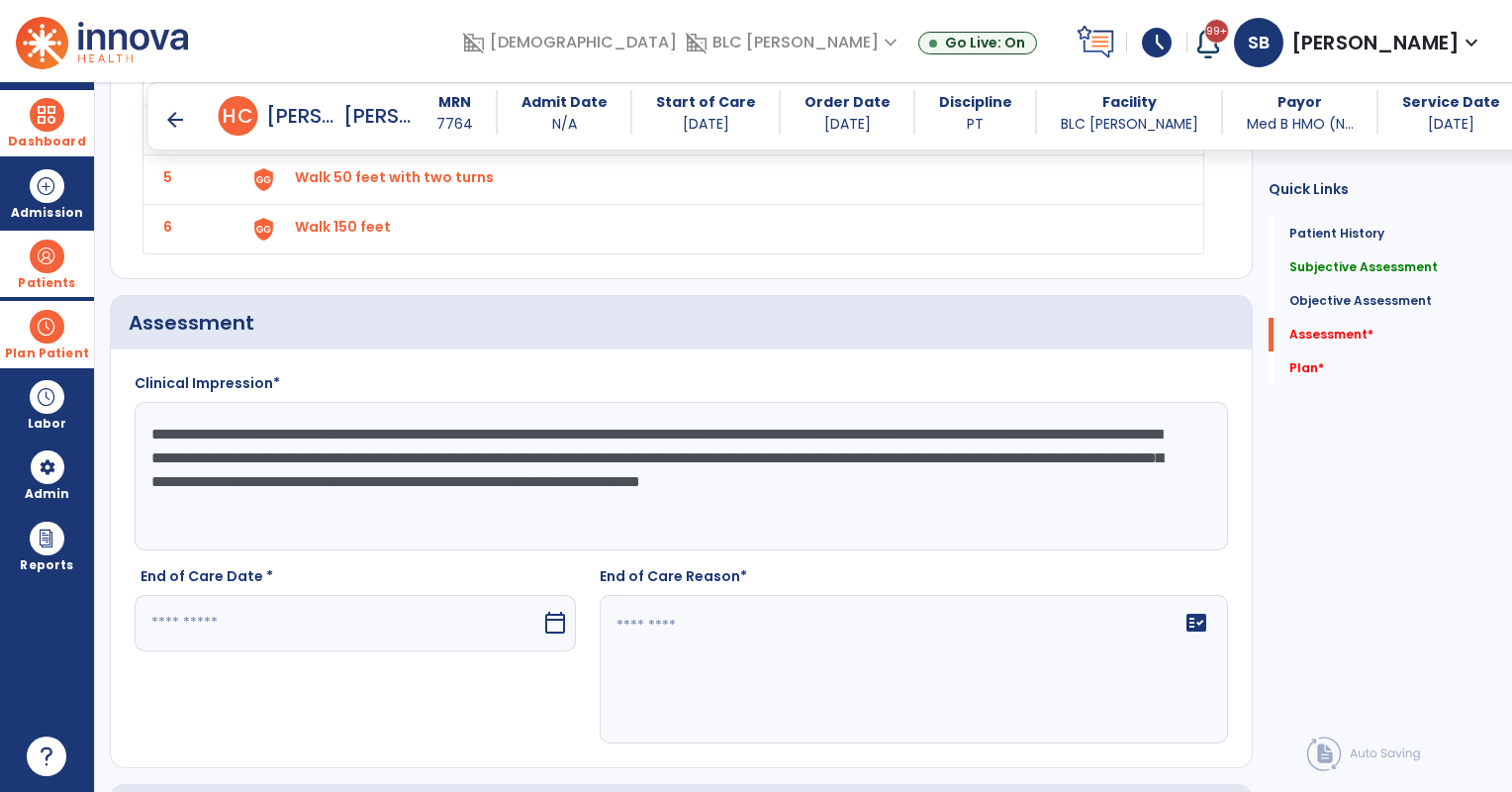 scroll, scrollTop: 1821, scrollLeft: 0, axis: vertical 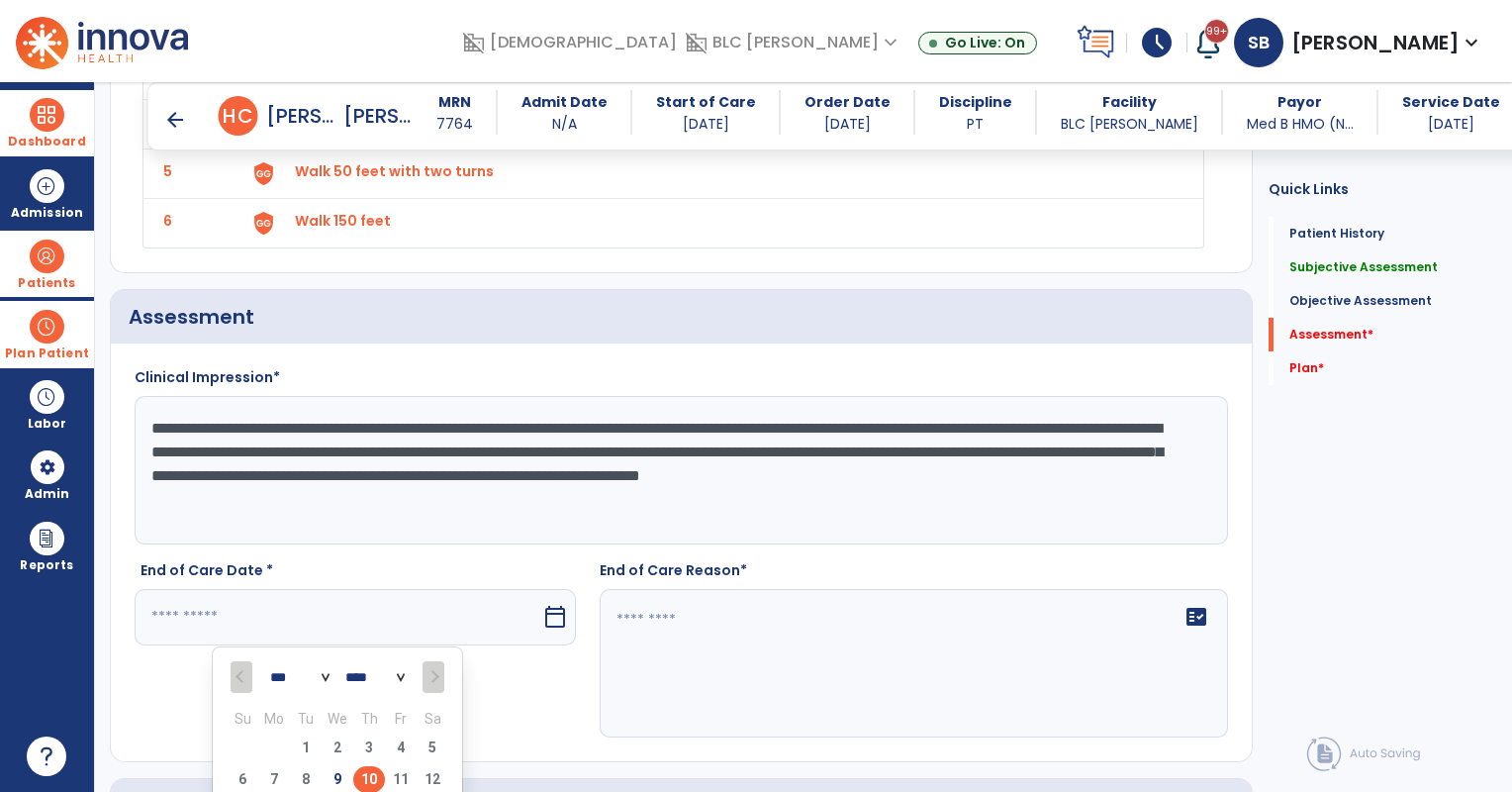 drag, startPoint x: 368, startPoint y: 773, endPoint x: 571, endPoint y: 709, distance: 212.84971 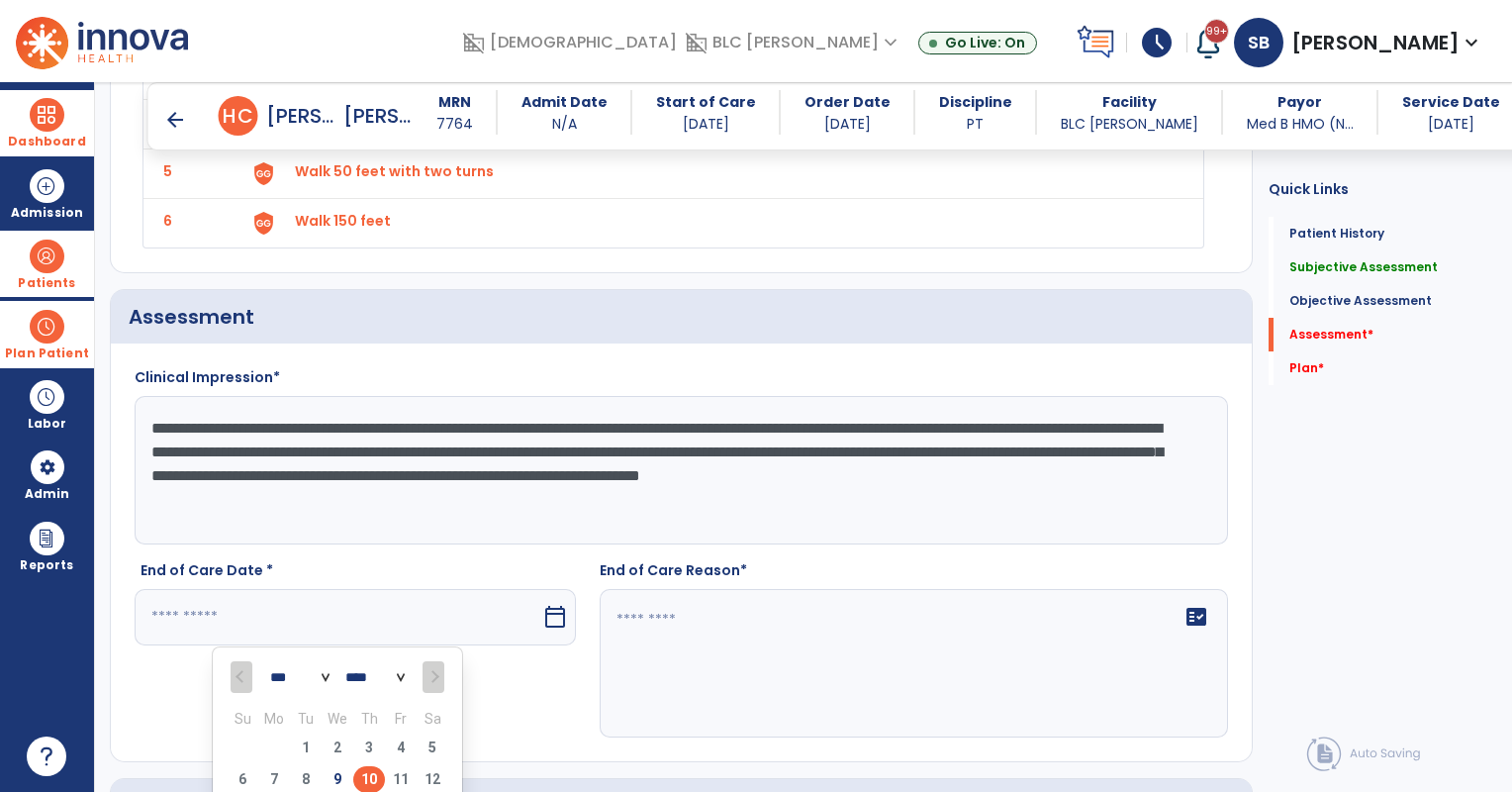 type on "*********" 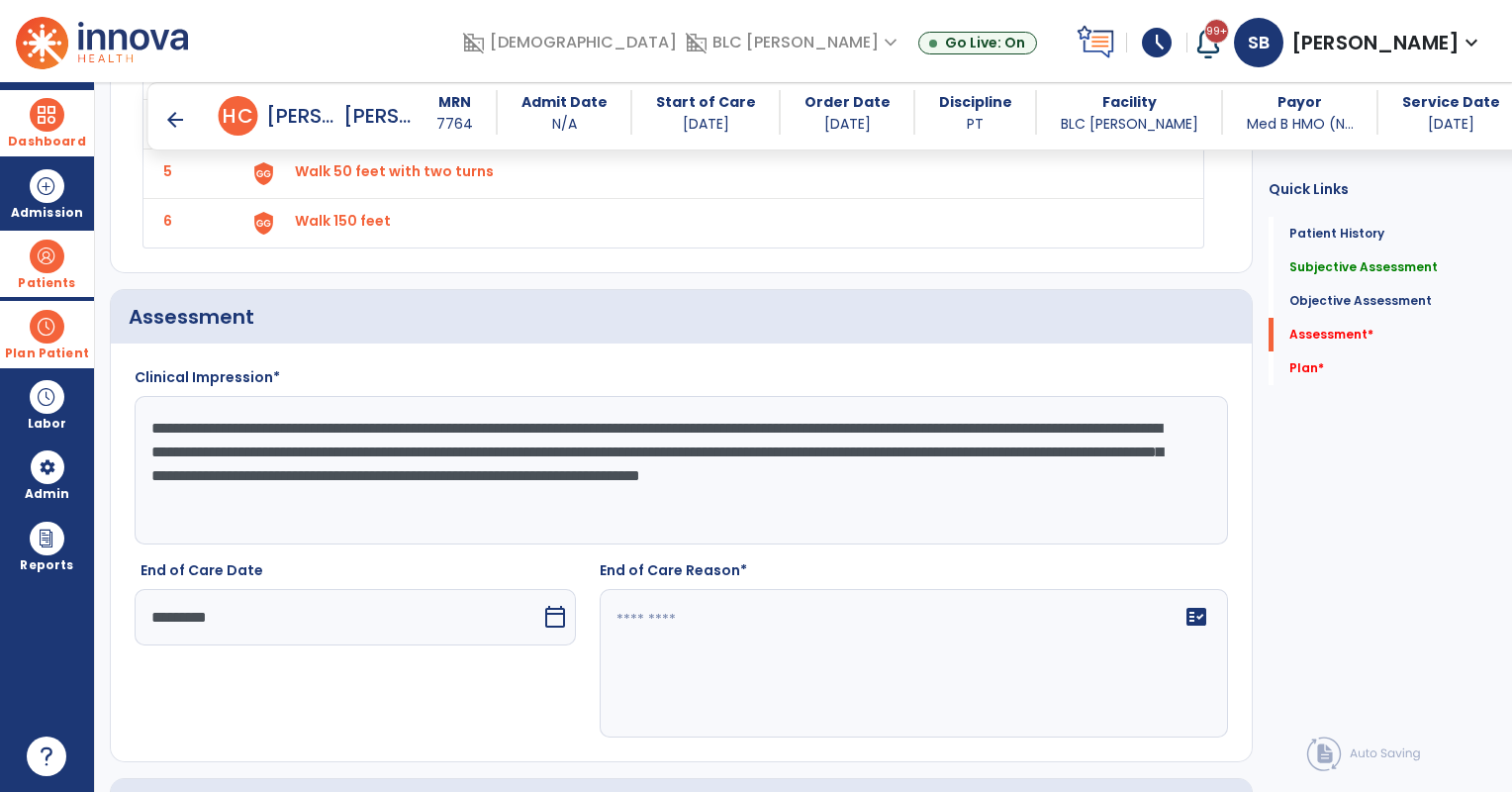 click 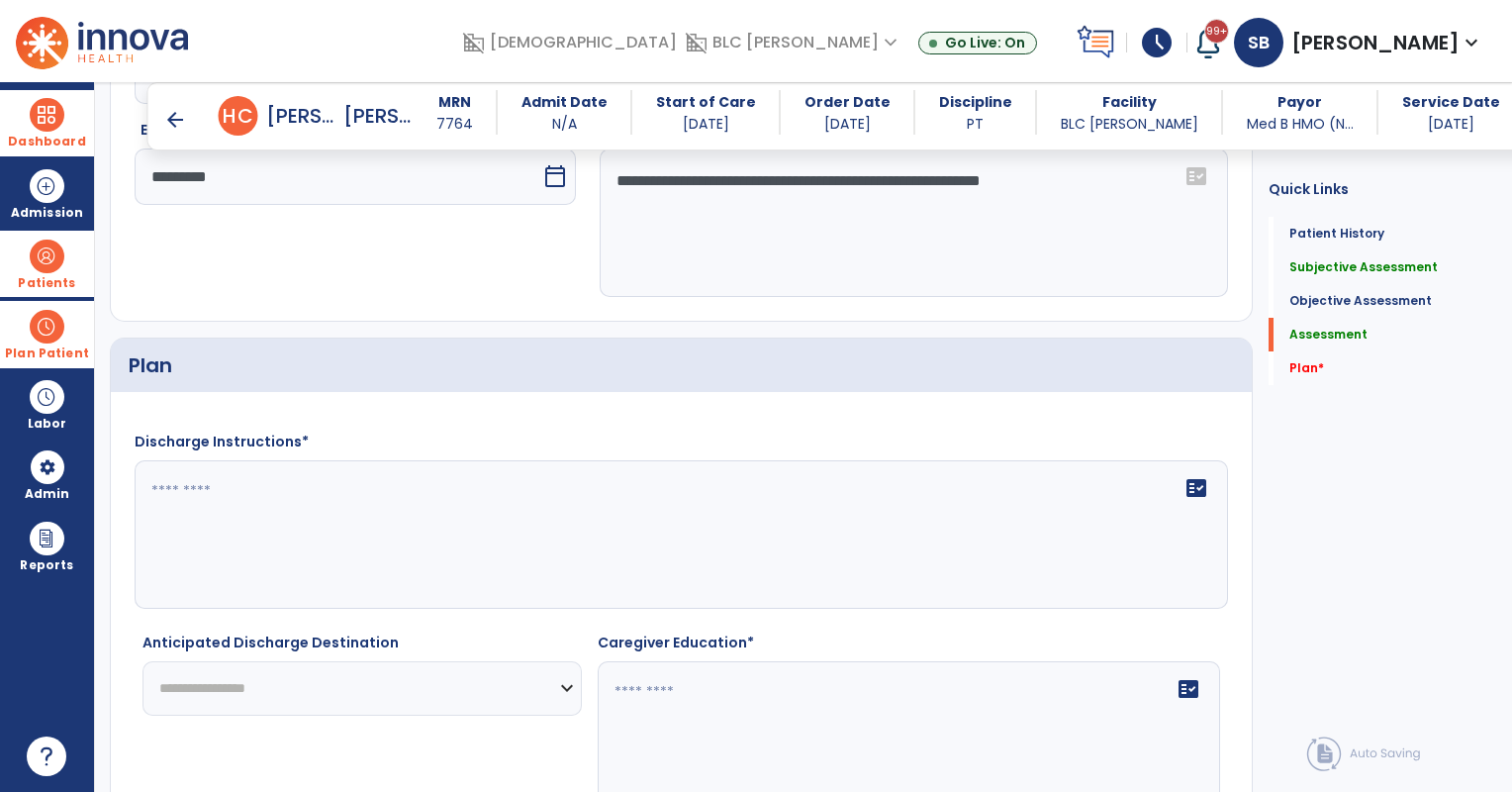 scroll, scrollTop: 2316, scrollLeft: 0, axis: vertical 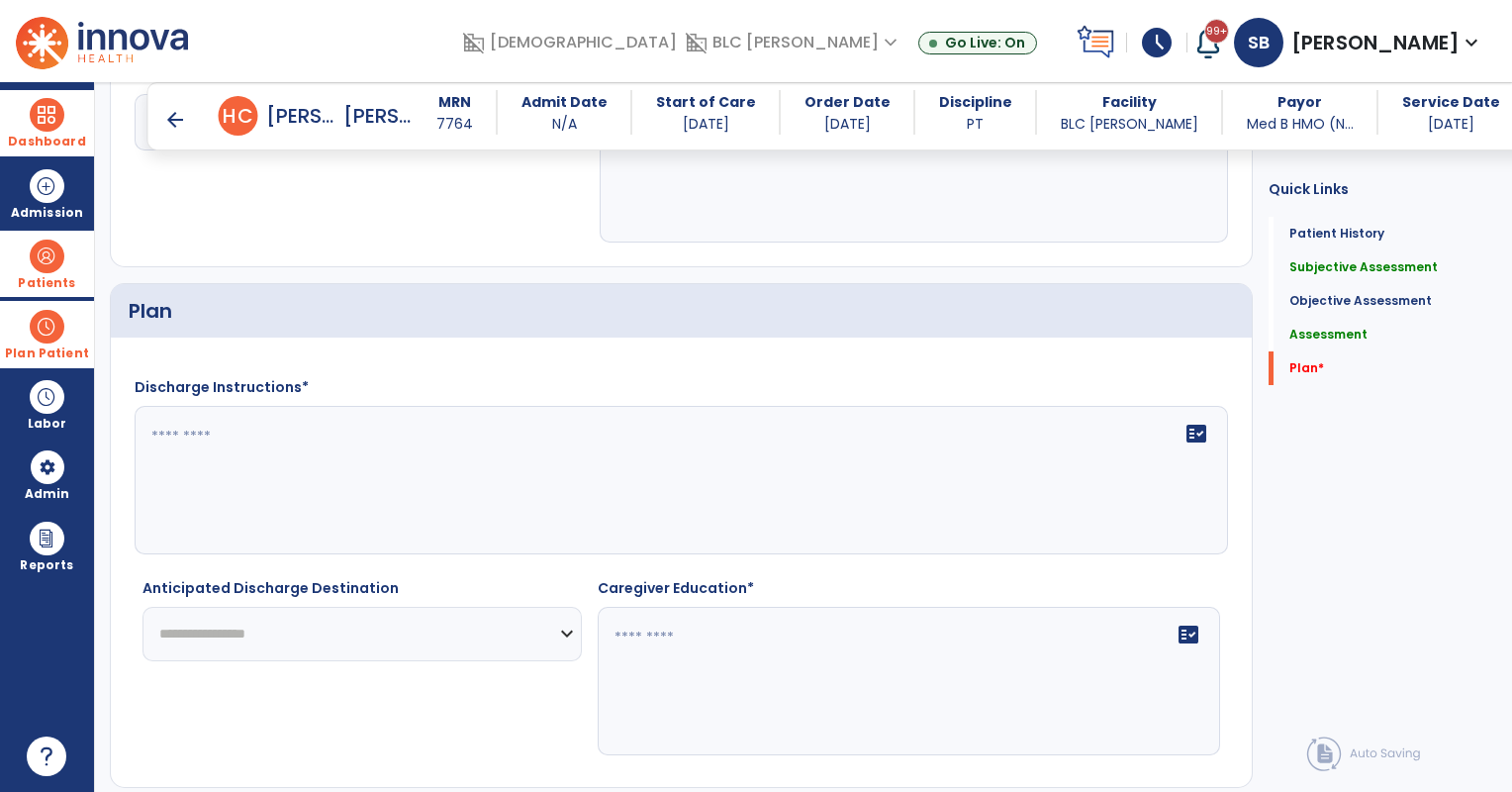 type on "**********" 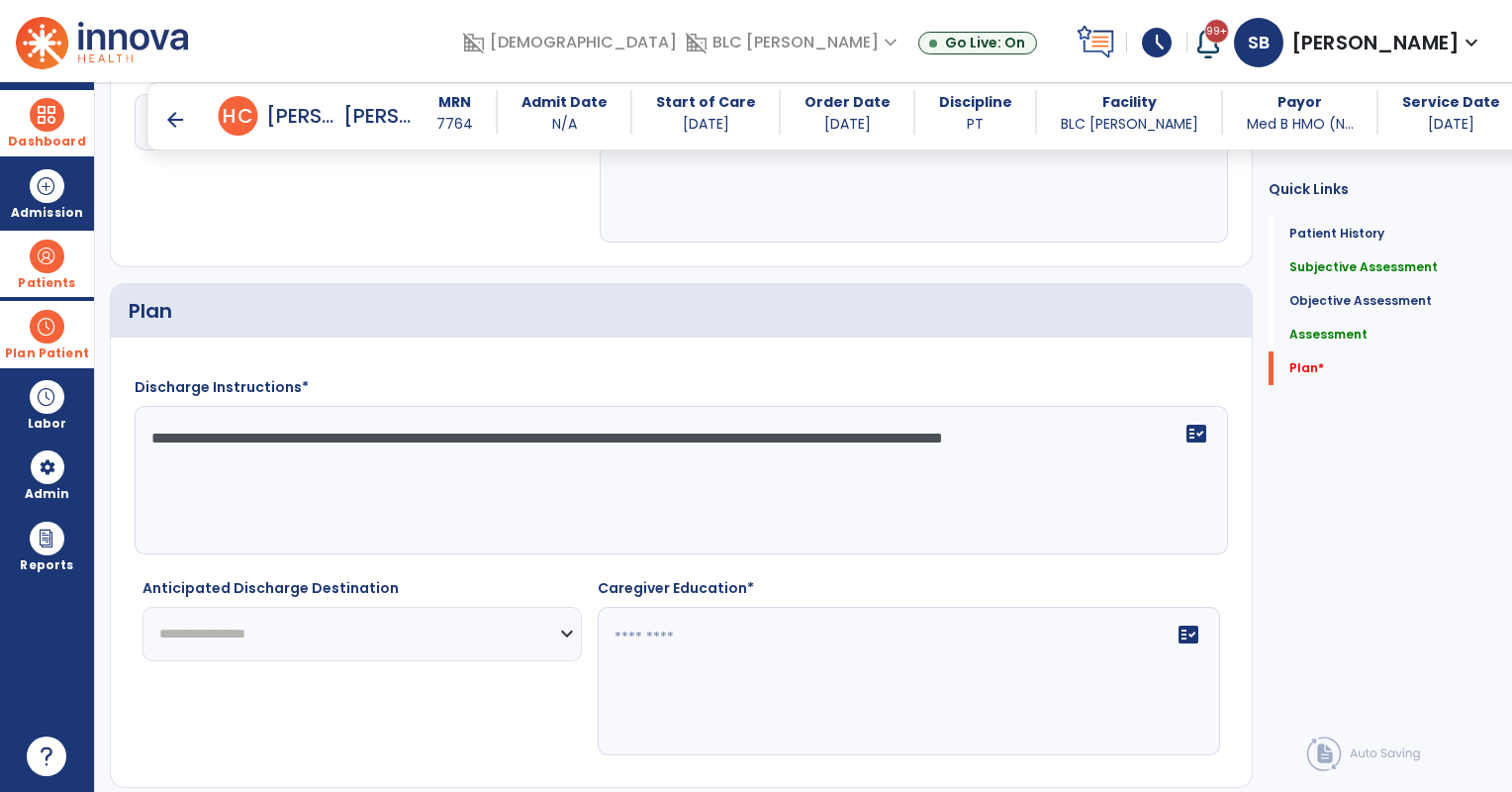 type on "**********" 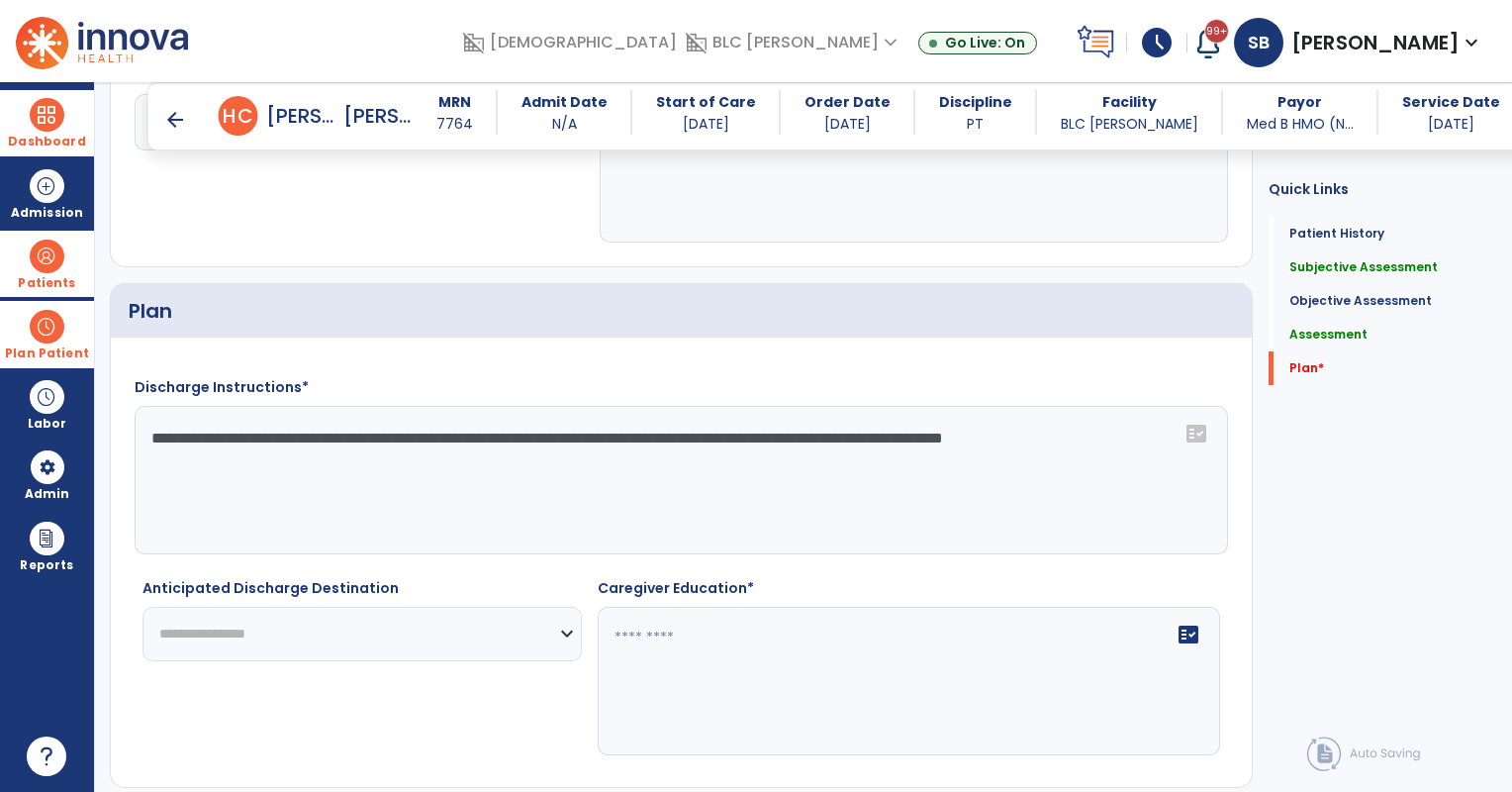 select on "**********" 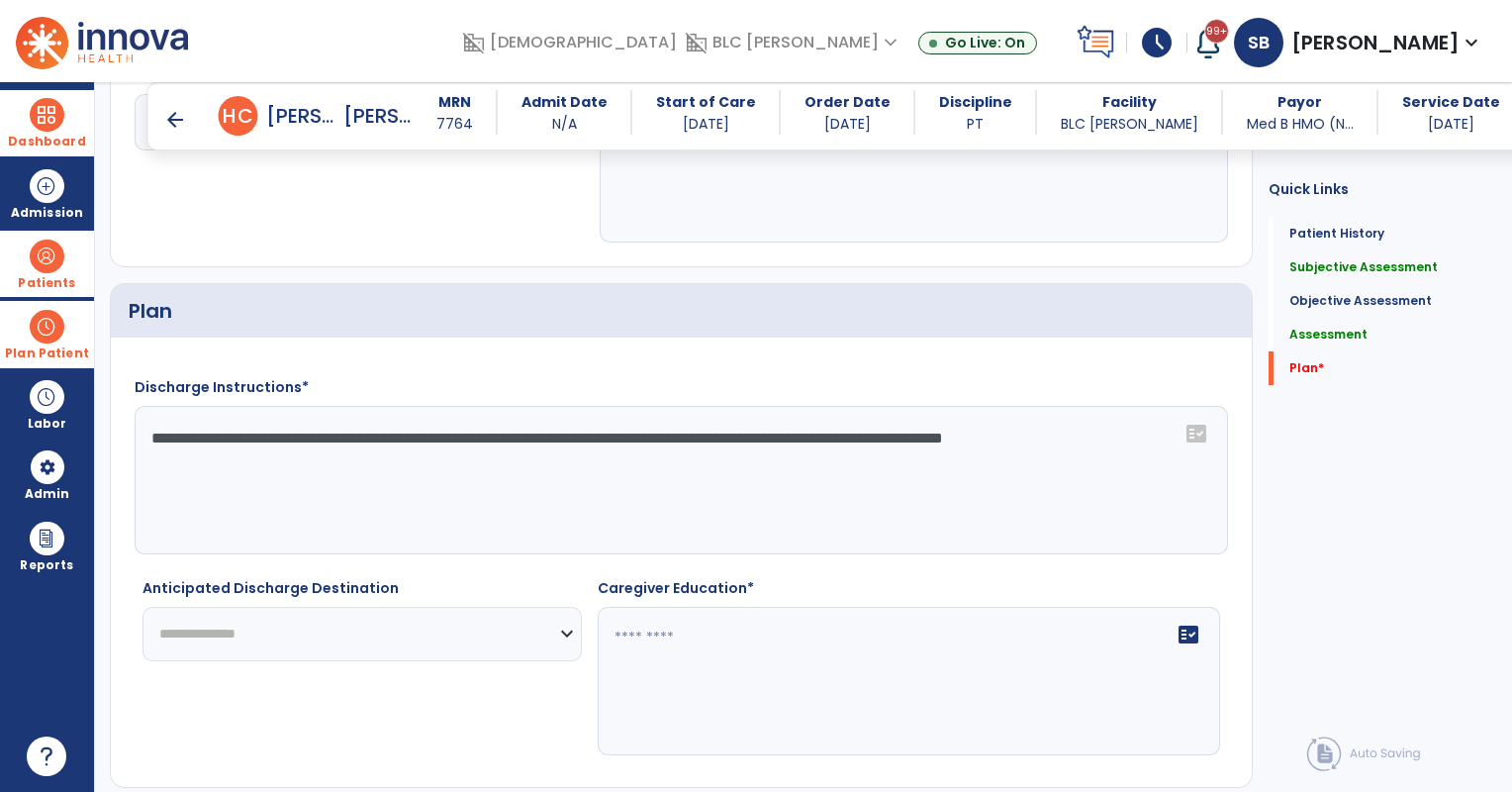 click on "**********" 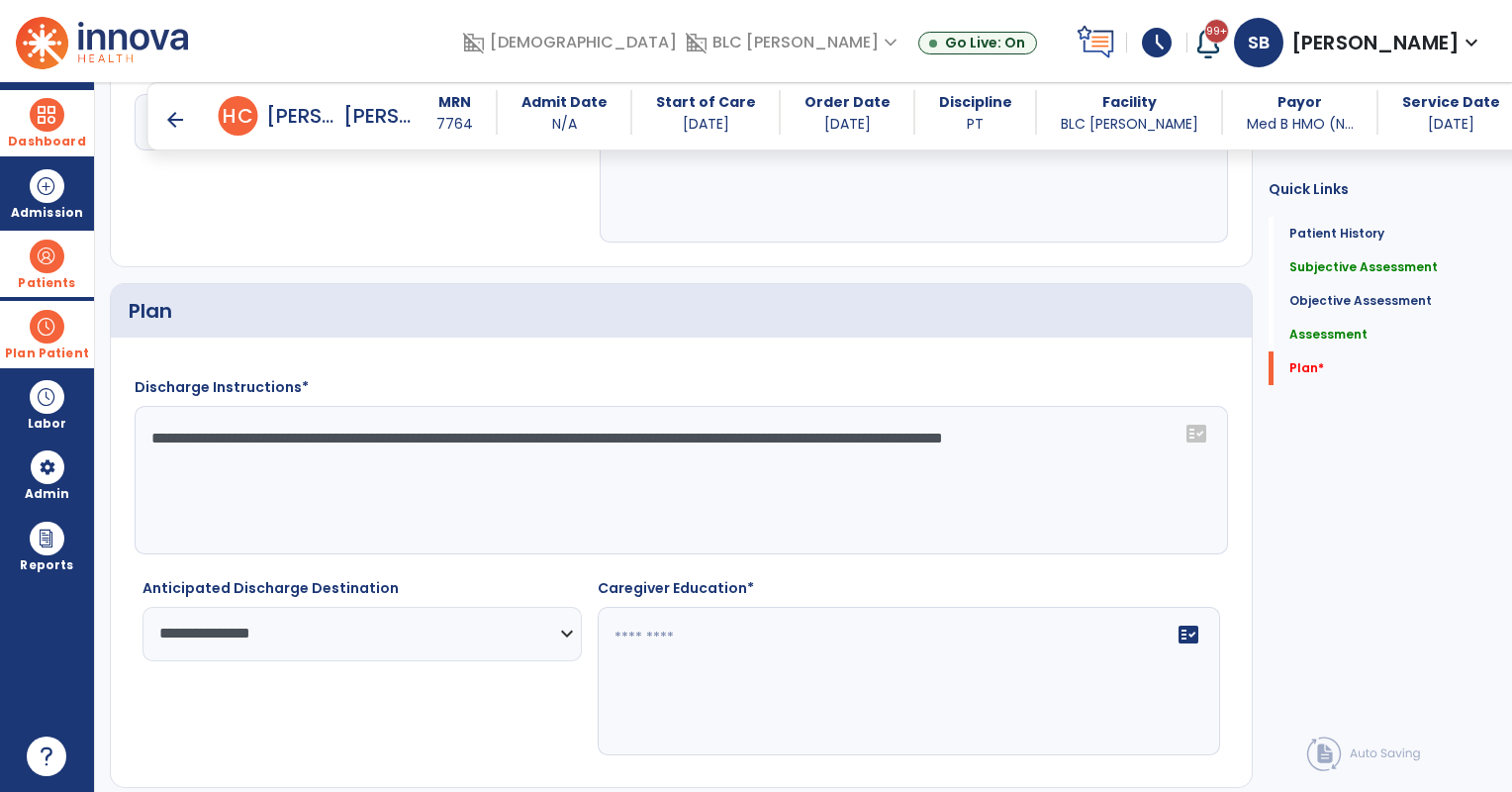 click 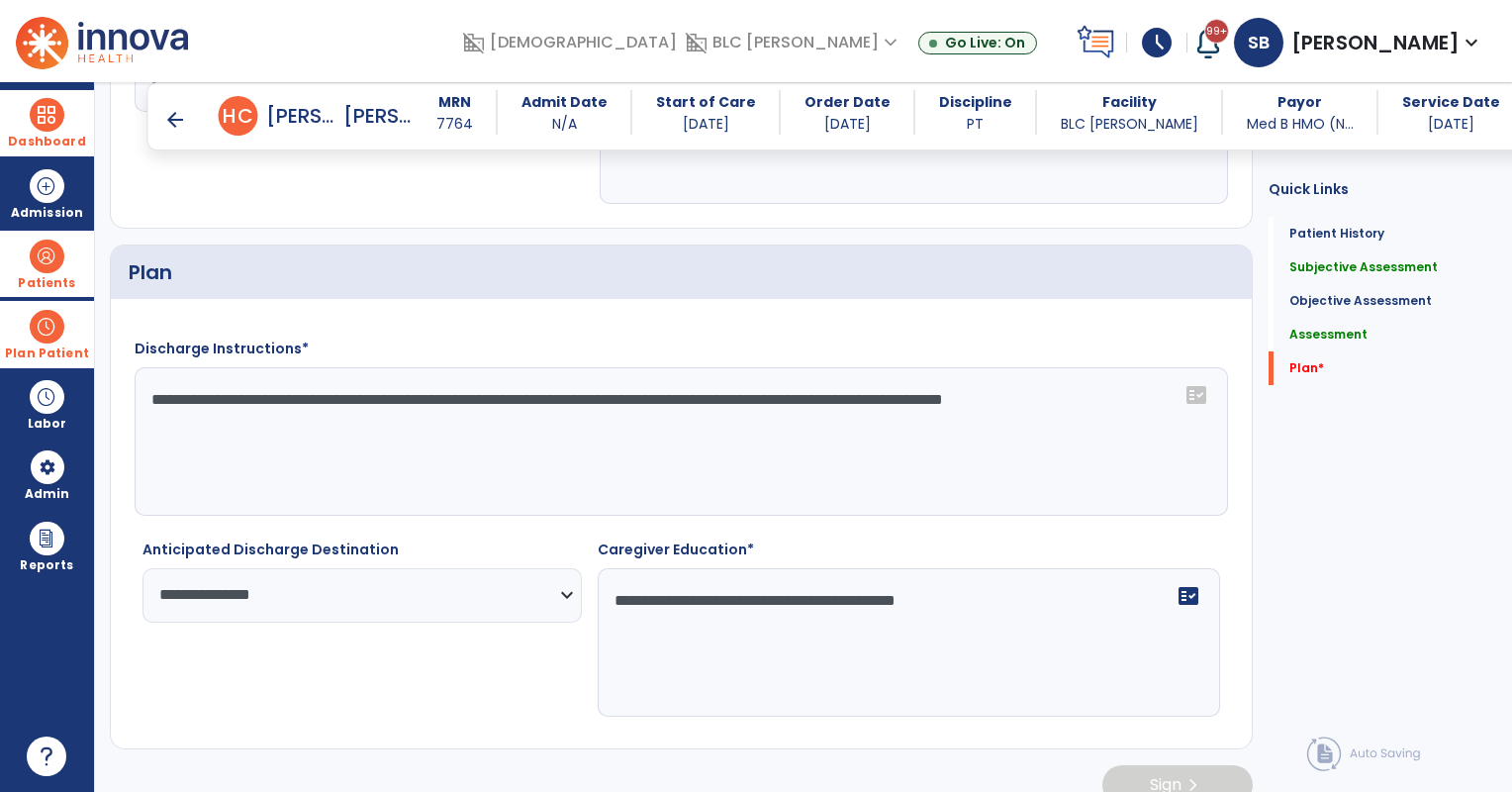 scroll, scrollTop: 2375, scrollLeft: 0, axis: vertical 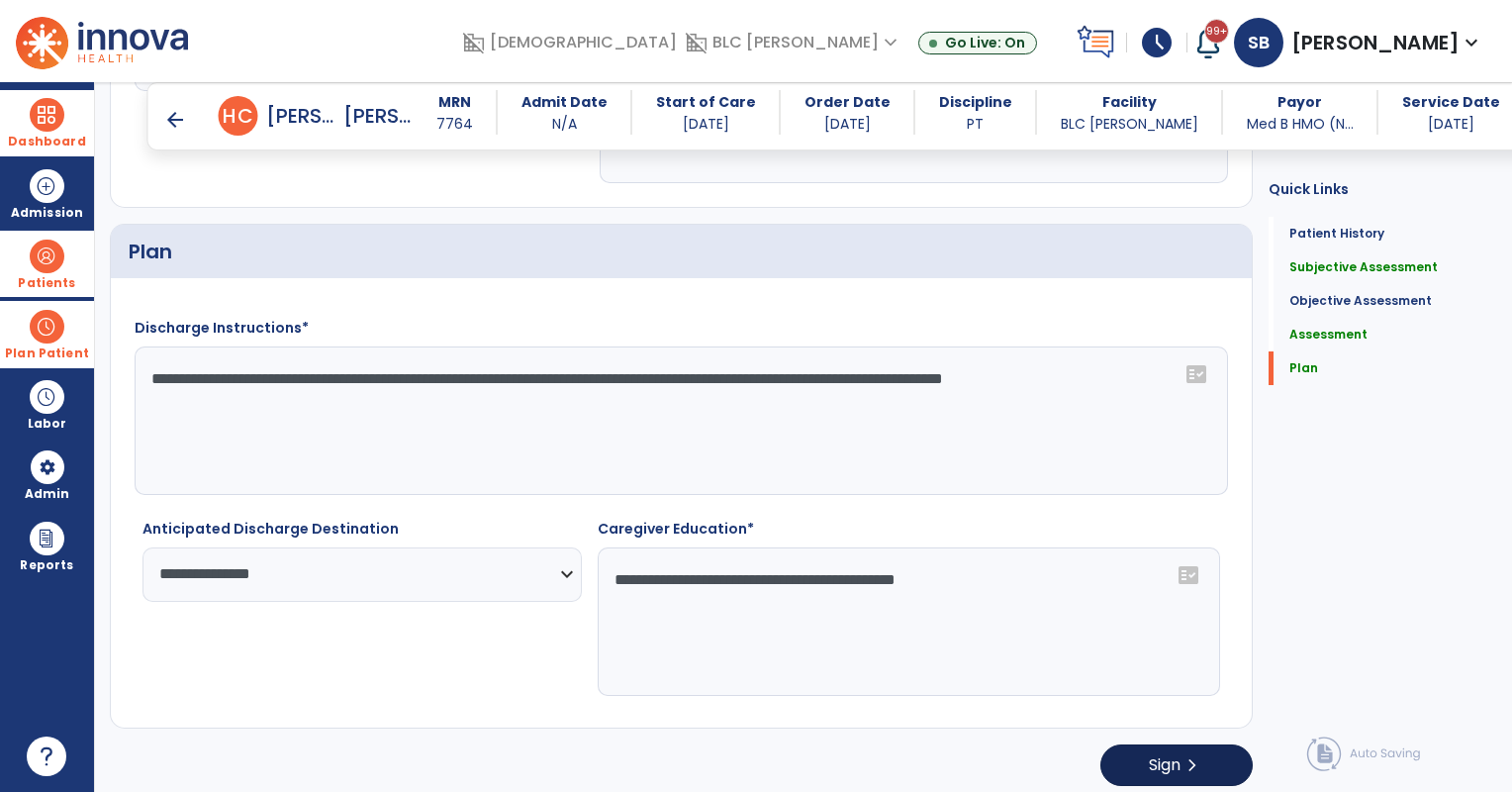 type on "**********" 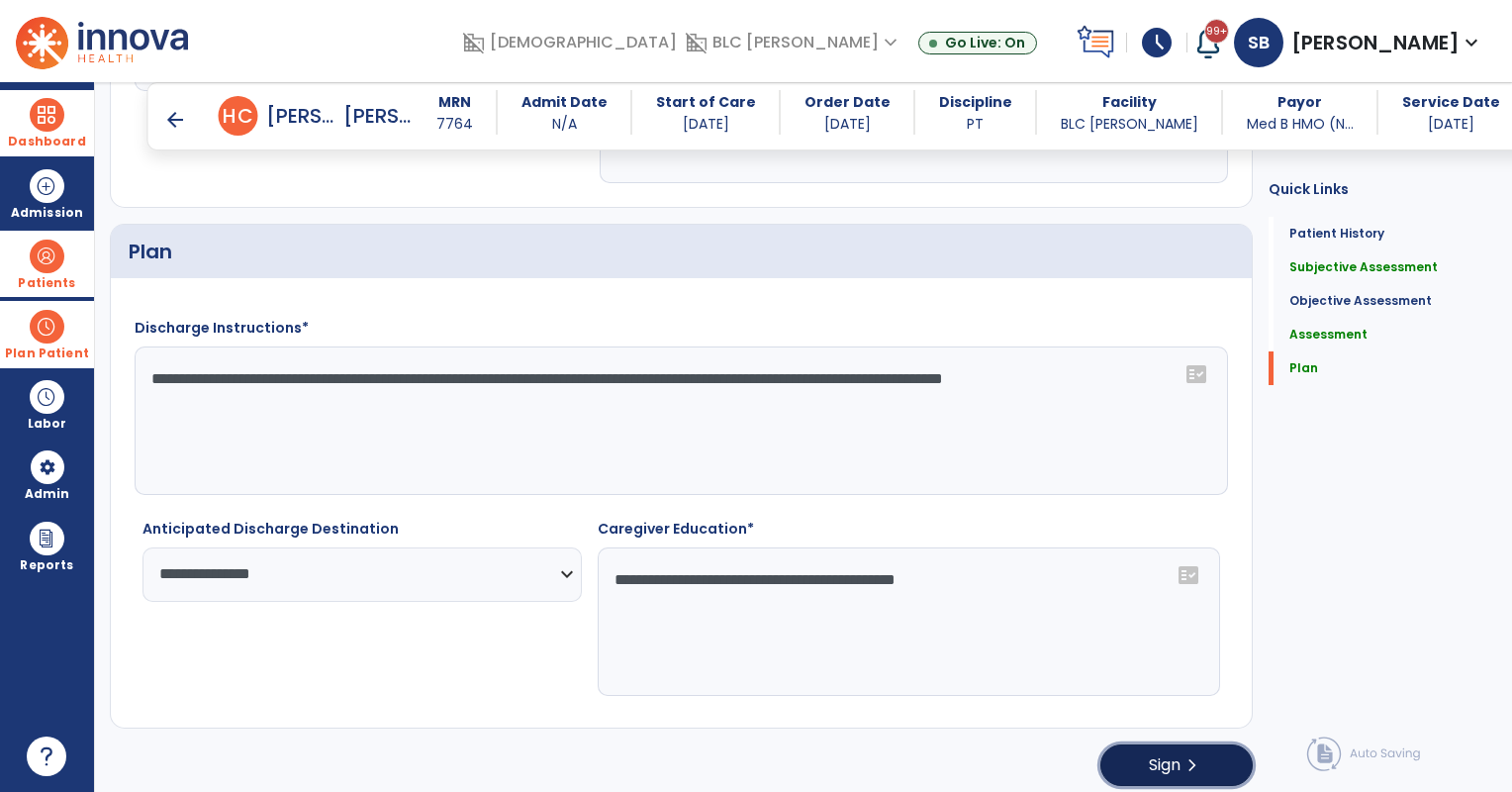 click on "Sign  chevron_right" 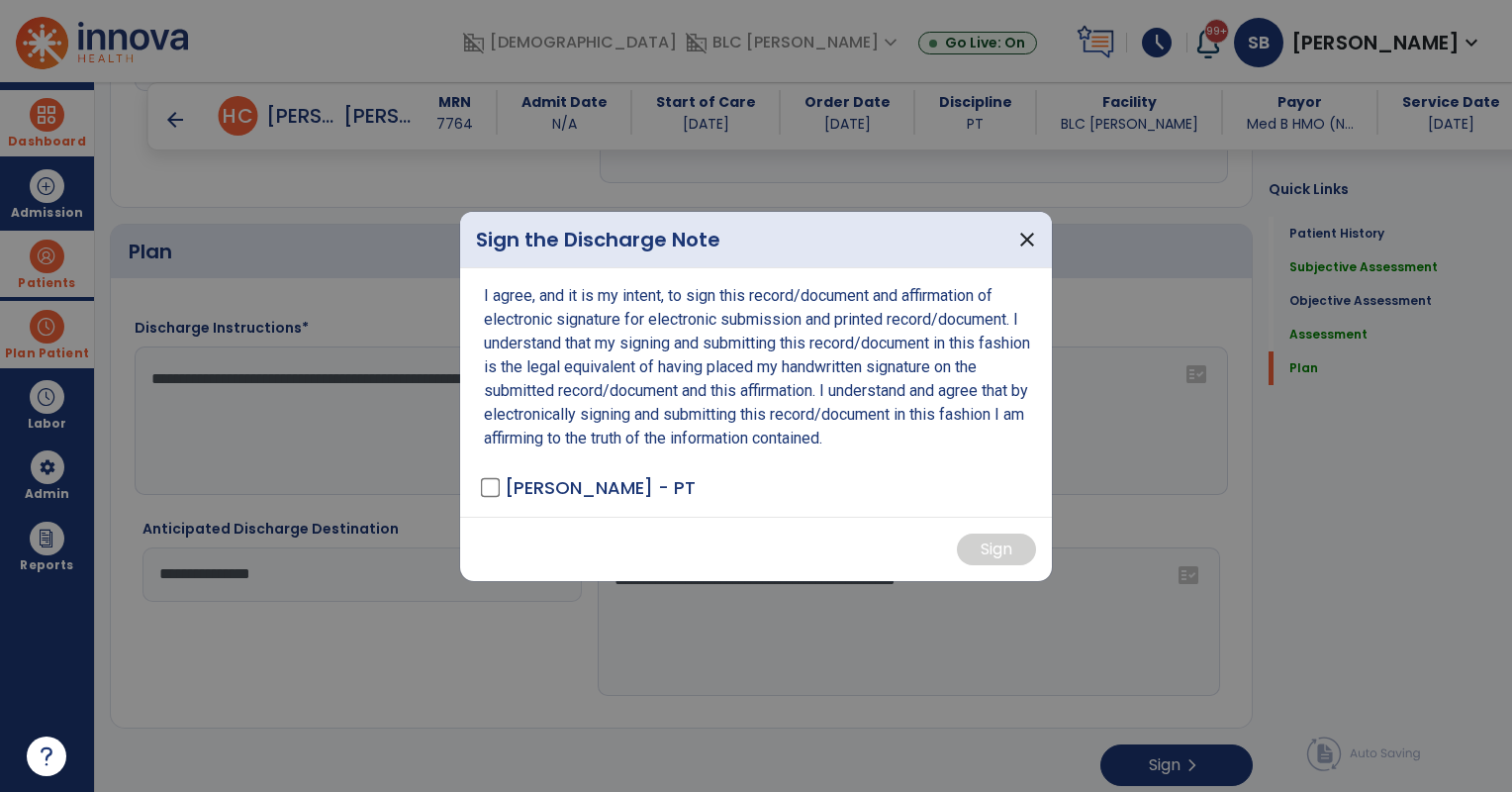 click on "Bettich, Steffen  - PT" at bounding box center (590, 487) 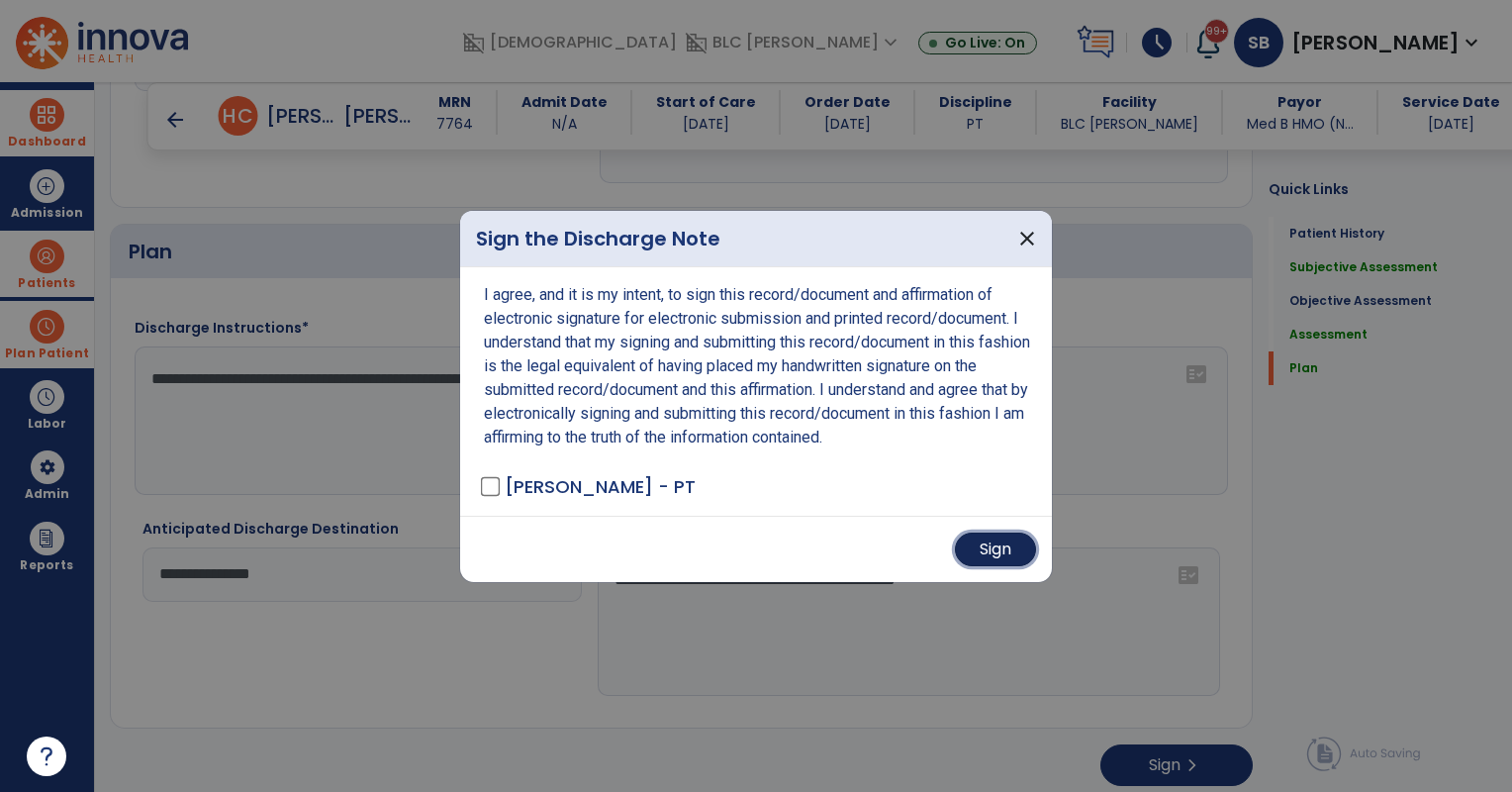 click on "Sign" at bounding box center (995, 549) 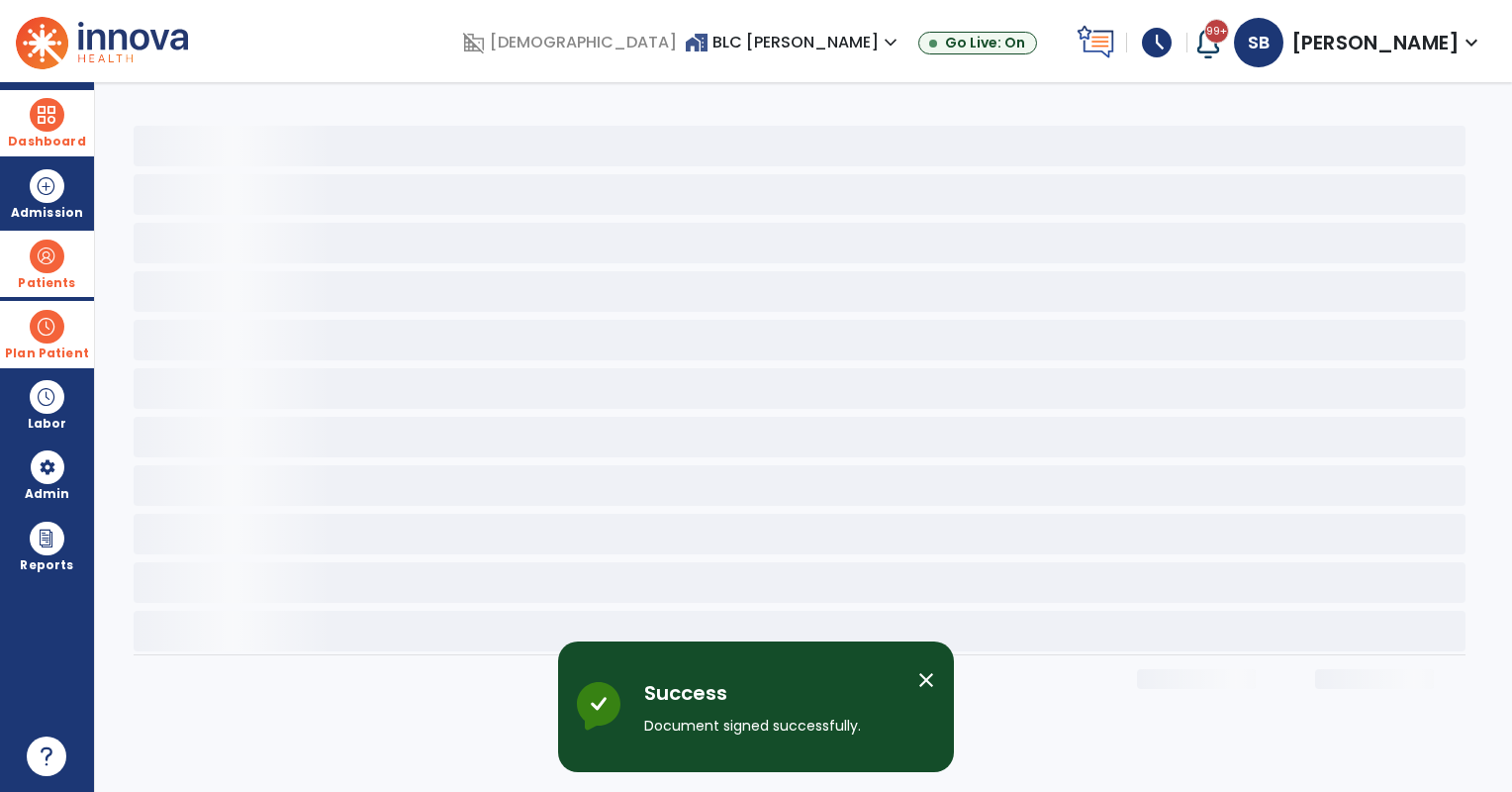 scroll, scrollTop: 0, scrollLeft: 0, axis: both 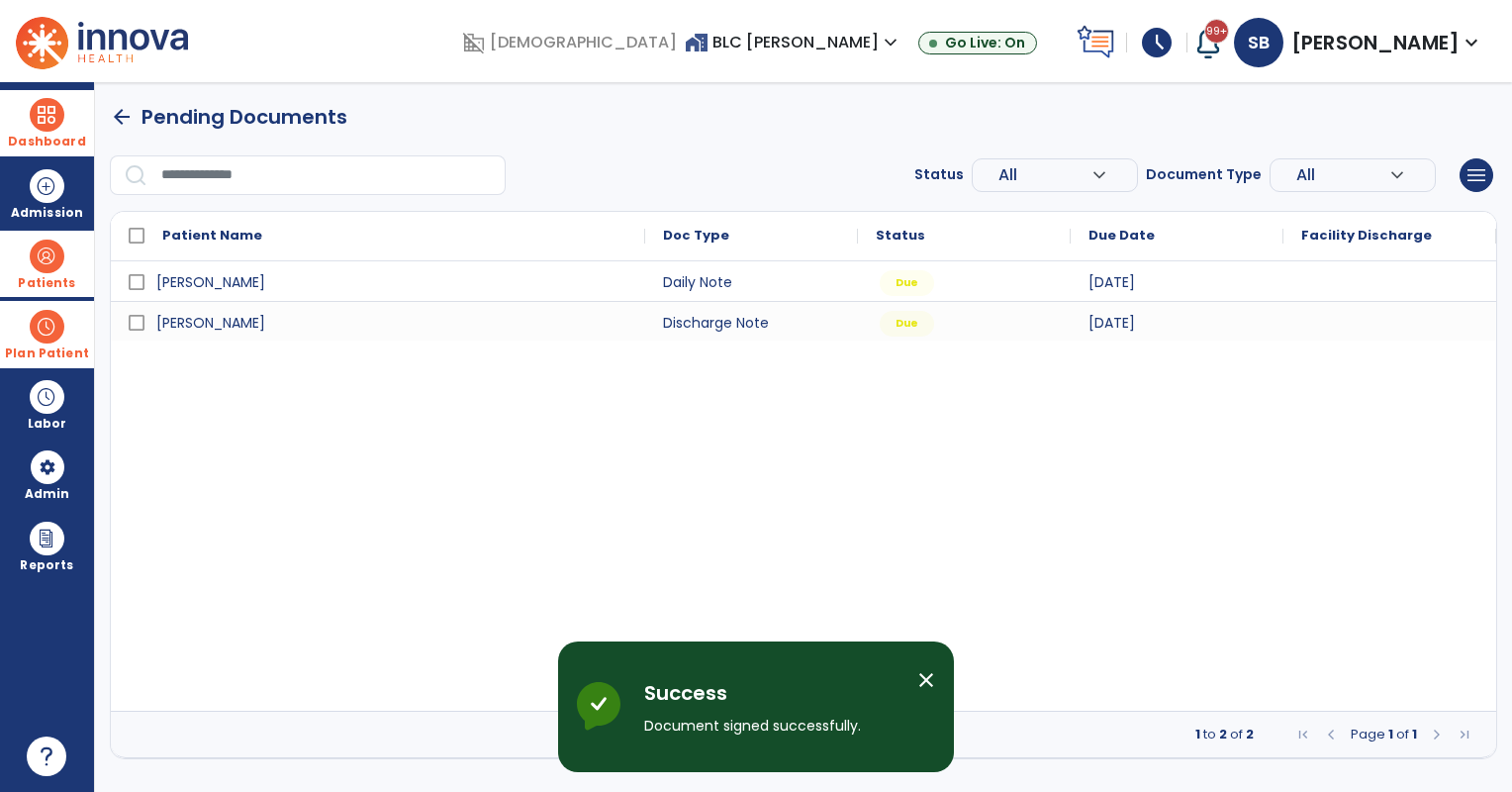 drag, startPoint x: 41, startPoint y: 254, endPoint x: 63, endPoint y: 255, distance: 22.022716 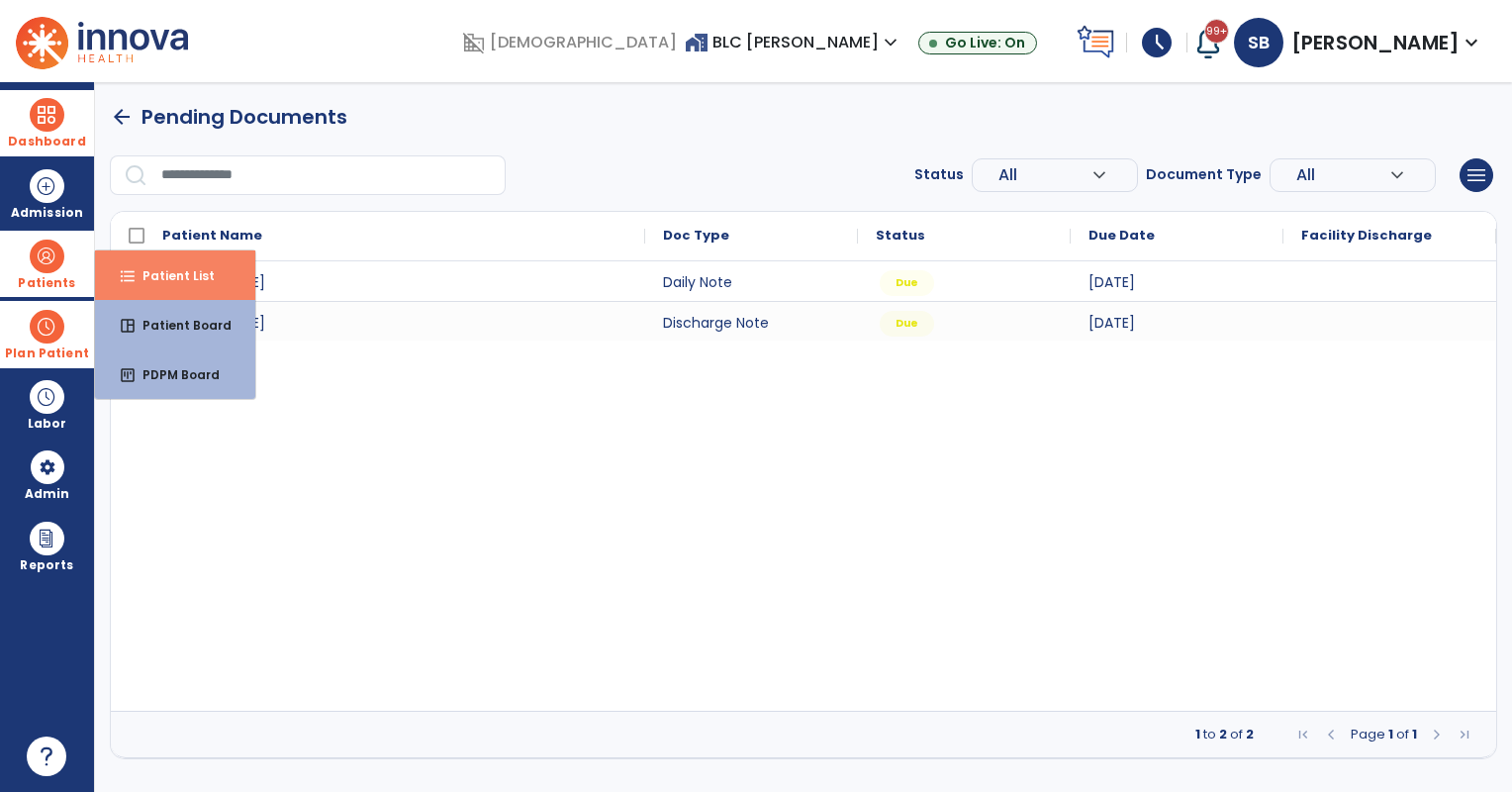 click on "Patient List" at bounding box center [170, 275] 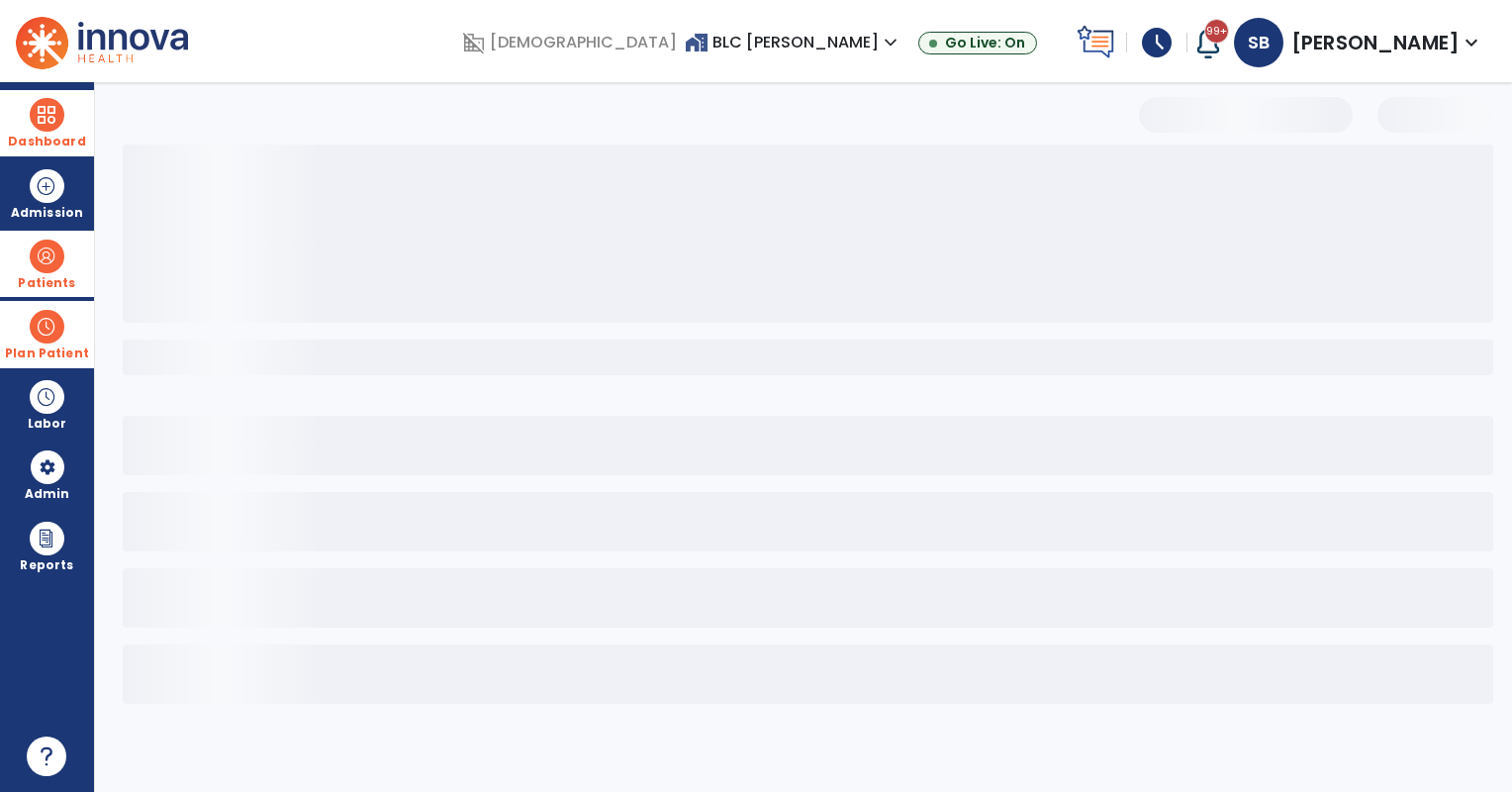 select on "***" 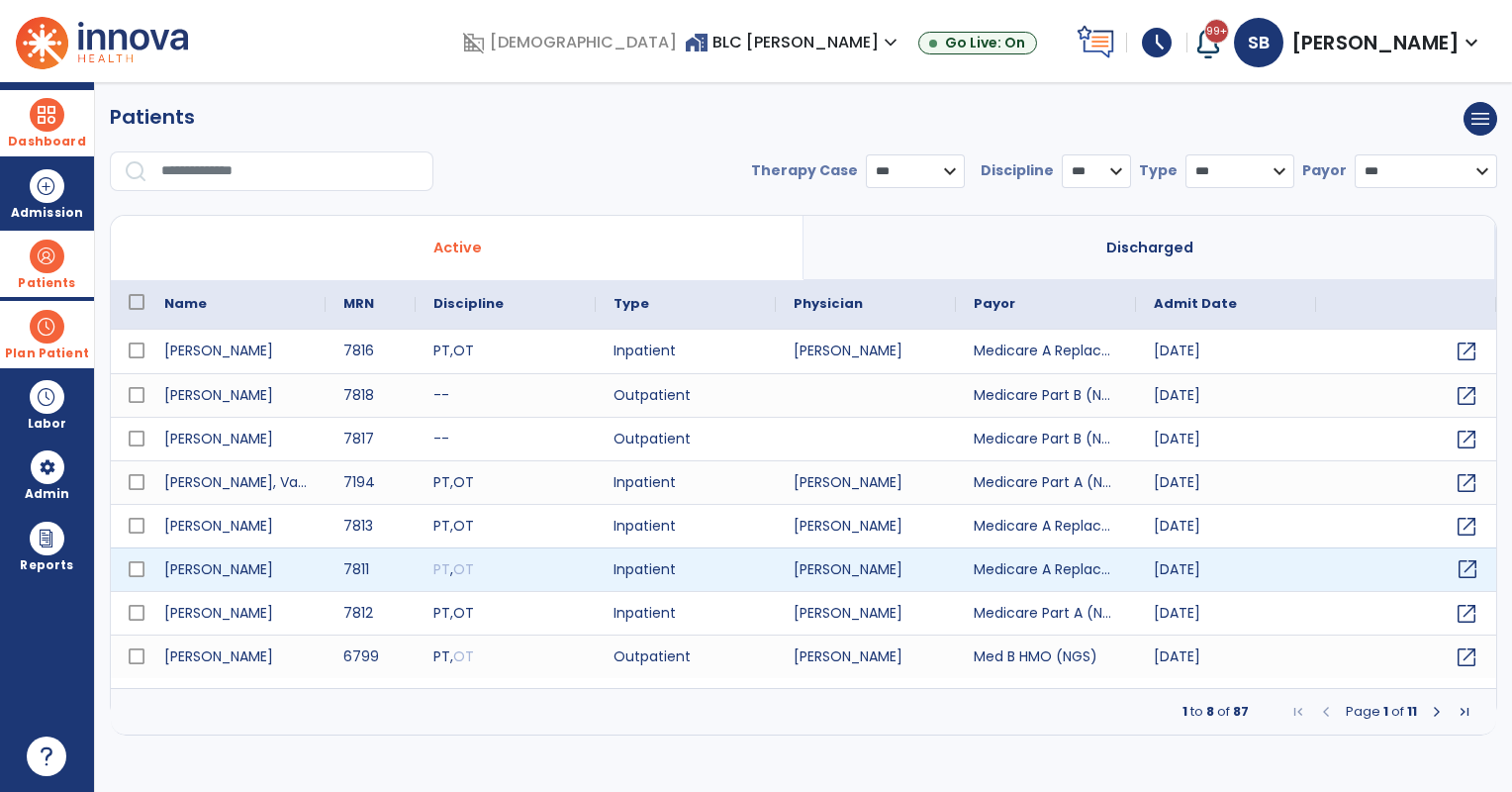 click on "open_in_new" at bounding box center [1467, 569] 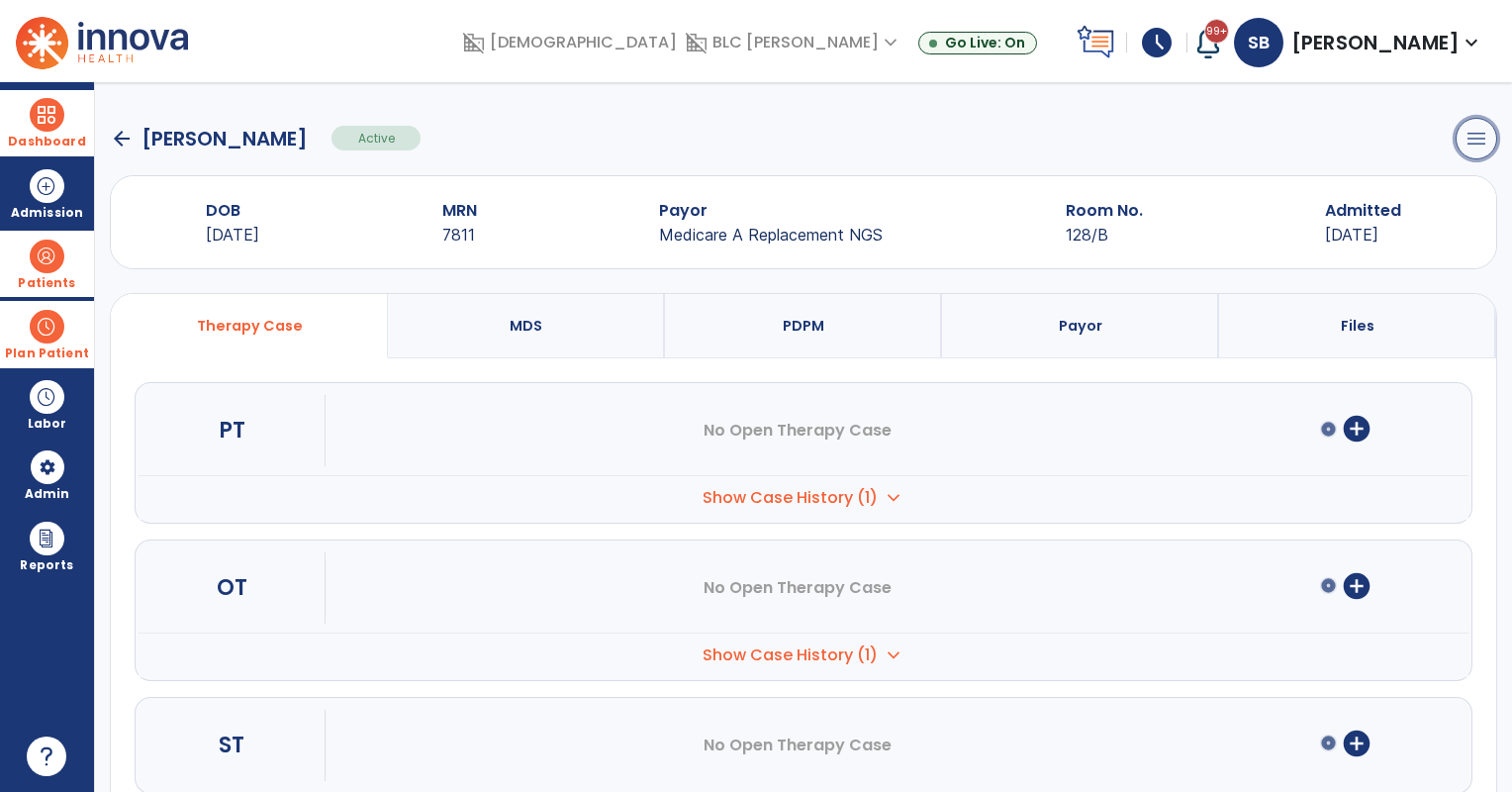 click on "menu" at bounding box center [1476, 139] 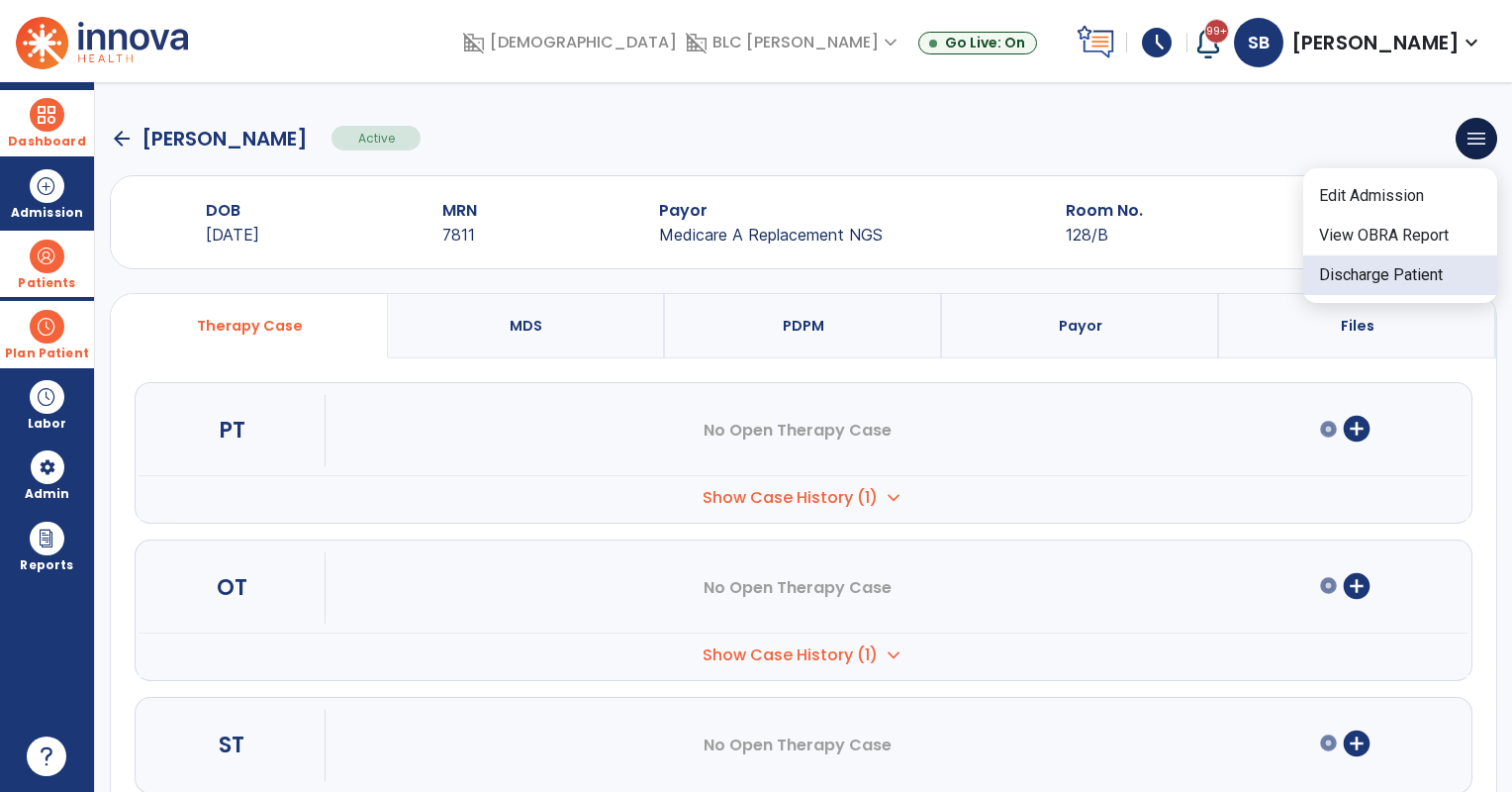 click on "Discharge Patient" 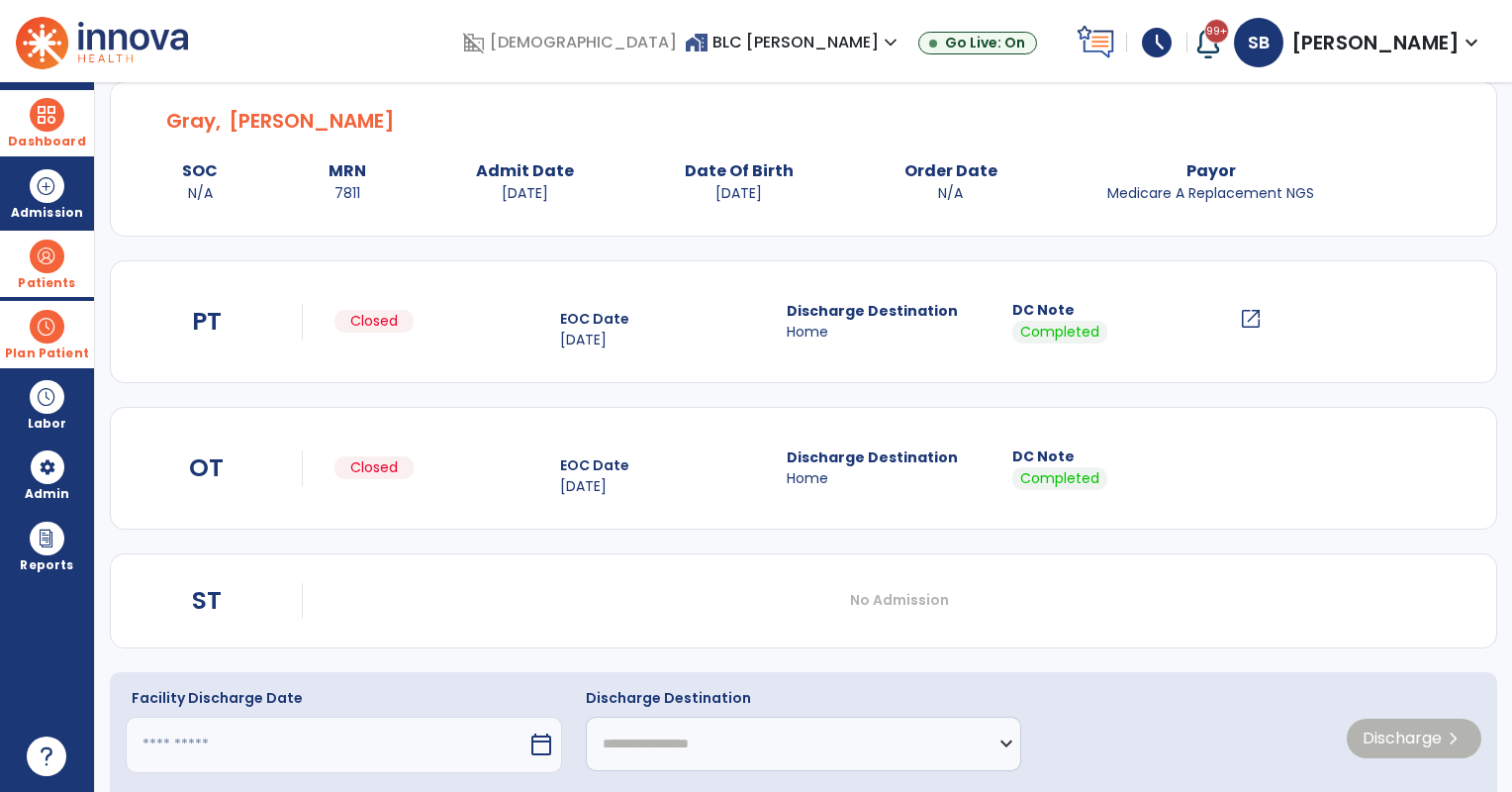 scroll, scrollTop: 108, scrollLeft: 0, axis: vertical 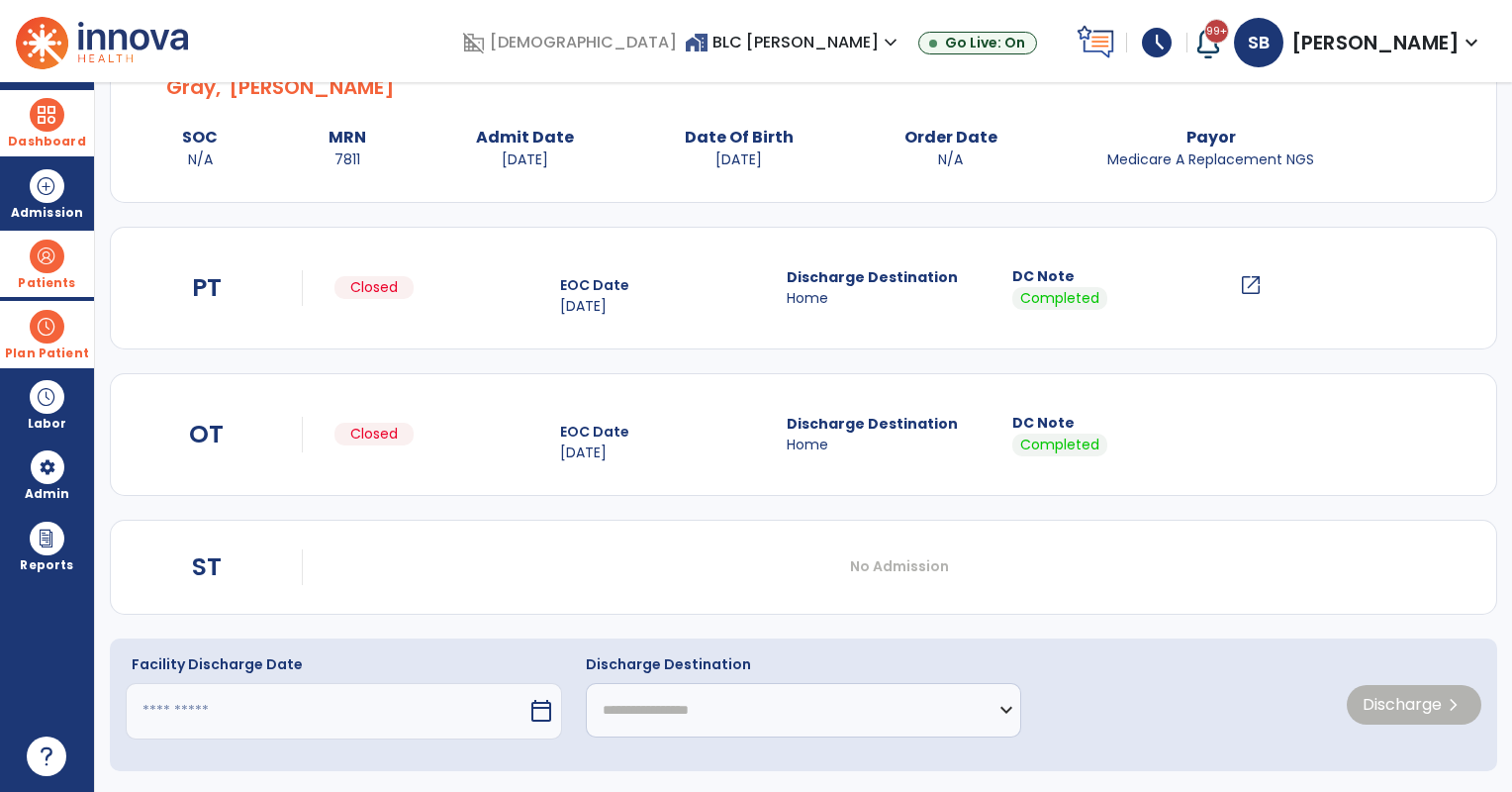 click at bounding box center (327, 711) 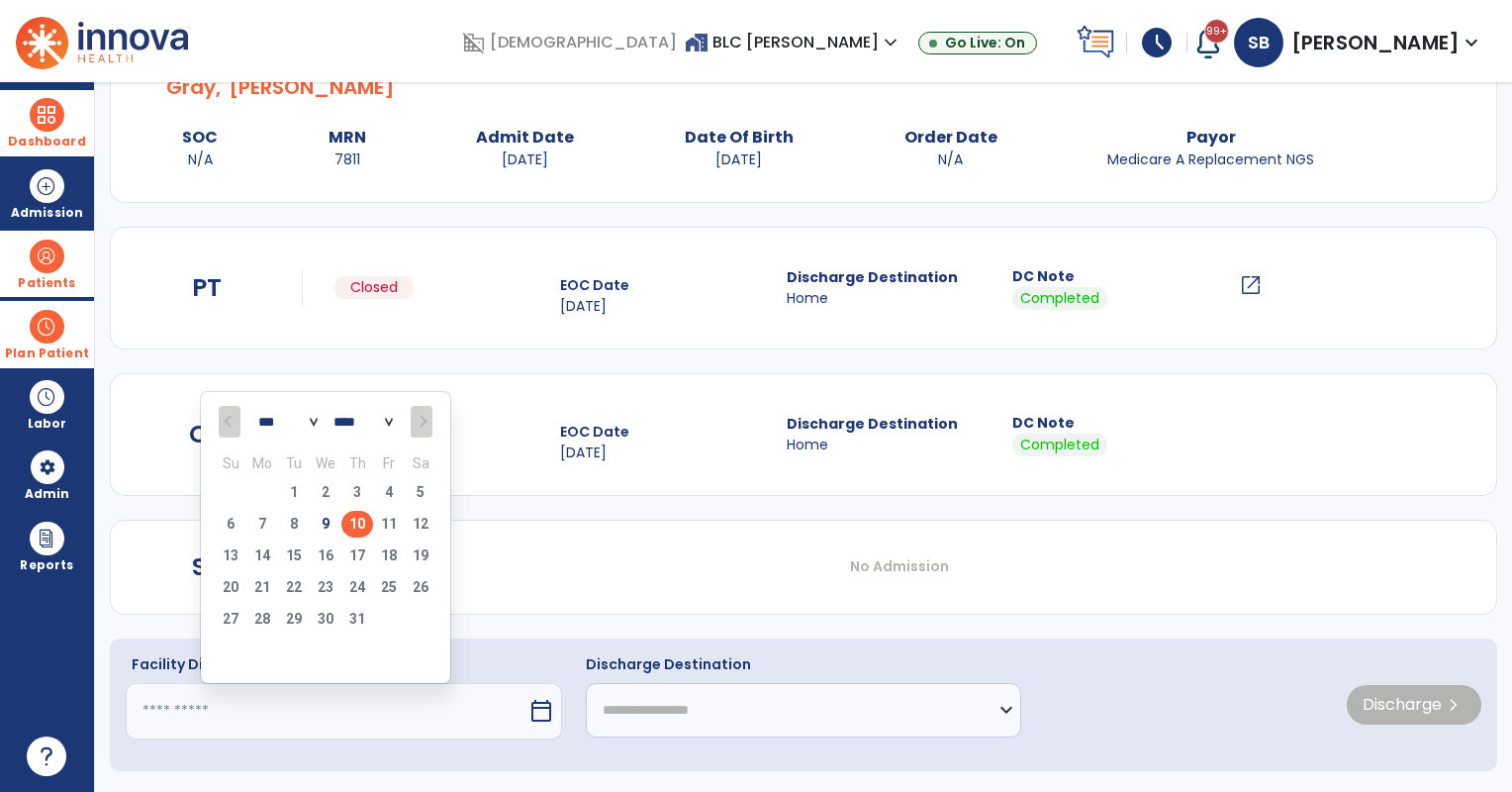 drag, startPoint x: 360, startPoint y: 521, endPoint x: 378, endPoint y: 530, distance: 20.12461 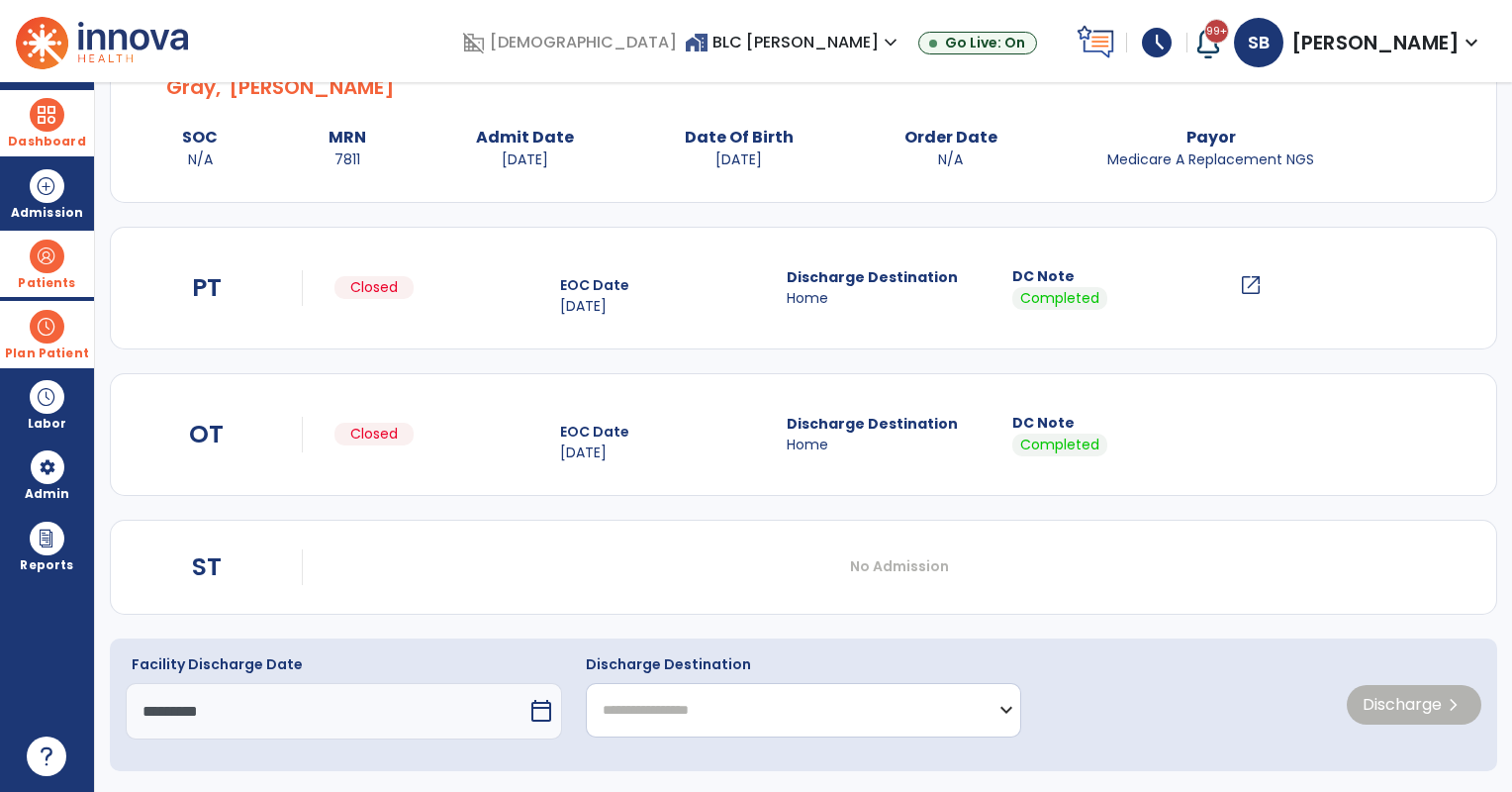 drag, startPoint x: 711, startPoint y: 702, endPoint x: 709, endPoint y: 683, distance: 19.104973 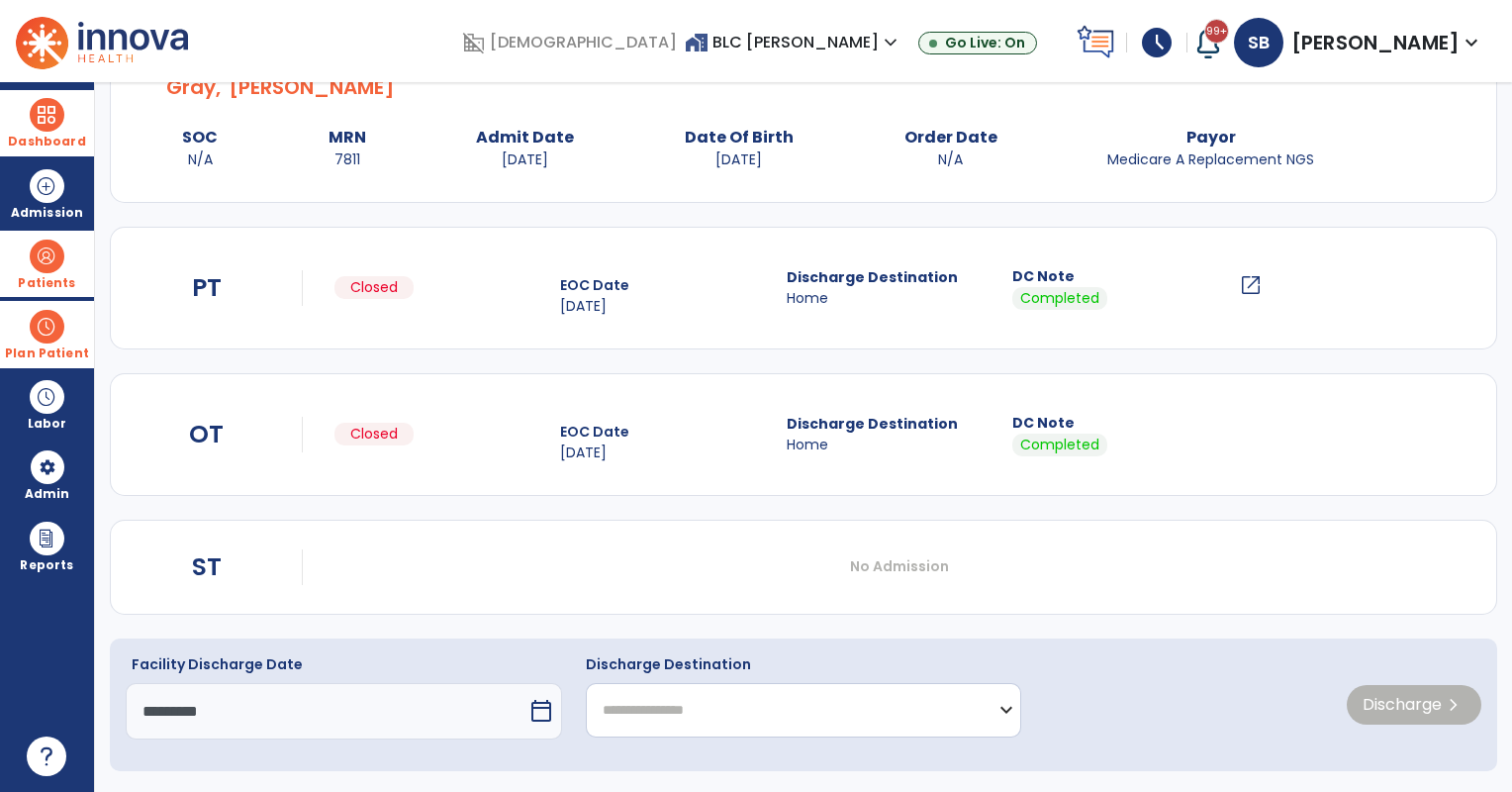 click on "**********" 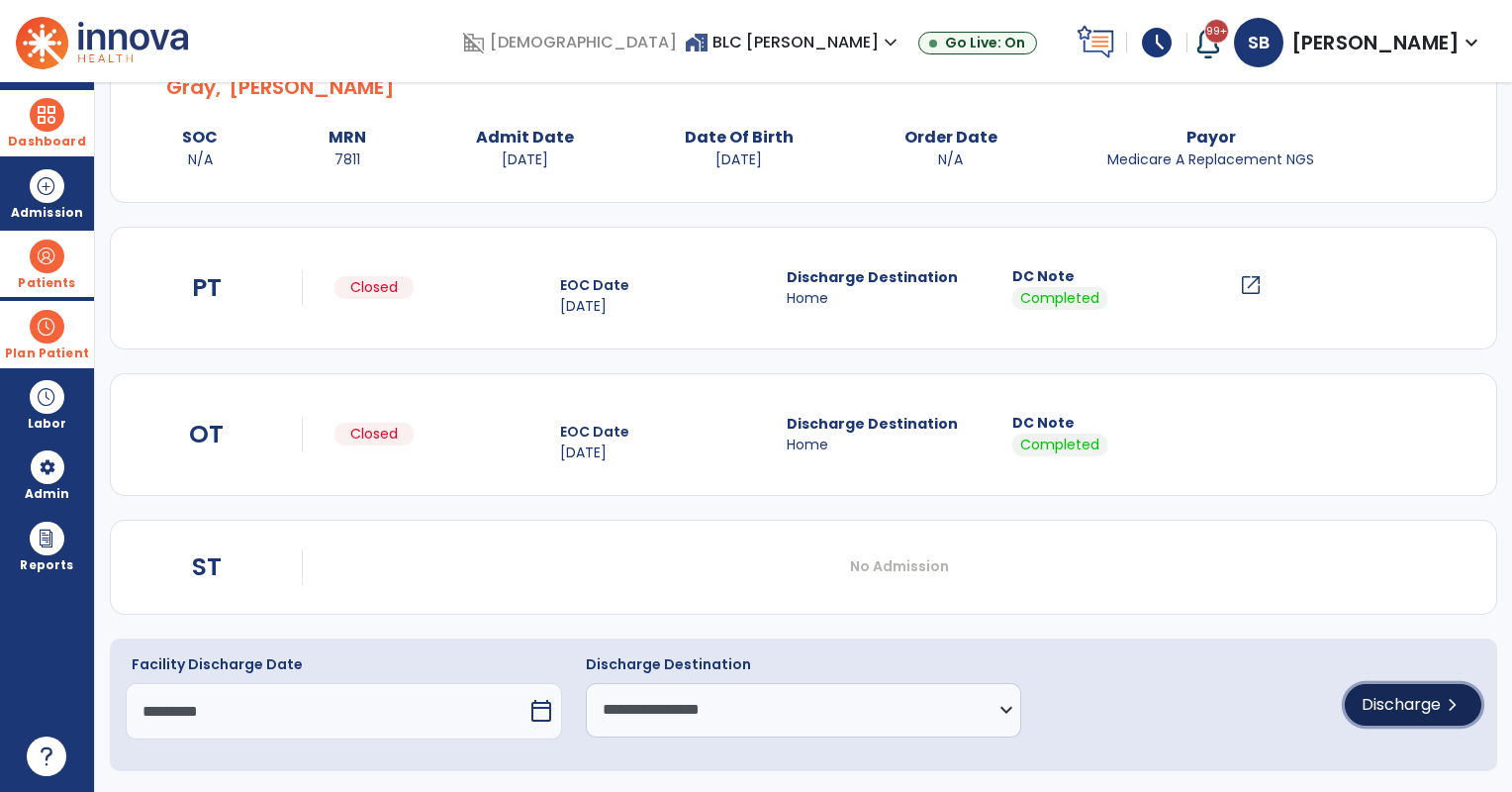 drag, startPoint x: 1388, startPoint y: 698, endPoint x: 1354, endPoint y: 684, distance: 36.769553 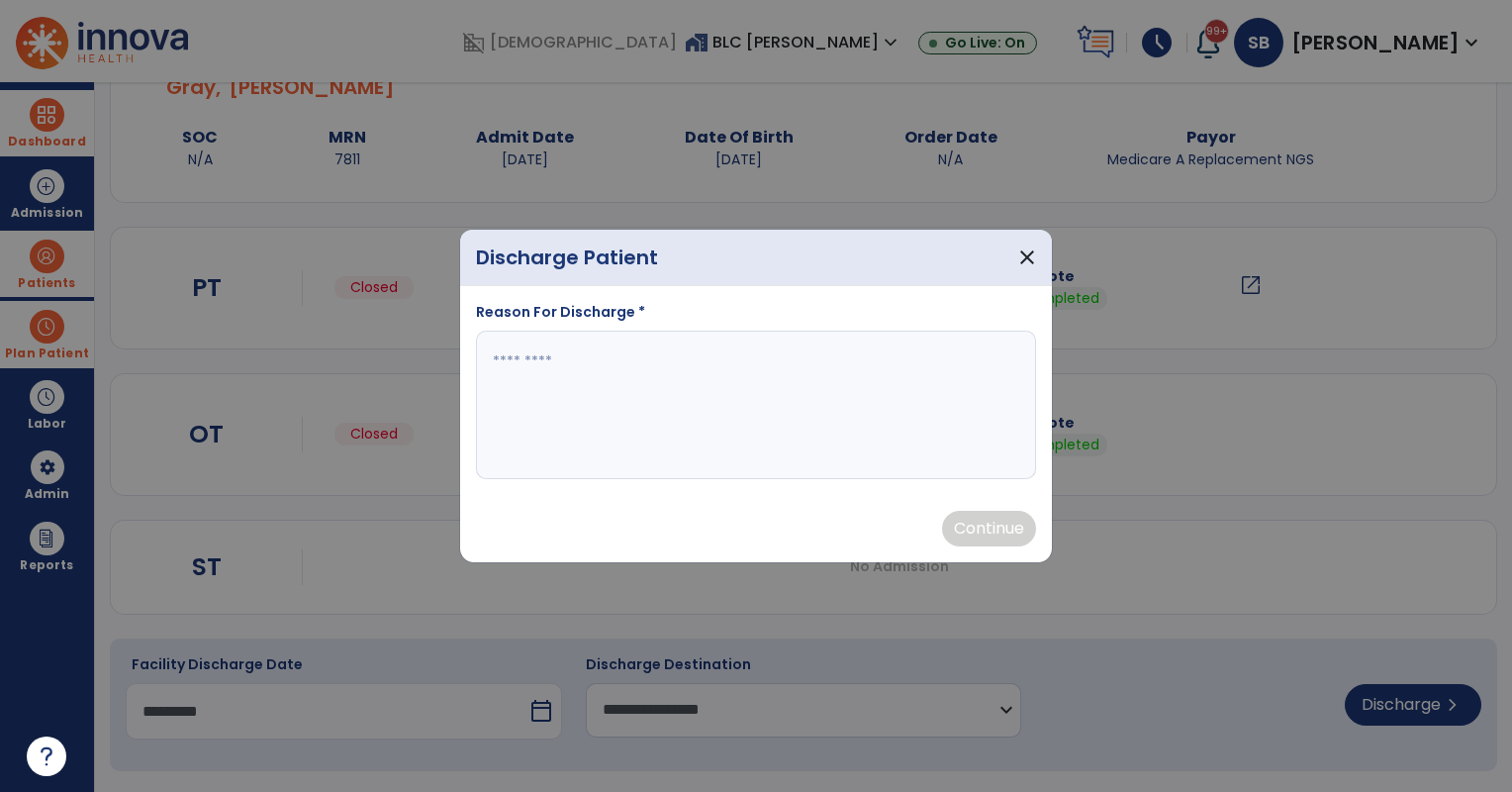 click at bounding box center (756, 405) 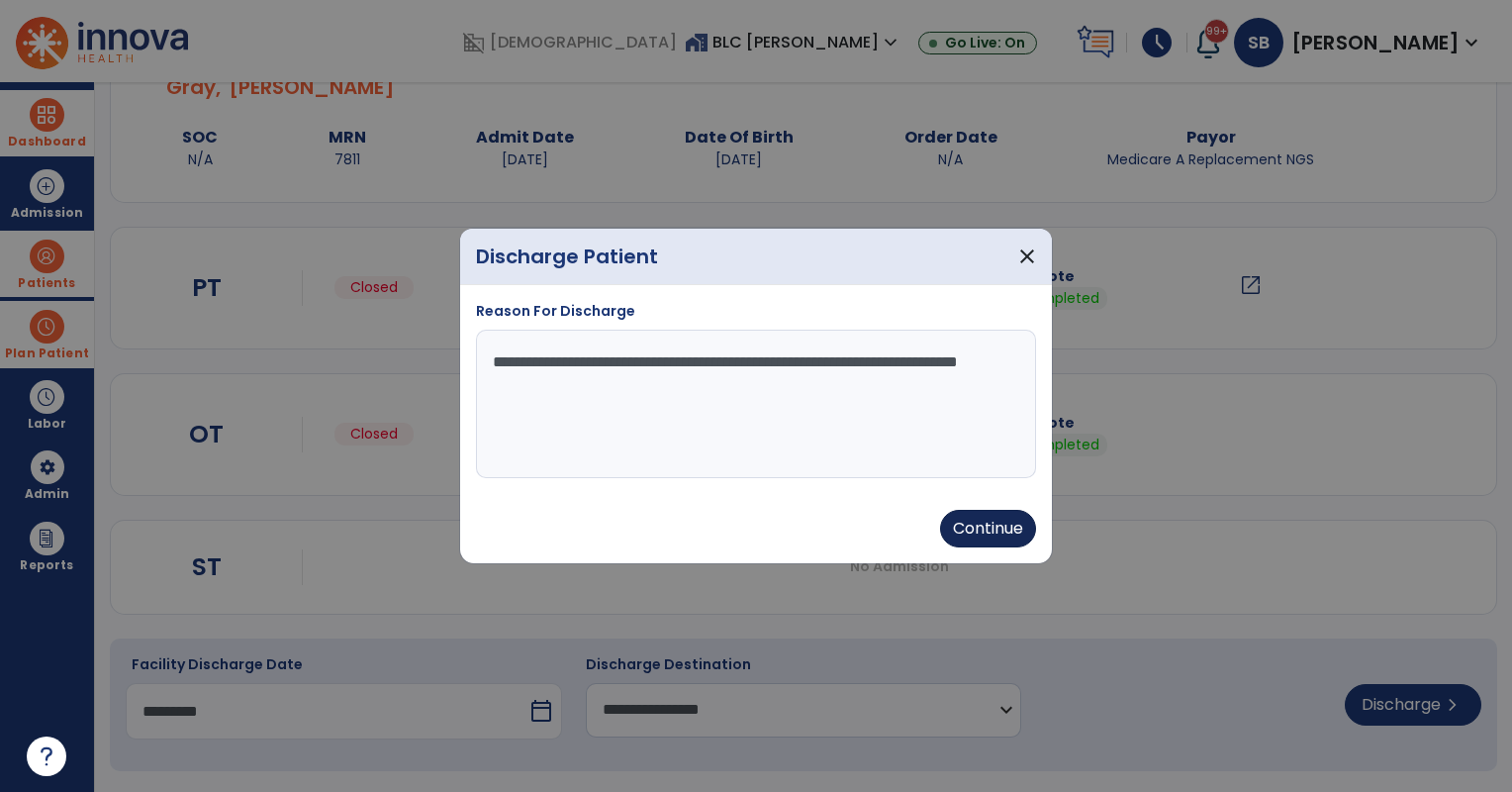 type on "**********" 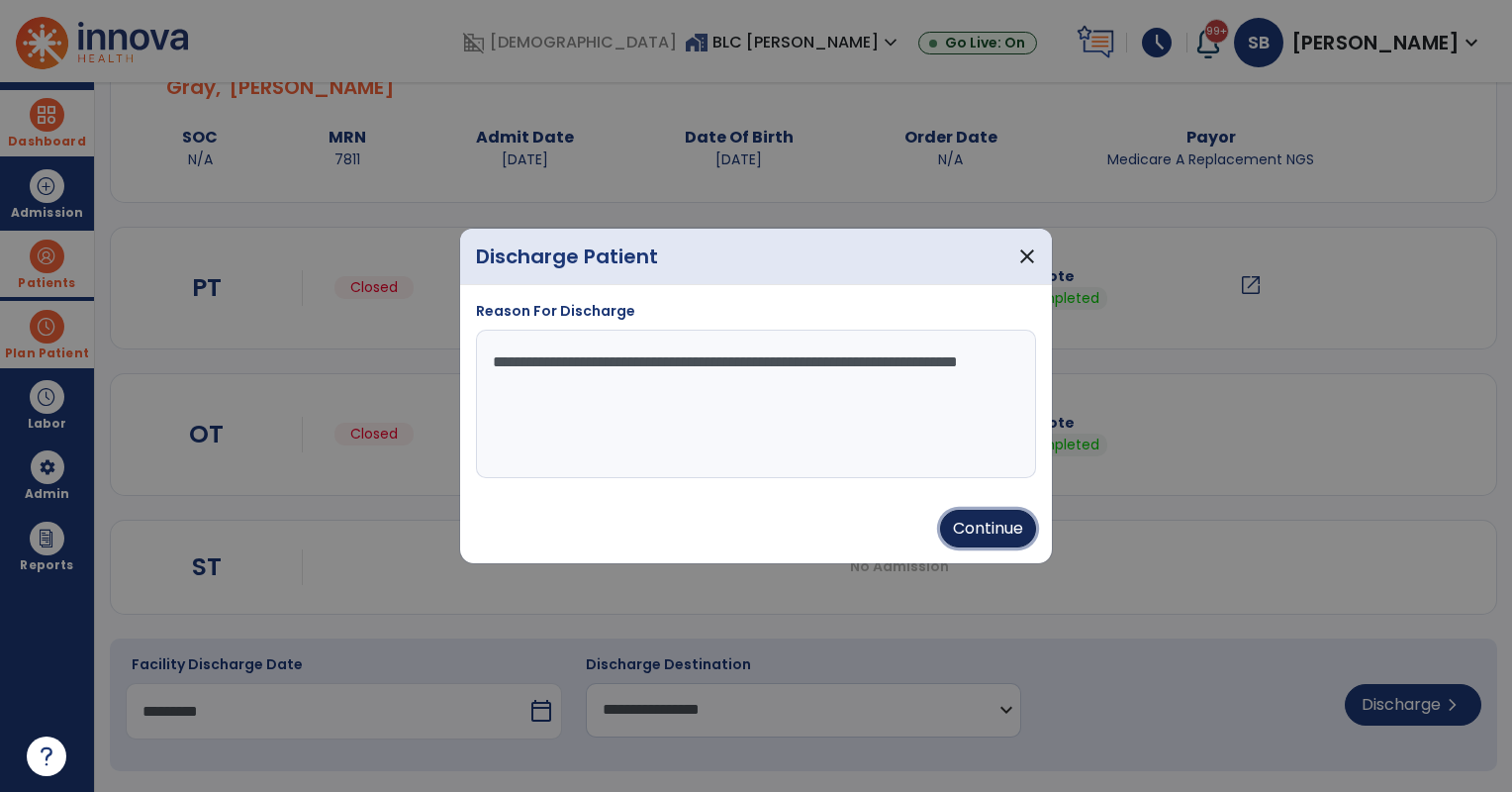 click on "Continue" at bounding box center (988, 529) 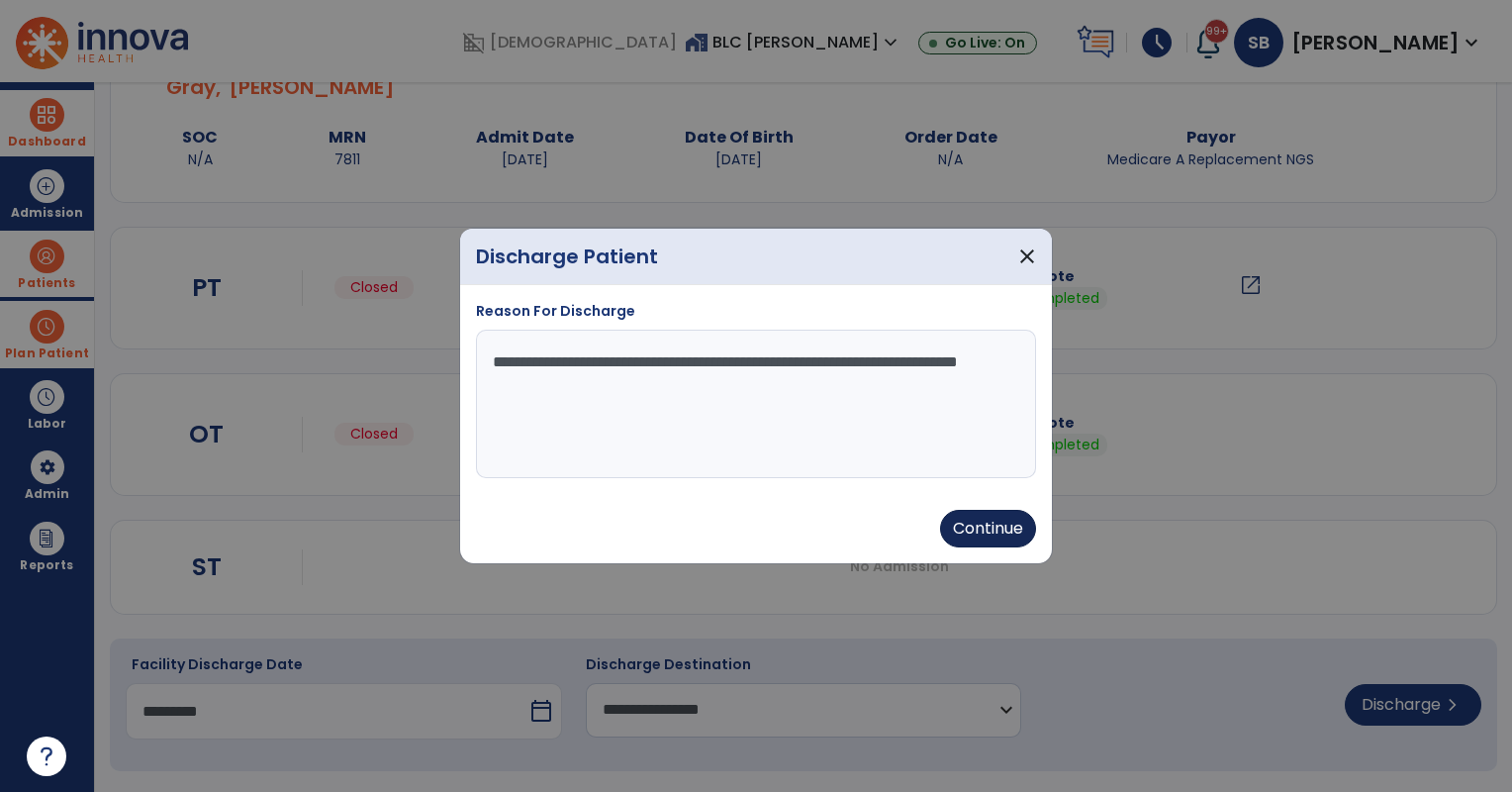 type on "*********" 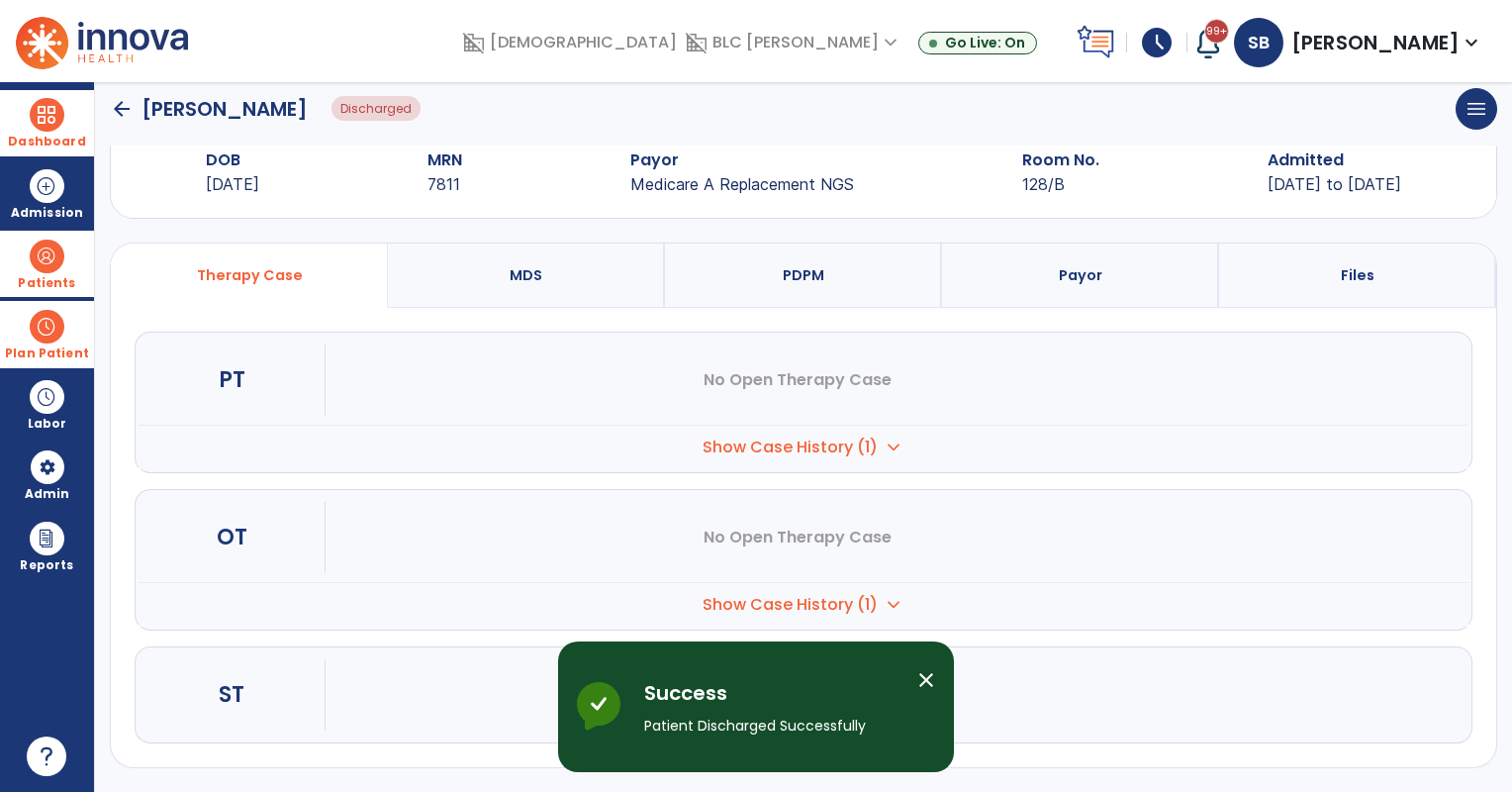 scroll, scrollTop: 47, scrollLeft: 0, axis: vertical 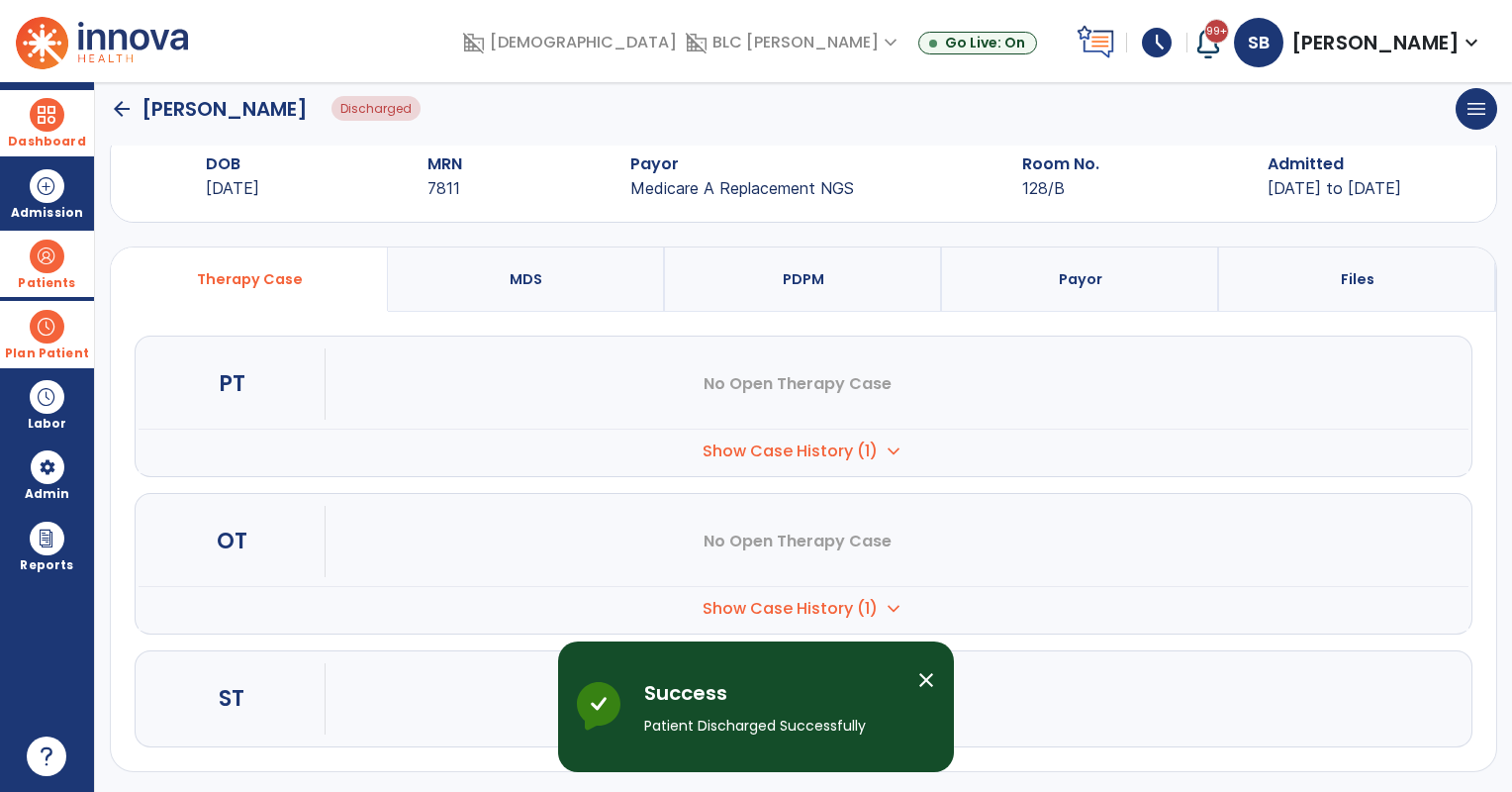 drag, startPoint x: 52, startPoint y: 254, endPoint x: 150, endPoint y: 265, distance: 98.61541 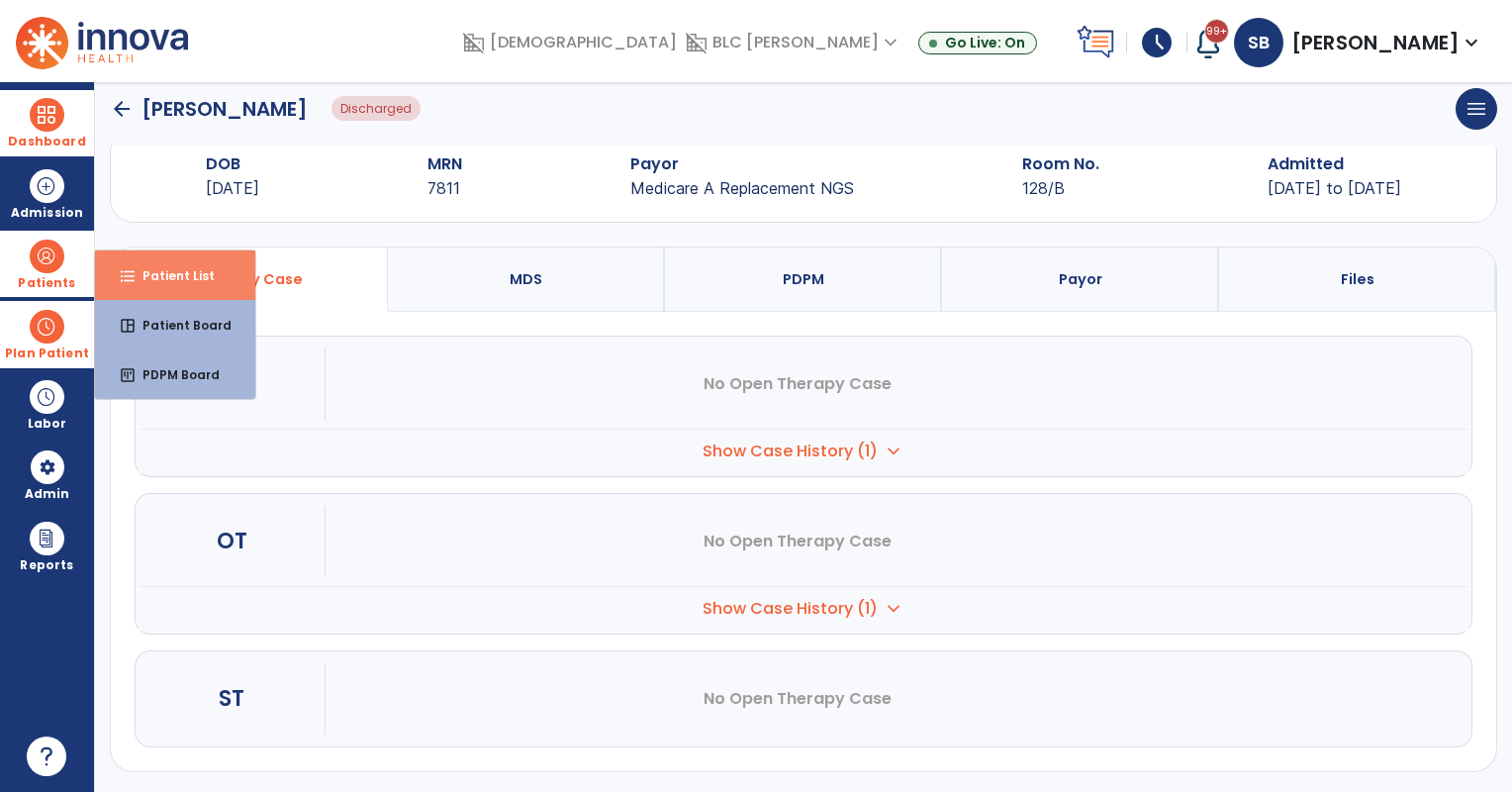 click on "Patient List" at bounding box center [170, 275] 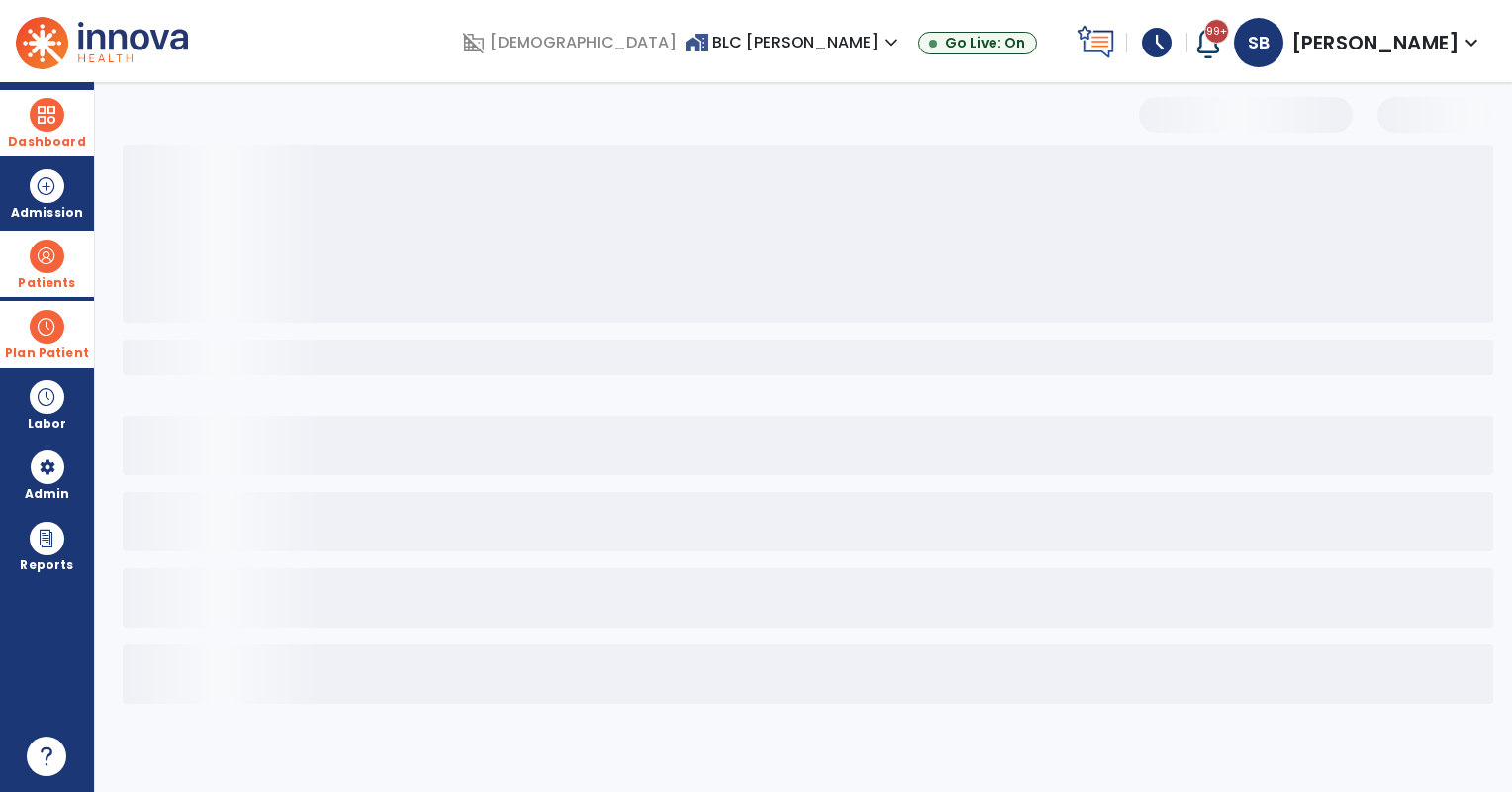 scroll, scrollTop: 0, scrollLeft: 0, axis: both 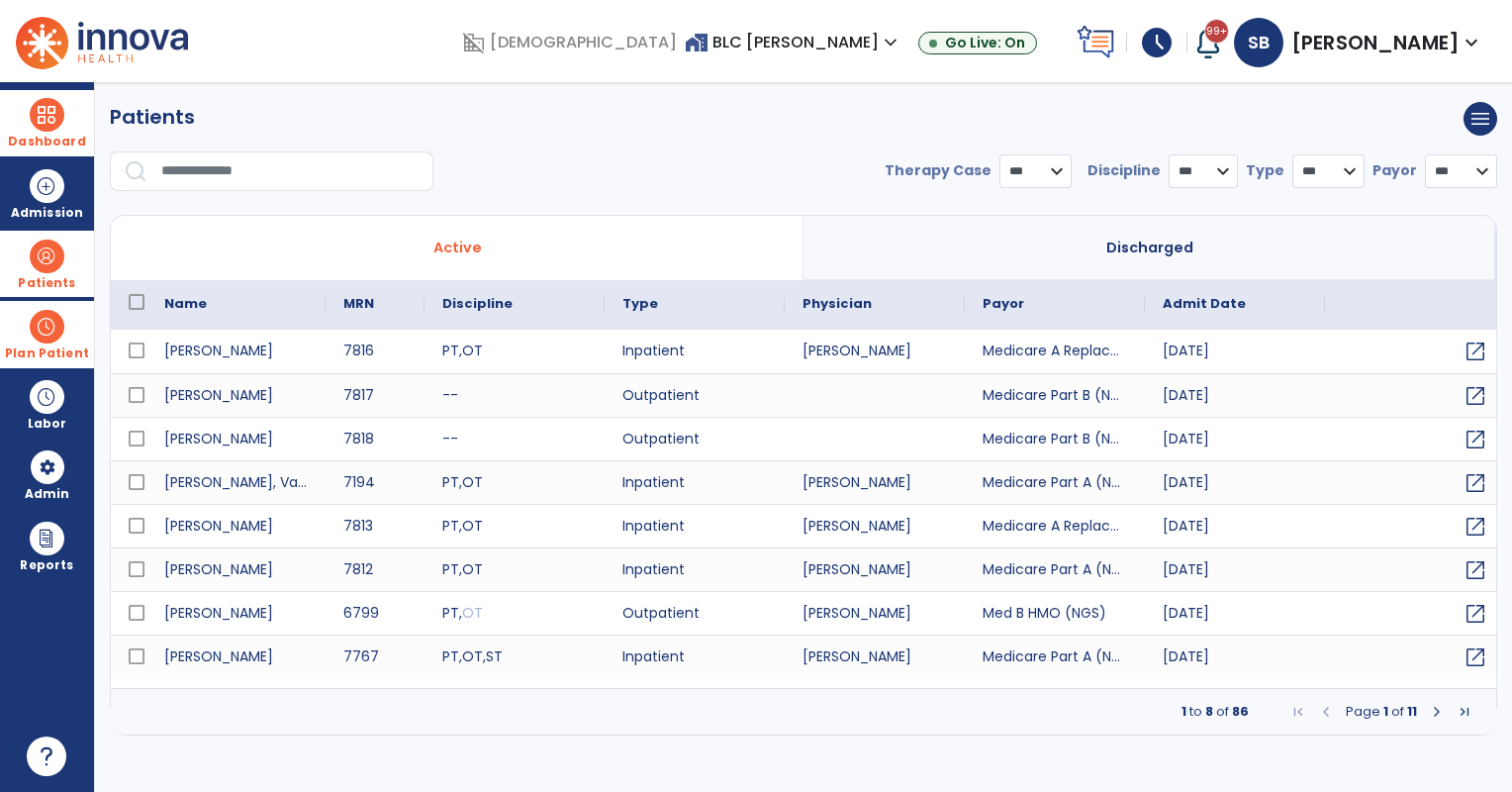 select on "***" 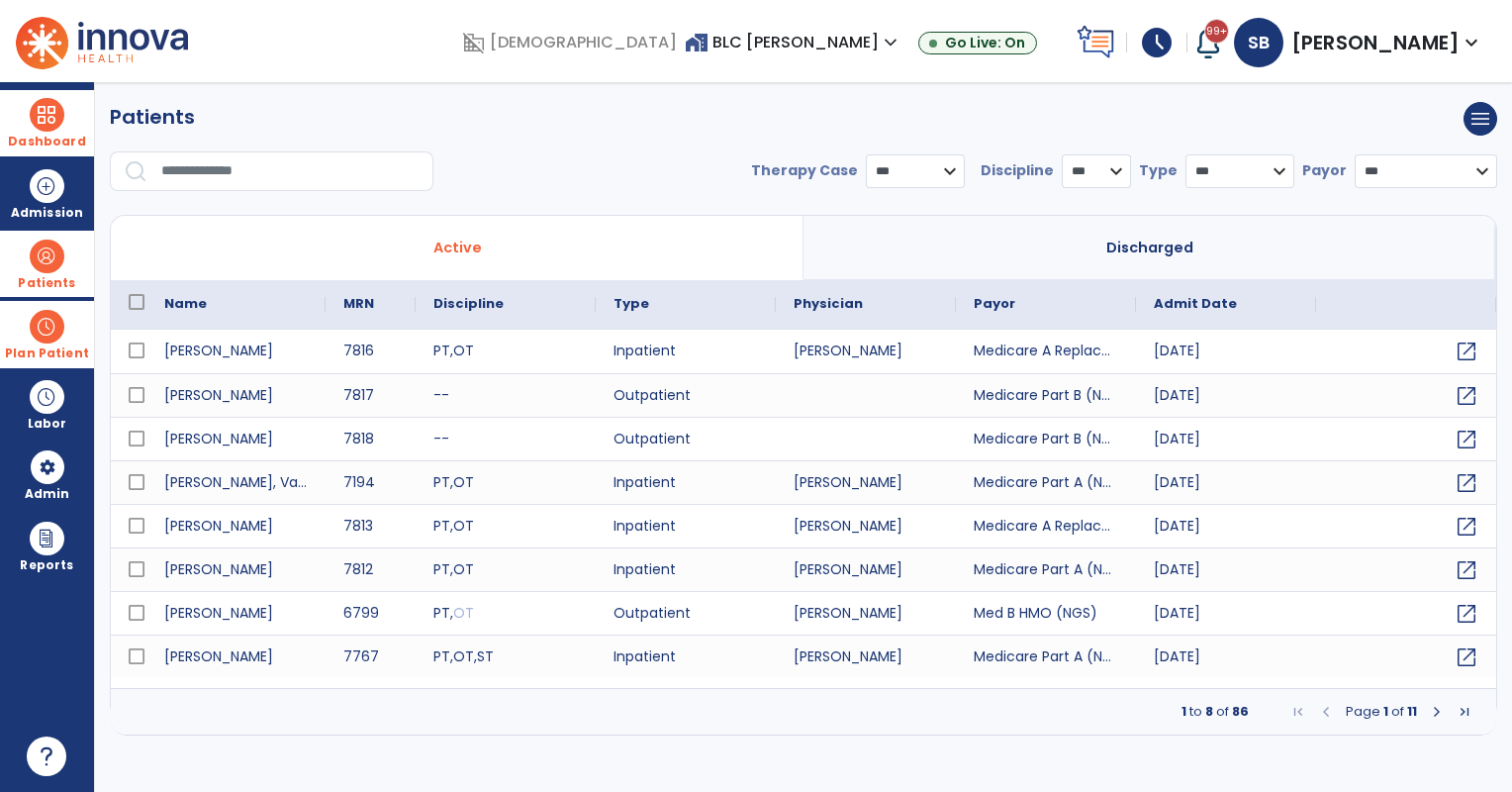 click at bounding box center [1437, 712] 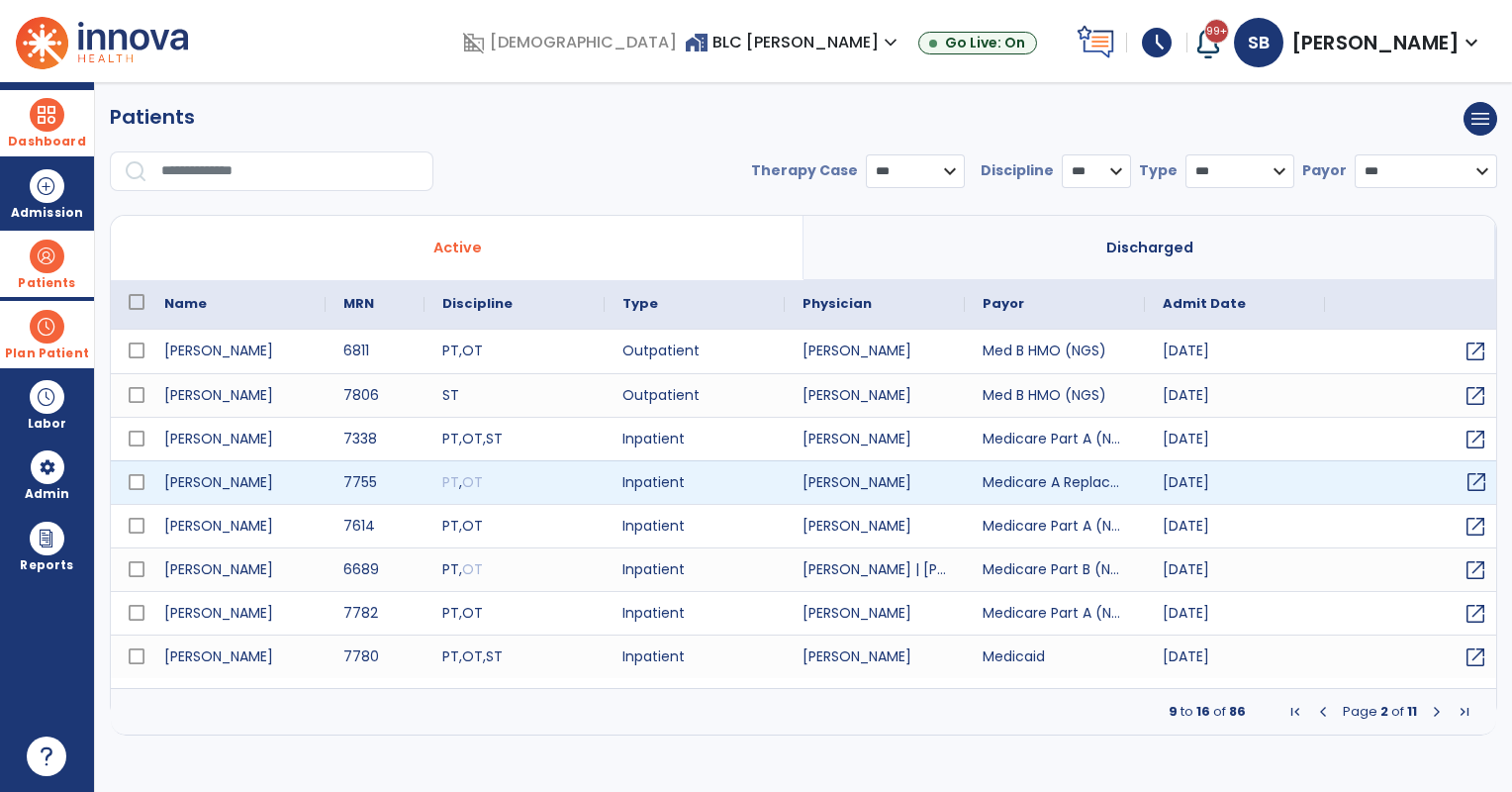 click on "open_in_new" at bounding box center (1476, 482) 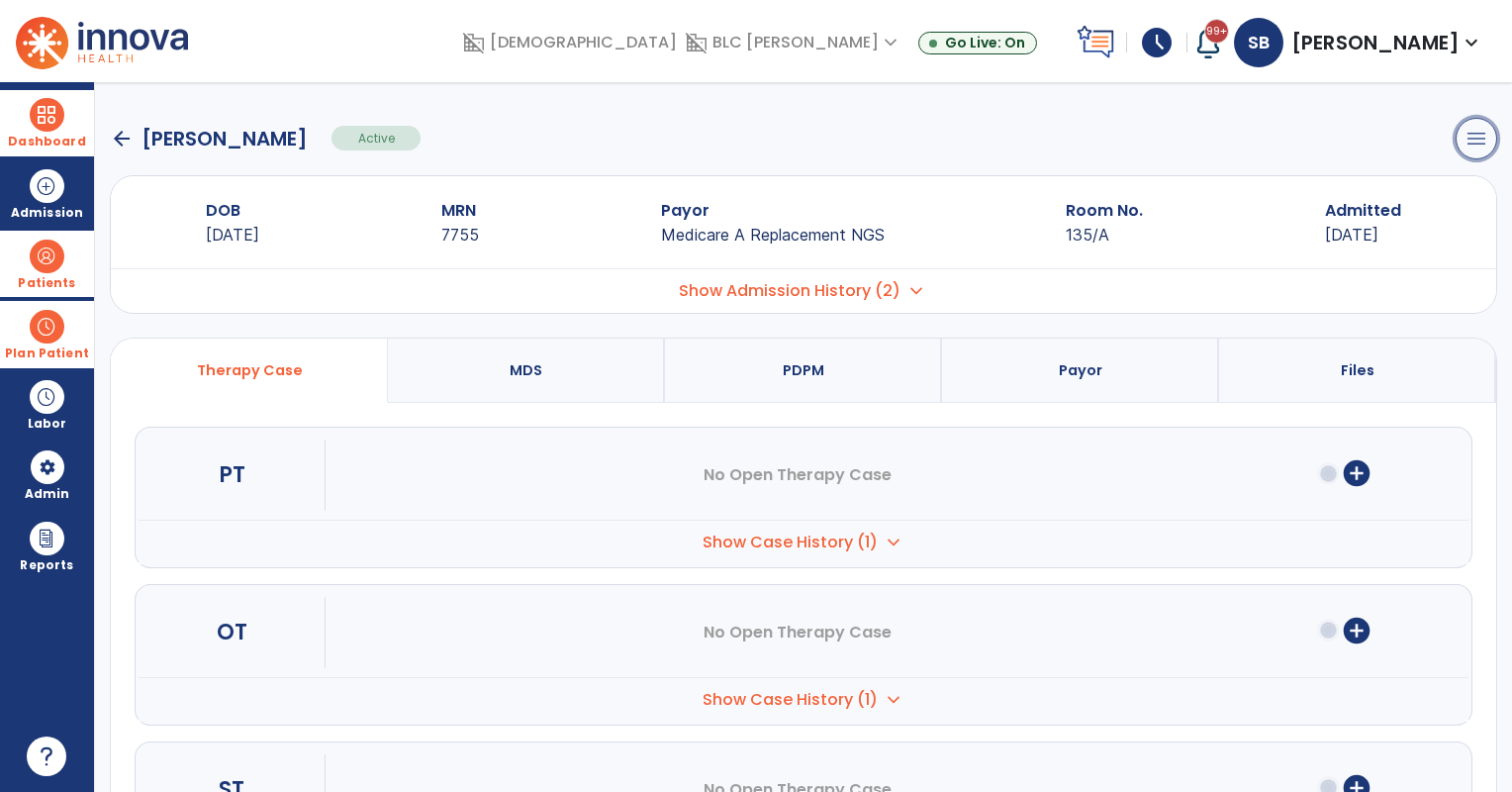 click on "menu" at bounding box center (1476, 139) 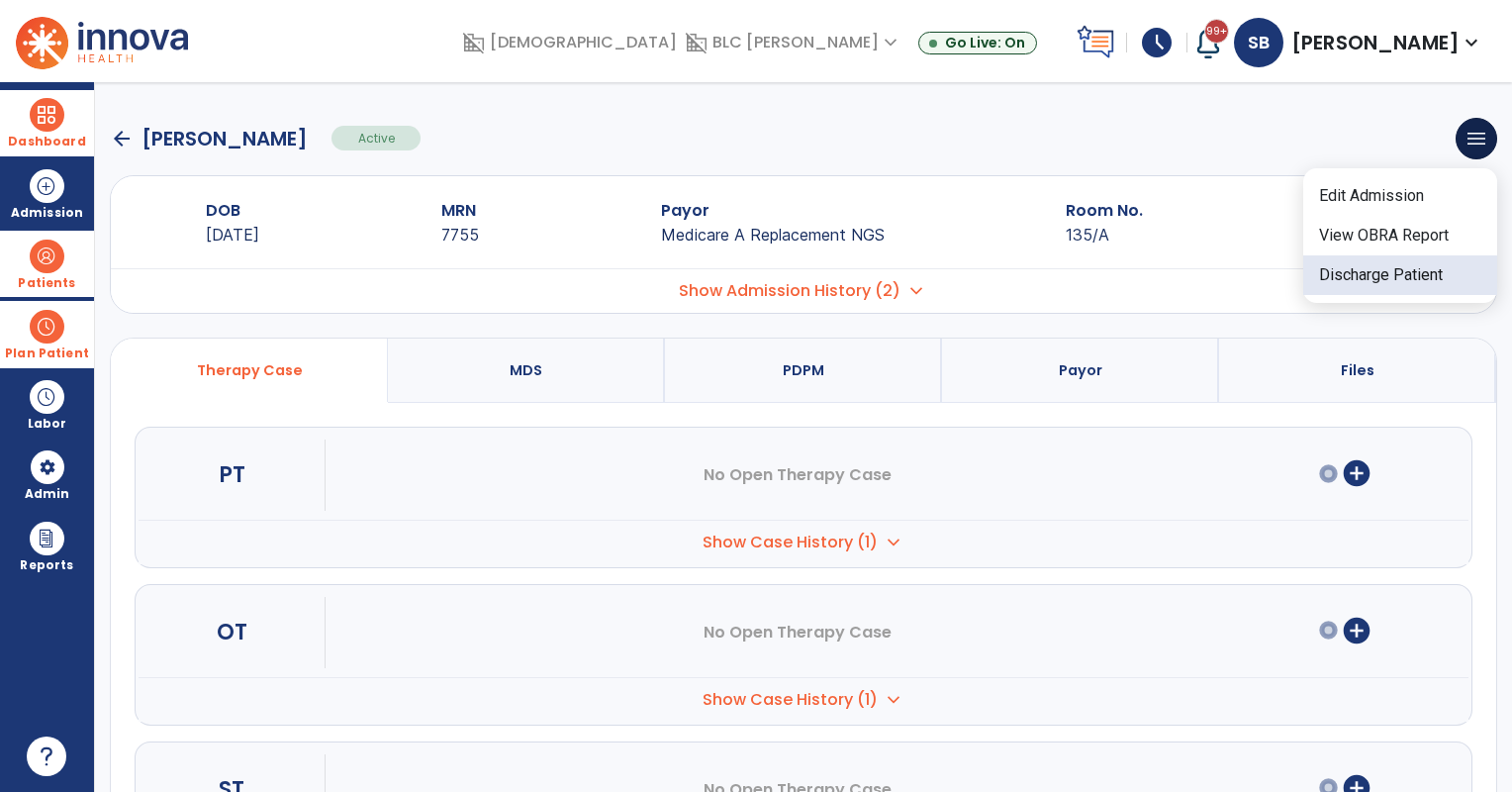 click on "Discharge Patient" 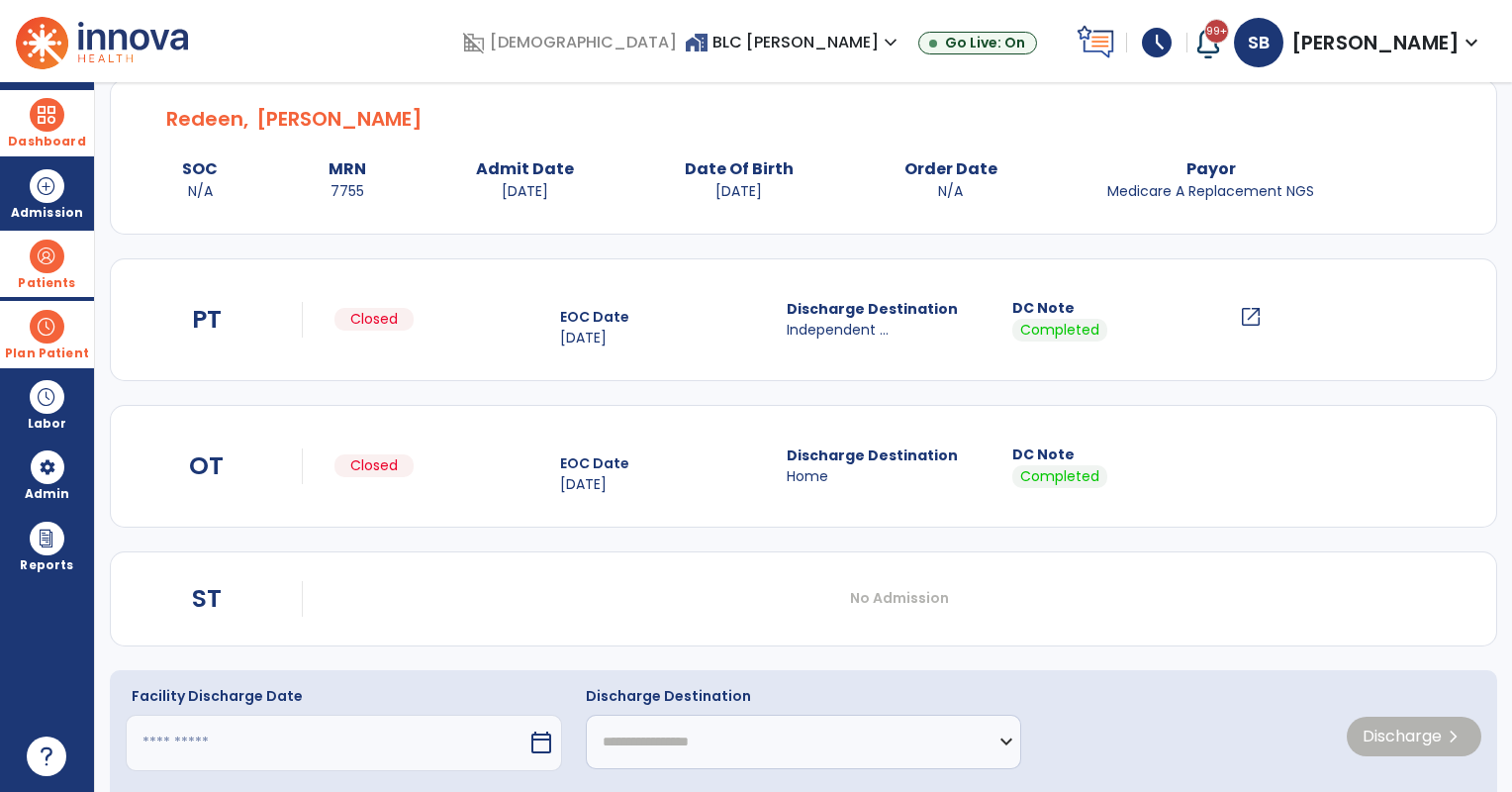 scroll, scrollTop: 108, scrollLeft: 0, axis: vertical 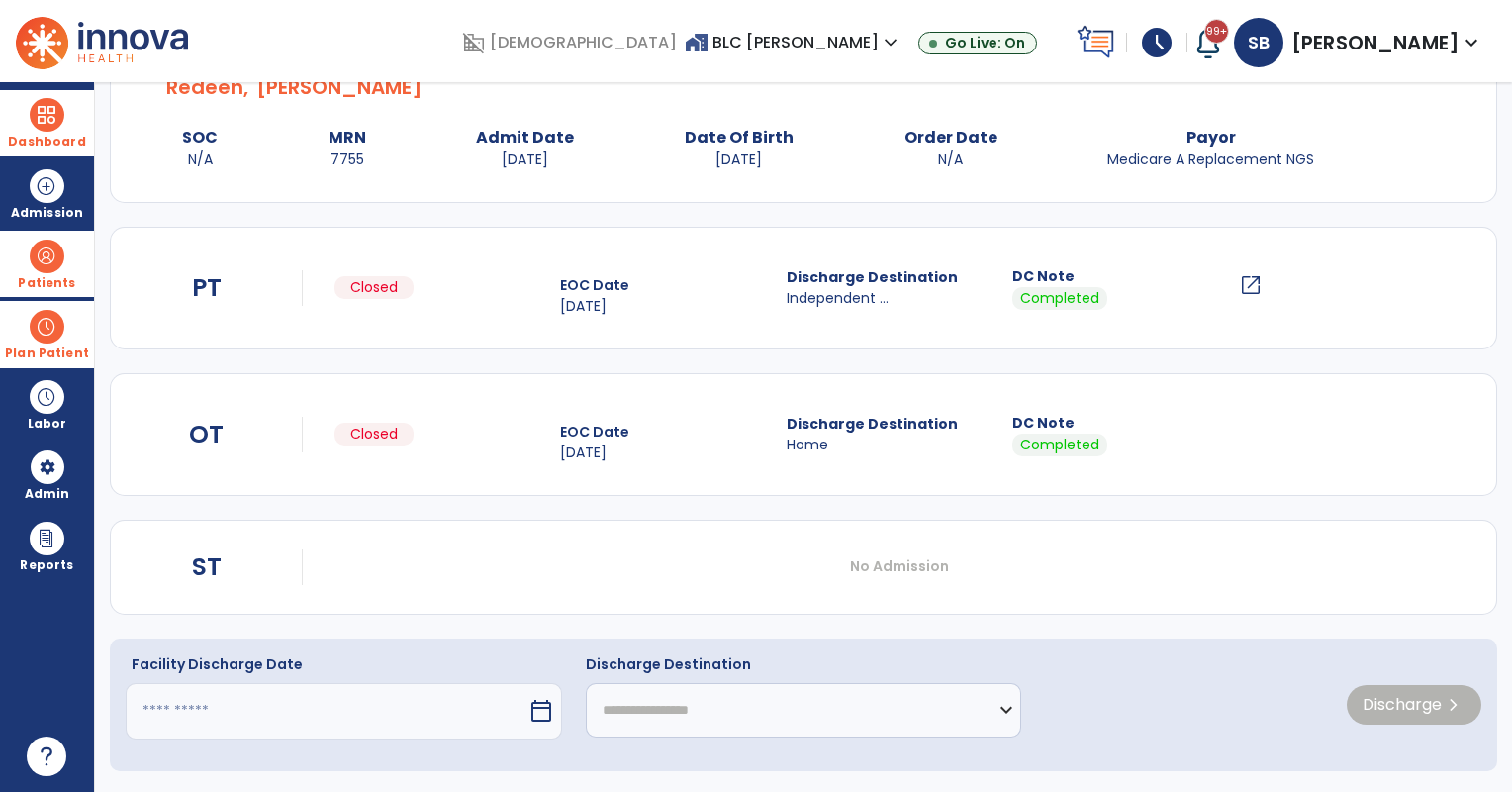 click on "calendar_today" at bounding box center [541, 711] 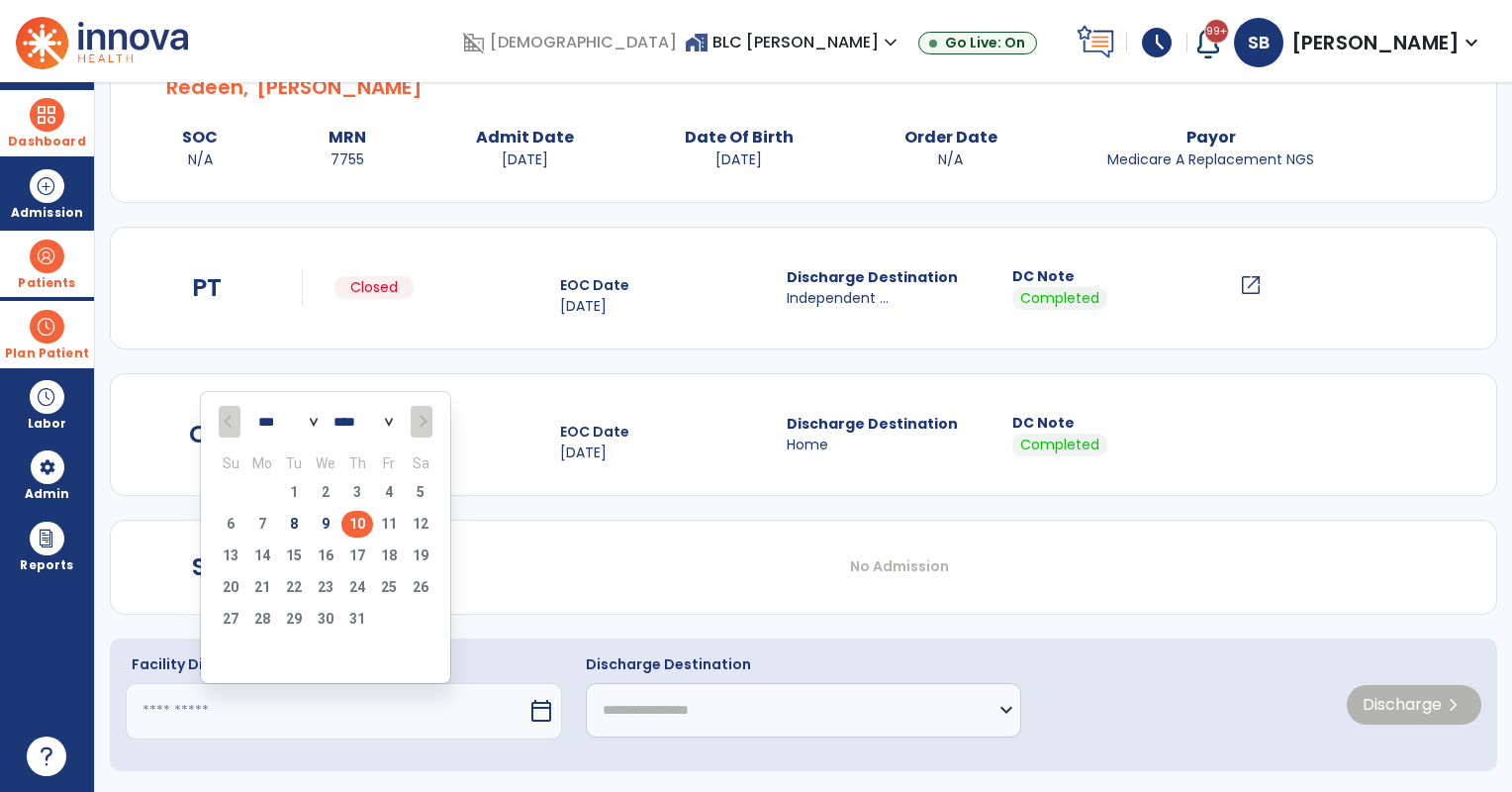 drag, startPoint x: 329, startPoint y: 524, endPoint x: 662, endPoint y: 658, distance: 358.94986 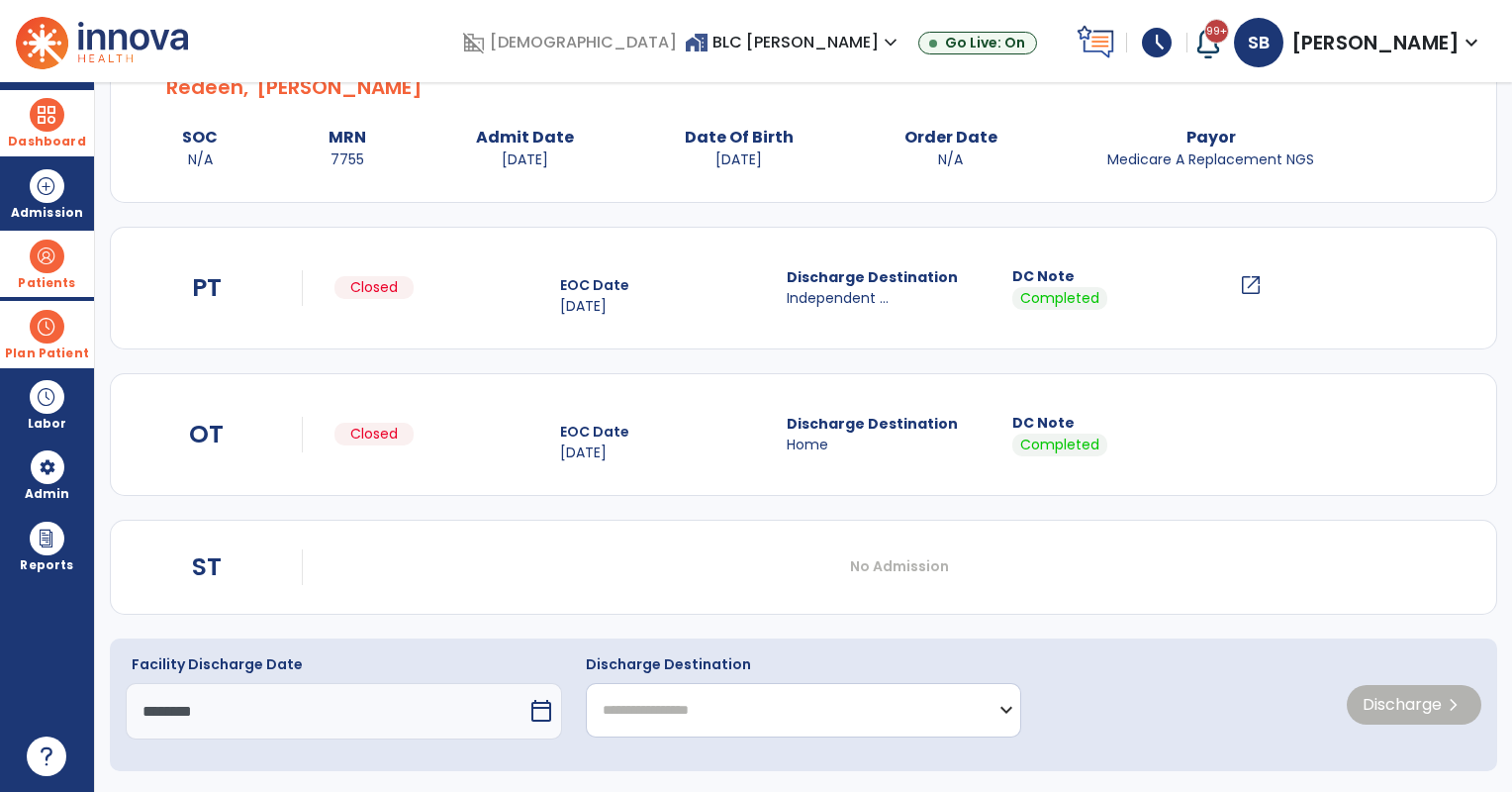 click on "**********" 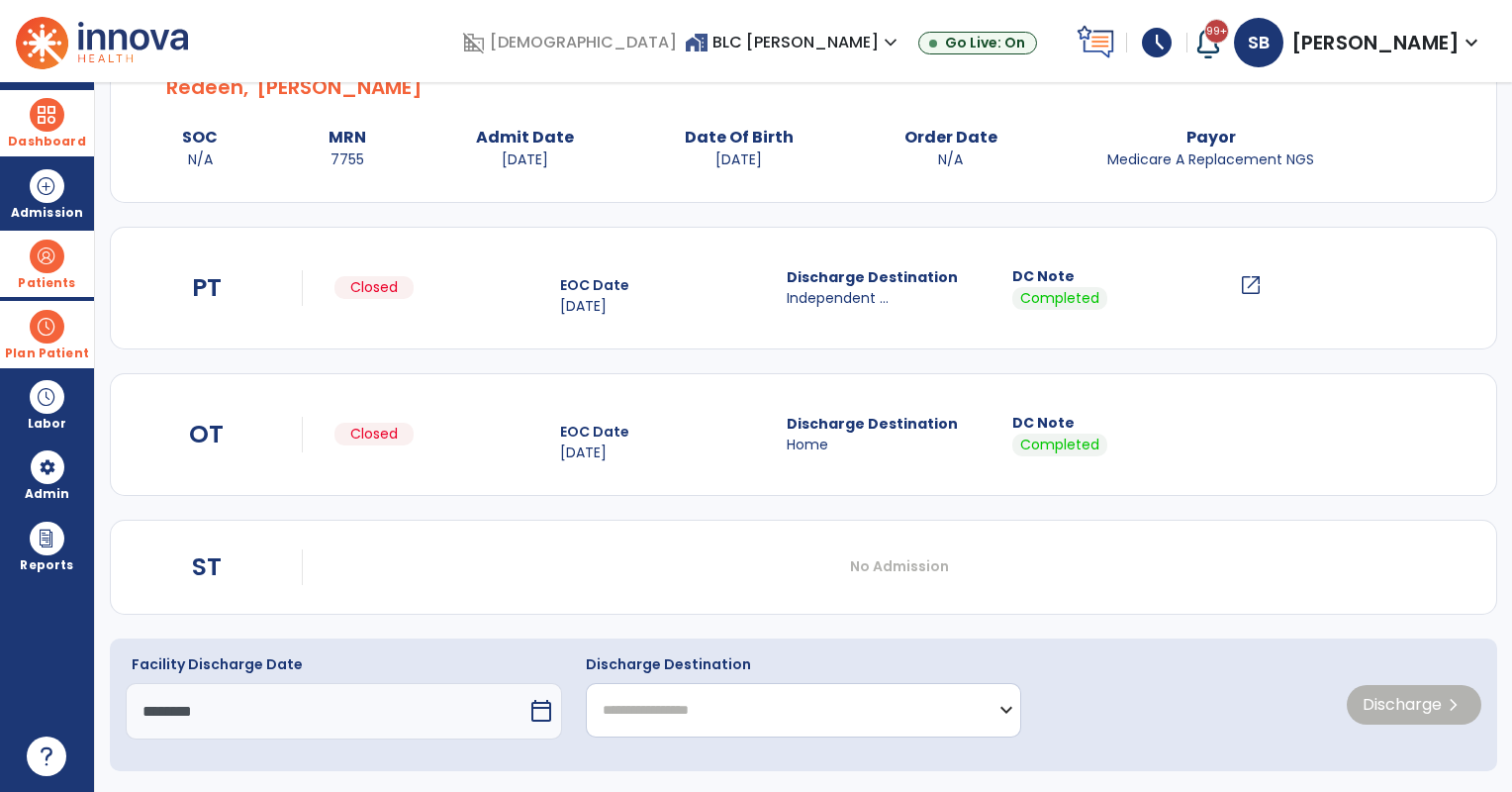 select on "**********" 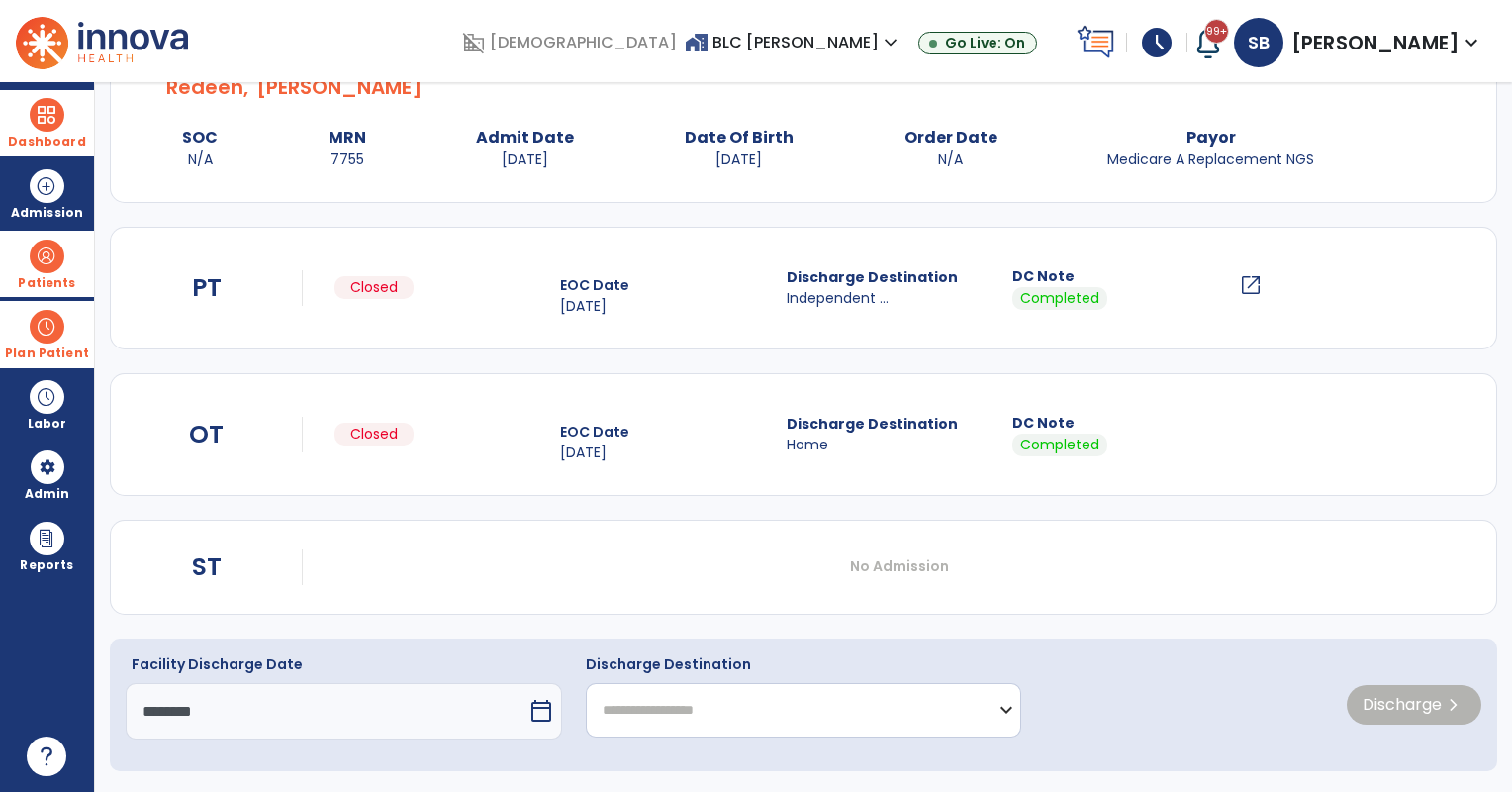 click on "**********" 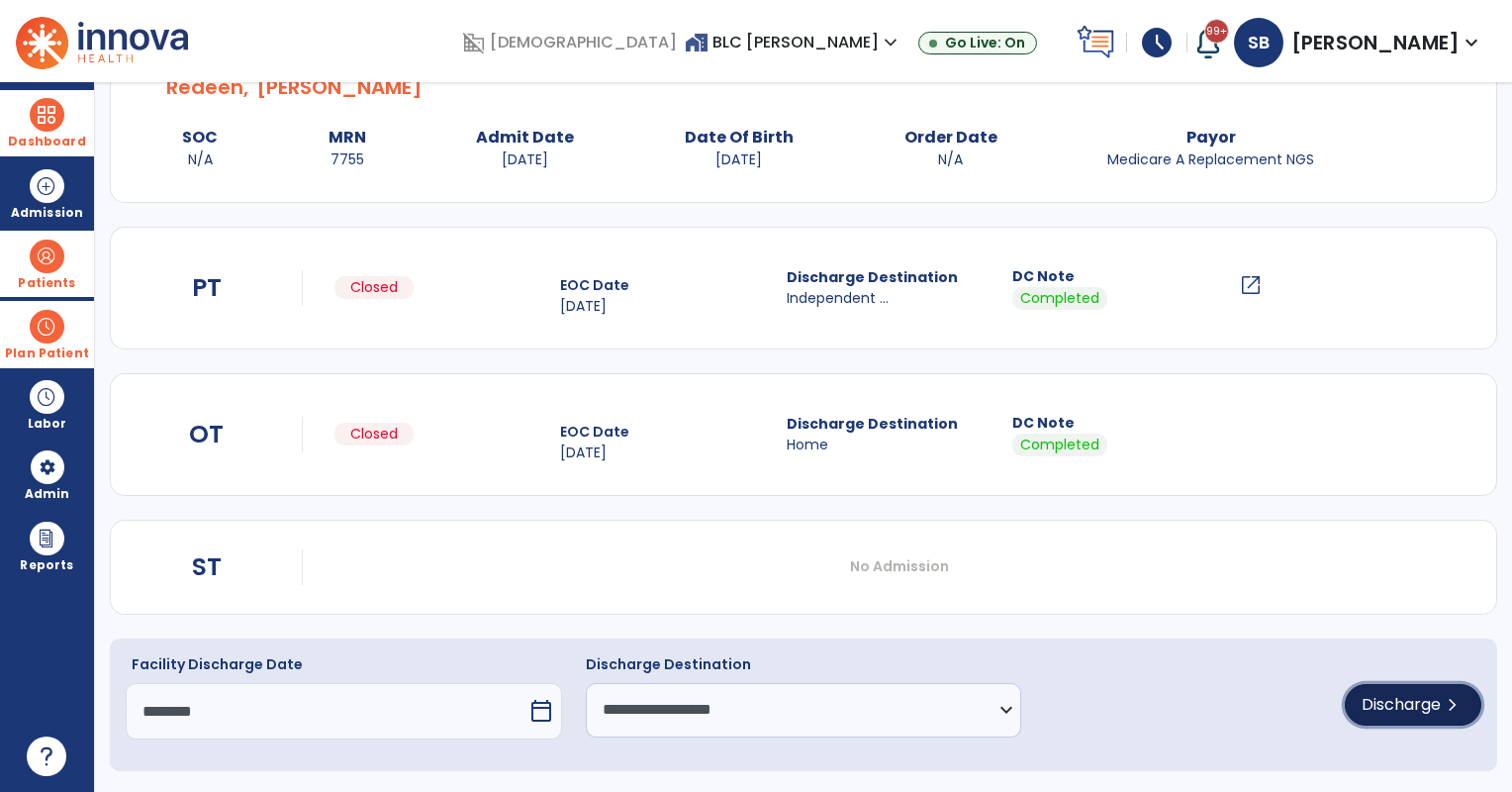 click on "Discharge" 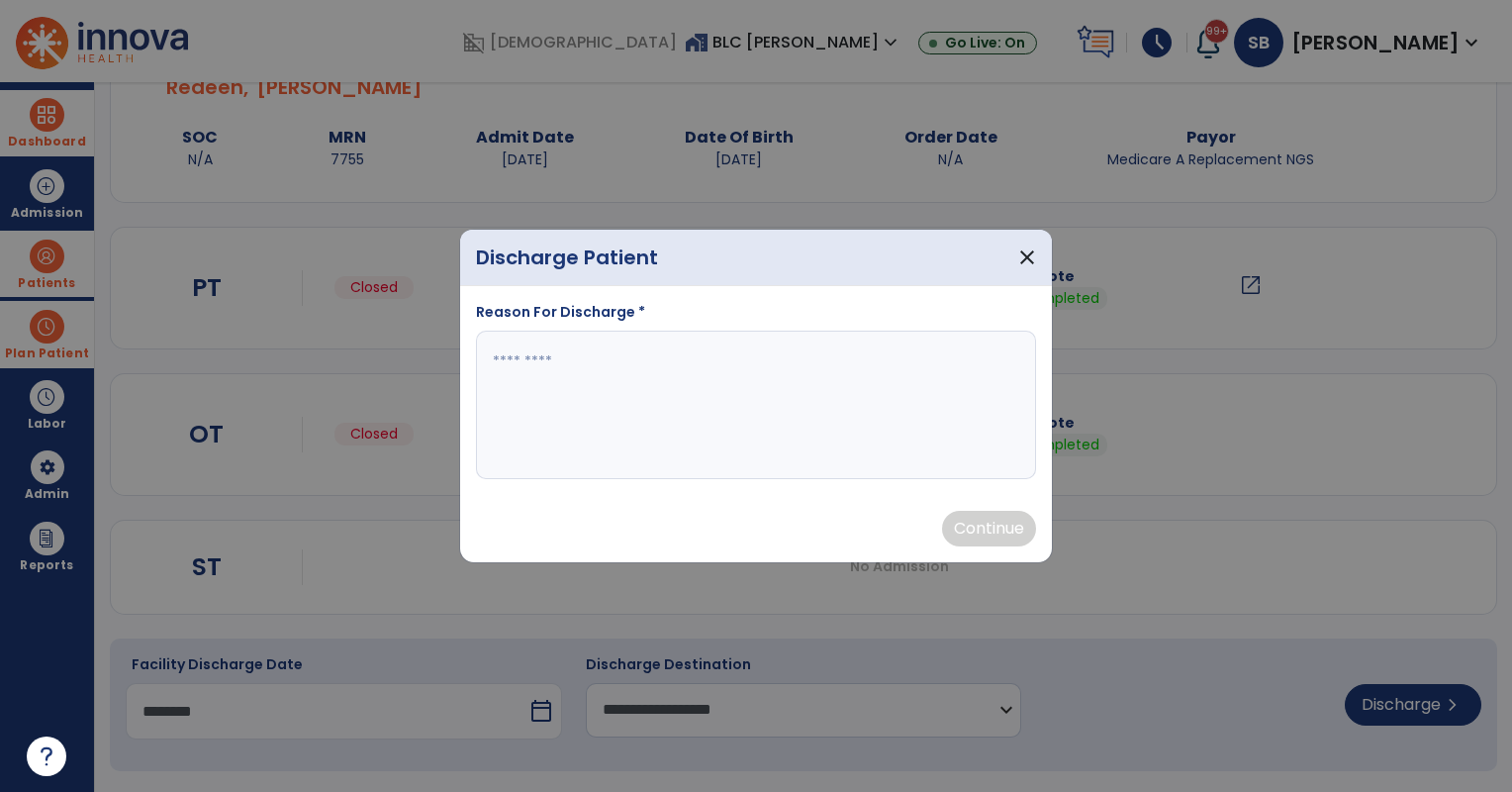 click at bounding box center (756, 405) 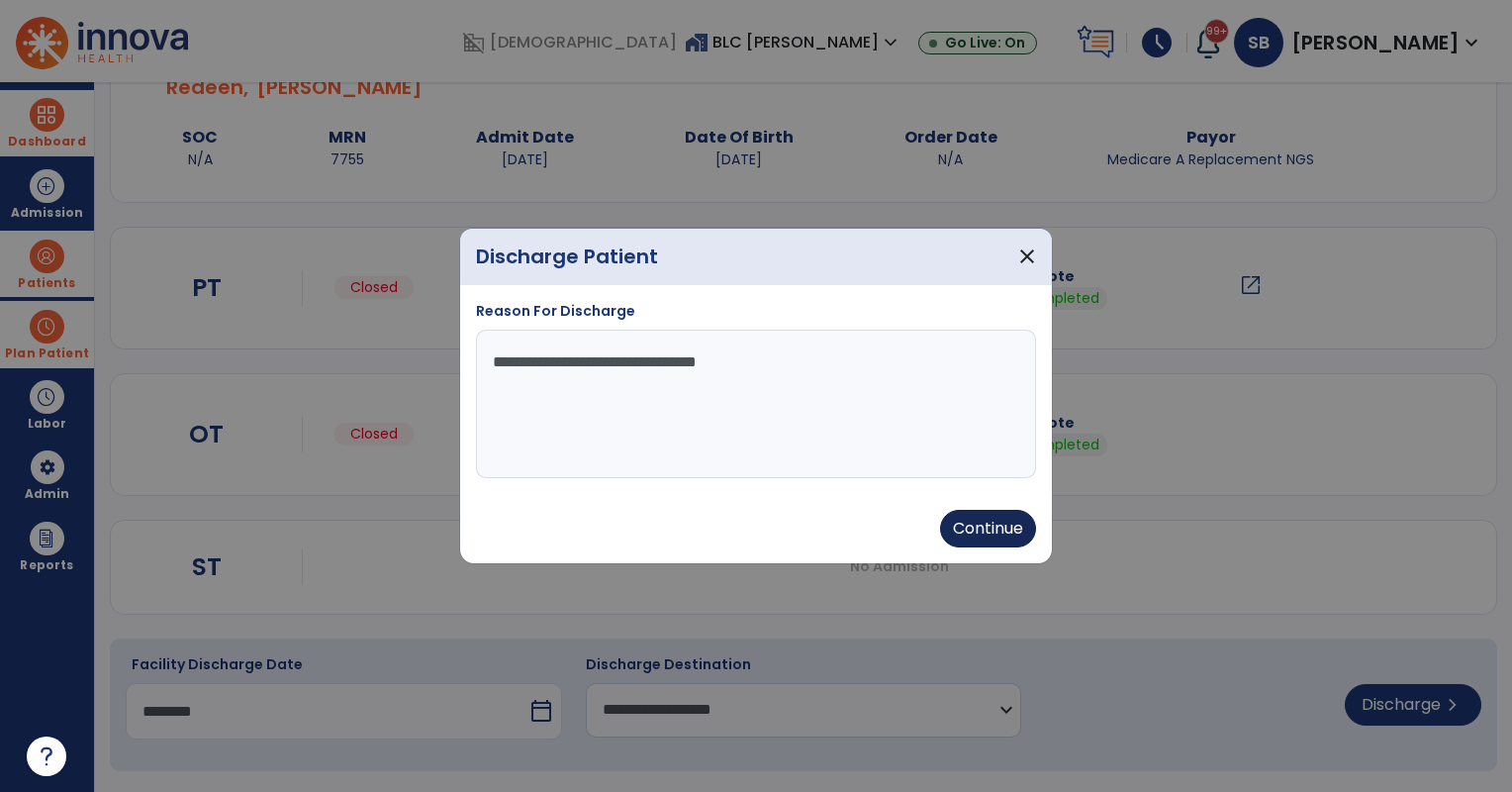 type on "**********" 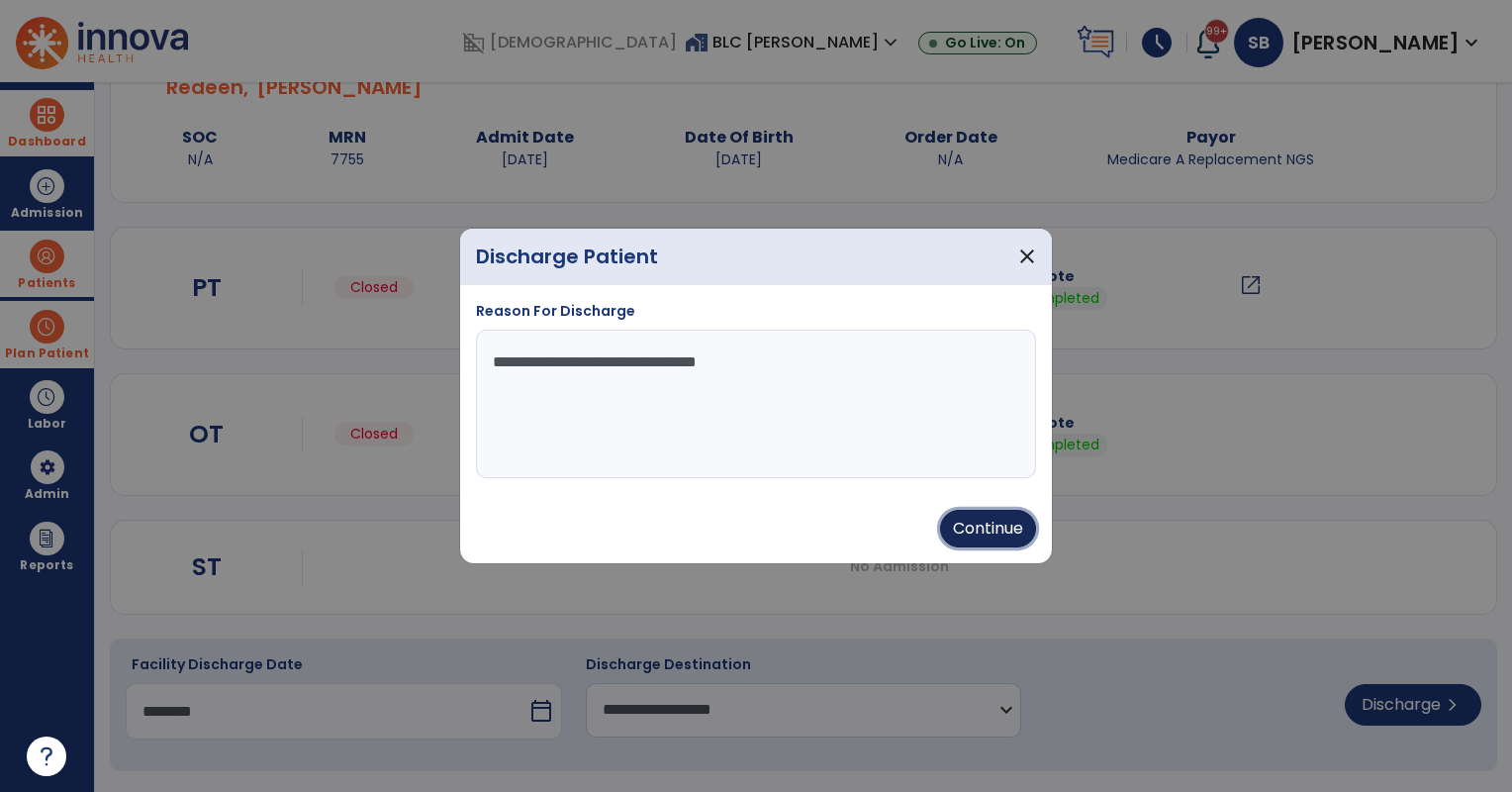 click on "Continue" at bounding box center [988, 529] 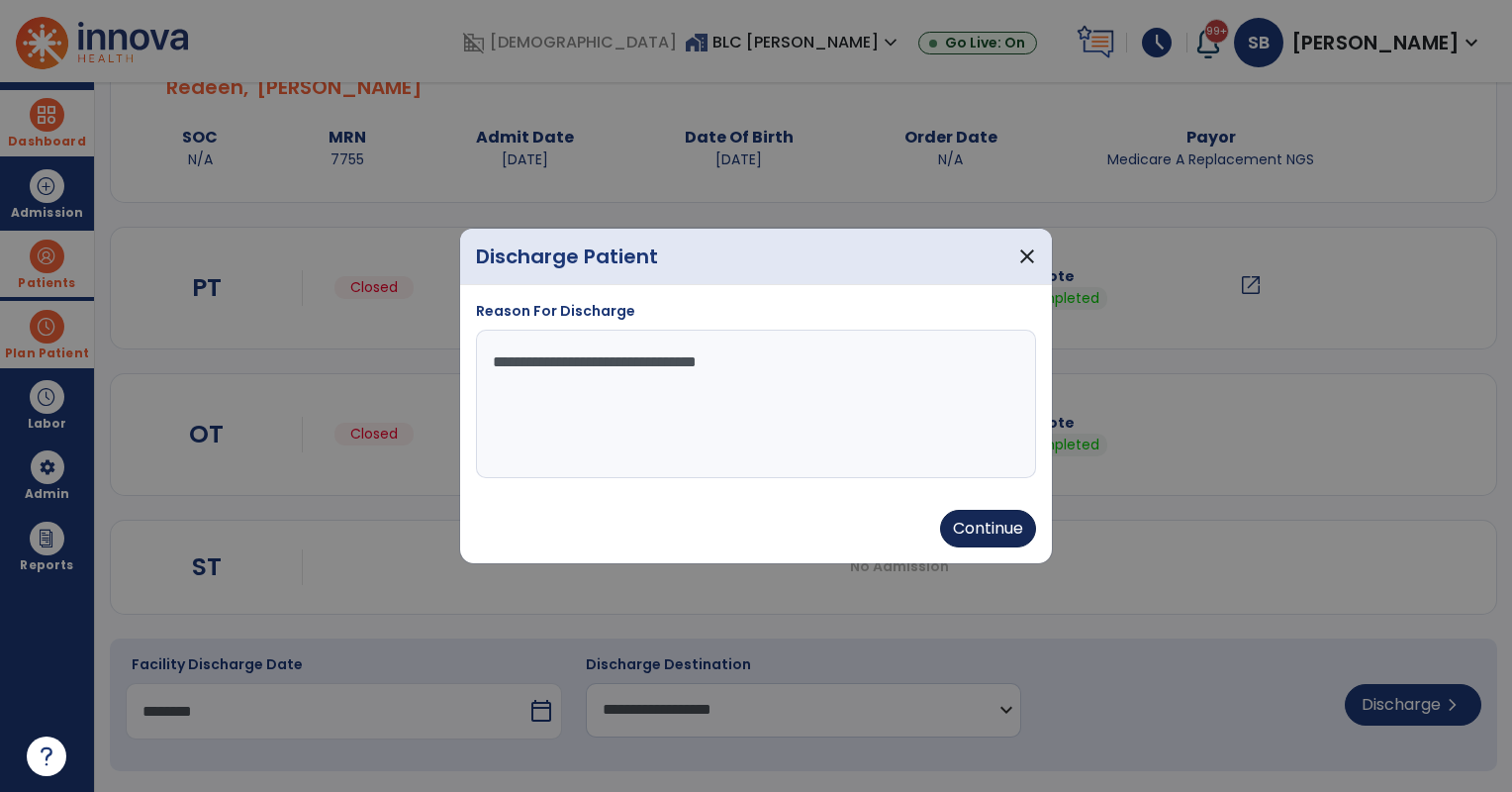 type on "********" 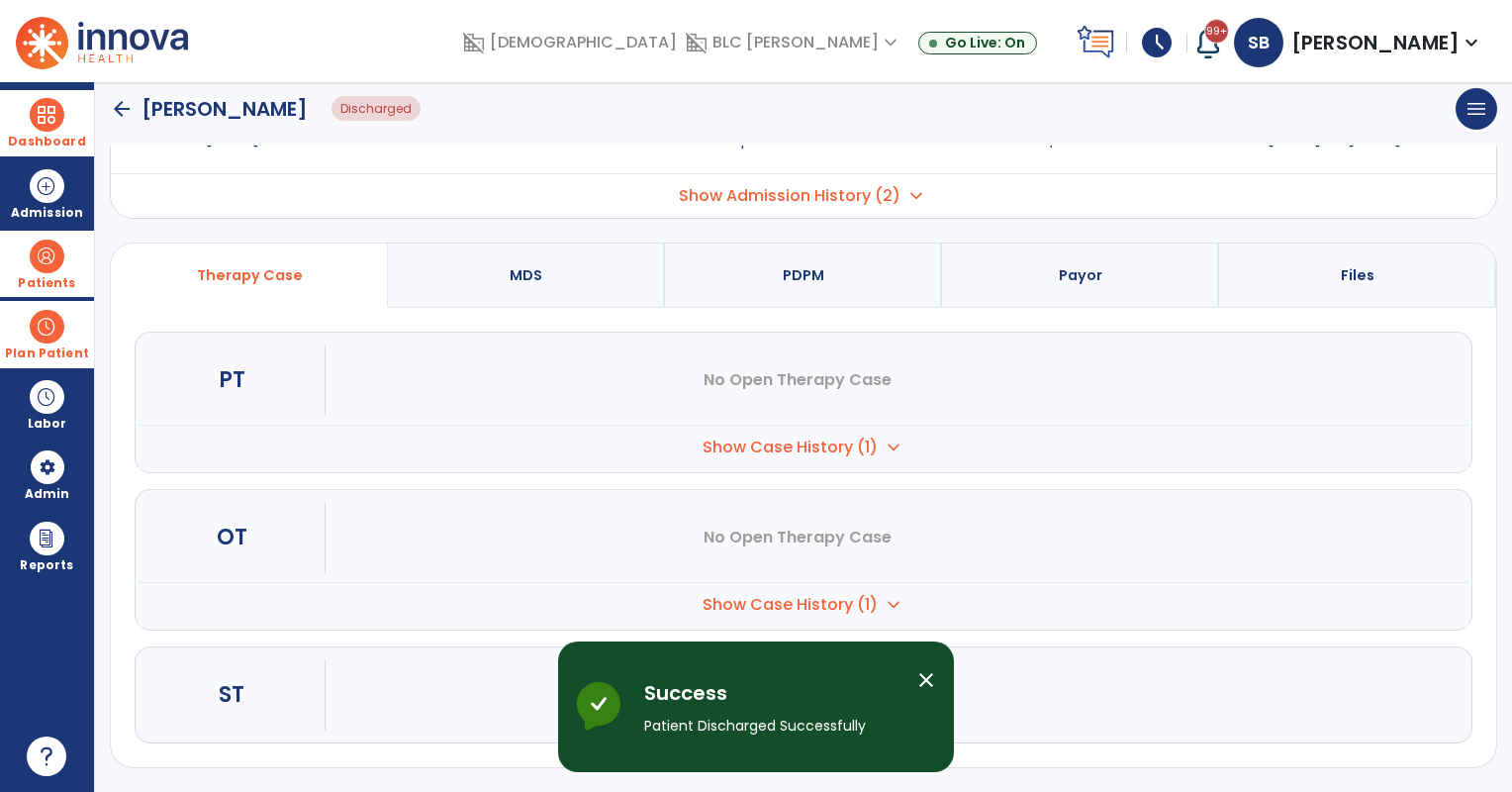 scroll, scrollTop: 91, scrollLeft: 0, axis: vertical 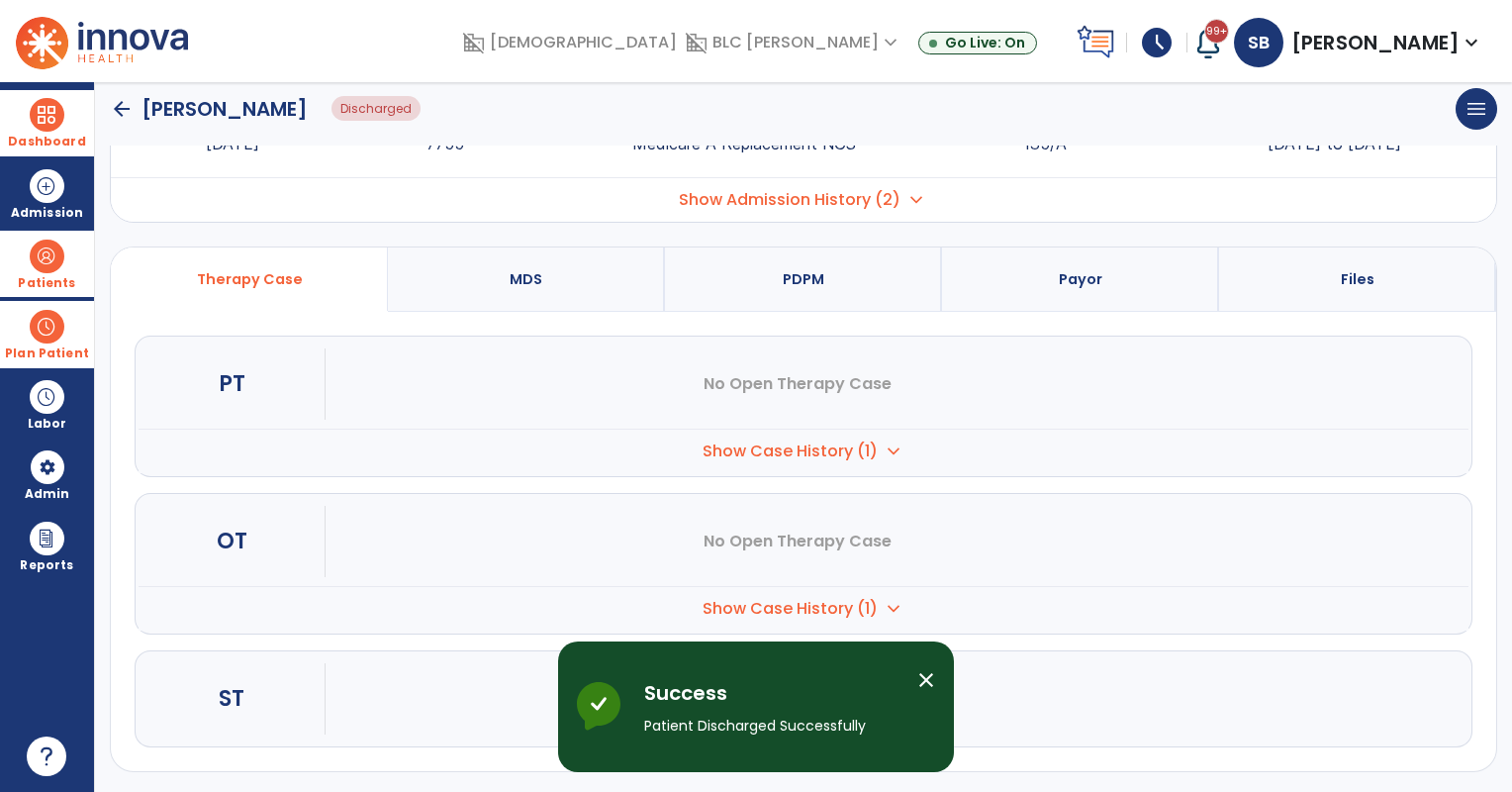 drag, startPoint x: 37, startPoint y: 257, endPoint x: 119, endPoint y: 265, distance: 82.38932 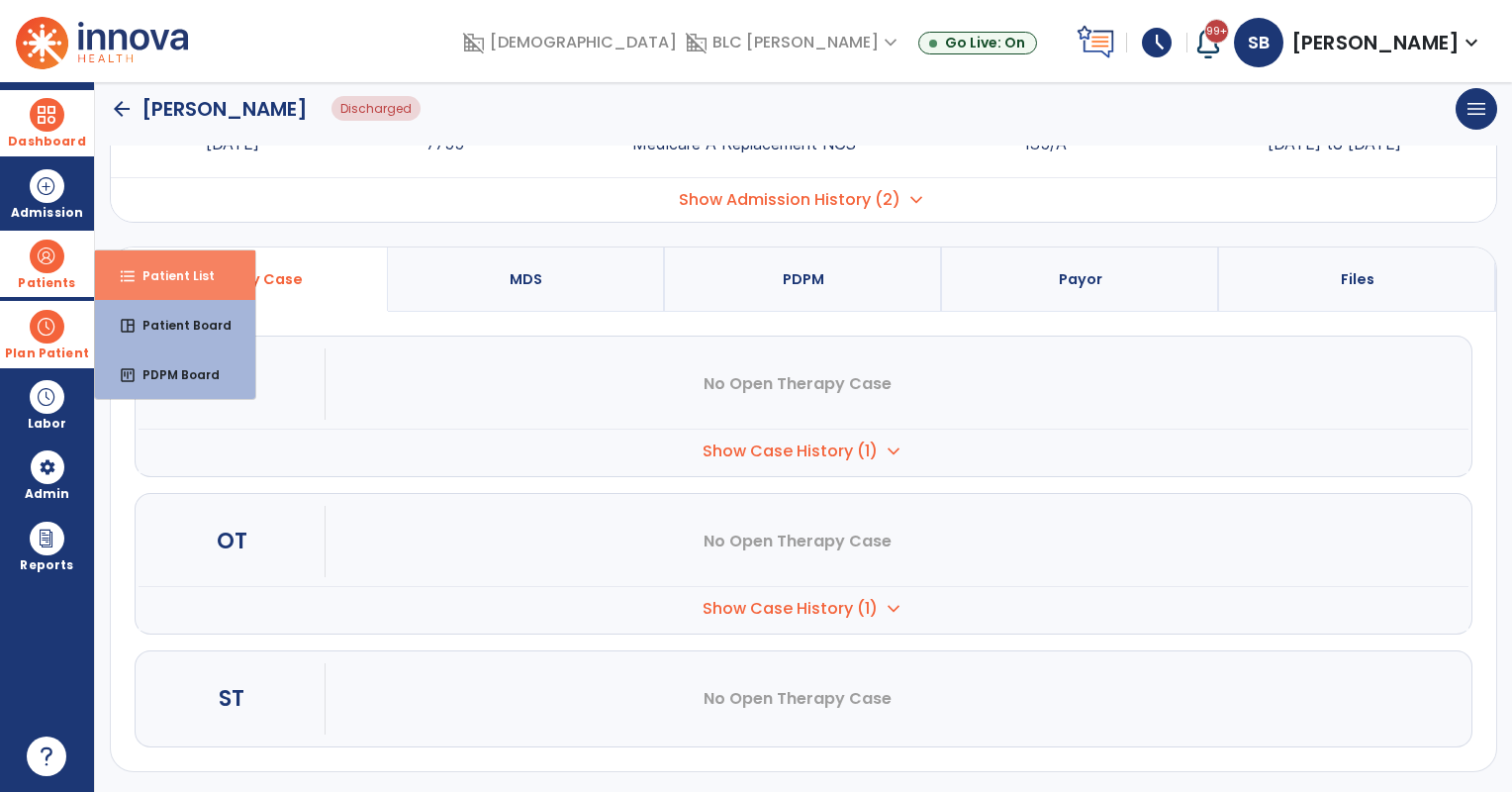 click on "Patient List" at bounding box center (170, 275) 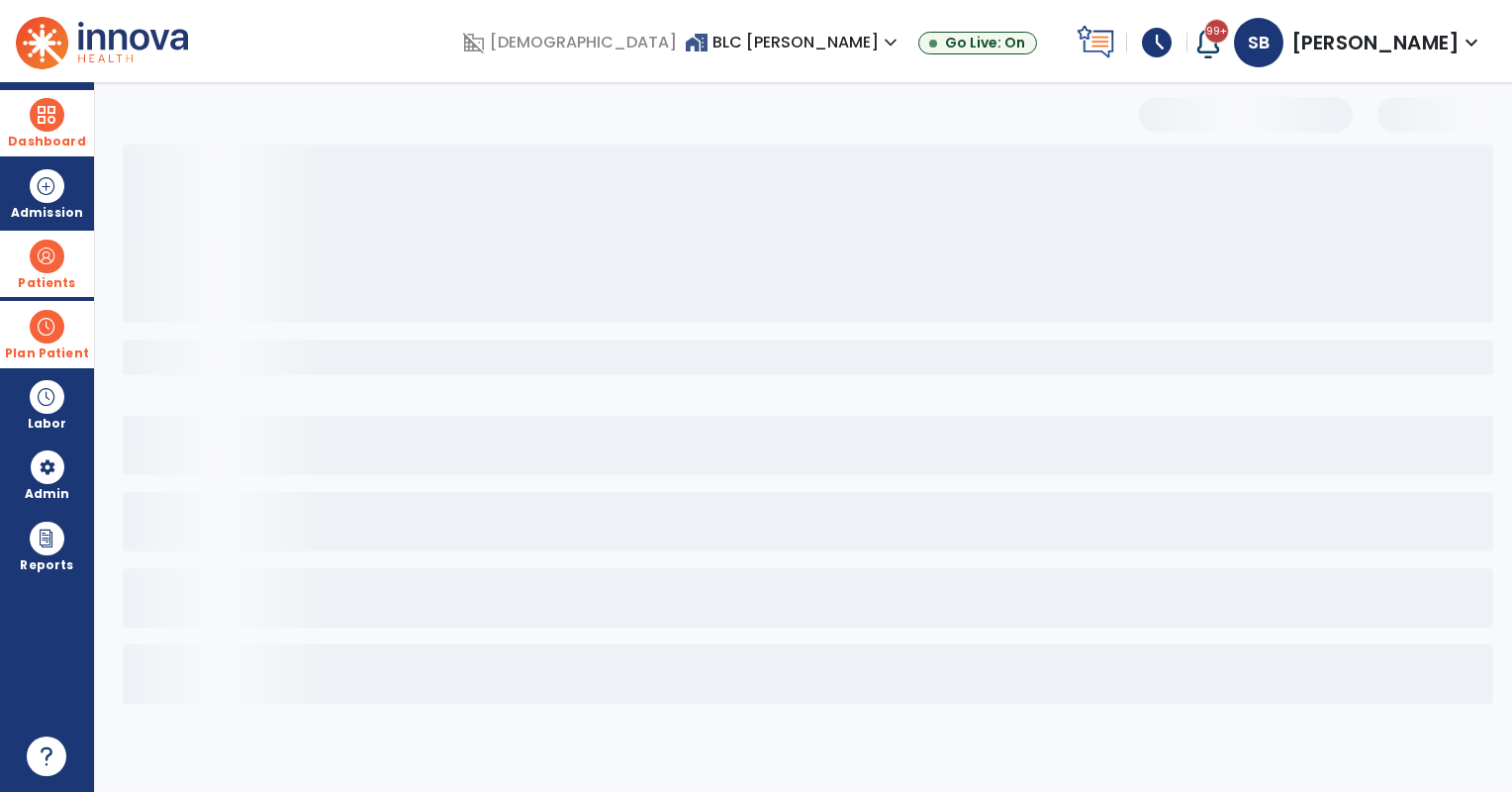 scroll, scrollTop: 0, scrollLeft: 0, axis: both 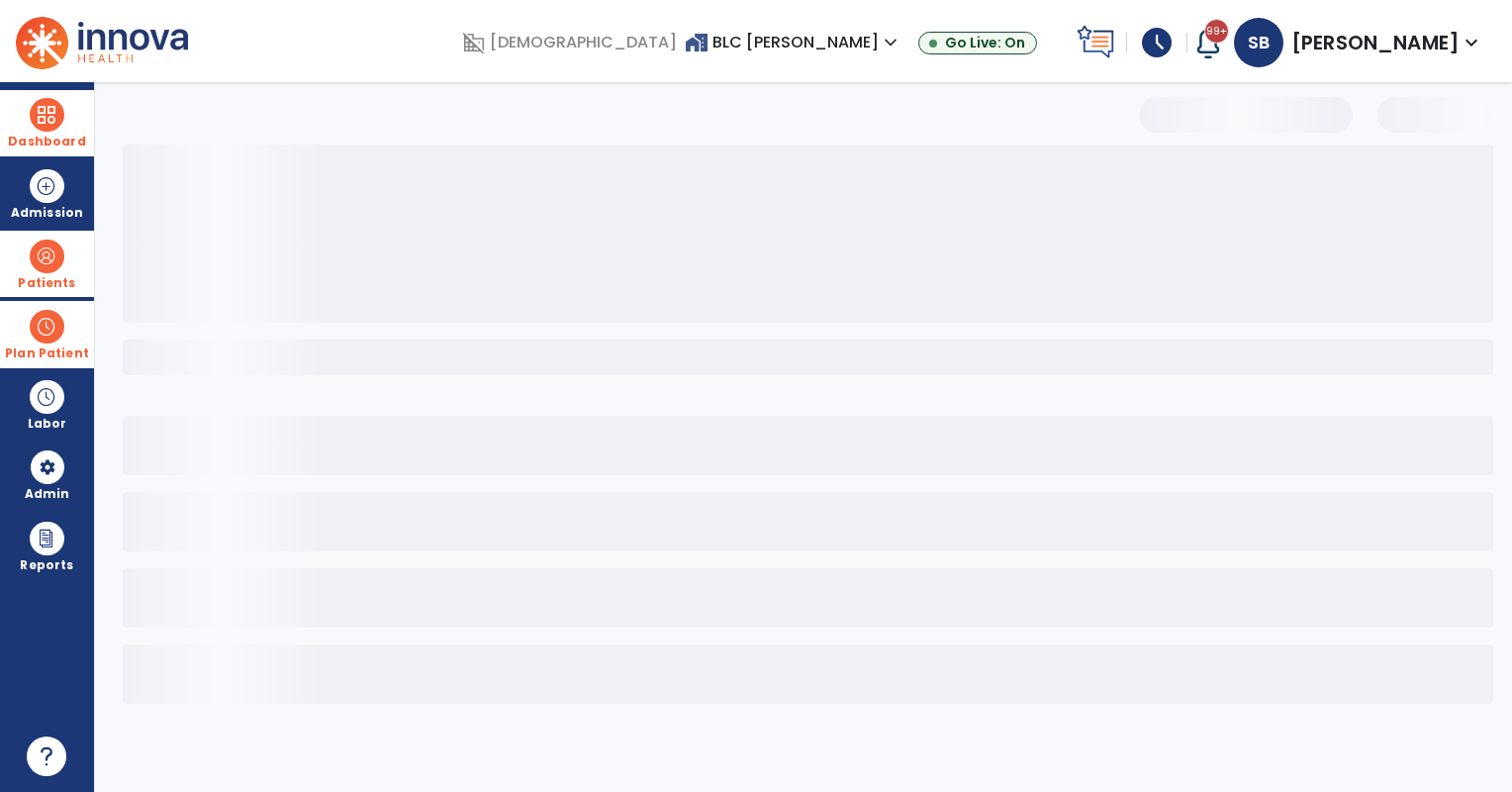 select on "***" 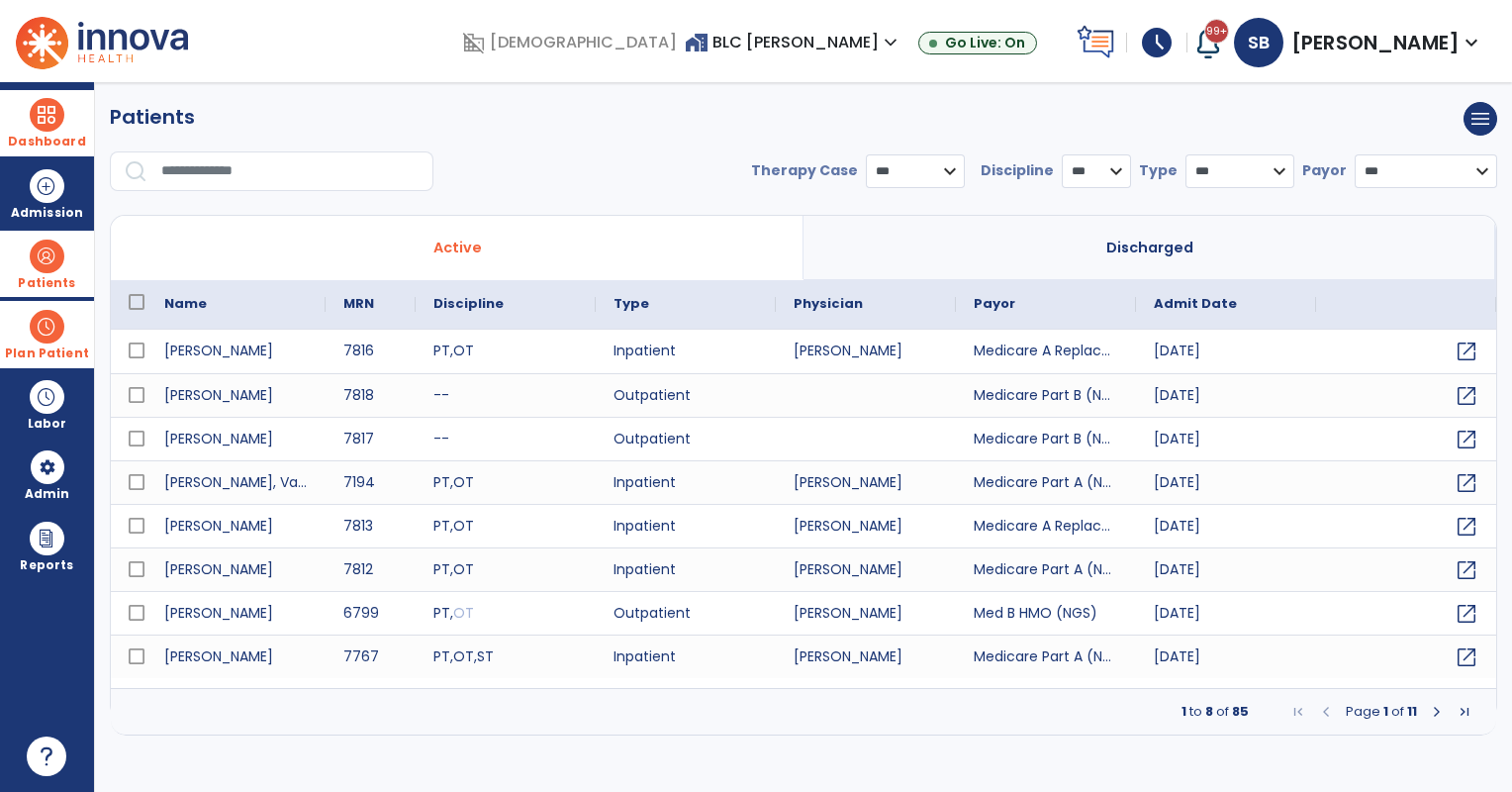 click at bounding box center (1437, 712) 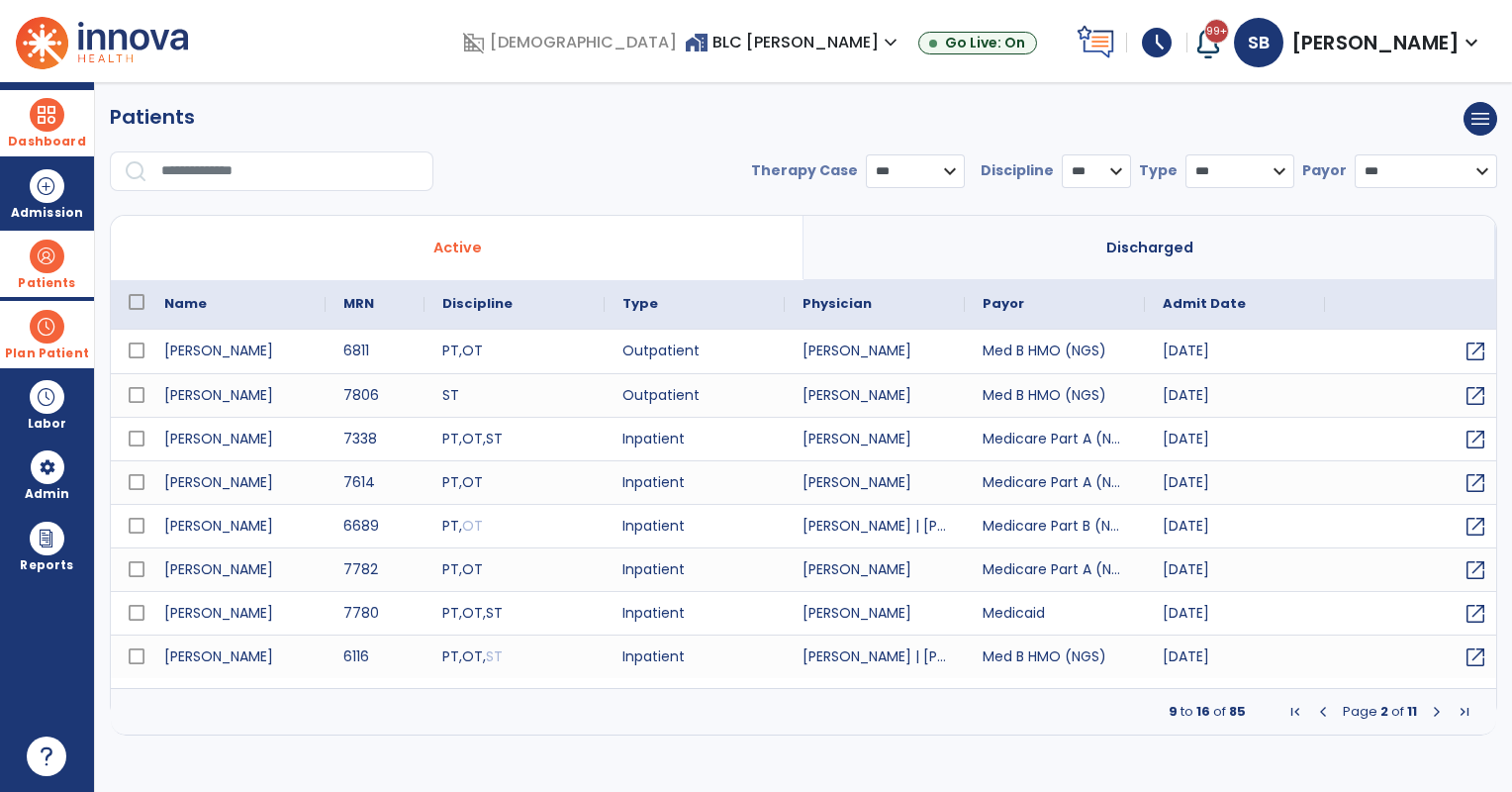 click at bounding box center [1437, 712] 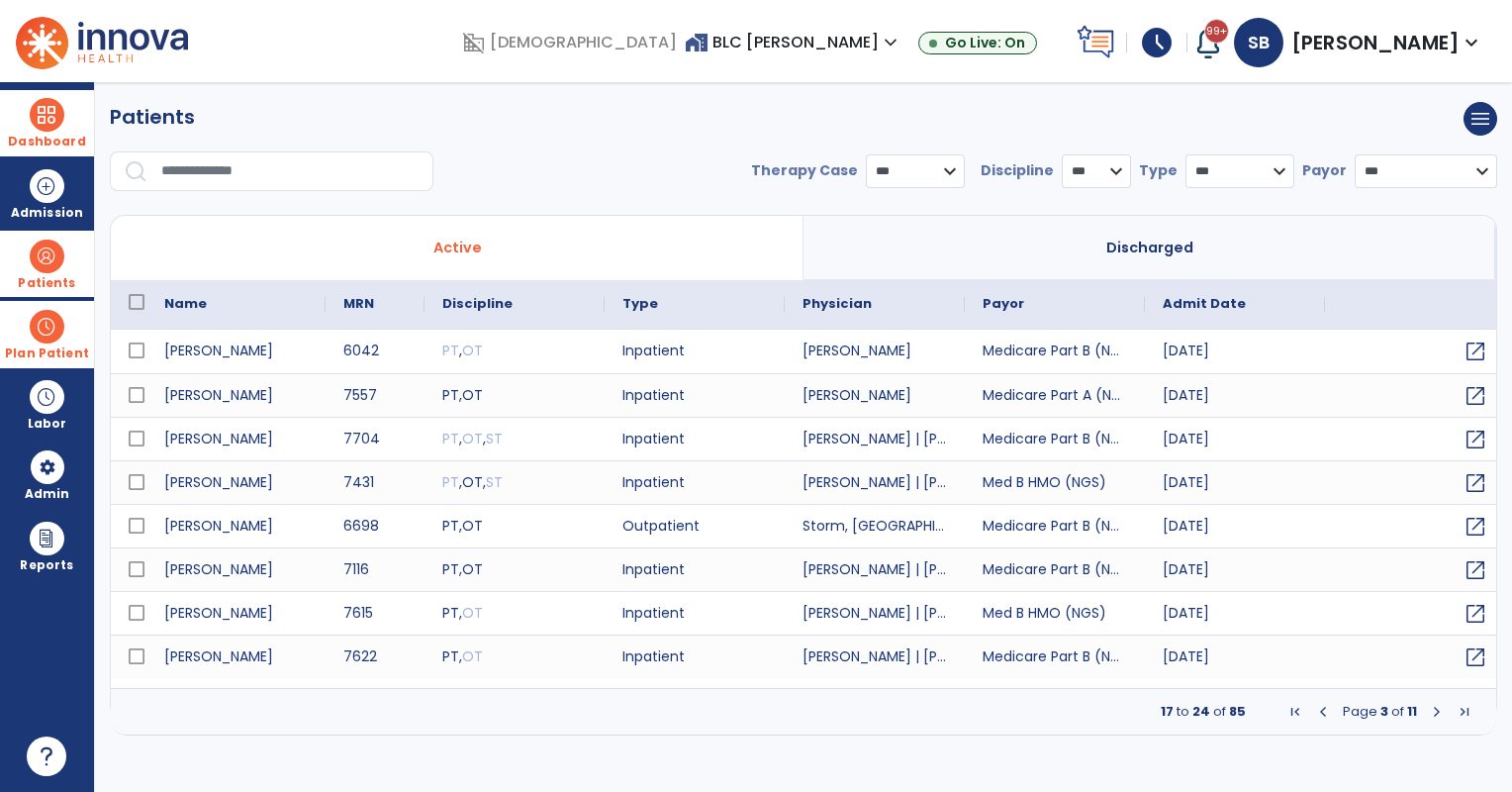 click at bounding box center (1437, 712) 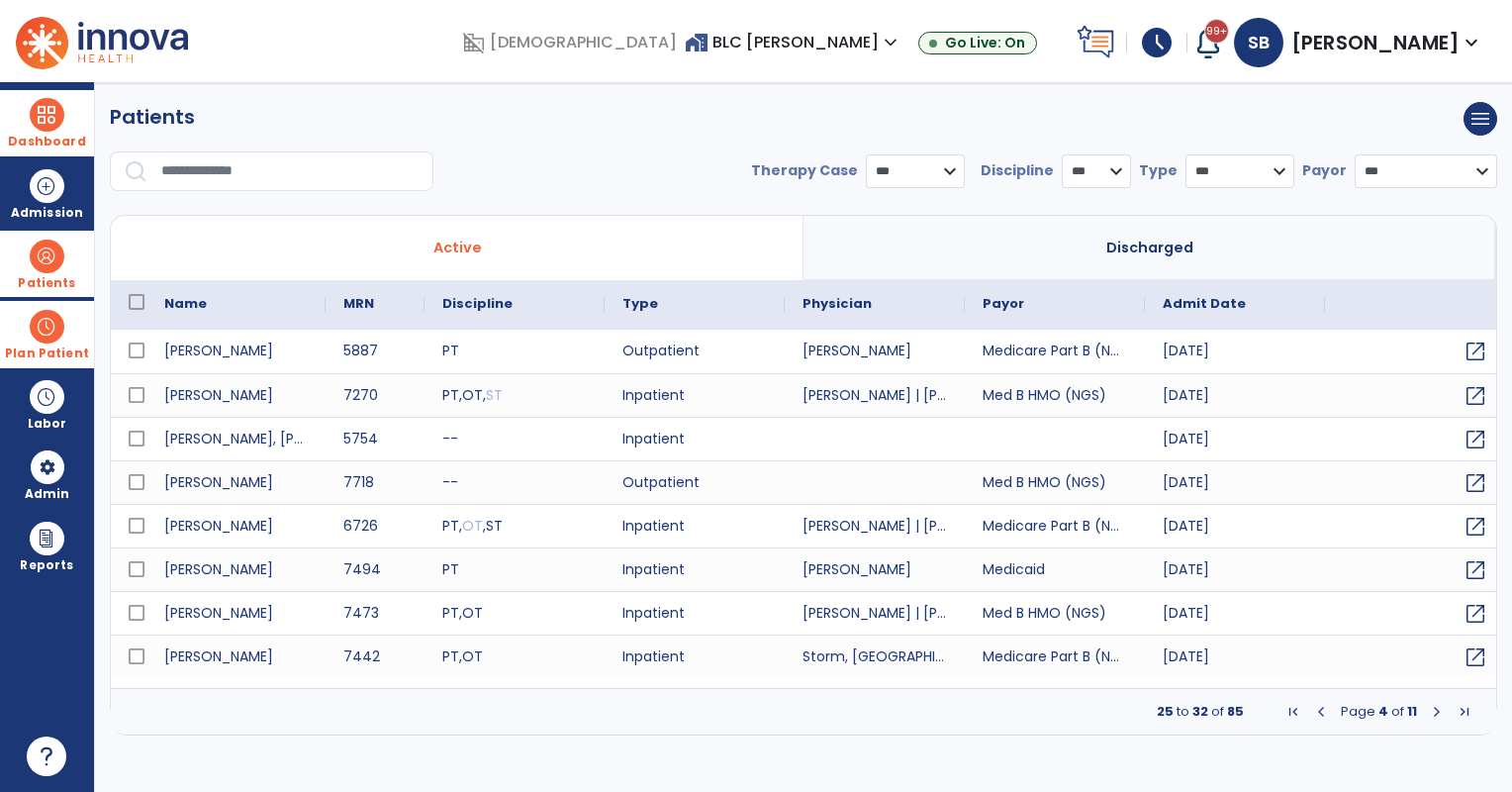 click at bounding box center [290, 171] 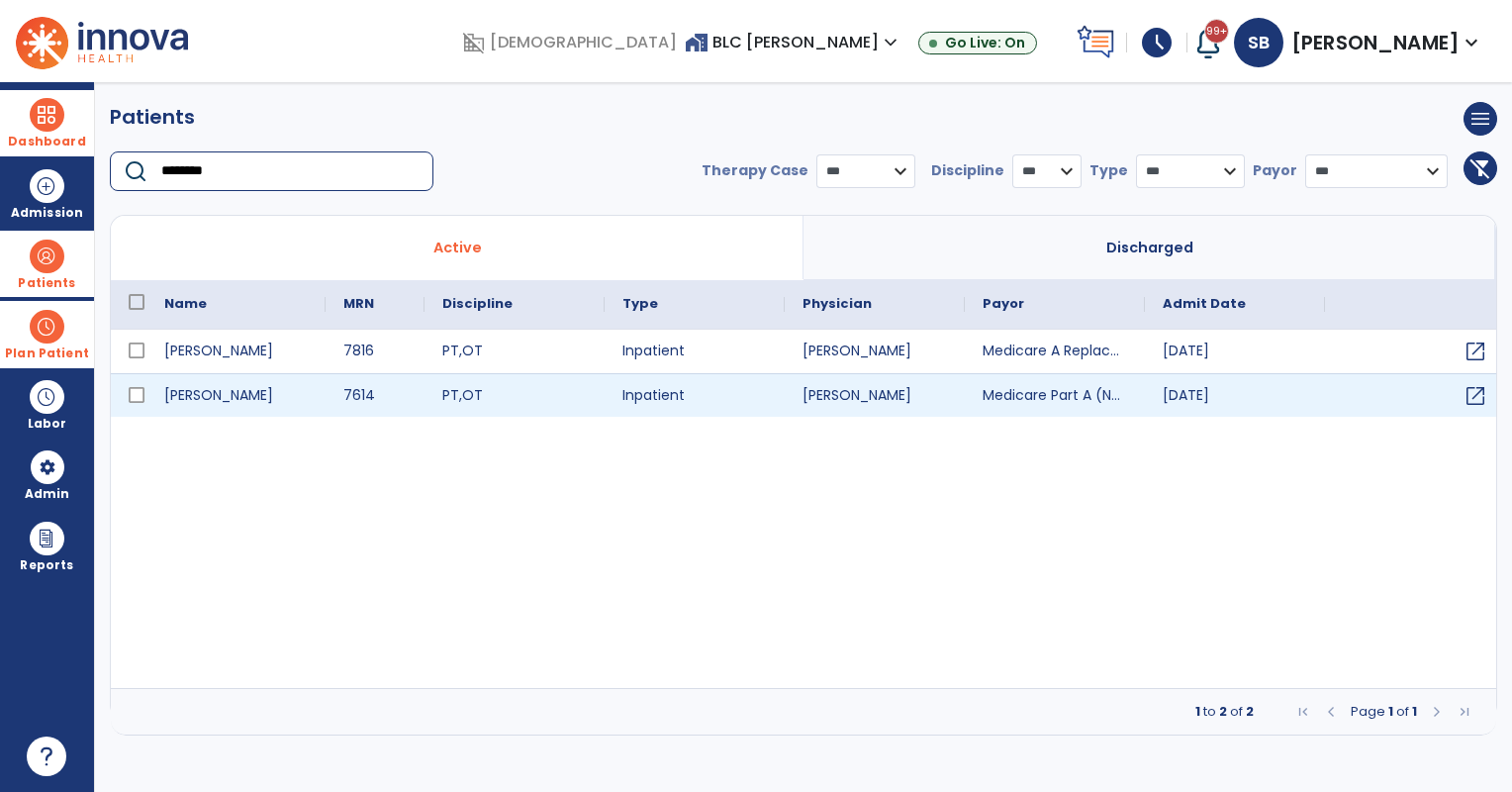 type on "********" 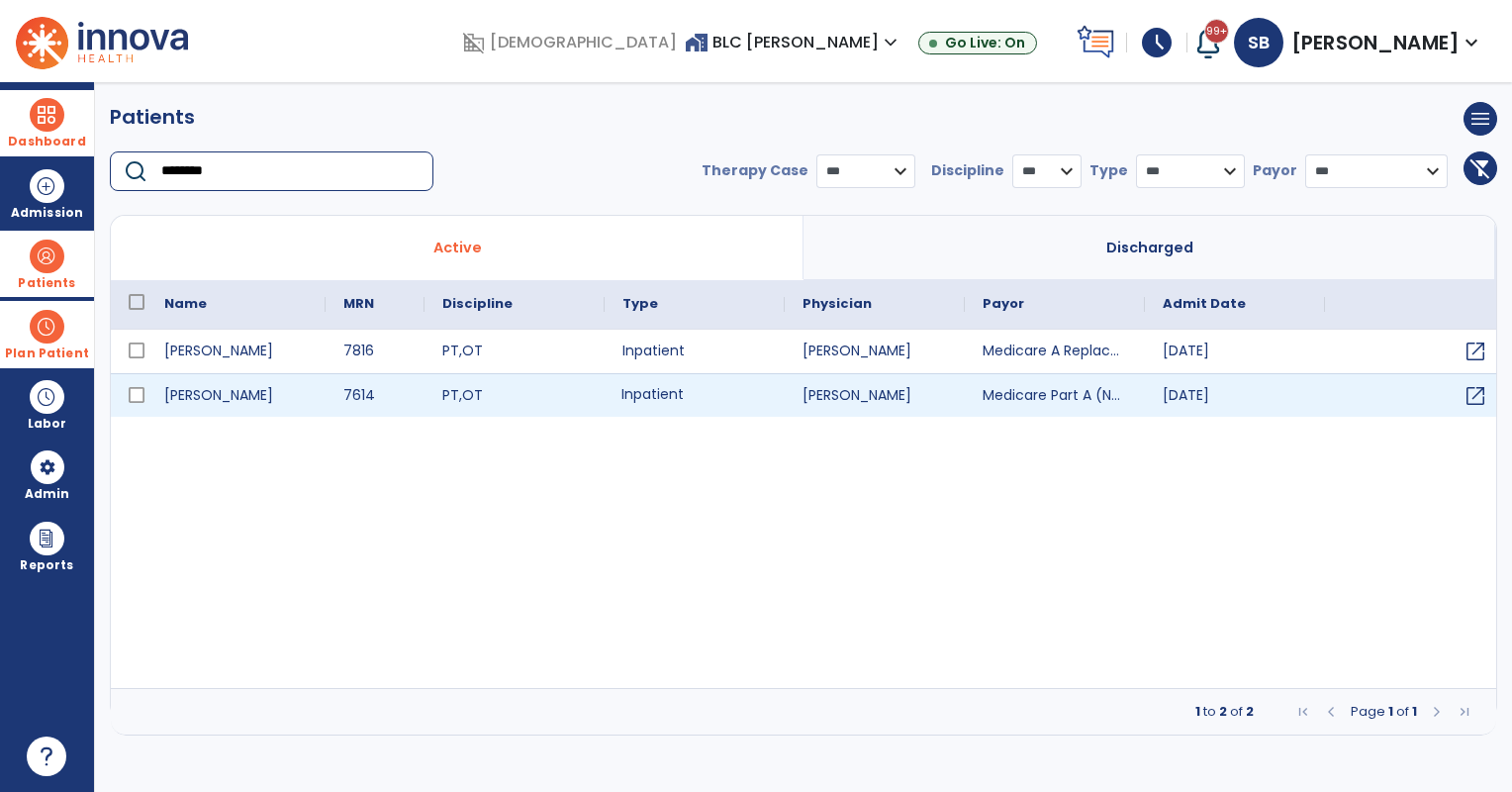 click on "Inpatient" at bounding box center [695, 395] 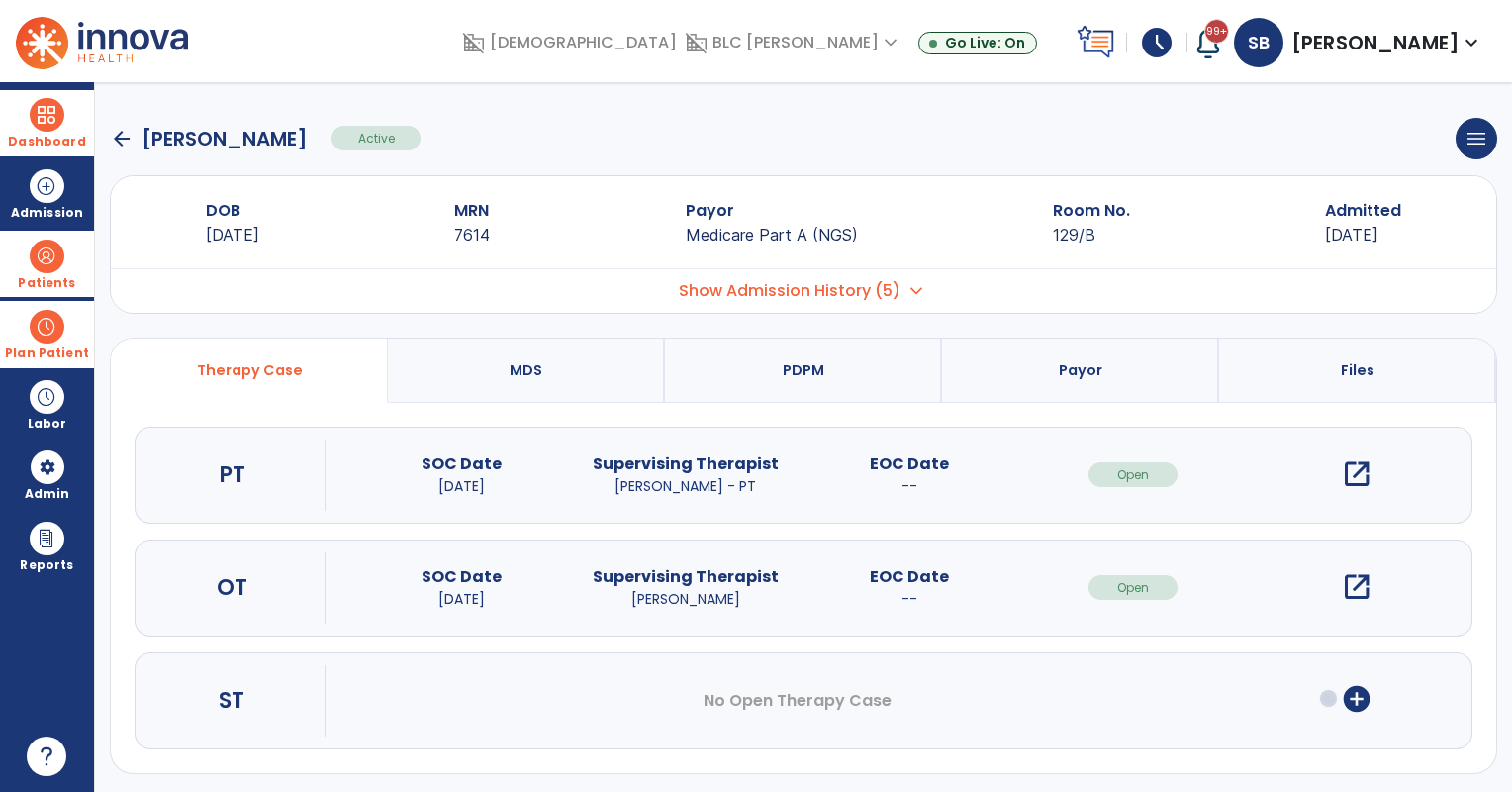 click on "open_in_new" at bounding box center [1357, 474] 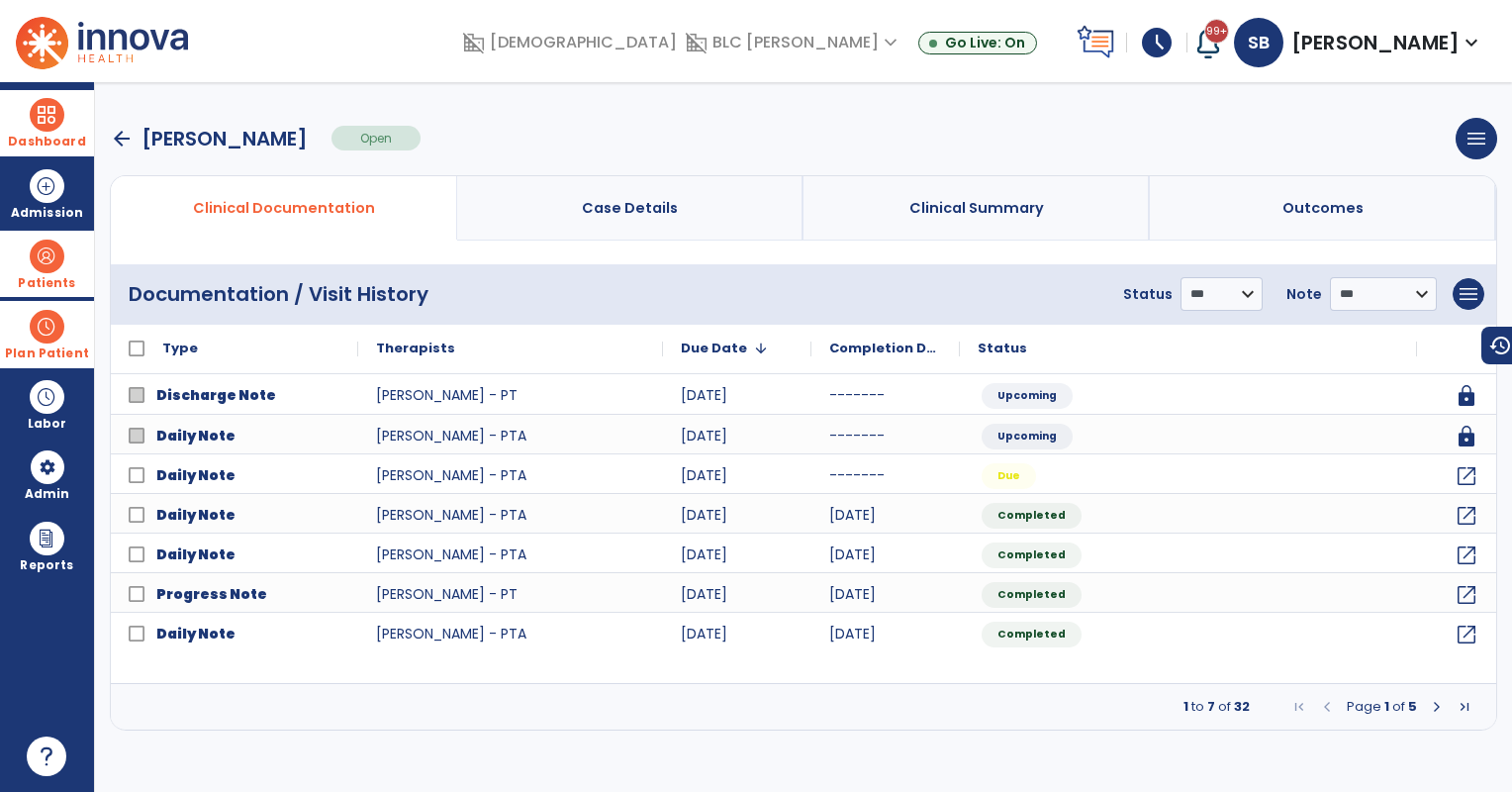 click at bounding box center (1437, 707) 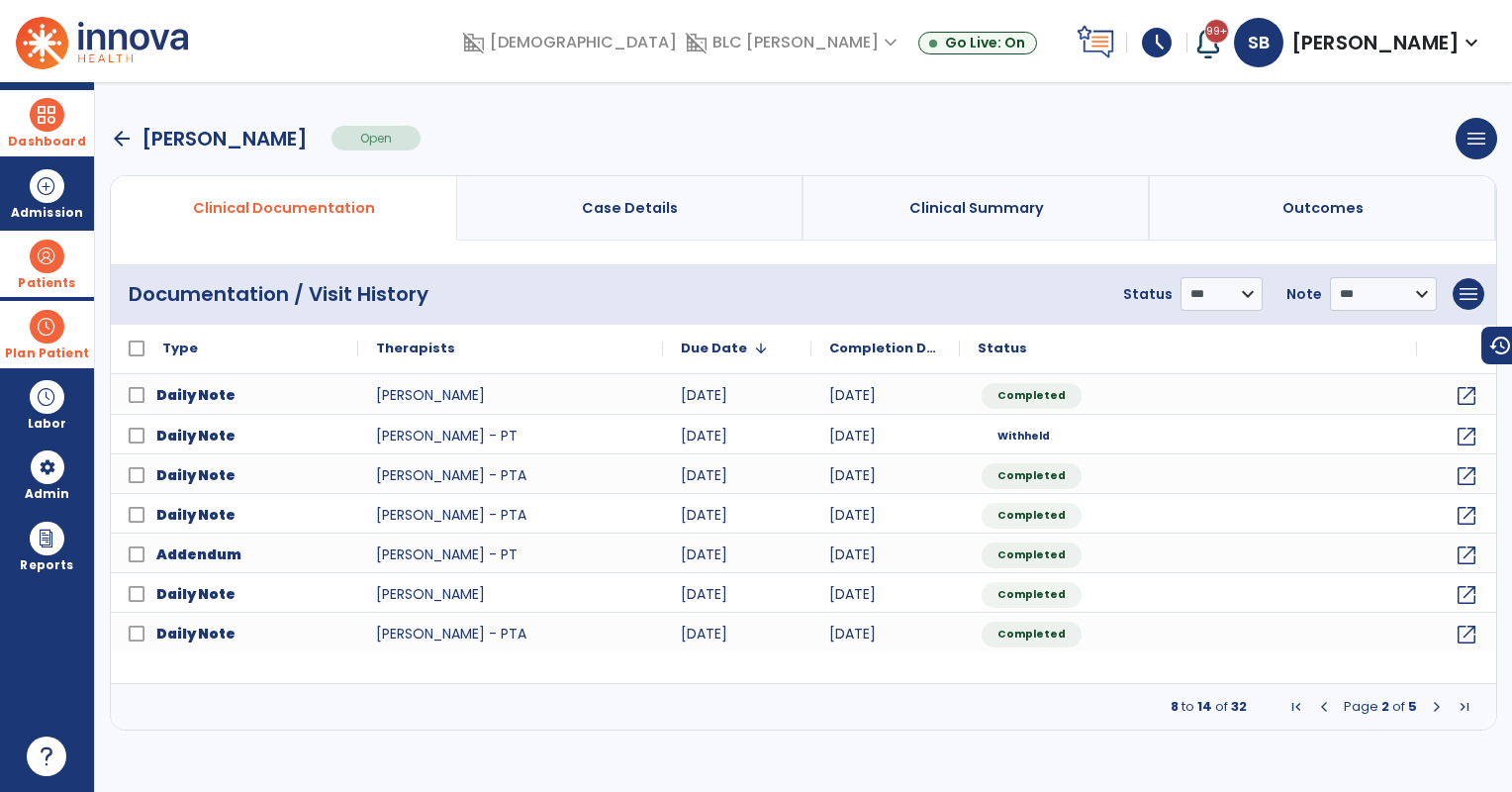 click at bounding box center [1324, 707] 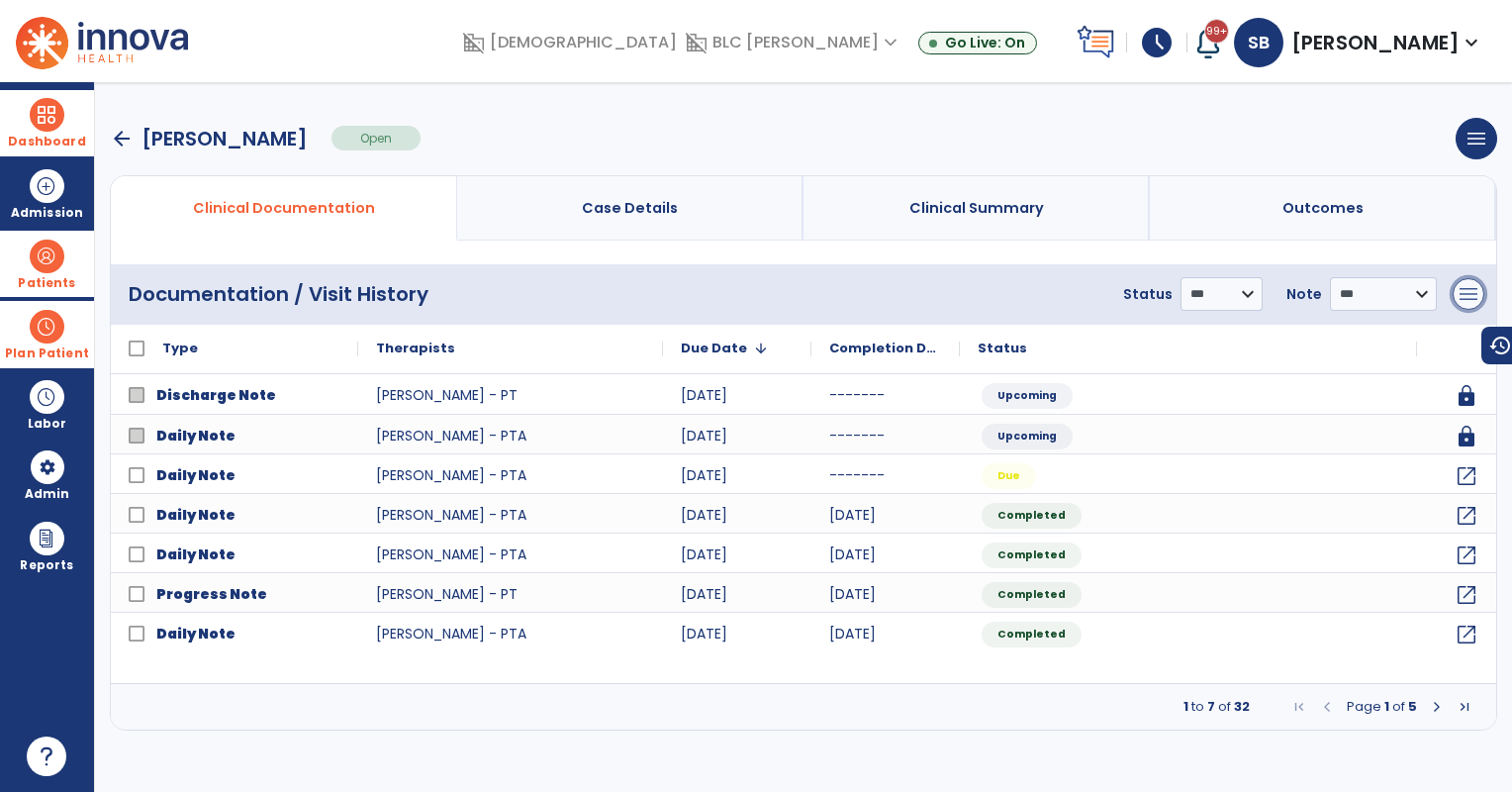 click on "menu" at bounding box center (1468, 294) 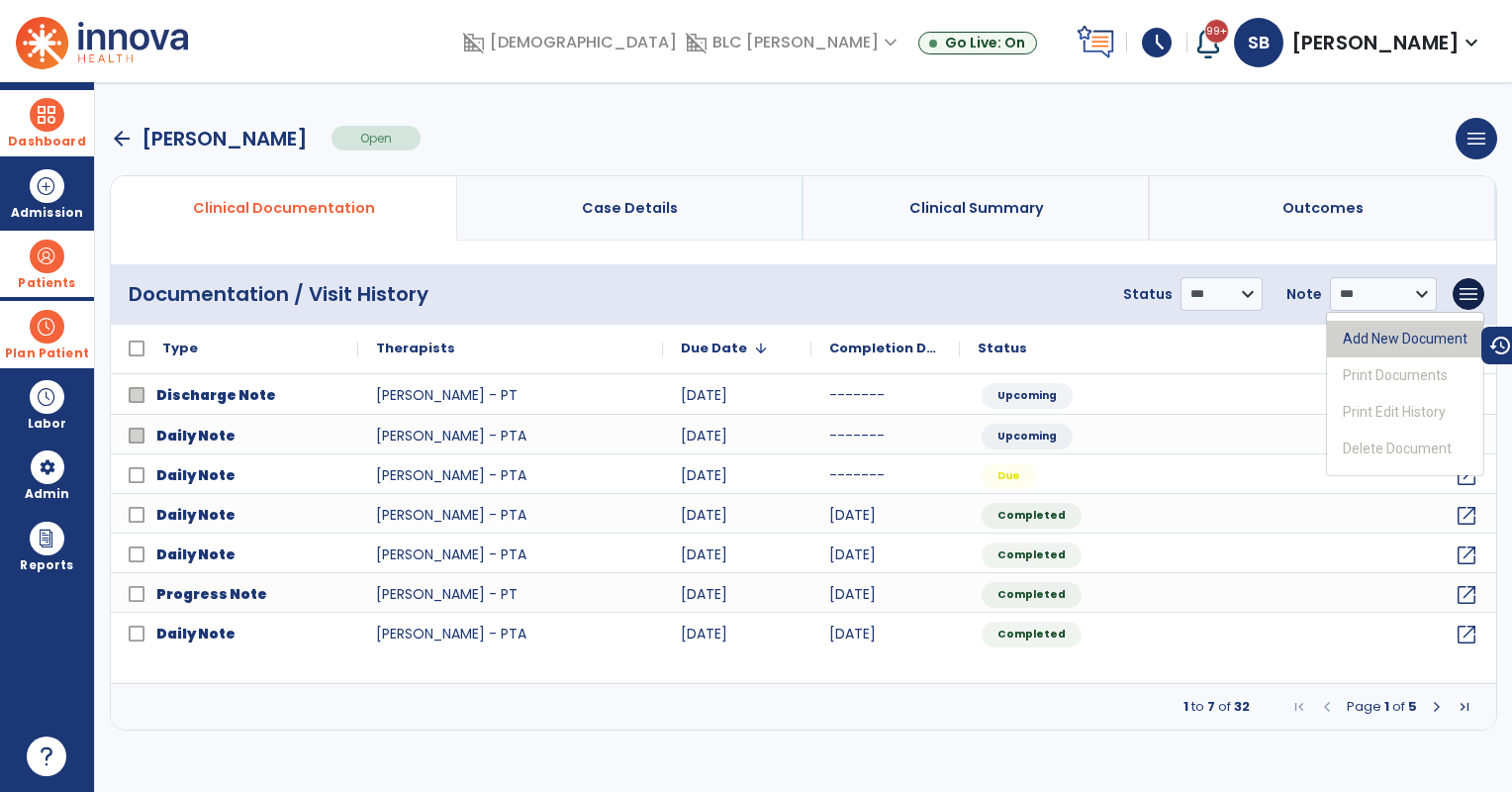 click on "Add New Document" at bounding box center (1405, 339) 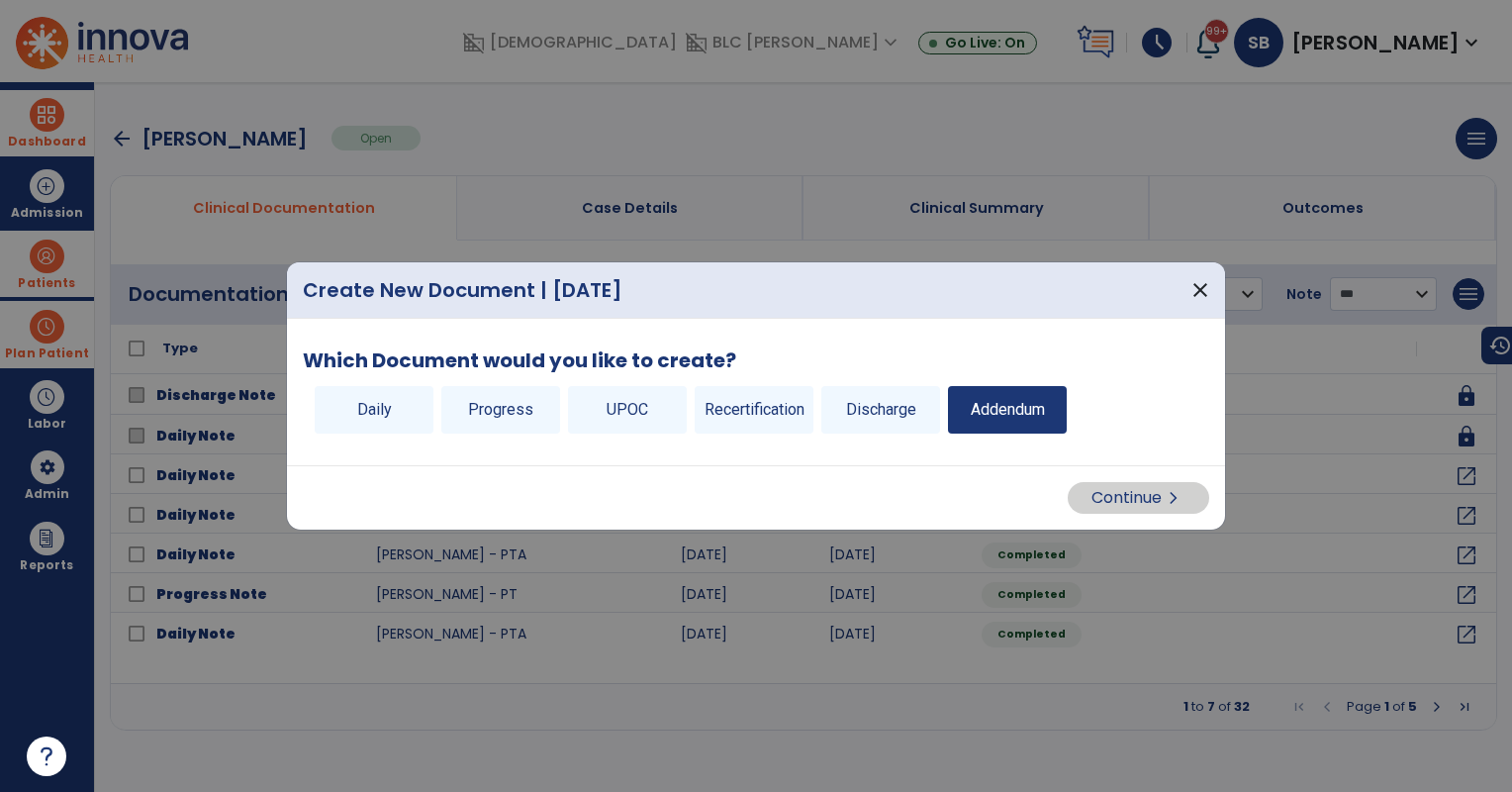click on "Addendum" at bounding box center (1007, 410) 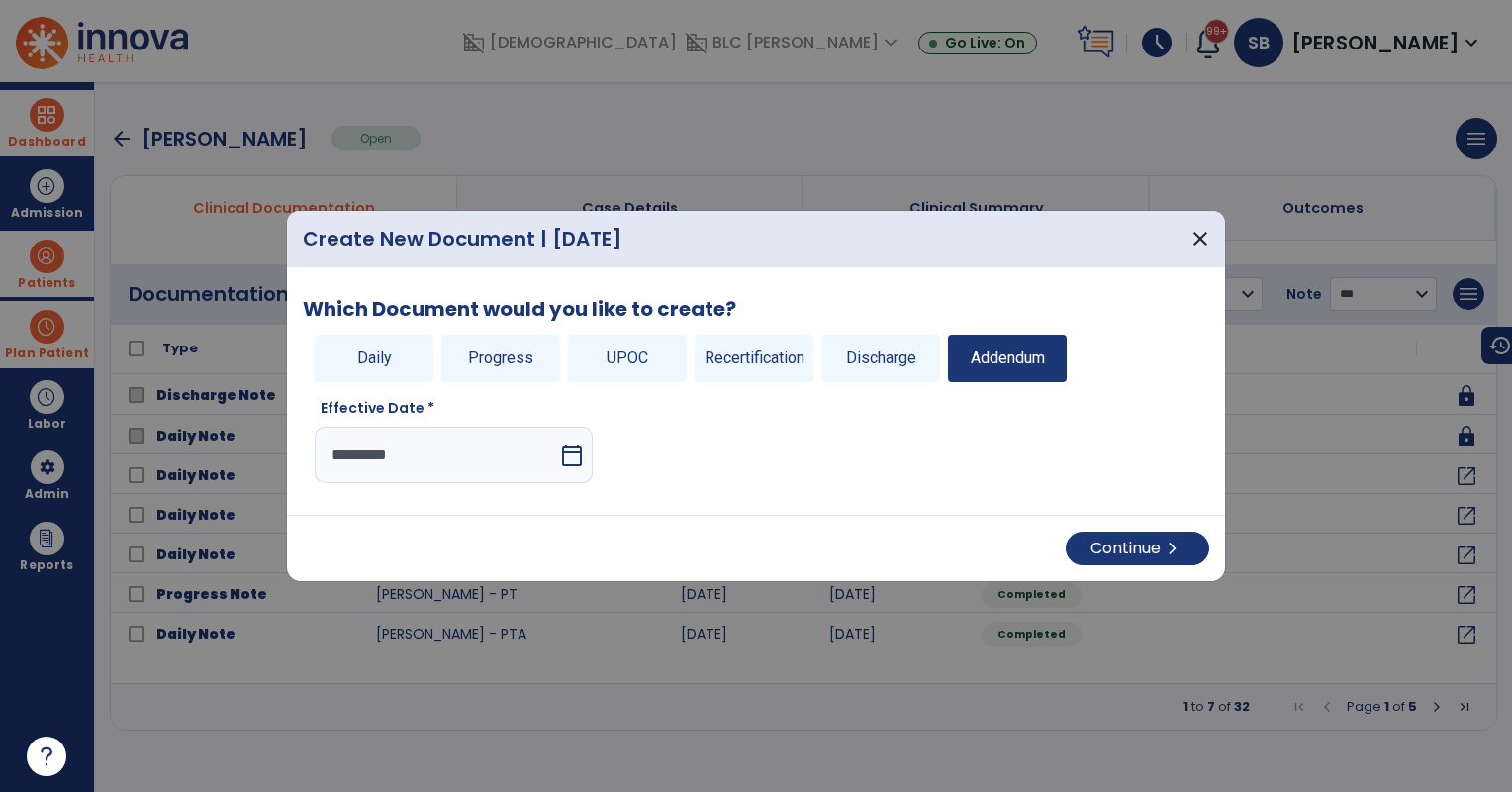click on "calendar_today" at bounding box center (574, 454) 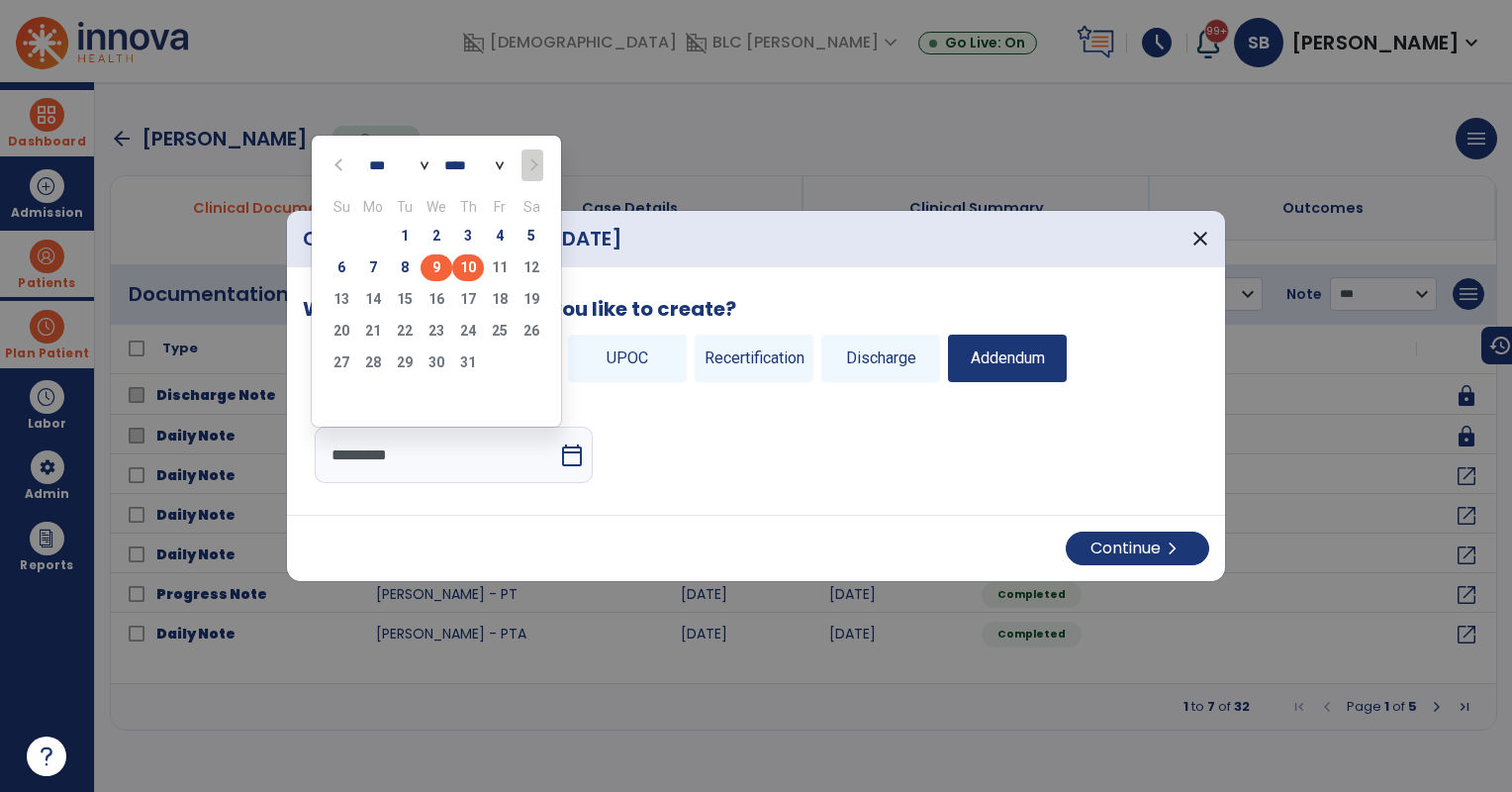 click on "9" 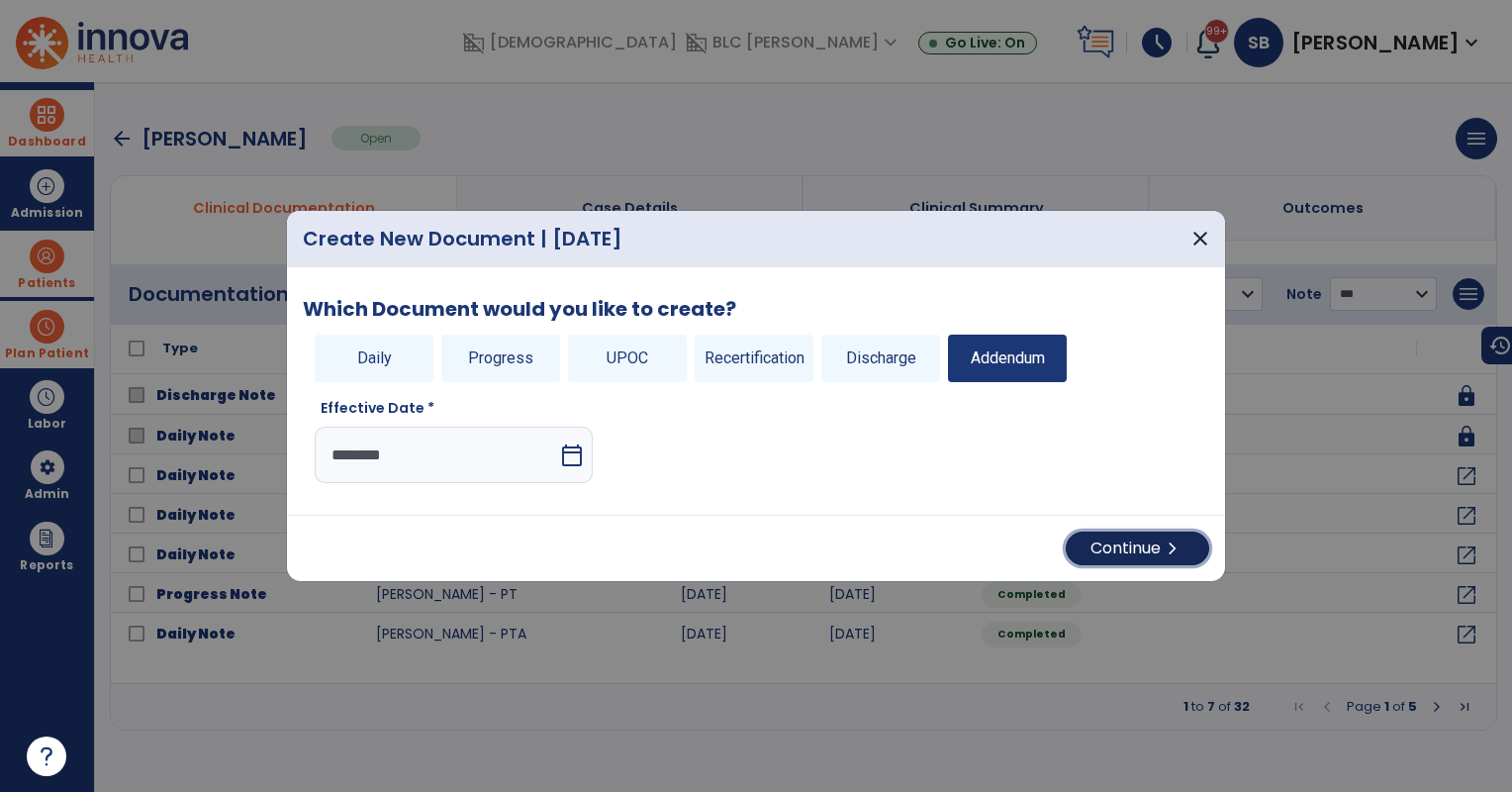 click on "Continue   chevron_right" at bounding box center (1137, 548) 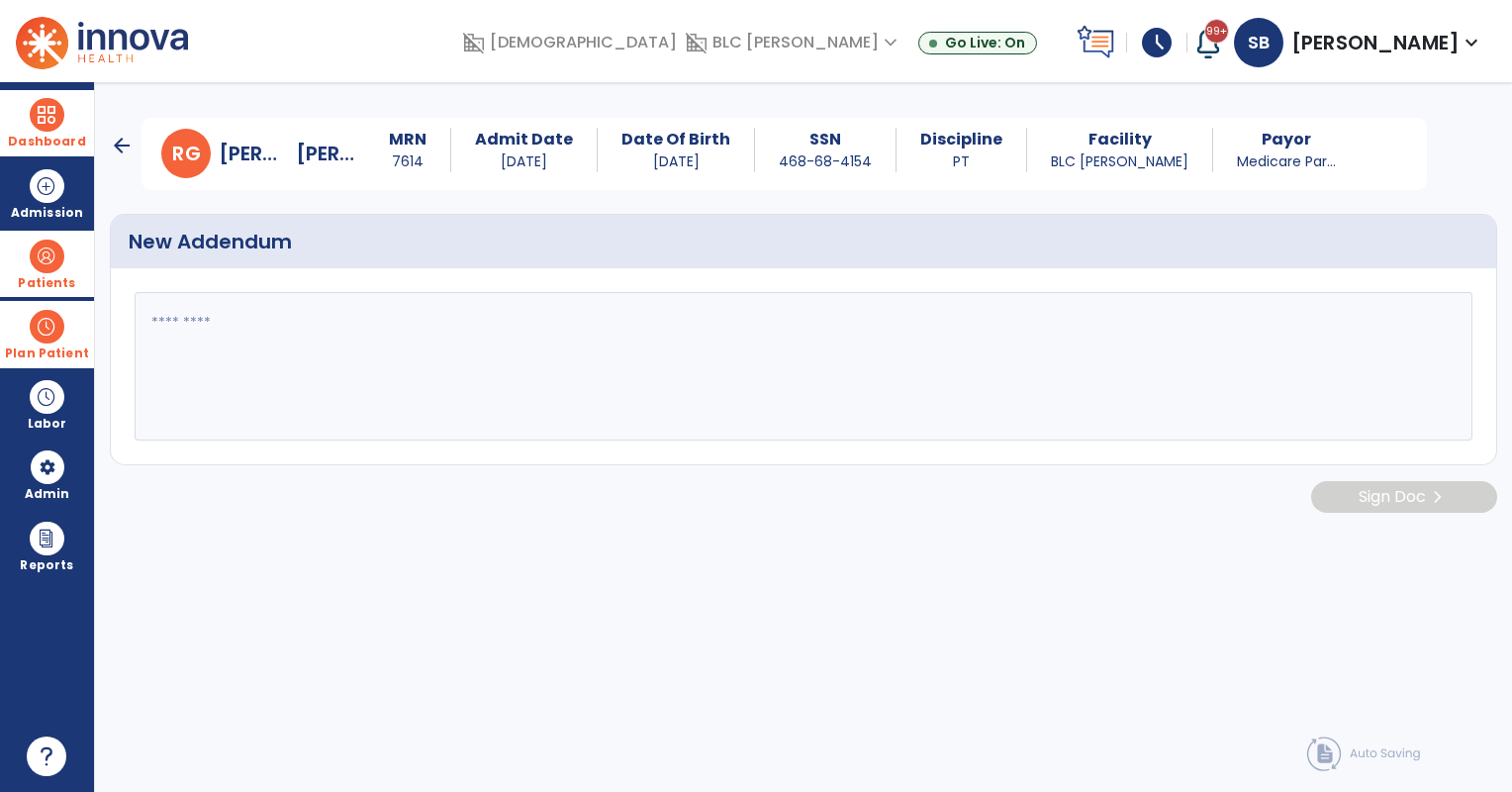 click 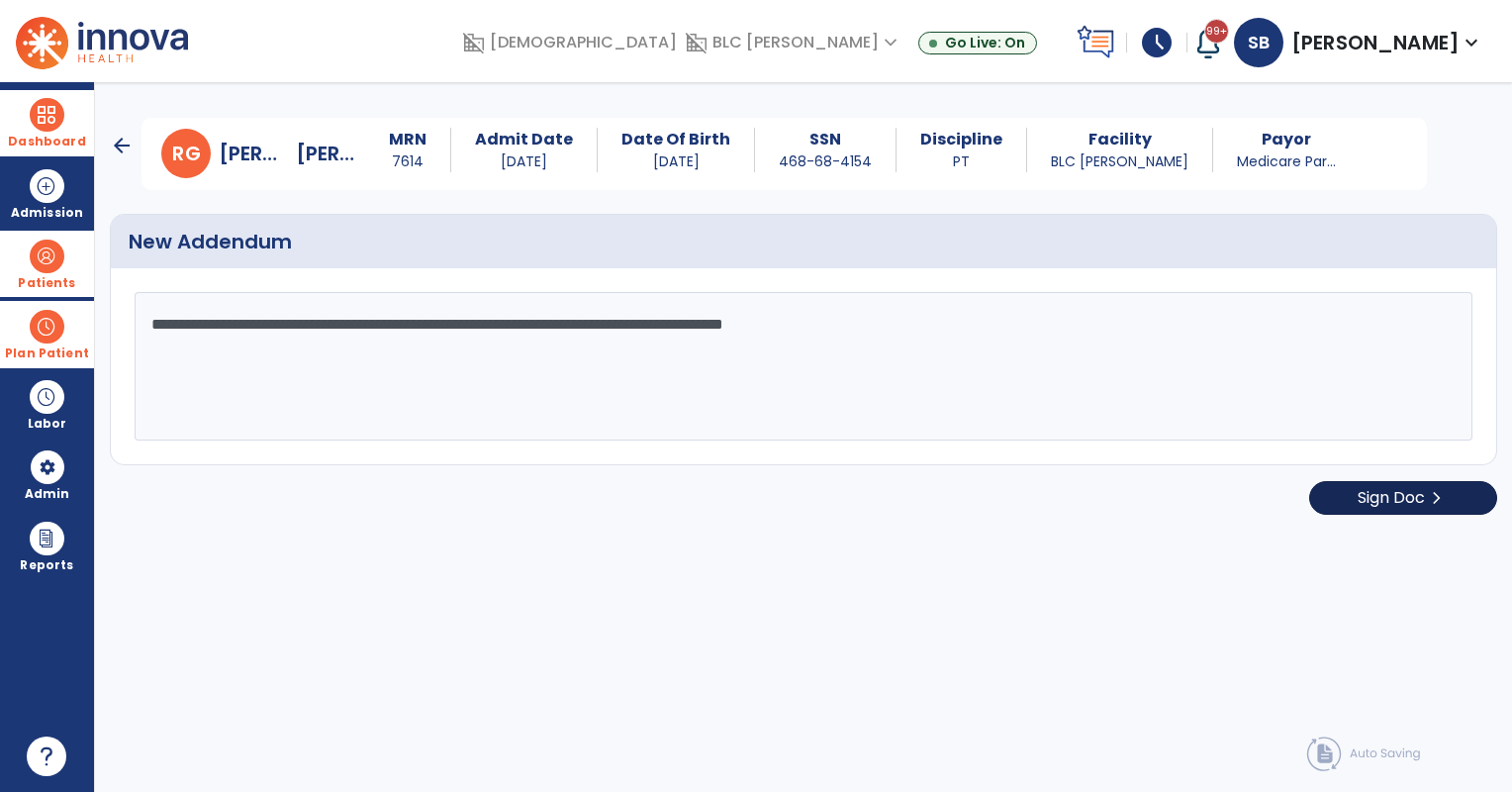 type on "**********" 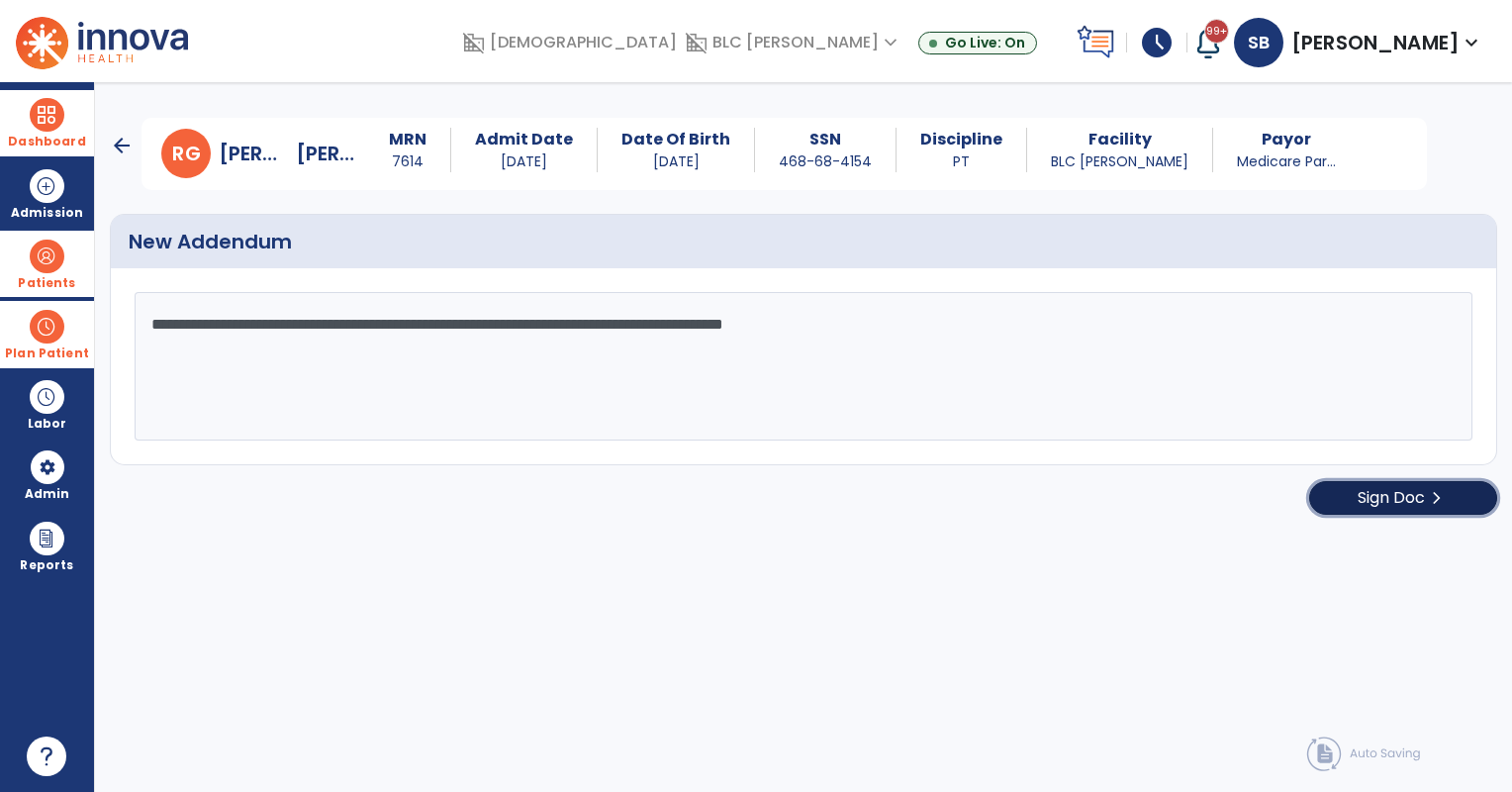 click on "Sign Doc" 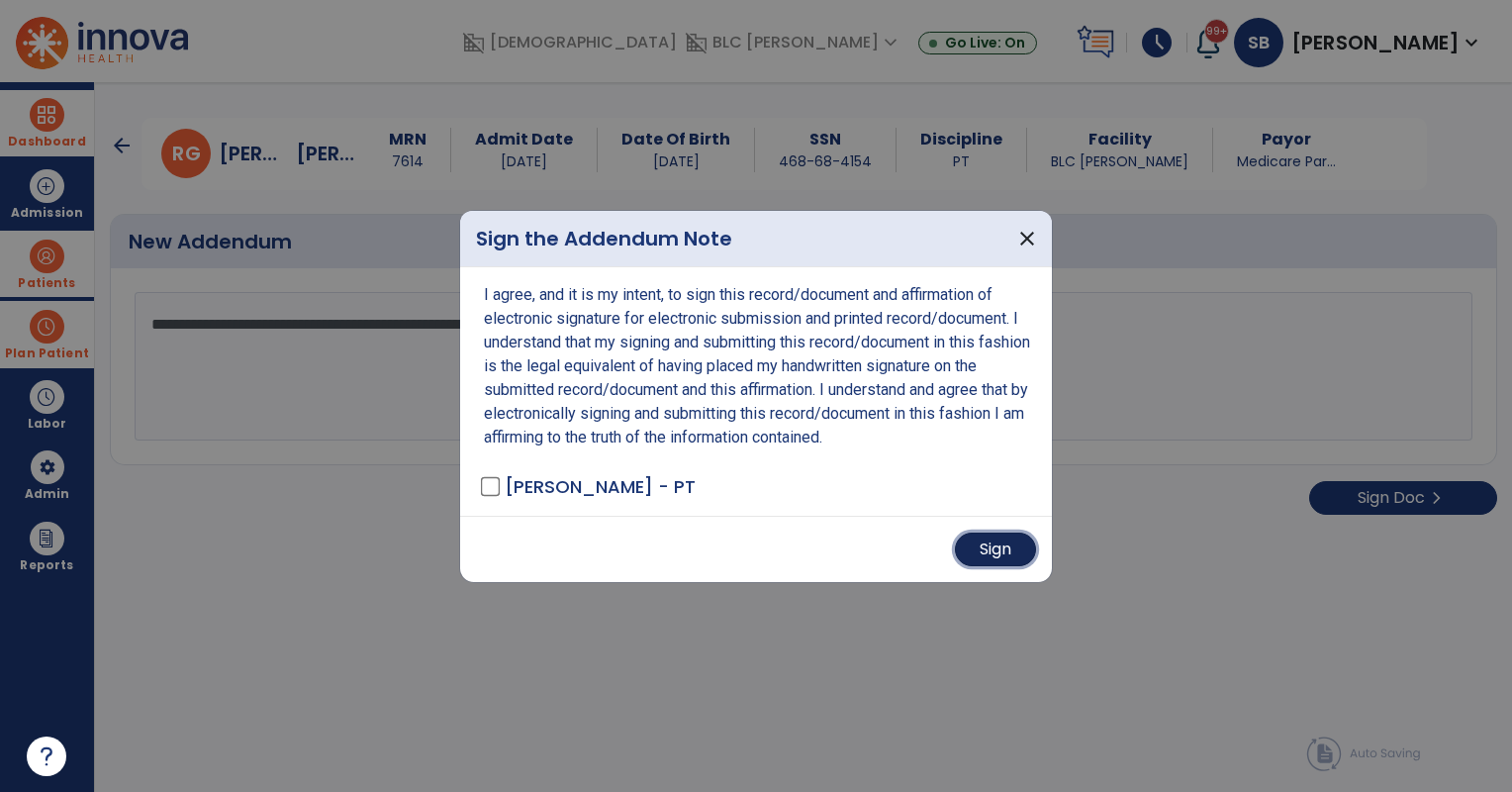 click on "Sign" at bounding box center [995, 549] 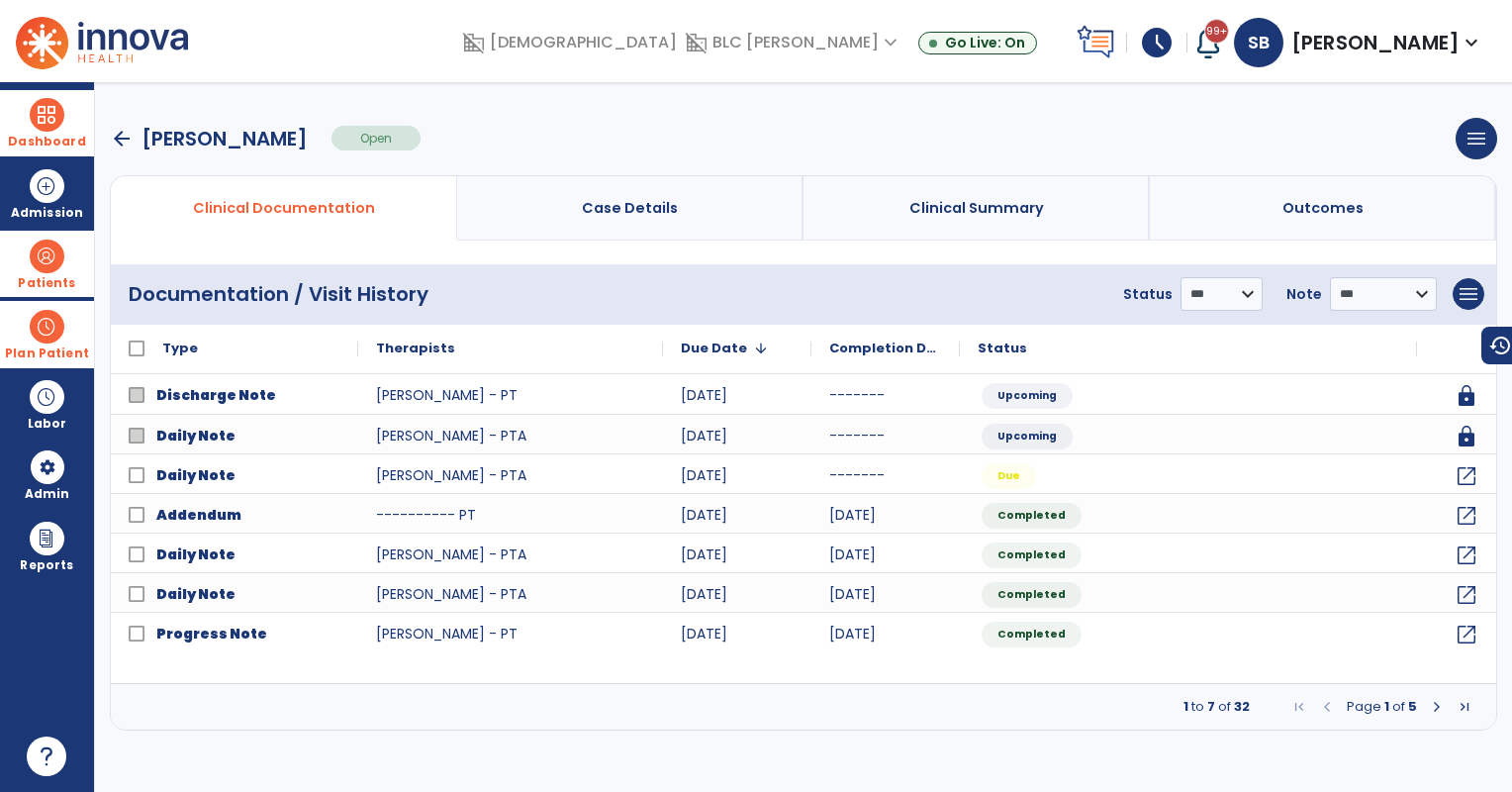 drag, startPoint x: 36, startPoint y: 337, endPoint x: 119, endPoint y: 335, distance: 83.0241 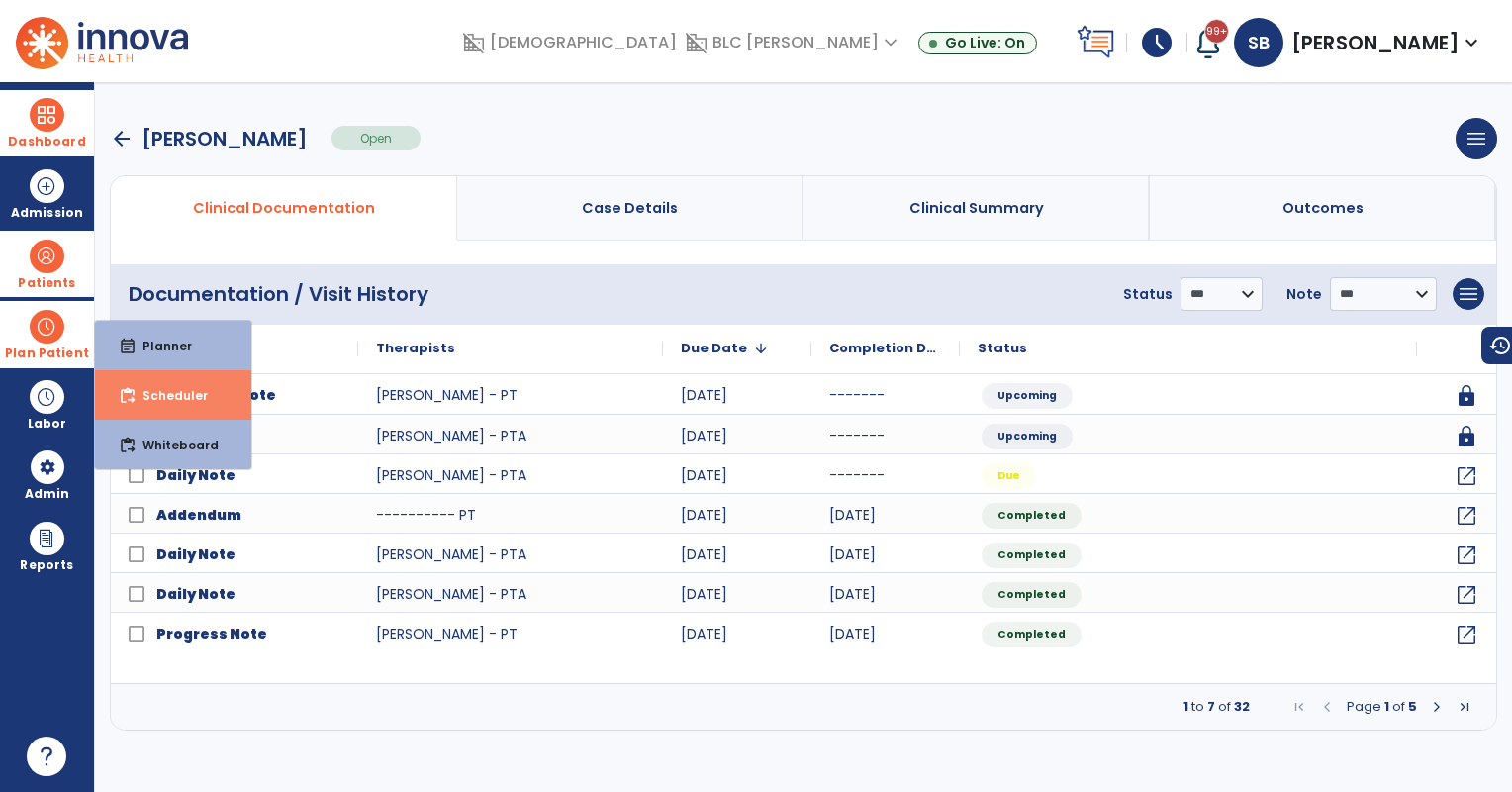 click on "Scheduler" at bounding box center (167, 395) 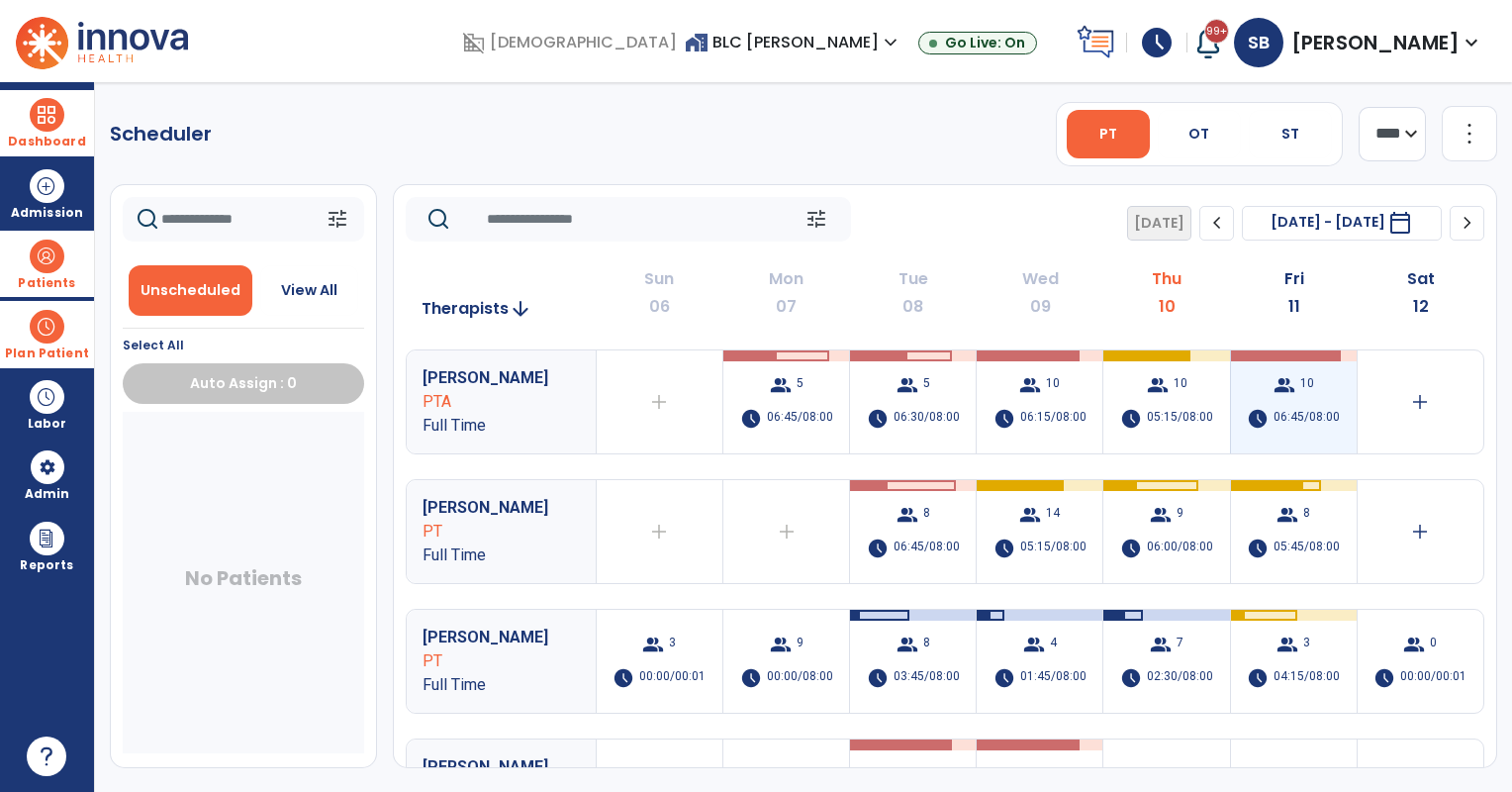 scroll, scrollTop: 164, scrollLeft: 0, axis: vertical 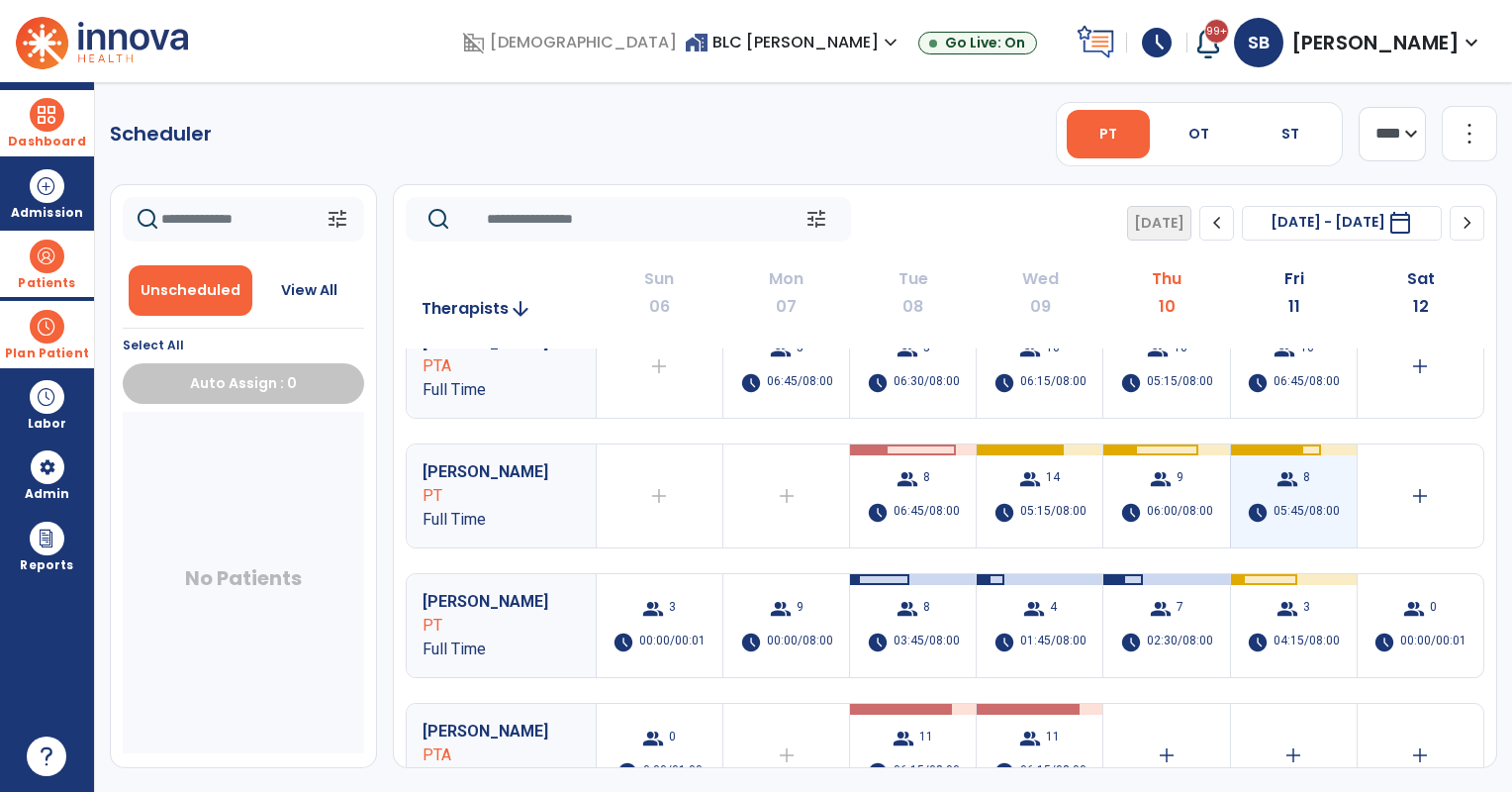 click on "group  8  schedule  05:45/08:00" at bounding box center [1293, 496] 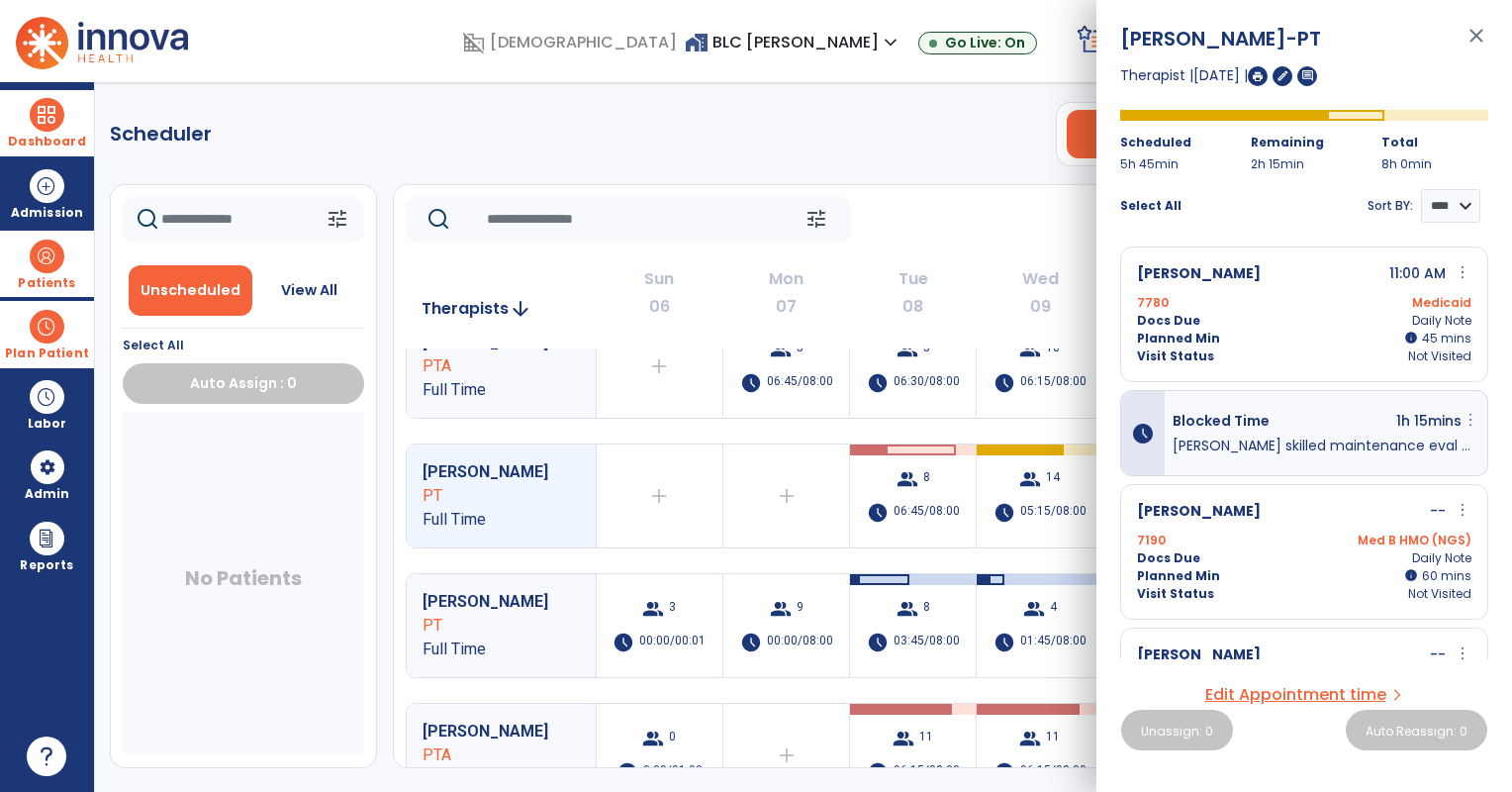 click on "more_vert" at bounding box center [1470, 420] 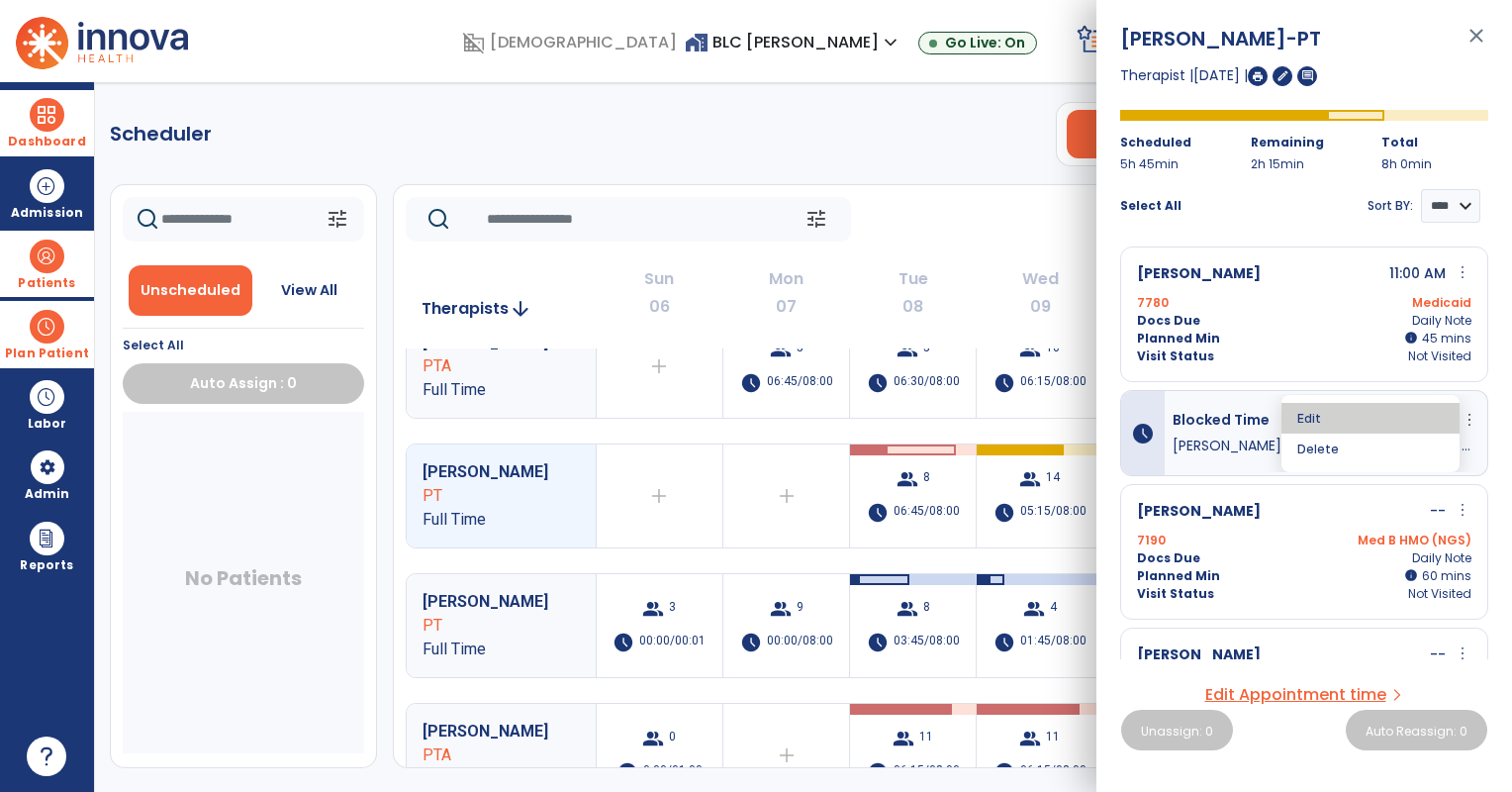 click on "Edit" at bounding box center [1370, 418] 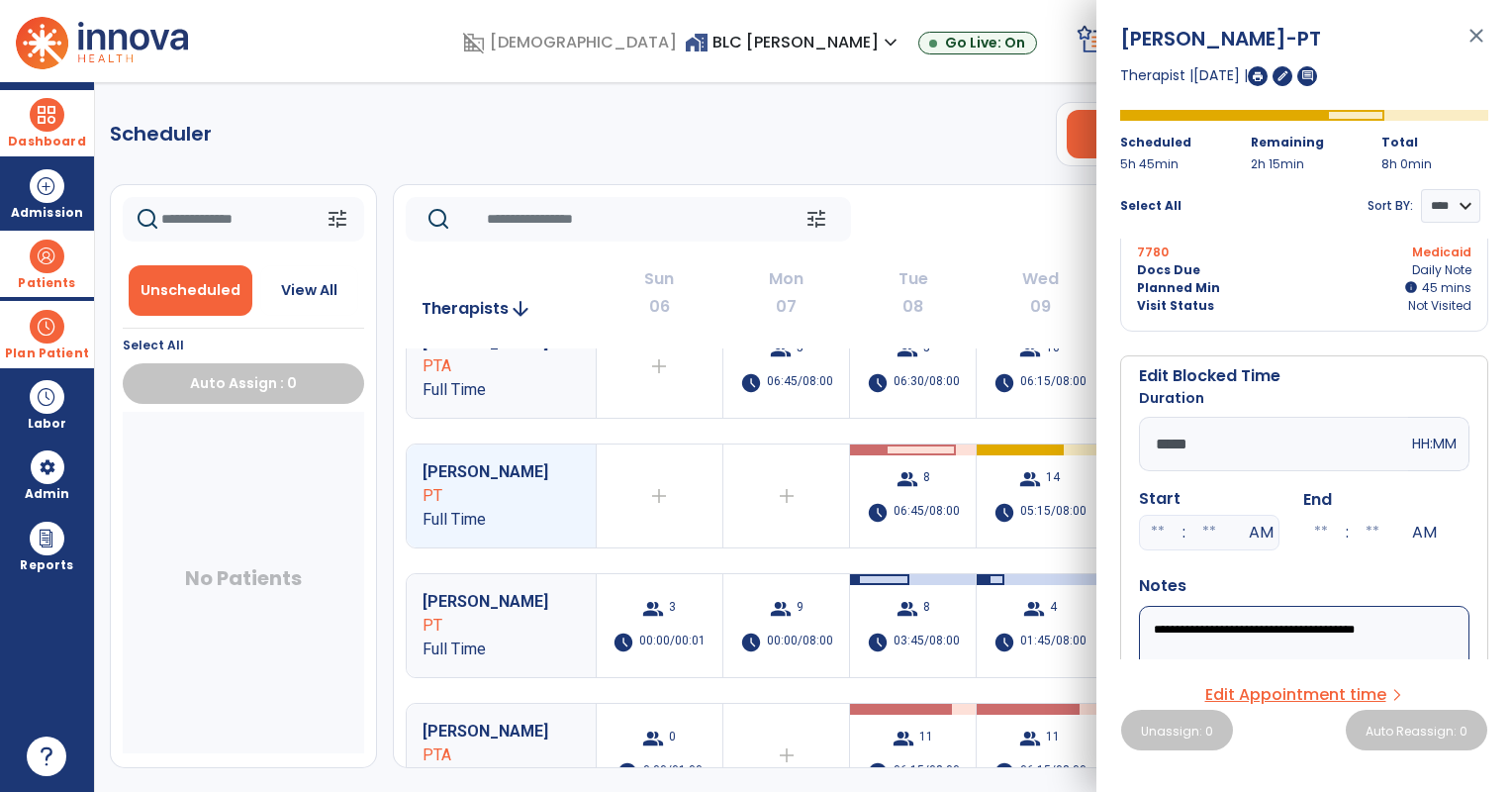 scroll, scrollTop: 164, scrollLeft: 0, axis: vertical 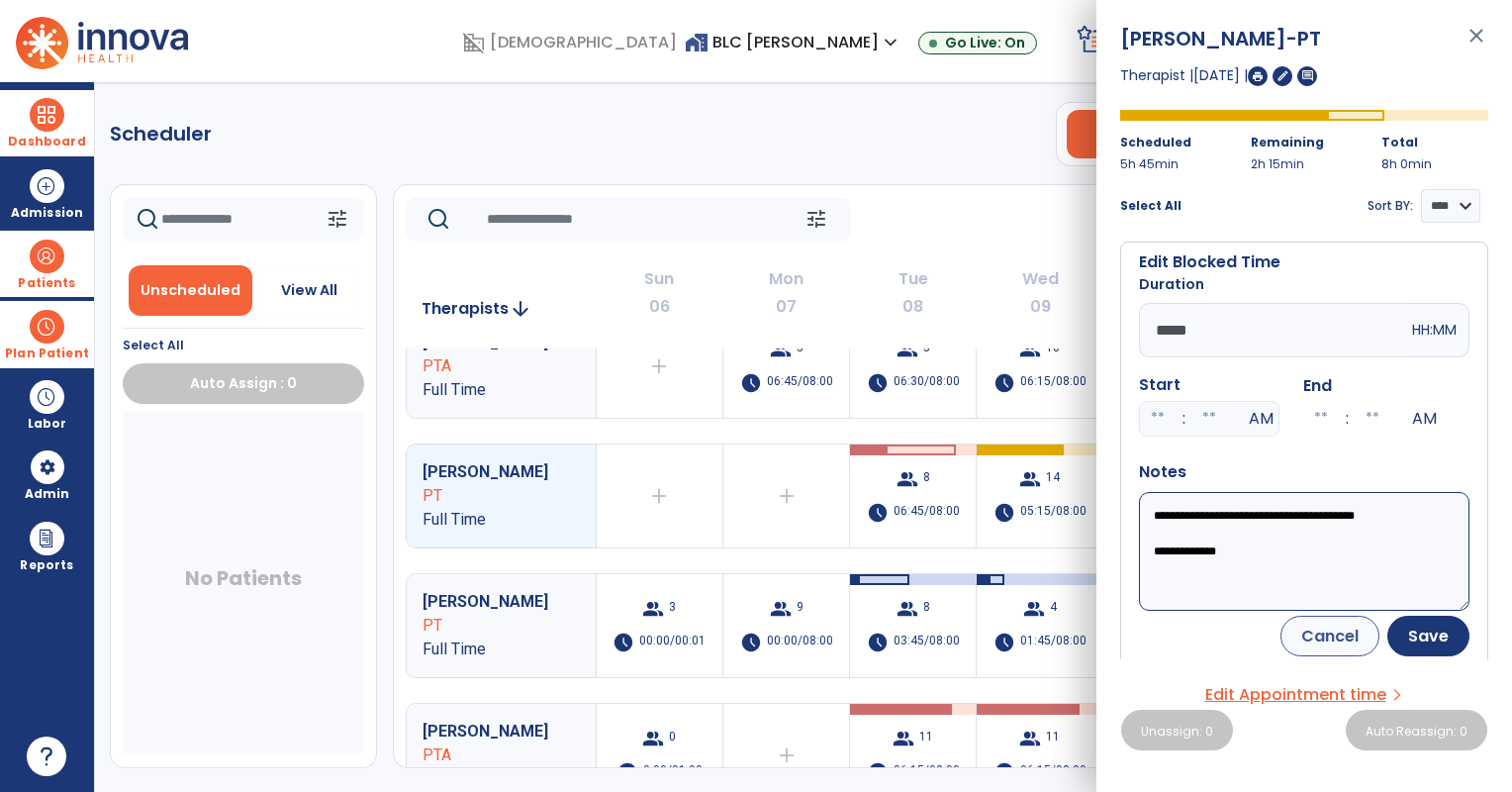 drag, startPoint x: 1354, startPoint y: 551, endPoint x: 1148, endPoint y: 499, distance: 212.46176 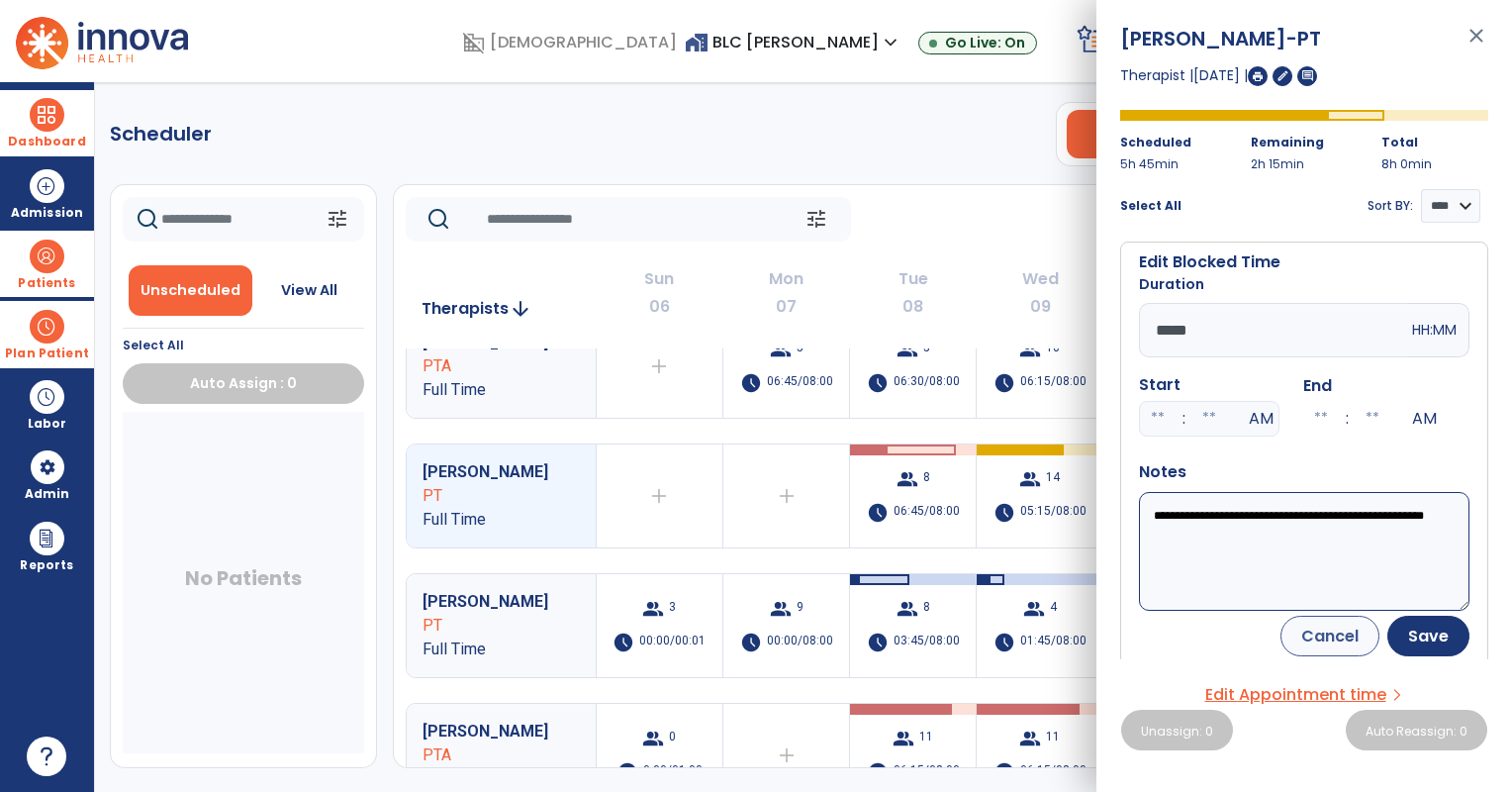 drag, startPoint x: 1153, startPoint y: 515, endPoint x: 1484, endPoint y: 513, distance: 331.00604 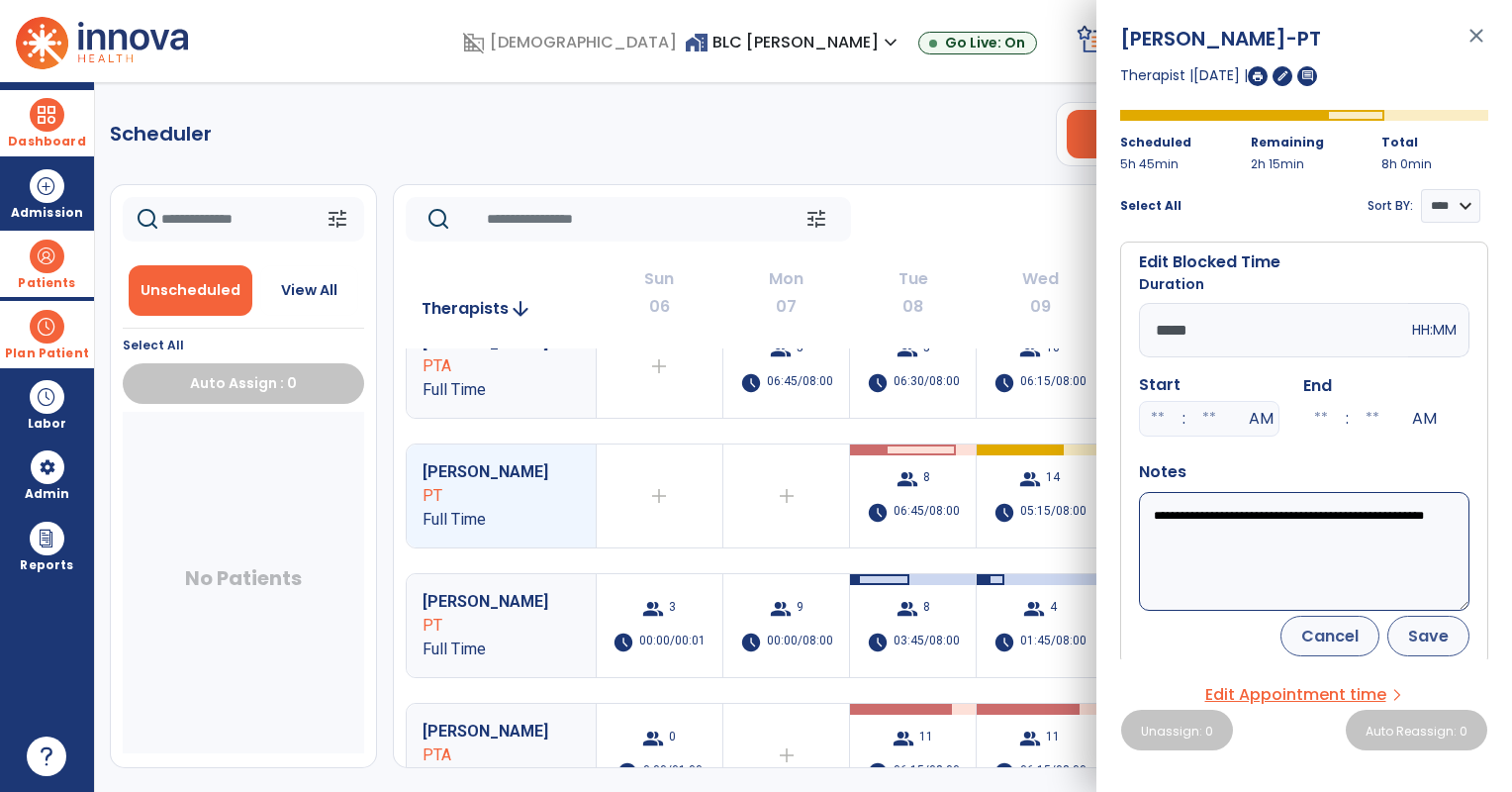 type on "**********" 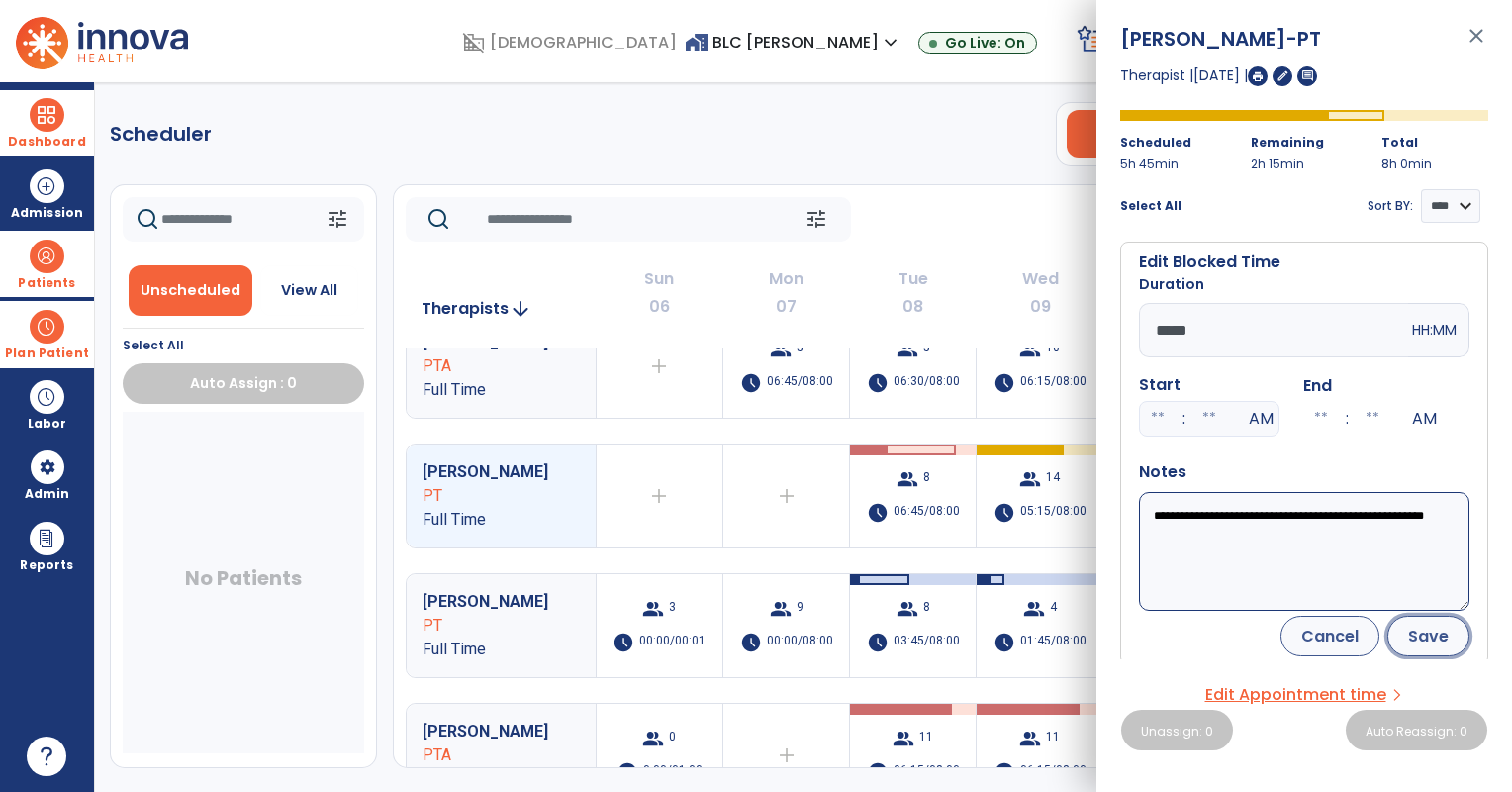 click on "Save" at bounding box center [1428, 636] 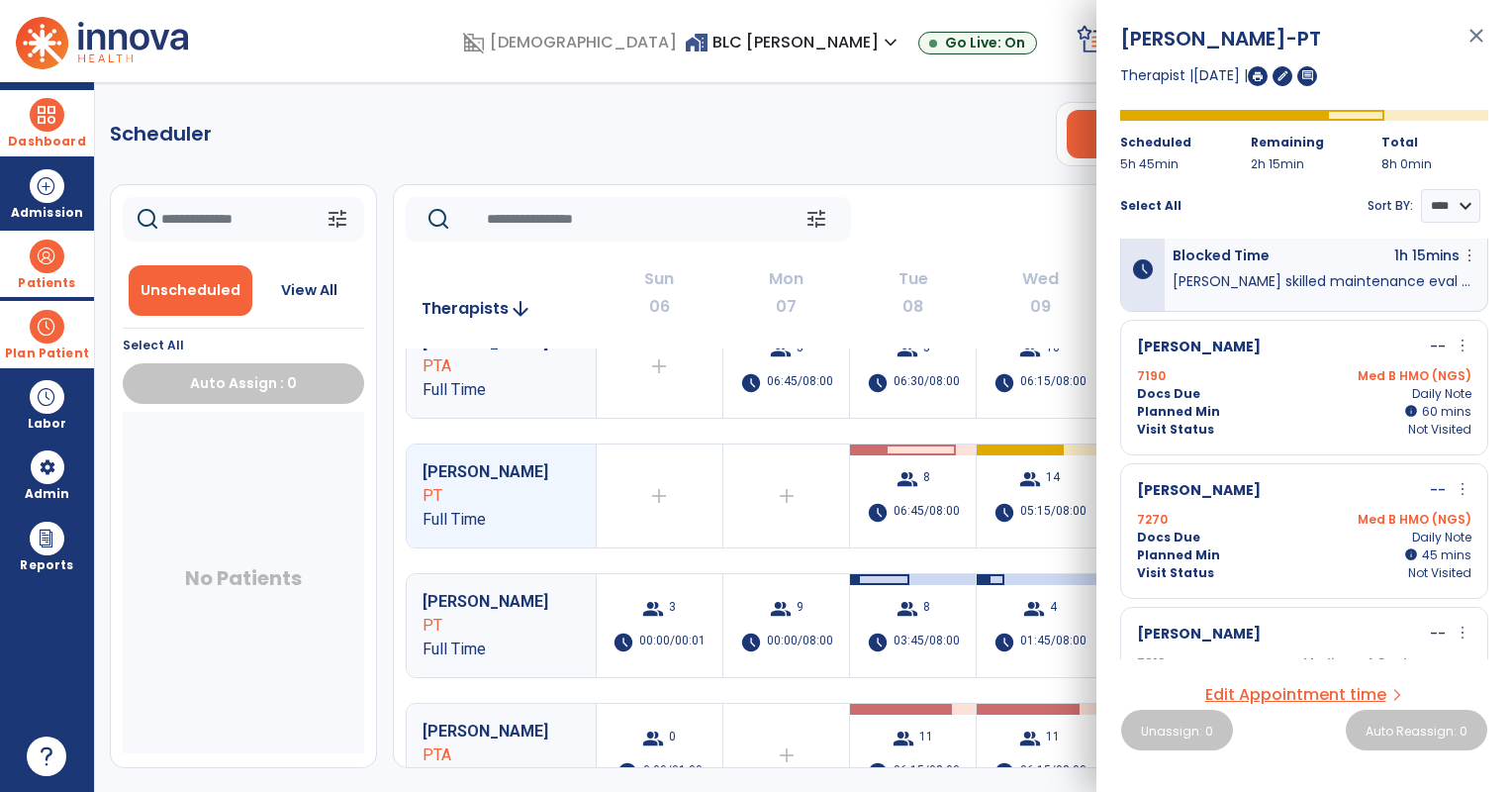 scroll, scrollTop: 148, scrollLeft: 0, axis: vertical 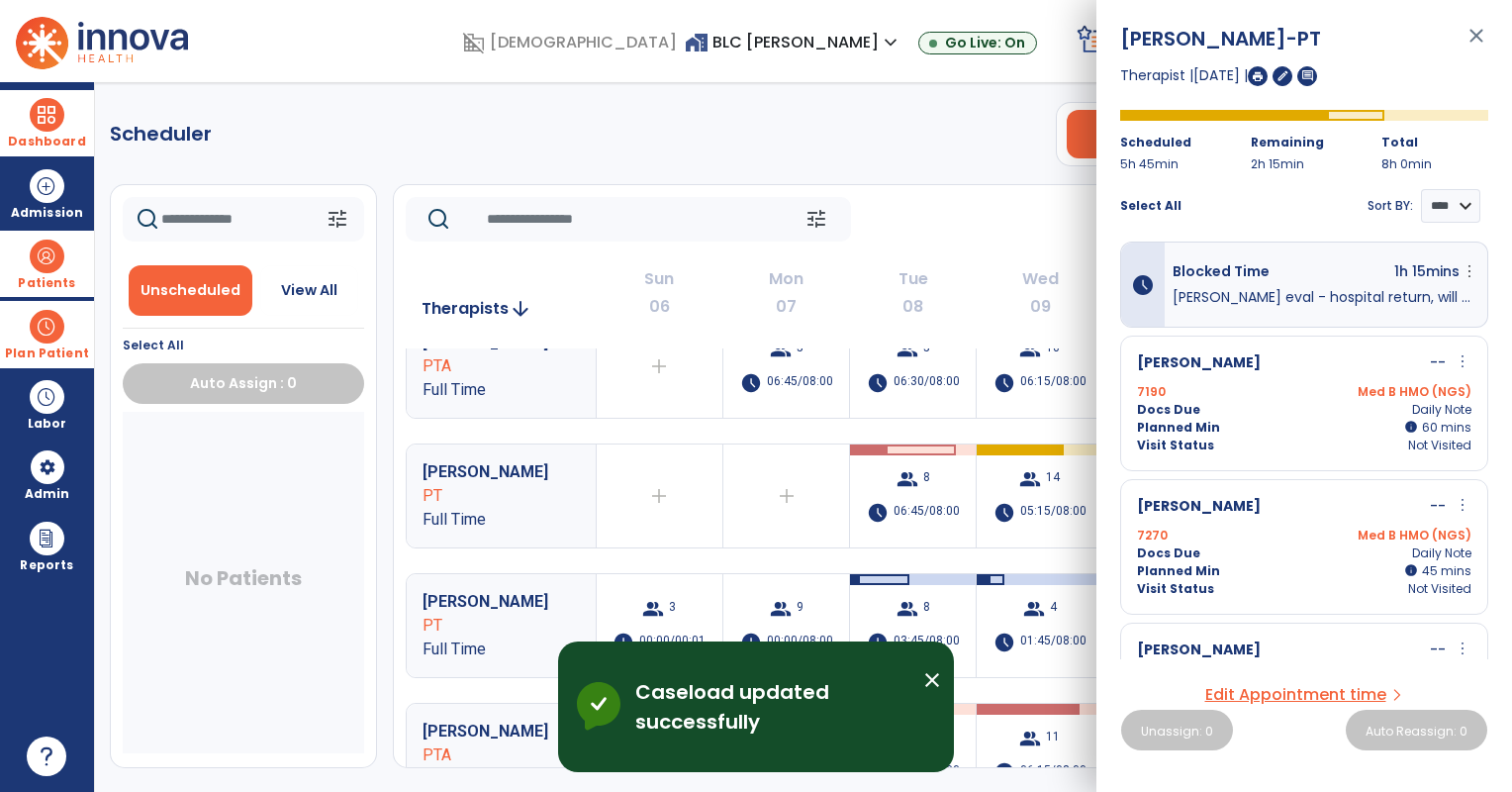 click on "tune   [DATE]  chevron_left [DATE] - [DATE]  *********  calendar_today  chevron_right" 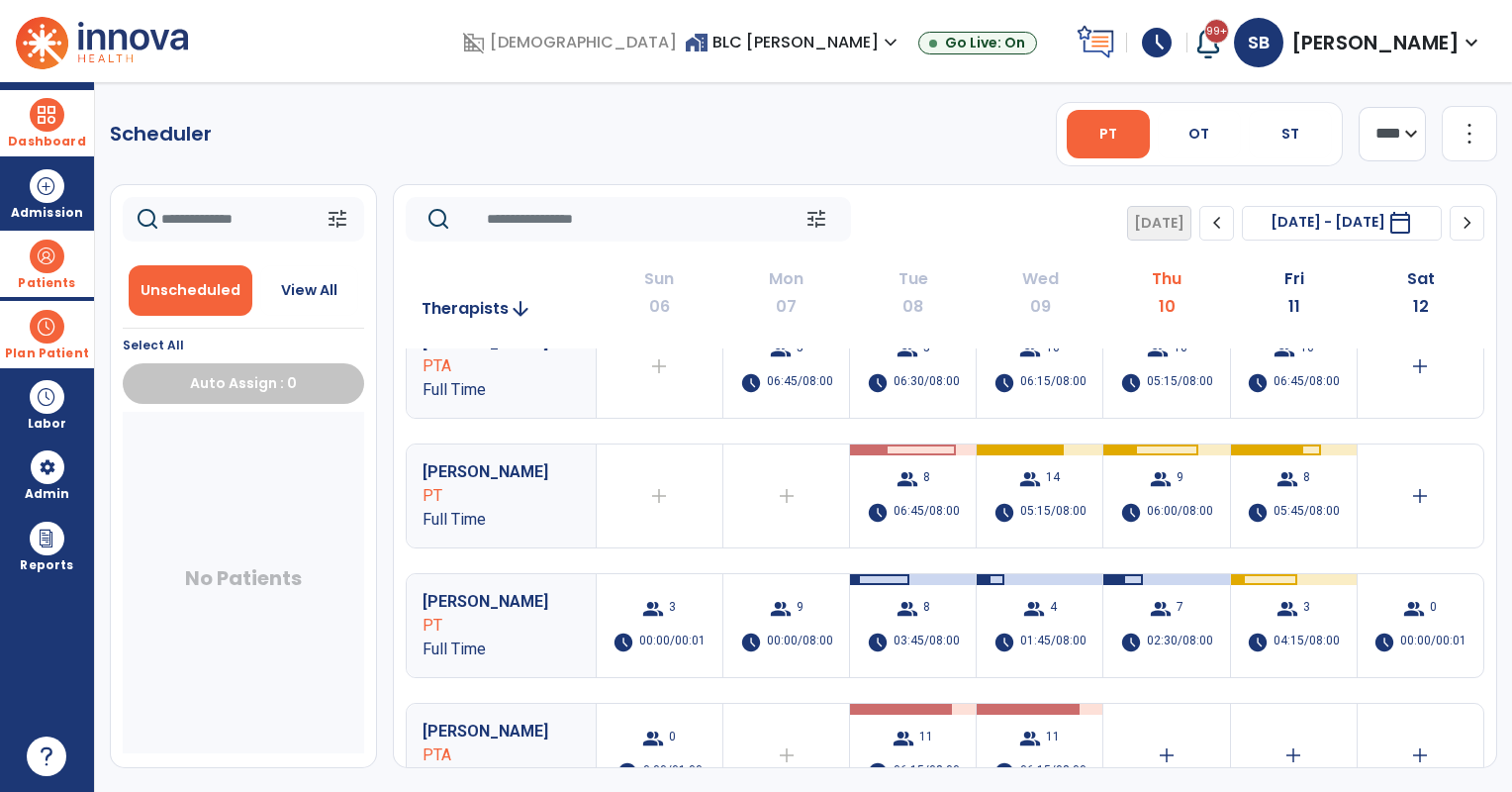 drag, startPoint x: 24, startPoint y: 266, endPoint x: 84, endPoint y: 270, distance: 60.13319 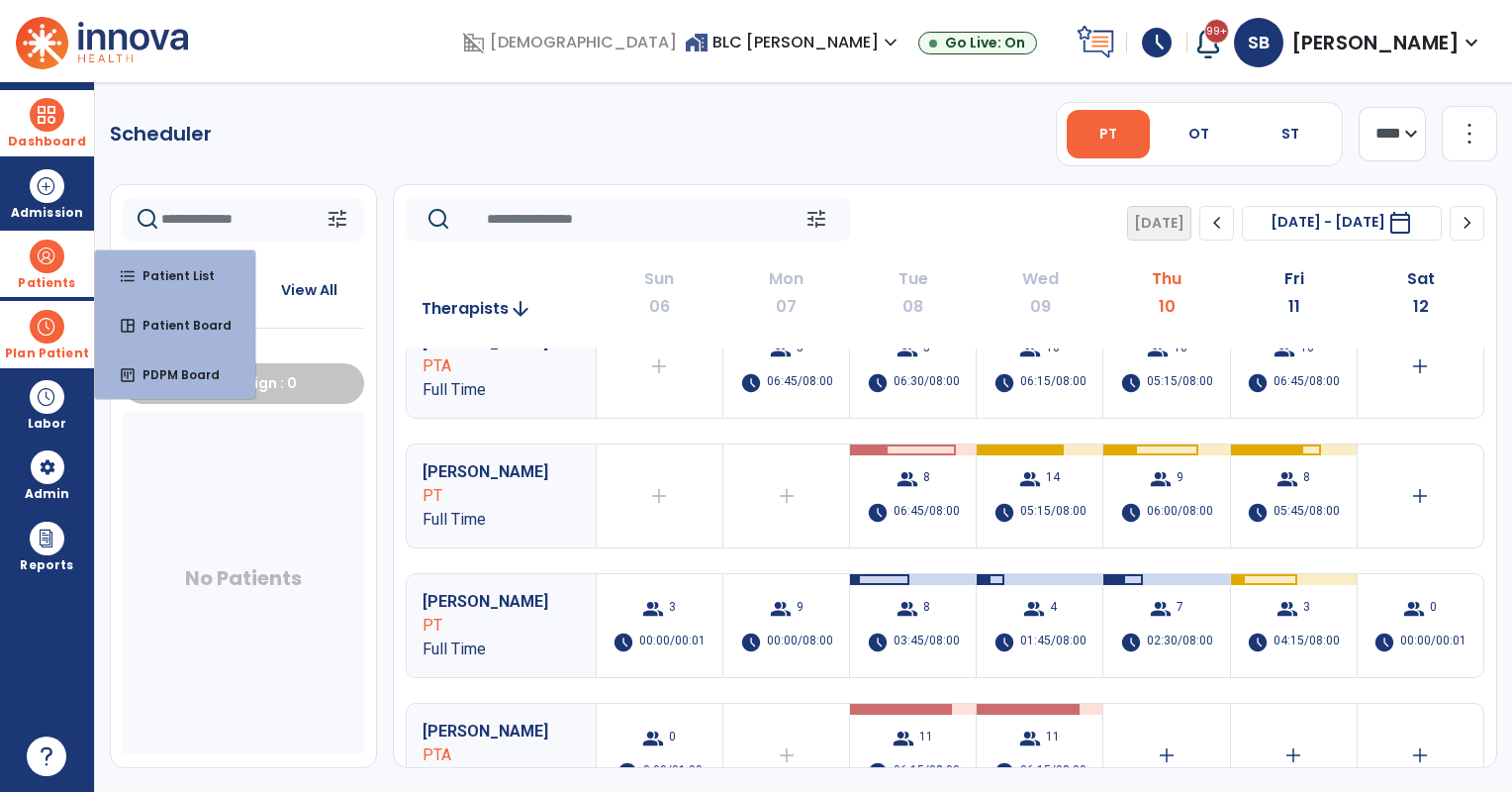 click on "Patient List" at bounding box center (170, 275) 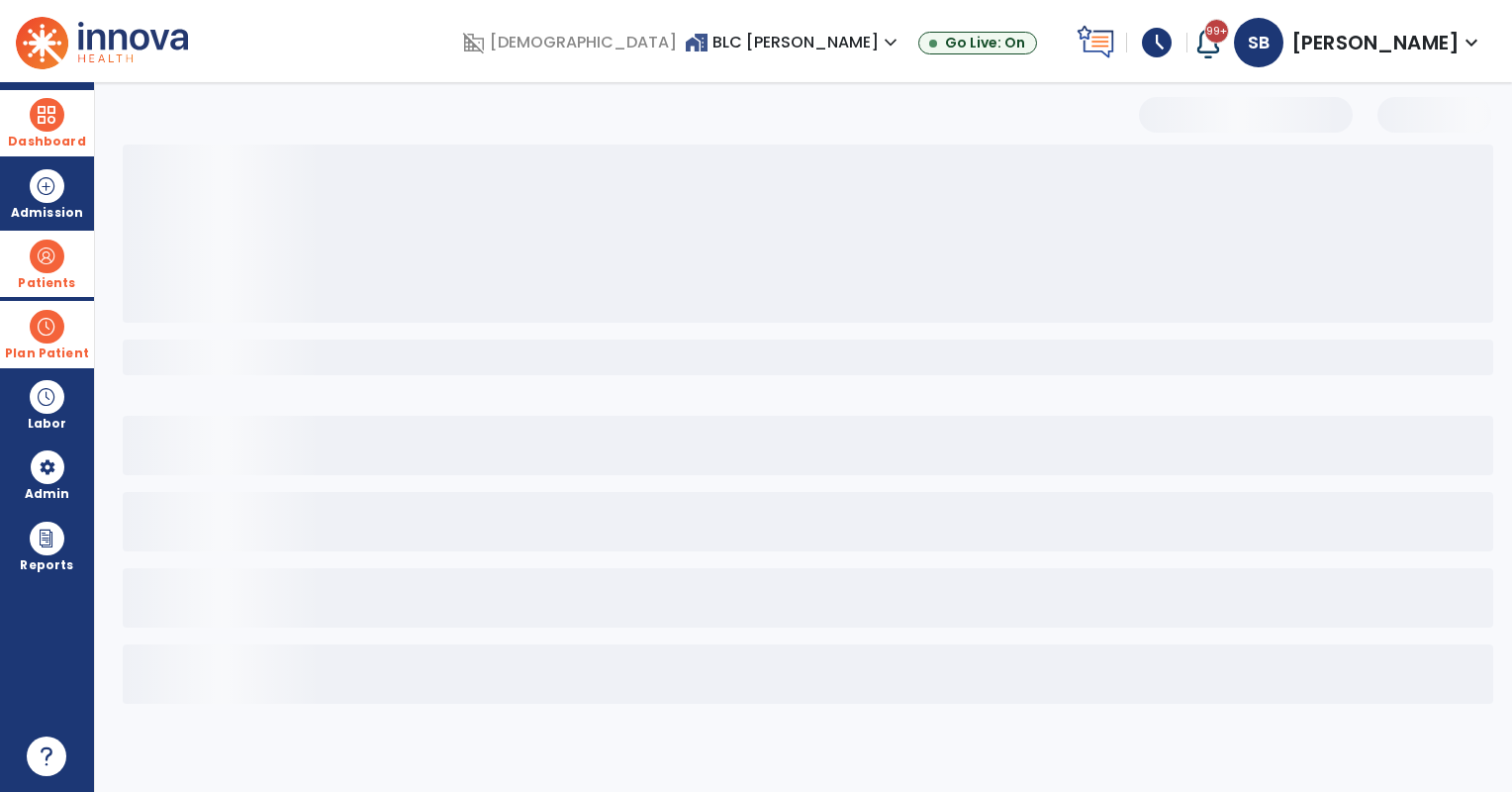 select on "***" 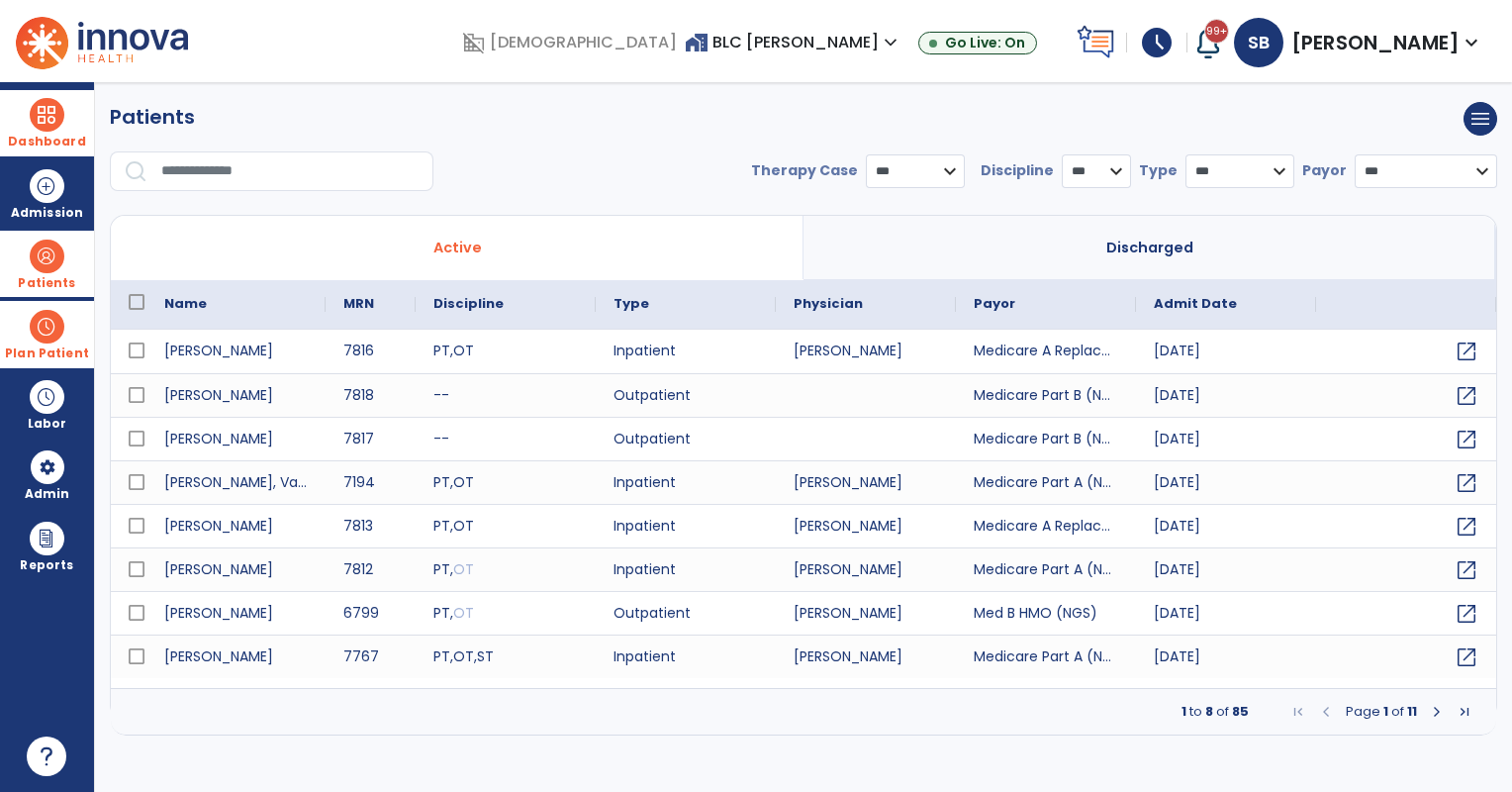 click at bounding box center [290, 171] 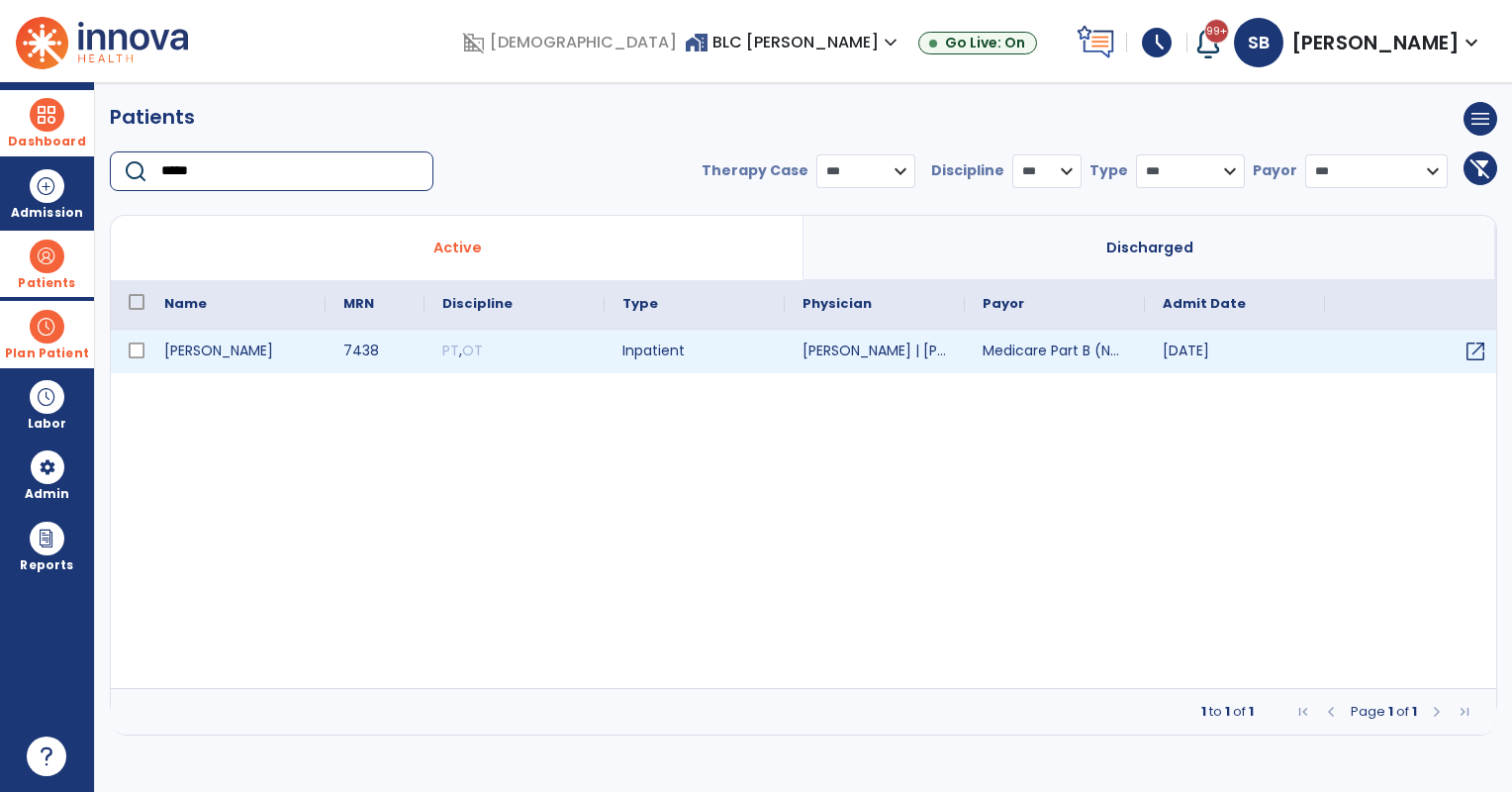 type on "*****" 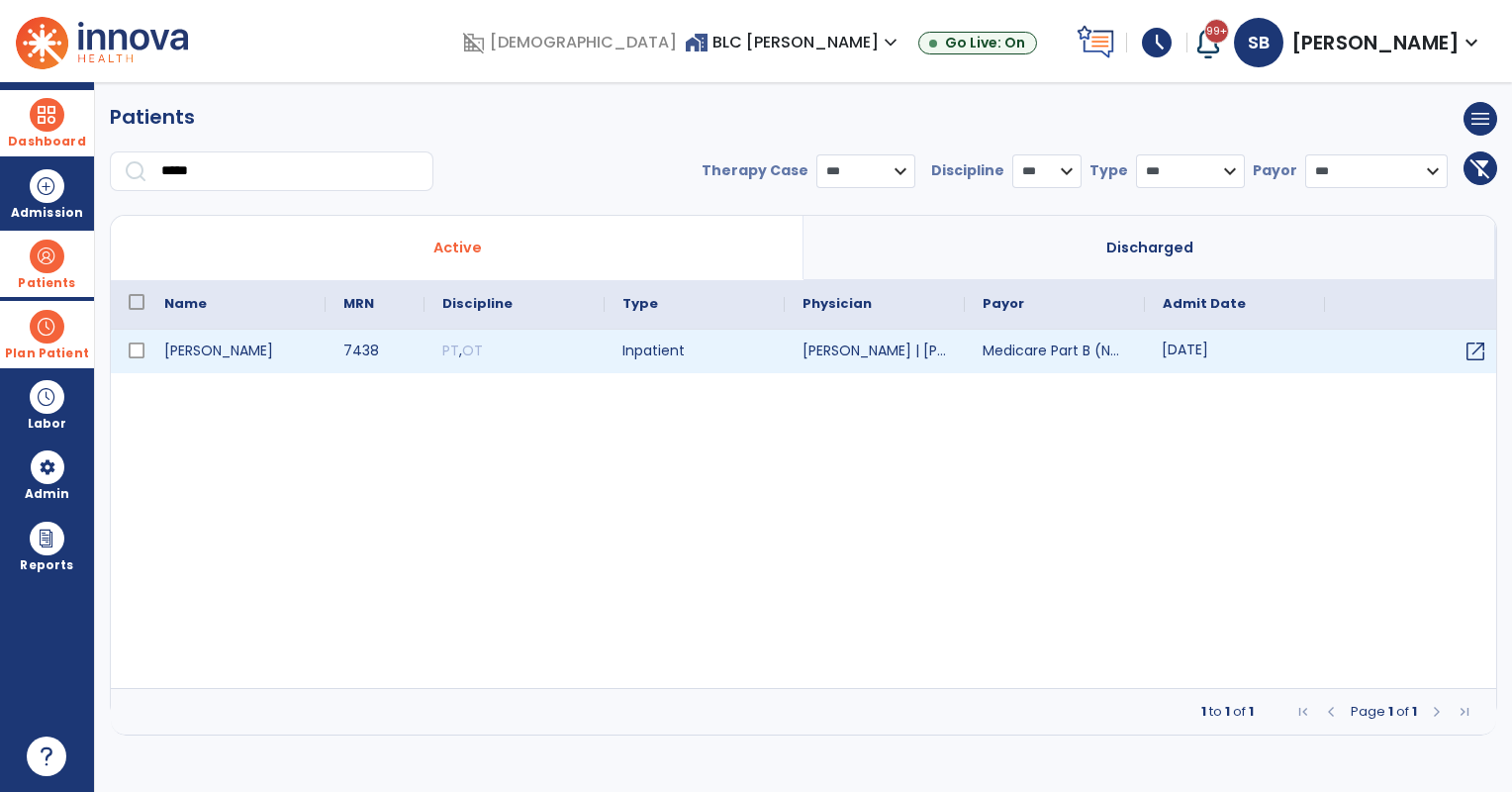 click on "11/29/2023" at bounding box center (1235, 351) 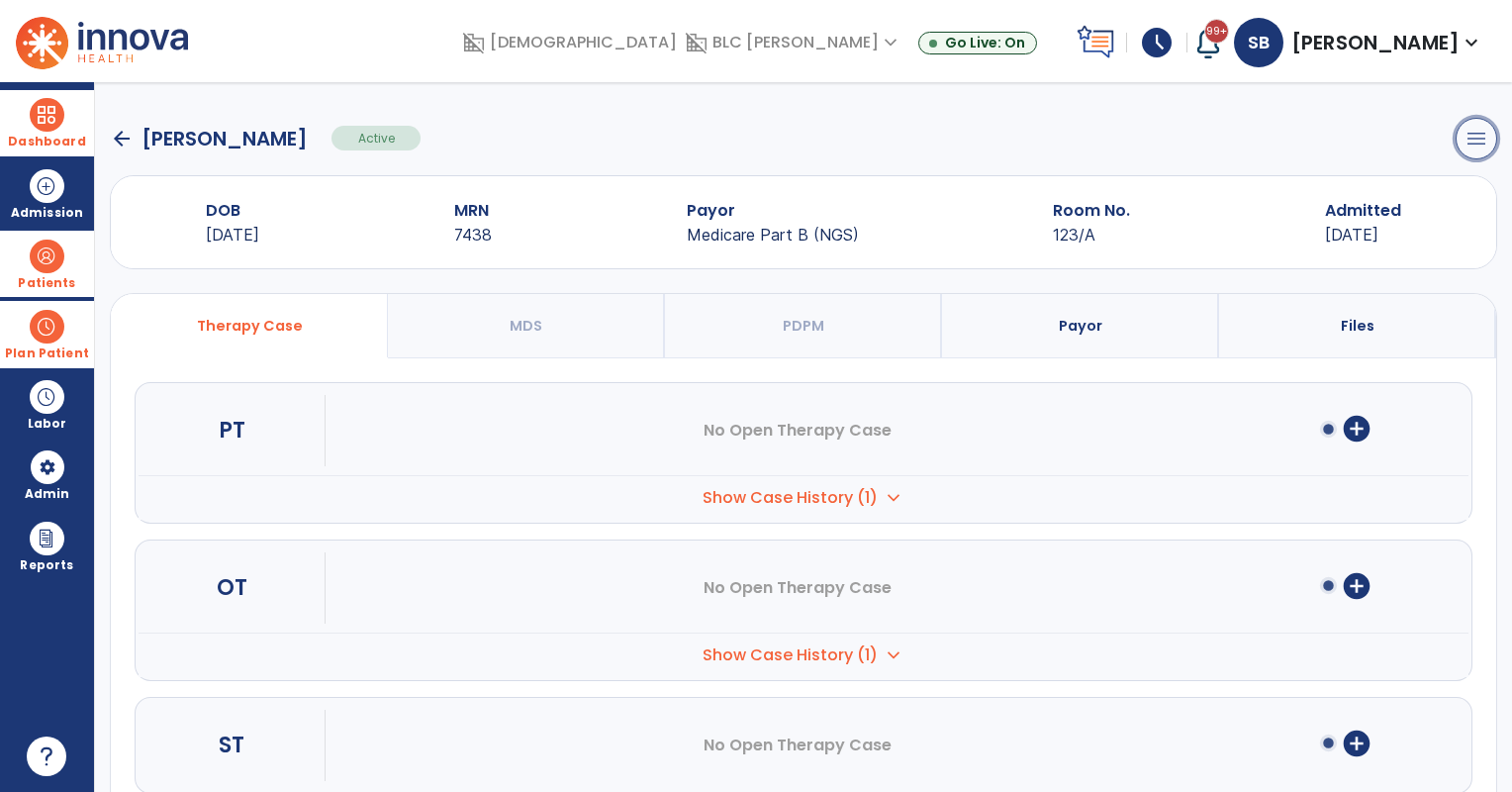 click on "menu" at bounding box center (1476, 139) 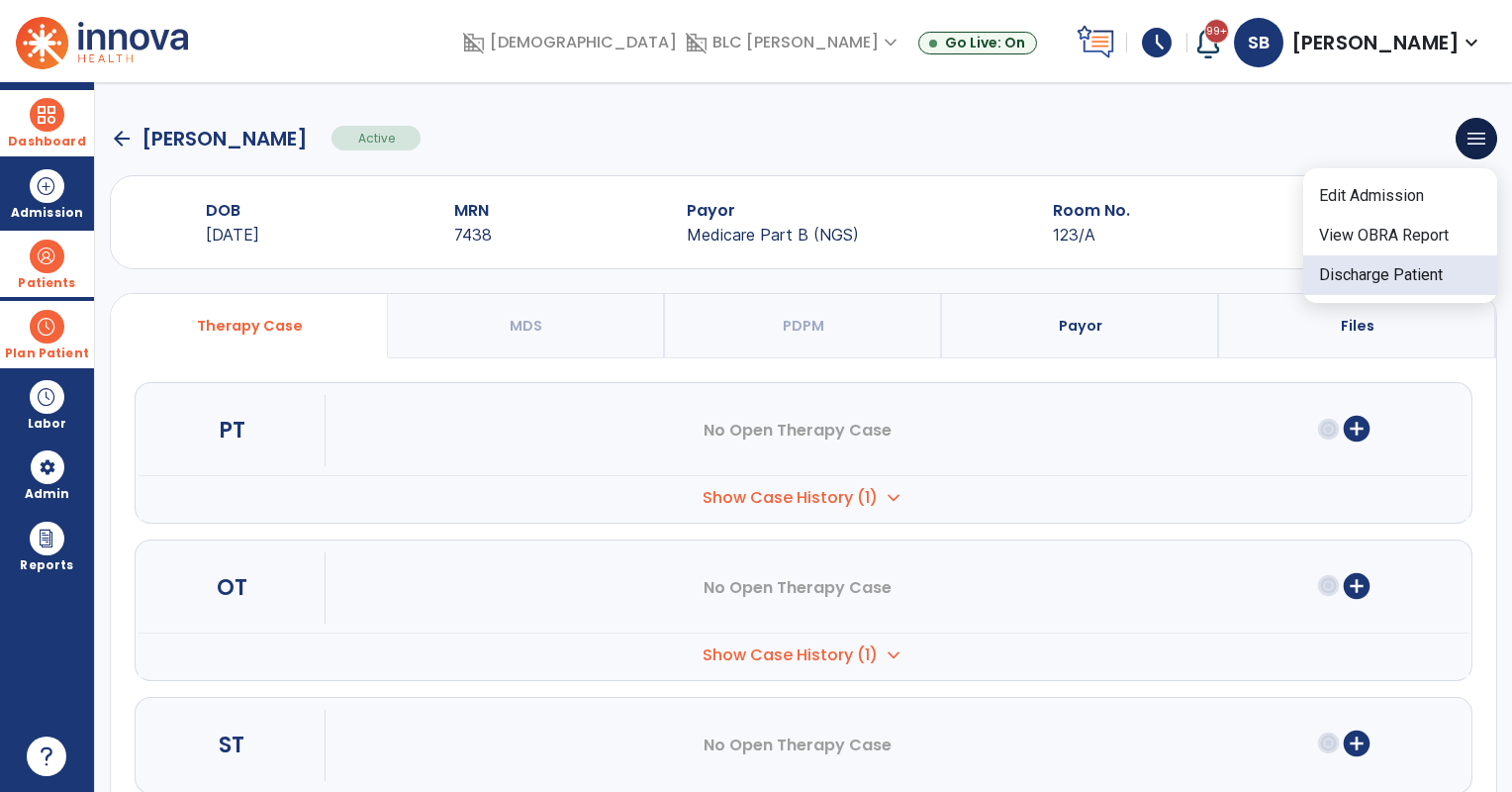 click on "Discharge Patient" 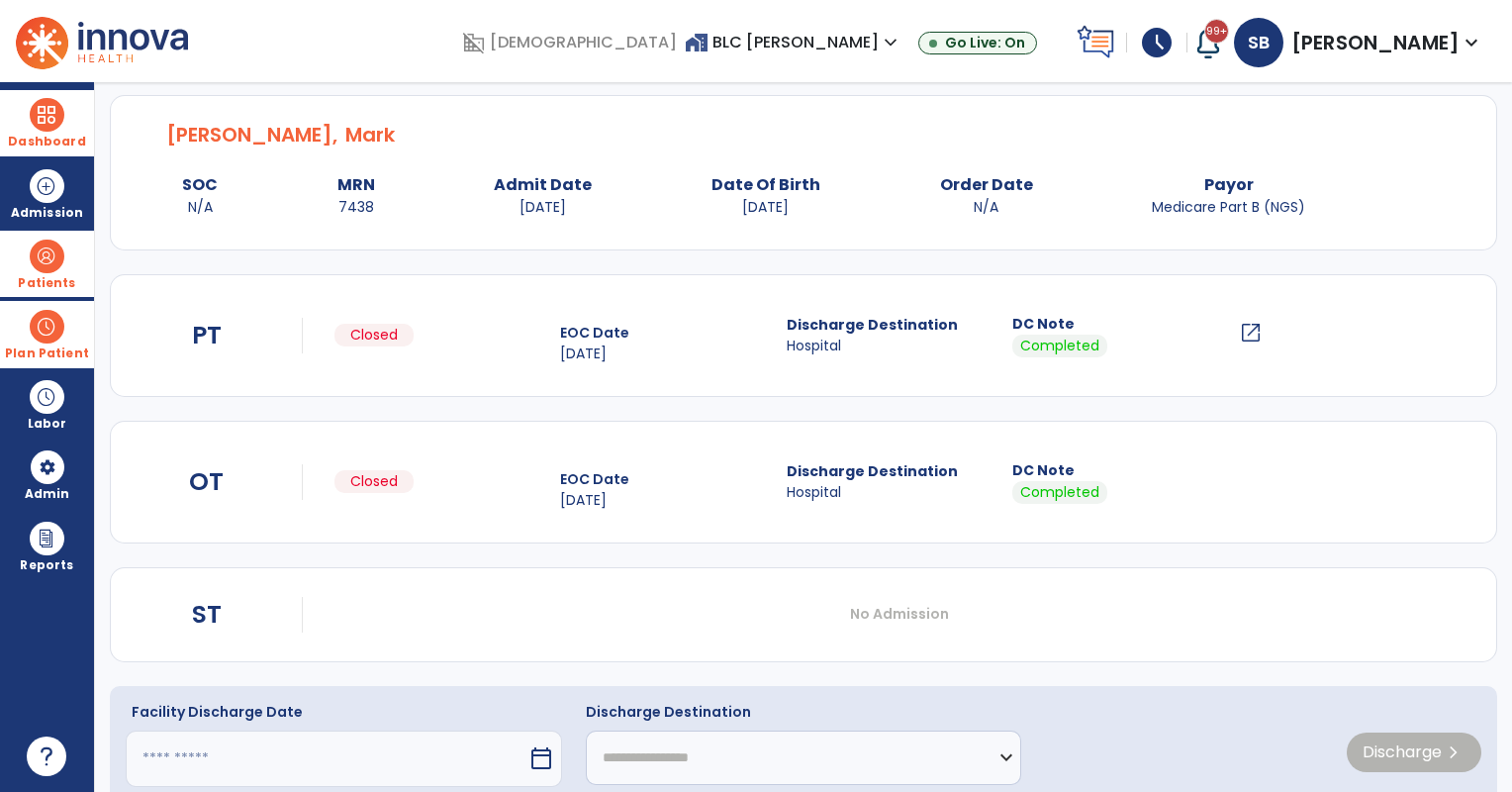 scroll, scrollTop: 108, scrollLeft: 0, axis: vertical 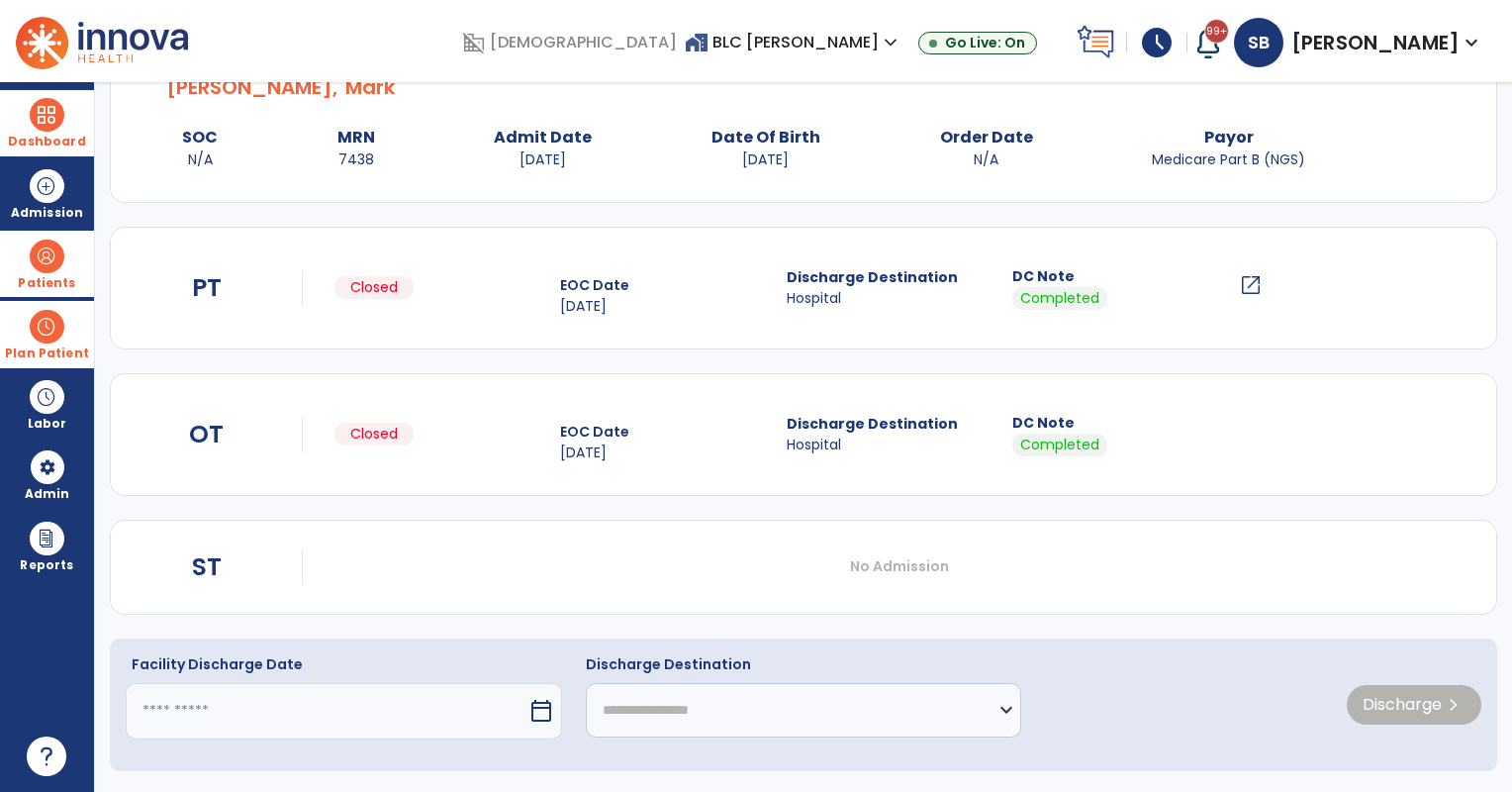 click at bounding box center (327, 711) 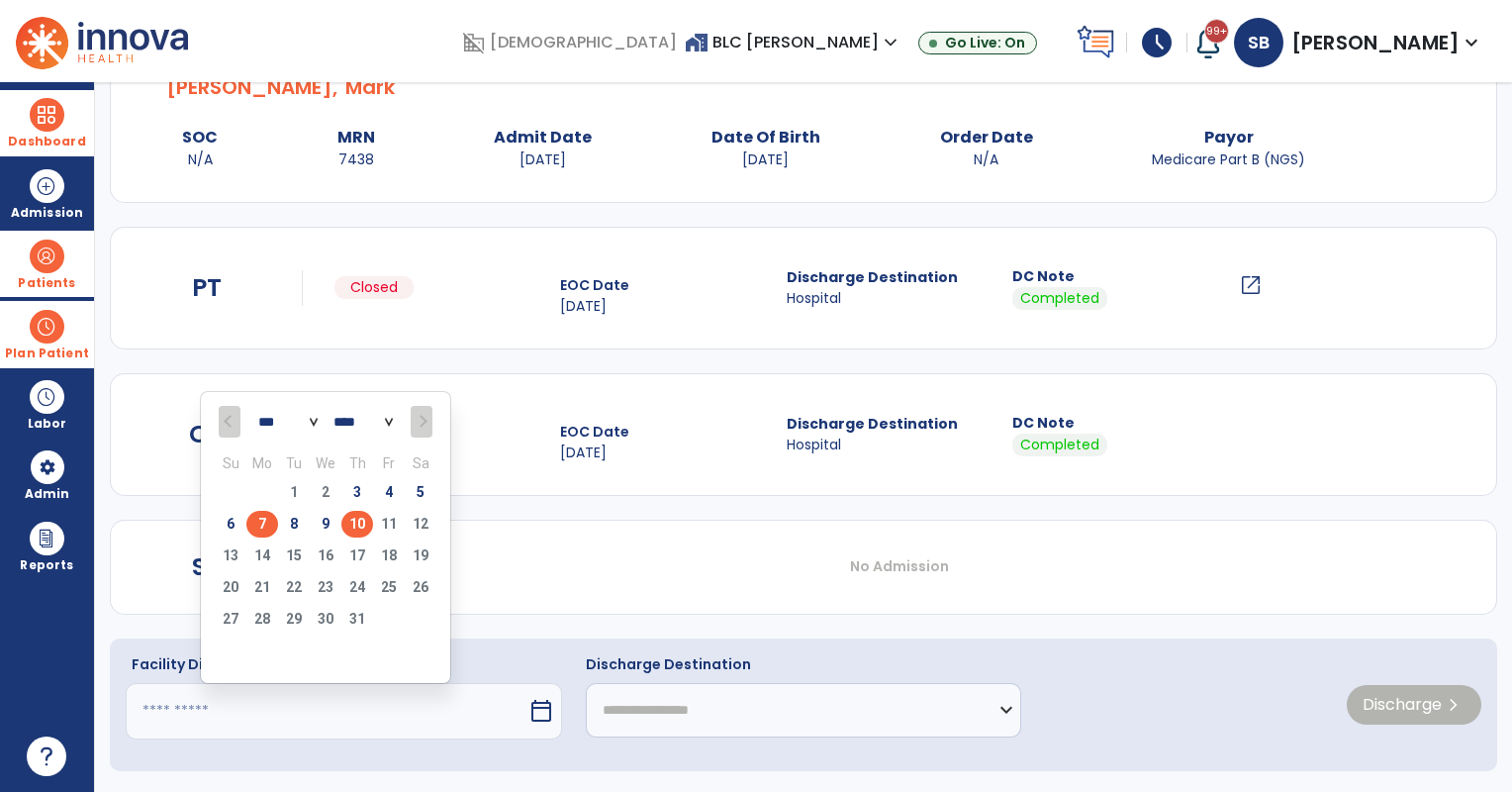 click on "7" at bounding box center [262, 524] 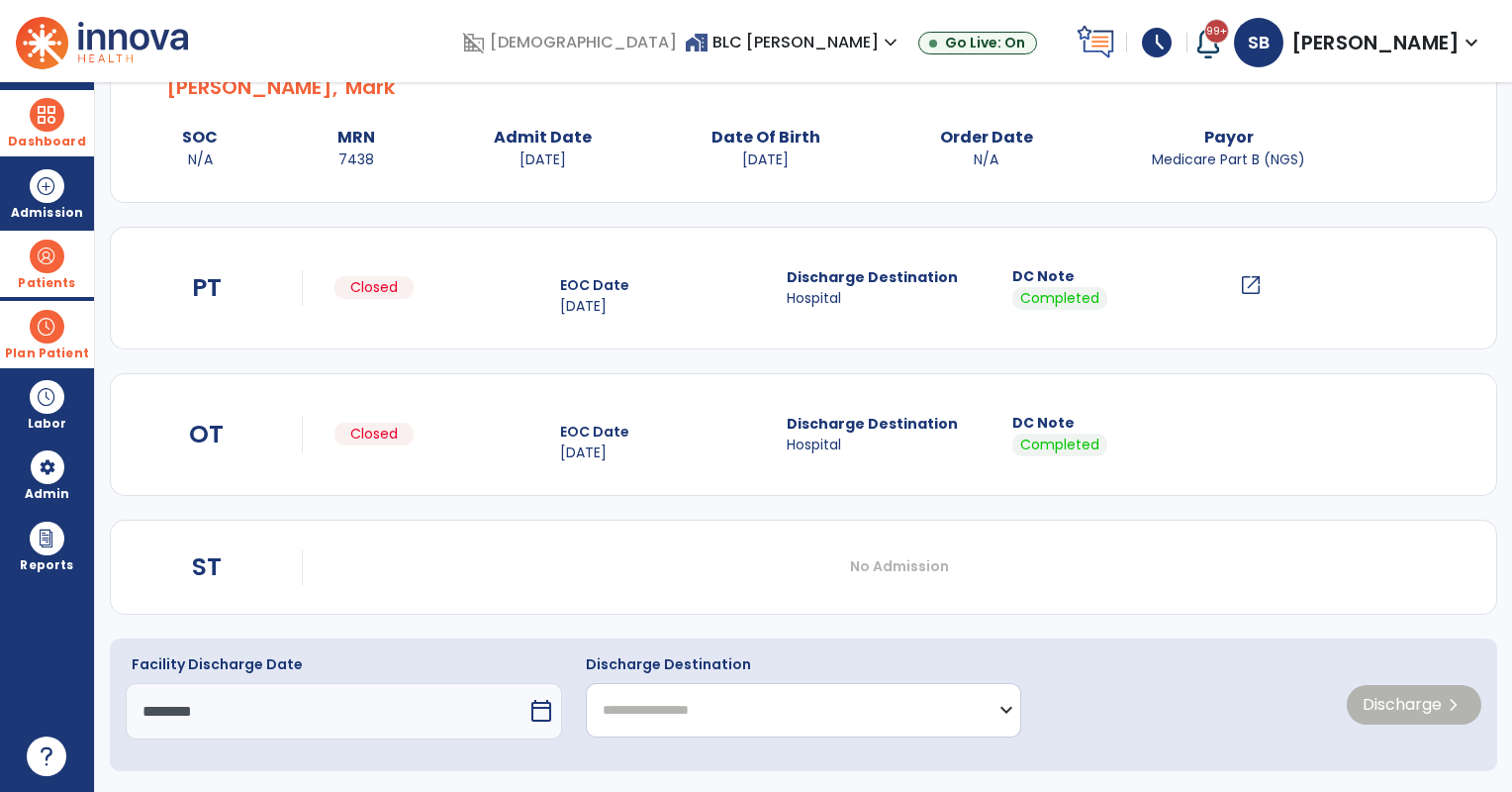 click on "**********" 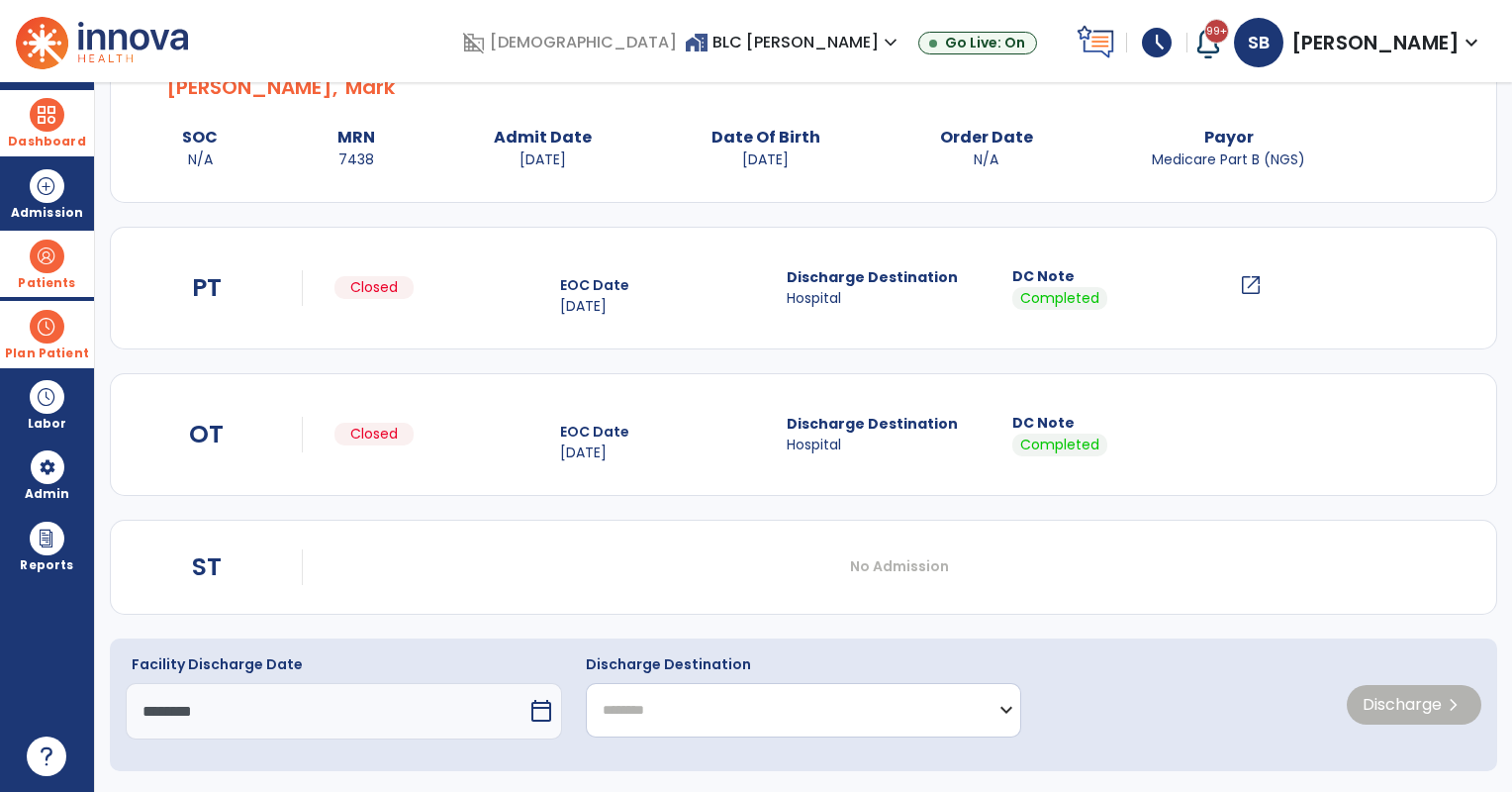 click on "**********" 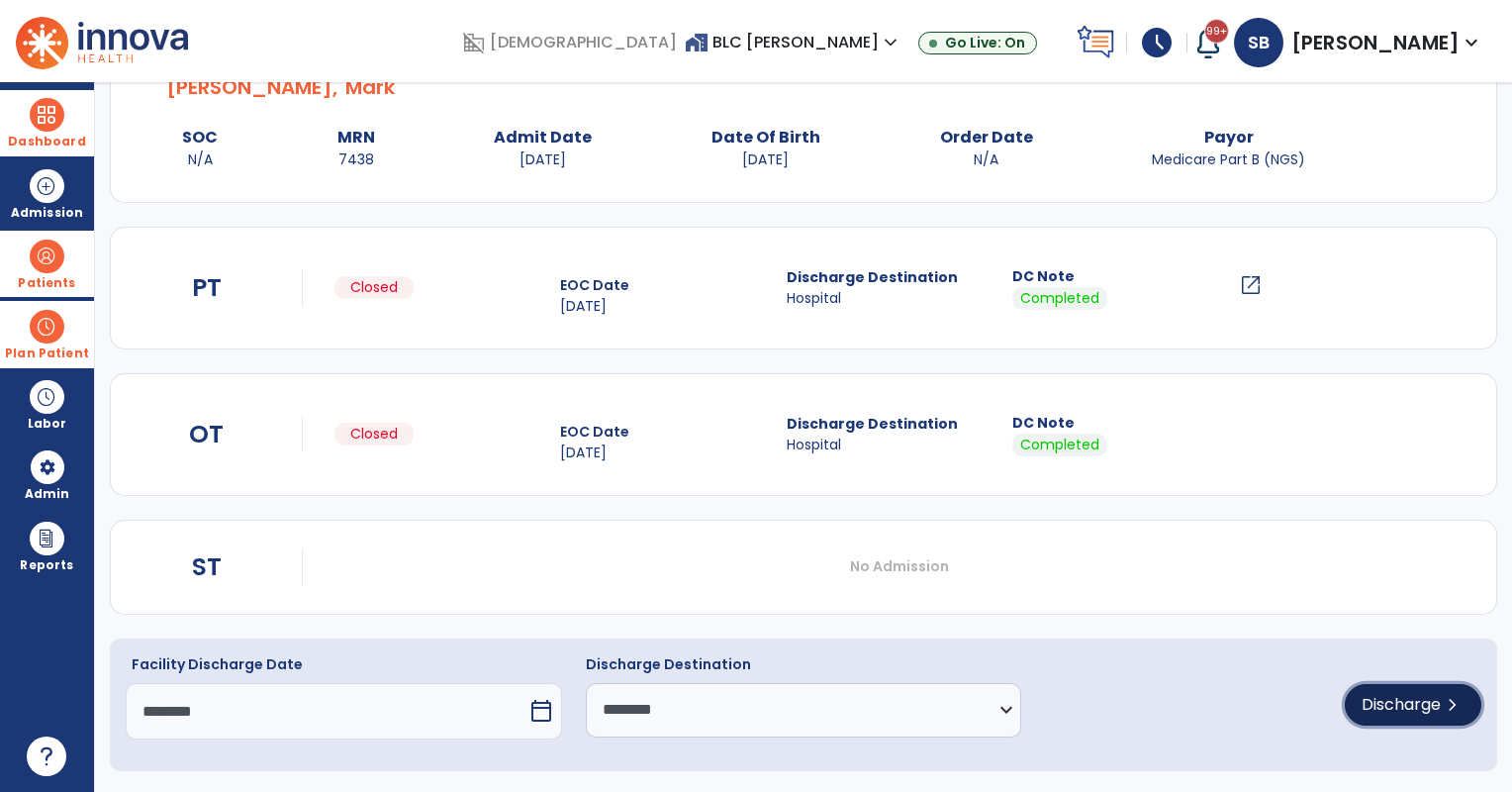 click on "Discharge  chevron_right" 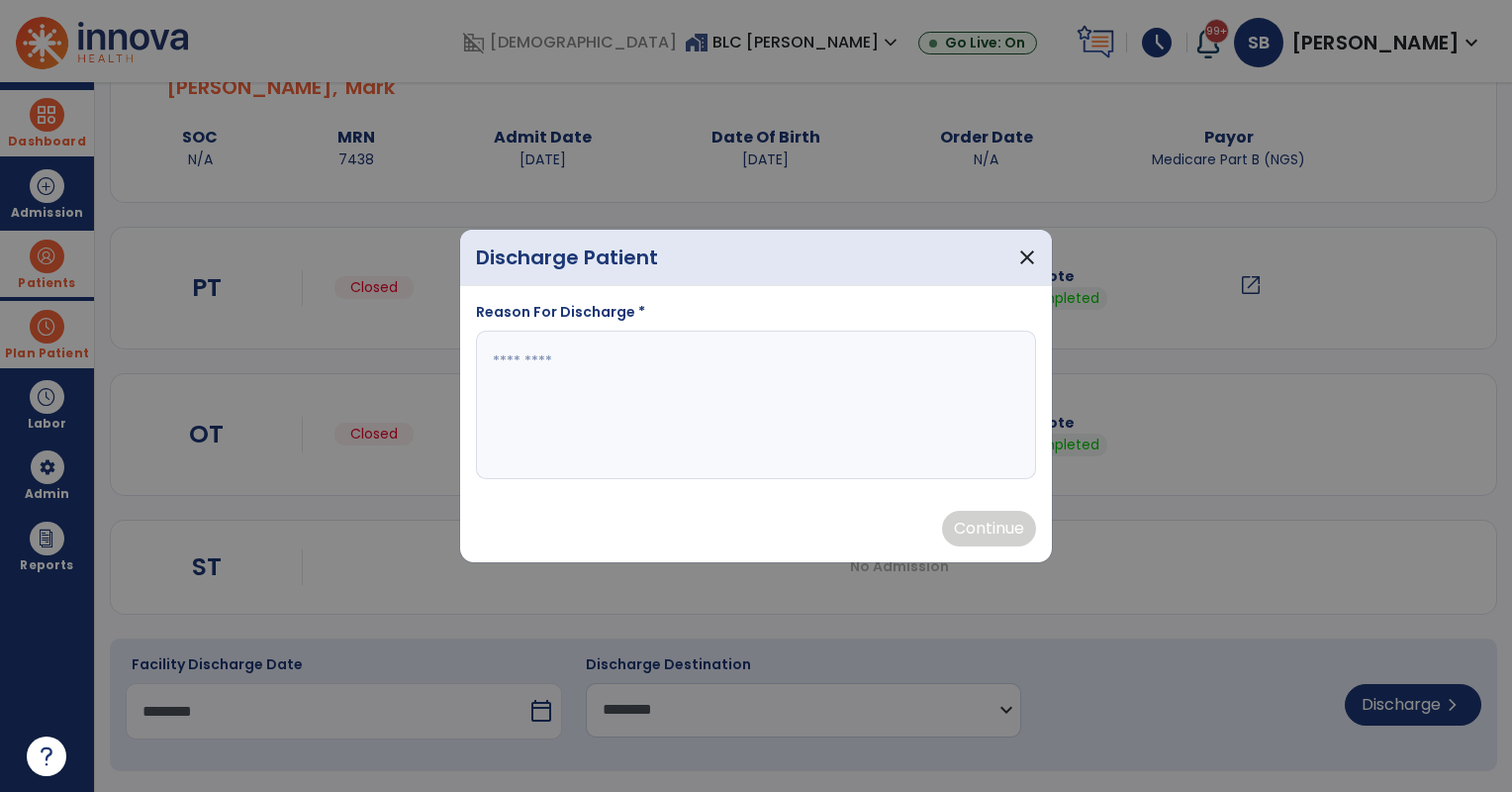 click at bounding box center (756, 405) 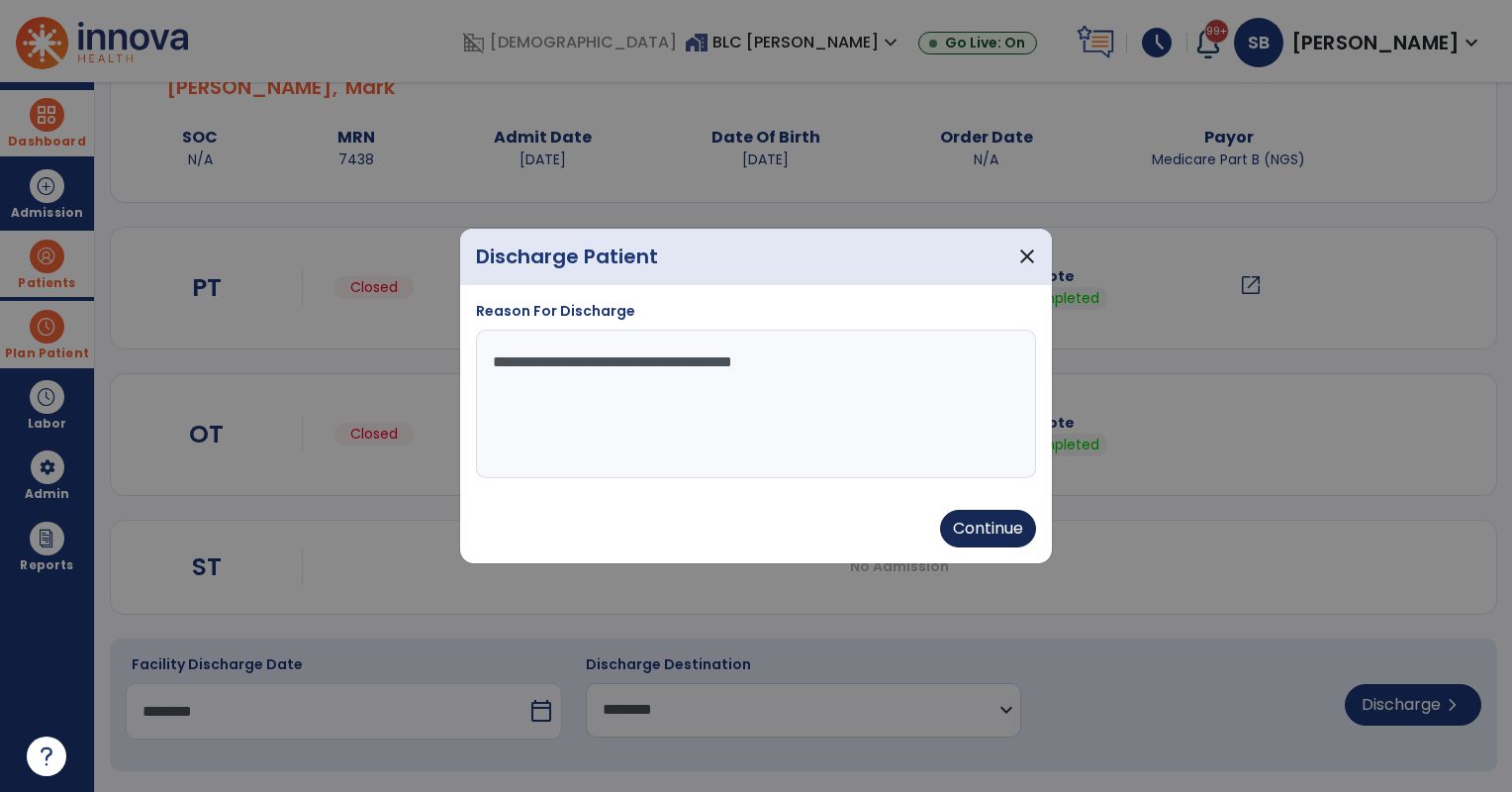 type on "**********" 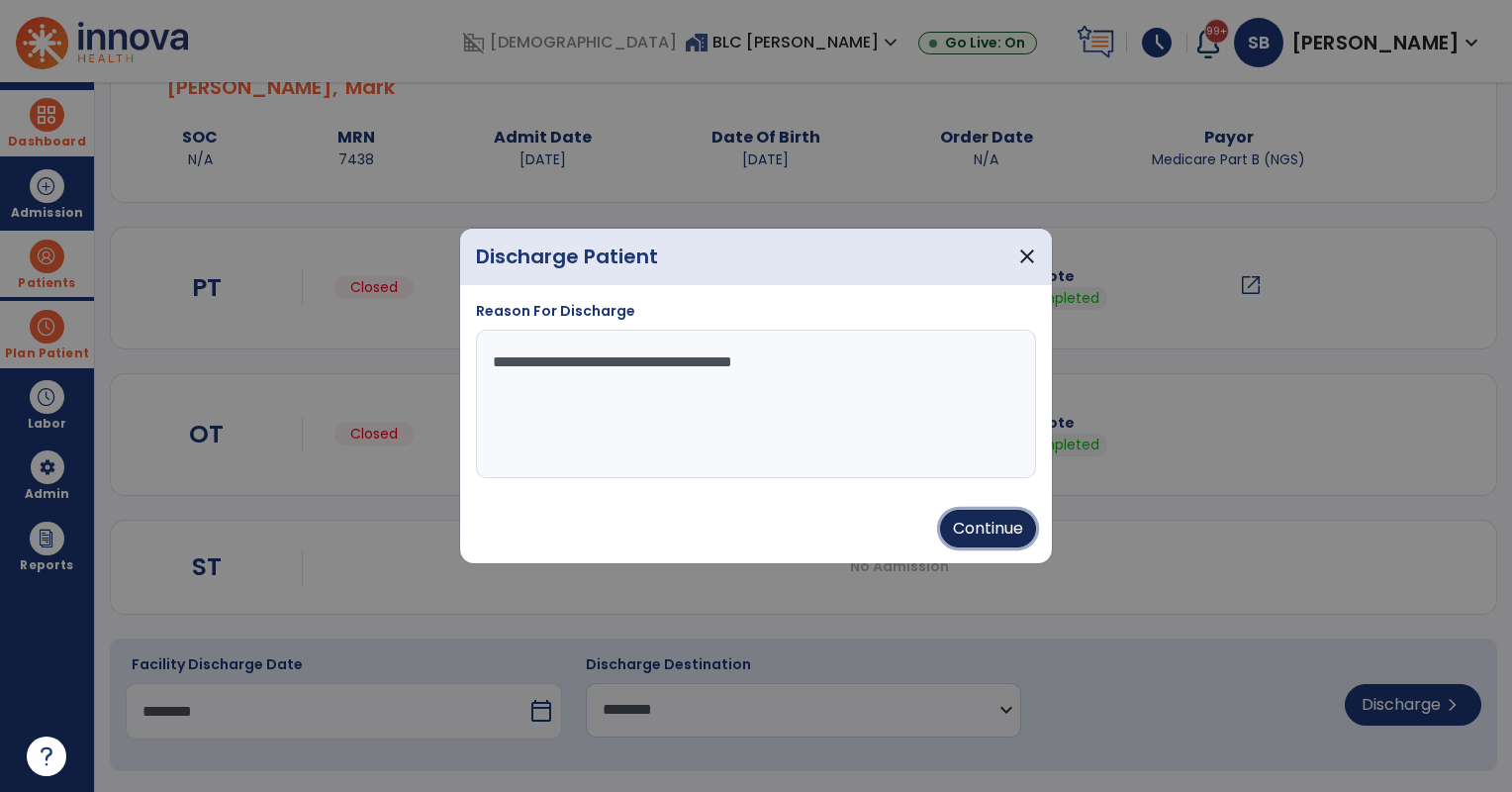 click on "Continue" at bounding box center (988, 529) 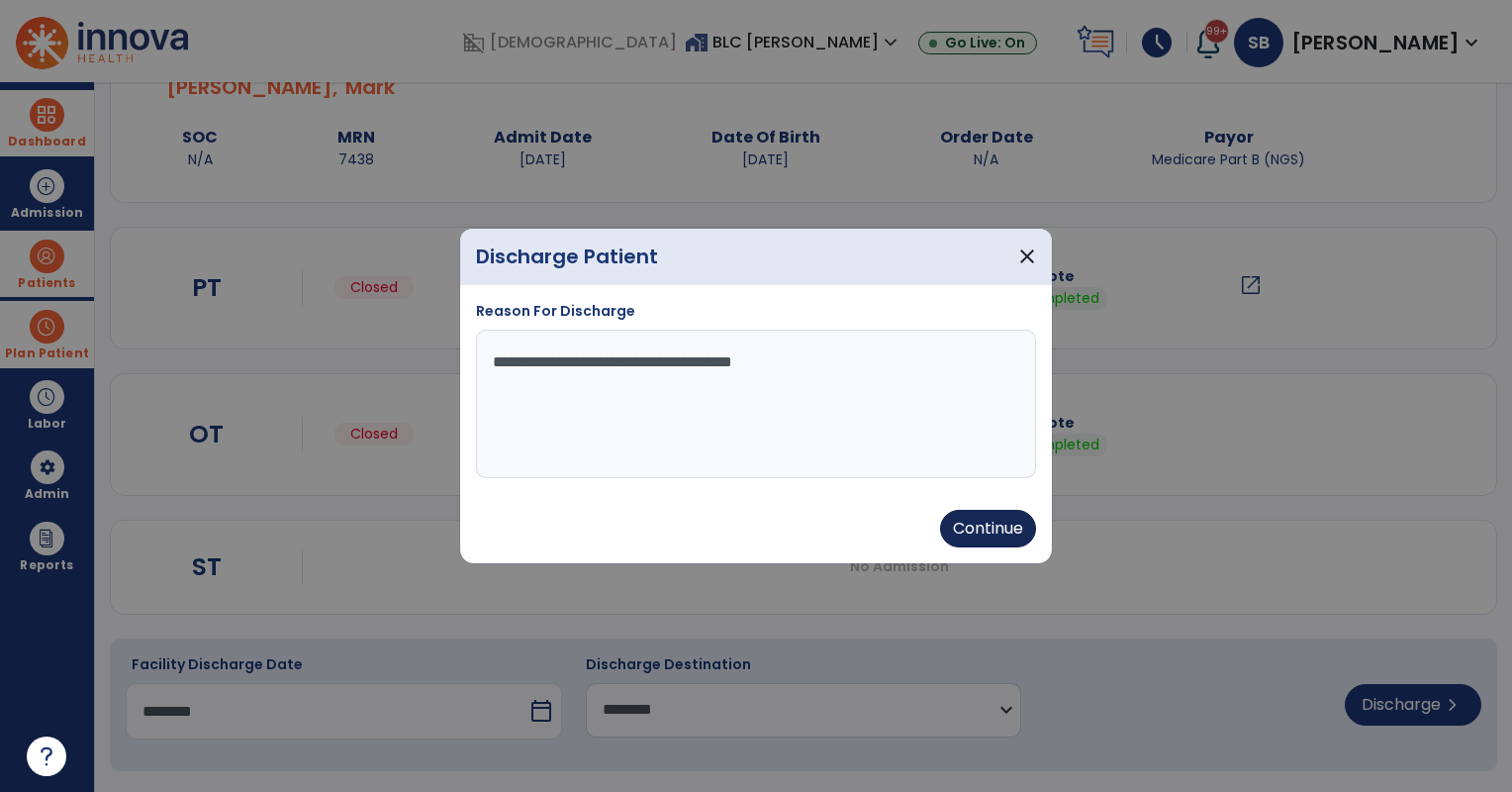 type on "********" 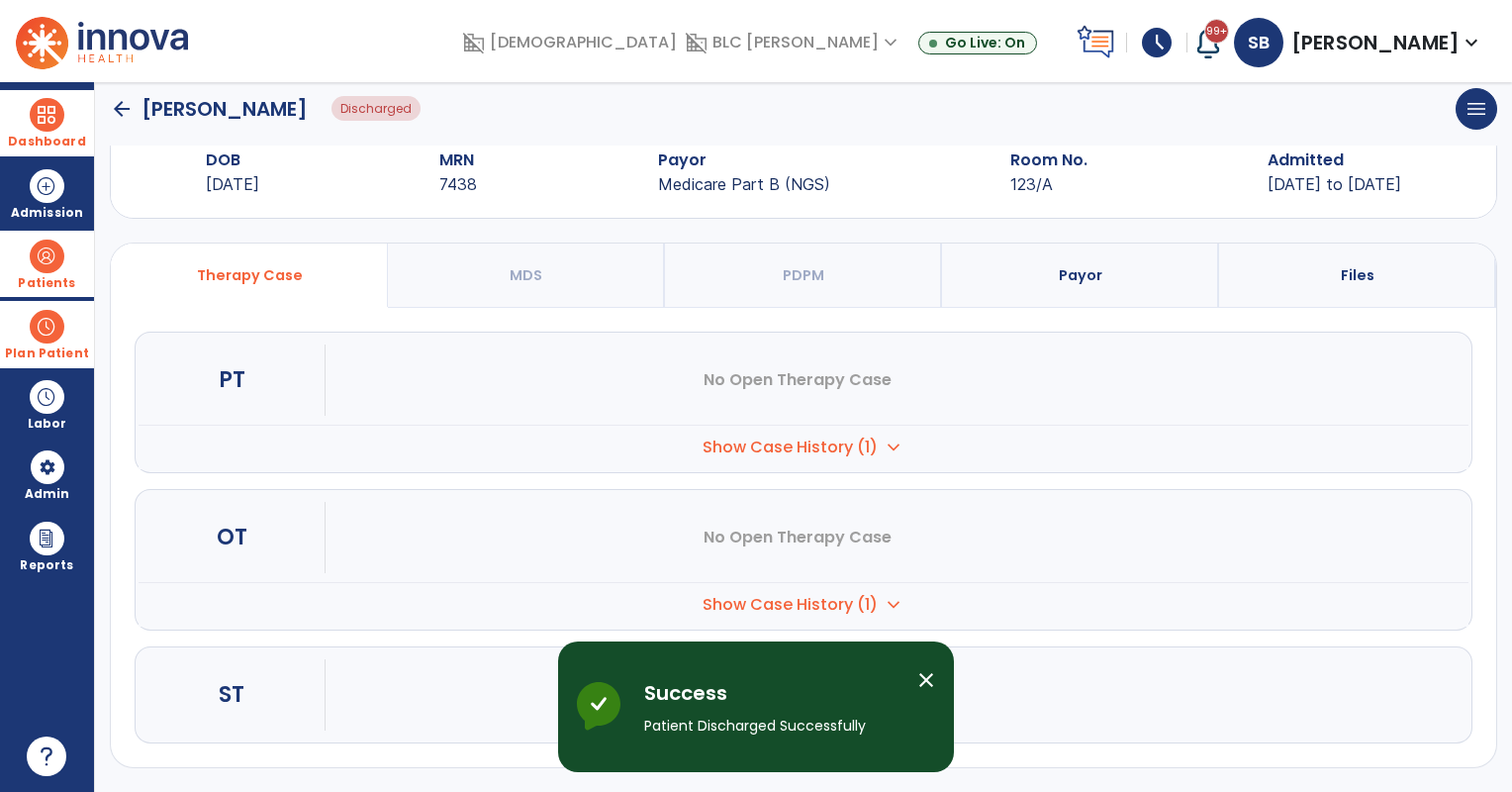 scroll, scrollTop: 47, scrollLeft: 0, axis: vertical 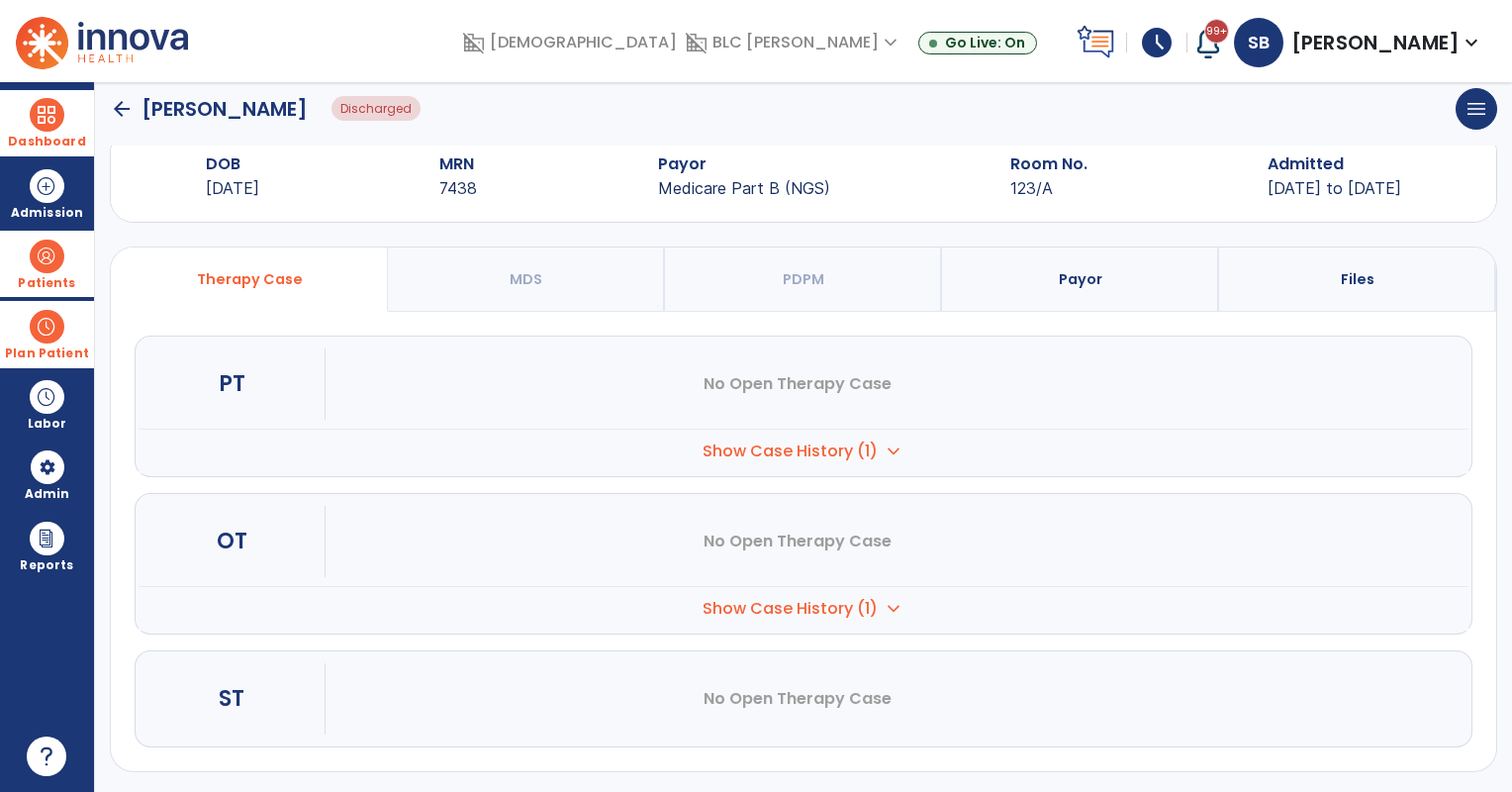 click at bounding box center (47, 327) 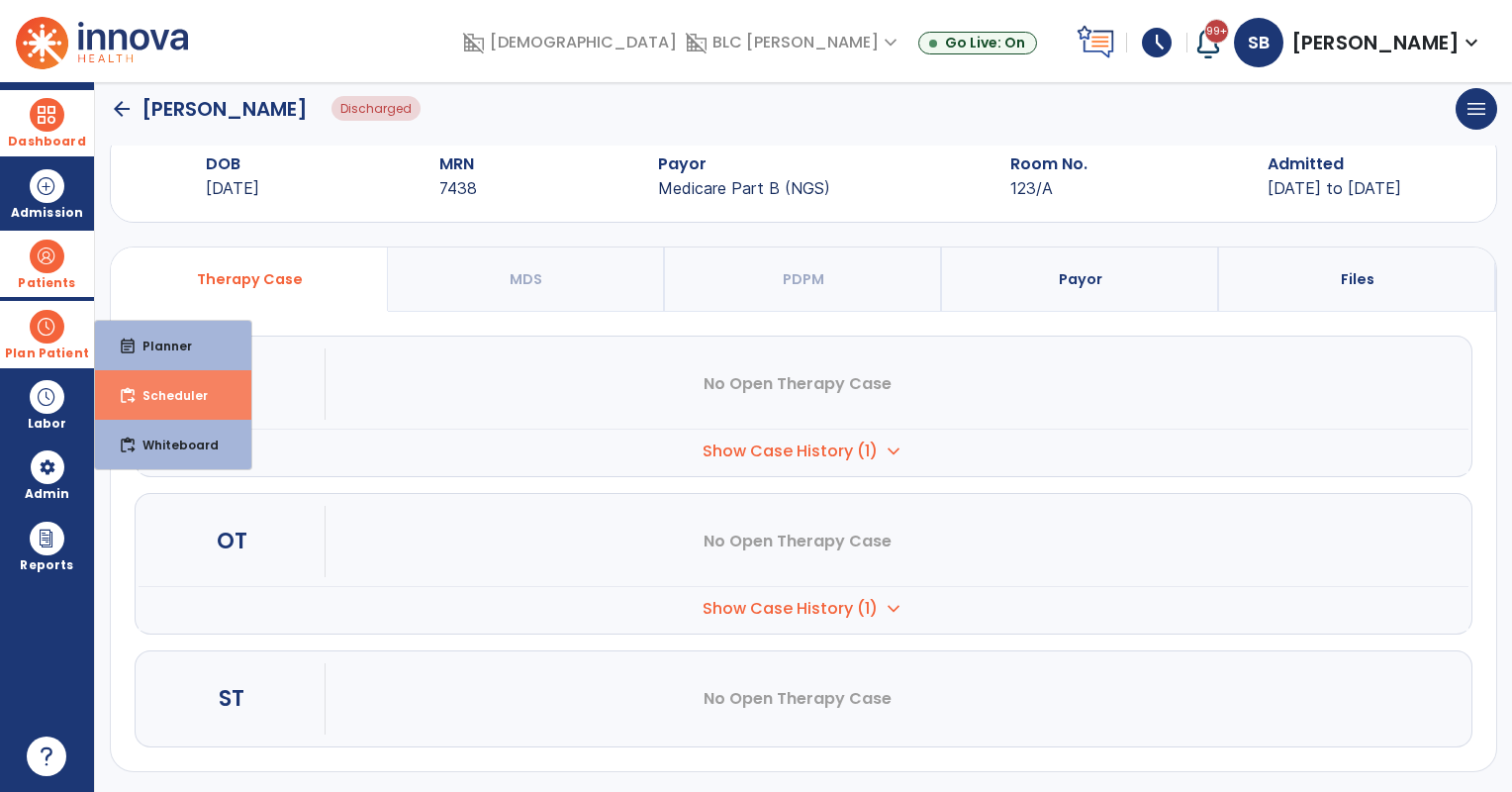 click on "Scheduler" at bounding box center (167, 395) 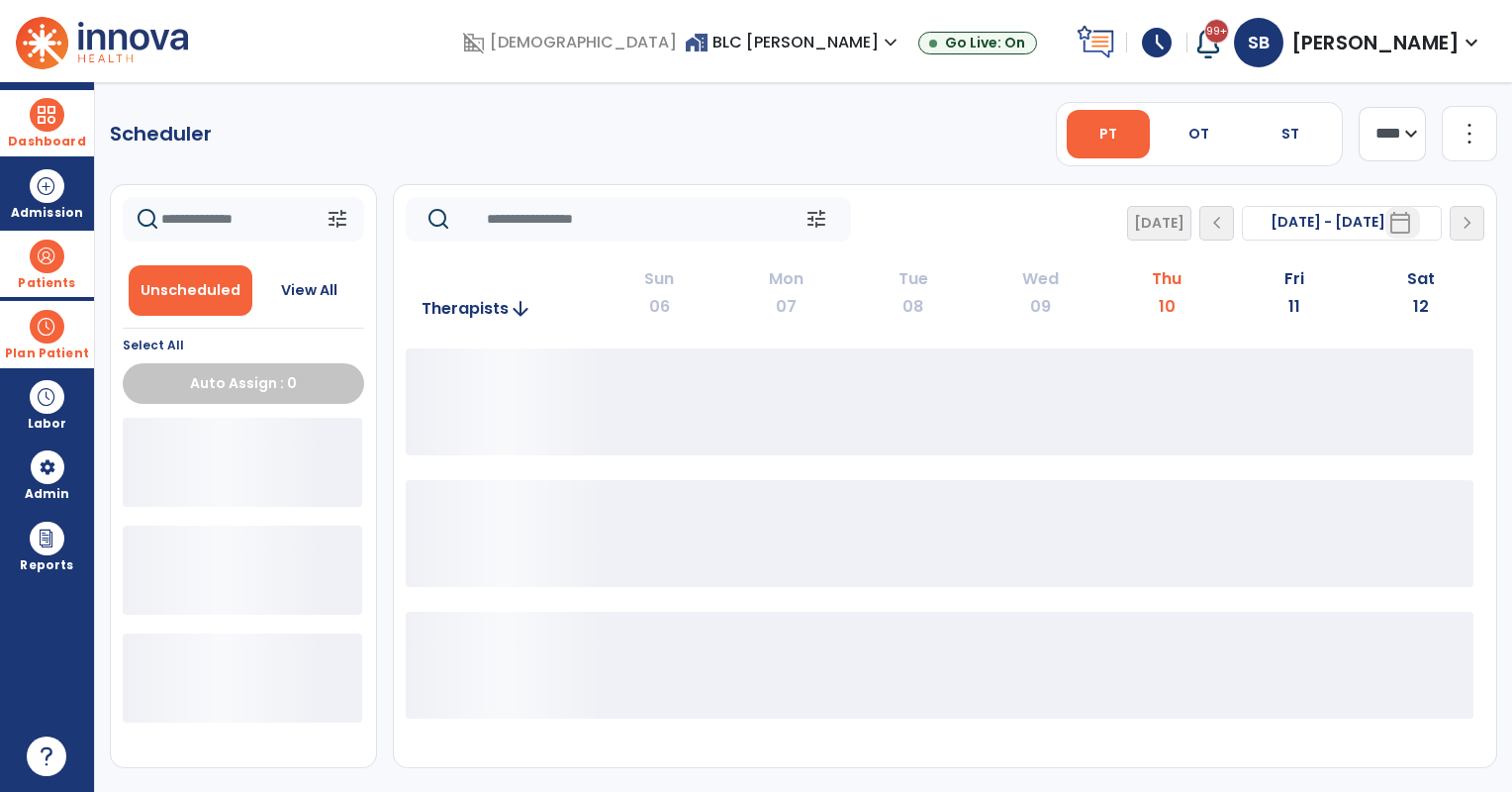 scroll, scrollTop: 0, scrollLeft: 0, axis: both 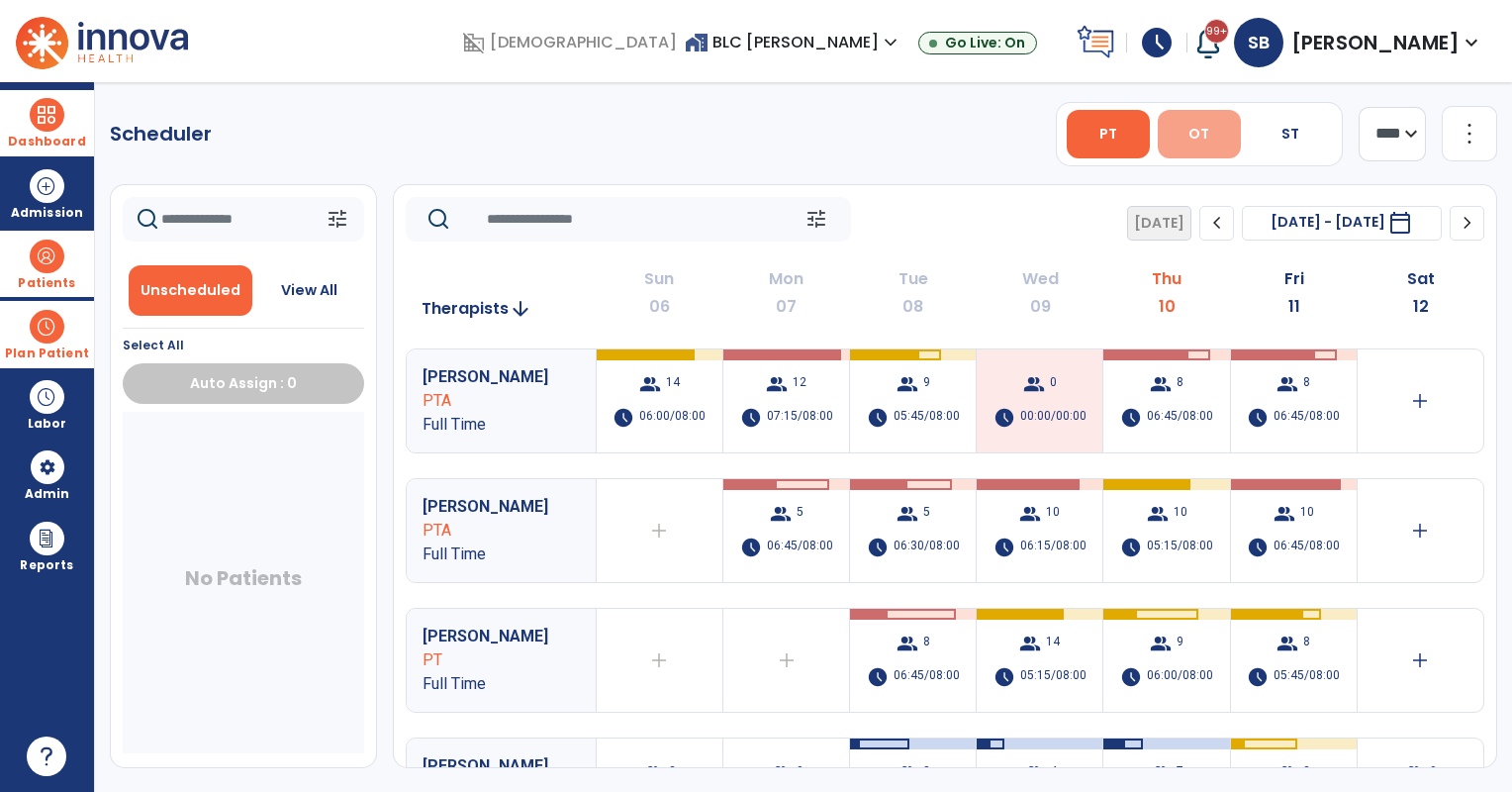 click on "OT" at bounding box center (1198, 134) 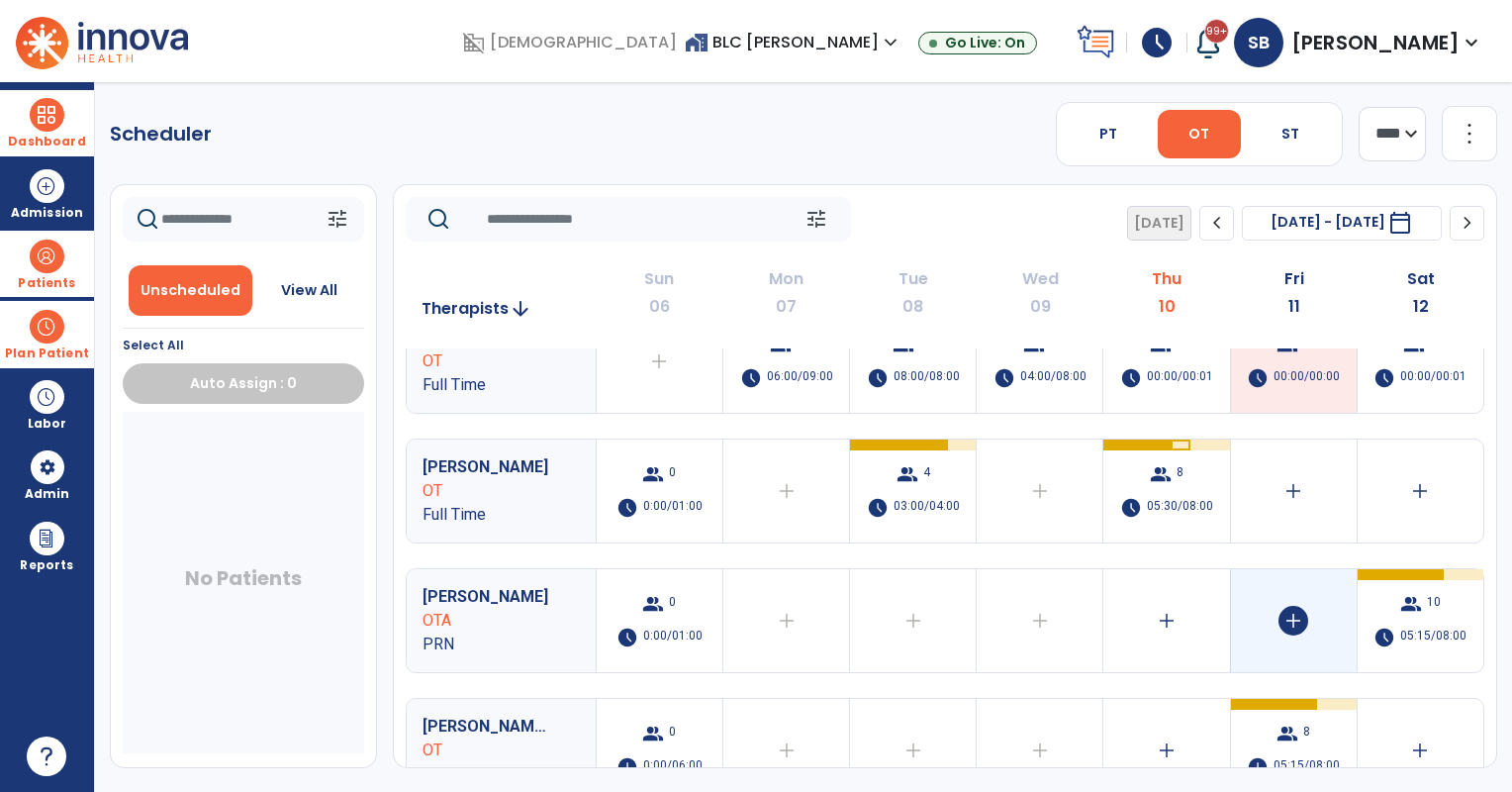 scroll, scrollTop: 330, scrollLeft: 0, axis: vertical 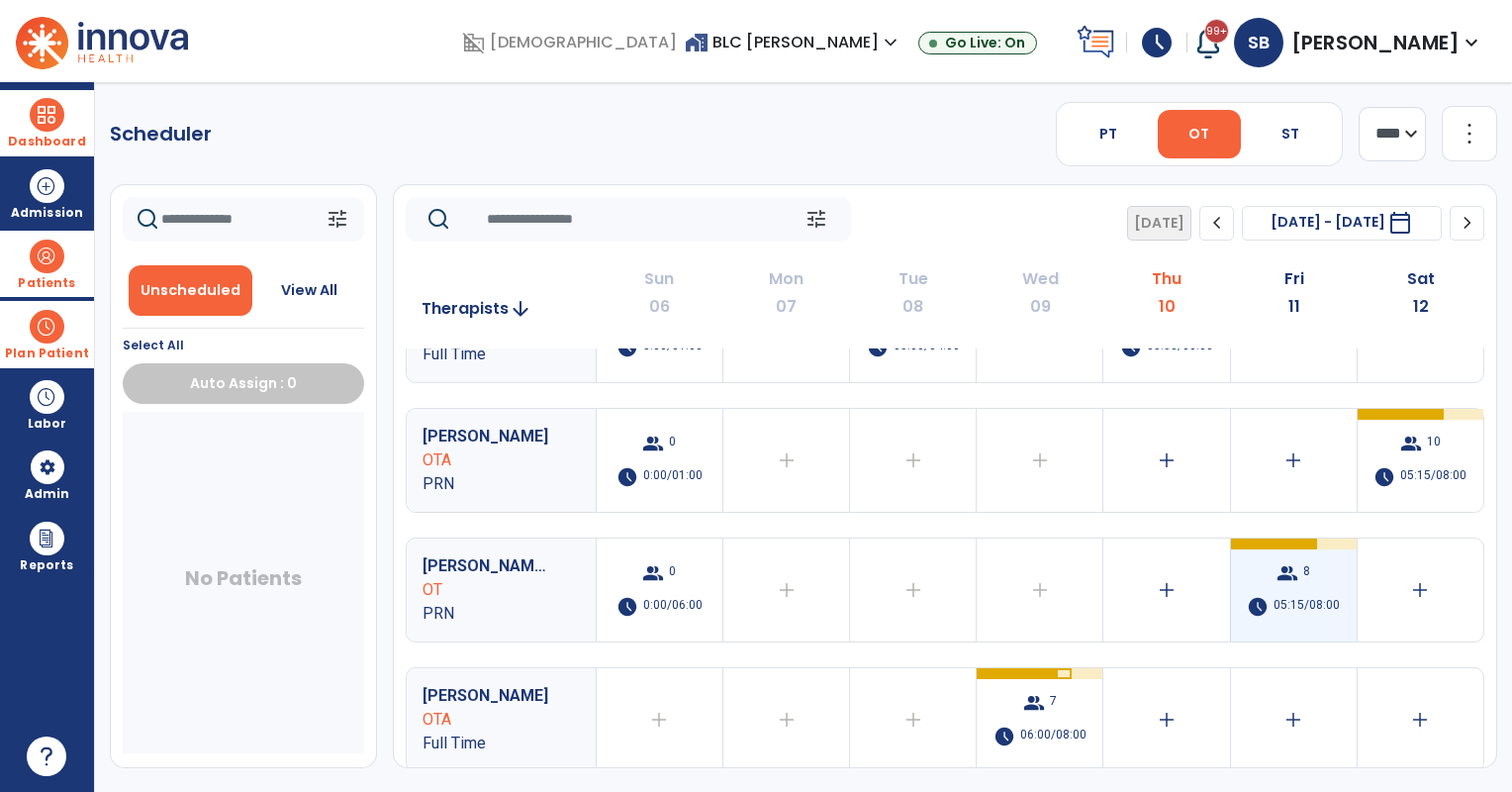 click on "group  8  schedule  05:15/08:00" at bounding box center [1293, 590] 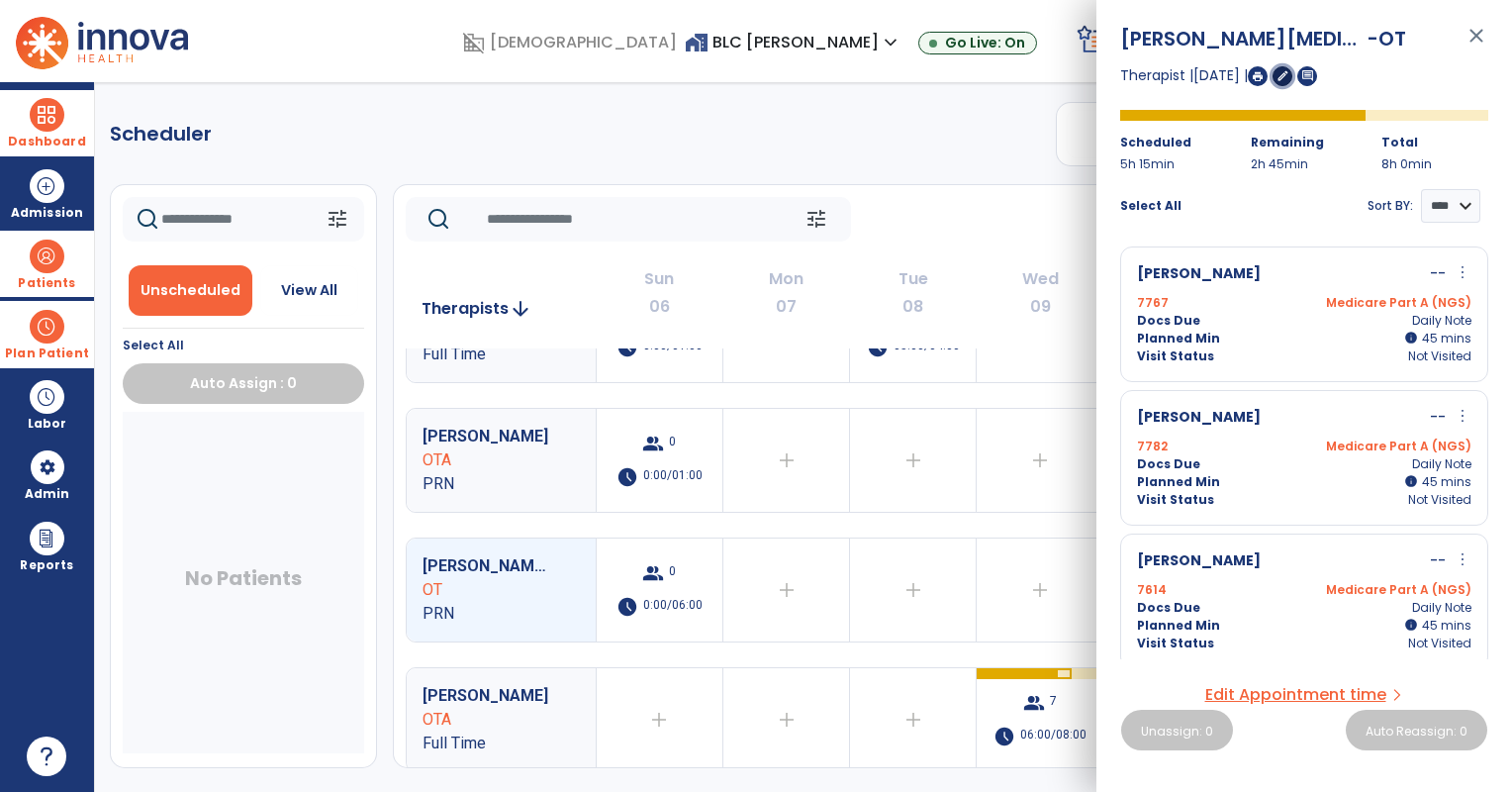 click on "edit" at bounding box center (1282, 75) 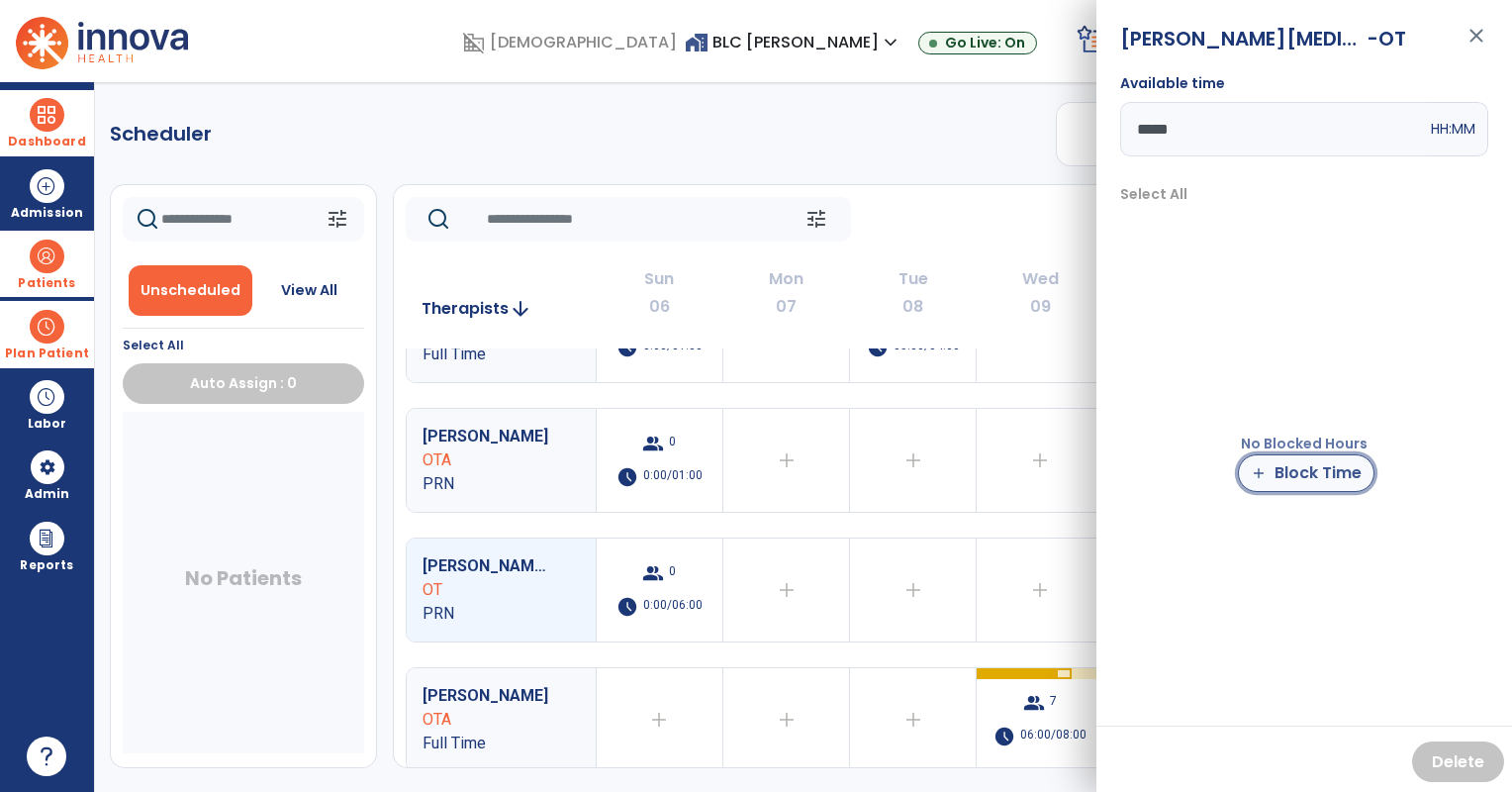 click on "add   Block Time" at bounding box center [1306, 473] 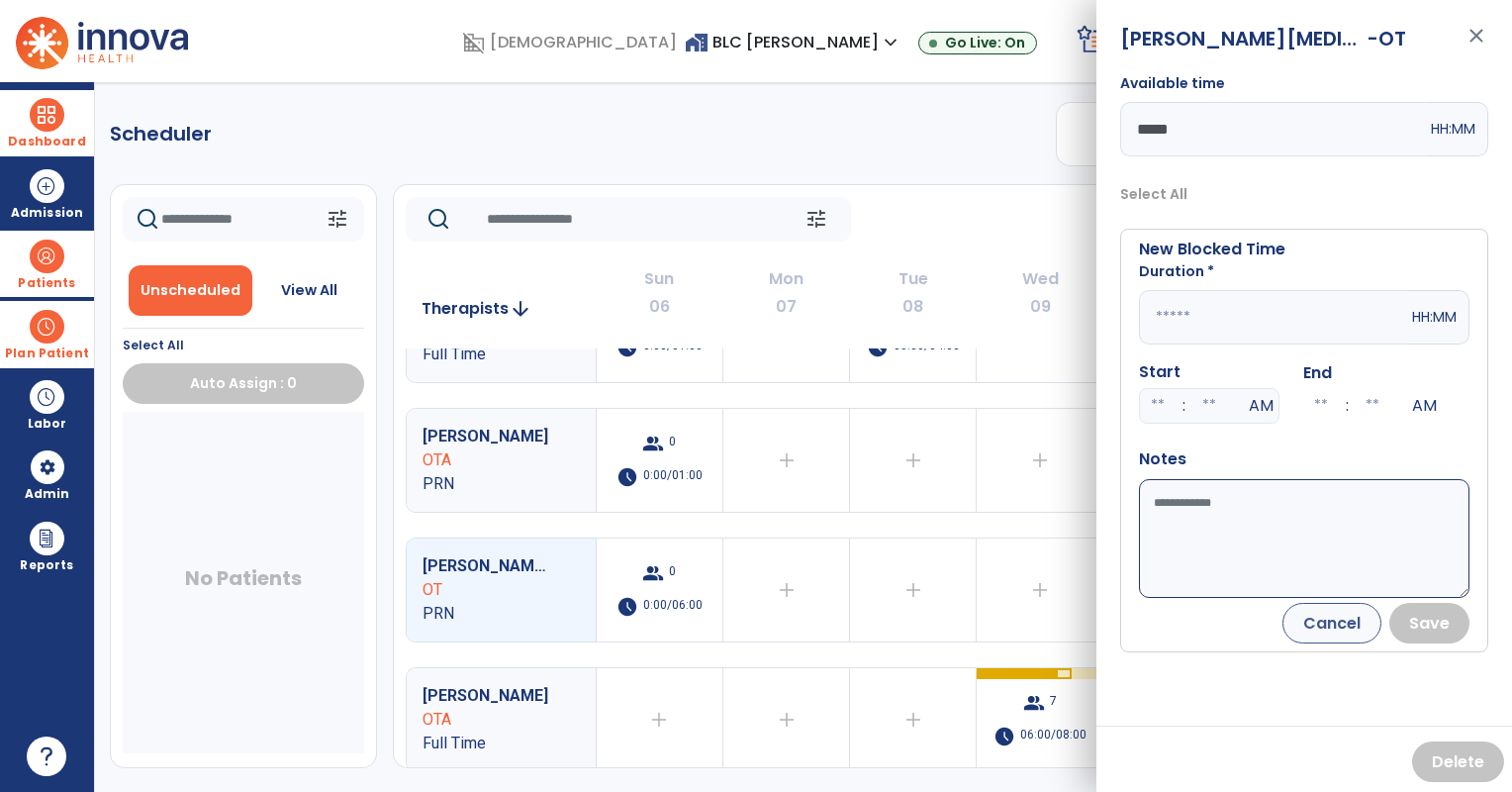 click at bounding box center [1274, 317] 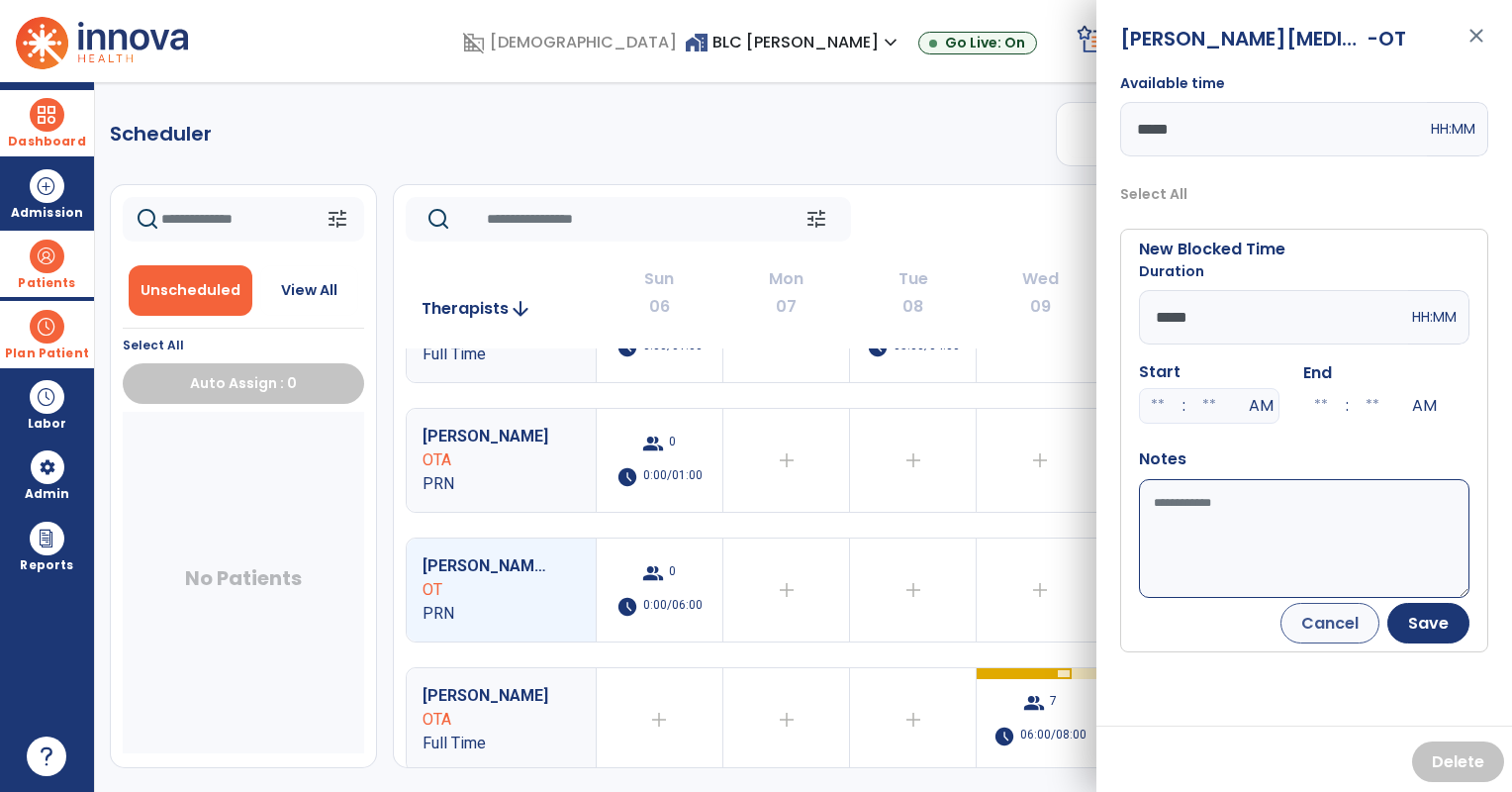 type on "*****" 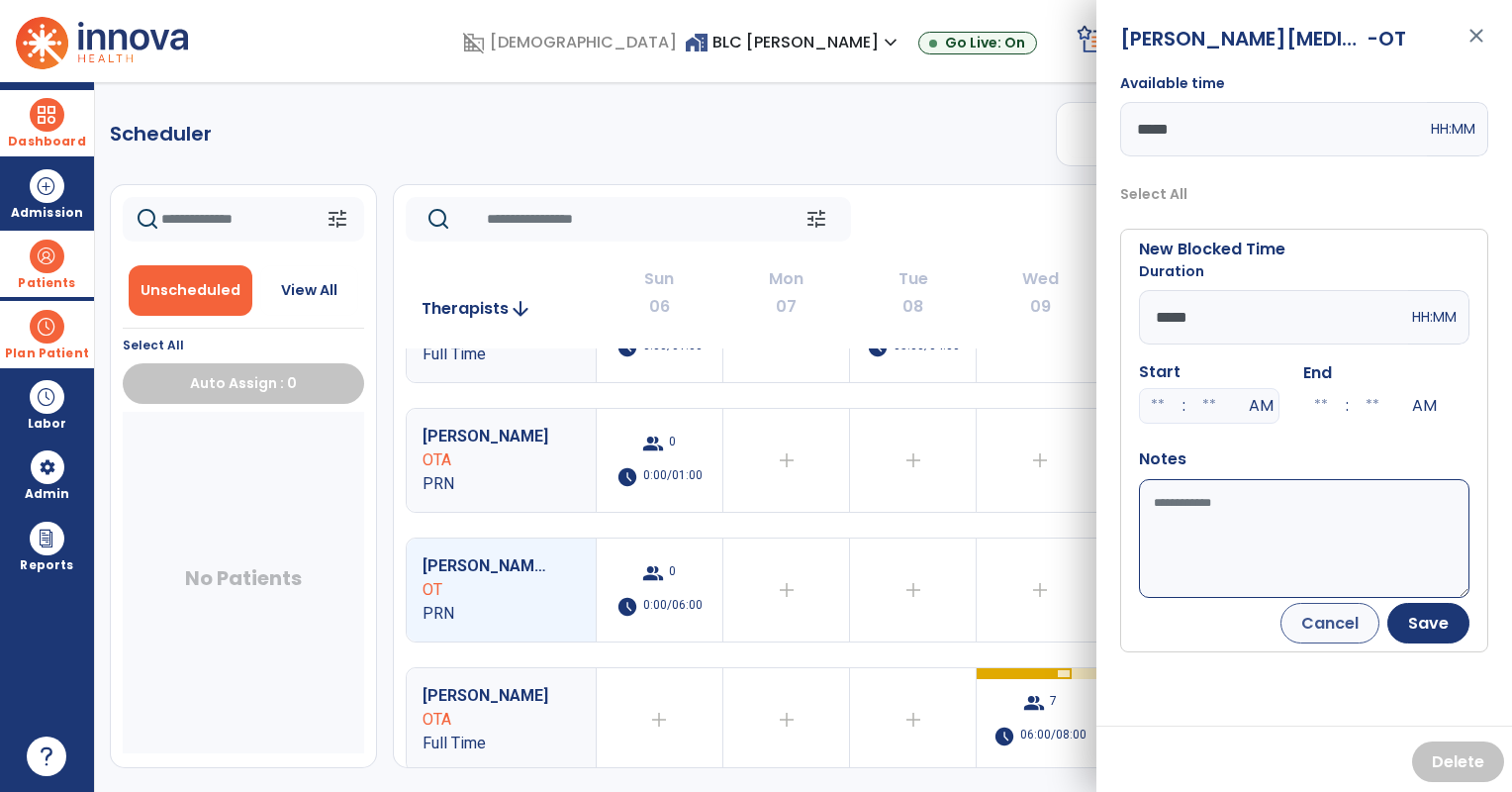 paste on "**********" 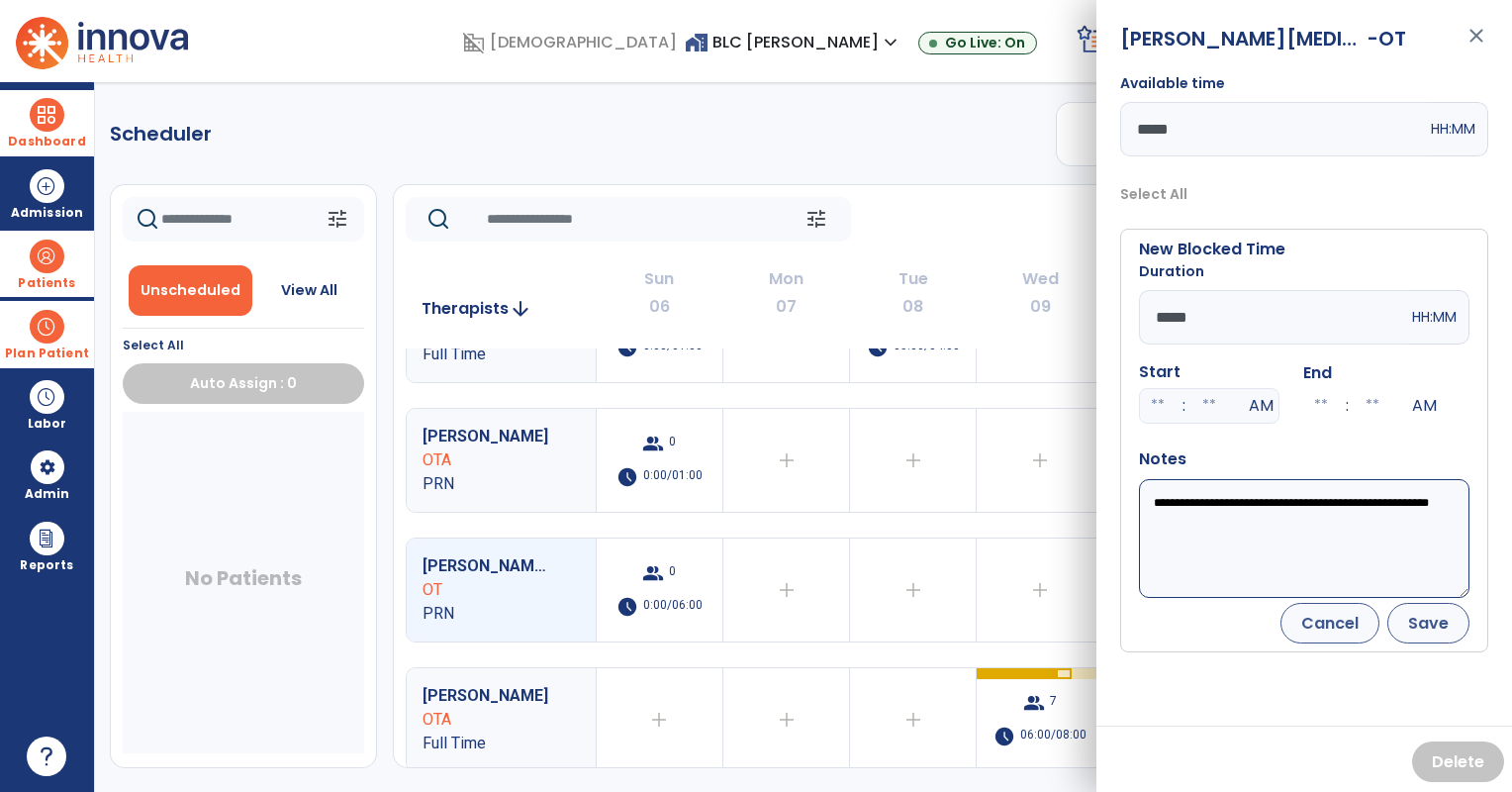 type on "**********" 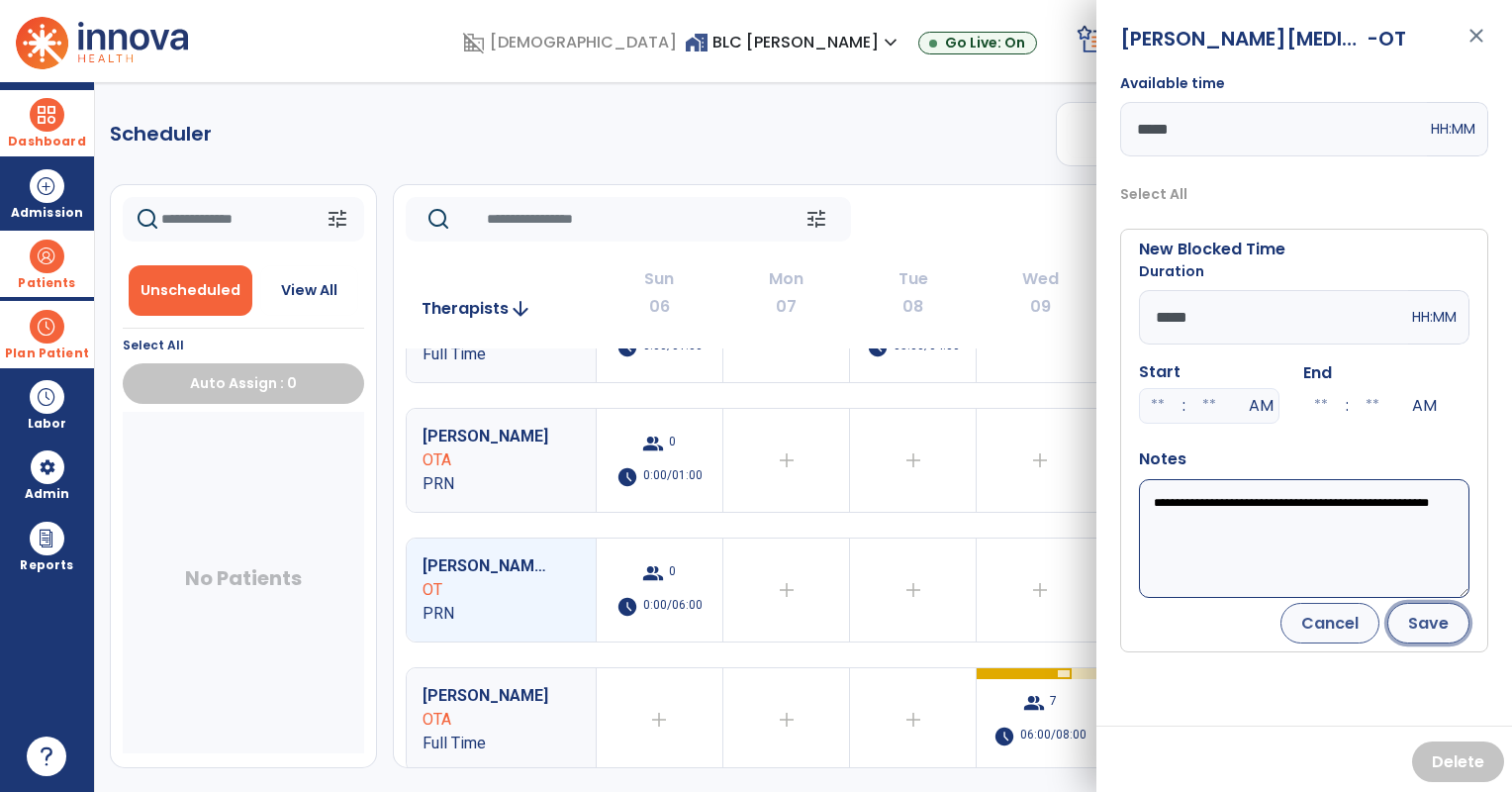 click on "Save" at bounding box center (1428, 623) 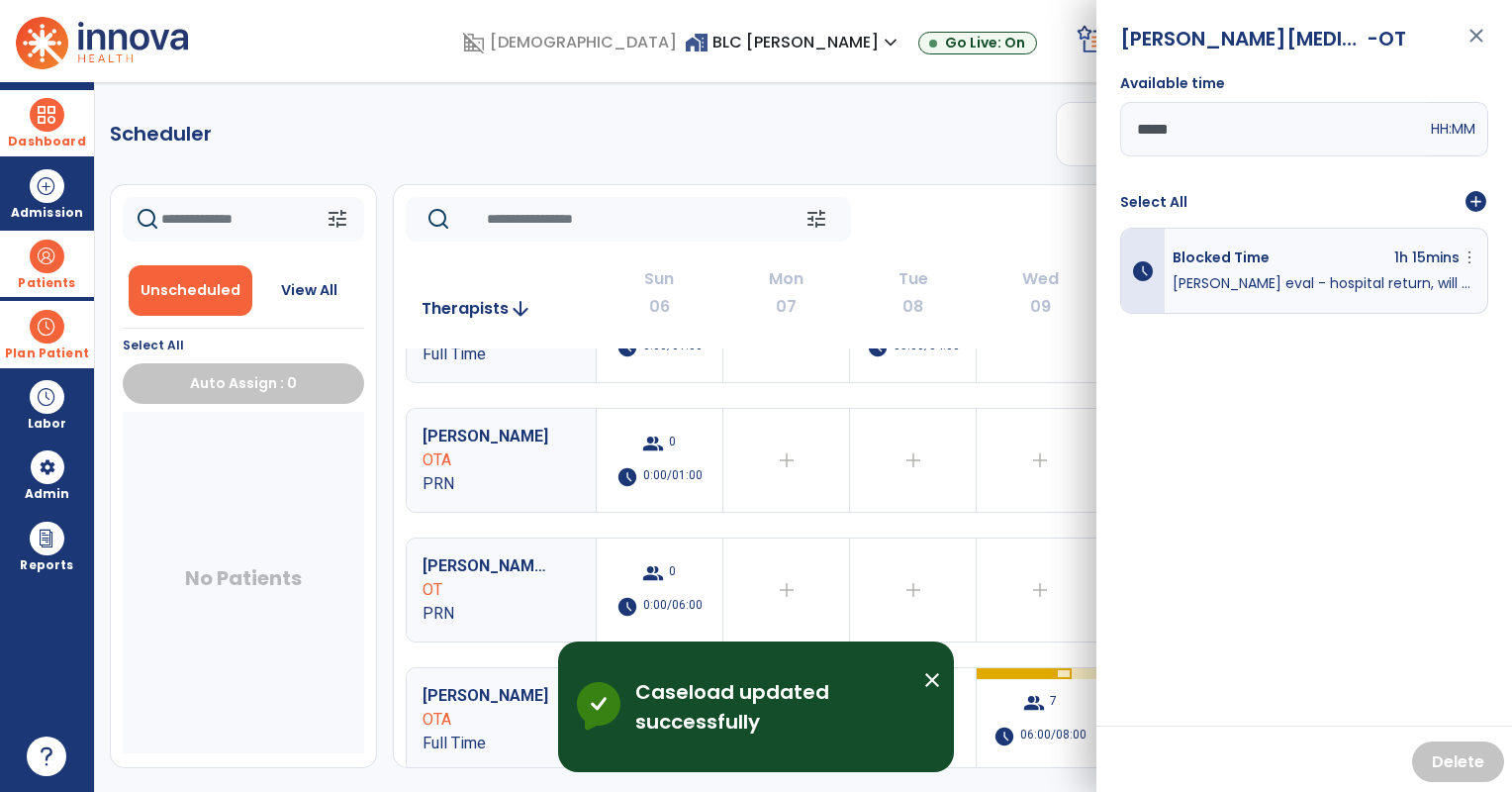 click on "tune   [DATE]  chevron_left [DATE] - [DATE]  *********  calendar_today  chevron_right" 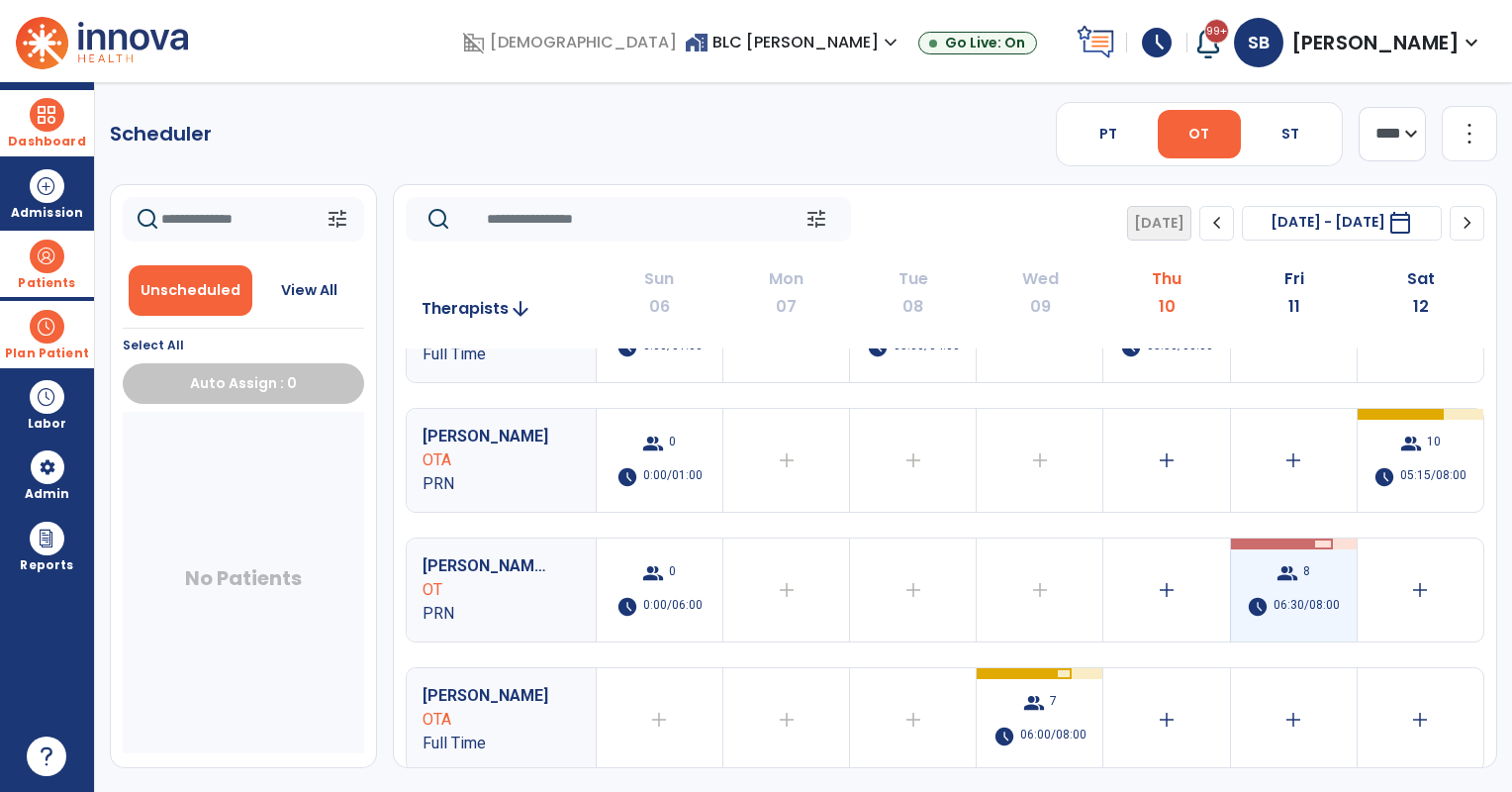 click on "06:30/08:00" at bounding box center [1306, 607] 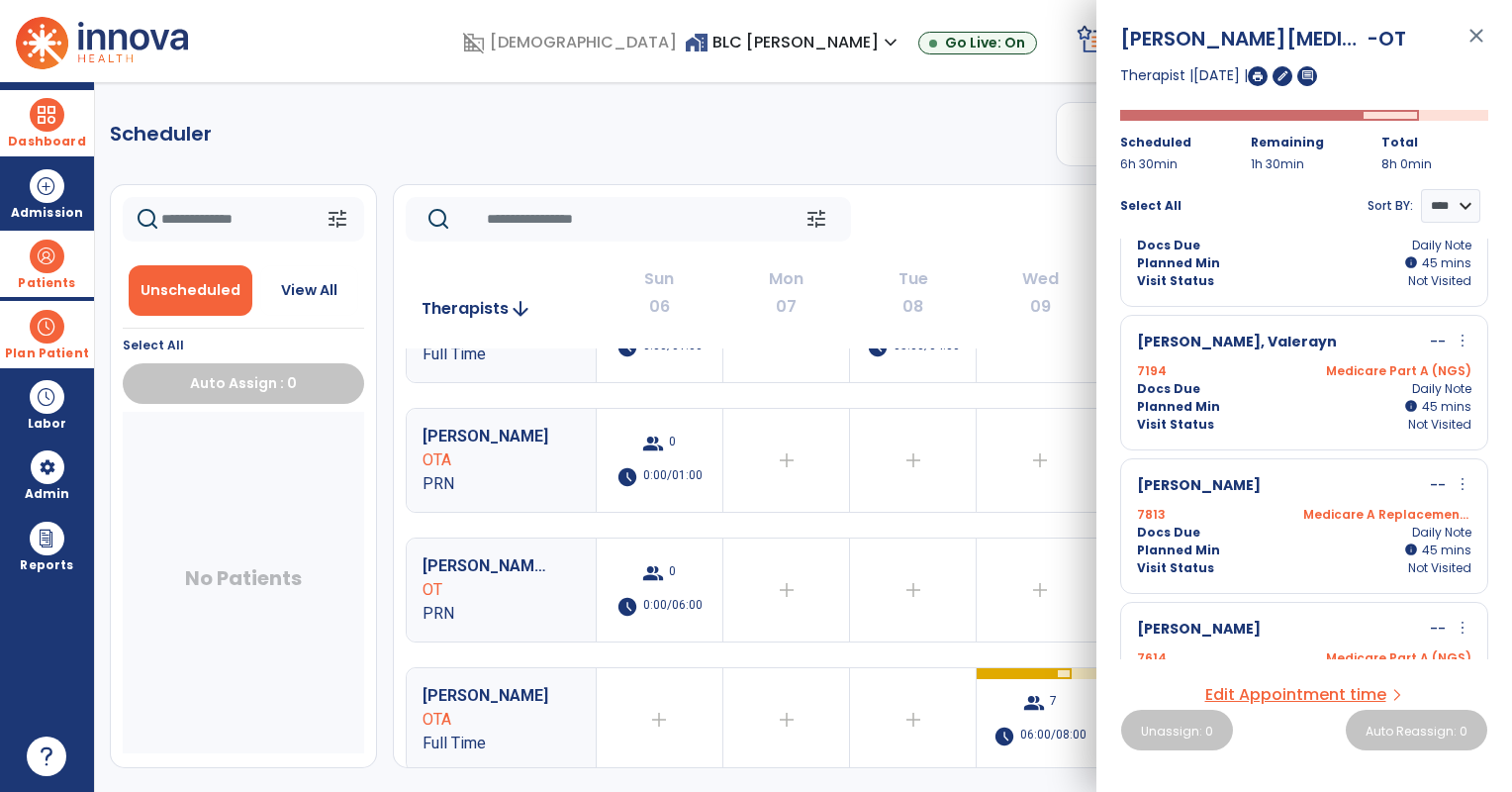 scroll, scrollTop: 330, scrollLeft: 0, axis: vertical 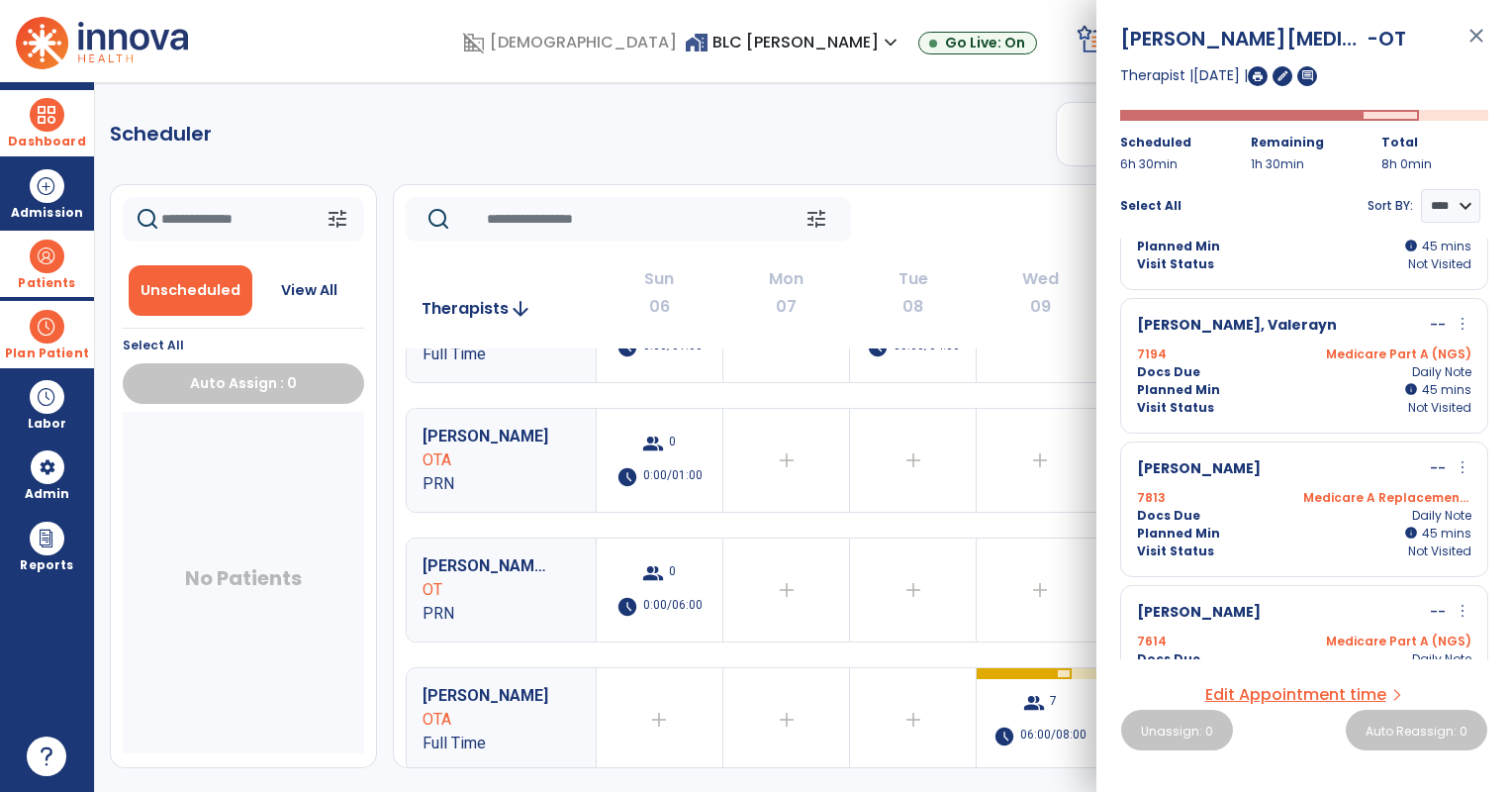 click on "tune   [DATE]  chevron_left [DATE] - [DATE]  *********  calendar_today  chevron_right" 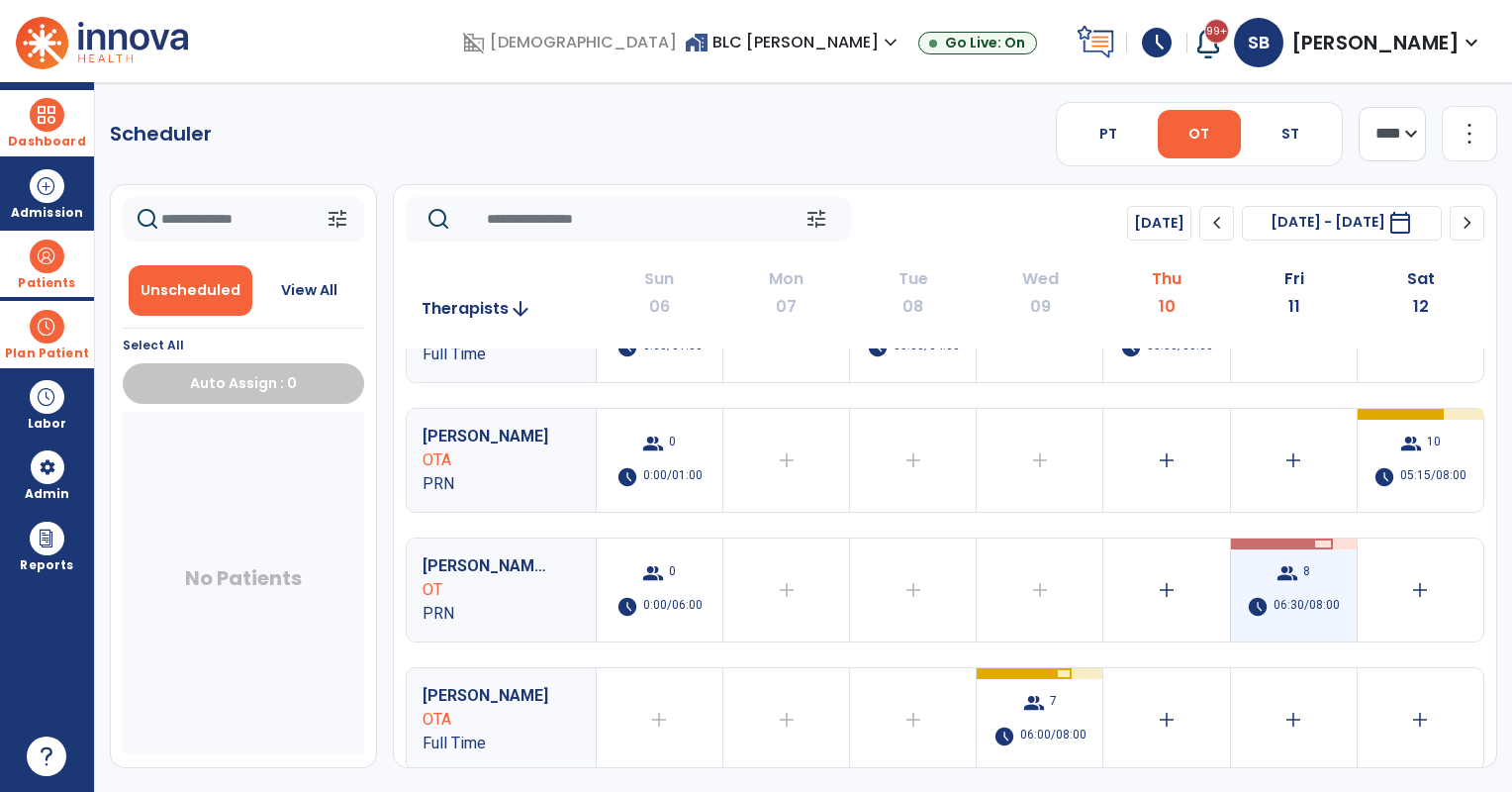 click on "group  8  schedule  06:30/08:00" at bounding box center (1293, 590) 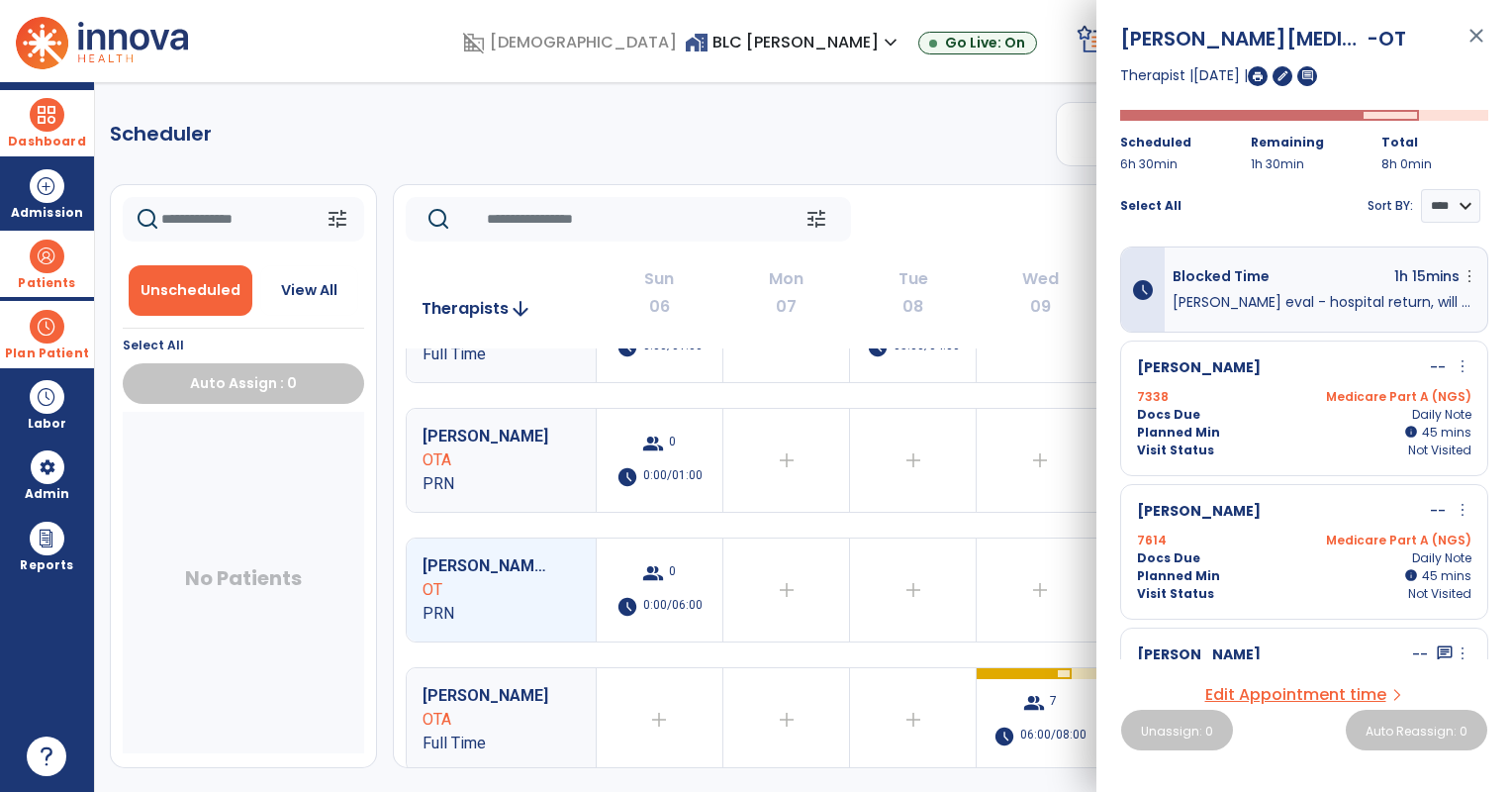 click on "more_vert" at bounding box center [1463, 366] 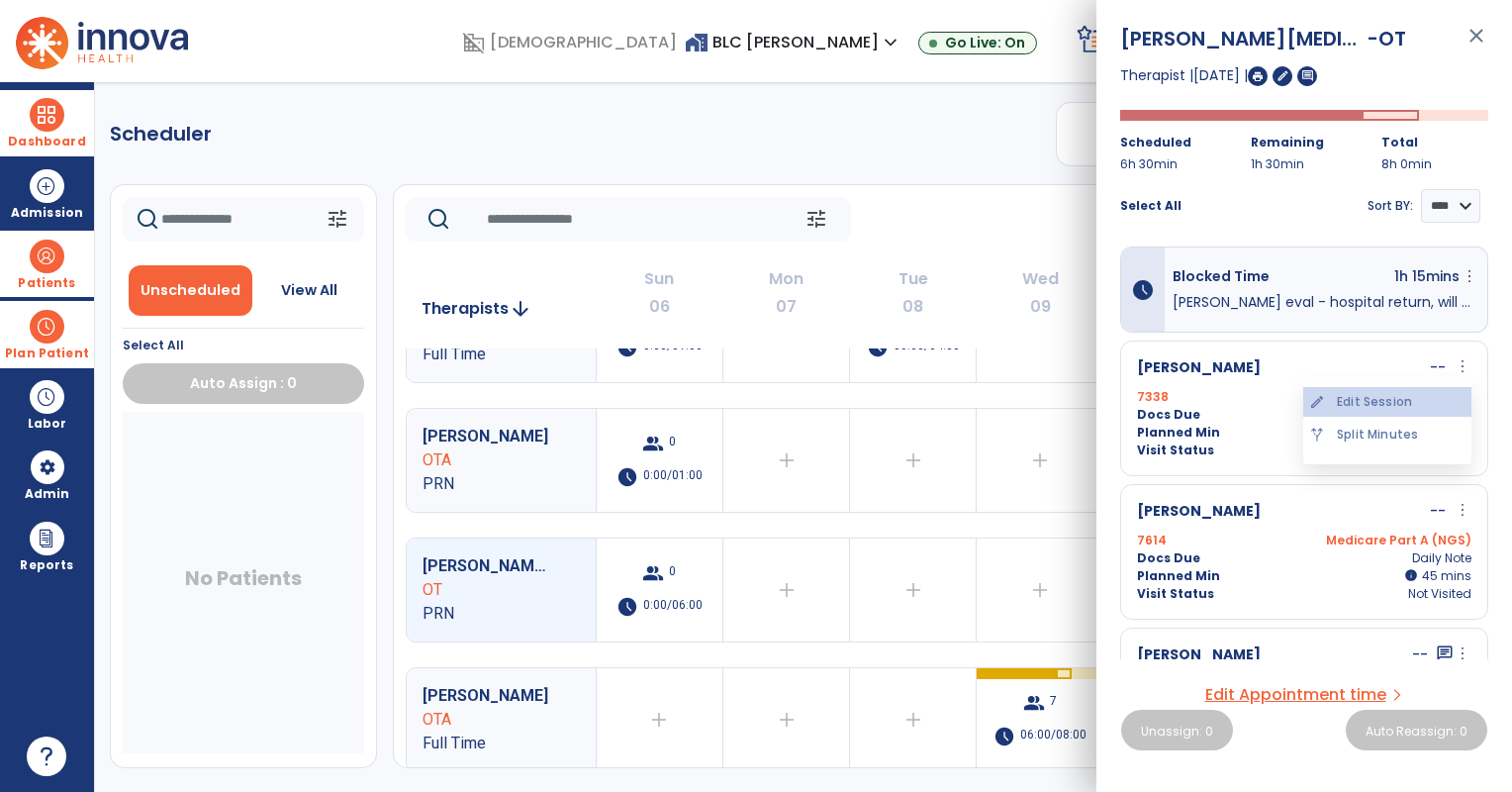 click on "edit   Edit Session" at bounding box center (1387, 402) 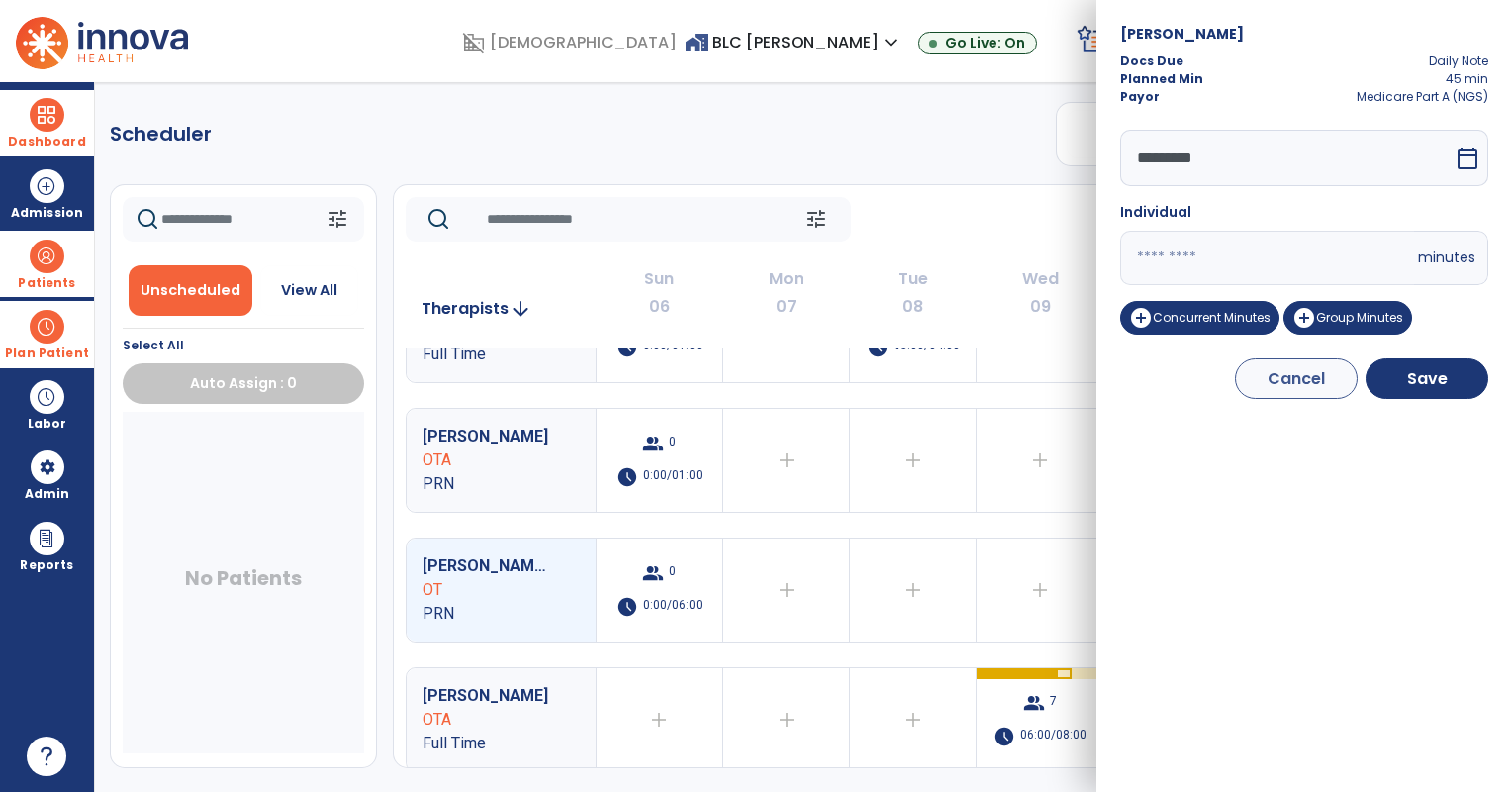 drag, startPoint x: 1206, startPoint y: 266, endPoint x: 1067, endPoint y: 259, distance: 139.17615 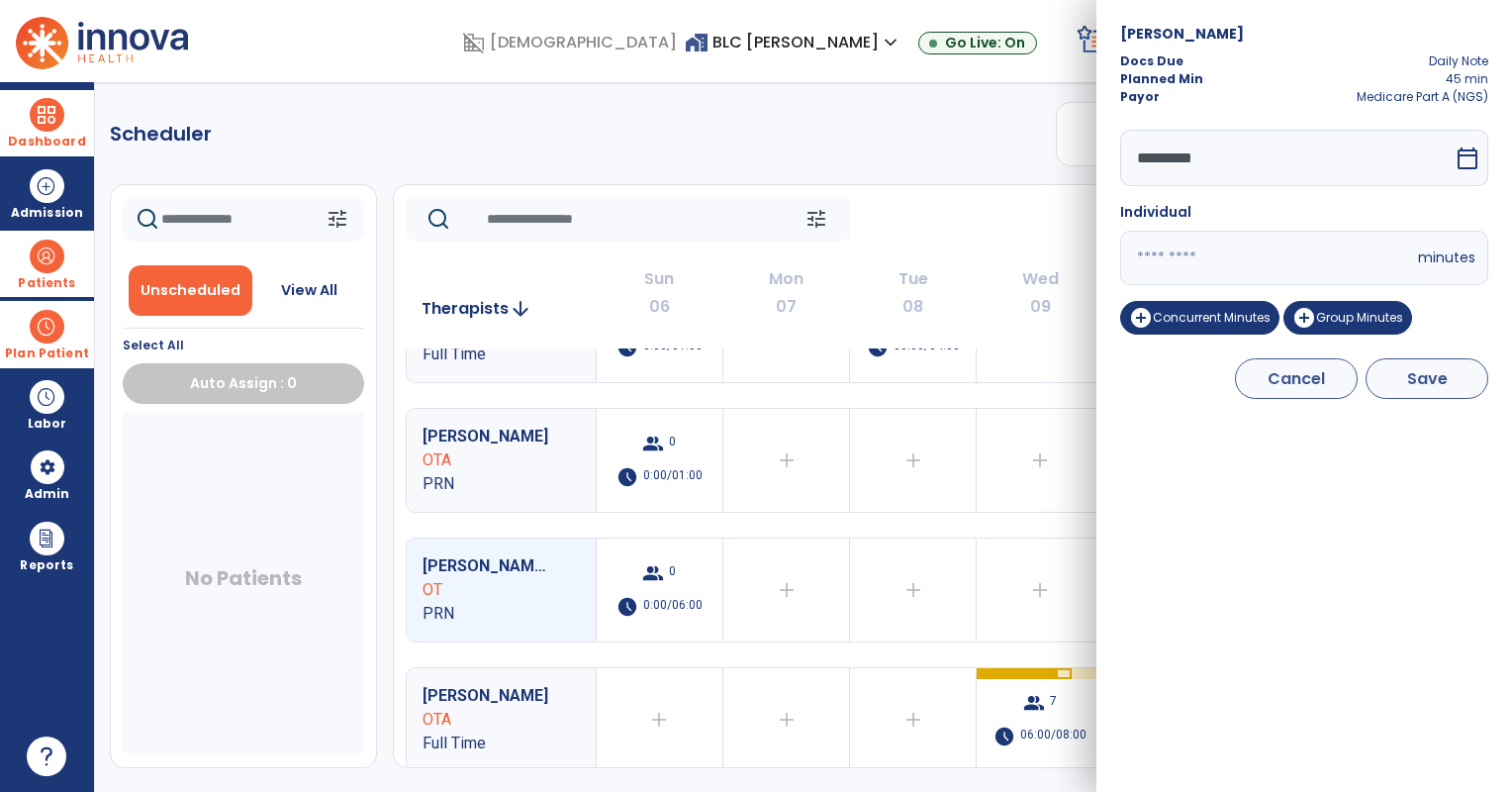 type on "**" 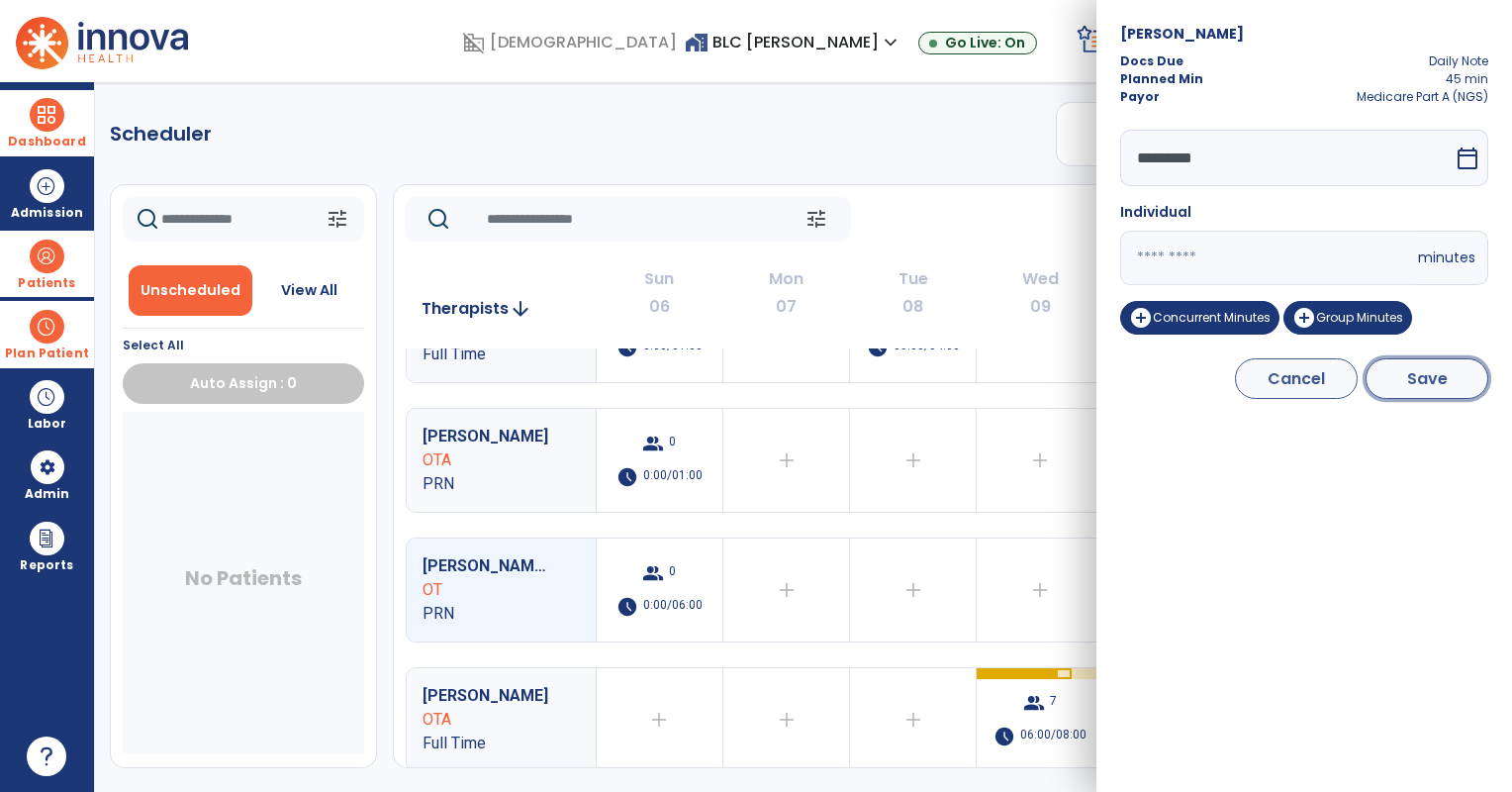 click on "Save" at bounding box center (1427, 378) 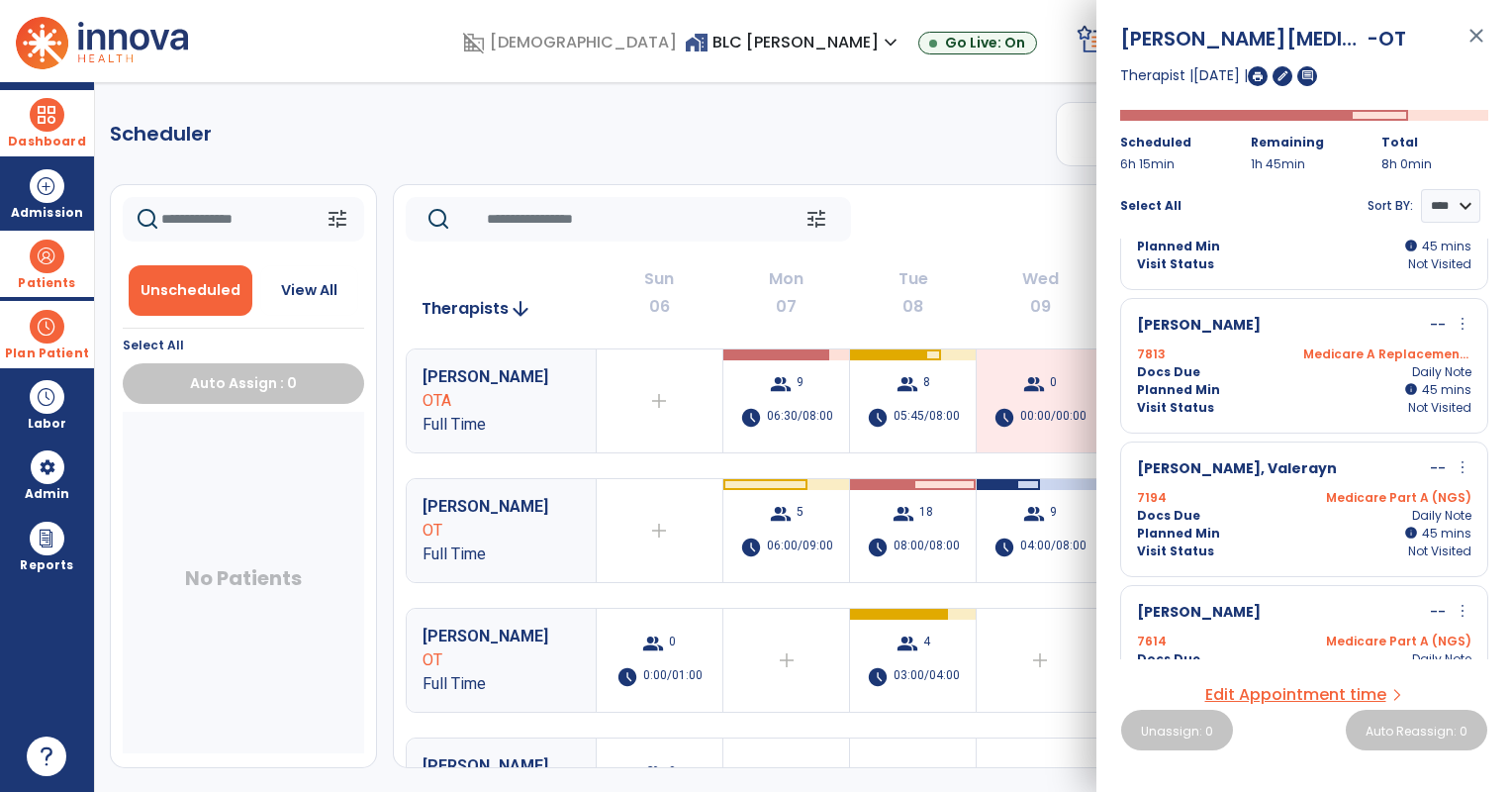 scroll, scrollTop: 495, scrollLeft: 0, axis: vertical 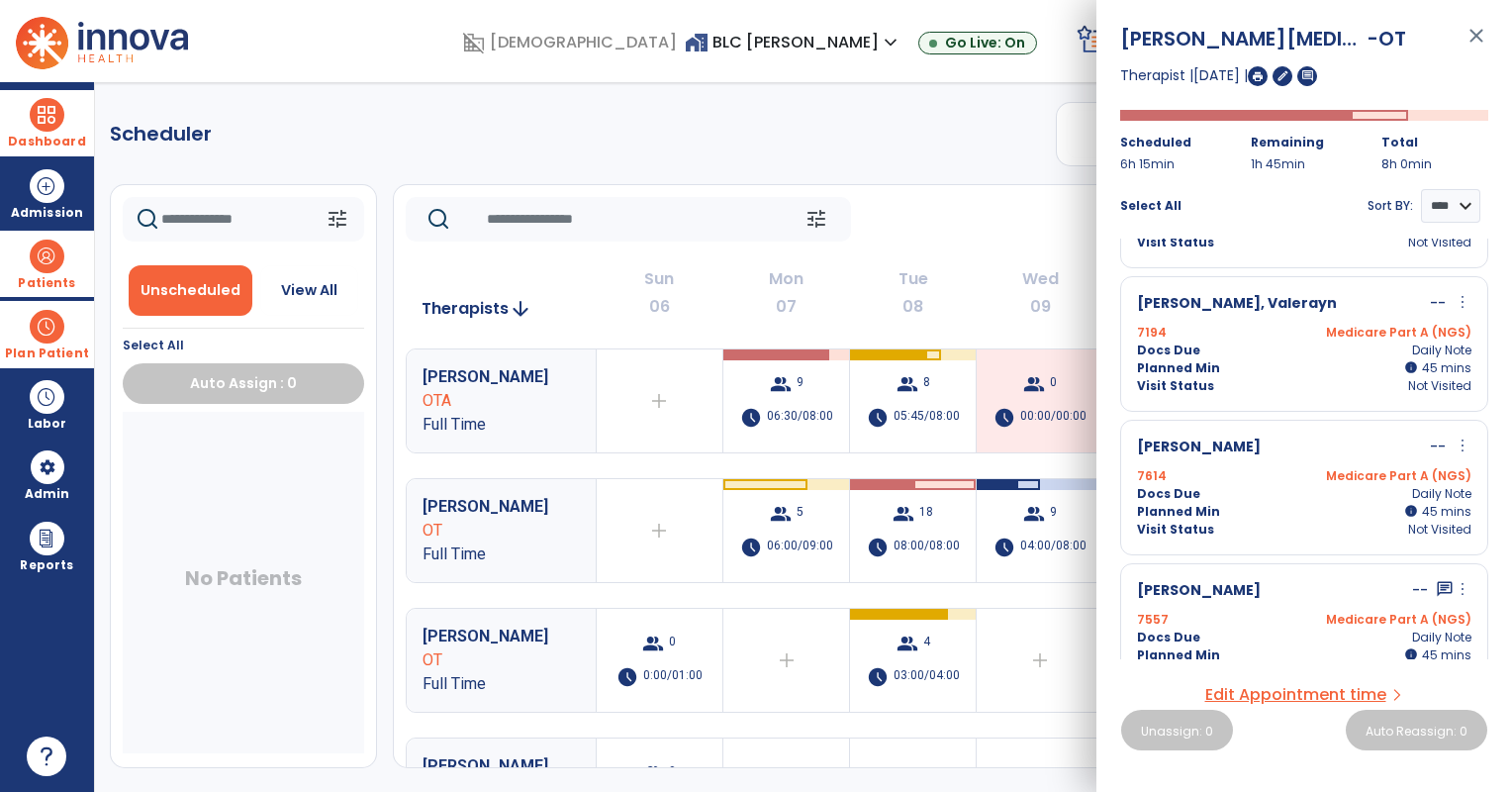 click on "more_vert" at bounding box center [1463, 446] 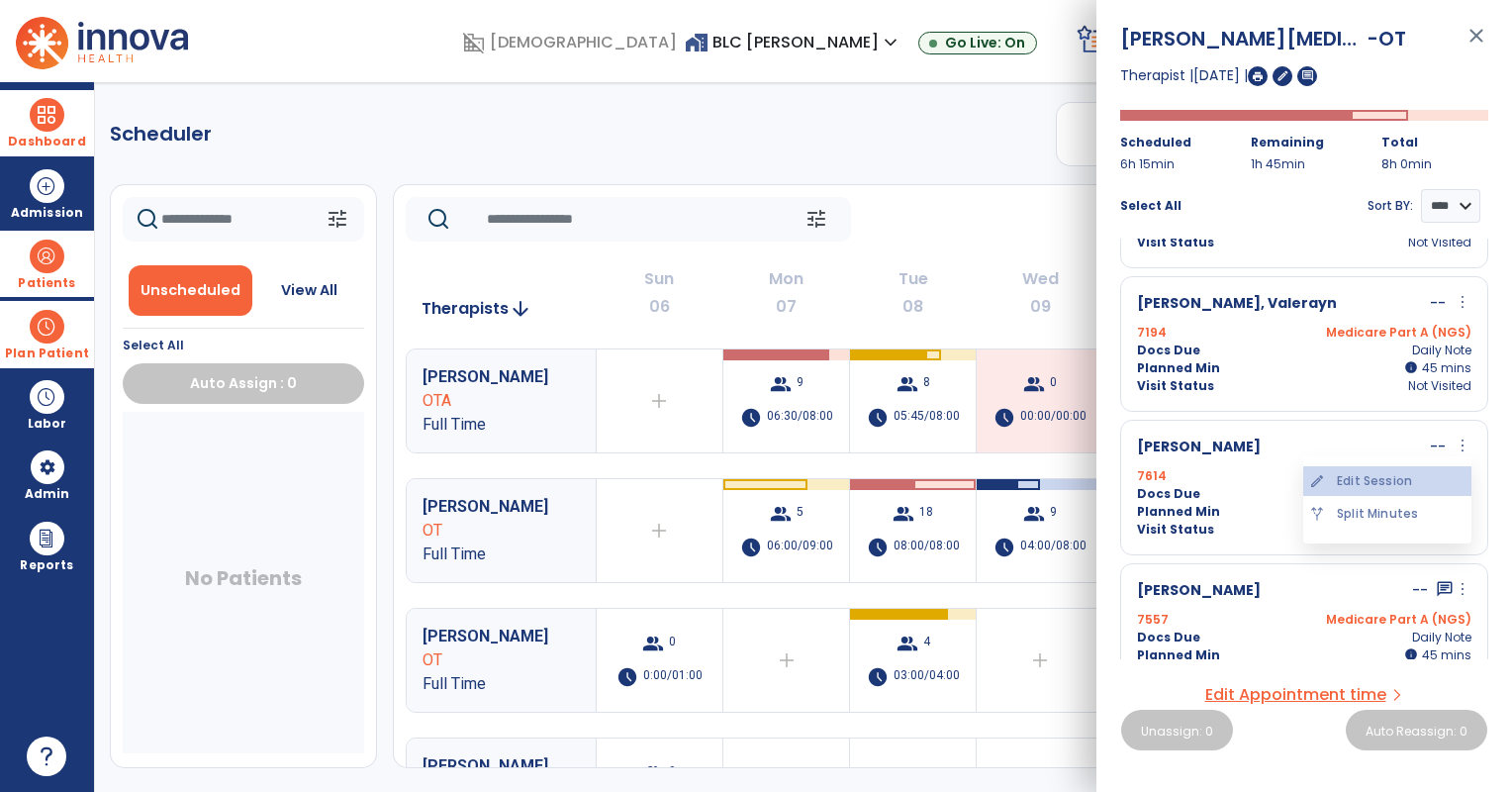click on "edit   Edit Session" at bounding box center (1387, 481) 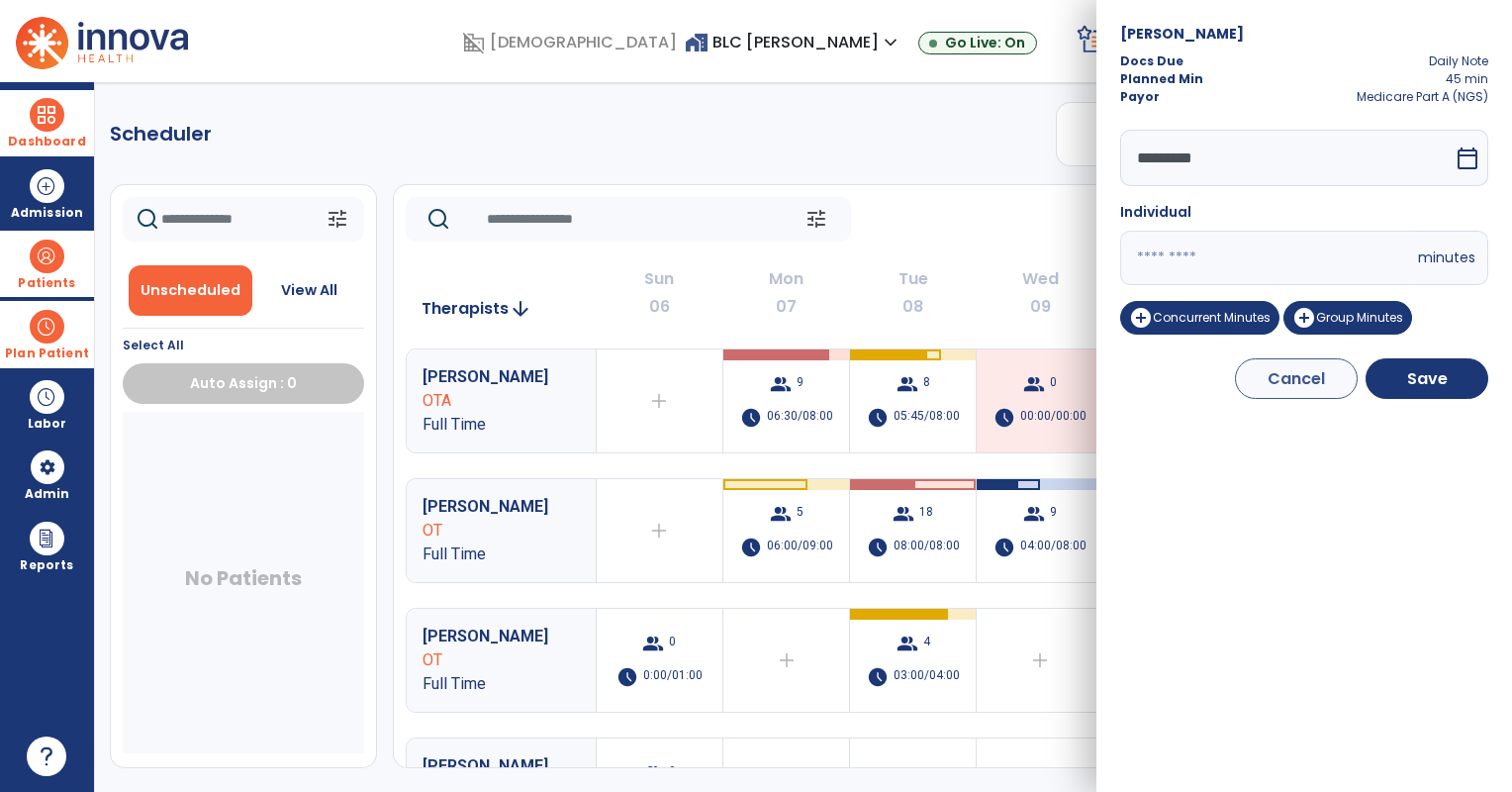 drag, startPoint x: 1208, startPoint y: 249, endPoint x: 1068, endPoint y: 255, distance: 140.12851 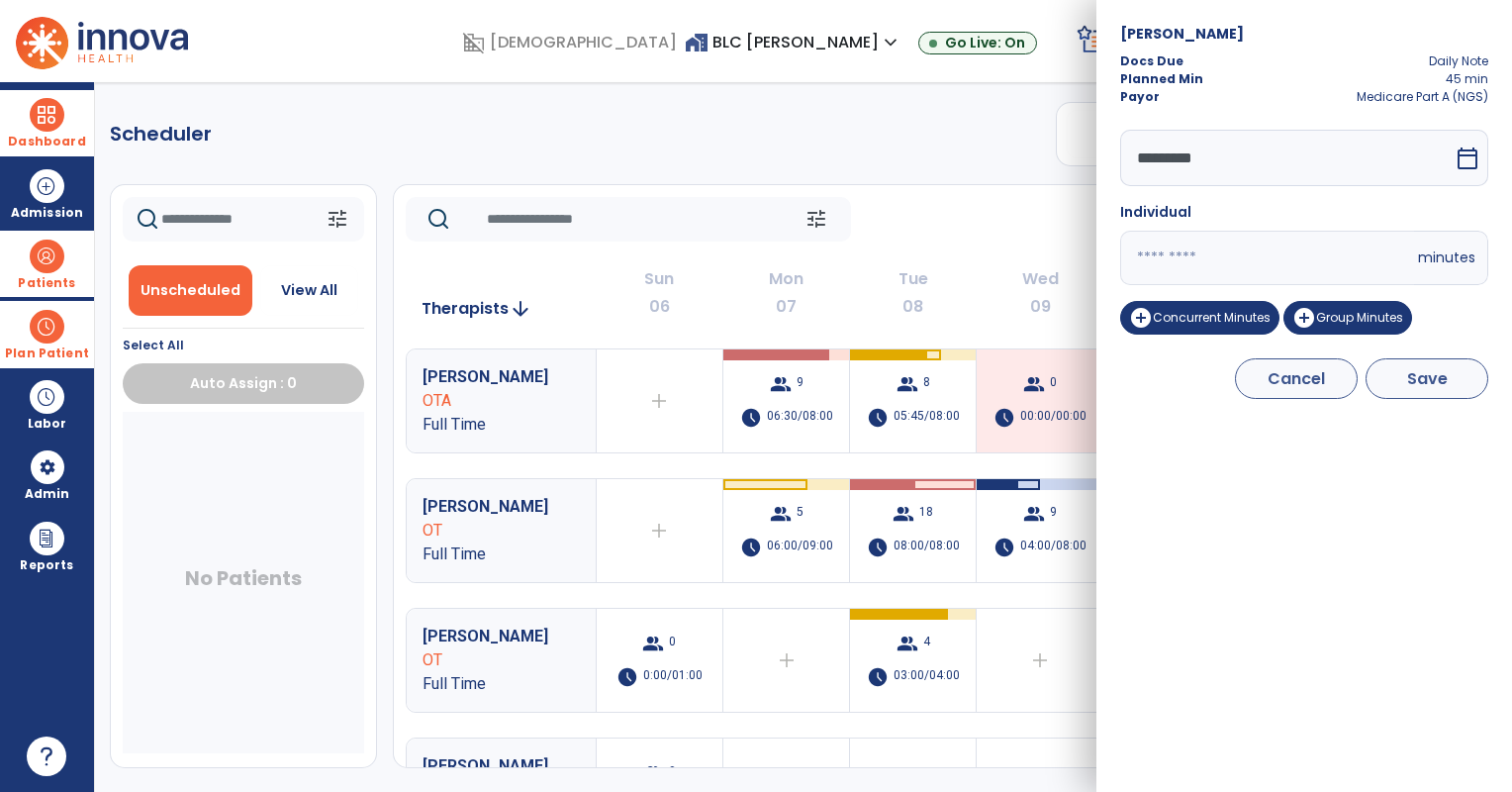 type on "**" 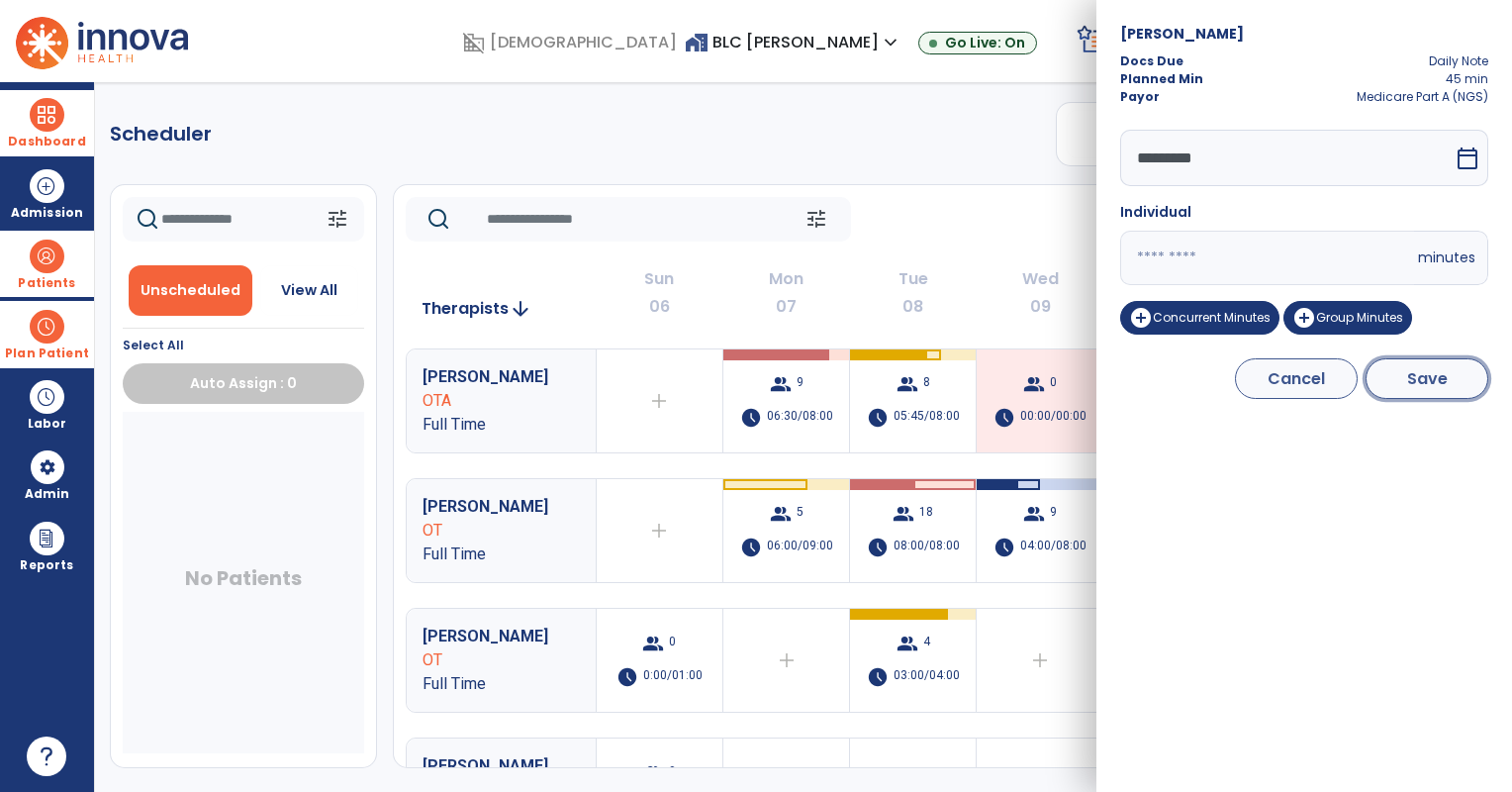 click on "Save" at bounding box center (1427, 378) 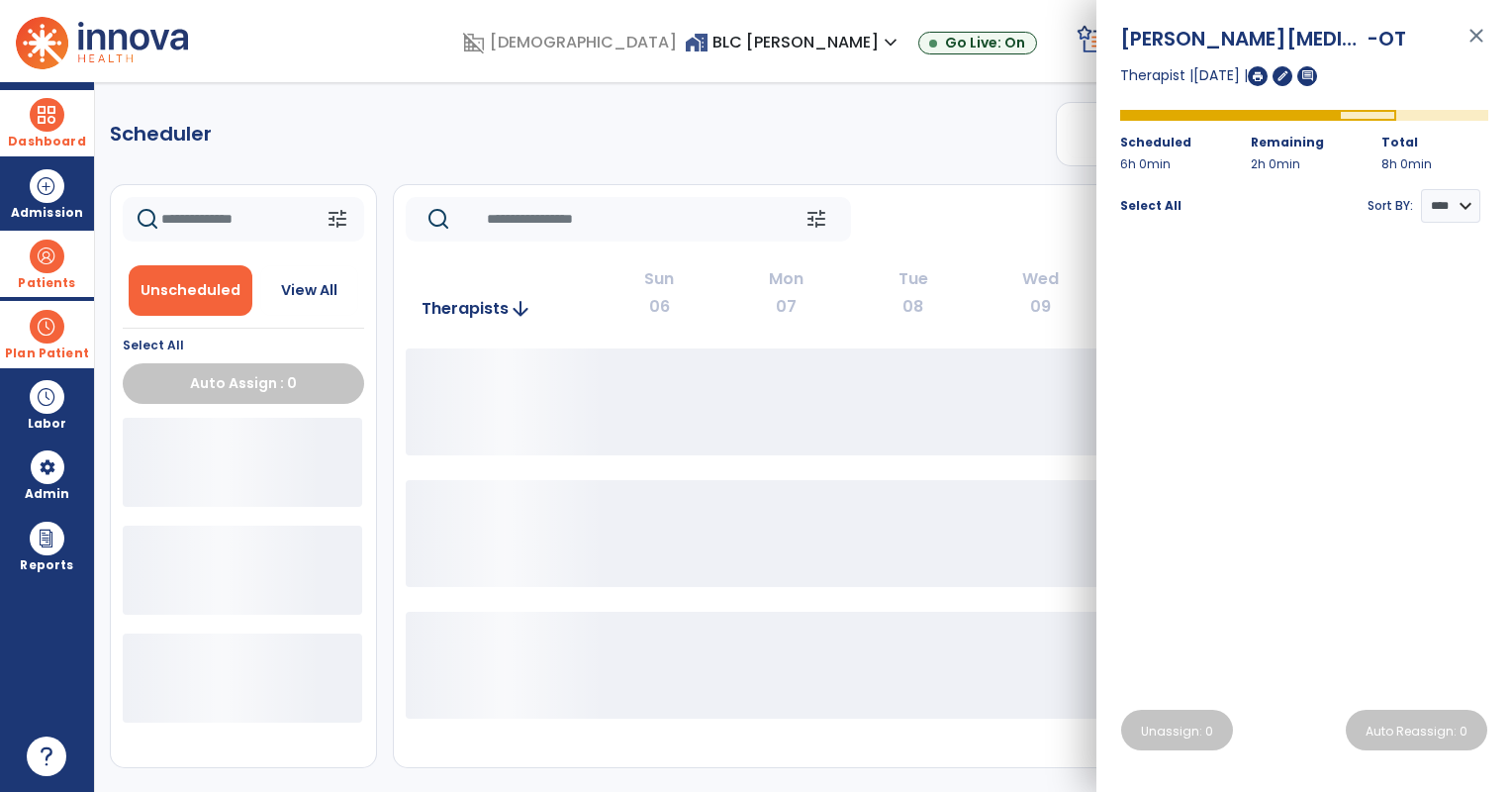 click on "tune   [DATE]  chevron_left [DATE] - [DATE]  *********  calendar_today  chevron_right" 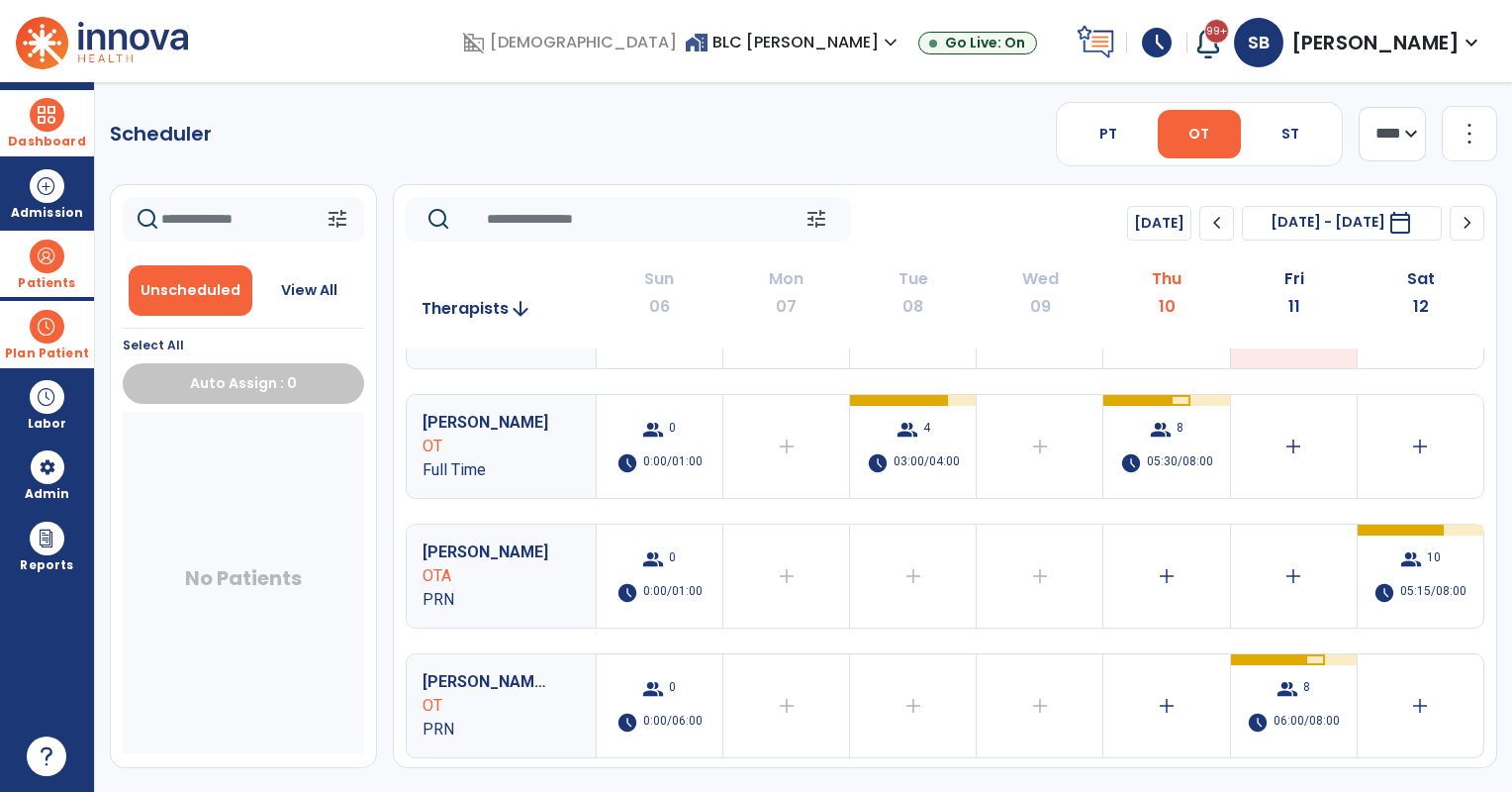 scroll, scrollTop: 330, scrollLeft: 0, axis: vertical 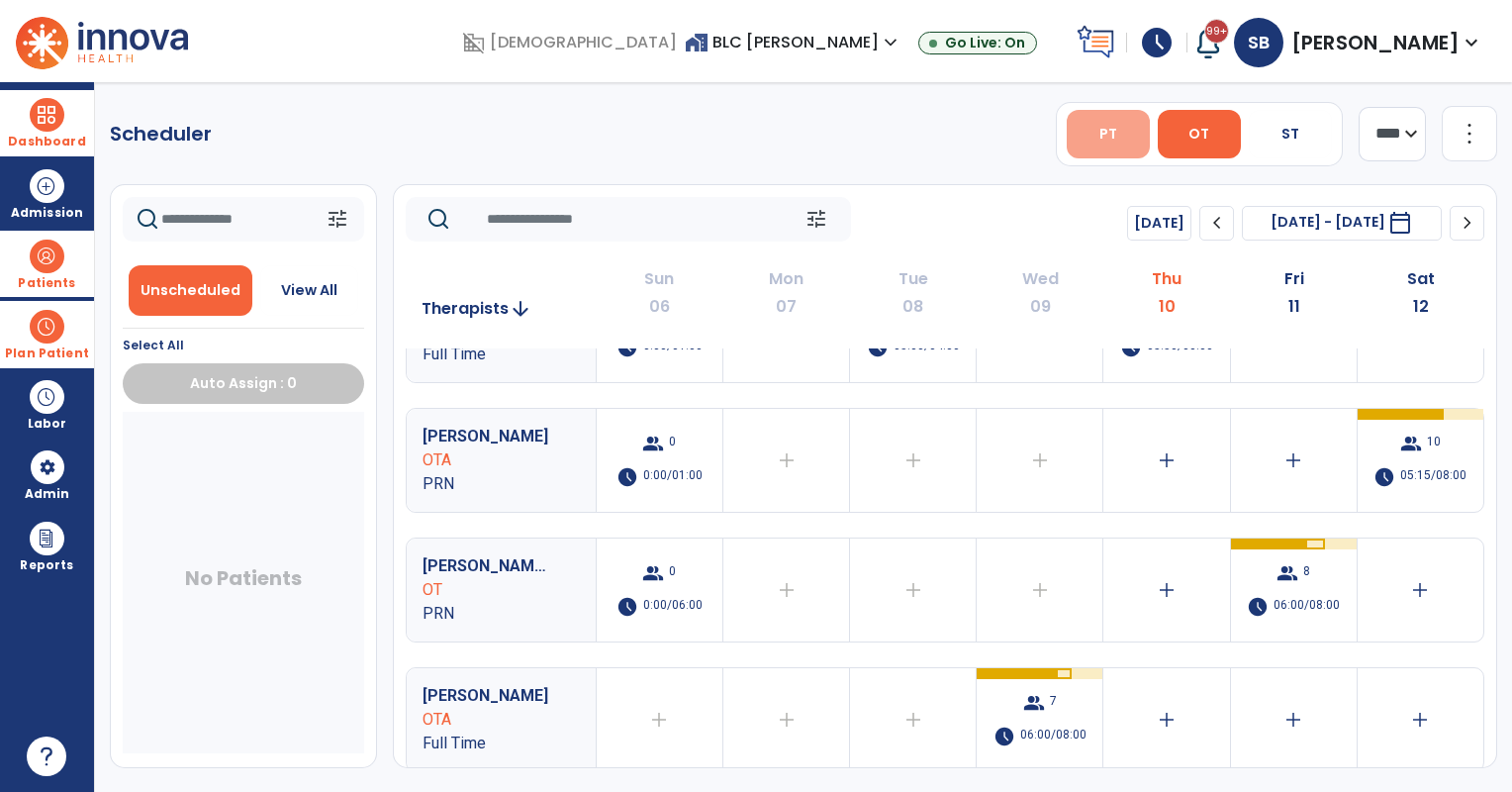 click on "PT" at bounding box center (1108, 134) 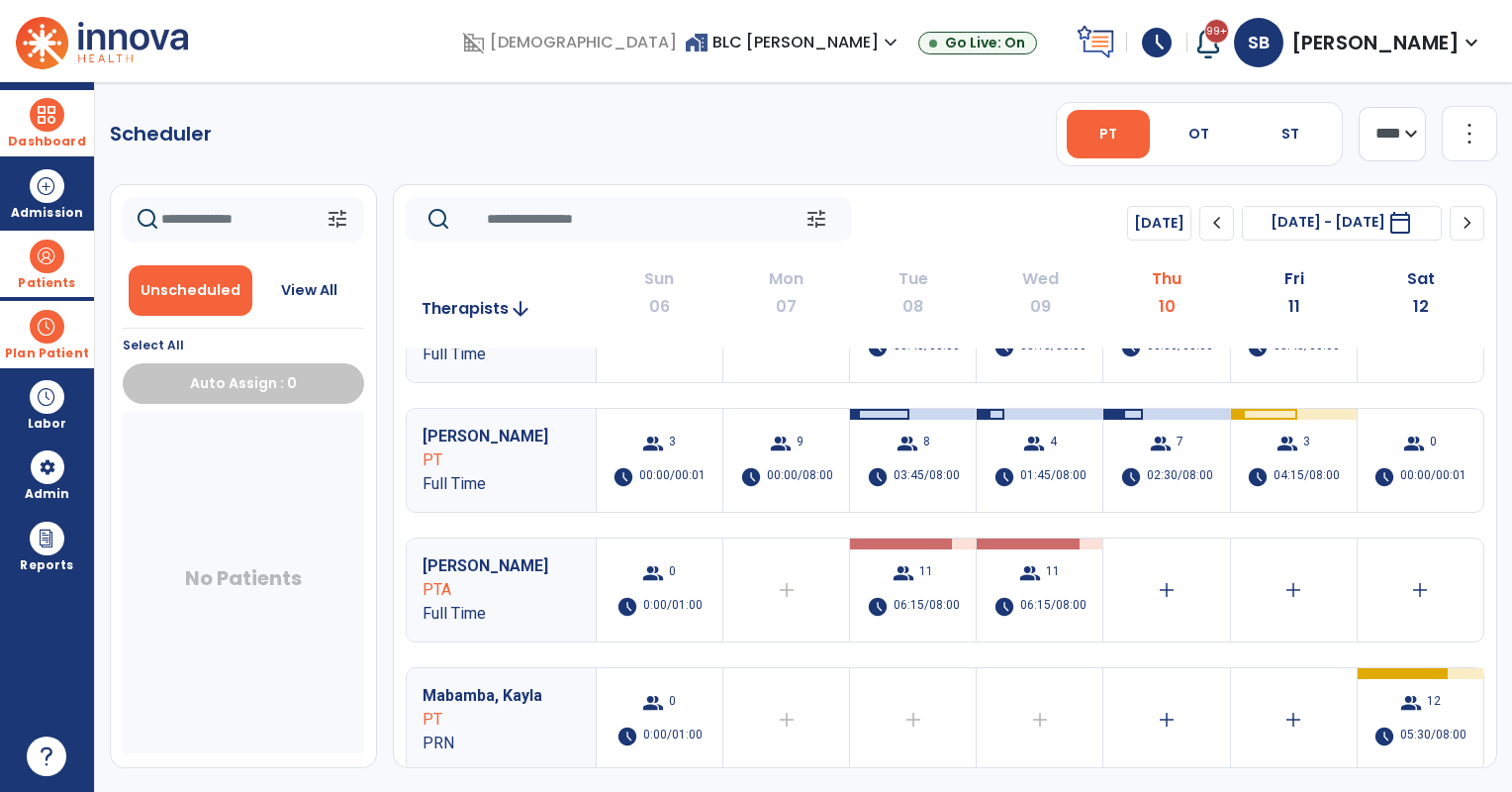 scroll, scrollTop: 164, scrollLeft: 0, axis: vertical 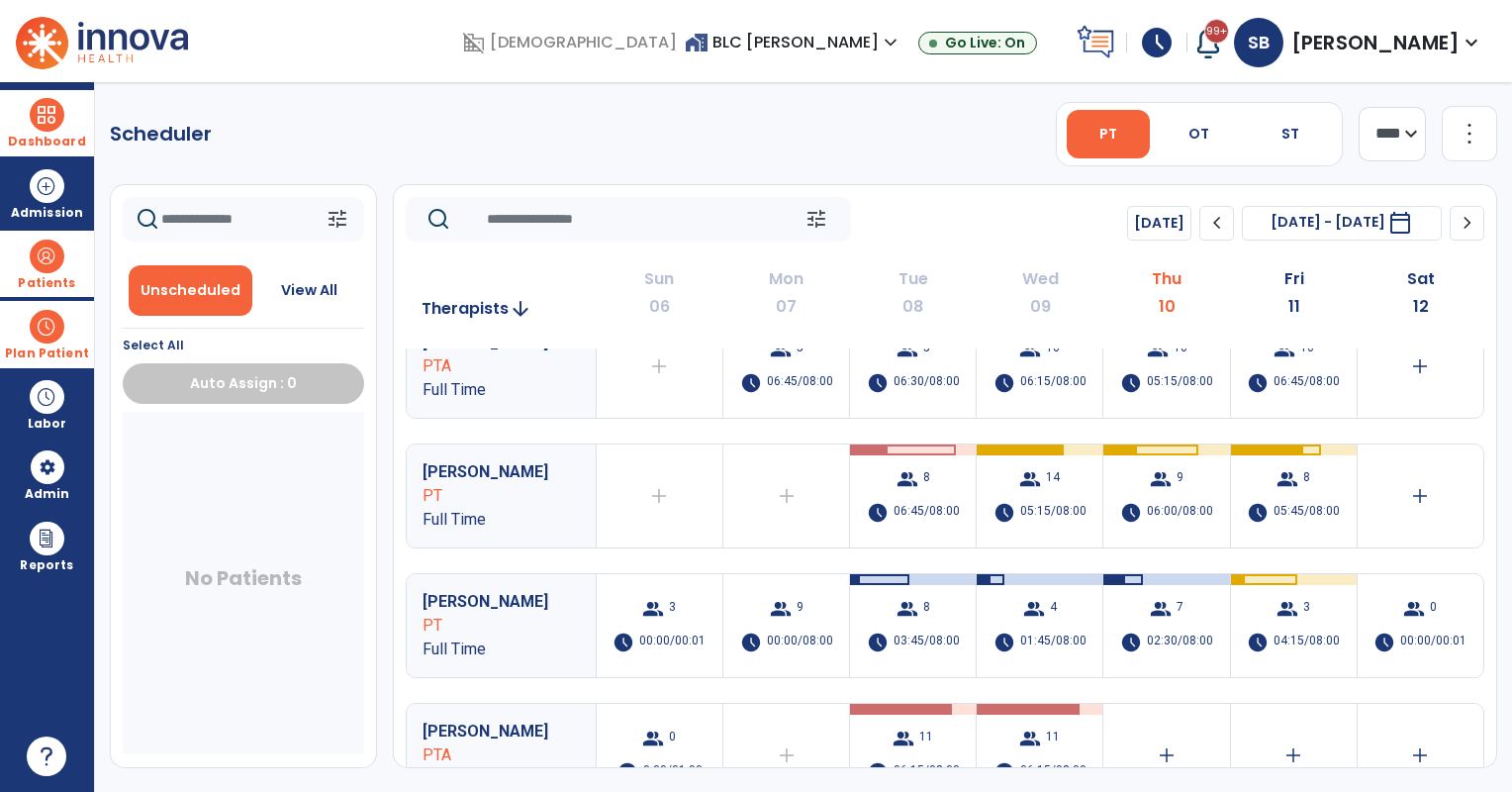 click on "05:45/08:00" at bounding box center [1306, 513] 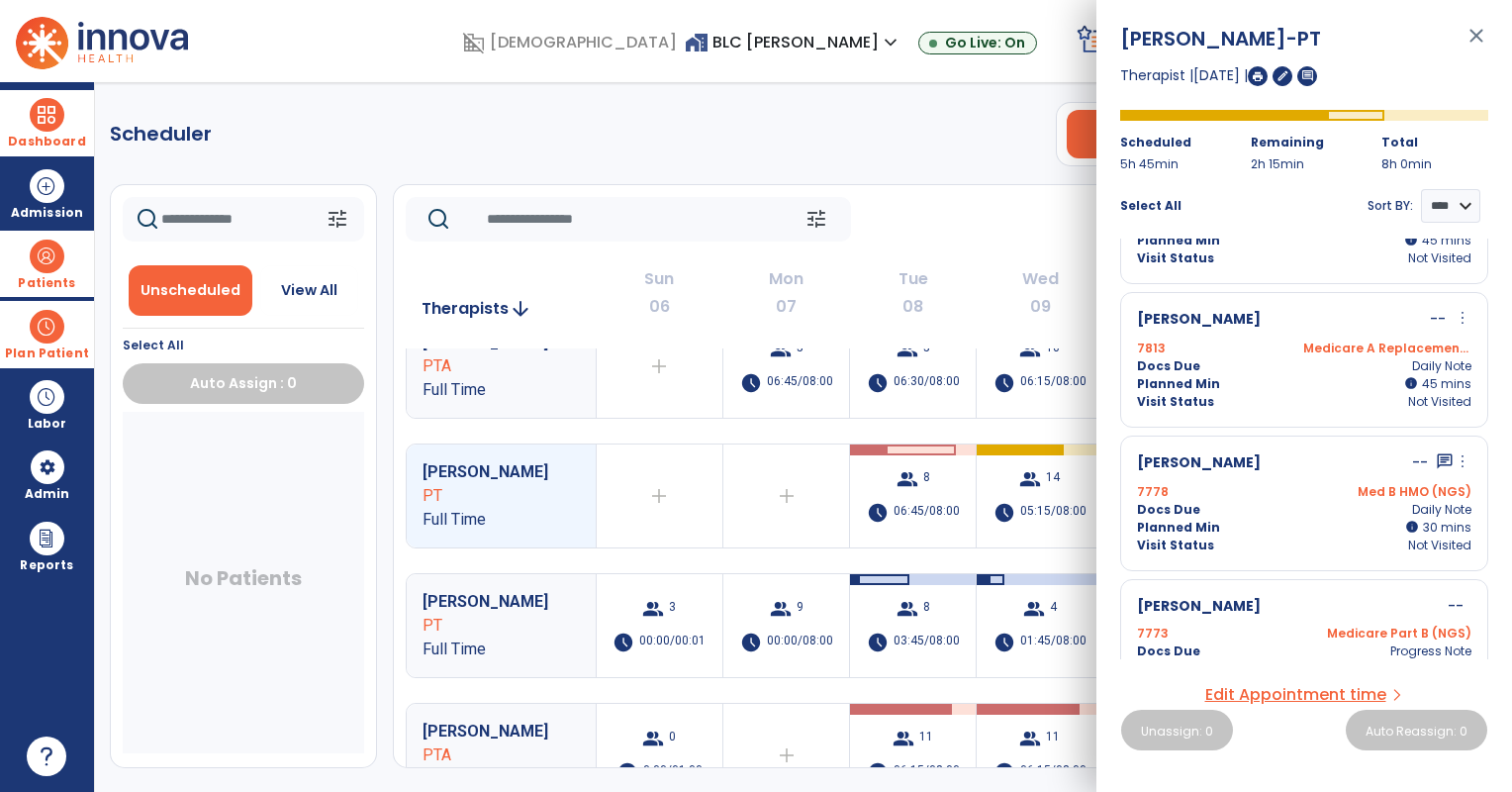 scroll, scrollTop: 659, scrollLeft: 0, axis: vertical 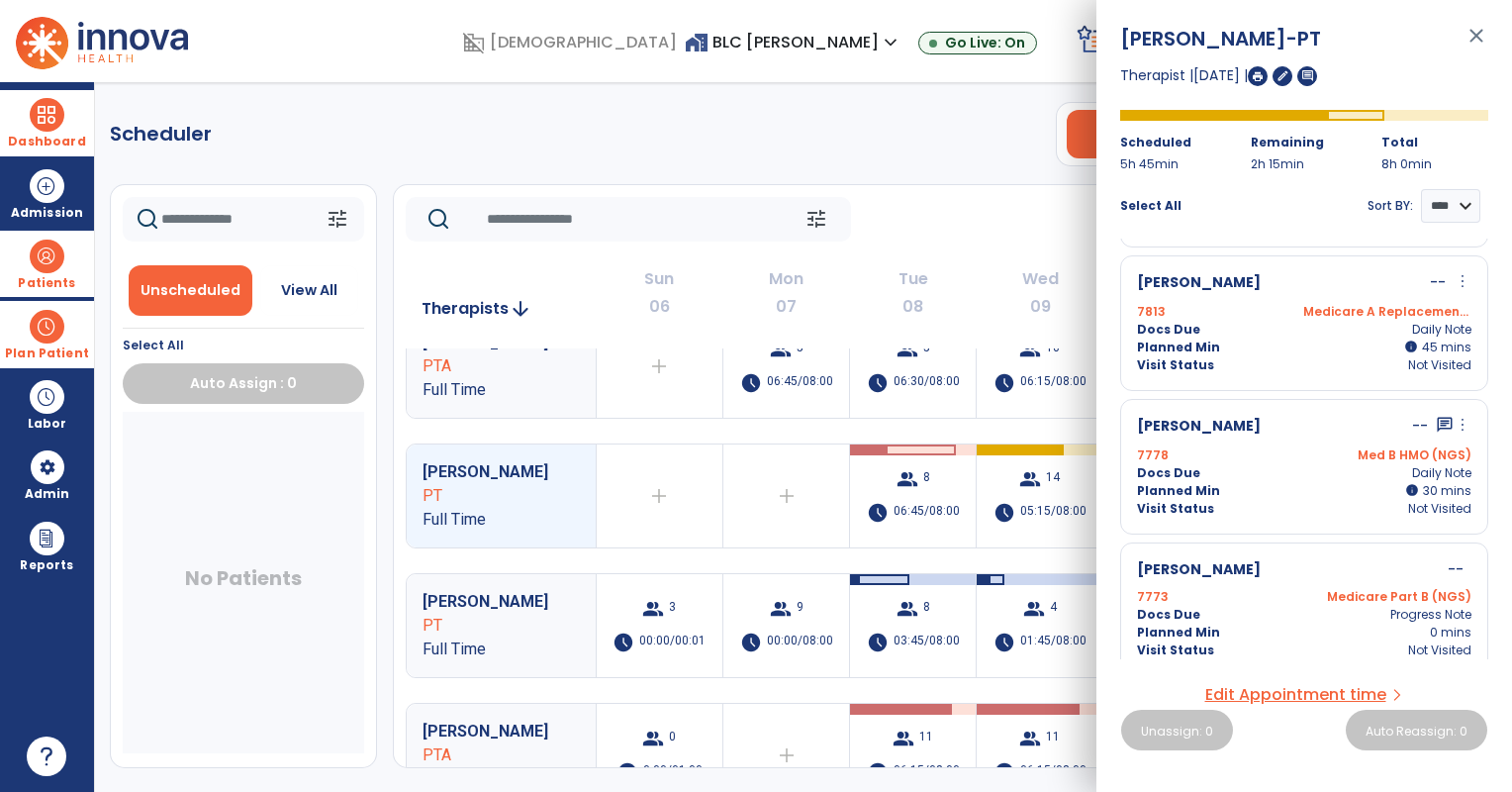 drag, startPoint x: 957, startPoint y: 235, endPoint x: 983, endPoint y: 232, distance: 26.172505 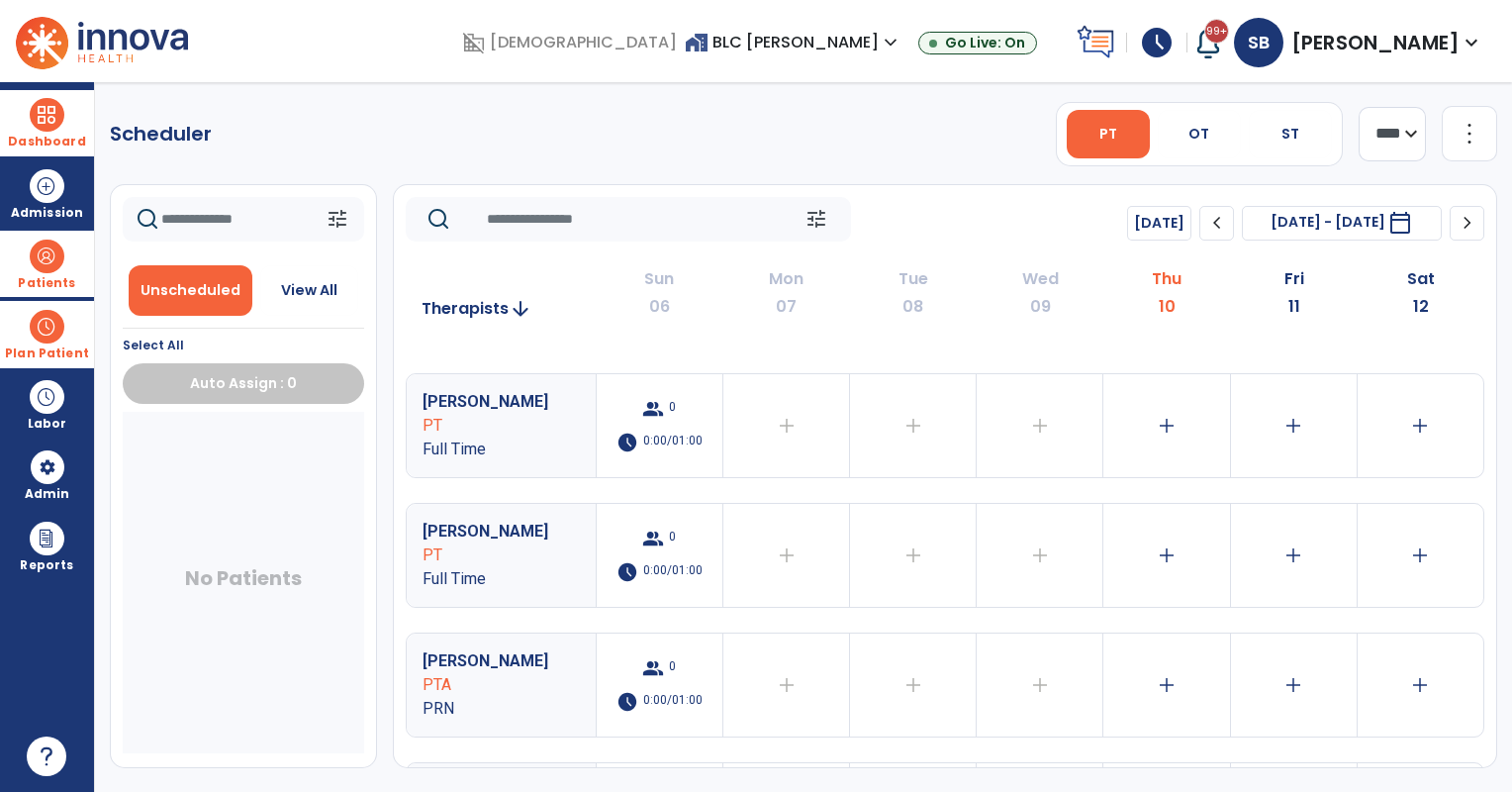 scroll, scrollTop: 2475, scrollLeft: 0, axis: vertical 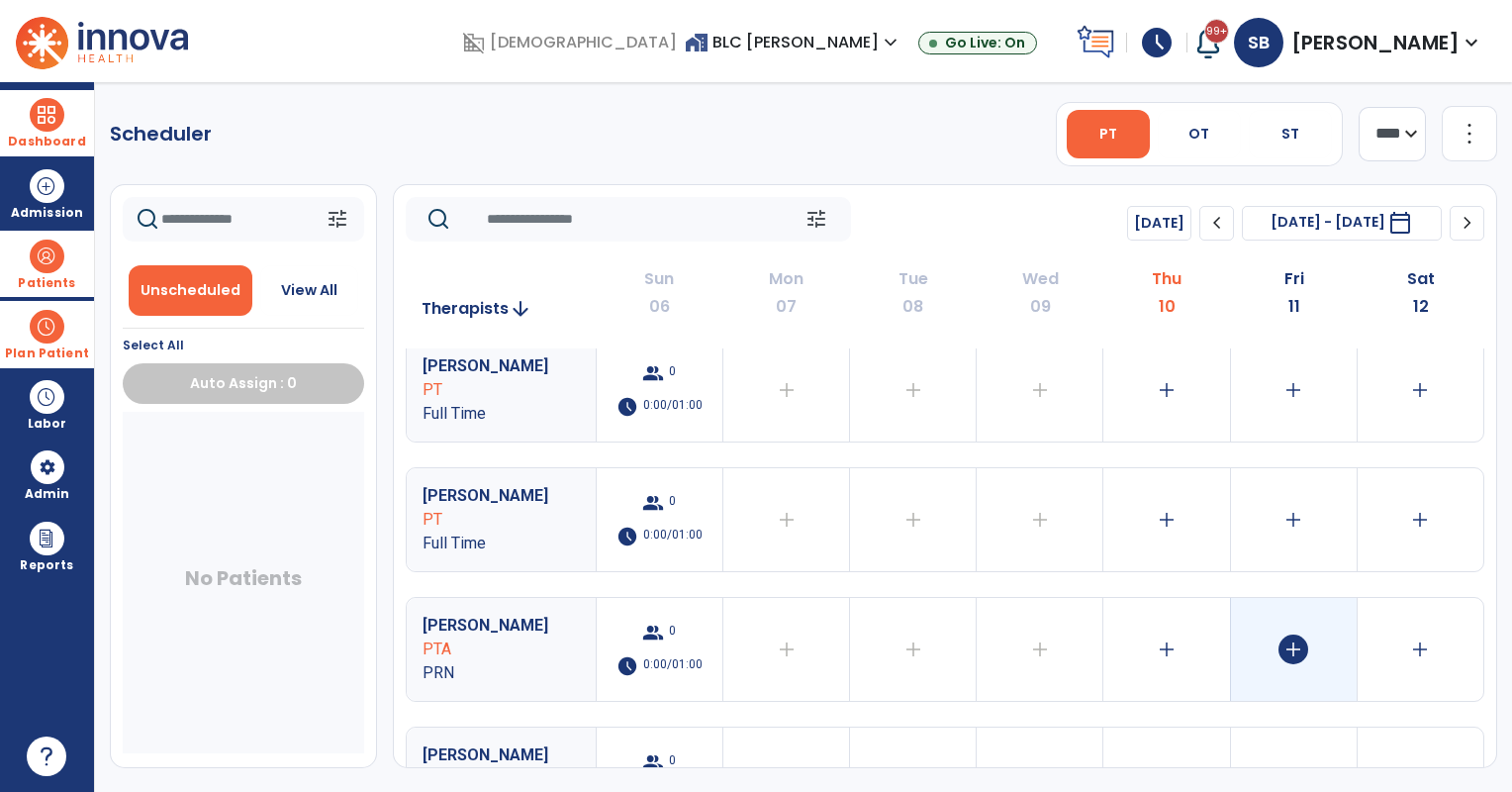 click on "add" 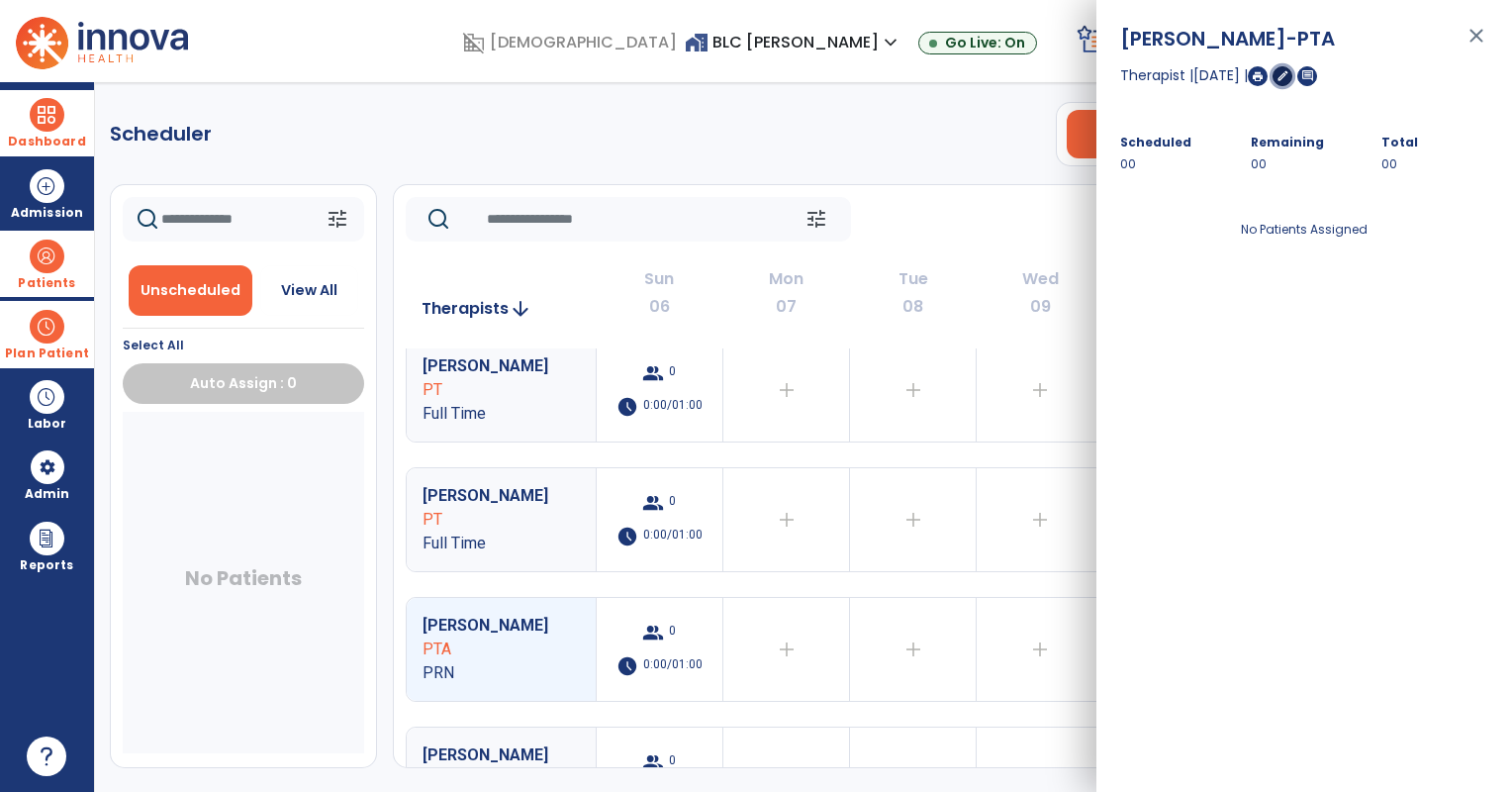 click on "edit" at bounding box center [1282, 75] 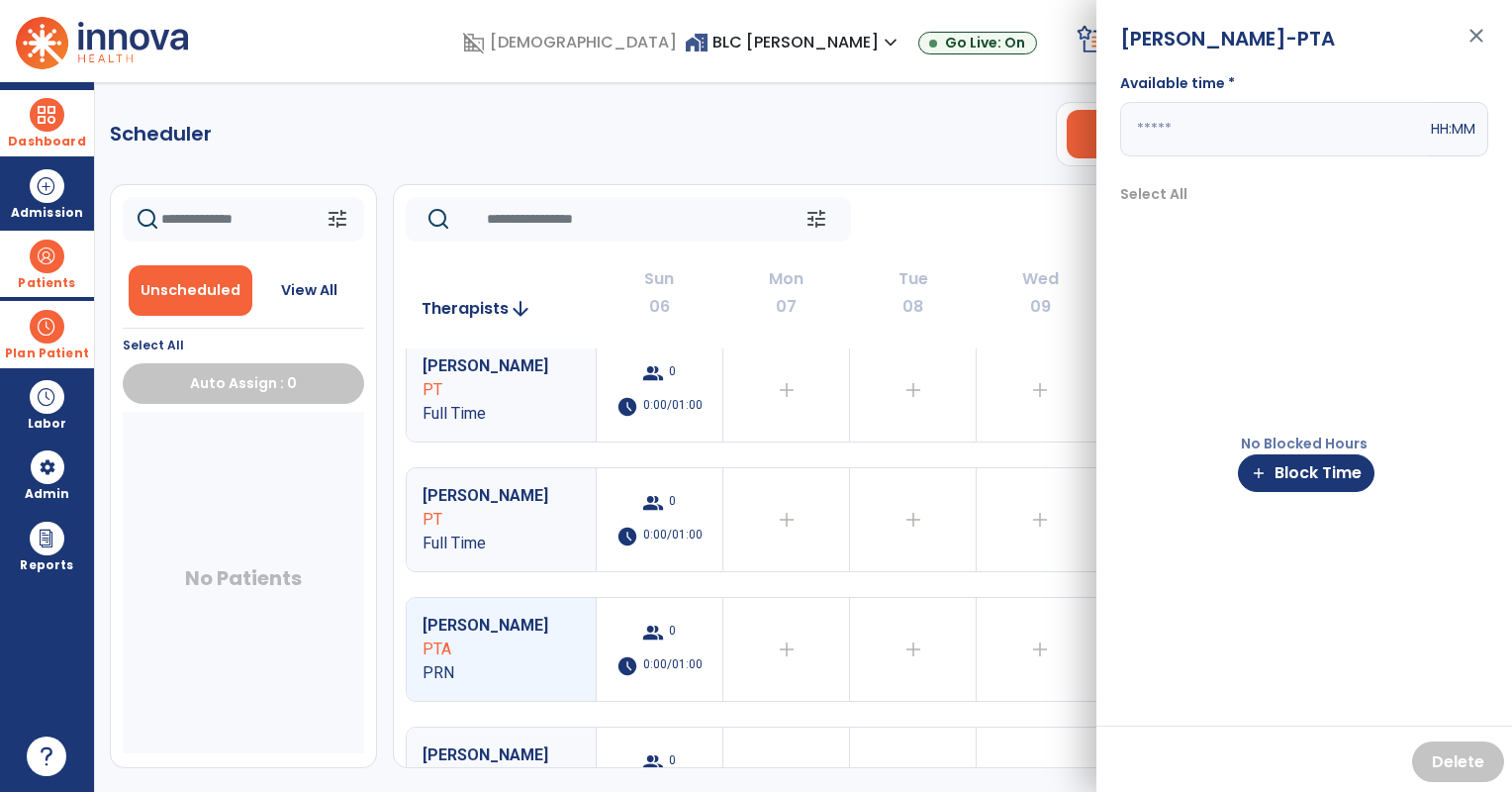 click at bounding box center [1274, 129] 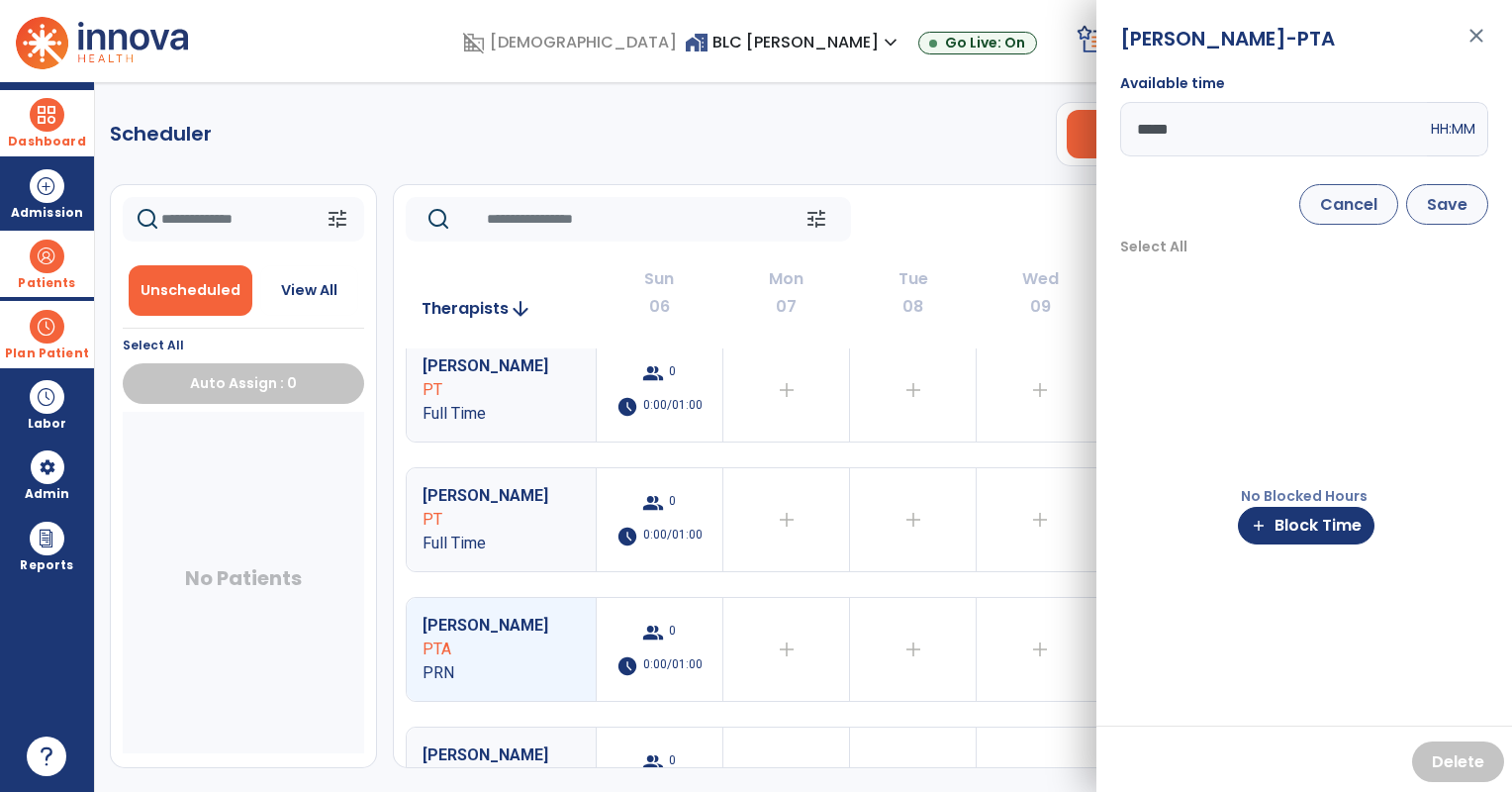 type on "*****" 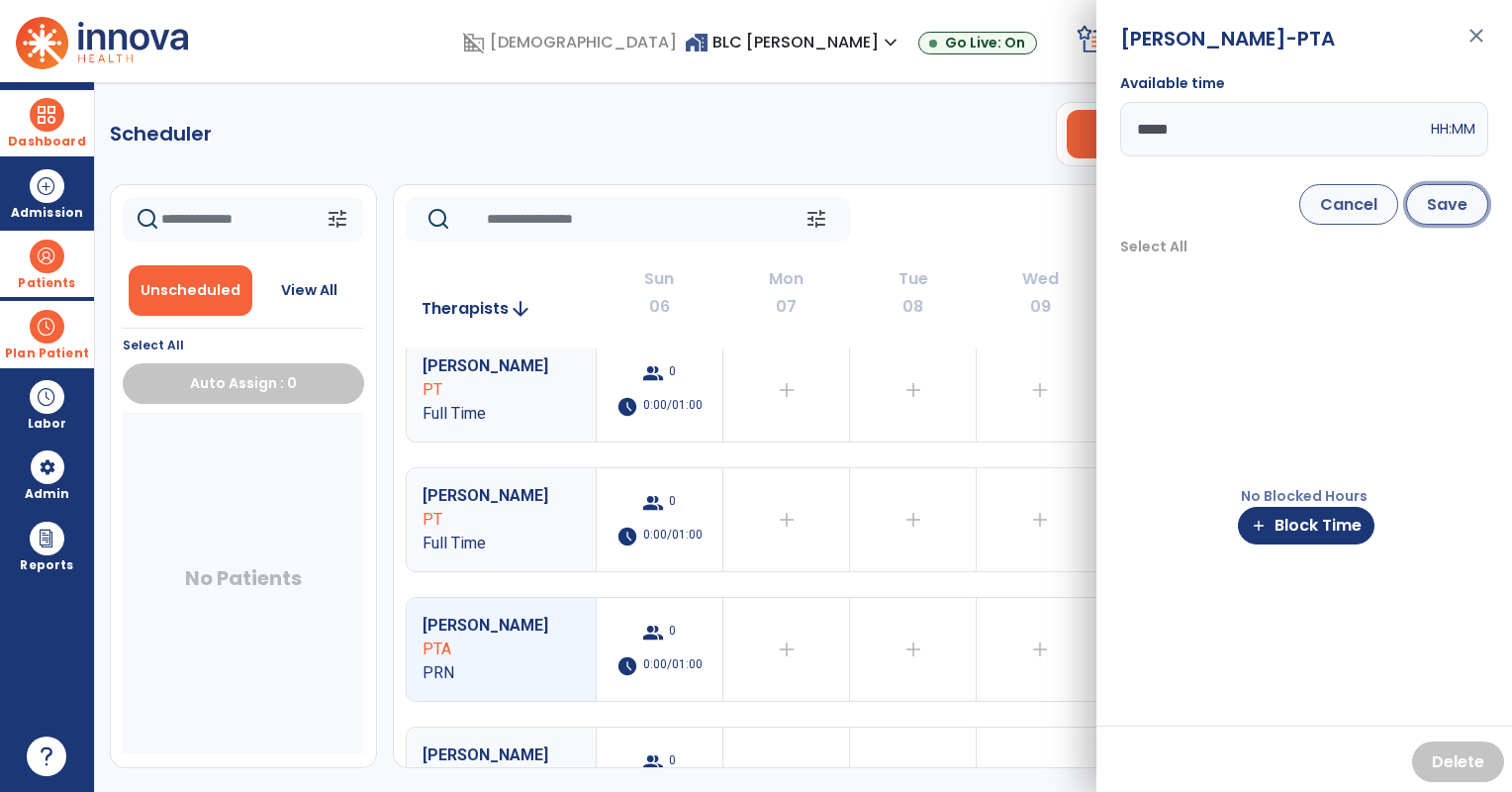 click on "Save" at bounding box center [1447, 204] 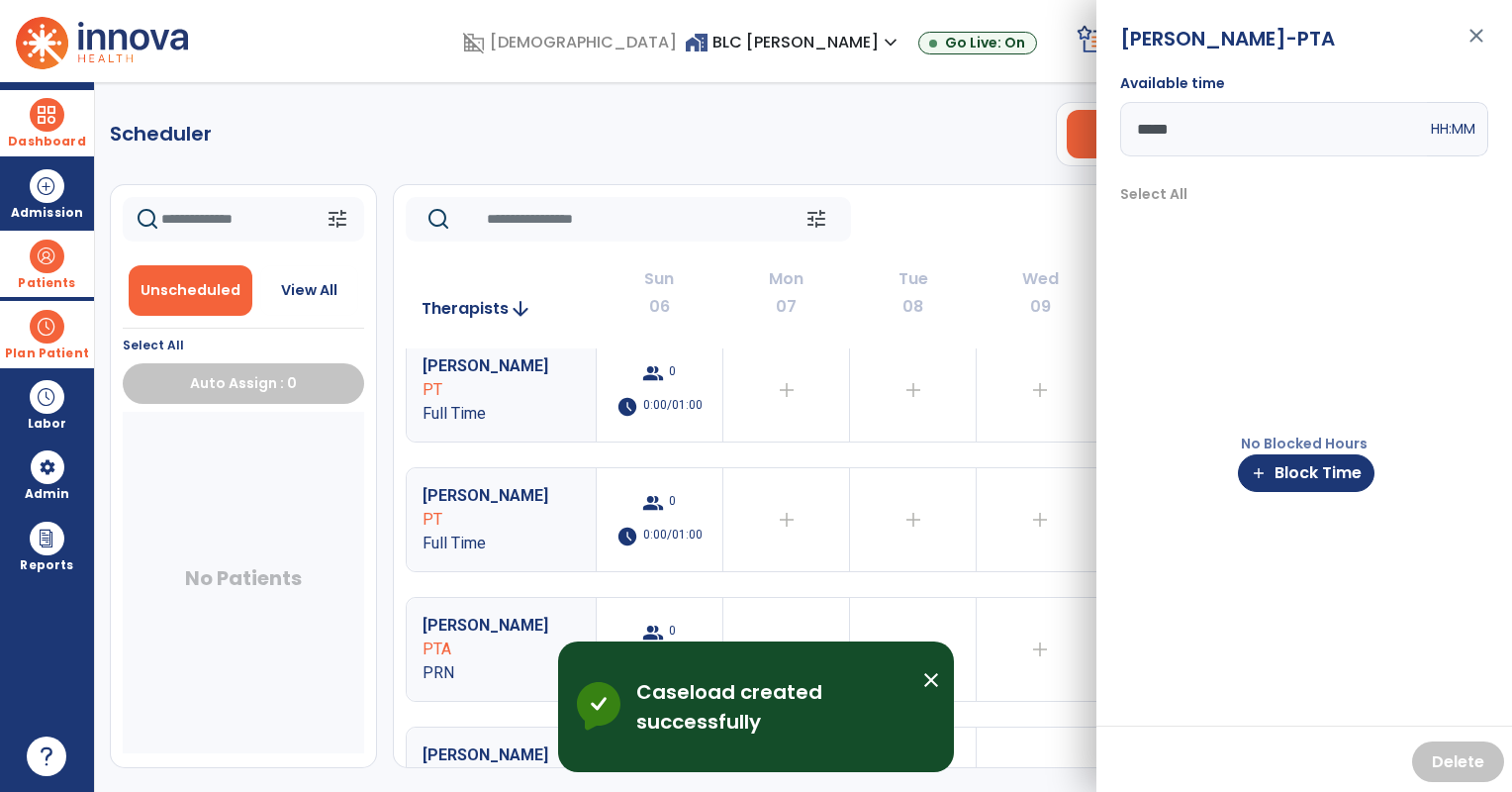 click on "tune   [DATE]  chevron_left [DATE] - [DATE]  *********  calendar_today  chevron_right" 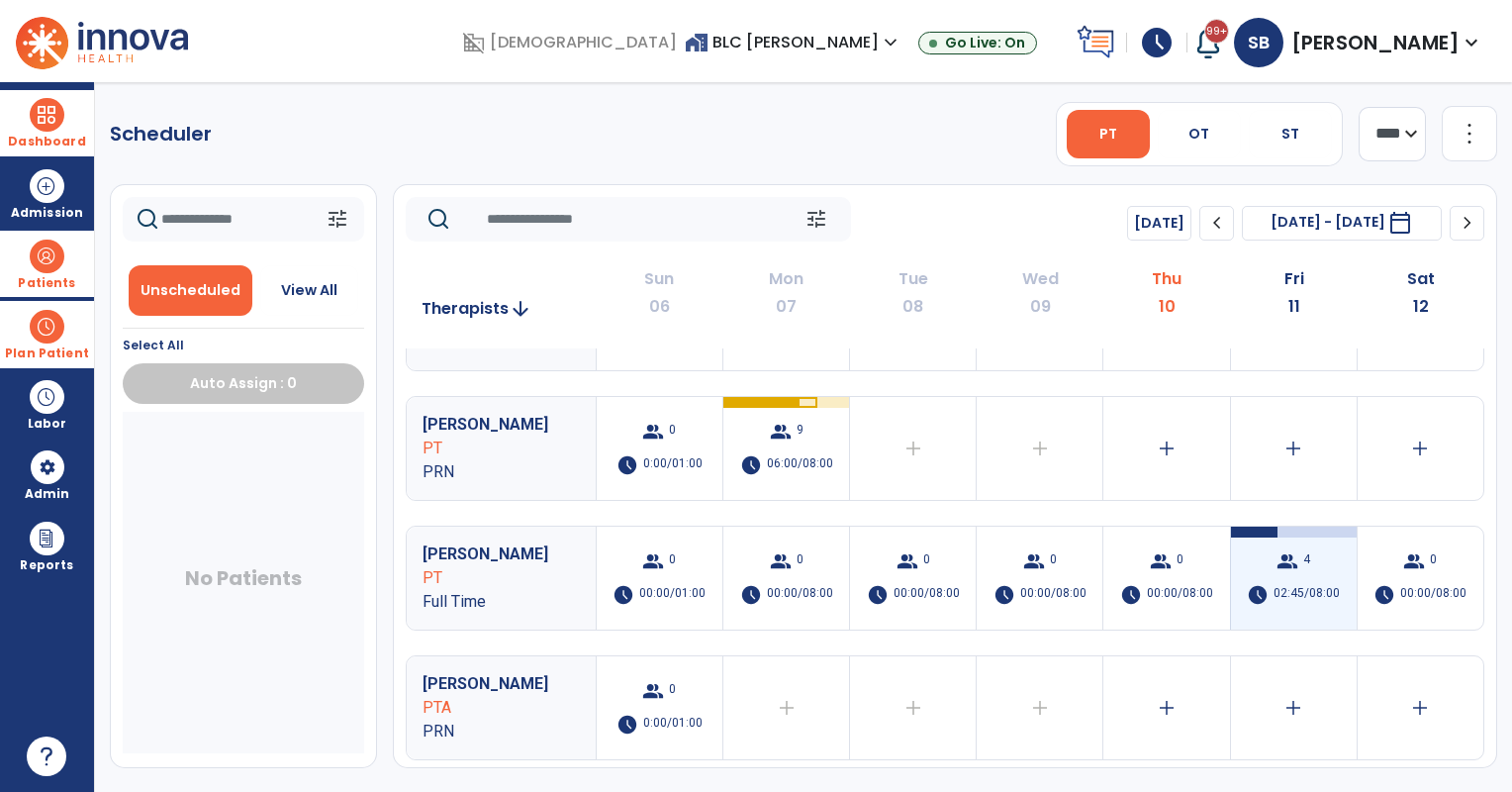 scroll, scrollTop: 825, scrollLeft: 0, axis: vertical 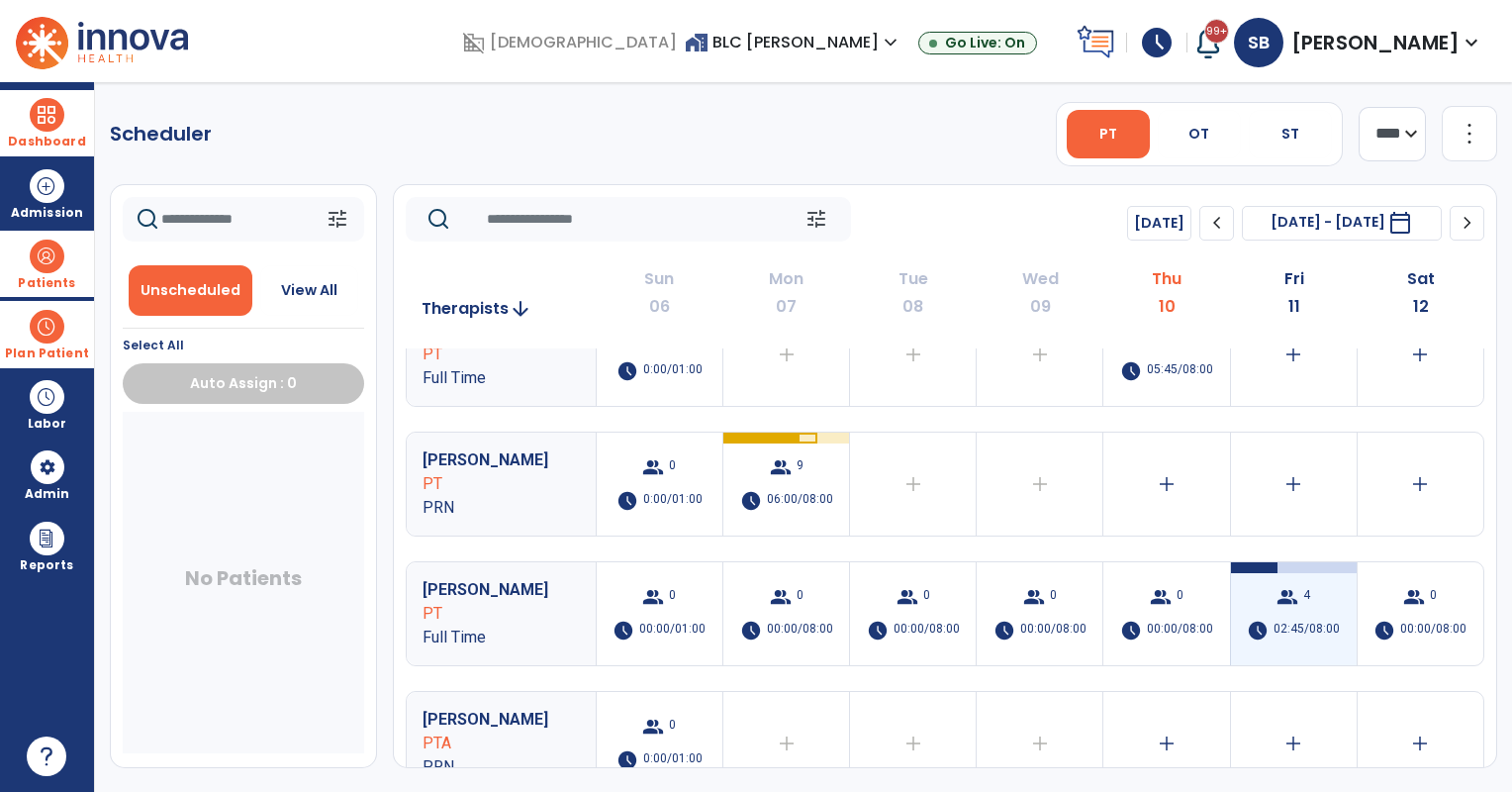 click on "group" at bounding box center (1287, 597) 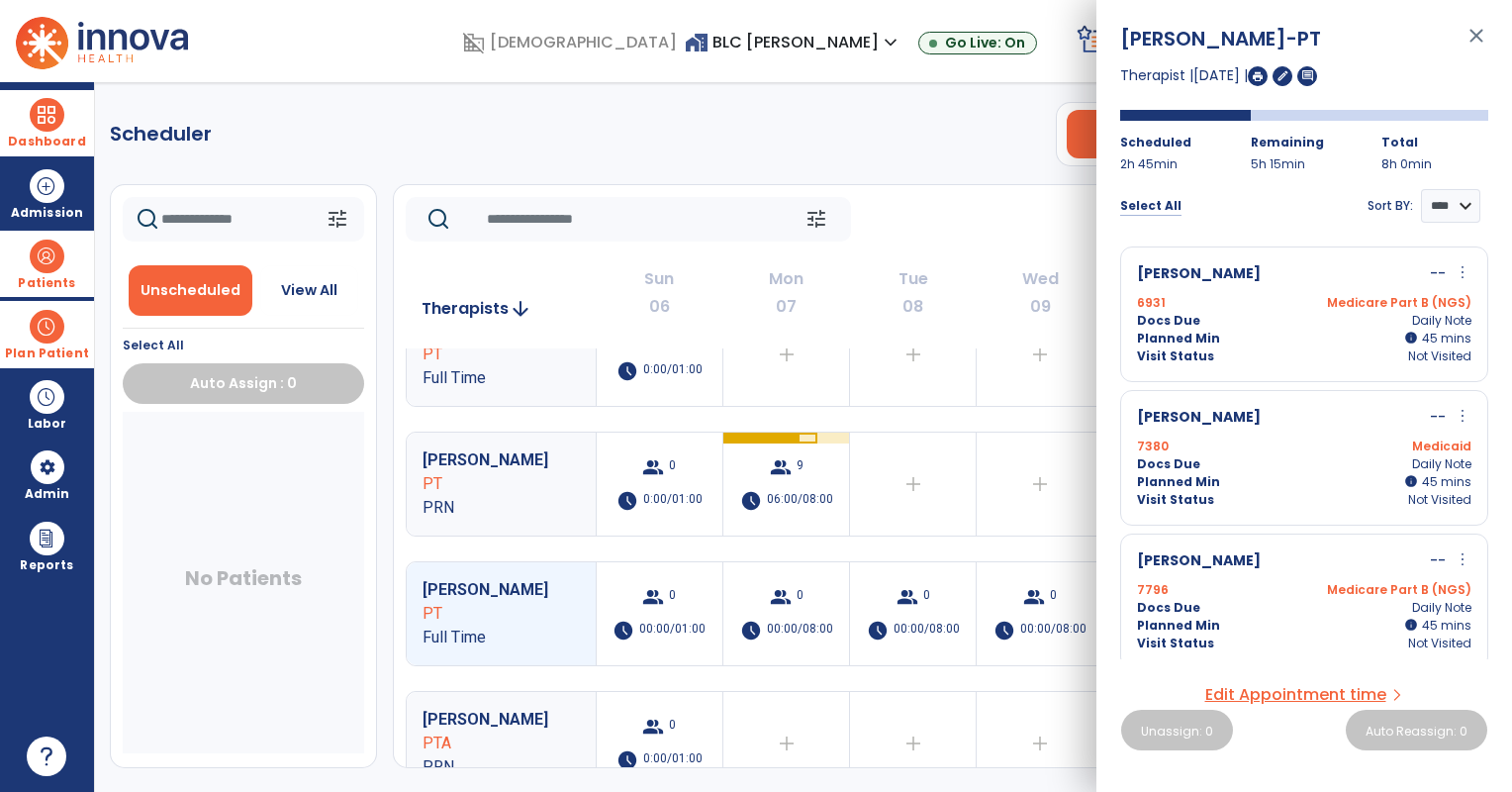 click on "Select All" at bounding box center [1151, 206] 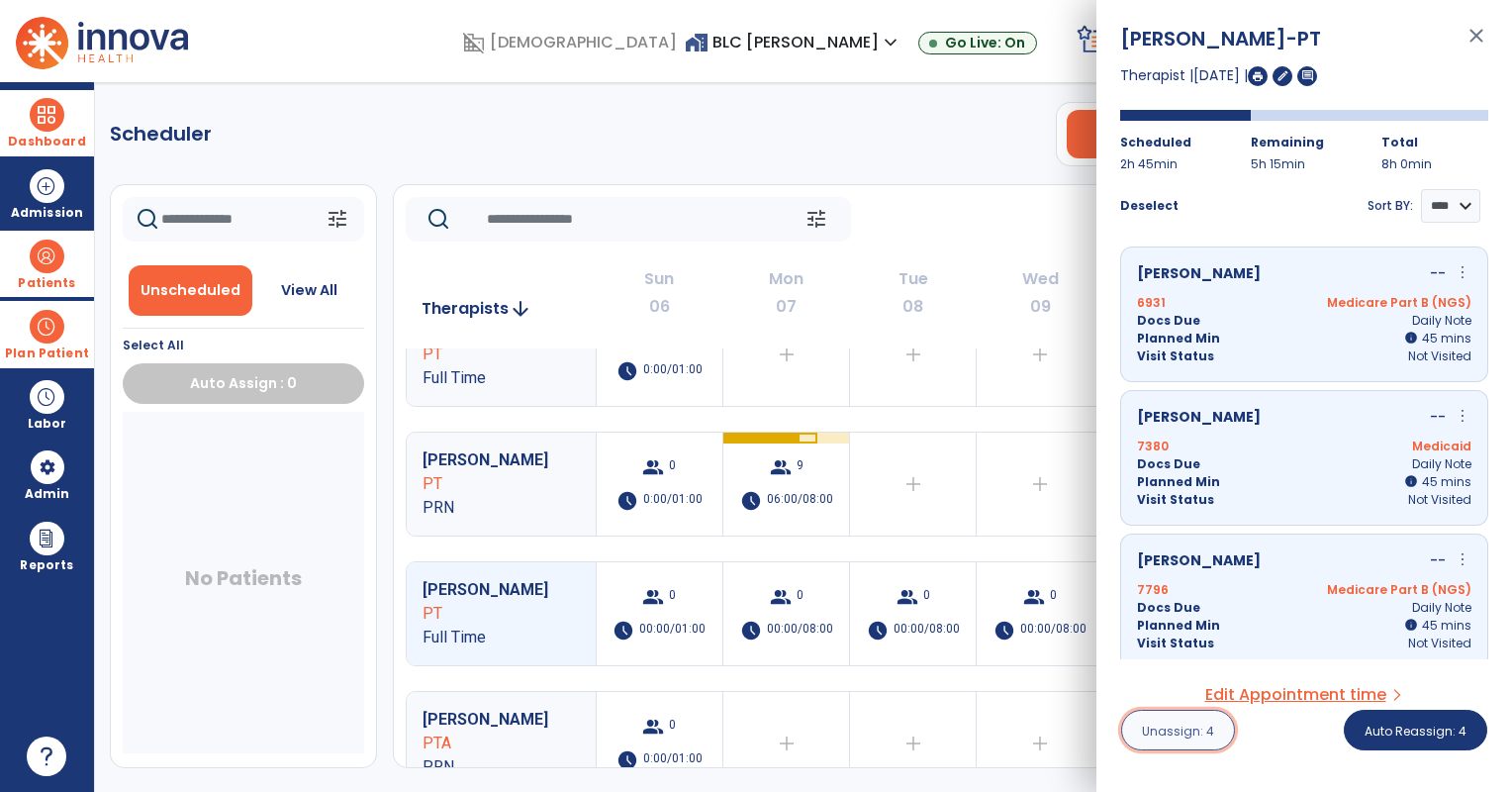 click on "Unassign: 4" at bounding box center [1178, 731] 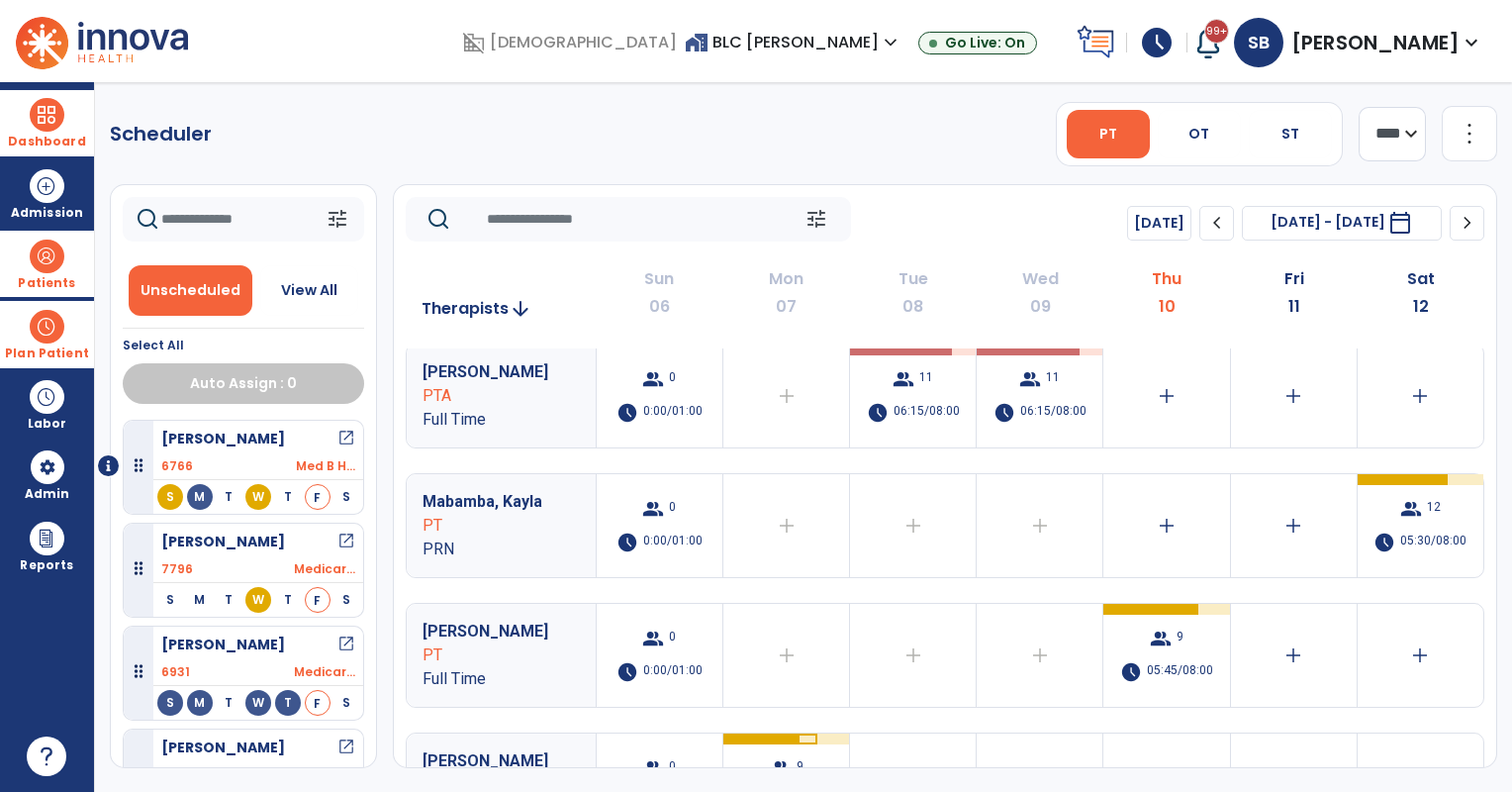 scroll, scrollTop: 659, scrollLeft: 0, axis: vertical 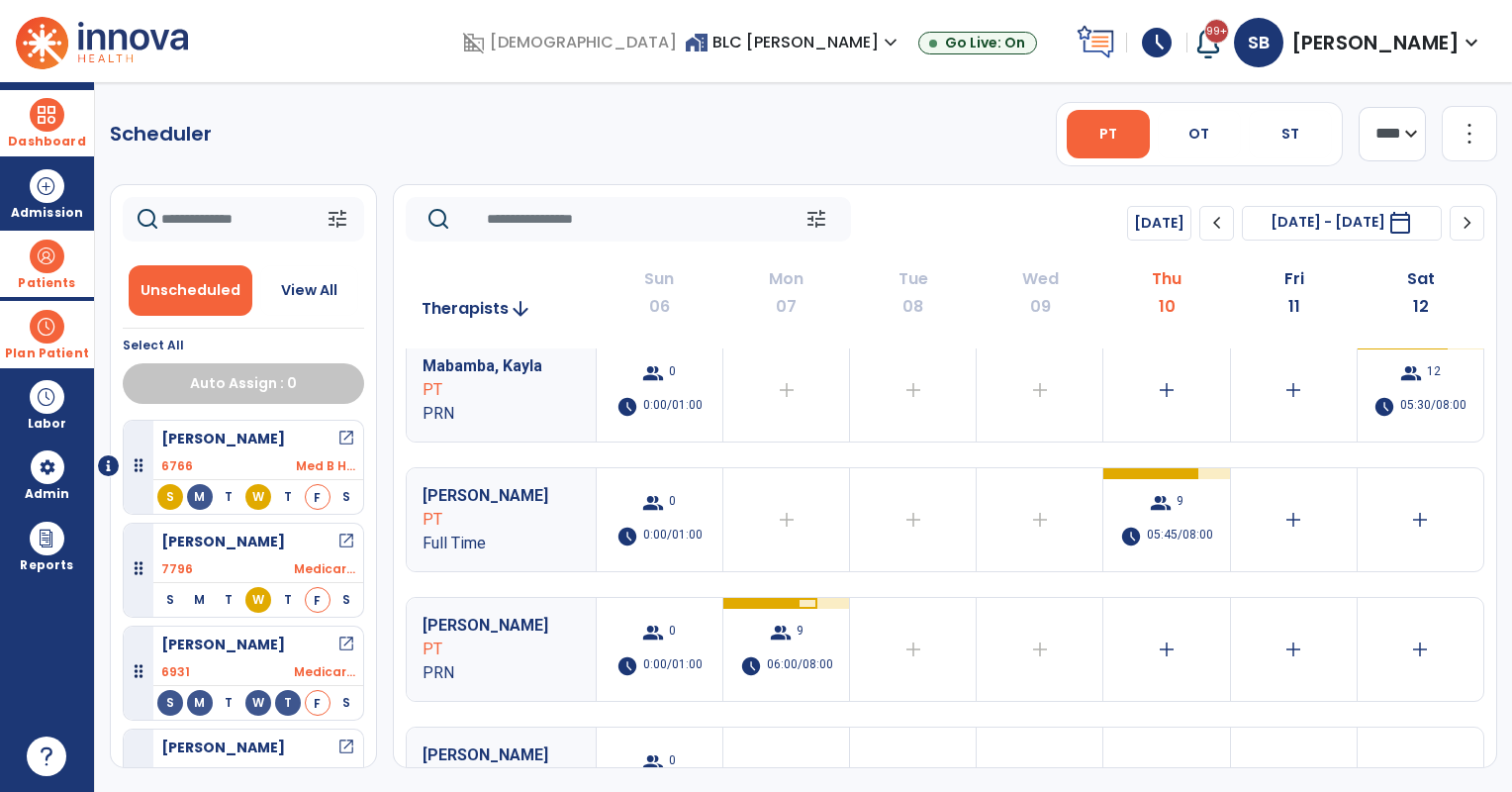 click on "open_in_new" at bounding box center (346, 542) 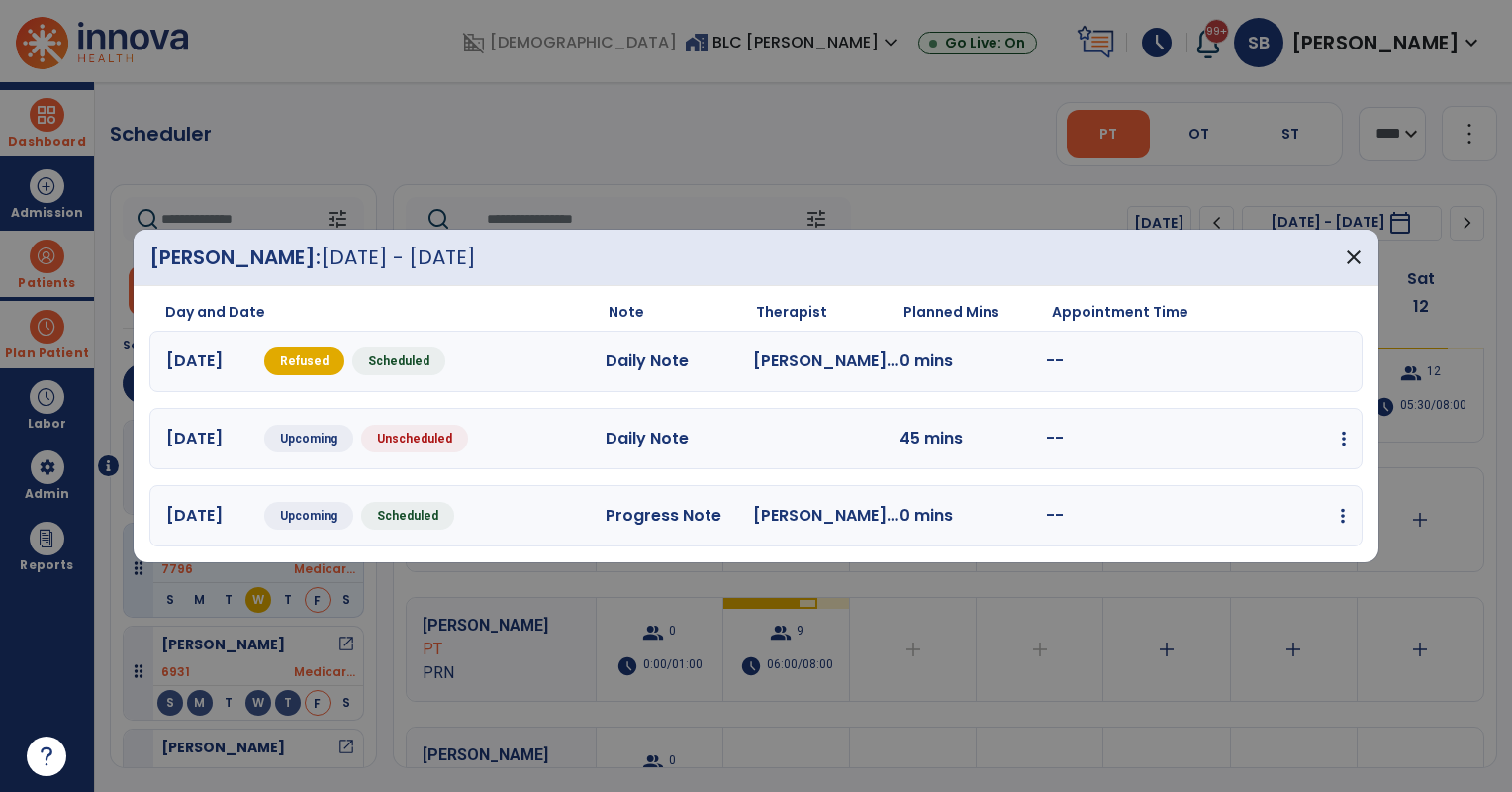 click at bounding box center (1344, 439) 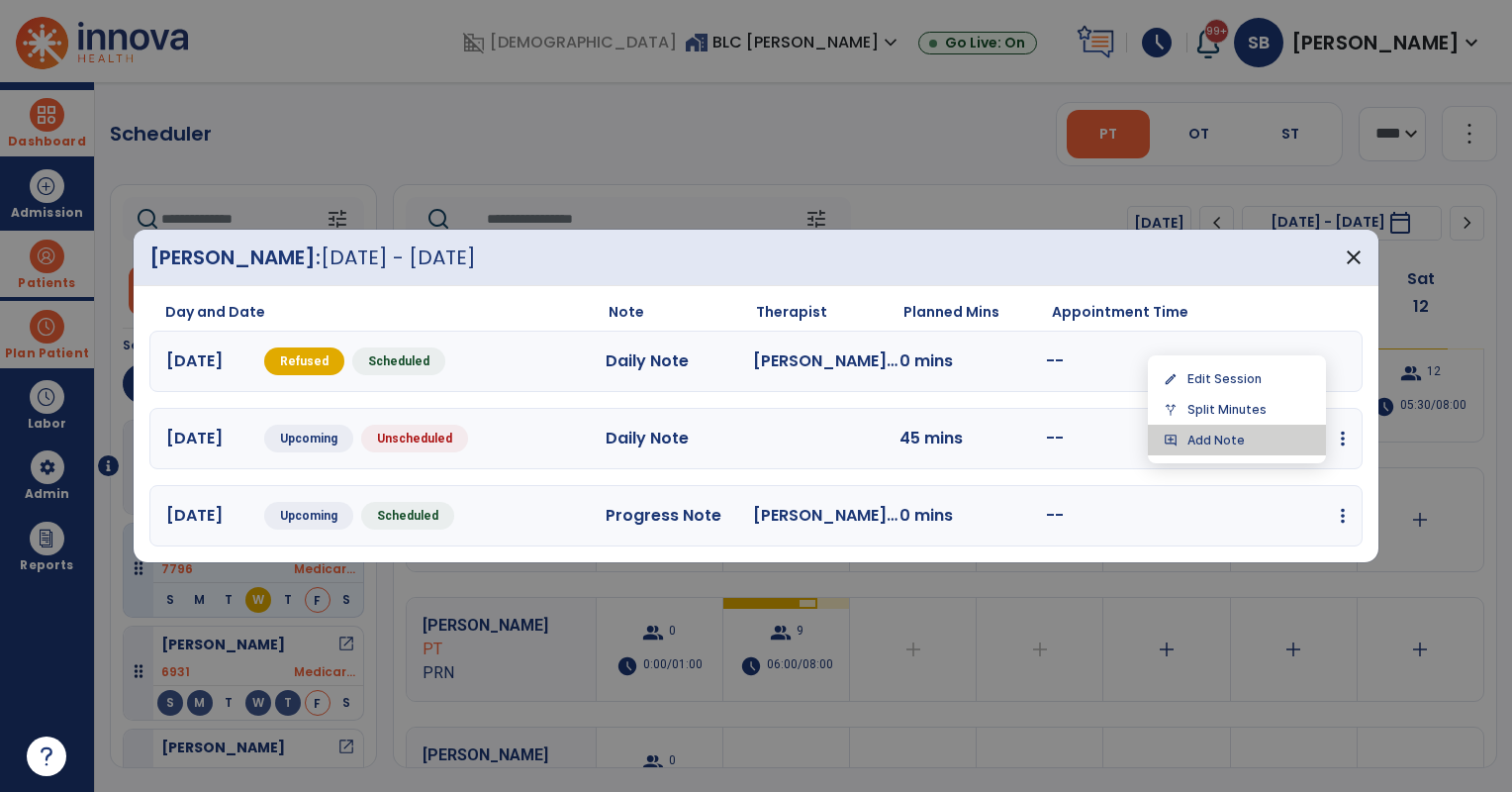 click on "add_comment  Add Note" at bounding box center (1237, 440) 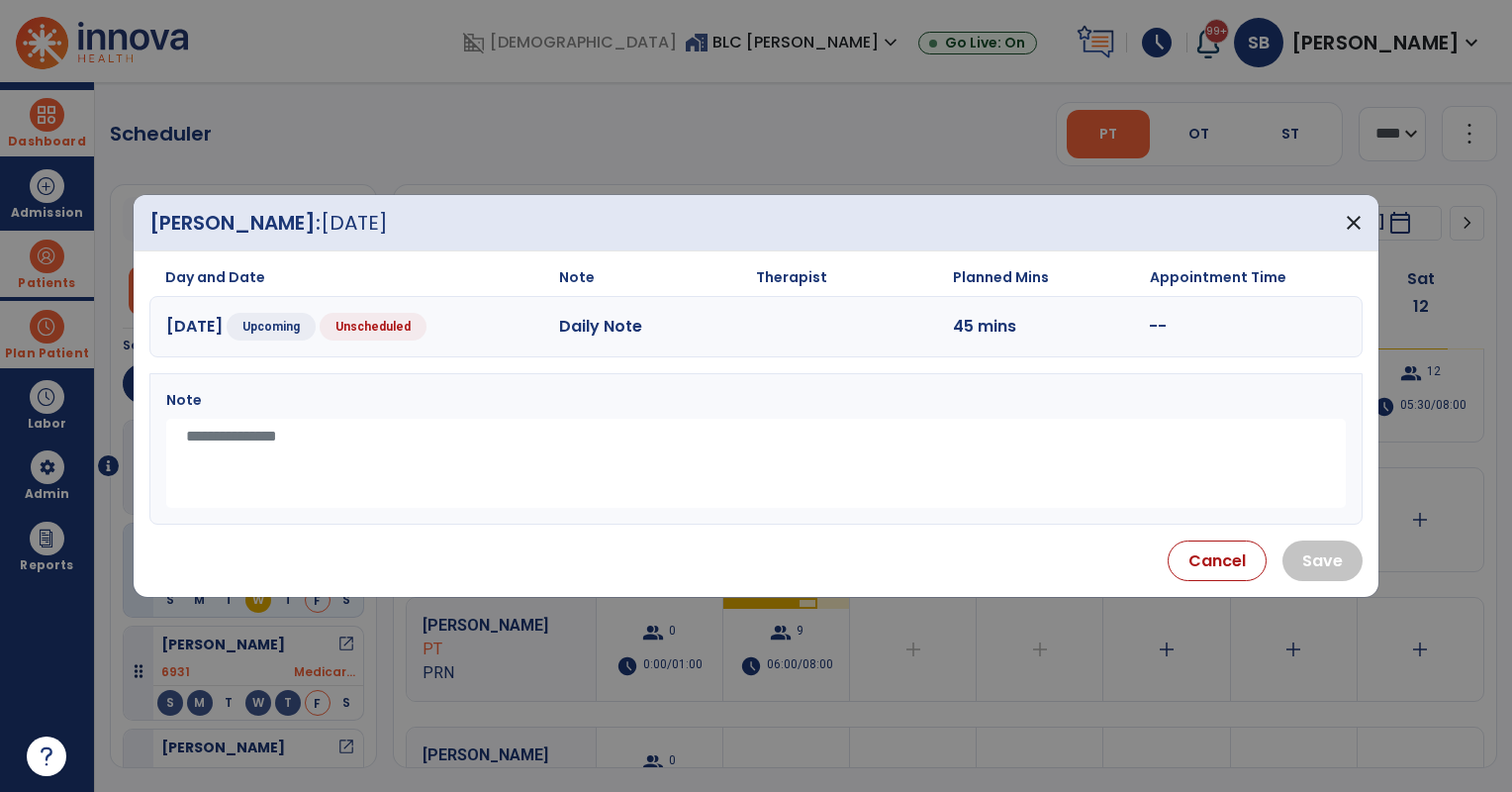click at bounding box center [756, 463] 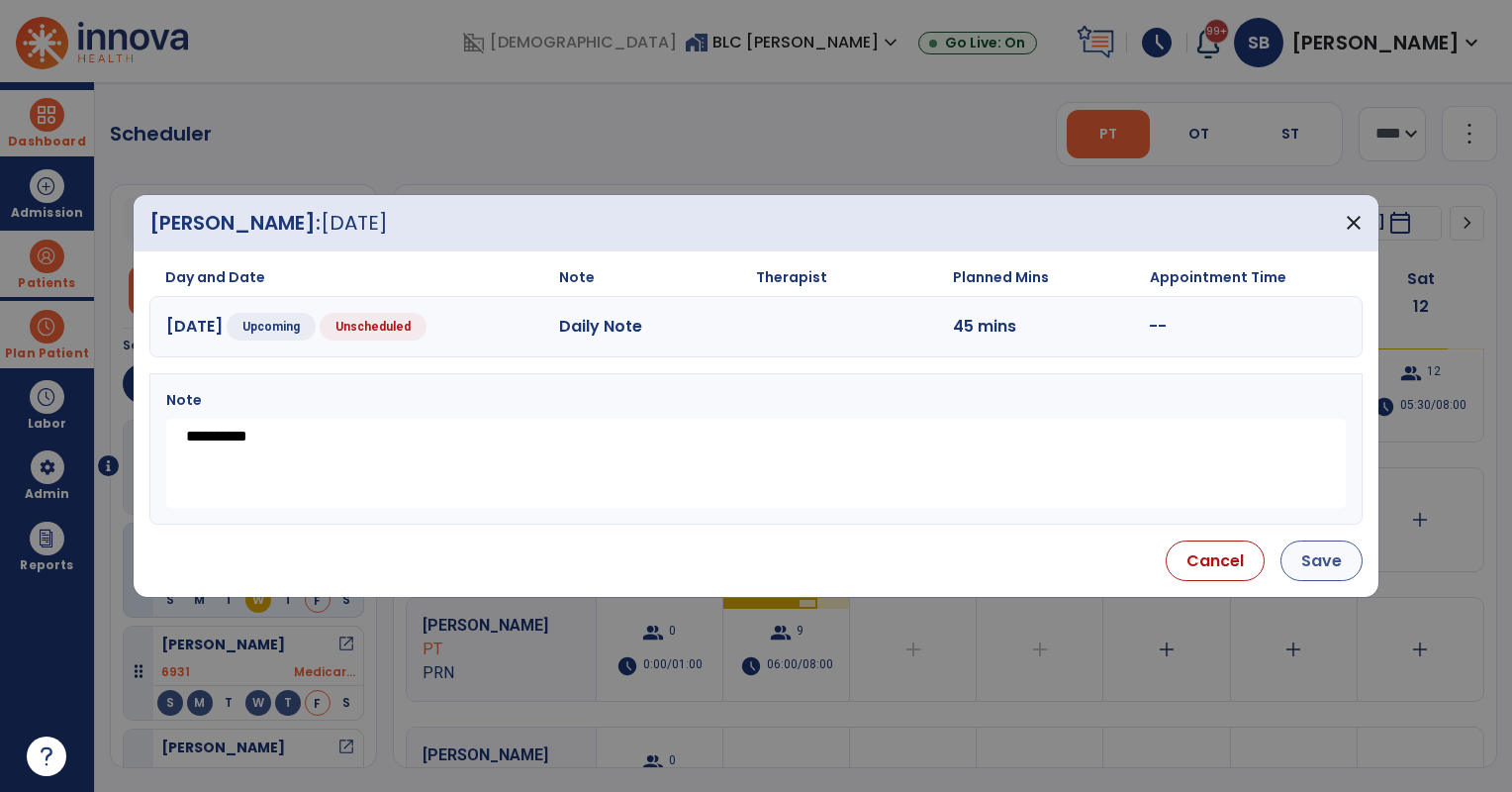 type on "*********" 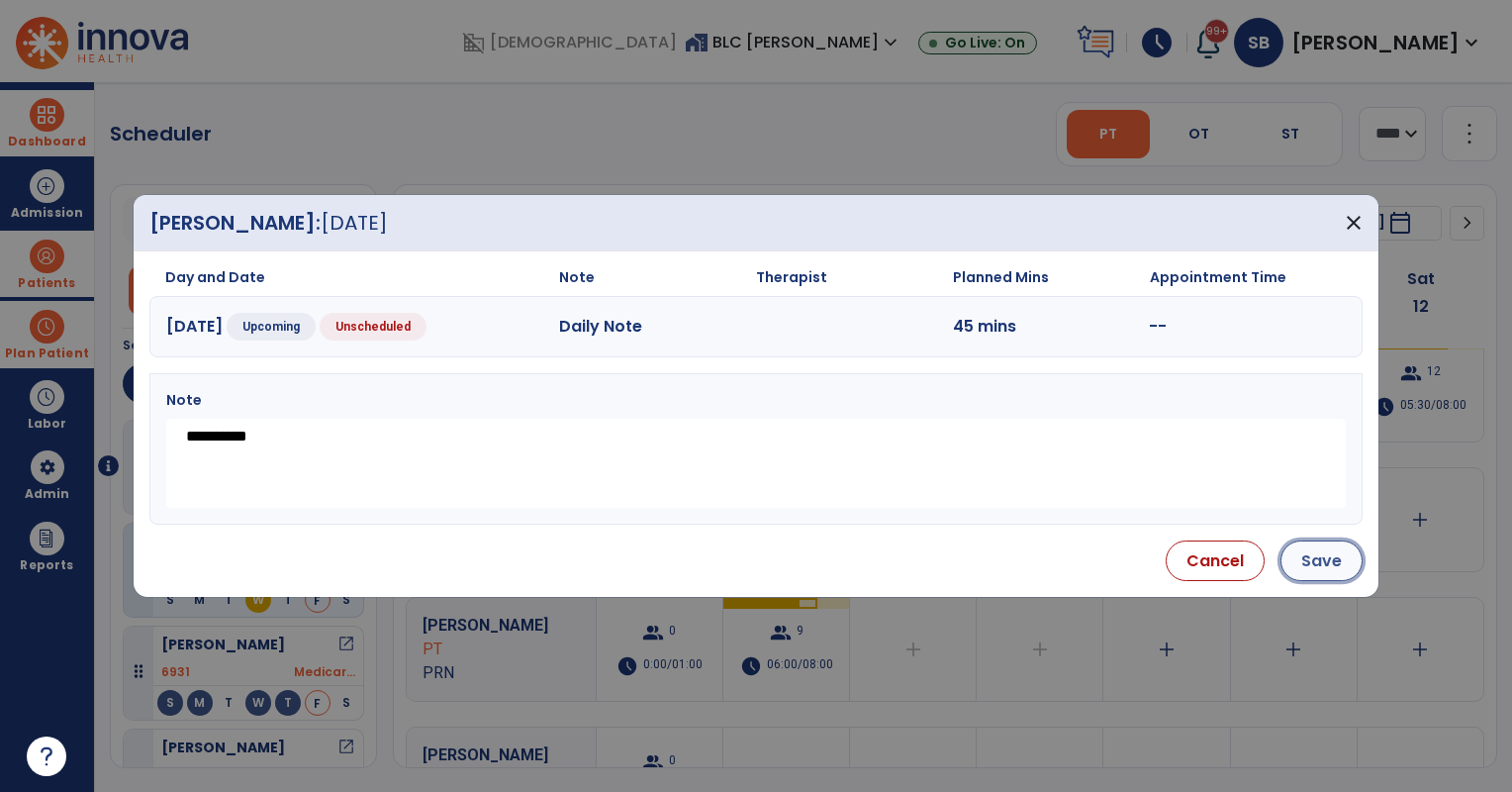 click on "Save" at bounding box center [1321, 560] 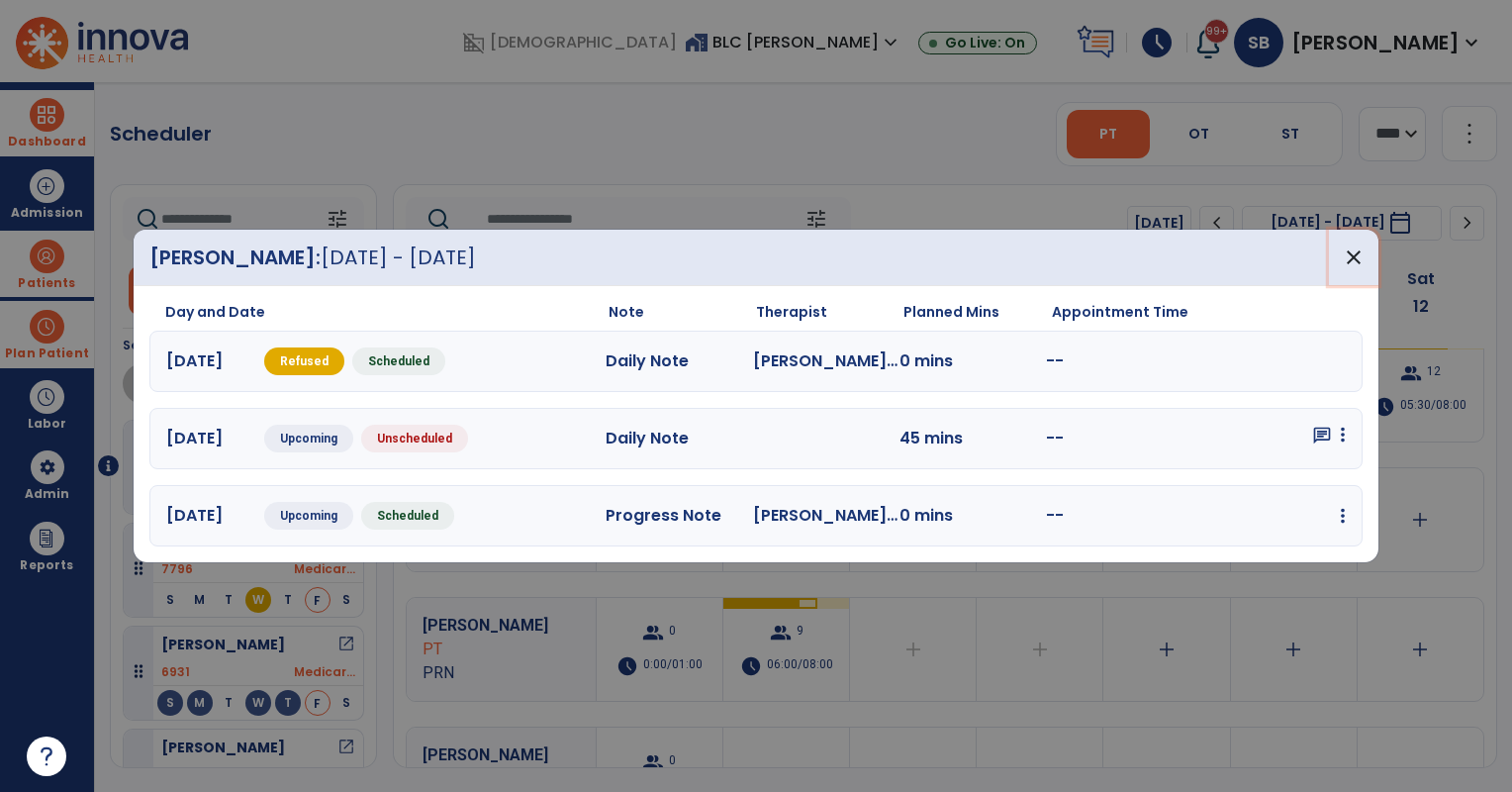 click on "close" at bounding box center (1354, 257) 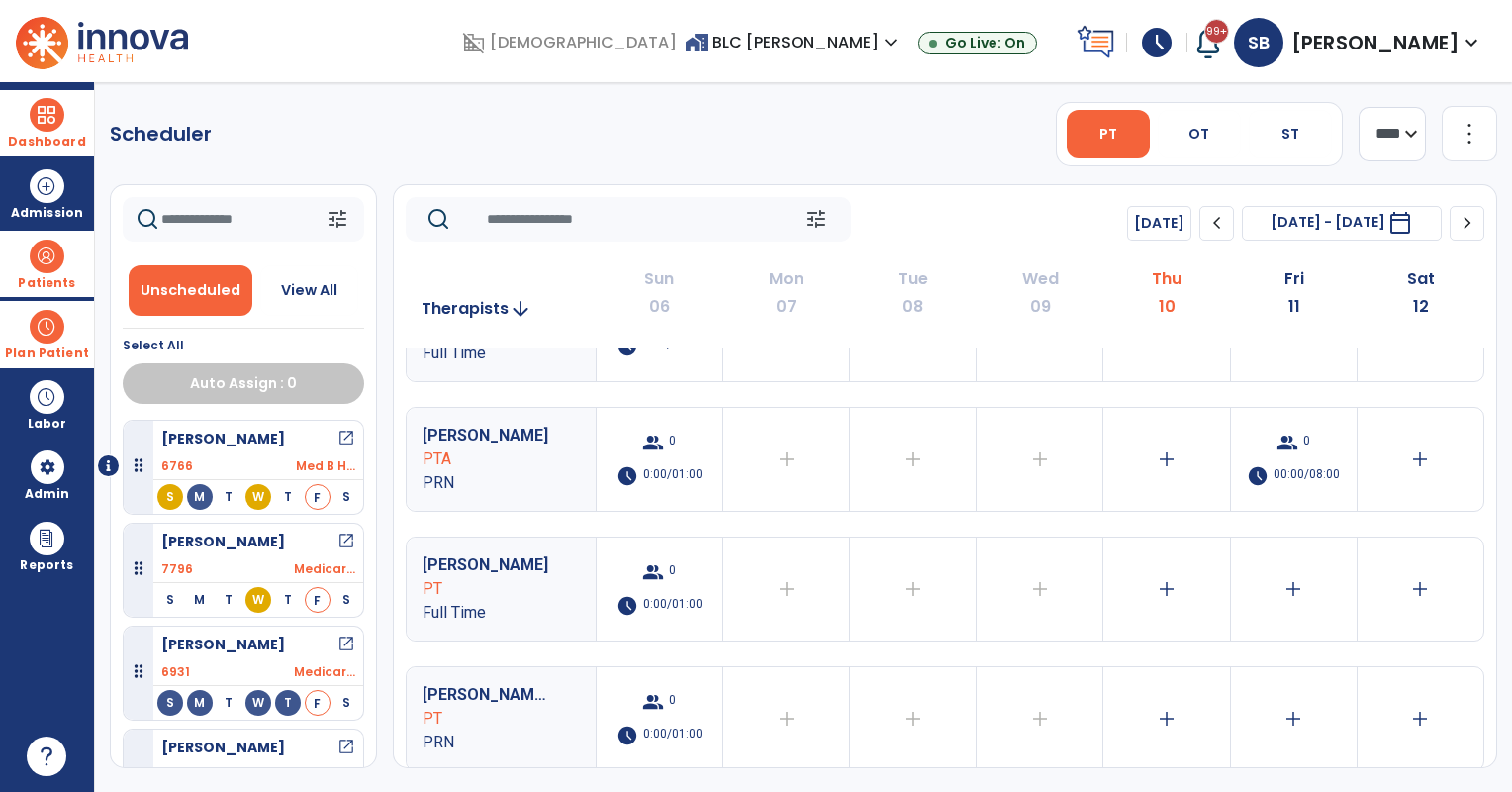 scroll, scrollTop: 2631, scrollLeft: 0, axis: vertical 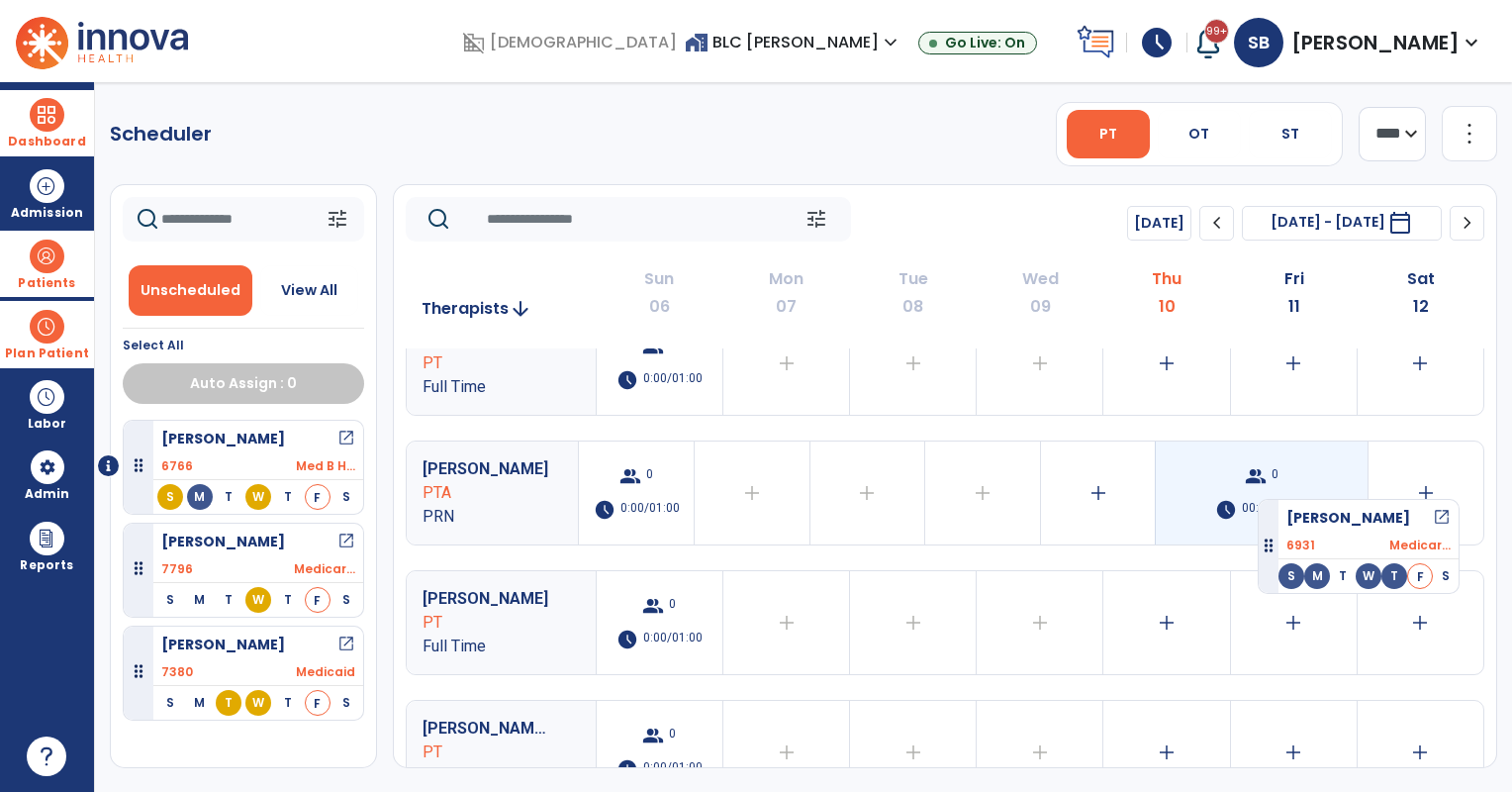 drag, startPoint x: 250, startPoint y: 665, endPoint x: 1268, endPoint y: 491, distance: 1032.7633 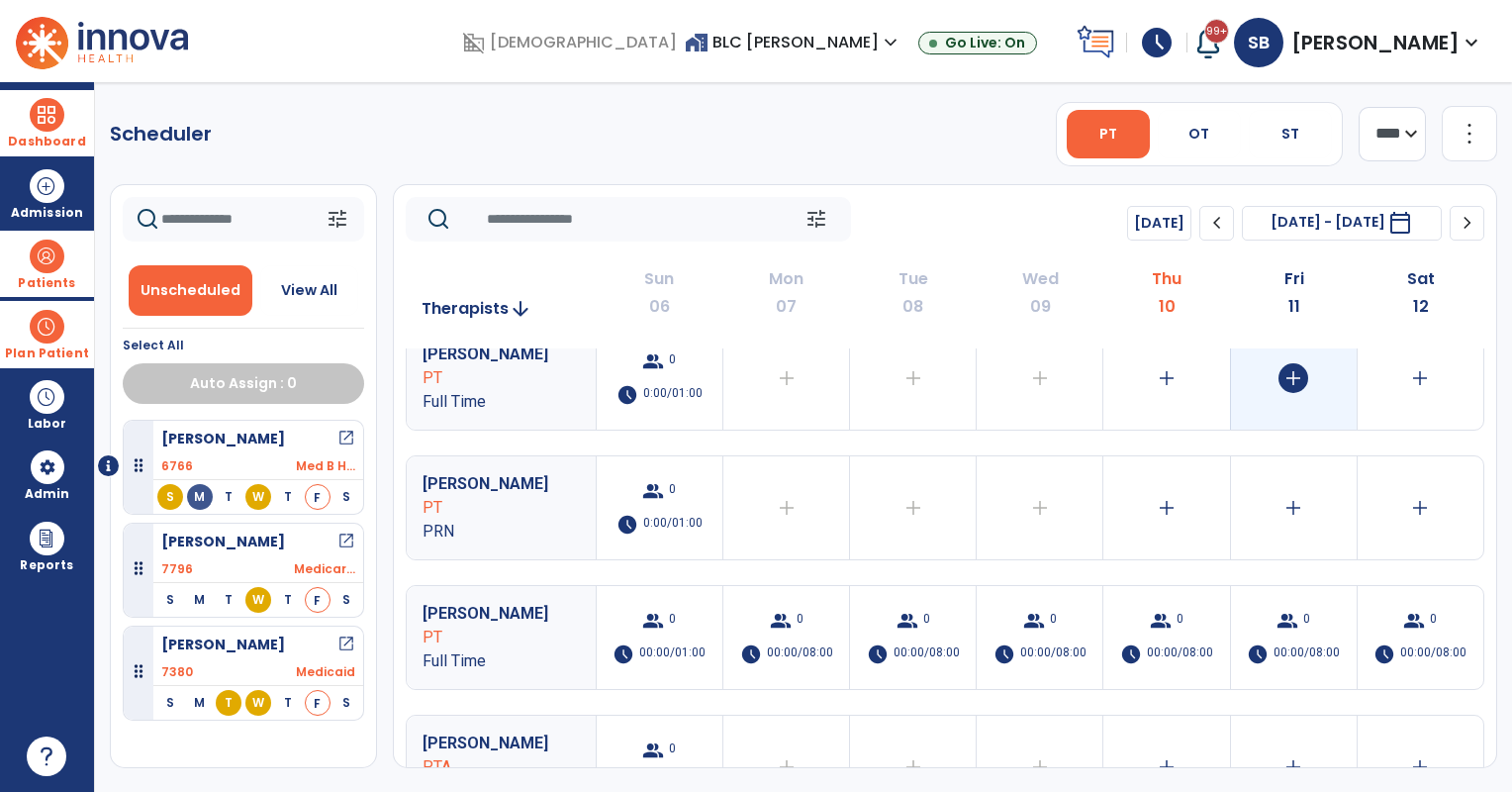 scroll, scrollTop: 1476, scrollLeft: 0, axis: vertical 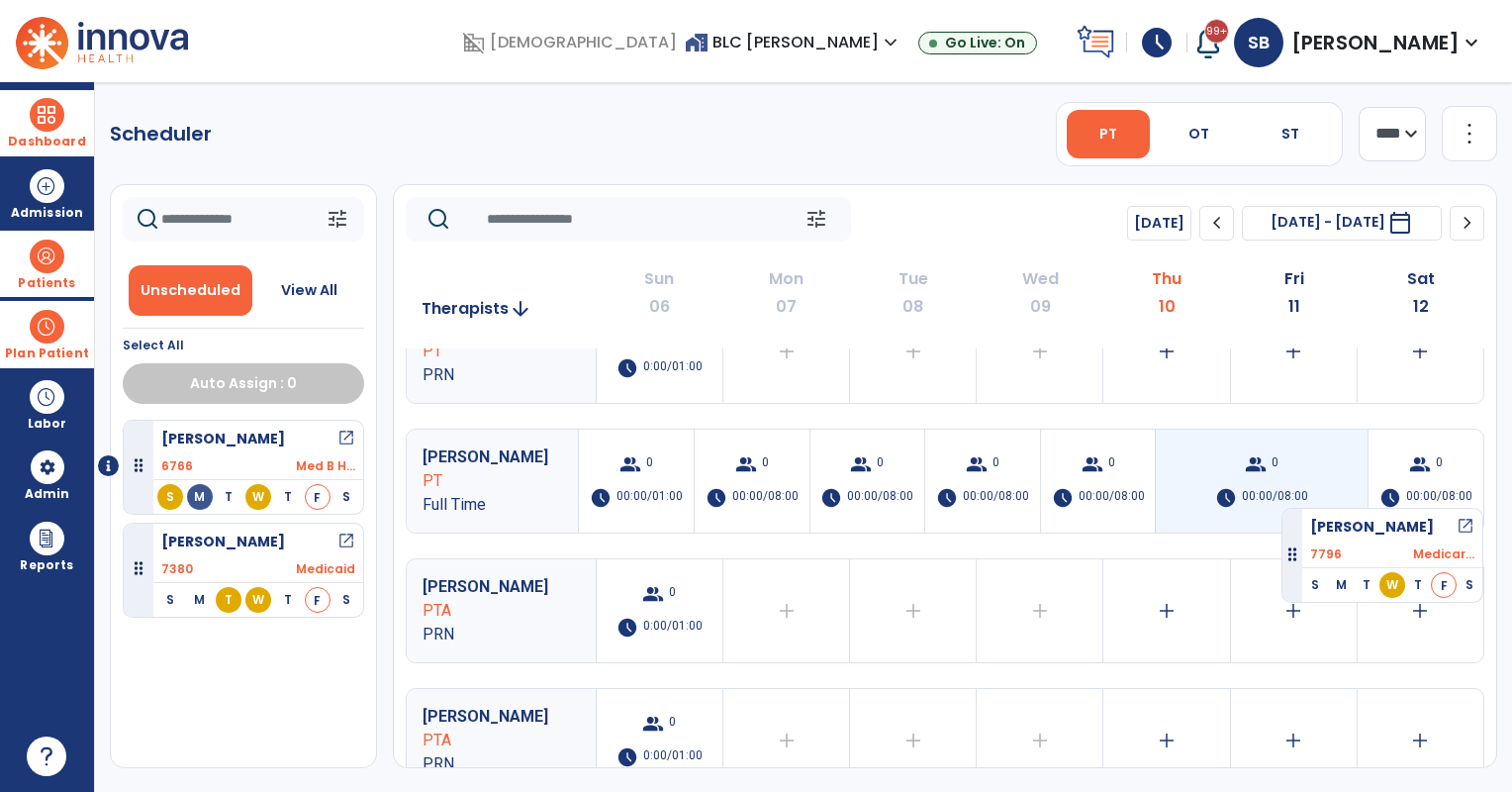 drag, startPoint x: 290, startPoint y: 573, endPoint x: 1271, endPoint y: 492, distance: 984.3384 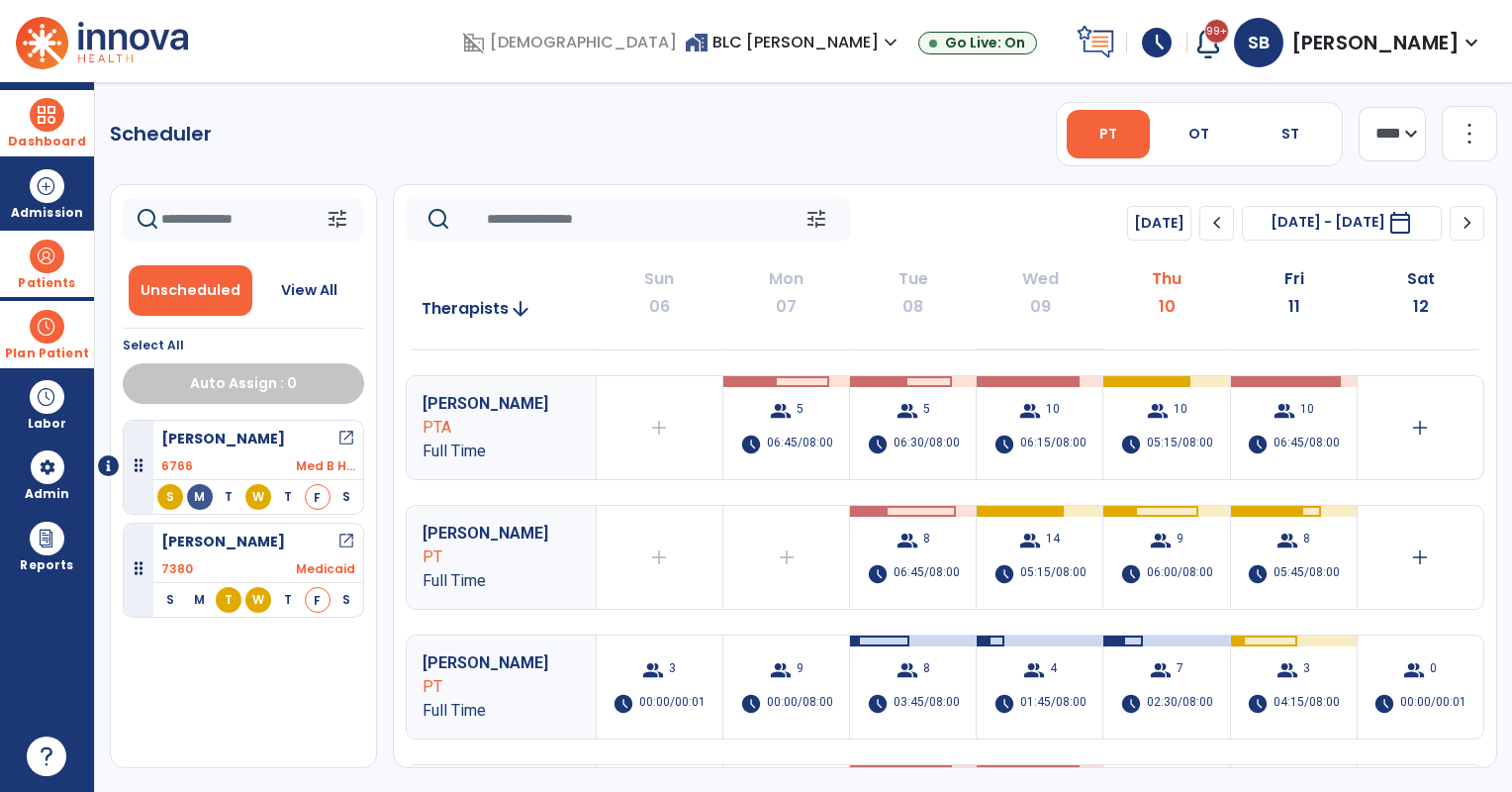 scroll, scrollTop: 0, scrollLeft: 0, axis: both 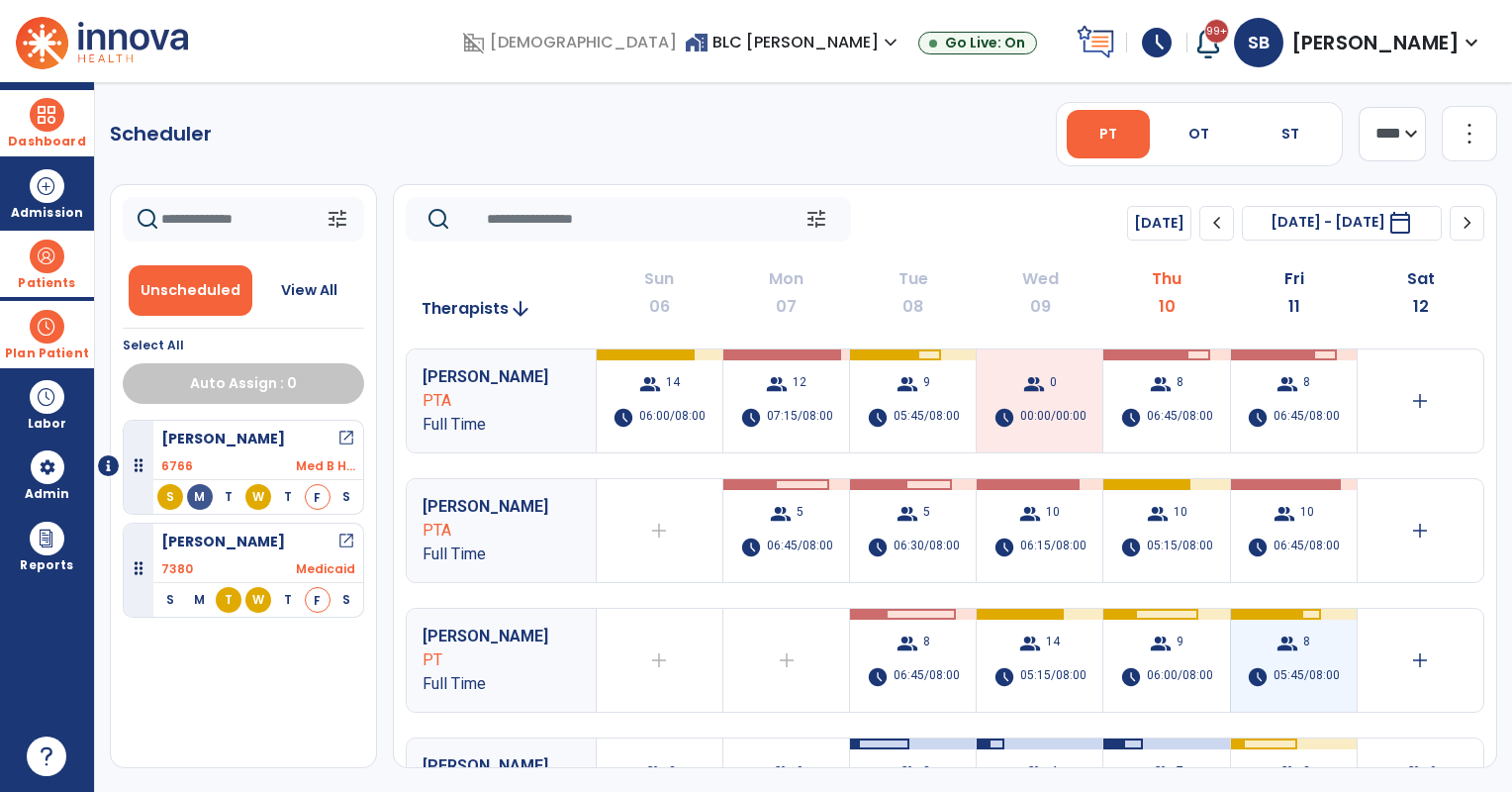 click on "group  8  schedule  05:45/08:00" at bounding box center (1293, 660) 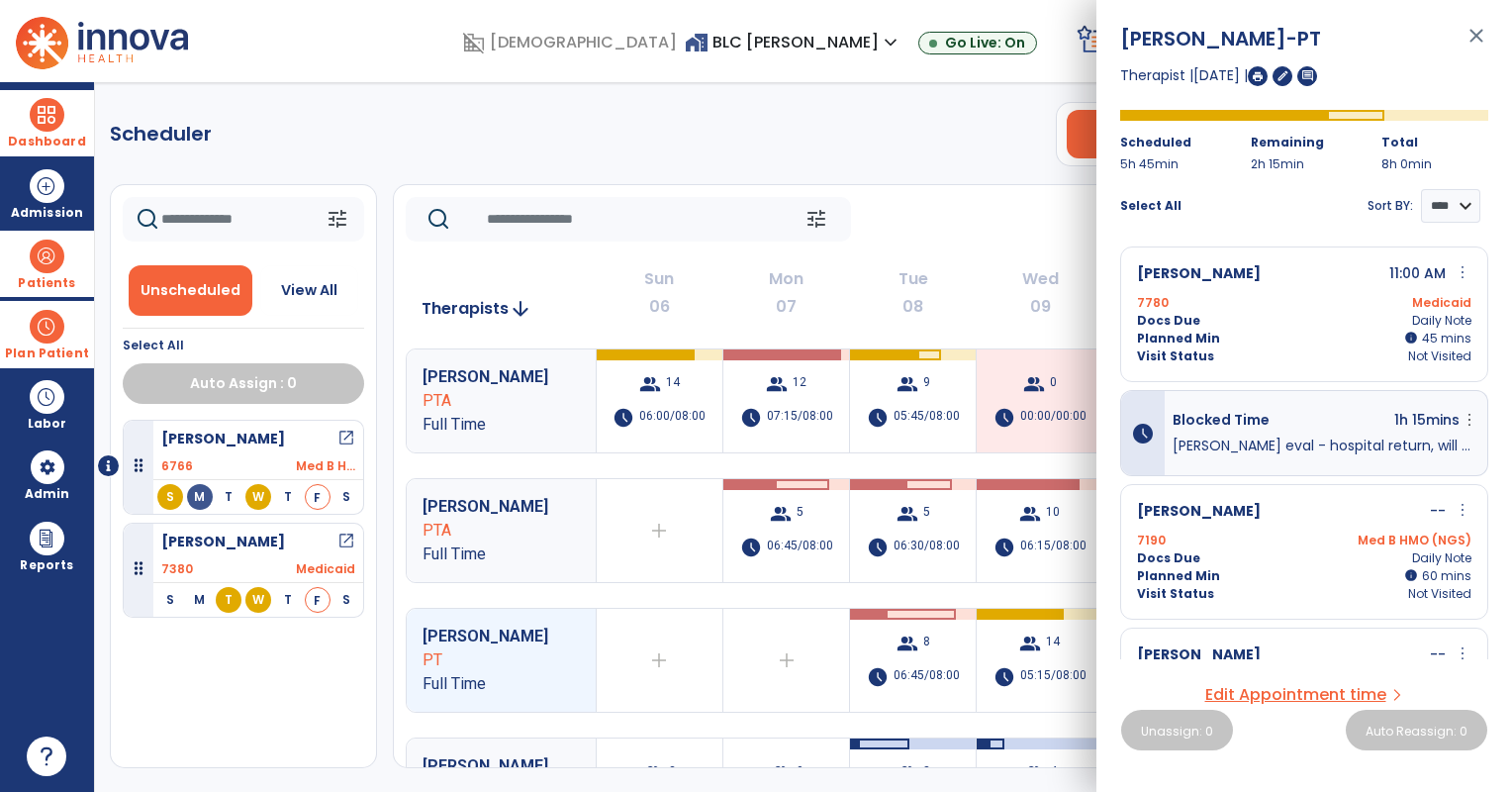 drag, startPoint x: 1285, startPoint y: 305, endPoint x: 1290, endPoint y: 350, distance: 45.276926 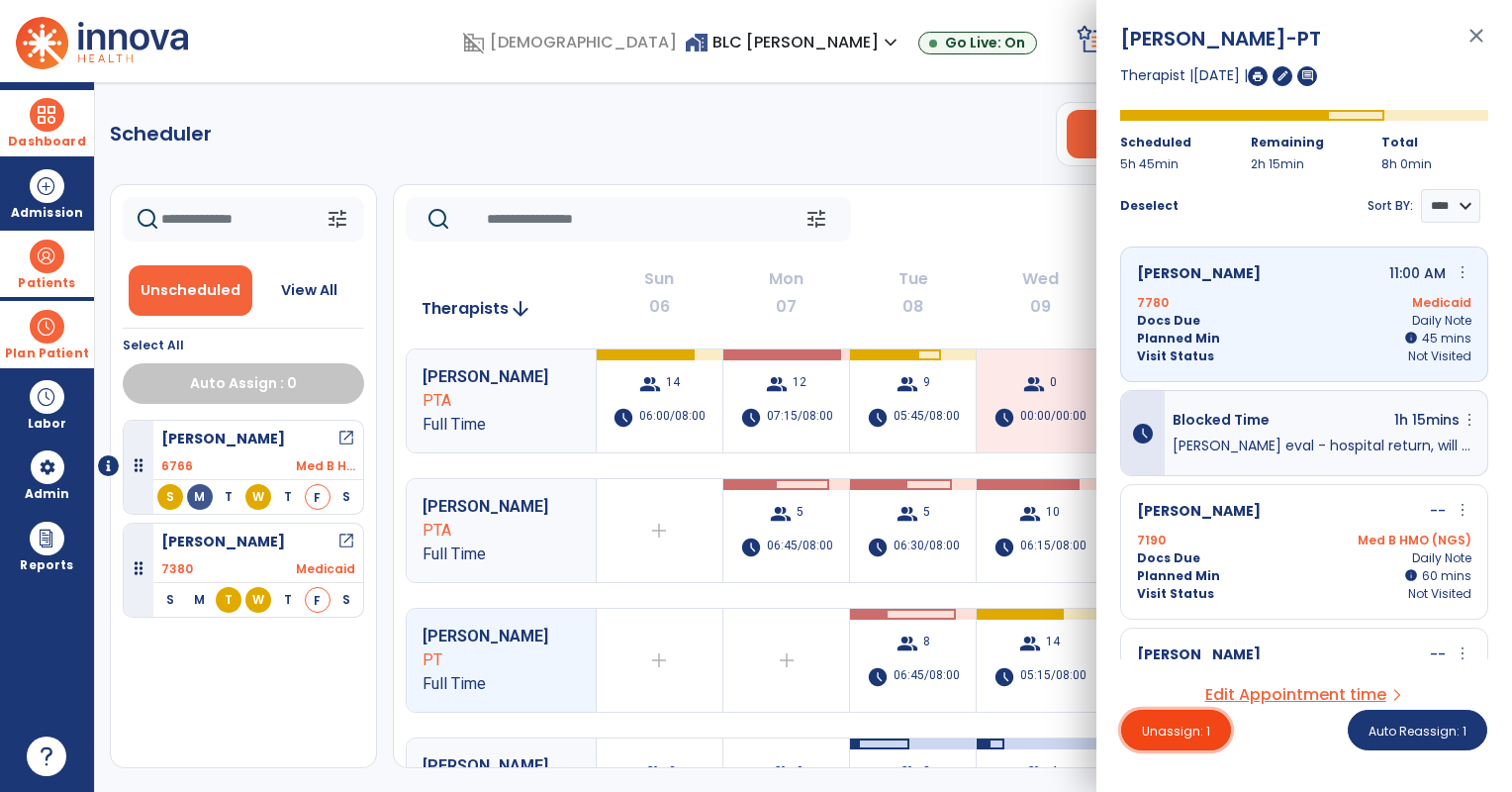 drag, startPoint x: 1203, startPoint y: 729, endPoint x: 1213, endPoint y: 701, distance: 29.732137 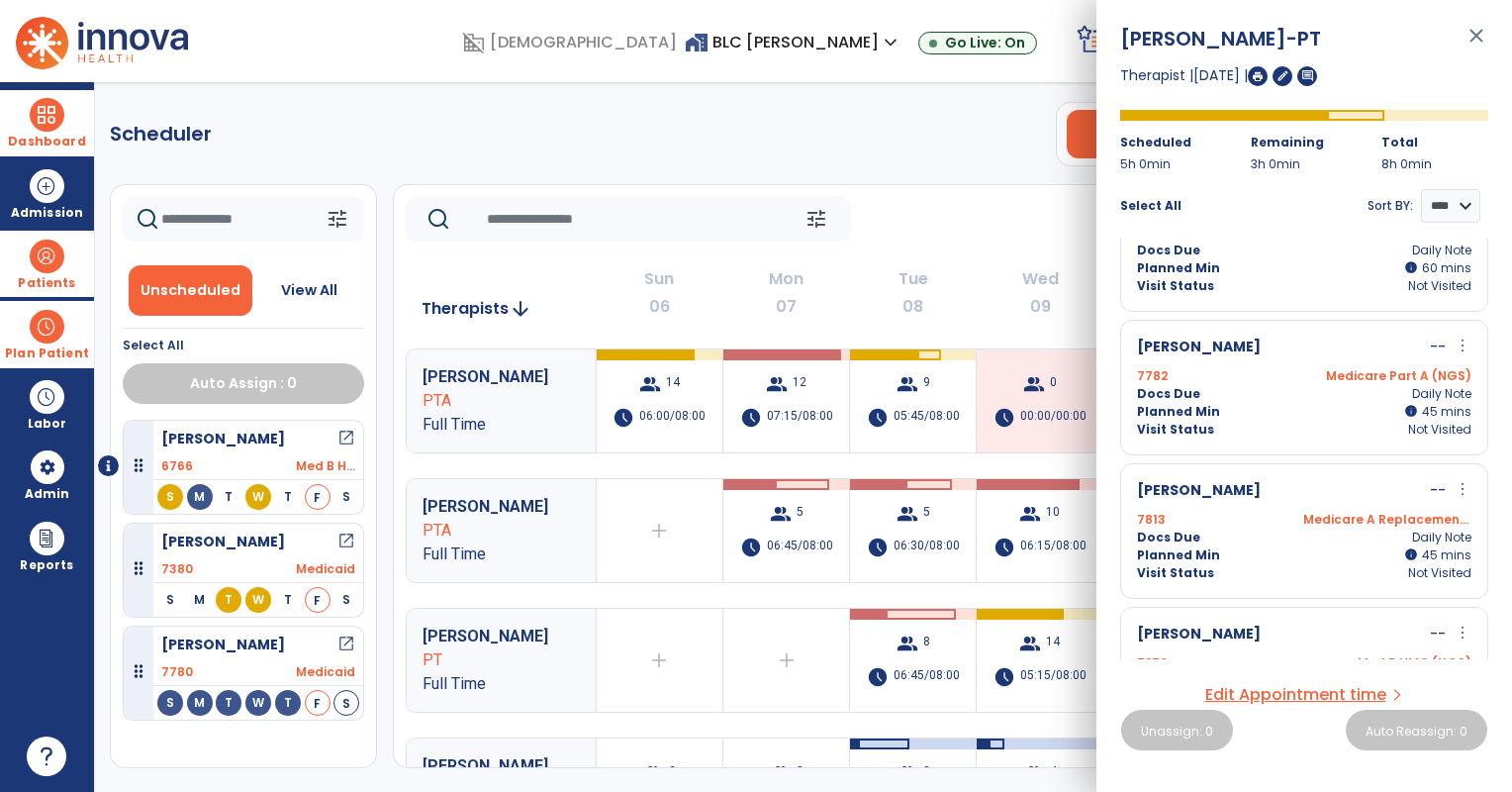 scroll, scrollTop: 330, scrollLeft: 0, axis: vertical 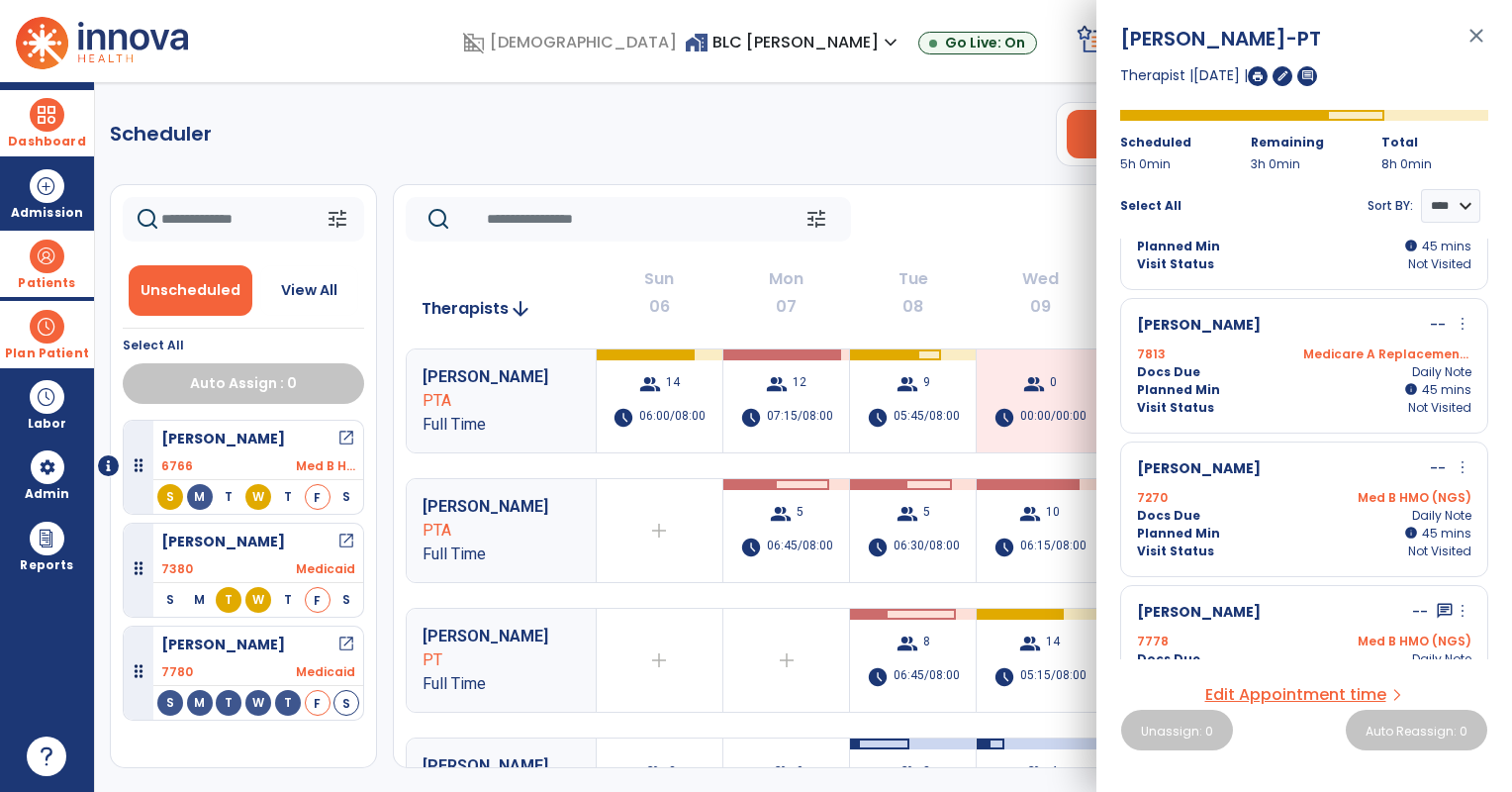 click on "Peterson, Lucinda   --  more_vert  edit   Edit Session   alt_route   Split Minutes" at bounding box center (1304, 469) 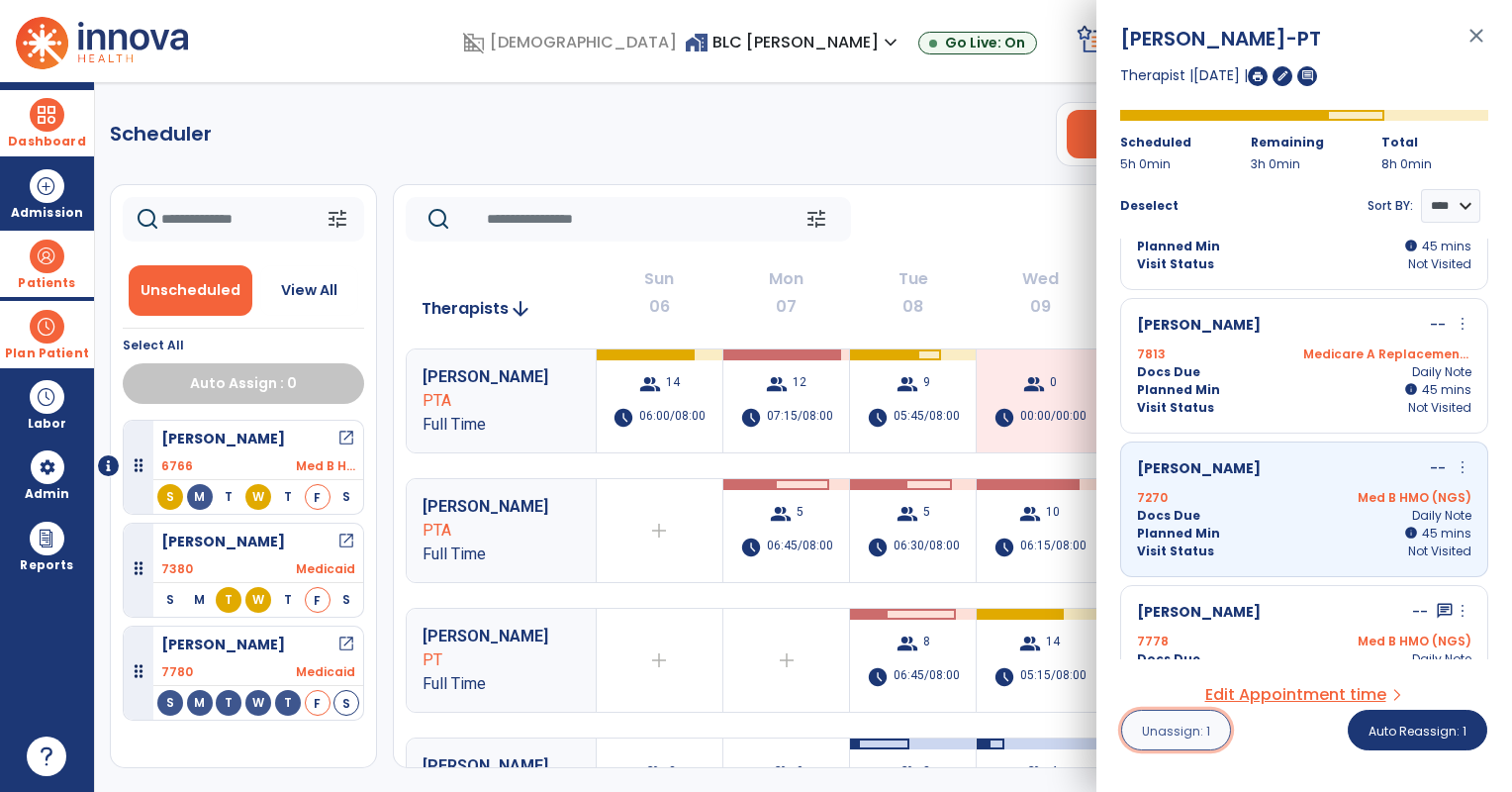 click on "Unassign: 1" at bounding box center (1176, 731) 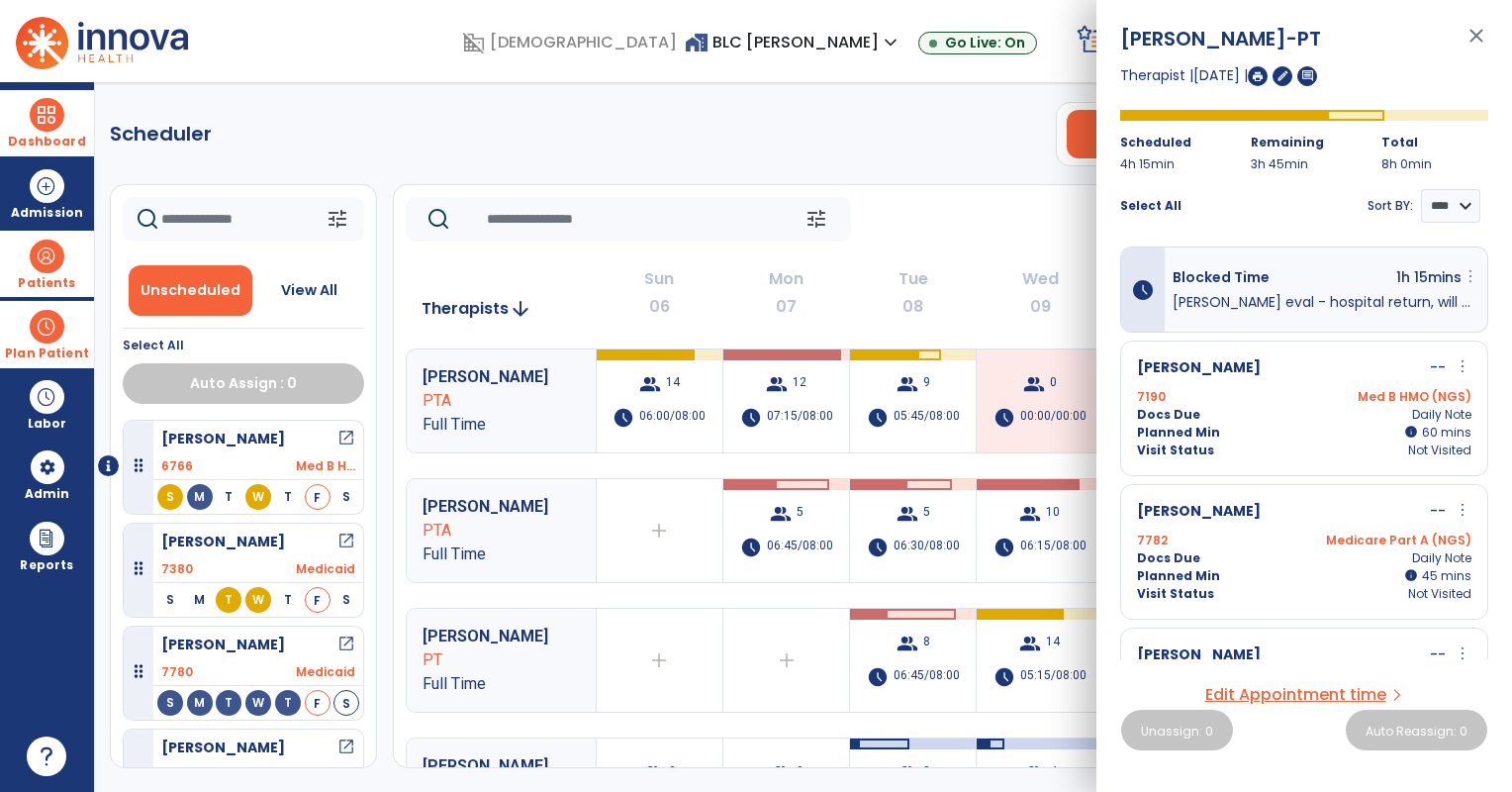 click on "more_vert" at bounding box center [1470, 276] 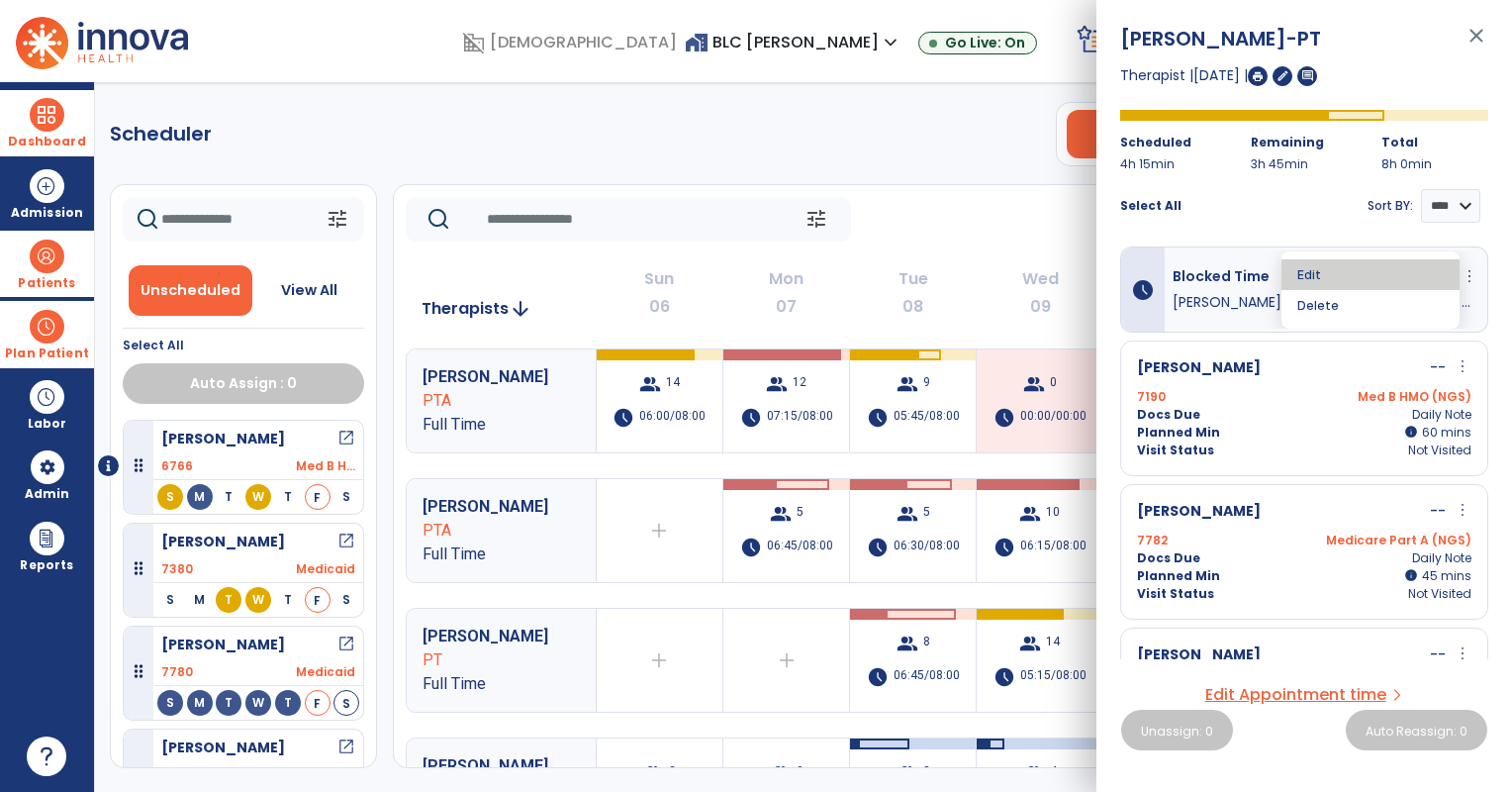 click on "Edit" at bounding box center [1370, 274] 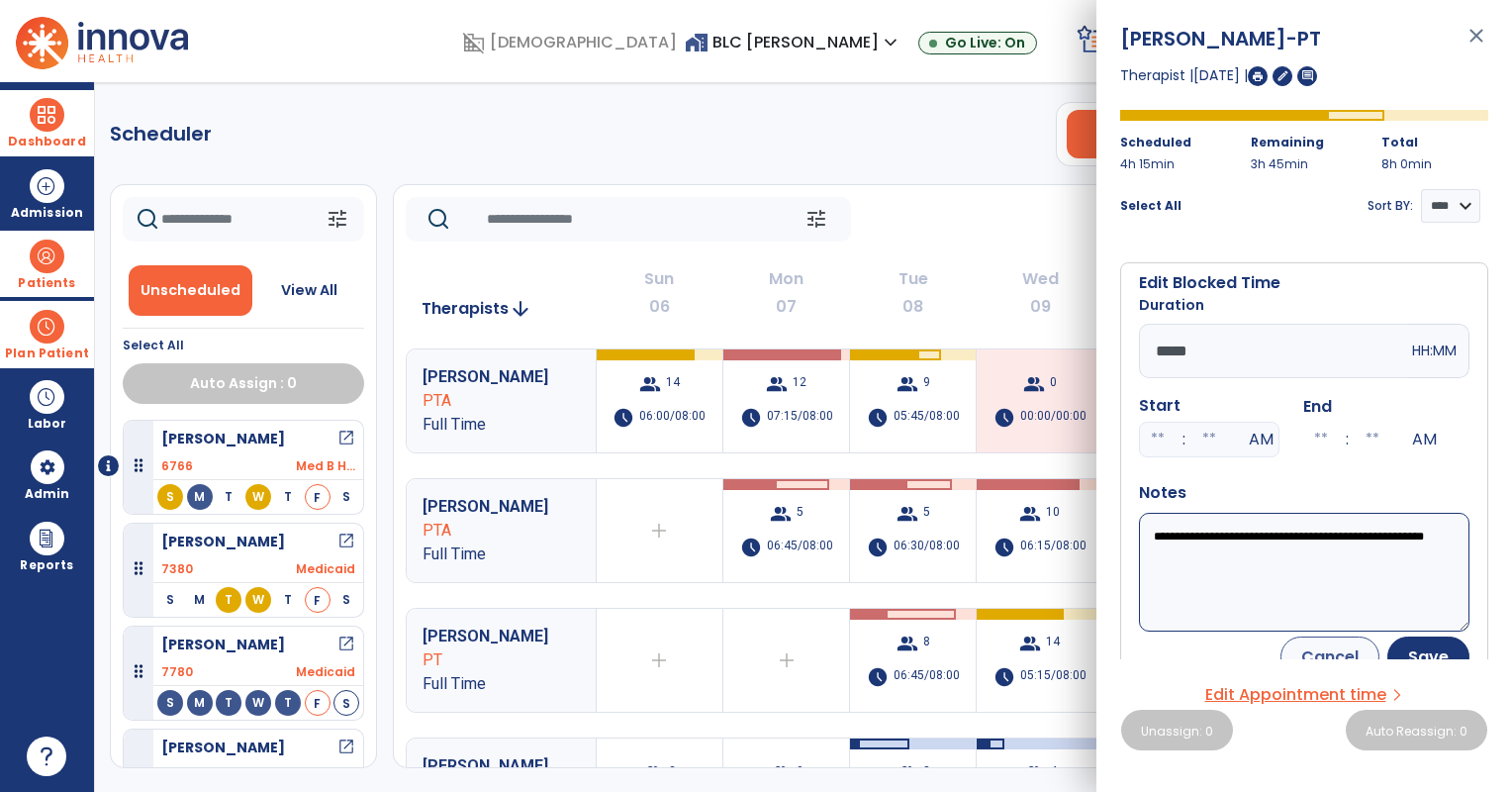 click on "*****" at bounding box center [1274, 350] 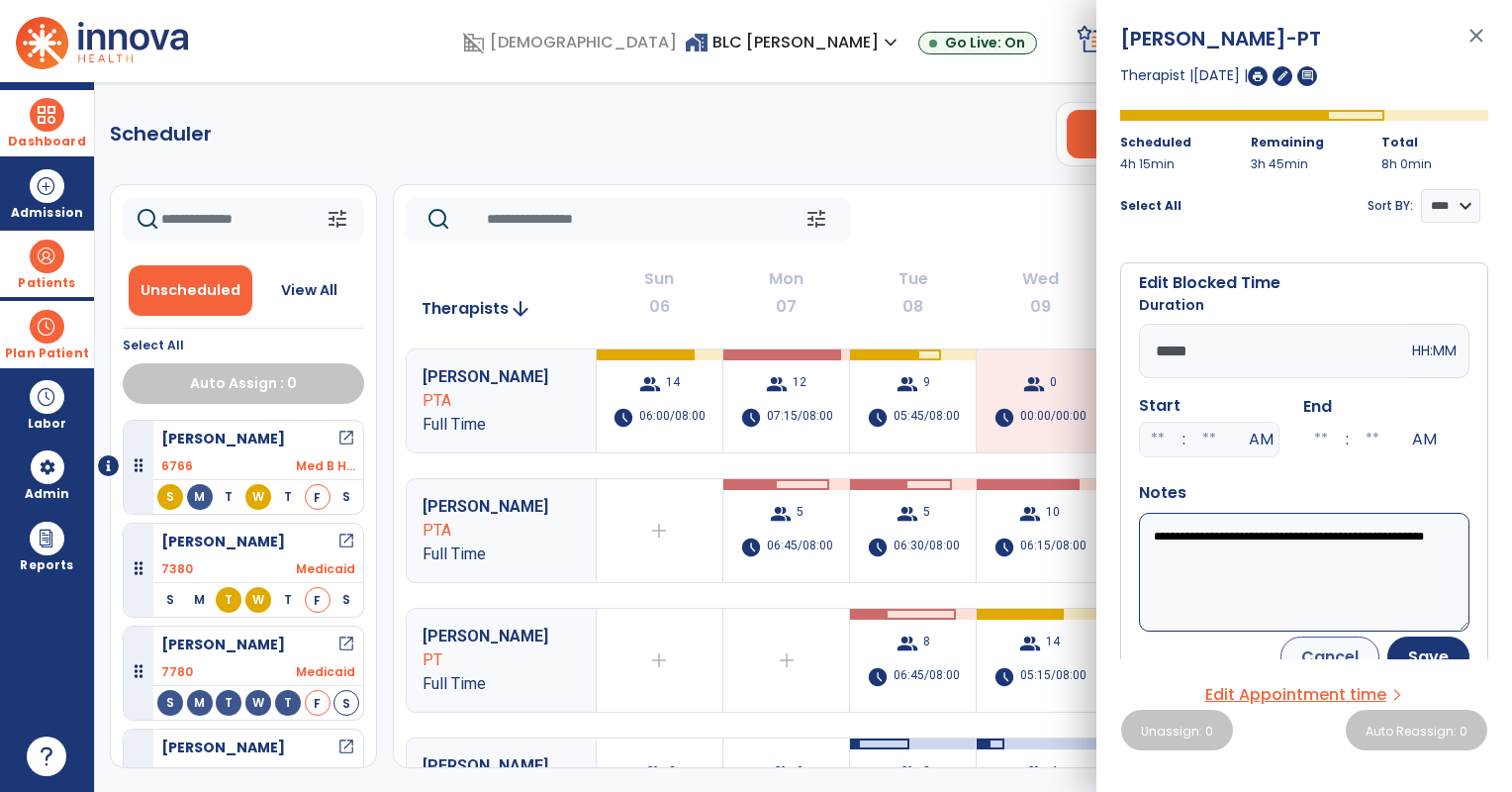 click on "*****" at bounding box center [1274, 350] 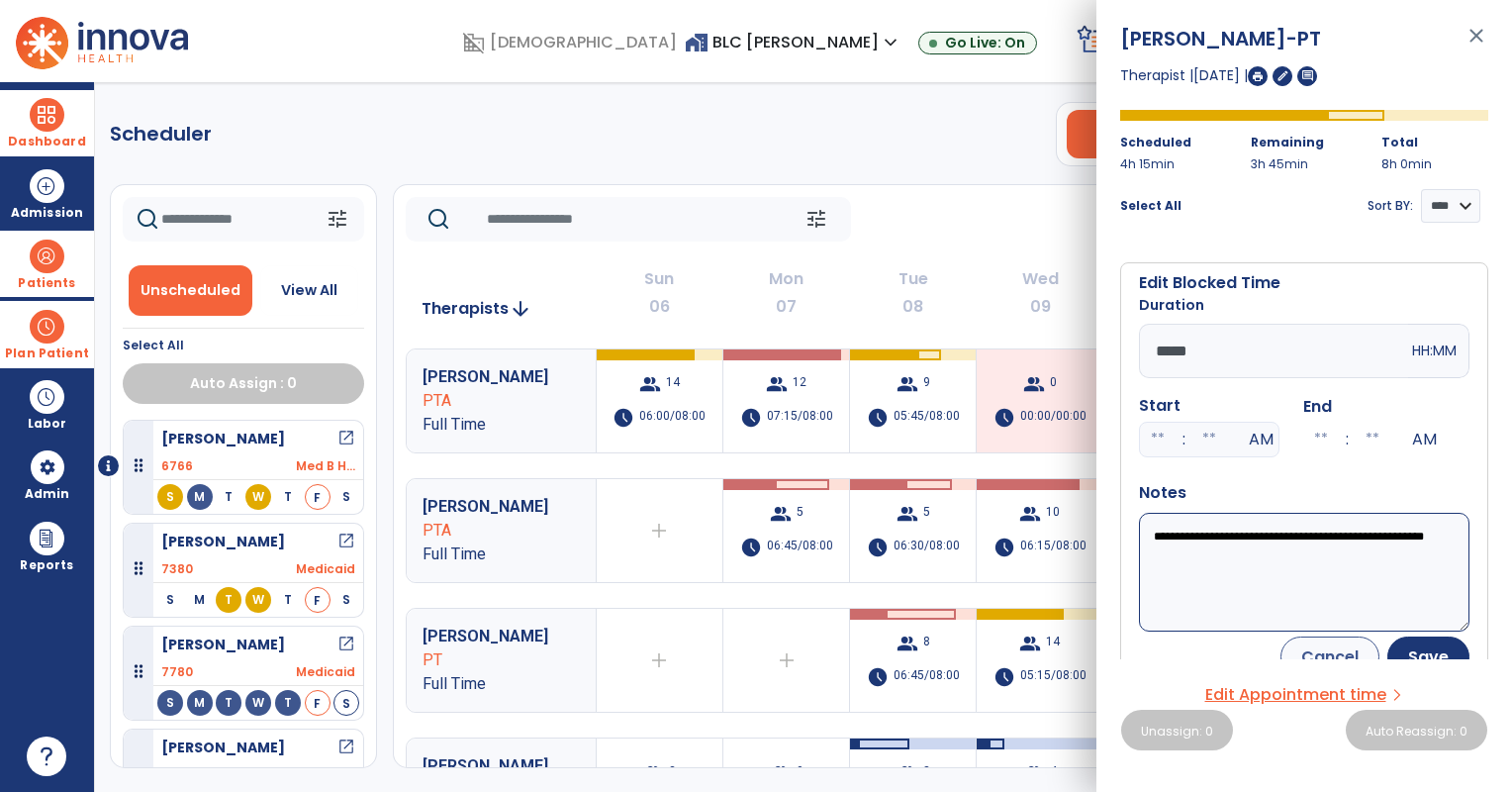 click on "**********" at bounding box center (1304, 572) 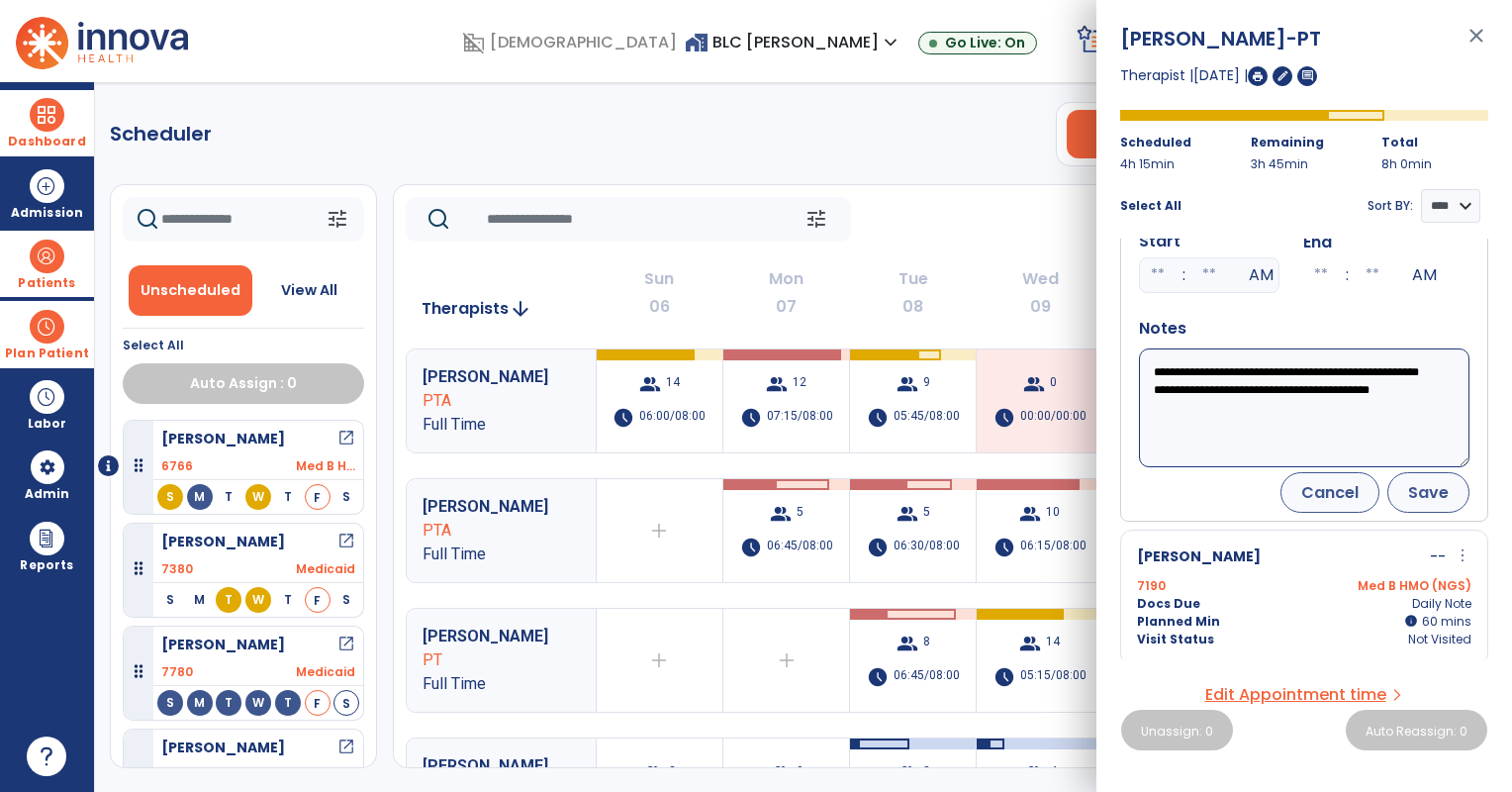 type on "**********" 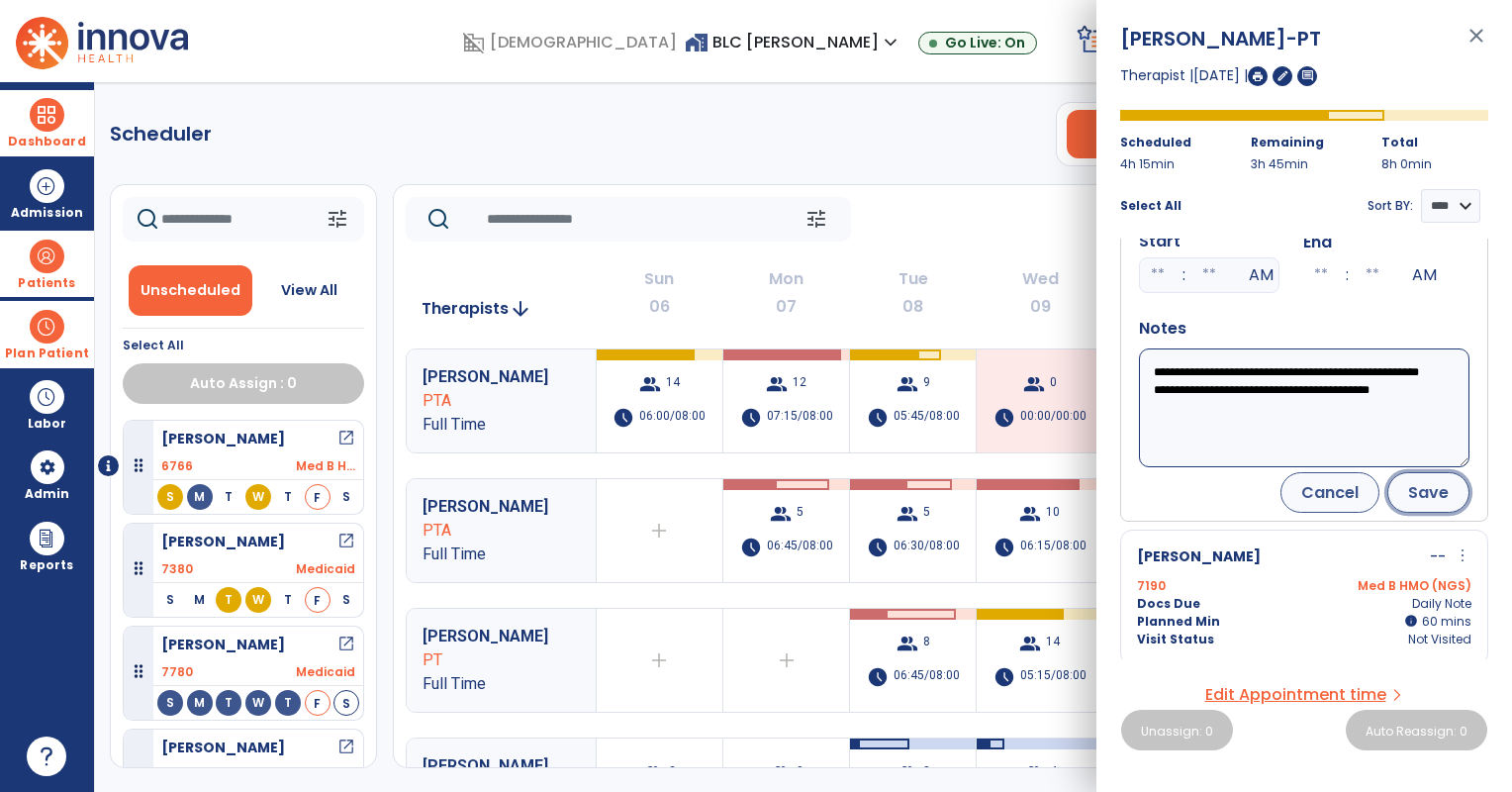 click on "Save" at bounding box center (1428, 492) 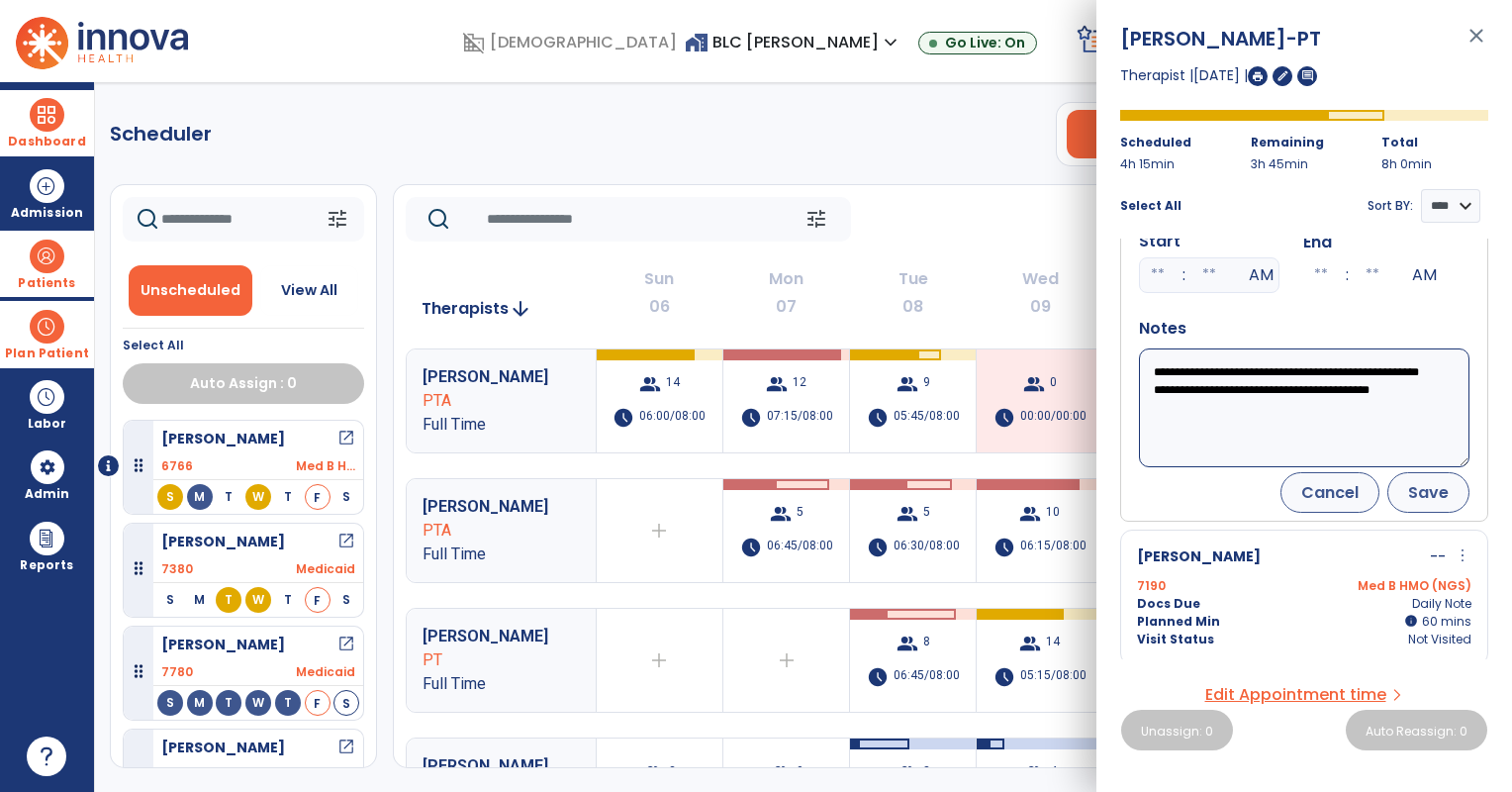 scroll, scrollTop: 148, scrollLeft: 0, axis: vertical 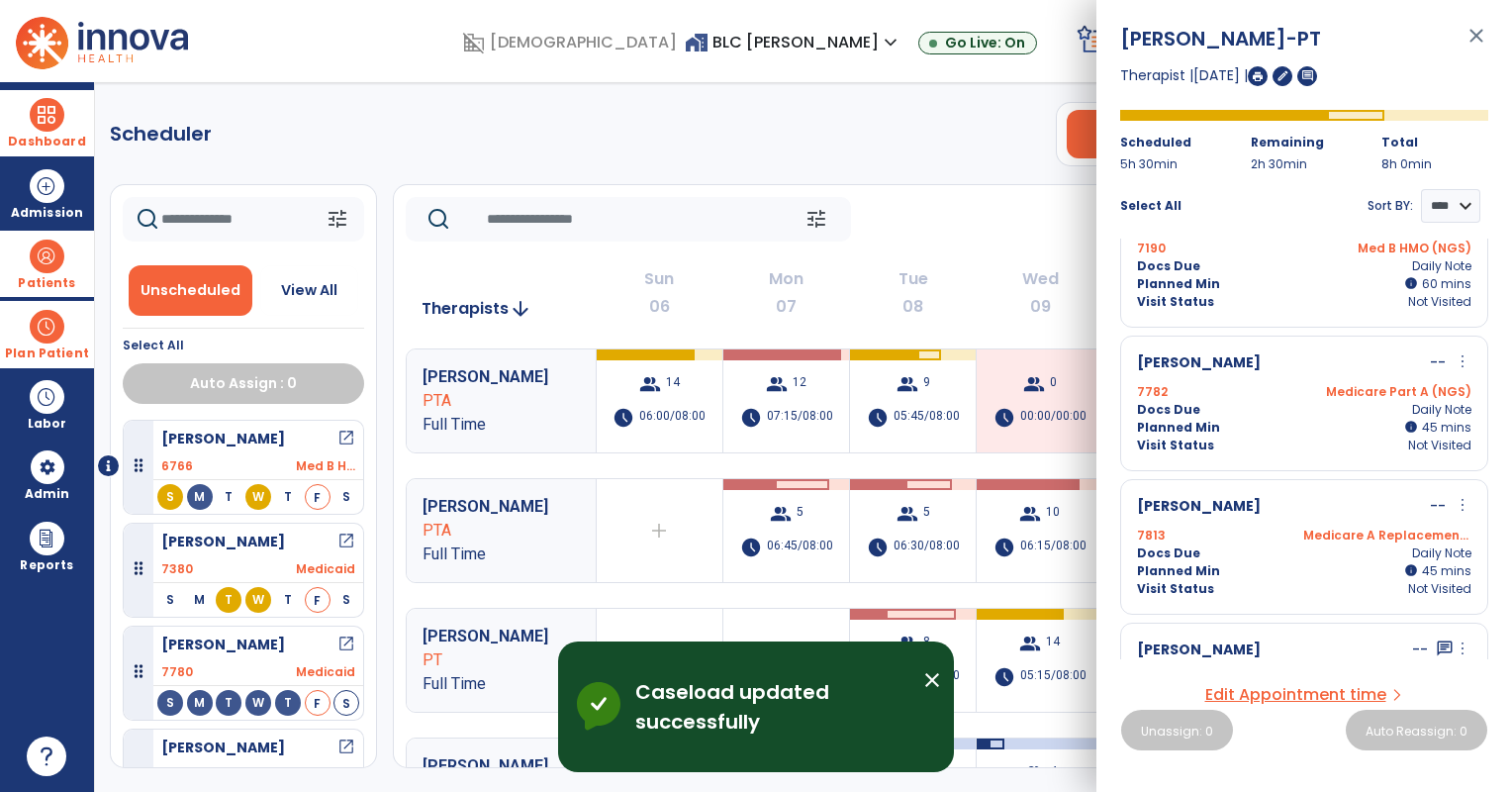 click on "tune   [DATE]  chevron_left [DATE] - [DATE]  *********  calendar_today  chevron_right" 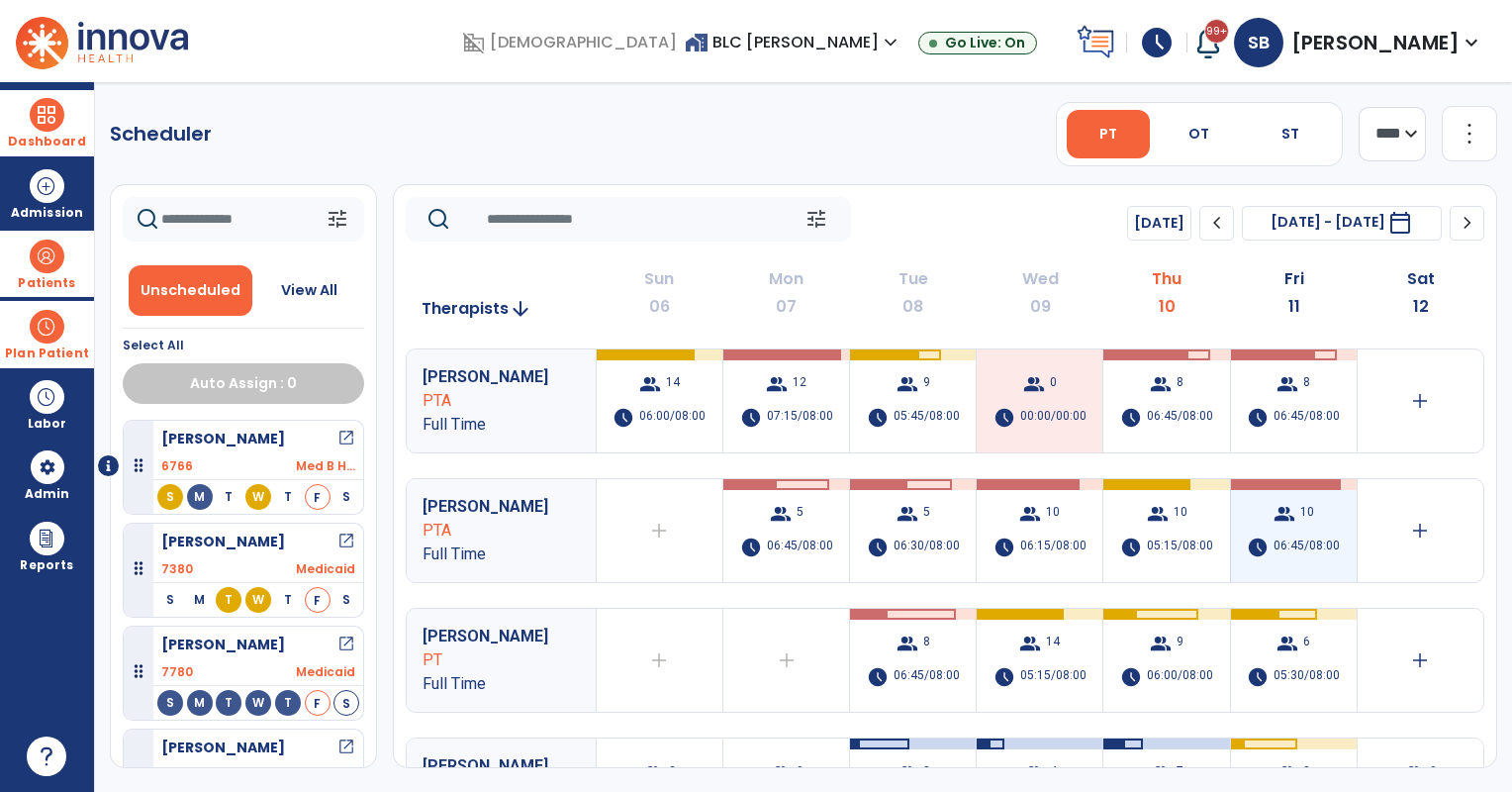 click on "group  10  schedule  06:45/08:00" at bounding box center (1293, 531) 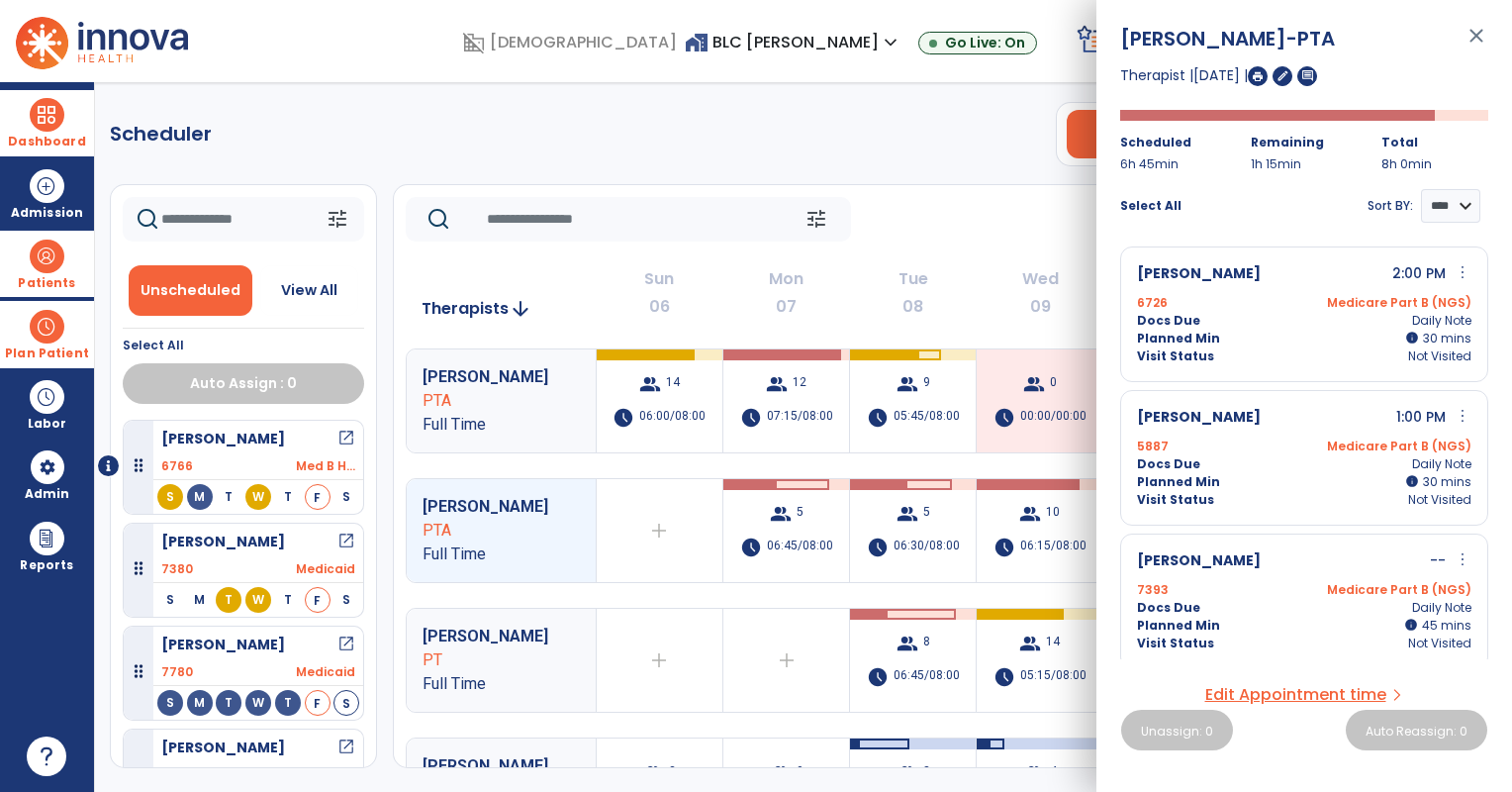 click on "Planned Min  info   30 I 30 mins" at bounding box center (1304, 482) 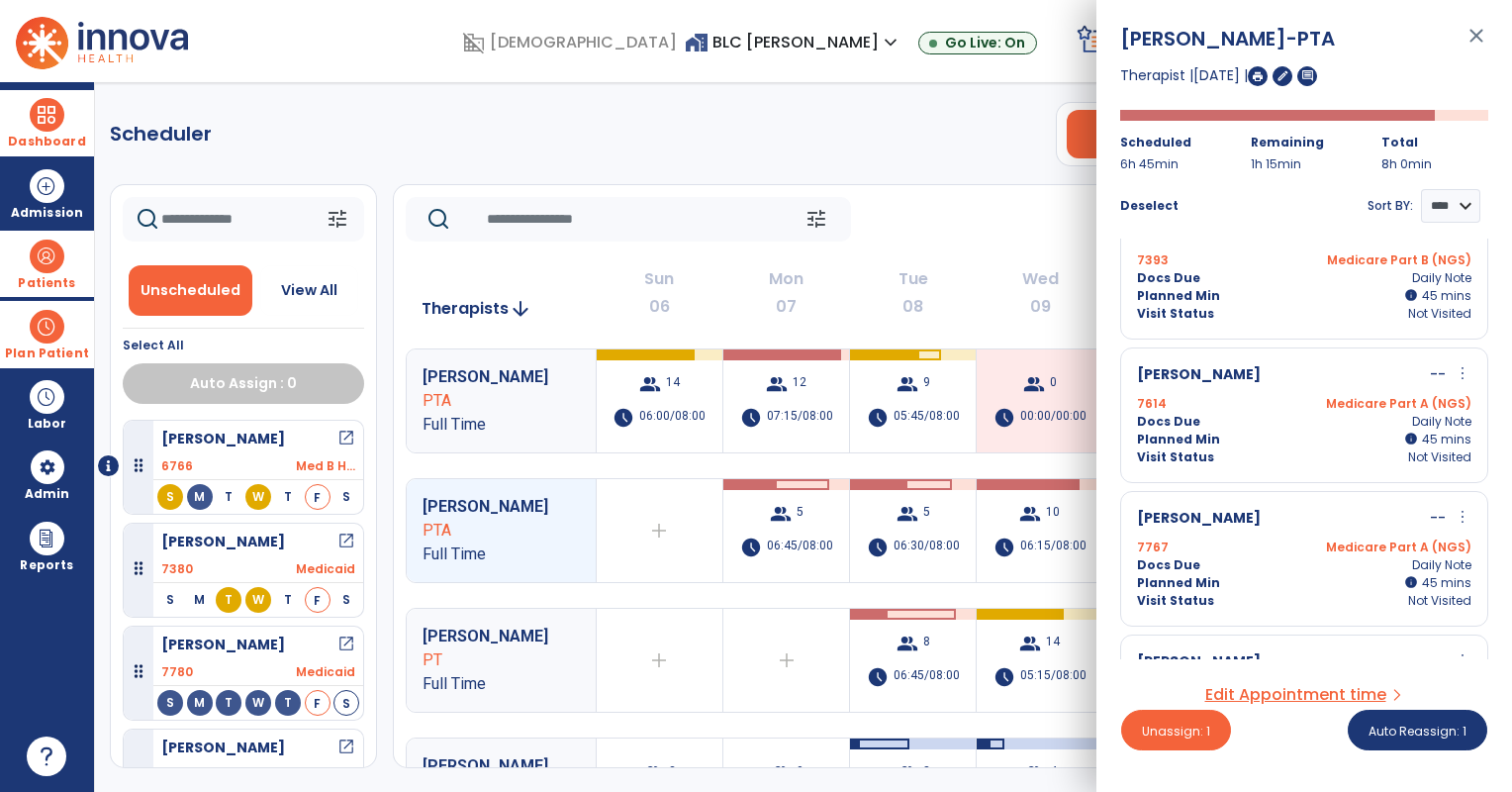 scroll, scrollTop: 495, scrollLeft: 0, axis: vertical 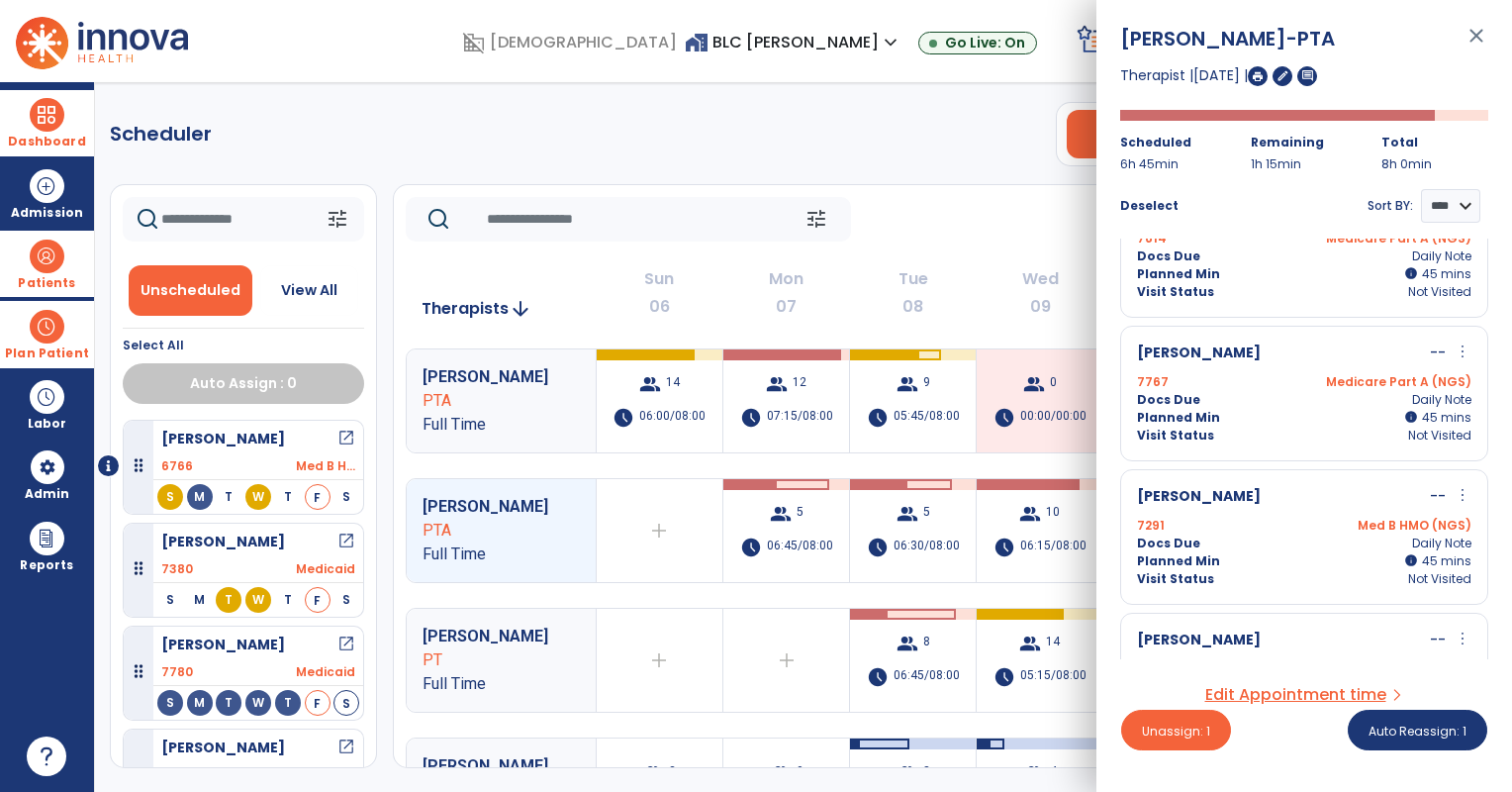 click on "7291 Med B HMO (NGS)" at bounding box center [1304, 526] 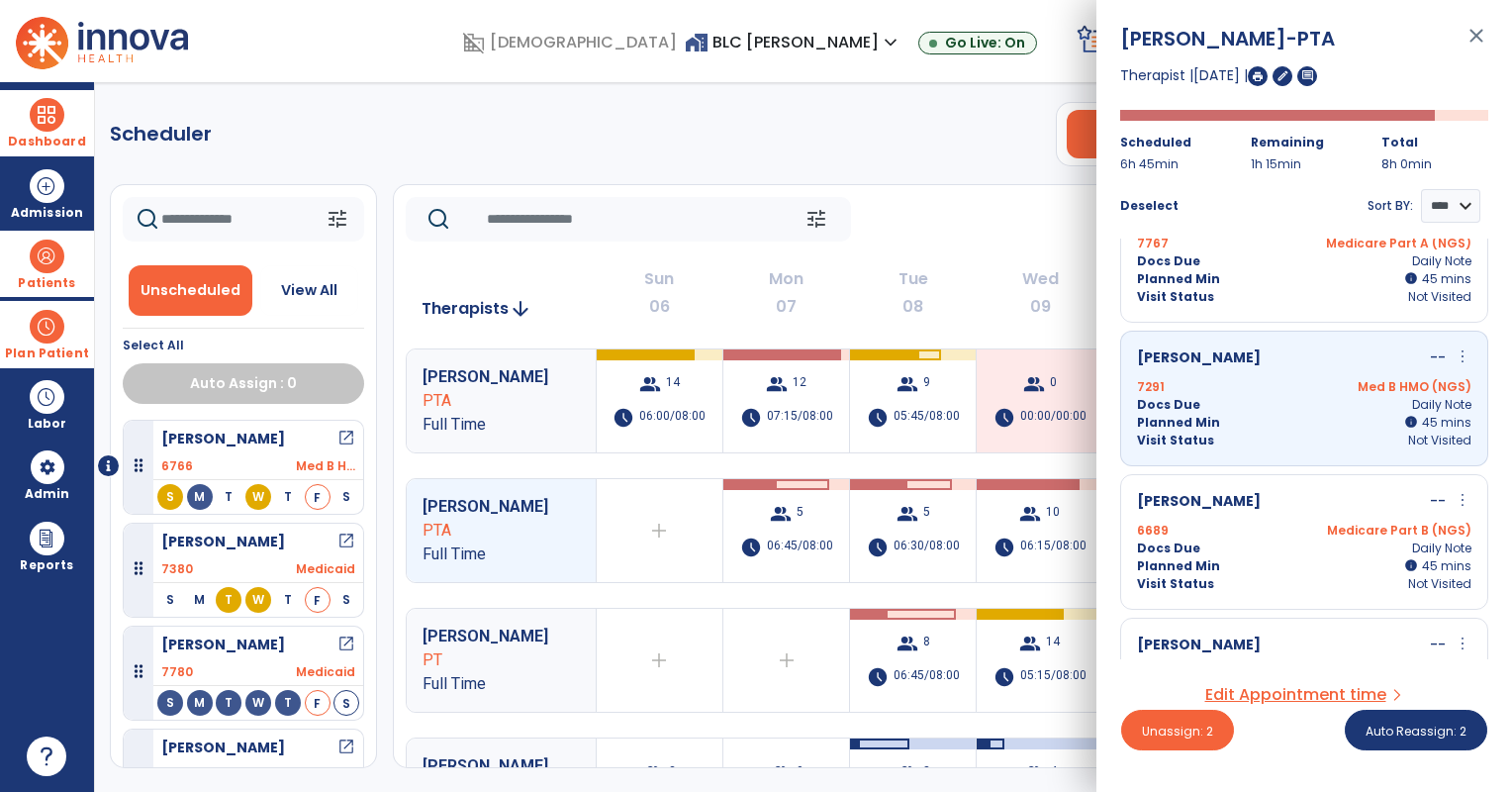 scroll, scrollTop: 659, scrollLeft: 0, axis: vertical 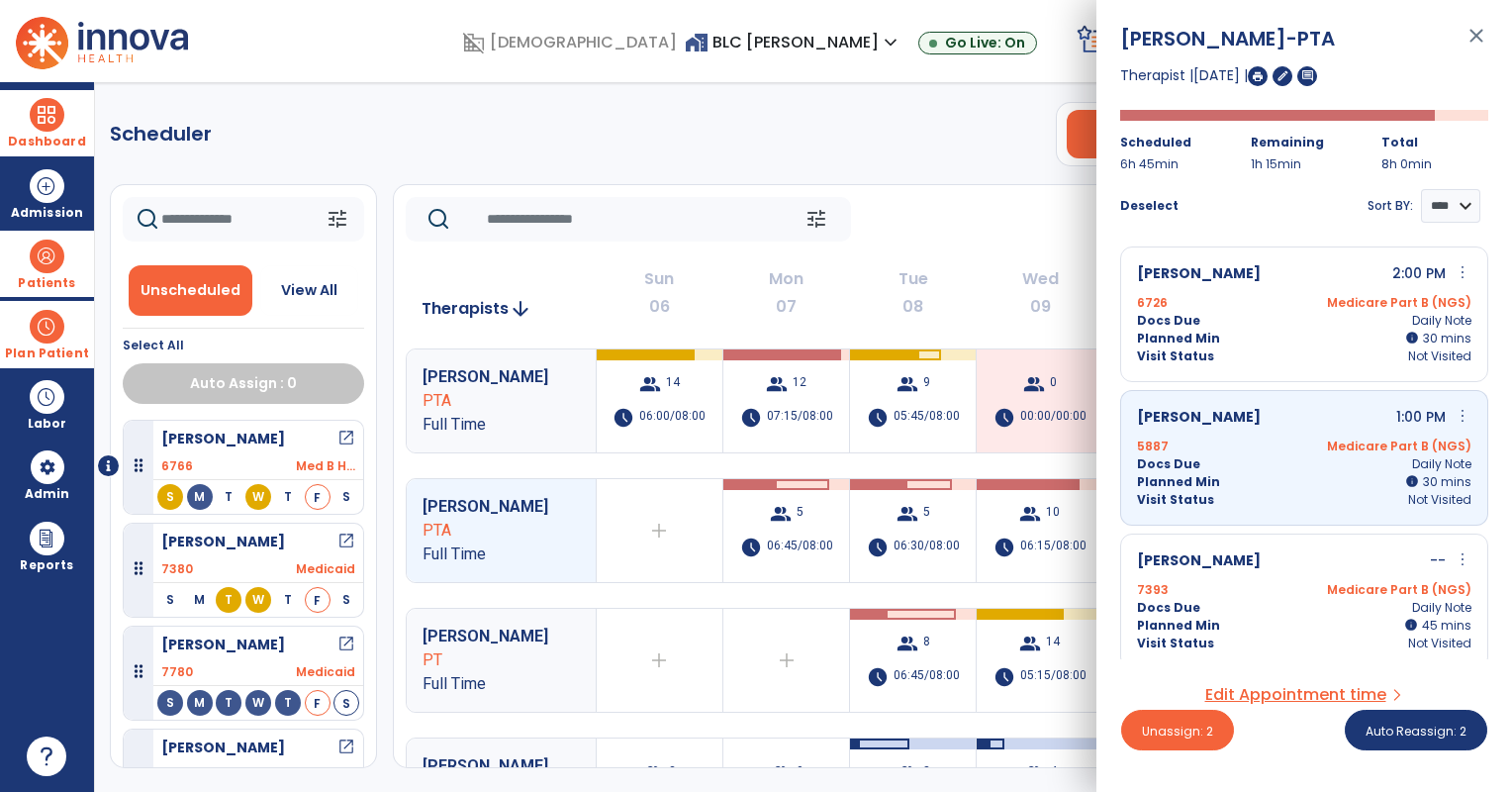 click on "Docs Due Daily Note" at bounding box center (1304, 464) 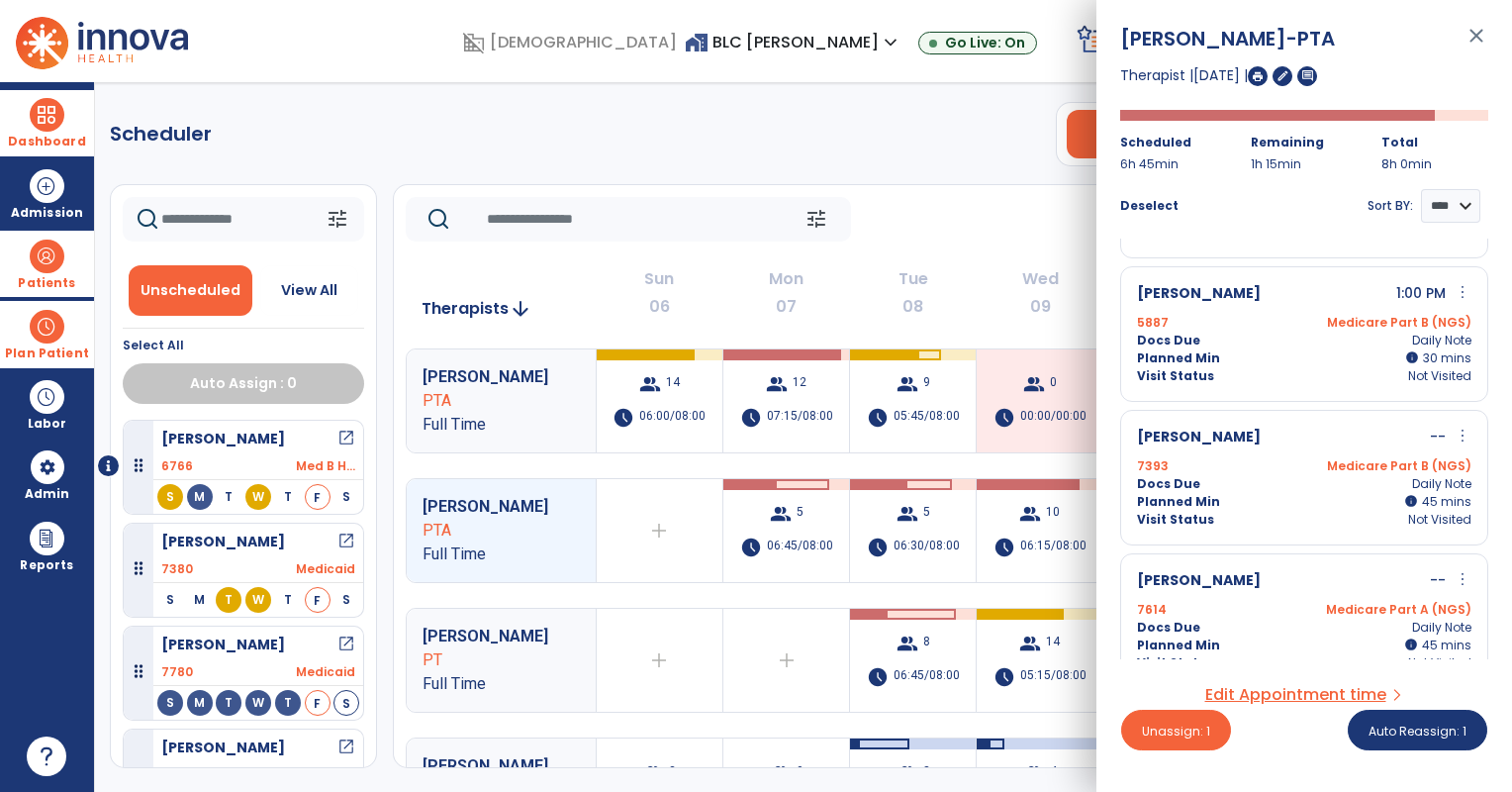 scroll, scrollTop: 330, scrollLeft: 0, axis: vertical 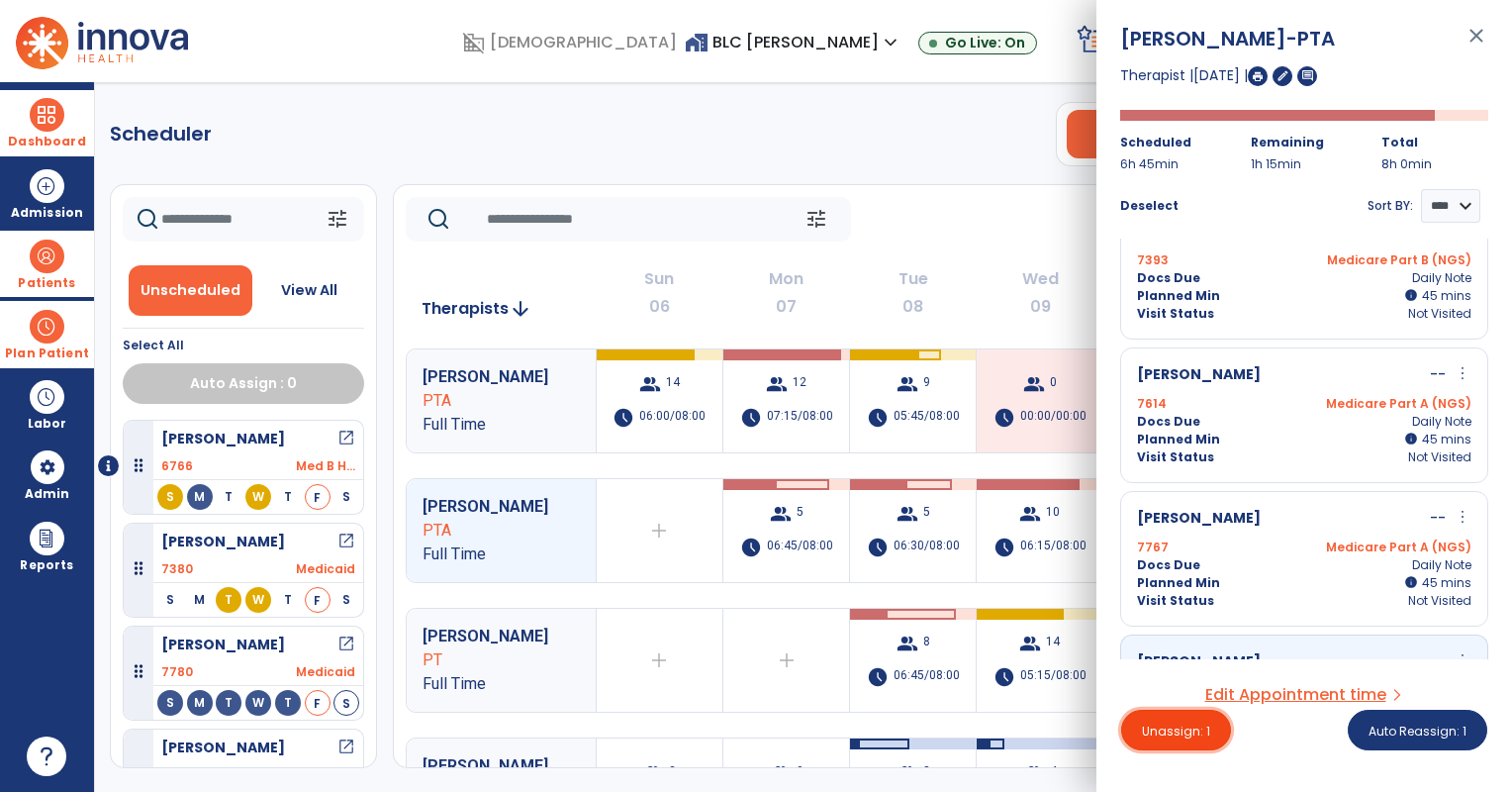 drag, startPoint x: 1199, startPoint y: 725, endPoint x: 1143, endPoint y: 653, distance: 91.21403 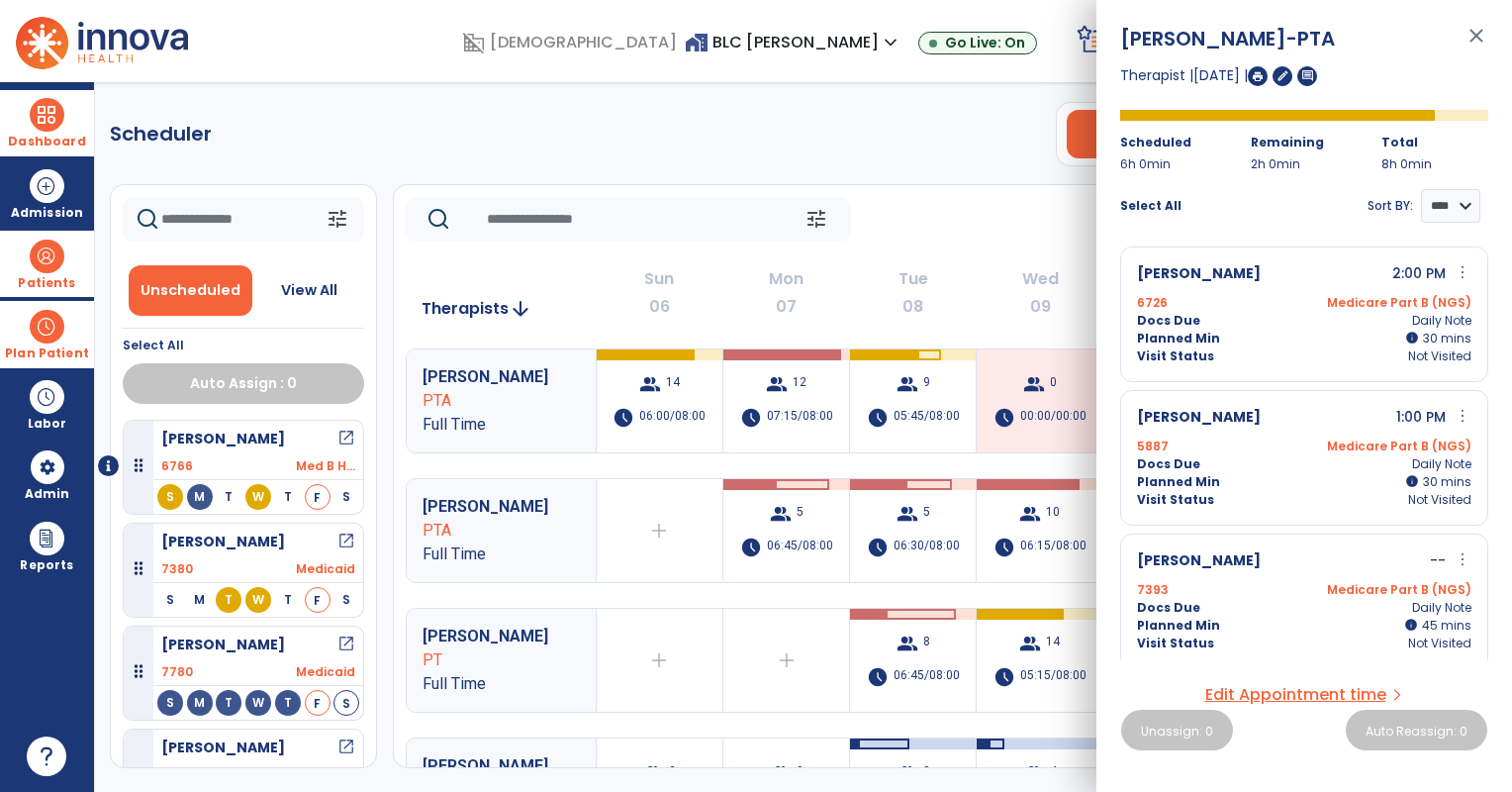 click on "Planned Min  info   30 I 30 mins" at bounding box center (1304, 482) 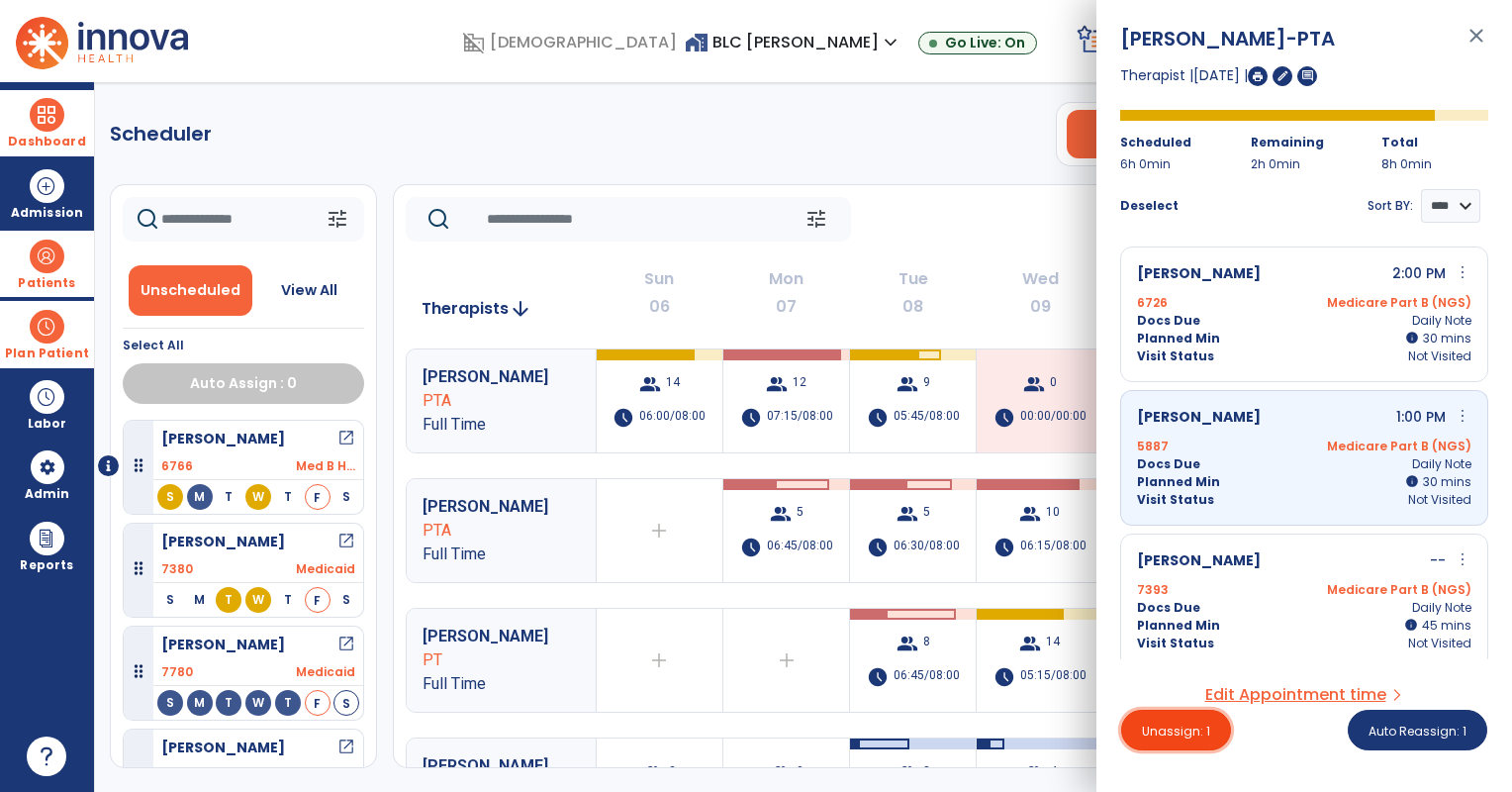 drag, startPoint x: 1203, startPoint y: 725, endPoint x: 1141, endPoint y: 586, distance: 152.20053 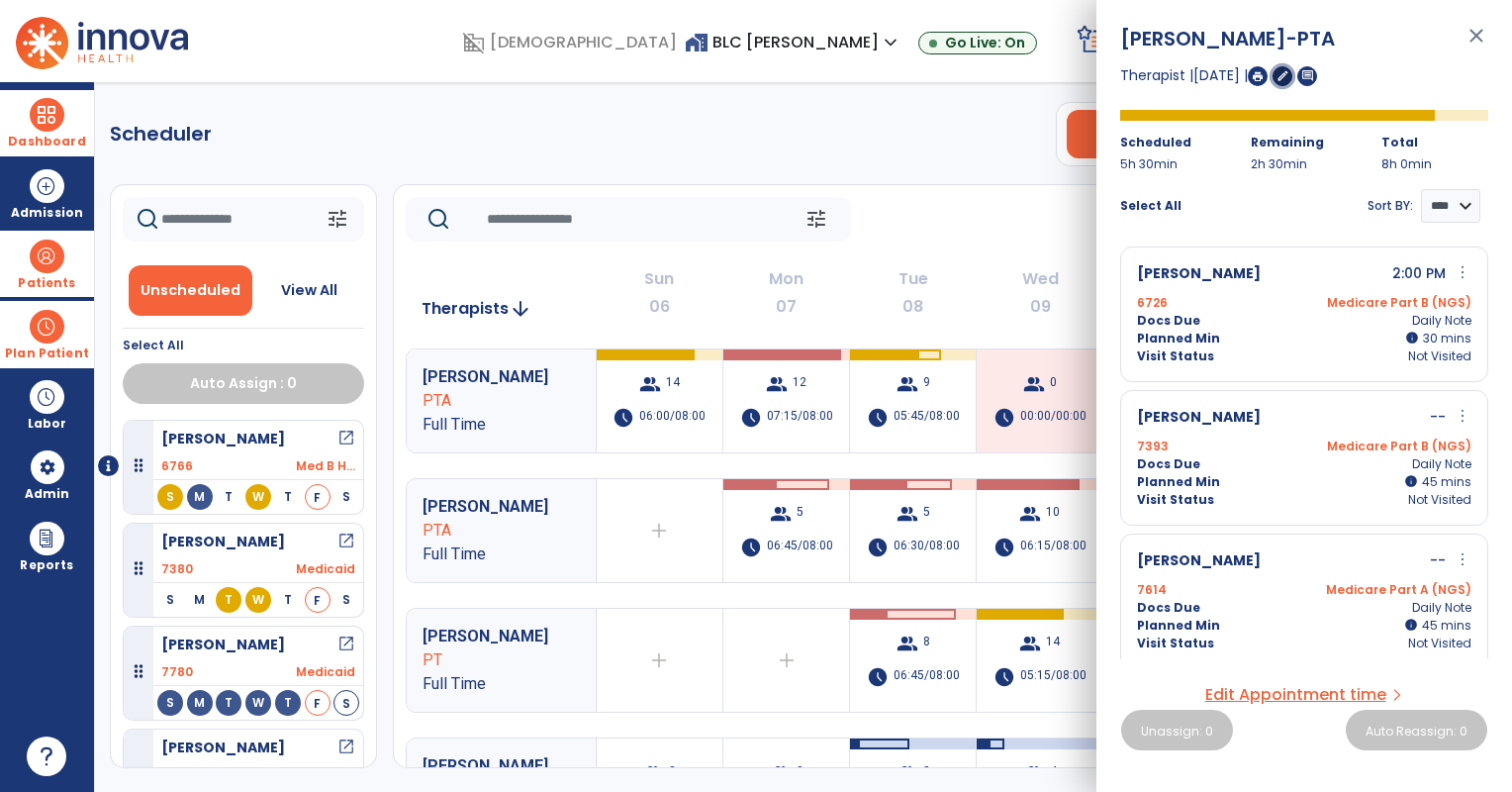 click on "edit" at bounding box center [1282, 75] 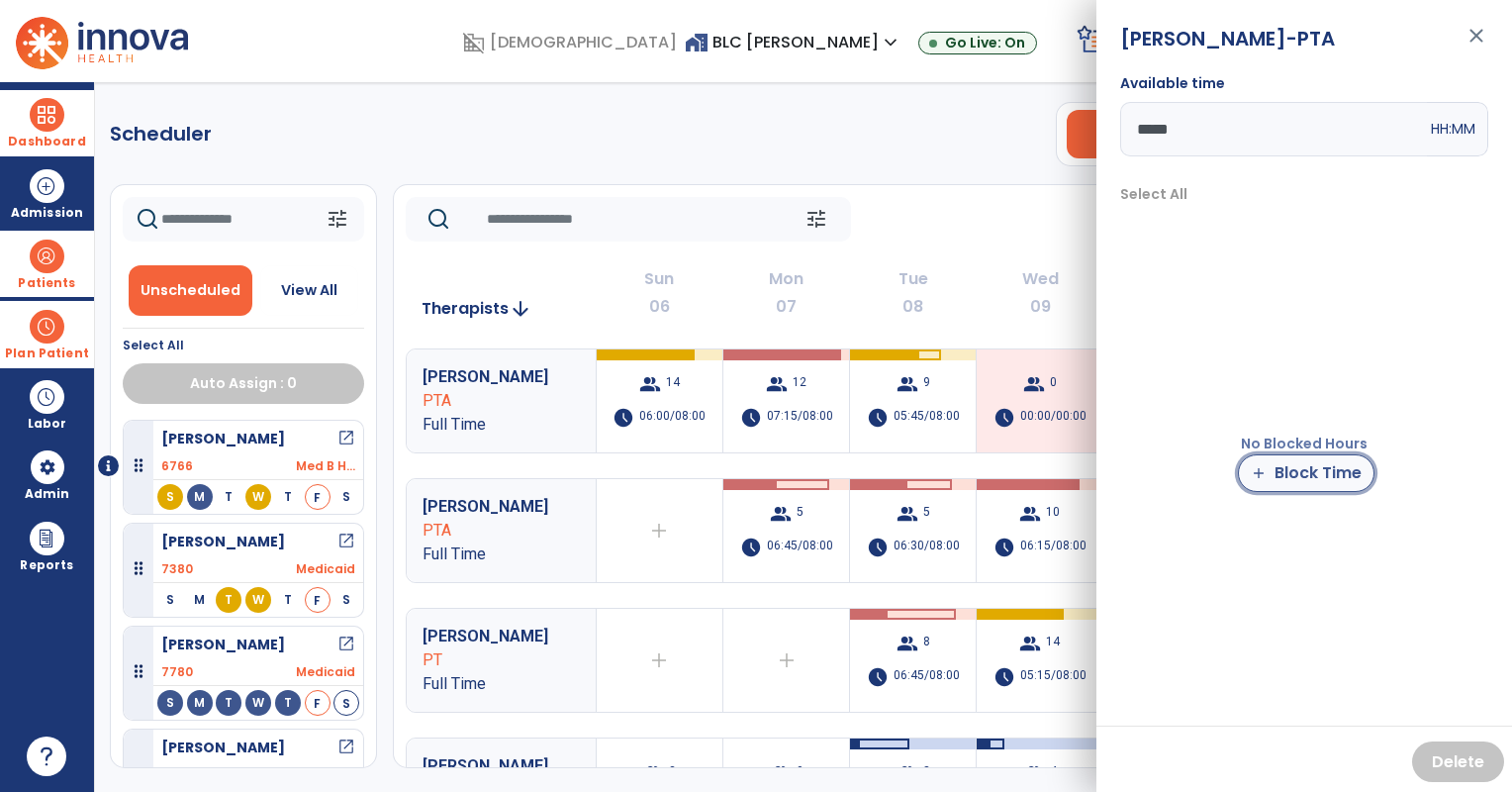 click on "add   Block Time" at bounding box center [1306, 473] 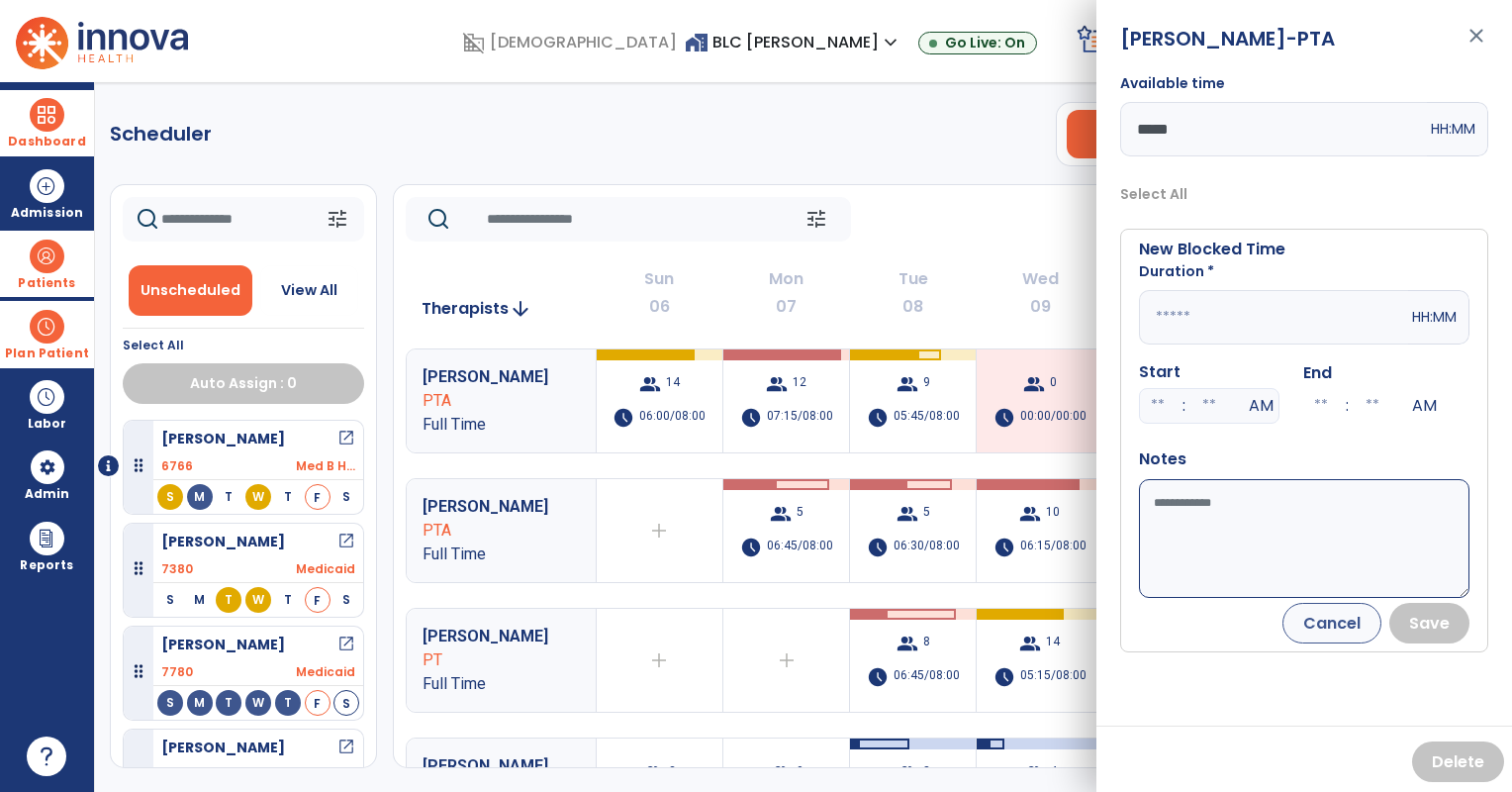 click at bounding box center (1274, 317) 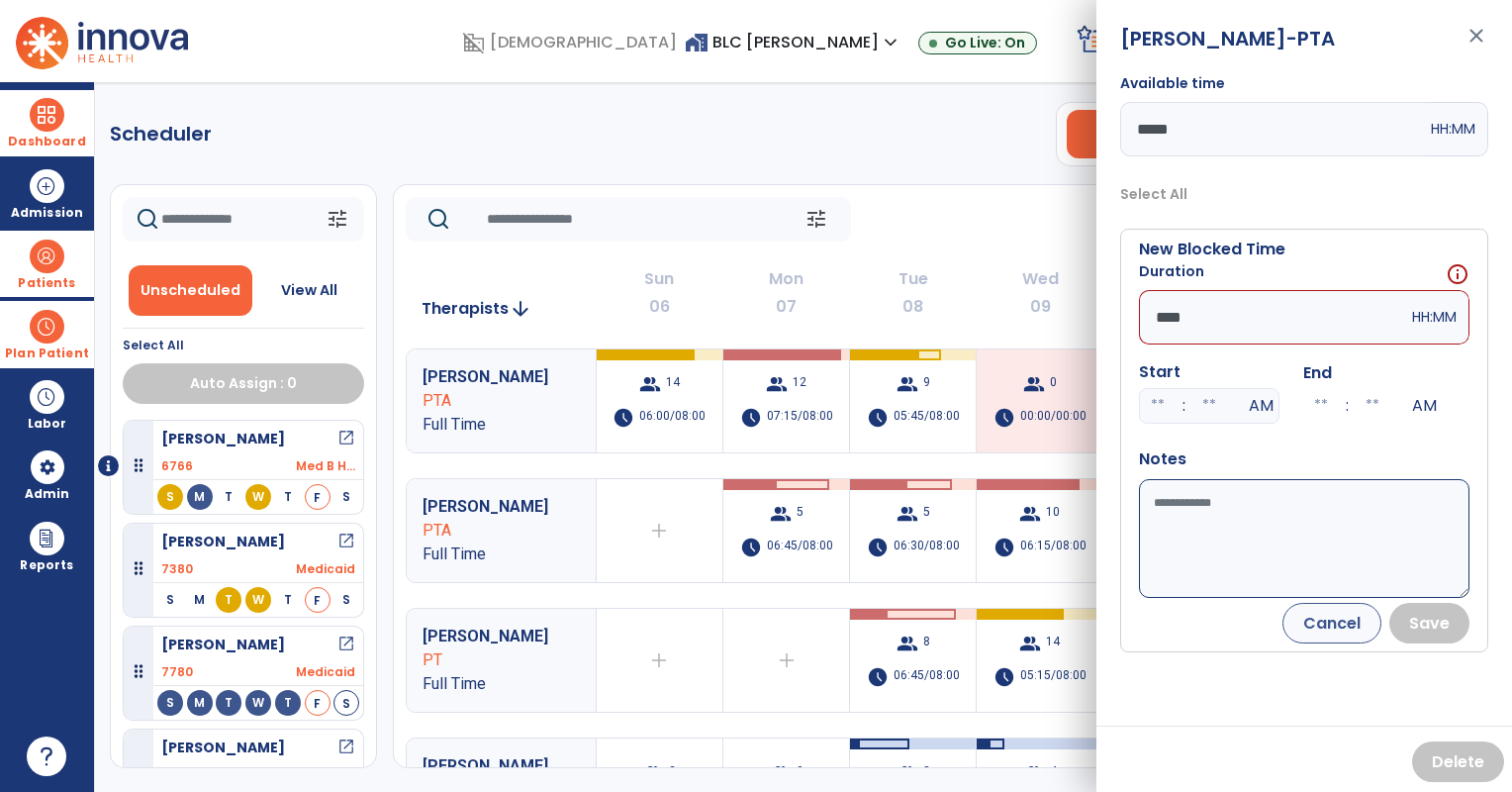 click on "****" at bounding box center [1274, 317] 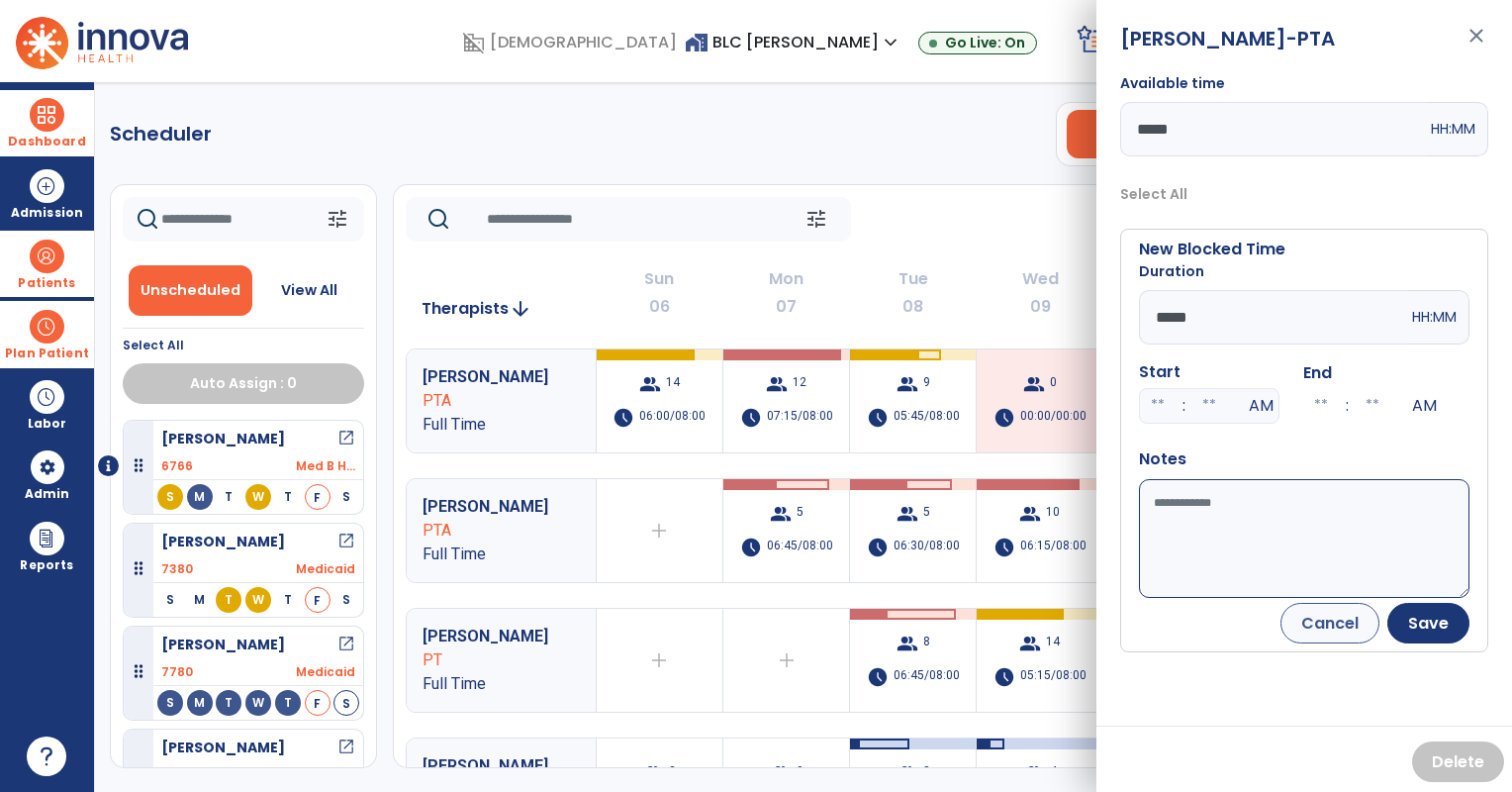 type on "*****" 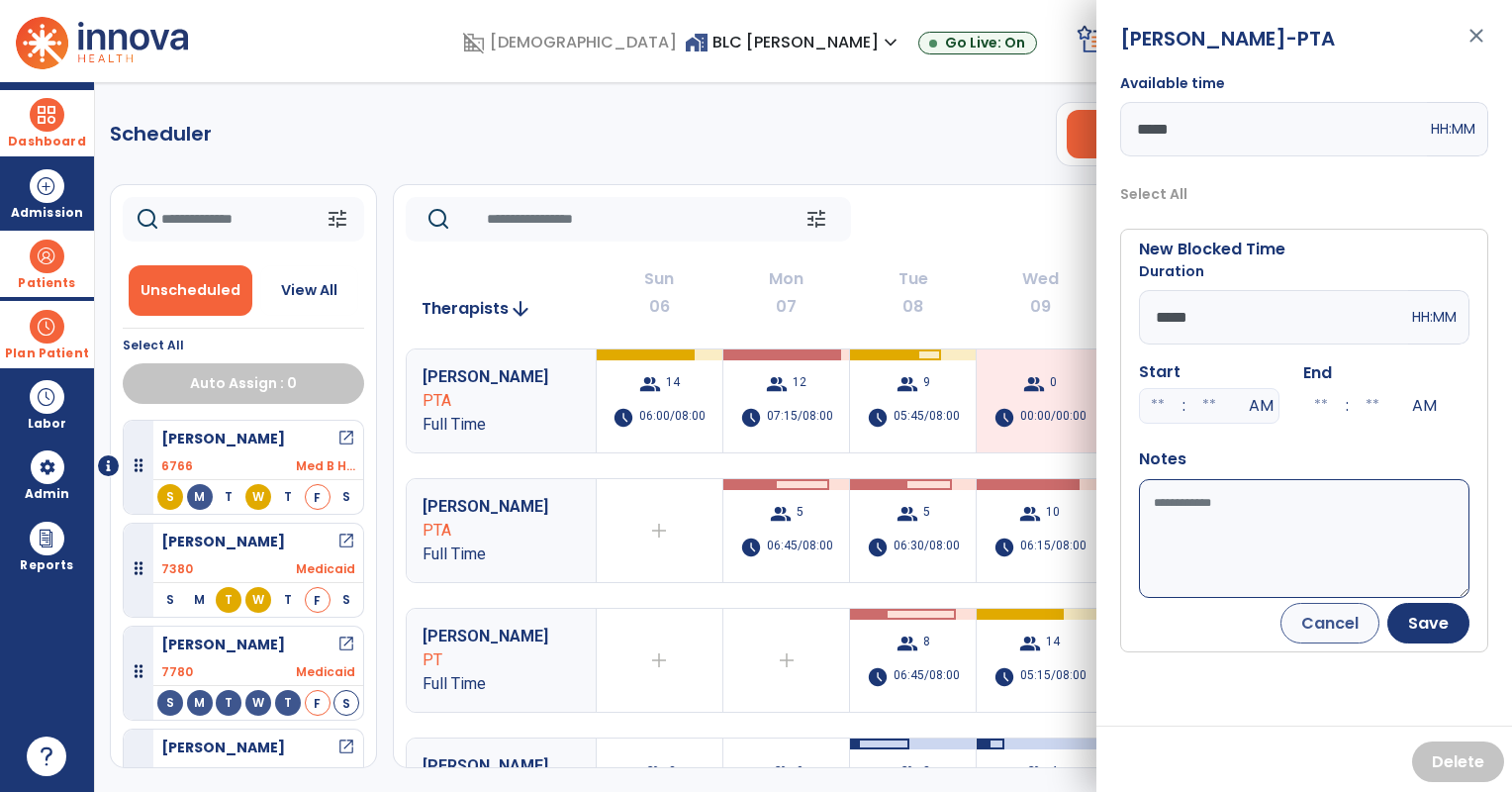 click on "Available time" at bounding box center [1304, 539] 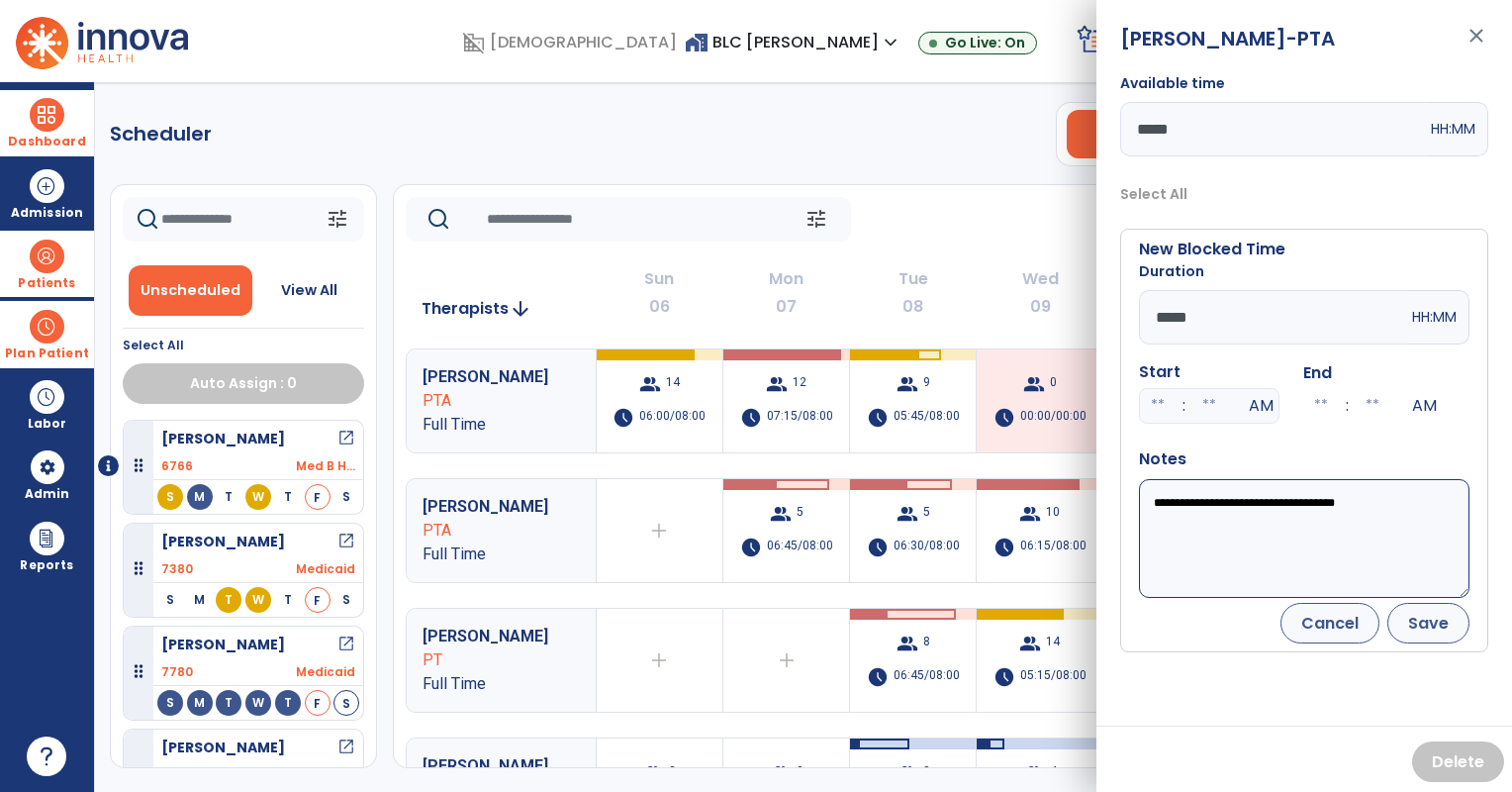 type on "**********" 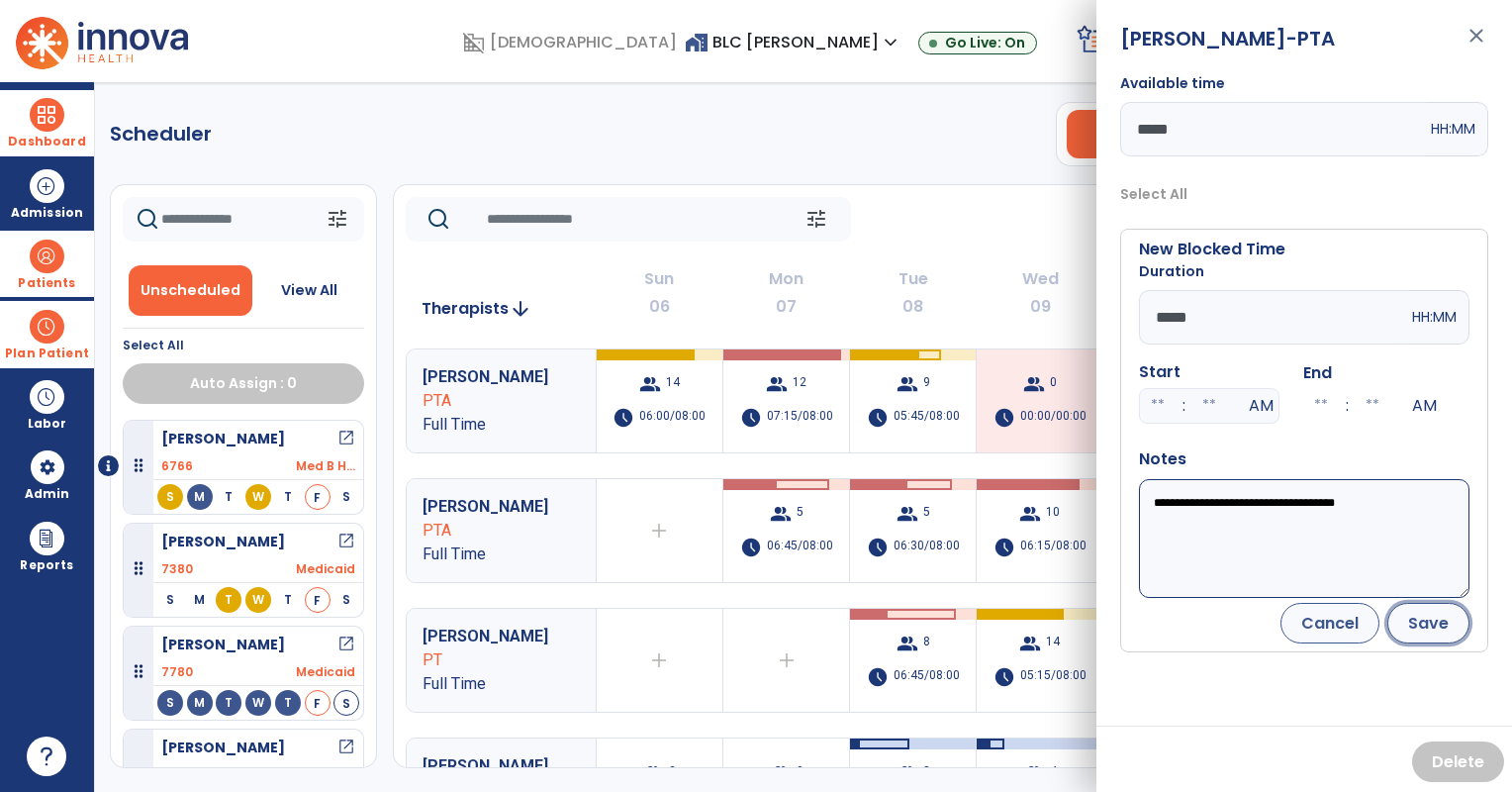 click on "Save" at bounding box center (1428, 623) 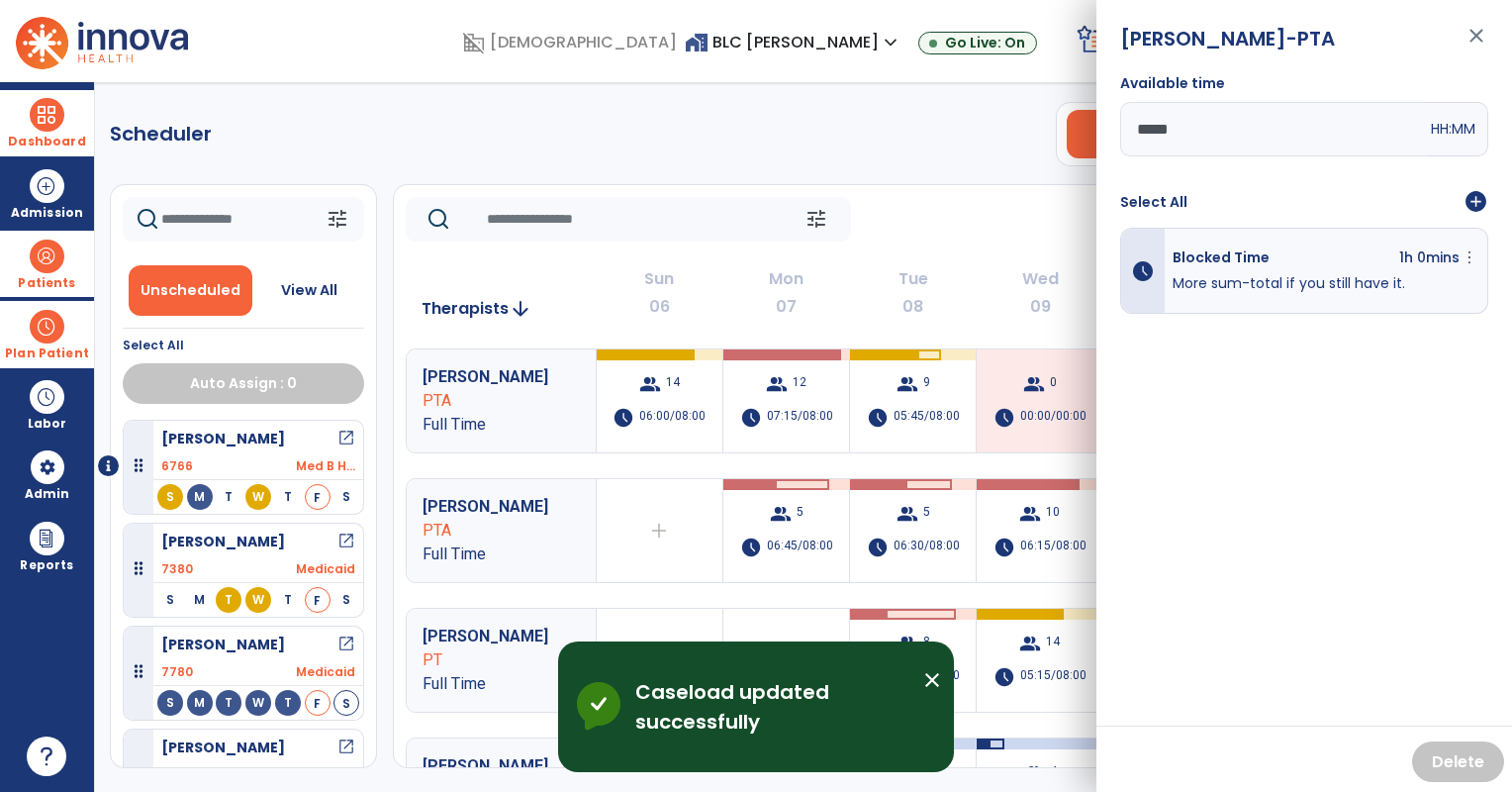 click on "tune   [DATE]  chevron_left [DATE] - [DATE]  *********  calendar_today  chevron_right" 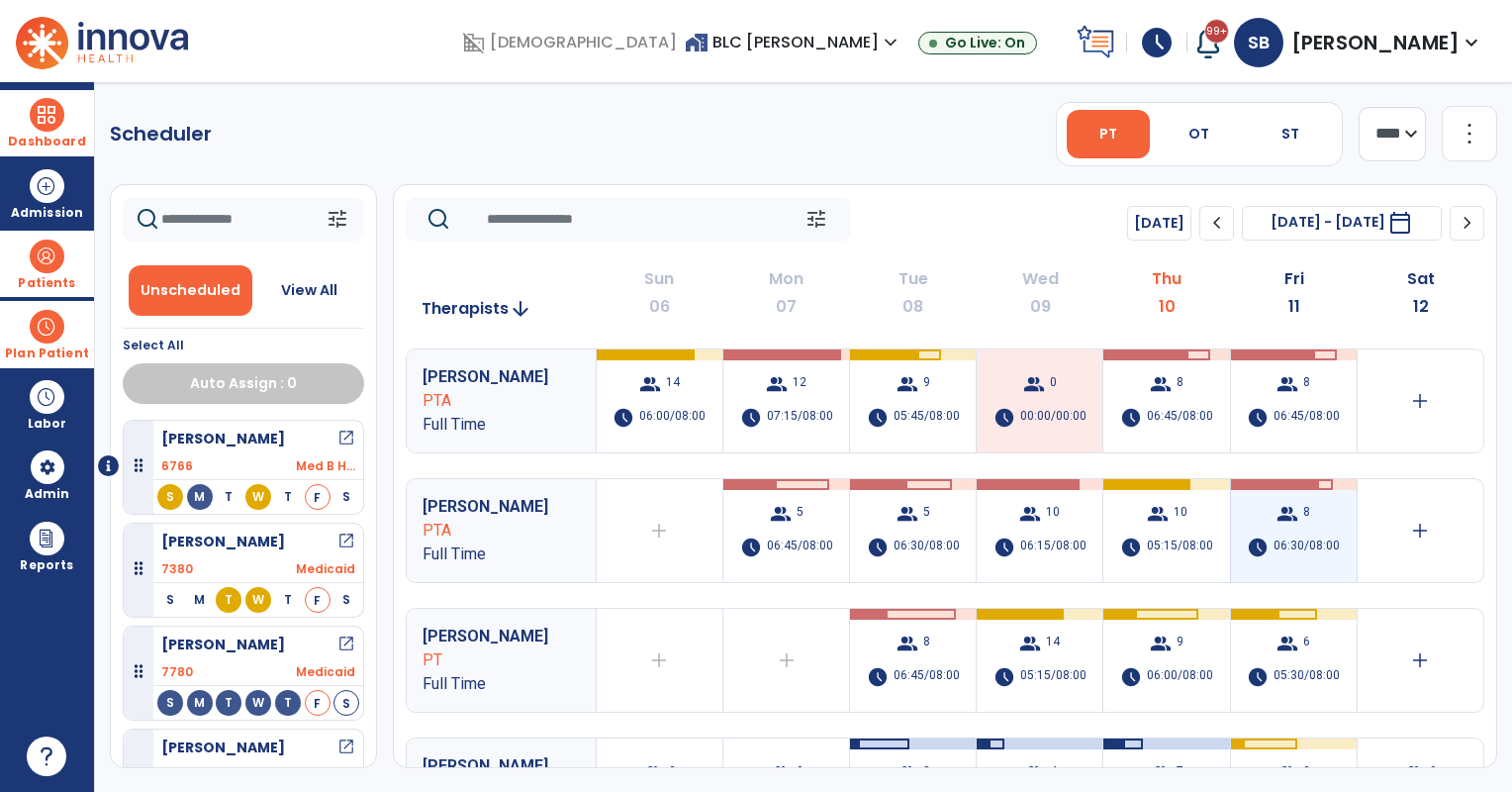 scroll, scrollTop: 164, scrollLeft: 0, axis: vertical 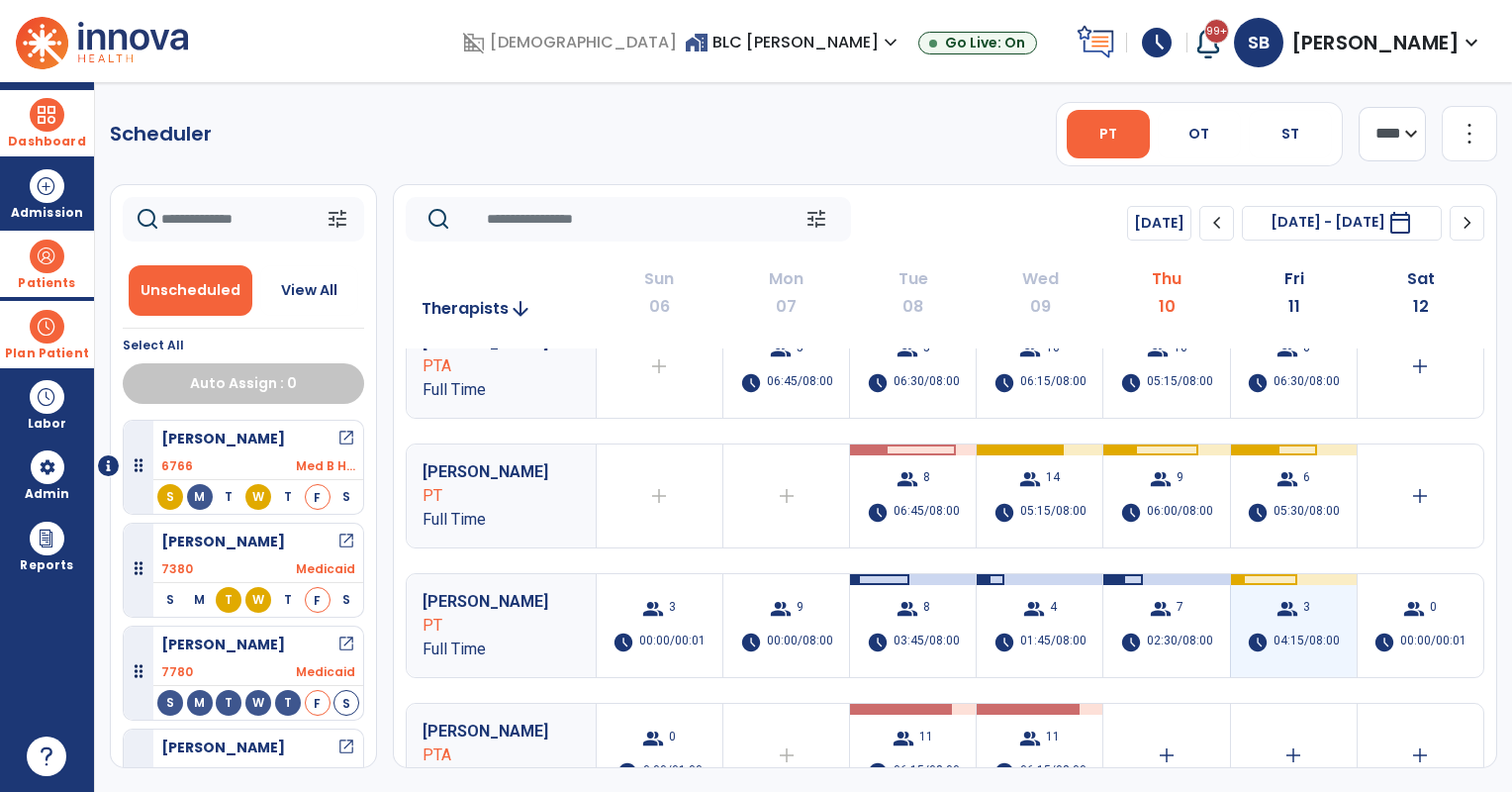 click on "group  3  schedule  04:15/08:00" at bounding box center (1293, 626) 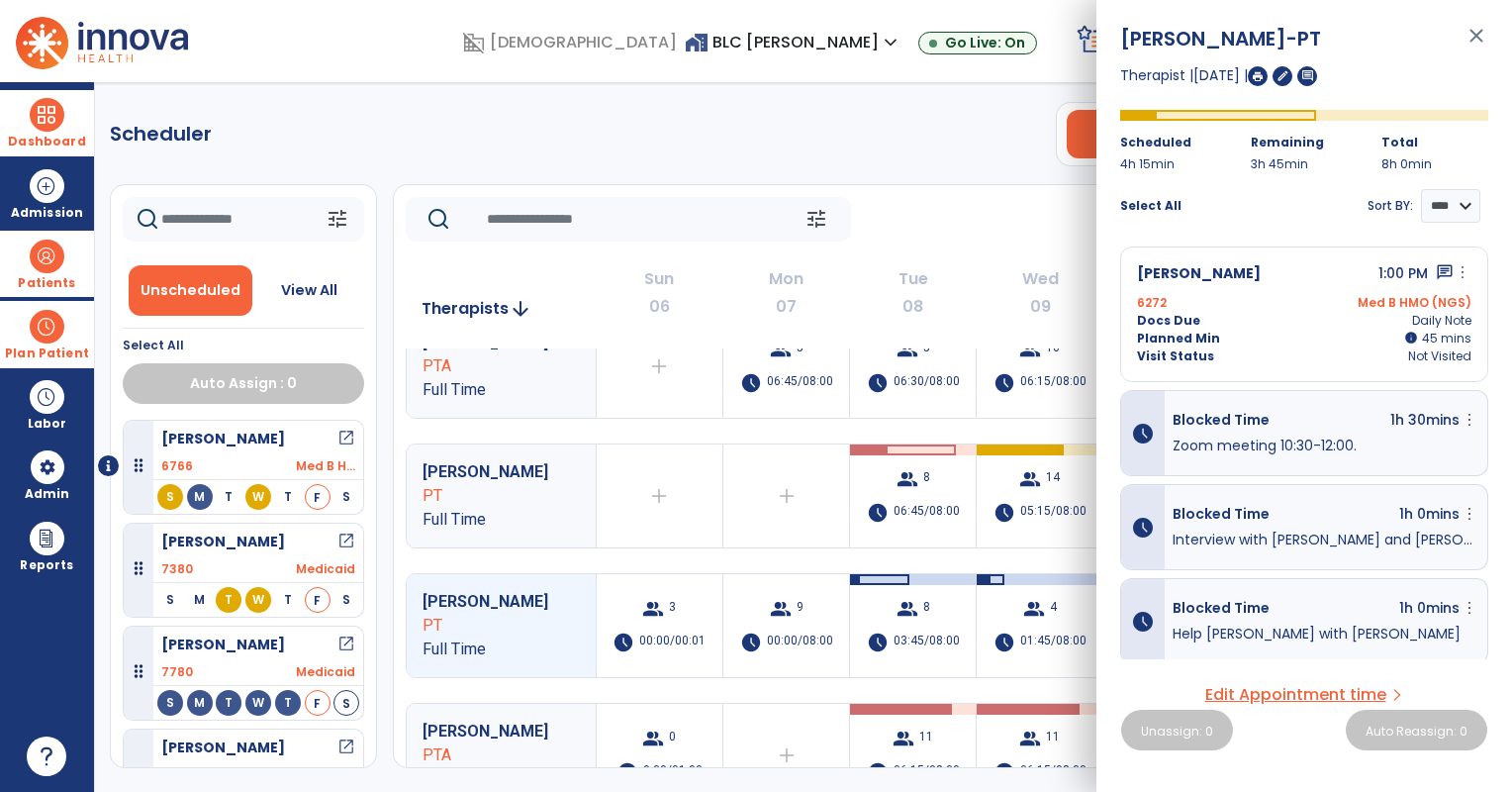 click on "tune   [DATE]  chevron_left [DATE] - [DATE]  *********  calendar_today  chevron_right" 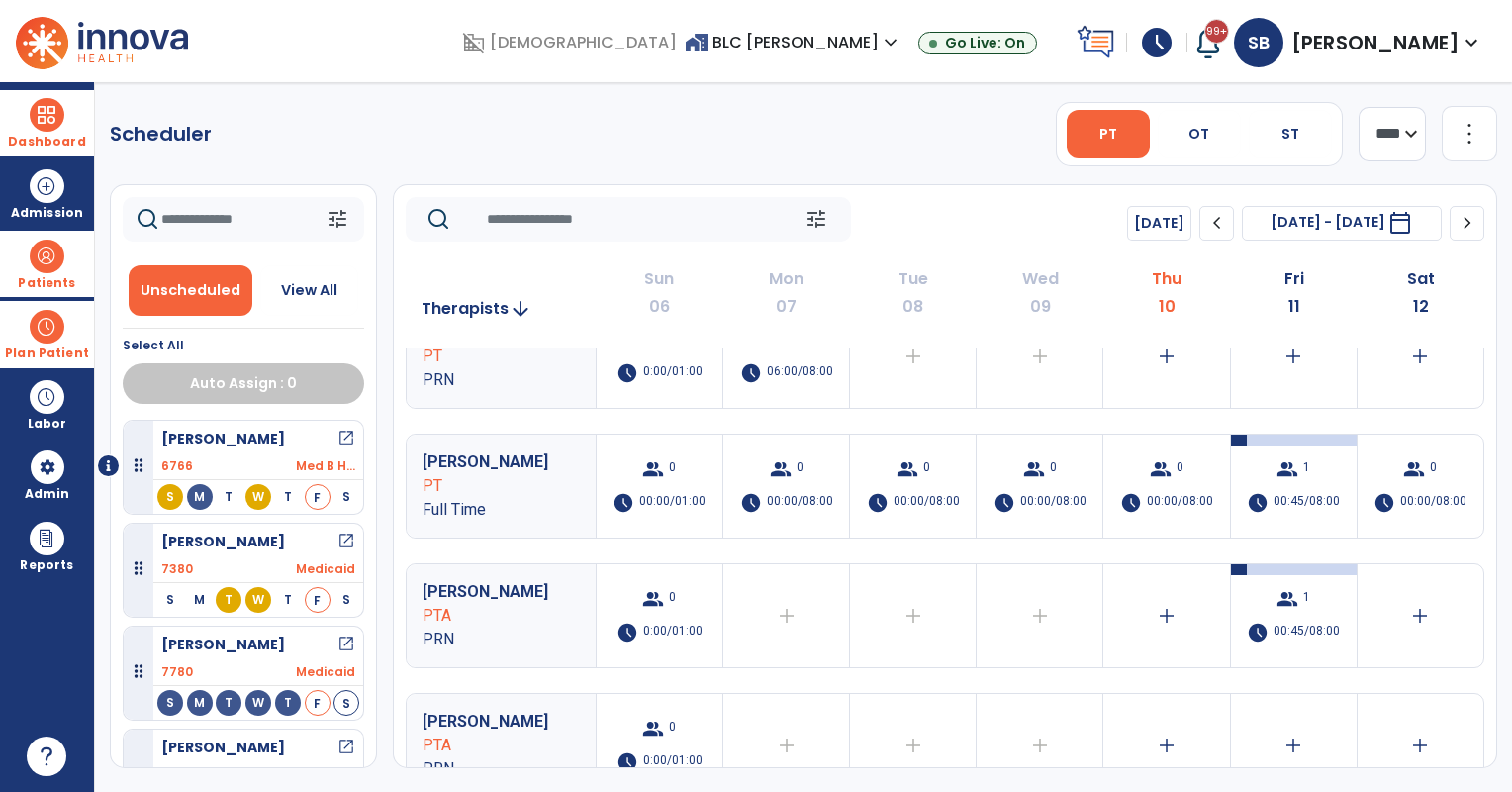 scroll, scrollTop: 990, scrollLeft: 0, axis: vertical 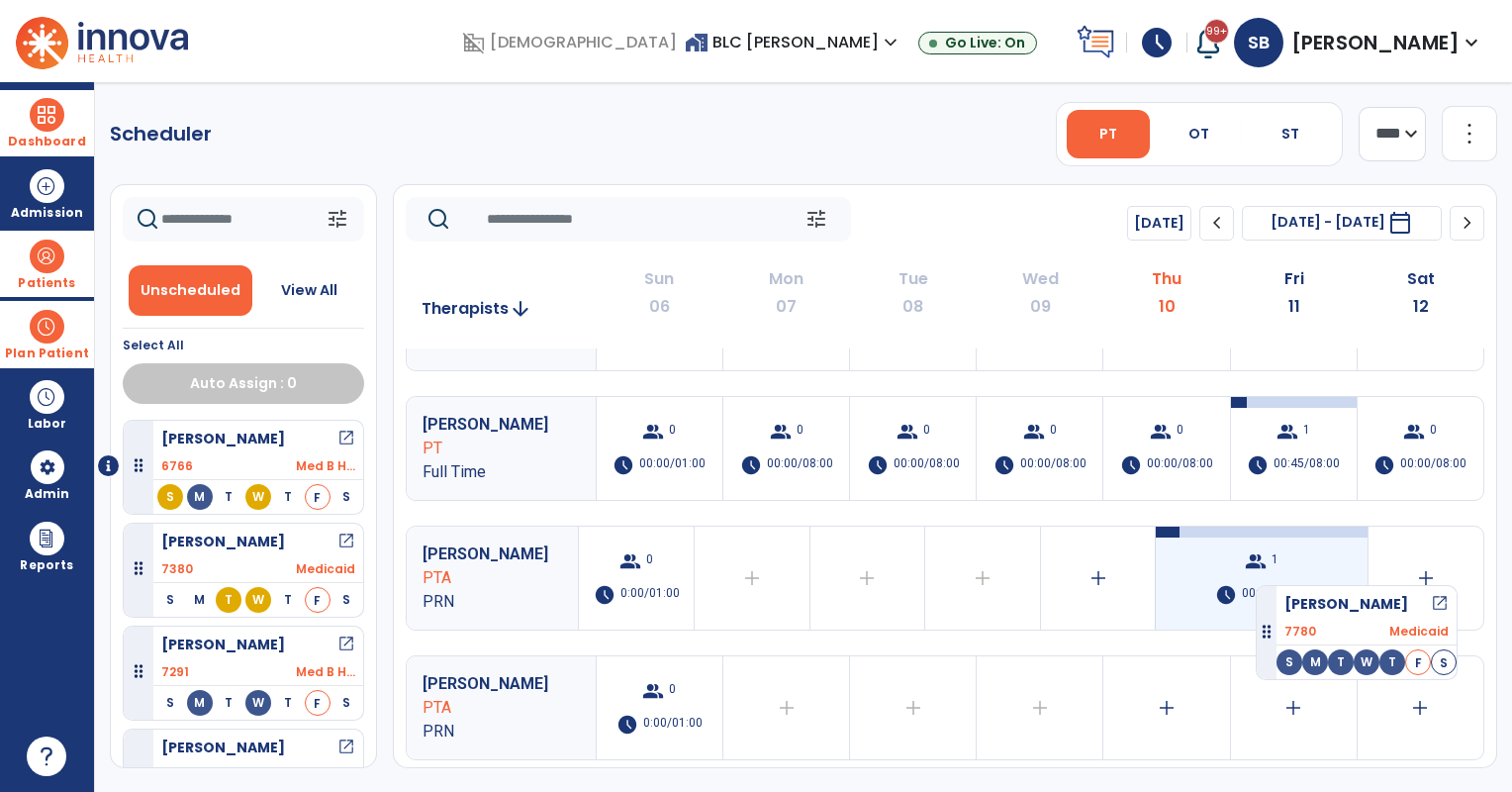 drag, startPoint x: 237, startPoint y: 665, endPoint x: 1265, endPoint y: 575, distance: 1031.9322 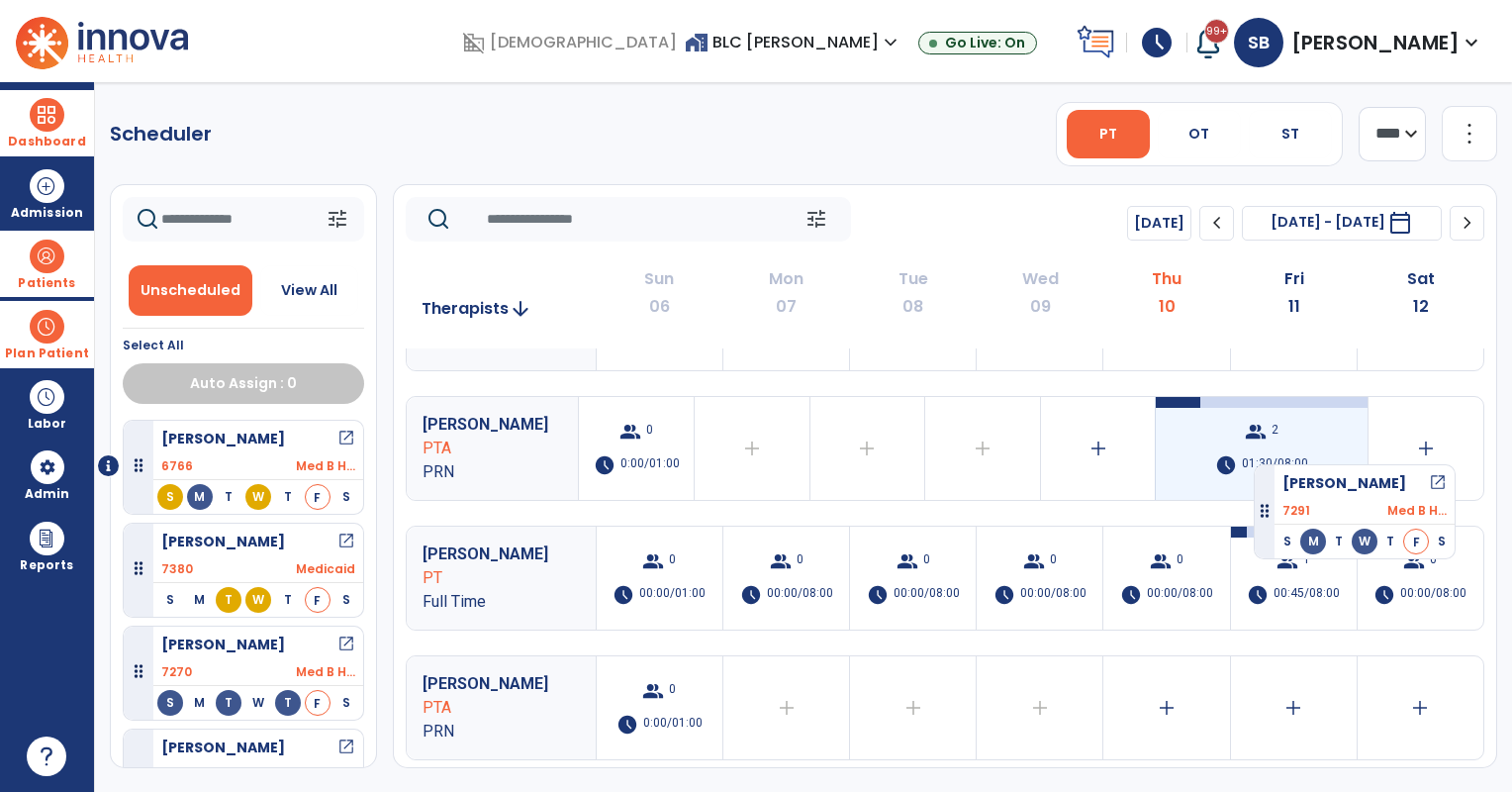 drag, startPoint x: 242, startPoint y: 669, endPoint x: 1258, endPoint y: 454, distance: 1038.4994 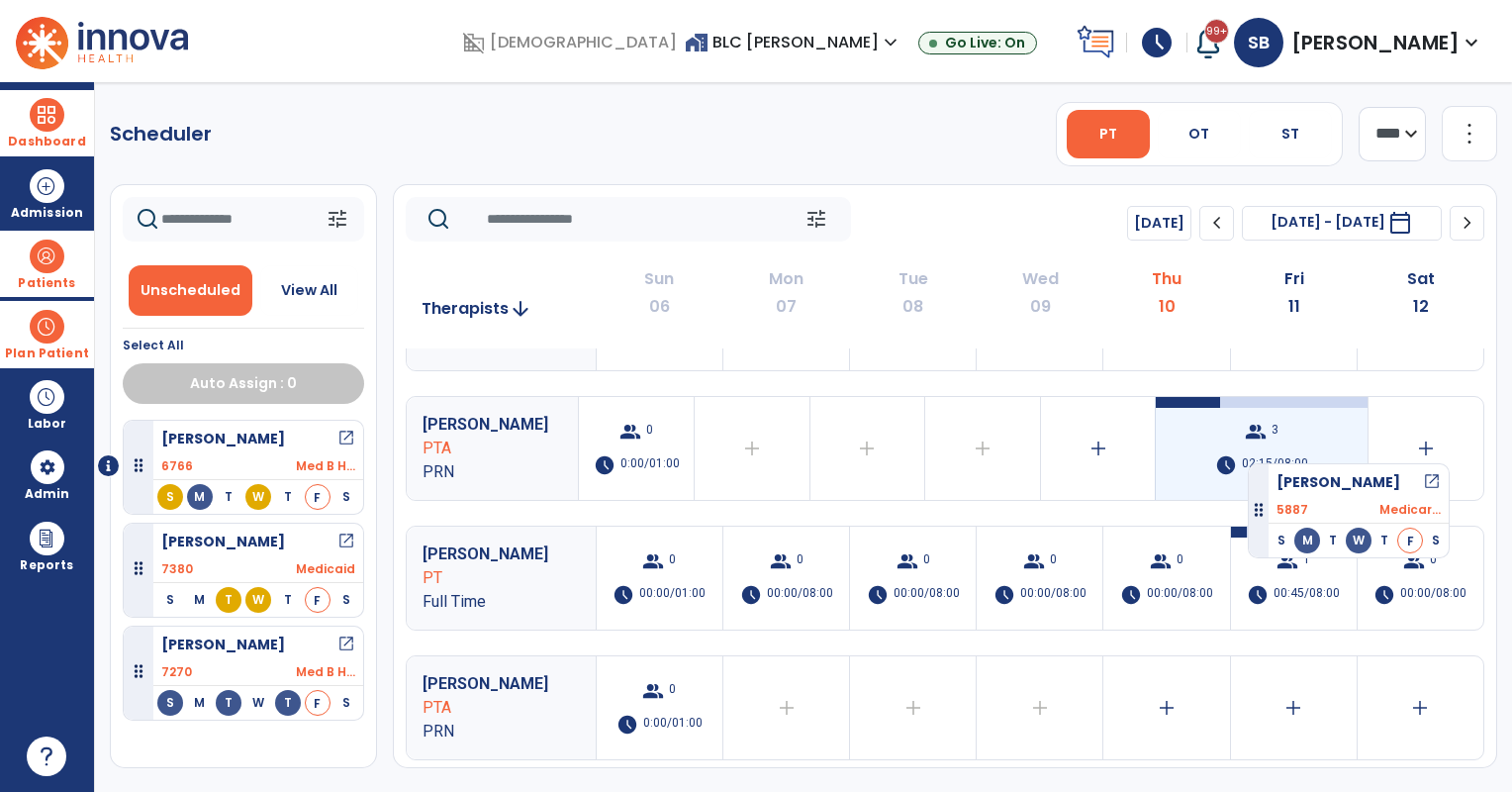 drag, startPoint x: 255, startPoint y: 752, endPoint x: 1248, endPoint y: 455, distance: 1036.4642 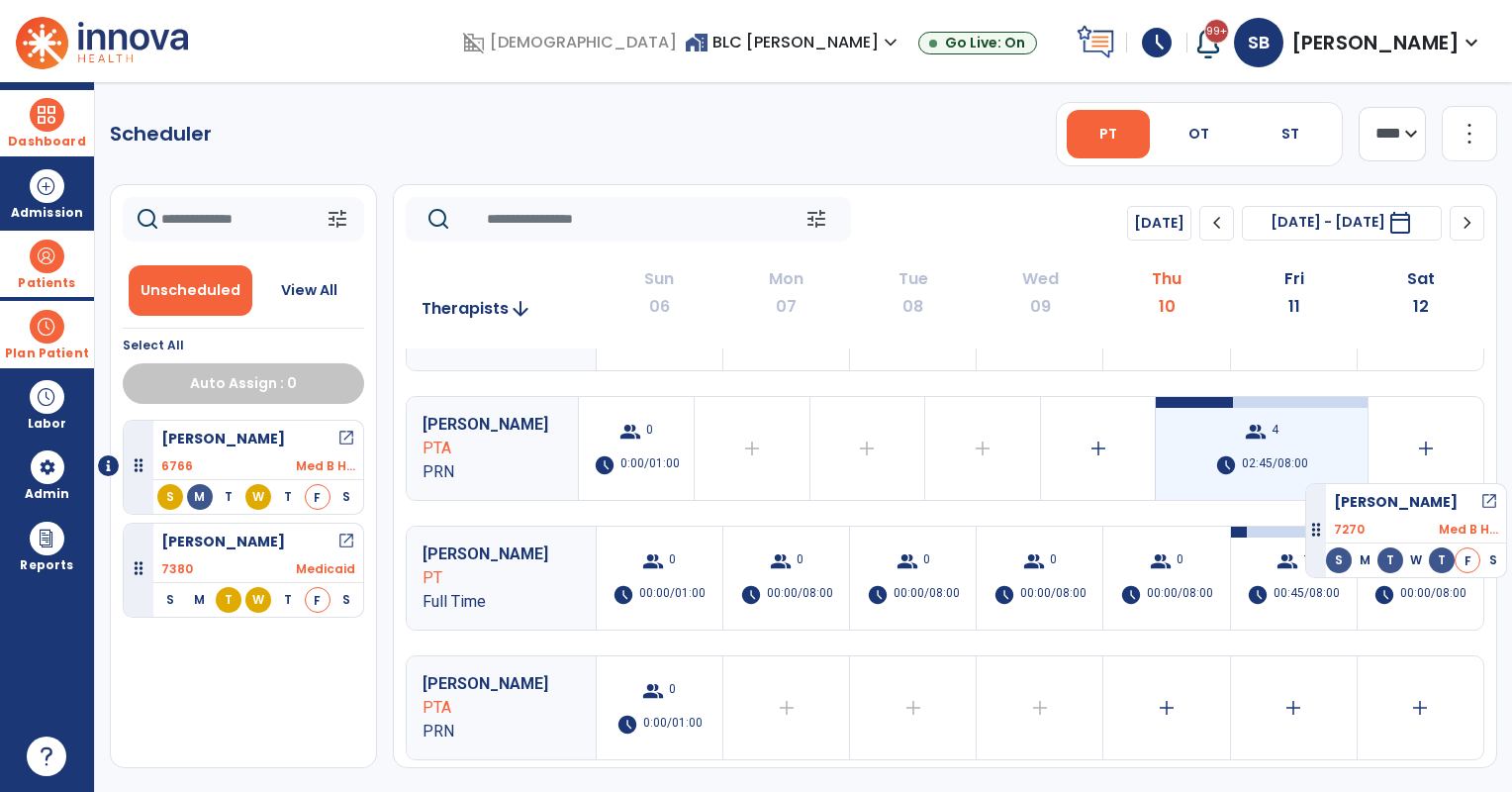 drag, startPoint x: 287, startPoint y: 649, endPoint x: 1286, endPoint y: 459, distance: 1016.9076 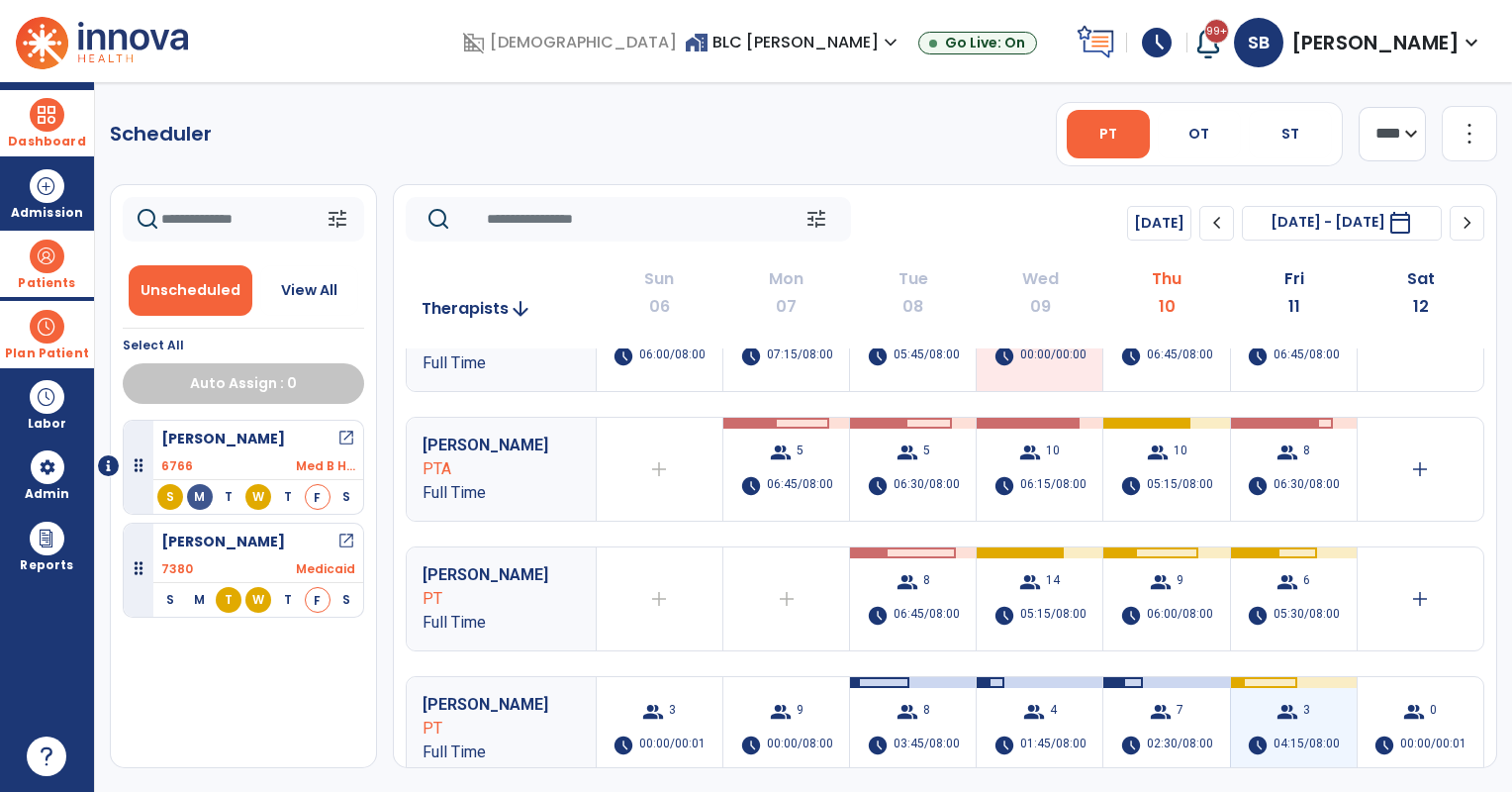 scroll, scrollTop: 0, scrollLeft: 0, axis: both 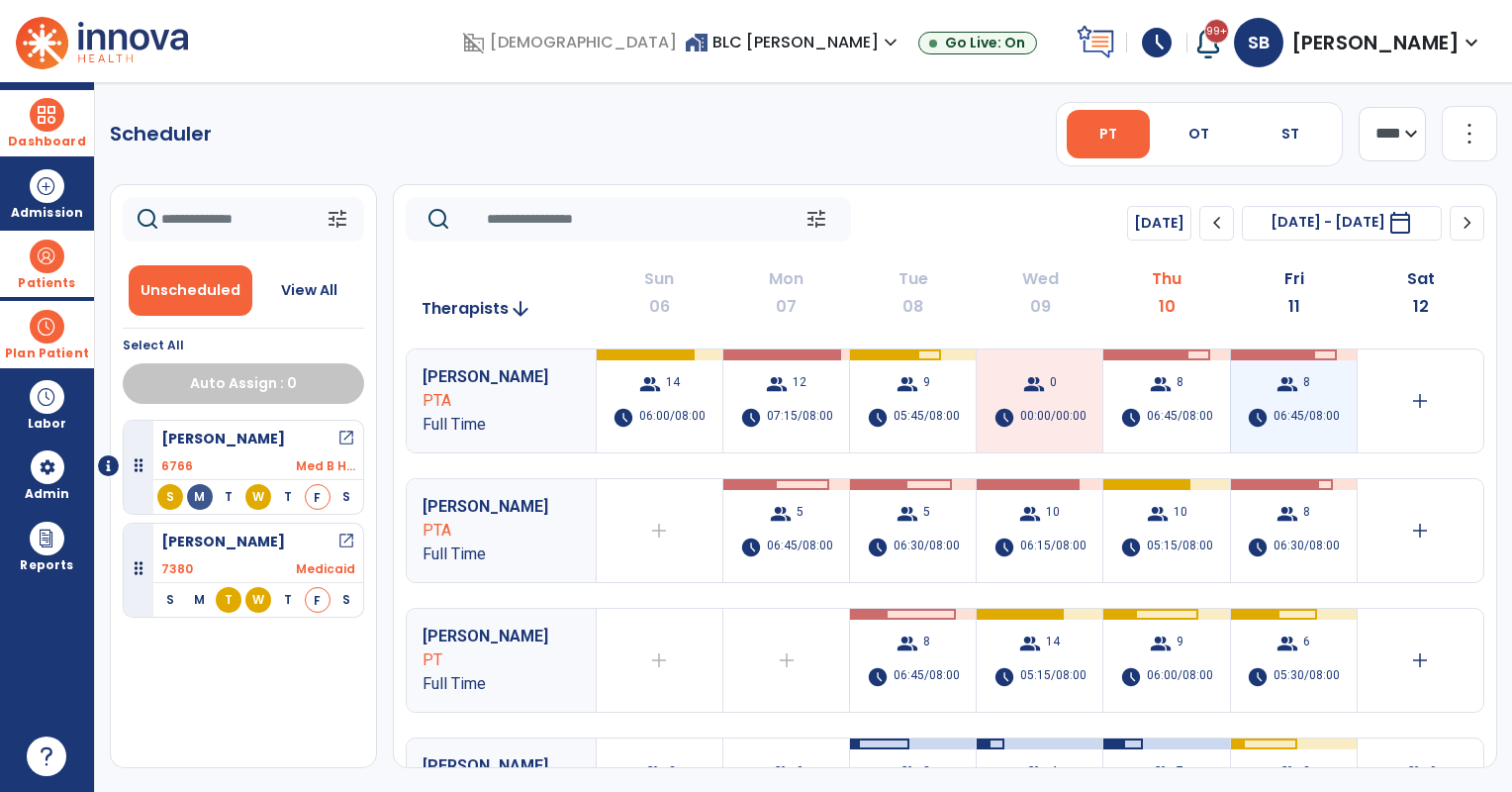 click on "06:45/08:00" at bounding box center (1306, 418) 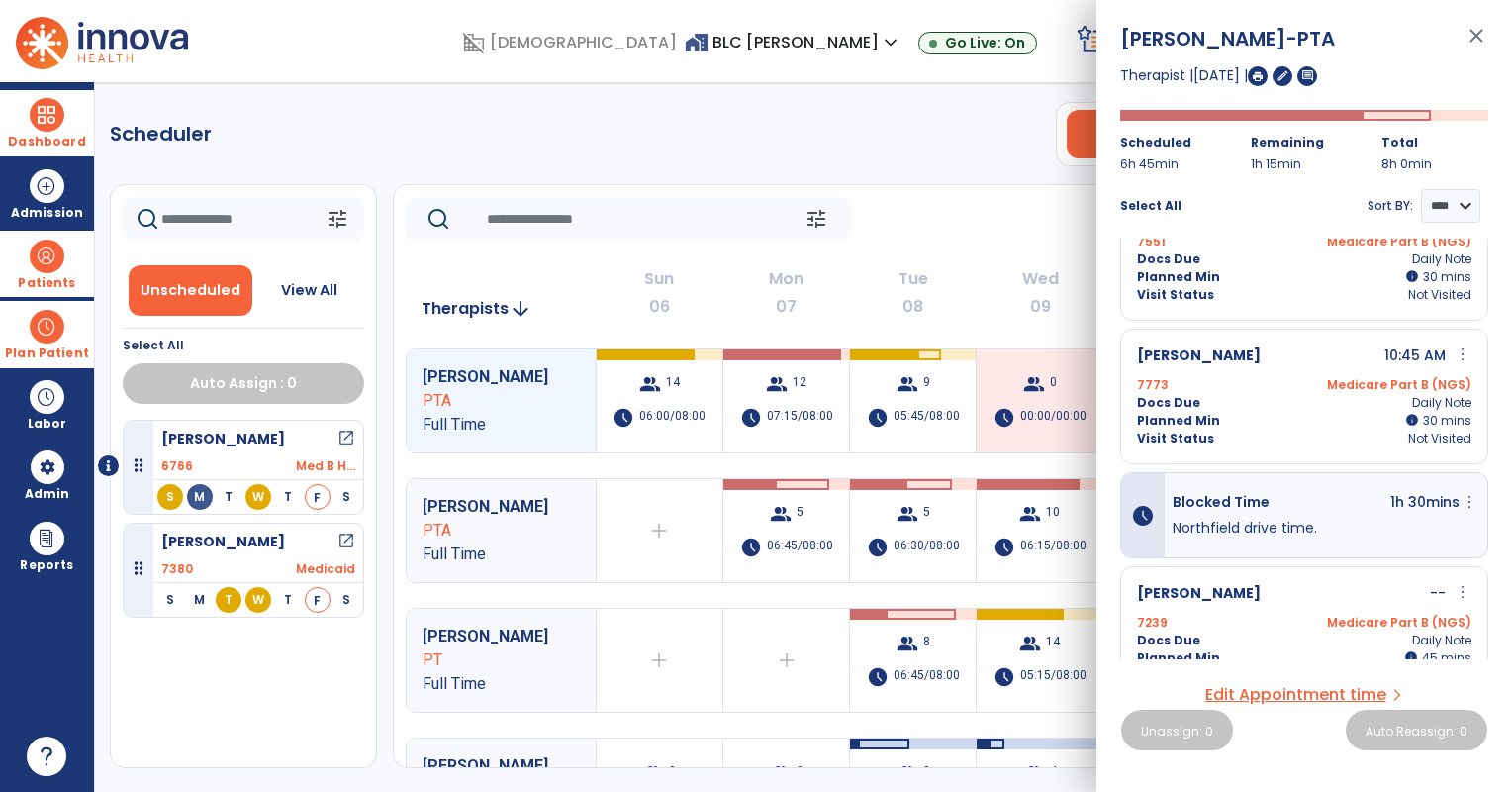 scroll, scrollTop: 816, scrollLeft: 0, axis: vertical 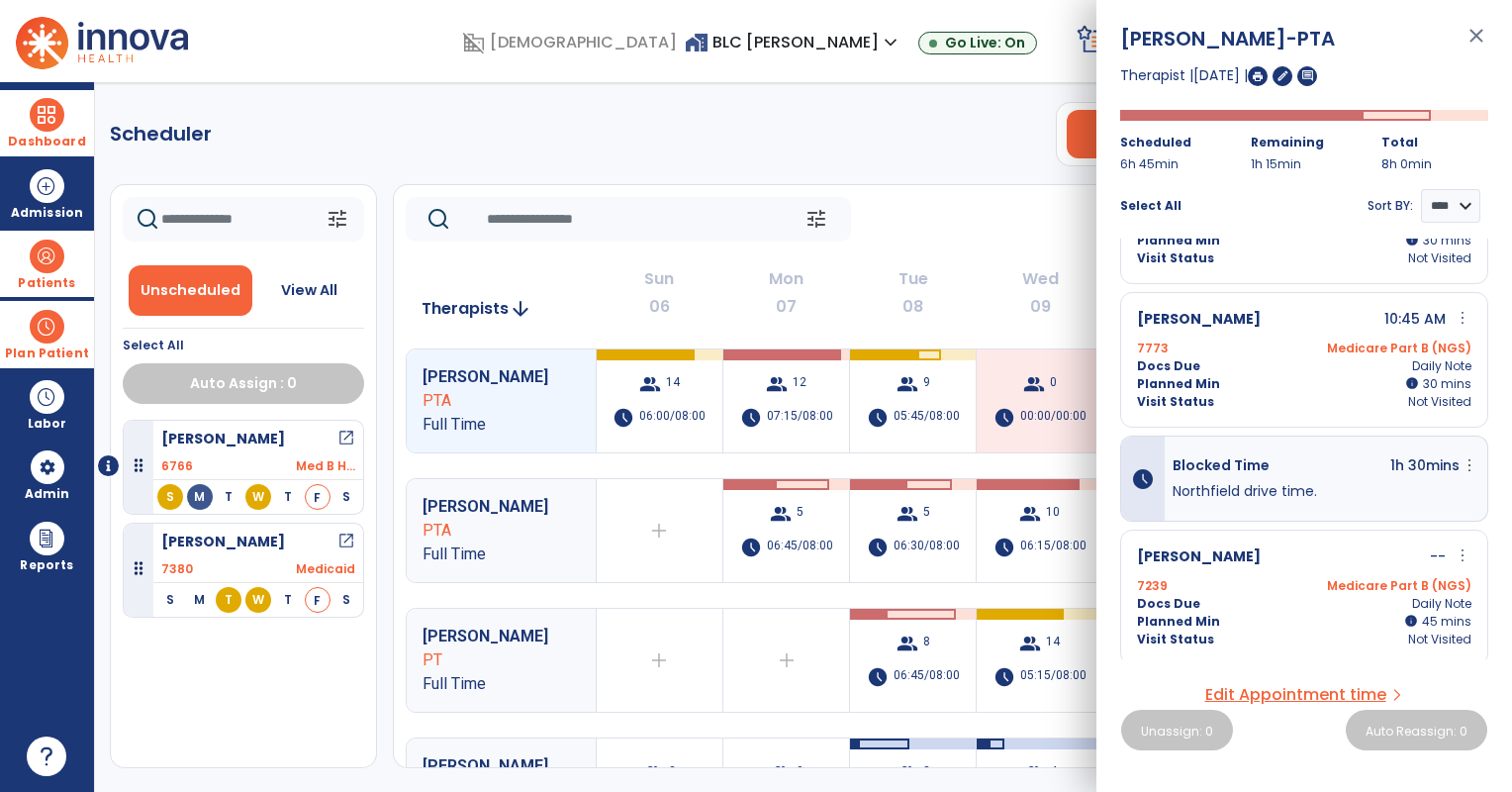 click on "Docs Due Daily Note" at bounding box center [1304, 604] 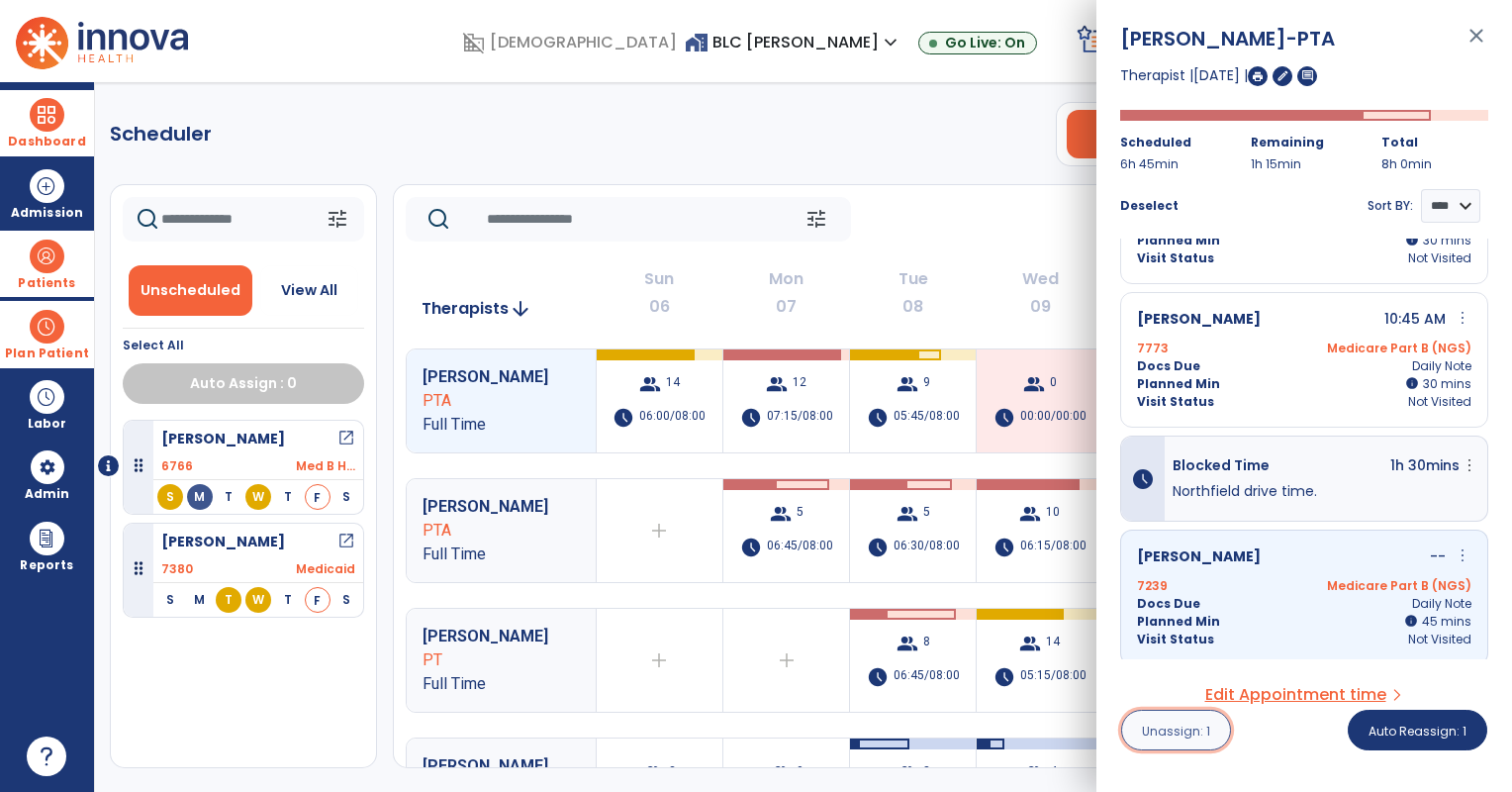 click on "Unassign: 1" at bounding box center (1176, 730) 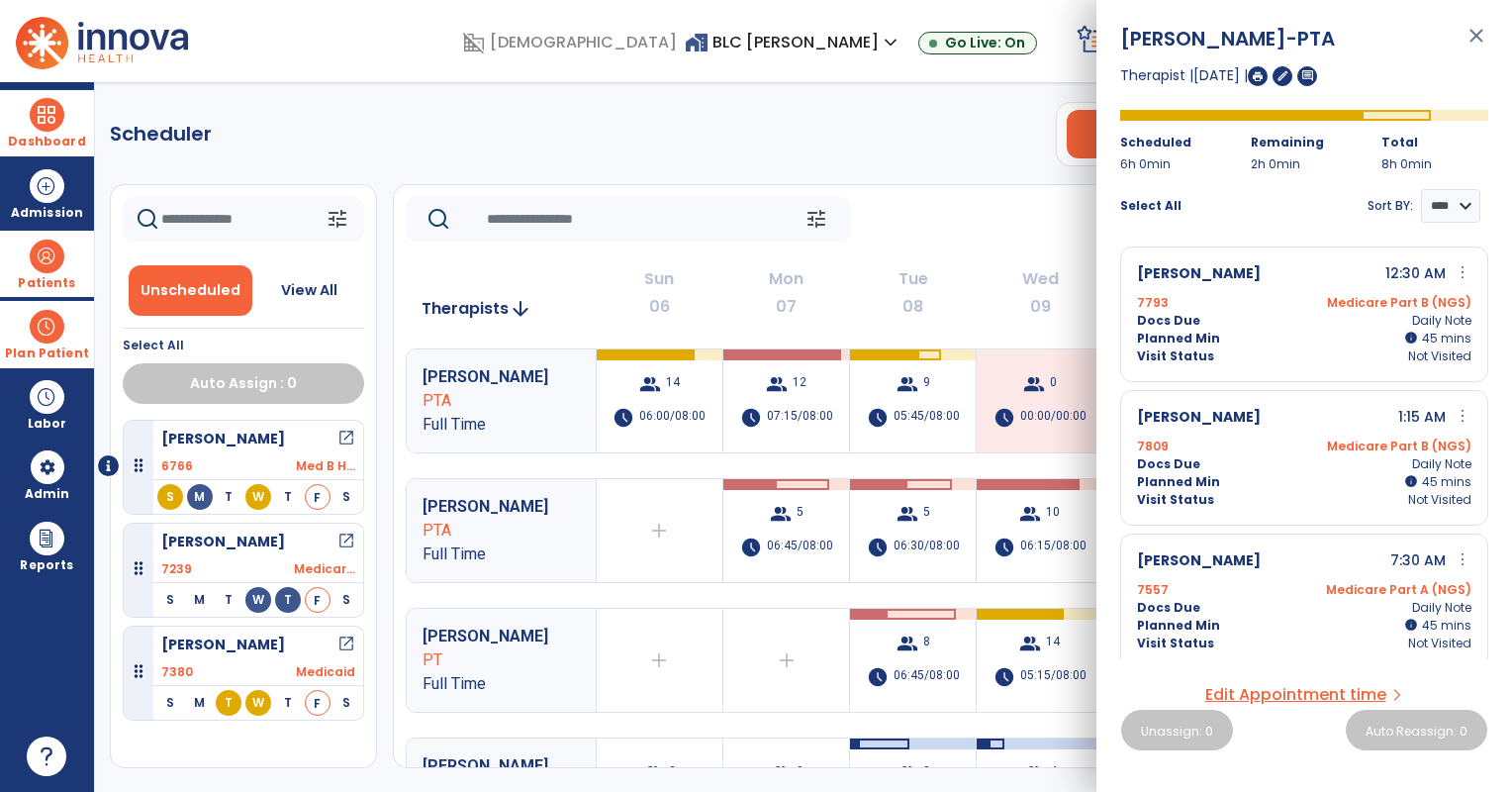 click on "tune   [DATE]  chevron_left [DATE] - [DATE]  *********  calendar_today  chevron_right" 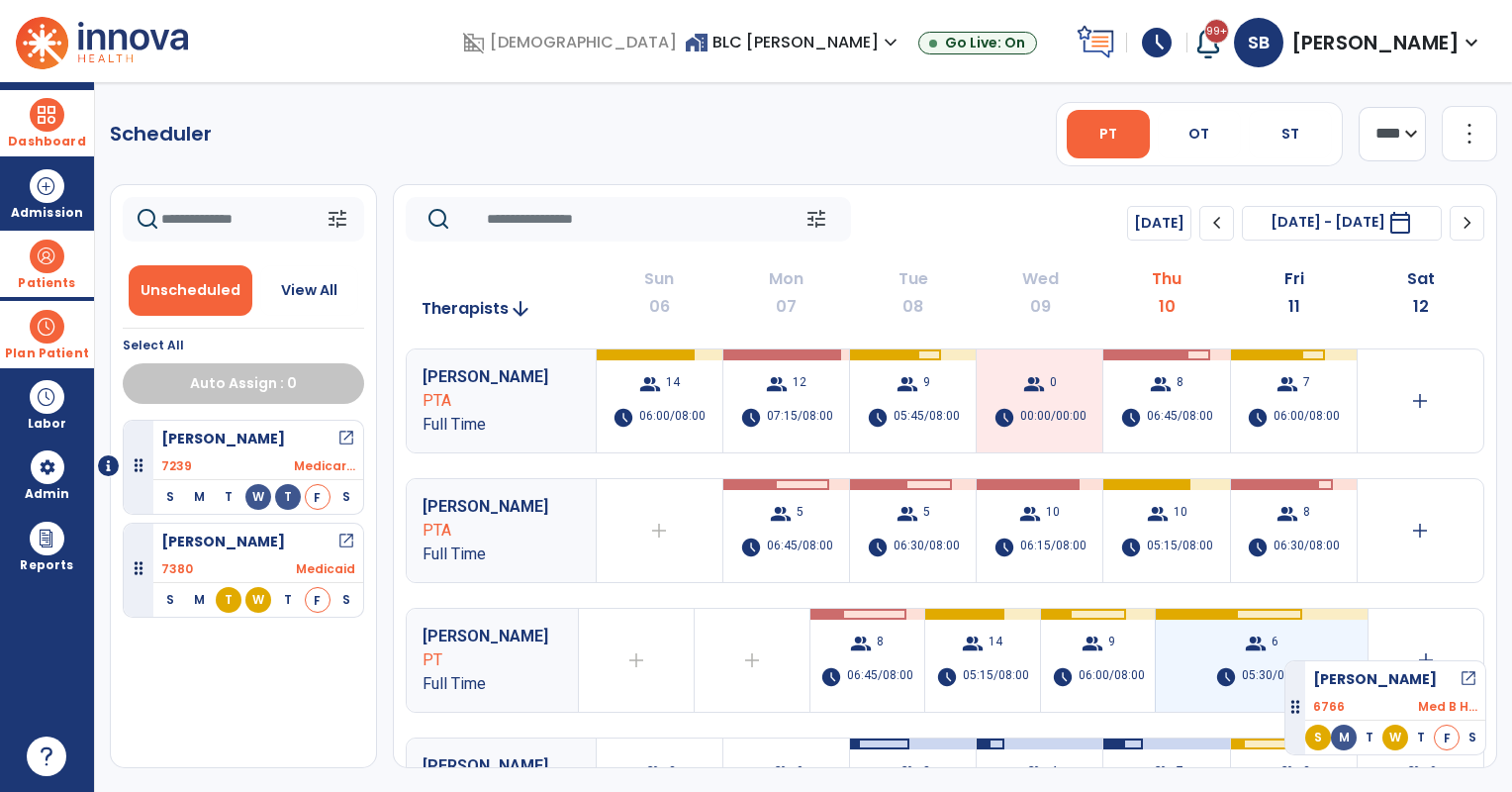 drag, startPoint x: 269, startPoint y: 471, endPoint x: 1284, endPoint y: 652, distance: 1031.0121 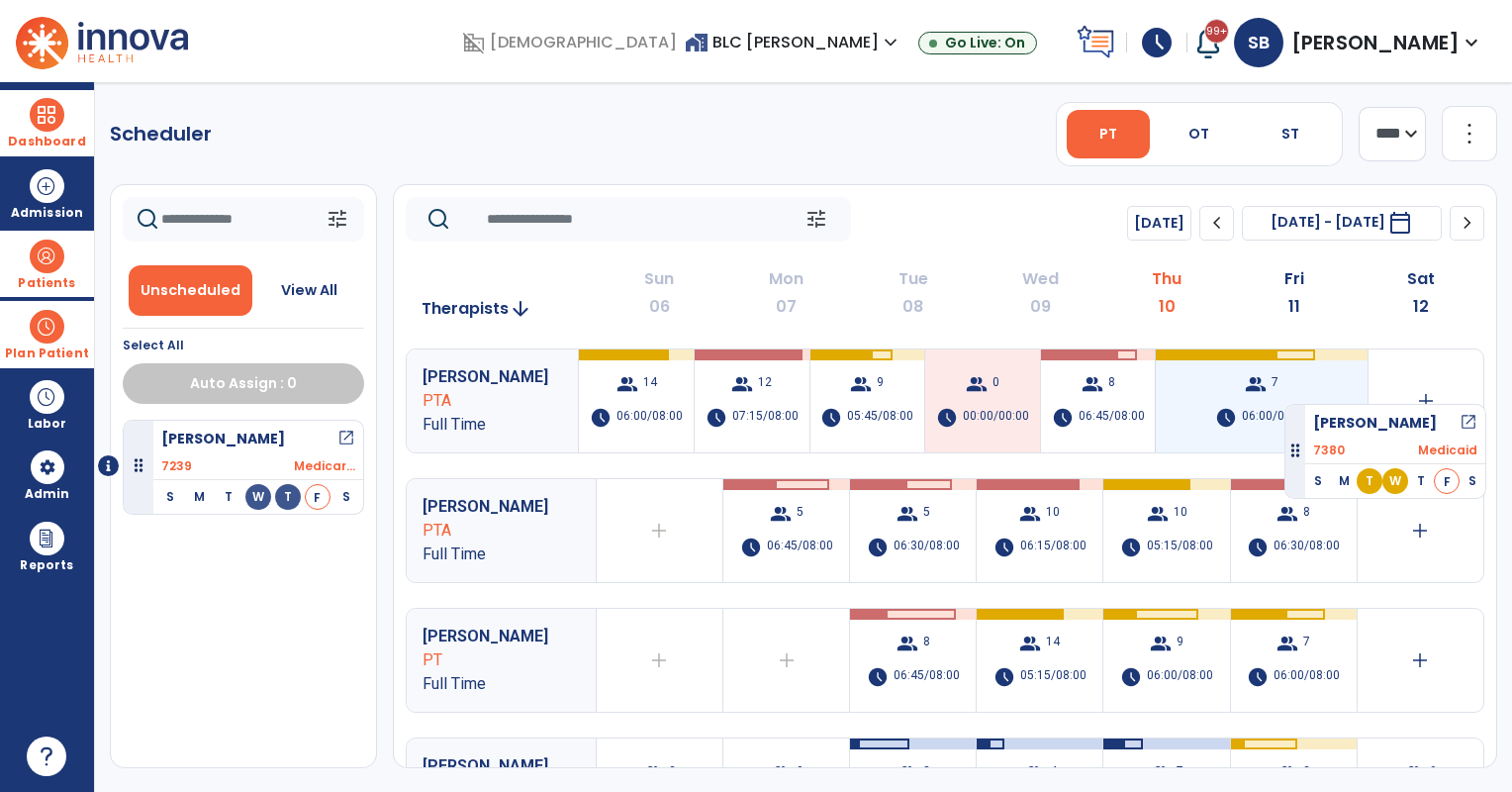 drag, startPoint x: 336, startPoint y: 550, endPoint x: 1284, endPoint y: 396, distance: 960.42699 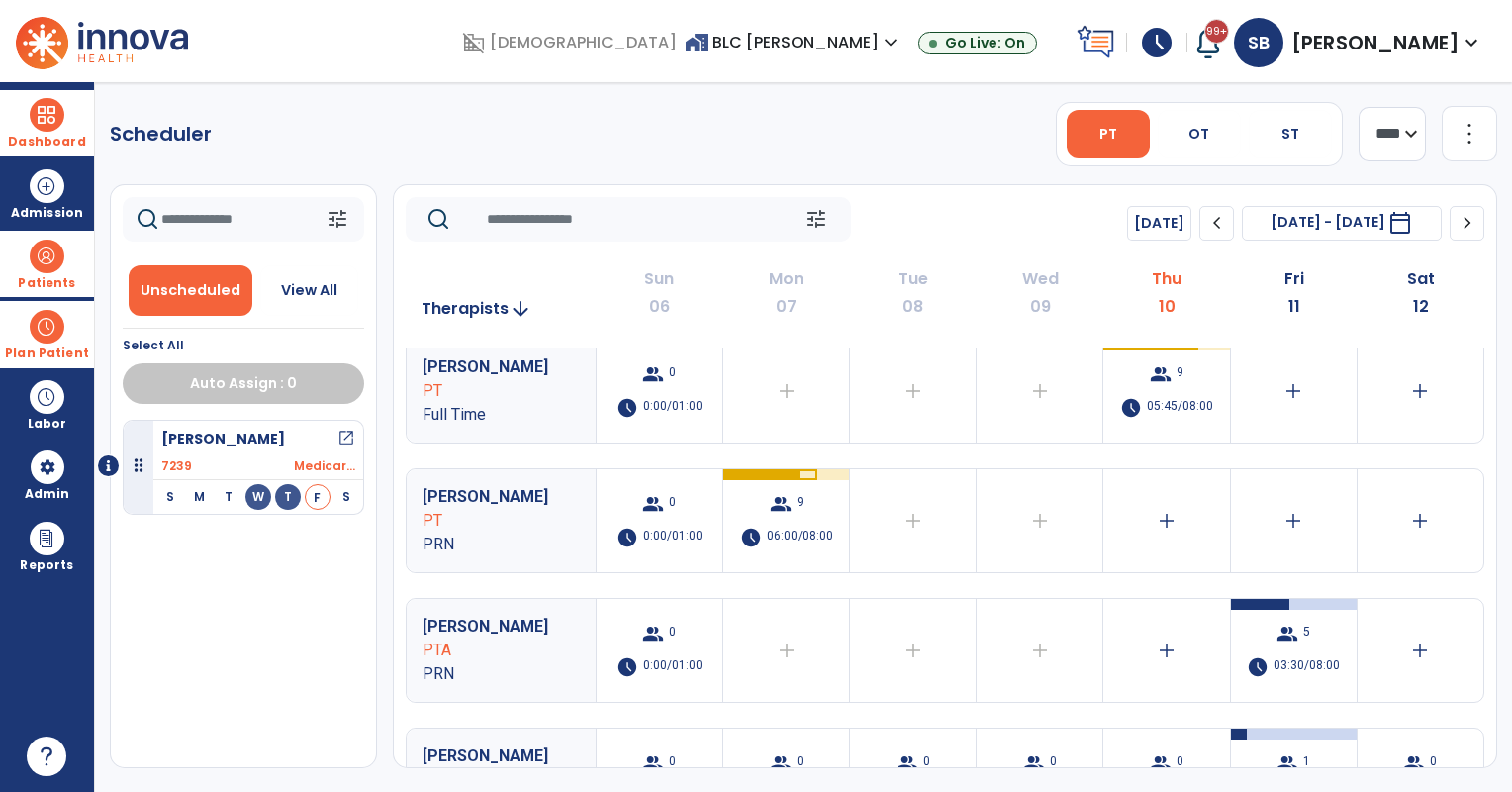 scroll, scrollTop: 825, scrollLeft: 0, axis: vertical 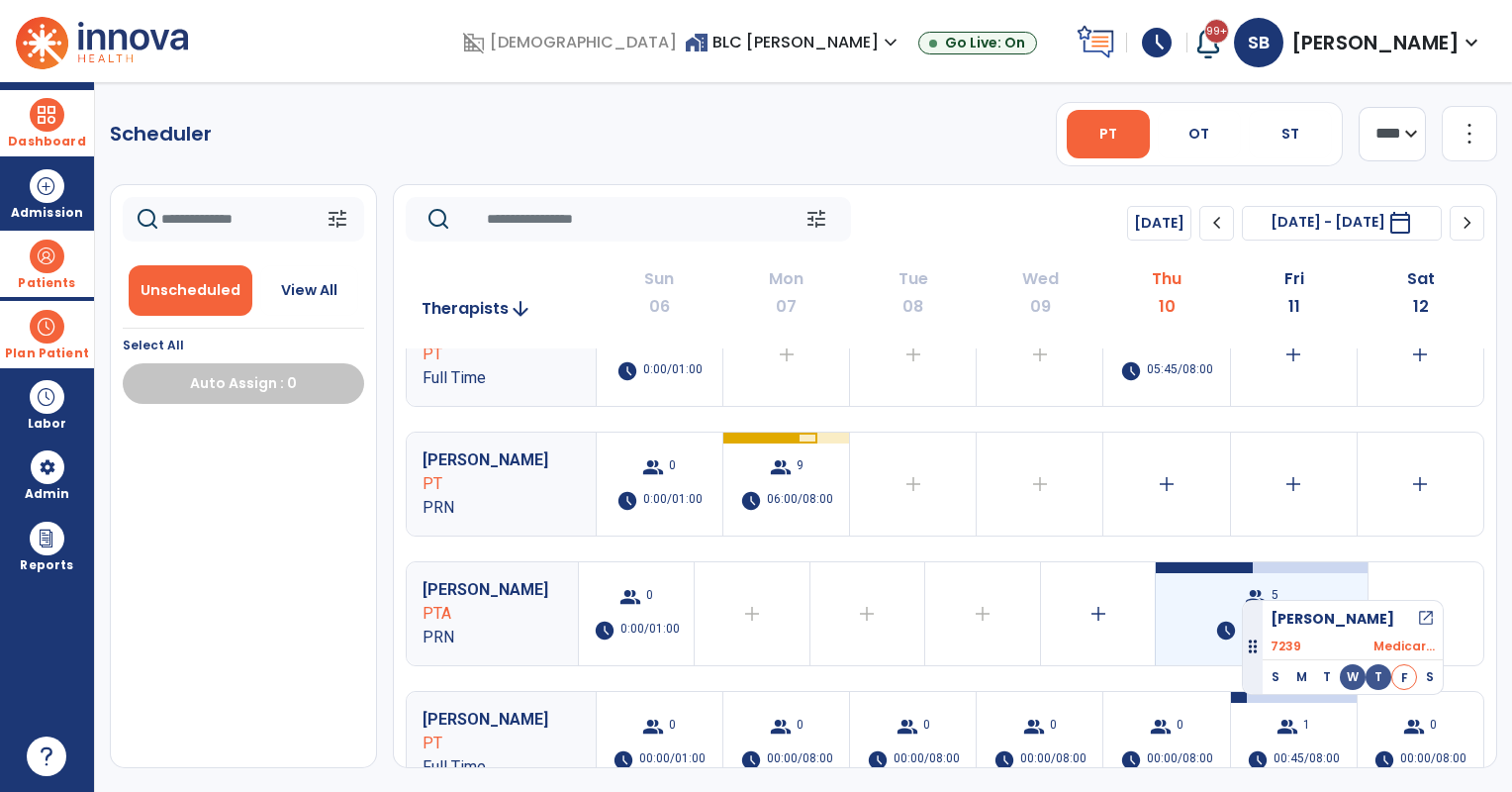 drag, startPoint x: 396, startPoint y: 463, endPoint x: 1247, endPoint y: 592, distance: 860.7218 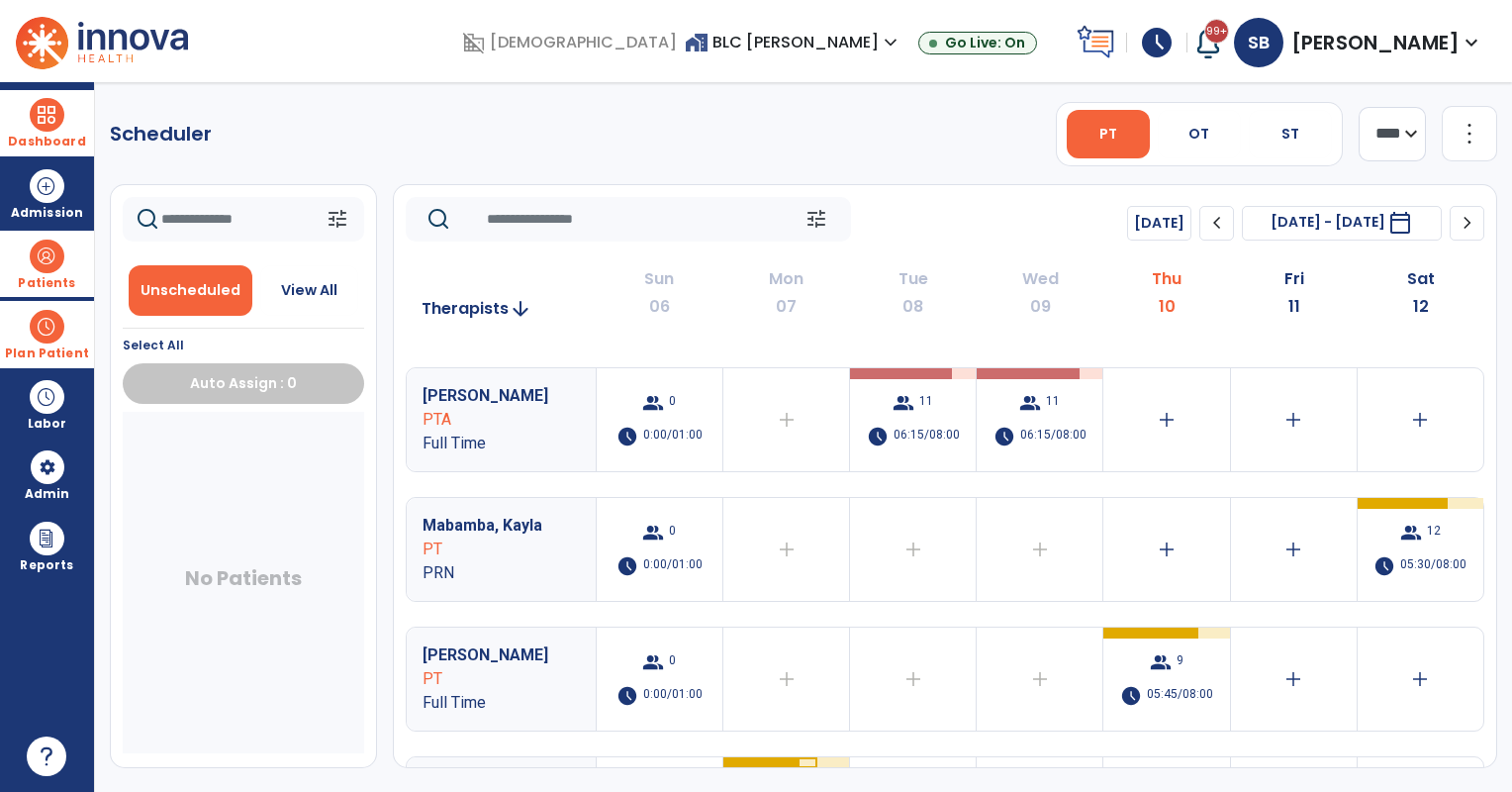 scroll, scrollTop: 330, scrollLeft: 0, axis: vertical 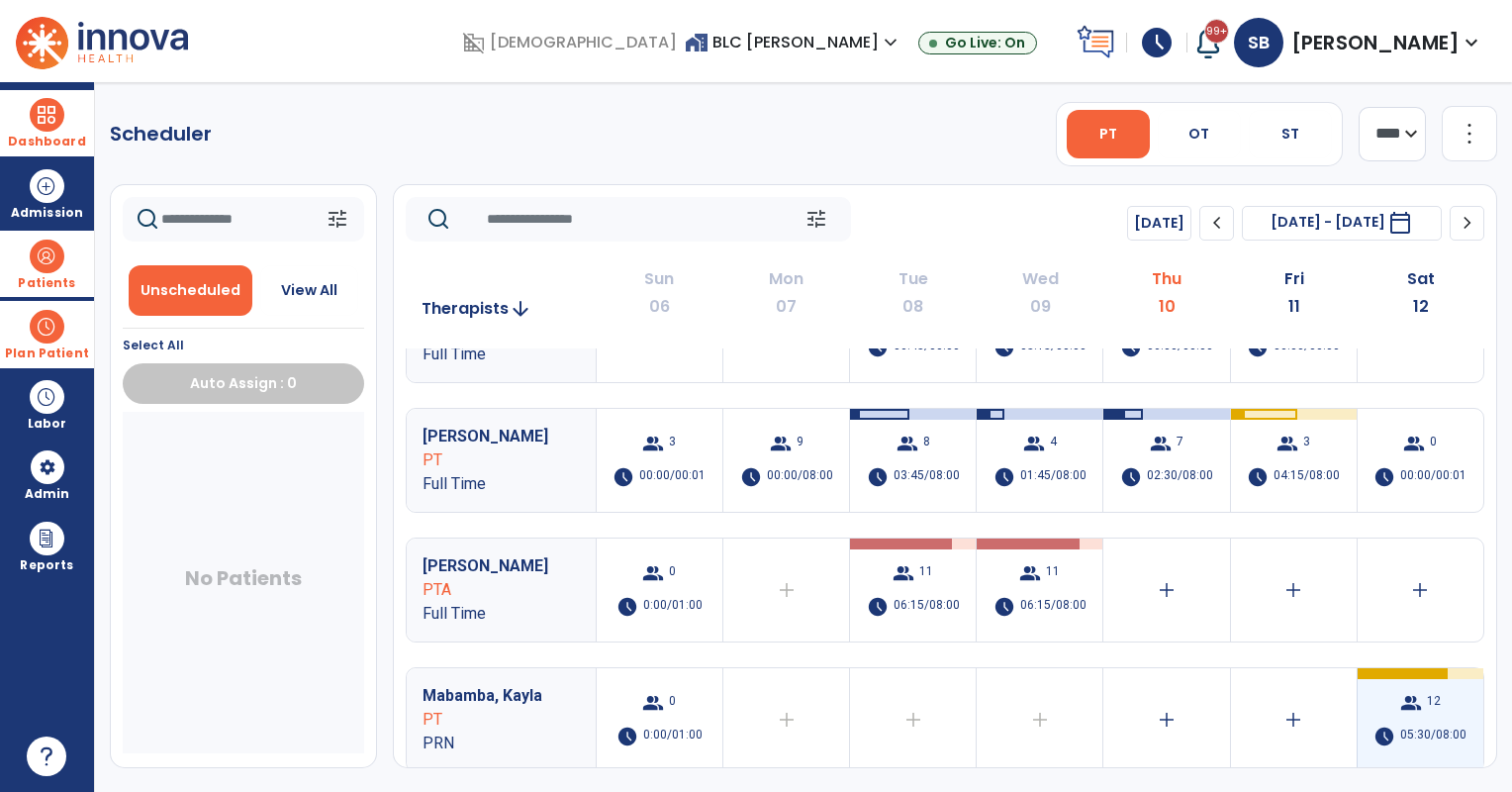 click on "12" at bounding box center (1434, 703) 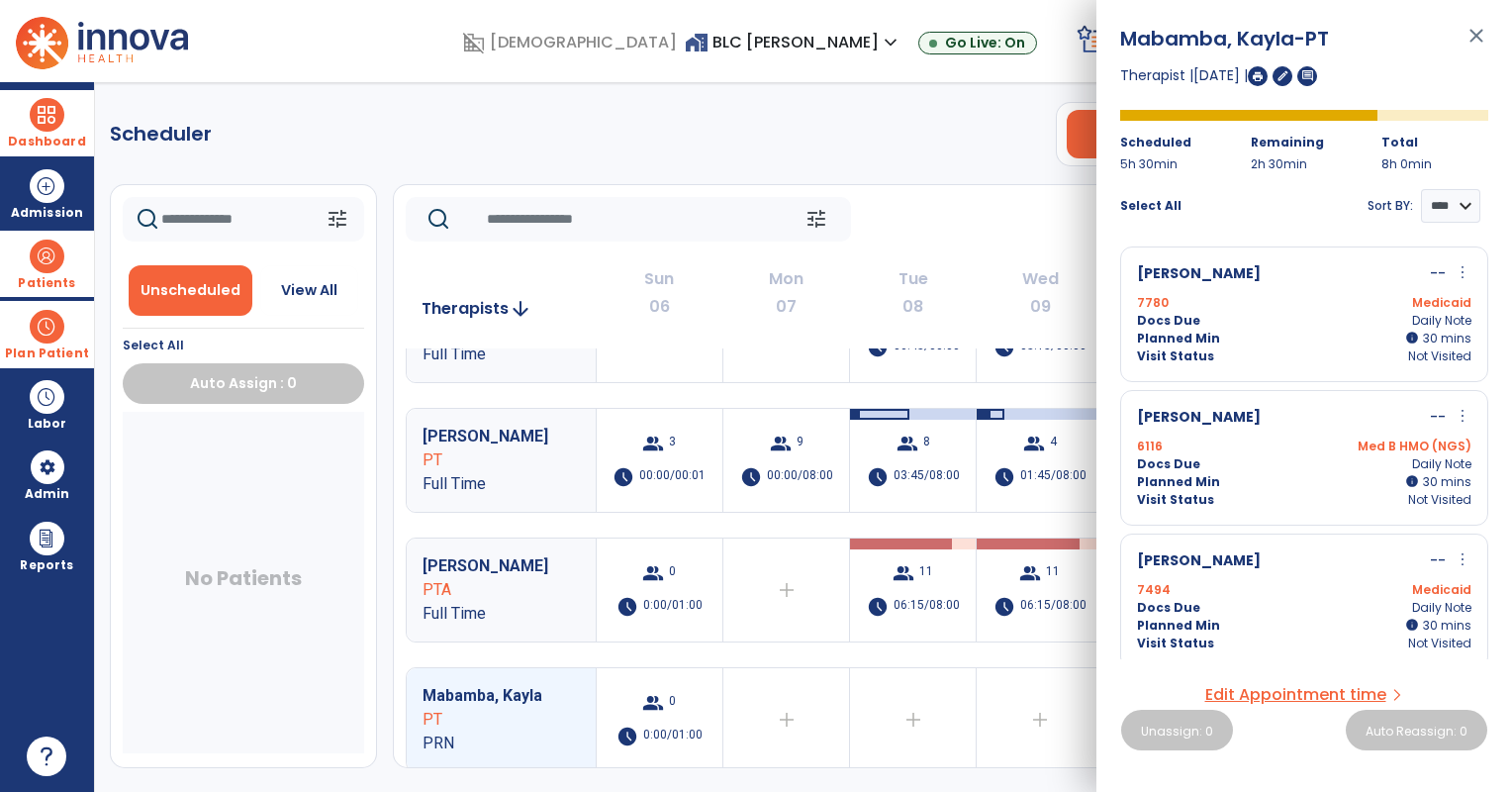 click on "Planned Min  info   30 I 30 mins" at bounding box center [1304, 482] 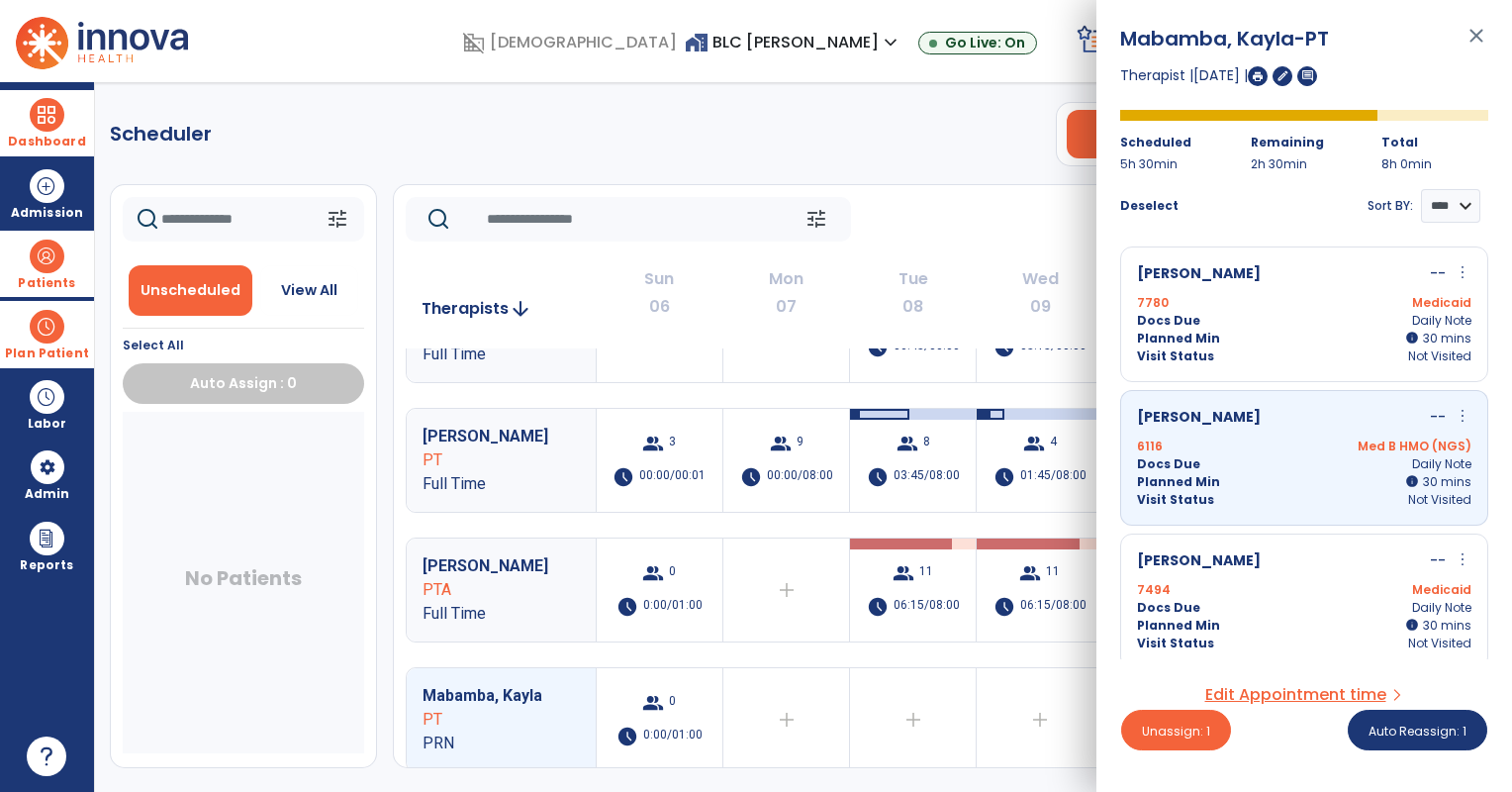 click on "more_vert" at bounding box center (1463, 416) 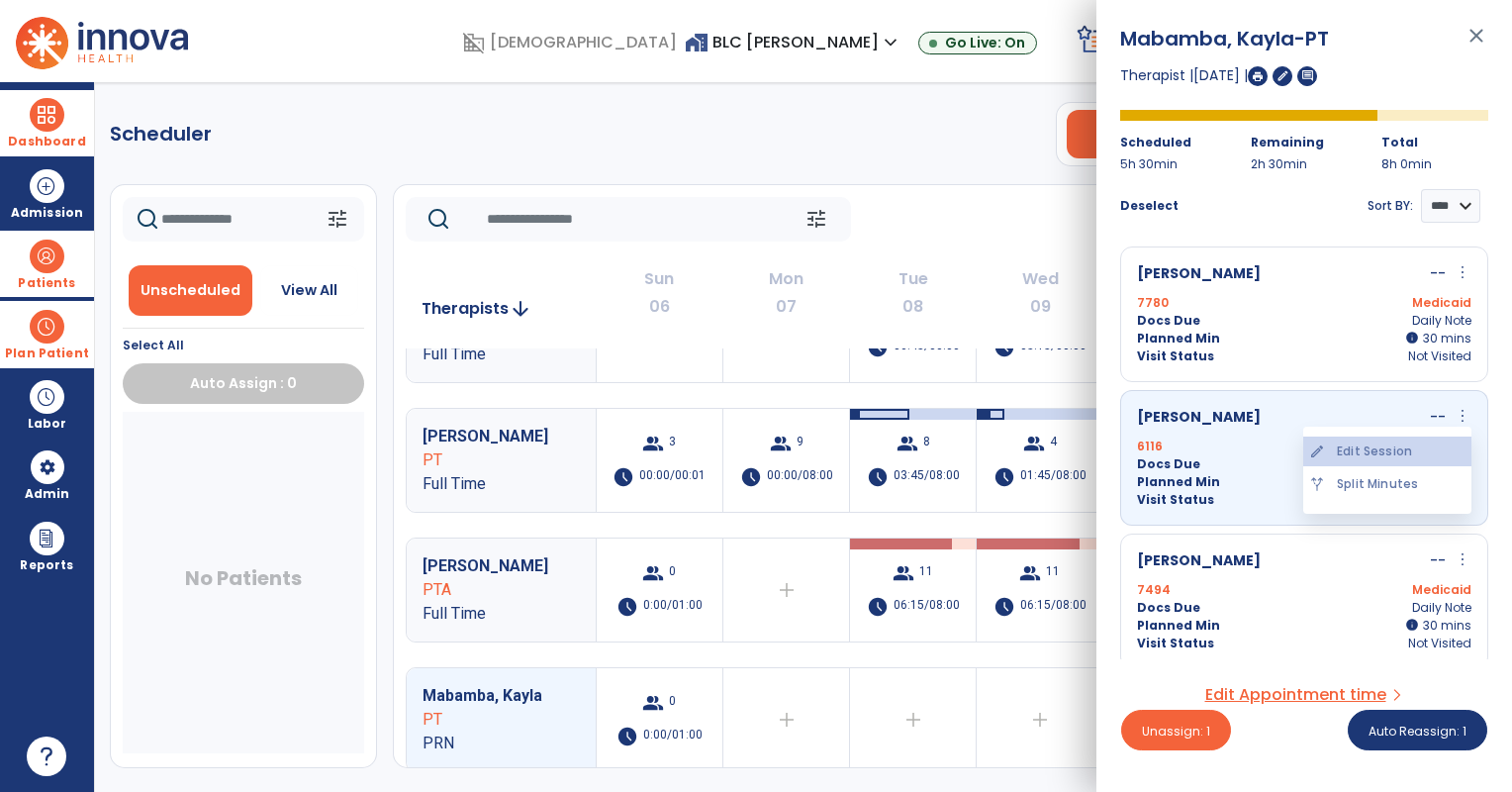 click on "edit   Edit Session" at bounding box center [1387, 451] 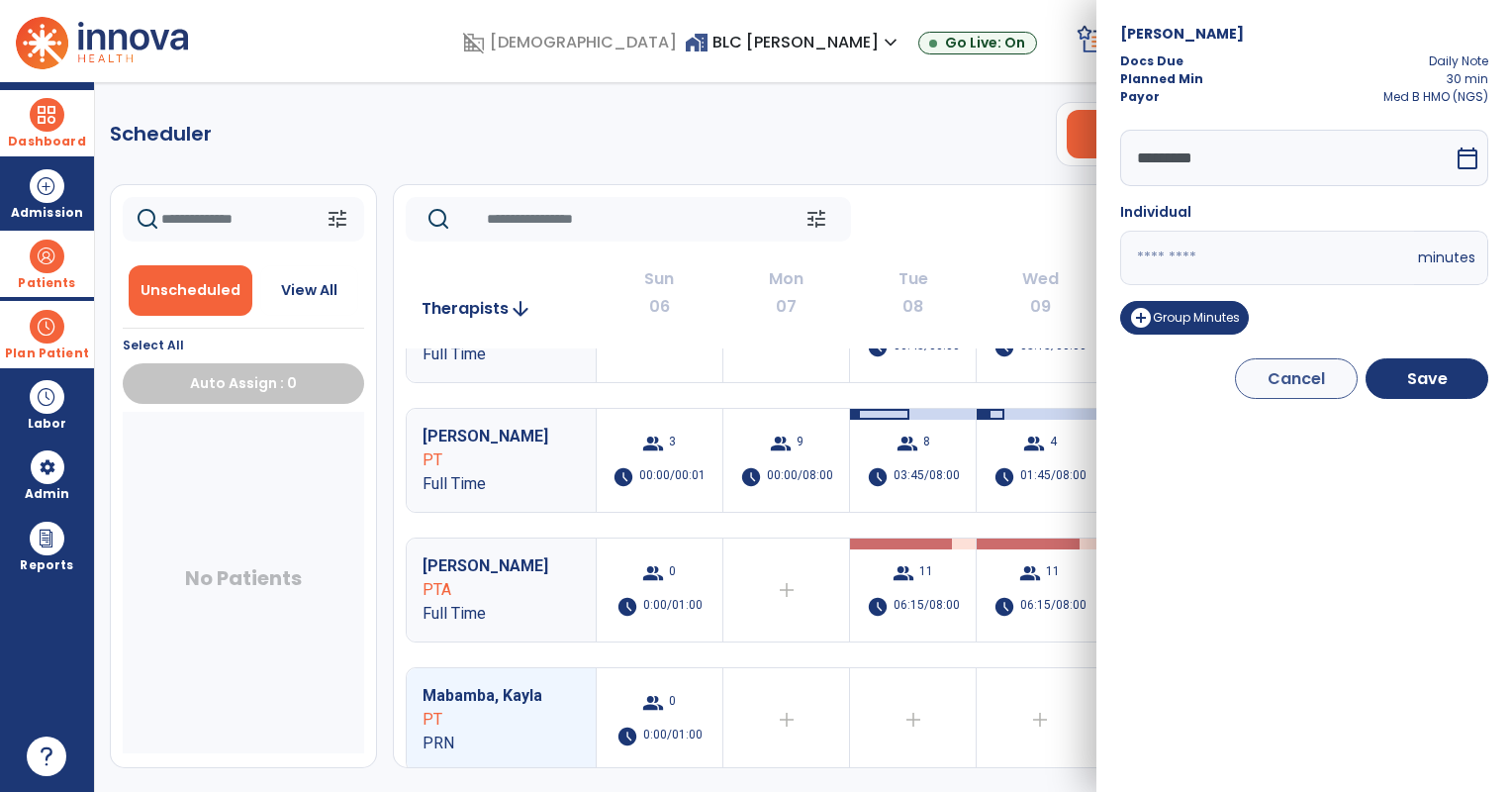 click on "calendar_today" at bounding box center [1467, 158] 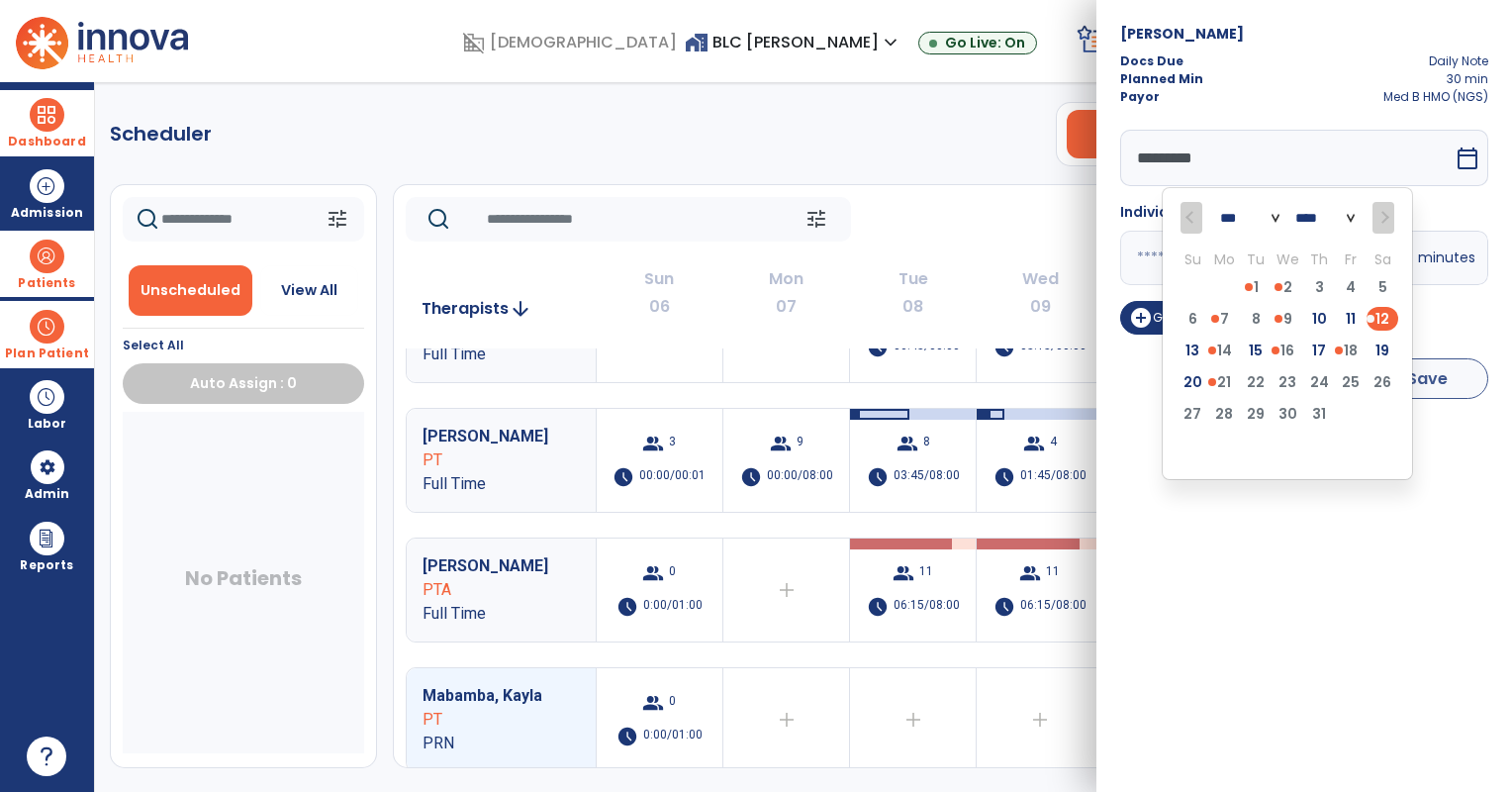 drag, startPoint x: 1349, startPoint y: 313, endPoint x: 1449, endPoint y: 370, distance: 115.1043 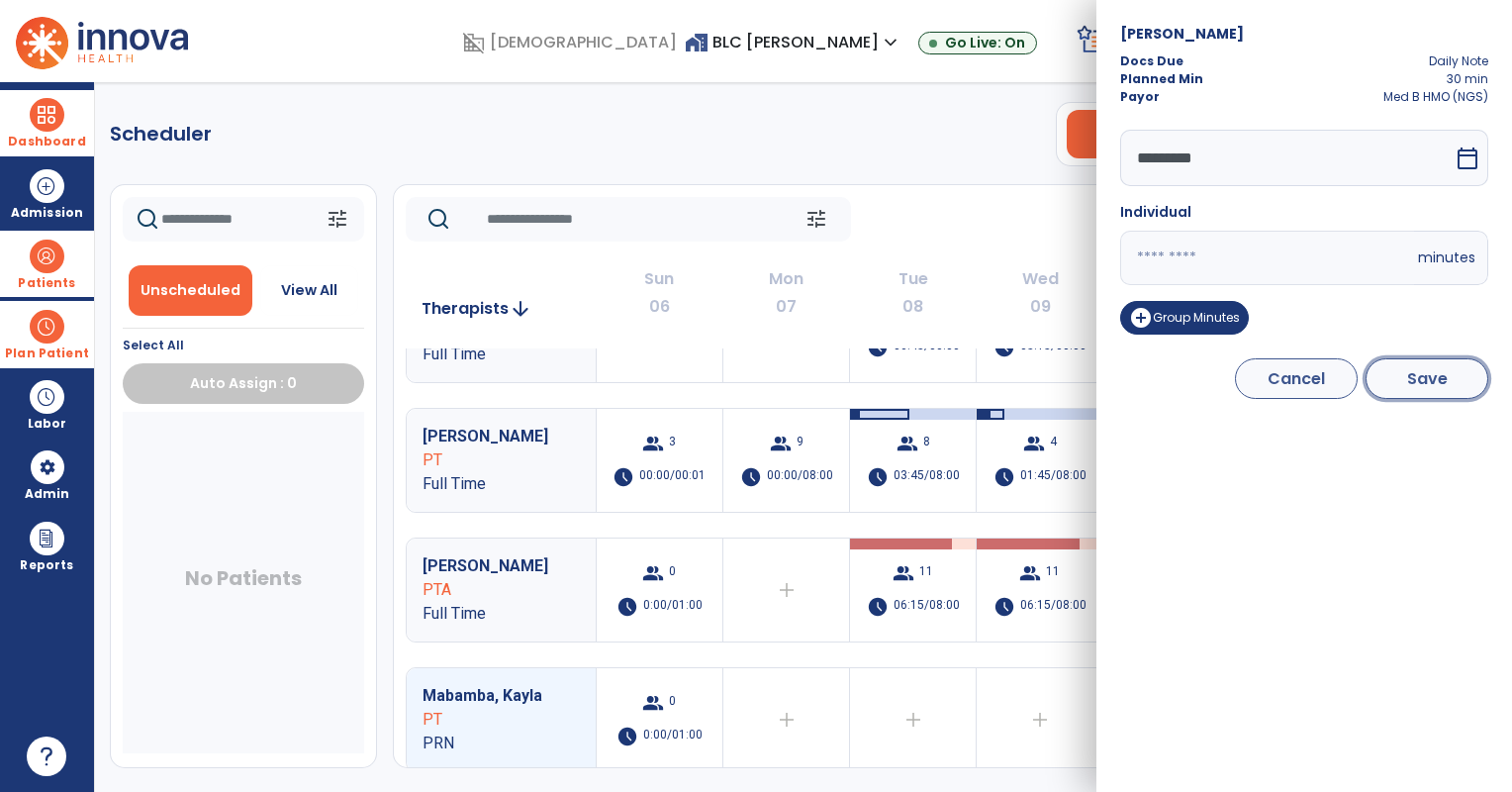 click on "Save" at bounding box center [1427, 378] 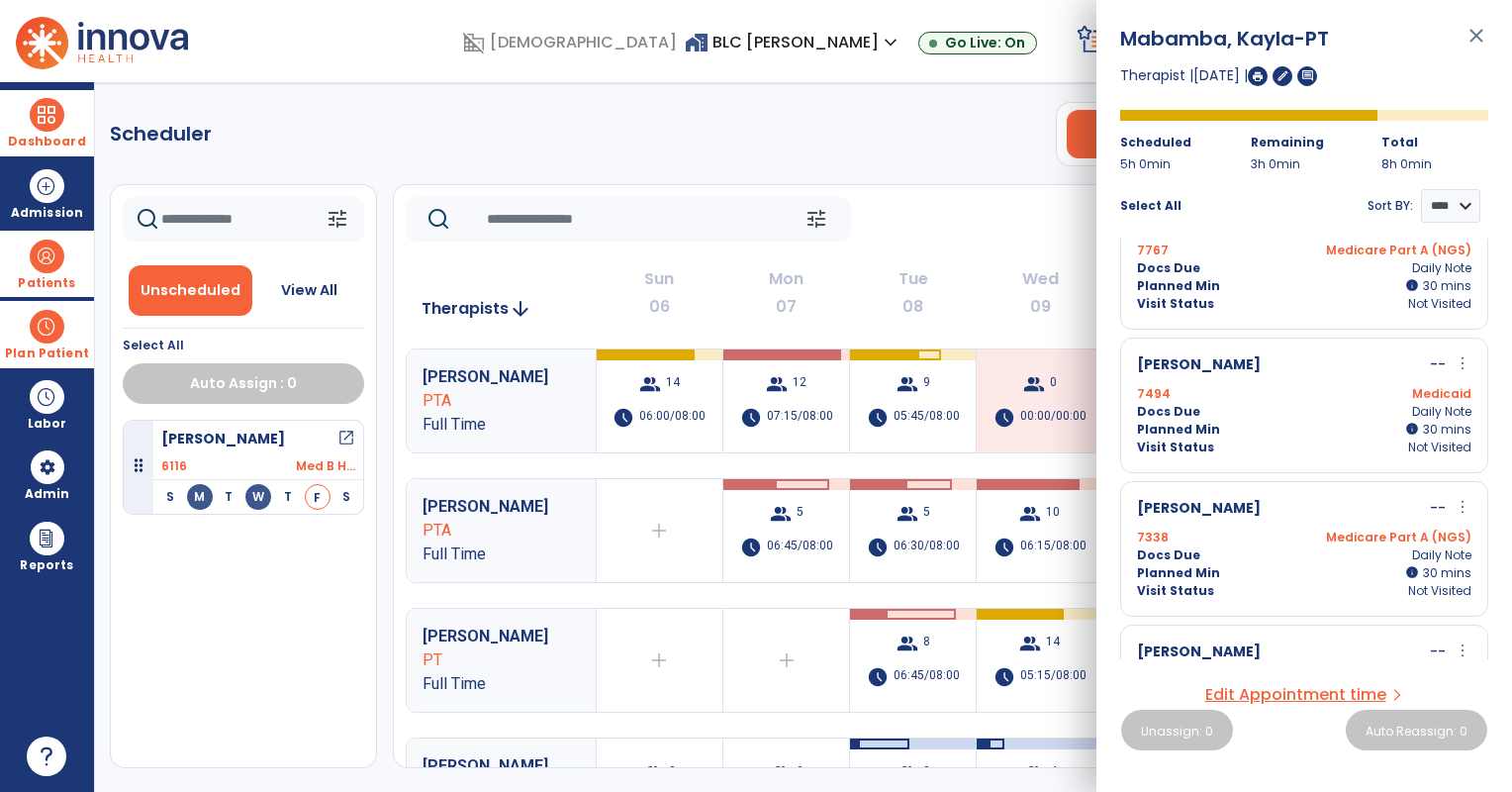 scroll, scrollTop: 825, scrollLeft: 0, axis: vertical 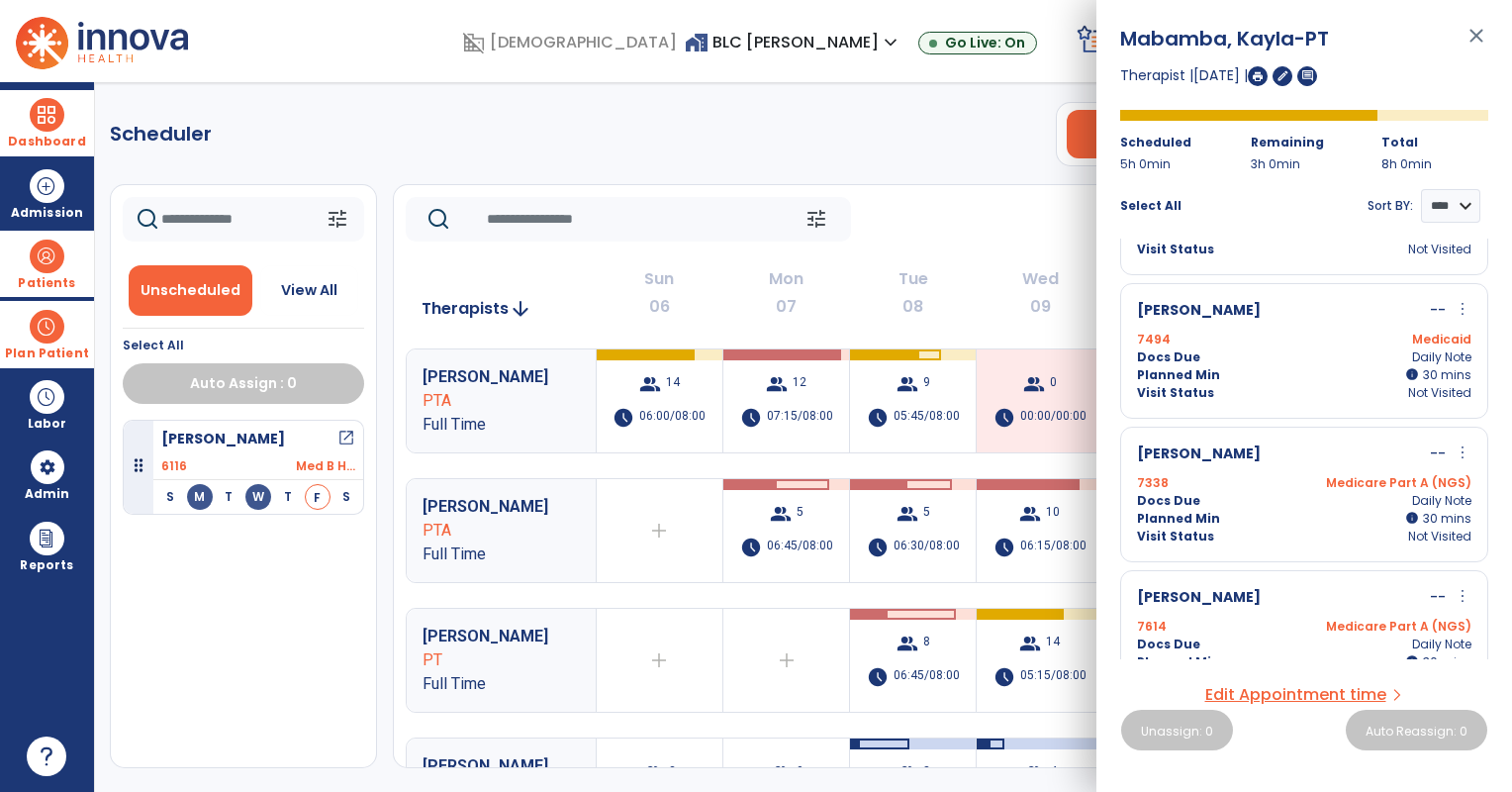 click on "more_vert" at bounding box center (1463, 309) 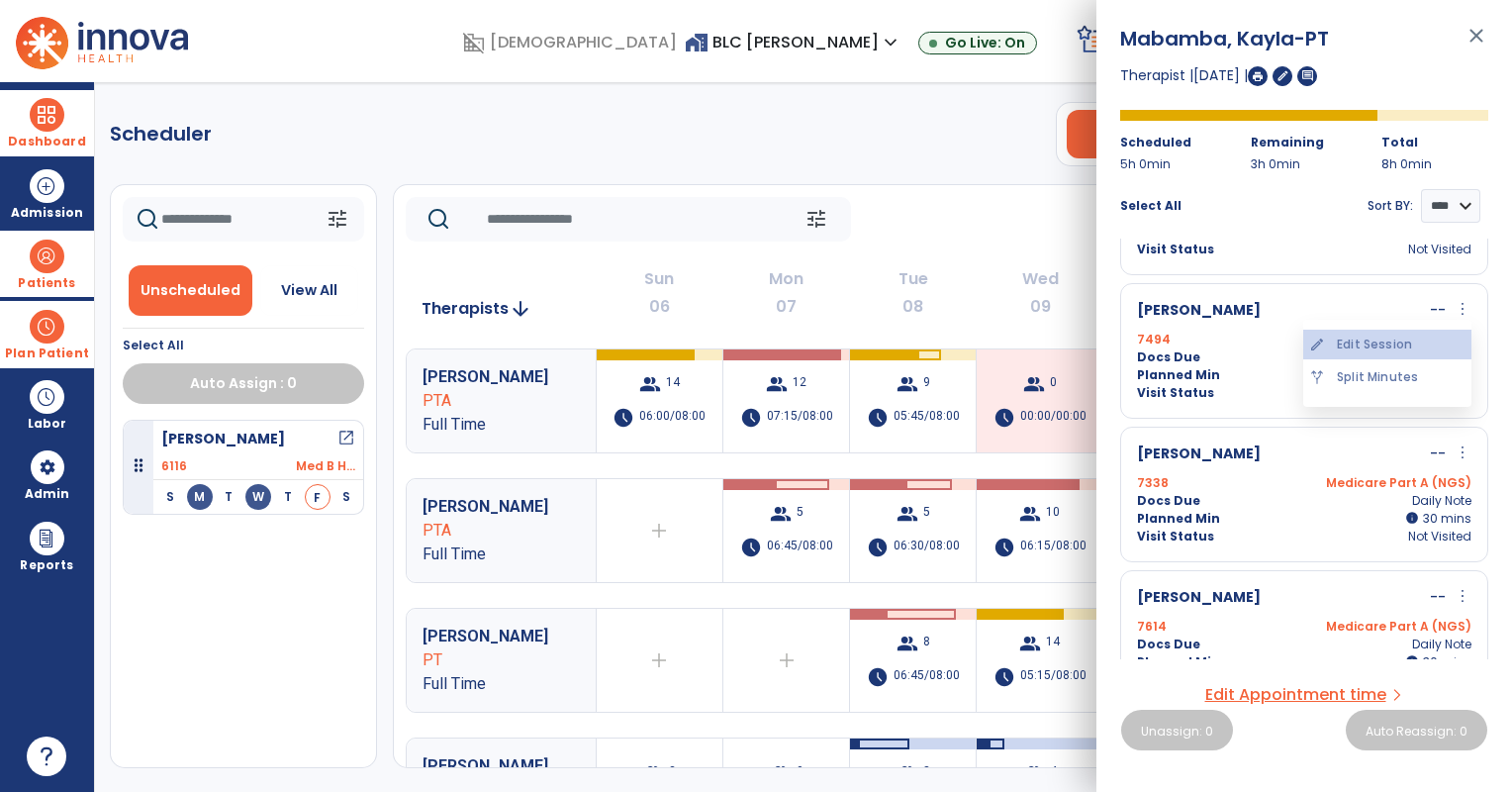 click on "edit   Edit Session" at bounding box center [1387, 345] 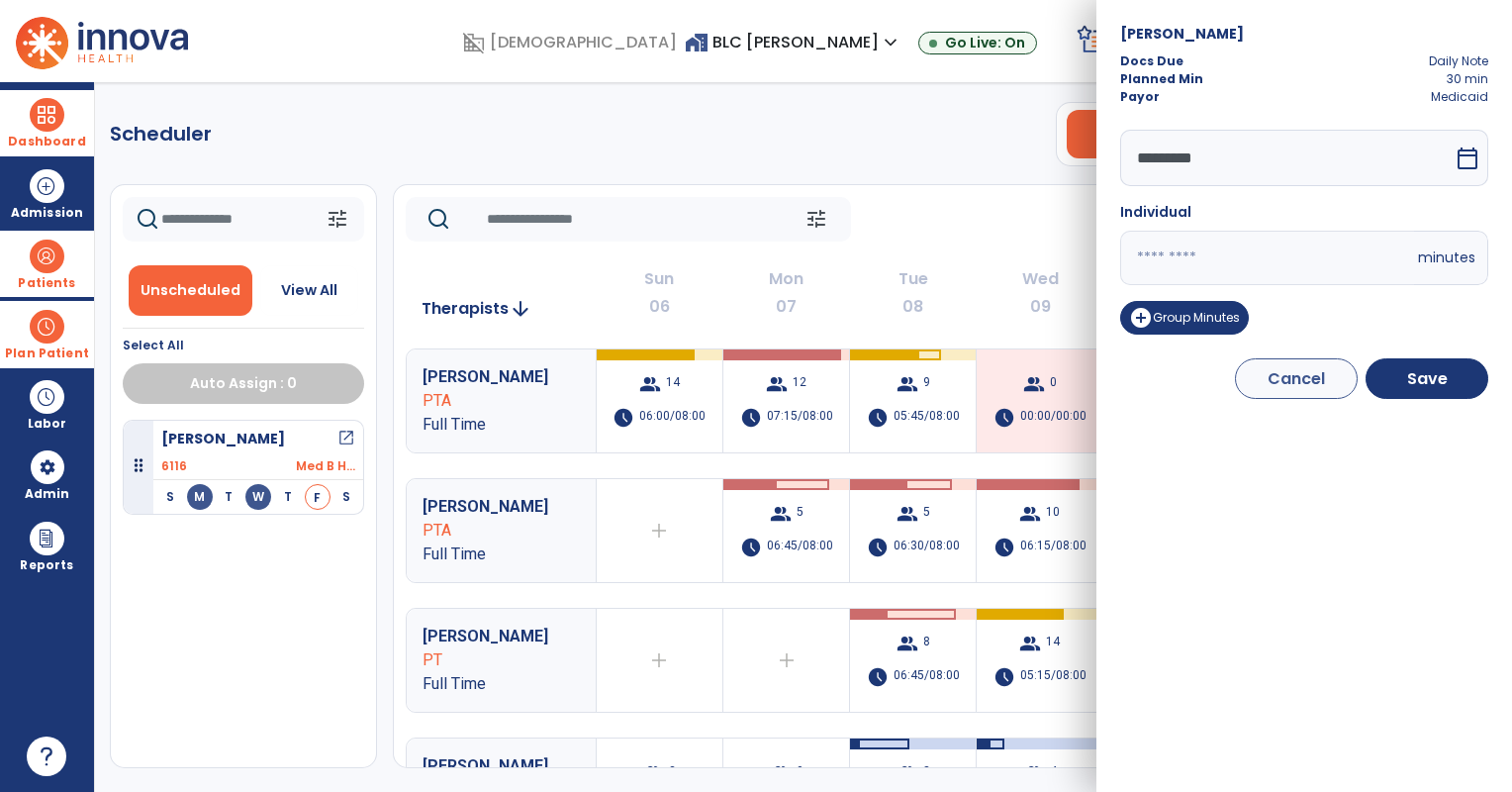 click on "calendar_today" at bounding box center [1467, 158] 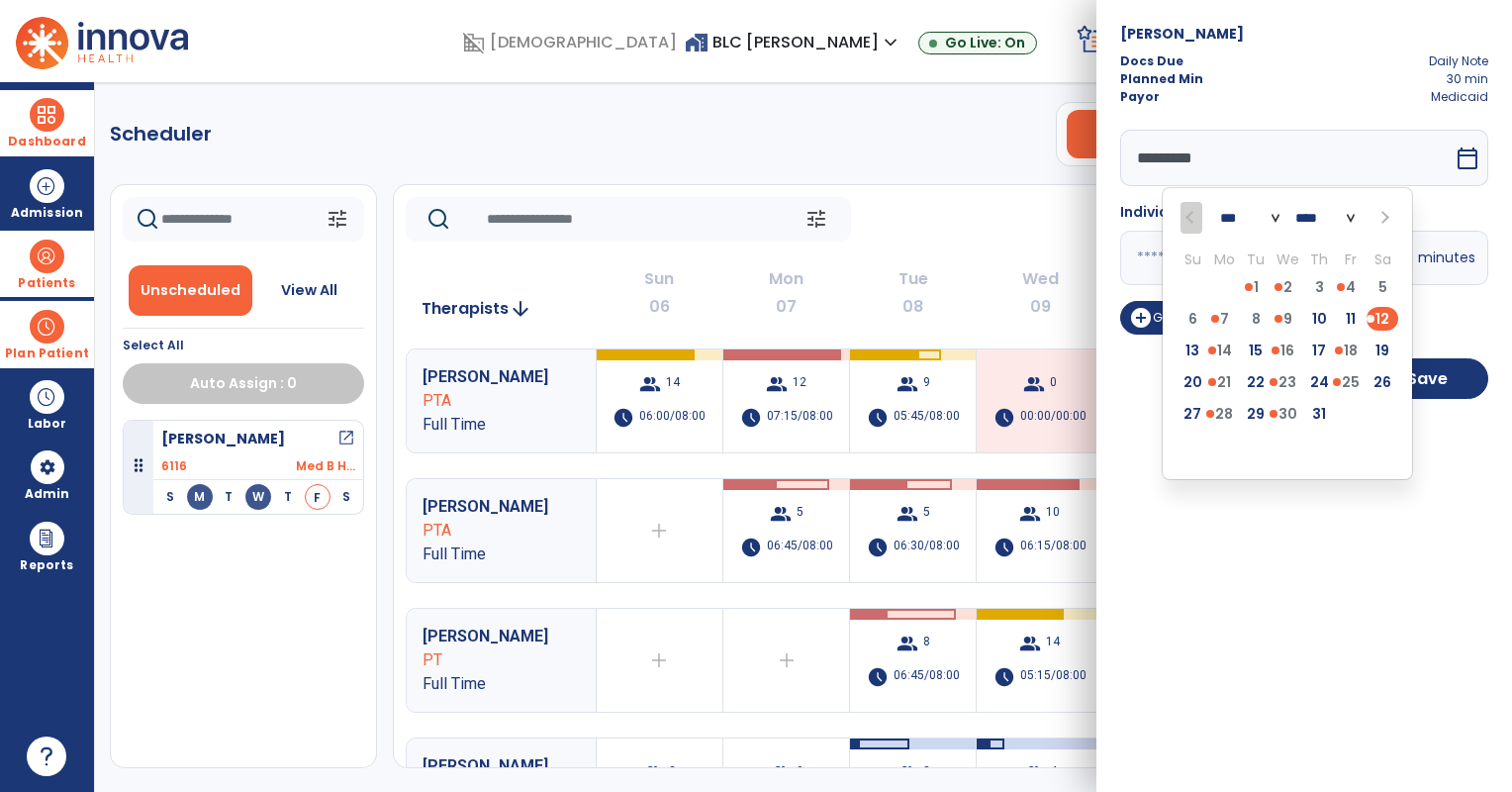 click on "11" at bounding box center [1351, 319] 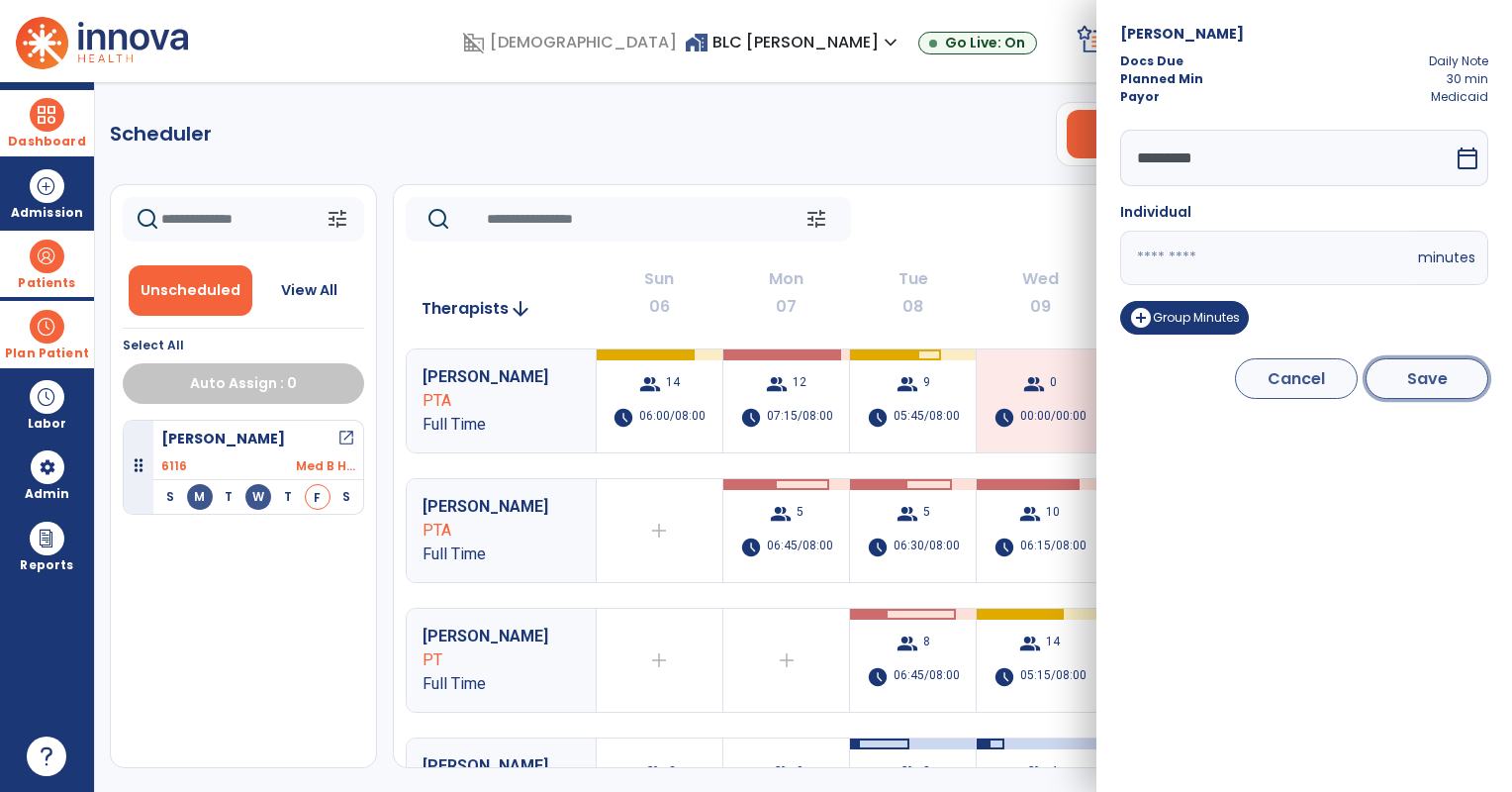 click on "Save" at bounding box center [1427, 378] 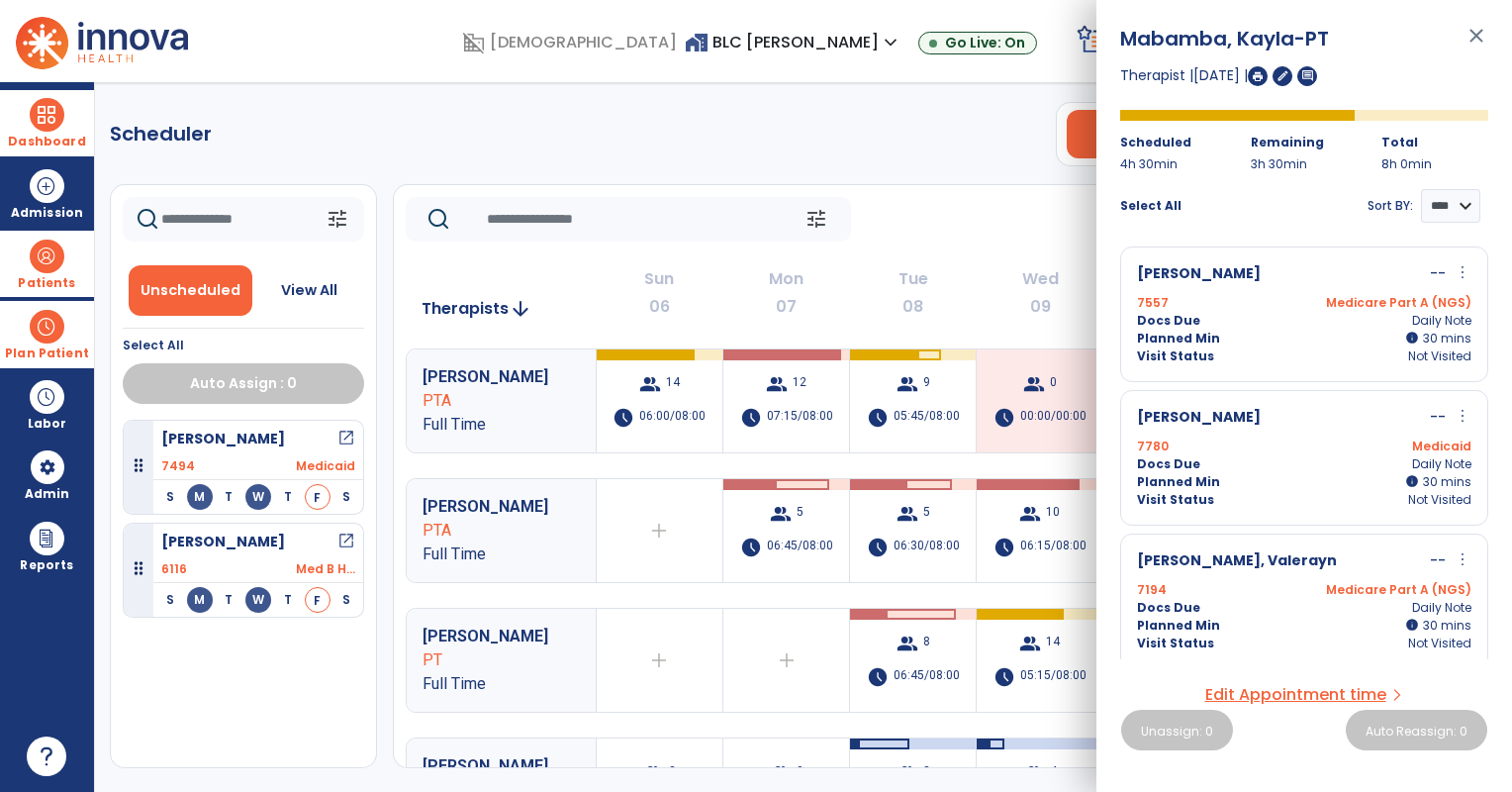 click on "tune   [DATE]  chevron_left [DATE] - [DATE]  *********  calendar_today  chevron_right" 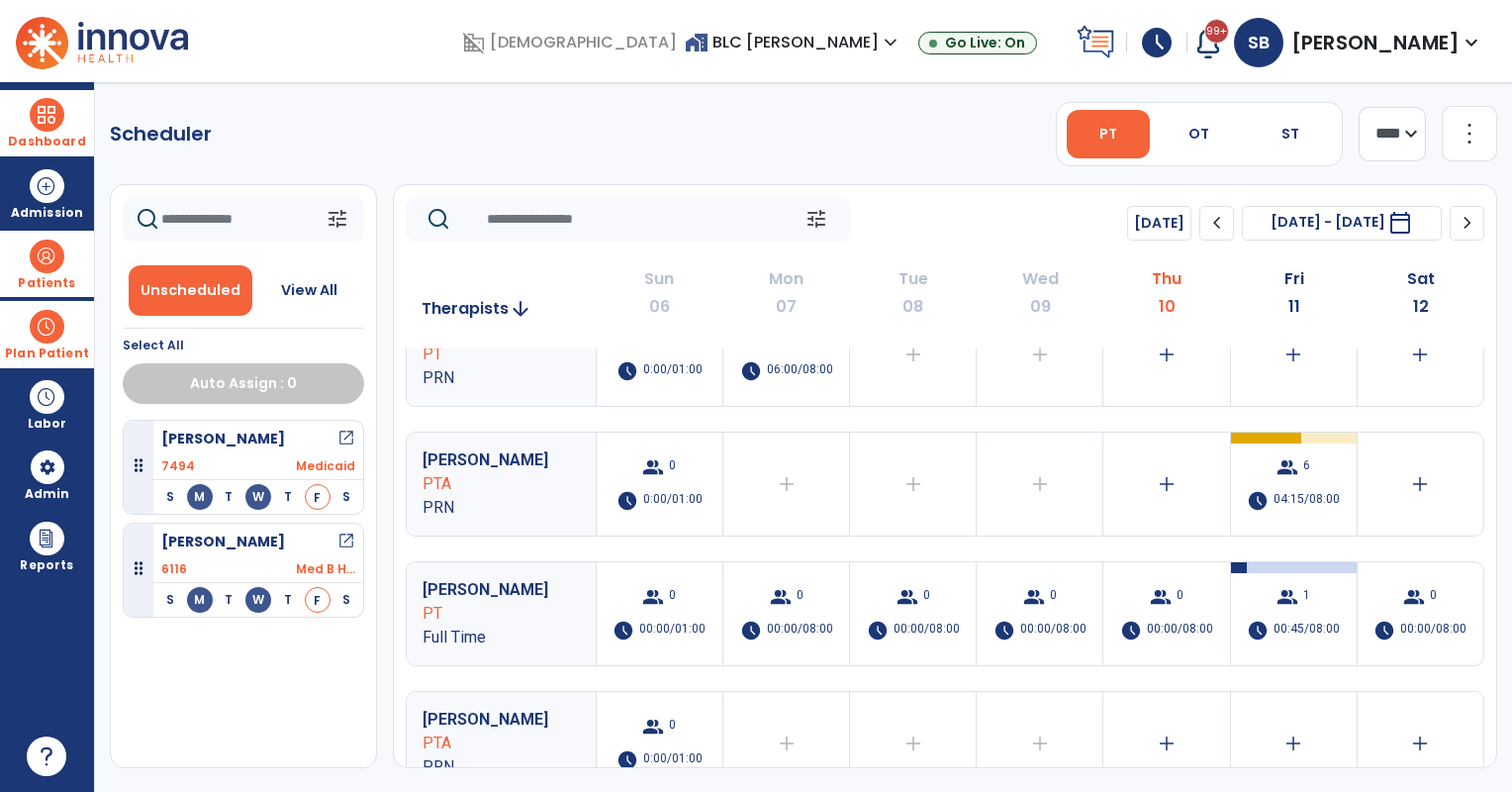 scroll, scrollTop: 990, scrollLeft: 0, axis: vertical 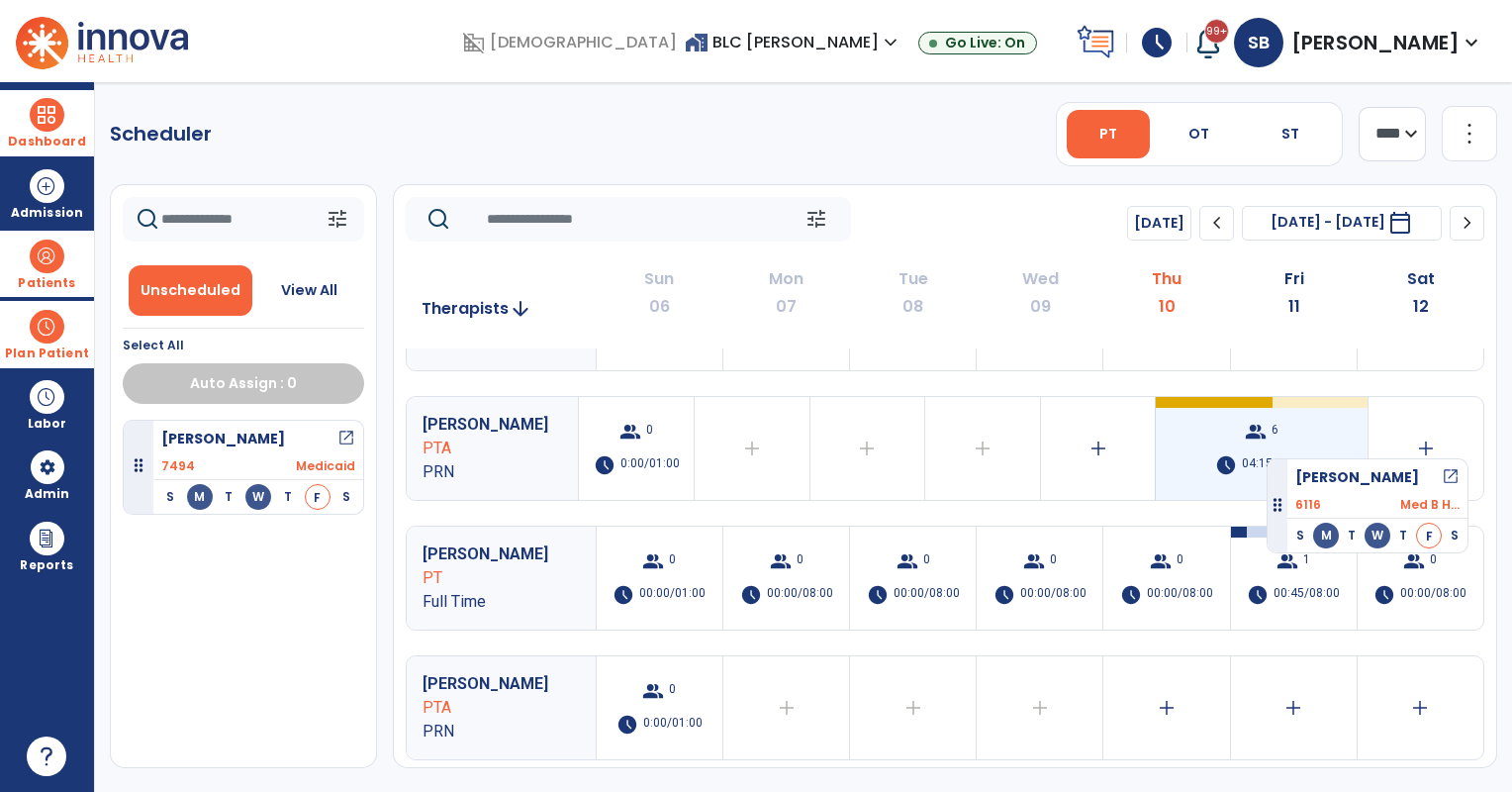 drag, startPoint x: 282, startPoint y: 564, endPoint x: 1179, endPoint y: 451, distance: 904.0896 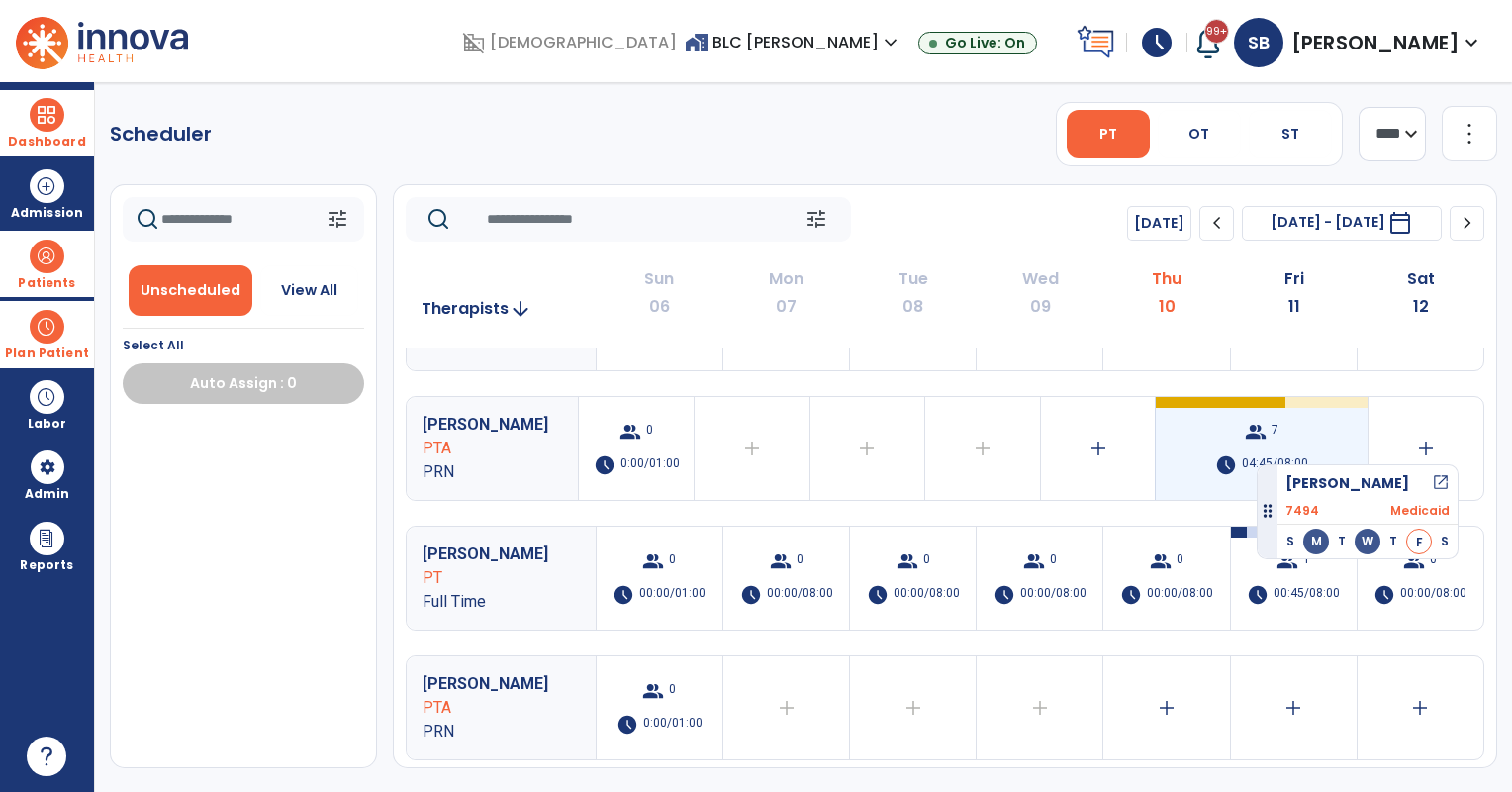 drag, startPoint x: 269, startPoint y: 455, endPoint x: 1268, endPoint y: 448, distance: 999.0245 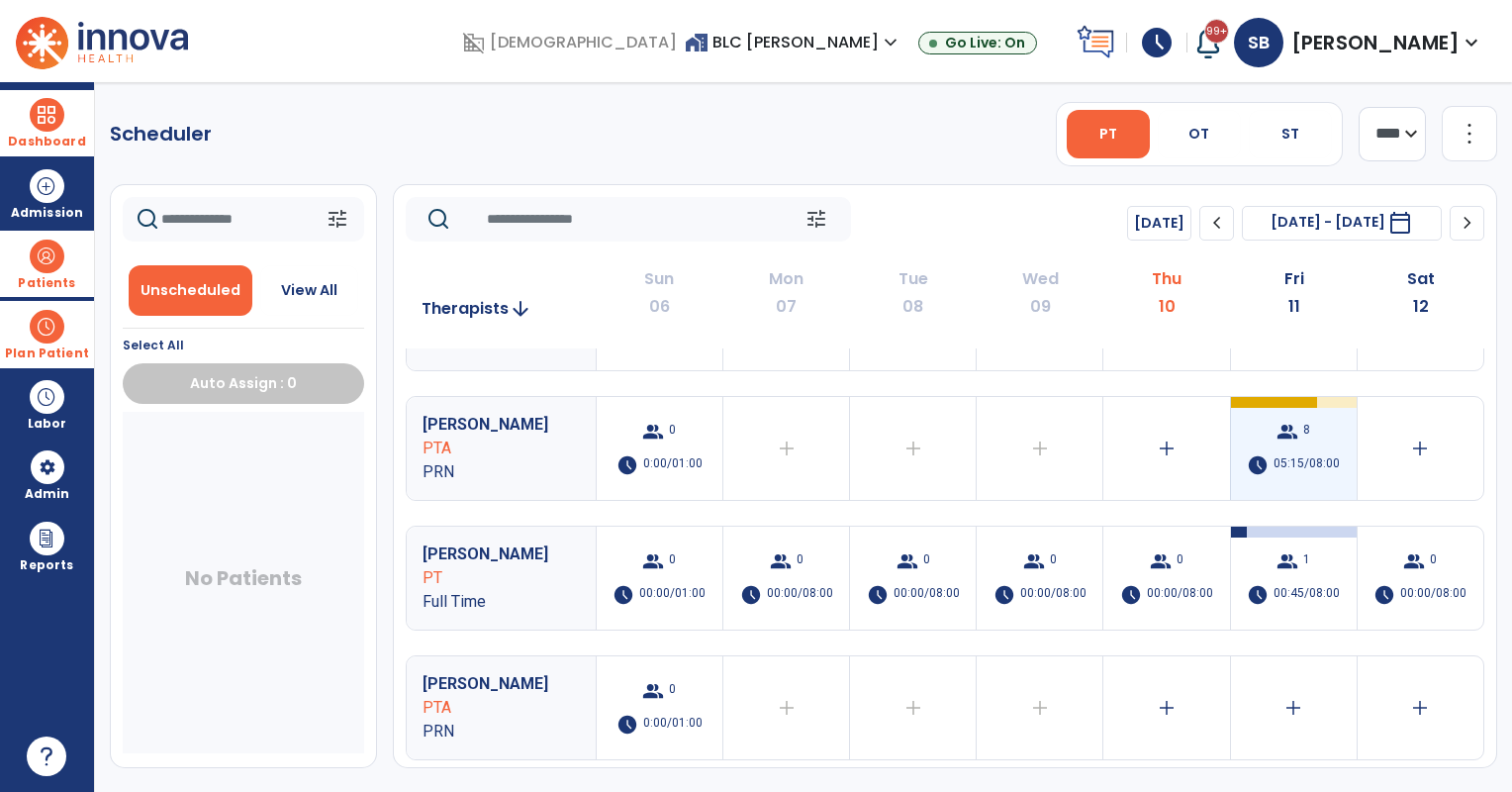 click on "05:15/08:00" at bounding box center [1306, 465] 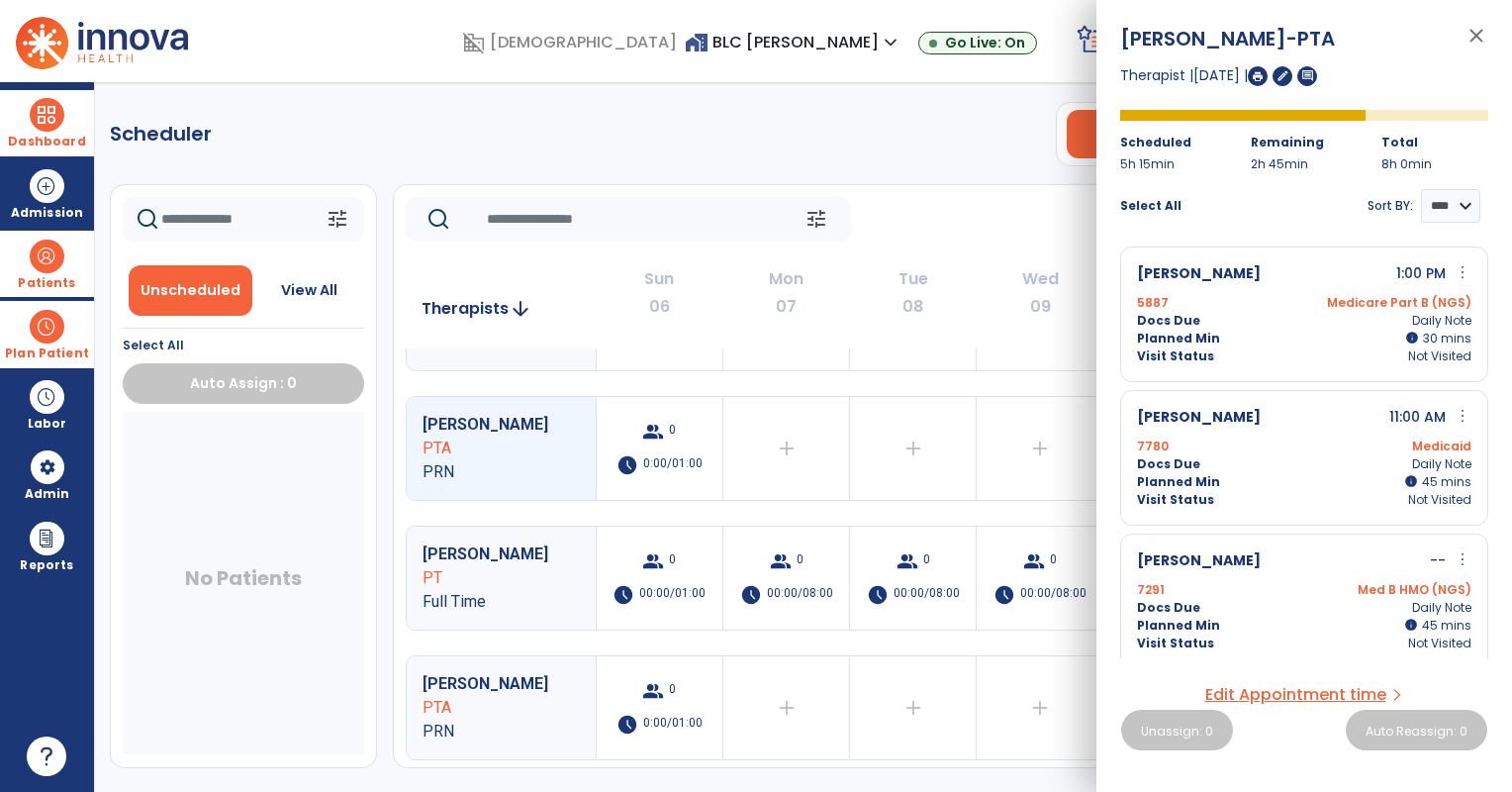 click on "more_vert" at bounding box center (1463, 272) 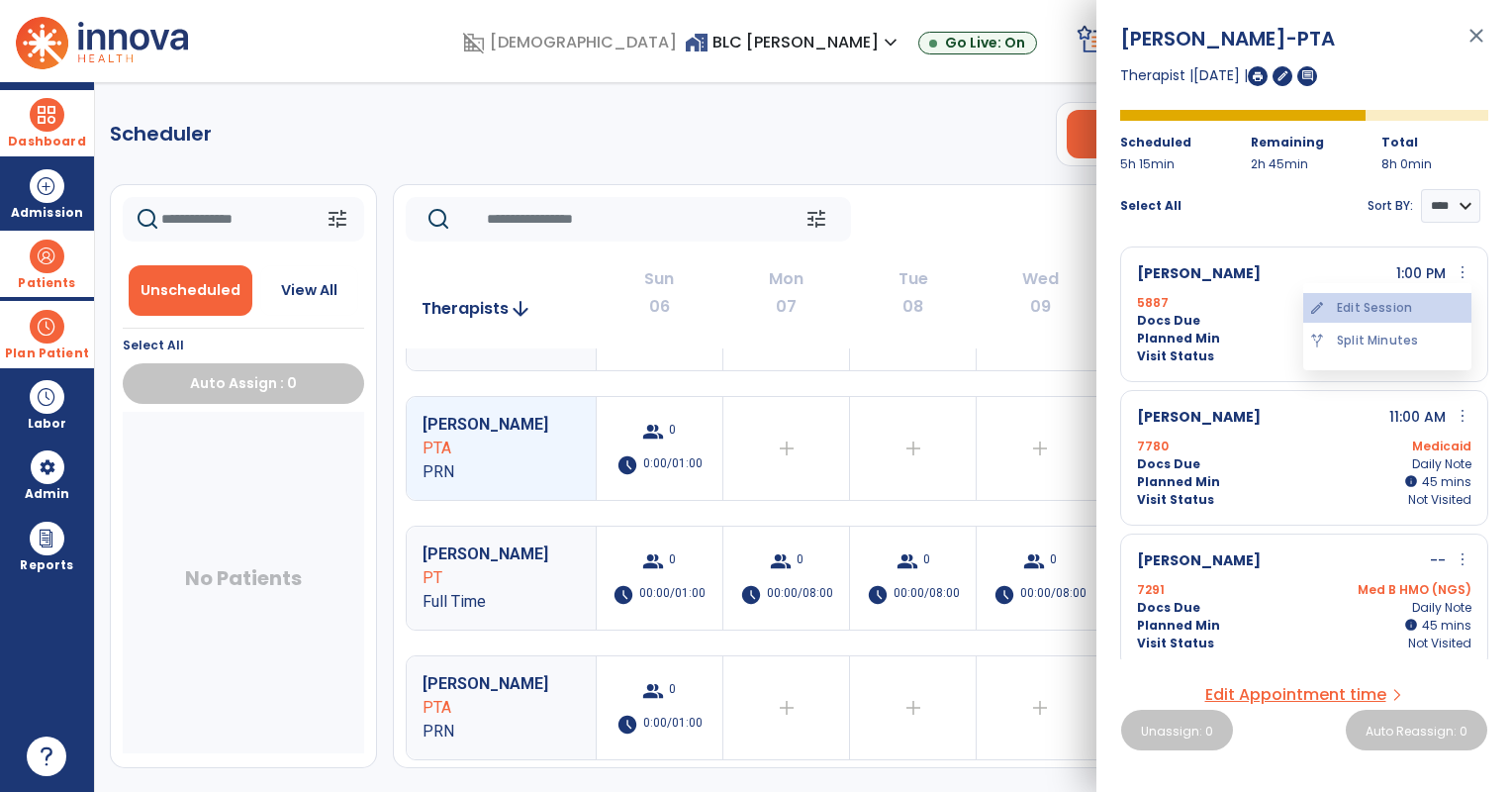 click on "edit   Edit Session" at bounding box center (1387, 308) 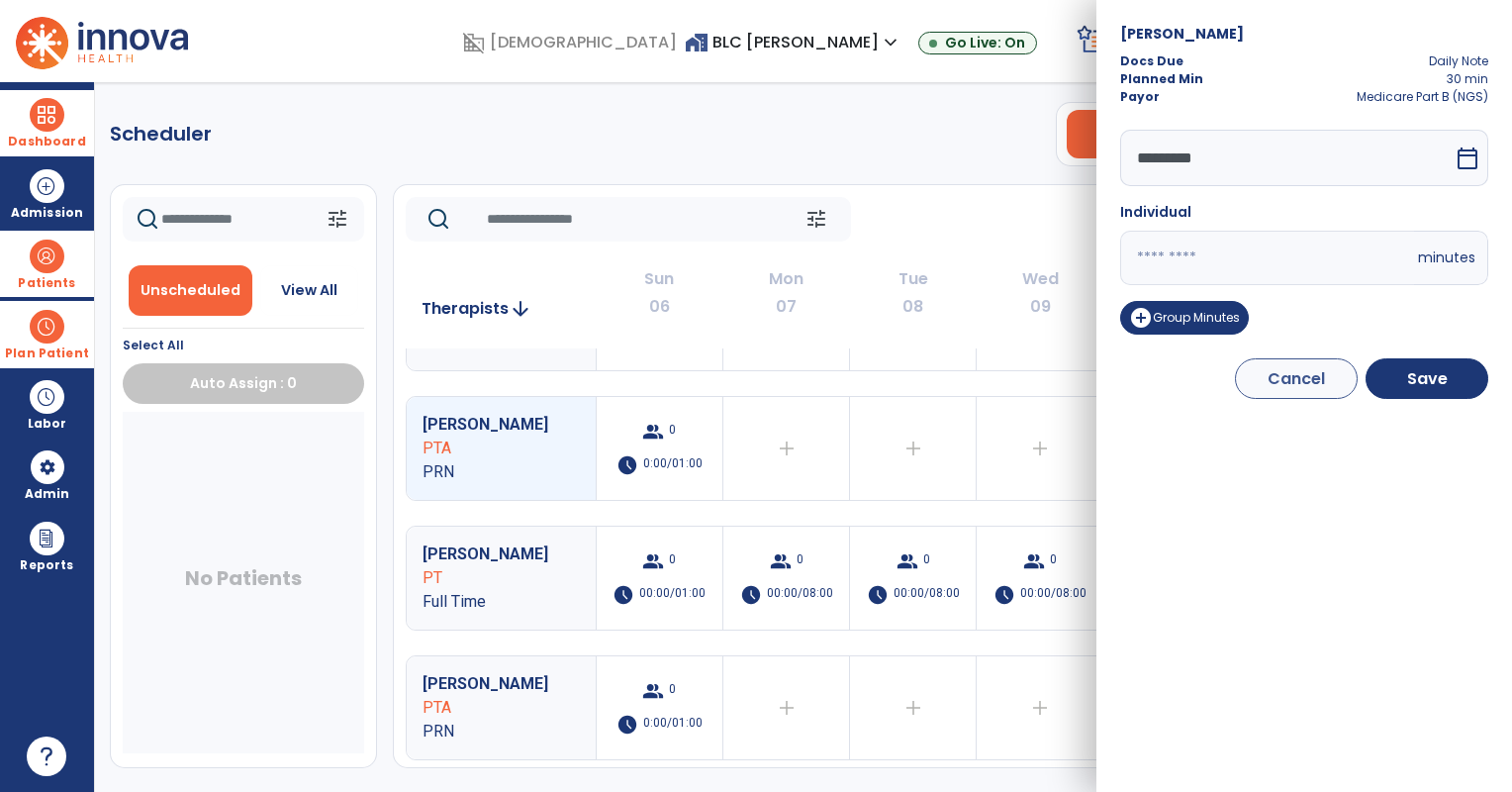 drag, startPoint x: 1117, startPoint y: 254, endPoint x: 1022, endPoint y: 248, distance: 95.18929 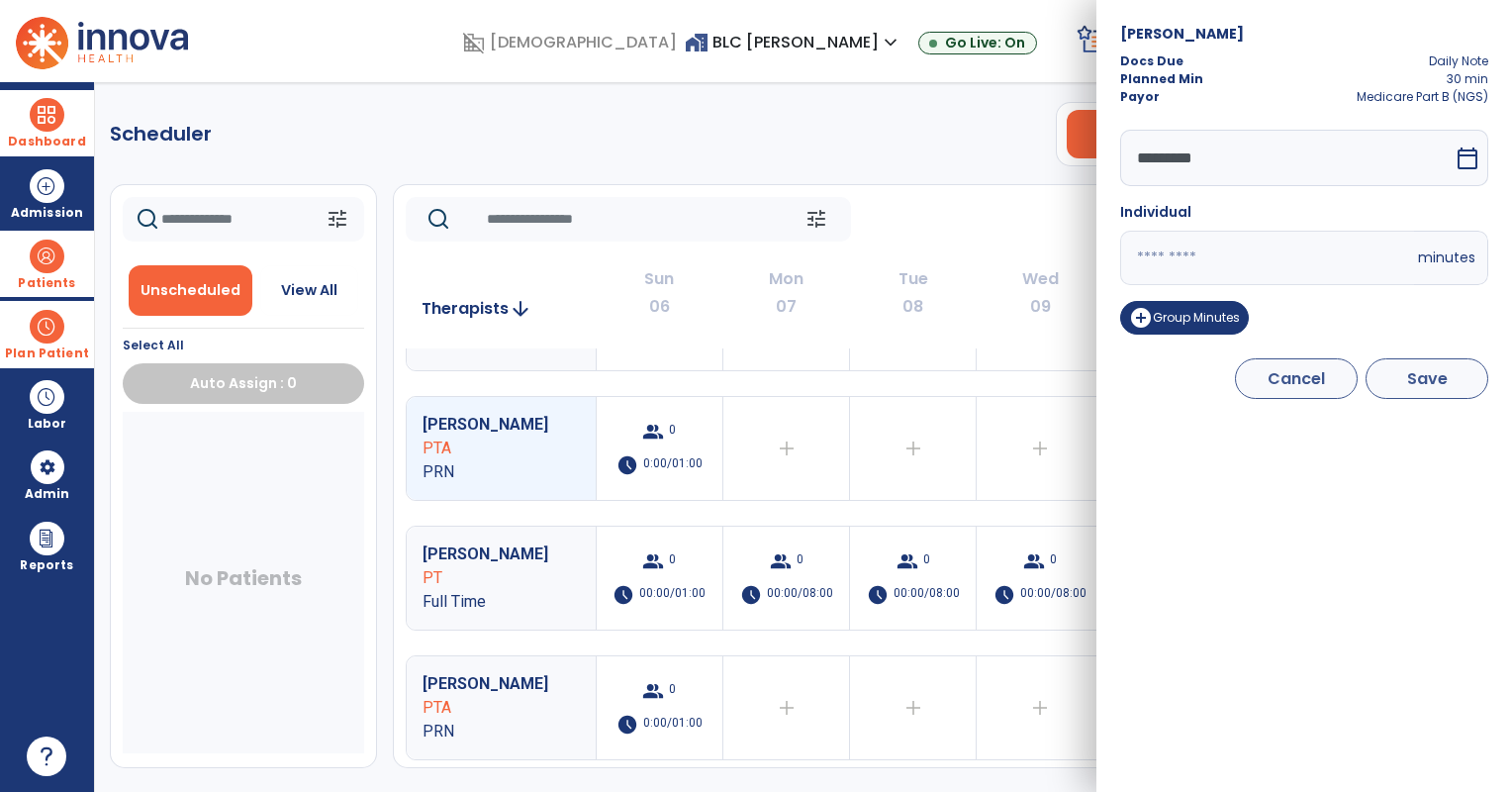 type on "**" 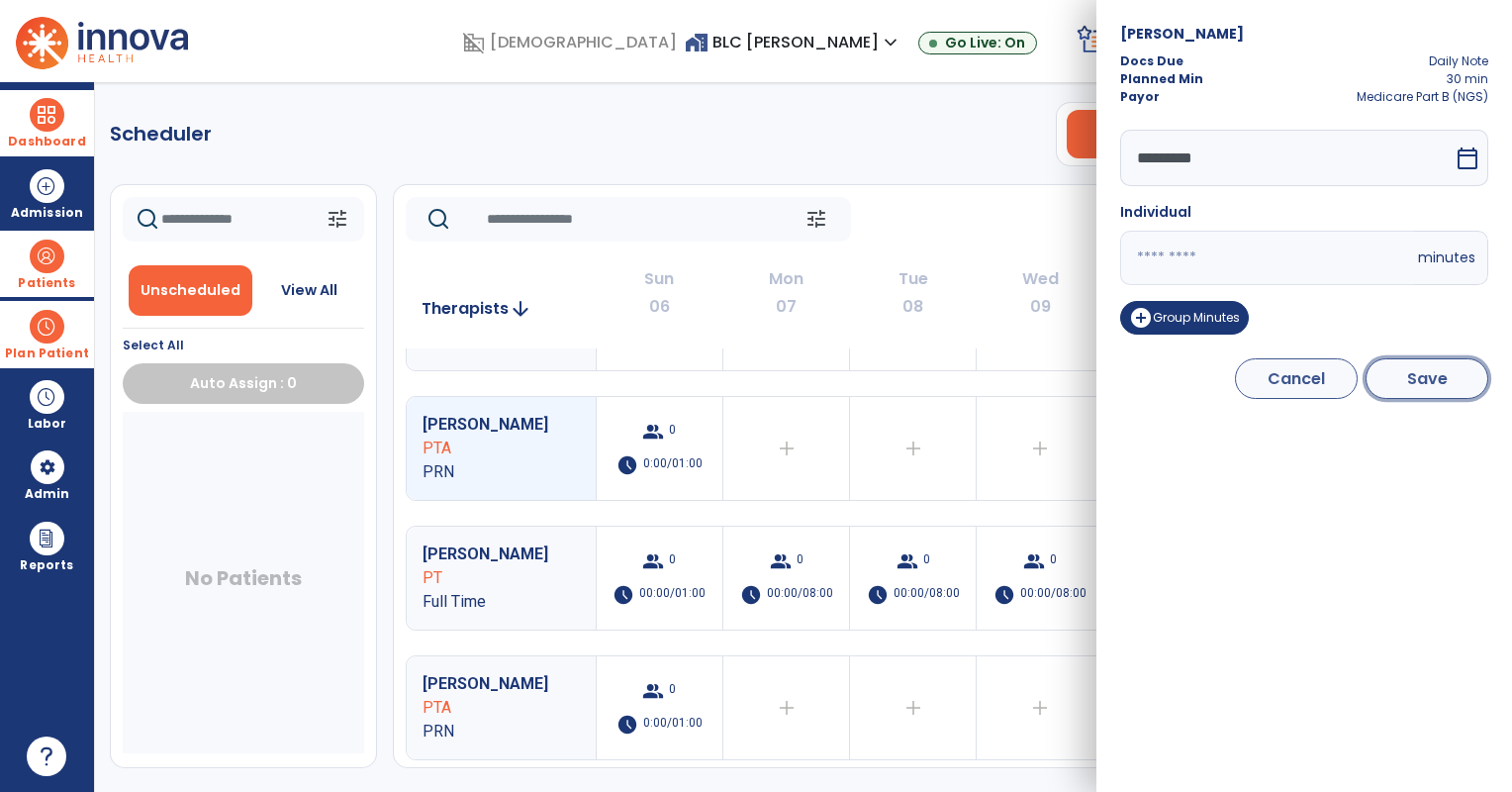 click on "Save" at bounding box center [1427, 378] 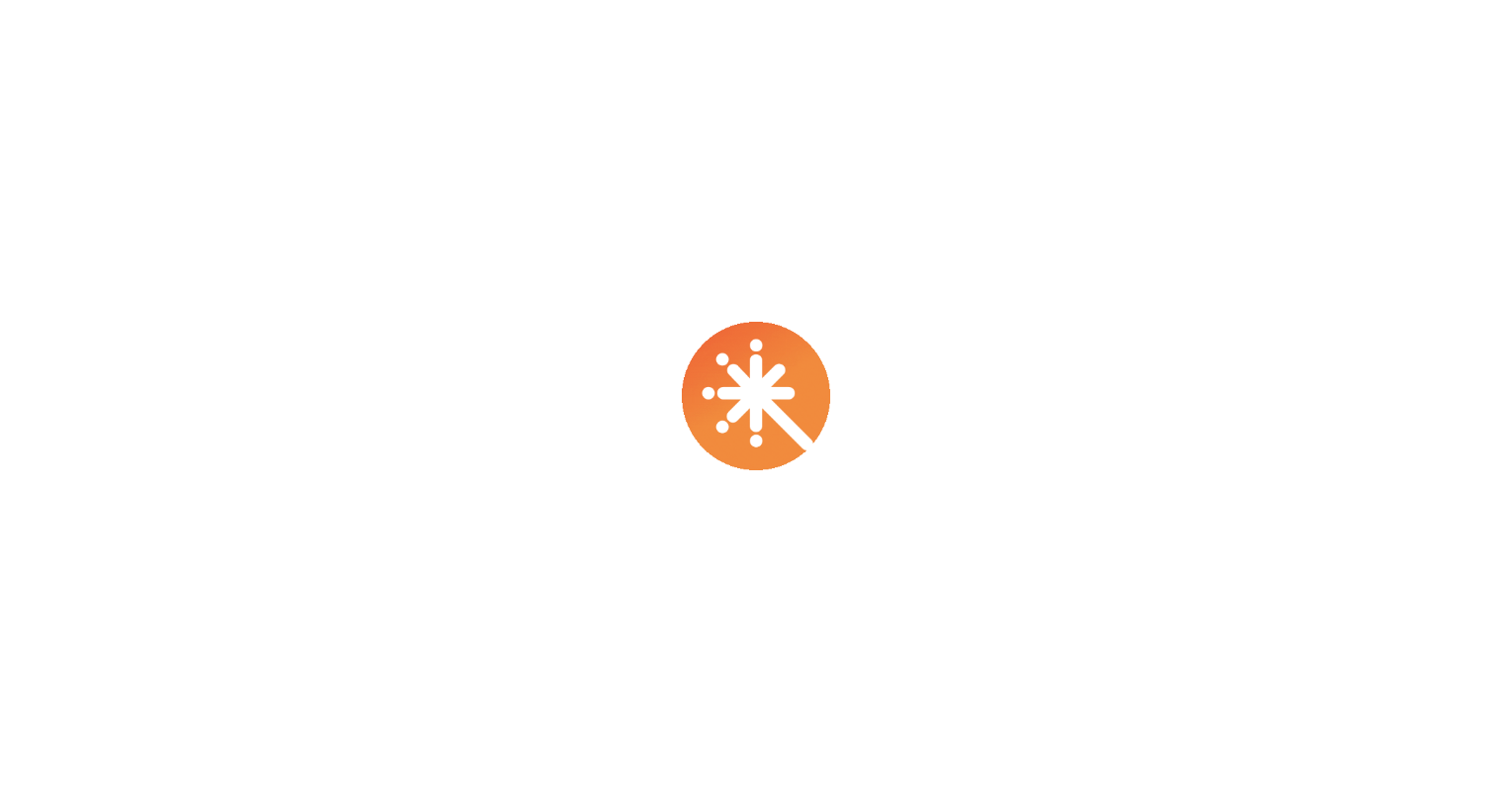 scroll, scrollTop: 0, scrollLeft: 0, axis: both 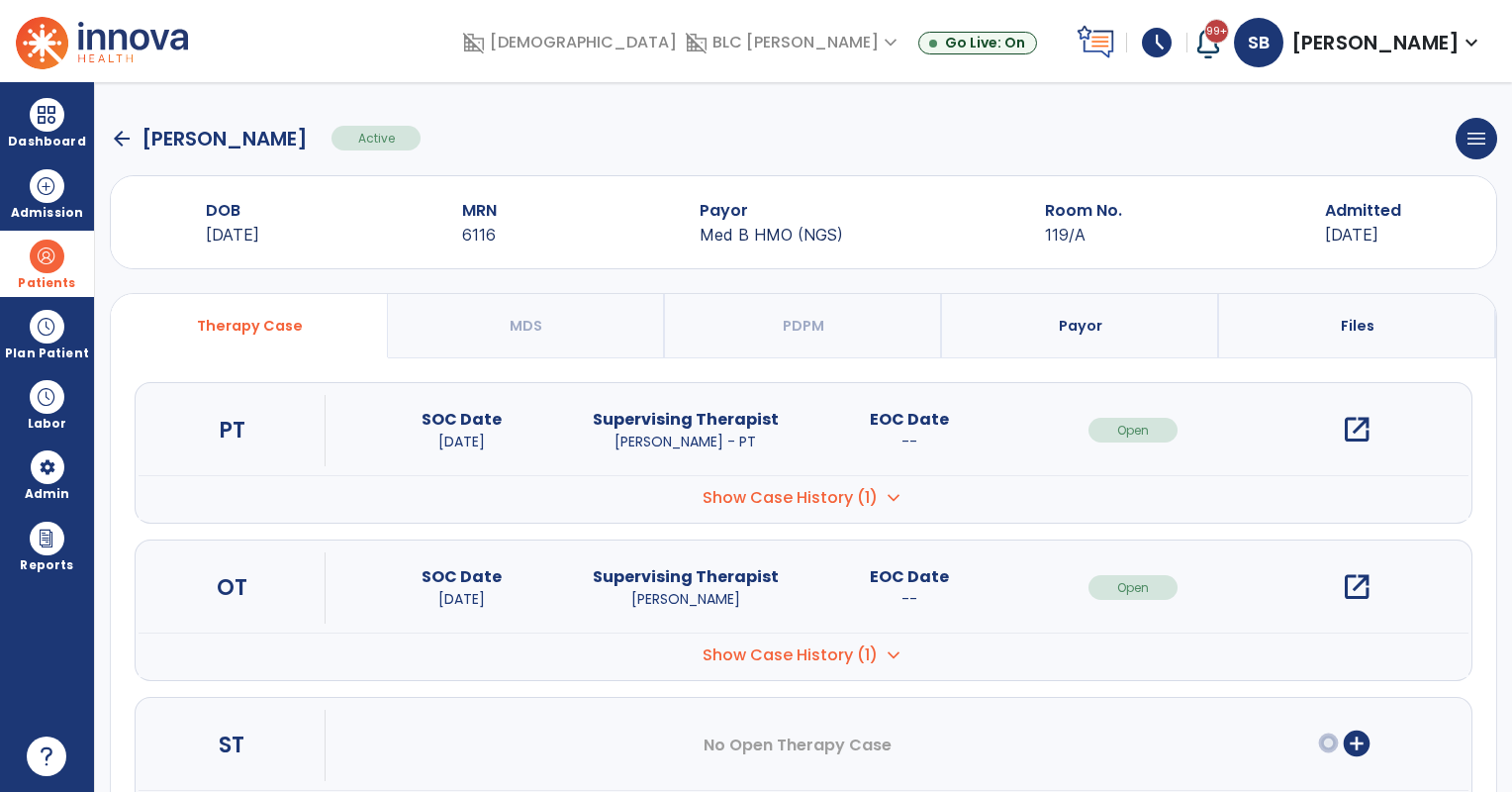 drag, startPoint x: 51, startPoint y: 259, endPoint x: 68, endPoint y: 258, distance: 17.029386 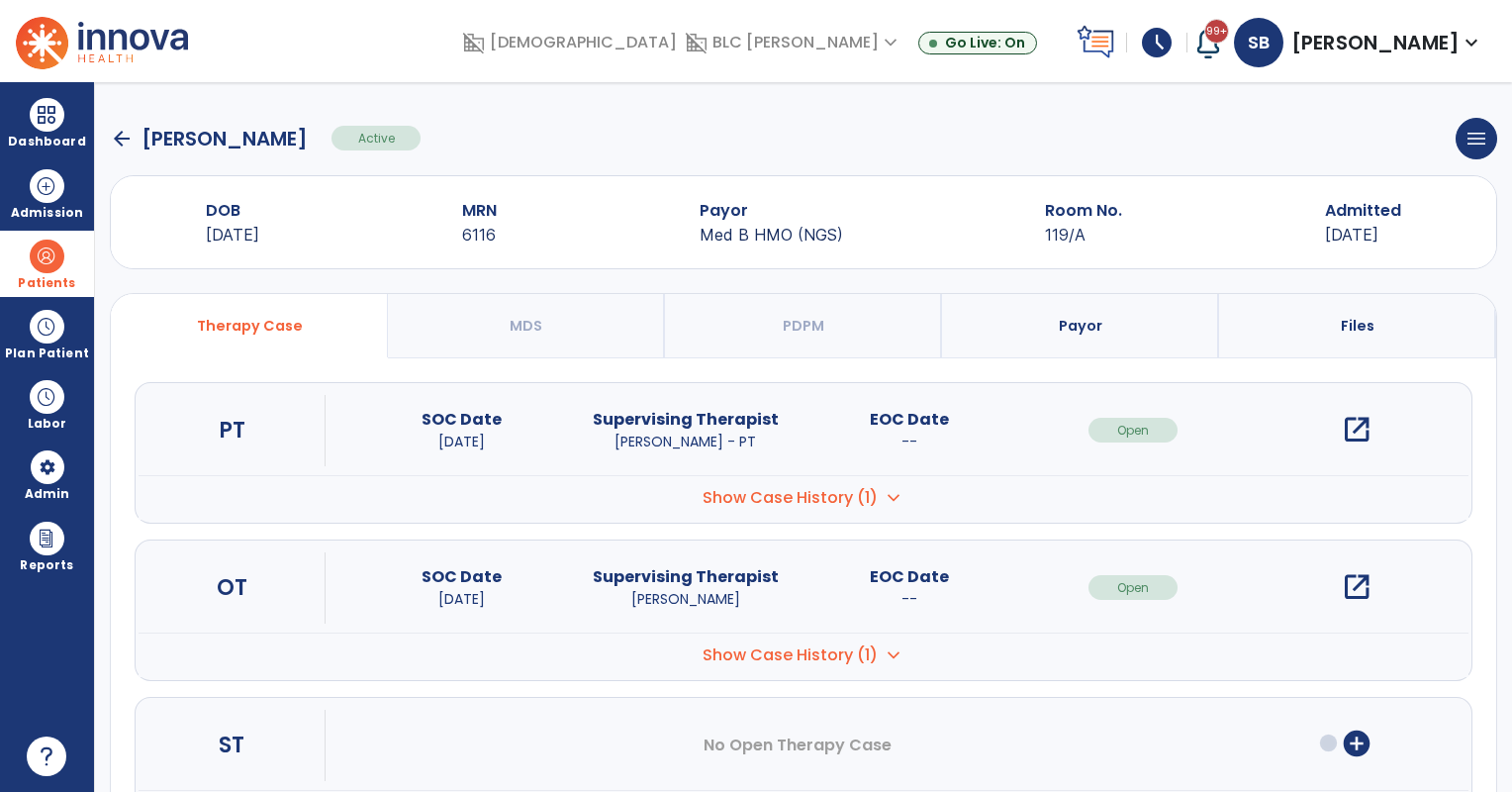 click at bounding box center [47, 256] 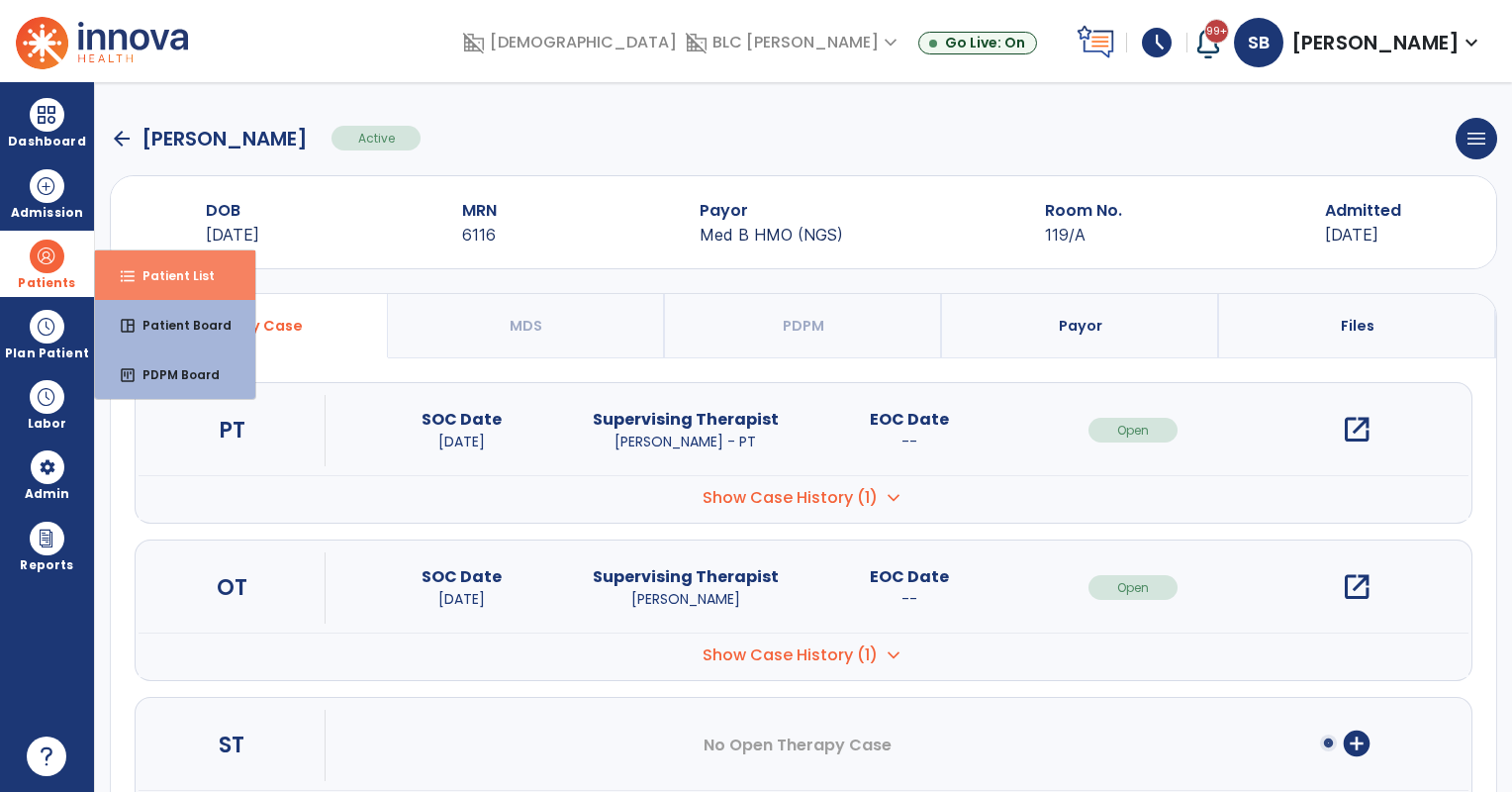 click on "format_list_bulleted" at bounding box center [128, 276] 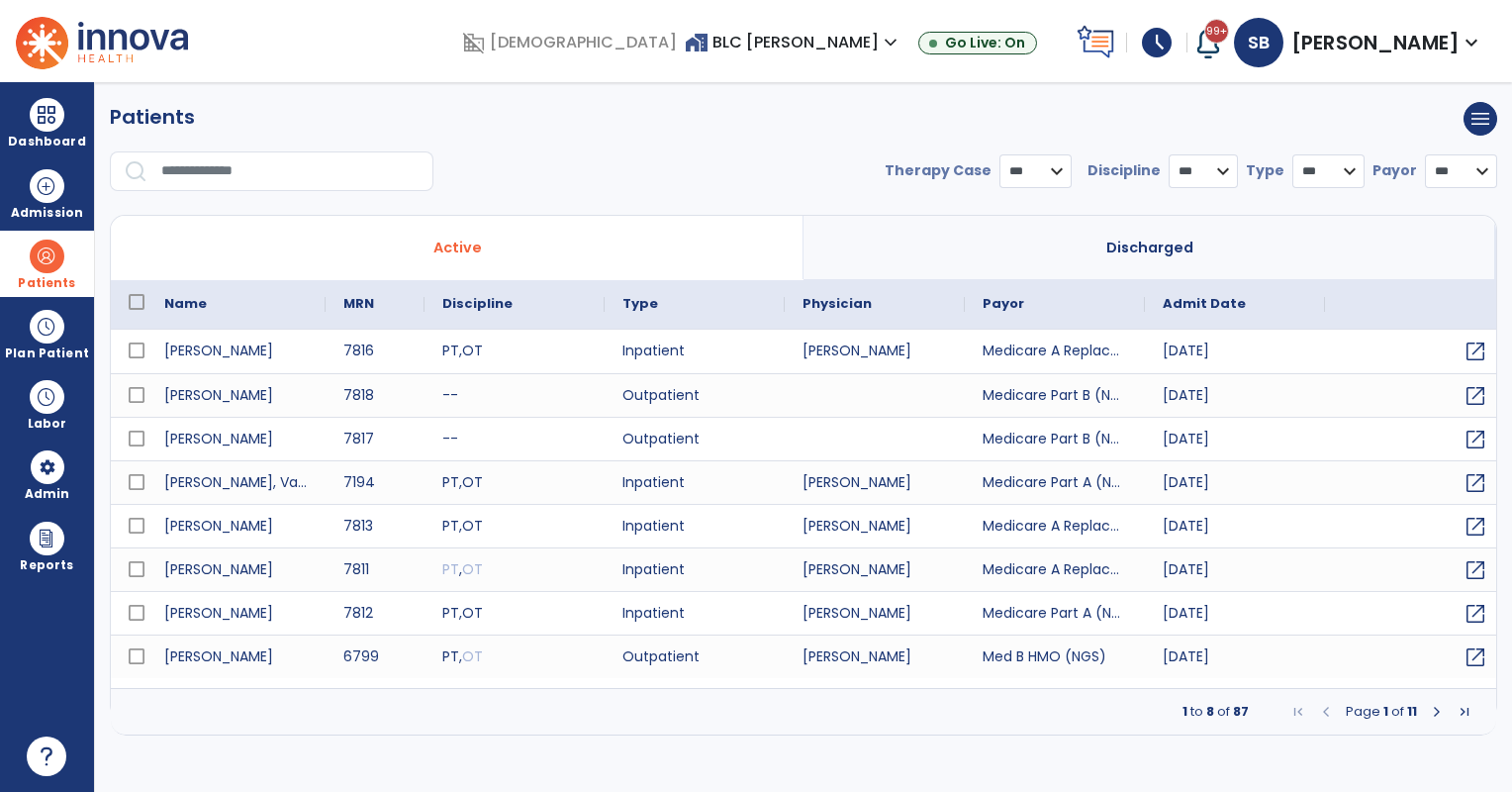 select on "***" 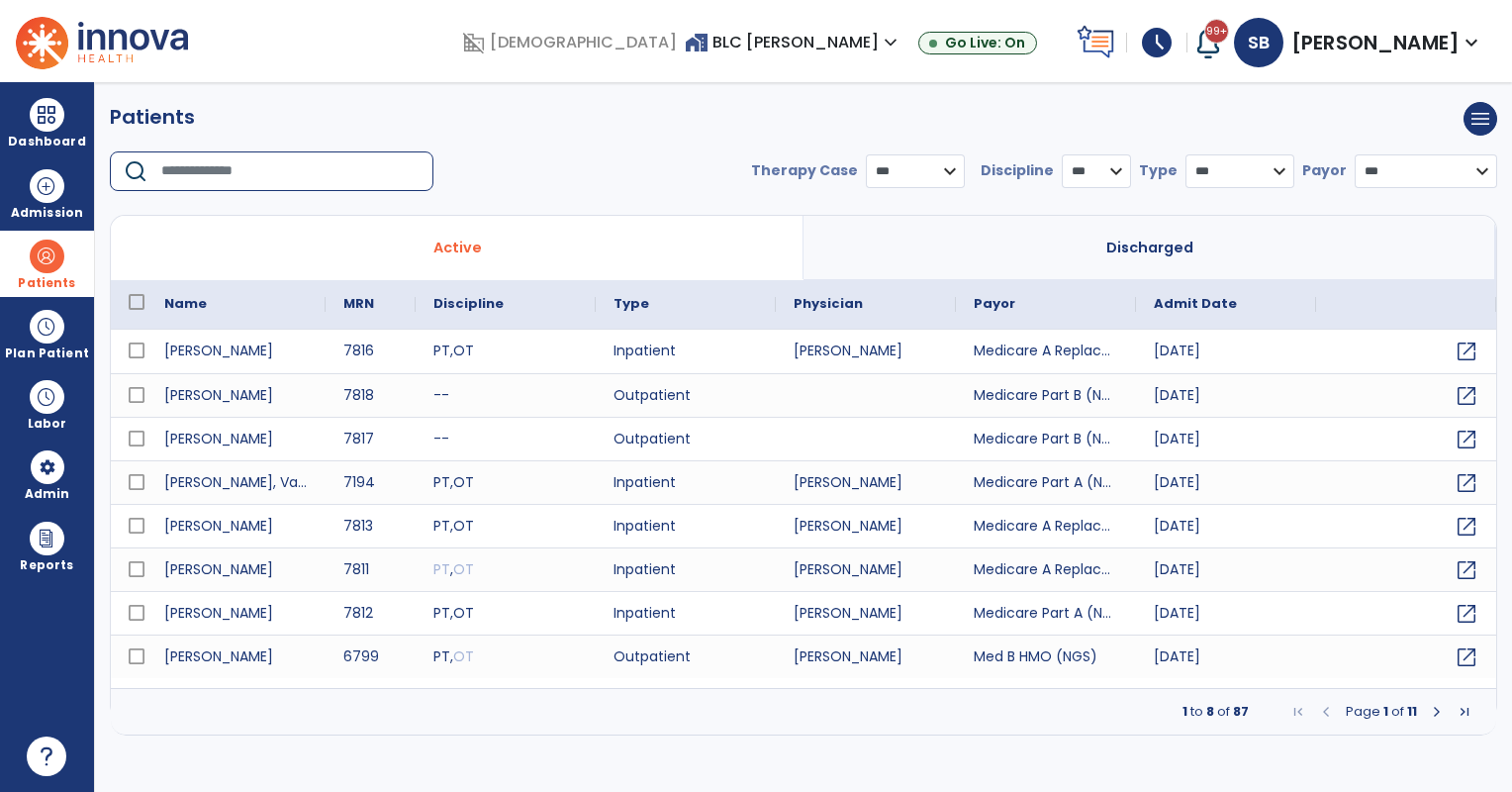 click at bounding box center (290, 171) 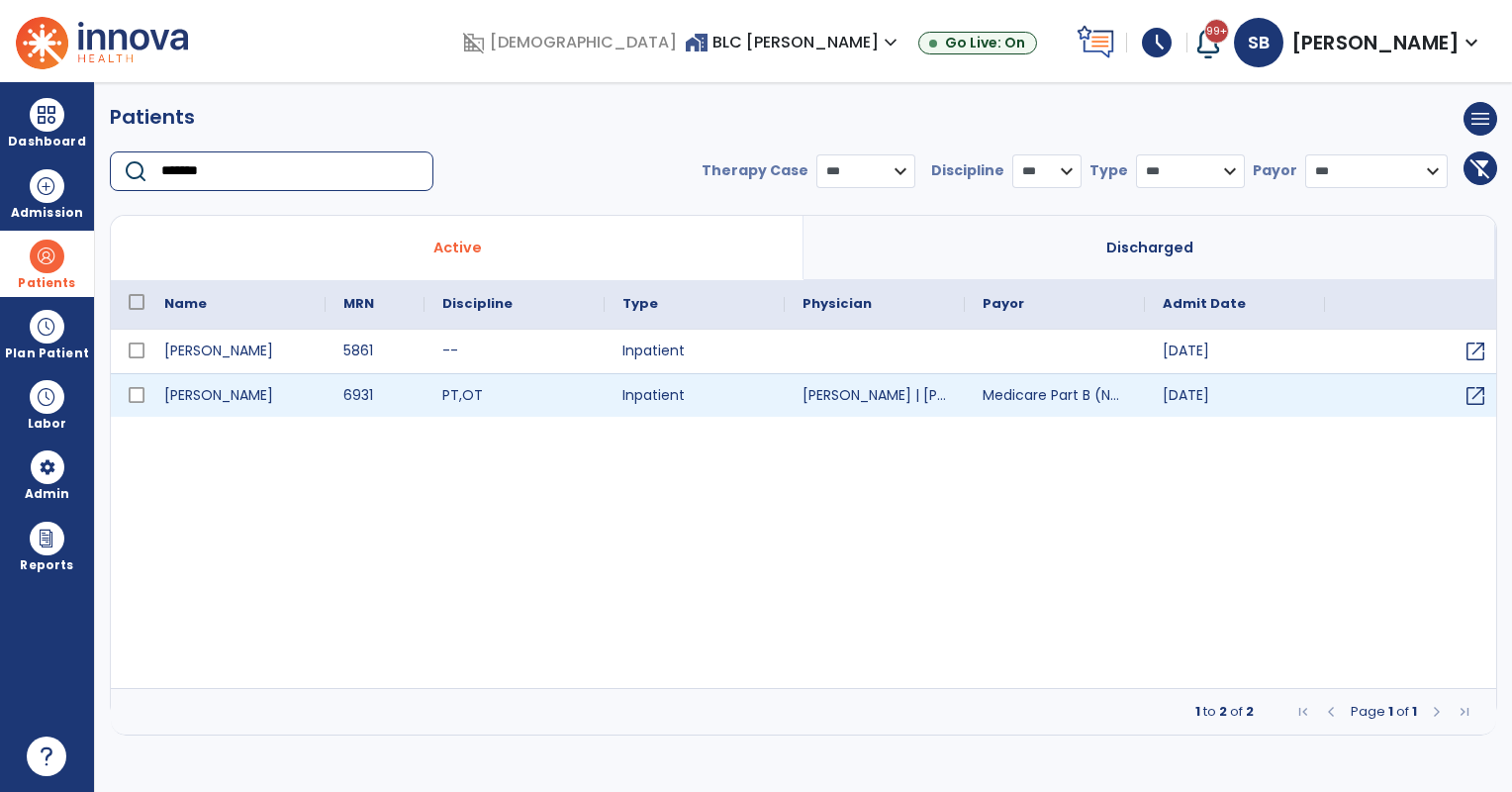 type on "*******" 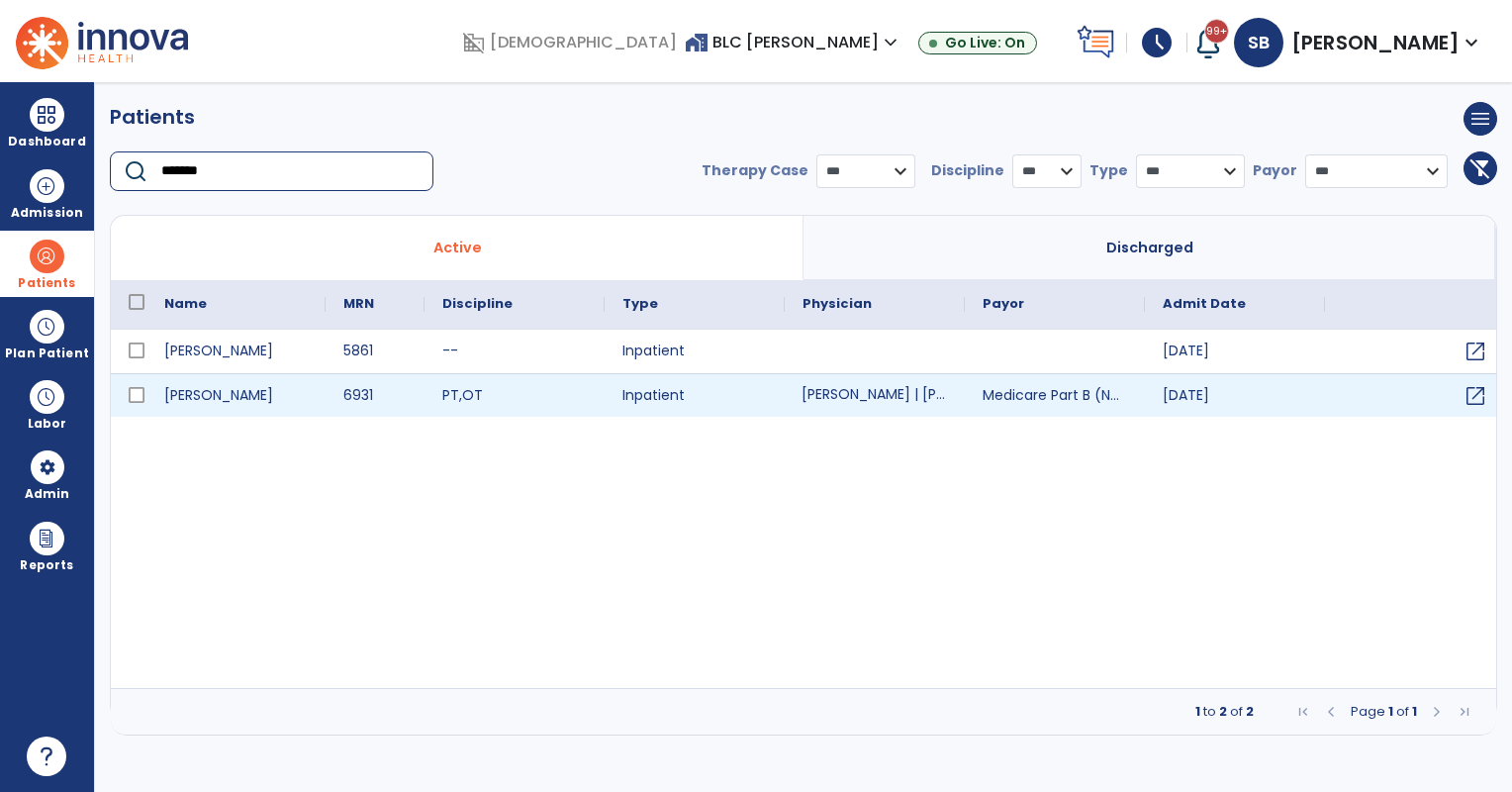 click on "[PERSON_NAME] | [PERSON_NAME]" at bounding box center [875, 395] 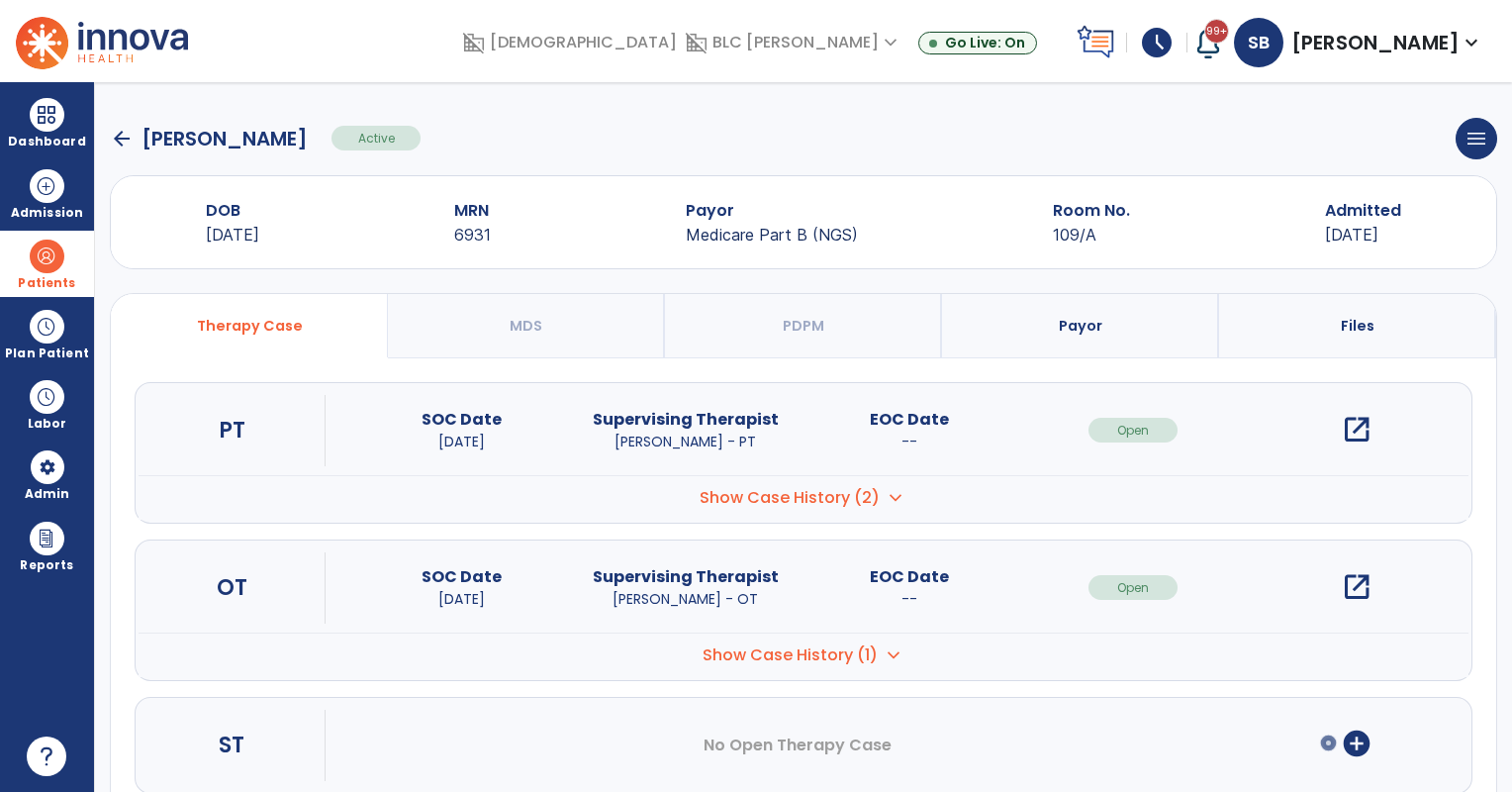 click on "open_in_new" at bounding box center [1357, 430] 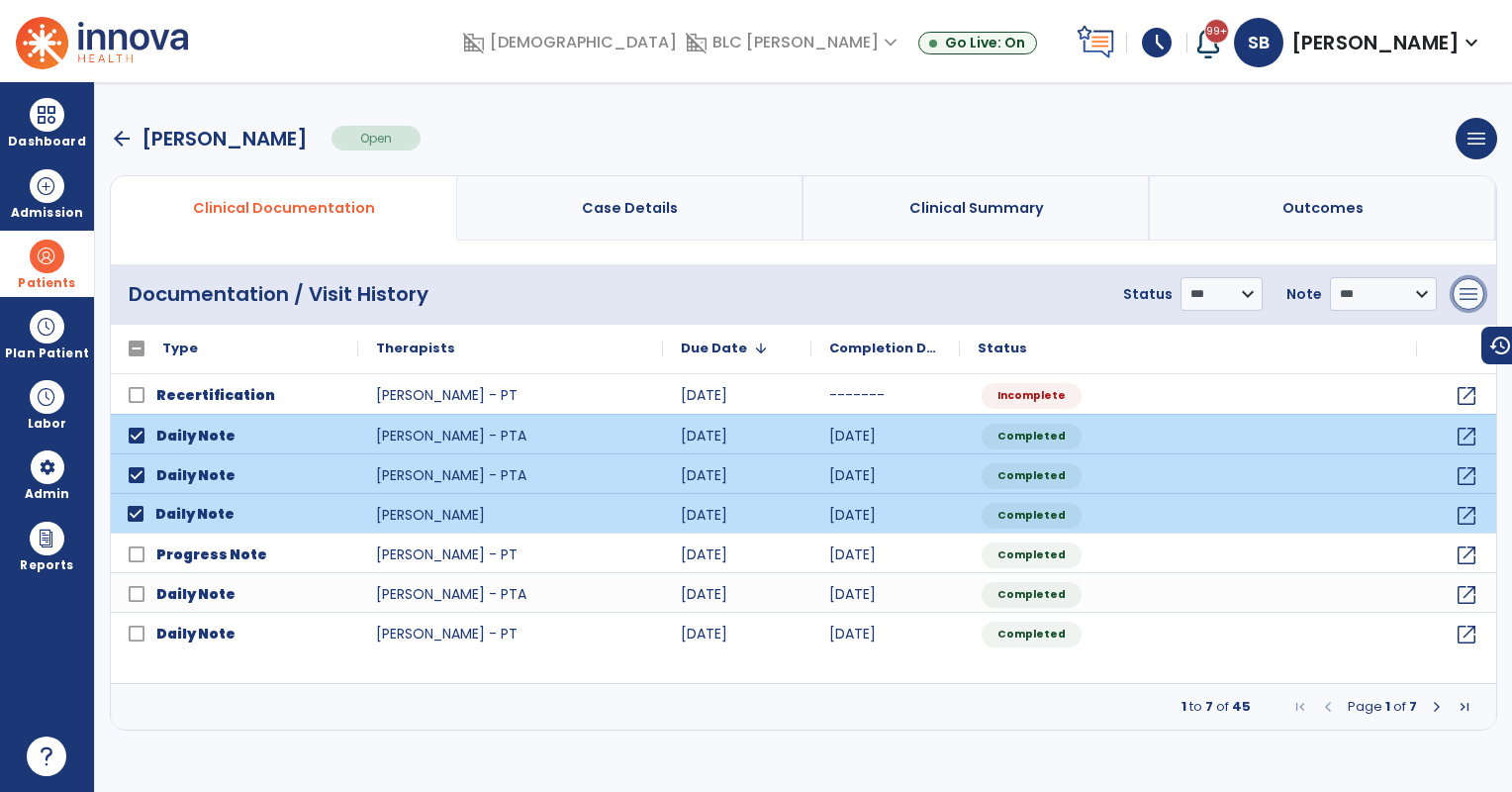 click on "menu" at bounding box center (1468, 294) 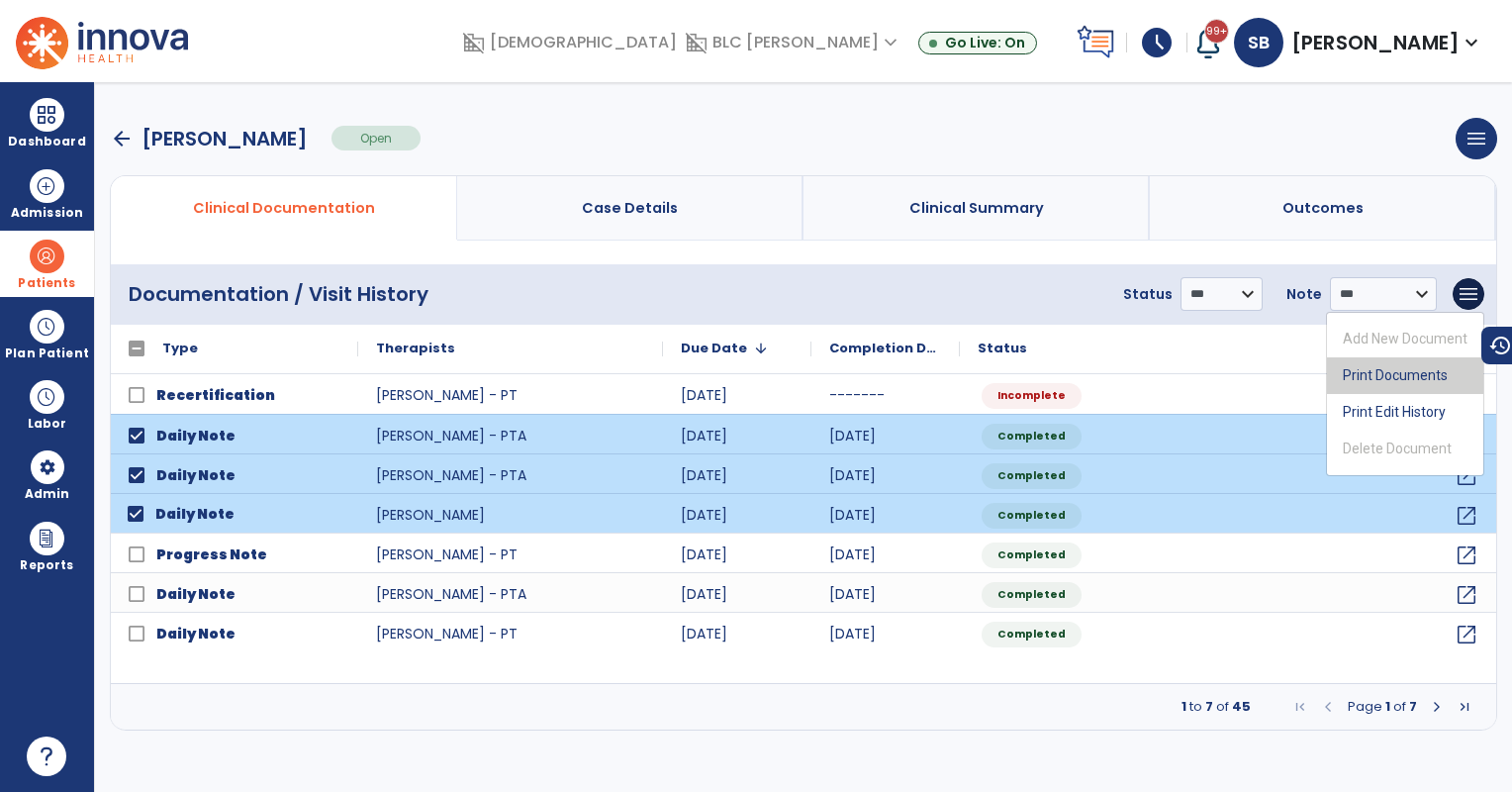 click on "Print Documents" at bounding box center (1405, 375) 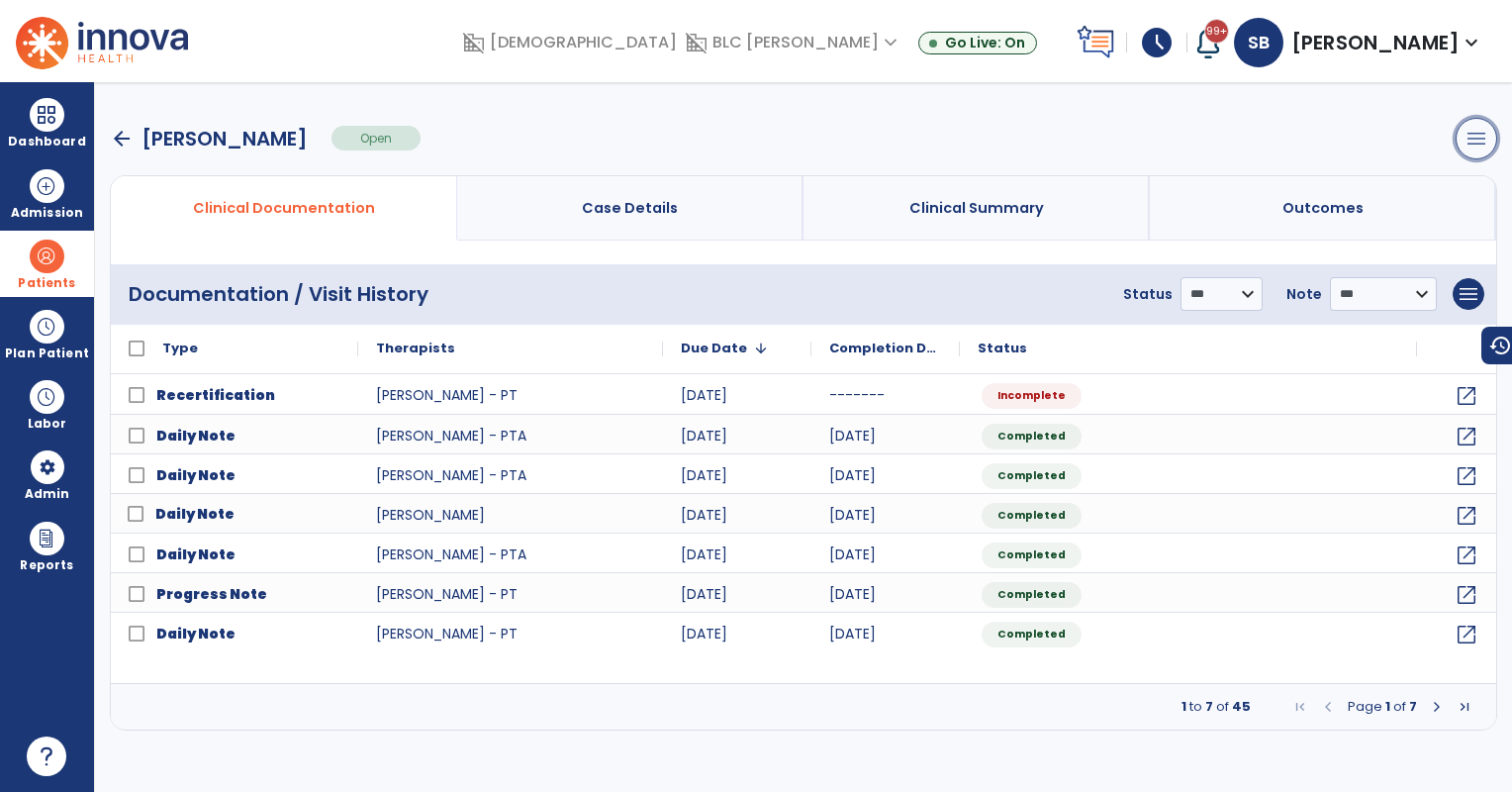 click on "menu" at bounding box center (1476, 139) 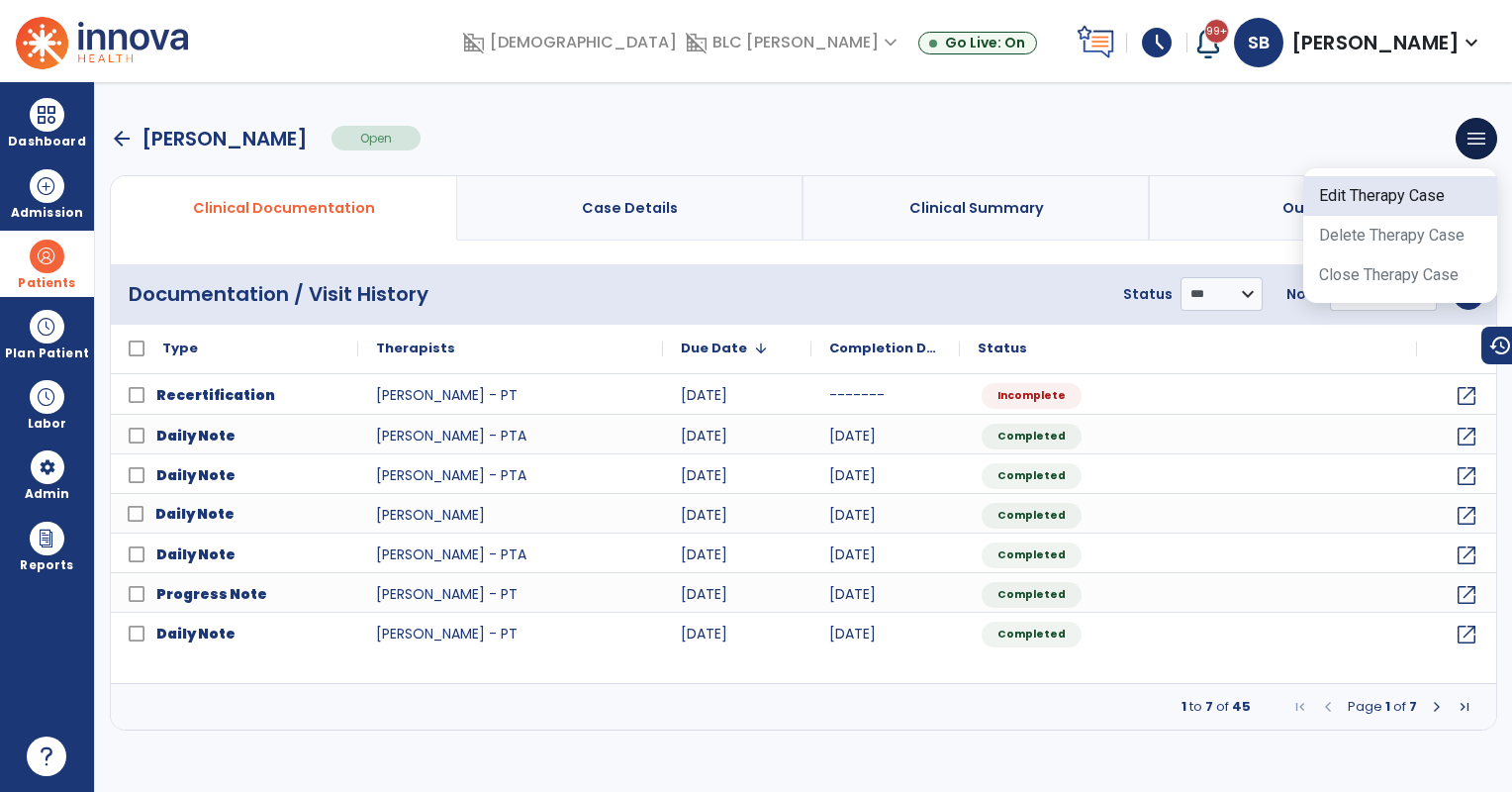 click on "Edit Therapy Case" at bounding box center (1400, 196) 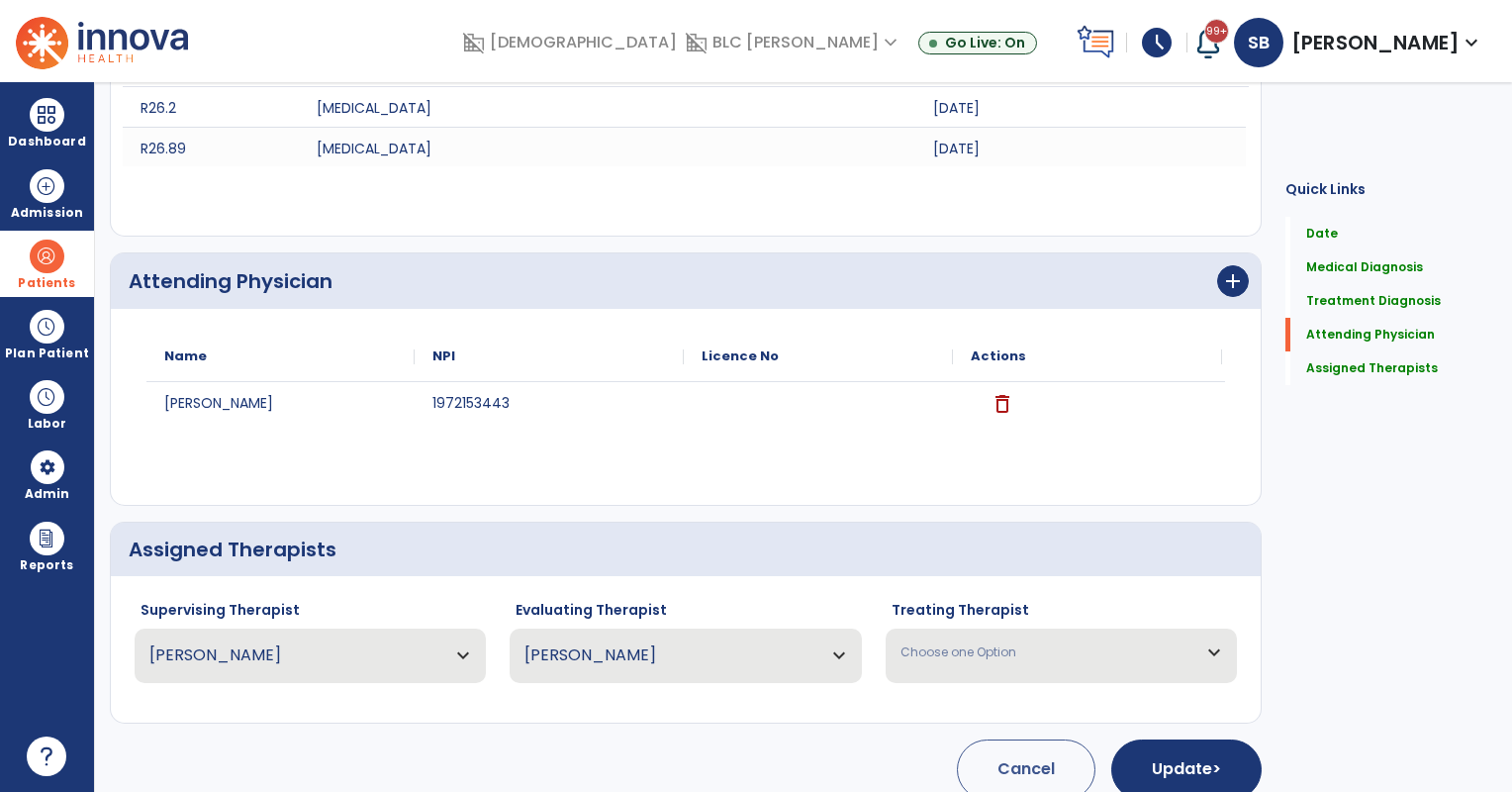 scroll, scrollTop: 2054, scrollLeft: 0, axis: vertical 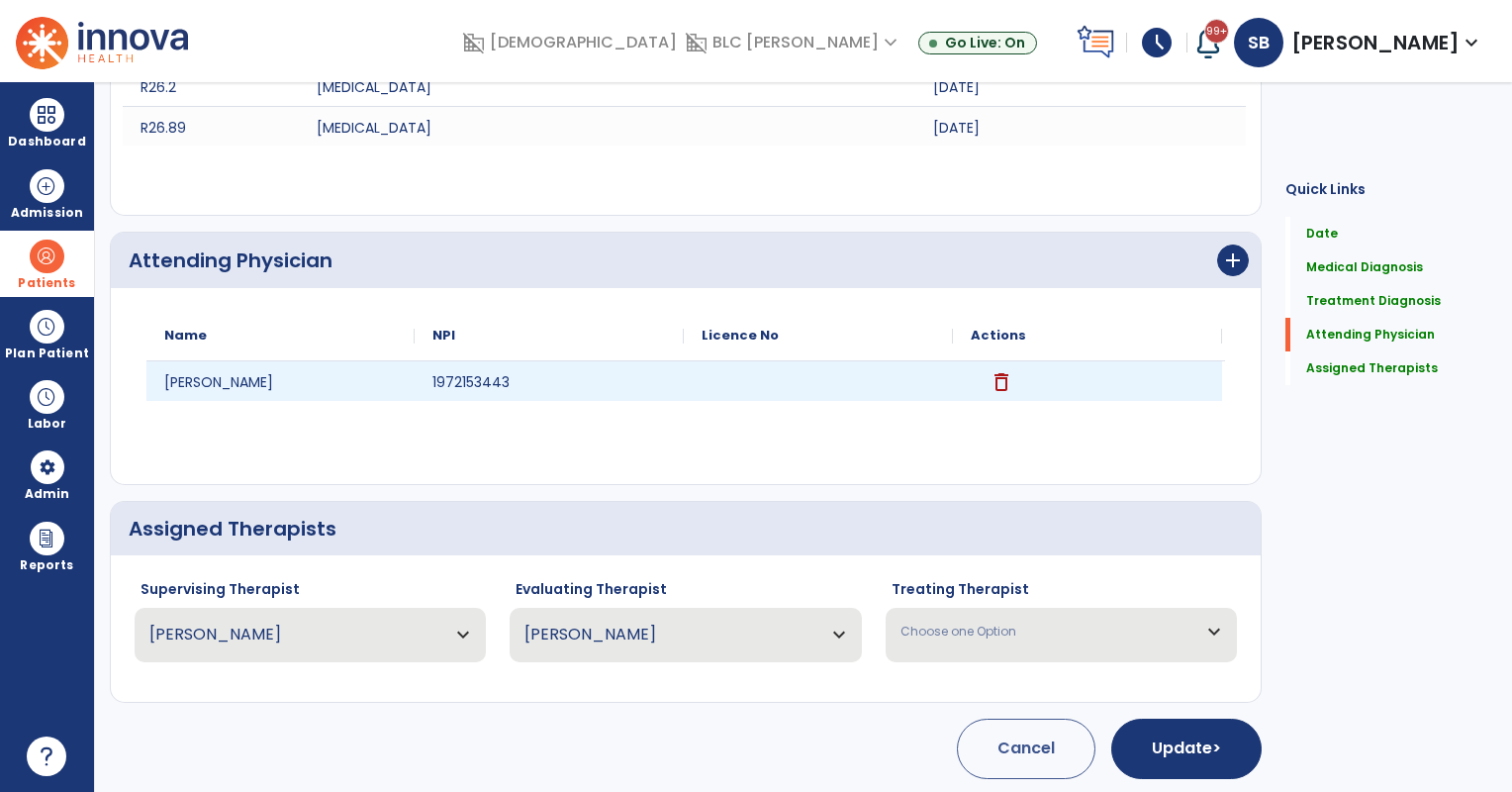 click on "delete" 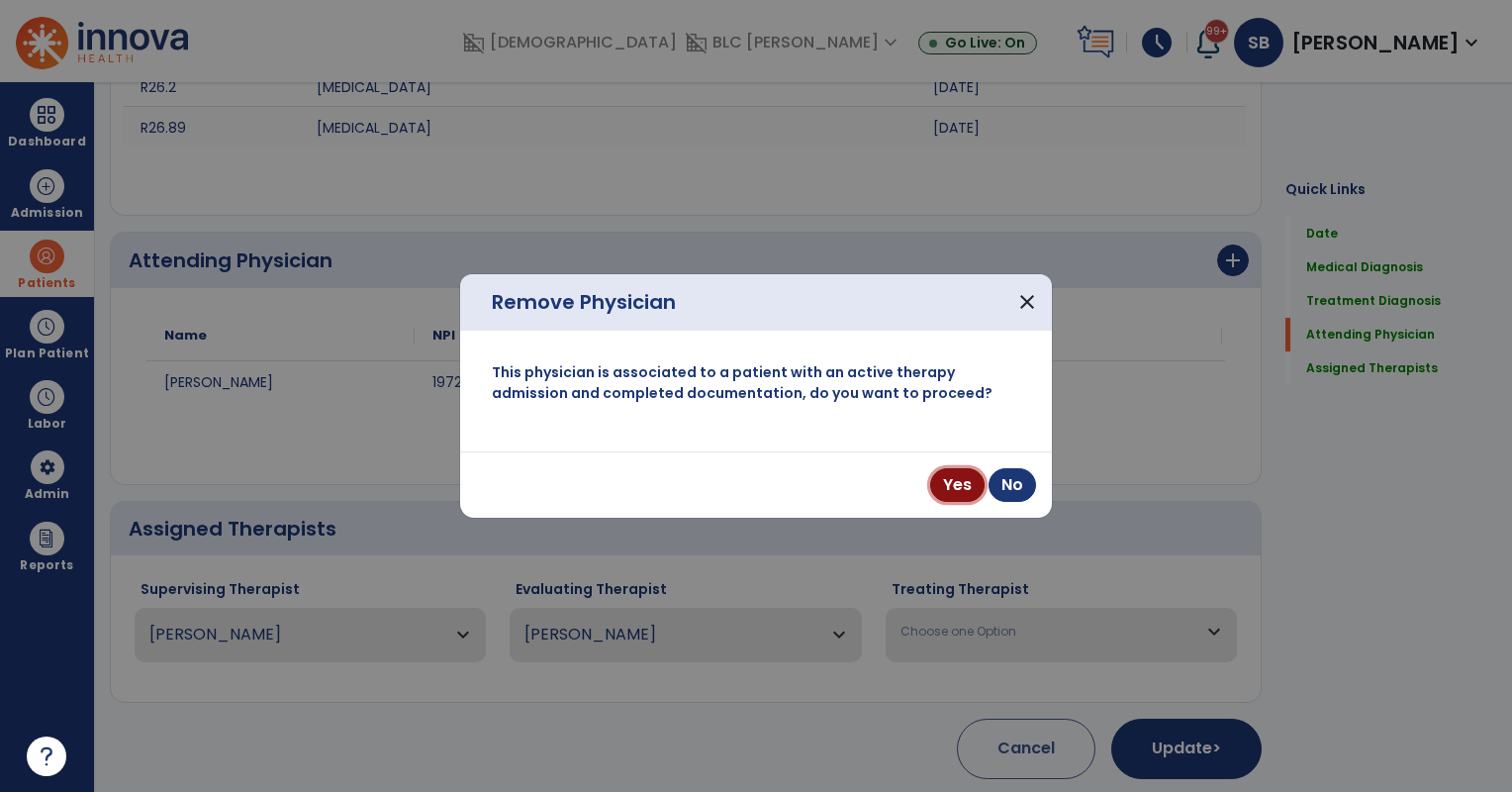 click on "Yes" at bounding box center [957, 485] 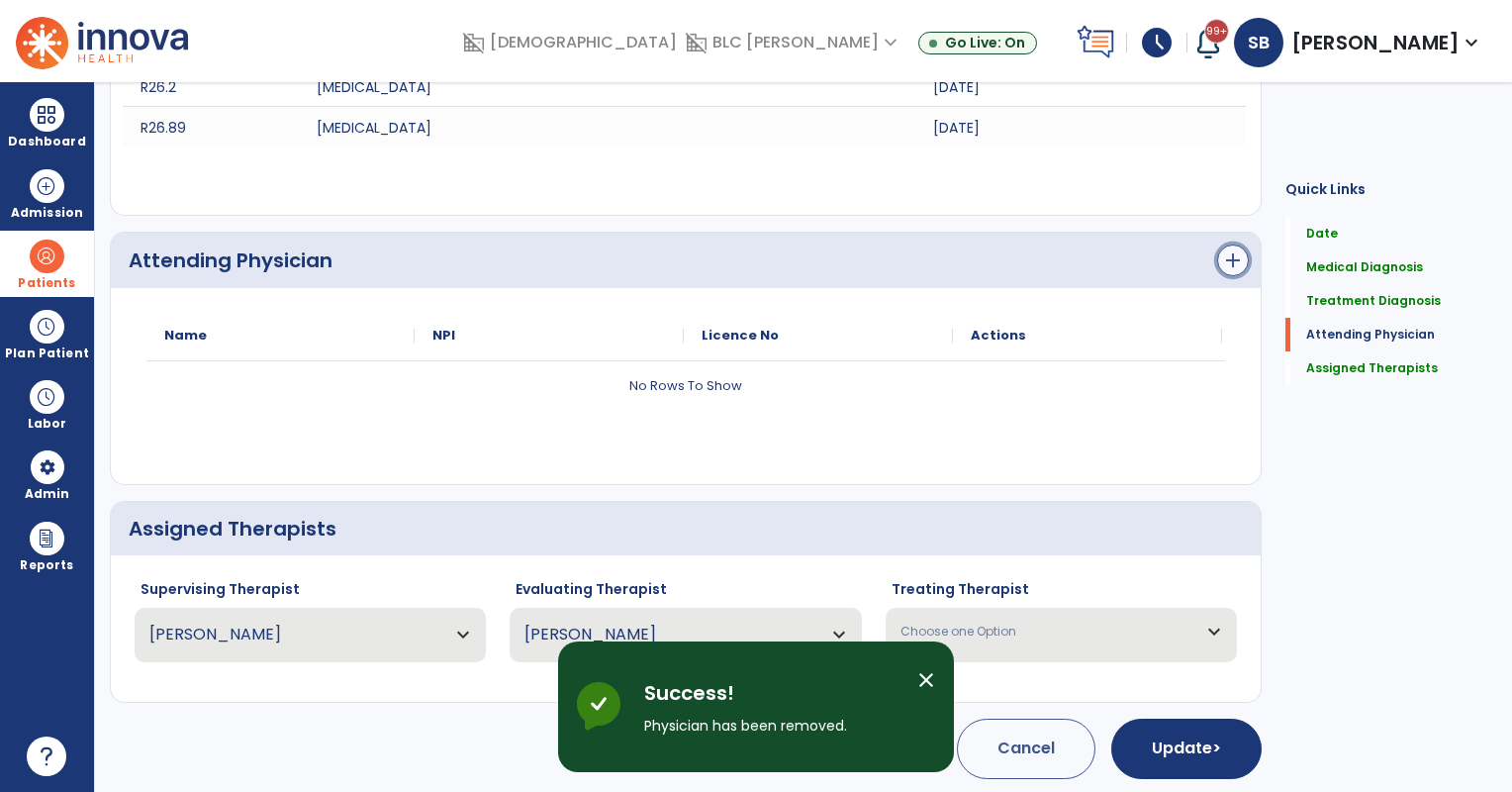 click on "add" 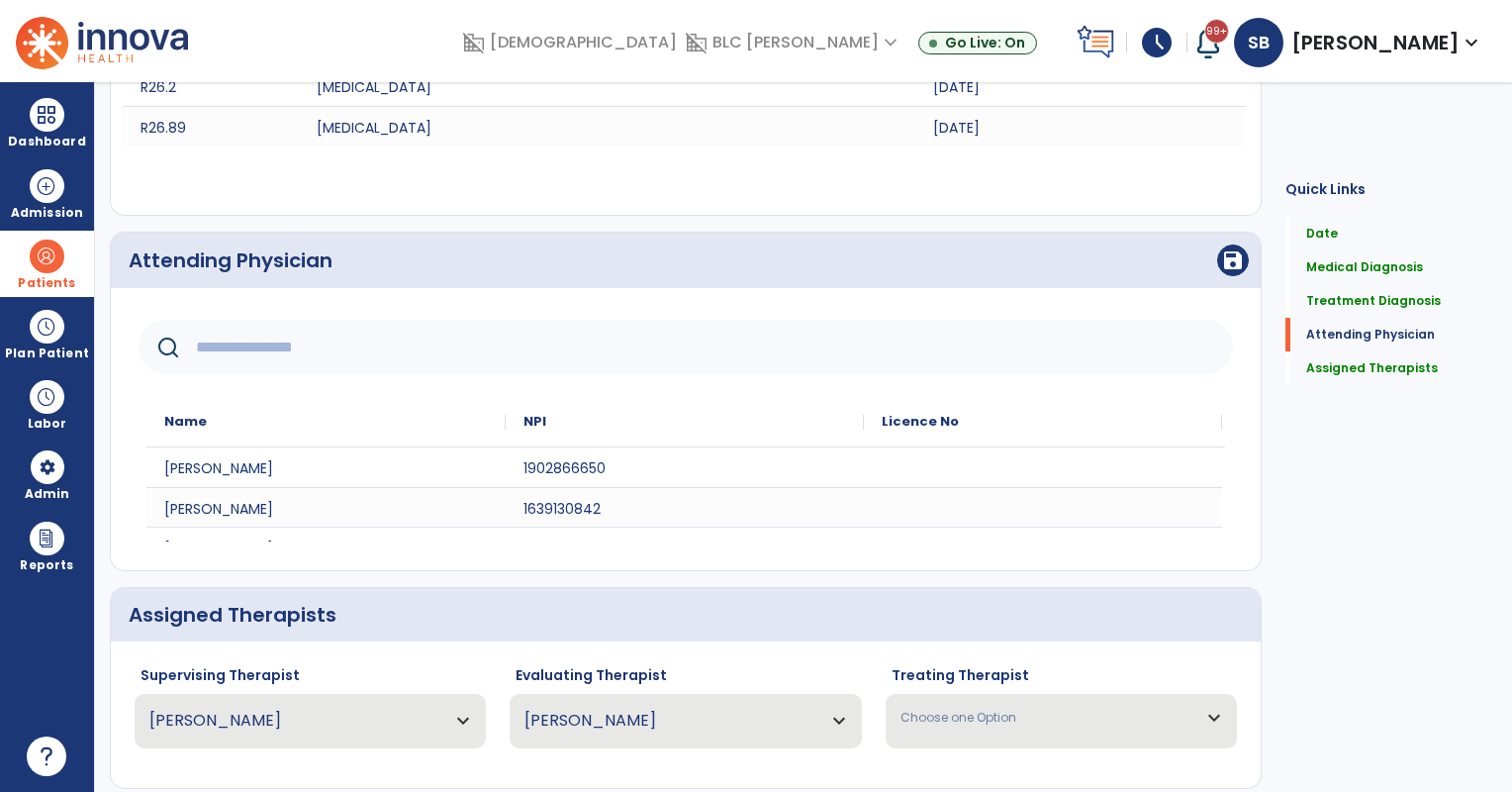 click 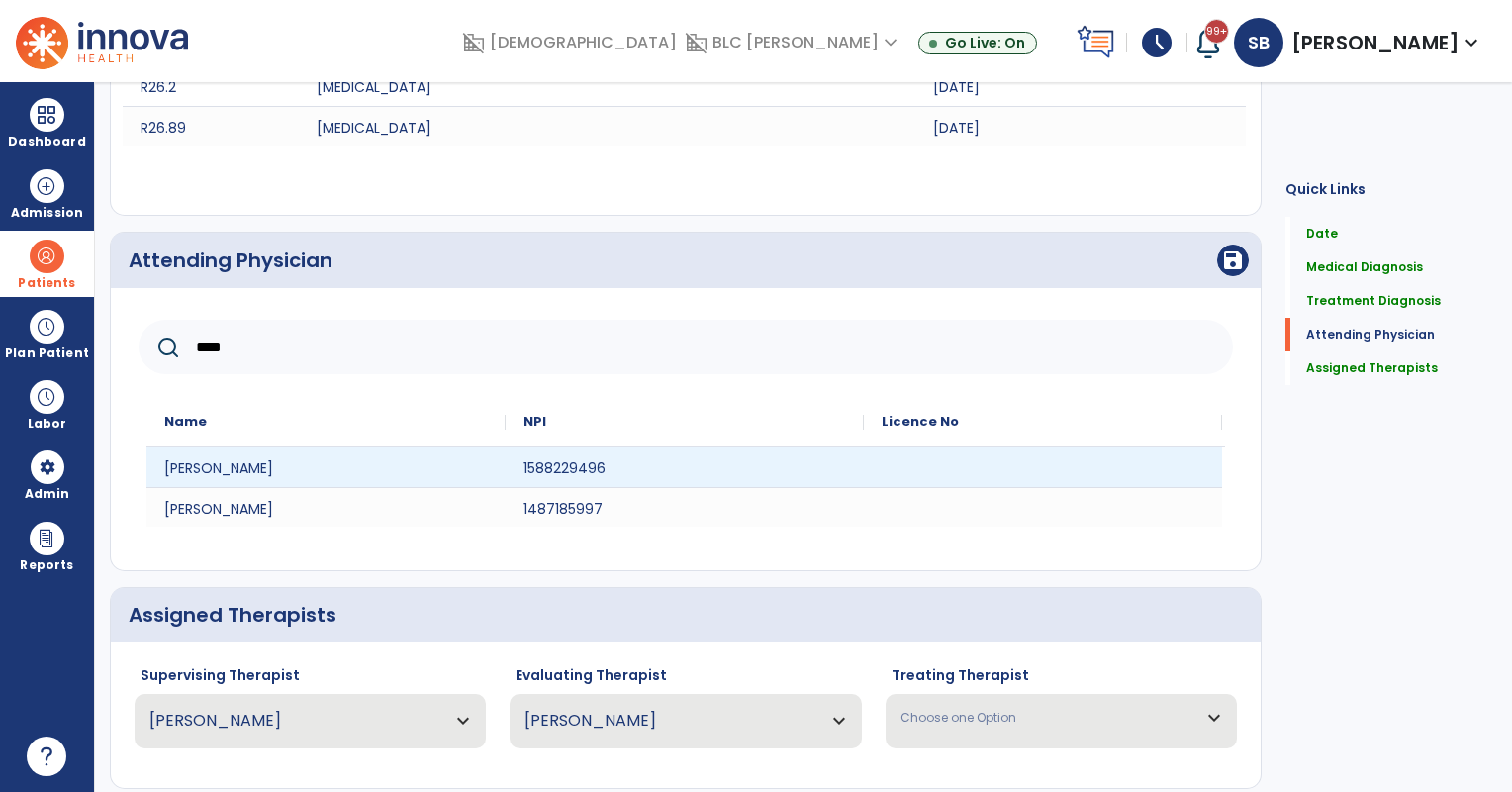 type on "****" 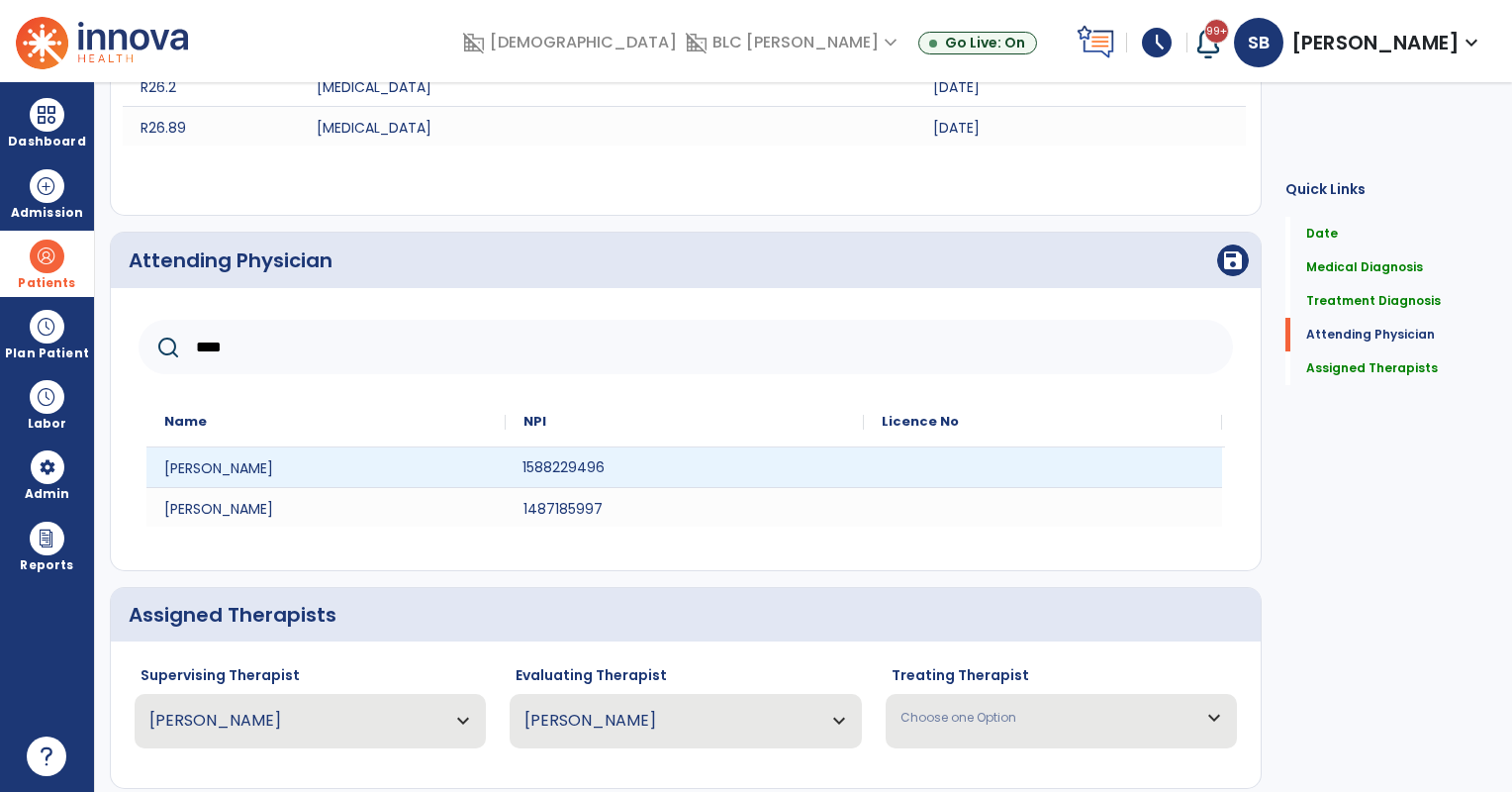drag, startPoint x: 526, startPoint y: 470, endPoint x: 681, endPoint y: 432, distance: 159.5901 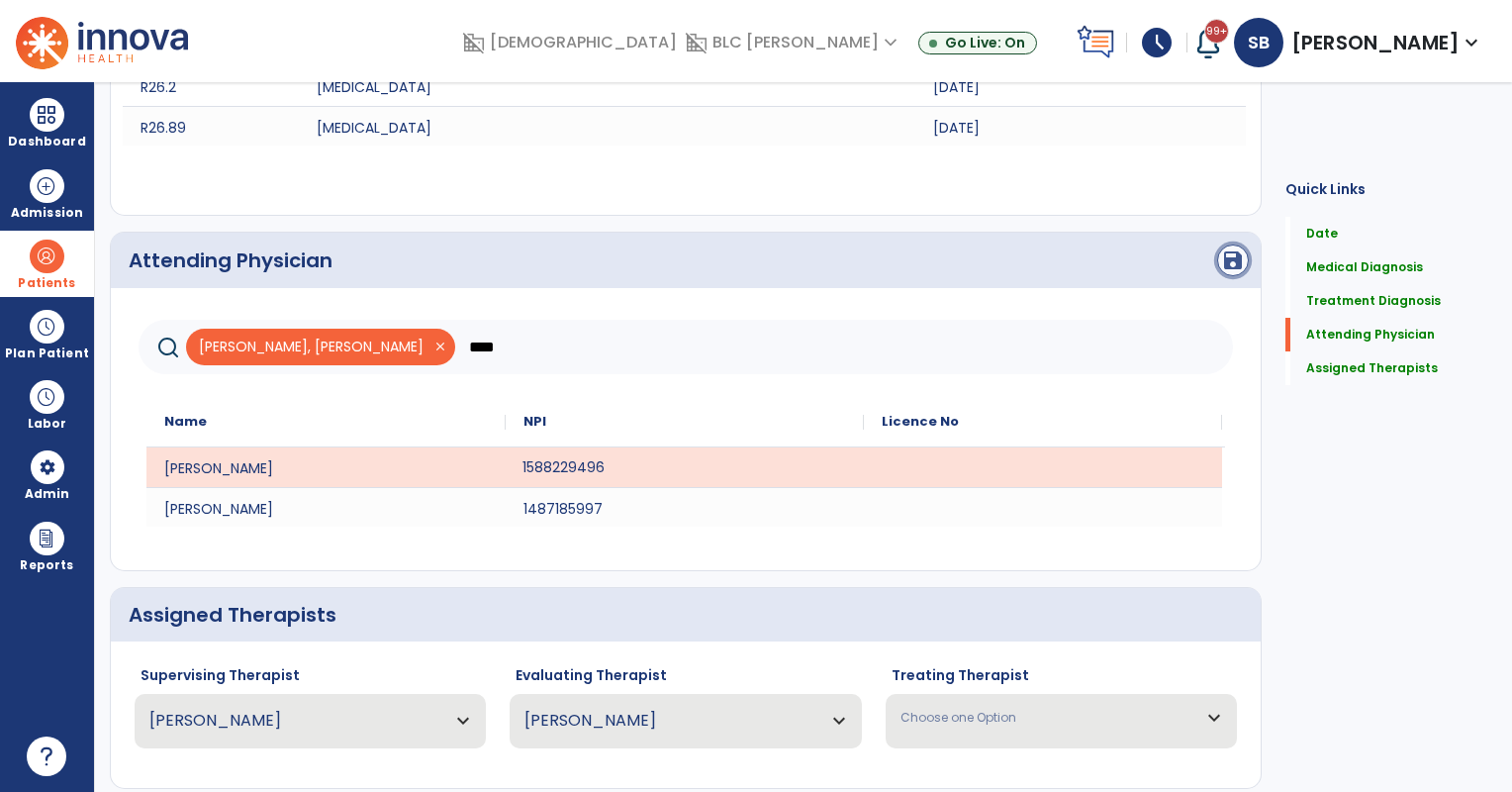 click on "save" 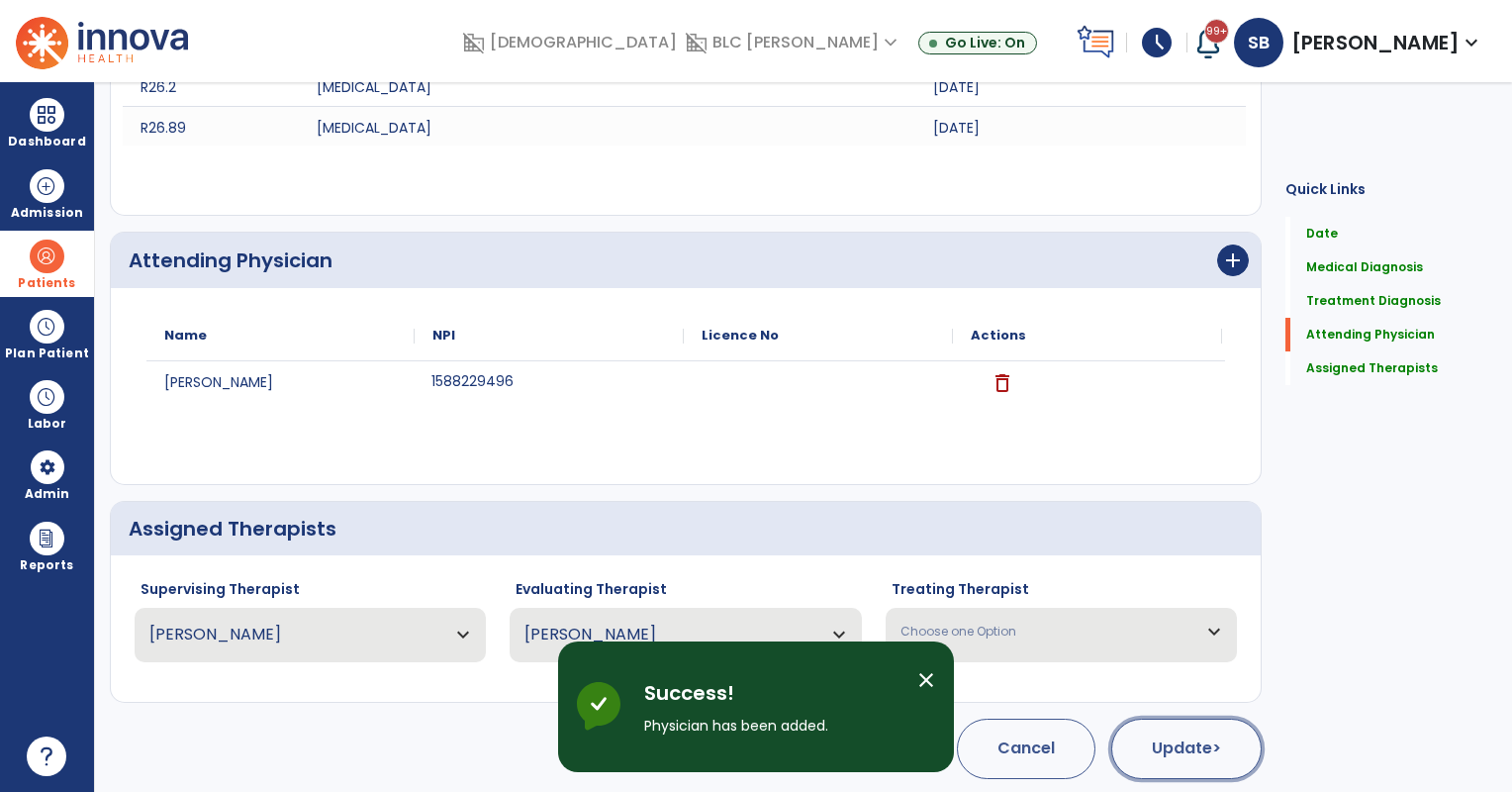 click on "Update  >" 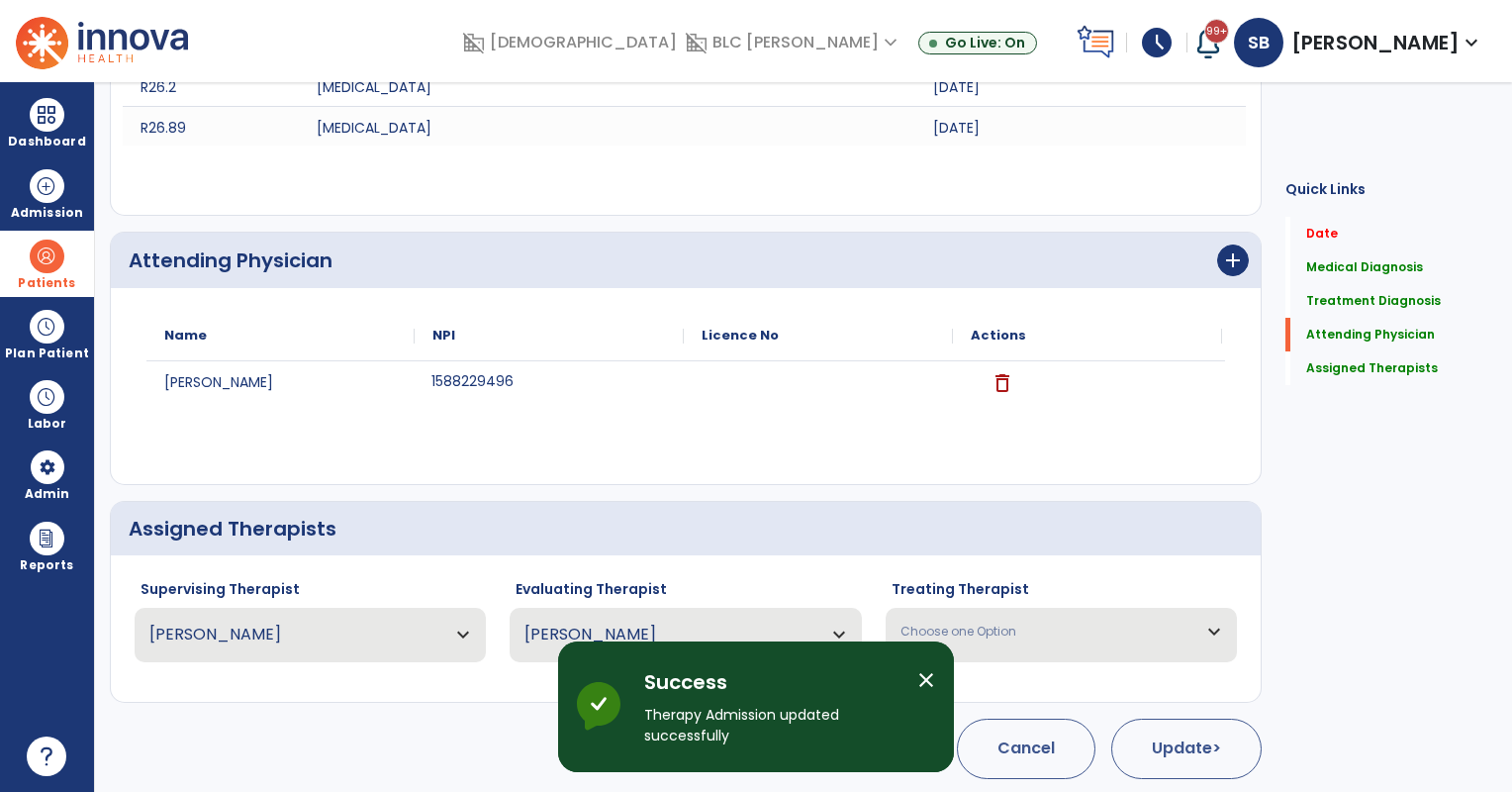scroll, scrollTop: 0, scrollLeft: 0, axis: both 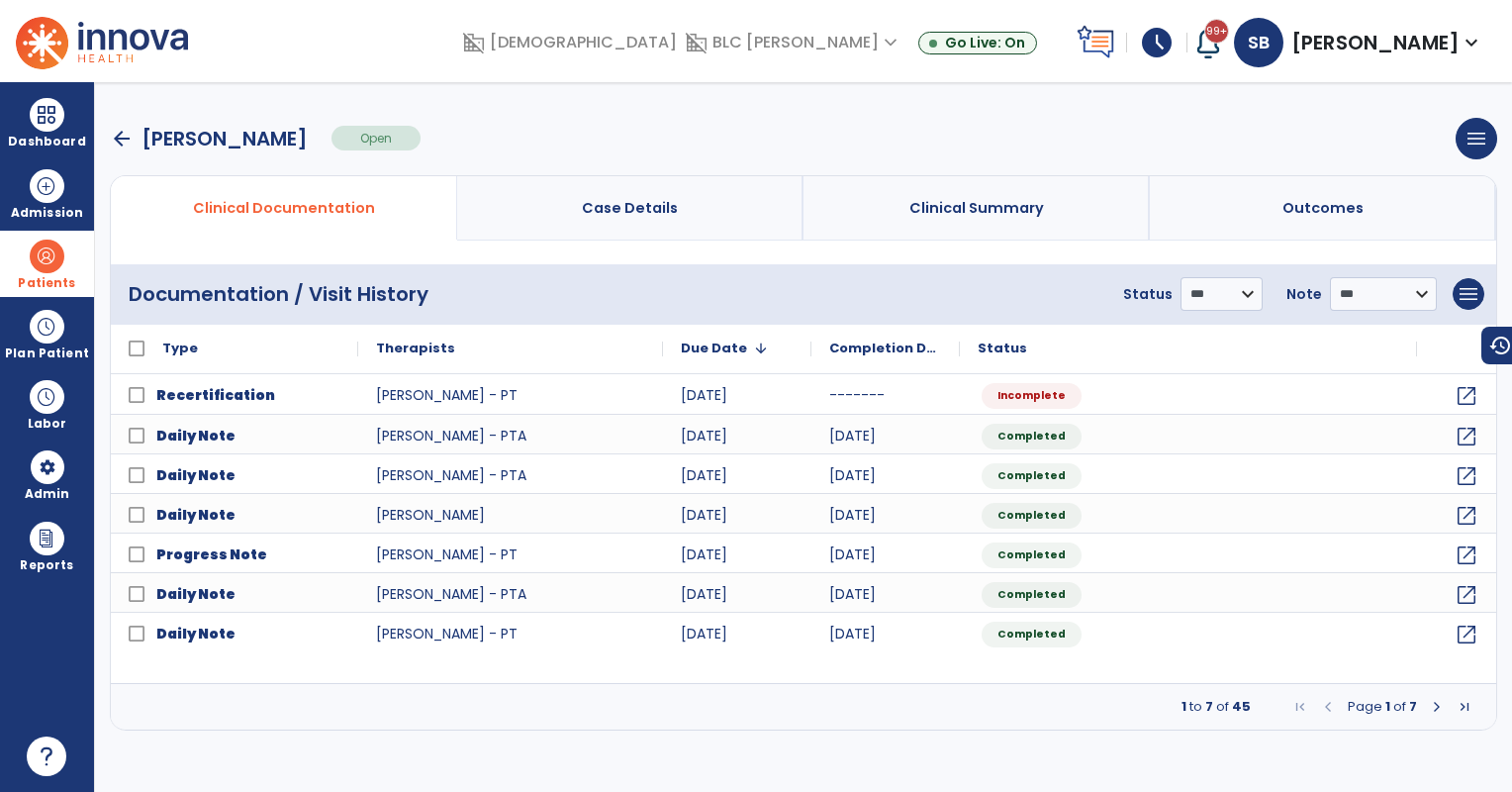 drag, startPoint x: 50, startPoint y: 269, endPoint x: 153, endPoint y: 269, distance: 103 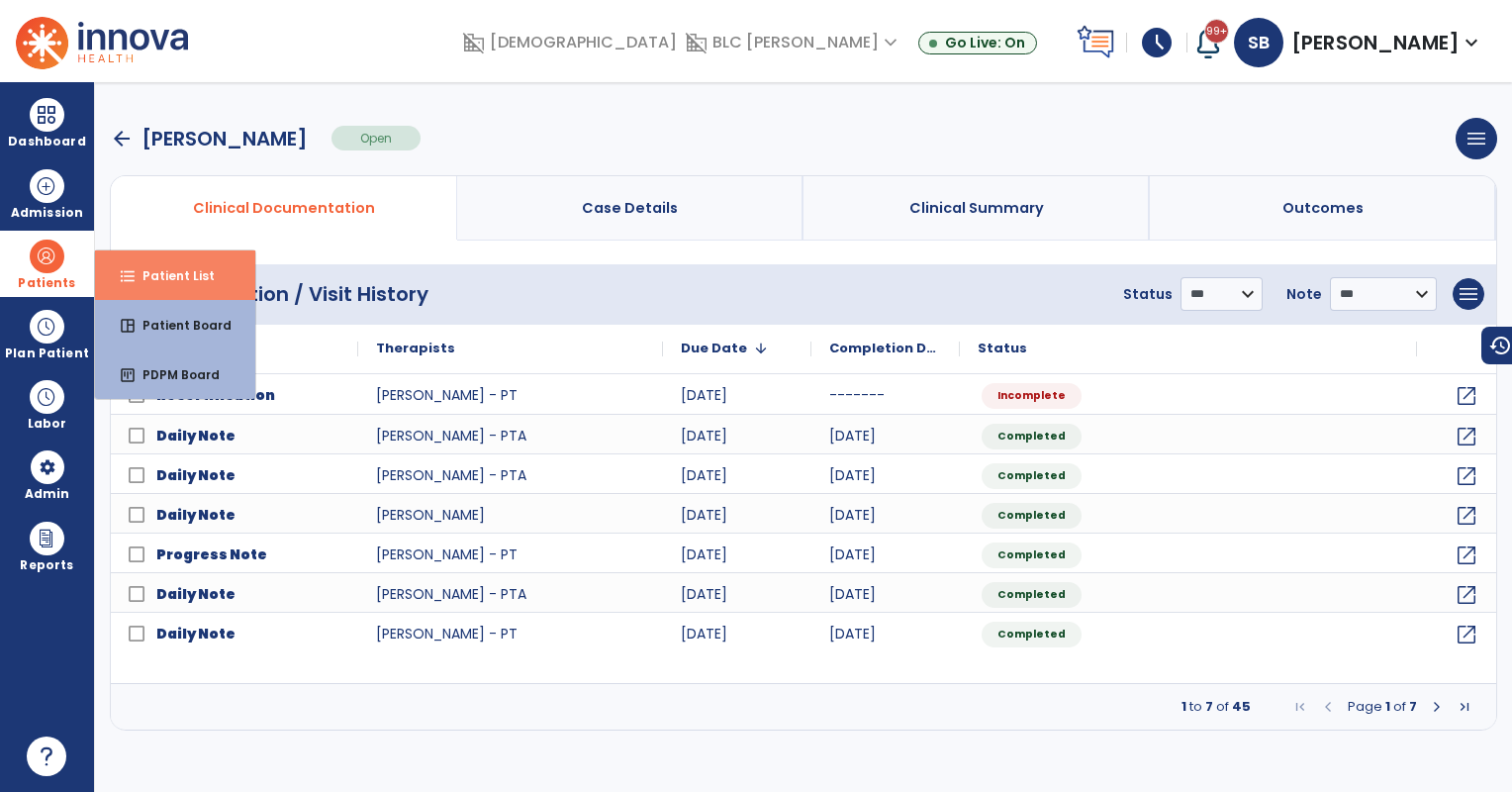 click on "Patient List" at bounding box center [170, 275] 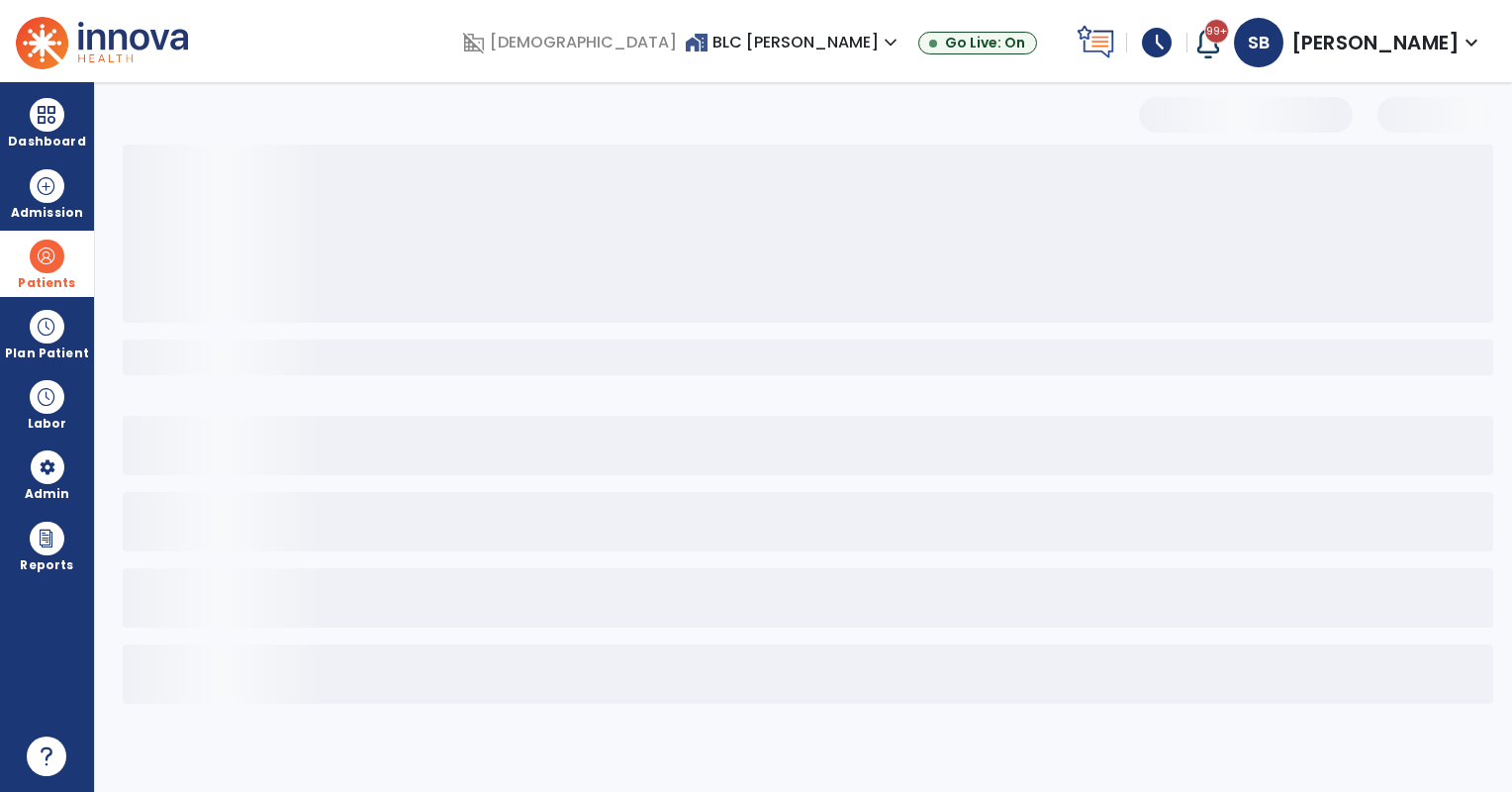 select on "***" 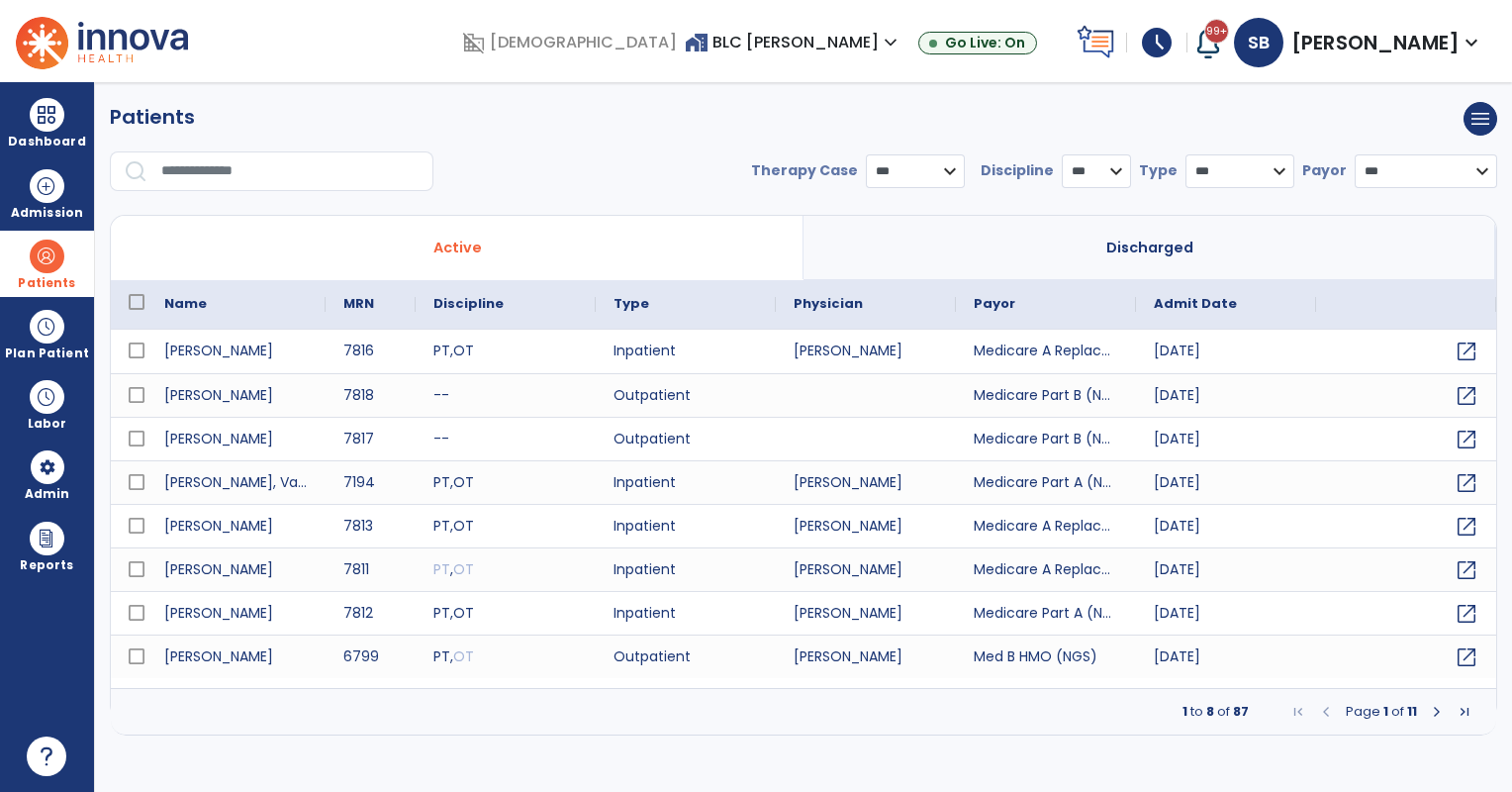click at bounding box center [290, 171] 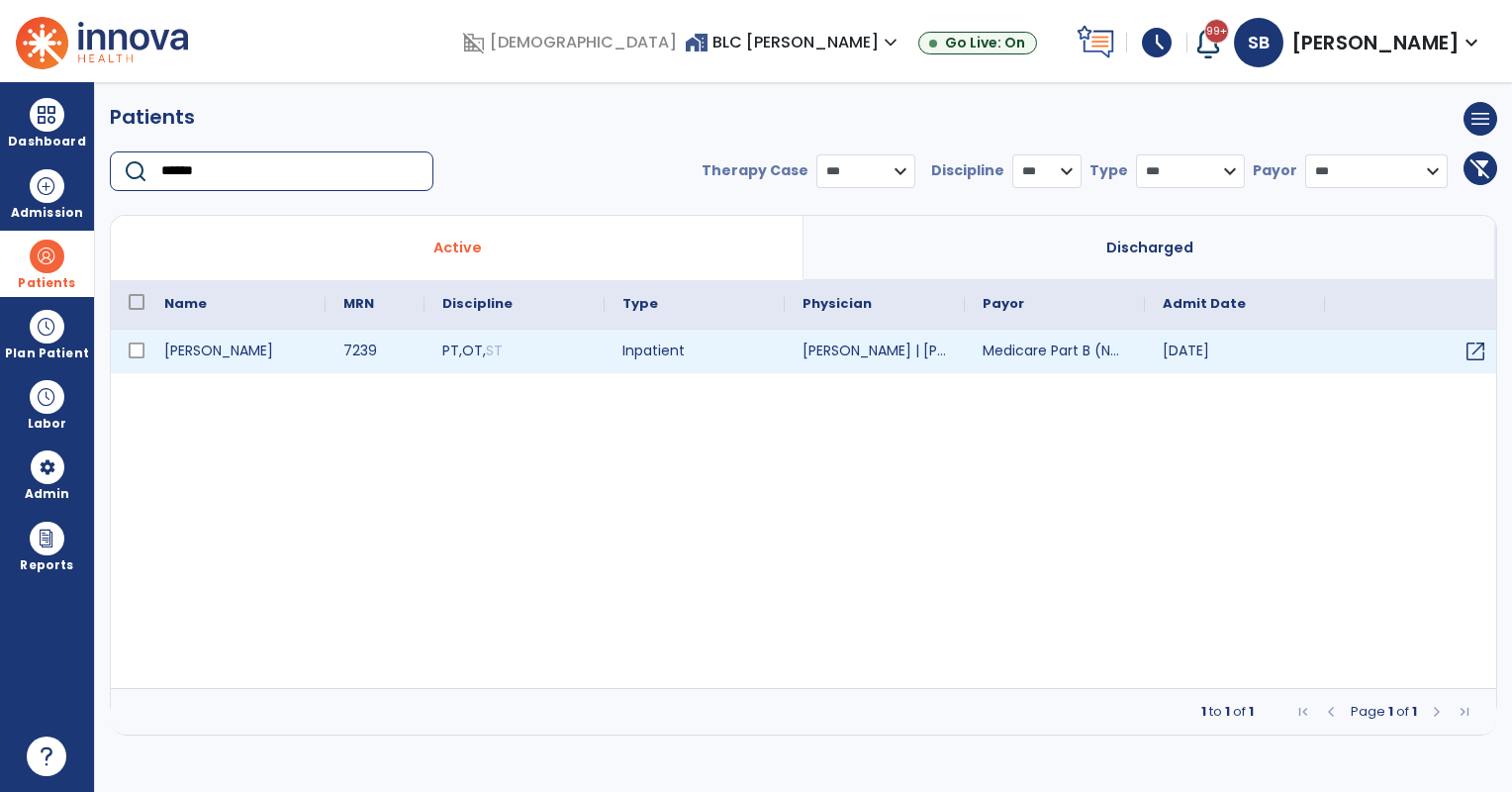 type on "******" 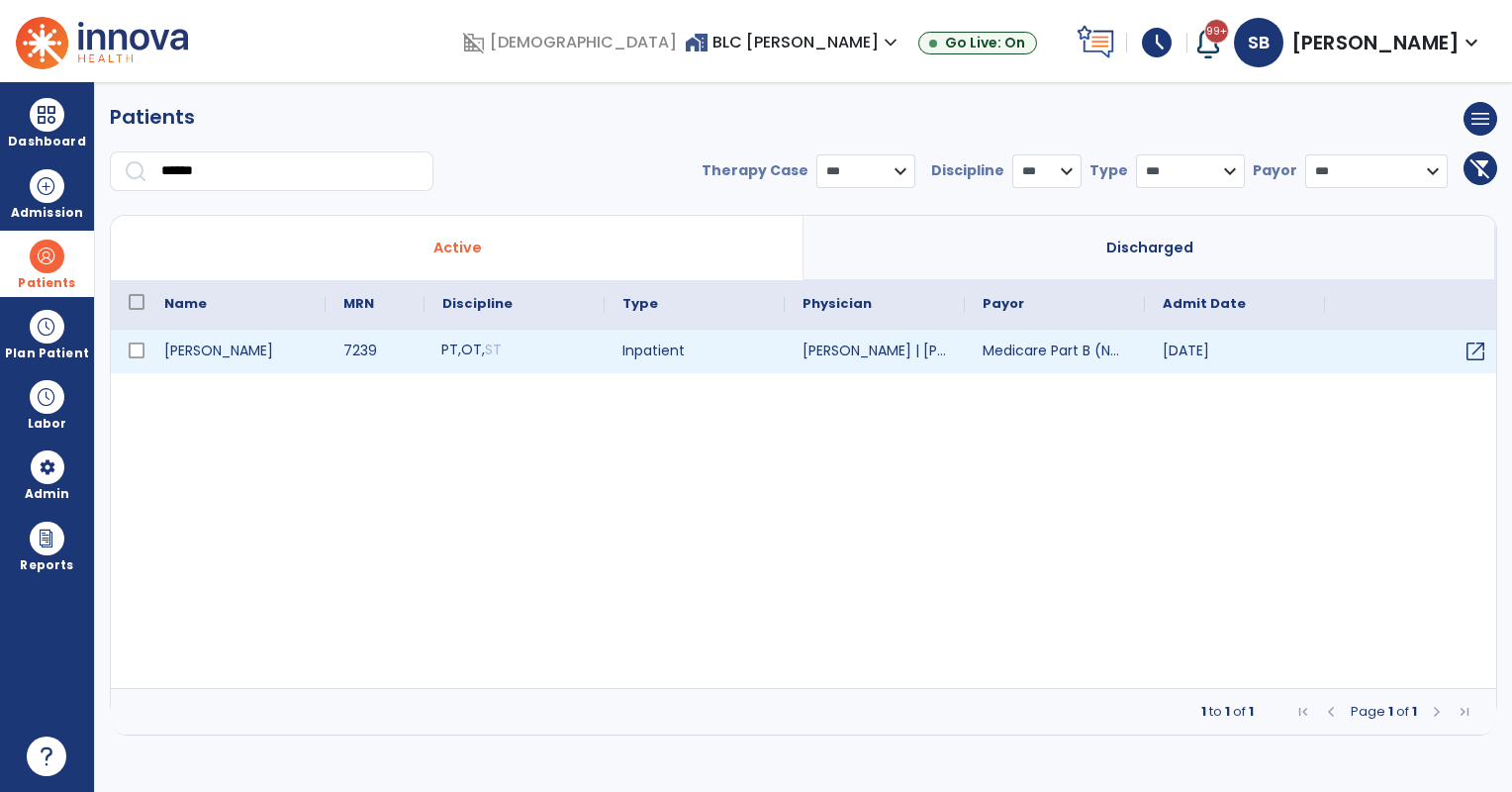 click on "PT , OT , ST" at bounding box center [515, 351] 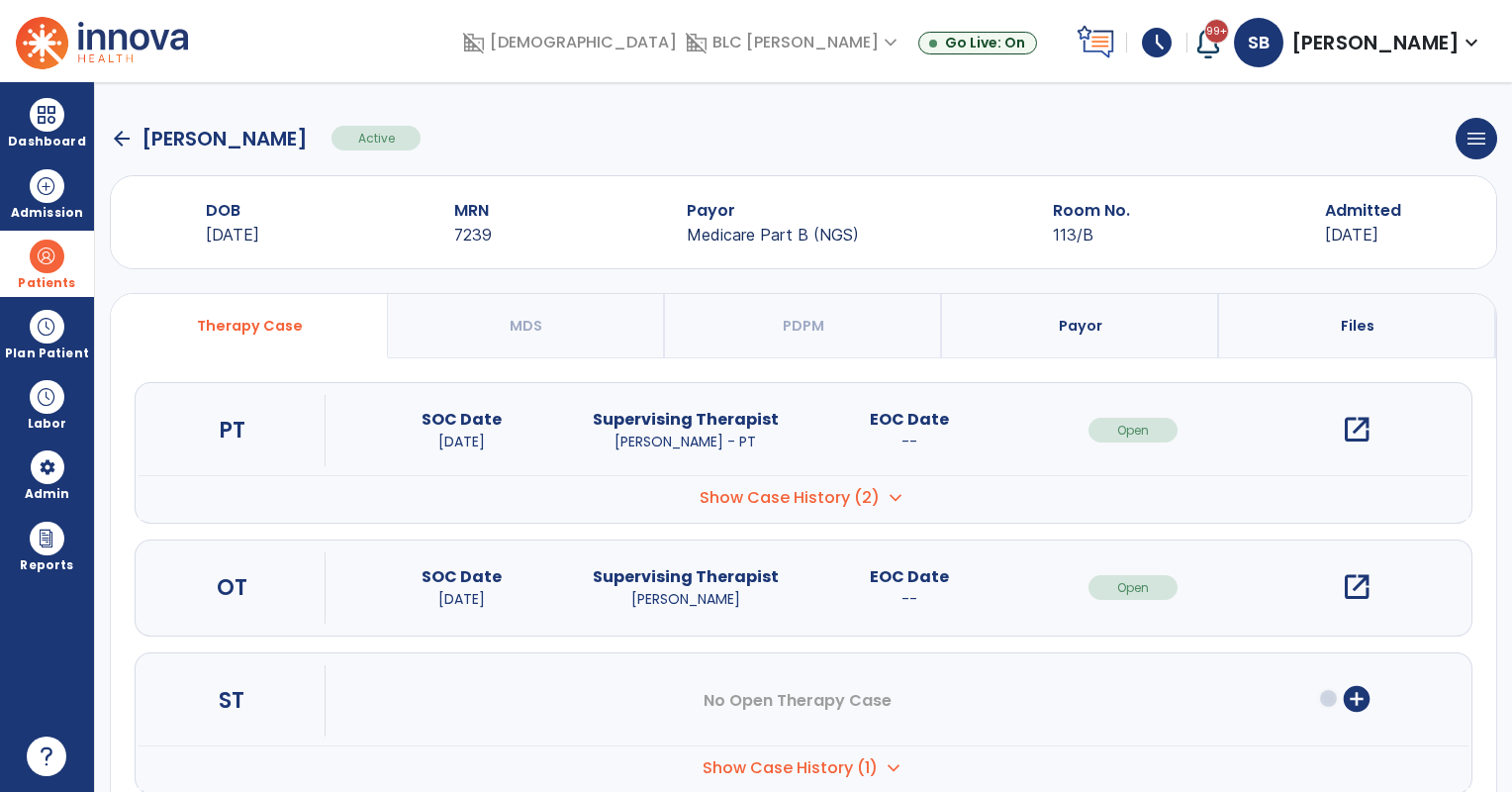 click on "open_in_new" at bounding box center [1357, 430] 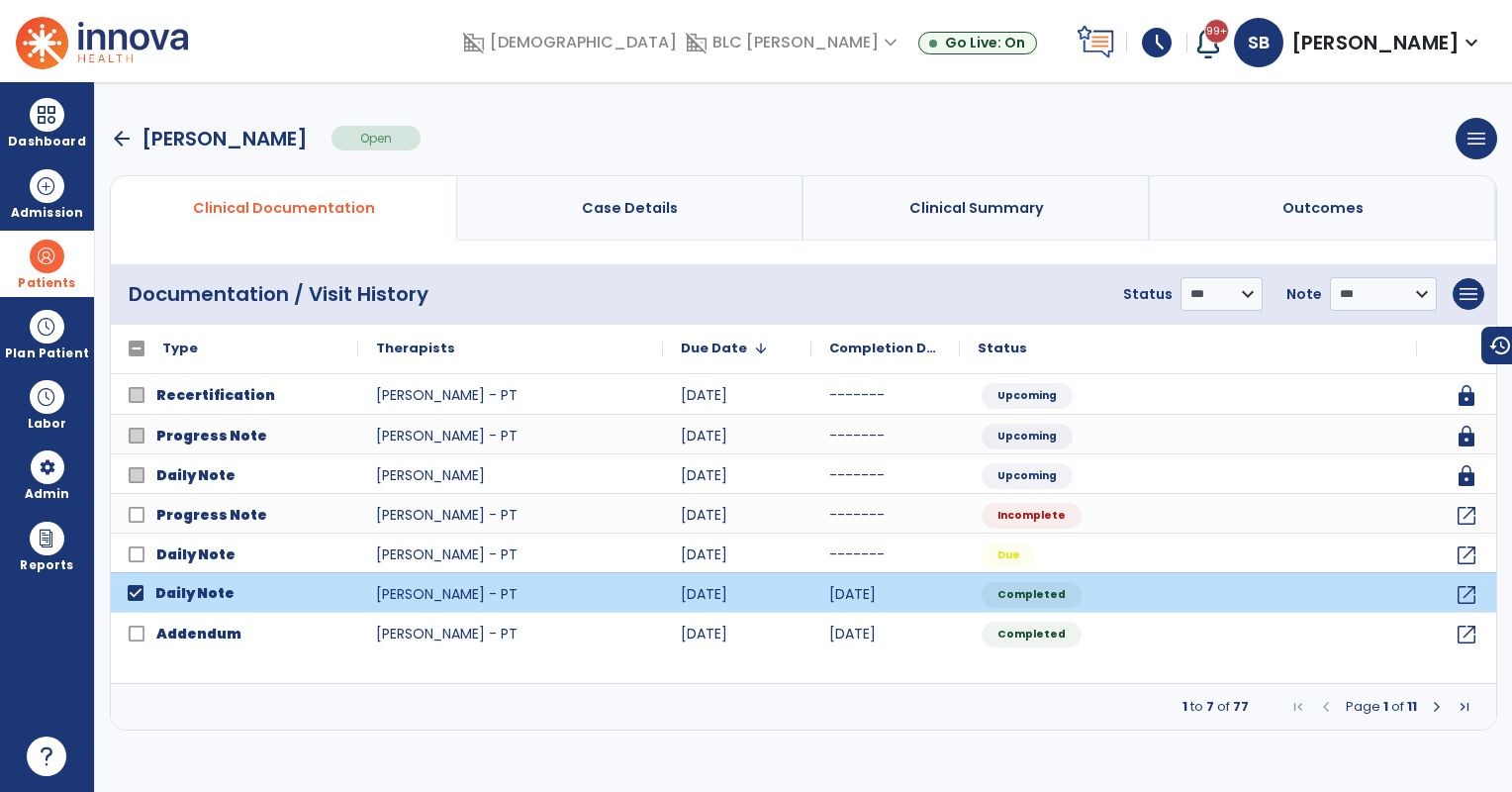 click at bounding box center [1437, 707] 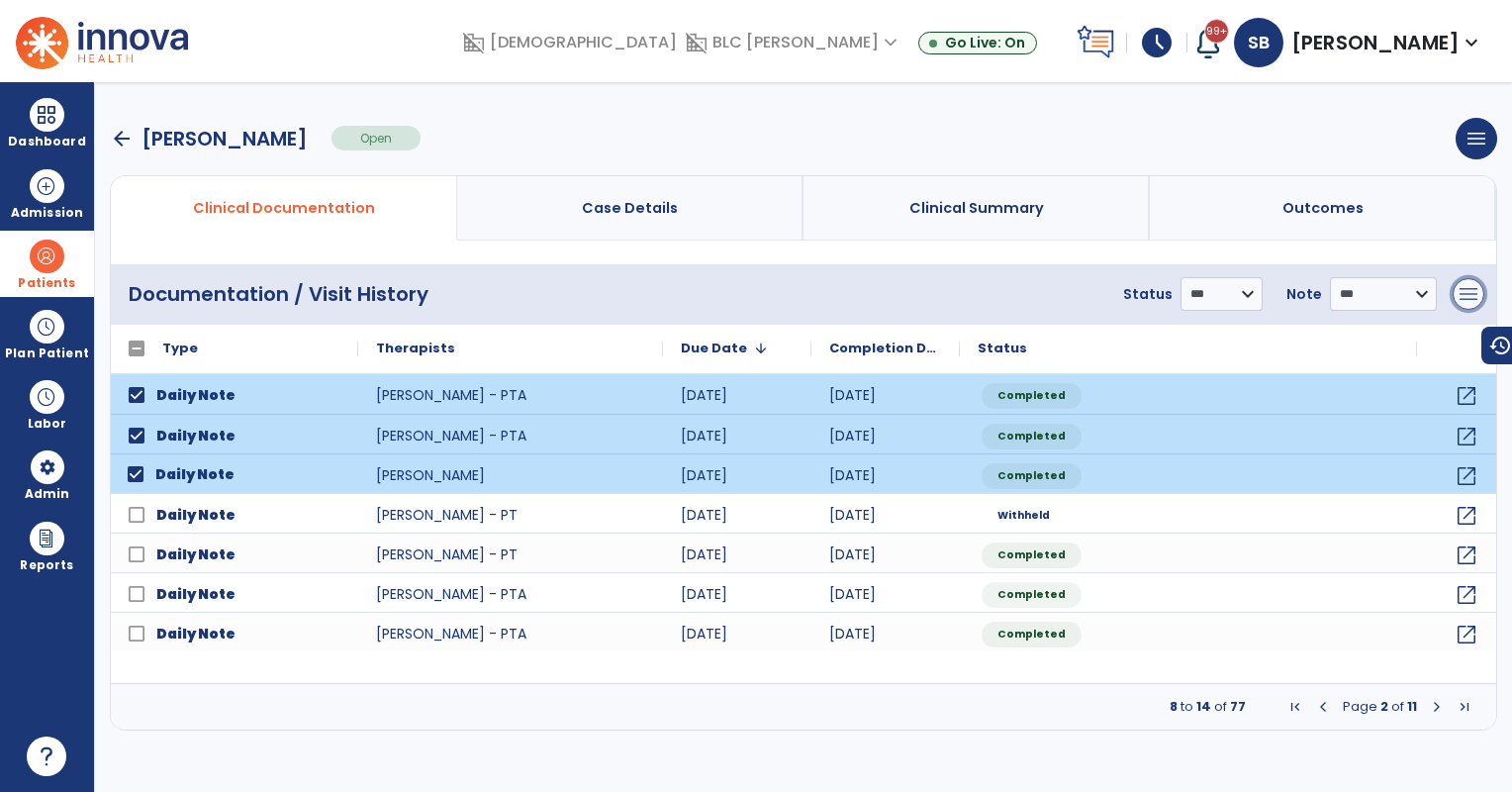 click on "menu" at bounding box center [1468, 294] 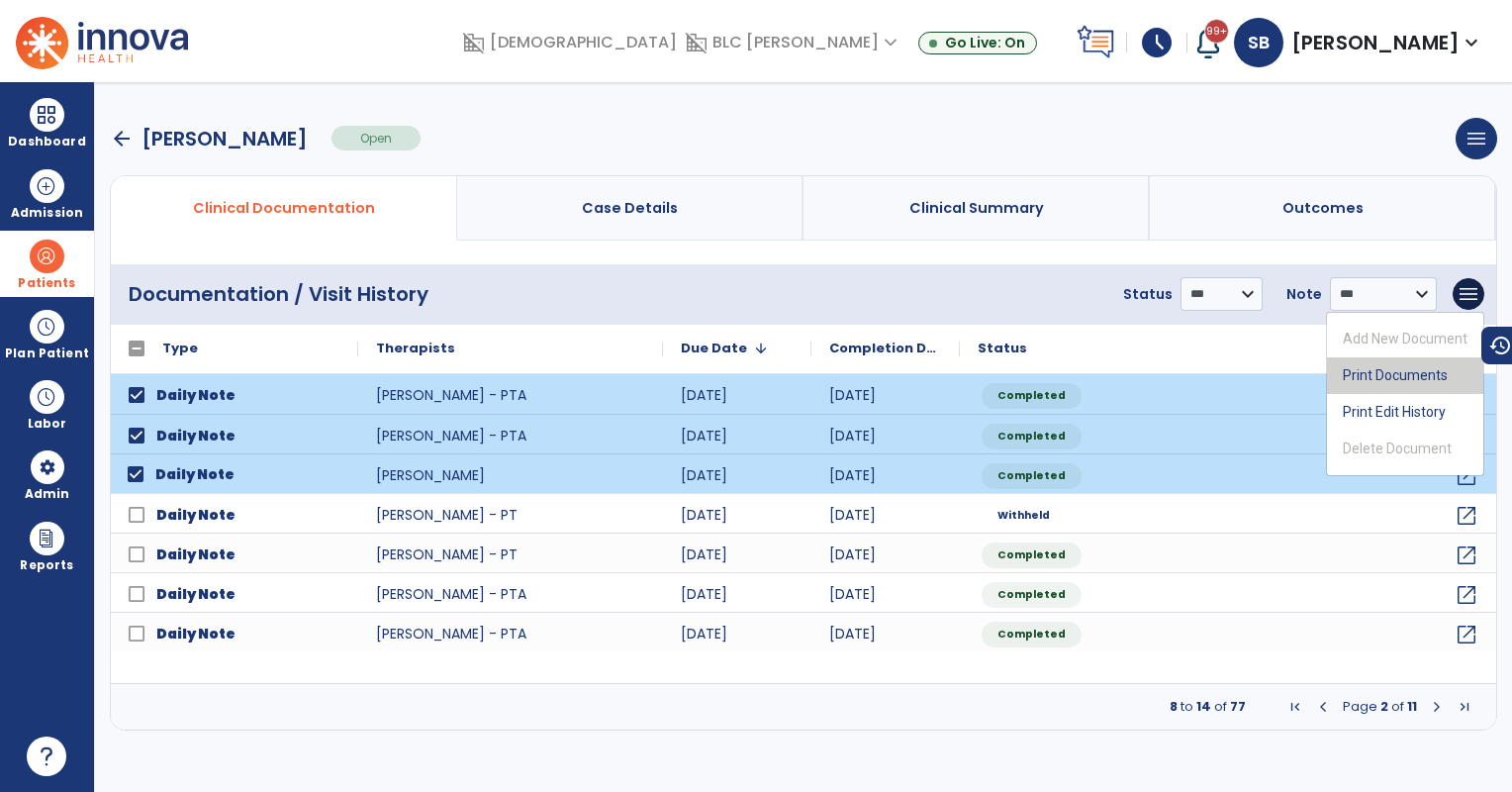 click on "Print Documents" at bounding box center [1405, 375] 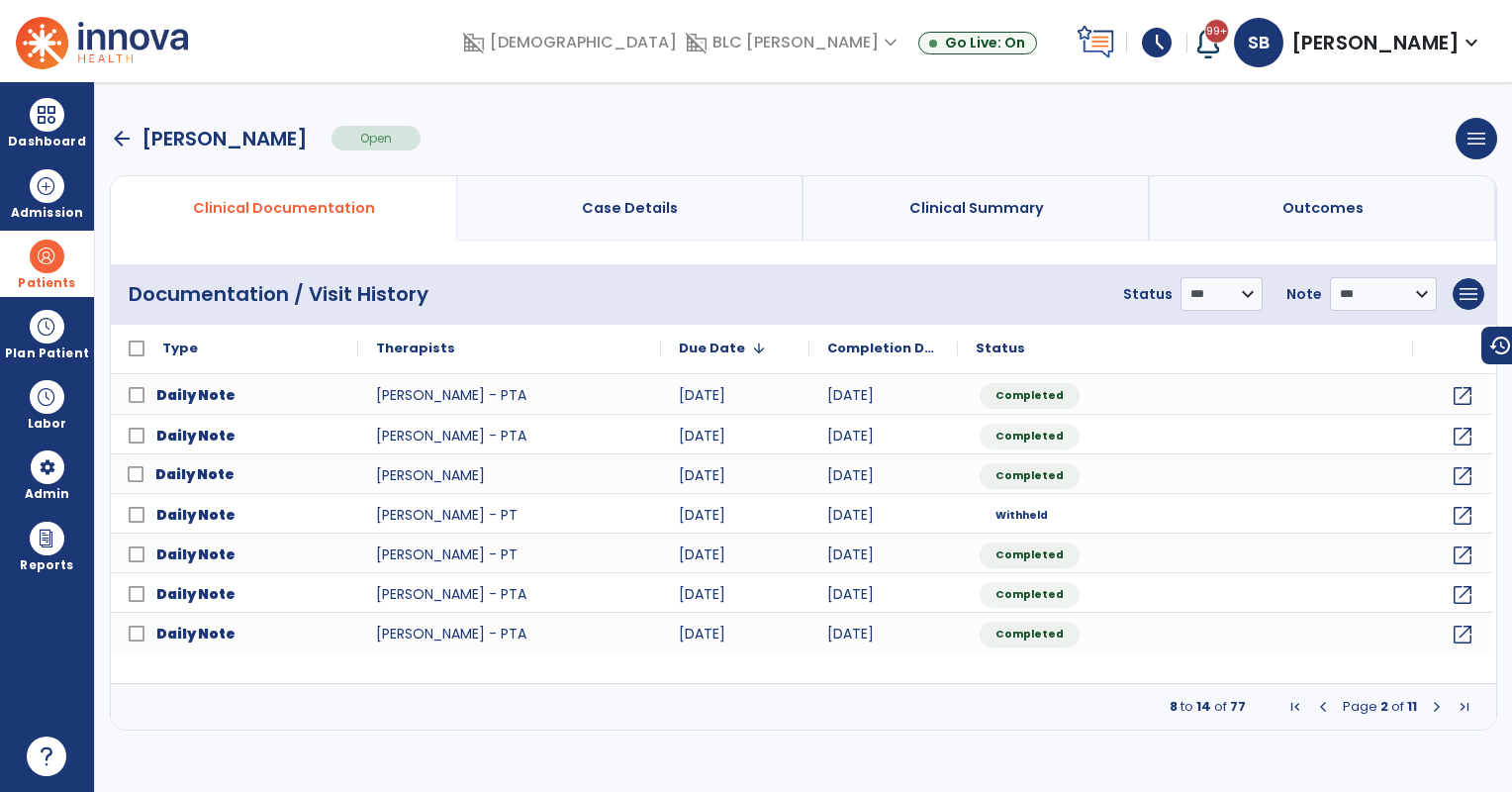 drag, startPoint x: 36, startPoint y: 258, endPoint x: 96, endPoint y: 255, distance: 60.074953 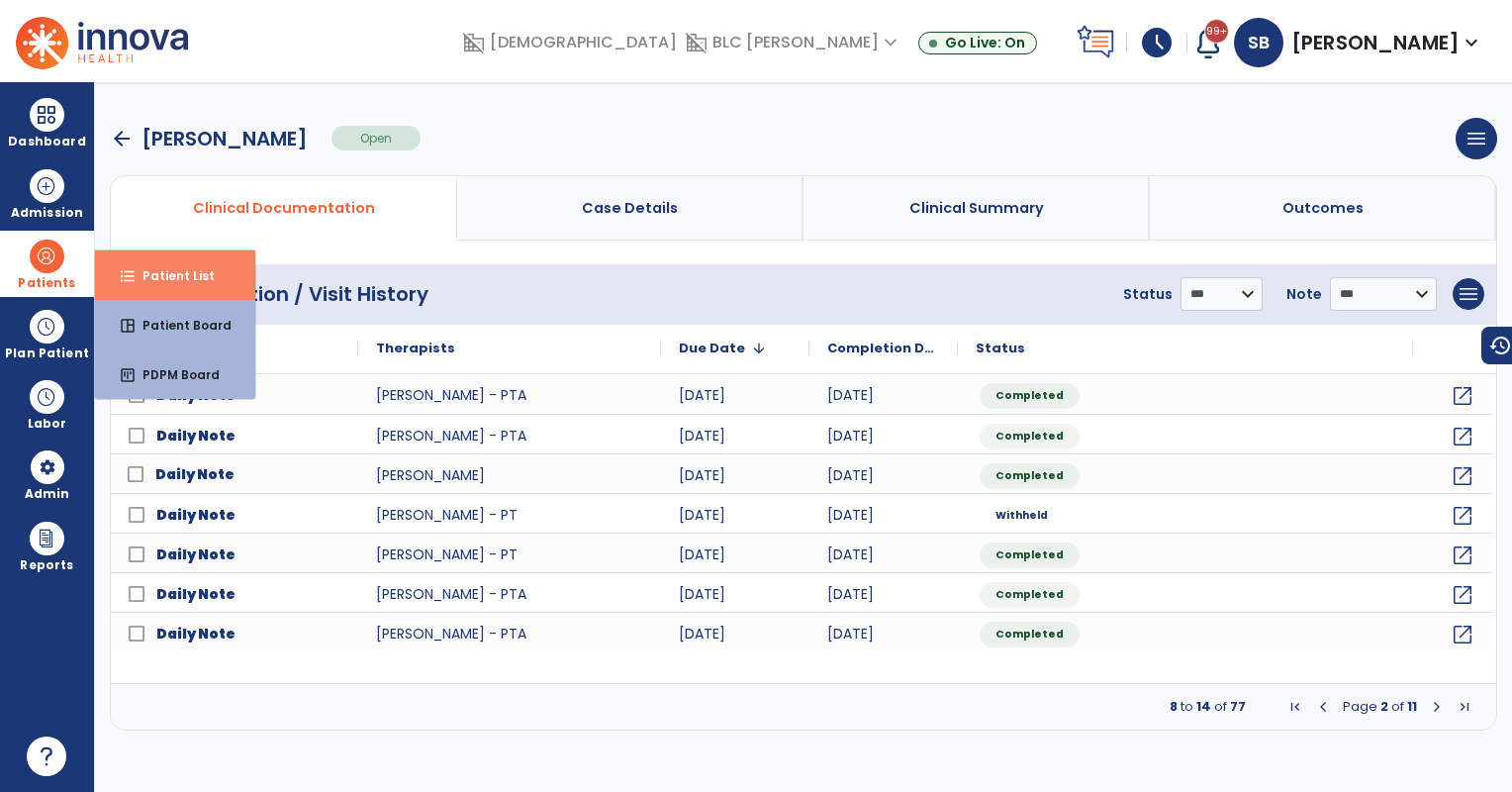 click on "format_list_bulleted  Patient List" at bounding box center [175, 275] 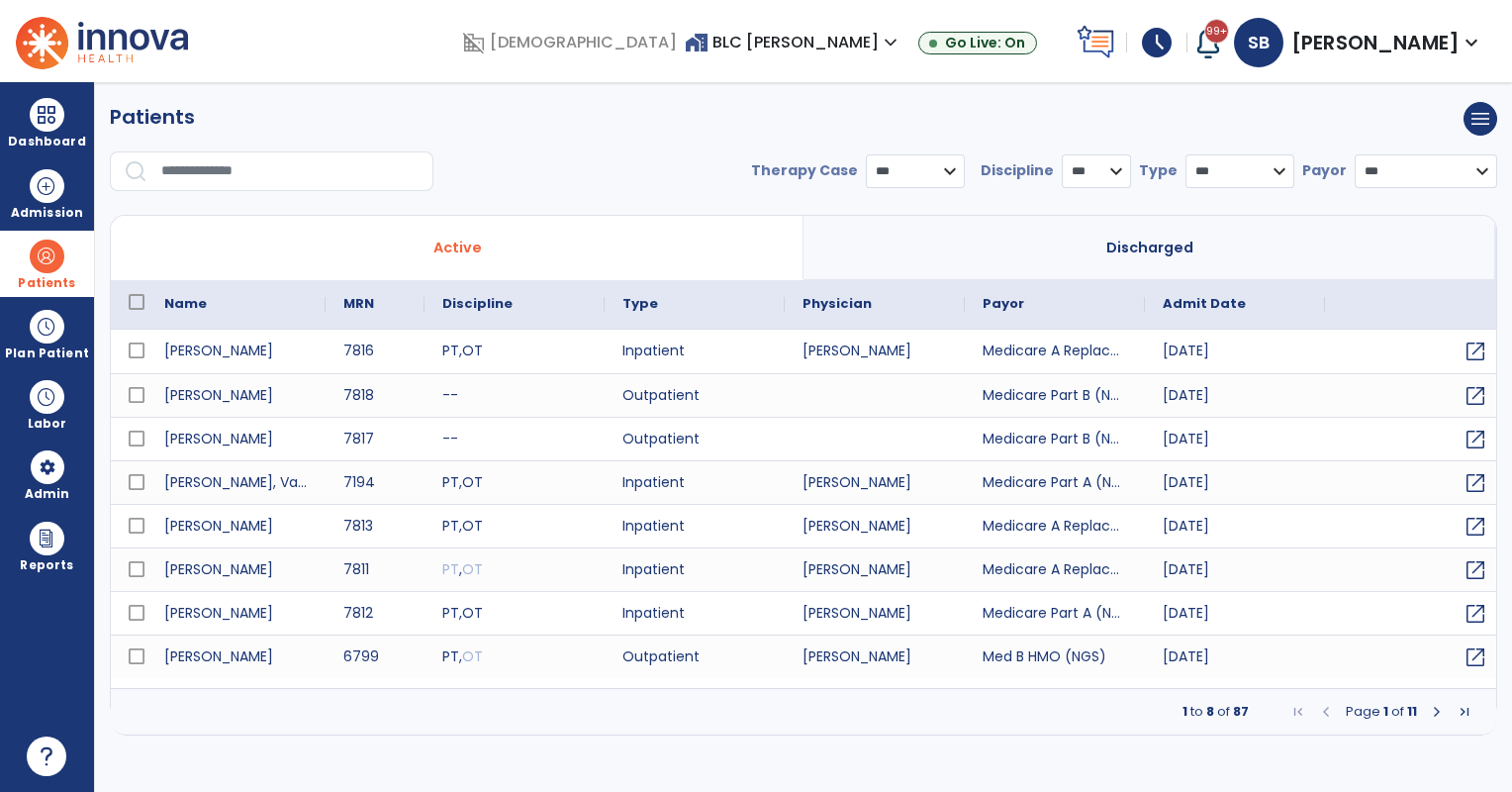 select on "***" 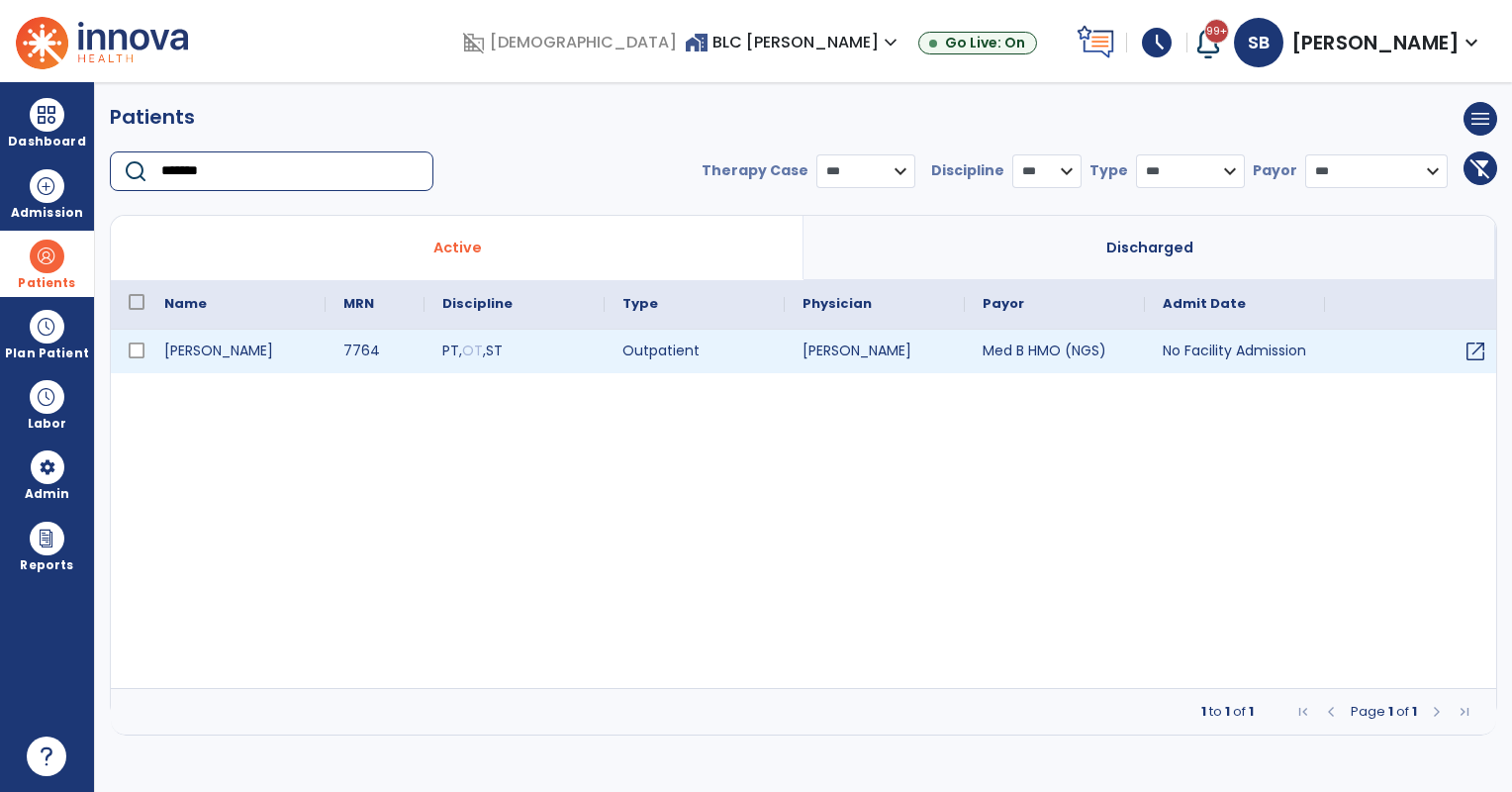 type on "*******" 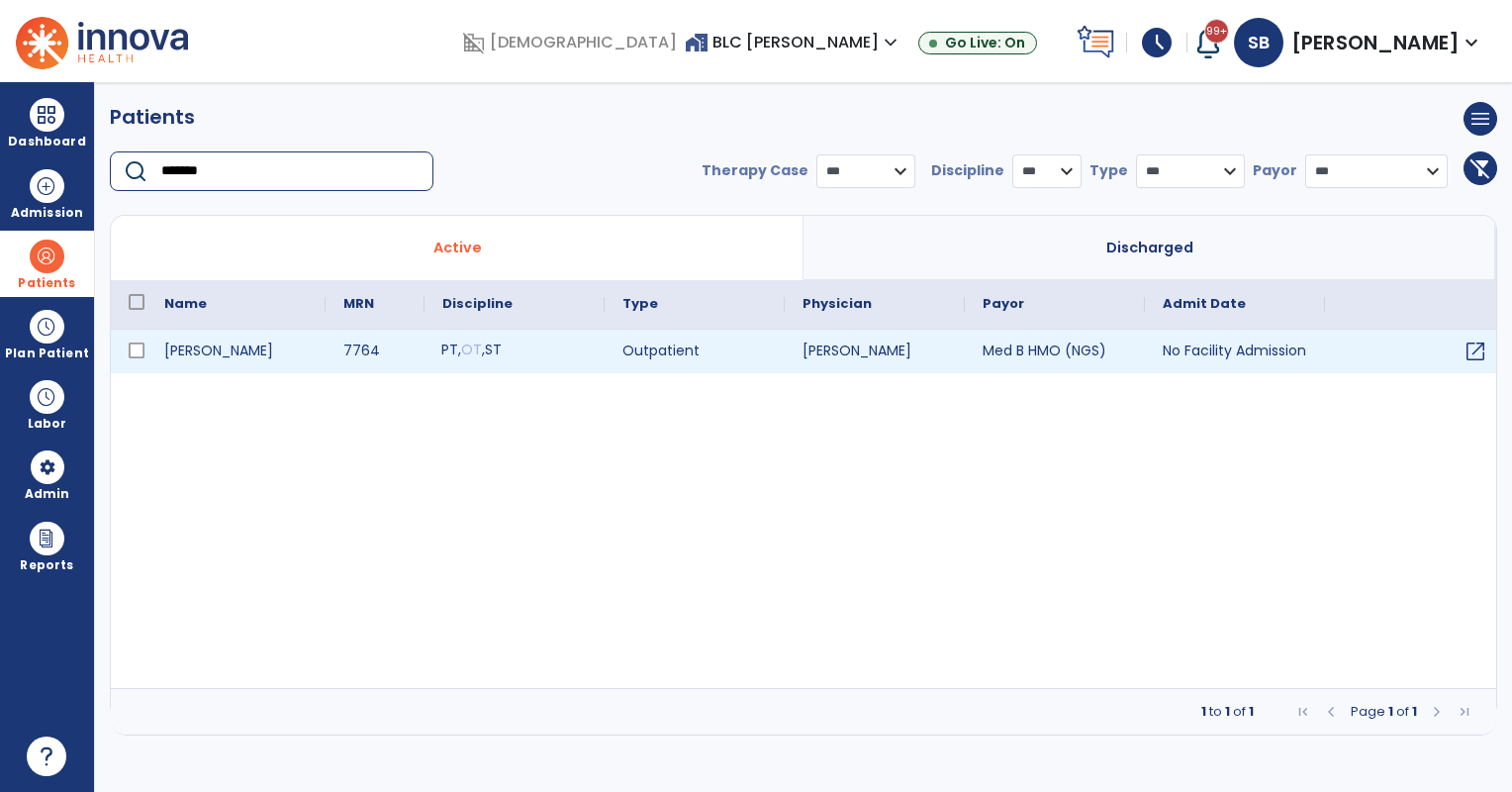 click on "PT , OT , ST" at bounding box center [515, 351] 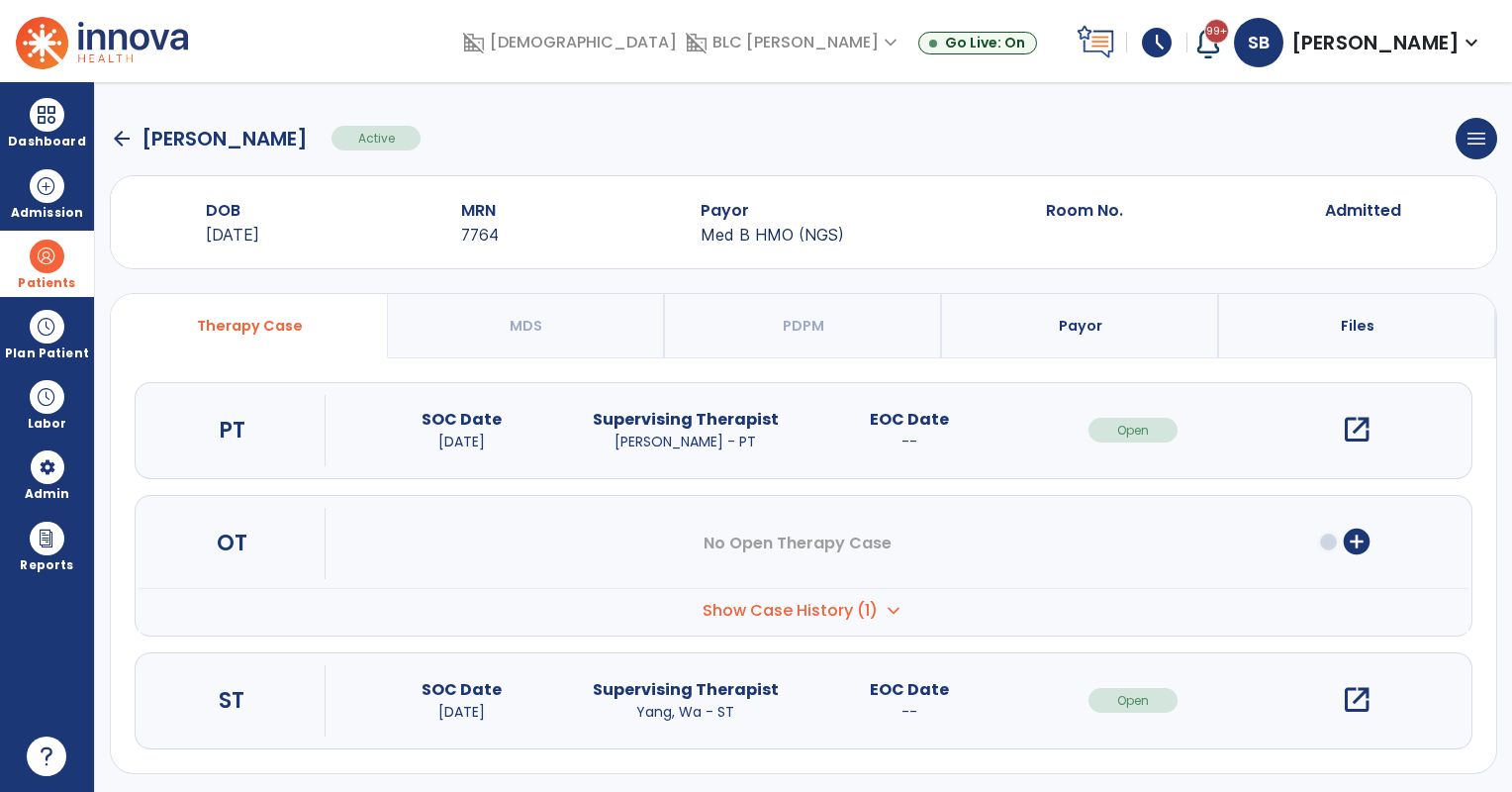 click on "open_in_new" at bounding box center (1357, 430) 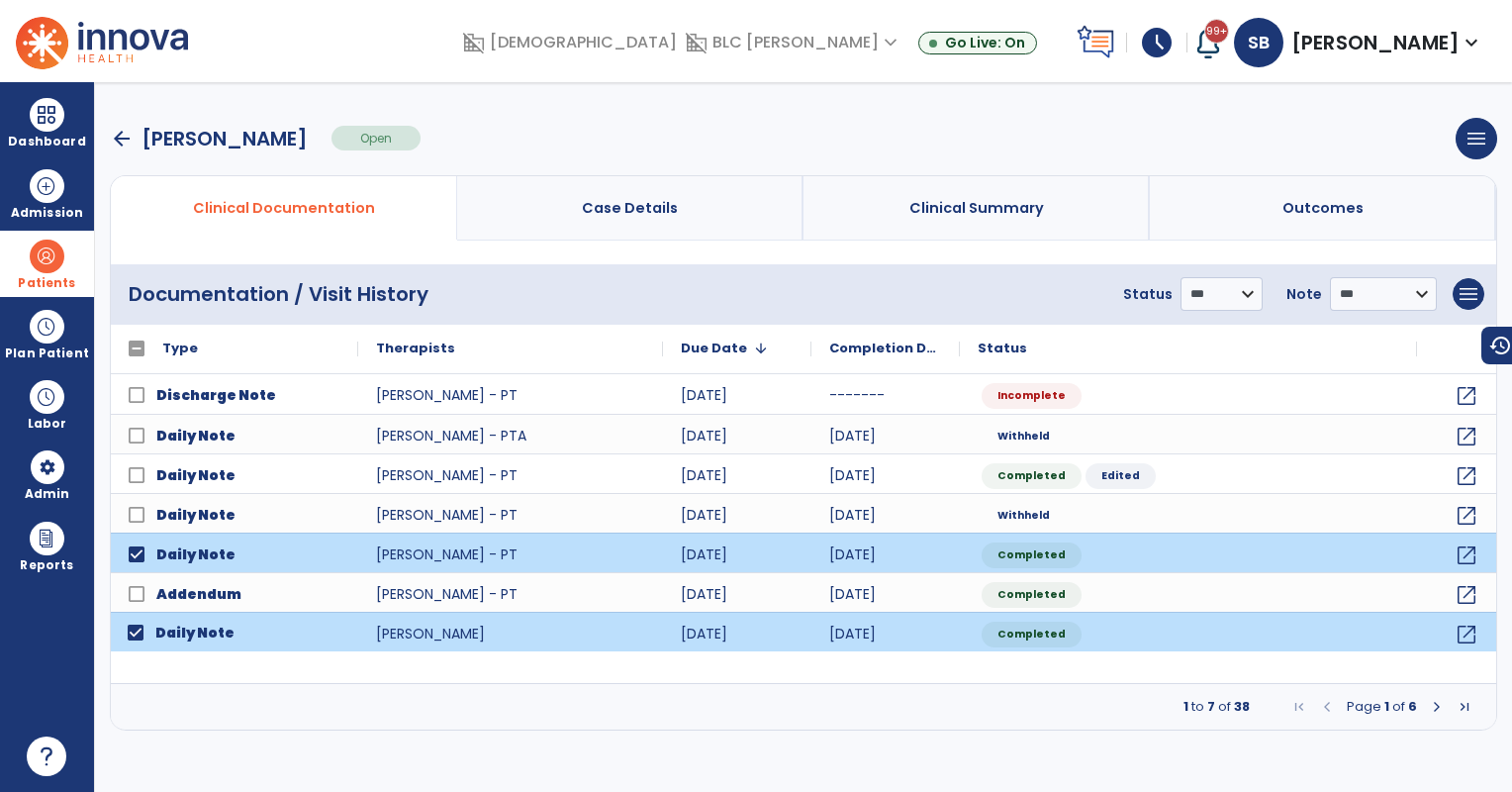click at bounding box center (1437, 707) 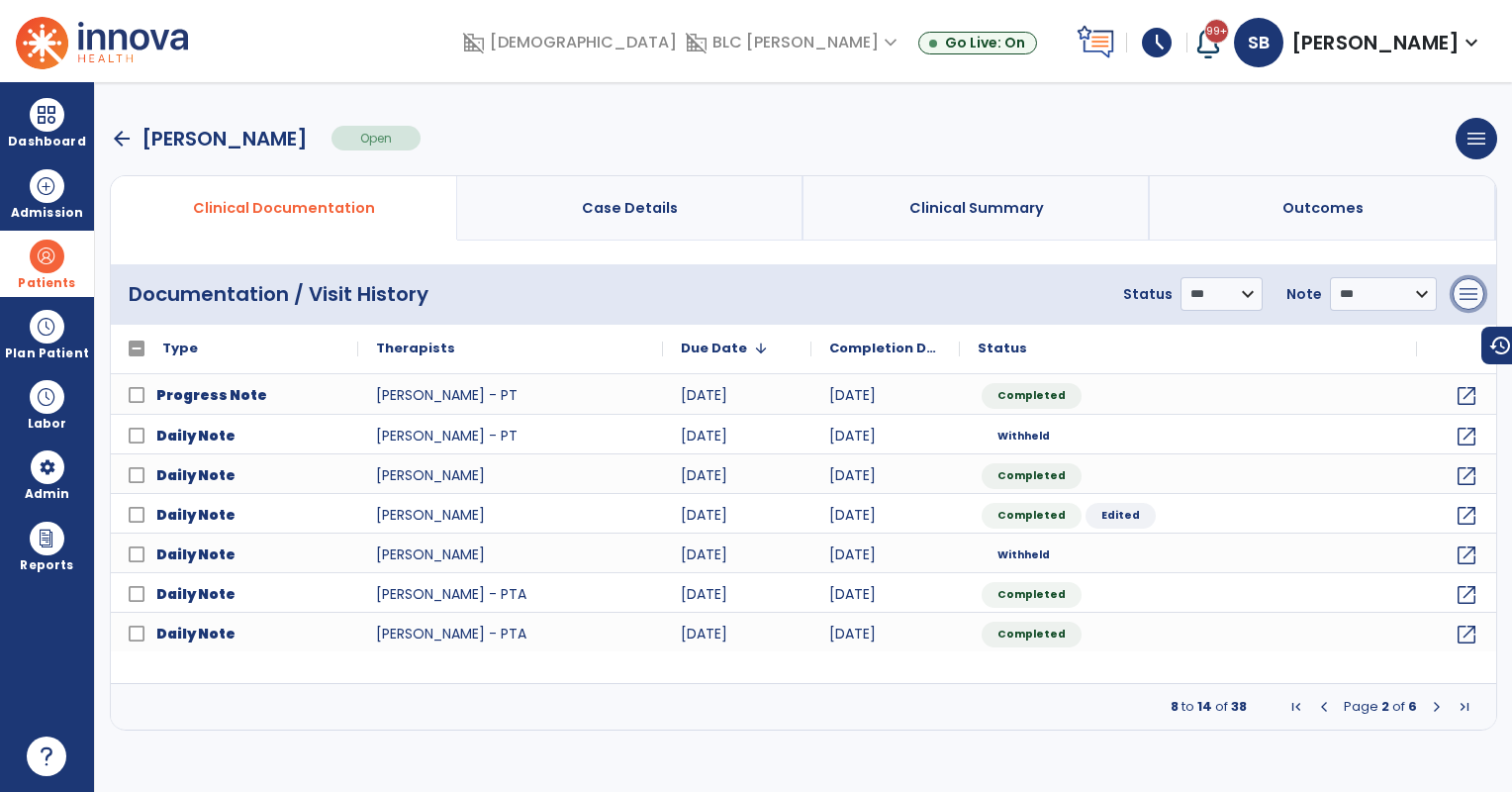click on "menu" at bounding box center [1468, 294] 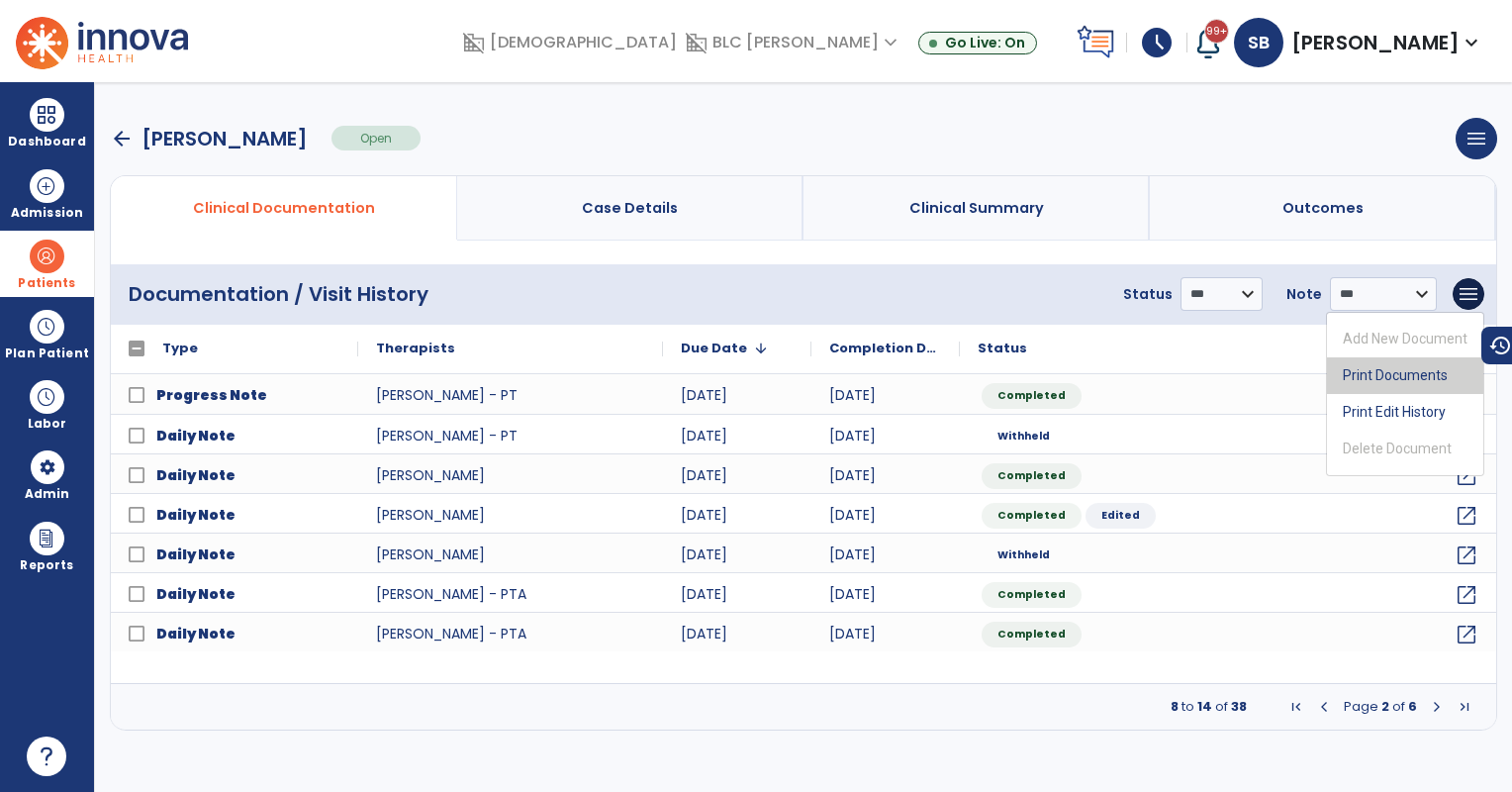 click on "Print Documents" at bounding box center [1405, 375] 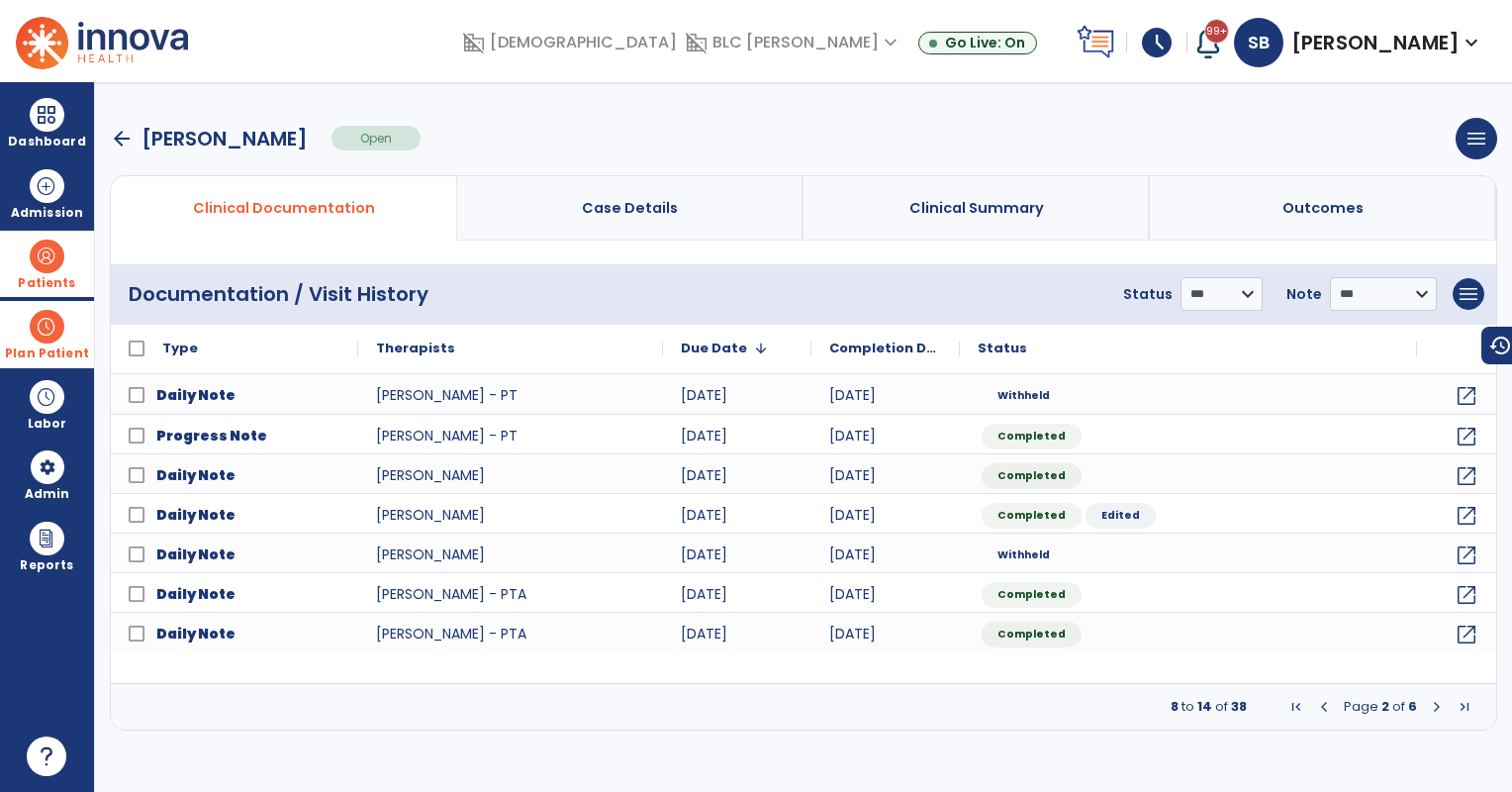 click on "Plan Patient" at bounding box center [47, 283] 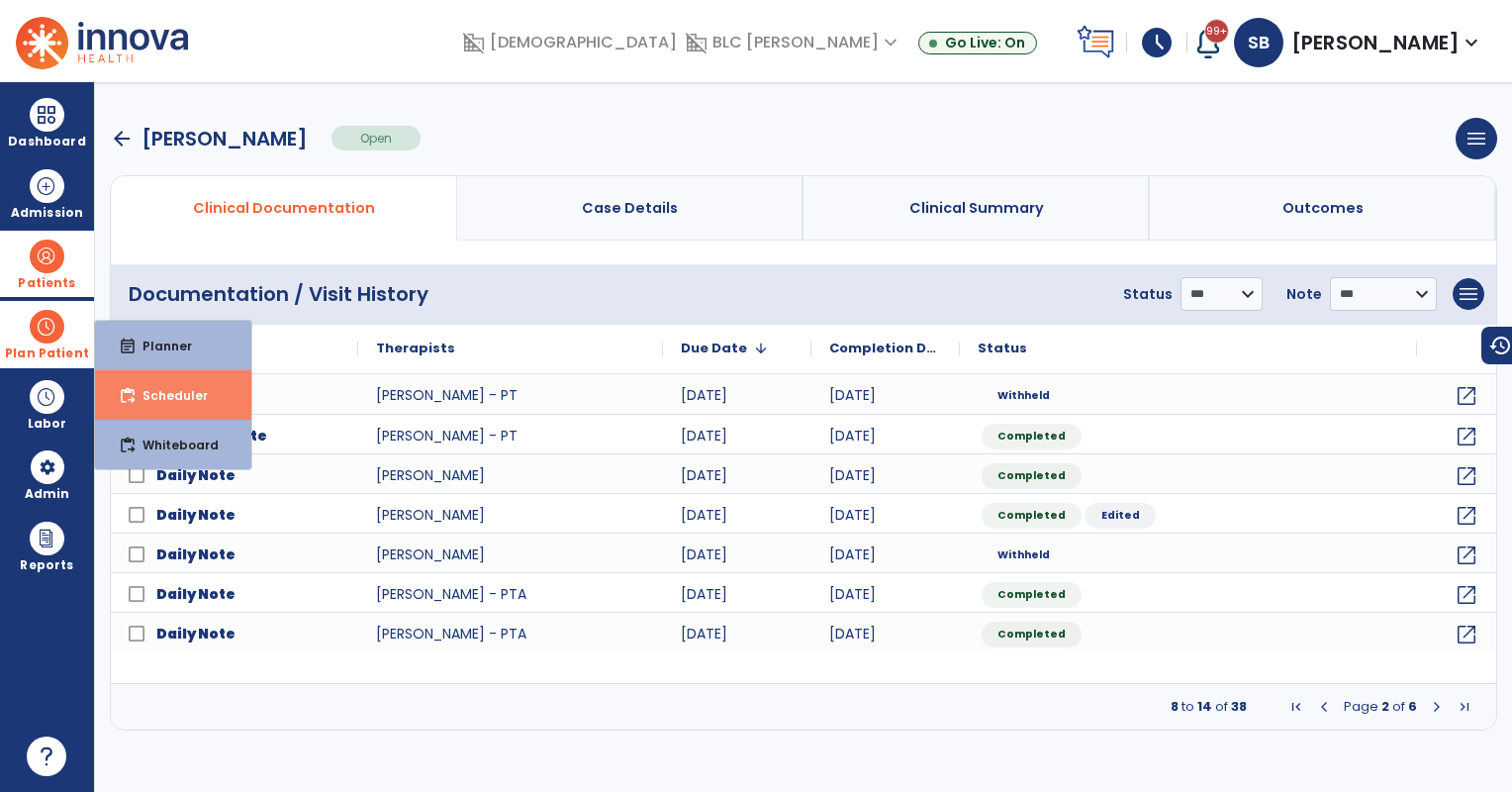 click on "Scheduler" at bounding box center [167, 395] 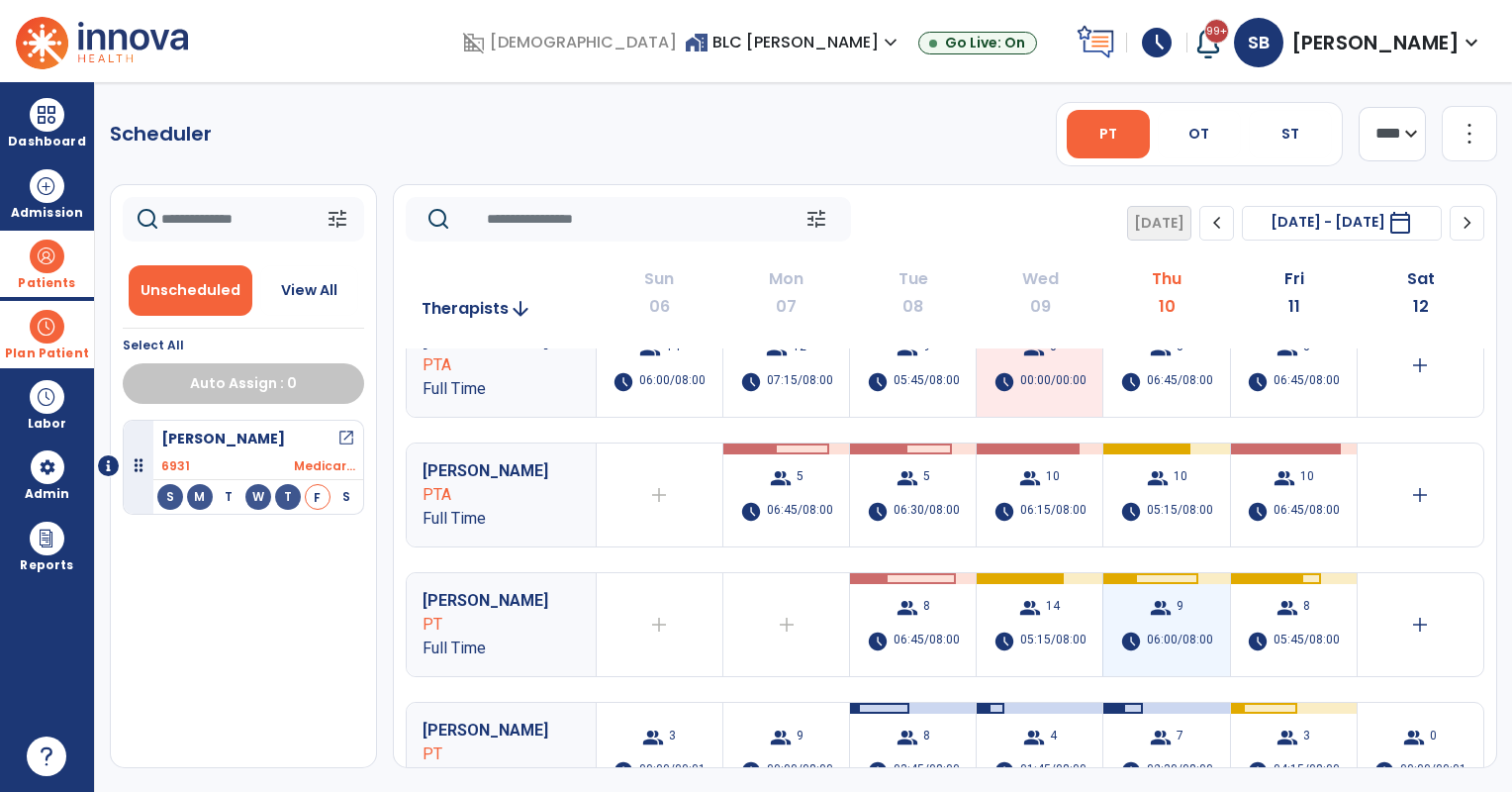 scroll, scrollTop: 0, scrollLeft: 0, axis: both 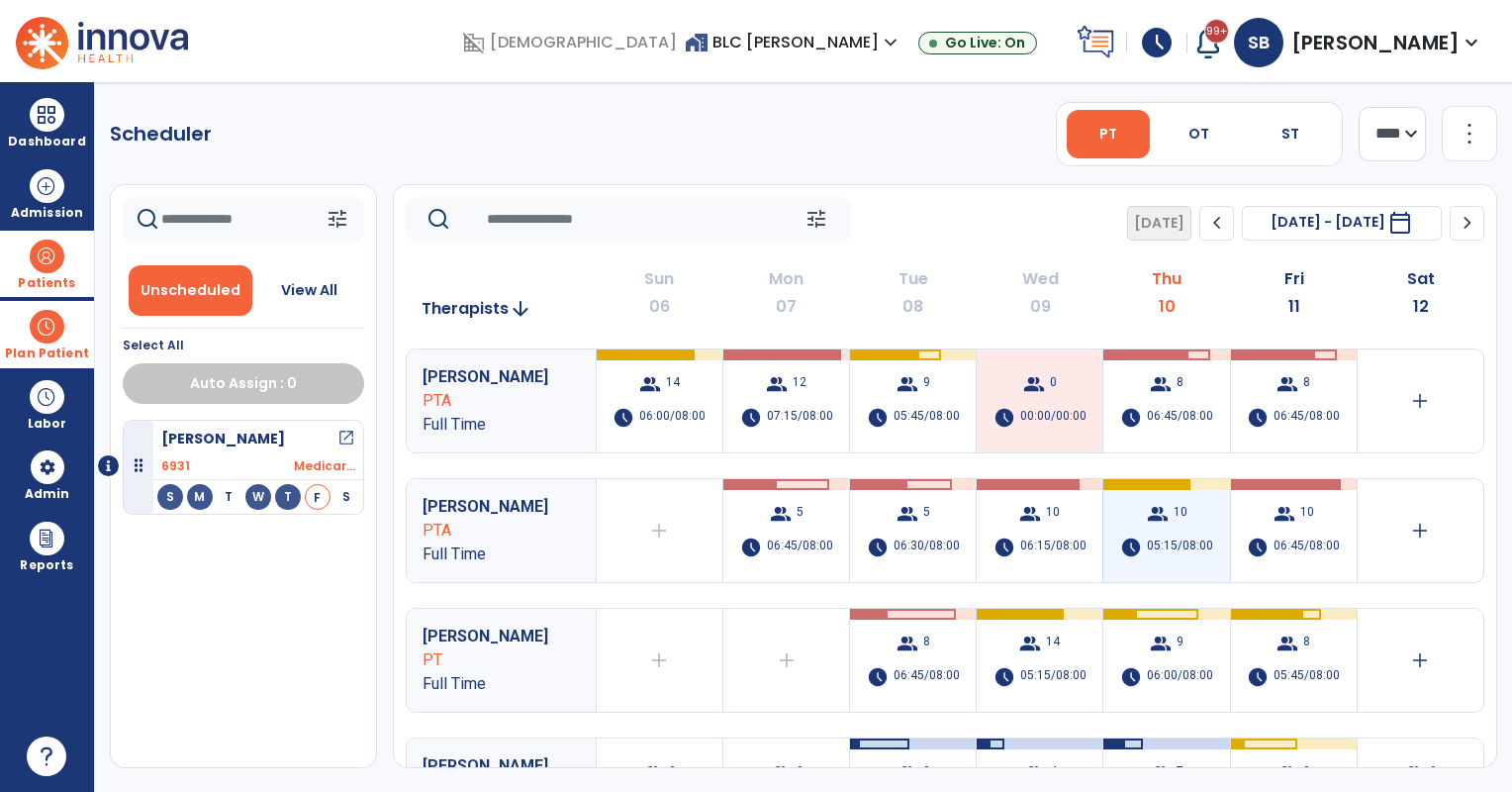 click on "group  10  schedule  05:15/08:00" at bounding box center (1166, 531) 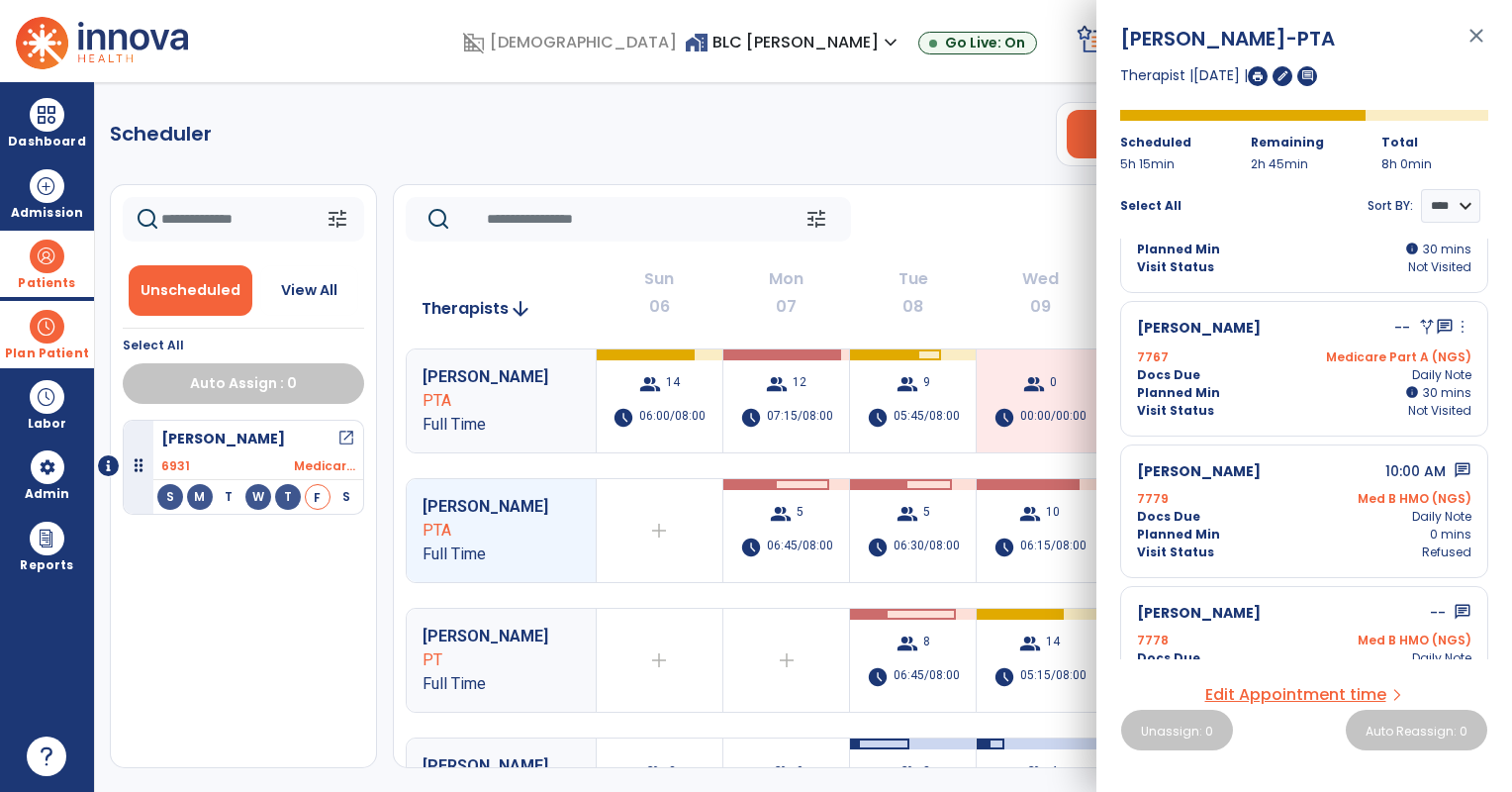 scroll, scrollTop: 1005, scrollLeft: 0, axis: vertical 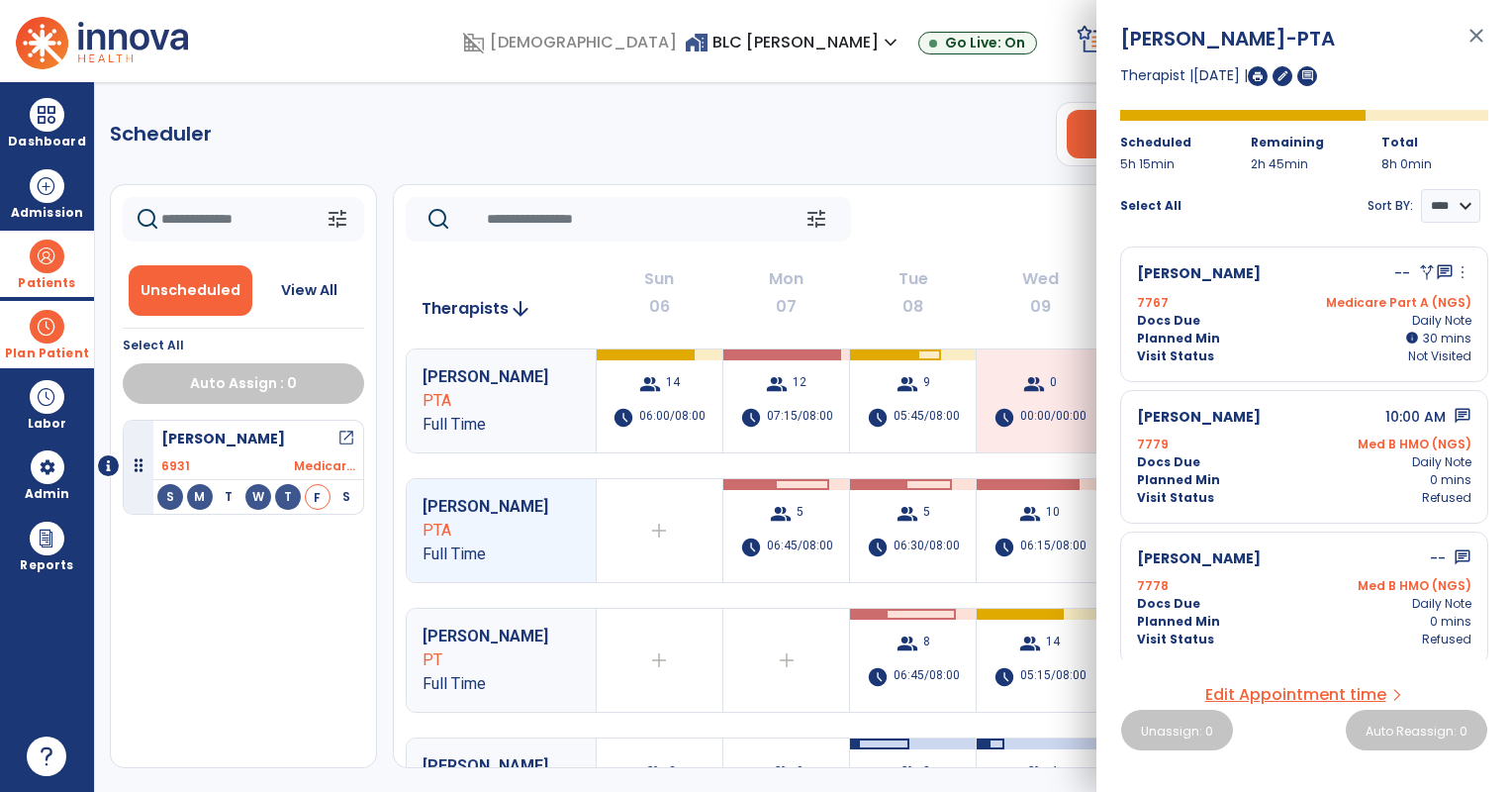 click on "tune   [DATE]  chevron_left [DATE] - [DATE]  *********  calendar_today  chevron_right" 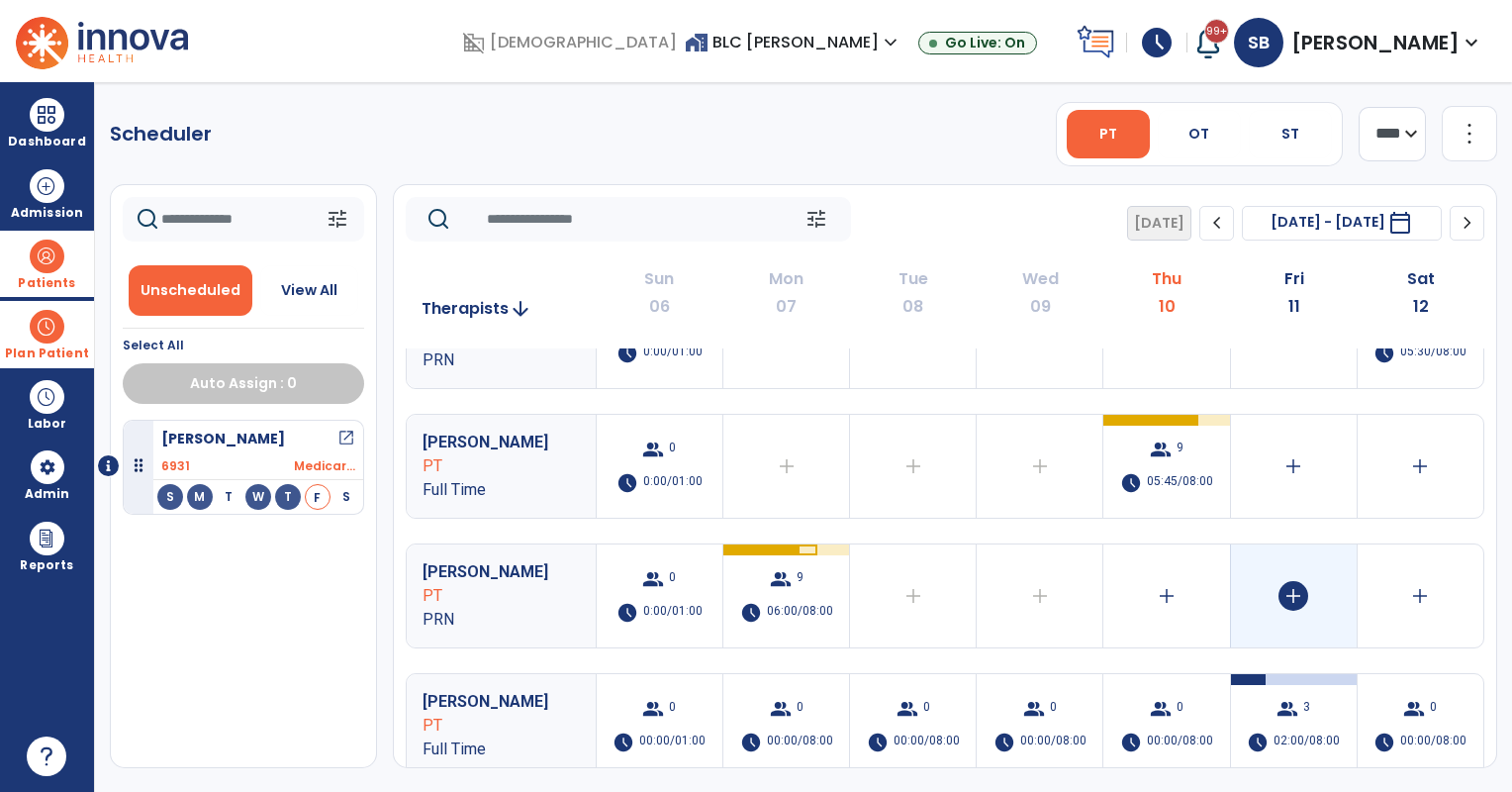 scroll, scrollTop: 825, scrollLeft: 0, axis: vertical 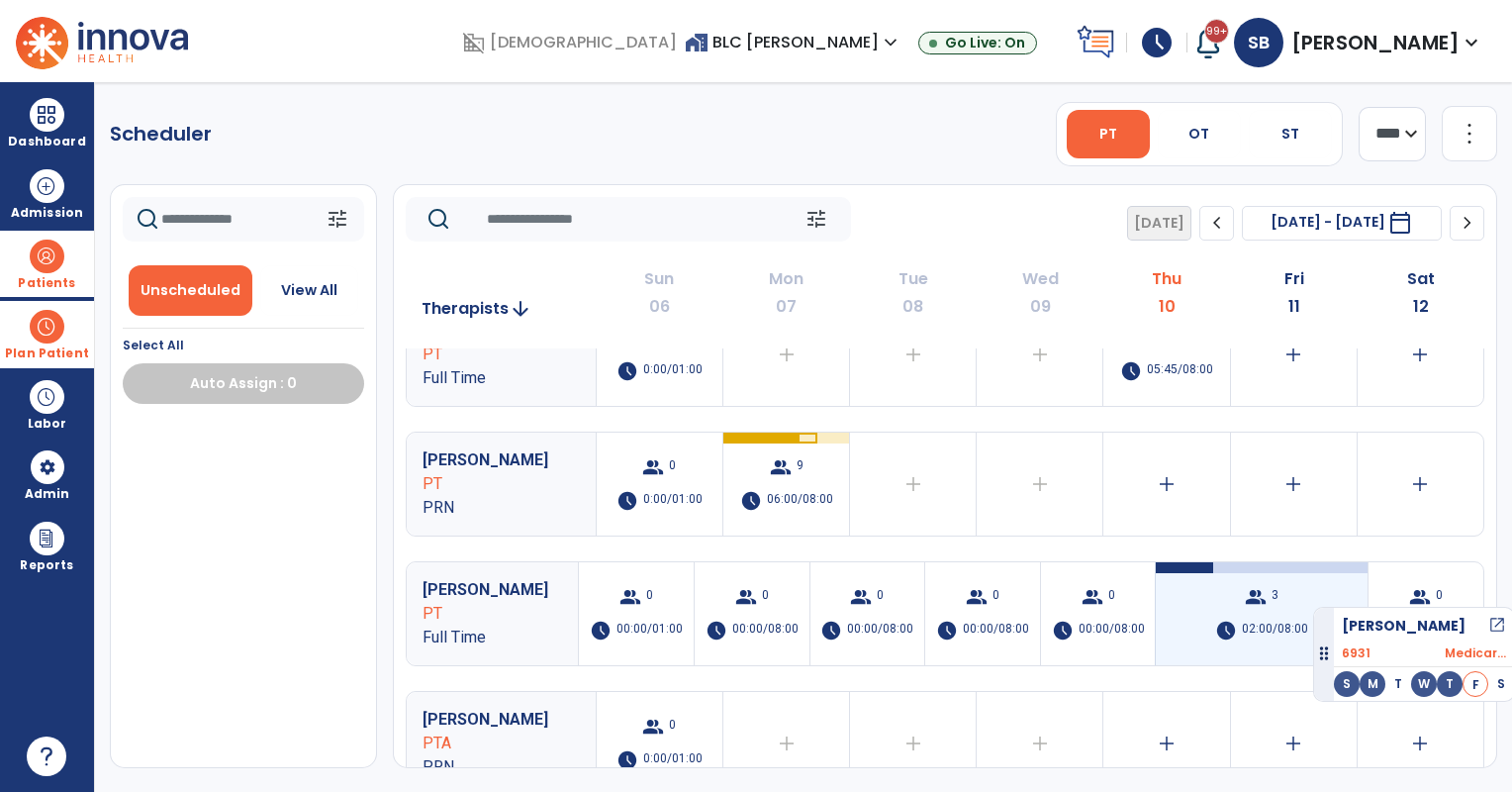 drag, startPoint x: 556, startPoint y: 491, endPoint x: 1286, endPoint y: 600, distance: 738.0928 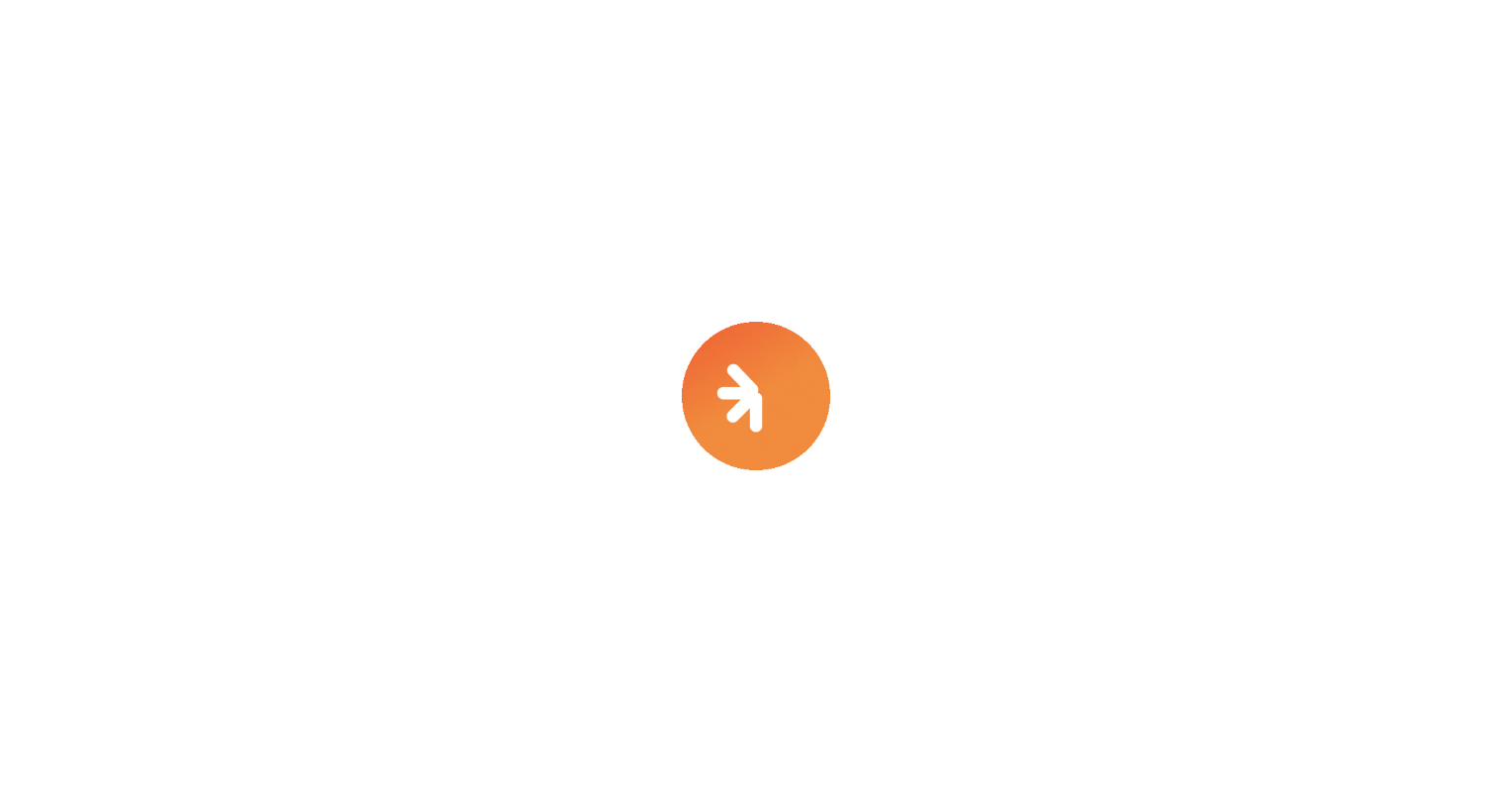scroll, scrollTop: 0, scrollLeft: 0, axis: both 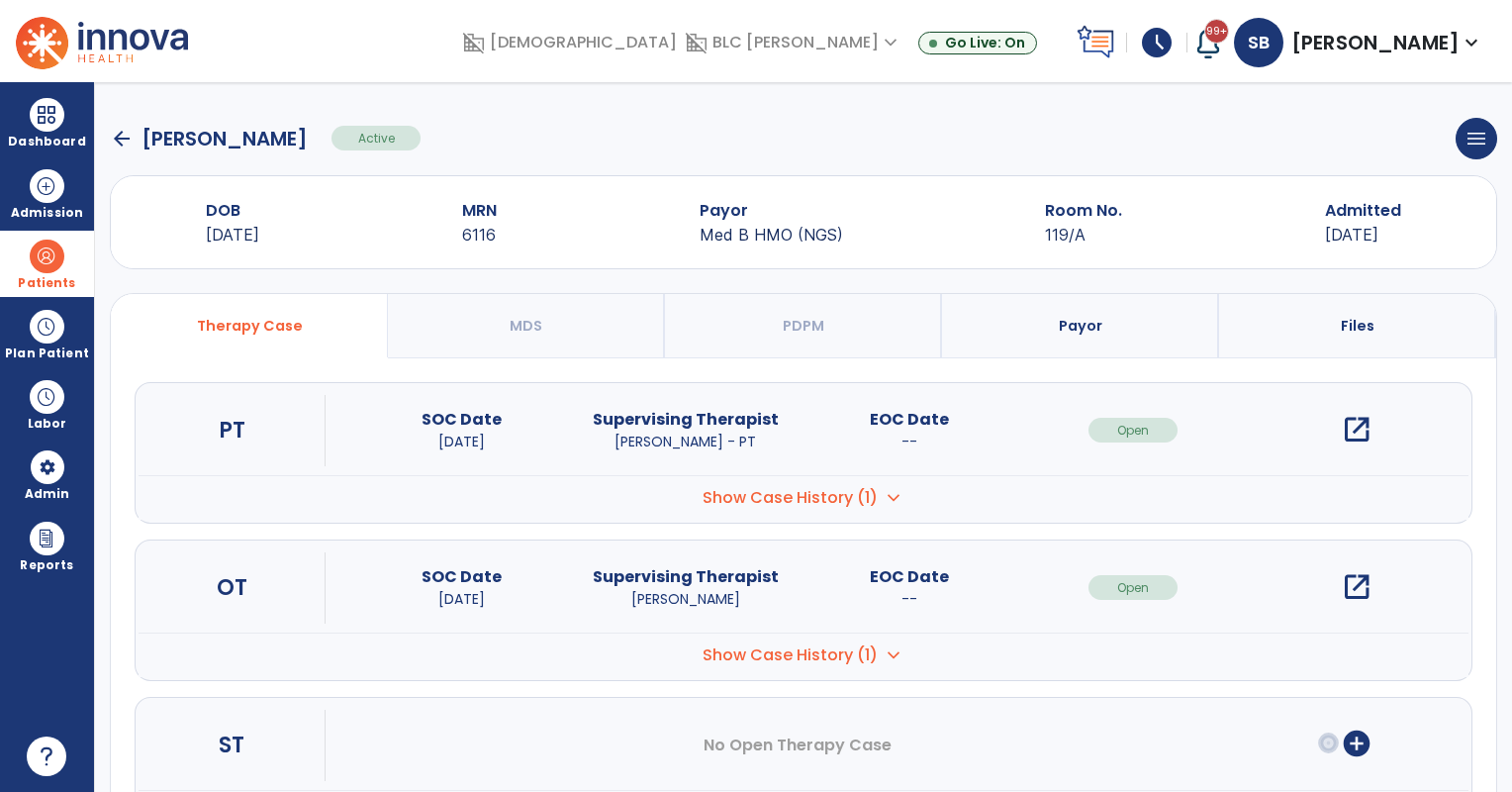 drag, startPoint x: 47, startPoint y: 254, endPoint x: 154, endPoint y: 265, distance: 107.56393 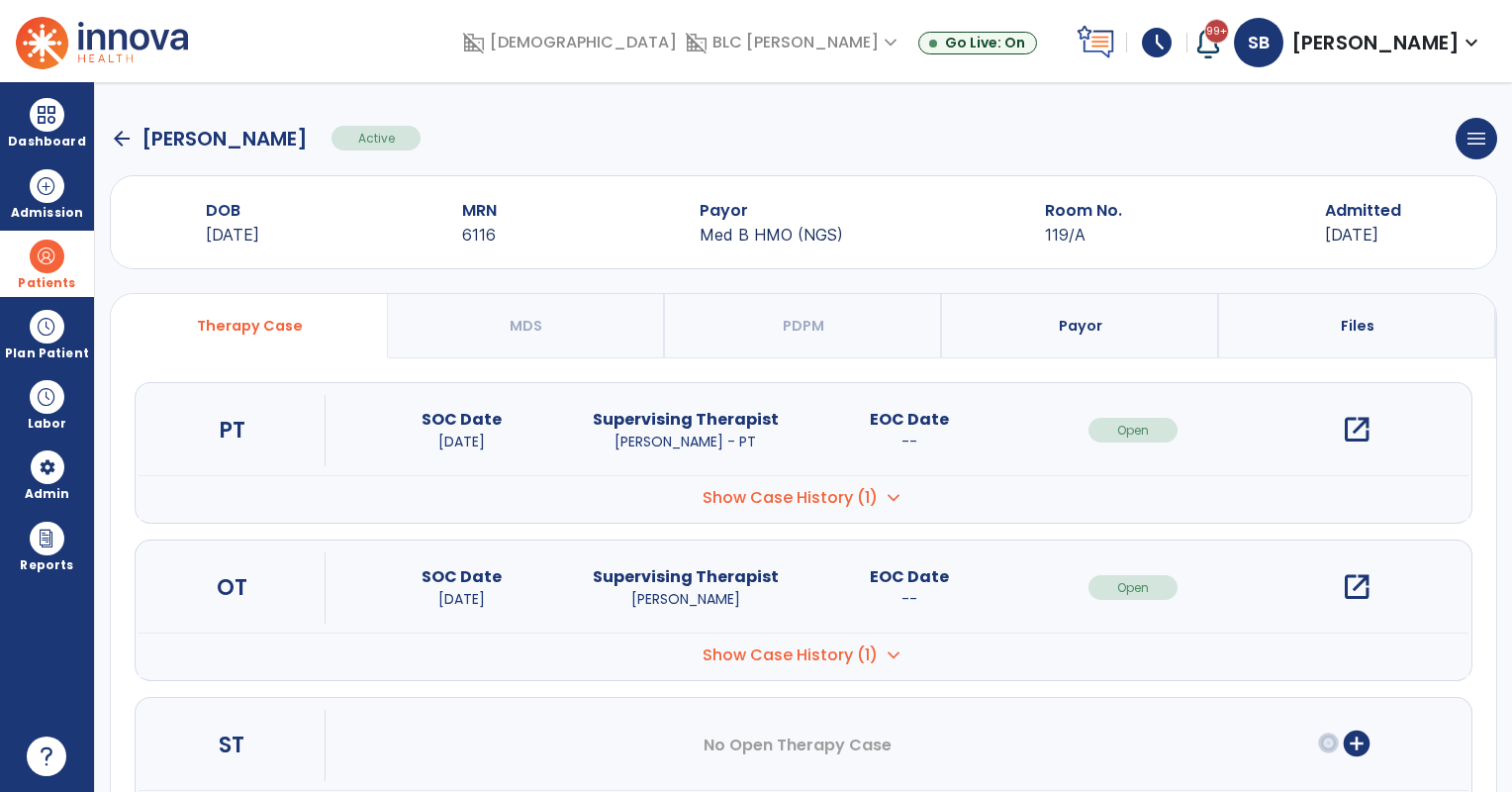 click on "Patients" at bounding box center [47, 263] 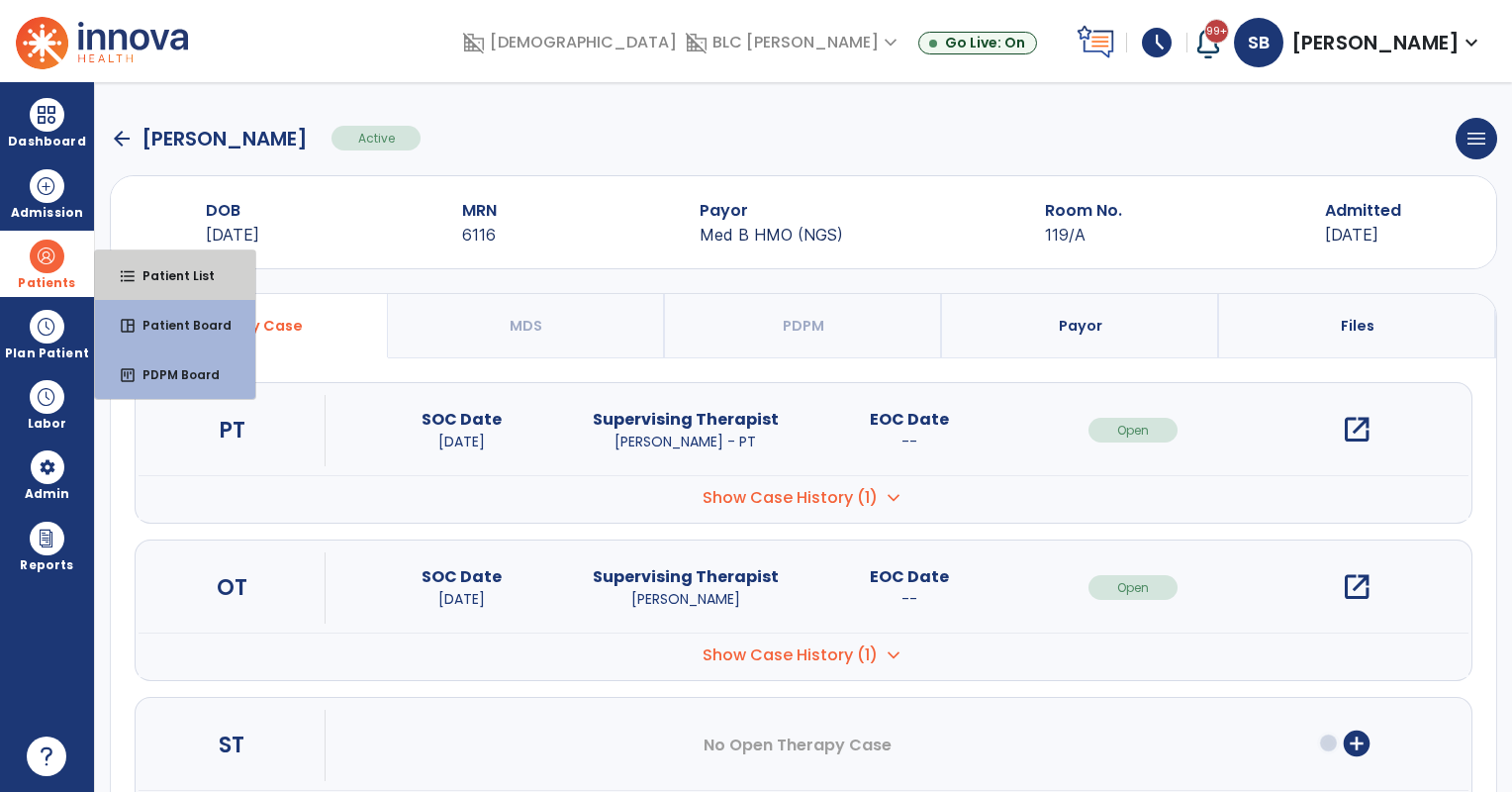 click on "format_list_bulleted  Patient List" at bounding box center [175, 275] 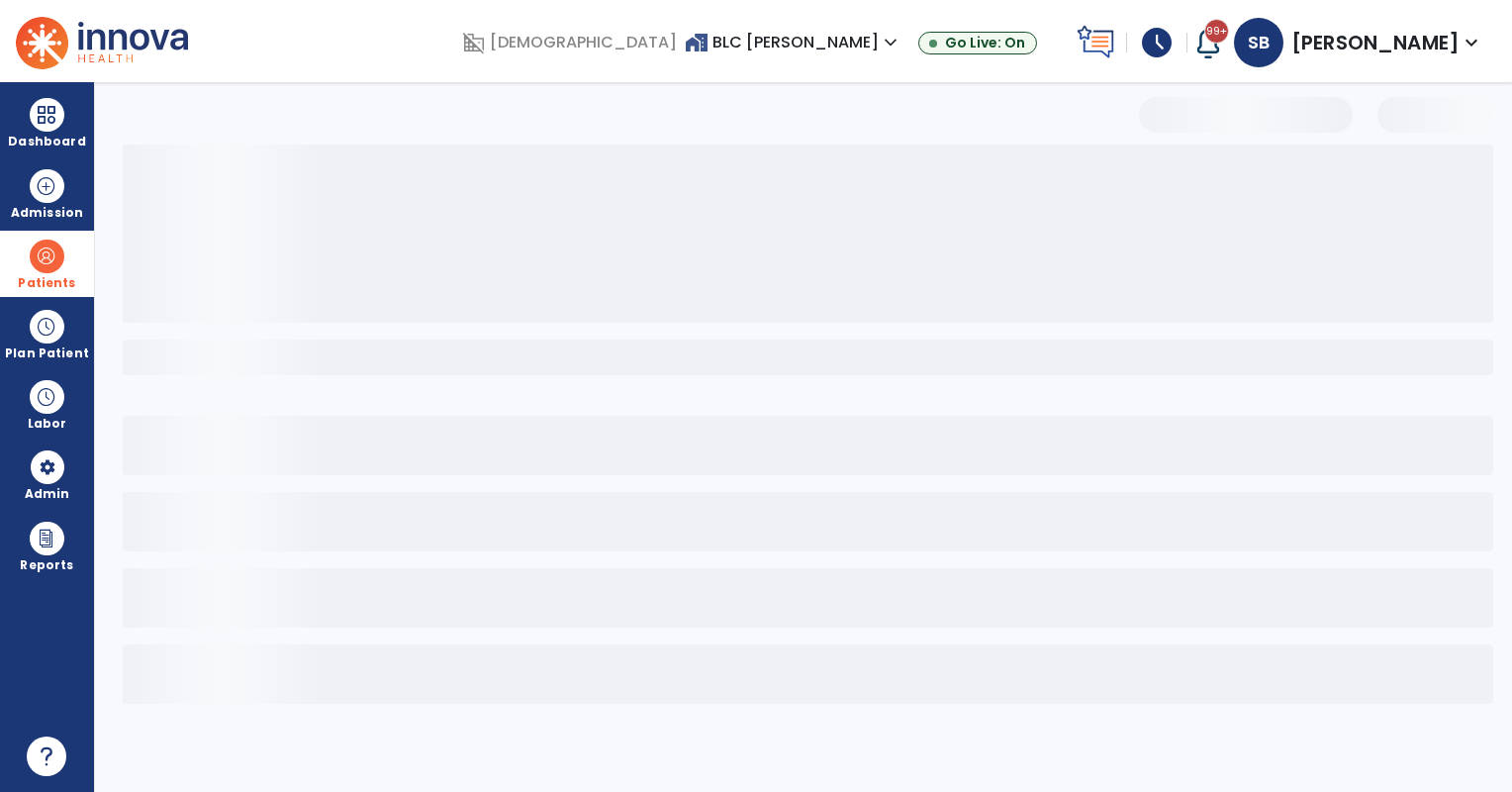 select on "***" 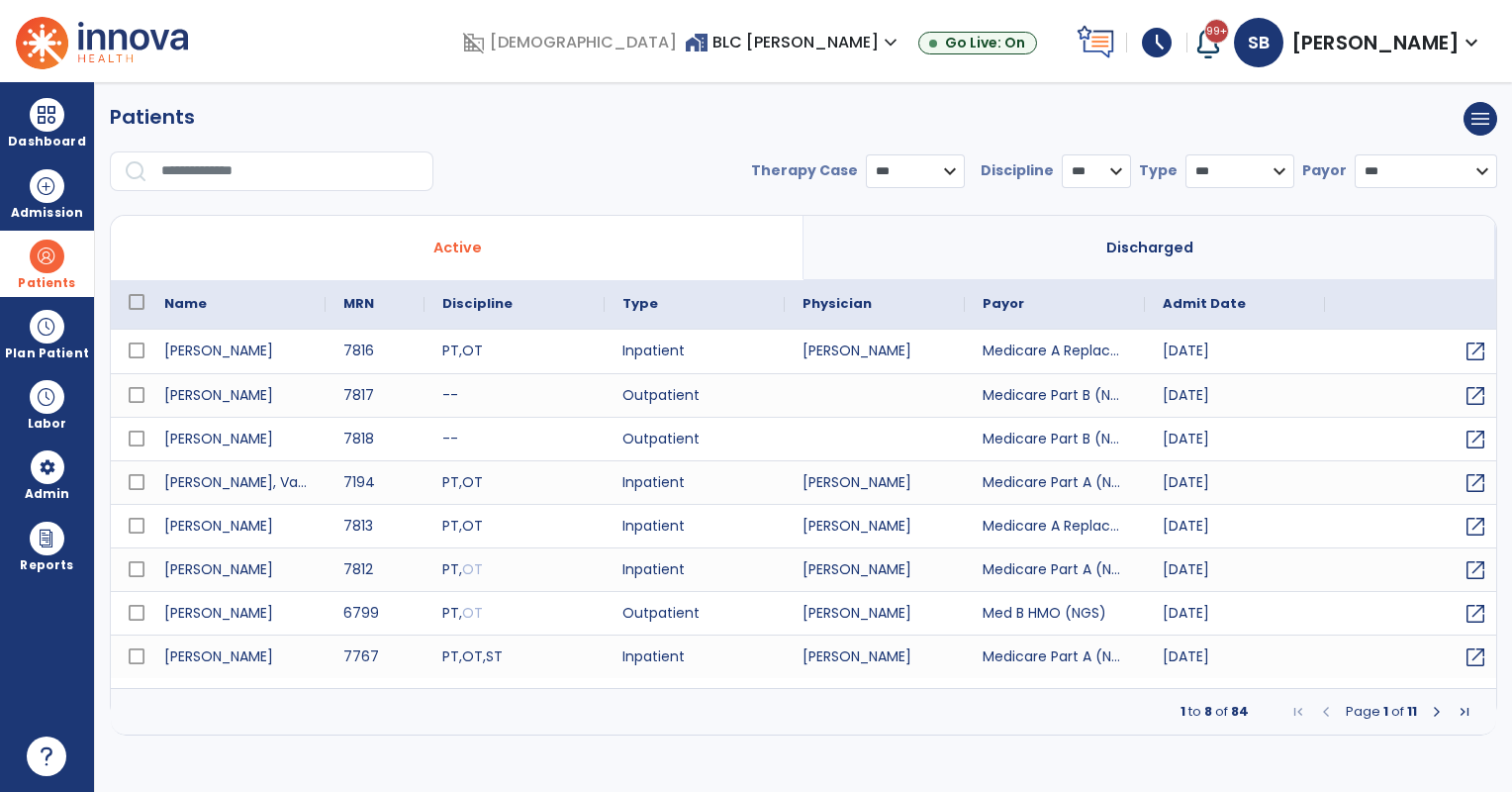 click at bounding box center (290, 171) 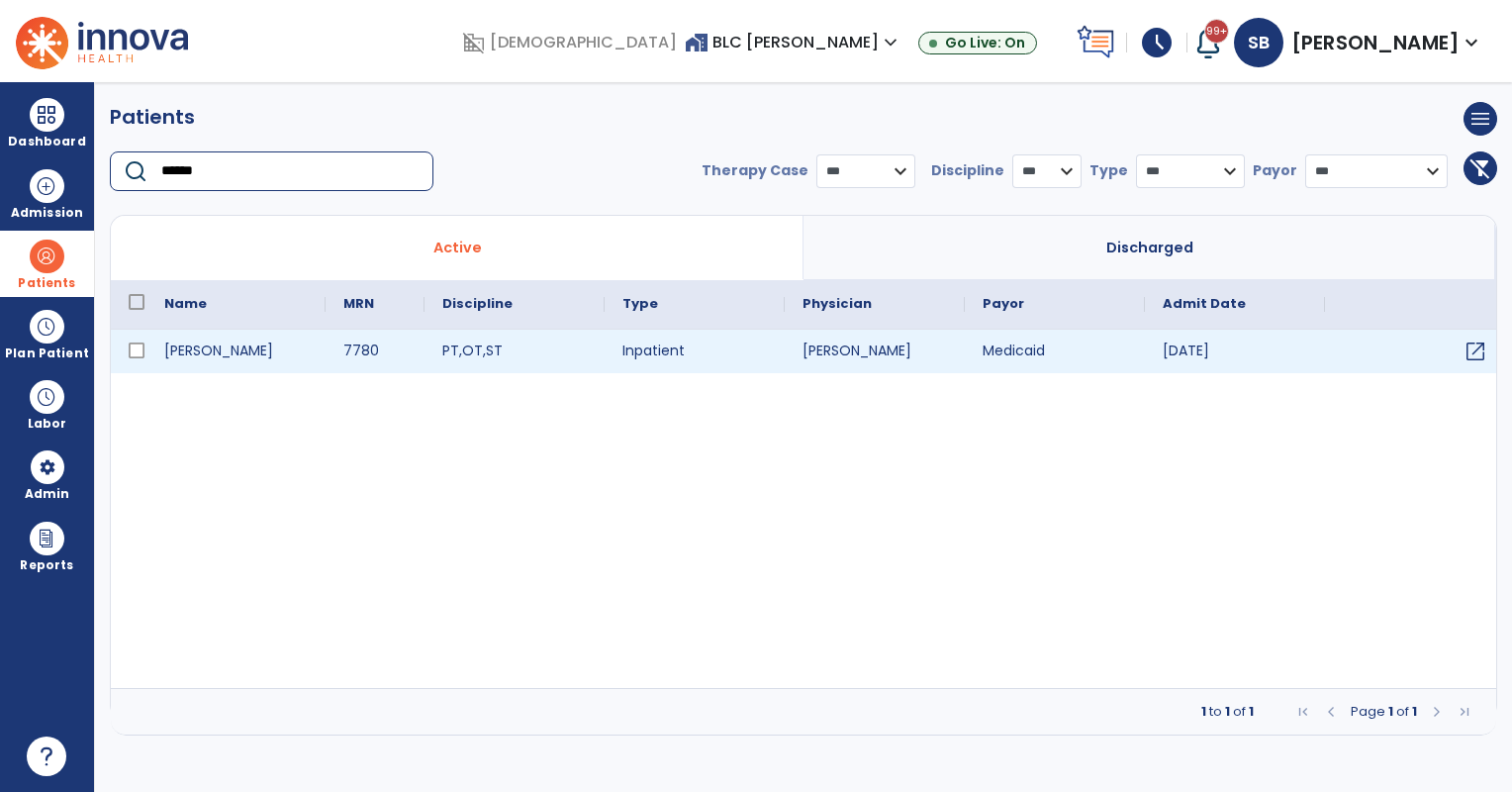type on "******" 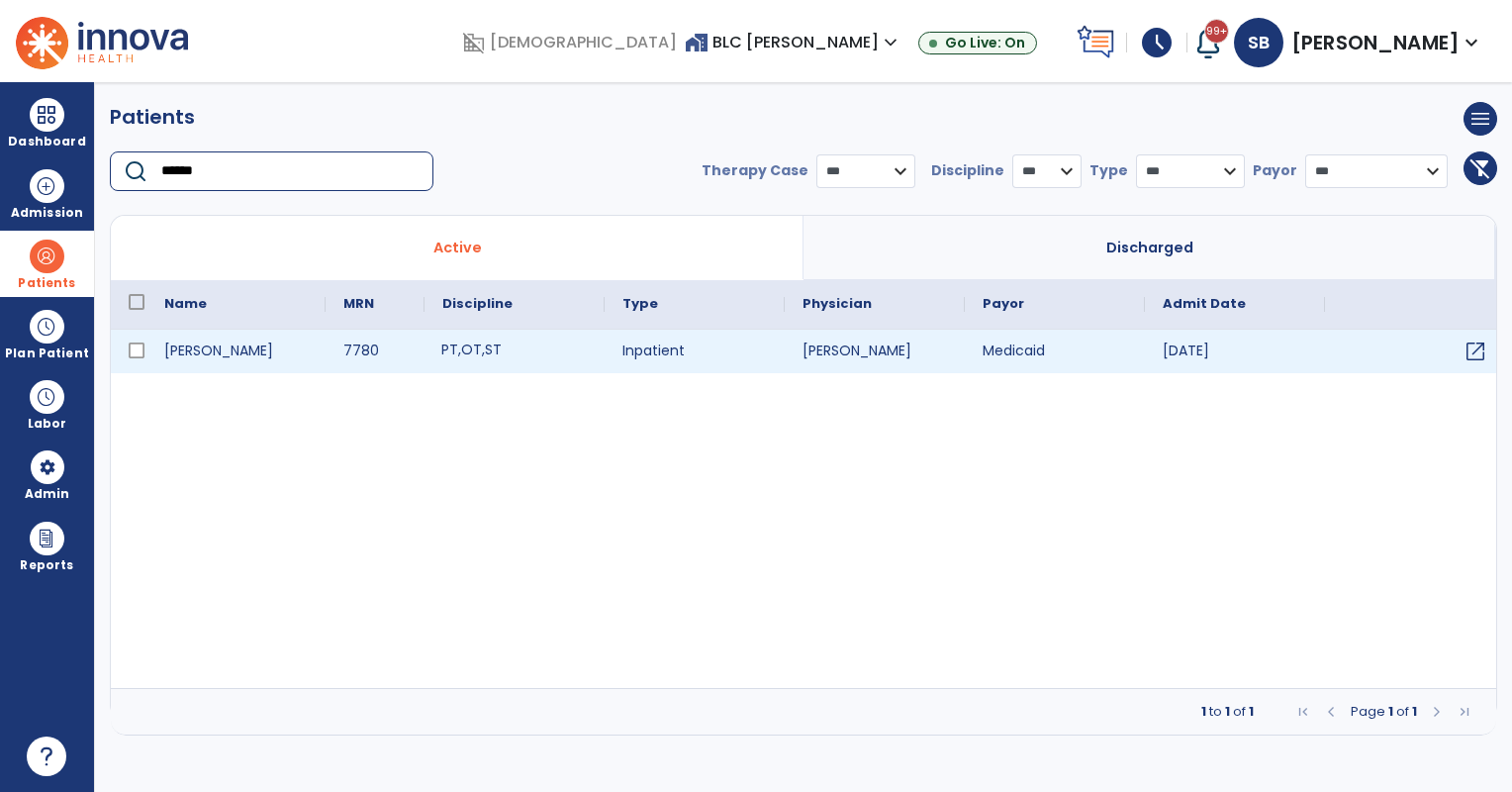 click on "PT , OT , ST" at bounding box center [515, 351] 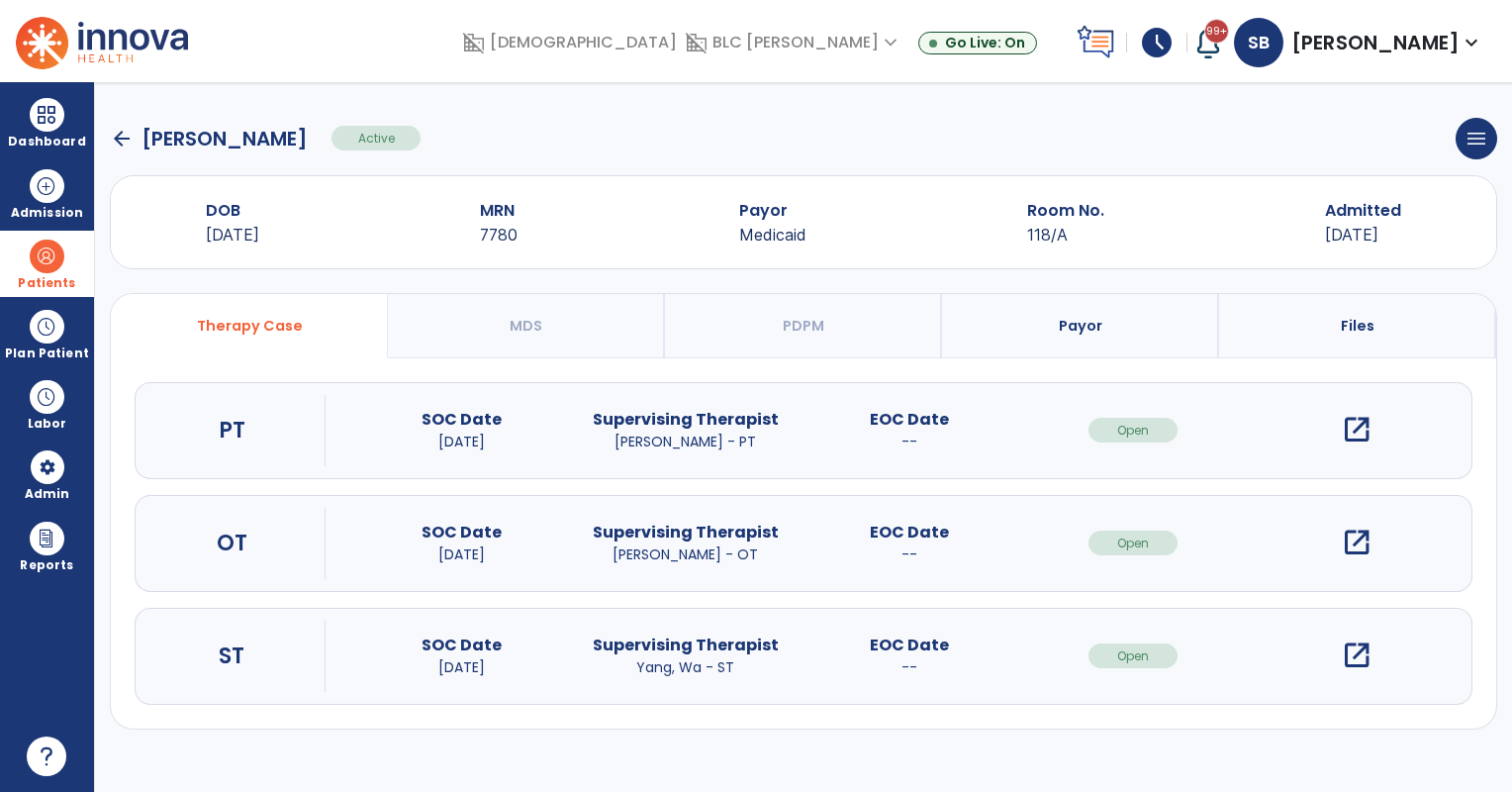 click on "open_in_new" at bounding box center [1357, 430] 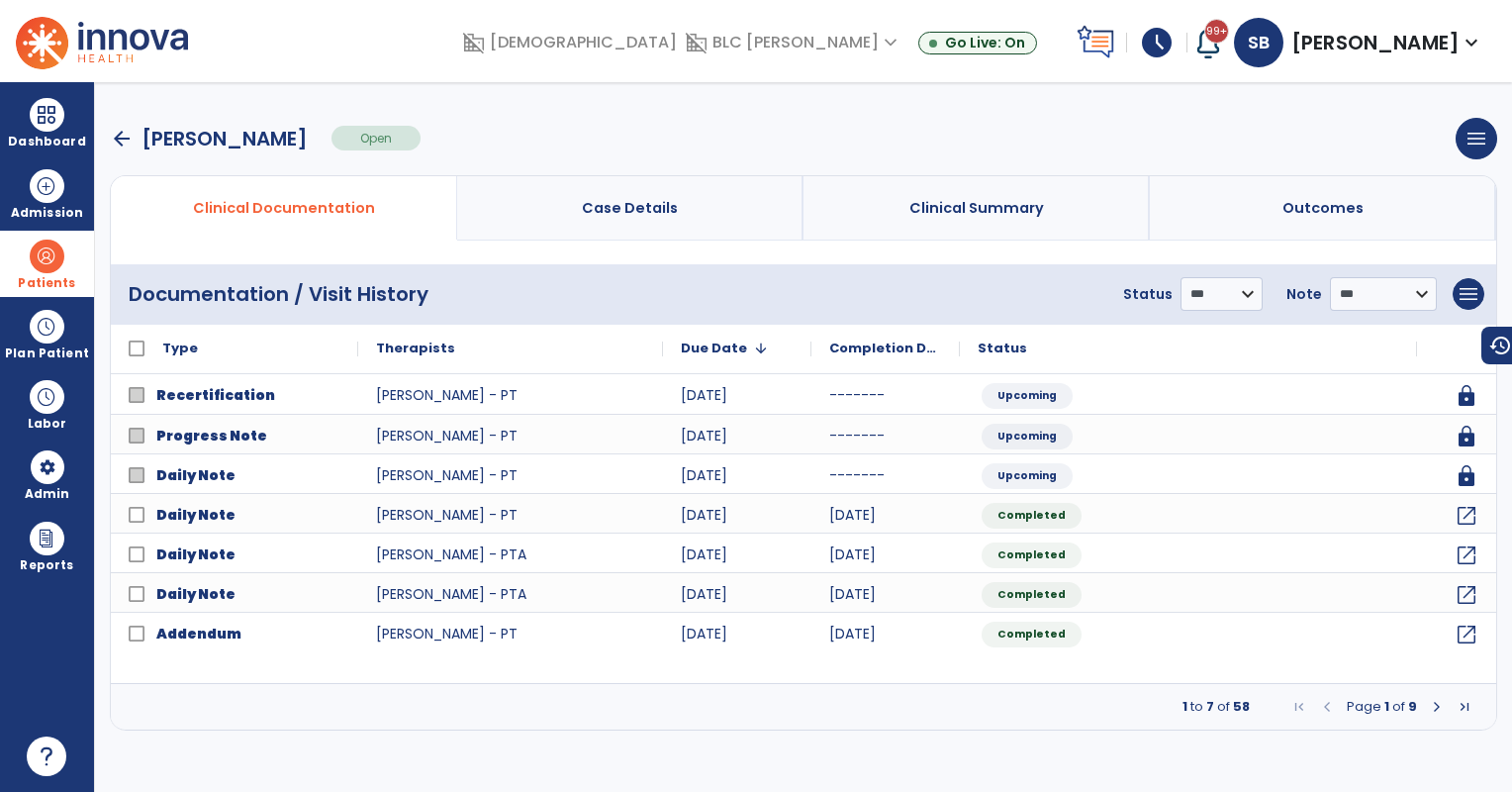 drag, startPoint x: 25, startPoint y: 252, endPoint x: 51, endPoint y: 251, distance: 26.019224 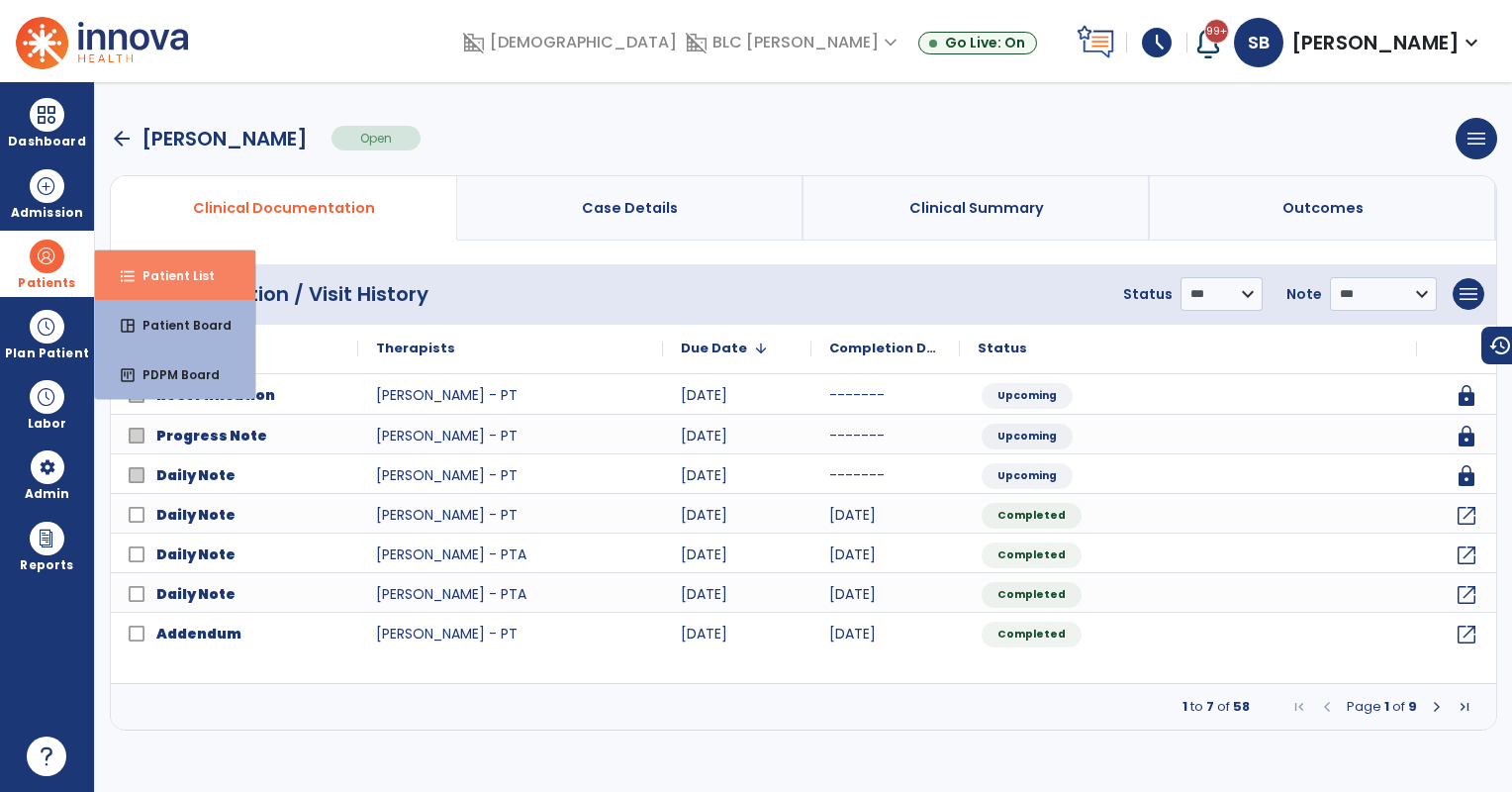 click on "format_list_bulleted  Patient List" at bounding box center (175, 275) 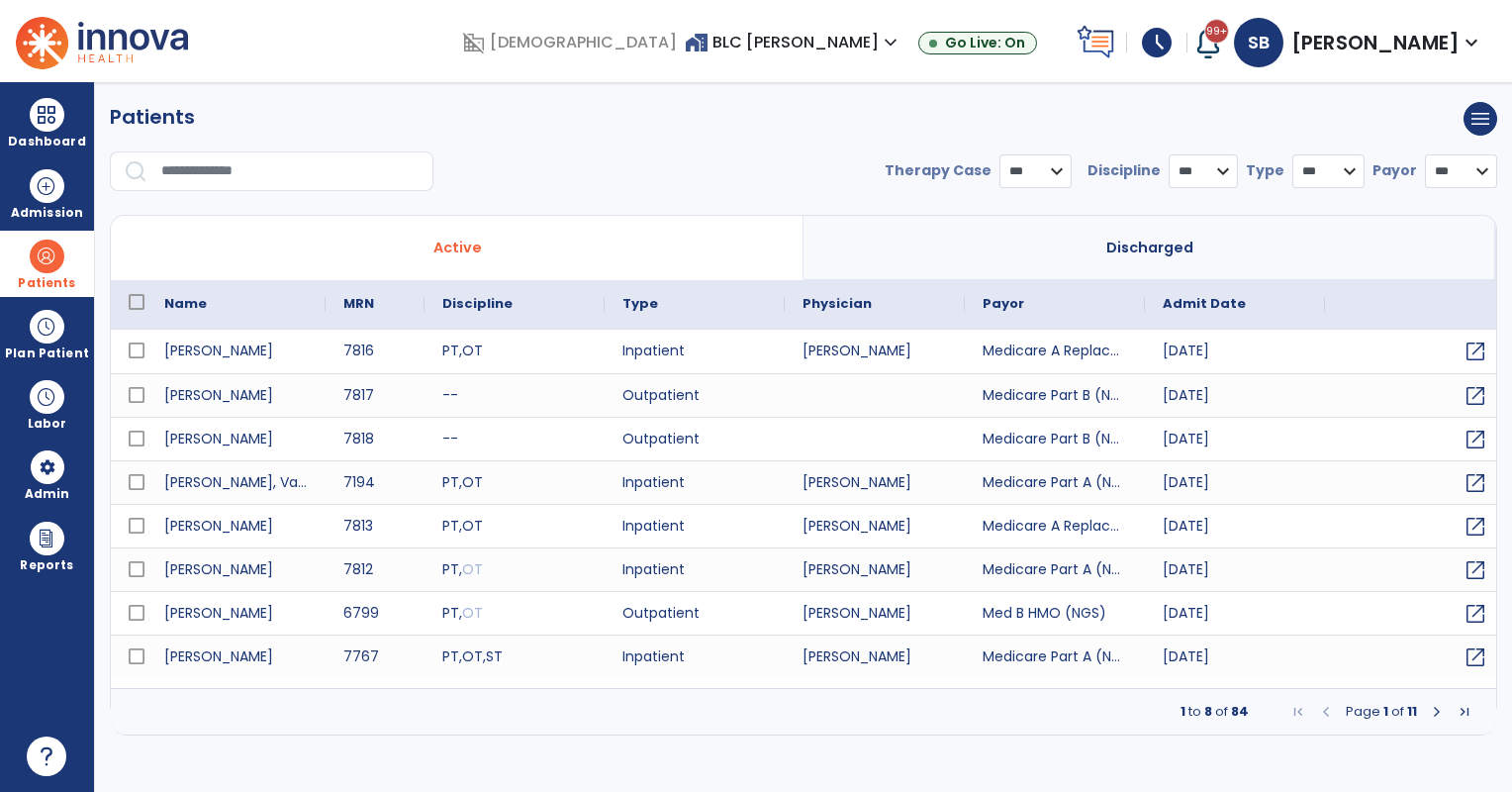 click at bounding box center (290, 171) 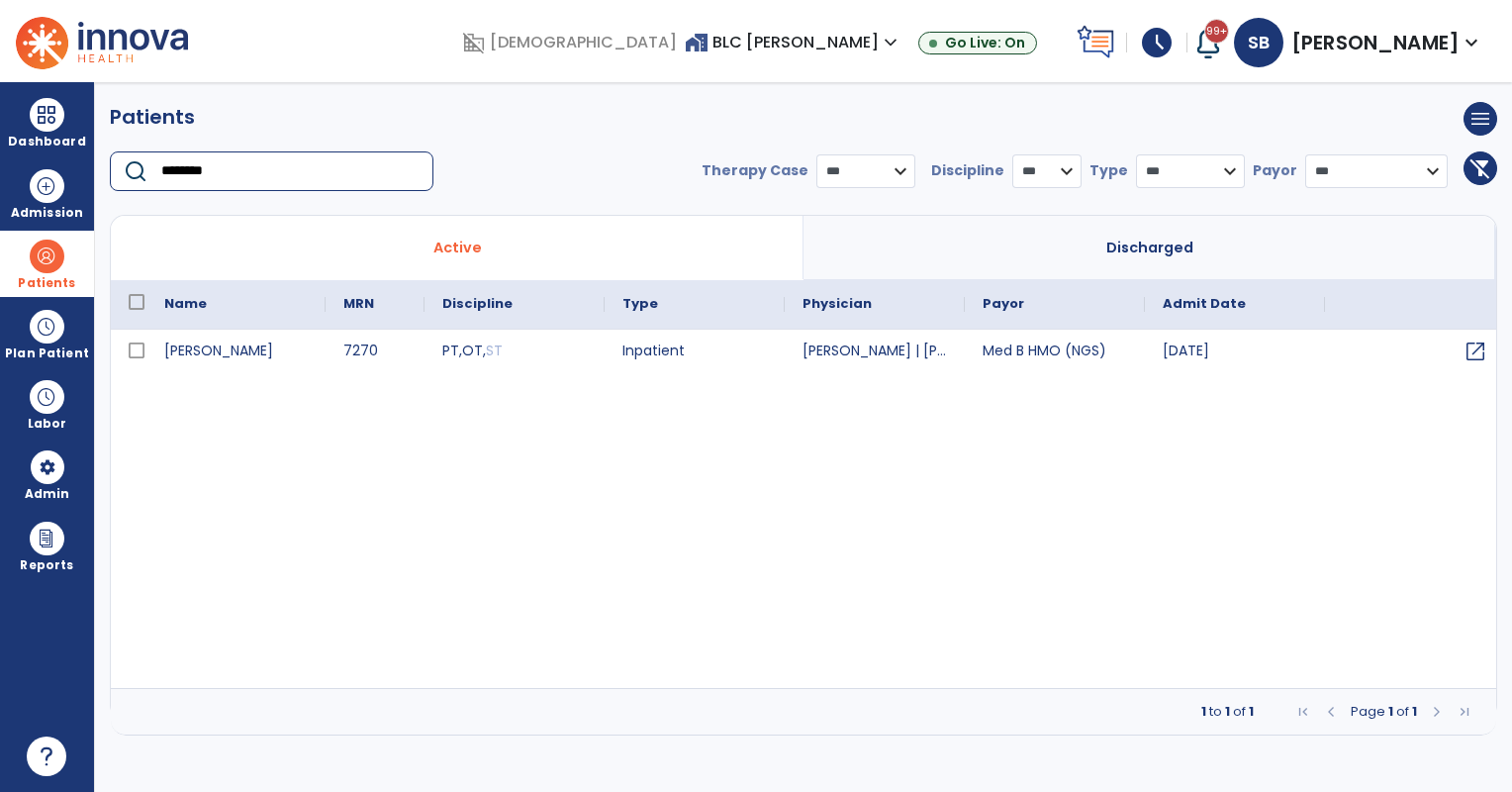 type on "********" 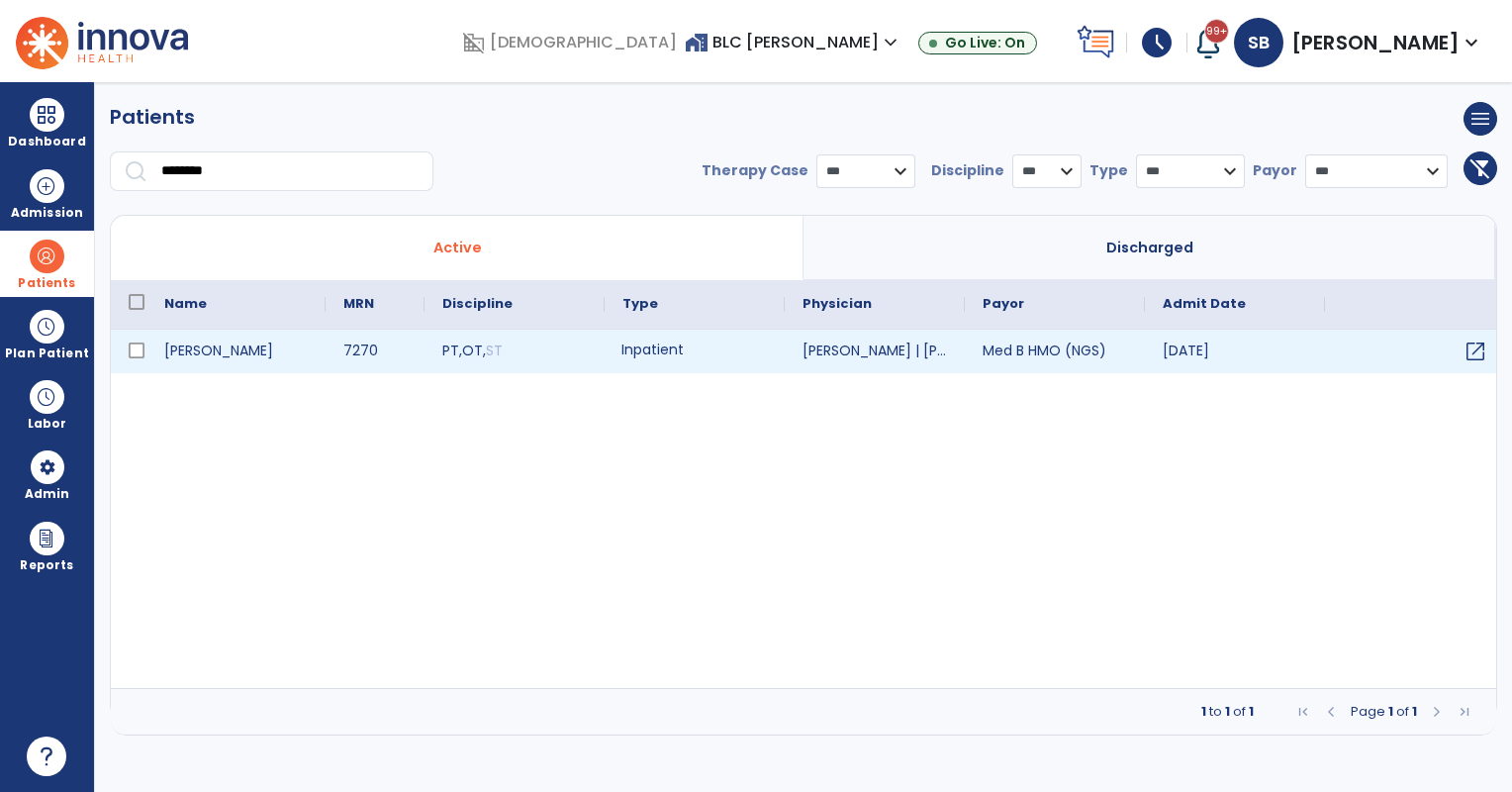 click on "Inpatient" at bounding box center [695, 351] 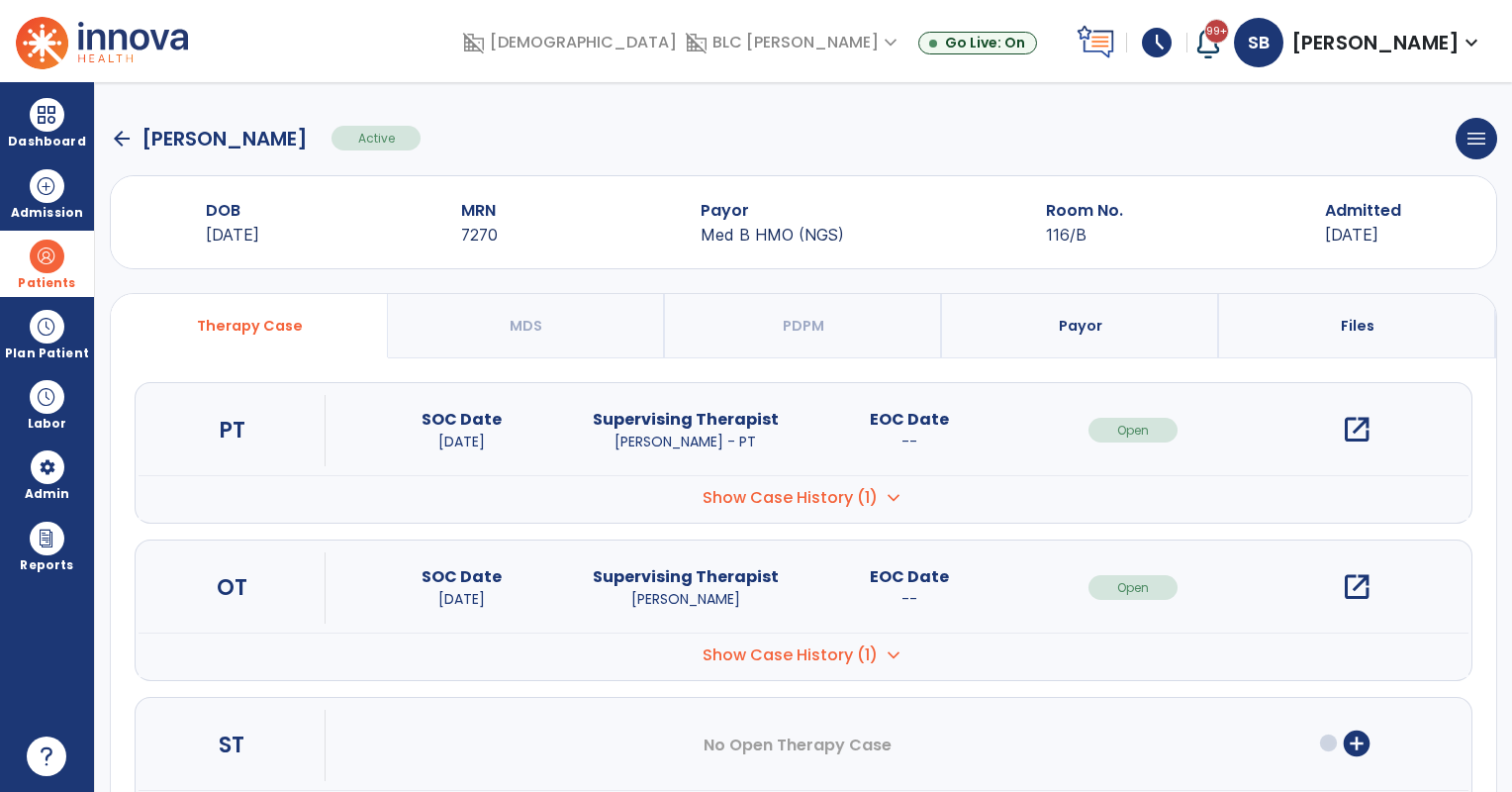 click on "open_in_new" at bounding box center [1357, 430] 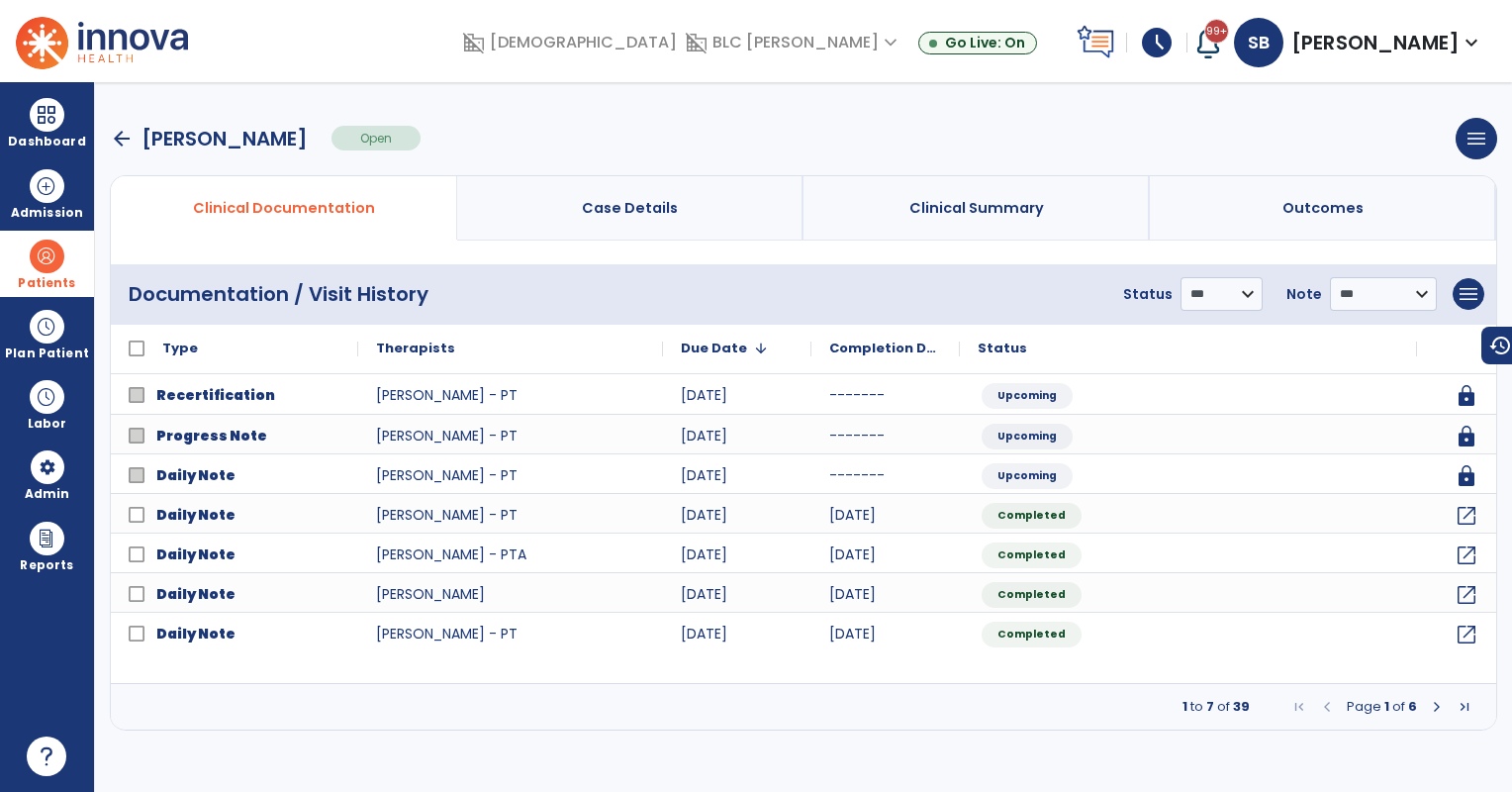 drag, startPoint x: 45, startPoint y: 256, endPoint x: 137, endPoint y: 262, distance: 92.195445 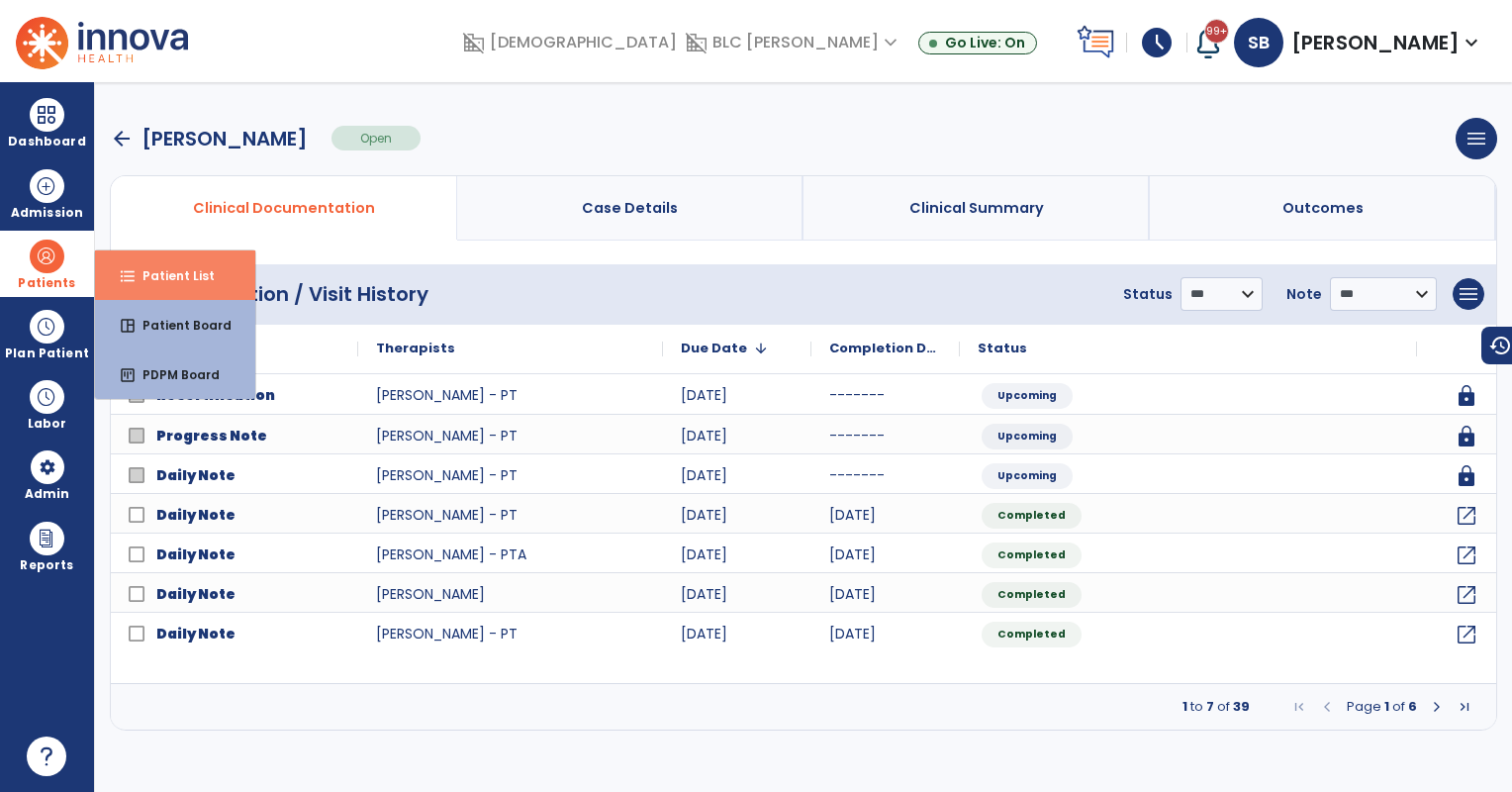 click on "format_list_bulleted  Patient List" at bounding box center [175, 275] 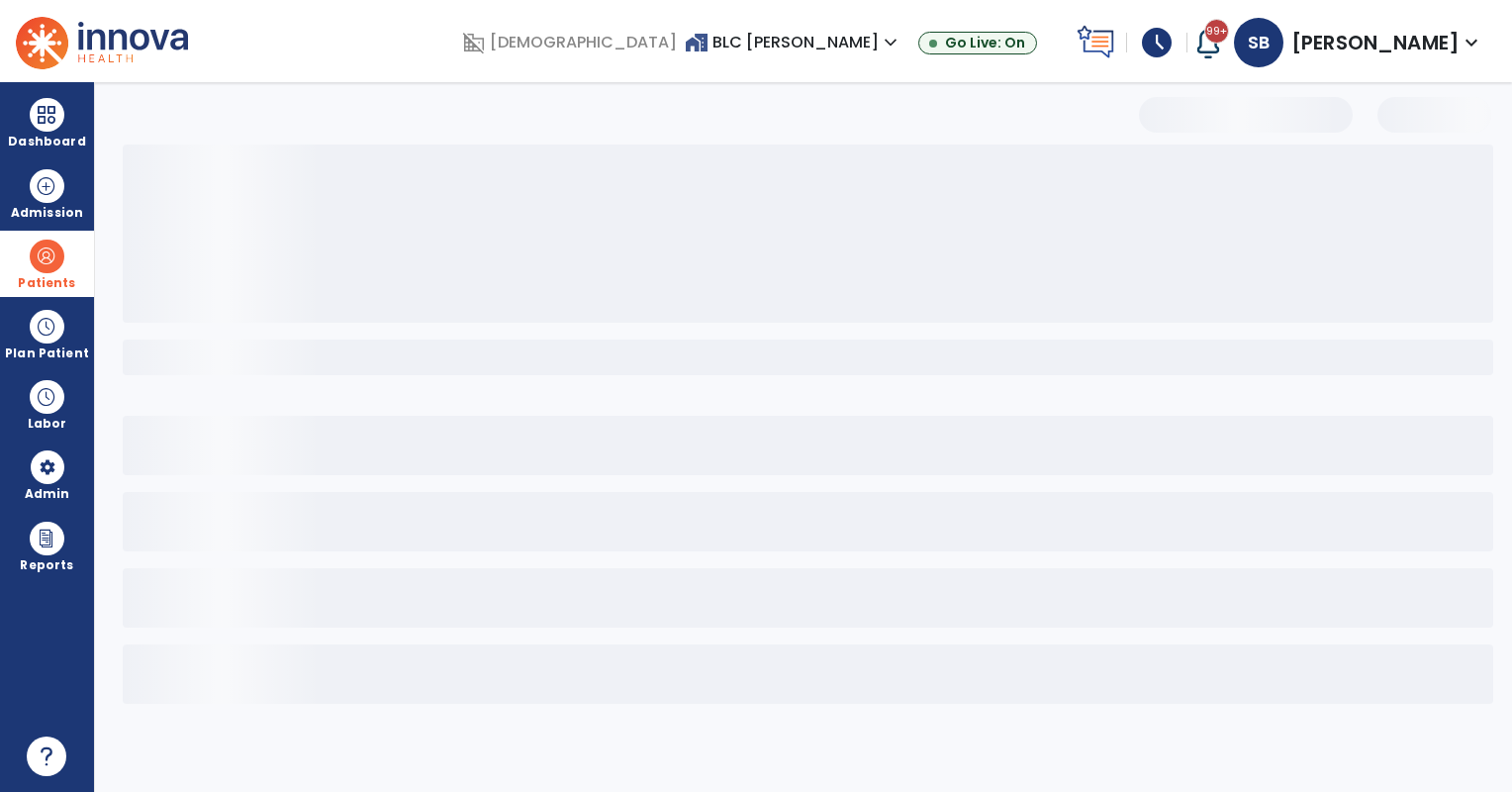 select on "***" 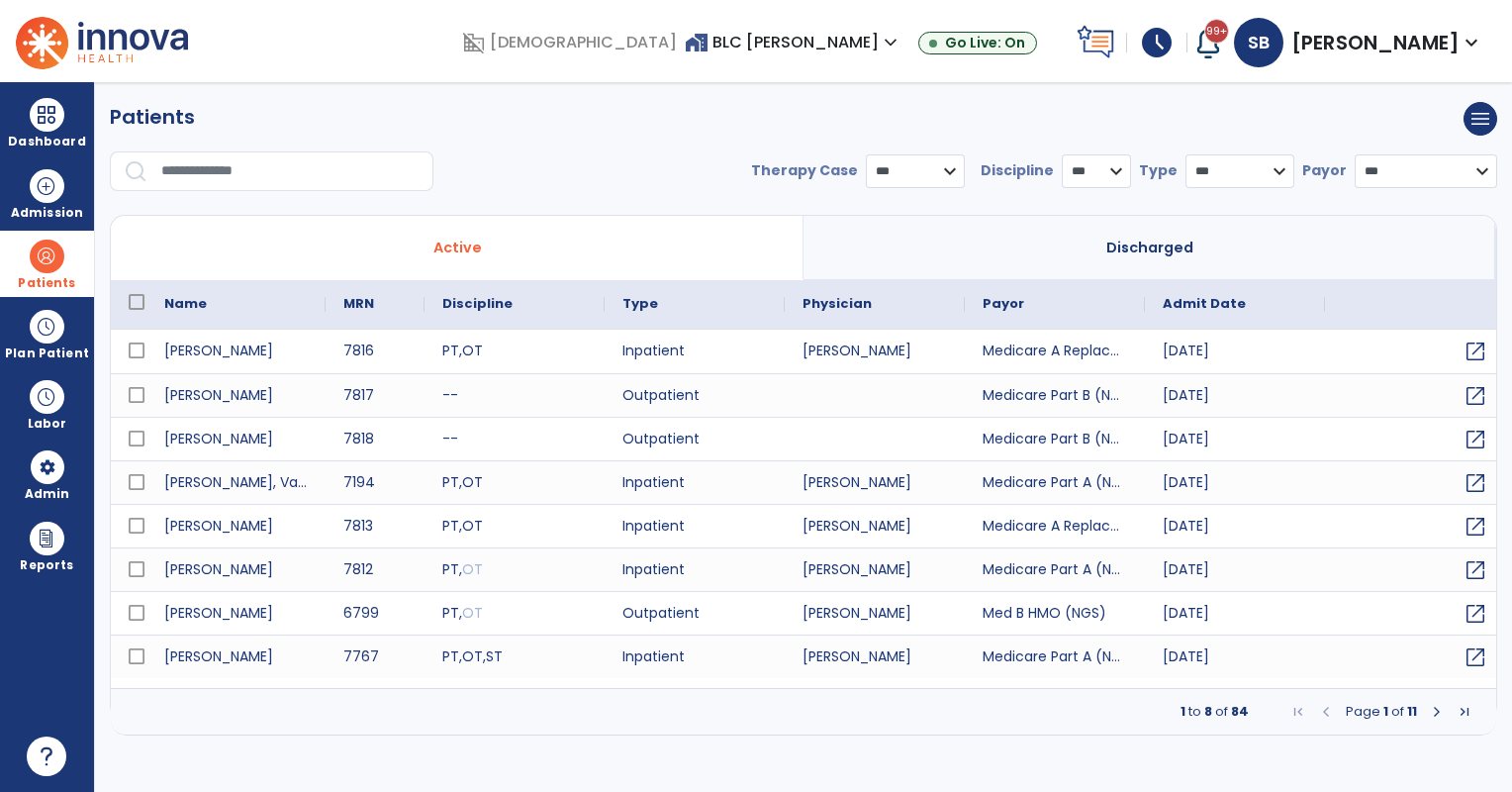click at bounding box center (290, 171) 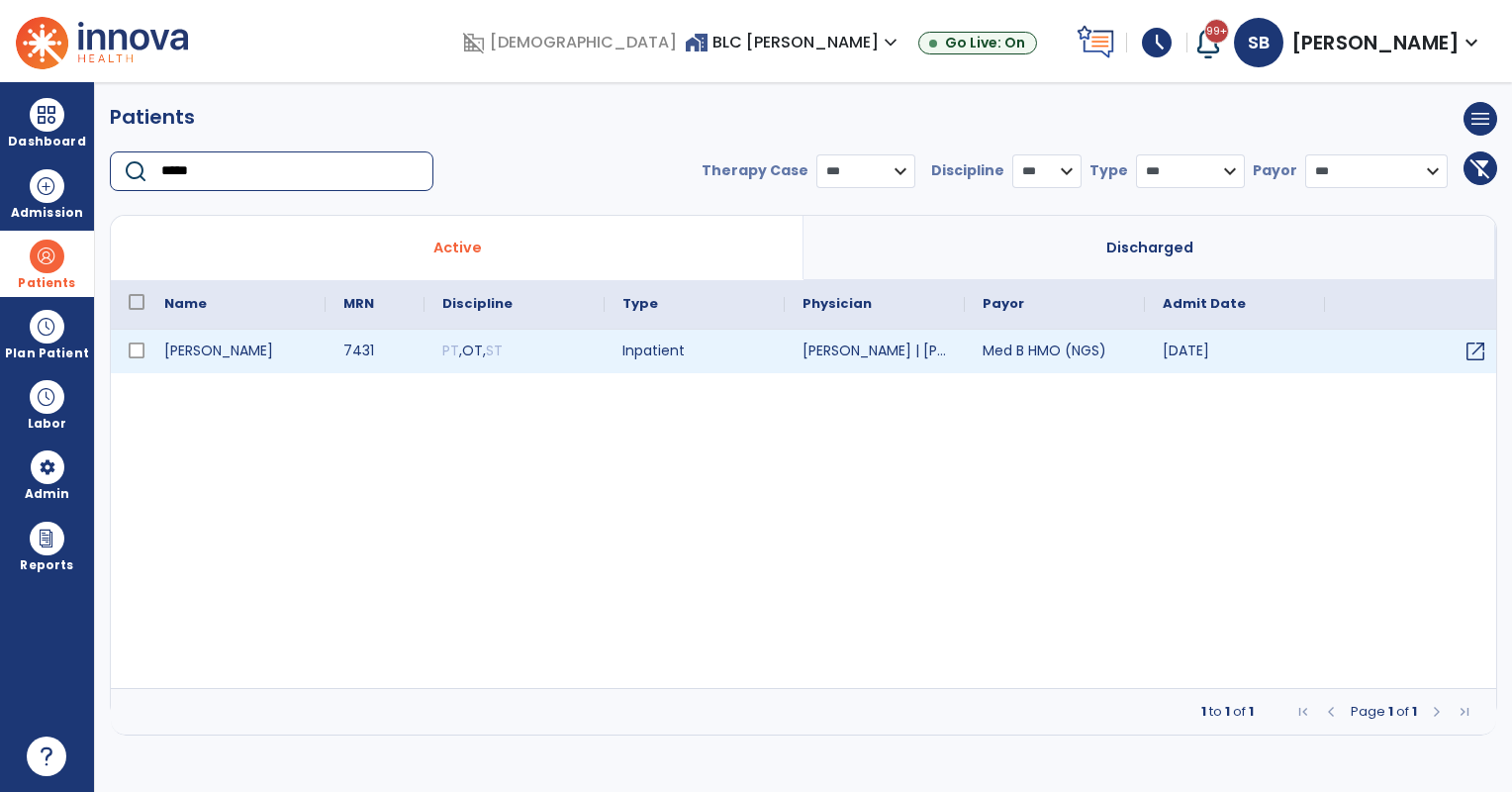 type on "*****" 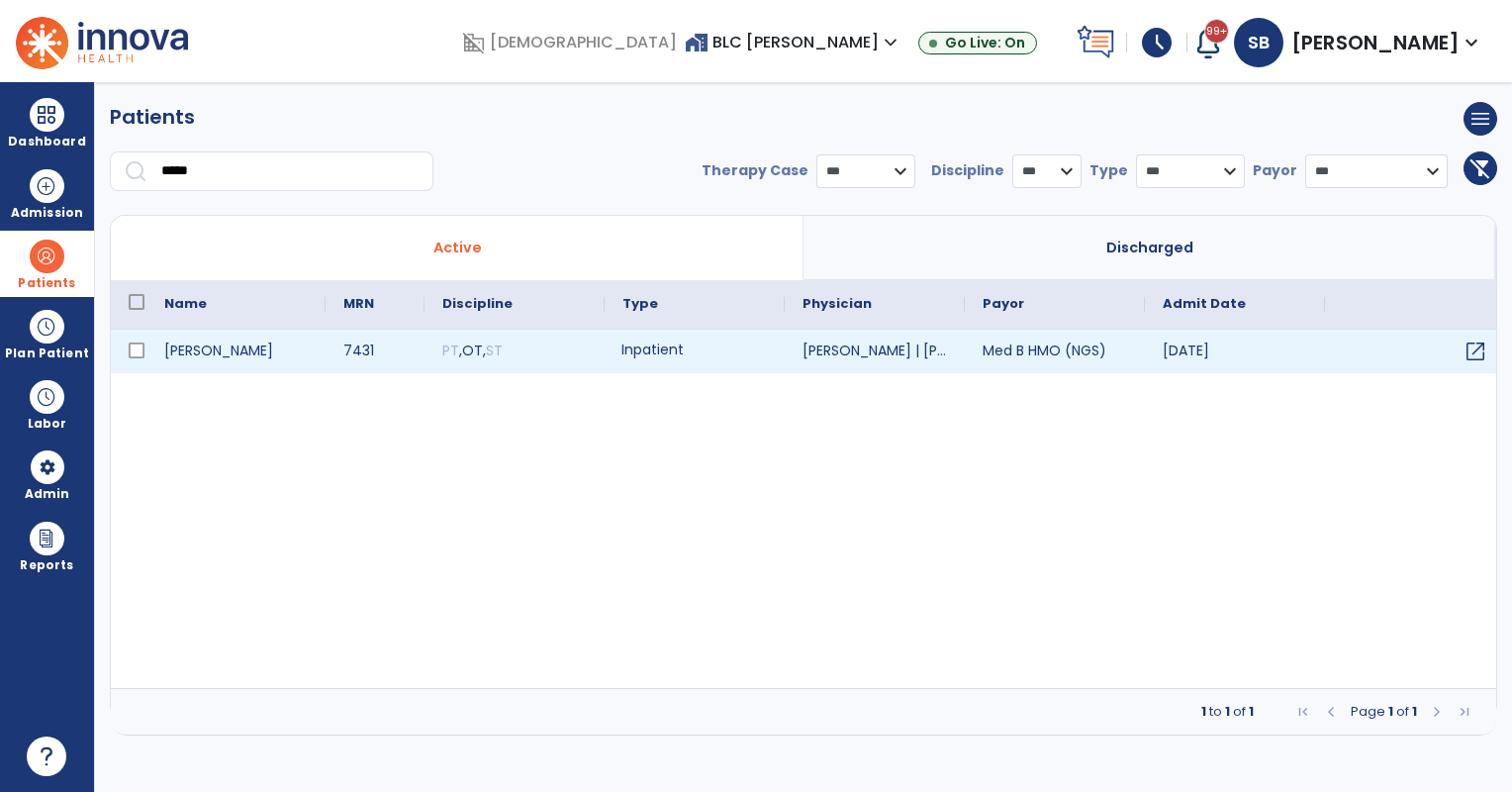 click on "Inpatient" at bounding box center (695, 351) 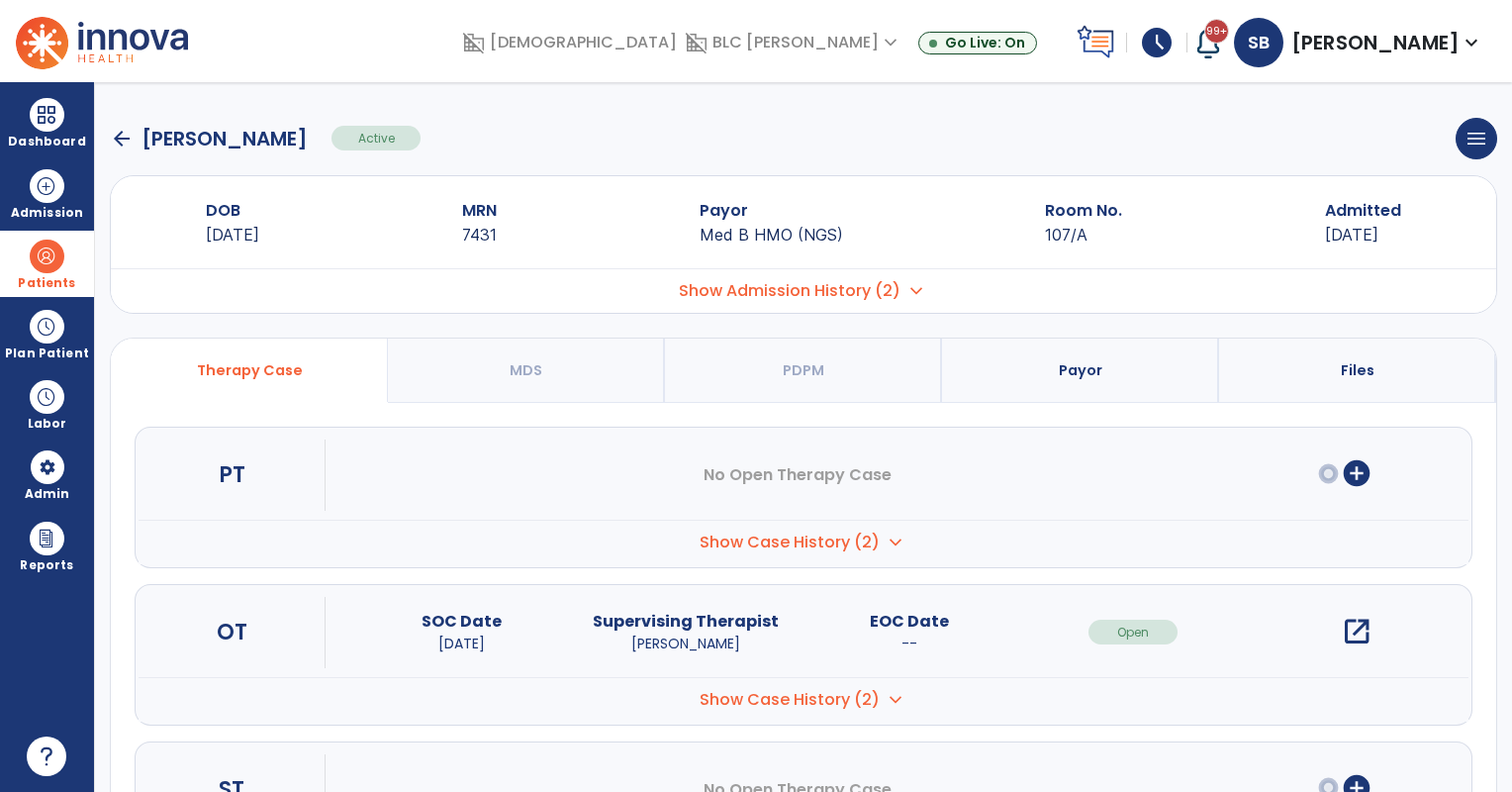 click on "add_circle" at bounding box center [1357, 473] 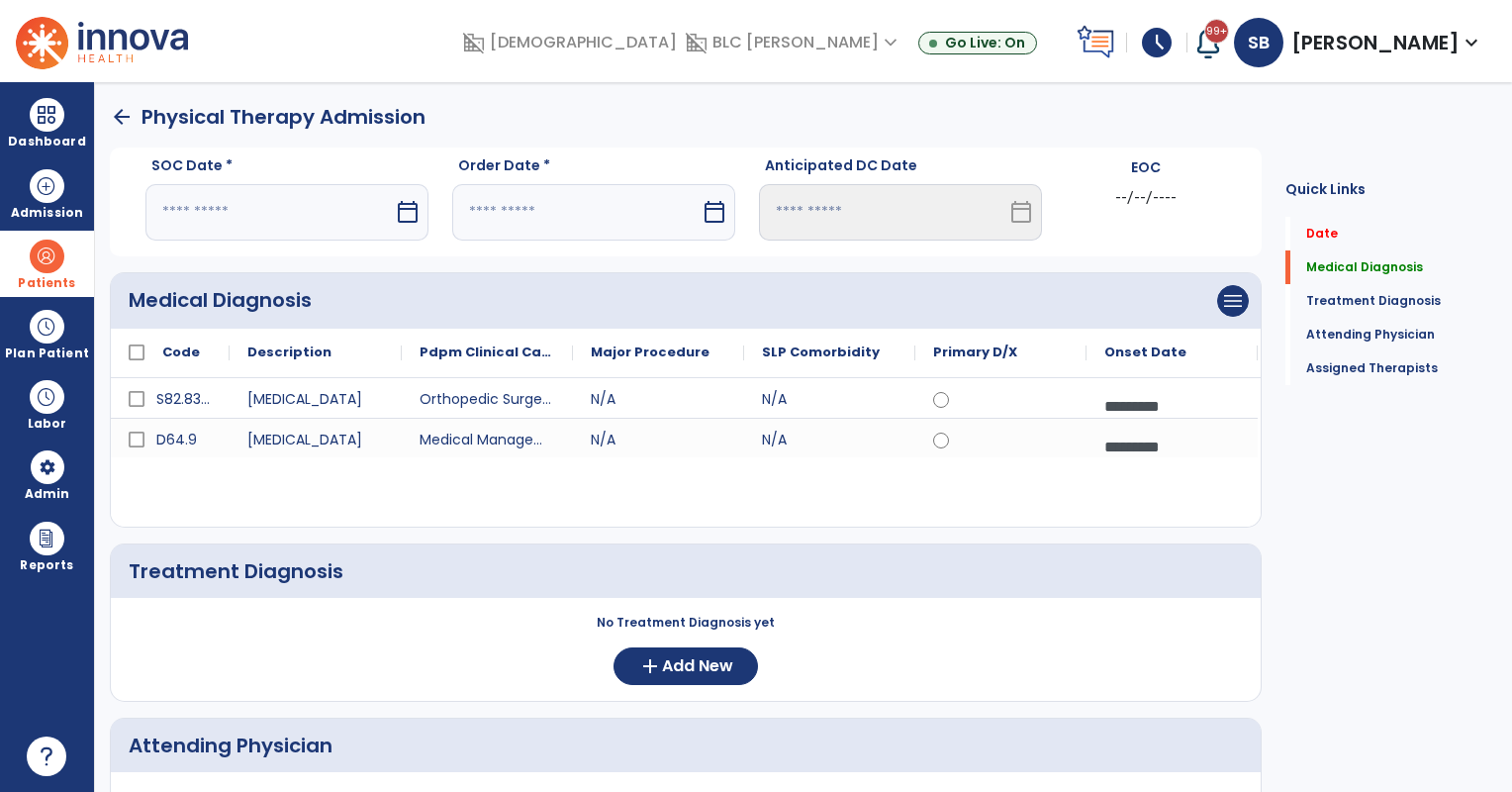 click at bounding box center [269, 212] 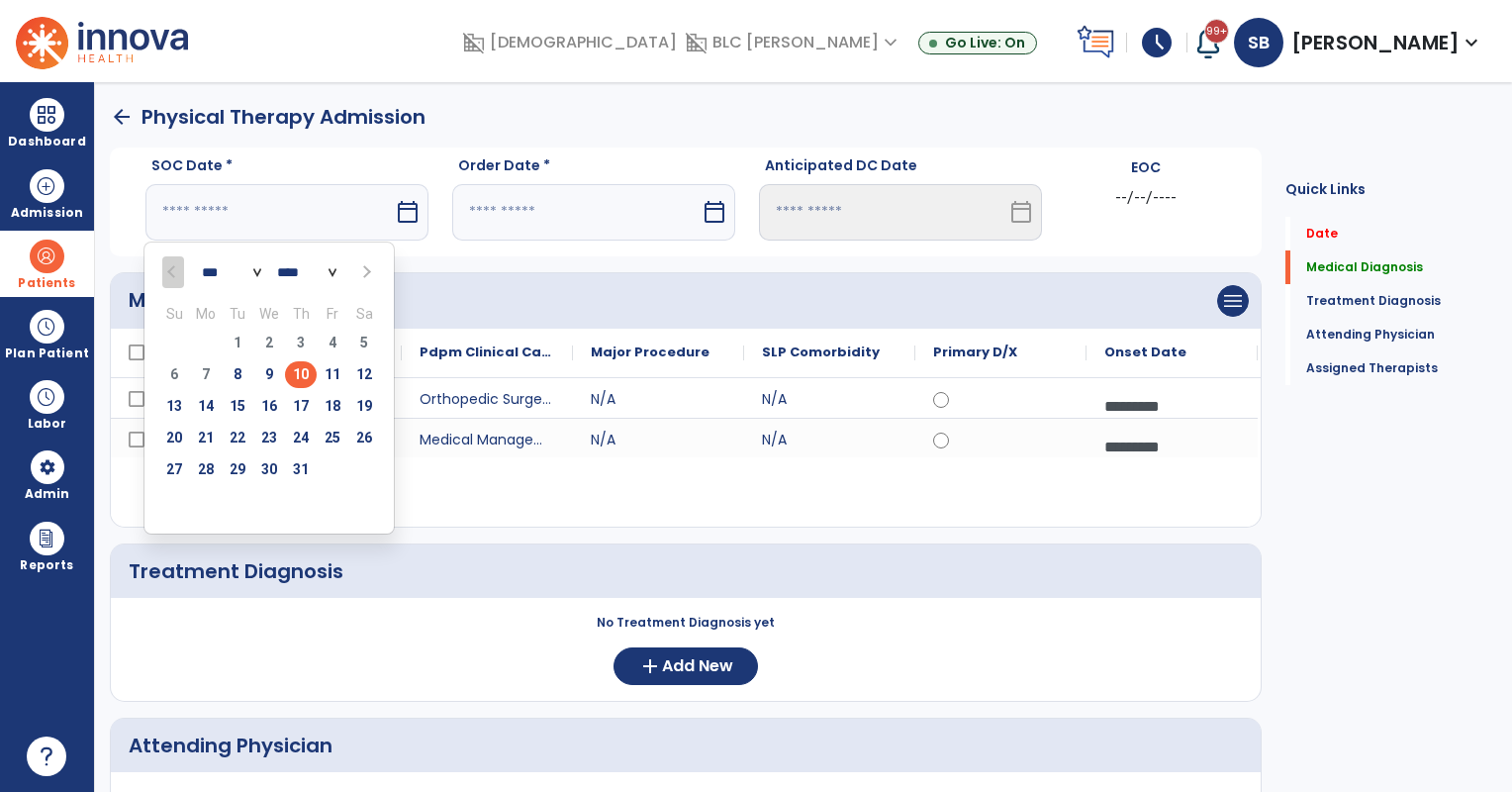 click on "11" at bounding box center (332, 374) 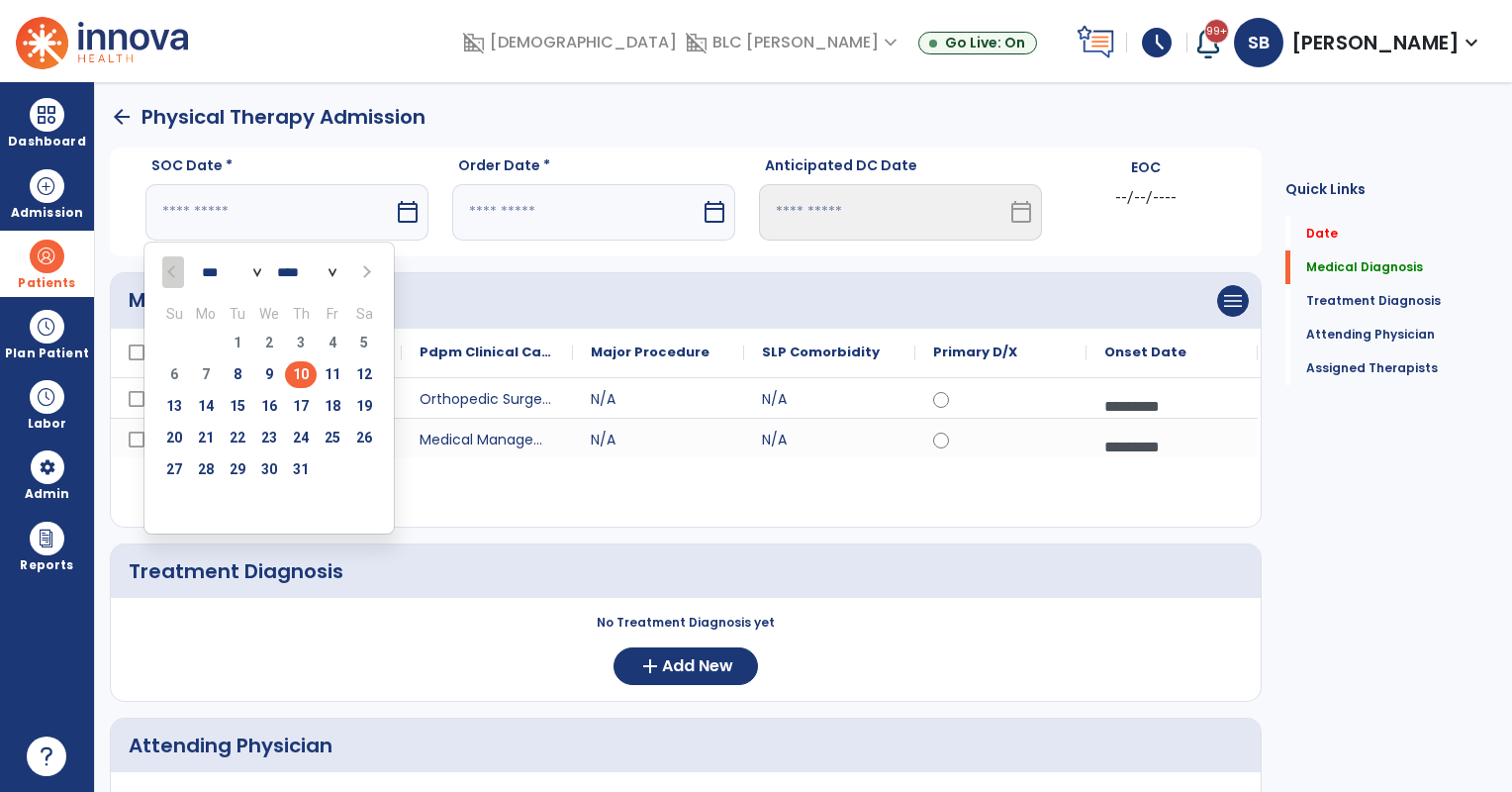 type on "*********" 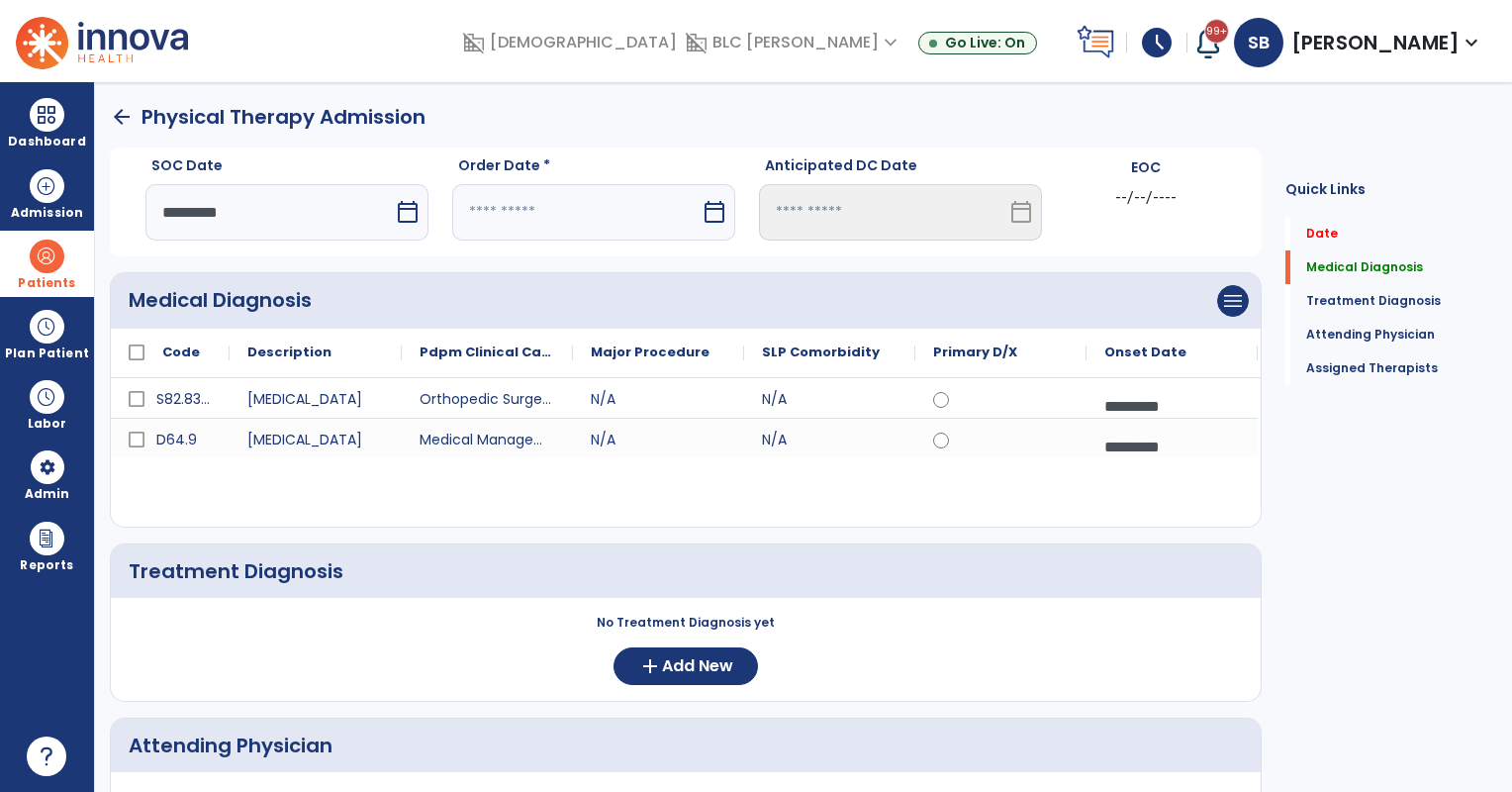 click at bounding box center [576, 212] 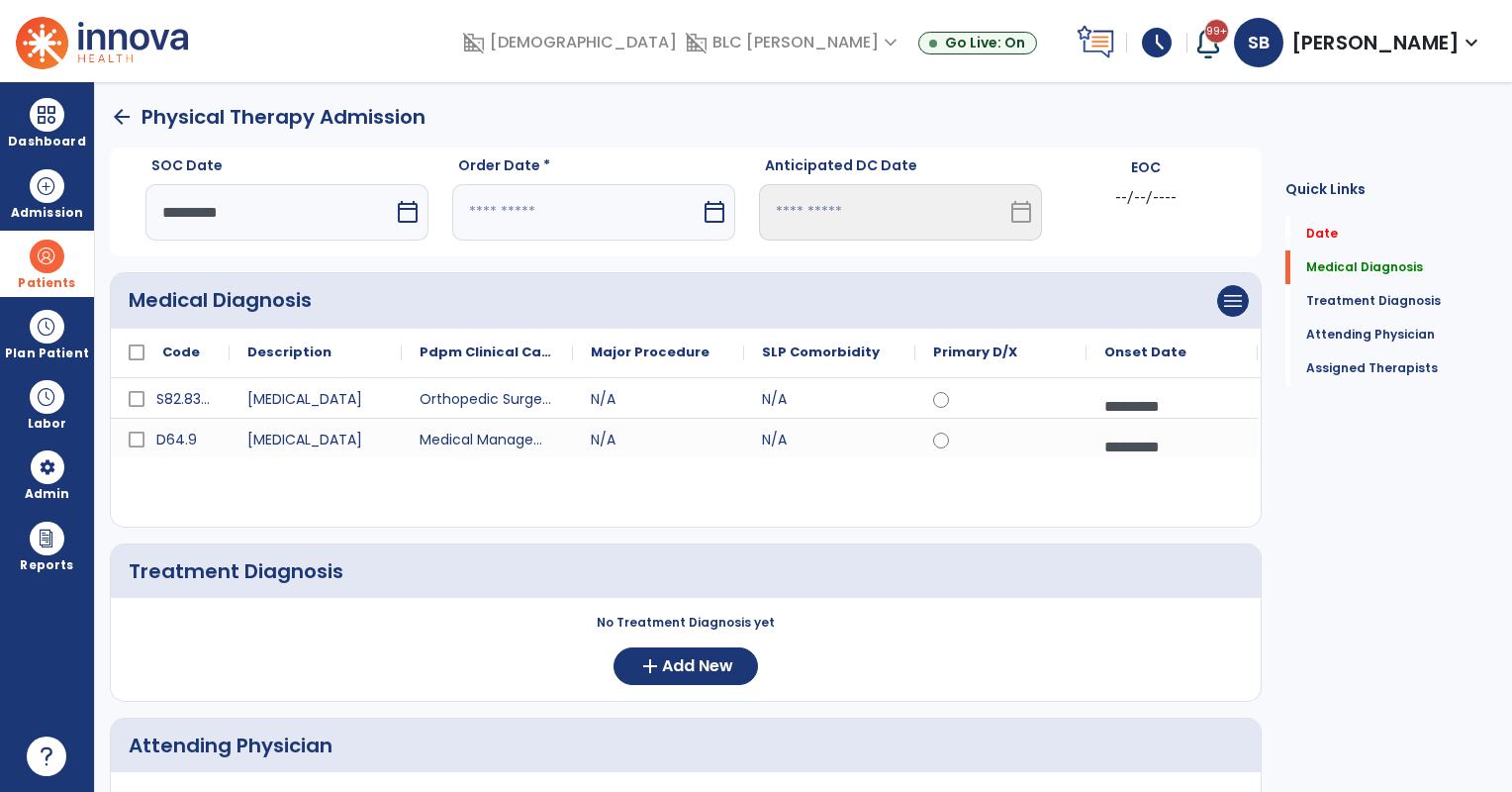 select on "*" 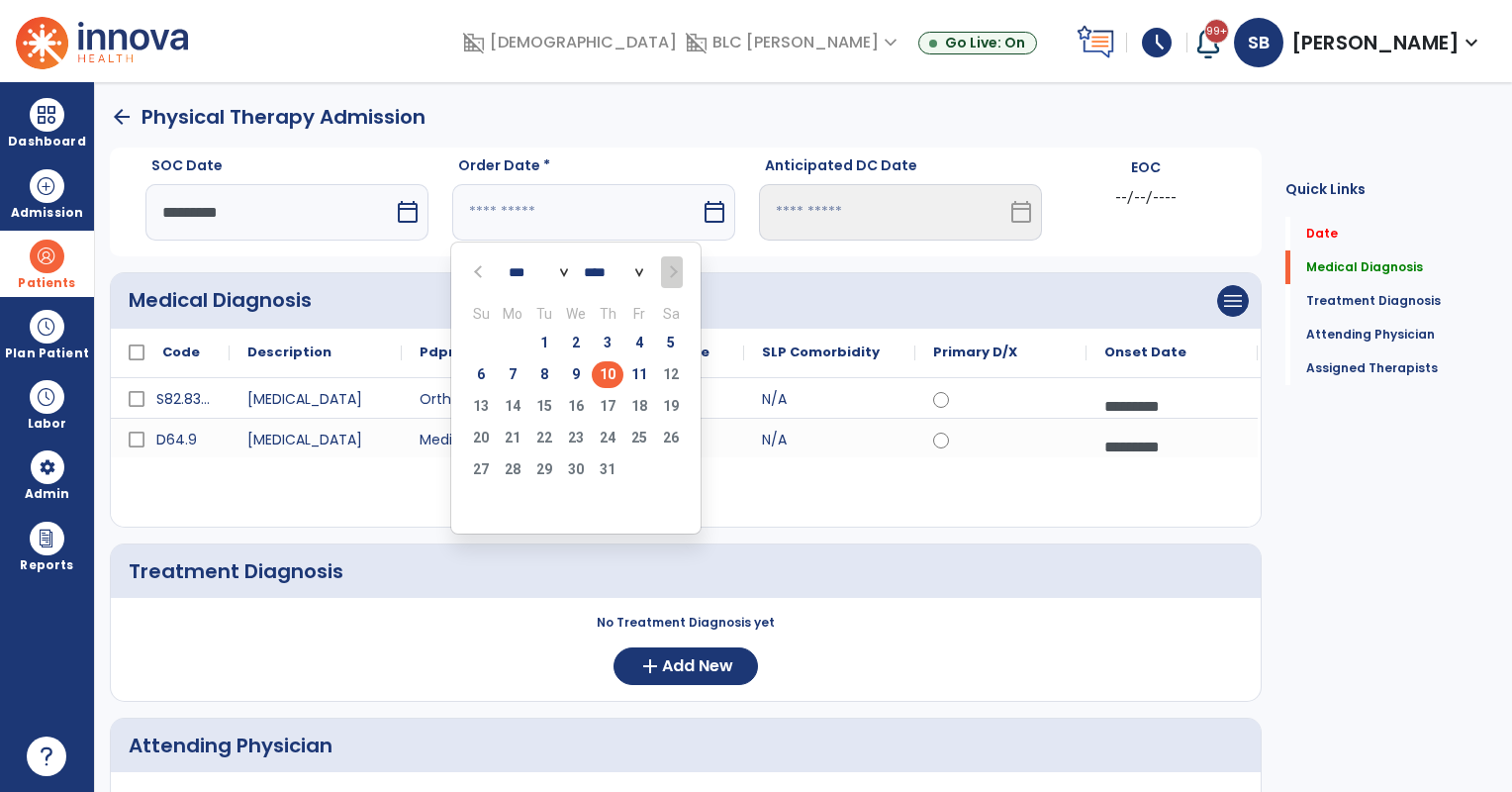 click at bounding box center (480, 271) 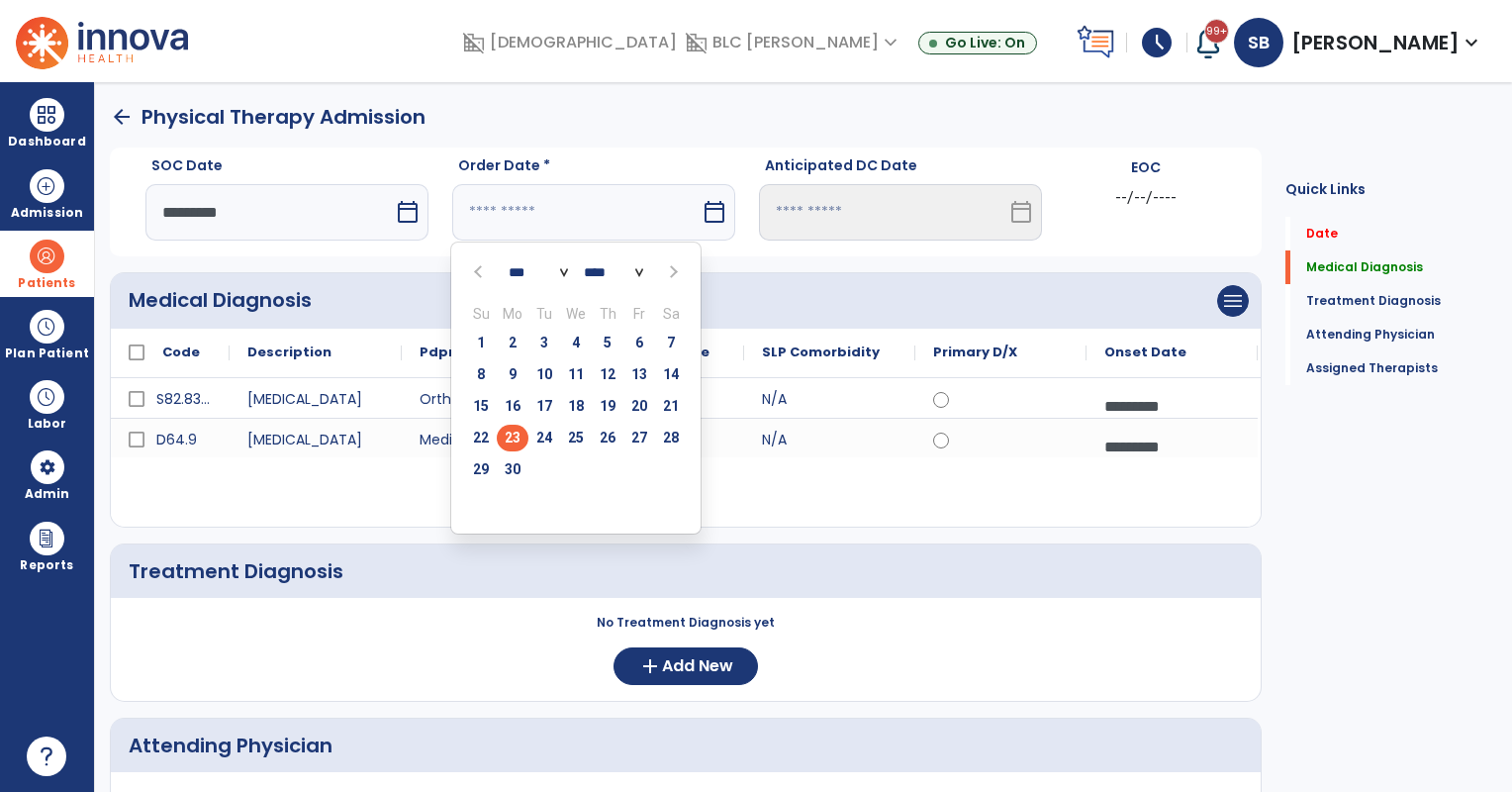 click on "23" at bounding box center [513, 438] 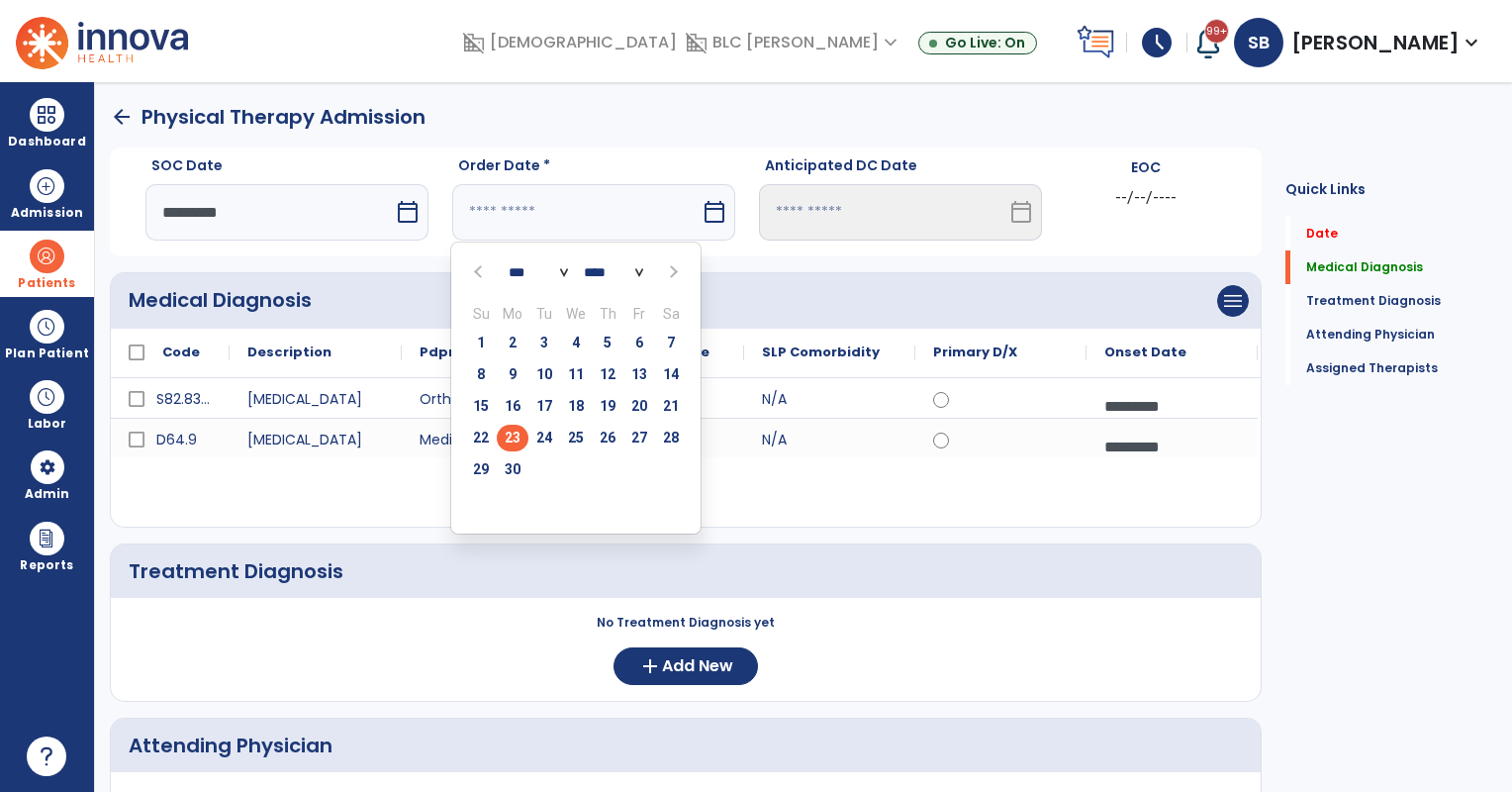 type on "*********" 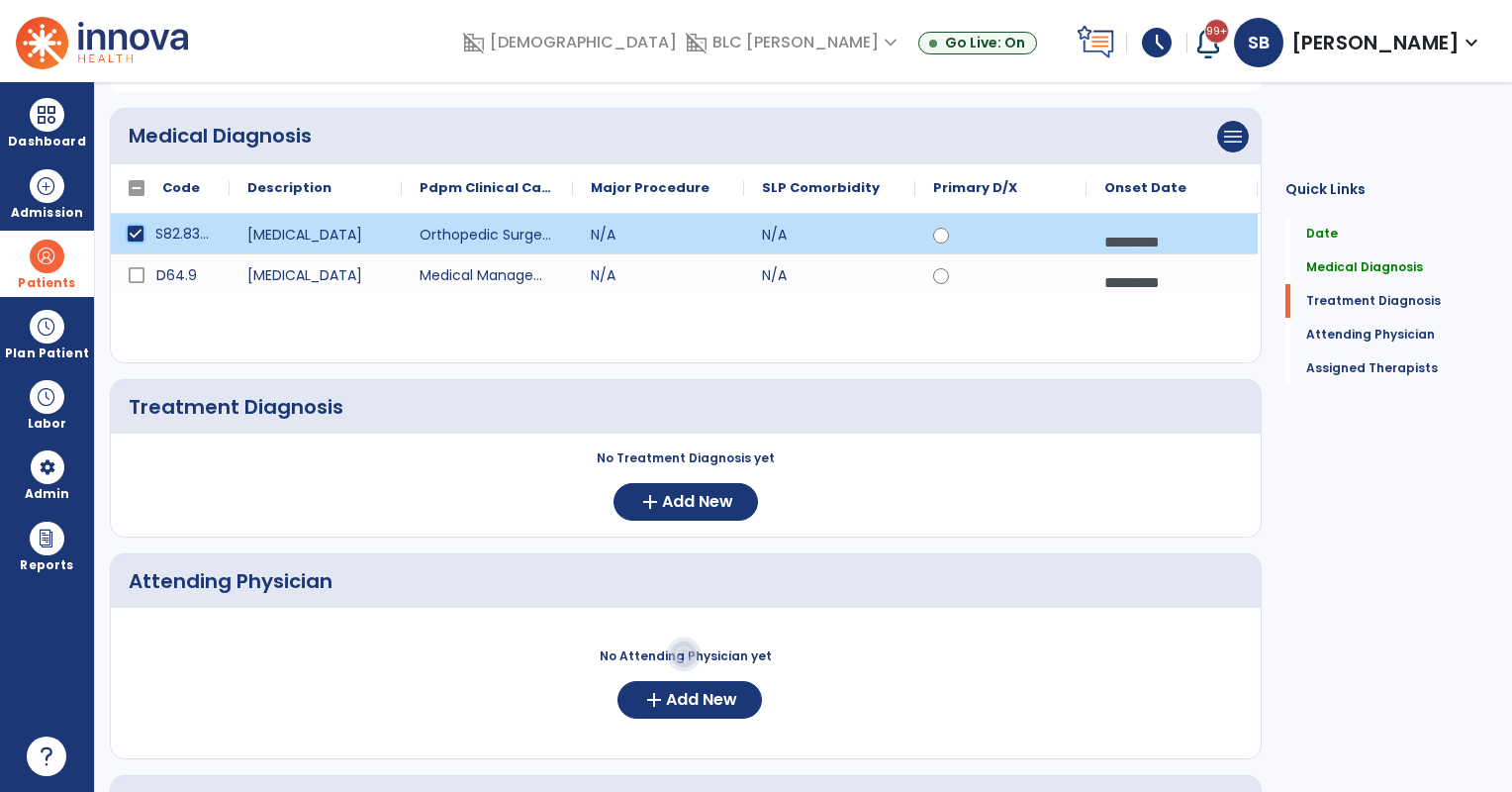 scroll, scrollTop: 330, scrollLeft: 0, axis: vertical 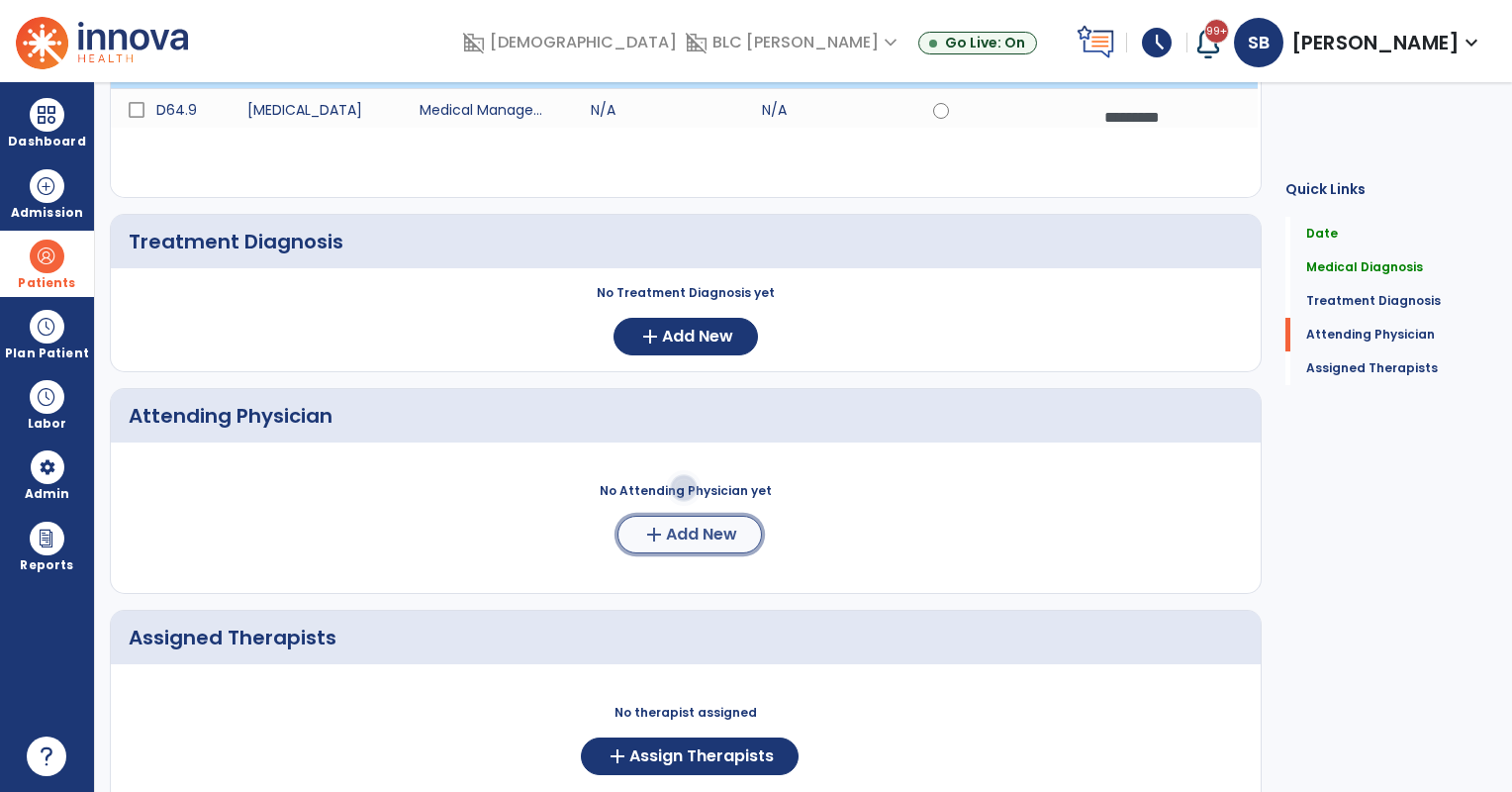 click on "Add New" 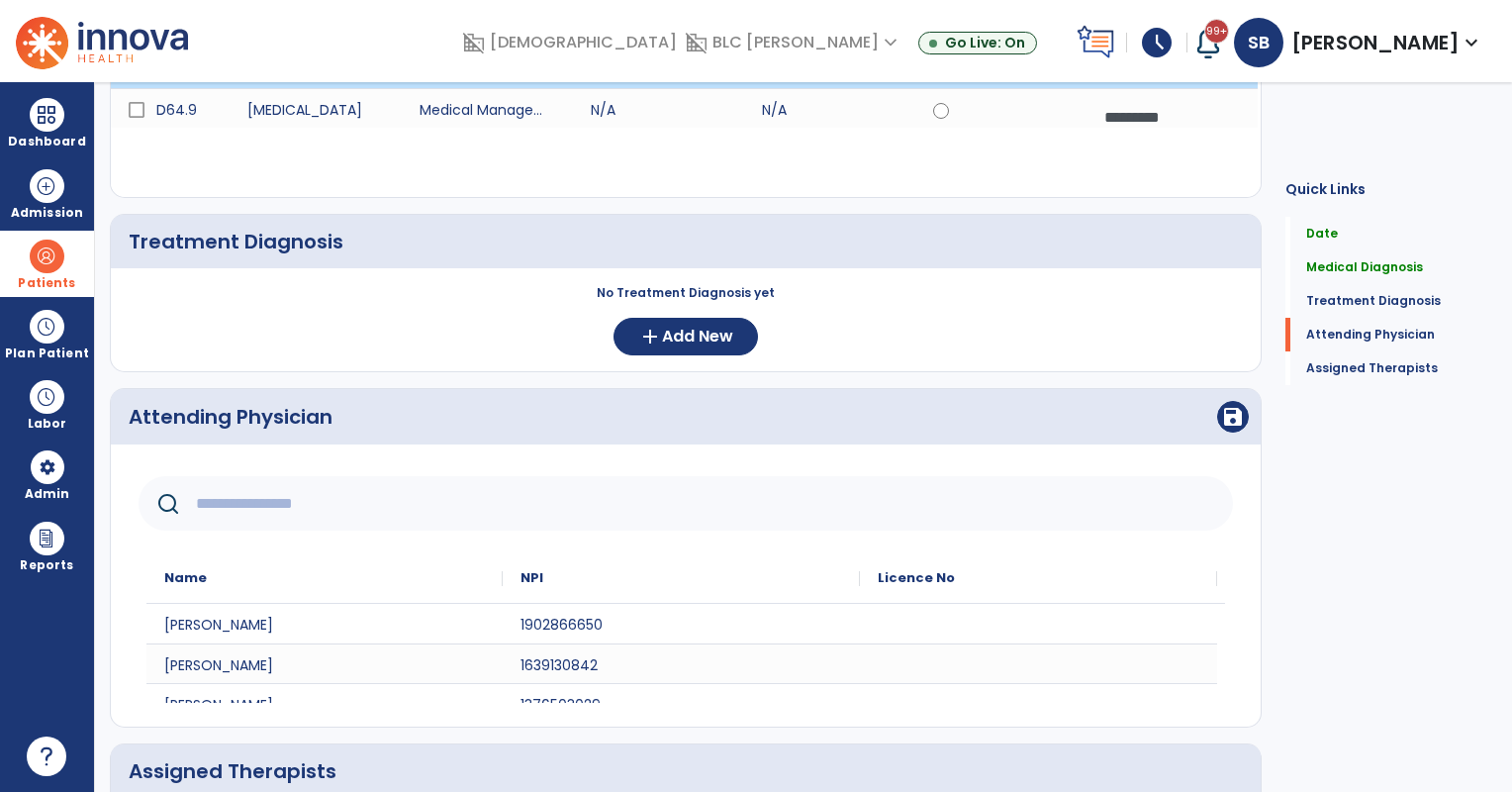 click 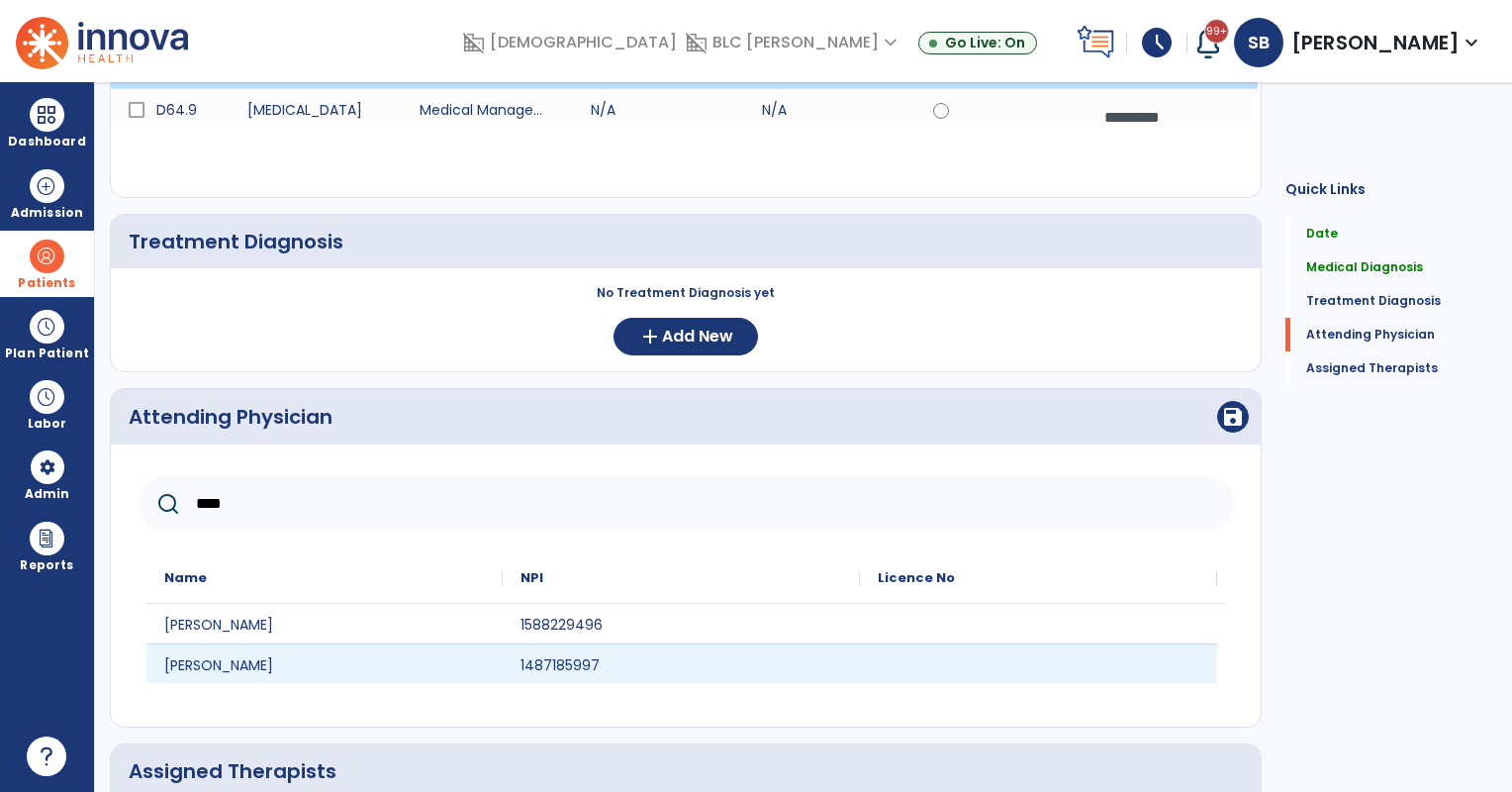 type on "****" 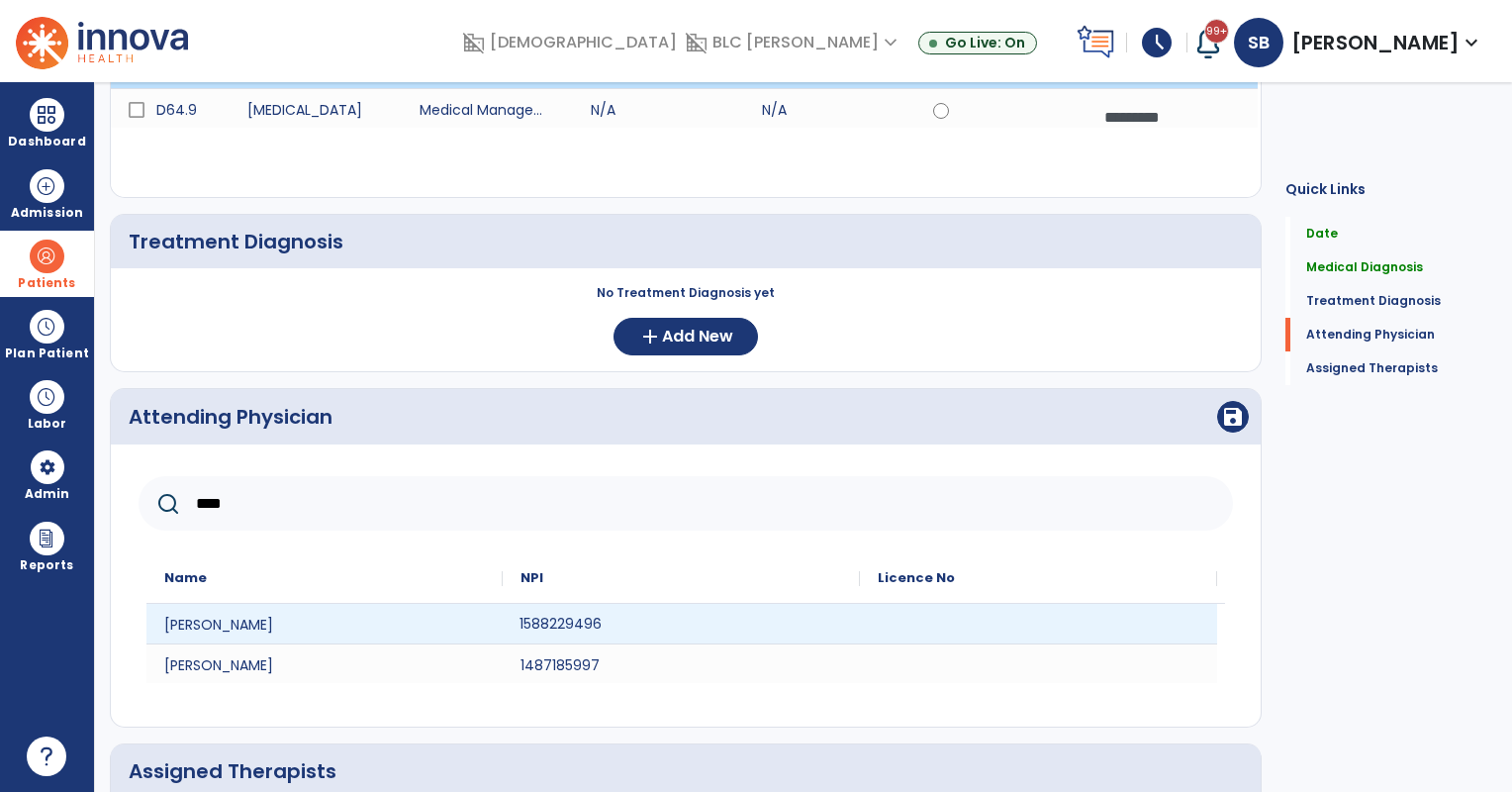 click on "1588229496" 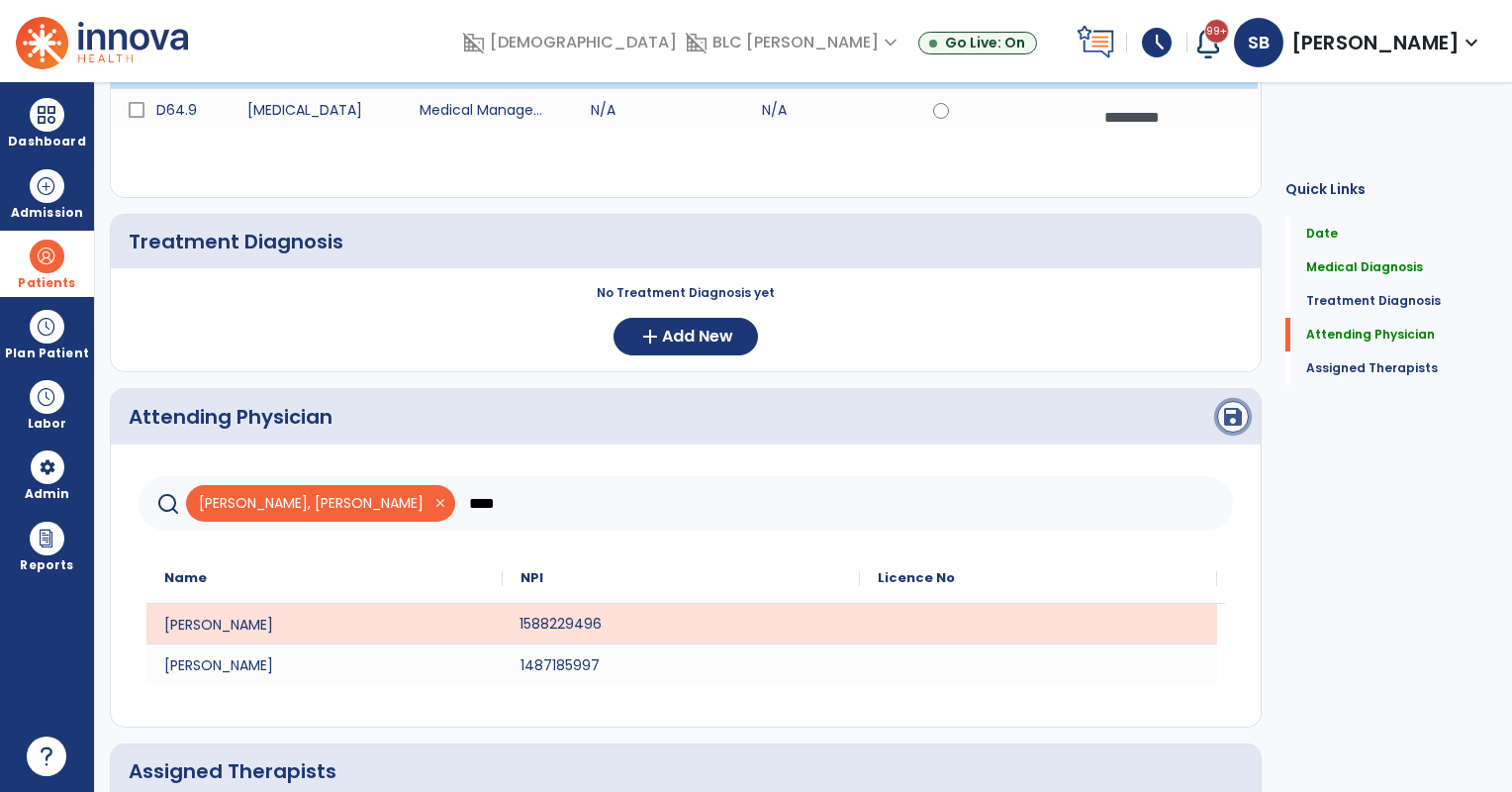 click on "save" 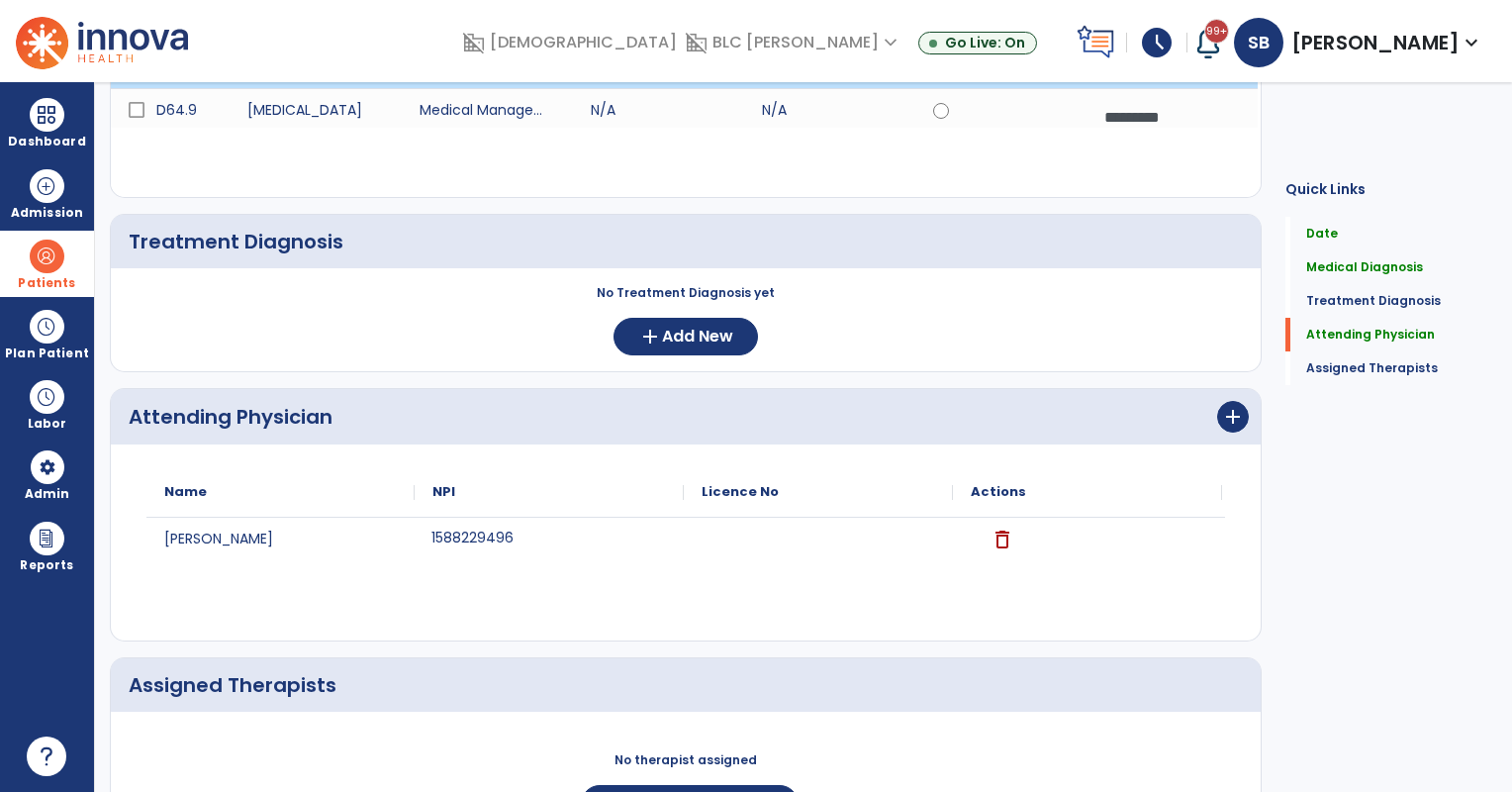 scroll, scrollTop: 489, scrollLeft: 0, axis: vertical 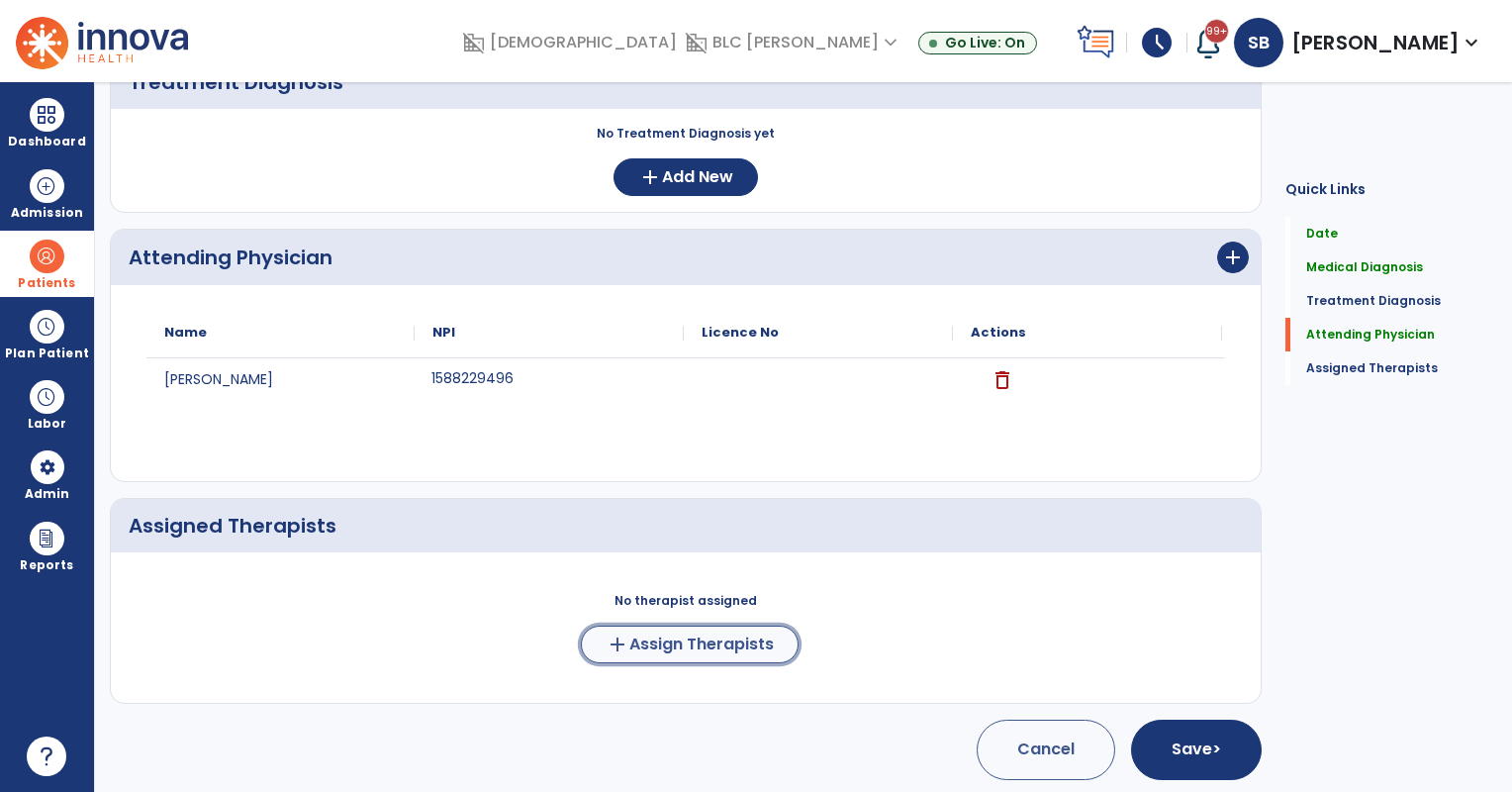 click on "Assign Therapists" 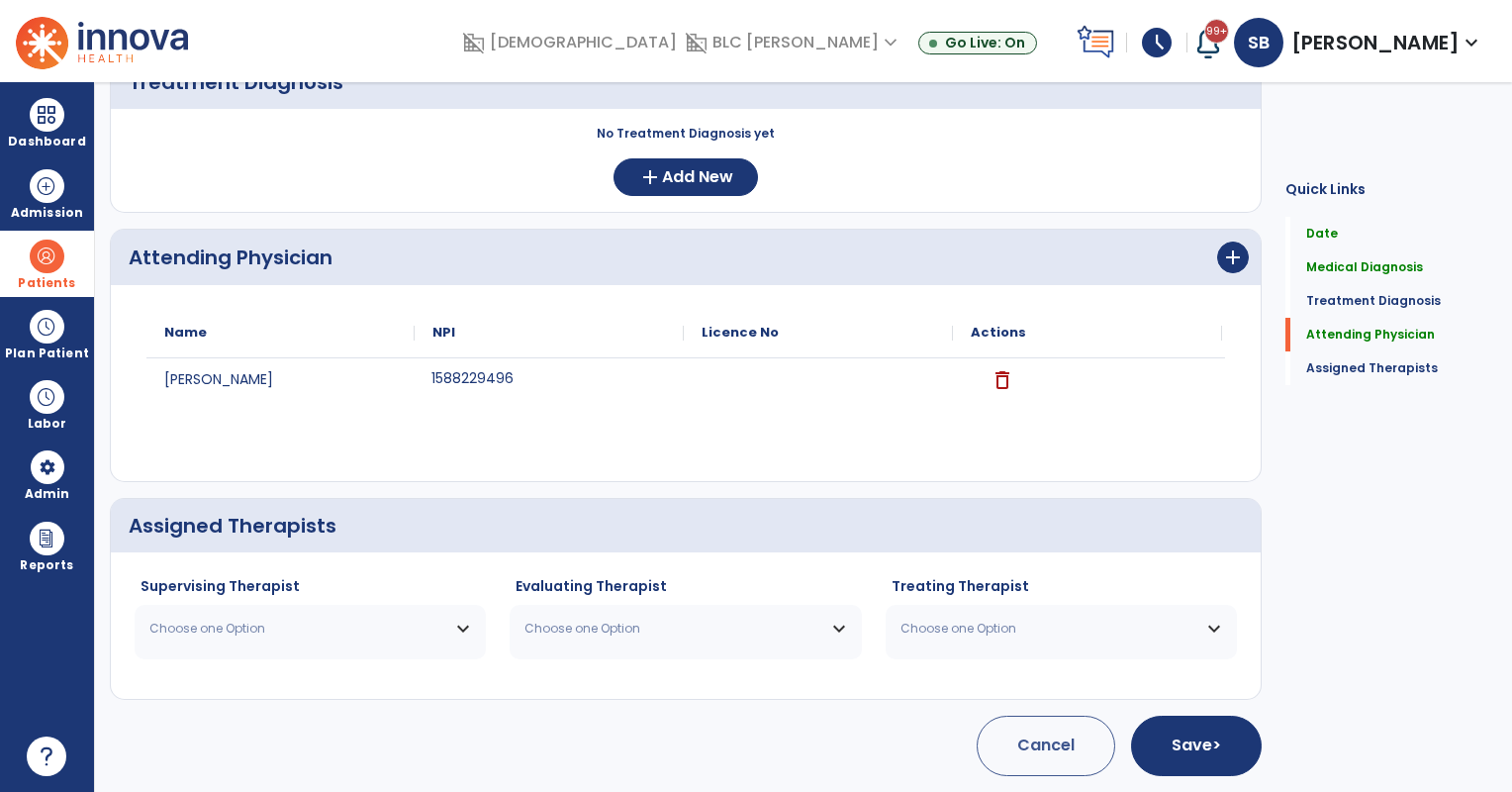 scroll, scrollTop: 486, scrollLeft: 0, axis: vertical 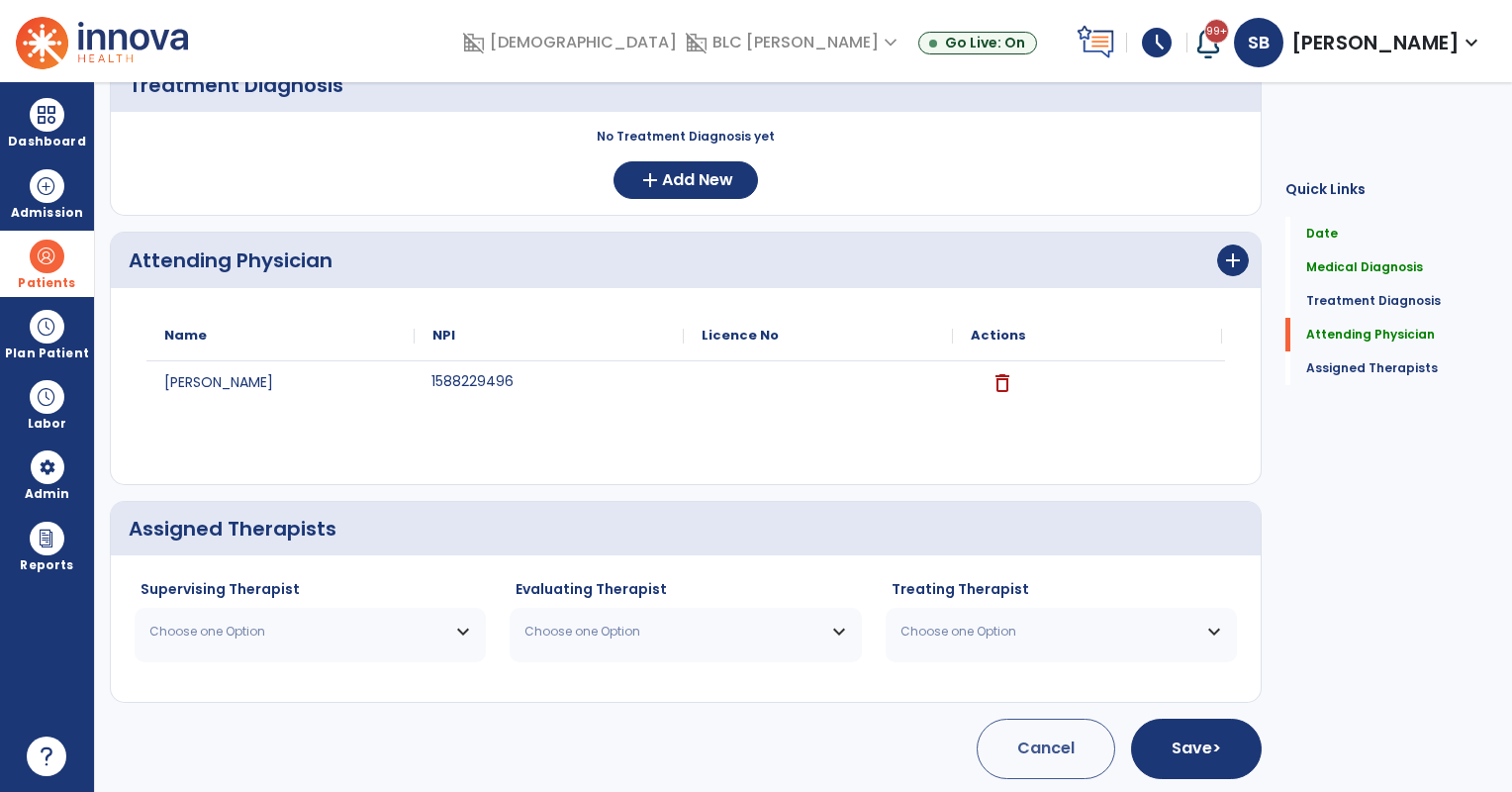 click on "Choose one Option" at bounding box center (298, 632) 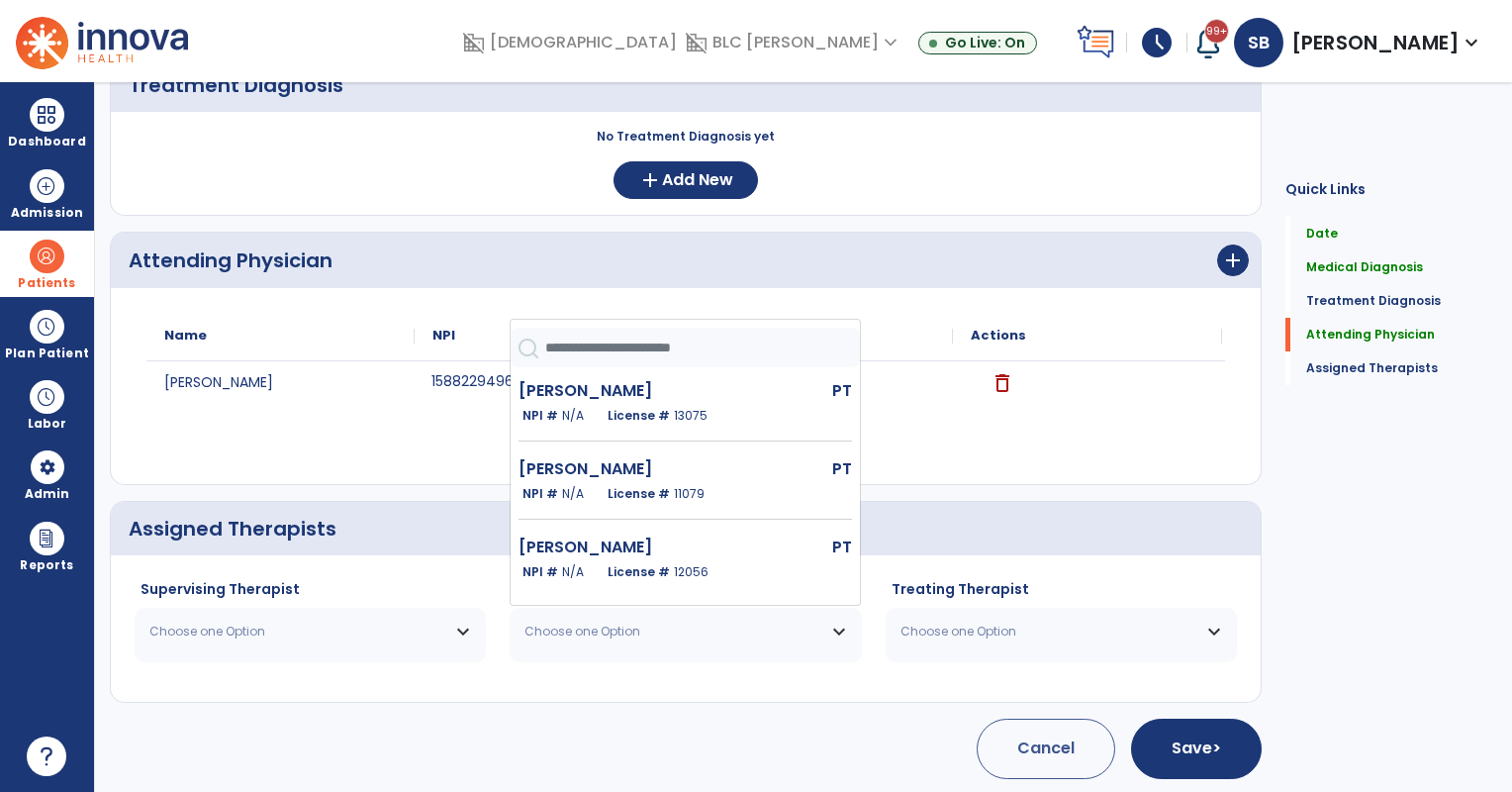 scroll, scrollTop: 870, scrollLeft: 0, axis: vertical 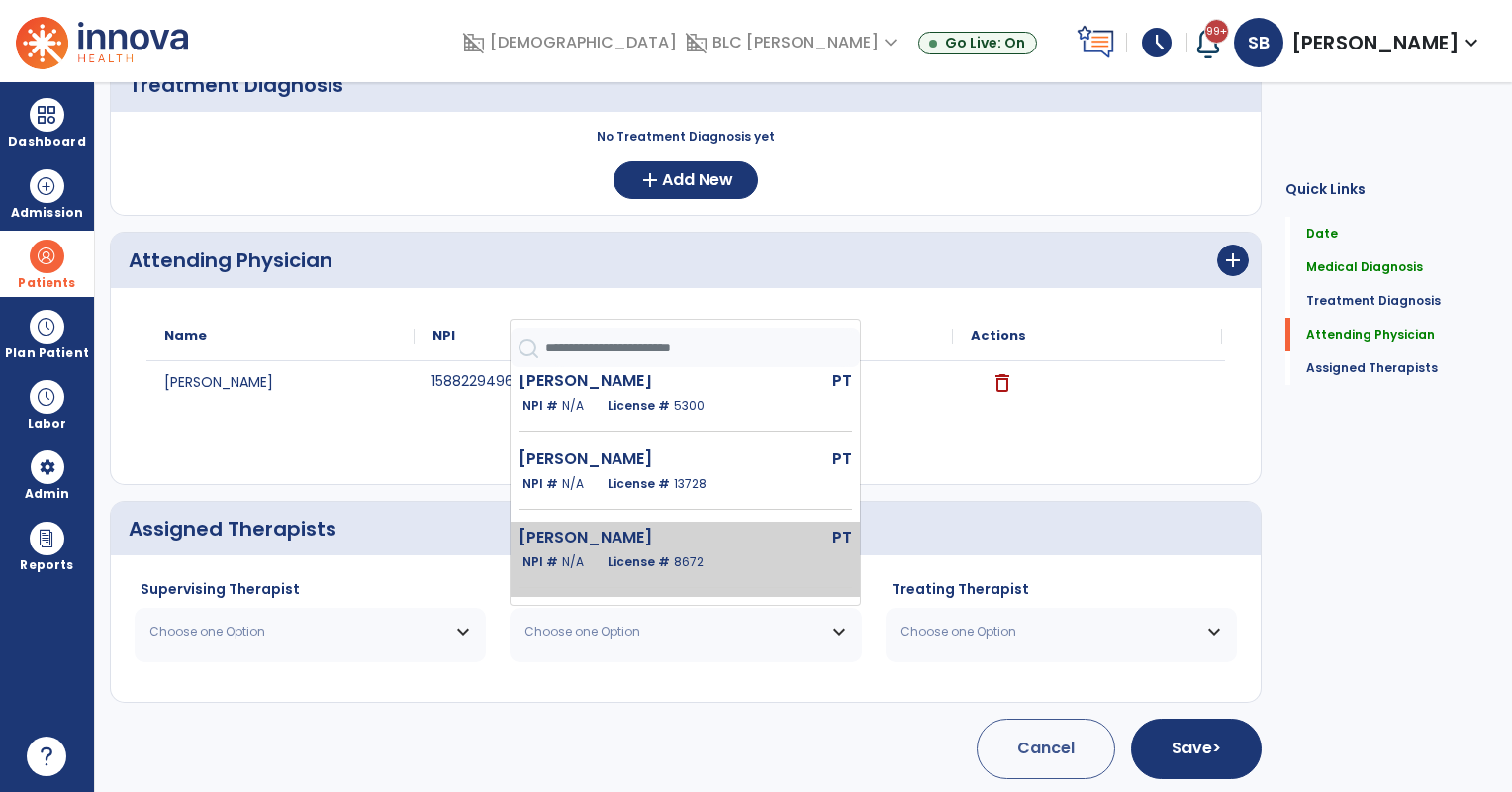 click on "Winger Lisa  PT   NPI #  N/A   License #  8672" 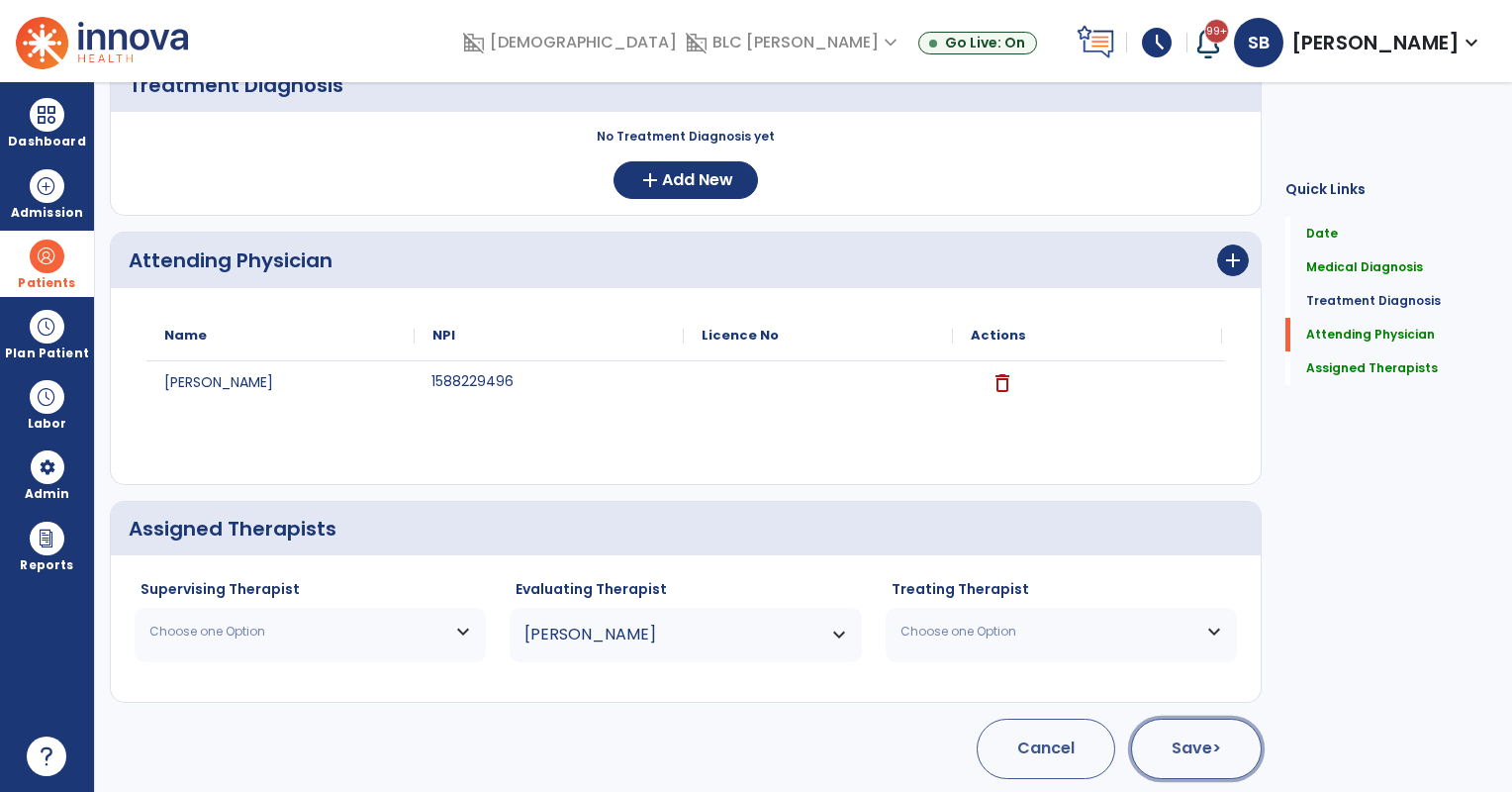 click on "Save  >" 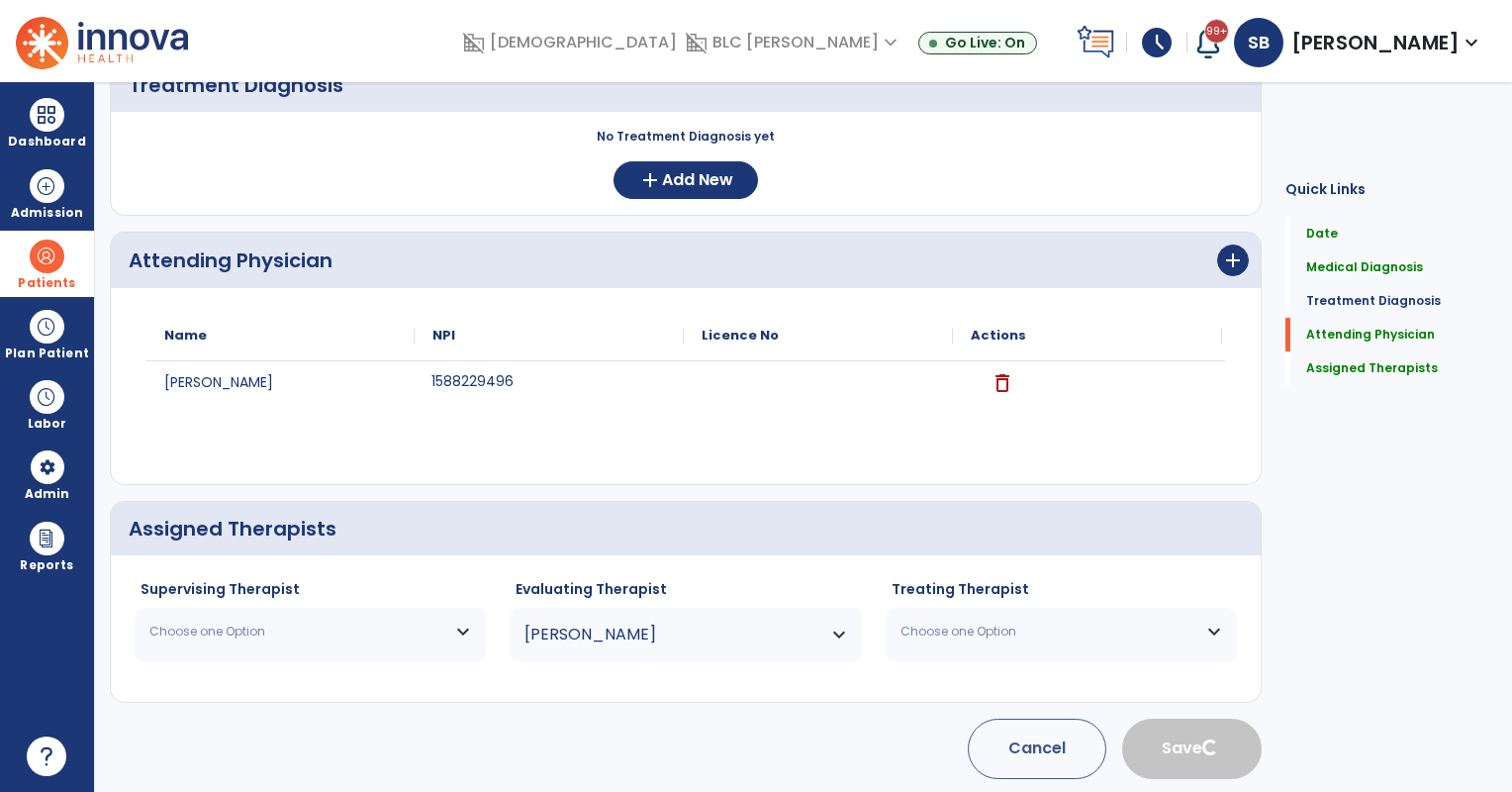 type 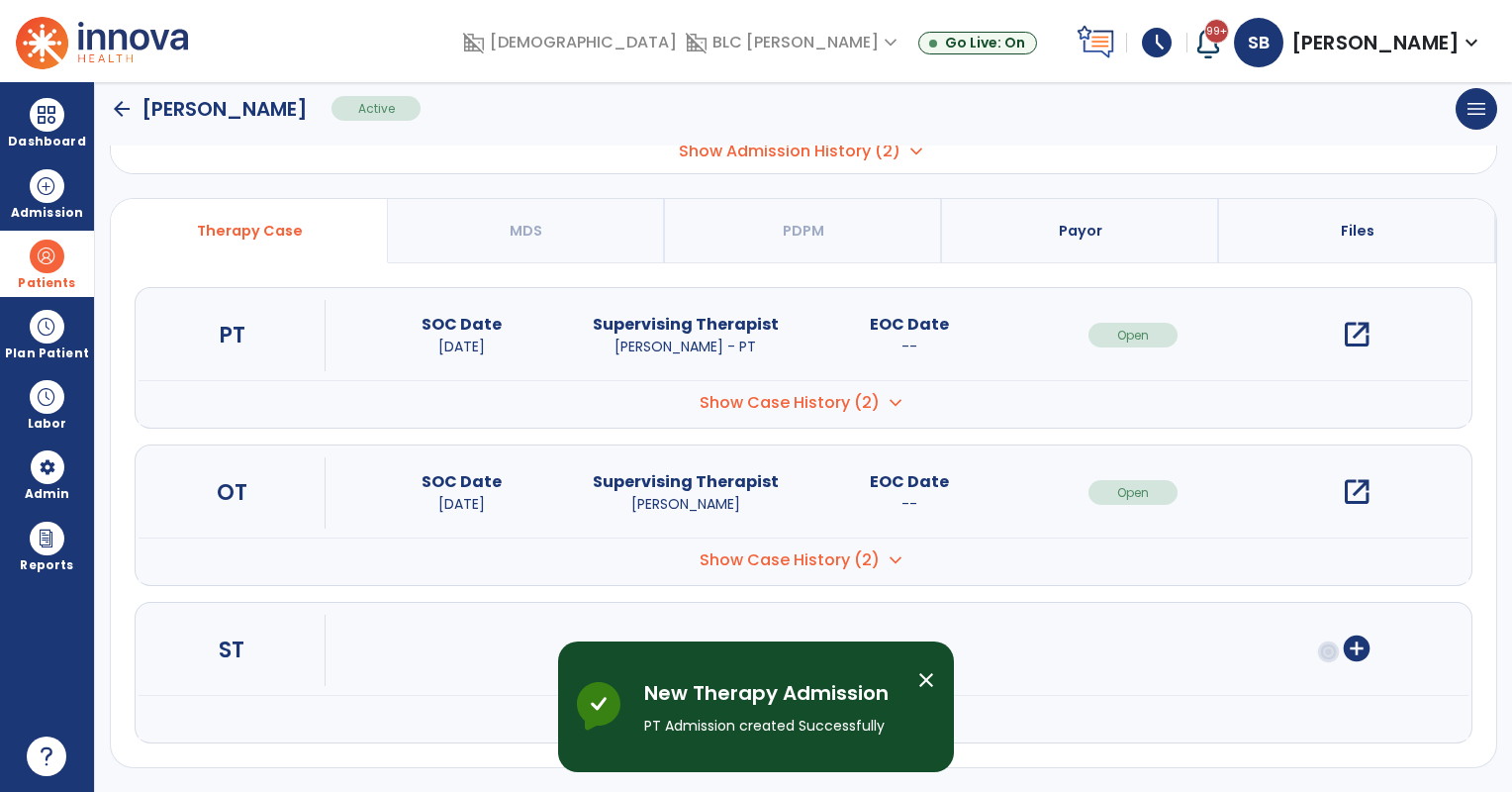 scroll, scrollTop: 135, scrollLeft: 0, axis: vertical 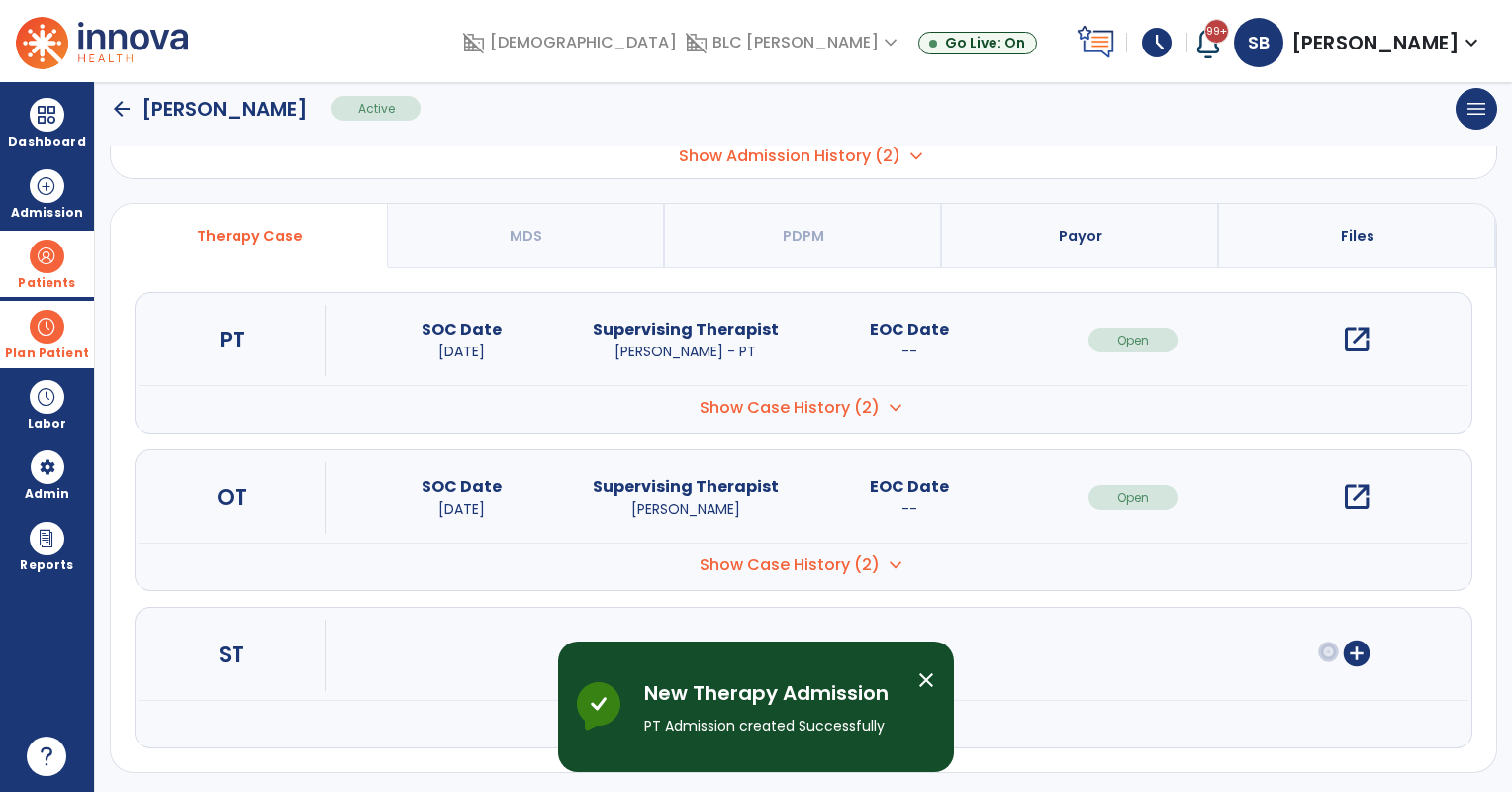 click on "Plan Patient" at bounding box center [47, 263] 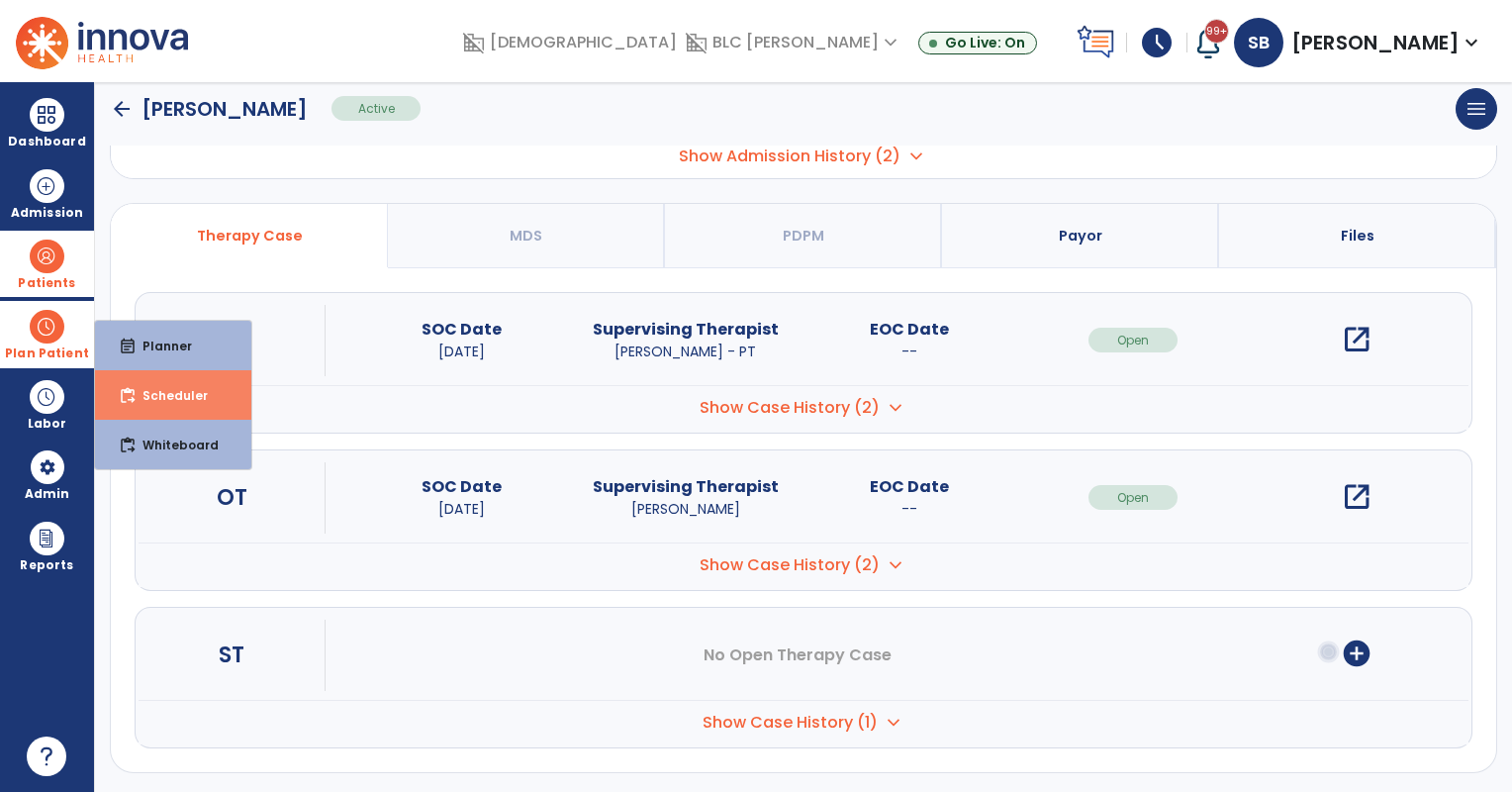 click on "Scheduler" at bounding box center (167, 395) 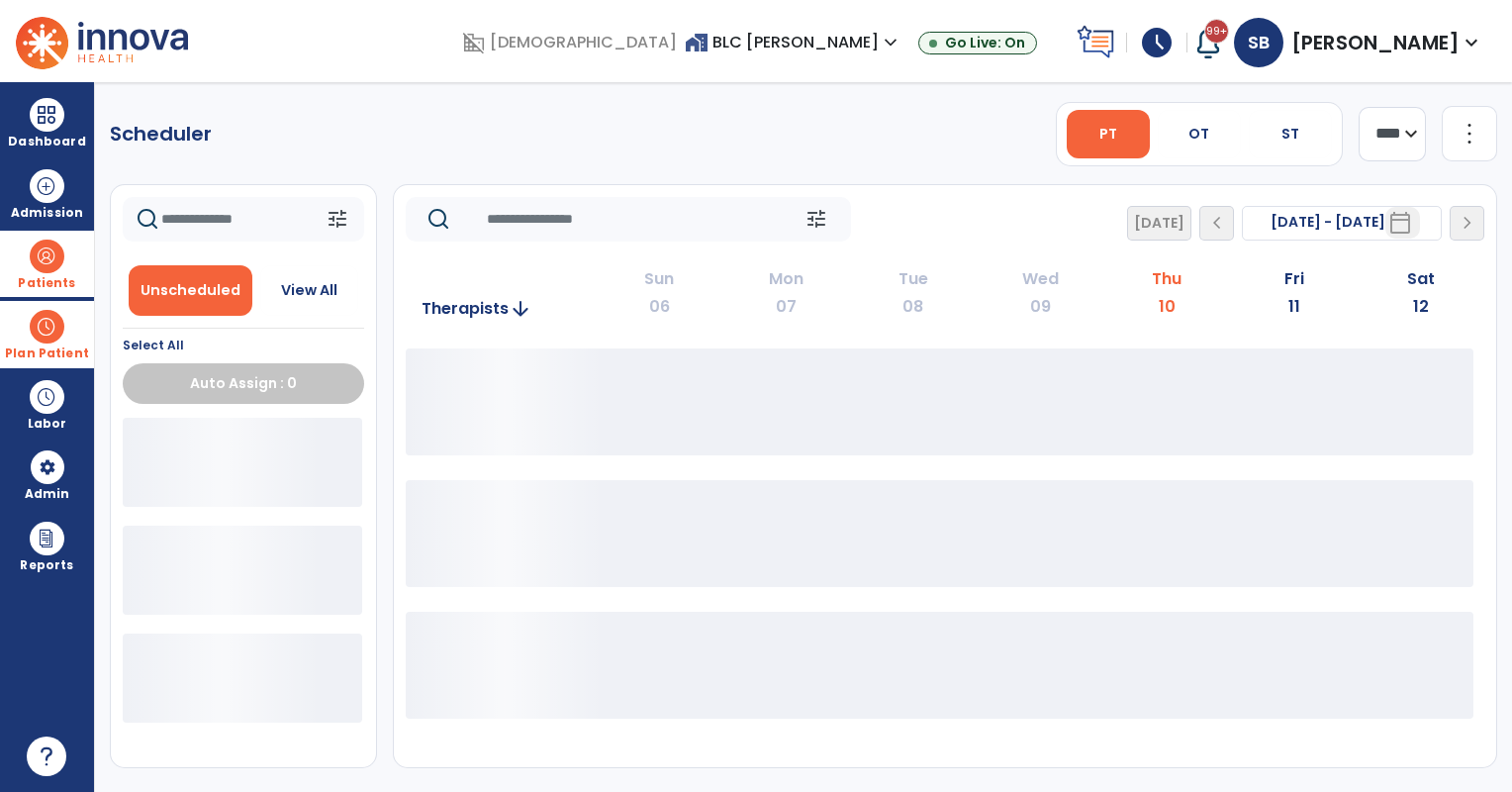 scroll, scrollTop: 0, scrollLeft: 0, axis: both 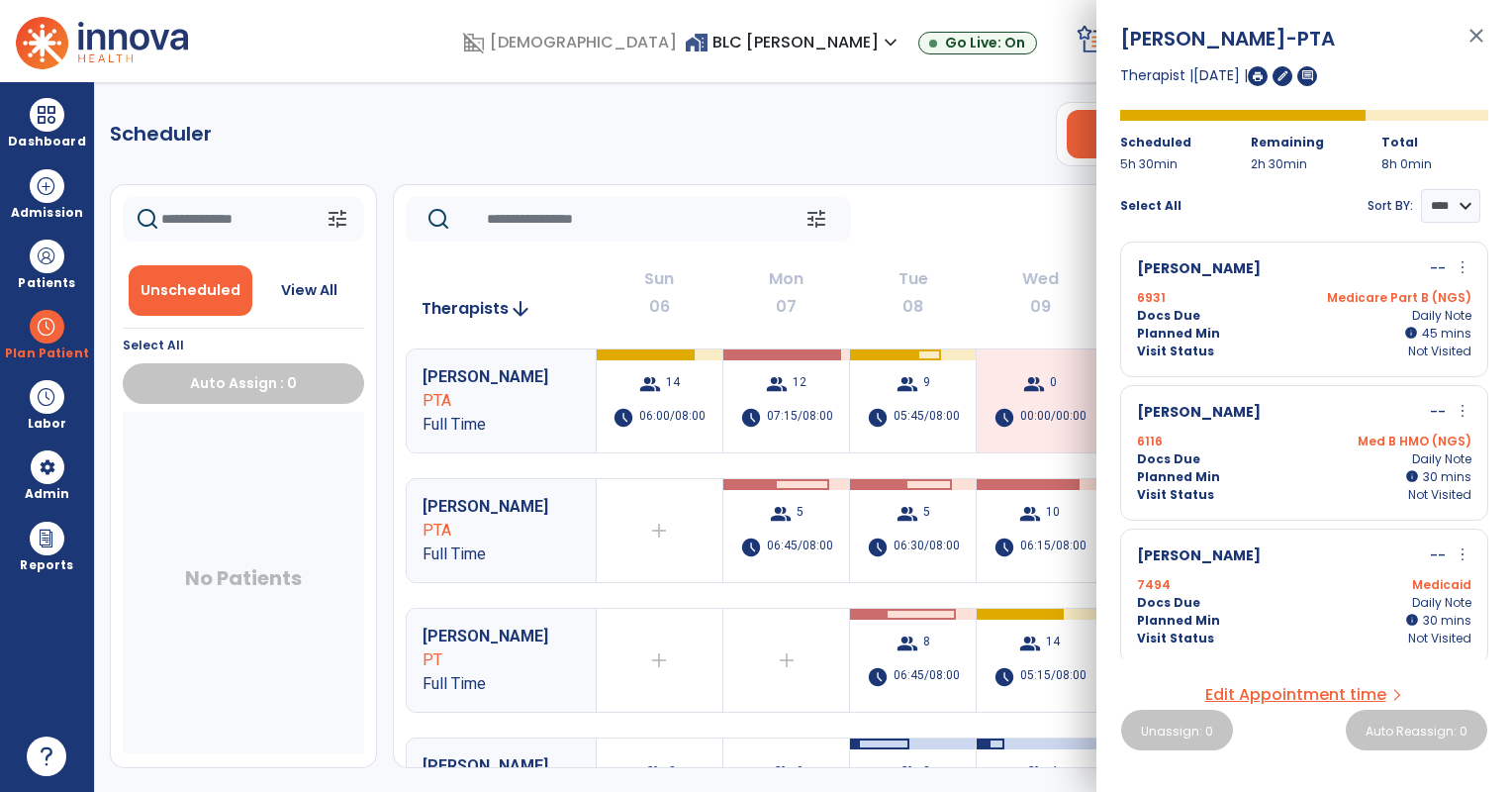 click on "more_vert" at bounding box center [1463, 411] 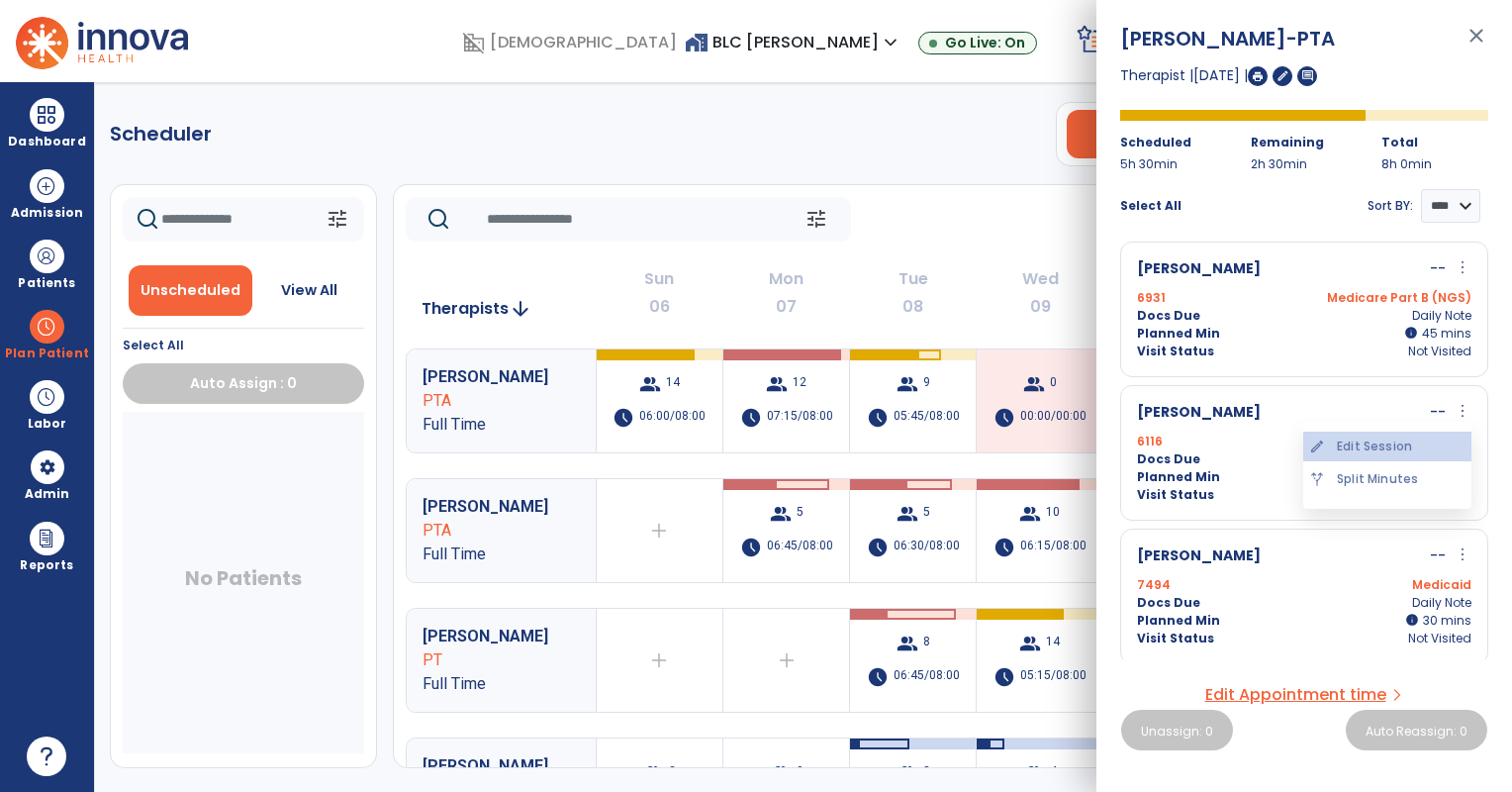 click on "edit   Edit Session" at bounding box center [1387, 446] 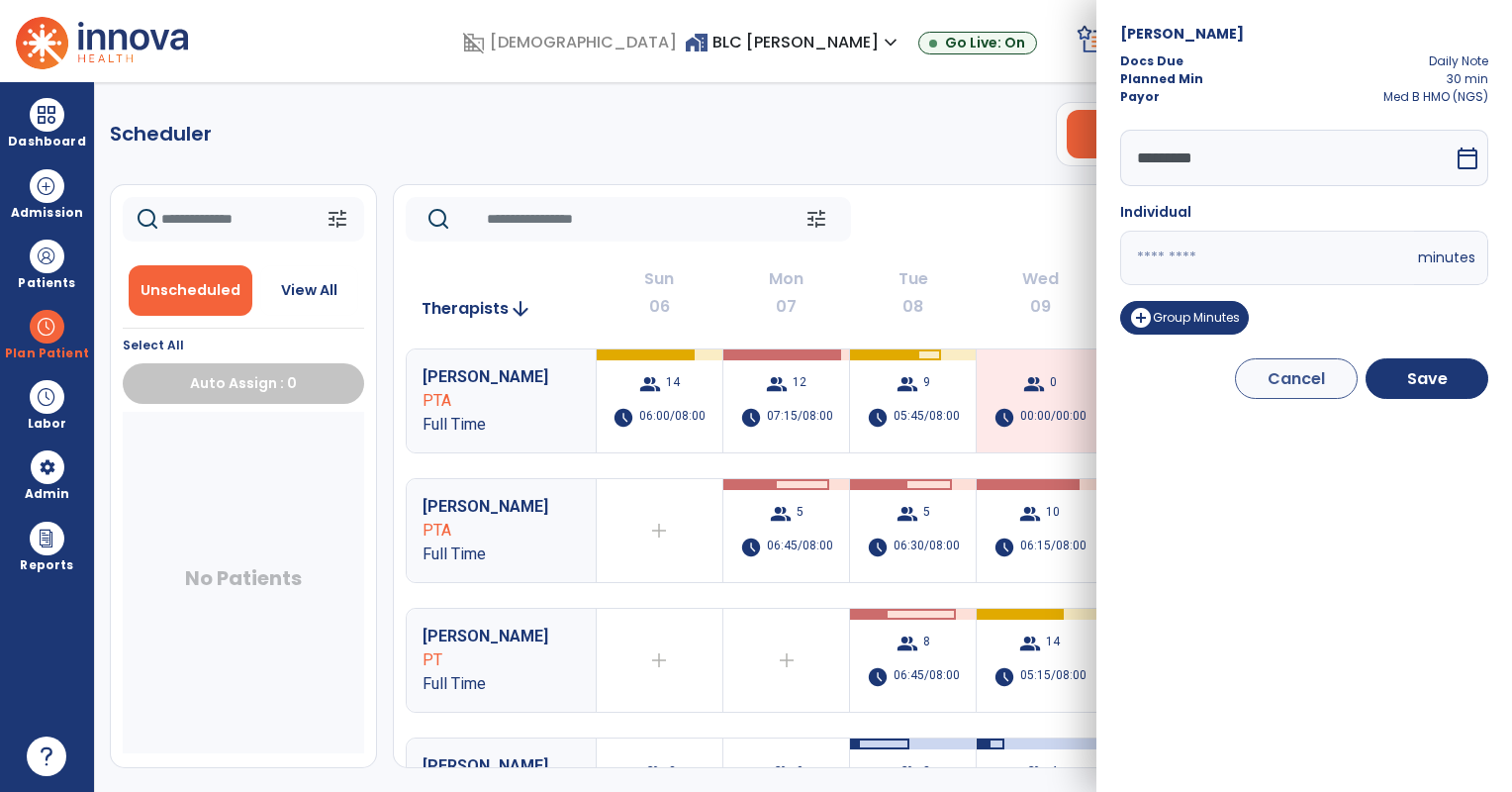 drag, startPoint x: 1098, startPoint y: 259, endPoint x: 1029, endPoint y: 251, distance: 69.46222 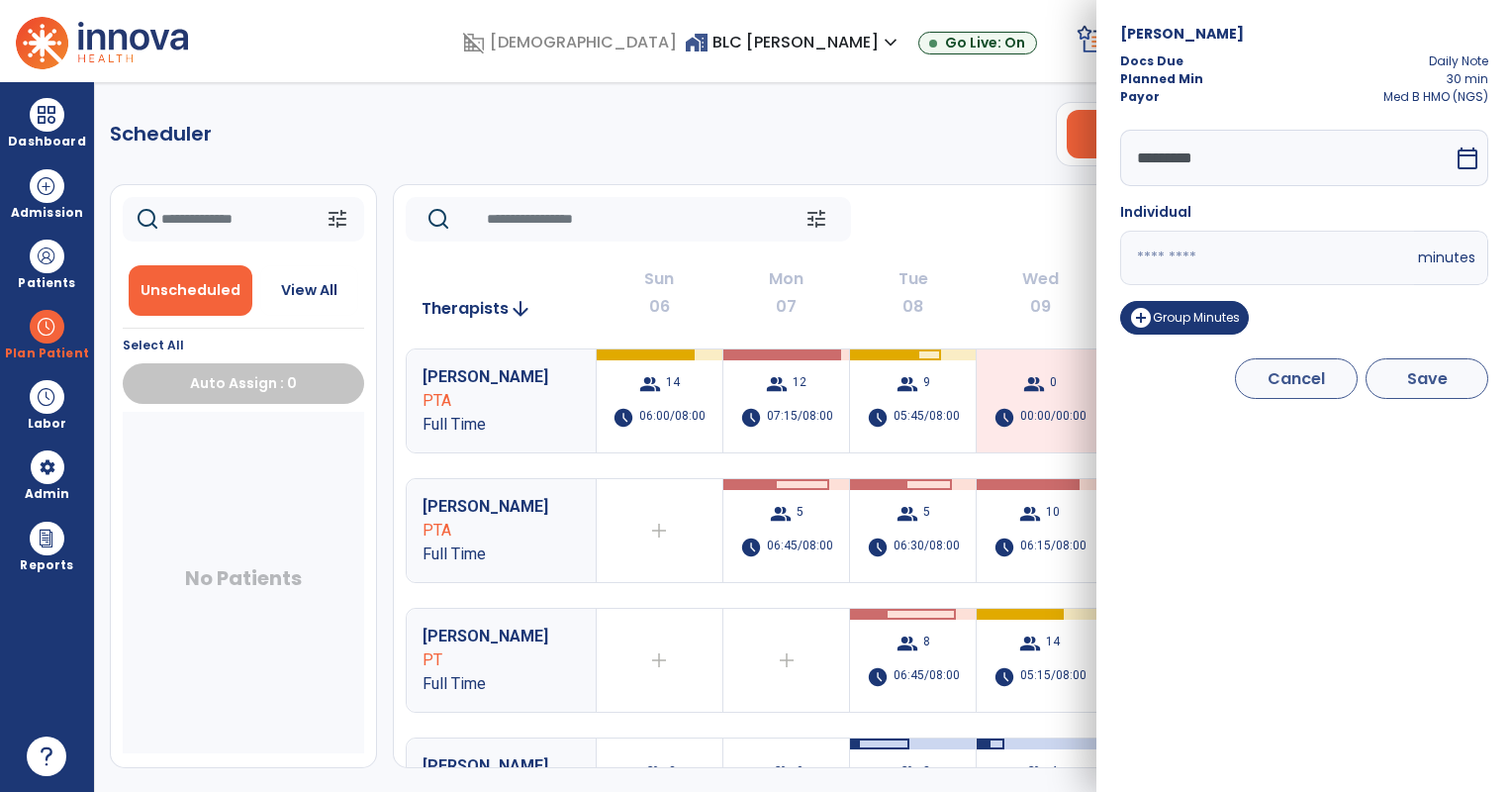 type on "**" 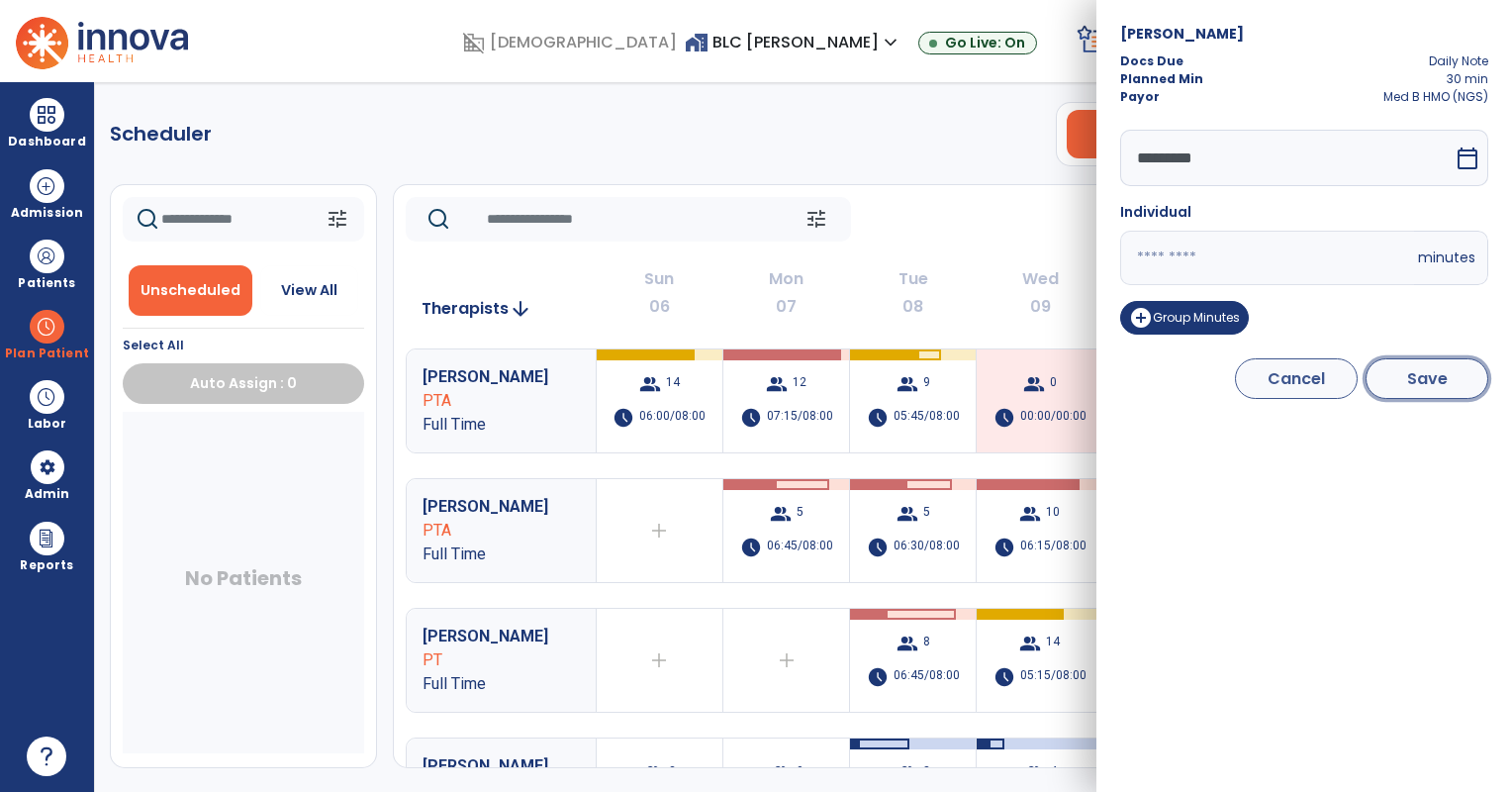 click on "Save" at bounding box center [1427, 378] 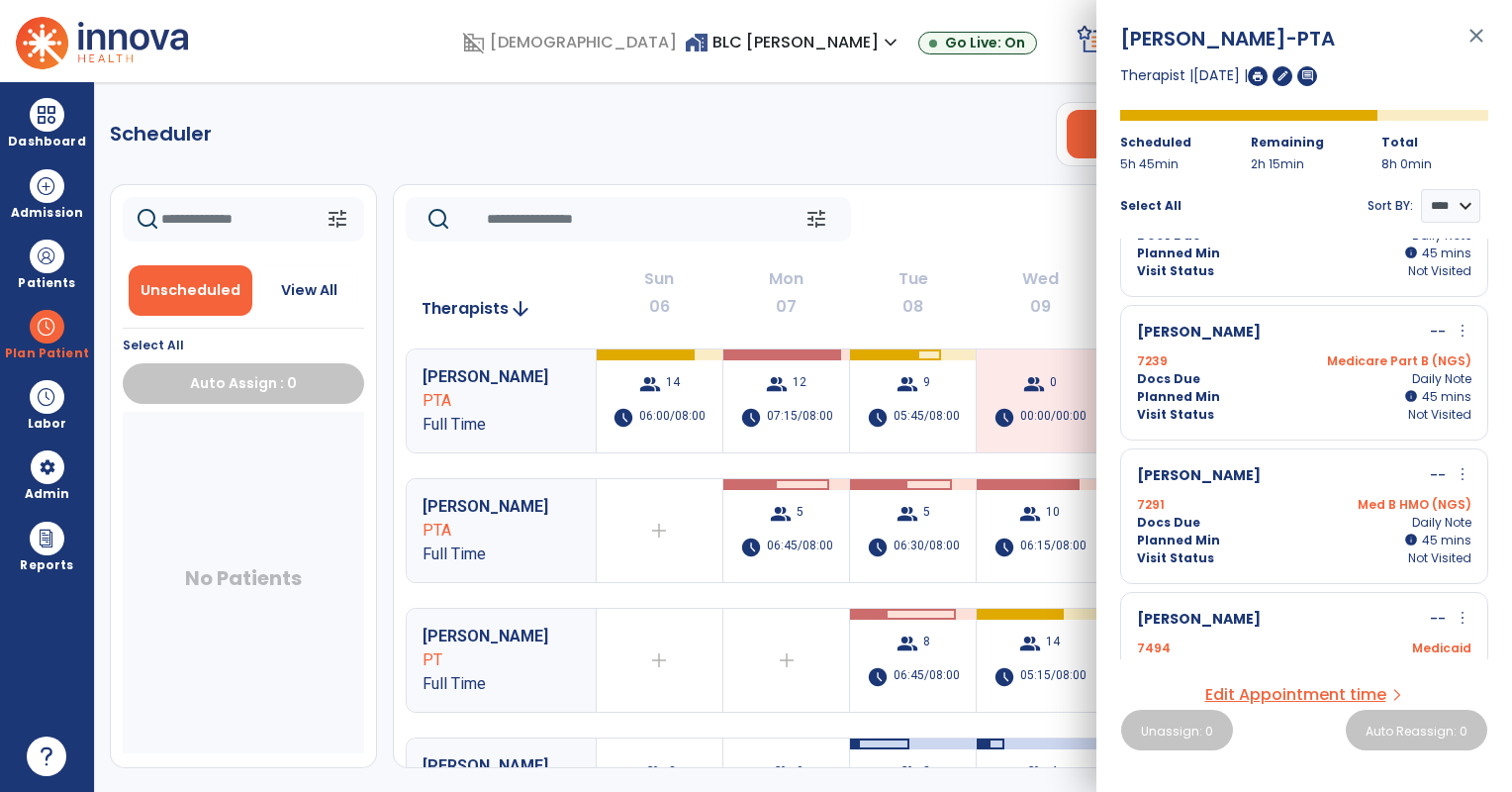 scroll, scrollTop: 723, scrollLeft: 0, axis: vertical 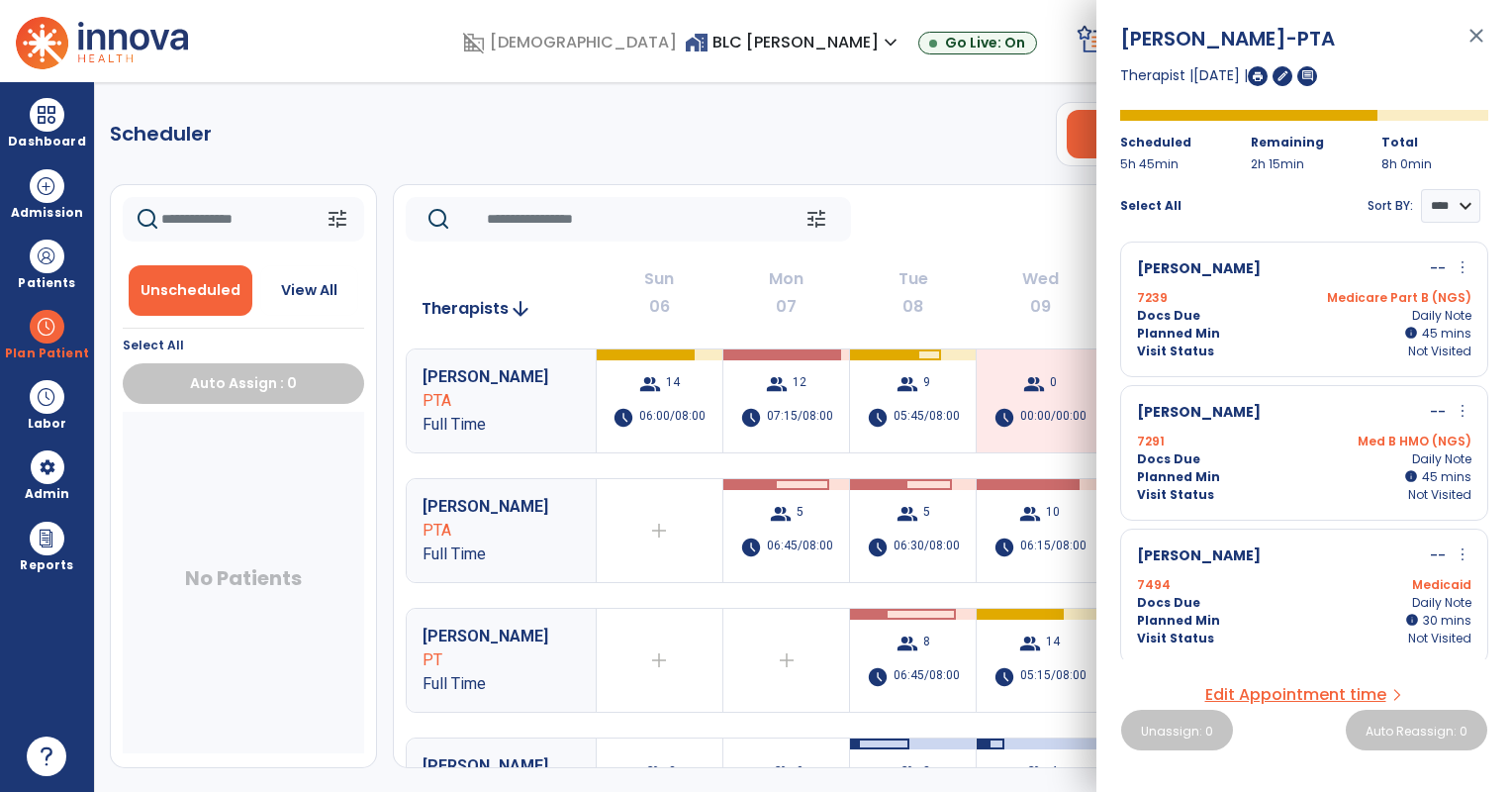 click on "more_vert" at bounding box center (1463, 554) 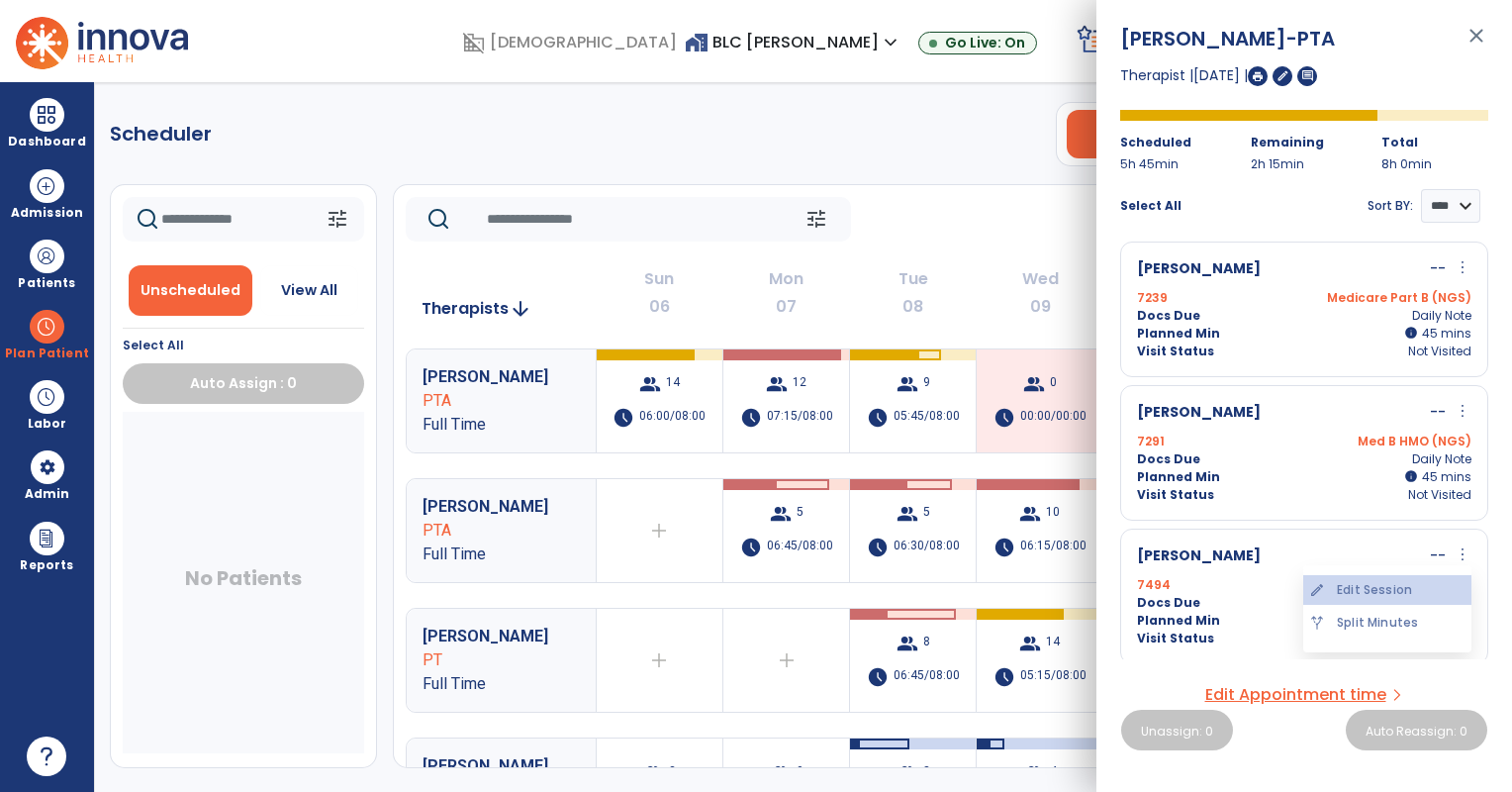 click on "edit   Edit Session" at bounding box center (1387, 590) 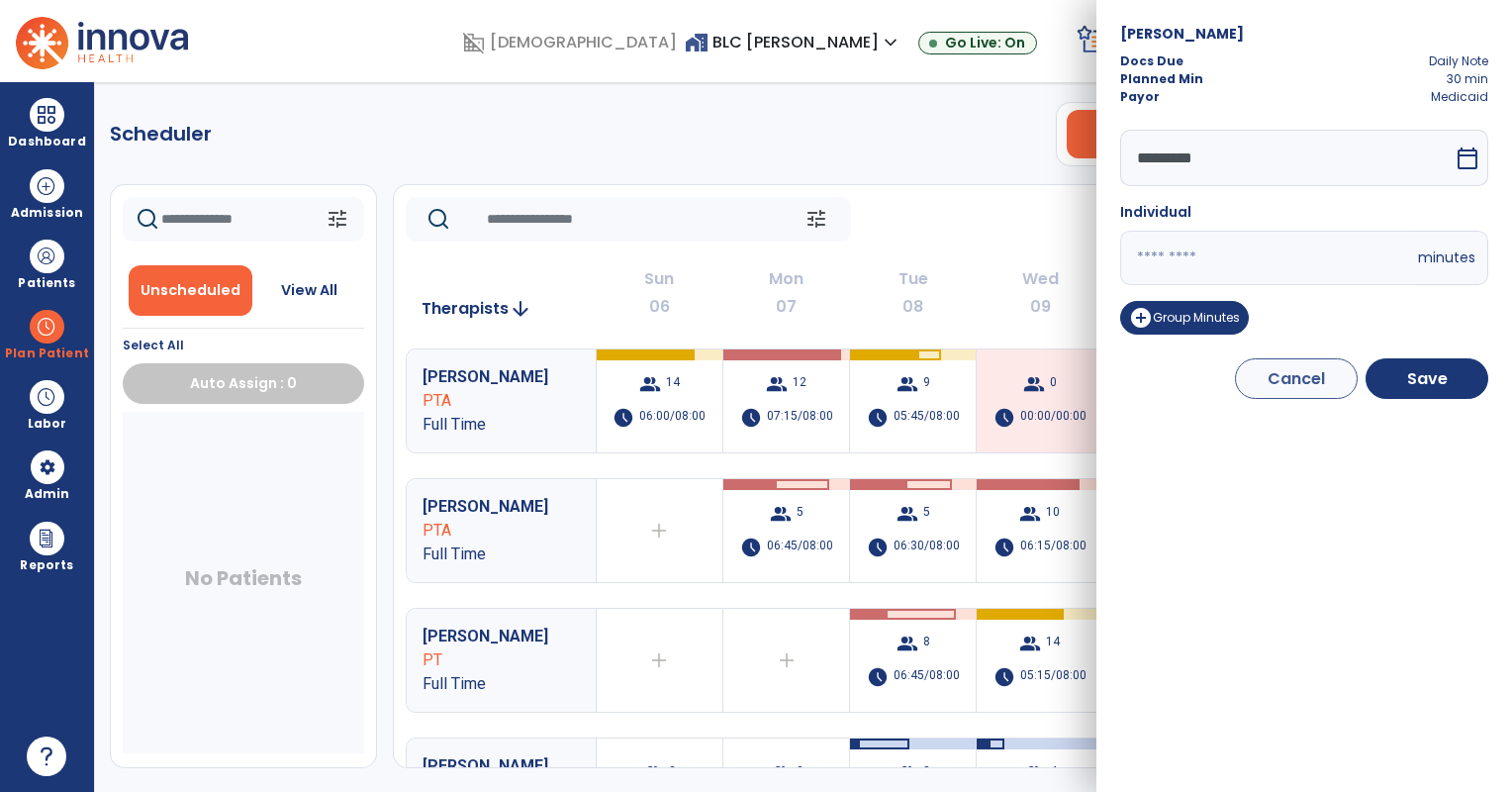 drag, startPoint x: 1067, startPoint y: 249, endPoint x: 1022, endPoint y: 242, distance: 45.54119 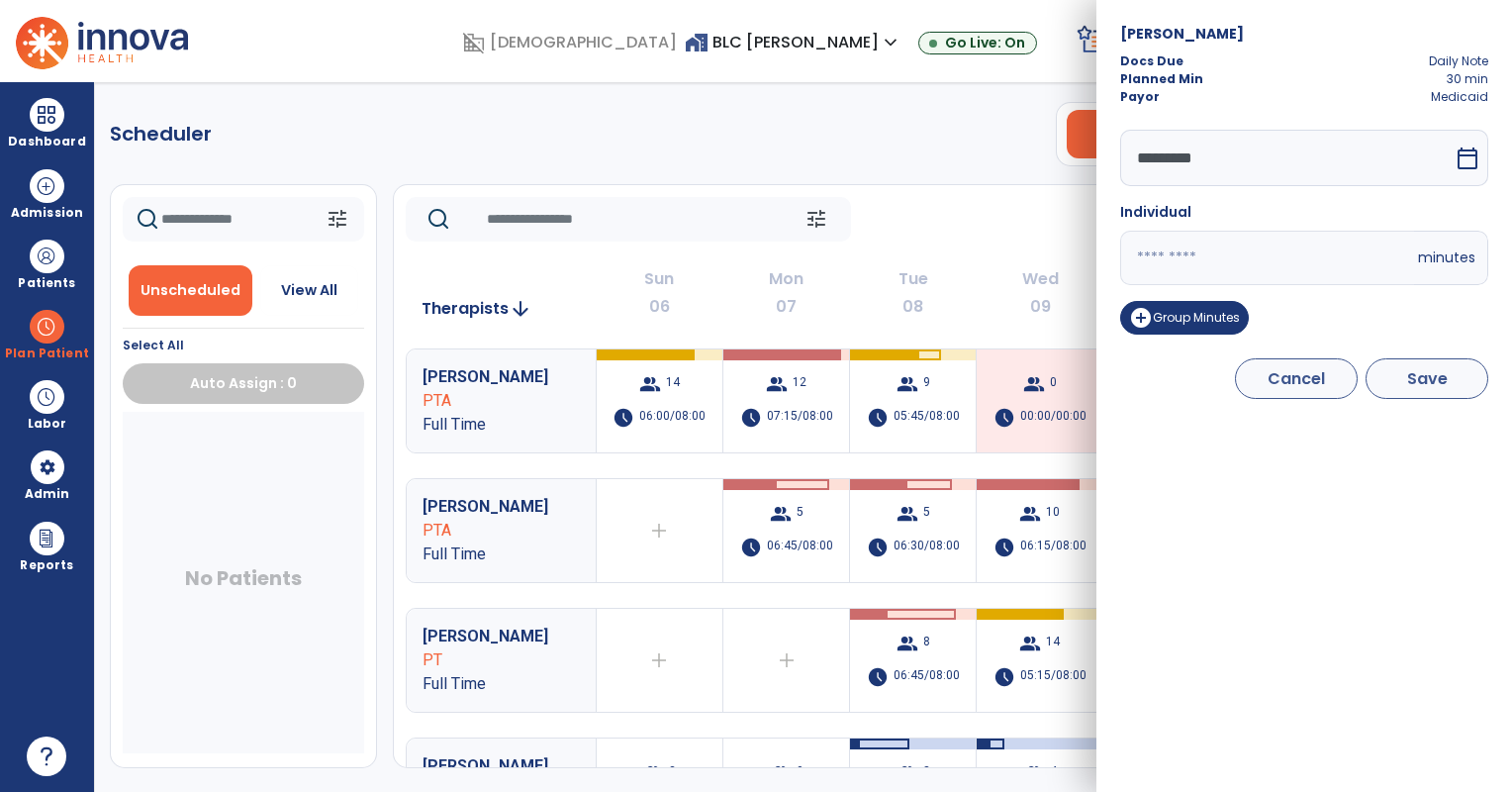 type on "**" 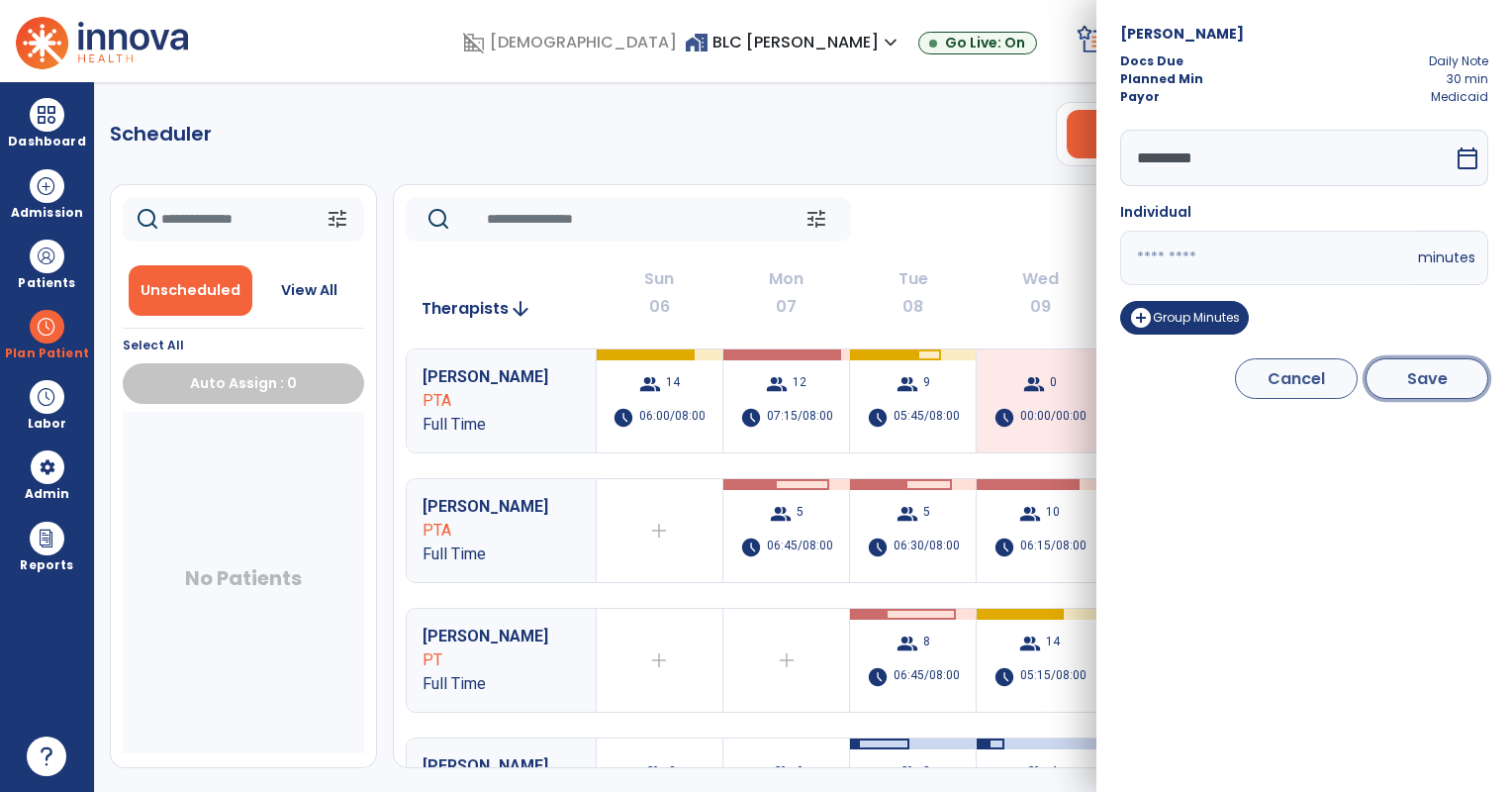 click on "Save" at bounding box center [1427, 378] 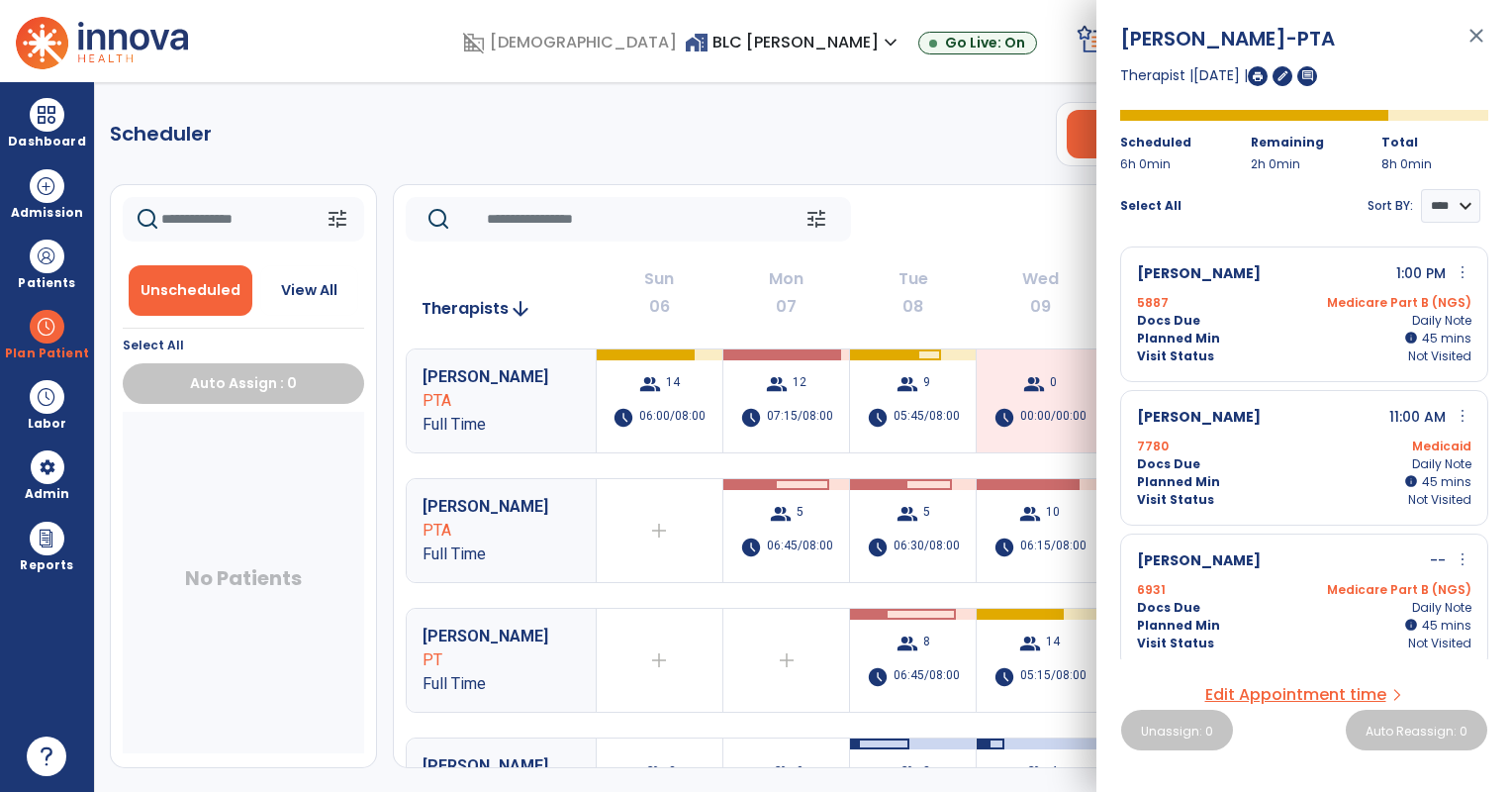 click on "tune   [DATE]  chevron_left [DATE] - [DATE]  *********  calendar_today  chevron_right" 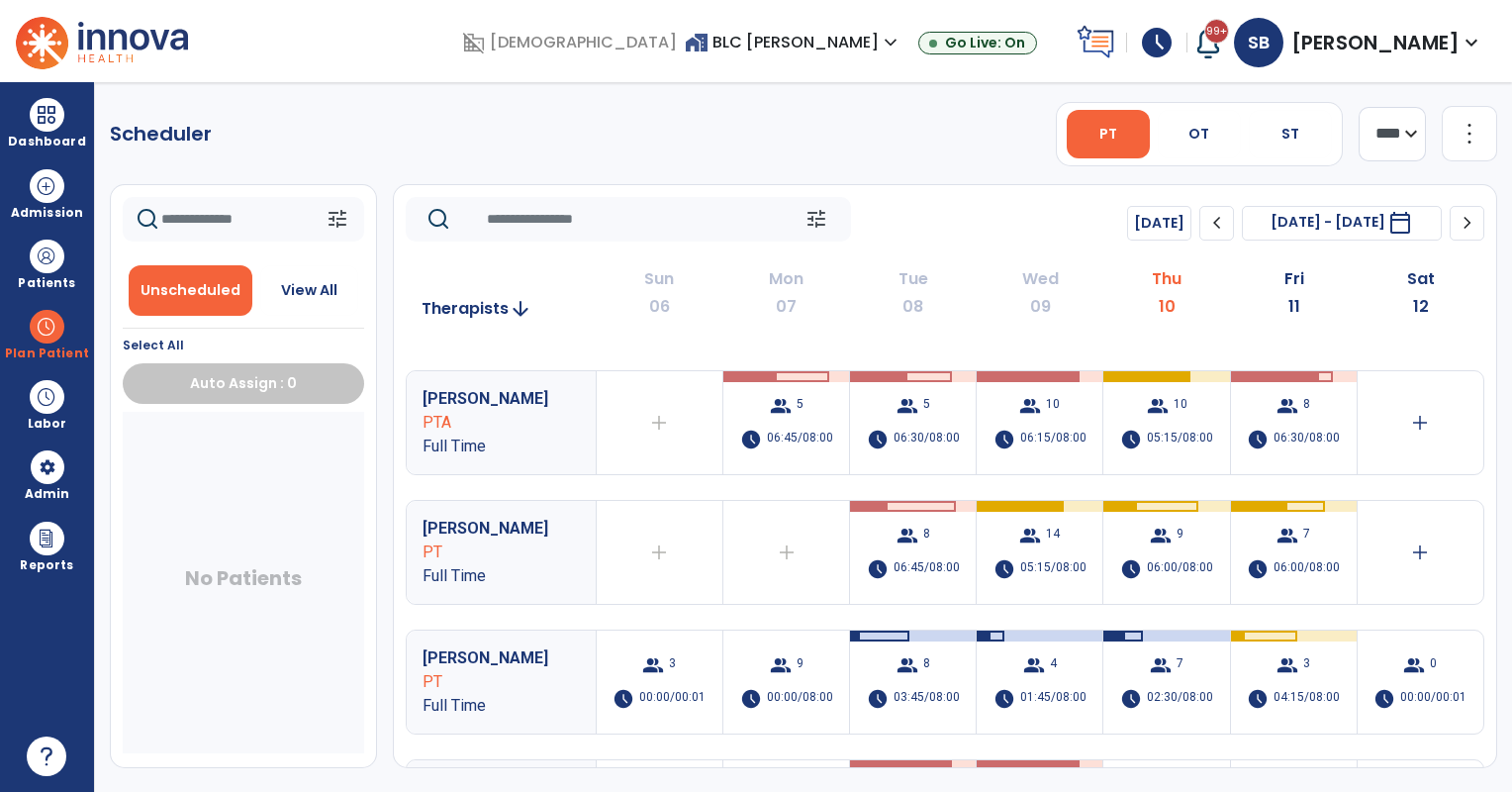 scroll, scrollTop: 0, scrollLeft: 0, axis: both 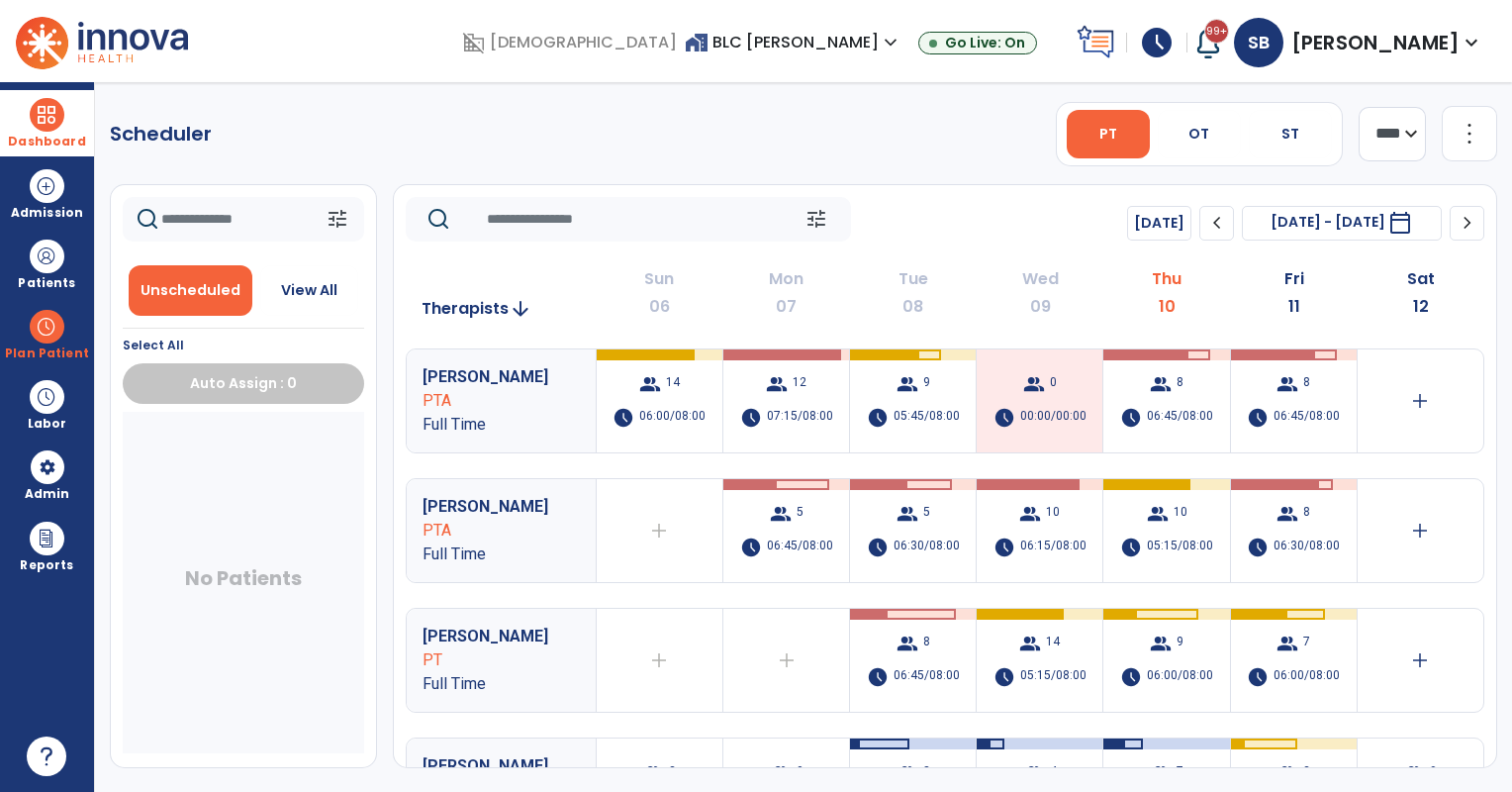 drag, startPoint x: 40, startPoint y: 115, endPoint x: 161, endPoint y: 123, distance: 121.26417 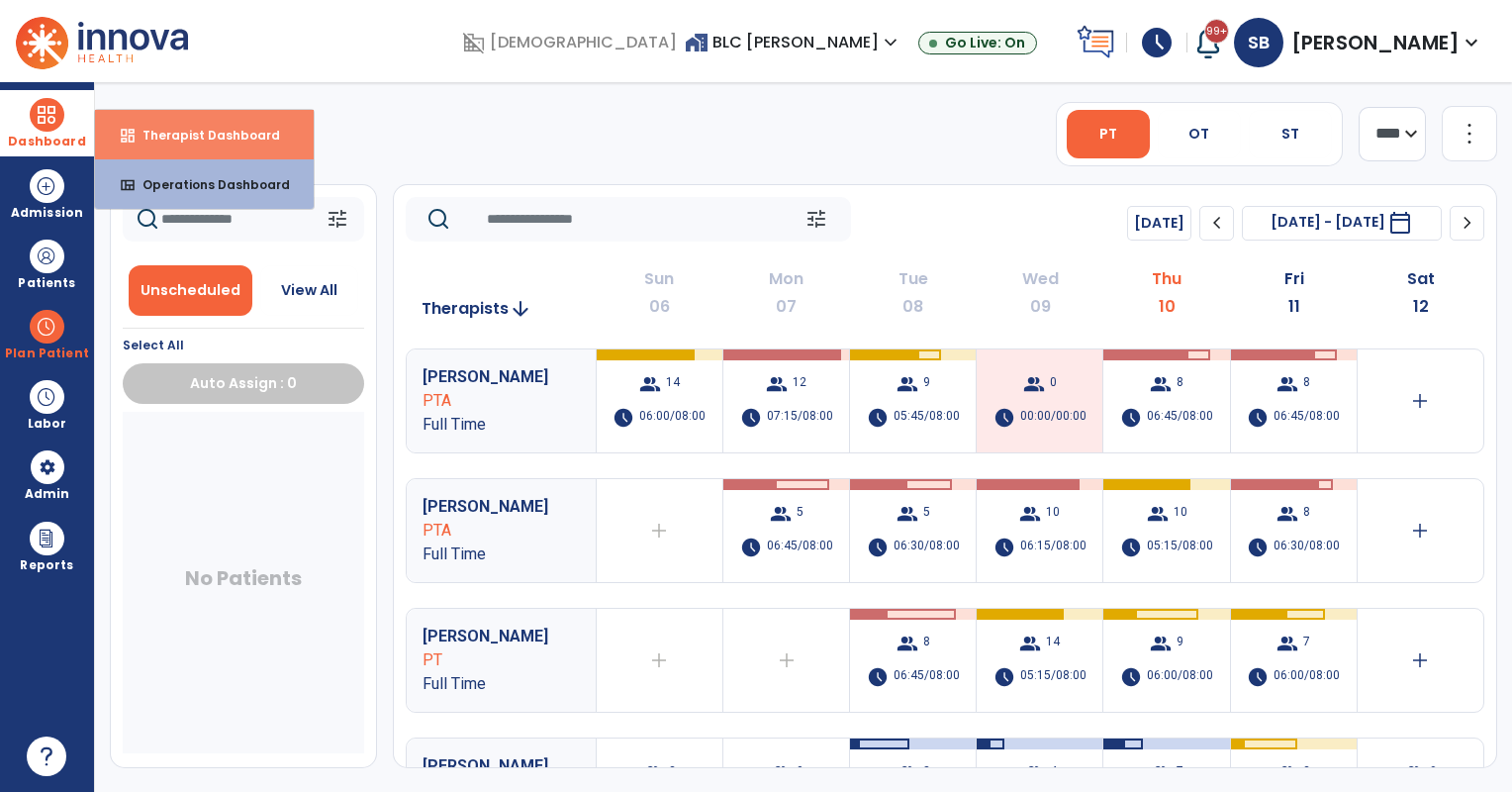 click on "dashboard  Therapist Dashboard" at bounding box center (204, 135) 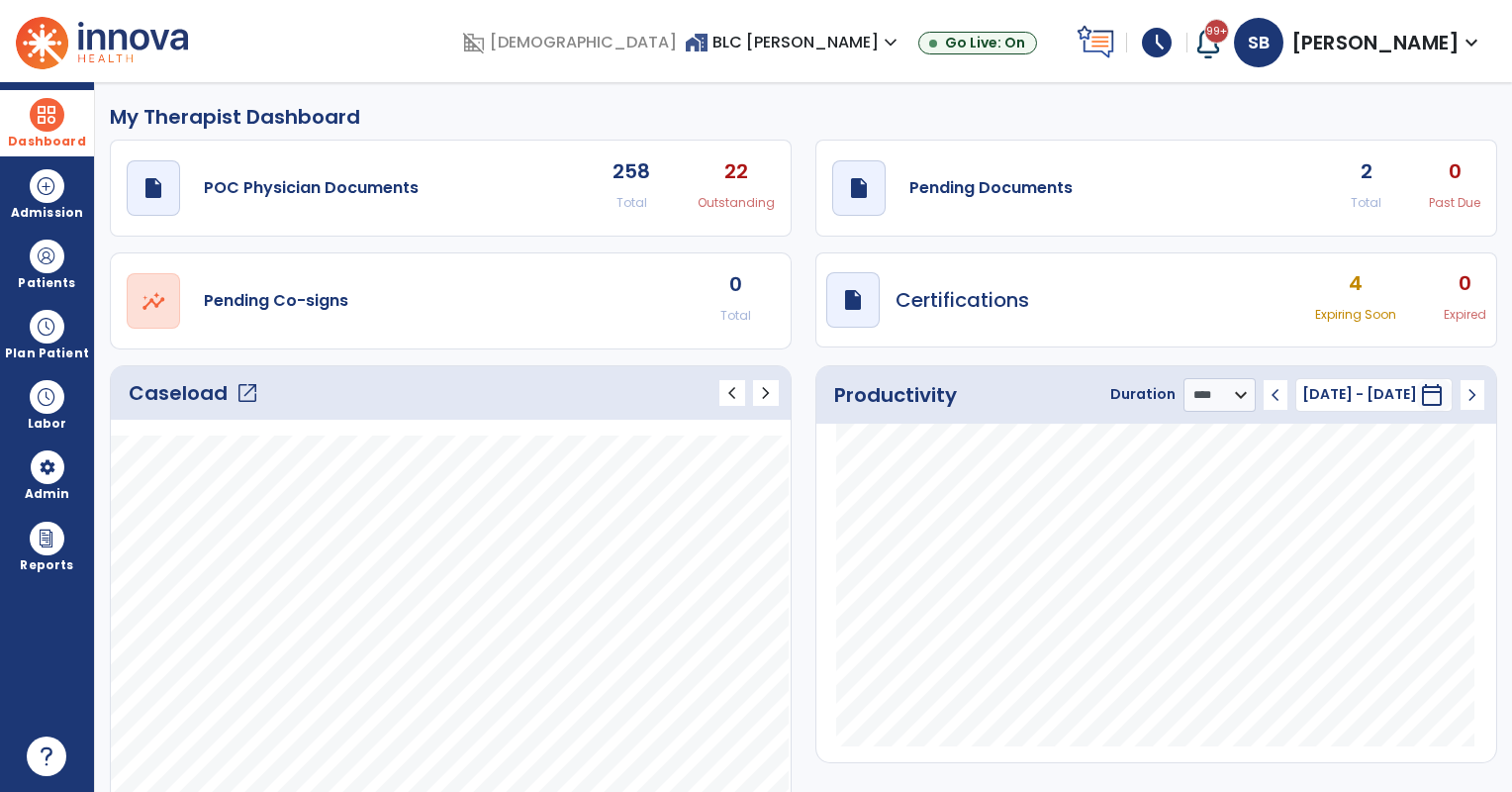 click on "draft   open_in_new  Pending Documents 2 Total 0 Past Due" 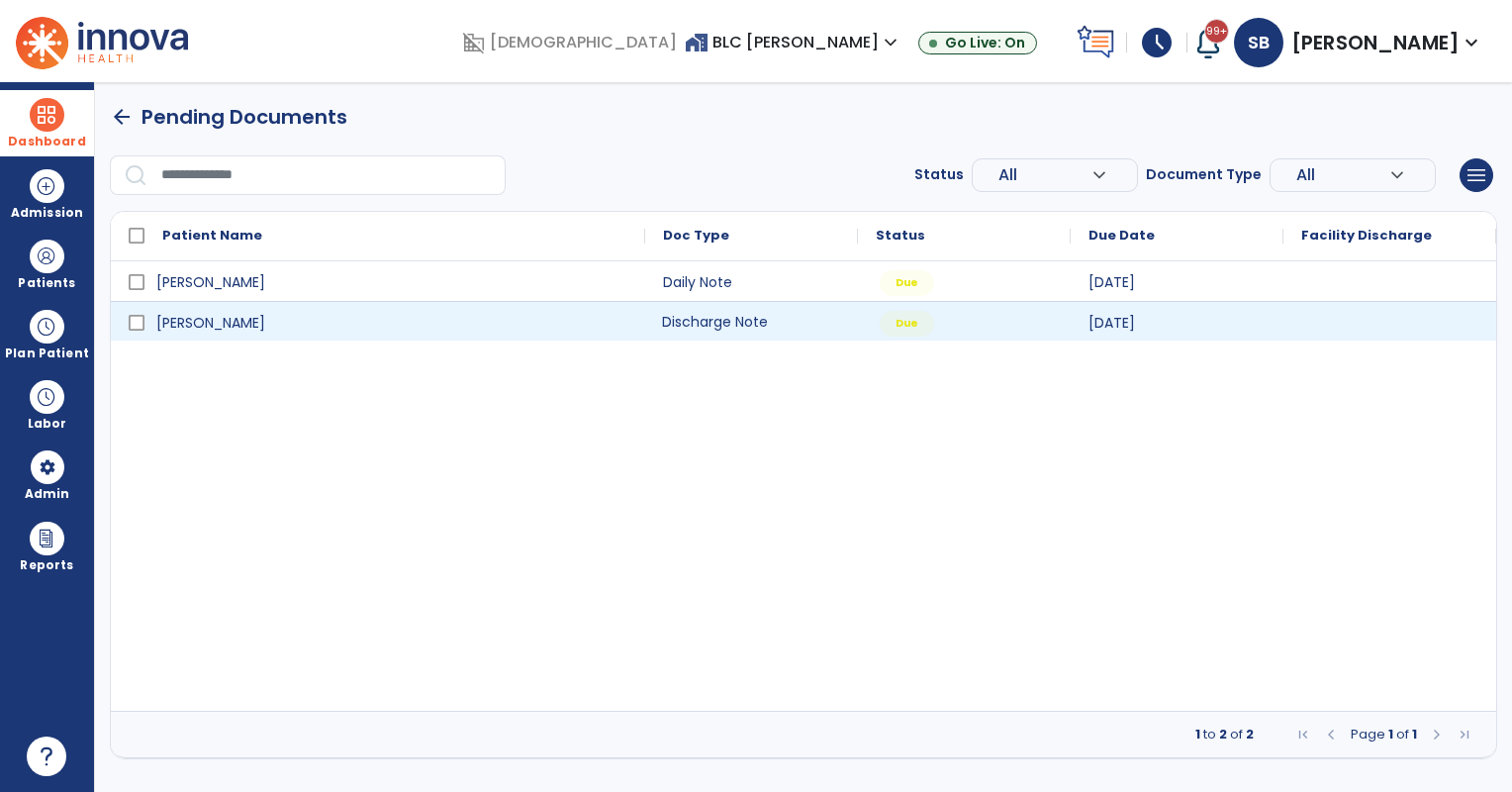 click on "Discharge Note" at bounding box center (751, 321) 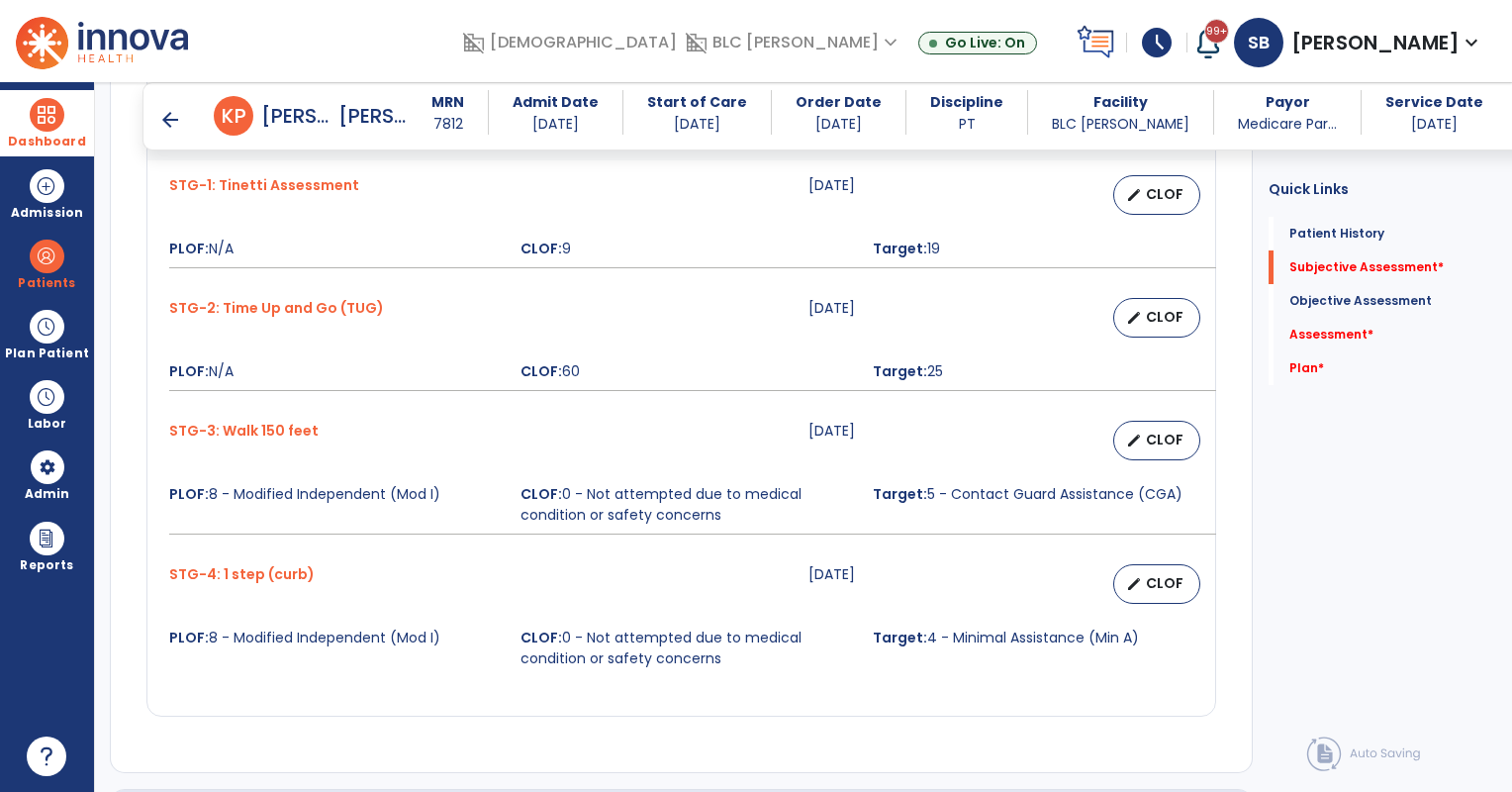 scroll, scrollTop: 2144, scrollLeft: 0, axis: vertical 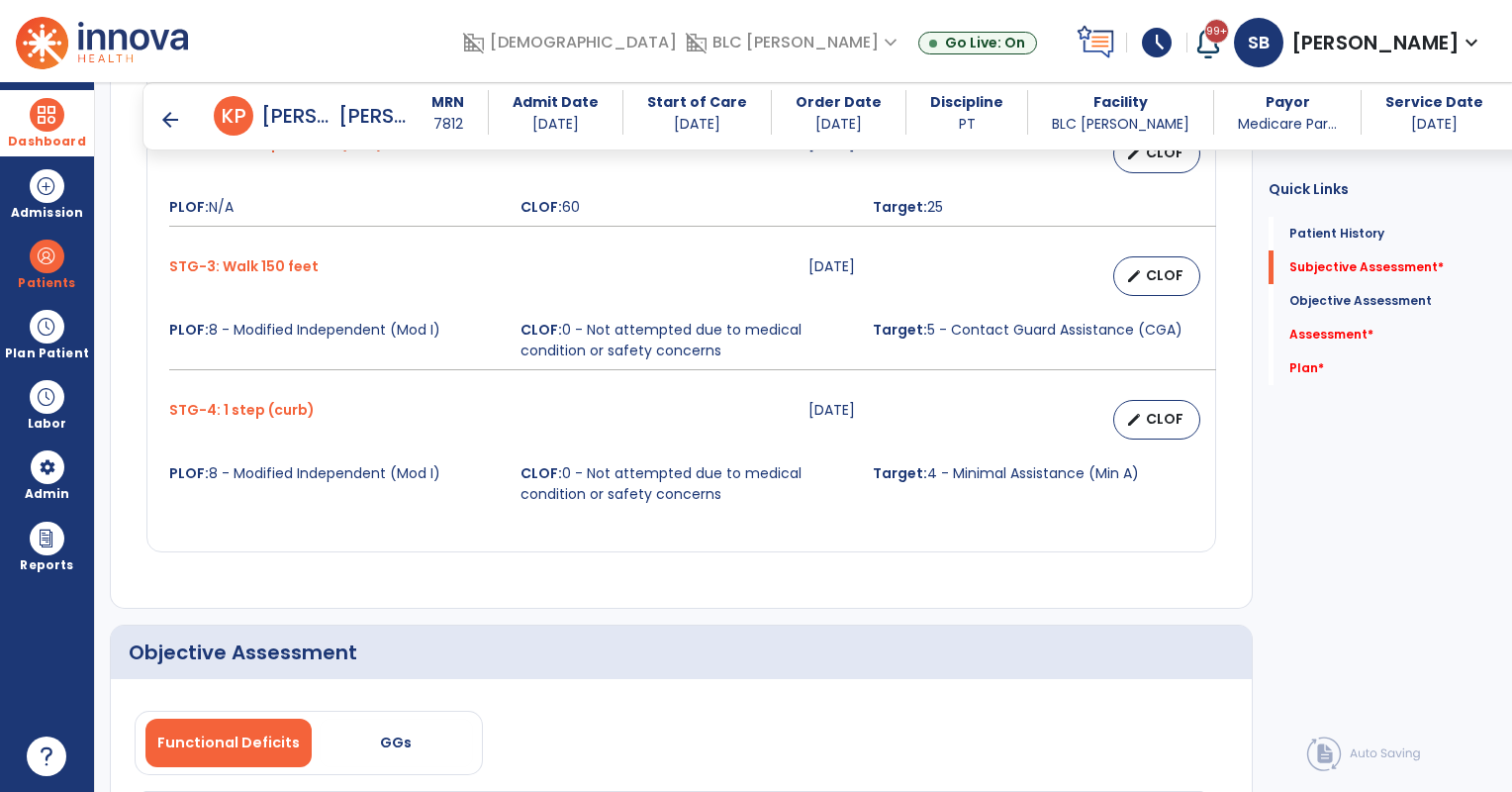 click on "arrow_back" at bounding box center [170, 120] 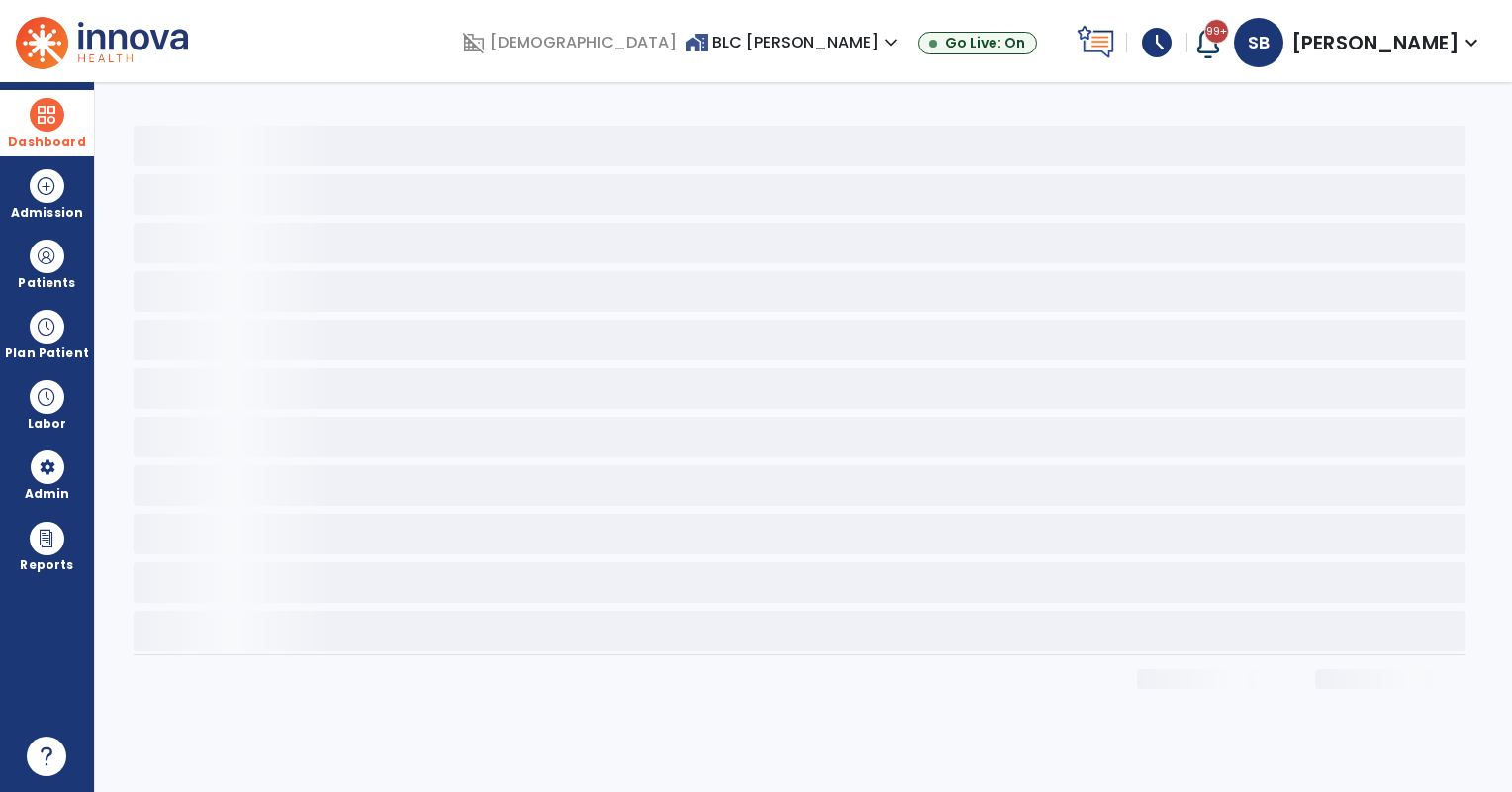 scroll, scrollTop: 0, scrollLeft: 0, axis: both 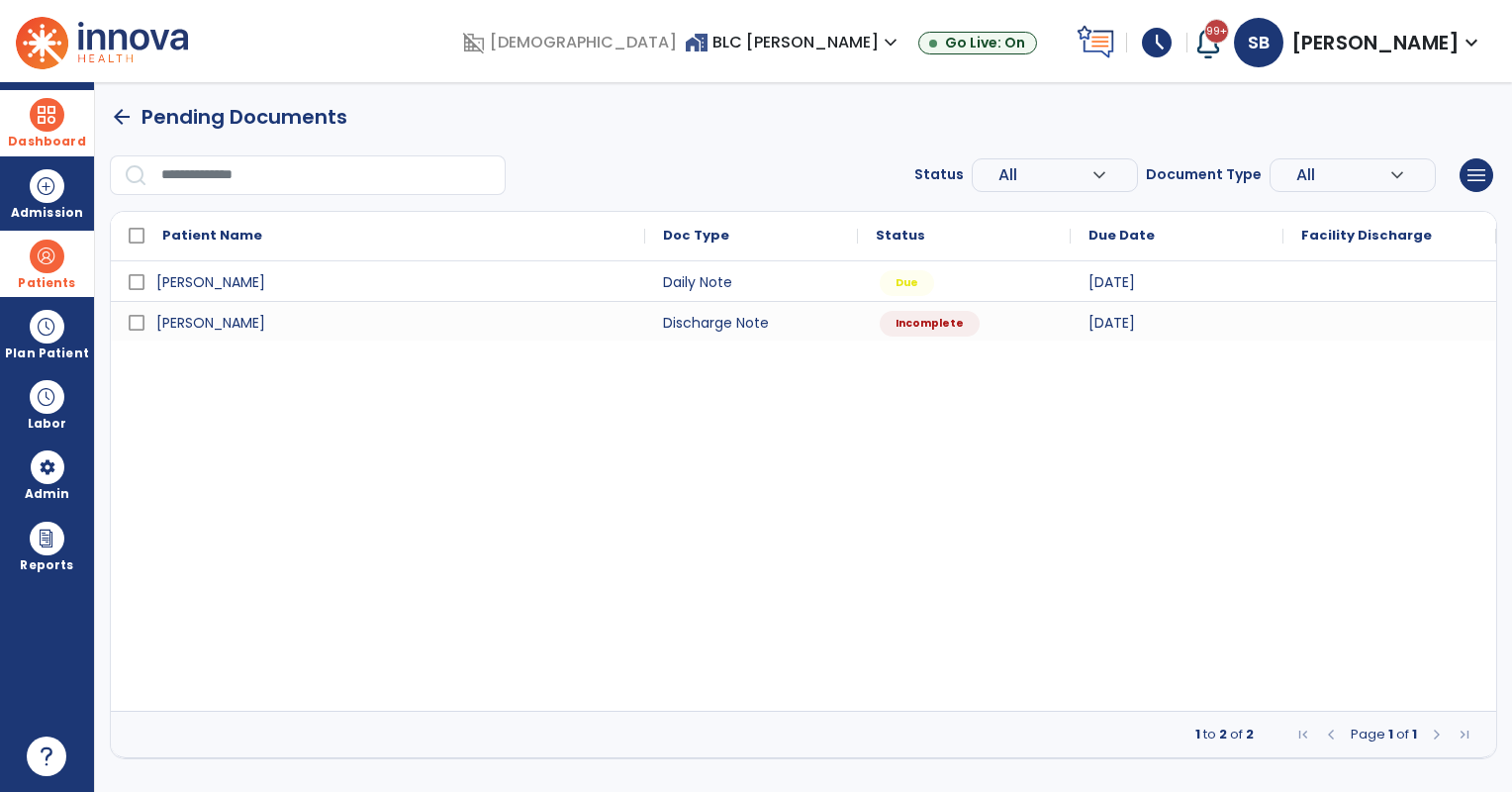 drag, startPoint x: 62, startPoint y: 264, endPoint x: 75, endPoint y: 264, distance: 13 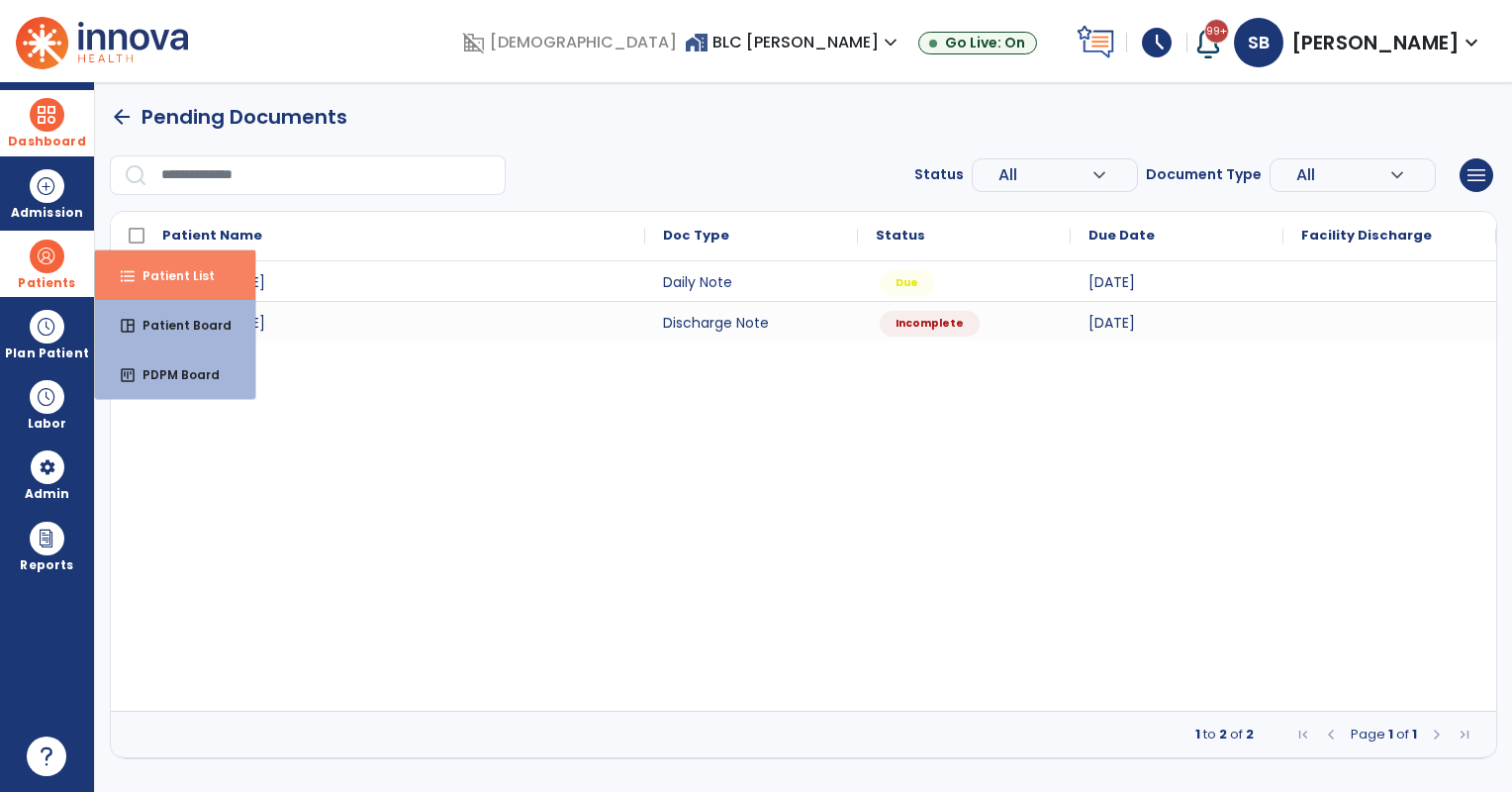 click on "format_list_bulleted  Patient List" at bounding box center (175, 275) 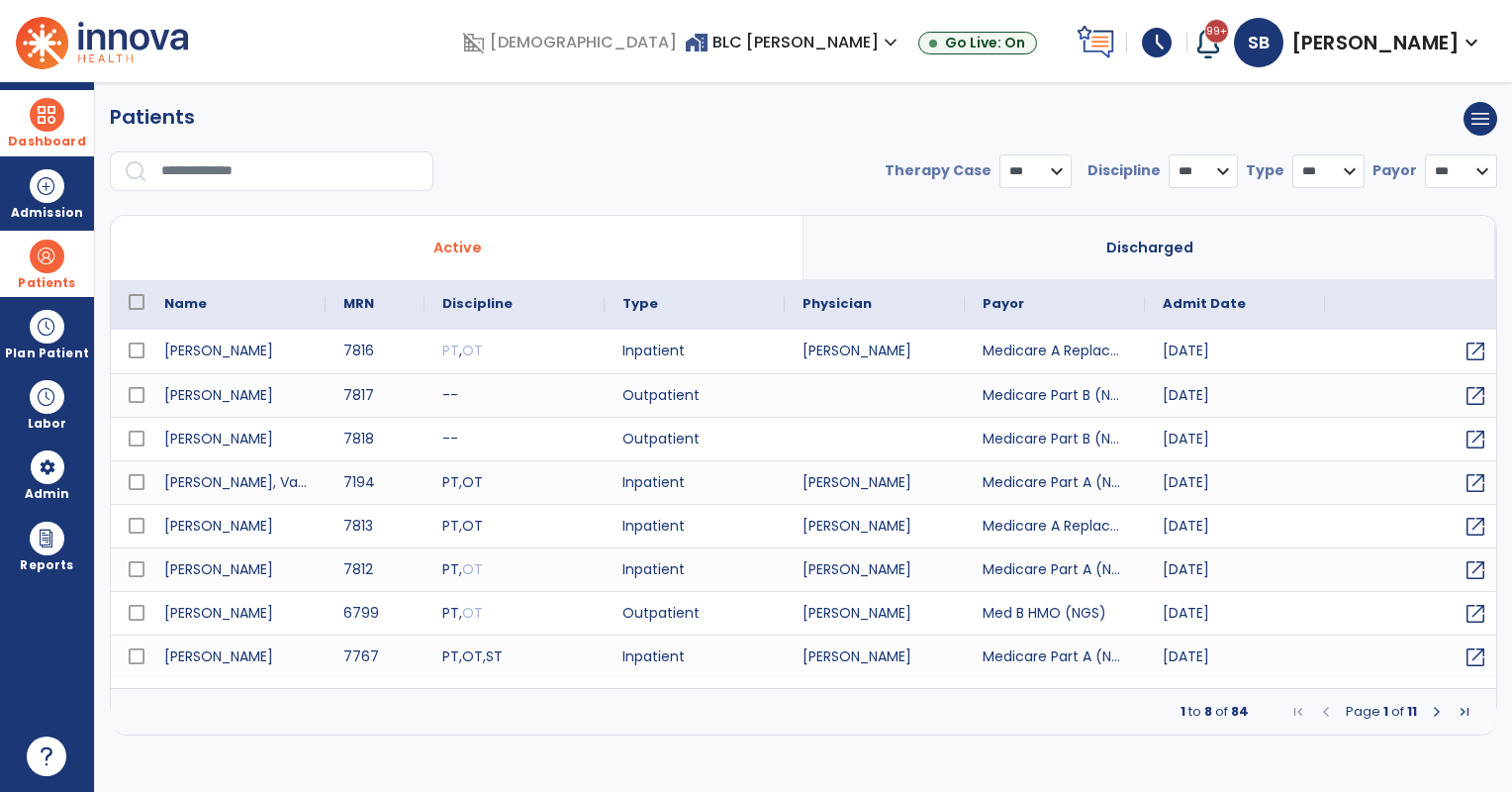 select on "***" 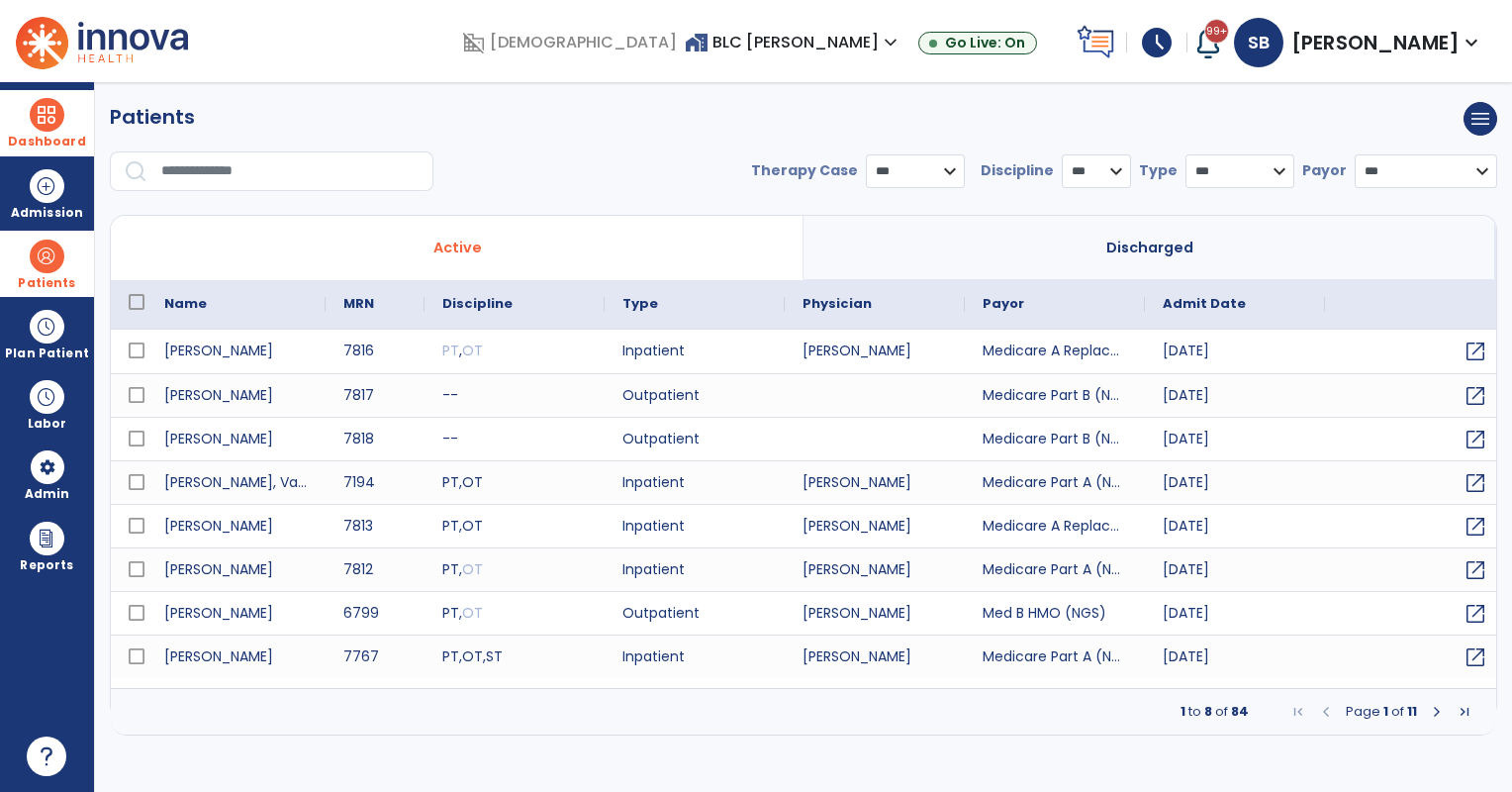 click at bounding box center (290, 171) 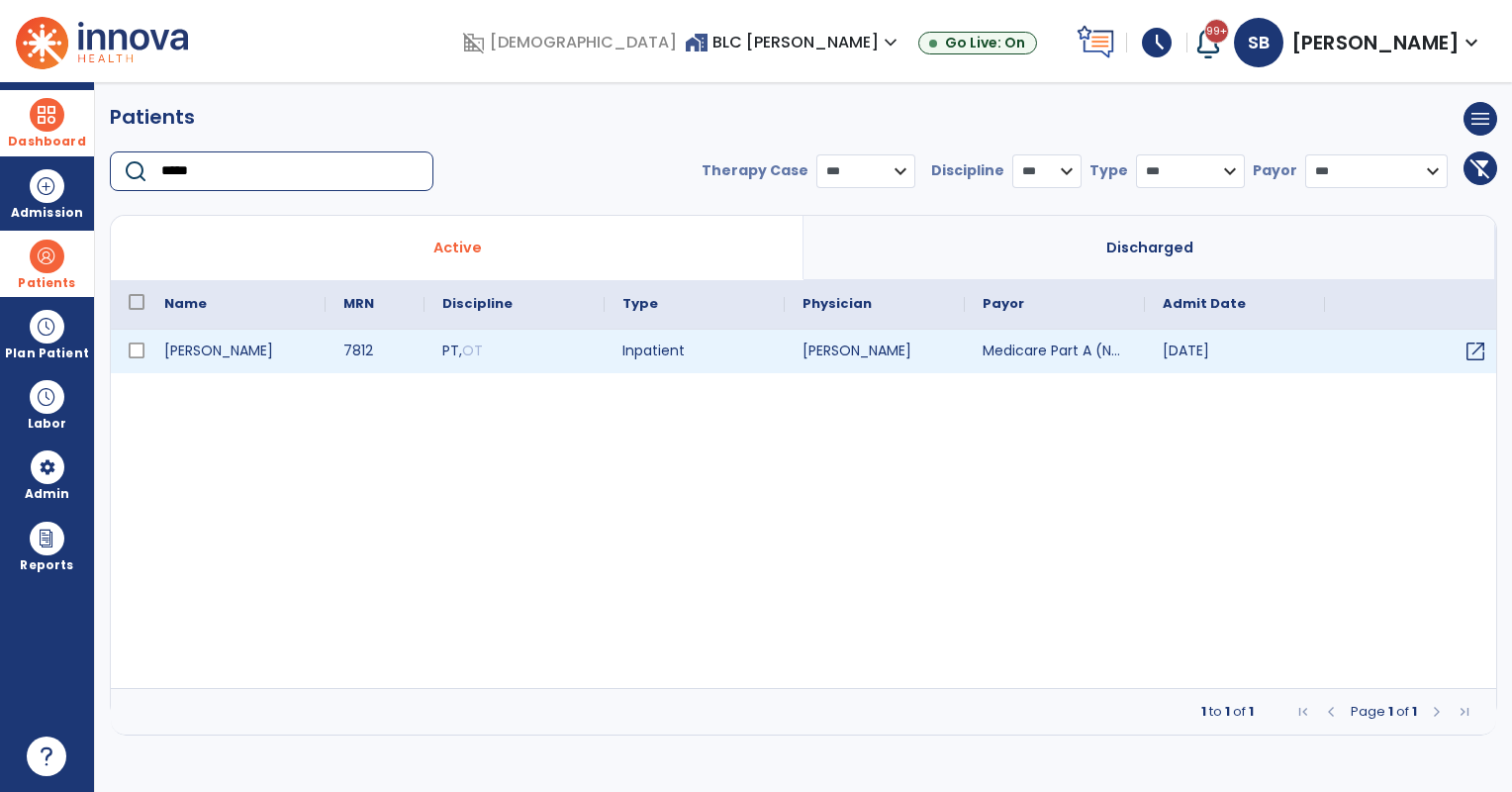 type on "*****" 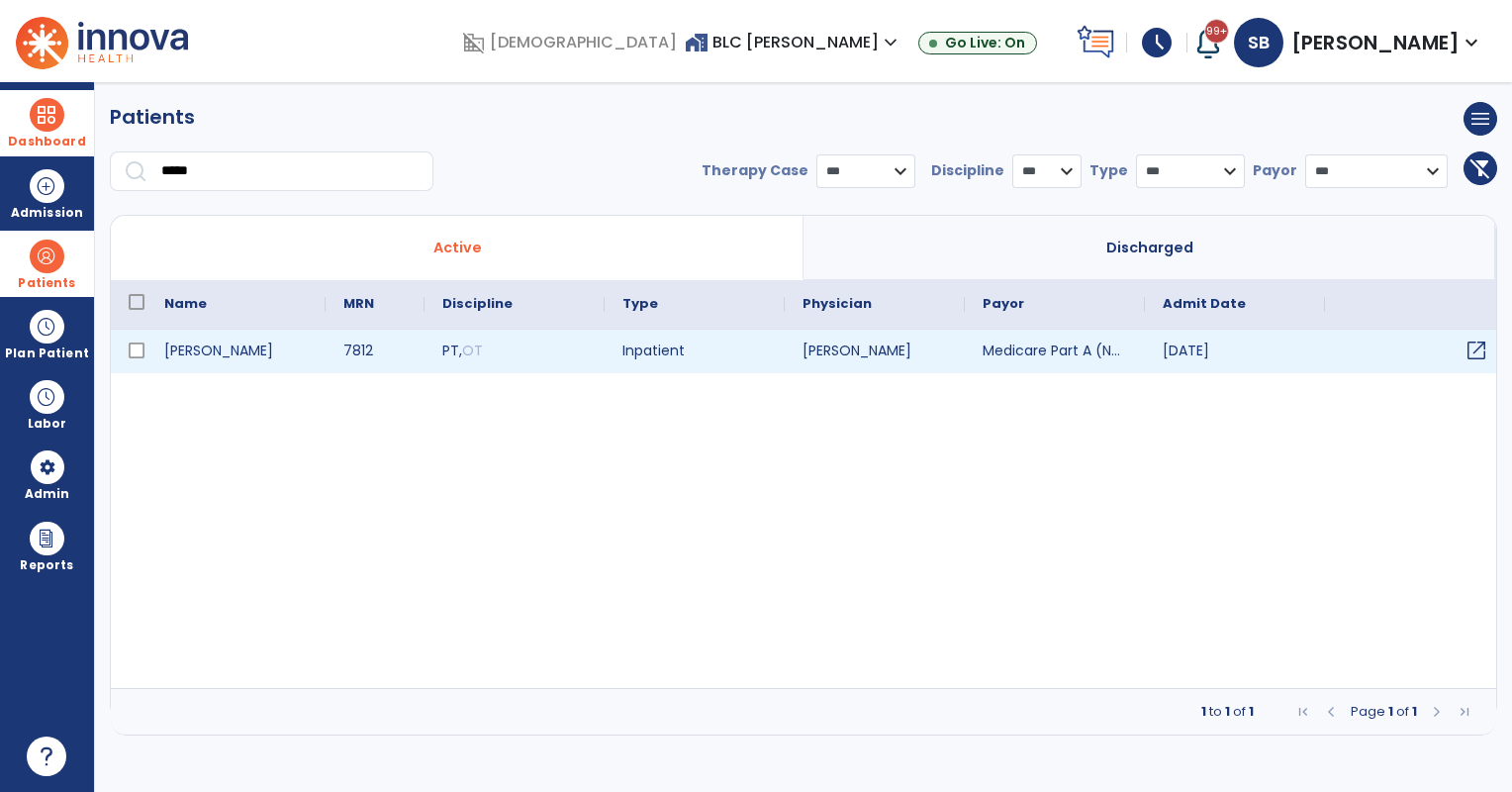 click on "open_in_new" at bounding box center (1476, 350) 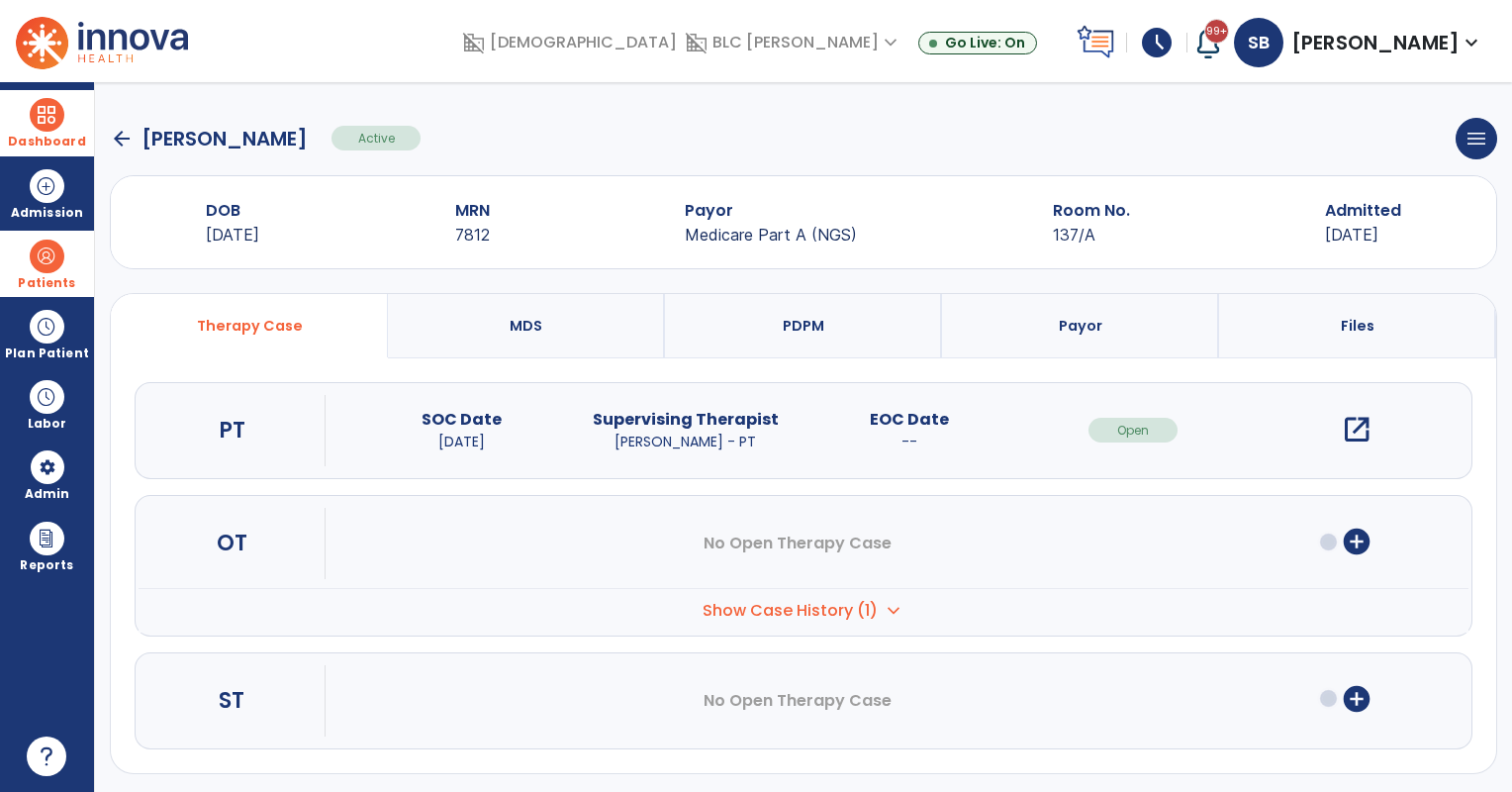 click on "open_in_new" at bounding box center [1357, 430] 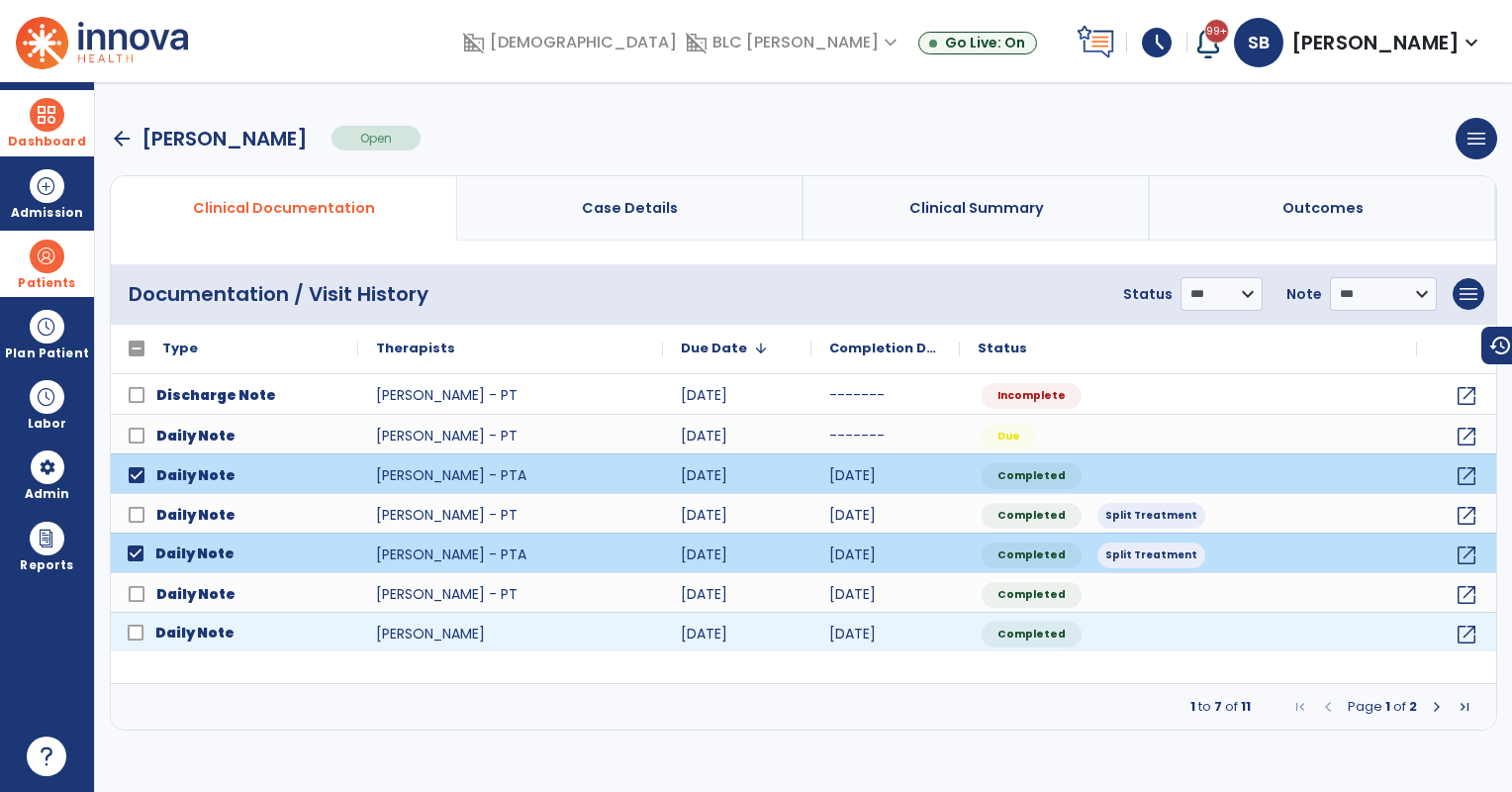 click 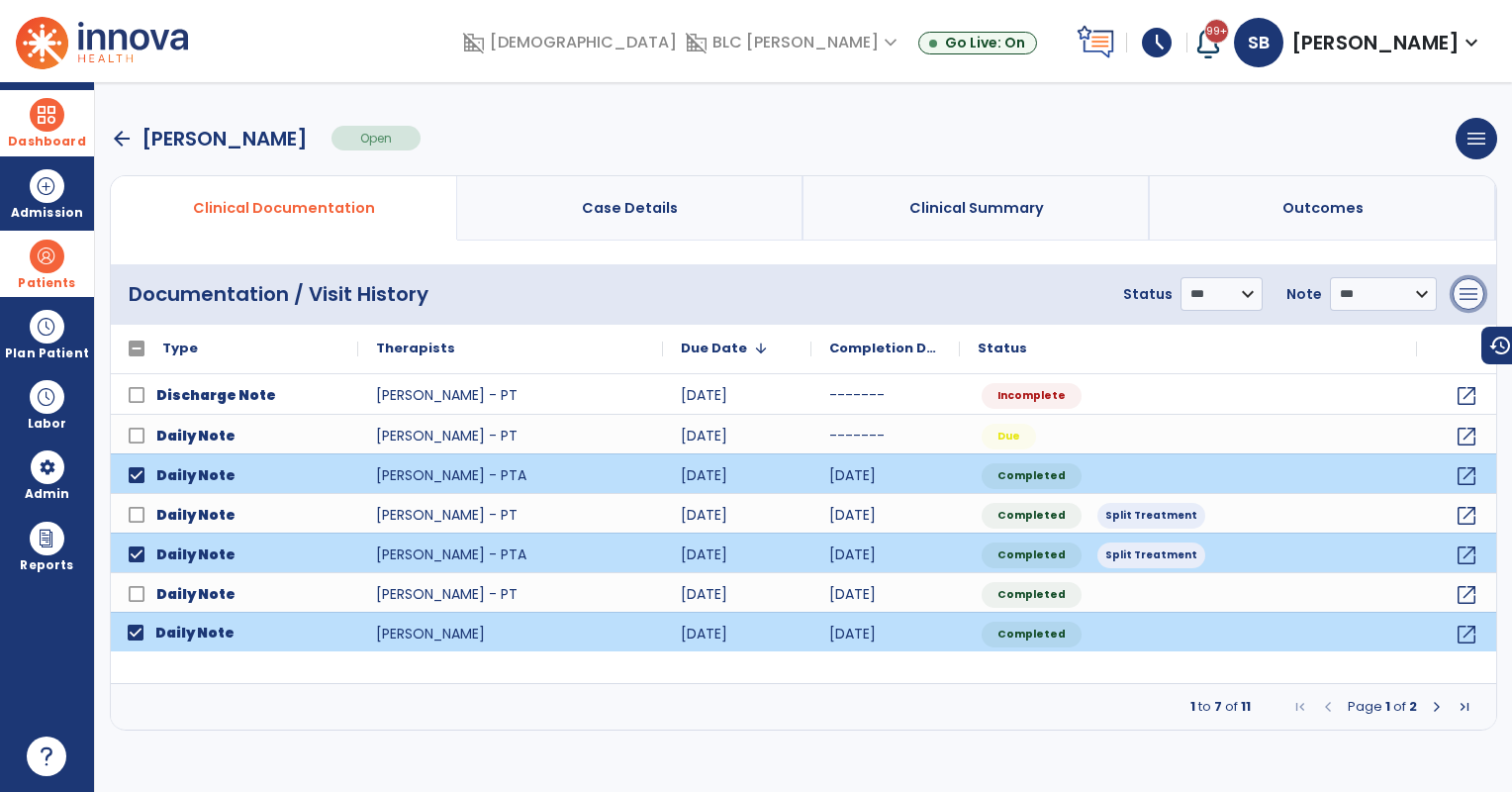 click on "menu" at bounding box center [1468, 294] 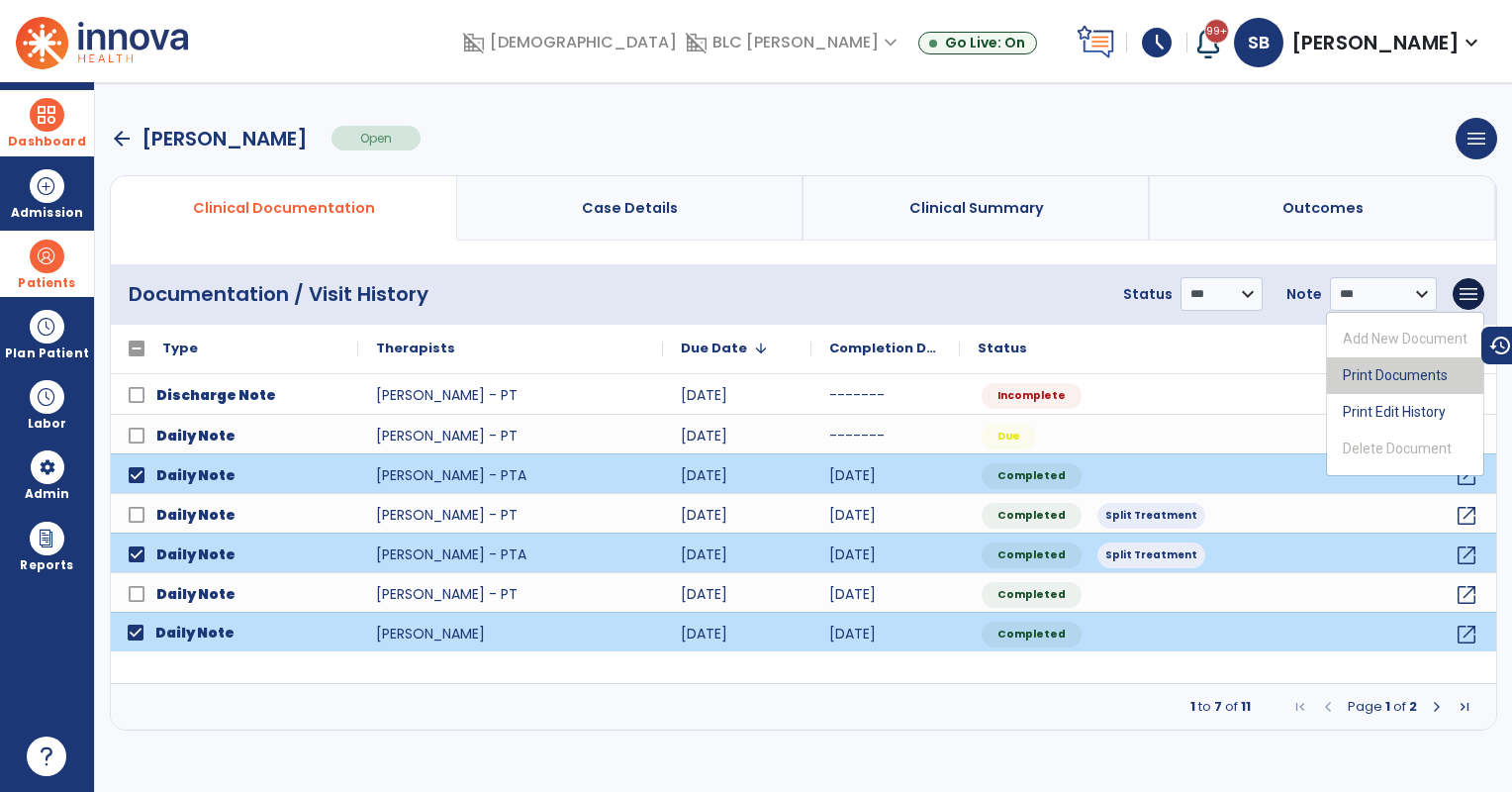 click on "Print Documents" at bounding box center (1405, 375) 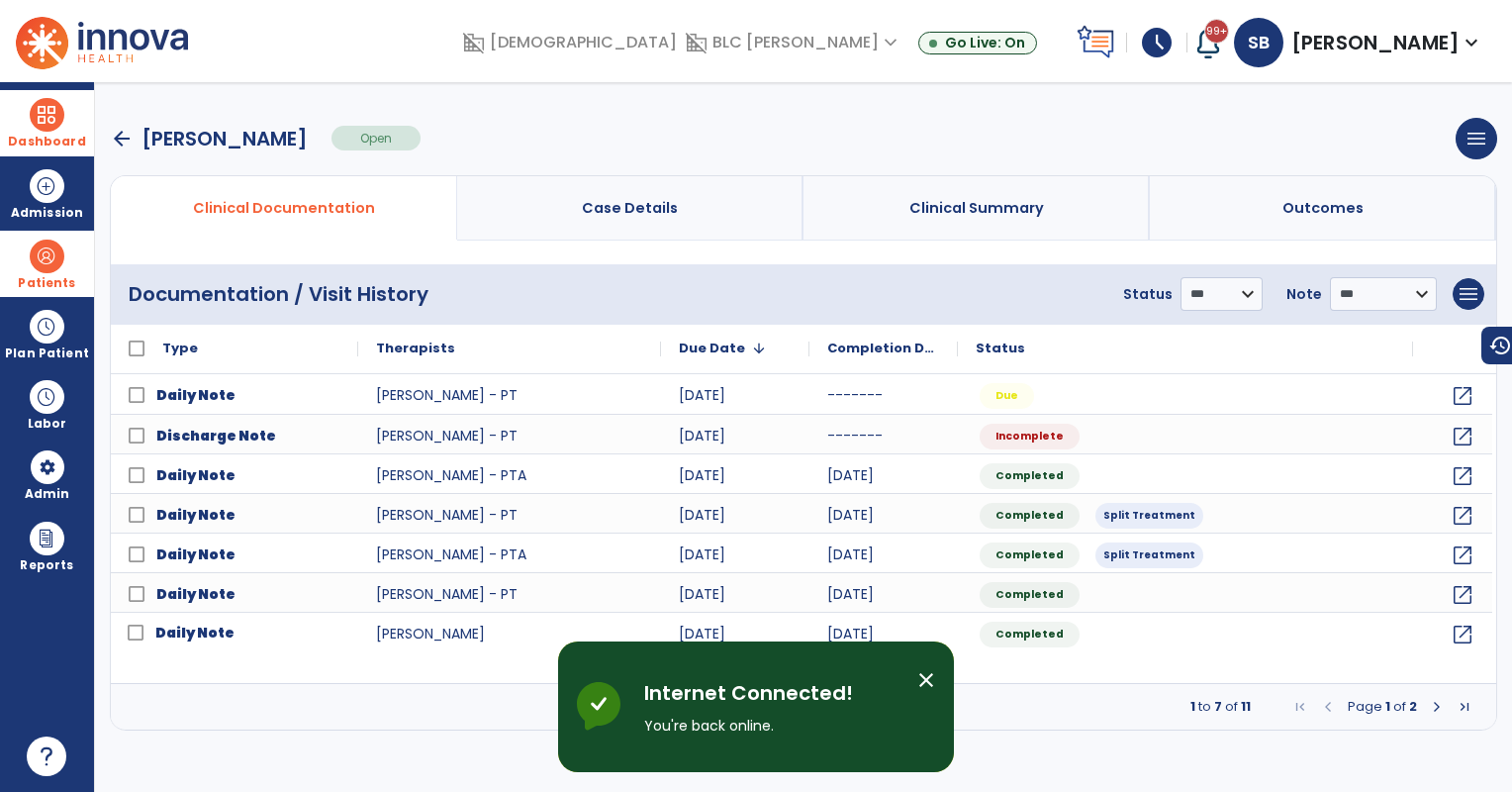 click at bounding box center (47, 115) 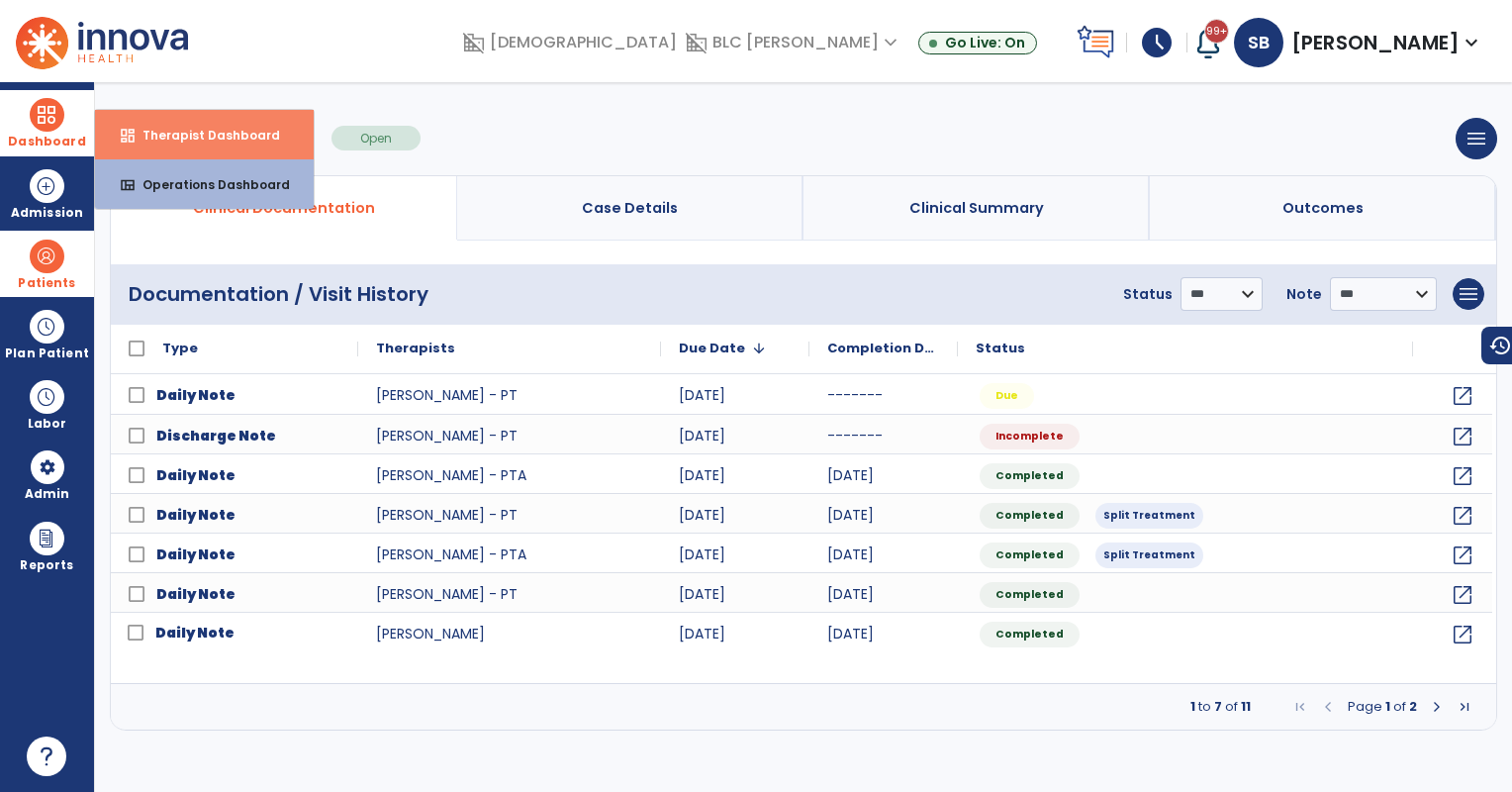 click on "dashboard  Therapist Dashboard" at bounding box center [204, 135] 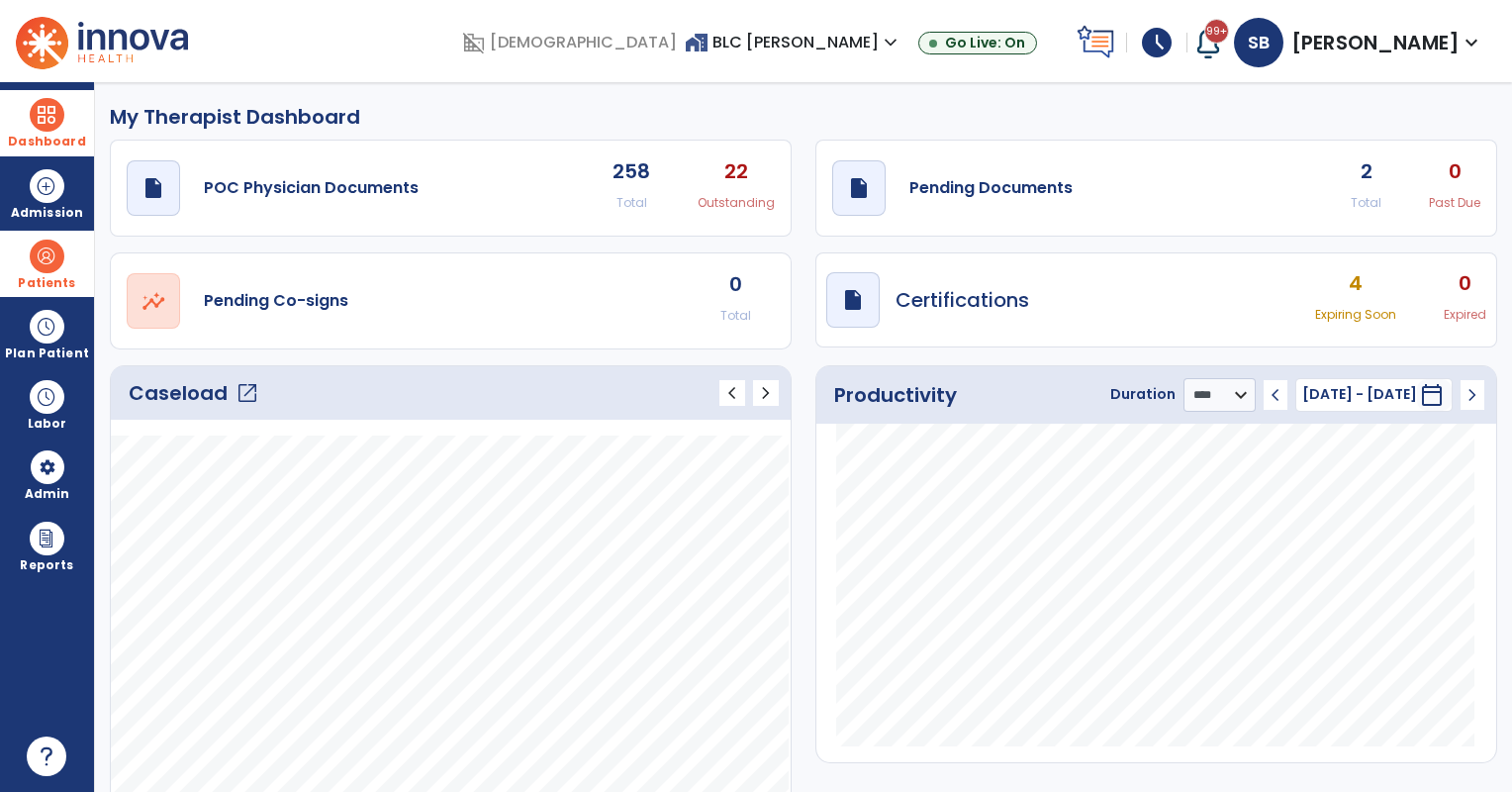 click on "draft   open_in_new  Pending Documents 2 Total 0 Past Due" 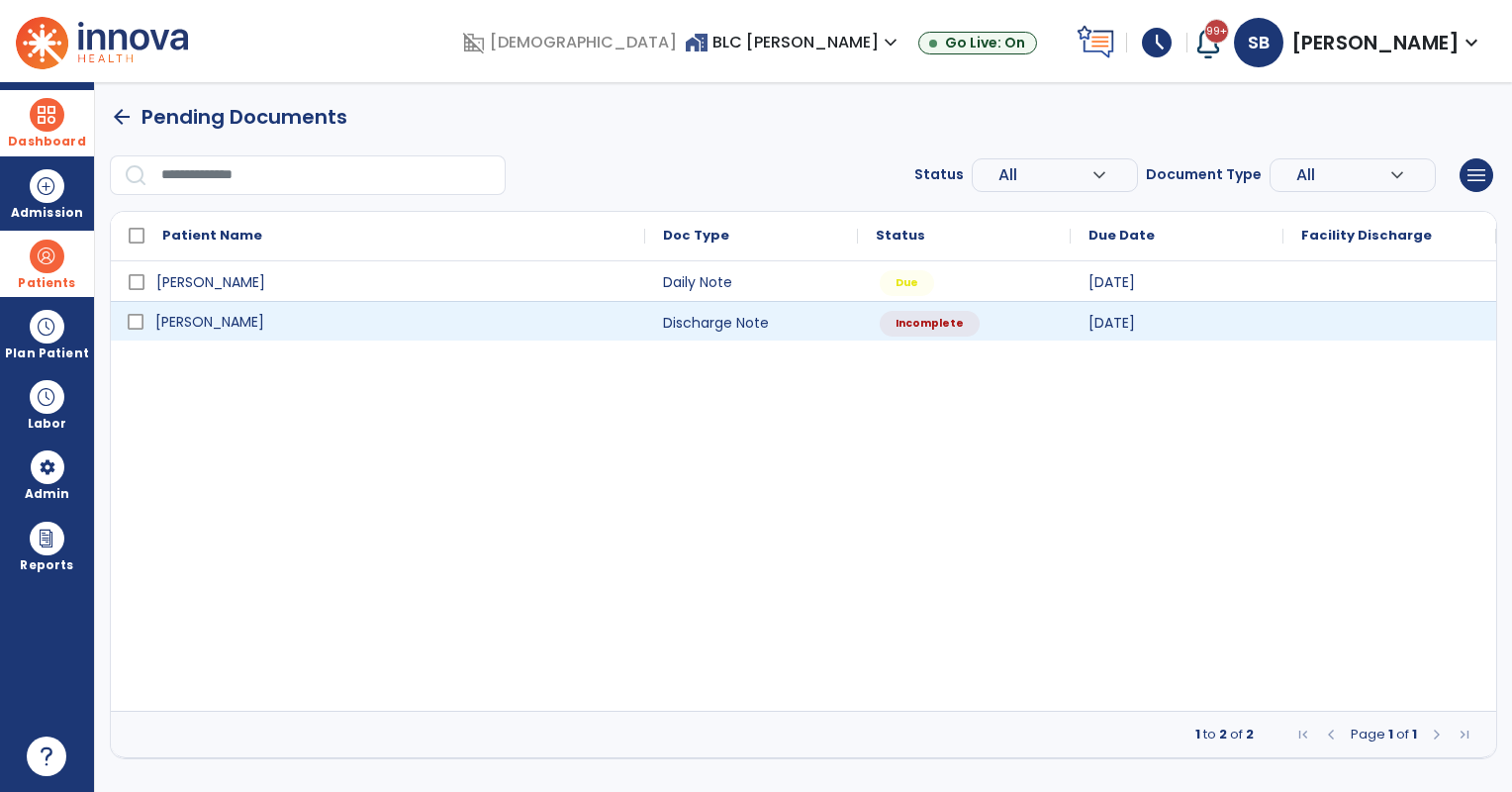 click on "[PERSON_NAME]" at bounding box center (210, 322) 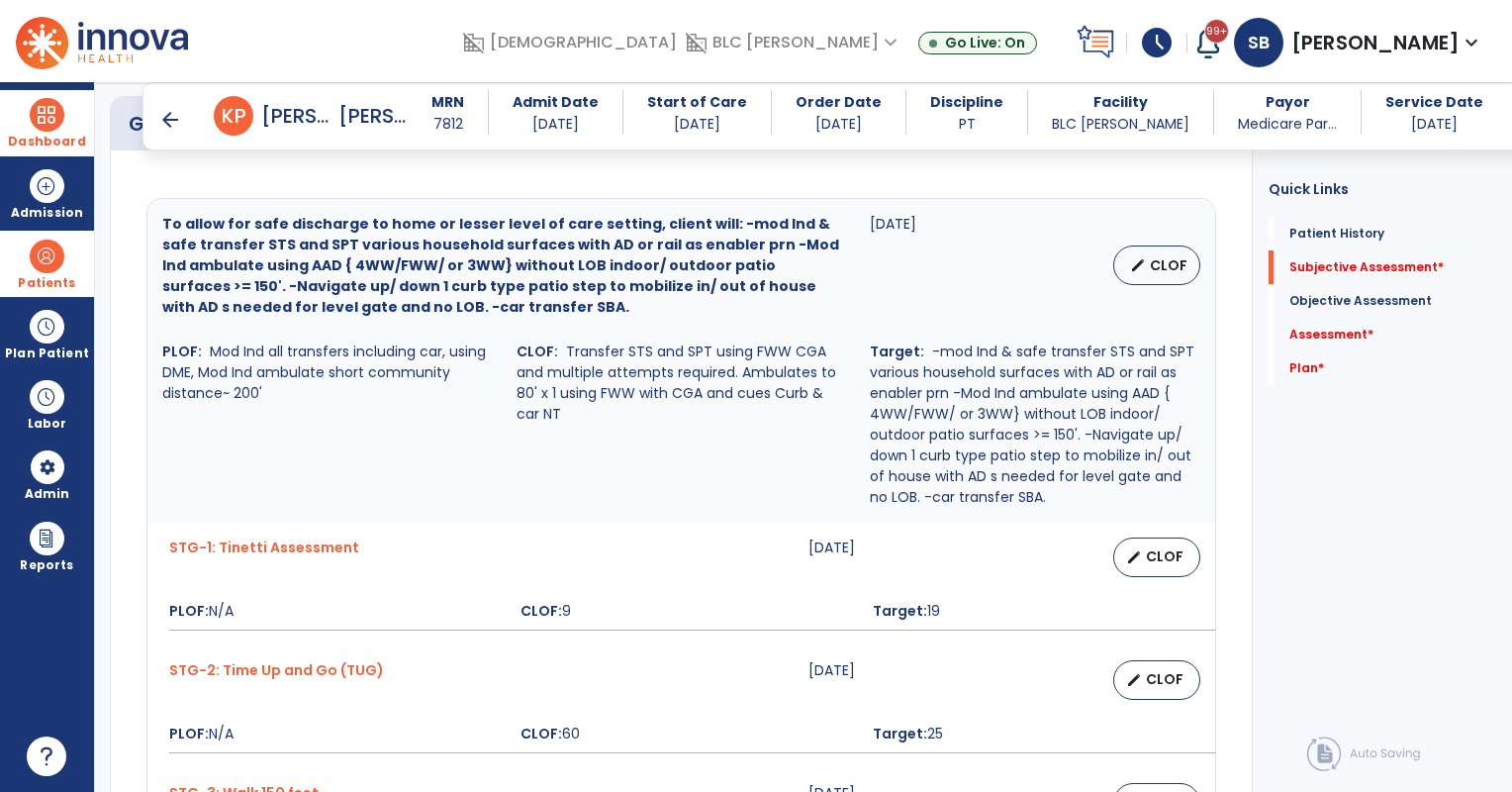 scroll, scrollTop: 1649, scrollLeft: 0, axis: vertical 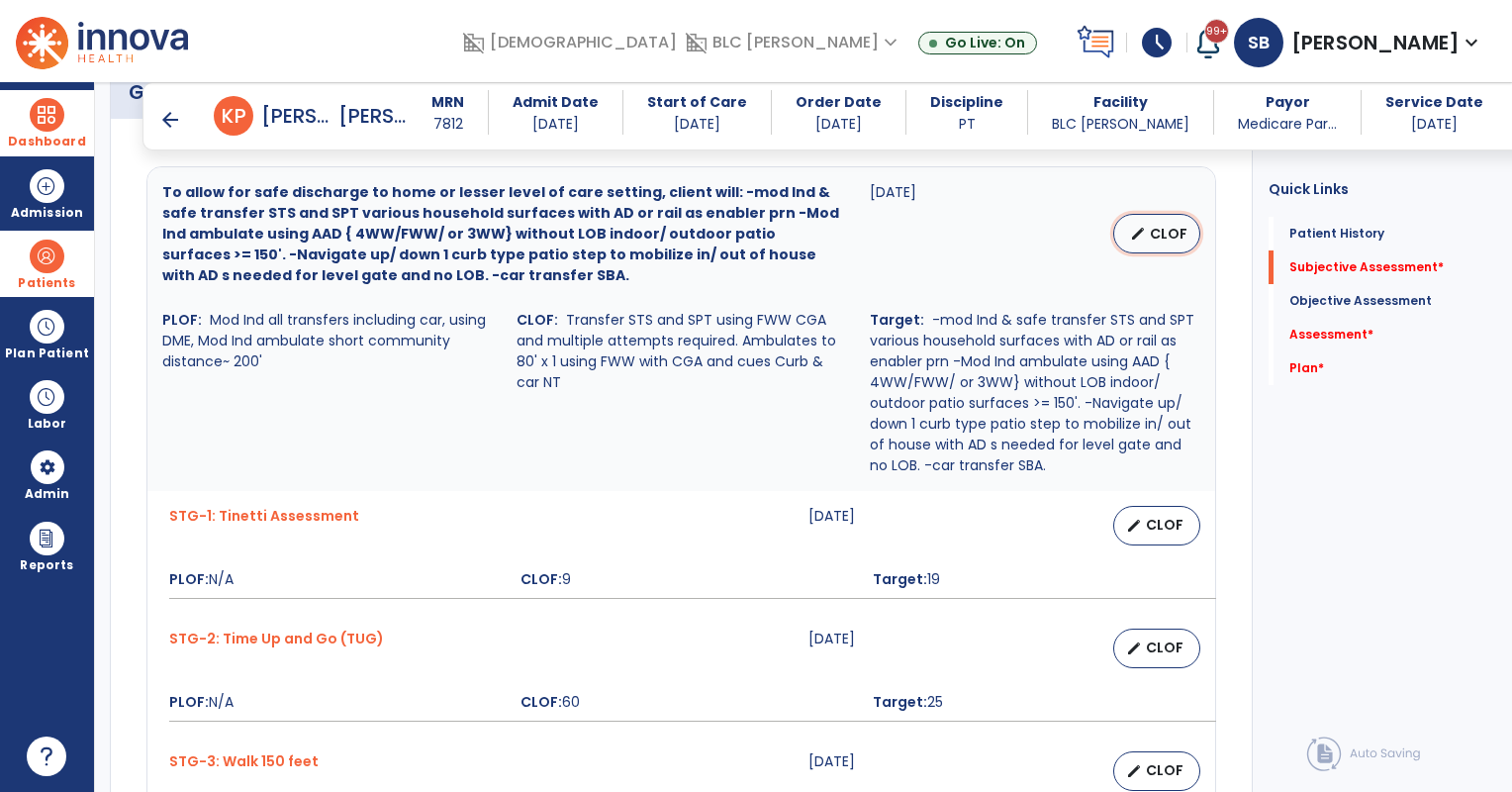 click on "CLOF" at bounding box center (1169, 234) 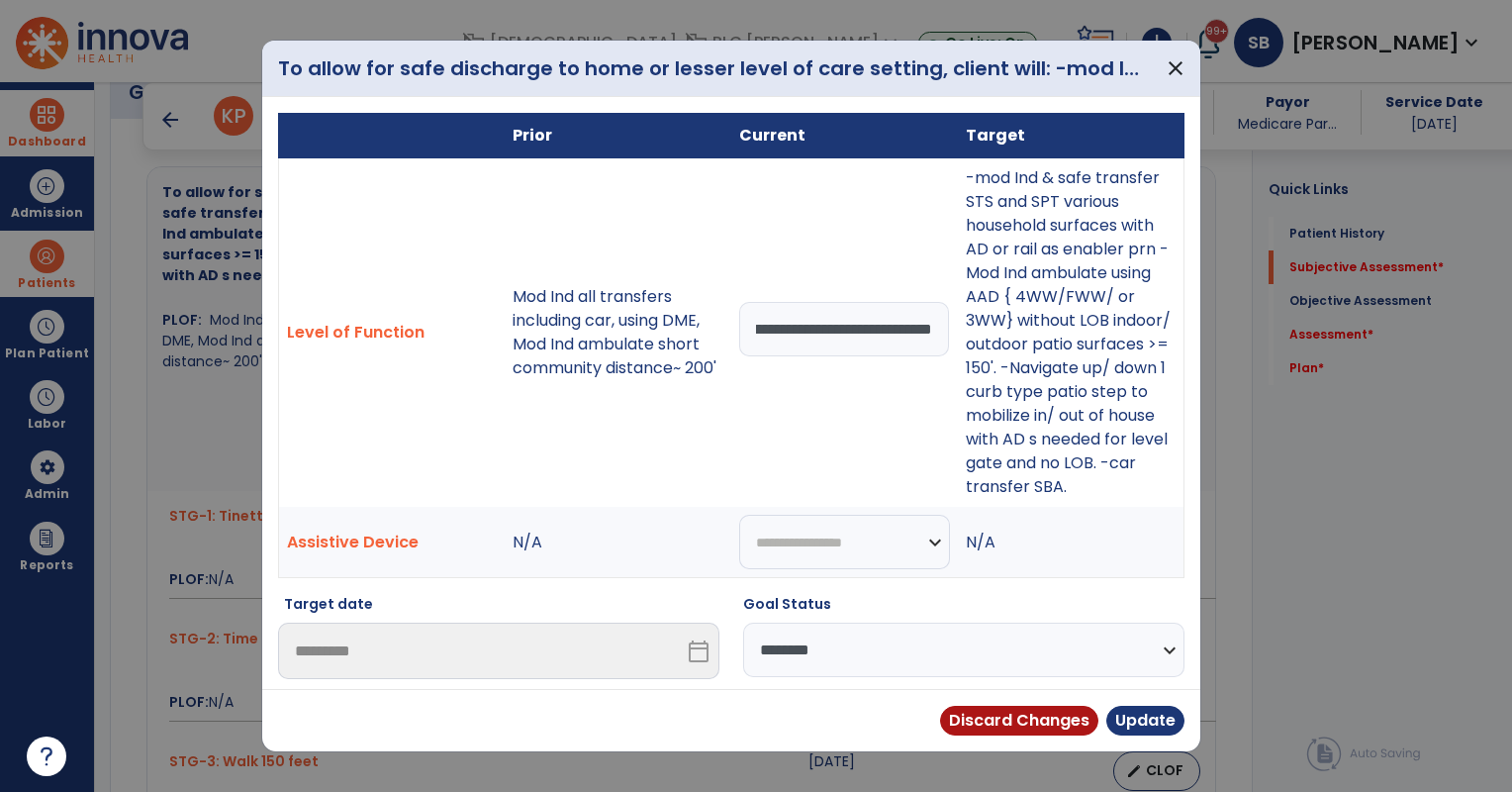 scroll, scrollTop: 0, scrollLeft: 889, axis: horizontal 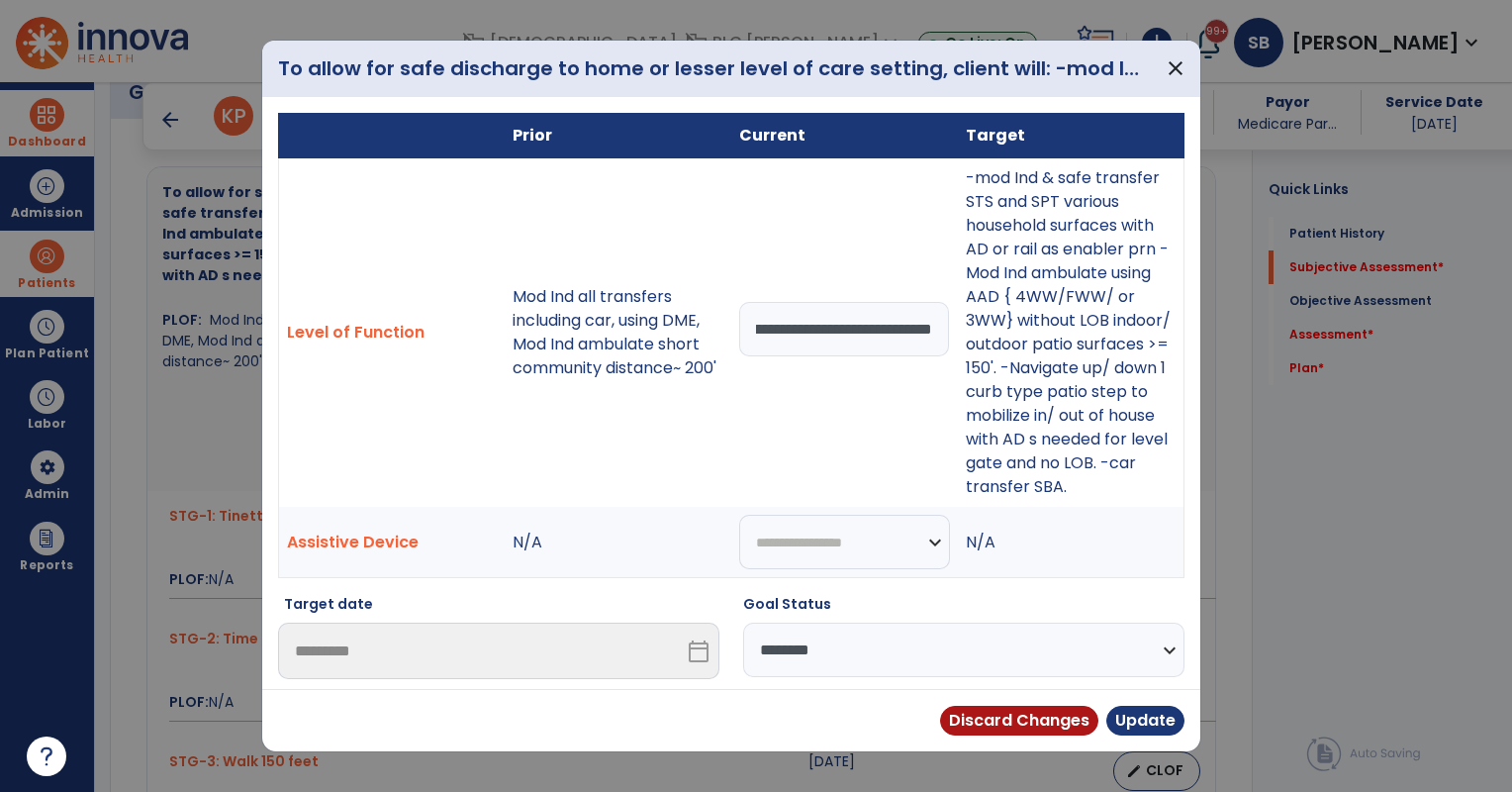 type on "**********" 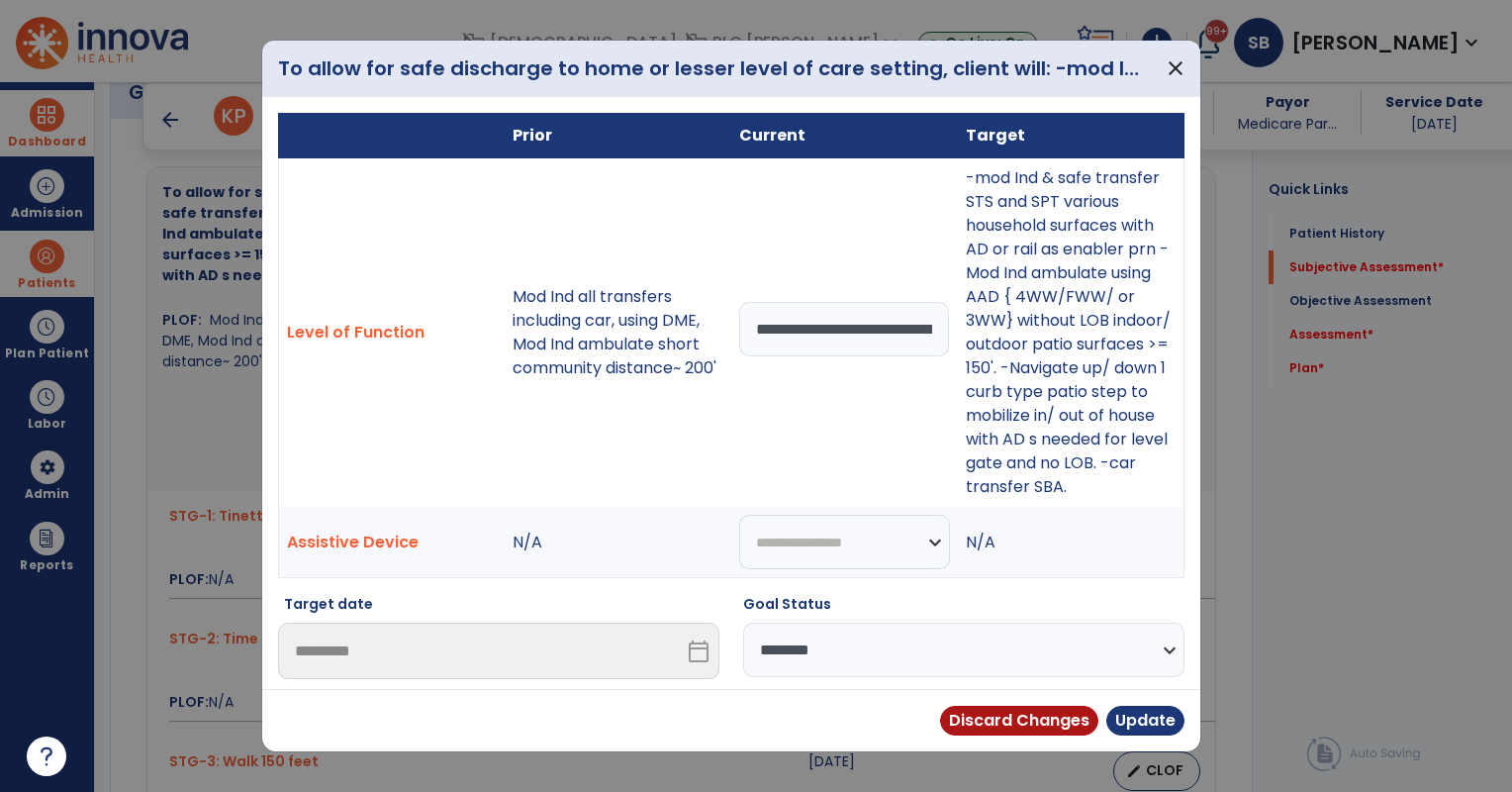 select on "********" 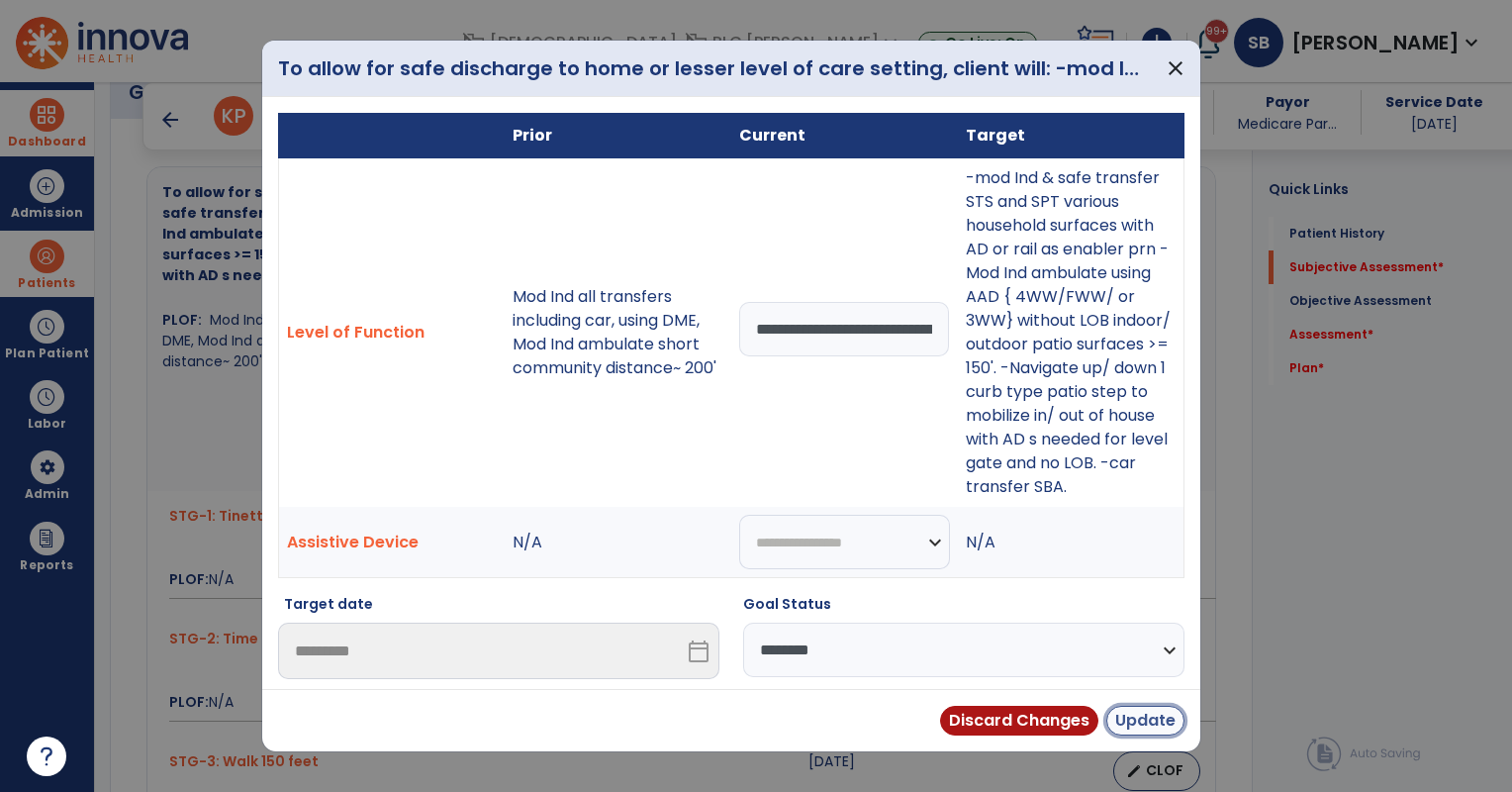 click on "Update" at bounding box center [1145, 721] 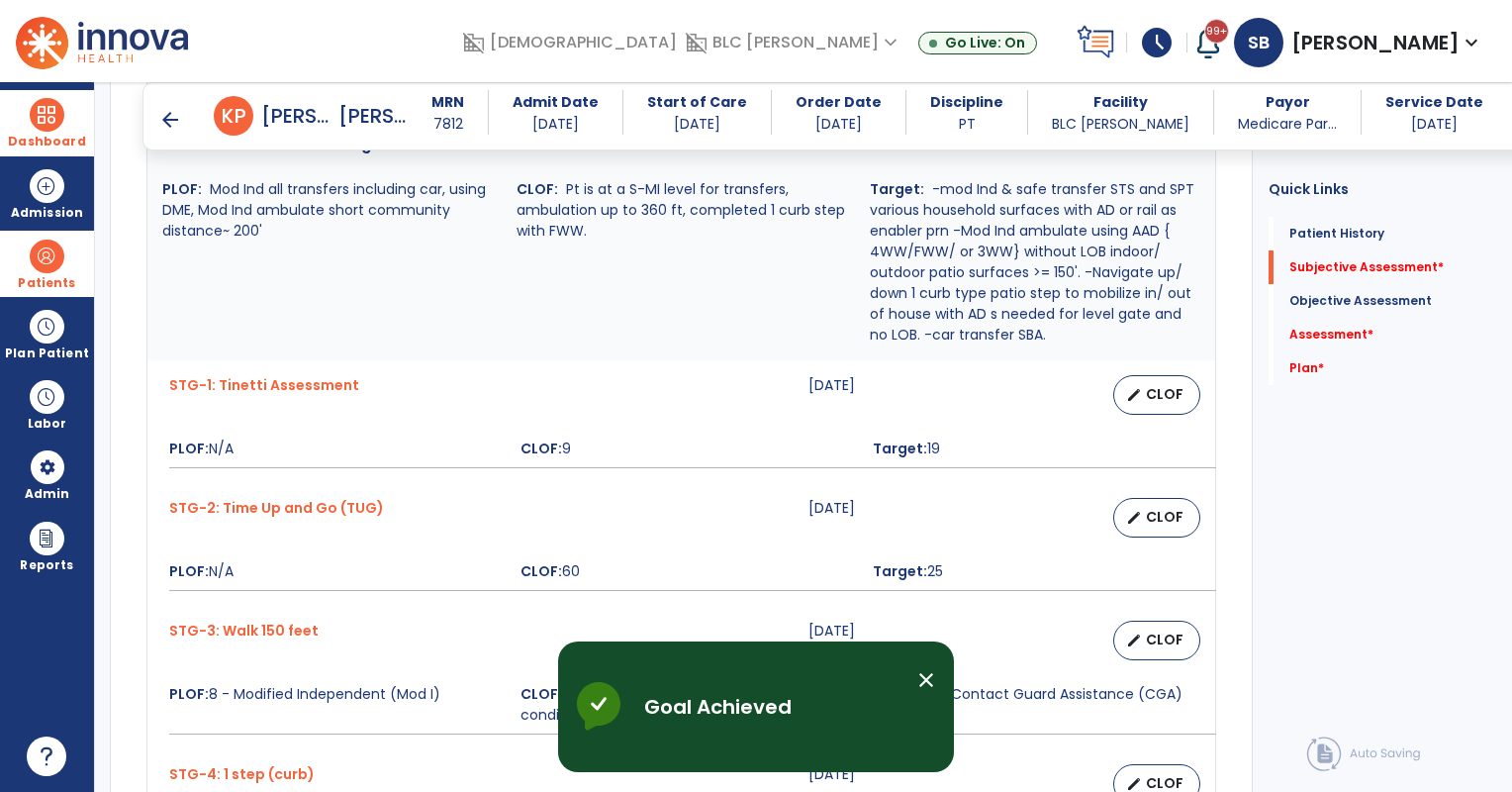 scroll, scrollTop: 1815, scrollLeft: 0, axis: vertical 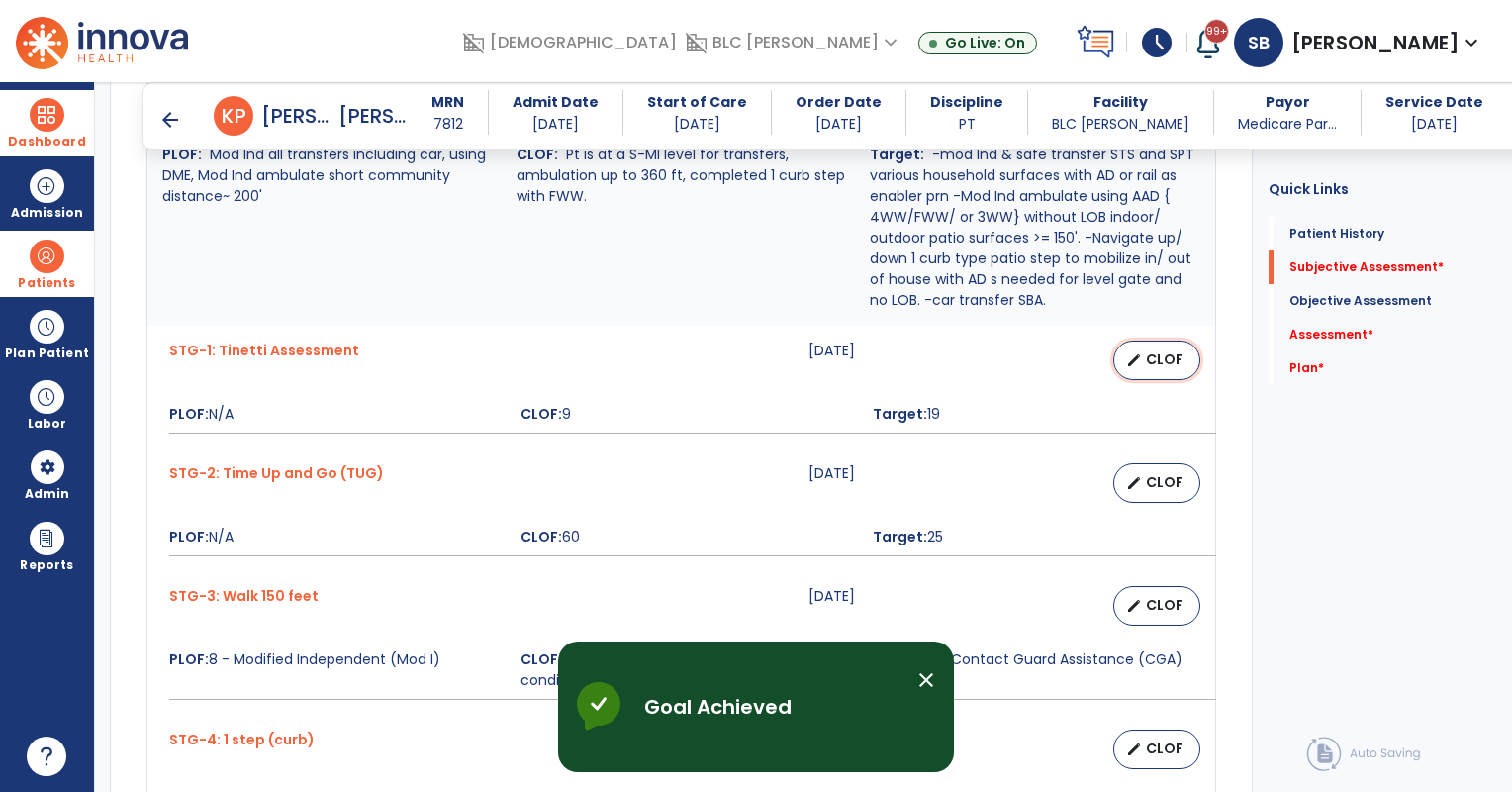 click on "CLOF" at bounding box center [1165, 359] 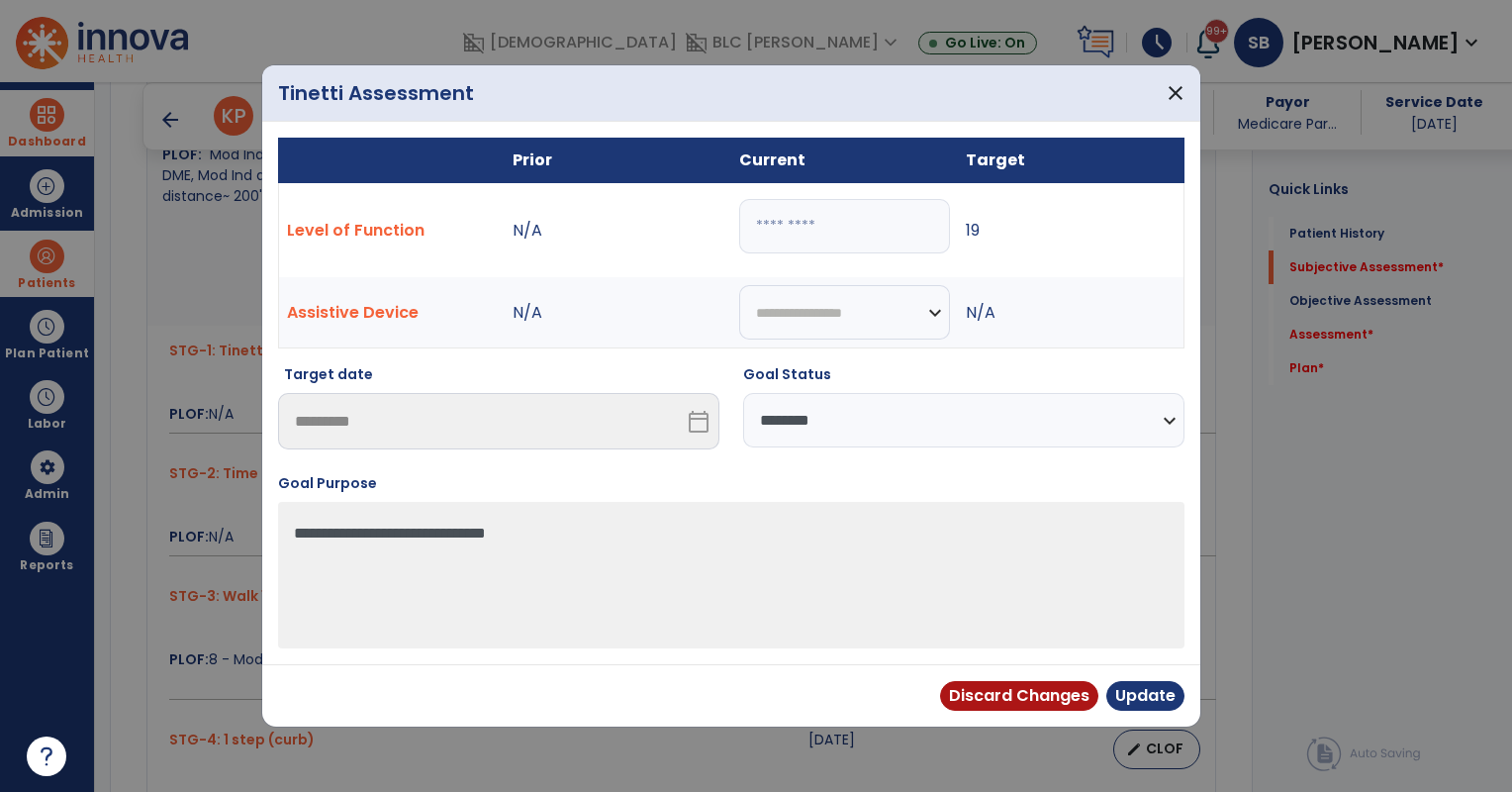 drag, startPoint x: 789, startPoint y: 239, endPoint x: 711, endPoint y: 230, distance: 78.51751 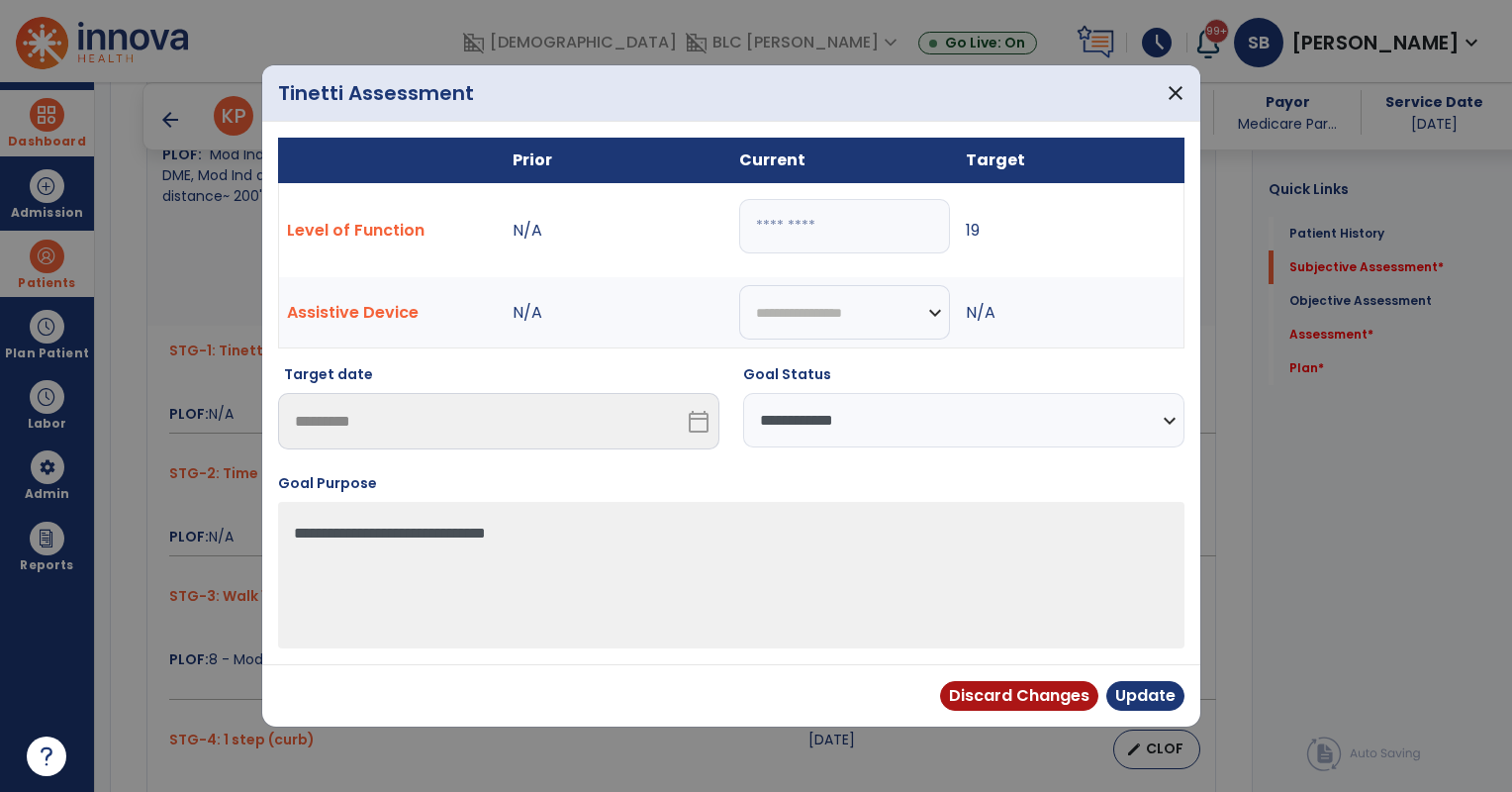 click on "**********" at bounding box center (964, 420) 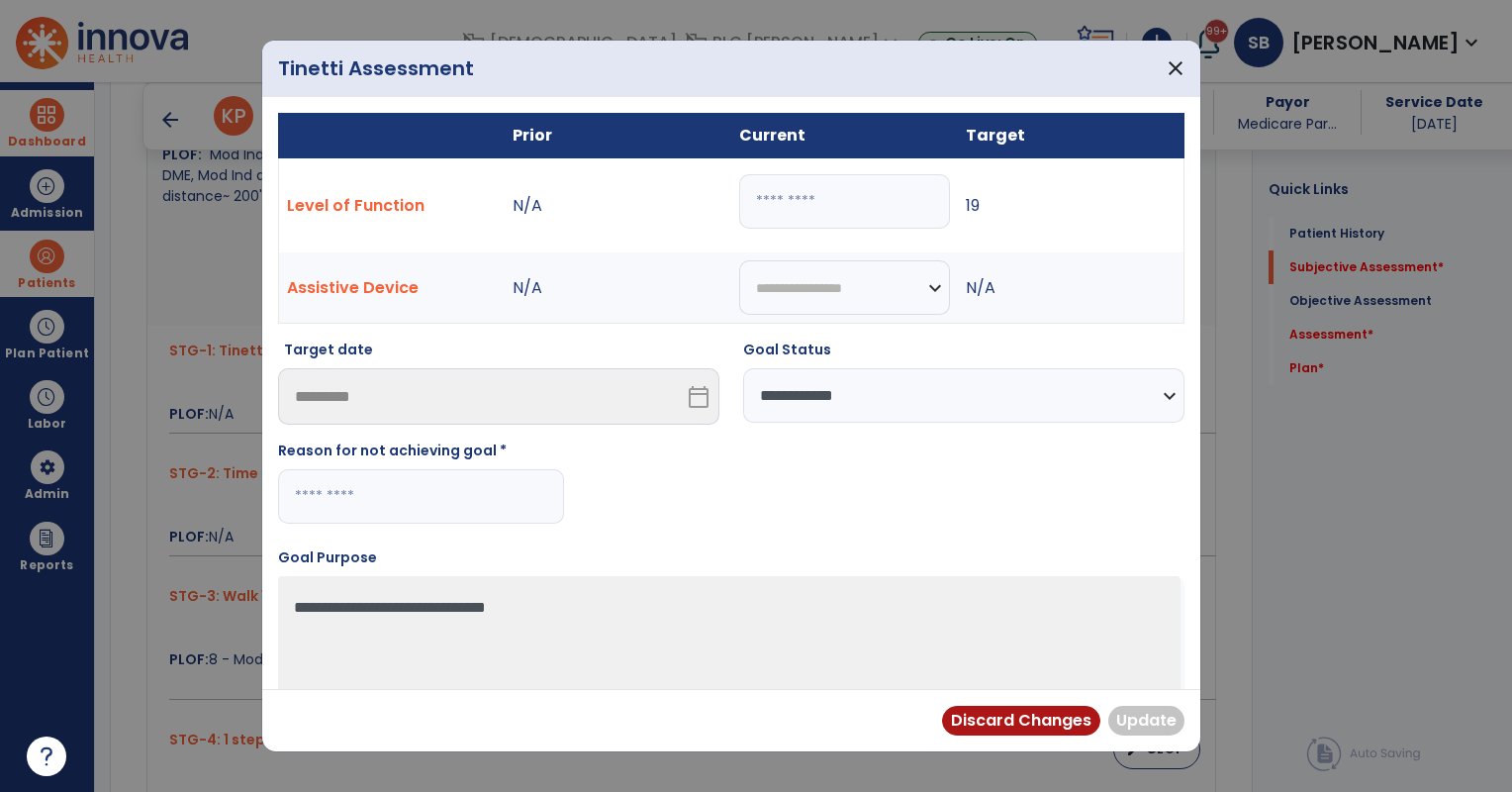 click at bounding box center [421, 496] 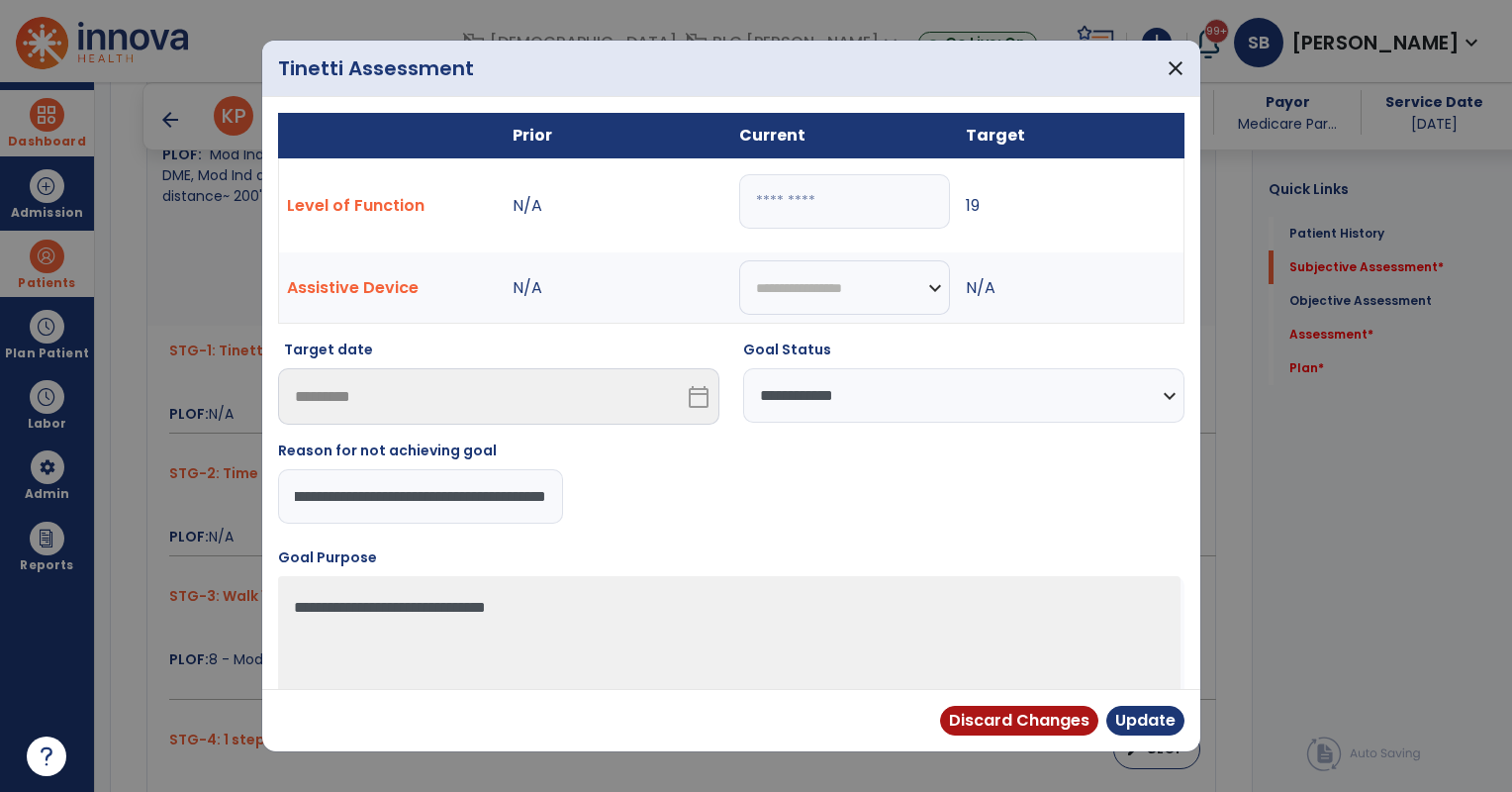 scroll, scrollTop: 0, scrollLeft: 243, axis: horizontal 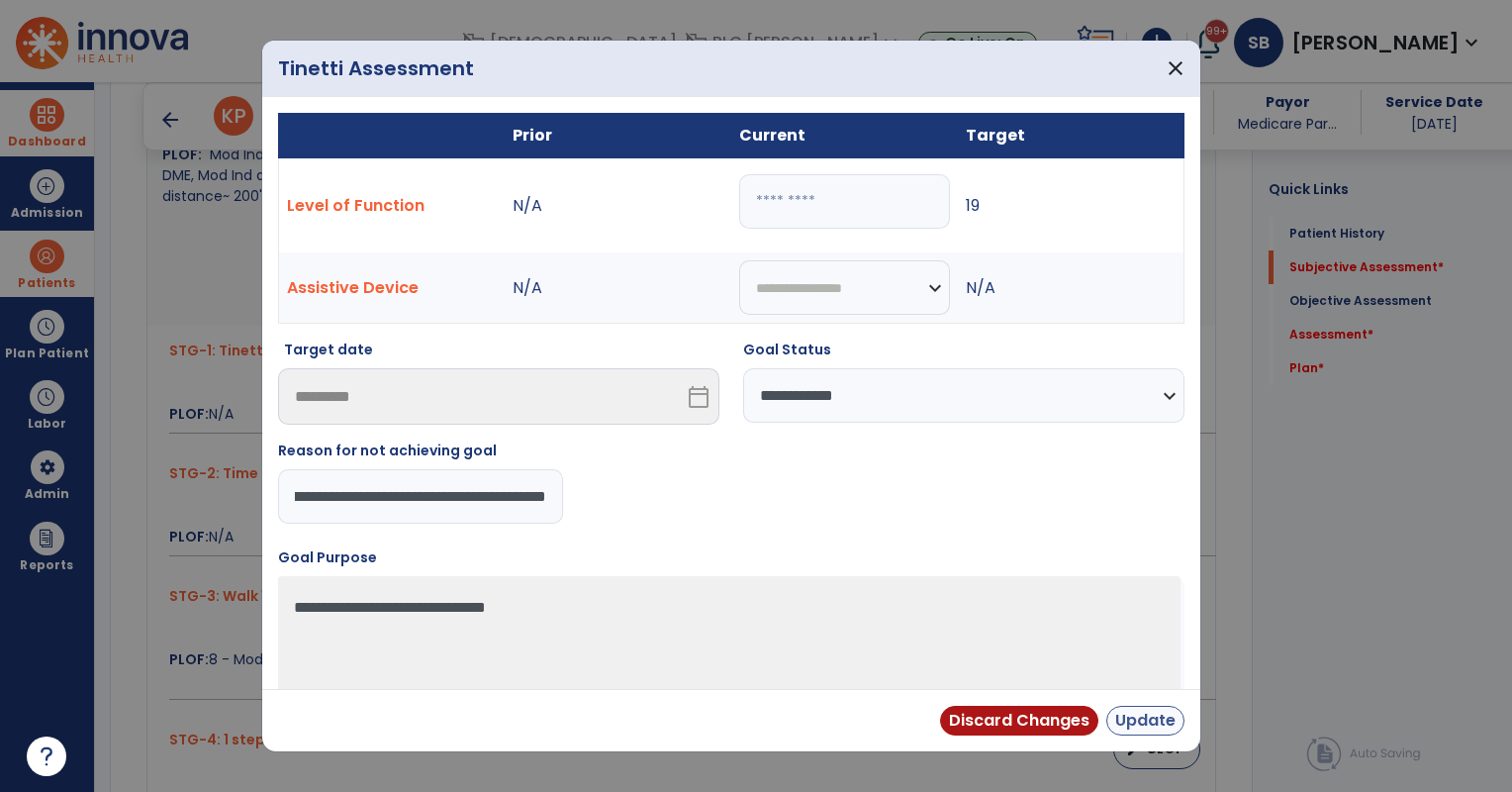 type on "**********" 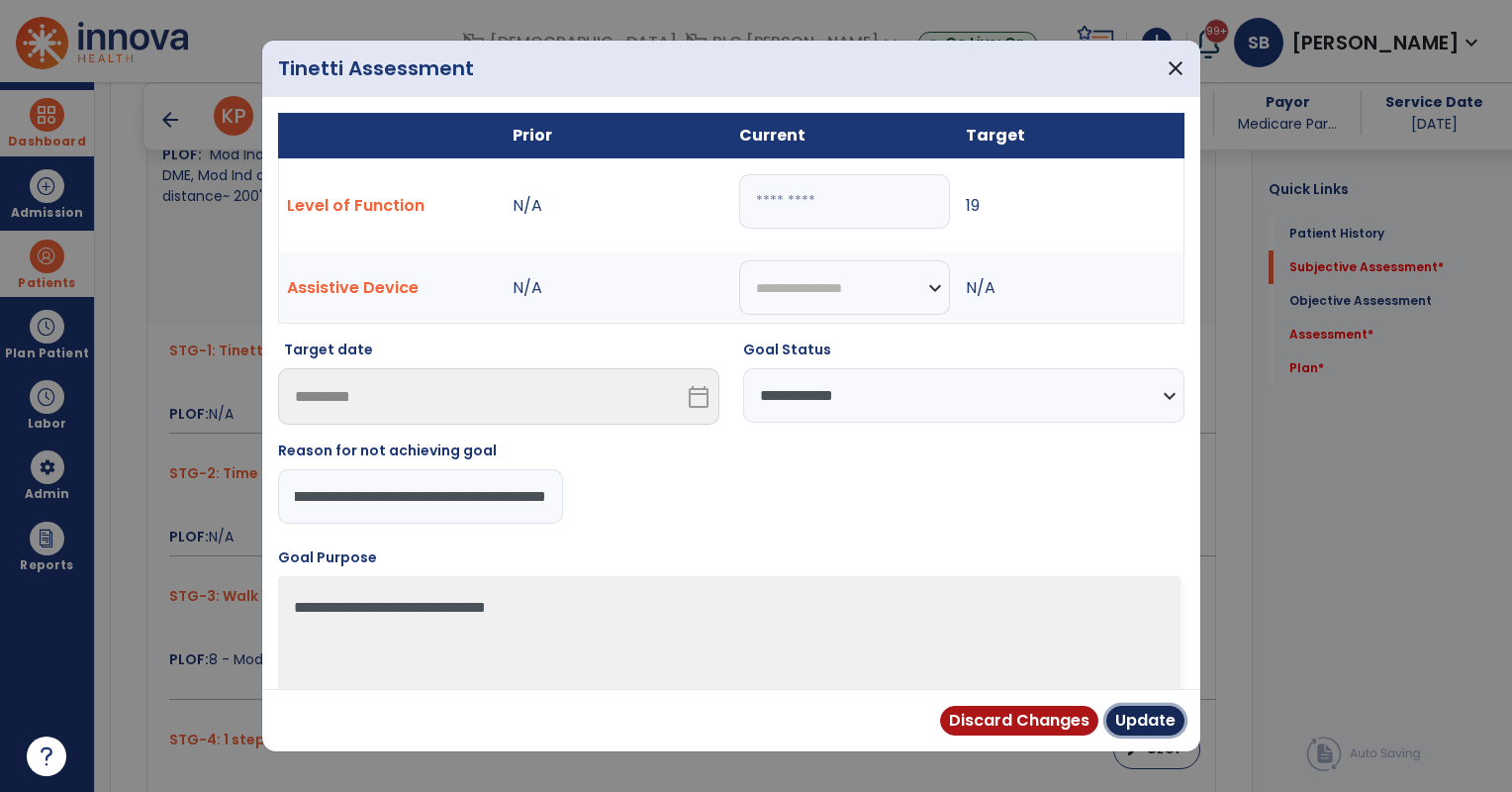 drag, startPoint x: 1150, startPoint y: 712, endPoint x: 1150, endPoint y: 699, distance: 13 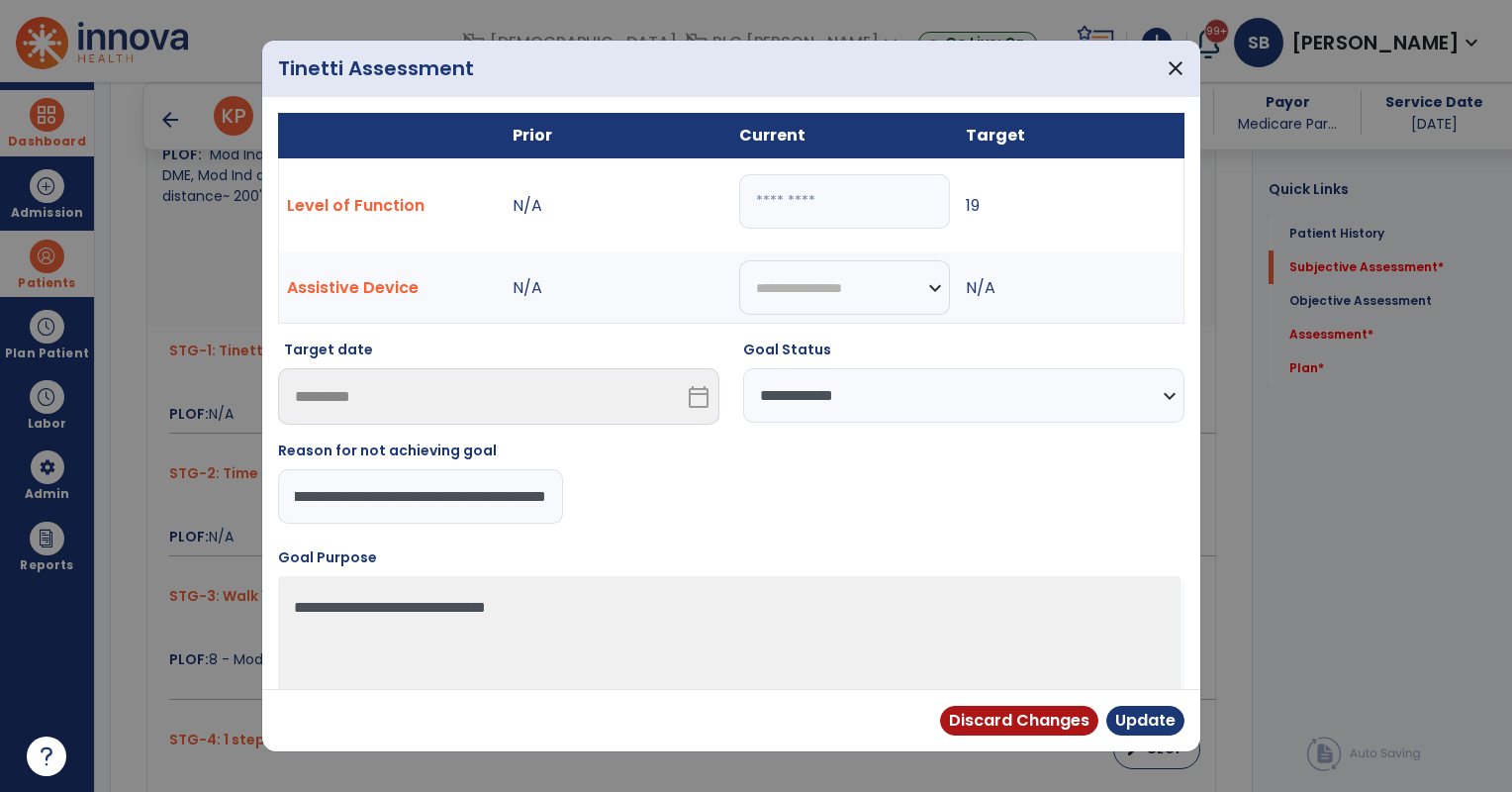 scroll, scrollTop: 0, scrollLeft: 0, axis: both 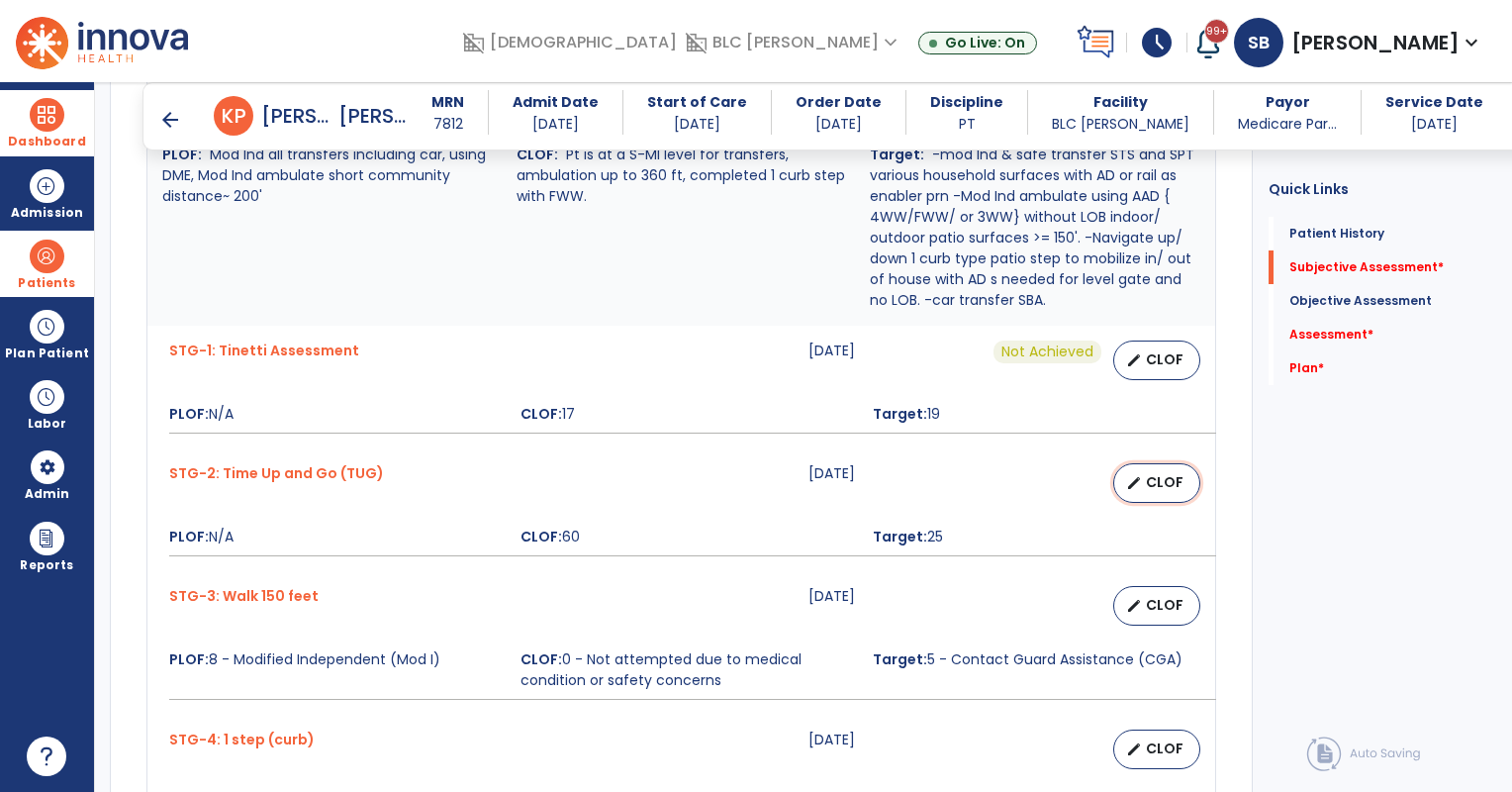 click on "CLOF" at bounding box center (1165, 482) 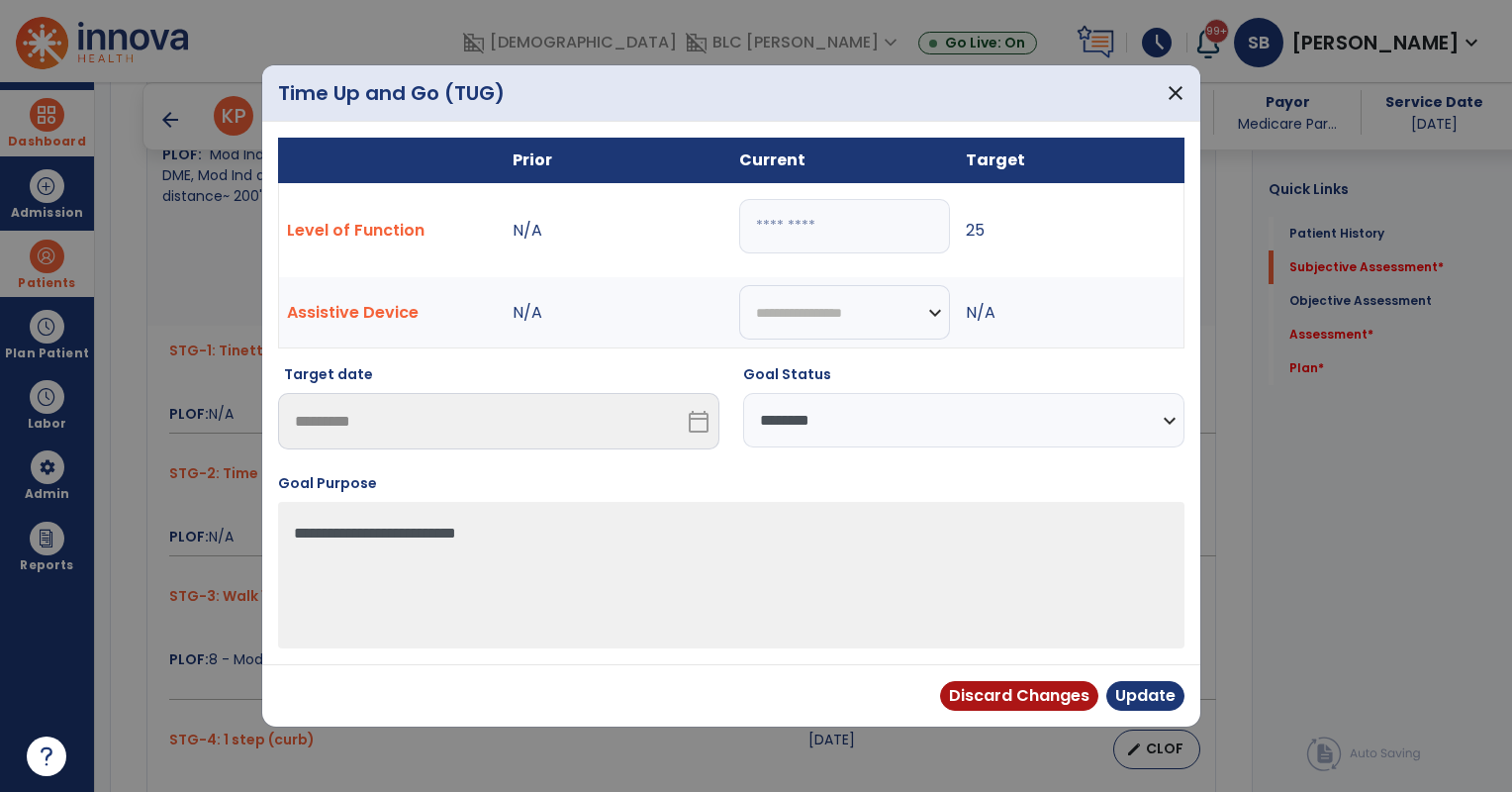 drag, startPoint x: 752, startPoint y: 229, endPoint x: 663, endPoint y: 222, distance: 89.27486 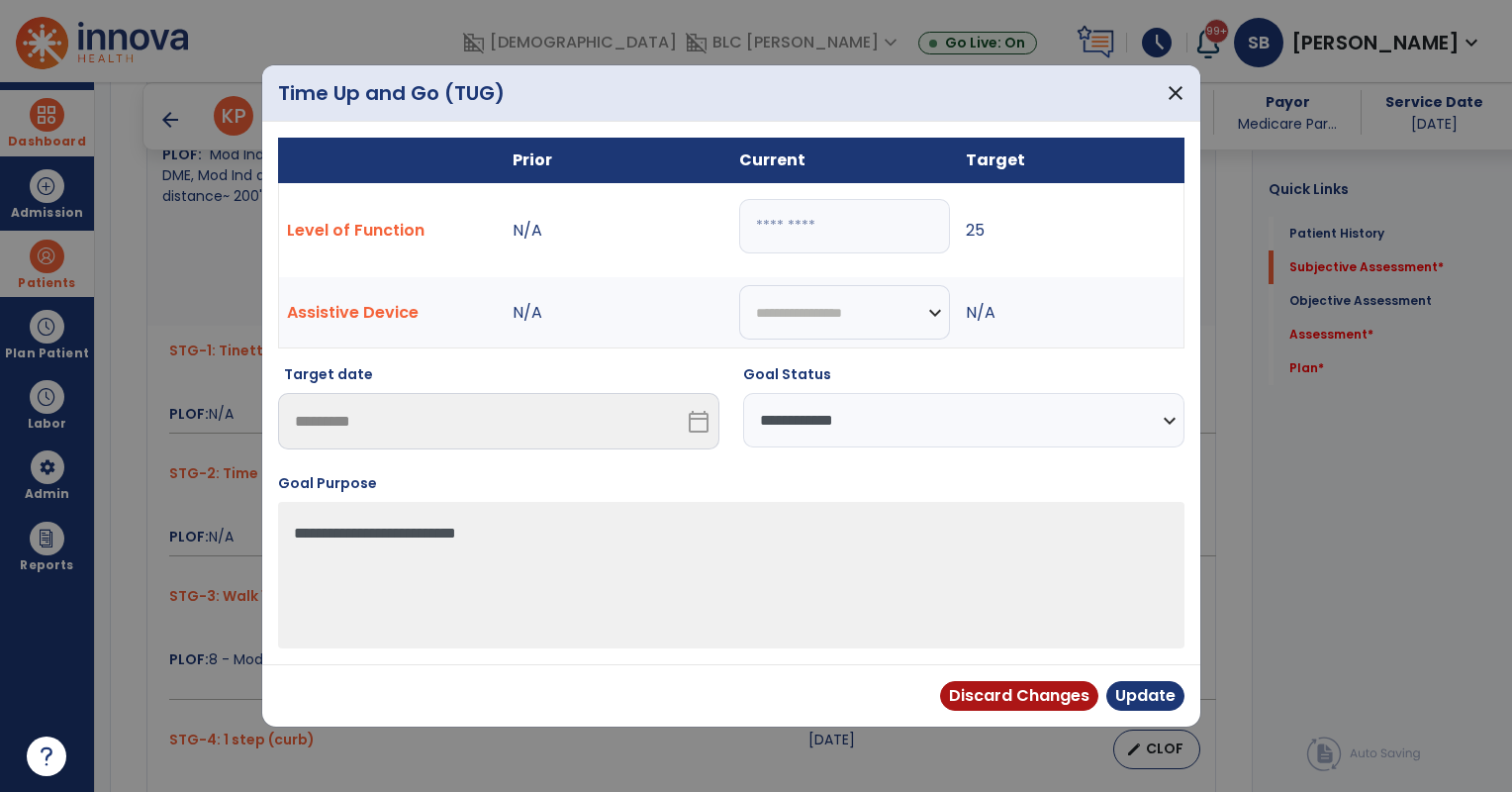 click on "**********" at bounding box center [964, 420] 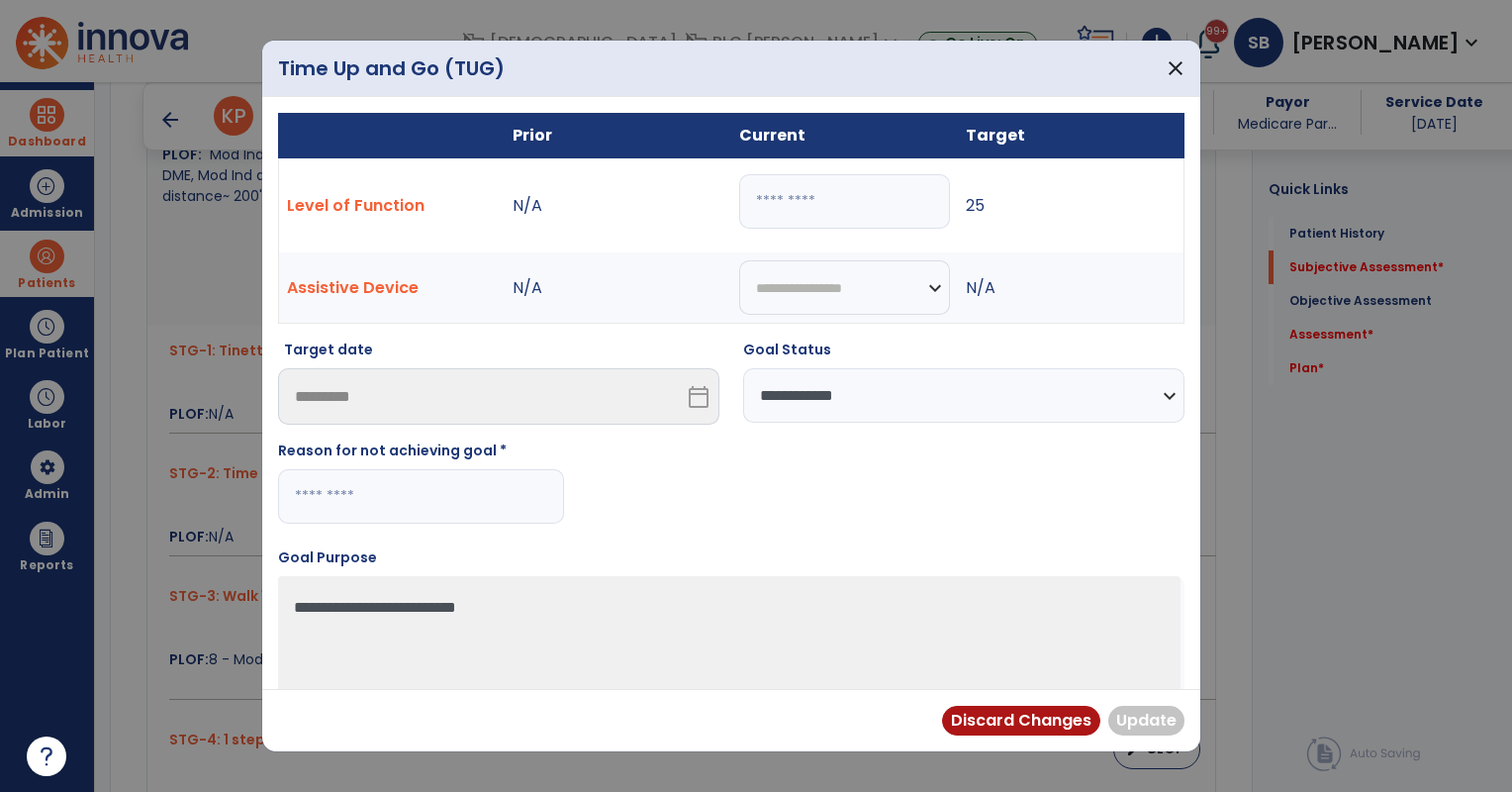 drag, startPoint x: 436, startPoint y: 505, endPoint x: 443, endPoint y: 479, distance: 26.925824 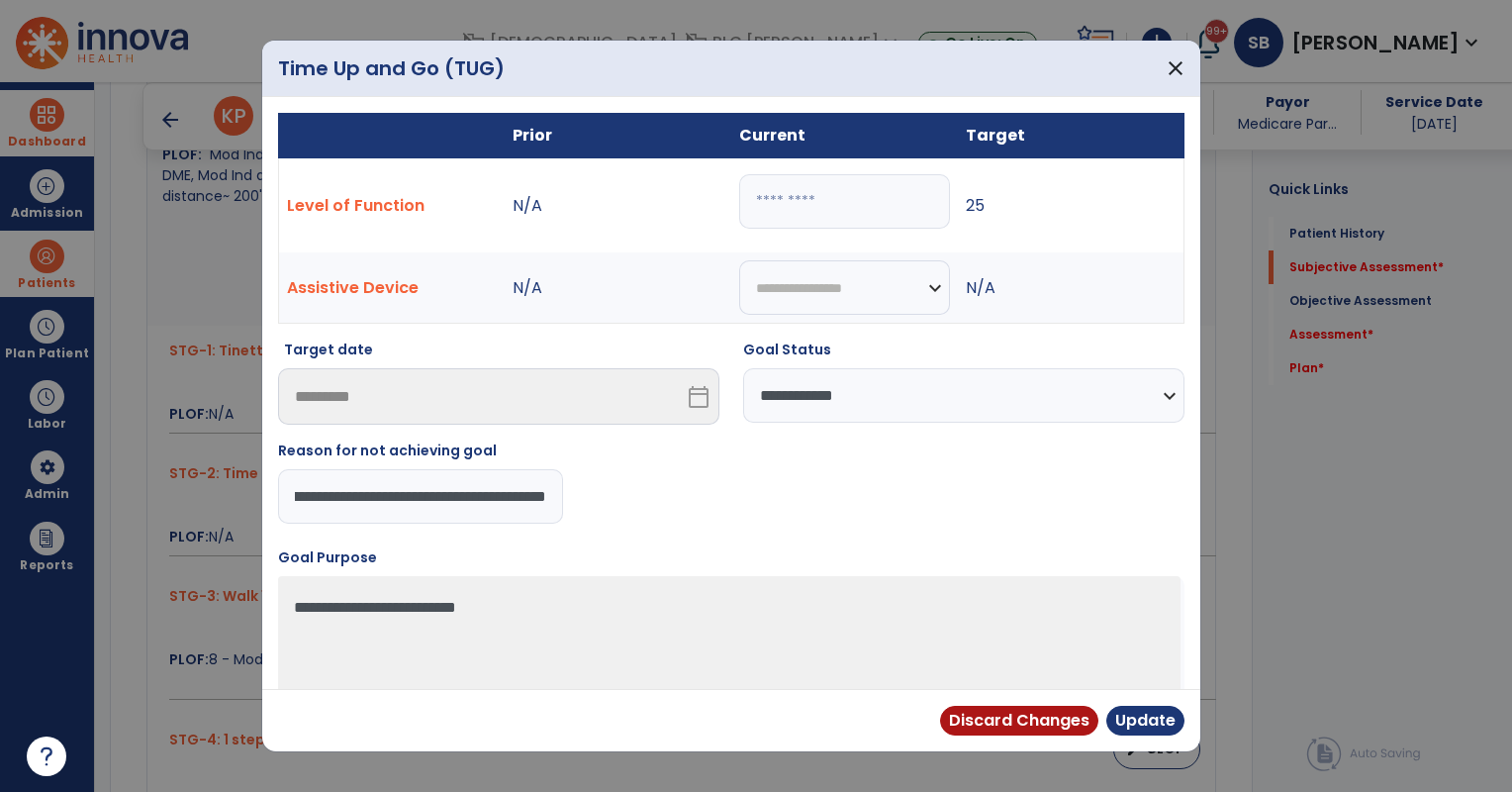 scroll, scrollTop: 0, scrollLeft: 142, axis: horizontal 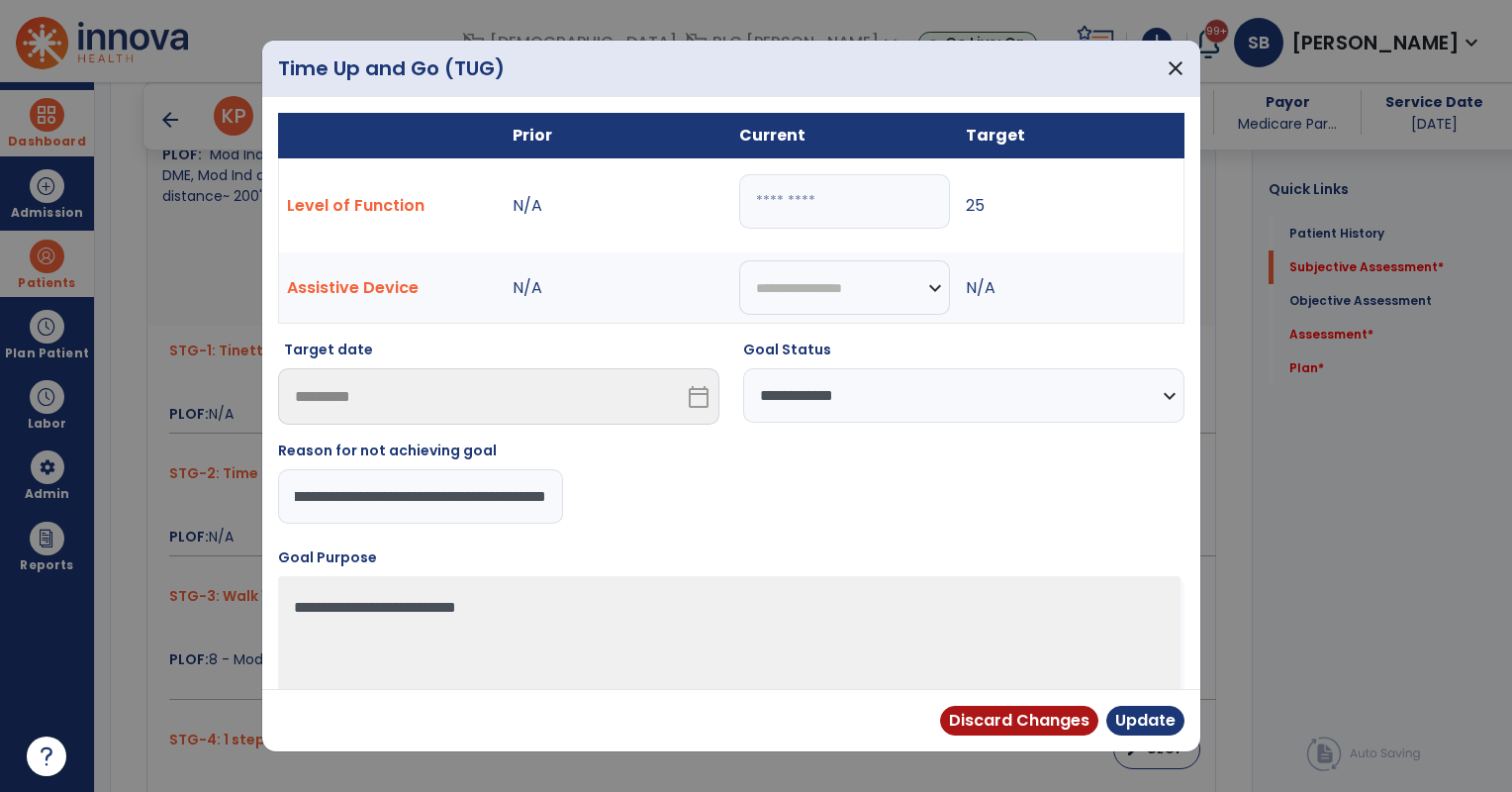 type on "**********" 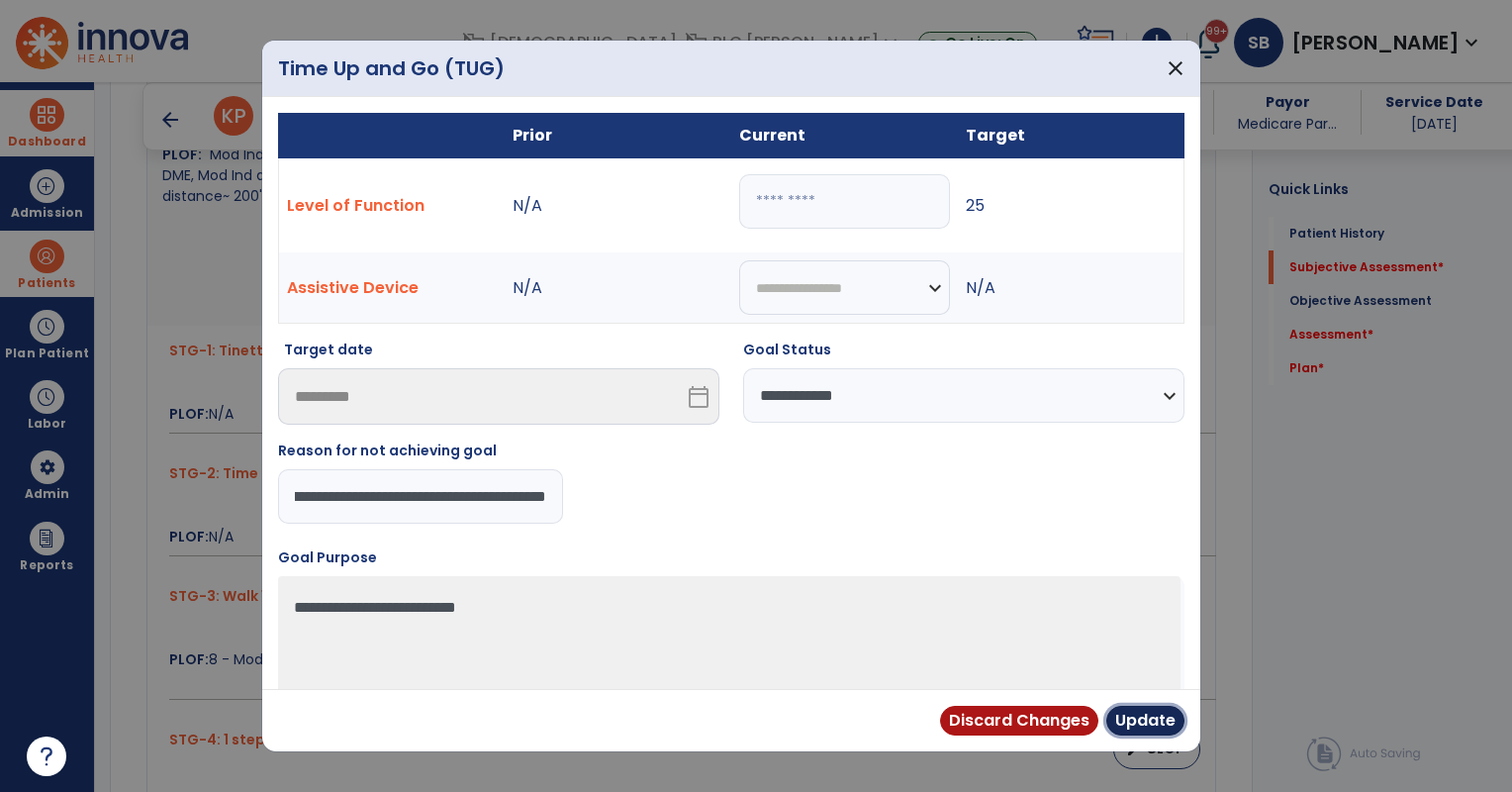 click on "Update" at bounding box center (1145, 721) 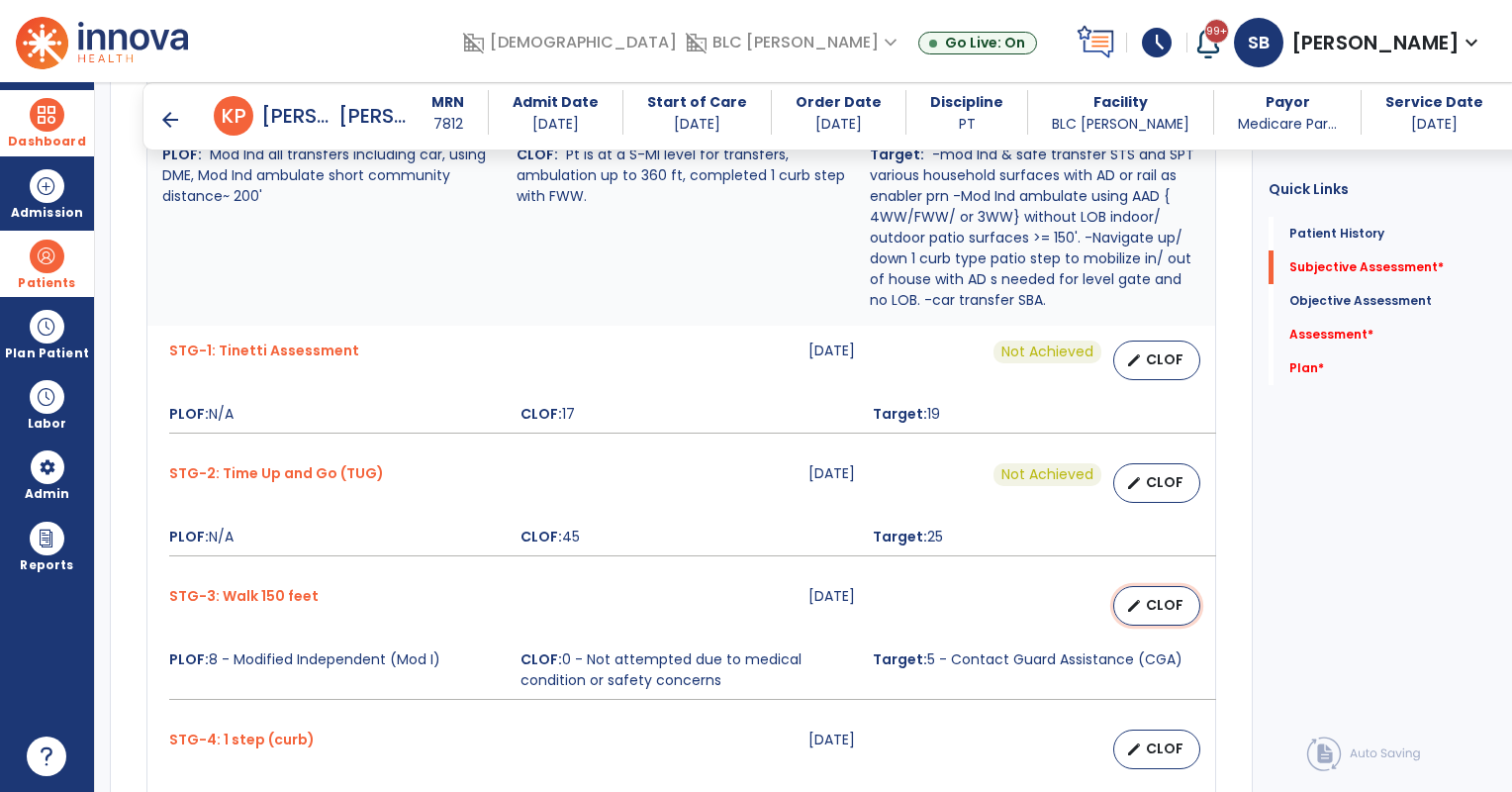 click on "edit   CLOF" at bounding box center [1157, 606] 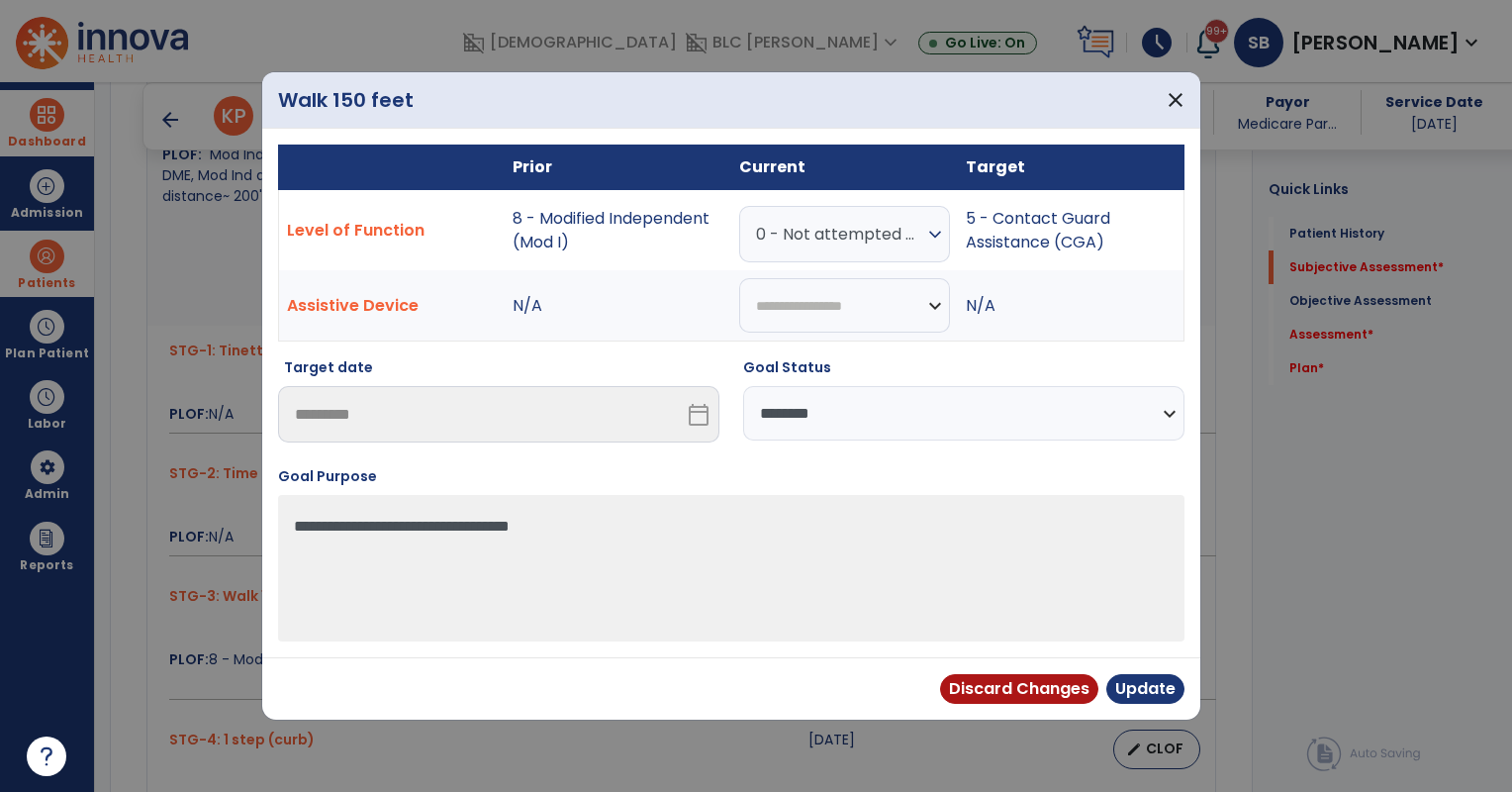 click on "0 - Not attempted due to medical condition or safety concerns" at bounding box center [839, 234] 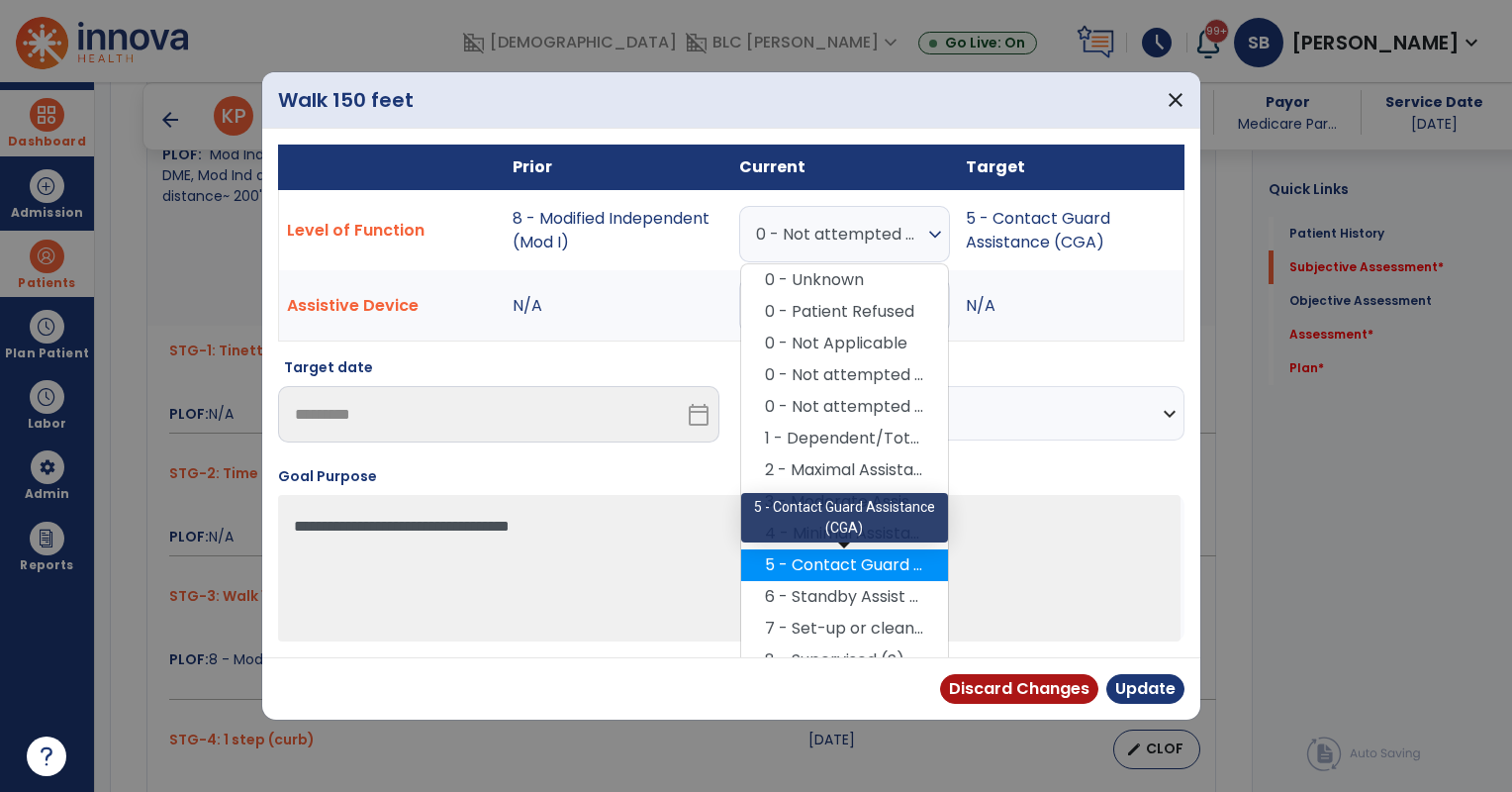 scroll, scrollTop: 83, scrollLeft: 0, axis: vertical 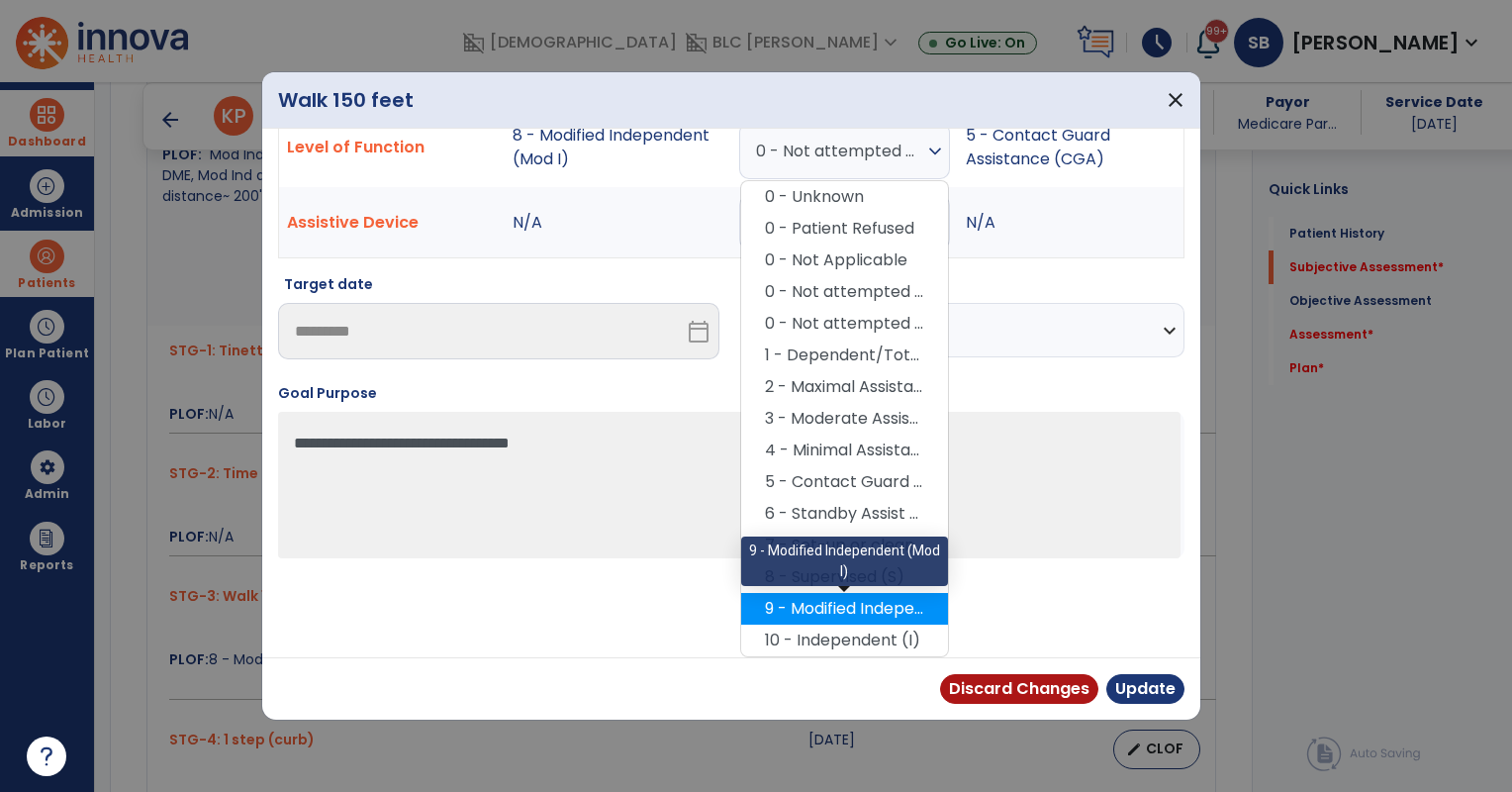 click on "9 - Modified Independent (Mod I)" at bounding box center [844, 609] 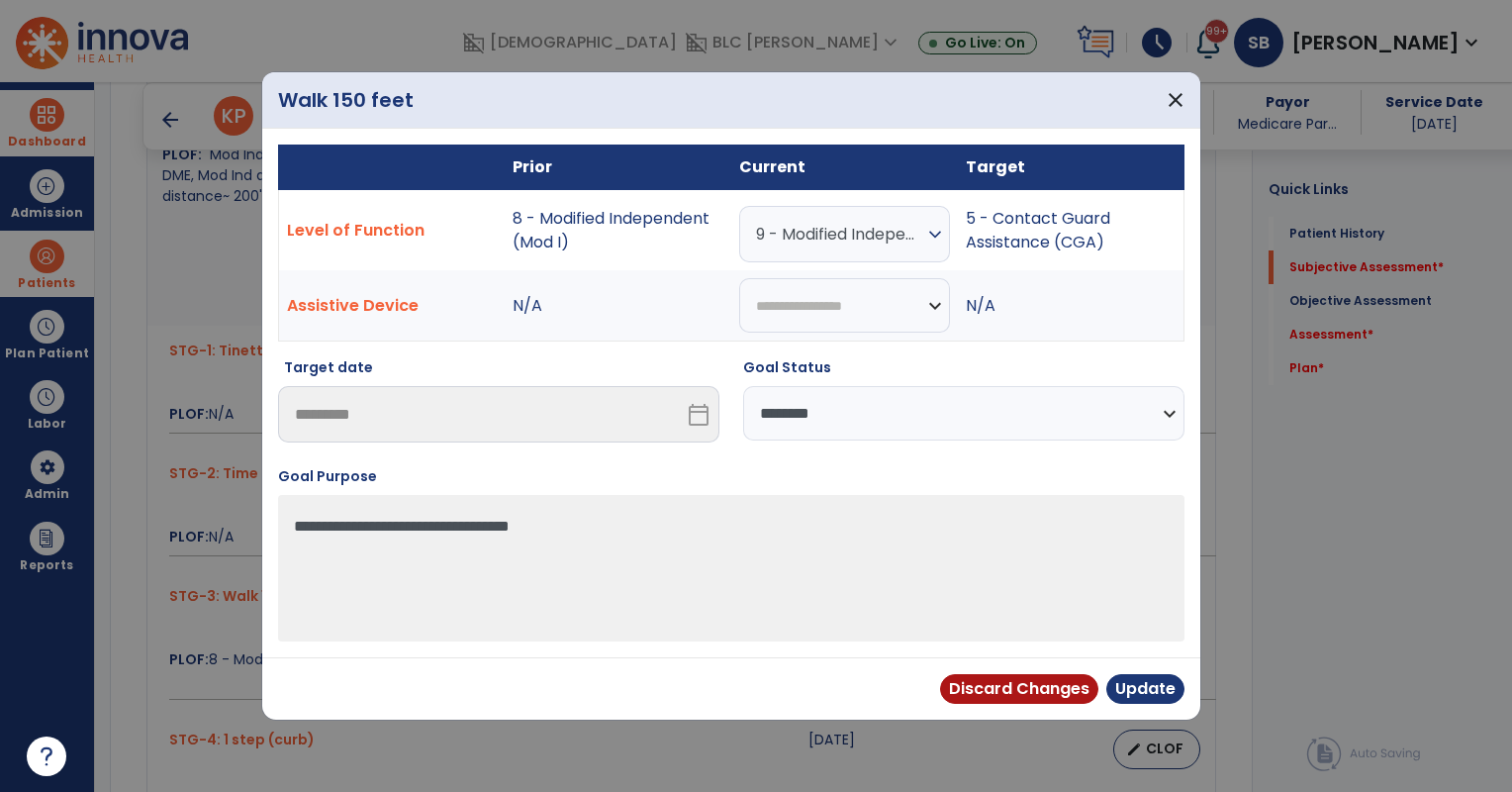 scroll, scrollTop: 0, scrollLeft: 0, axis: both 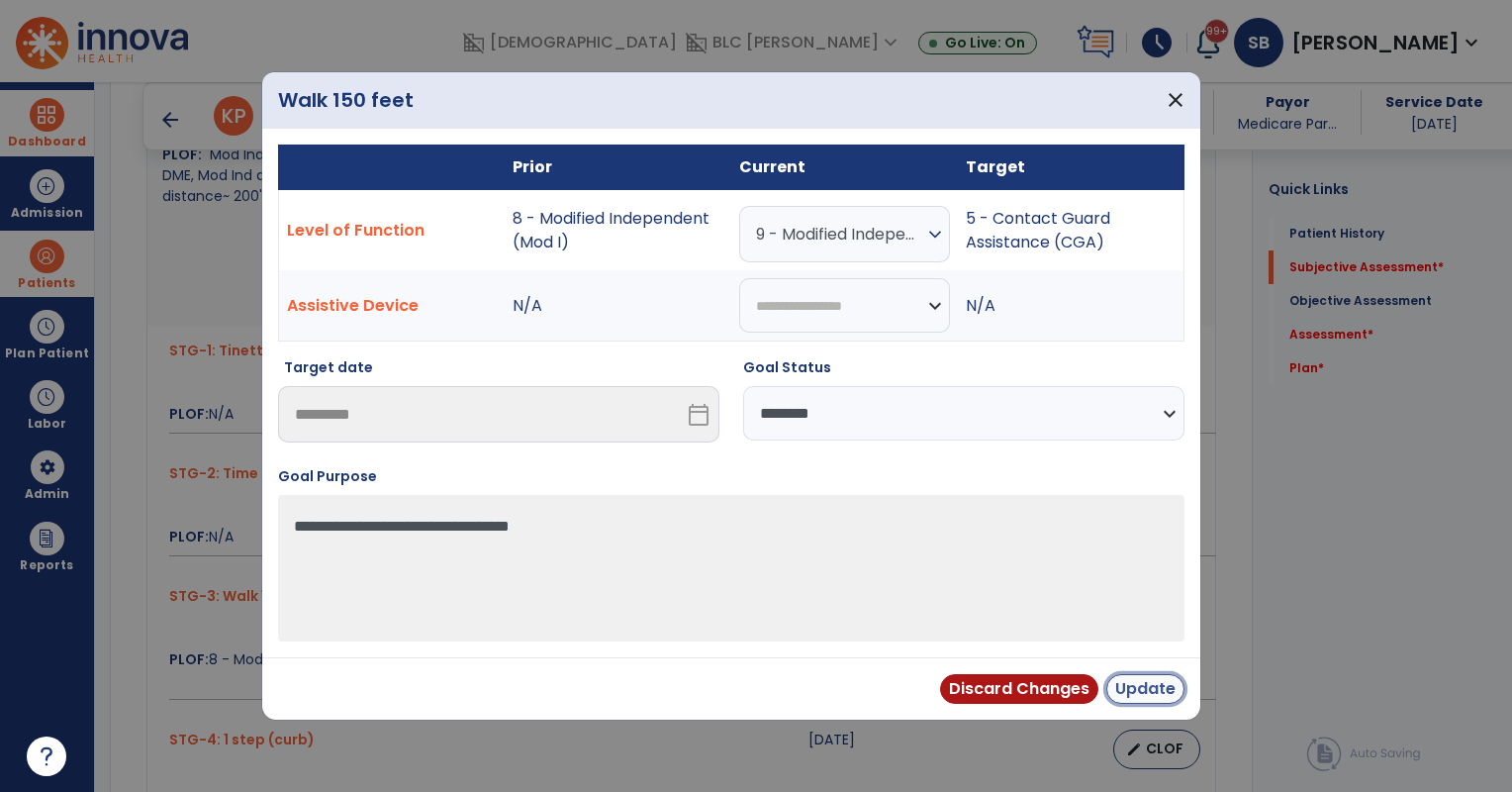 click on "Update" at bounding box center (1145, 689) 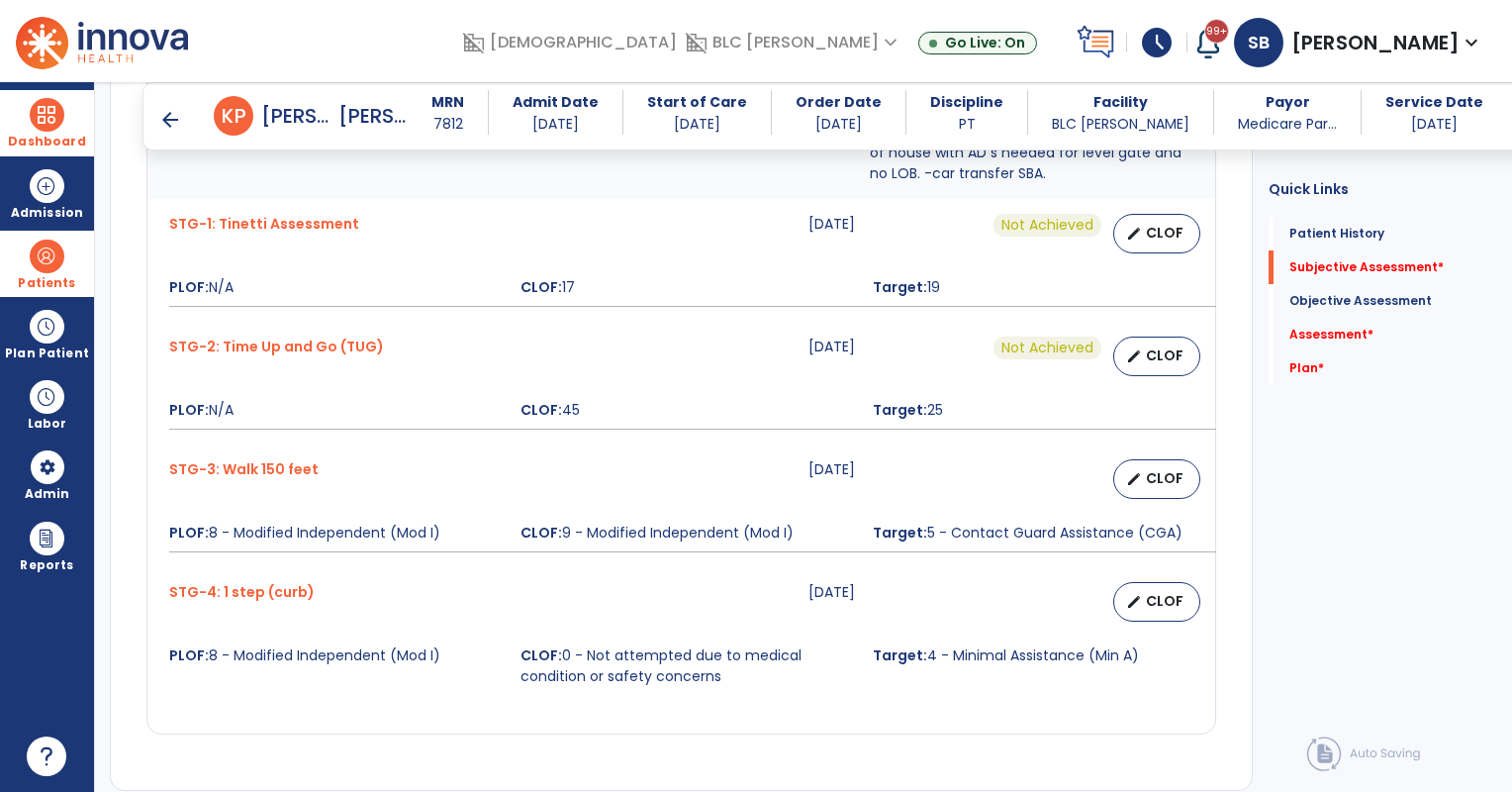 scroll, scrollTop: 1980, scrollLeft: 0, axis: vertical 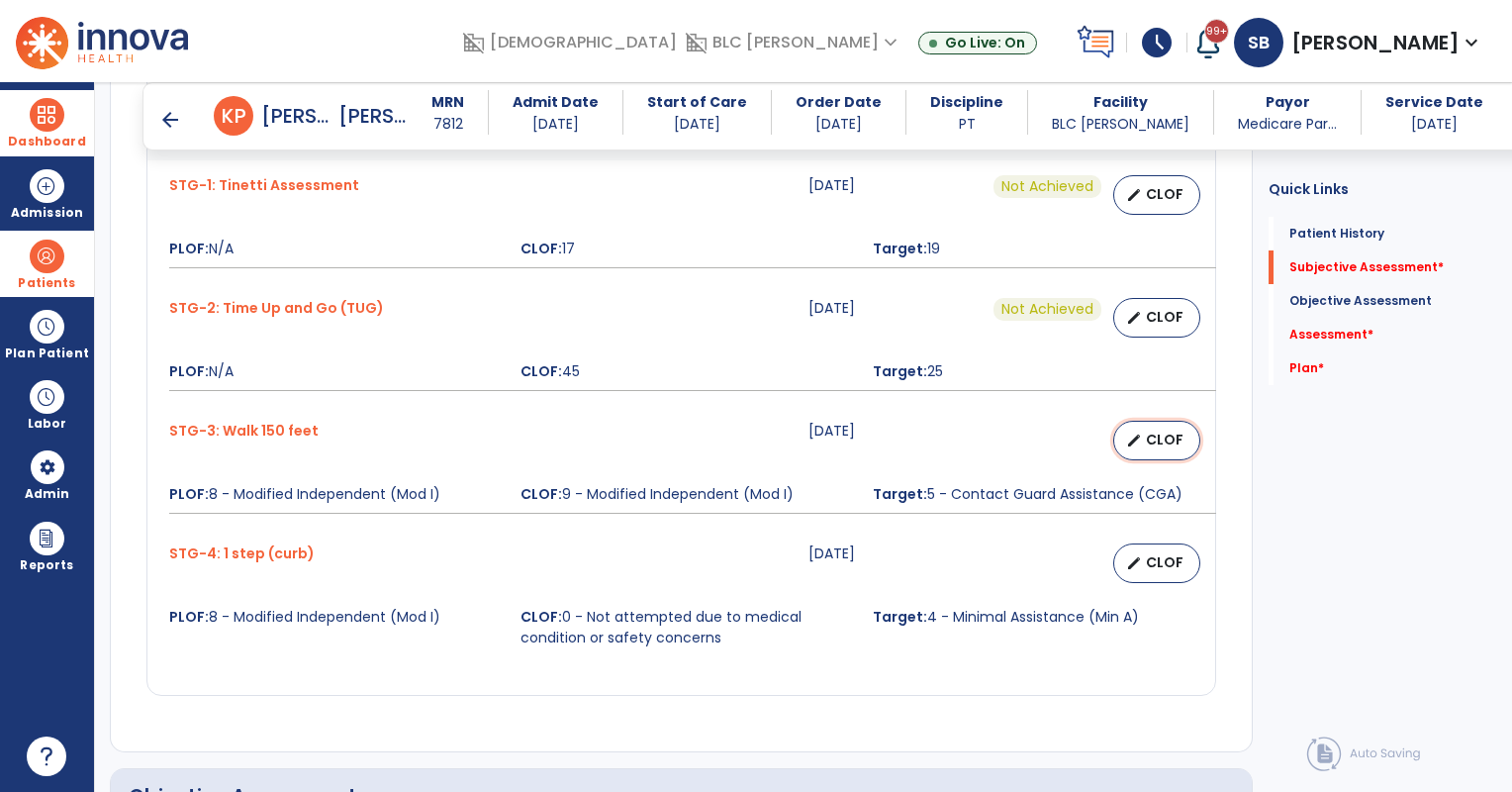 click on "edit" at bounding box center (1134, 441) 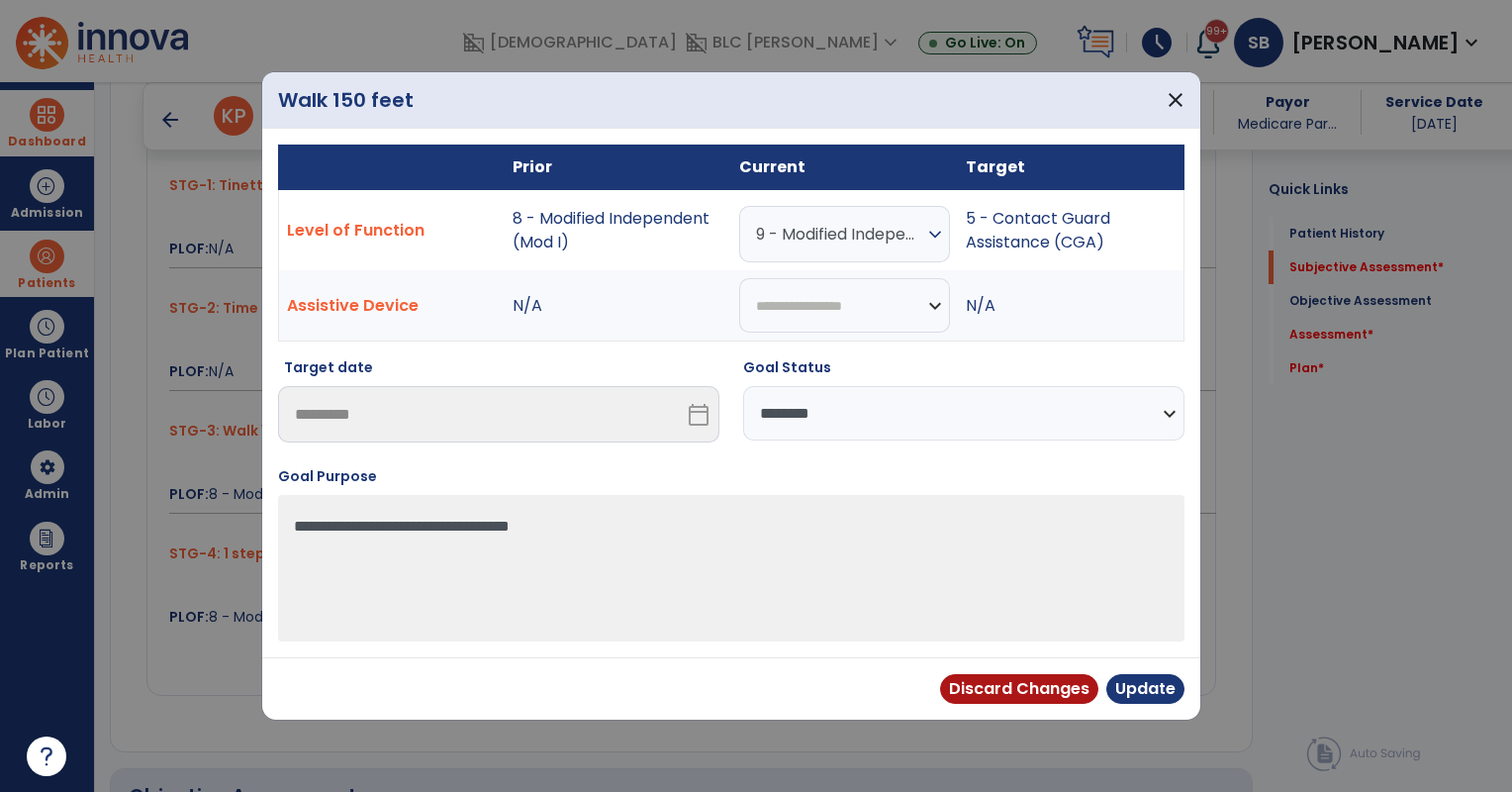 click on "**********" at bounding box center [964, 413] 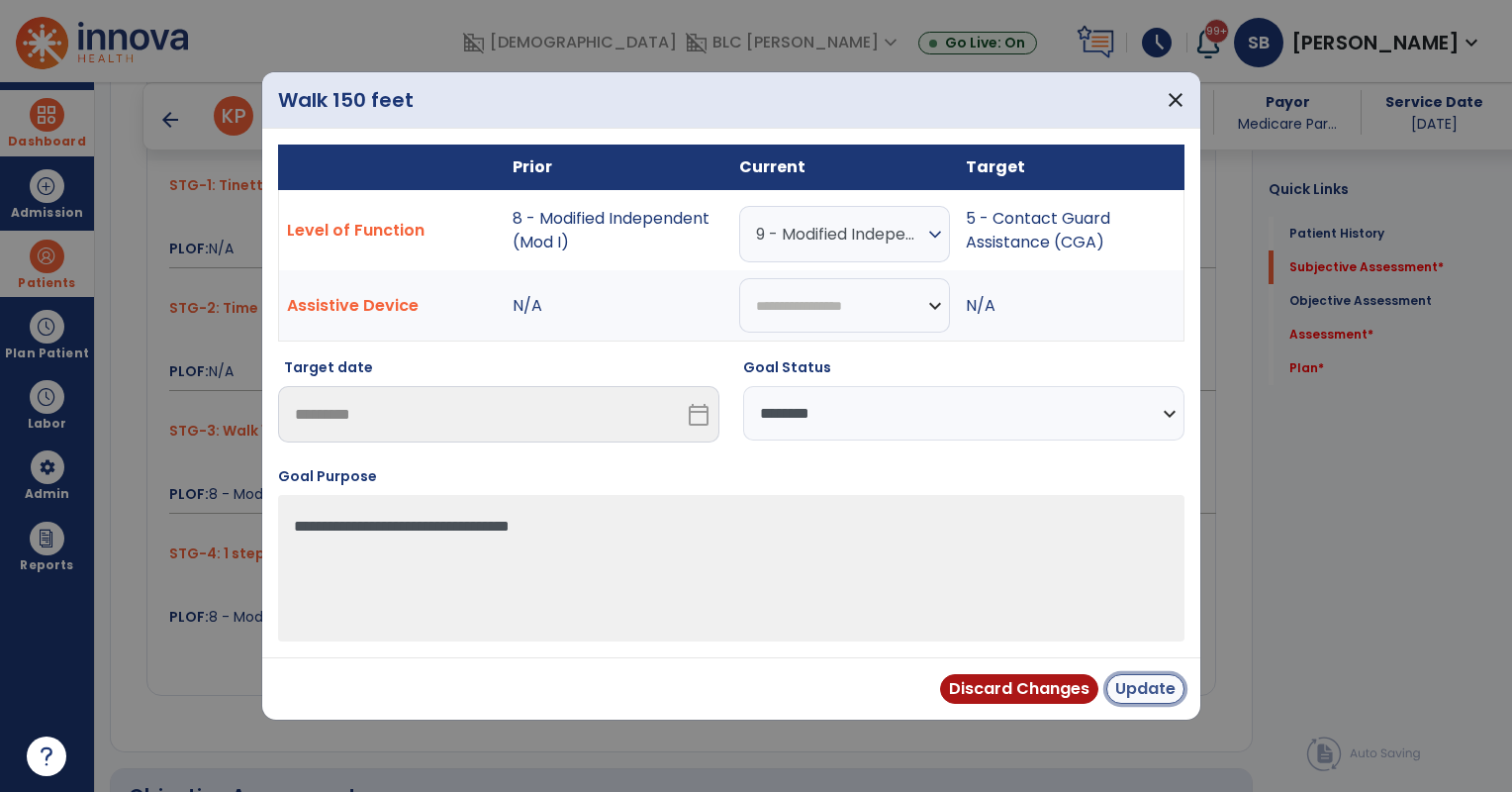 click on "Update" at bounding box center [1145, 689] 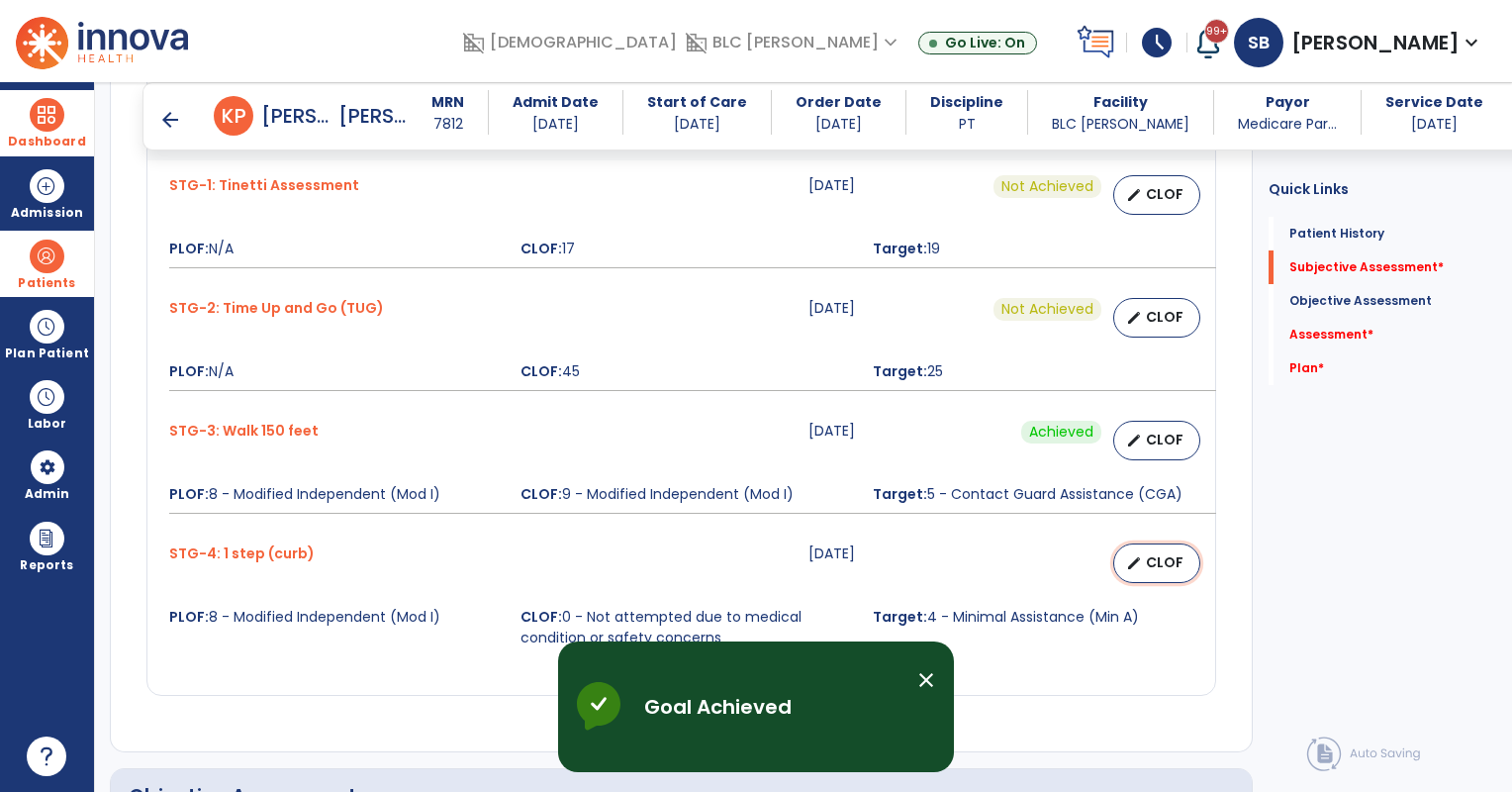 click on "CLOF" at bounding box center [1165, 562] 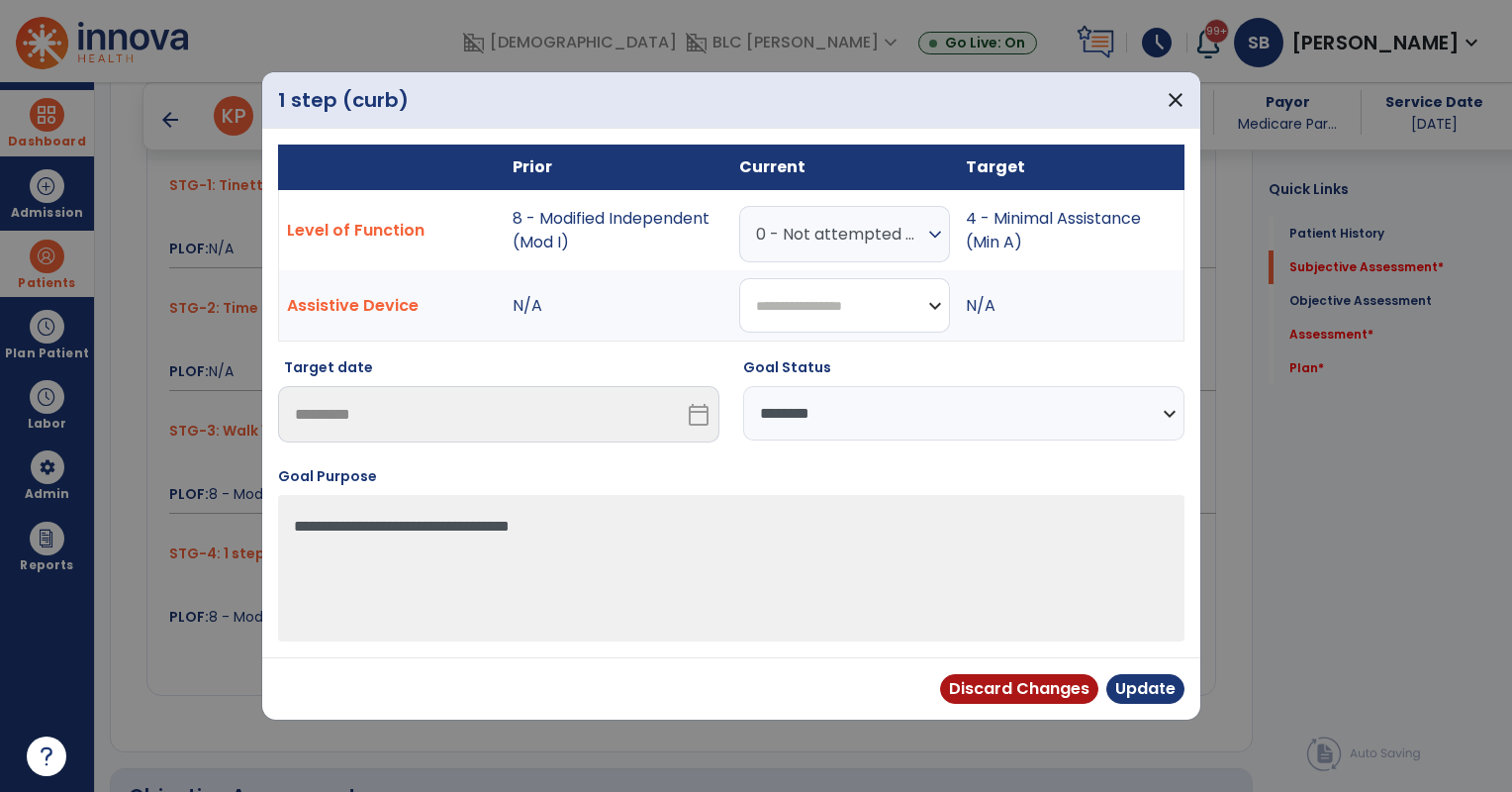 click on "**********" at bounding box center (844, 305) 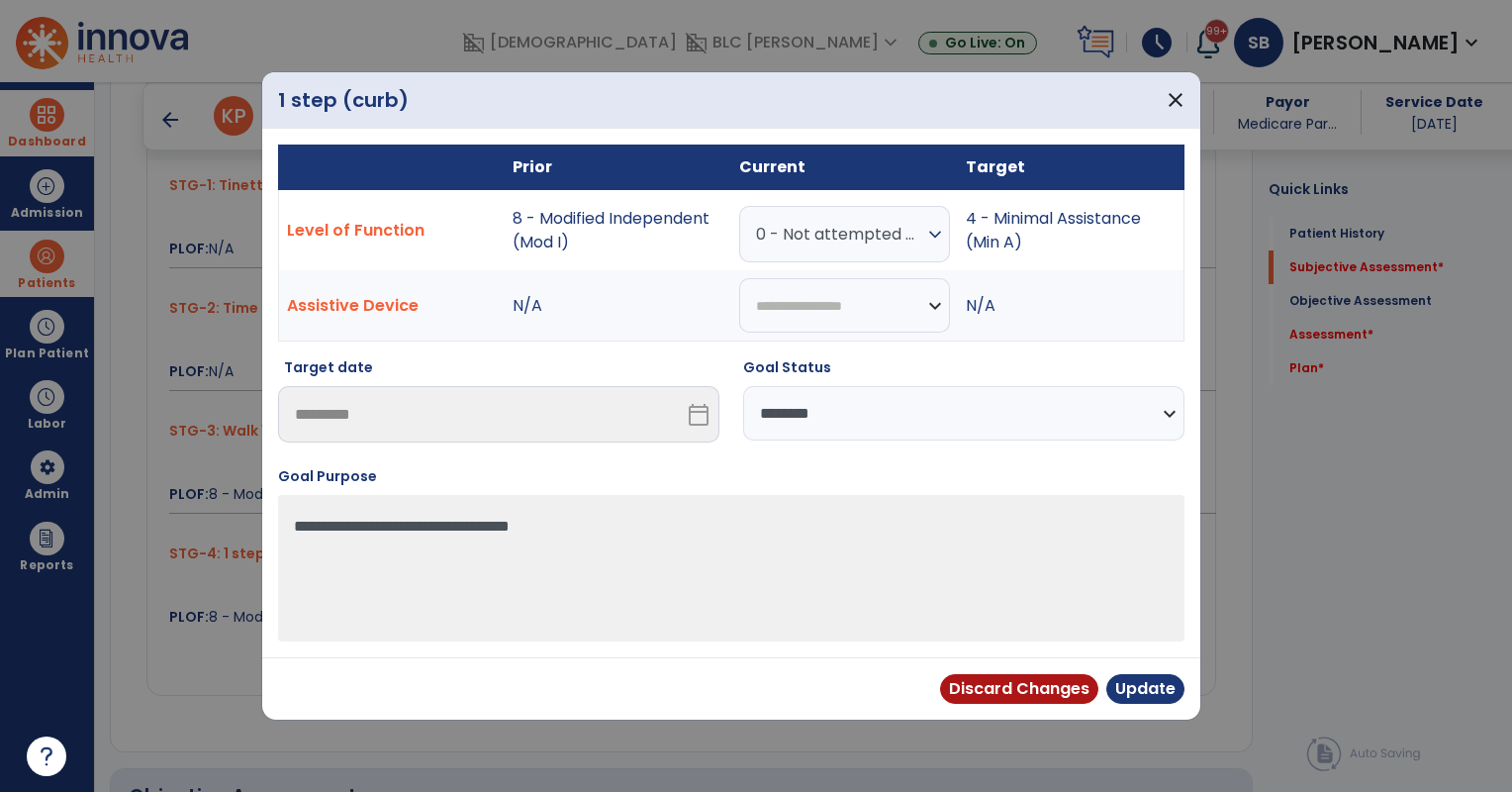 click on "0 - Not attempted due to medical condition or safety concerns" at bounding box center [839, 234] 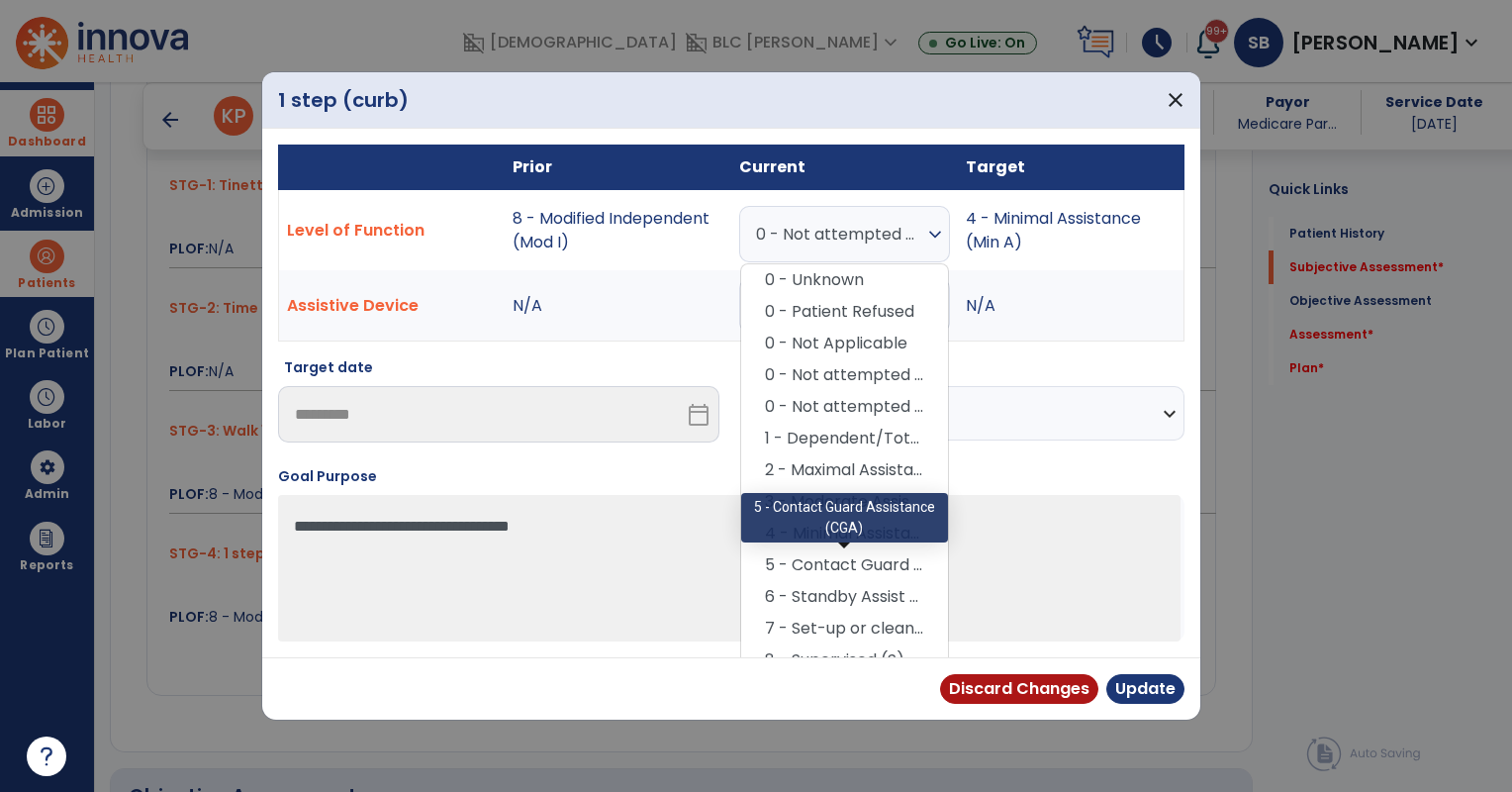 click on "5 - Contact Guard Assistance (CGA)" at bounding box center (844, 565) 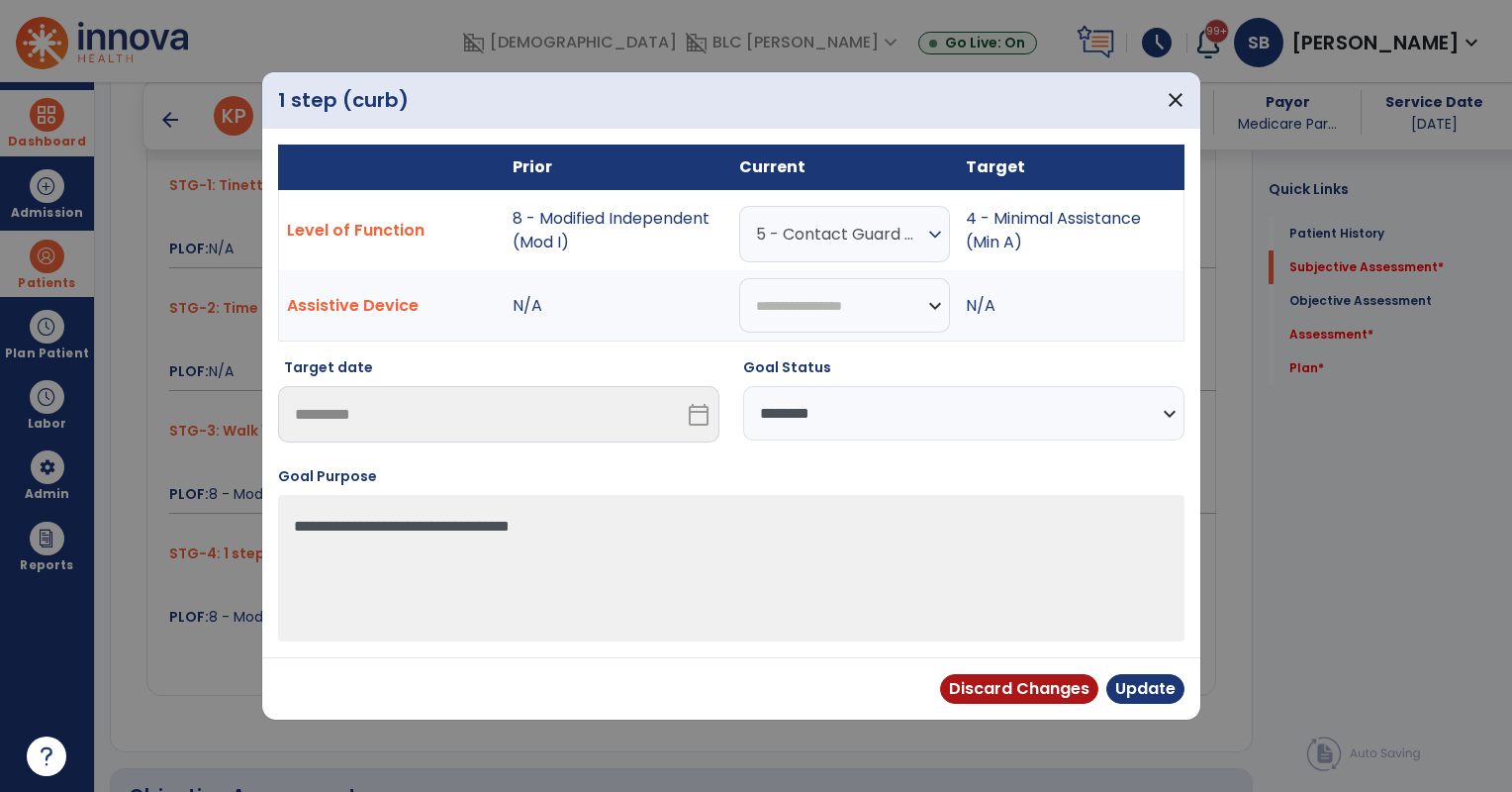 click on "**********" at bounding box center (964, 413) 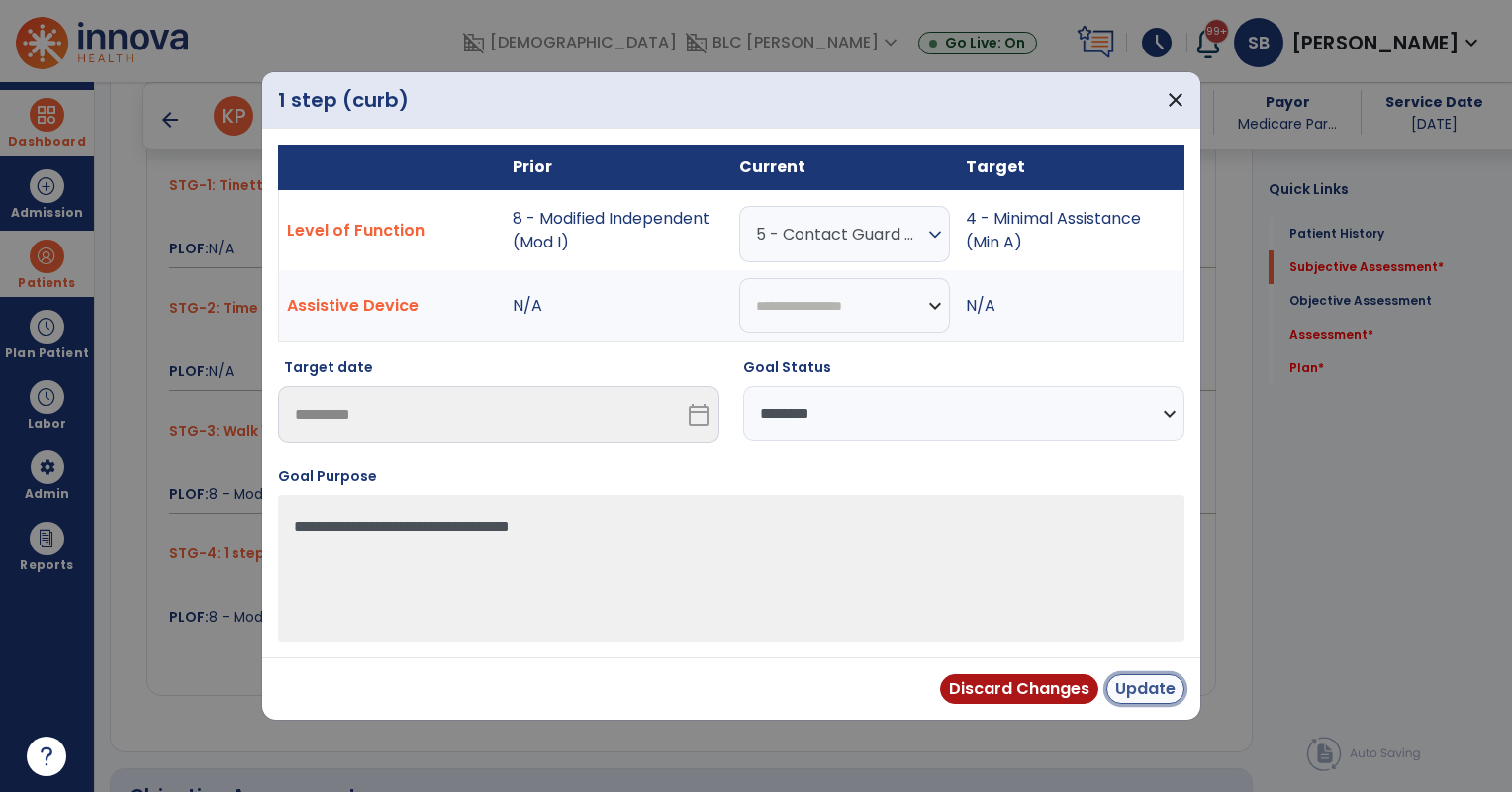 click on "Update" at bounding box center [1145, 689] 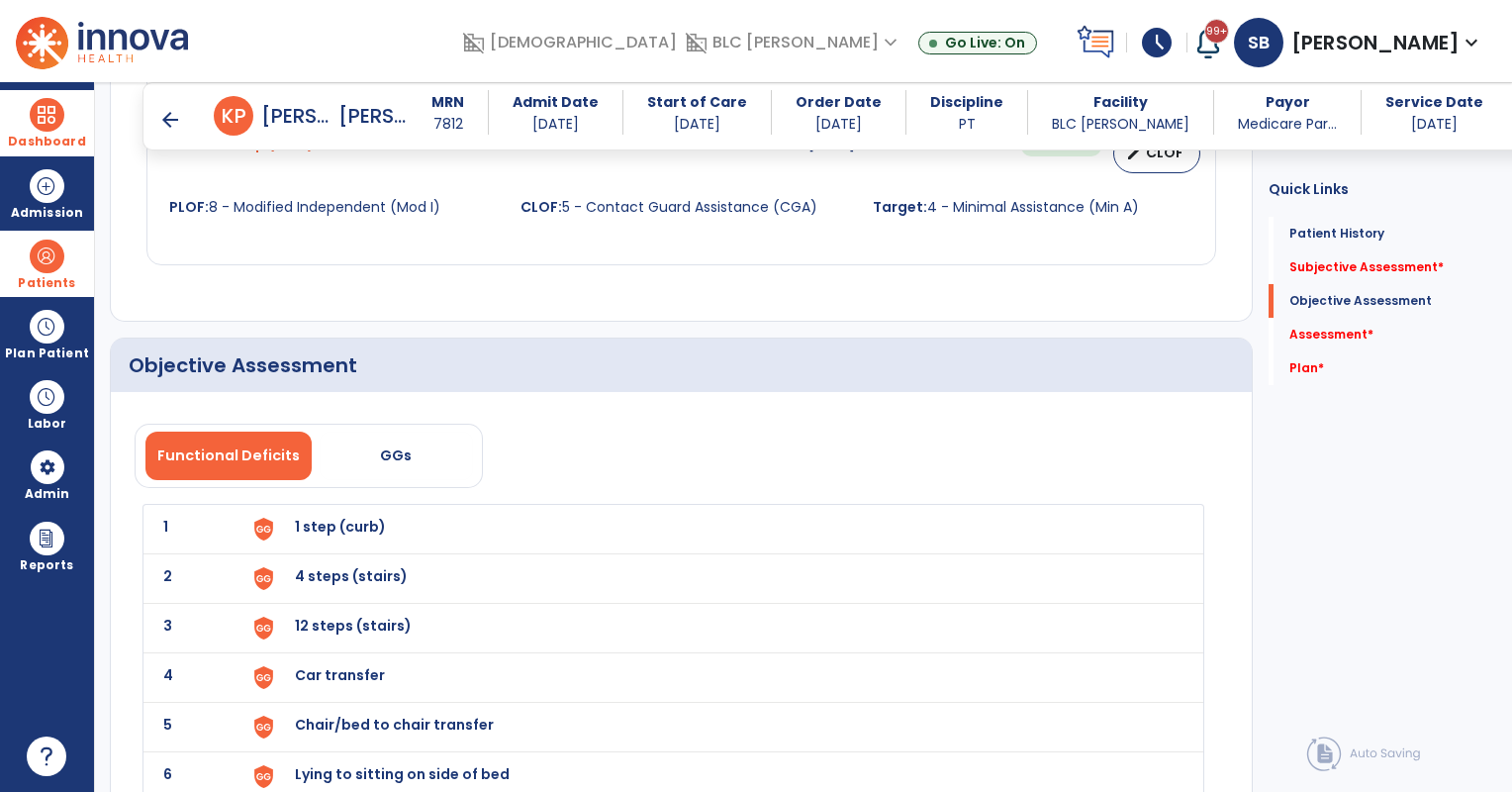 scroll, scrollTop: 2475, scrollLeft: 0, axis: vertical 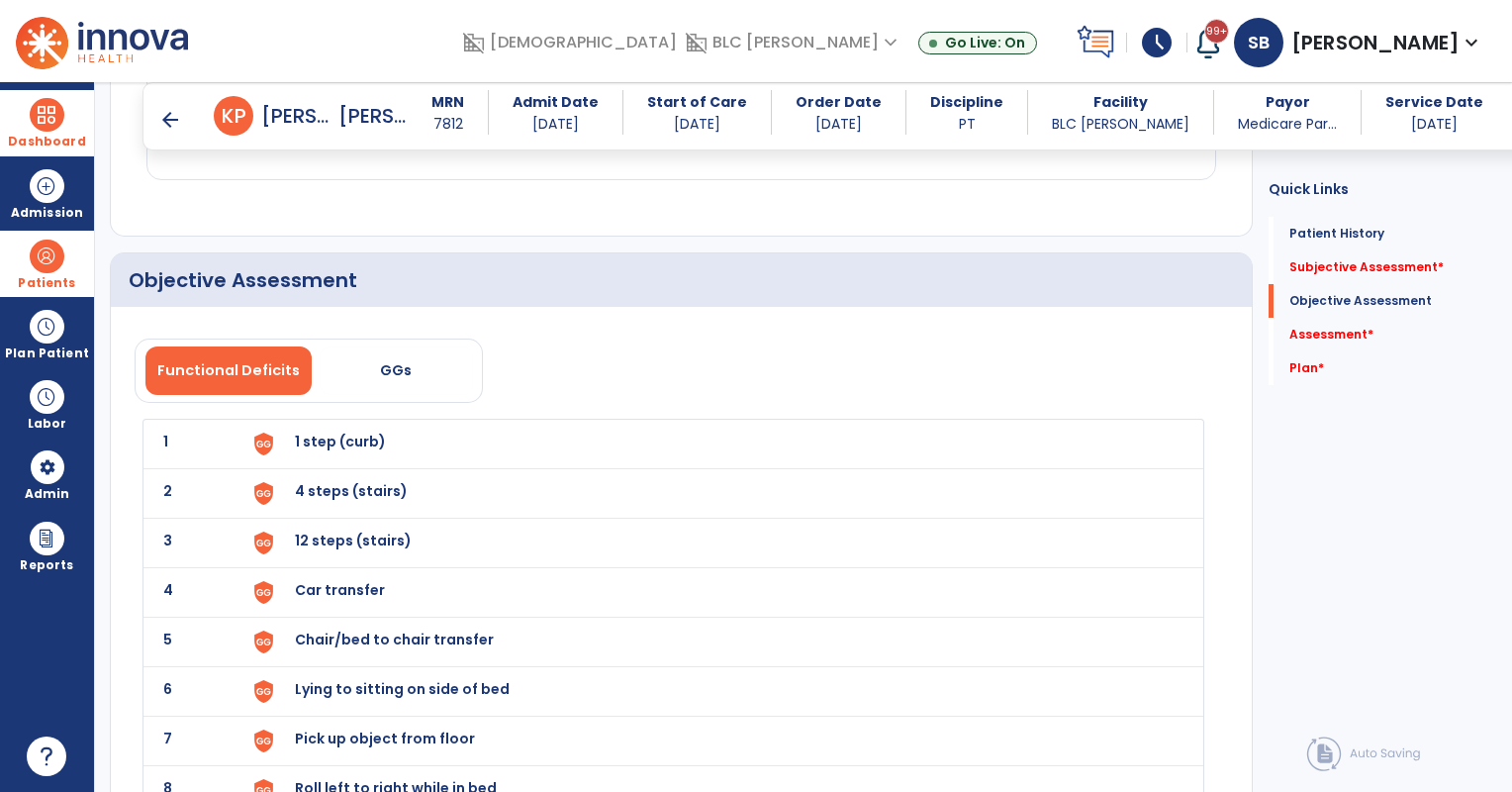 click on "1 step (curb)" at bounding box center [340, 442] 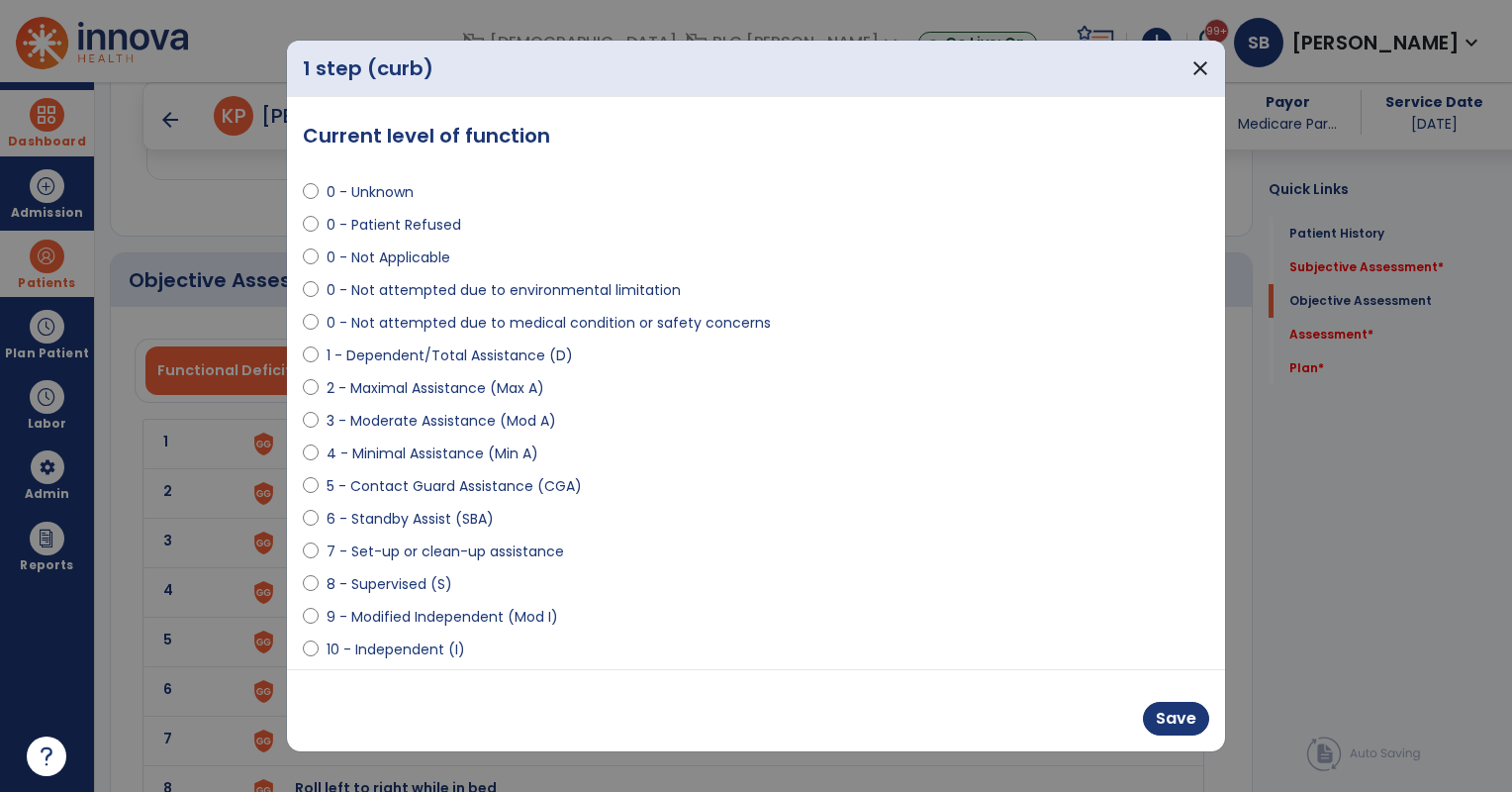 select on "**********" 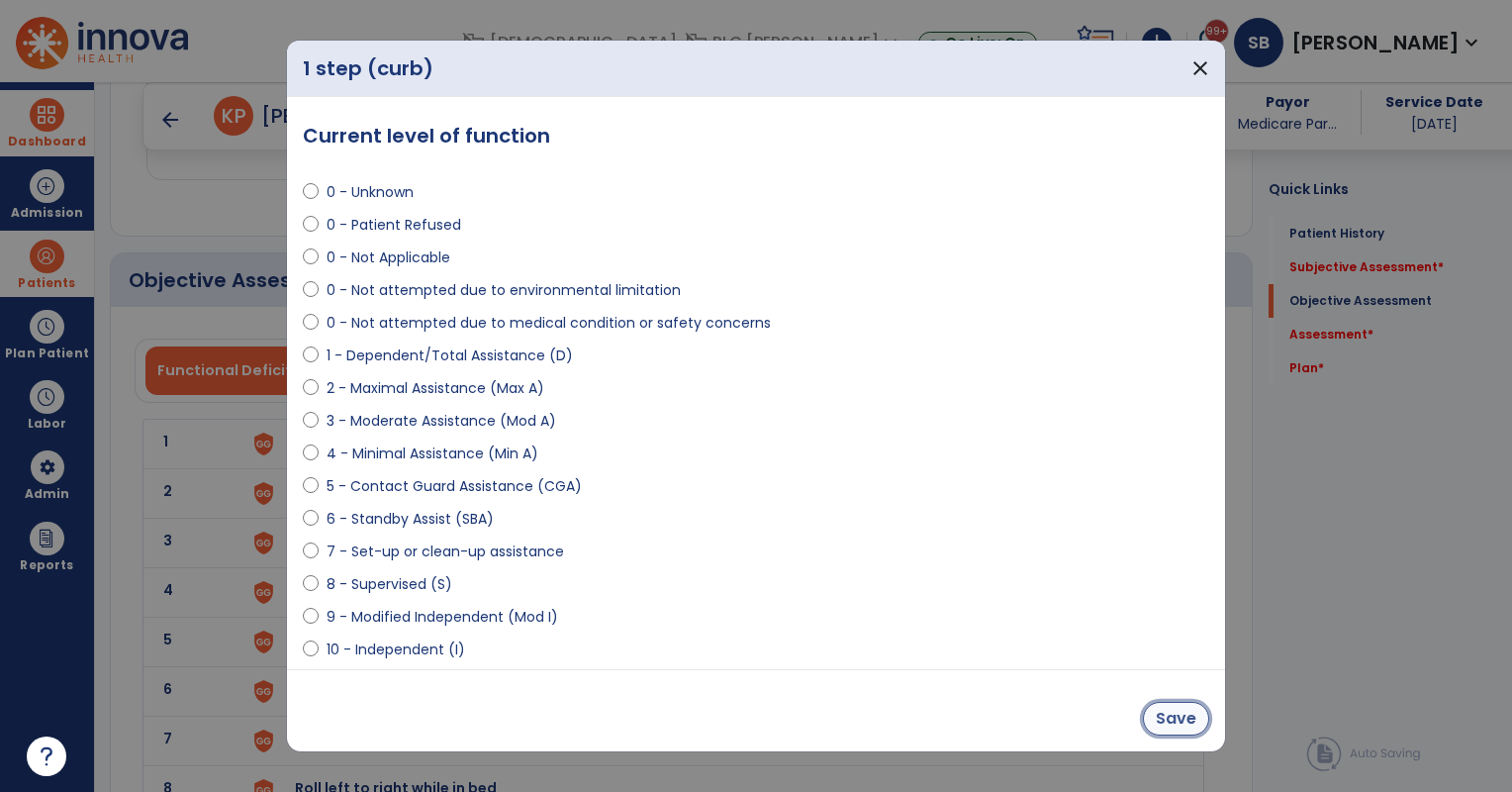 click on "Save" at bounding box center (1176, 719) 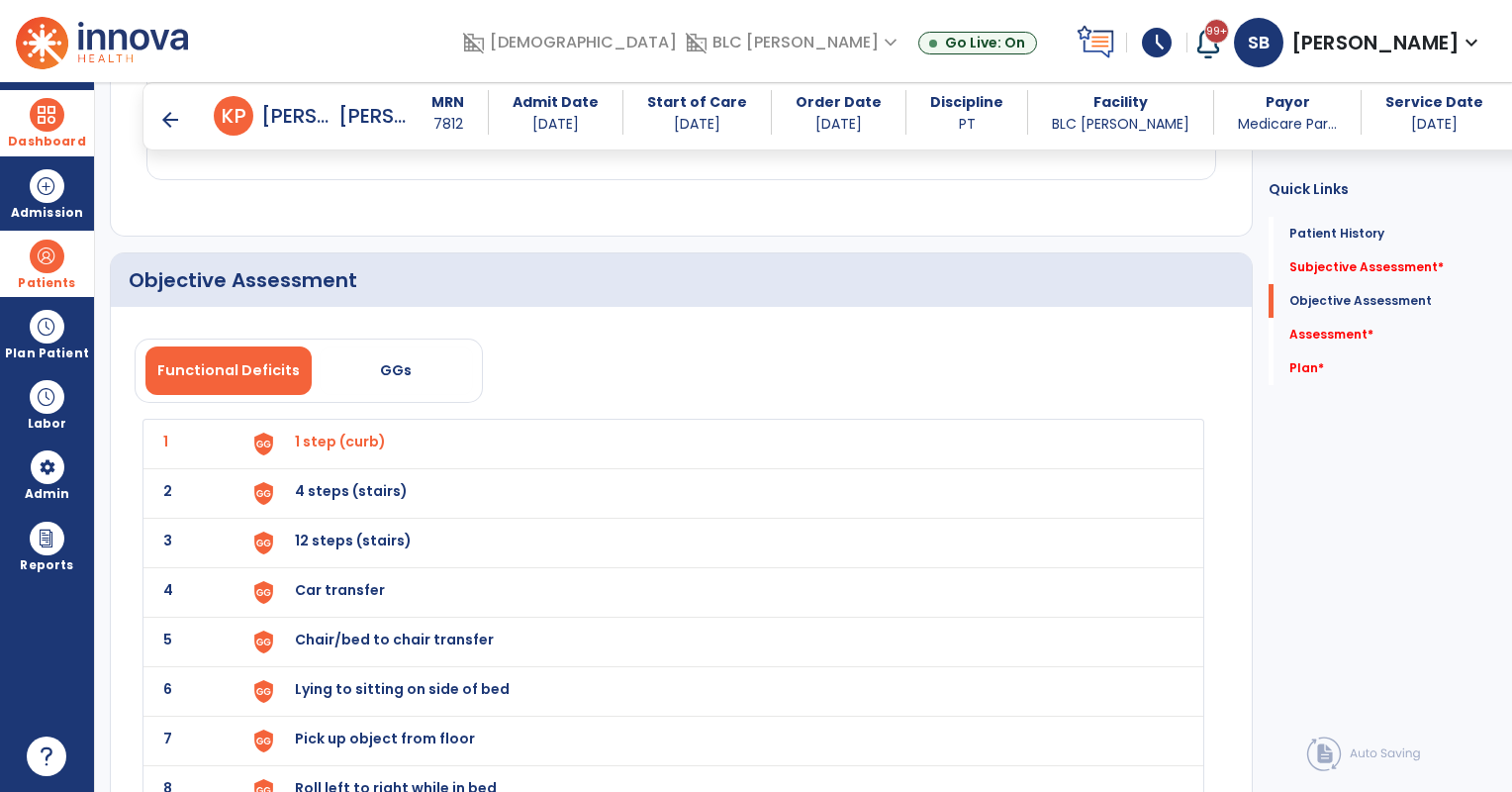 click on "4 steps (stairs)" at bounding box center [340, 442] 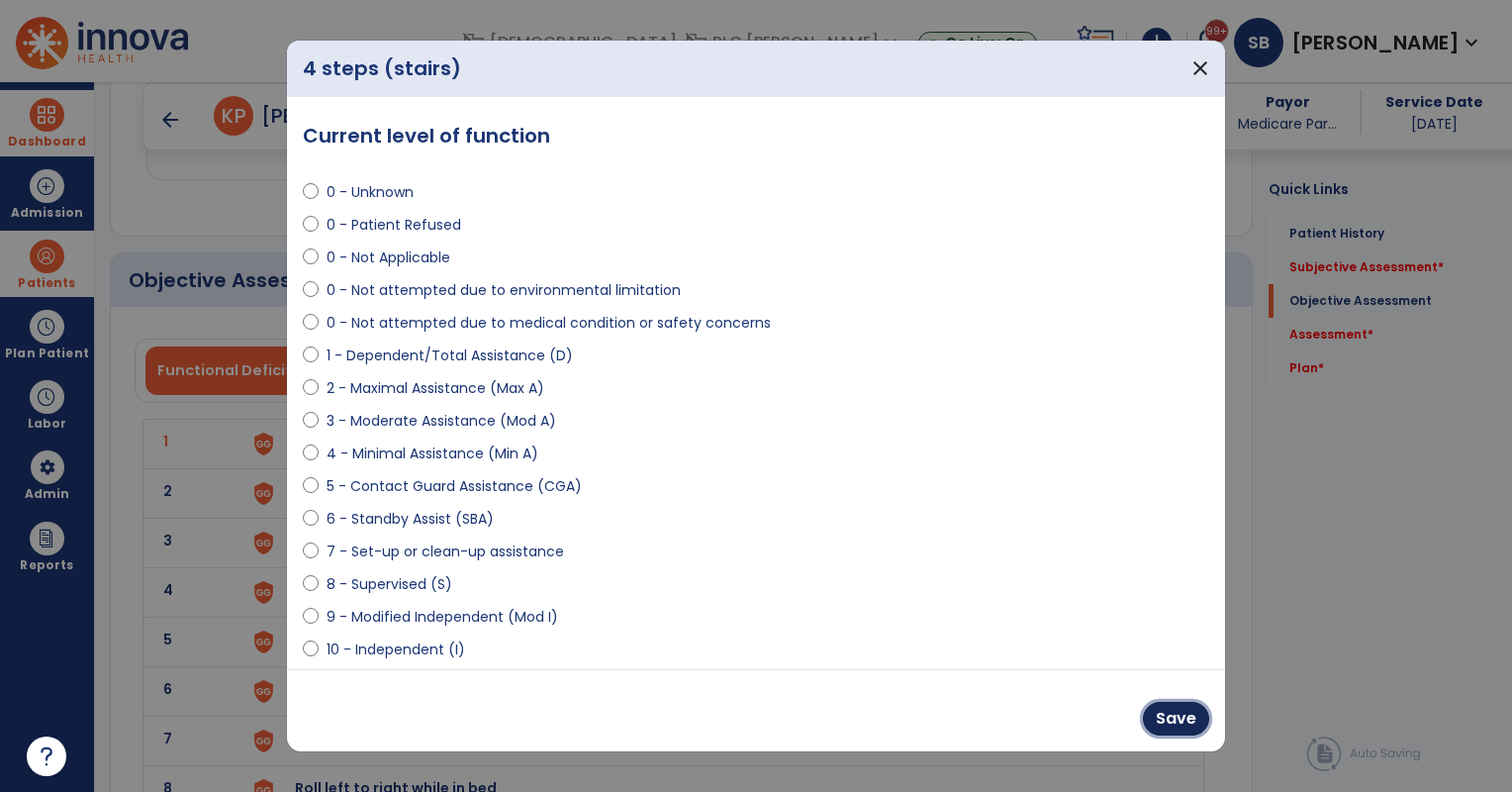 click on "Save" at bounding box center (1176, 719) 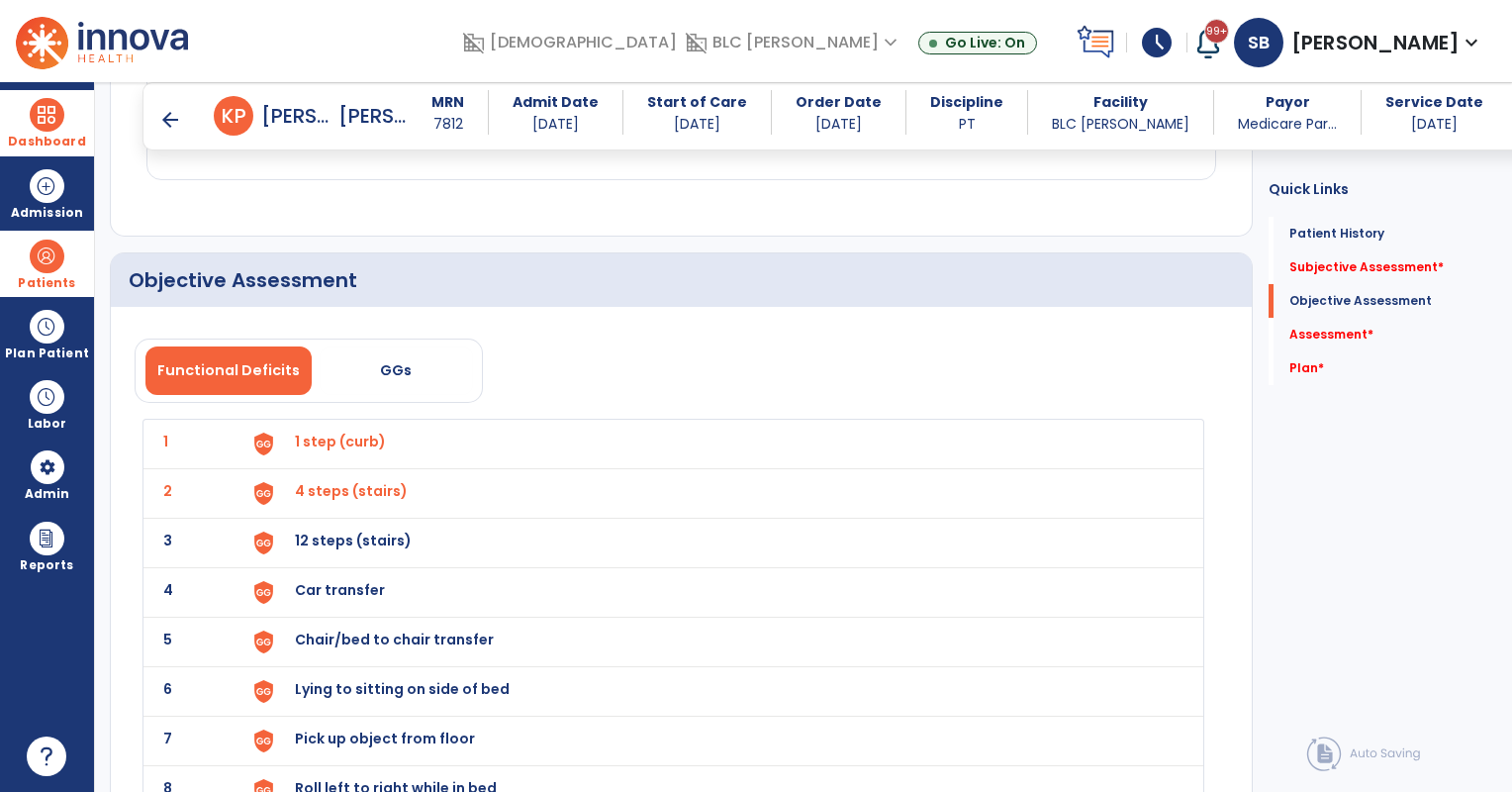 click on "12 steps (stairs)" at bounding box center [340, 442] 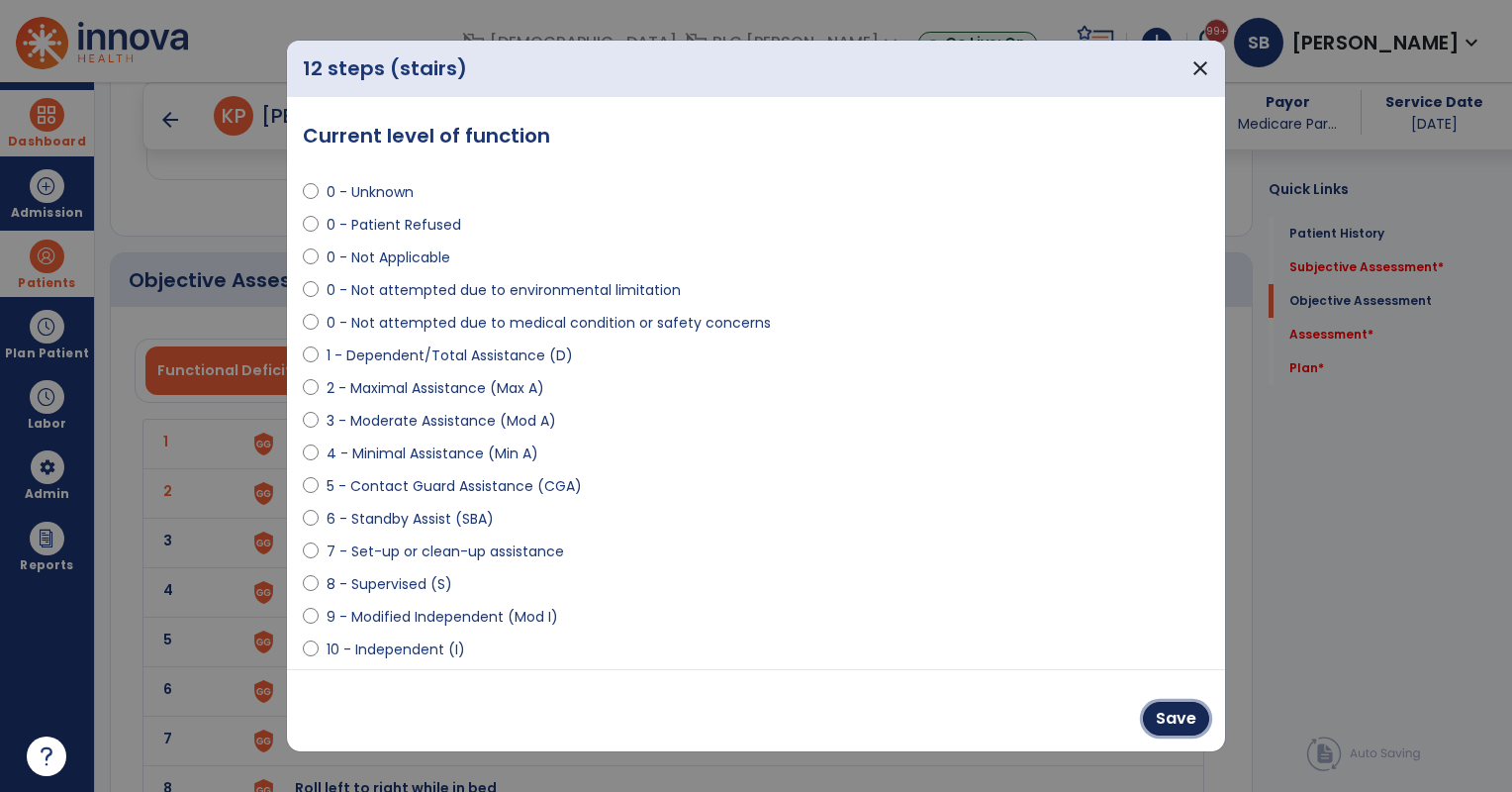 click on "Save" at bounding box center [1176, 719] 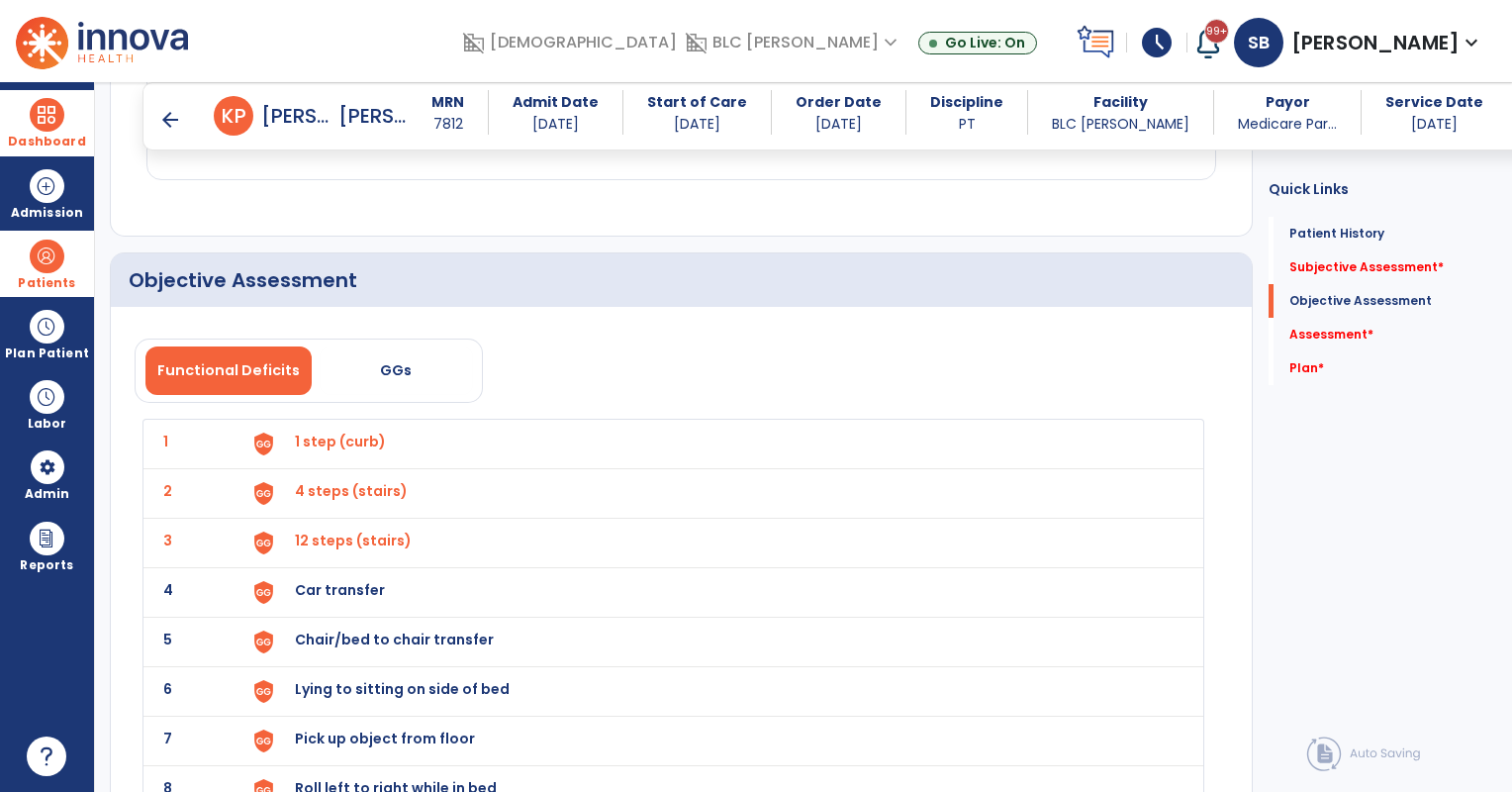 click on "Car transfer" at bounding box center (340, 442) 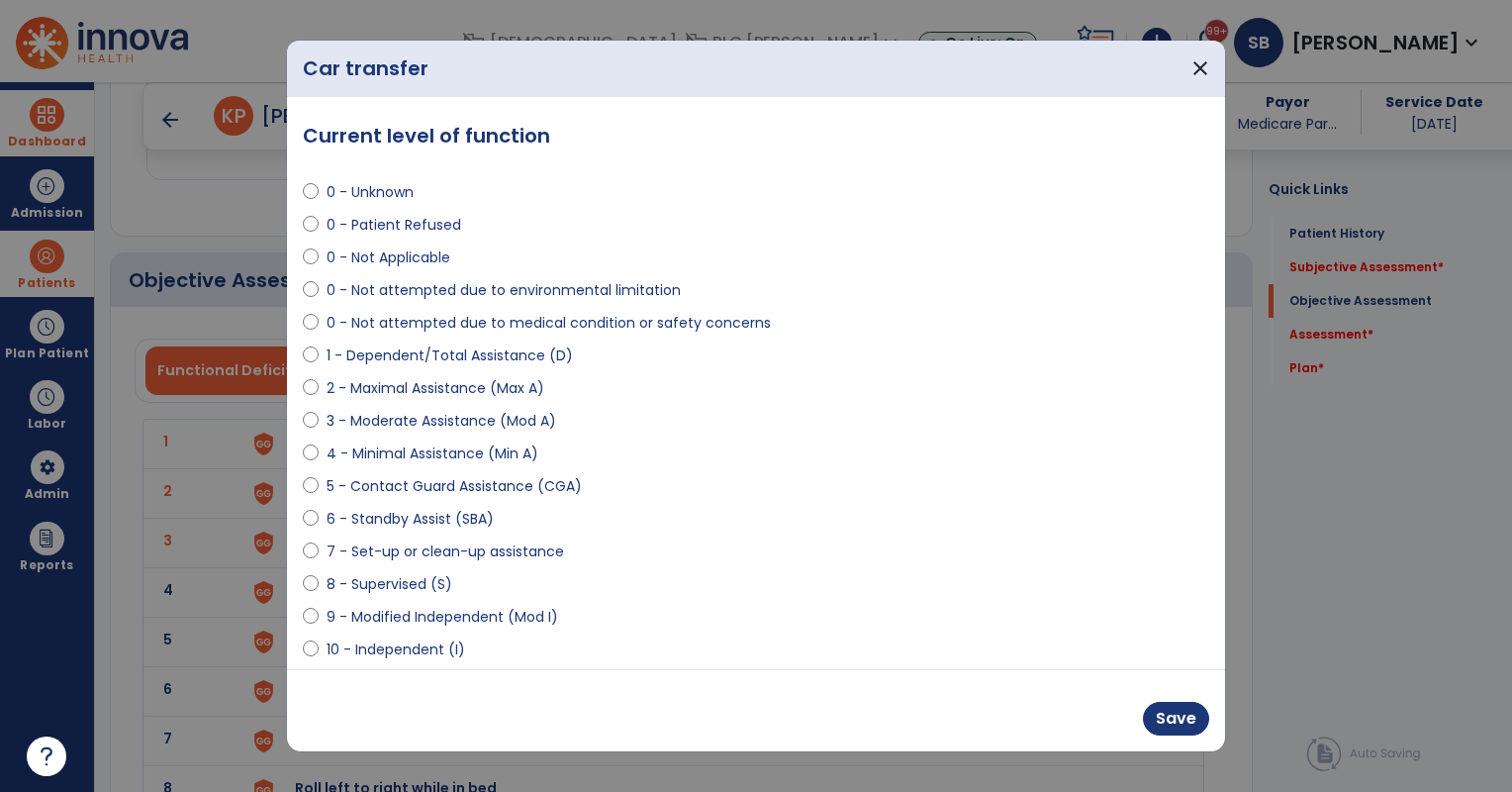 select on "**********" 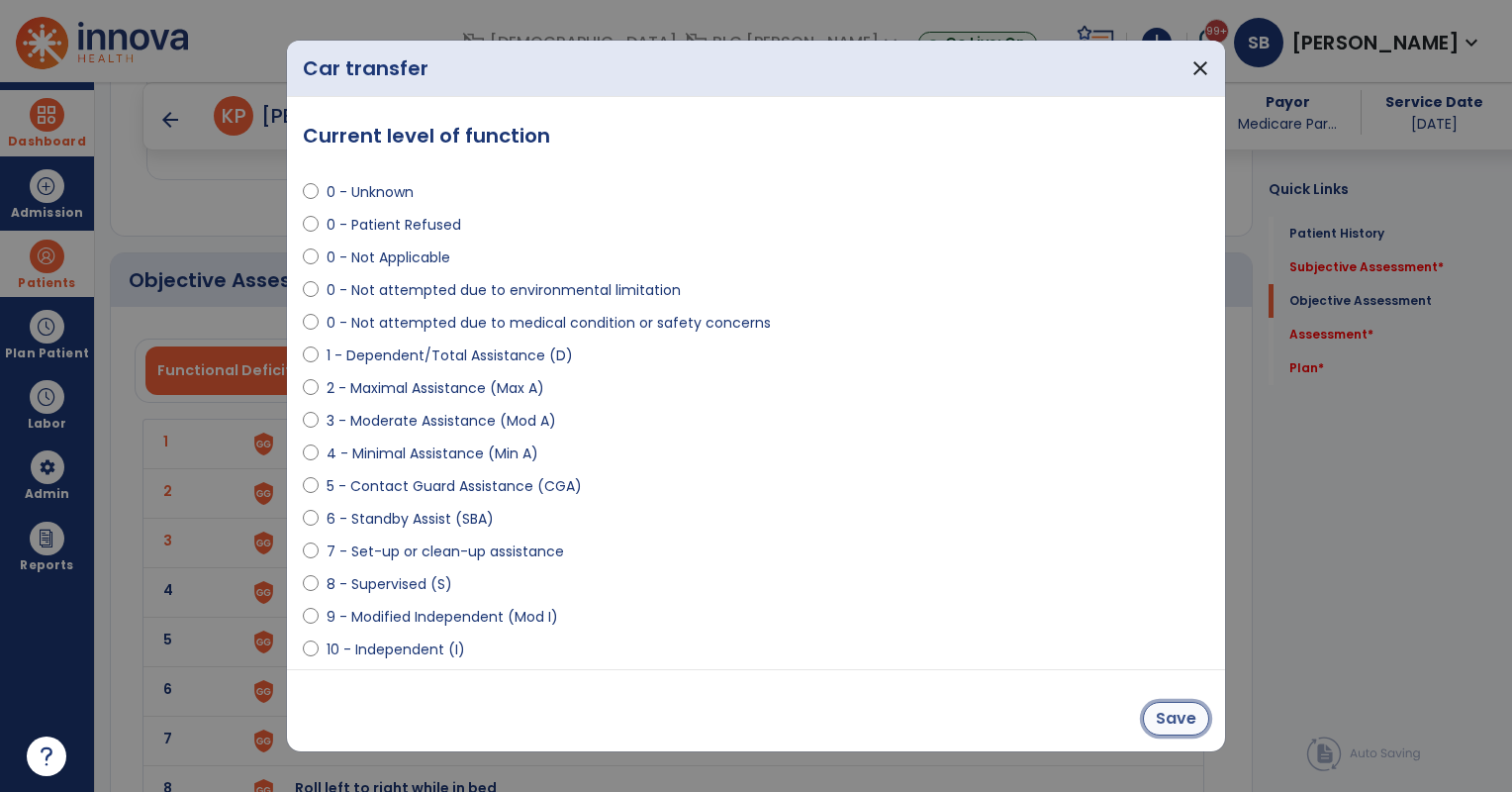 click on "Save" at bounding box center [1176, 719] 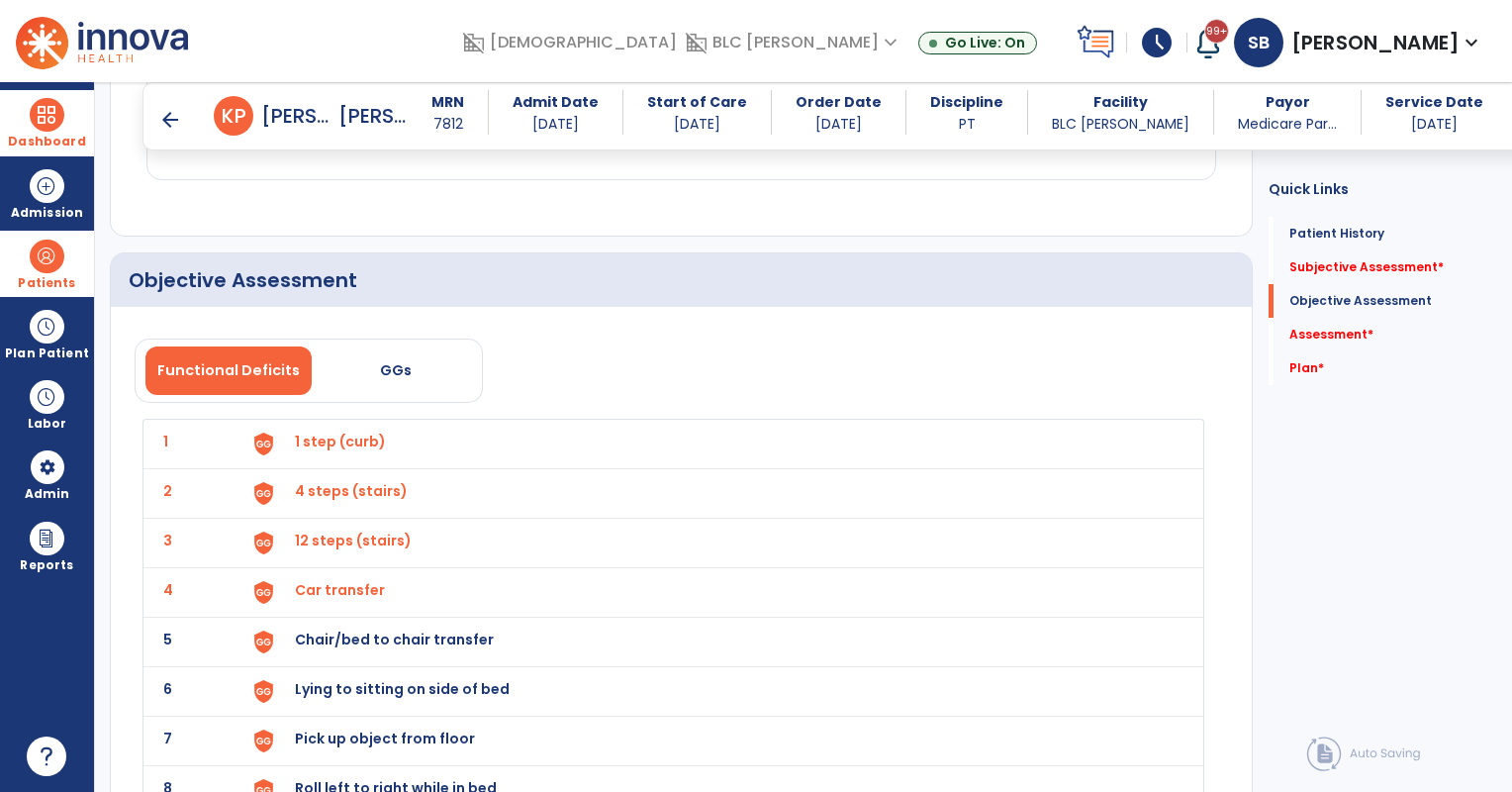 click on "Chair/bed to chair transfer" at bounding box center [340, 442] 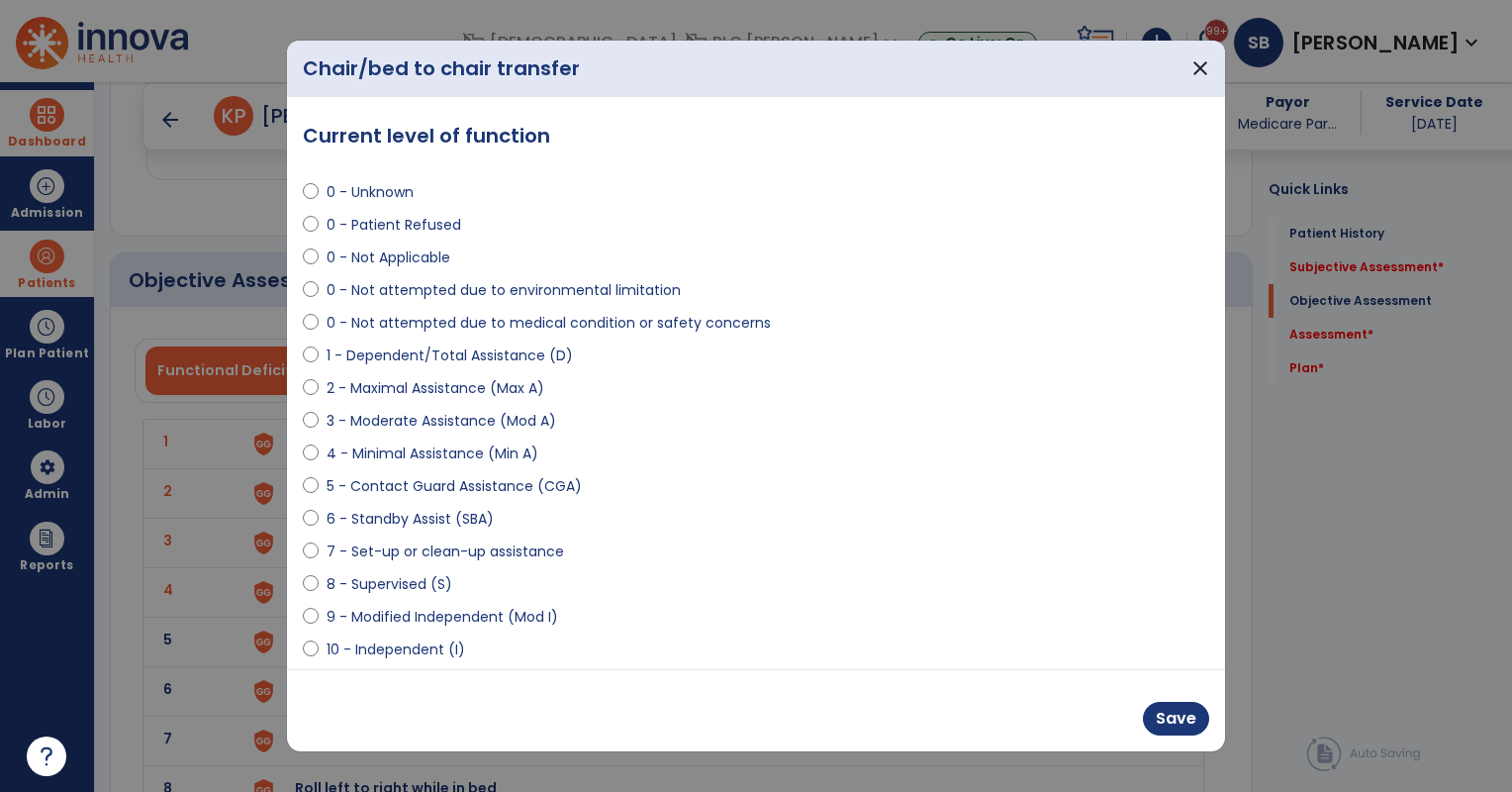 select on "**********" 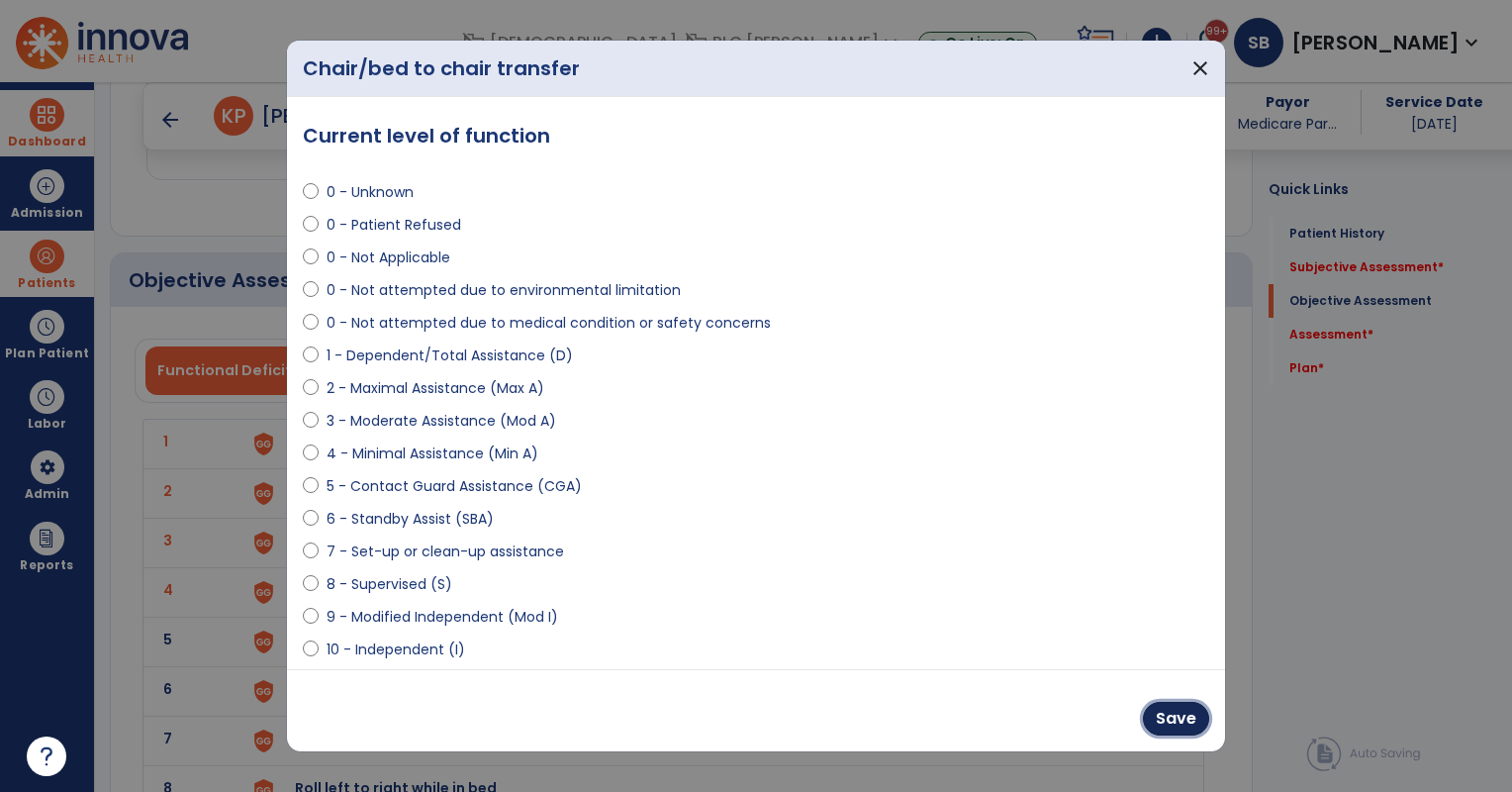 drag, startPoint x: 1160, startPoint y: 715, endPoint x: 817, endPoint y: 651, distance: 348.9198 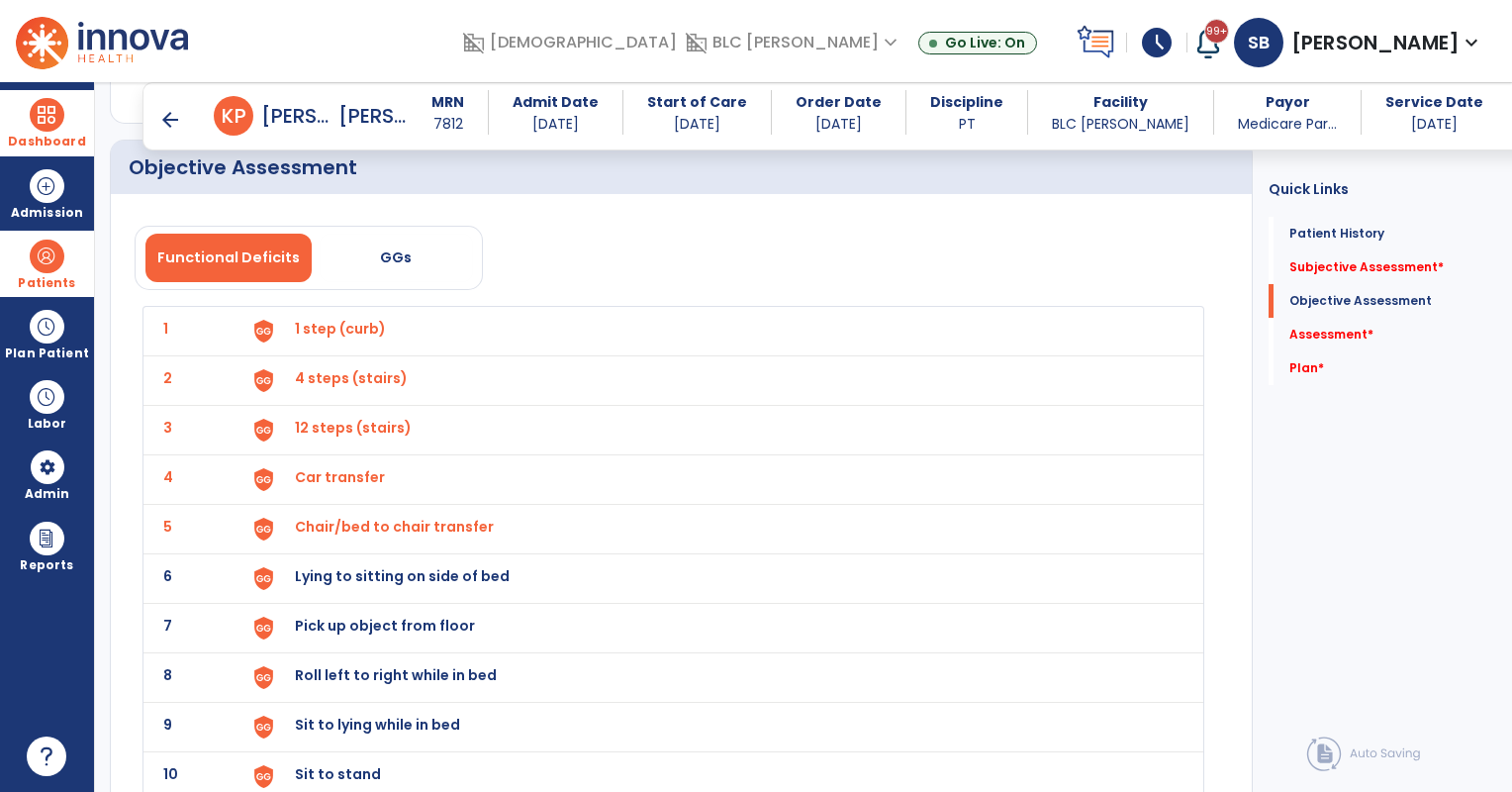 scroll, scrollTop: 2639, scrollLeft: 0, axis: vertical 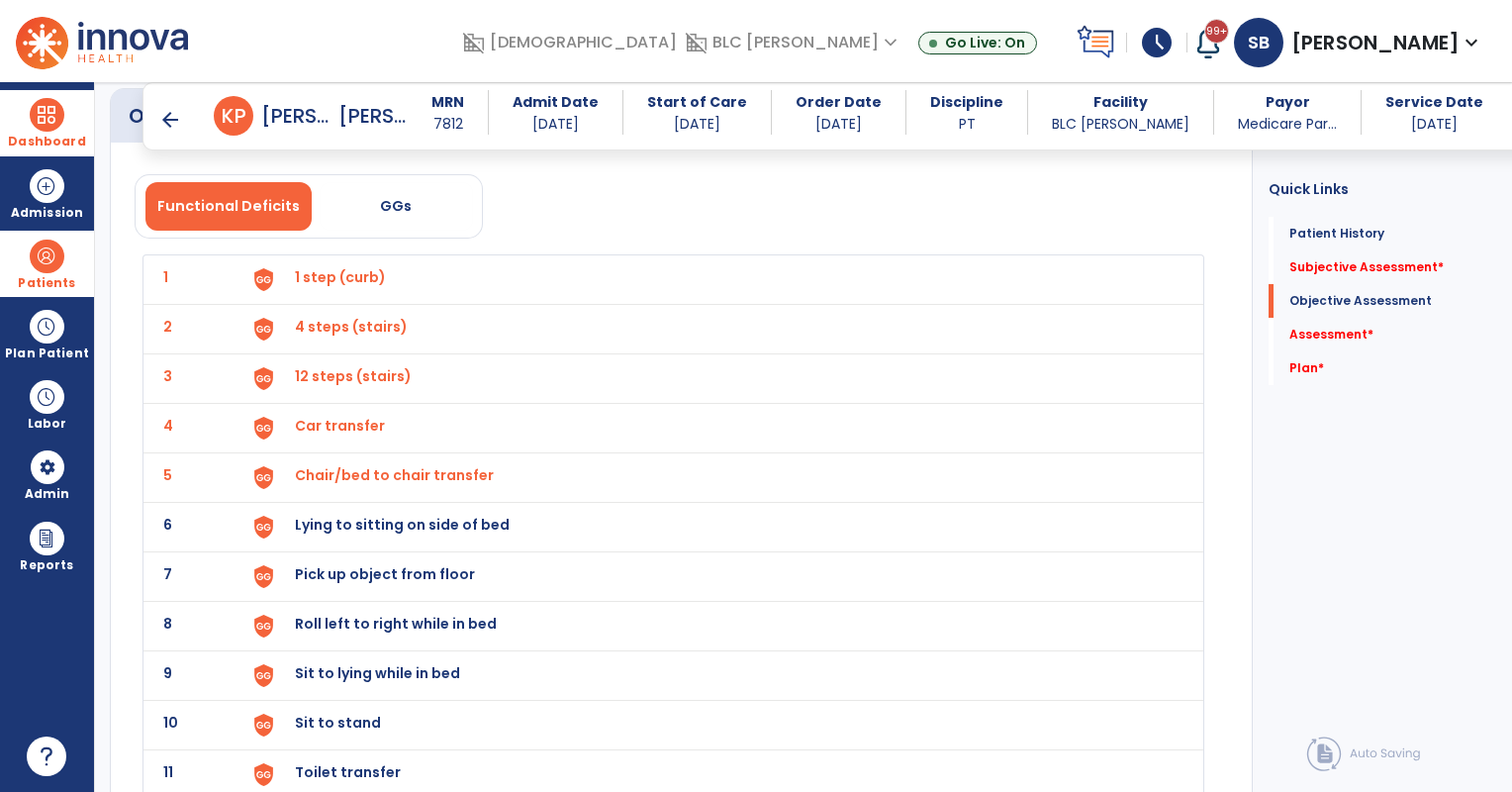 click on "Lying to sitting on side of bed" at bounding box center [340, 277] 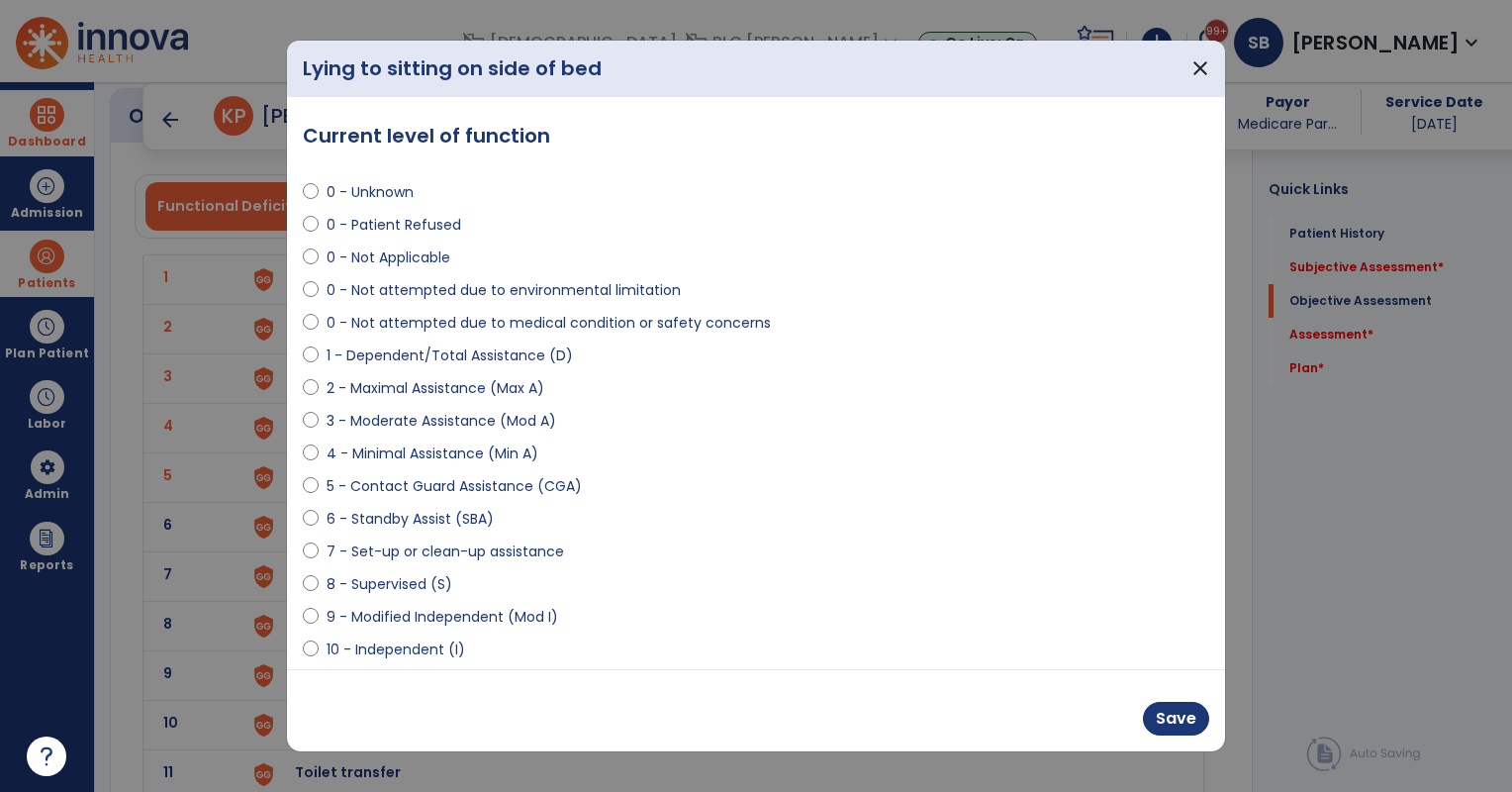 select on "**********" 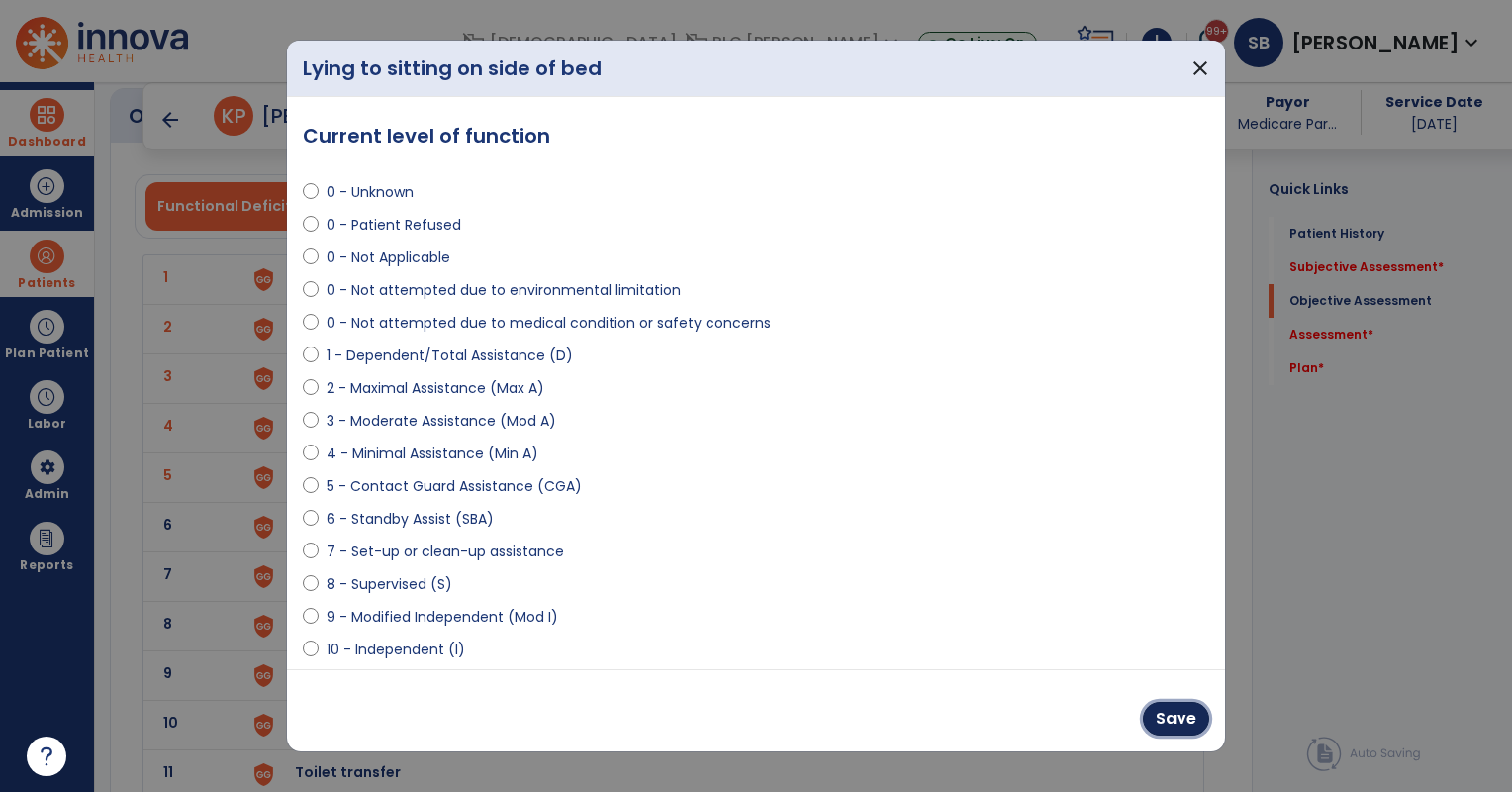 drag, startPoint x: 1199, startPoint y: 718, endPoint x: 838, endPoint y: 689, distance: 362.16295 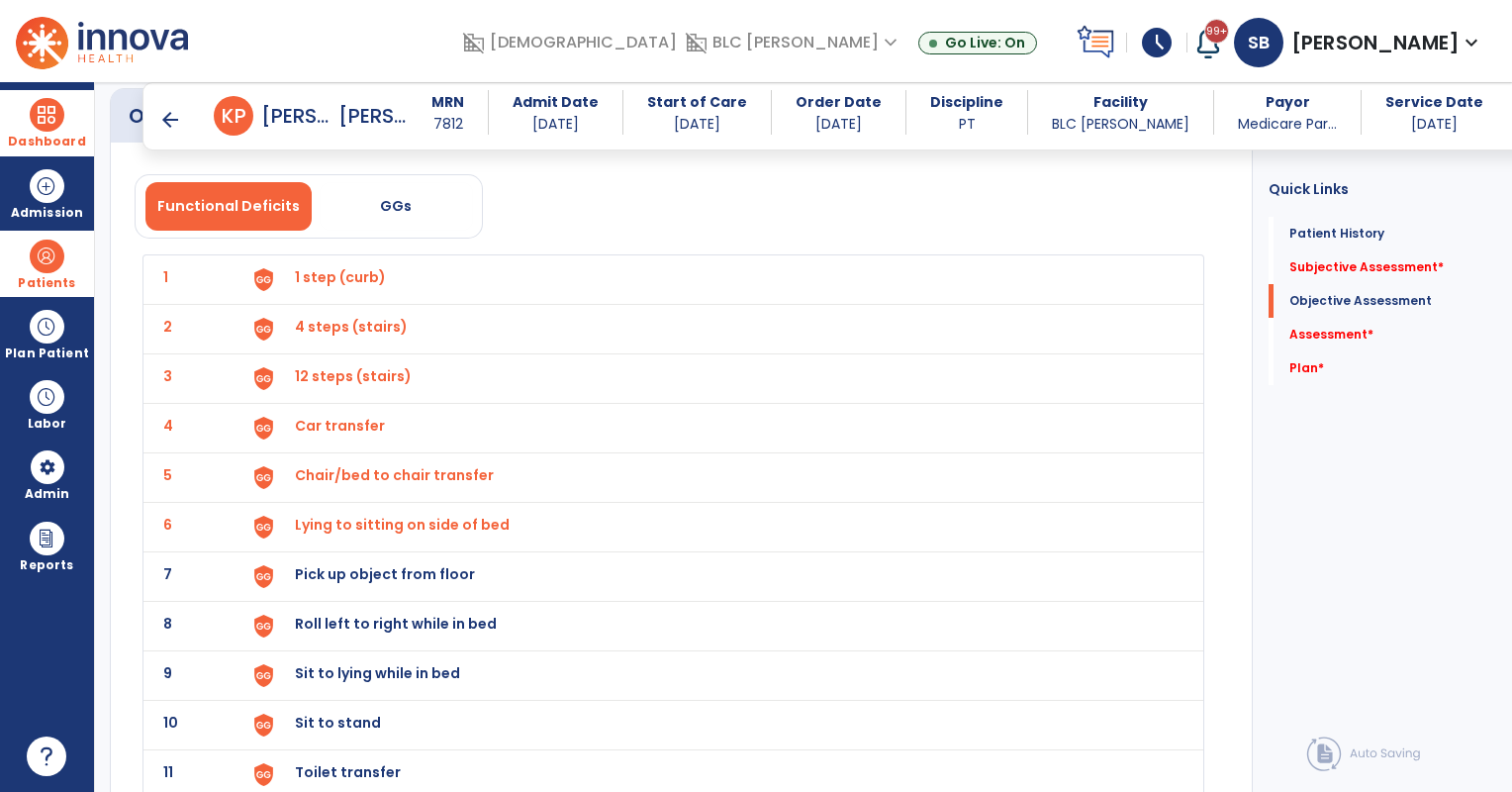 click on "Pick up object from floor" at bounding box center (340, 277) 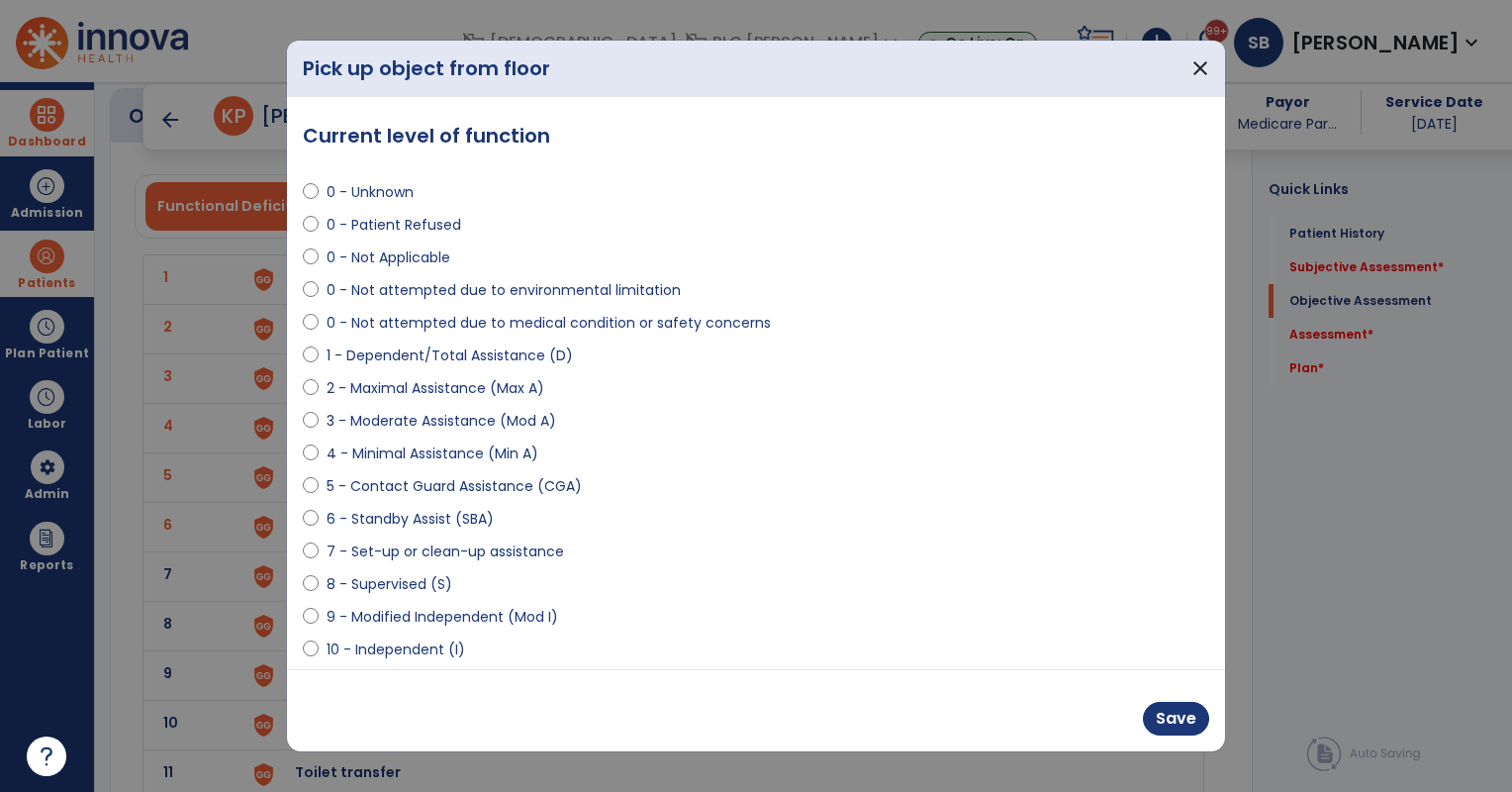 select on "**********" 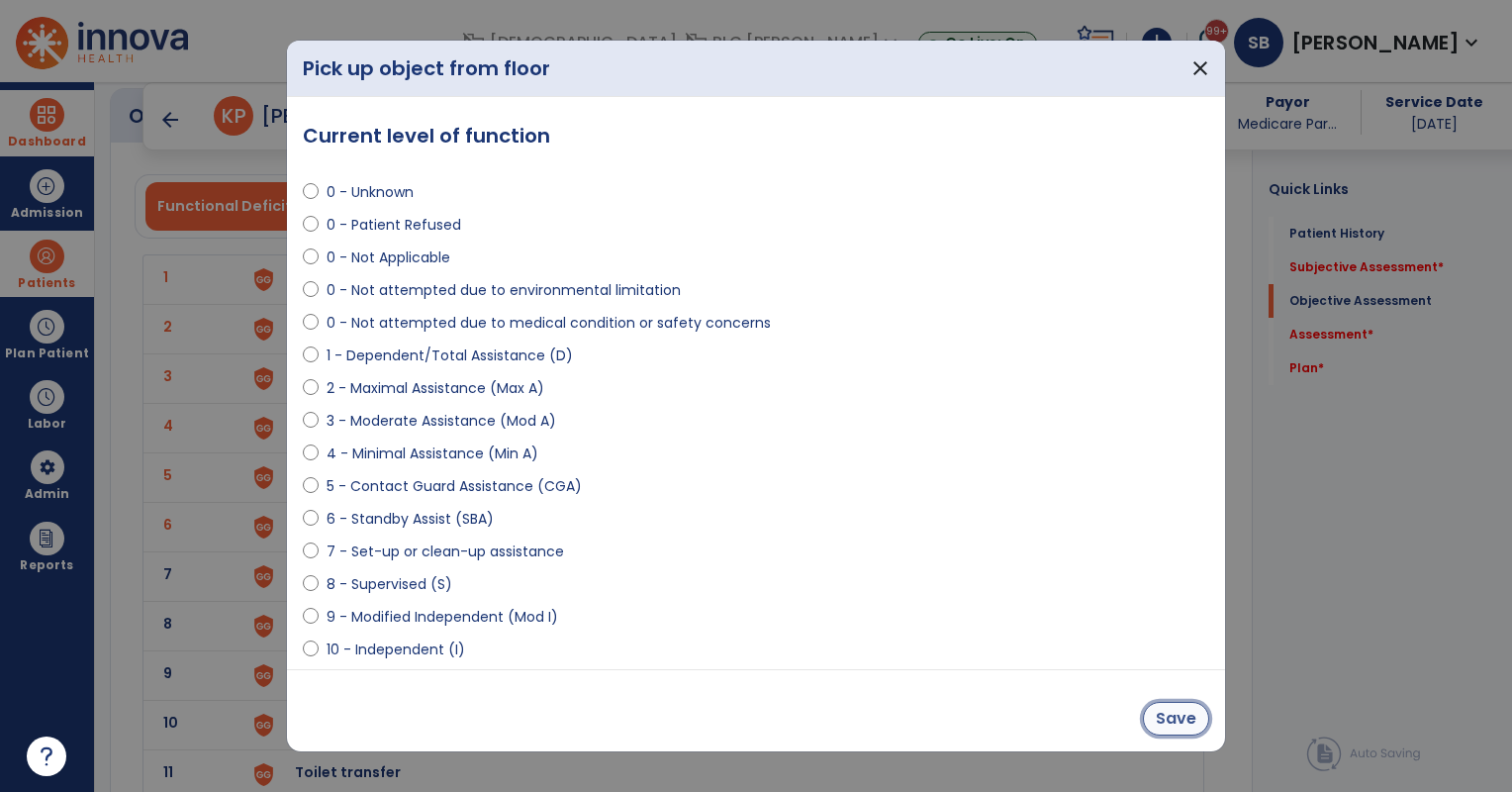 click on "Save" at bounding box center [1176, 719] 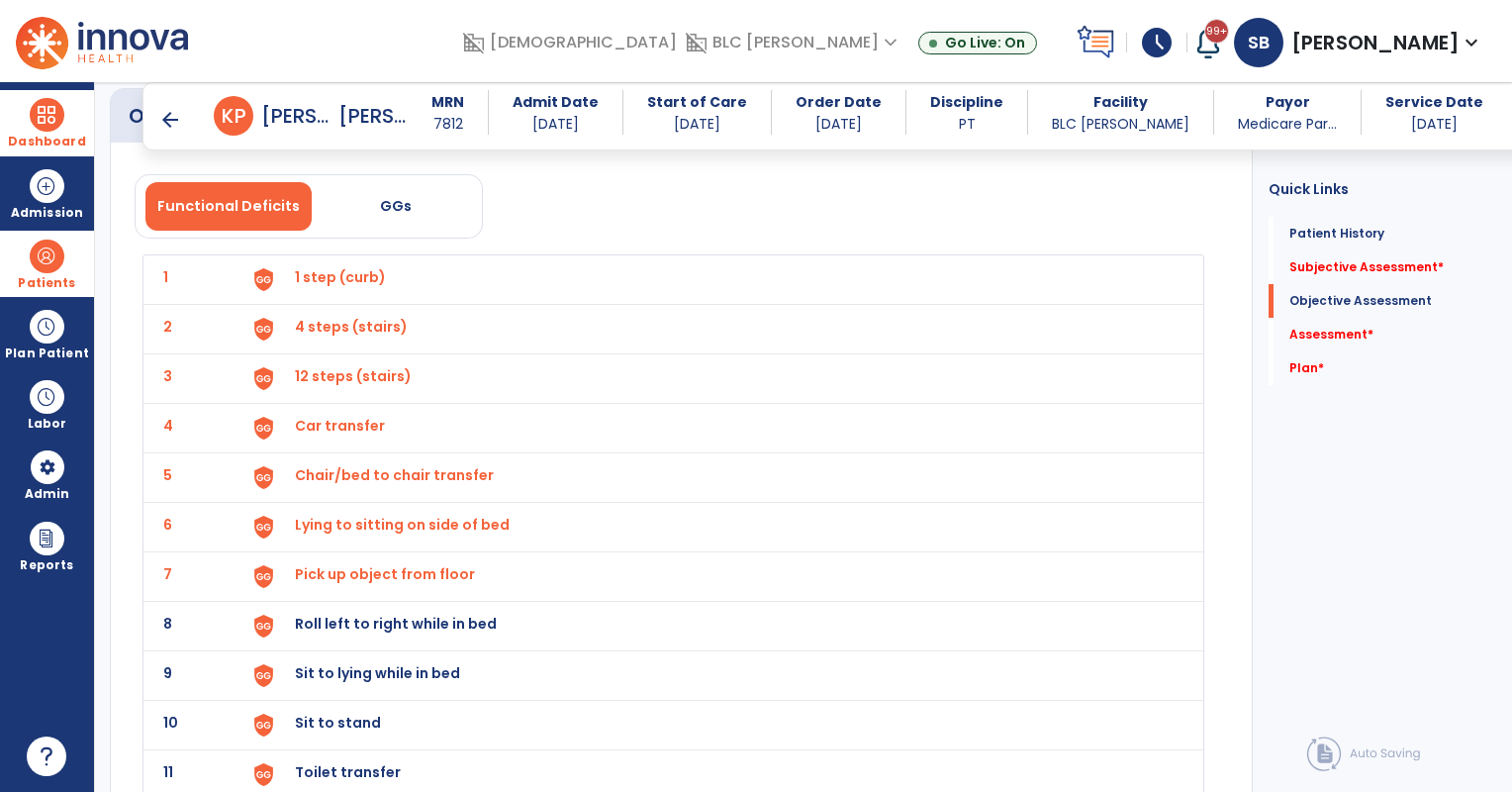 click on "Roll left to right while in bed" at bounding box center (340, 277) 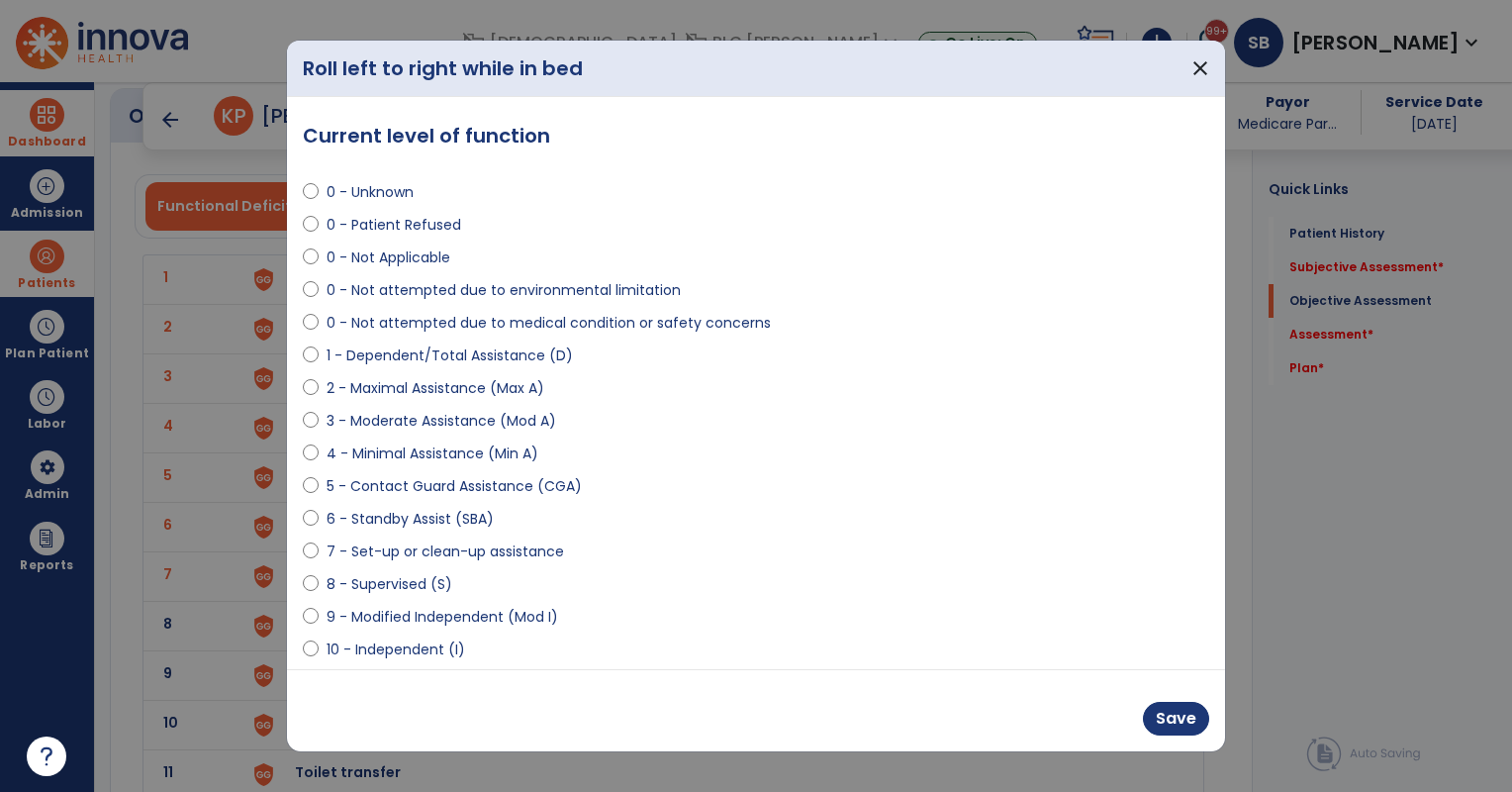 select on "**********" 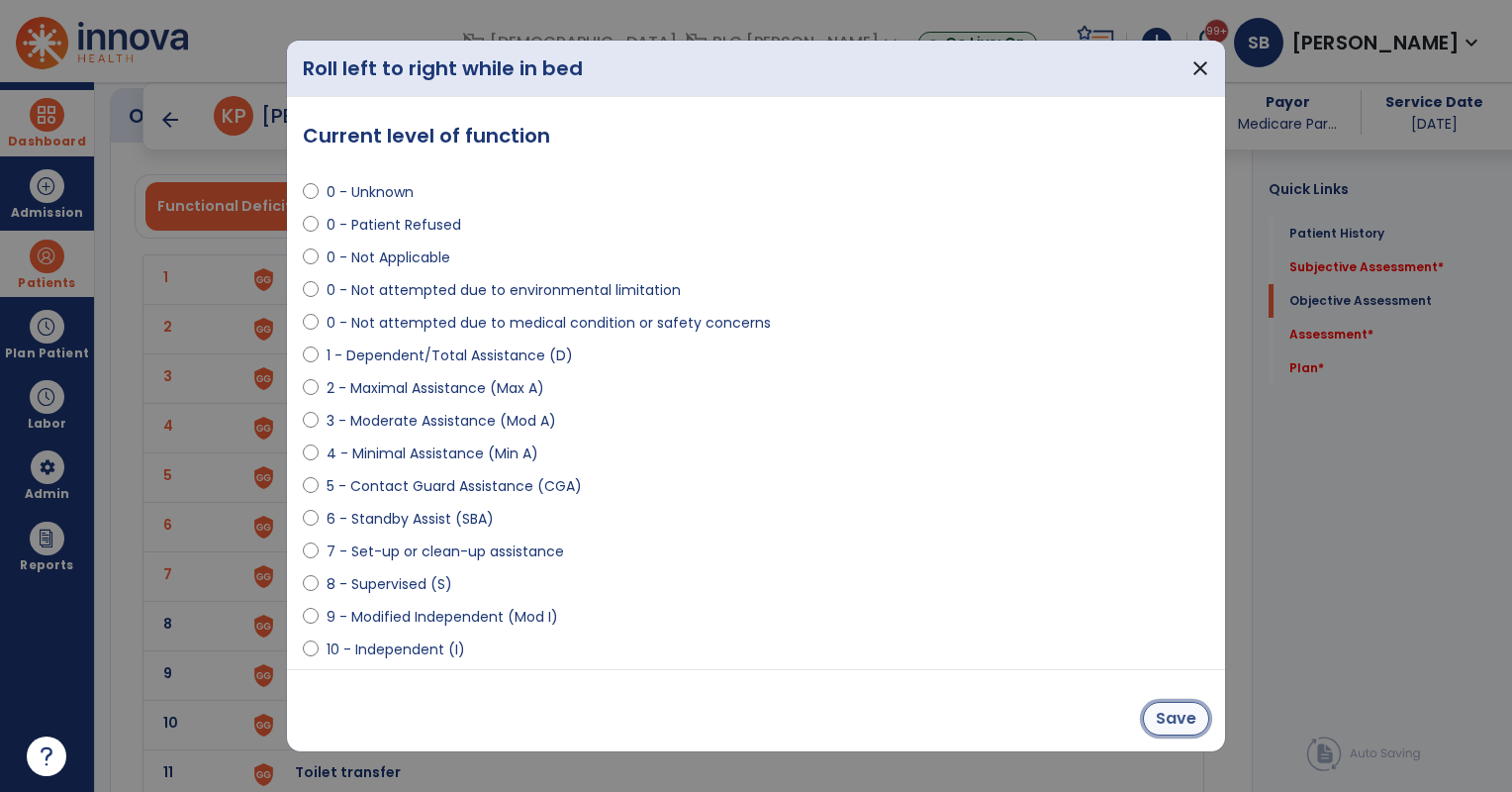 click on "Save" at bounding box center (1176, 719) 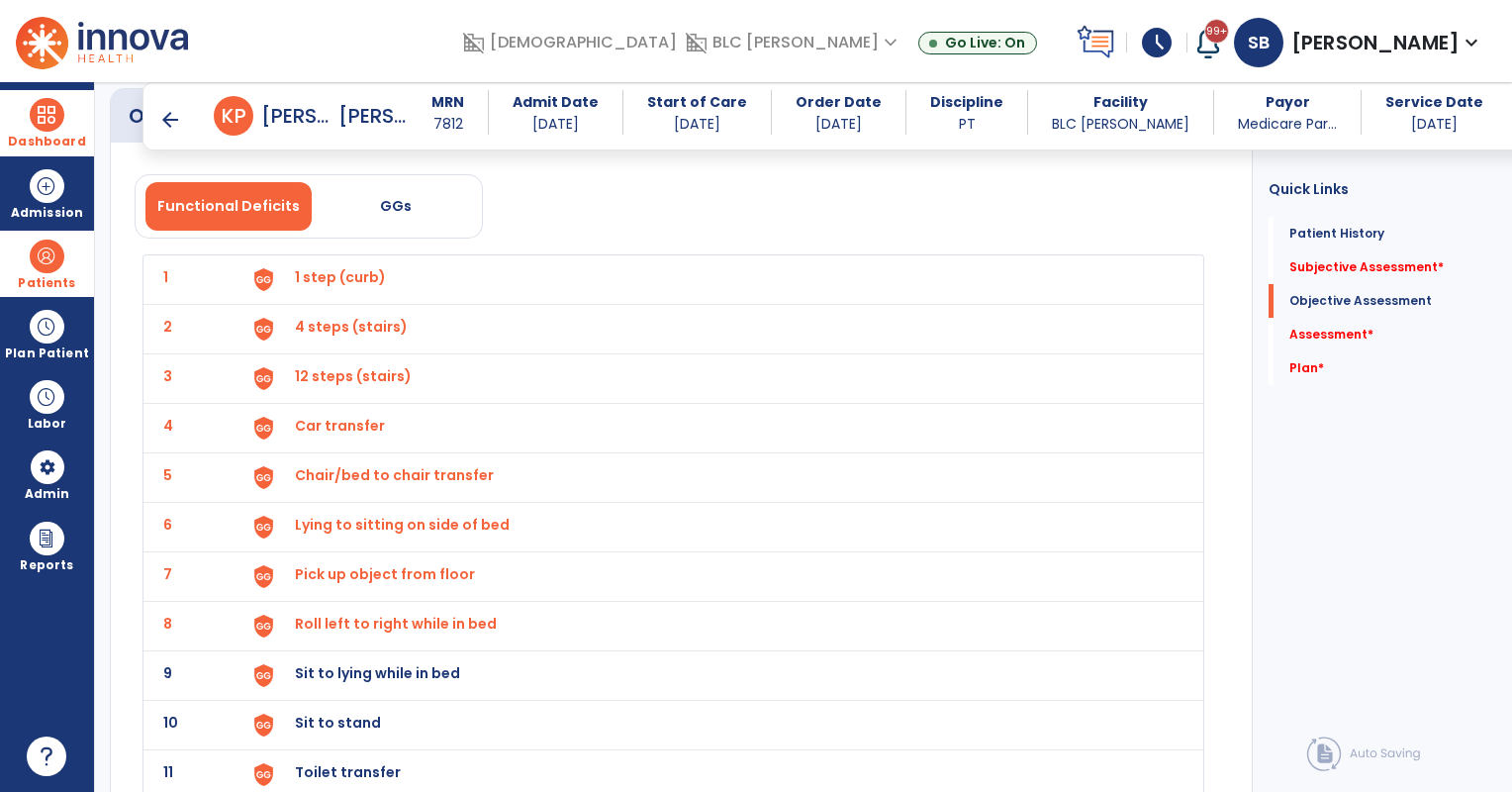 click on "Sit to lying while in bed" at bounding box center (340, 277) 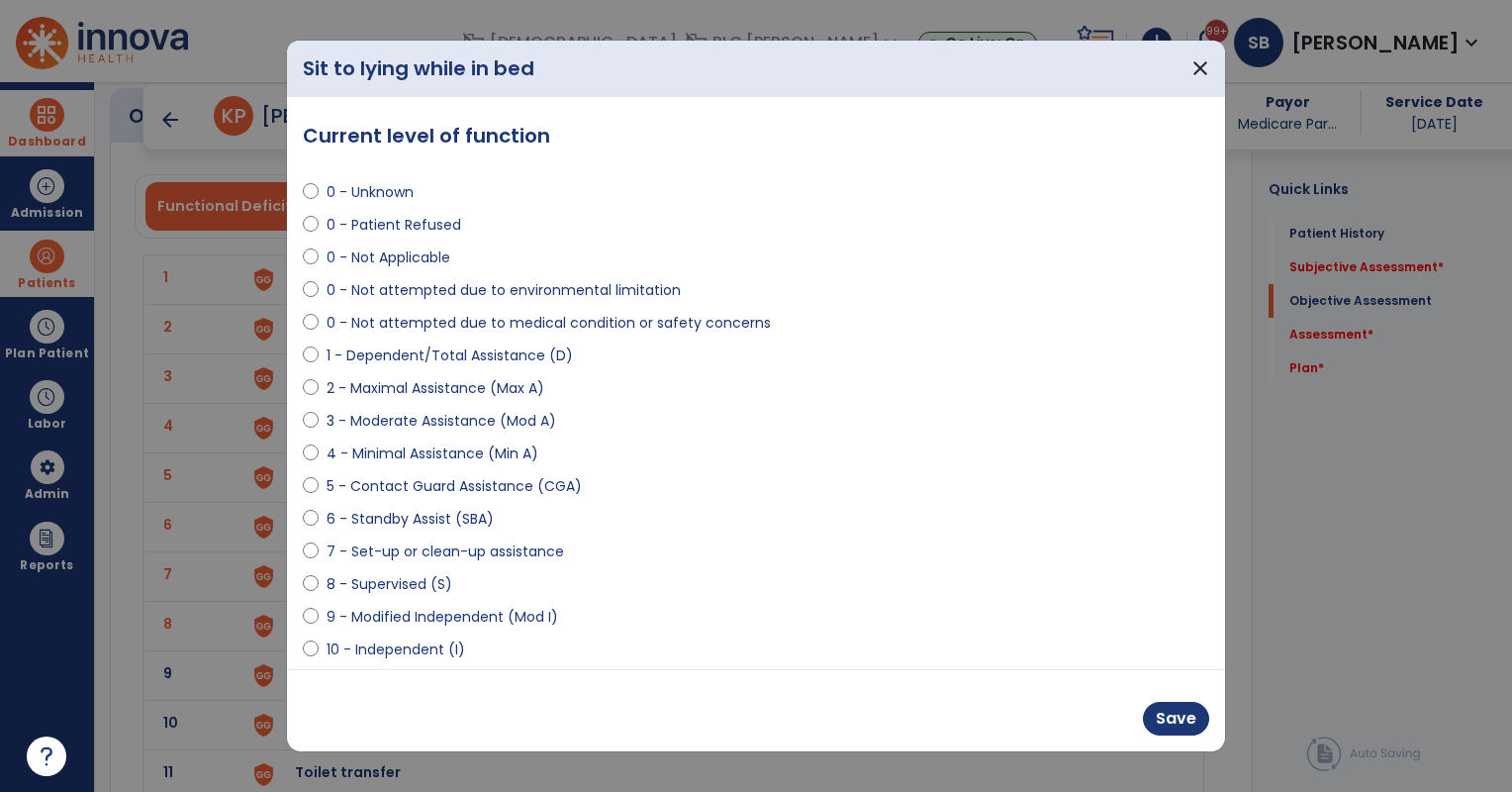 select on "**********" 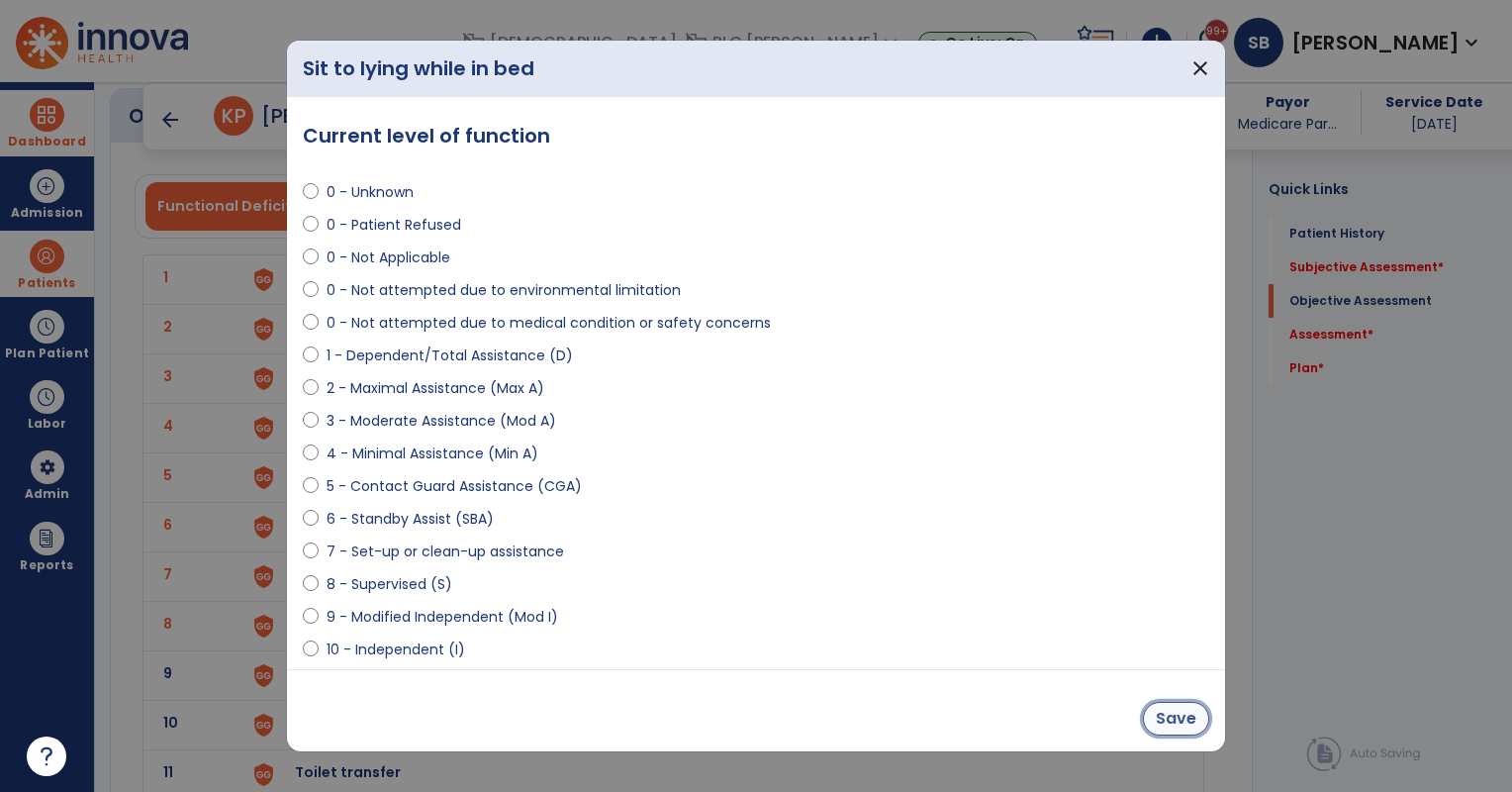 click on "Save" at bounding box center [1176, 719] 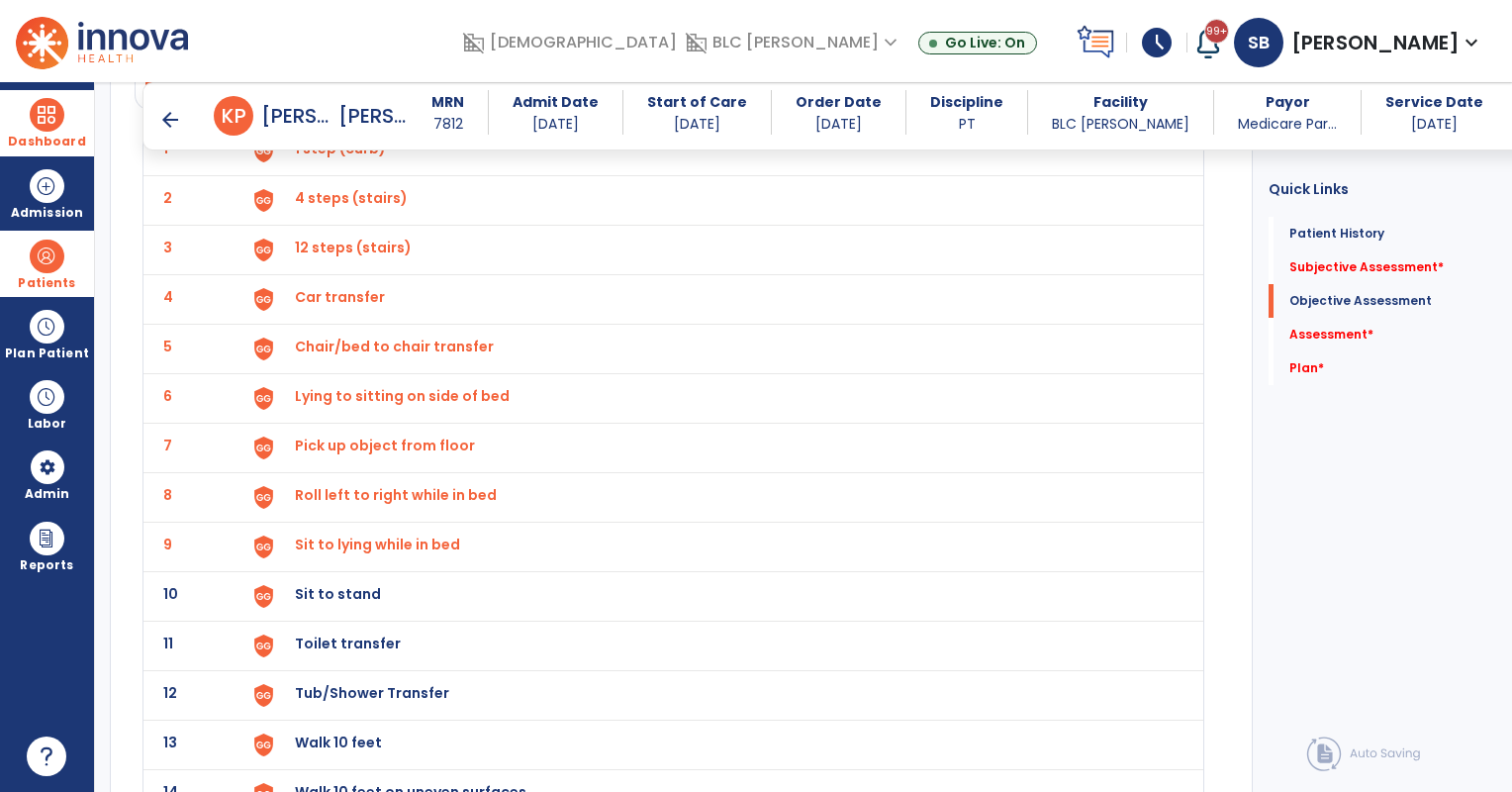scroll, scrollTop: 2805, scrollLeft: 0, axis: vertical 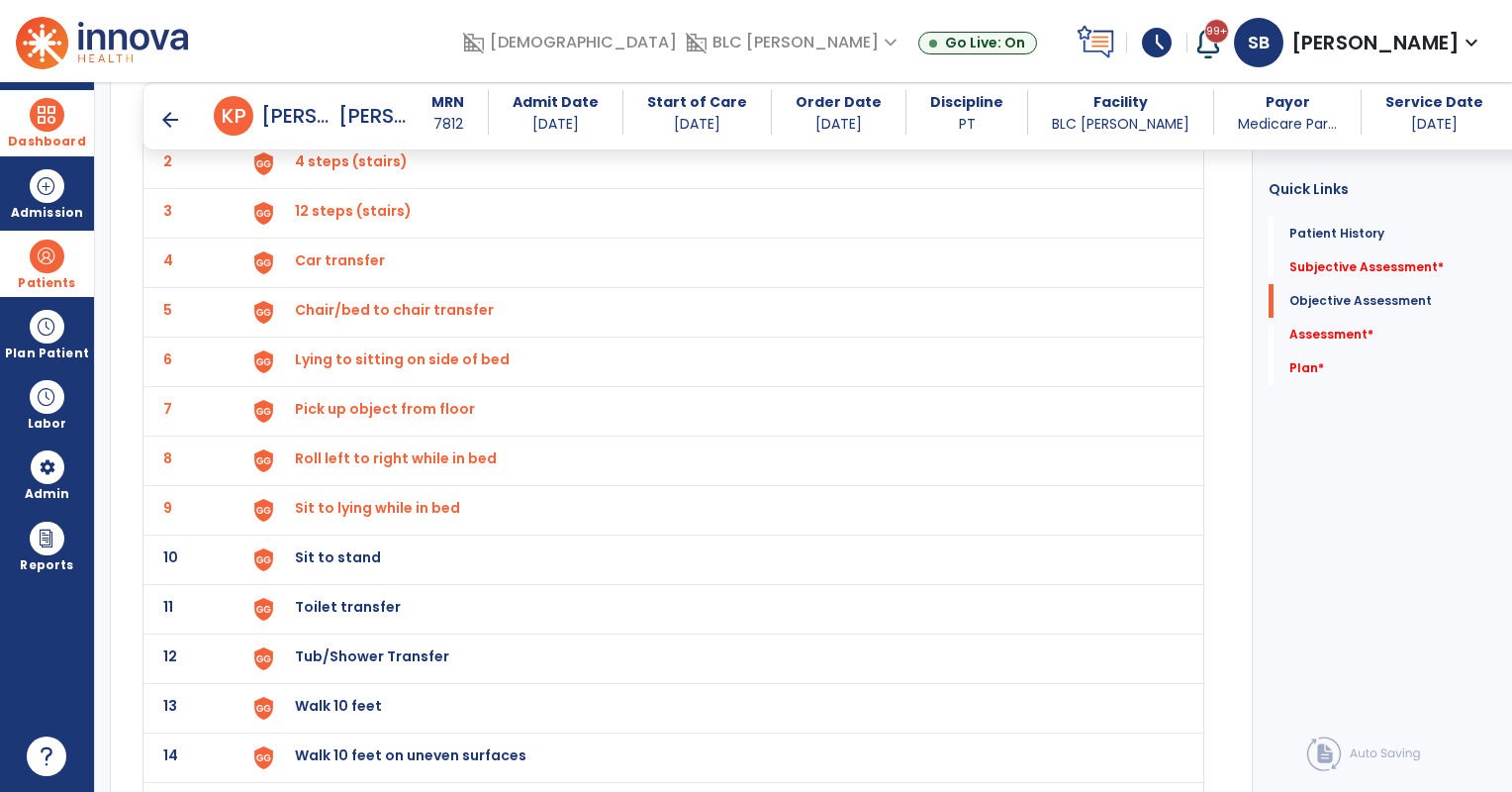click on "Sit to stand" at bounding box center [340, 112] 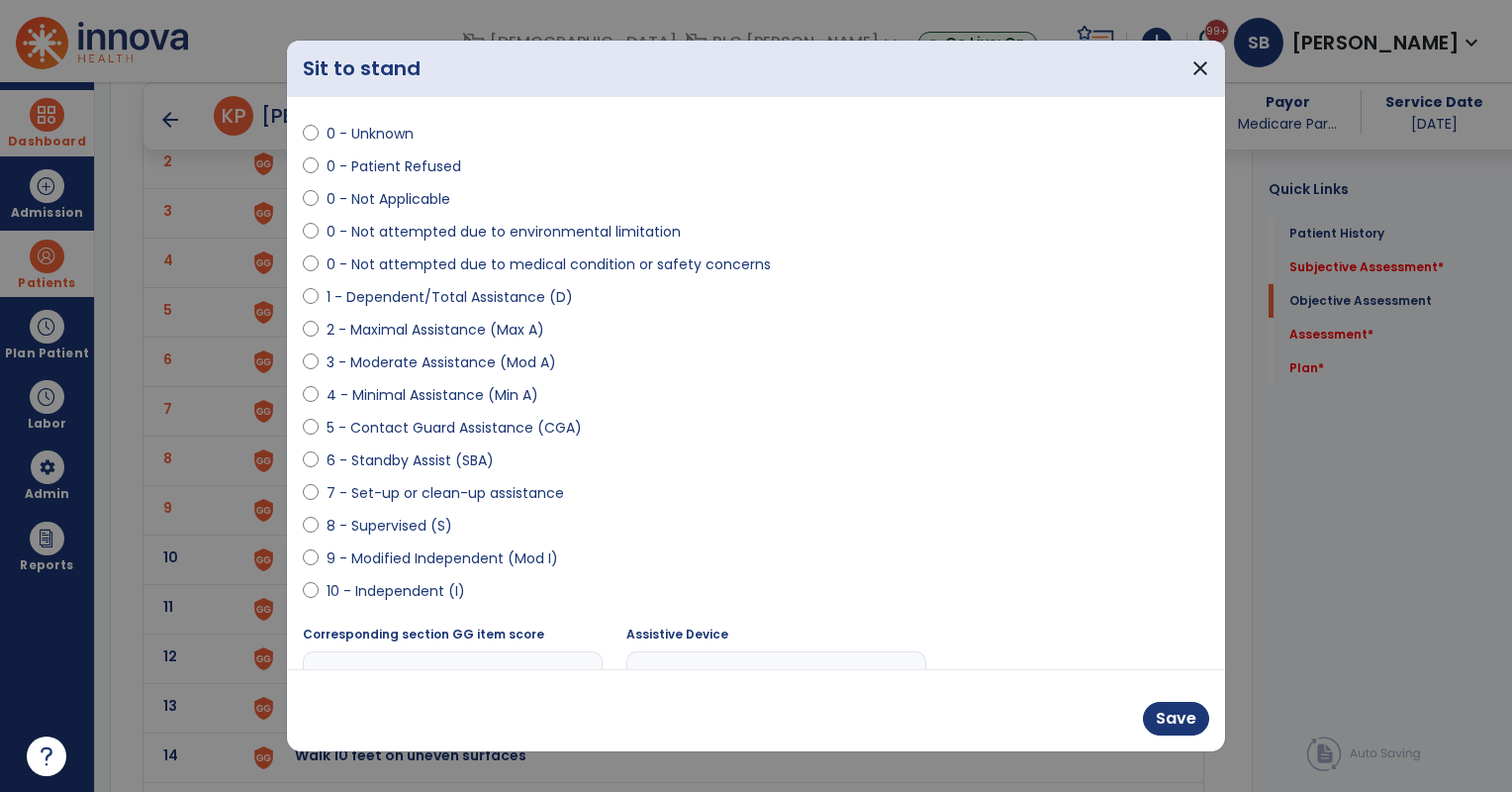 scroll, scrollTop: 110, scrollLeft: 0, axis: vertical 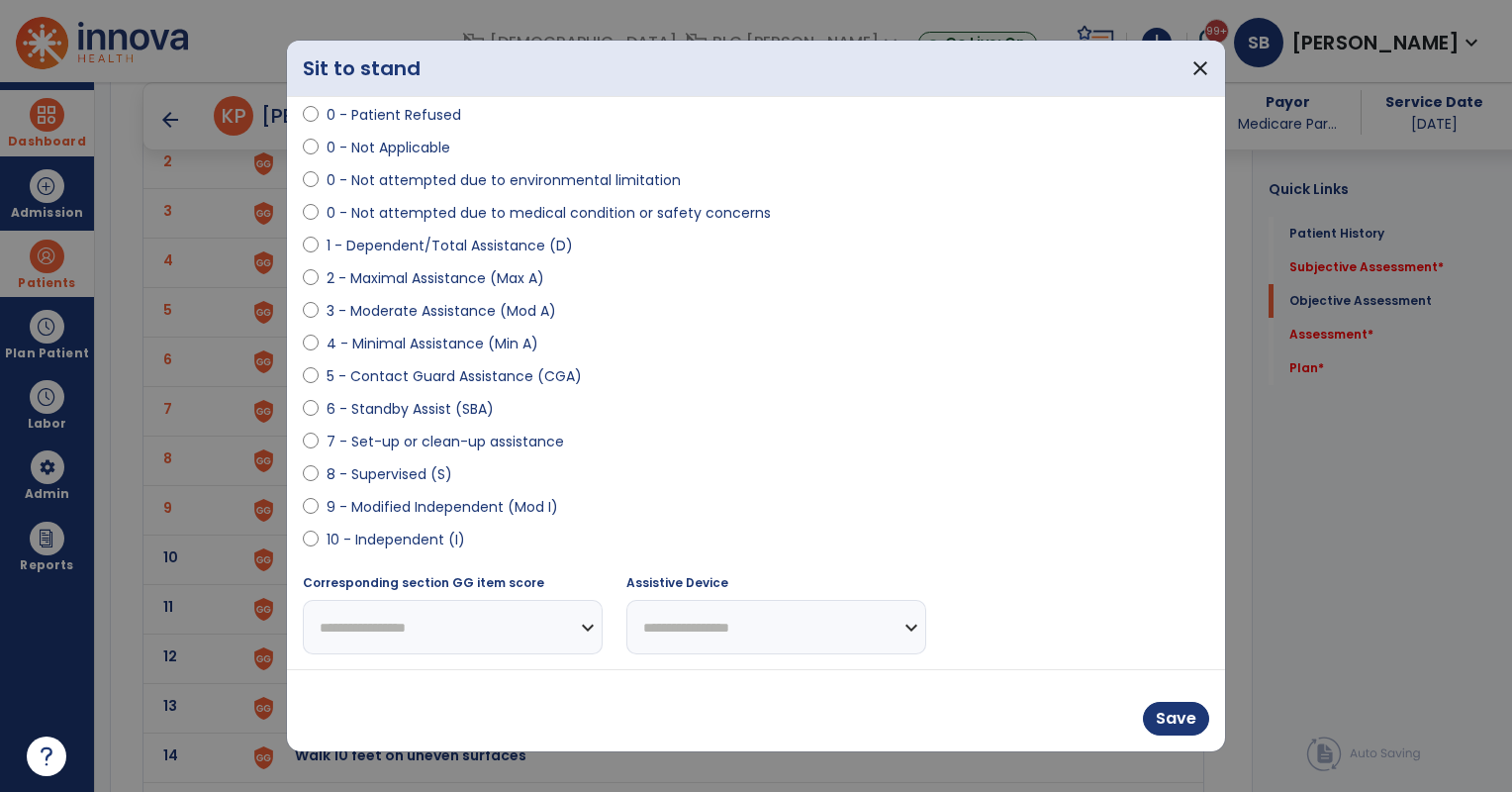 select on "**********" 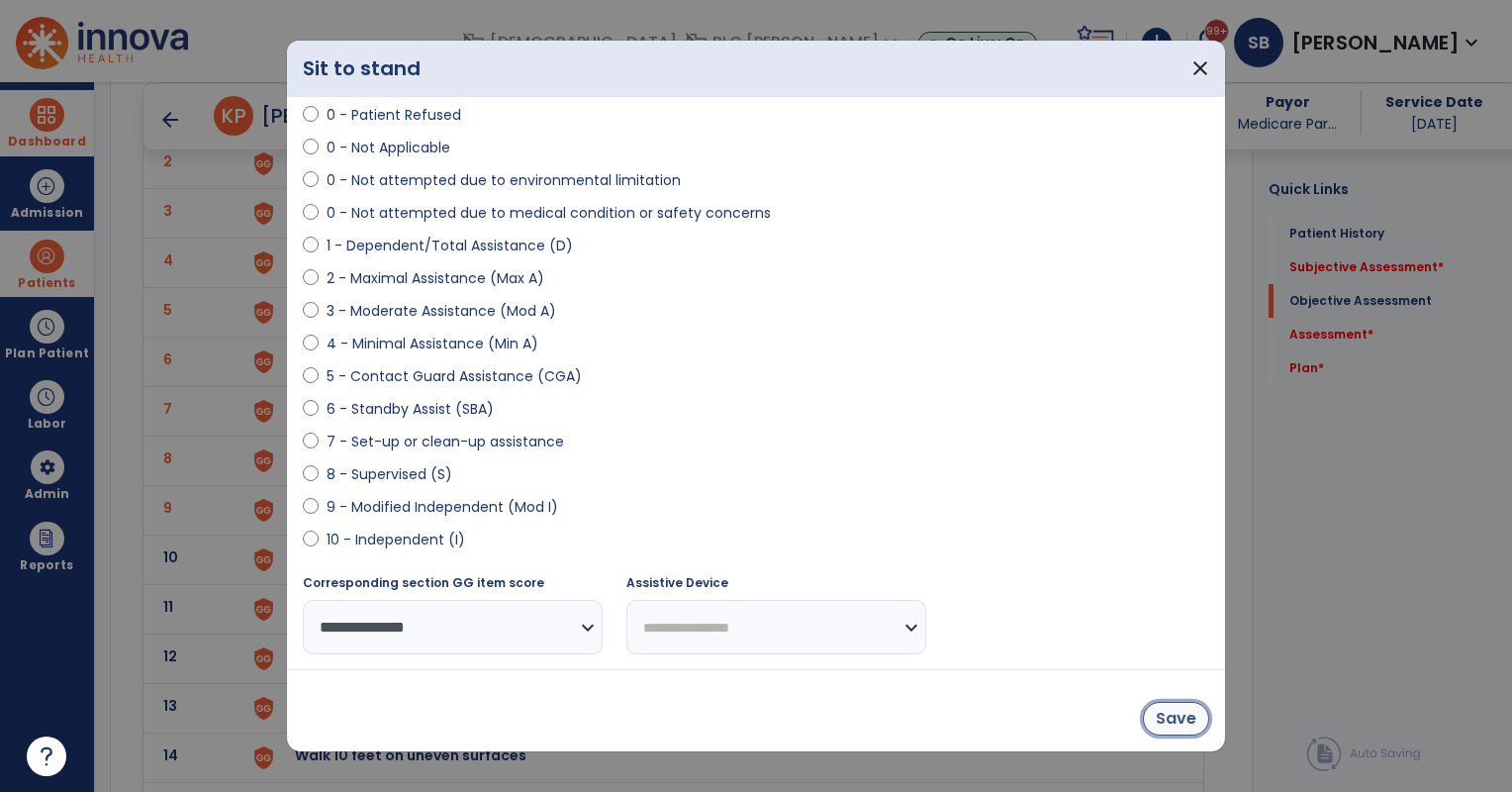 click on "Save" at bounding box center [1176, 719] 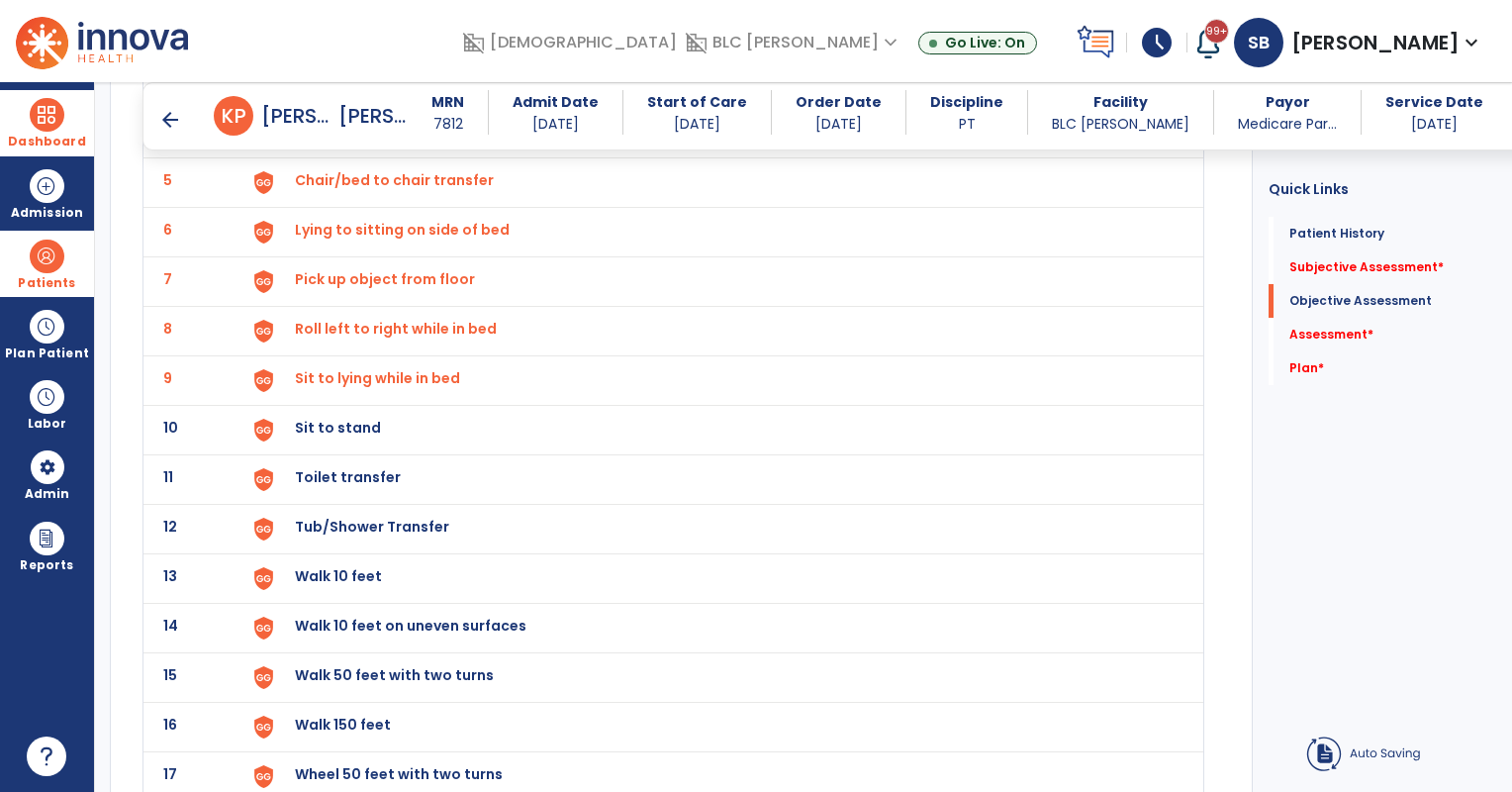 scroll, scrollTop: 2970, scrollLeft: 0, axis: vertical 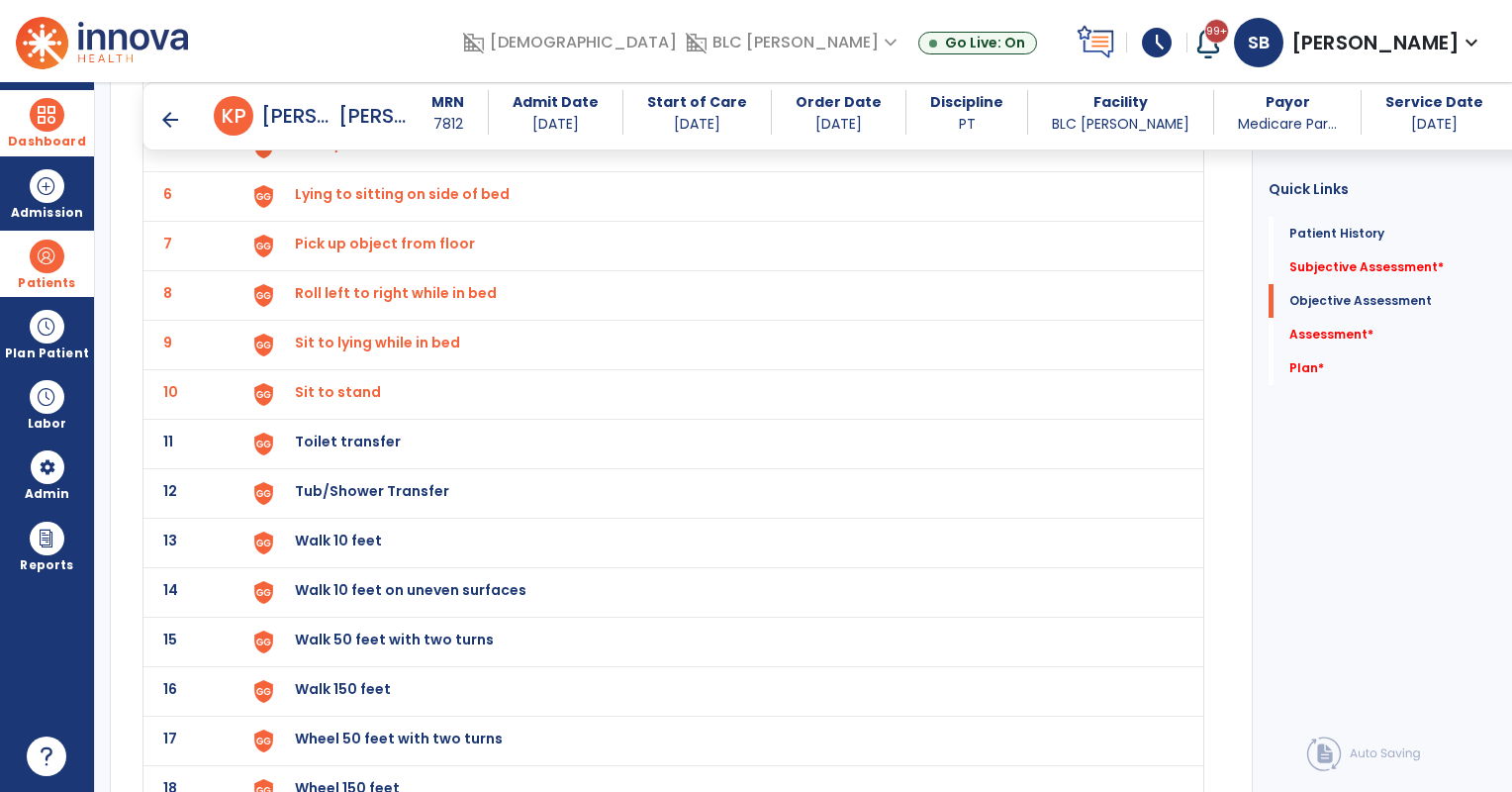 click on "Toilet transfer" at bounding box center [340, -53] 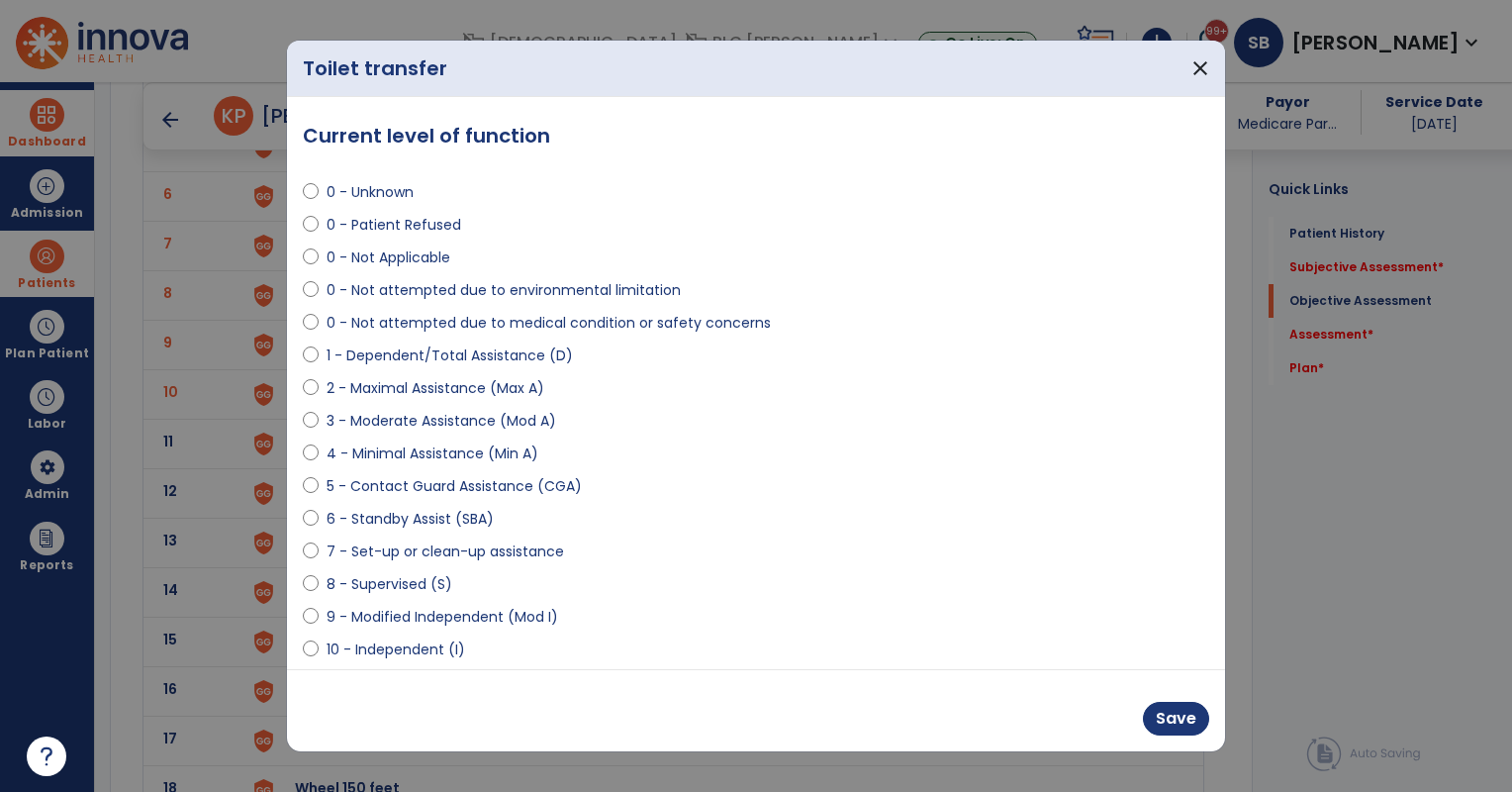 select on "**********" 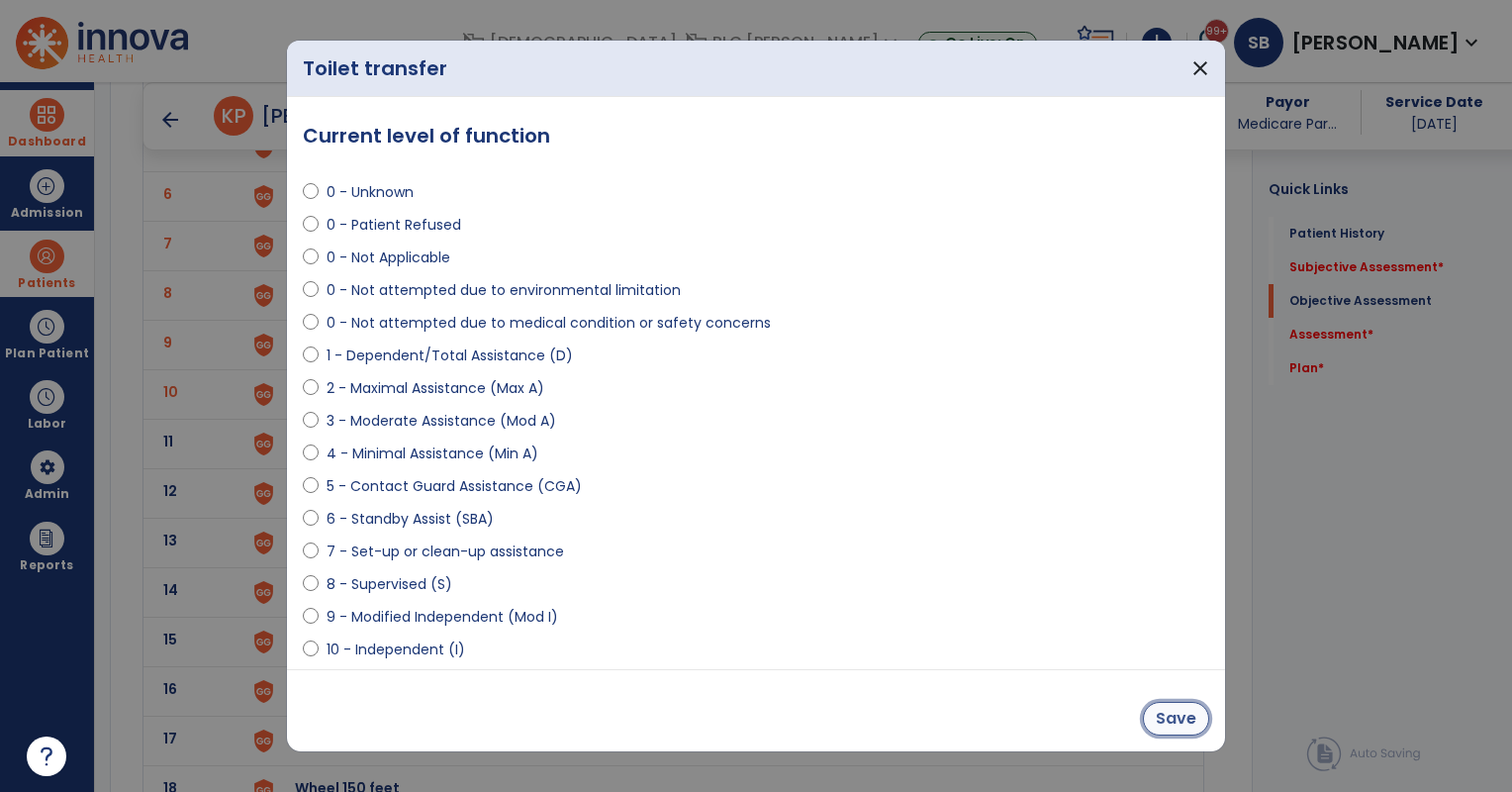 click on "Save" at bounding box center (1176, 719) 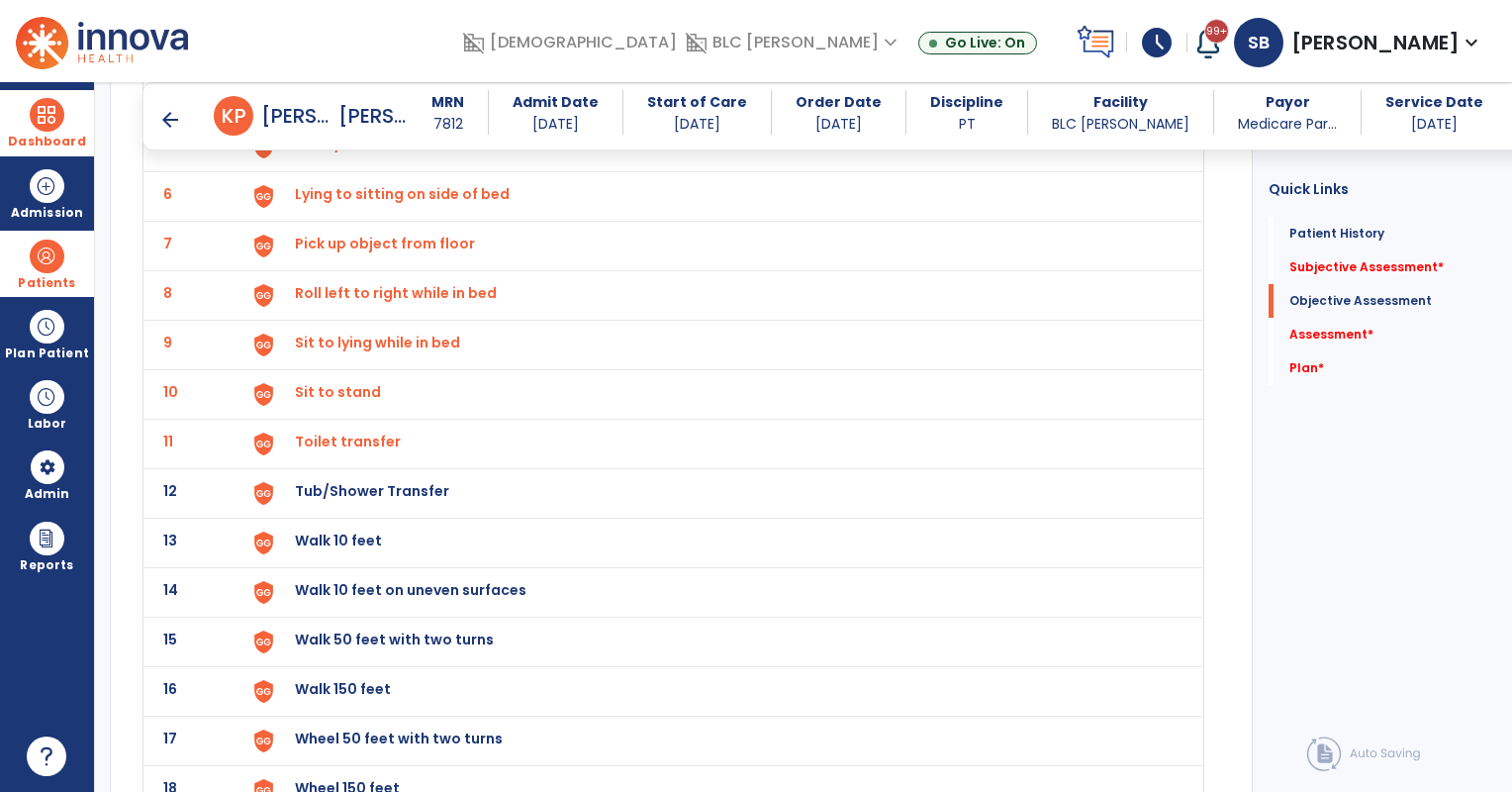 click on "Tub/Shower Transfer" at bounding box center (340, -53) 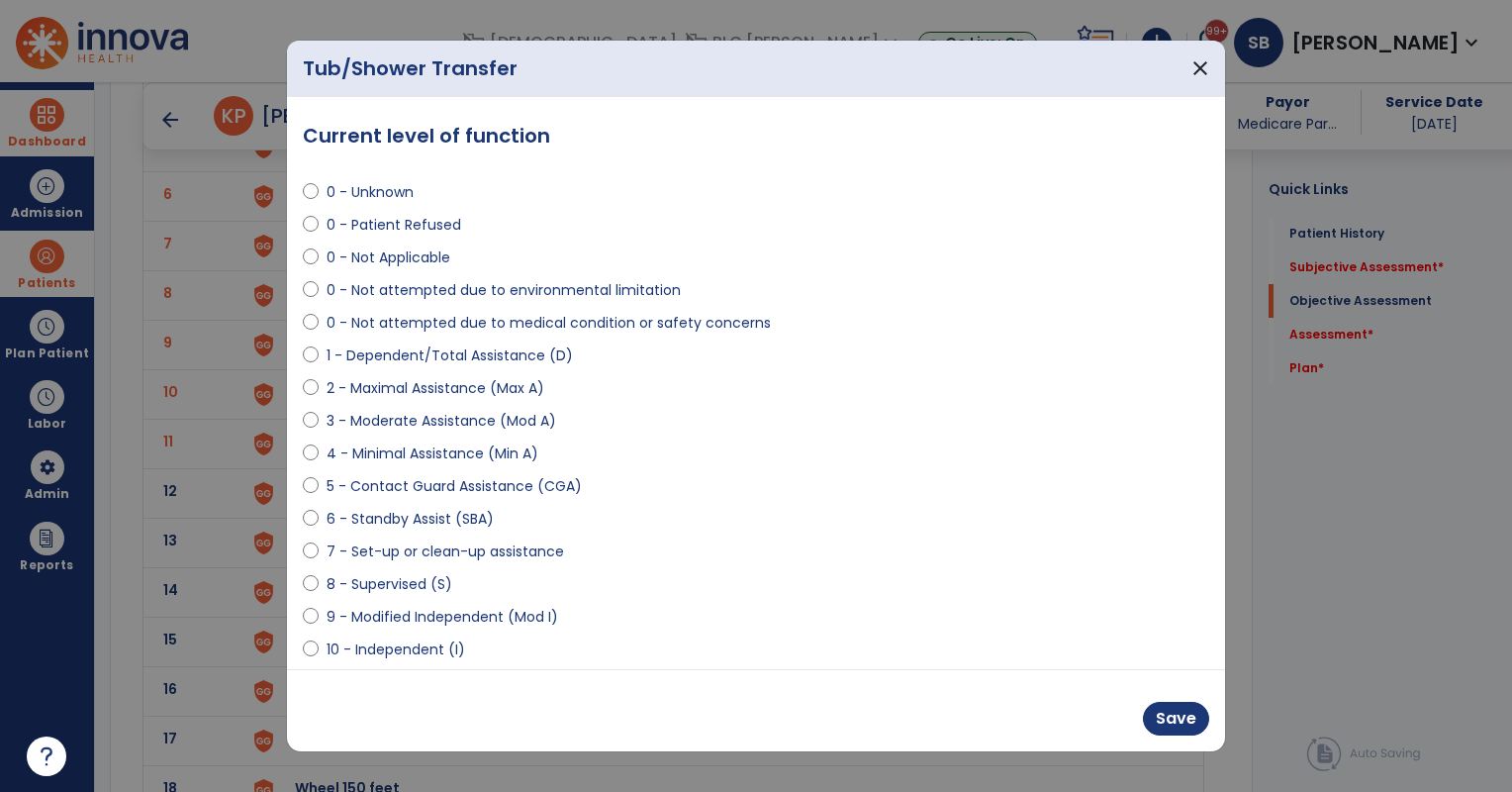 select on "**********" 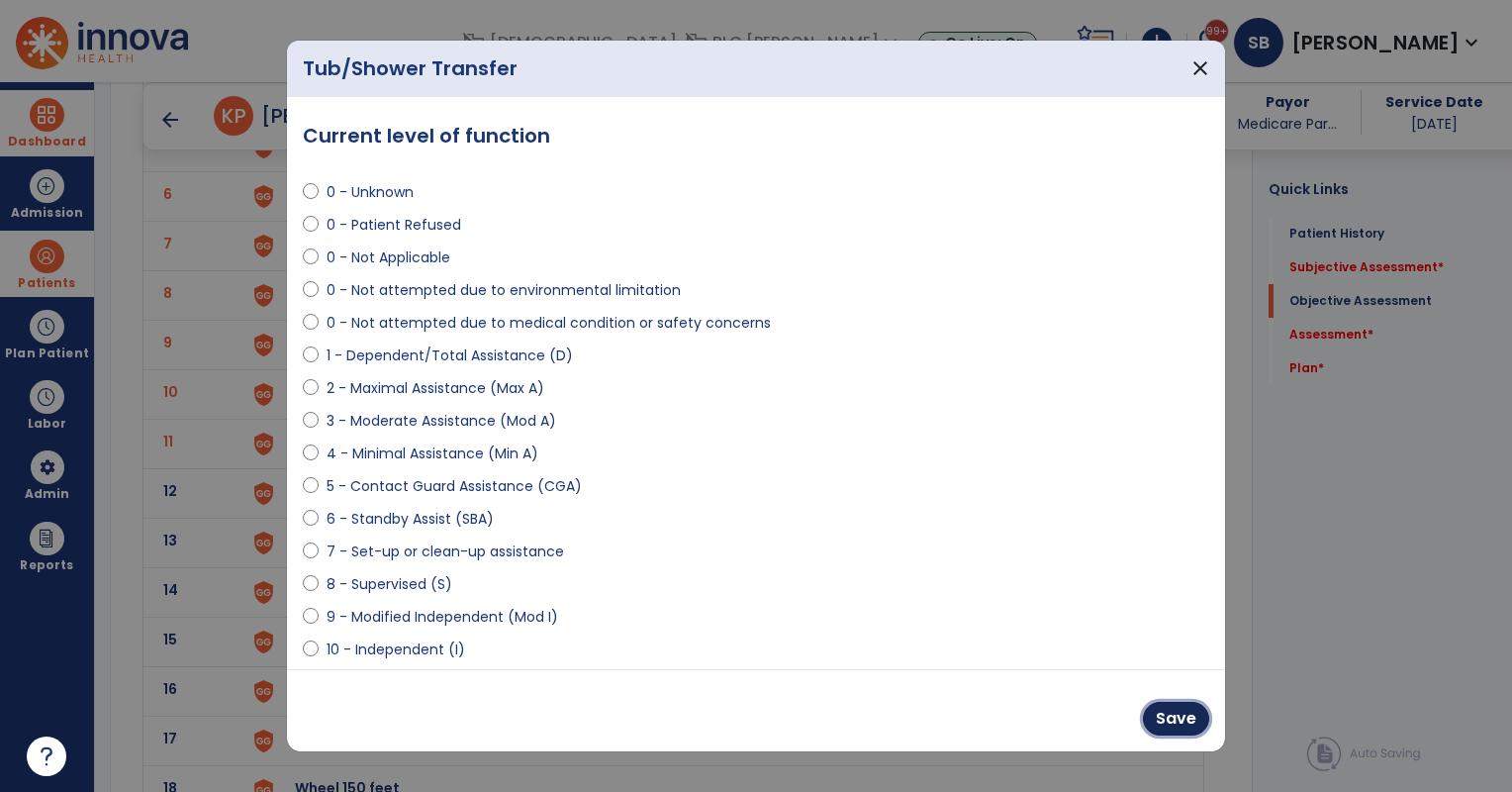 drag, startPoint x: 1179, startPoint y: 724, endPoint x: 878, endPoint y: 640, distance: 312.5012 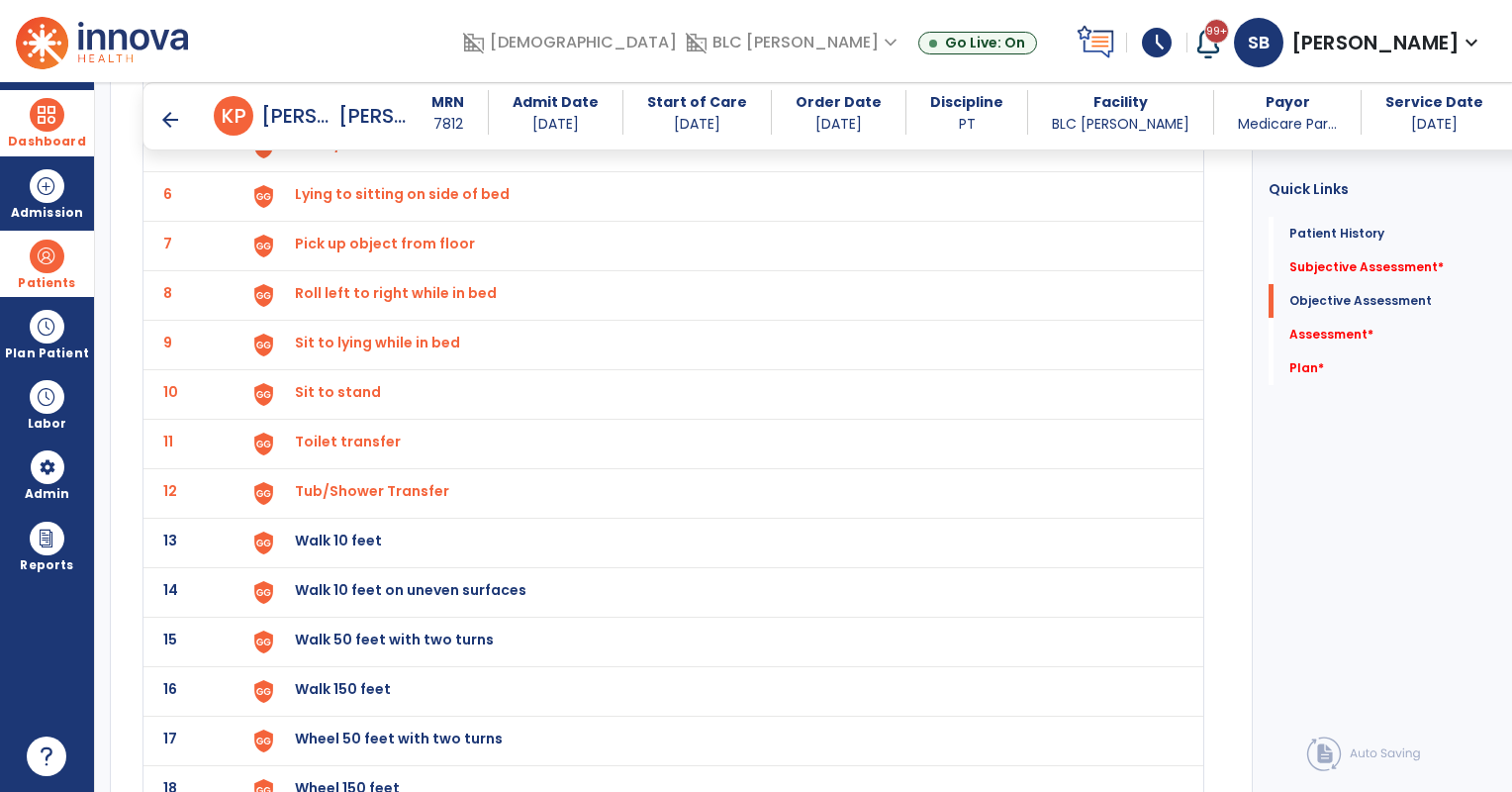 click on "Walk 10 feet" at bounding box center (340, -53) 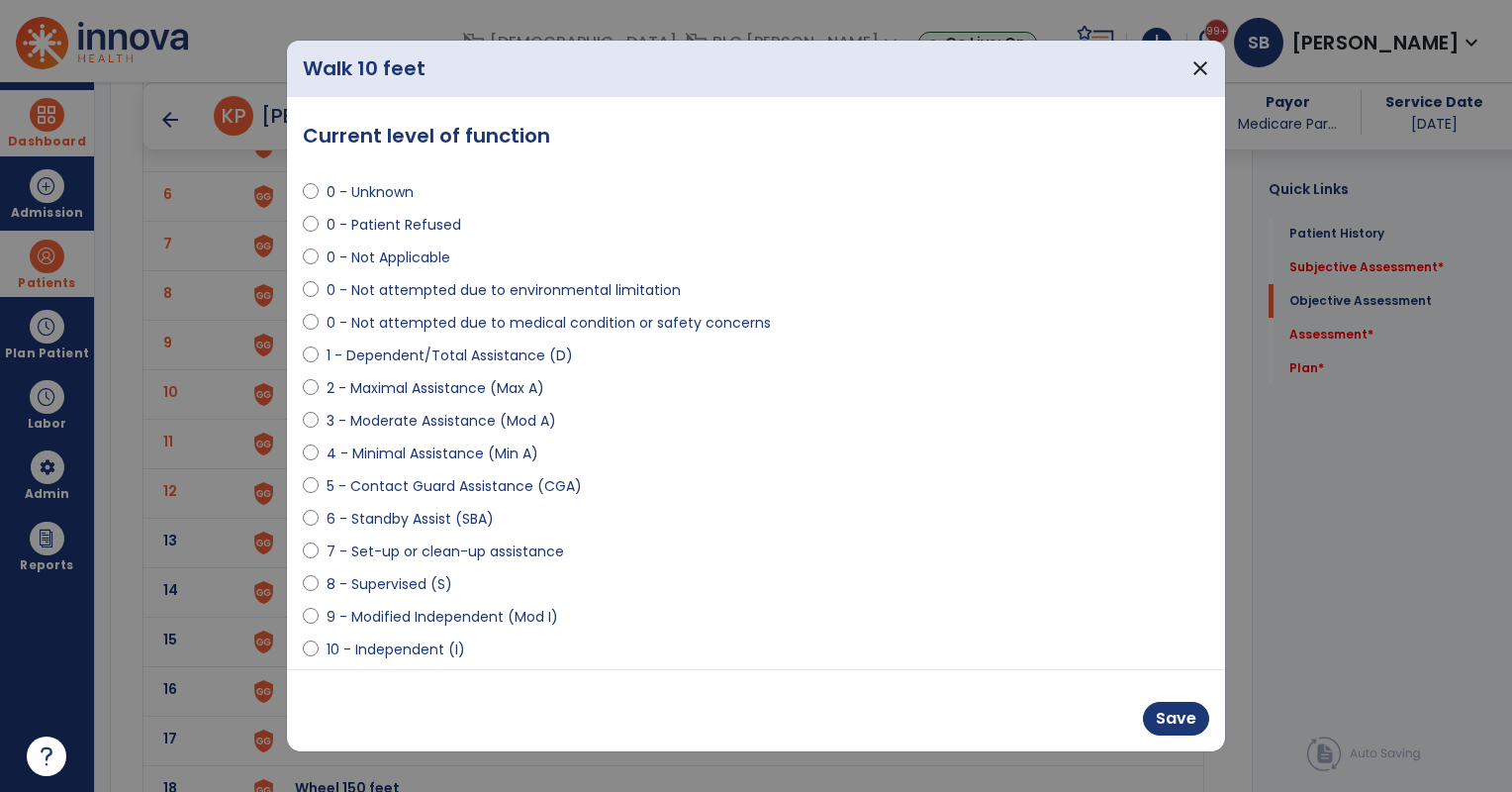 select on "**********" 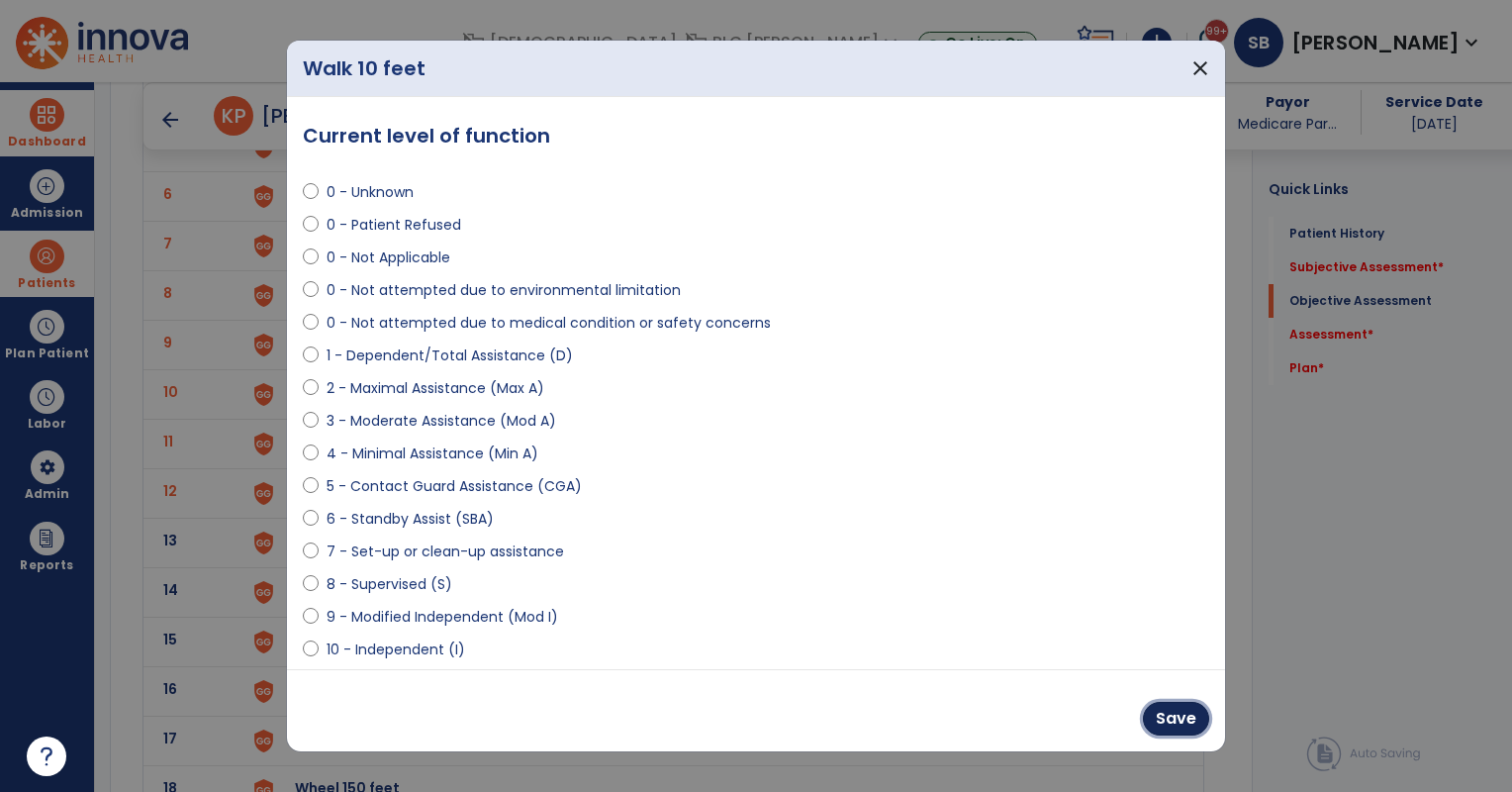 drag, startPoint x: 1175, startPoint y: 720, endPoint x: 759, endPoint y: 645, distance: 422.7068 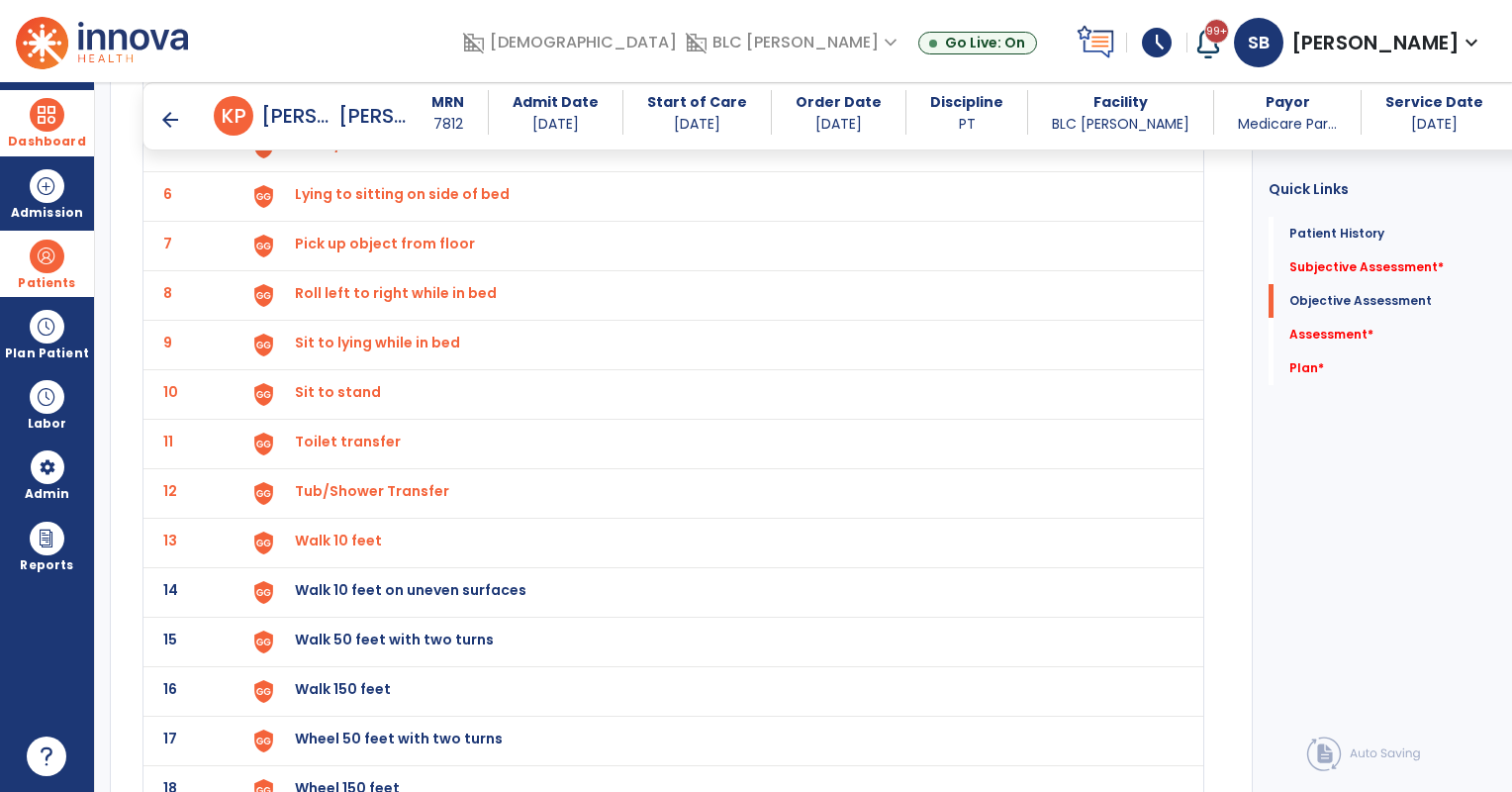 click on "Walk 10 feet on uneven surfaces" at bounding box center (340, -53) 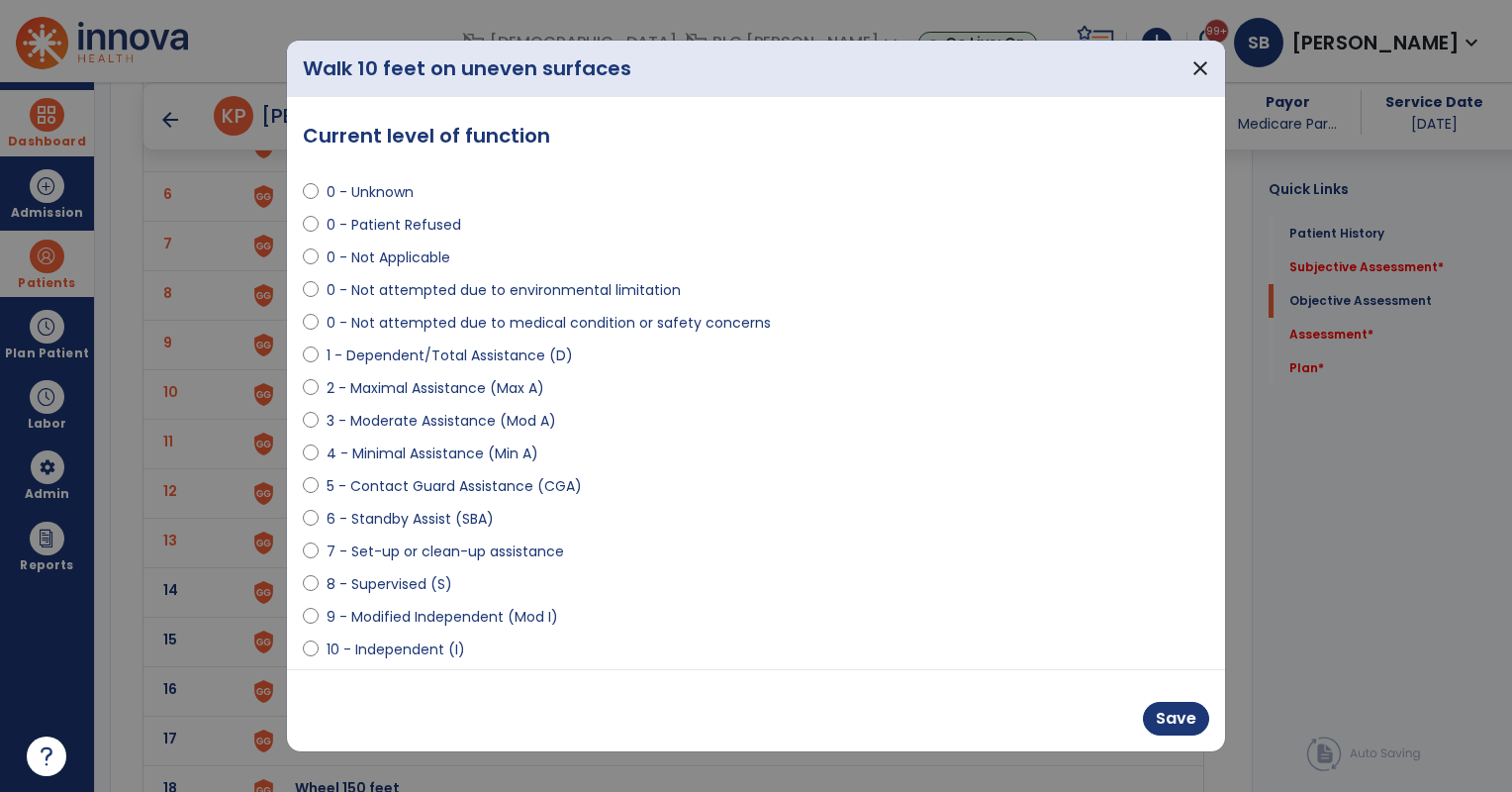 select on "**********" 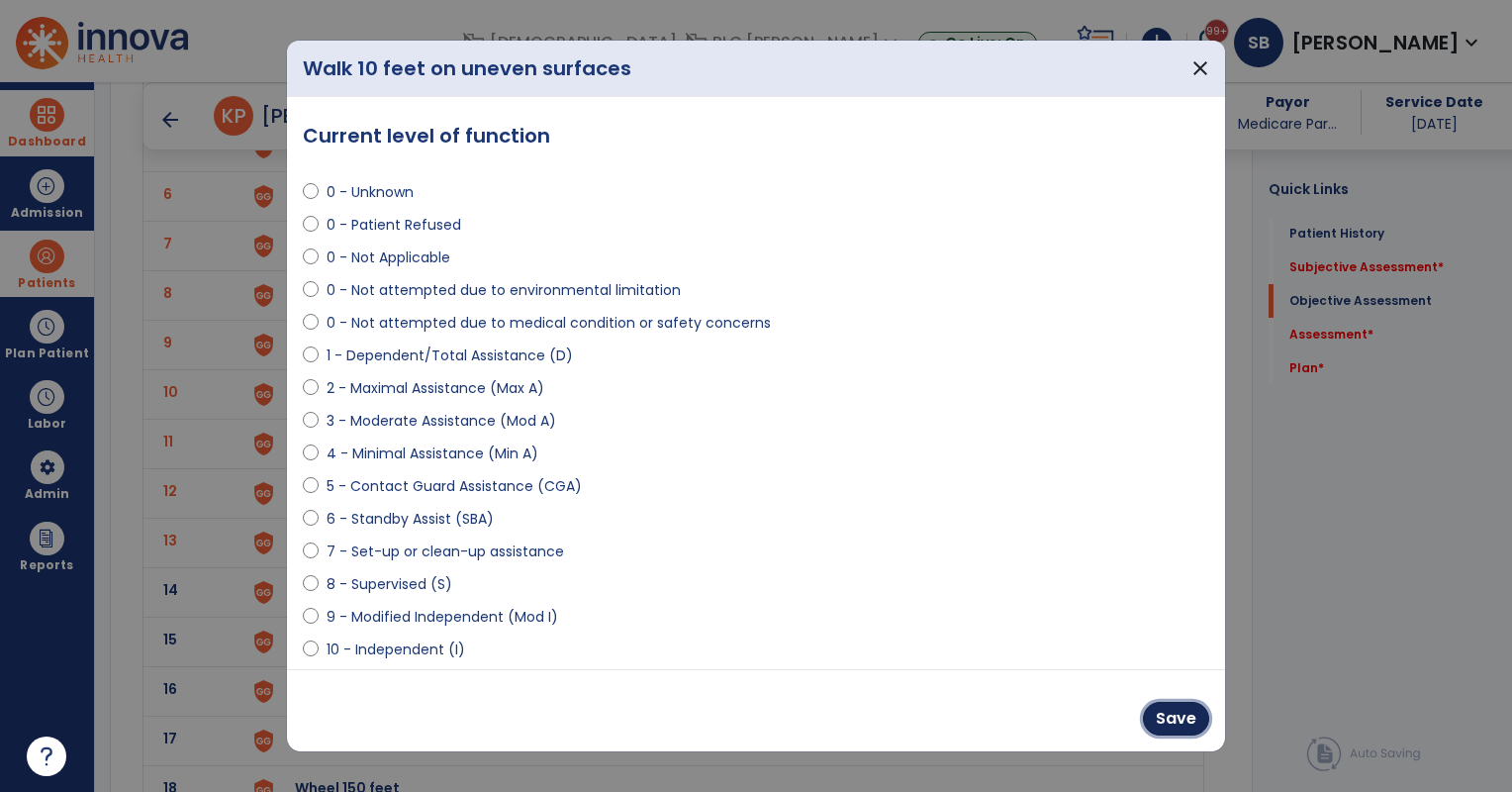 click on "Save" at bounding box center [1176, 719] 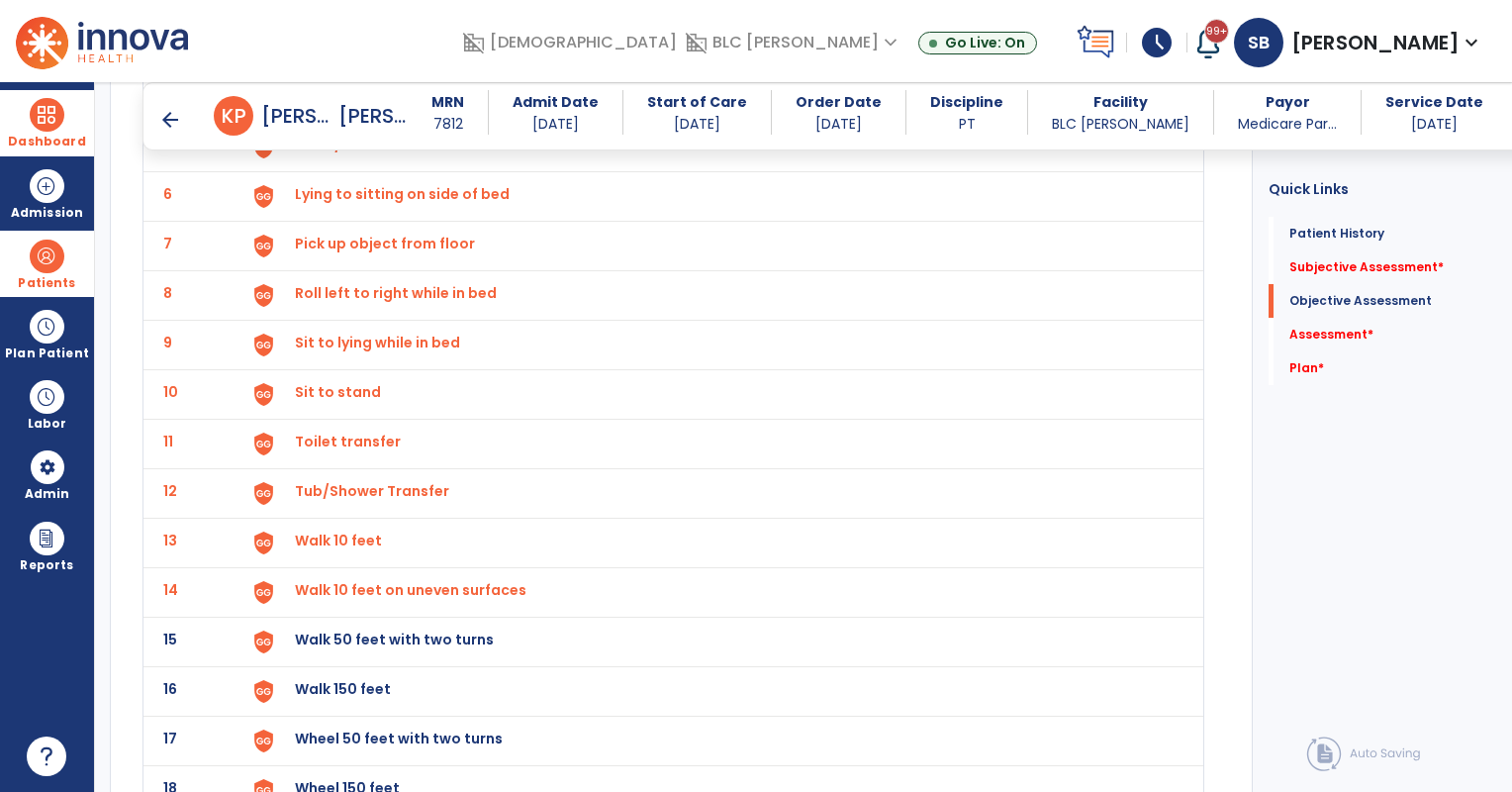 click on "Walk 50 feet with two turns" at bounding box center (340, -53) 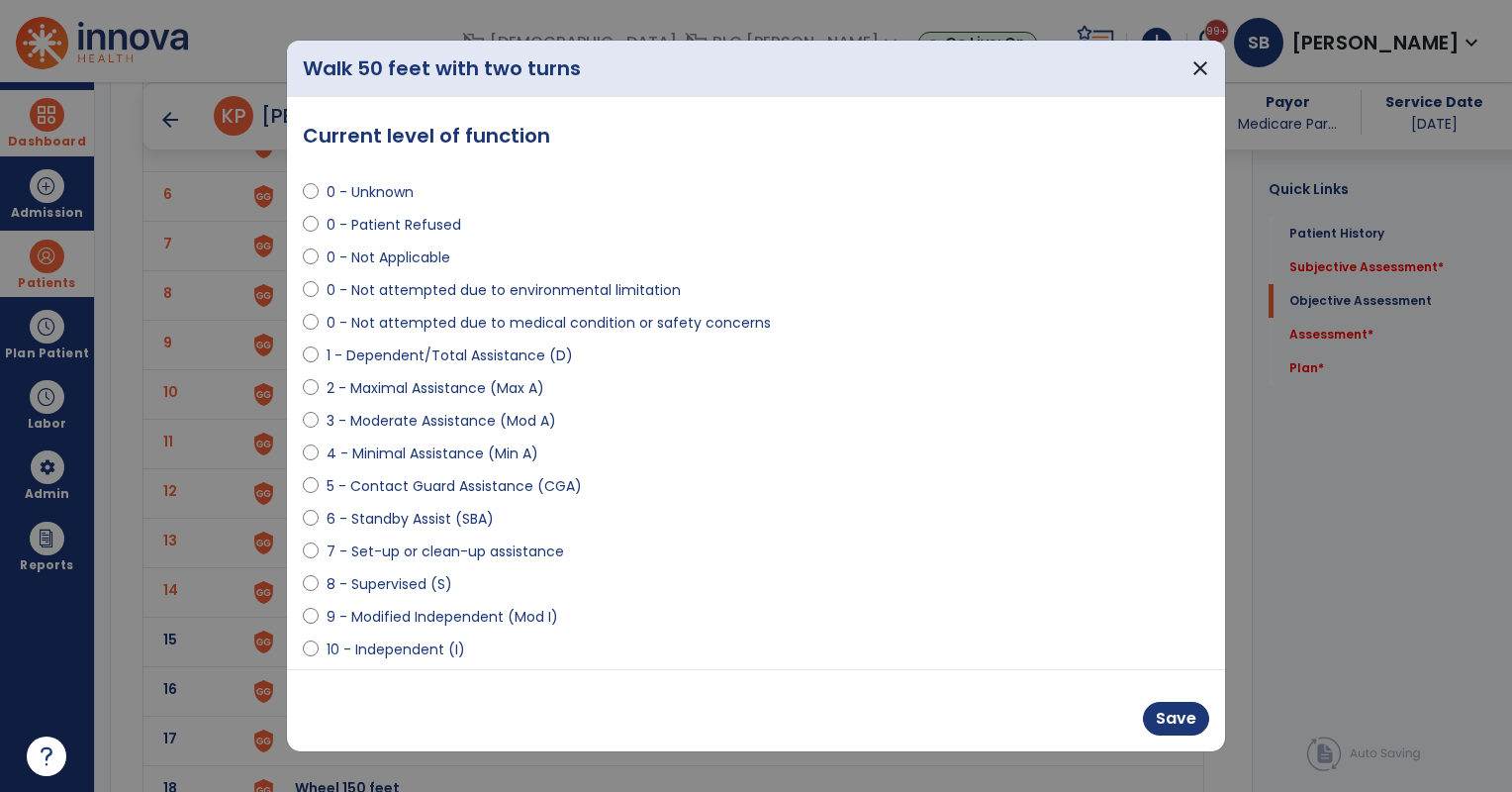 select on "**********" 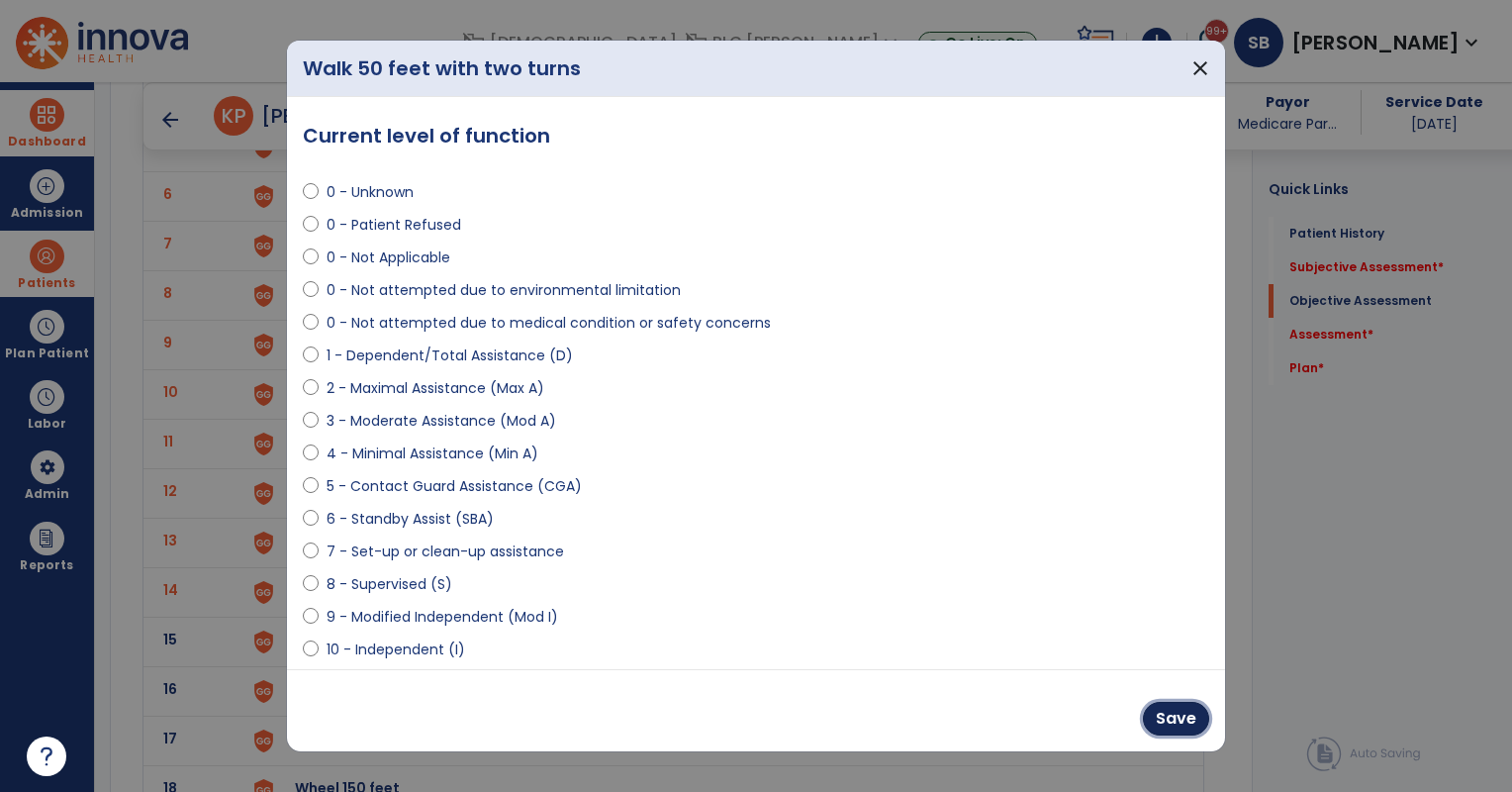 click on "Save" at bounding box center (1176, 719) 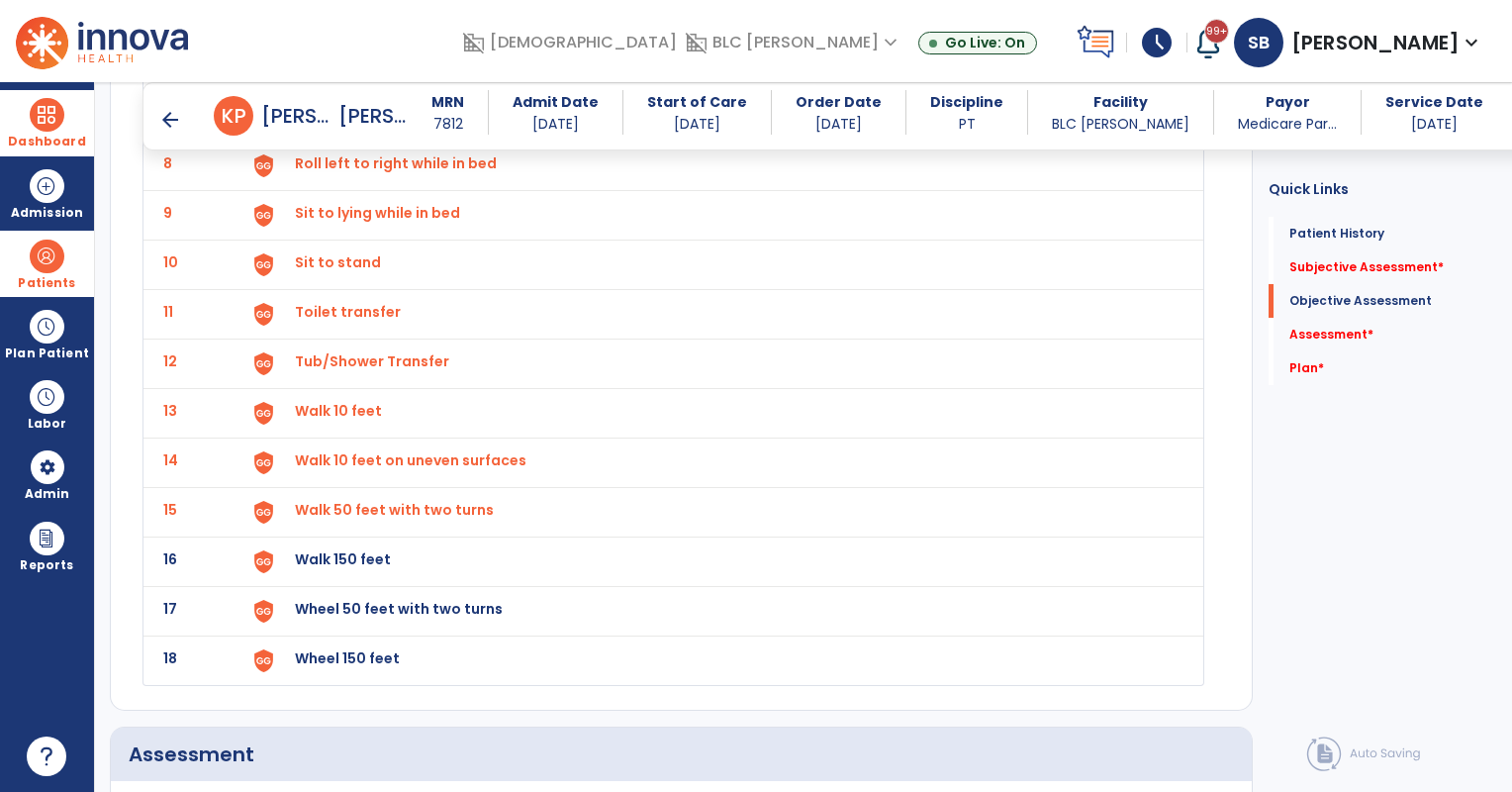 scroll, scrollTop: 3134, scrollLeft: 0, axis: vertical 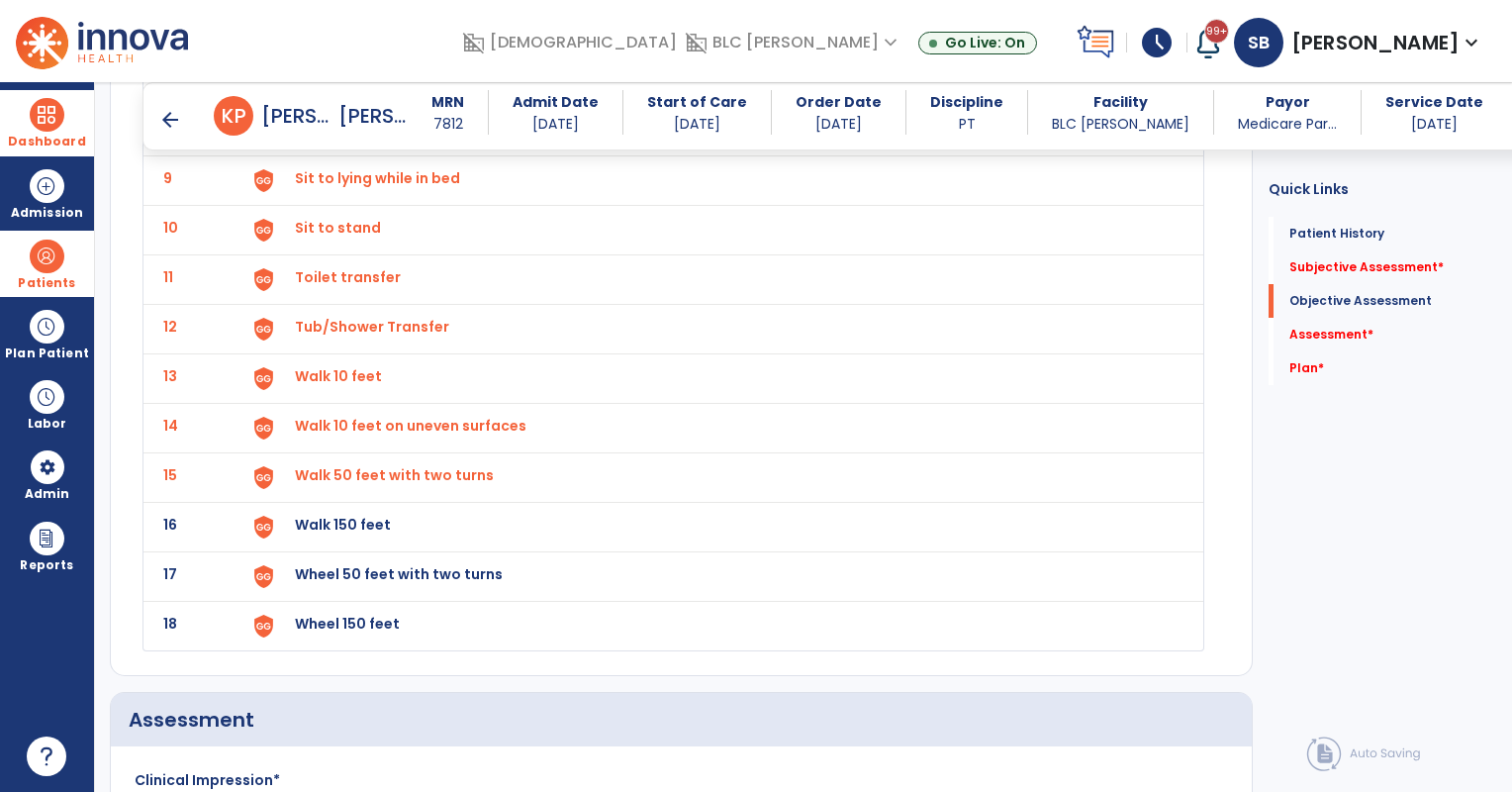 click on "Walk 150 feet" at bounding box center (340, -218) 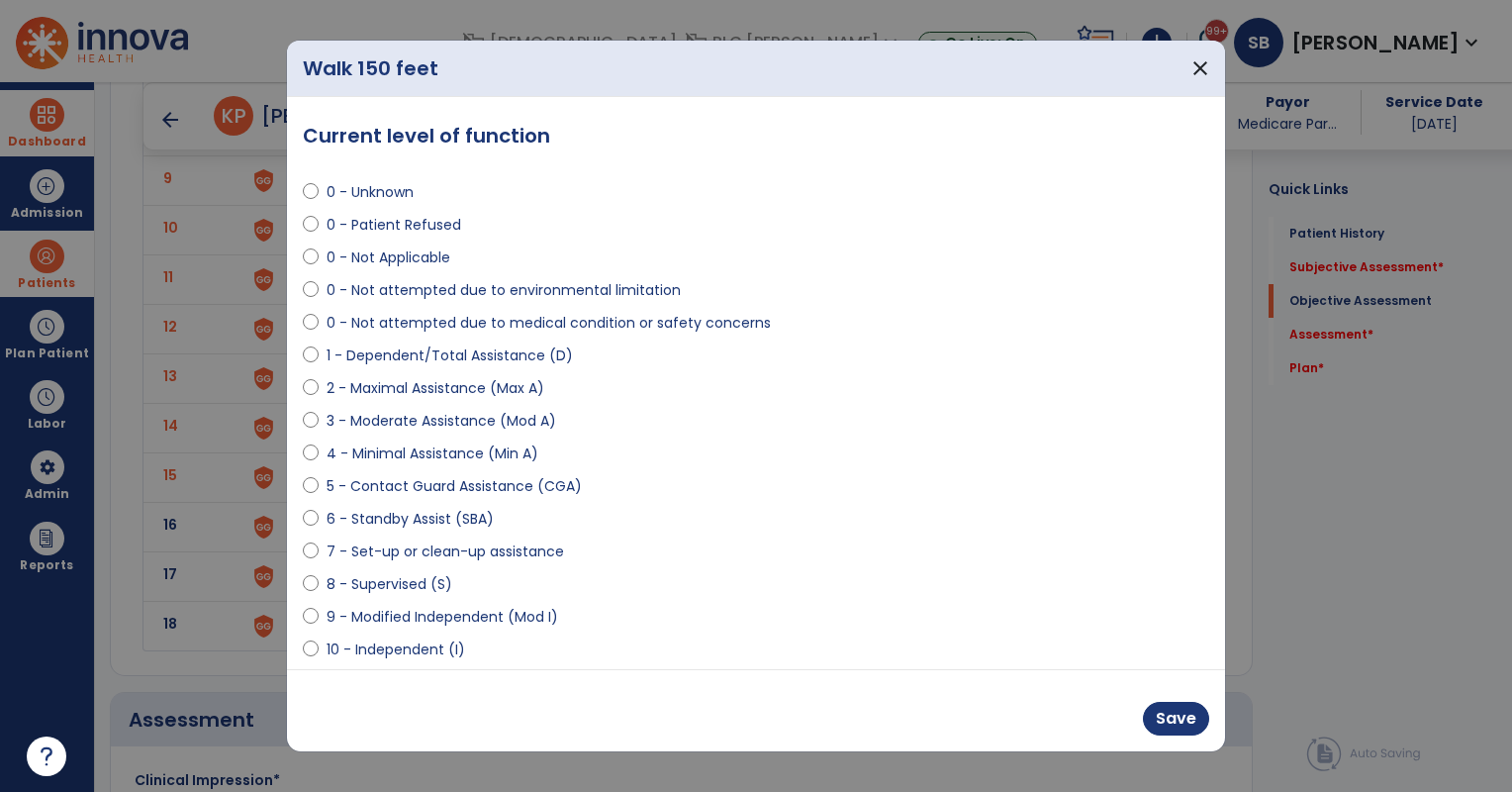 select on "**********" 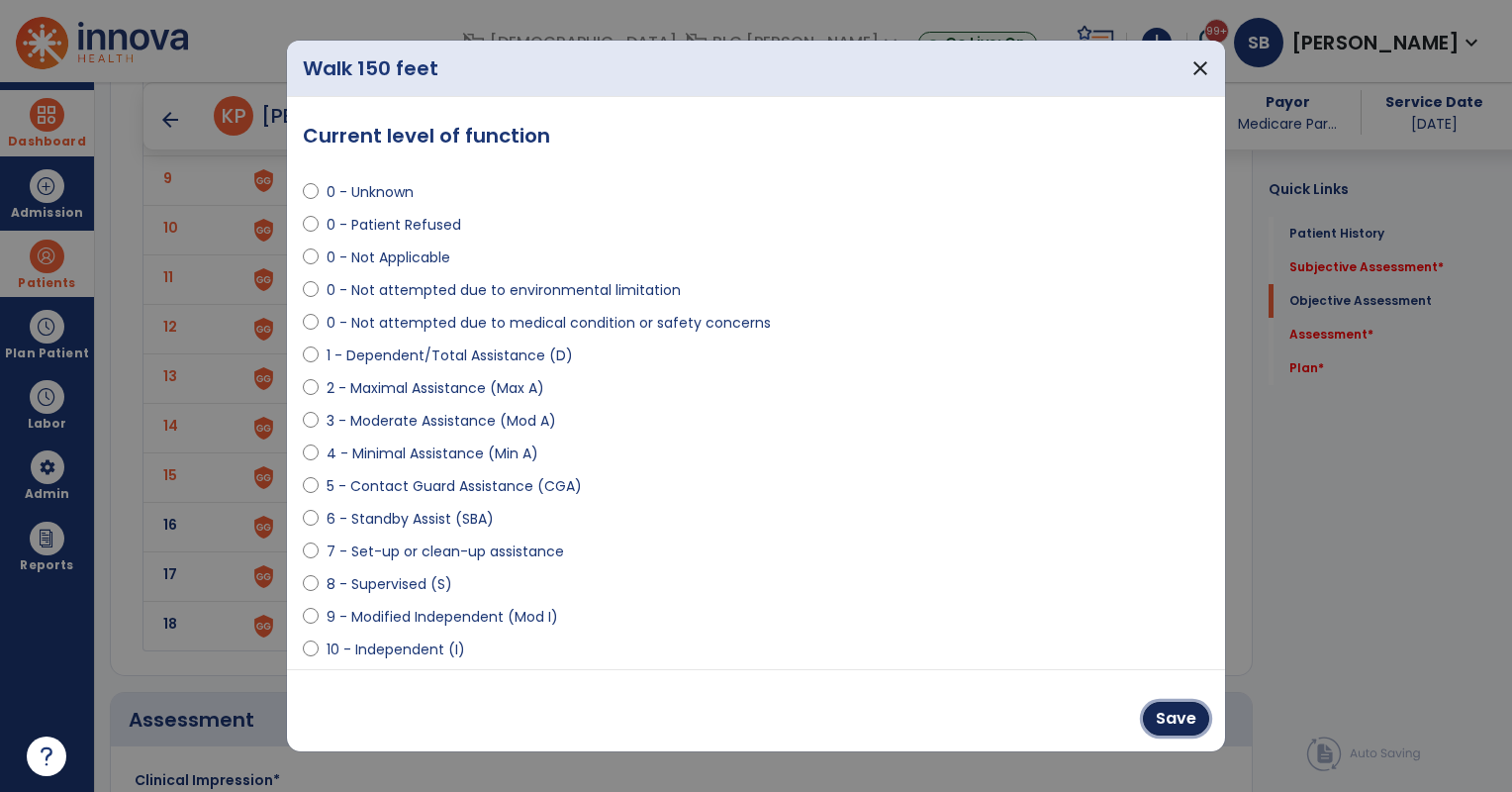 drag, startPoint x: 1178, startPoint y: 721, endPoint x: 1026, endPoint y: 707, distance: 152.64338 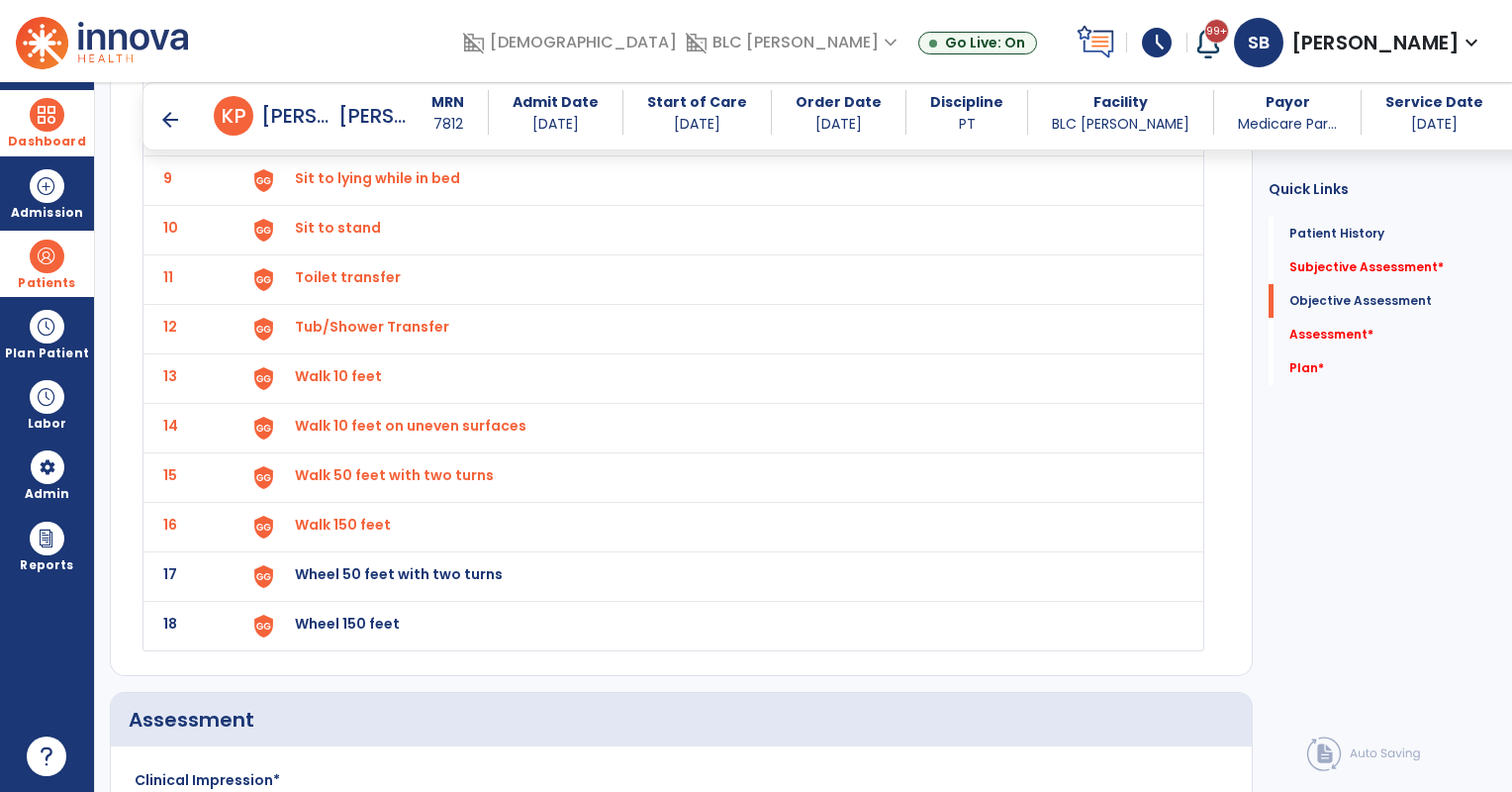 click on "Wheel 50 feet with two turns" at bounding box center (340, -218) 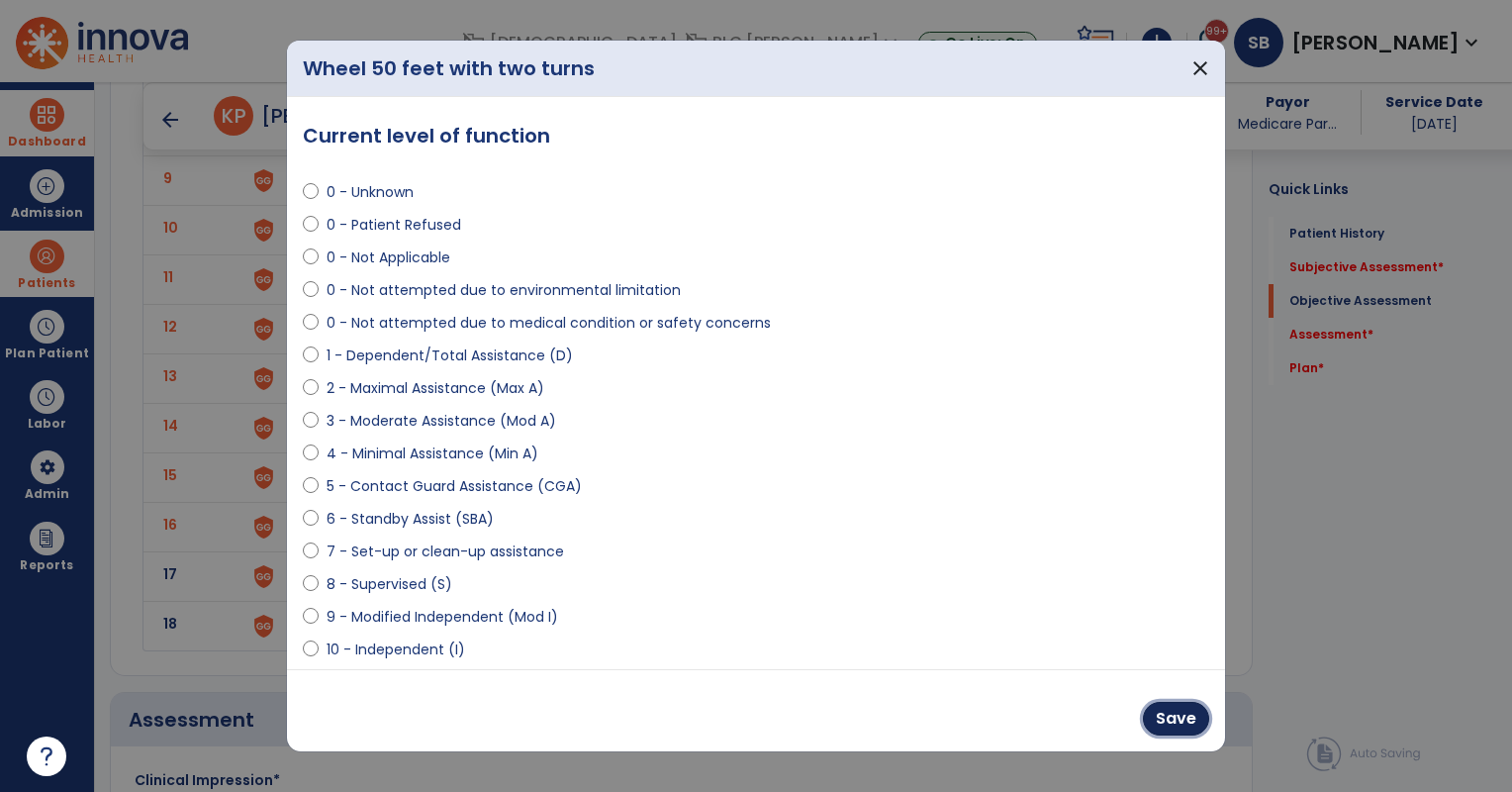 drag, startPoint x: 1168, startPoint y: 730, endPoint x: 705, endPoint y: 673, distance: 466.49544 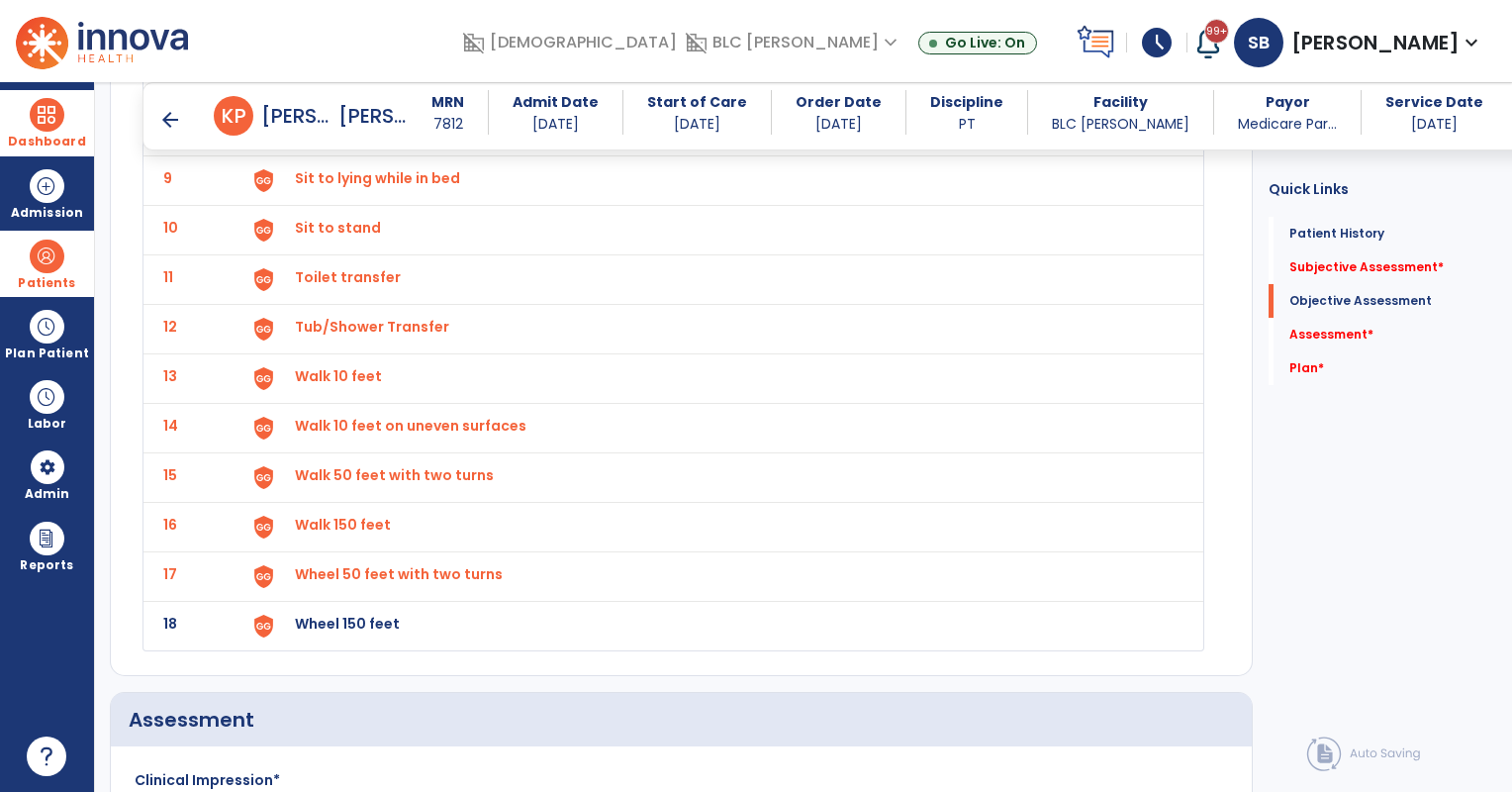 click on "Wheel 150 feet" at bounding box center [340, -218] 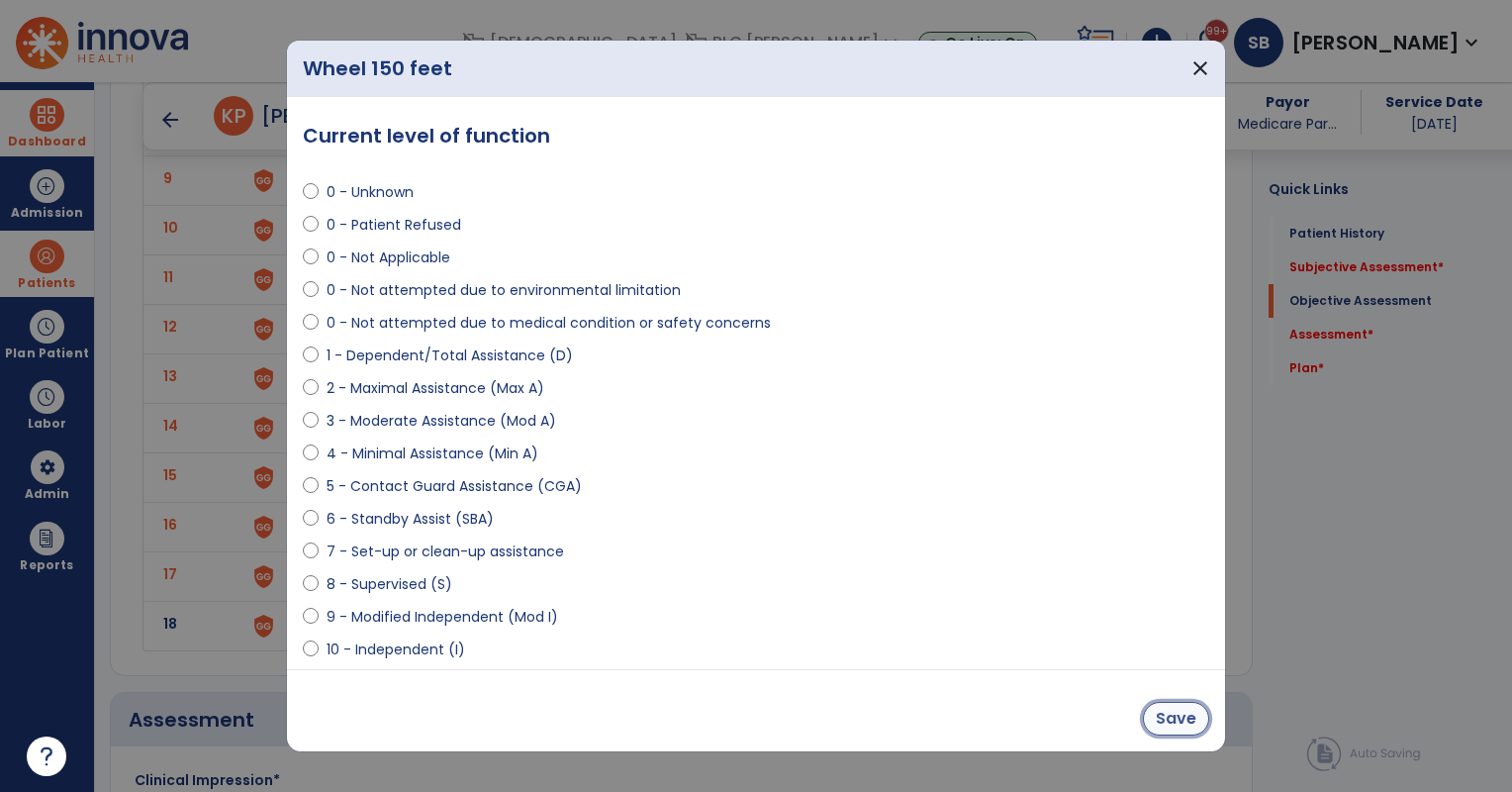 click on "Save" at bounding box center [1176, 719] 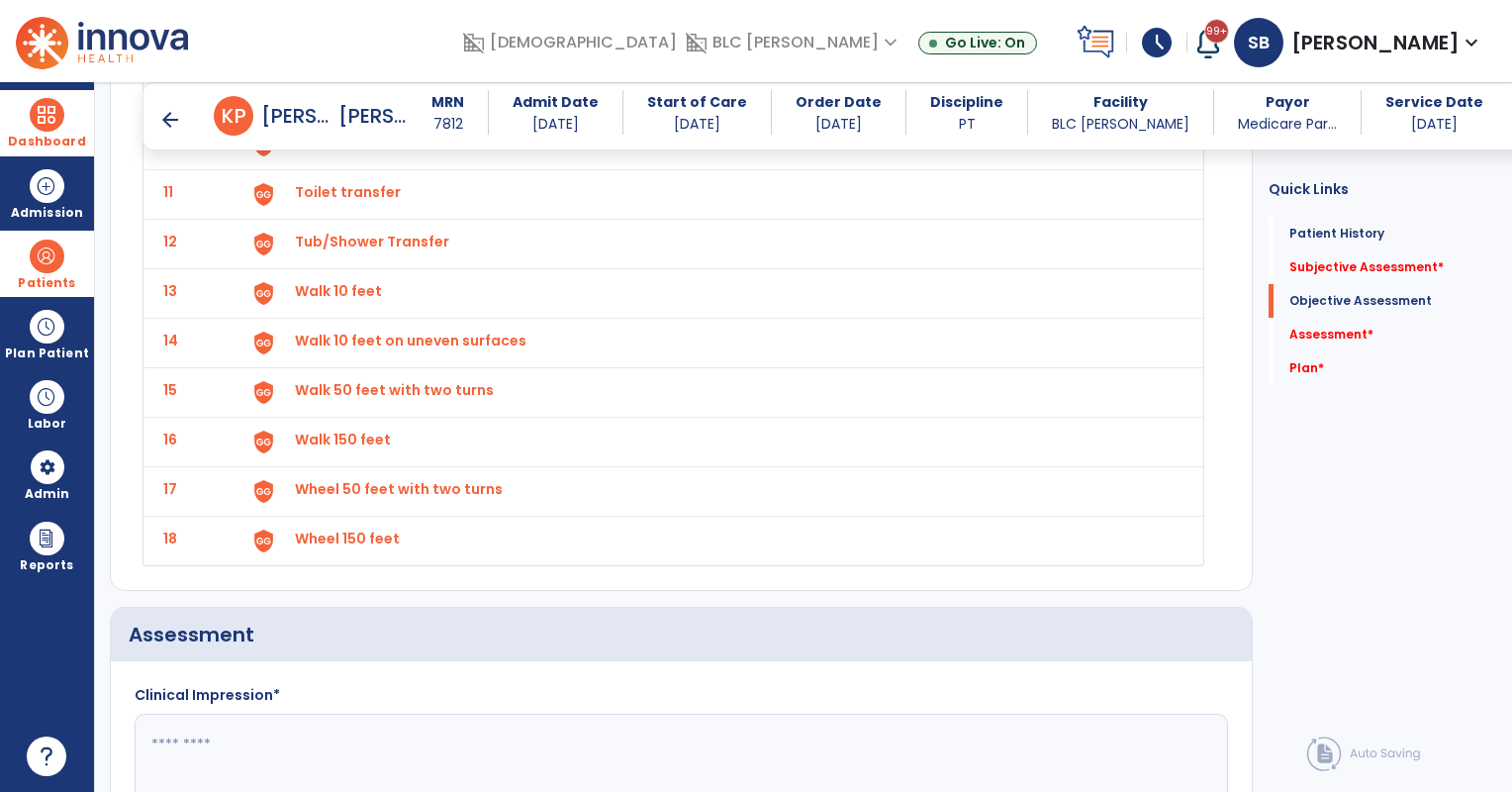 scroll, scrollTop: 3300, scrollLeft: 0, axis: vertical 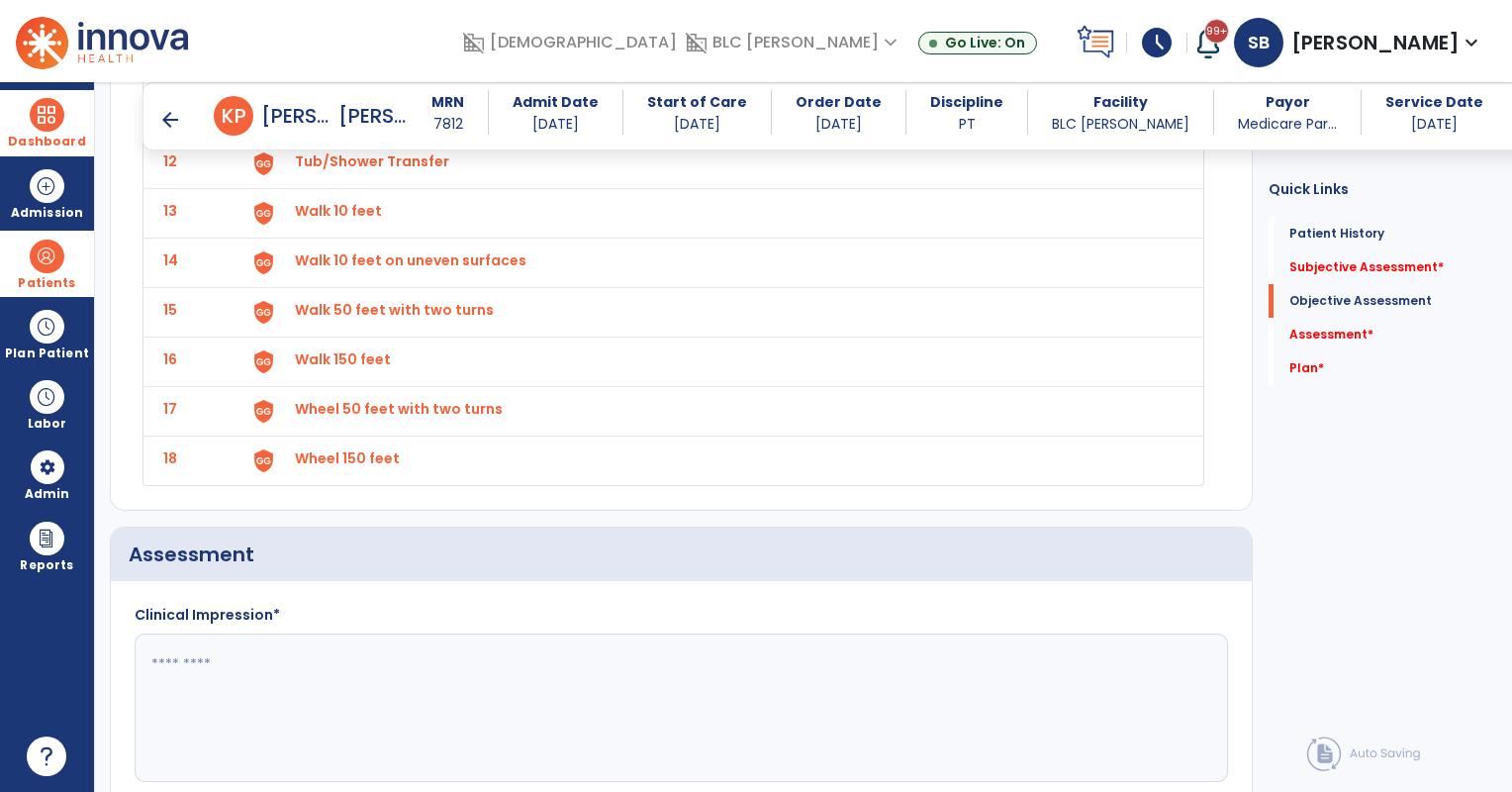 click 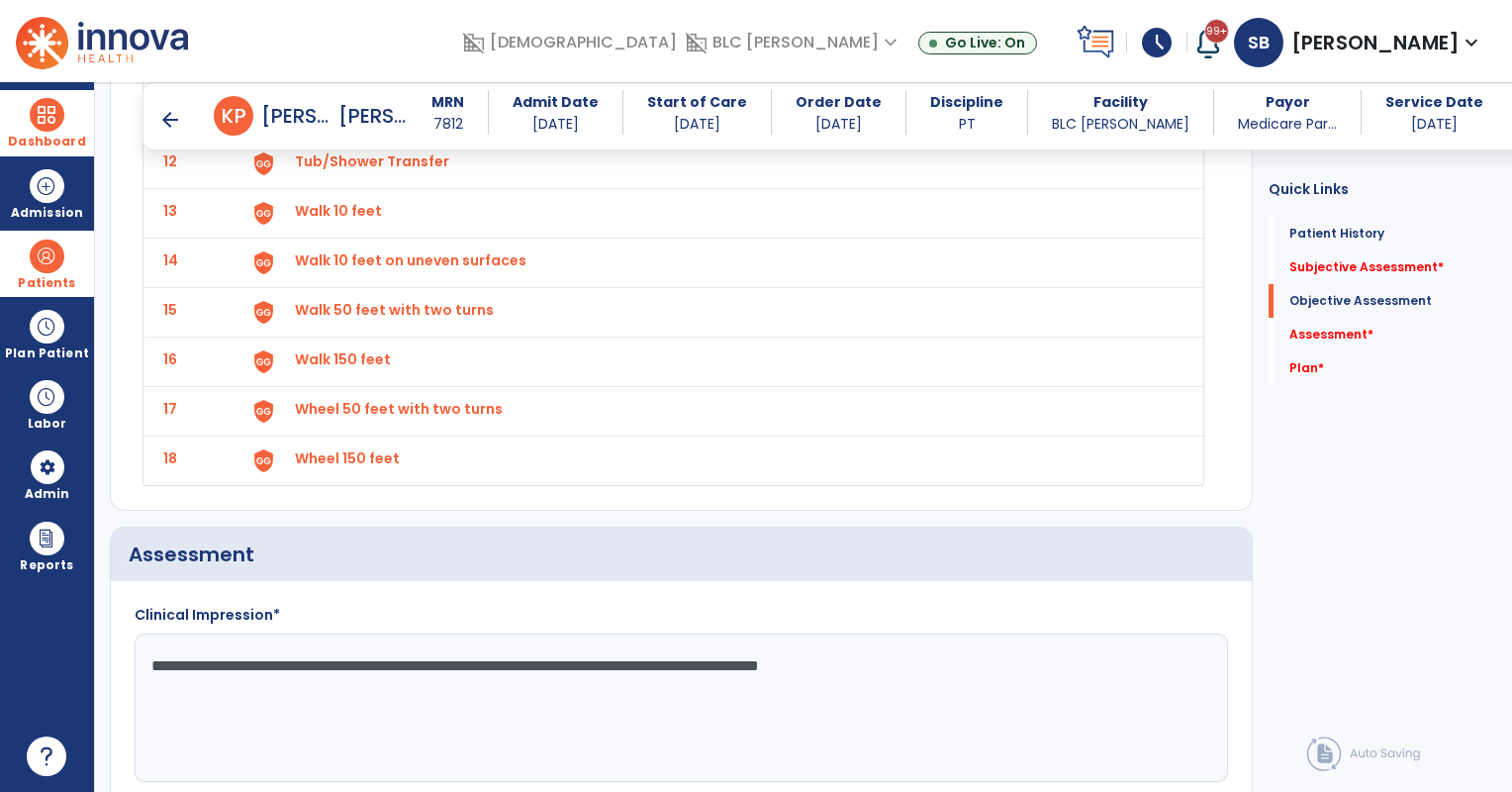 click on "**********" 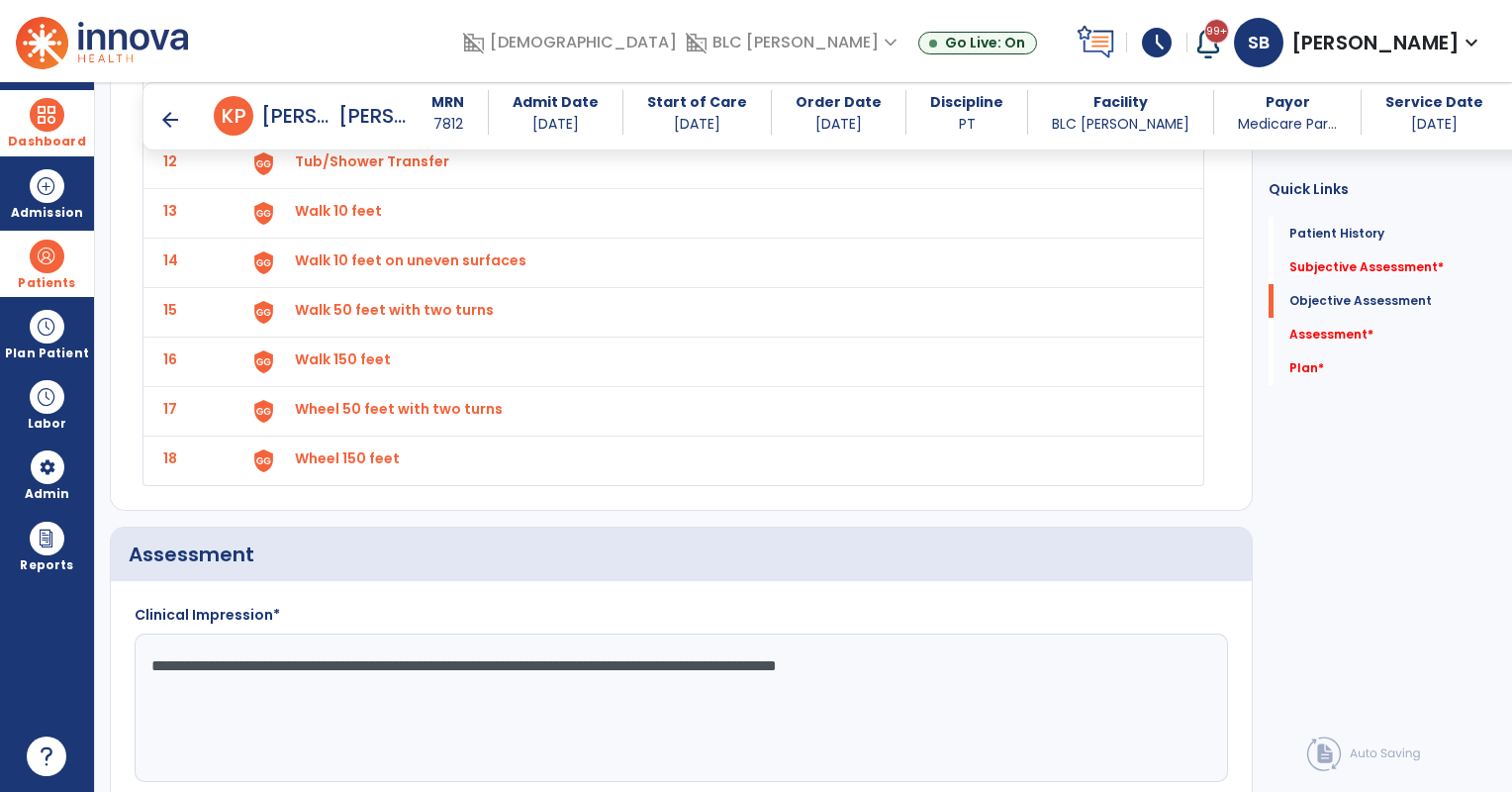 click on "**********" 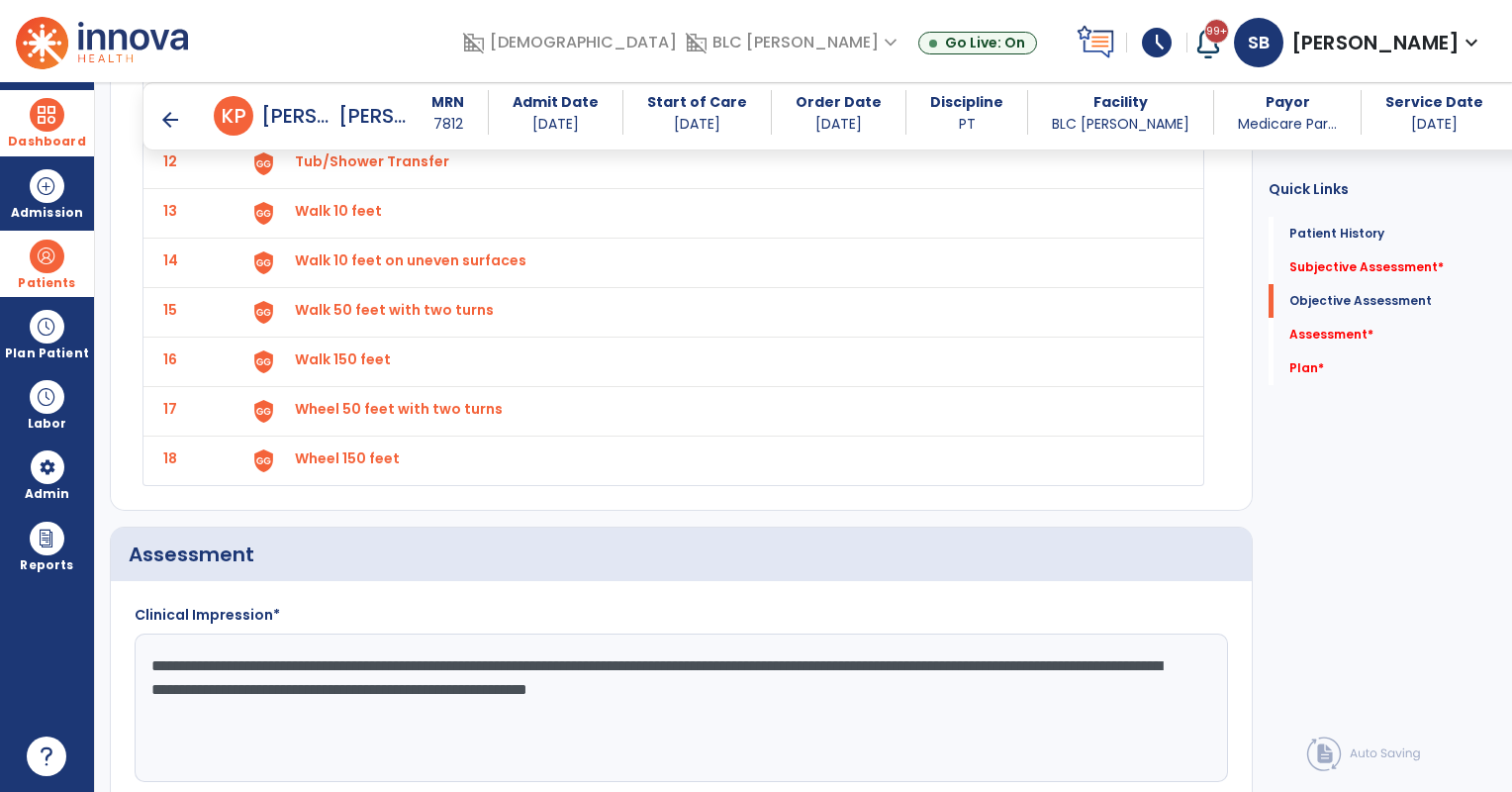 click on "**********" 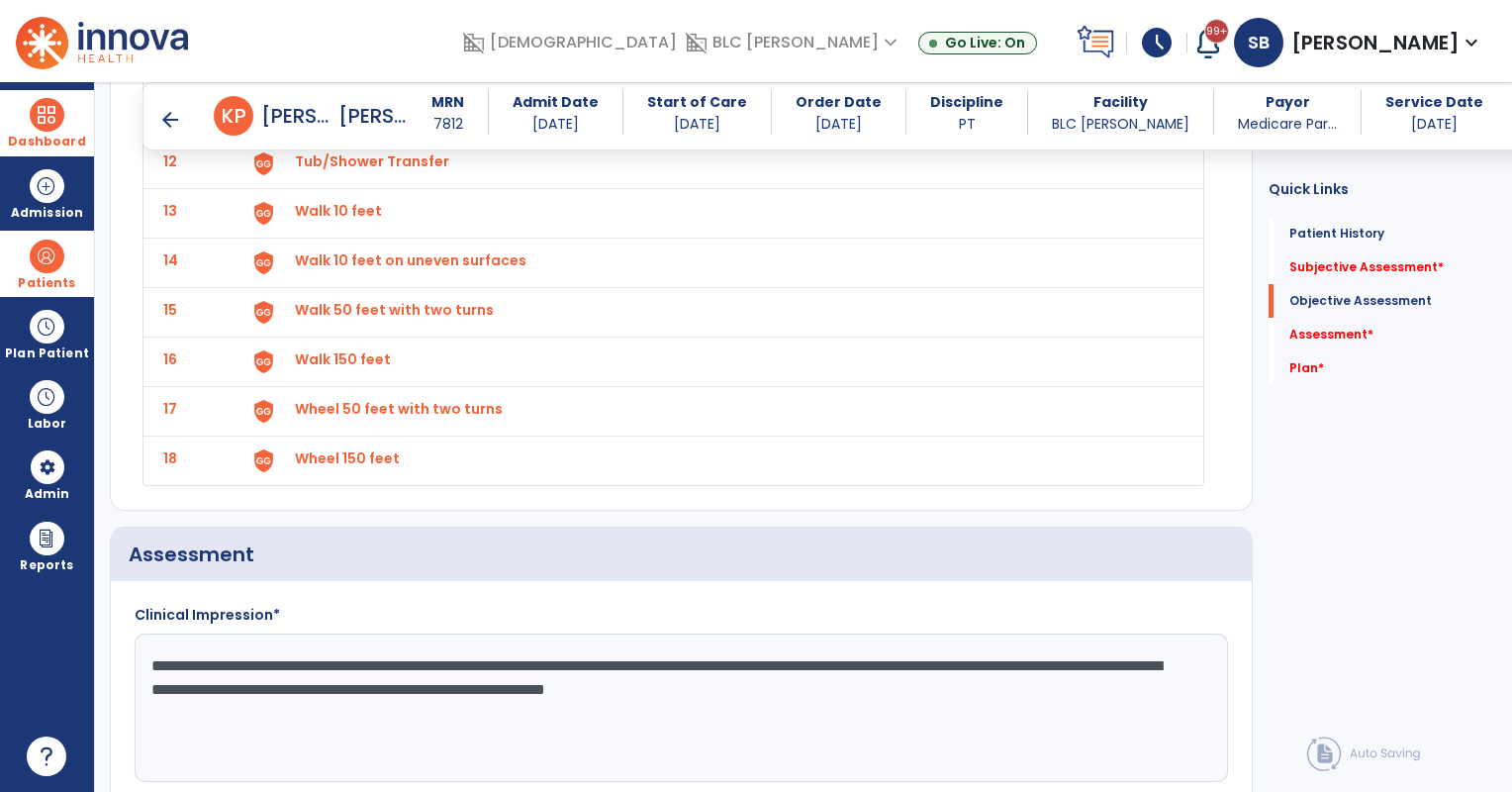 click on "**********" 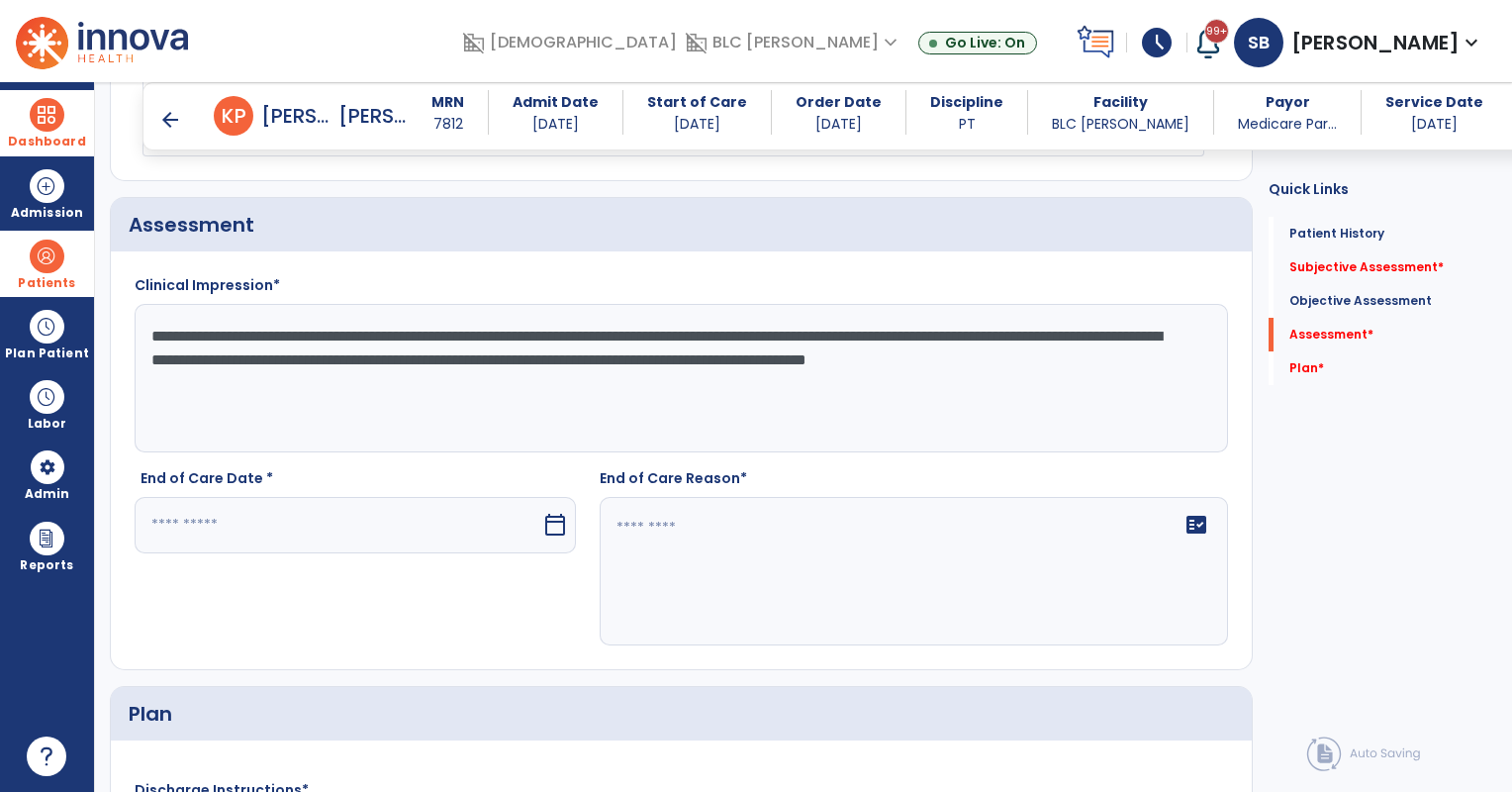 type on "**********" 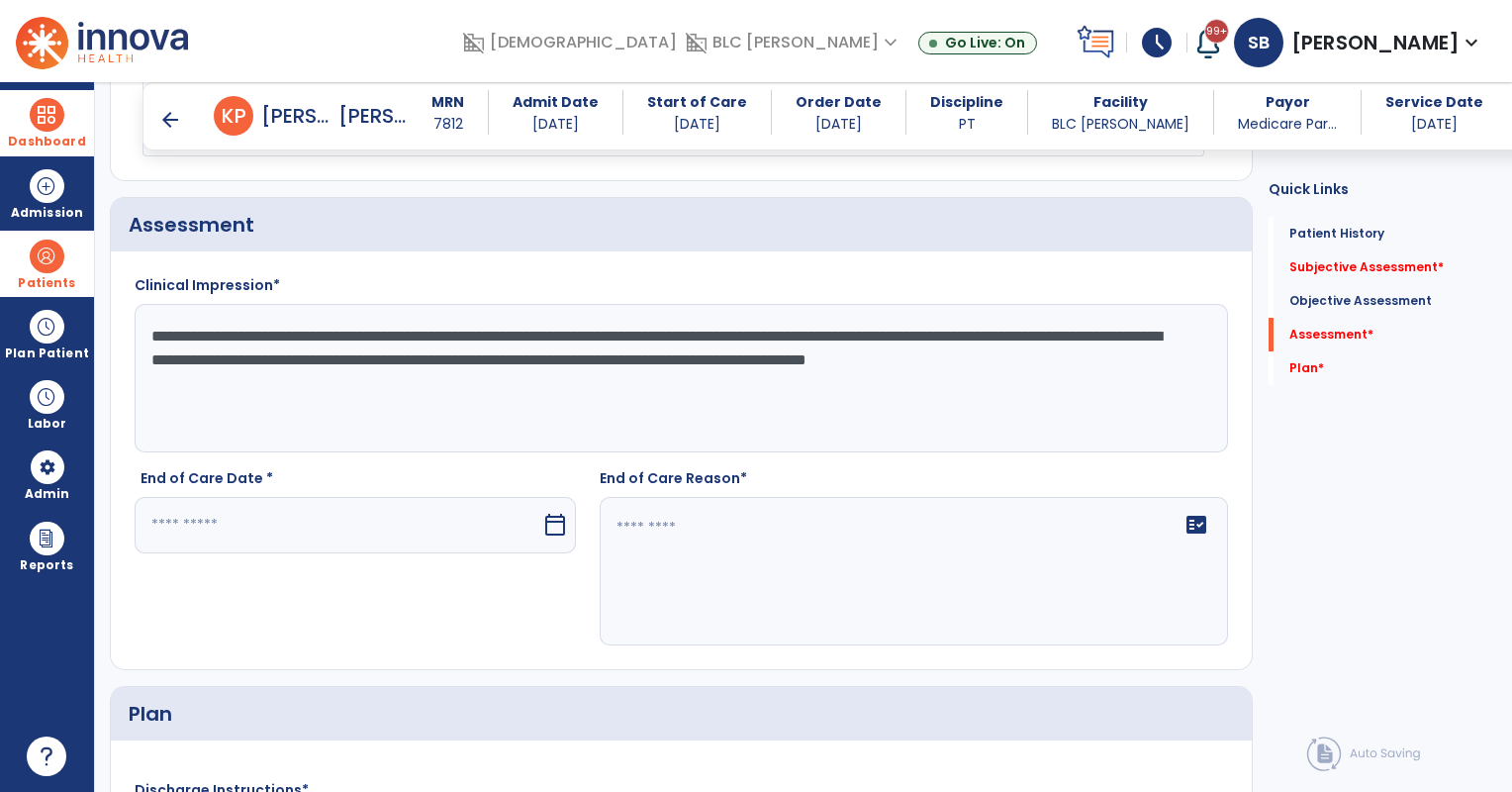 click at bounding box center (337, 525) 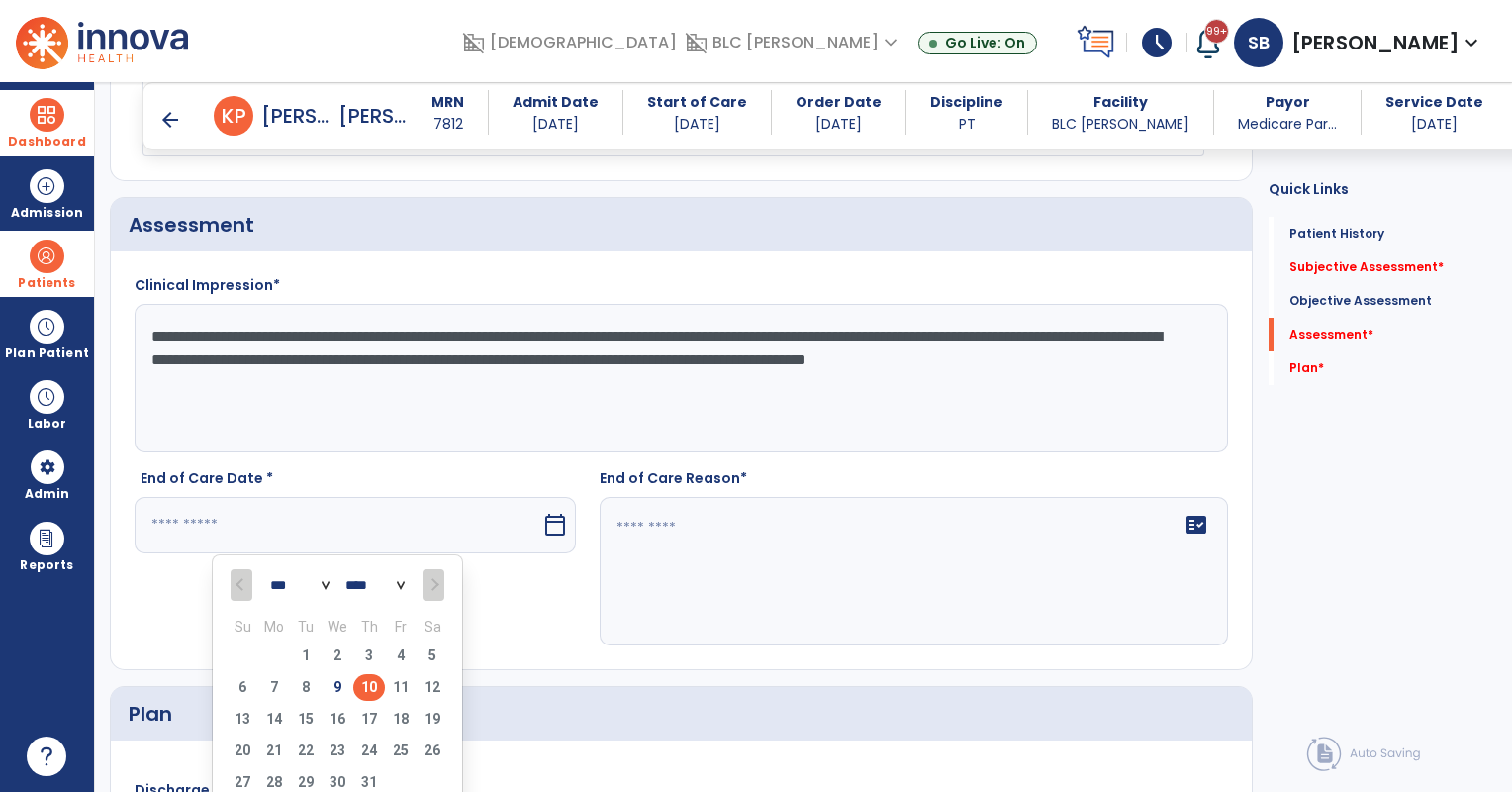 click on "10" at bounding box center (369, 687) 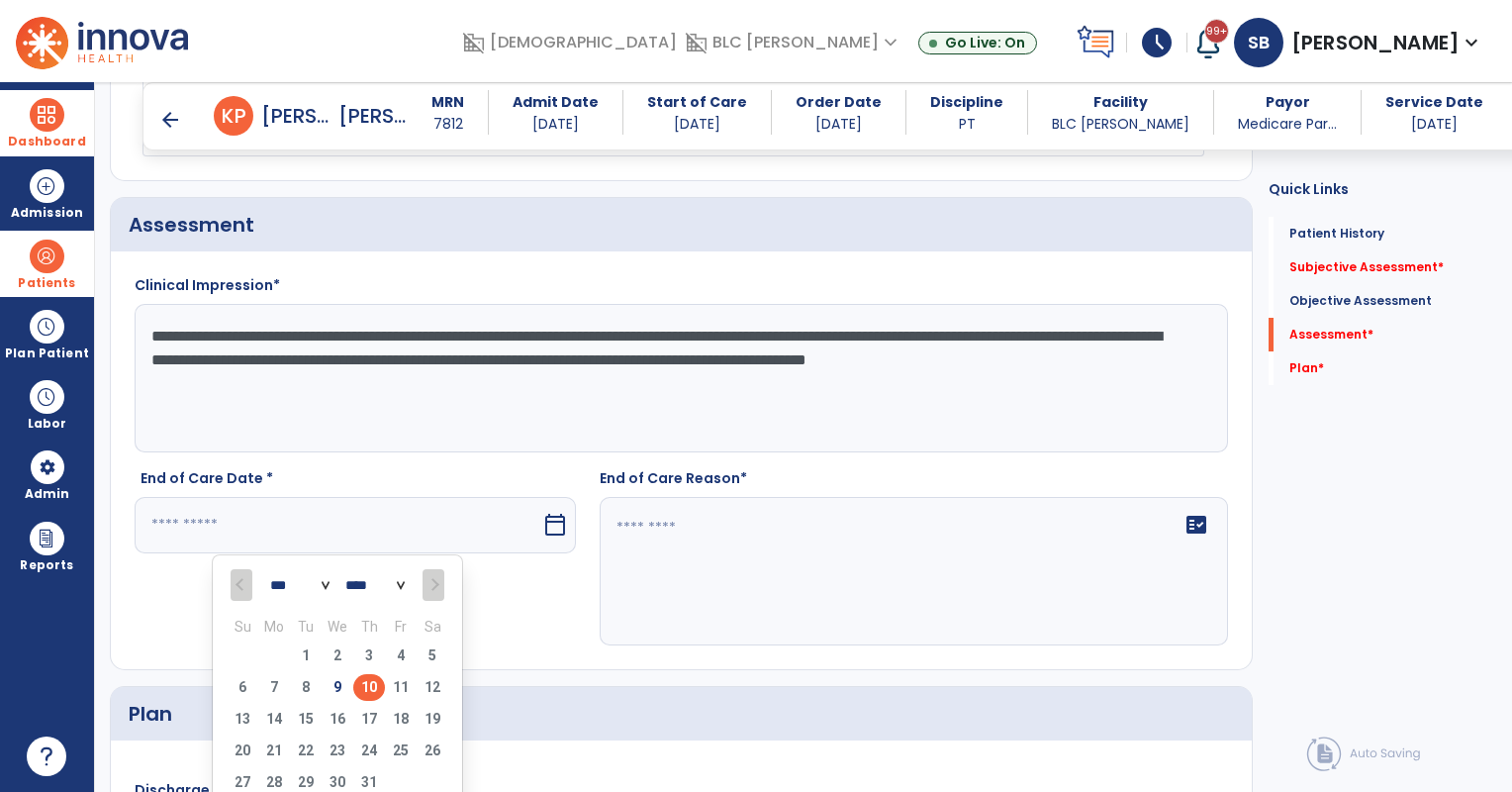 type on "*********" 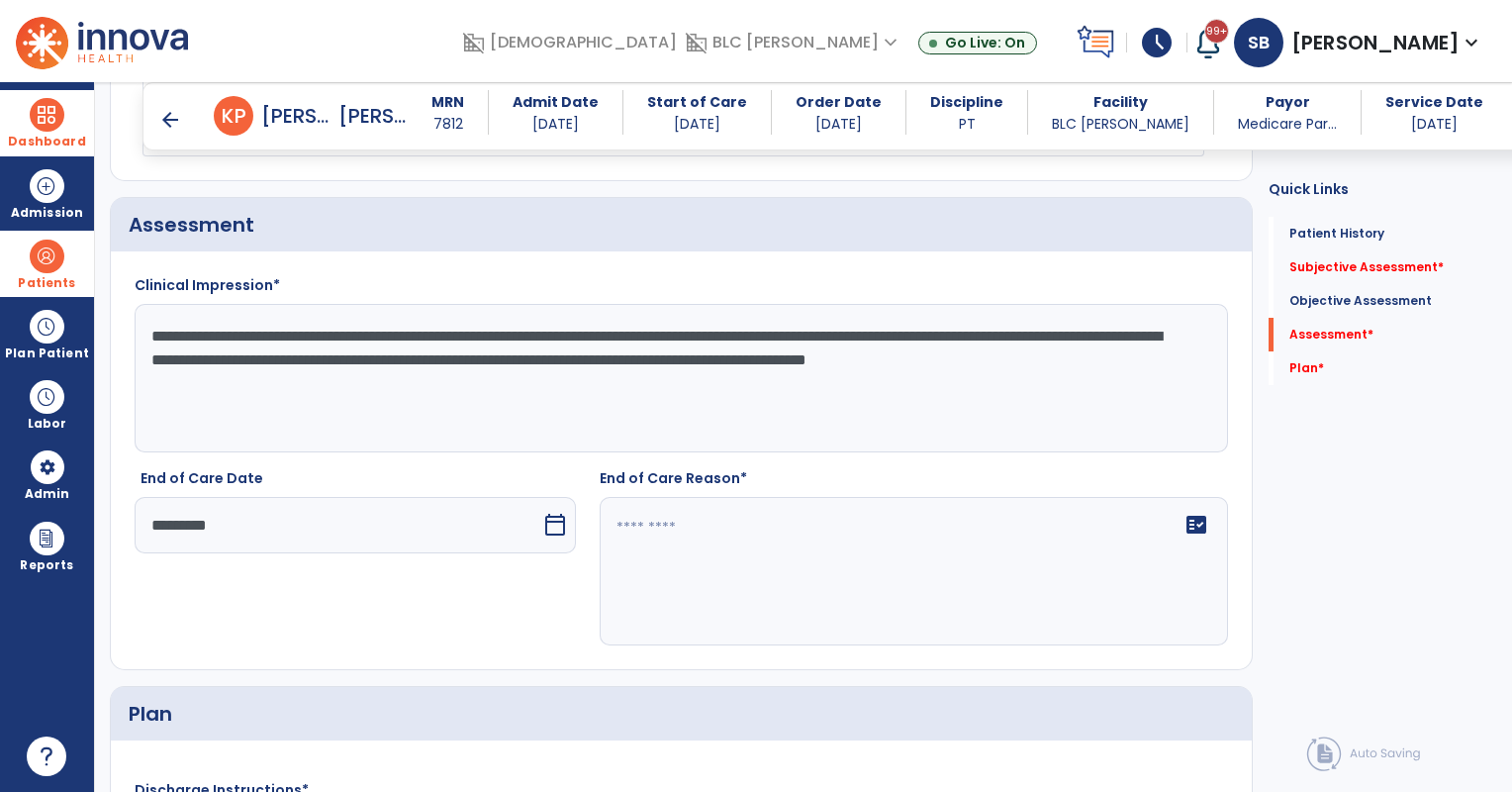 click 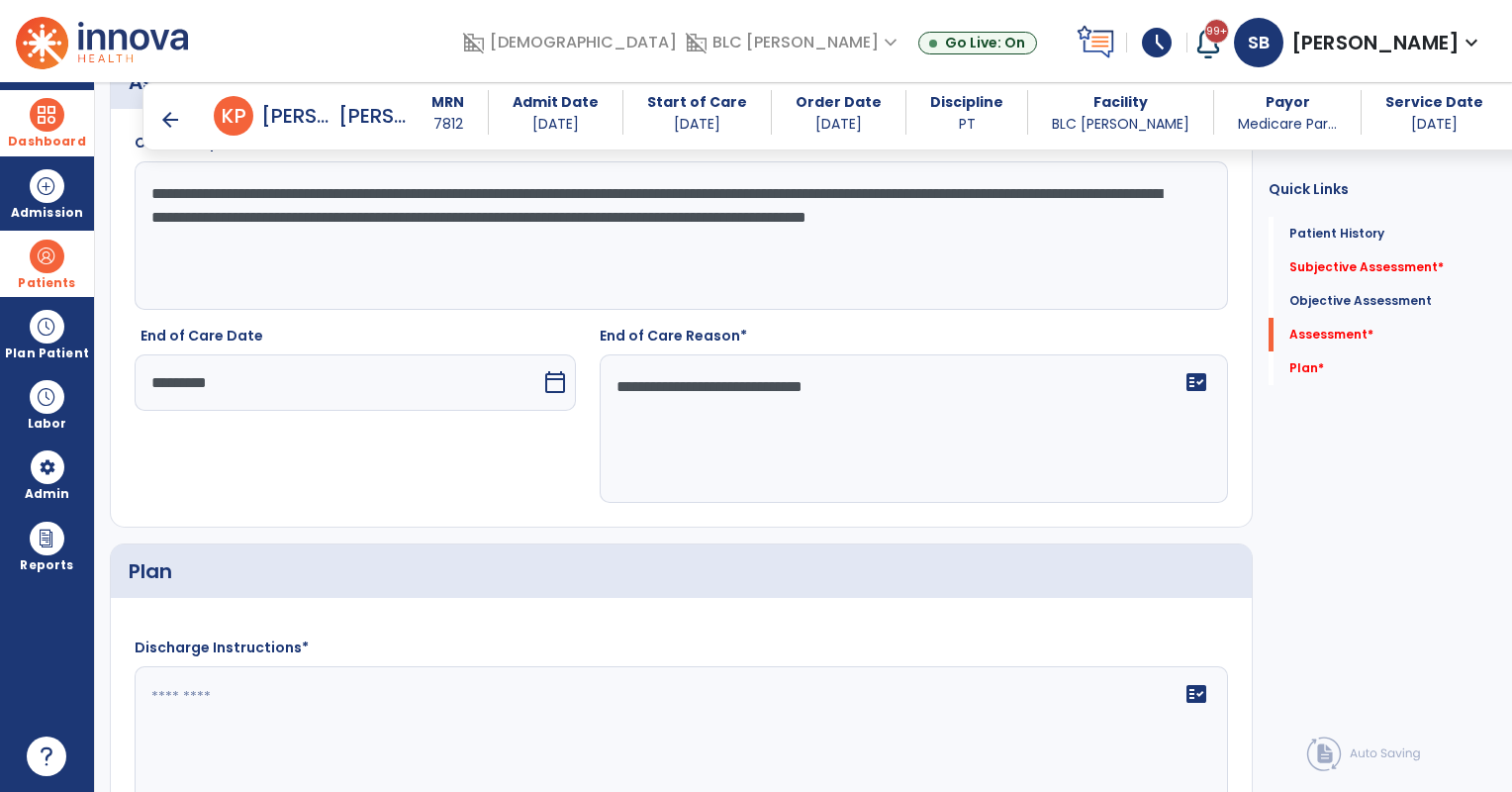 scroll, scrollTop: 4090, scrollLeft: 0, axis: vertical 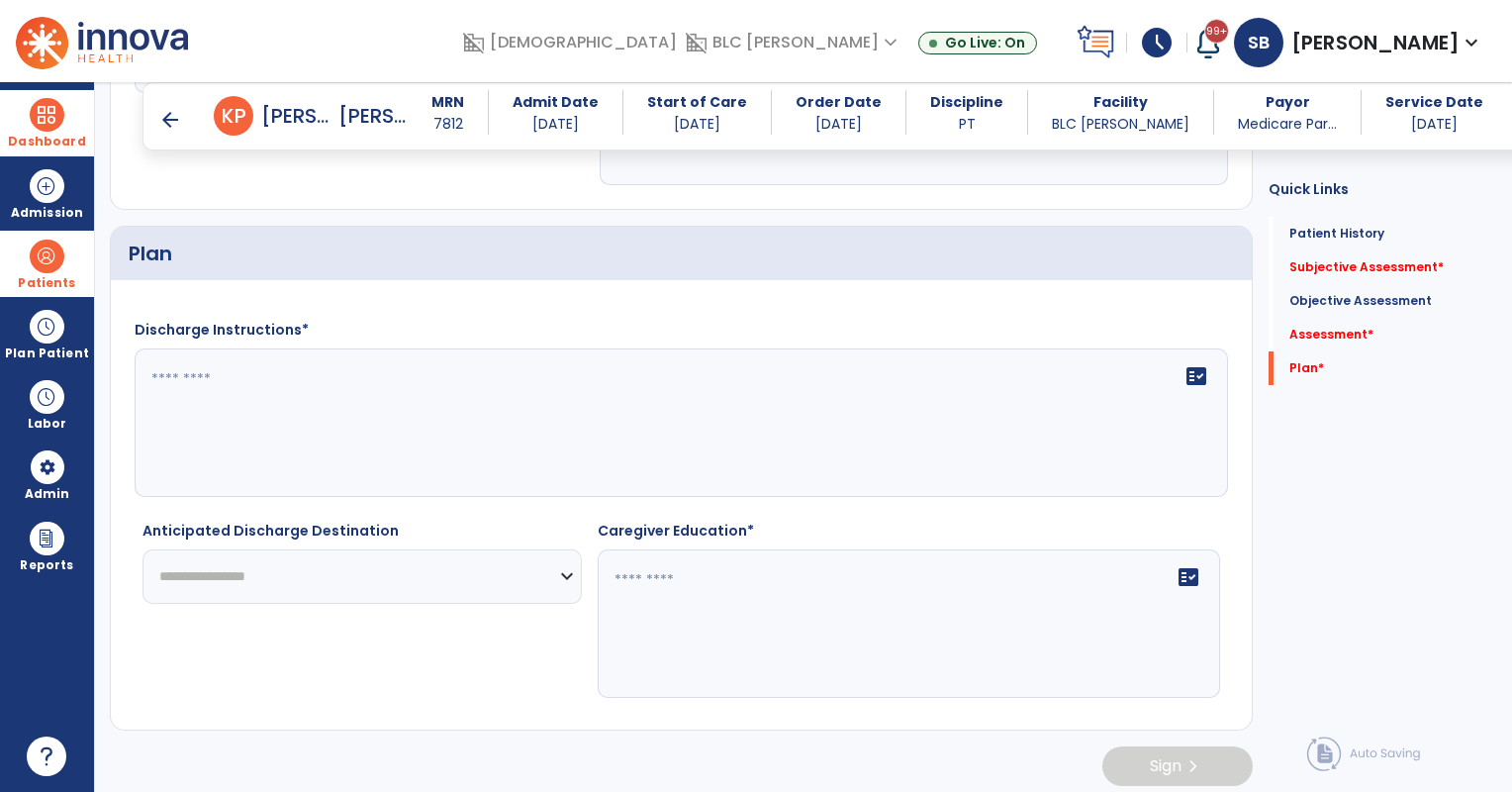 type on "**********" 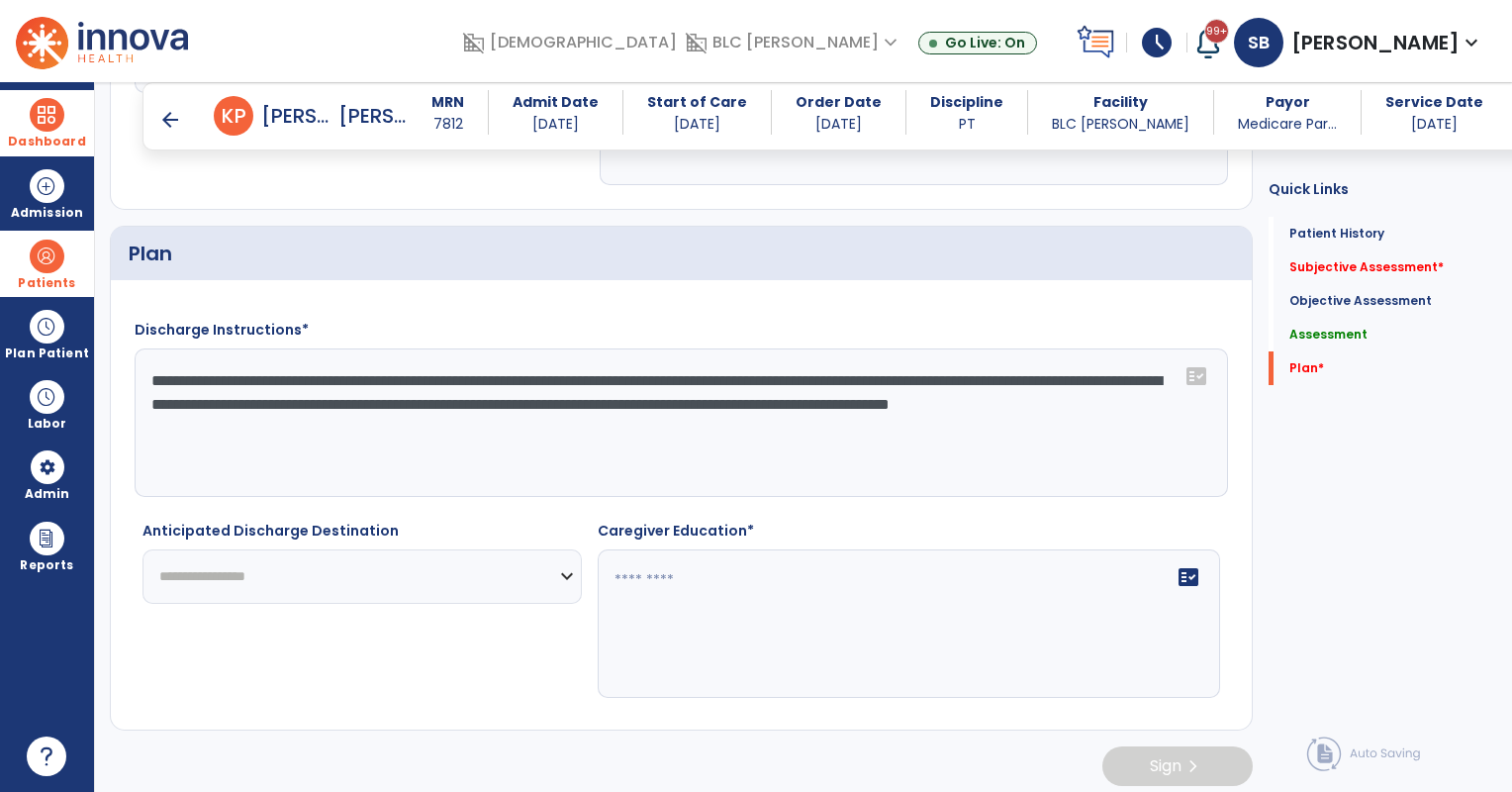 type on "**********" 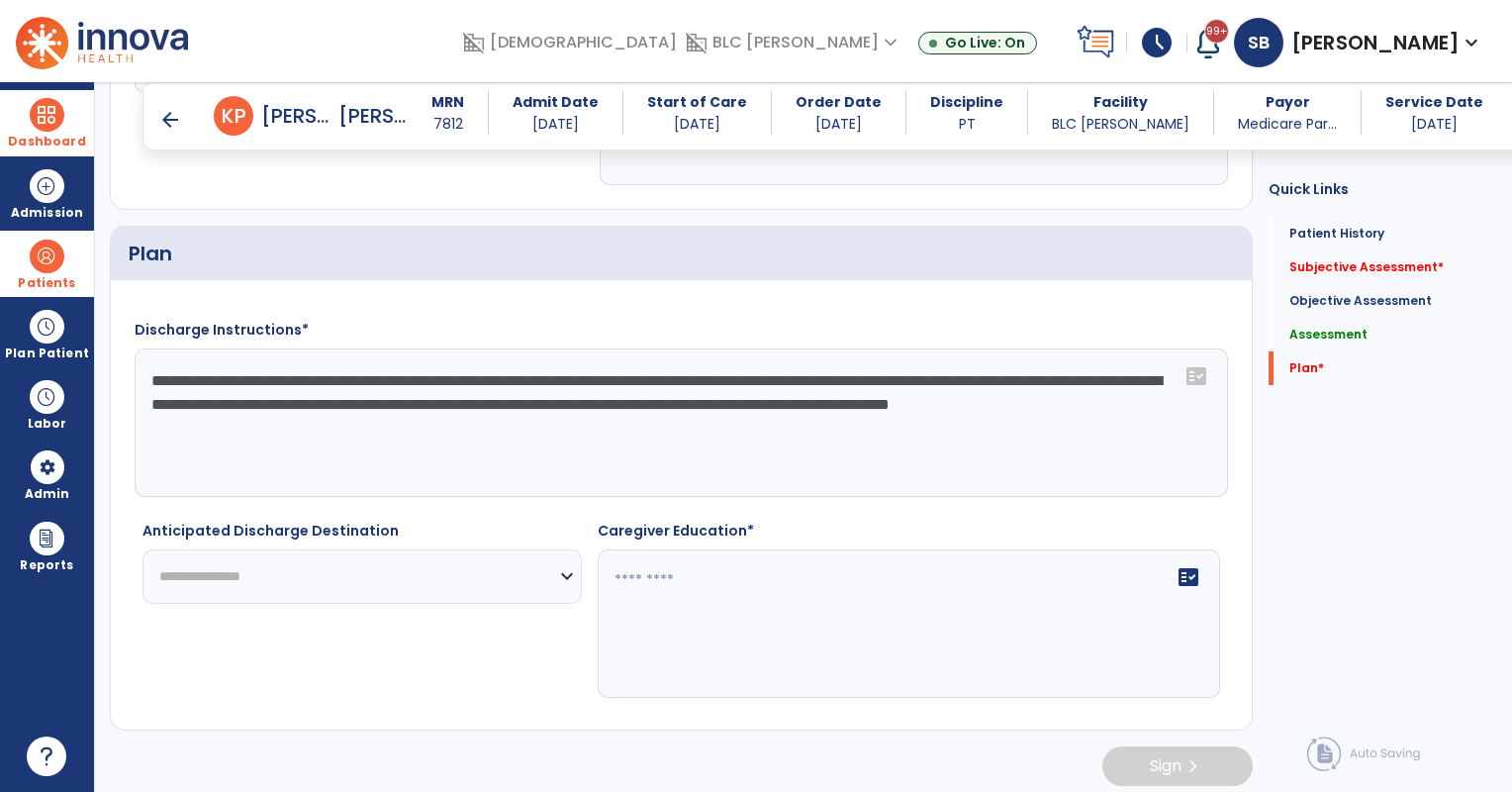 click on "**********" 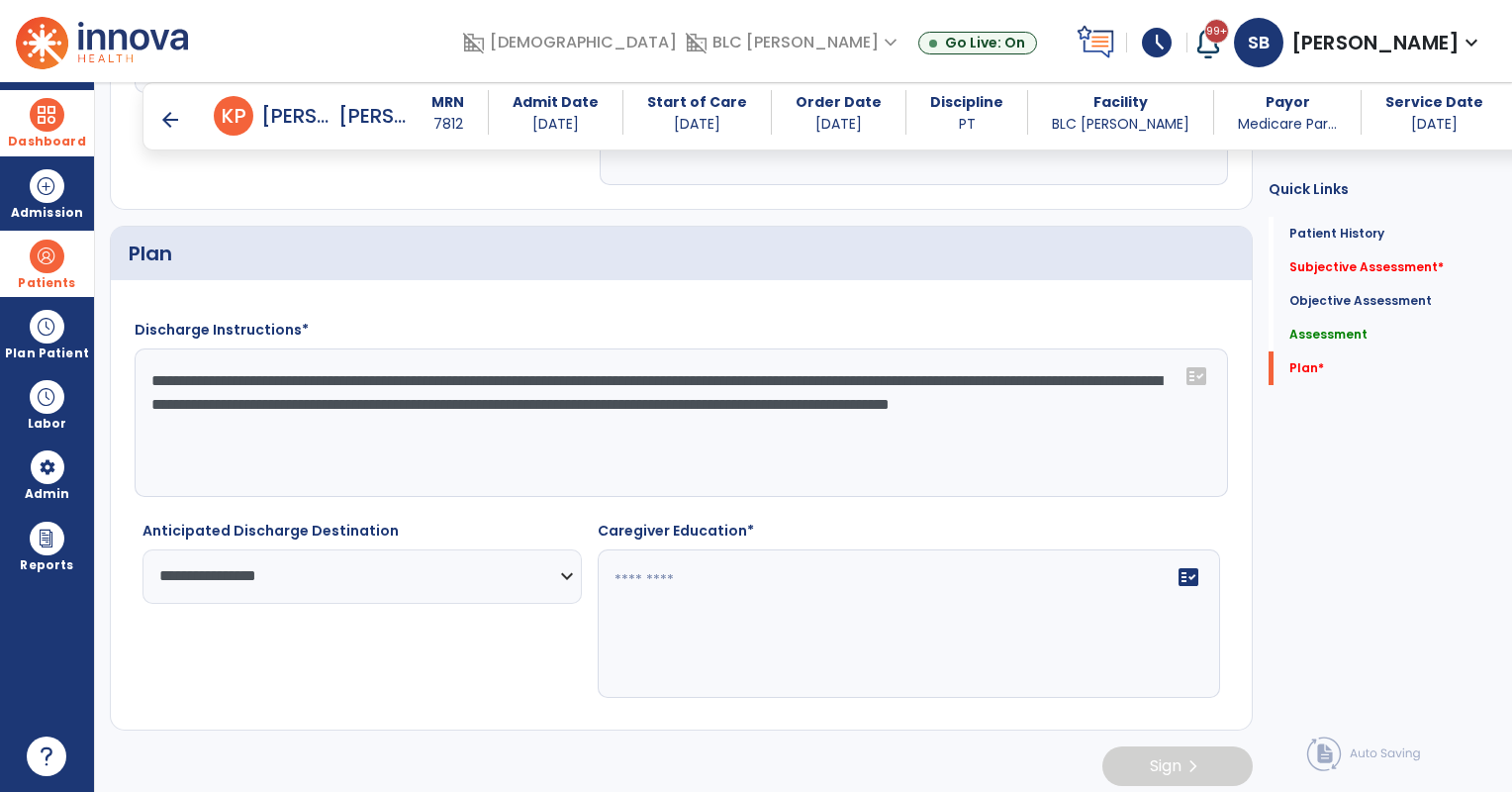 click 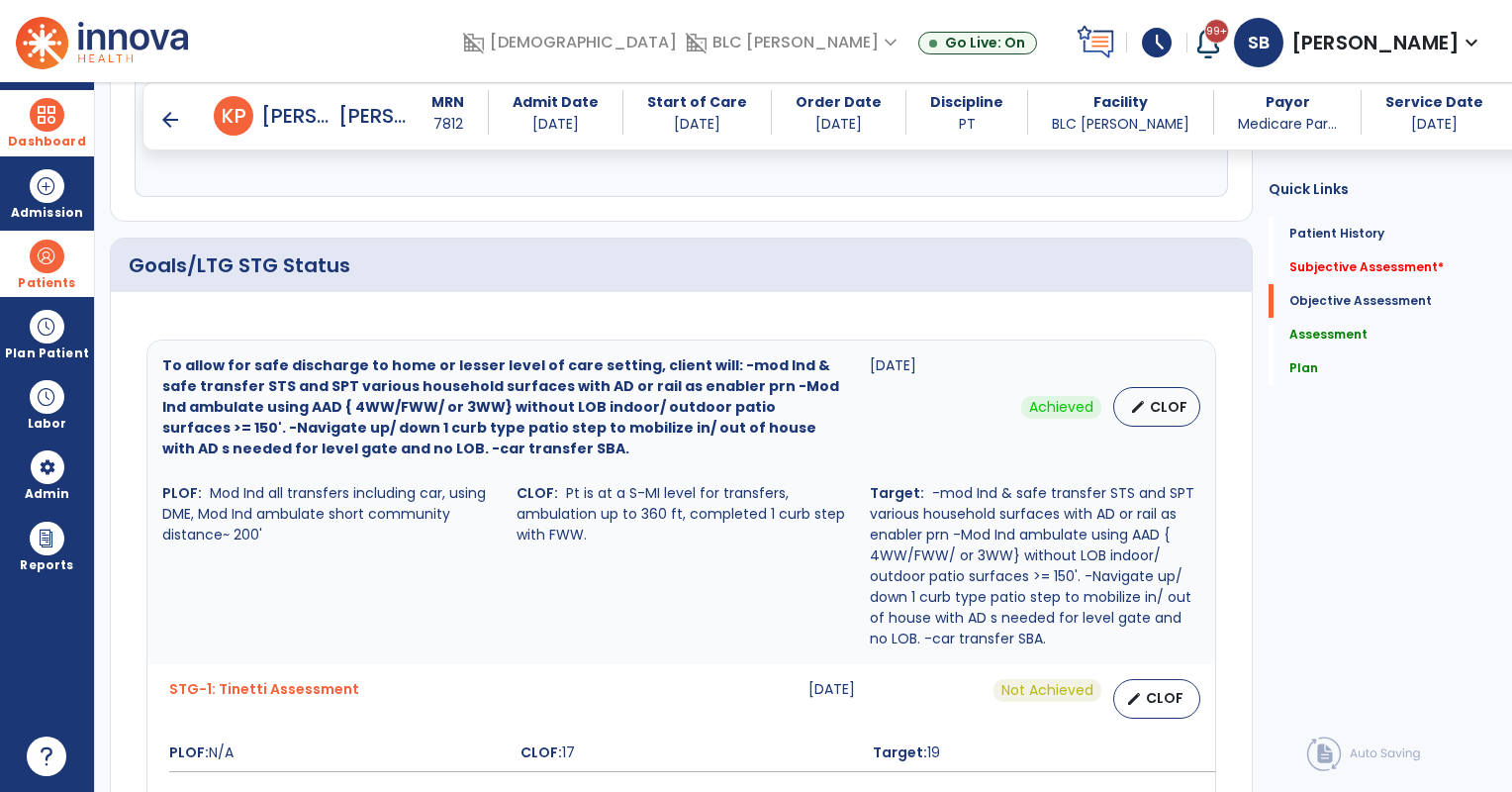 scroll, scrollTop: 1120, scrollLeft: 0, axis: vertical 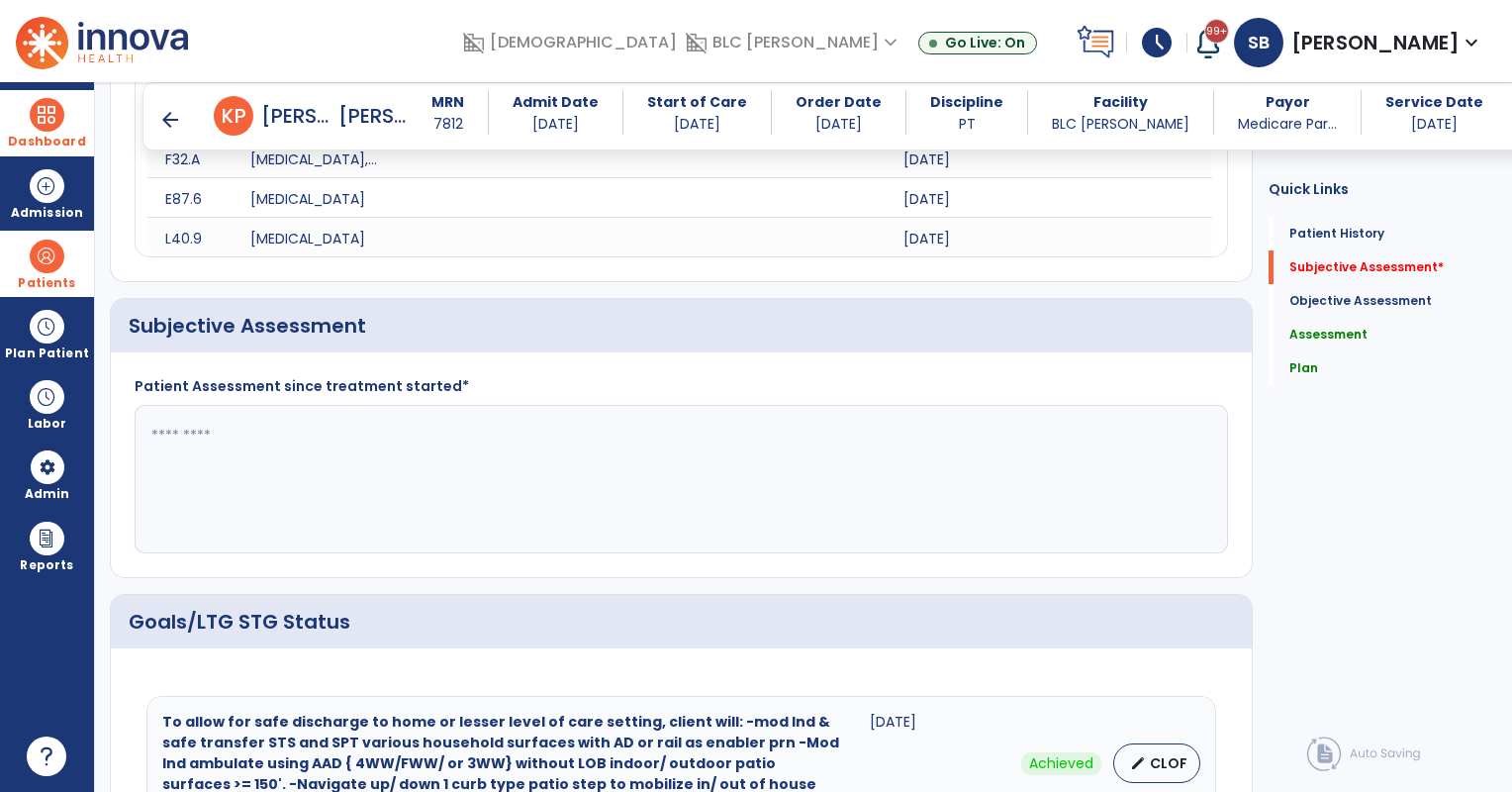 type on "**********" 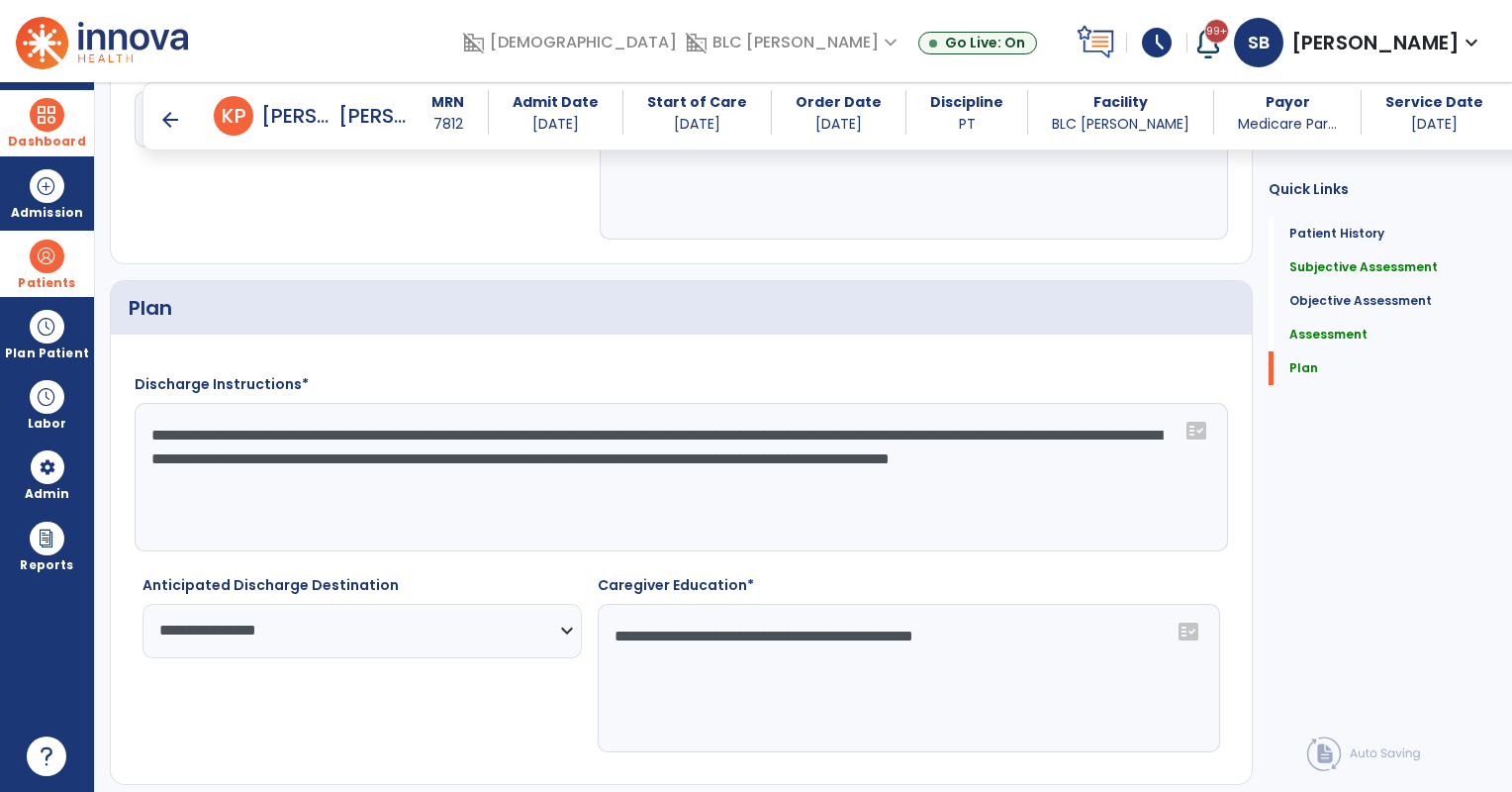 scroll, scrollTop: 4091, scrollLeft: 0, axis: vertical 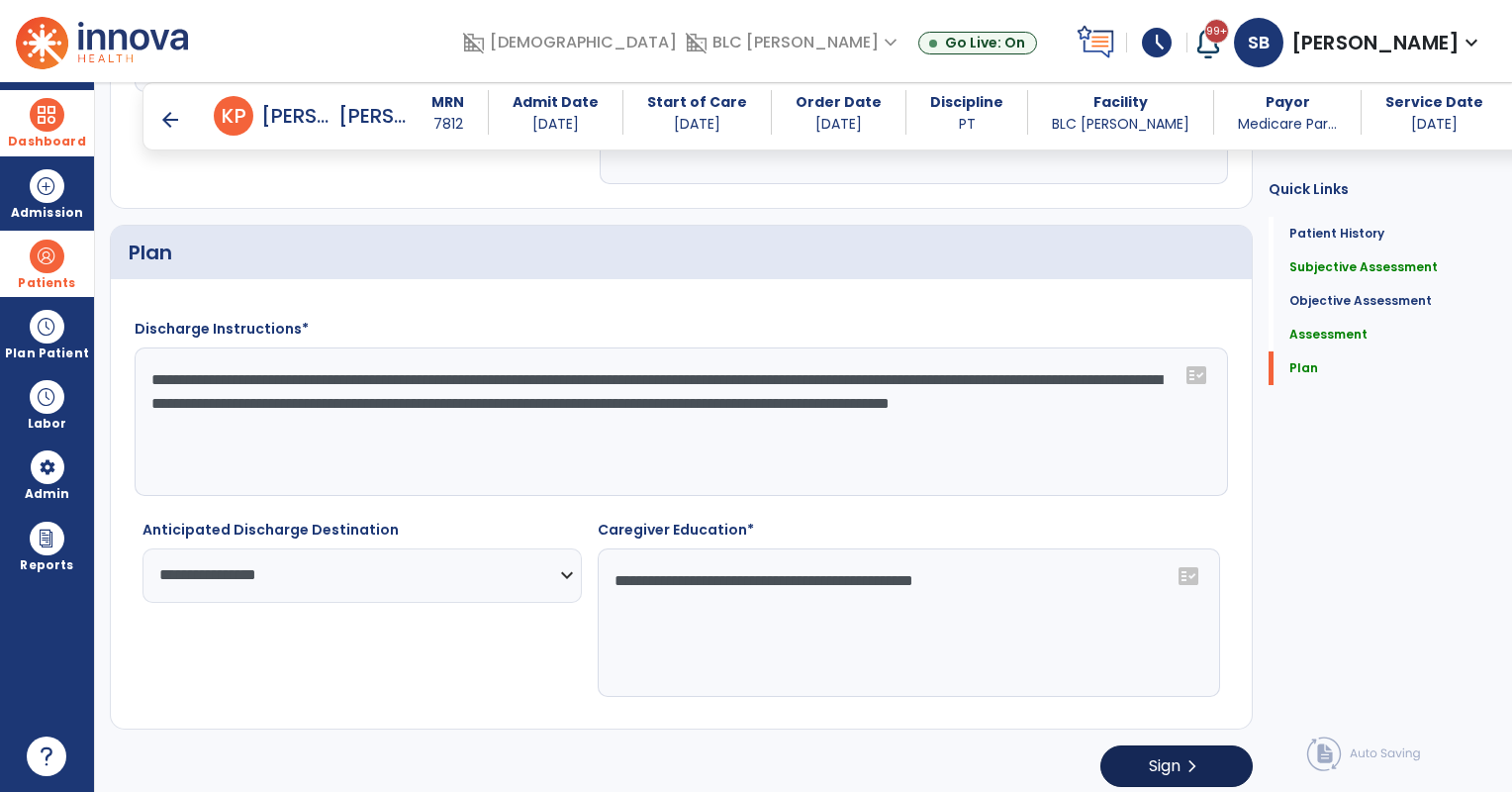 type on "**********" 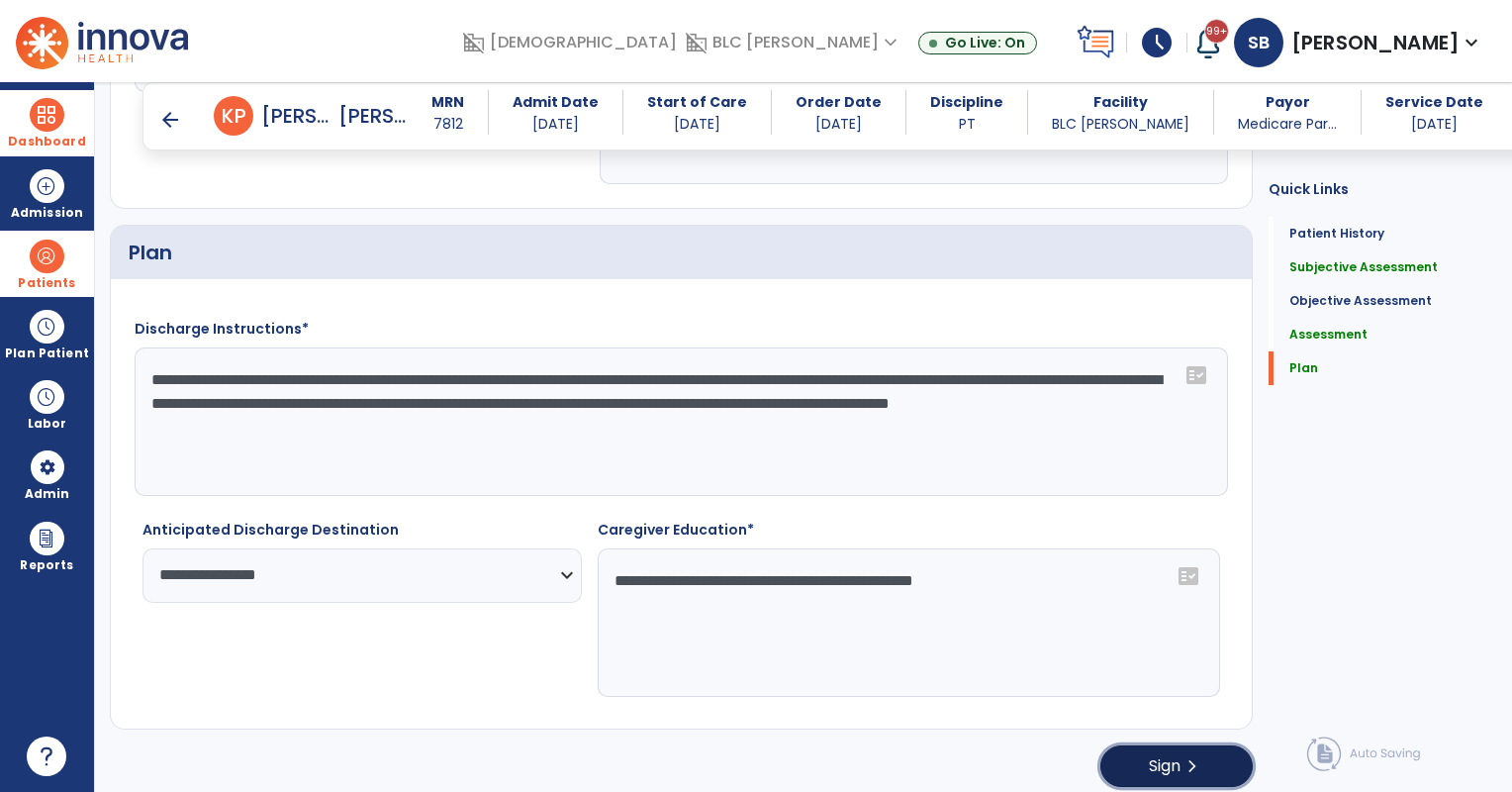 click on "Sign" 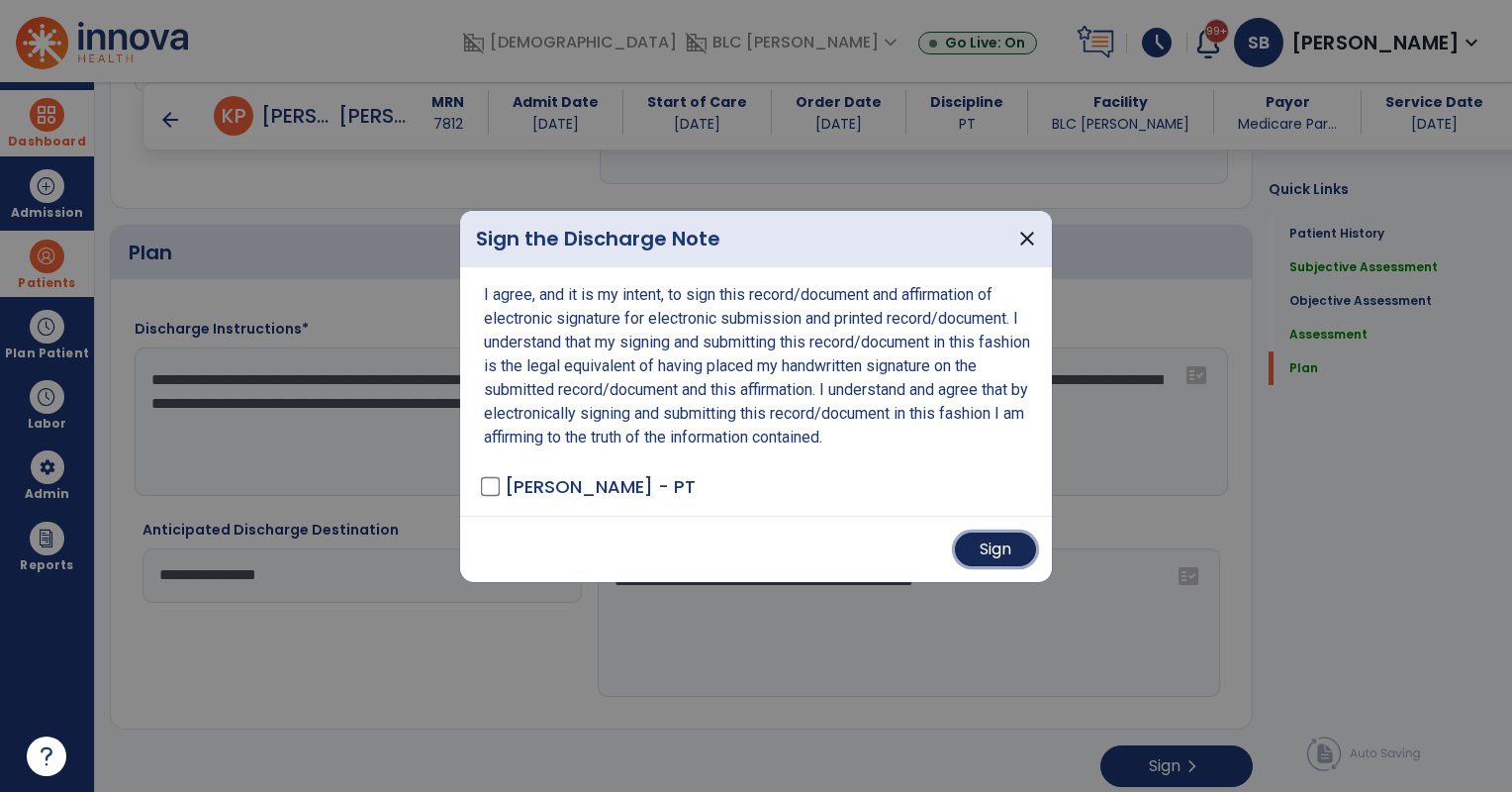 click on "Sign" at bounding box center (995, 549) 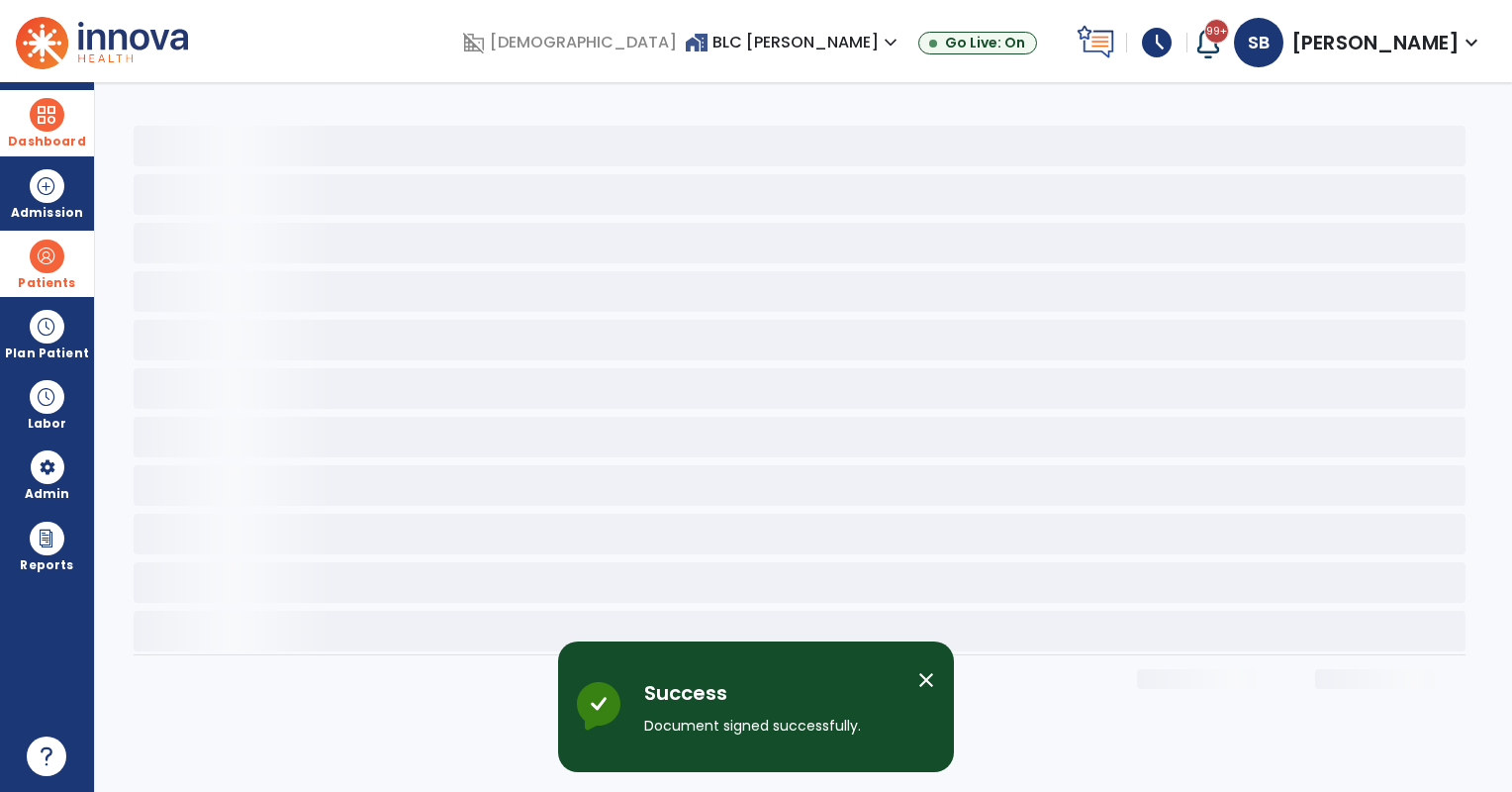 scroll, scrollTop: 0, scrollLeft: 0, axis: both 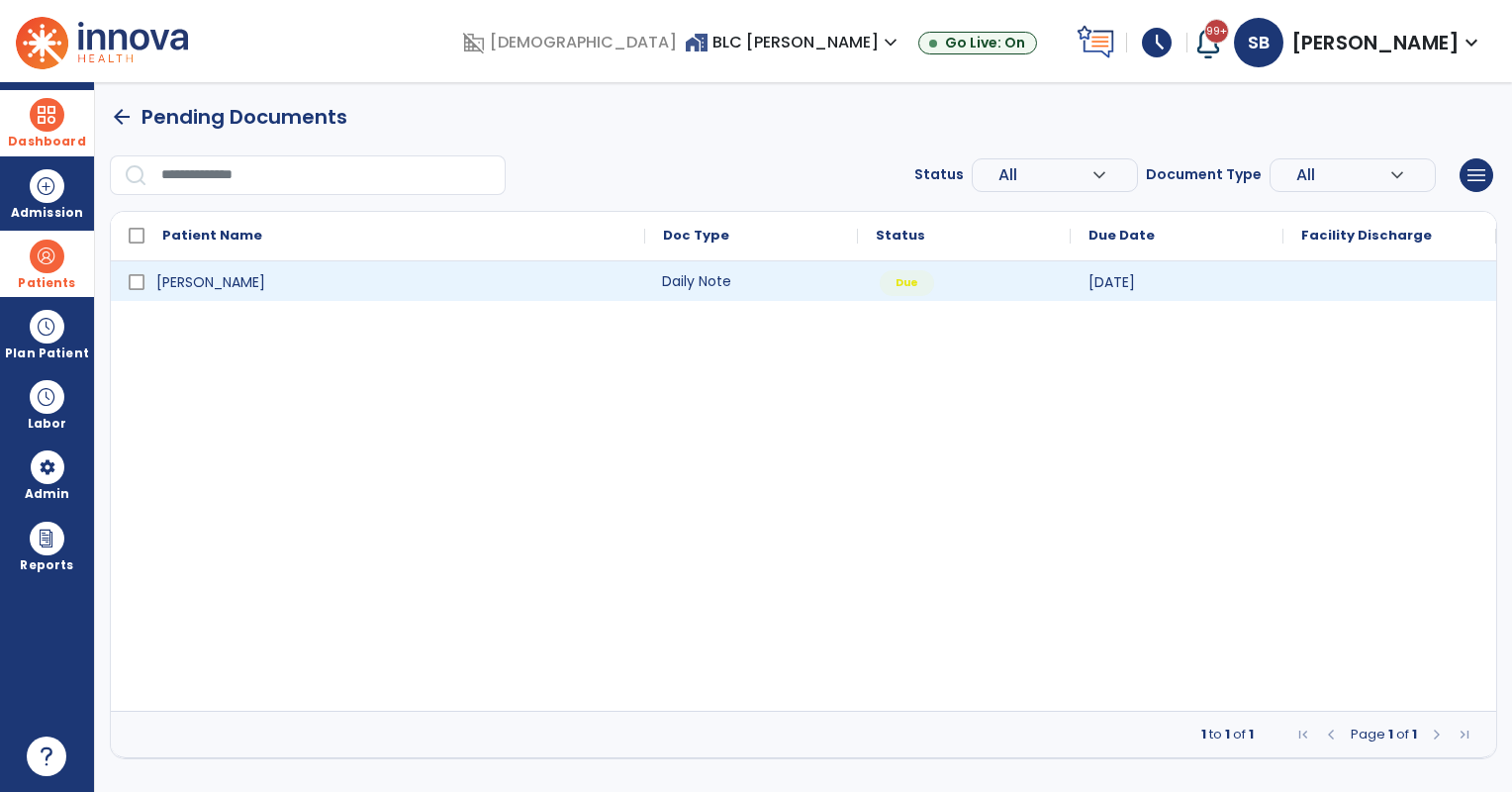 click on "Daily Note" at bounding box center [751, 281] 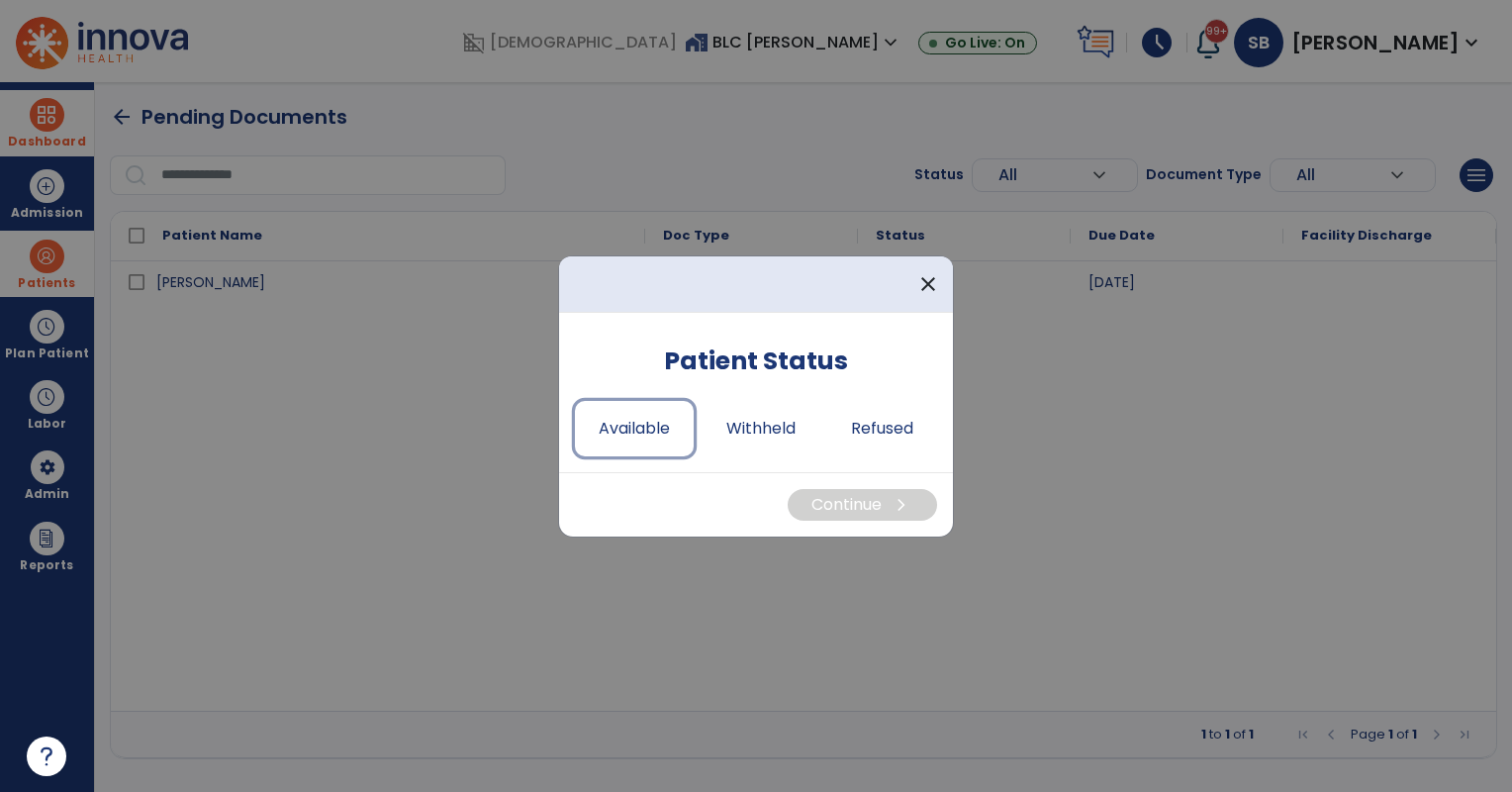 click on "Available" at bounding box center (634, 429) 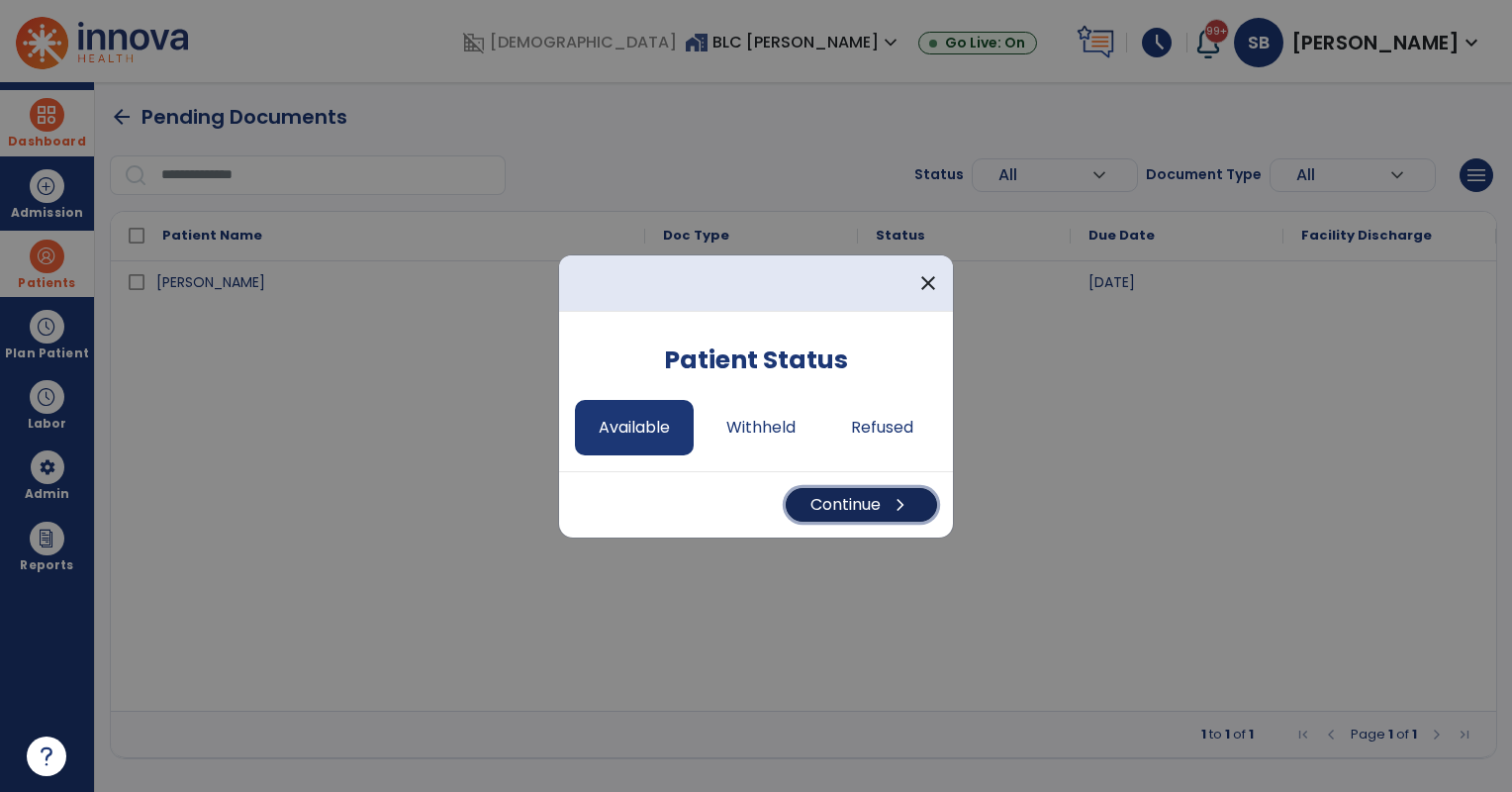 click on "Continue   chevron_right" at bounding box center [861, 505] 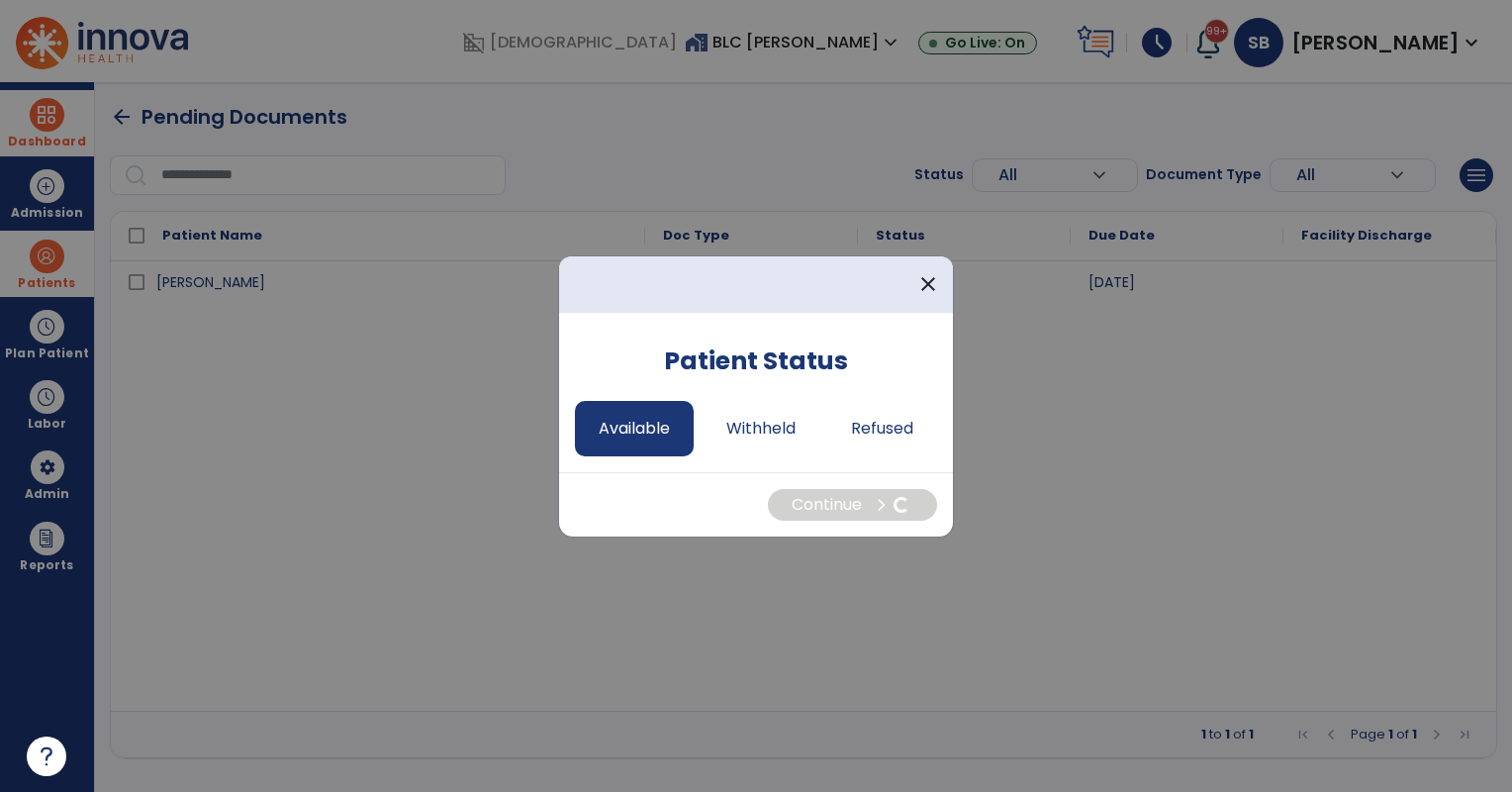 select on "*" 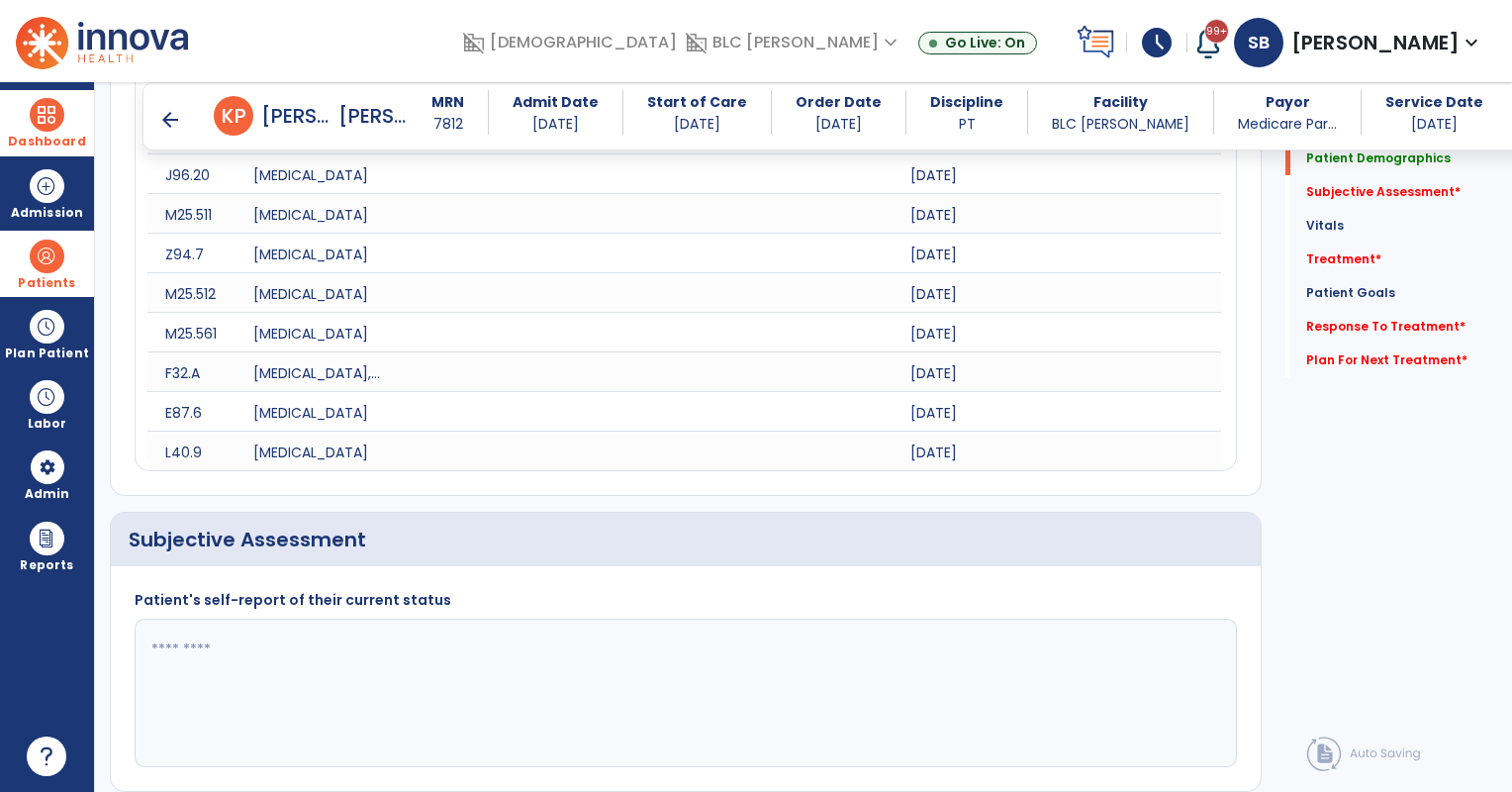 scroll, scrollTop: 1154, scrollLeft: 0, axis: vertical 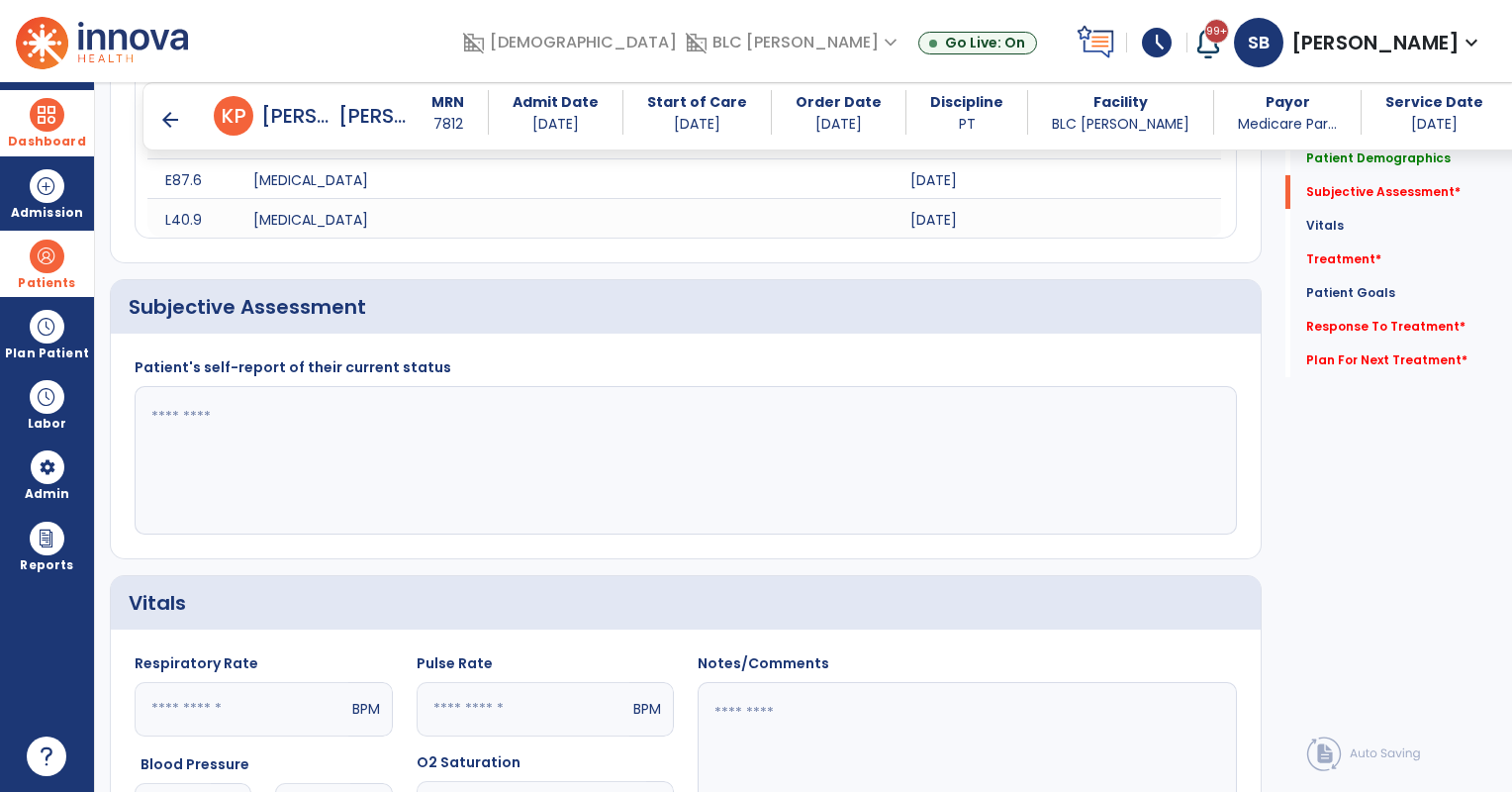 click 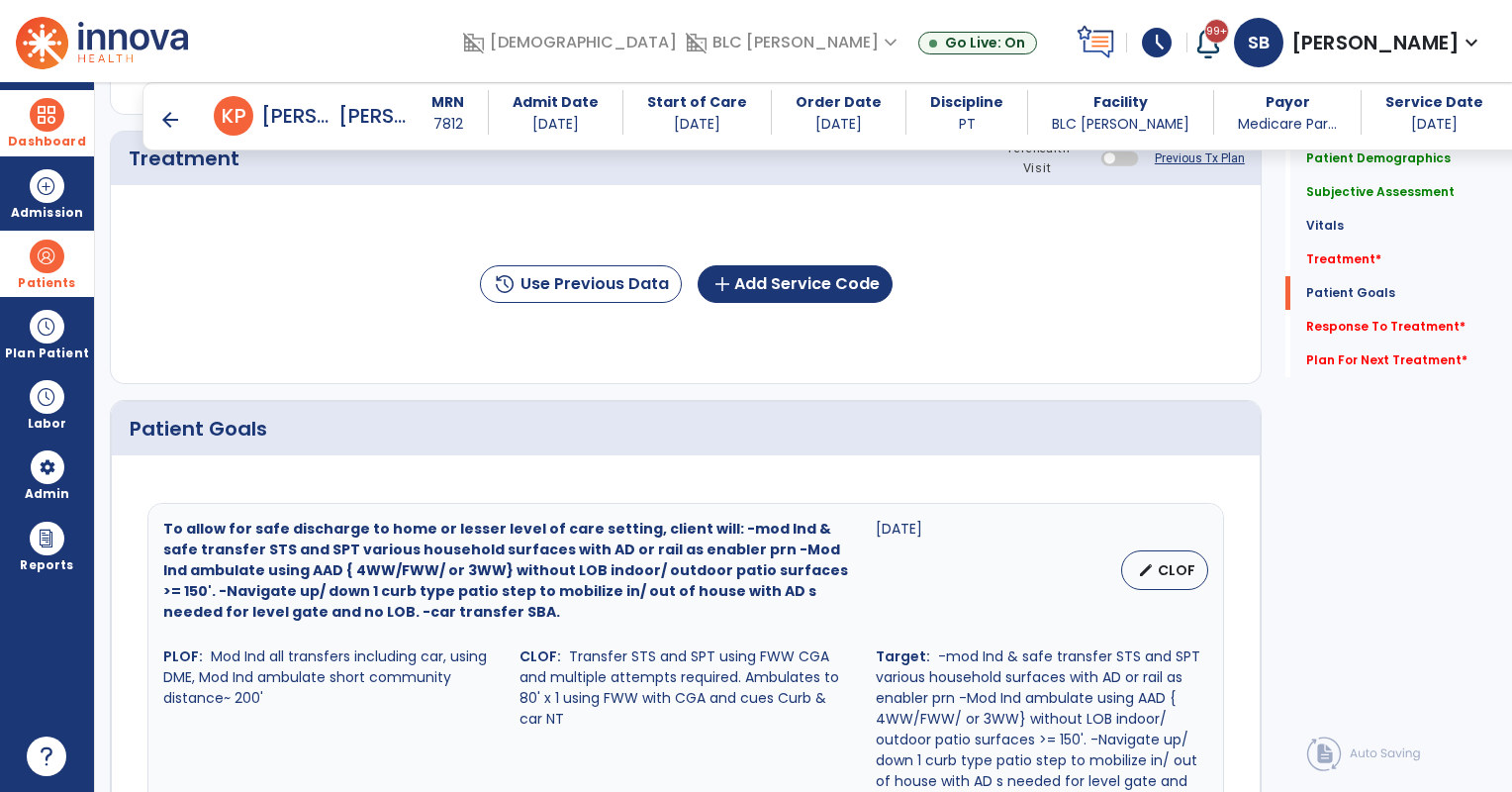 scroll, scrollTop: 1815, scrollLeft: 0, axis: vertical 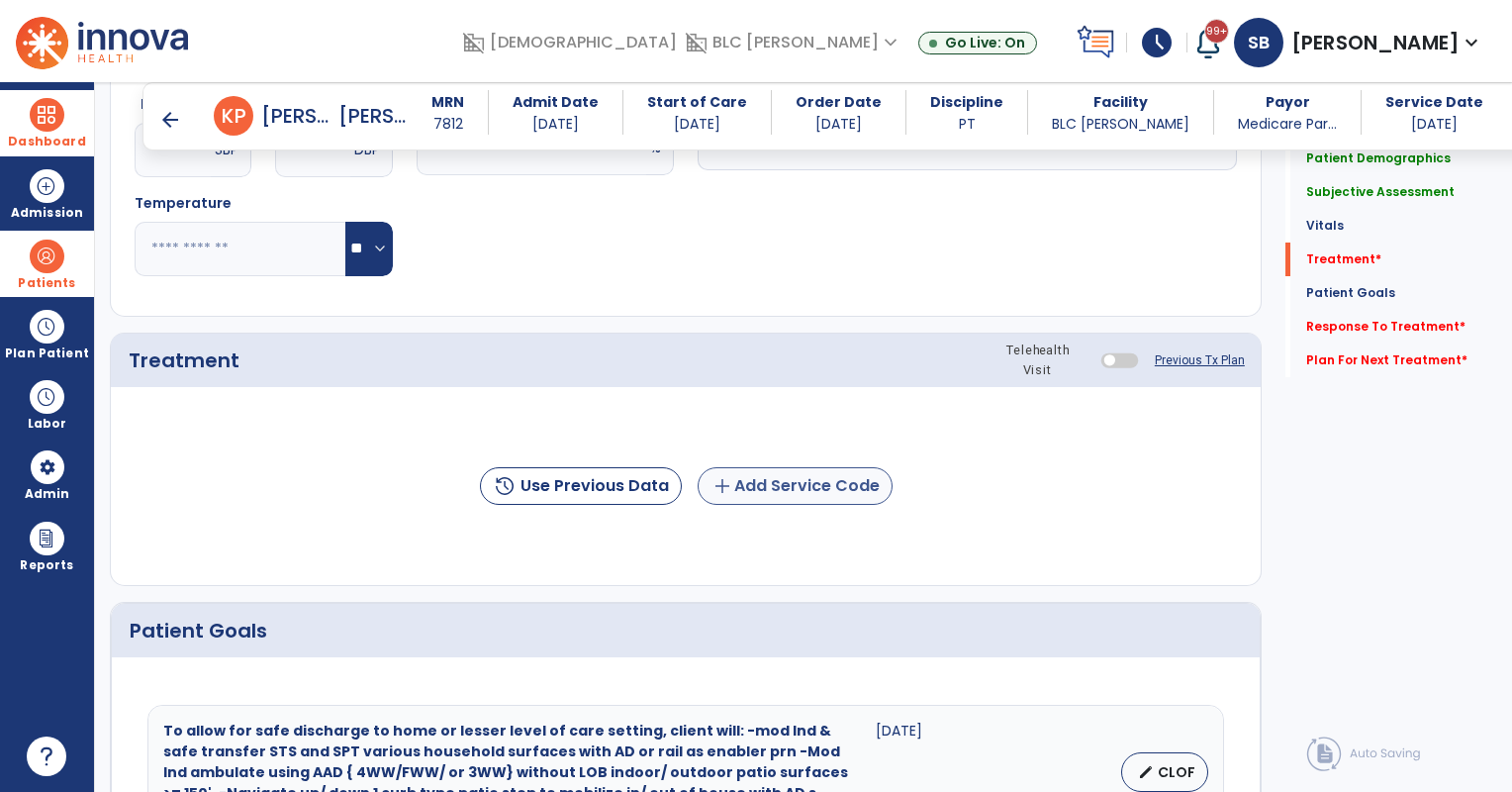 type on "**********" 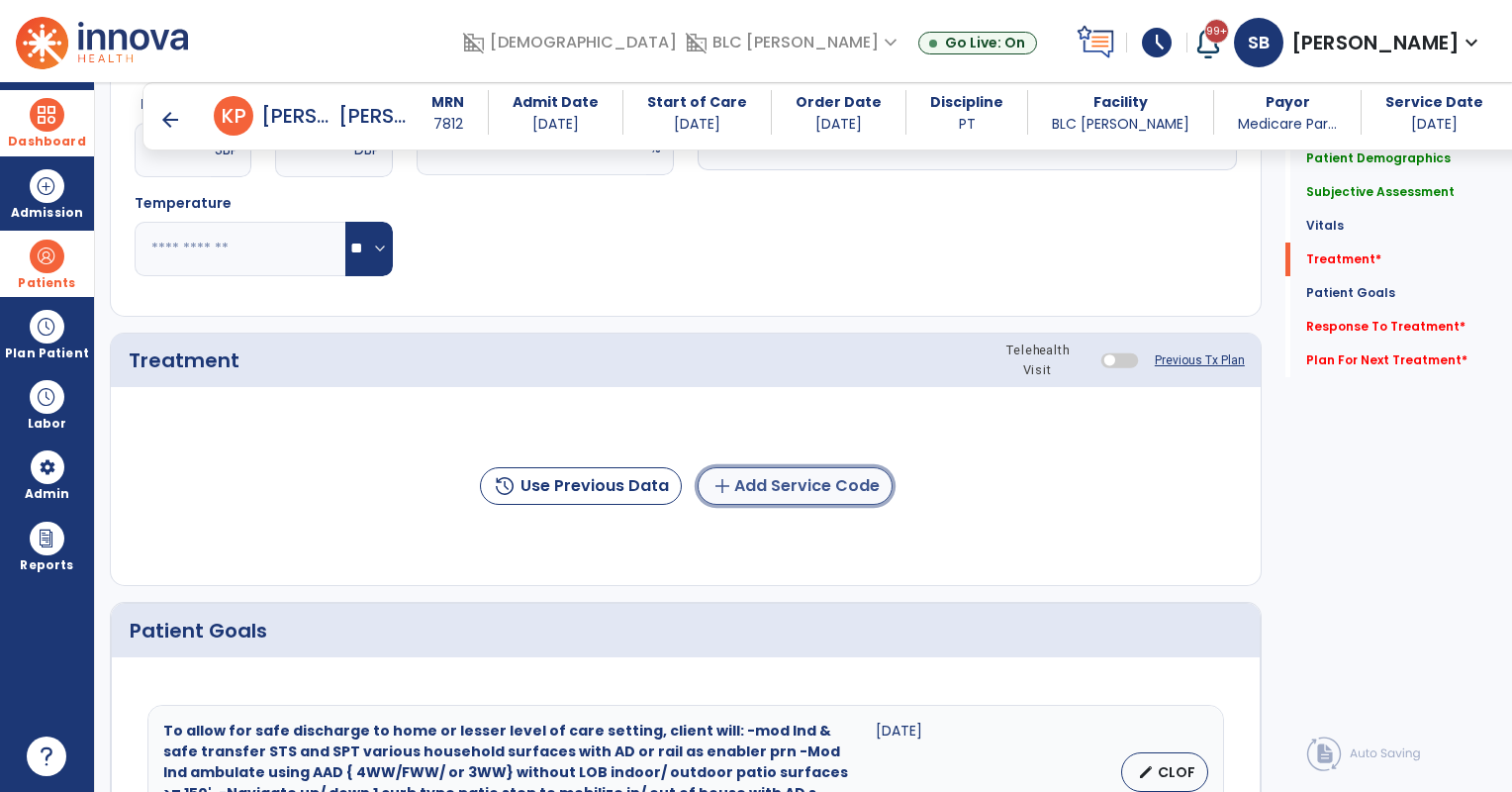 click on "add  Add Service Code" 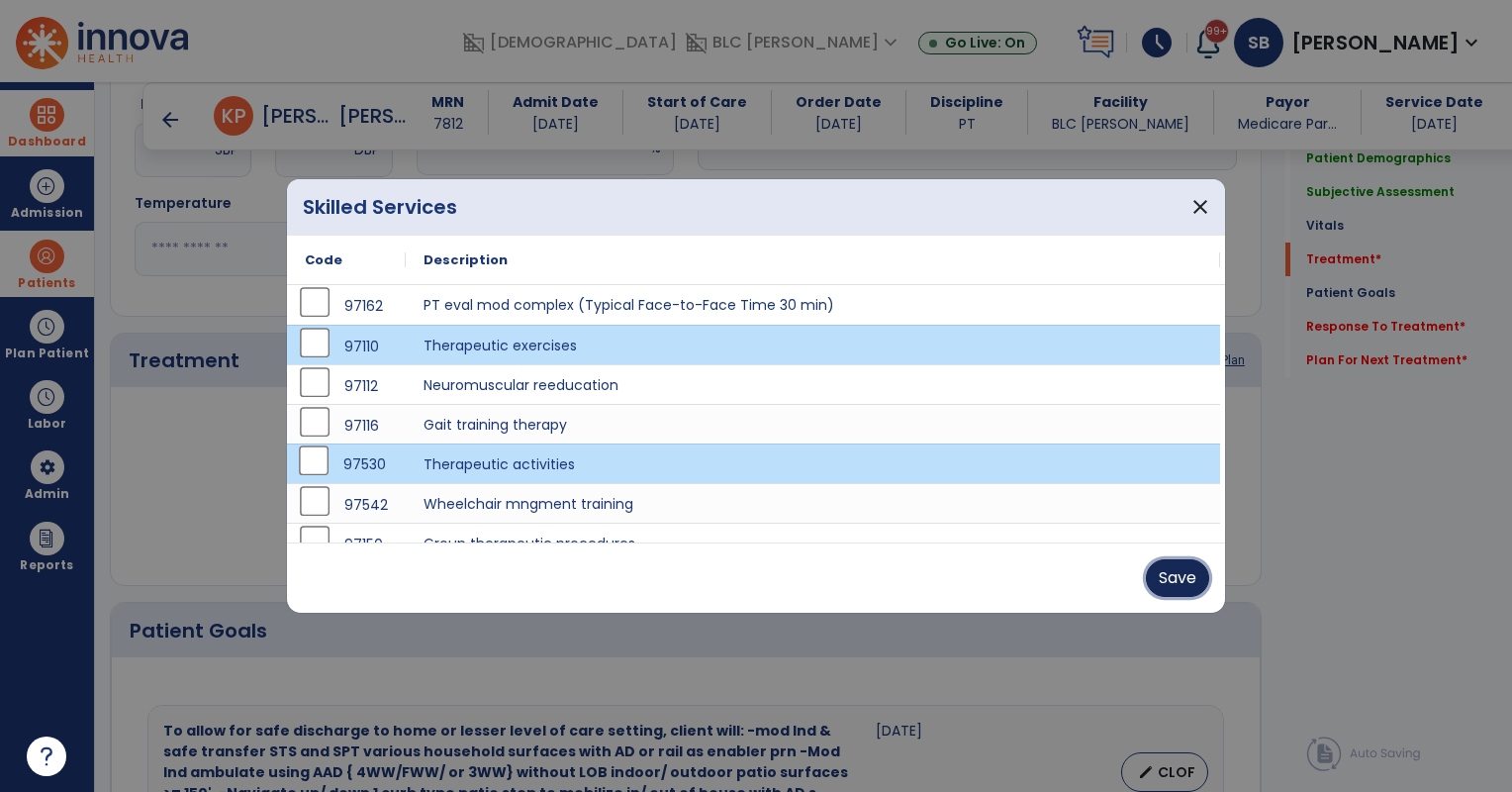 click on "Save" at bounding box center [1178, 578] 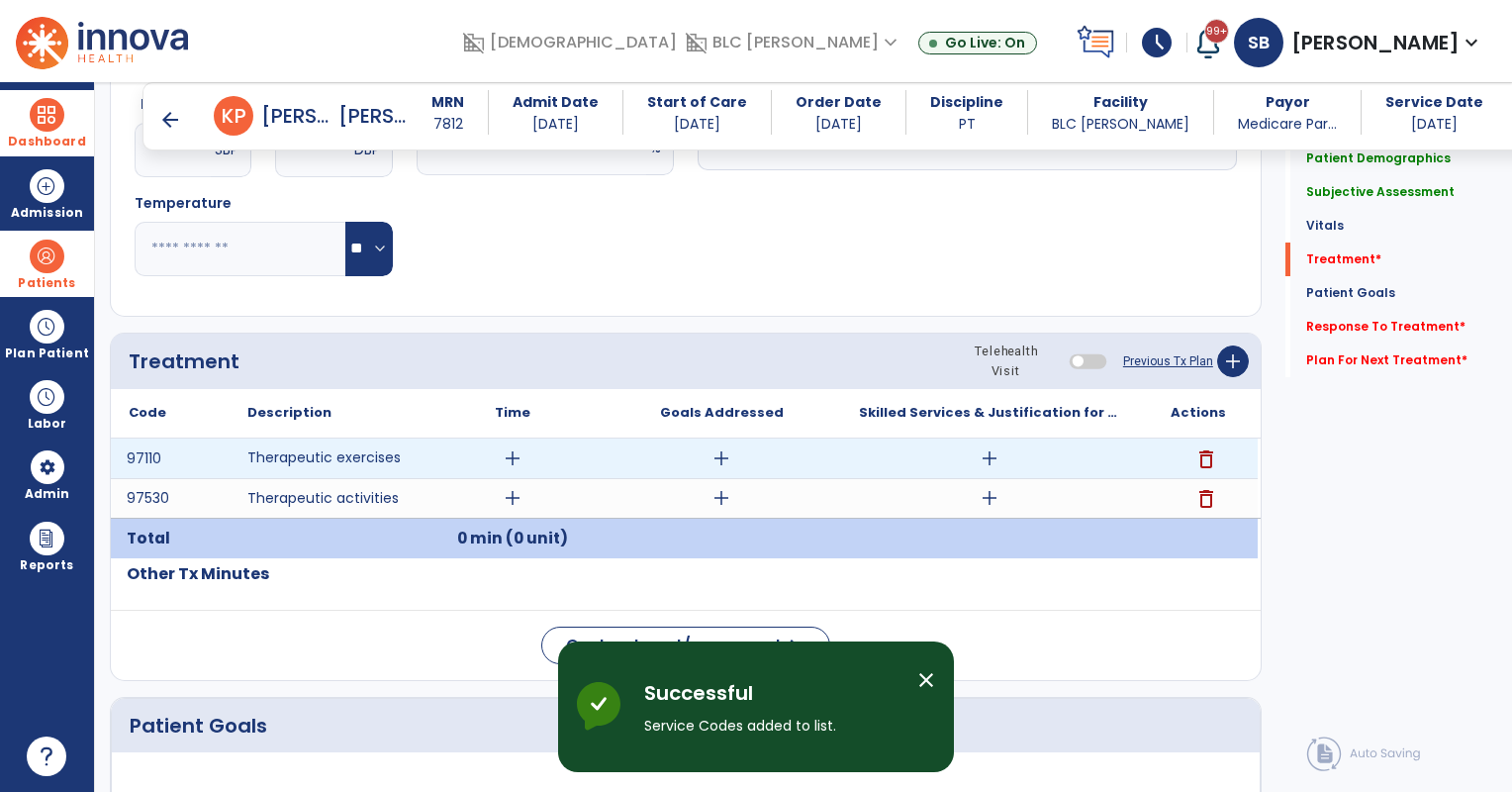 click on "add" at bounding box center (513, 458) 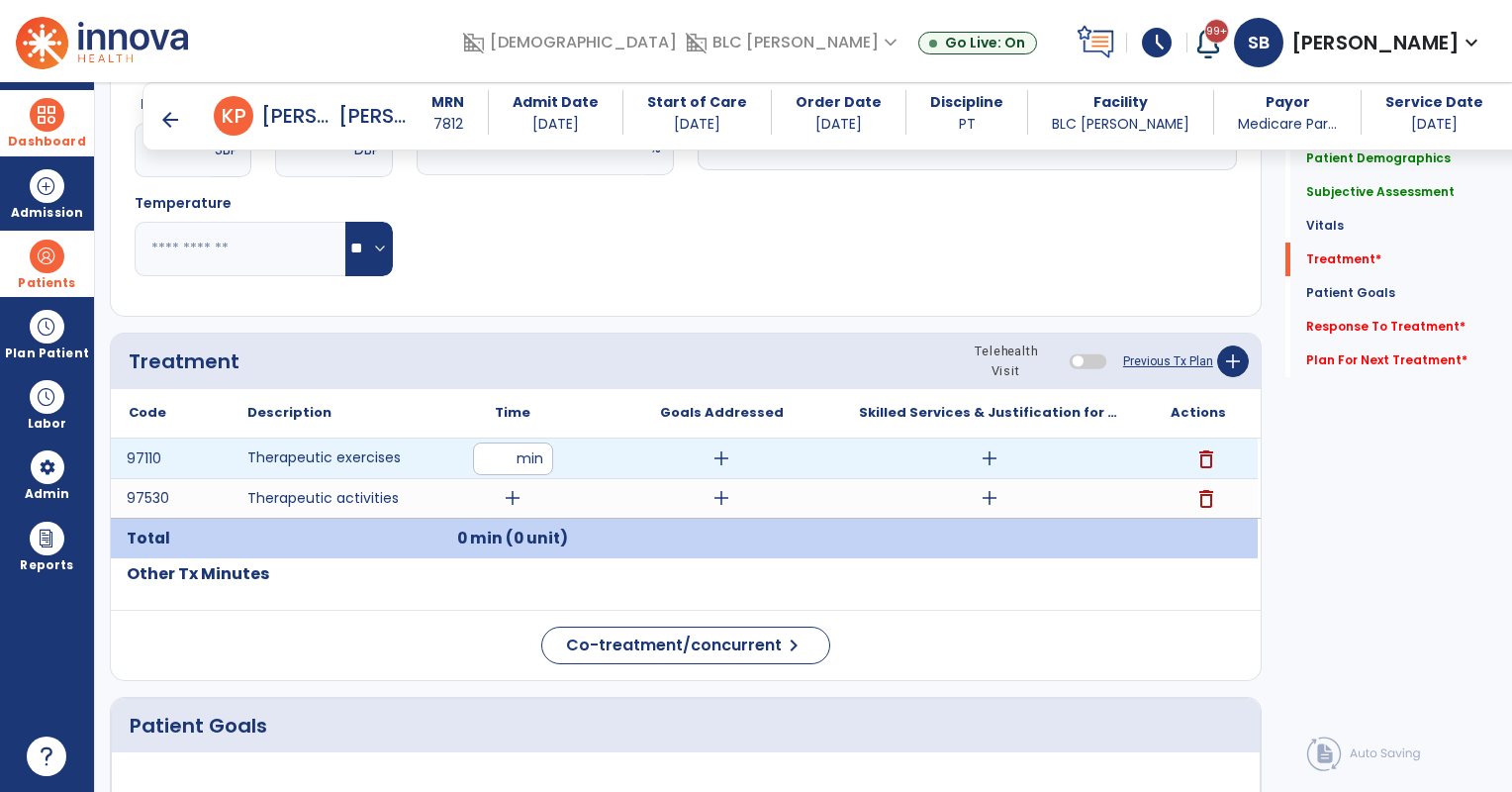 type on "**" 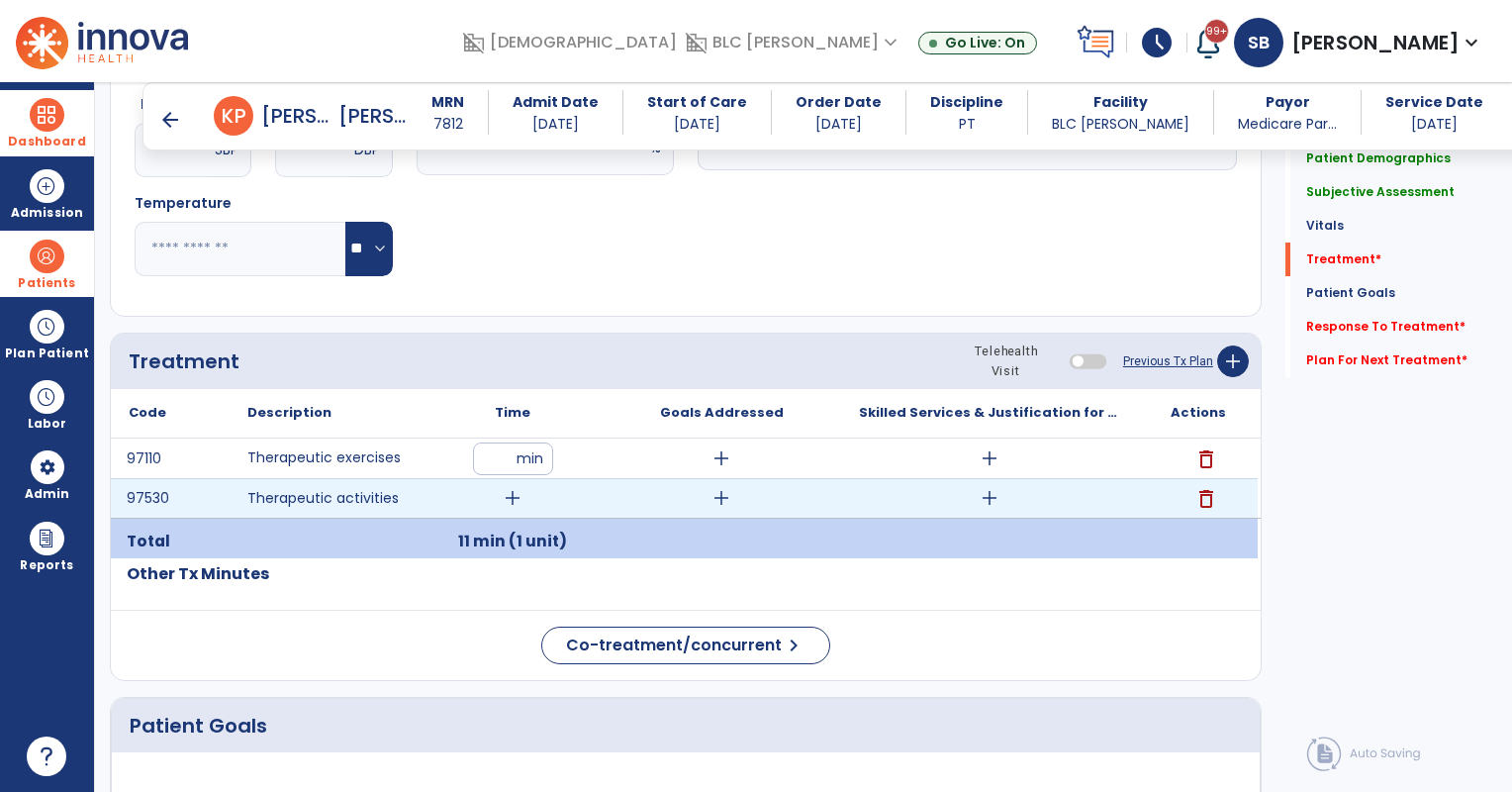 click on "add" at bounding box center (513, 498) 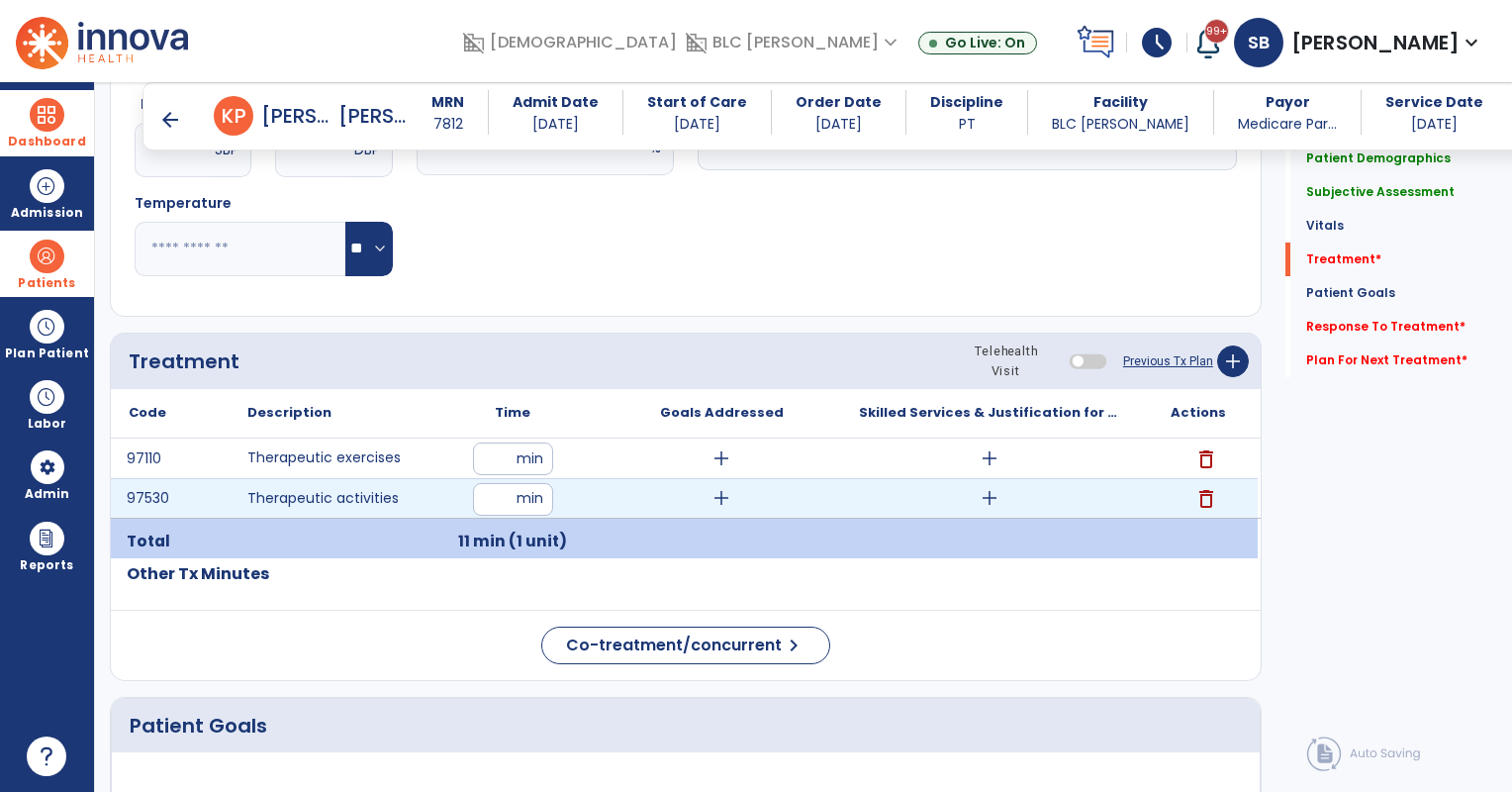 type on "**" 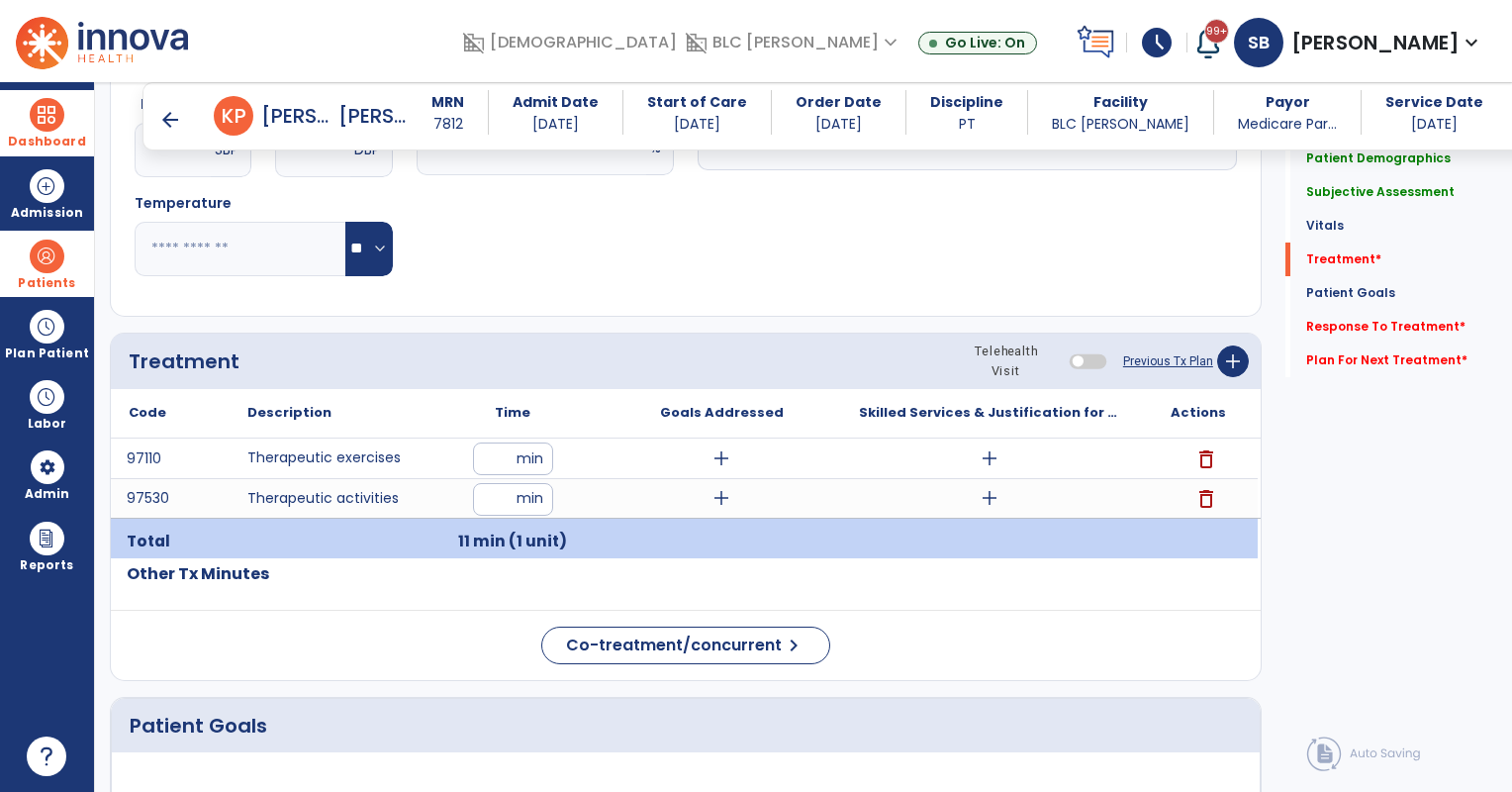 click on "Notes/Comments" 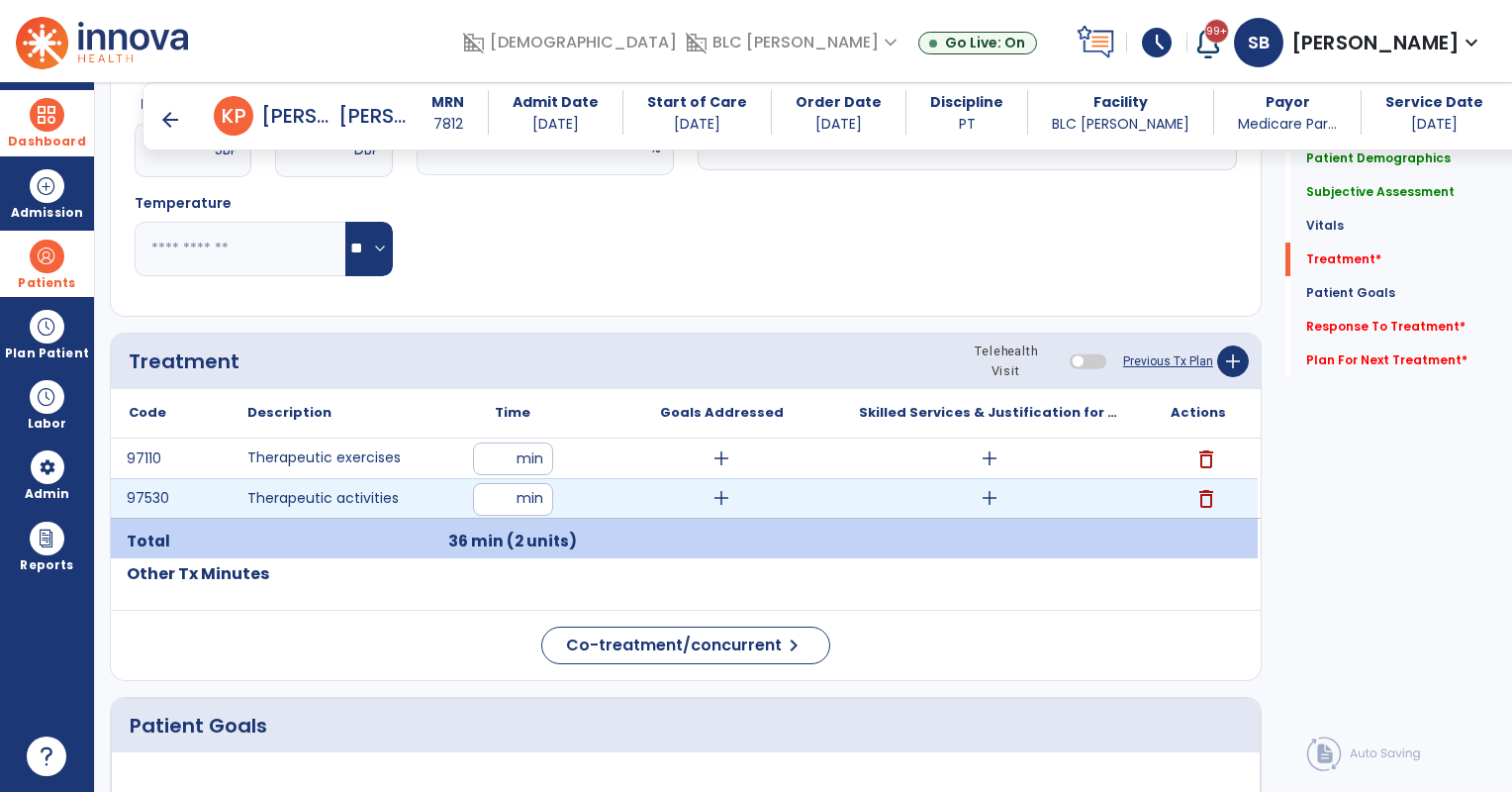 click on "add" at bounding box center [990, 498] 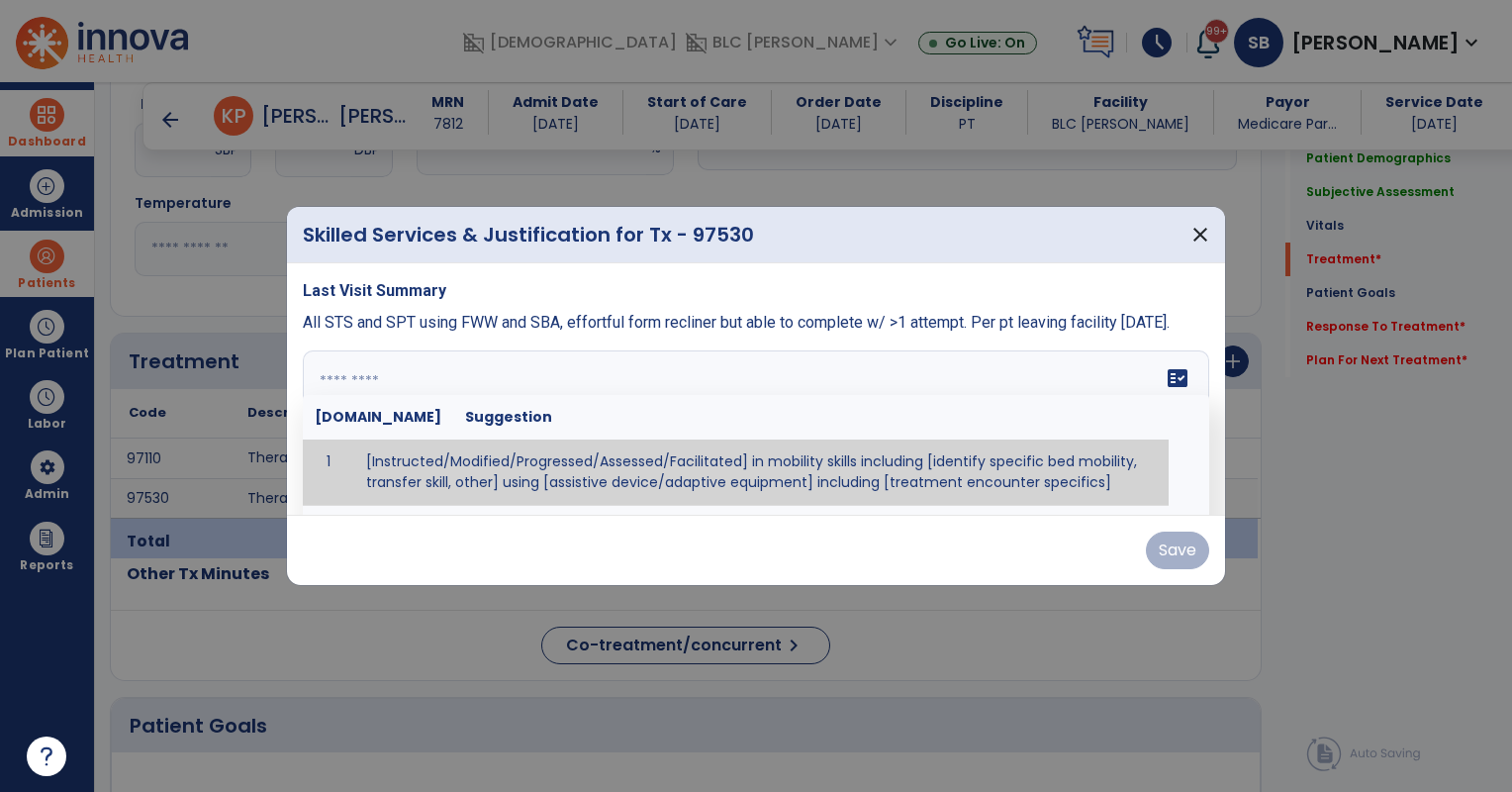click on "fact_check  Sr.No Suggestion 1 [Instructed/Modified/Progressed/Assessed/Facilitated] in mobility skills including [identify specific bed mobility, transfer skill, other] using [assistive device/adaptive equipment] including [treatment encounter specifics]" at bounding box center (756, 425) 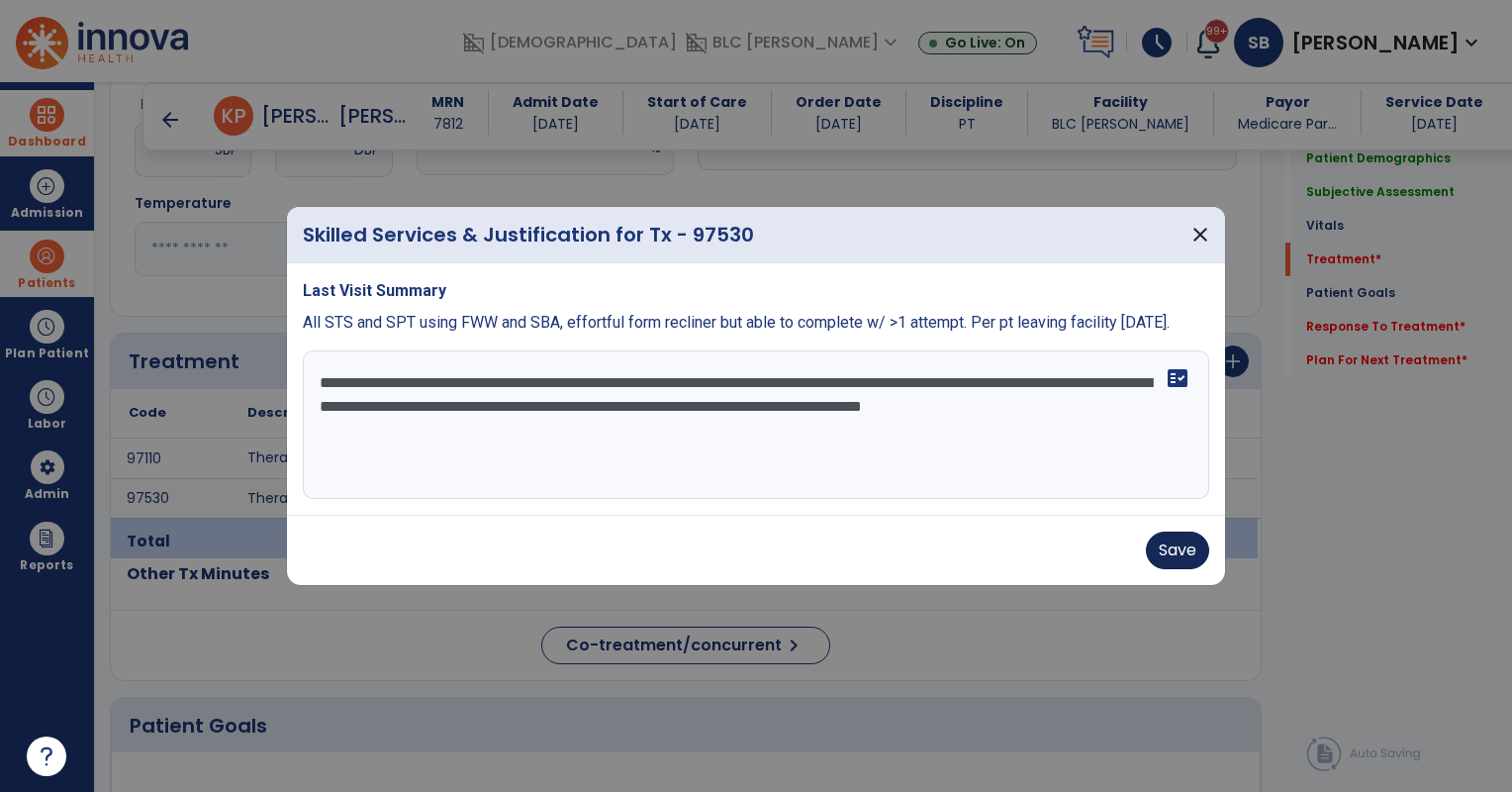 type on "**********" 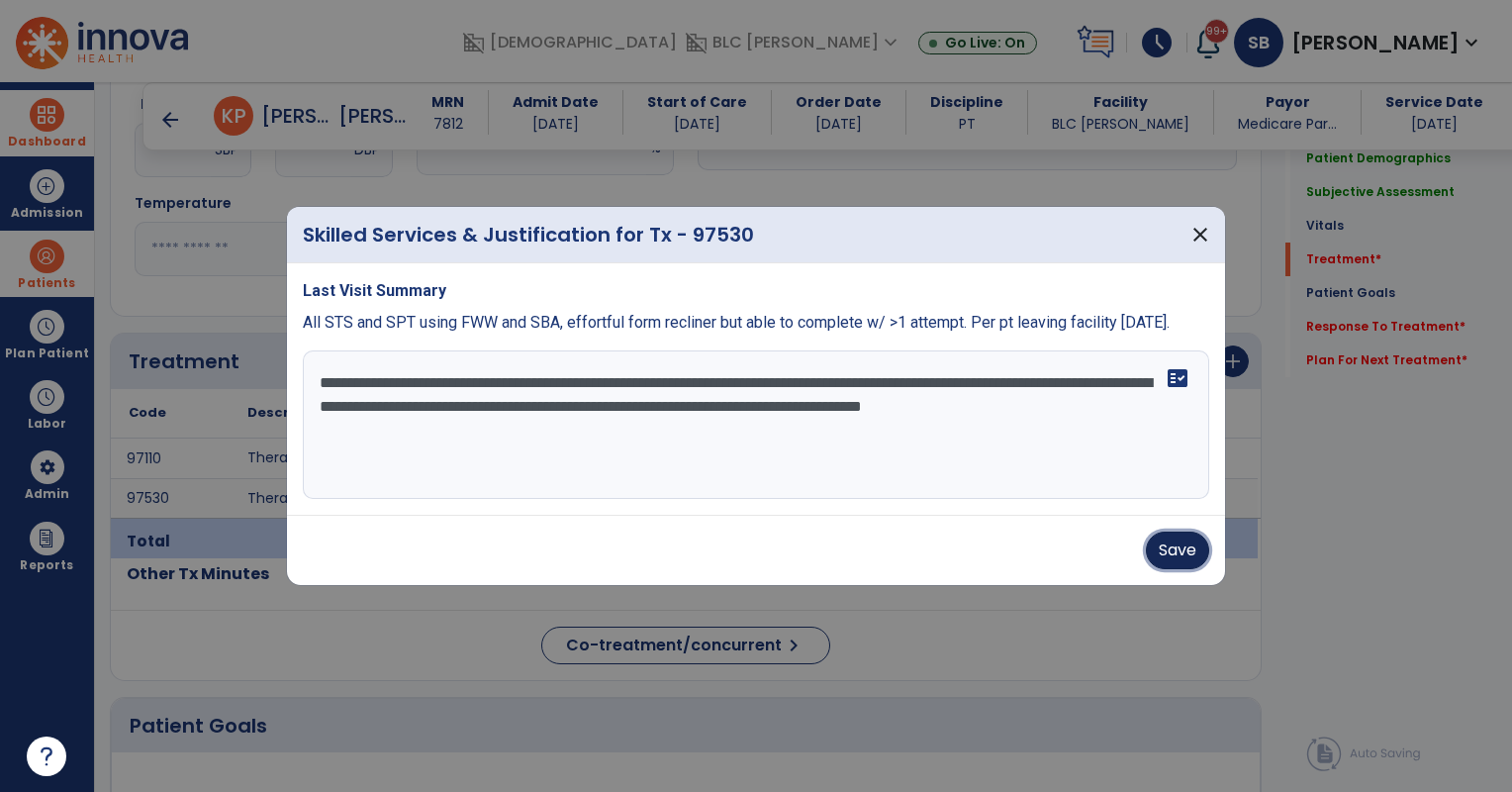 click on "Save" at bounding box center (1178, 550) 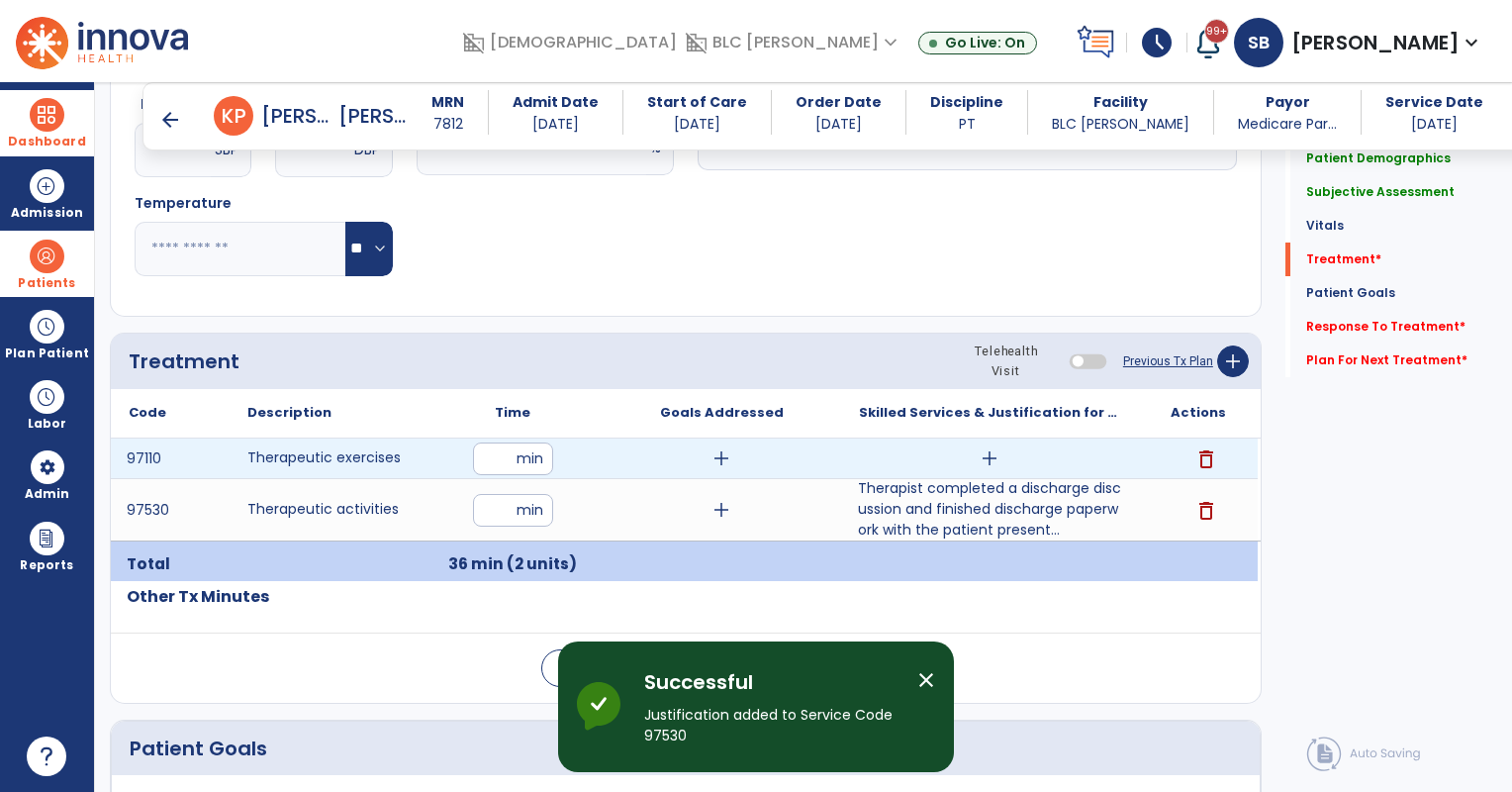 click on "add" at bounding box center (990, 458) 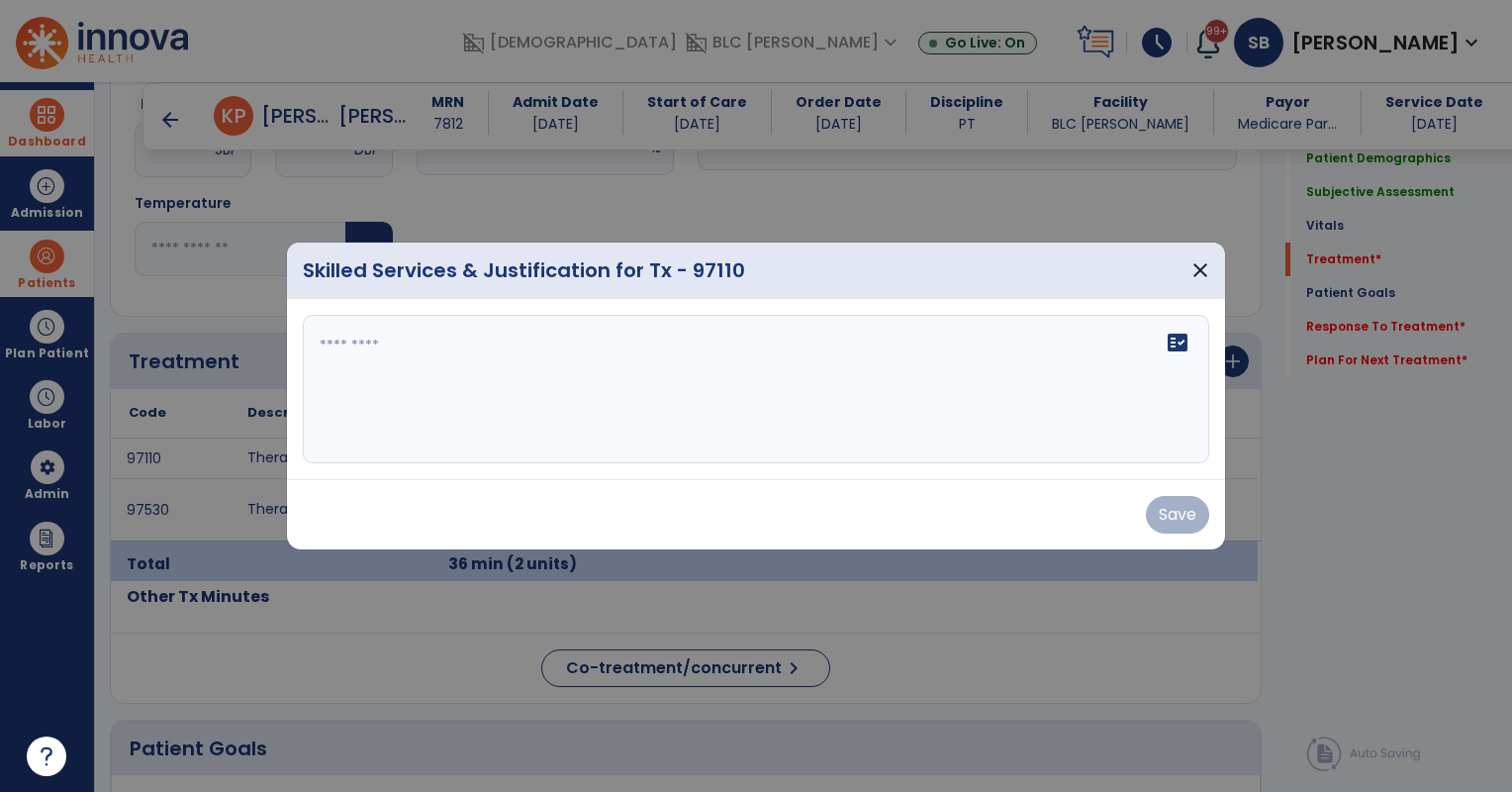 click on "fact_check" at bounding box center [756, 389] 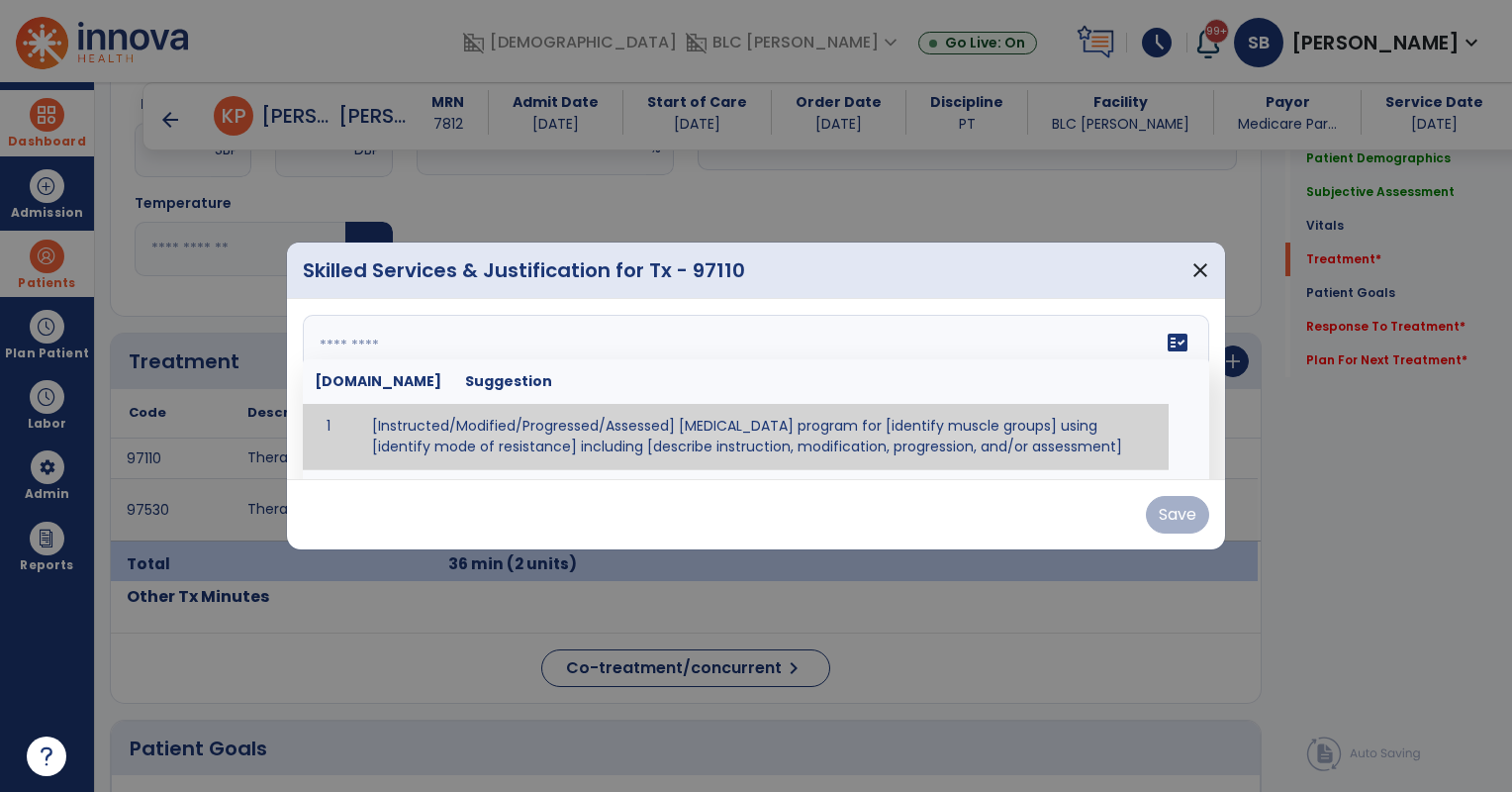 click on "fact_check  Sr.No Suggestion 1 [Instructed/Modified/Progressed/Assessed] resistive exercise program for [identify muscle groups] using [identify mode of resistance] including [describe instruction, modification, progression, and/or assessment] 2 [Instructed/Modified/Progressed/Assessed] aerobic exercise program using [identify equipment/mode] including [describe instruction, modification,progression, and/or assessment] 3 [Instructed/Modified/Progressed/Assessed] [PROM/A/AROM/AROM] program for [identify joint movements] using [contract-relax, over-pressure, inhibitory techniques, other] 4 [Assessed/Tested] aerobic capacity with administration of [aerobic capacity test]" at bounding box center [756, 389] 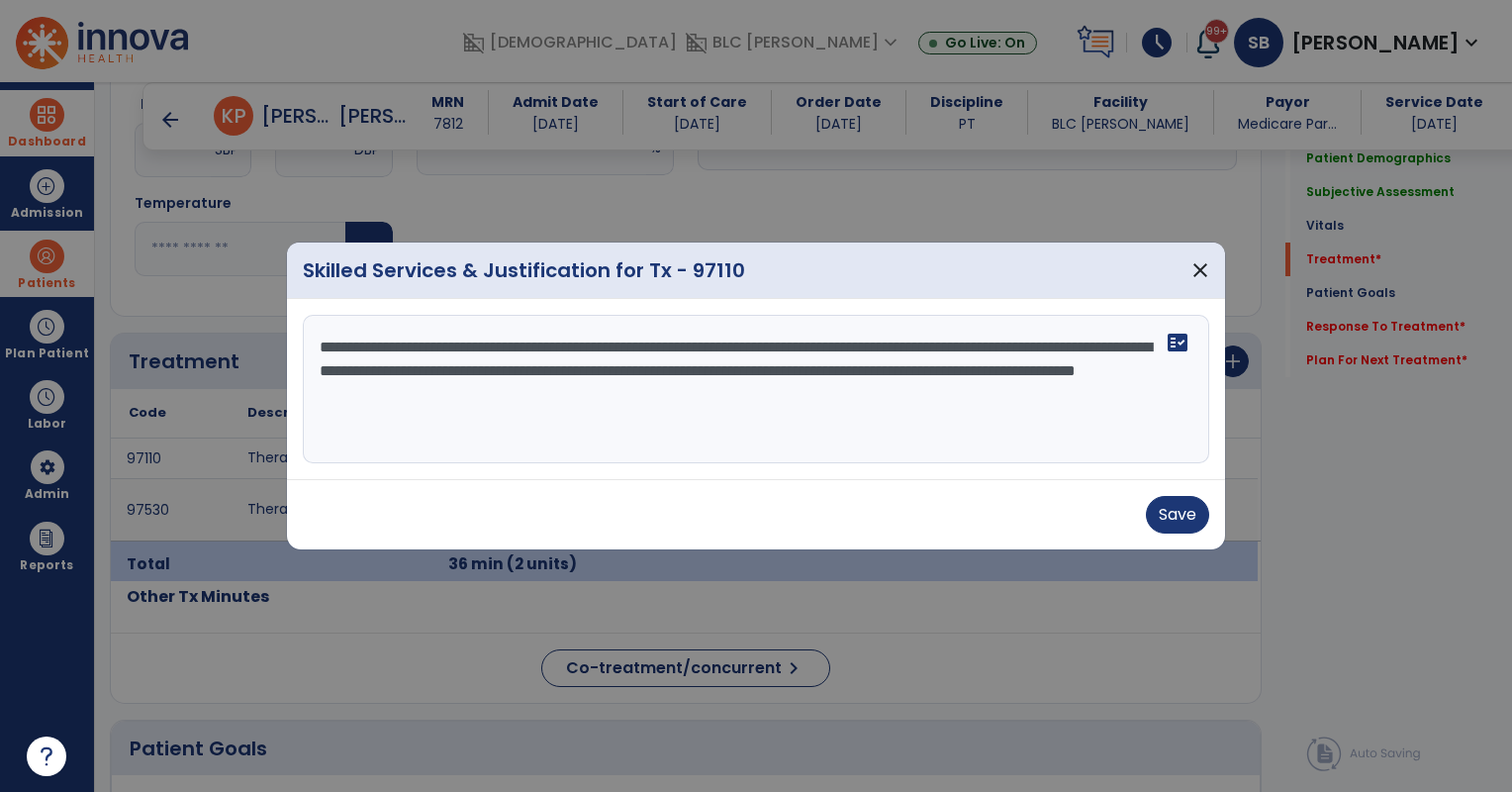 drag, startPoint x: 567, startPoint y: 370, endPoint x: 585, endPoint y: 366, distance: 18.439089 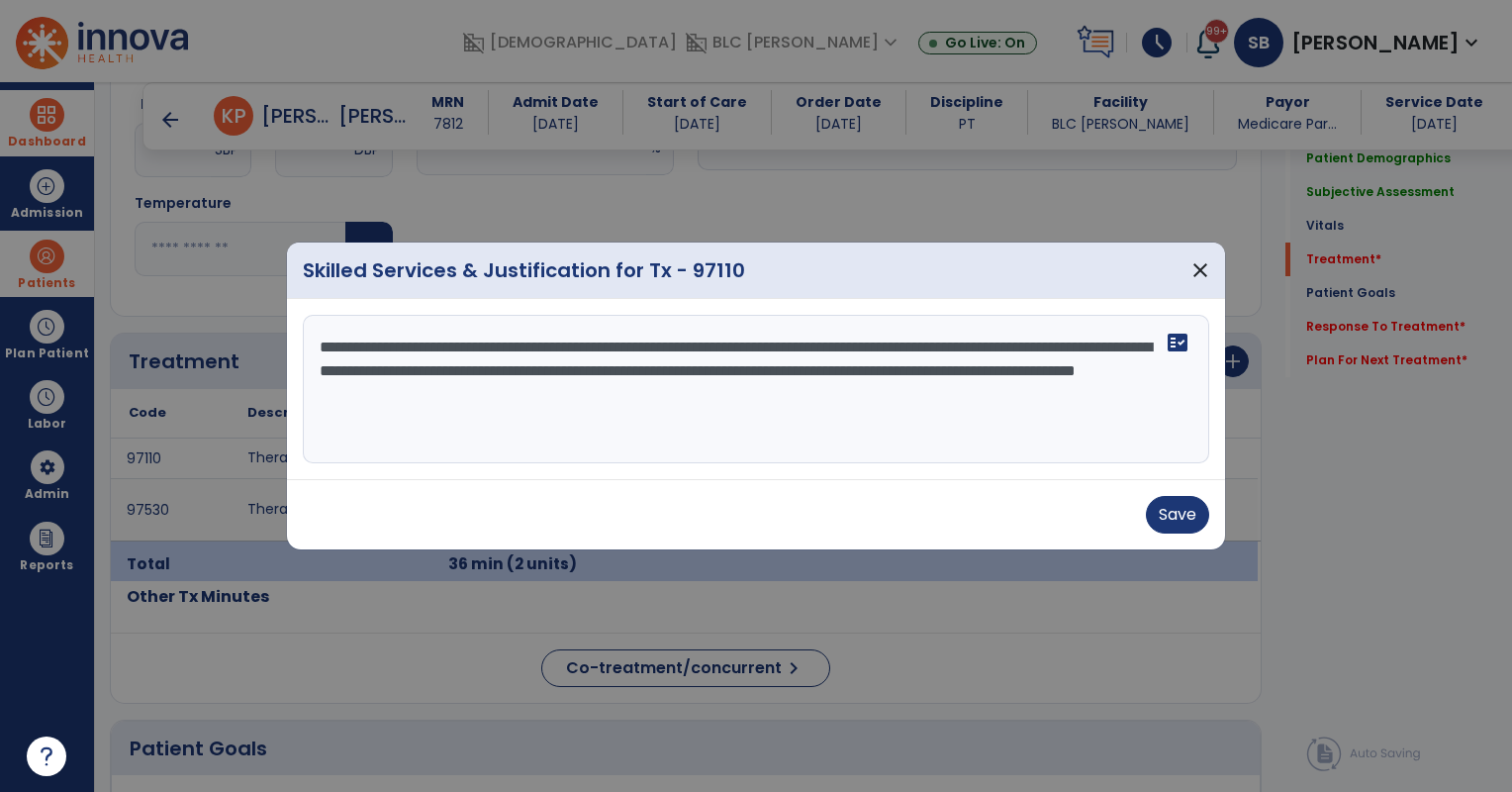 click on "**********" at bounding box center (756, 389) 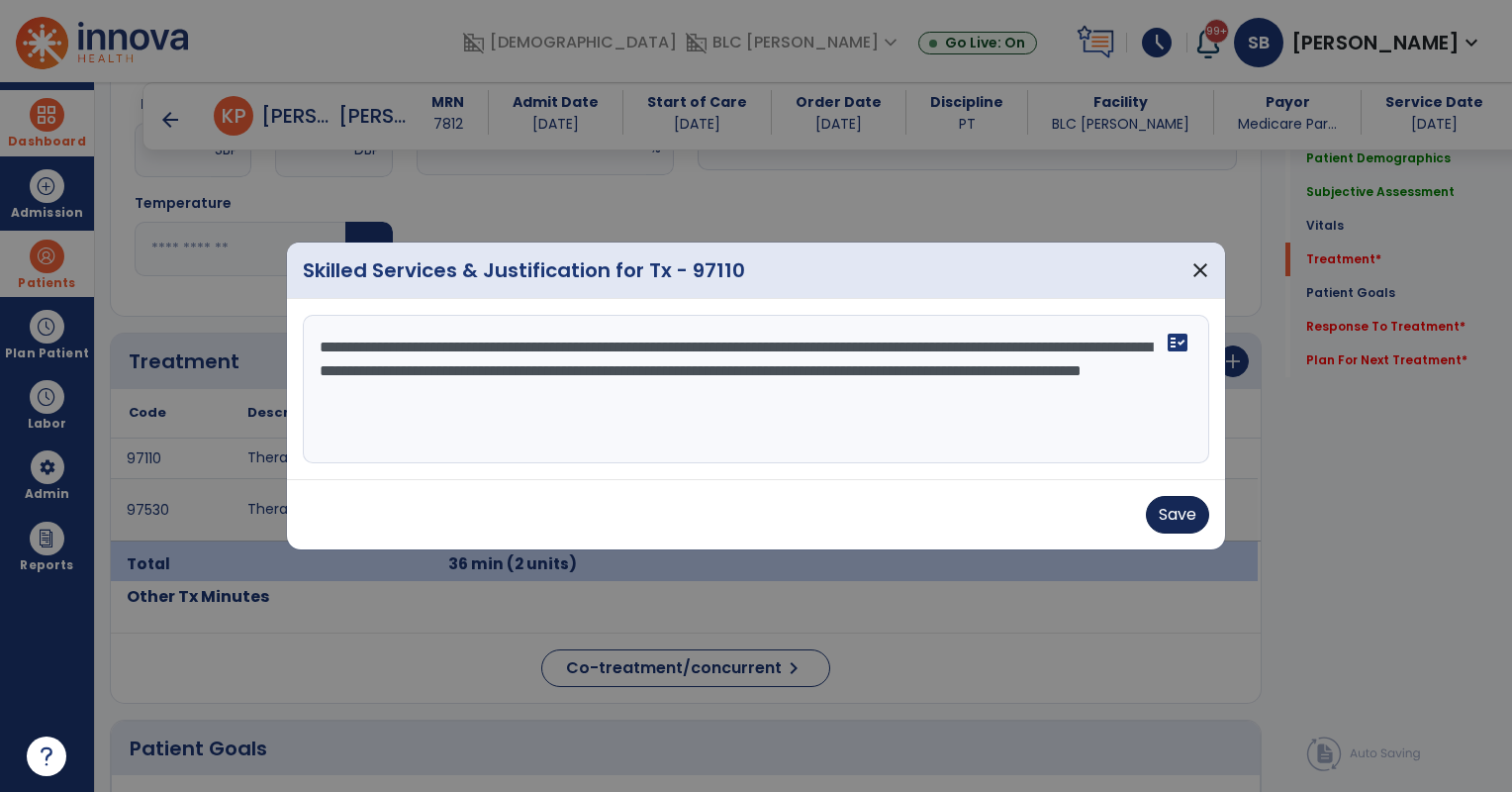 type on "**********" 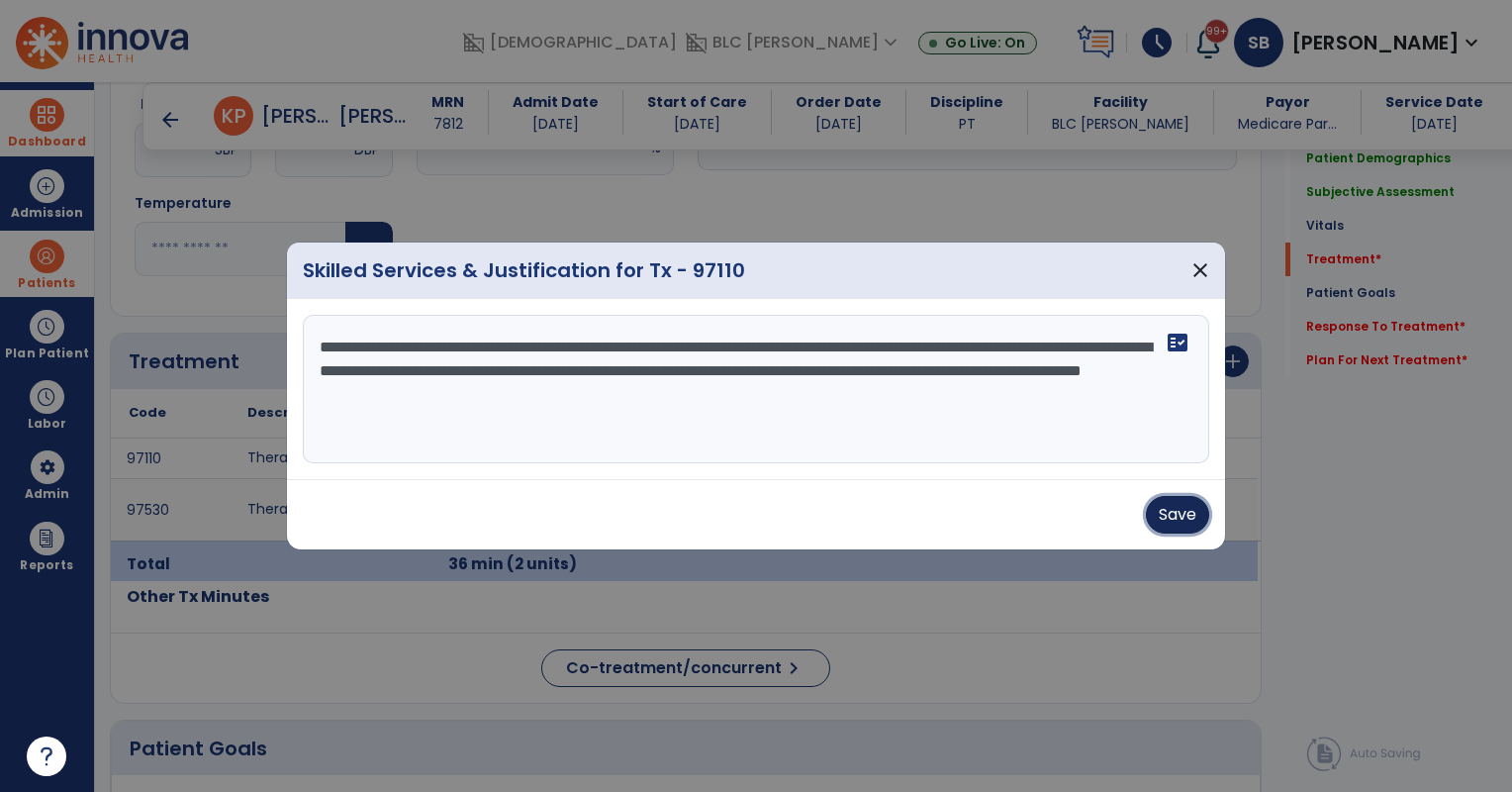 click on "Save" at bounding box center [1178, 515] 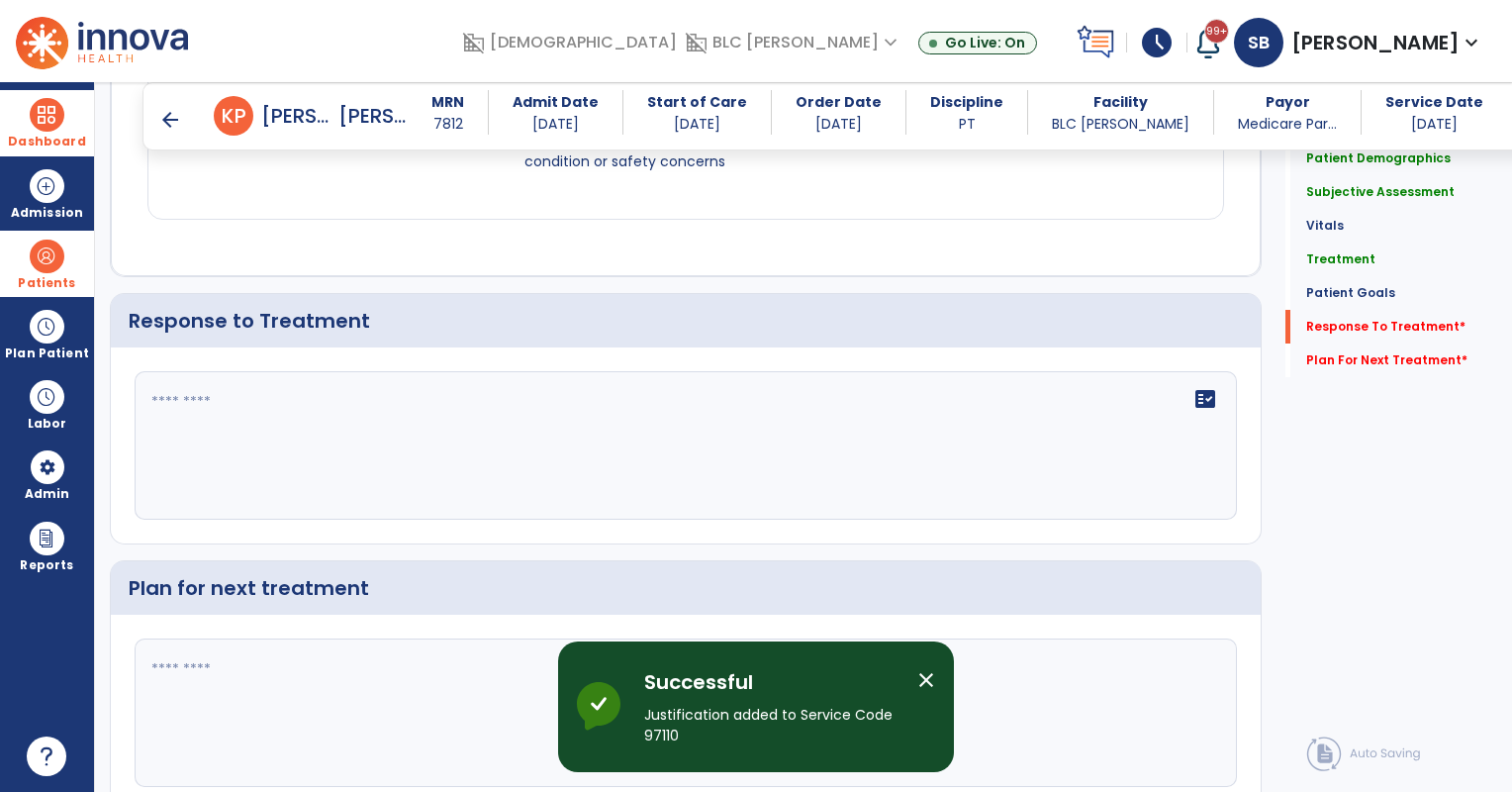 scroll, scrollTop: 3401, scrollLeft: 0, axis: vertical 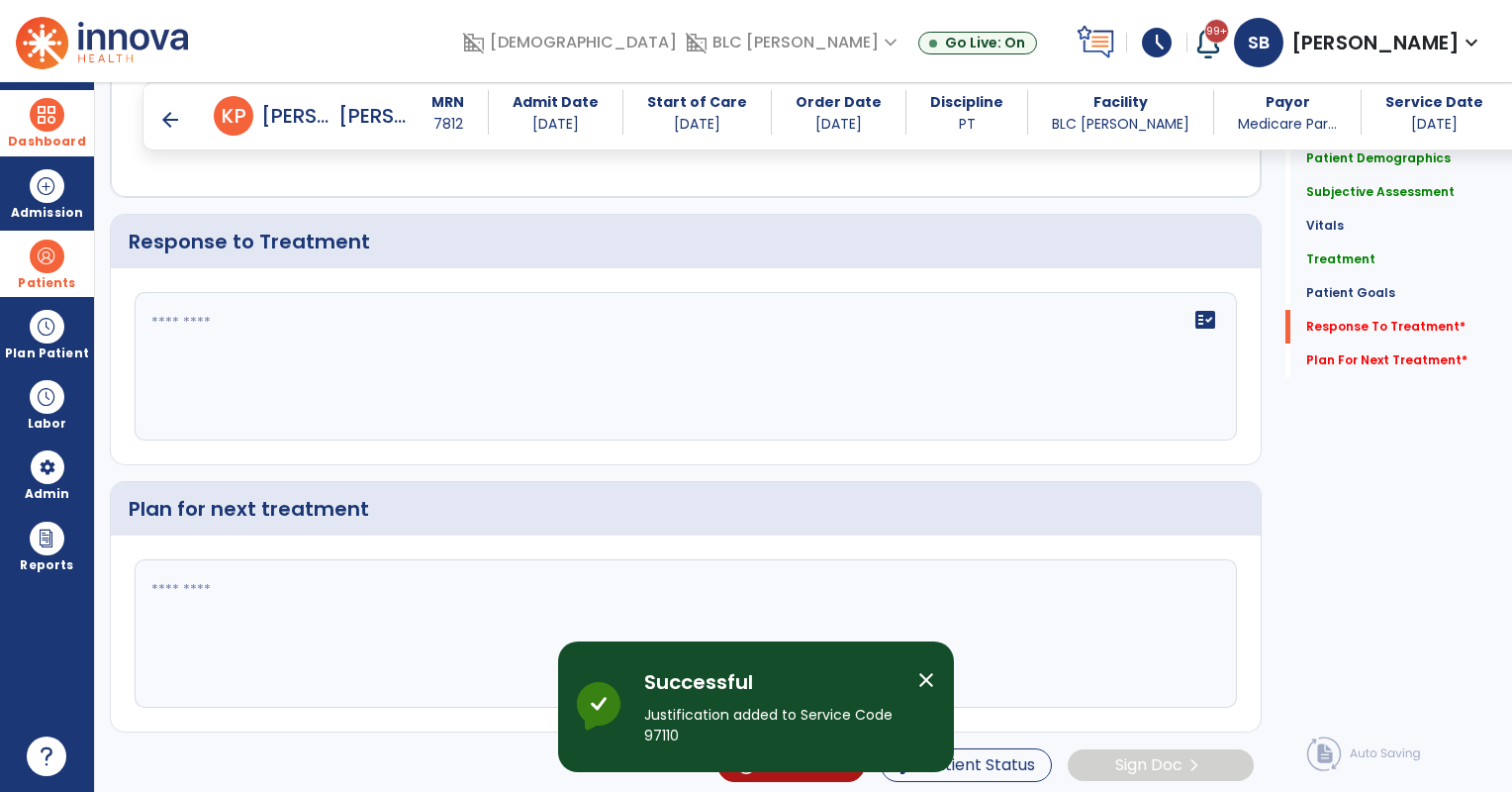 click on "fact_check" 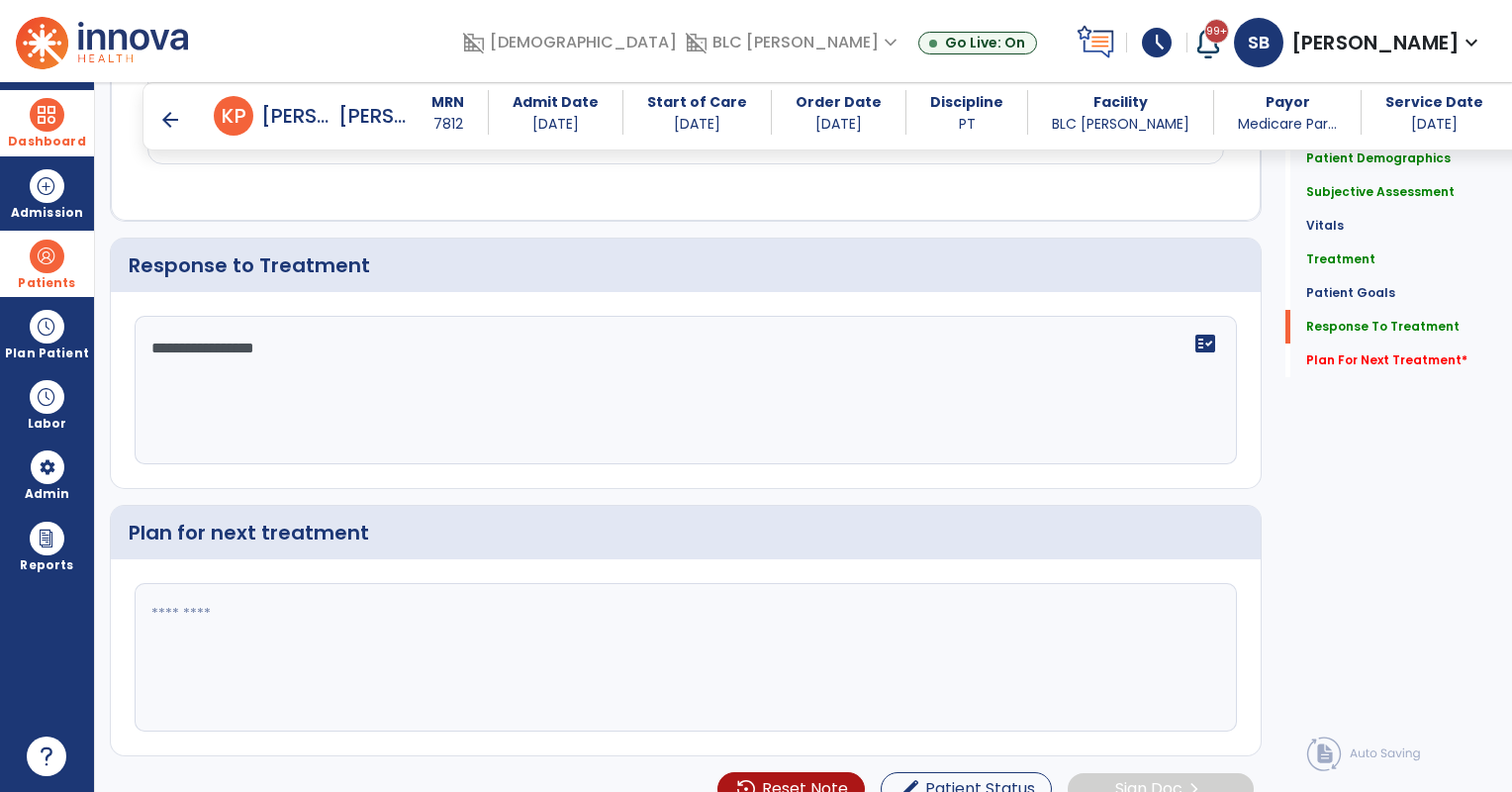 scroll, scrollTop: 3400, scrollLeft: 0, axis: vertical 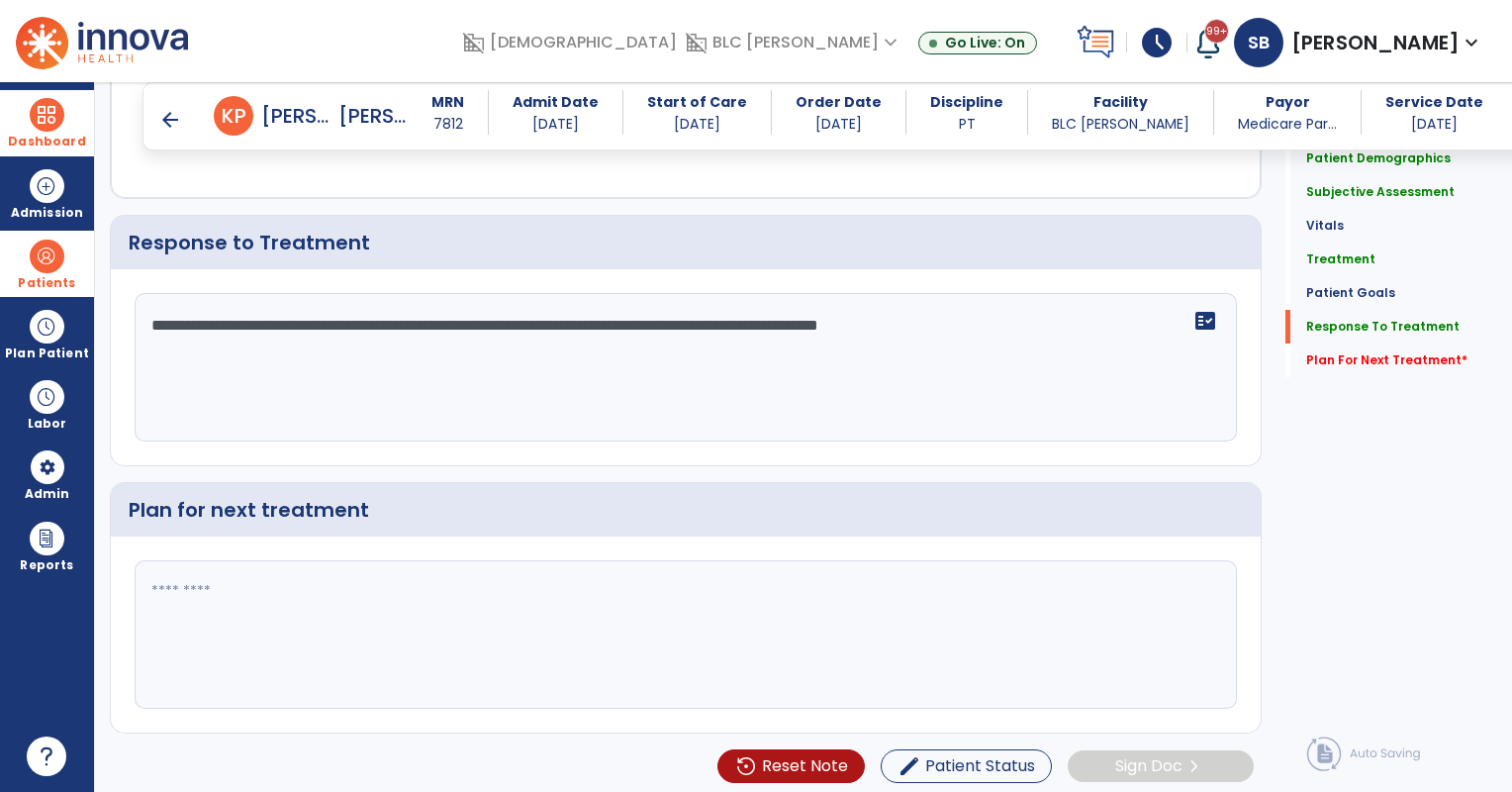 type on "**********" 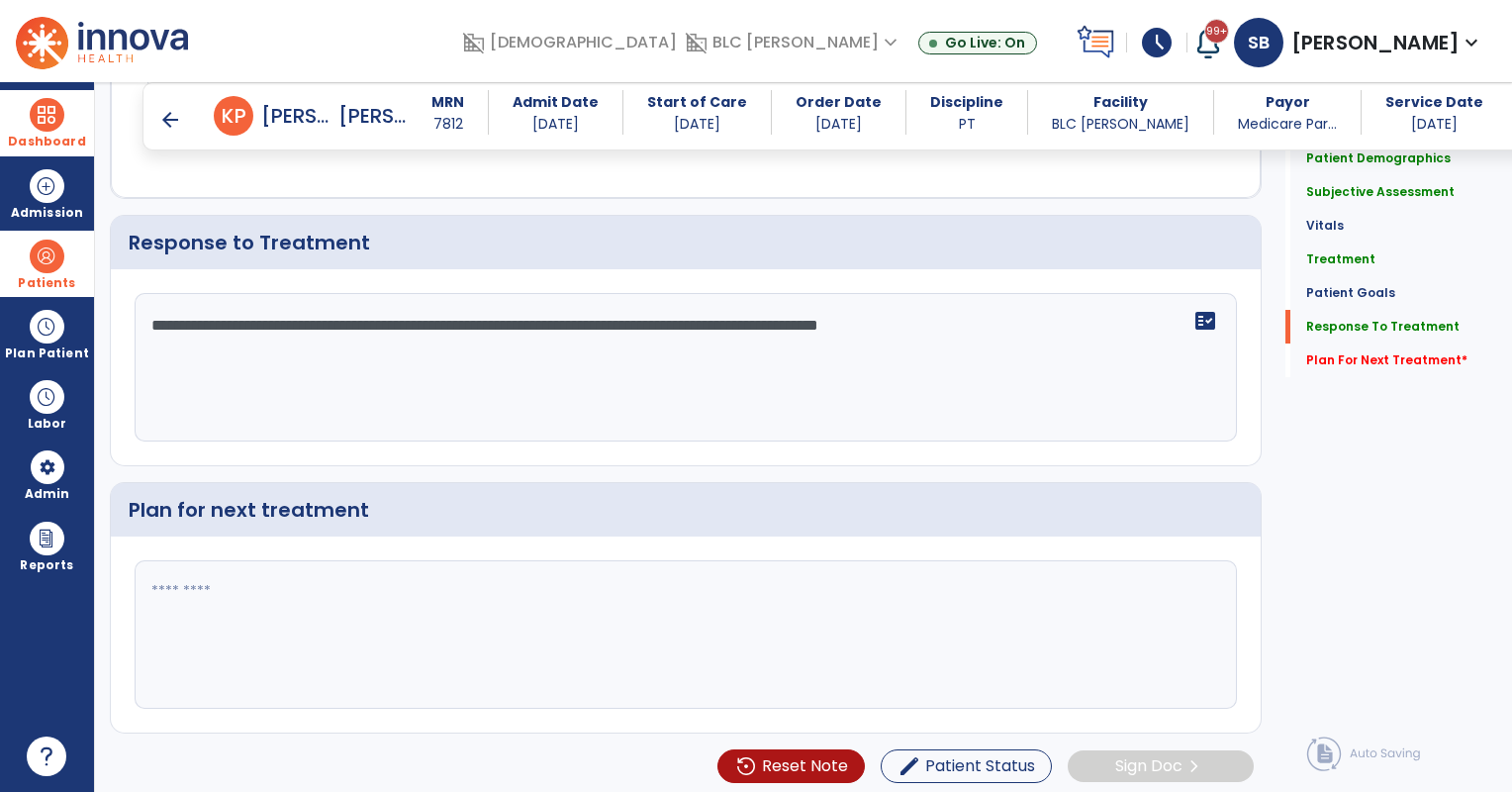 drag, startPoint x: 475, startPoint y: 583, endPoint x: 490, endPoint y: 578, distance: 15.811388 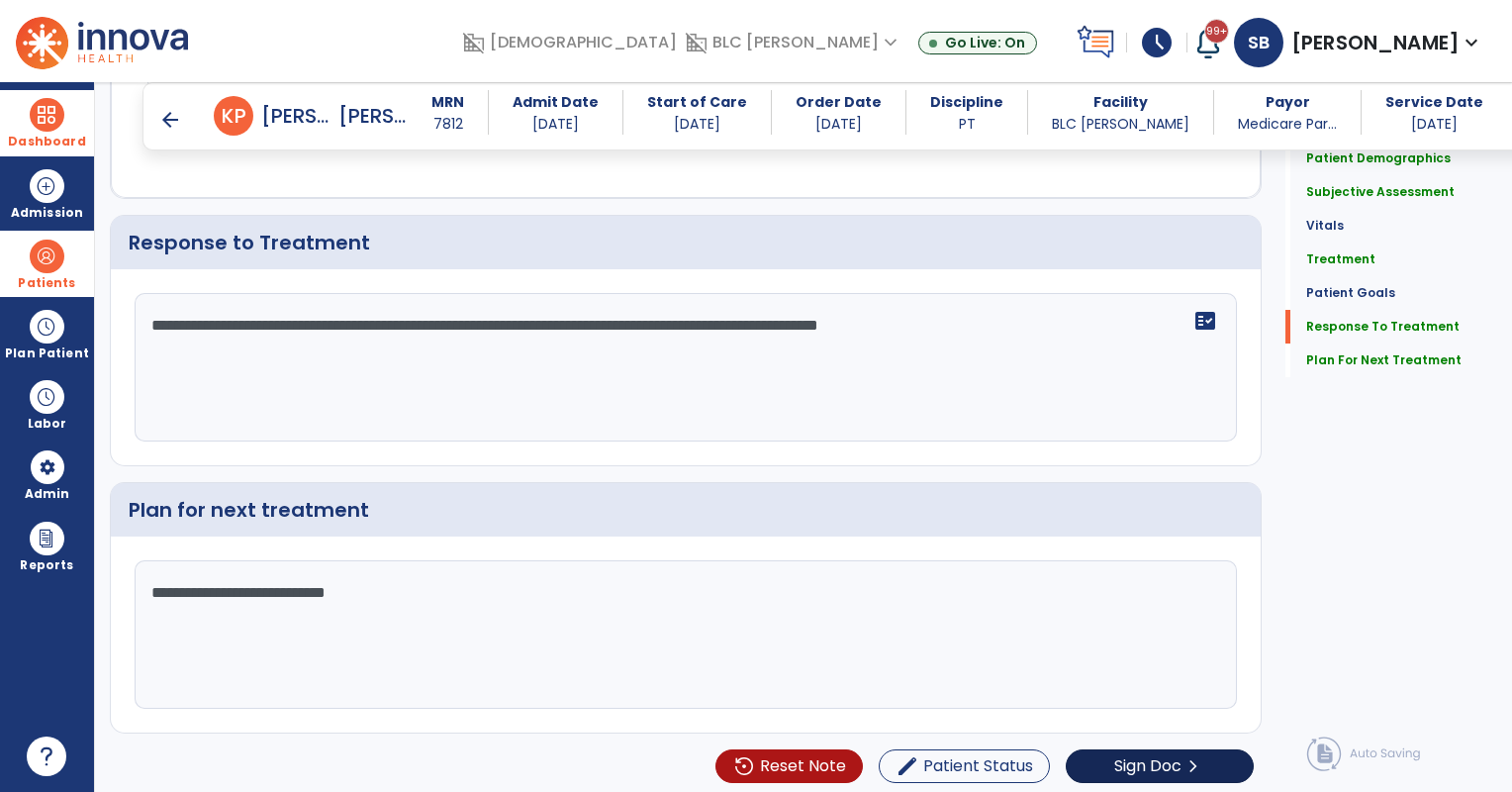 scroll, scrollTop: 3400, scrollLeft: 0, axis: vertical 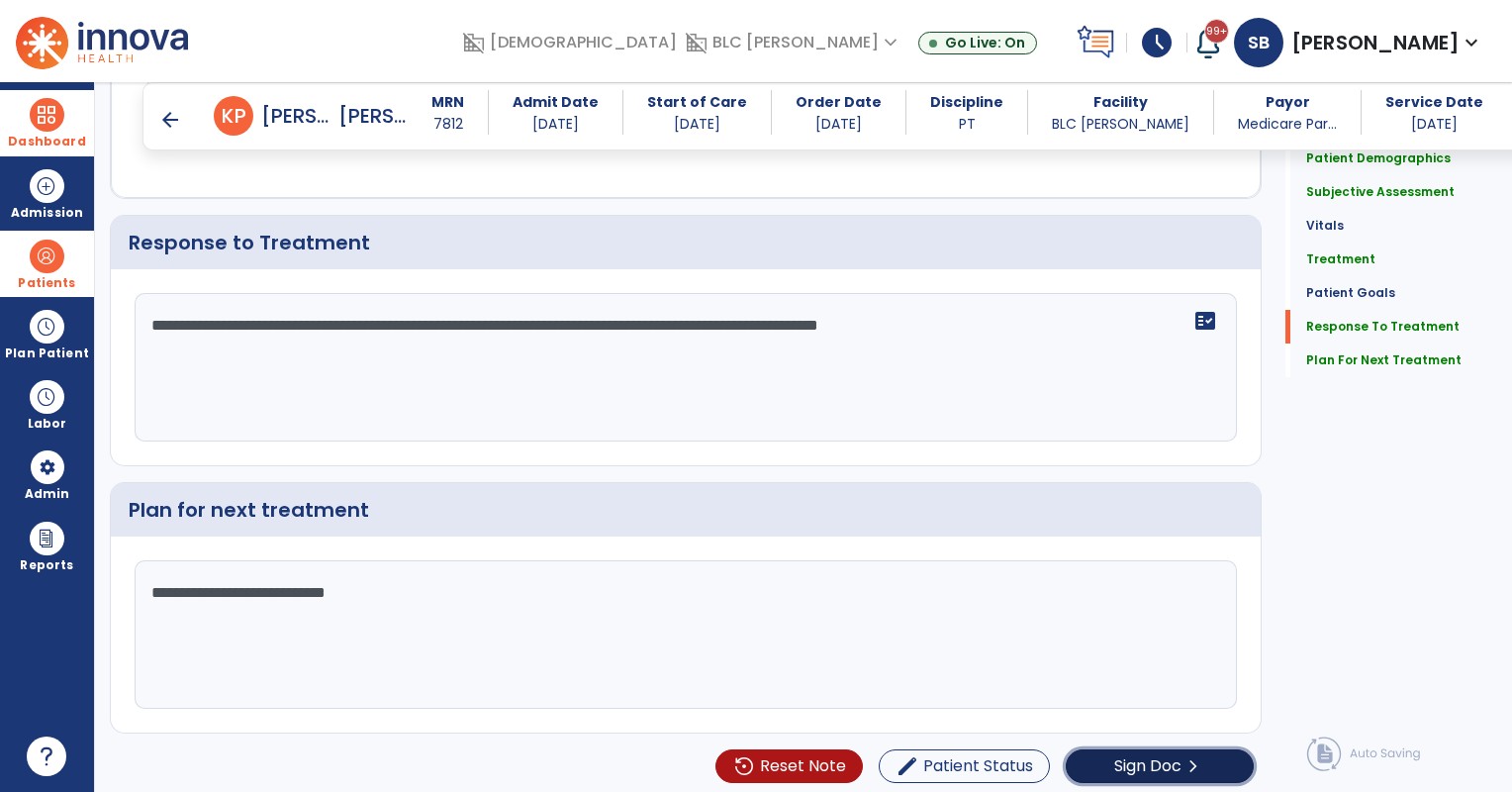 click on "Sign Doc  chevron_right" 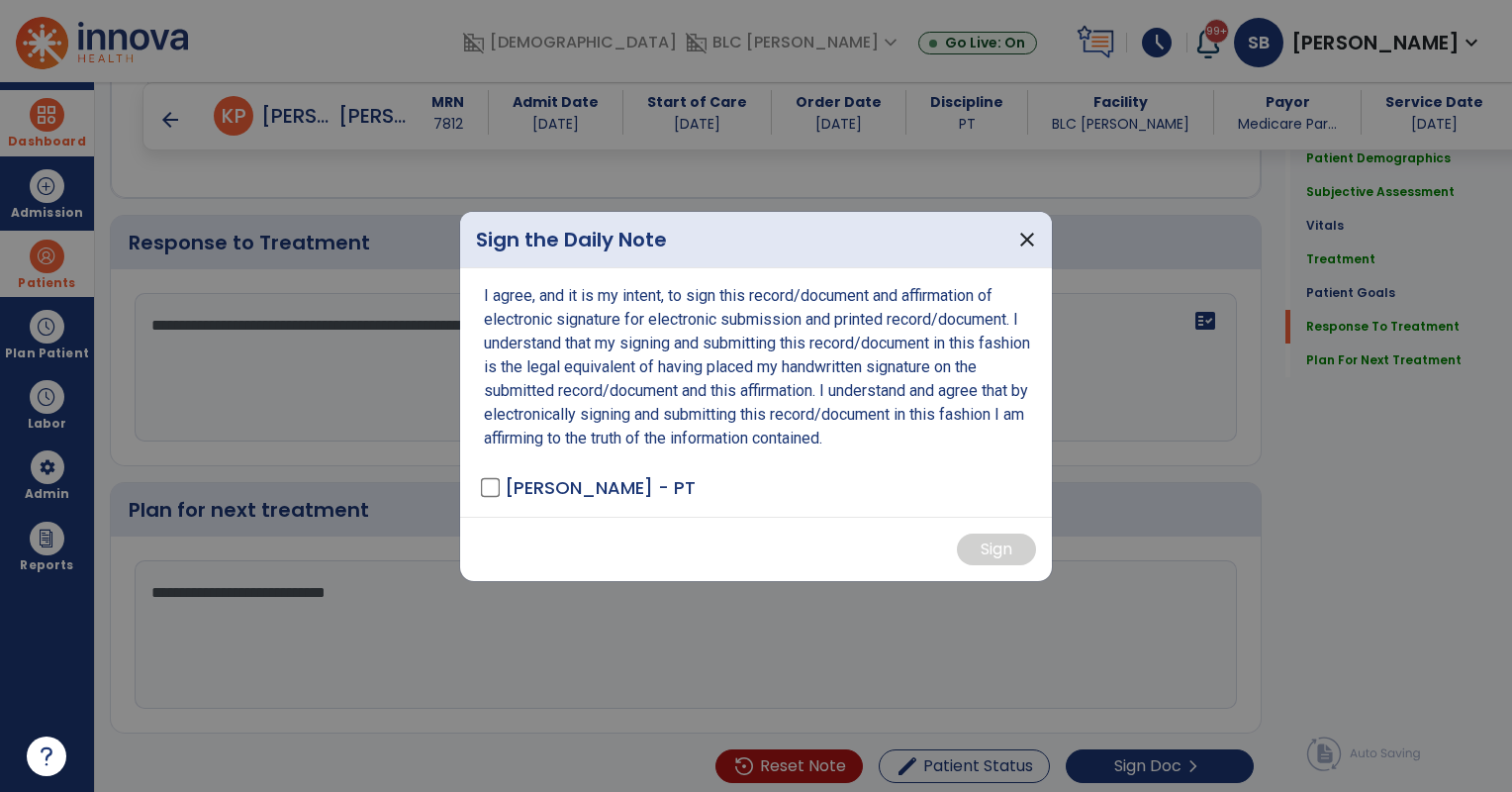 click on "Bettich, Steffen  - PT" at bounding box center [590, 487] 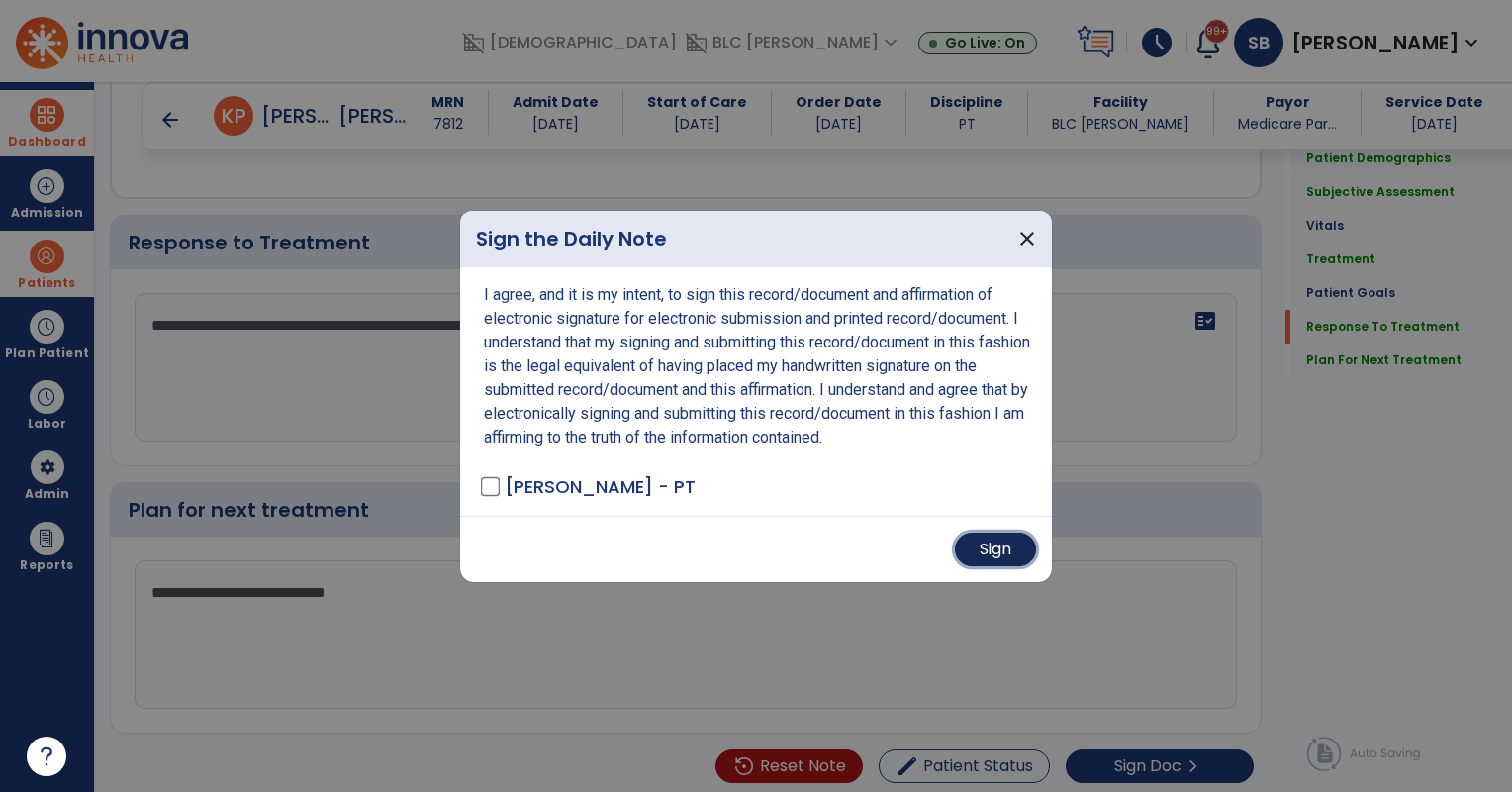 click on "Sign" at bounding box center [995, 549] 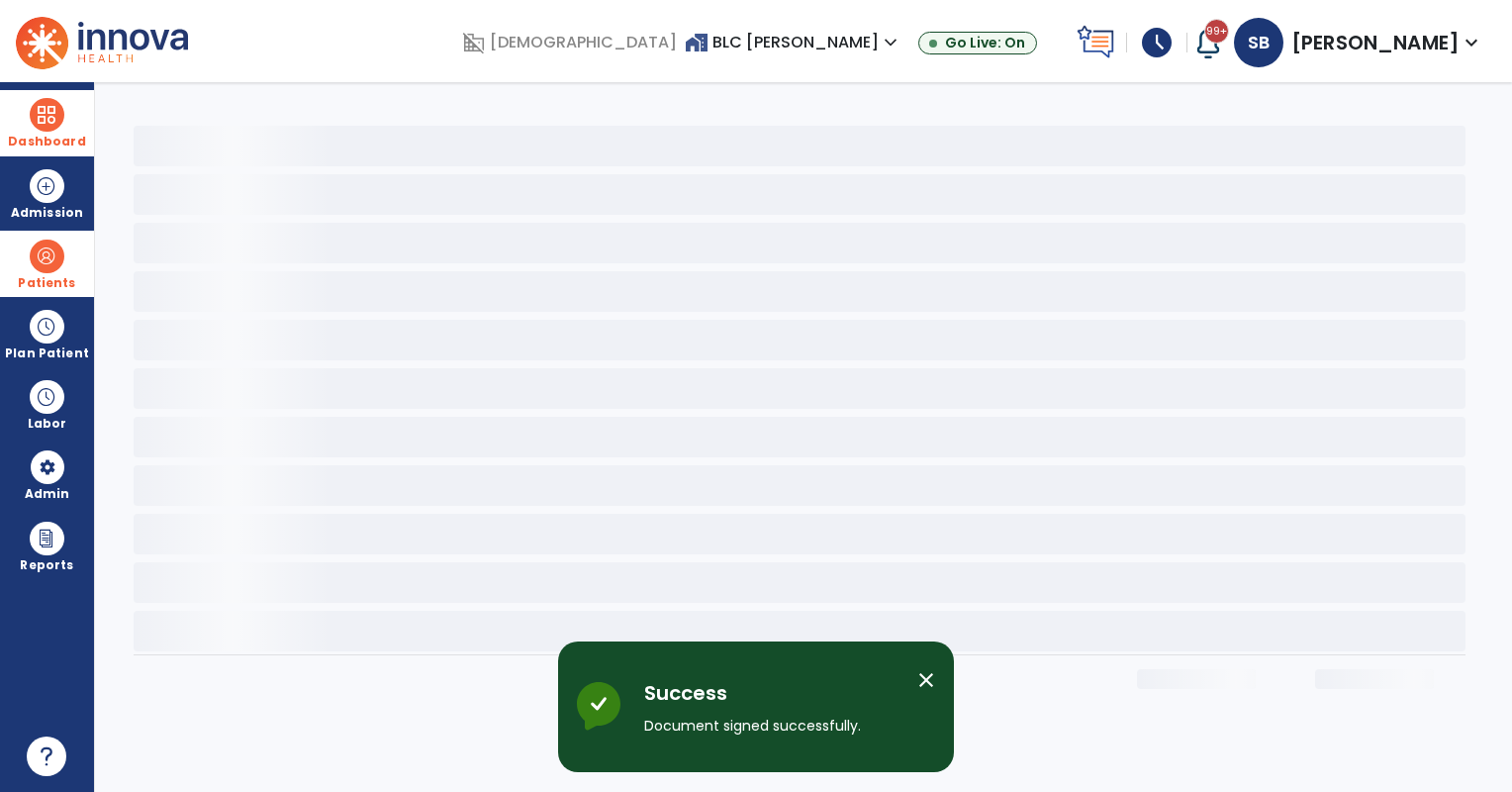 scroll, scrollTop: 0, scrollLeft: 0, axis: both 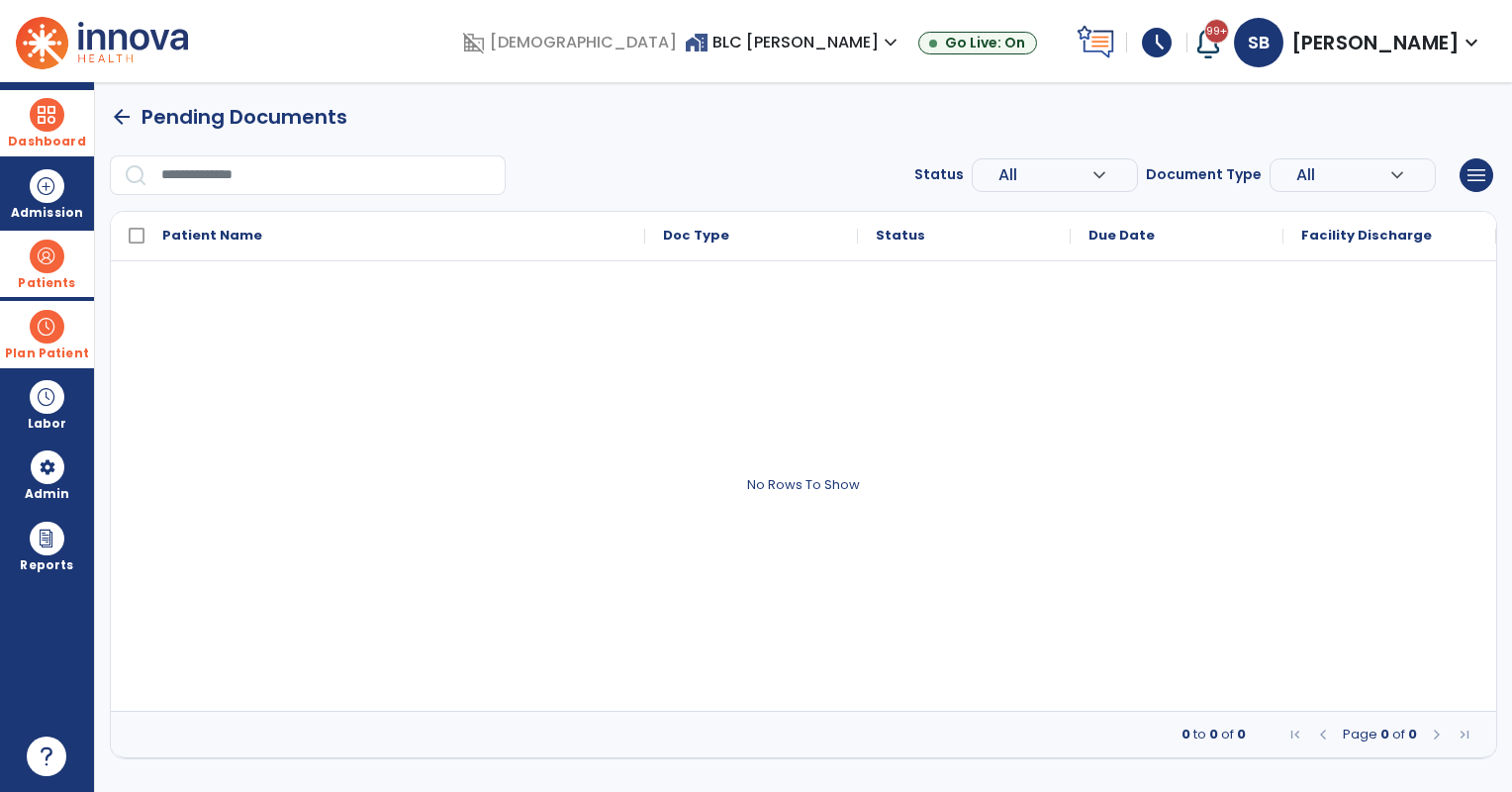 drag, startPoint x: 50, startPoint y: 333, endPoint x: 147, endPoint y: 337, distance: 97.0824 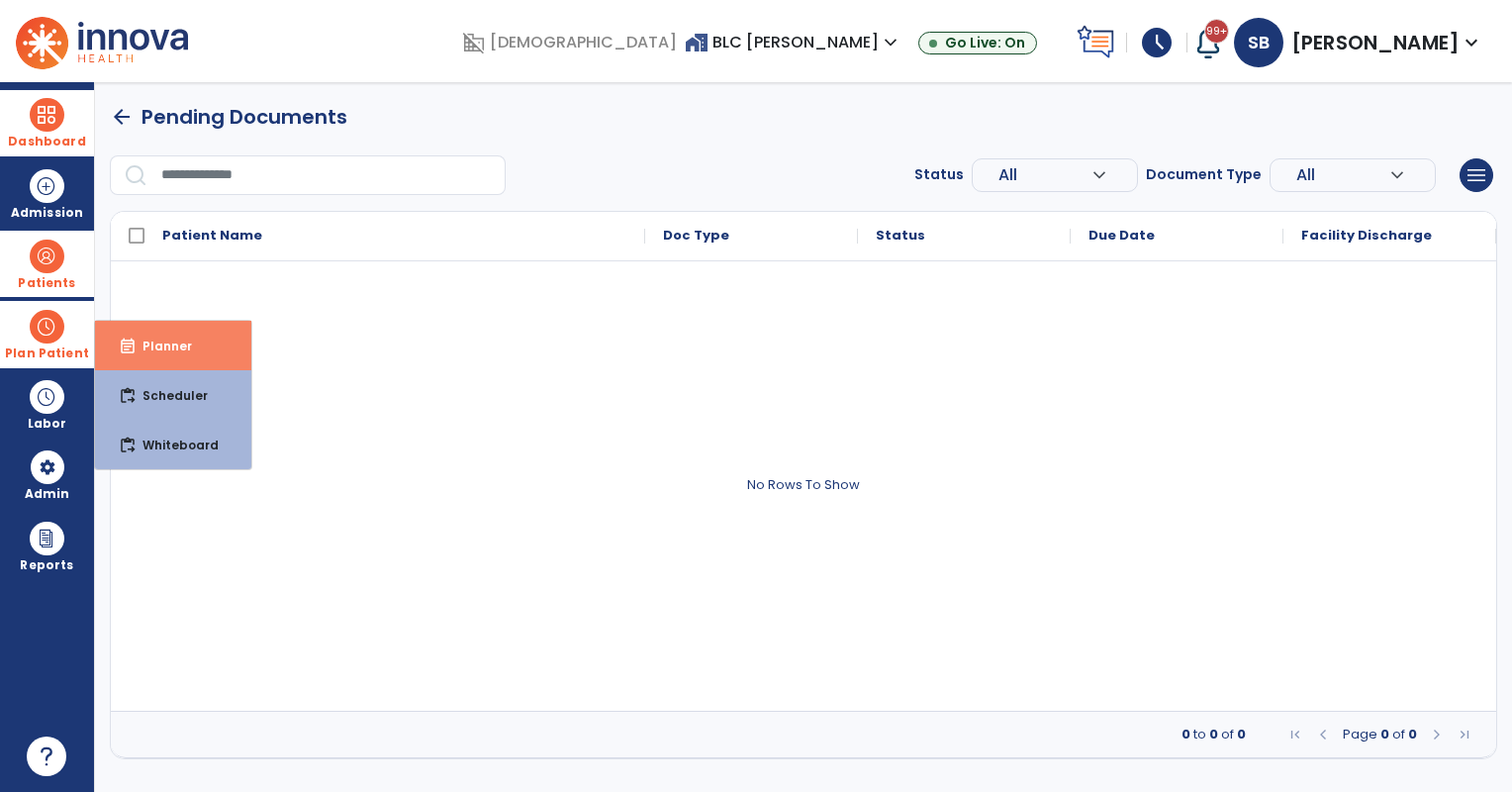 click on "Planner" at bounding box center (159, 346) 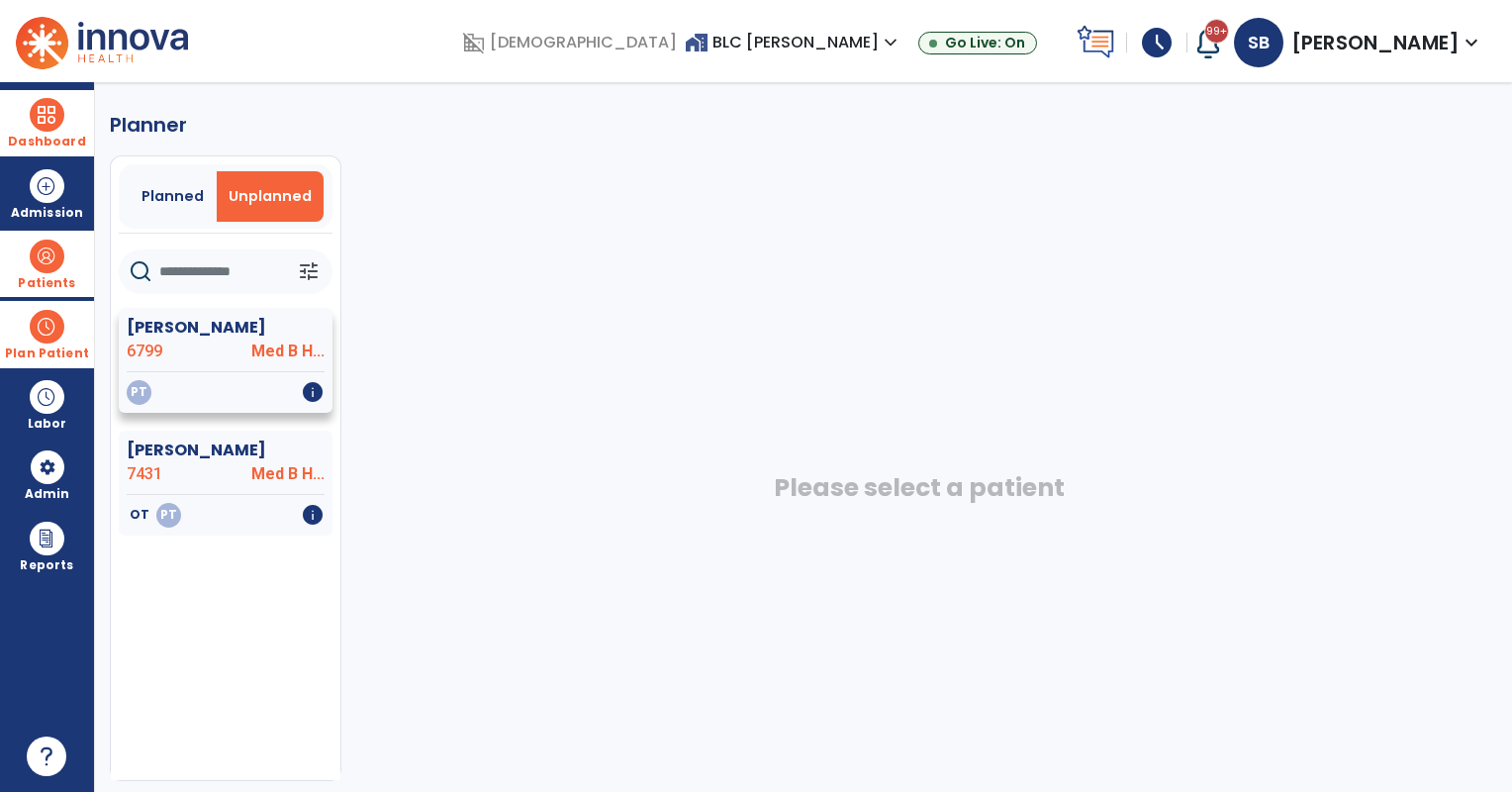 click on "Morseth, Leverne  6799 Med B H..." 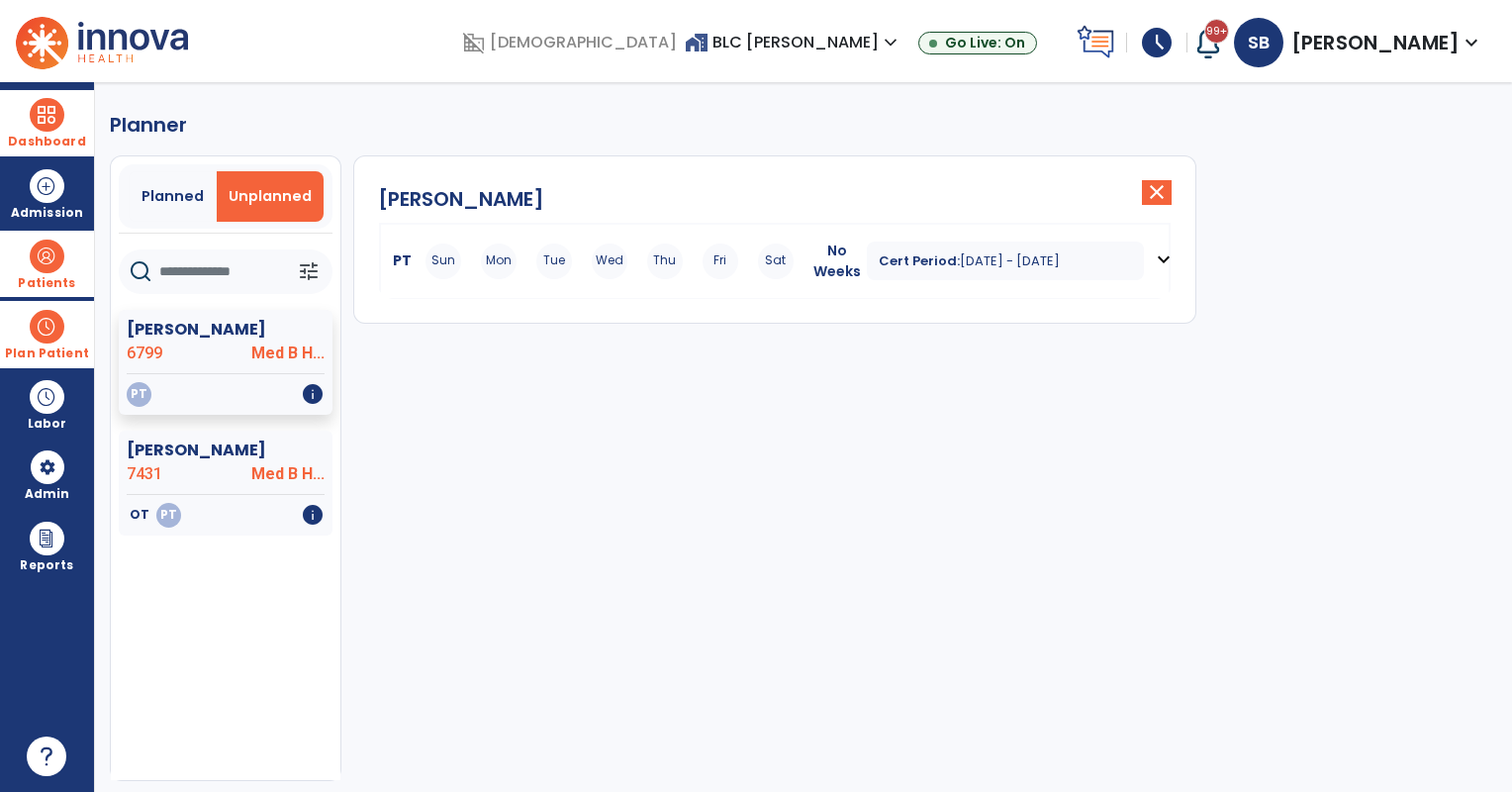 click on "Tue" at bounding box center [554, 261] 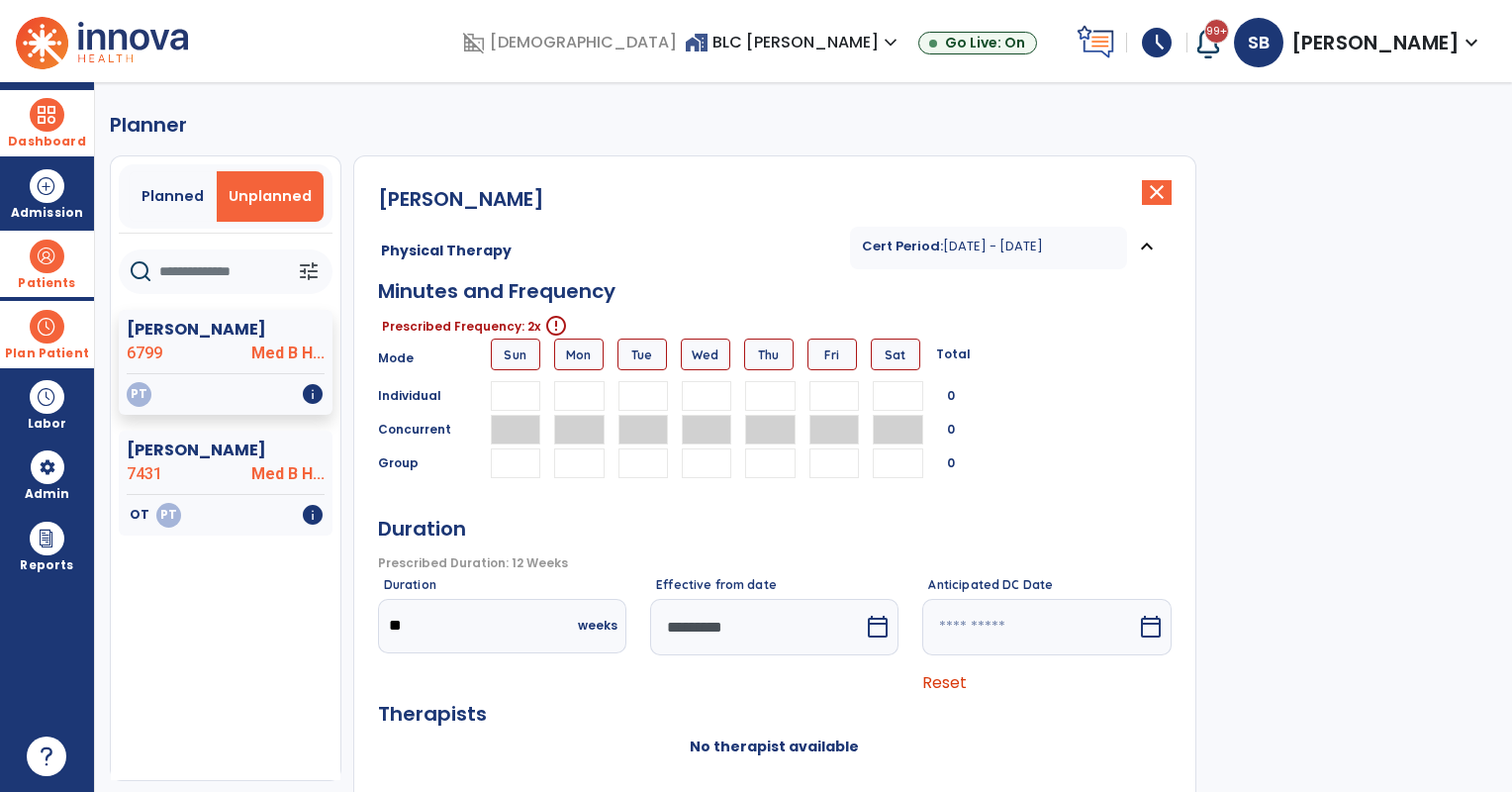 click at bounding box center (643, 396) 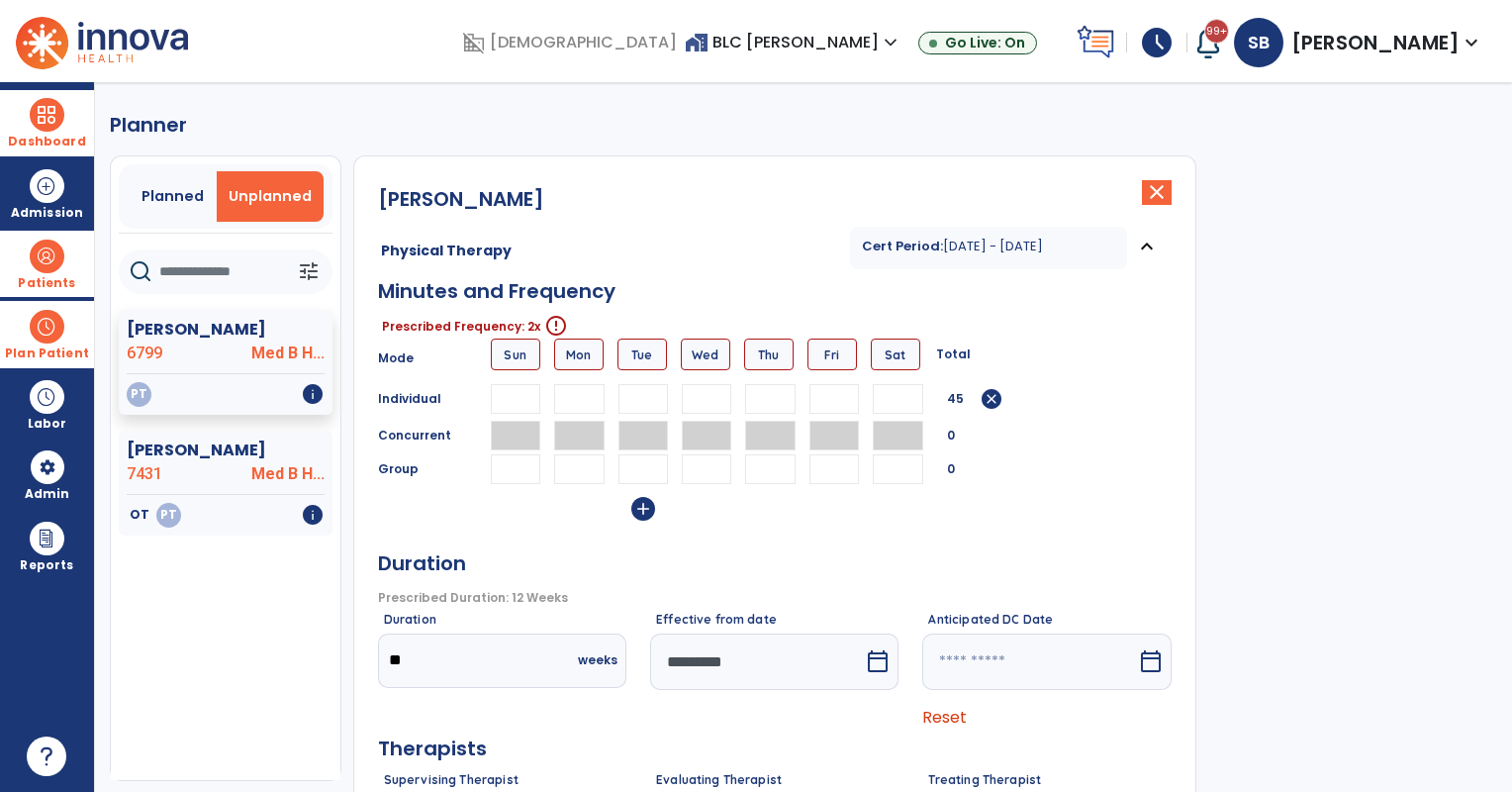 type on "**" 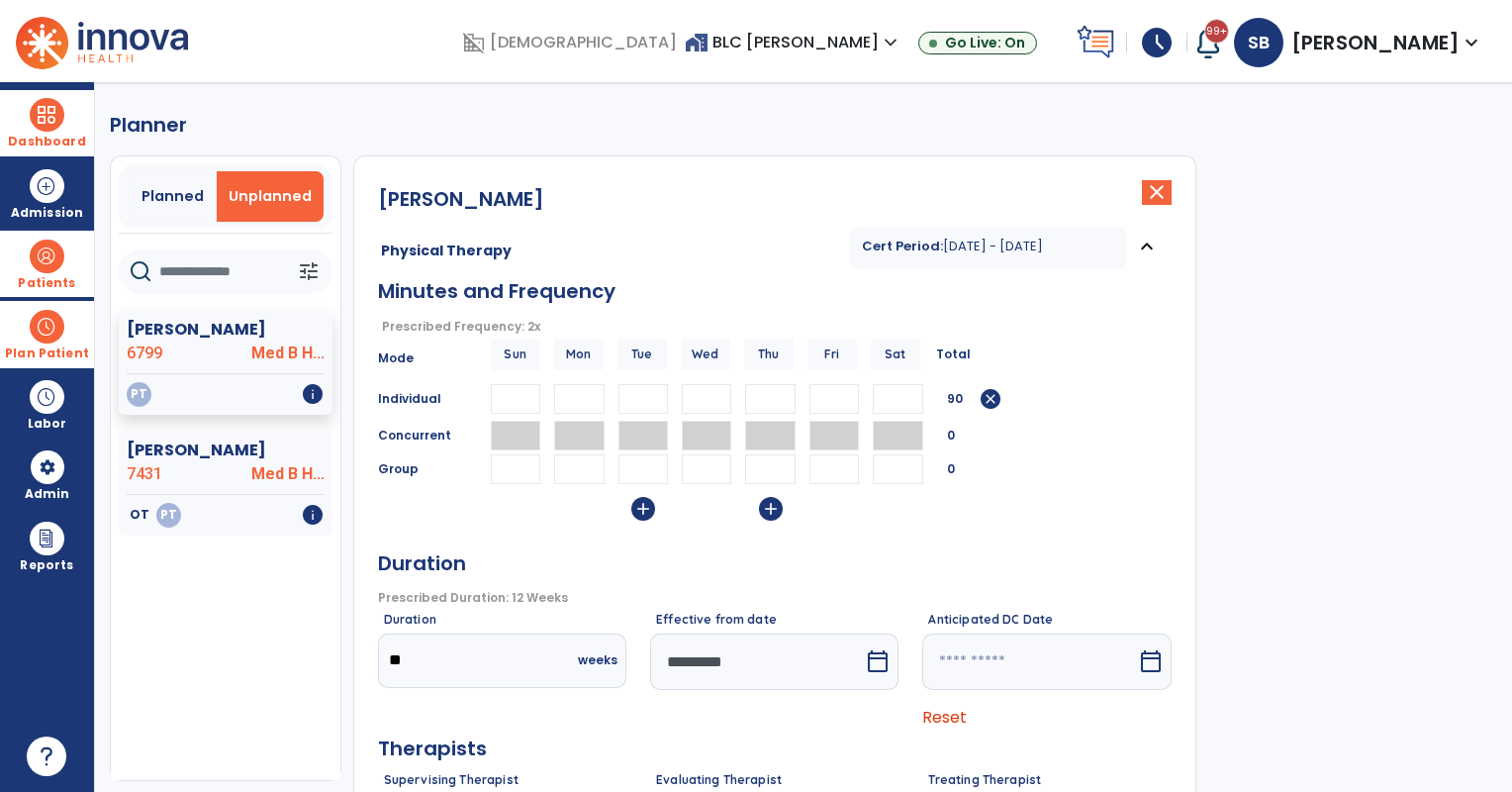 scroll, scrollTop: 193, scrollLeft: 0, axis: vertical 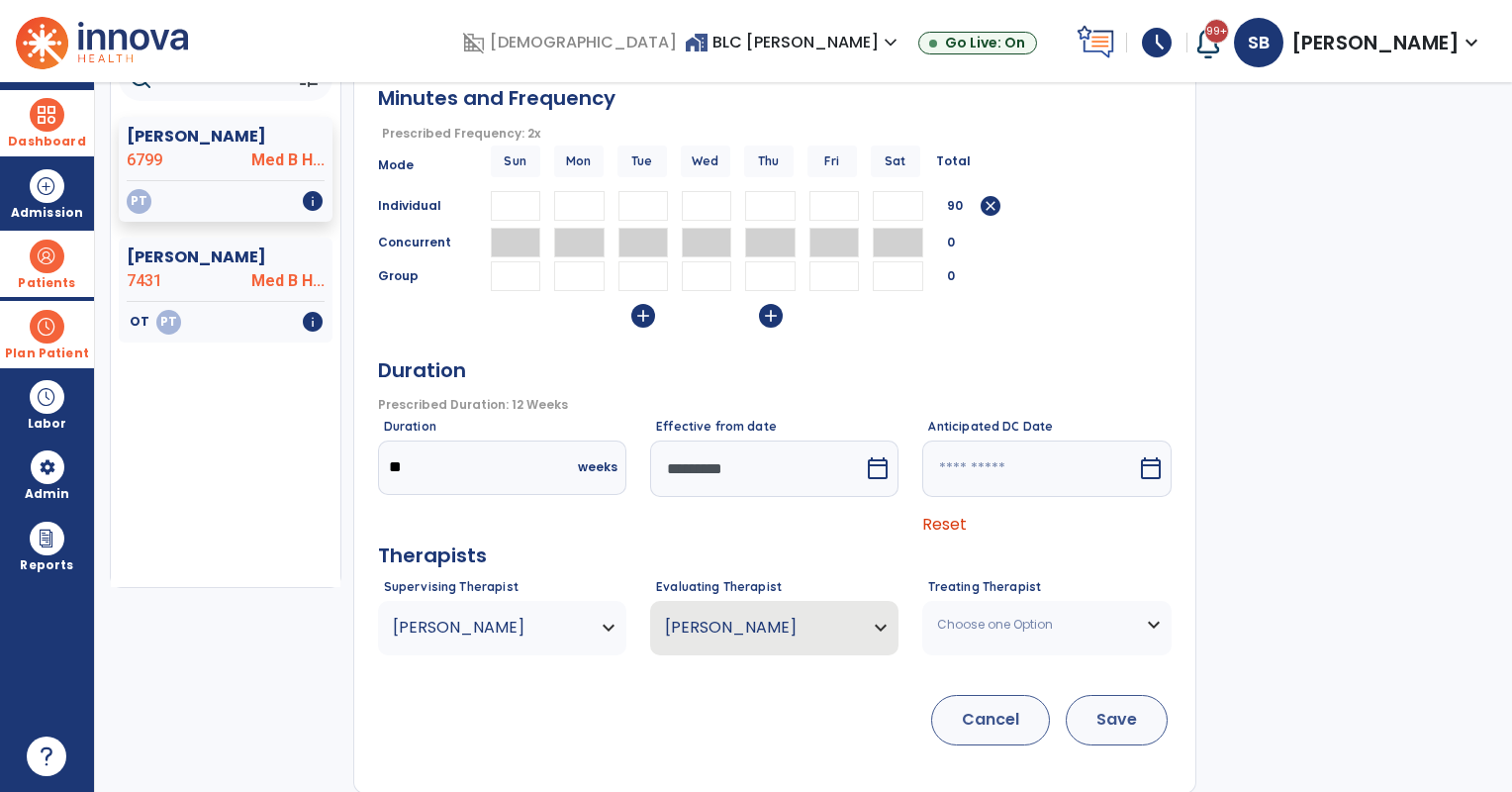 type on "**" 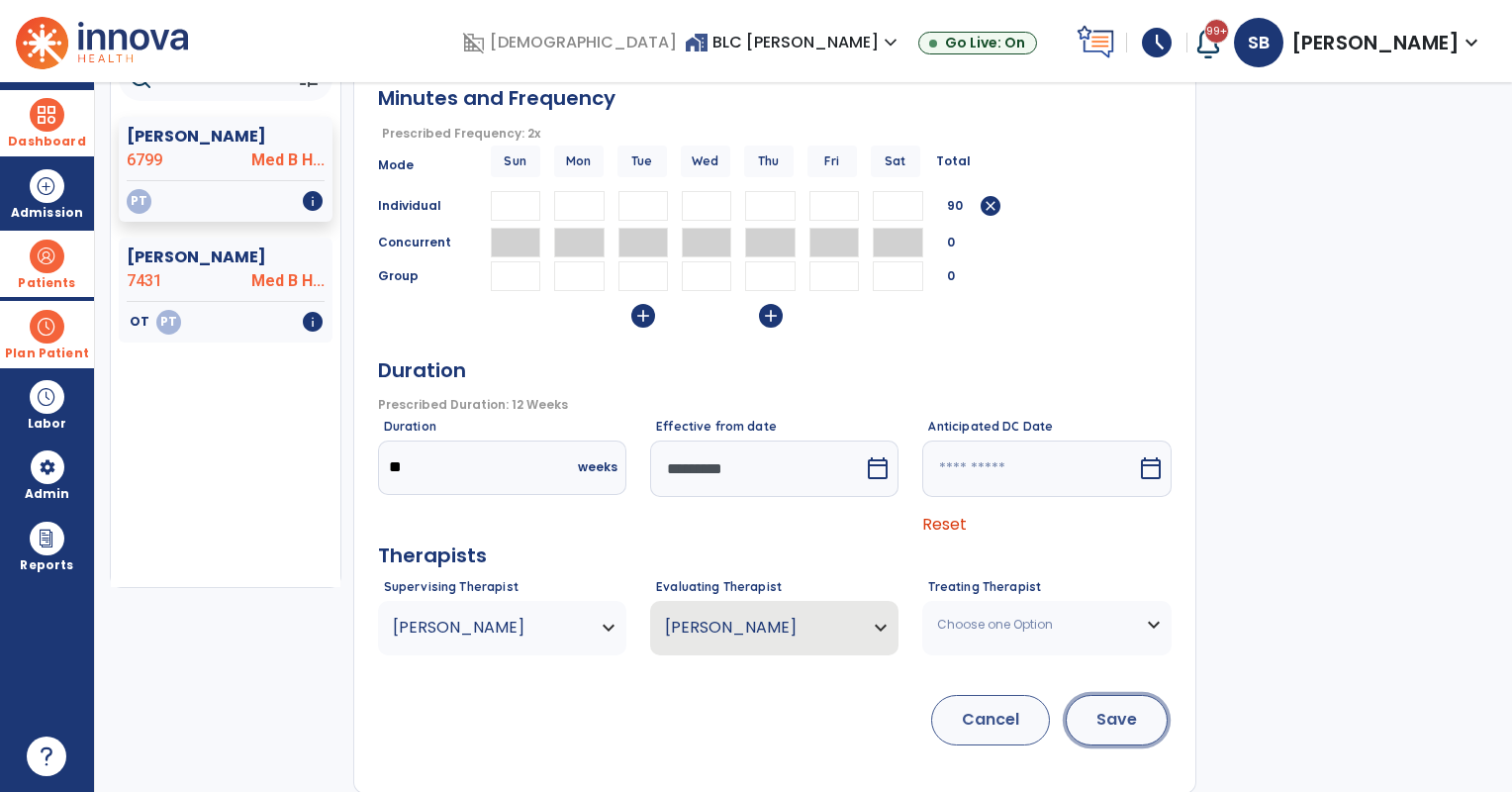 click on "Save" at bounding box center [1116, 720] 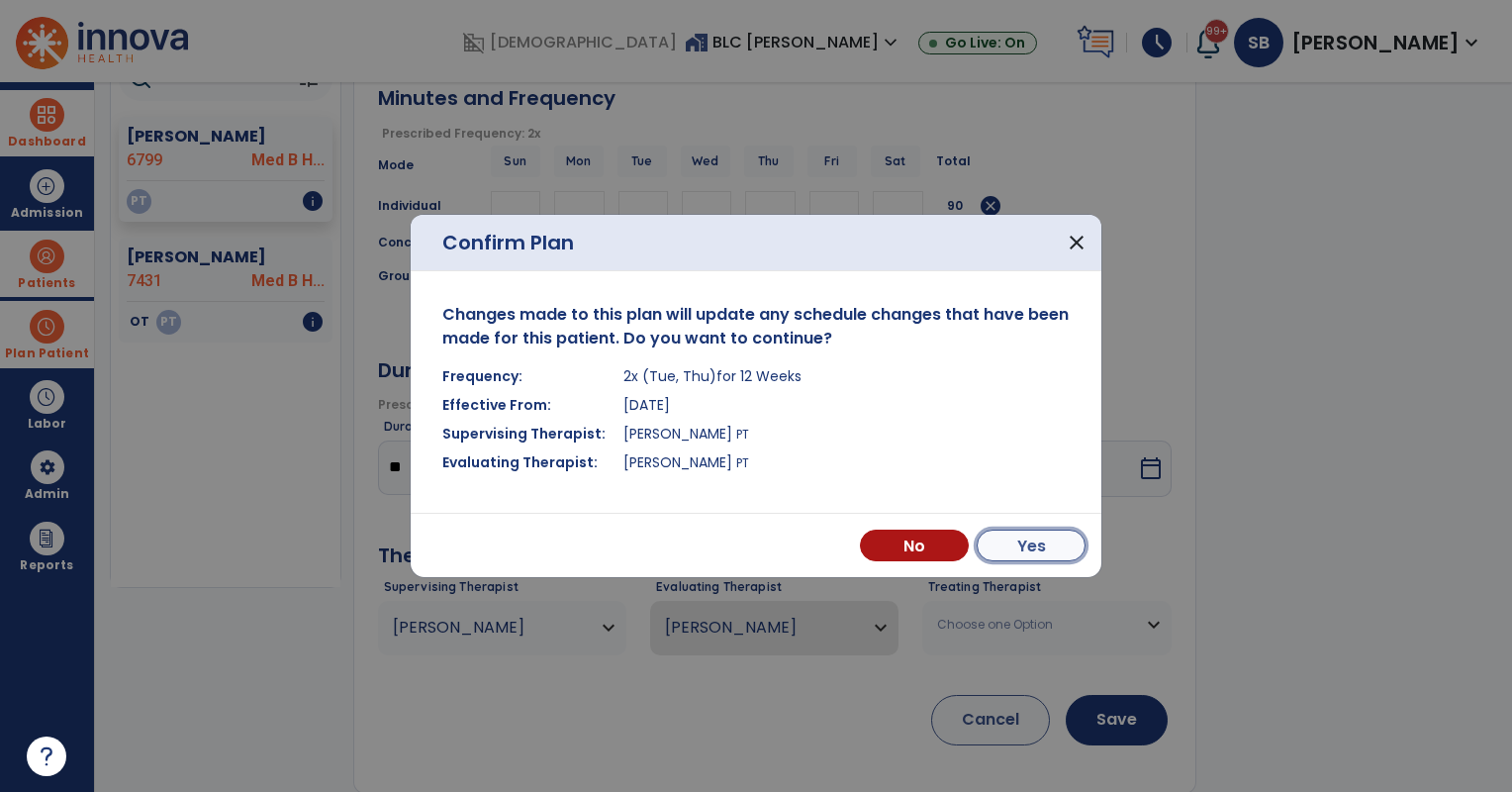 click on "Yes" at bounding box center [1031, 545] 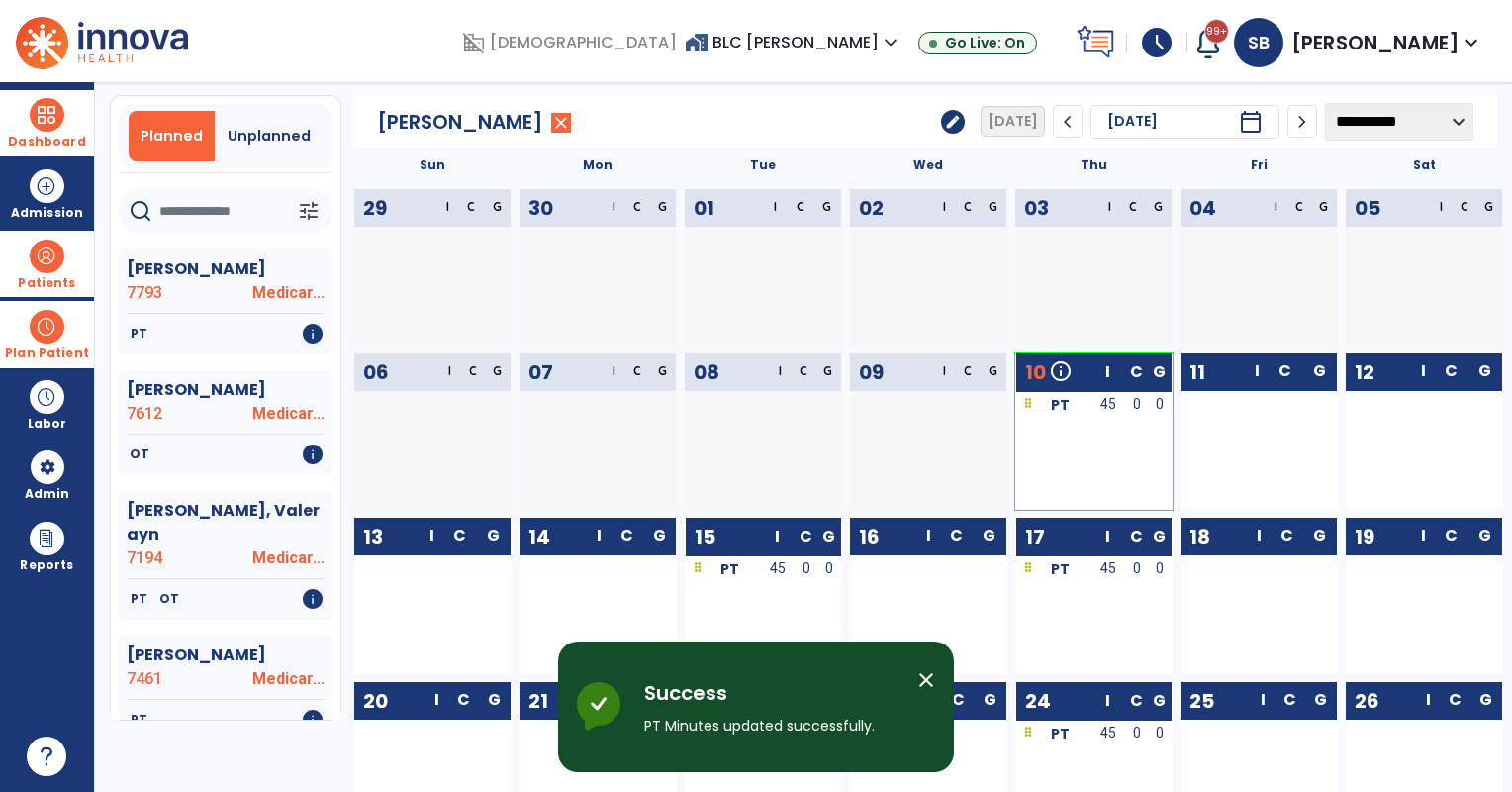 scroll, scrollTop: 0, scrollLeft: 0, axis: both 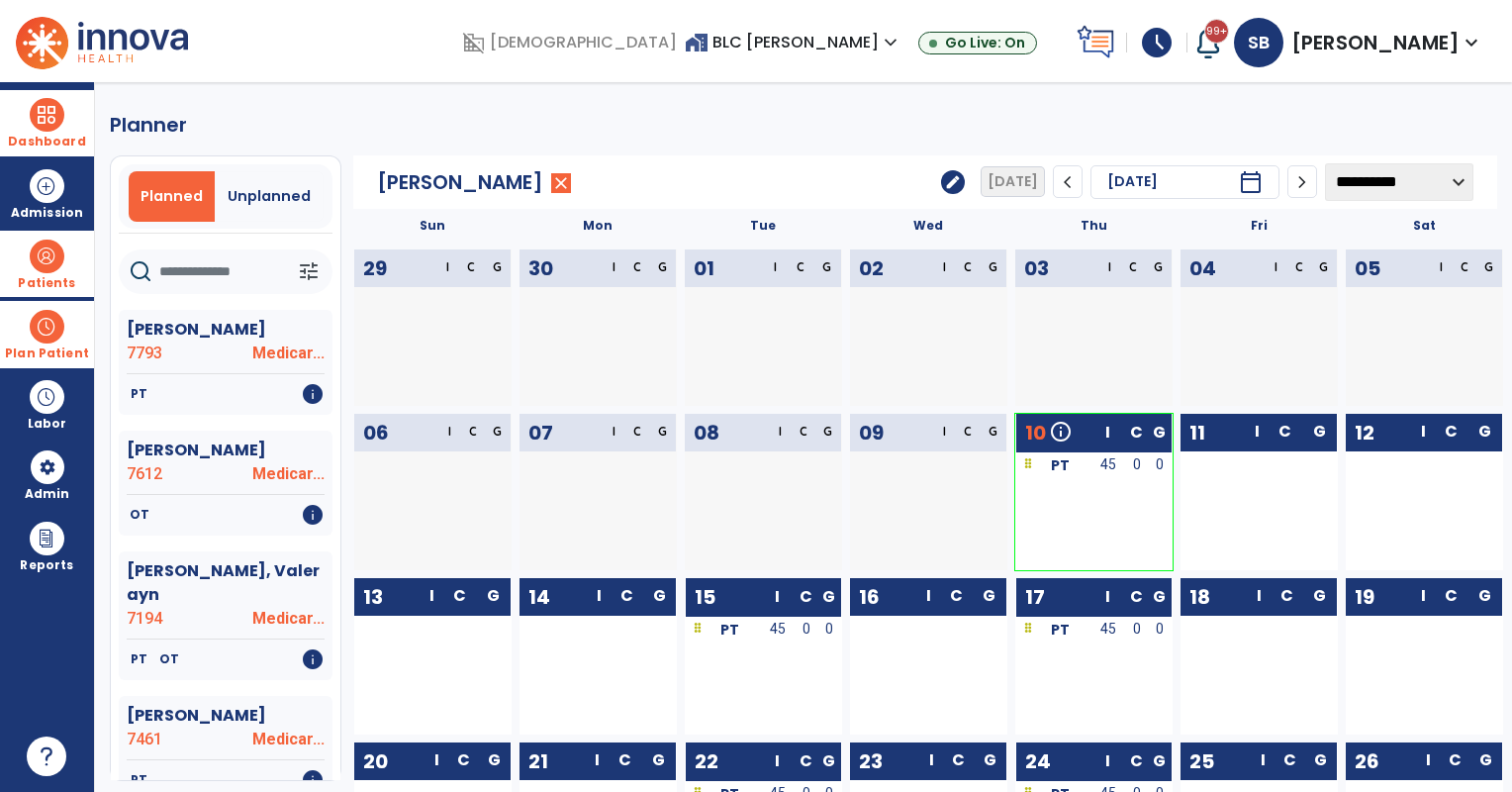 click at bounding box center [47, 115] 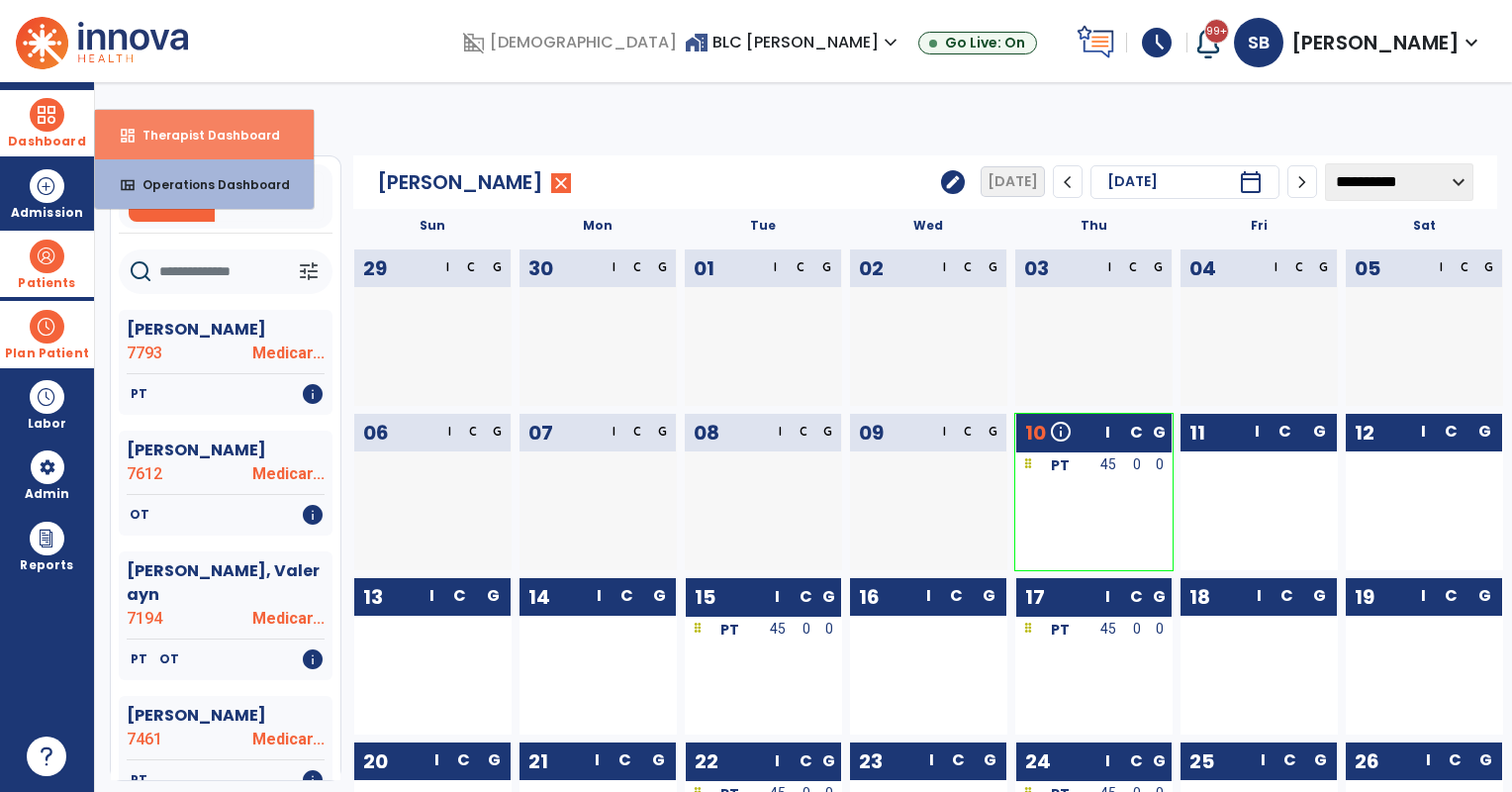 click on "dashboard  Therapist Dashboard" at bounding box center [204, 135] 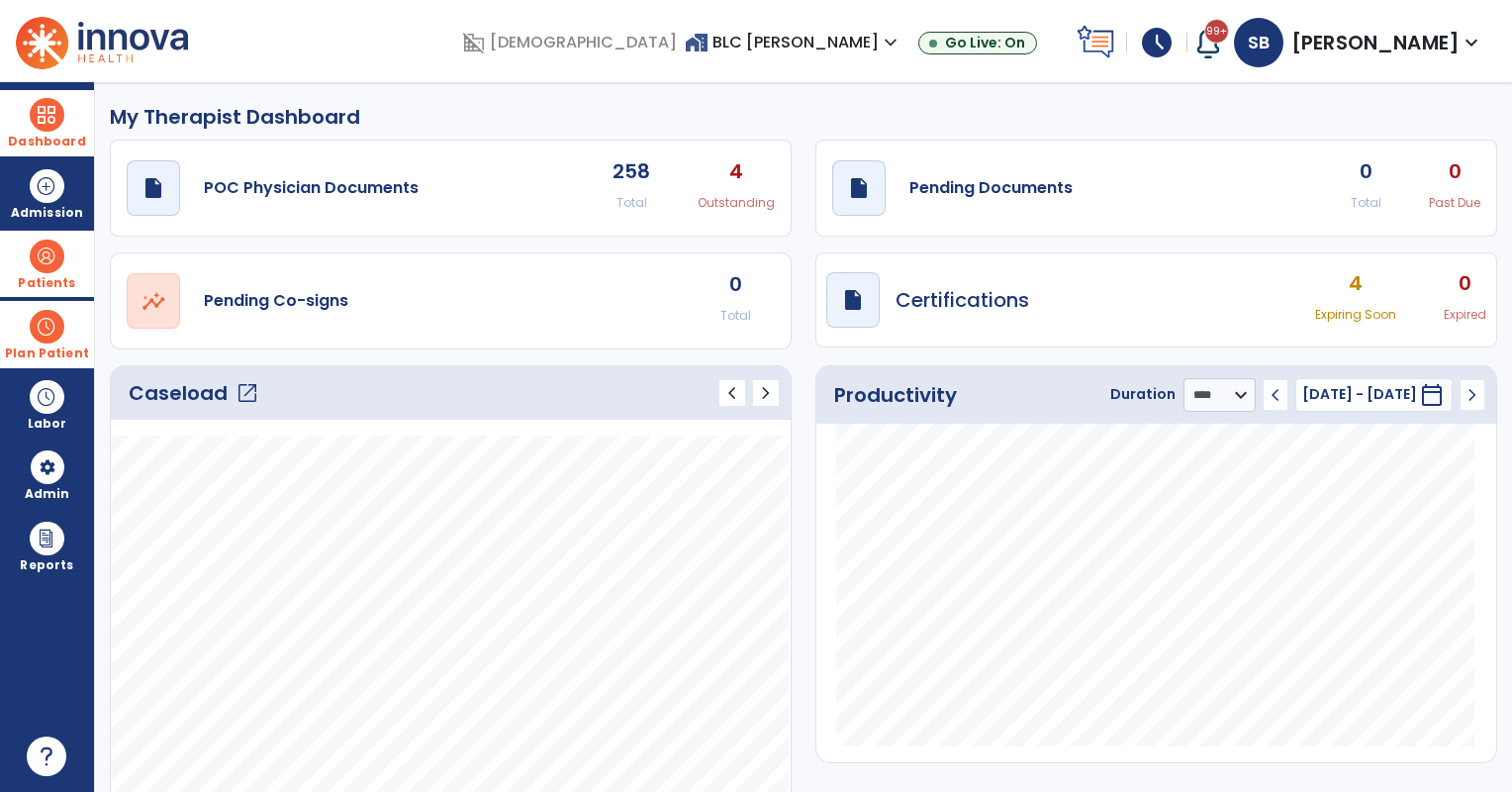 click on "Dashboard" at bounding box center (47, 123) 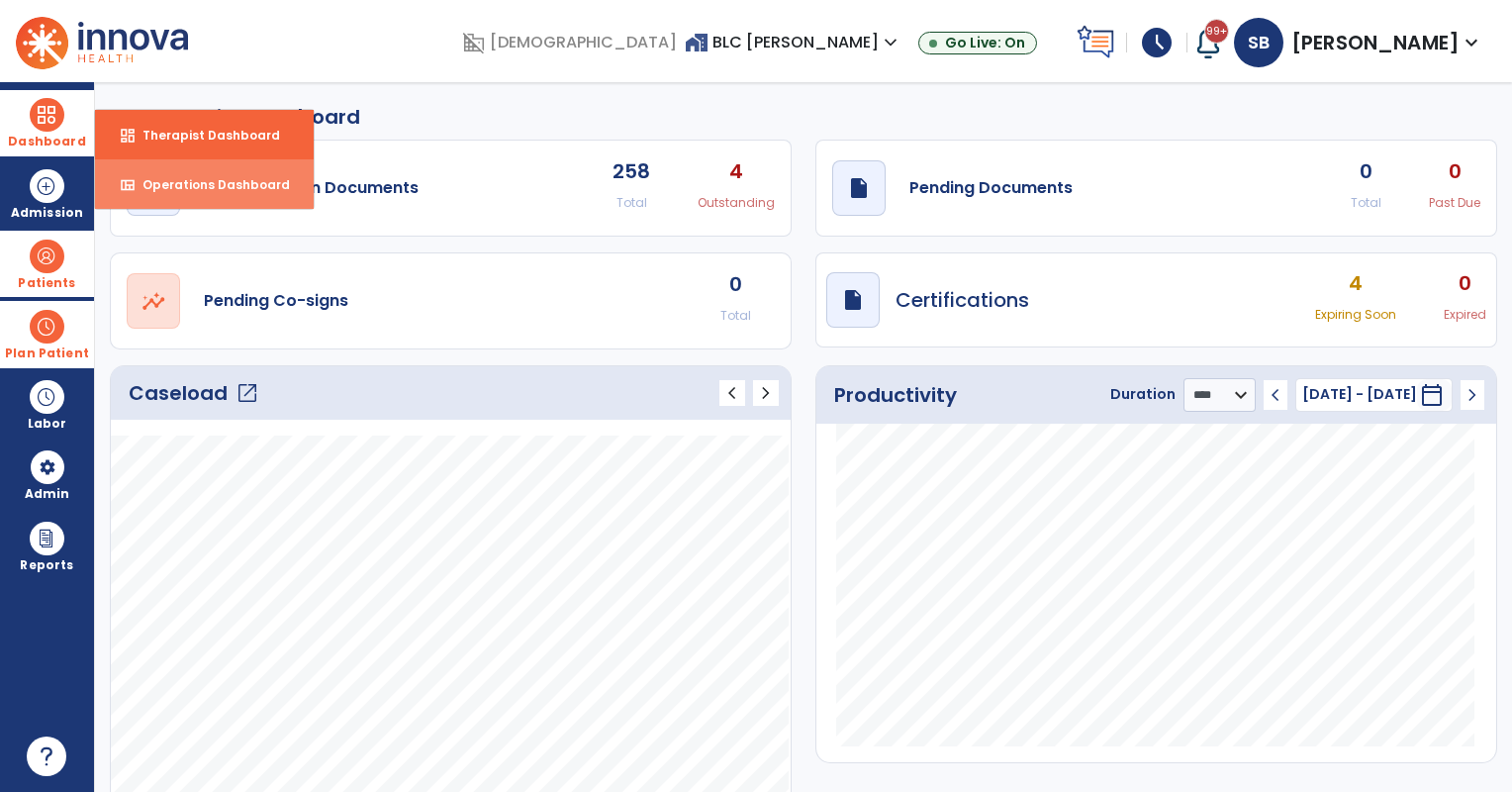 click on "Operations Dashboard" at bounding box center (208, 184) 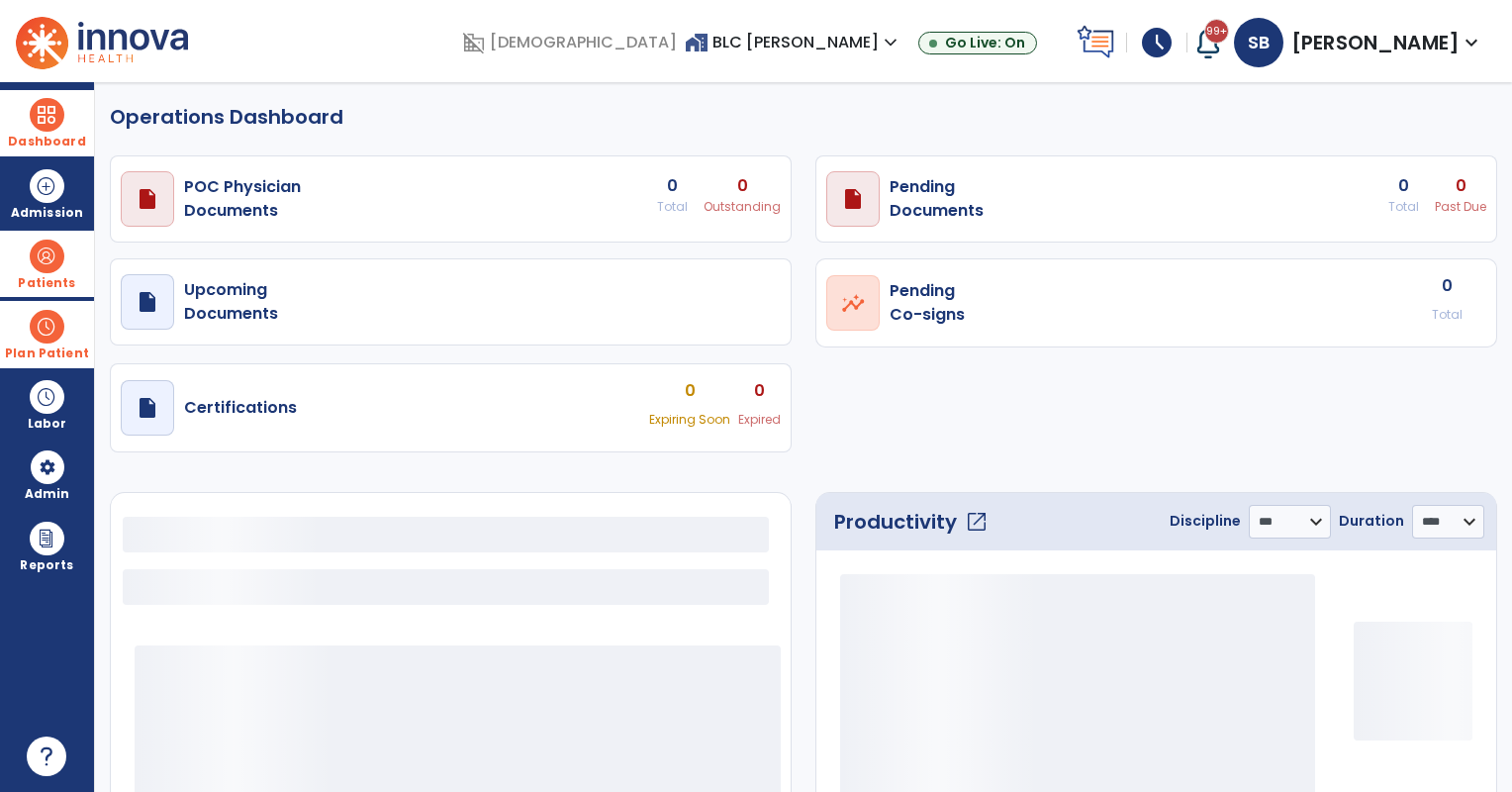 select on "***" 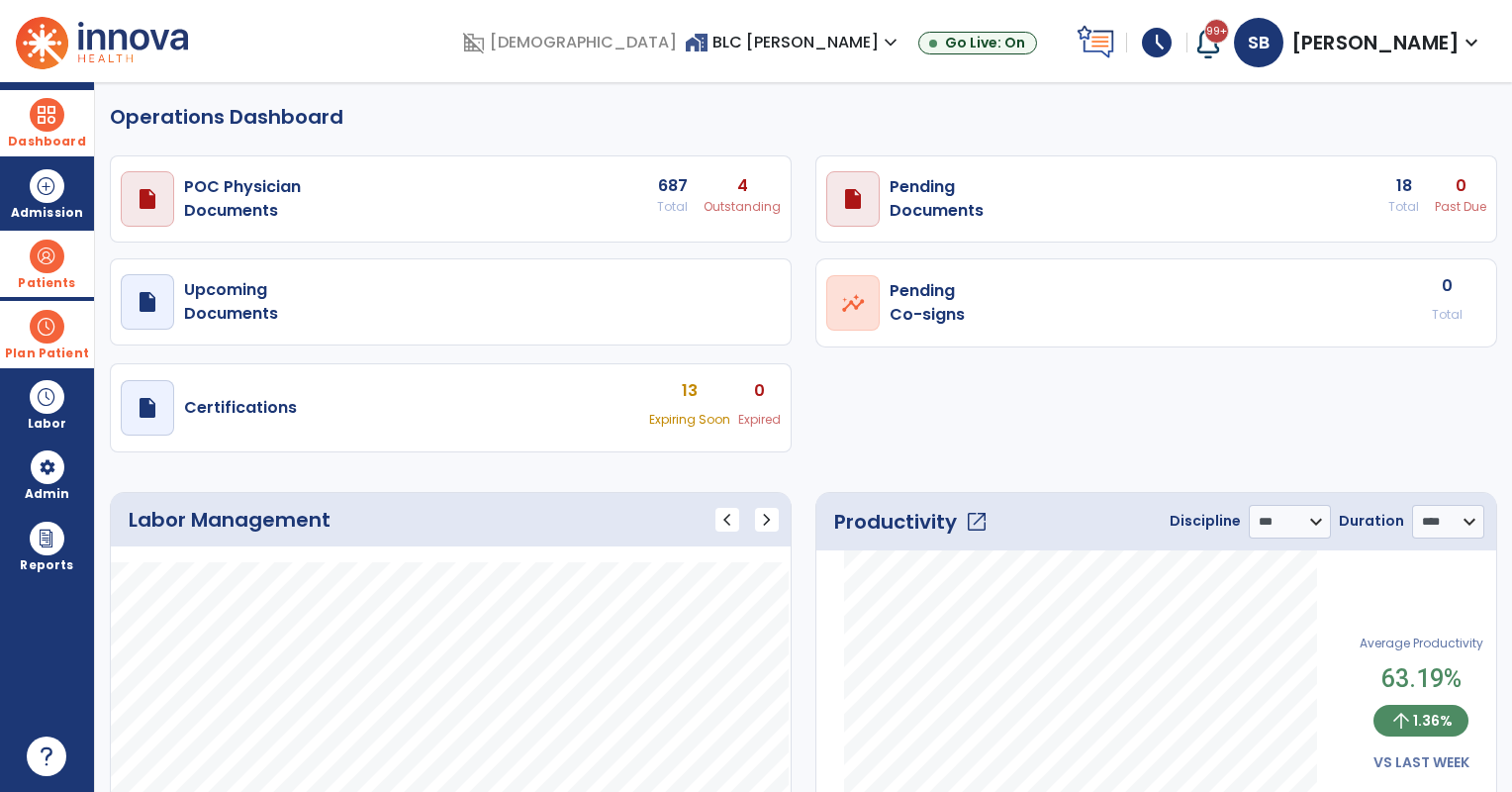 click on "draft   open_in_new  POC Physician  Documents 687 Total 4 Outstanding" at bounding box center (450, 199) 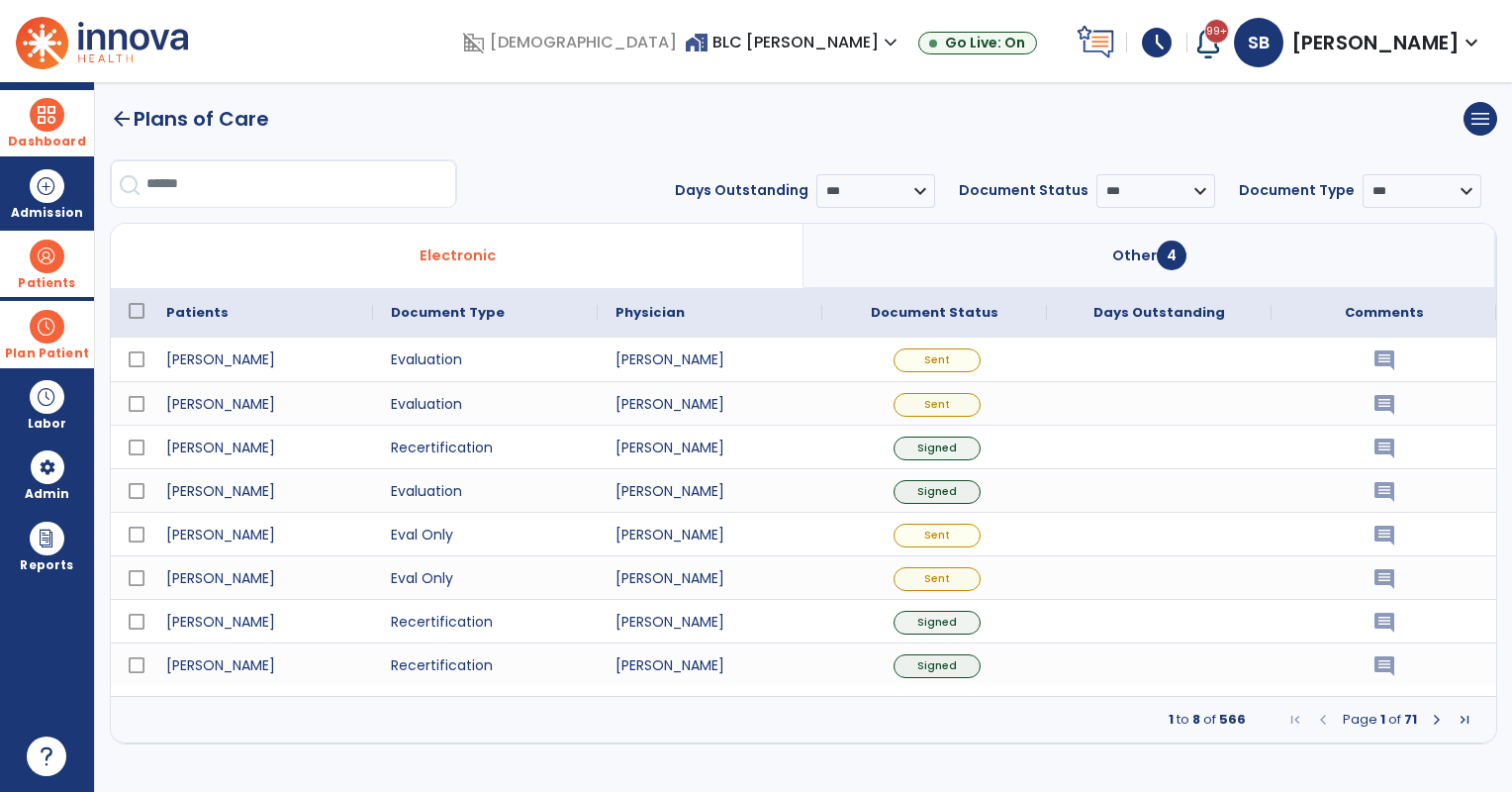 click at bounding box center (1437, 720) 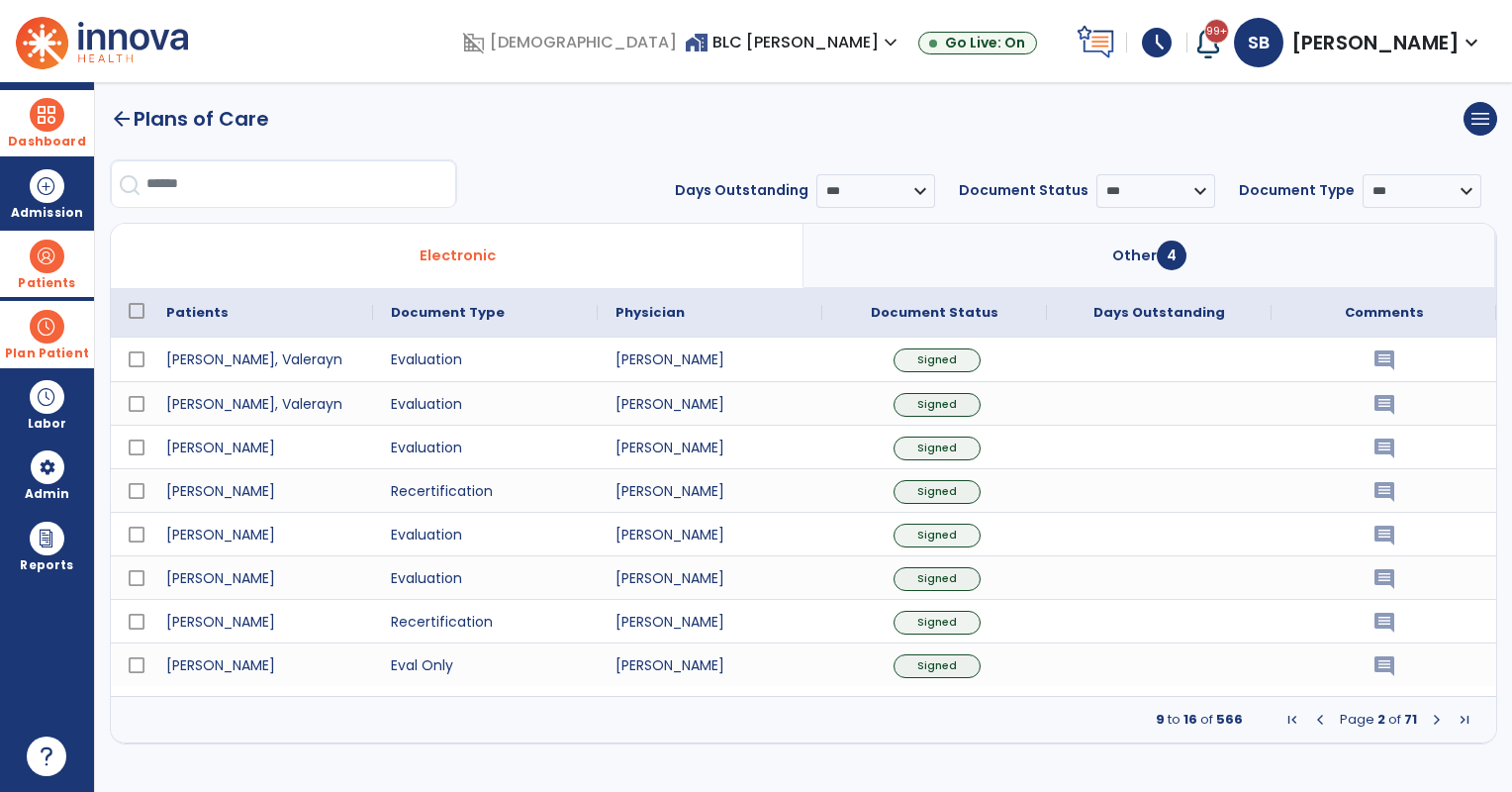 click at bounding box center [1437, 720] 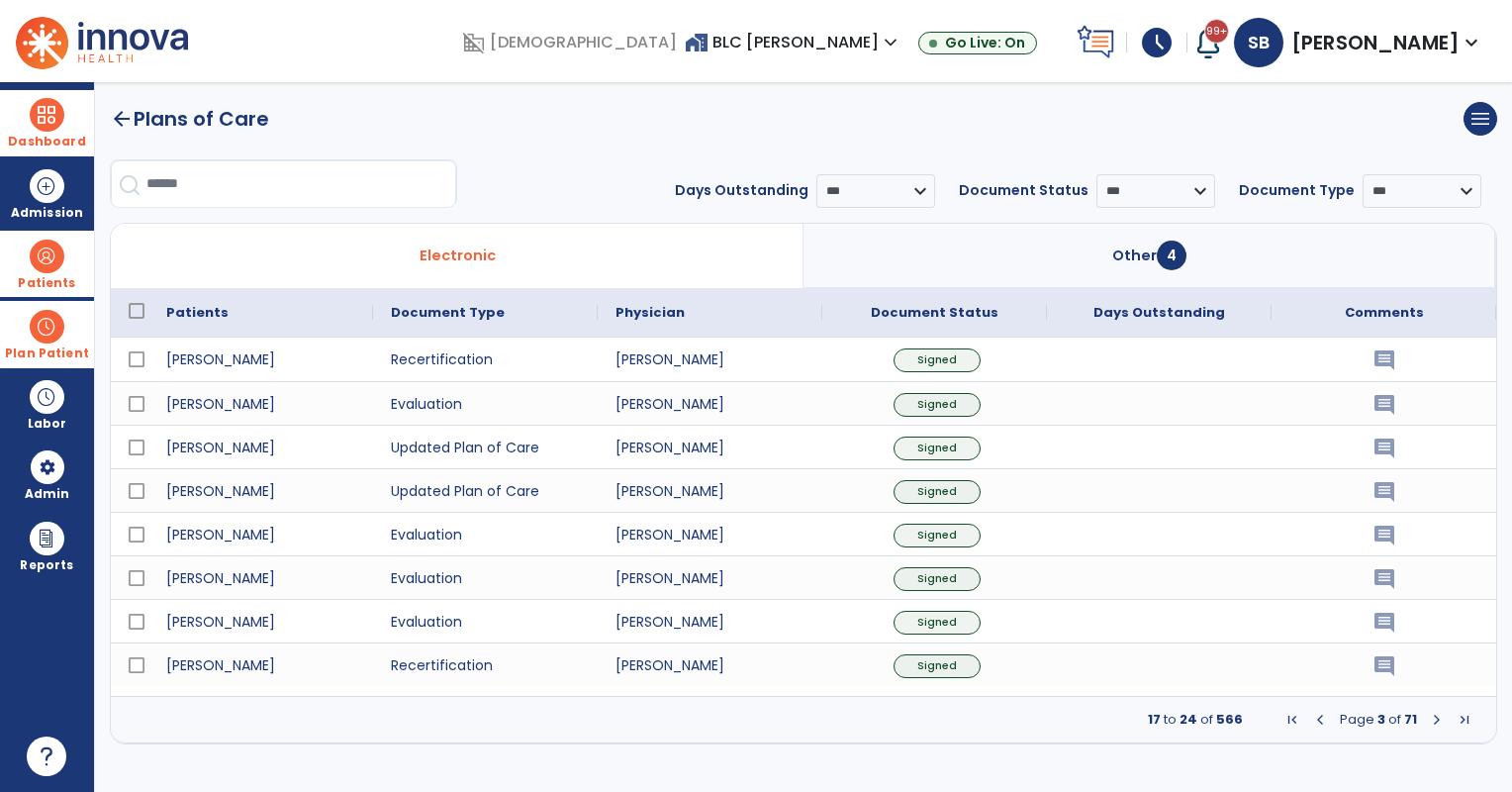 click at bounding box center (1437, 720) 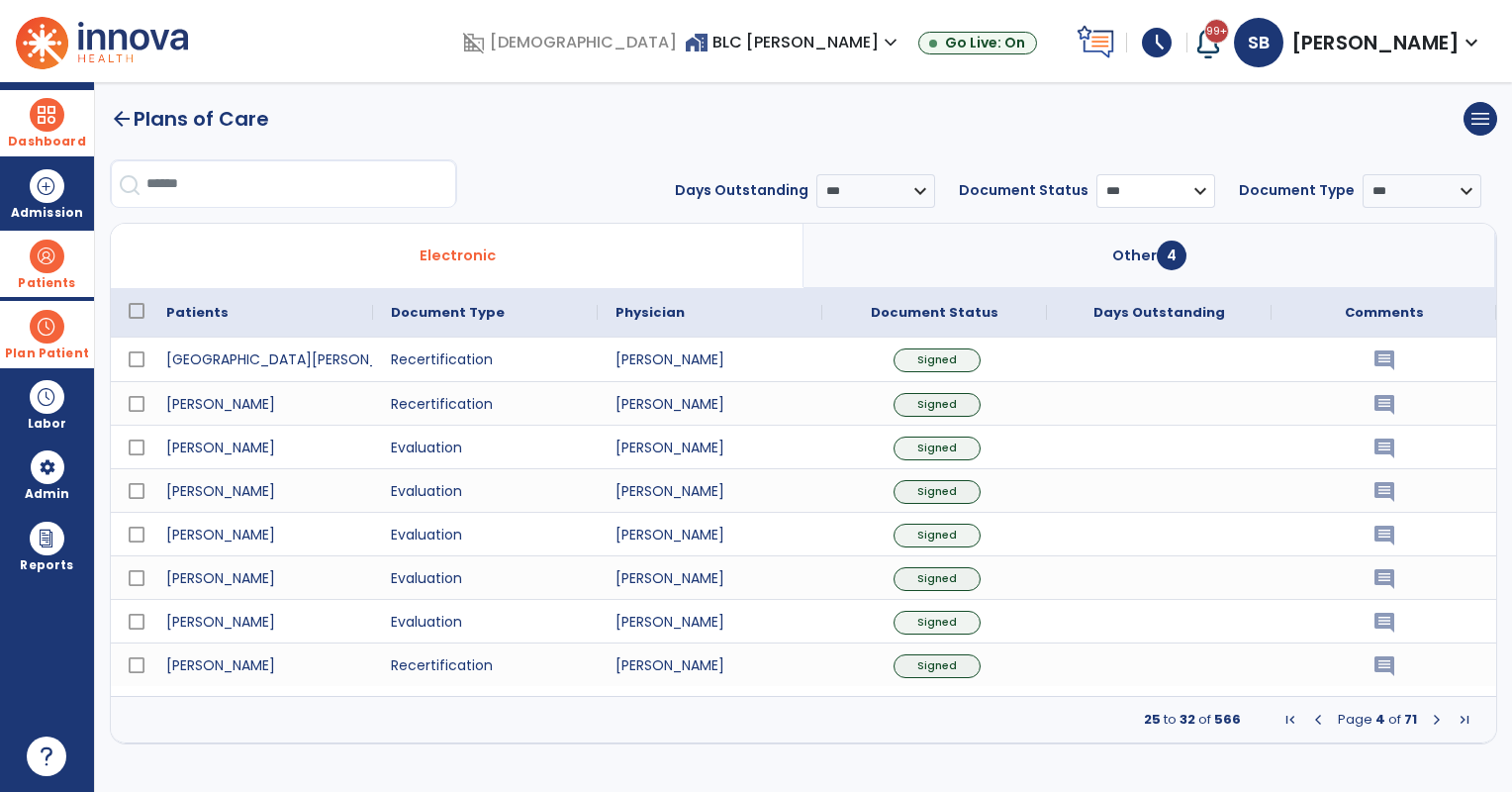 click on "*** ****** **** ********" at bounding box center [1156, 191] 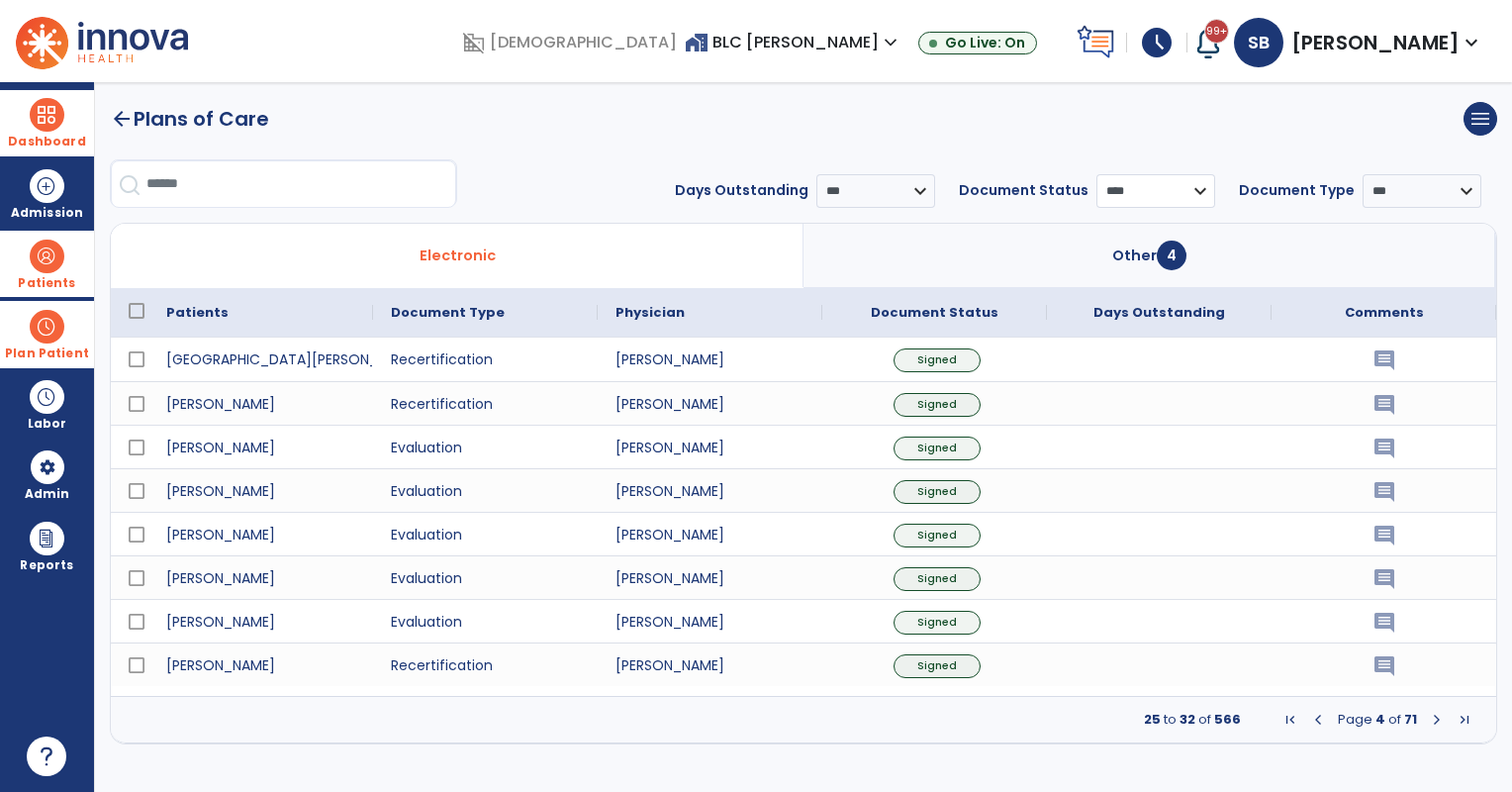 click on "*** ****** **** ********" at bounding box center (1156, 191) 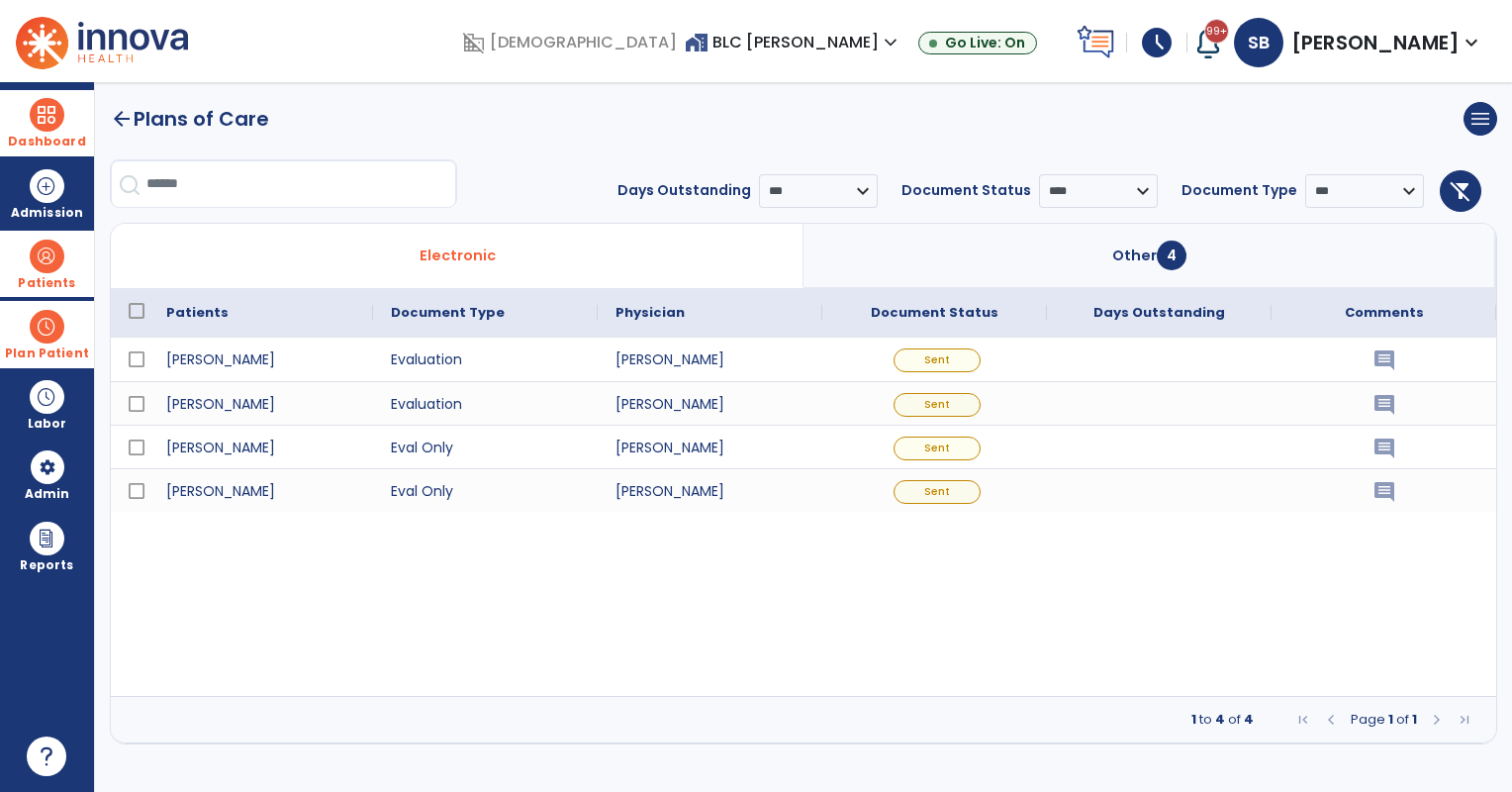 drag, startPoint x: 32, startPoint y: 263, endPoint x: 119, endPoint y: 263, distance: 87 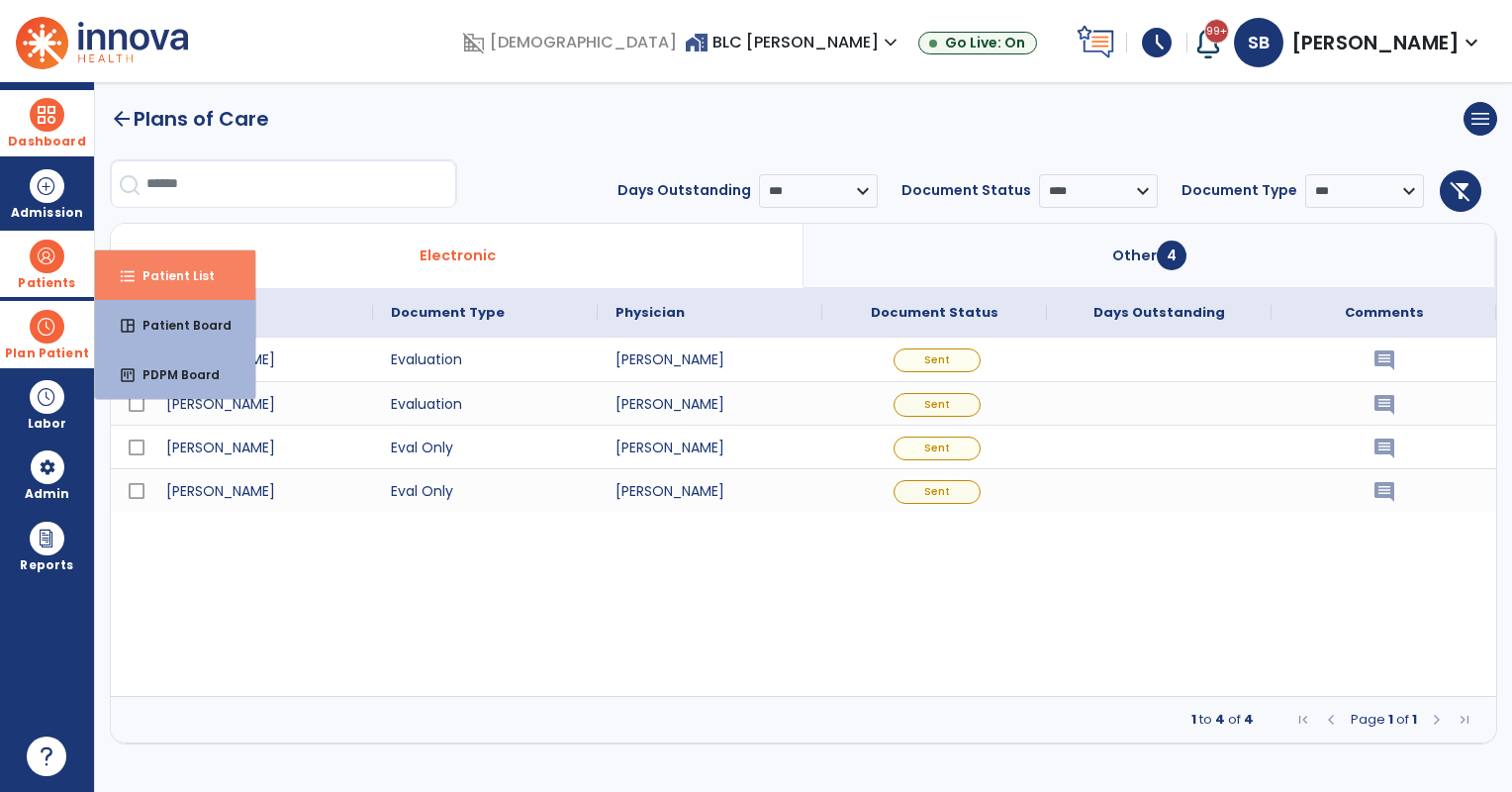 click on "format_list_bulleted  Patient List" at bounding box center [175, 275] 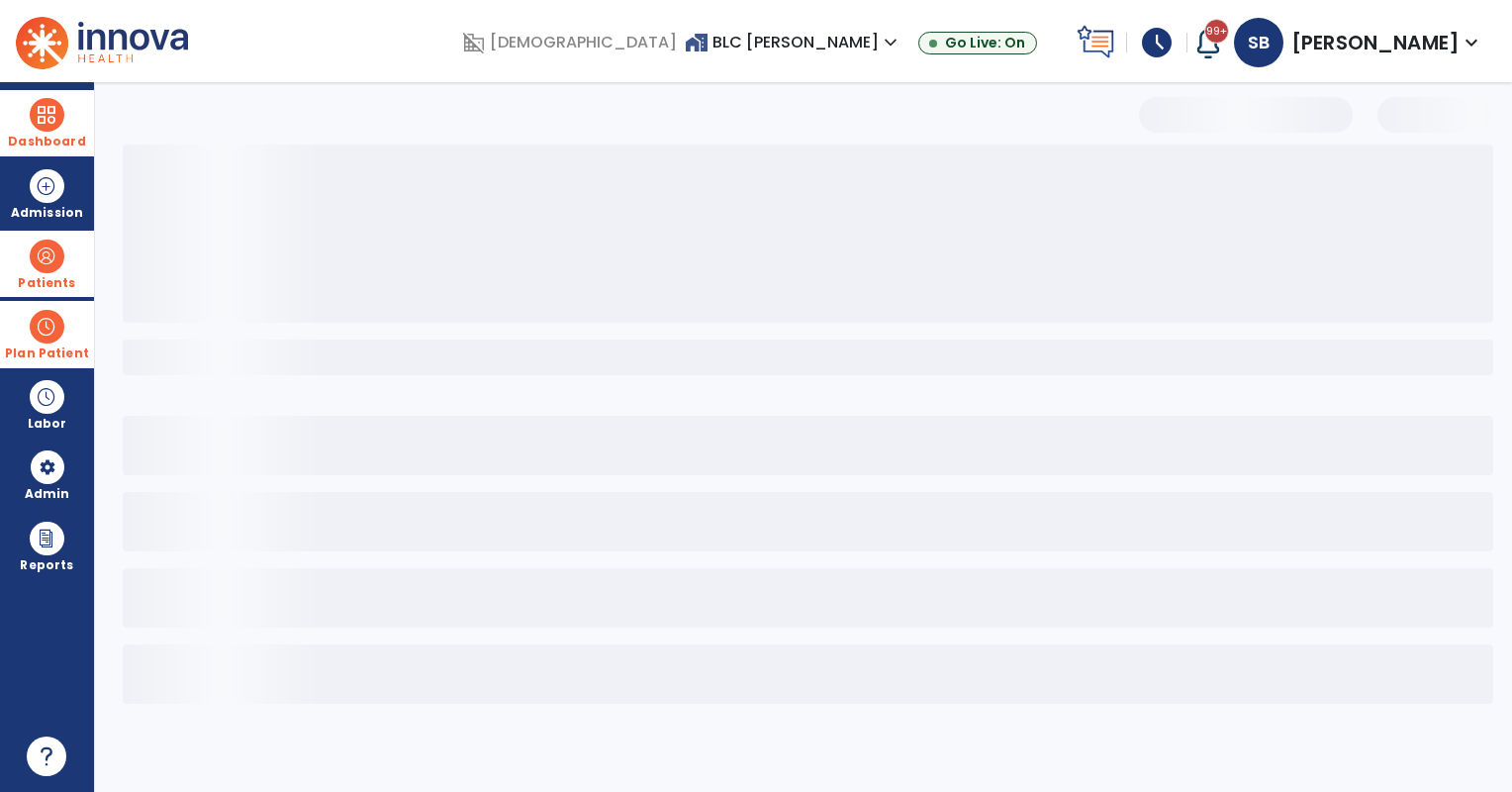 select on "***" 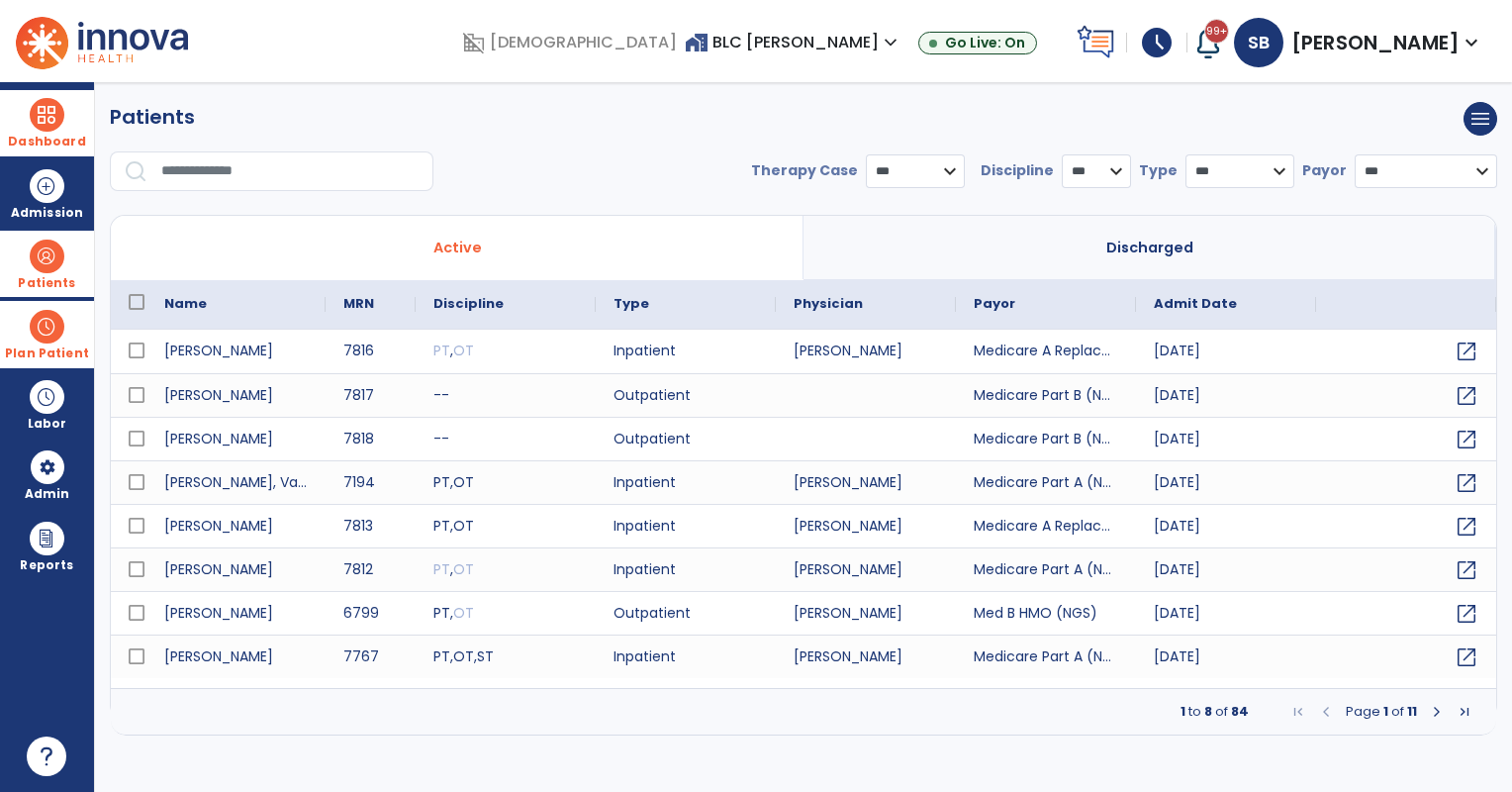 click on "Name" at bounding box center [185, 304] 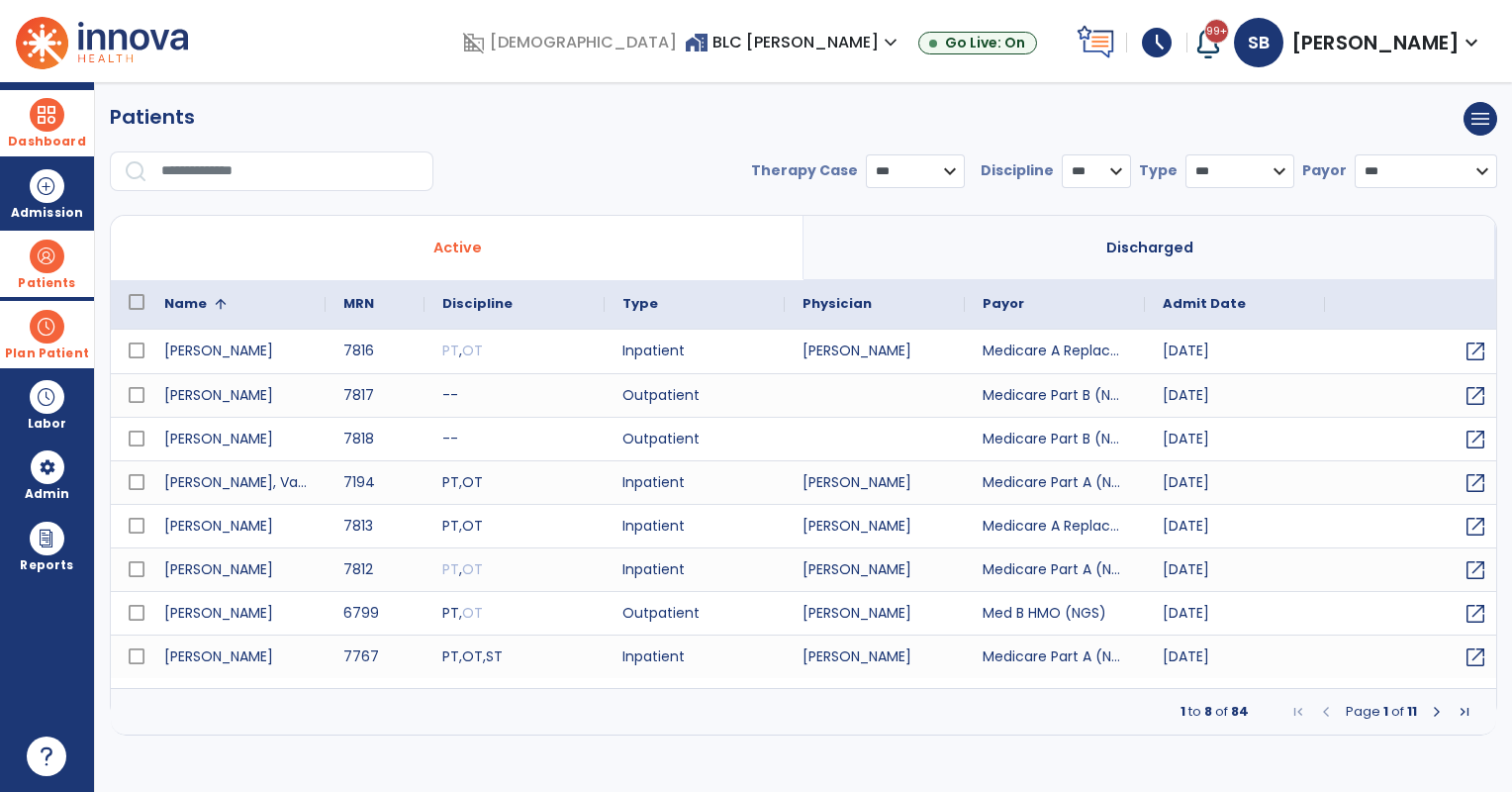 click on "Name" at bounding box center [185, 304] 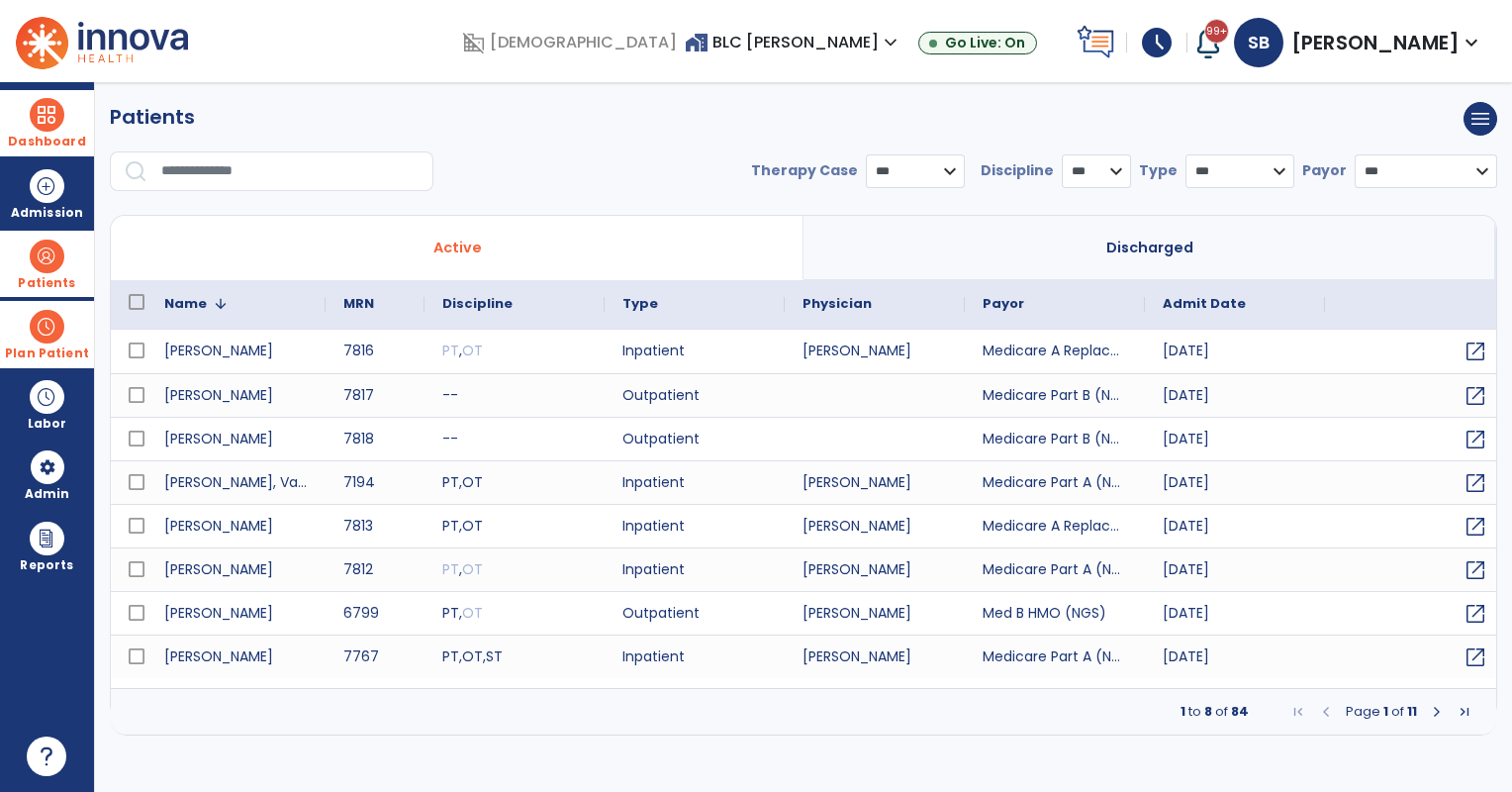 click on "*** **** ******" at bounding box center [915, 171] 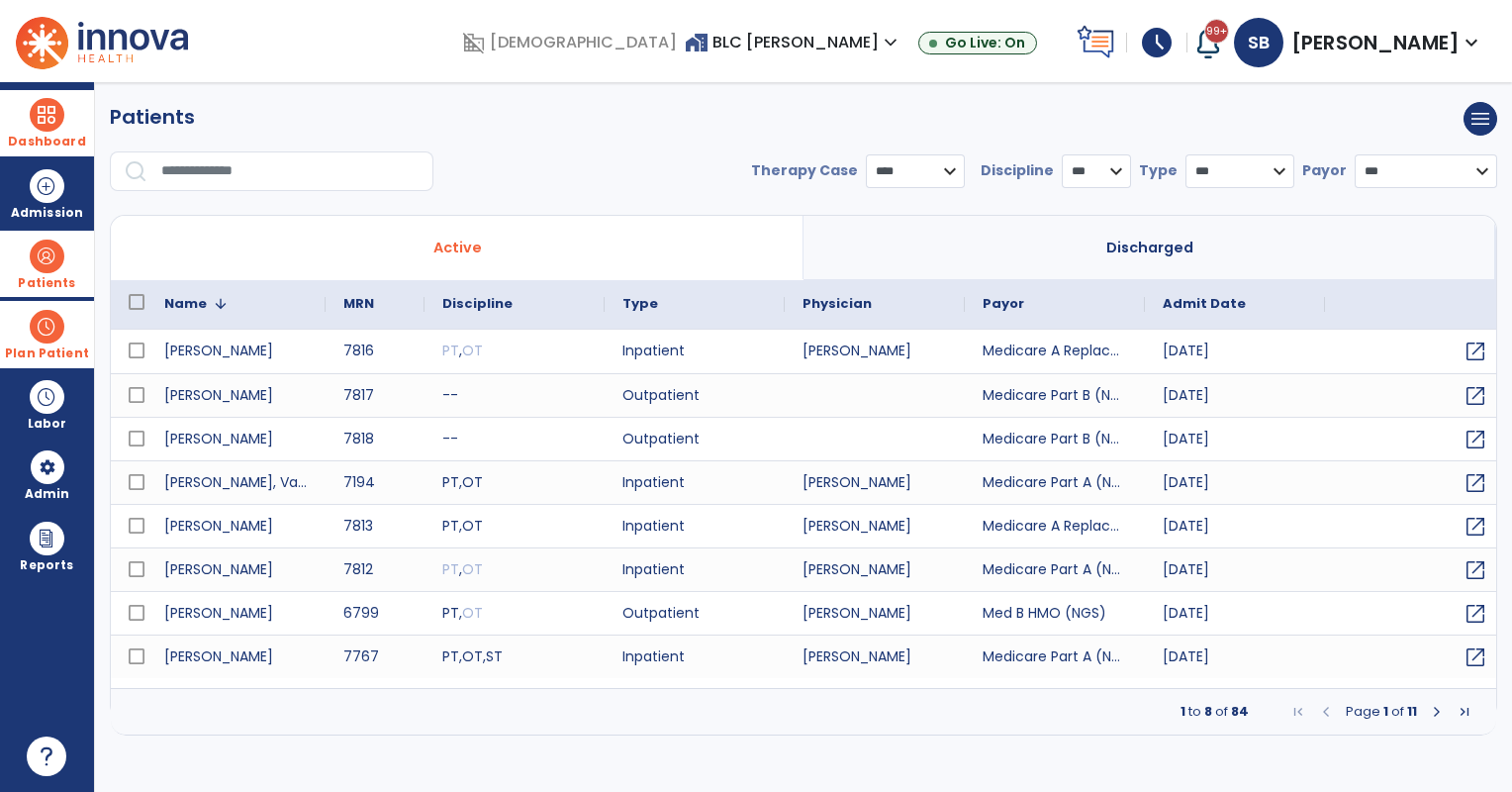 click on "*** **** ******" at bounding box center [915, 171] 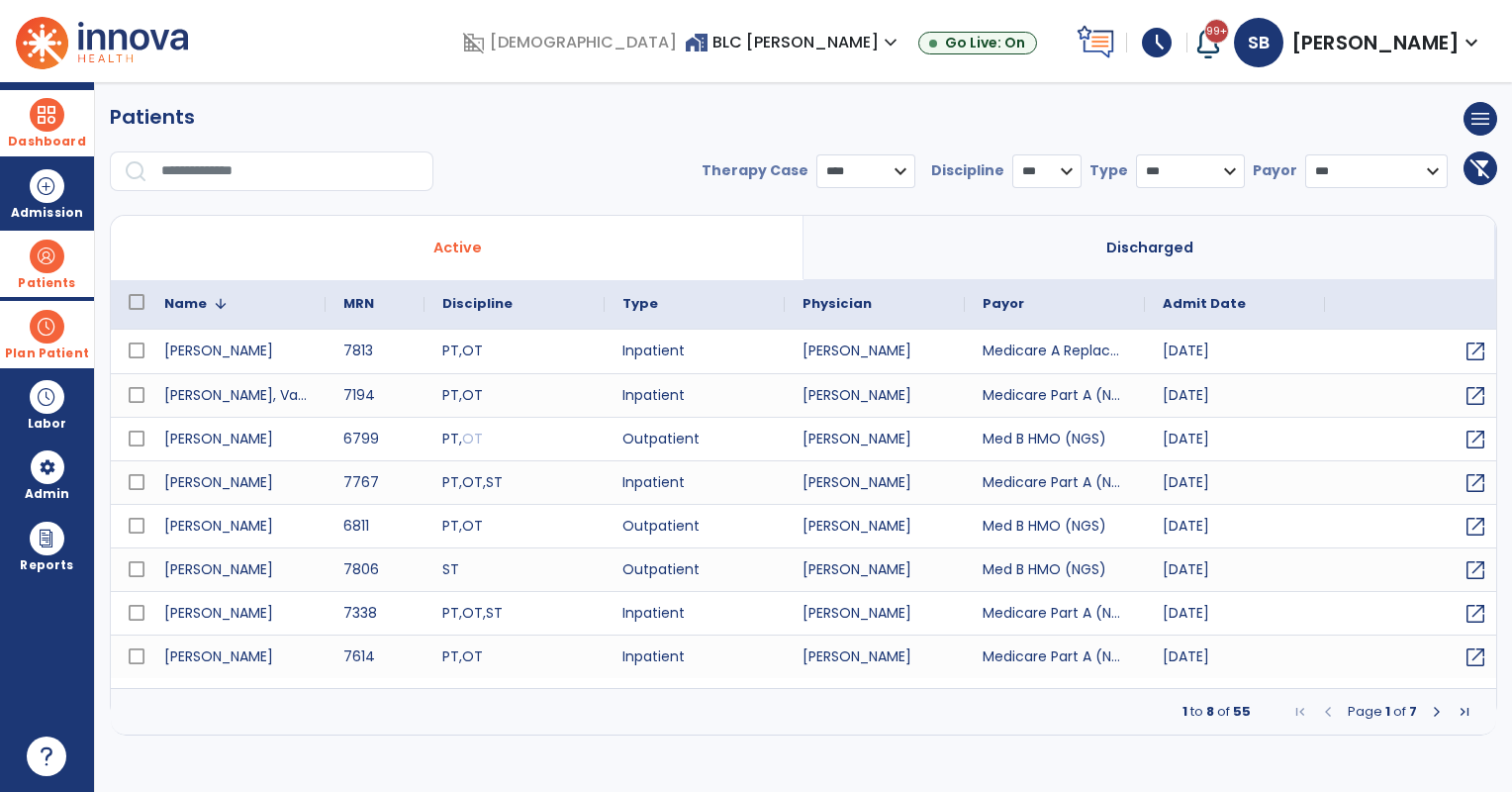 click on "* *** ** ** **" at bounding box center [1047, 171] 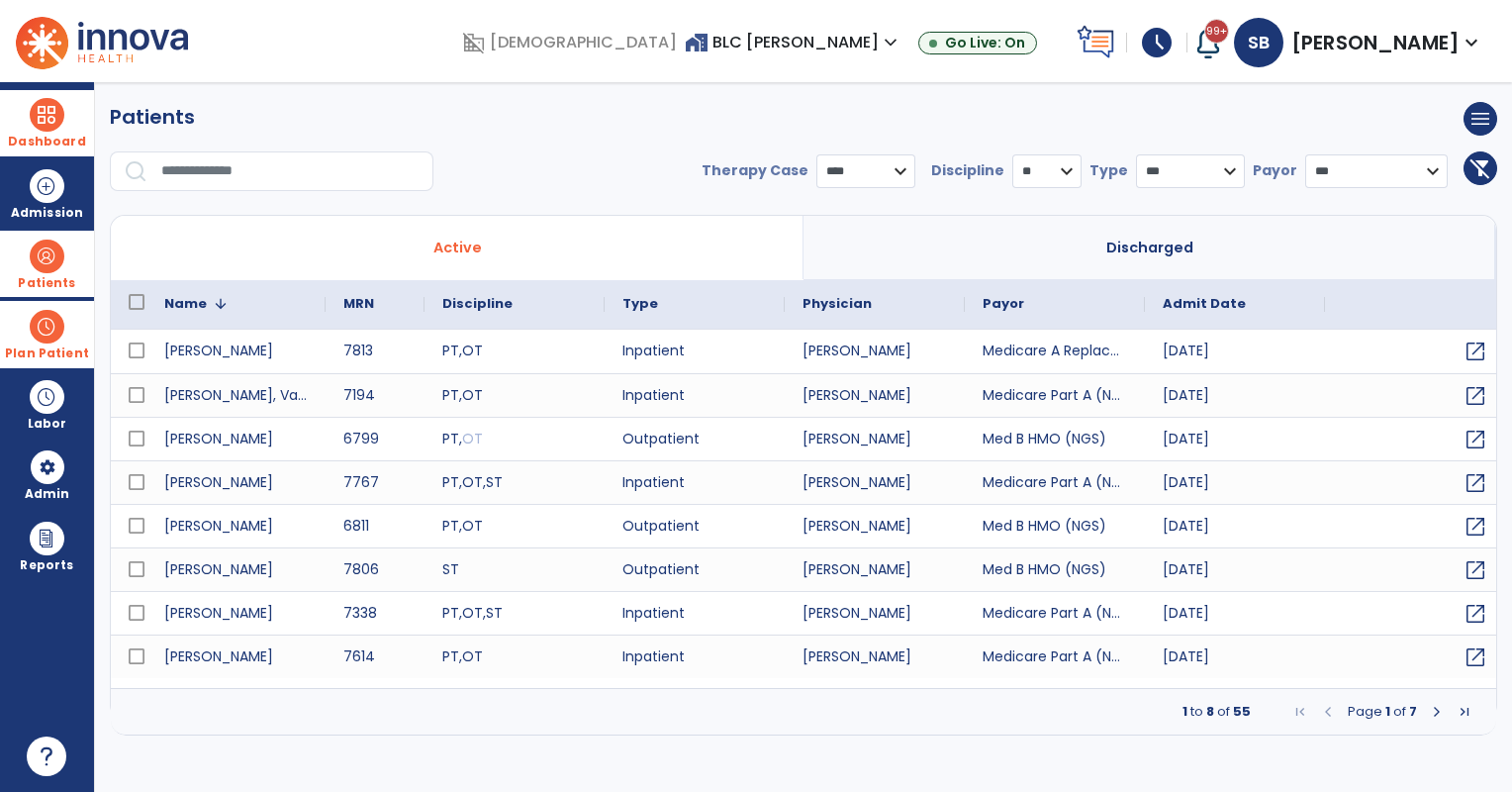 click on "* *** ** ** **" at bounding box center (1047, 171) 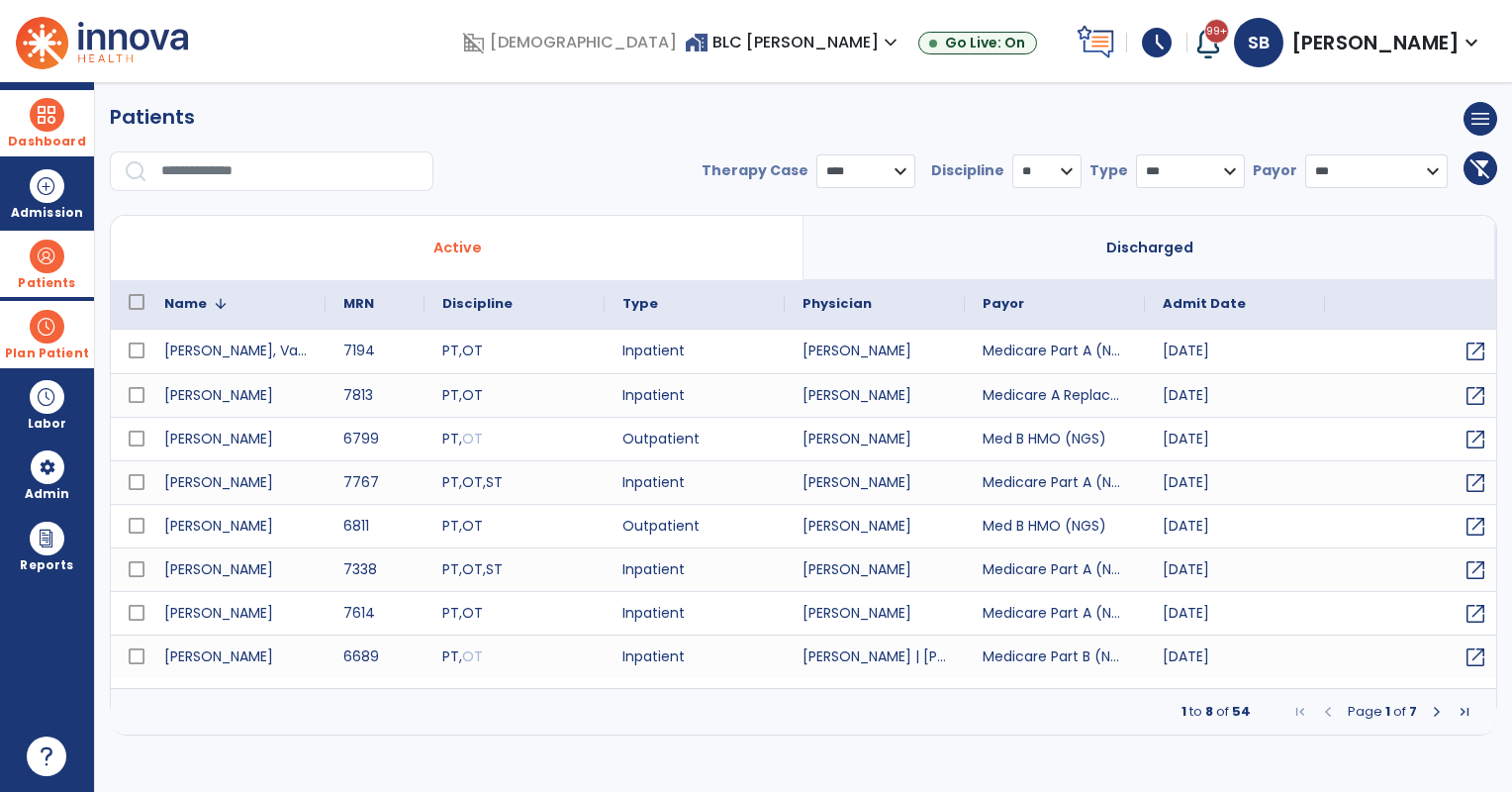 drag, startPoint x: 1436, startPoint y: 708, endPoint x: 1449, endPoint y: 712, distance: 13.601471 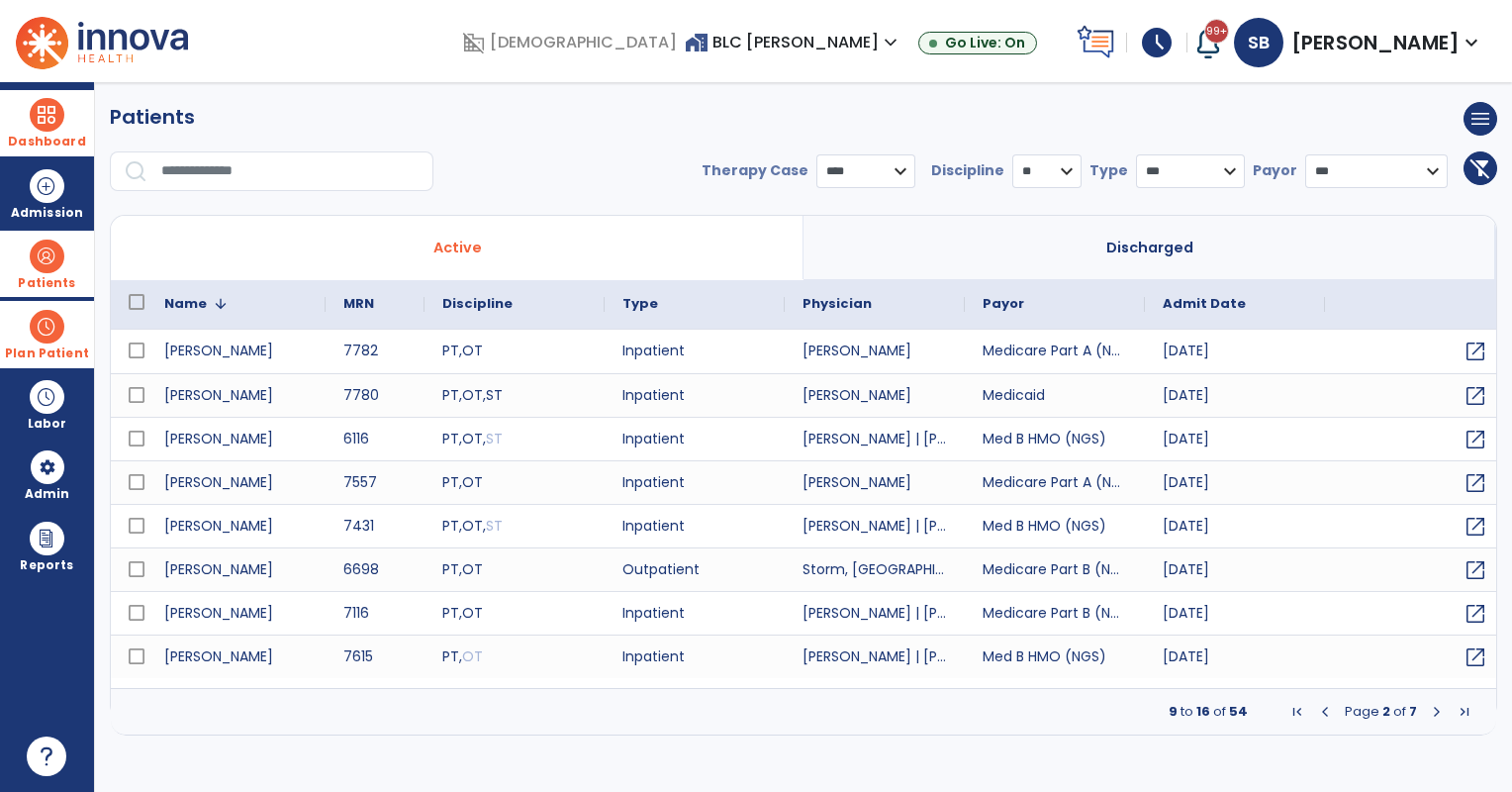 click at bounding box center (1437, 712) 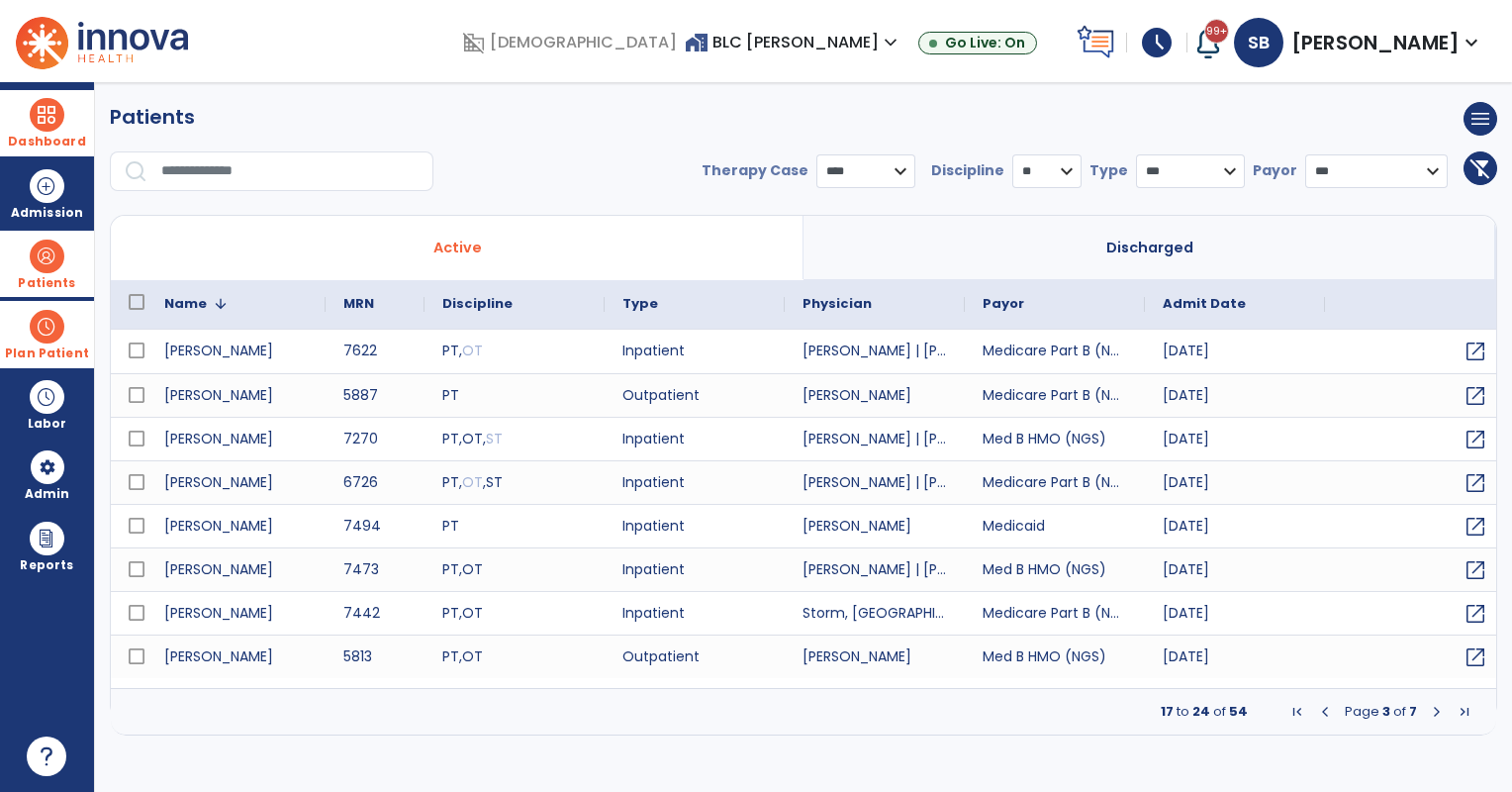 click at bounding box center (1437, 712) 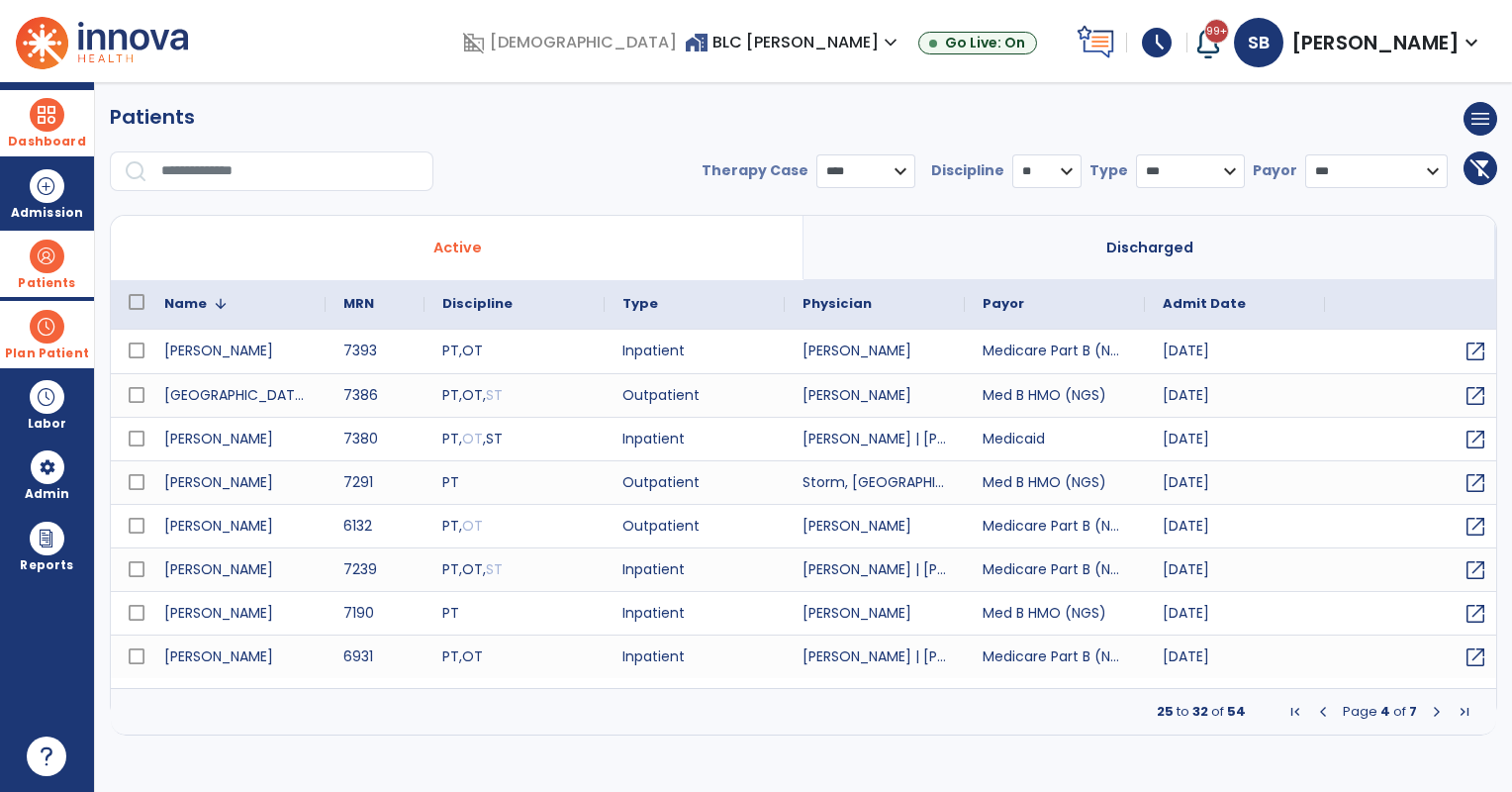 click at bounding box center (1437, 712) 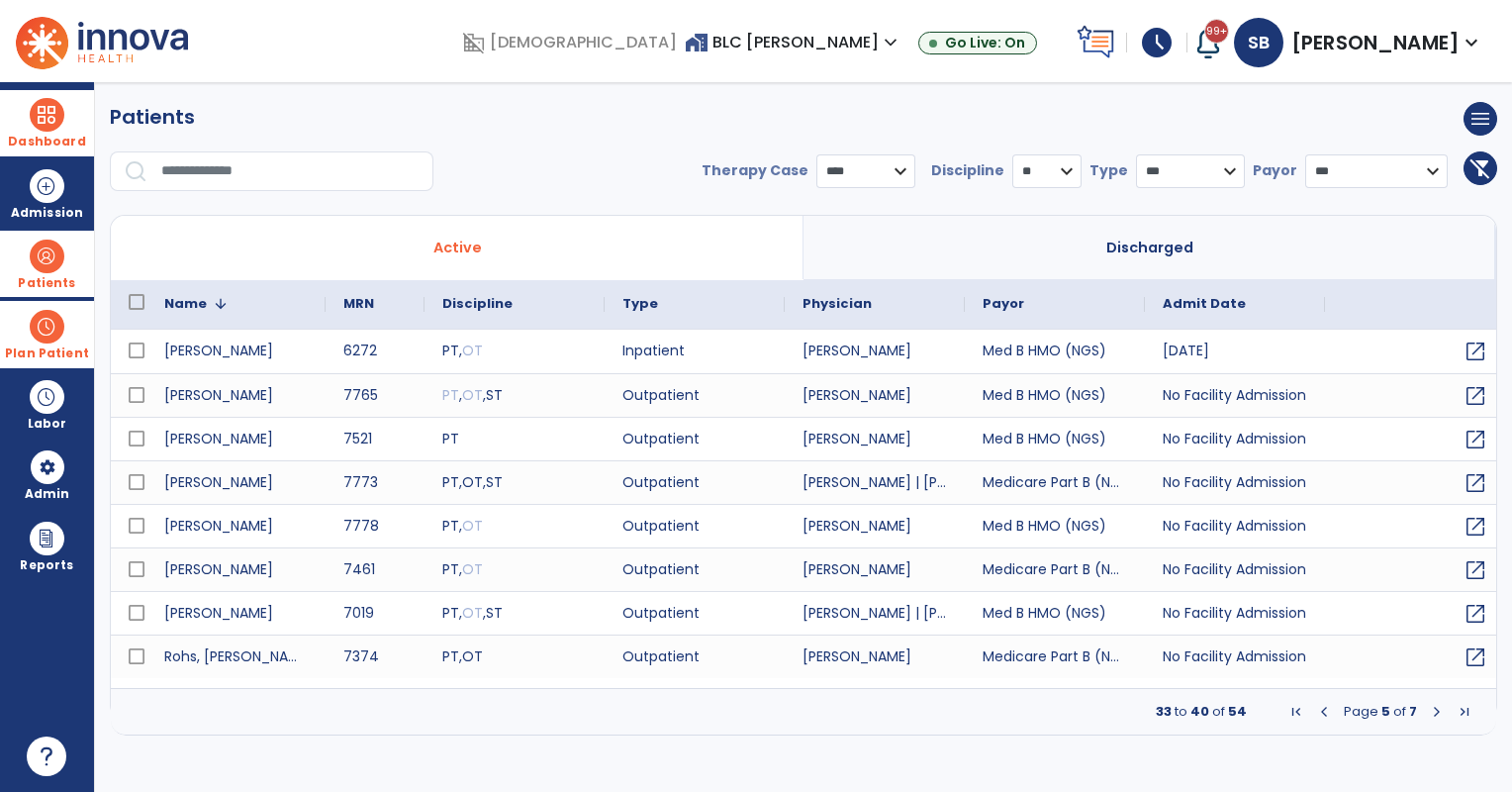 click at bounding box center [1437, 712] 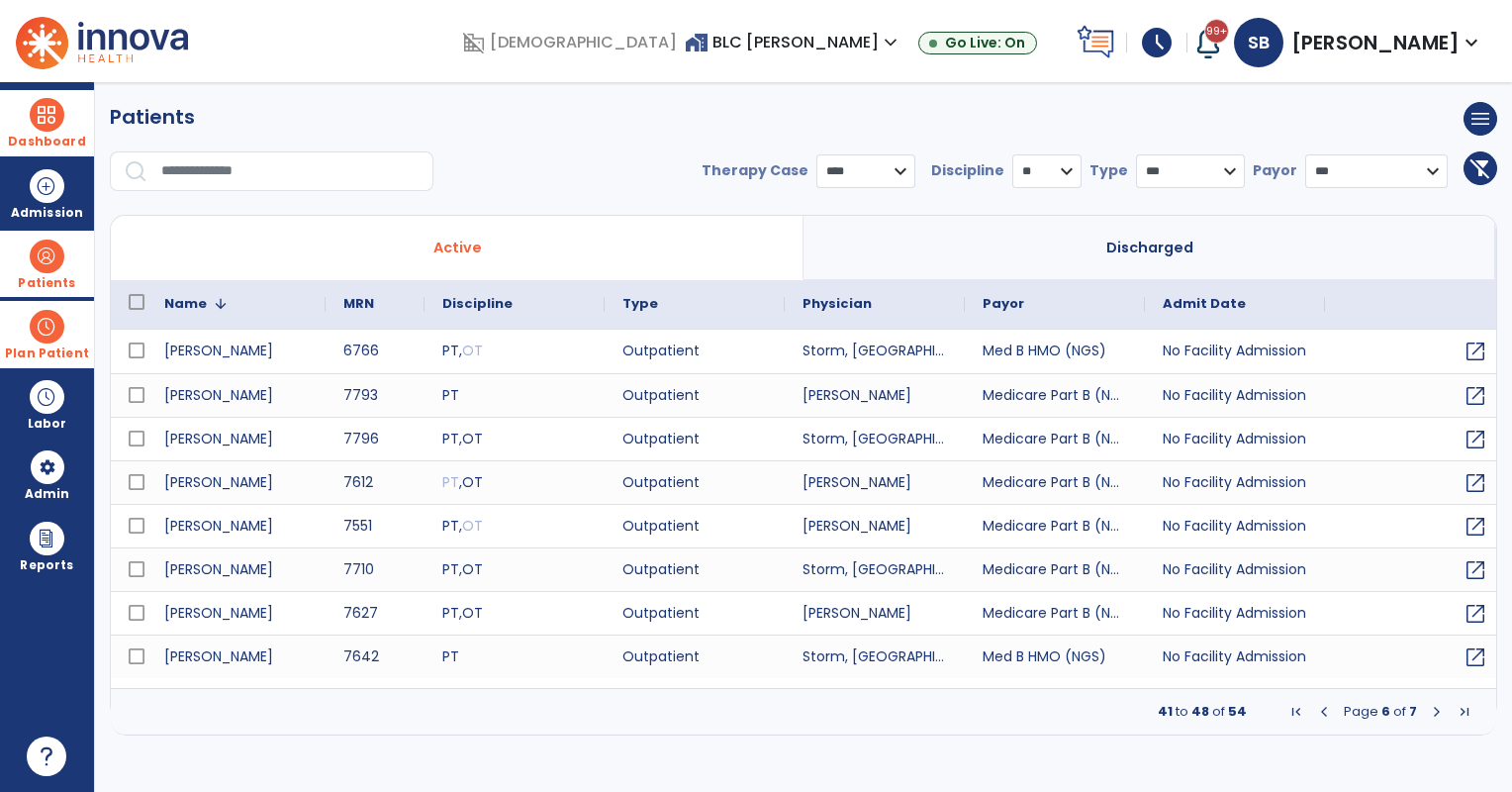 click at bounding box center (1437, 712) 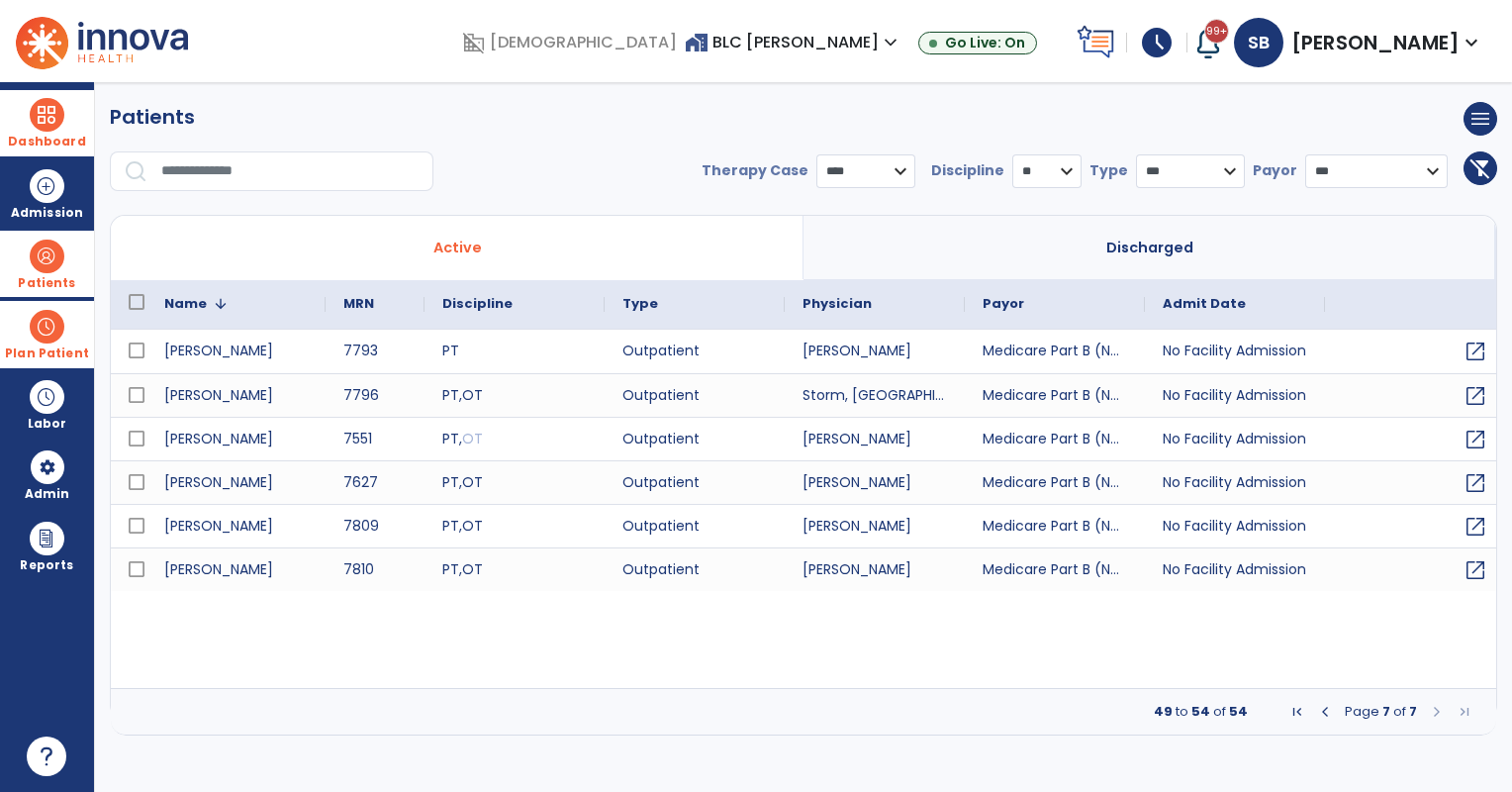 click at bounding box center [1325, 712] 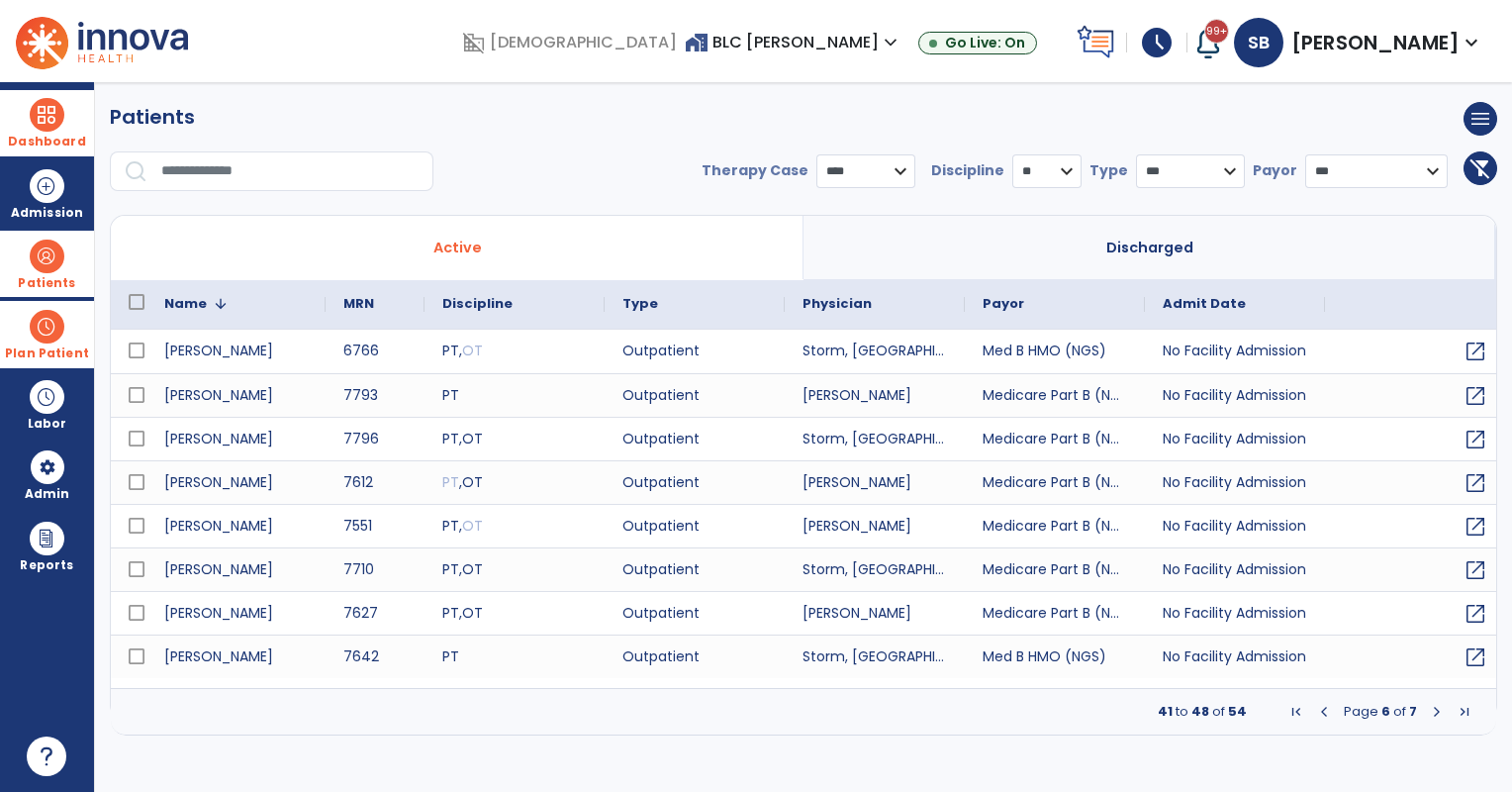 click at bounding box center (1437, 712) 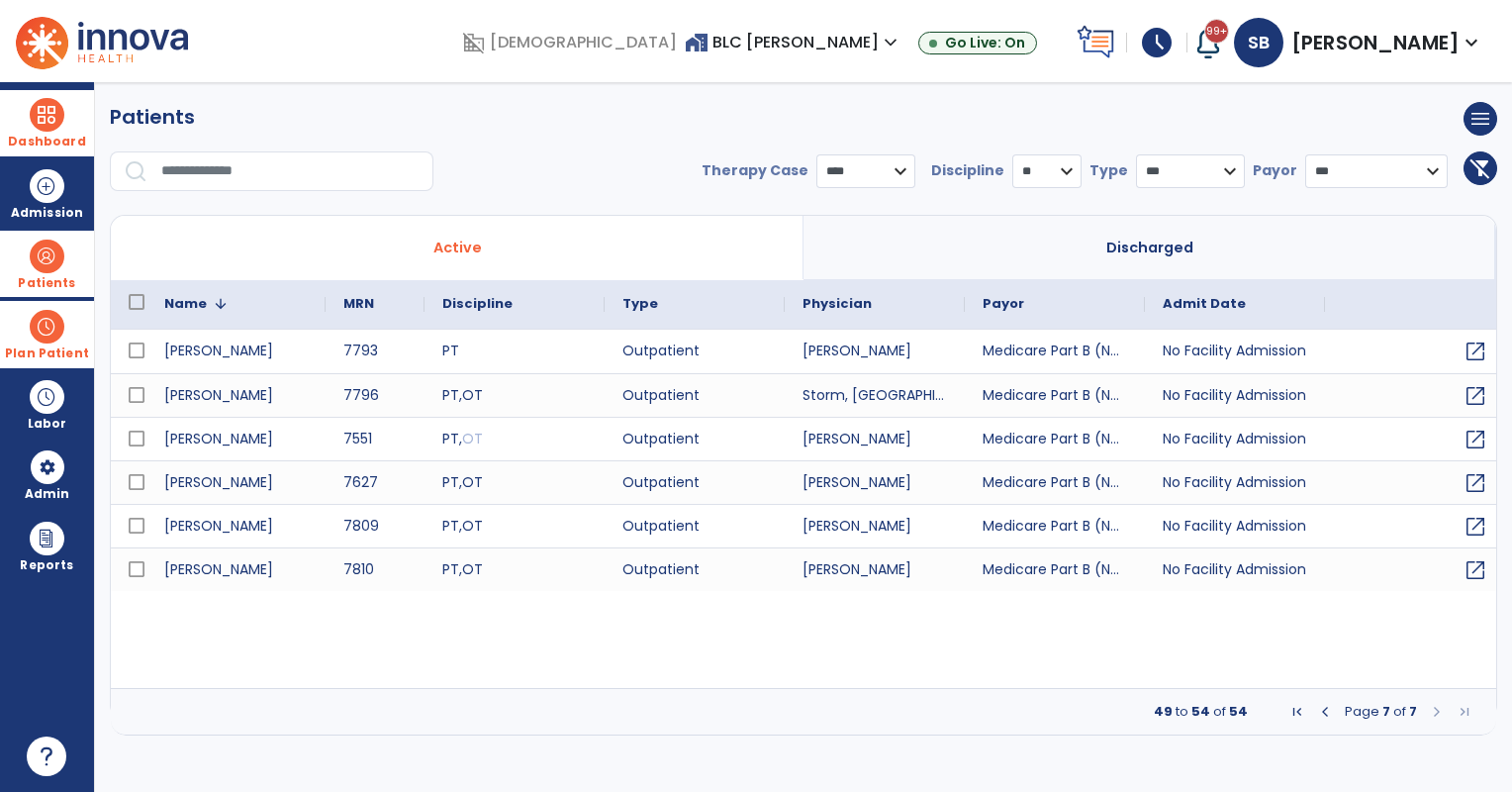 click at bounding box center (1325, 712) 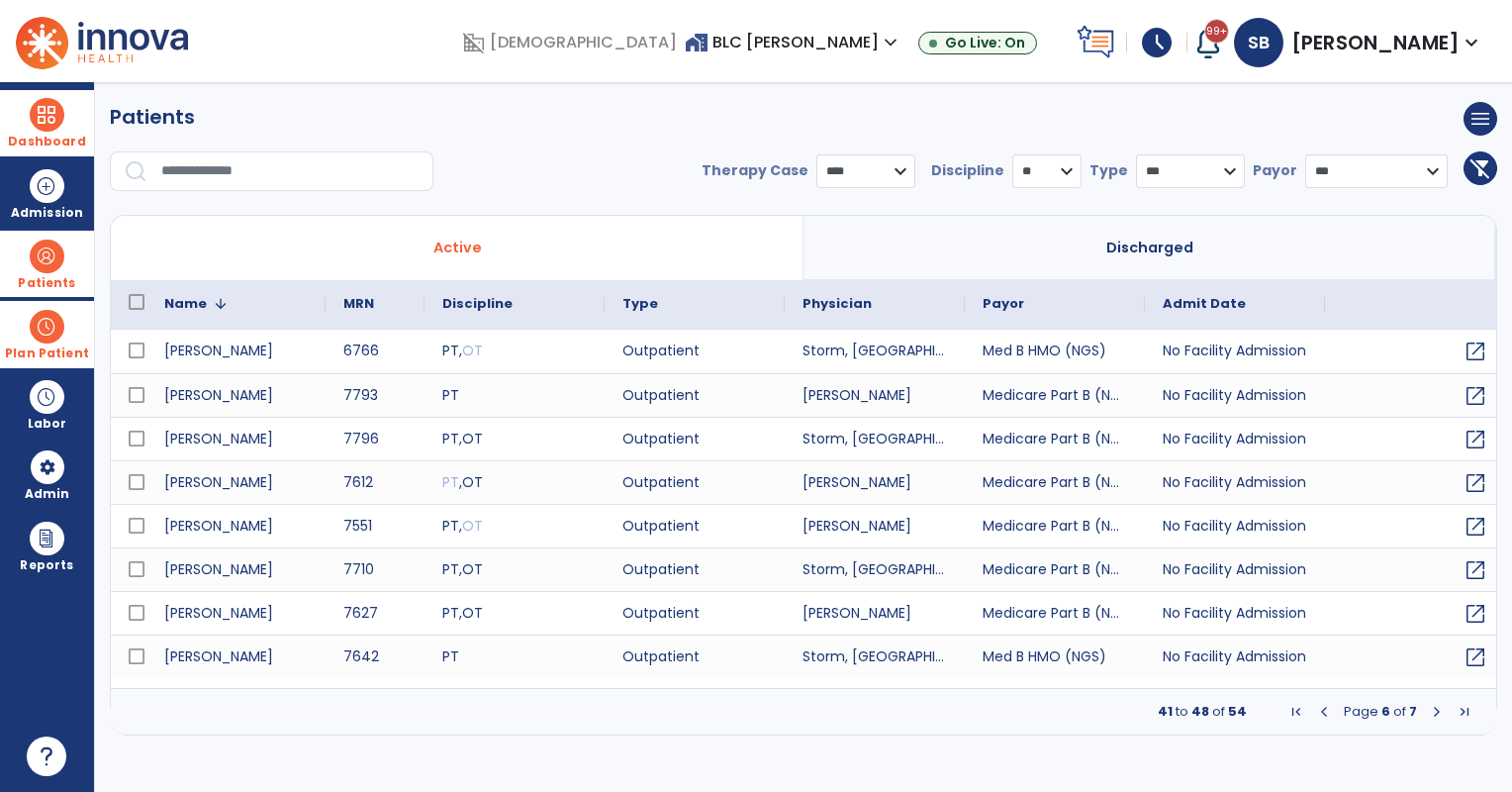 click at bounding box center (47, 256) 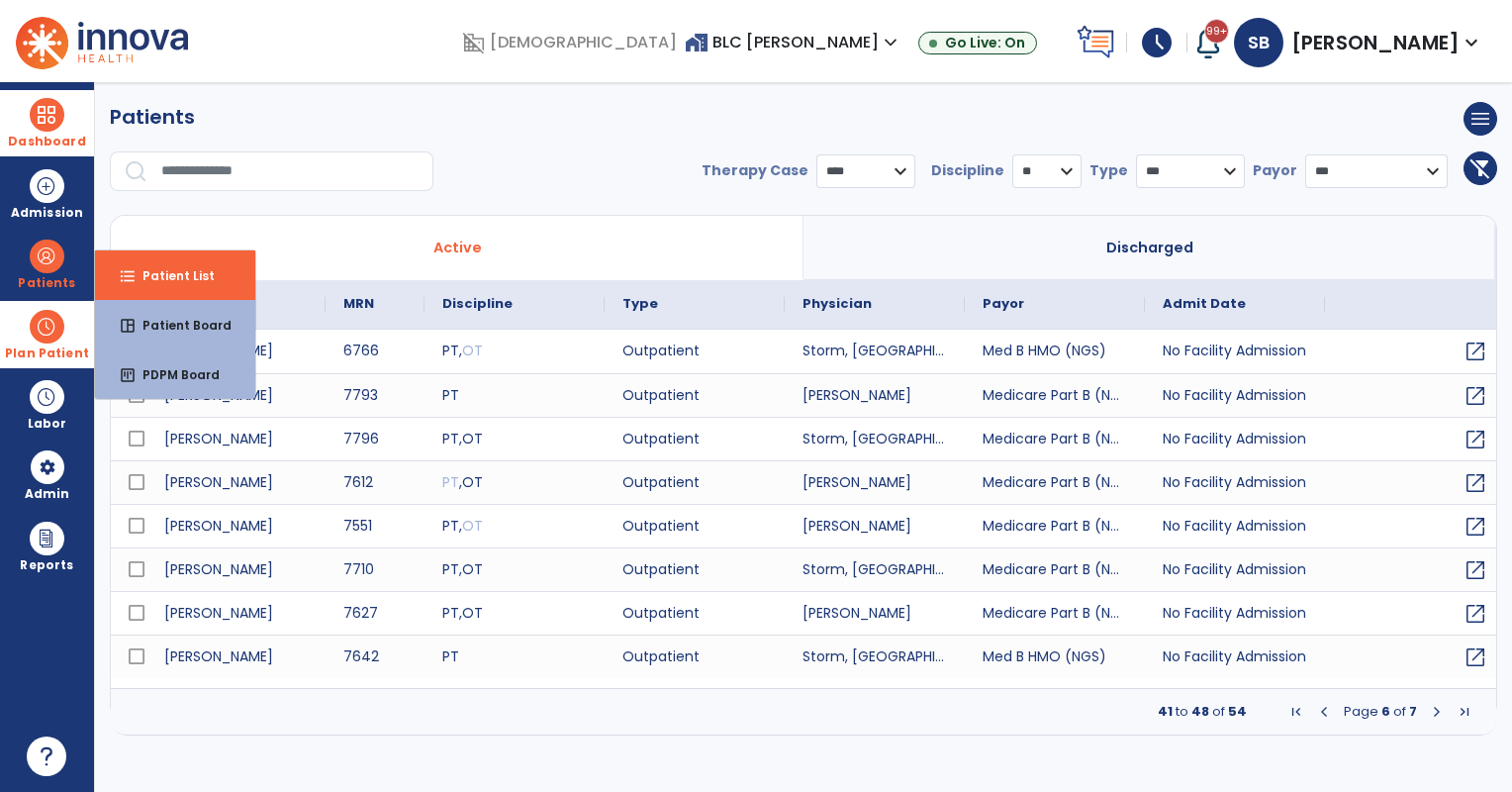 click on "**********" at bounding box center (803, 179) 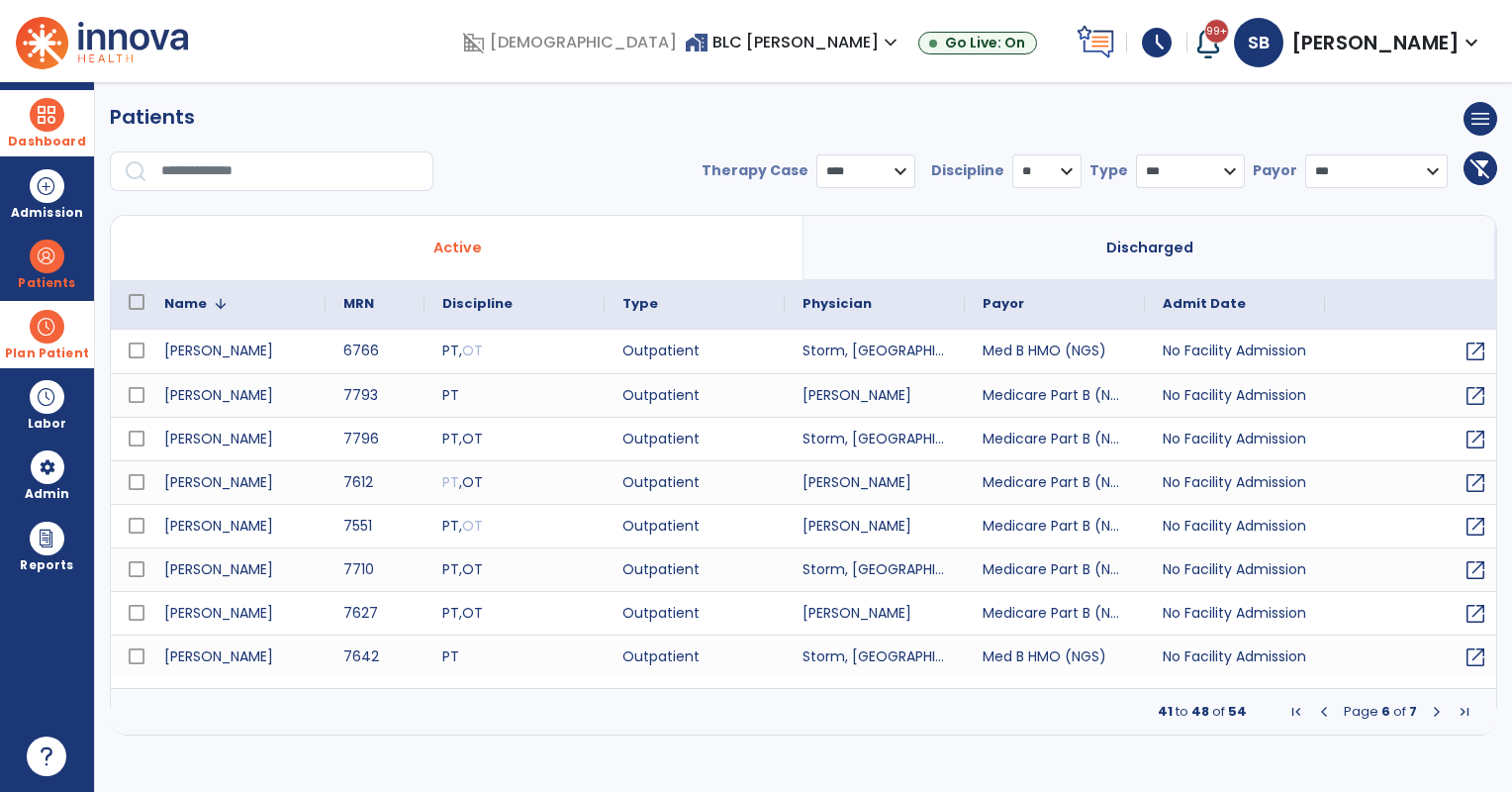 click at bounding box center [1437, 712] 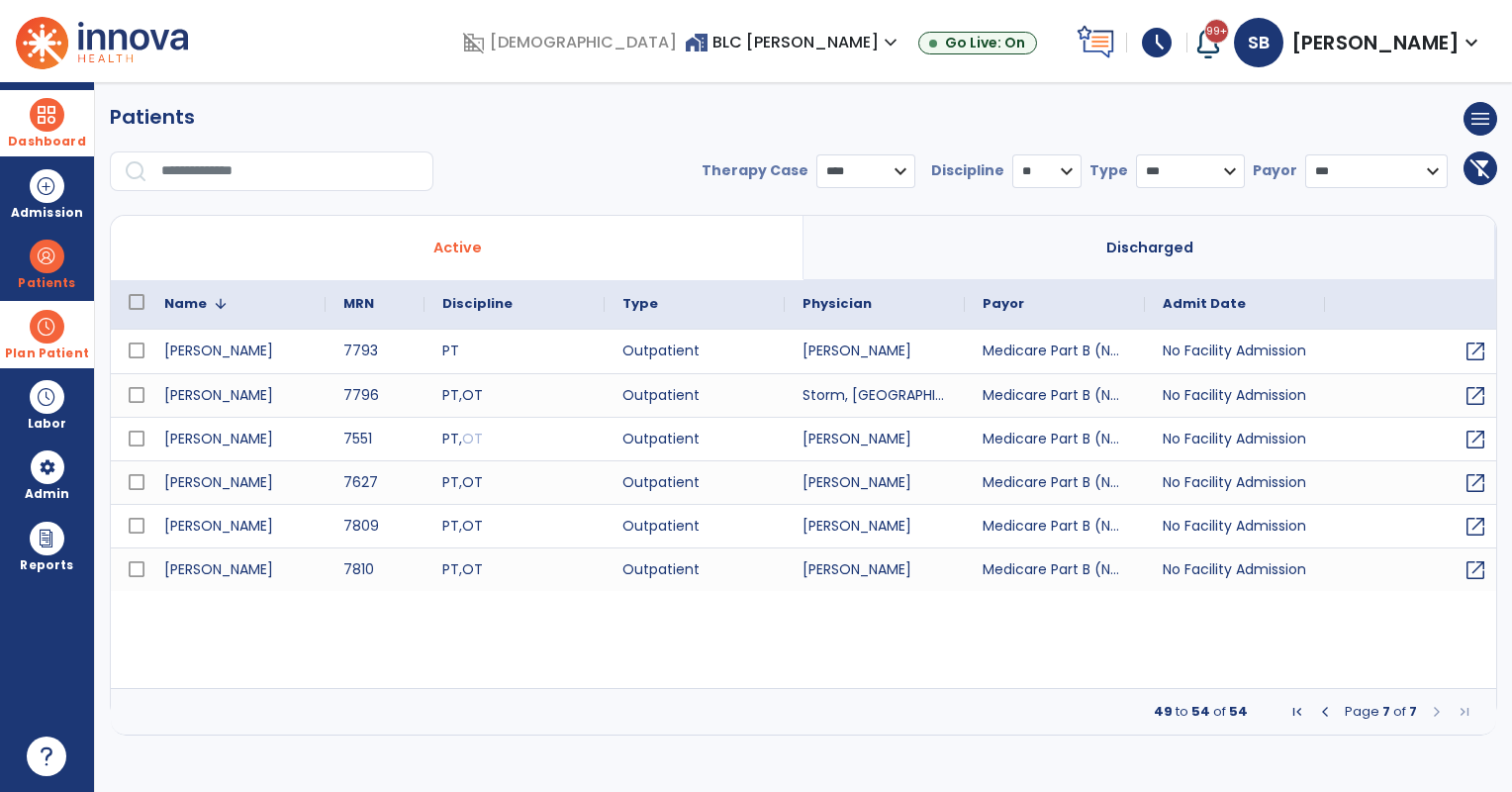 click at bounding box center (47, 115) 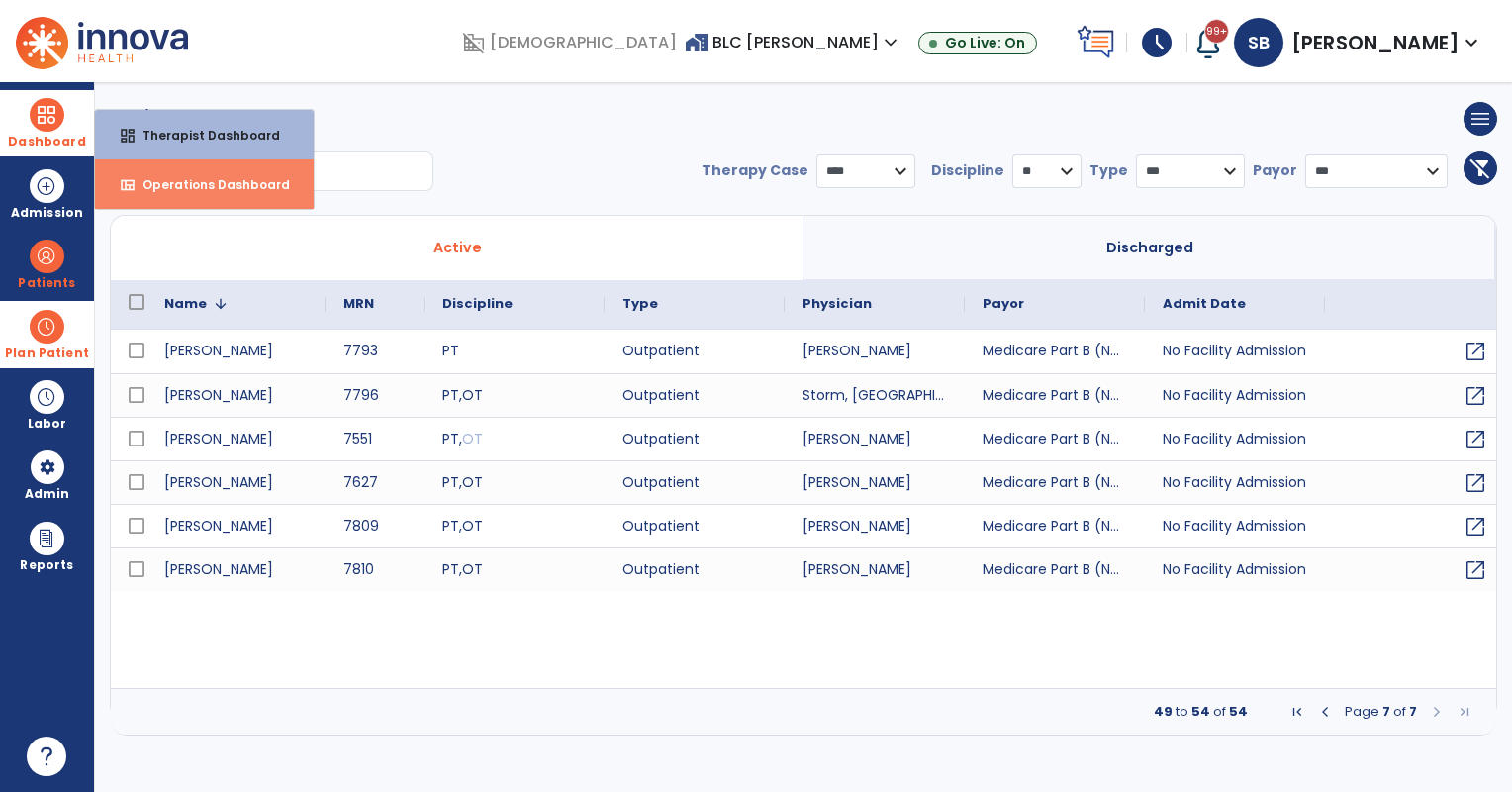 click on "Operations Dashboard" at bounding box center [208, 184] 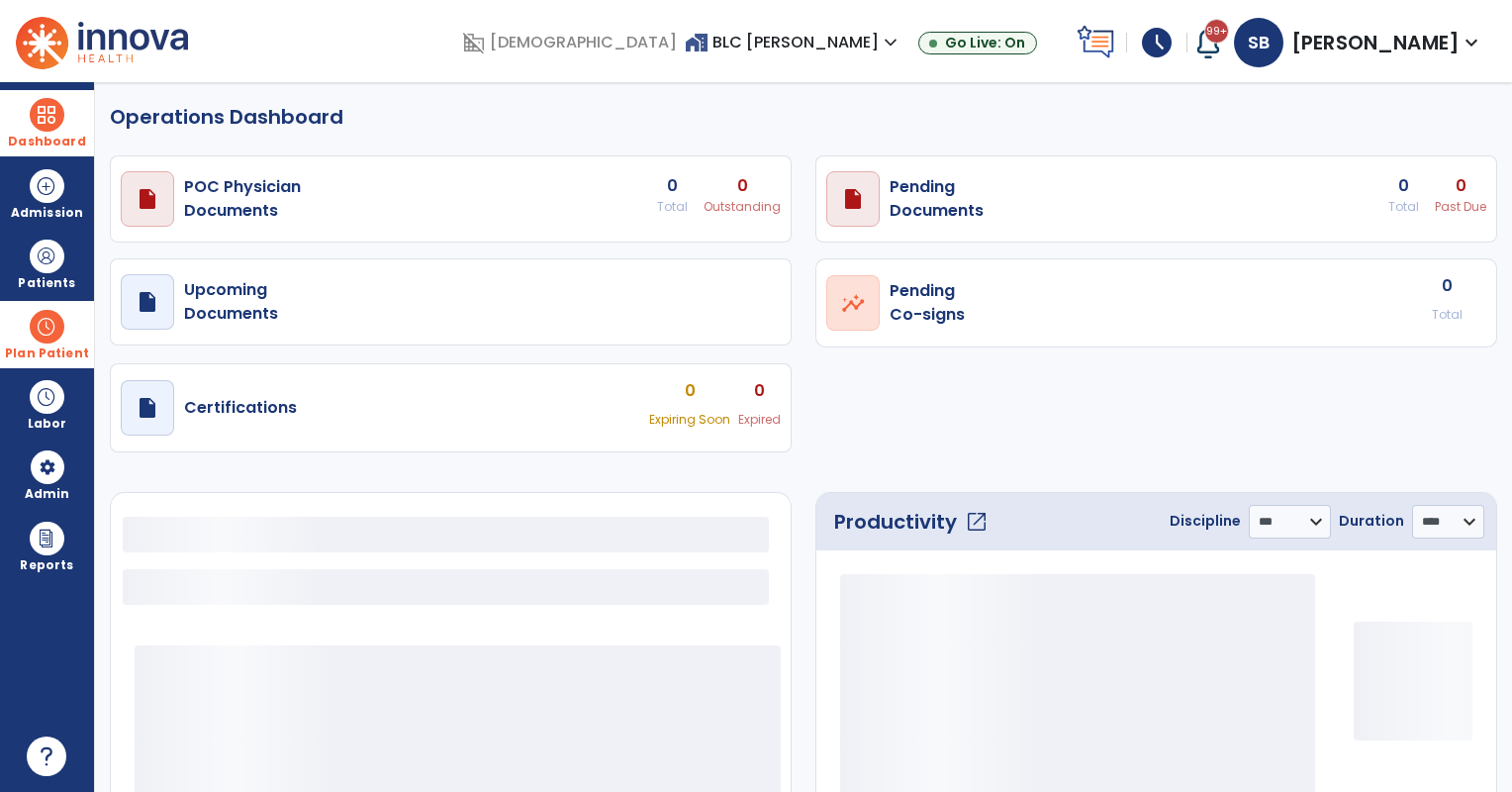 select on "***" 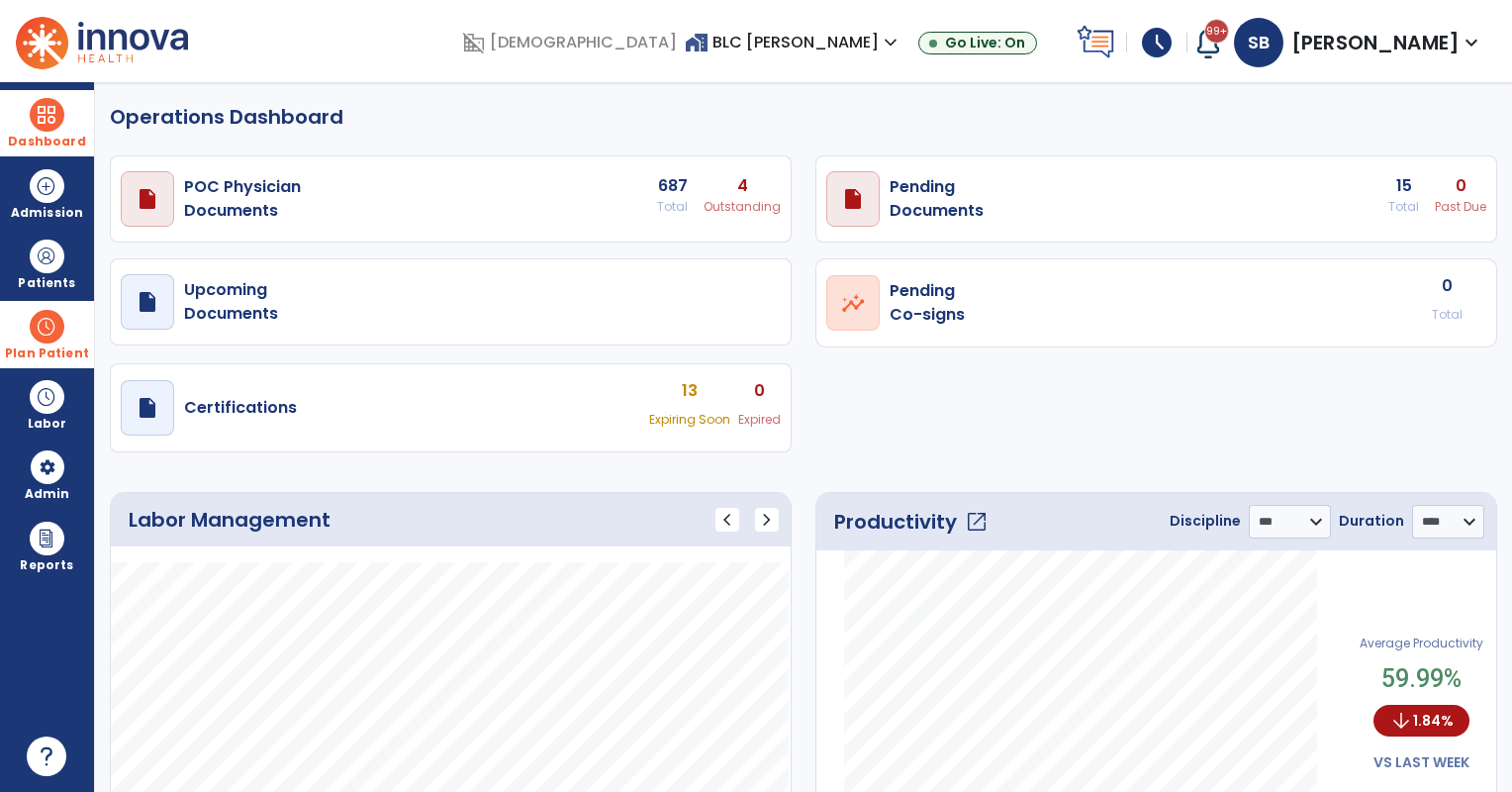 click at bounding box center [47, 327] 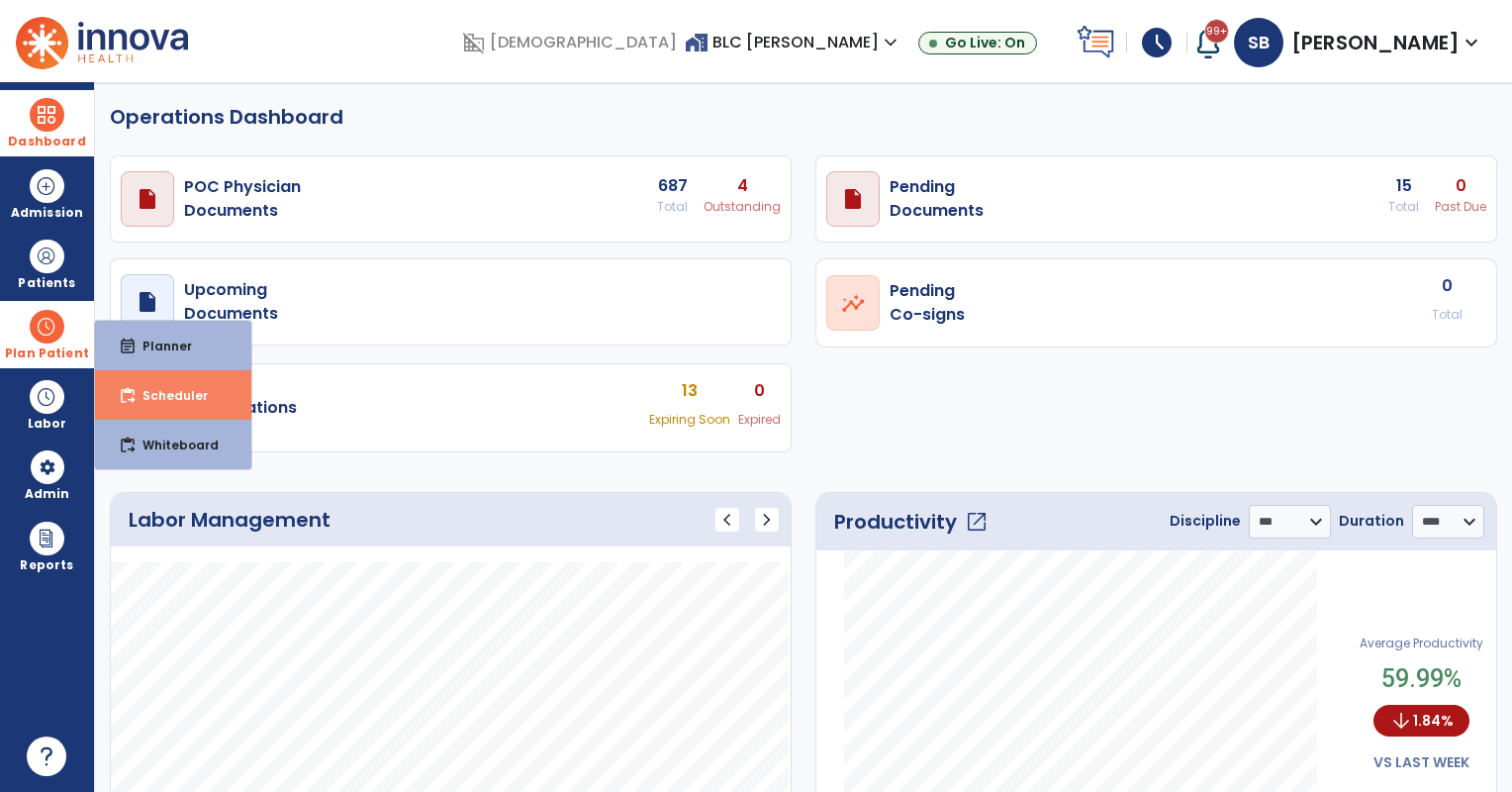 click on "content_paste_go  Scheduler" at bounding box center [173, 395] 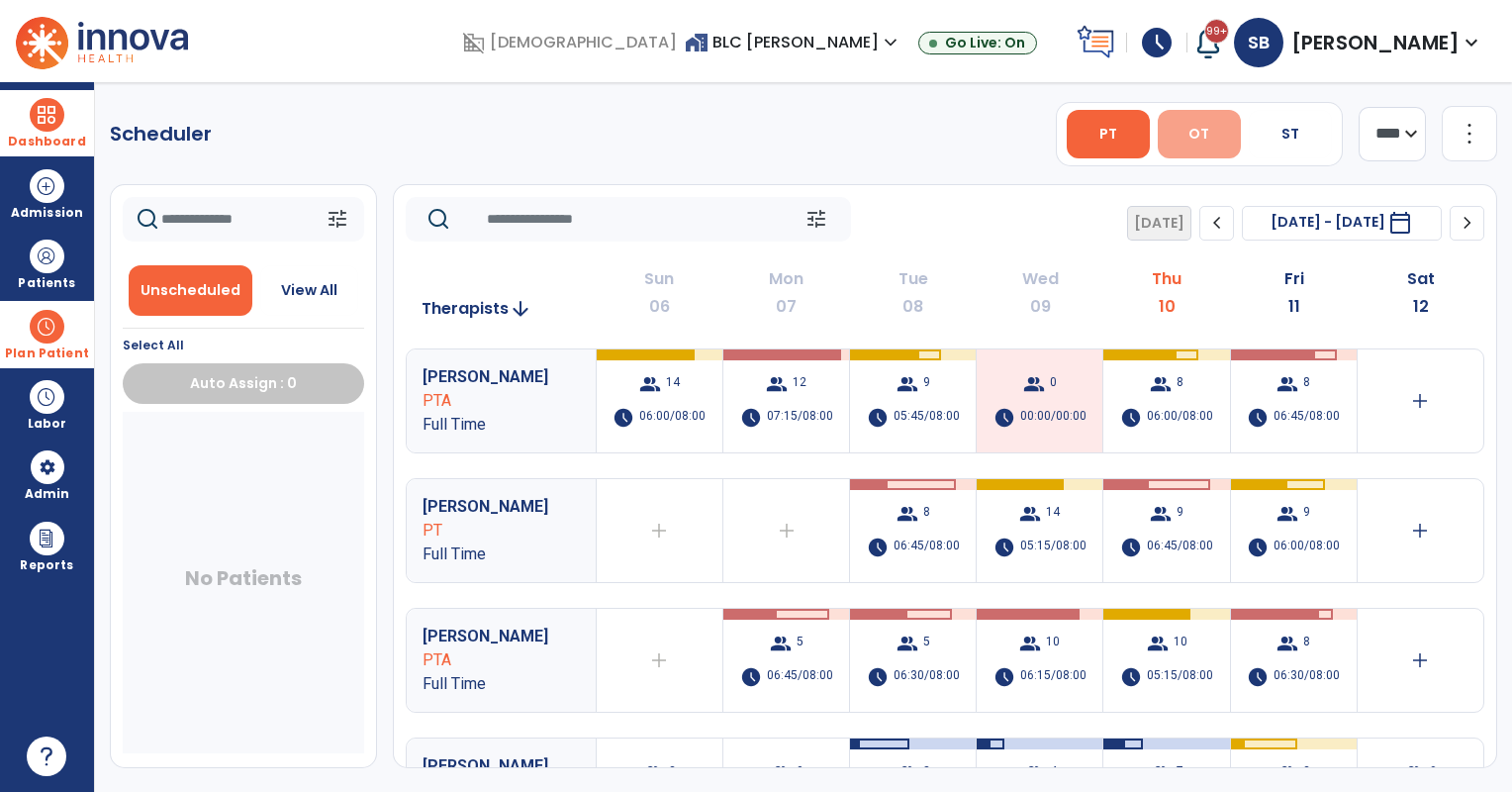 click on "OT" at bounding box center (1198, 134) 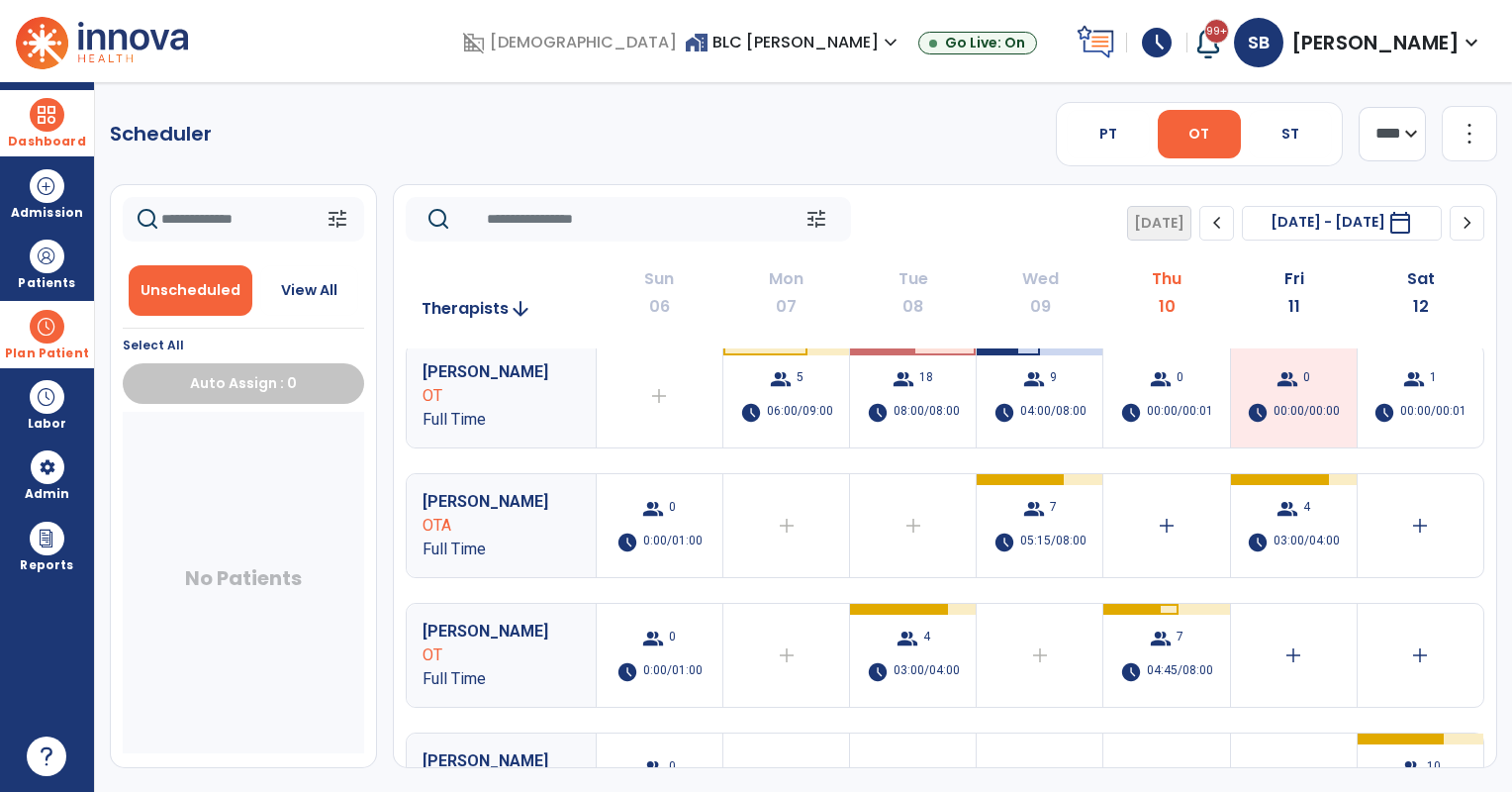 scroll, scrollTop: 164, scrollLeft: 0, axis: vertical 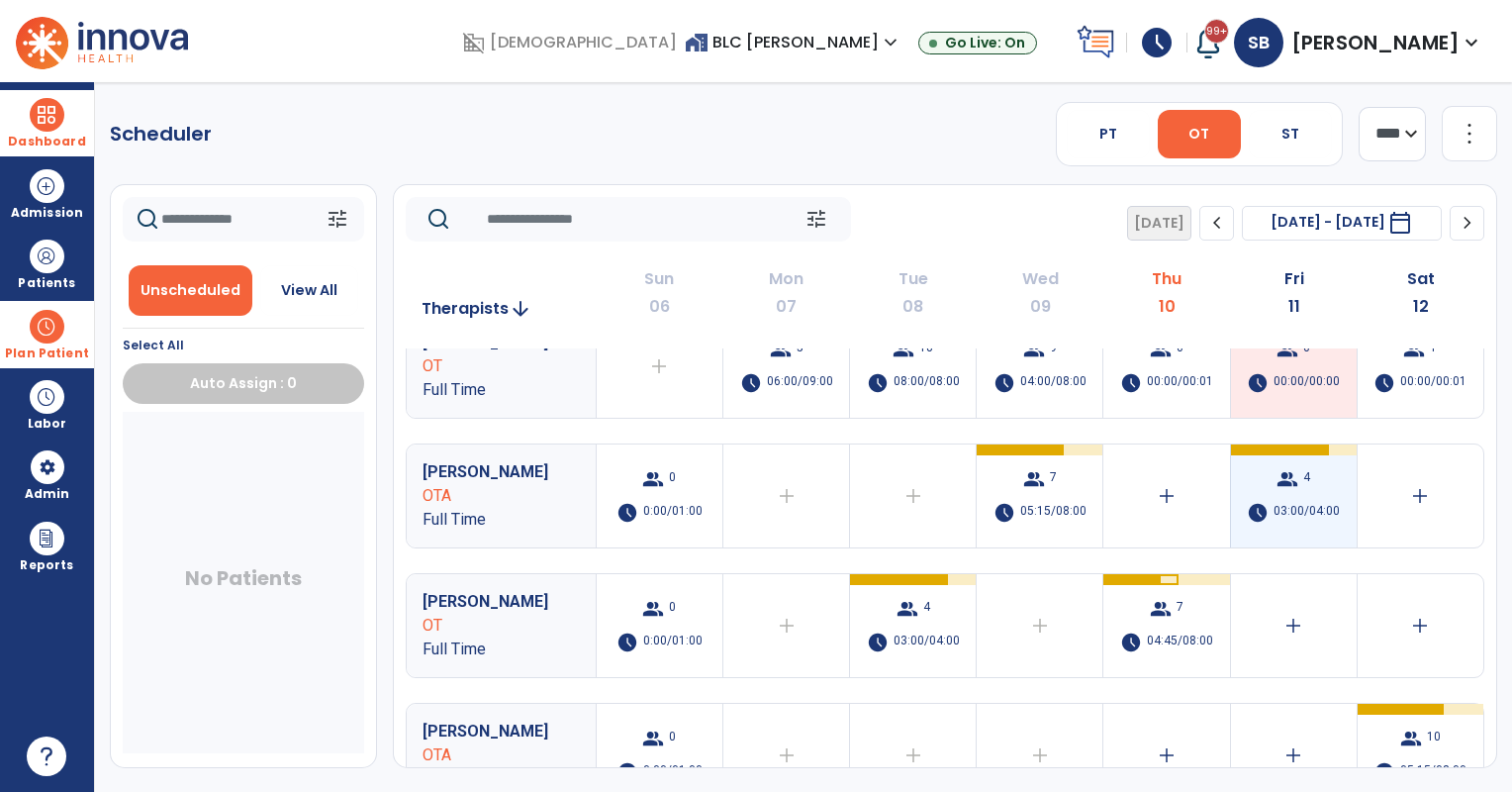 click on "03:00/04:00" at bounding box center [1306, 513] 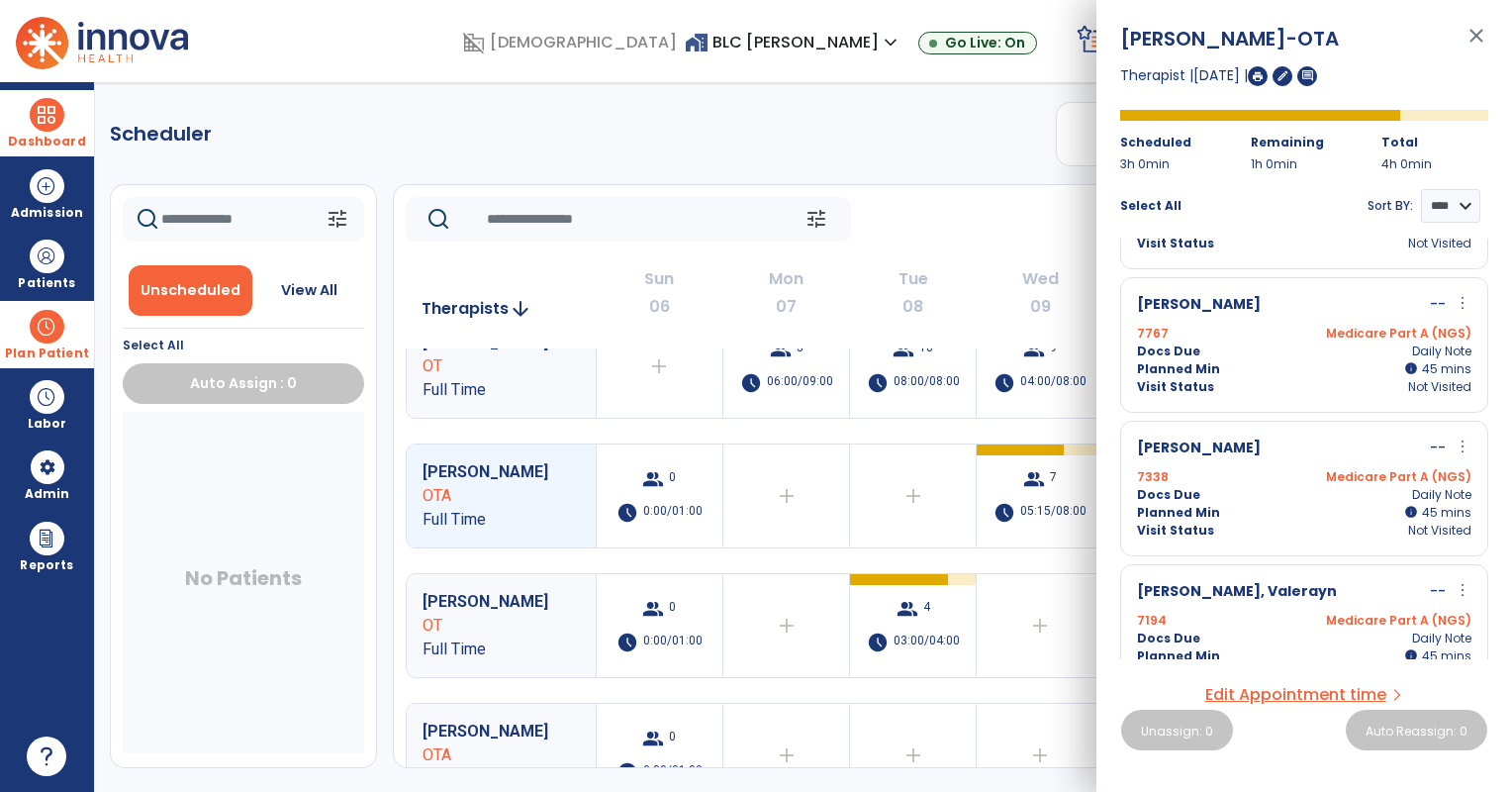 scroll, scrollTop: 150, scrollLeft: 0, axis: vertical 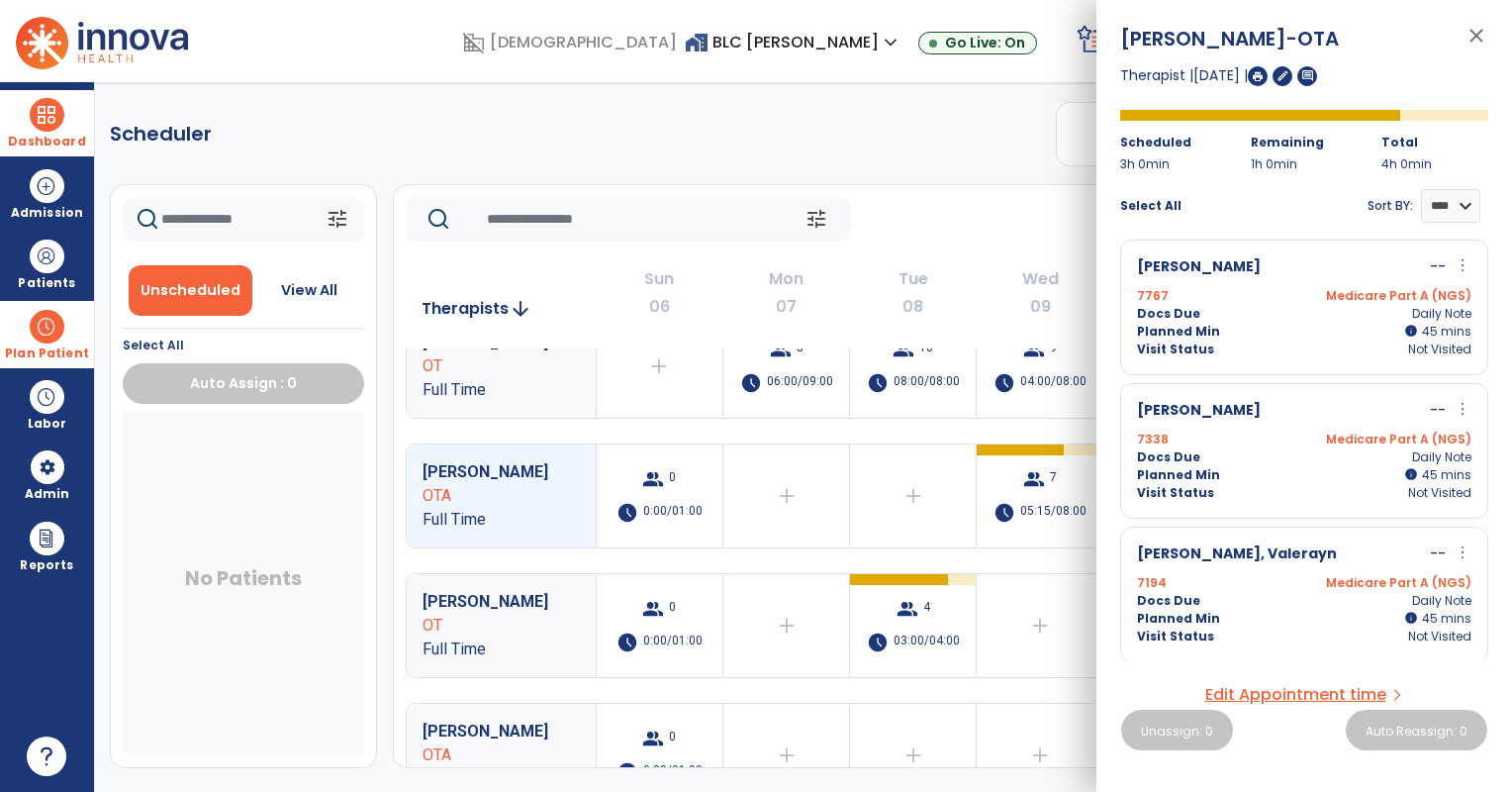 click on "tune   [DATE]  chevron_left [DATE] - [DATE]  *********  calendar_today  chevron_right" 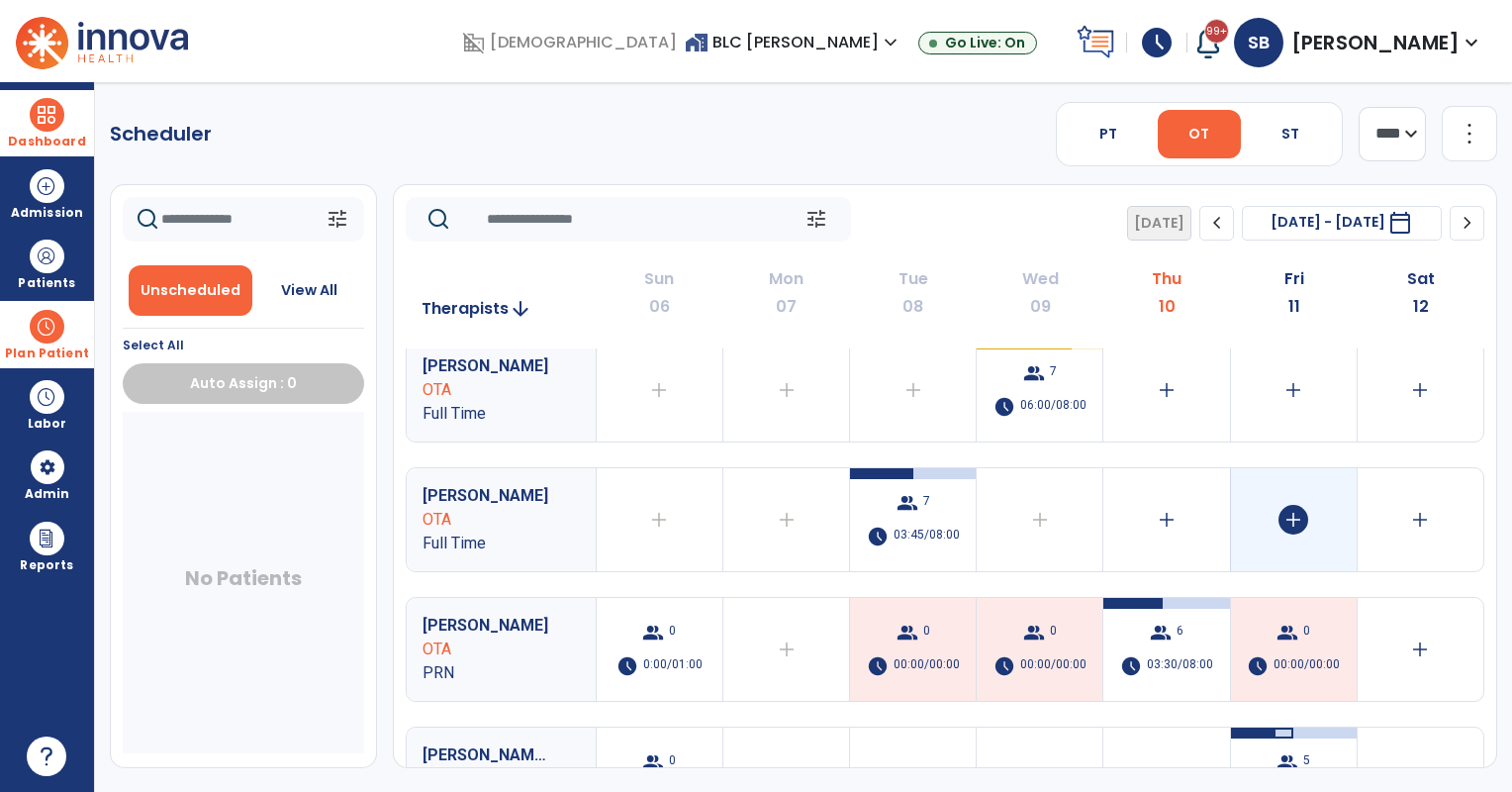 scroll, scrollTop: 825, scrollLeft: 0, axis: vertical 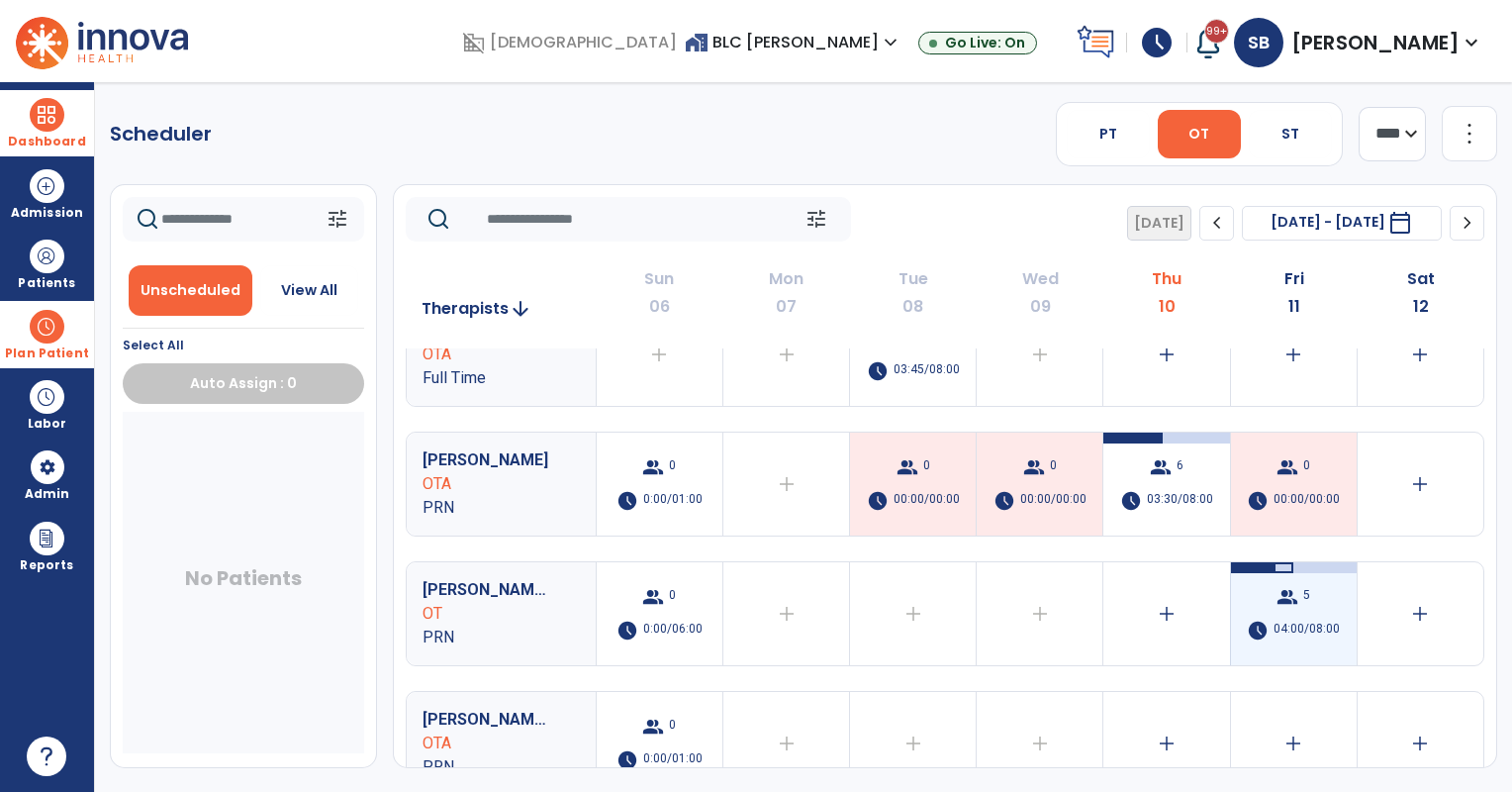 click on "group  5  schedule  04:00/08:00" at bounding box center (1293, 614) 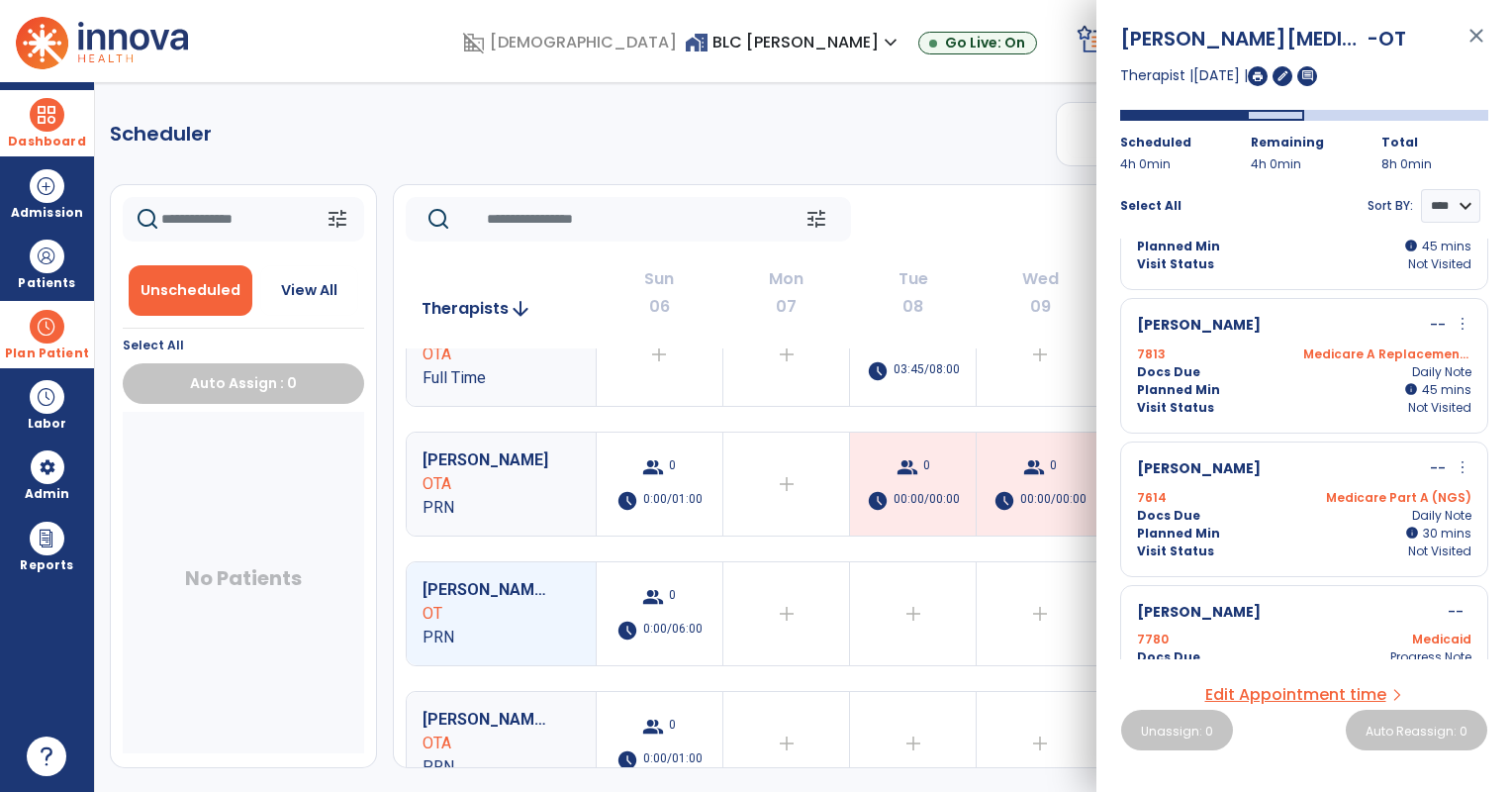 scroll, scrollTop: 385, scrollLeft: 0, axis: vertical 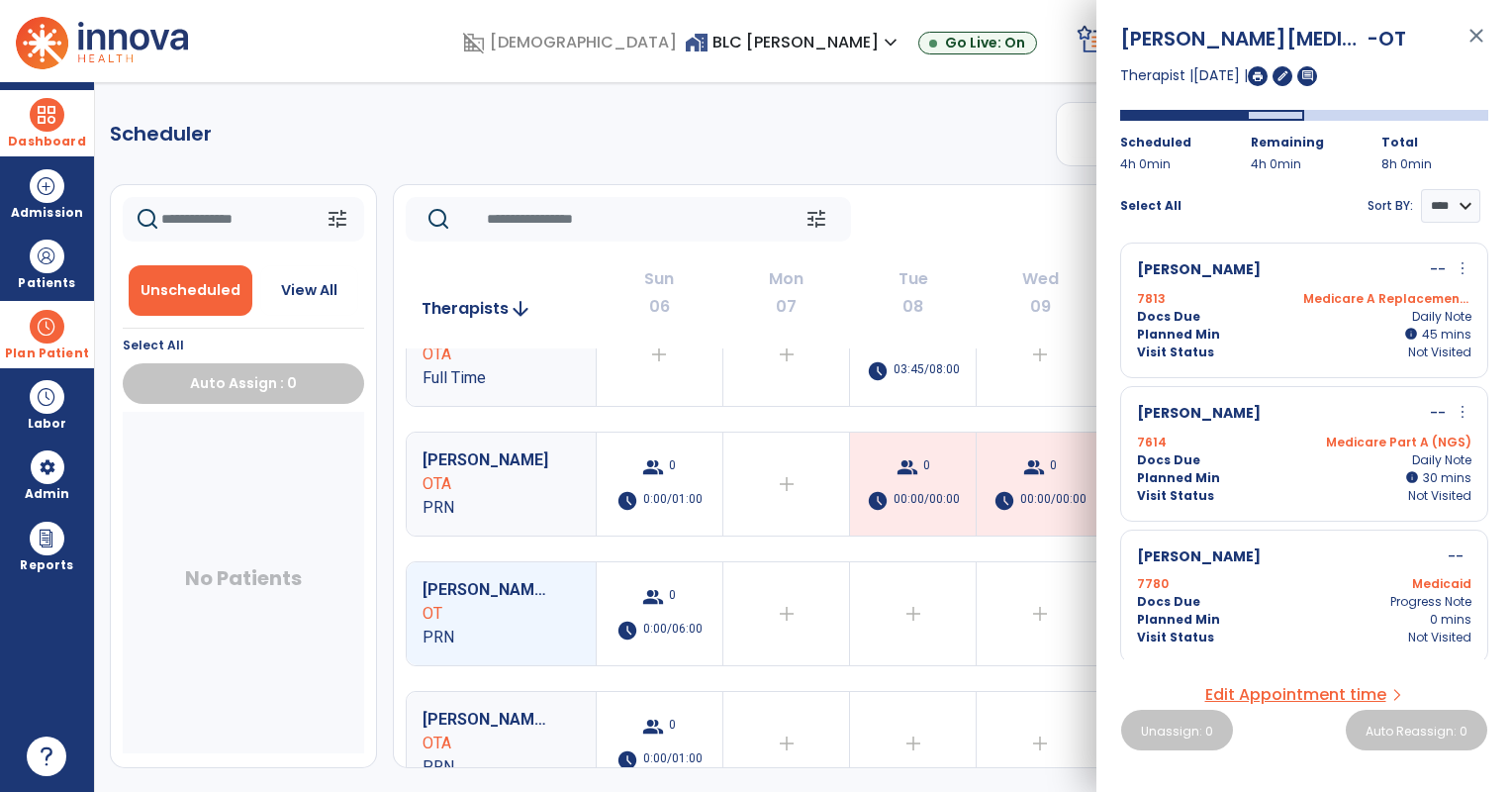 click on "tune   [DATE]  chevron_left [DATE] - [DATE]  *********  calendar_today  chevron_right" 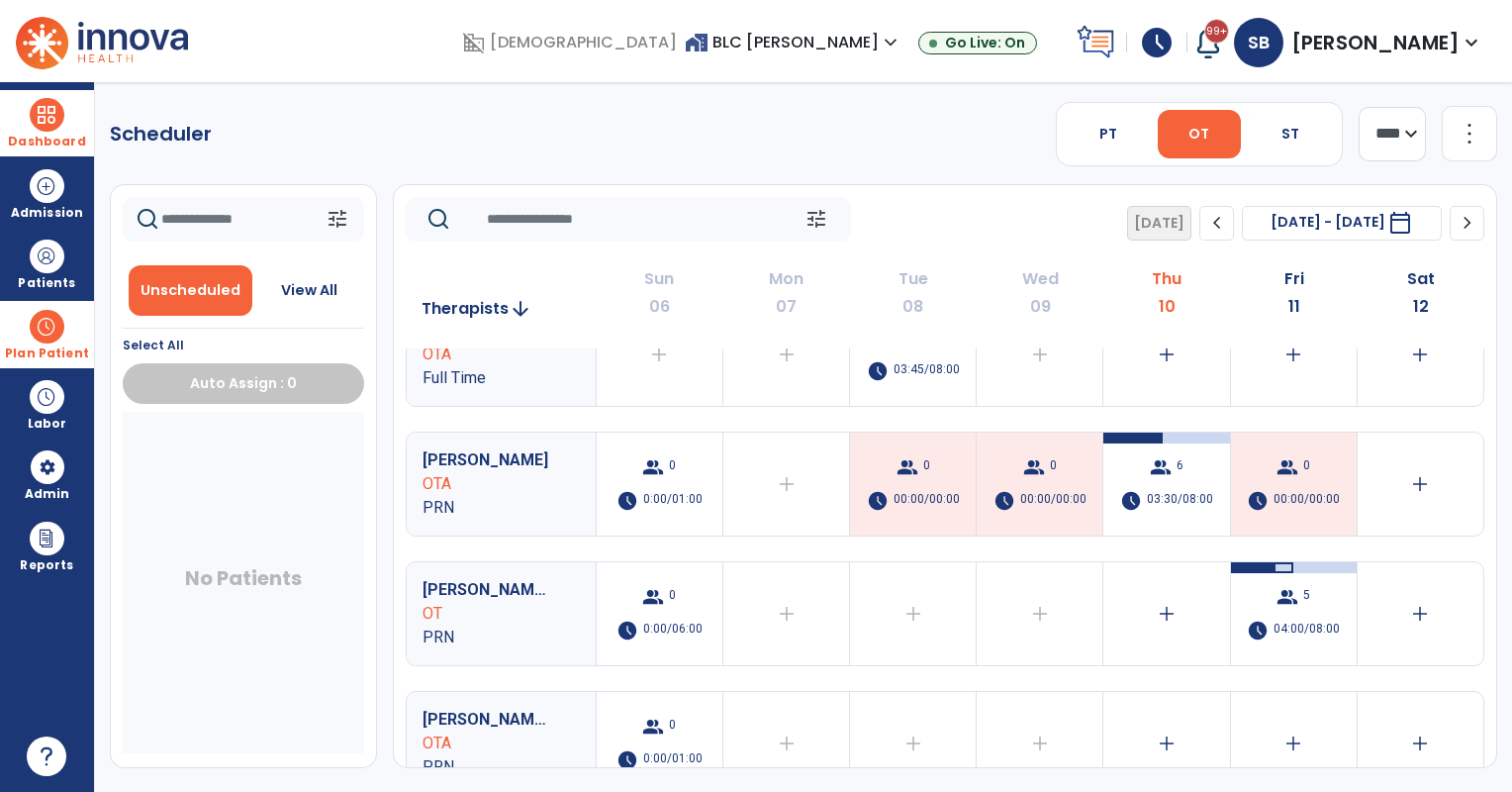 click on "**** ***" 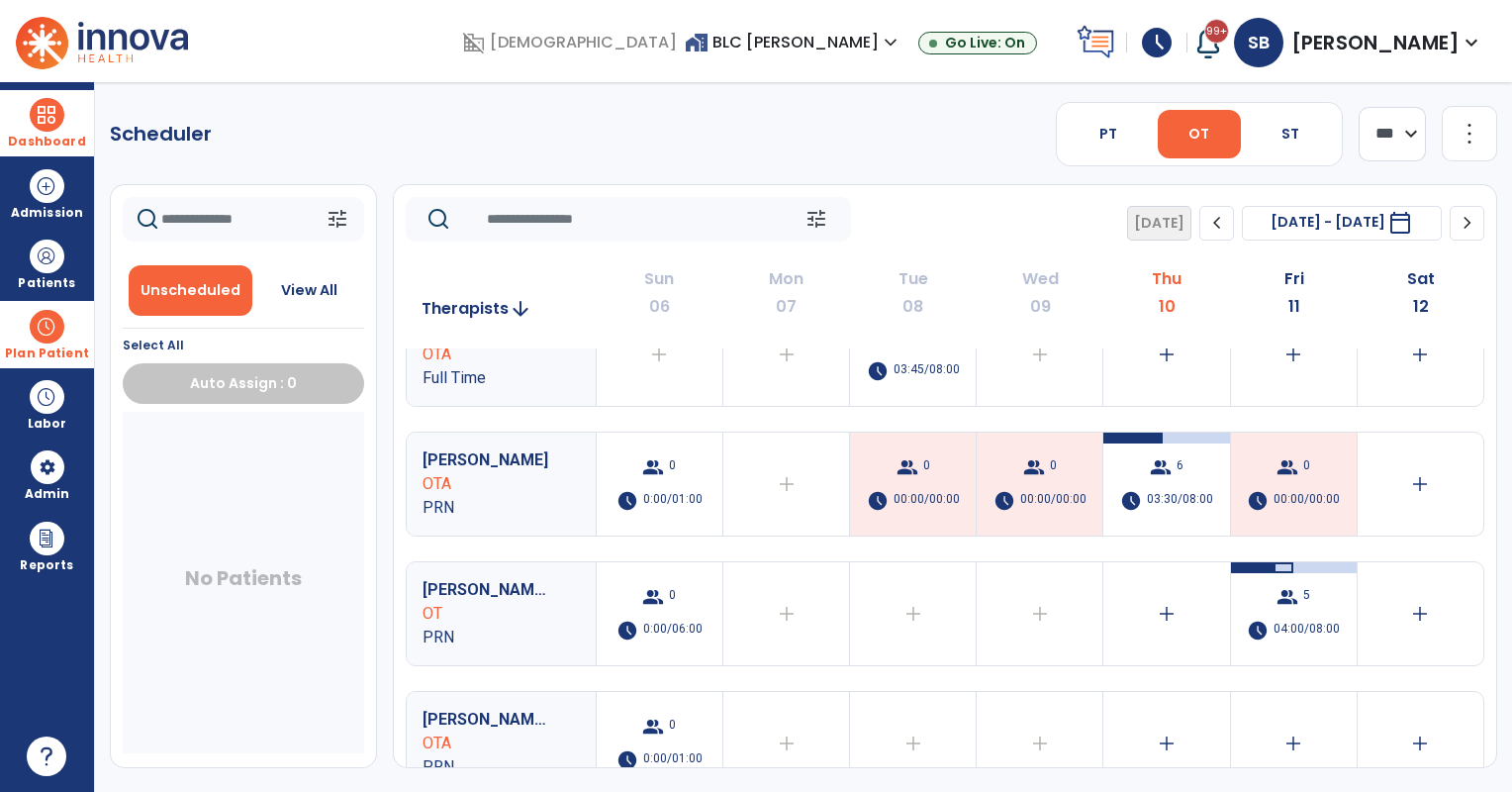click on "**** ***" 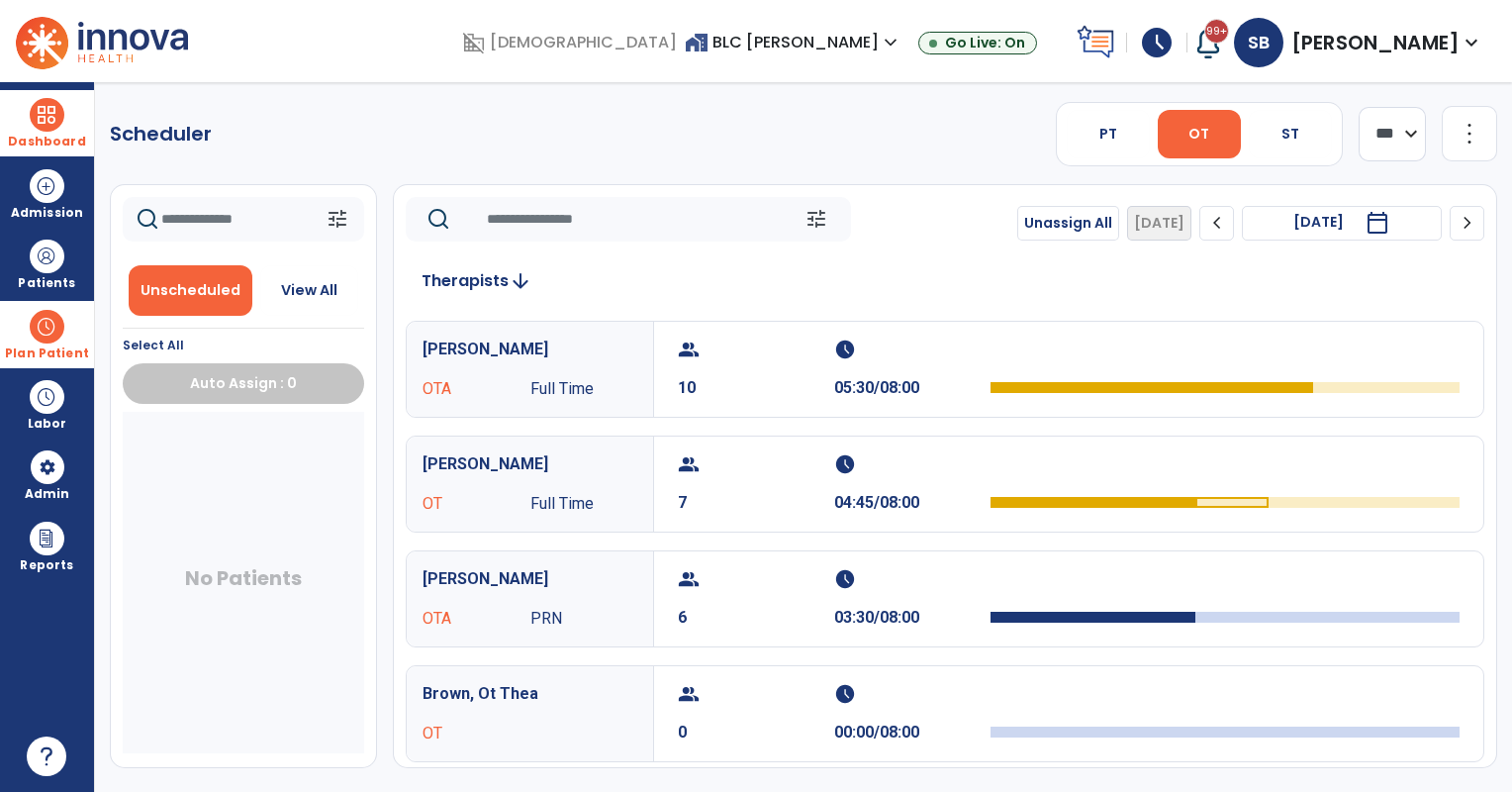 click on "chevron_right" 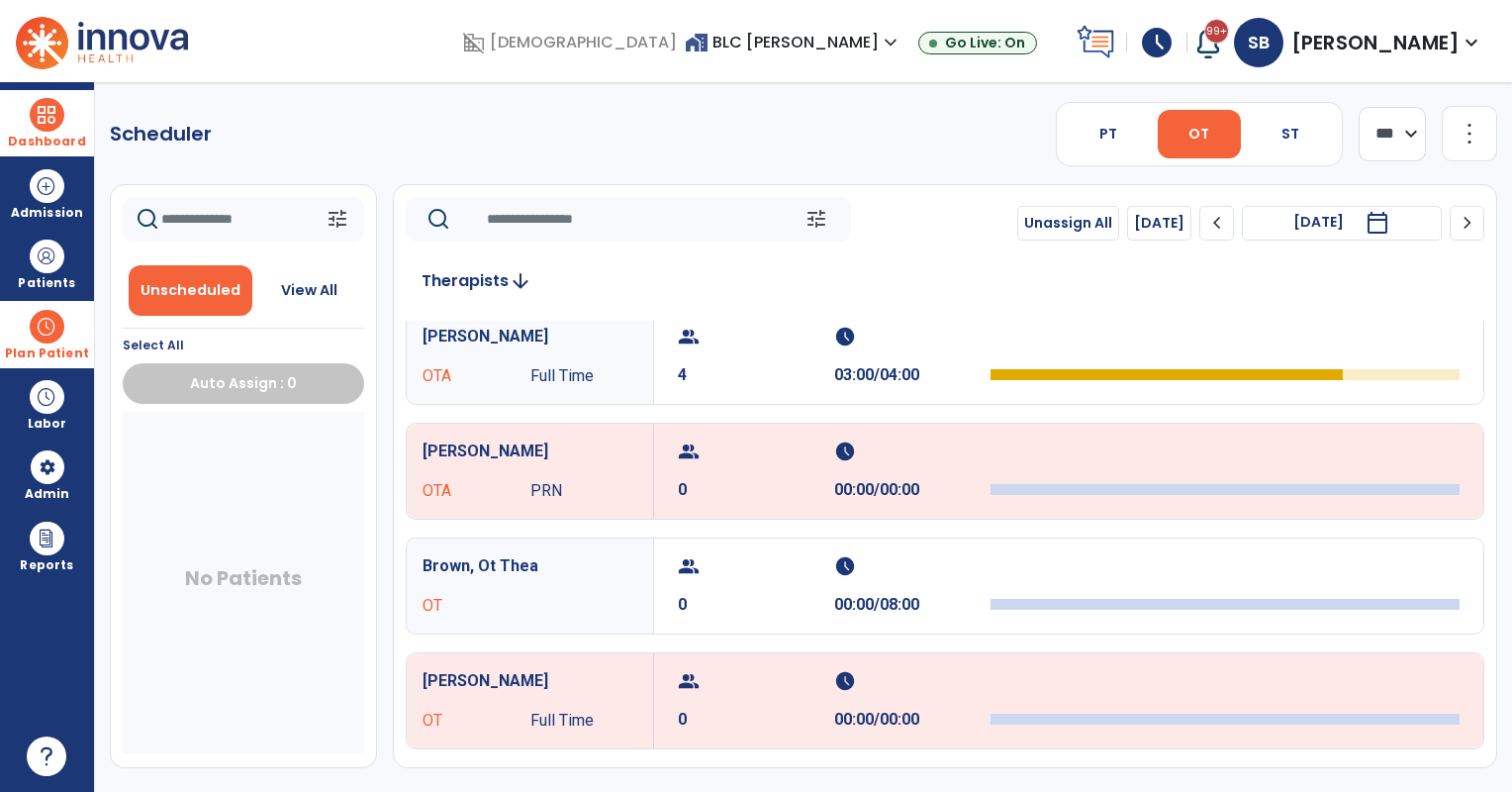 scroll, scrollTop: 0, scrollLeft: 0, axis: both 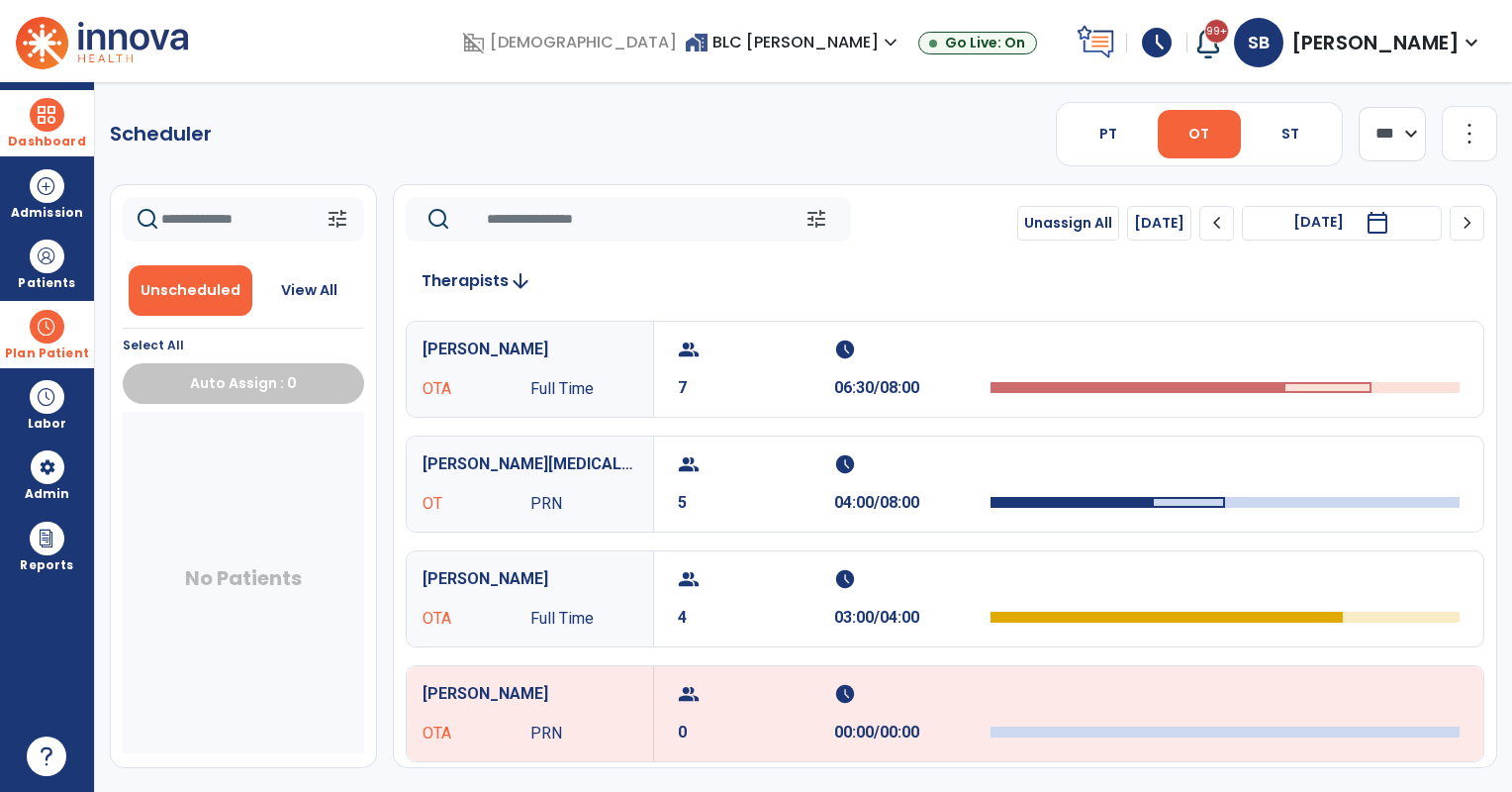 click on "more_vert" 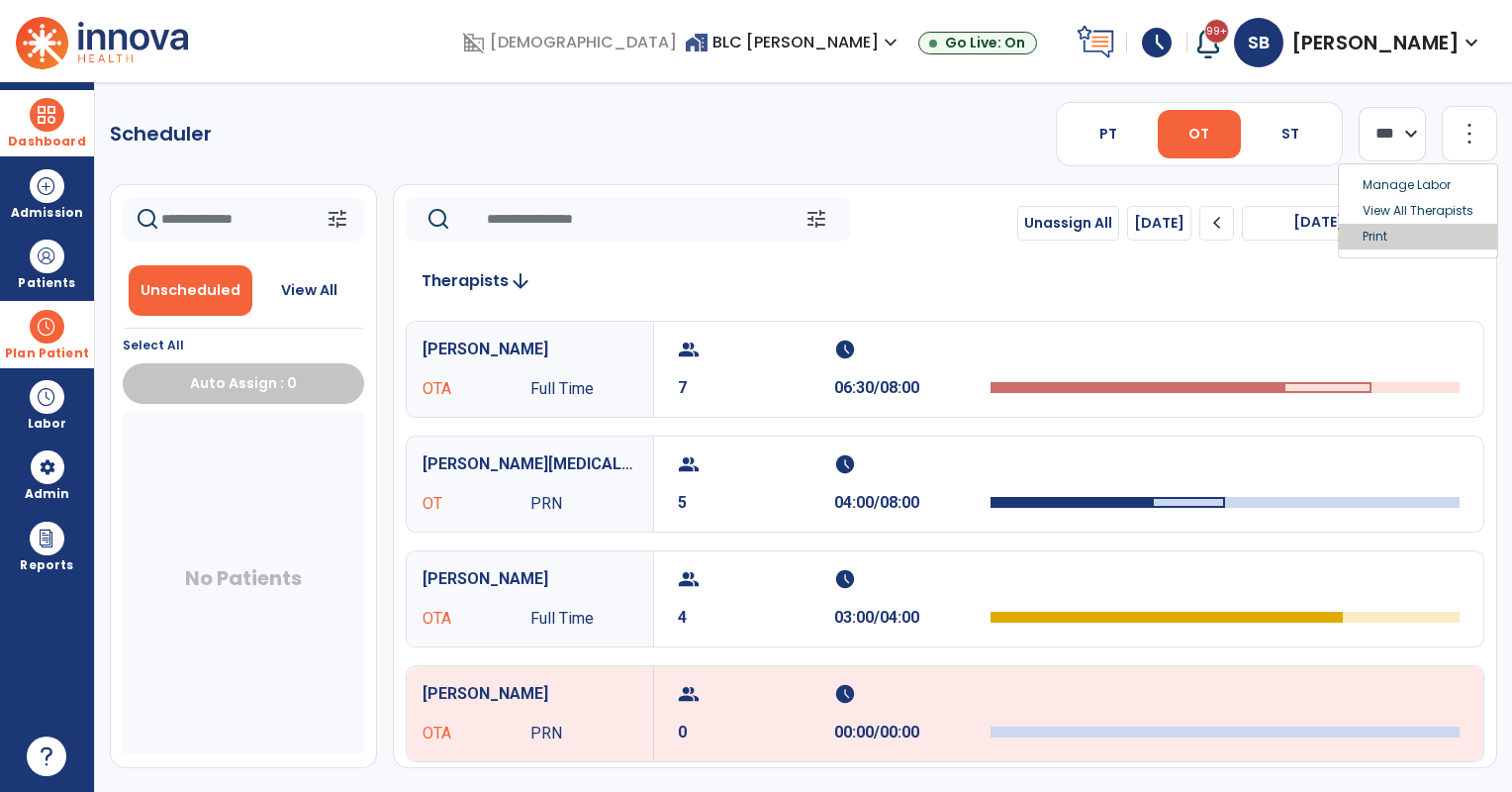 click on "Print" at bounding box center [1418, 237] 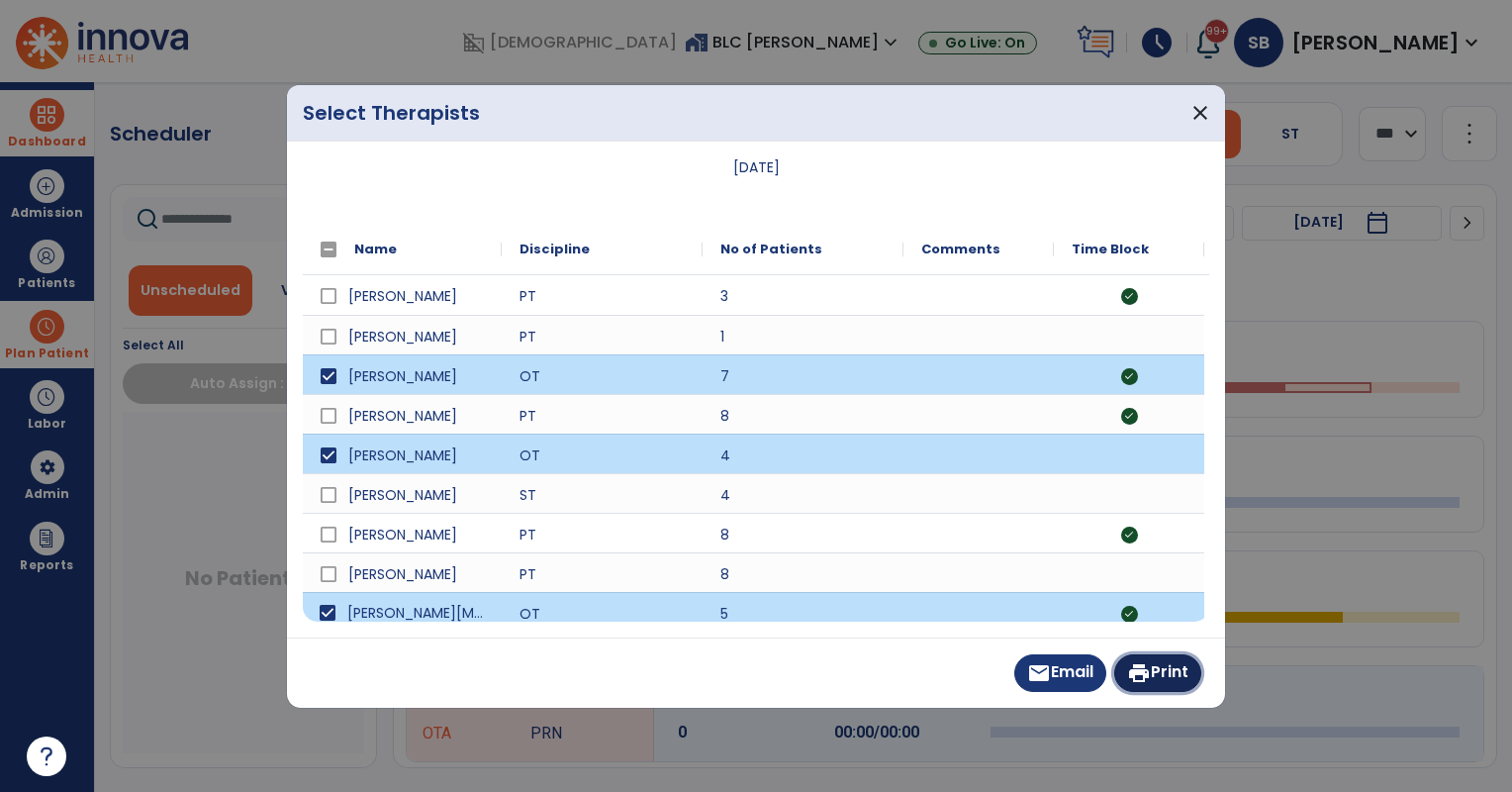 click on "print  Print" at bounding box center (1158, 673) 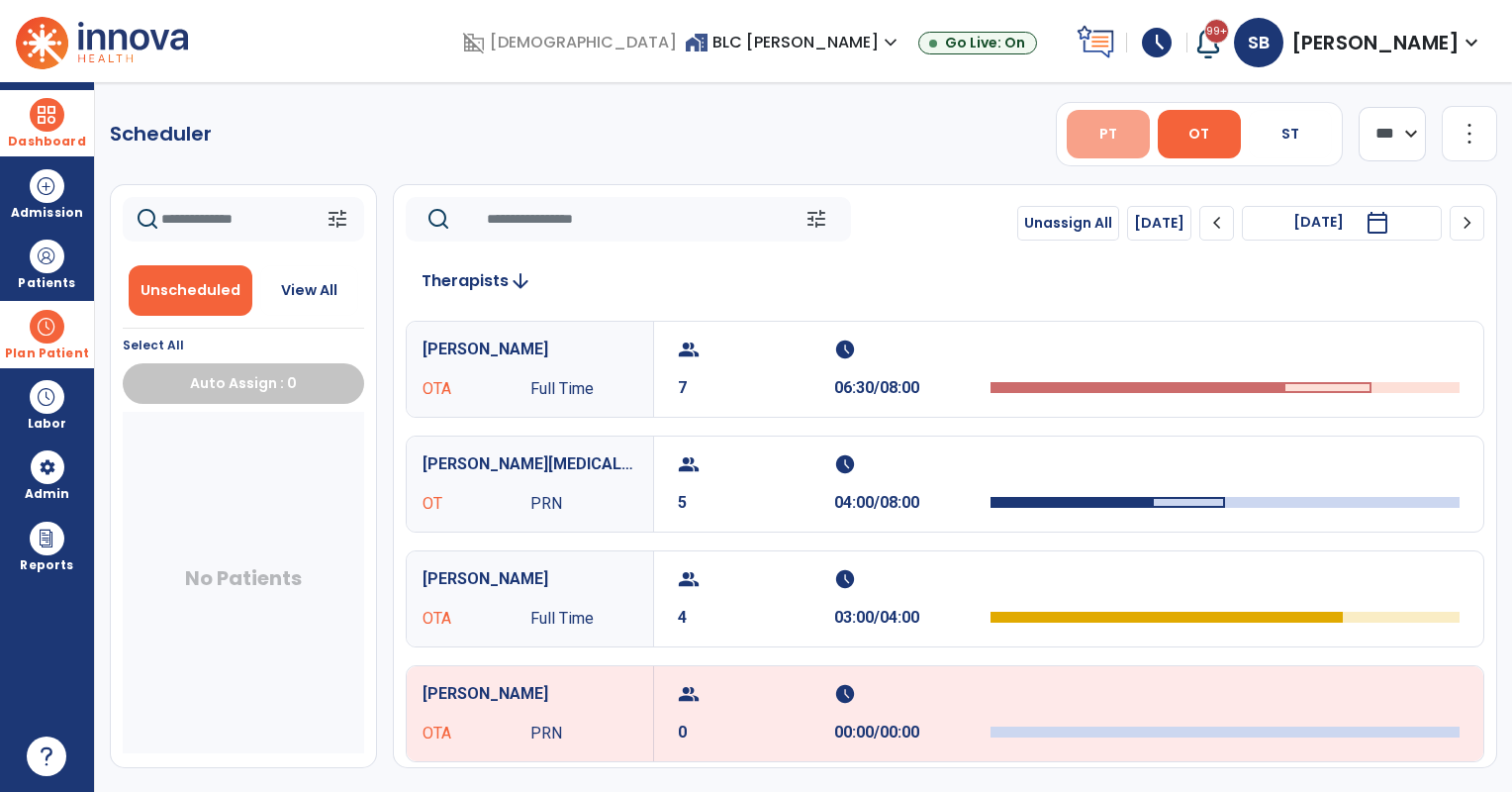 click on "PT" at bounding box center (1108, 134) 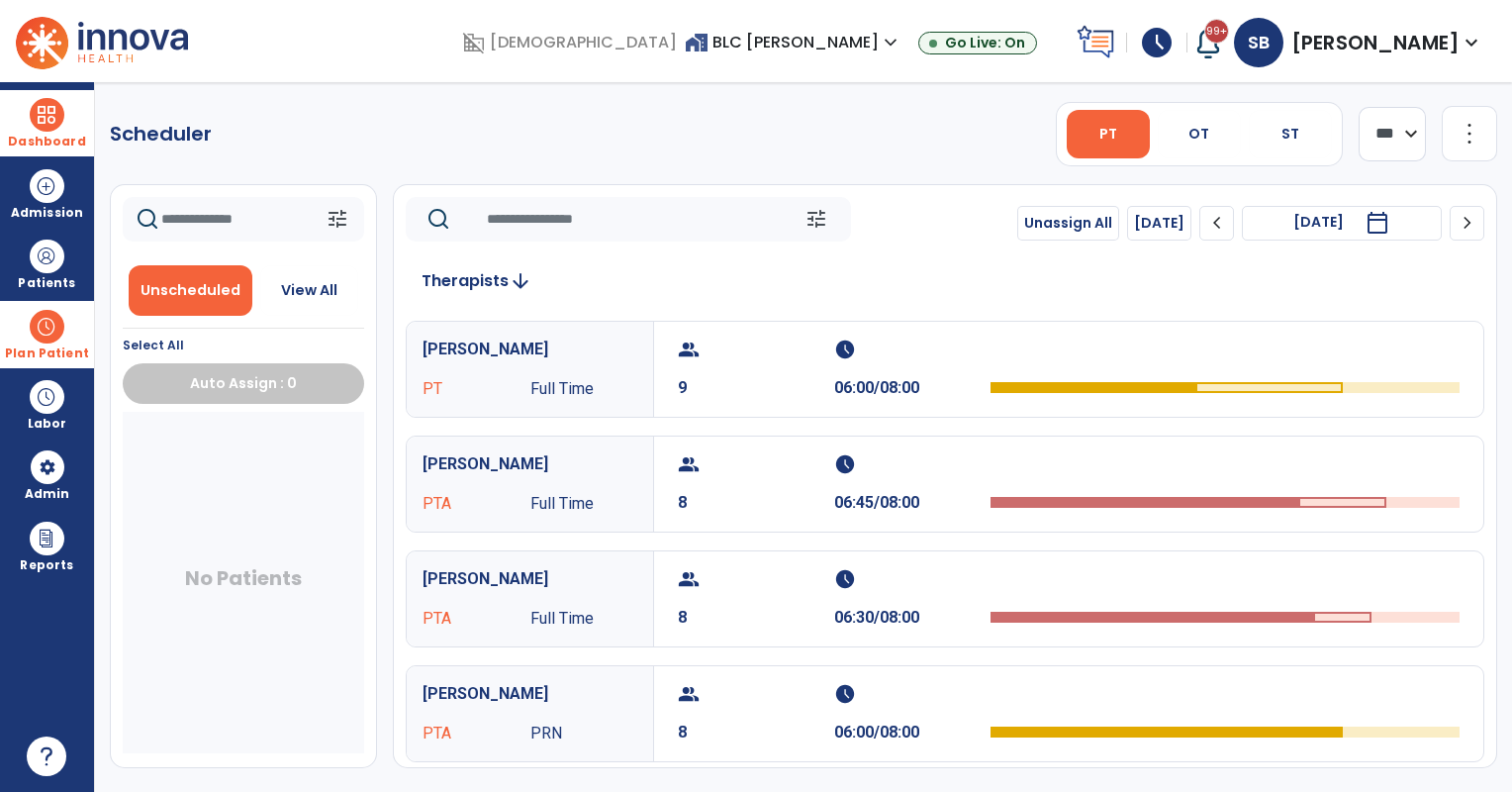 click on "**** ***" 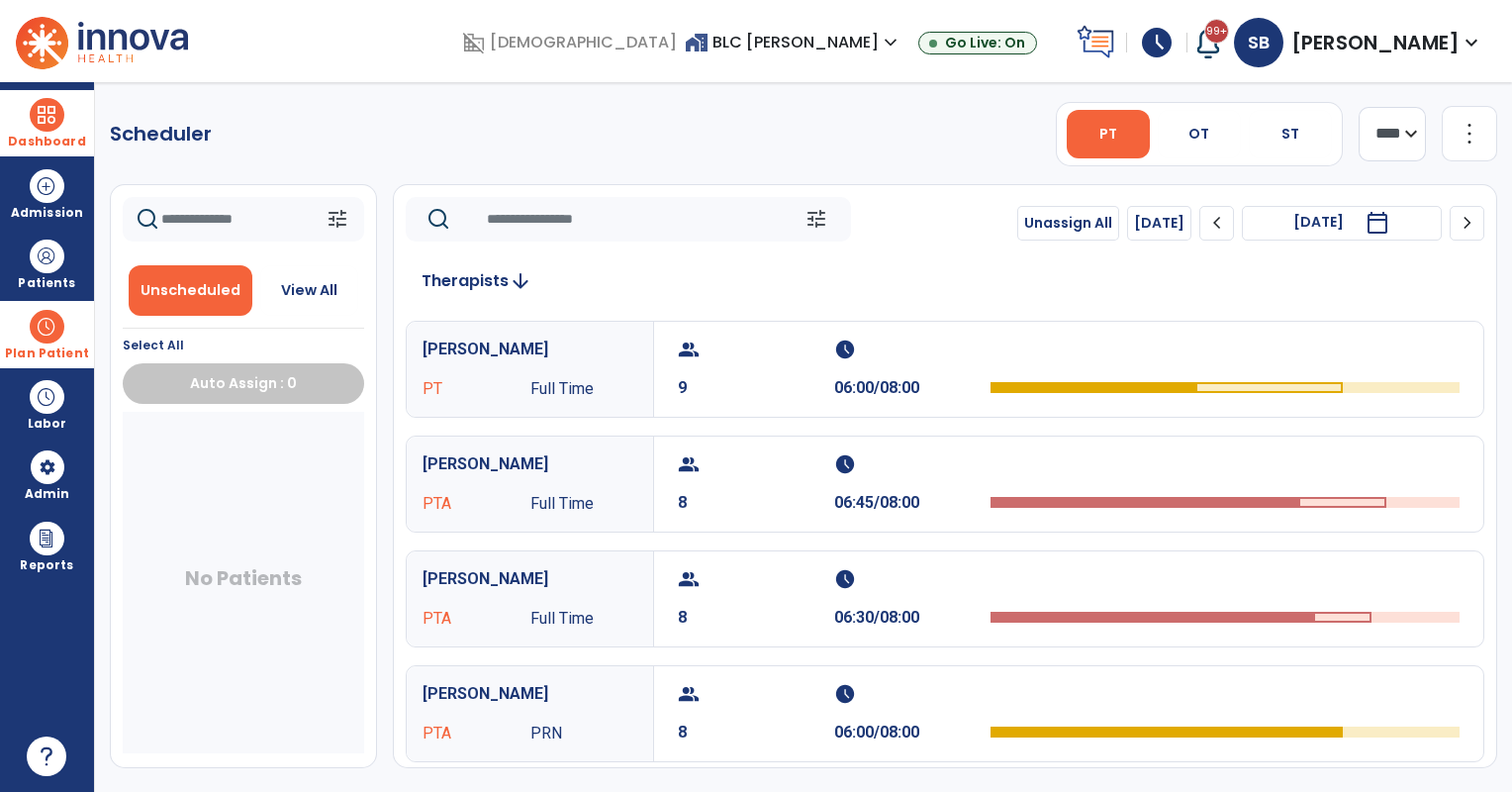 click on "**** ***" 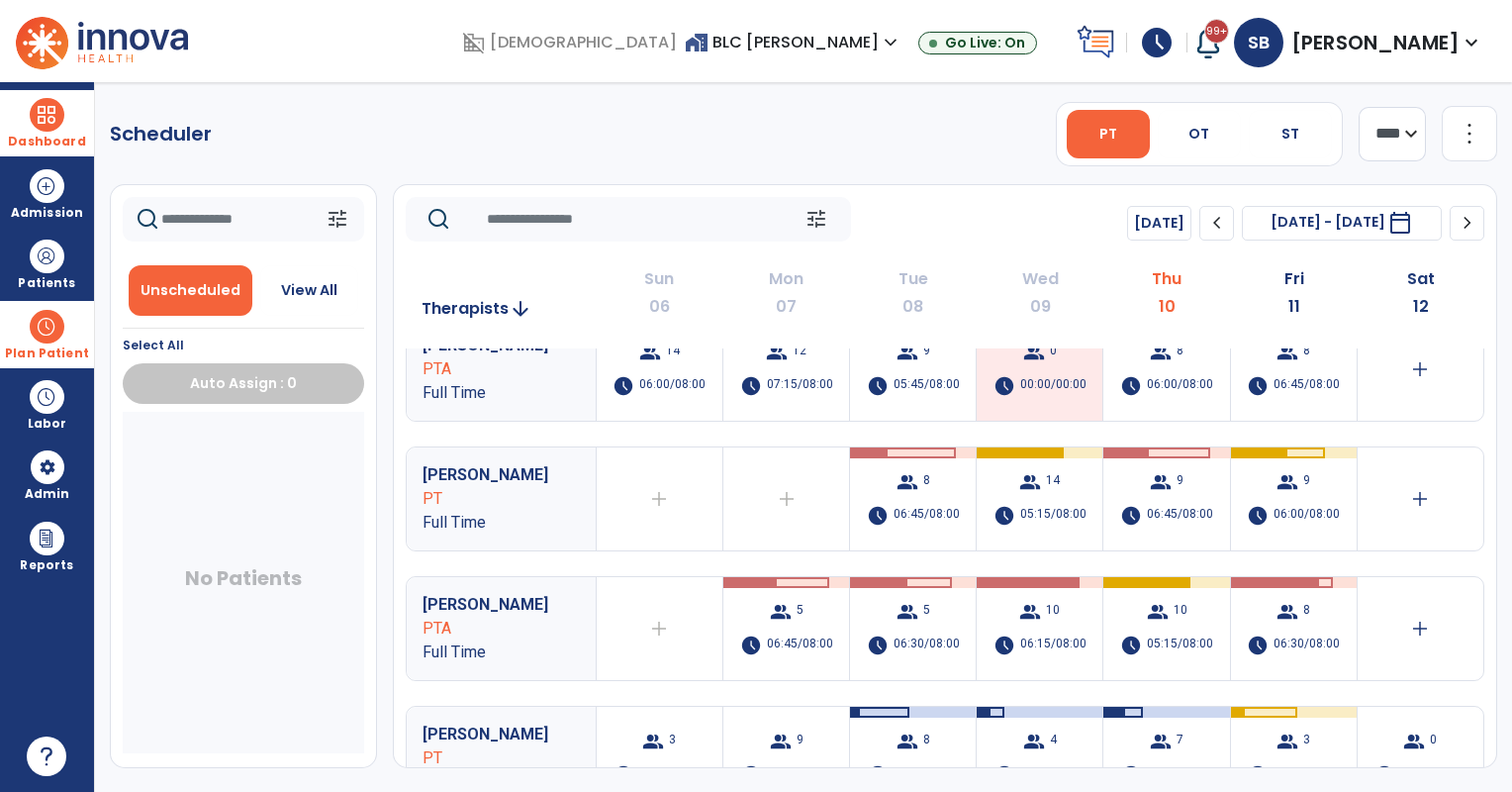 scroll, scrollTop: 0, scrollLeft: 0, axis: both 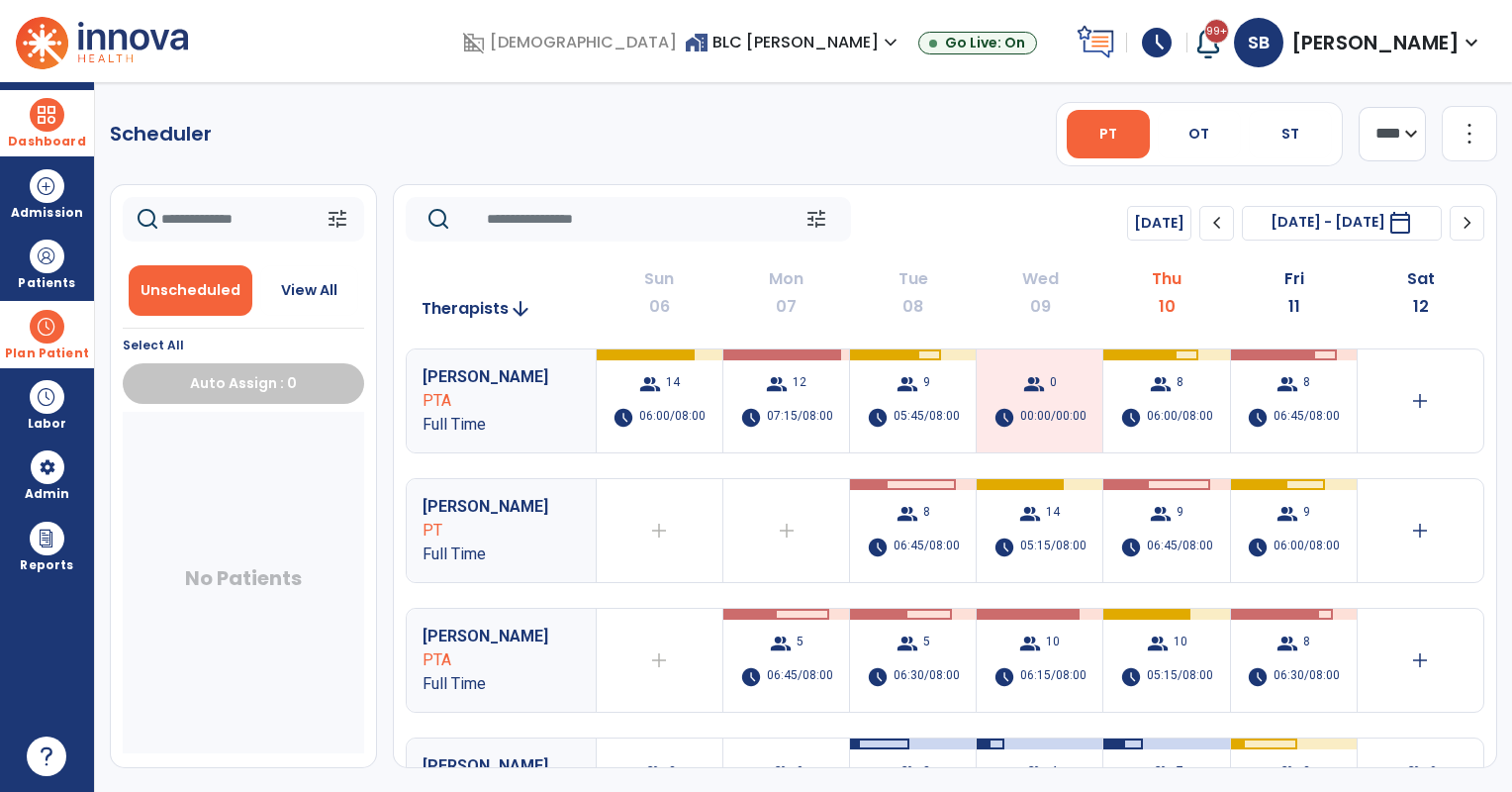 drag, startPoint x: 1405, startPoint y: 128, endPoint x: 1405, endPoint y: 140, distance: 12 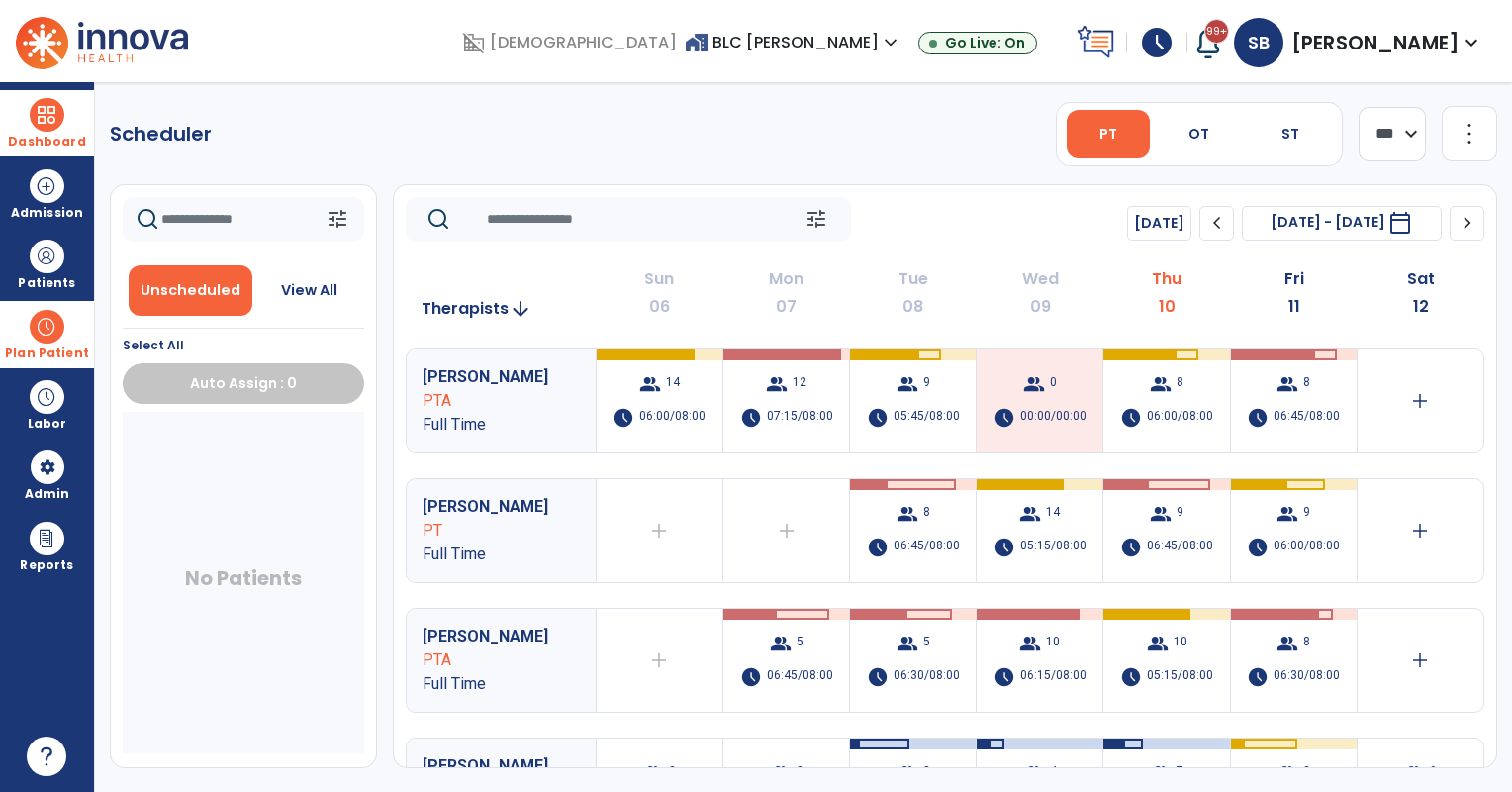 click on "**** ***" 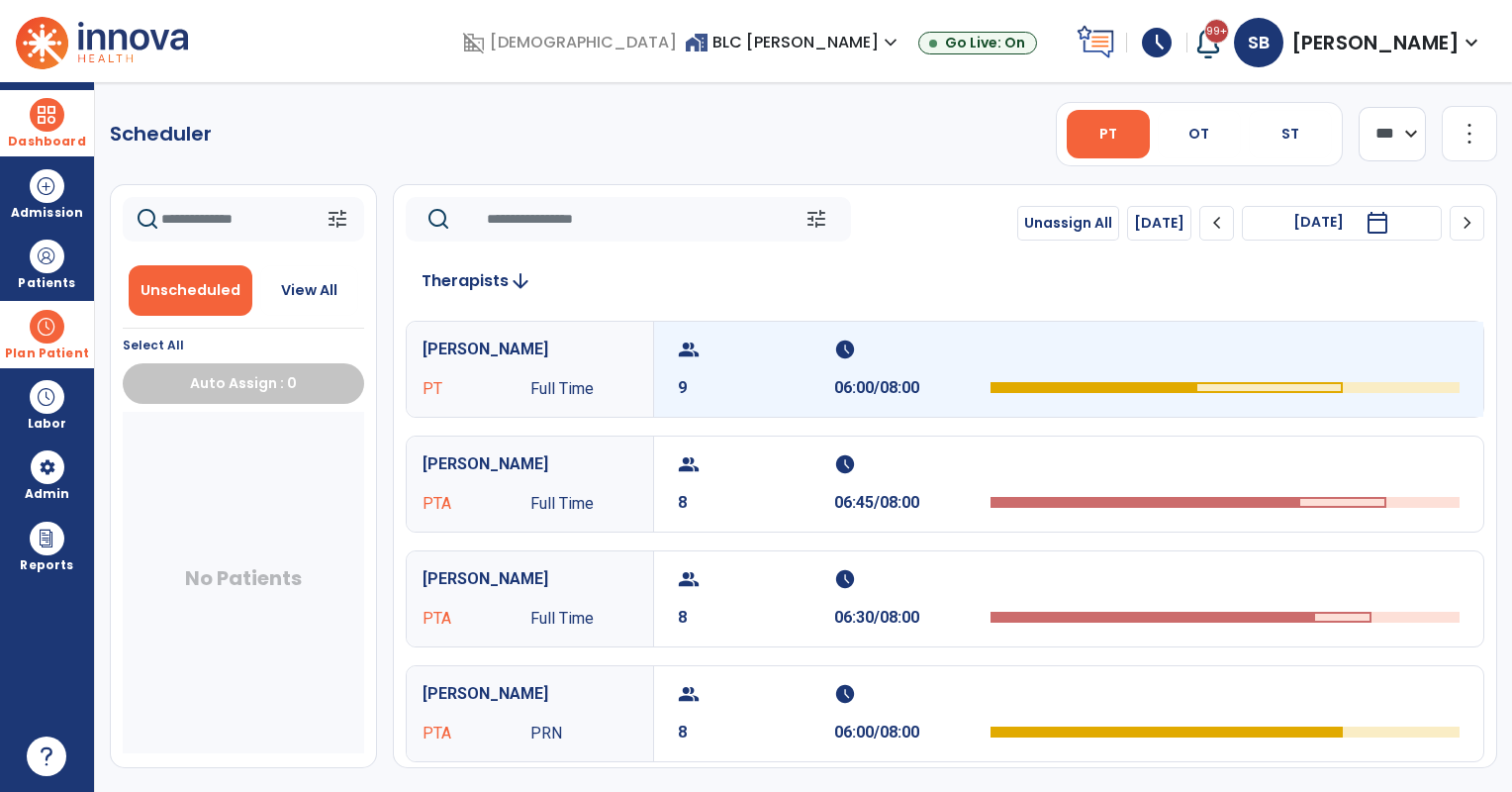 click on "schedule  06:00/08:00" at bounding box center (912, 369) 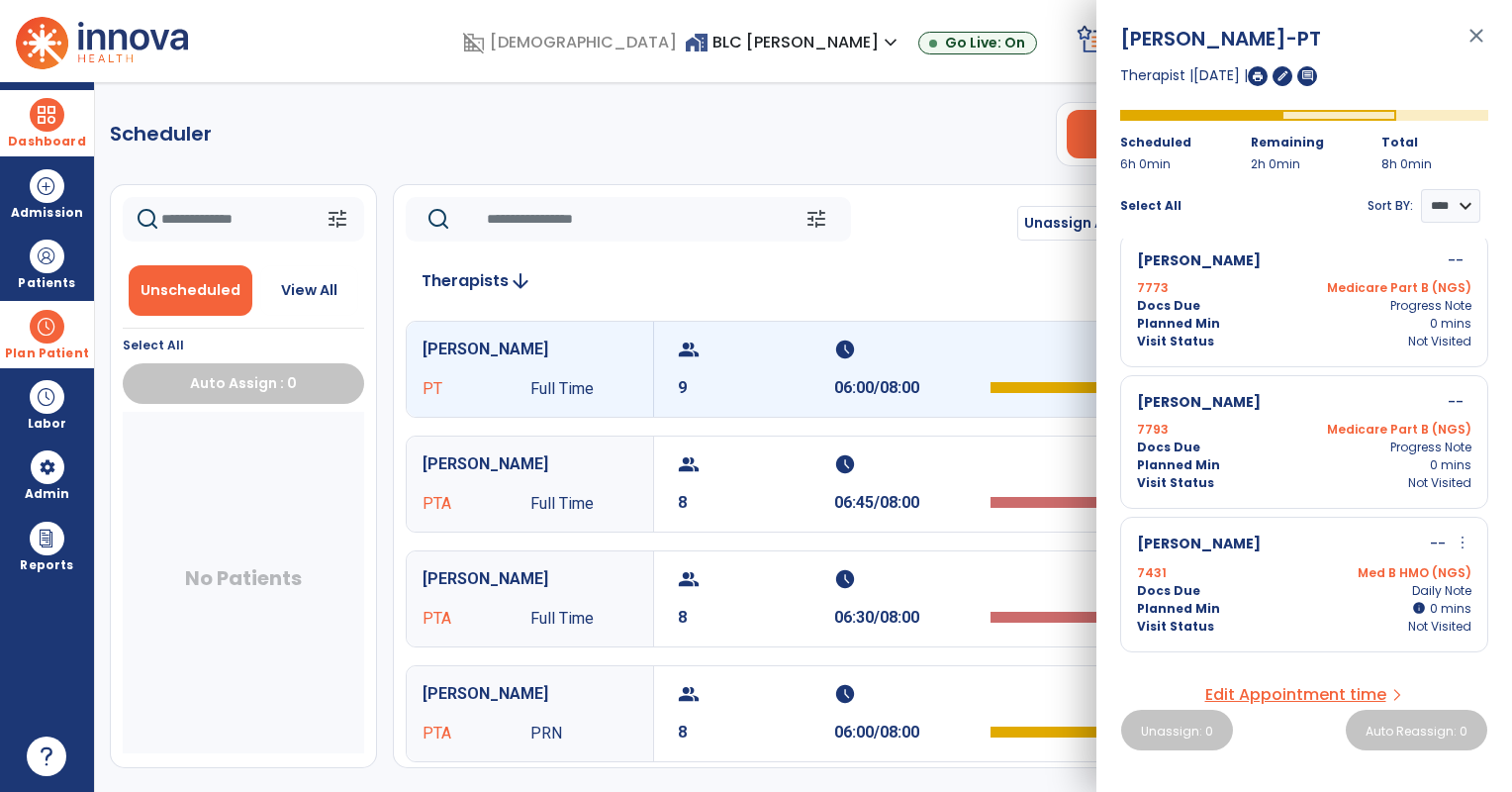 scroll, scrollTop: 954, scrollLeft: 0, axis: vertical 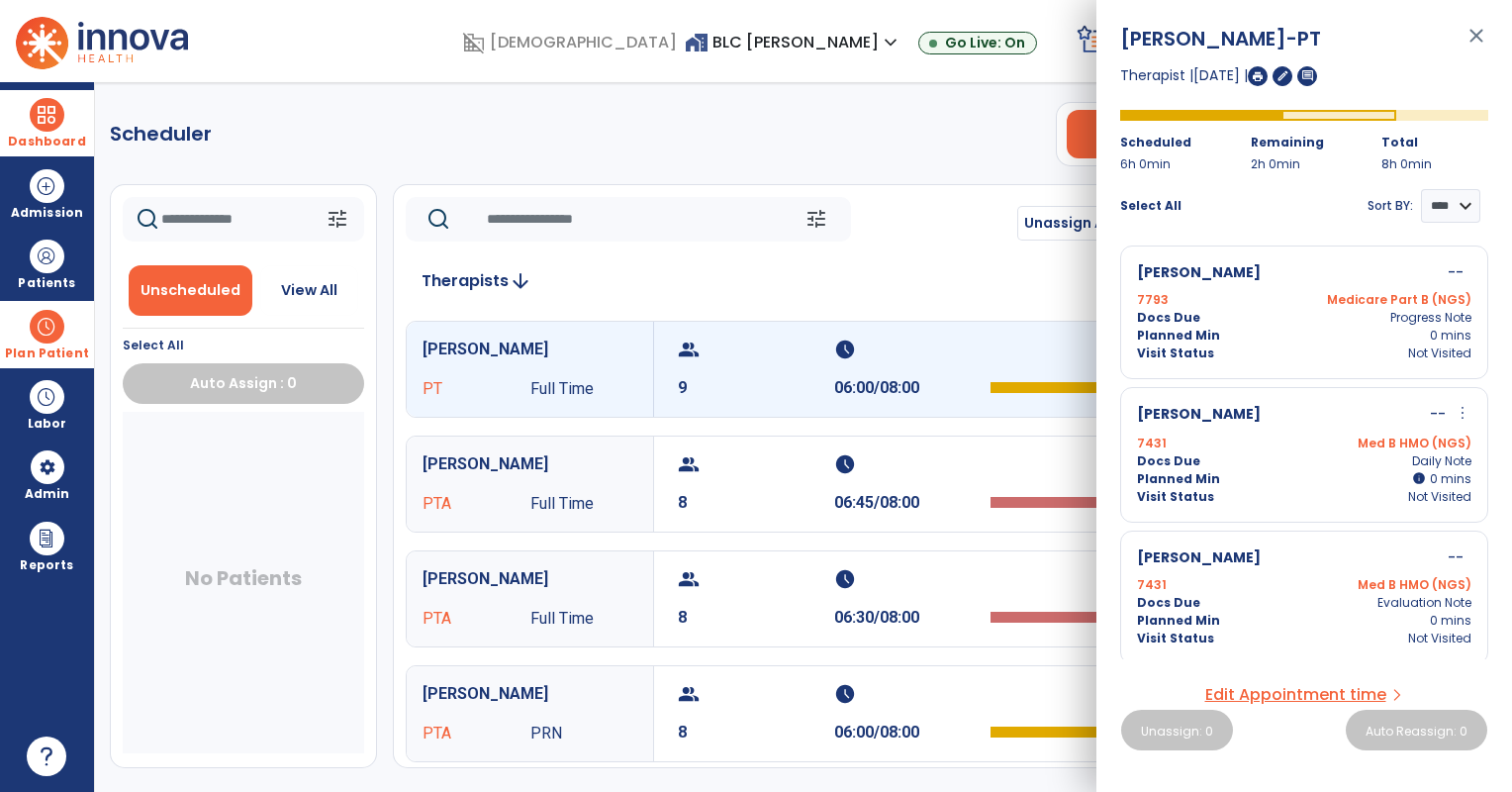 click 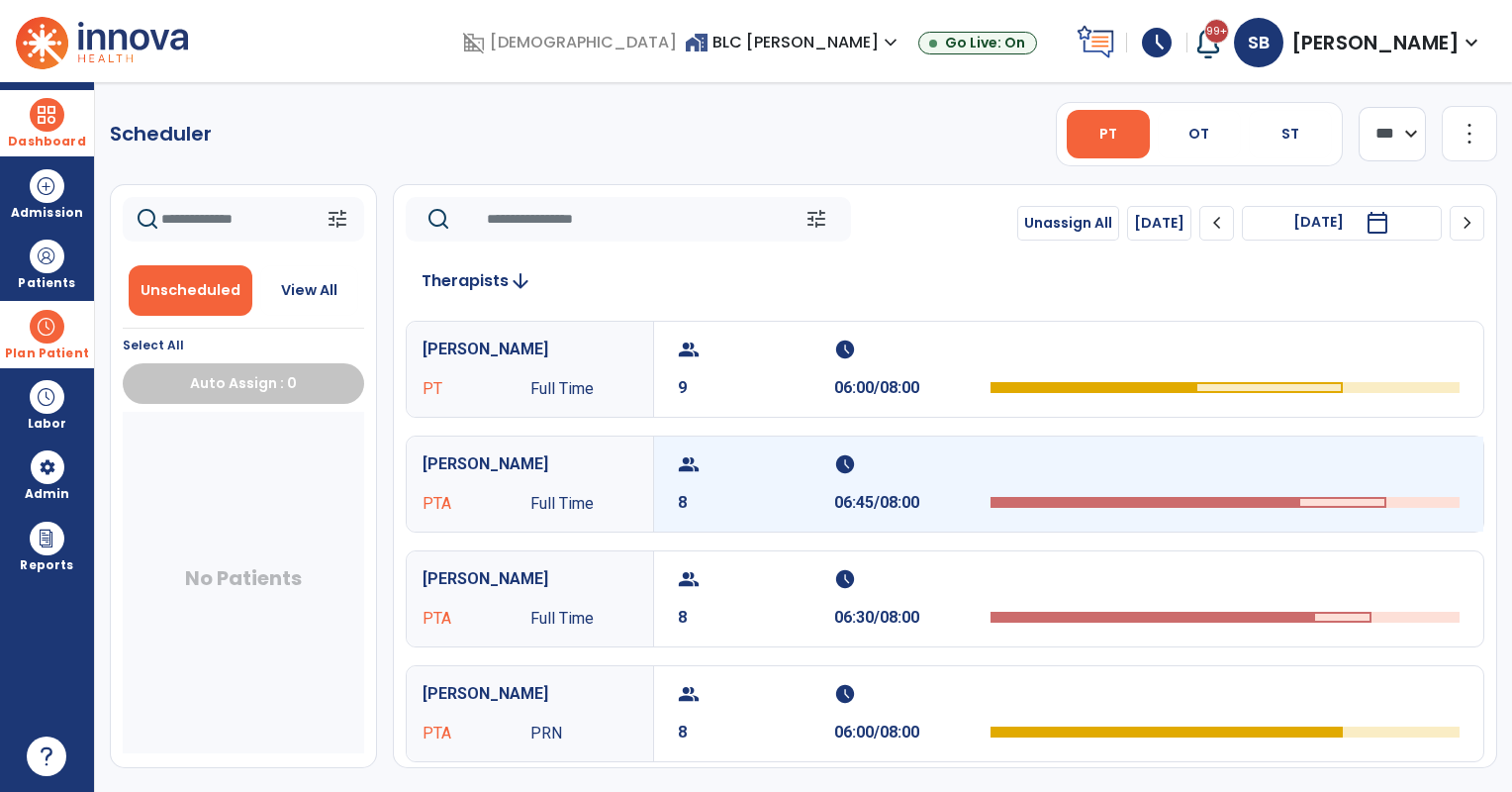 click on "06:45/08:00" at bounding box center (912, 503) 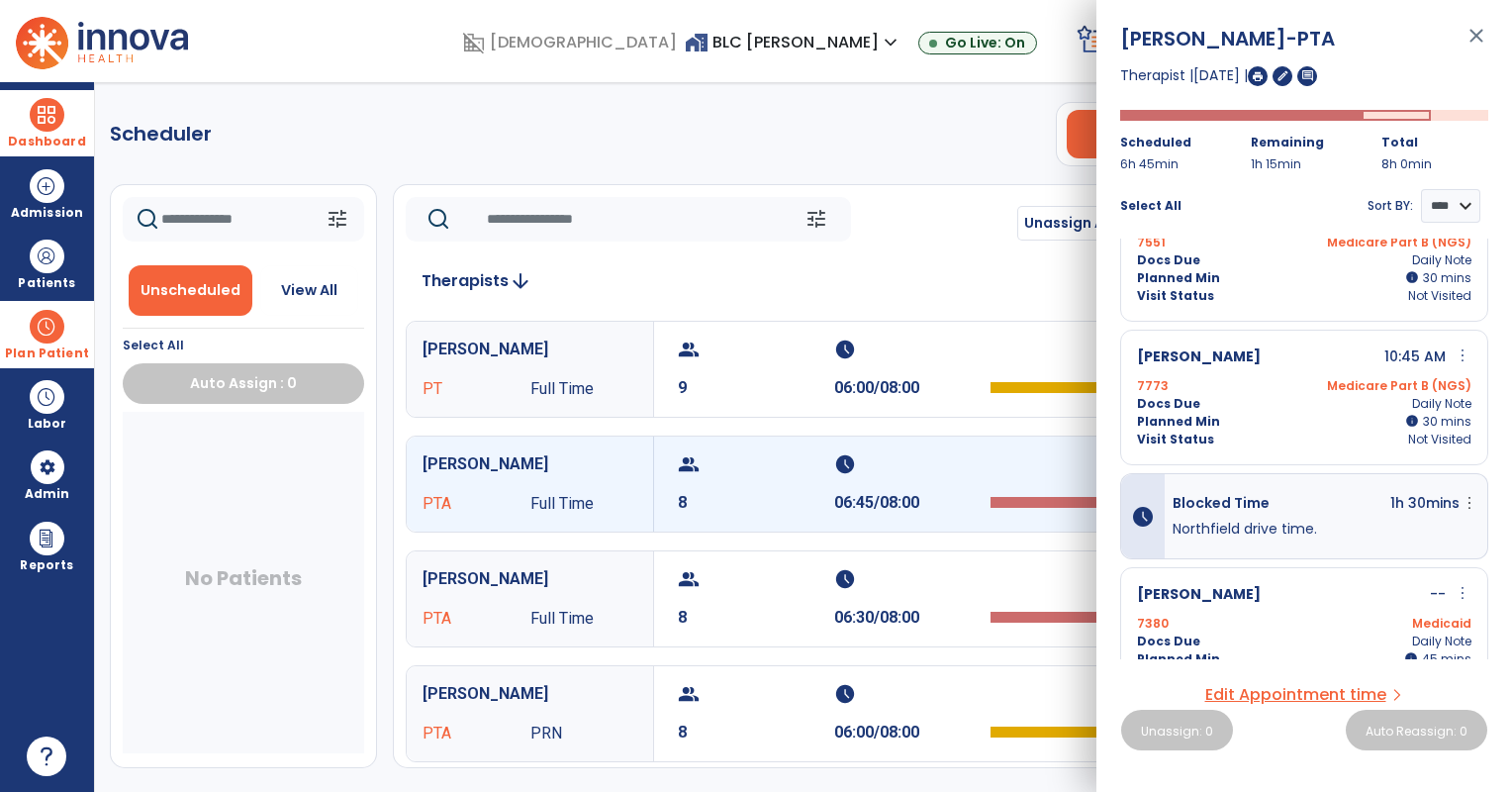 scroll, scrollTop: 816, scrollLeft: 0, axis: vertical 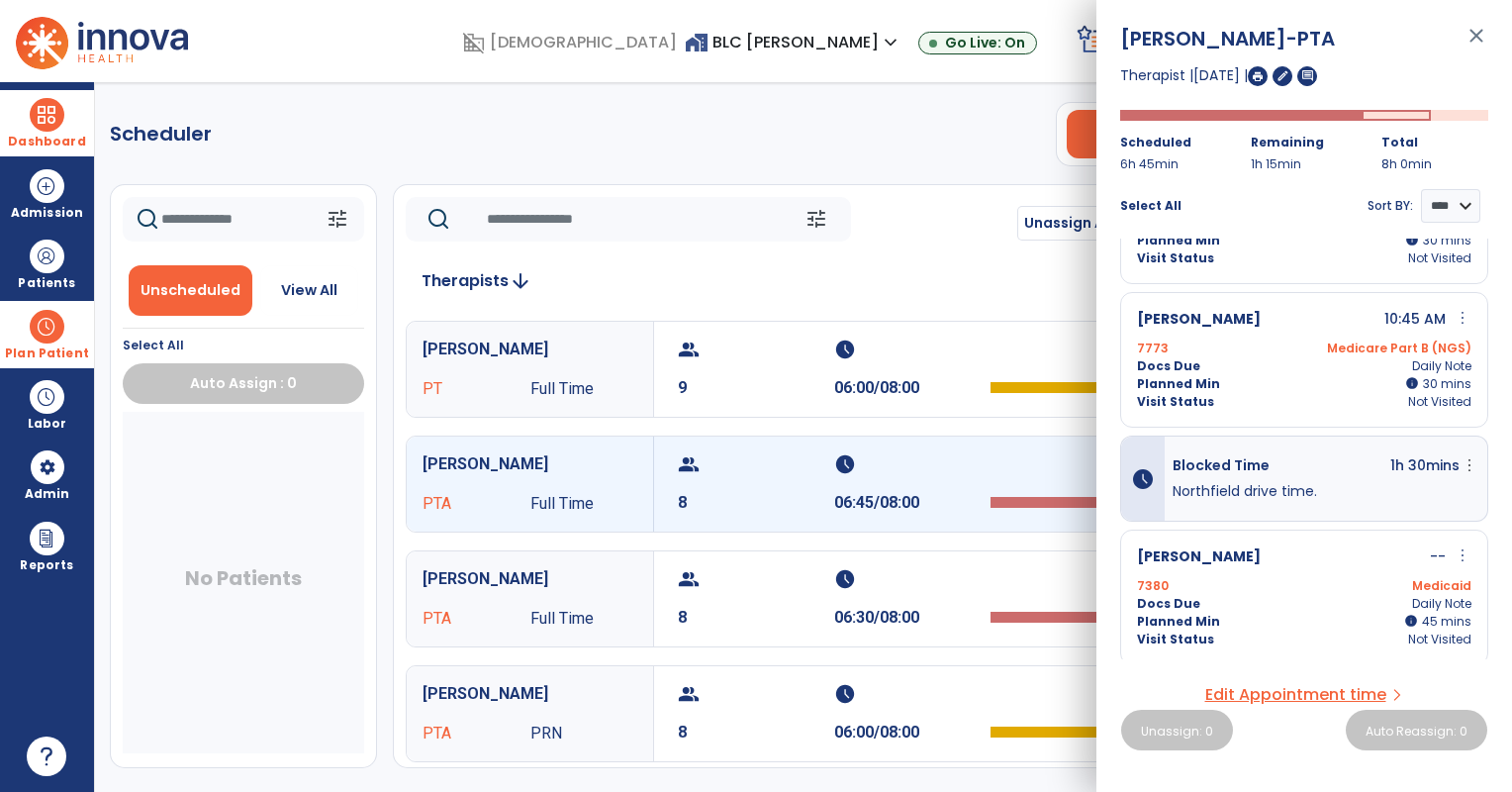 click on "tune   Unassign All   Today  chevron_left Fri, Jul 11 2025  *********  calendar_today  chevron_right Therapists  arrow_downward   Winger, Lisa PT Full Time  group  9  schedule  06:00/08:00   Isadore, Natasha PTA Full Time  group  8  schedule  06:45/08:00   Osthoff, Vincent PTA Full Time  group  8  schedule  06:30/08:00   Swanson, Kris PTA PRN  group  8  schedule  06:00/08:00   Bettich, Steffen PT Full Time  group  3  schedule  04:15/08:00   Brown, Thea PT Full Time  group  1  schedule  00:45/08:00" 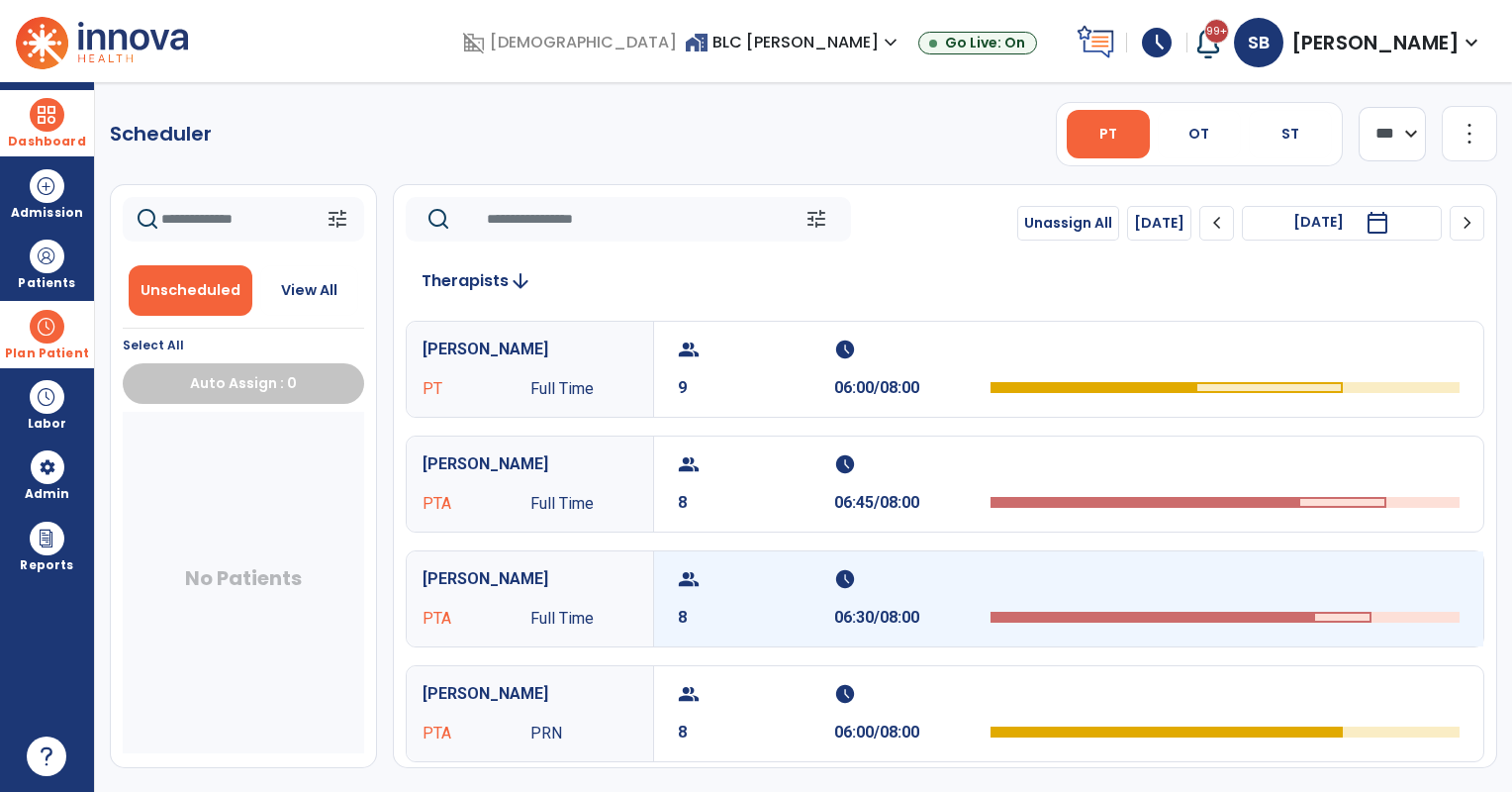 click at bounding box center [1225, 585] 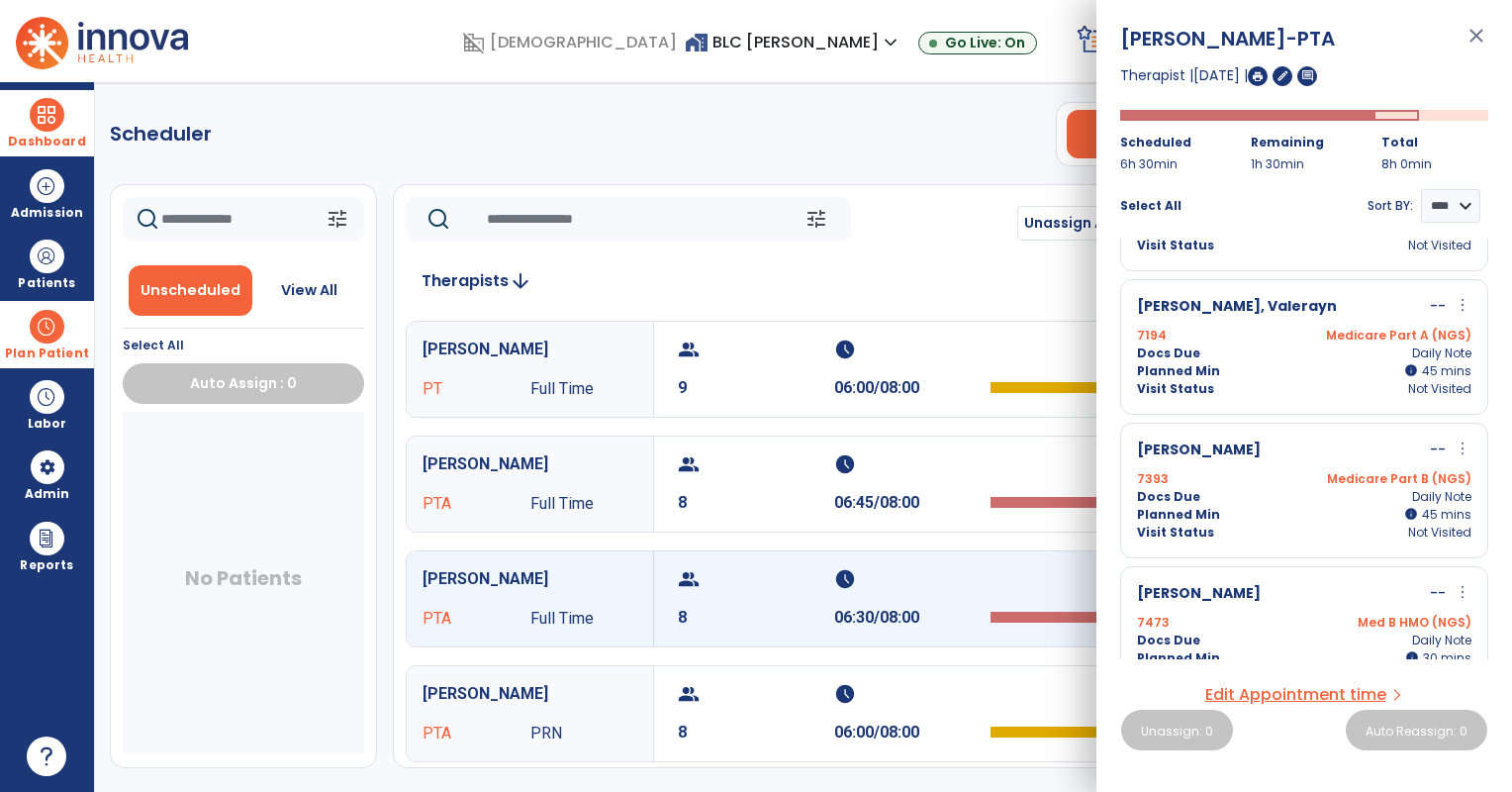 scroll, scrollTop: 816, scrollLeft: 0, axis: vertical 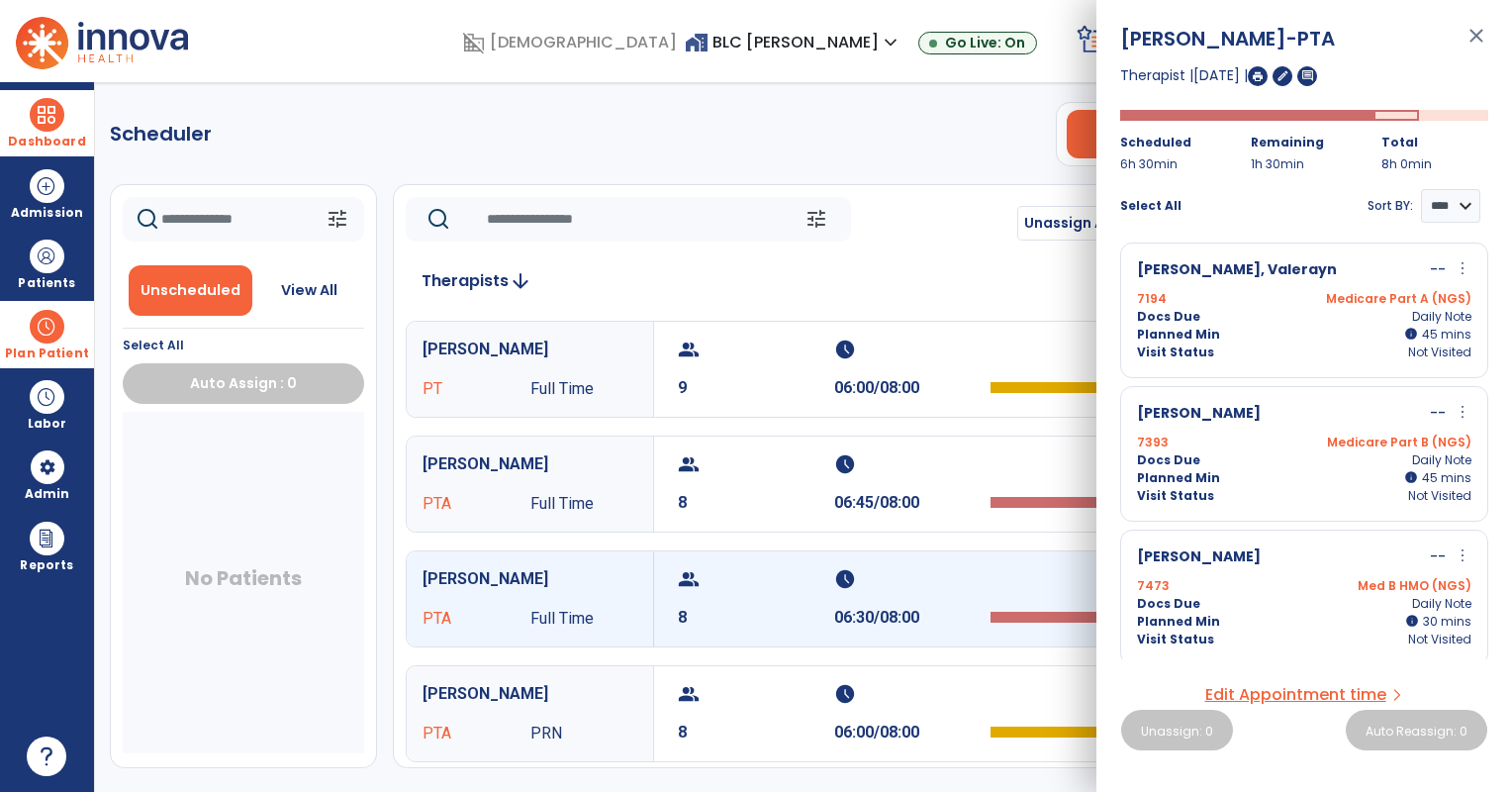 click 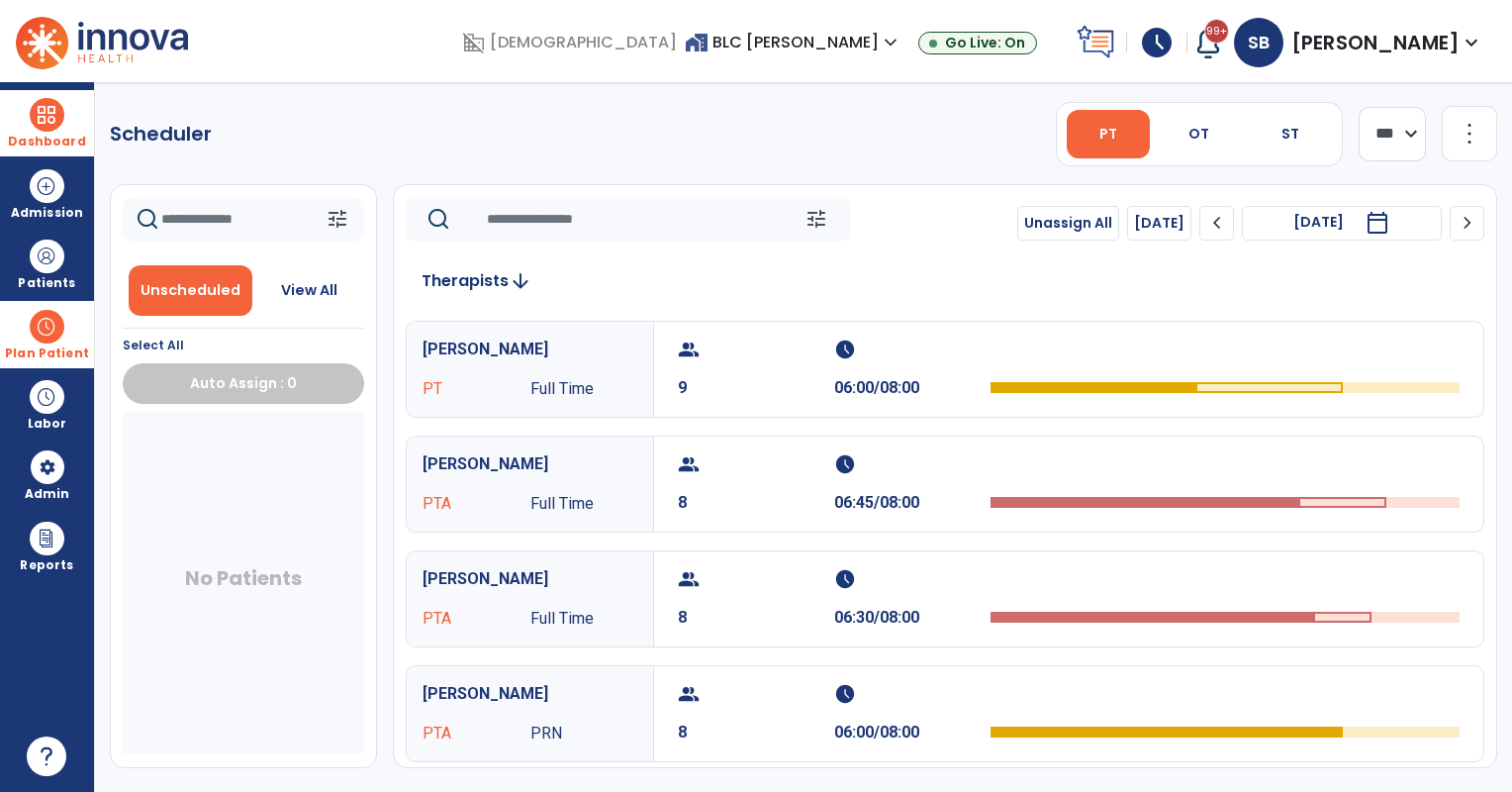 scroll, scrollTop: 164, scrollLeft: 0, axis: vertical 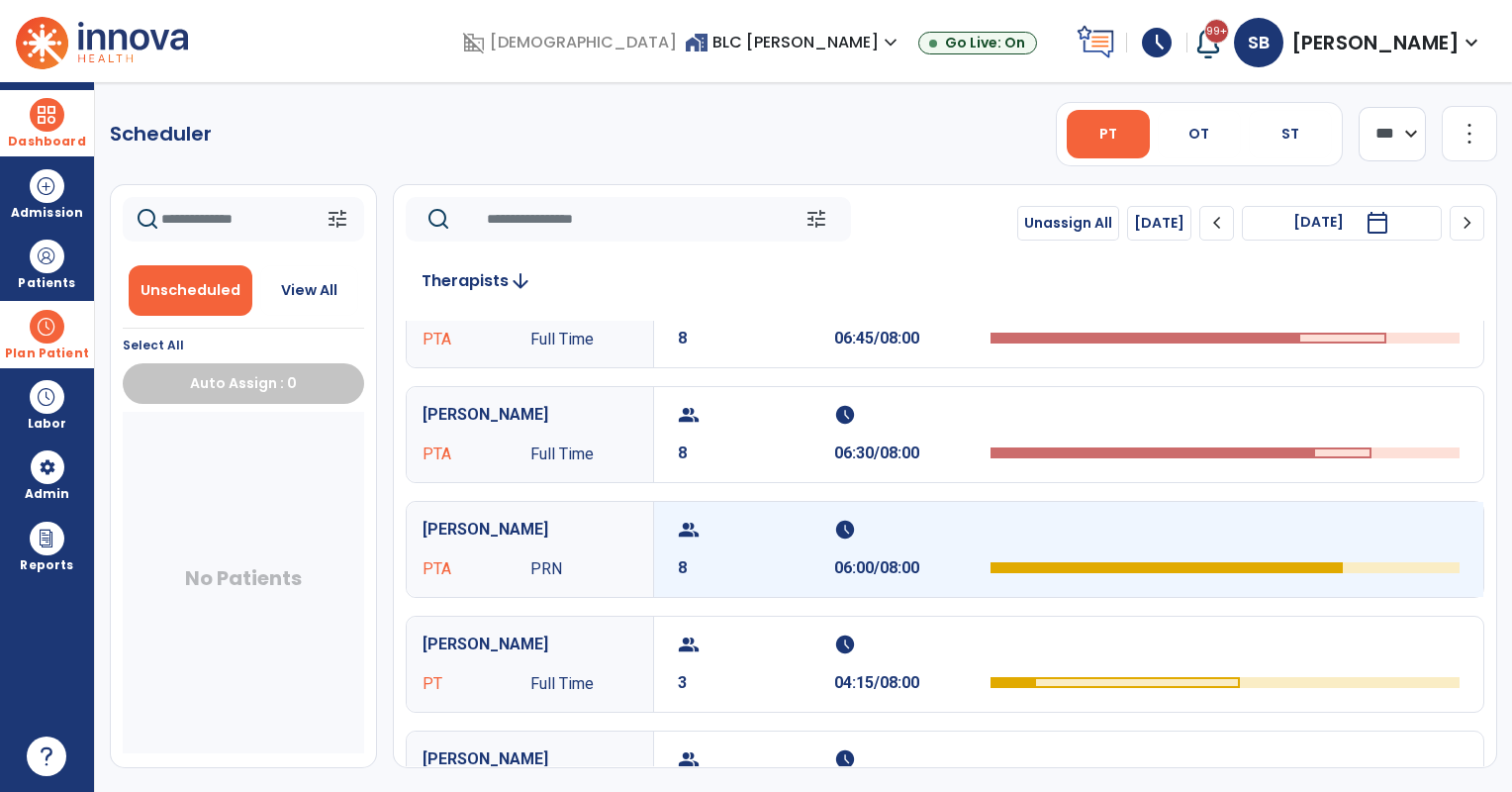 click on "schedule" at bounding box center [909, 530] 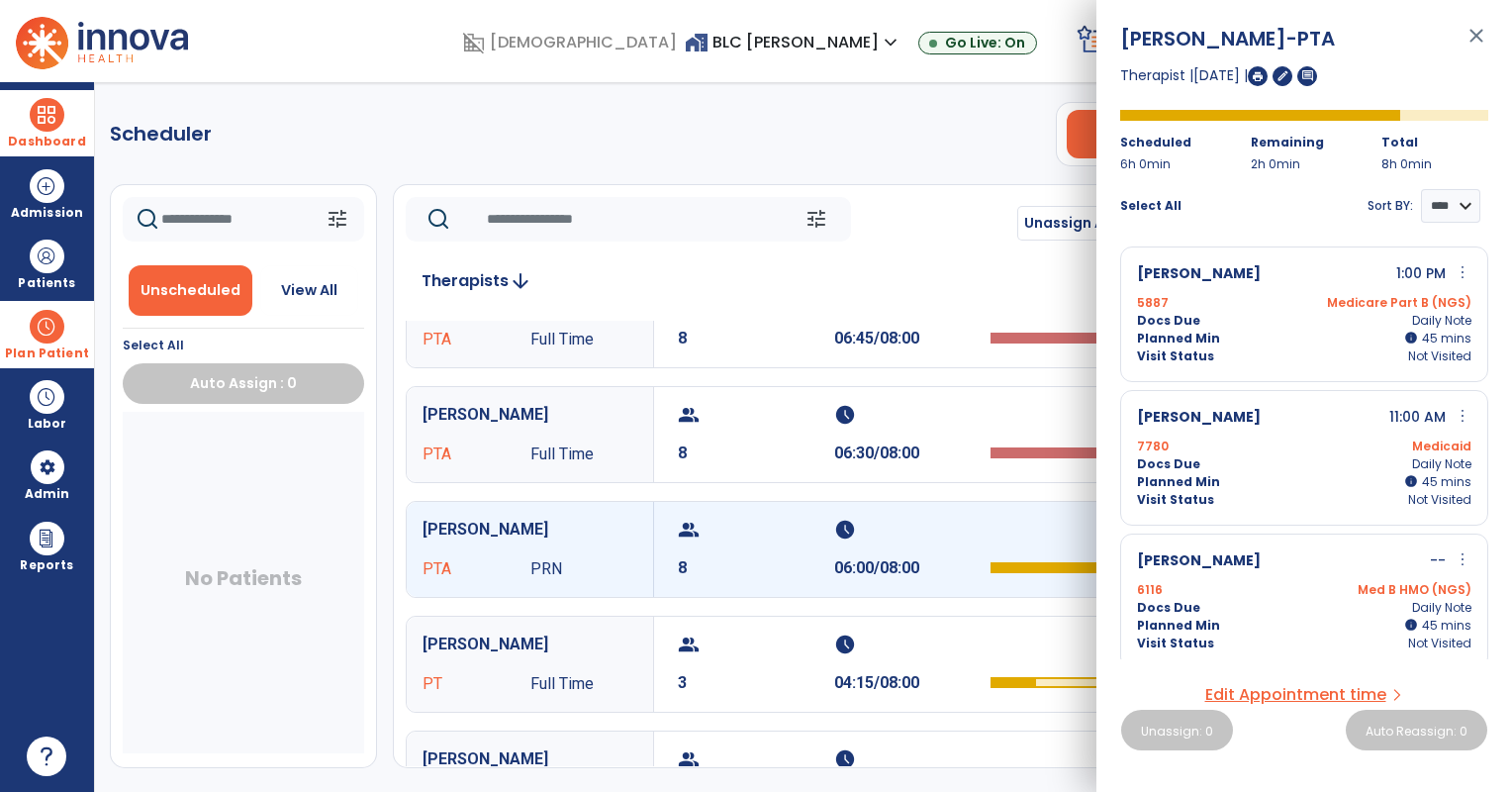 click on "5887 Medicare Part B (NGS)" at bounding box center [1304, 303] 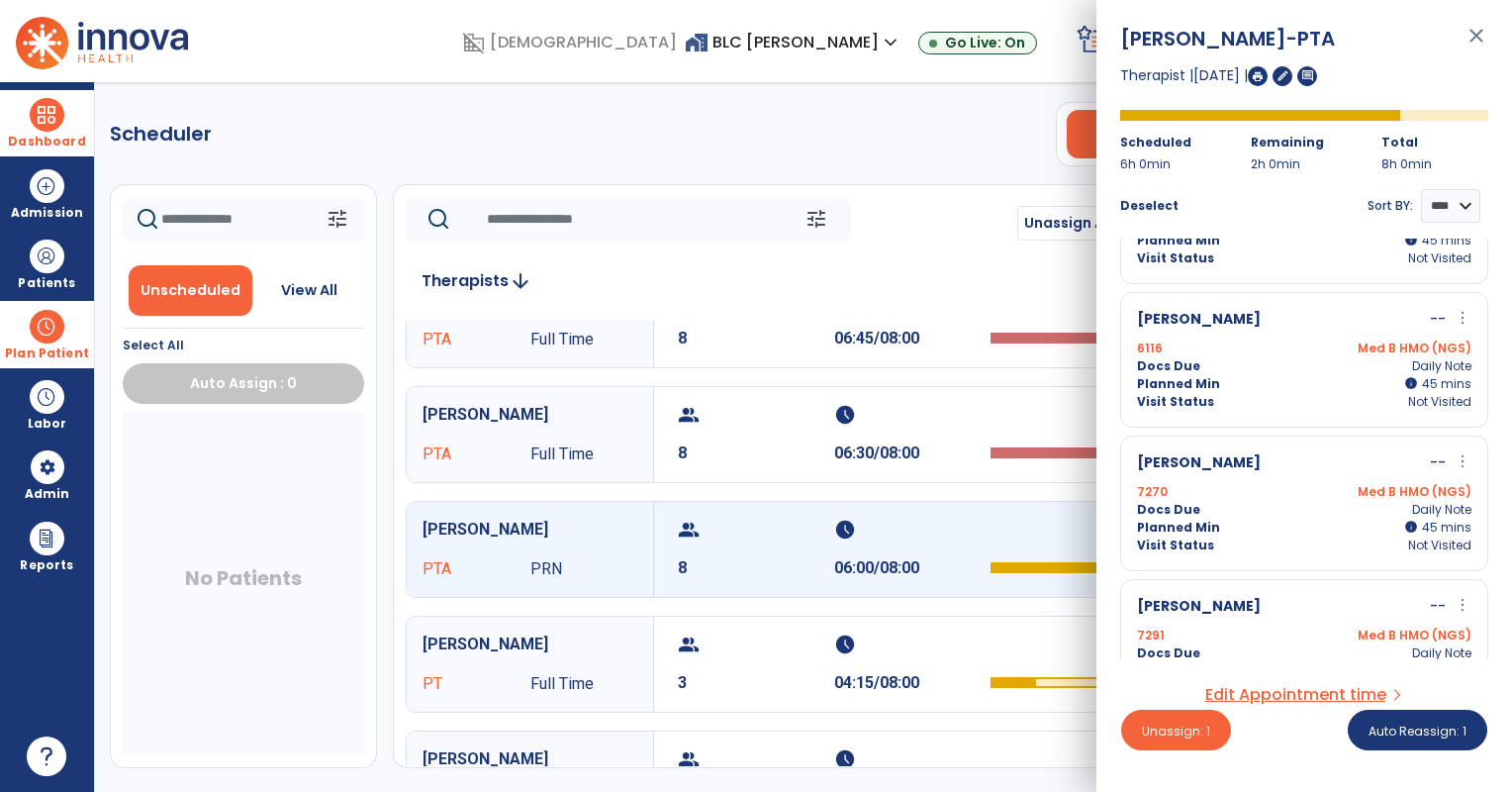 scroll, scrollTop: 330, scrollLeft: 0, axis: vertical 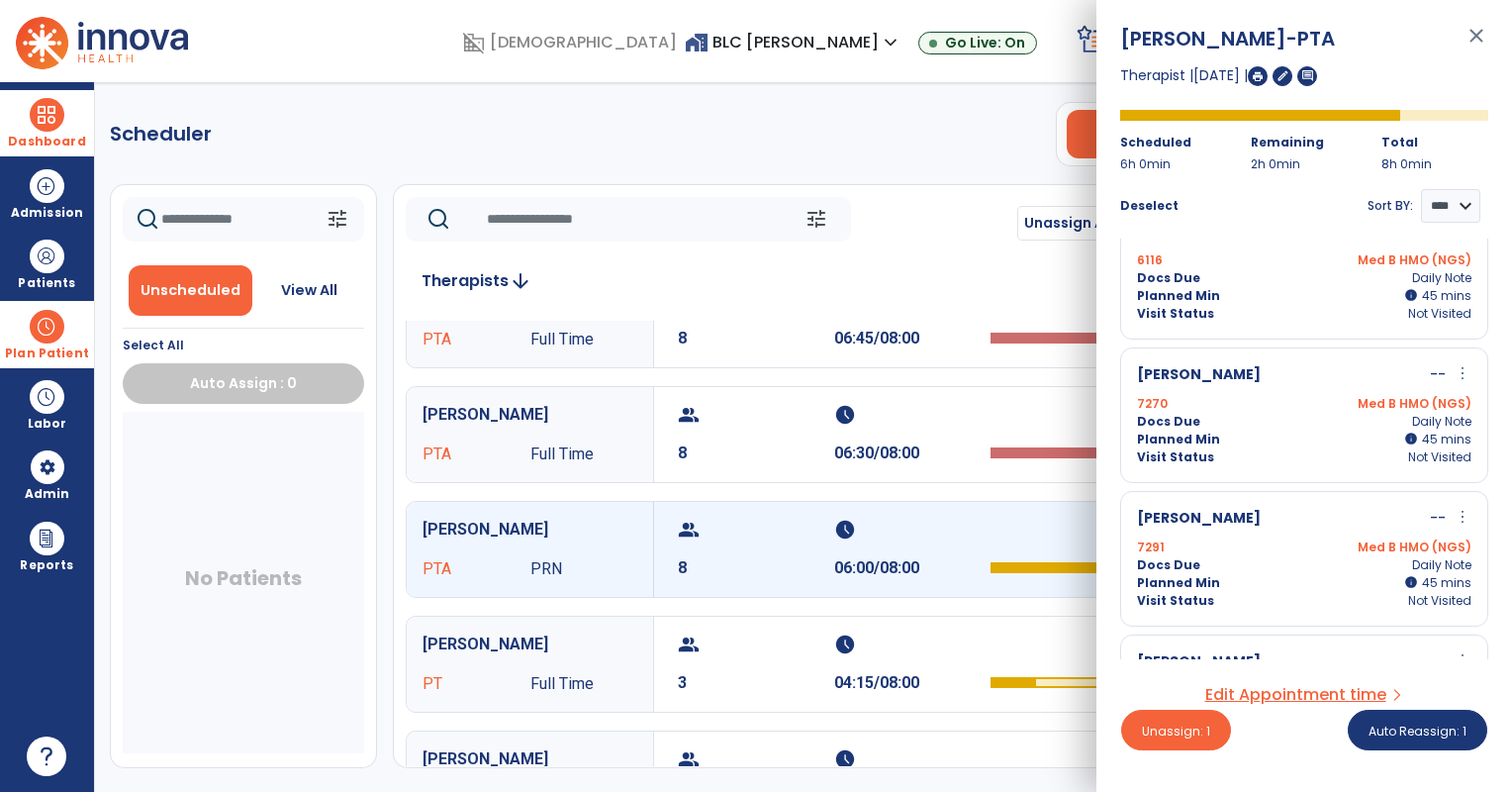 click on "Moseman, Betty   --  more_vert  edit   Edit Session   alt_route   Split Minutes  7291 Med B HMO (NGS)  Docs Due Daily Note   Planned Min  info   45 I 45 mins  Visit Status  Not Visited" at bounding box center (1304, 558) 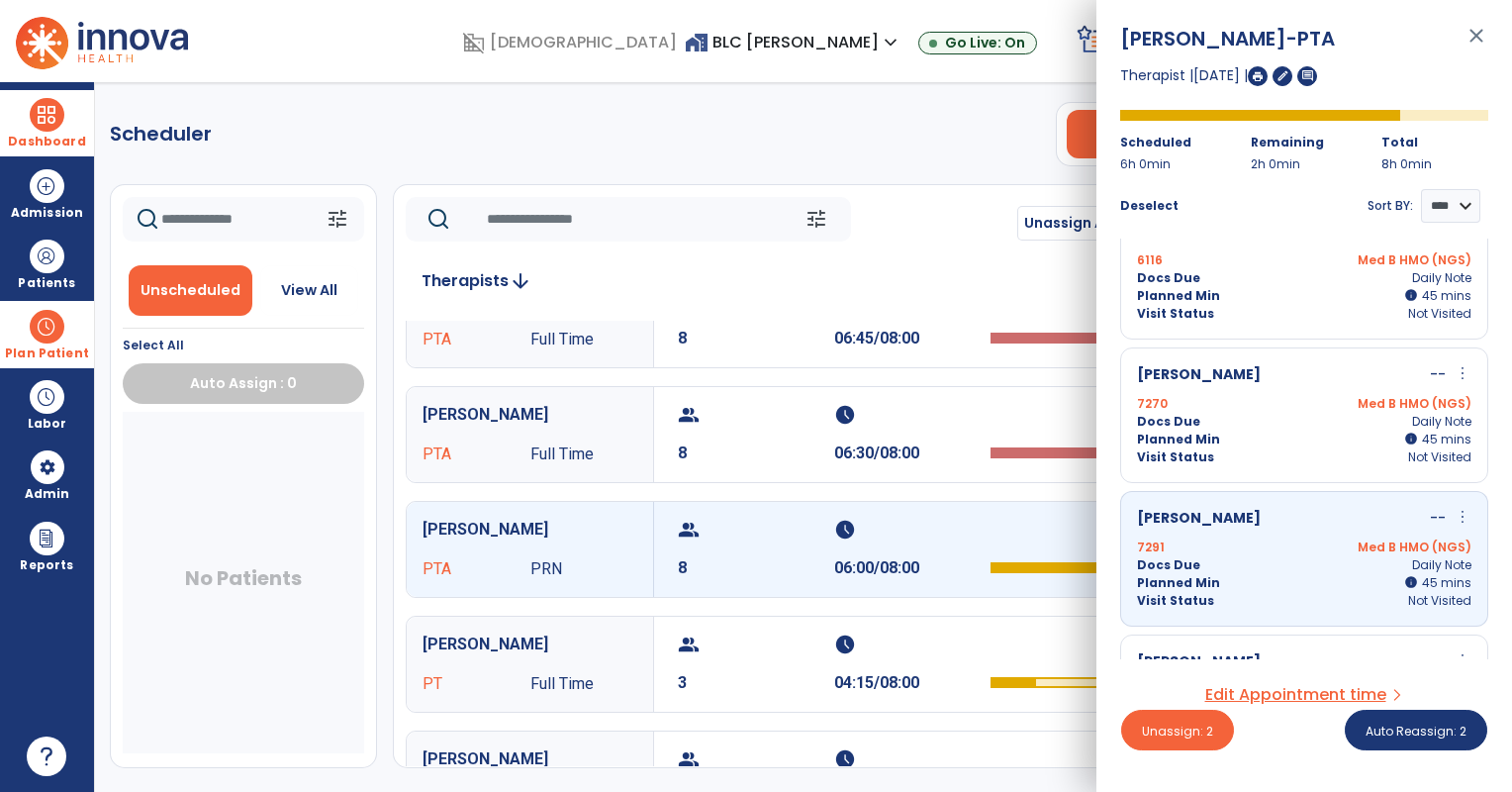 click on "Moseman, Betty   --  more_vert  edit   Edit Session   alt_route   Split Minutes  7291 Med B HMO (NGS)  Docs Due Daily Note   Planned Min  info   45 I 45 mins  Visit Status  Not Visited" at bounding box center [1304, 558] 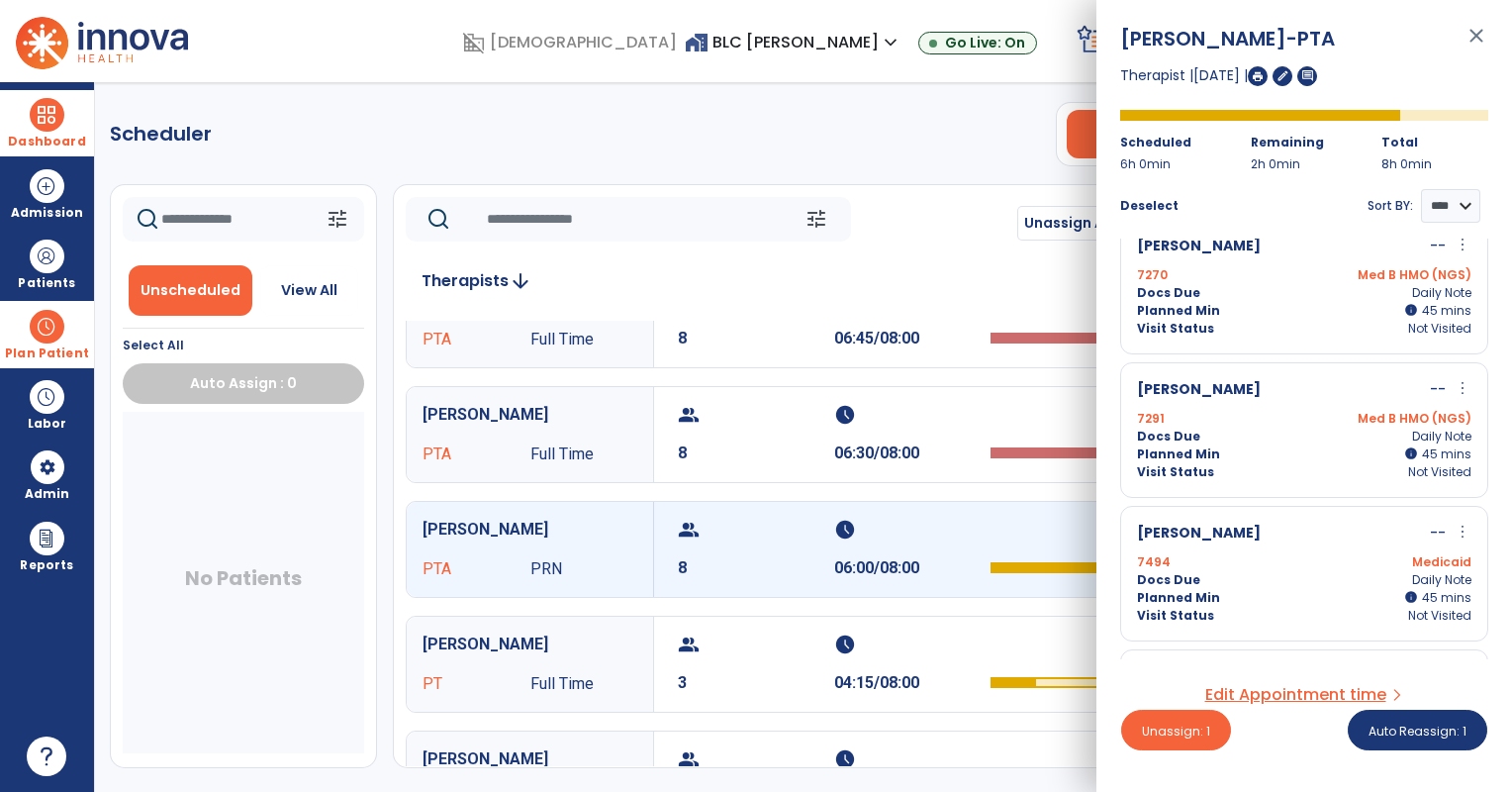 scroll, scrollTop: 495, scrollLeft: 0, axis: vertical 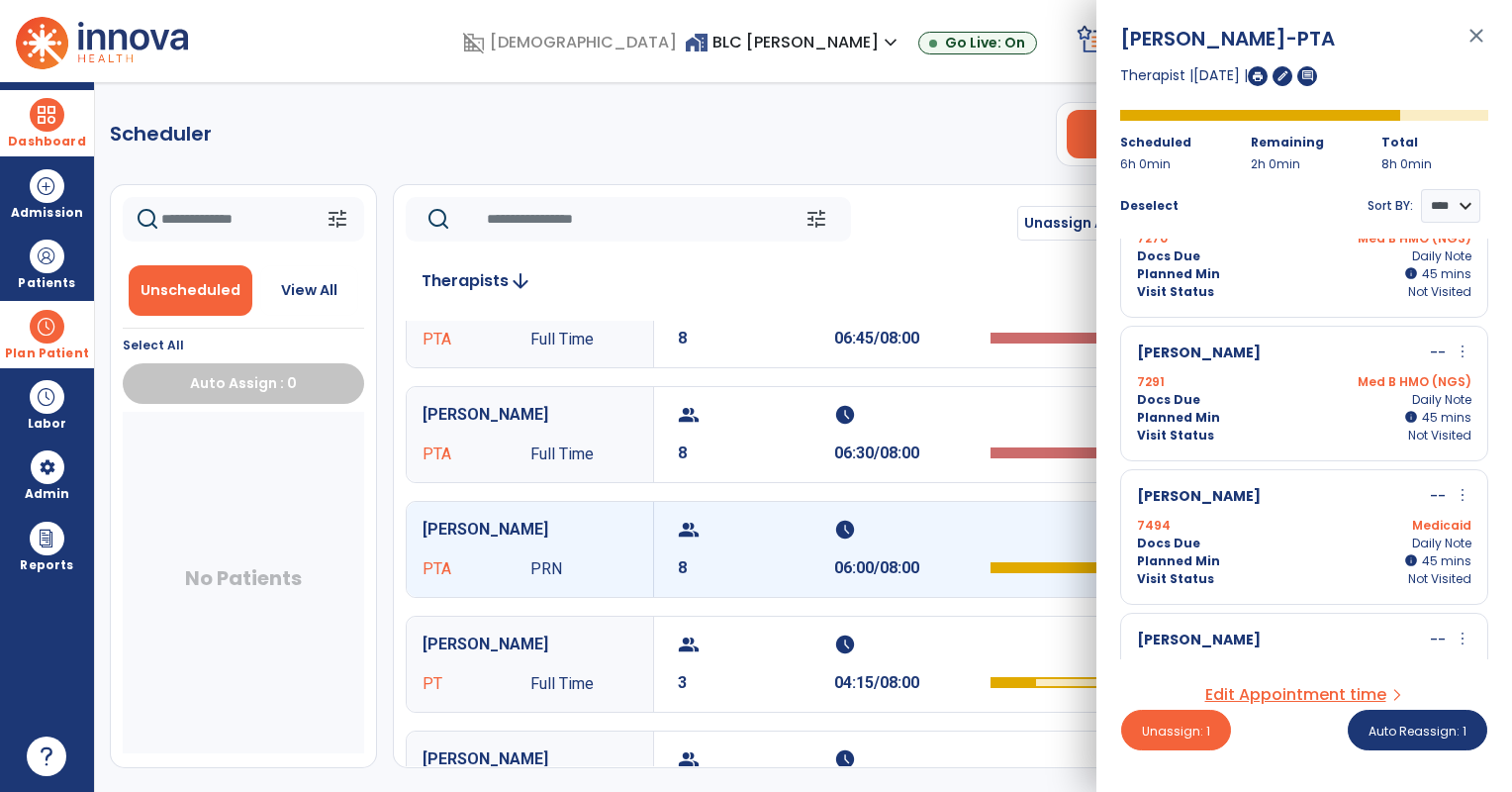 click on "Planned Min  info   45 I 45 mins" at bounding box center (1304, 418) 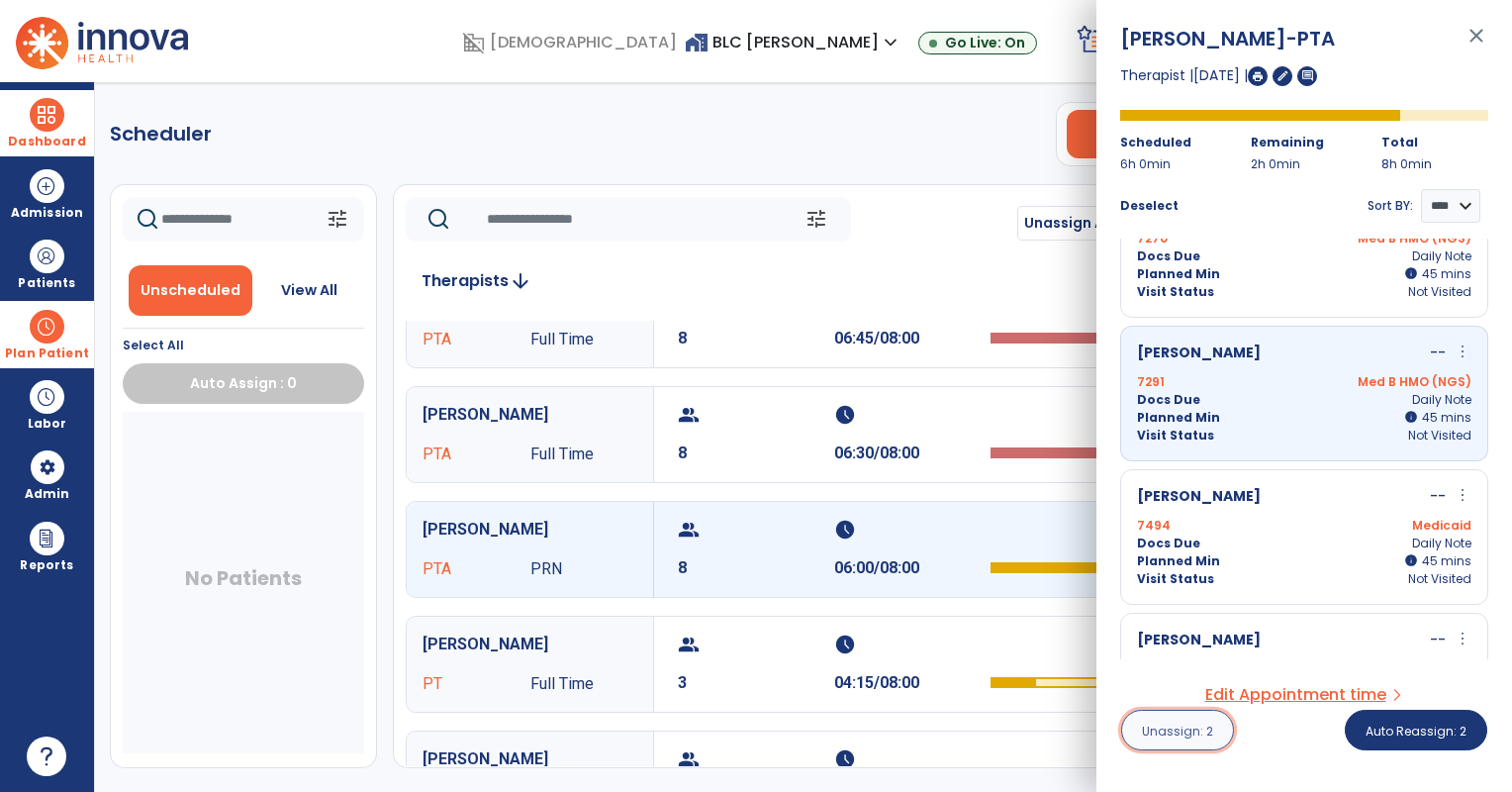 click on "Unassign: 2" at bounding box center [1178, 731] 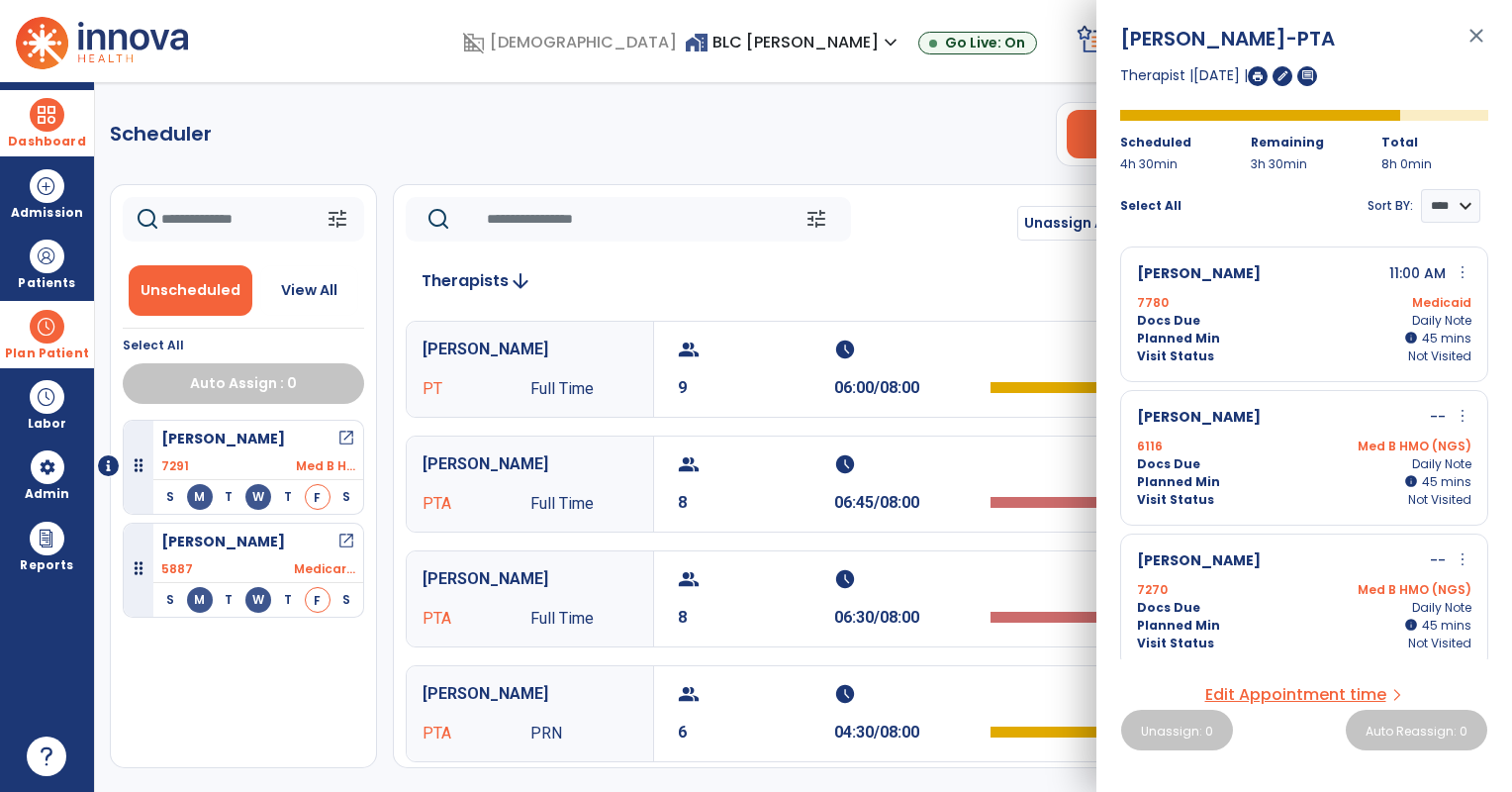 click on "tune   Unassign All   Today  chevron_left Fri, Jul 11 2025  *********  calendar_today  chevron_right" 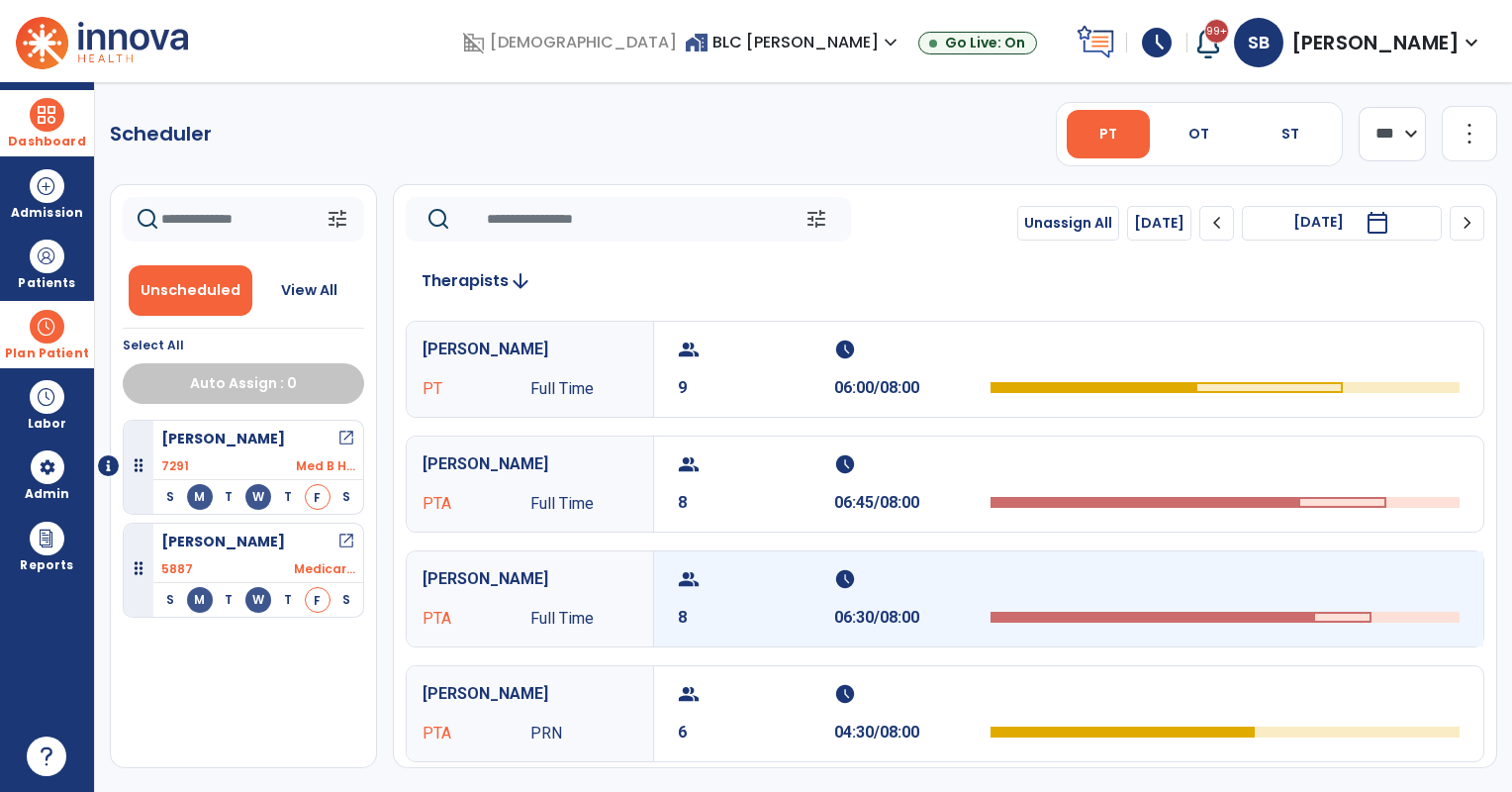 click at bounding box center [1225, 585] 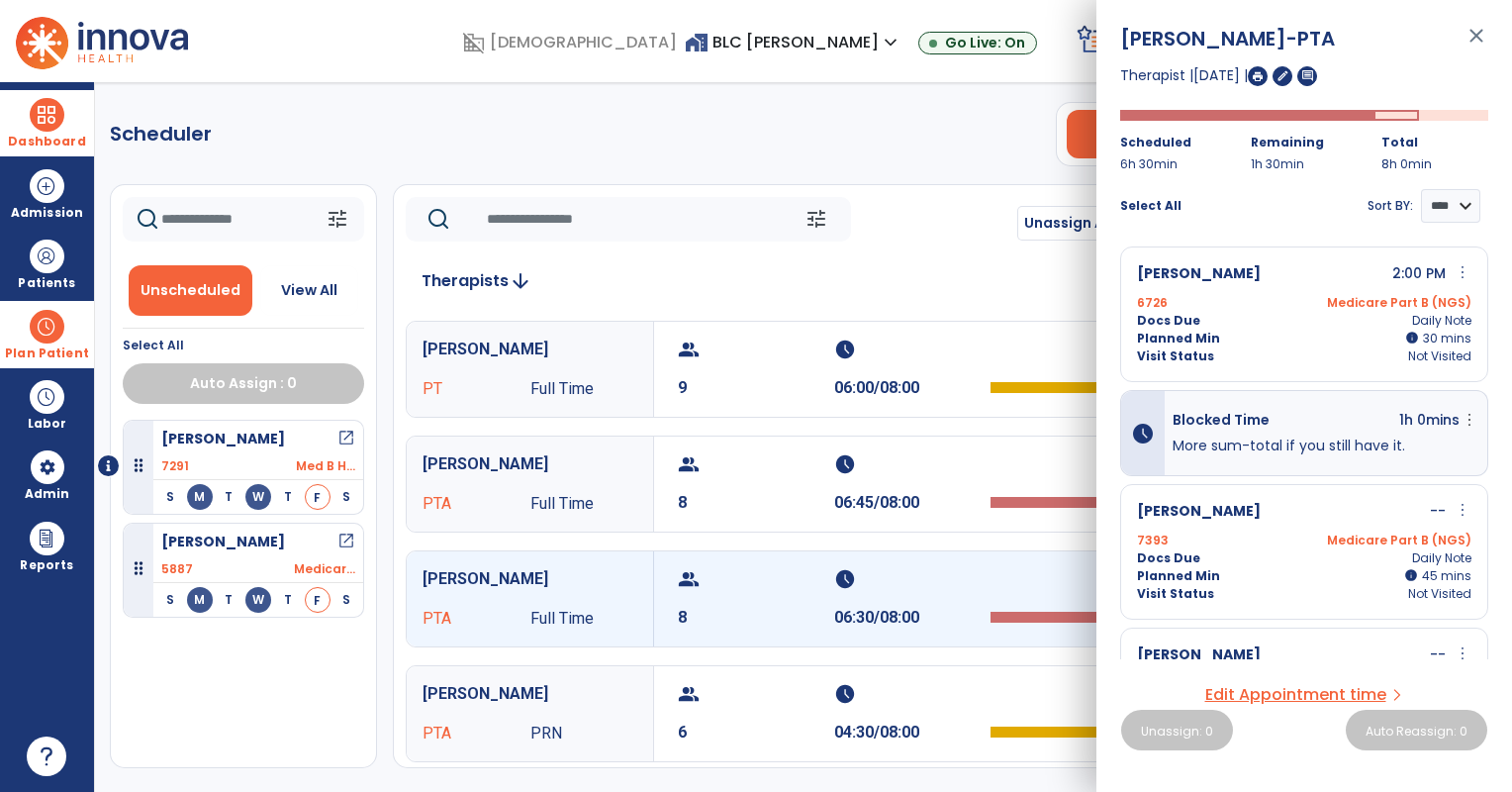 click on "Planned Min  info   45 I 45 mins" at bounding box center [1304, 576] 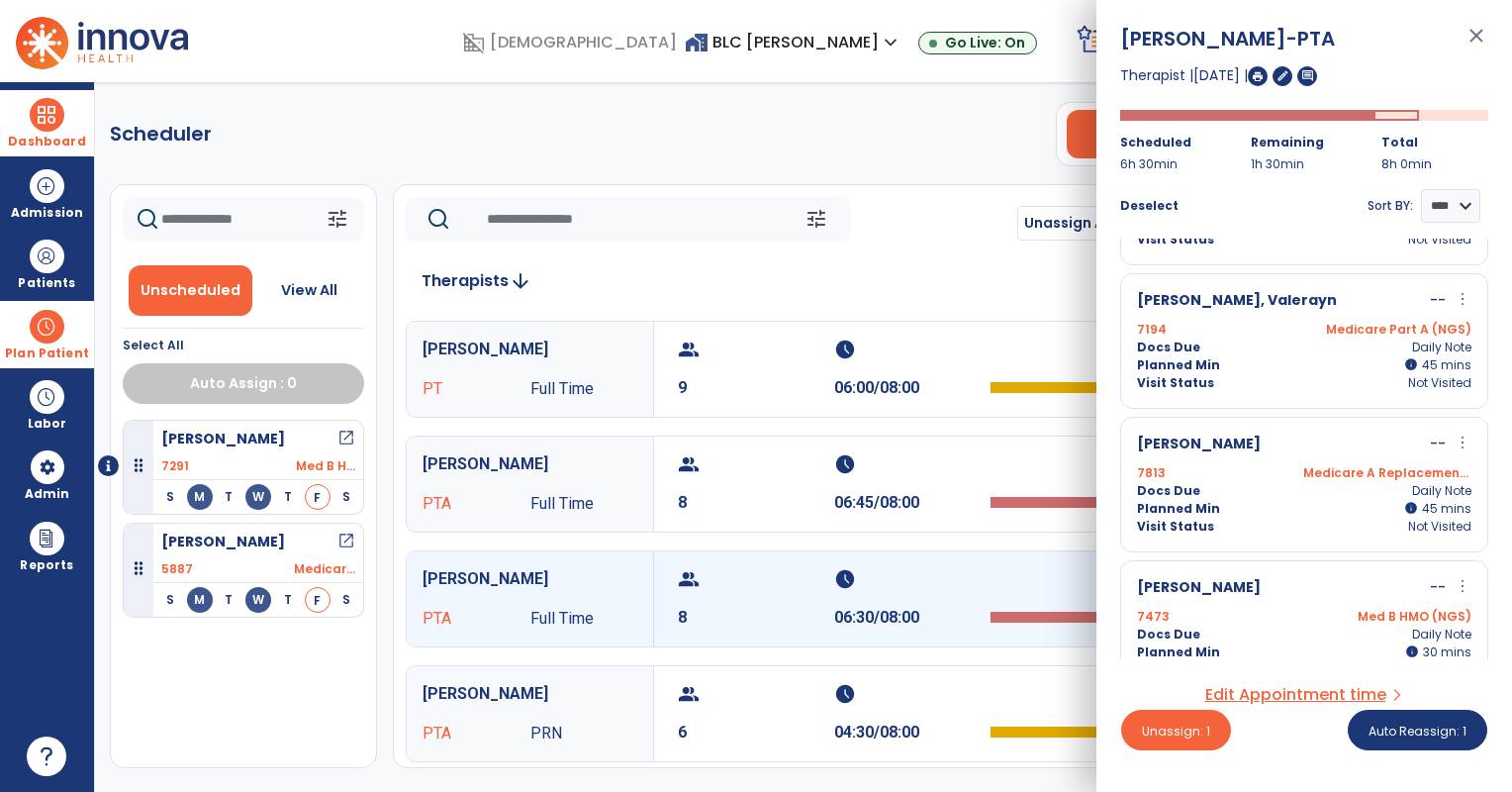 scroll, scrollTop: 816, scrollLeft: 0, axis: vertical 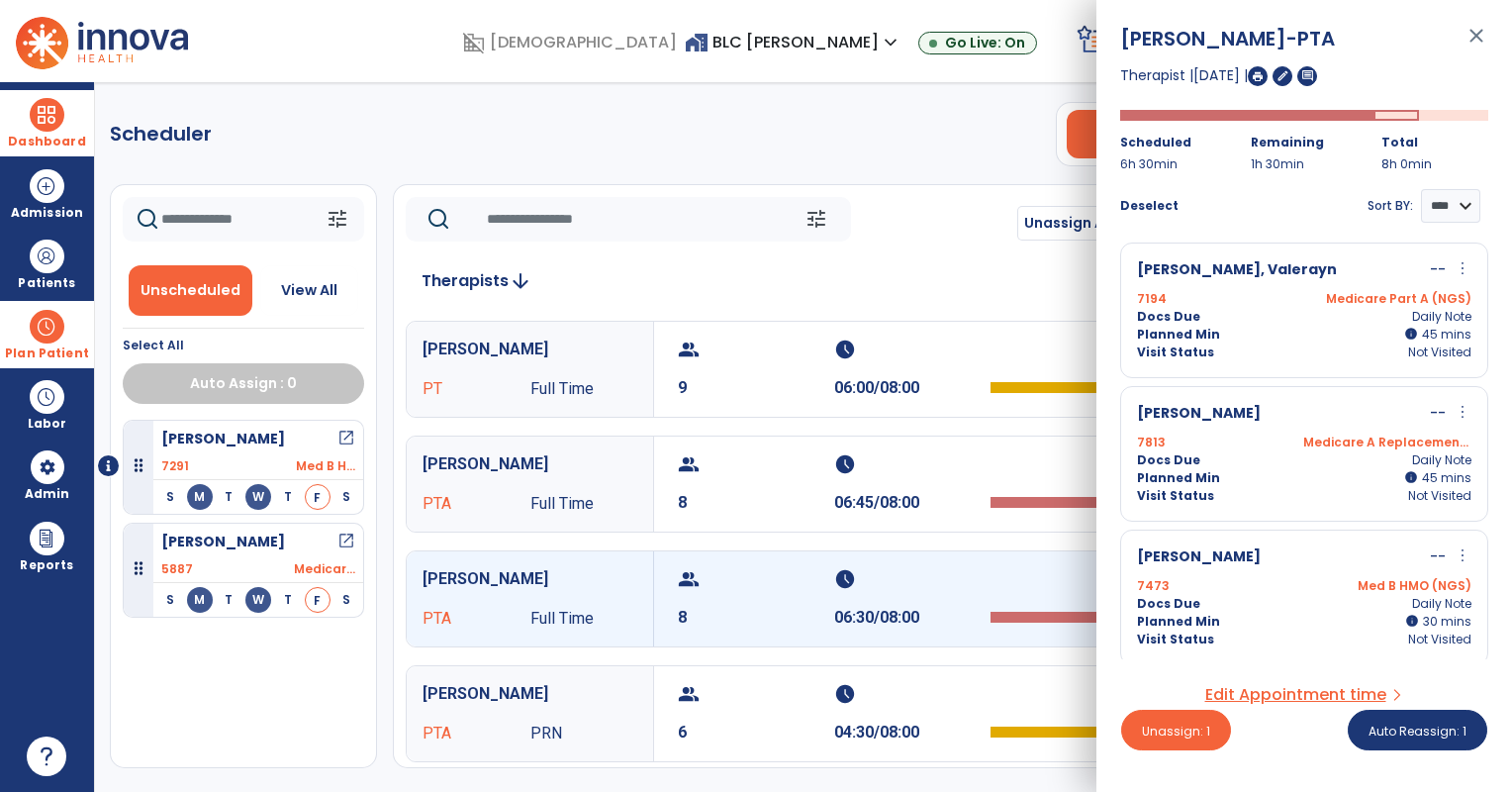 click on "Klein, Mary   --  more_vert  edit   Edit Session   alt_route   Split Minutes  7473 Med B HMO (NGS)  Docs Due Daily Note   Planned Min  info   30 I 30 mins  Visit Status  Not Visited" at bounding box center (1304, 597) 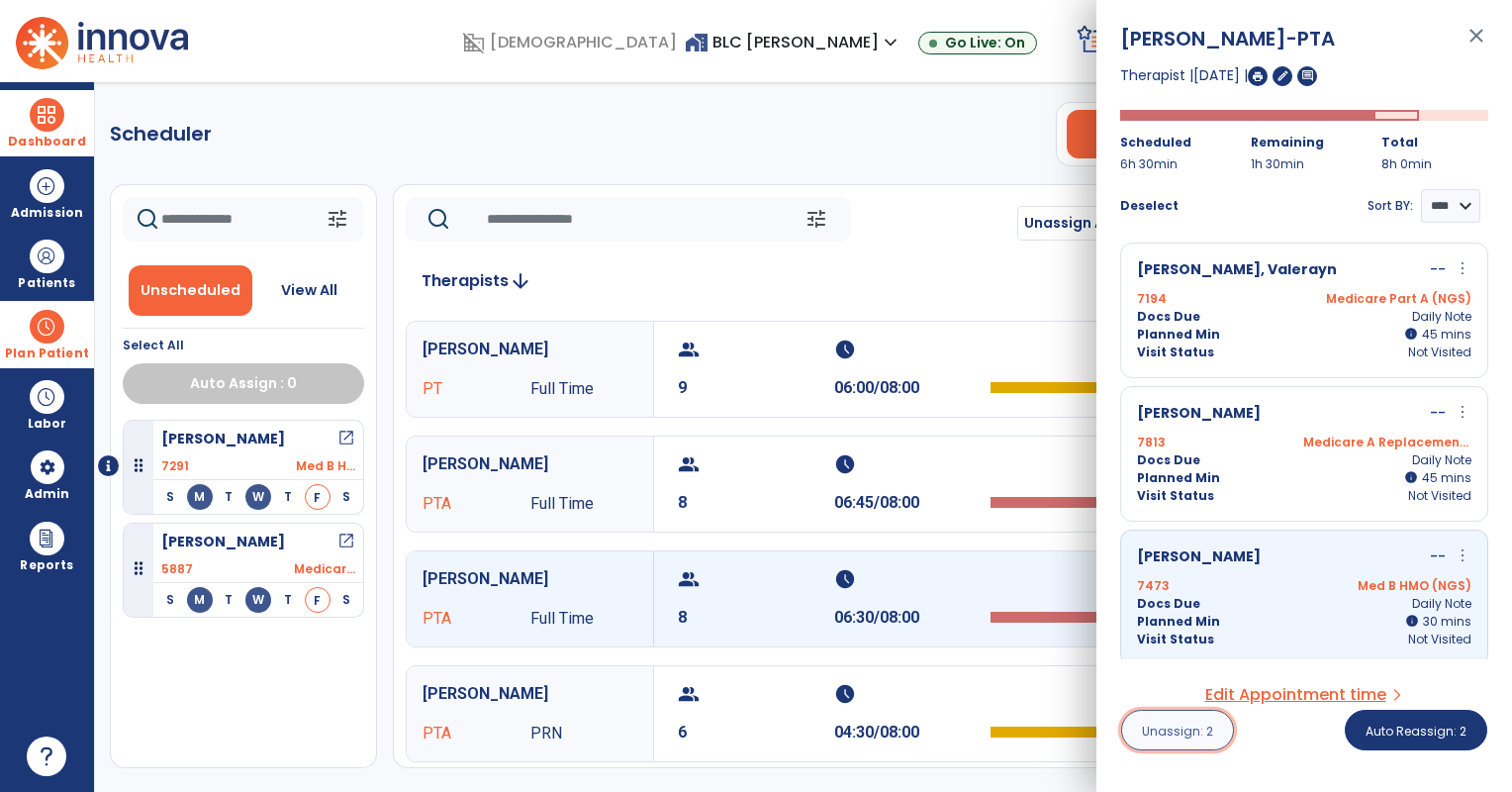 click on "Unassign: 2" at bounding box center (1178, 731) 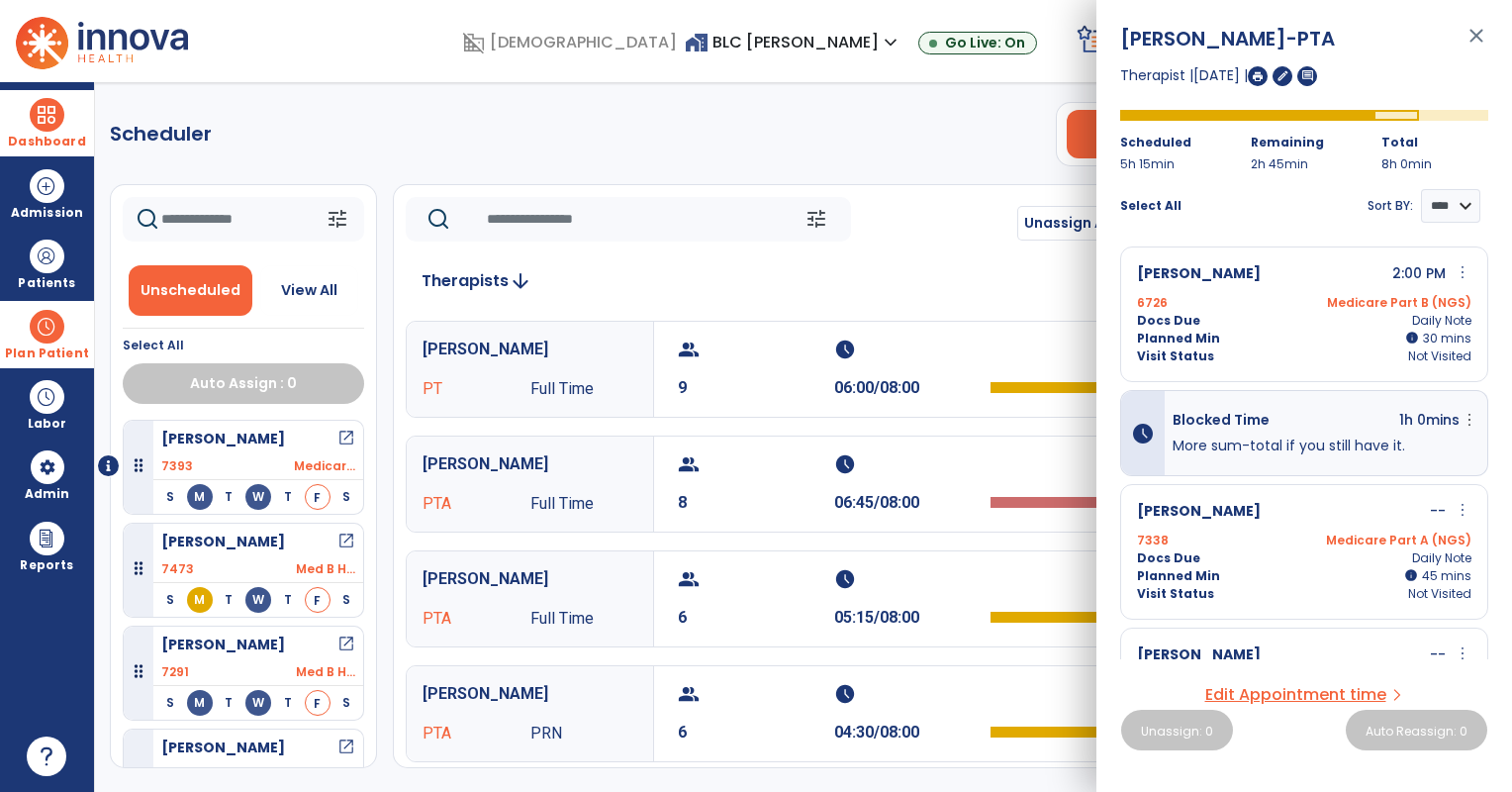 click 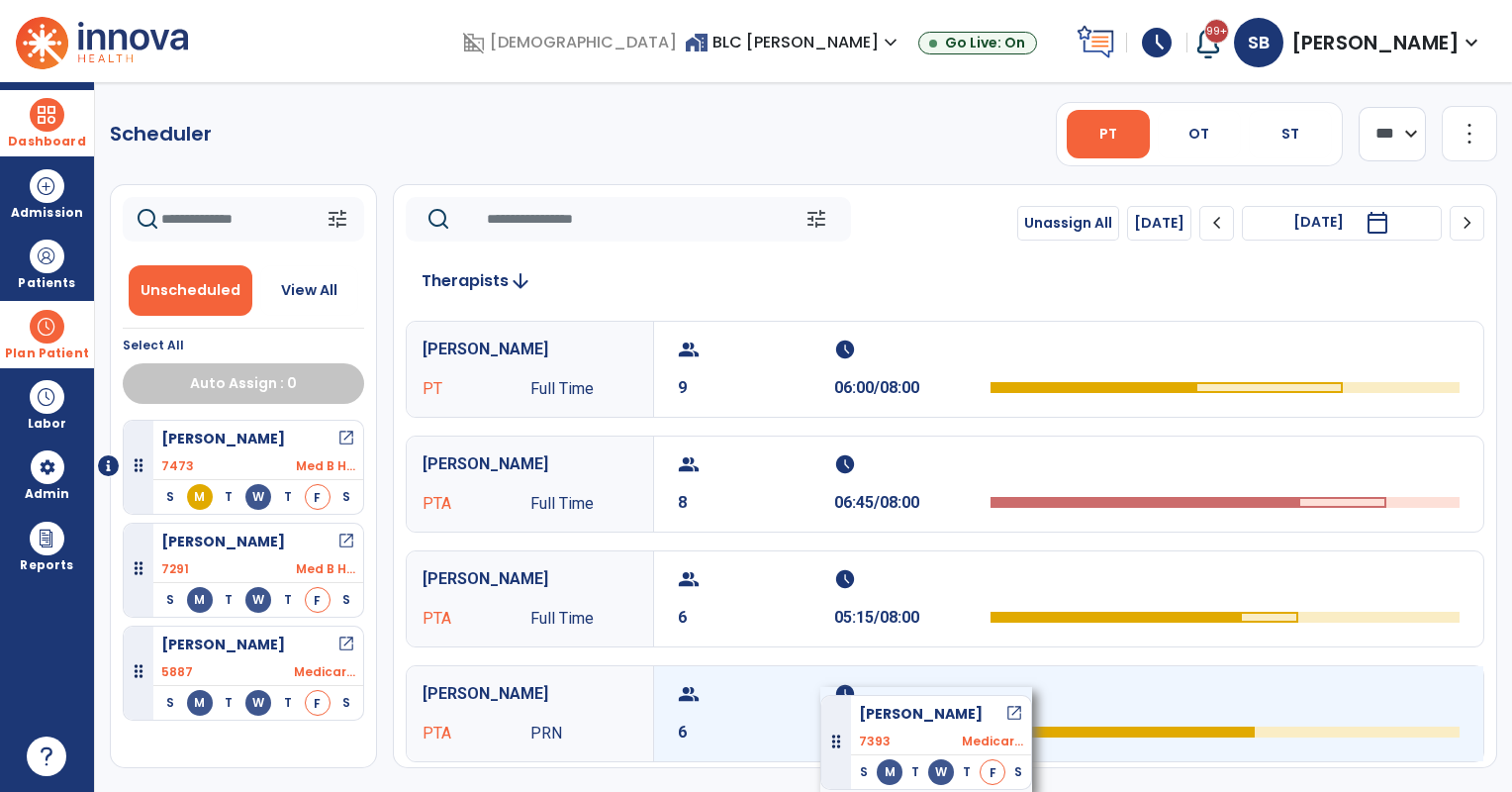 drag, startPoint x: 342, startPoint y: 496, endPoint x: 823, endPoint y: 686, distance: 517.16632 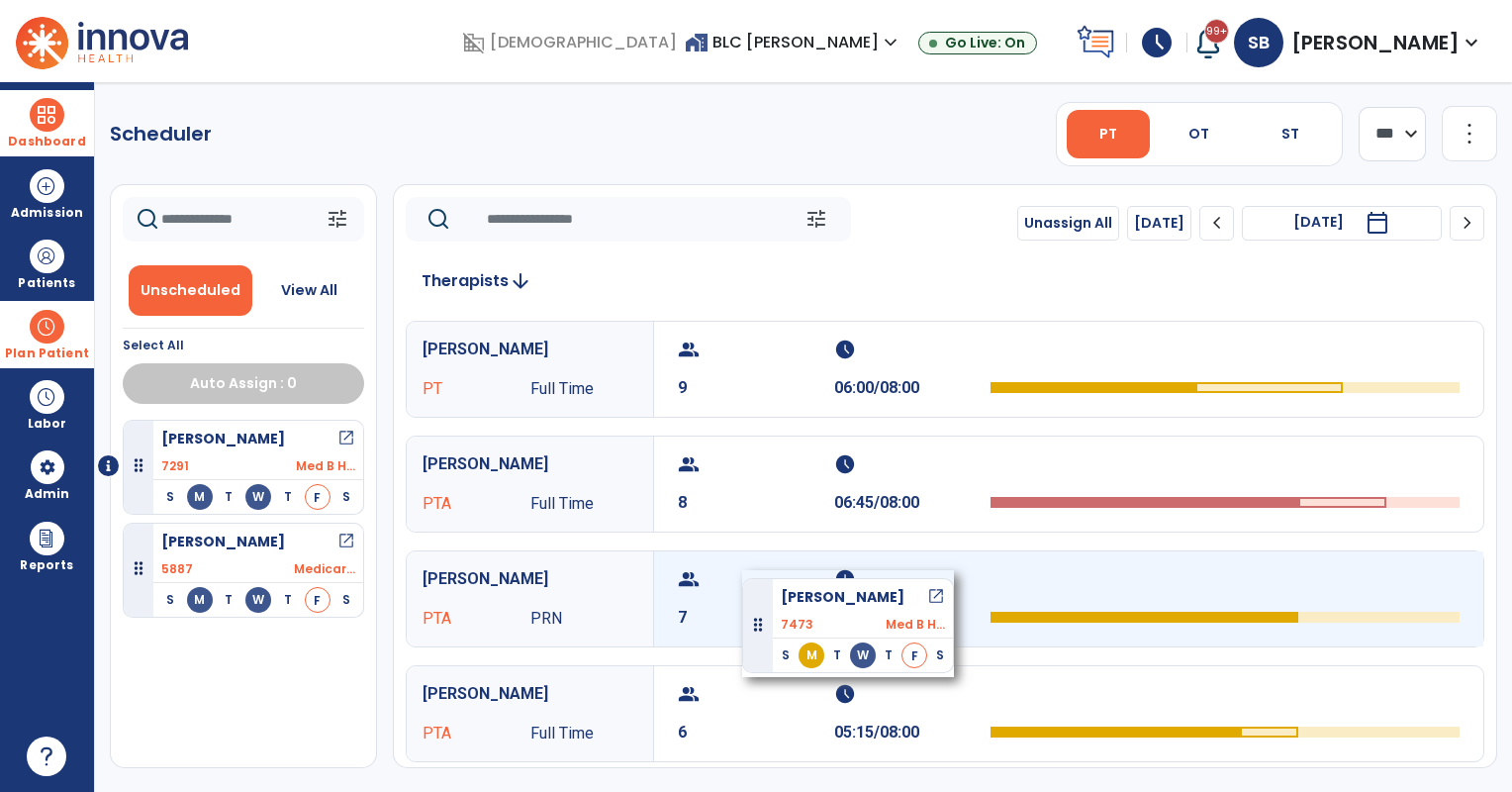 drag, startPoint x: 259, startPoint y: 464, endPoint x: 768, endPoint y: 582, distance: 522.4988 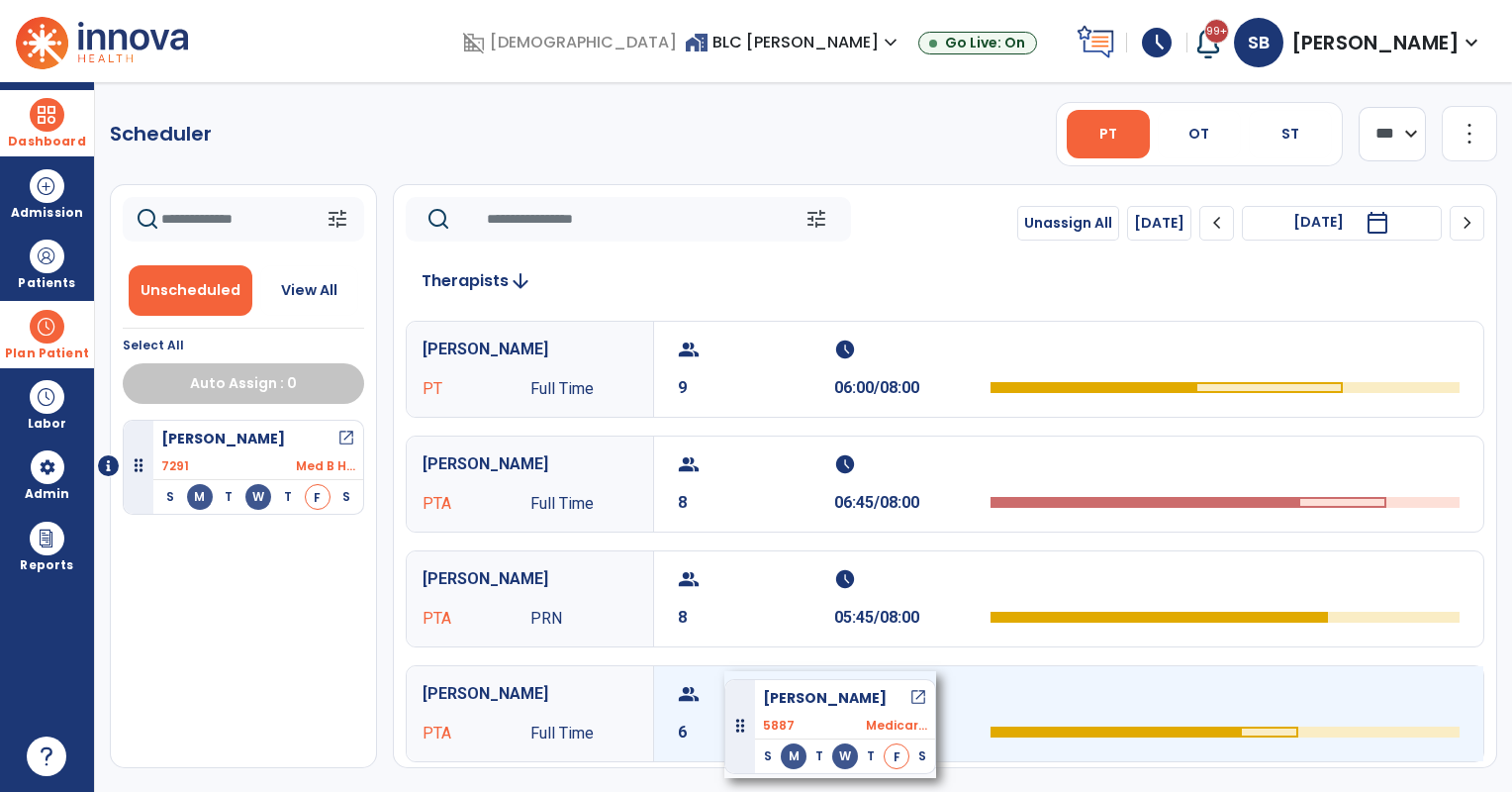 drag, startPoint x: 259, startPoint y: 566, endPoint x: 739, endPoint y: 677, distance: 492.667 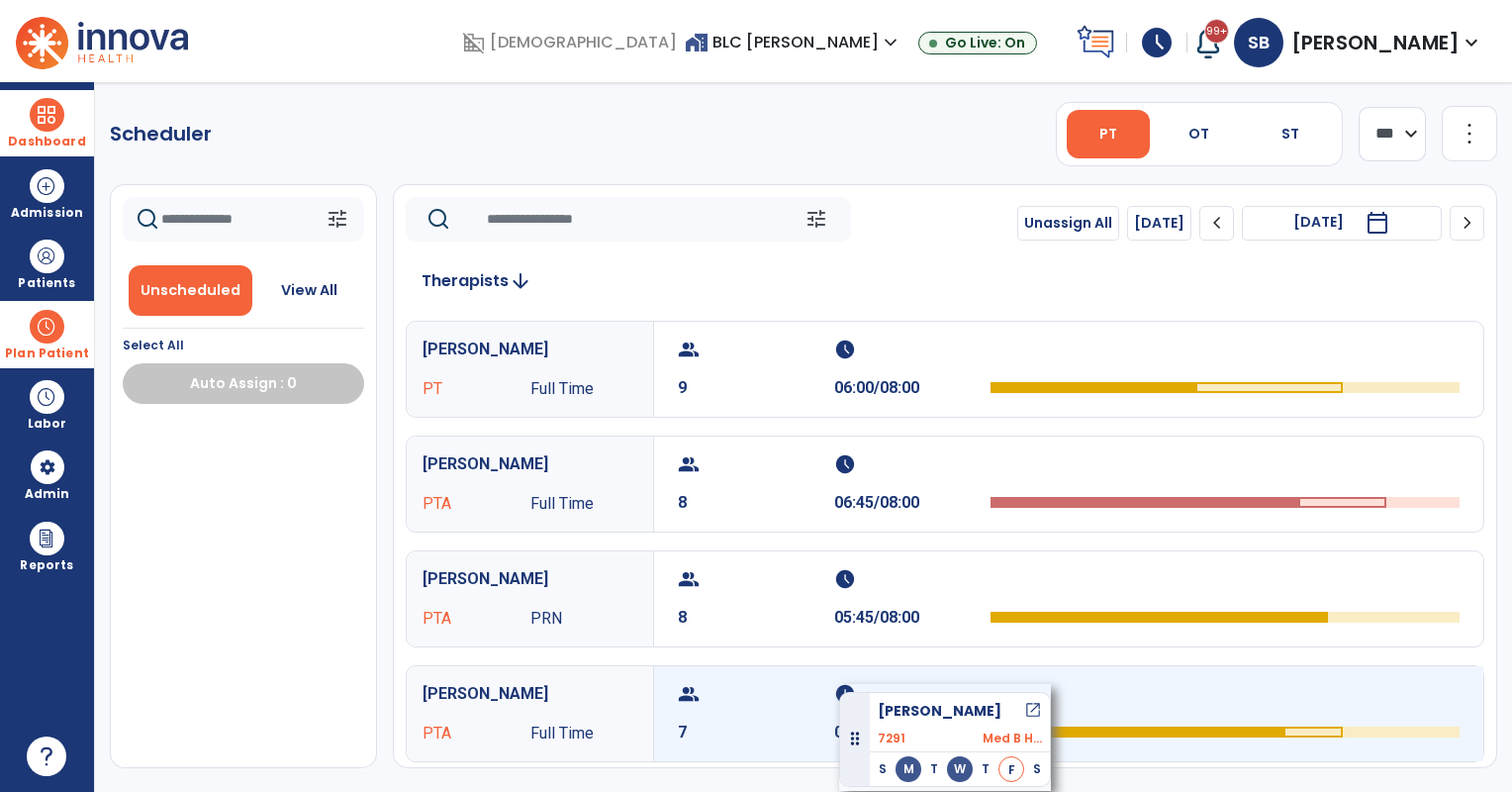drag, startPoint x: 321, startPoint y: 471, endPoint x: 839, endPoint y: 685, distance: 560.4641 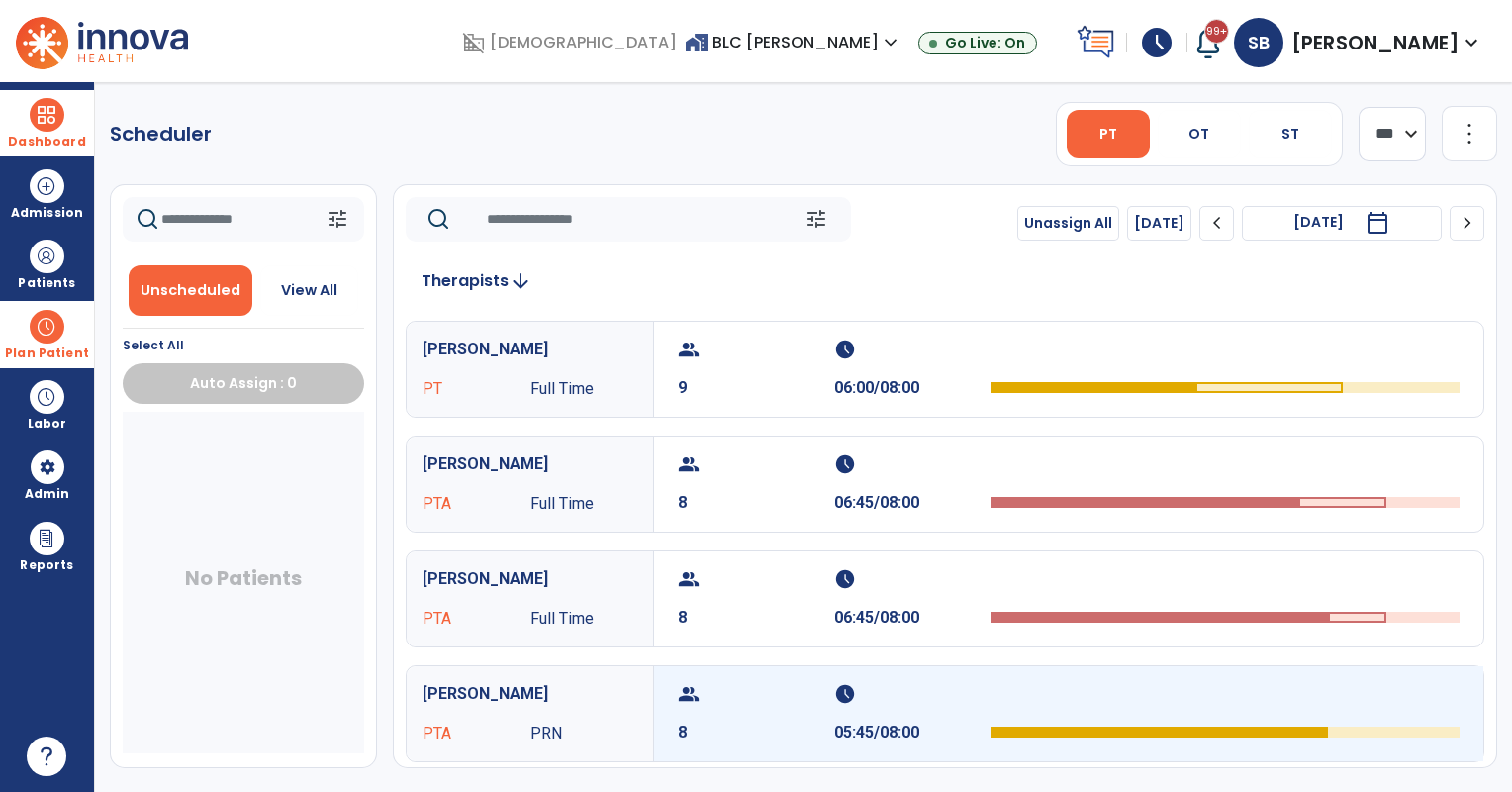 click on "schedule" at bounding box center [909, 694] 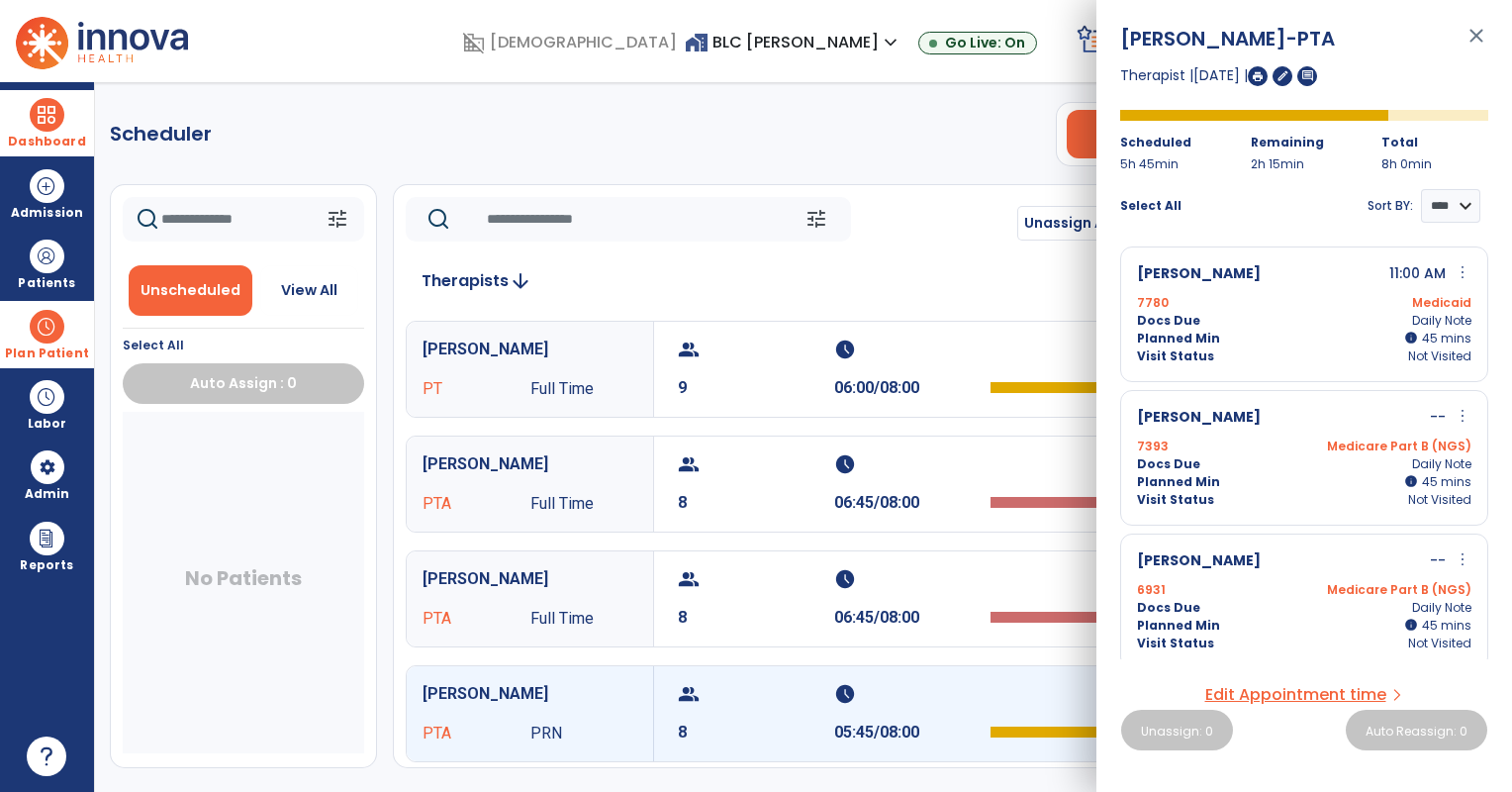click on "tune   Unassign All   Today  chevron_left Fri, Jul 11 2025  *********  calendar_today  chevron_right" 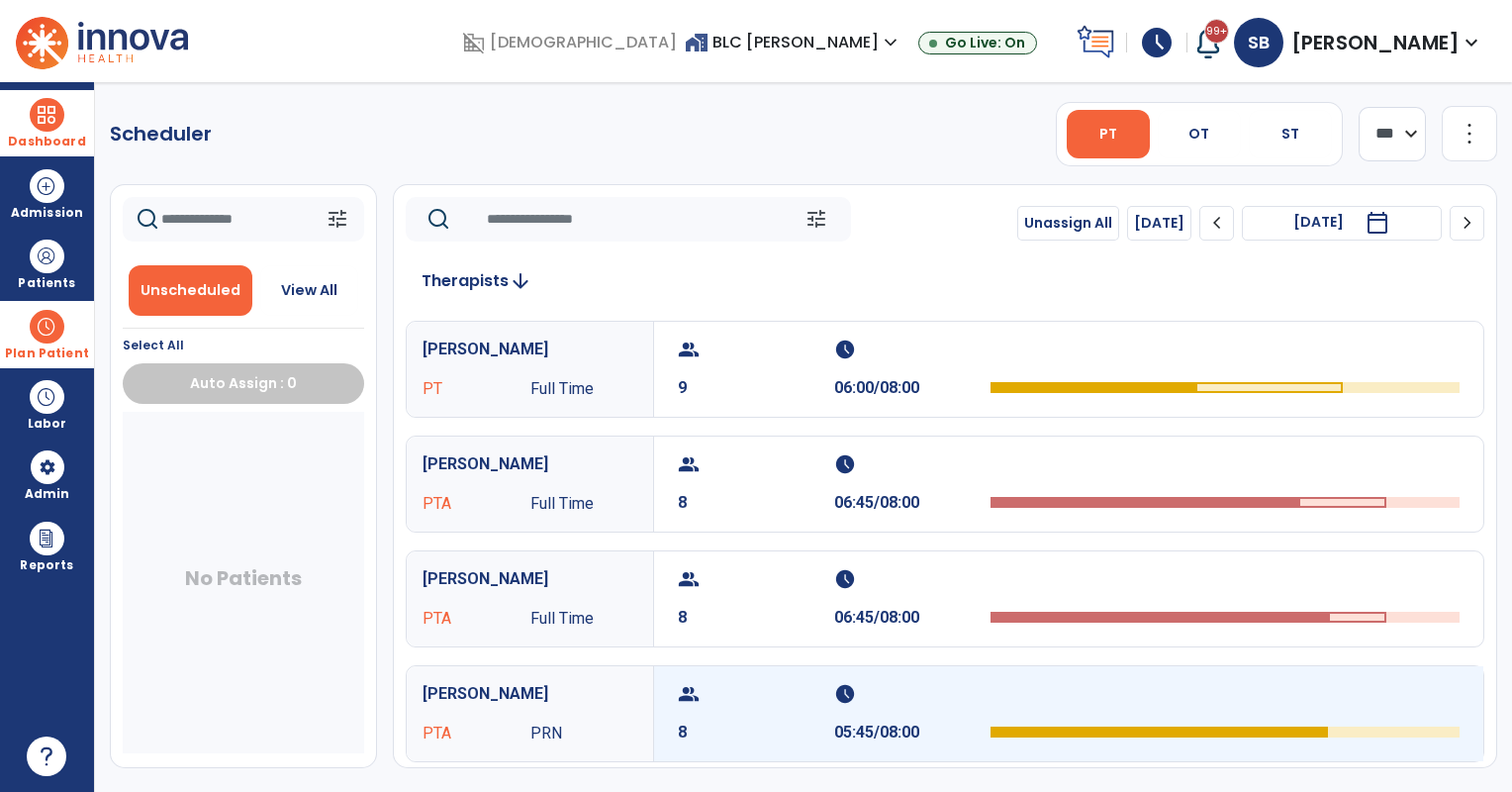 scroll, scrollTop: 164, scrollLeft: 0, axis: vertical 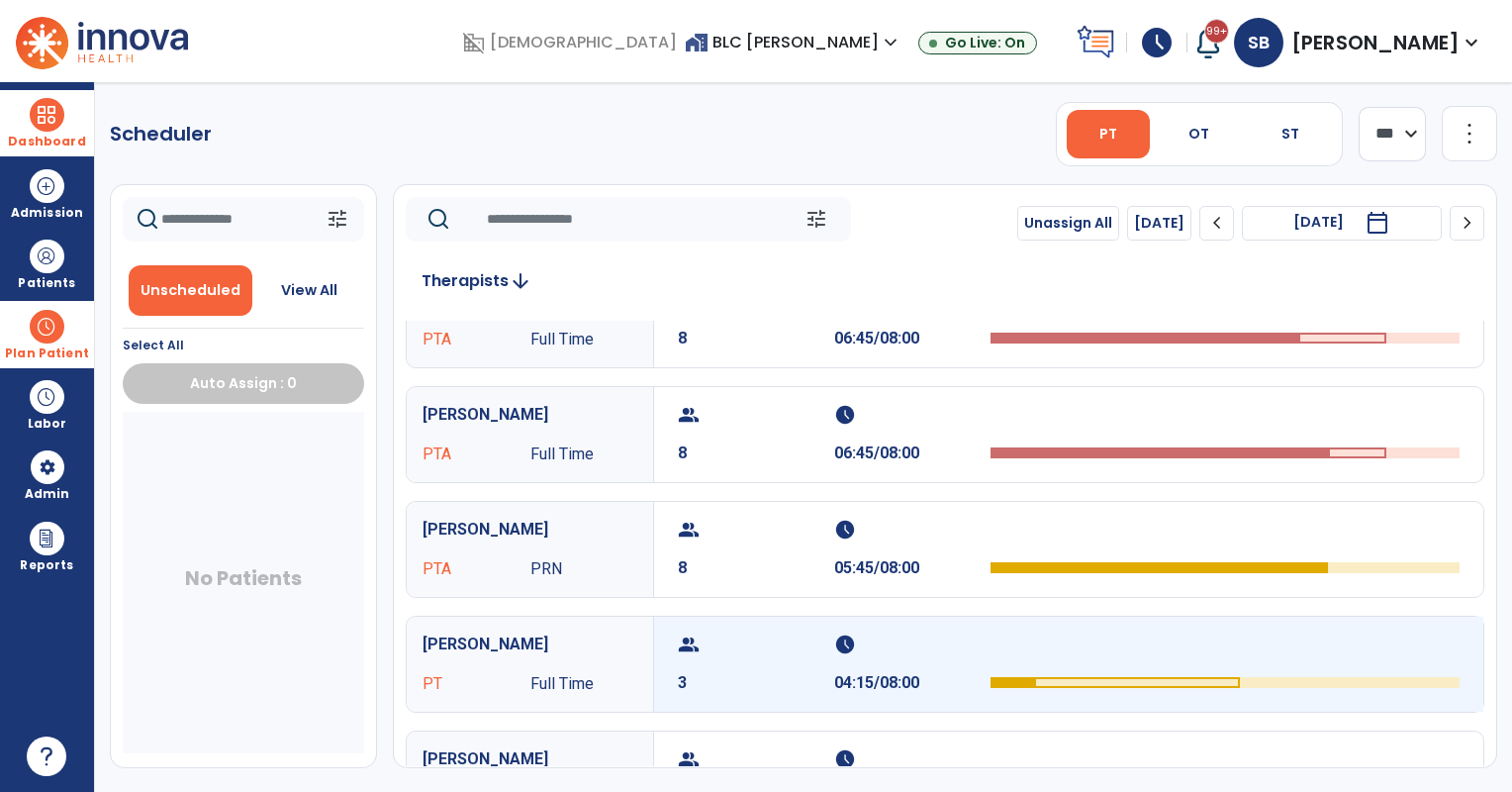 click at bounding box center (1225, 664) 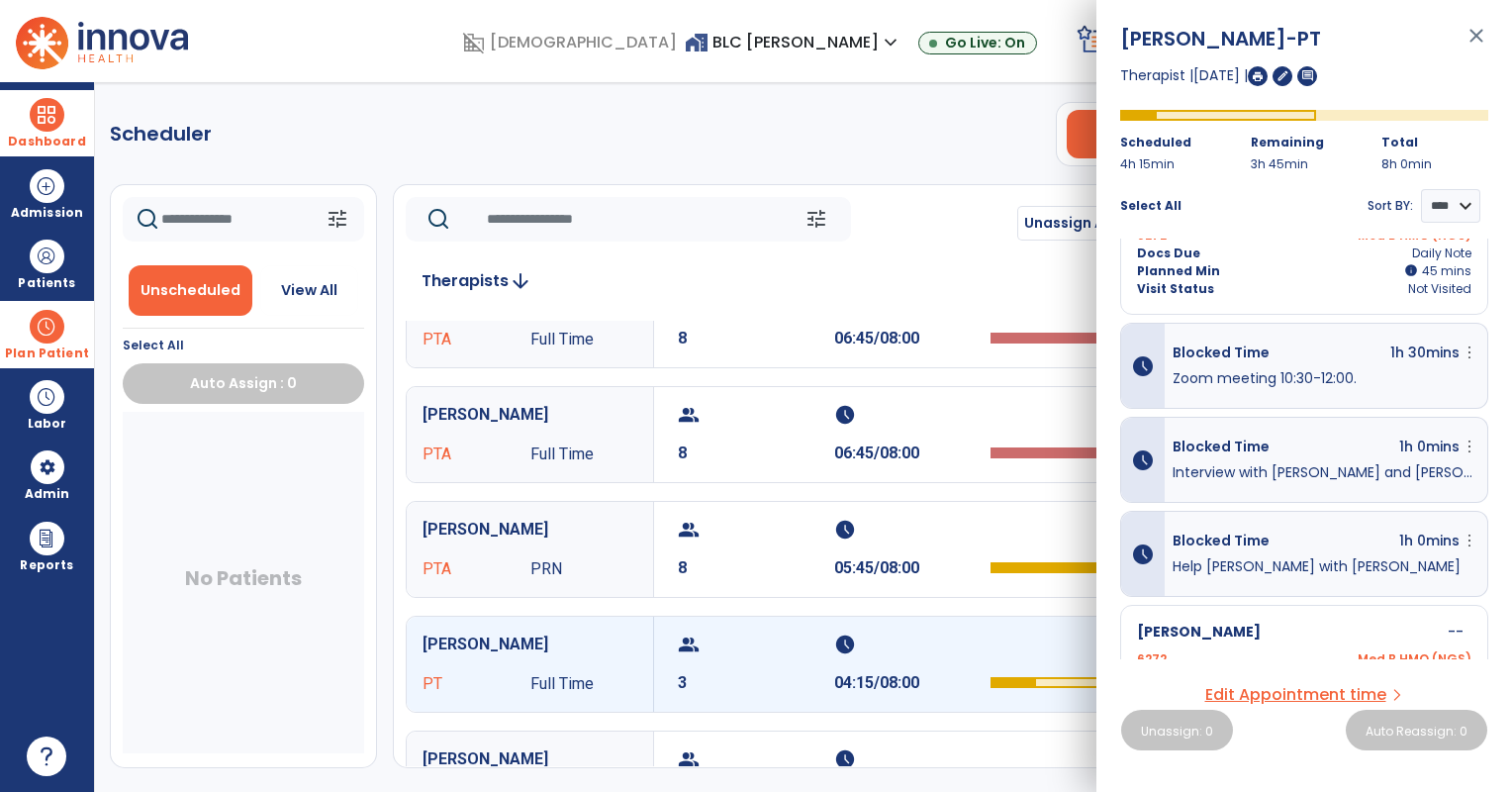scroll, scrollTop: 0, scrollLeft: 0, axis: both 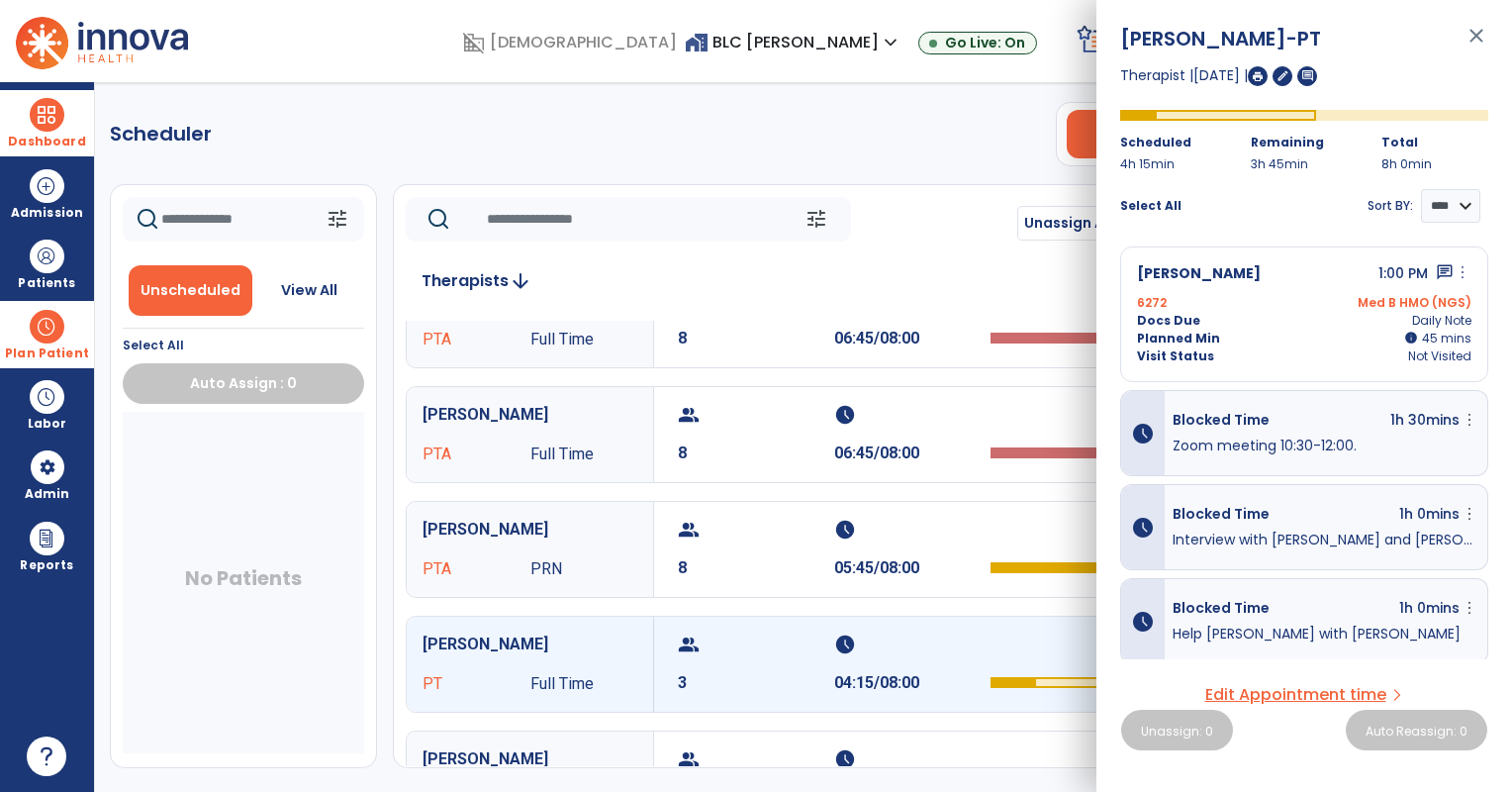 click on "close" at bounding box center (1476, 45) 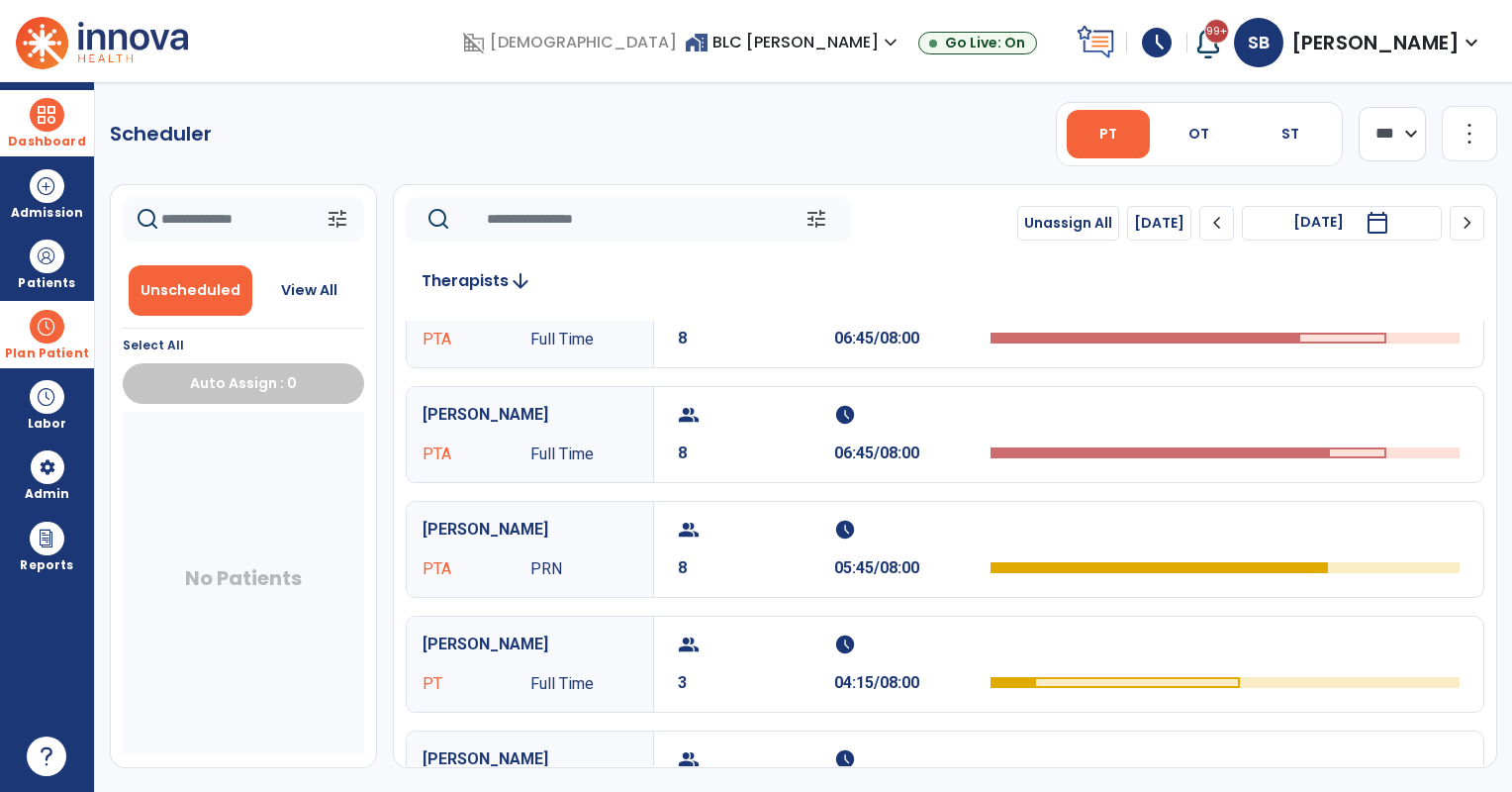 click on "more_vert" 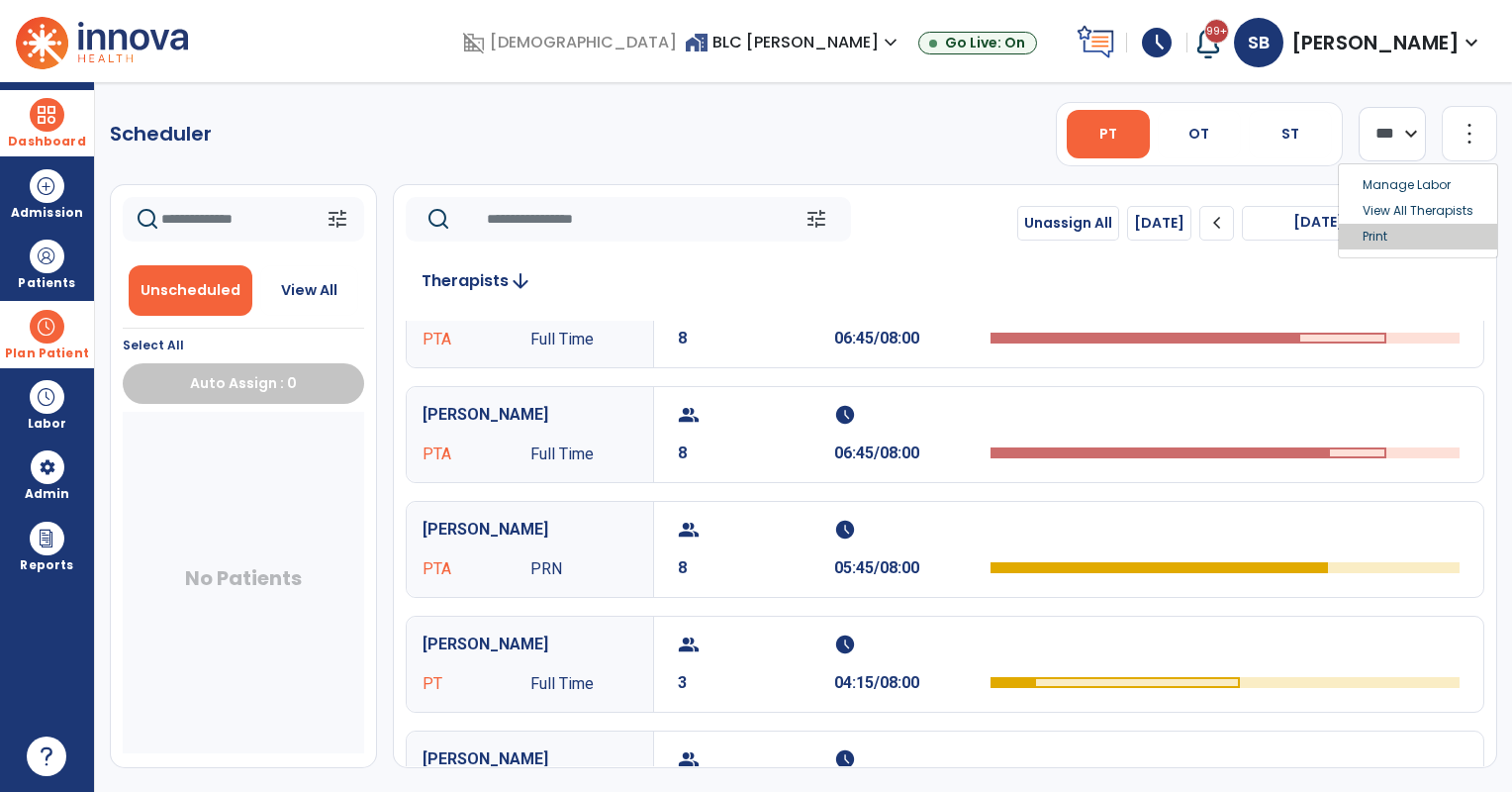 click on "Print" at bounding box center [1418, 237] 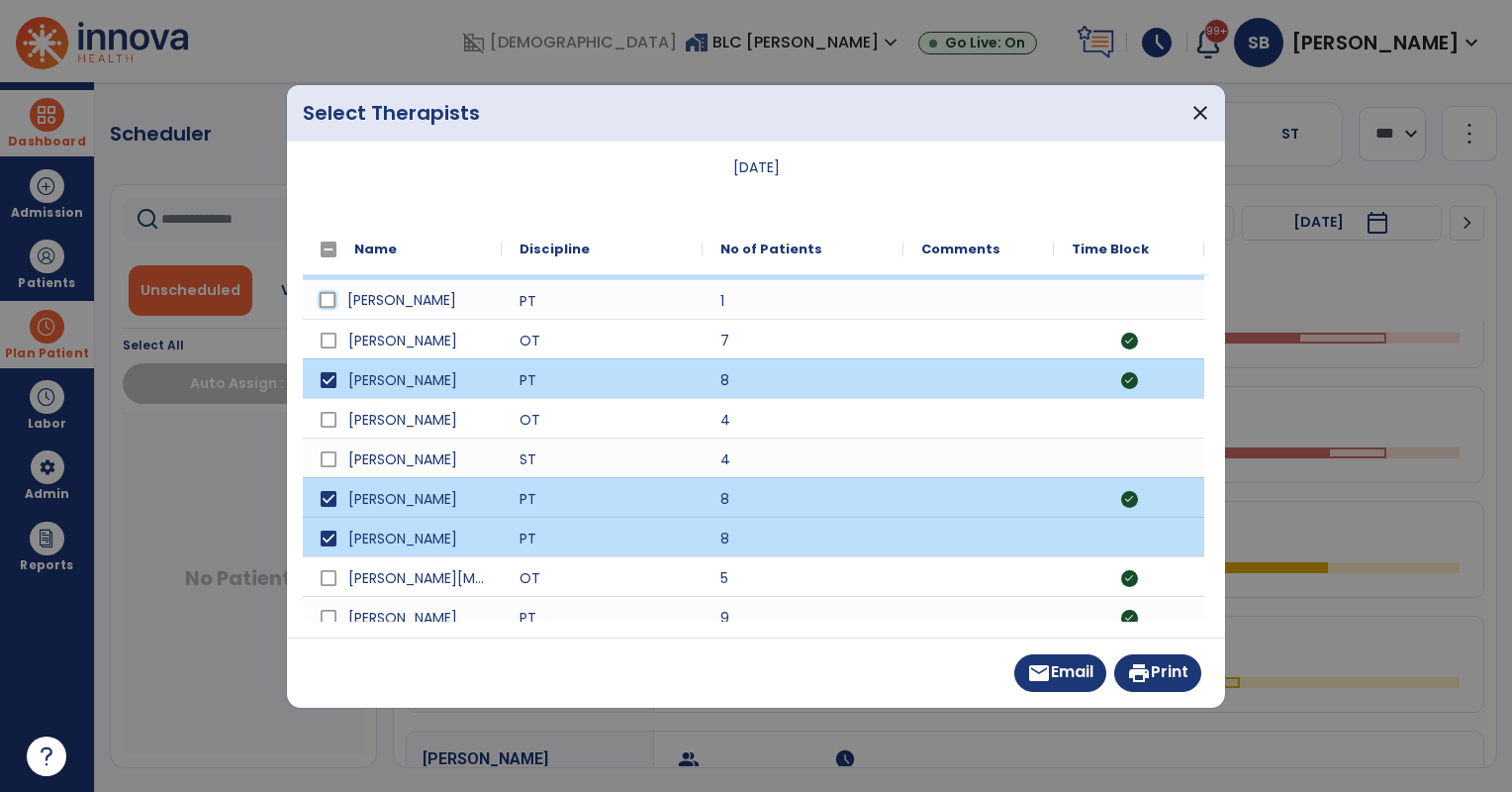 scroll, scrollTop: 49, scrollLeft: 0, axis: vertical 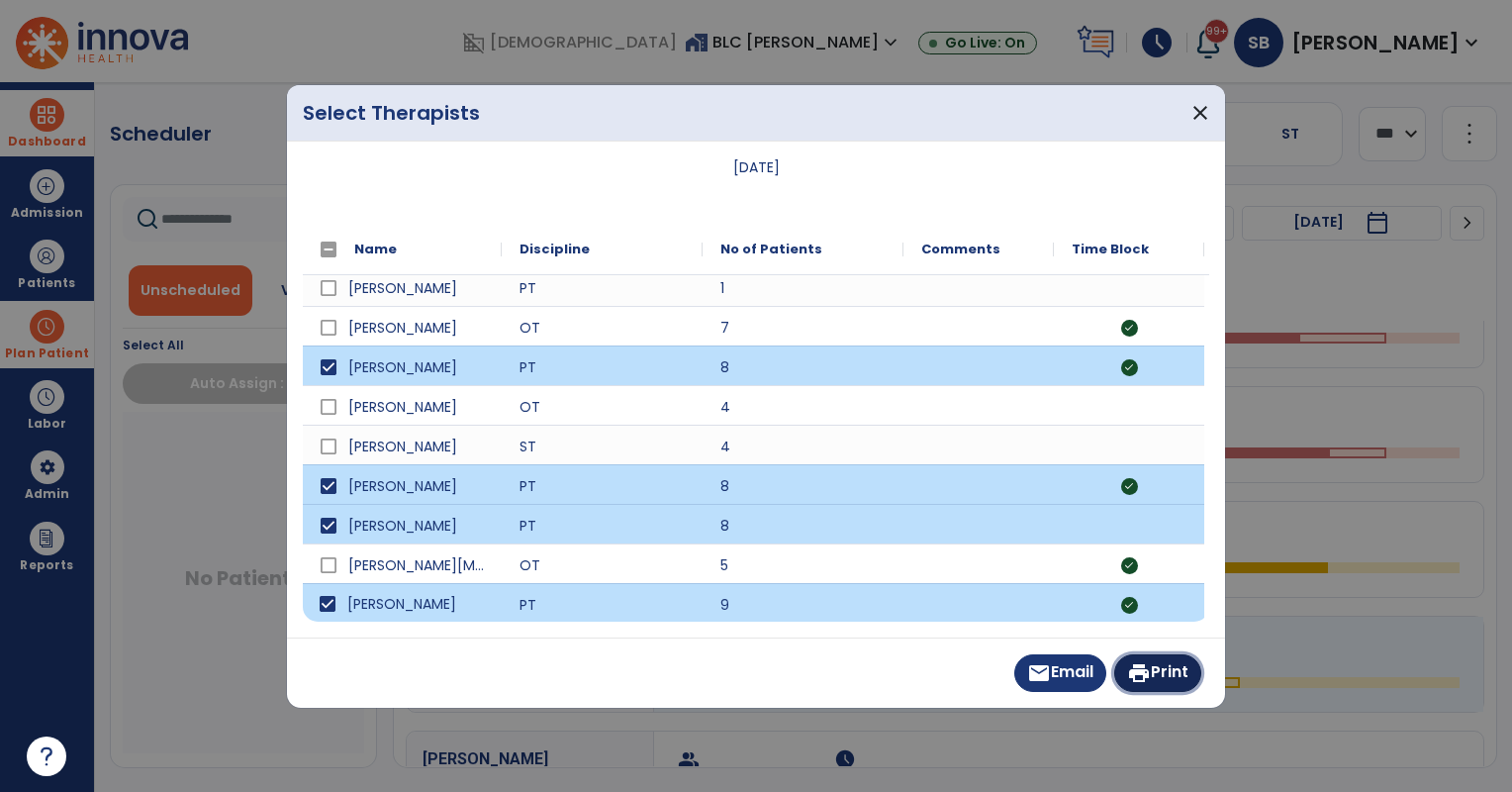 click on "print  Print" at bounding box center [1158, 673] 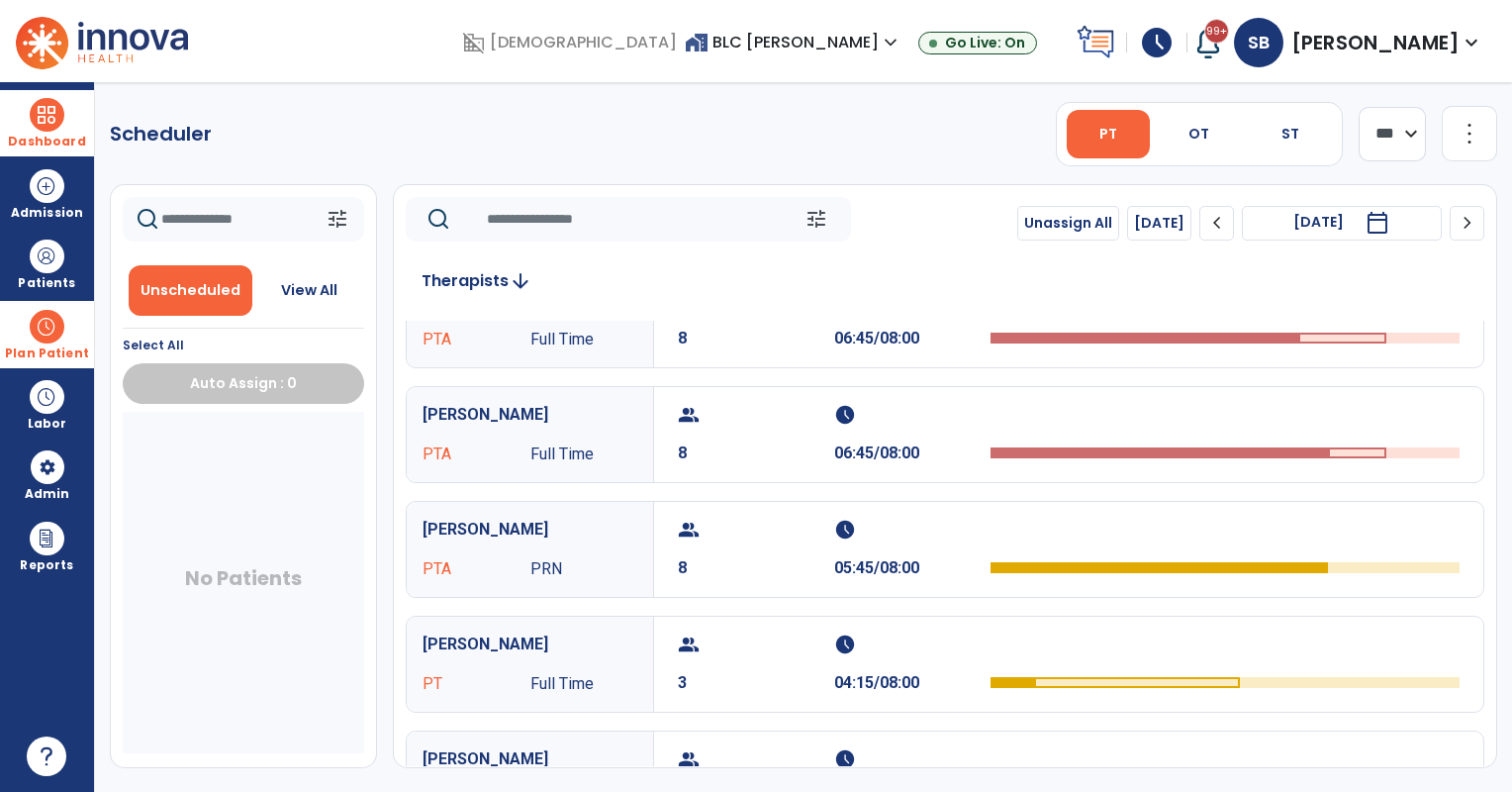 click on "Dashboard" at bounding box center (47, 123) 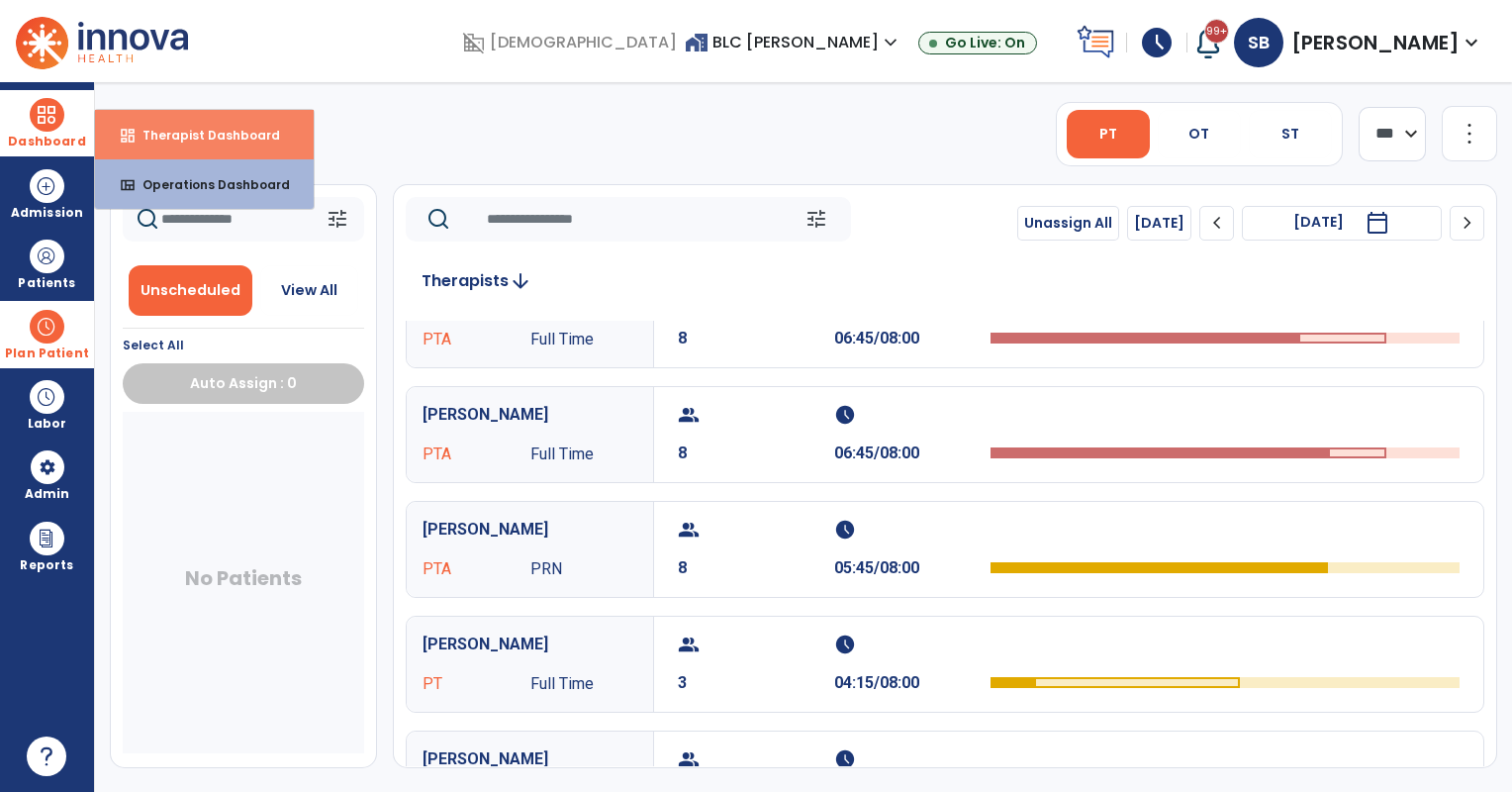 click on "dashboard  Therapist Dashboard" at bounding box center (204, 135) 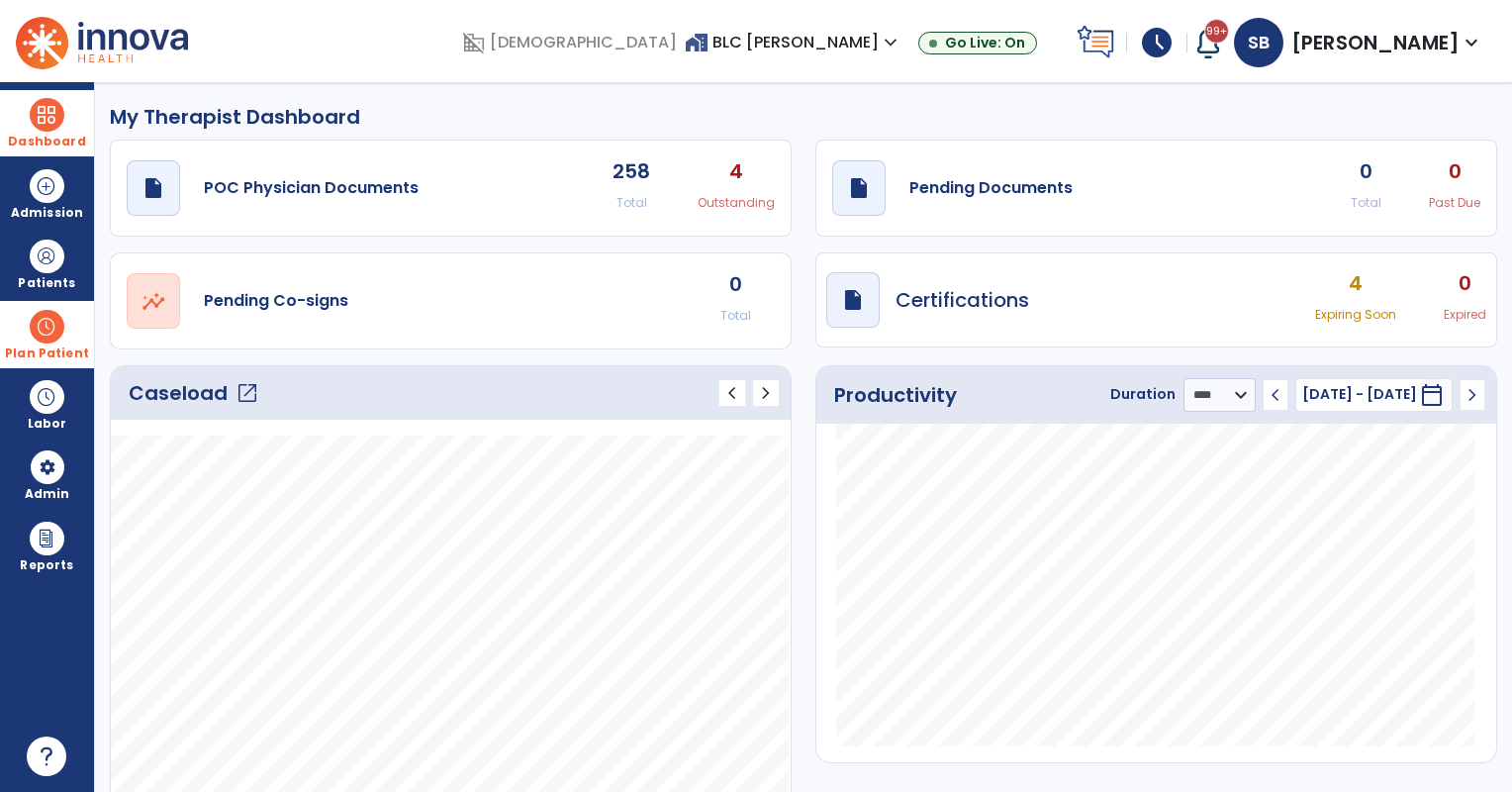 click on "Dashboard" at bounding box center [47, 123] 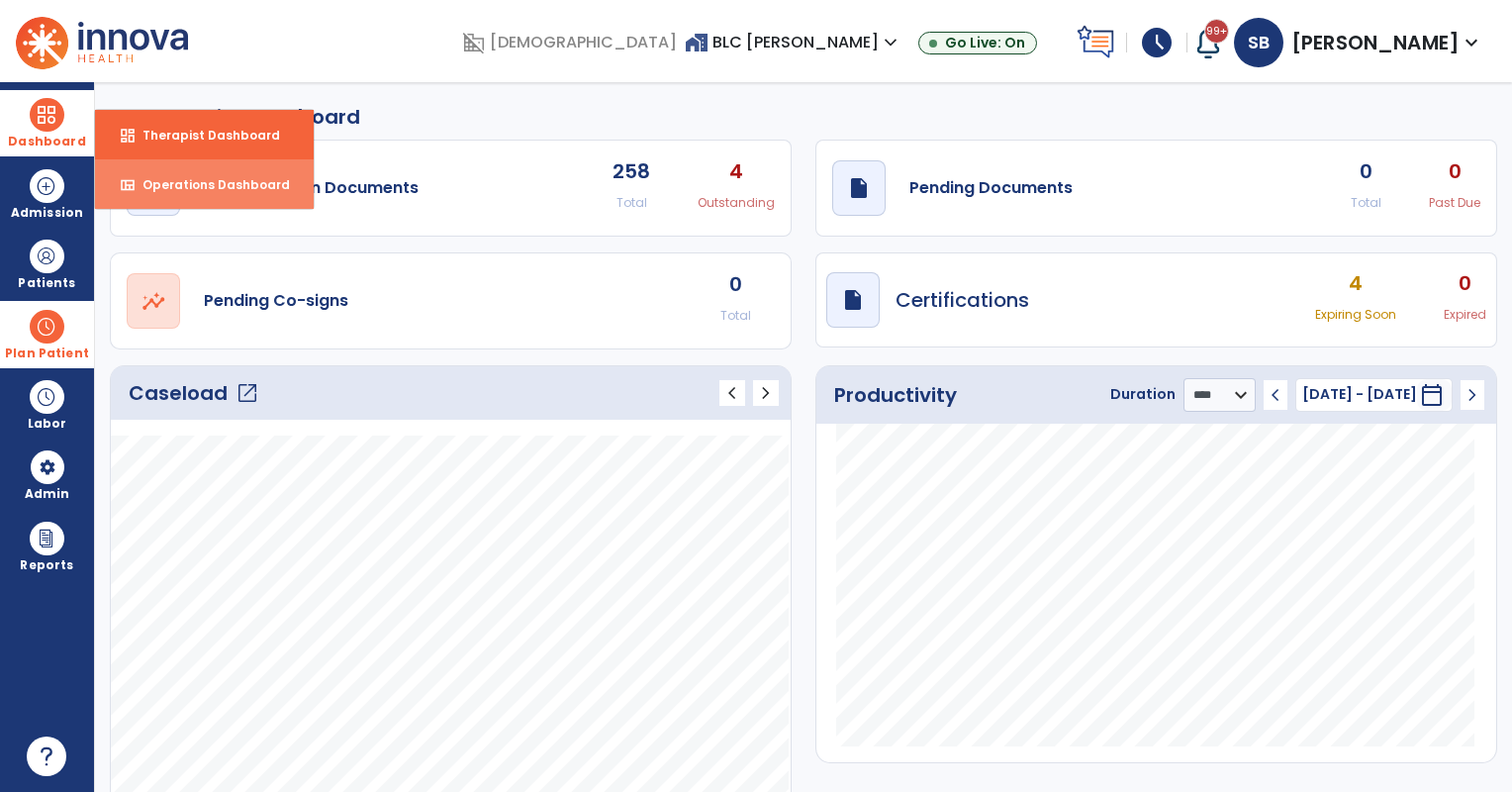 click on "Operations Dashboard" at bounding box center [208, 184] 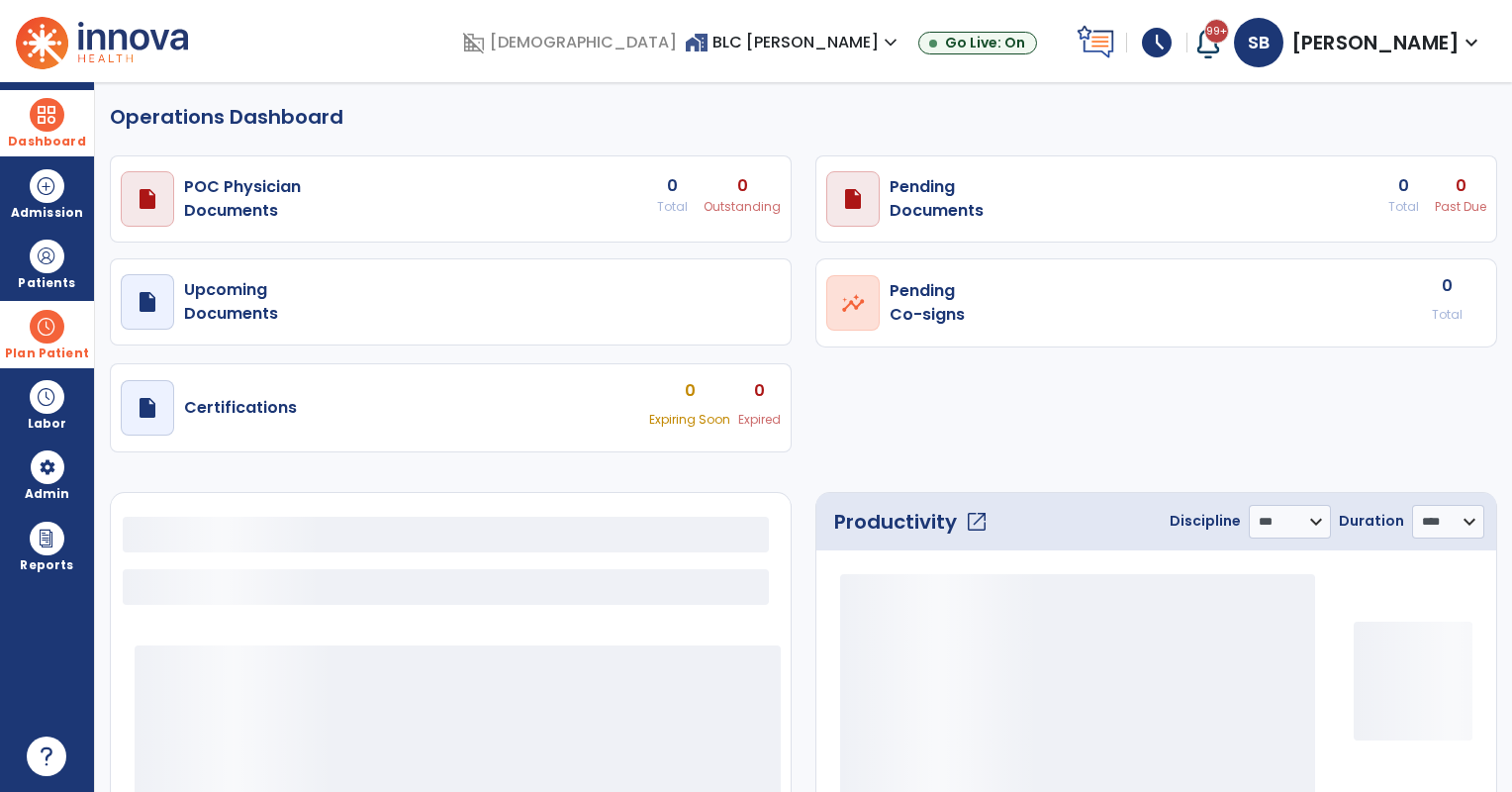select on "***" 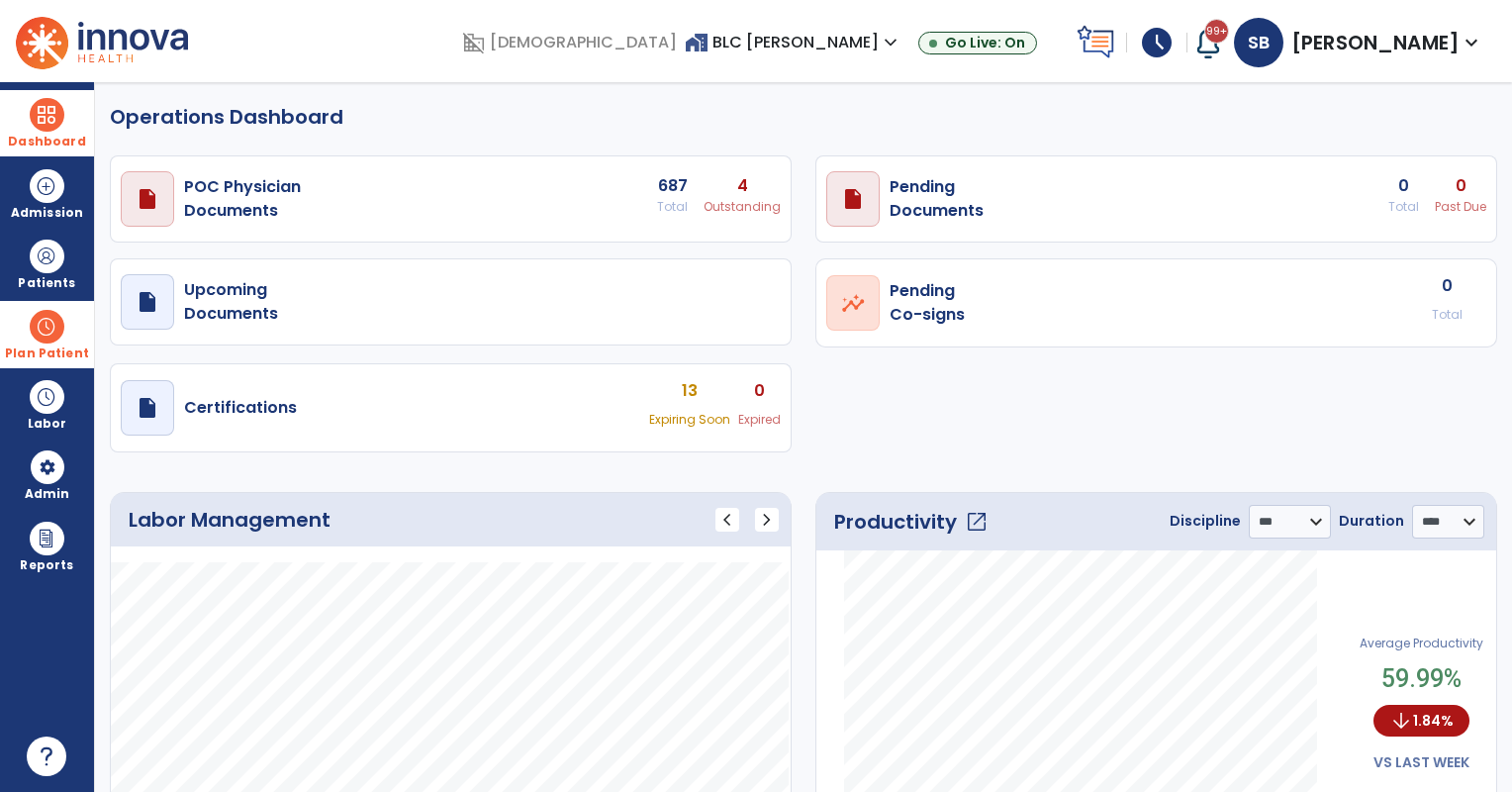 click on "draft   open_in_new  POC Physician  Documents 687 Total 4 Outstanding" at bounding box center [450, 199] 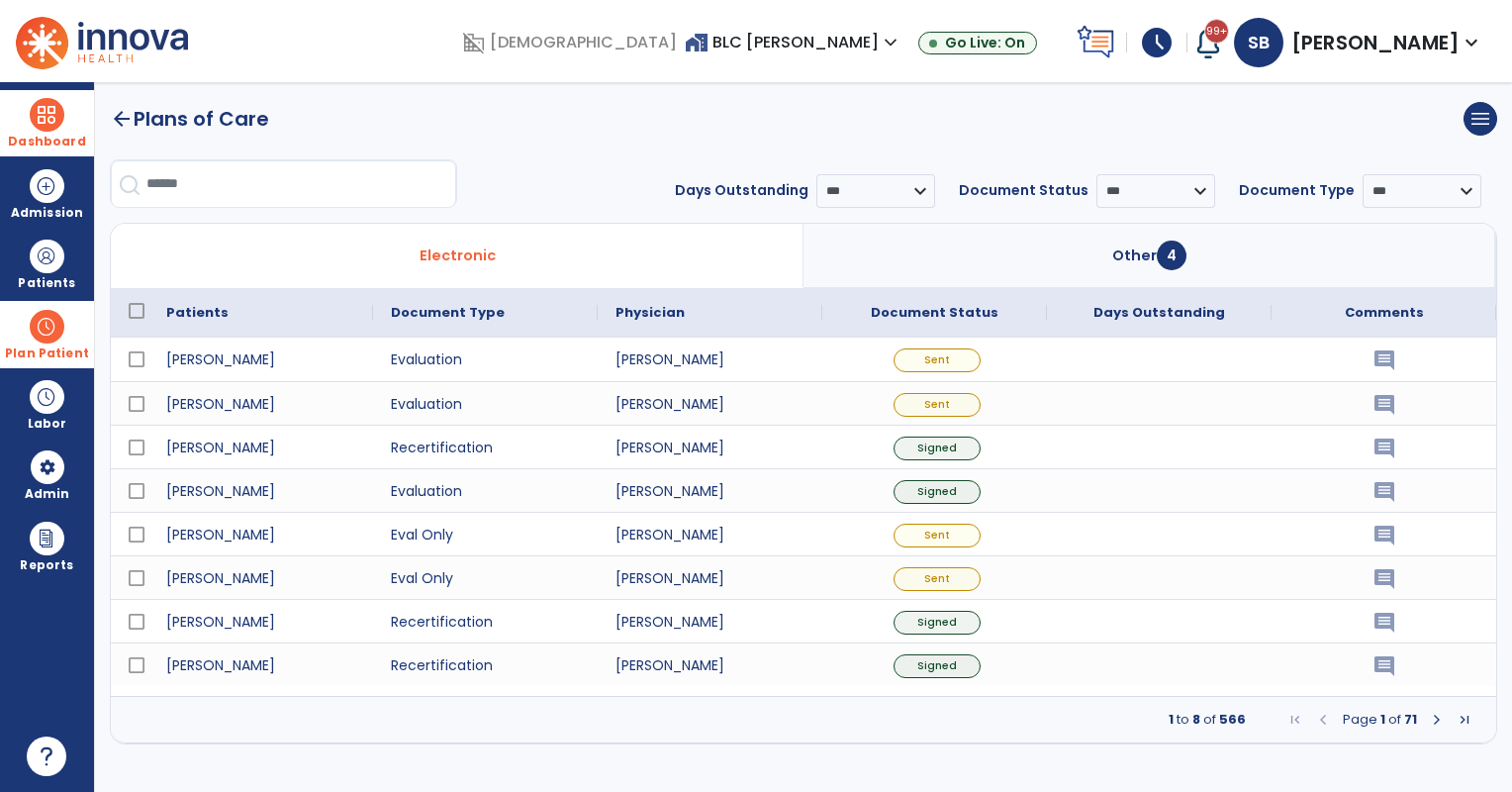 click at bounding box center (1465, 720) 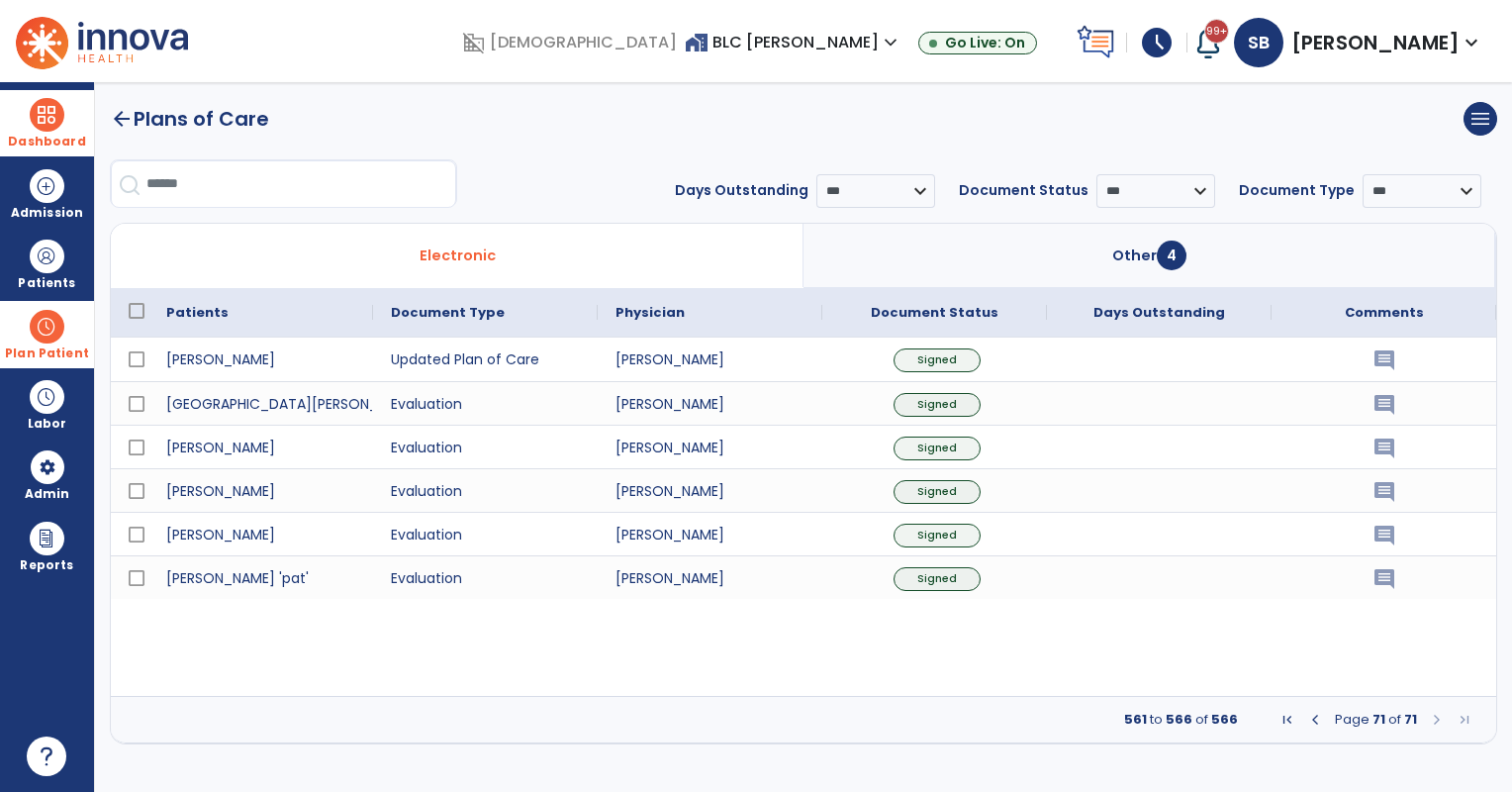 click at bounding box center [1315, 720] 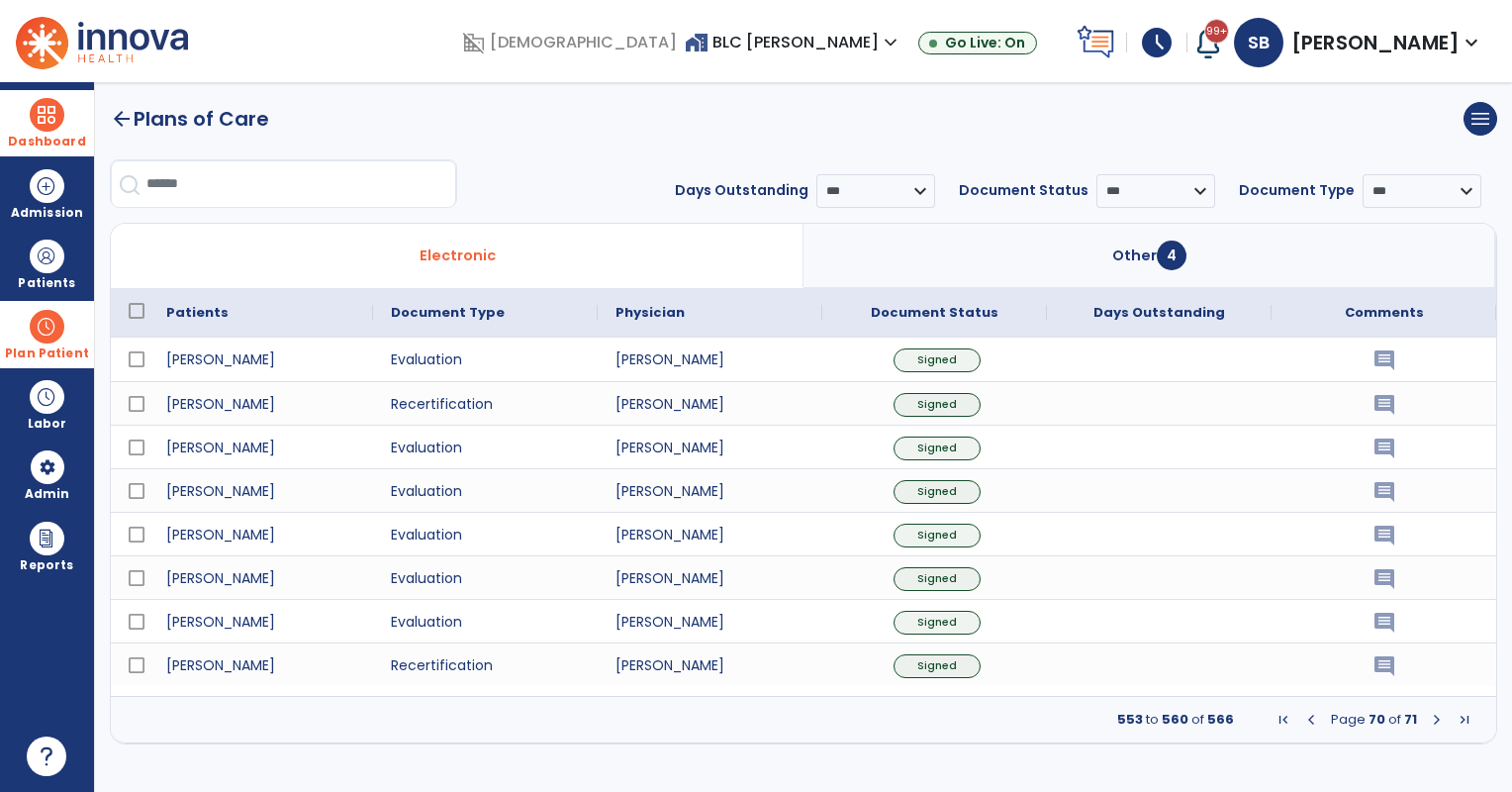 click at bounding box center [1311, 720] 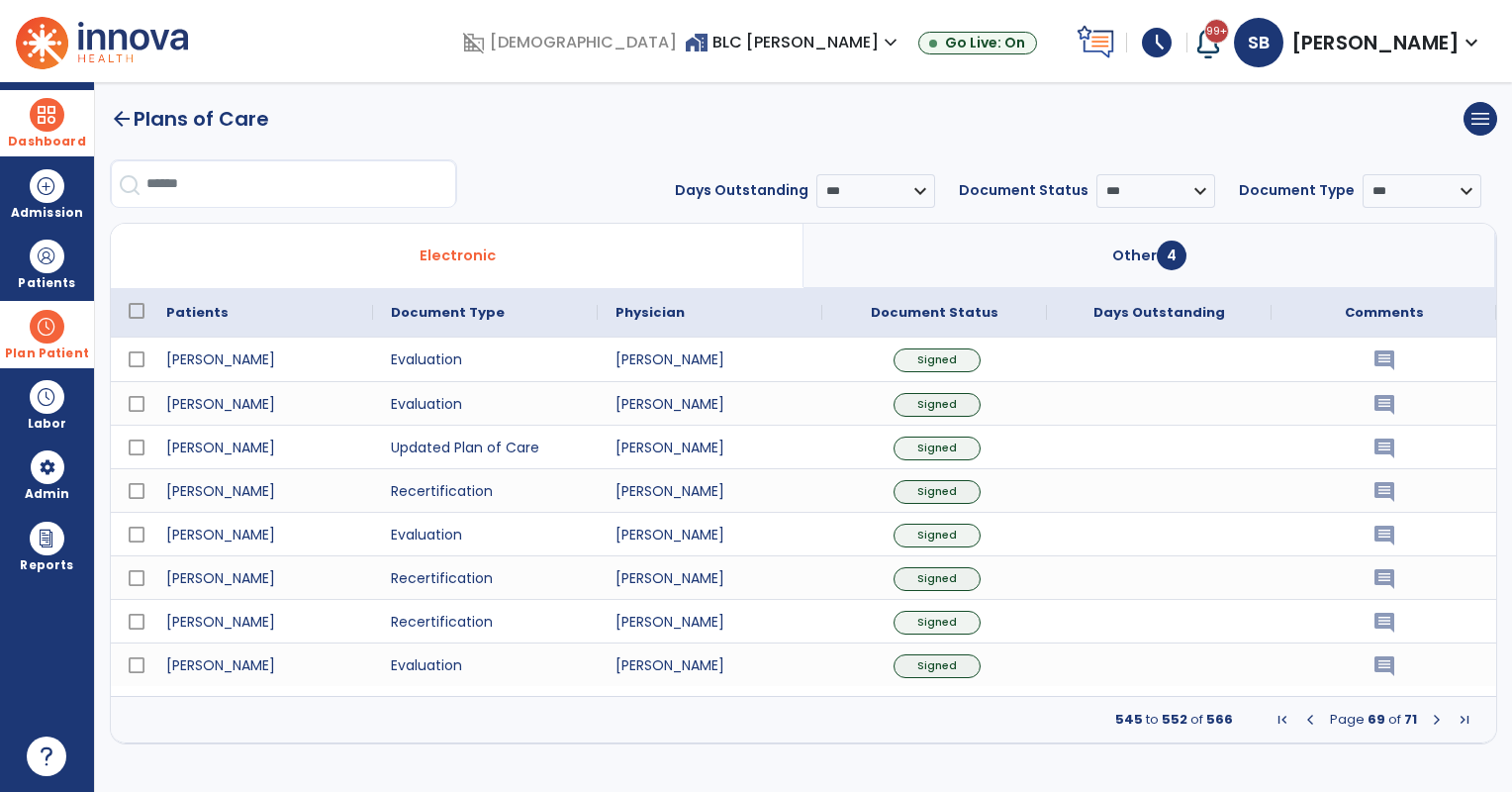 click at bounding box center [47, 115] 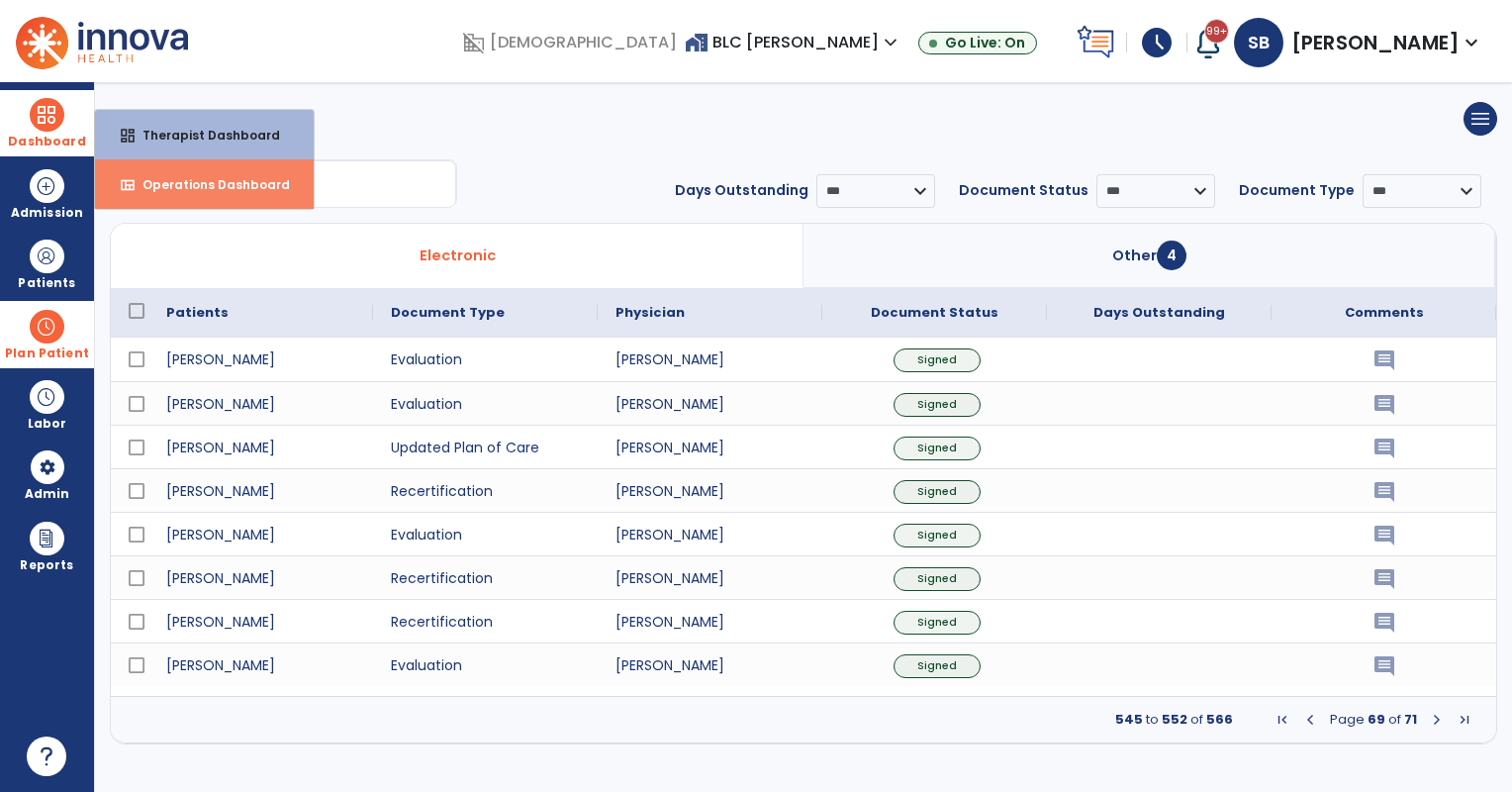 click on "view_quilt  Operations Dashboard" at bounding box center (204, 184) 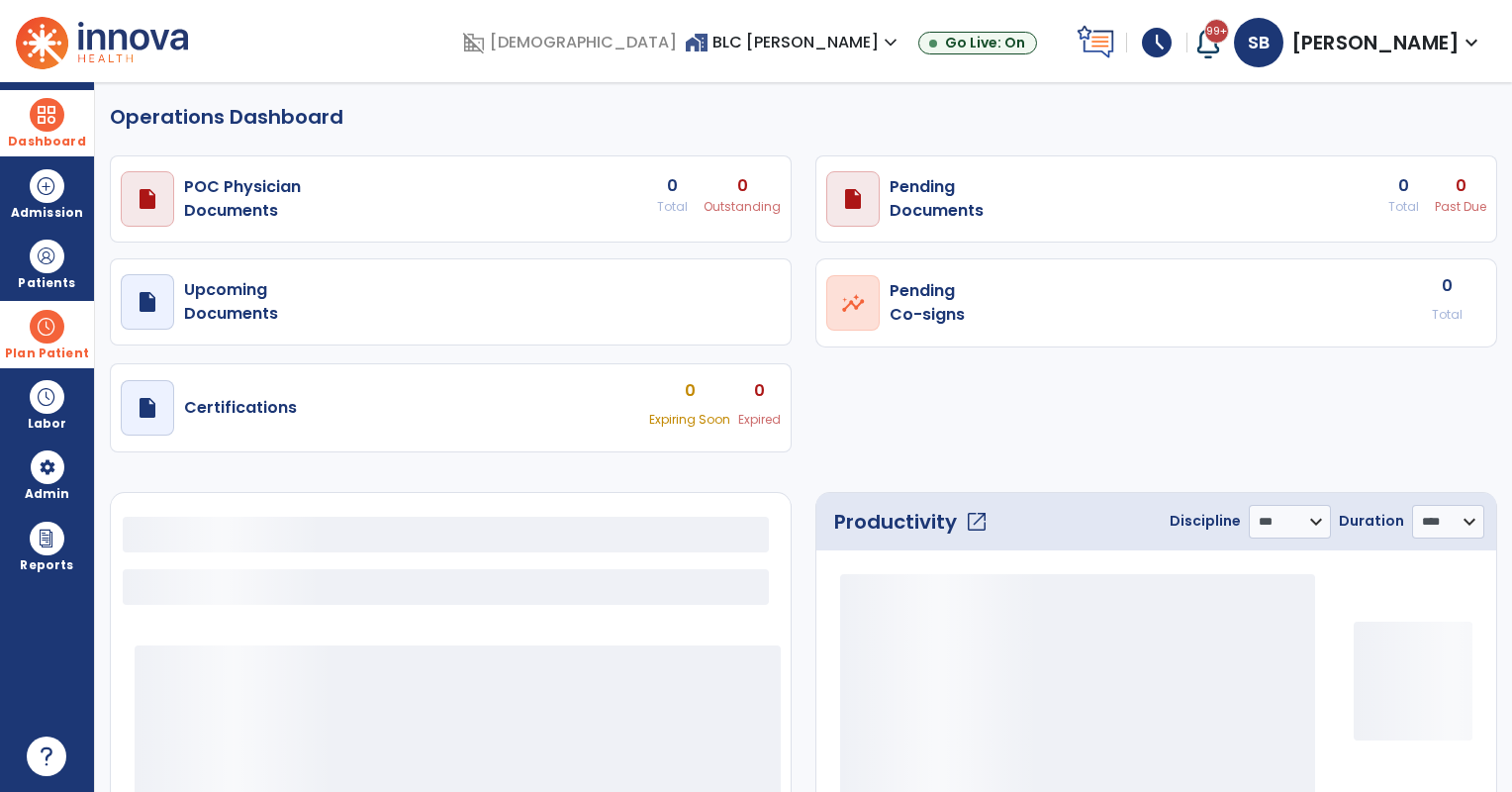 select on "***" 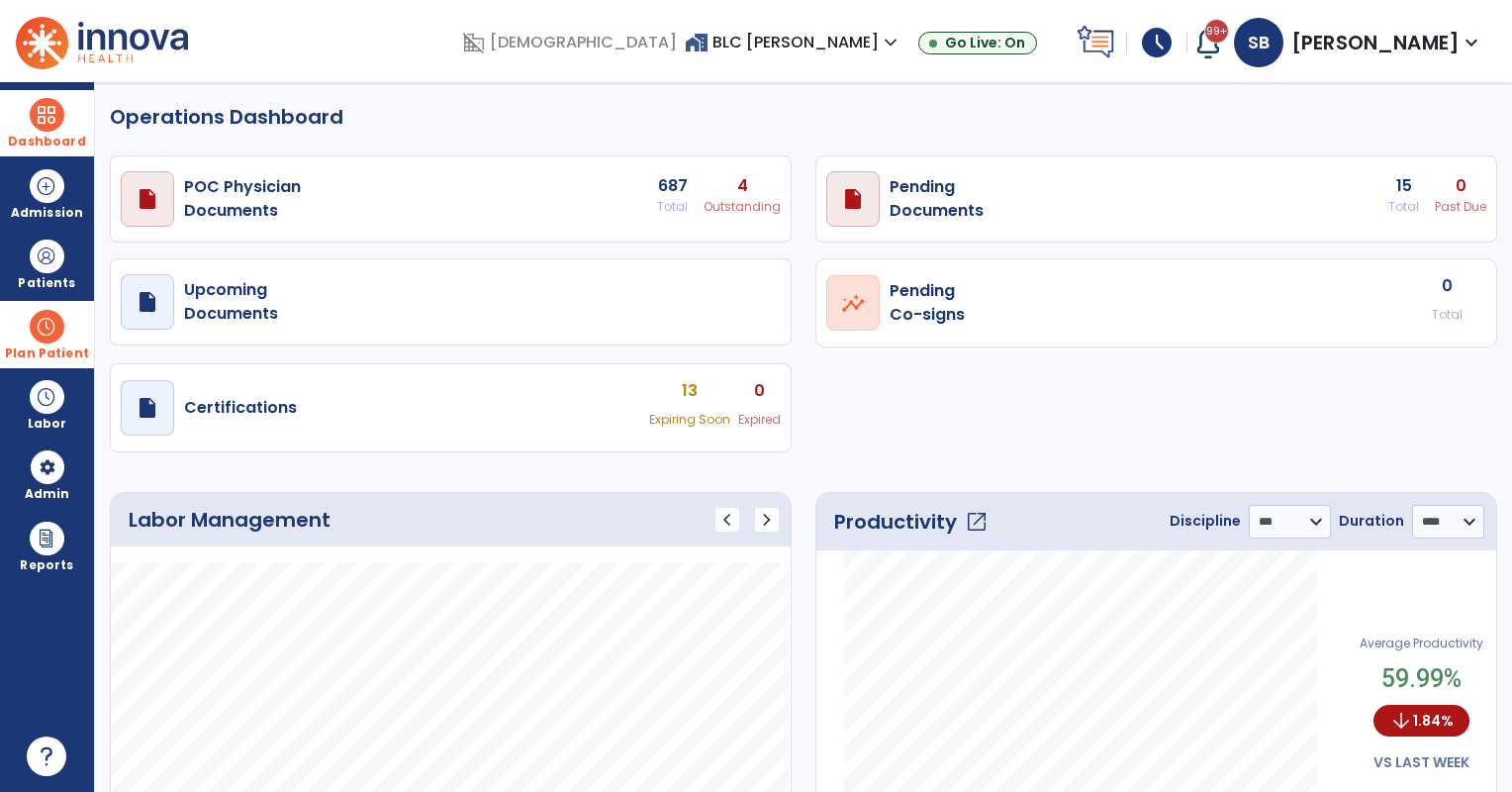 click on "schedule" at bounding box center (1157, 43) 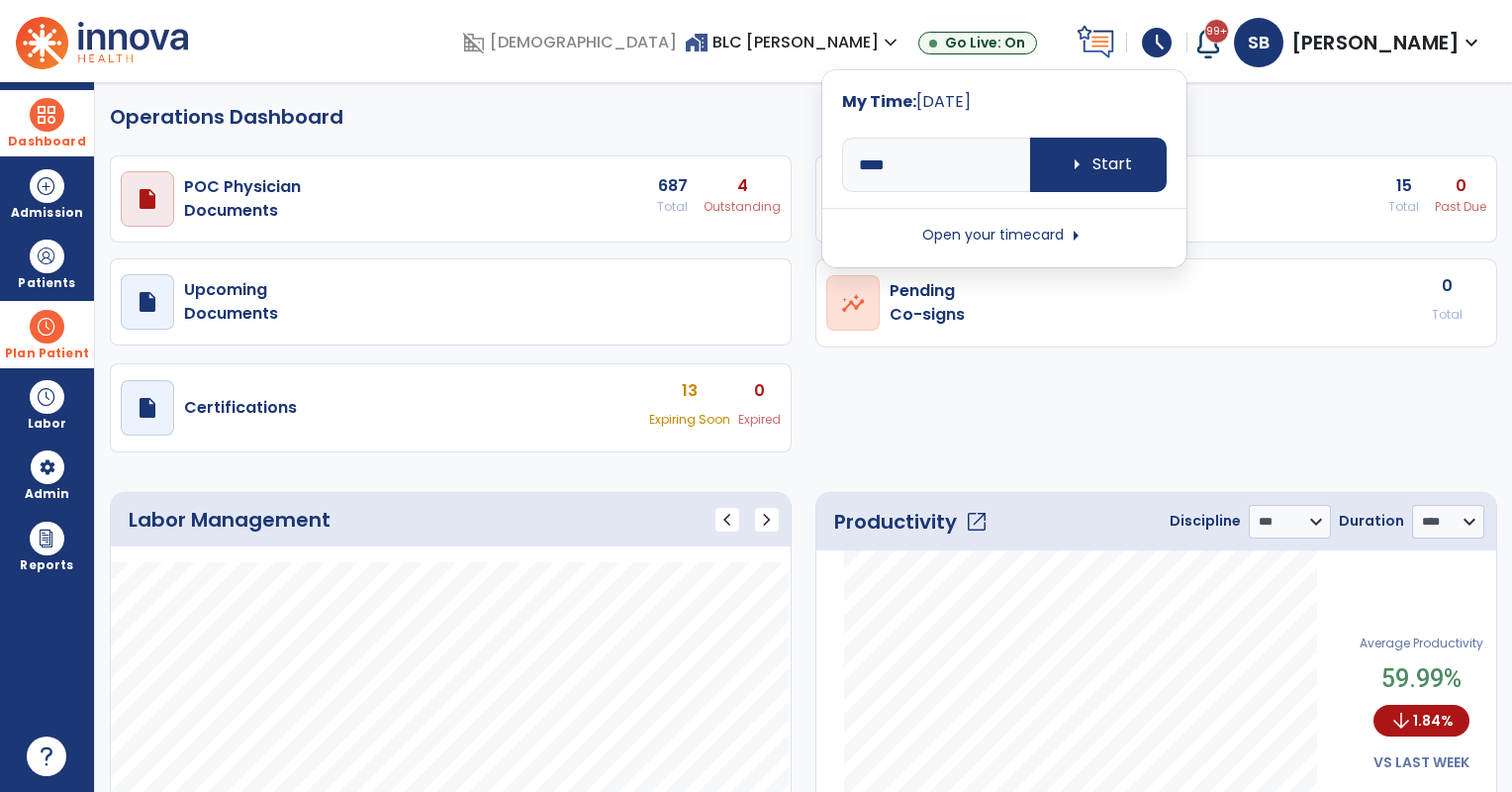 click on "Open your timecard  arrow_right" at bounding box center (1004, 236) 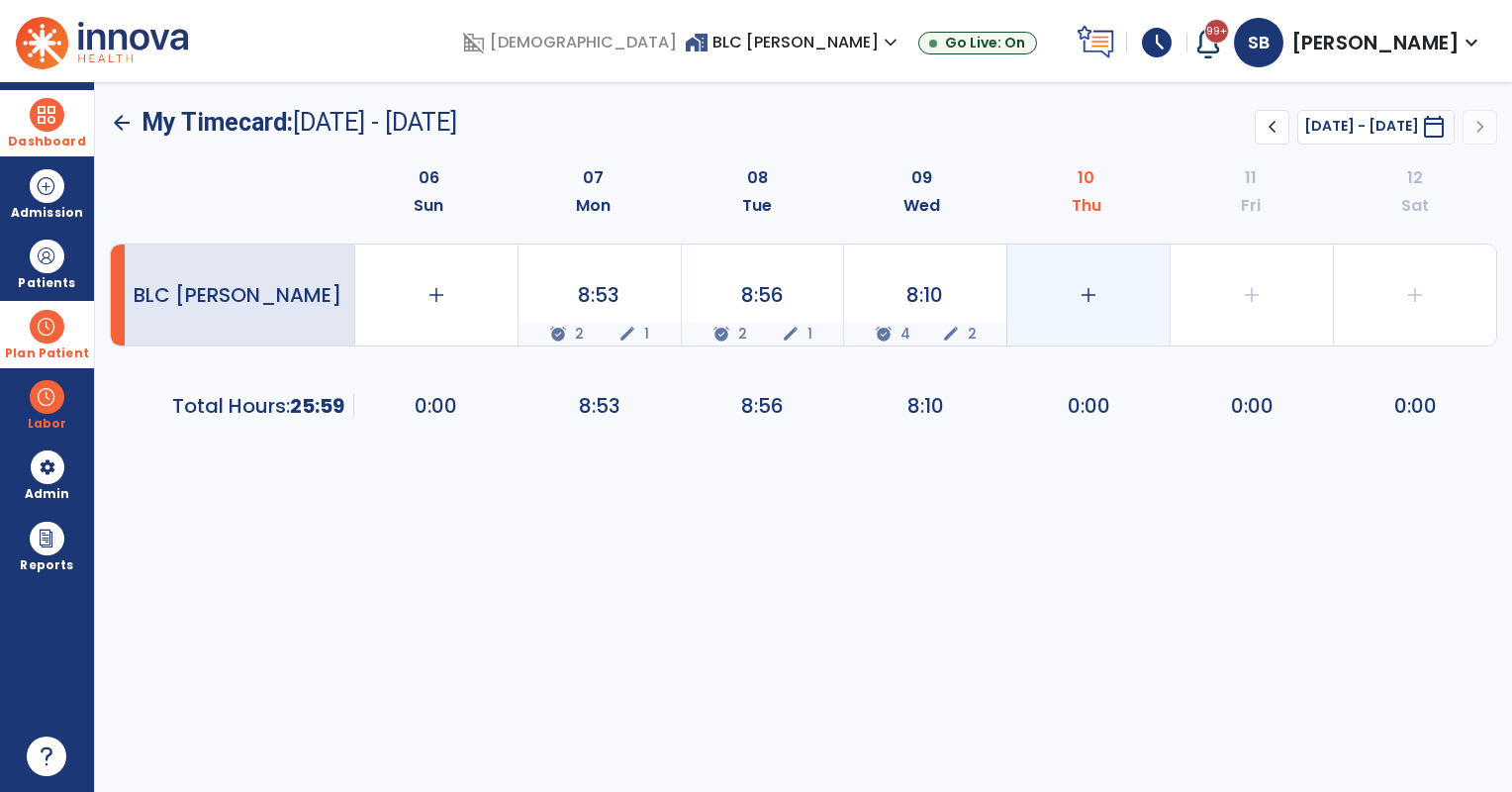click on "add" 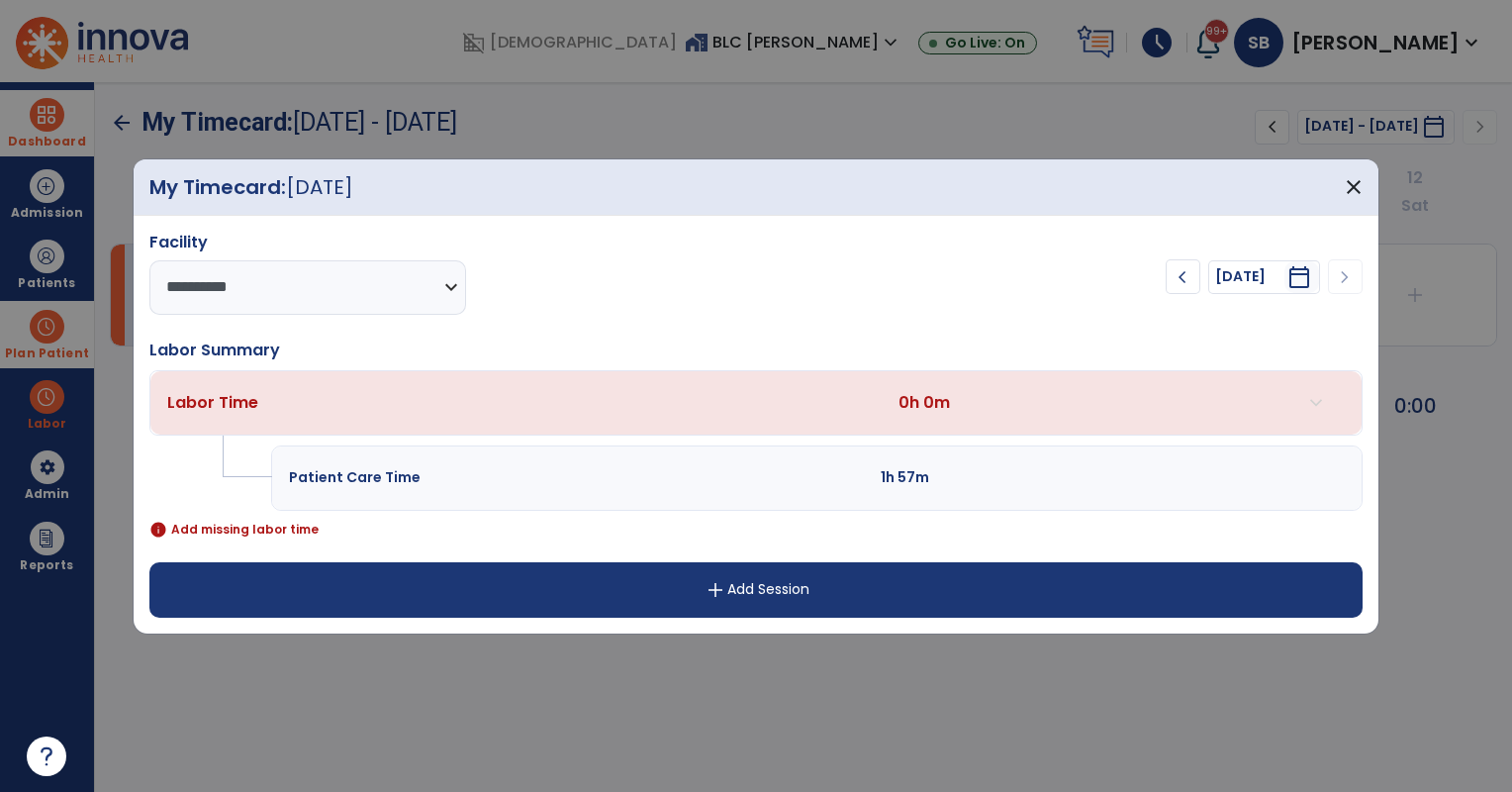 click on "add  Add Session" at bounding box center [756, 590] 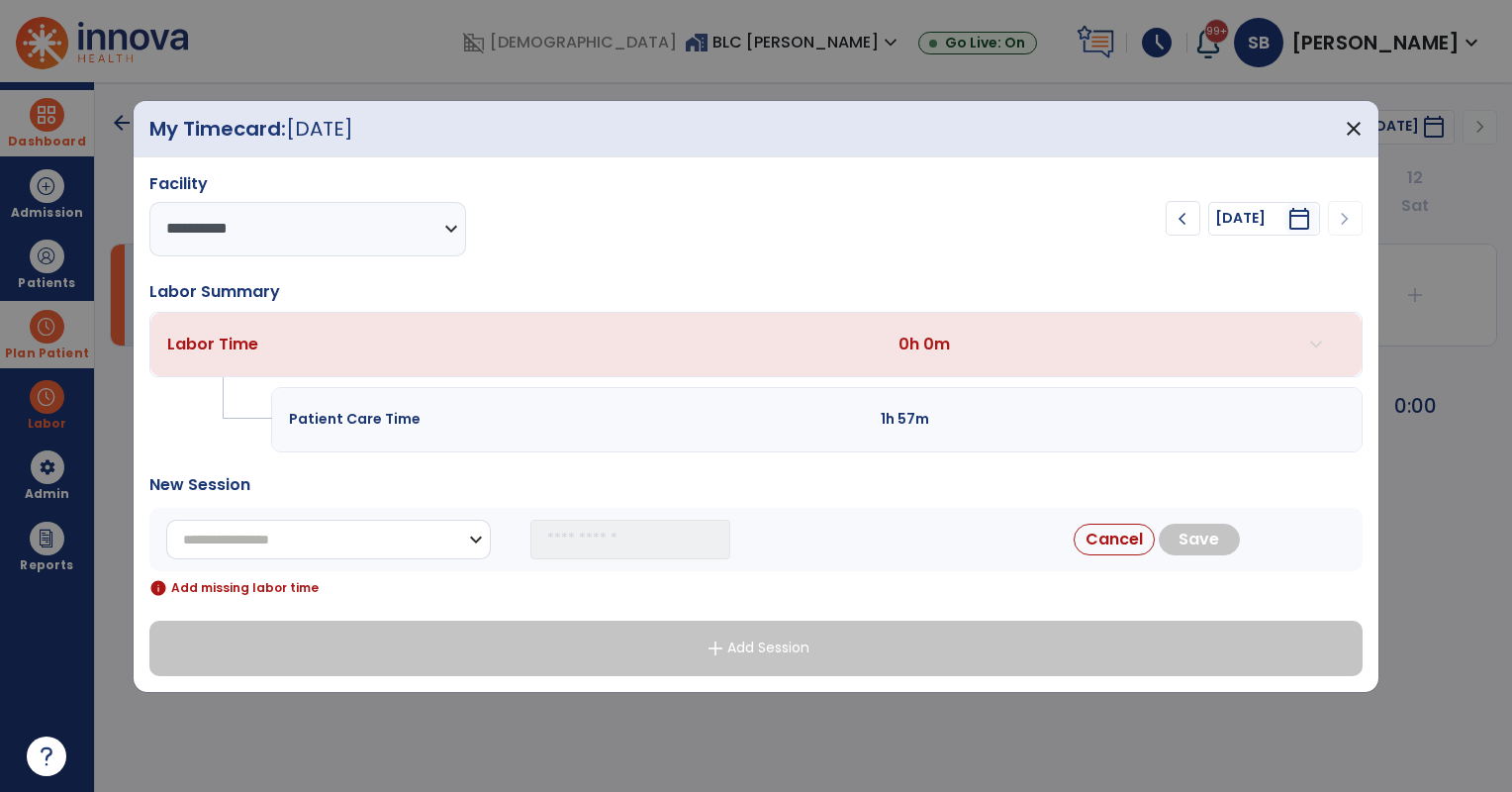 click on "**********" at bounding box center (329, 540) 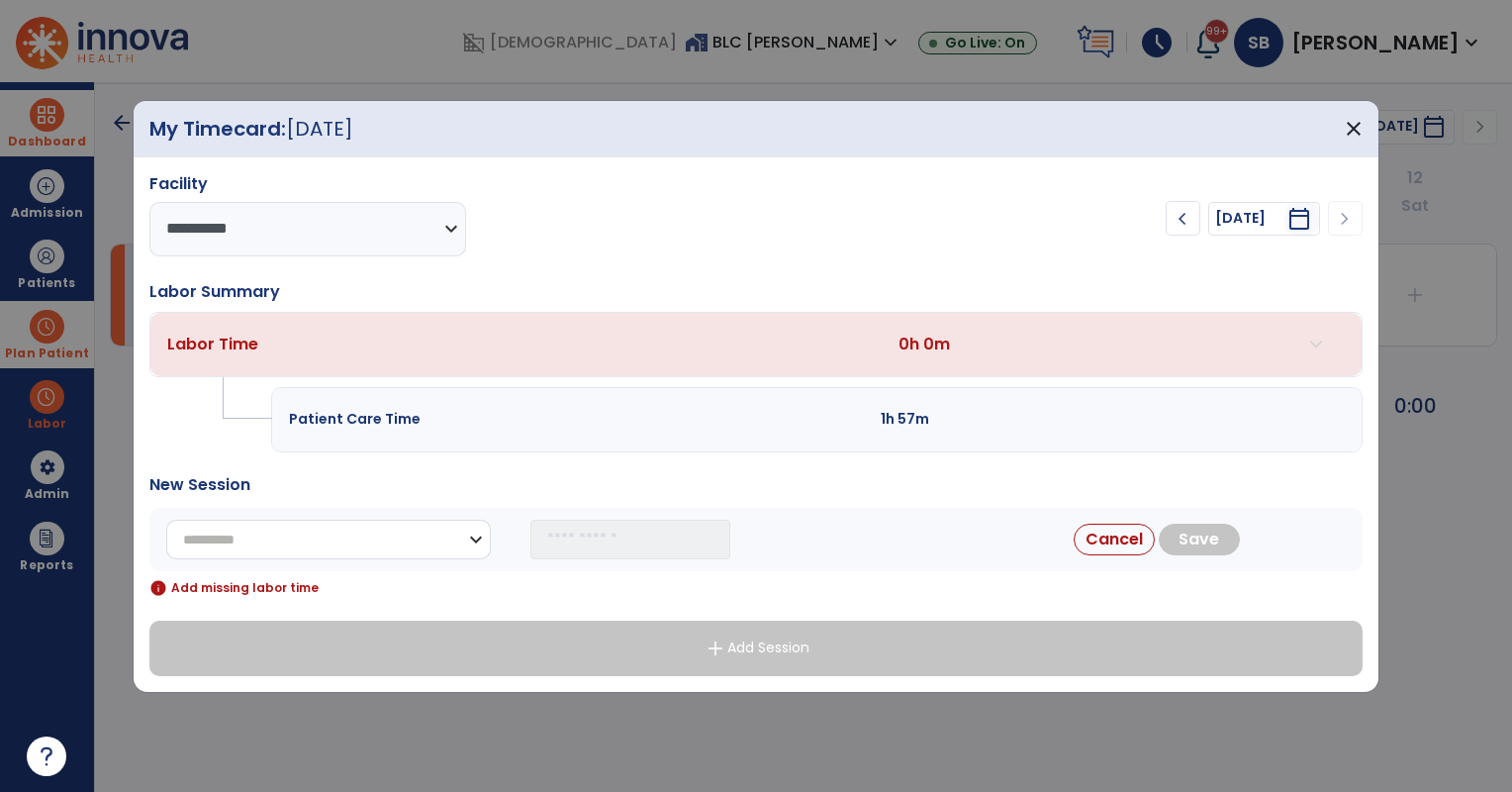 click on "**********" at bounding box center (329, 540) 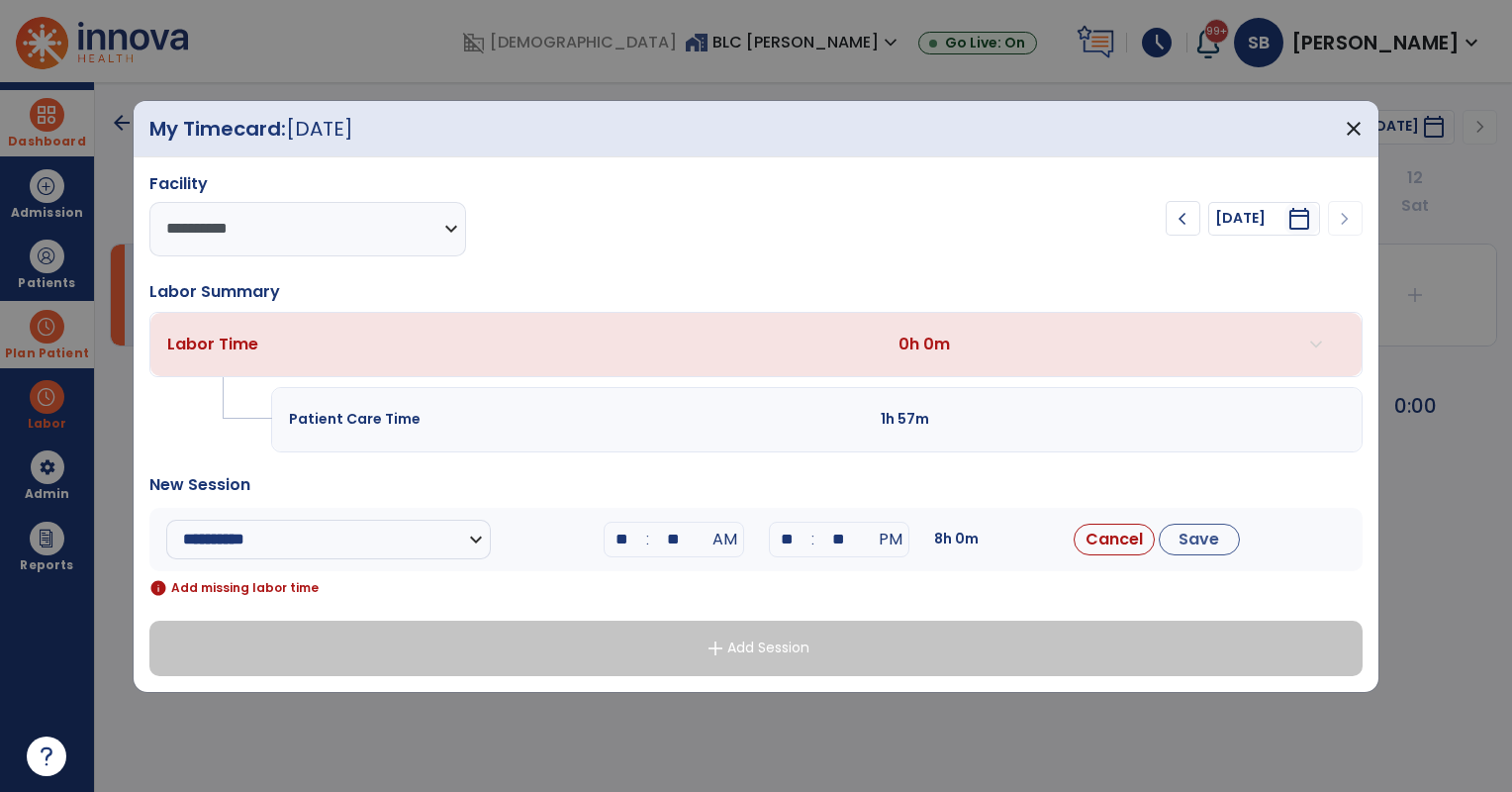 click on "**" at bounding box center (622, 540) 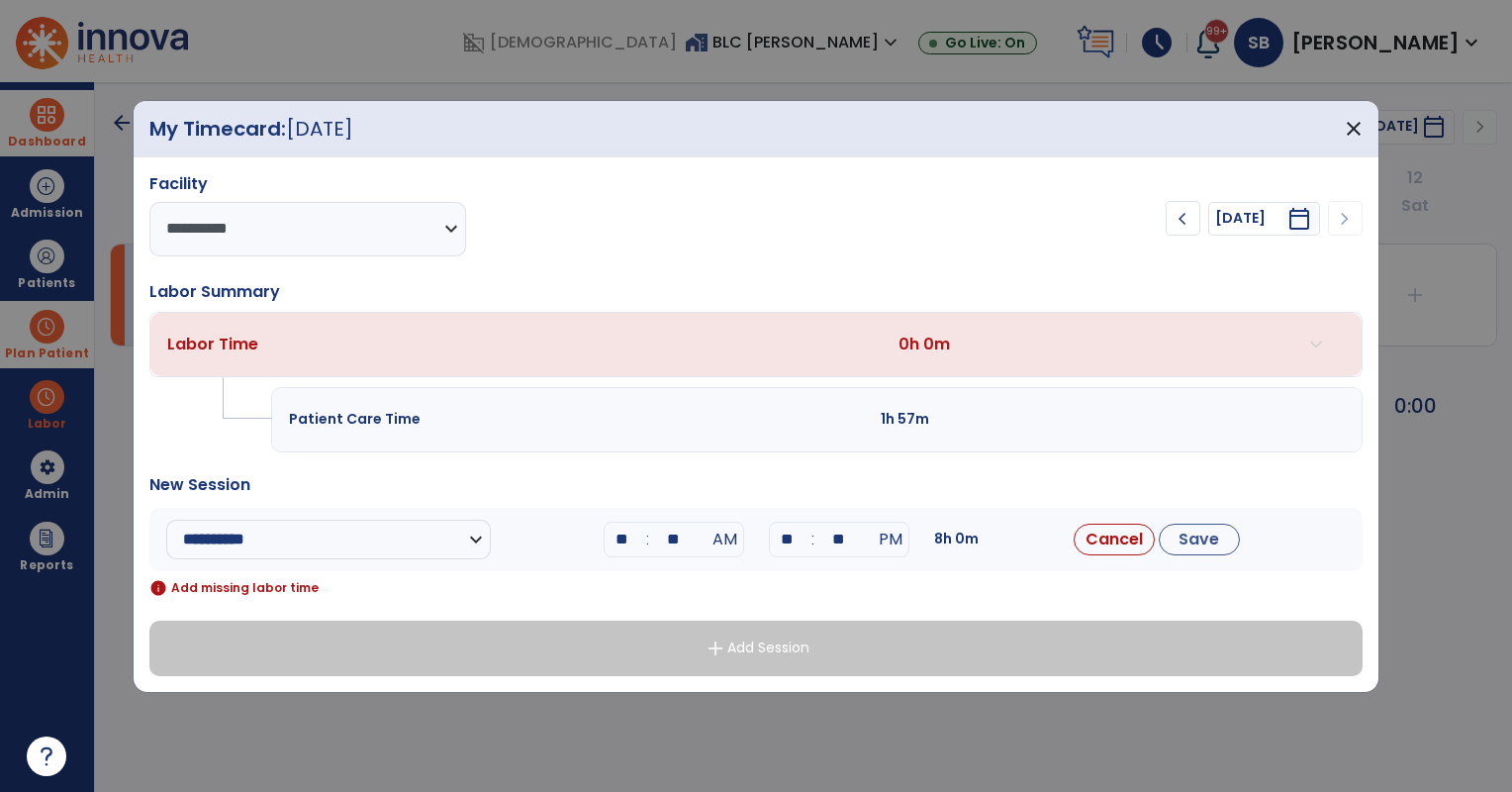 type on "**" 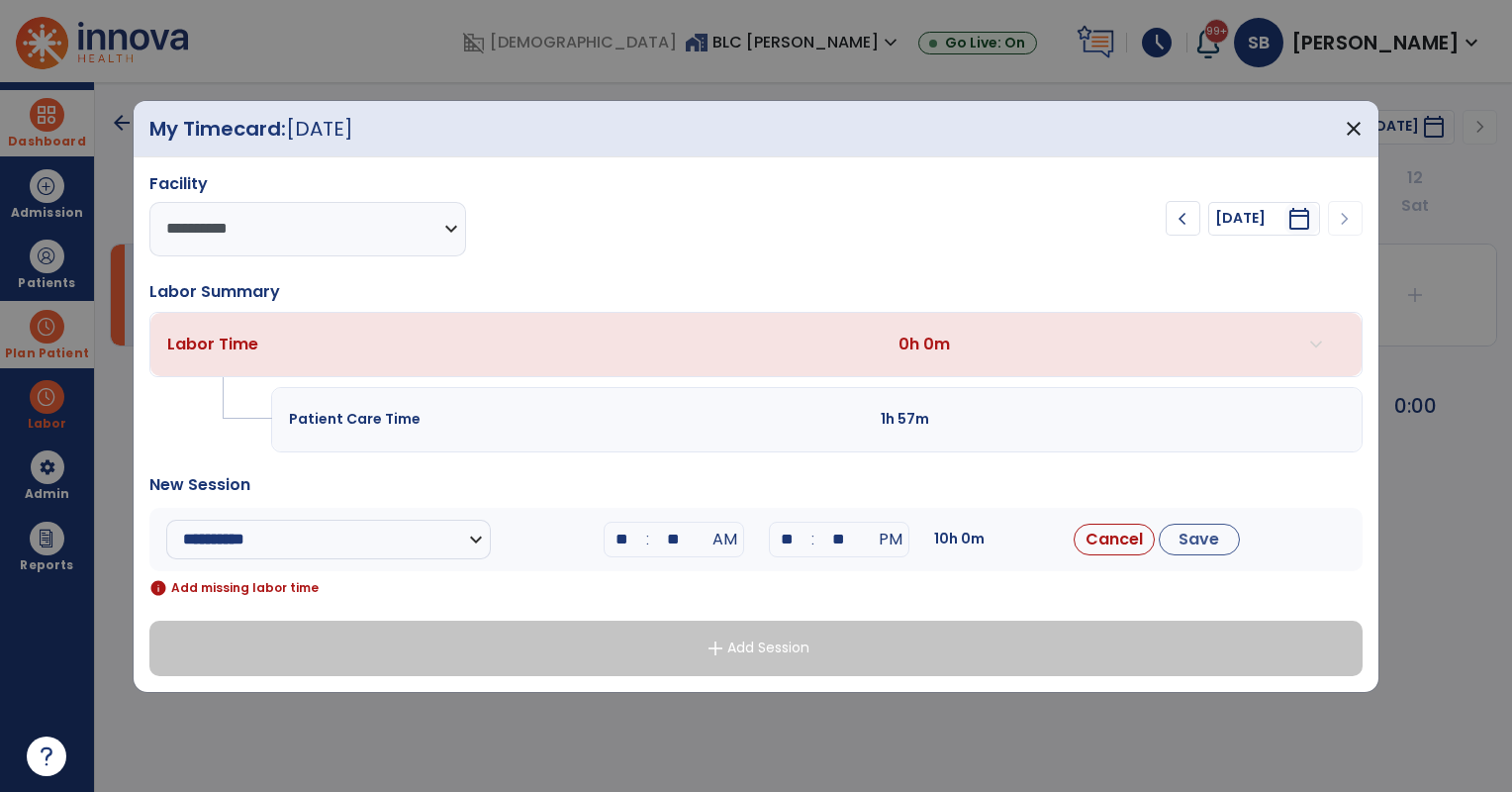 type on "**" 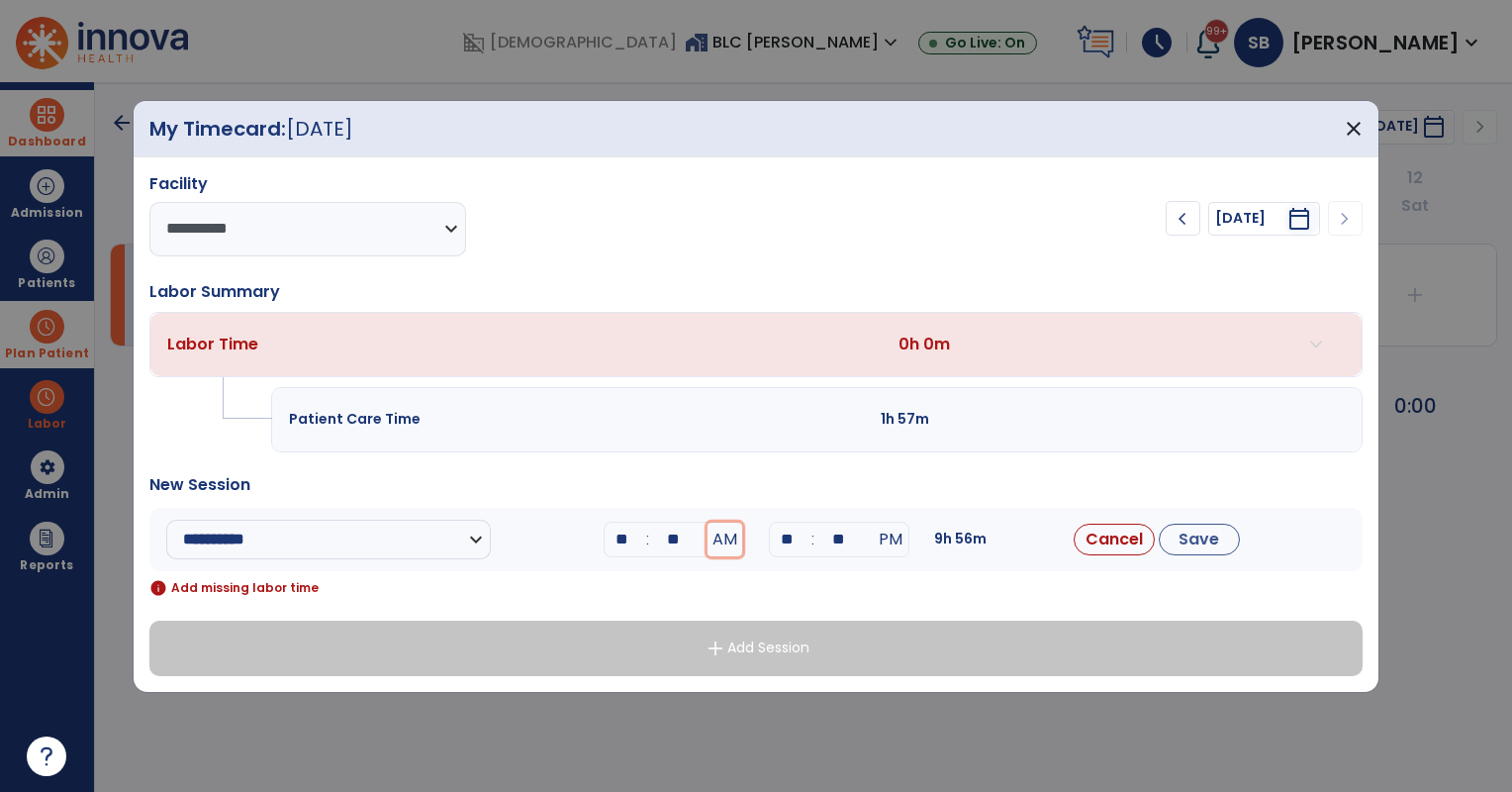 type 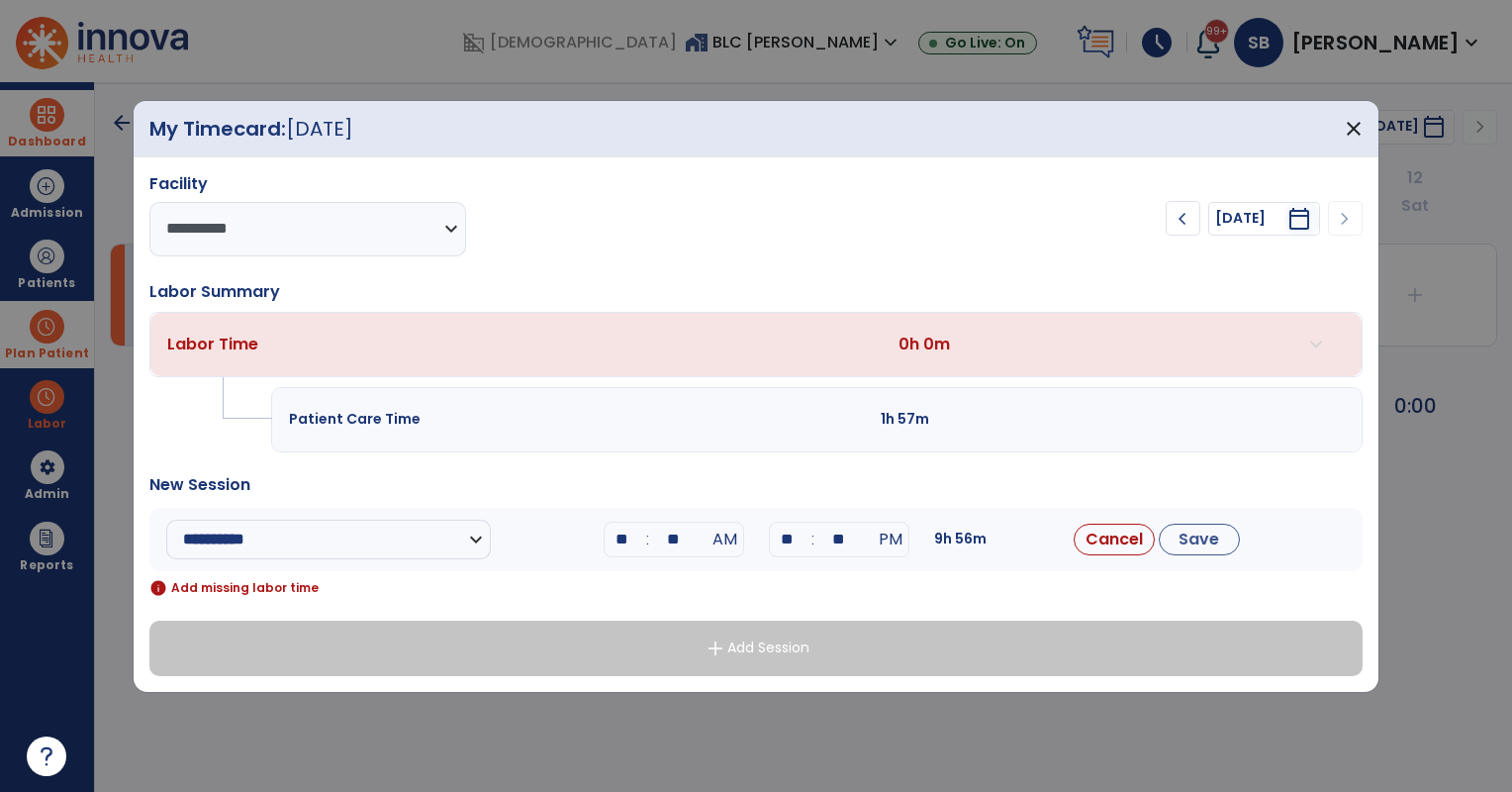 type on "**" 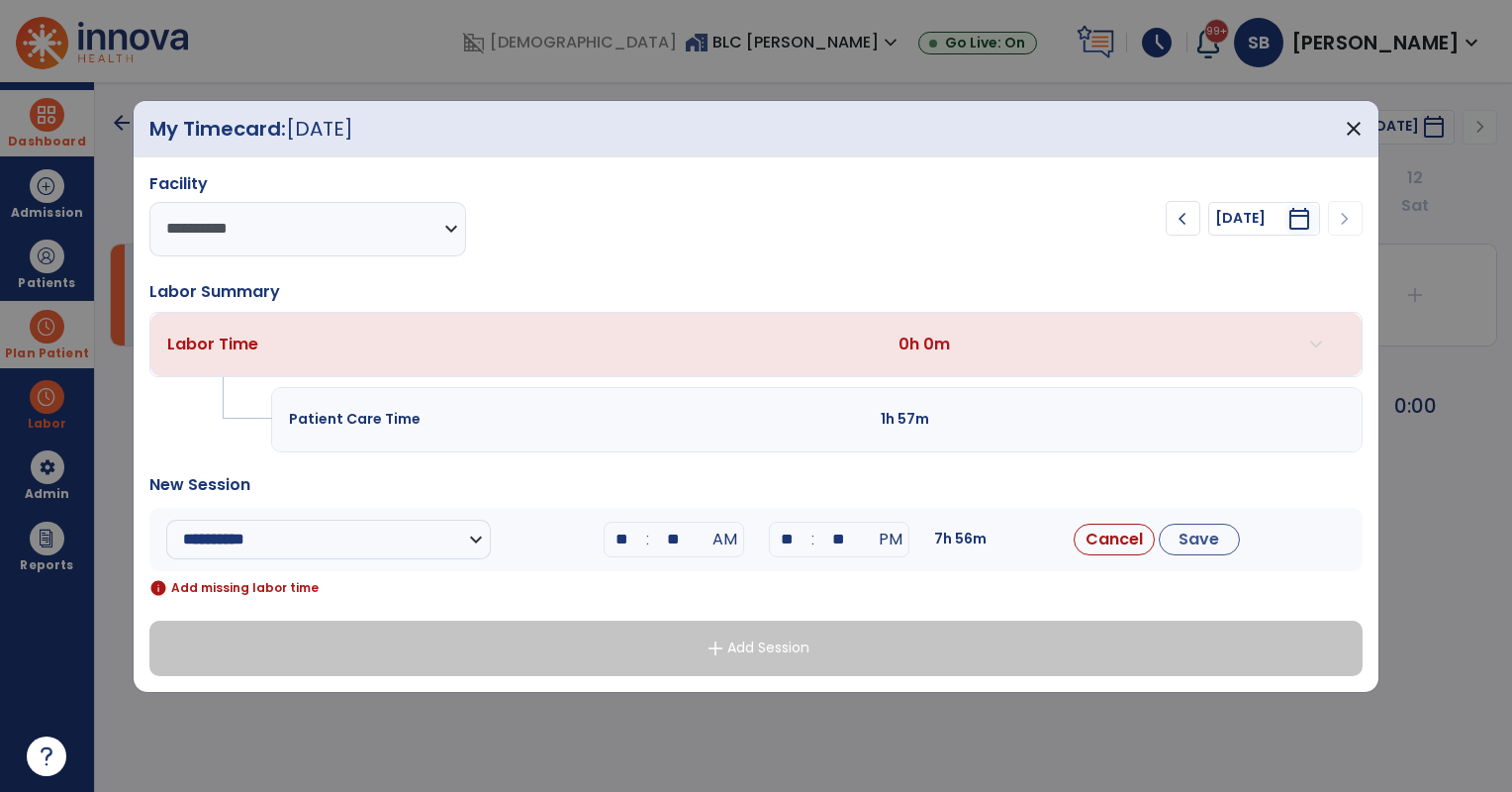type on "**" 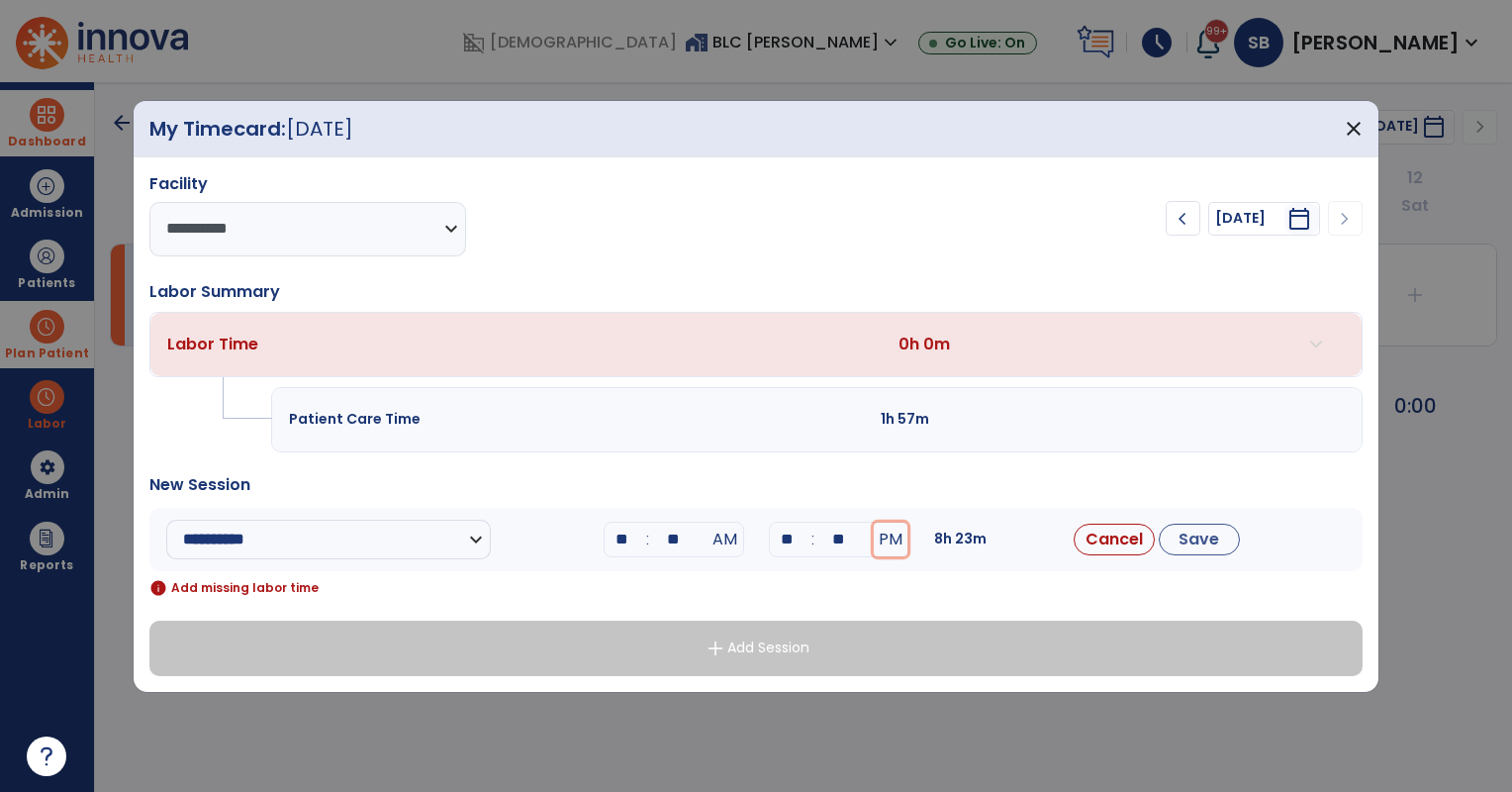 type 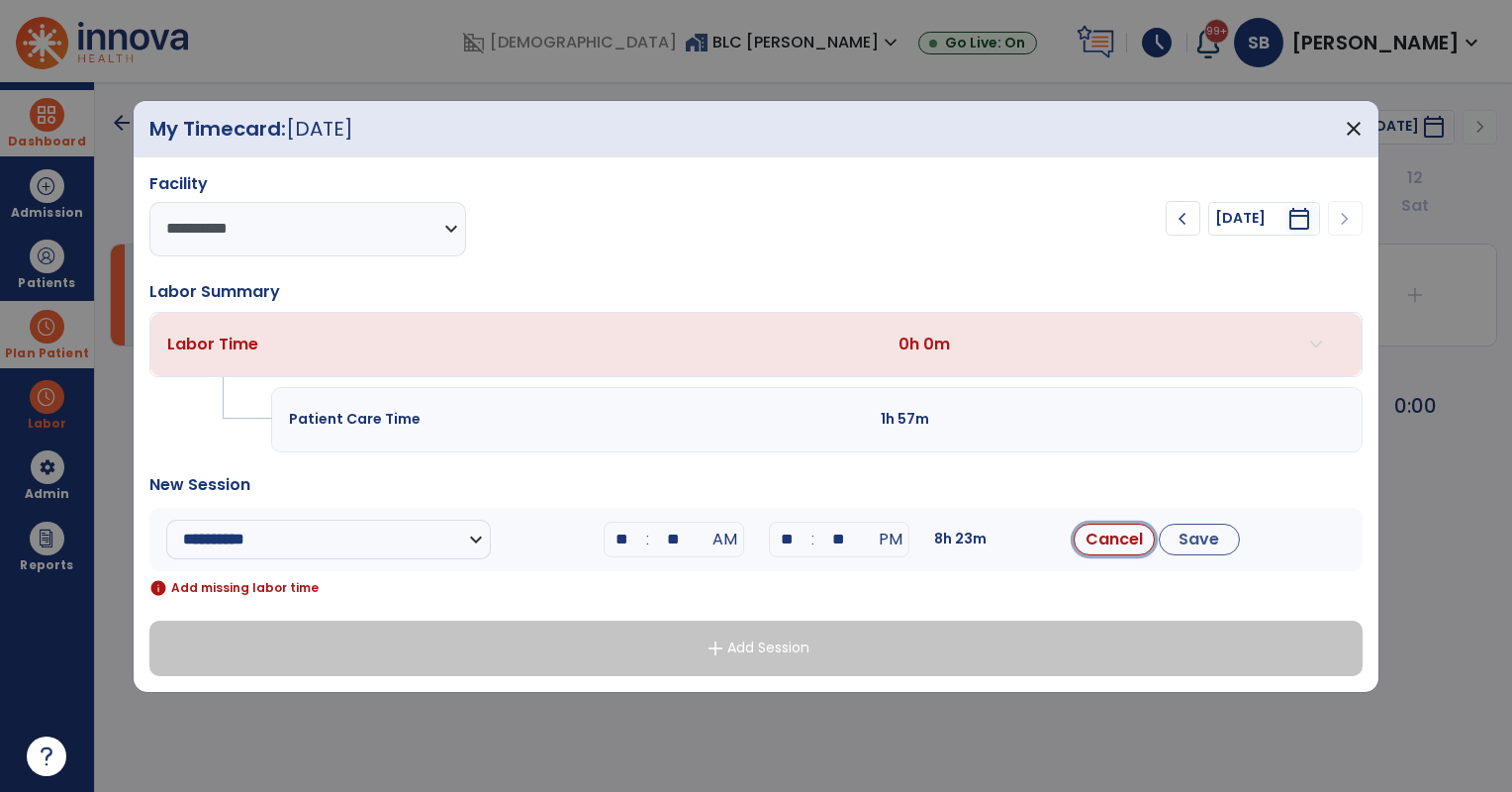 type 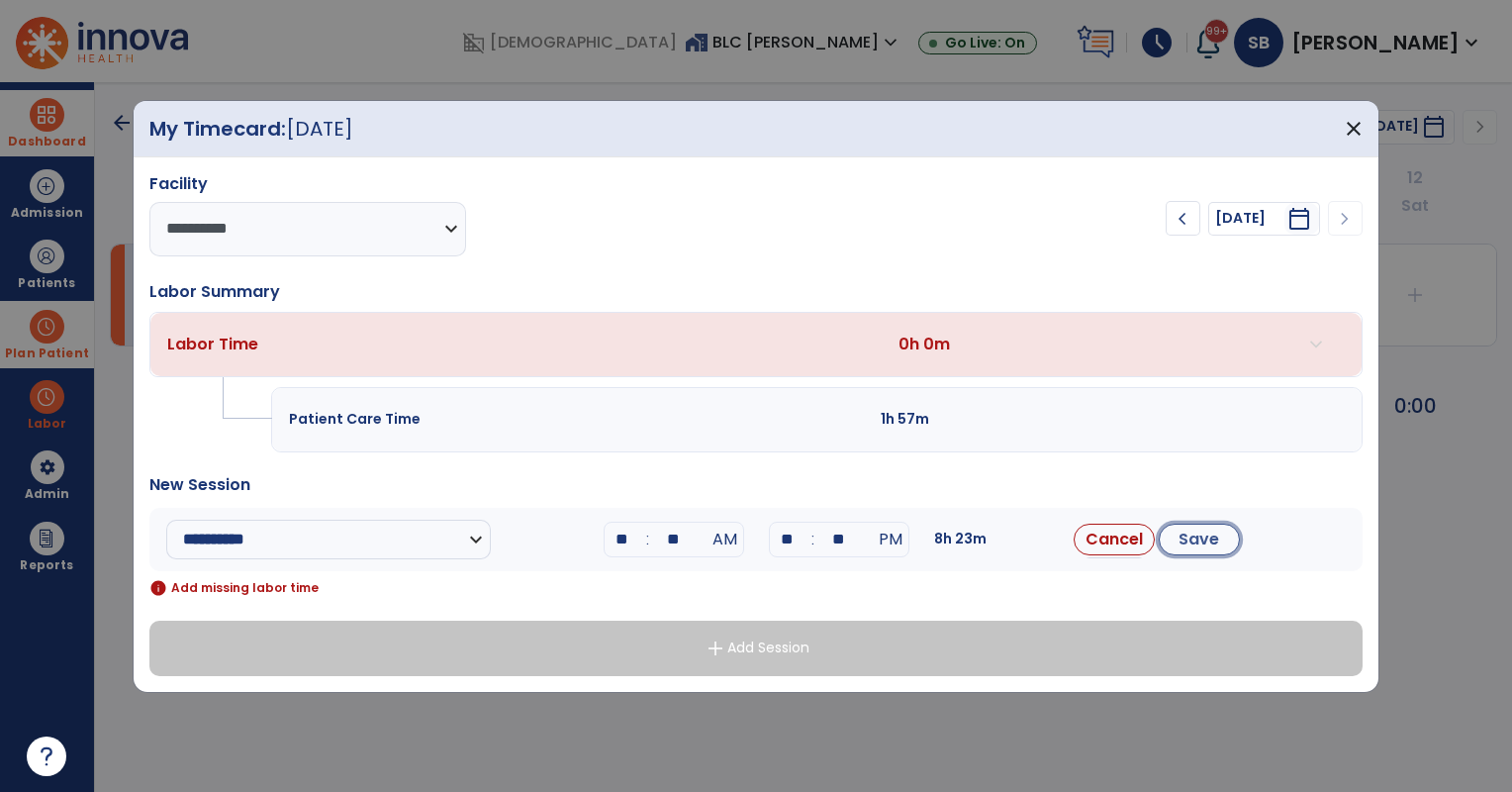 type 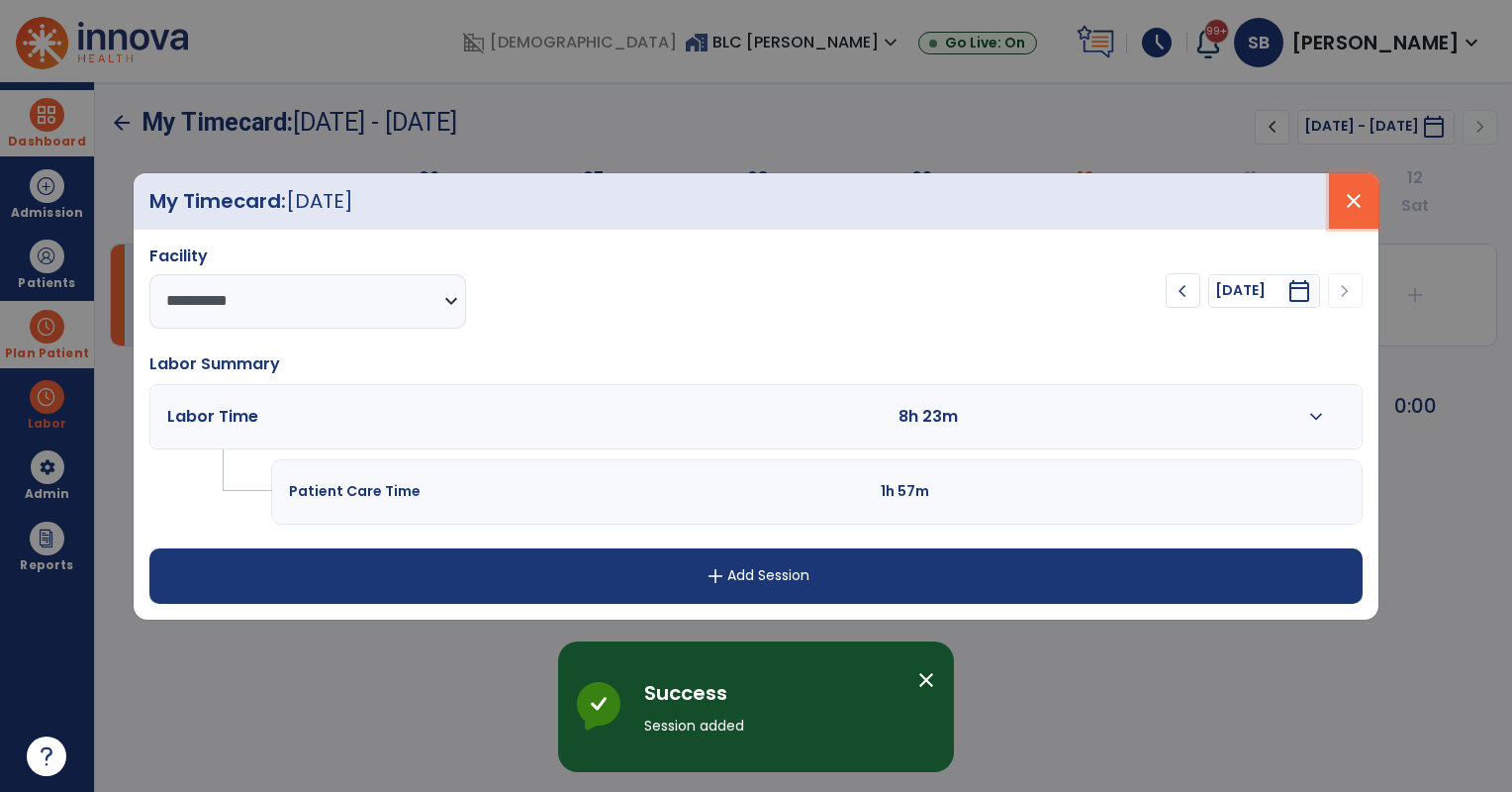click on "close" at bounding box center (1354, 201) 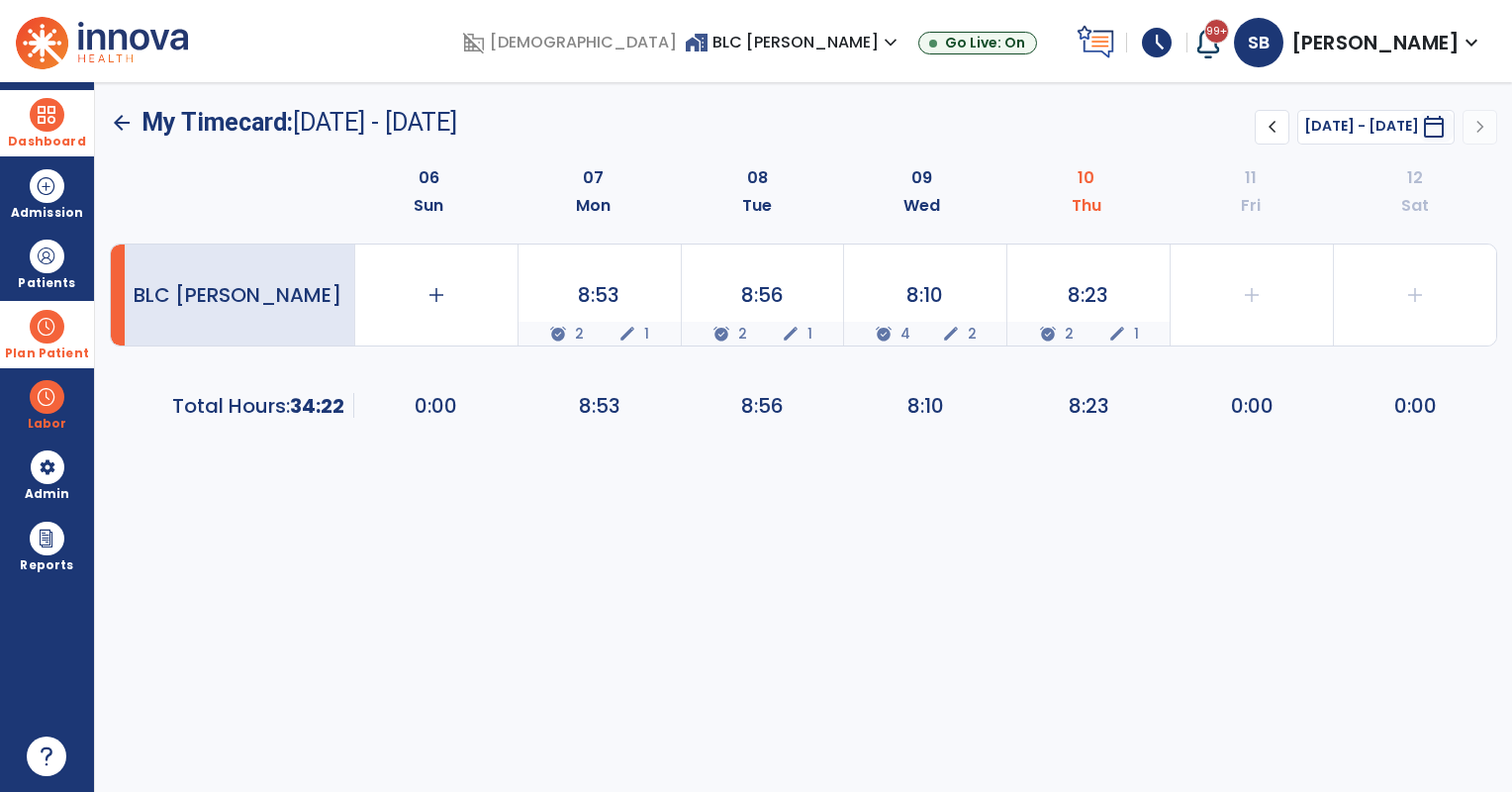 click on "SB   Bettich, Steffen   expand_more" at bounding box center [1359, 43] 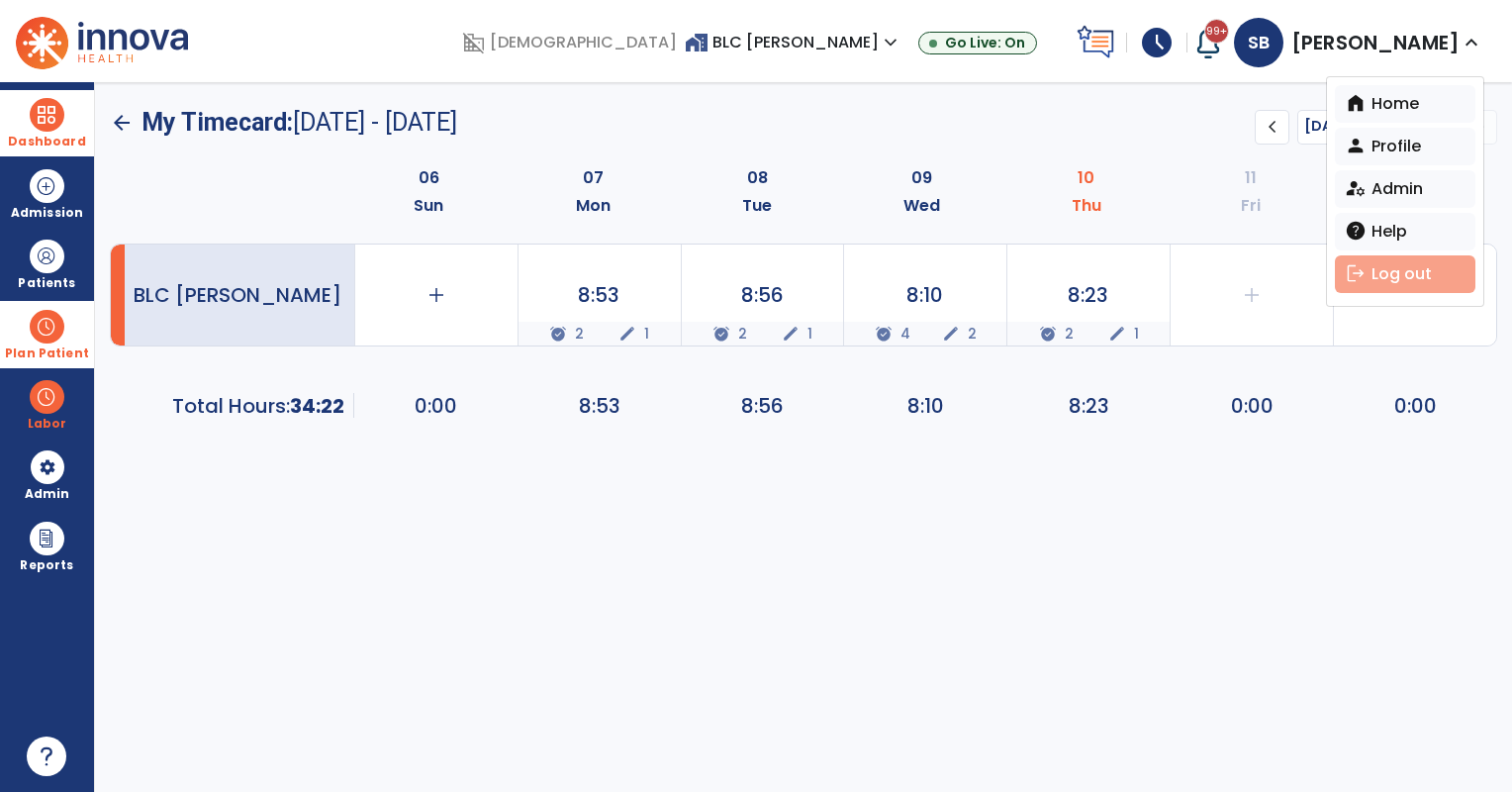 click on "logout   Log out" at bounding box center [1405, 274] 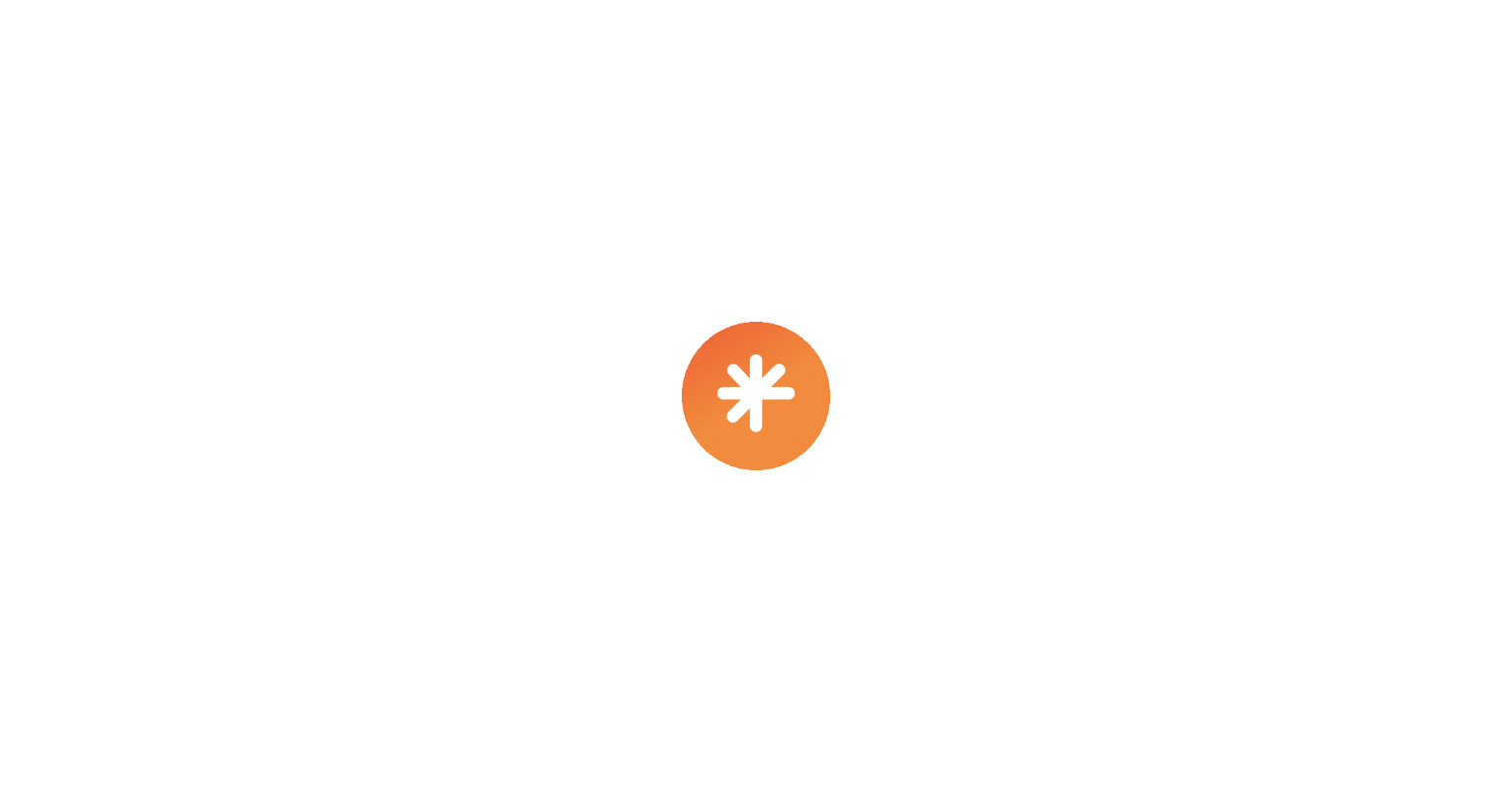 scroll, scrollTop: 0, scrollLeft: 0, axis: both 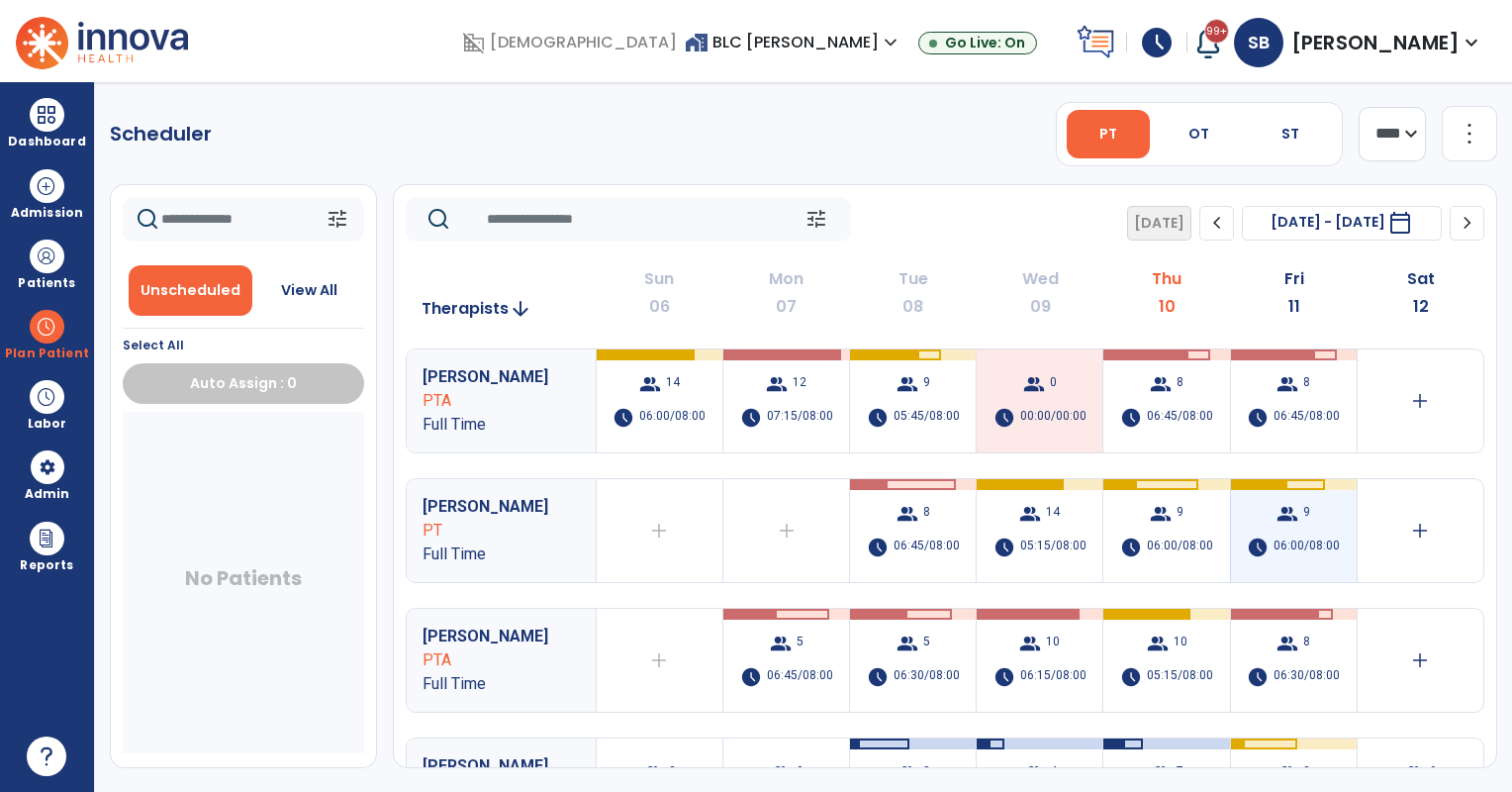 click on "group  9  schedule  06:00/08:00" at bounding box center [1293, 531] 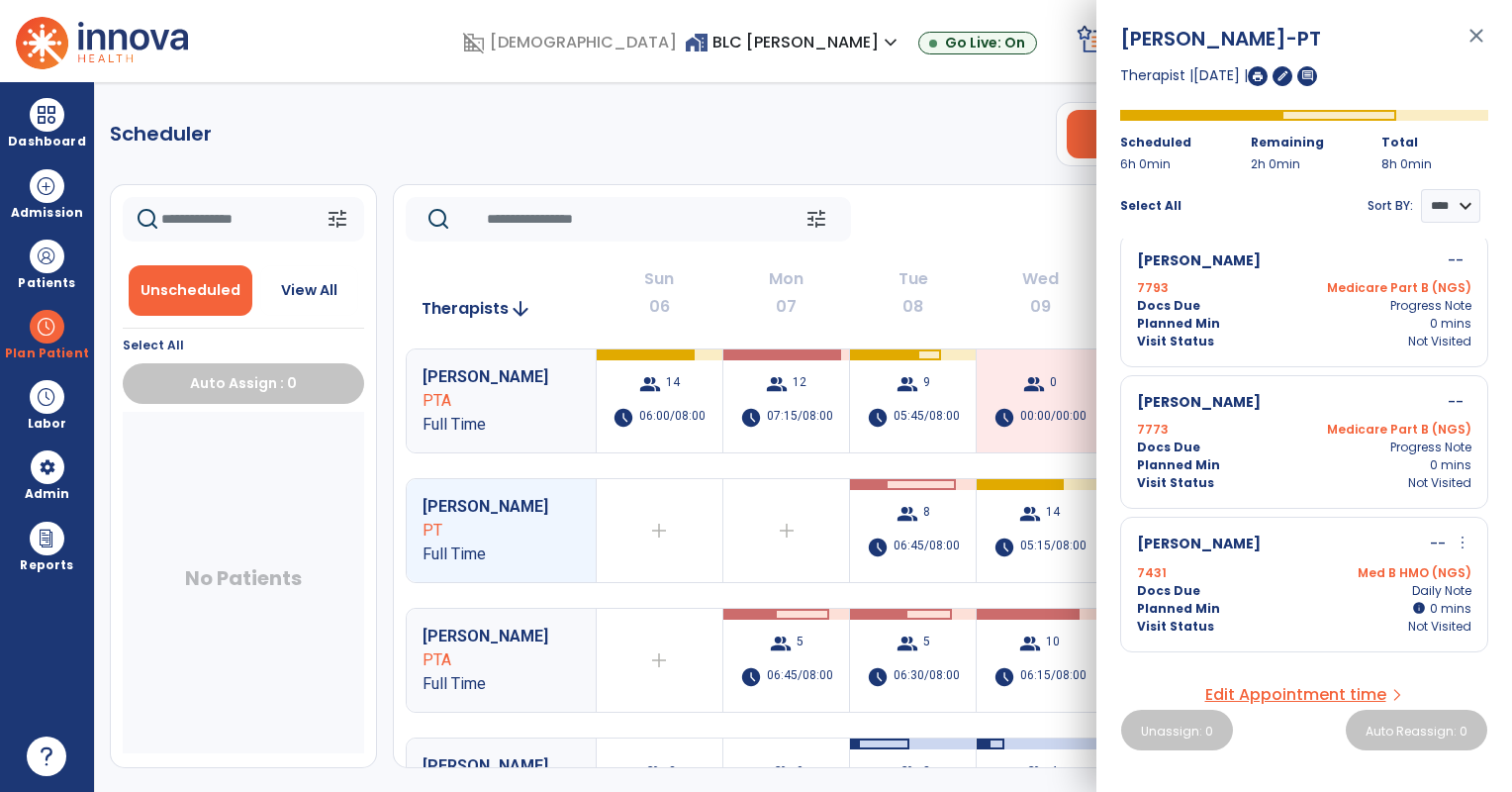 scroll, scrollTop: 954, scrollLeft: 0, axis: vertical 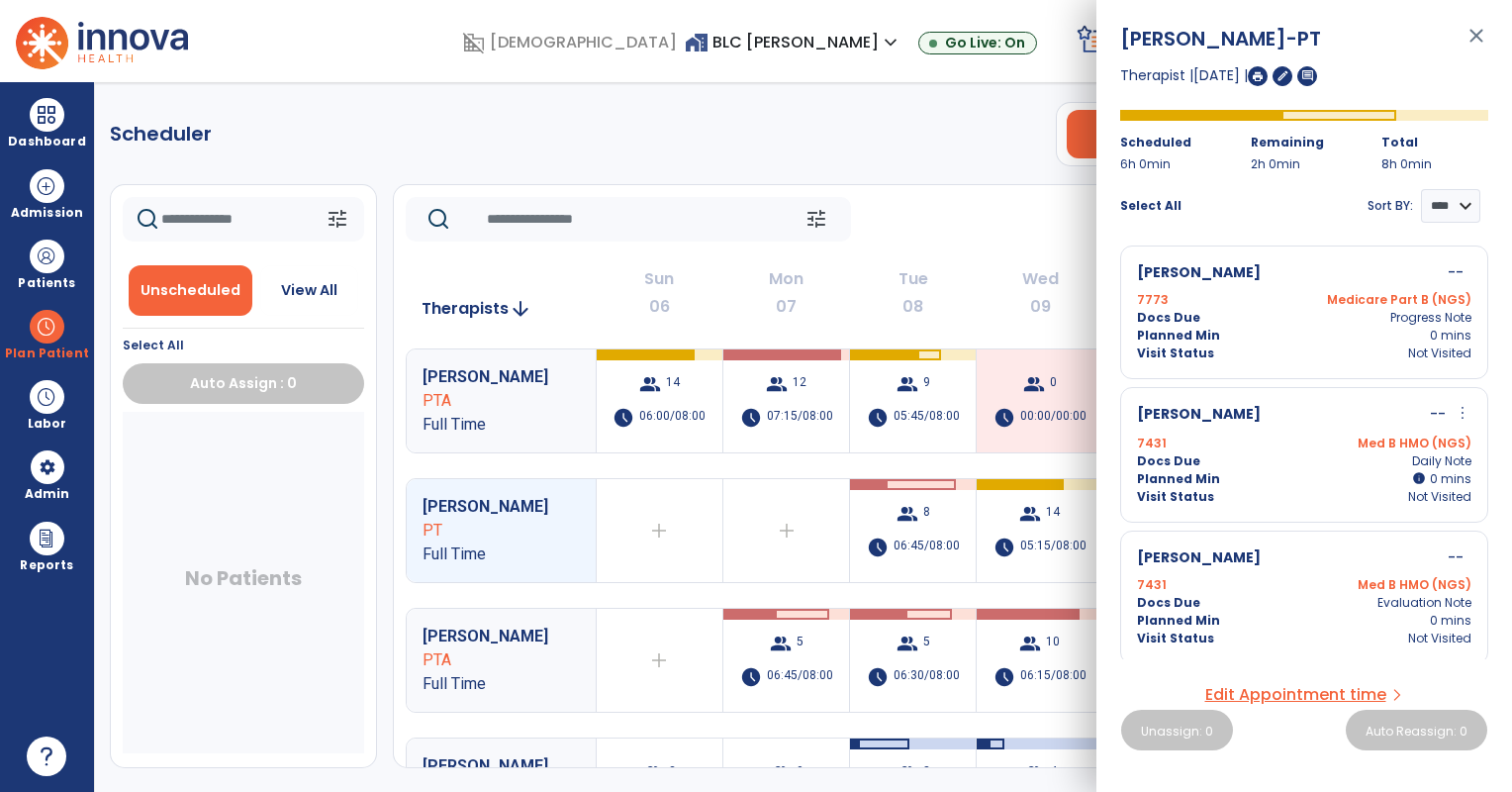 click on "tune   [DATE]  chevron_left [DATE] - [DATE]  *********  calendar_today  chevron_right" 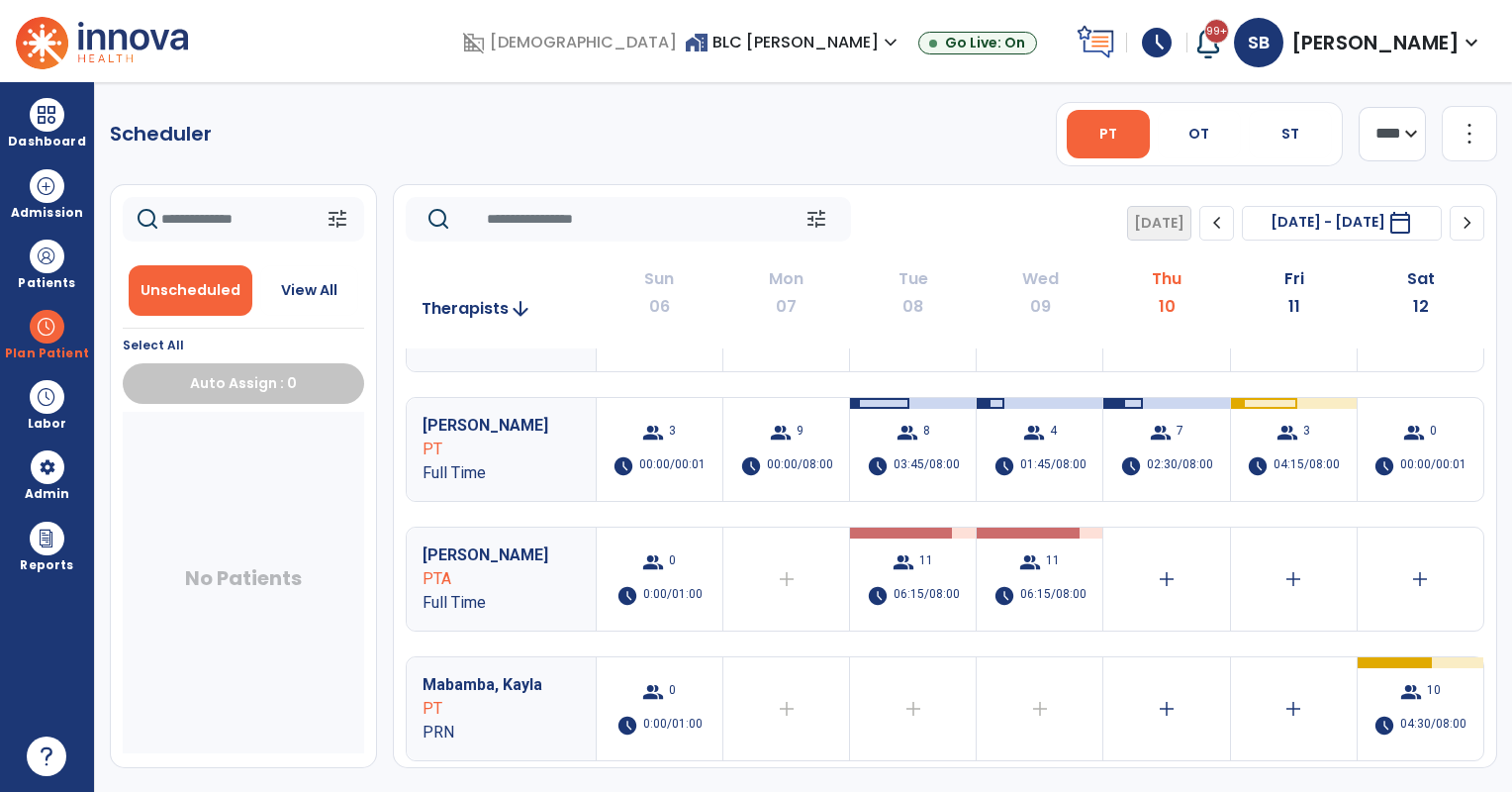 scroll, scrollTop: 0, scrollLeft: 0, axis: both 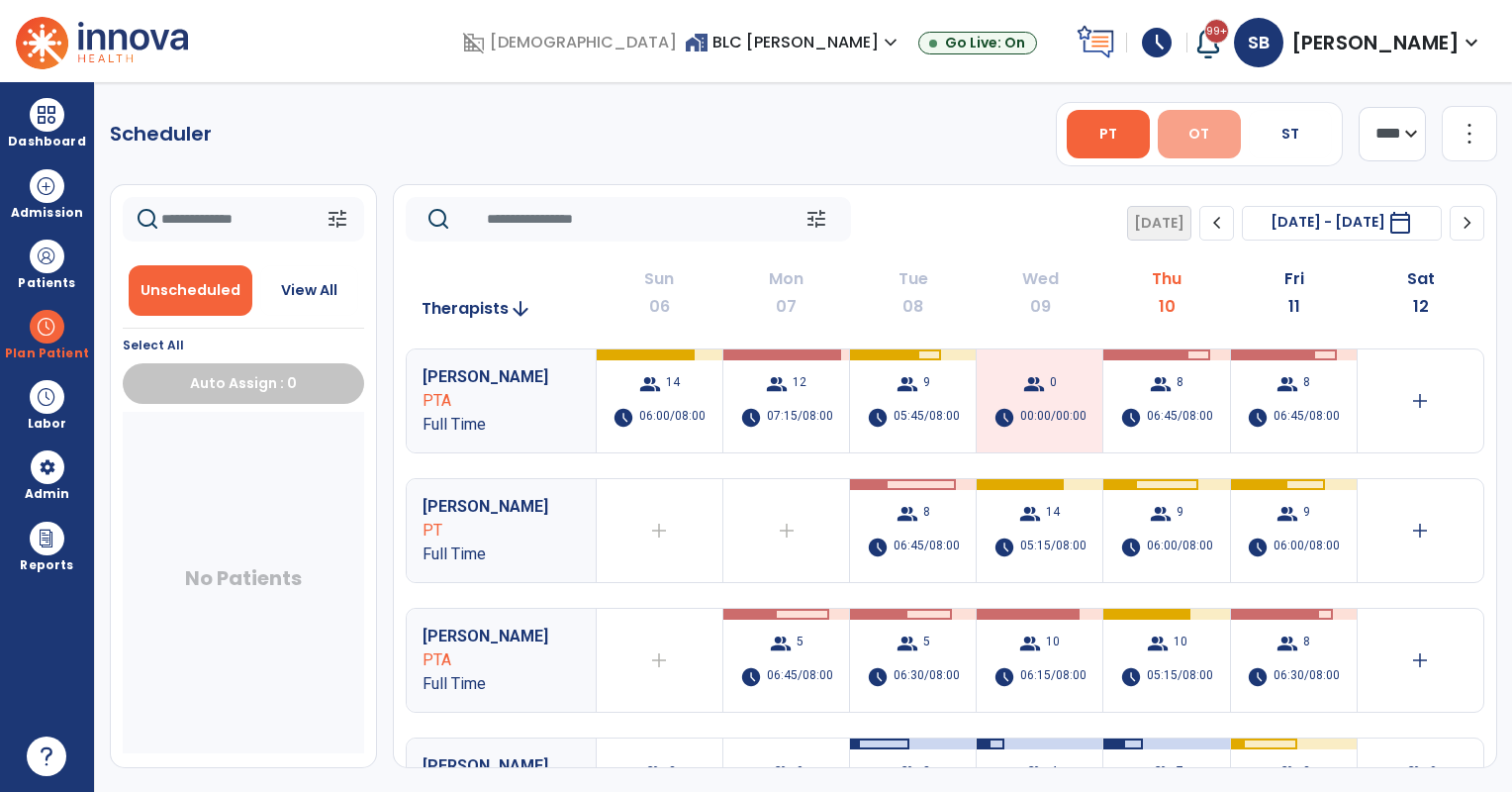 click on "OT" at bounding box center [1199, 134] 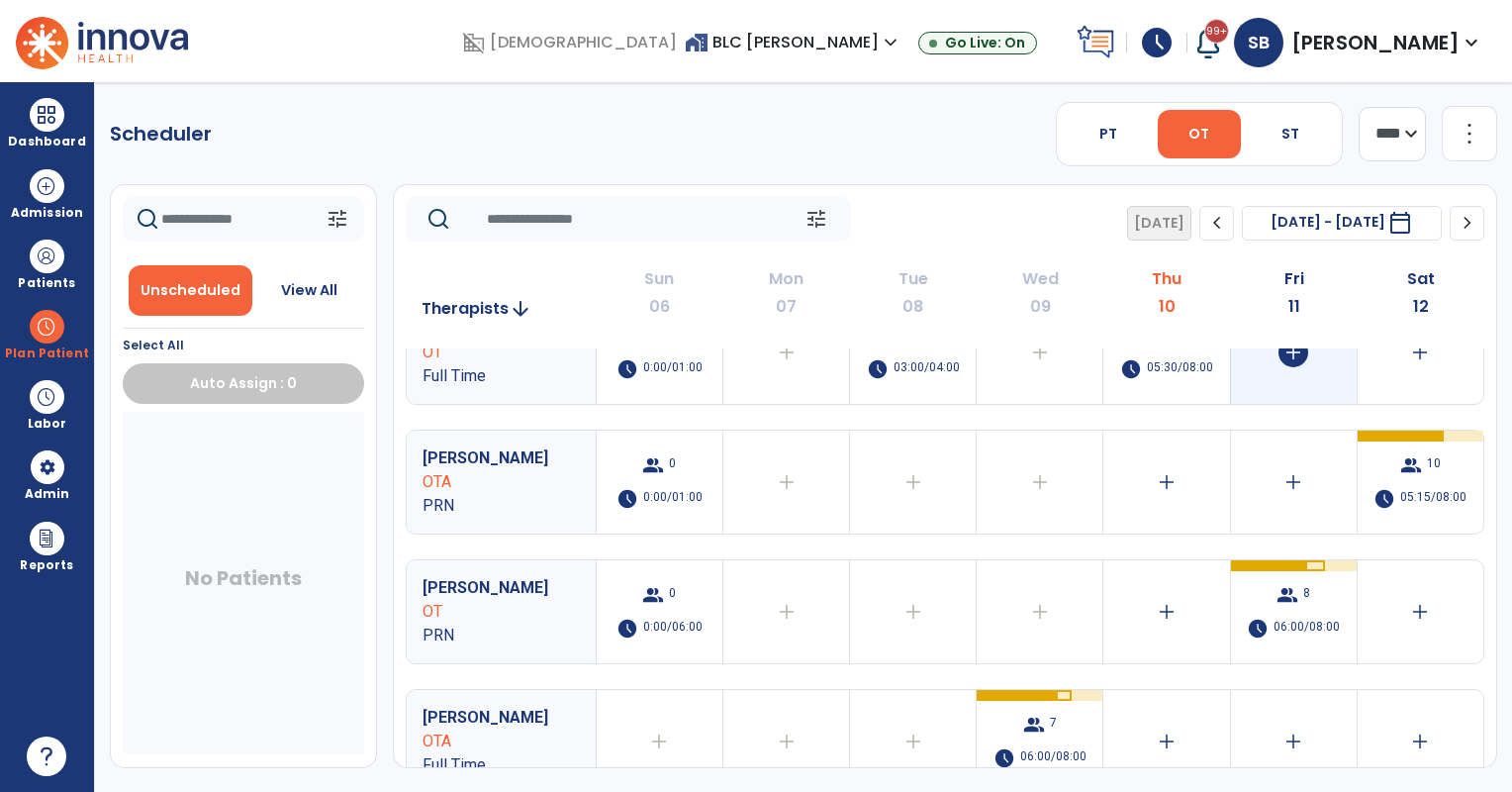 scroll, scrollTop: 495, scrollLeft: 0, axis: vertical 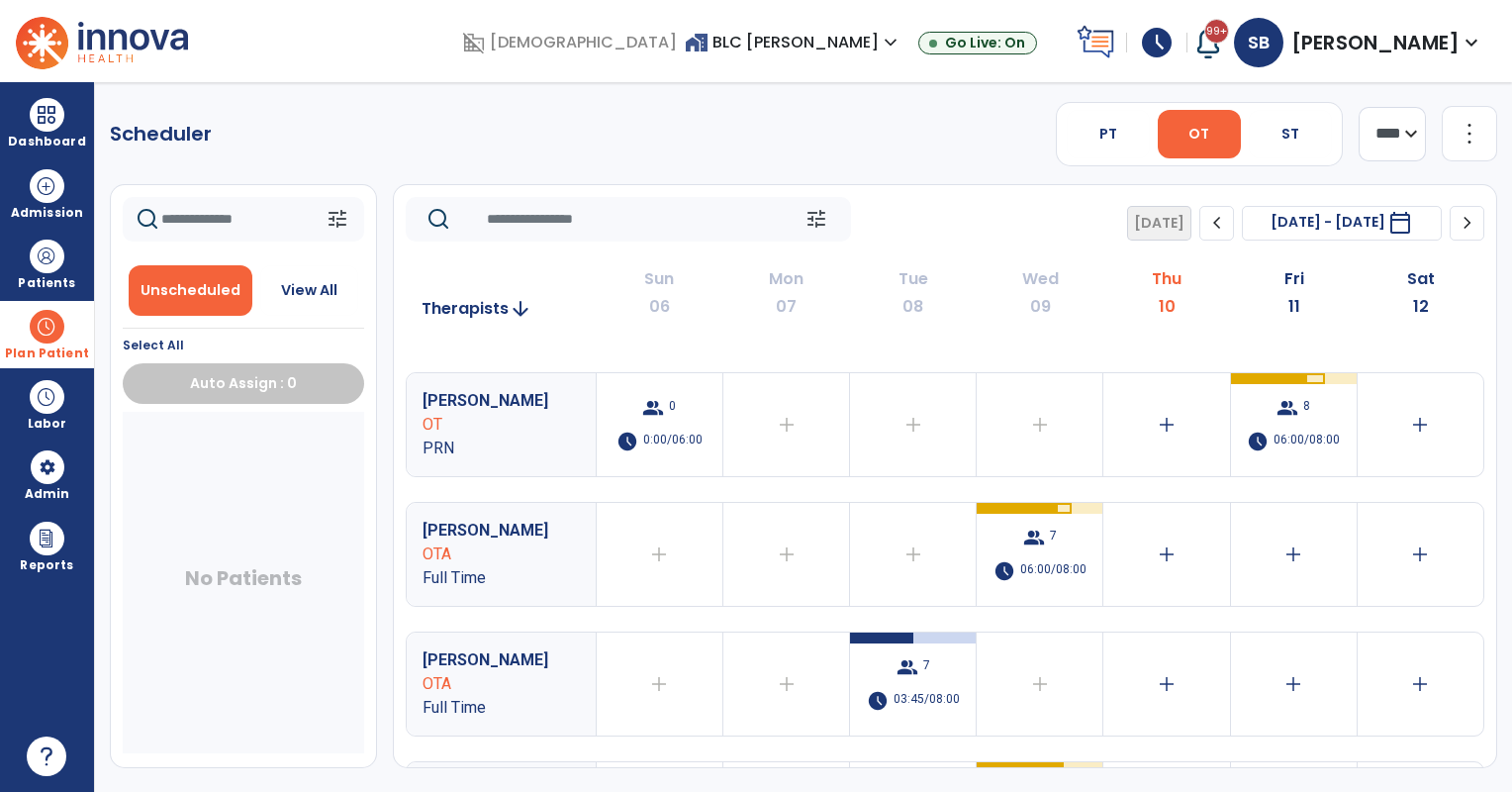 click on "Plan Patient" at bounding box center (47, 353) 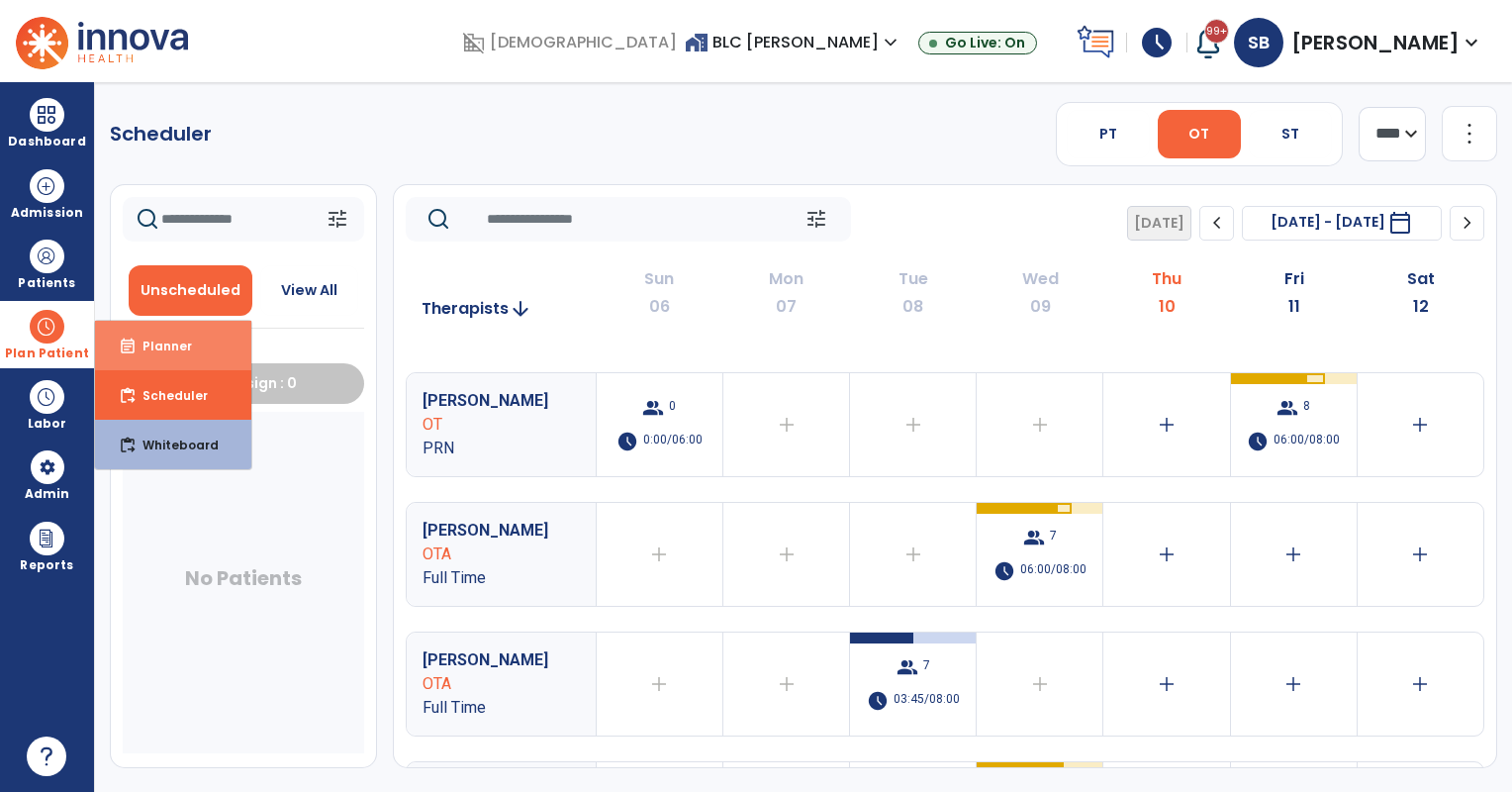 drag, startPoint x: 131, startPoint y: 357, endPoint x: 141, endPoint y: 354, distance: 10.440307 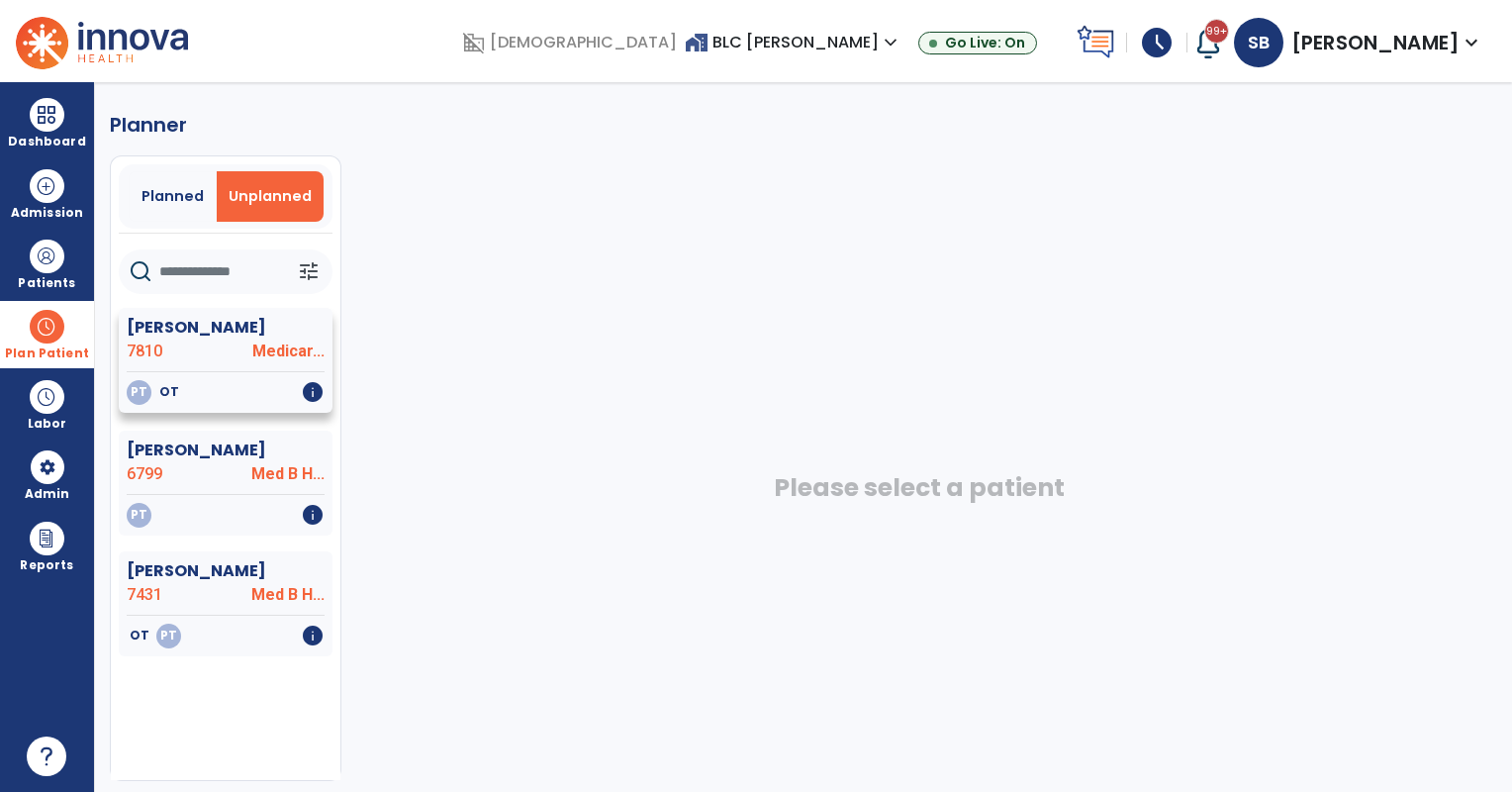 click on "PT   OT   info" 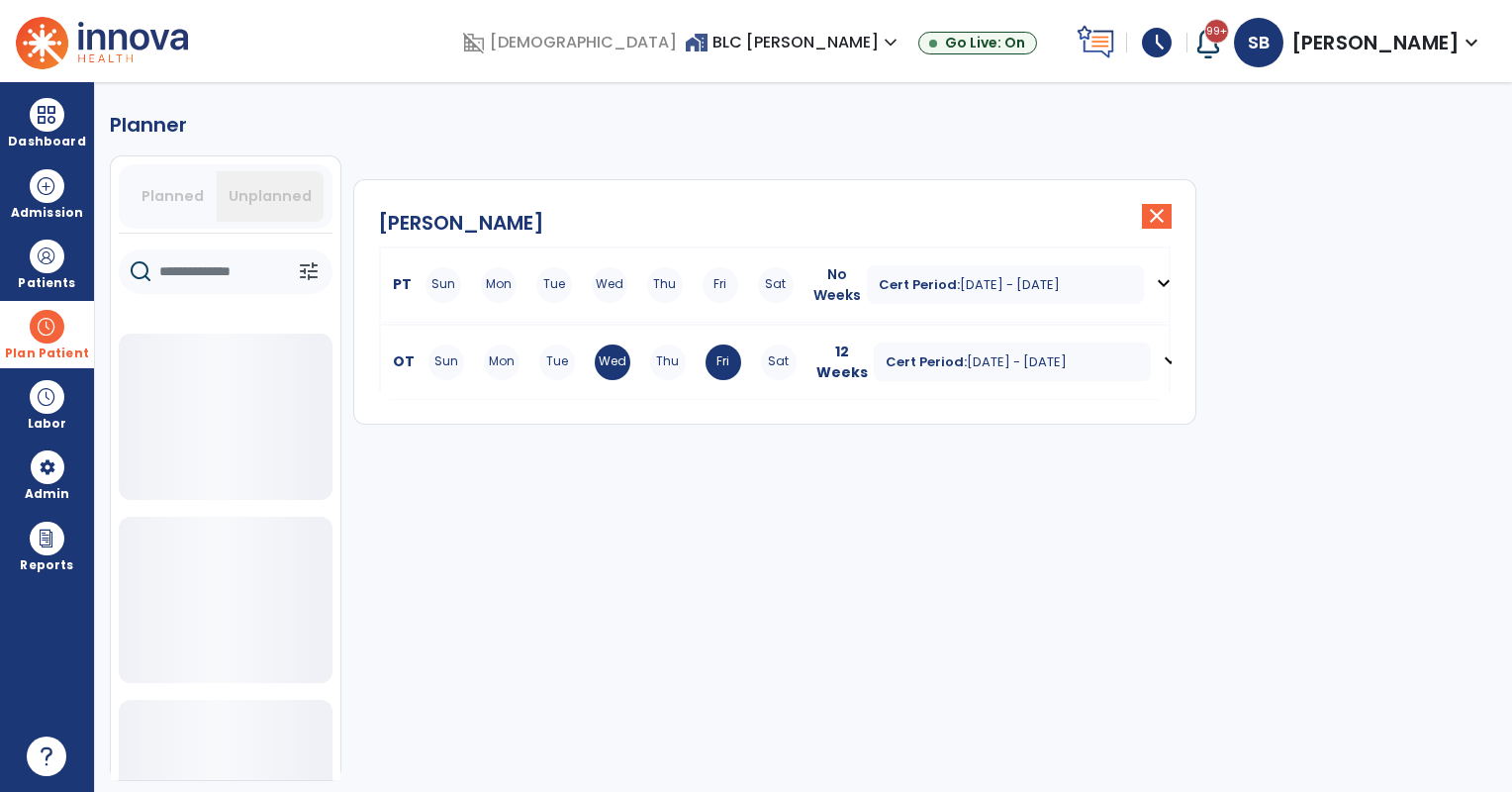 click on "Sun Mon Tue Wed Thu Fri Sat" at bounding box center (610, 285) 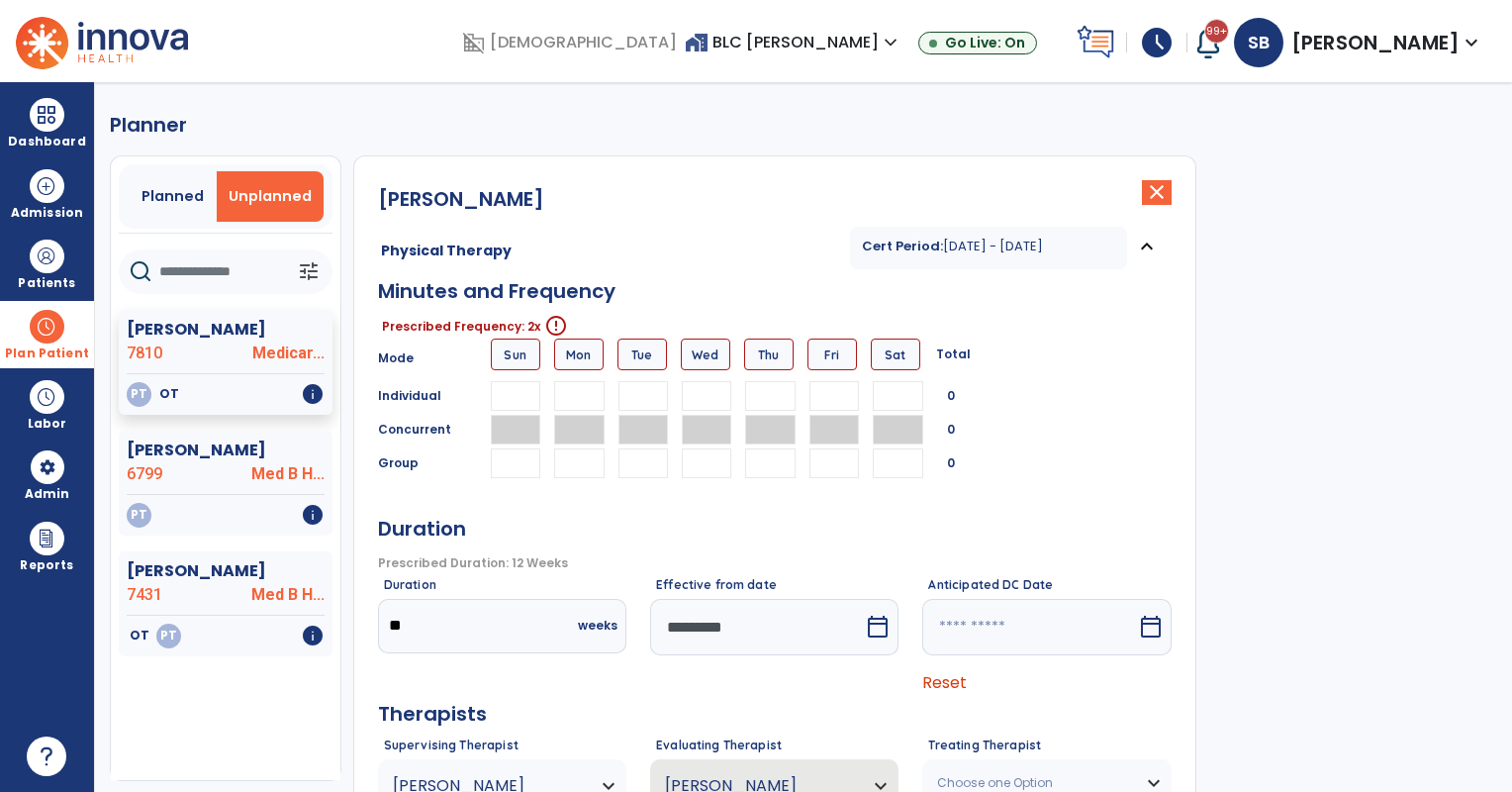 click at bounding box center (643, 396) 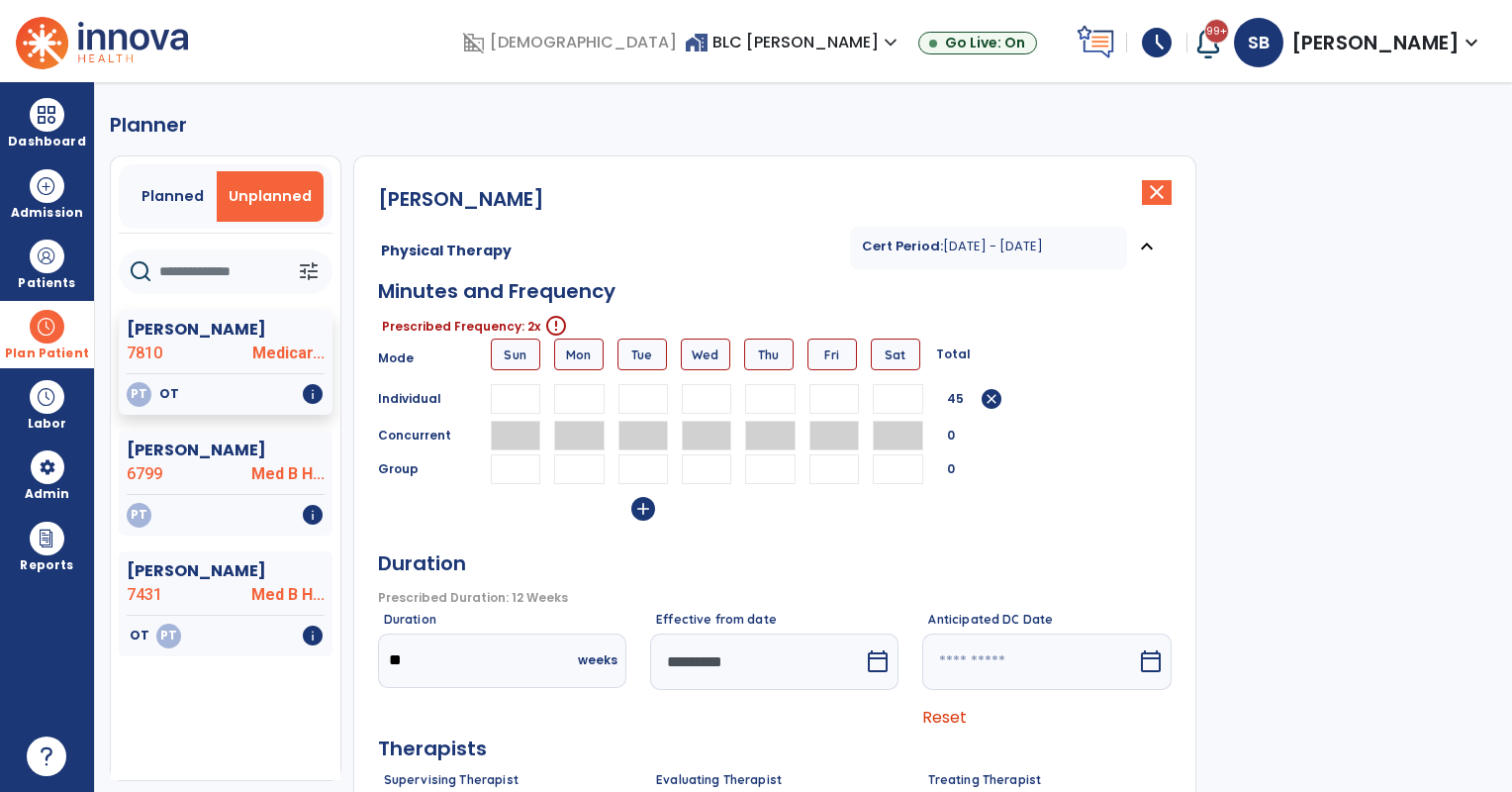 type on "**" 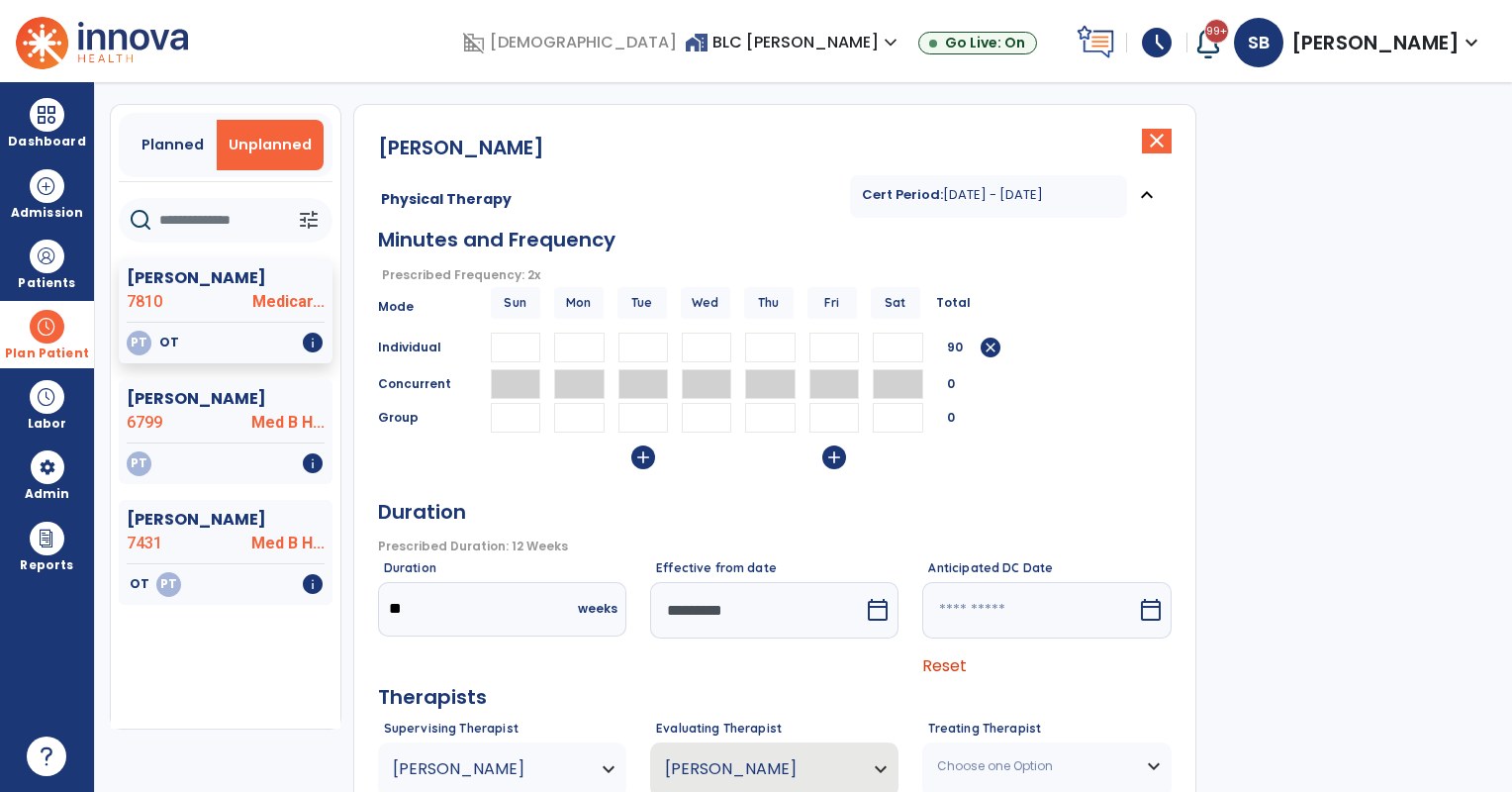 scroll, scrollTop: 0, scrollLeft: 0, axis: both 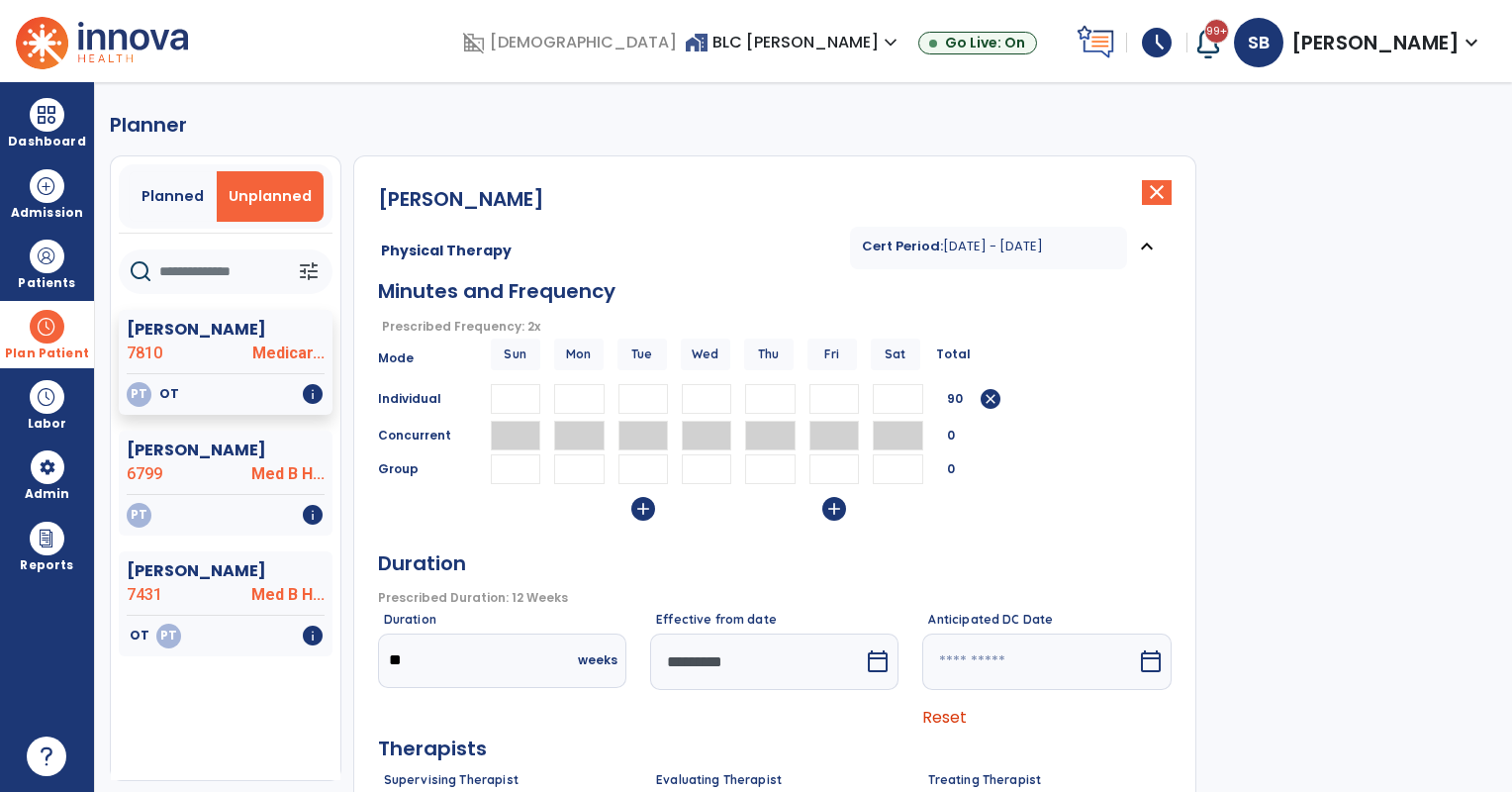 type on "**" 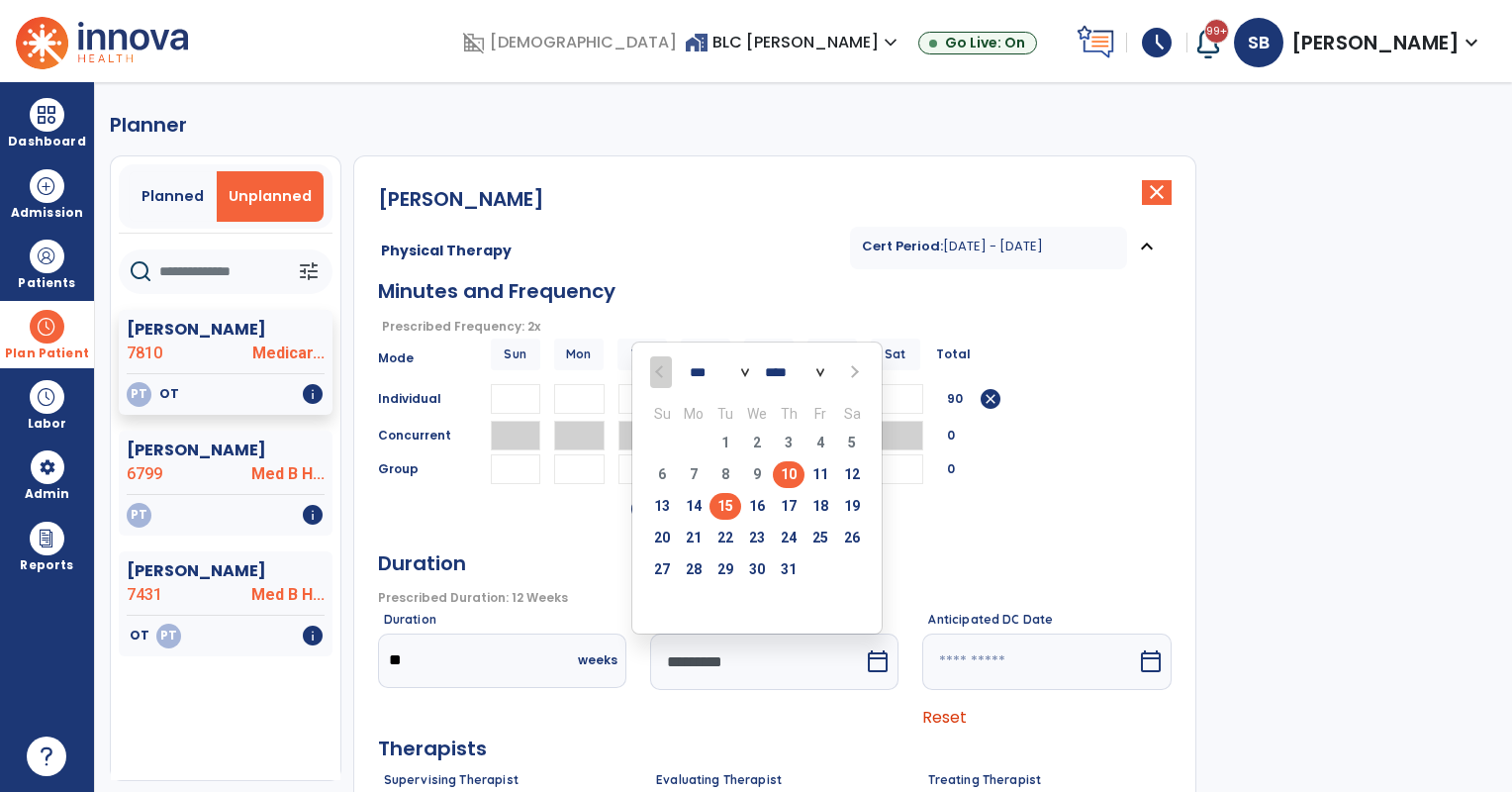 click on "15" at bounding box center [725, 506] 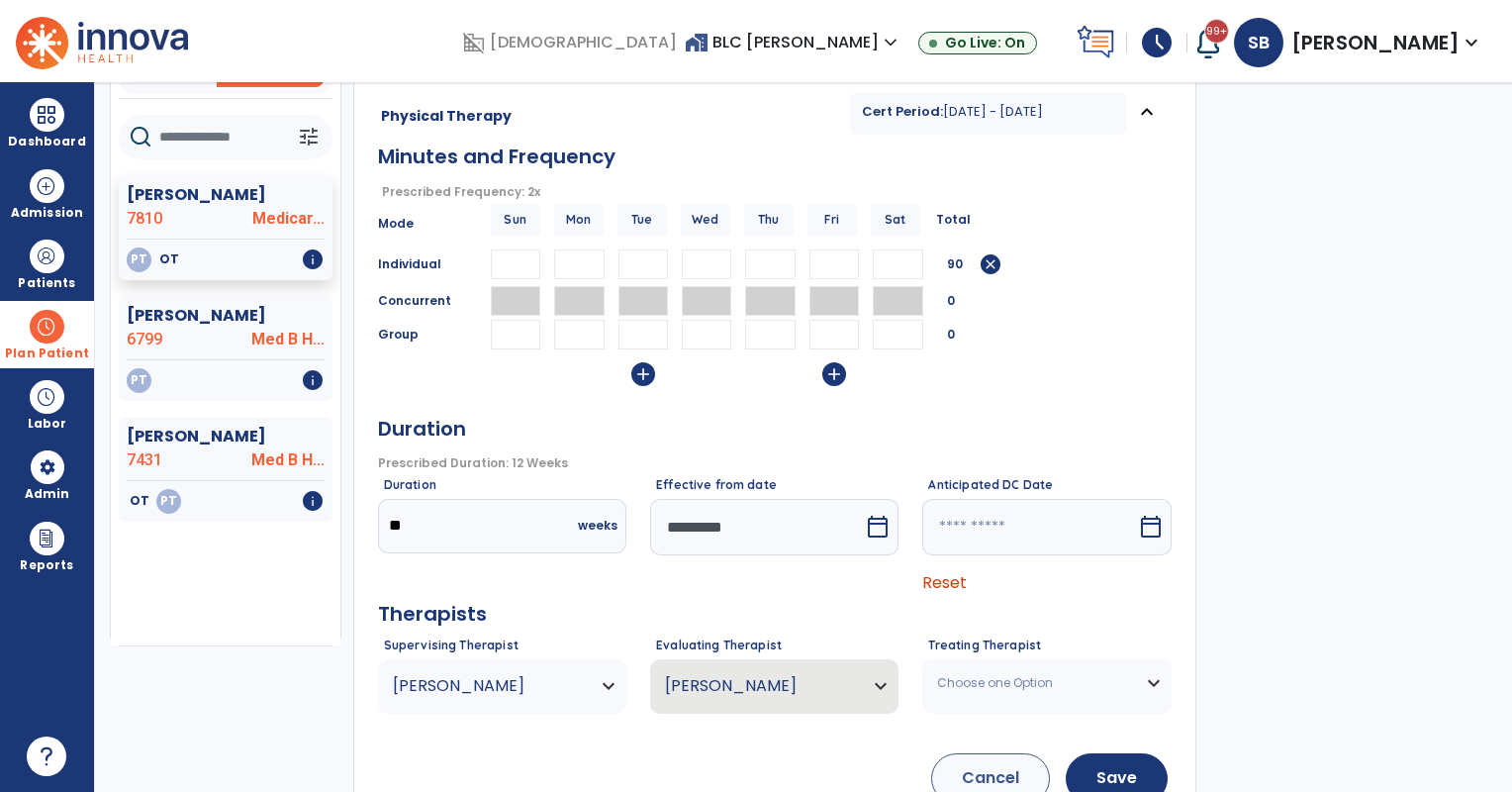scroll, scrollTop: 164, scrollLeft: 0, axis: vertical 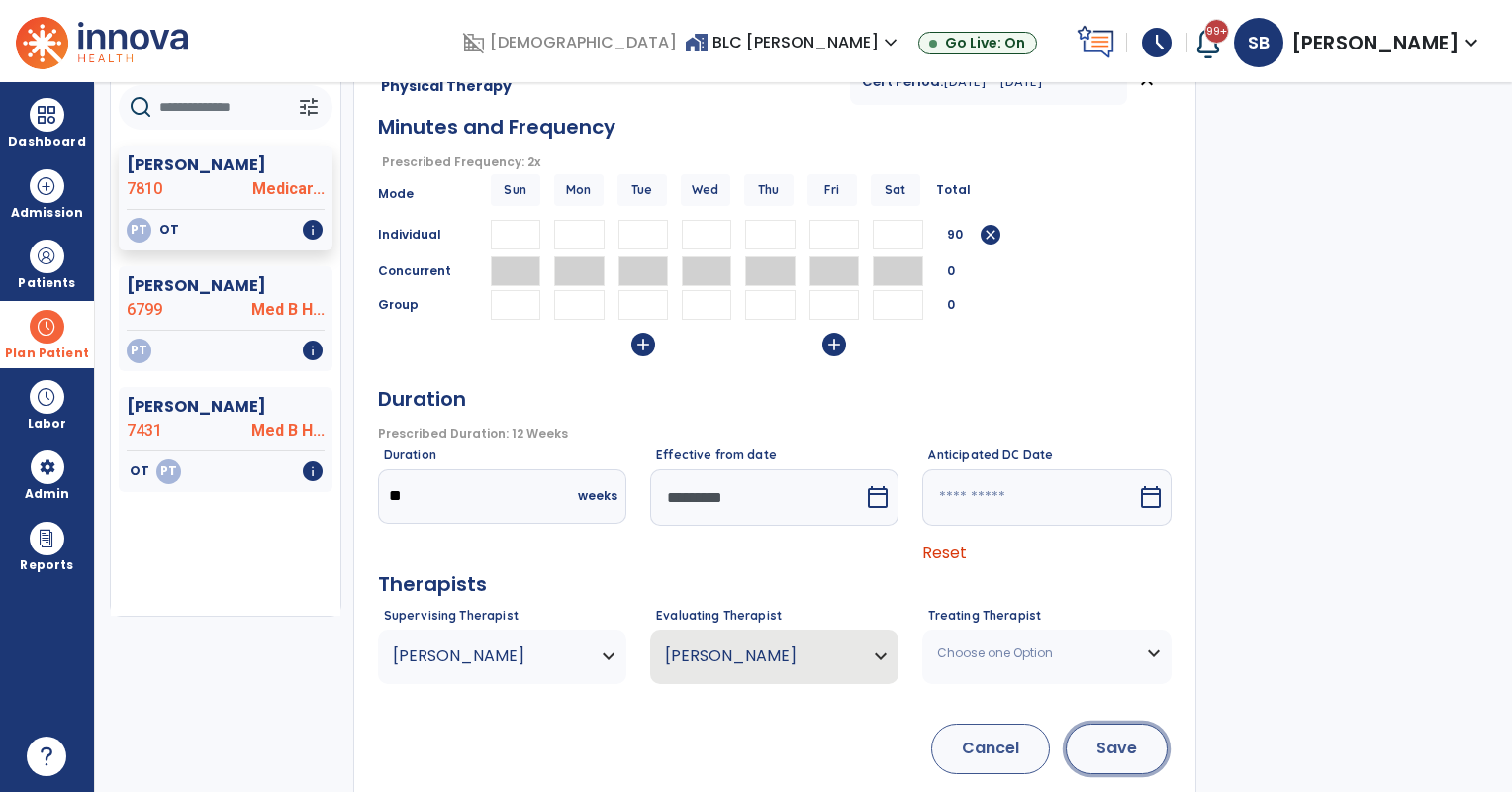 click on "Save" at bounding box center [1116, 748] 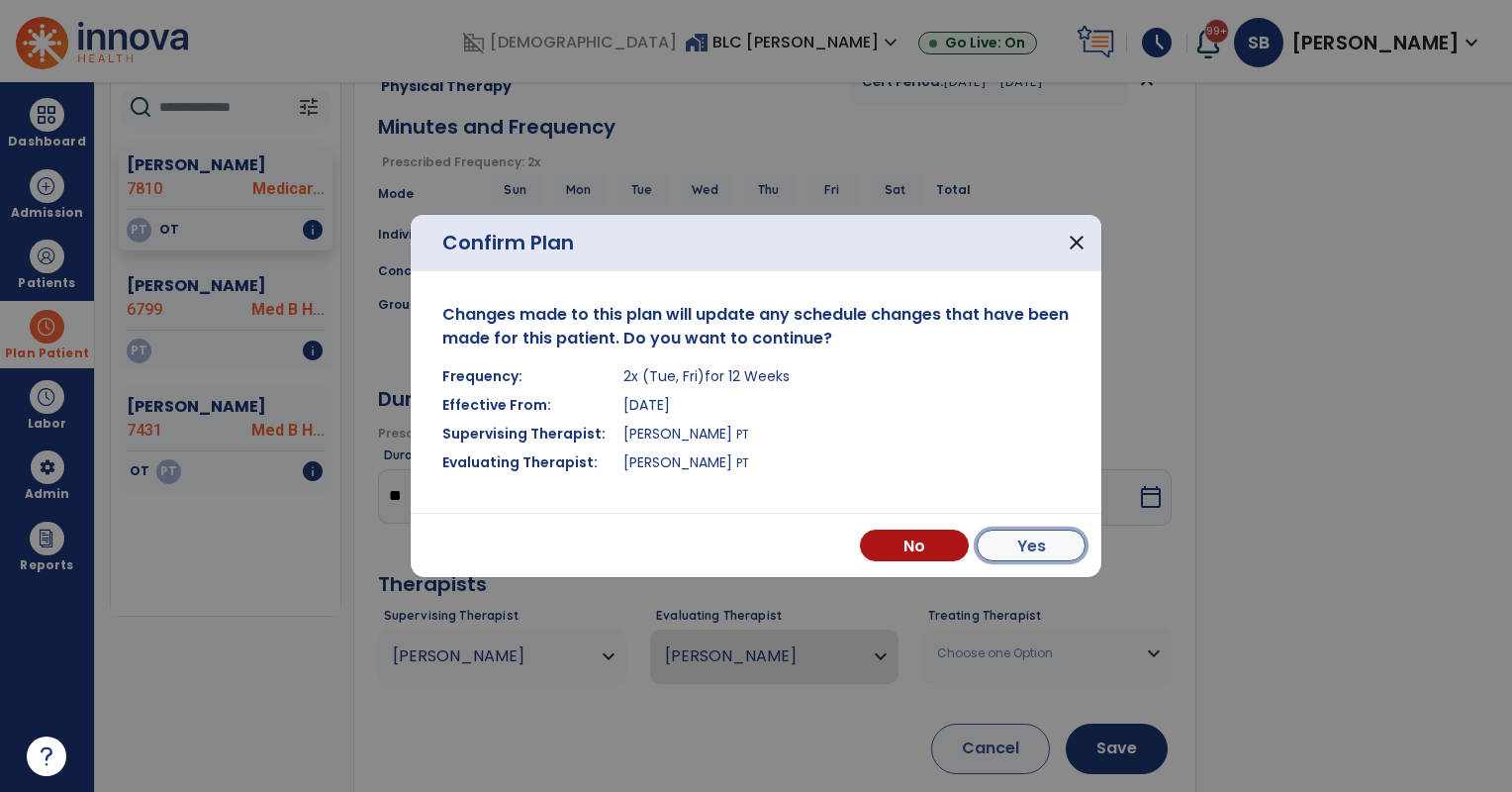 click on "Yes" at bounding box center [1031, 545] 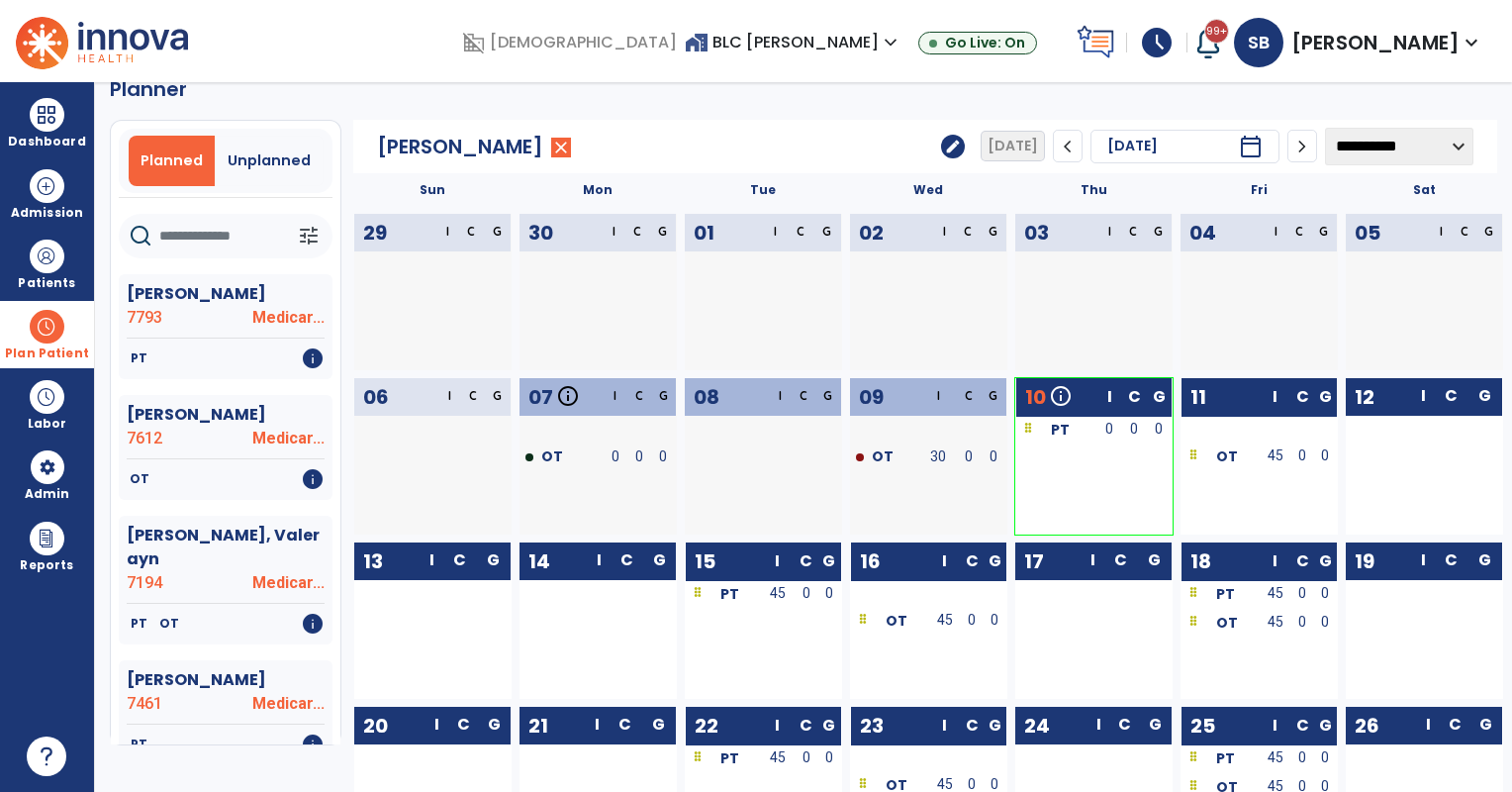 scroll, scrollTop: 0, scrollLeft: 0, axis: both 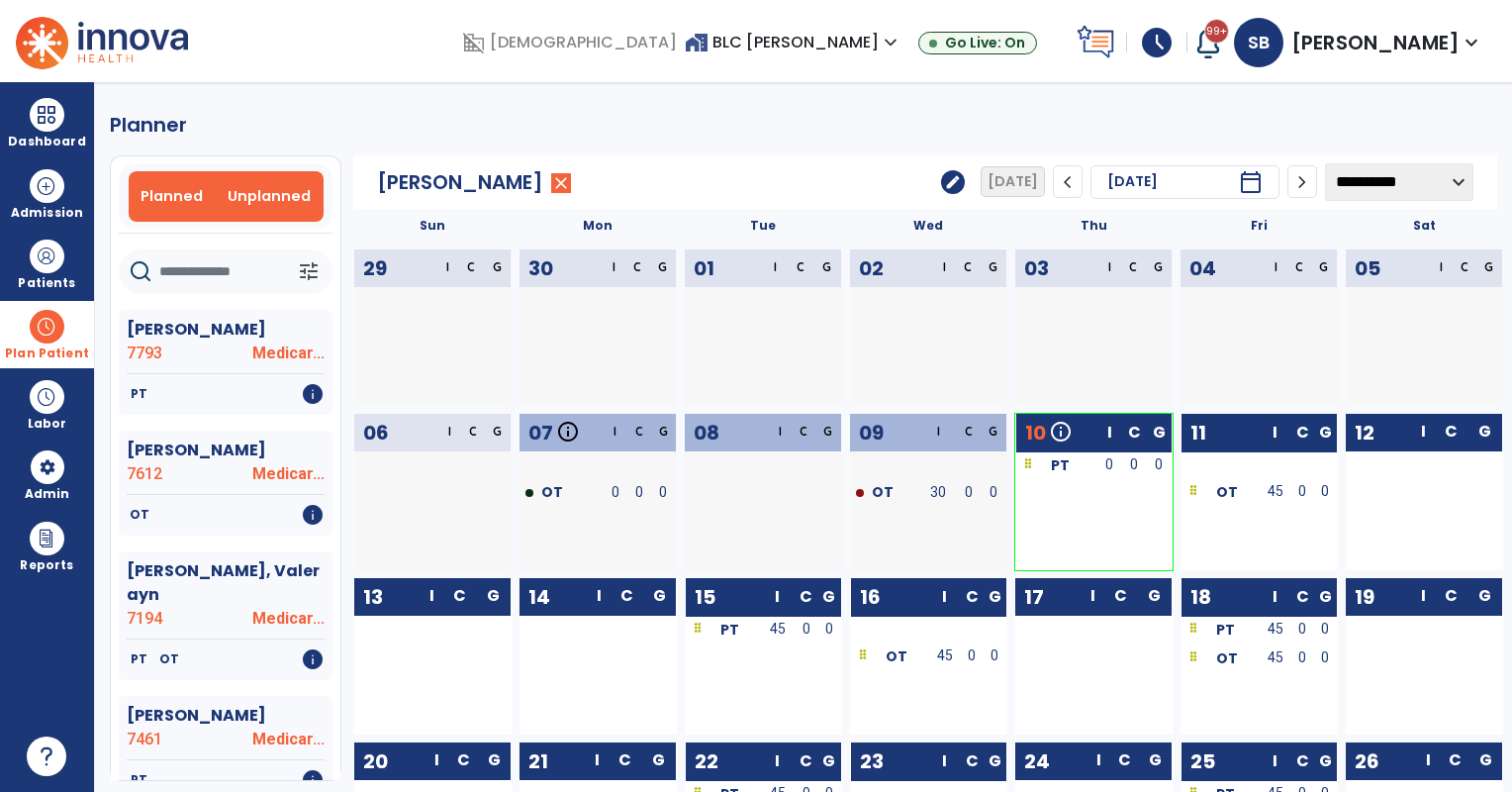 click on "Unplanned" at bounding box center (269, 196) 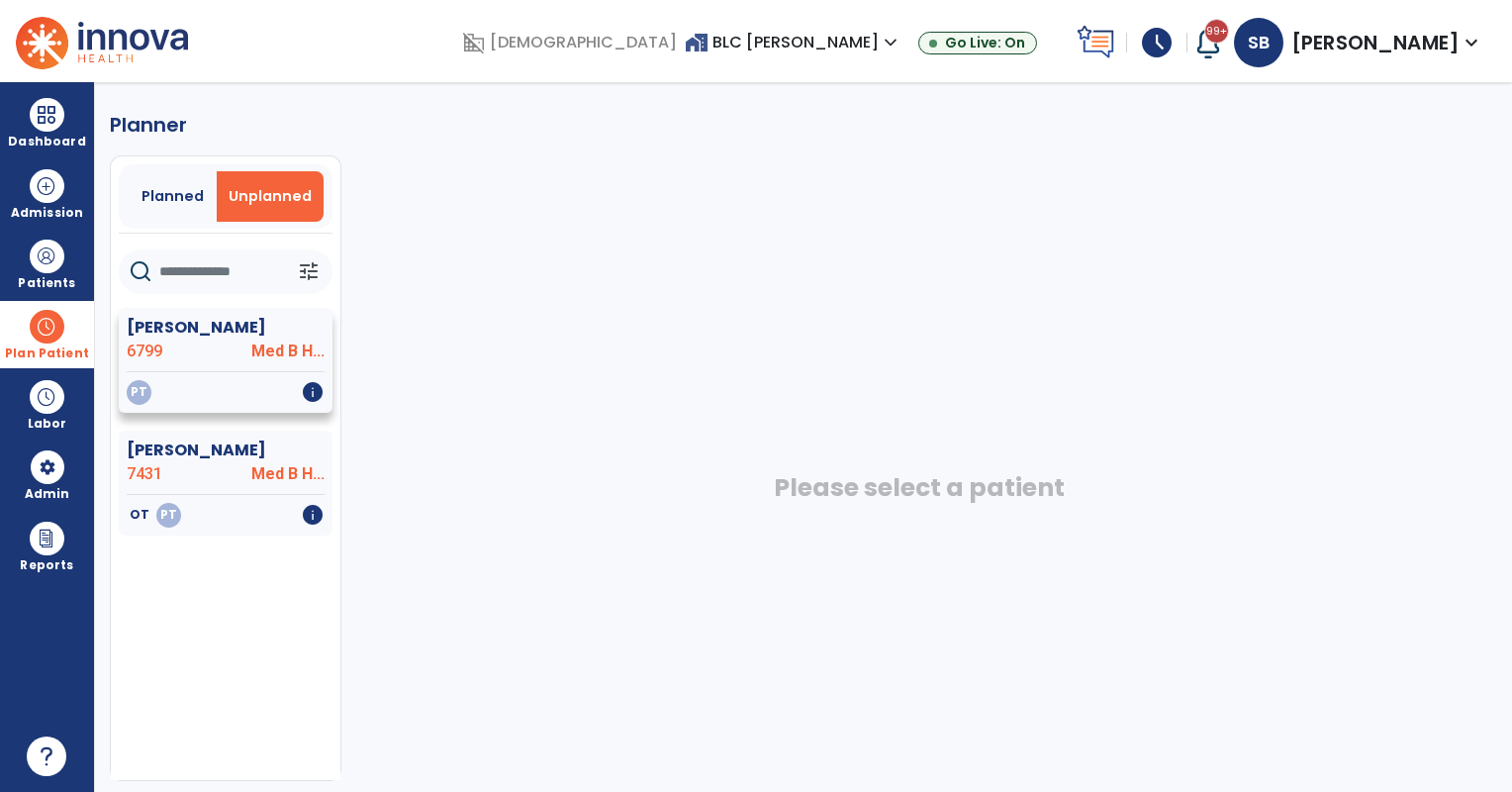 click on "6799" 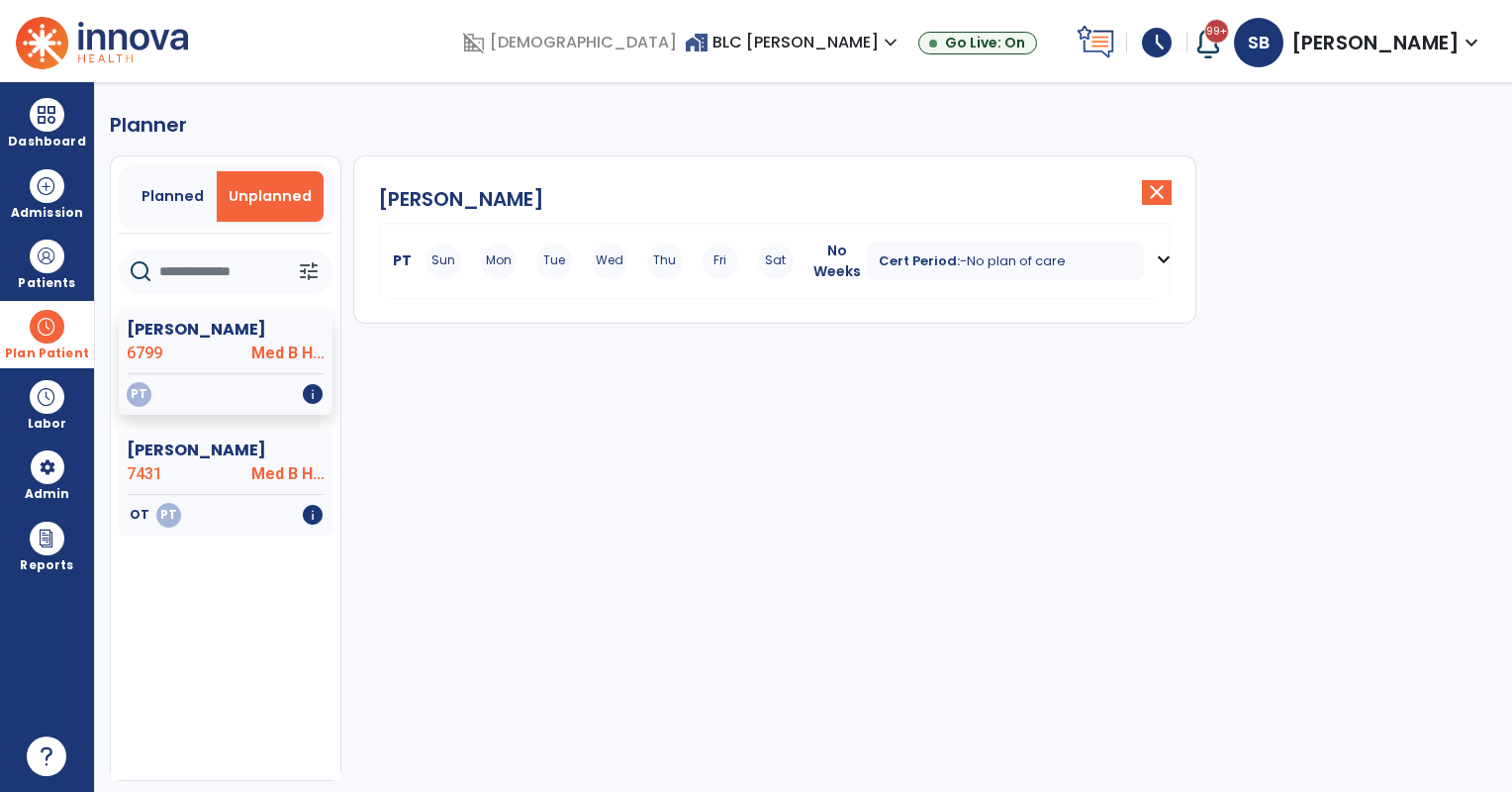 click on "Morseth, Leverne  close   PT Sun Mon Tue Wed Thu Fri Sat No Weeks Cert Period:   -  No plan of care  expand_more" 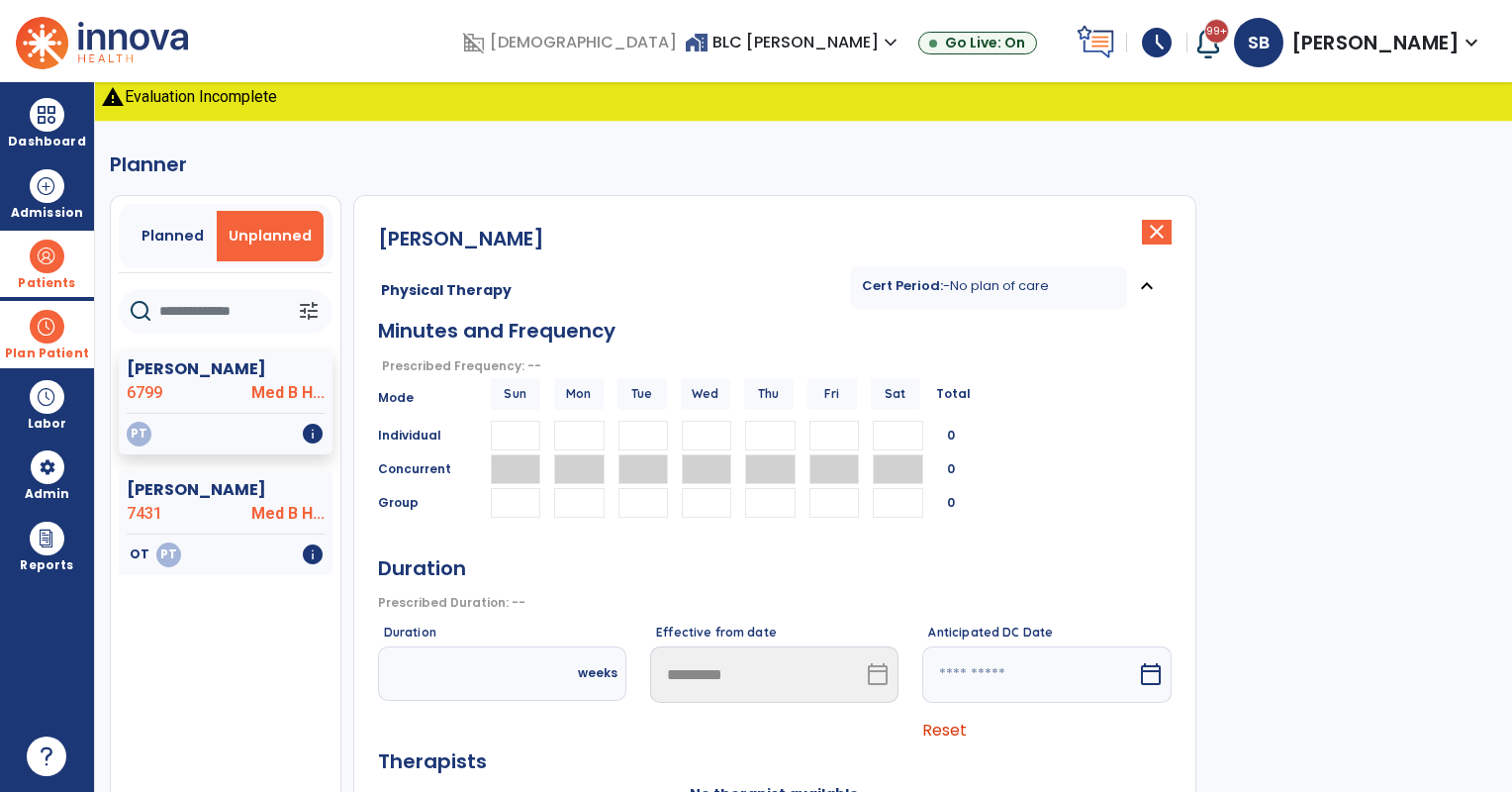 drag, startPoint x: 38, startPoint y: 266, endPoint x: 63, endPoint y: 268, distance: 25.079872 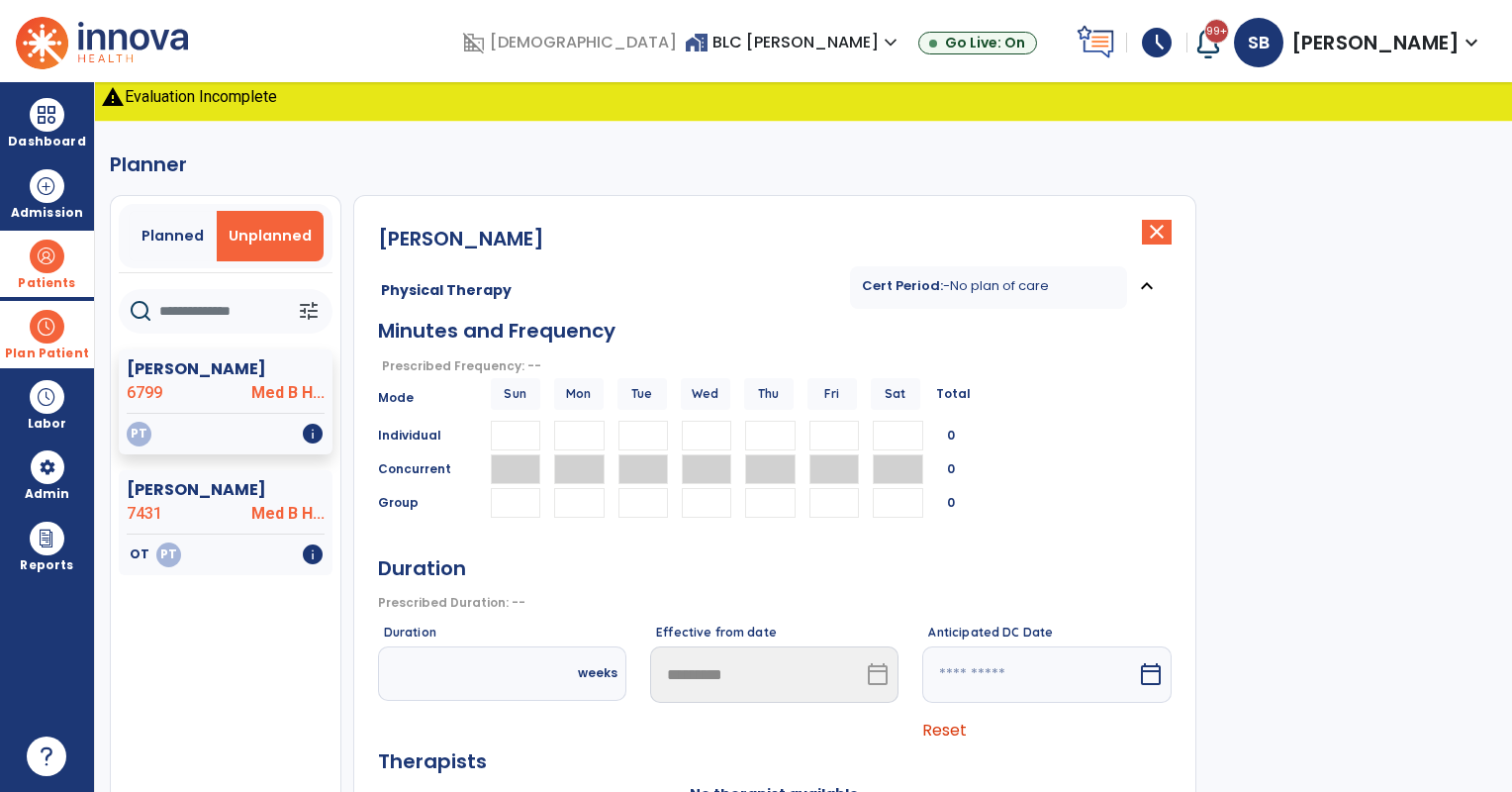 click at bounding box center (47, 256) 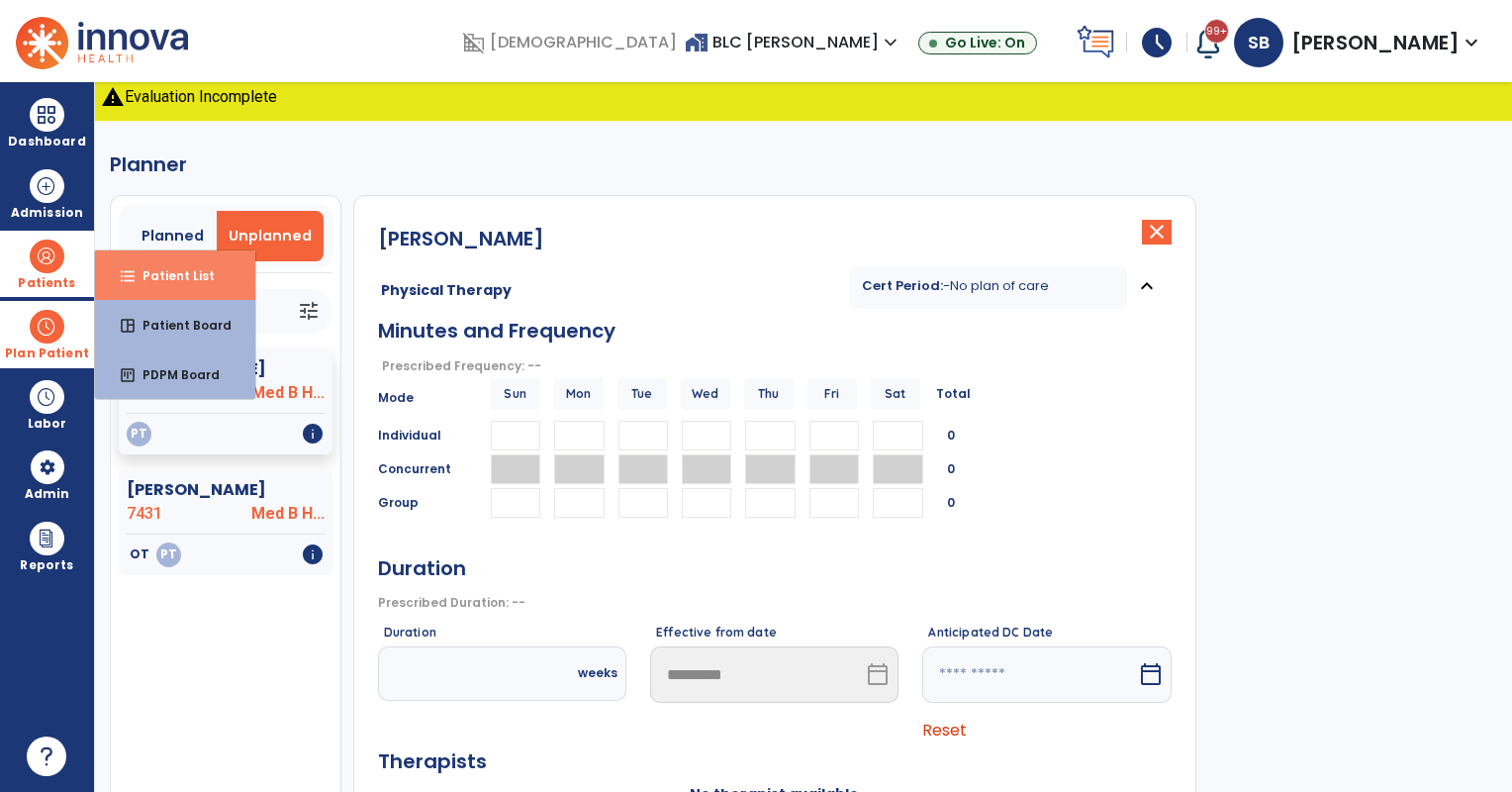 click on "format_list_bulleted" at bounding box center [128, 276] 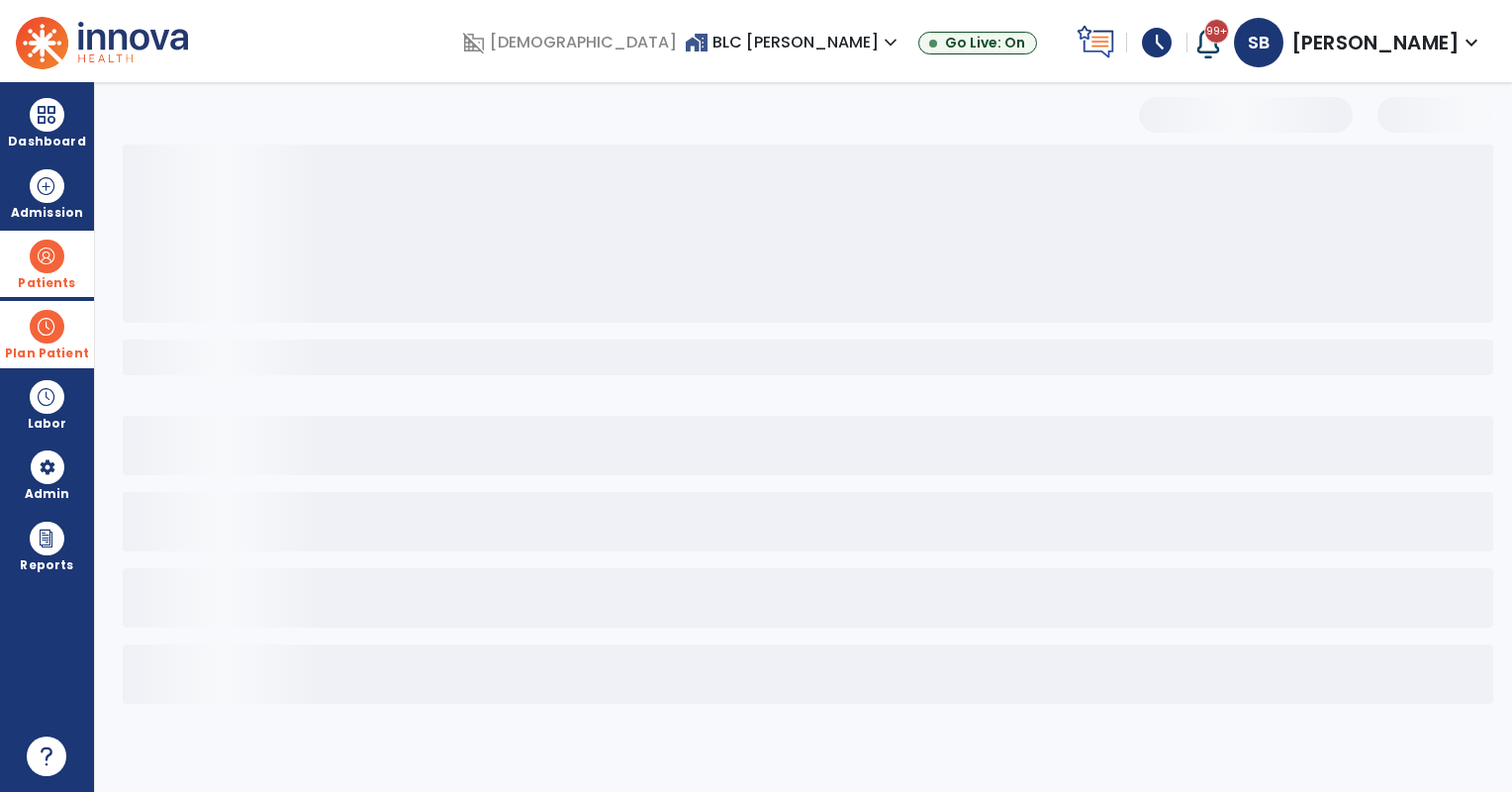 select on "***" 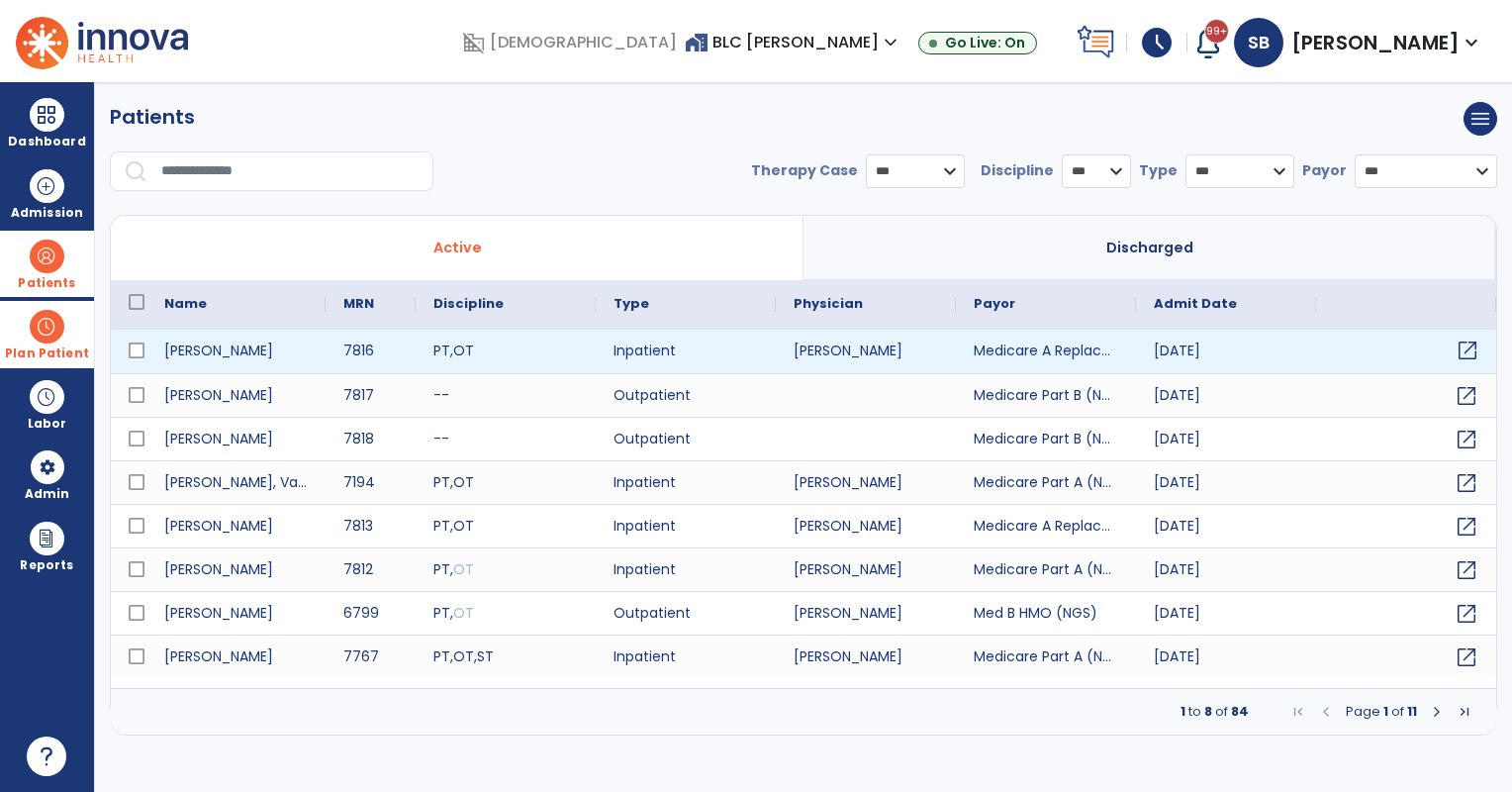 click on "open_in_new" at bounding box center (1467, 350) 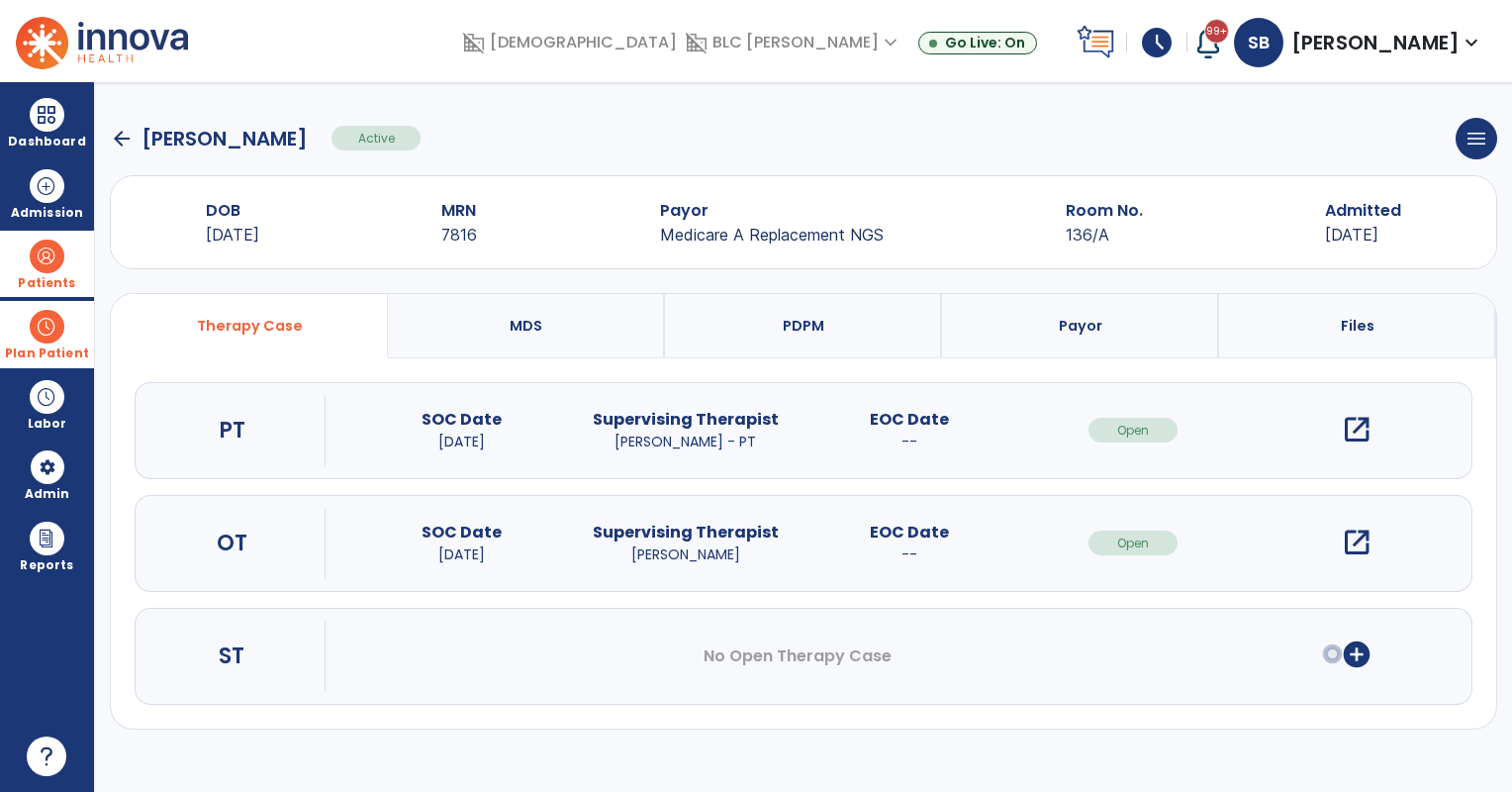 click on "arrow_back   Robinson, Sandra  Active  menu   Edit Admission   View OBRA Report   Discharge Patient" 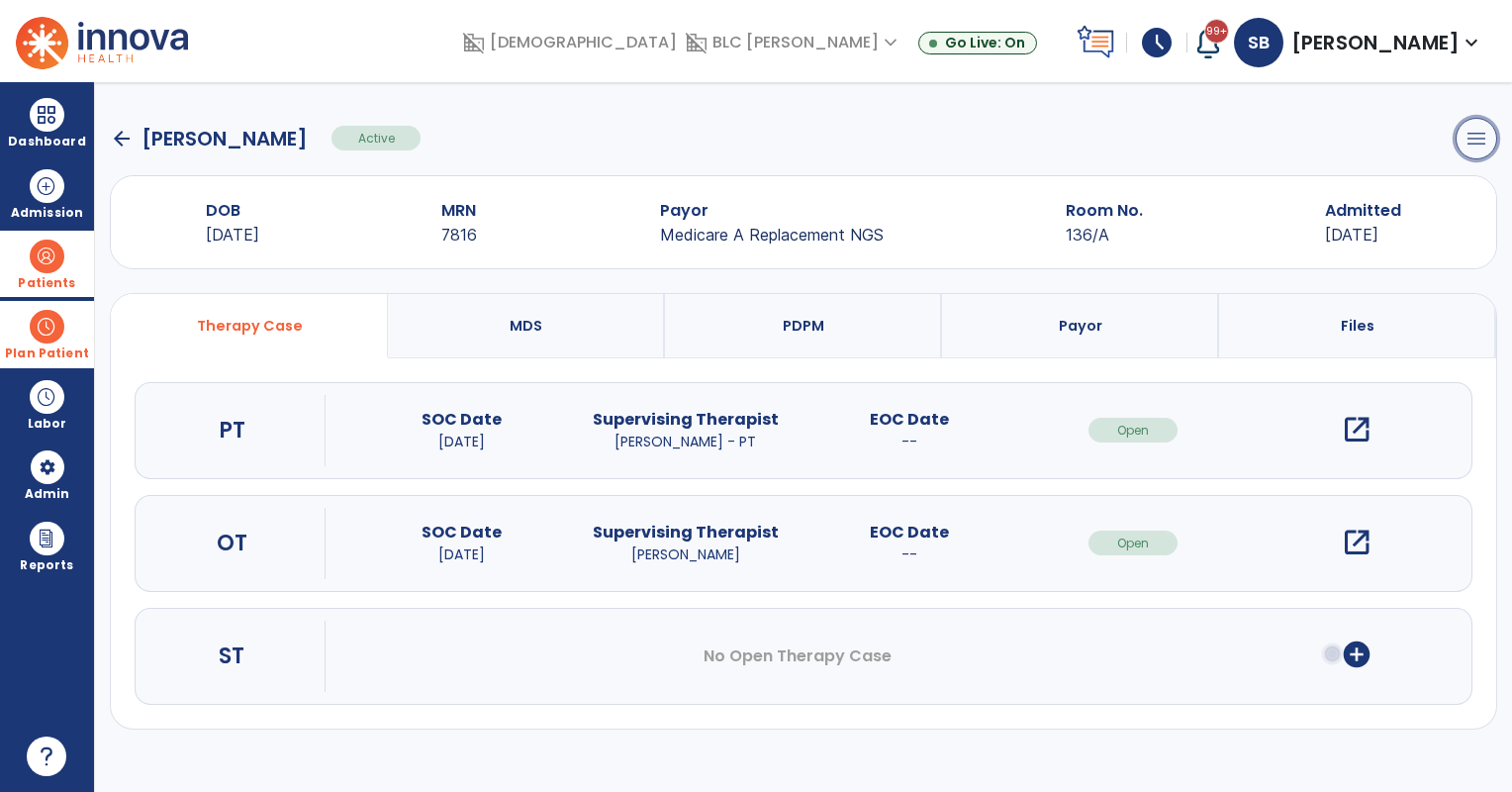 click on "menu" at bounding box center [1476, 139] 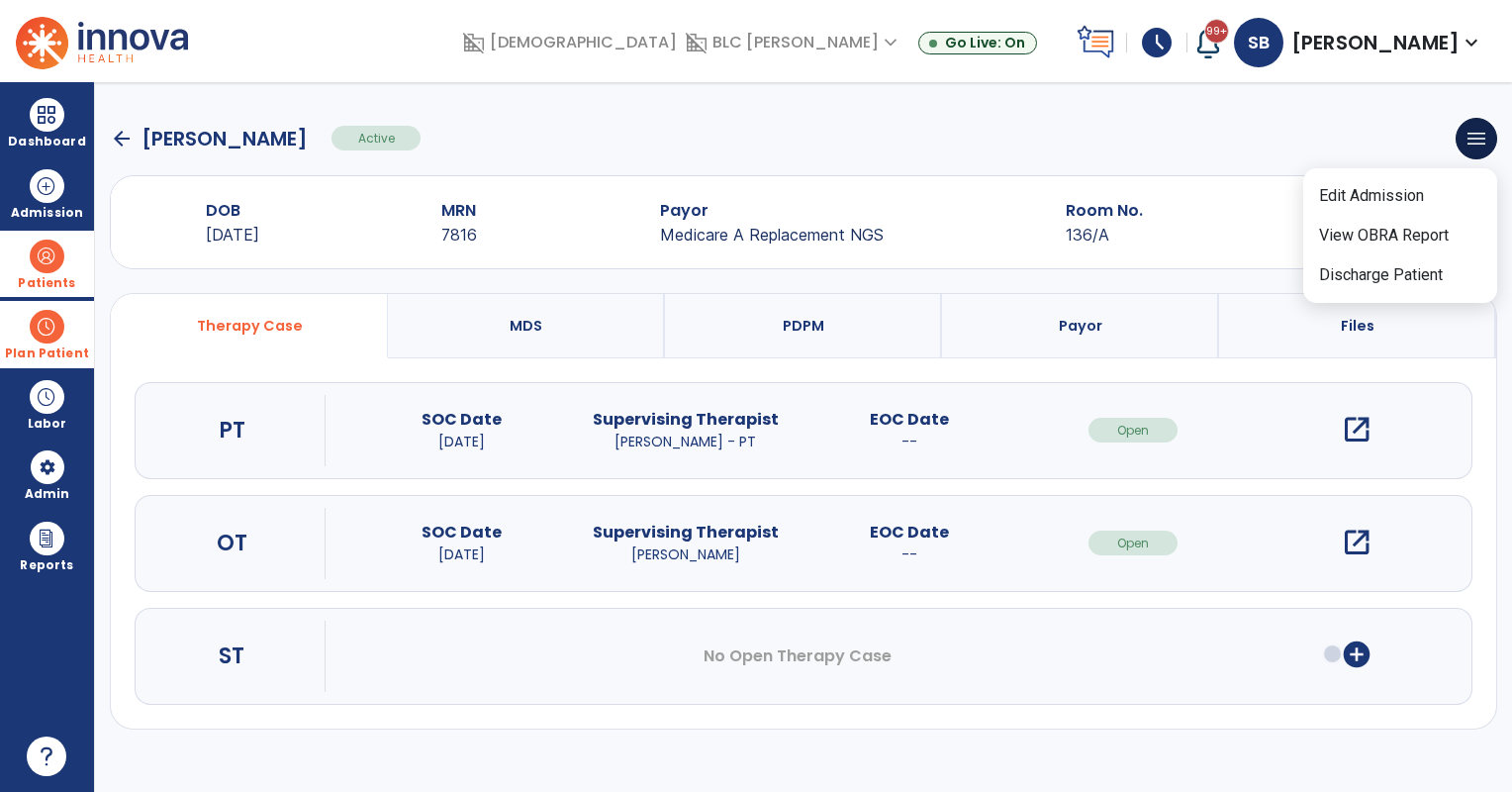 click on "open_in_new" at bounding box center [1357, 430] 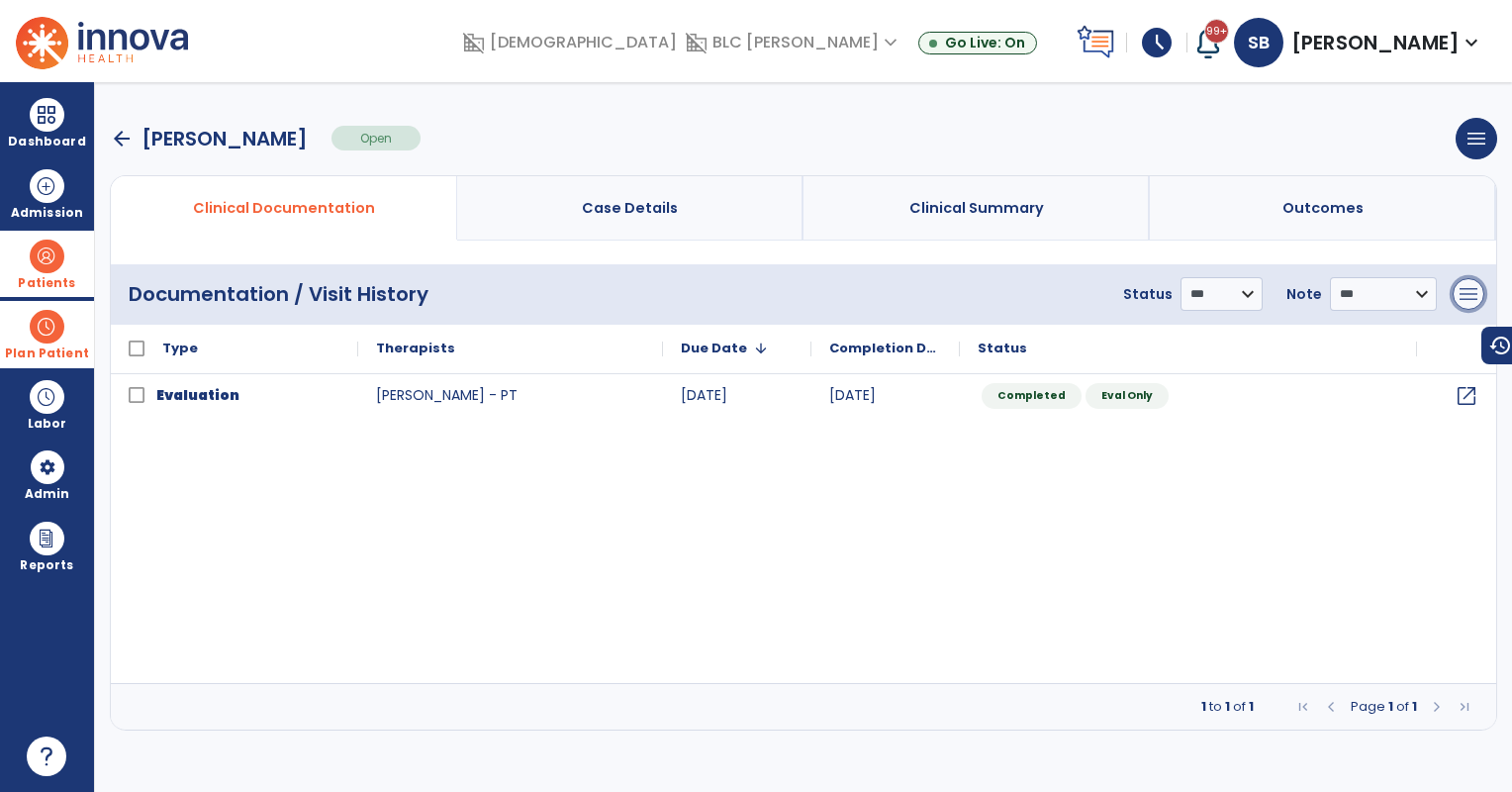 click on "menu" at bounding box center [1468, 294] 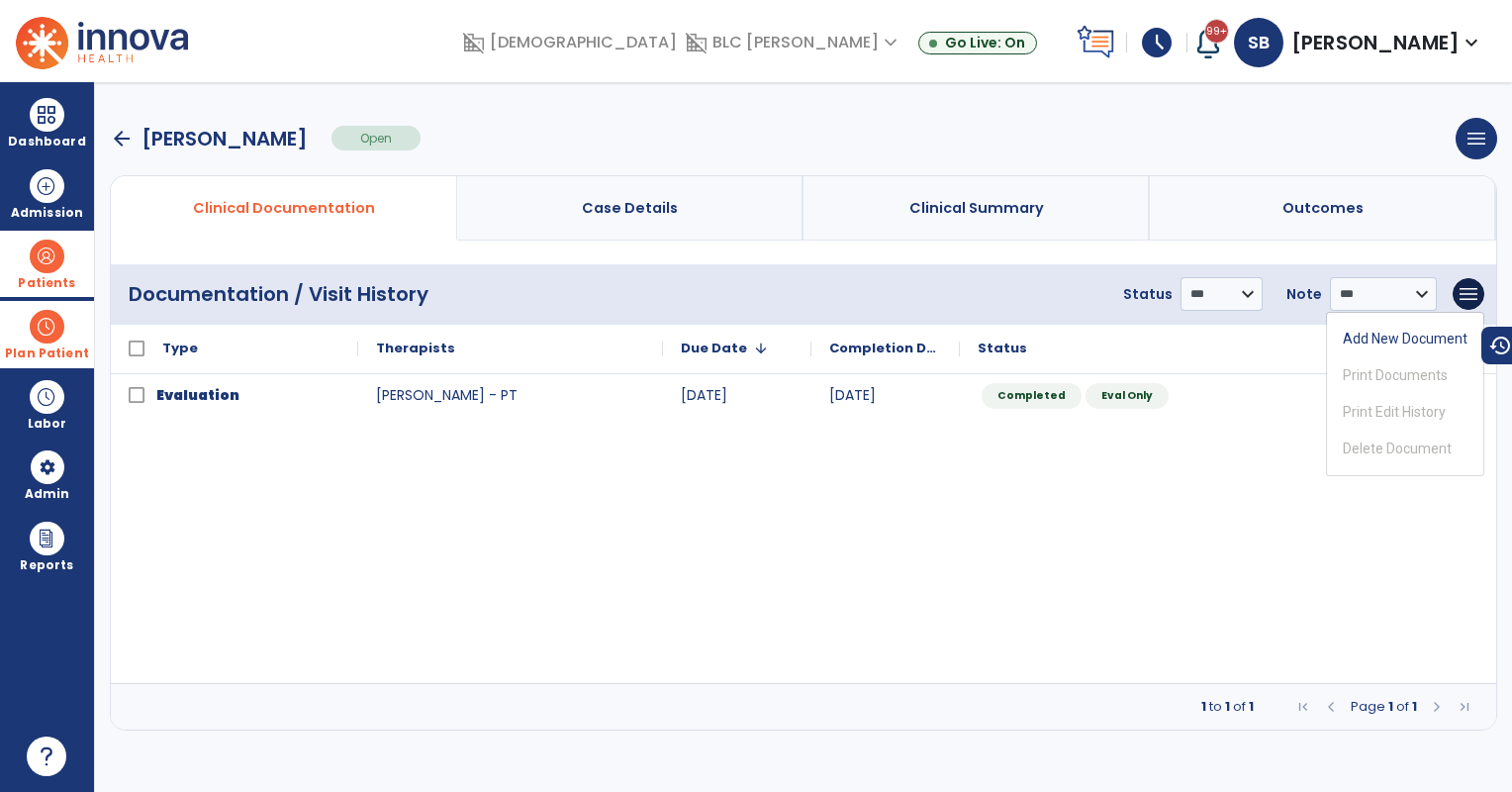click on "Evaluation  Bettich, Steffen - PT 07/10/25 07/10/25 Completed Eval Only open_in_new" 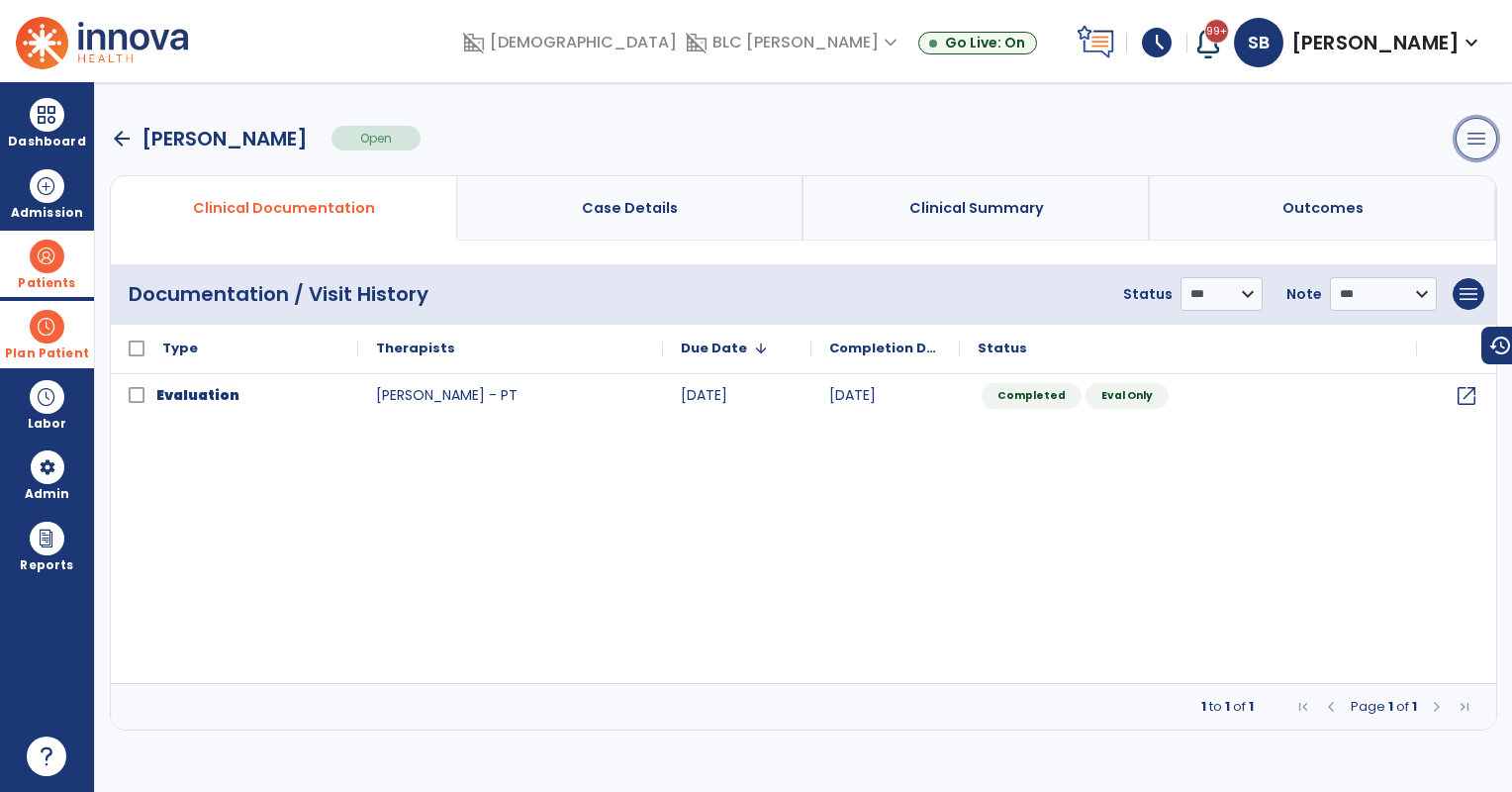 click on "menu" at bounding box center (1476, 139) 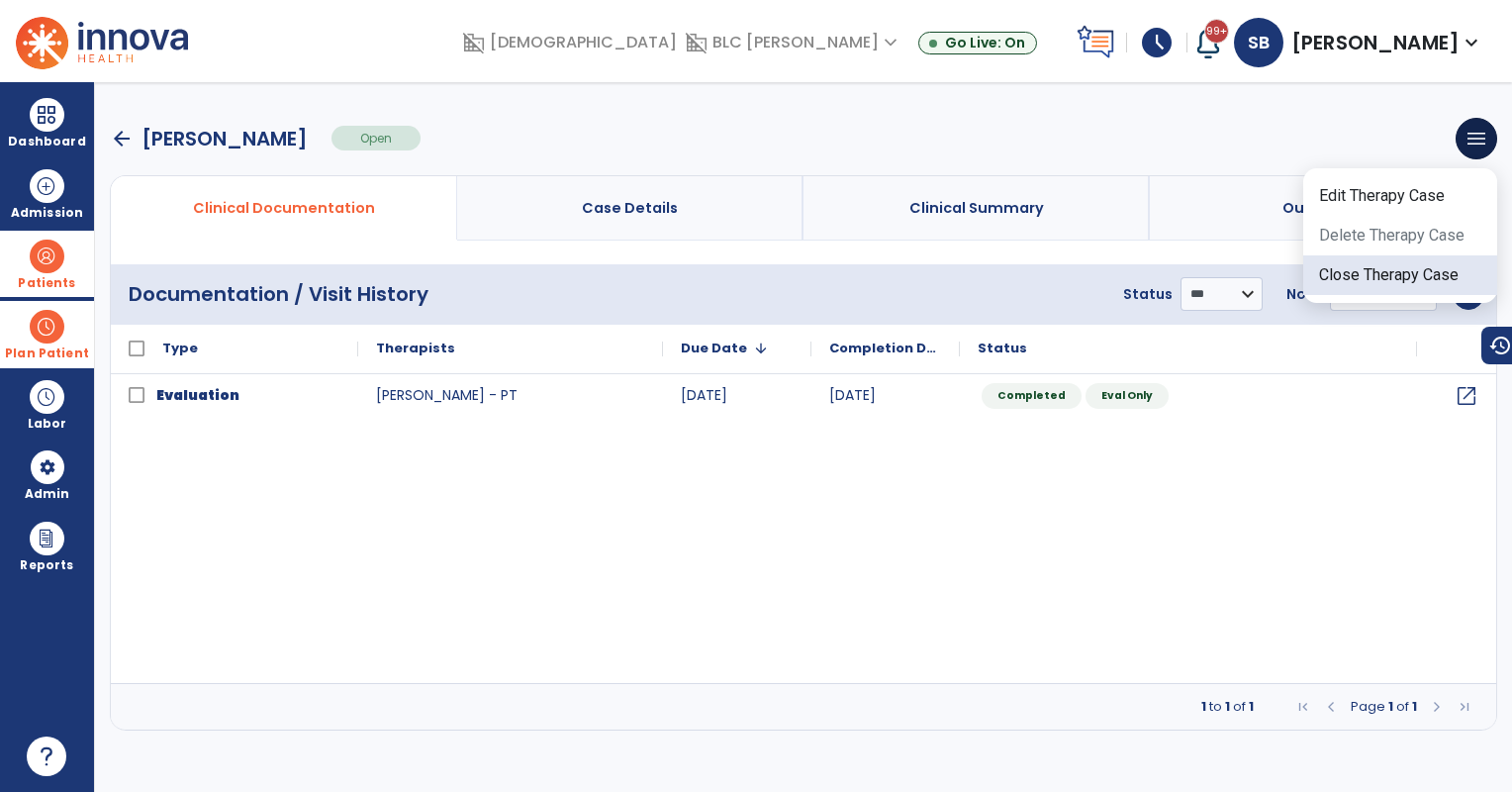 click on "Close Therapy Case" at bounding box center (1400, 275) 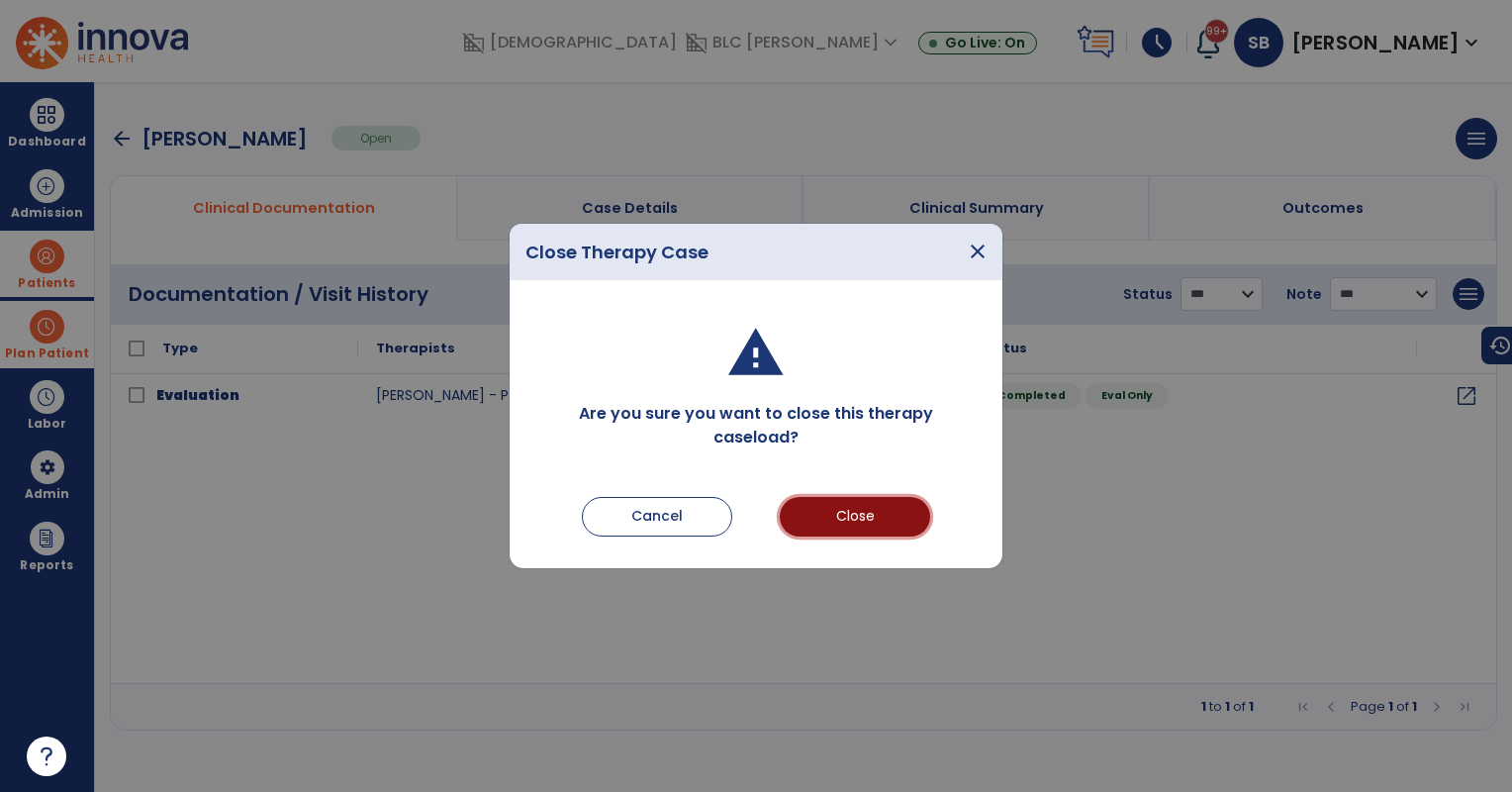 click on "Close" at bounding box center (855, 517) 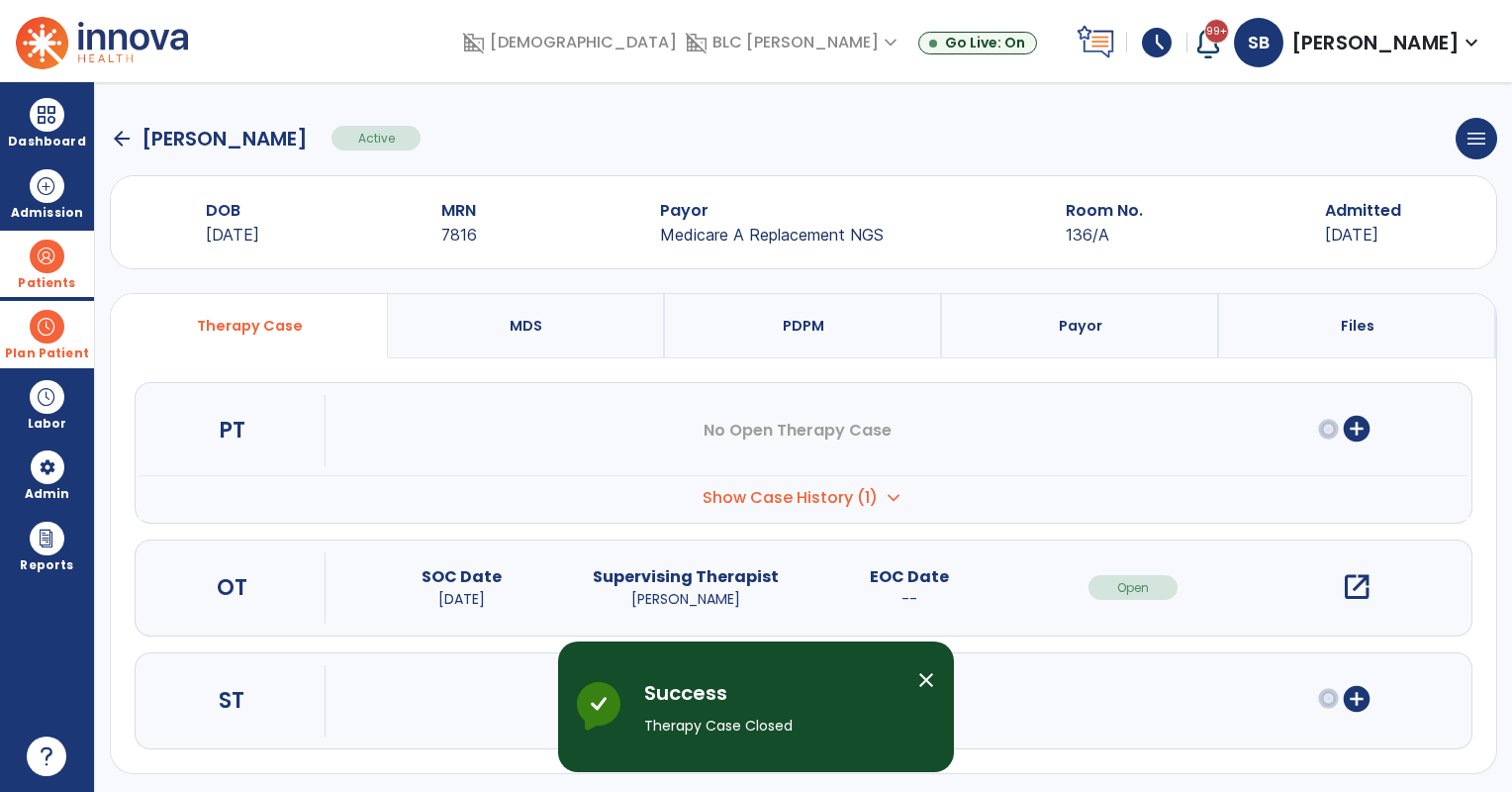 click on "open_in_new" at bounding box center [1357, 587] 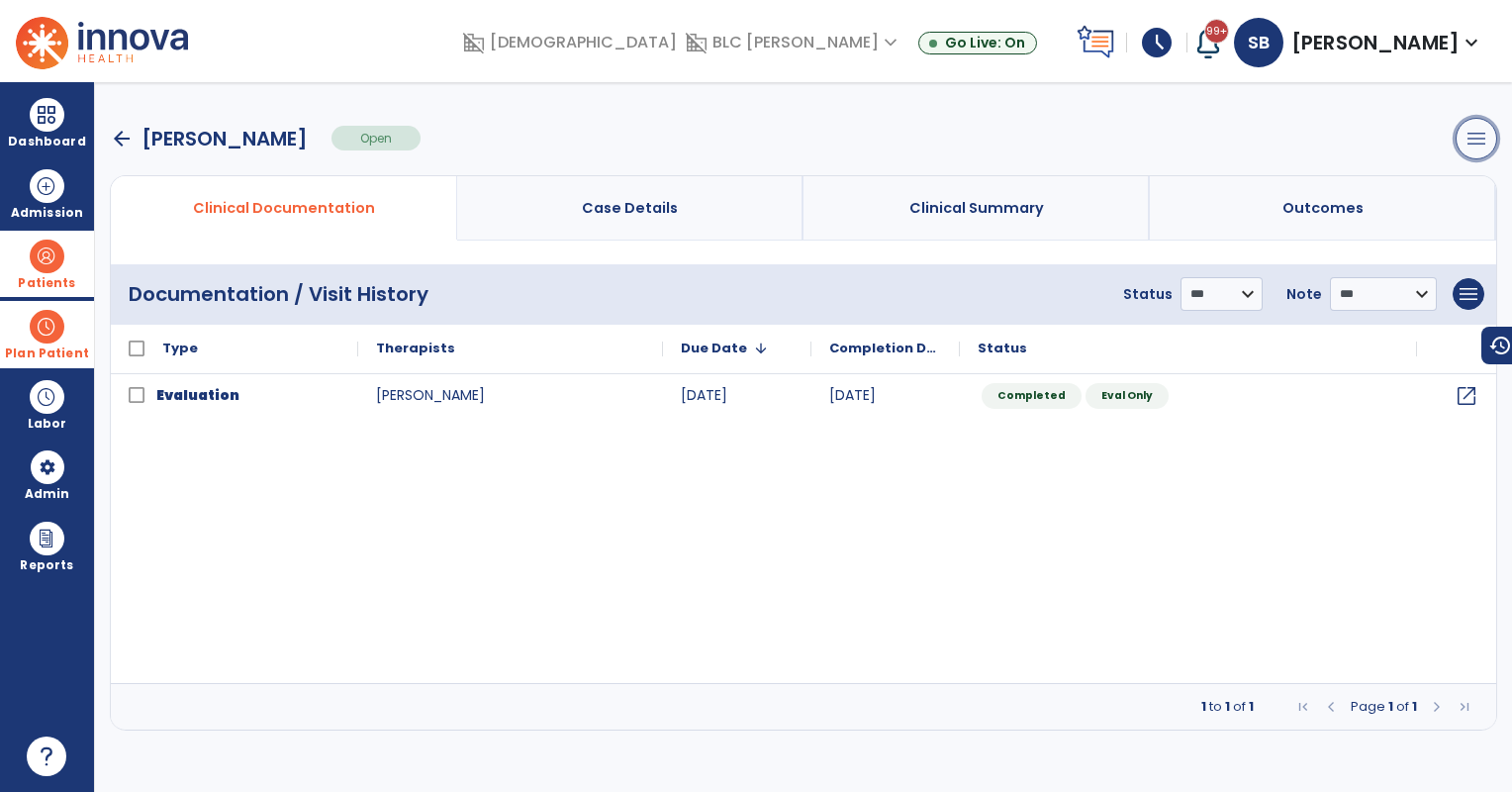 click on "menu" at bounding box center [1476, 139] 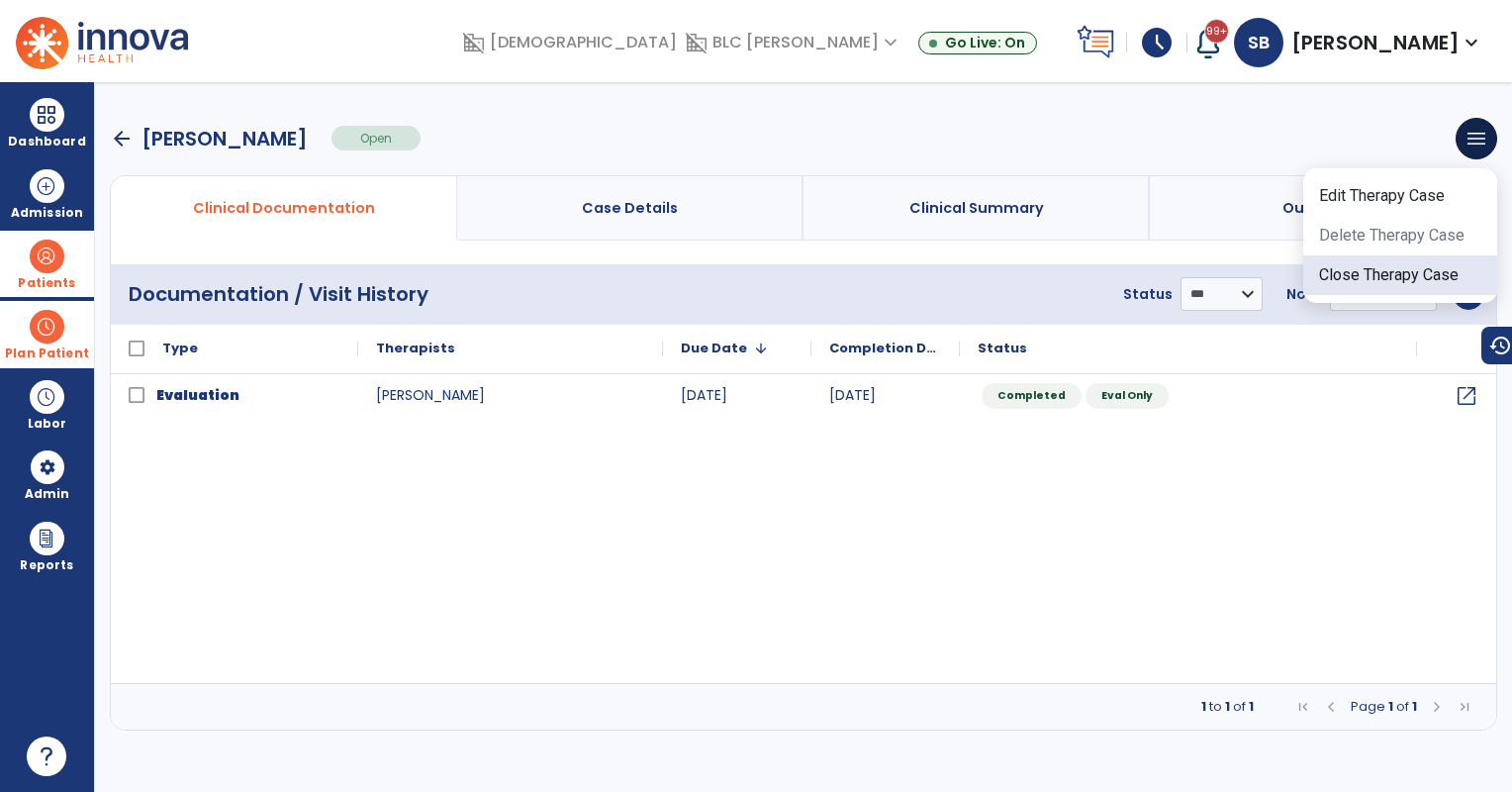 click on "Close Therapy Case" at bounding box center [1400, 275] 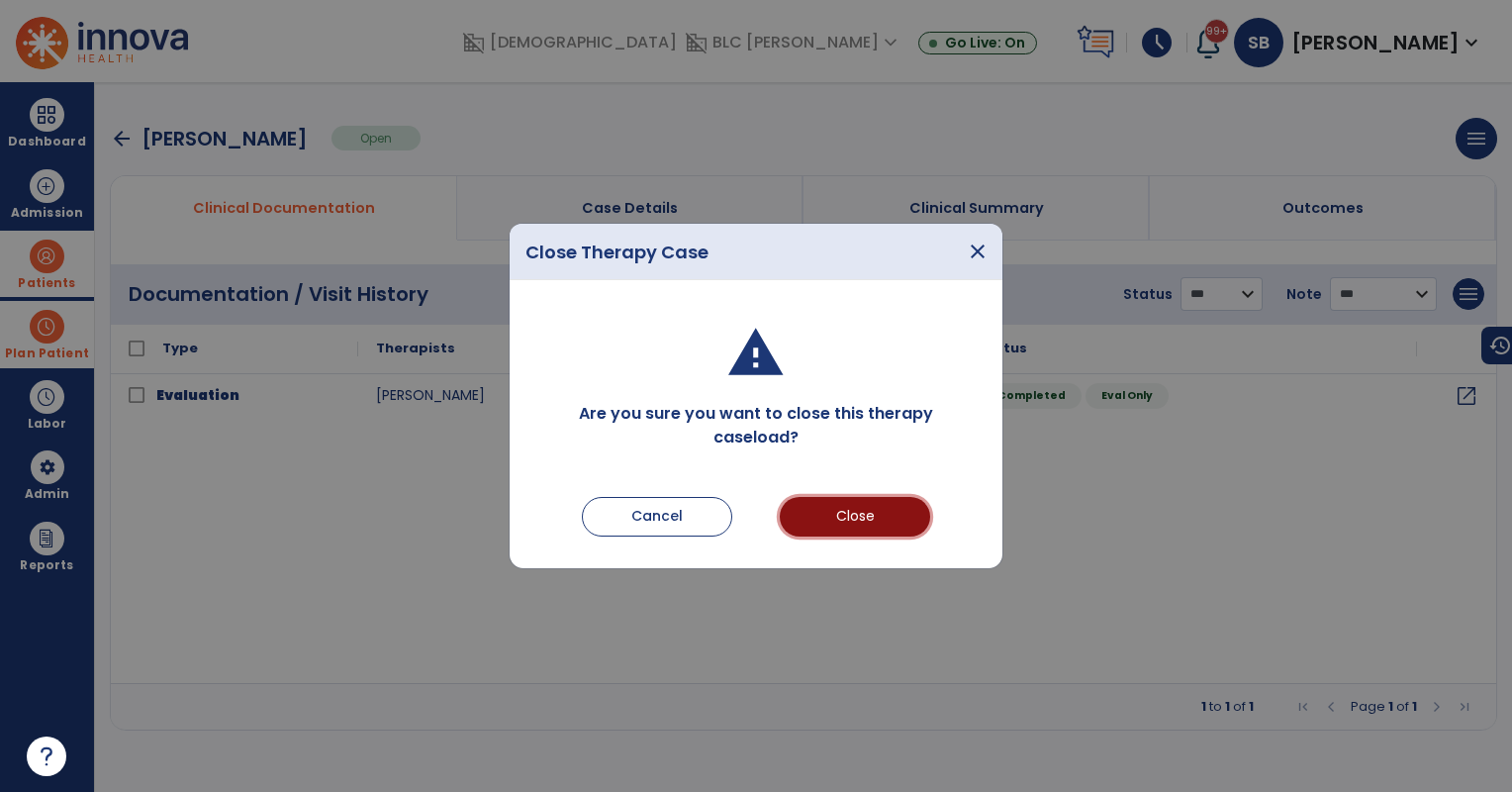 click on "Close" at bounding box center [855, 517] 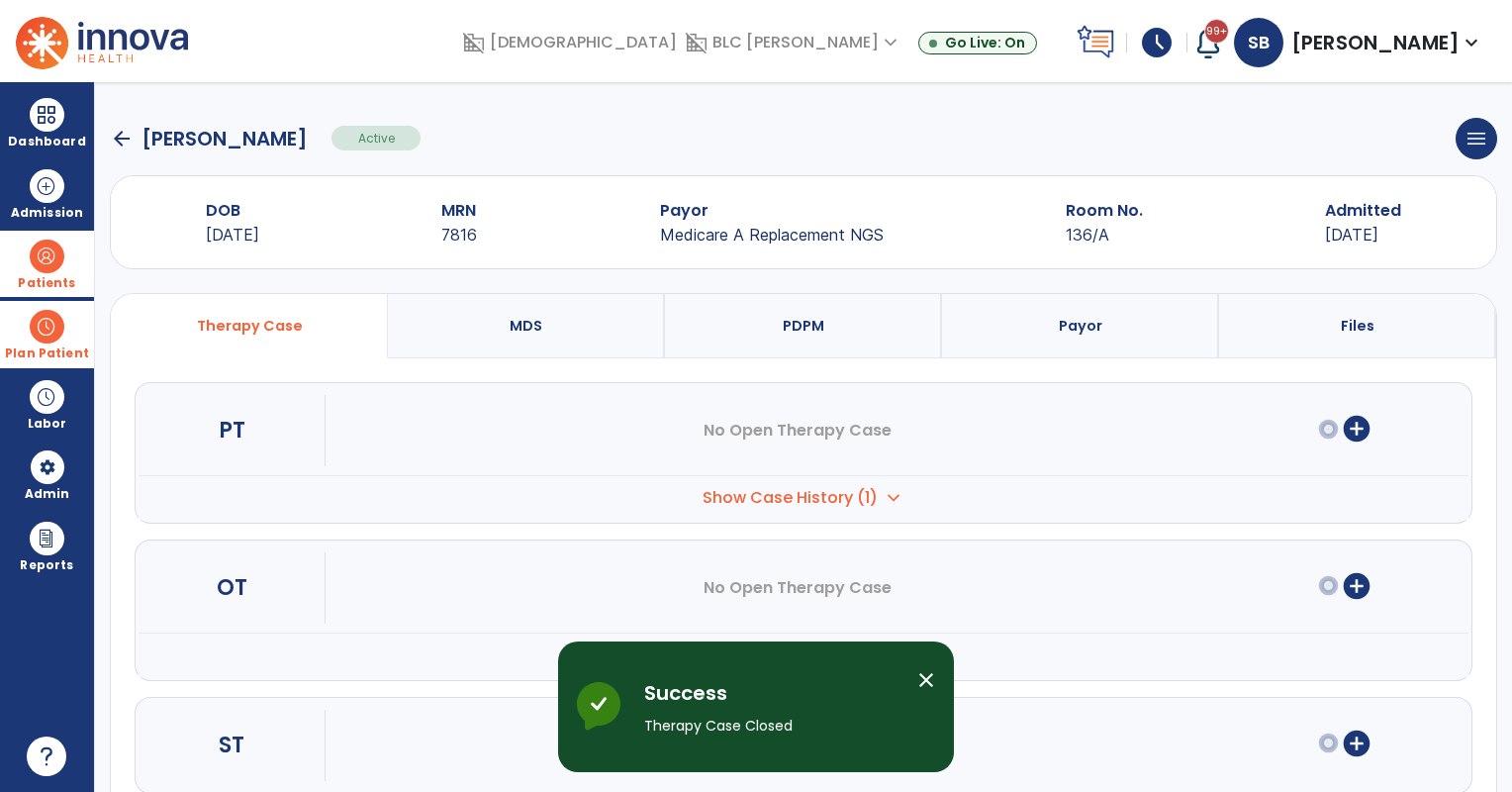 drag, startPoint x: 44, startPoint y: 273, endPoint x: 135, endPoint y: 267, distance: 91.19759 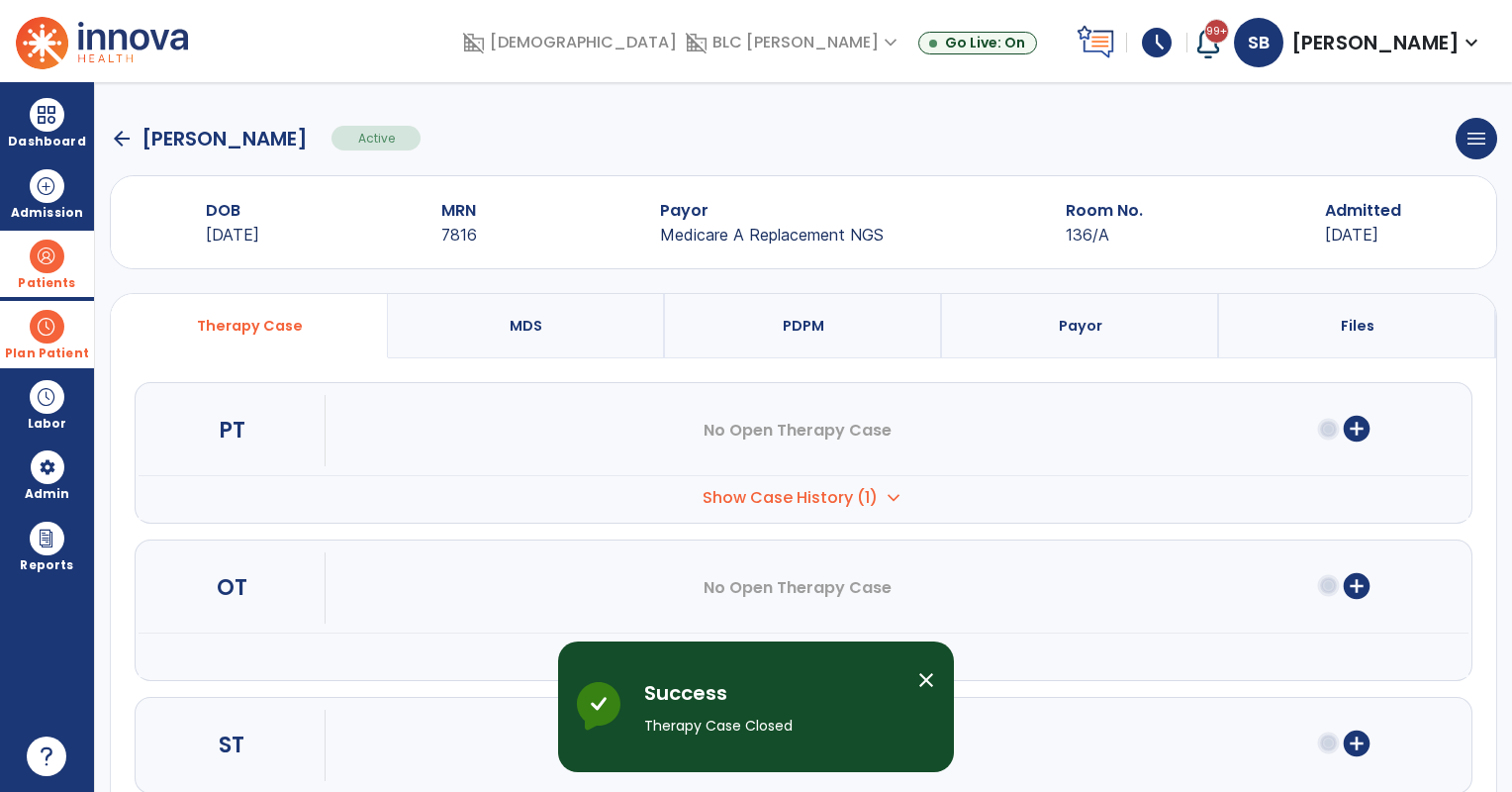 click on "Patients" at bounding box center (47, 263) 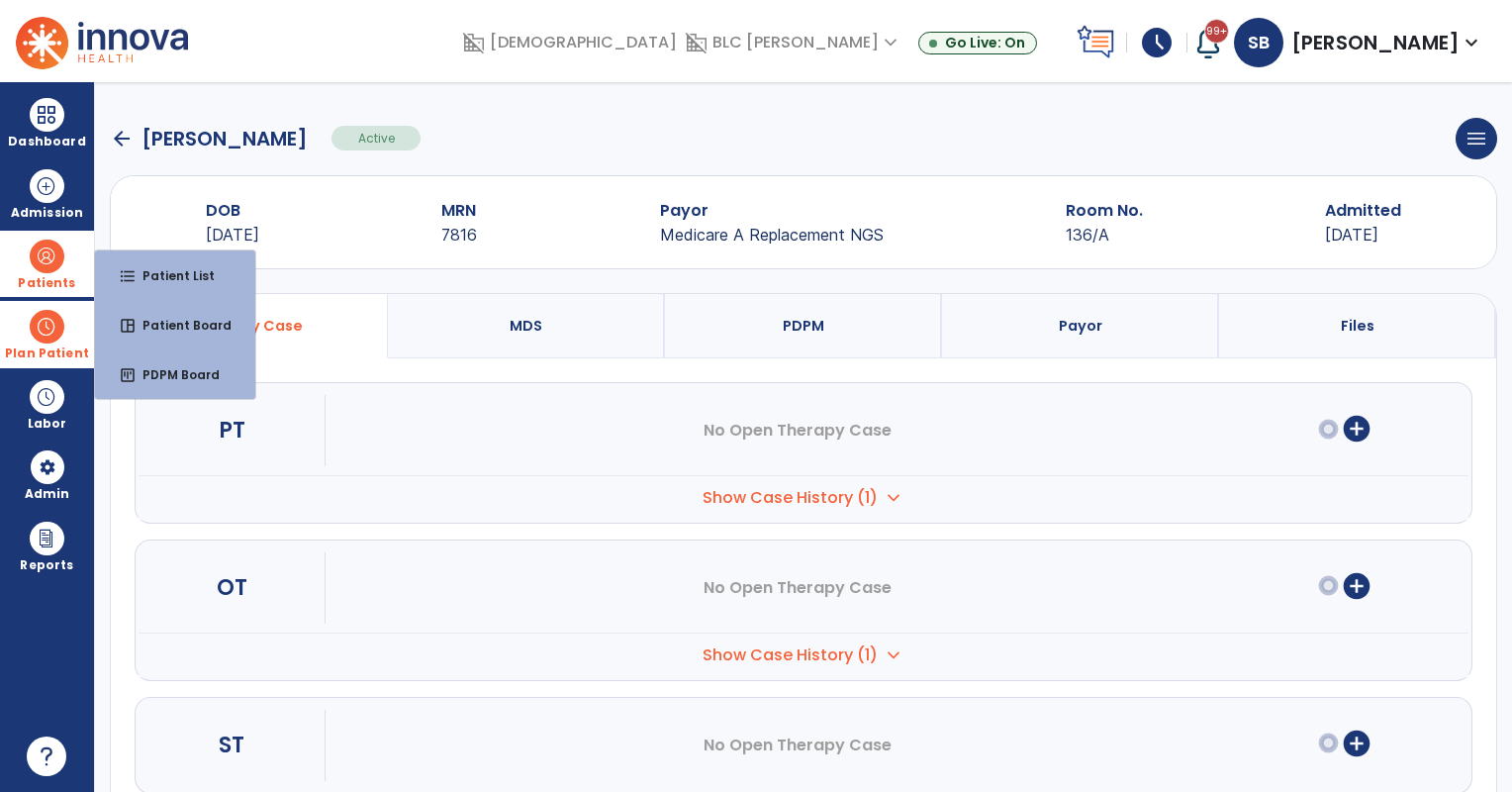 click on "format_list_bulleted" at bounding box center (128, 276) 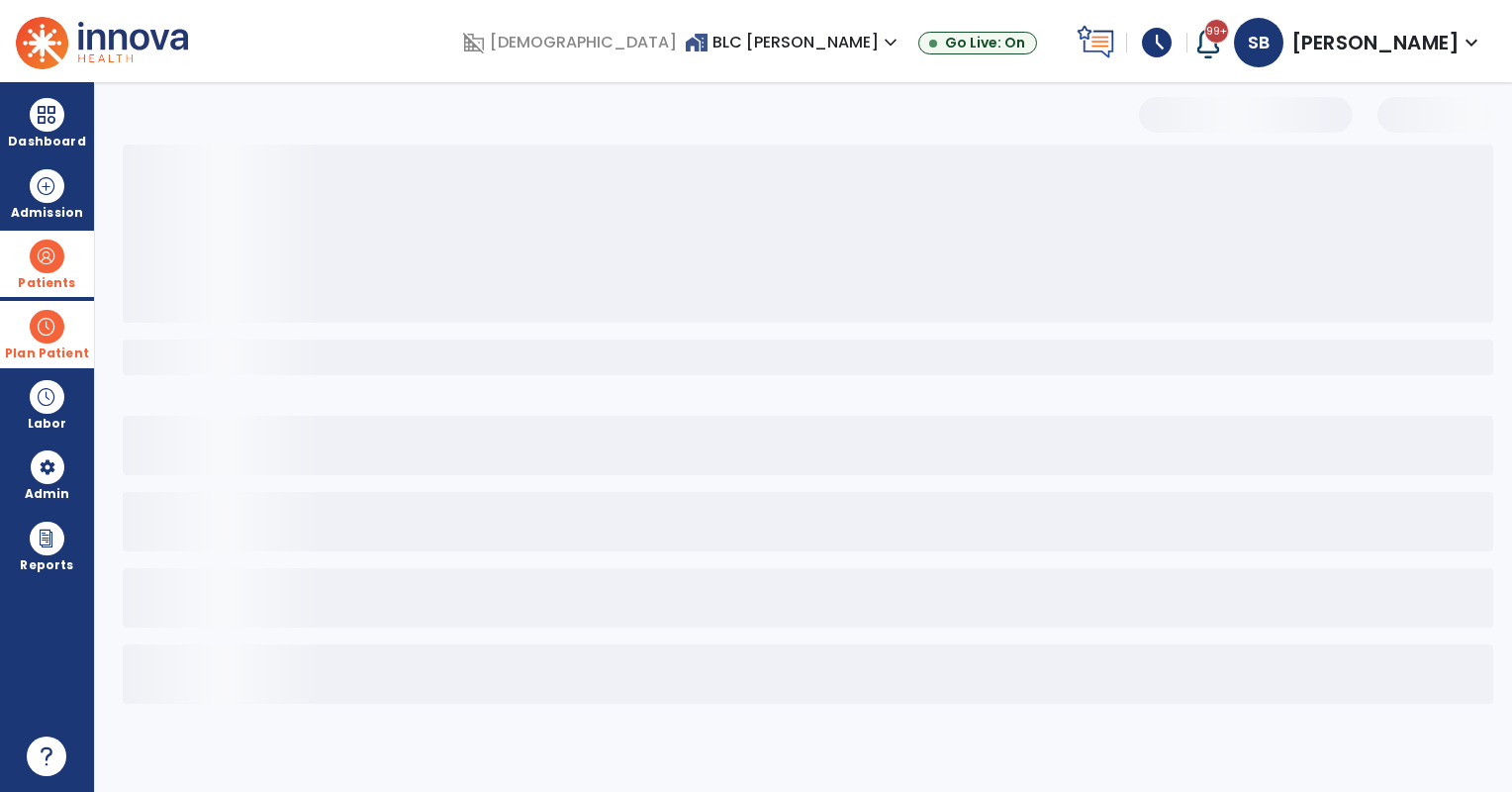 select on "***" 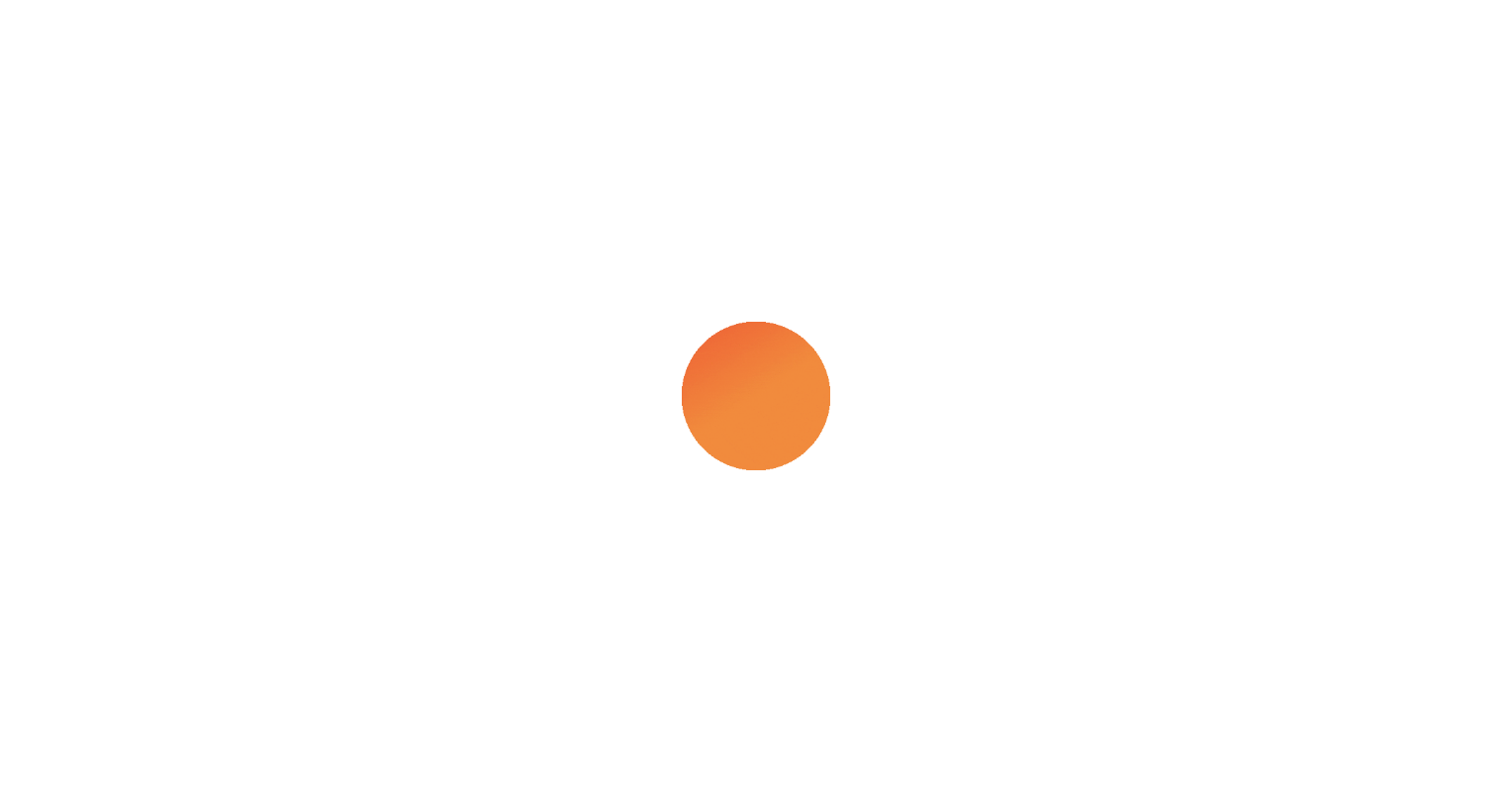 scroll, scrollTop: 0, scrollLeft: 0, axis: both 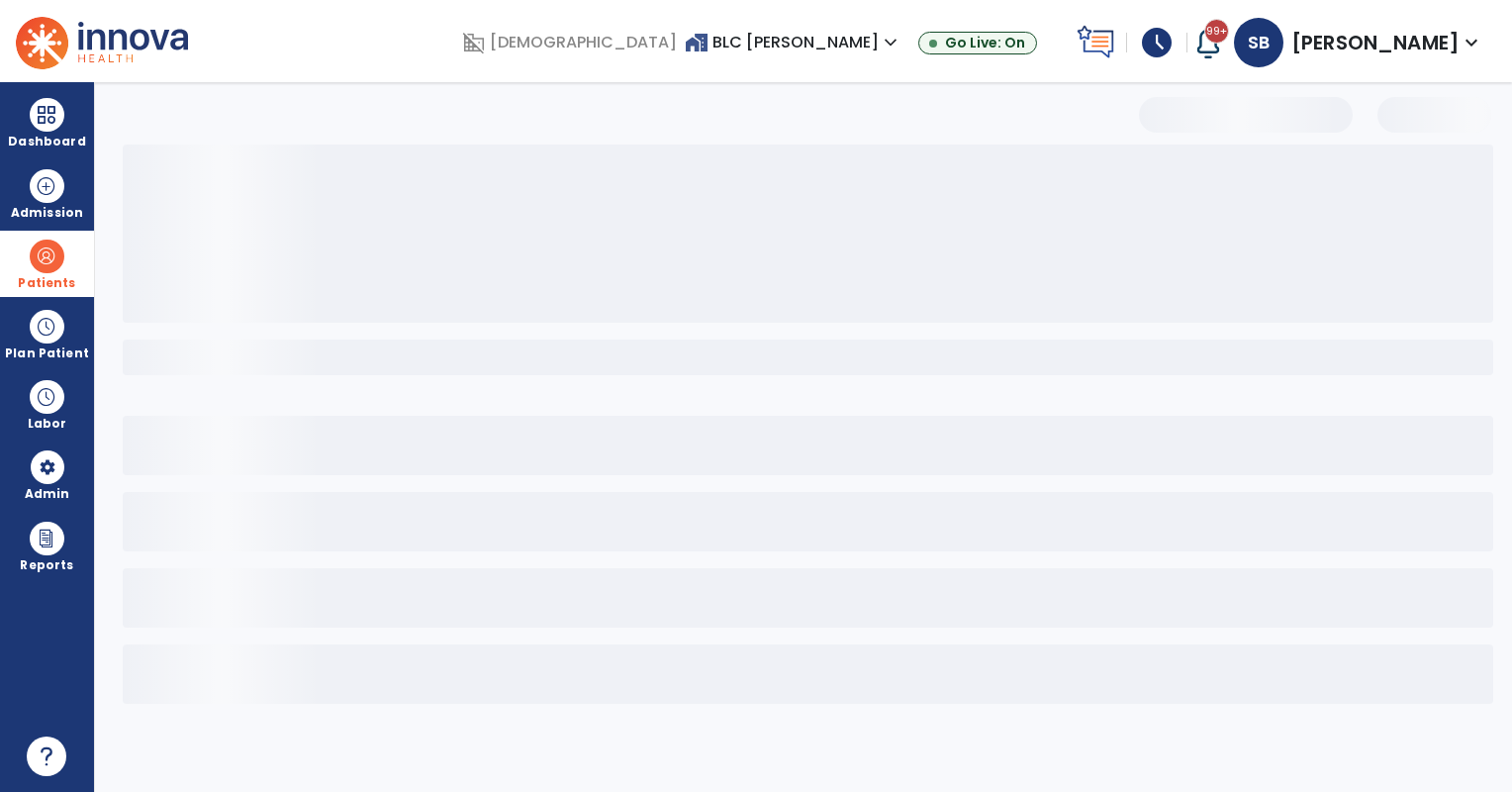 click on "Patients" at bounding box center (47, 263) 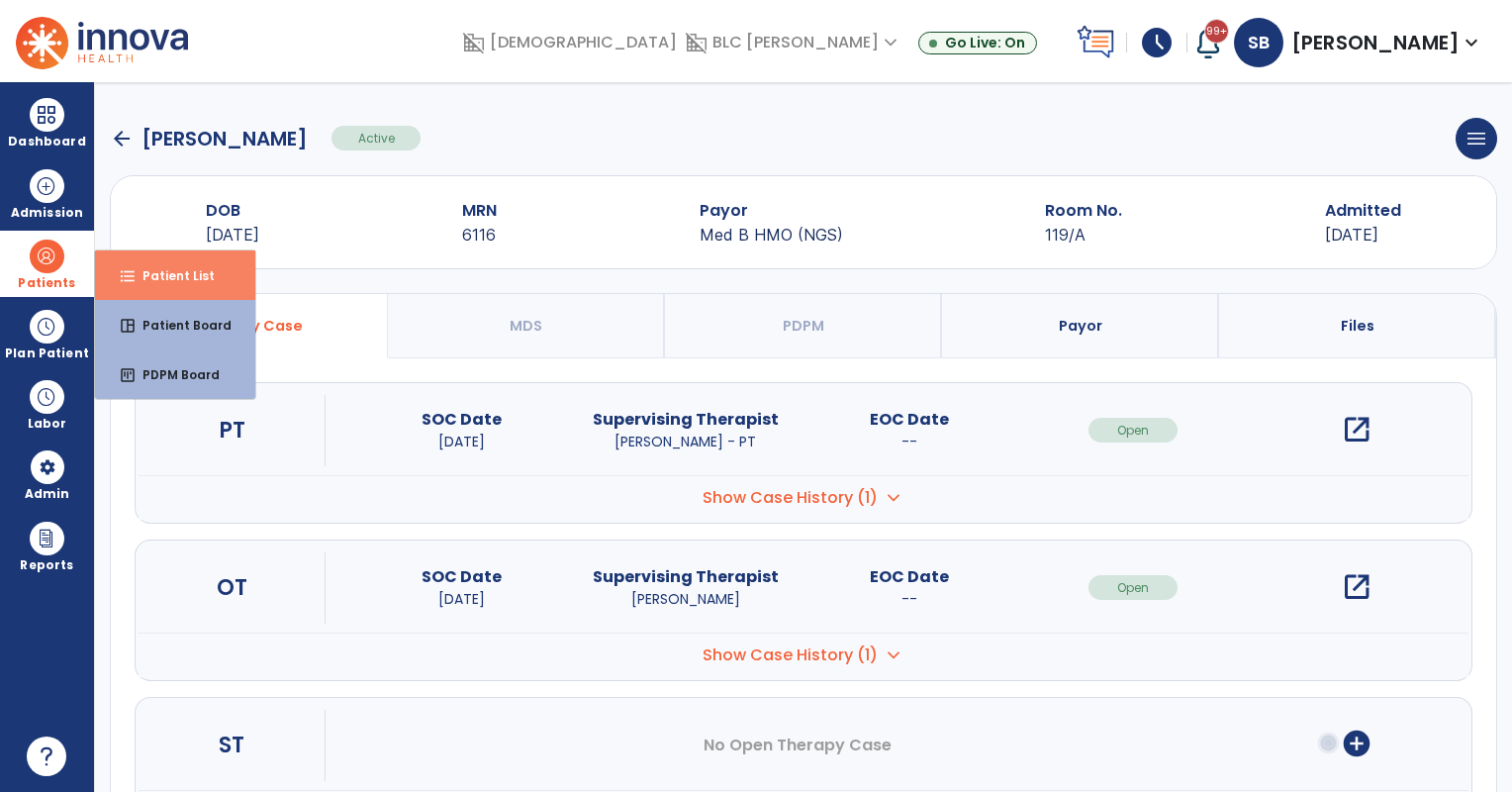click on "Patient List" at bounding box center (170, 275) 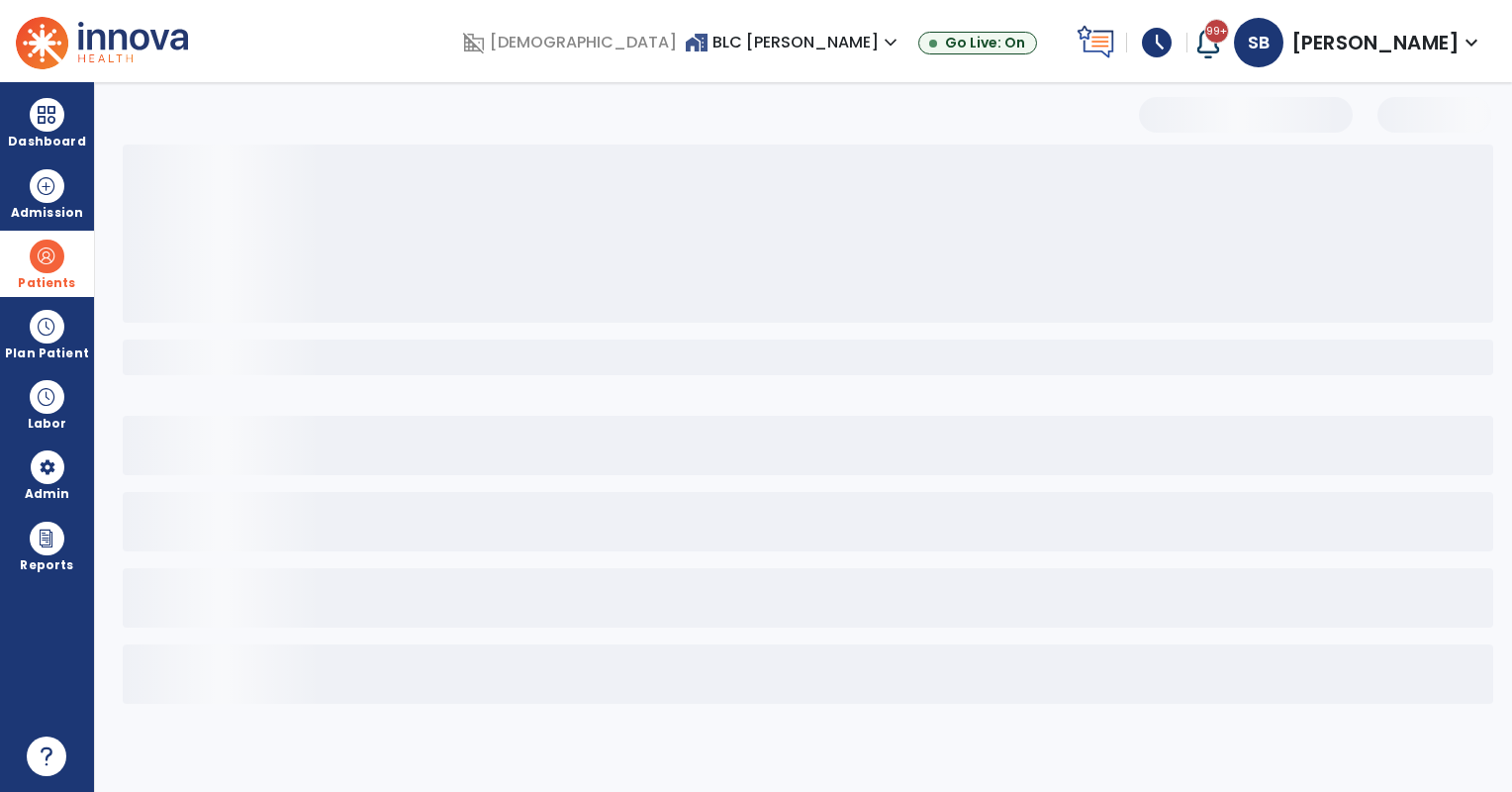 select on "***" 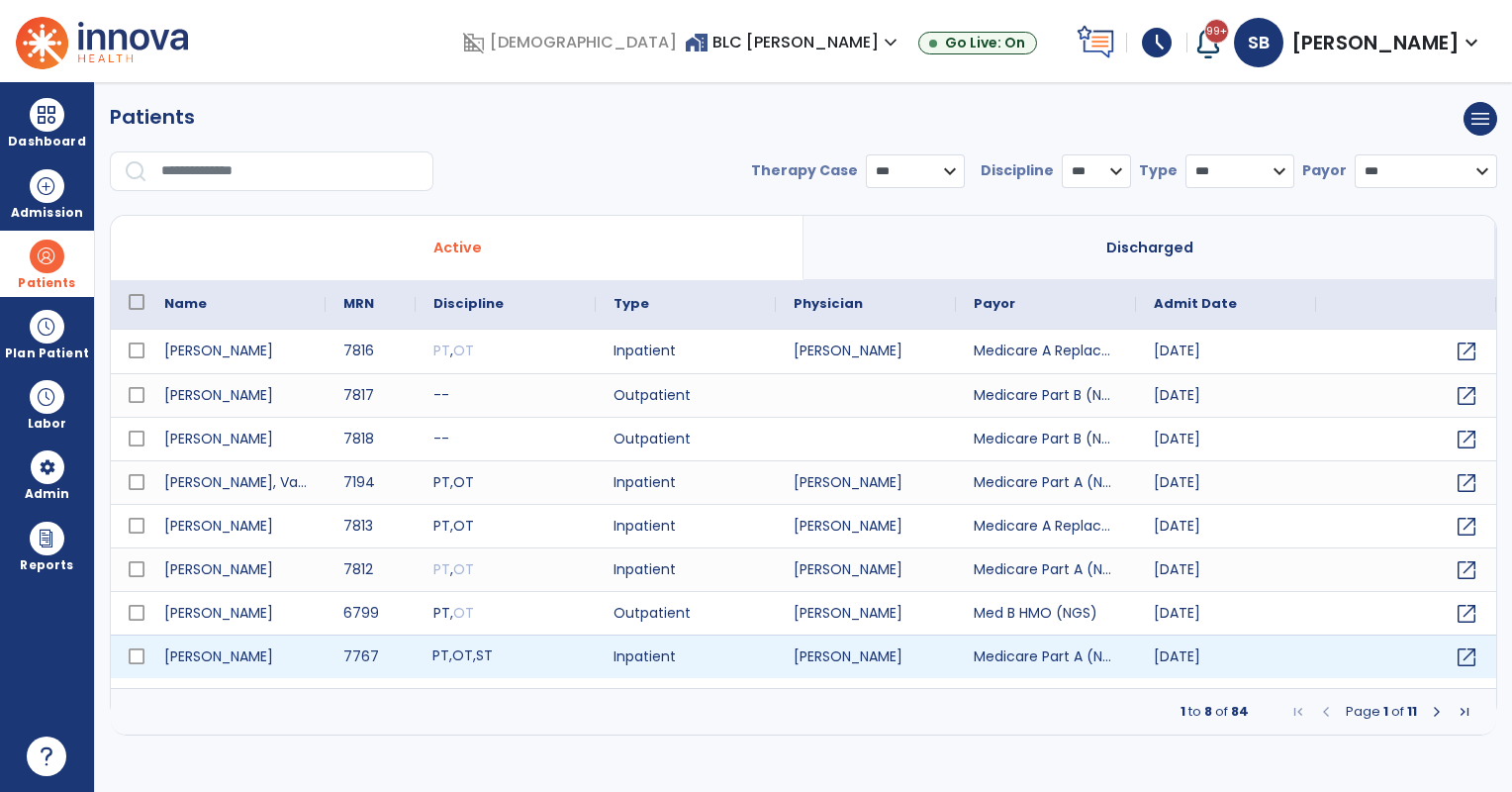 click on "PT , OT , ST" at bounding box center (506, 656) 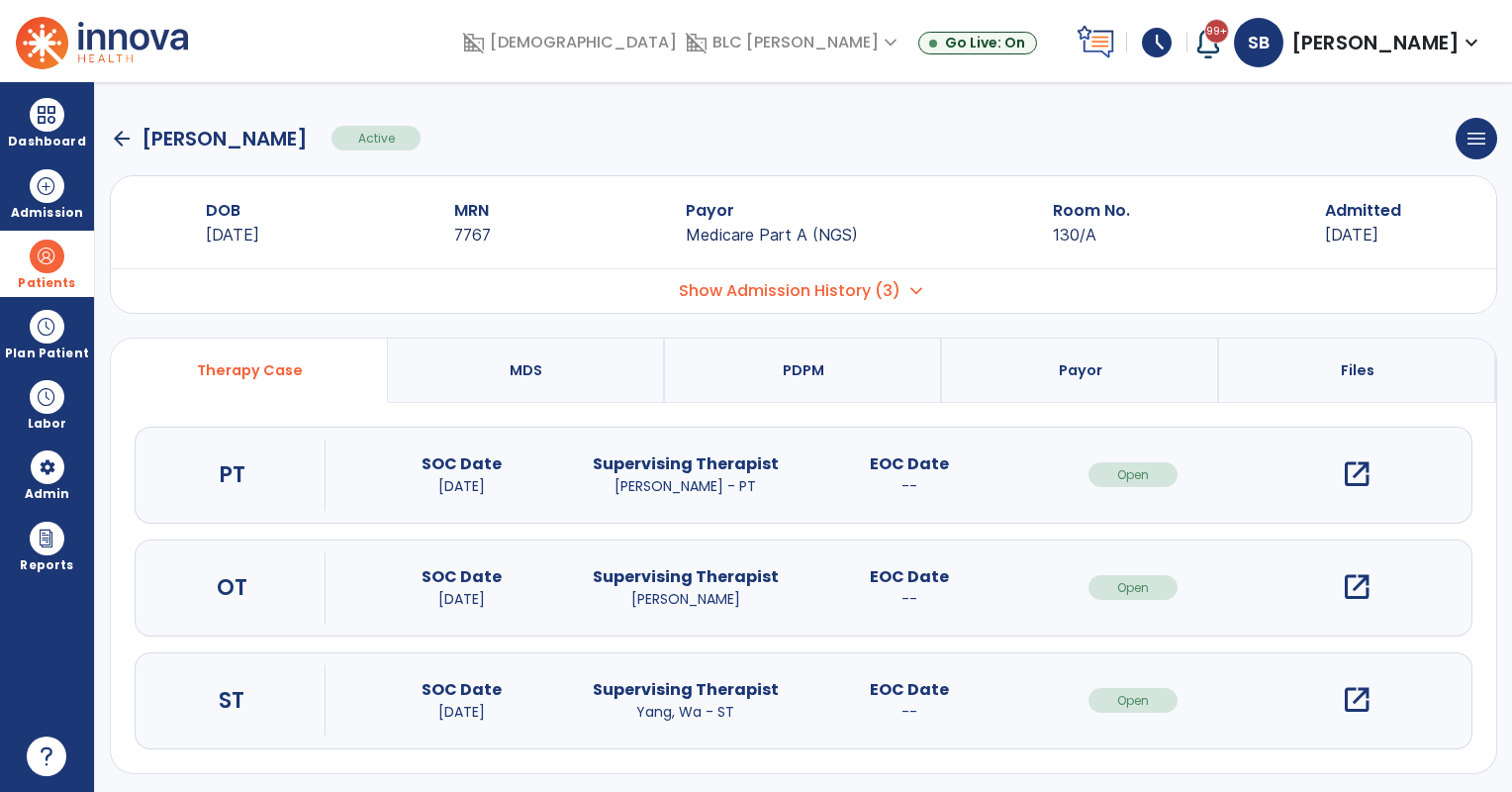 drag, startPoint x: 36, startPoint y: 265, endPoint x: 155, endPoint y: 277, distance: 119.60351 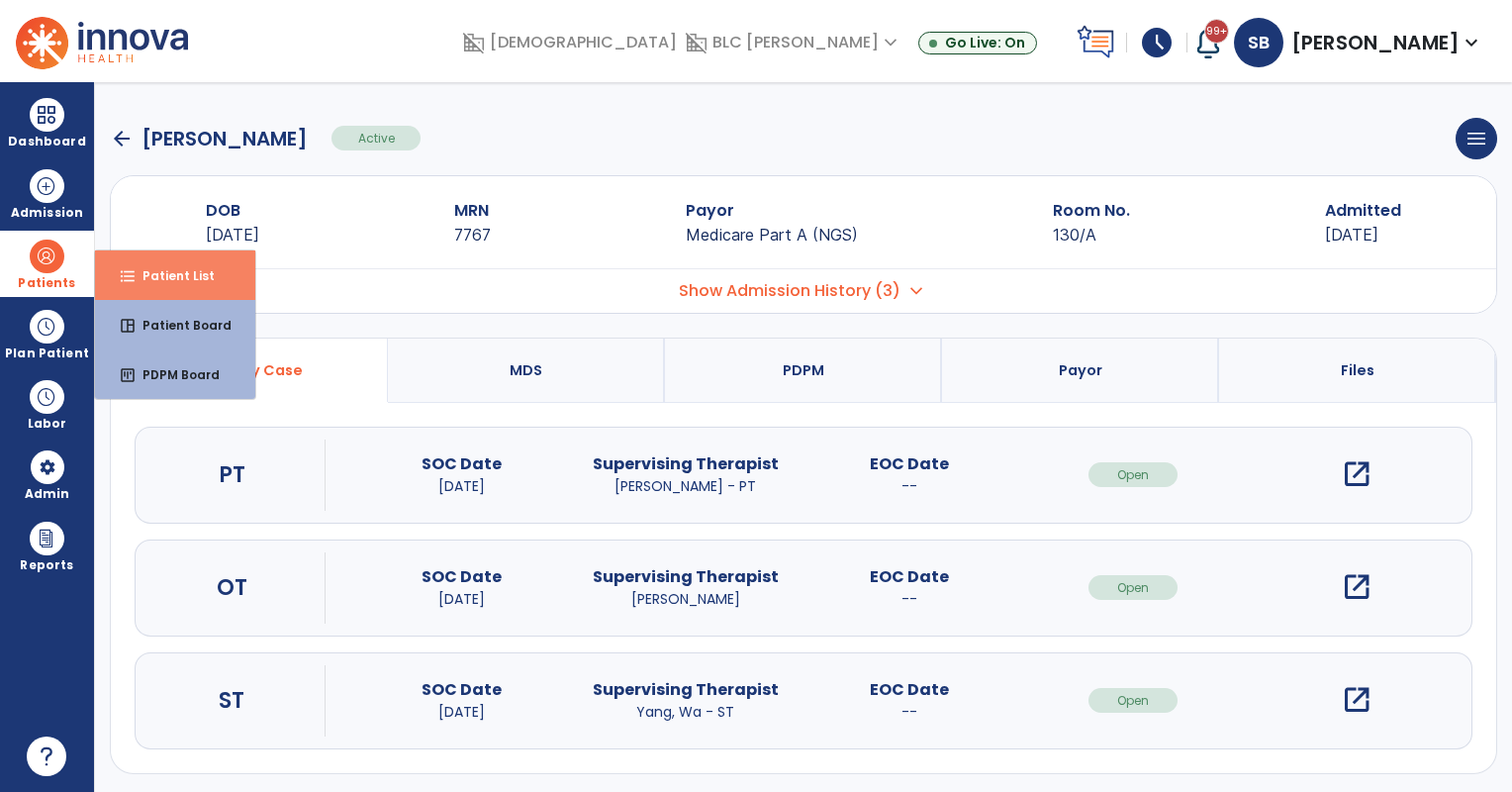 click on "Patient List" at bounding box center [170, 275] 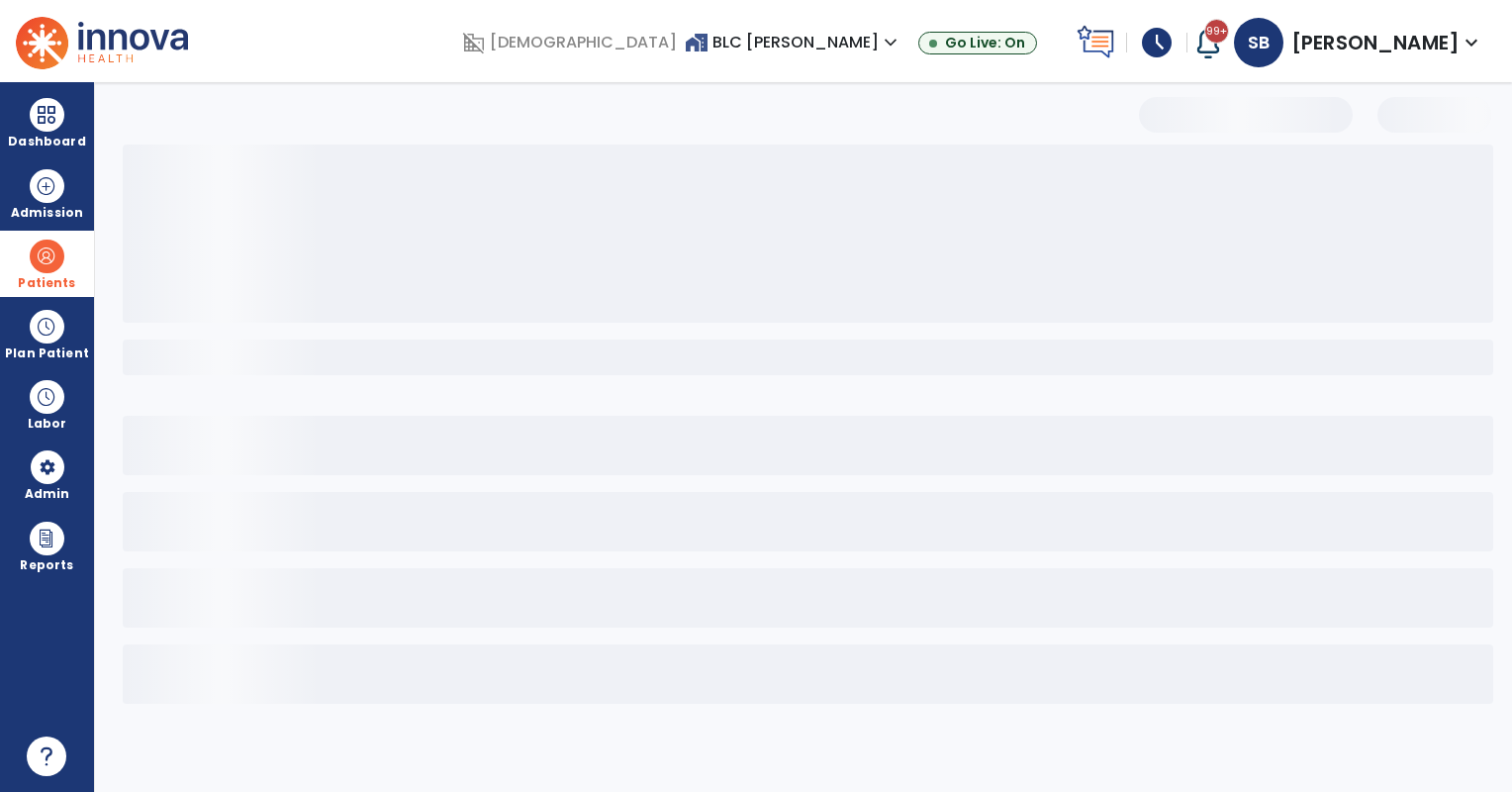 select on "***" 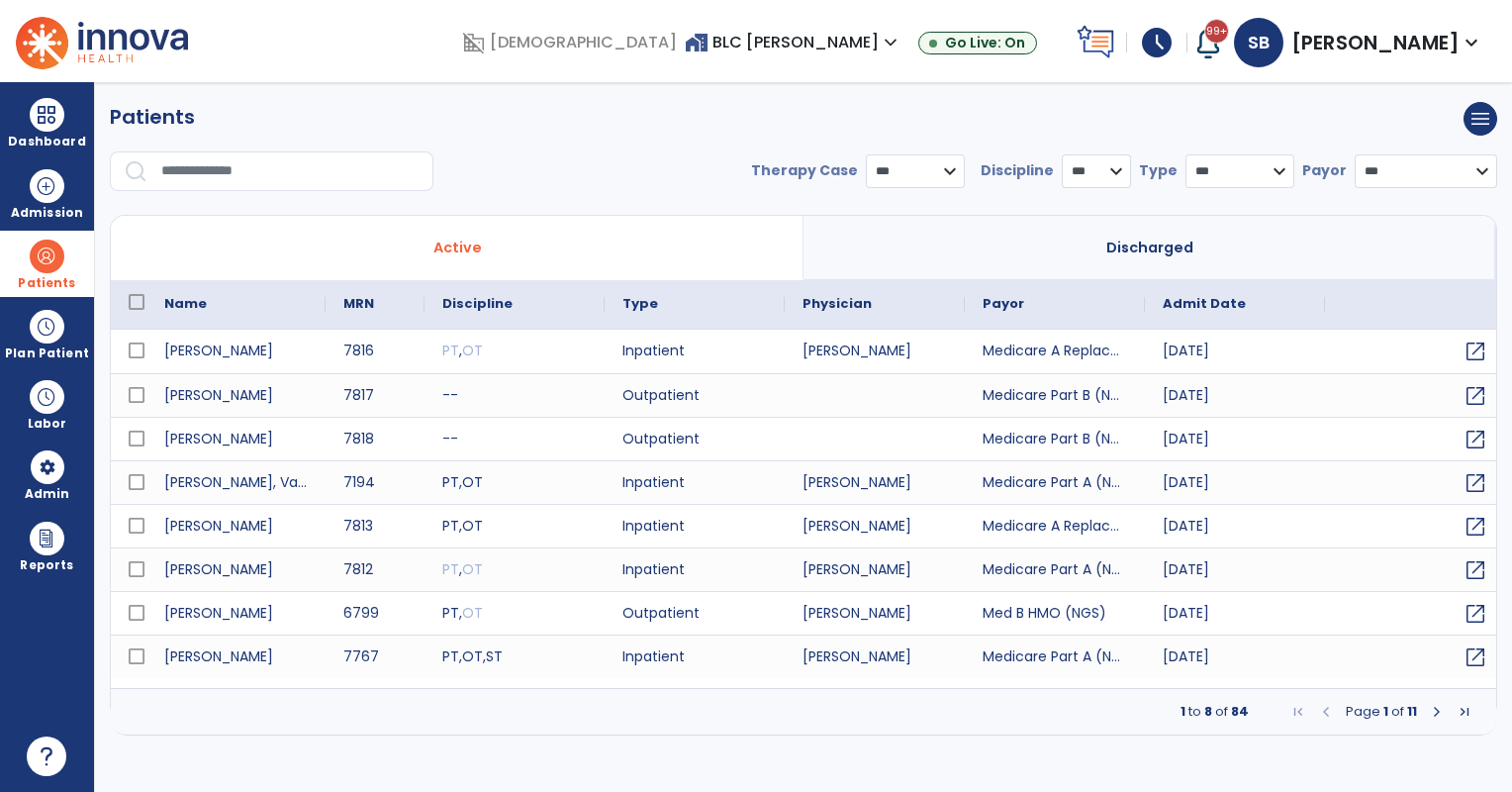 click at bounding box center [290, 171] 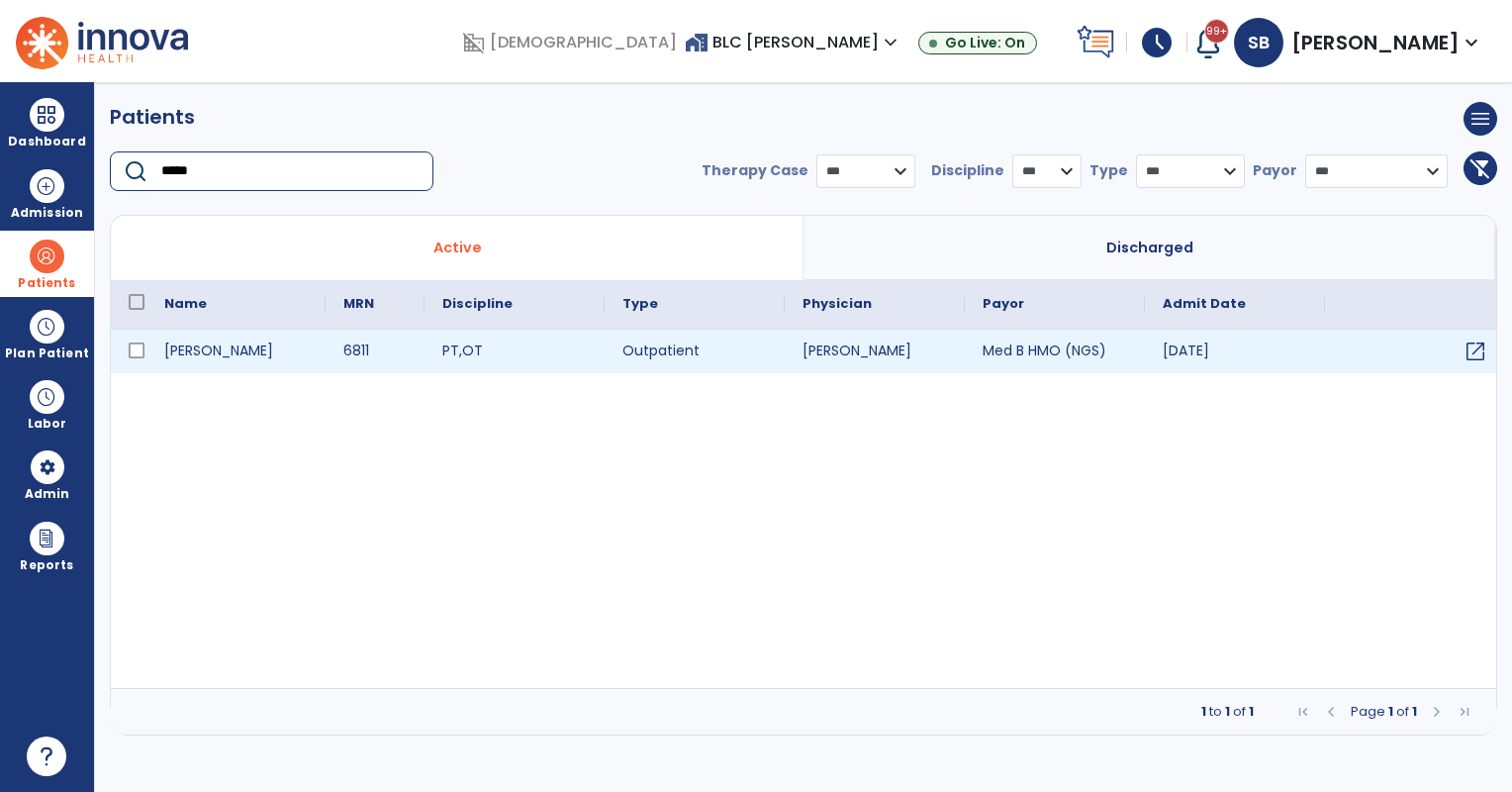 type on "*****" 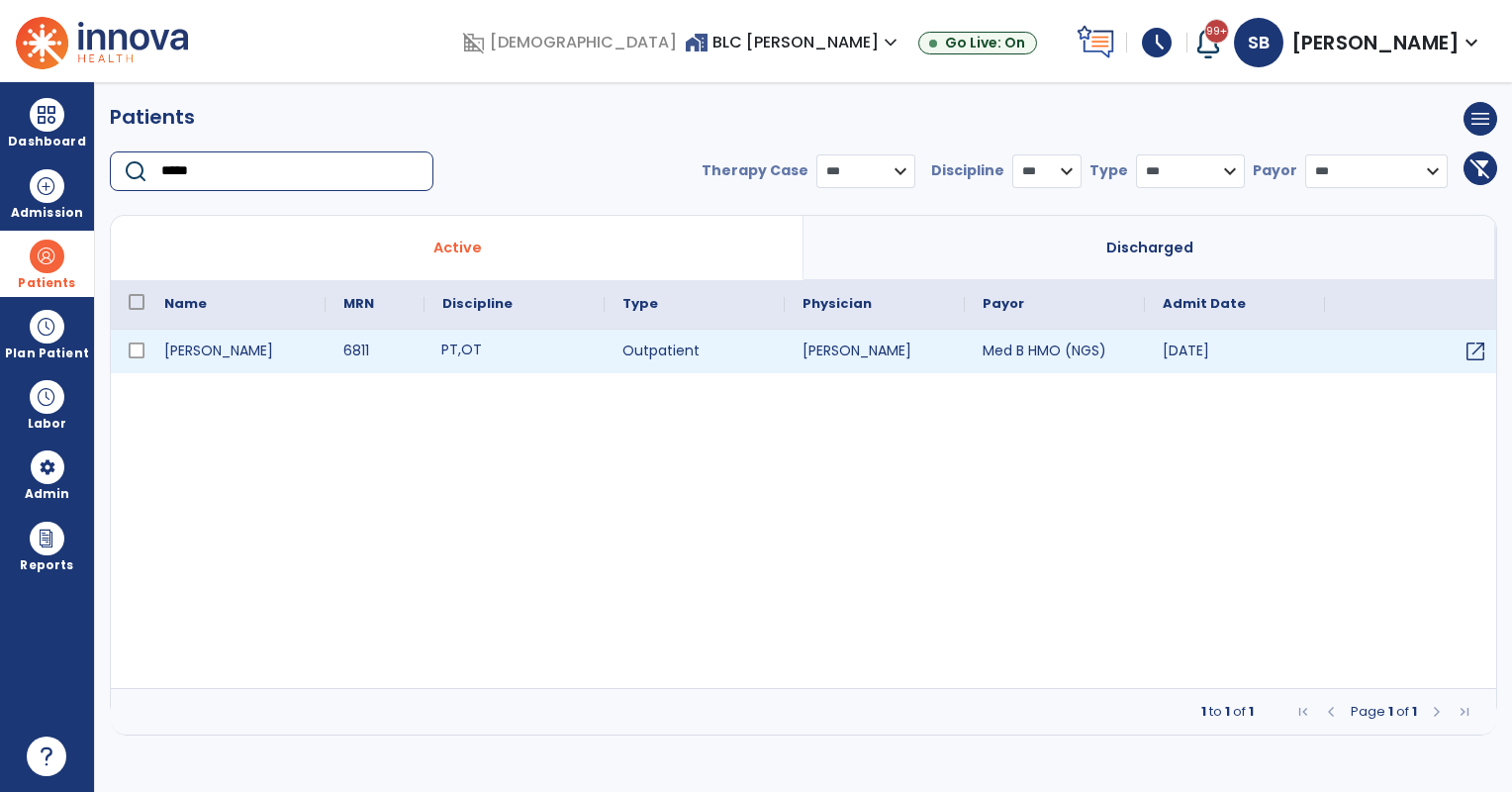 click on "PT , OT" at bounding box center [515, 351] 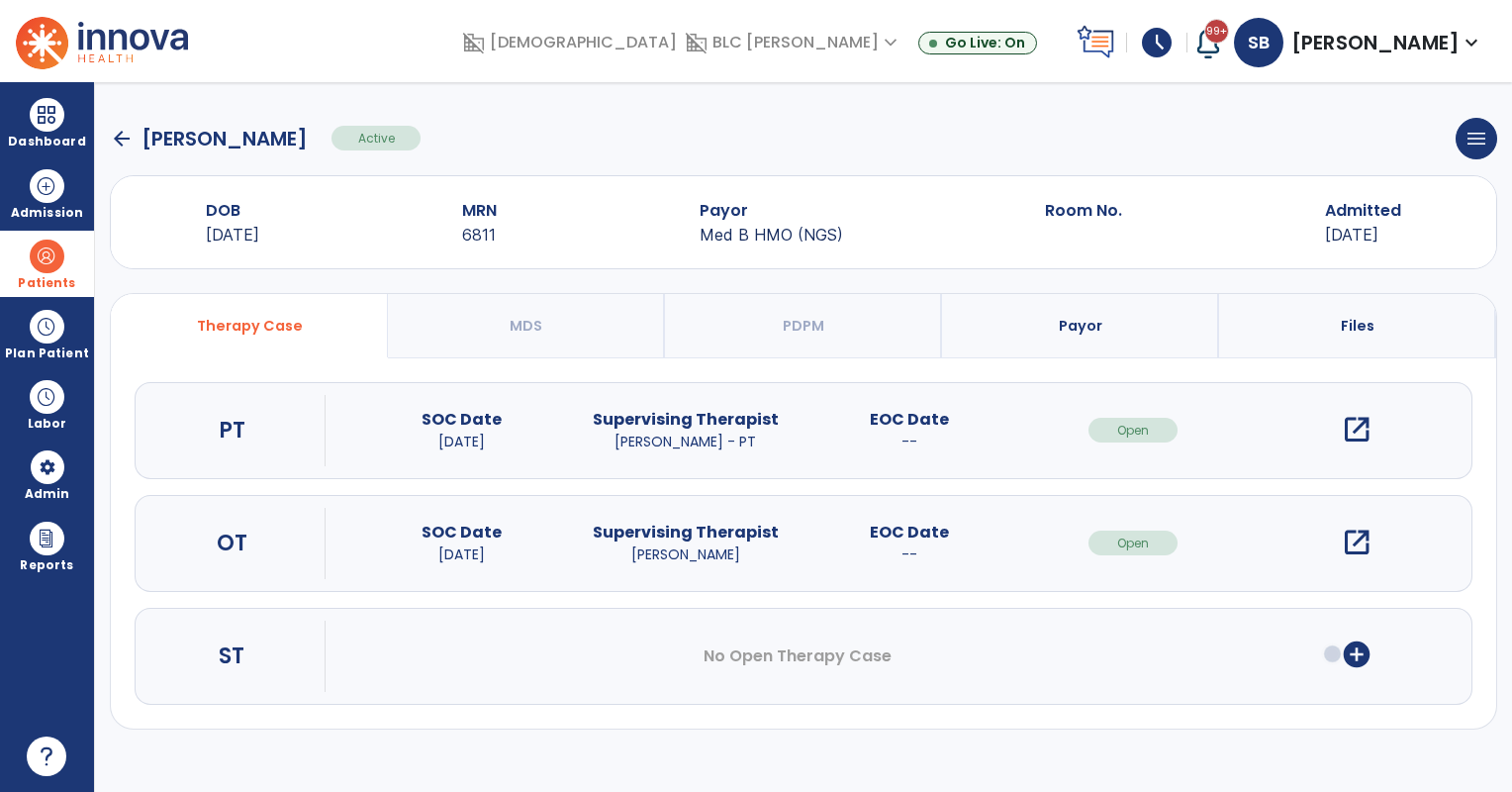 click on "open_in_new" at bounding box center (1357, 430) 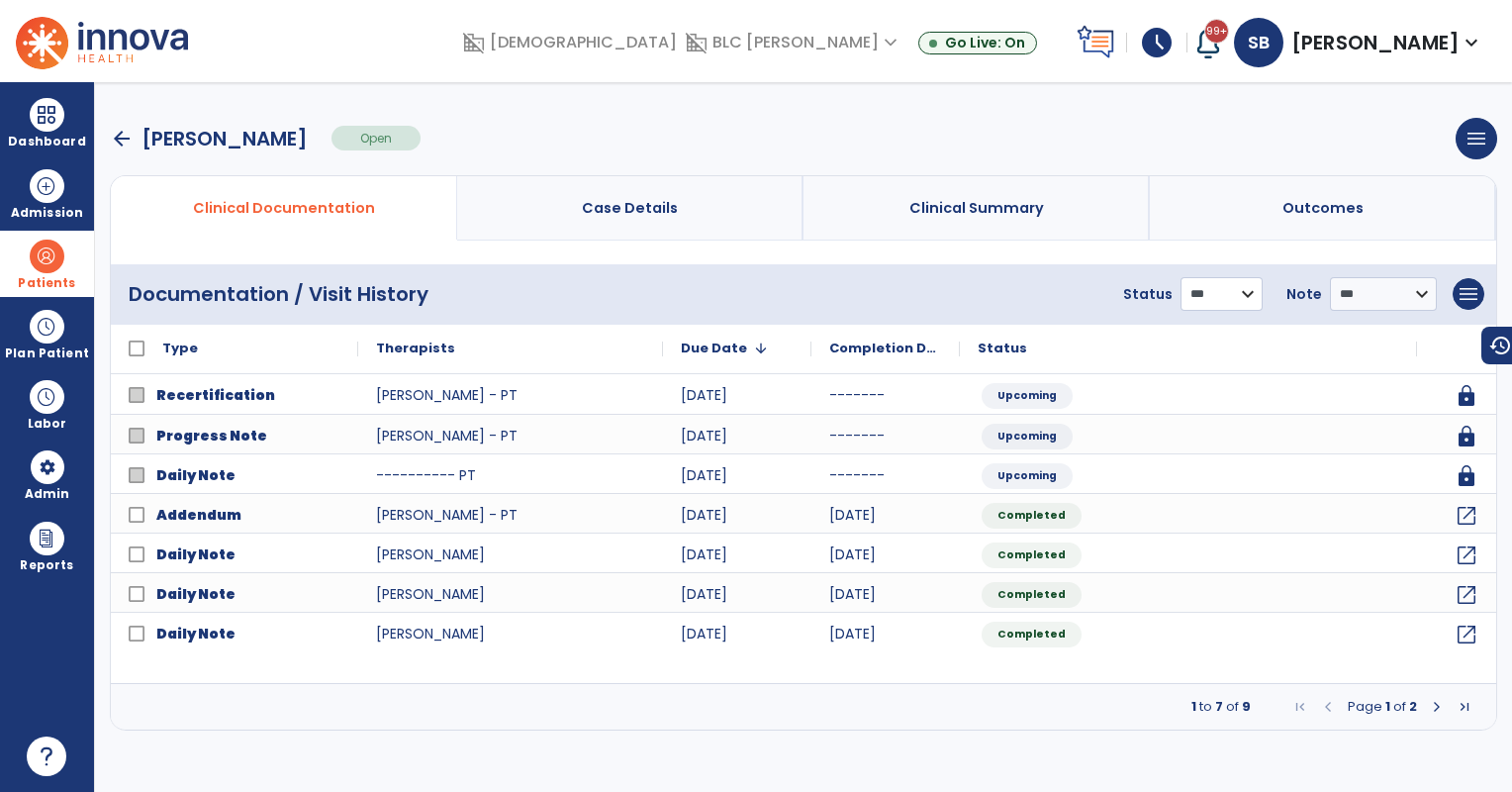 click on "**********" at bounding box center [1221, 294] 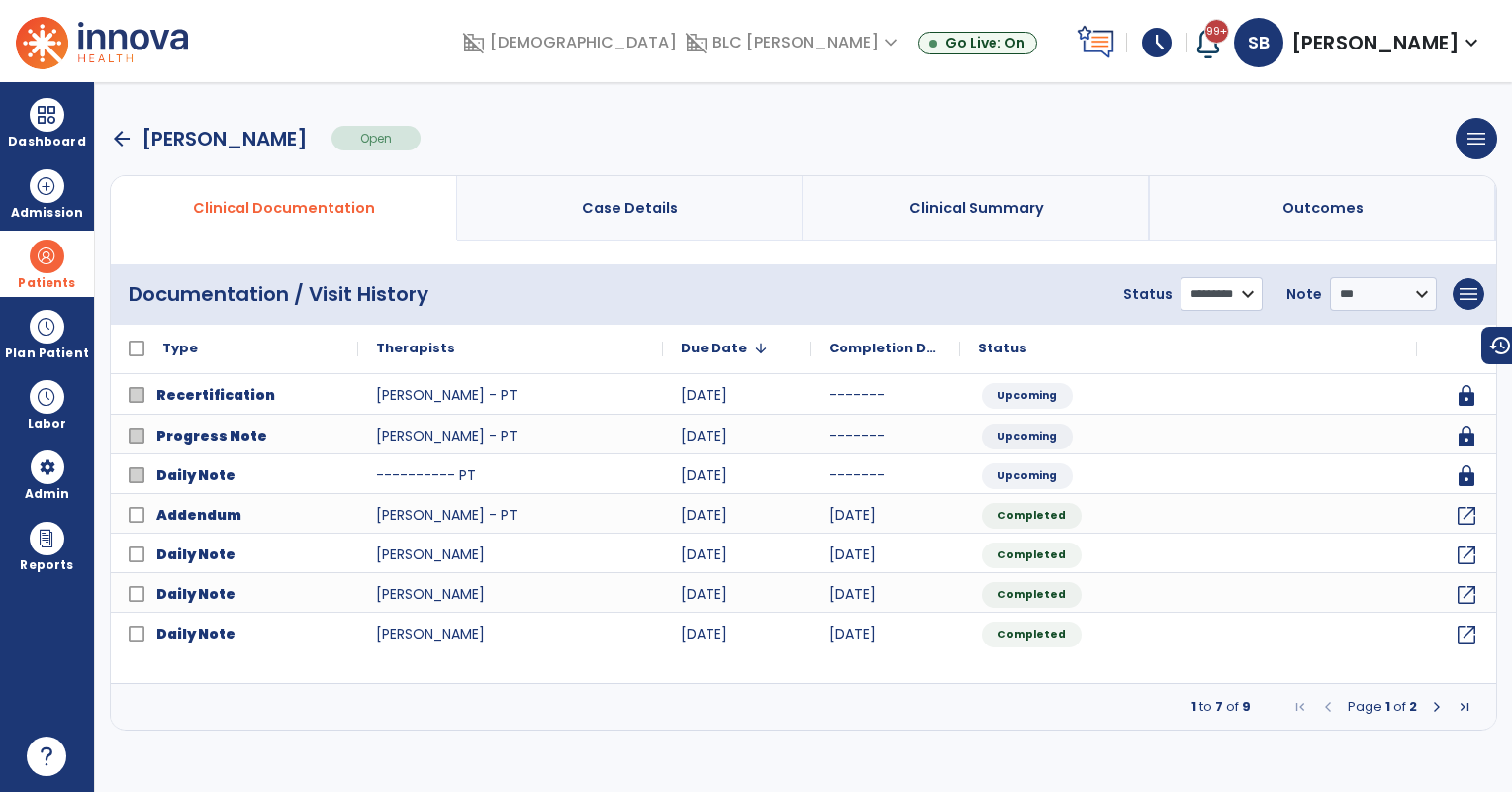 click on "**********" at bounding box center [1221, 294] 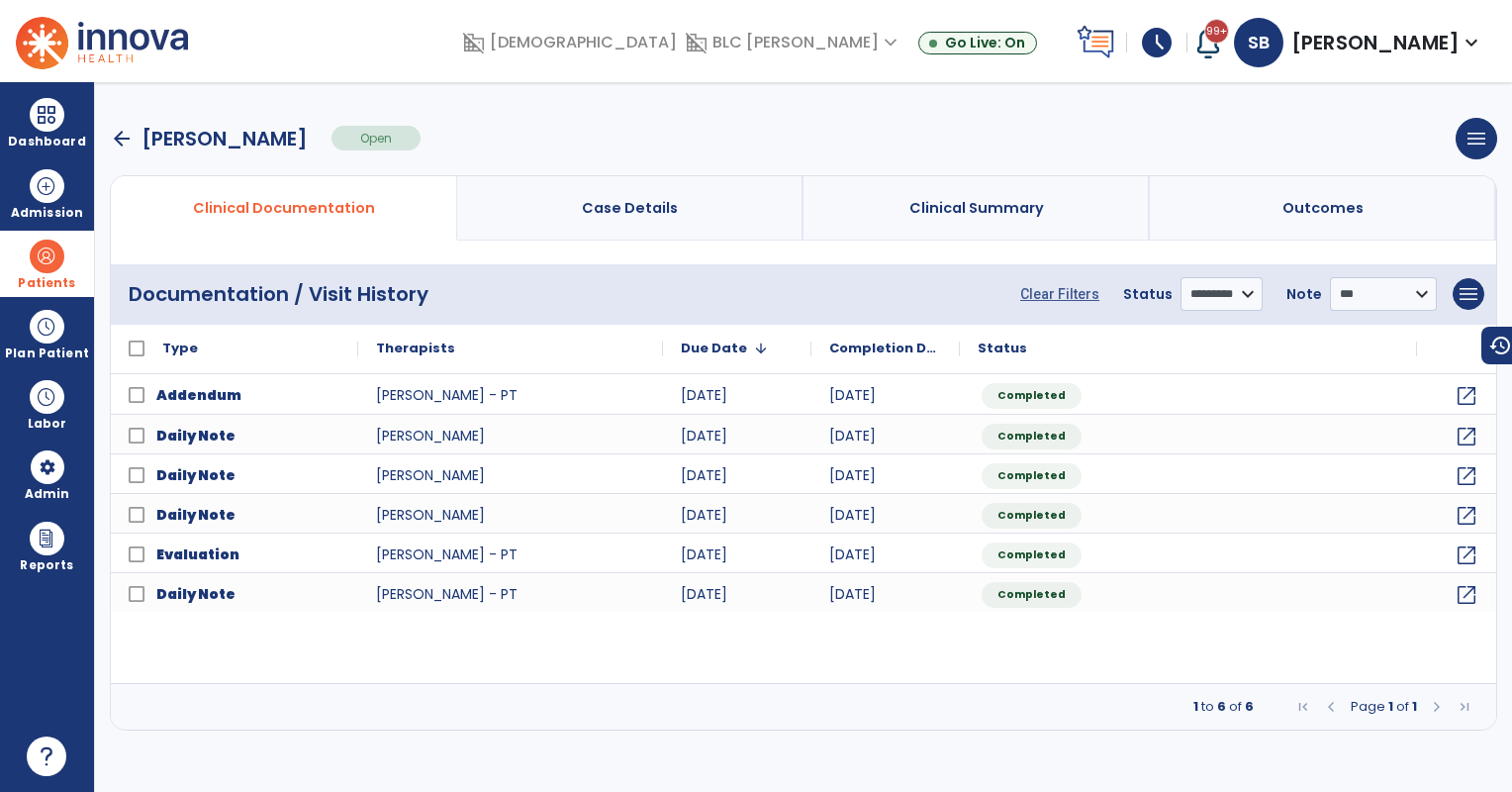 click at bounding box center [47, 256] 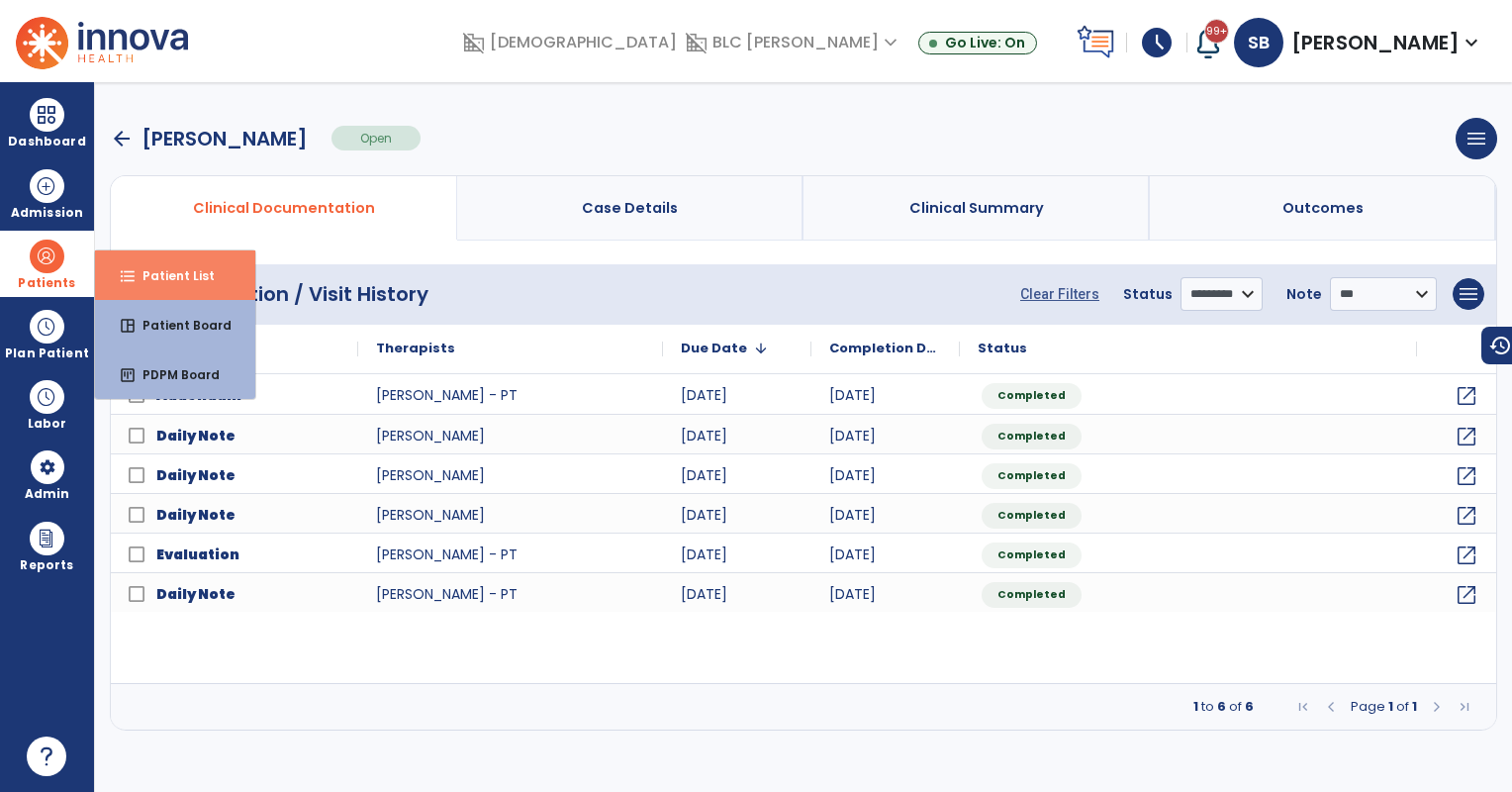 click on "Patient List" at bounding box center (170, 275) 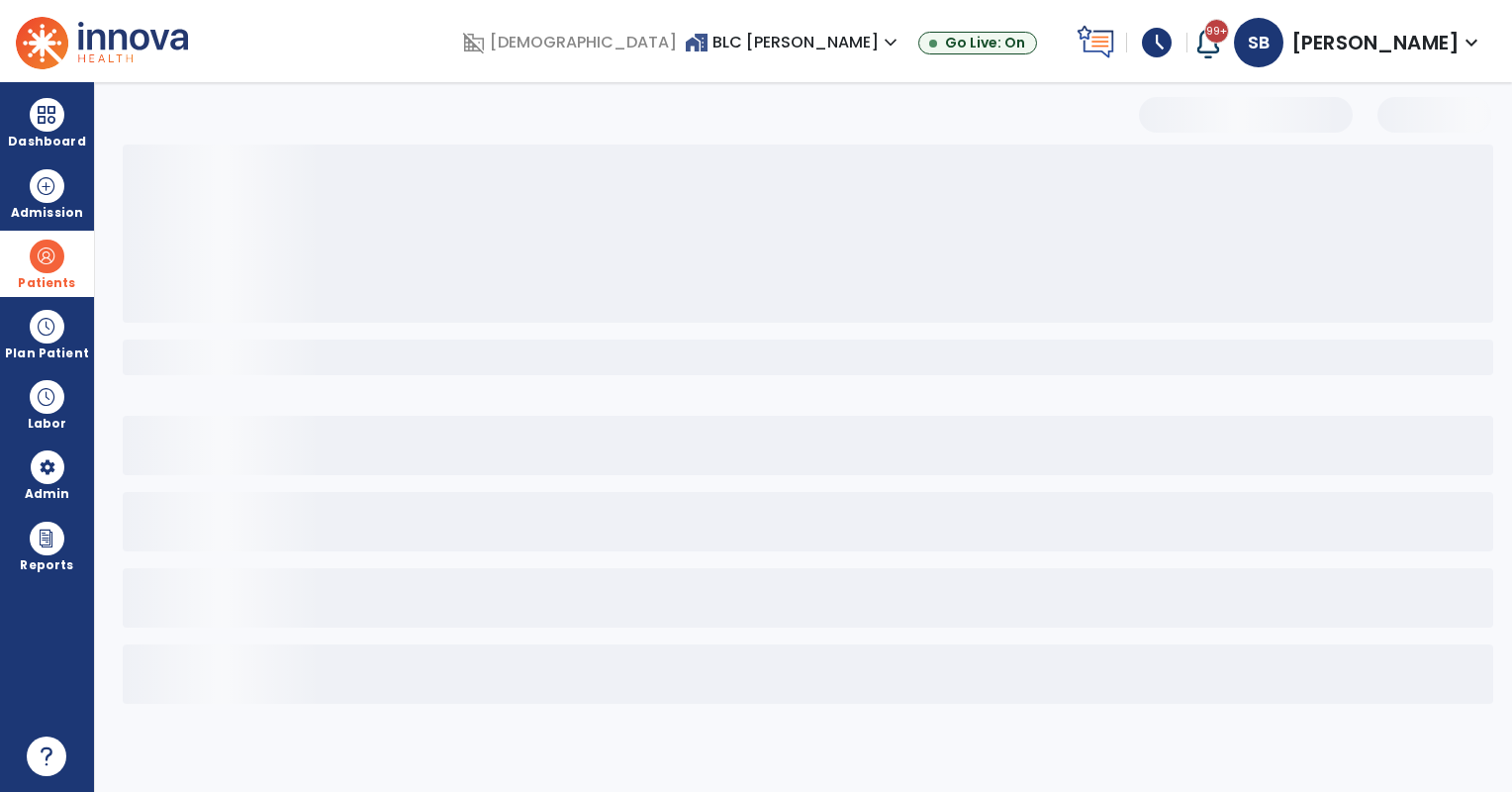 select on "***" 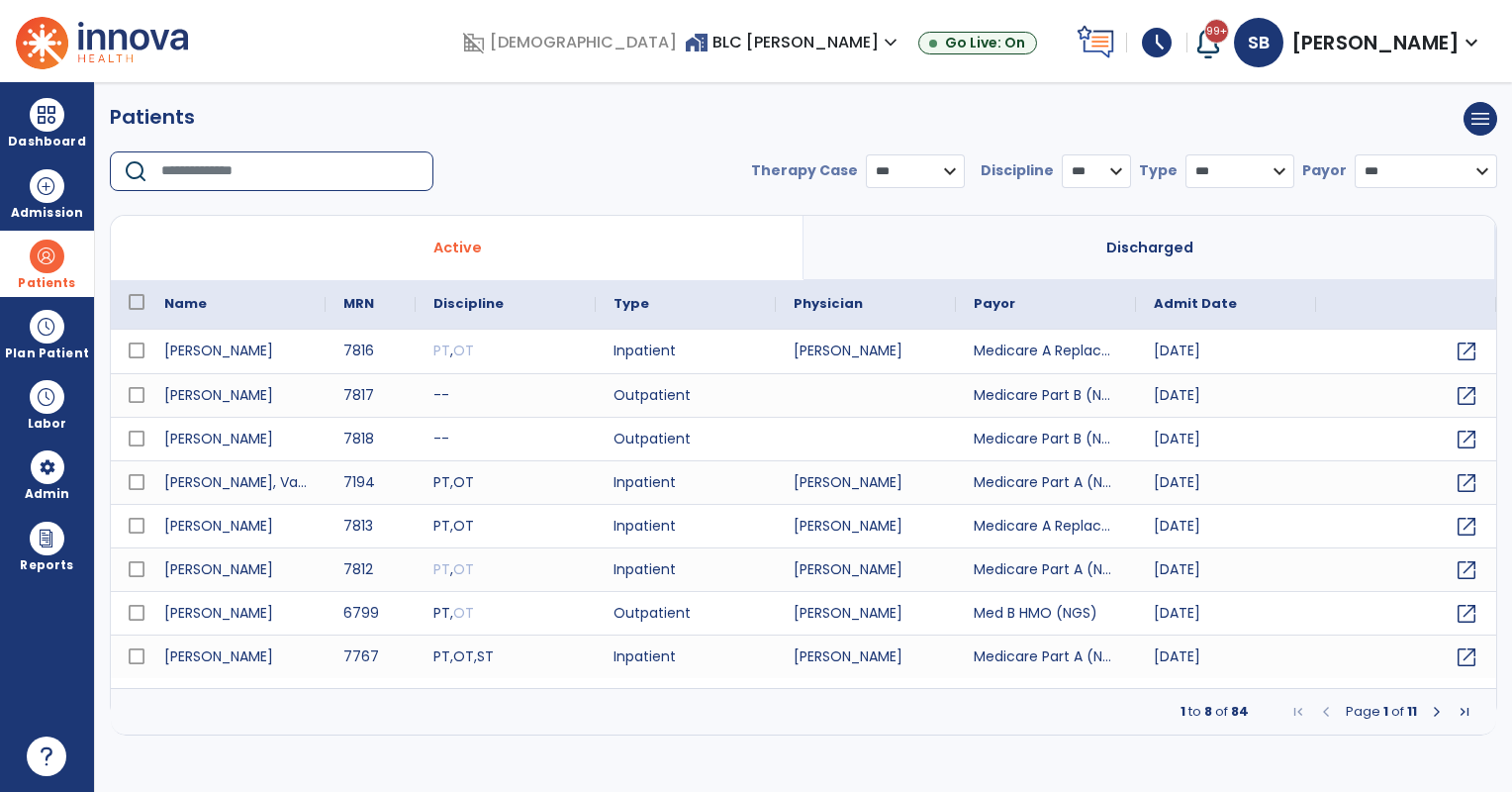 click at bounding box center [290, 171] 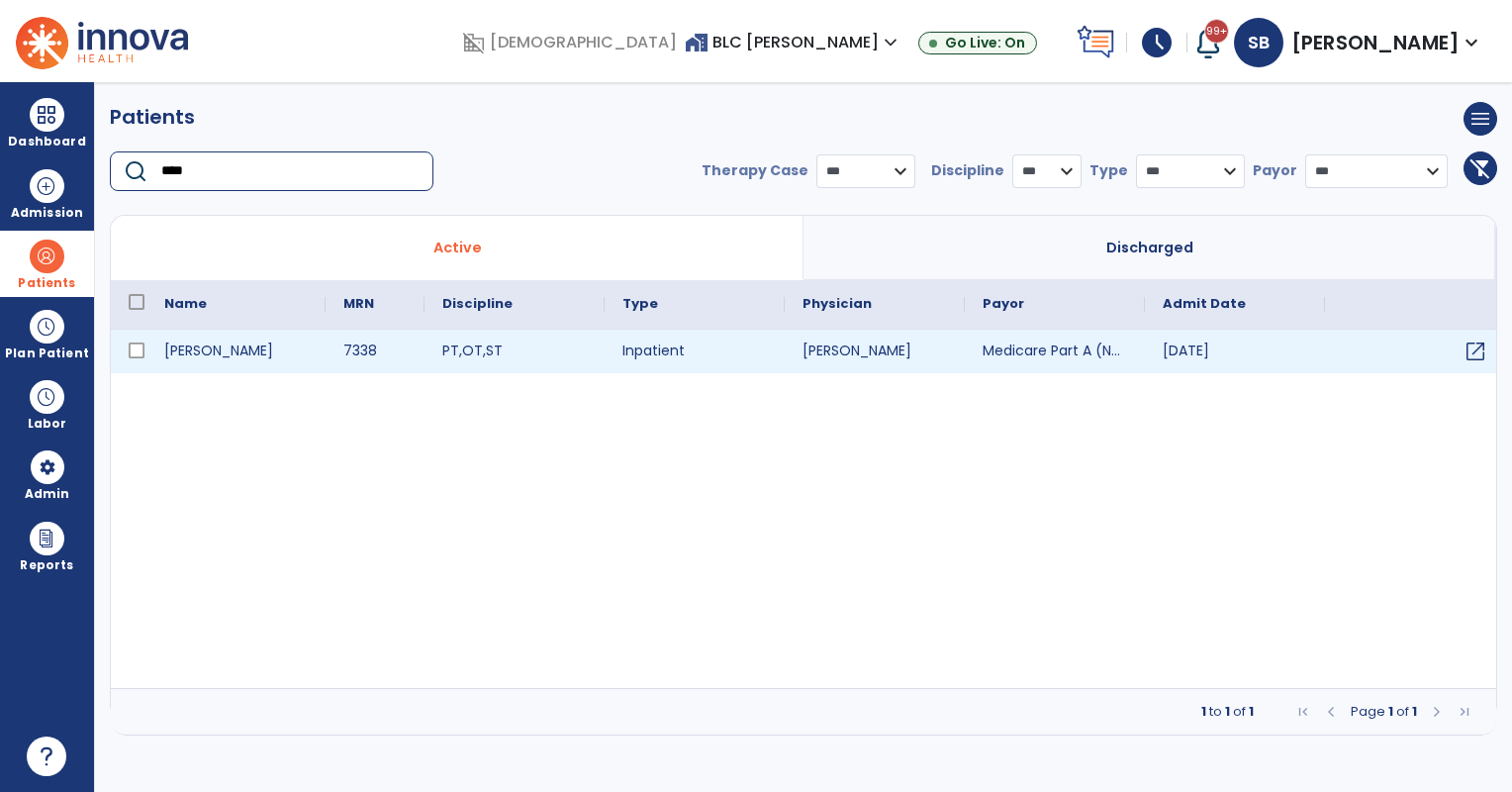 type on "****" 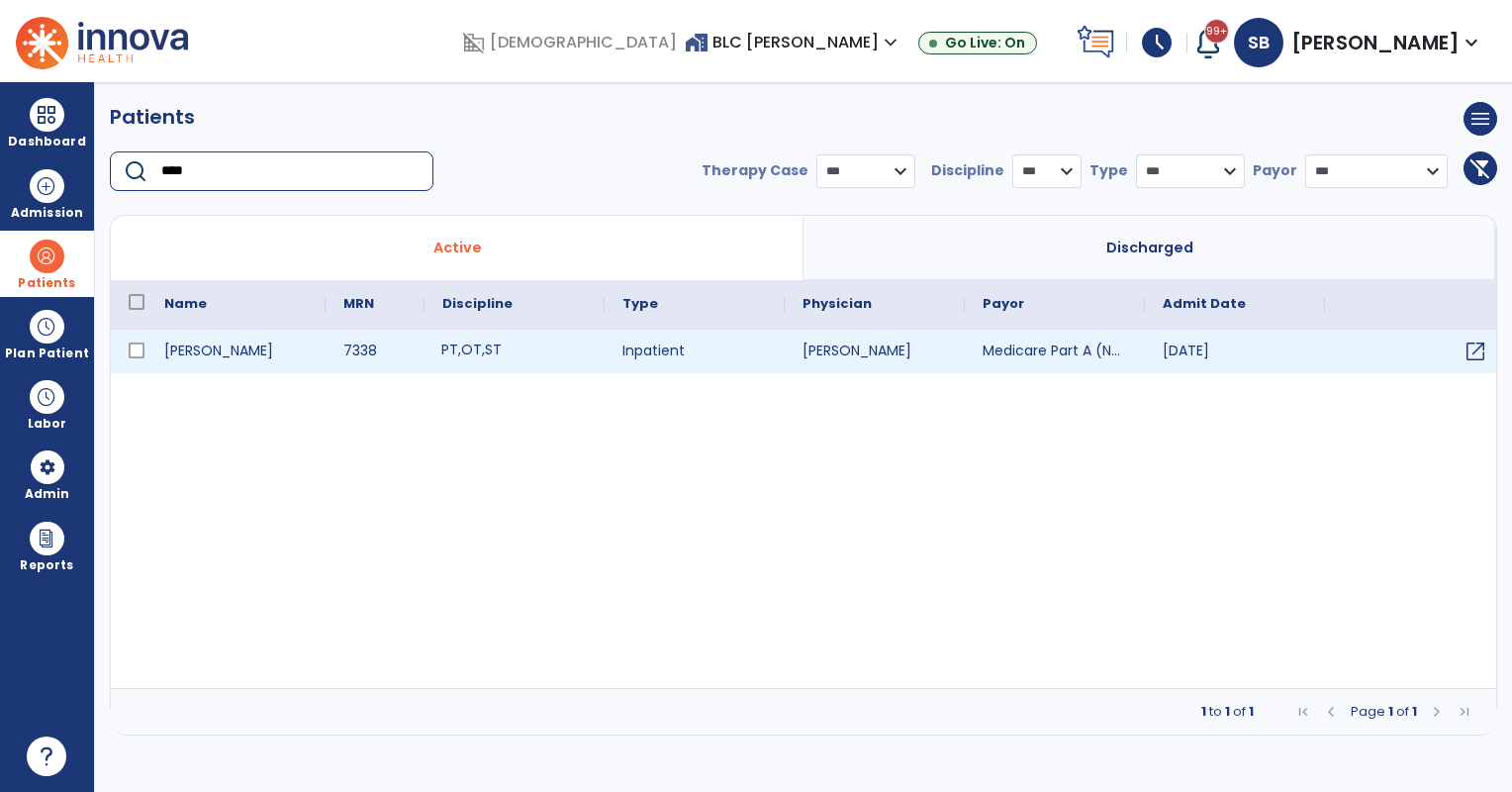 click on "PT , OT , ST" at bounding box center [515, 351] 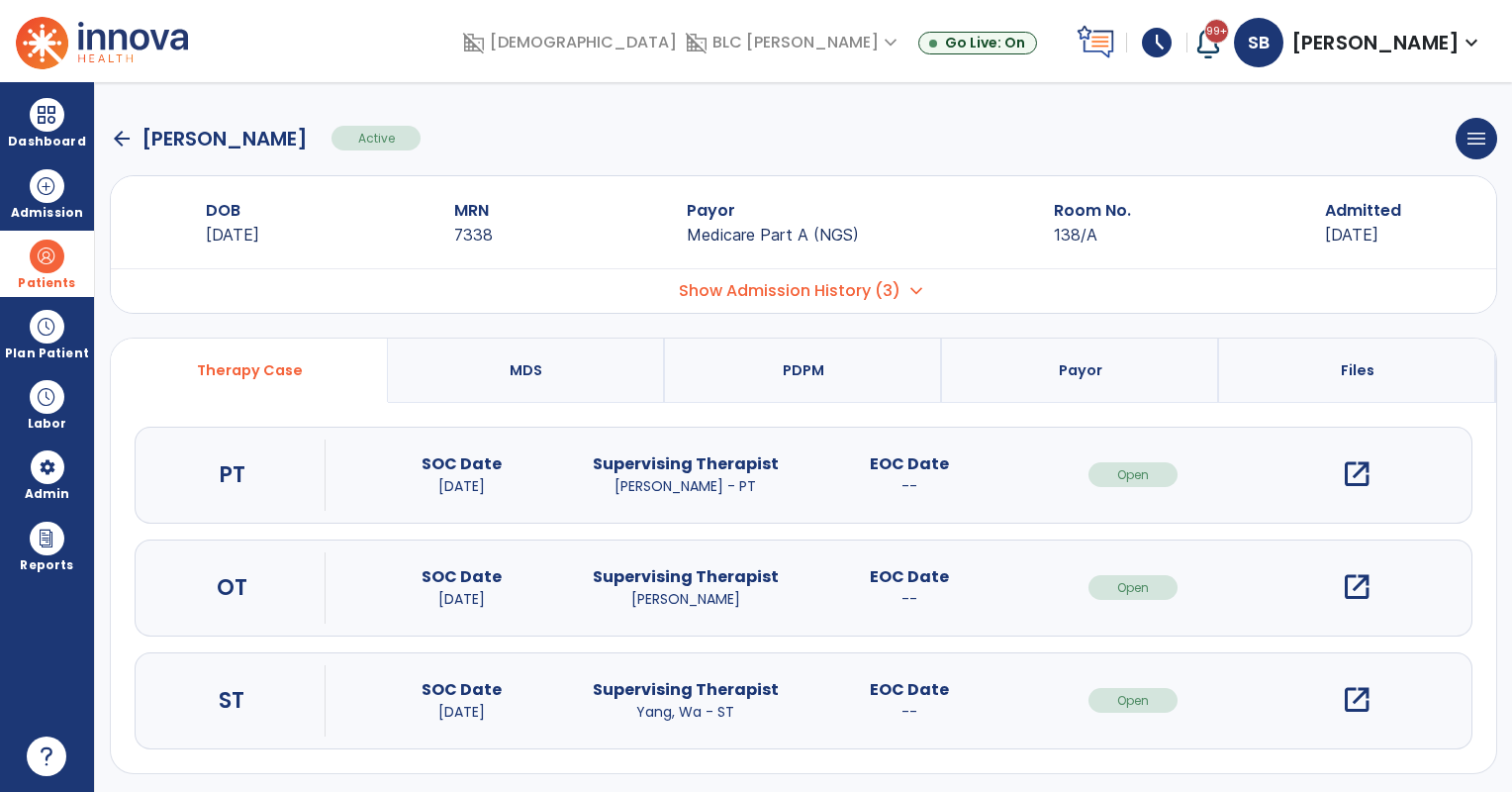 click on "open_in_new" at bounding box center [1357, 474] 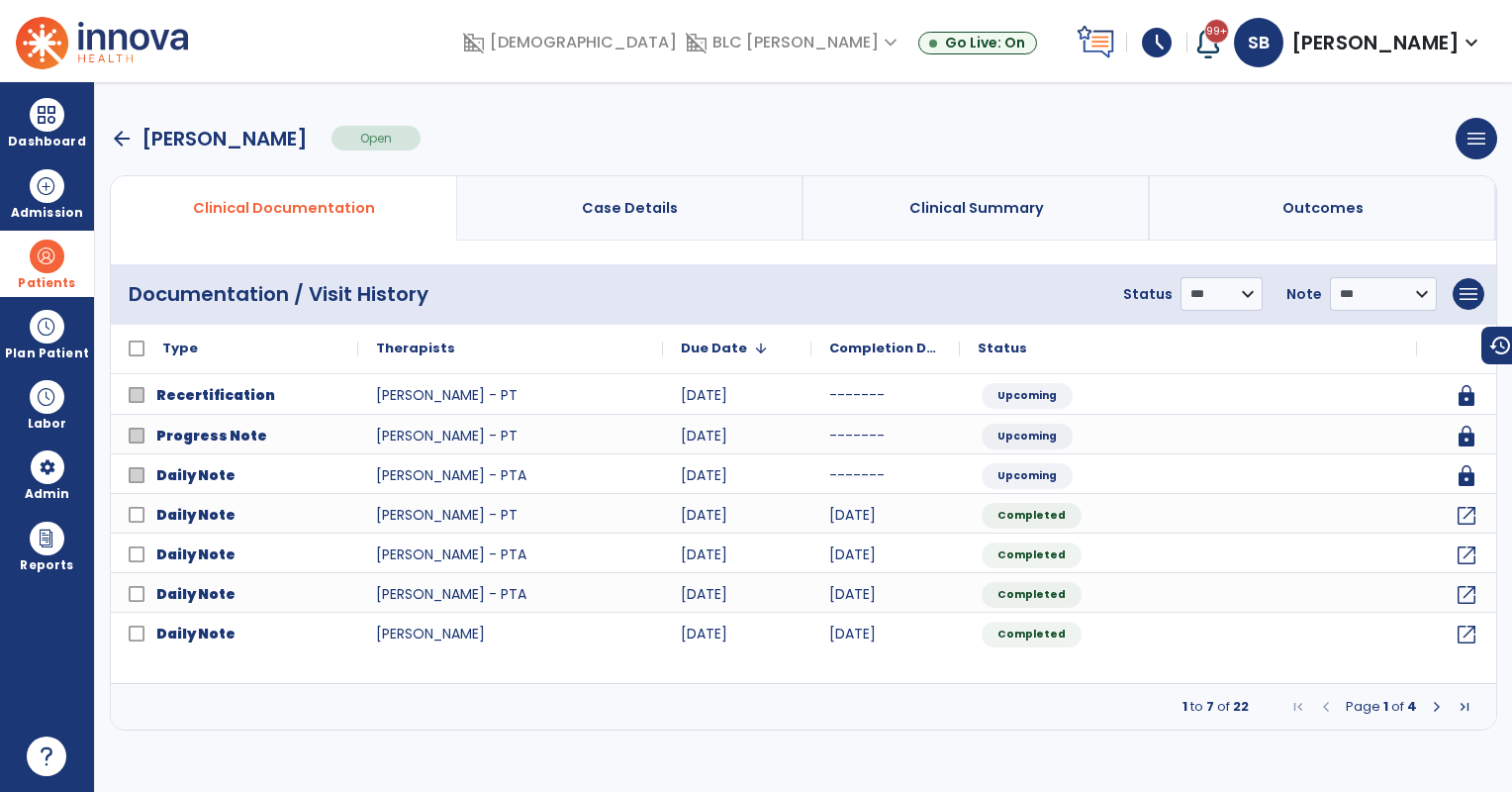 drag, startPoint x: 71, startPoint y: 269, endPoint x: 110, endPoint y: 272, distance: 39.115214 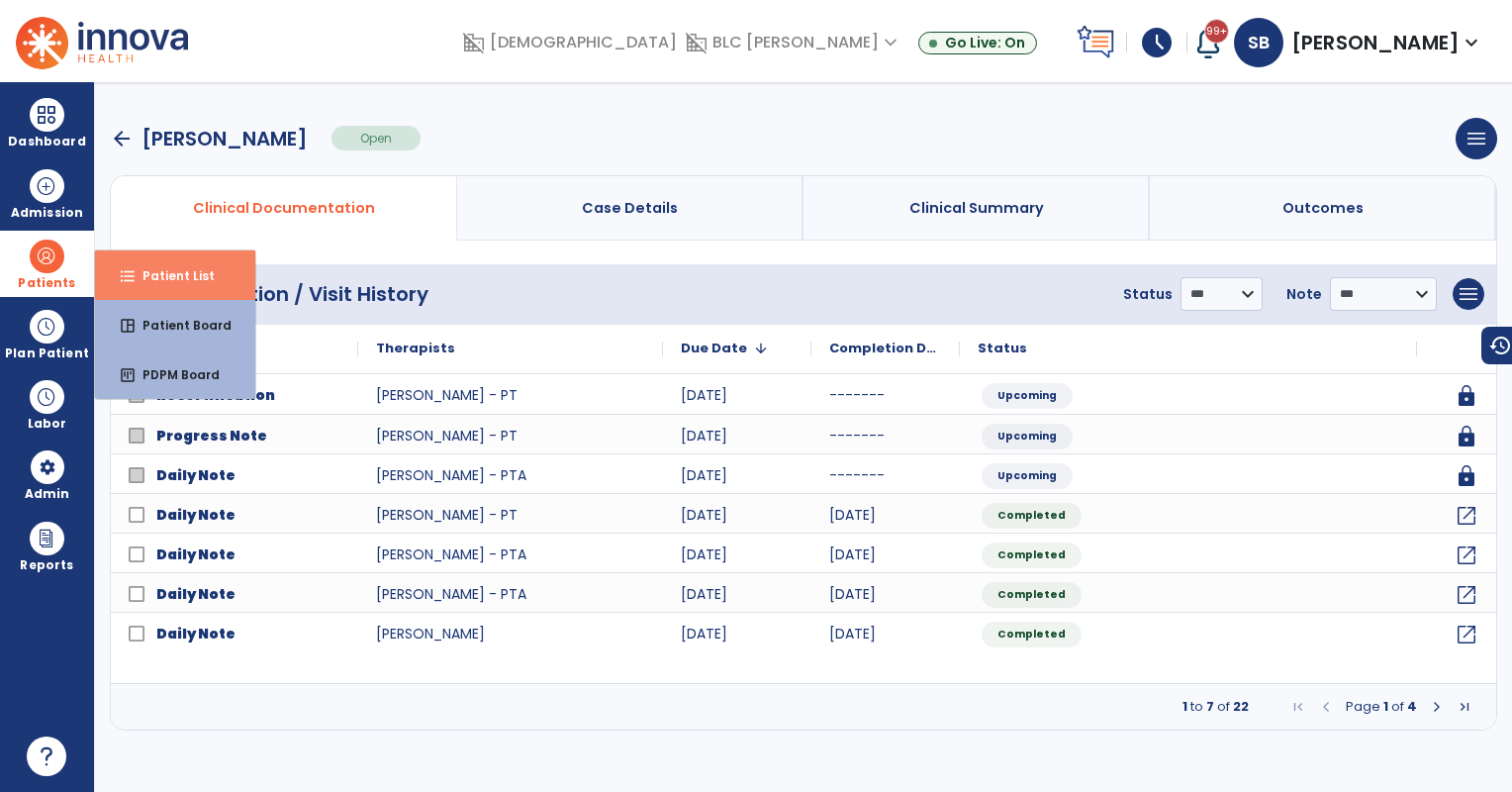 click on "format_list_bulleted  Patient List" at bounding box center [175, 275] 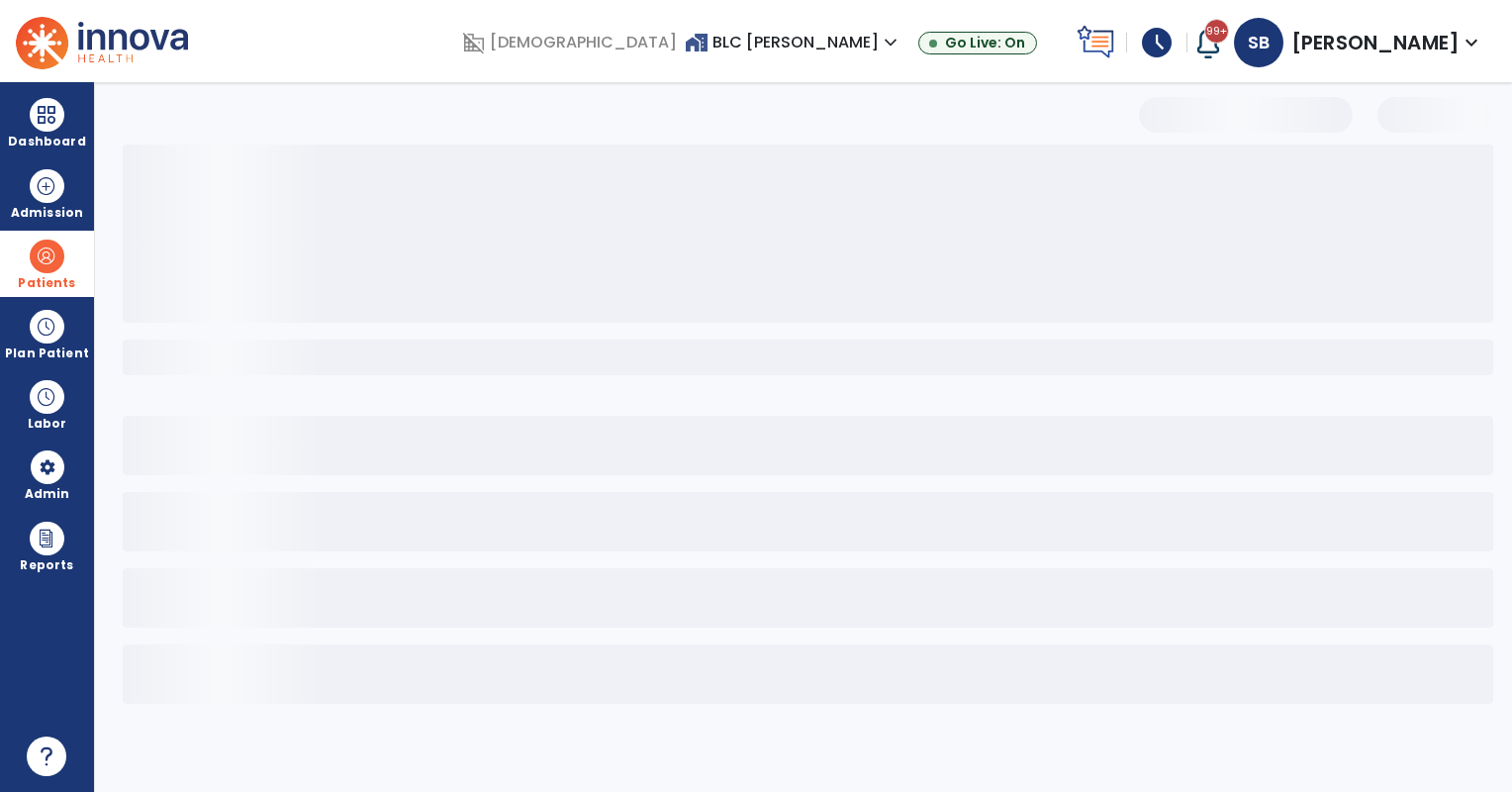 select on "***" 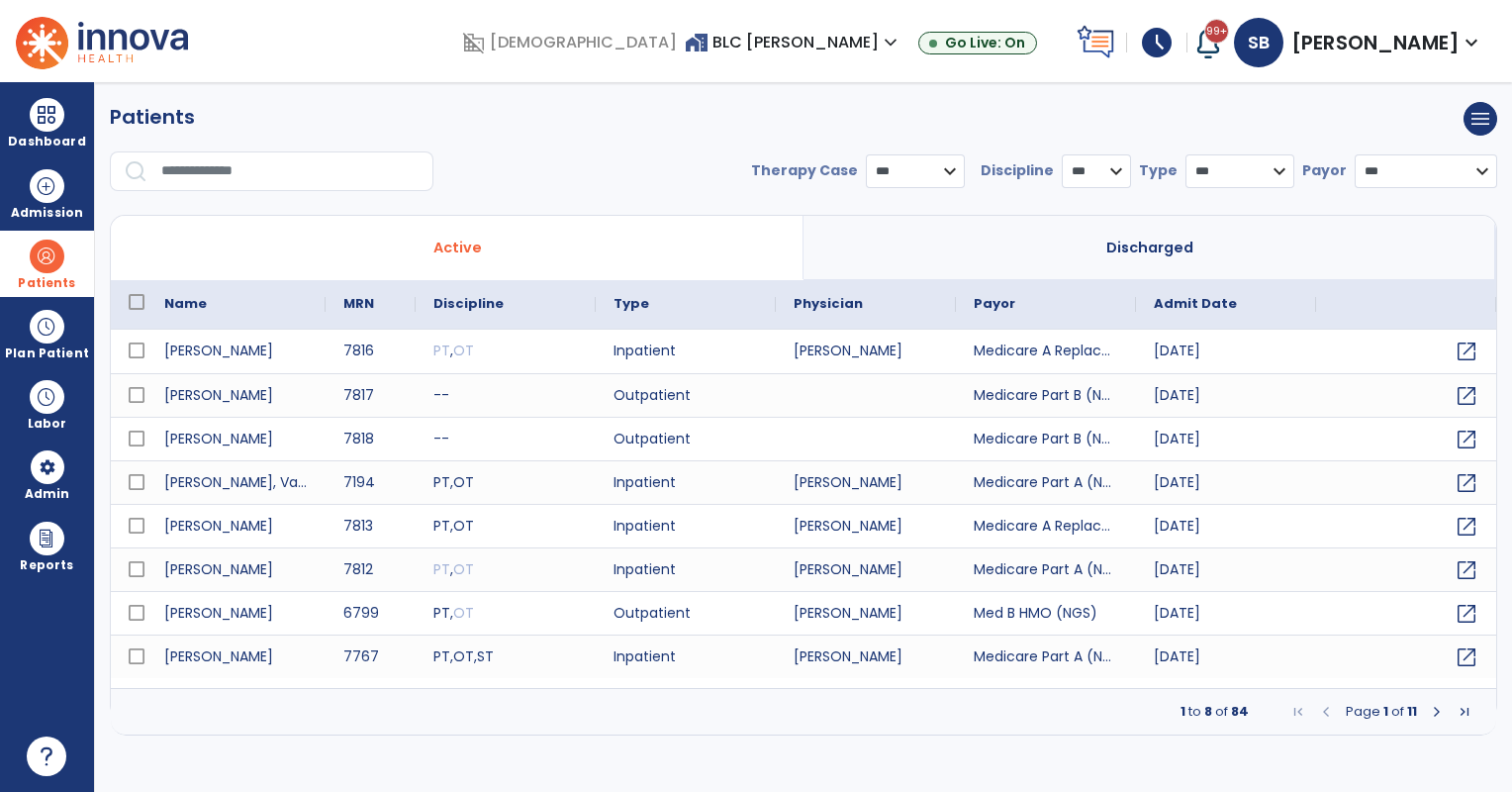 click at bounding box center [290, 171] 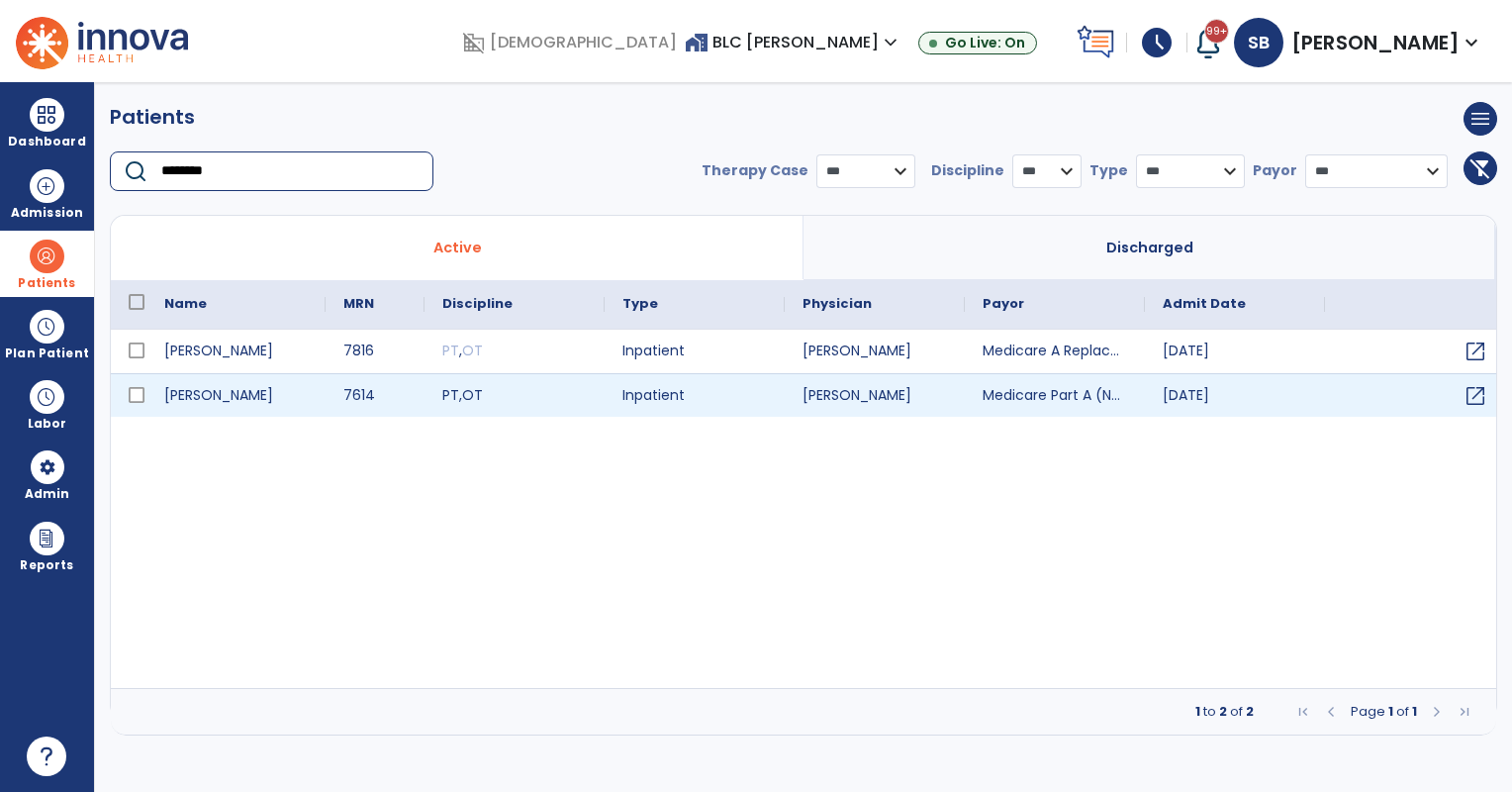 type on "********" 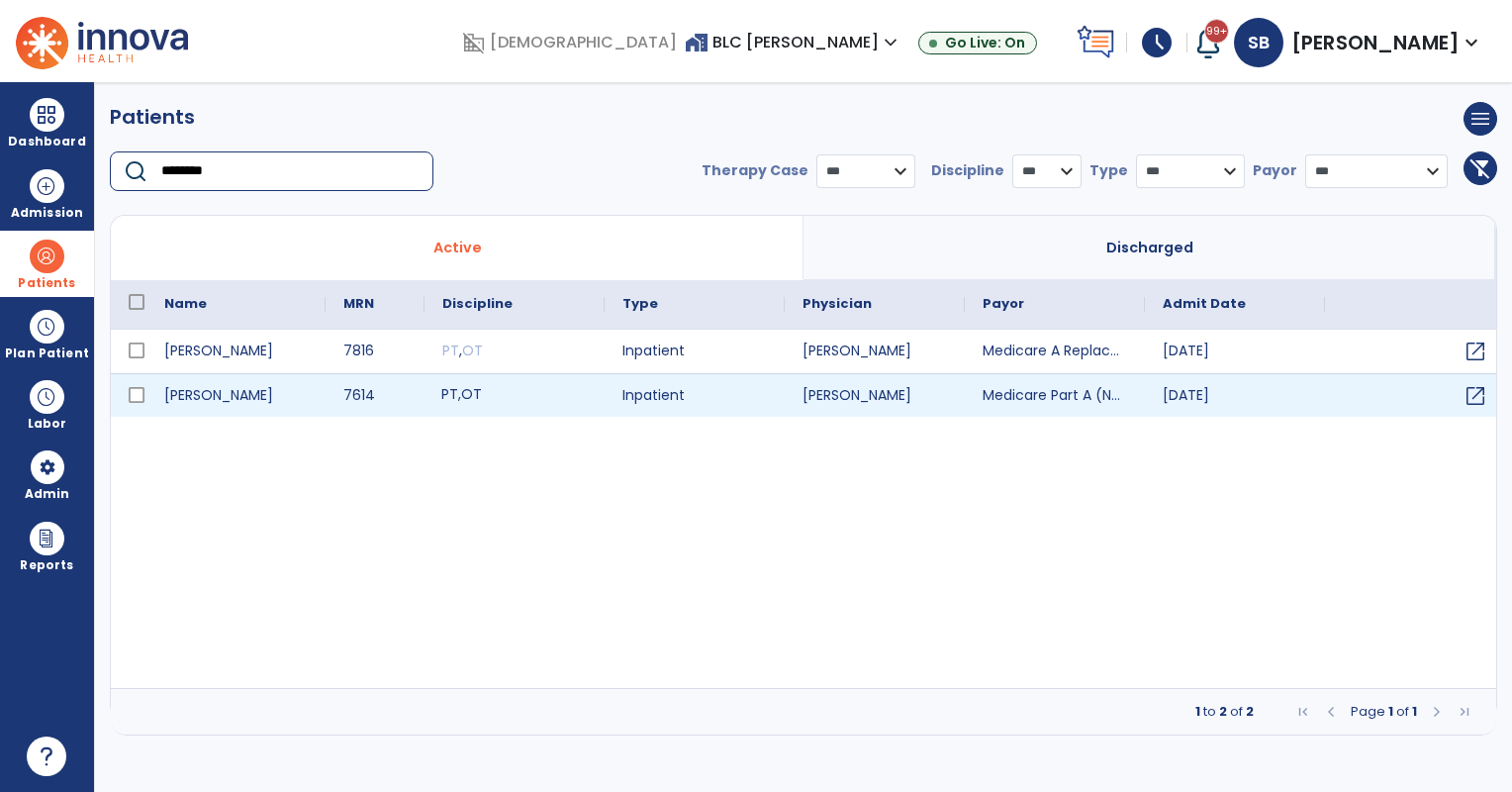 click on "PT , OT" at bounding box center [515, 395] 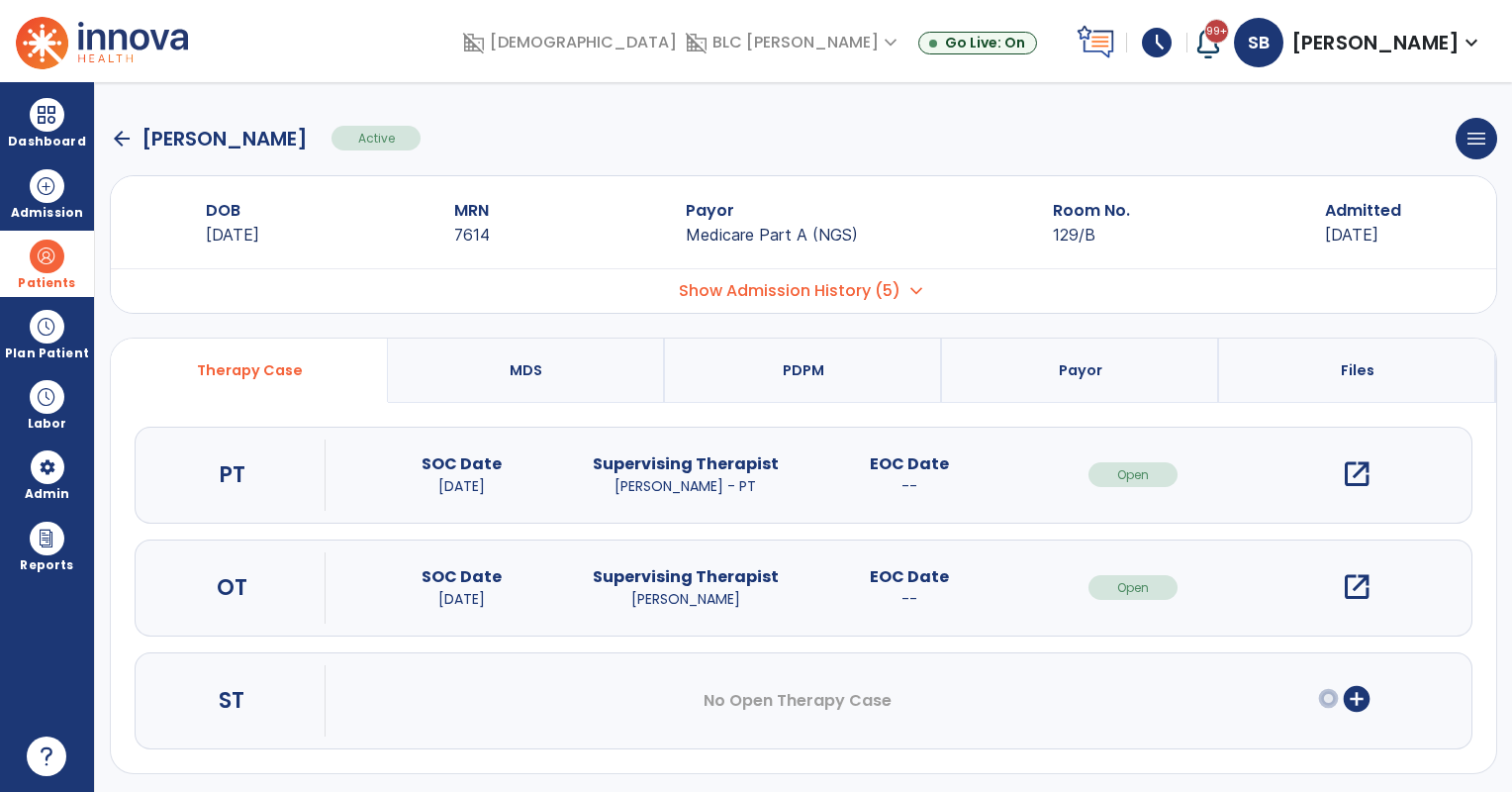 click on "open_in_new" at bounding box center [1357, 474] 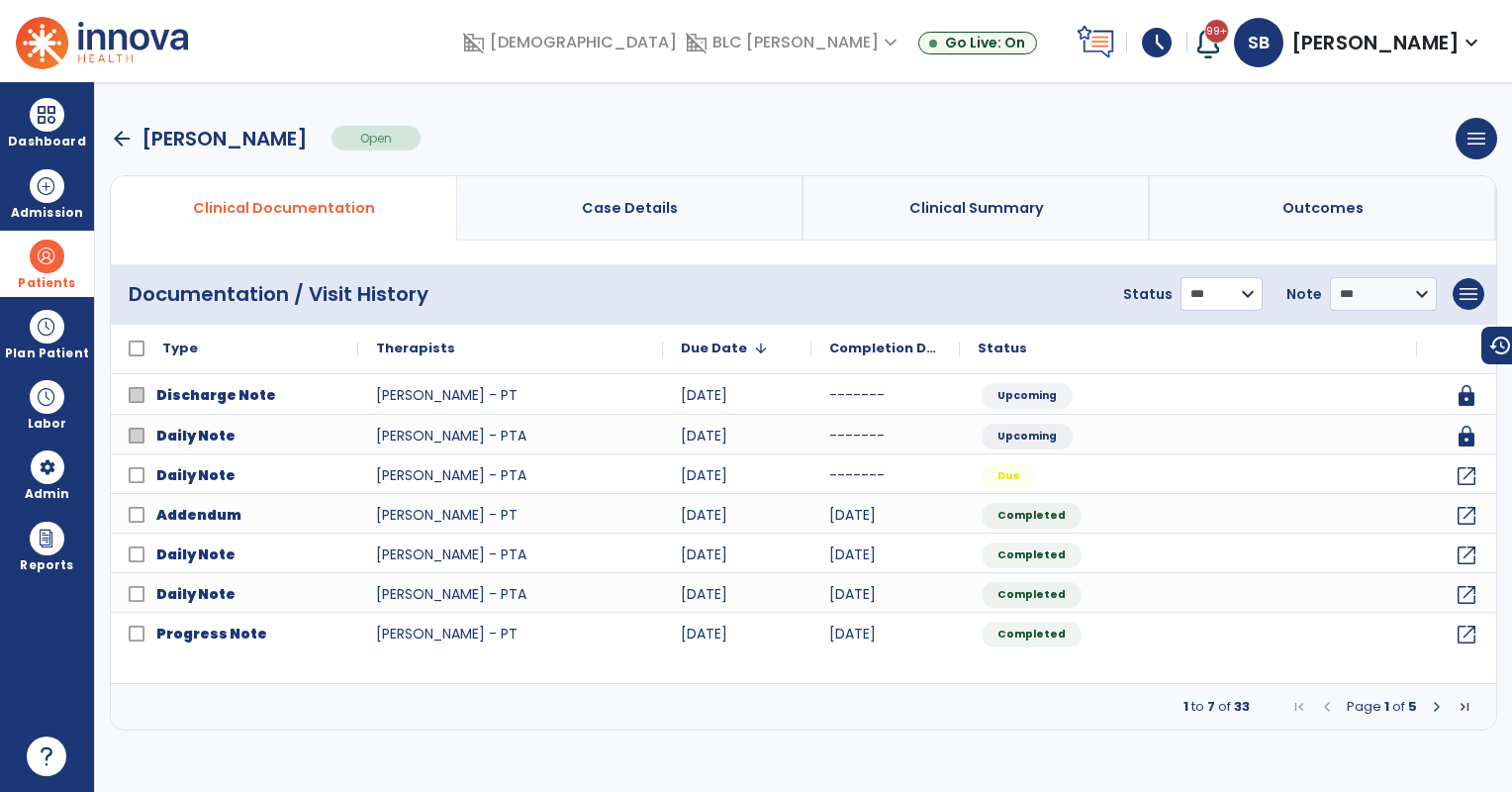 click on "**********" at bounding box center (1221, 294) 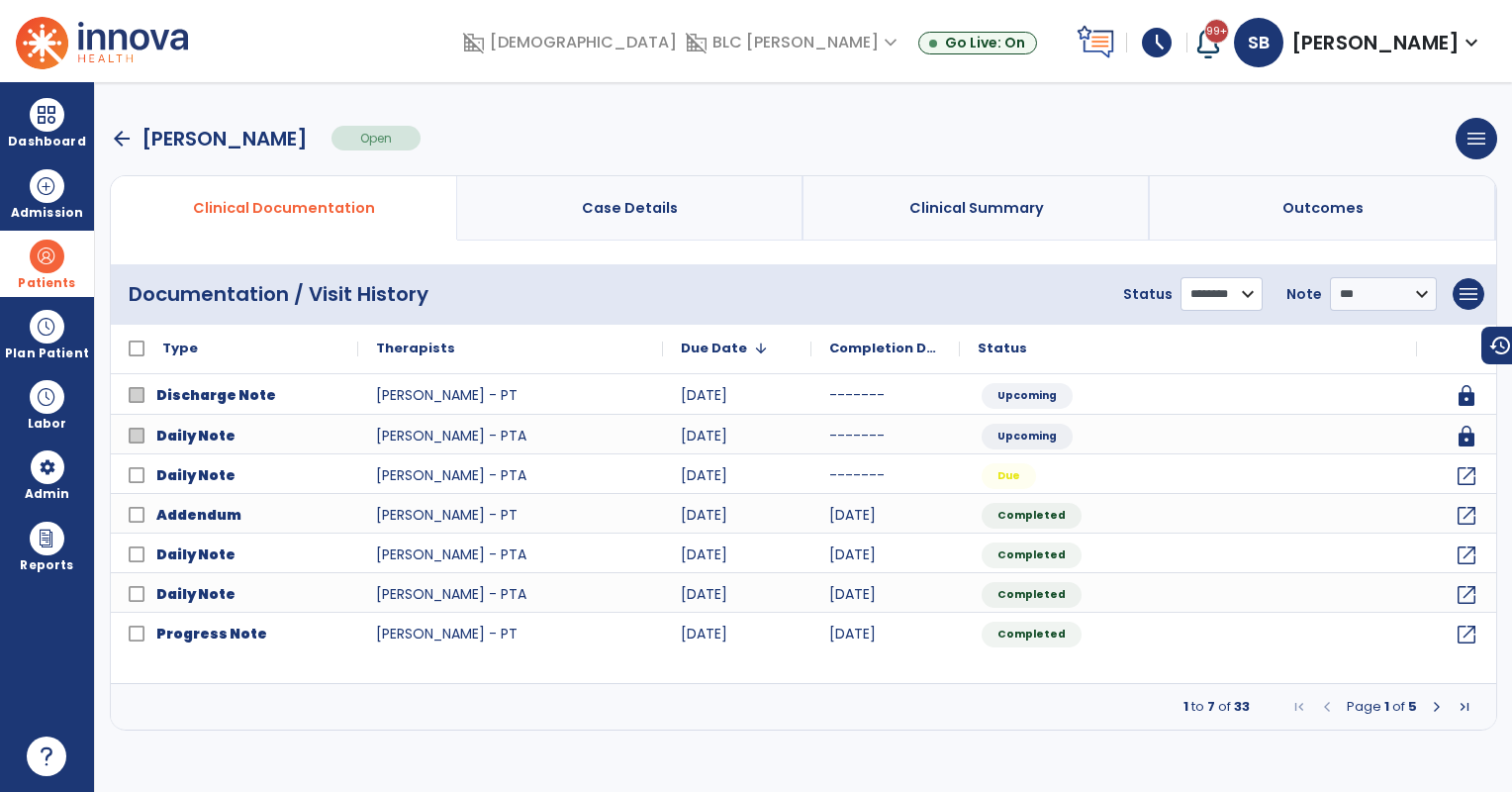 click on "**********" at bounding box center [1221, 294] 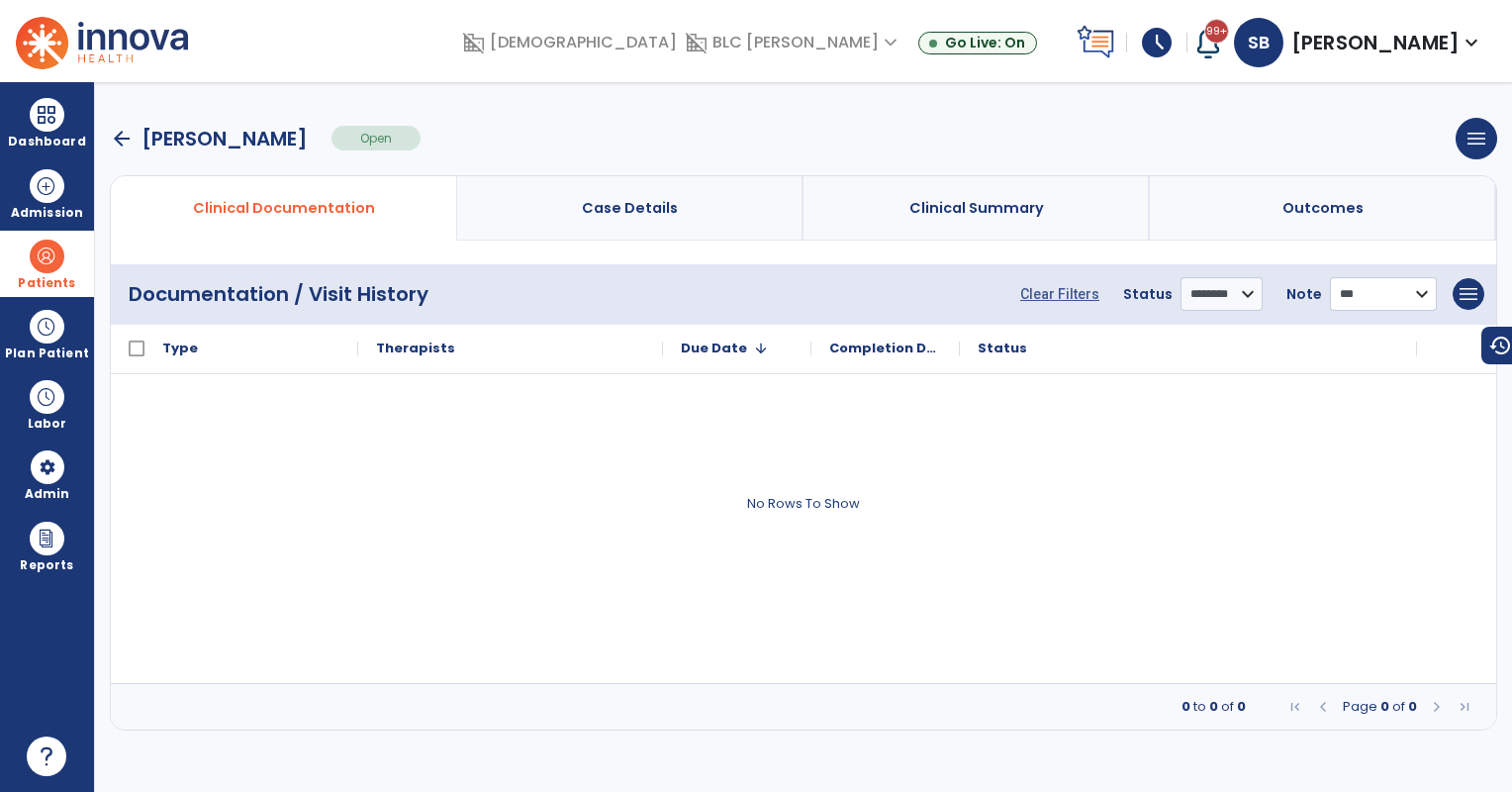 click on "**********" at bounding box center (1383, 294) 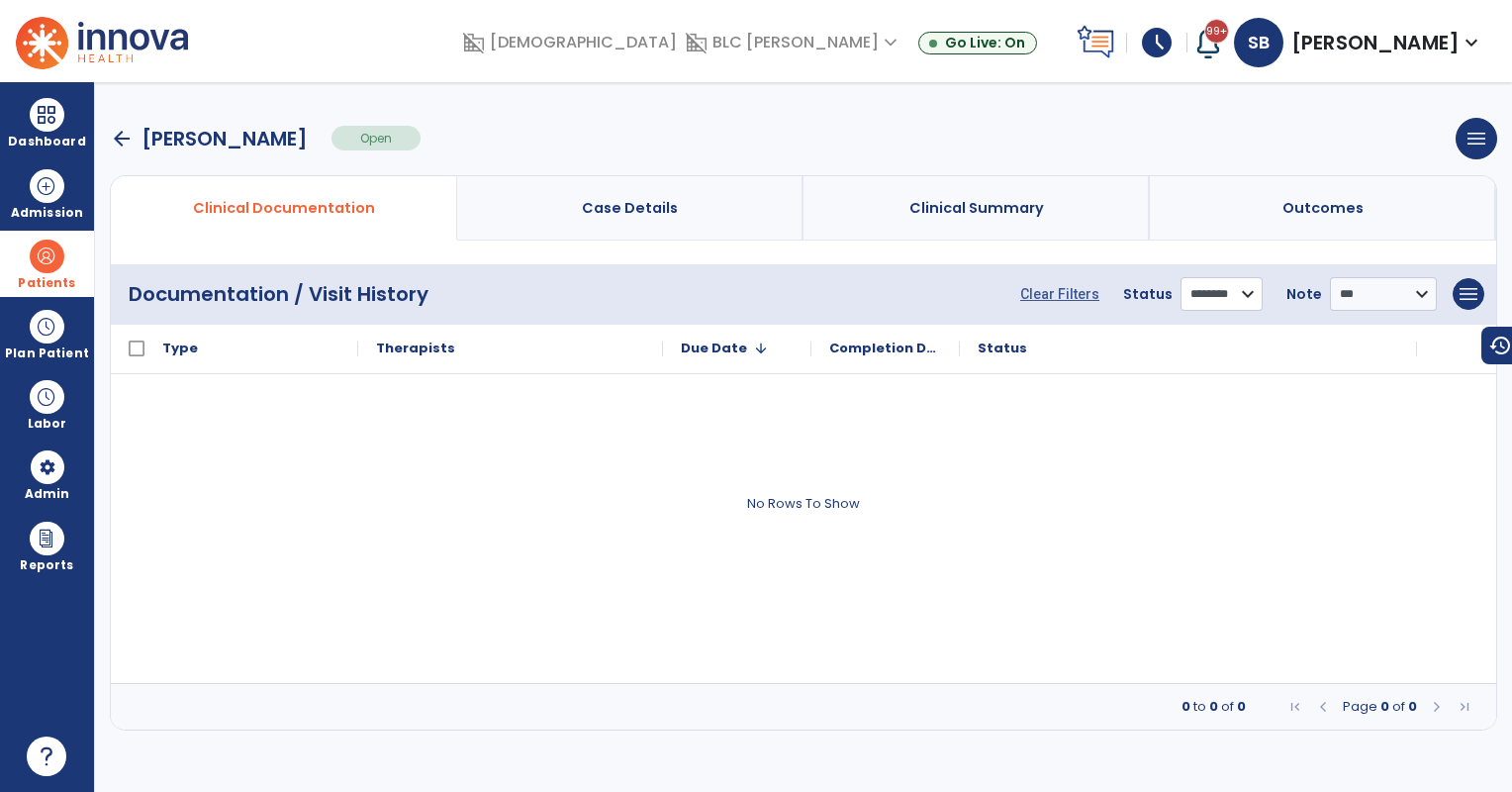 click on "**********" at bounding box center [1221, 294] 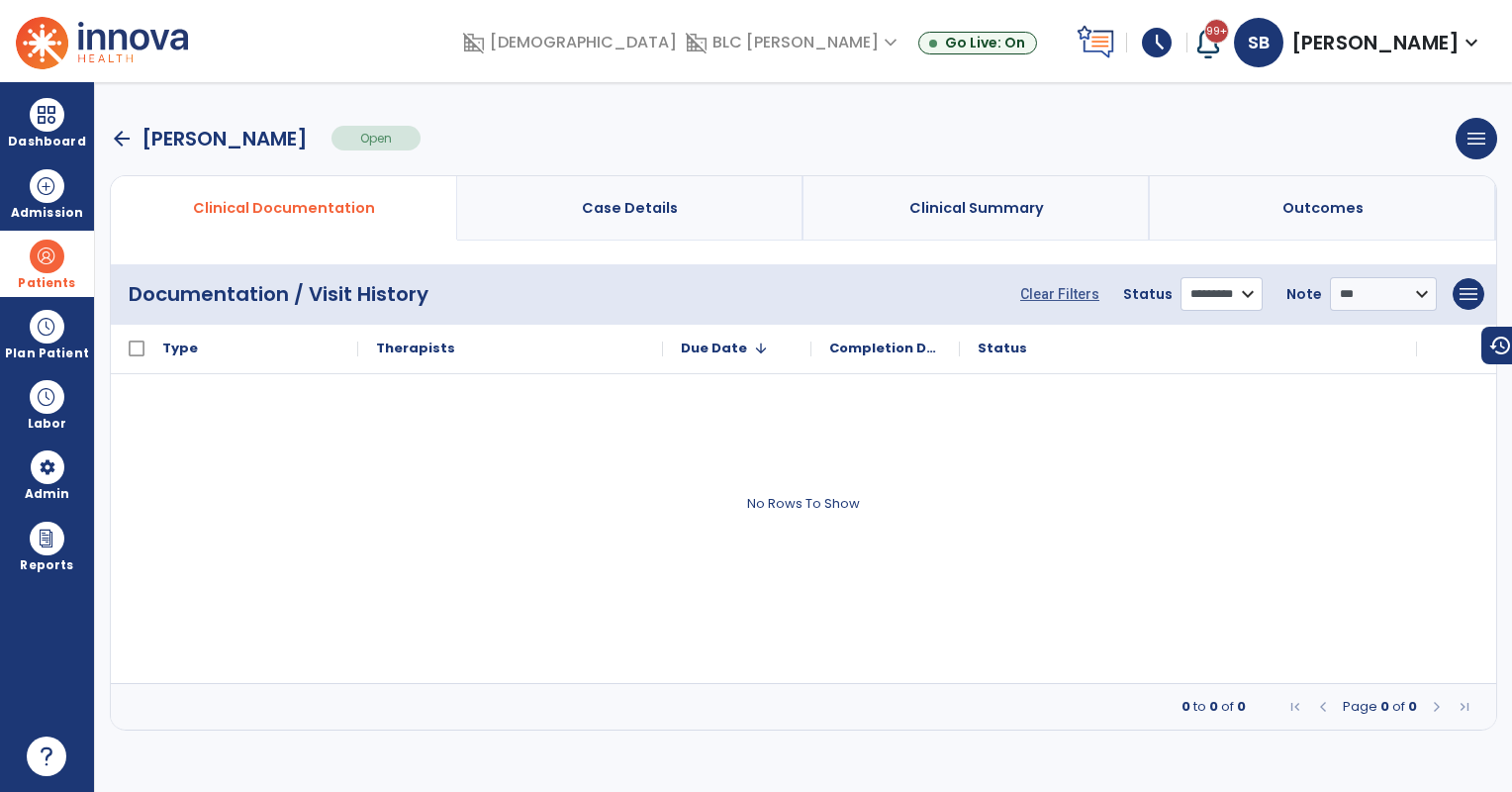 click on "**********" at bounding box center (1221, 294) 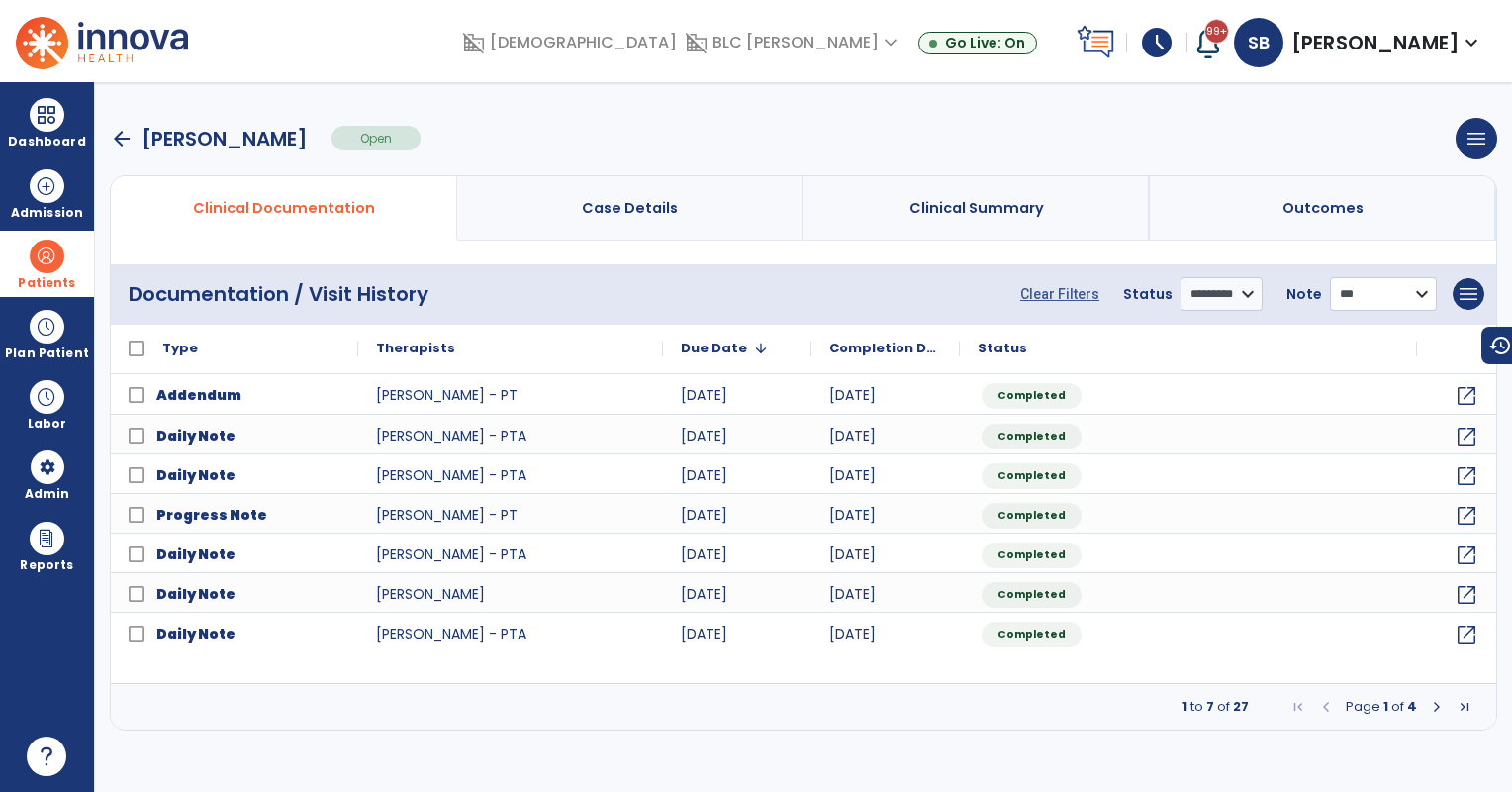 click on "**********" at bounding box center [1383, 294] 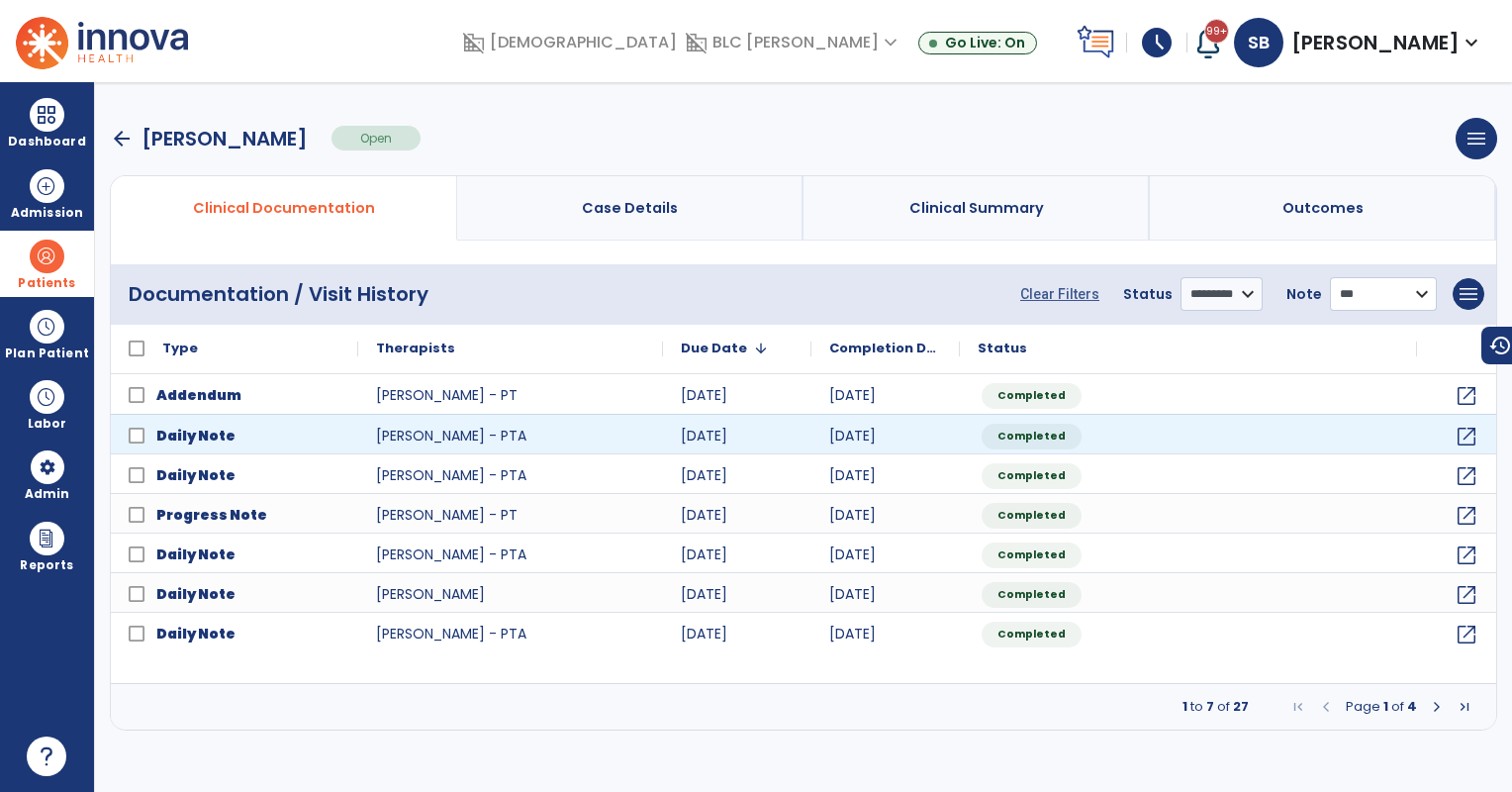 select on "*****" 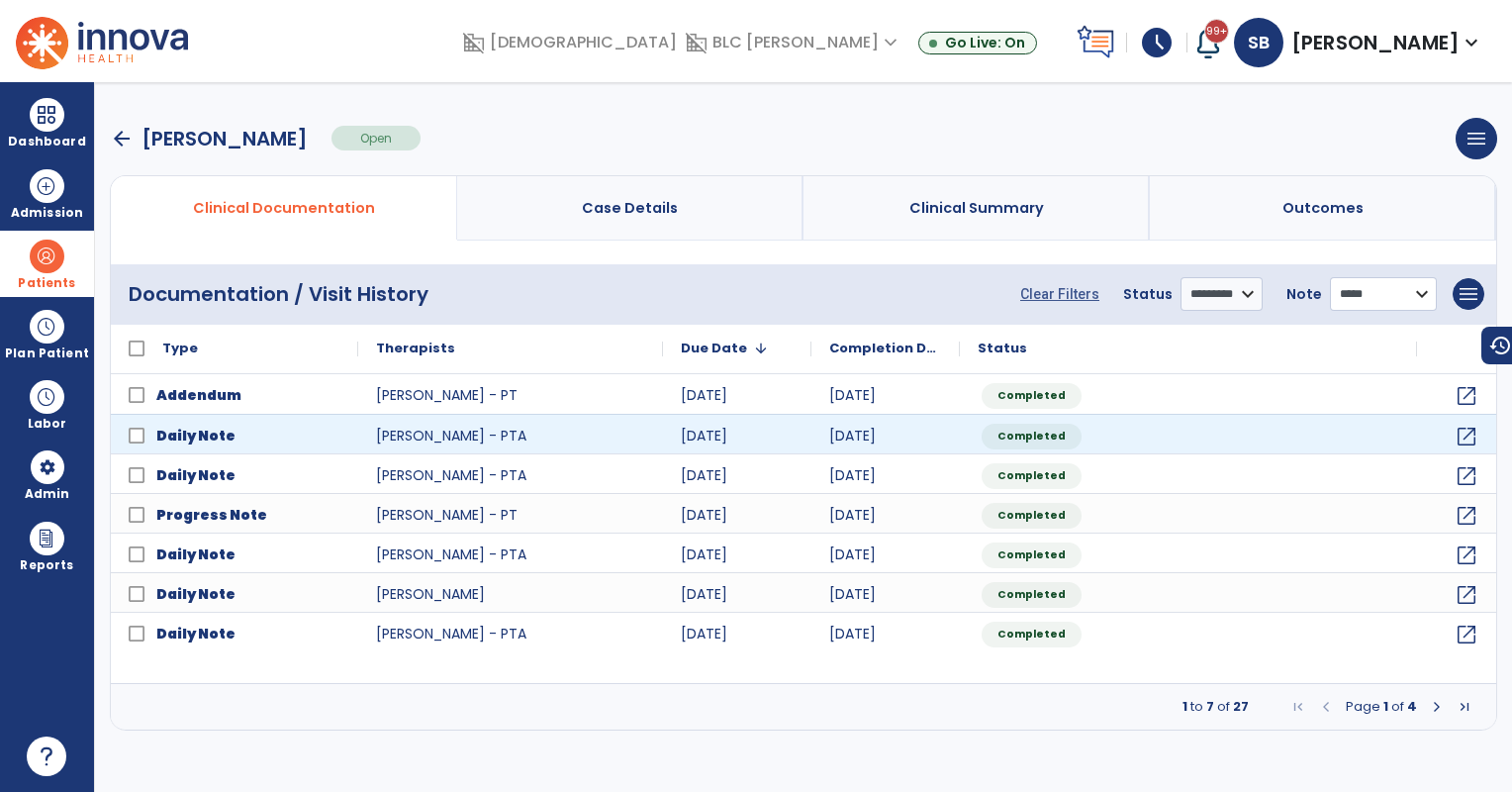 click on "**********" at bounding box center [1383, 294] 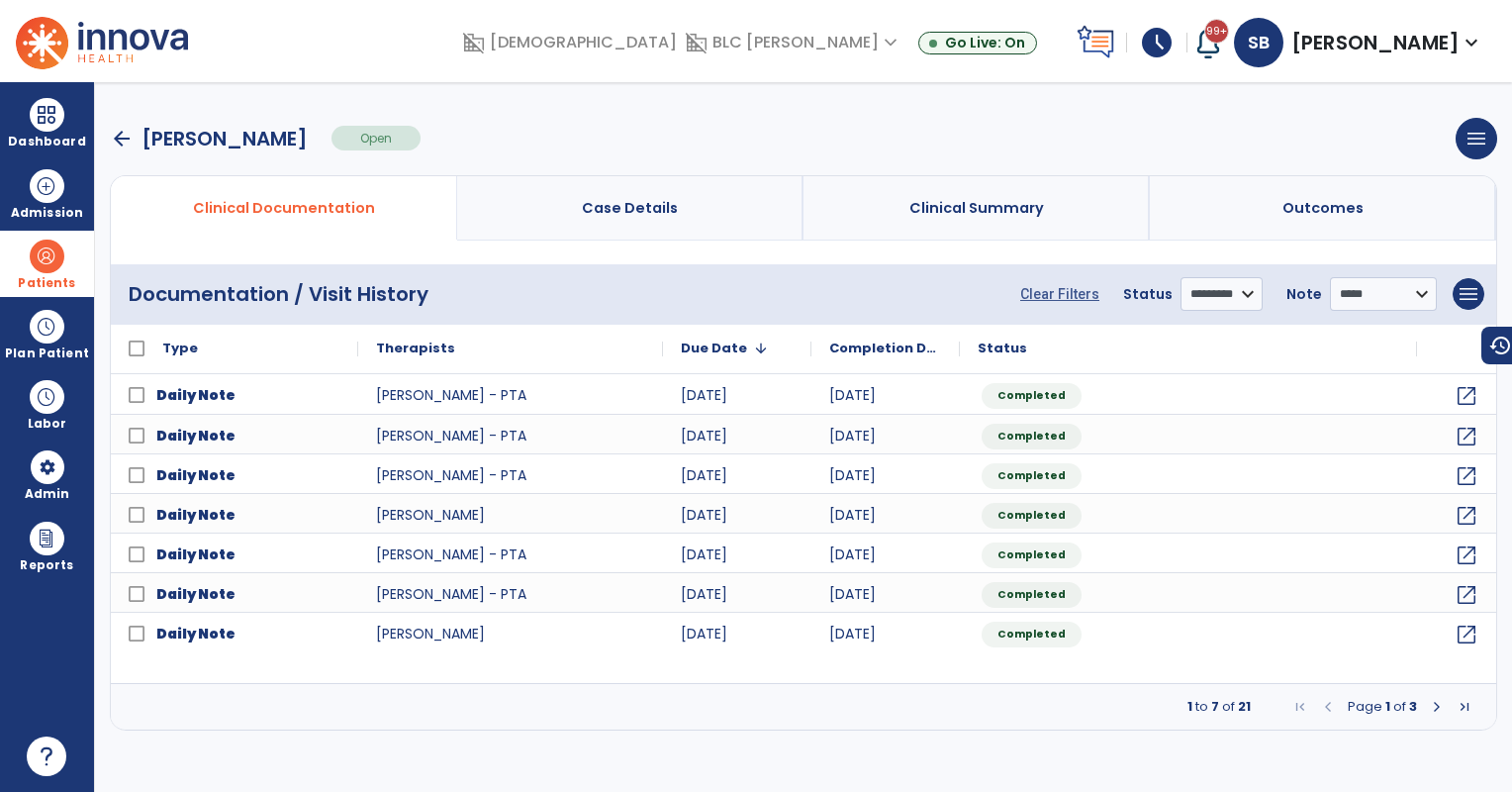 click at bounding box center [1437, 707] 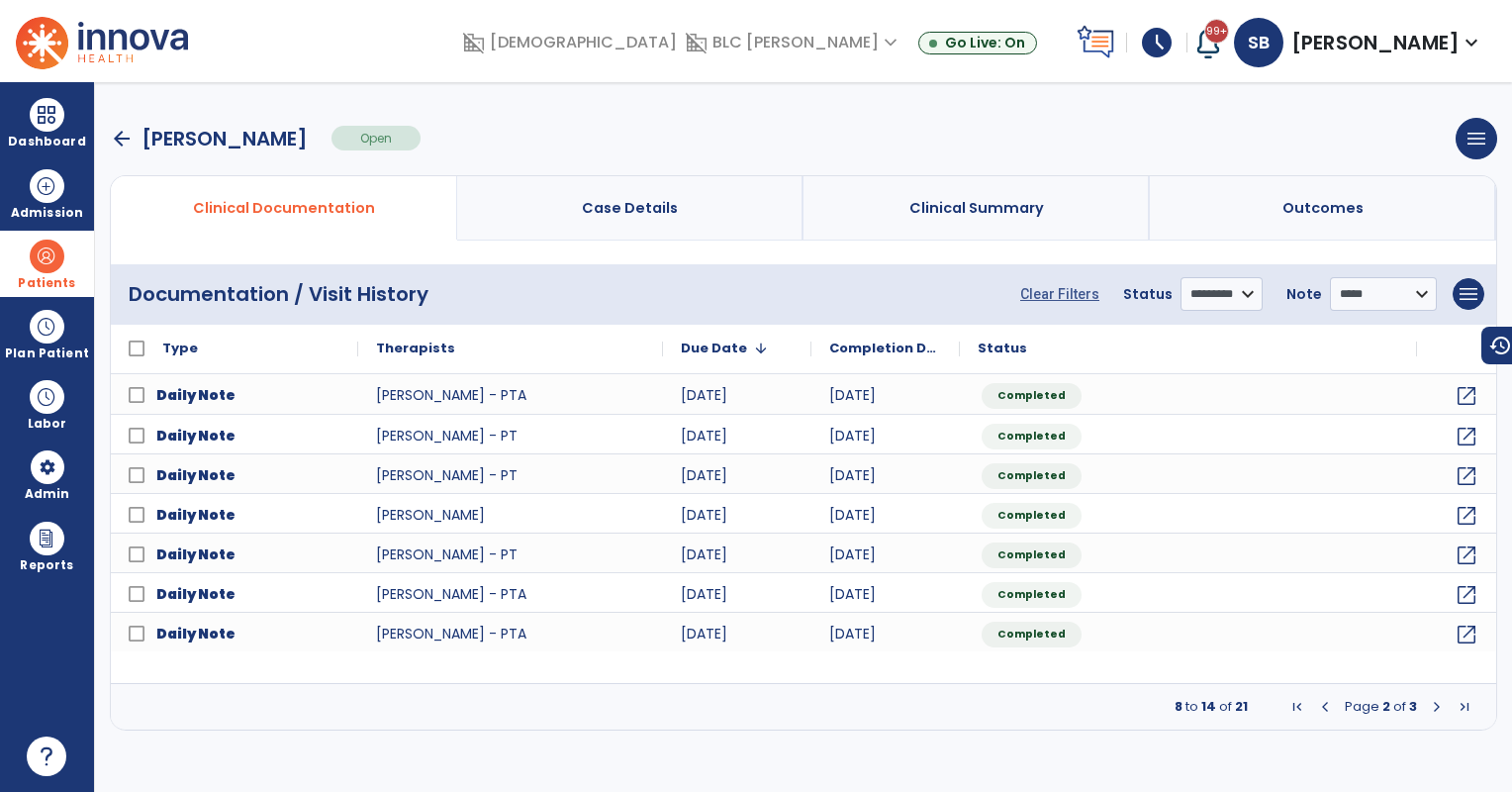 click at bounding box center [1325, 707] 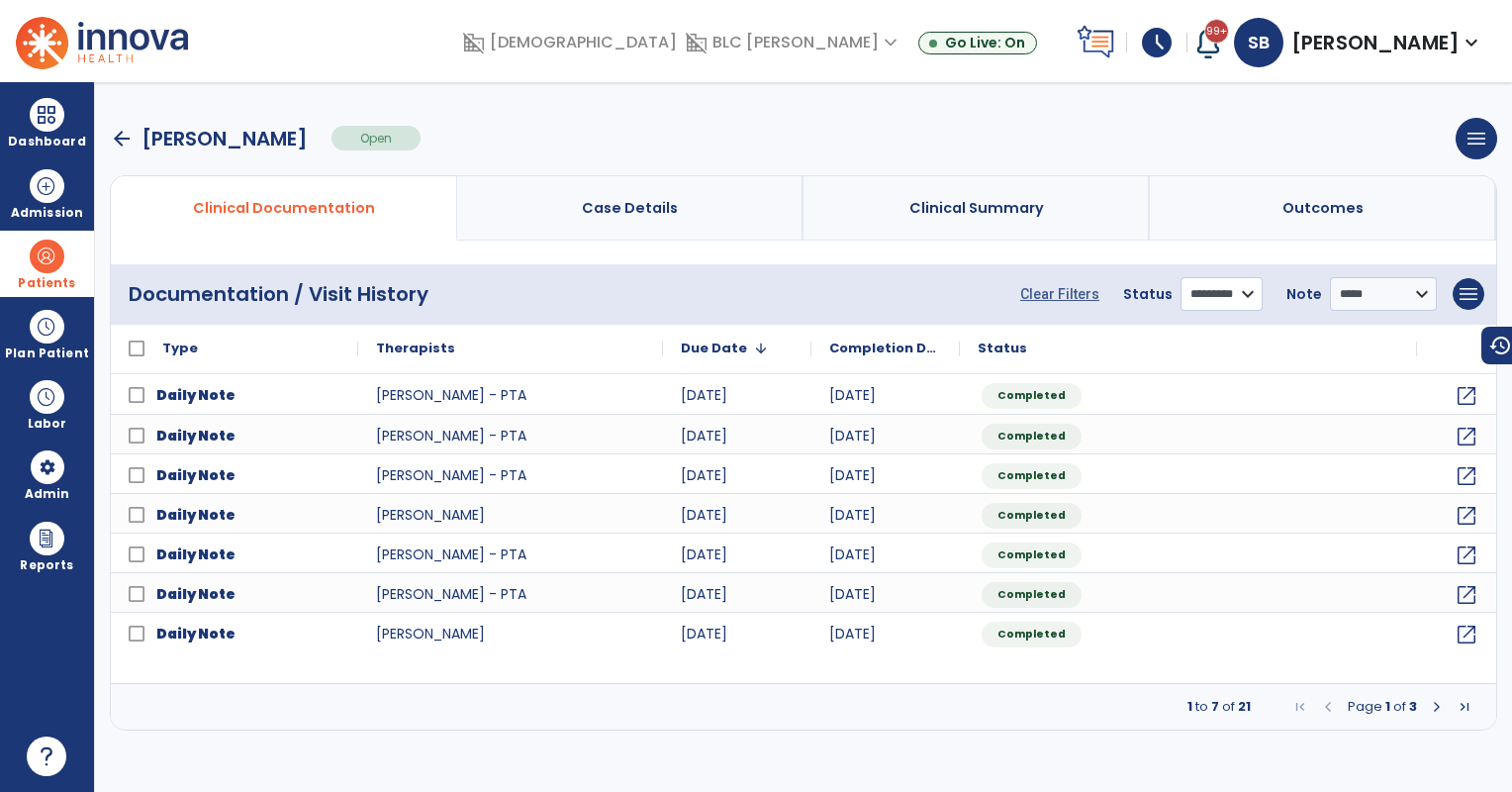 click on "**********" at bounding box center [1221, 294] 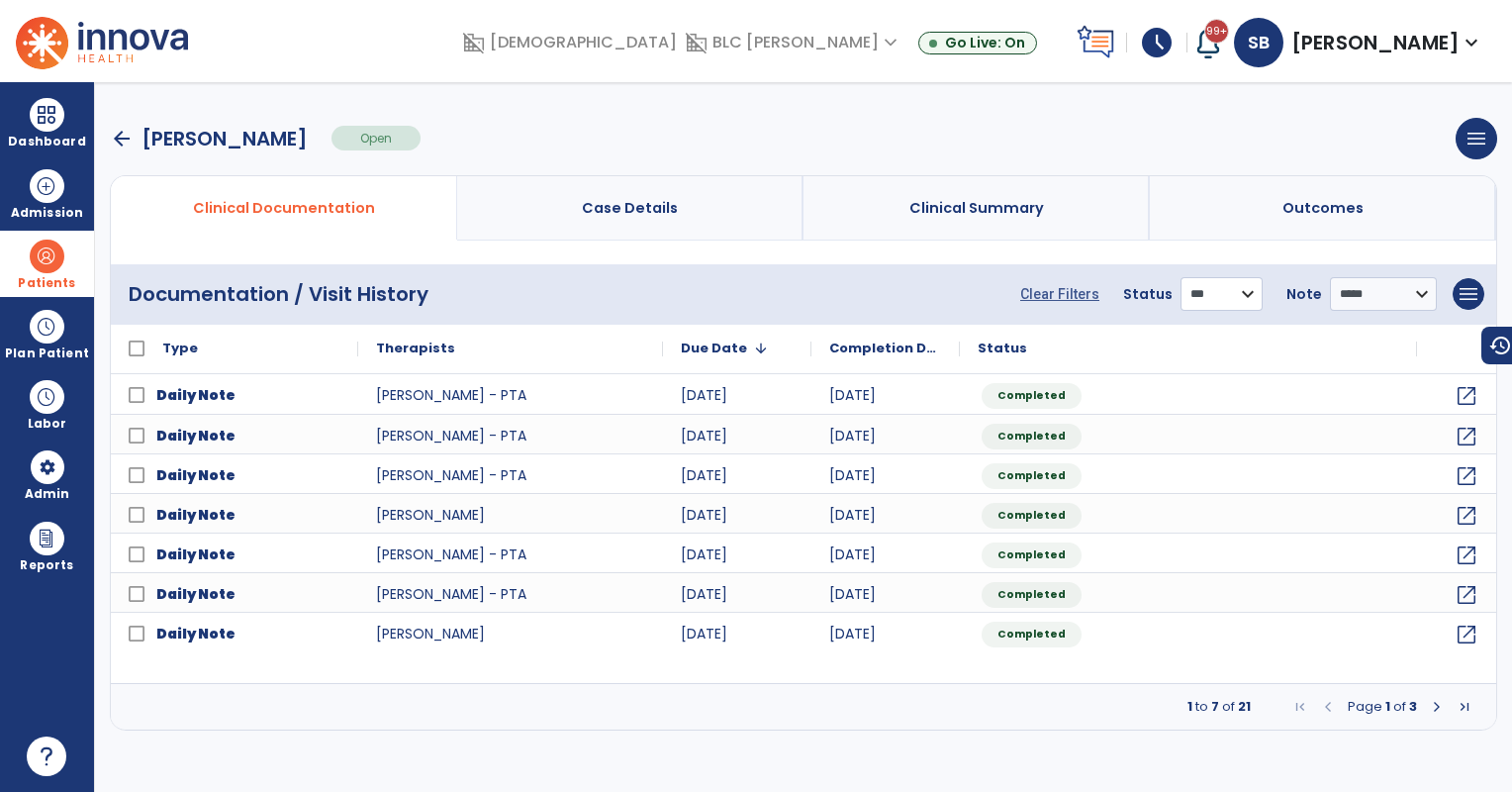 click on "**********" at bounding box center (1221, 294) 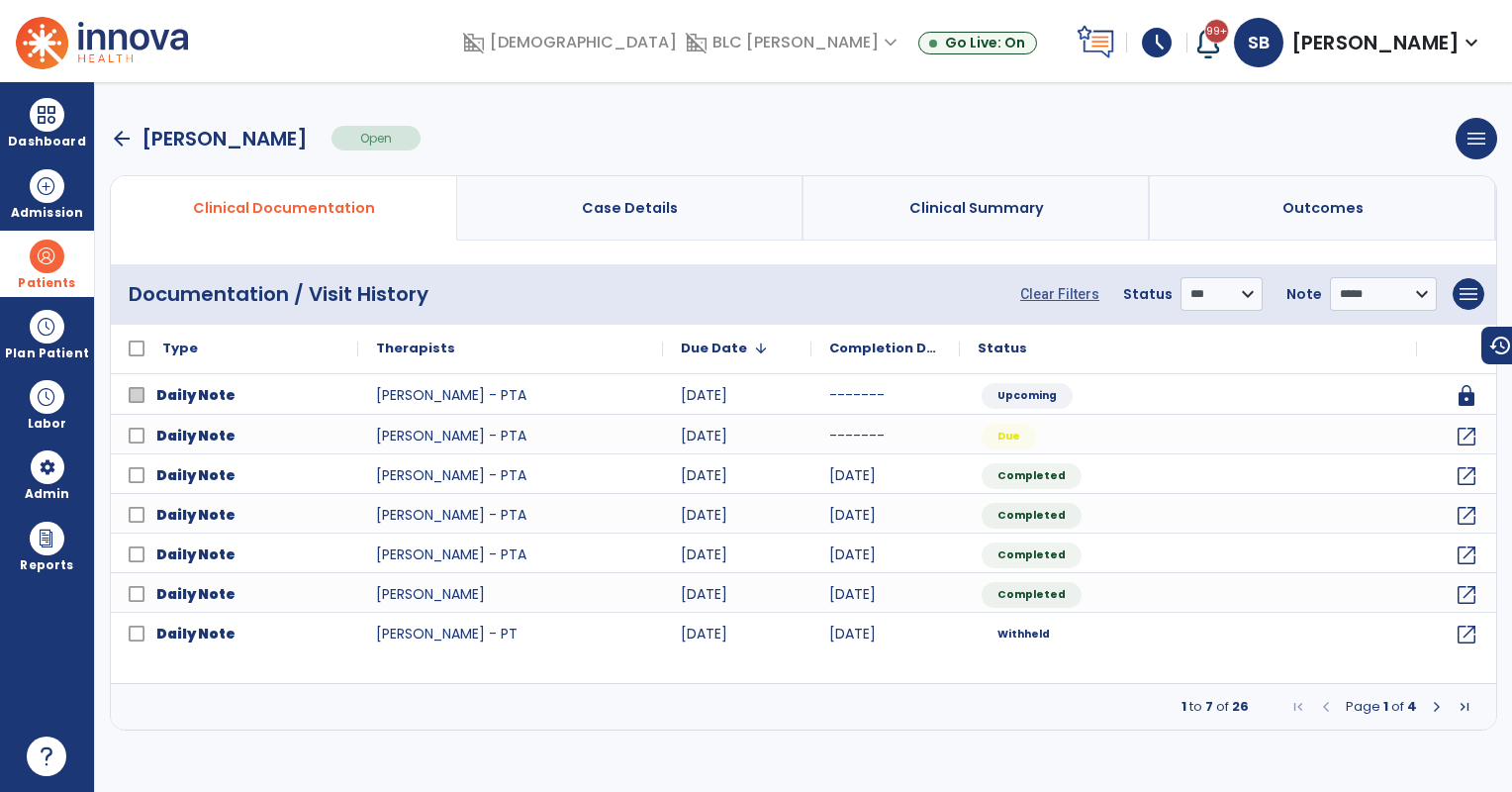 drag, startPoint x: 34, startPoint y: 260, endPoint x: 93, endPoint y: 271, distance: 60 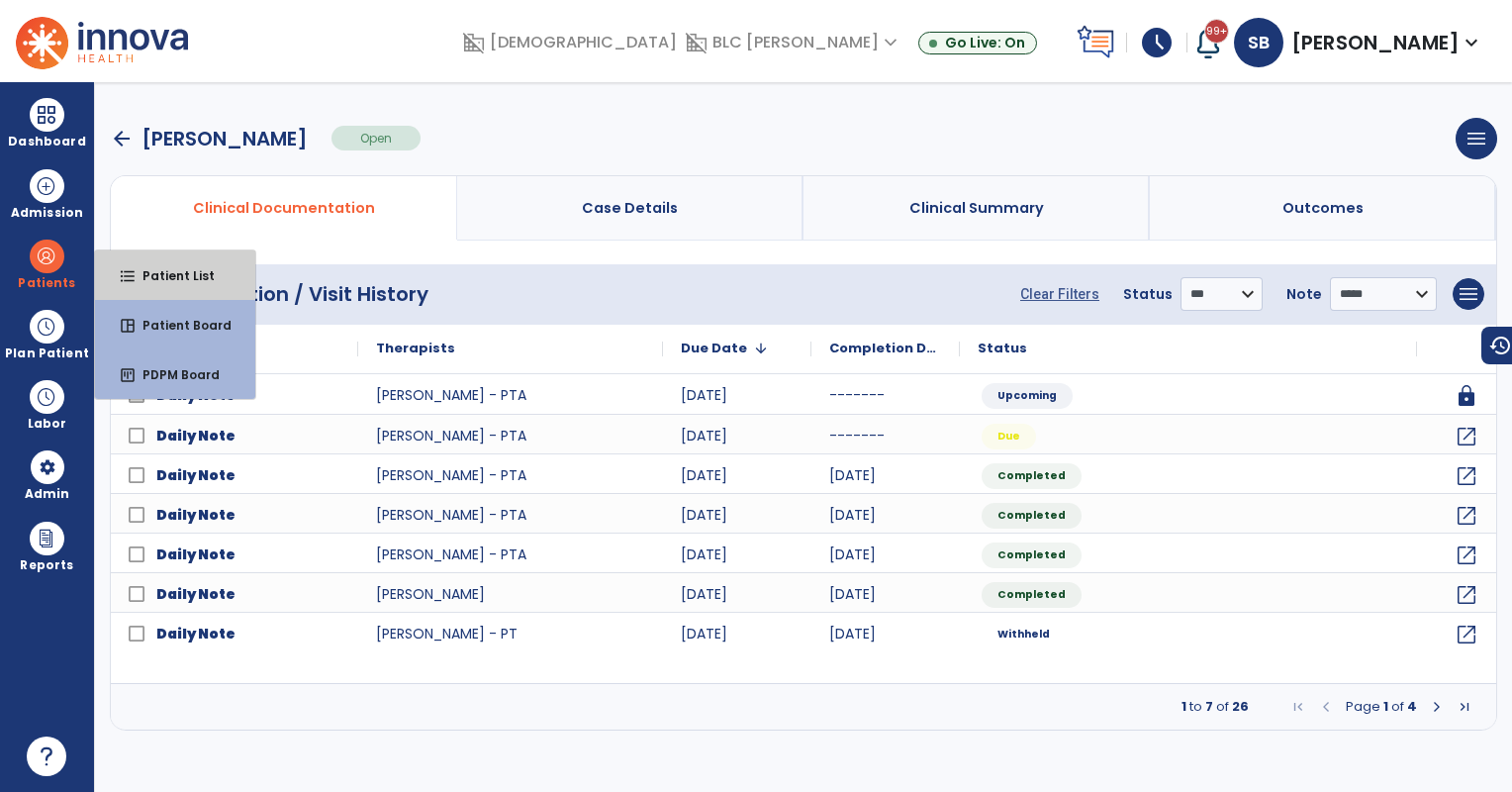 click on "format_list_bulleted  Patient List" at bounding box center (175, 275) 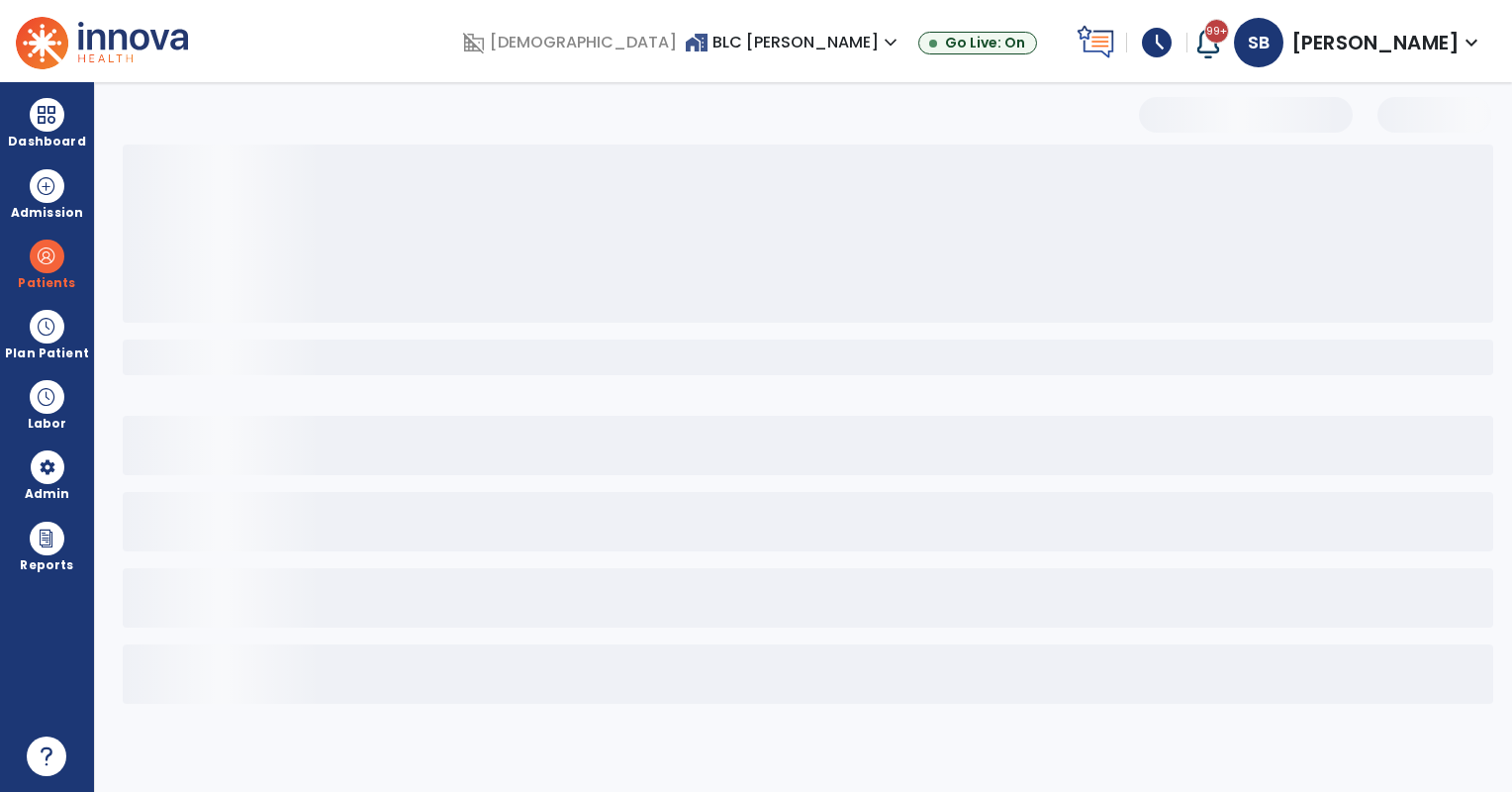 select on "***" 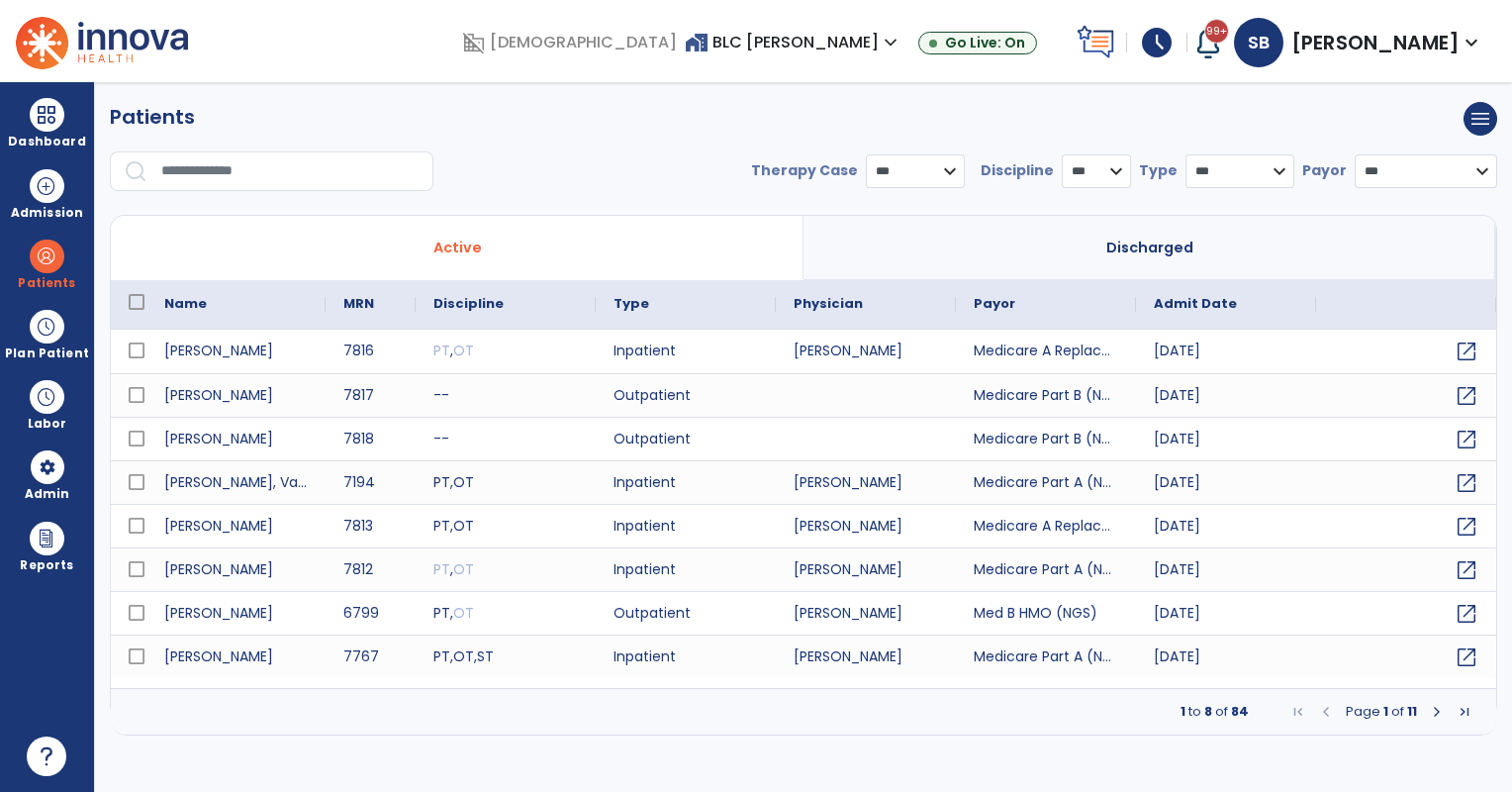 click at bounding box center (290, 171) 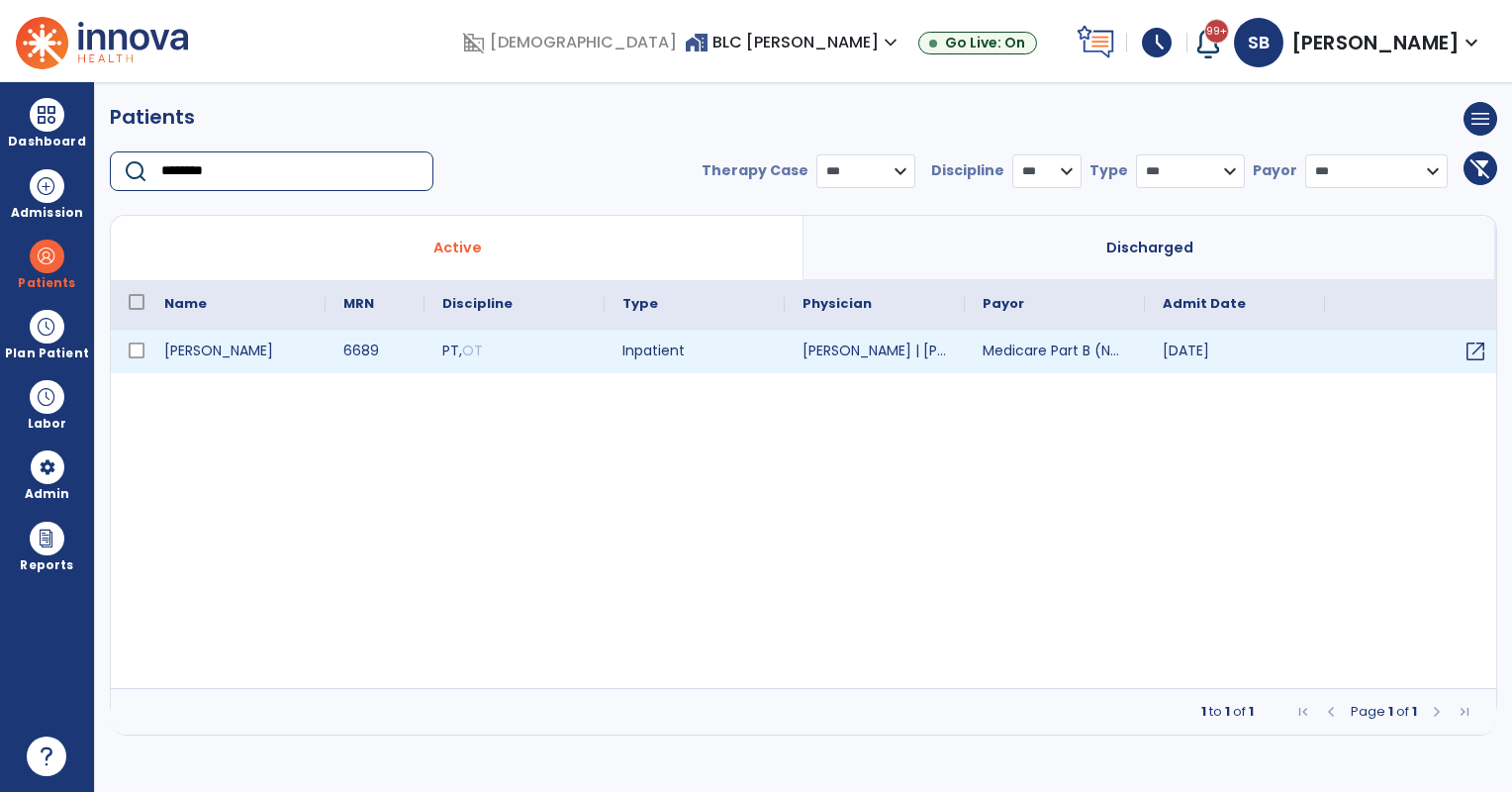 type on "********" 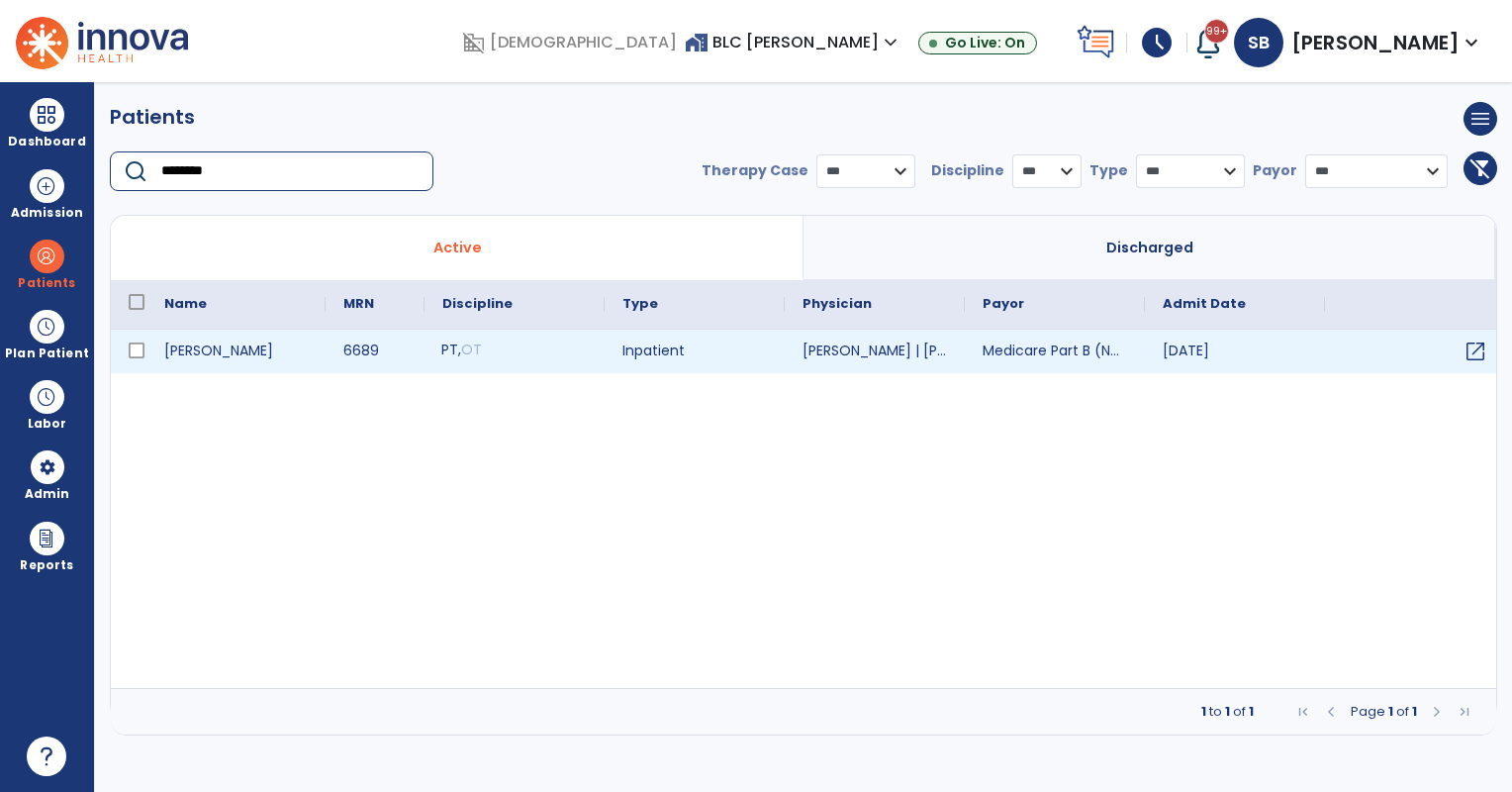 click on "PT , OT" at bounding box center [515, 351] 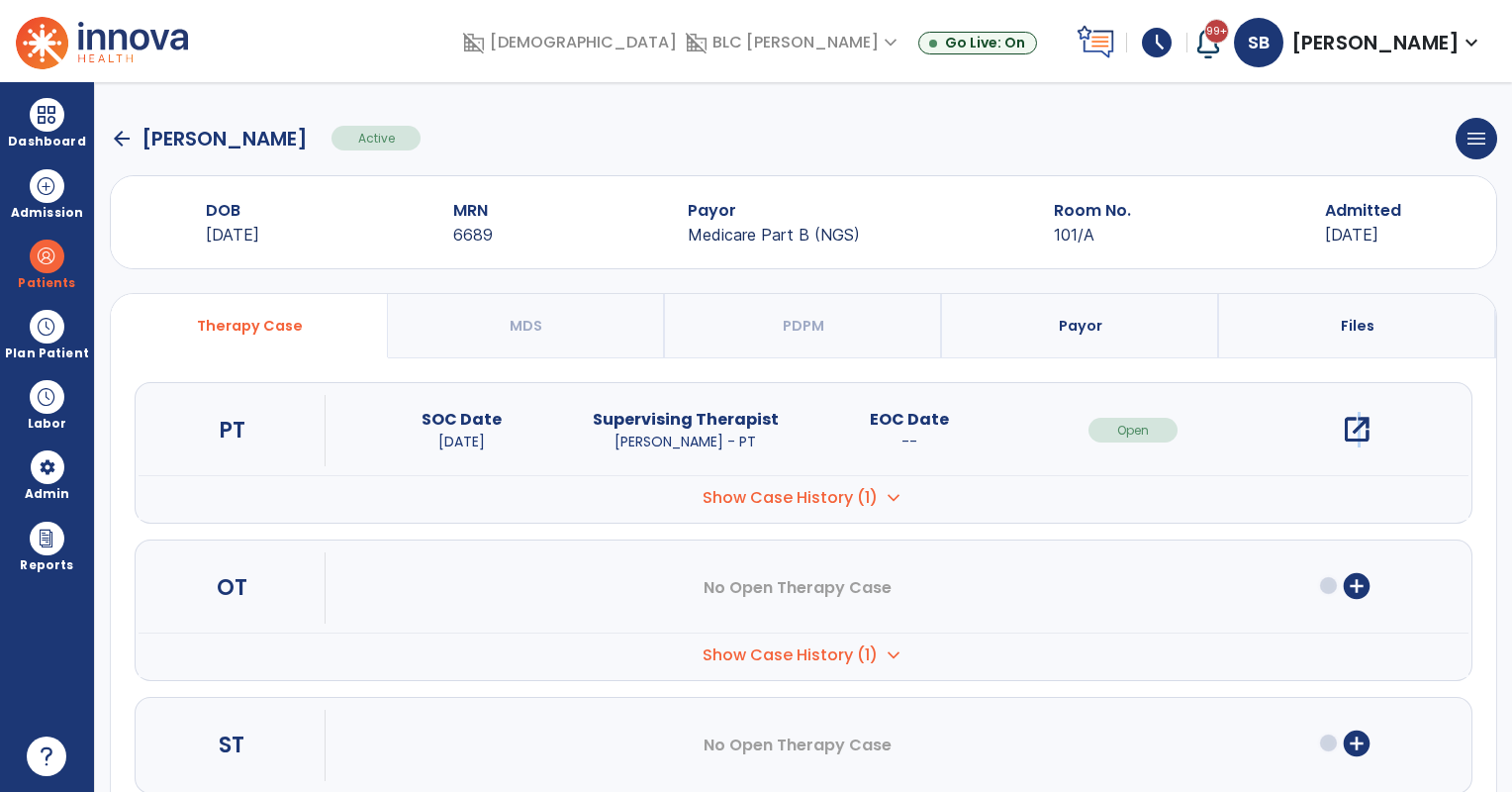 click on "open_in_new" at bounding box center [1357, 430] 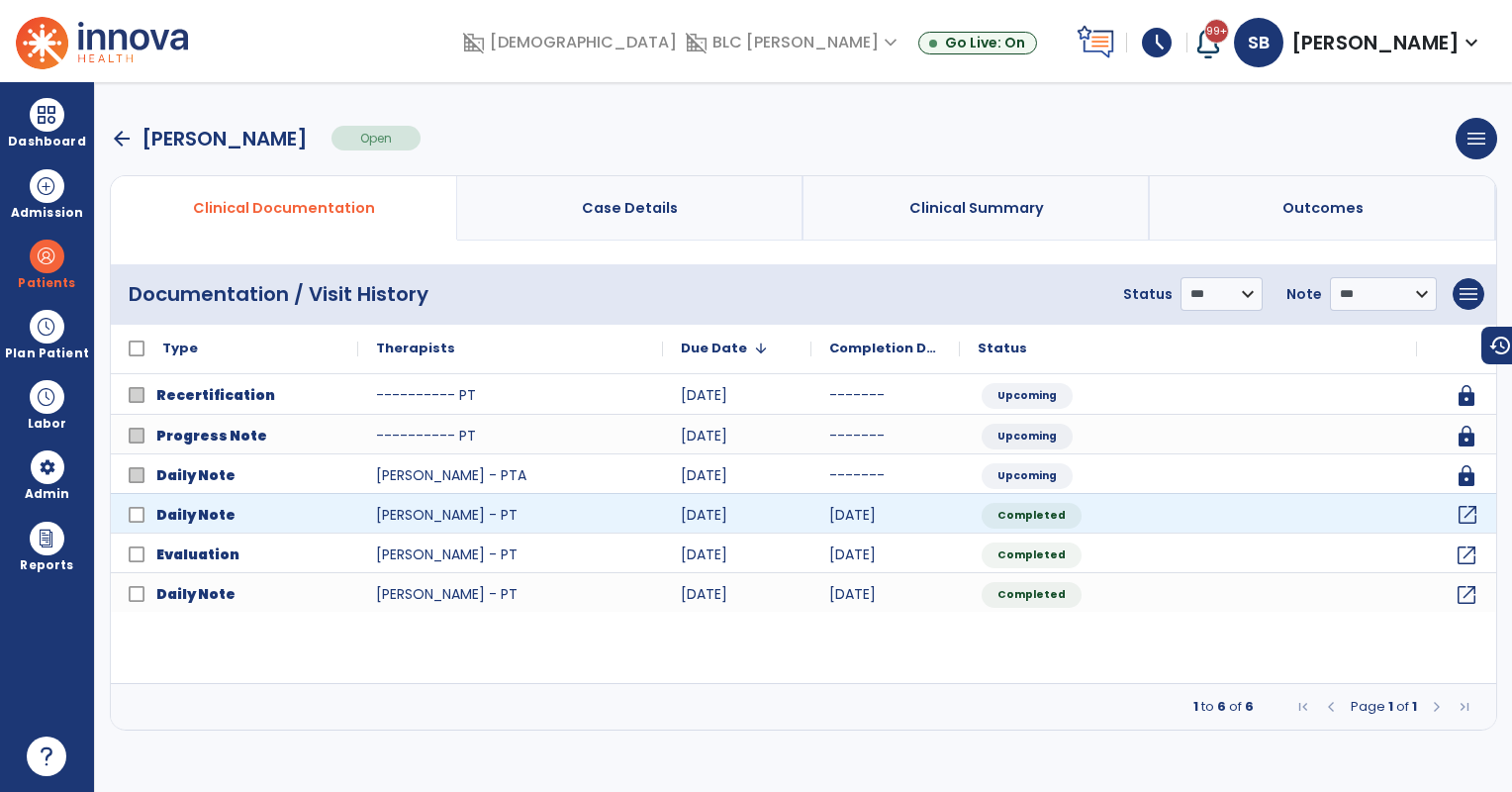 click on "open_in_new" 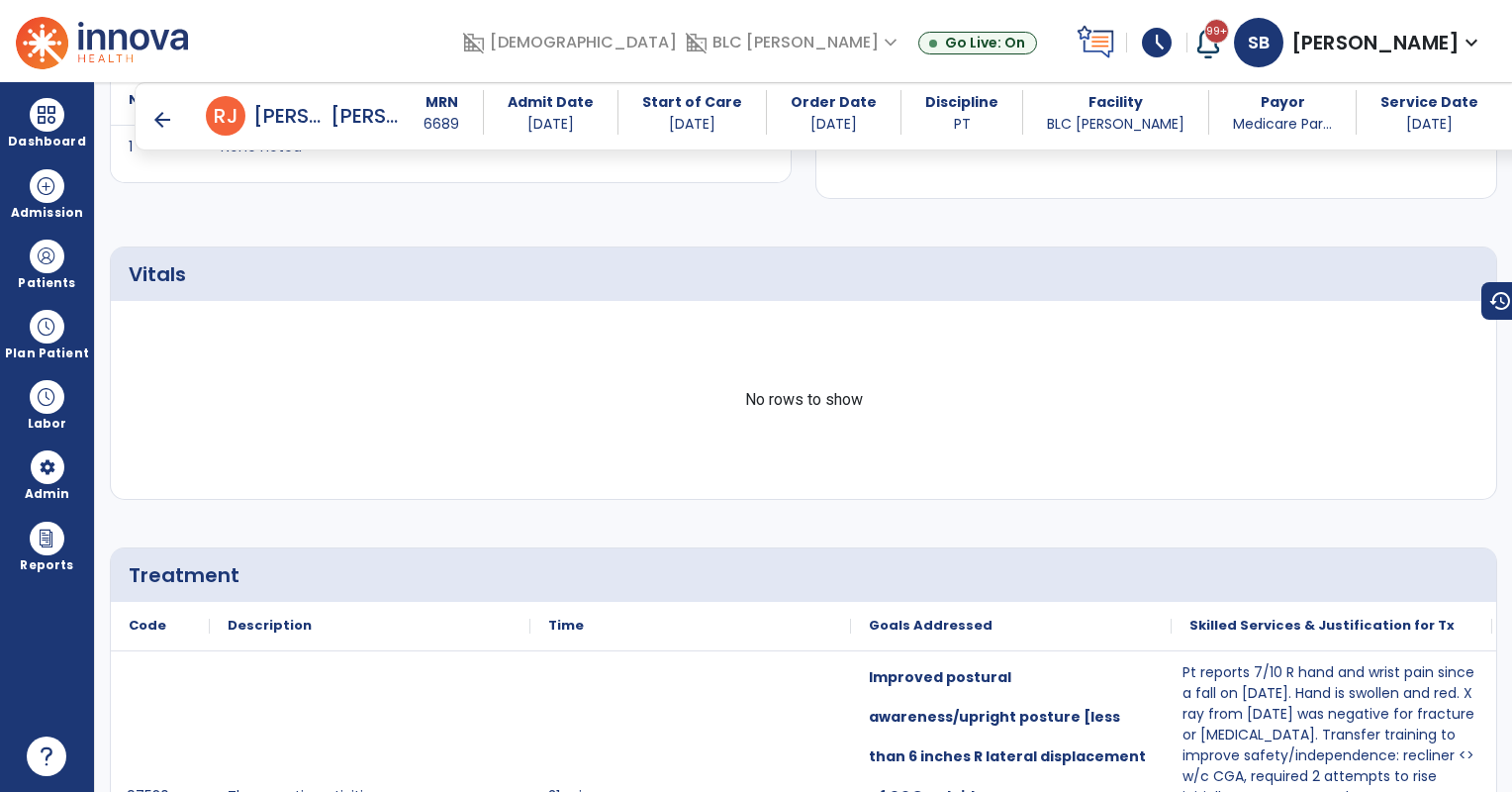 scroll, scrollTop: 2475, scrollLeft: 0, axis: vertical 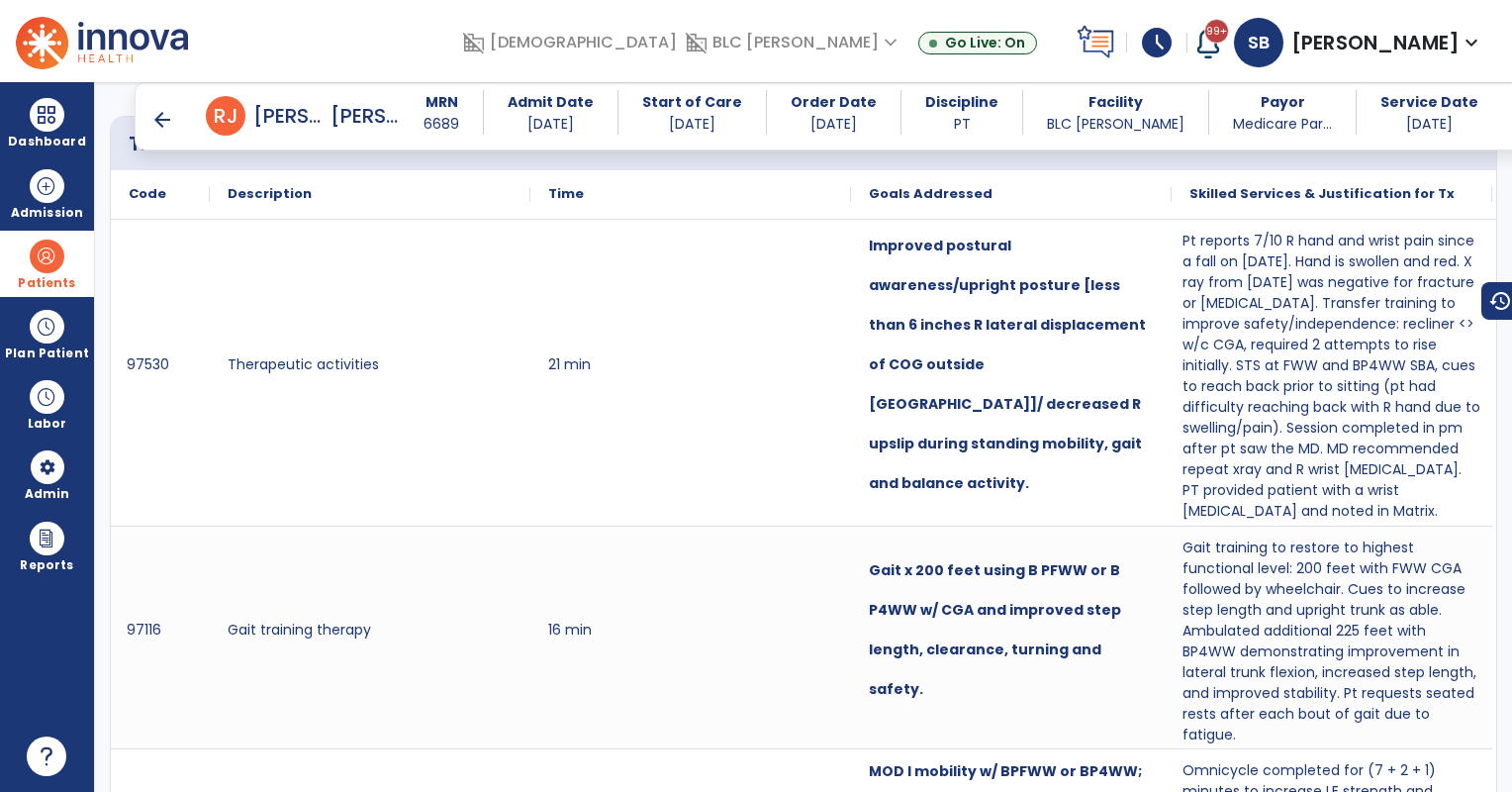 drag, startPoint x: 24, startPoint y: 267, endPoint x: 119, endPoint y: 273, distance: 95.18929 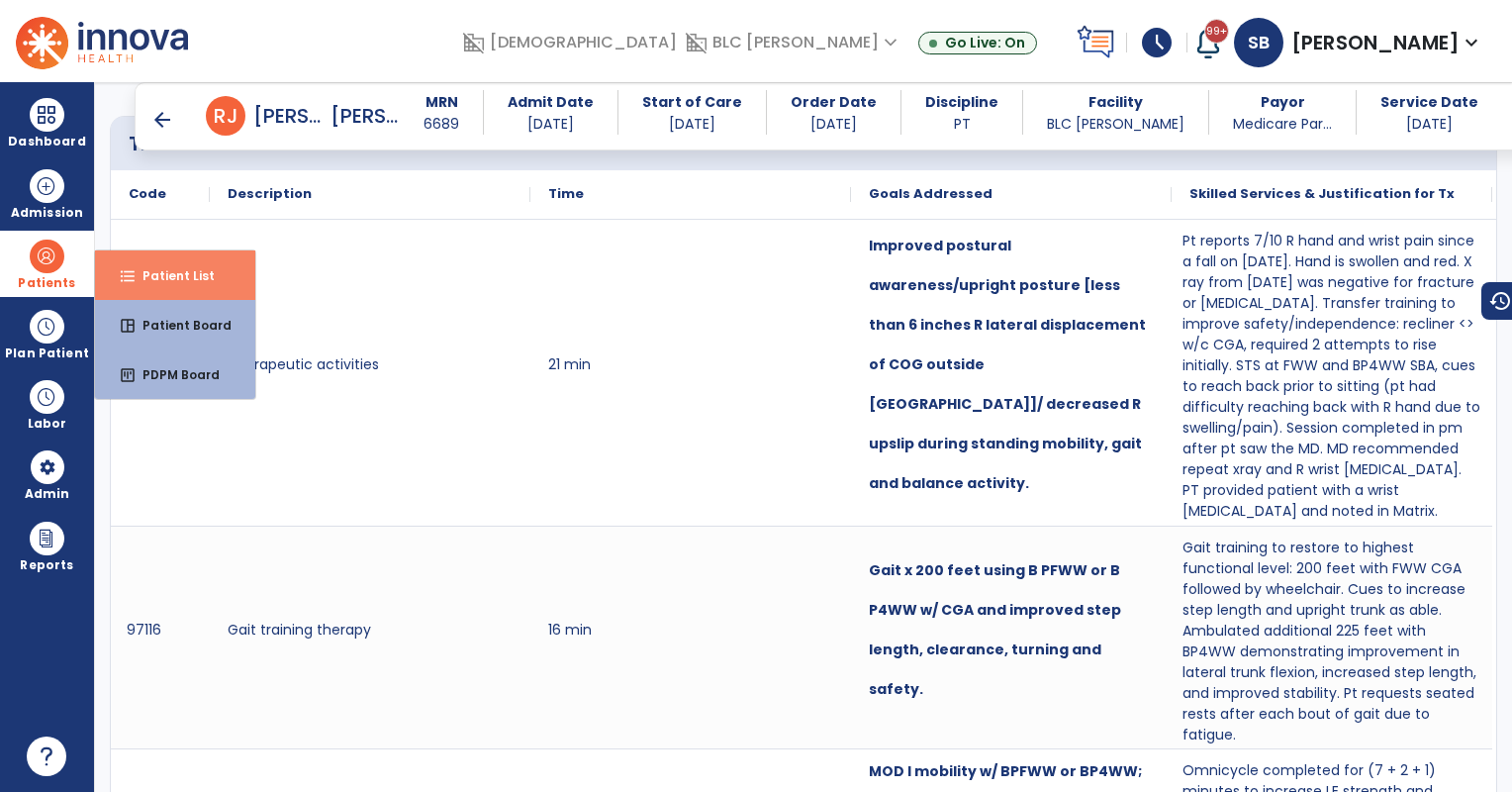 click on "format_list_bulleted" at bounding box center [128, 276] 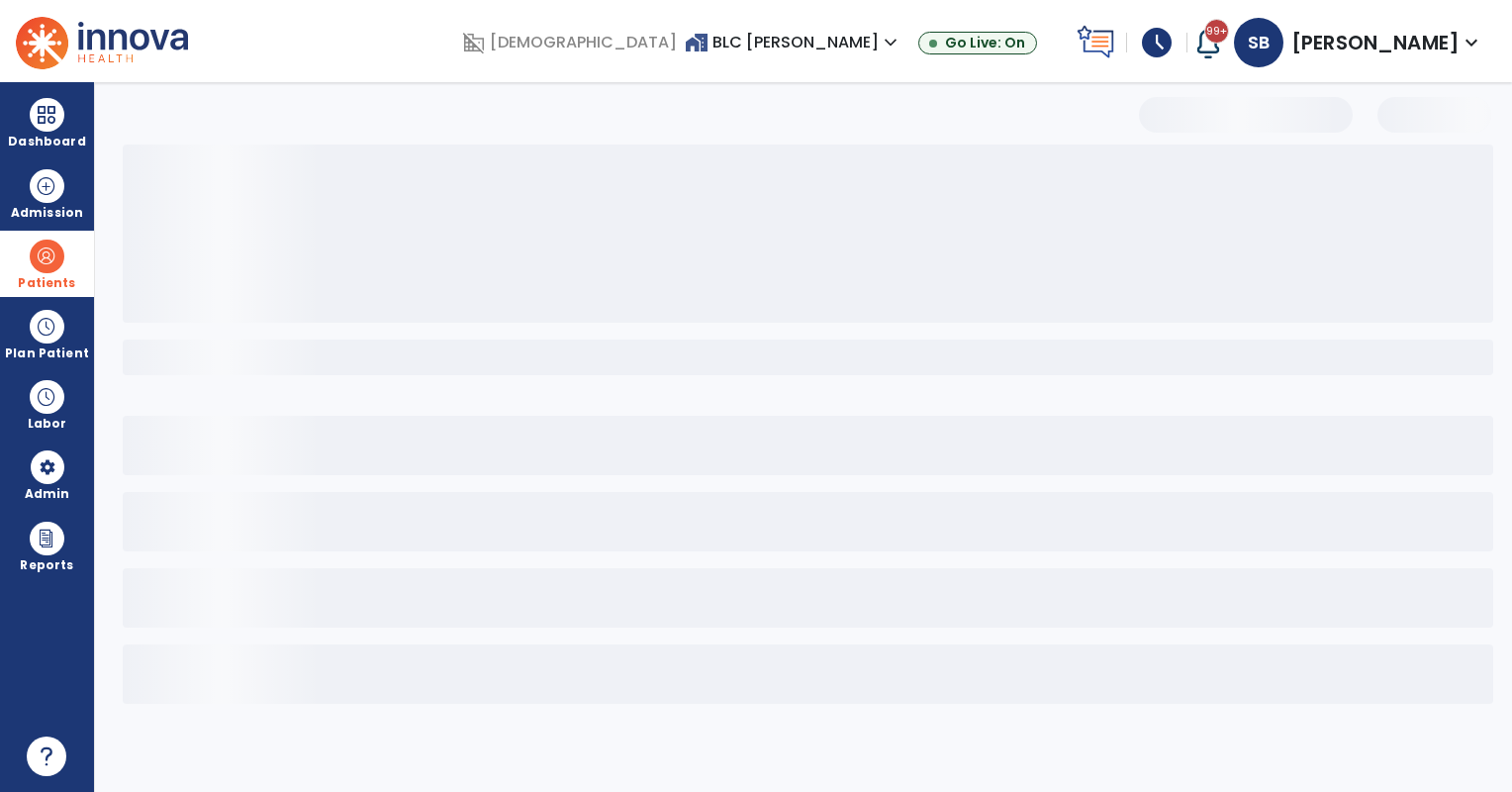 select on "***" 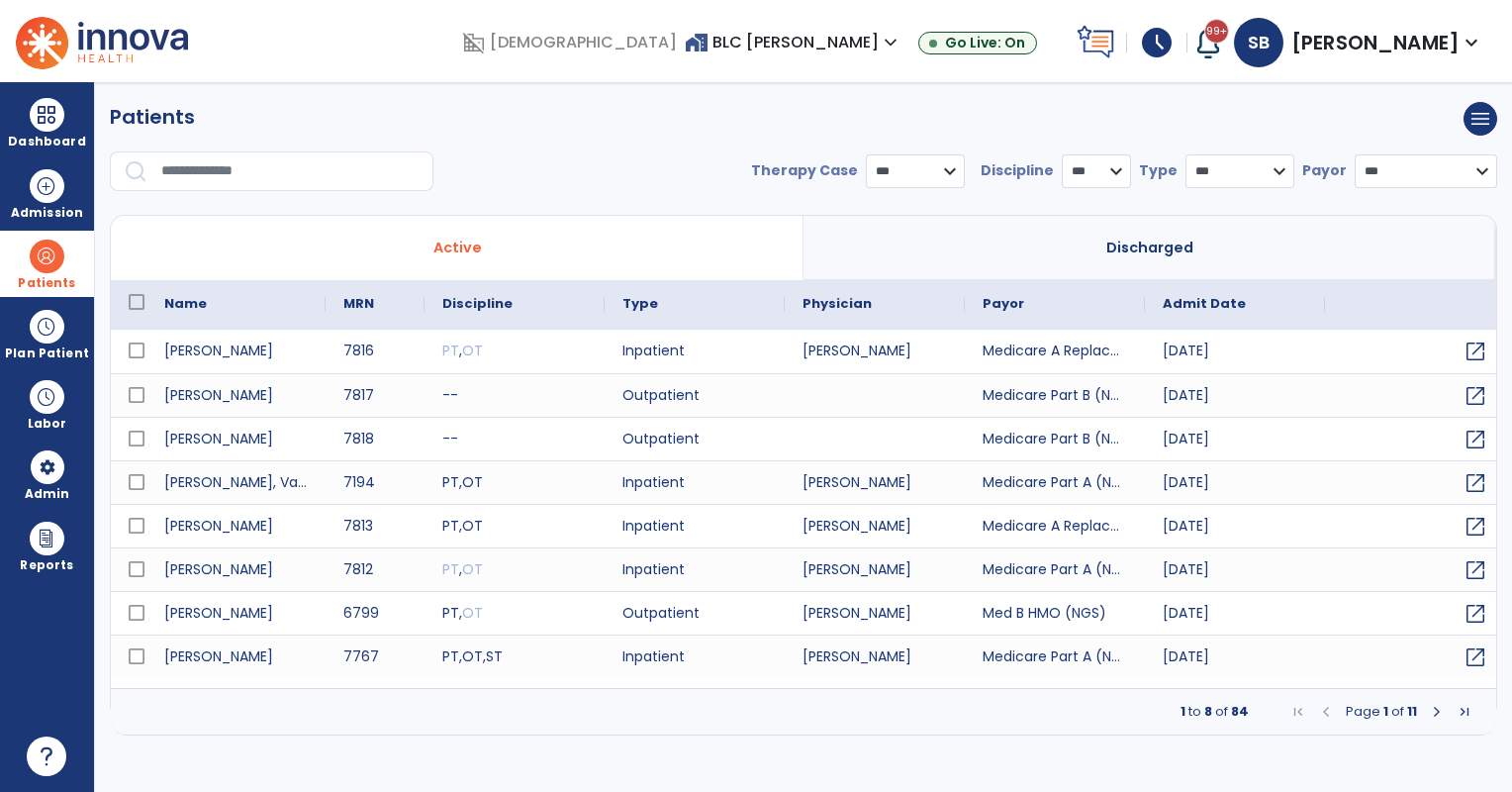 click at bounding box center (290, 171) 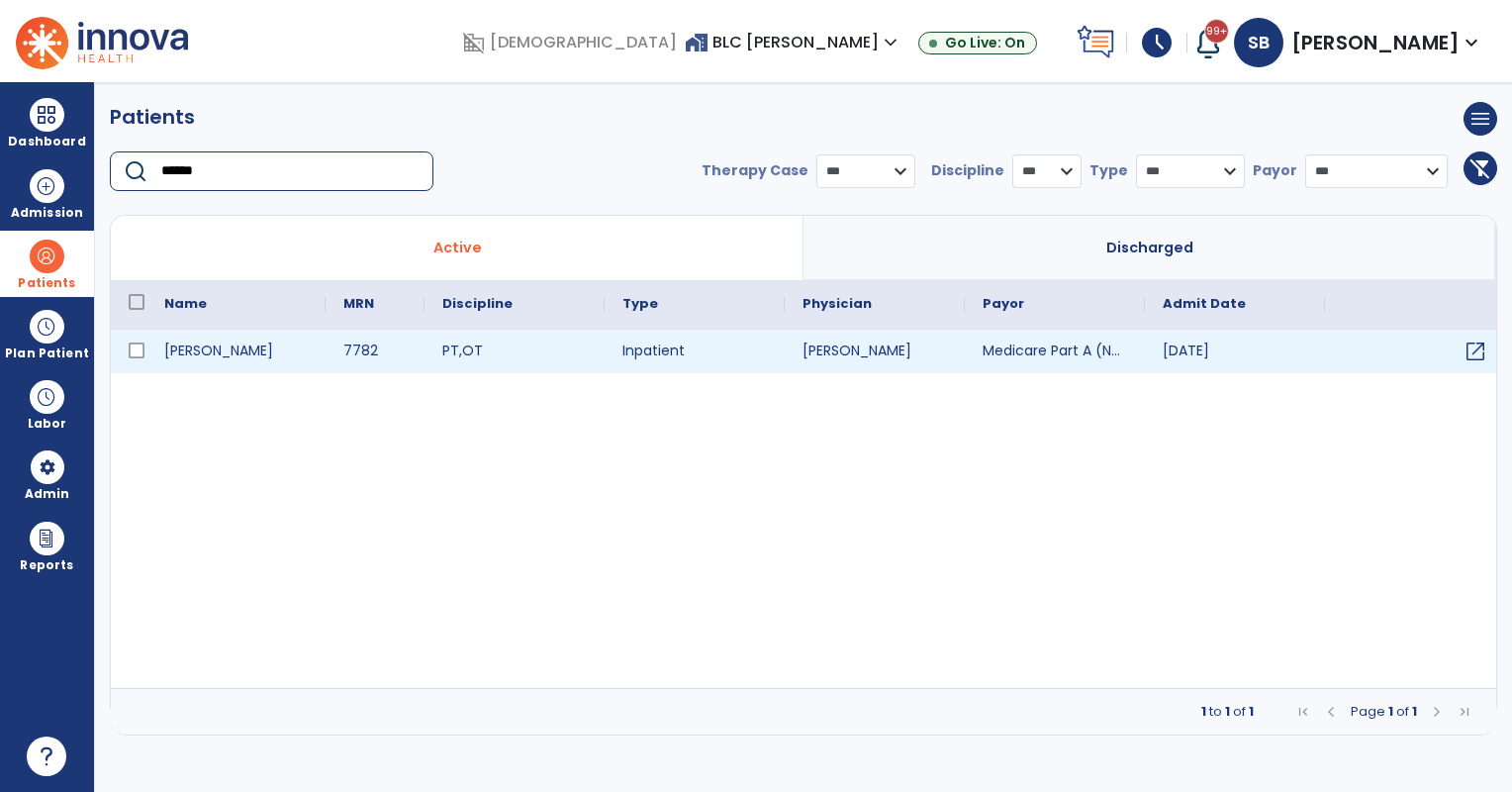 type on "******" 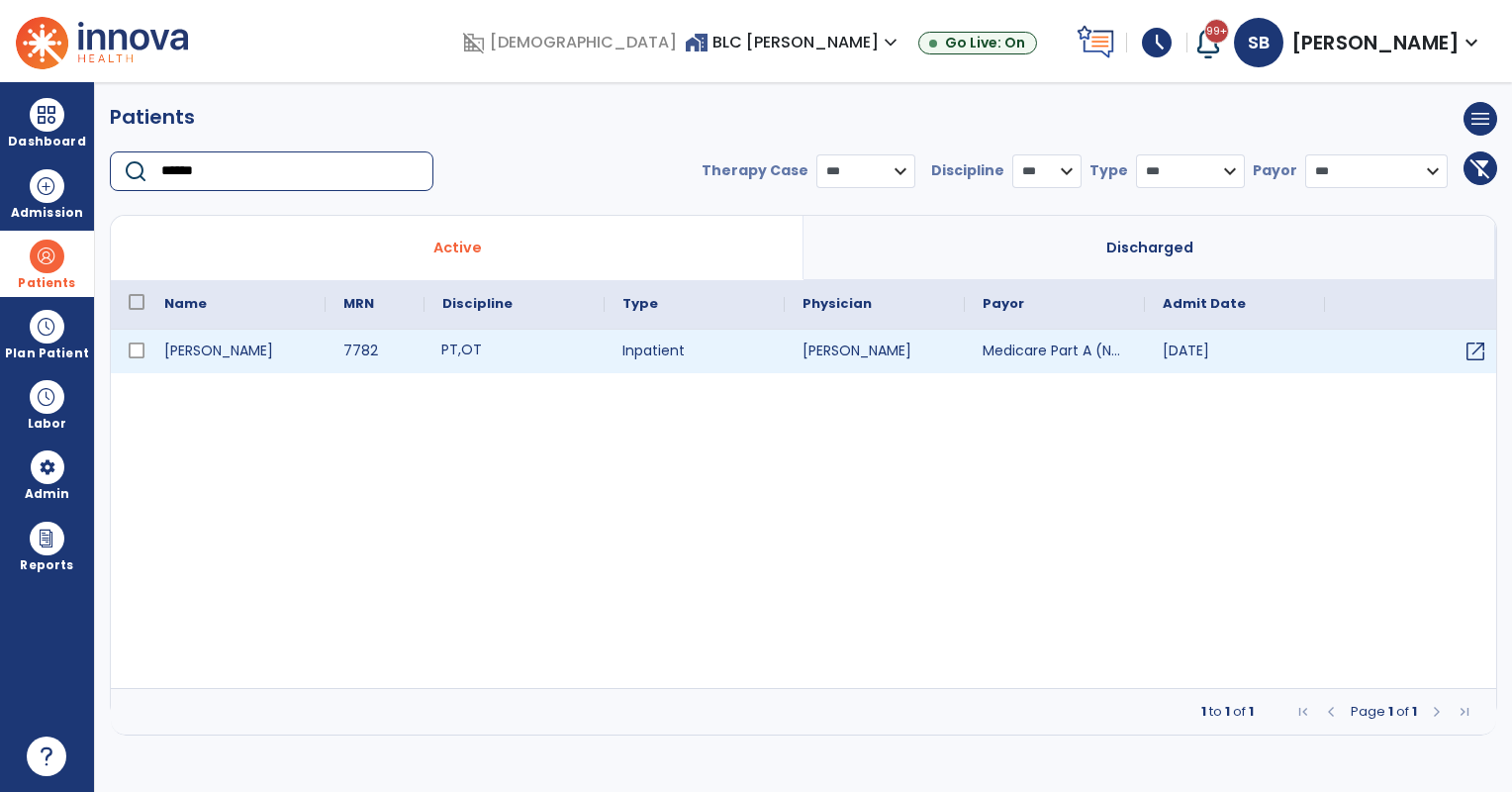 click on "PT , OT" at bounding box center [515, 351] 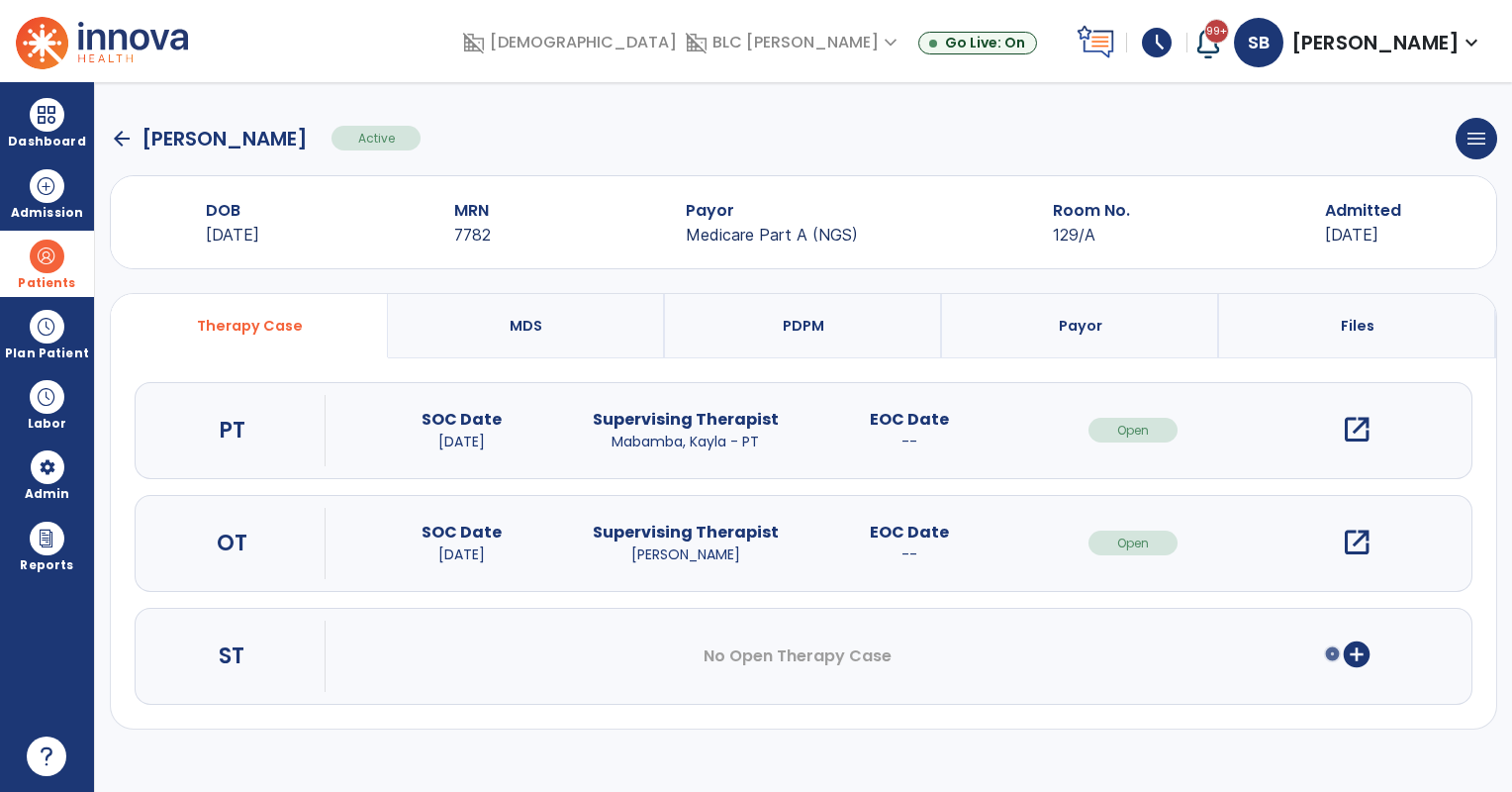 click on "open_in_new" at bounding box center [1357, 430] 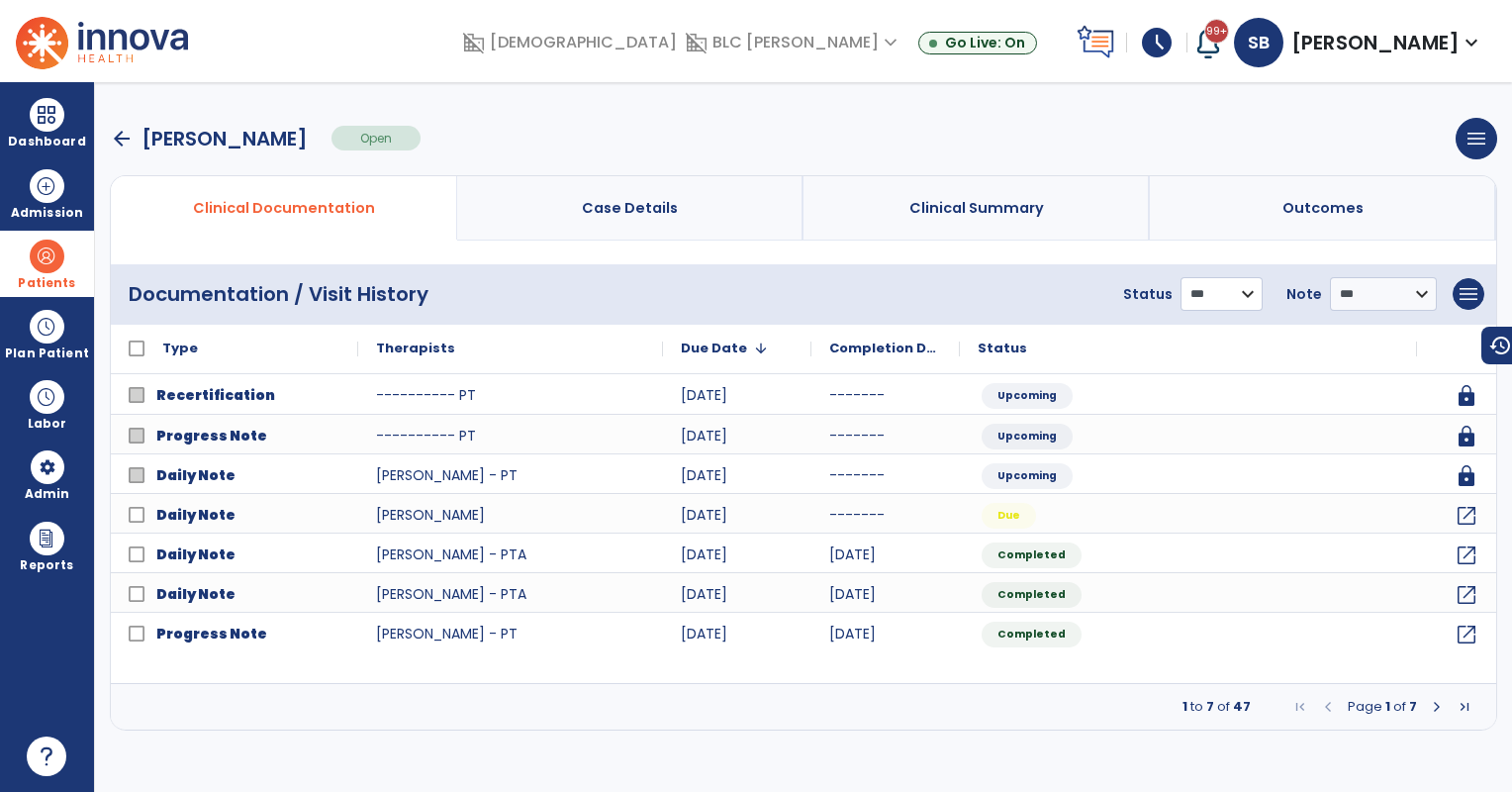 click on "**********" at bounding box center [1221, 294] 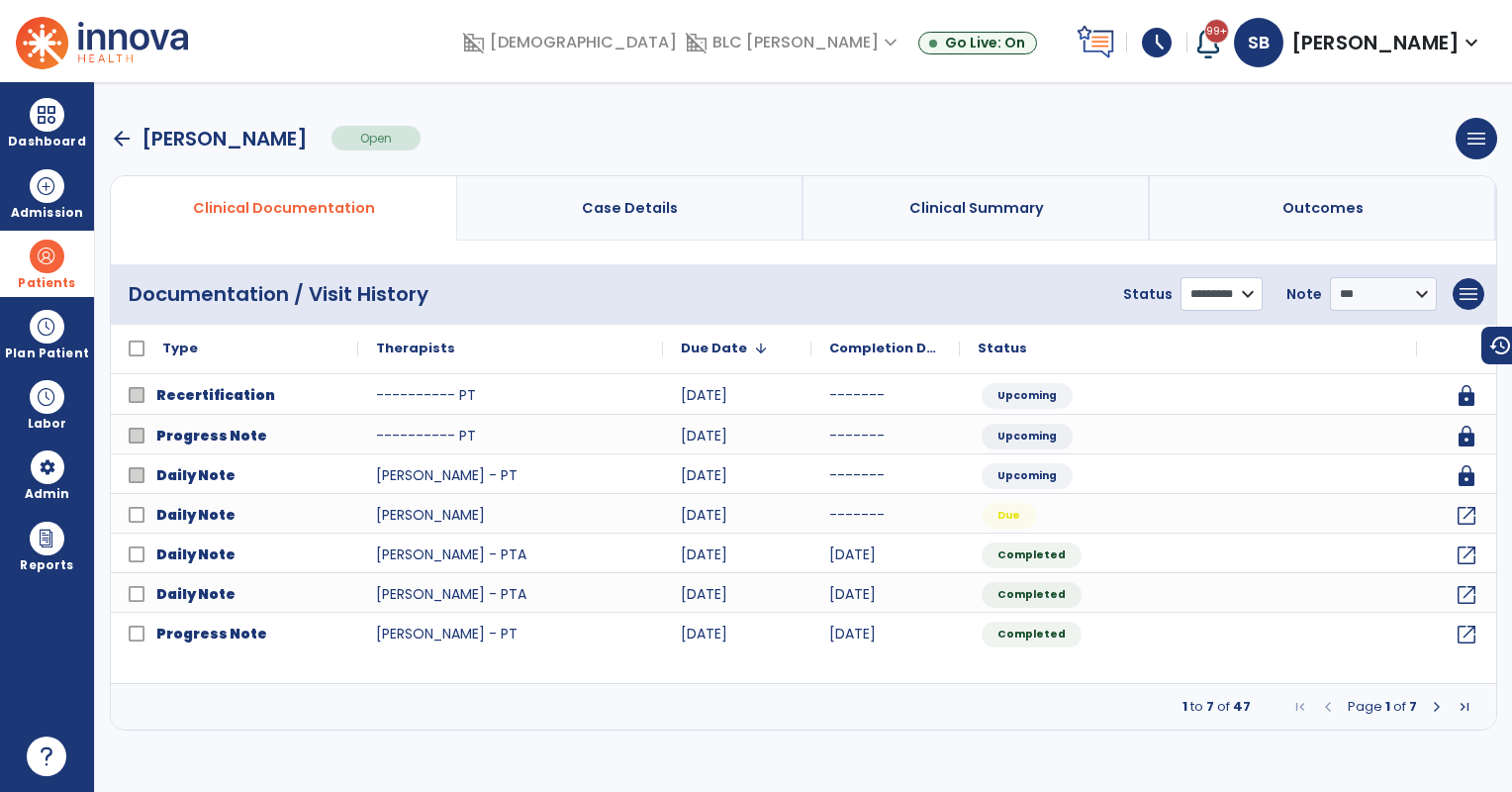click on "**********" at bounding box center [1221, 294] 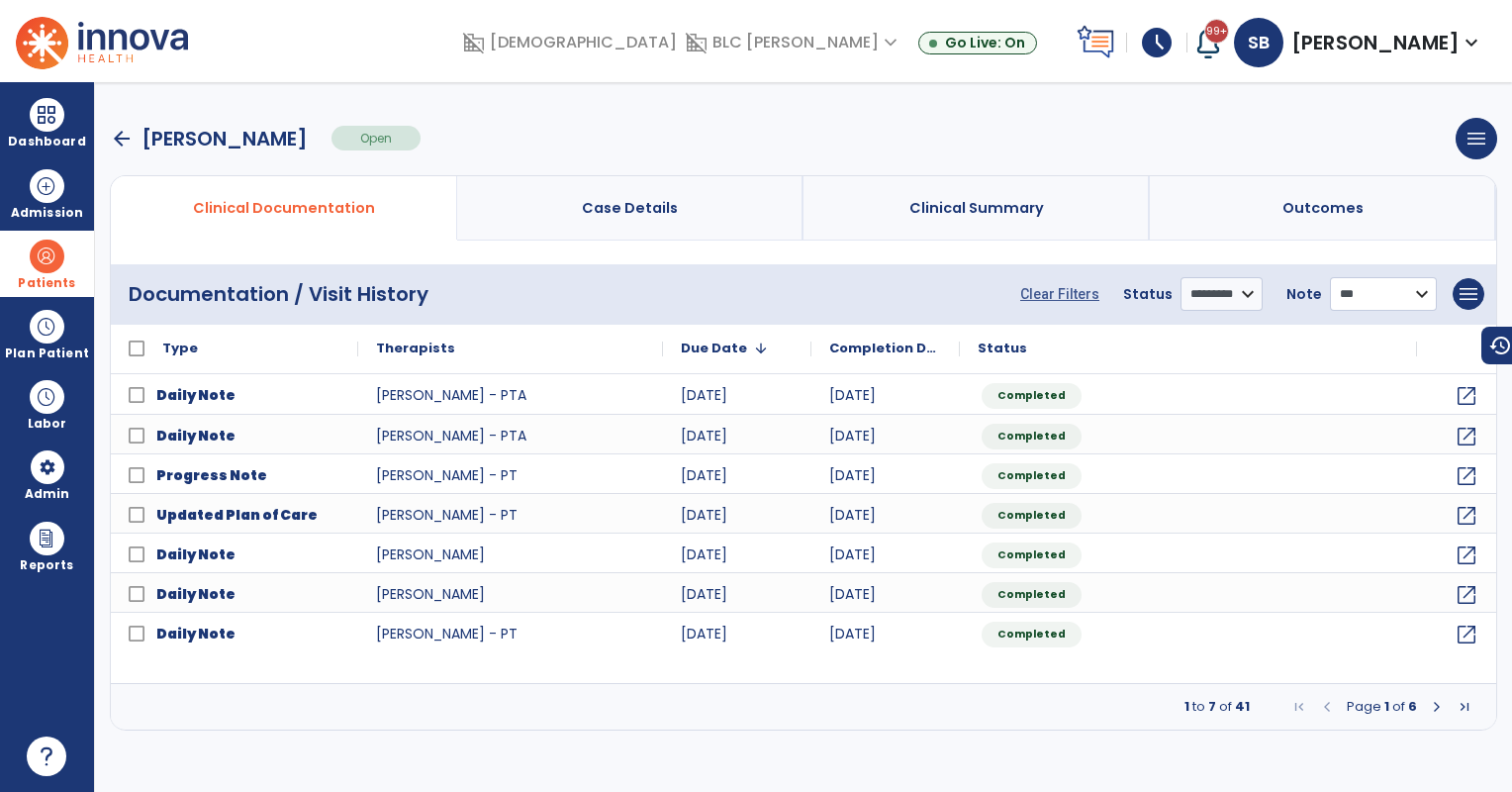 click on "**********" at bounding box center (1383, 294) 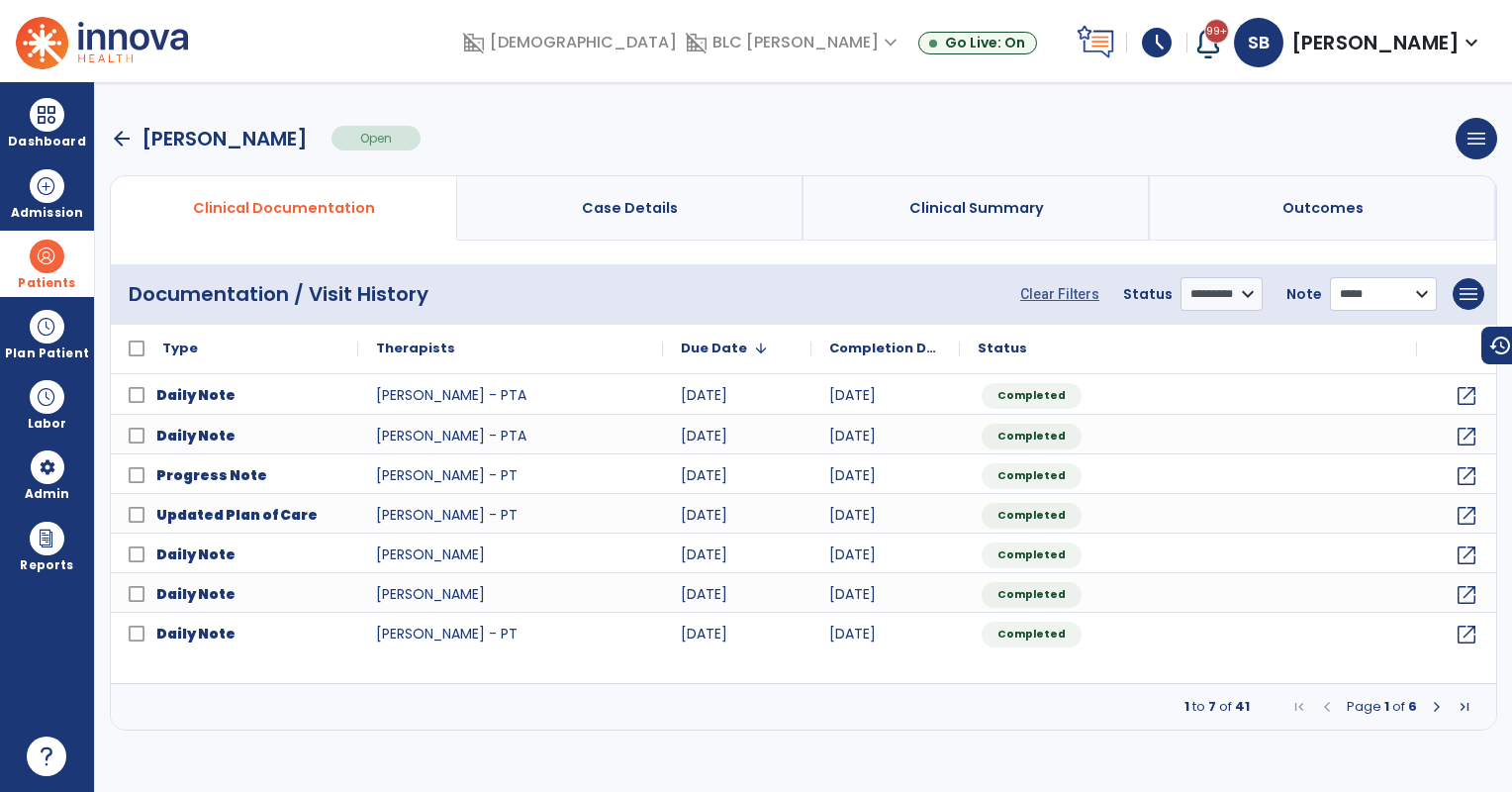 click on "**********" at bounding box center [1383, 294] 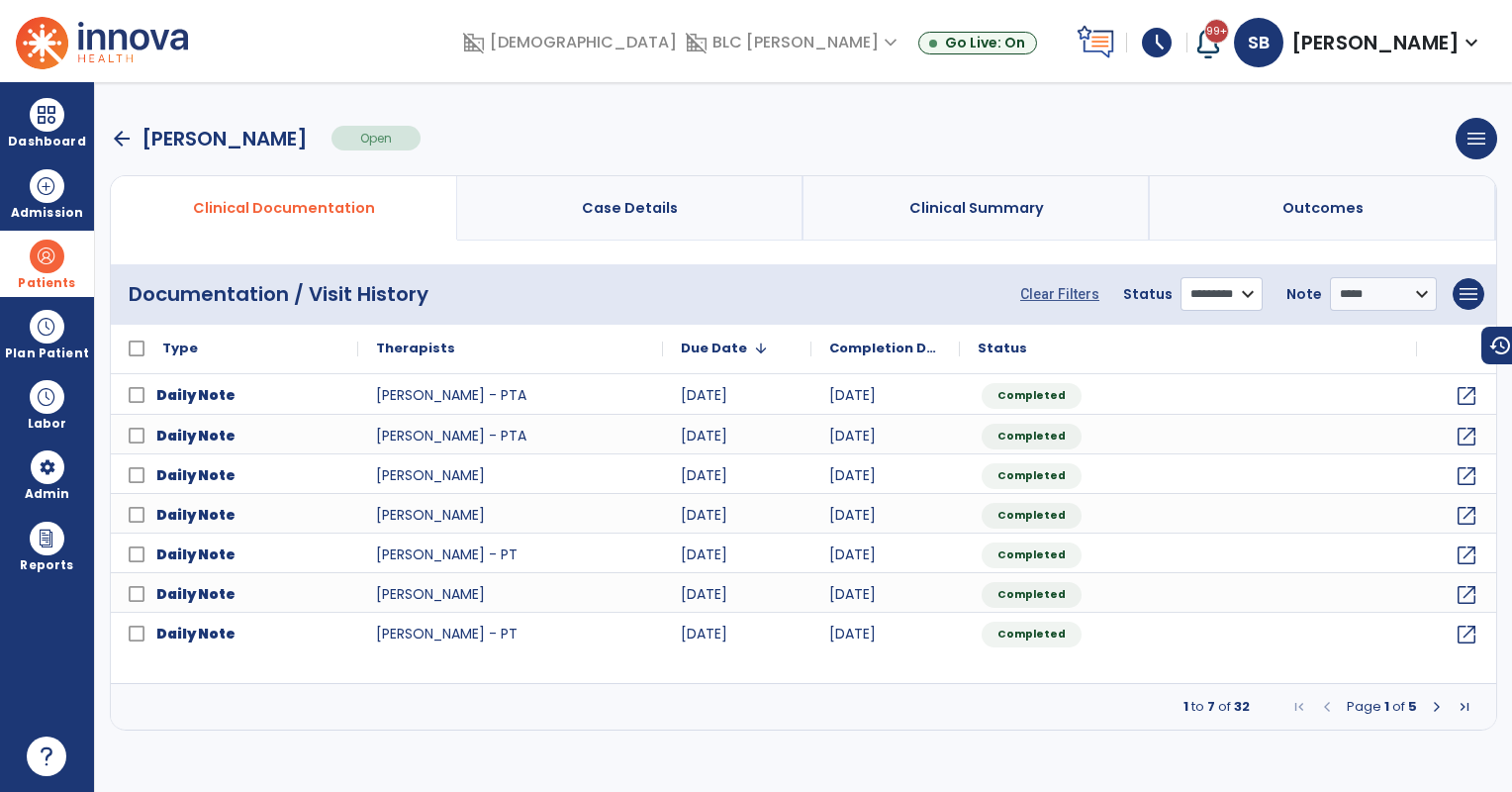 click on "**********" at bounding box center [1221, 294] 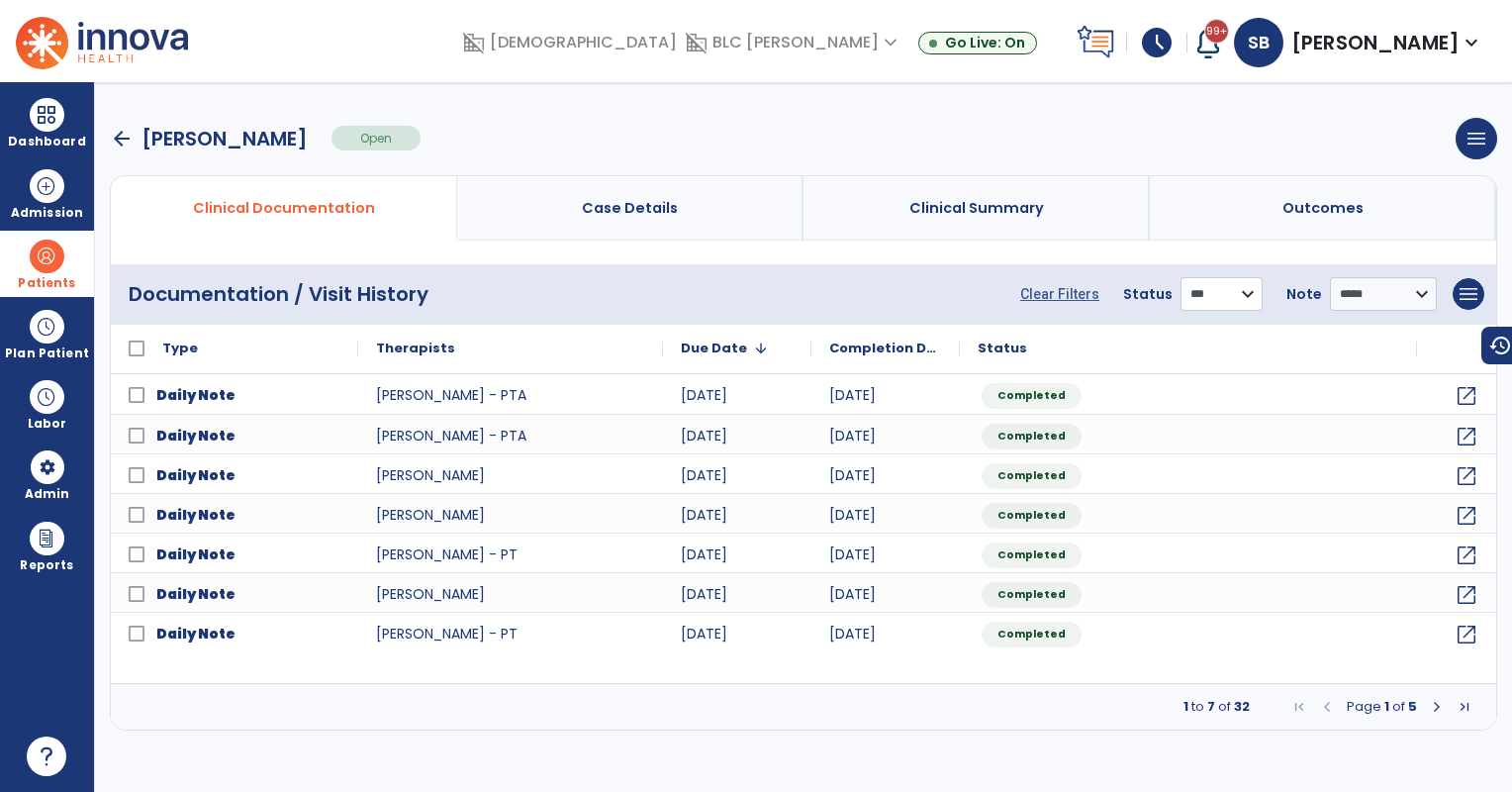 click on "**********" at bounding box center [1221, 294] 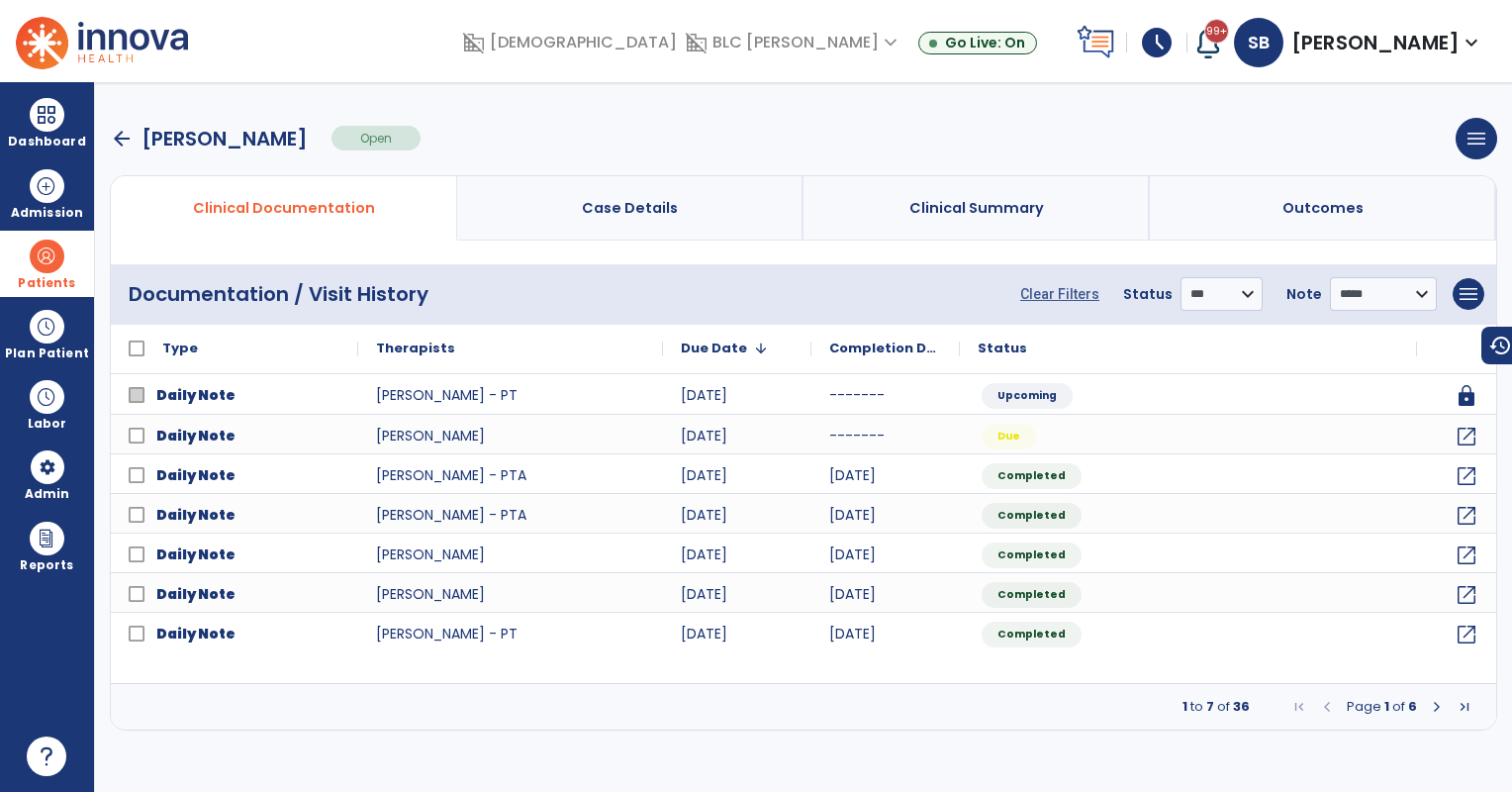 drag, startPoint x: 28, startPoint y: 265, endPoint x: 154, endPoint y: 291, distance: 128.65458 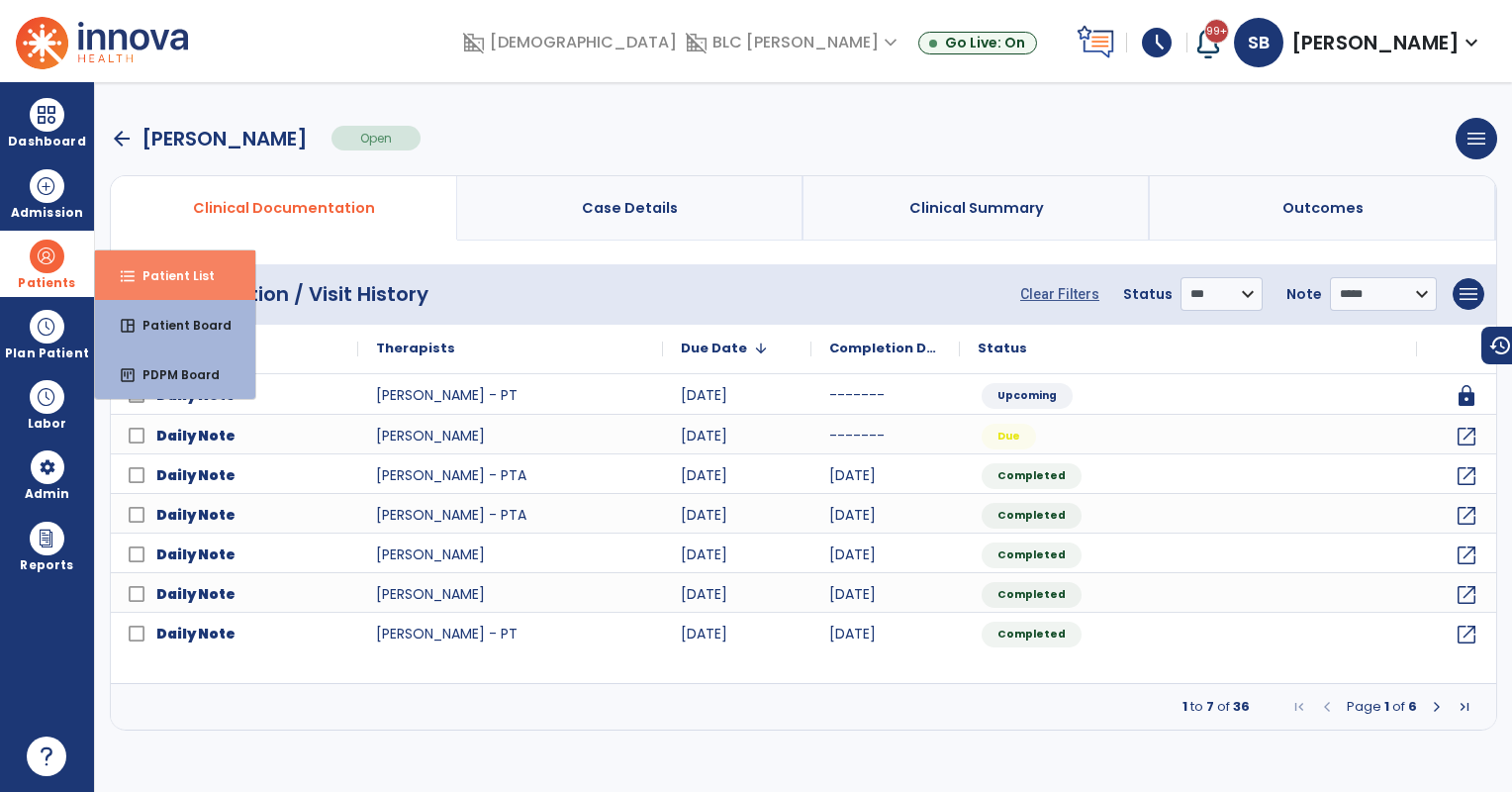 click on "Patient List" at bounding box center [170, 275] 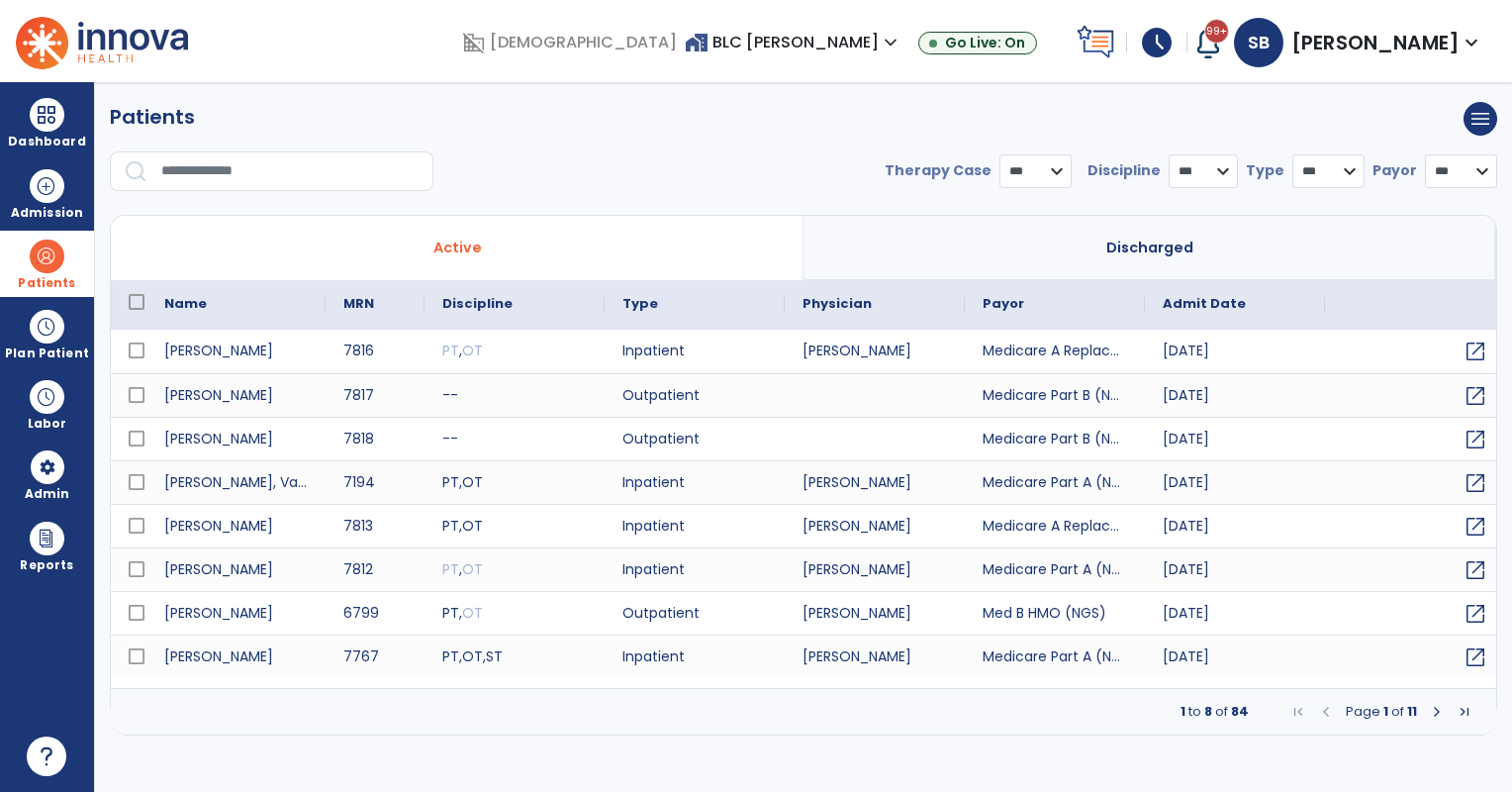 select on "***" 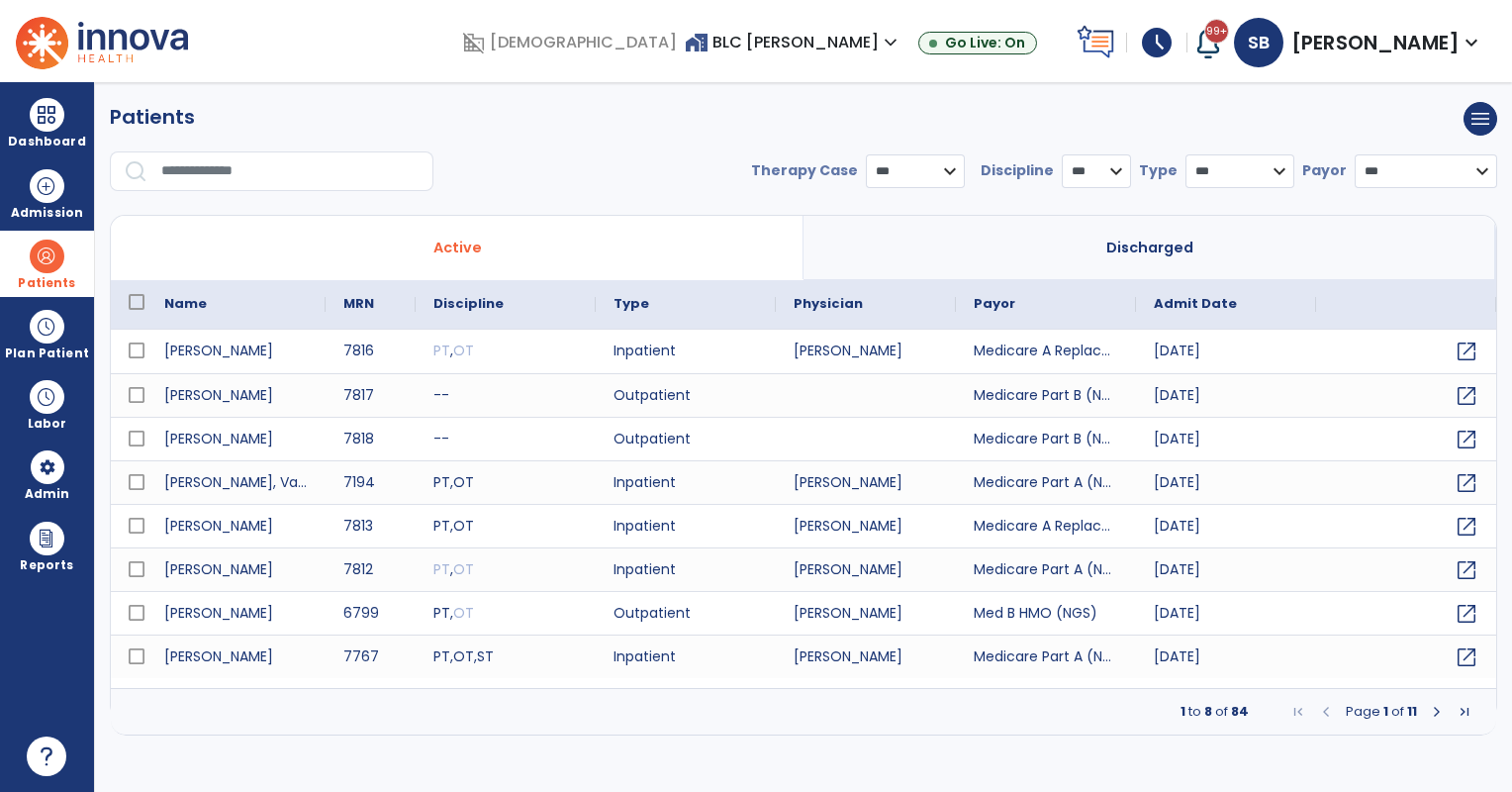click at bounding box center (290, 171) 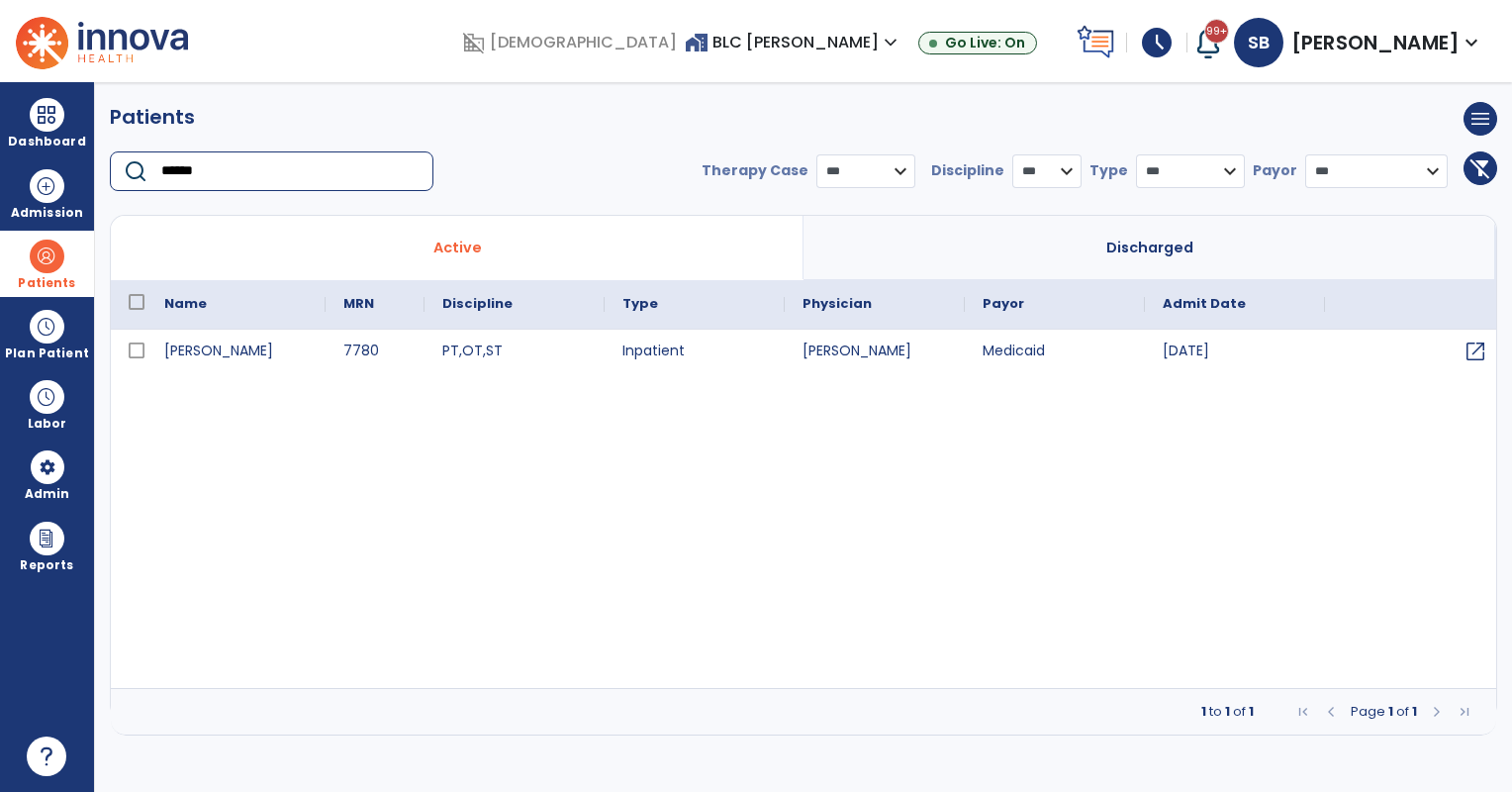 type on "******" 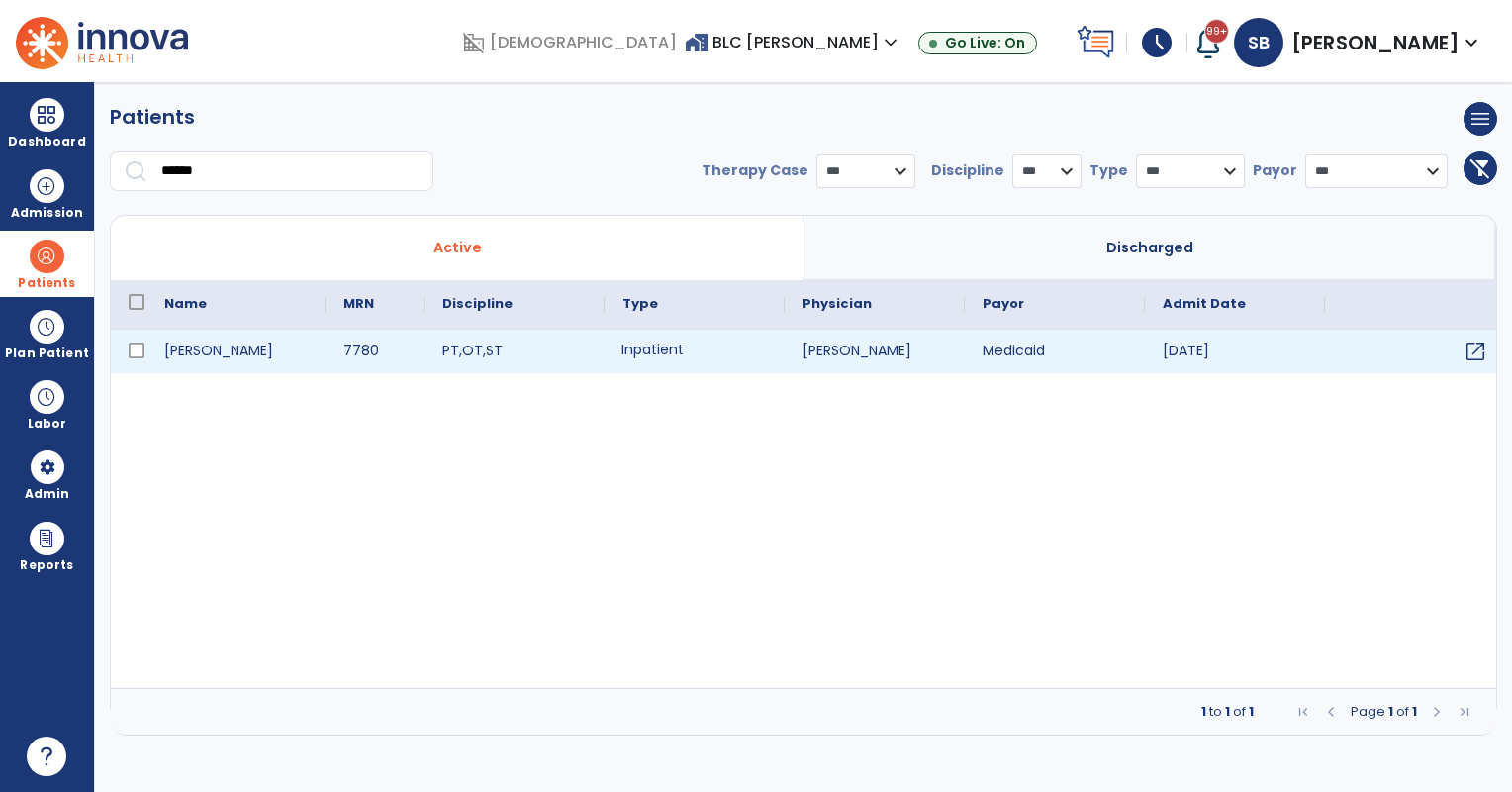 click on "Inpatient" at bounding box center (695, 351) 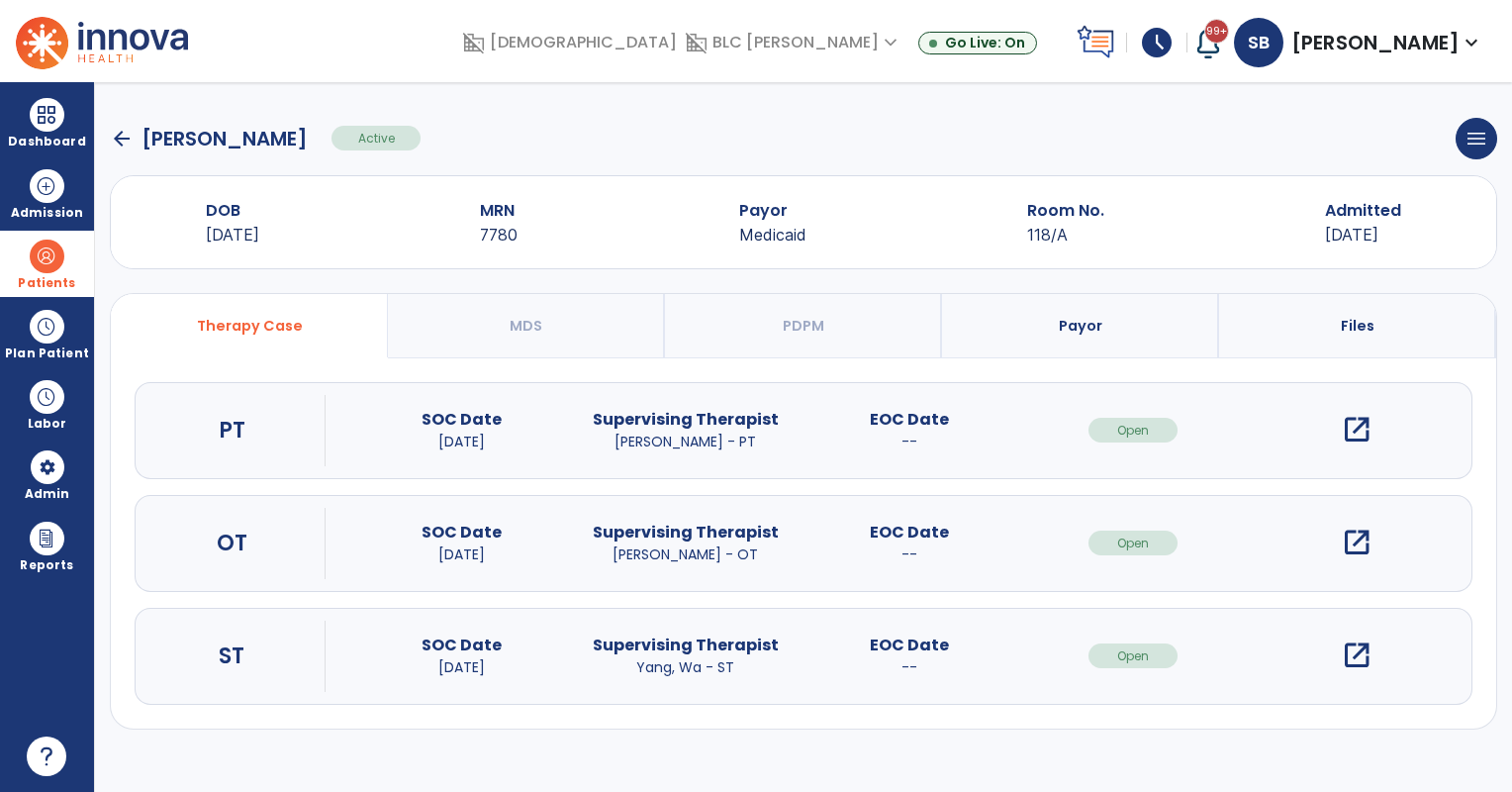 click on "open_in_new" at bounding box center [1357, 430] 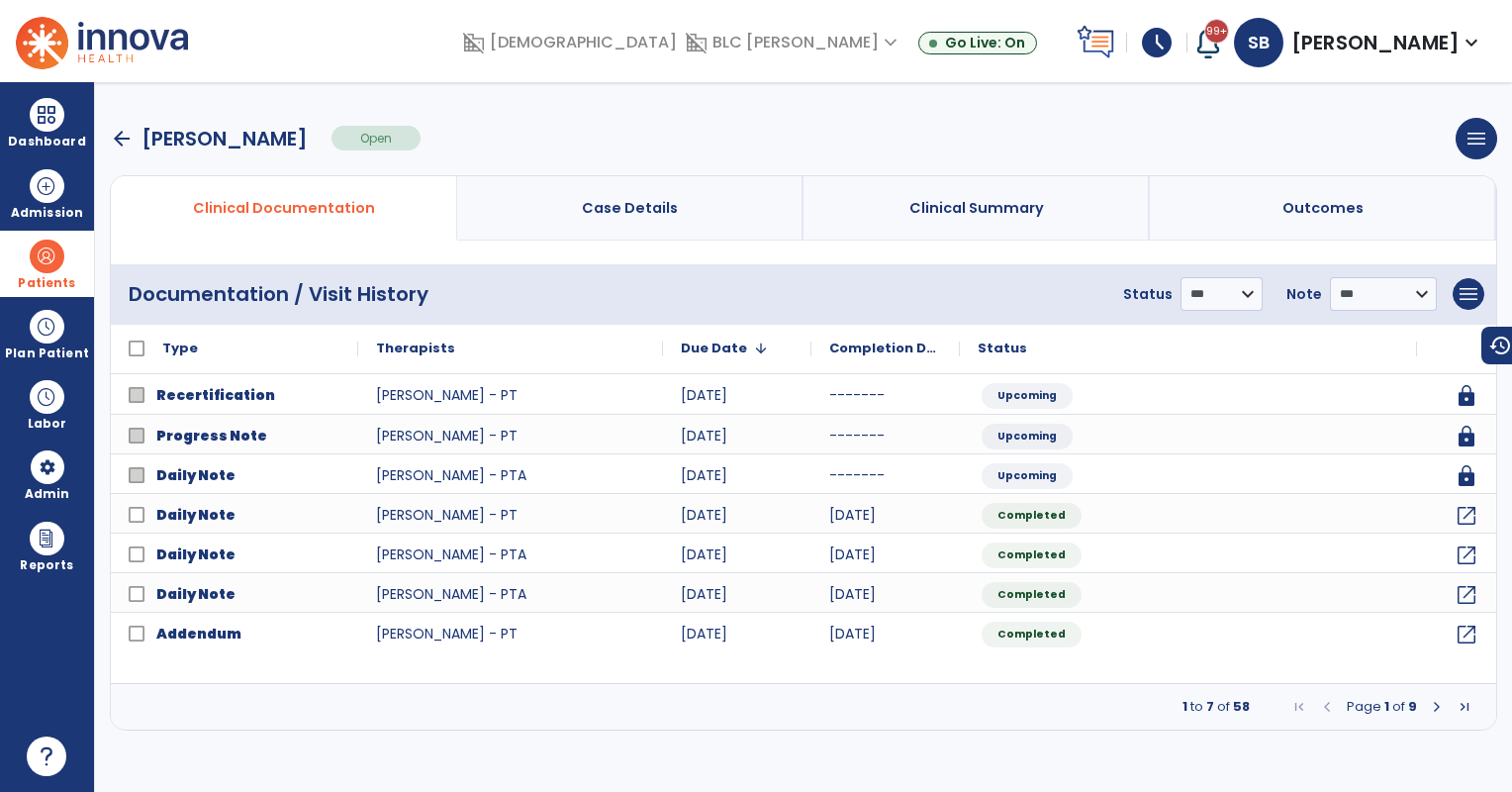 drag, startPoint x: 47, startPoint y: 265, endPoint x: 200, endPoint y: 289, distance: 154.87091 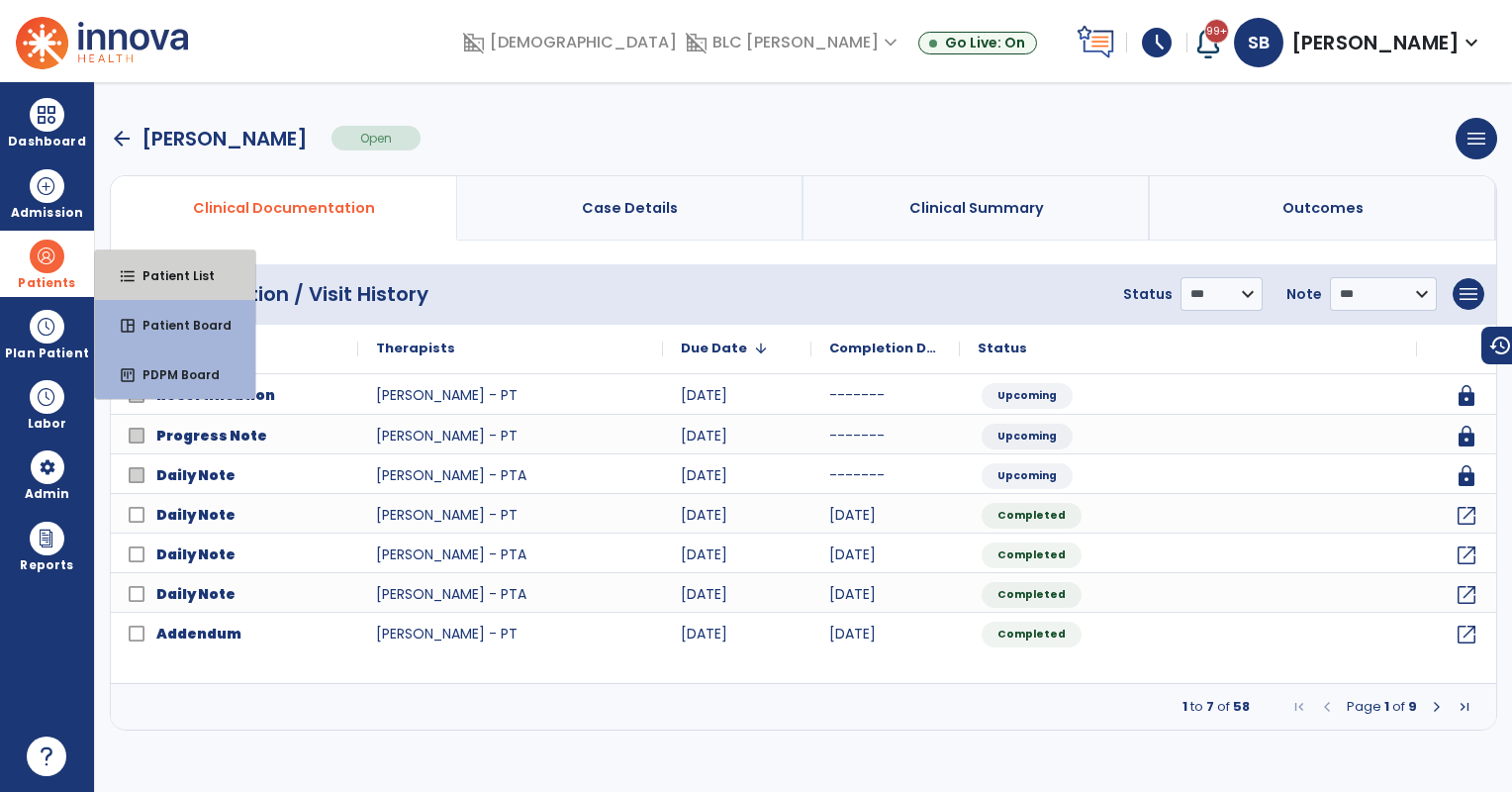 click on "format_list_bulleted  Patient List" at bounding box center (175, 275) 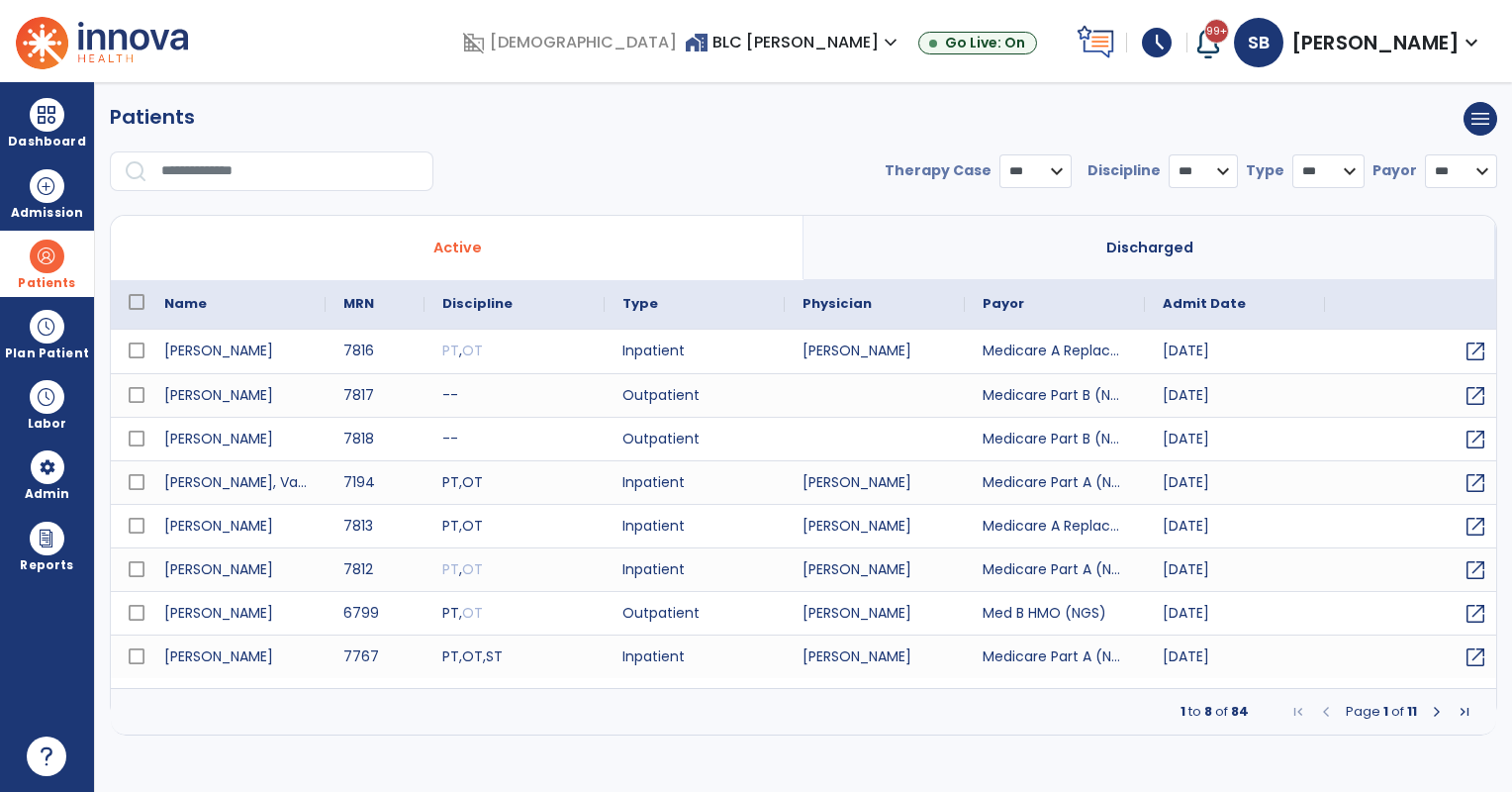 select on "***" 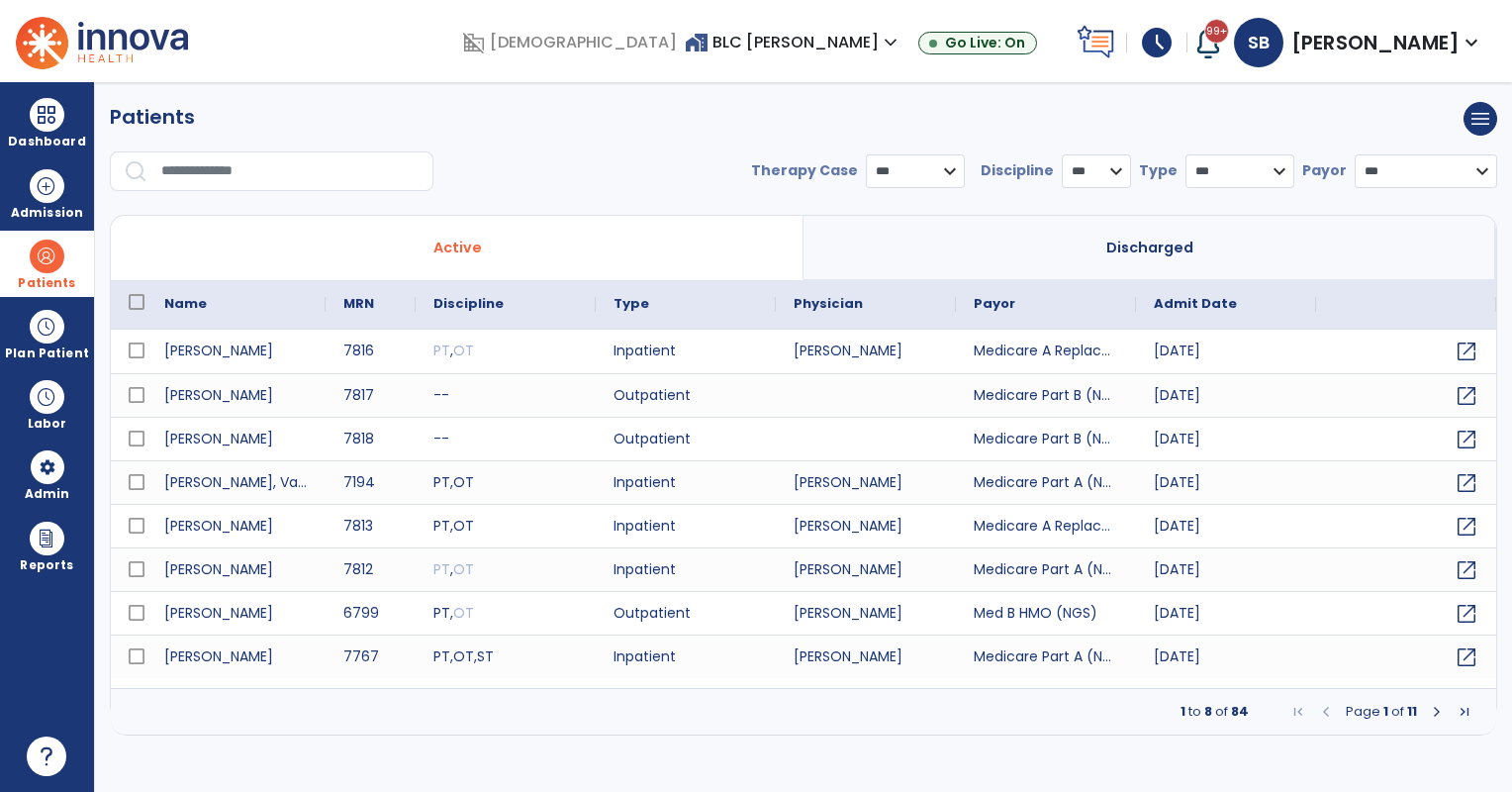 click at bounding box center (290, 171) 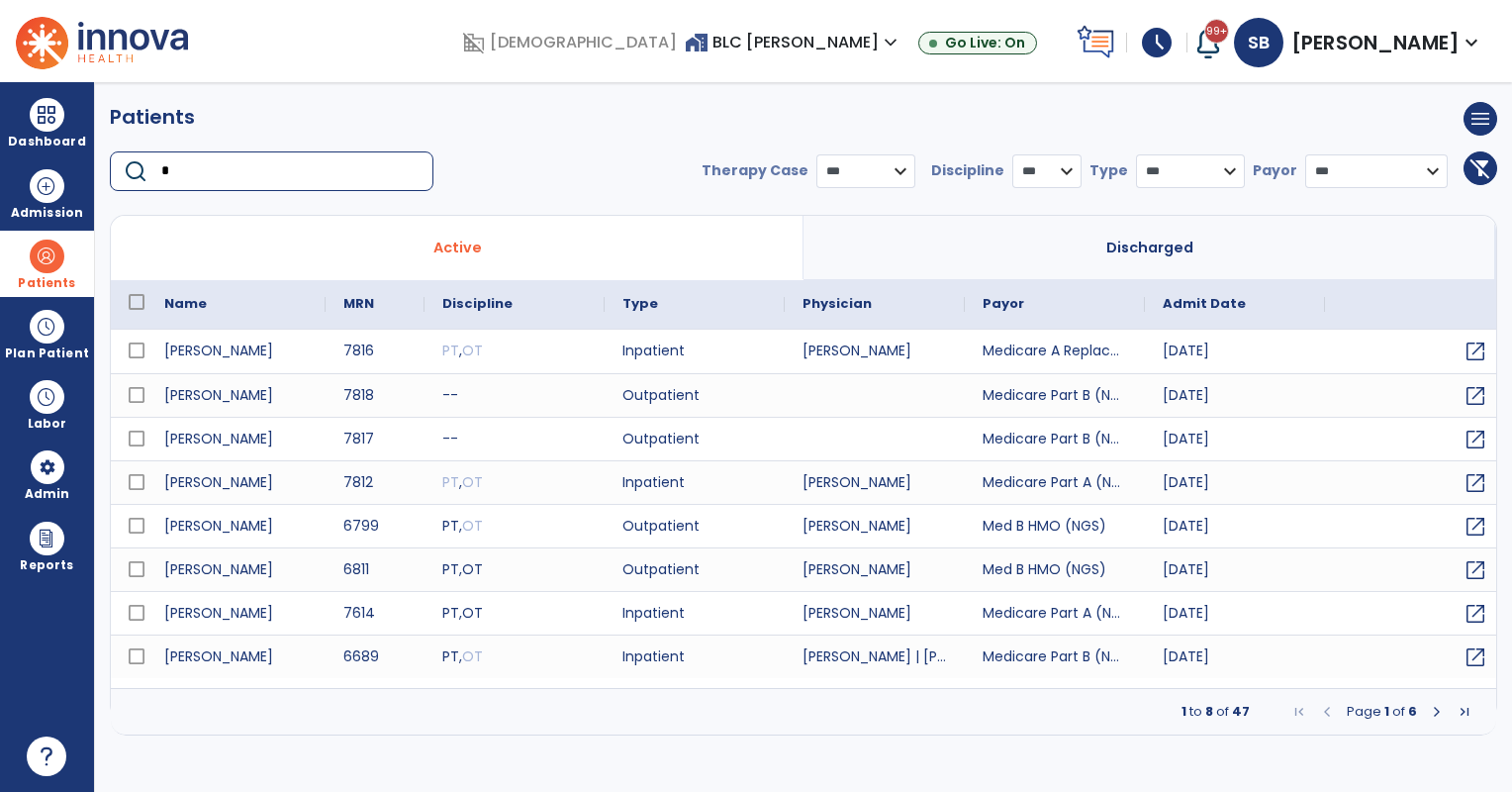 type on "*" 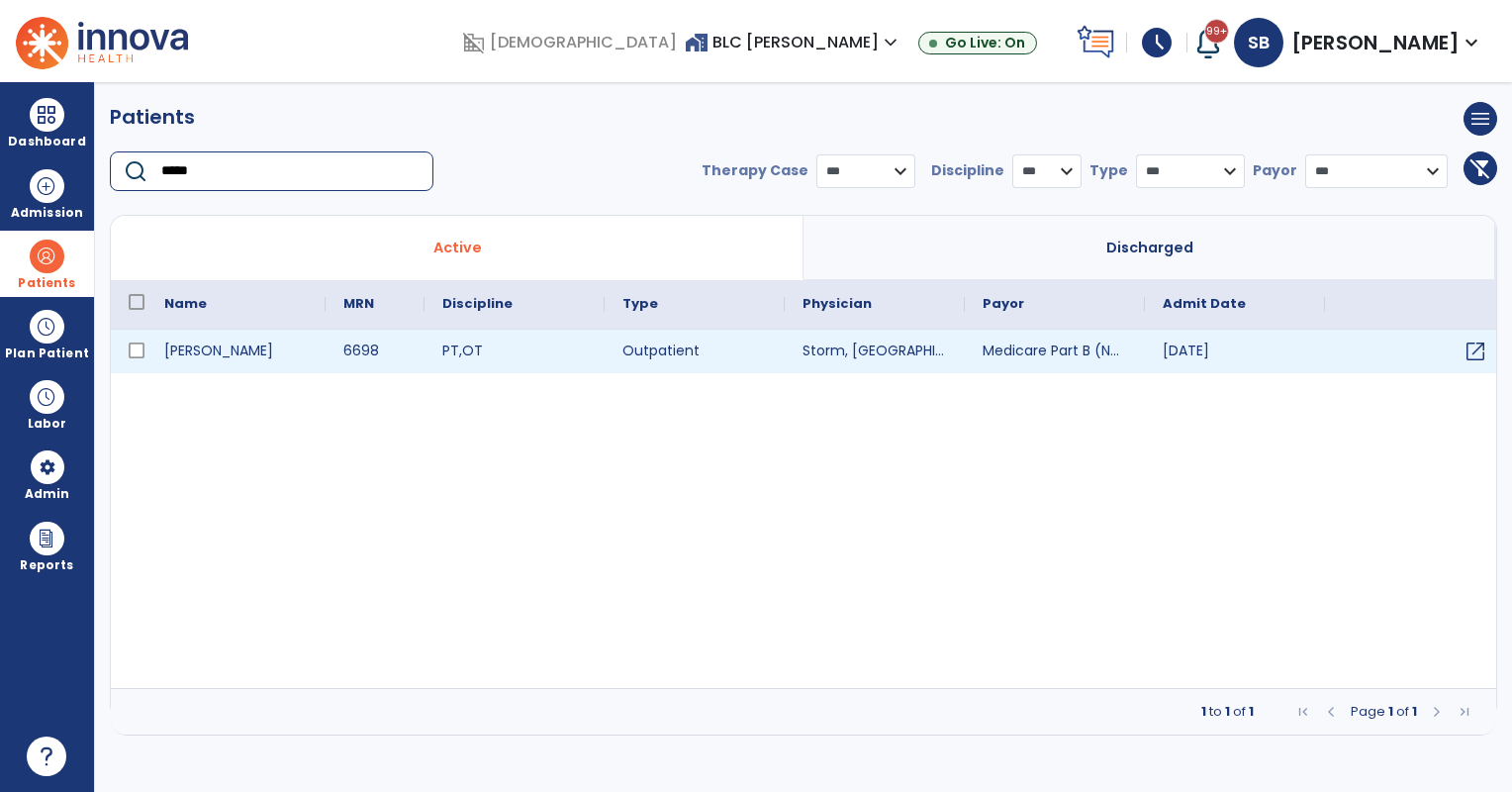 type on "*****" 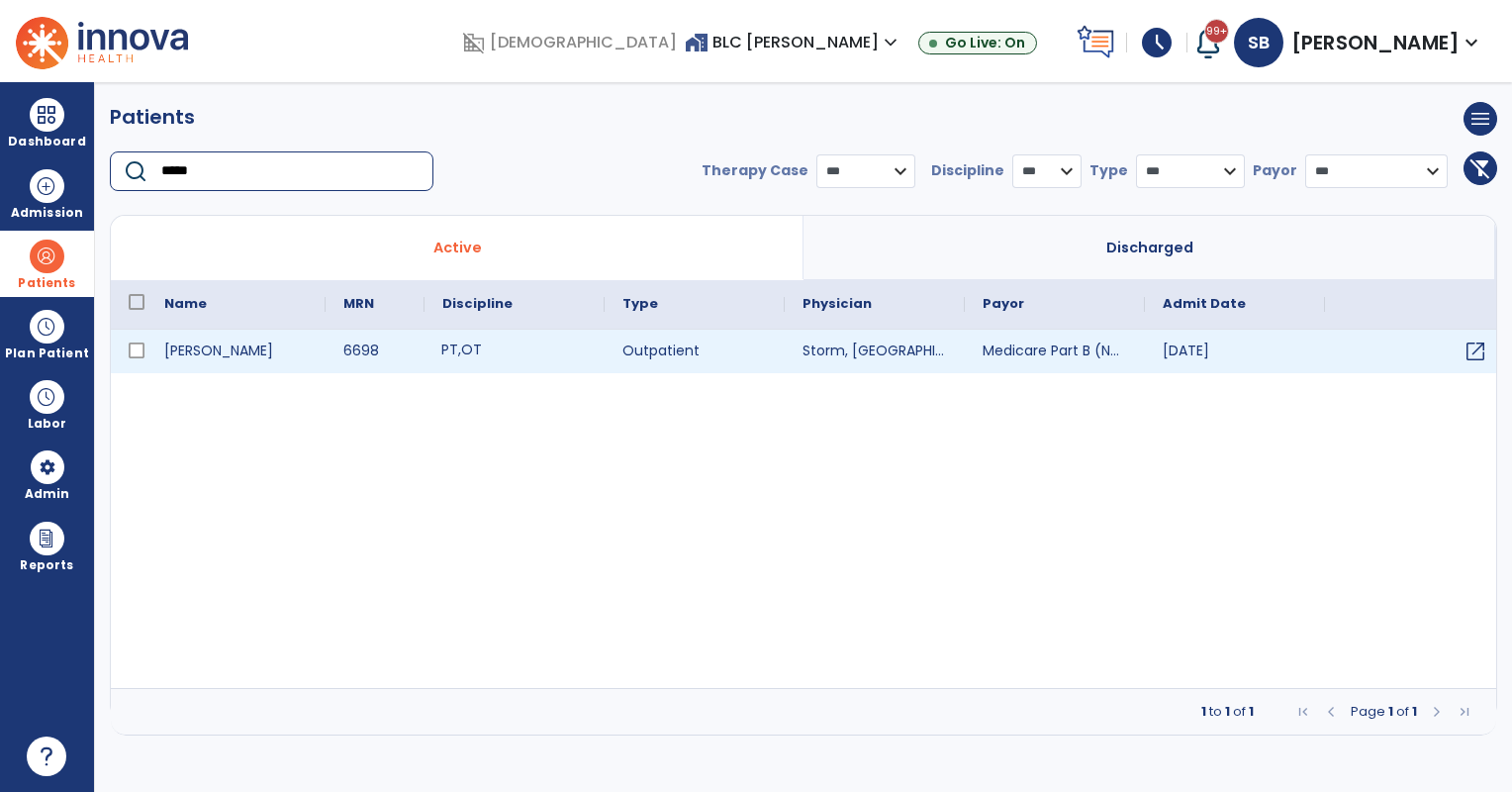 click on "PT , OT" at bounding box center (515, 351) 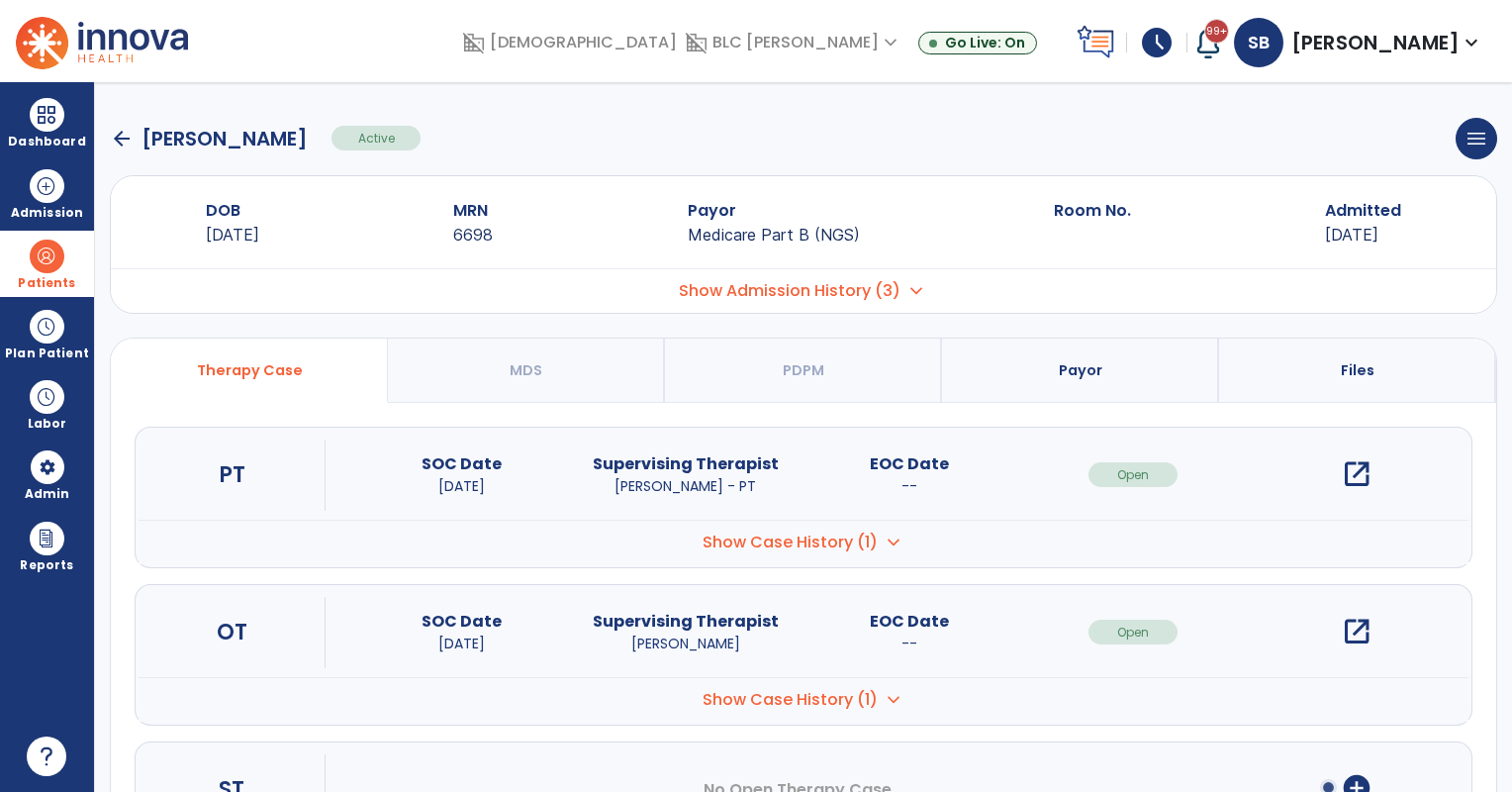 click on "open_in_new" at bounding box center [1357, 474] 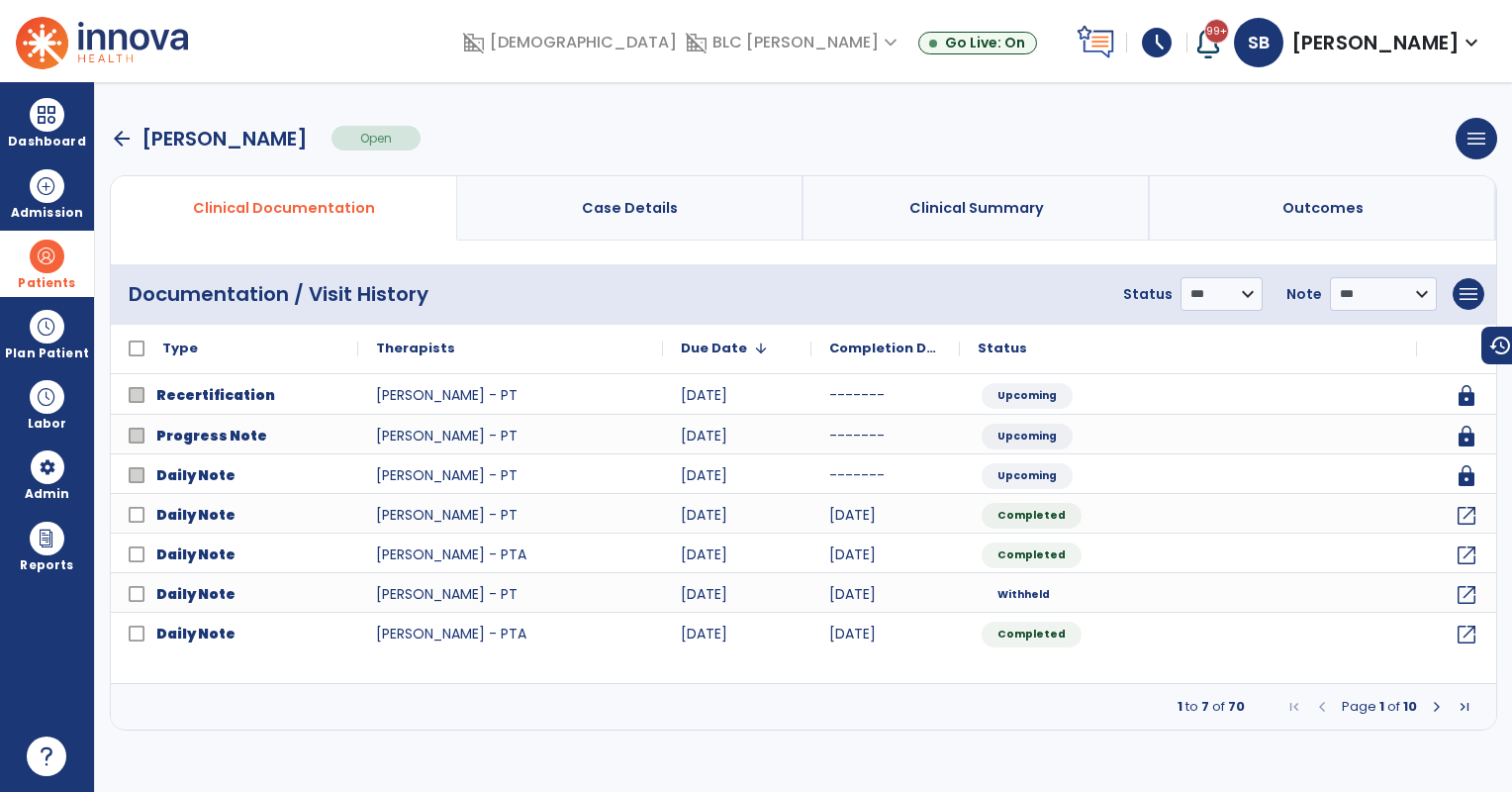 drag, startPoint x: 50, startPoint y: 261, endPoint x: 69, endPoint y: 265, distance: 19.416488 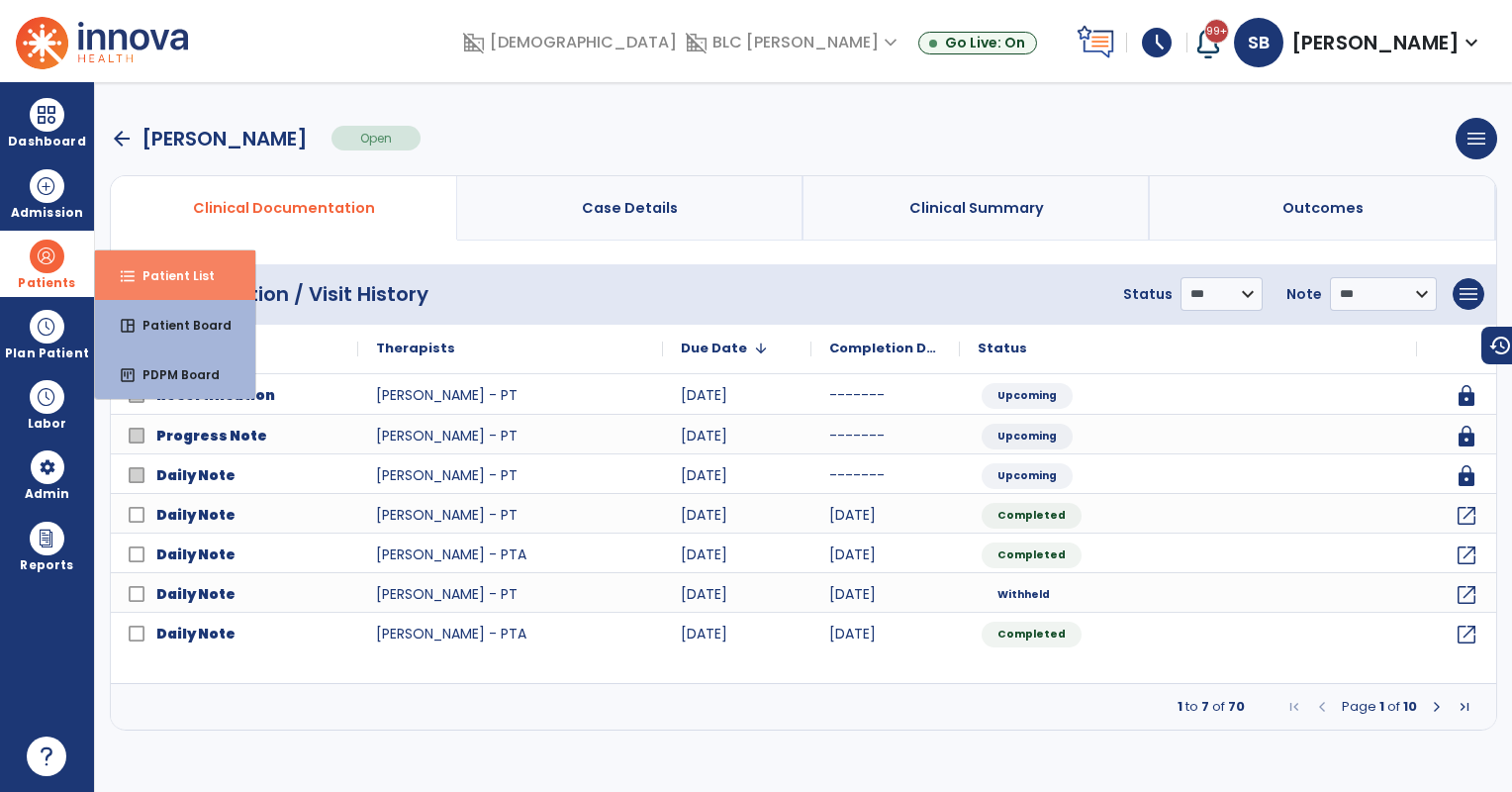 click on "Patient List" at bounding box center (170, 275) 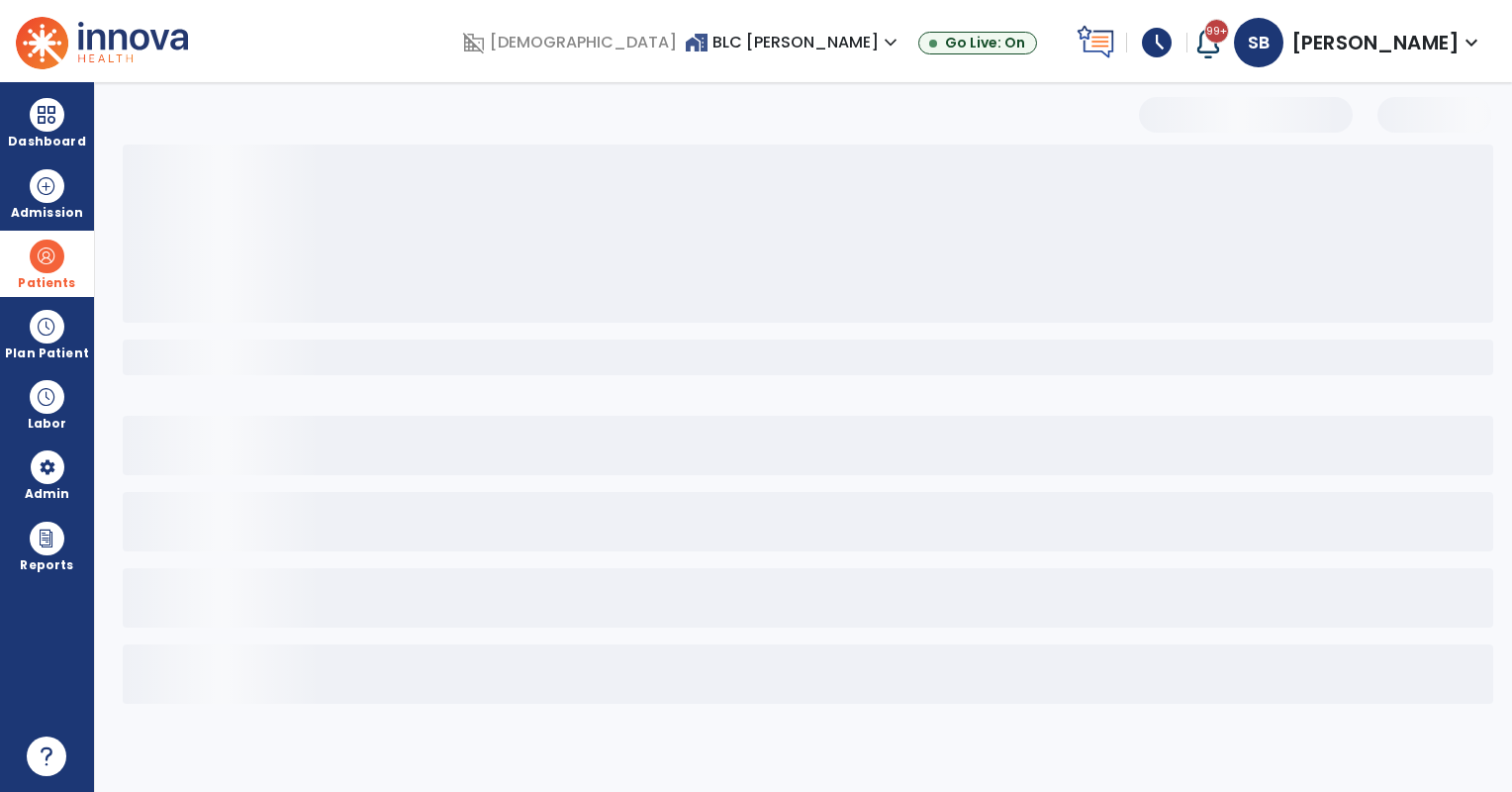 select on "***" 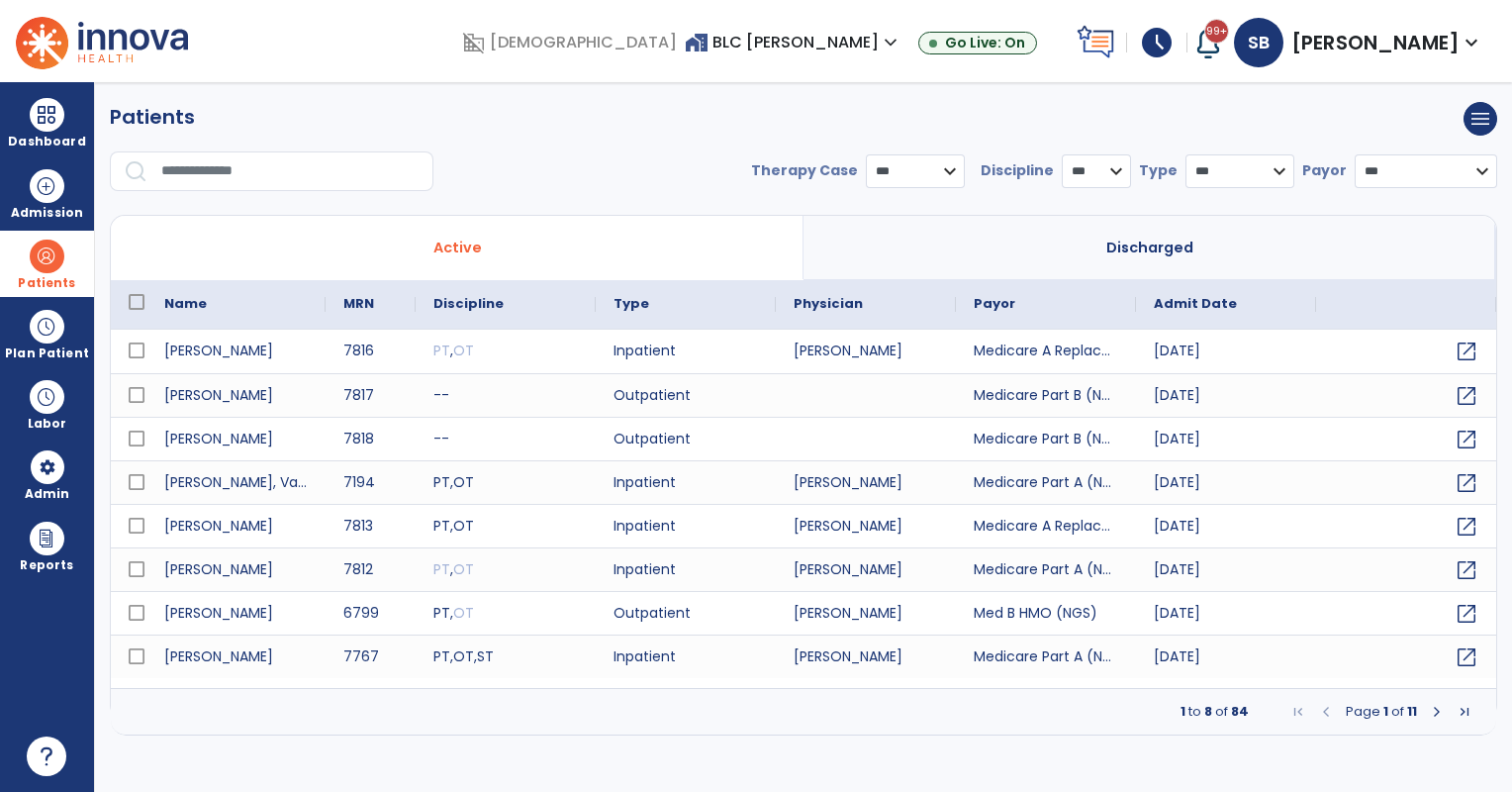click at bounding box center (290, 171) 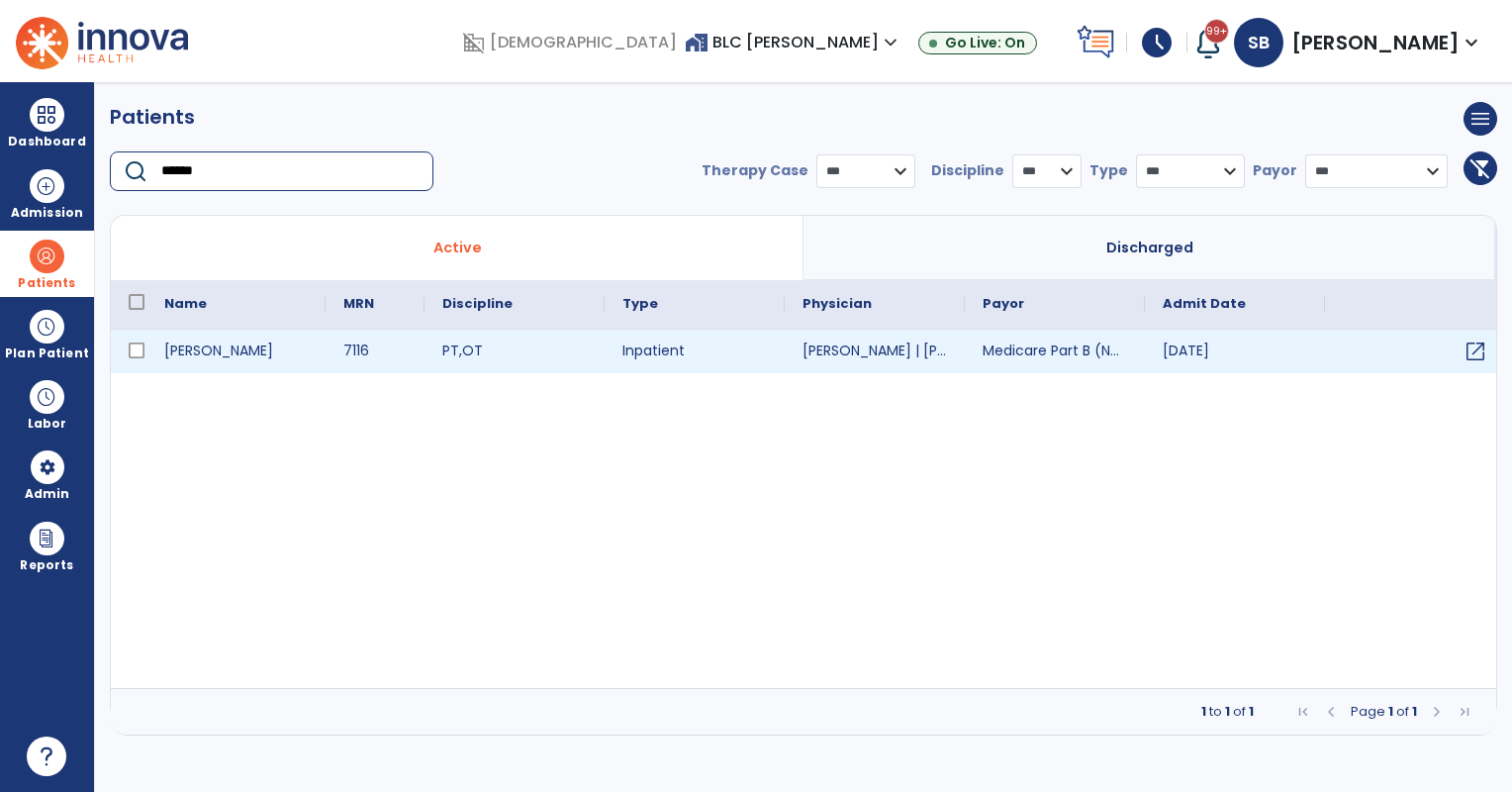 type on "******" 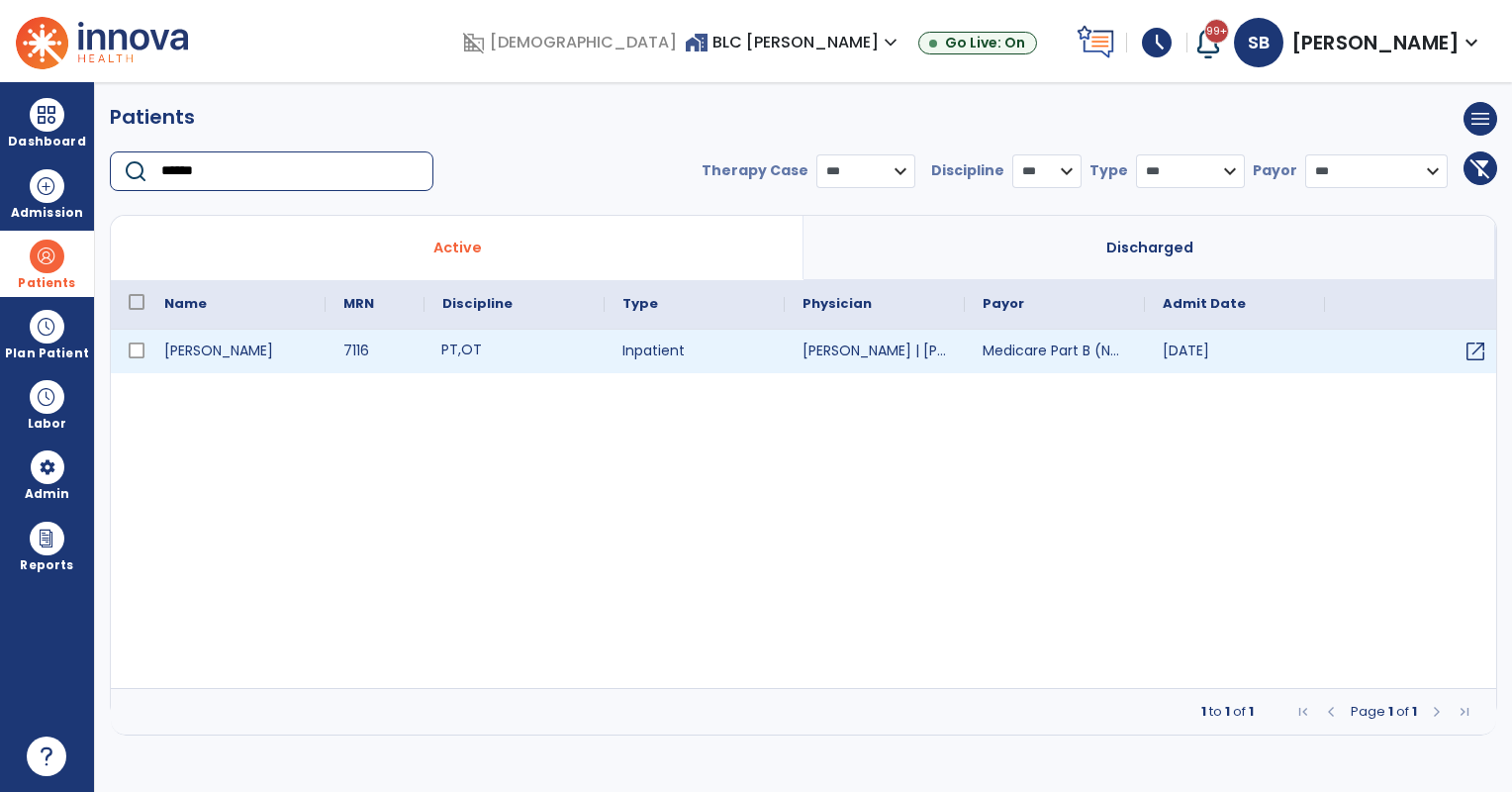 click on "PT , OT" at bounding box center [515, 351] 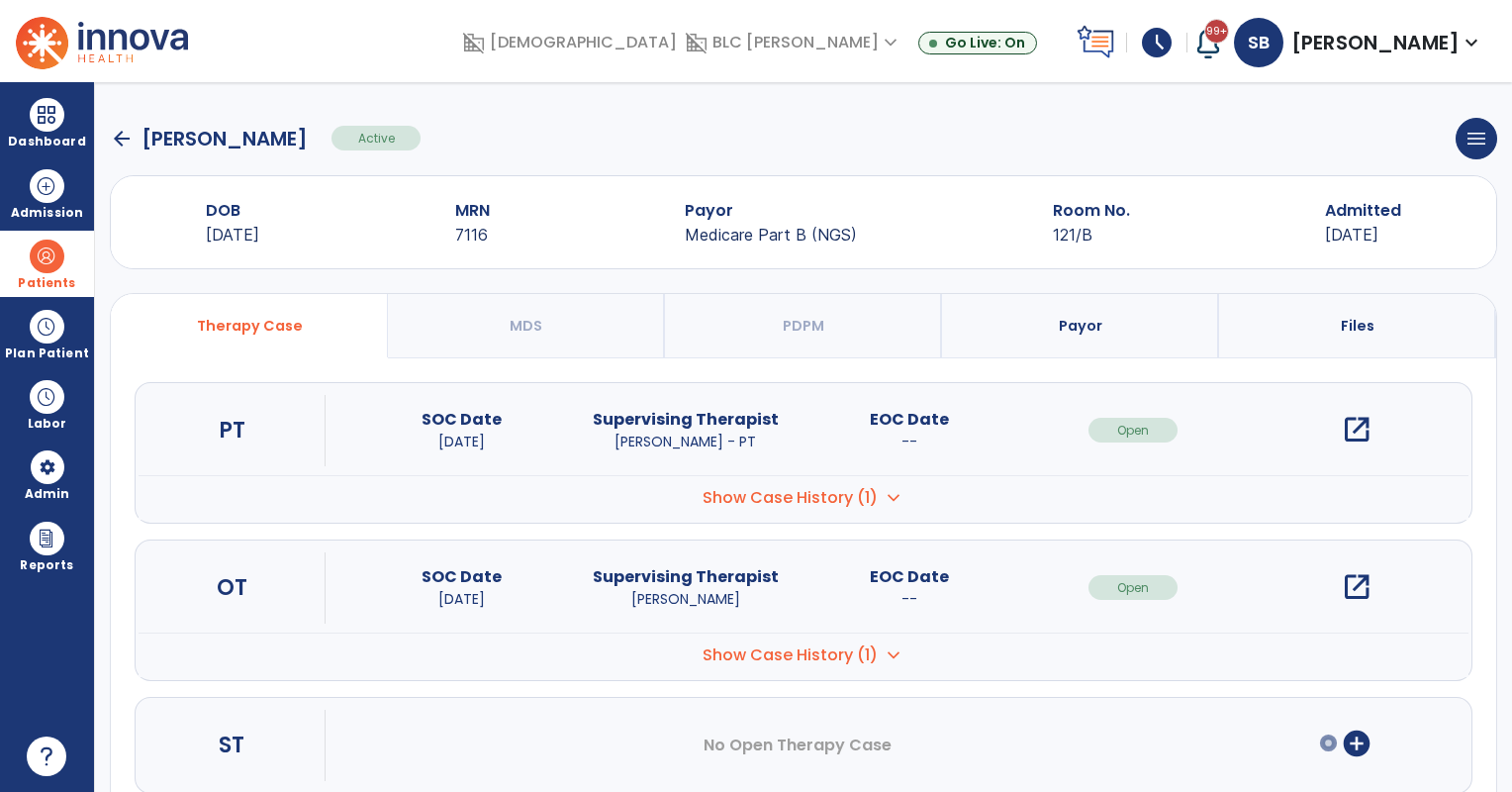 click on "open_in_new" at bounding box center (1357, 430) 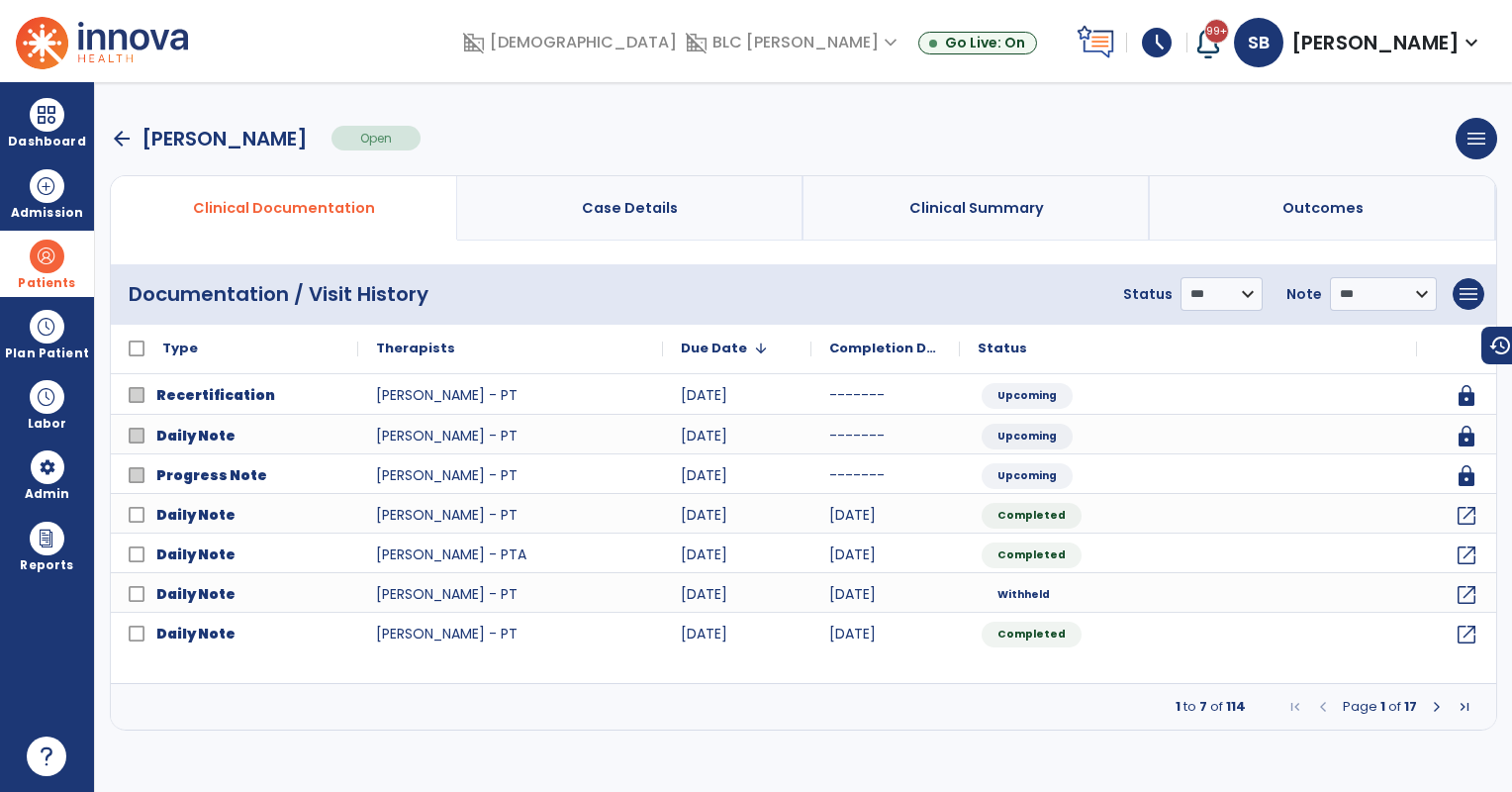 click on "Patients" at bounding box center [47, 283] 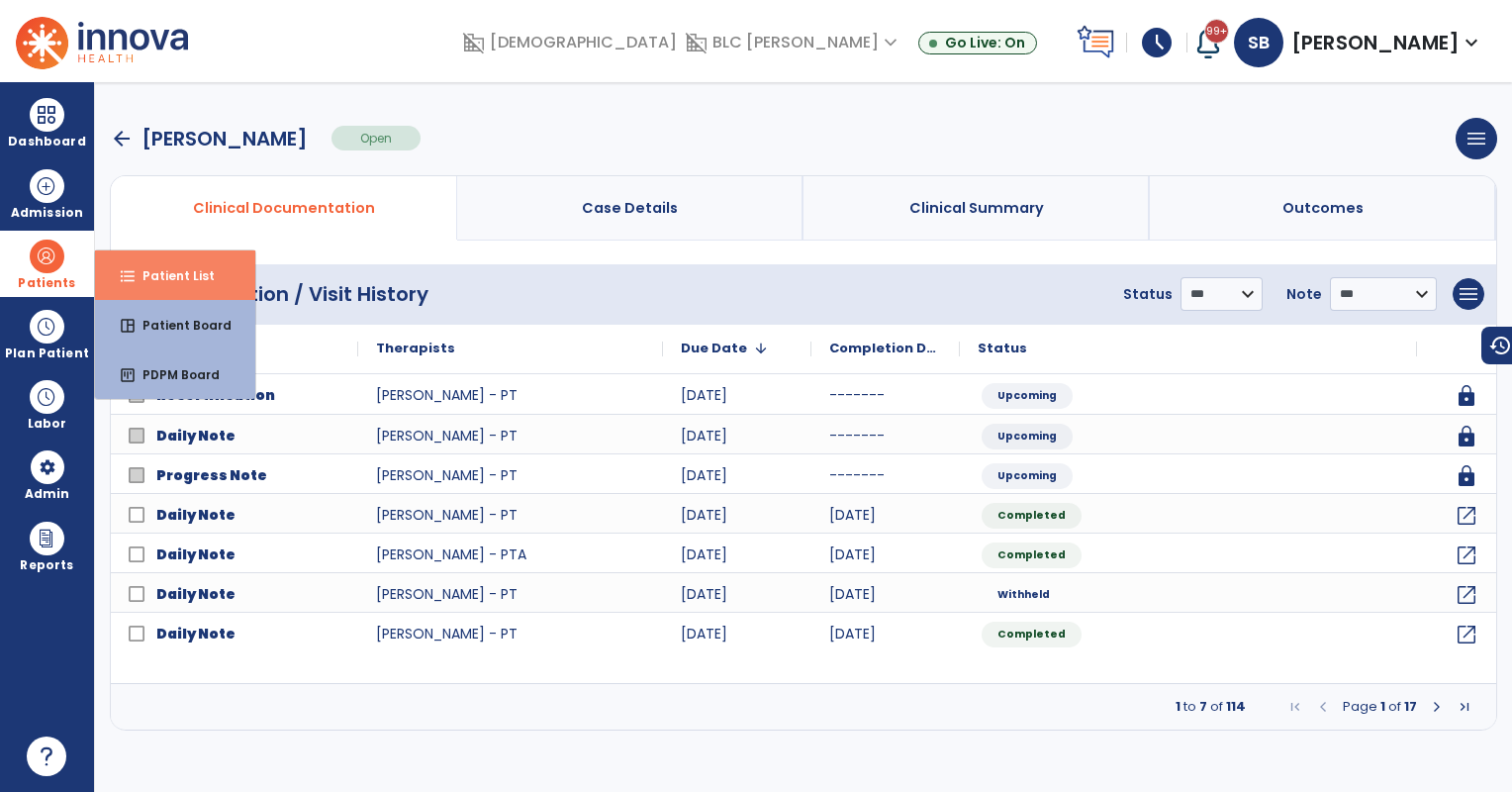 drag, startPoint x: 148, startPoint y: 281, endPoint x: 160, endPoint y: 262, distance: 22.472205 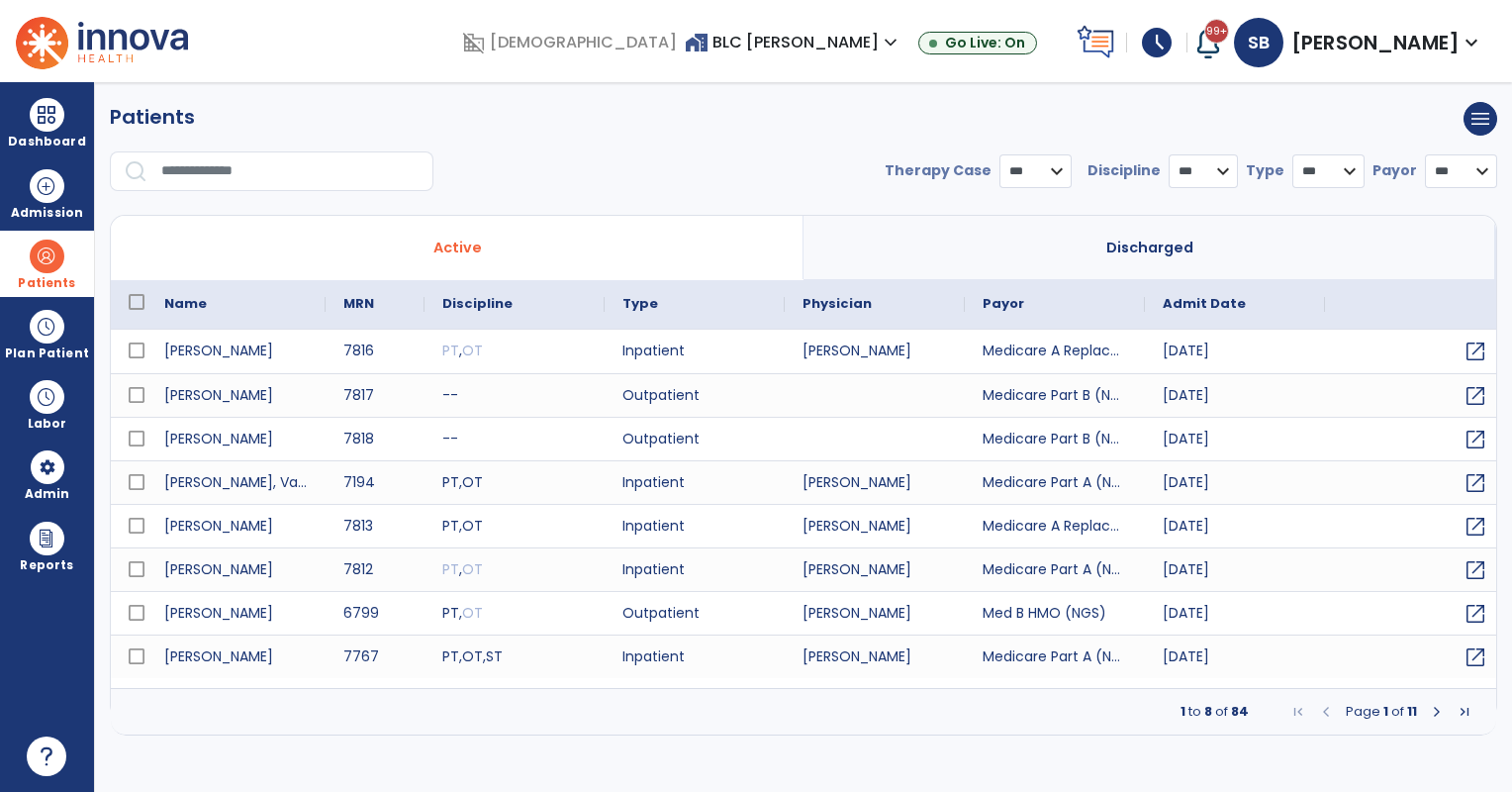 select on "***" 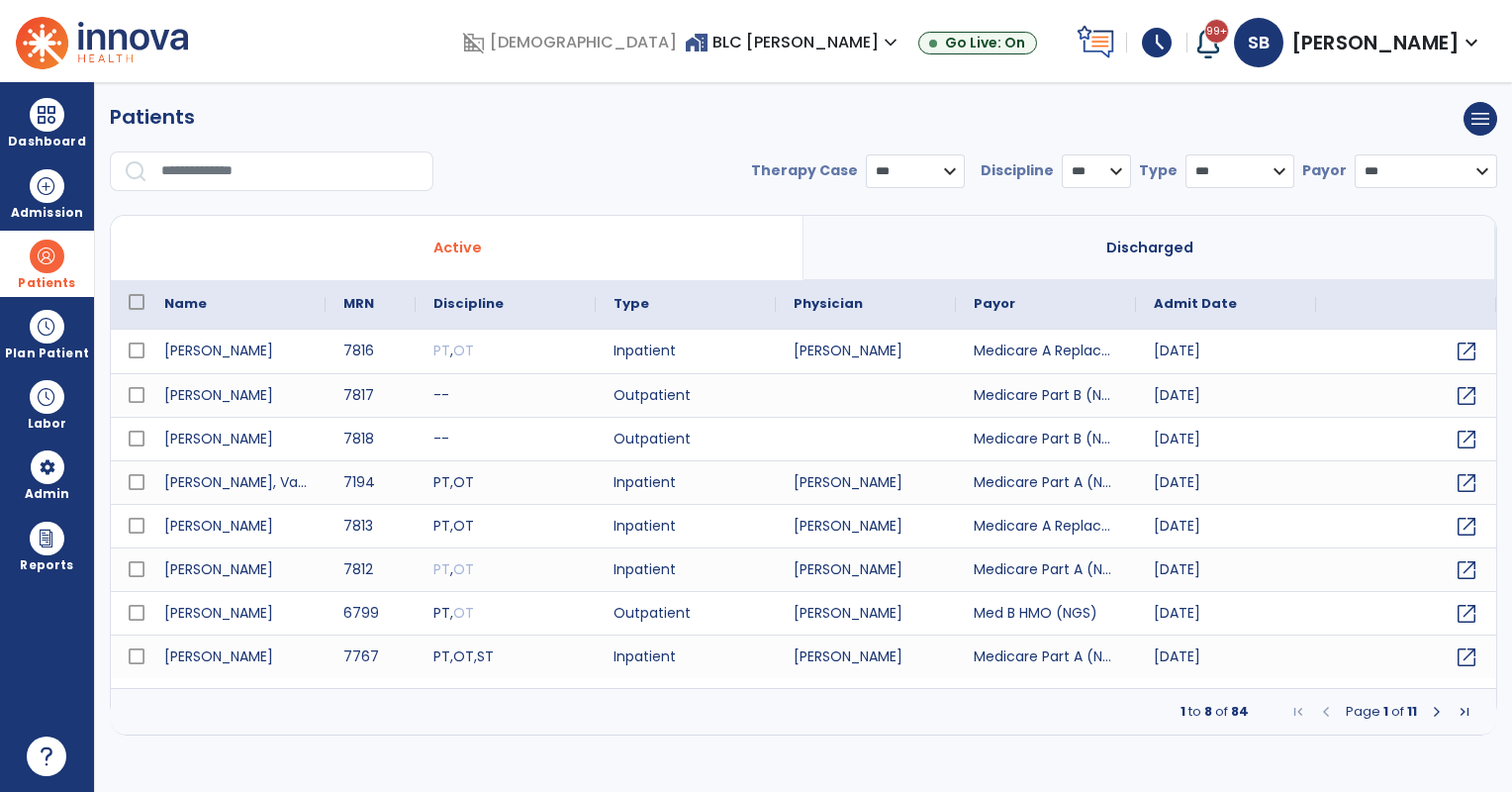 click at bounding box center (290, 171) 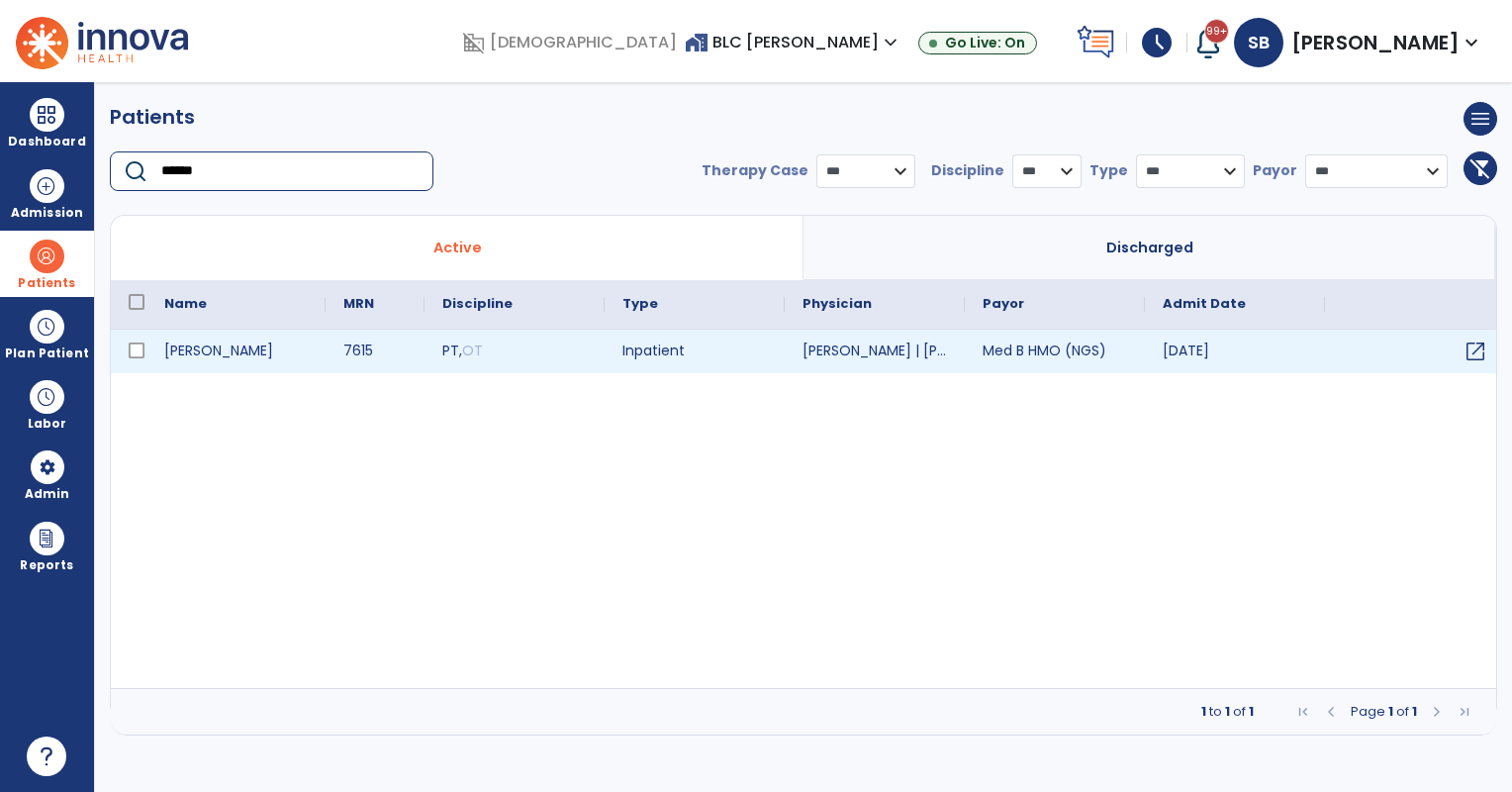 type on "******" 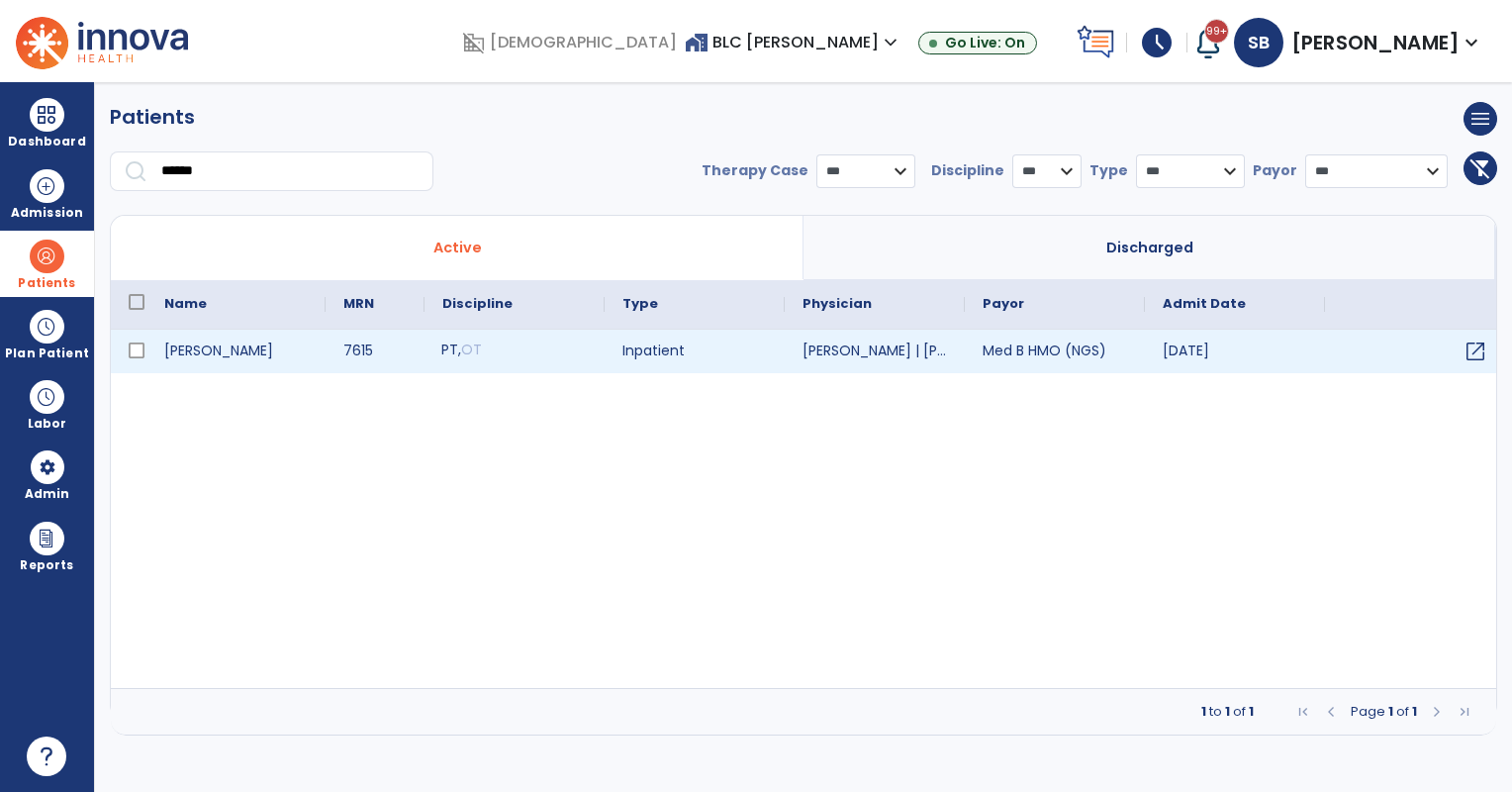 click on "PT , OT" at bounding box center (515, 351) 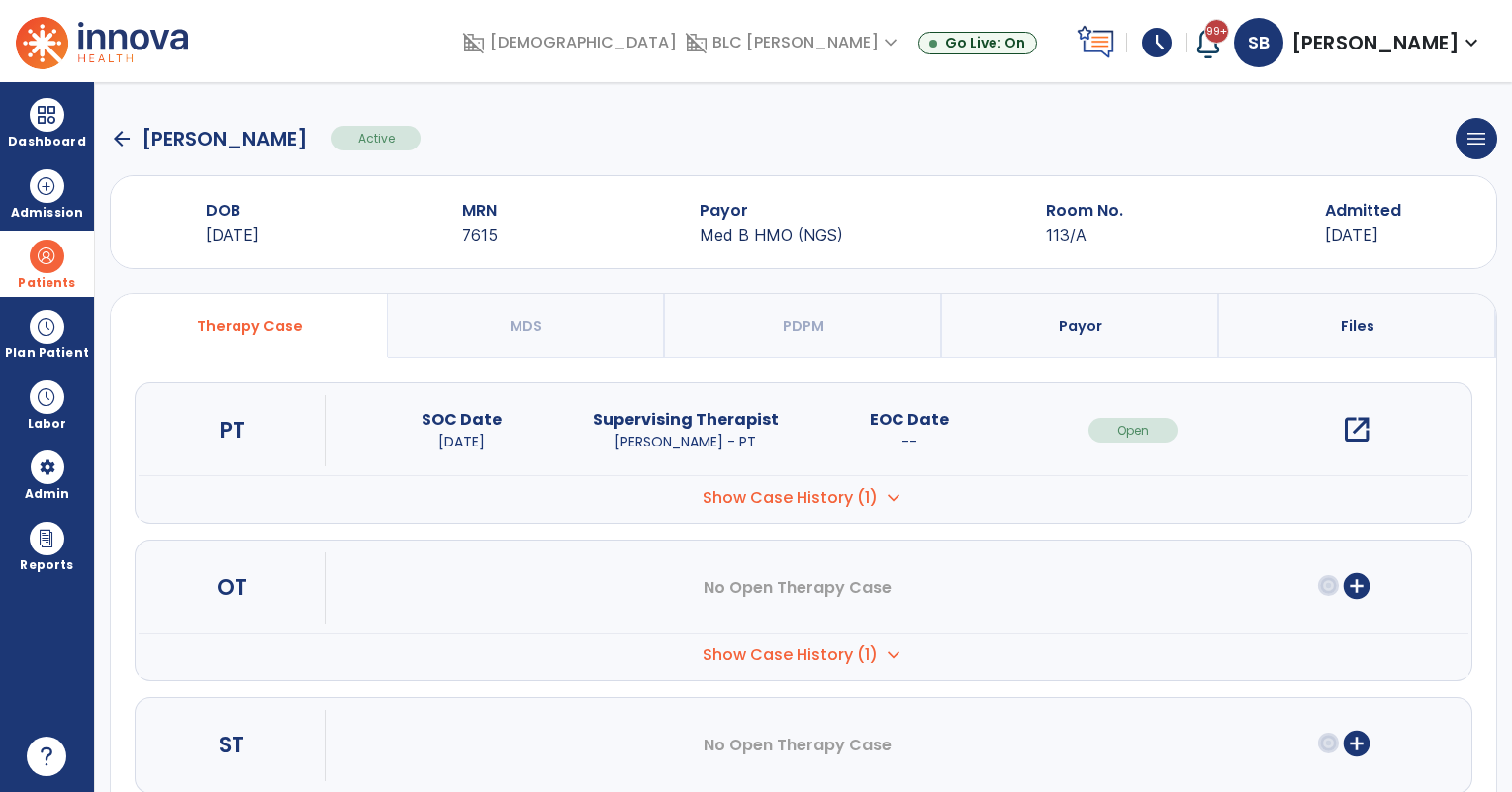 click on "open_in_new" at bounding box center [1357, 430] 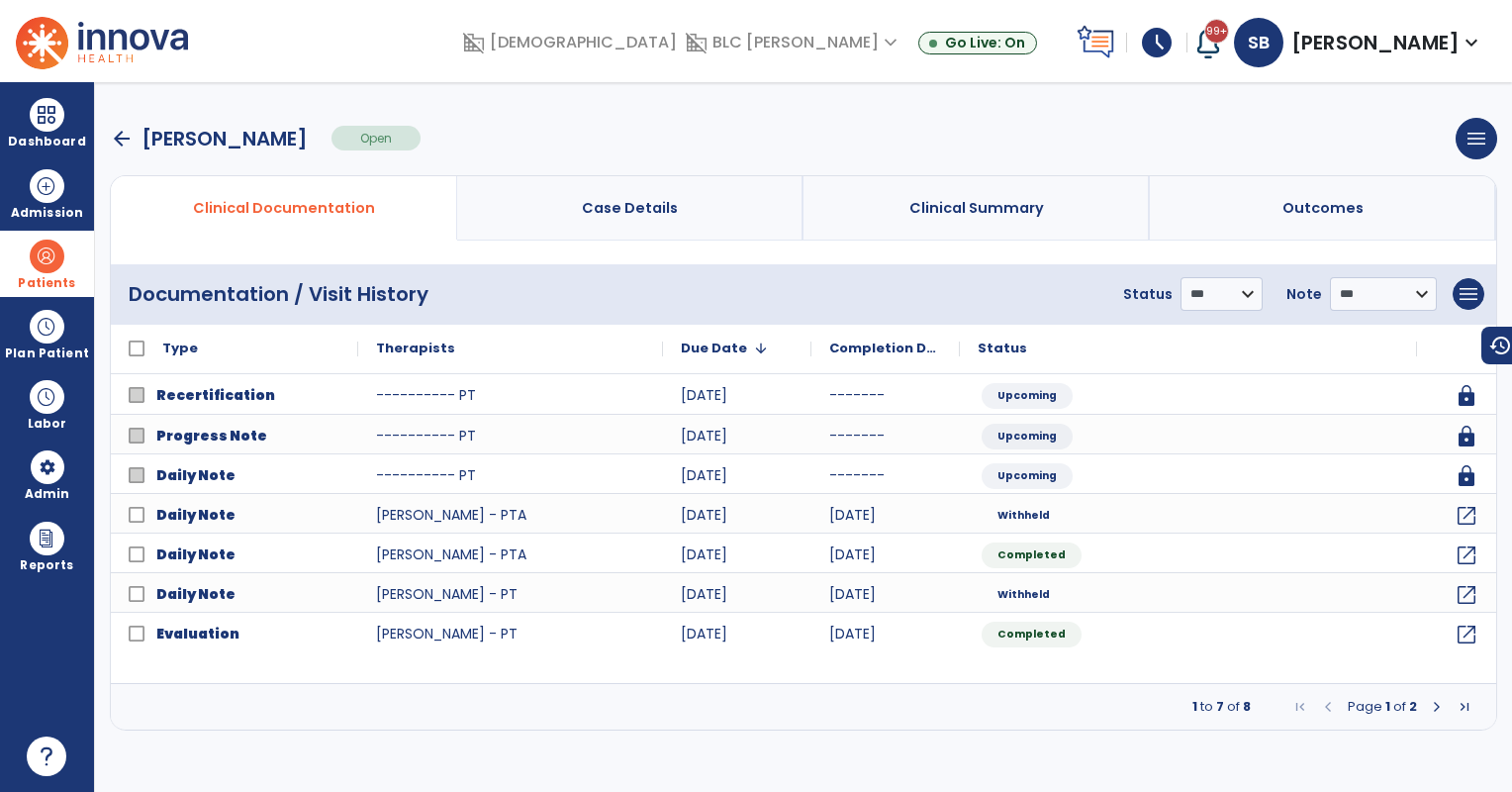 drag, startPoint x: 34, startPoint y: 246, endPoint x: 66, endPoint y: 246, distance: 32 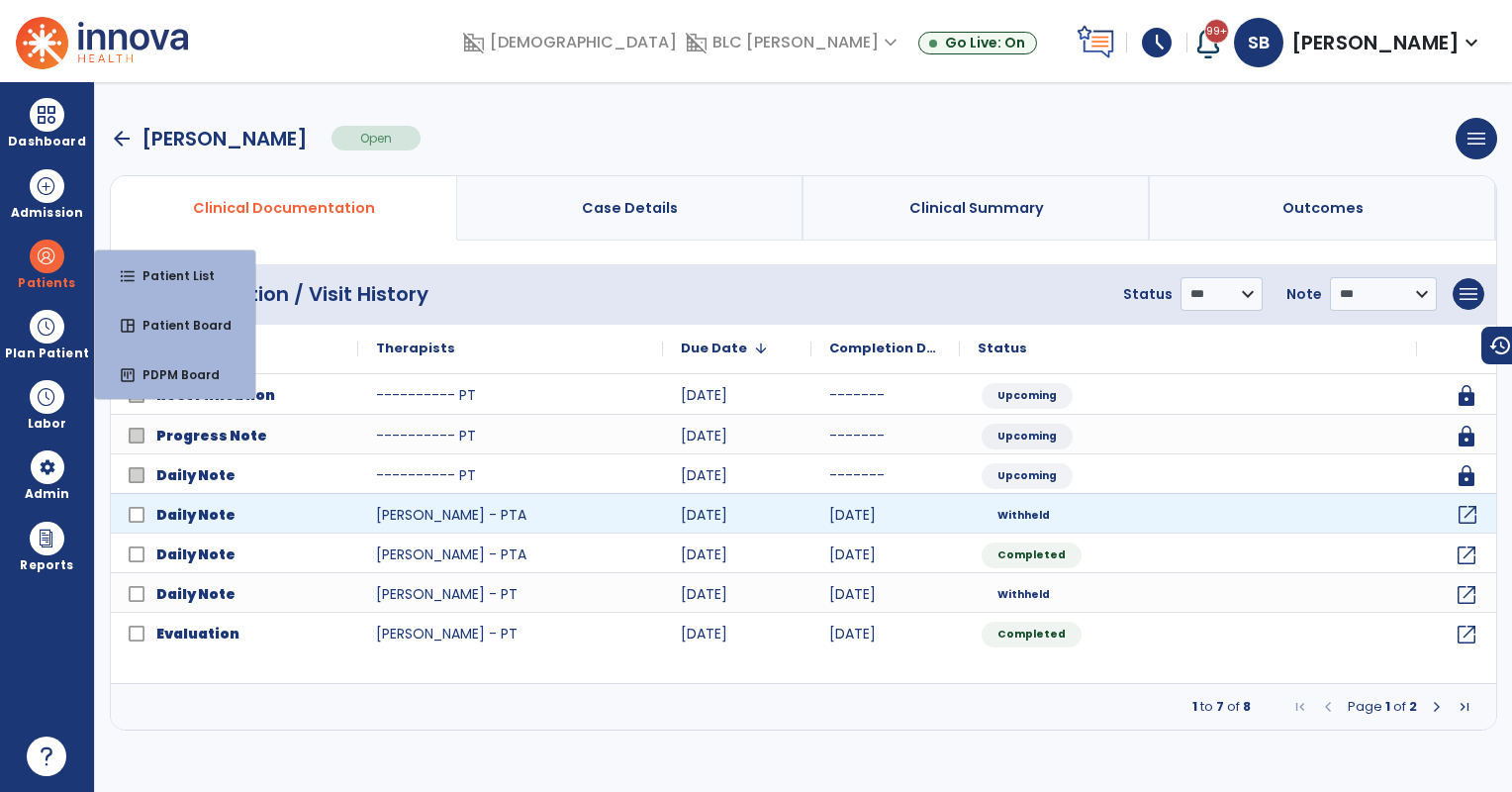click on "open_in_new" 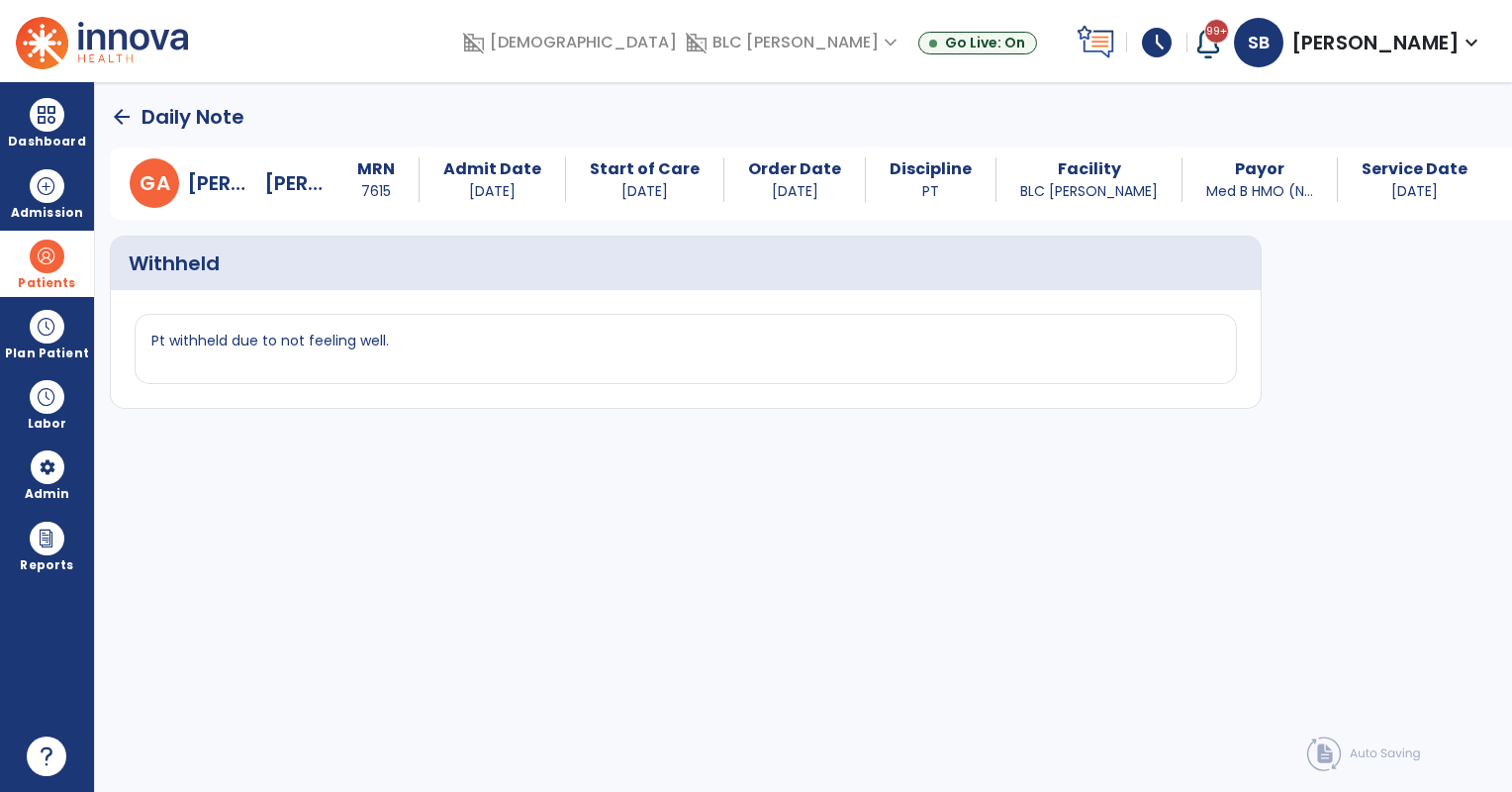 drag, startPoint x: 41, startPoint y: 257, endPoint x: 134, endPoint y: 266, distance: 93.43447 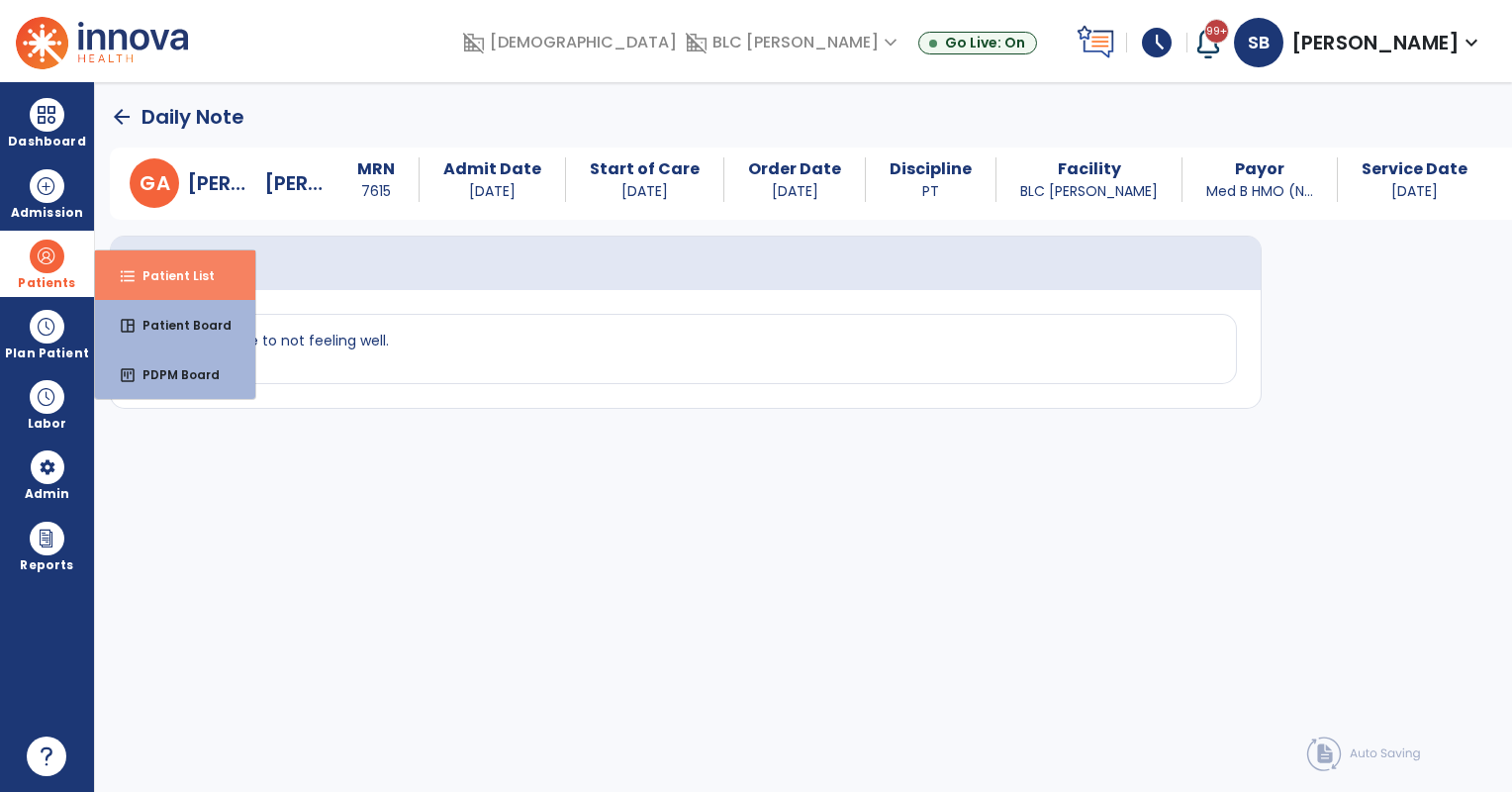 click on "Patient List" at bounding box center (170, 275) 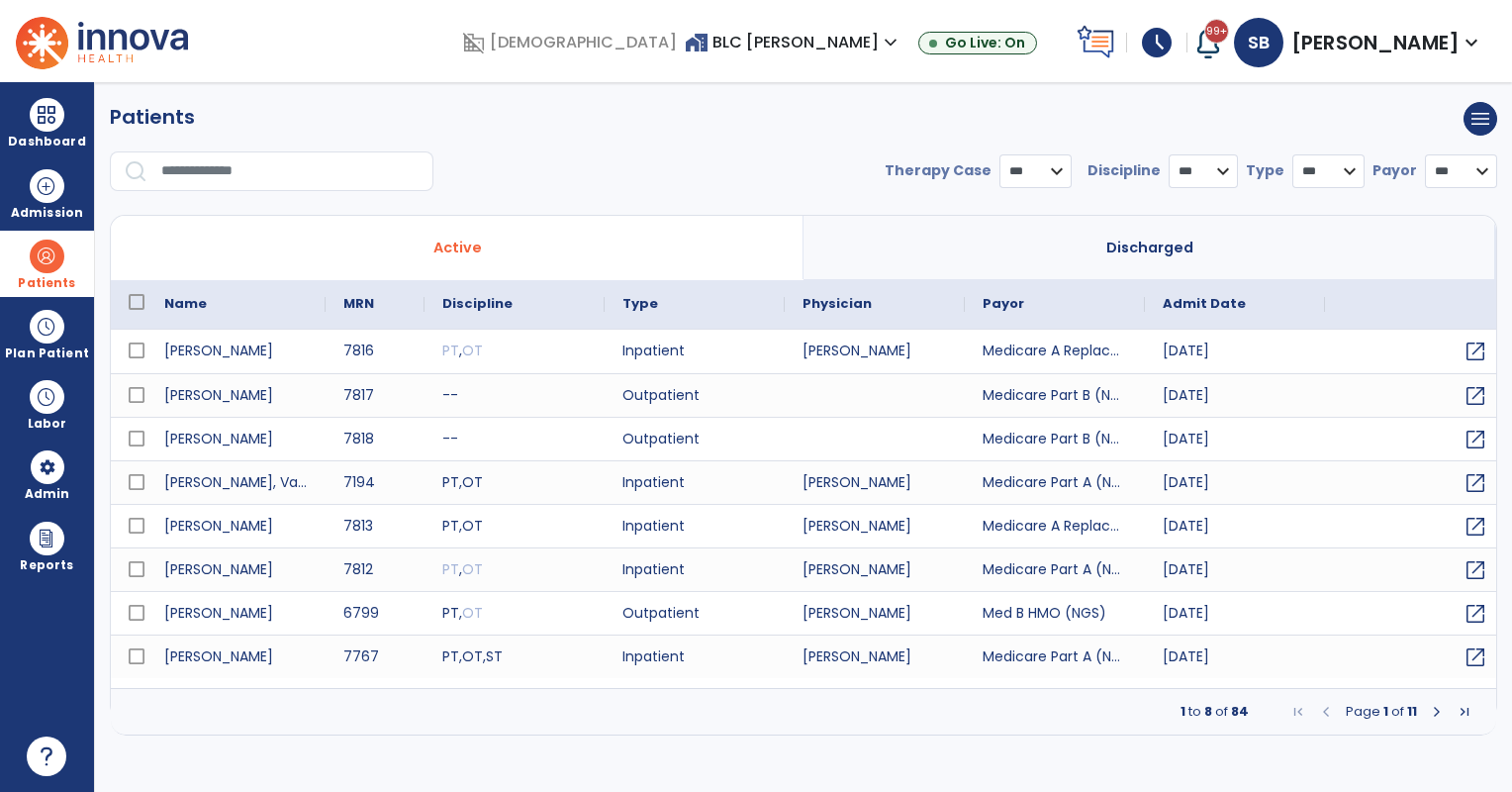 select on "***" 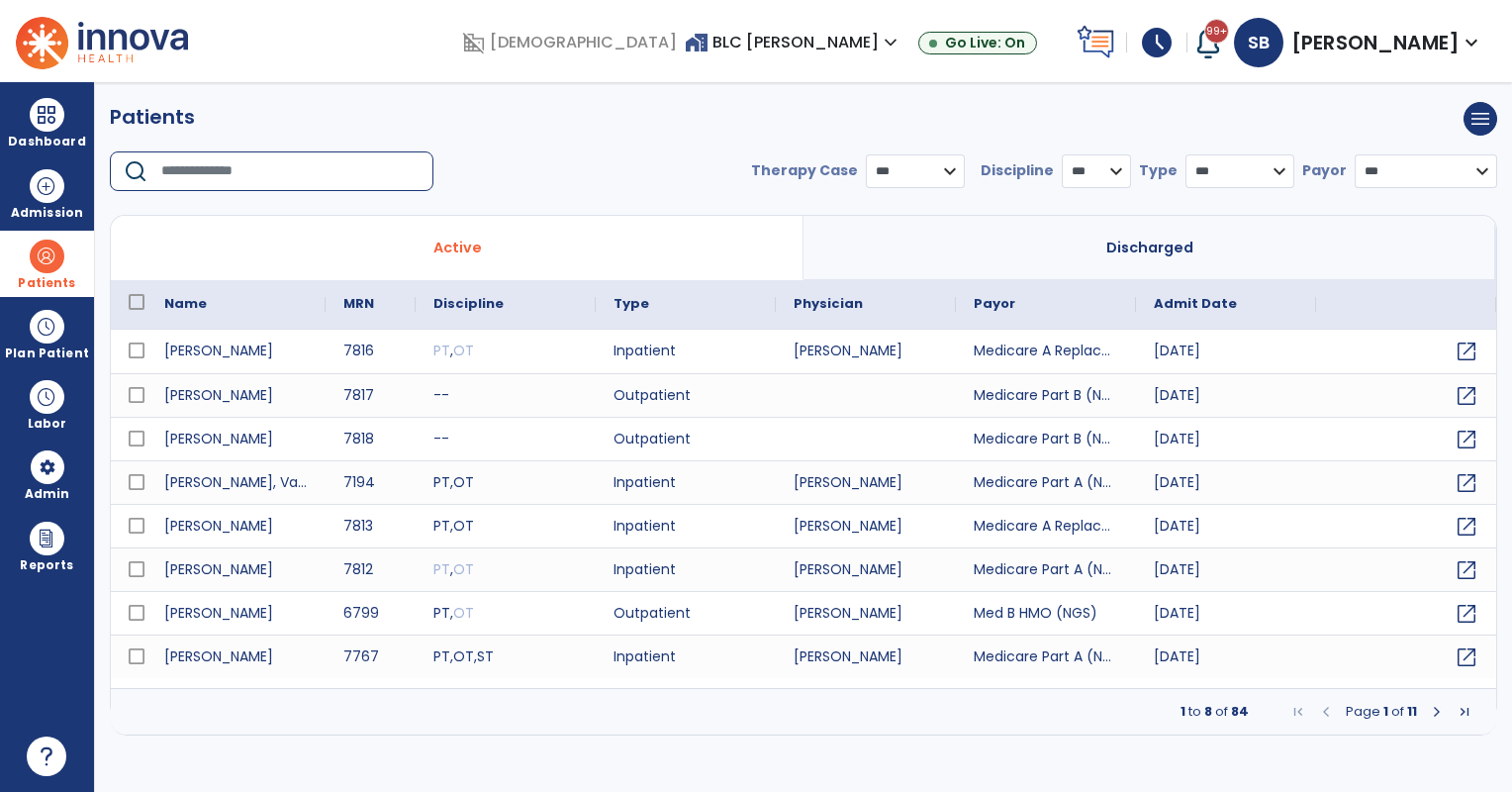 drag, startPoint x: 245, startPoint y: 172, endPoint x: 267, endPoint y: 165, distance: 23.086793 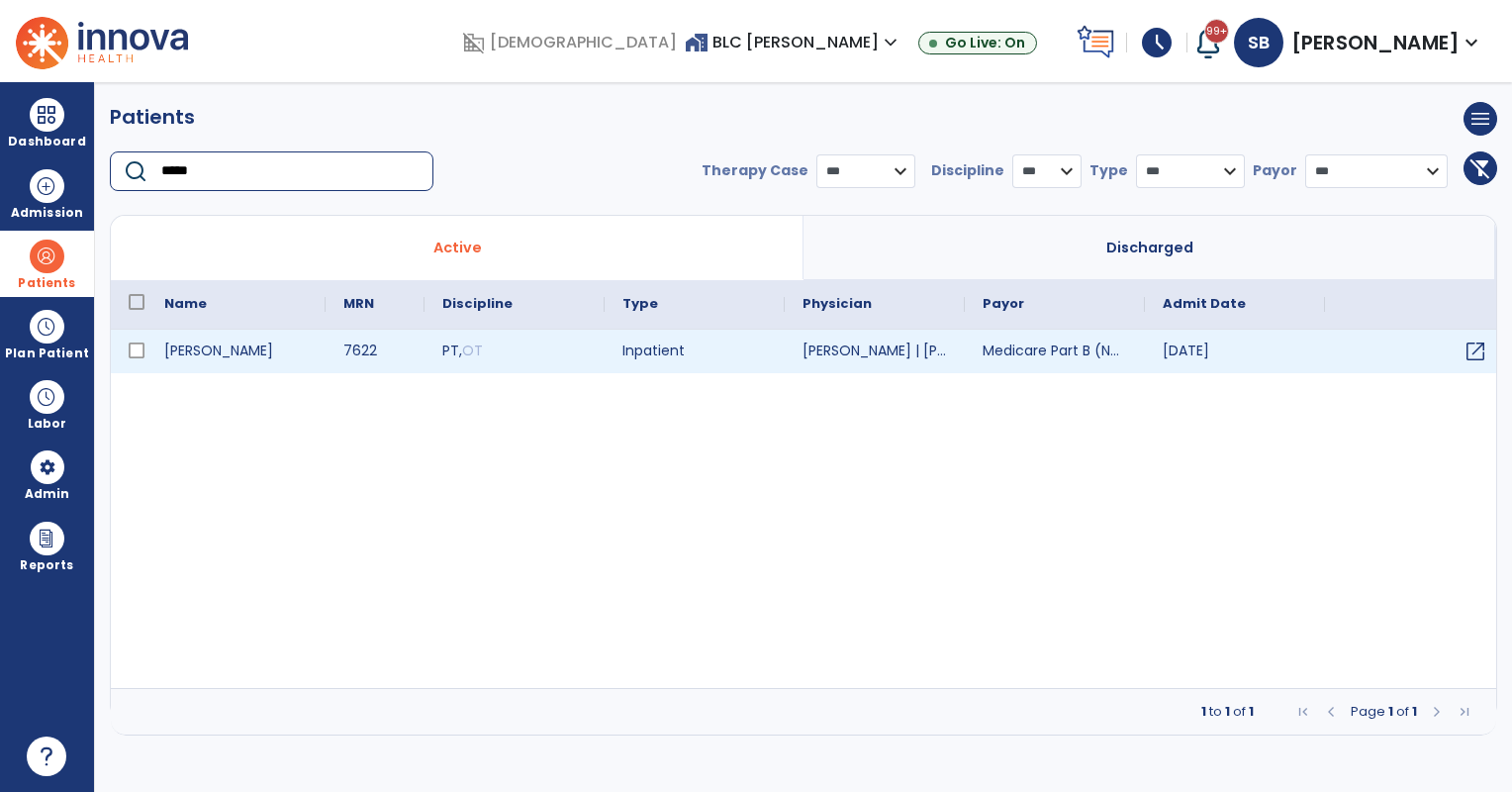 type on "*****" 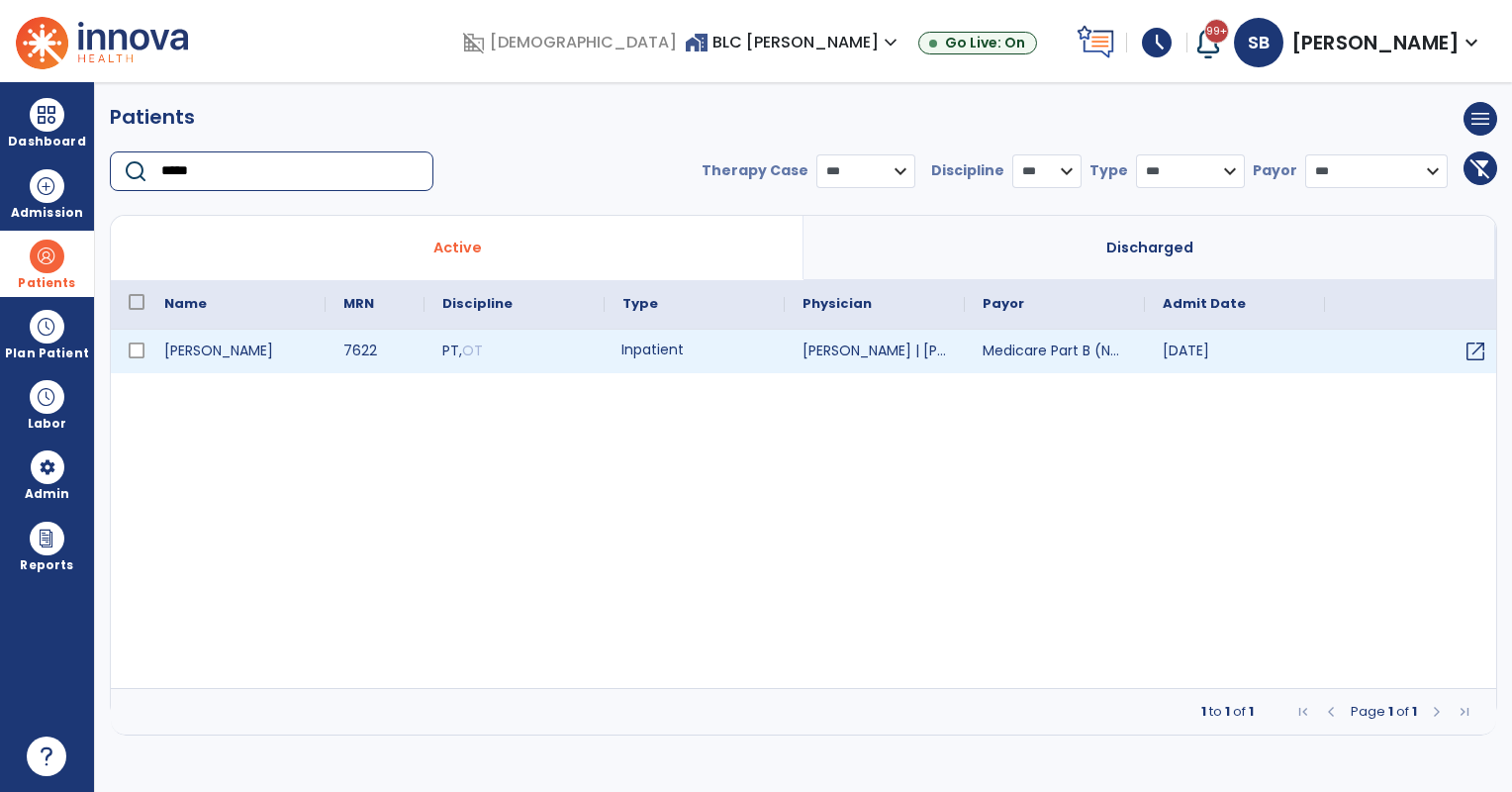click on "Inpatient" at bounding box center (695, 351) 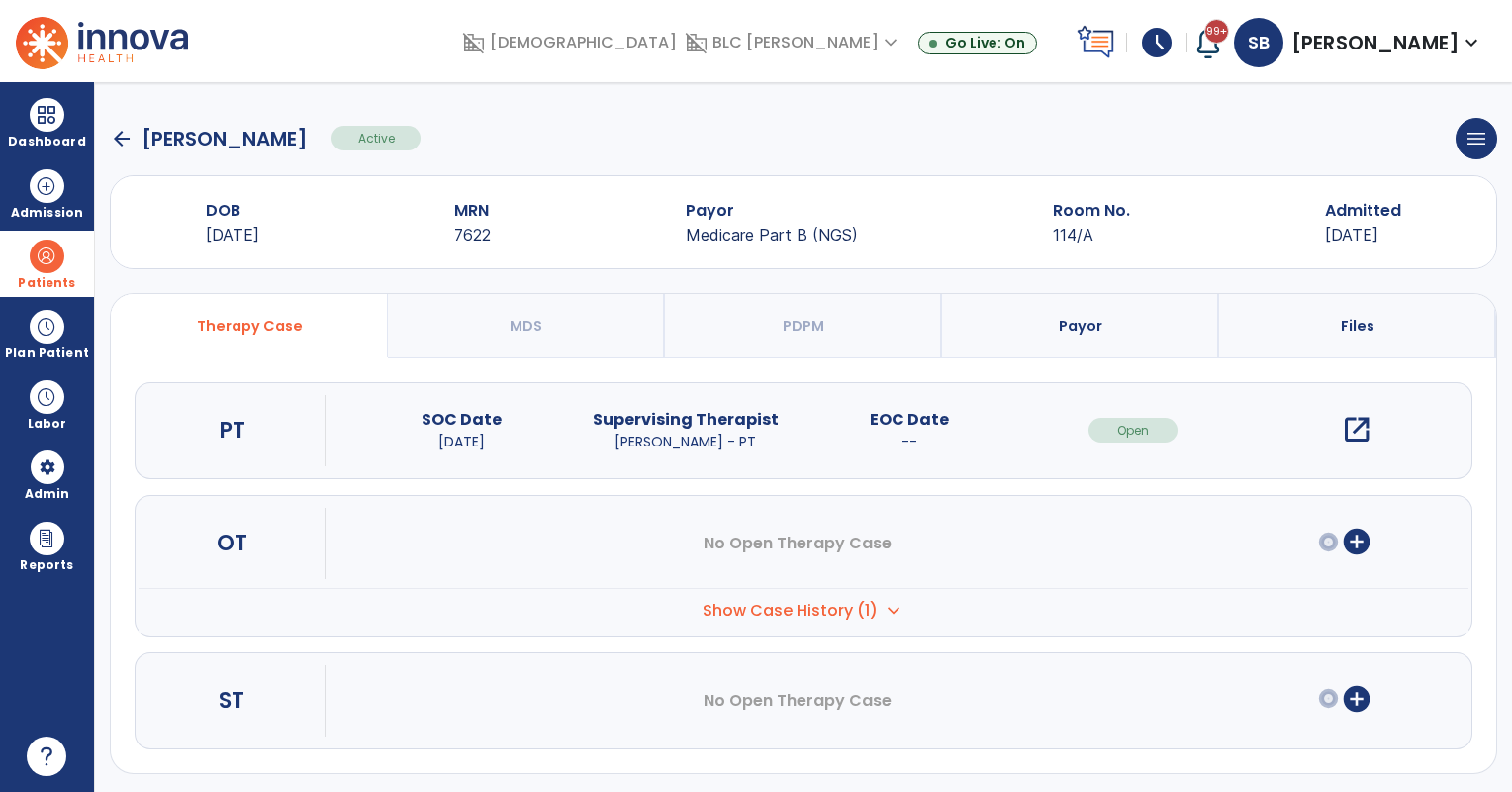 click on "open_in_new" at bounding box center (1357, 430) 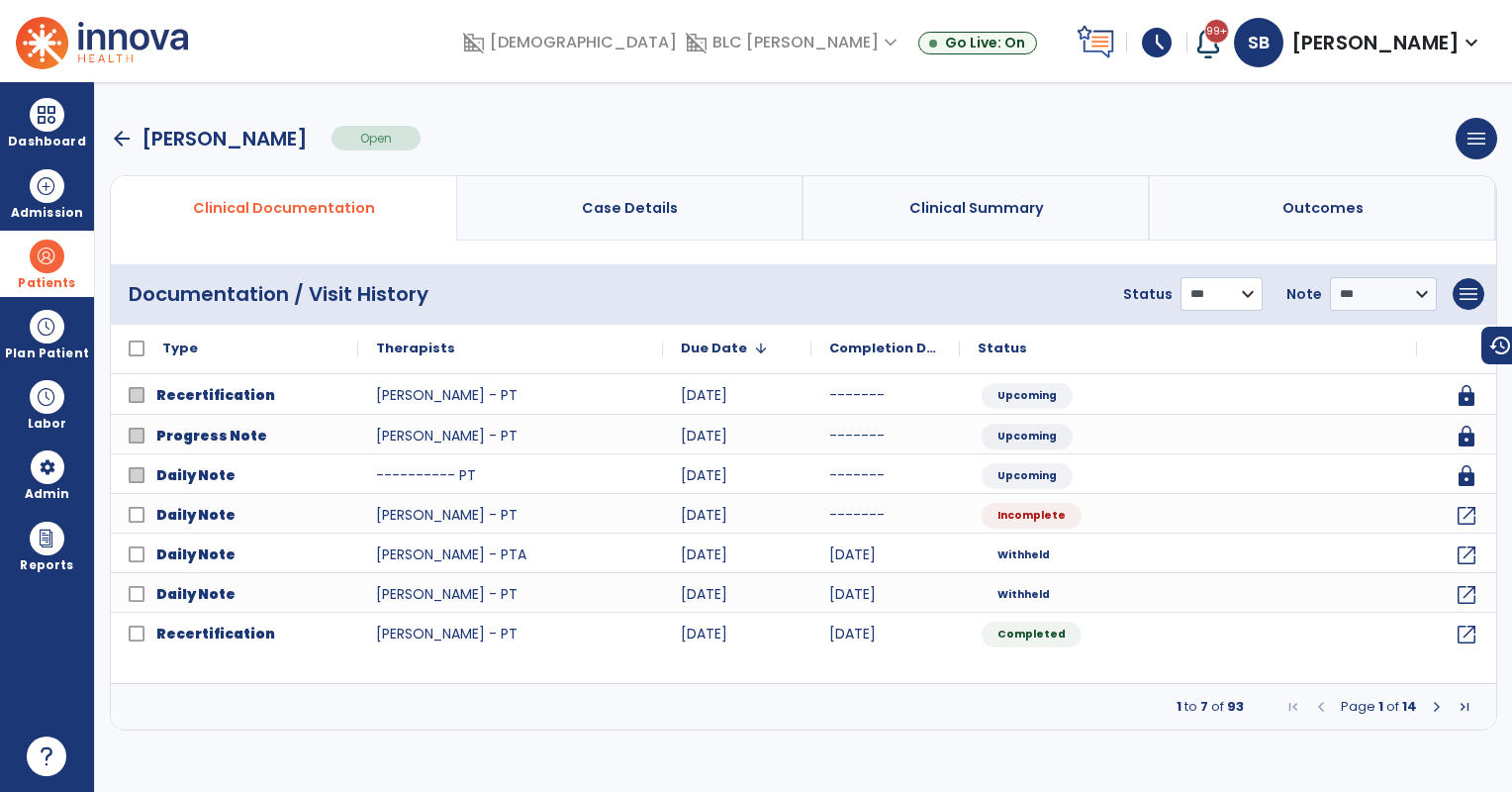 click on "**********" at bounding box center [1221, 294] 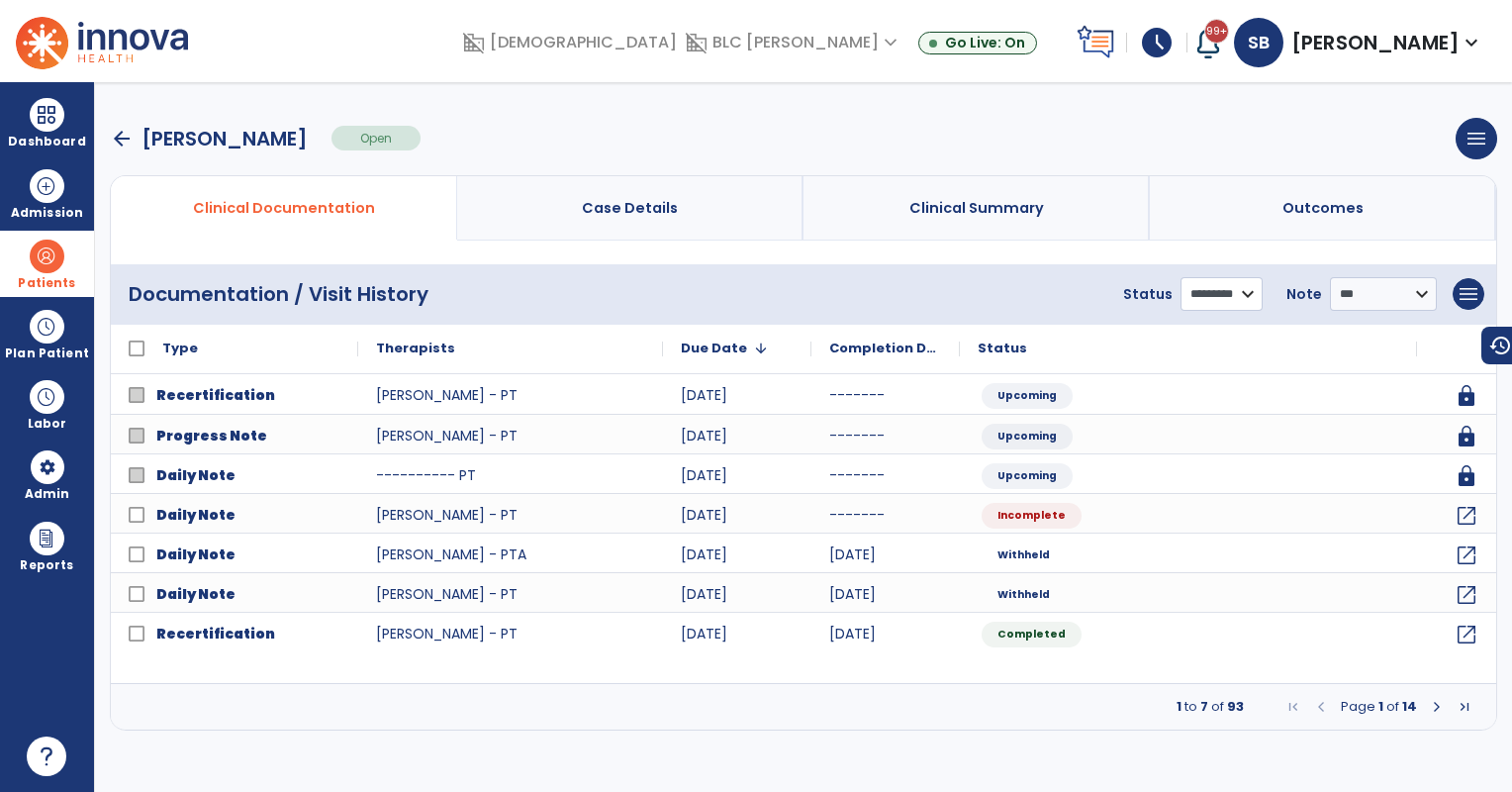 click on "**********" at bounding box center [1221, 294] 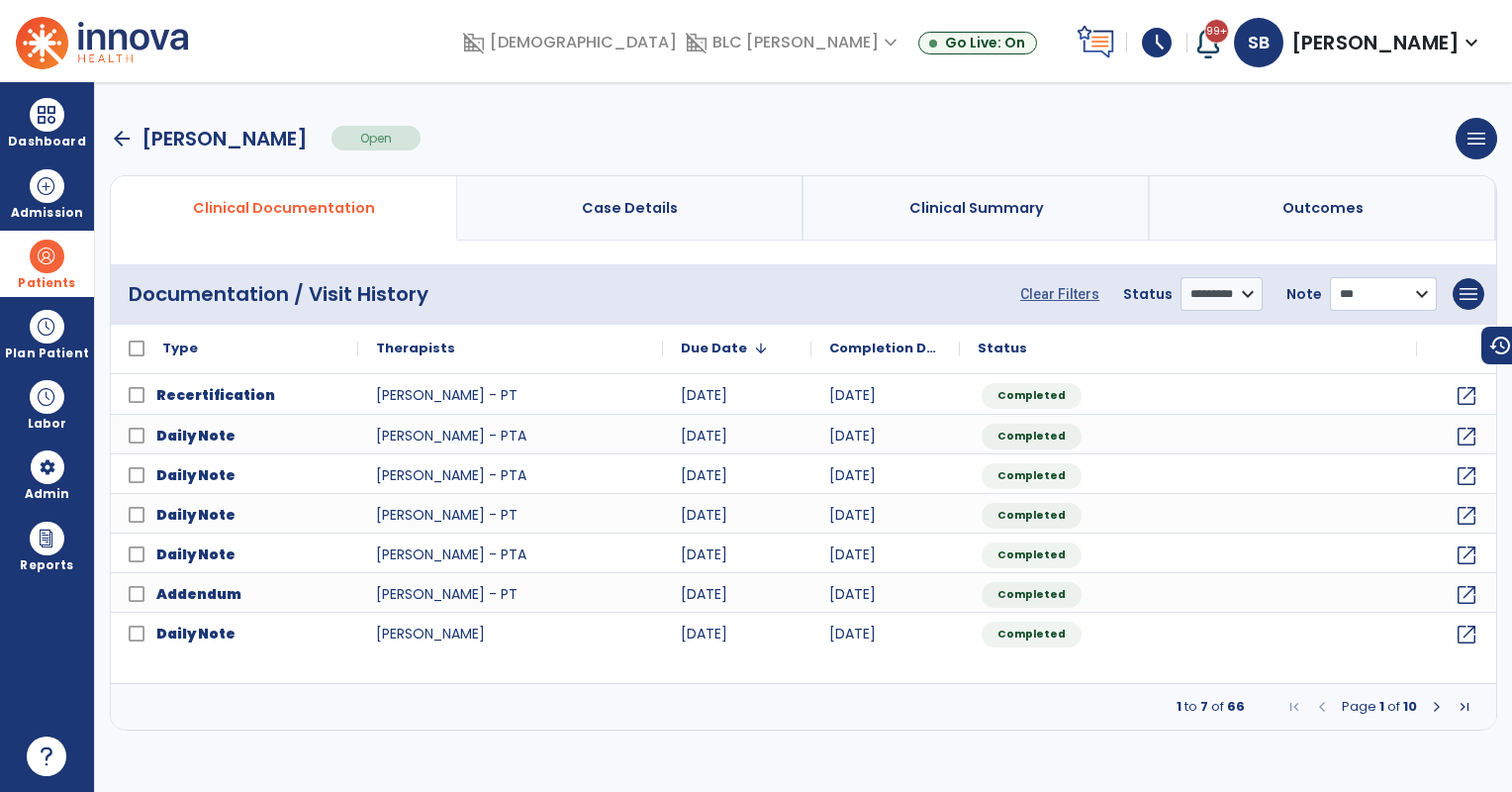 click on "**********" at bounding box center [1383, 294] 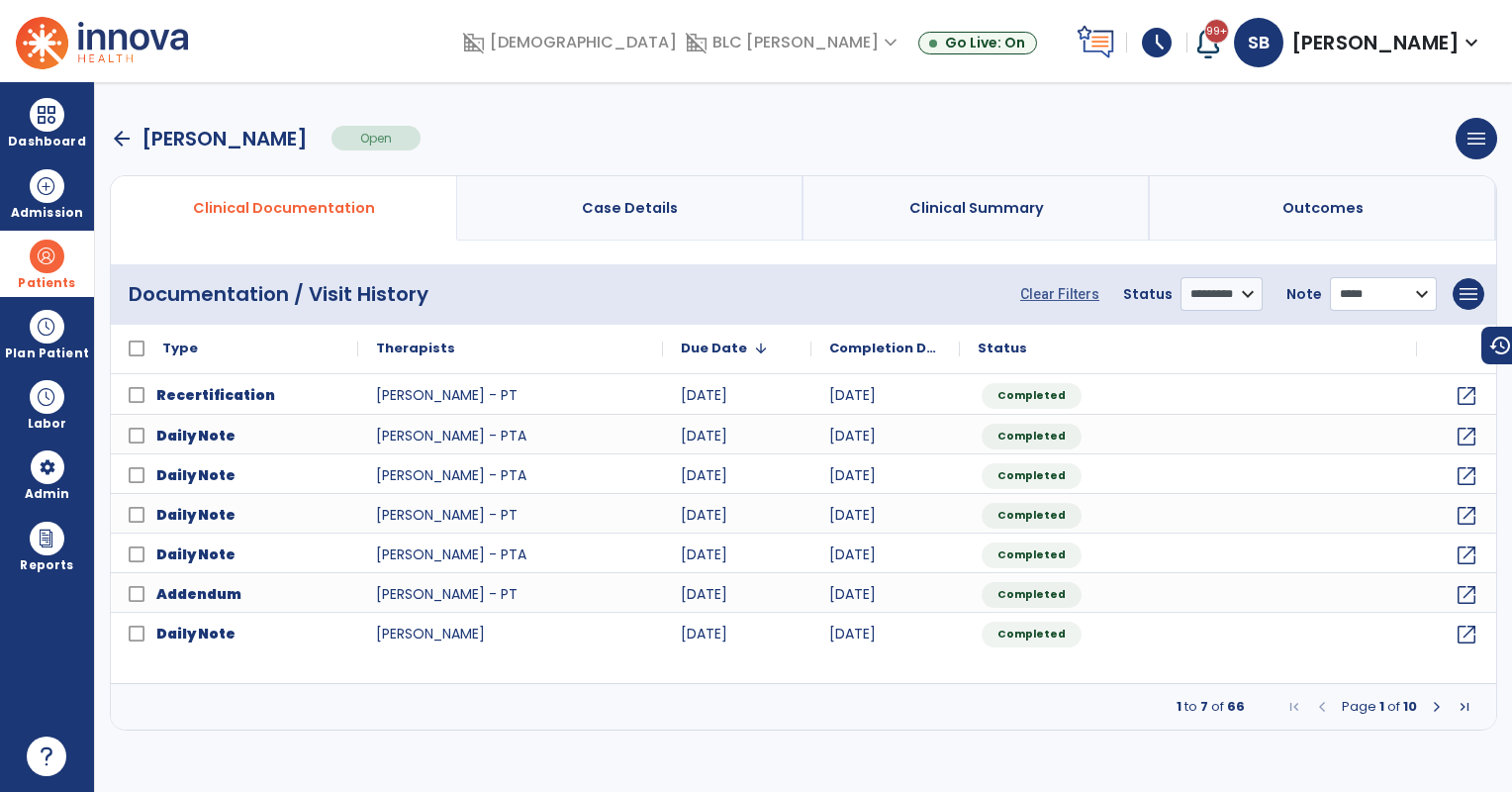click on "**********" at bounding box center (1383, 294) 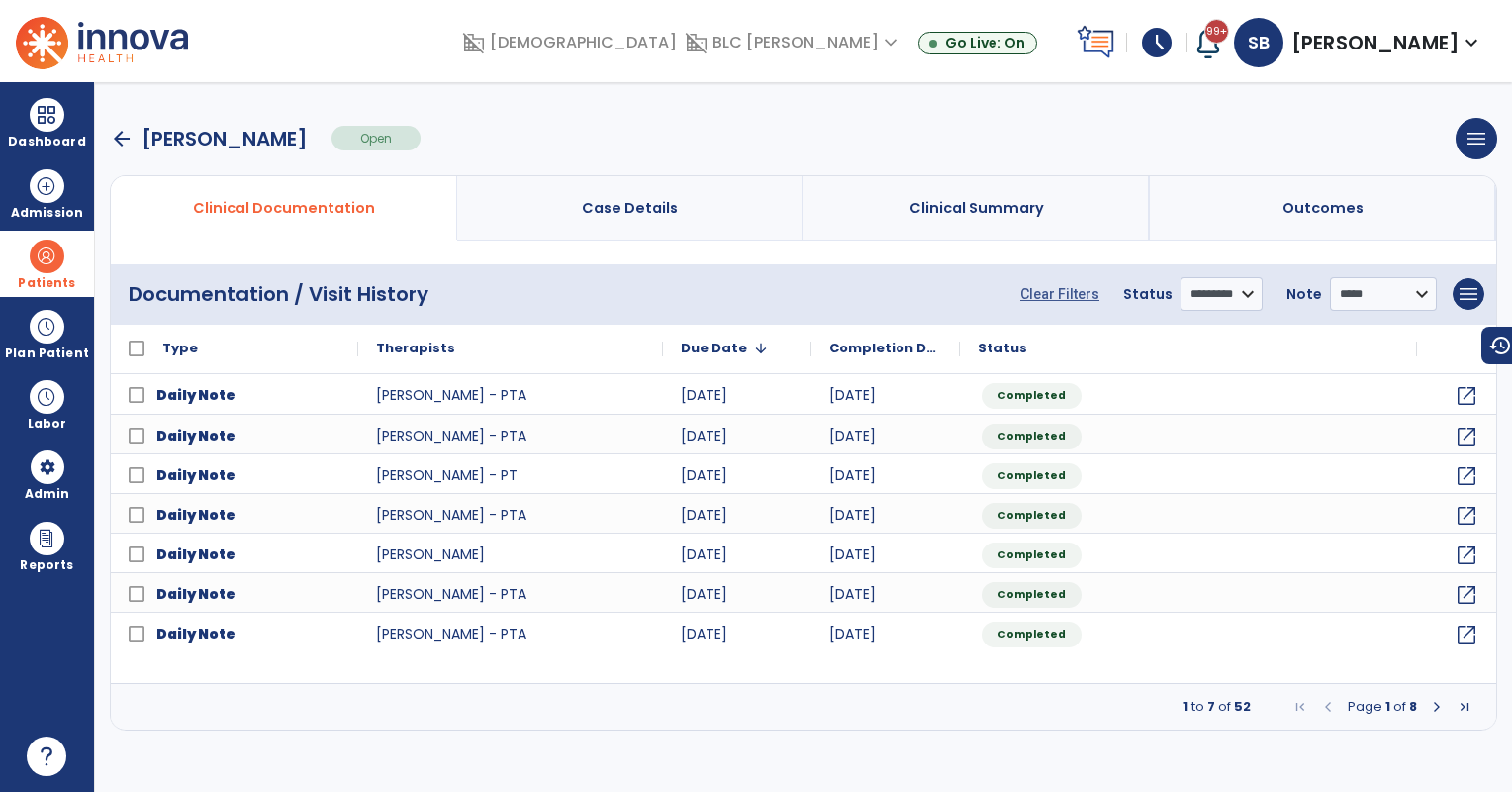 drag, startPoint x: 47, startPoint y: 265, endPoint x: 70, endPoint y: 261, distance: 23.345235 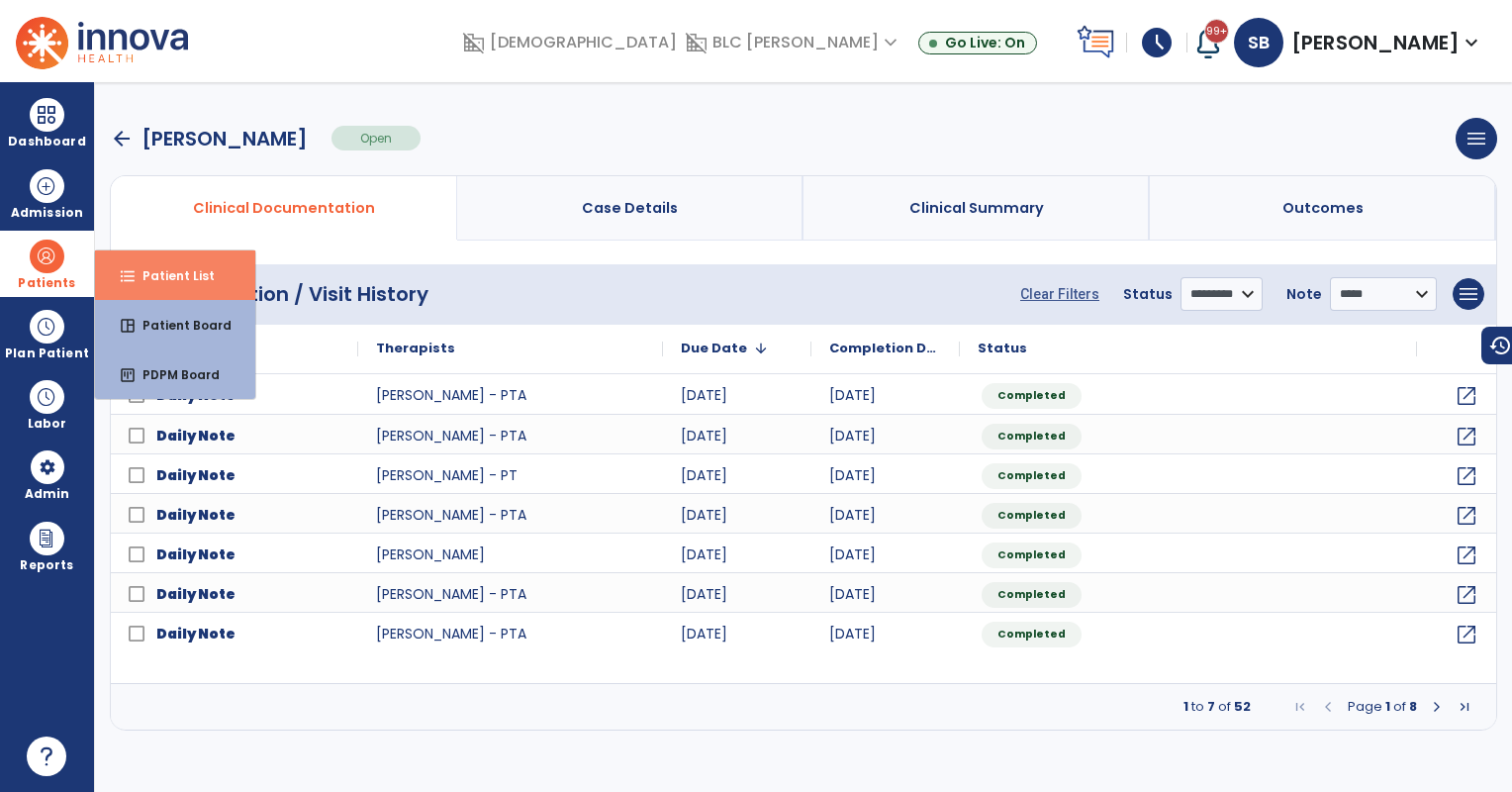 click on "format_list_bulleted  Patient List" at bounding box center (175, 275) 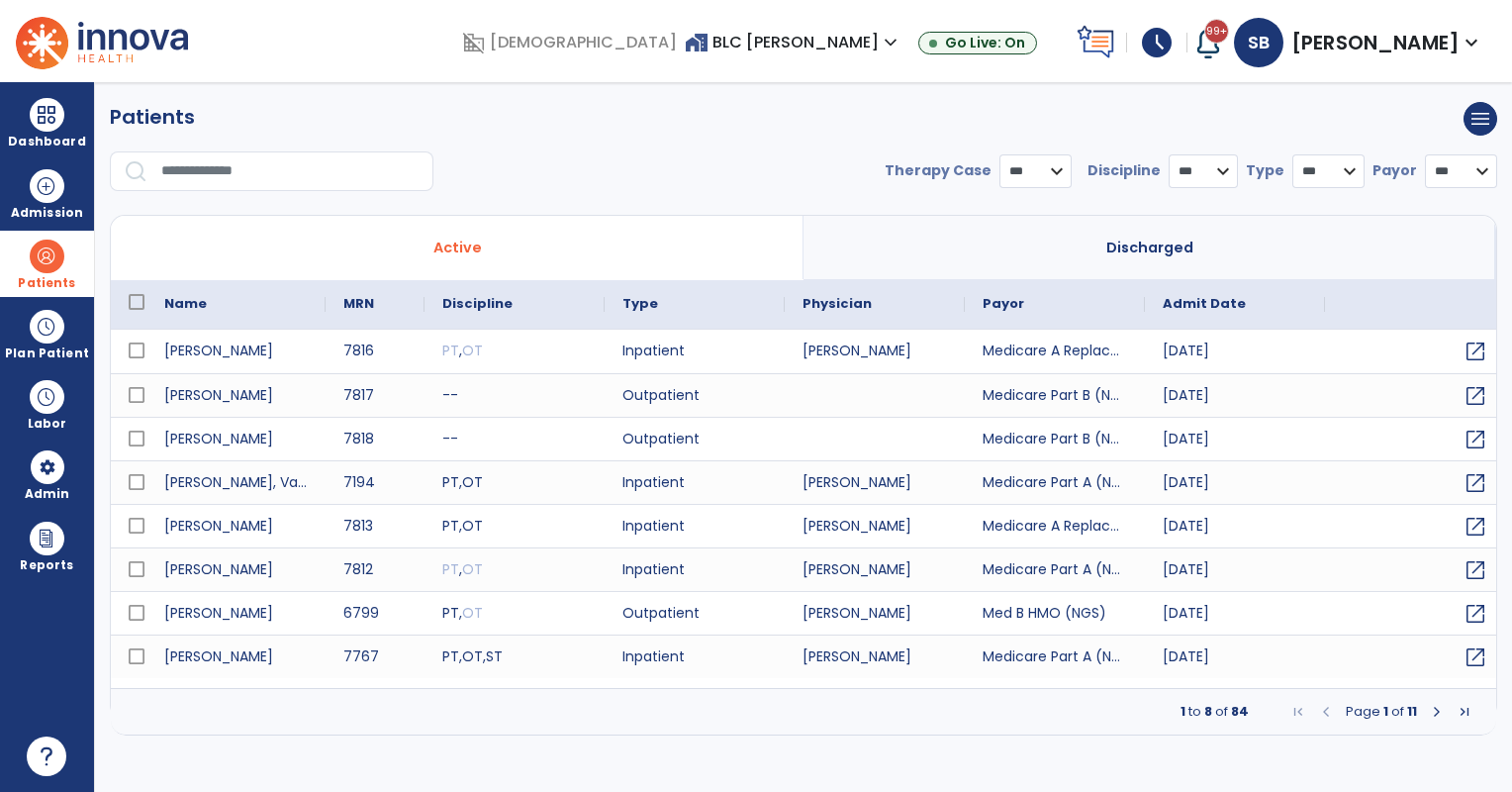select on "***" 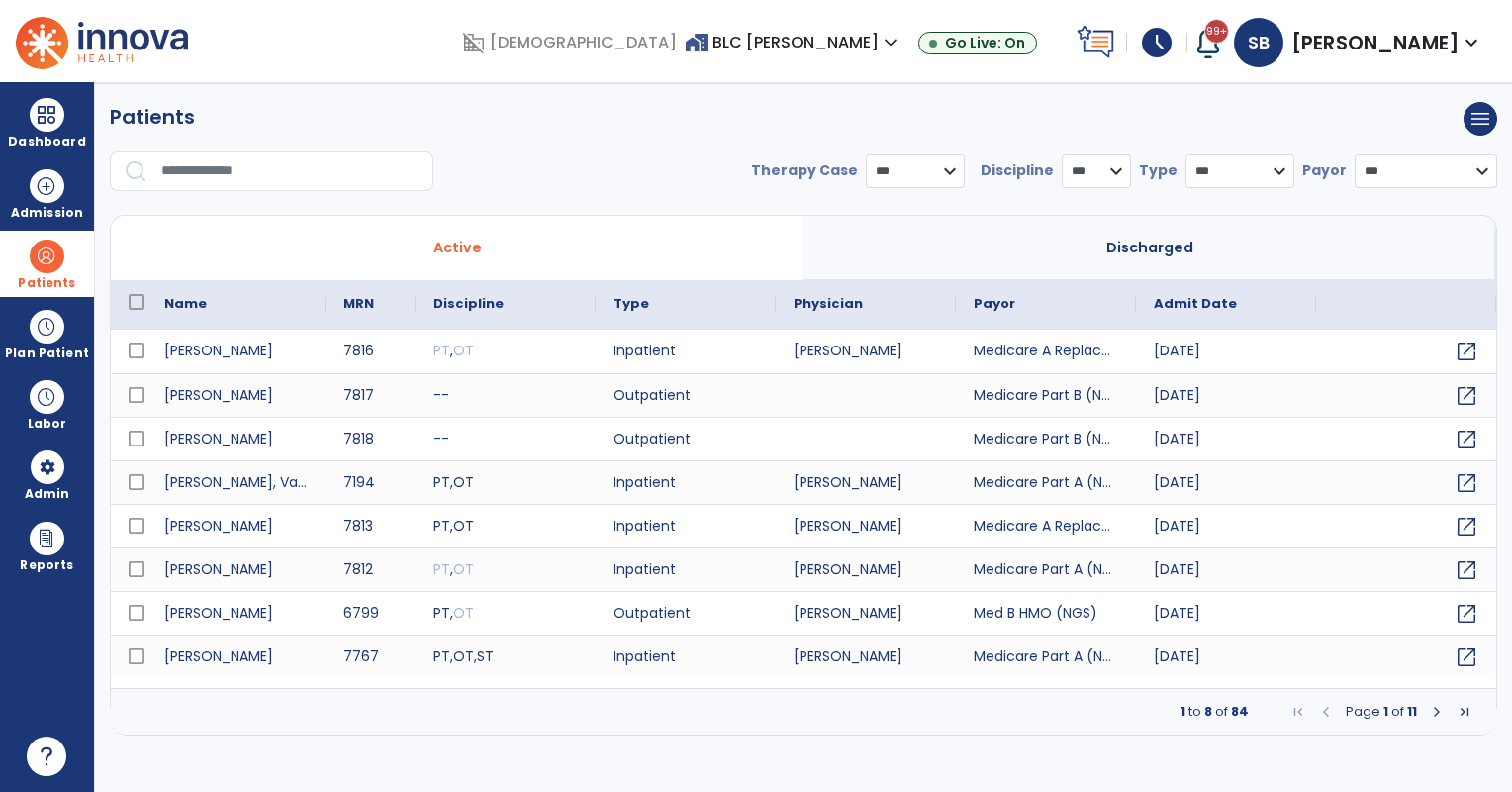 click at bounding box center [290, 171] 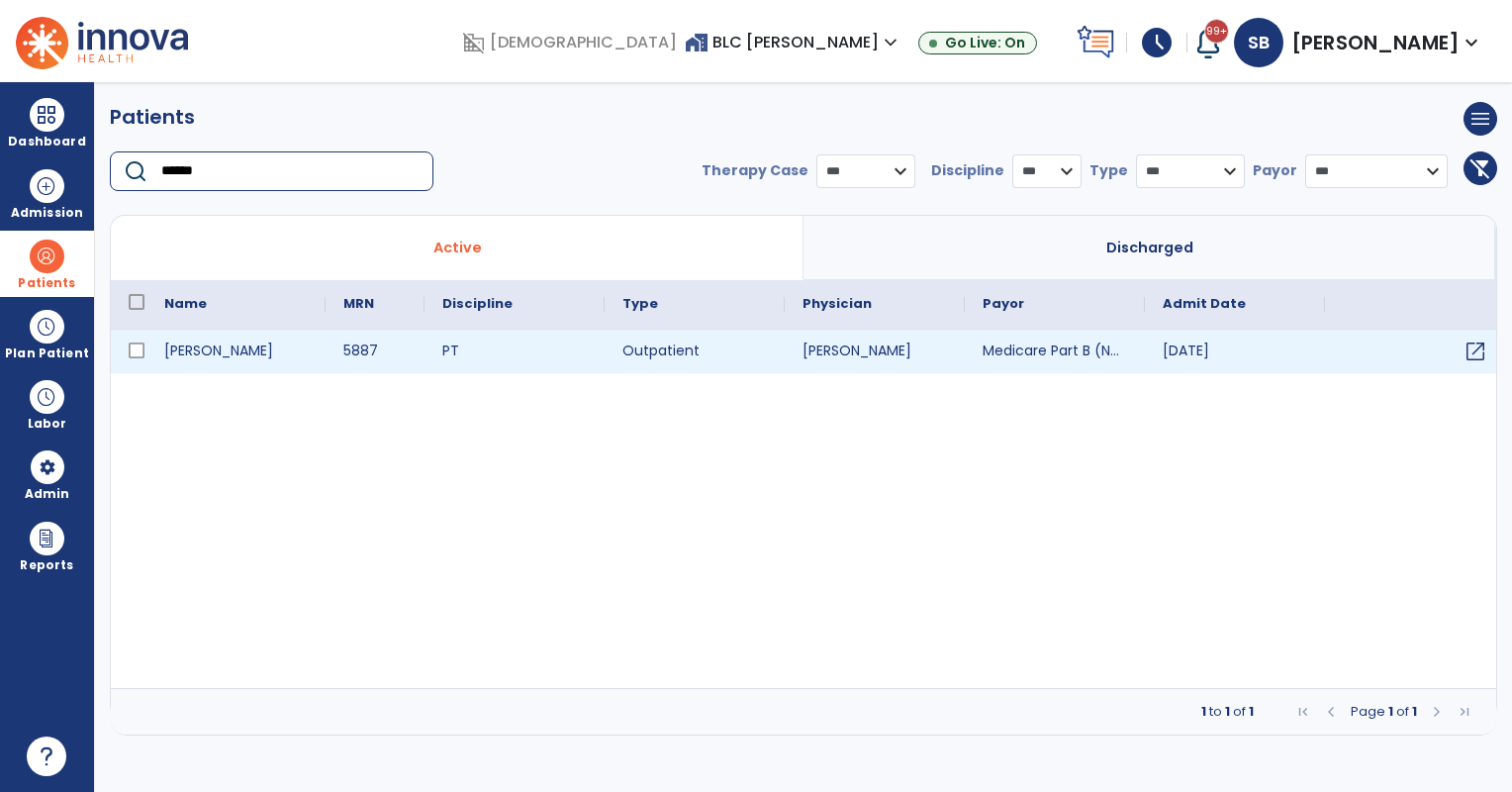 type on "******" 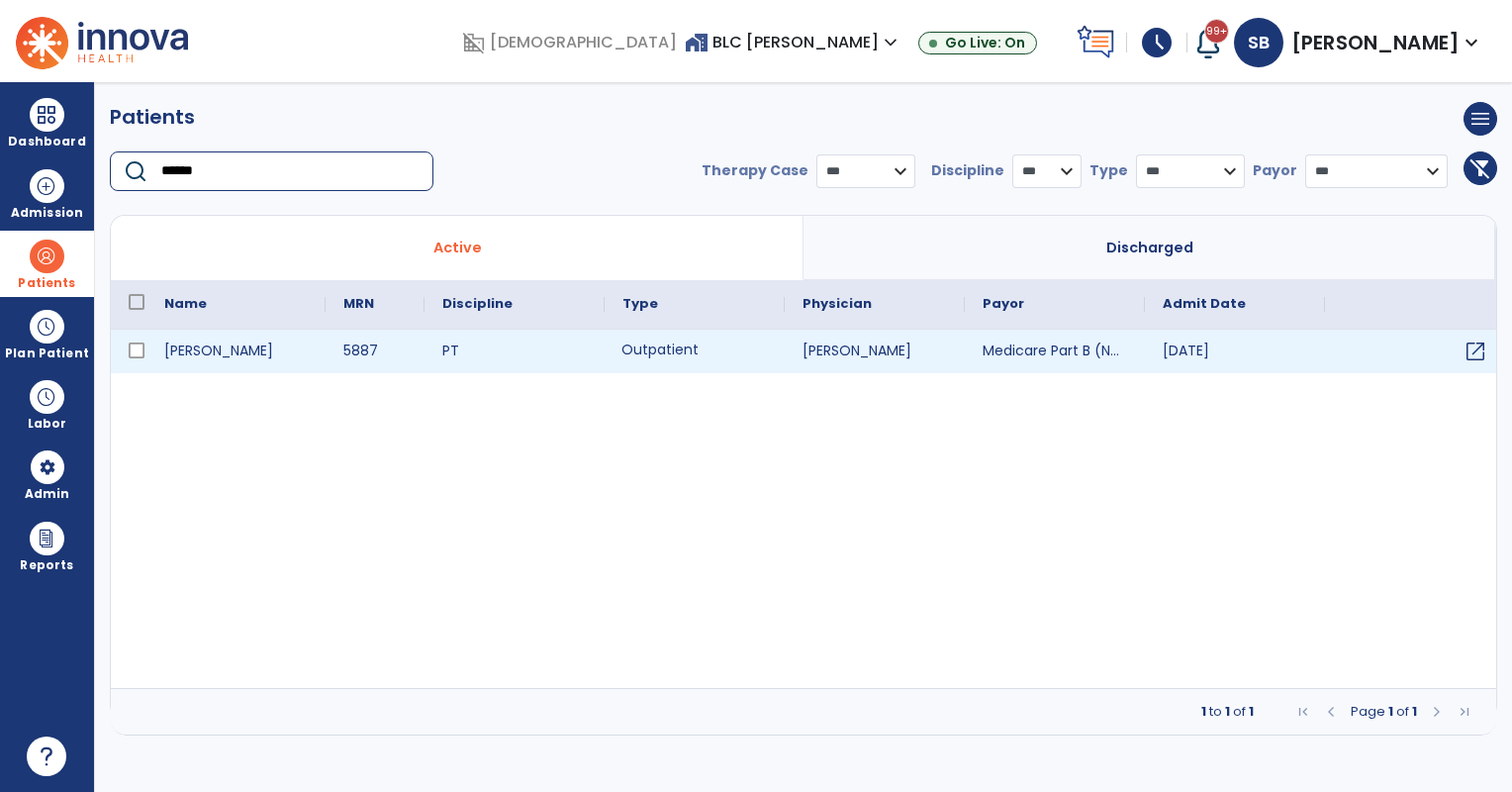 click on "Outpatient" at bounding box center [695, 351] 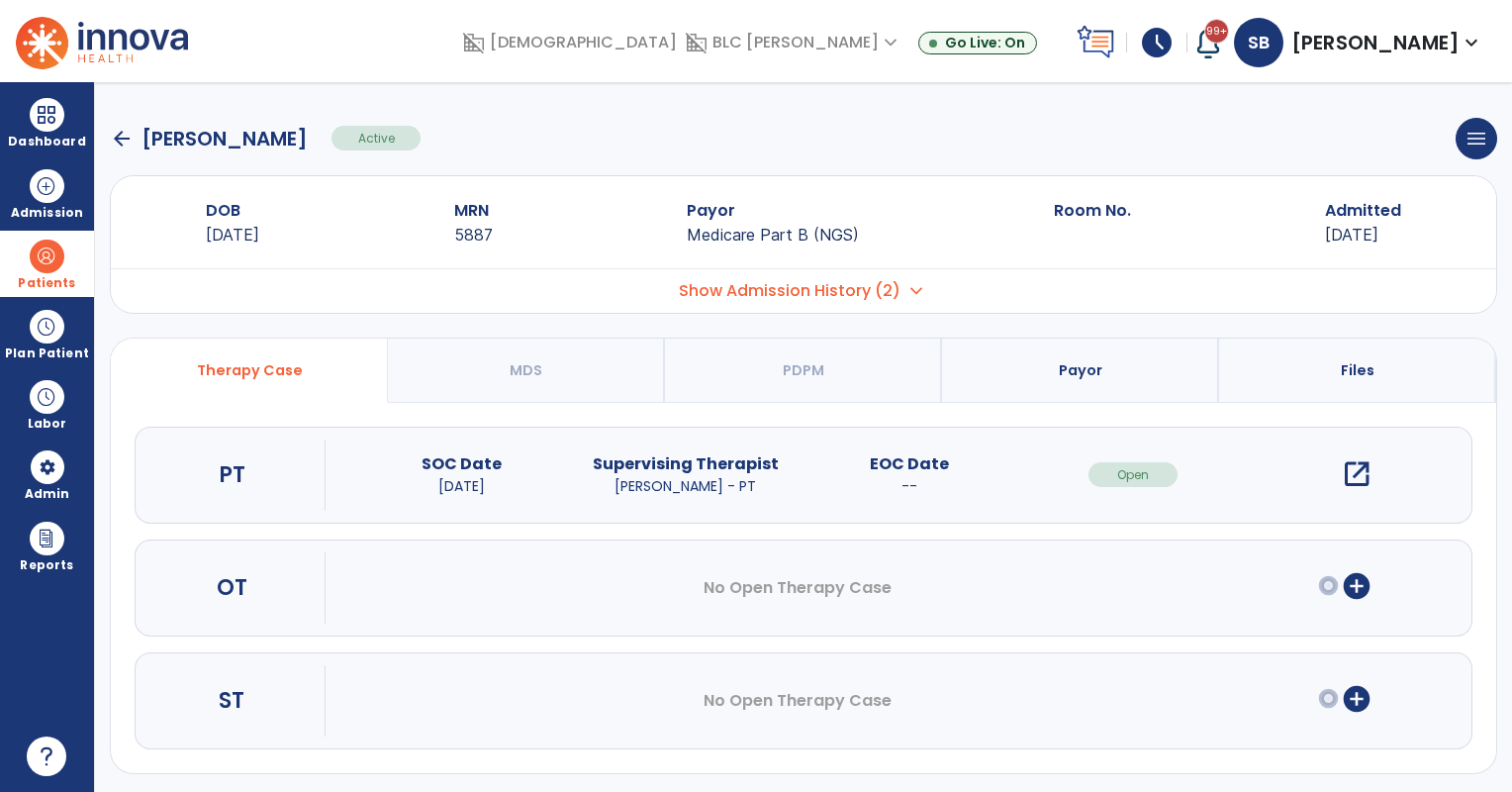 click on "open_in_new" at bounding box center [1357, 474] 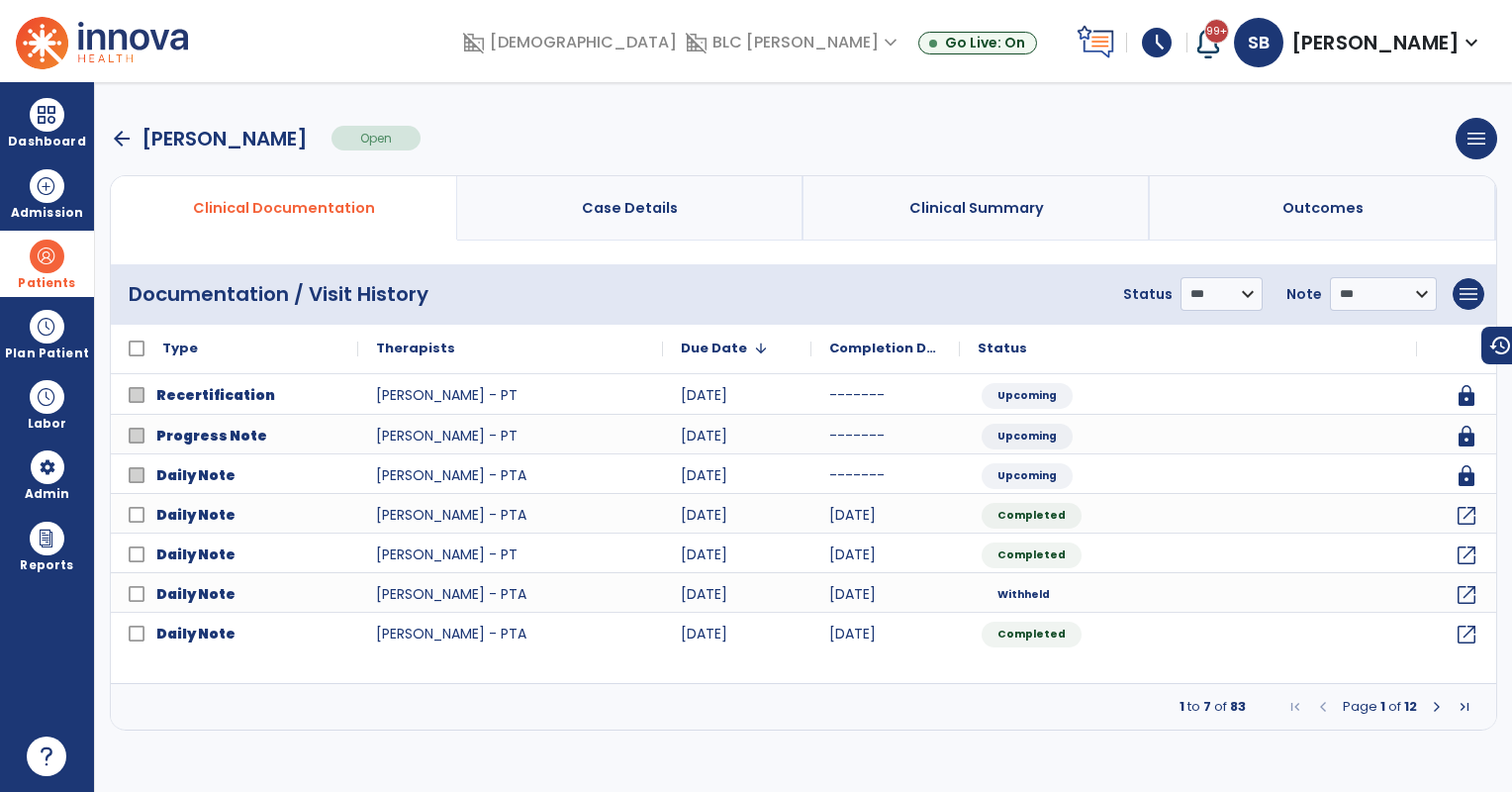 drag, startPoint x: 63, startPoint y: 261, endPoint x: 108, endPoint y: 261, distance: 45 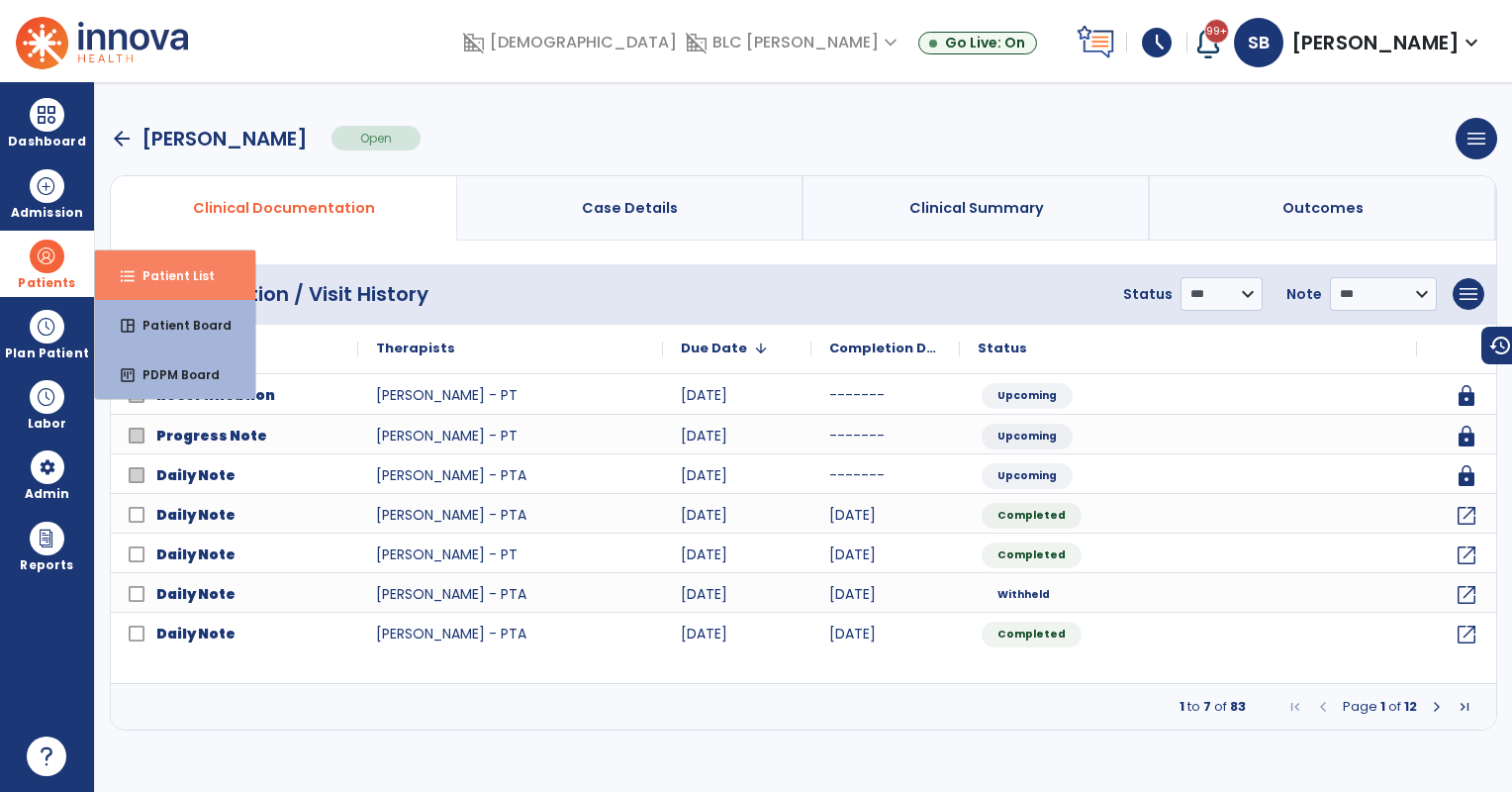 click on "format_list_bulleted" at bounding box center [128, 276] 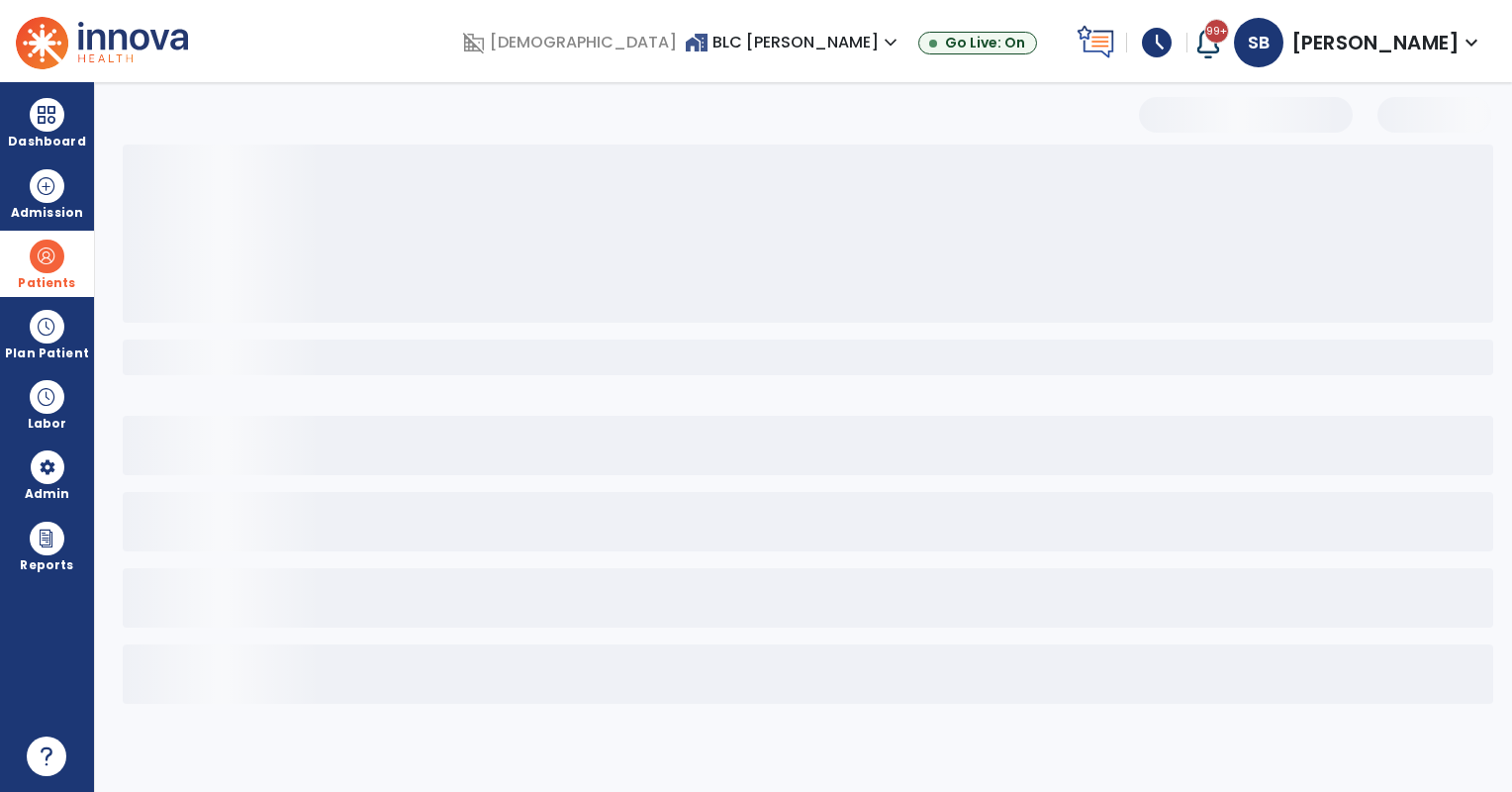 select on "***" 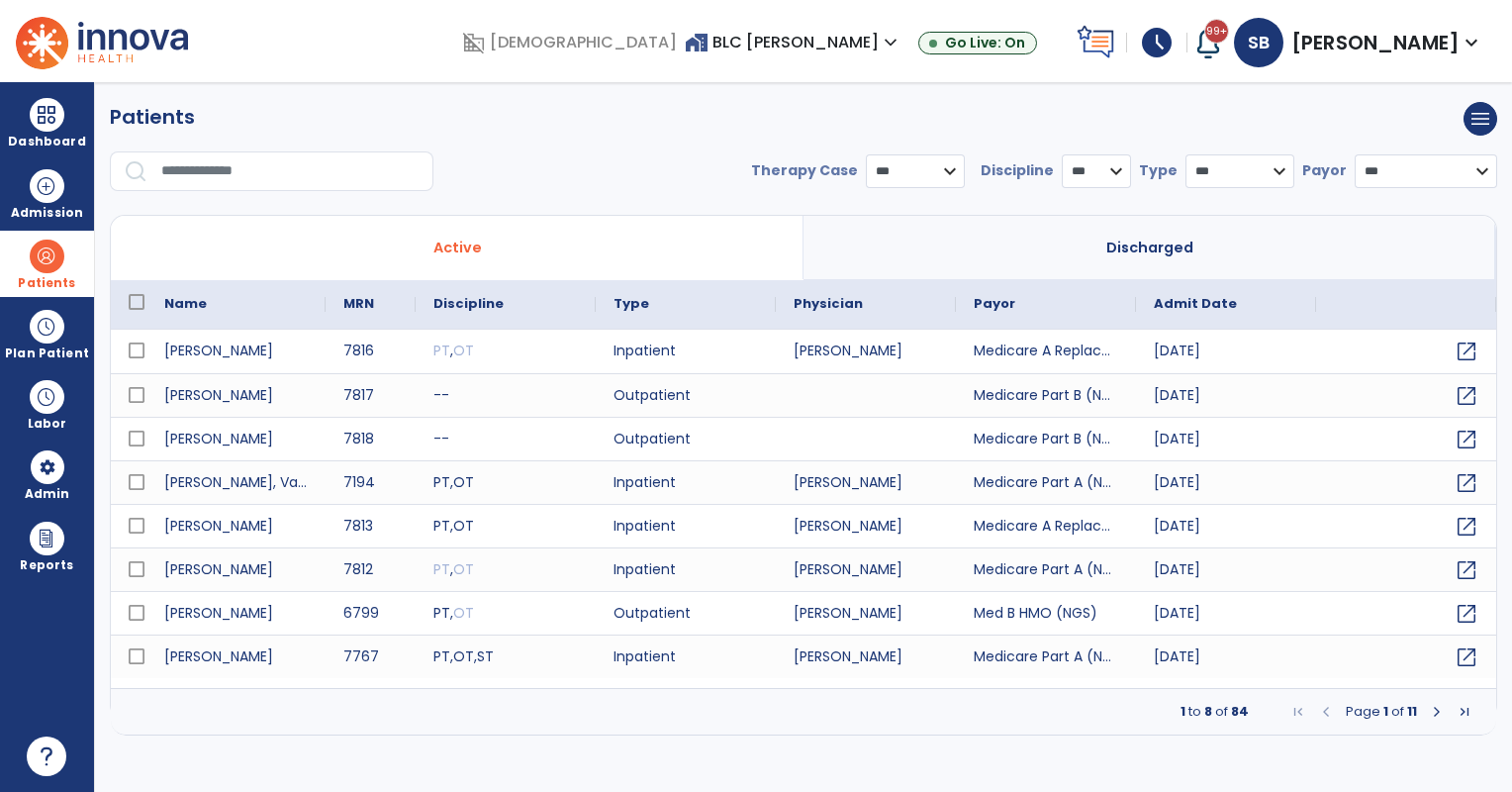 click at bounding box center [290, 171] 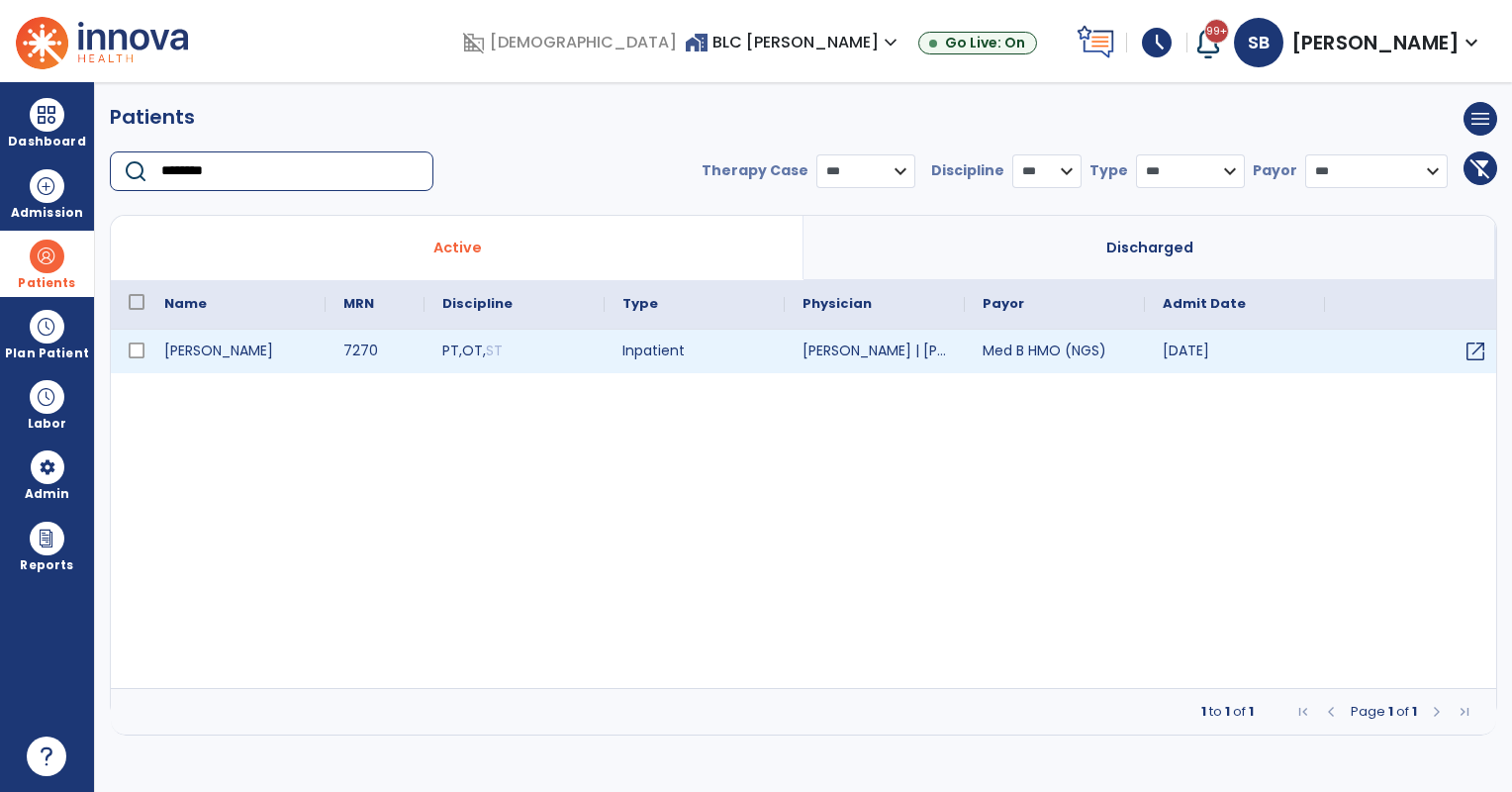 type on "********" 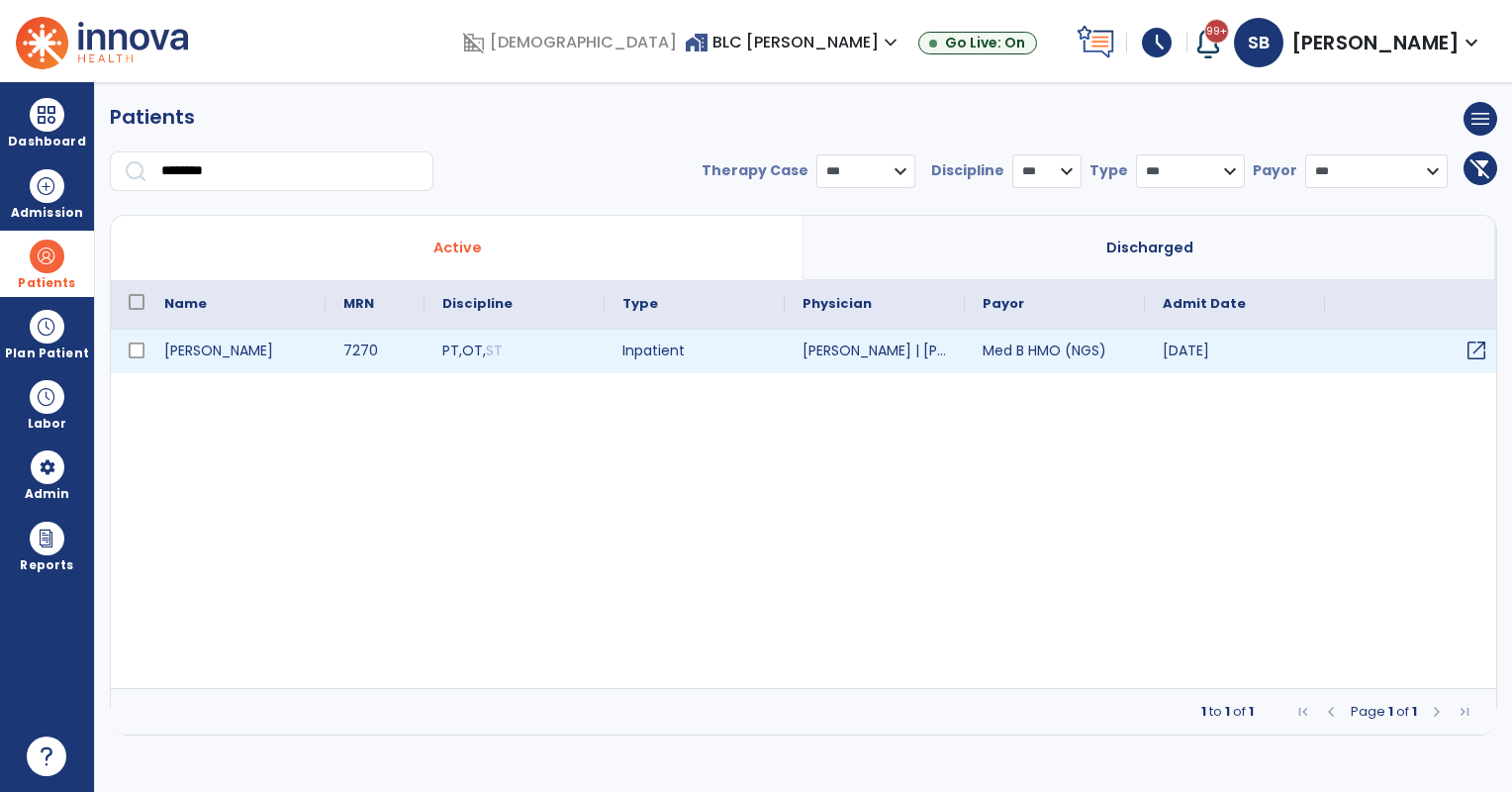 click on "open_in_new" at bounding box center (1476, 350) 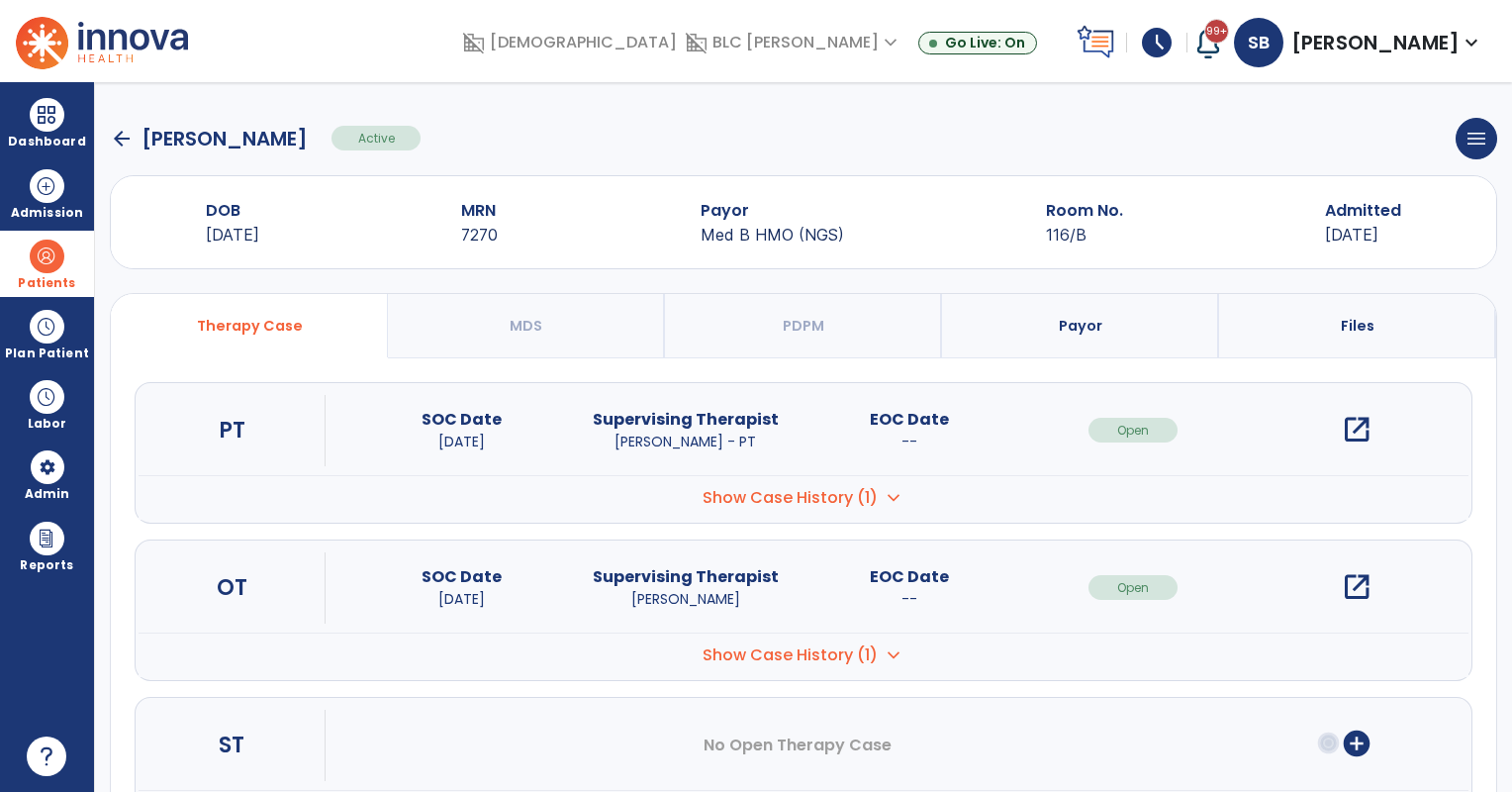 click on "open_in_new" at bounding box center [1357, 430] 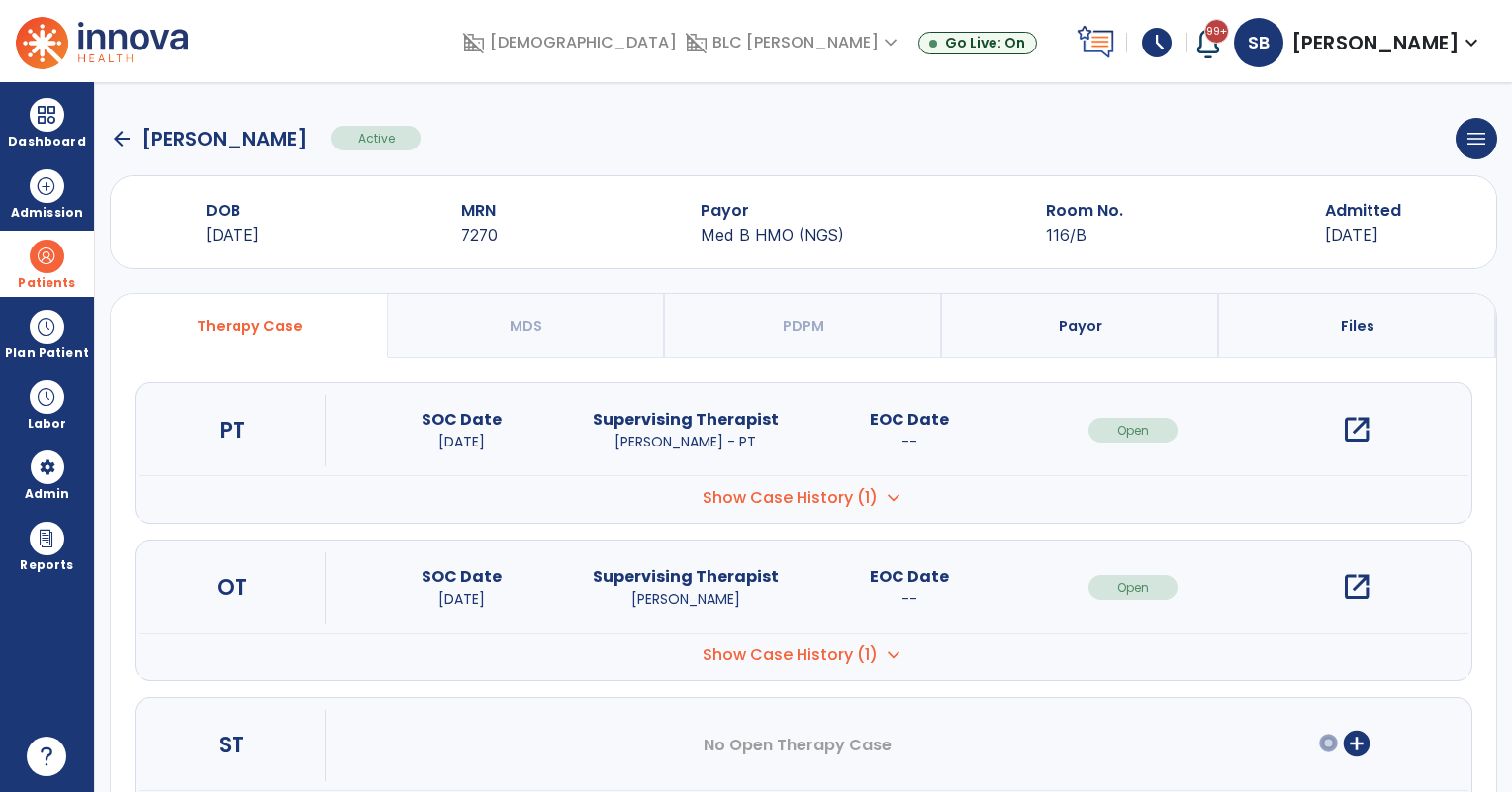 click on "open_in_new" at bounding box center (1357, 430) 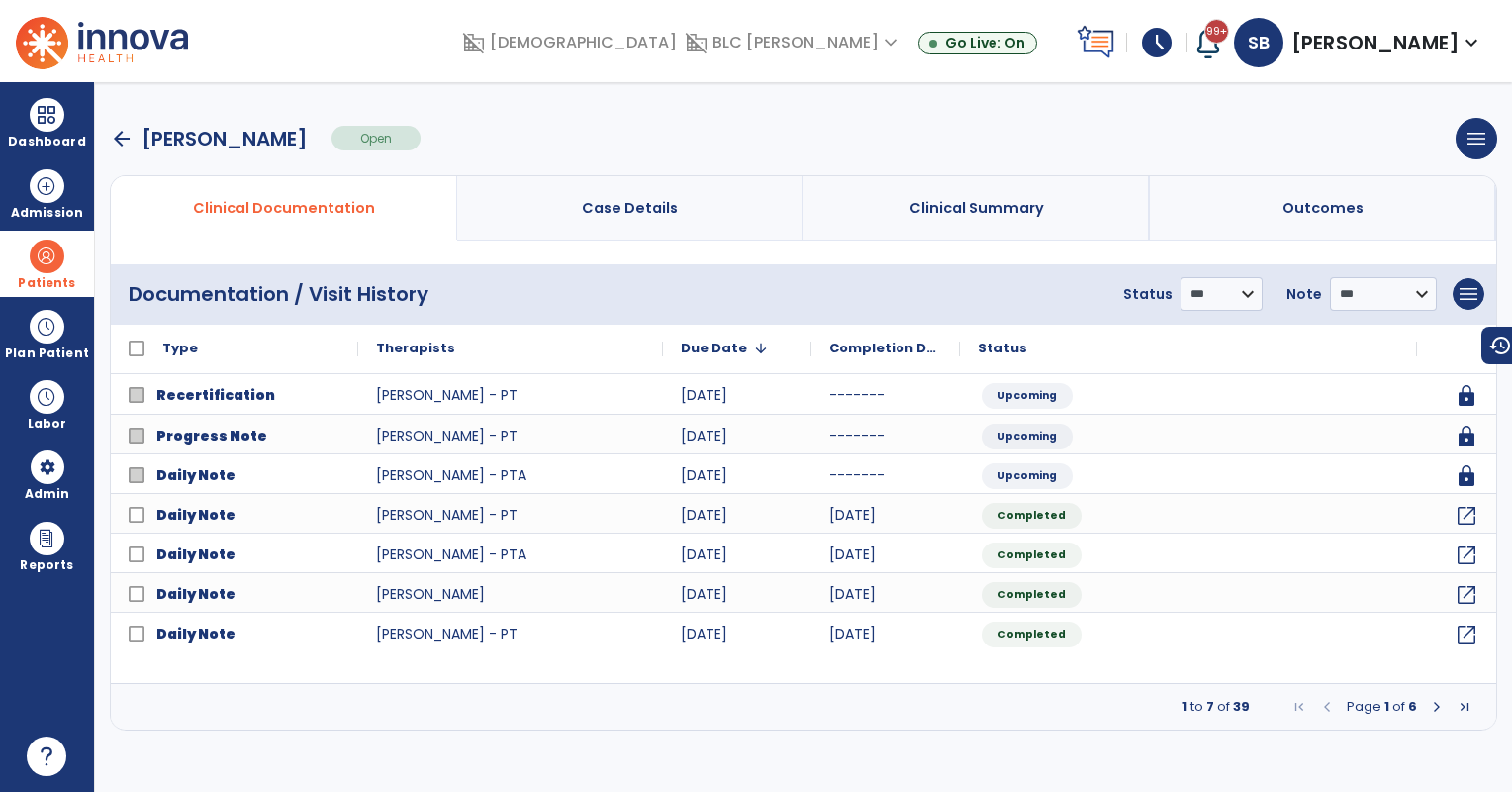 drag, startPoint x: 51, startPoint y: 272, endPoint x: 66, endPoint y: 268, distance: 15.524175 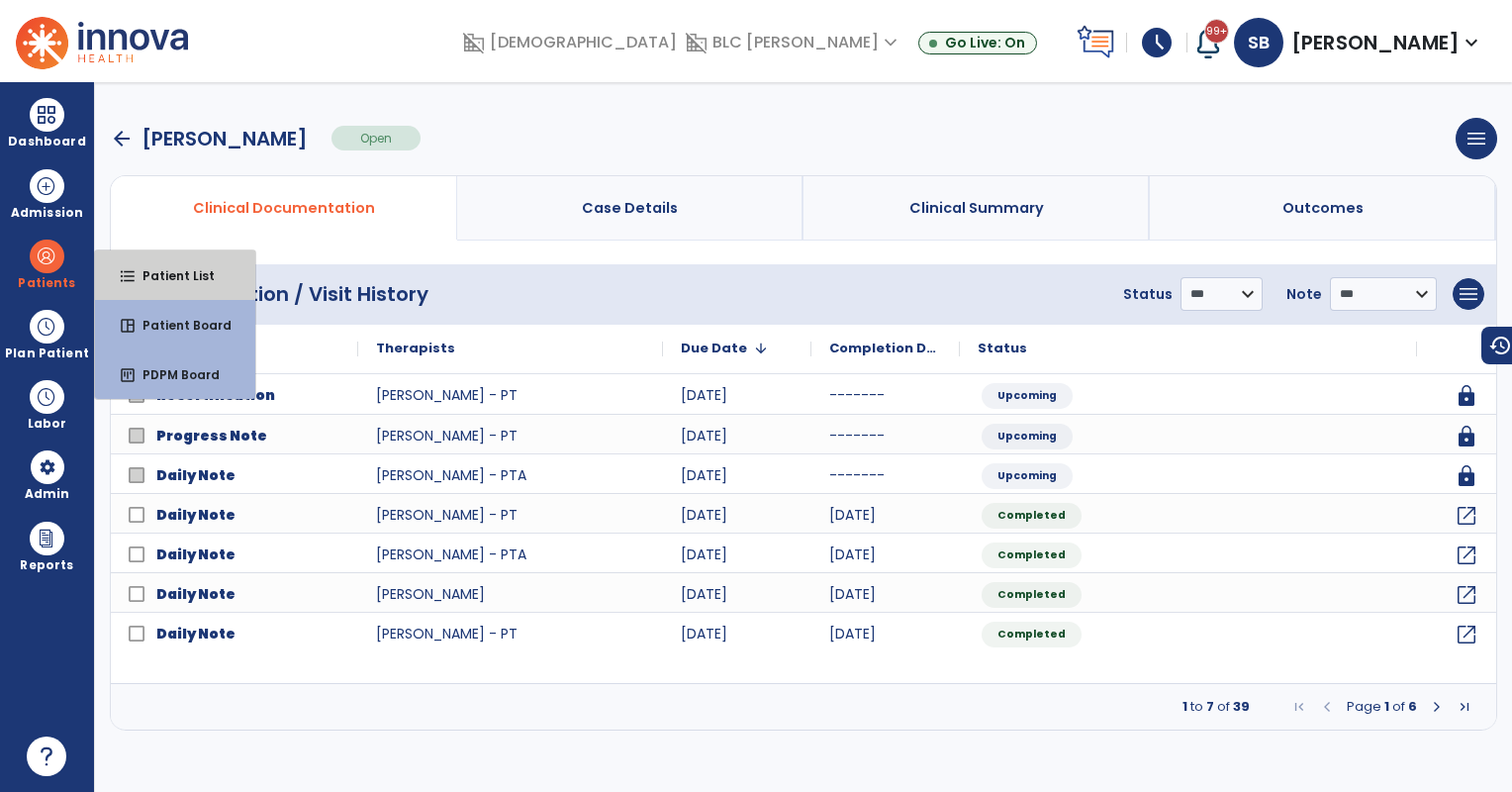 click on "Patient List" at bounding box center [170, 275] 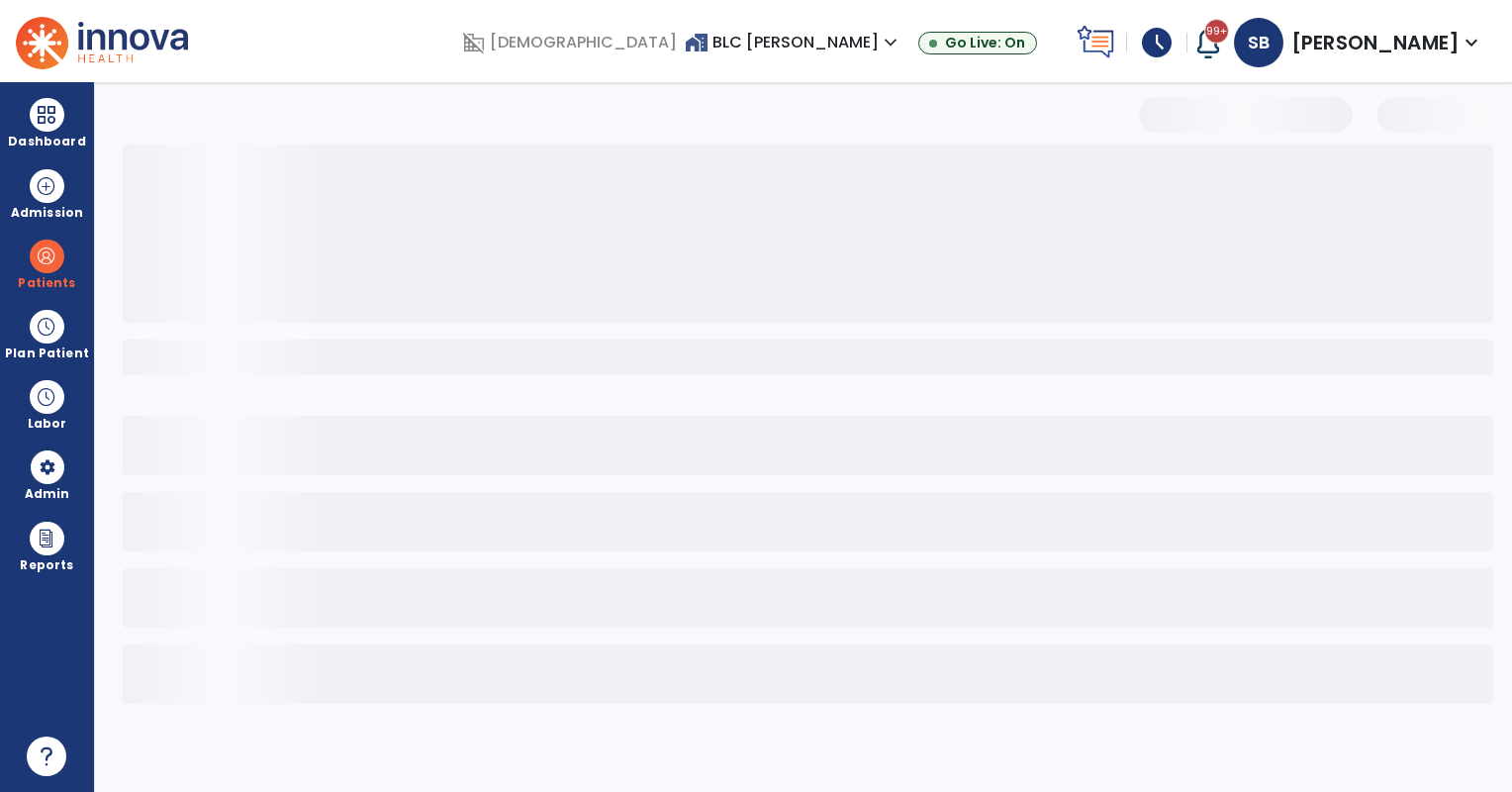 select on "***" 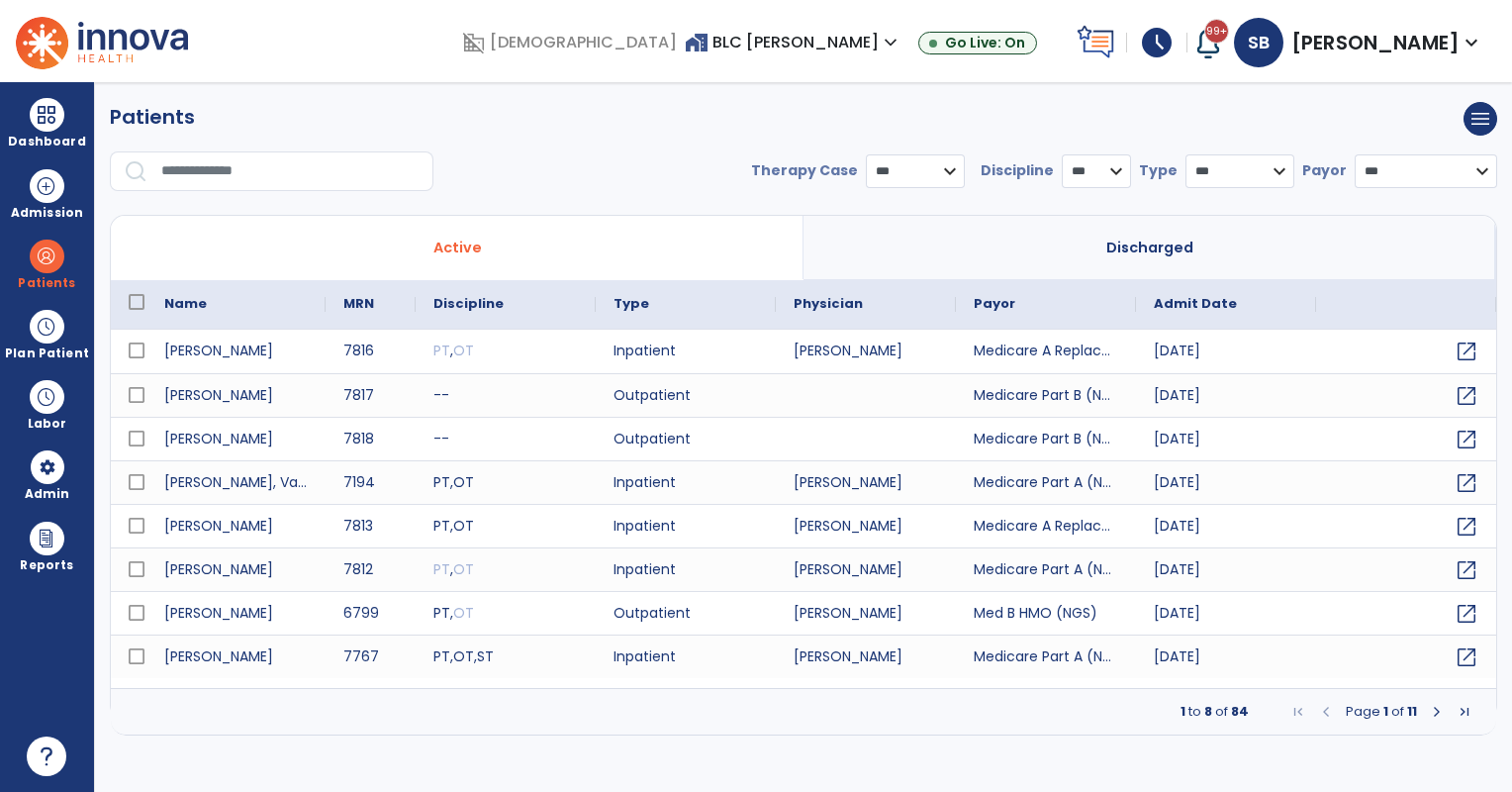 click at bounding box center [290, 171] 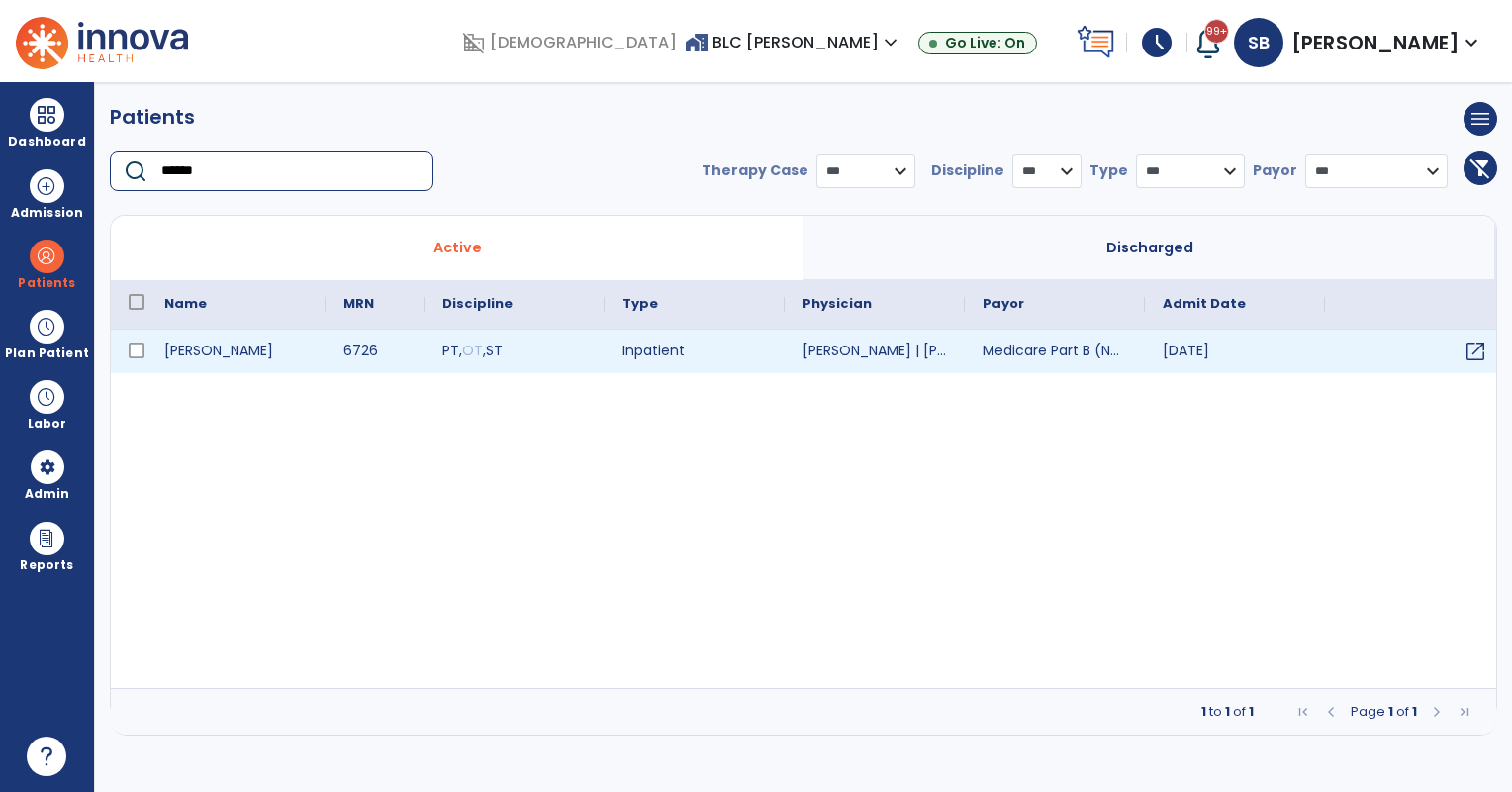type on "******" 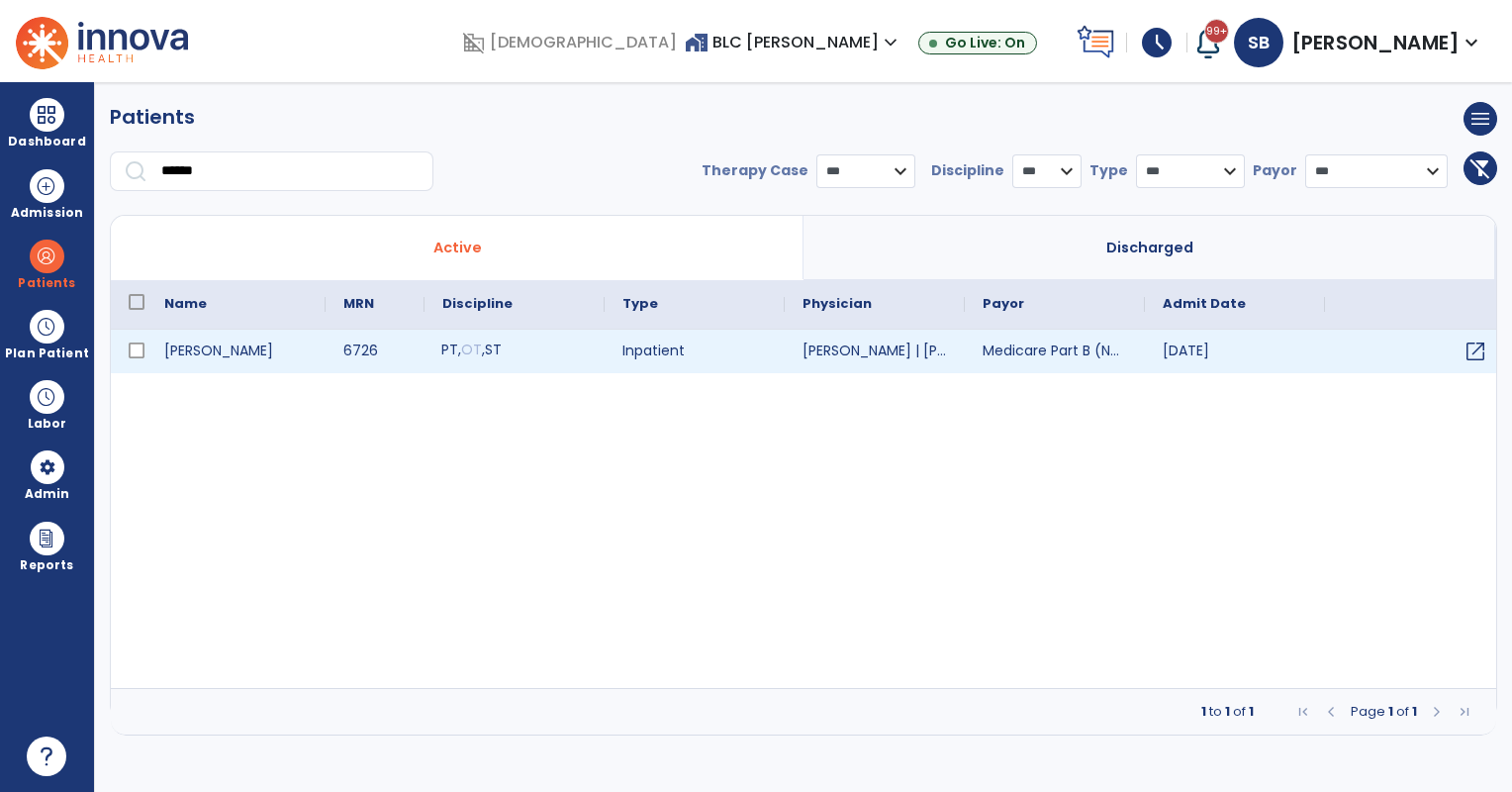 click on "PT , OT , ST" at bounding box center (515, 351) 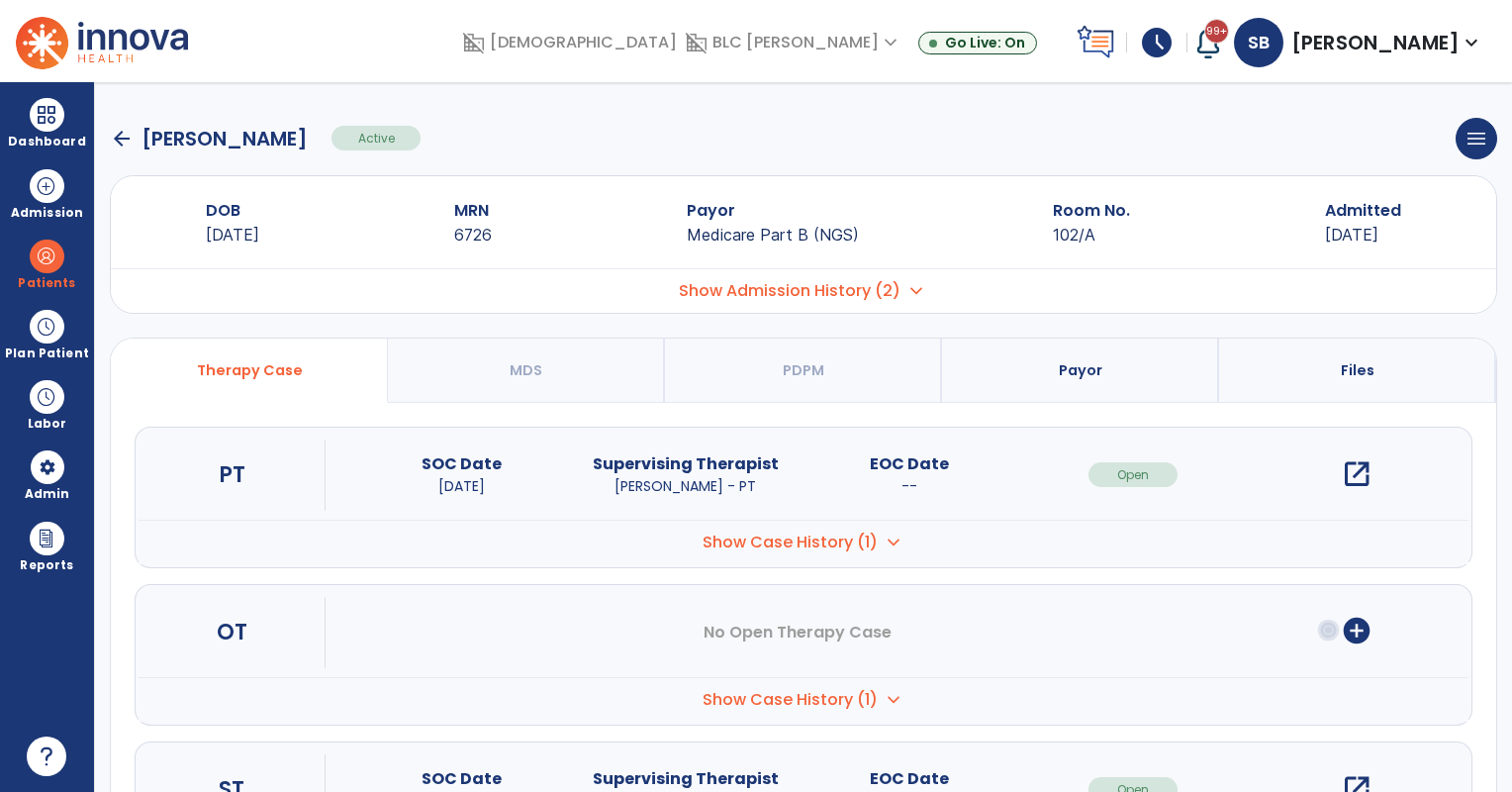 click on "open_in_new" at bounding box center (1357, 474) 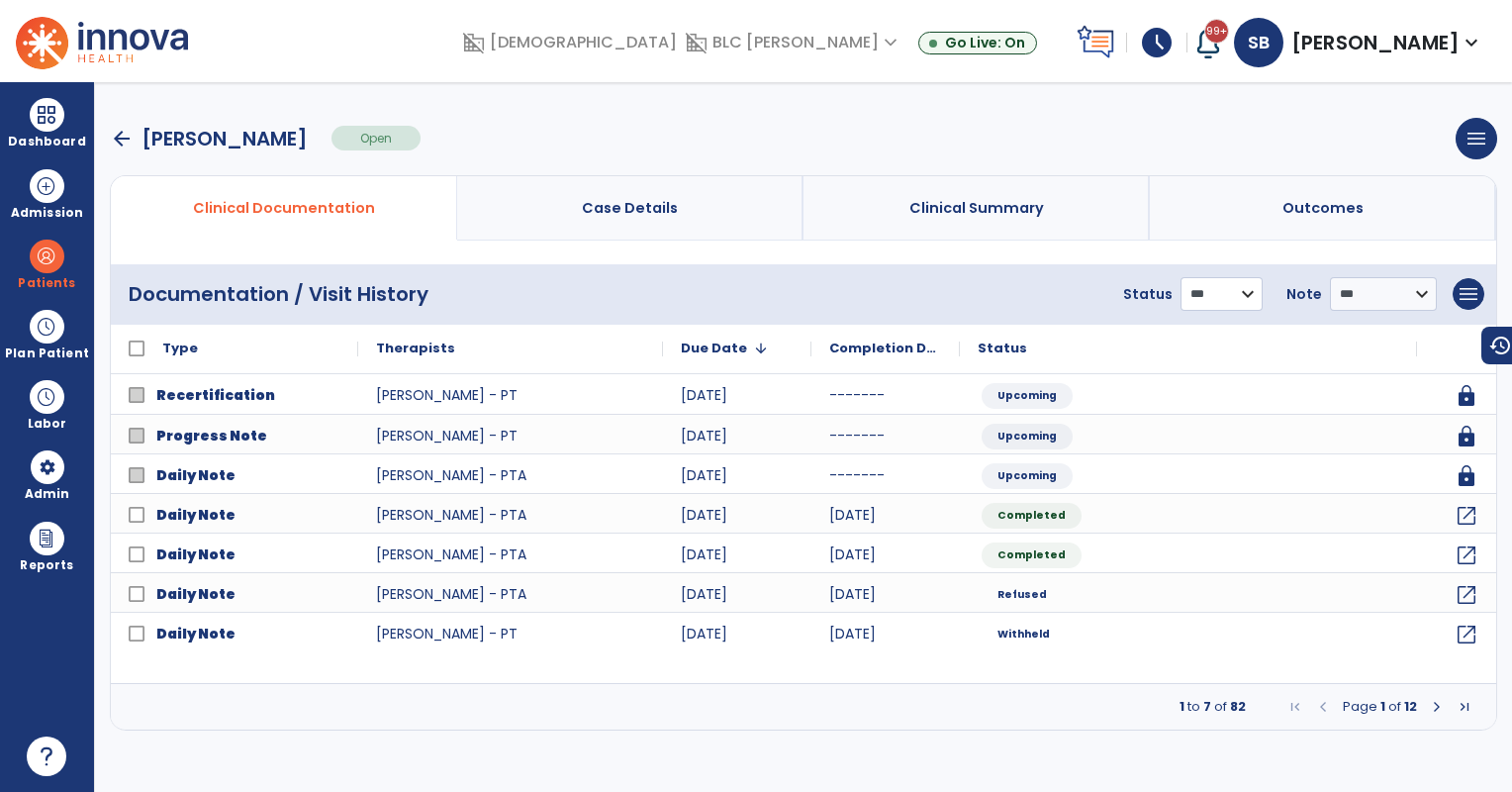 click on "**********" at bounding box center (1221, 294) 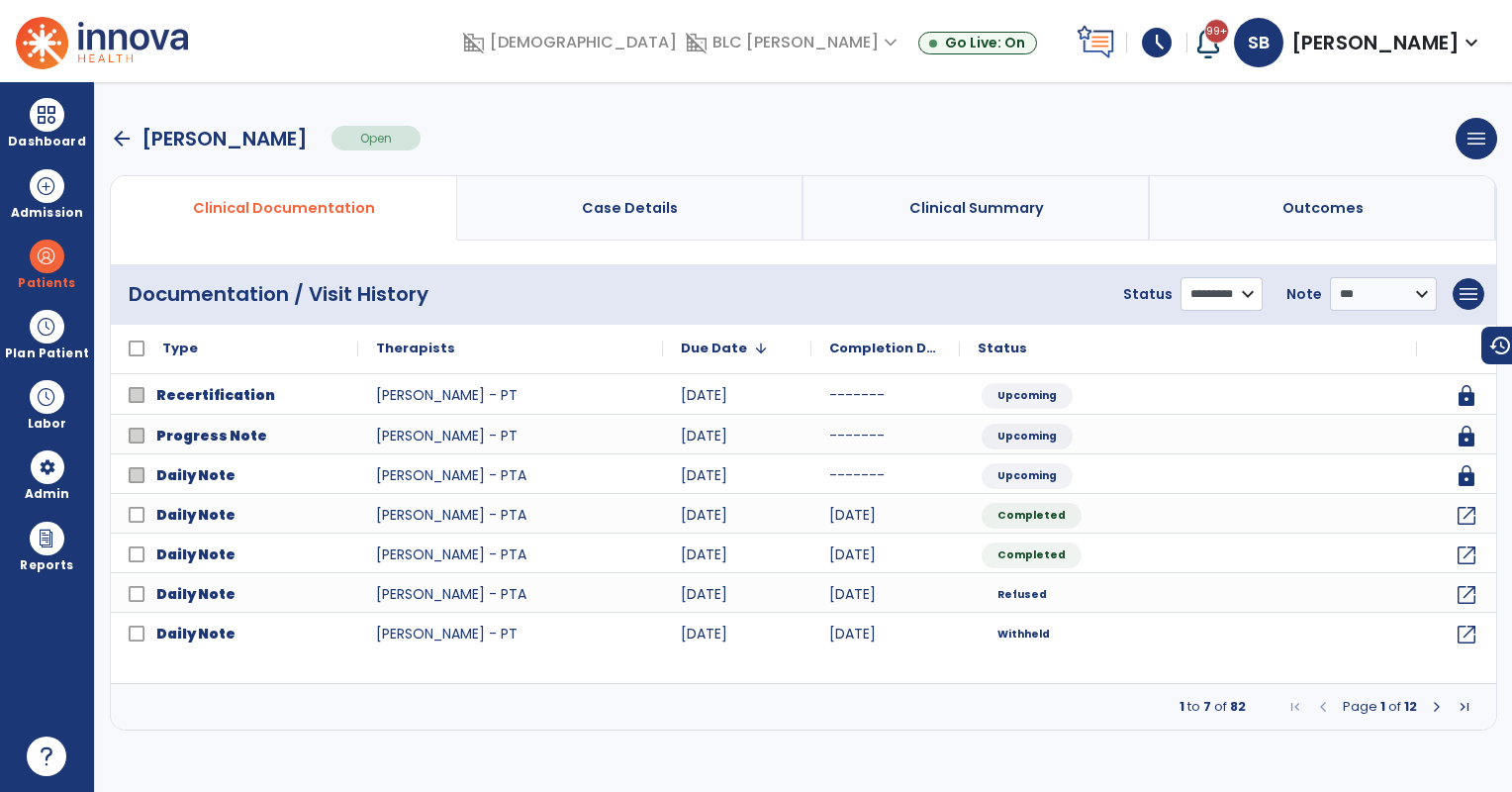 click on "**********" at bounding box center (1221, 294) 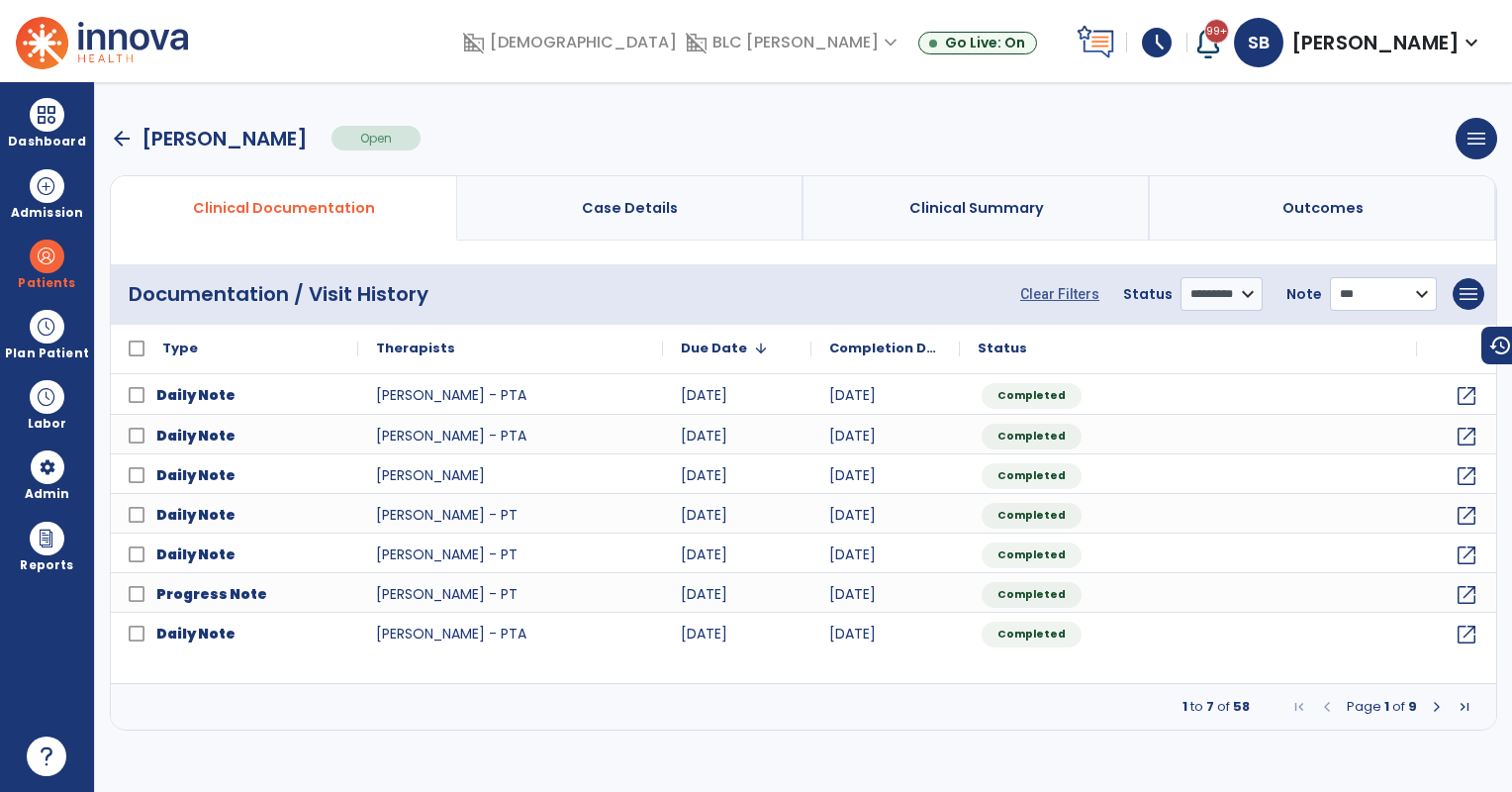 drag, startPoint x: 1336, startPoint y: 294, endPoint x: 1338, endPoint y: 311, distance: 17.117243 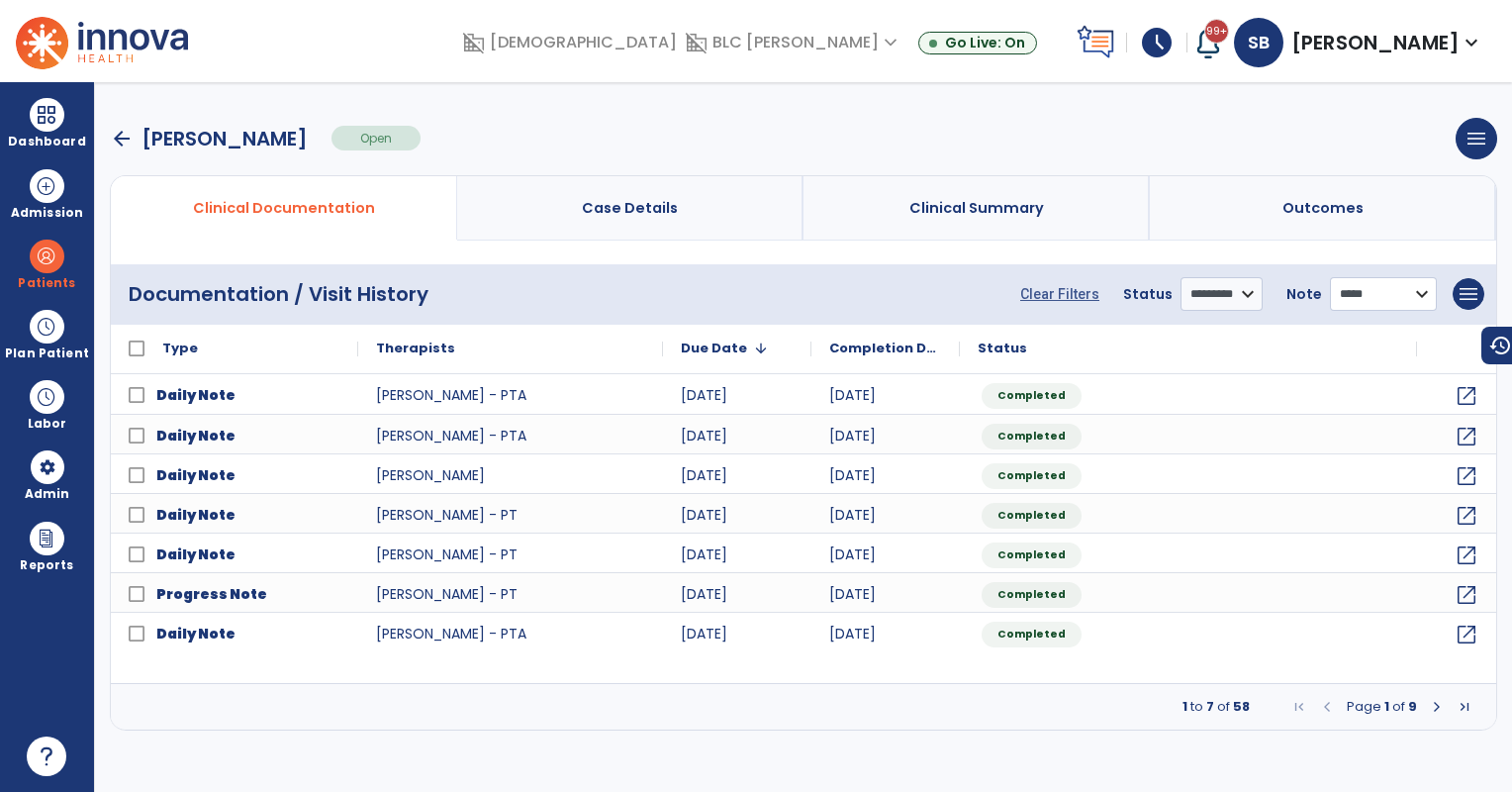 click on "**********" at bounding box center (1383, 294) 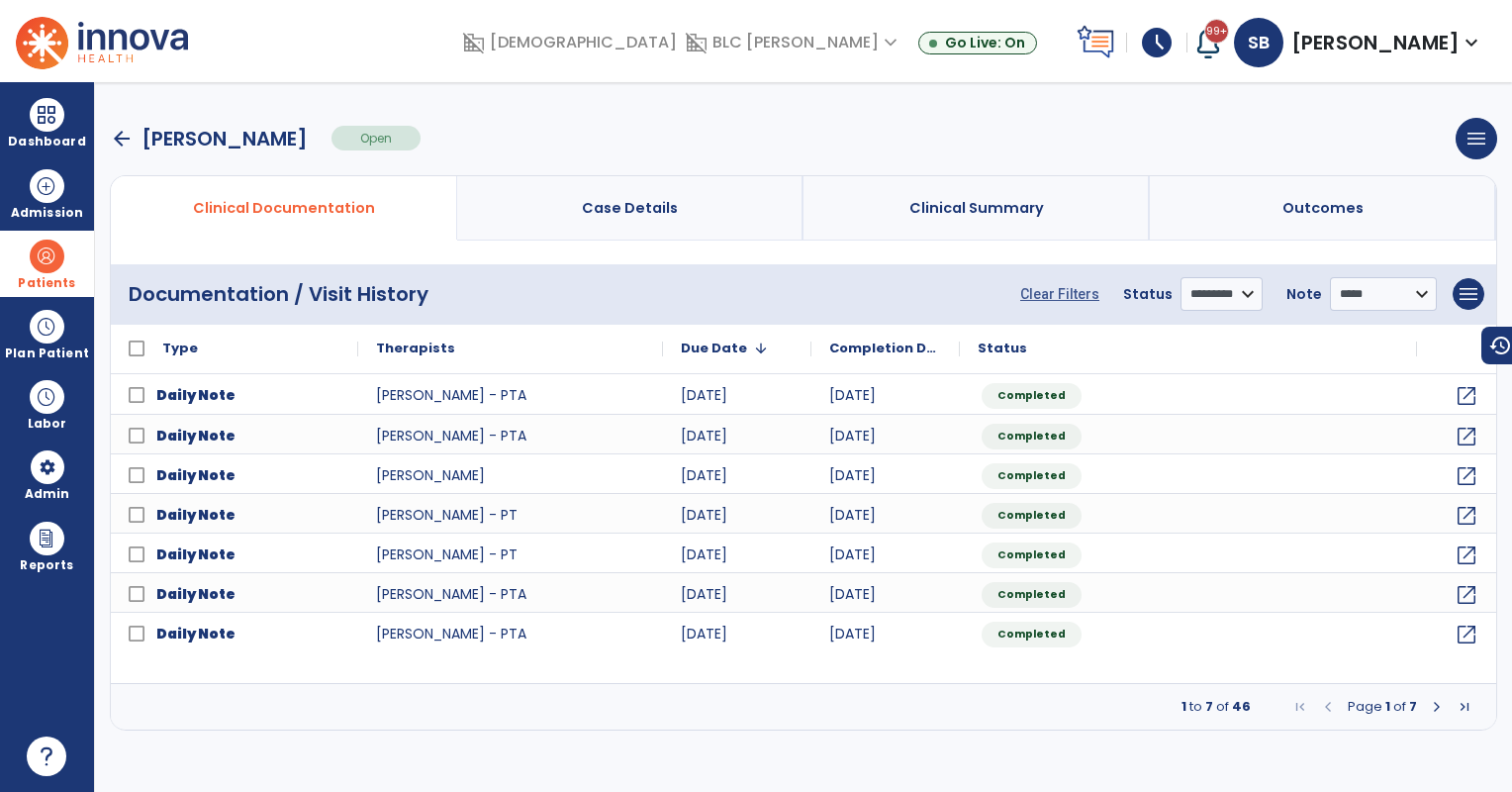 drag, startPoint x: 66, startPoint y: 265, endPoint x: 150, endPoint y: 276, distance: 84.71718 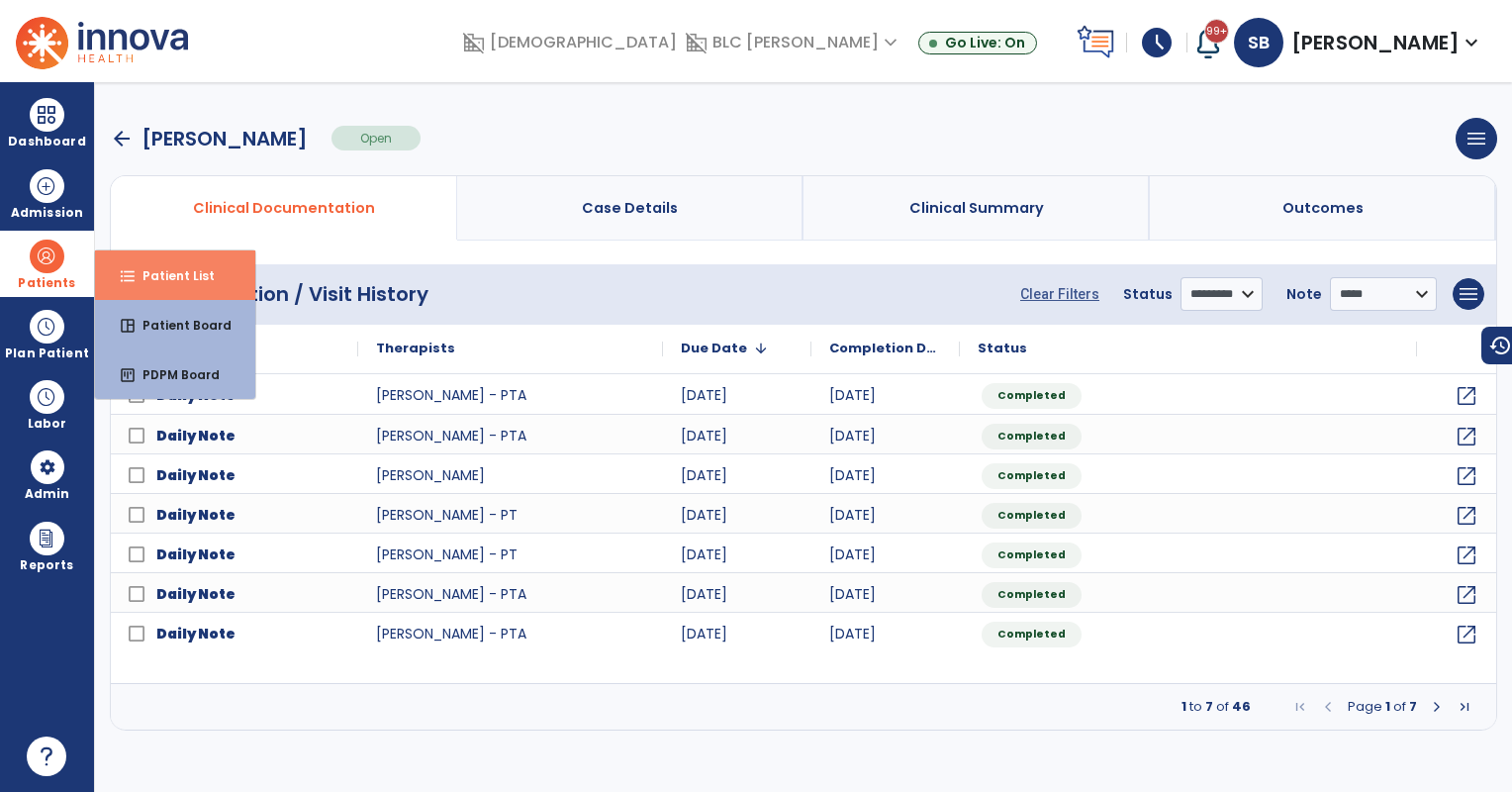 click on "Patient List" at bounding box center [170, 275] 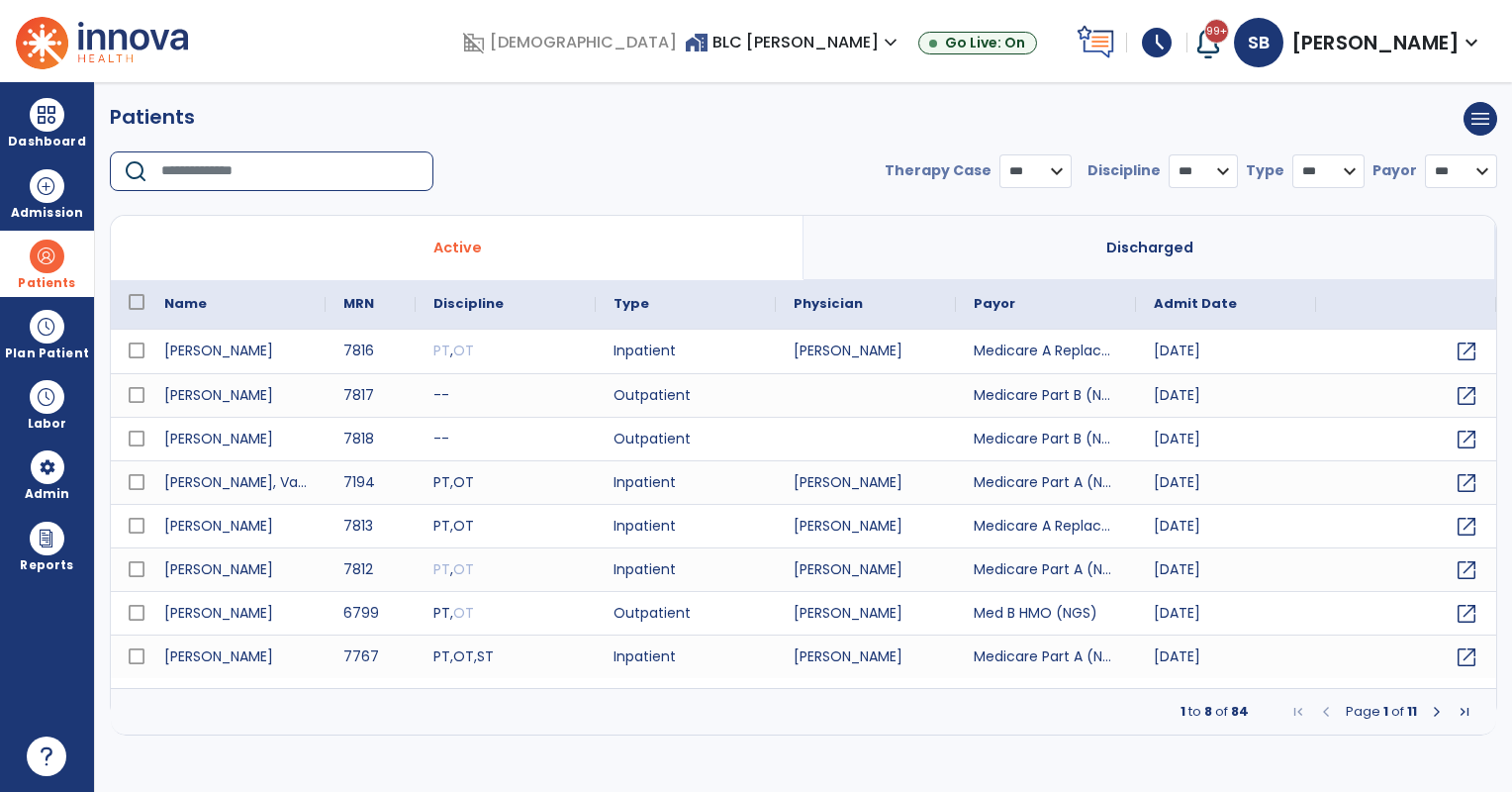 click at bounding box center [290, 171] 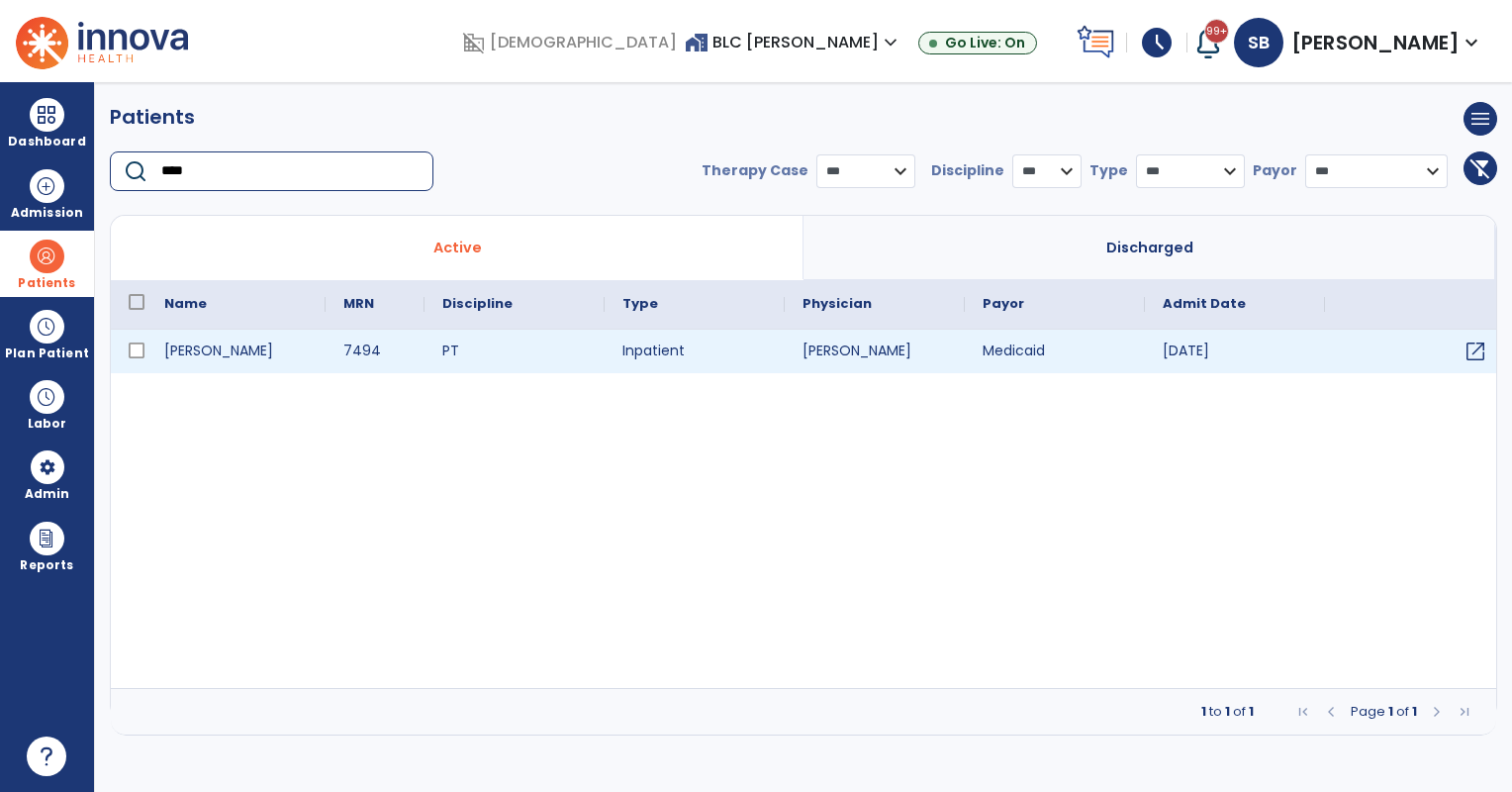 type on "****" 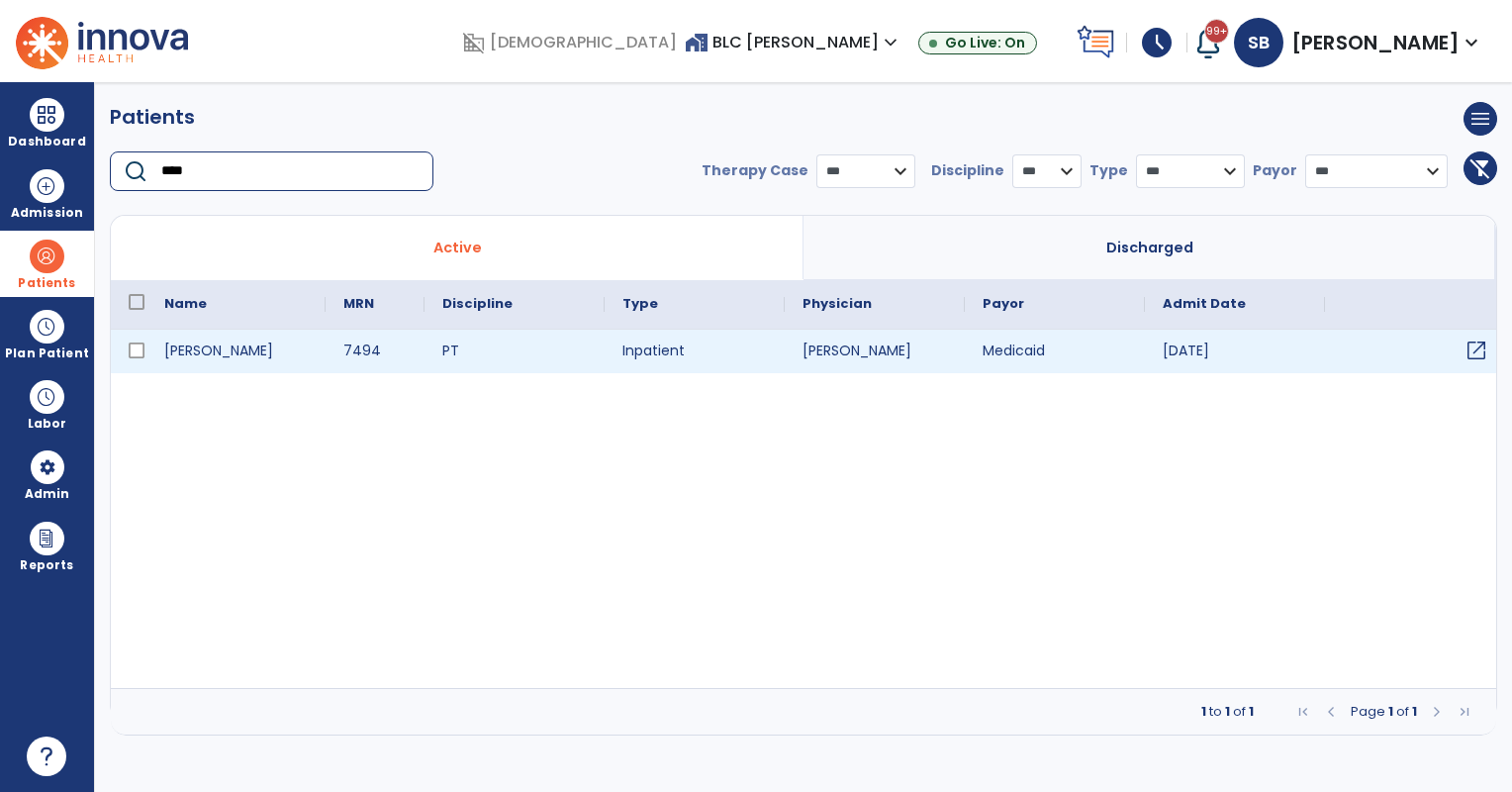 click on "open_in_new" at bounding box center [1476, 350] 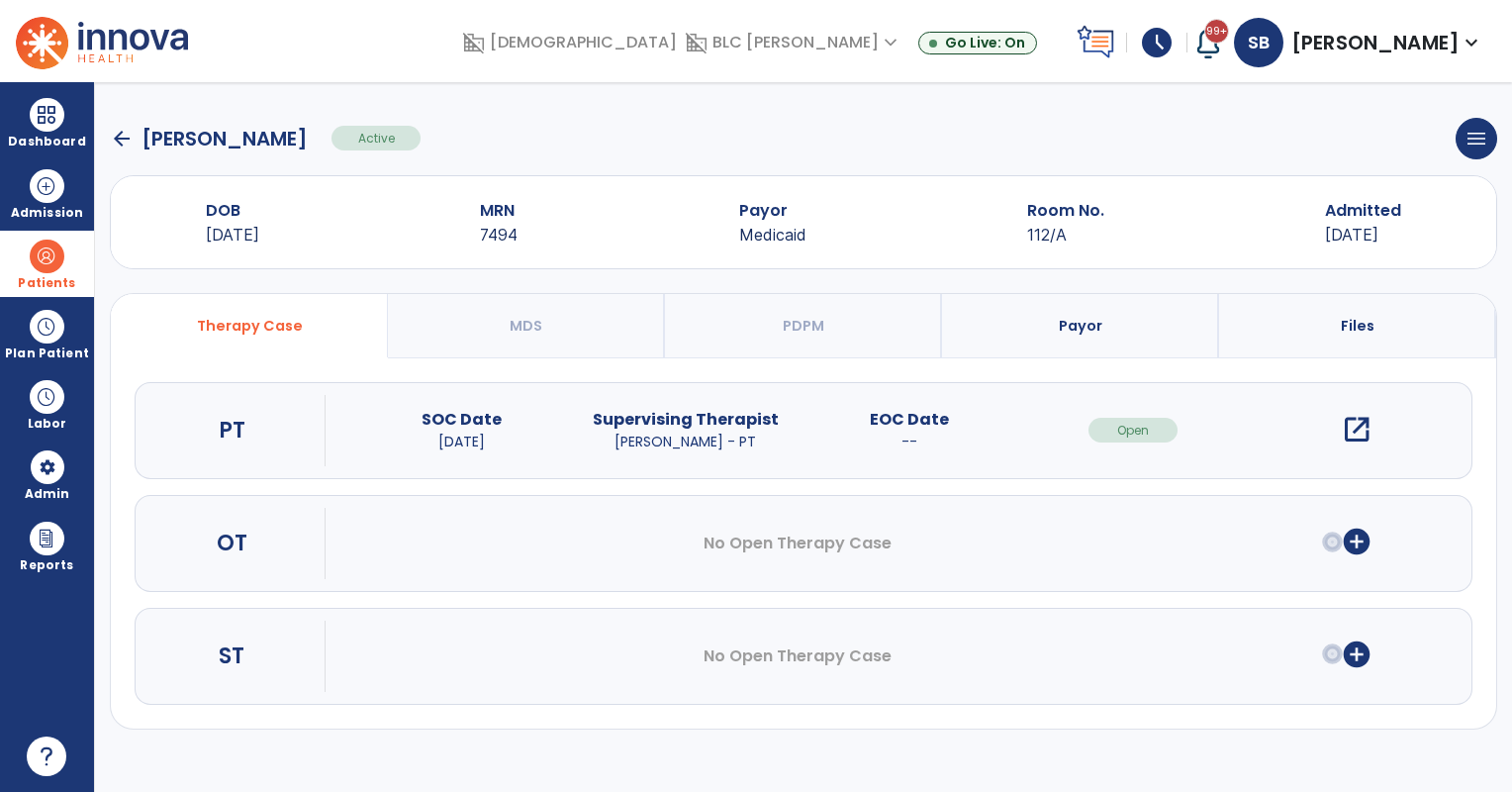 click on "open_in_new" at bounding box center [1357, 430] 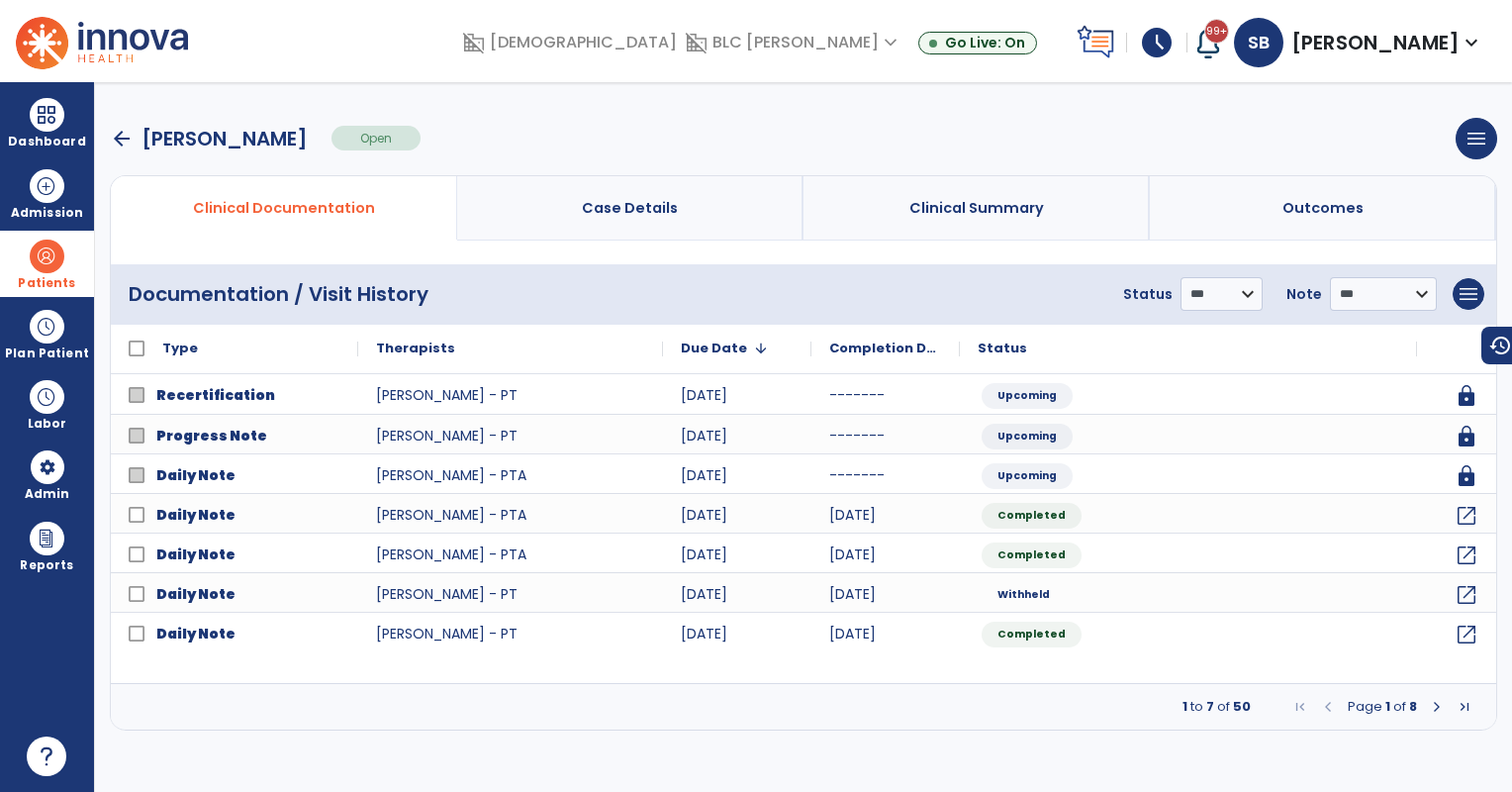 click at bounding box center [47, 256] 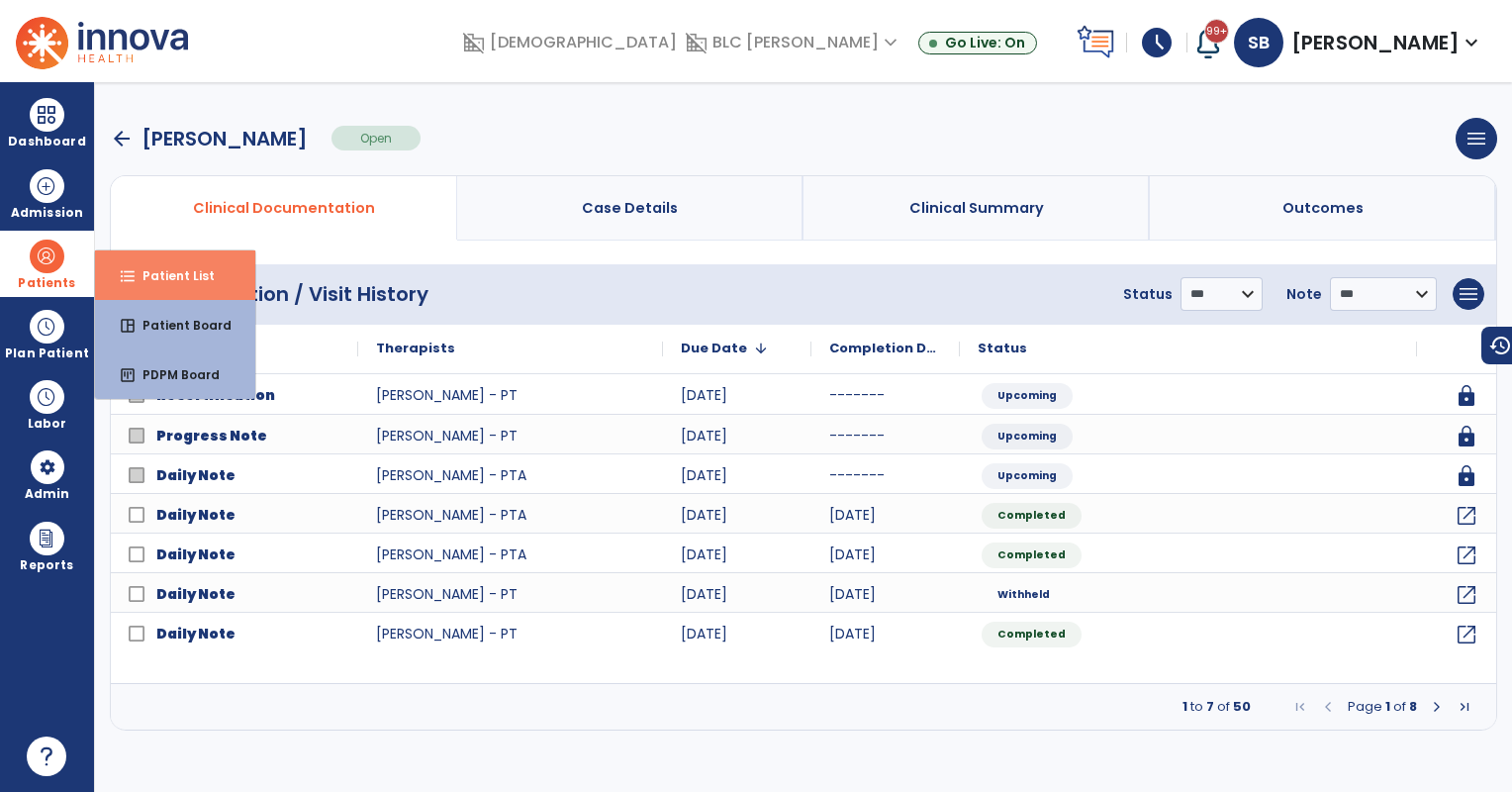 click on "Patient List" at bounding box center [170, 275] 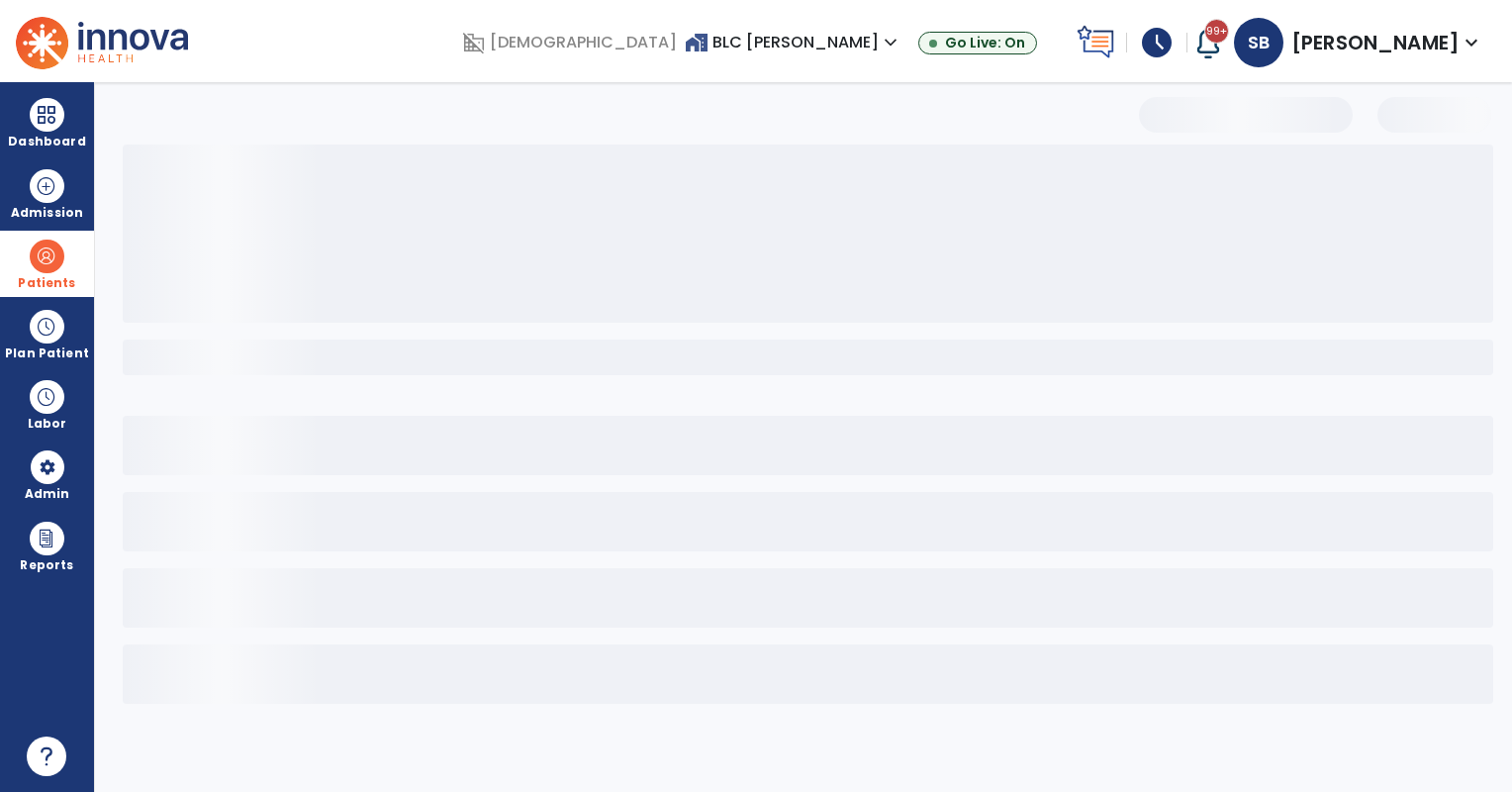 select on "***" 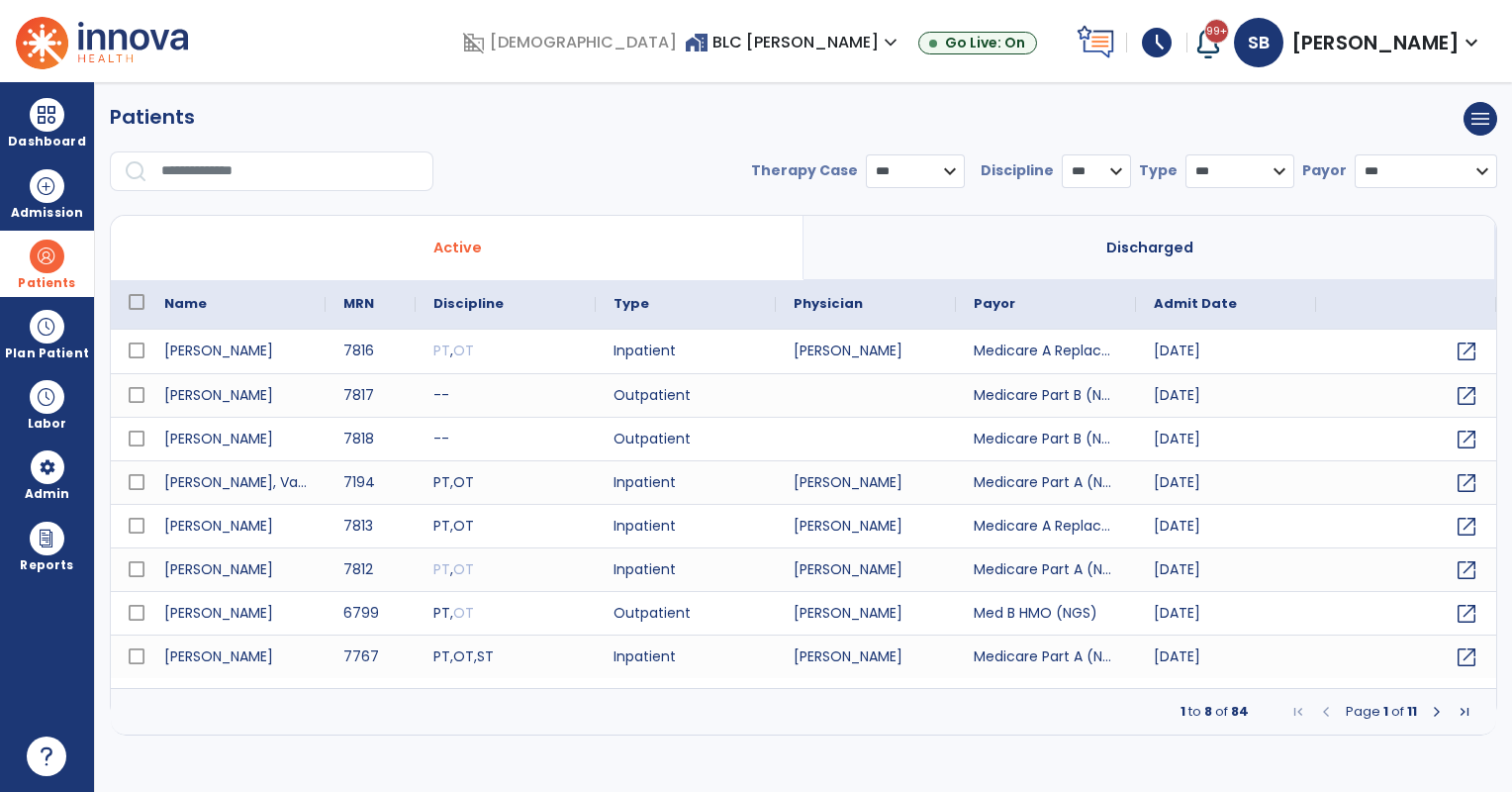 click at bounding box center [290, 171] 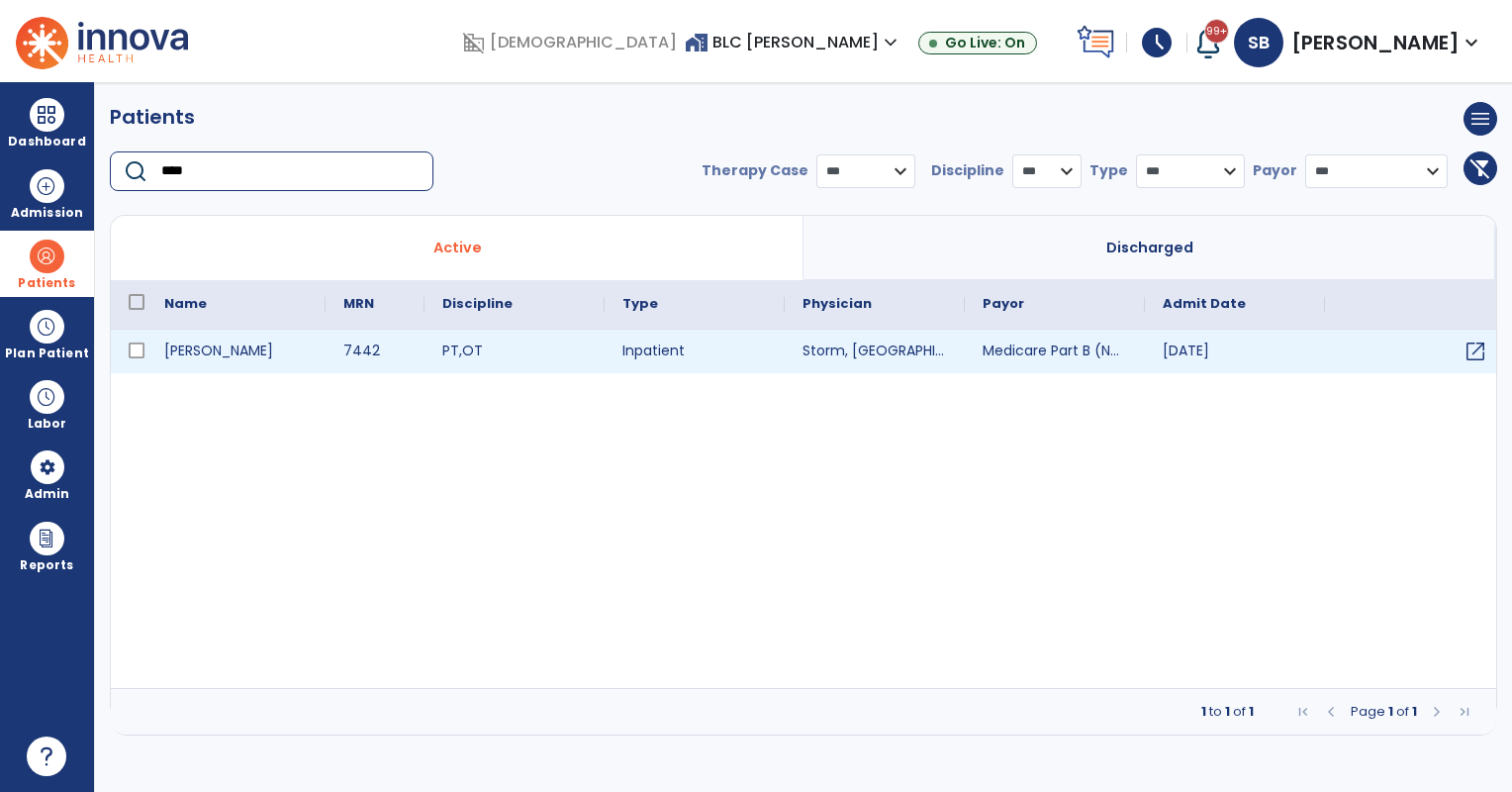 type on "****" 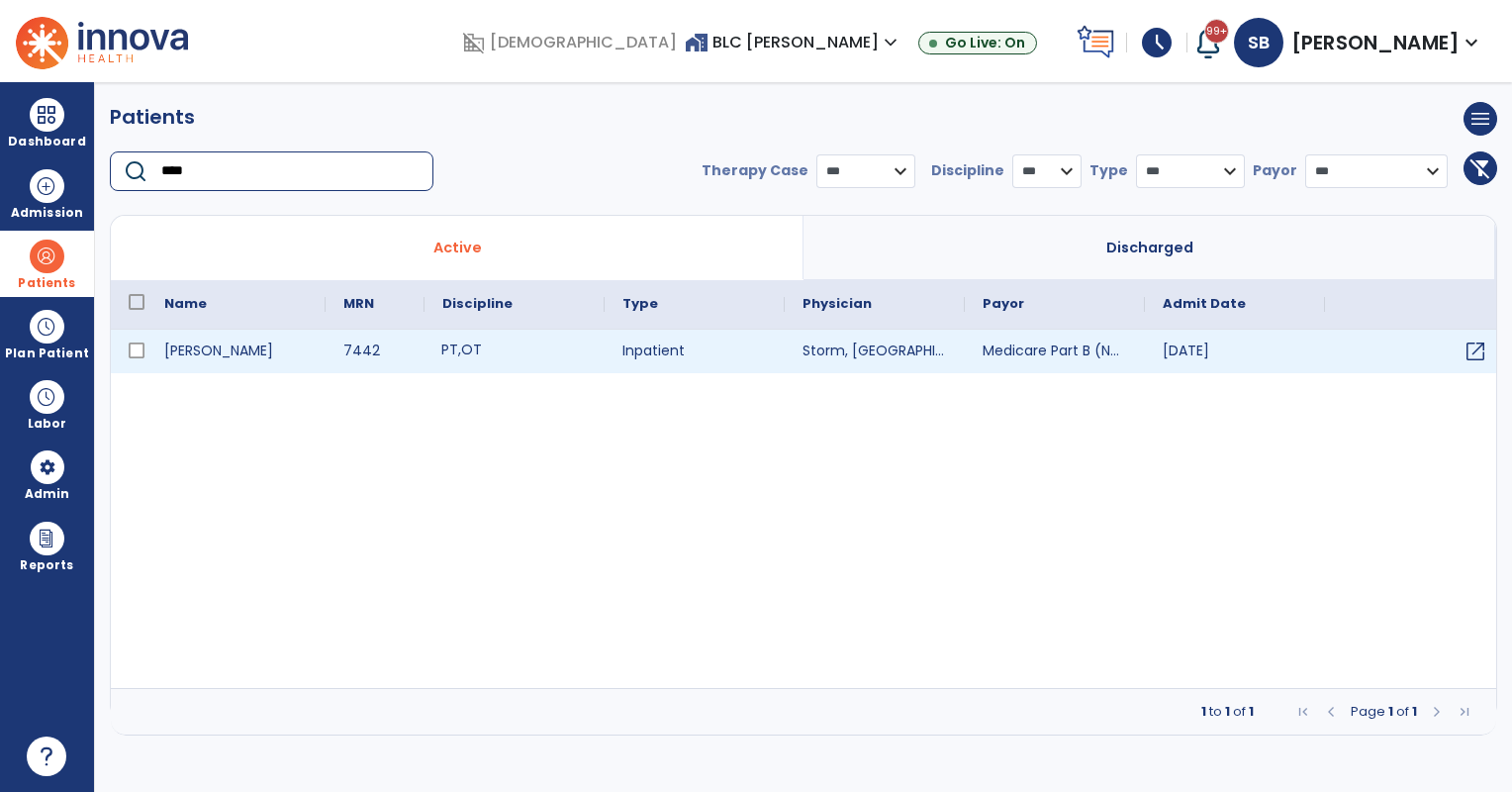 click on "PT , OT" at bounding box center [515, 351] 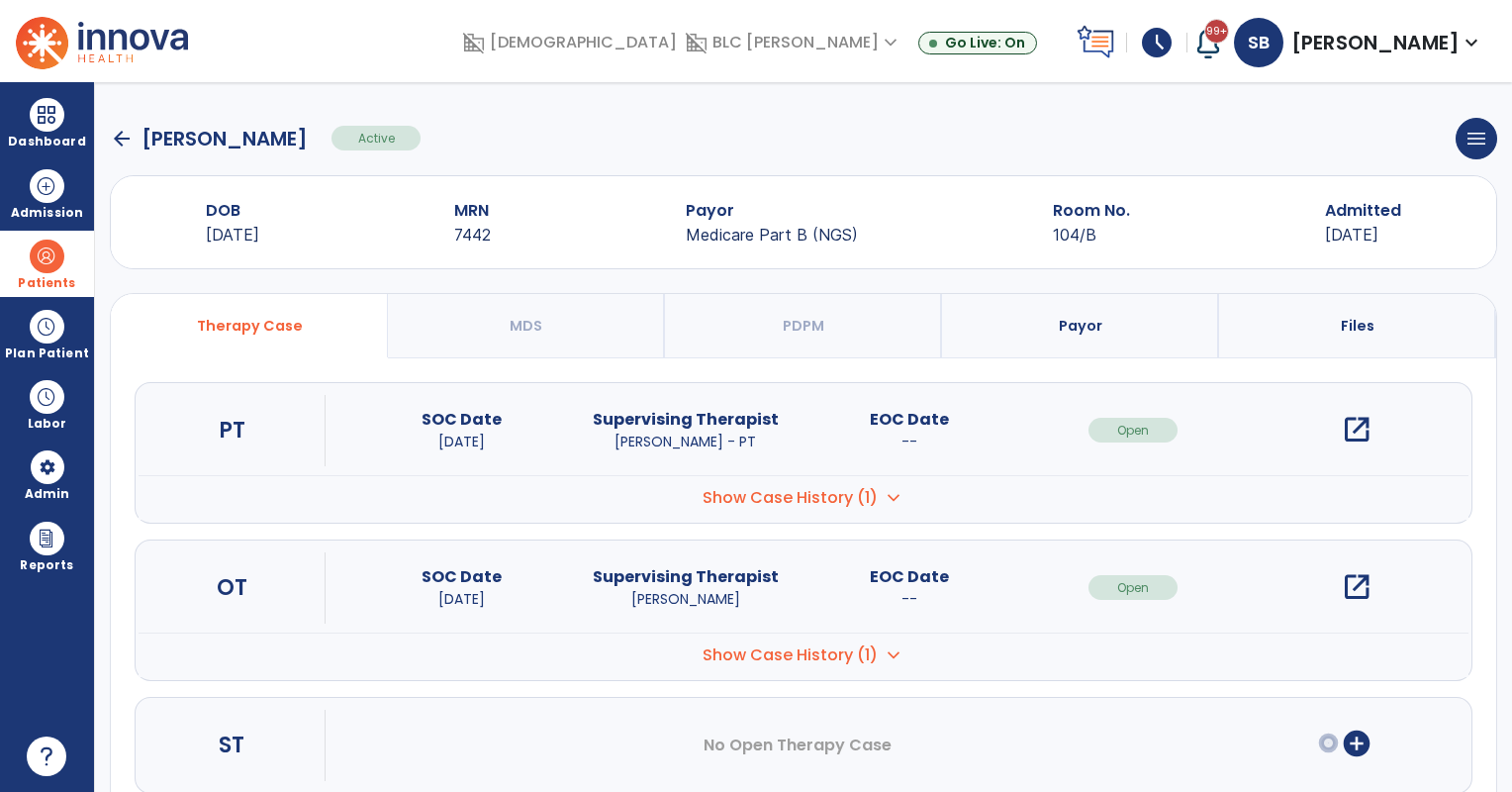 click on "open_in_new" at bounding box center (1357, 430) 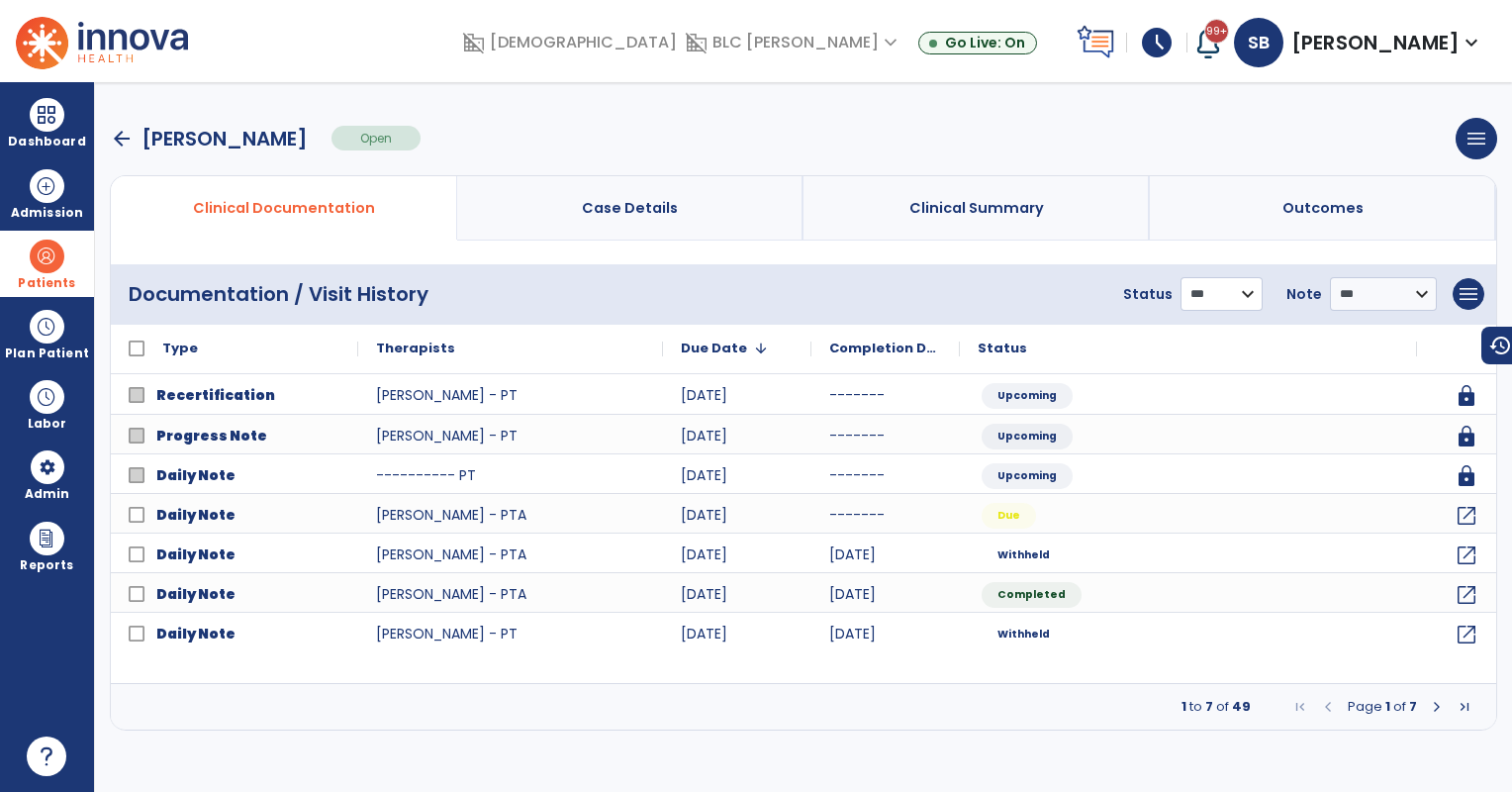 click on "**********" at bounding box center (1221, 294) 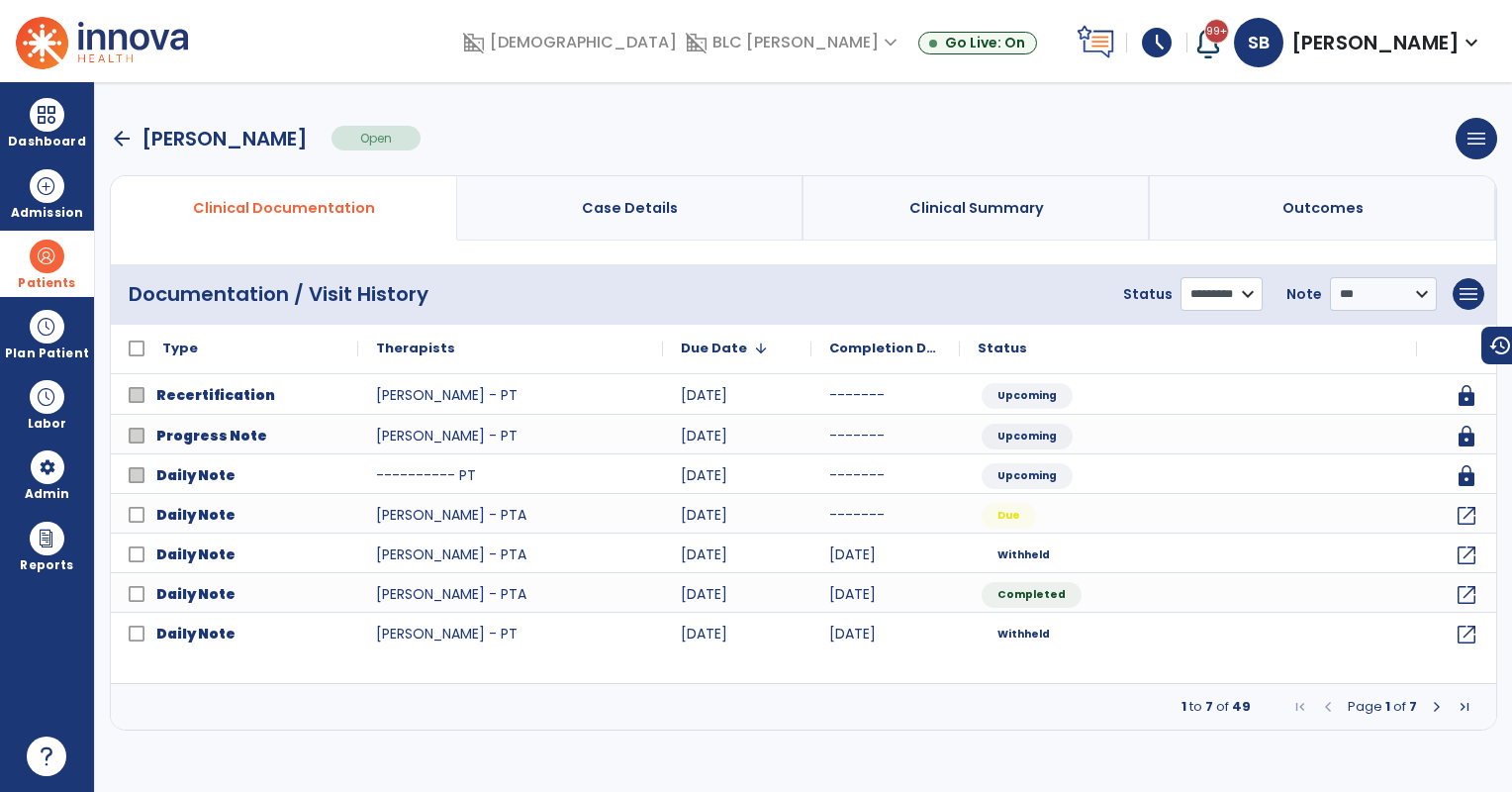 click on "**********" at bounding box center [1221, 294] 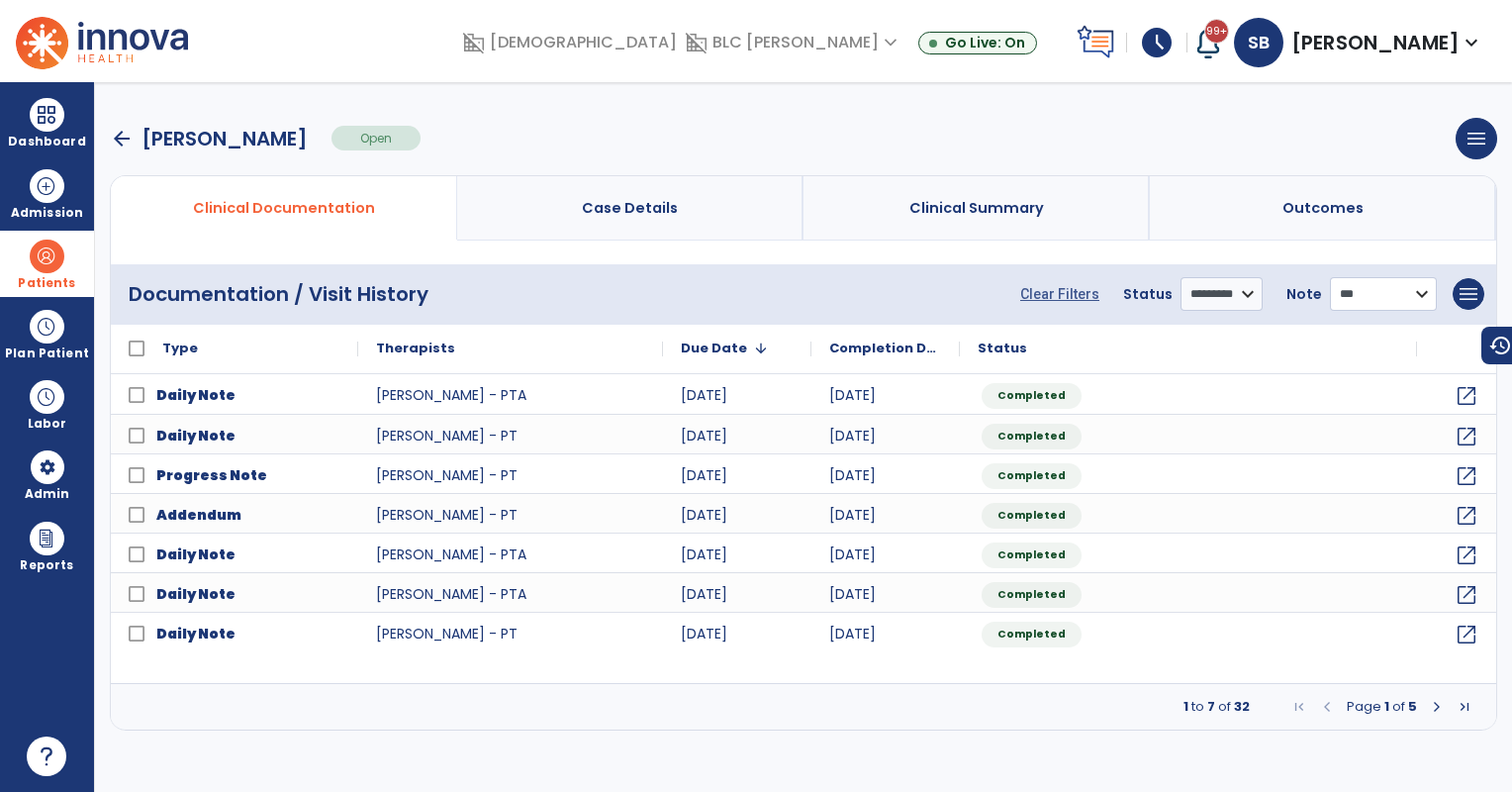 click on "**********" at bounding box center [1383, 294] 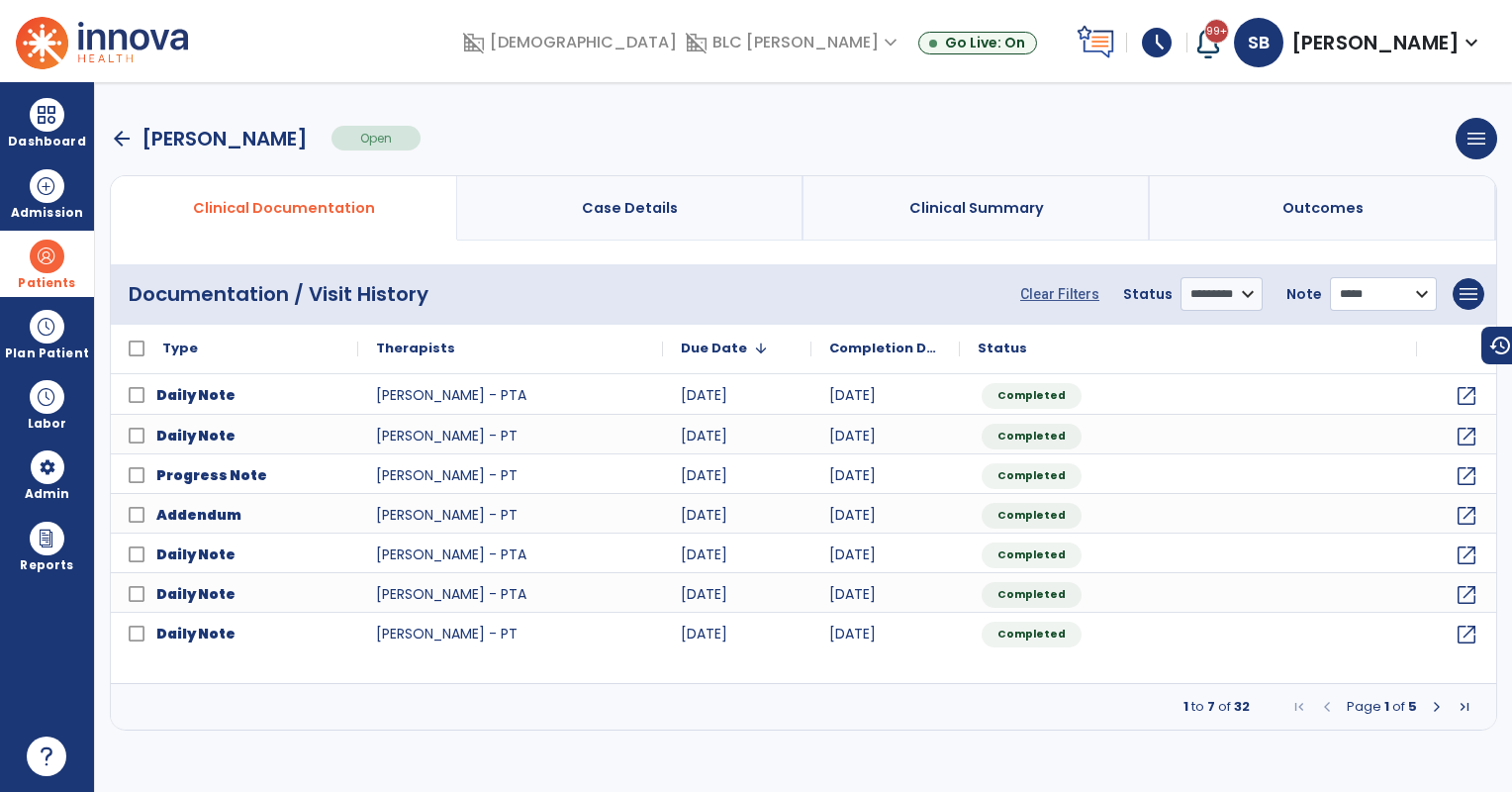 click on "**********" at bounding box center (1383, 294) 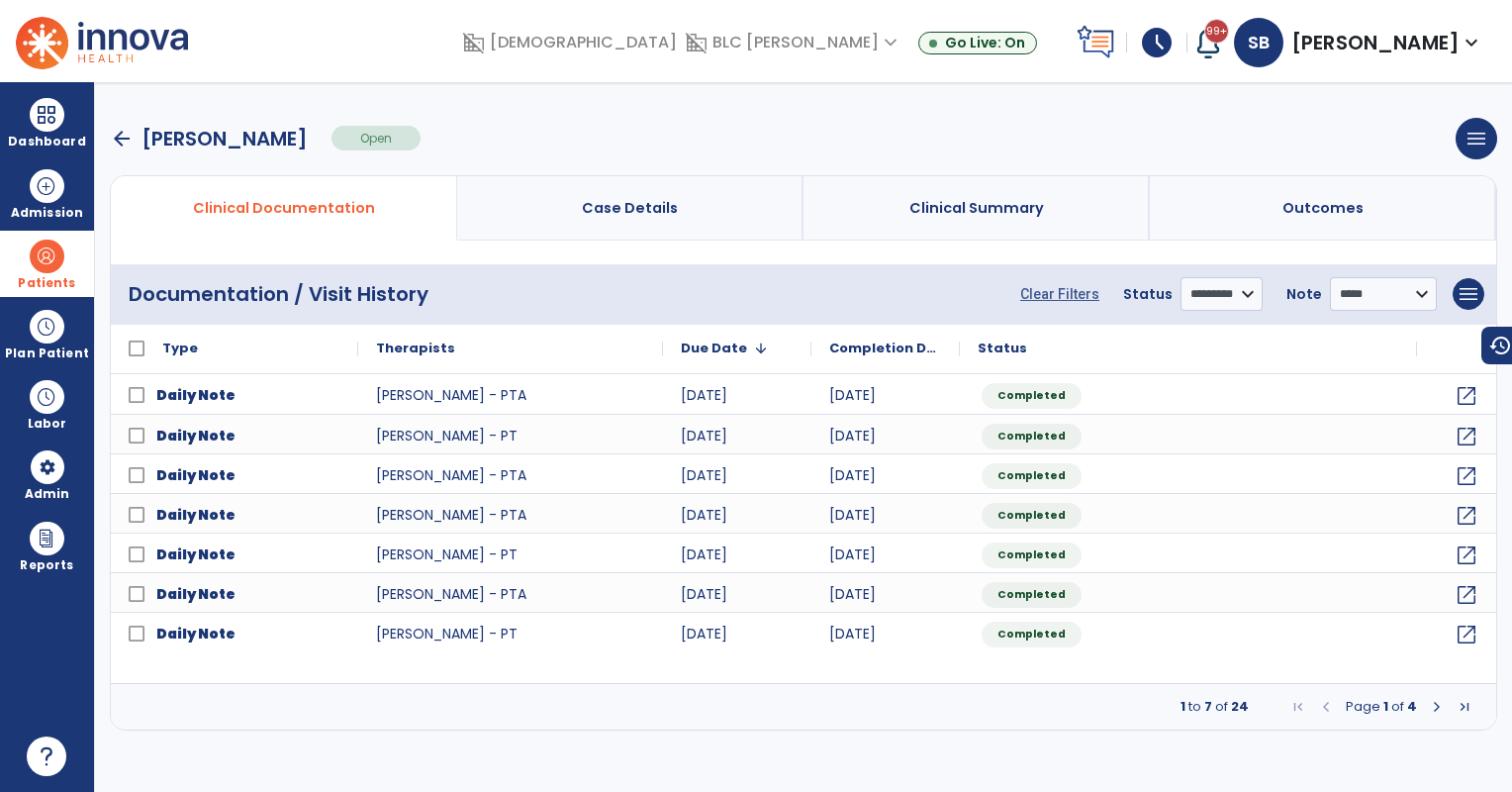 drag, startPoint x: 26, startPoint y: 259, endPoint x: 140, endPoint y: 265, distance: 114.15779 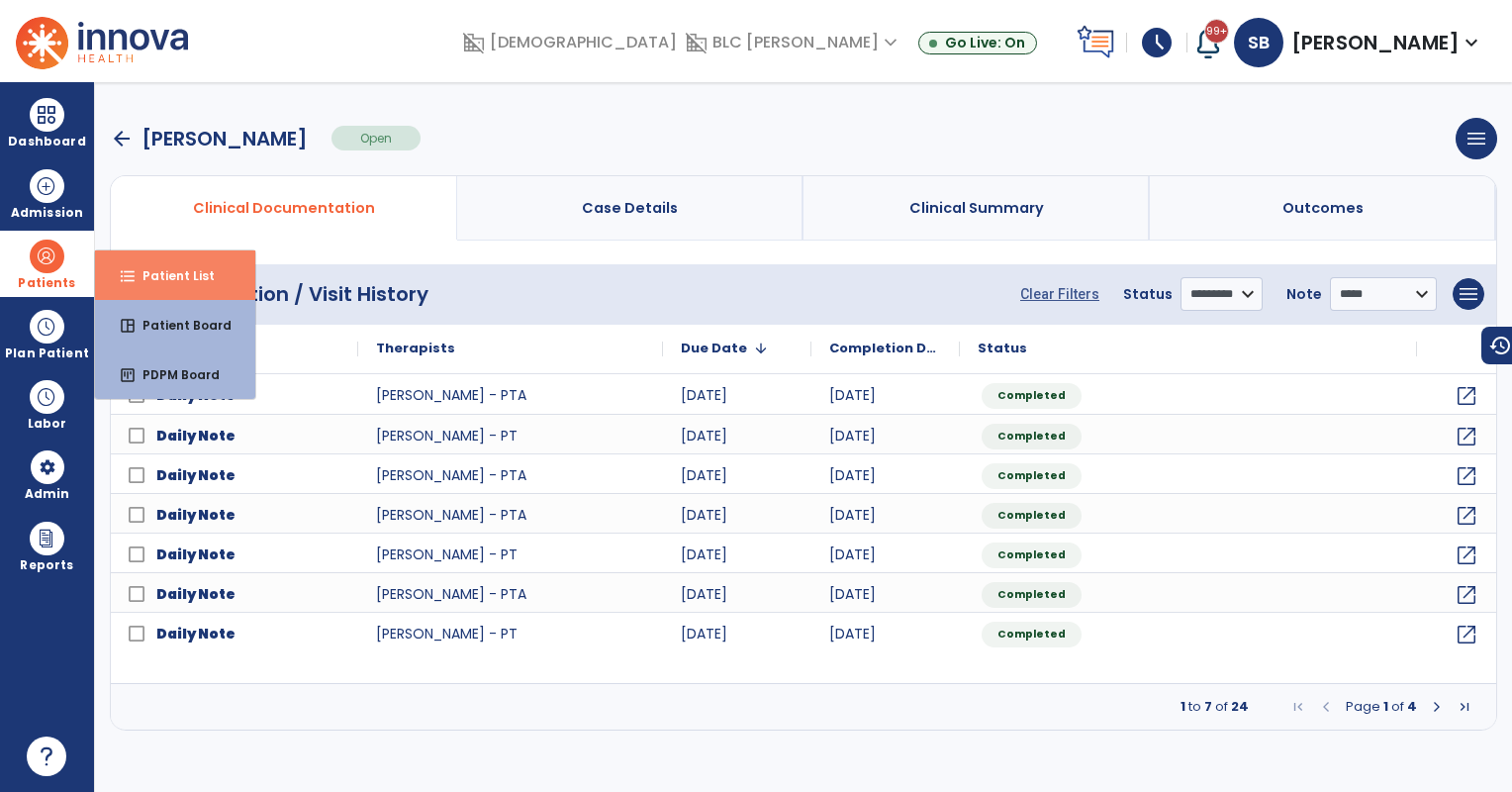 click on "format_list_bulleted  Patient List" at bounding box center (175, 275) 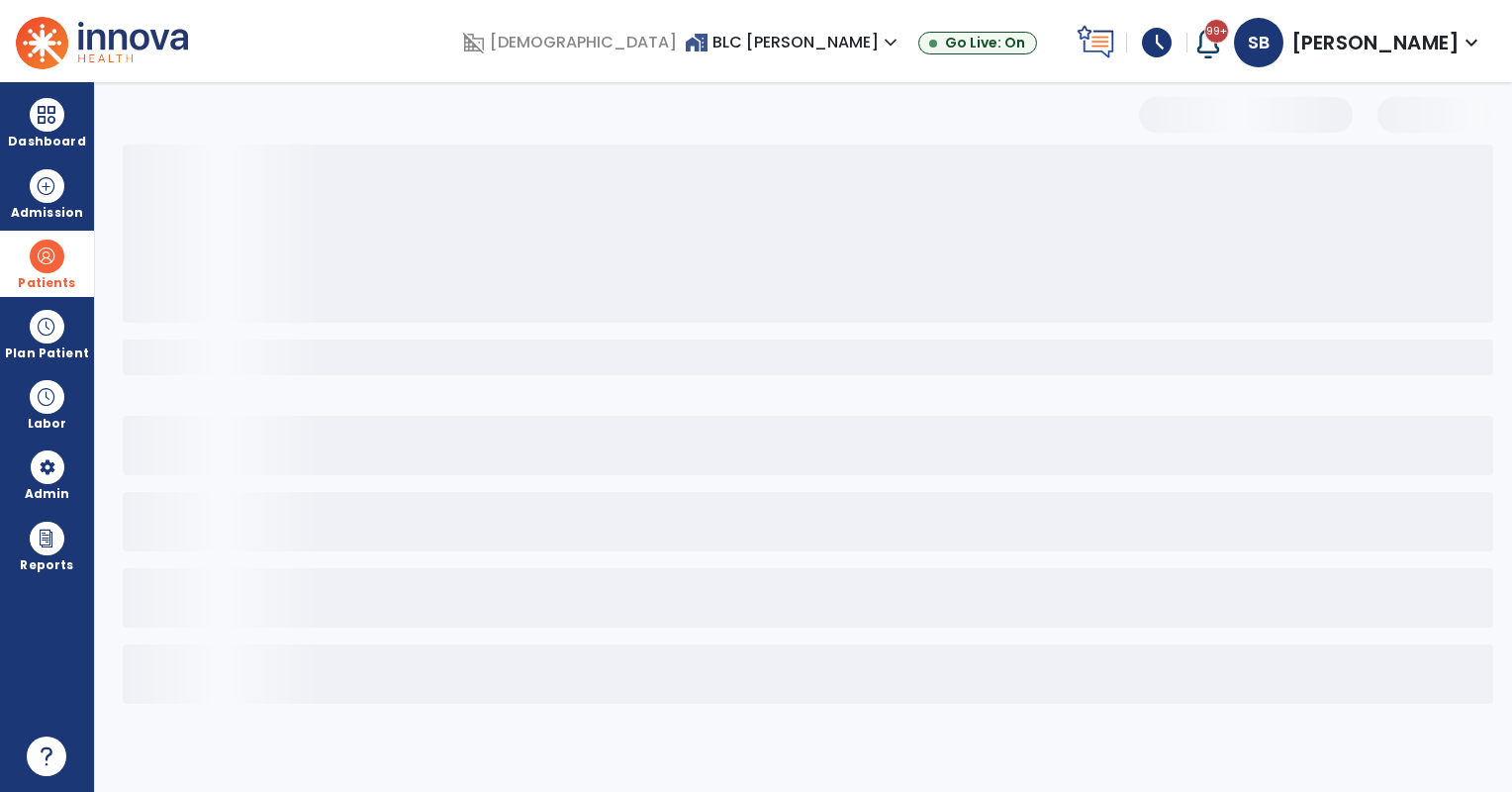 select on "***" 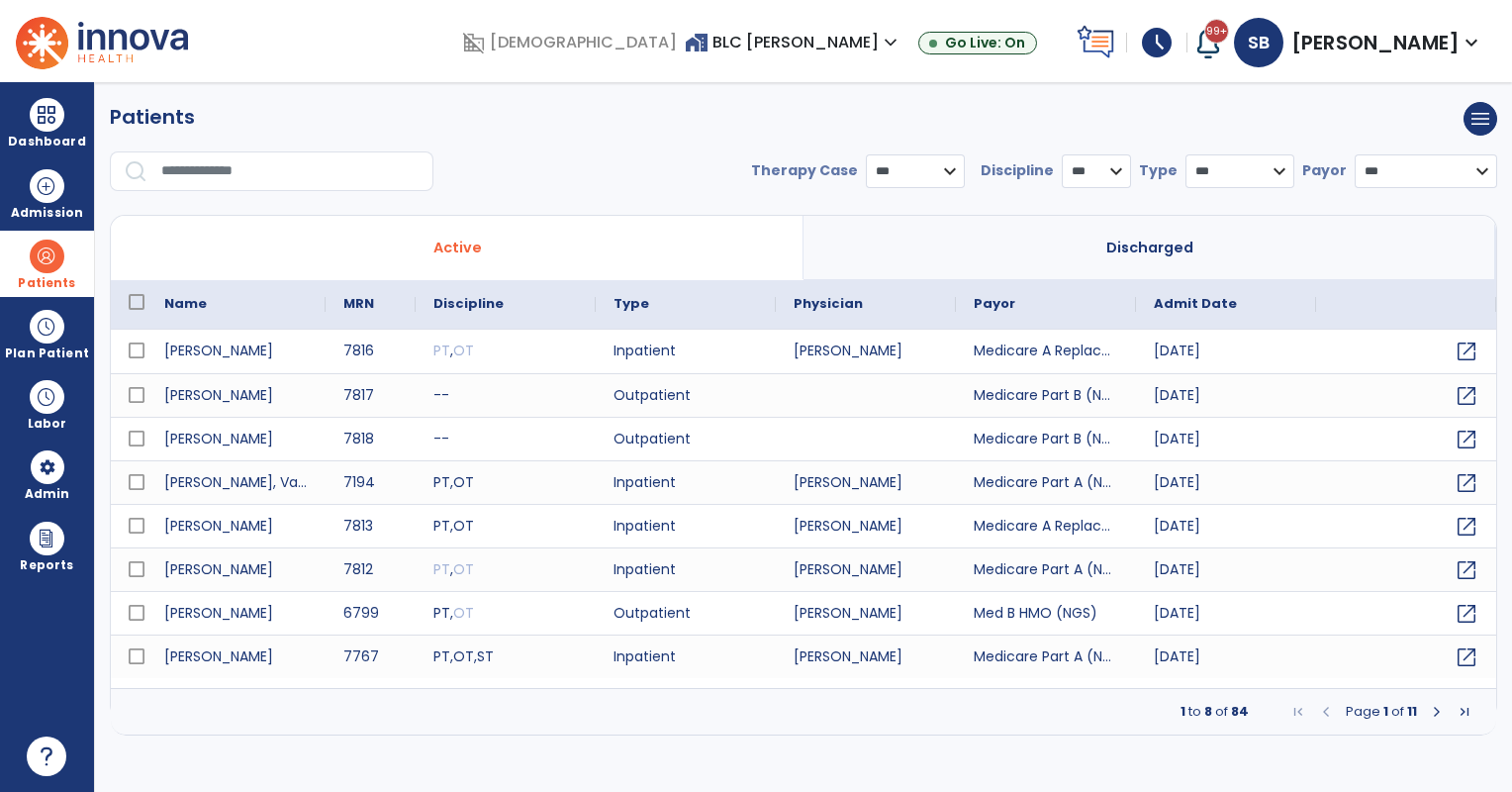 click at bounding box center (290, 171) 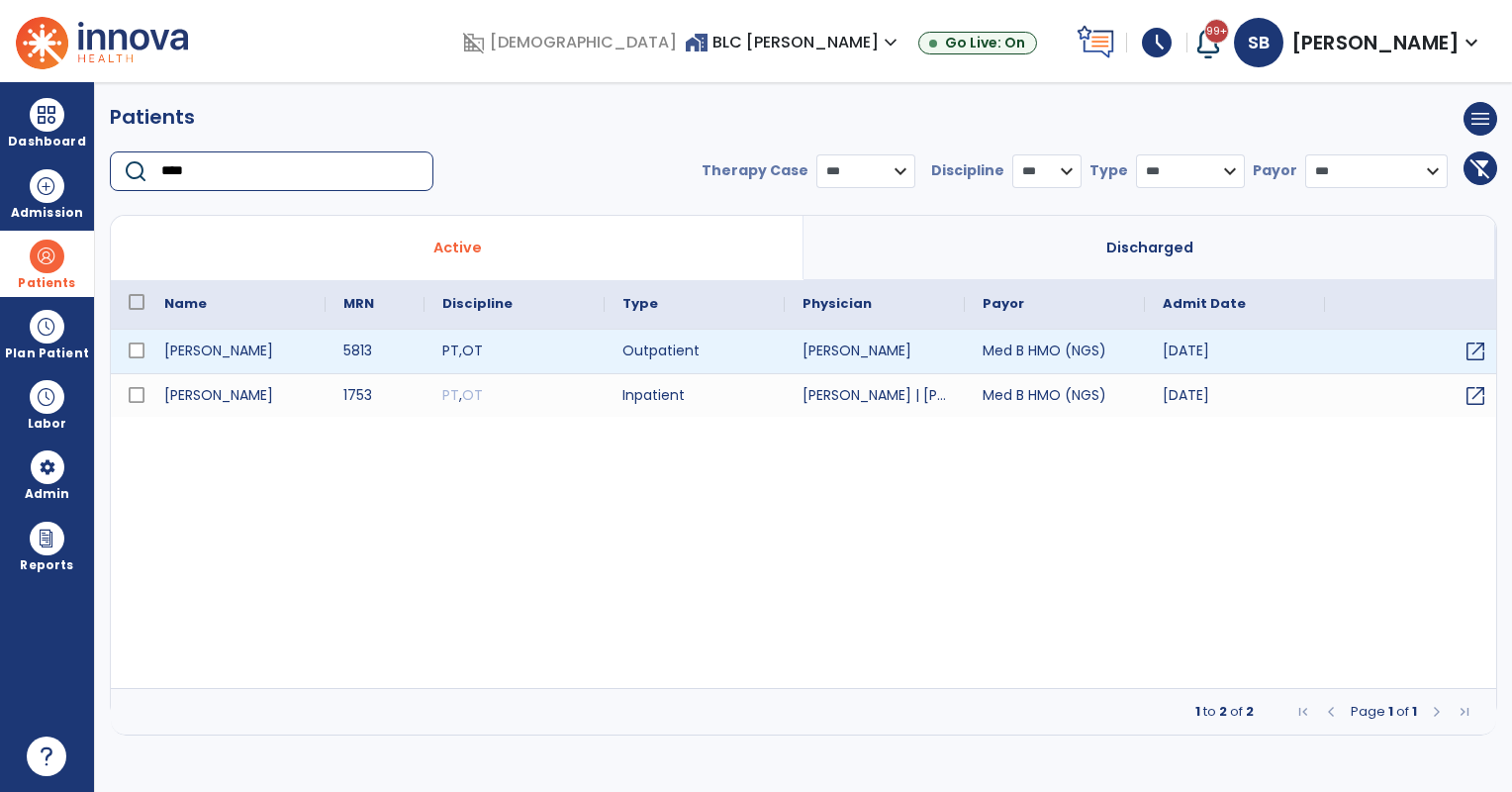 type on "****" 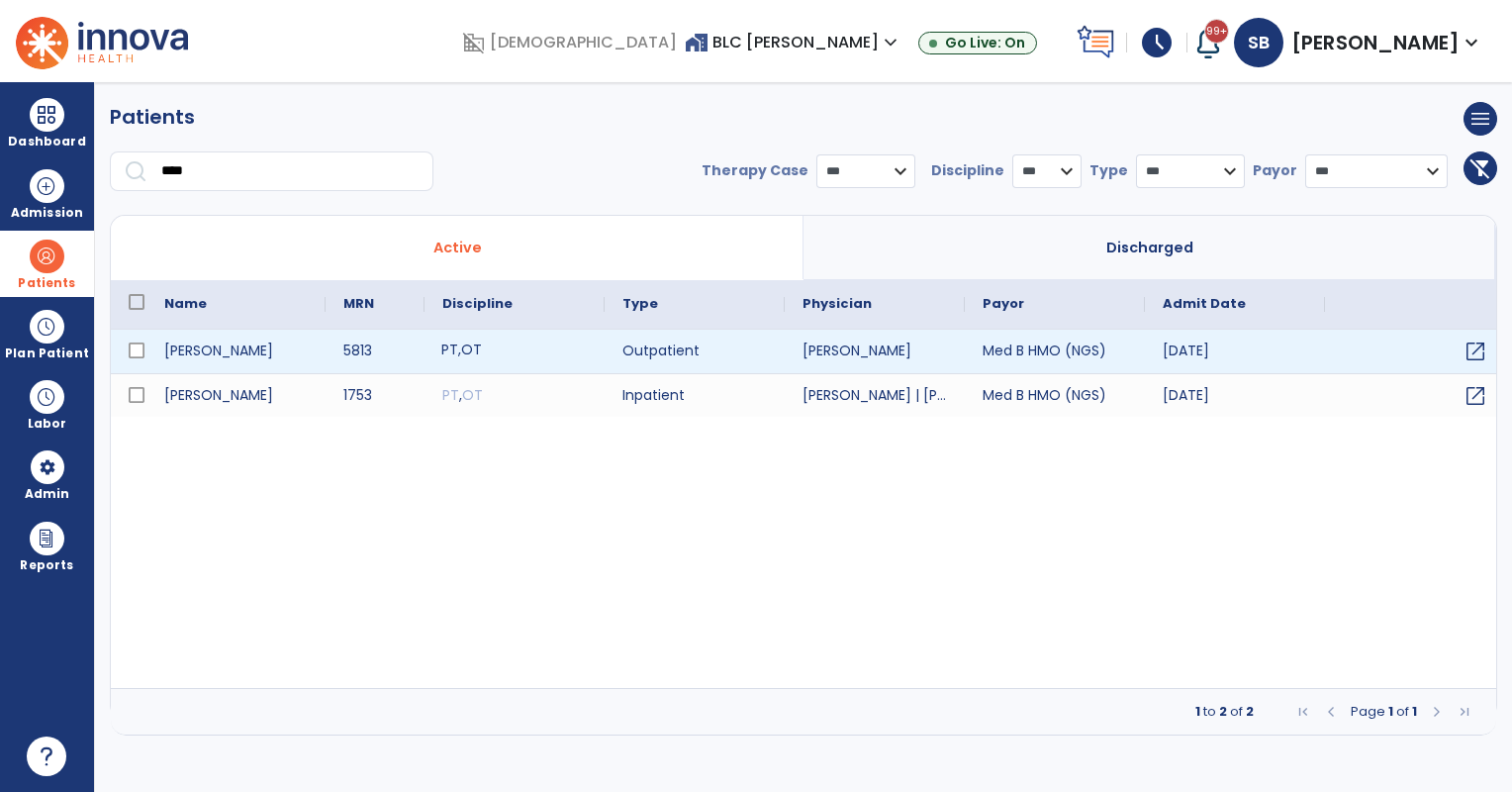 click on "PT , OT" at bounding box center (515, 351) 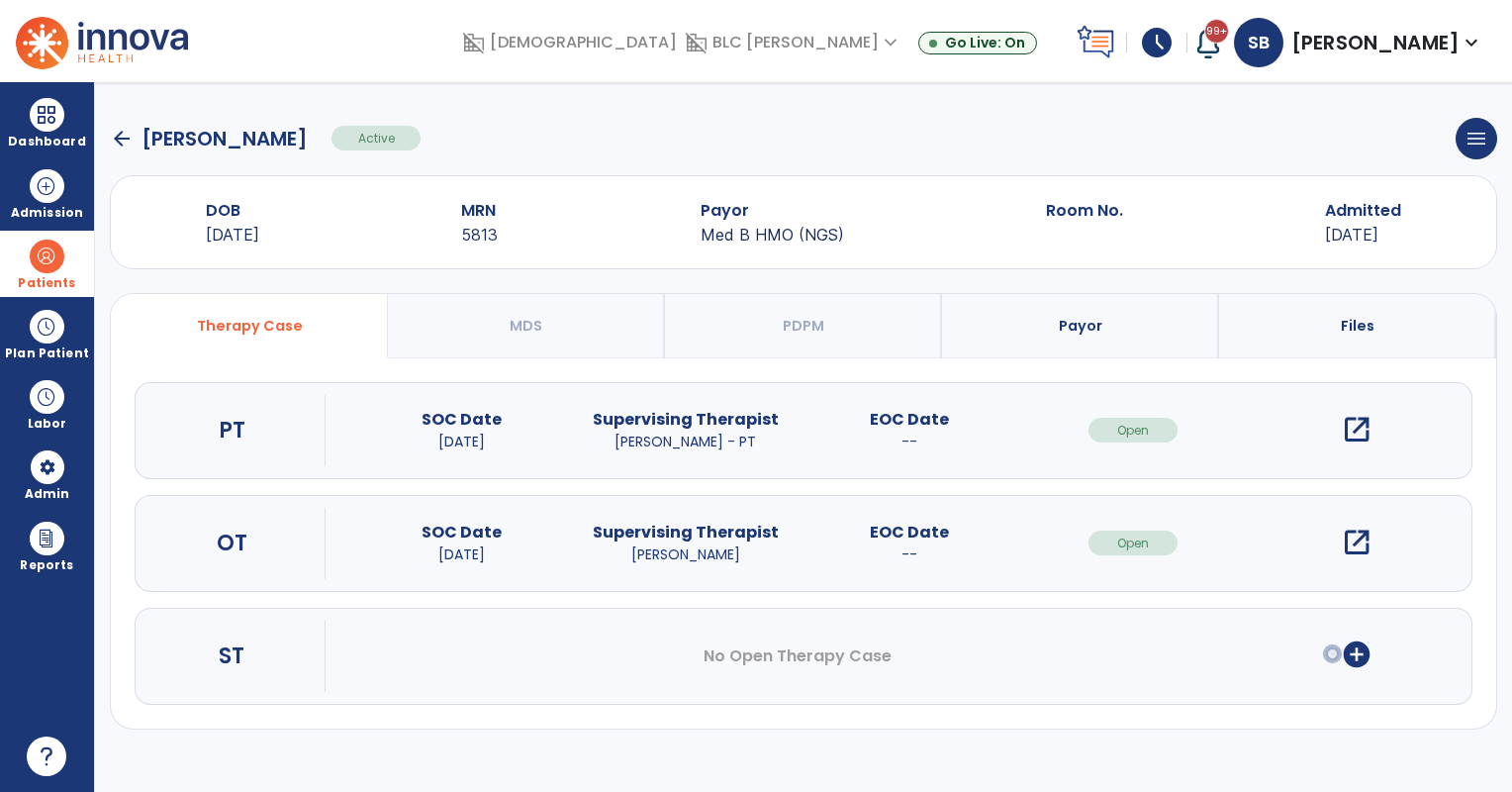 click on "open_in_new" at bounding box center [1357, 430] 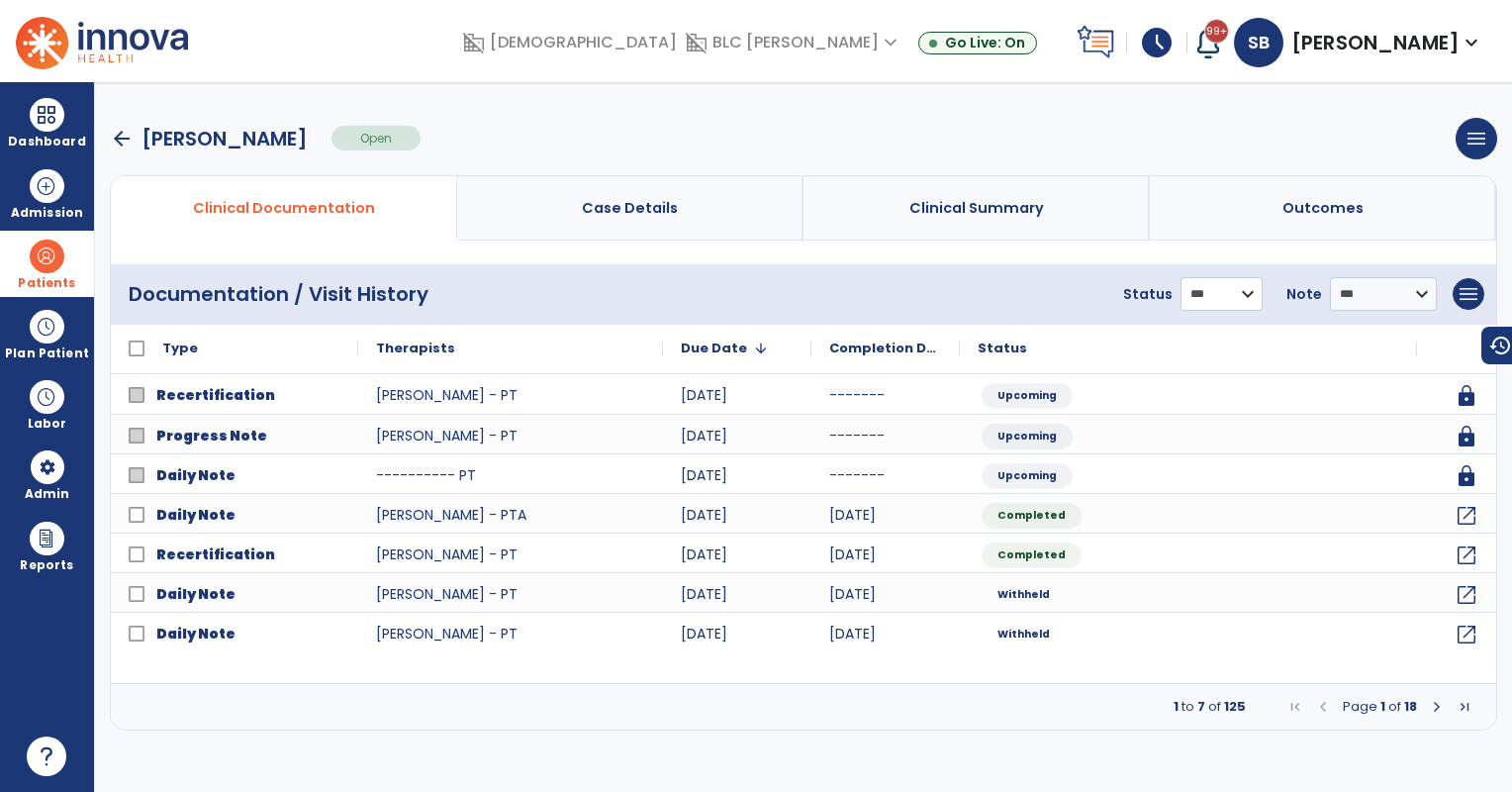 click on "**********" at bounding box center (1221, 294) 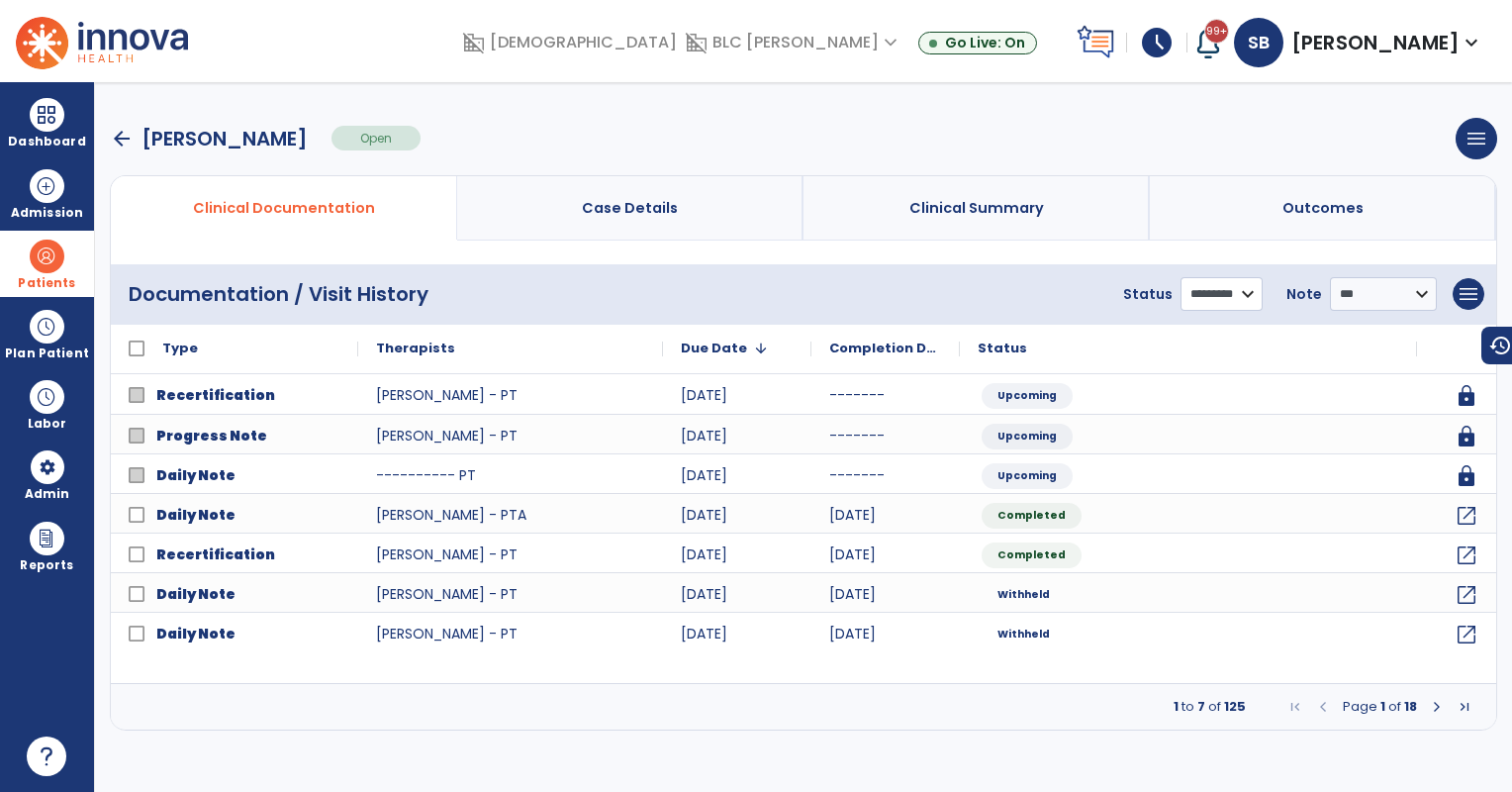 click on "**********" at bounding box center [1221, 294] 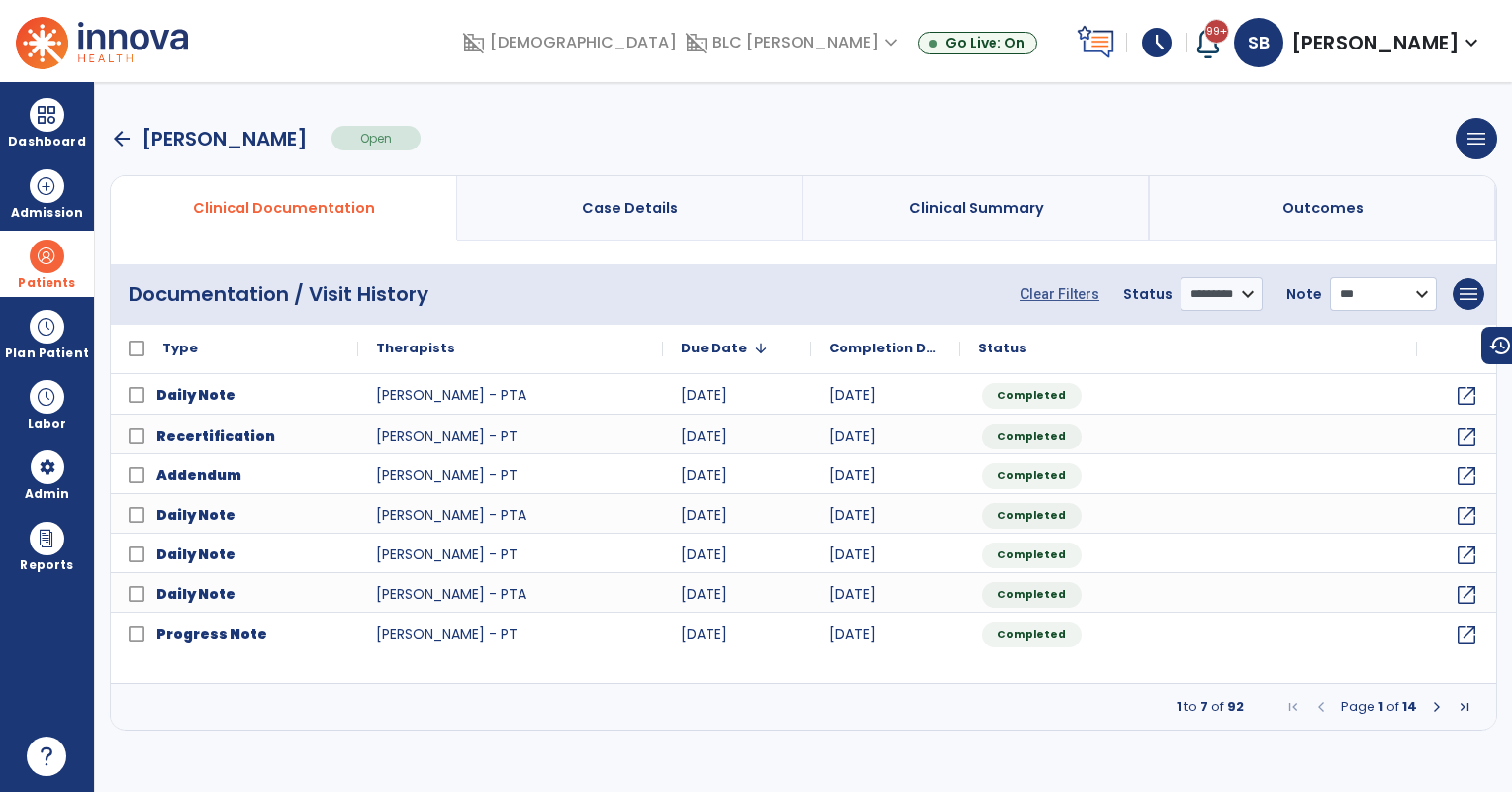 click on "**********" at bounding box center (1383, 294) 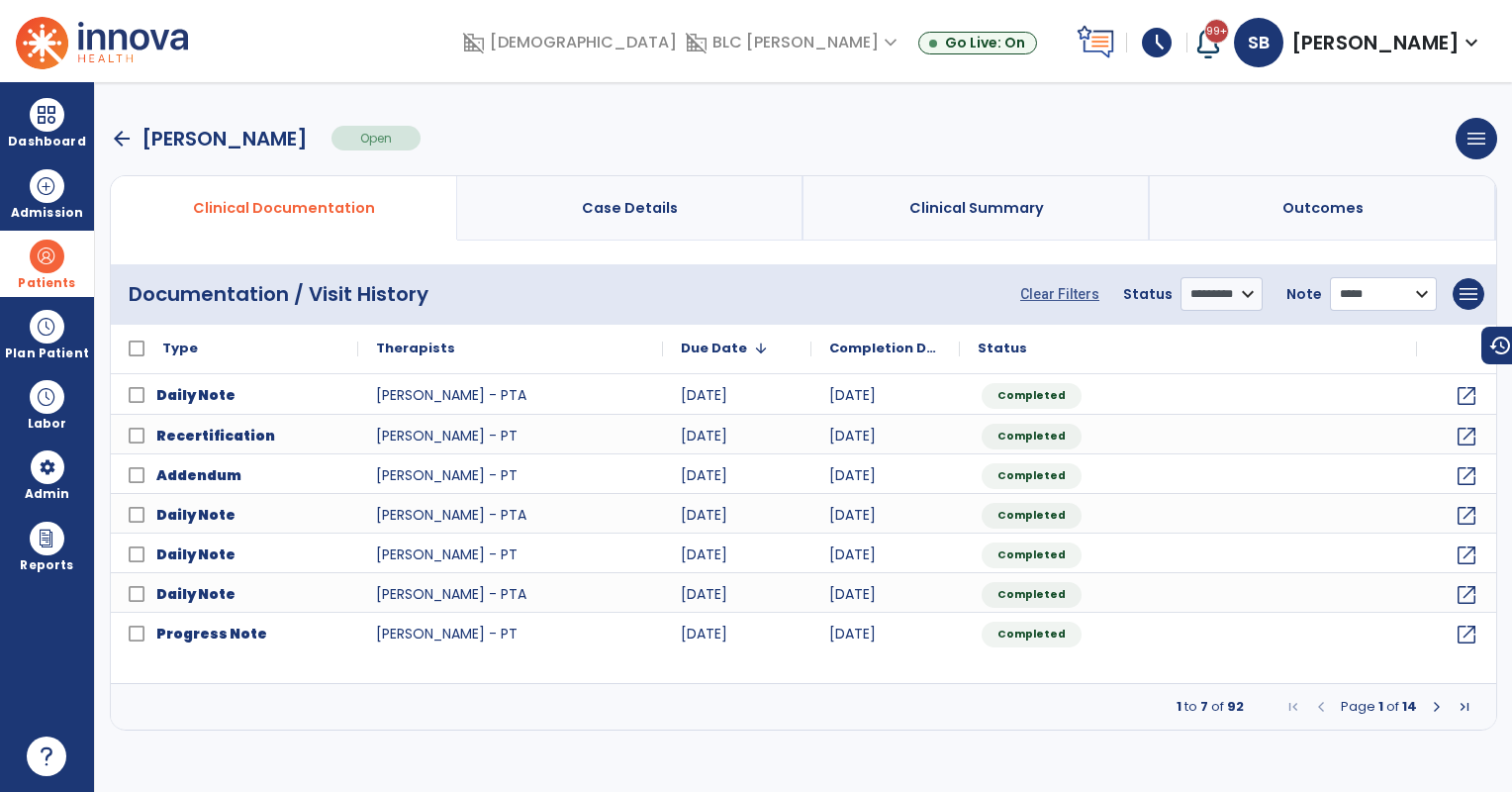 click on "**********" at bounding box center (1383, 294) 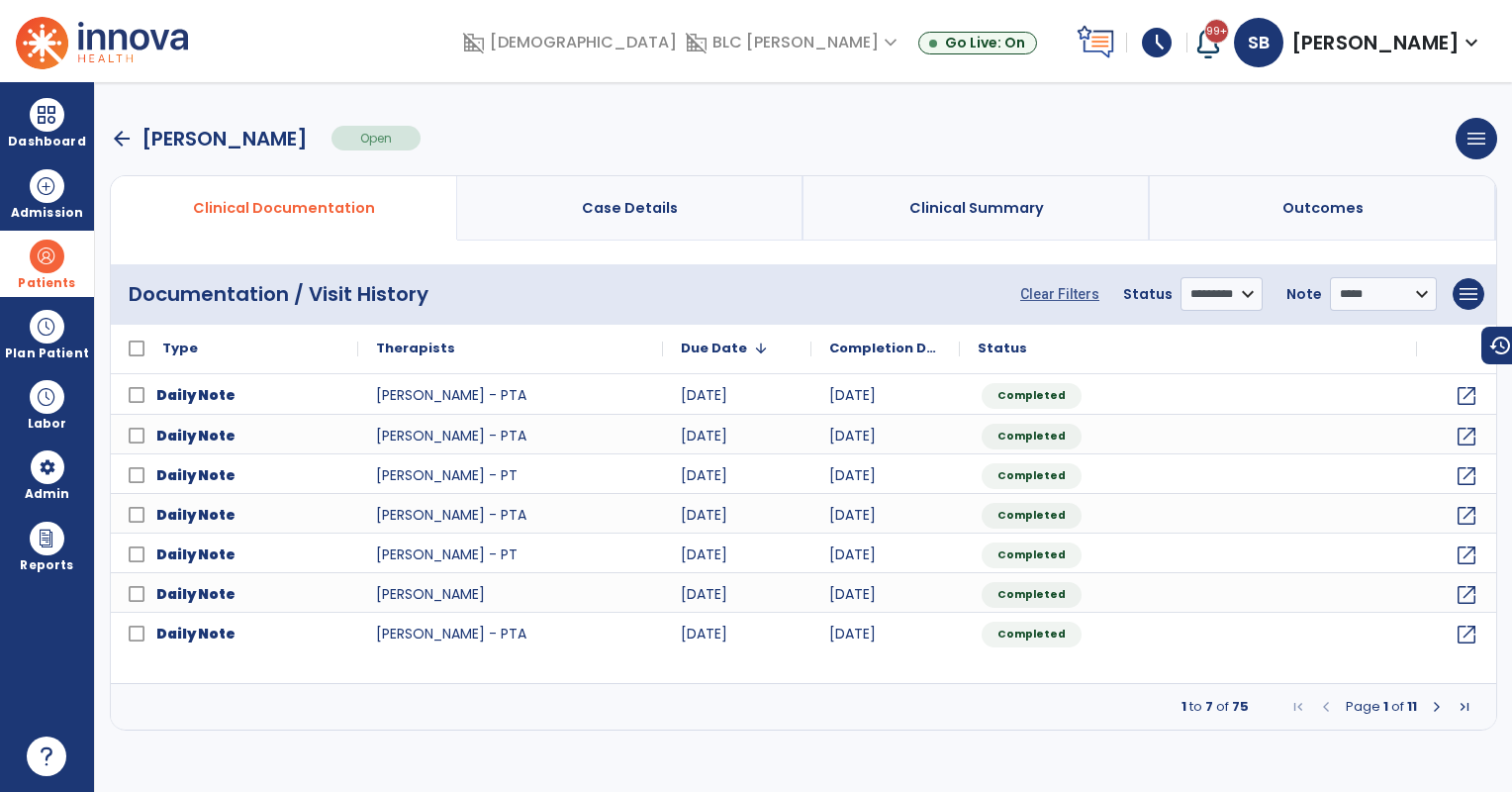 drag, startPoint x: 30, startPoint y: 252, endPoint x: 127, endPoint y: 263, distance: 97.62172 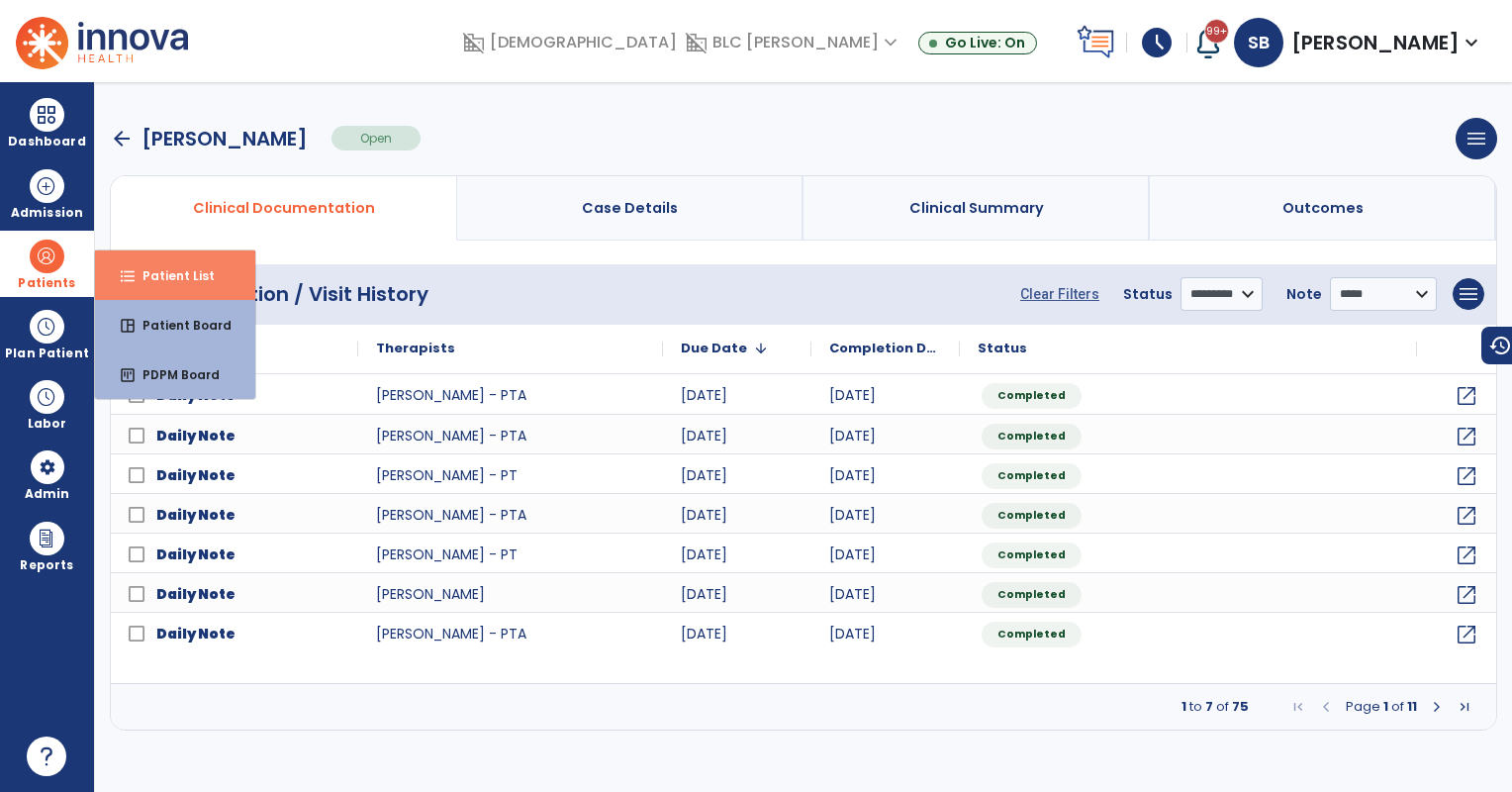 drag, startPoint x: 186, startPoint y: 271, endPoint x: 190, endPoint y: 256, distance: 15.524175 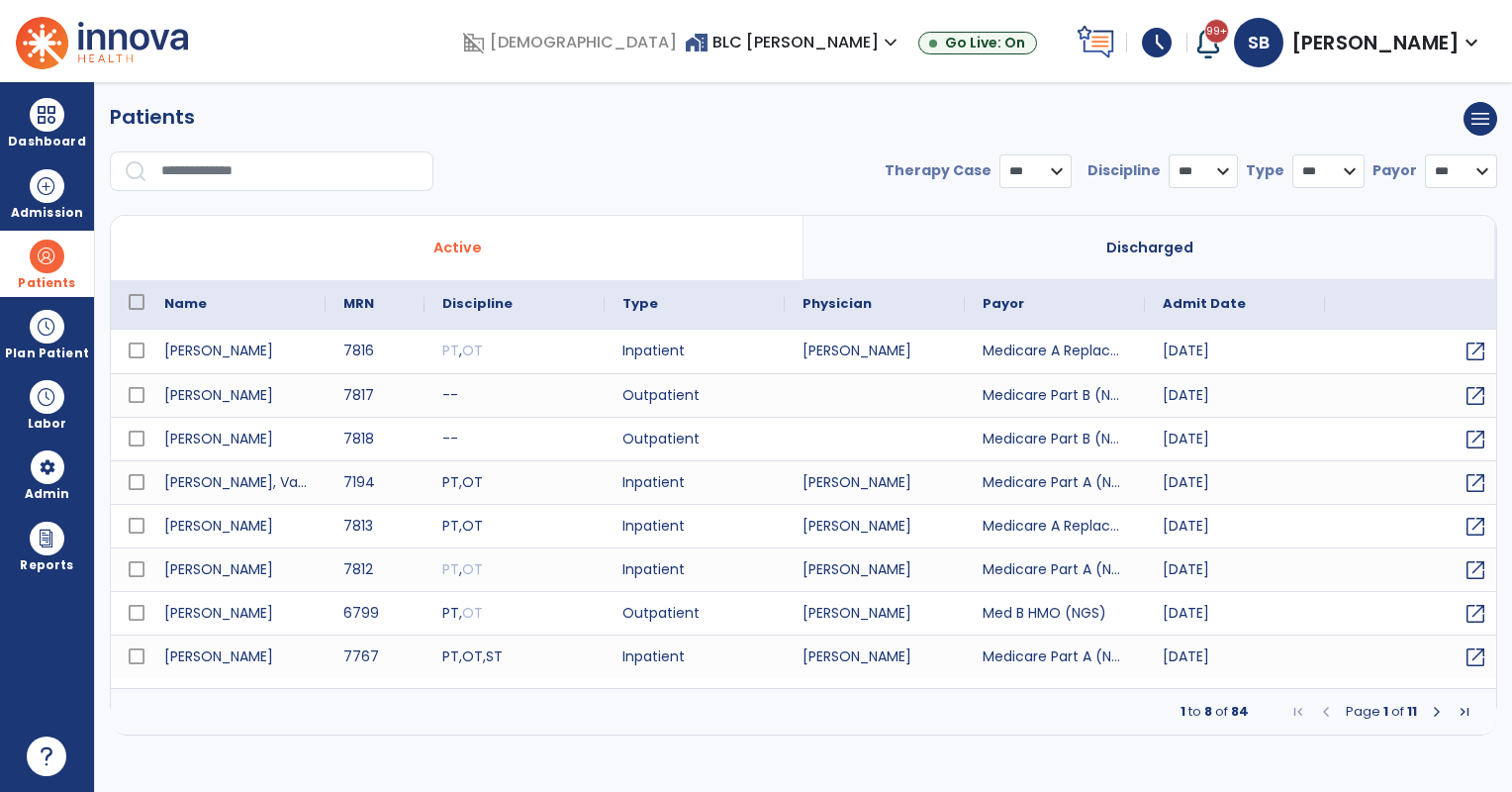 select on "***" 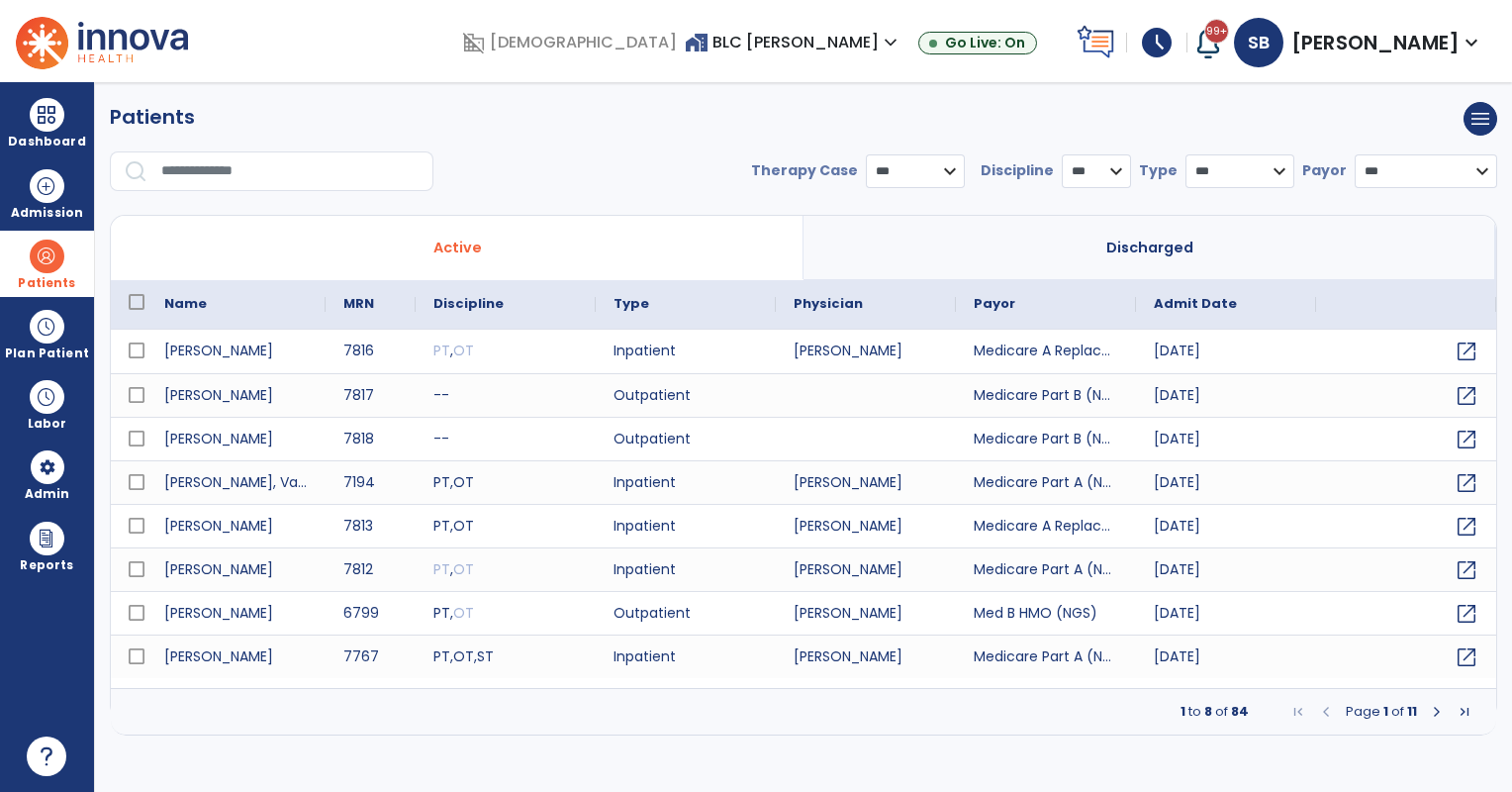 click at bounding box center [290, 171] 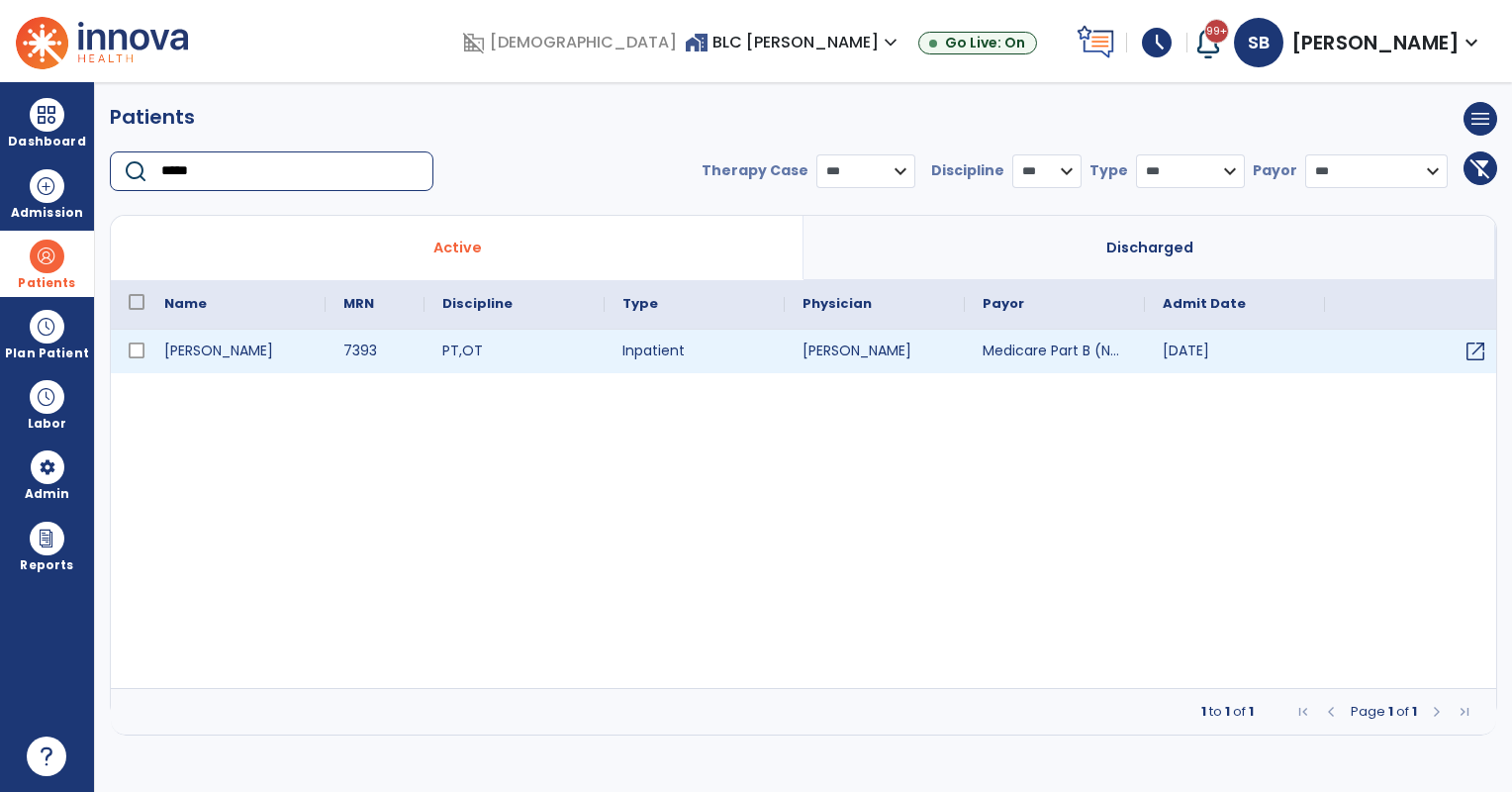 type on "*****" 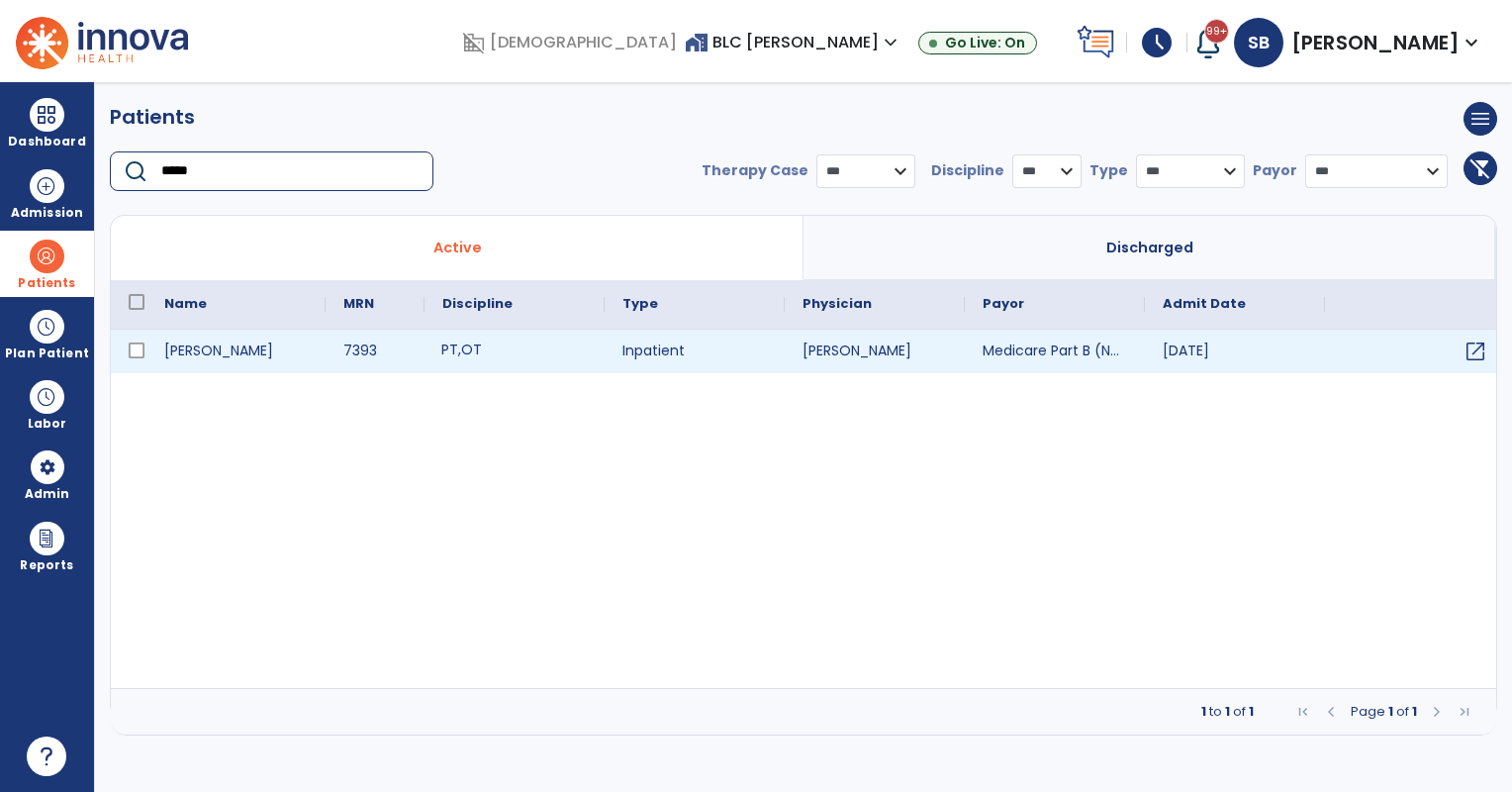 click on "PT , OT" at bounding box center [515, 351] 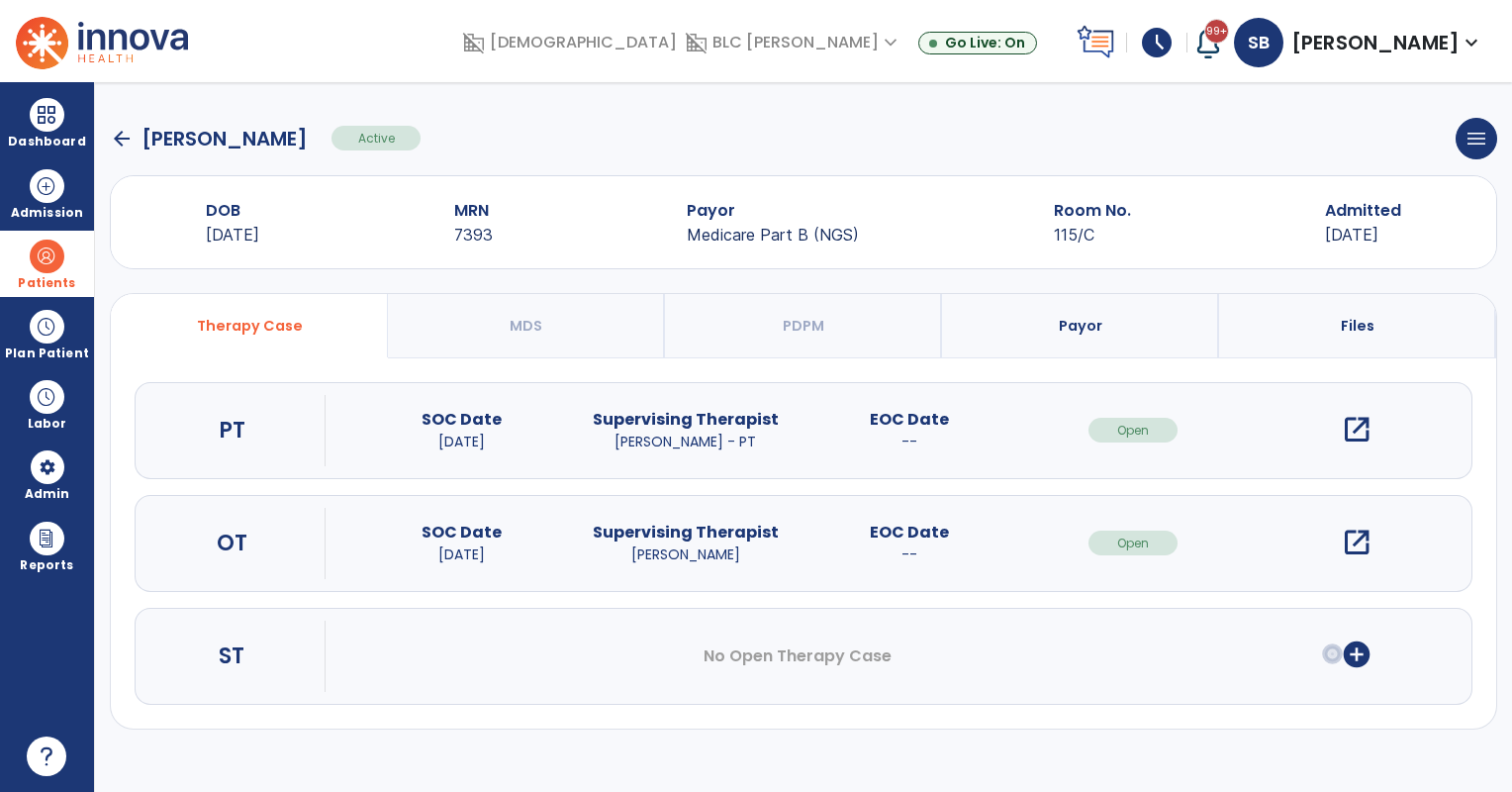 click on "open_in_new" at bounding box center (1357, 430) 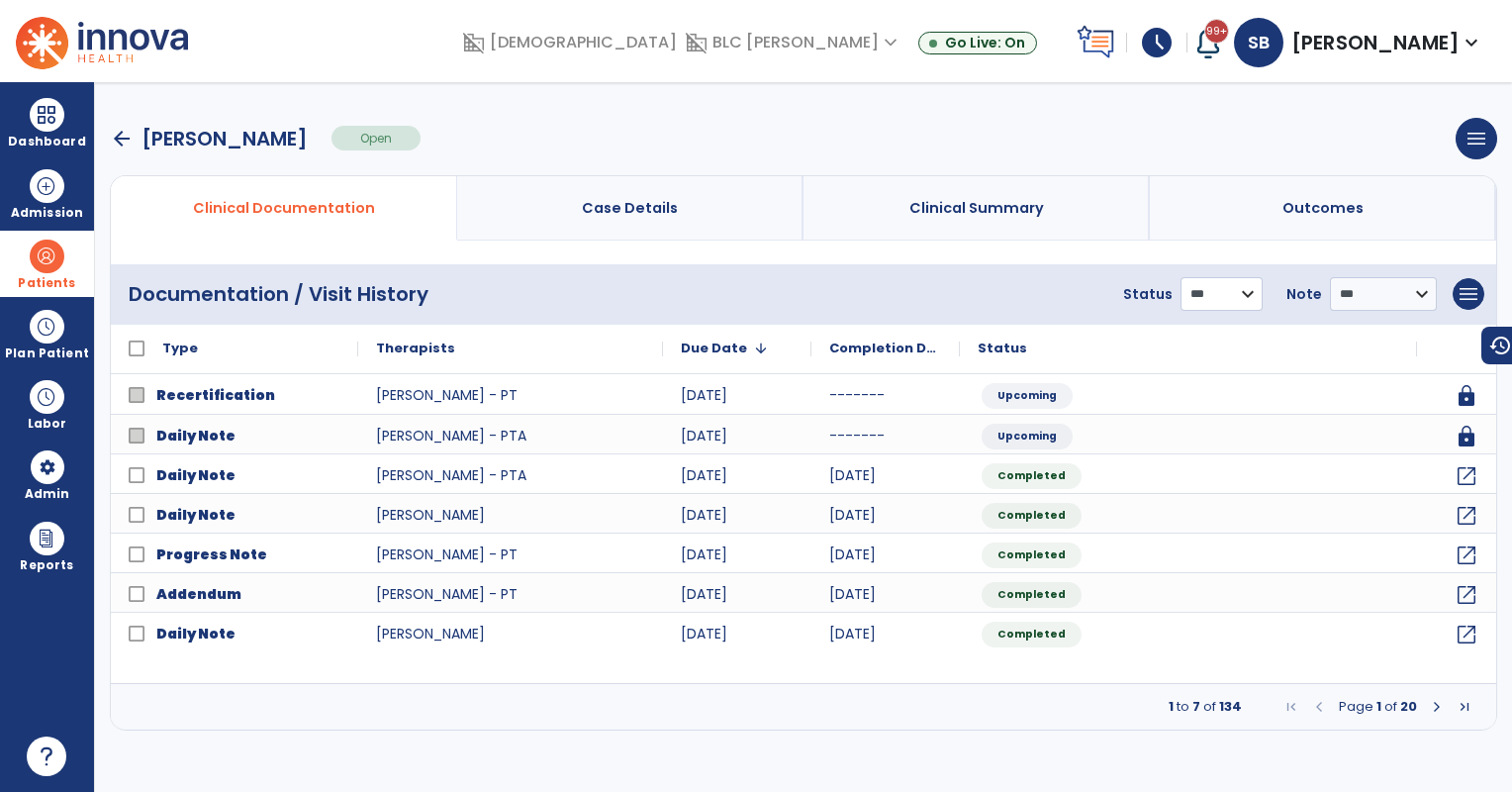 click on "**********" at bounding box center [1221, 294] 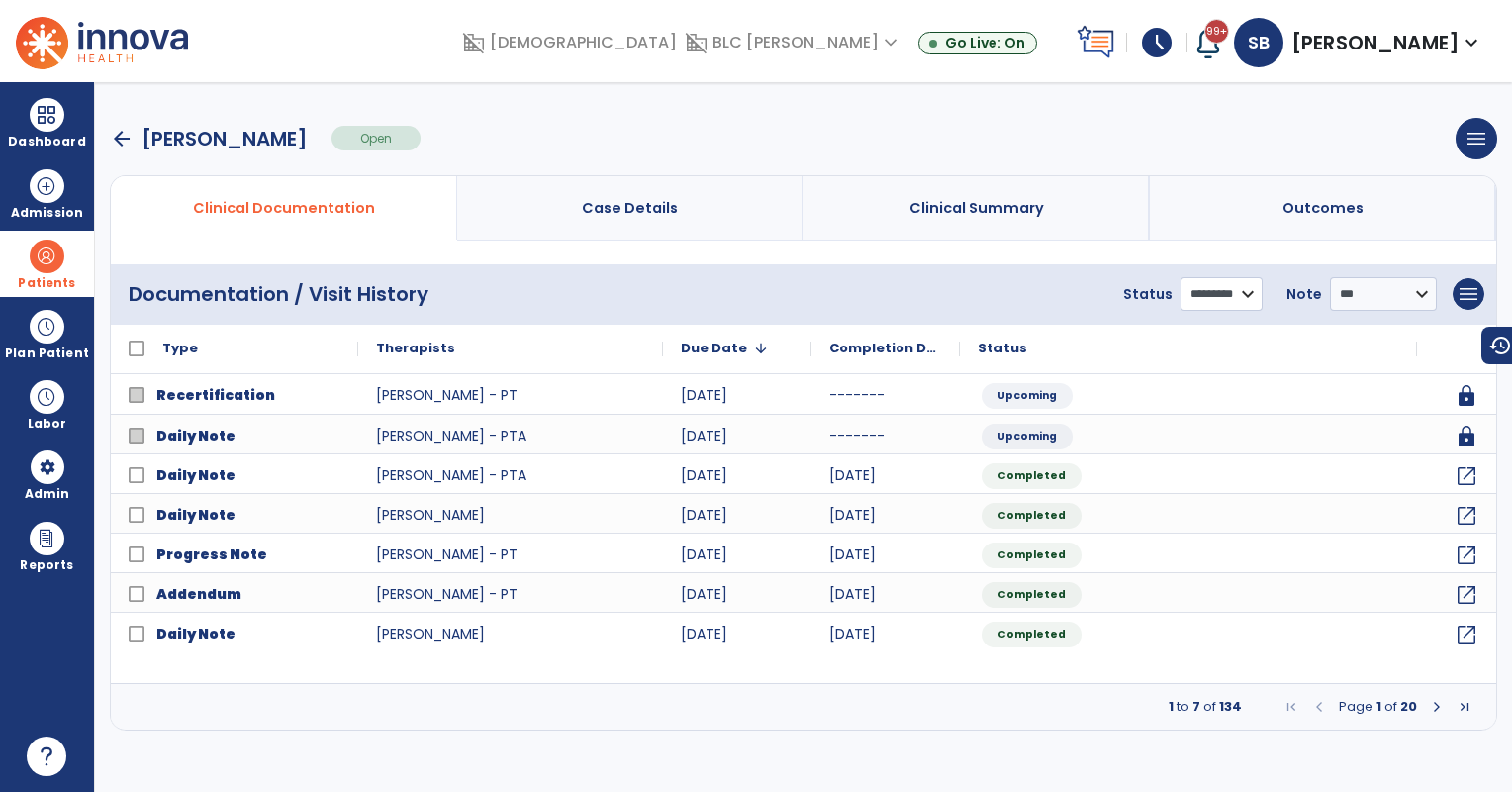 click on "**********" at bounding box center (1221, 294) 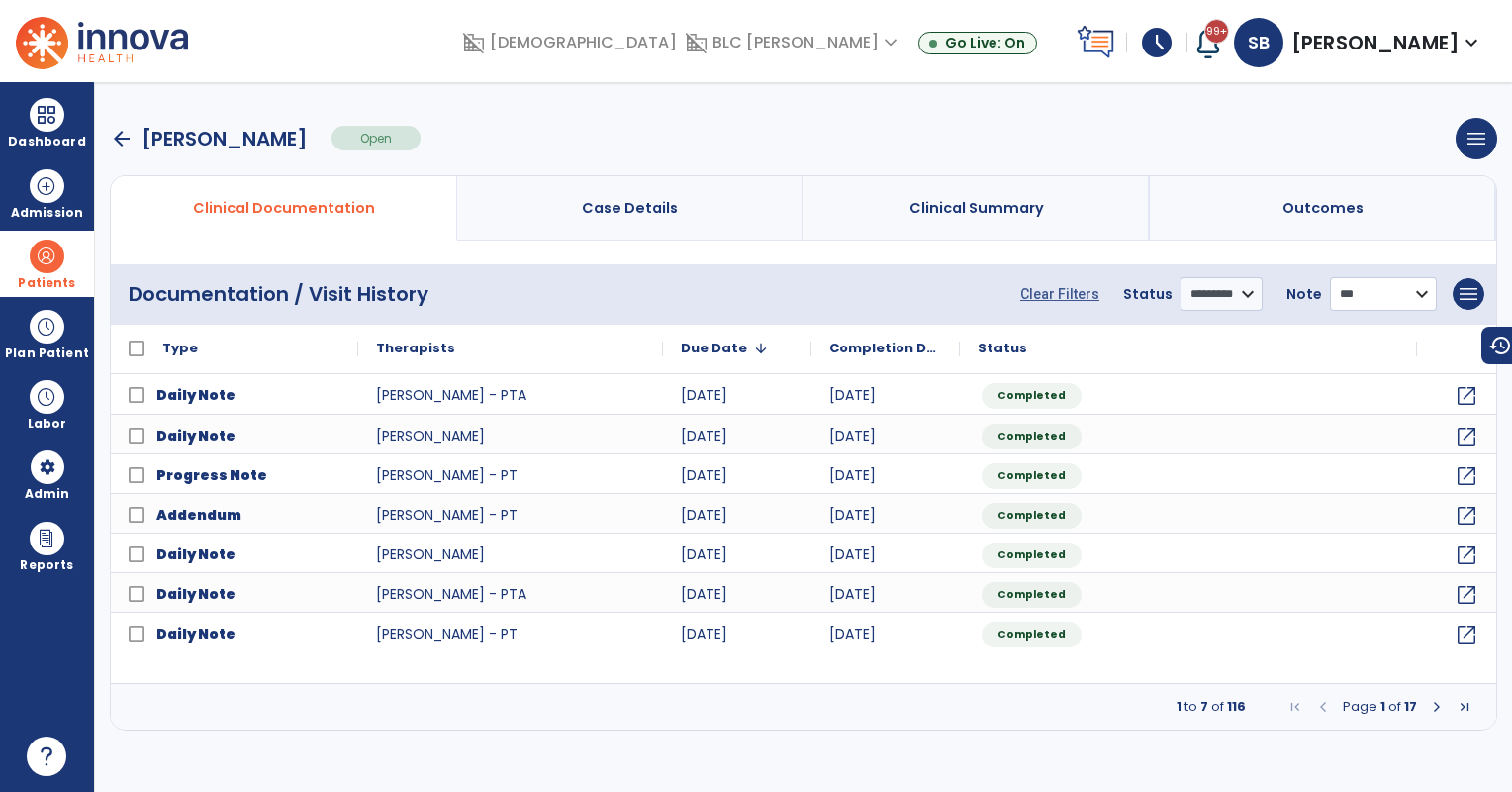 click on "**********" at bounding box center [1383, 294] 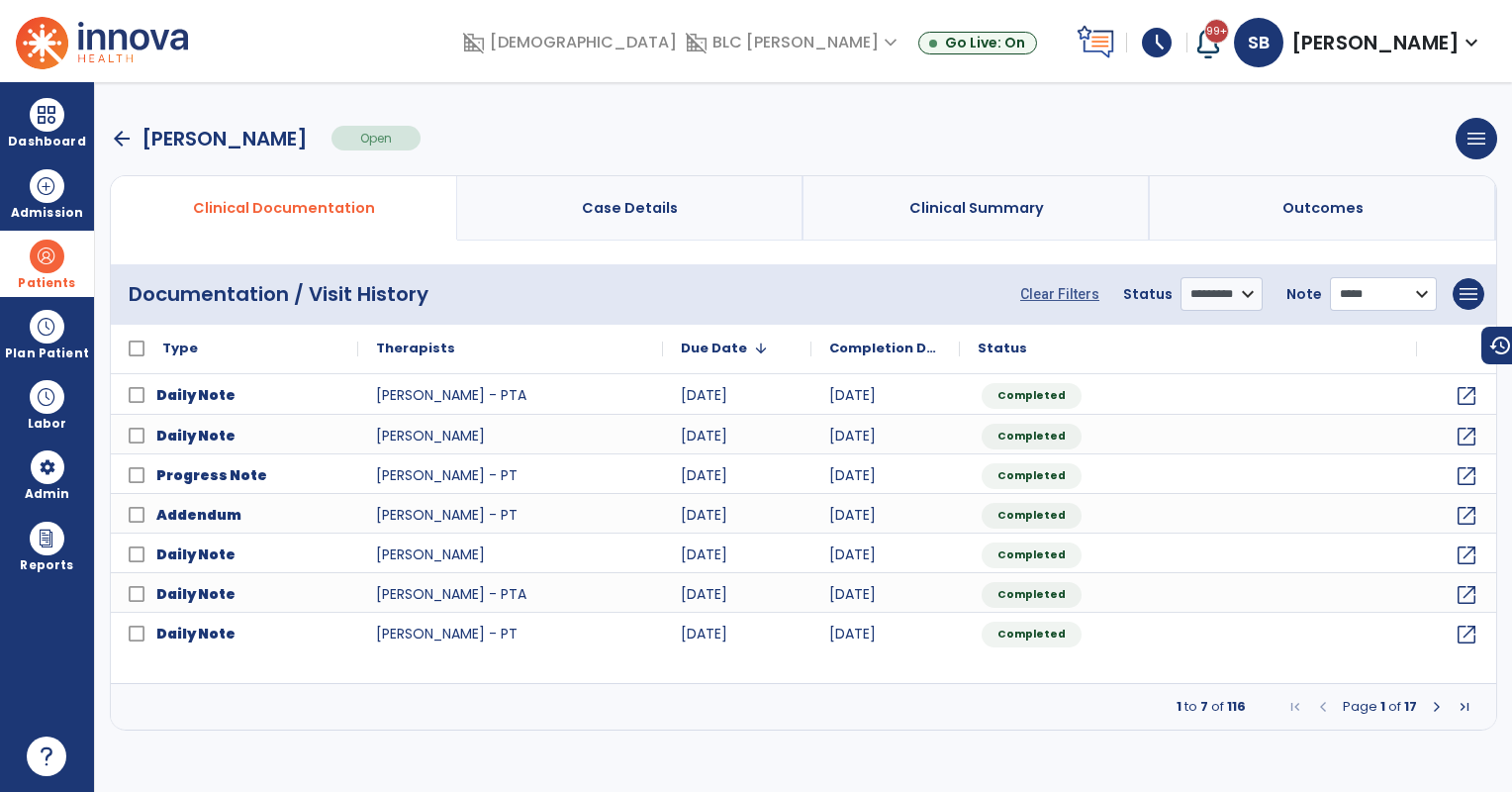 click on "**********" at bounding box center (1383, 294) 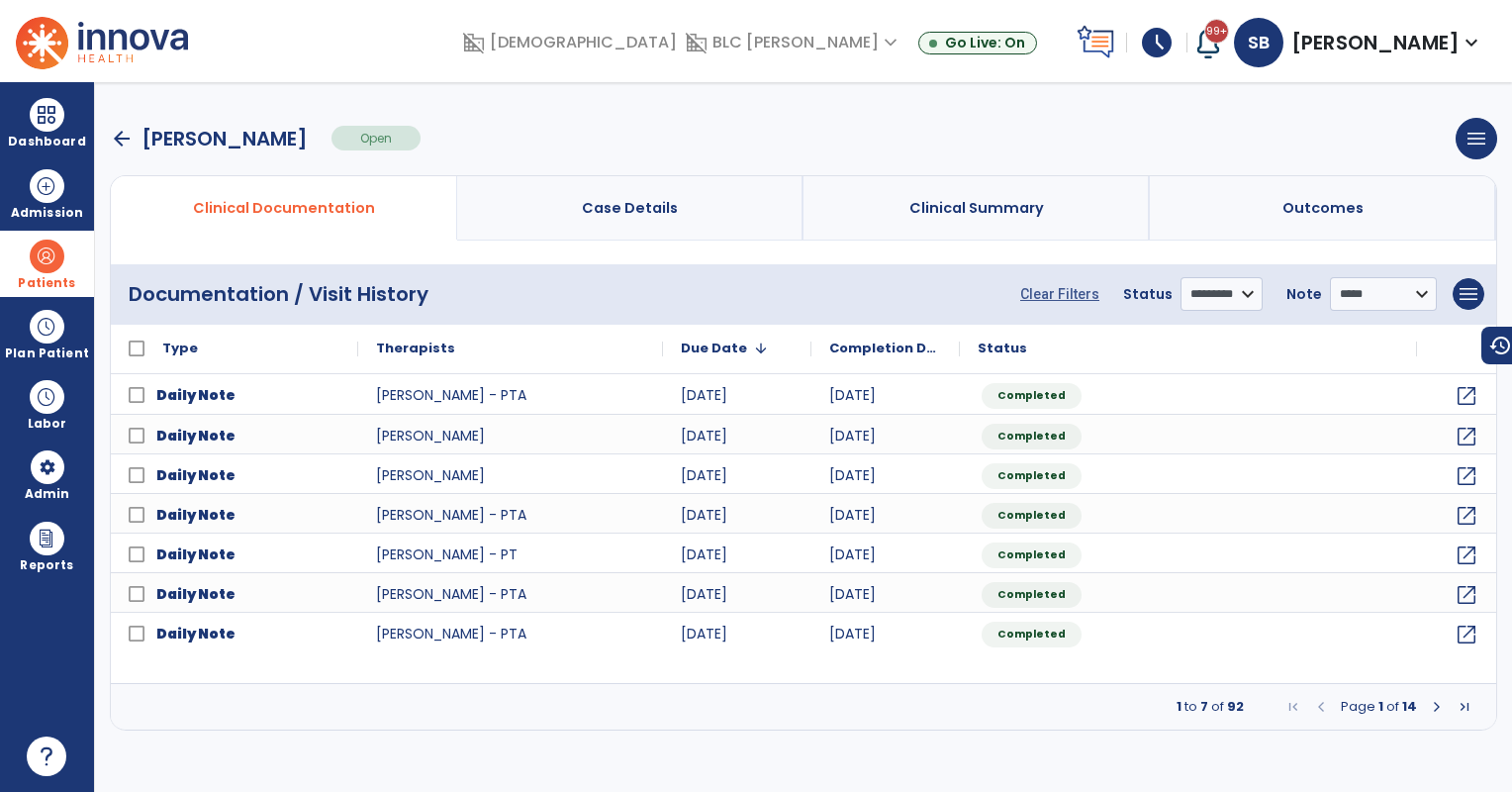 click at bounding box center (47, 256) 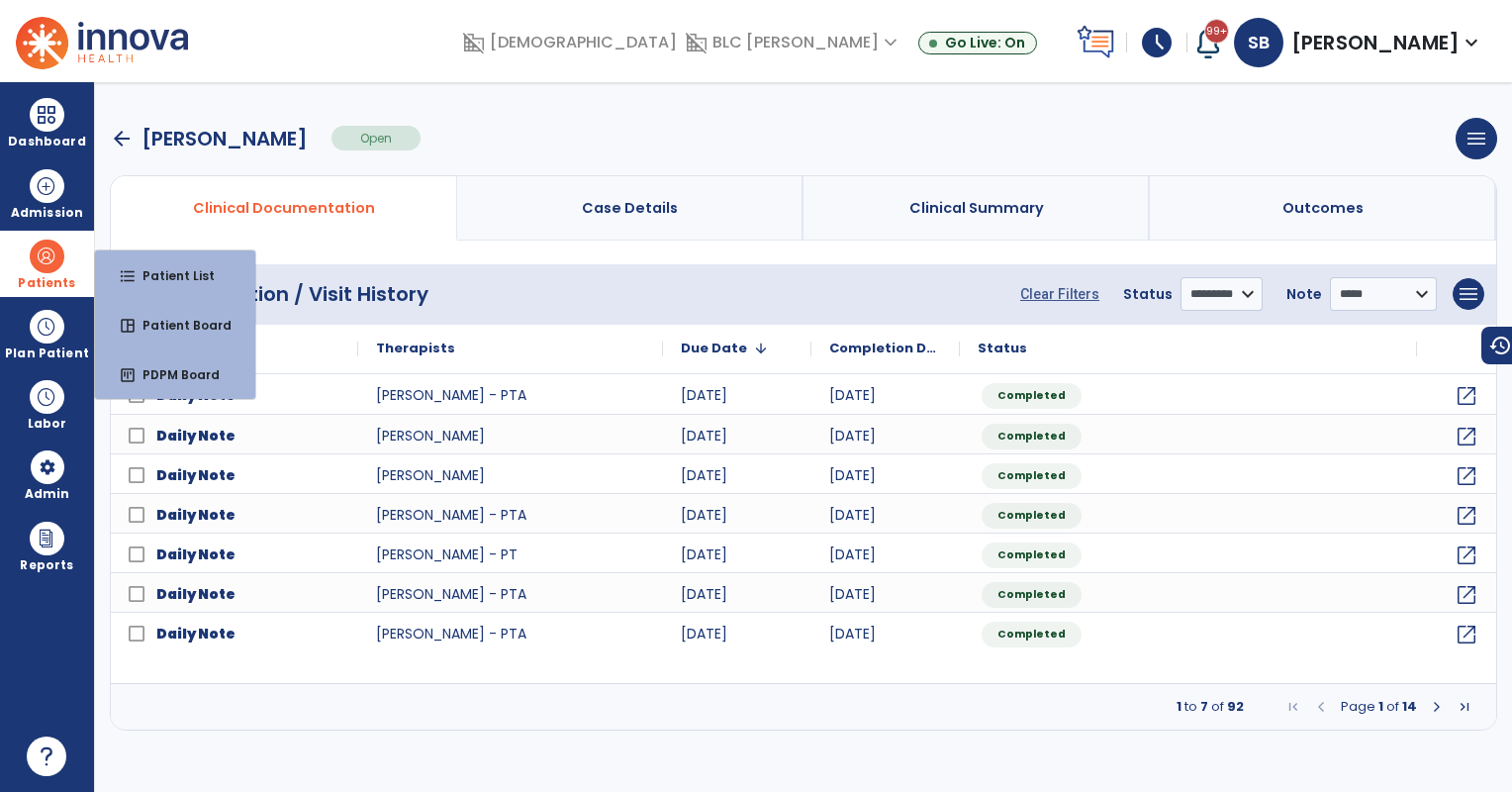 click on "Patient List" at bounding box center (170, 275) 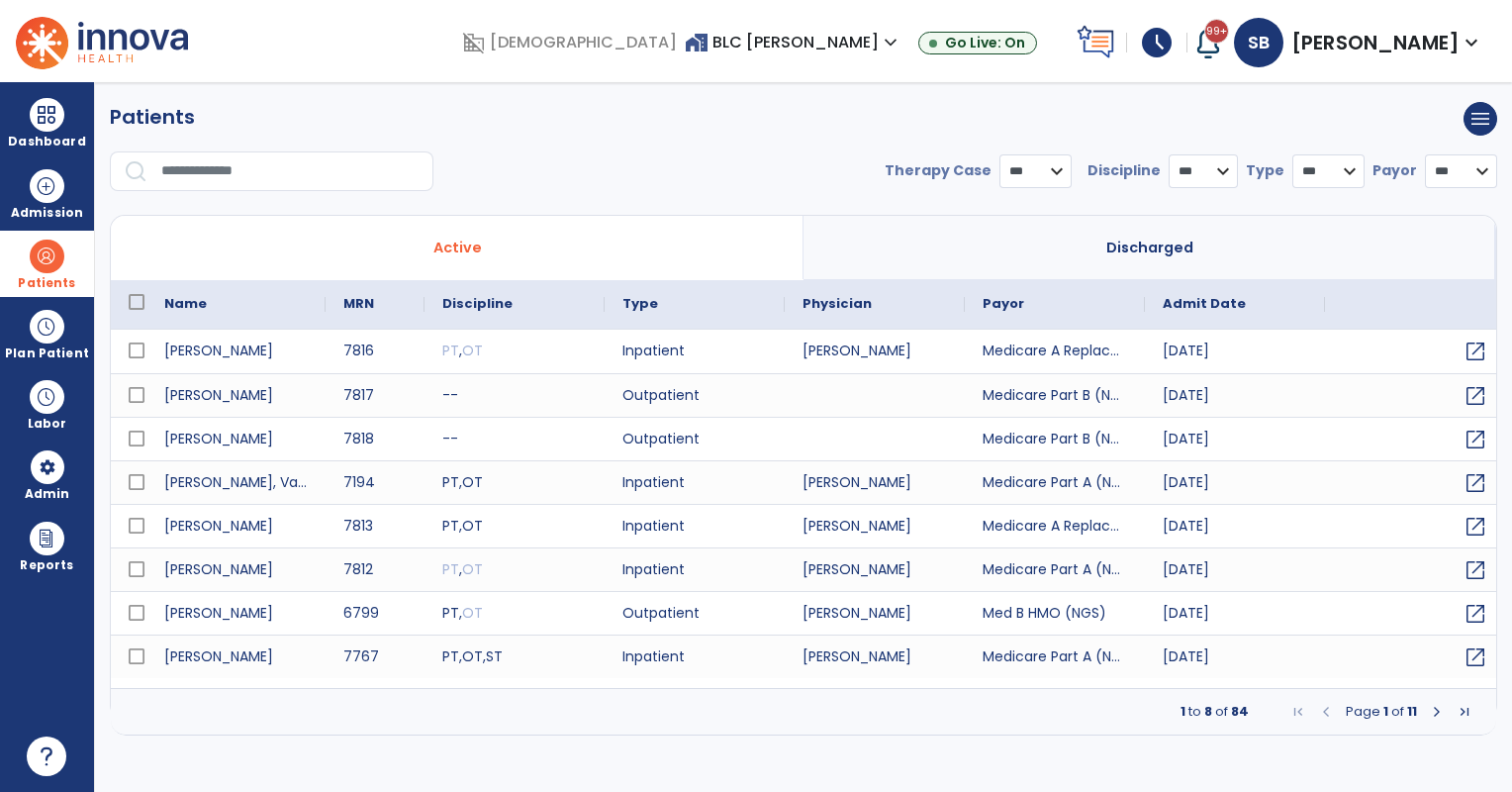 select on "***" 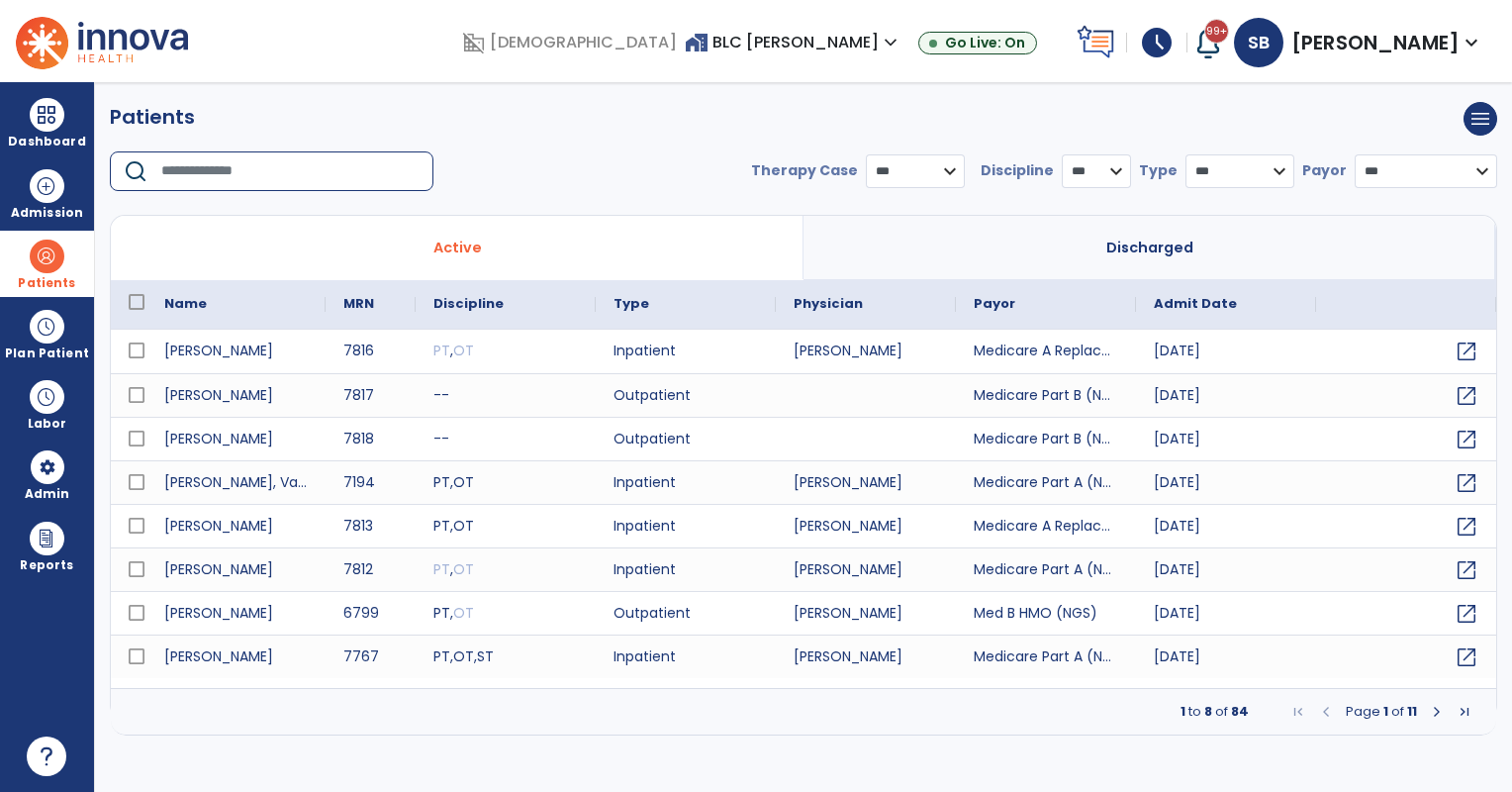 click at bounding box center (290, 171) 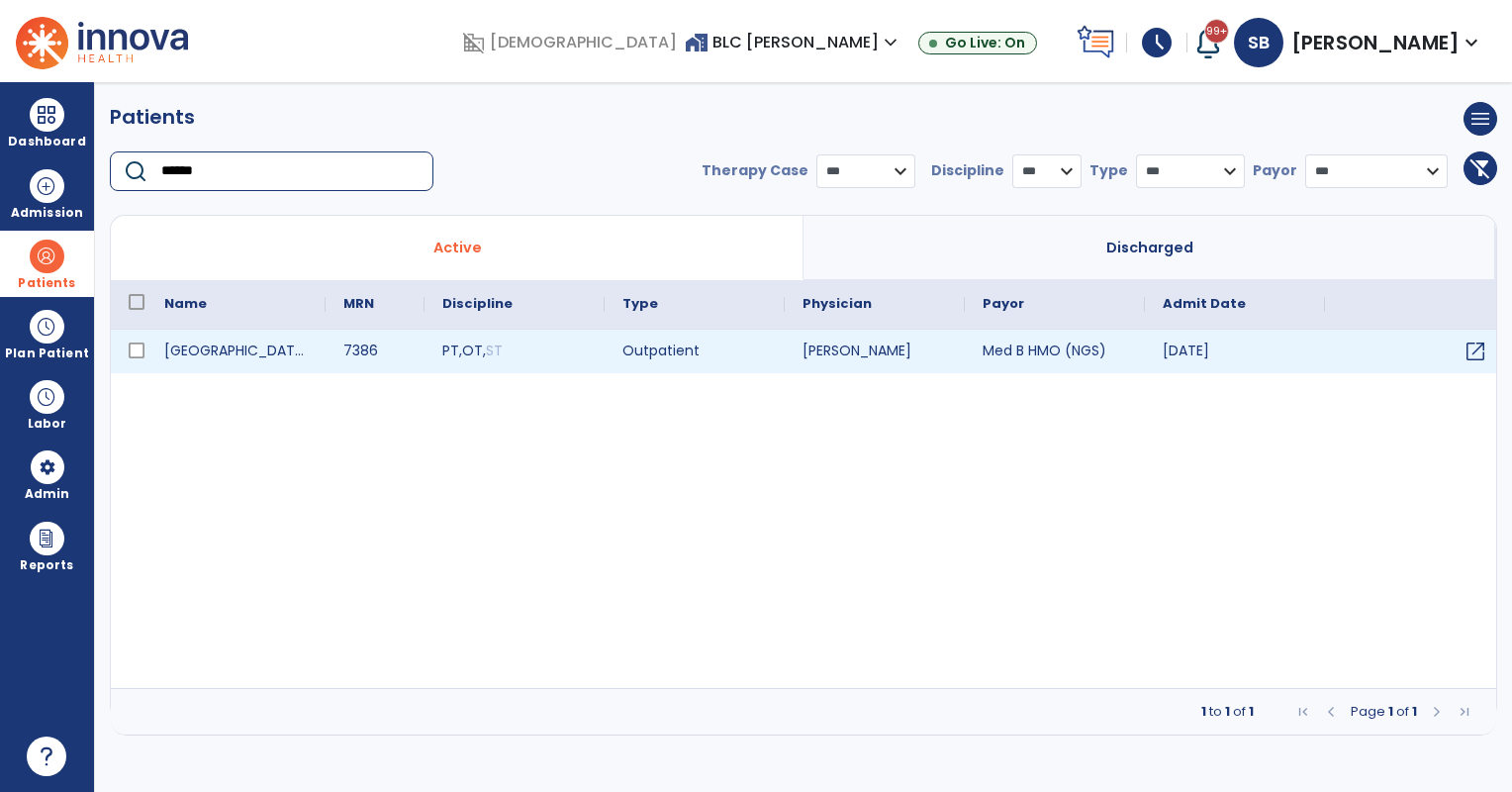 type on "******" 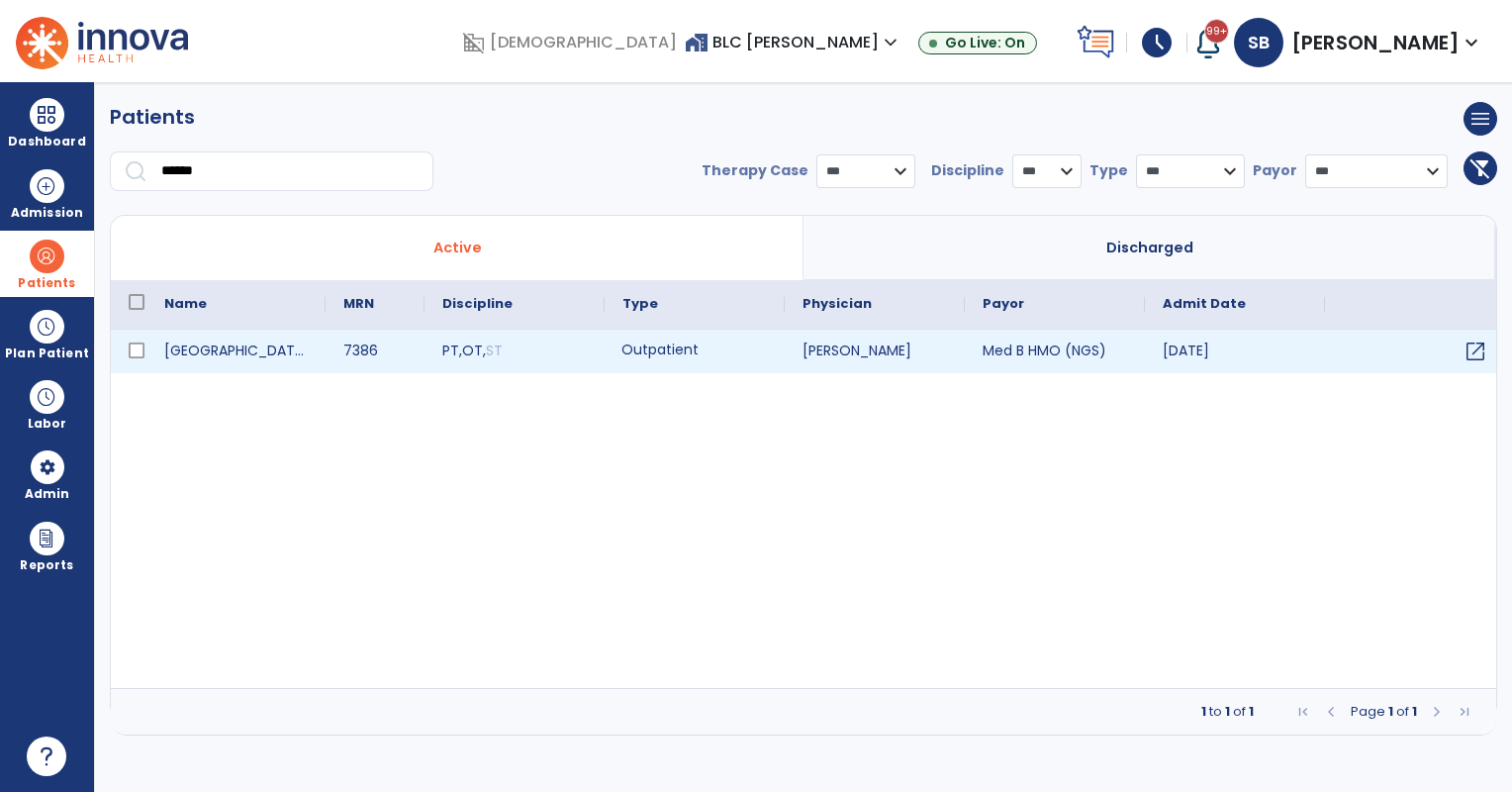 click on "Outpatient" at bounding box center [695, 351] 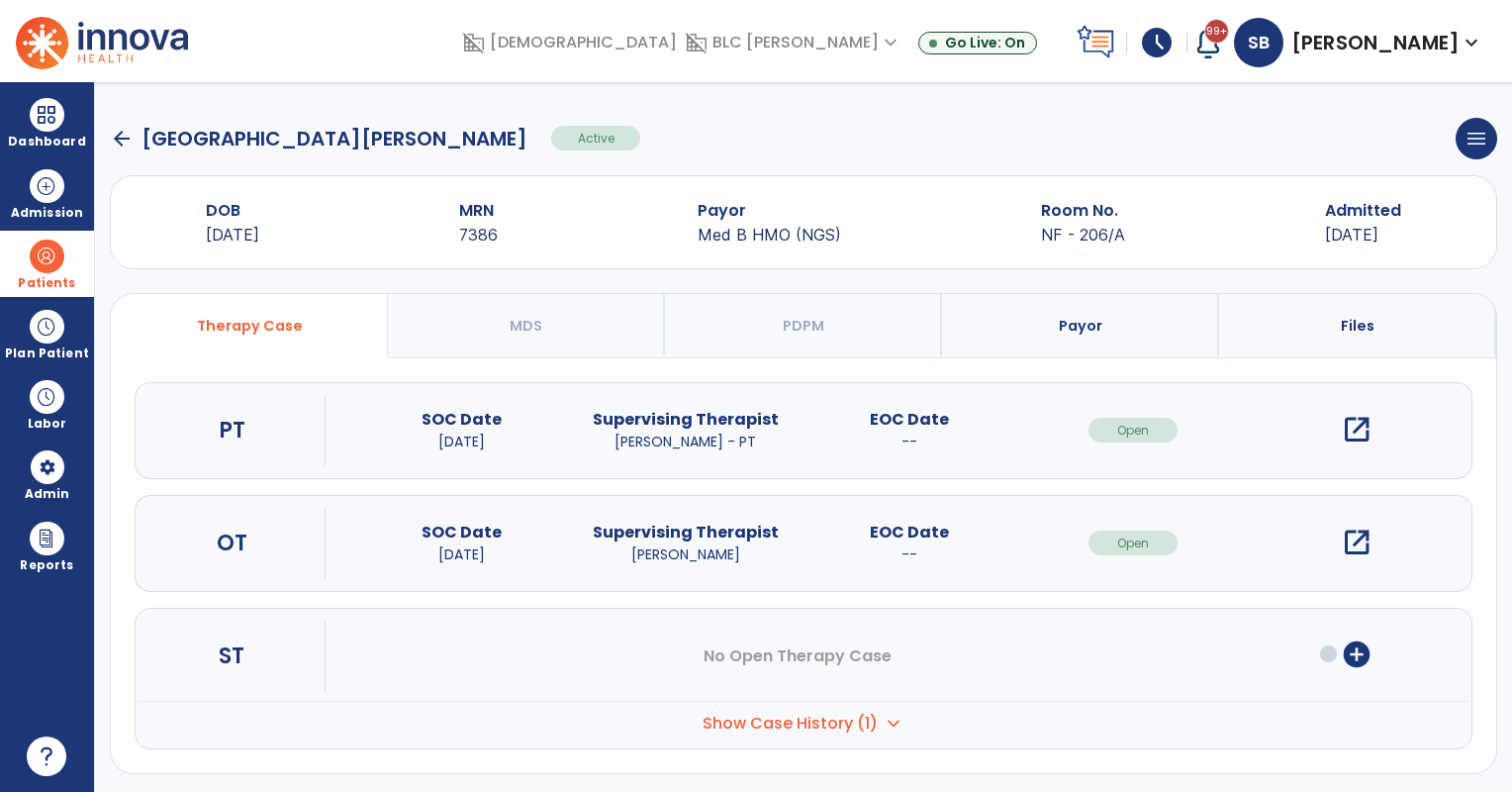 click on "open_in_new" at bounding box center [1357, 430] 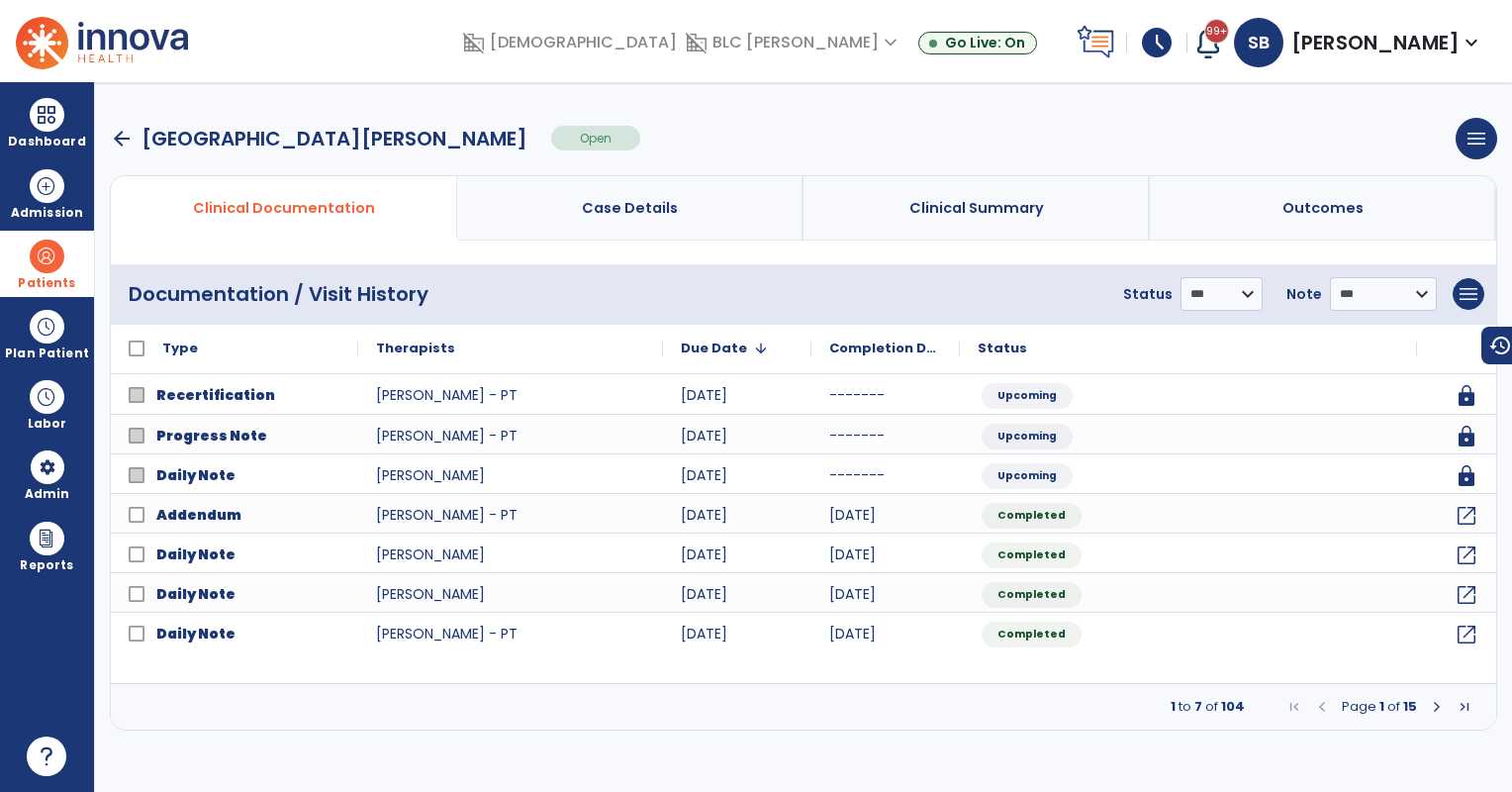 click on "Patients" at bounding box center (47, 263) 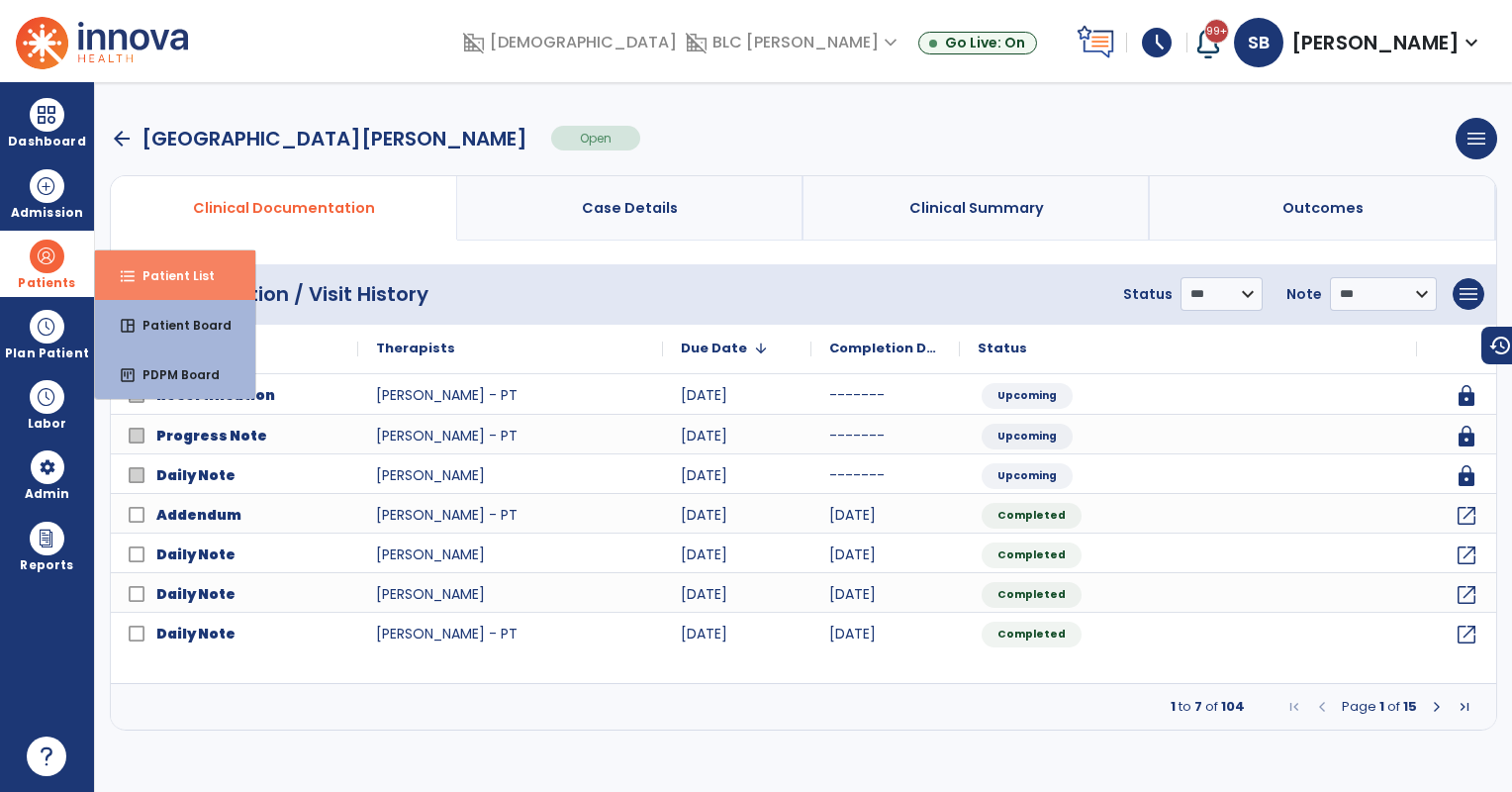 click on "format_list_bulleted  Patient List" at bounding box center [175, 275] 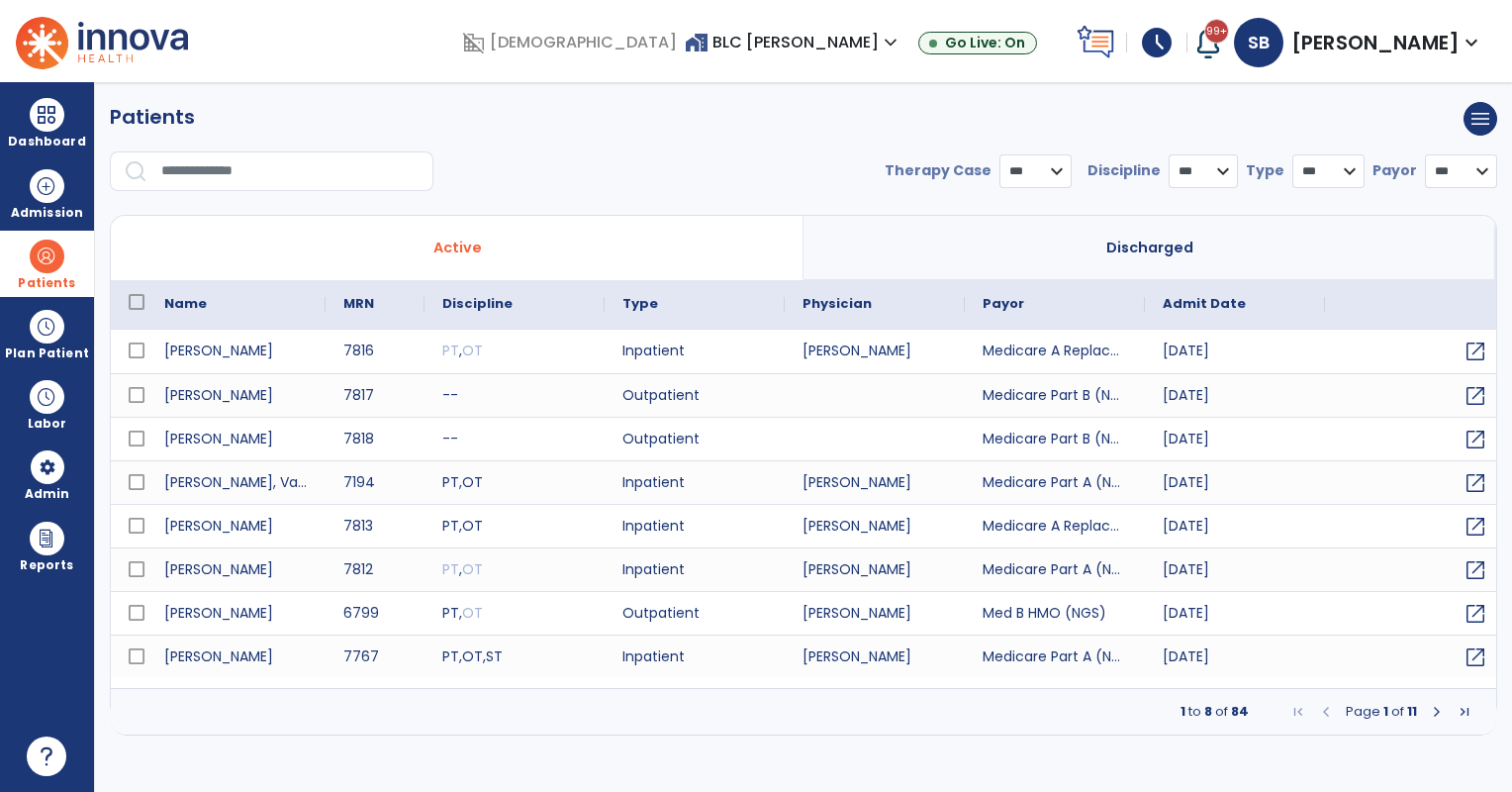 select on "***" 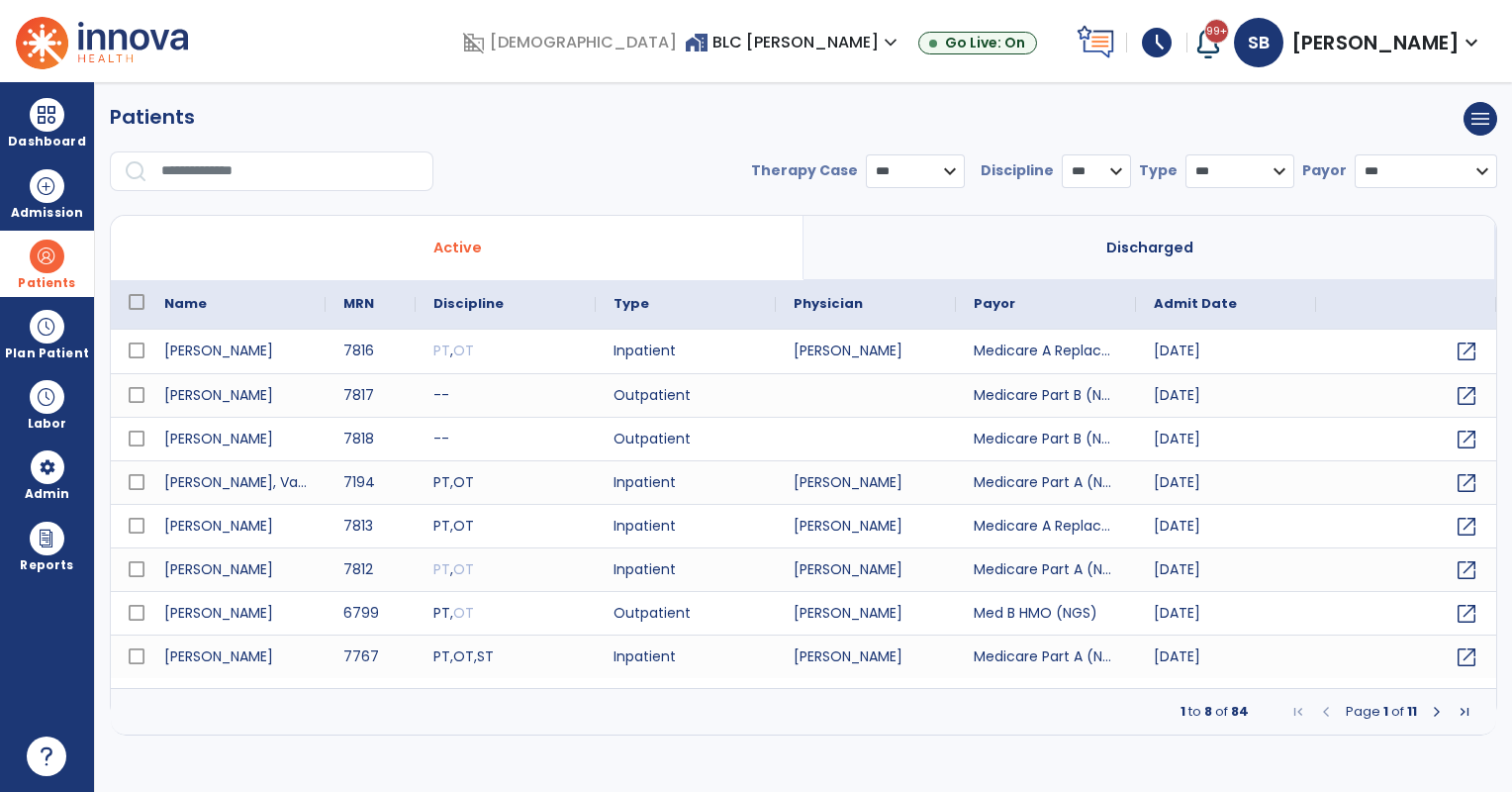 click at bounding box center [290, 171] 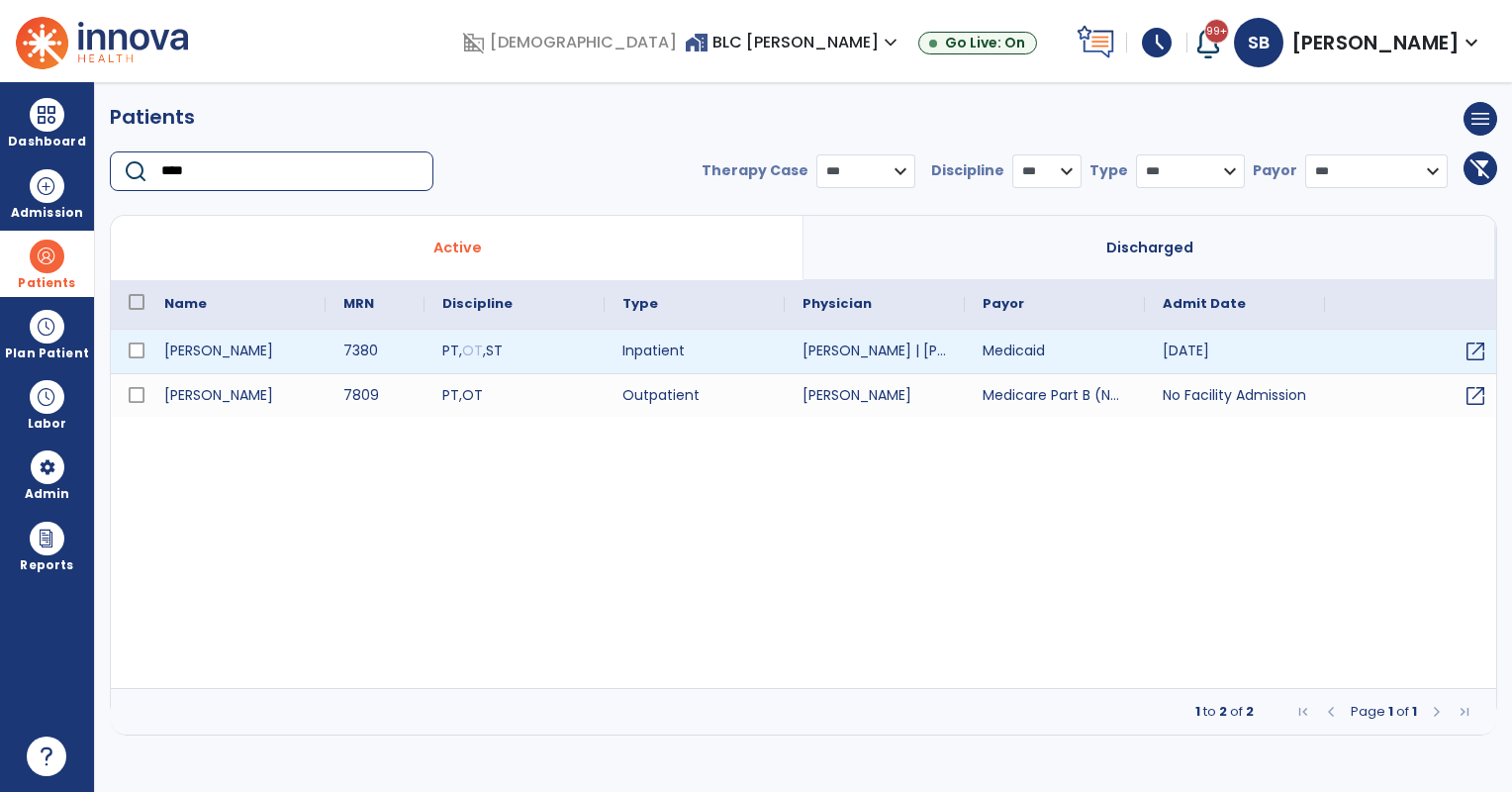 type on "****" 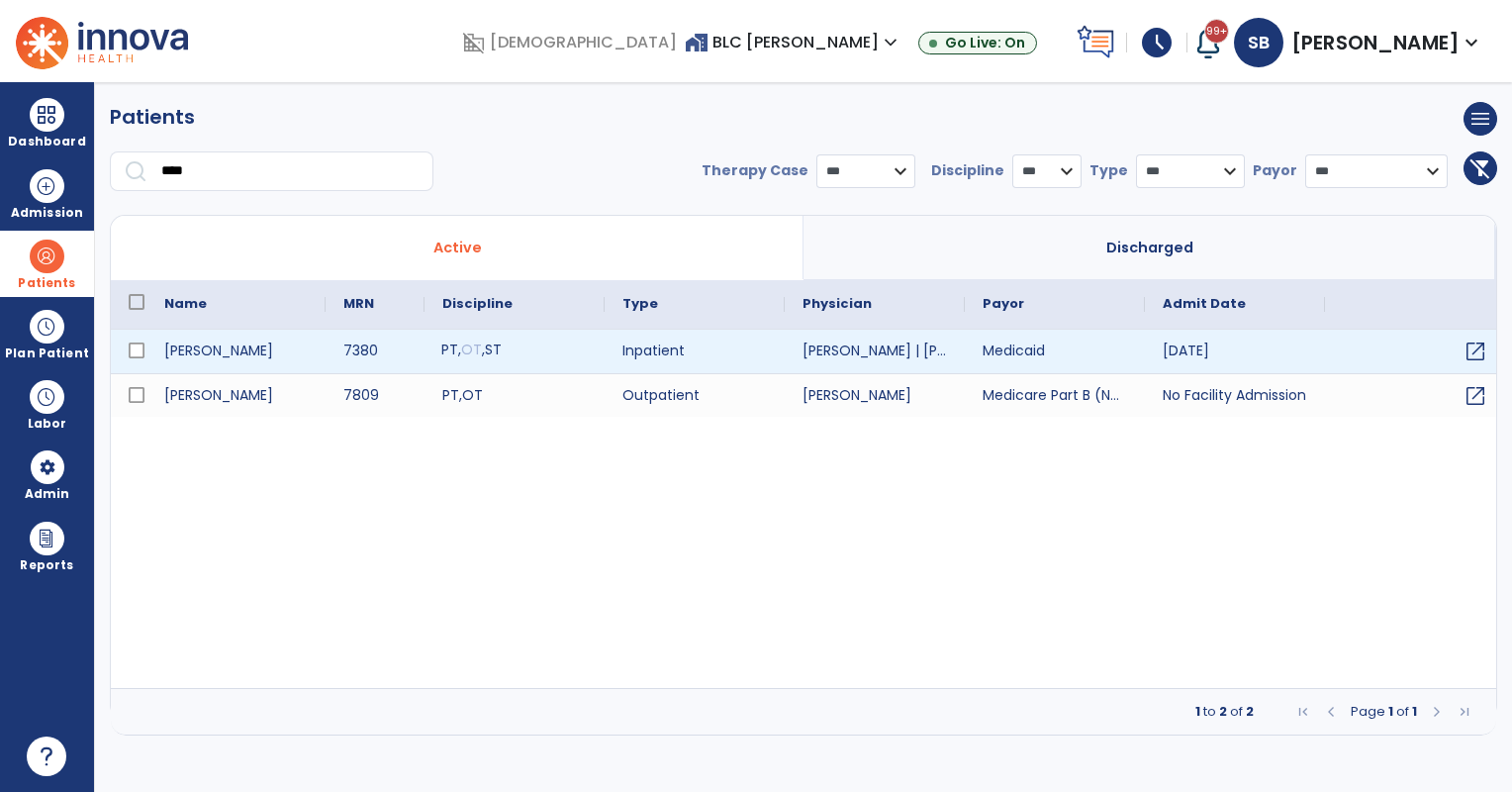 click on "PT , OT , ST" at bounding box center (515, 351) 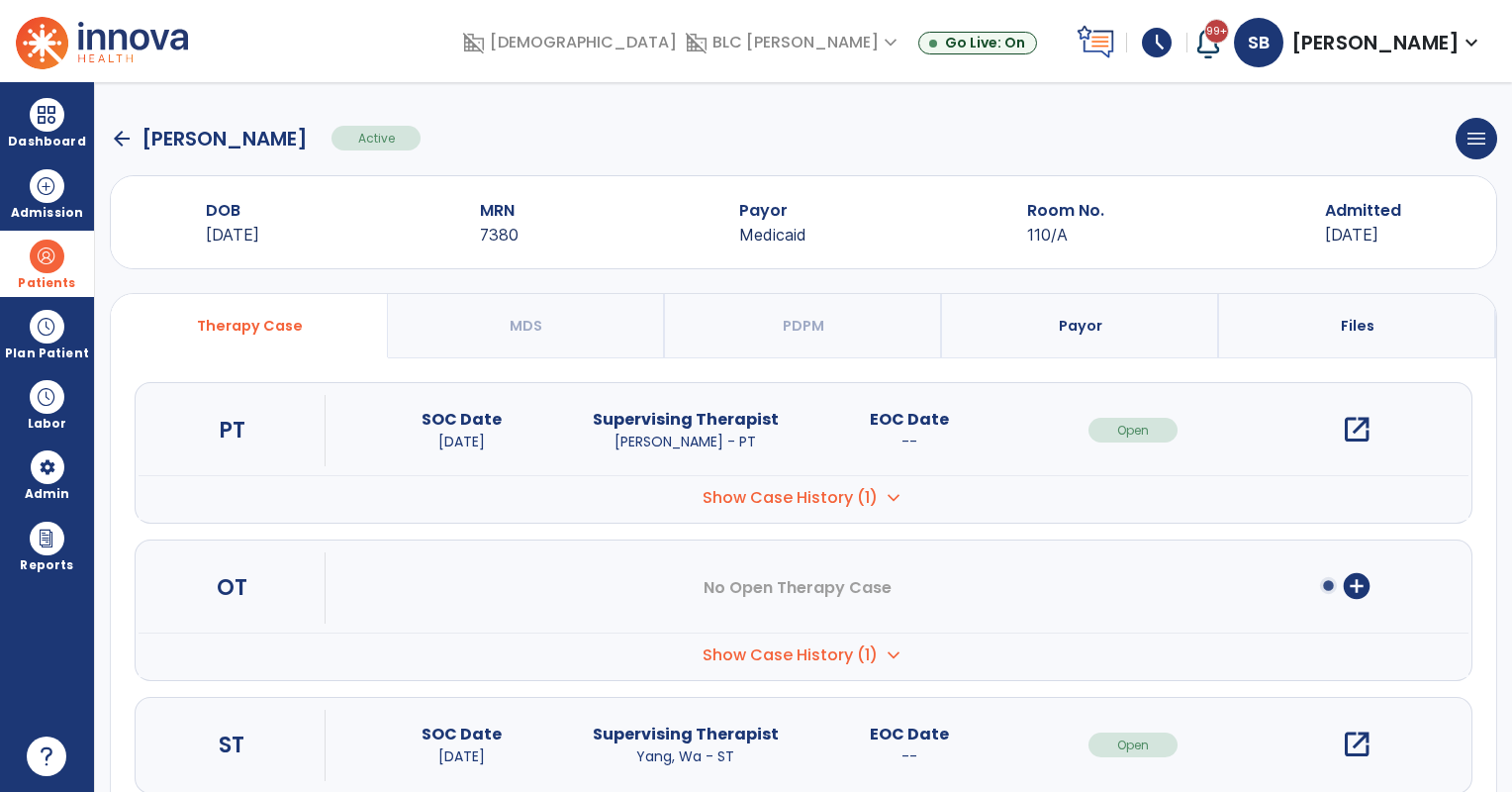 click on "open_in_new" at bounding box center [1357, 430] 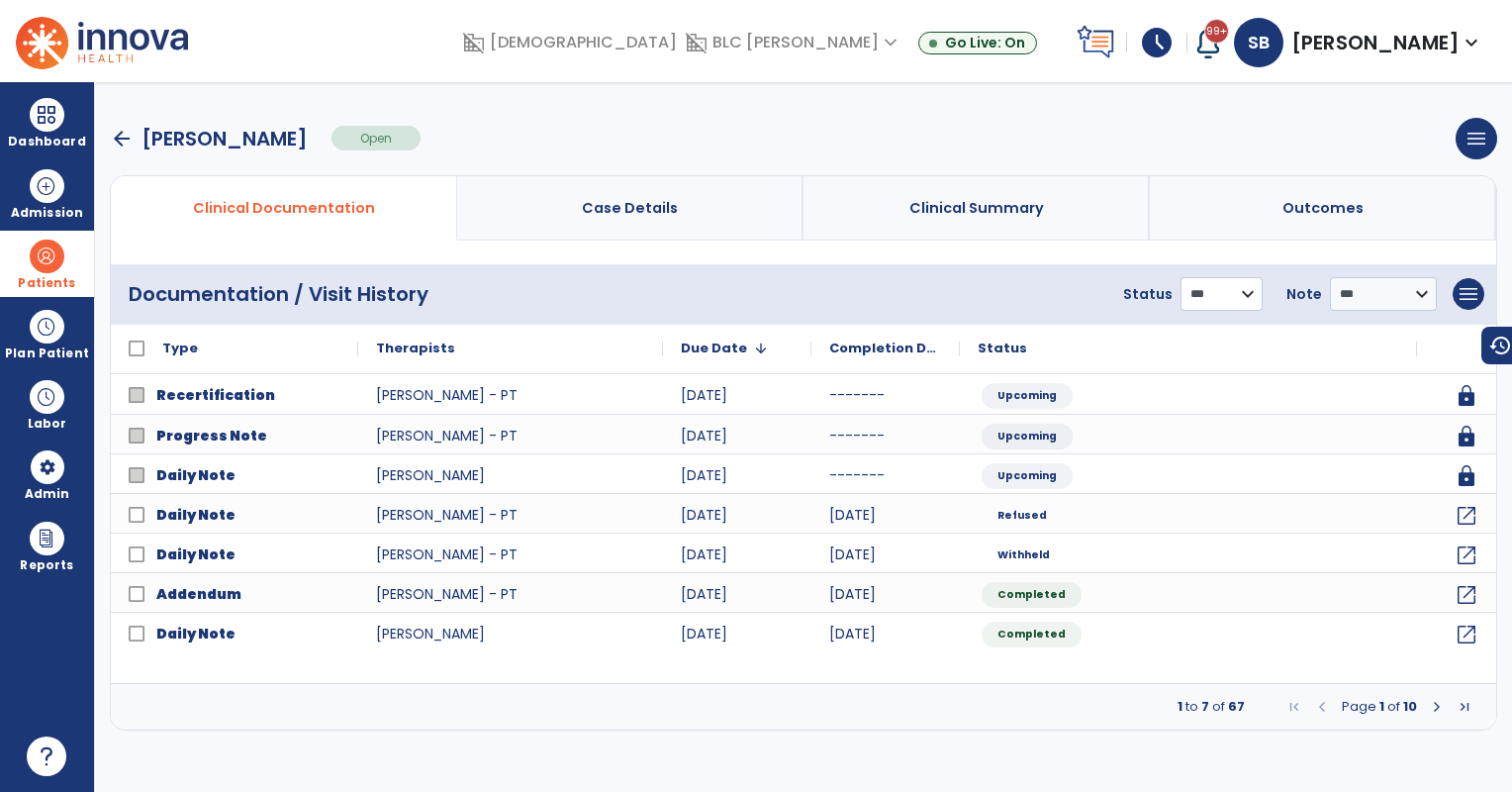click on "**********" at bounding box center (1221, 294) 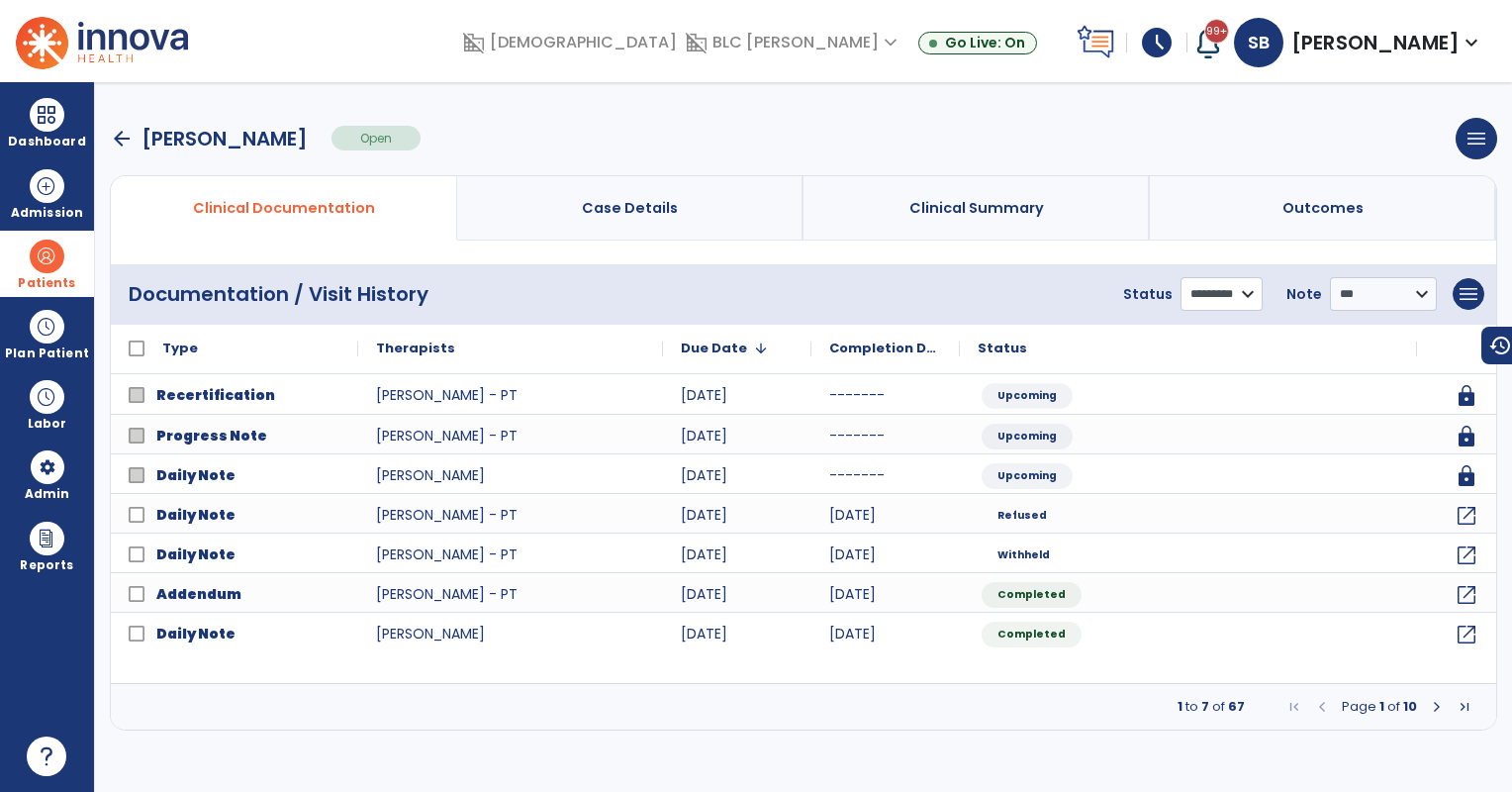 click on "**********" at bounding box center (1221, 294) 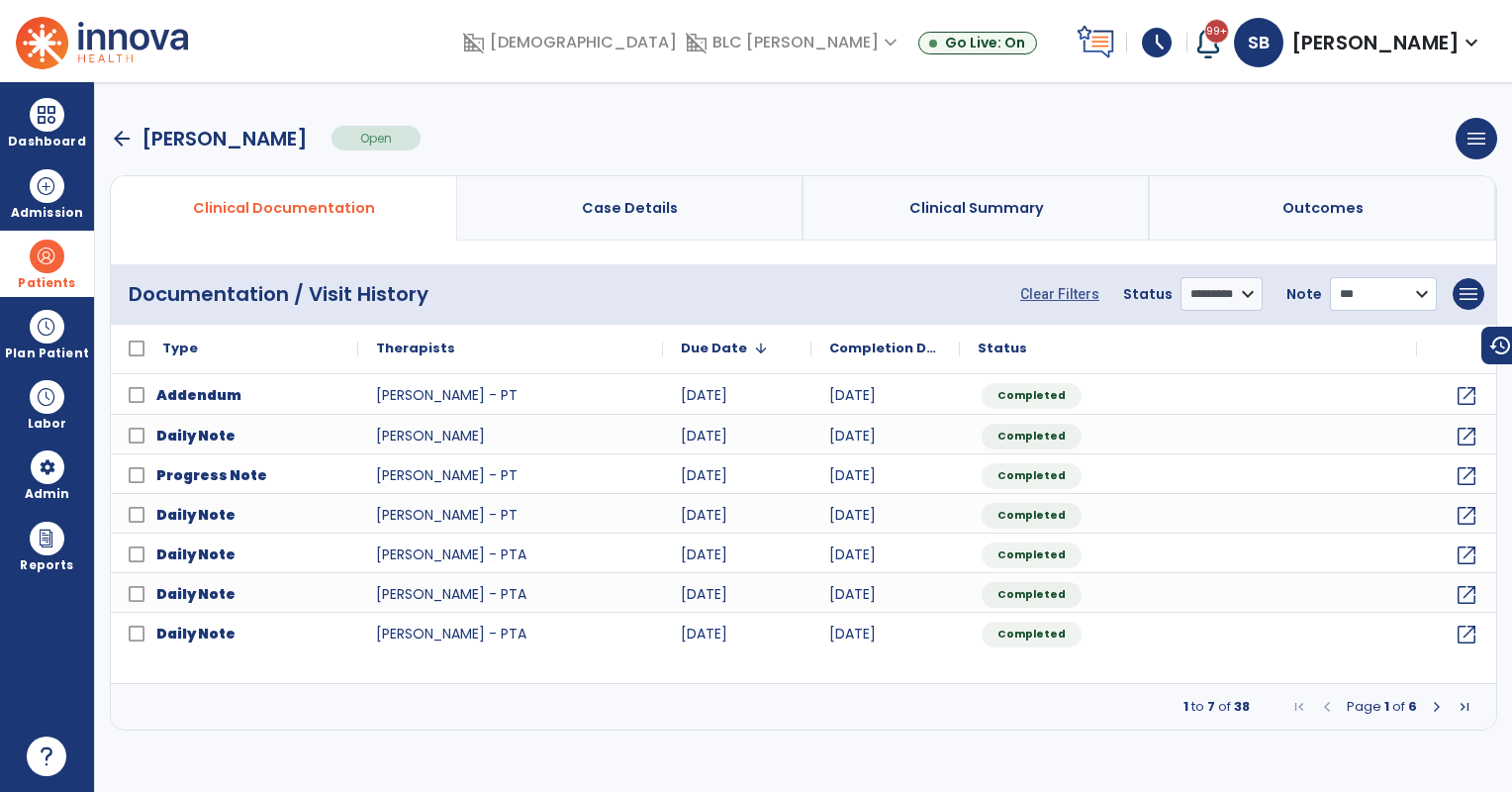 drag, startPoint x: 1378, startPoint y: 288, endPoint x: 1377, endPoint y: 305, distance: 17.029386 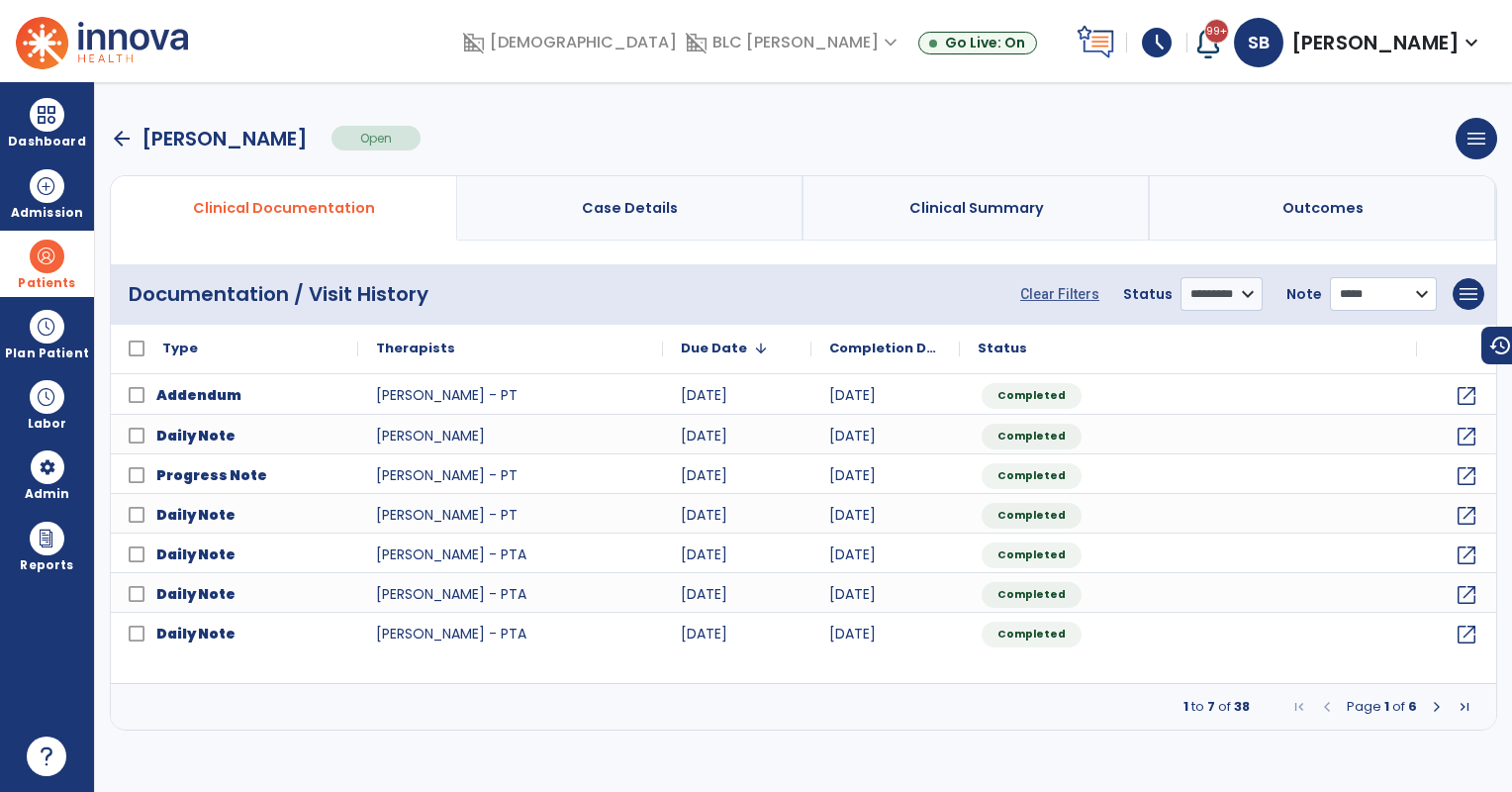 click on "**********" at bounding box center (1383, 294) 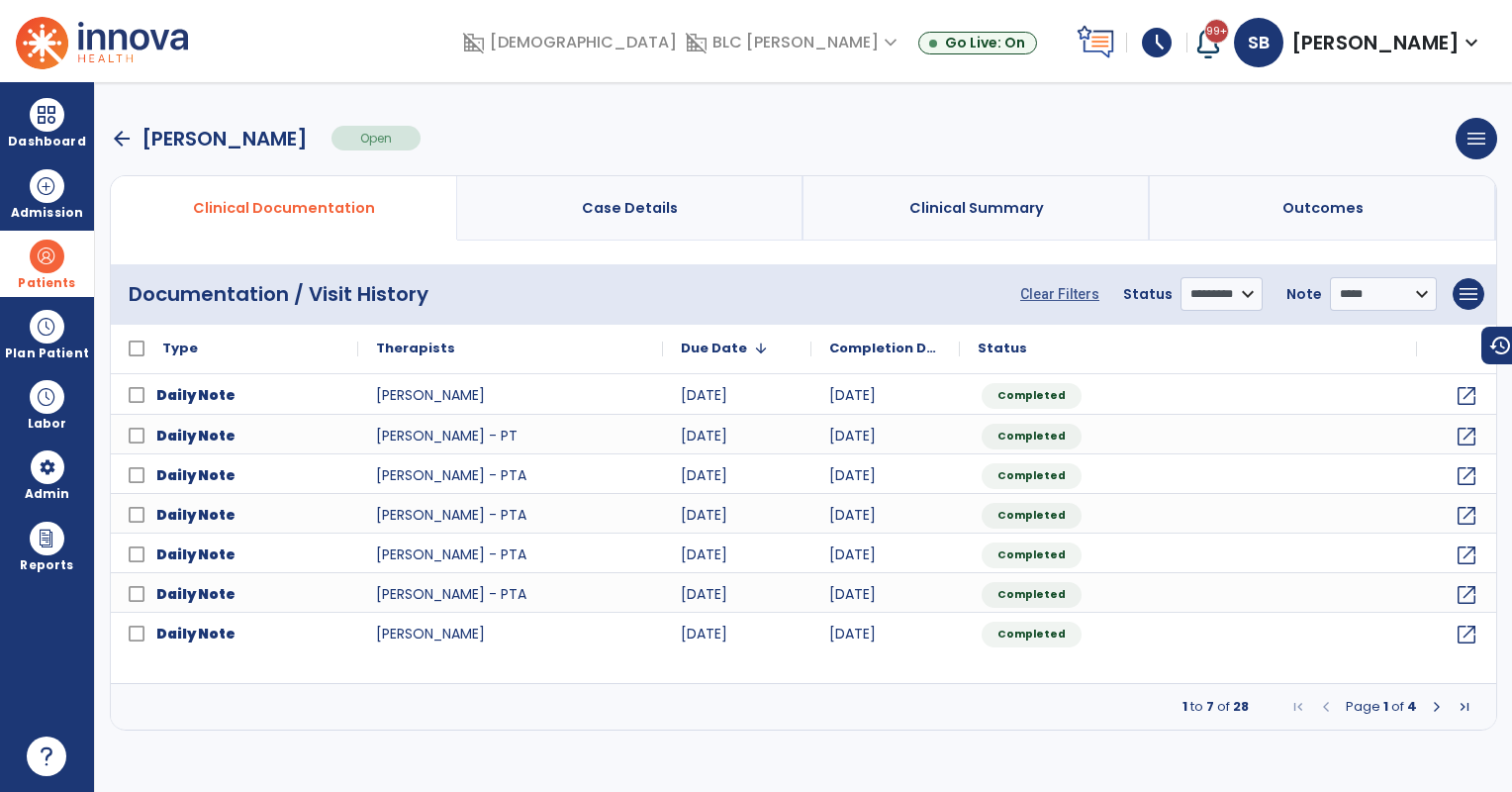click at bounding box center (47, 256) 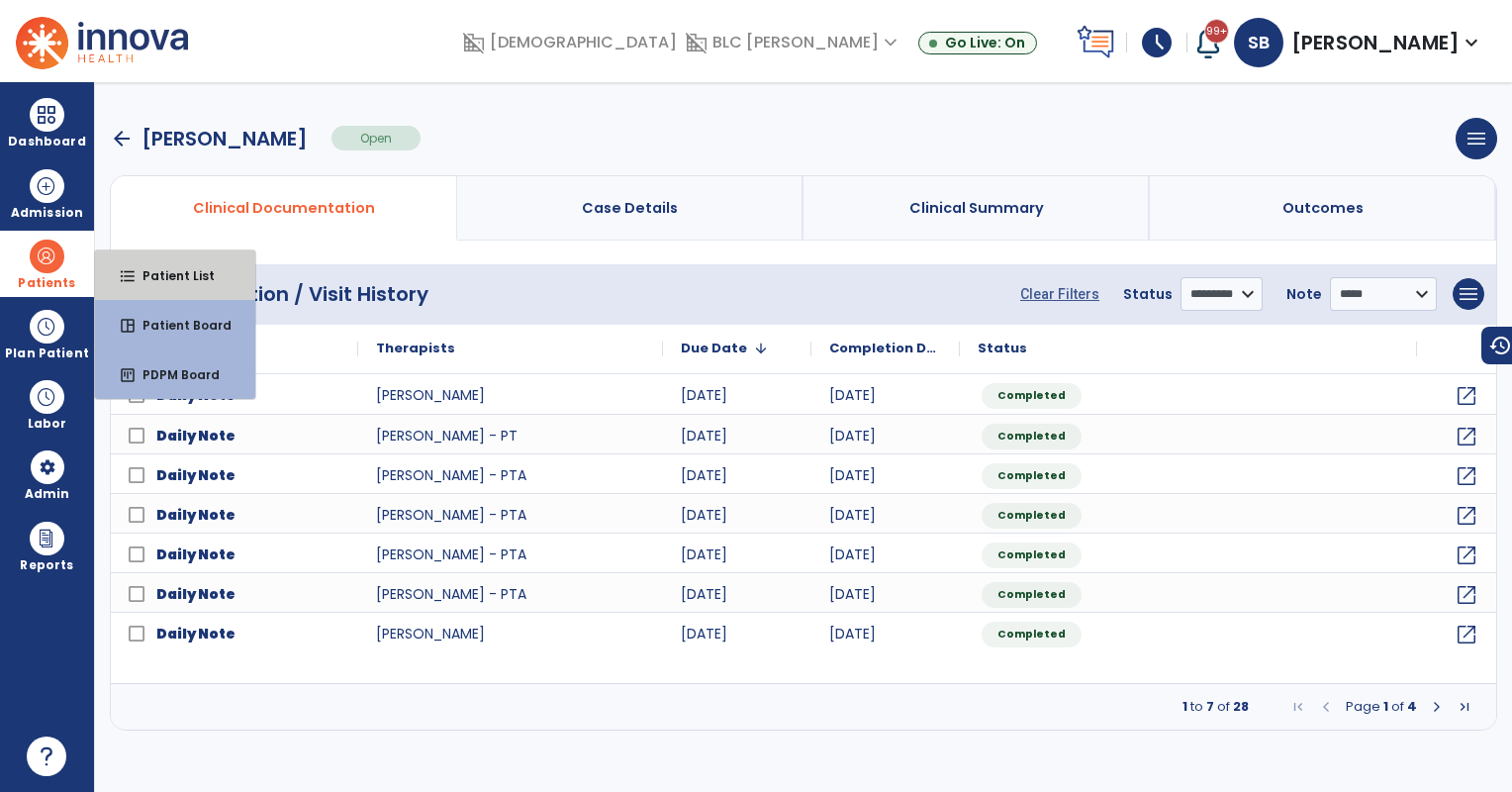 drag, startPoint x: 133, startPoint y: 259, endPoint x: 145, endPoint y: 249, distance: 15.6205 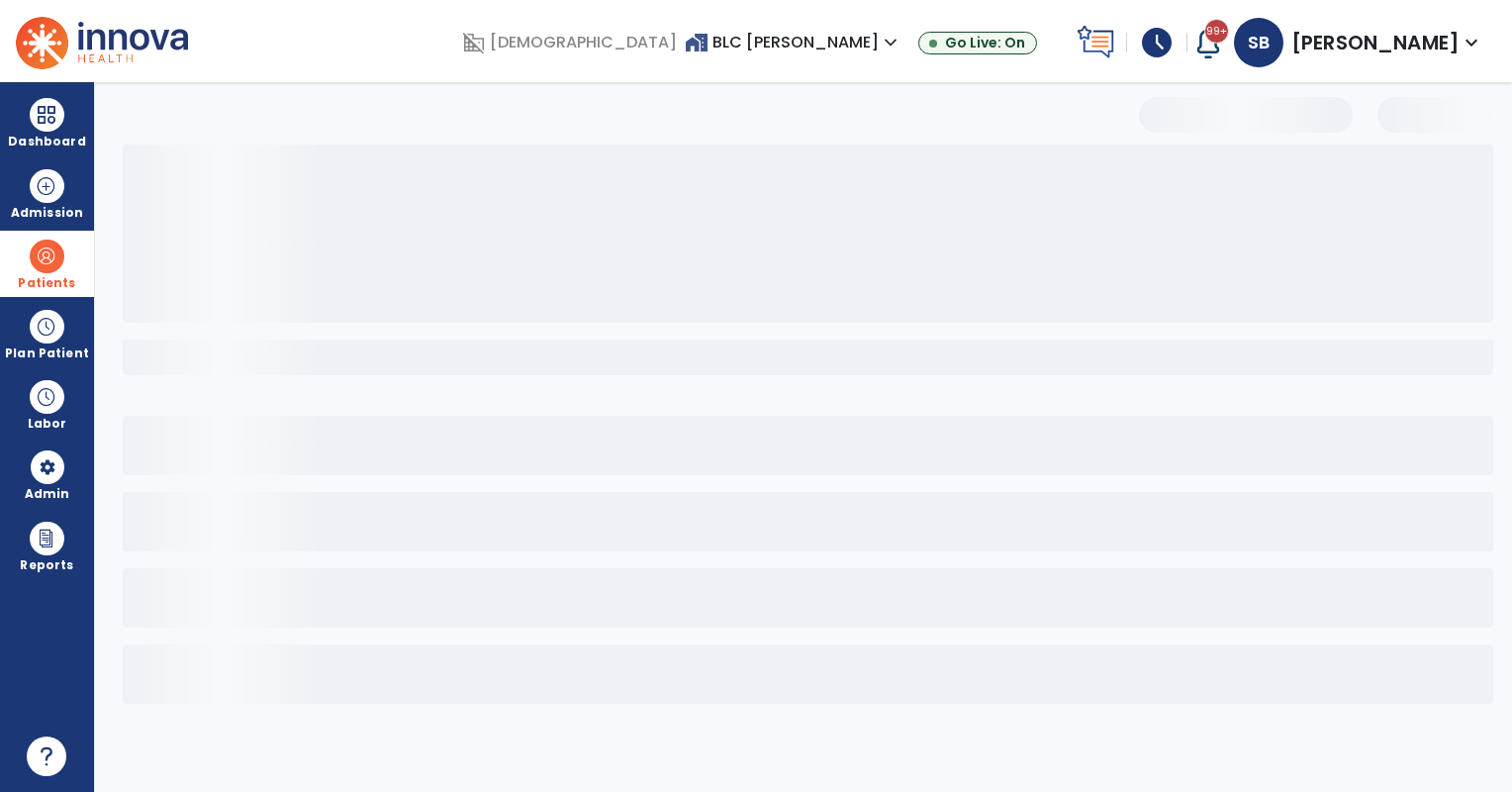 select on "***" 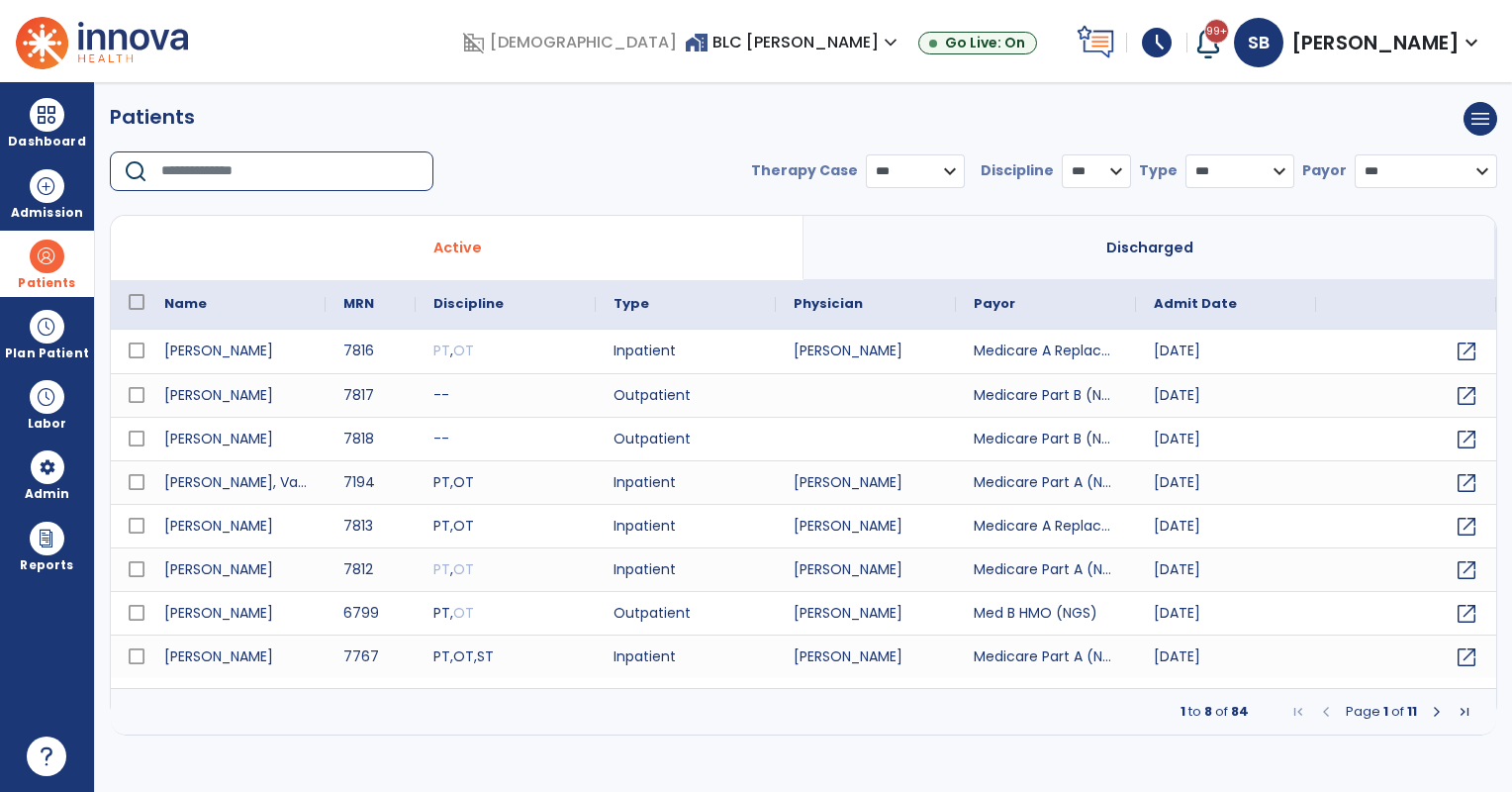 click at bounding box center (290, 171) 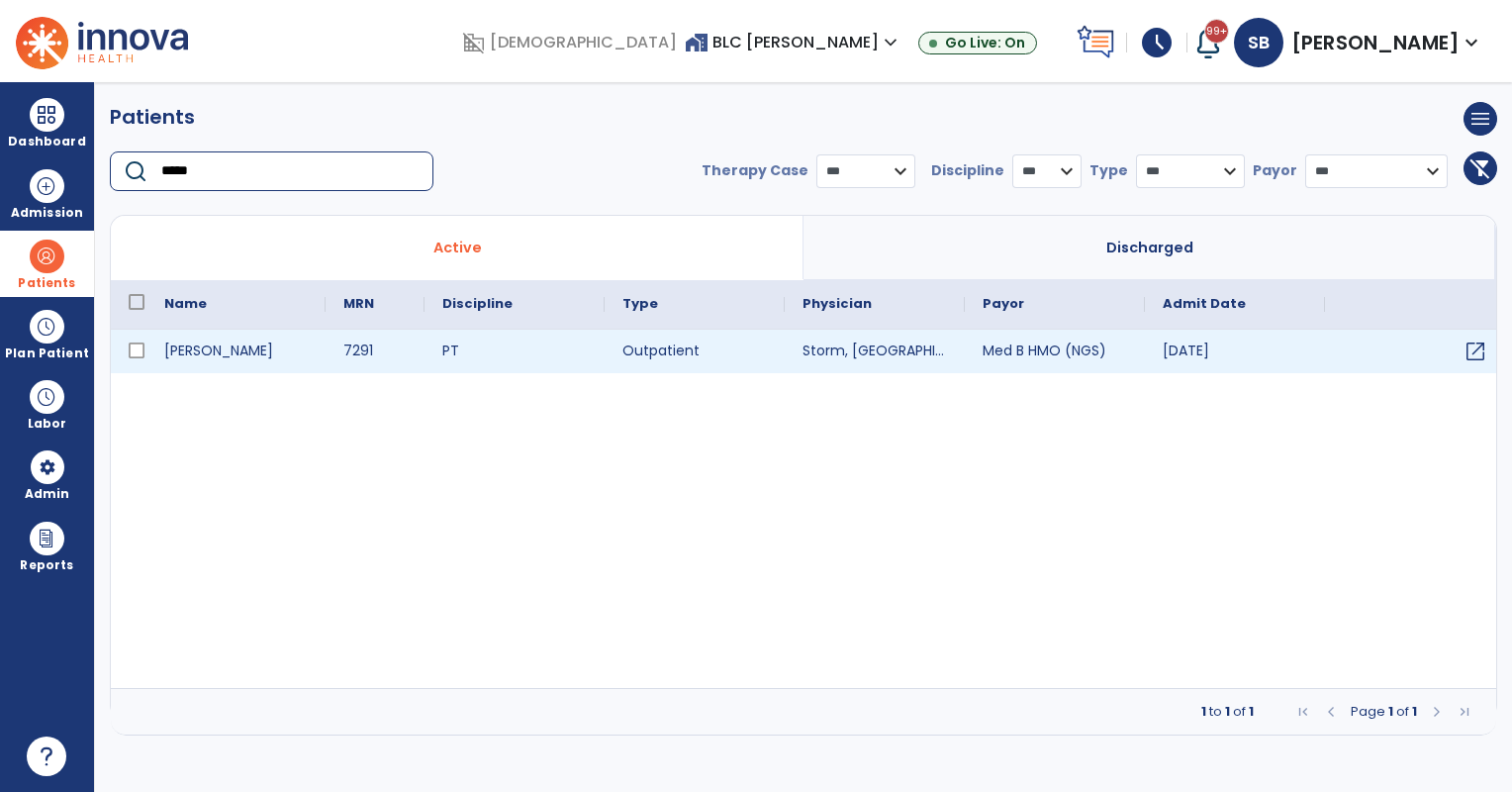 type on "*****" 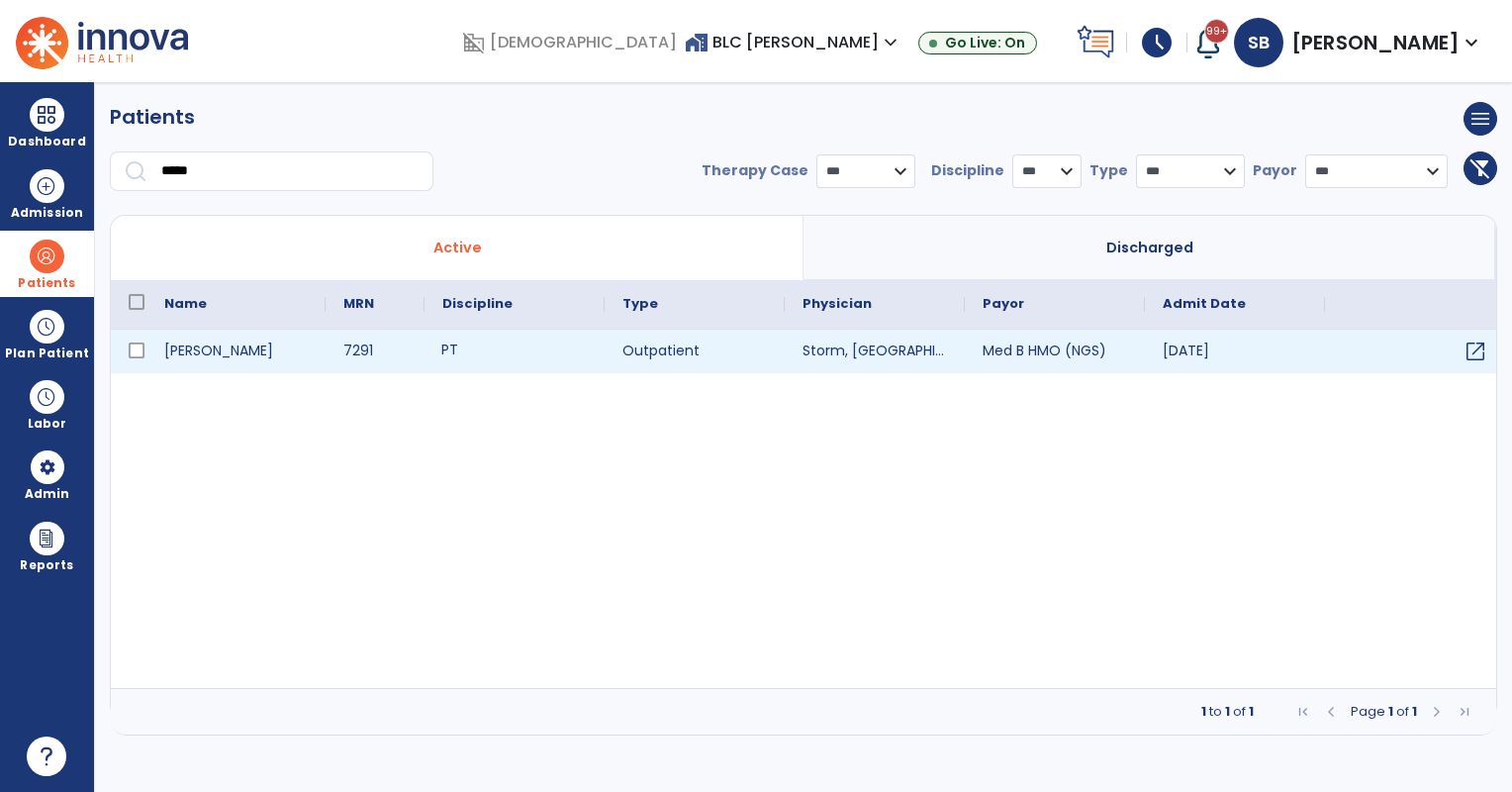 click on "PT" at bounding box center (515, 351) 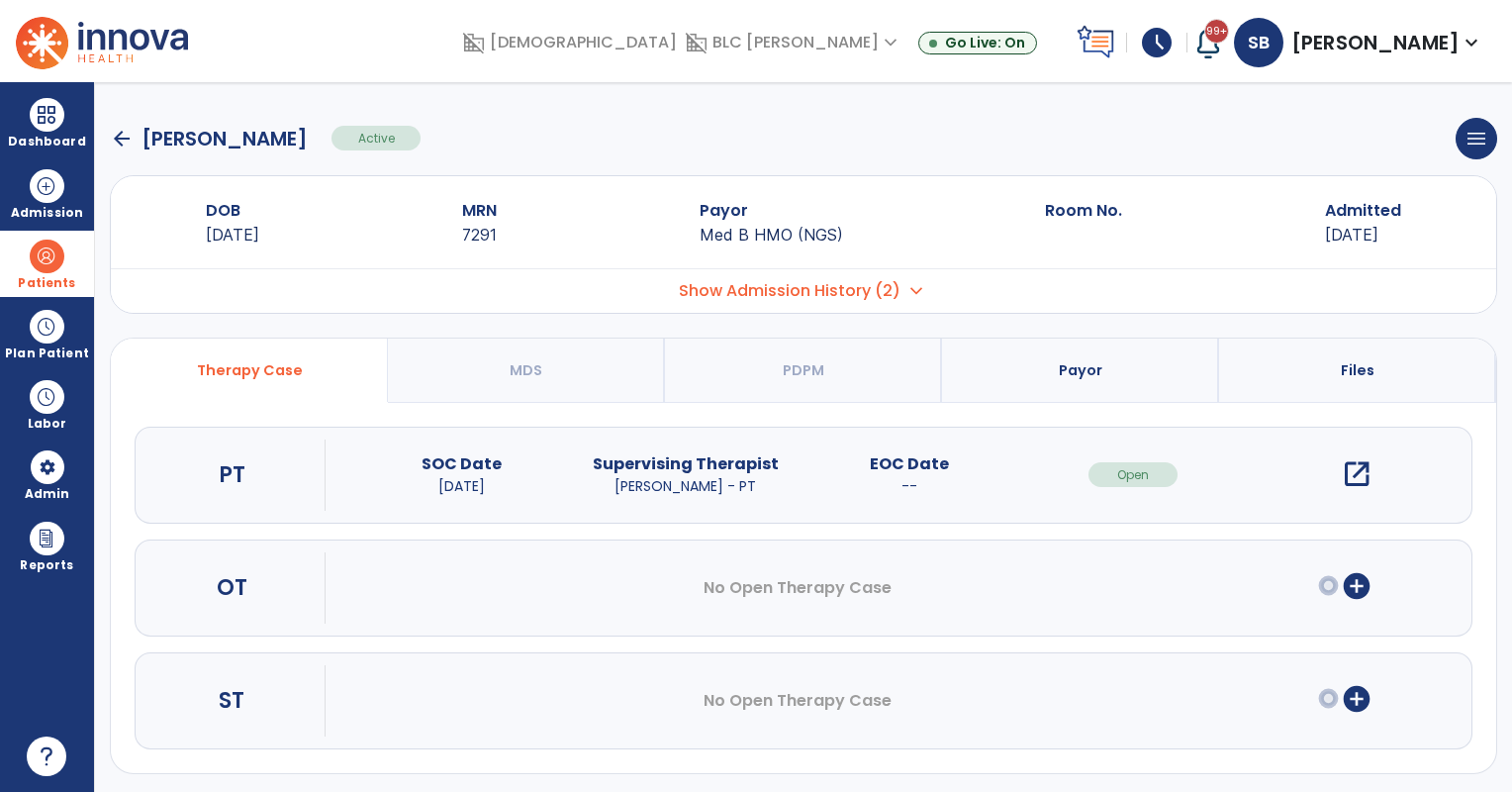 click on "open_in_new" at bounding box center (1357, 474) 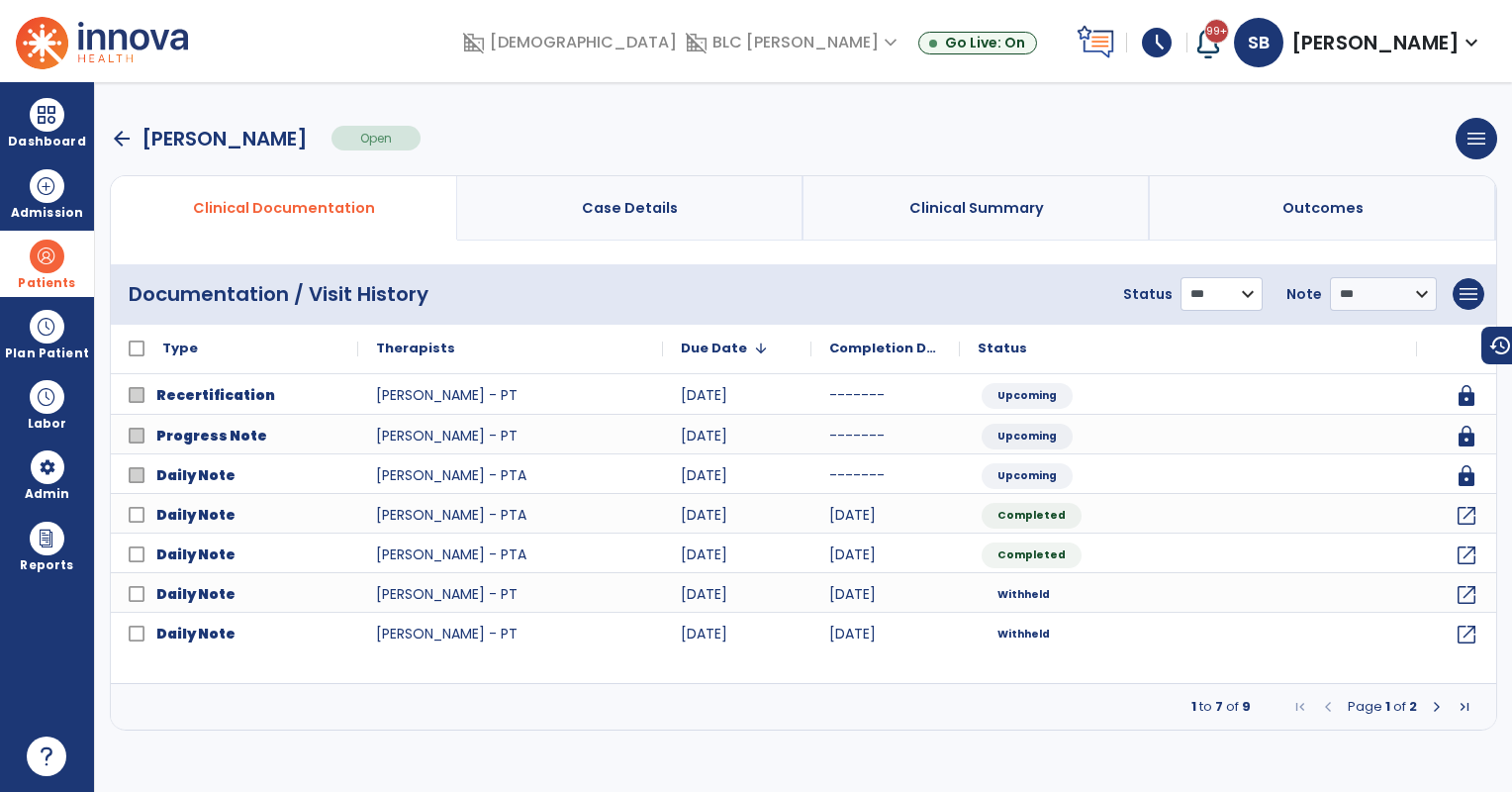 drag, startPoint x: 1211, startPoint y: 293, endPoint x: 1217, endPoint y: 309, distance: 17.088007 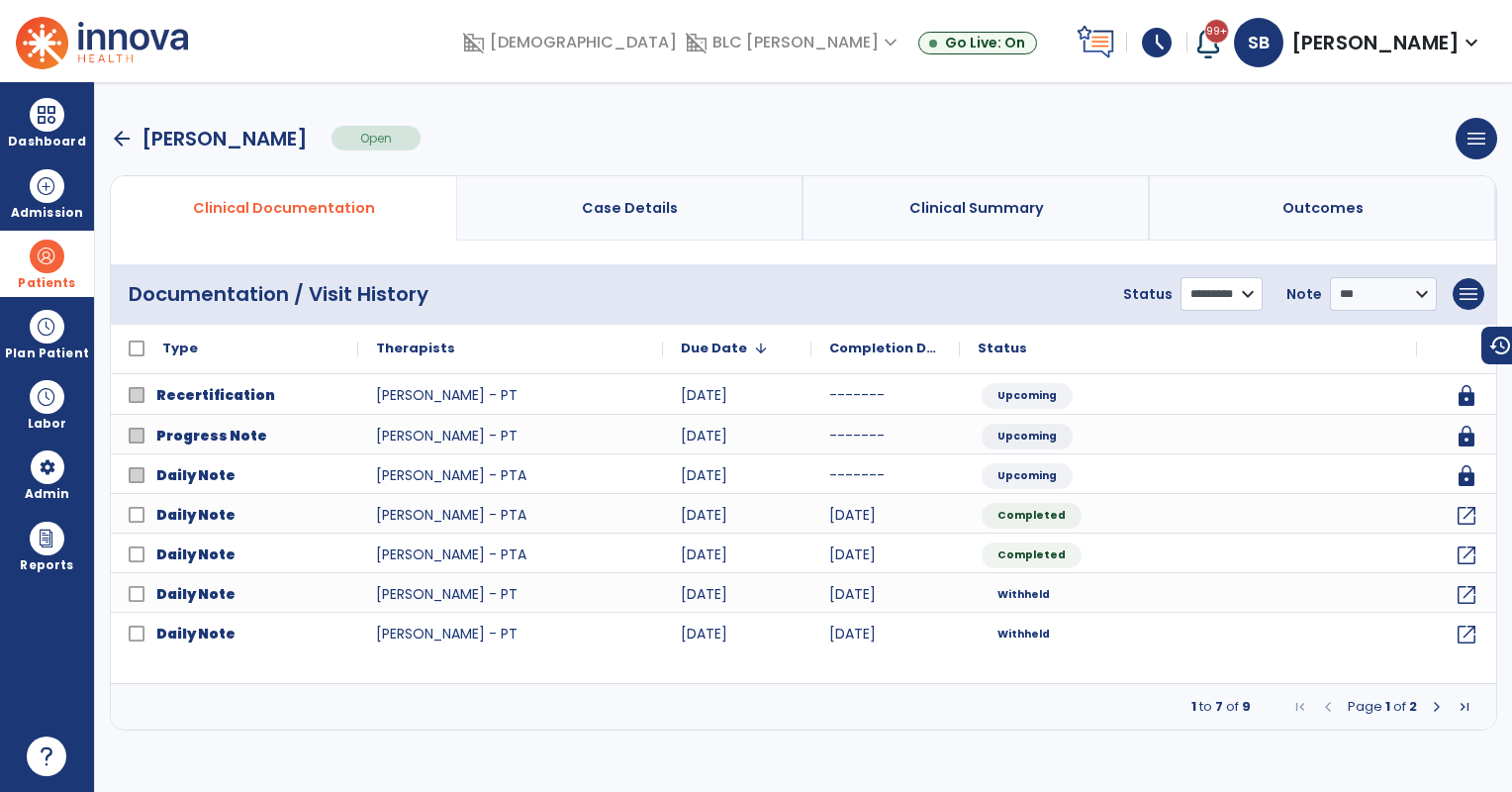 click on "**********" at bounding box center (1221, 294) 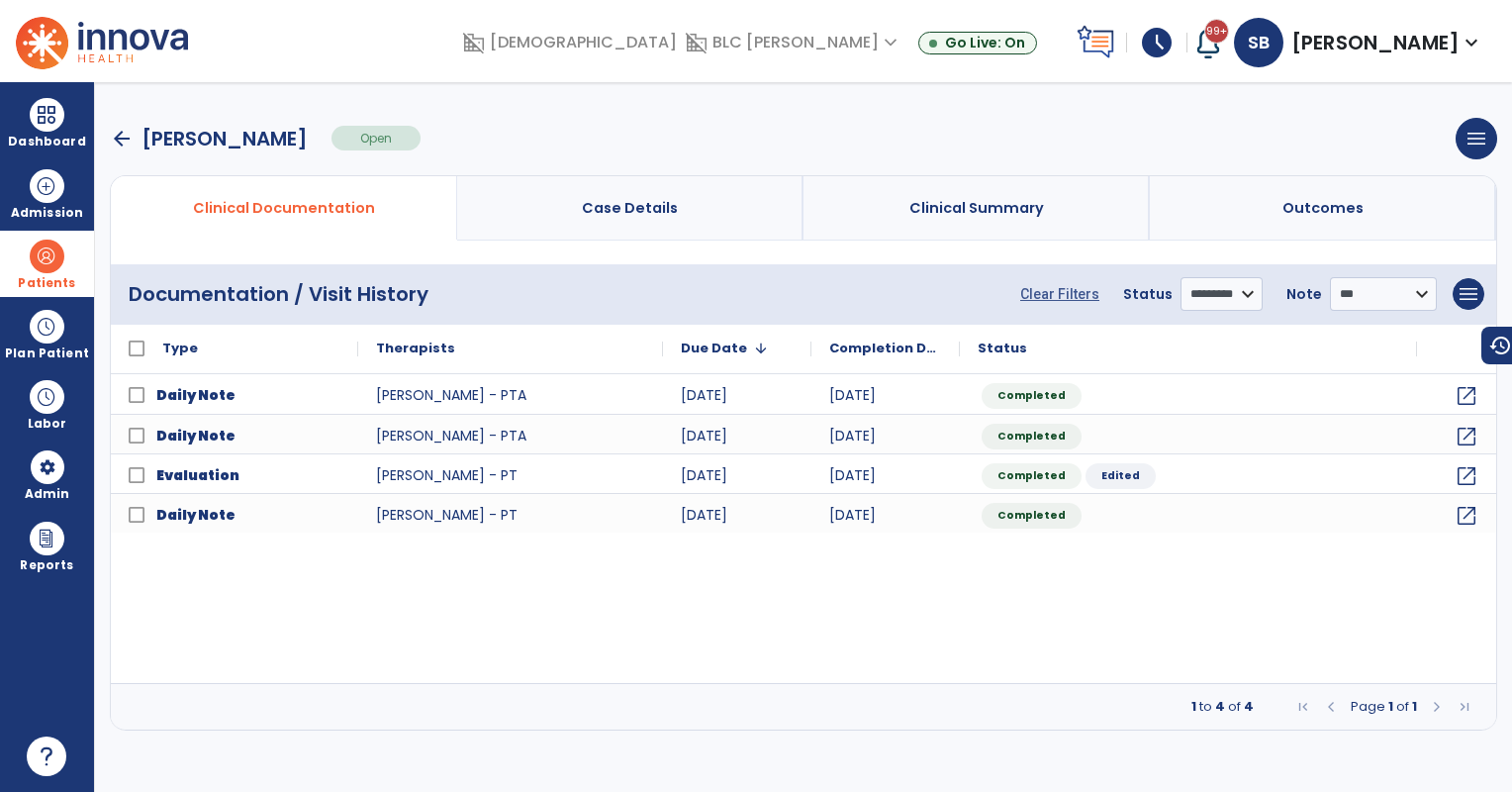 drag, startPoint x: 55, startPoint y: 269, endPoint x: 65, endPoint y: 265, distance: 10.77033 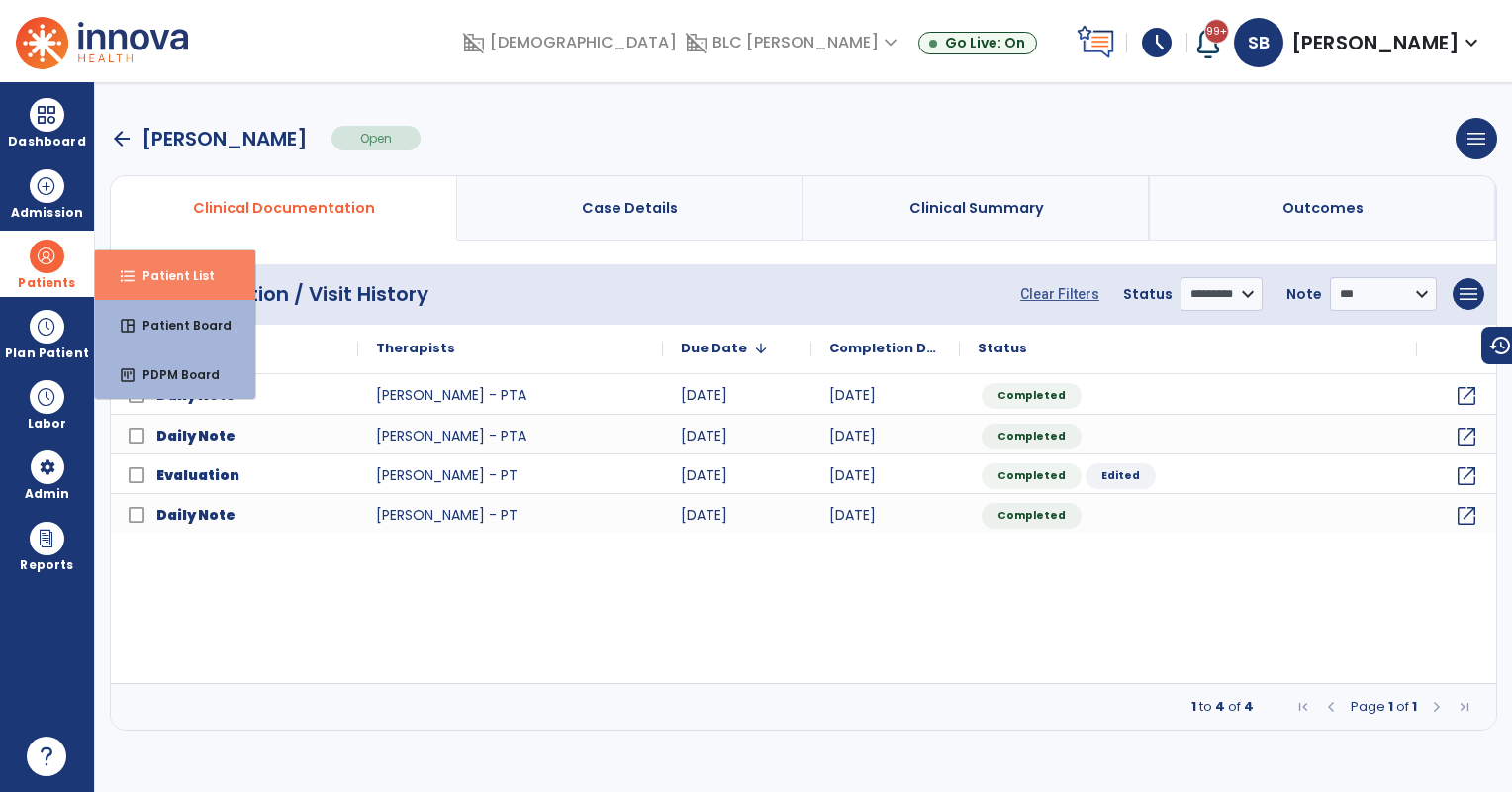 click on "format_list_bulleted  Patient List" at bounding box center (175, 275) 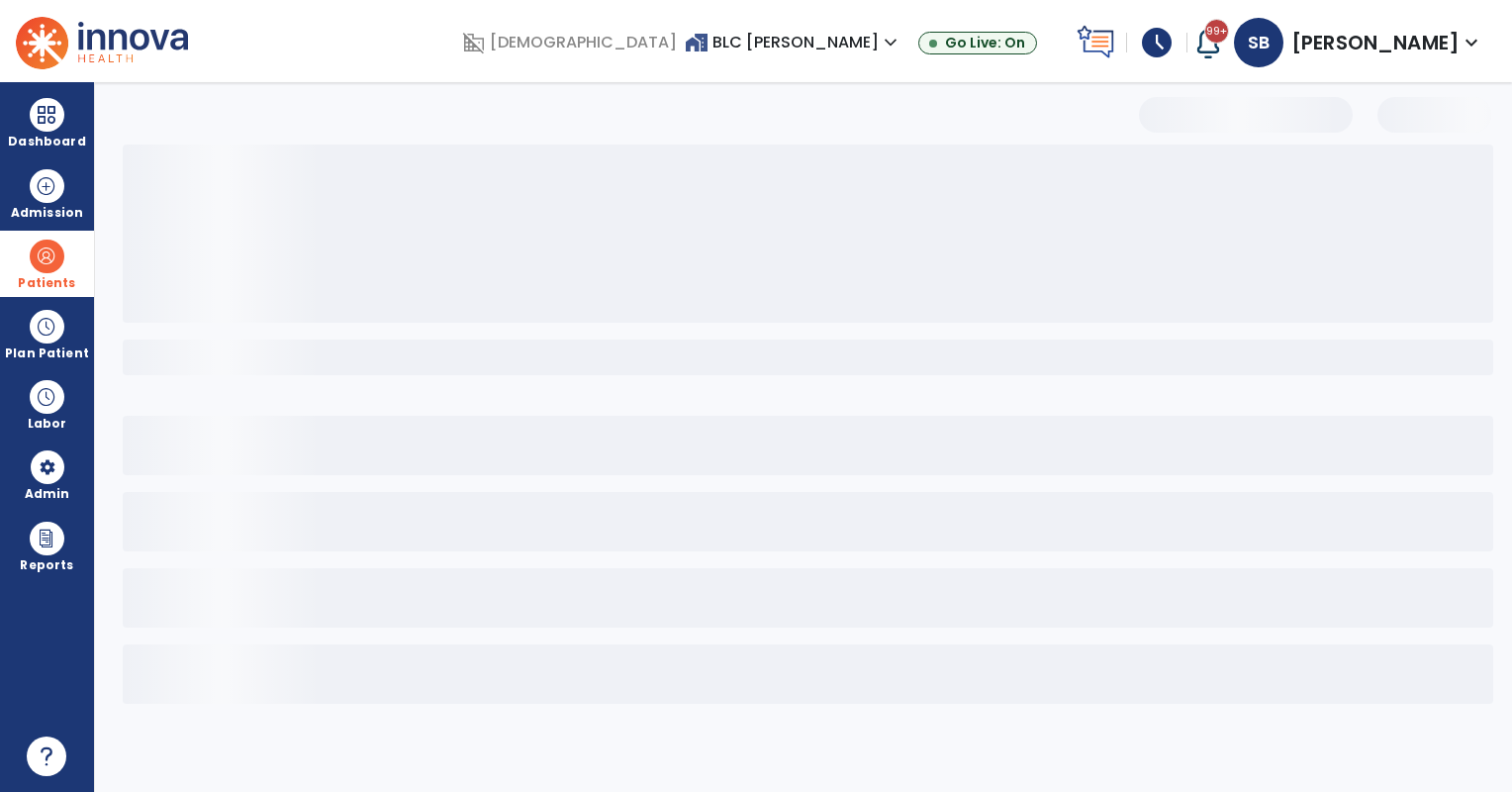 select on "***" 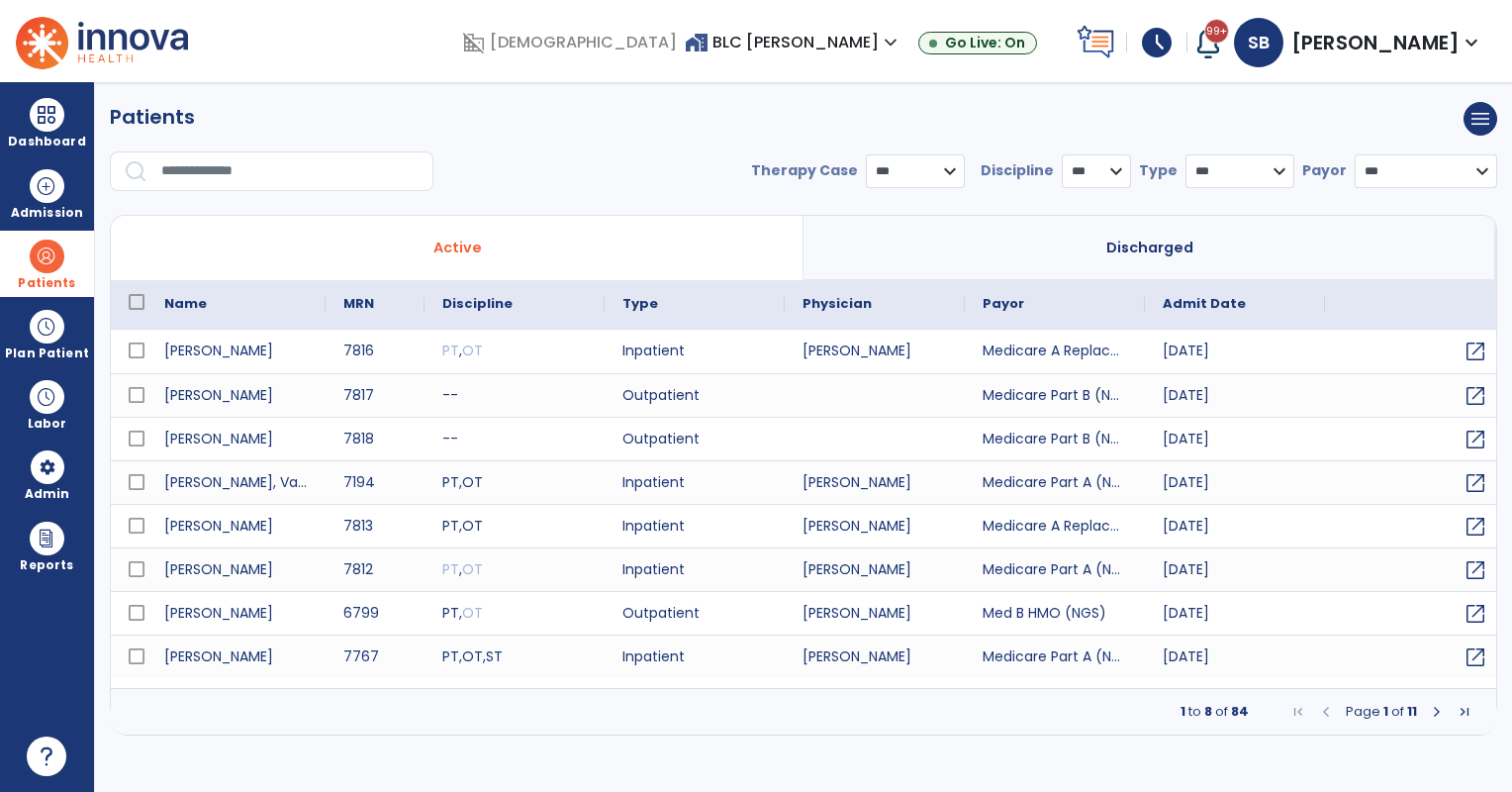 click at bounding box center [290, 171] 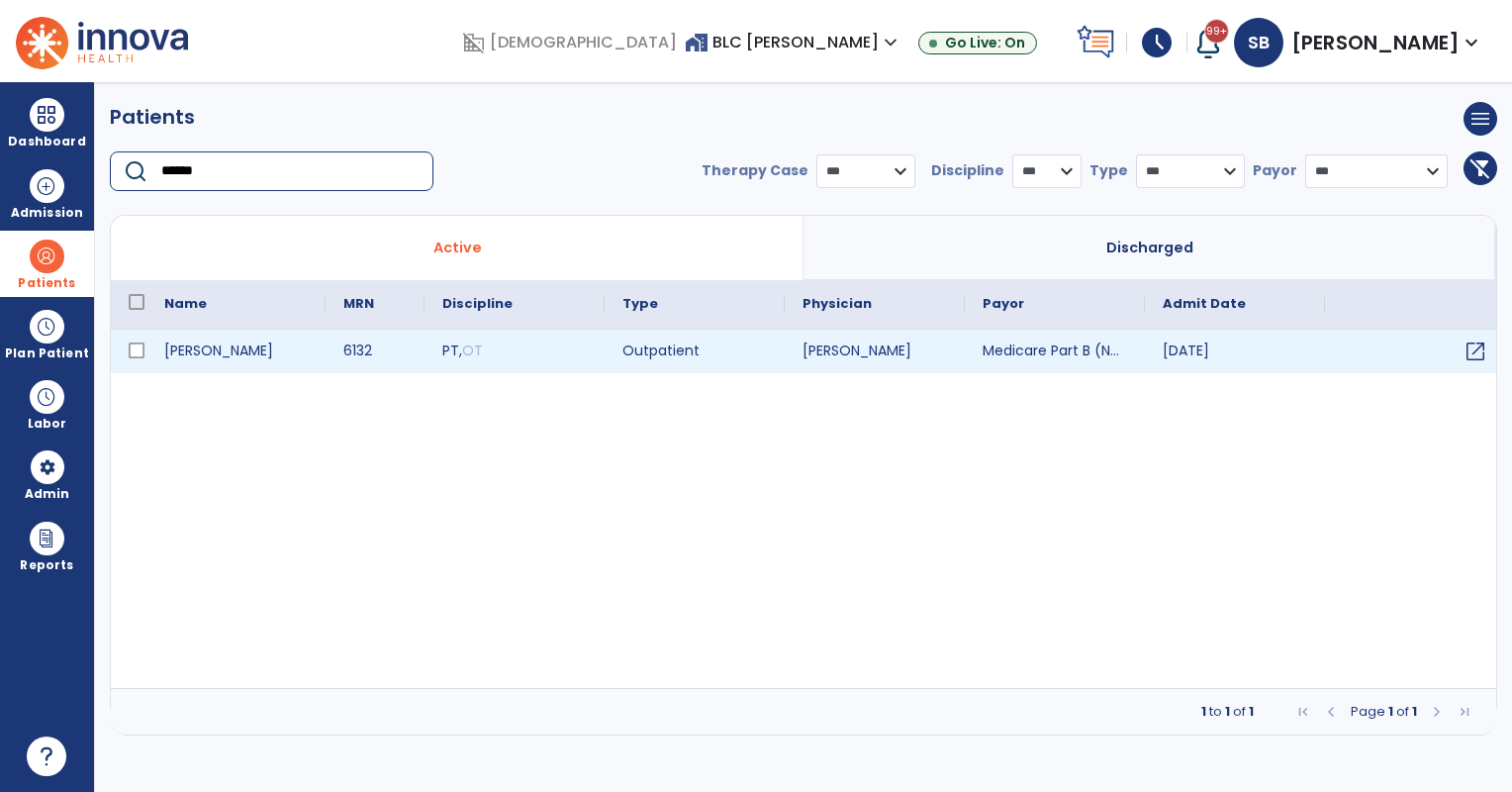type on "******" 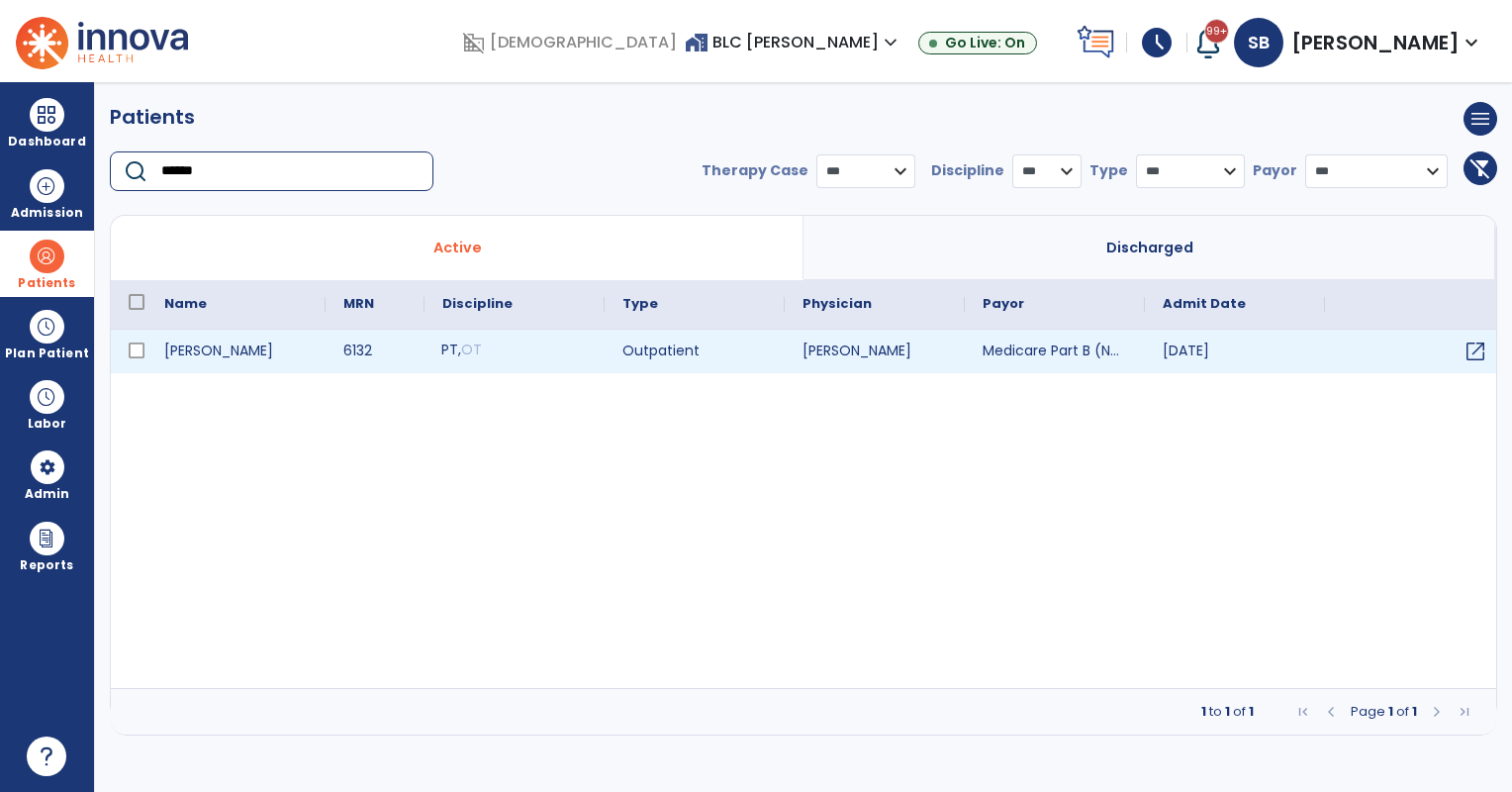 click on "PT , OT" at bounding box center [515, 351] 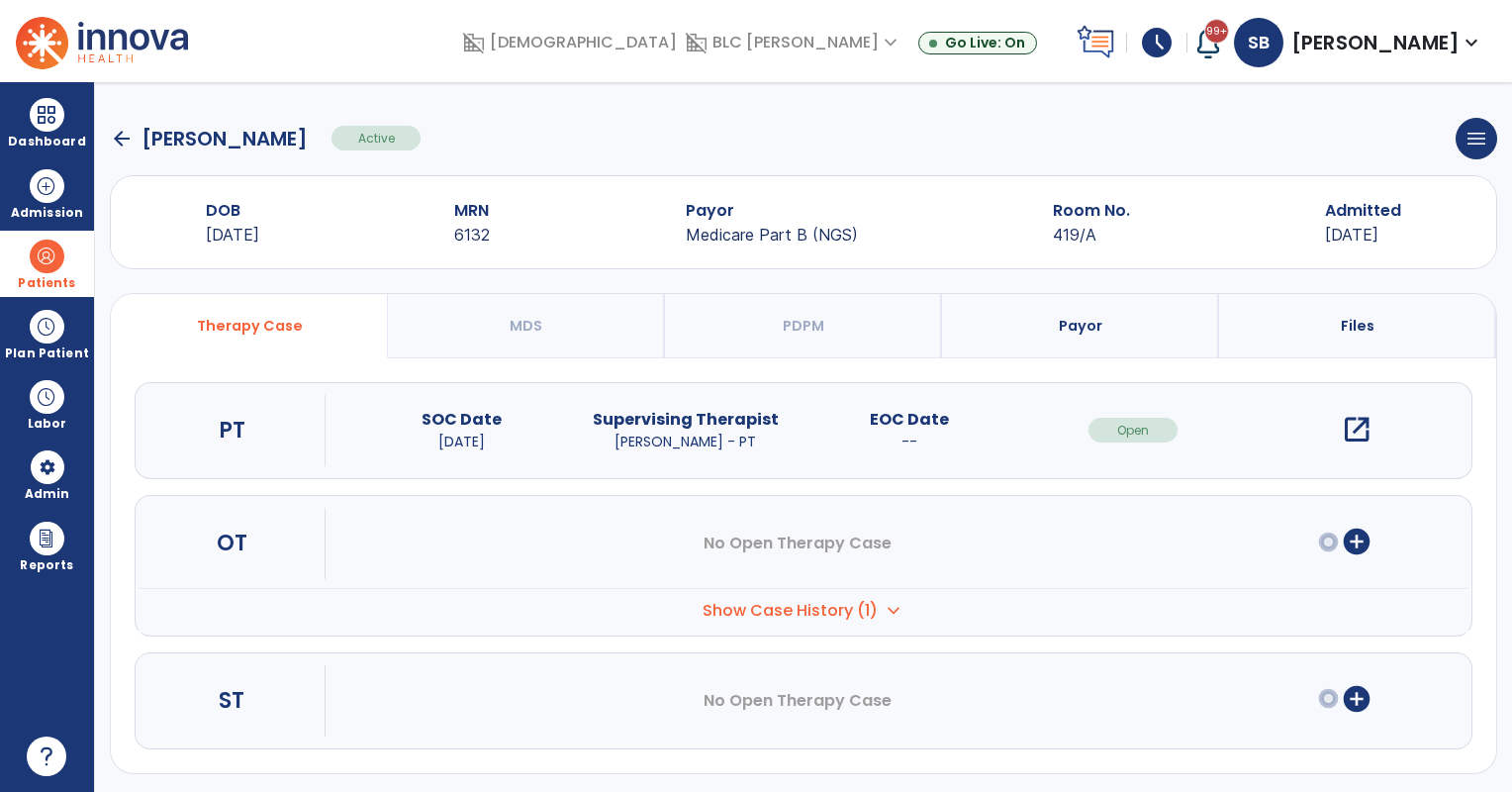 click on "open_in_new" at bounding box center [1357, 430] 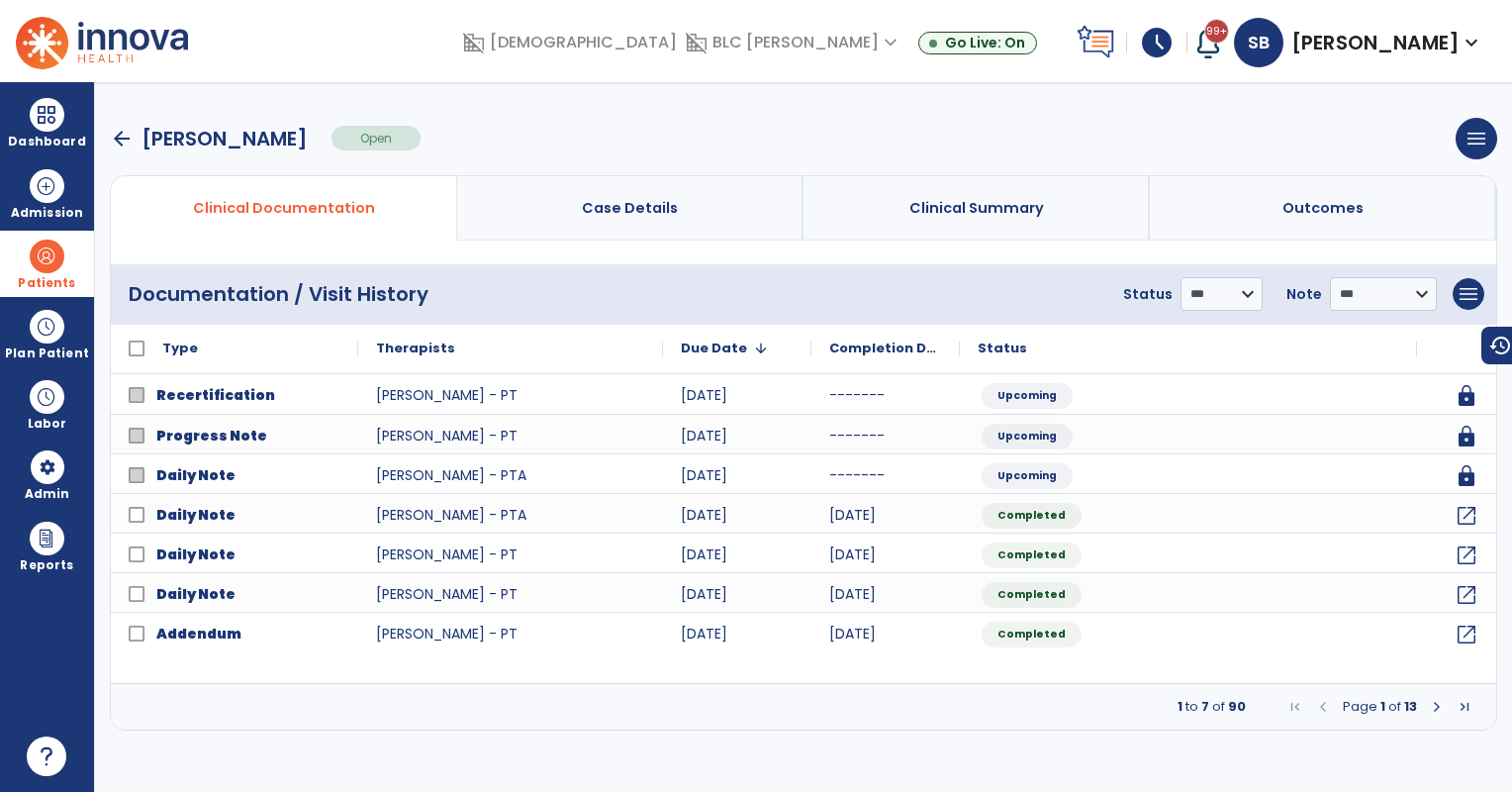 click at bounding box center [47, 256] 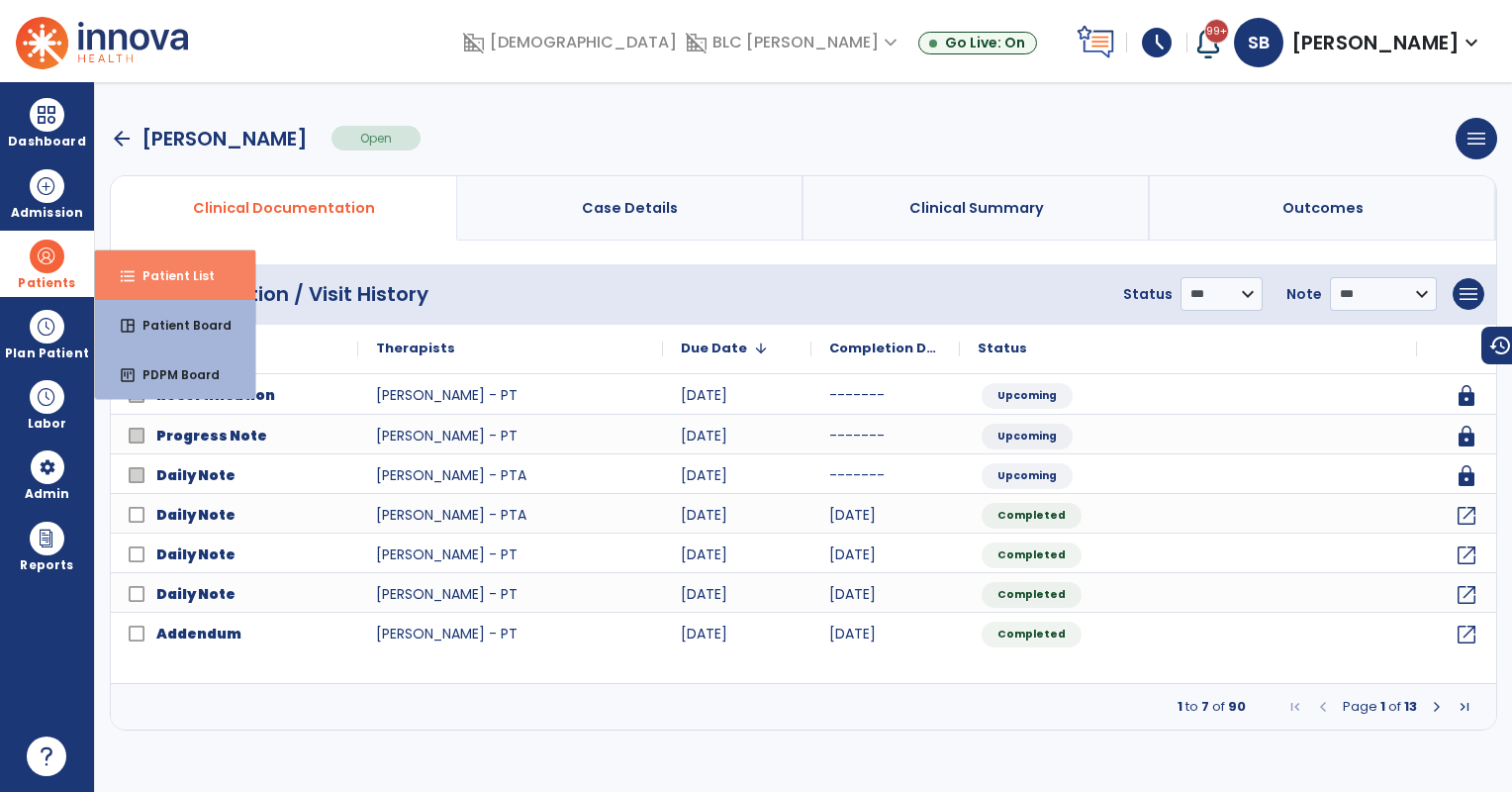 drag, startPoint x: 146, startPoint y: 269, endPoint x: 171, endPoint y: 267, distance: 25.079872 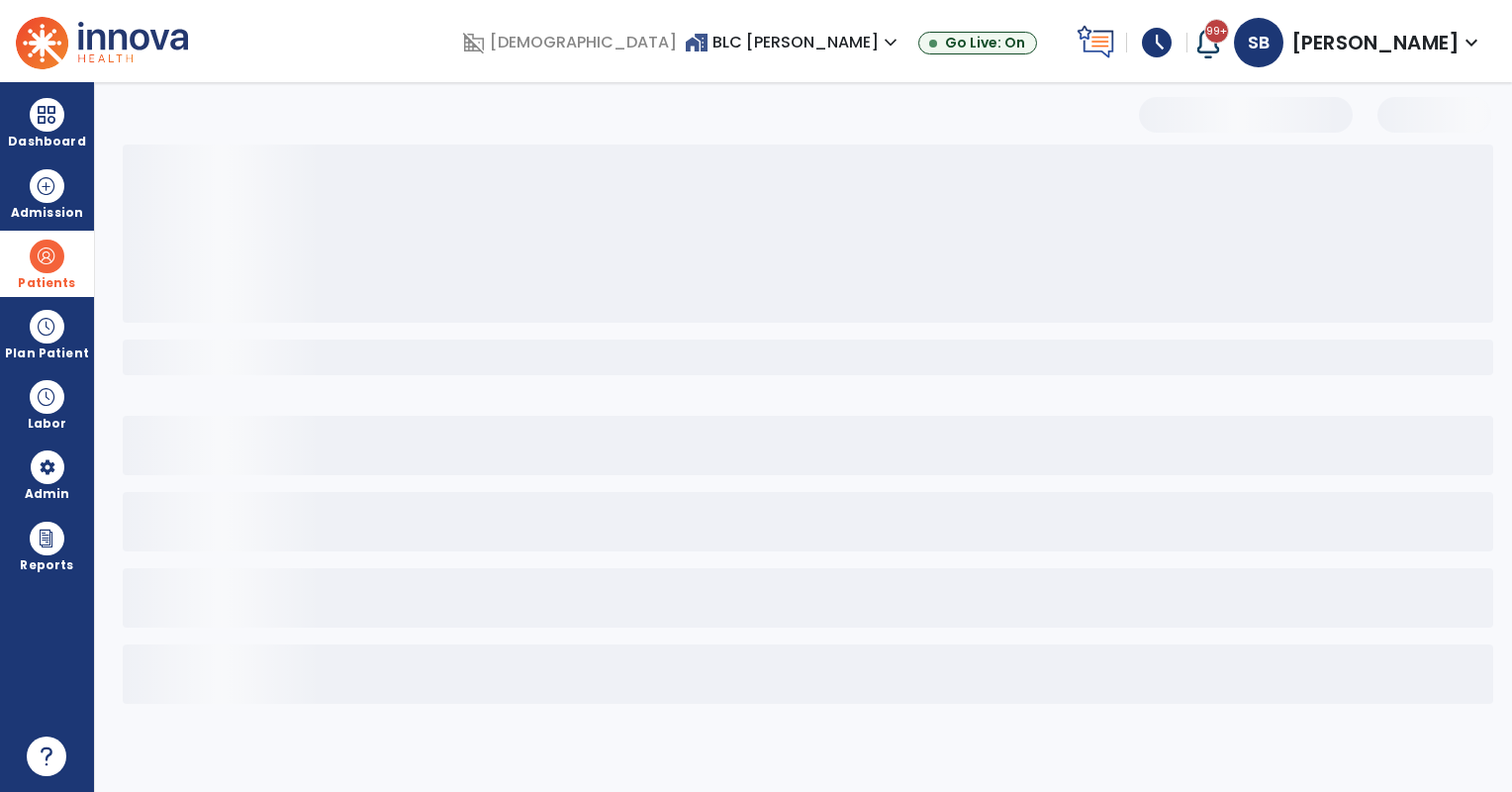 select on "***" 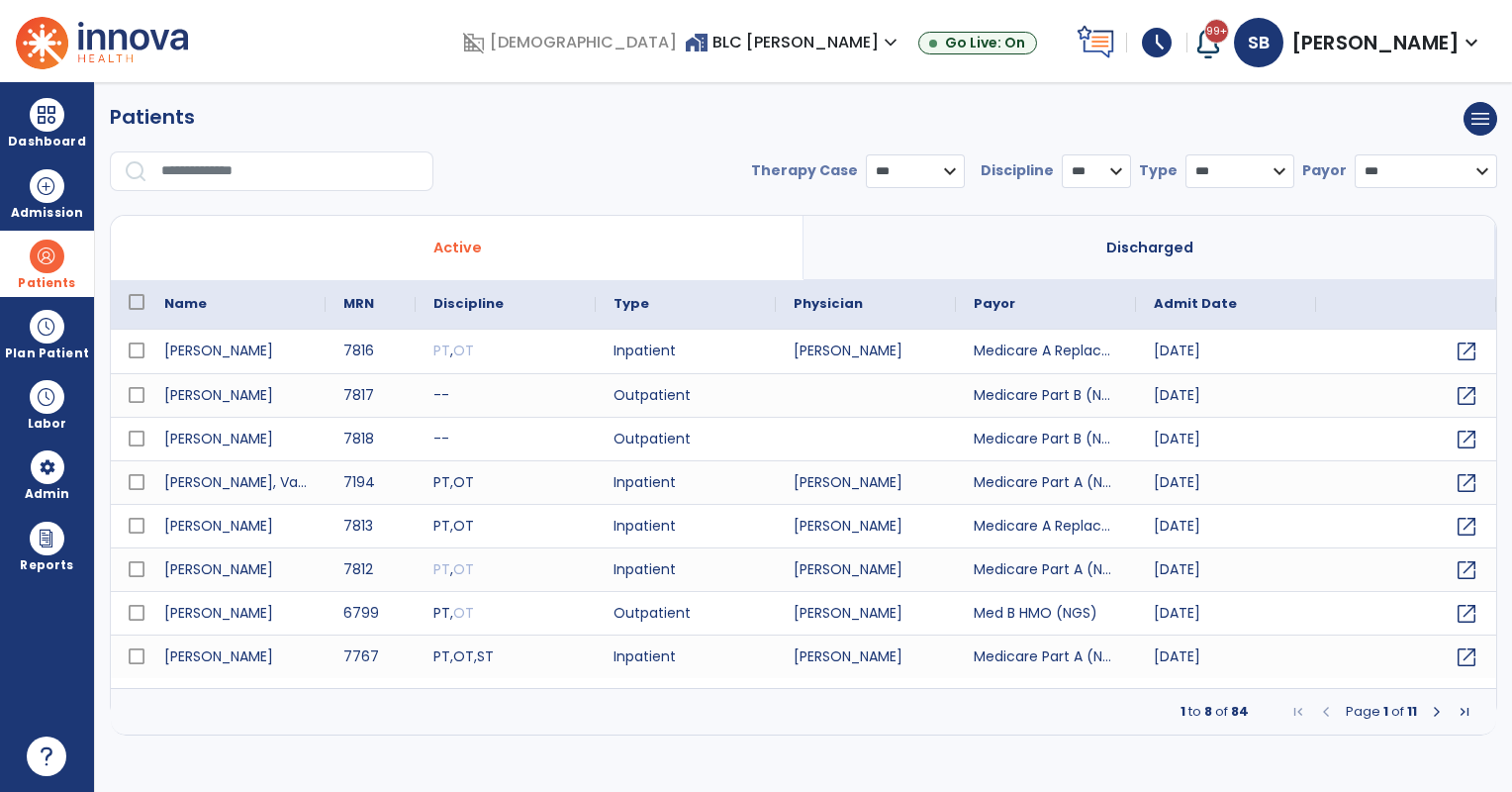 click at bounding box center [290, 171] 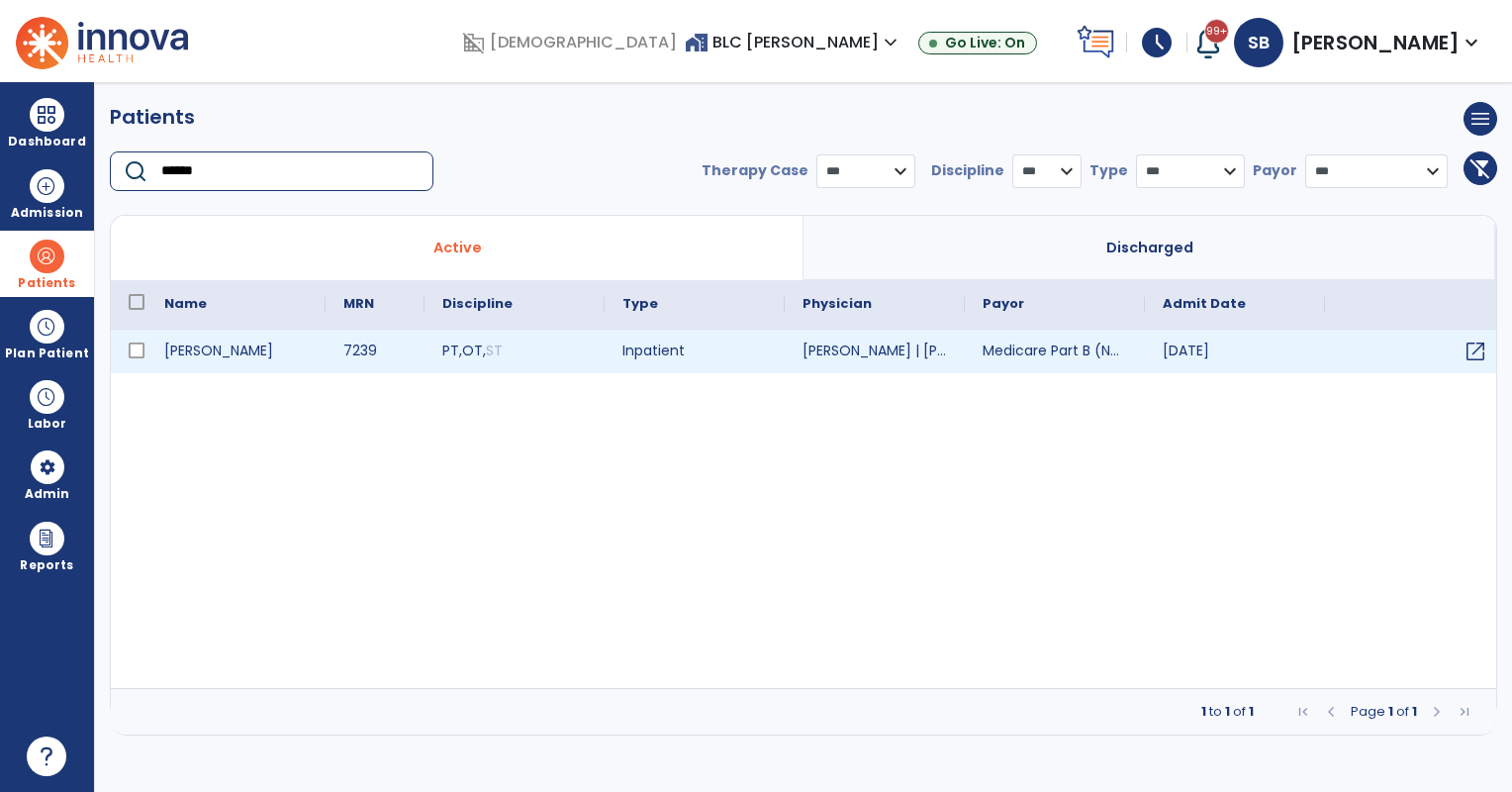 type on "******" 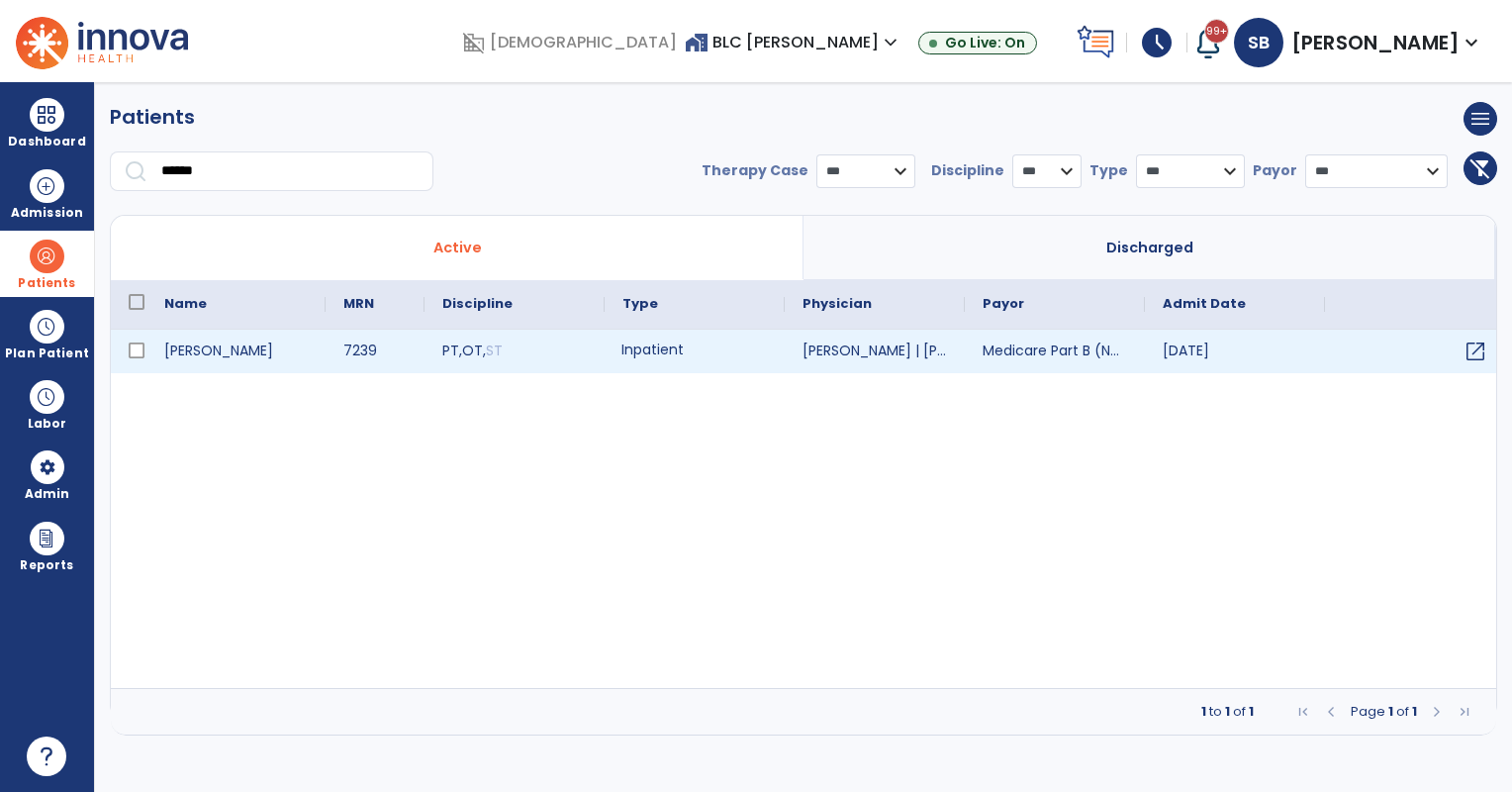 click on "Inpatient" at bounding box center (695, 351) 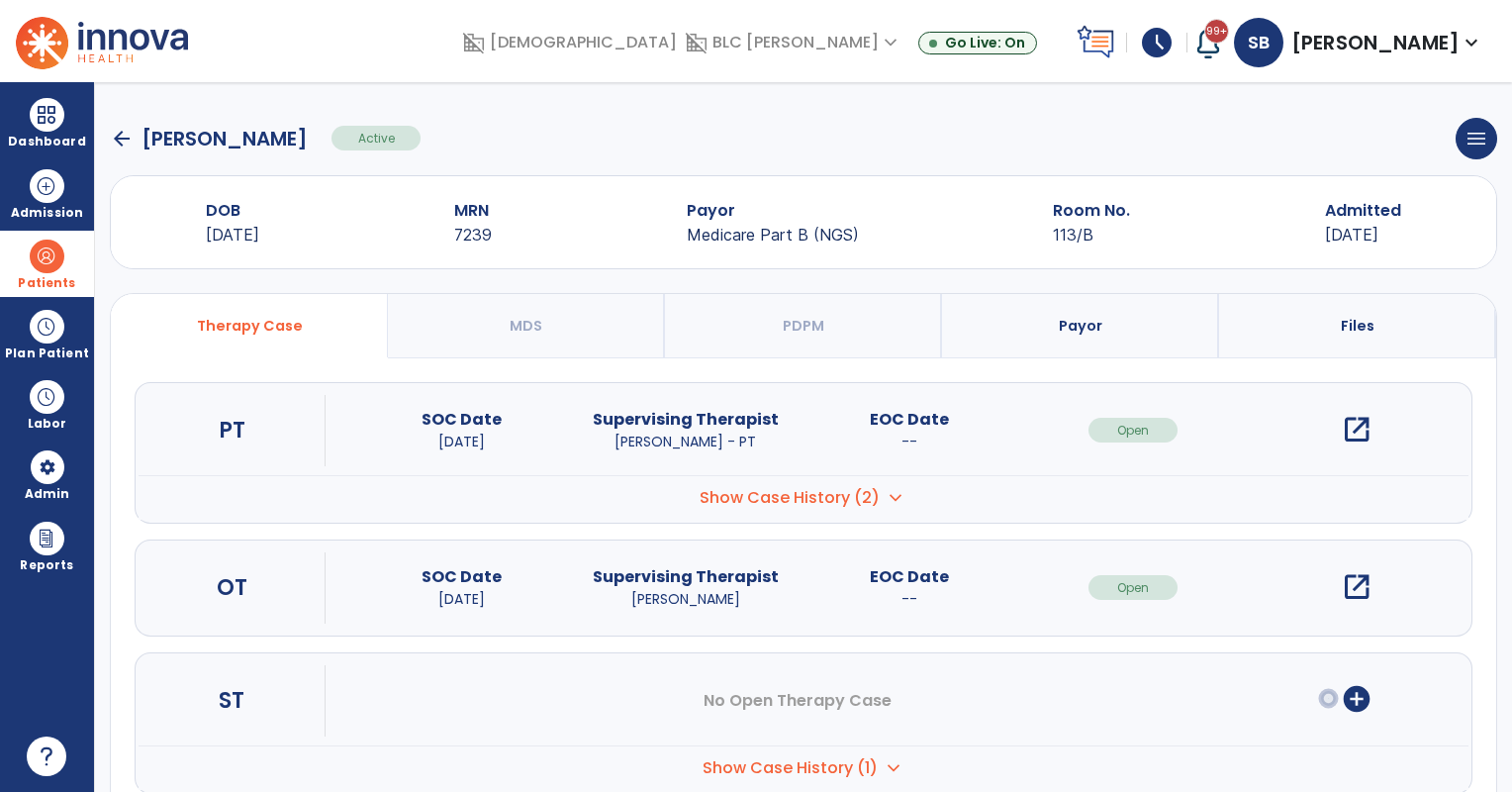 click on "open_in_new" at bounding box center (1357, 430) 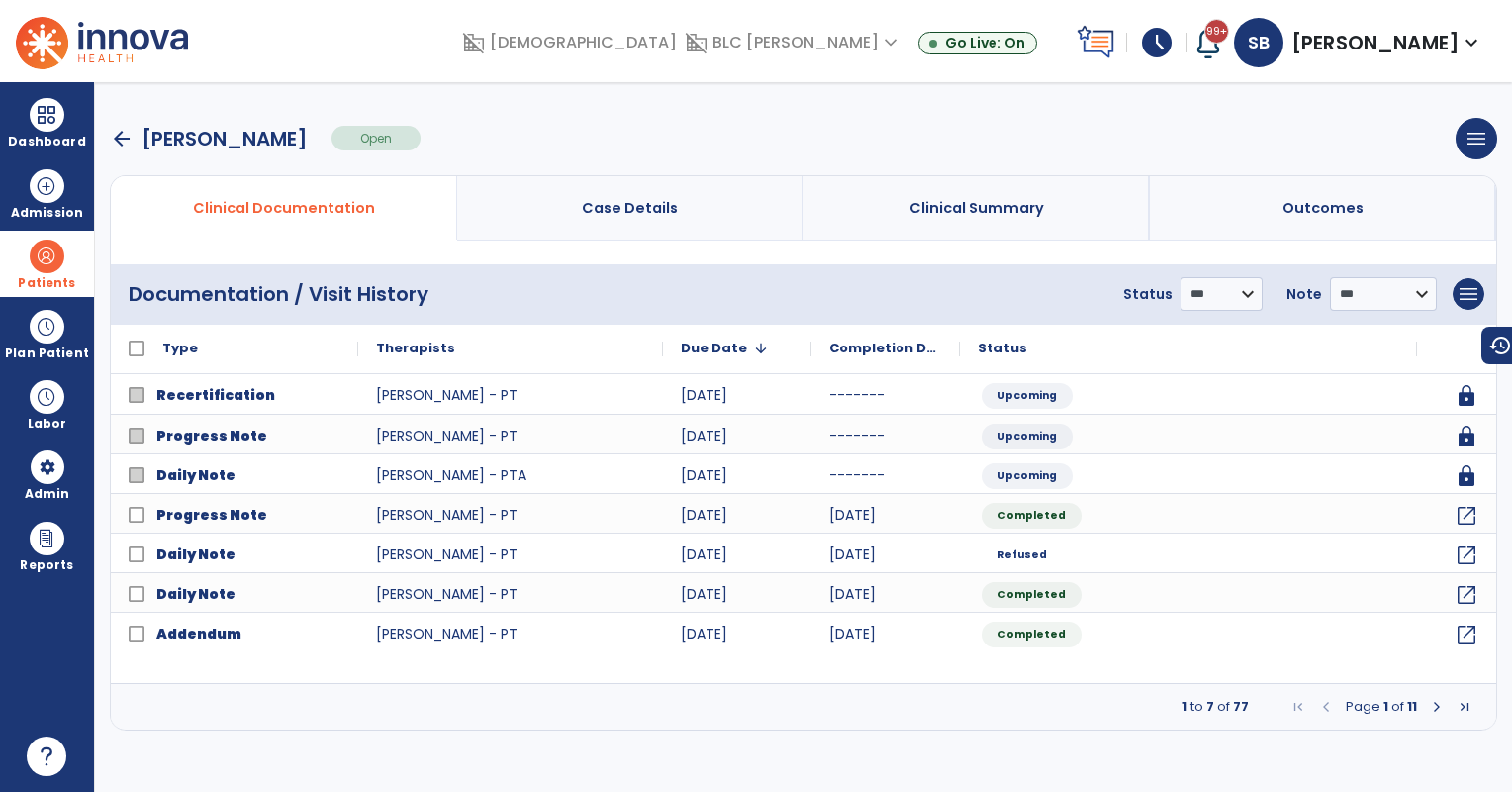 click on "Patients" at bounding box center (47, 263) 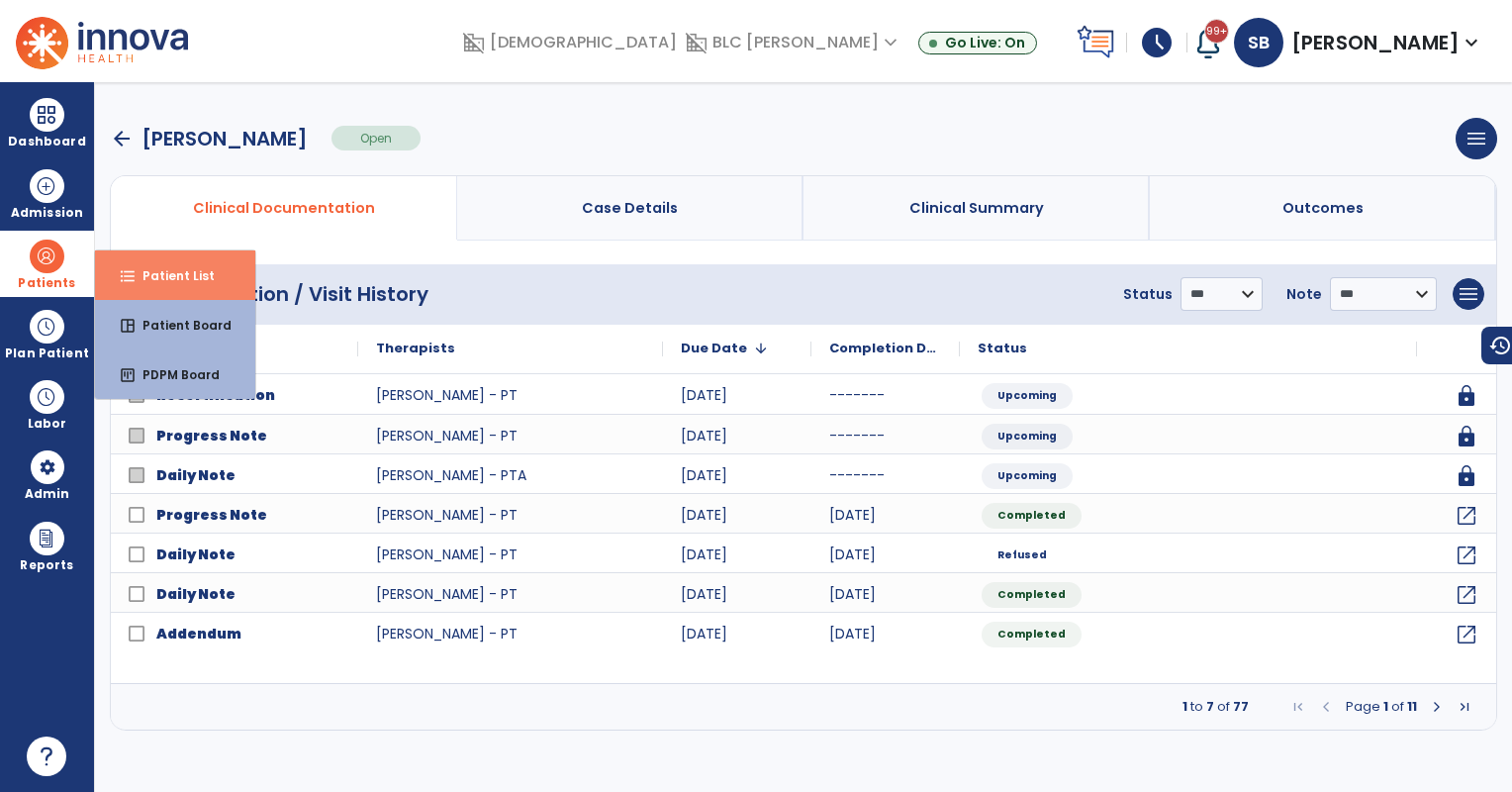 click on "format_list_bulleted  Patient List" at bounding box center (175, 275) 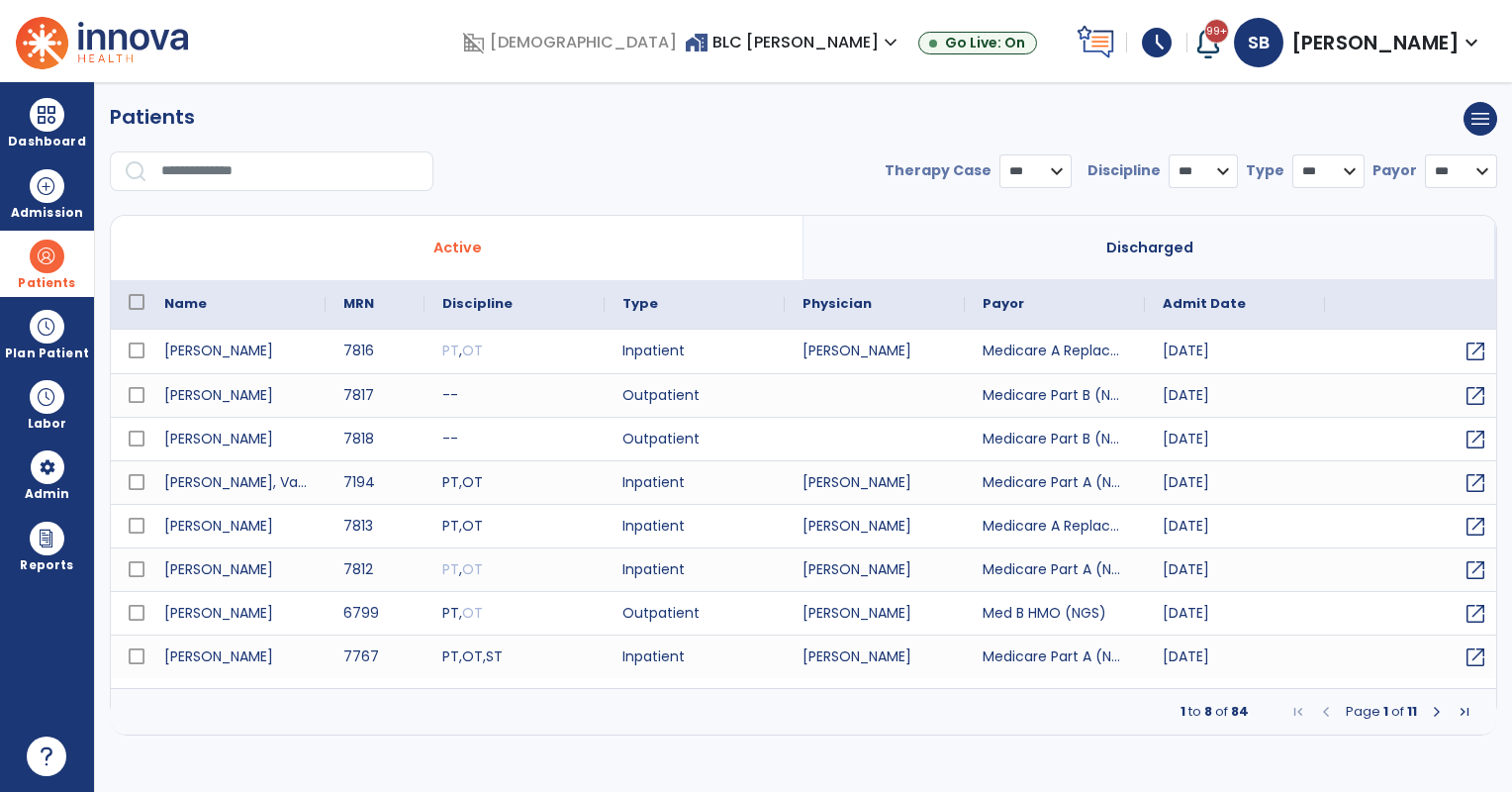 select on "***" 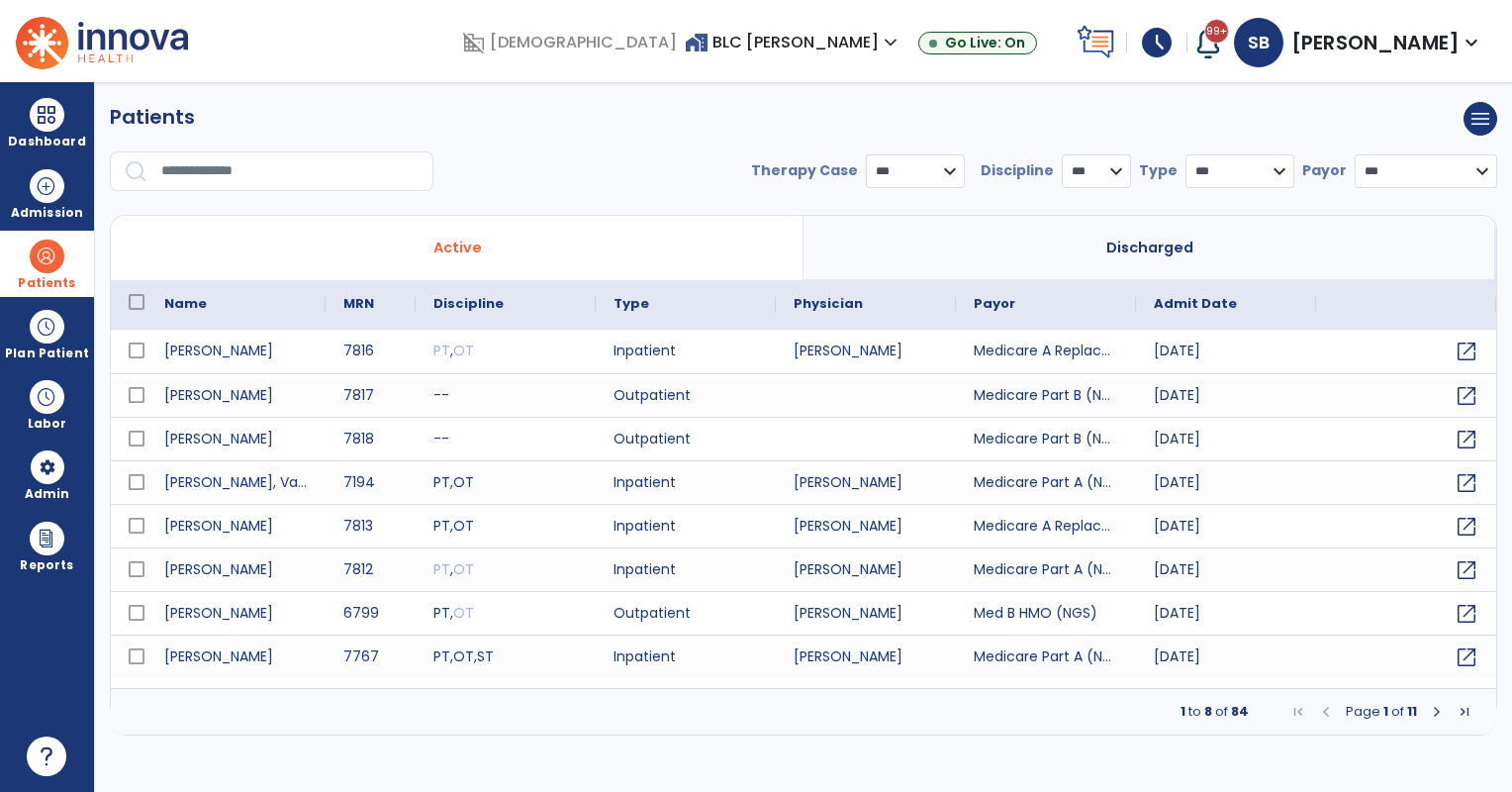 click at bounding box center (290, 171) 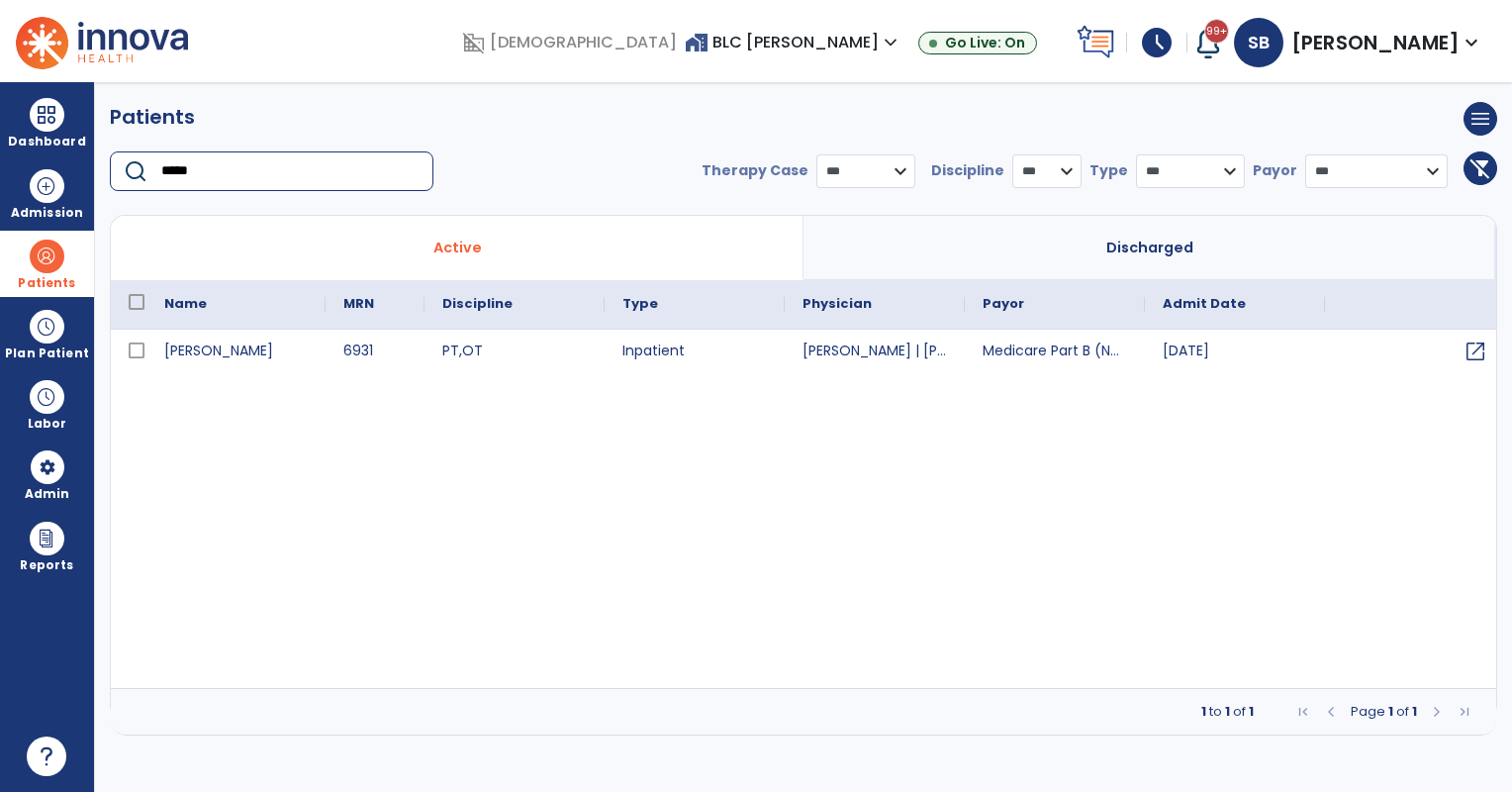 type on "*****" 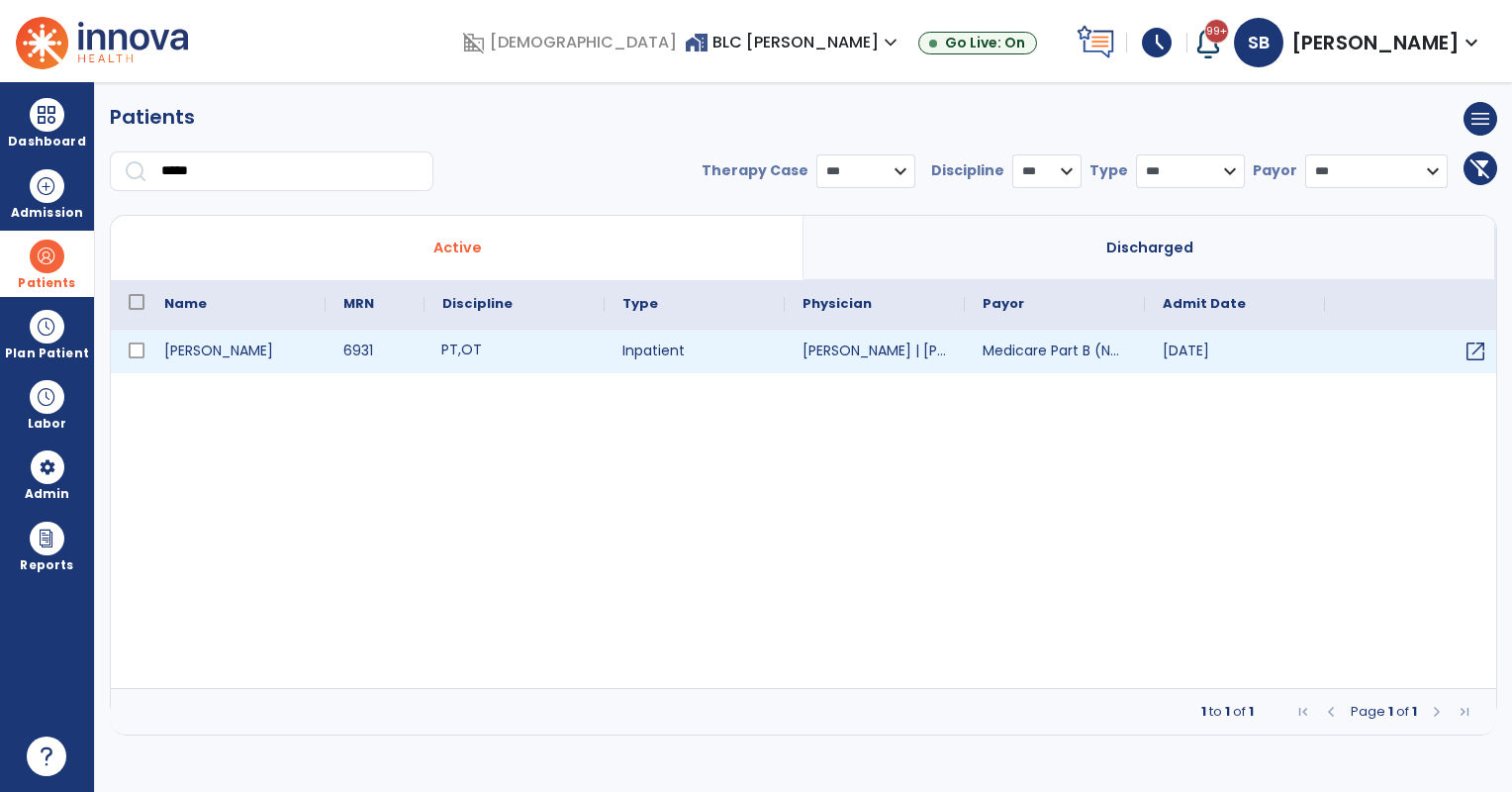 click on "PT , OT" at bounding box center (515, 351) 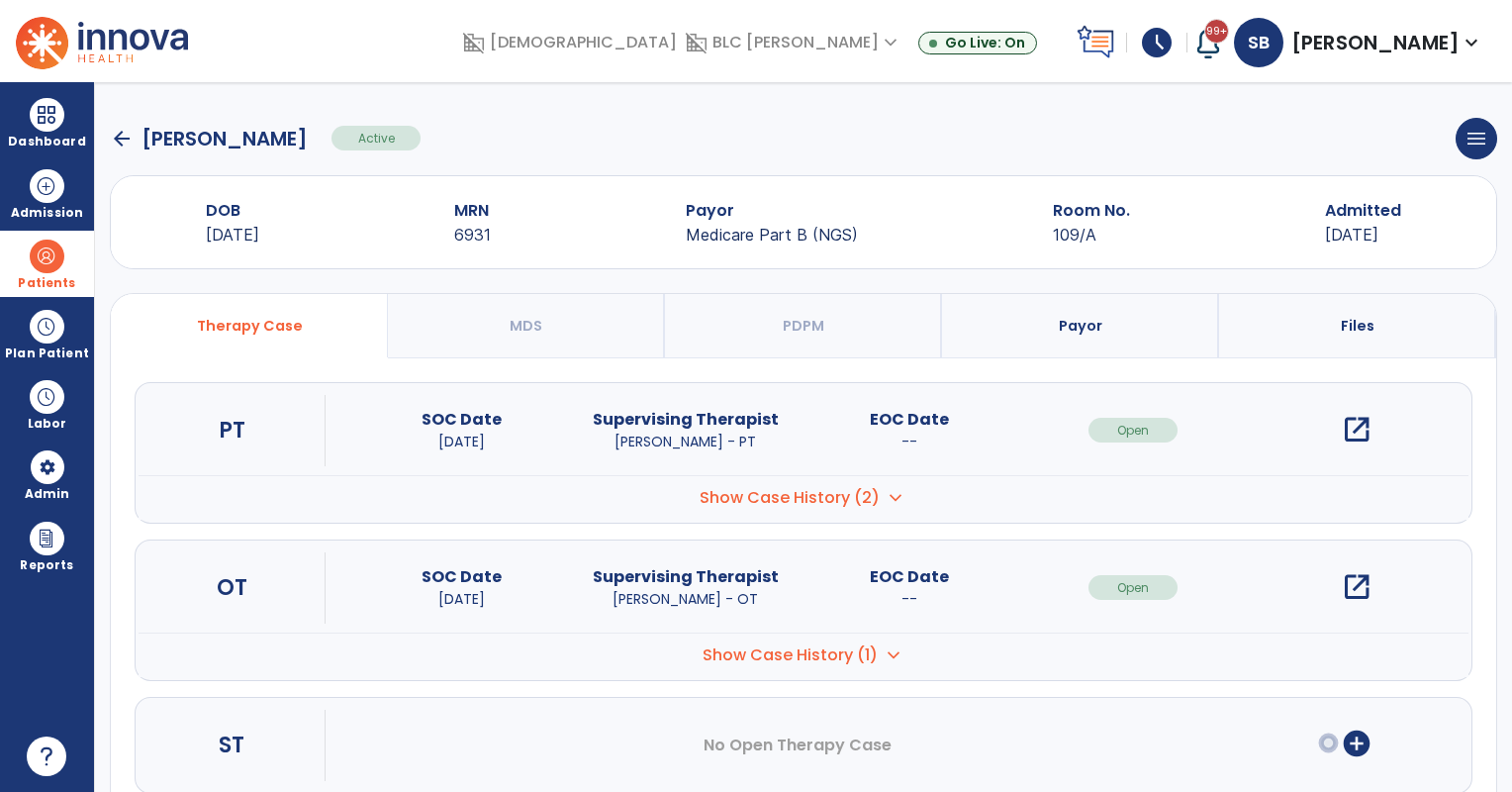 click on "open_in_new" at bounding box center [1357, 430] 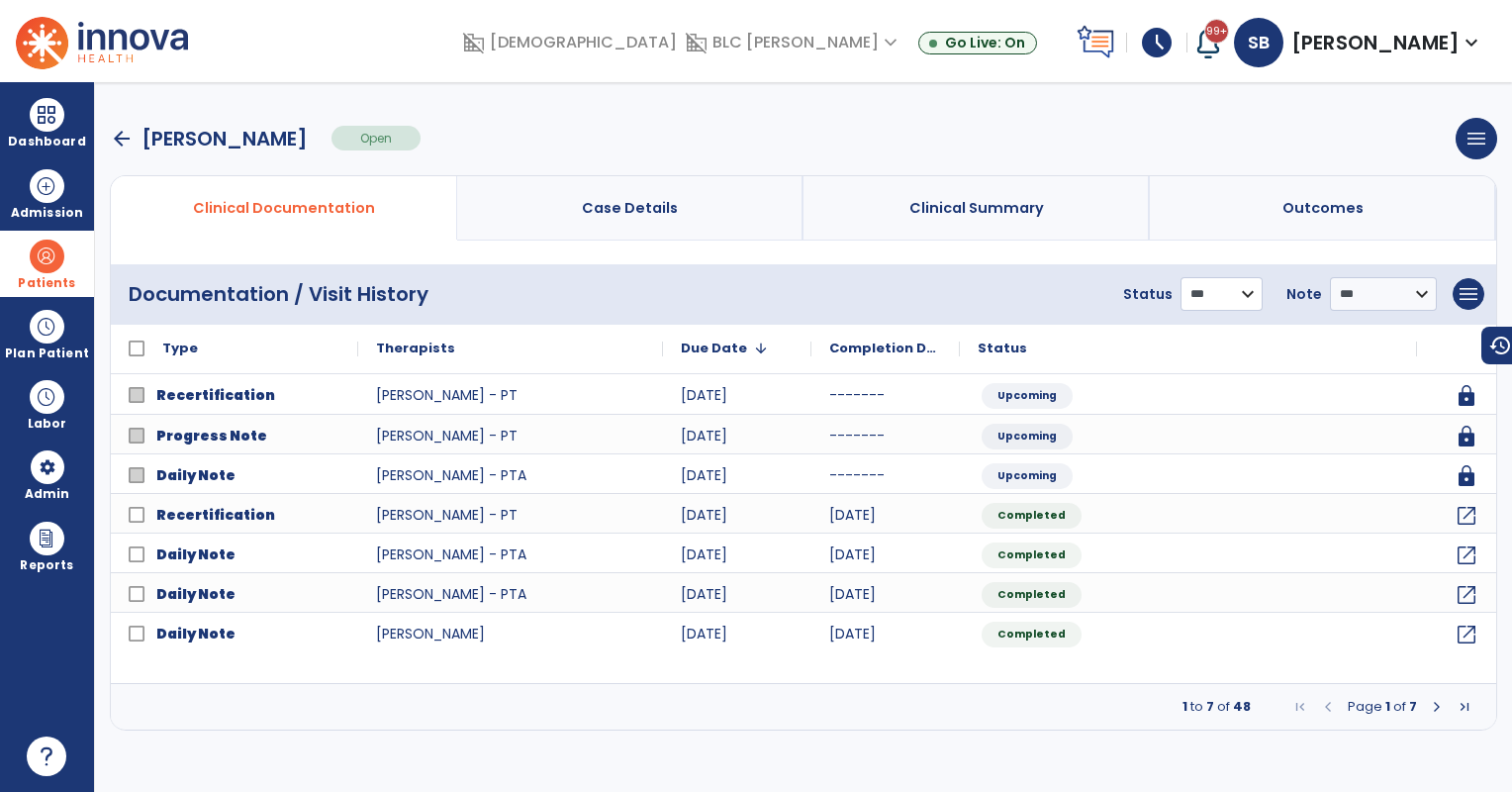 click on "**********" at bounding box center (1221, 294) 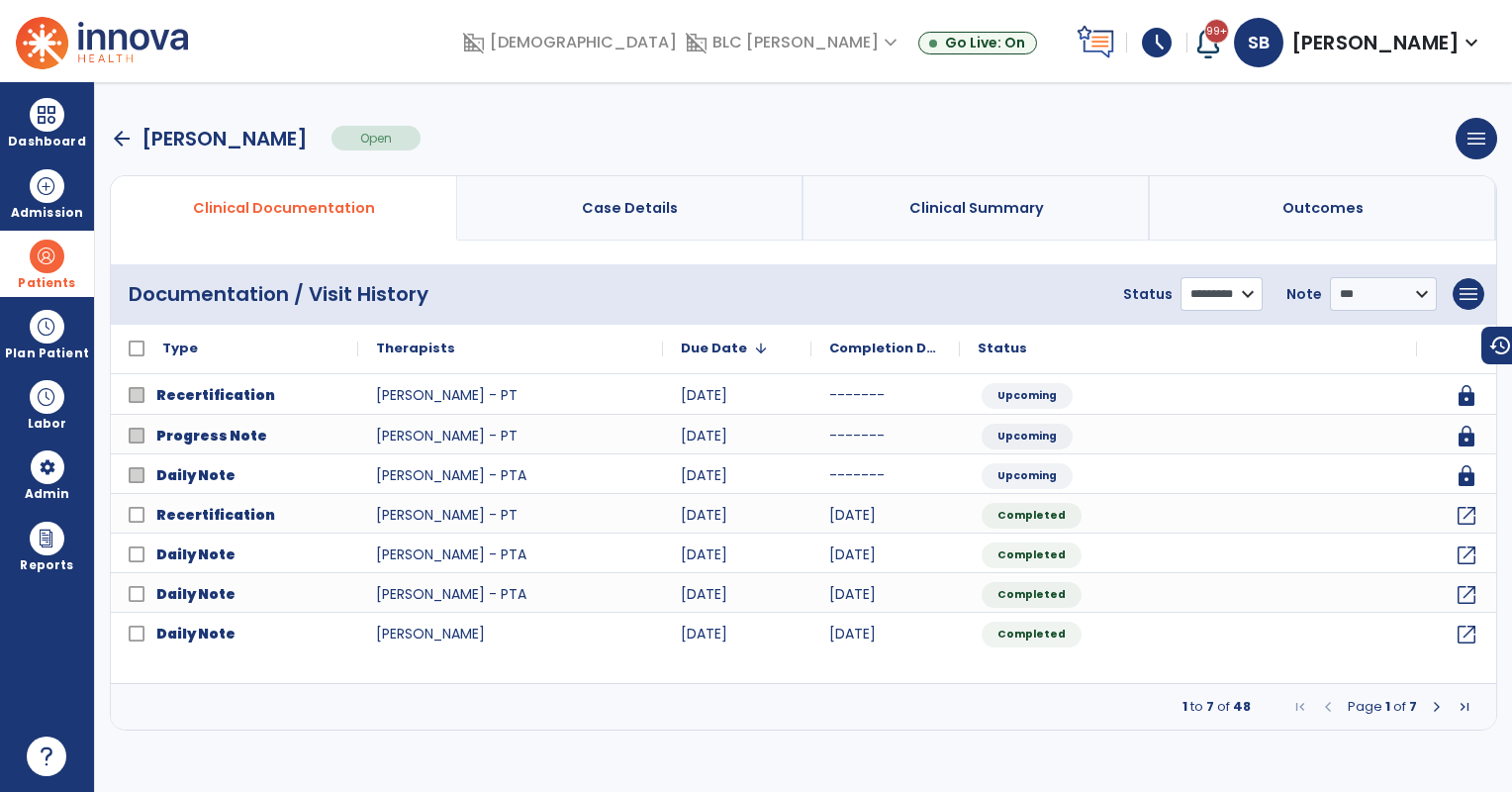 click on "**********" at bounding box center [1221, 294] 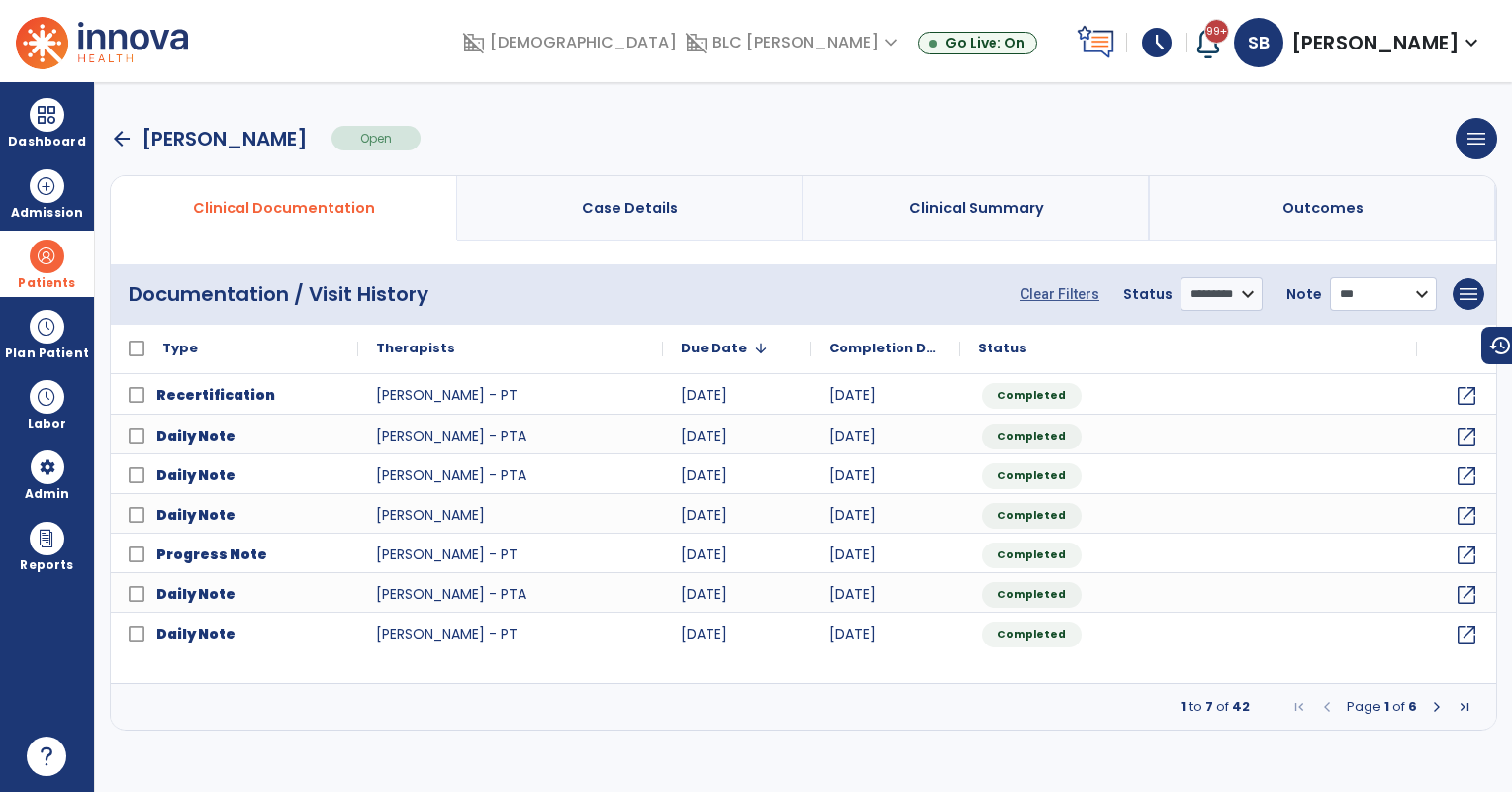 click on "**********" at bounding box center (1383, 294) 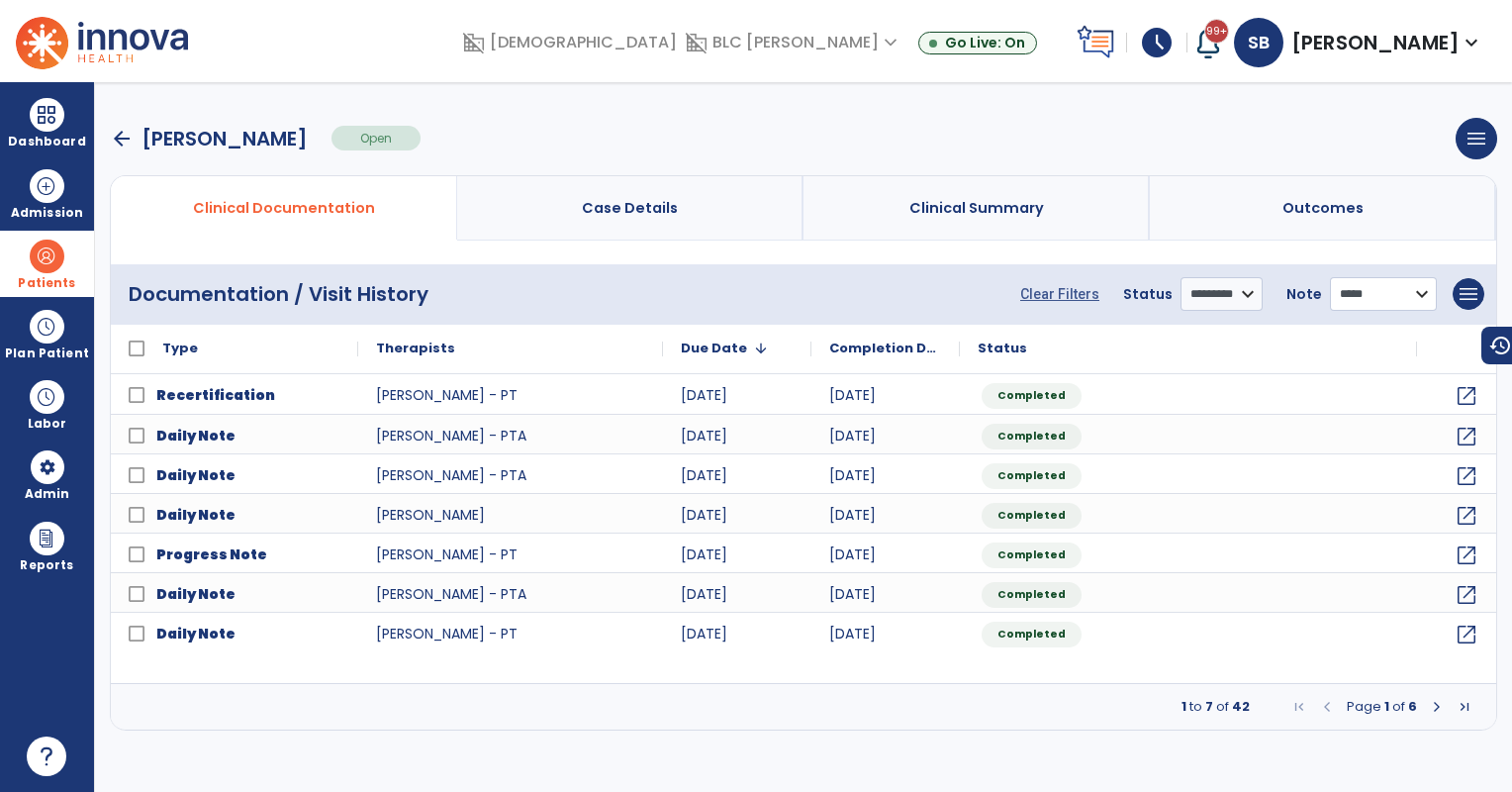 click on "**********" at bounding box center (1383, 294) 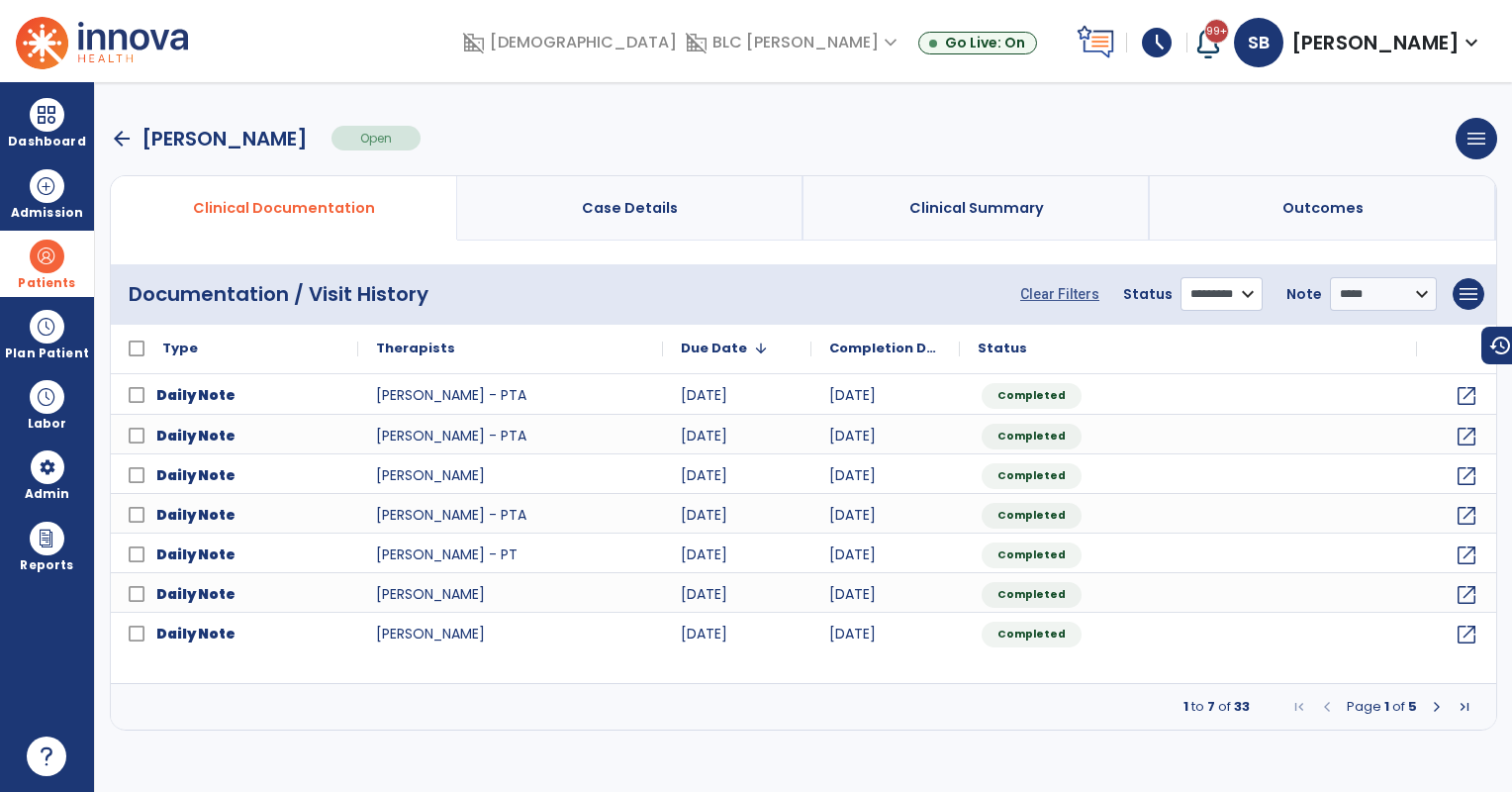 click on "**********" at bounding box center (1221, 294) 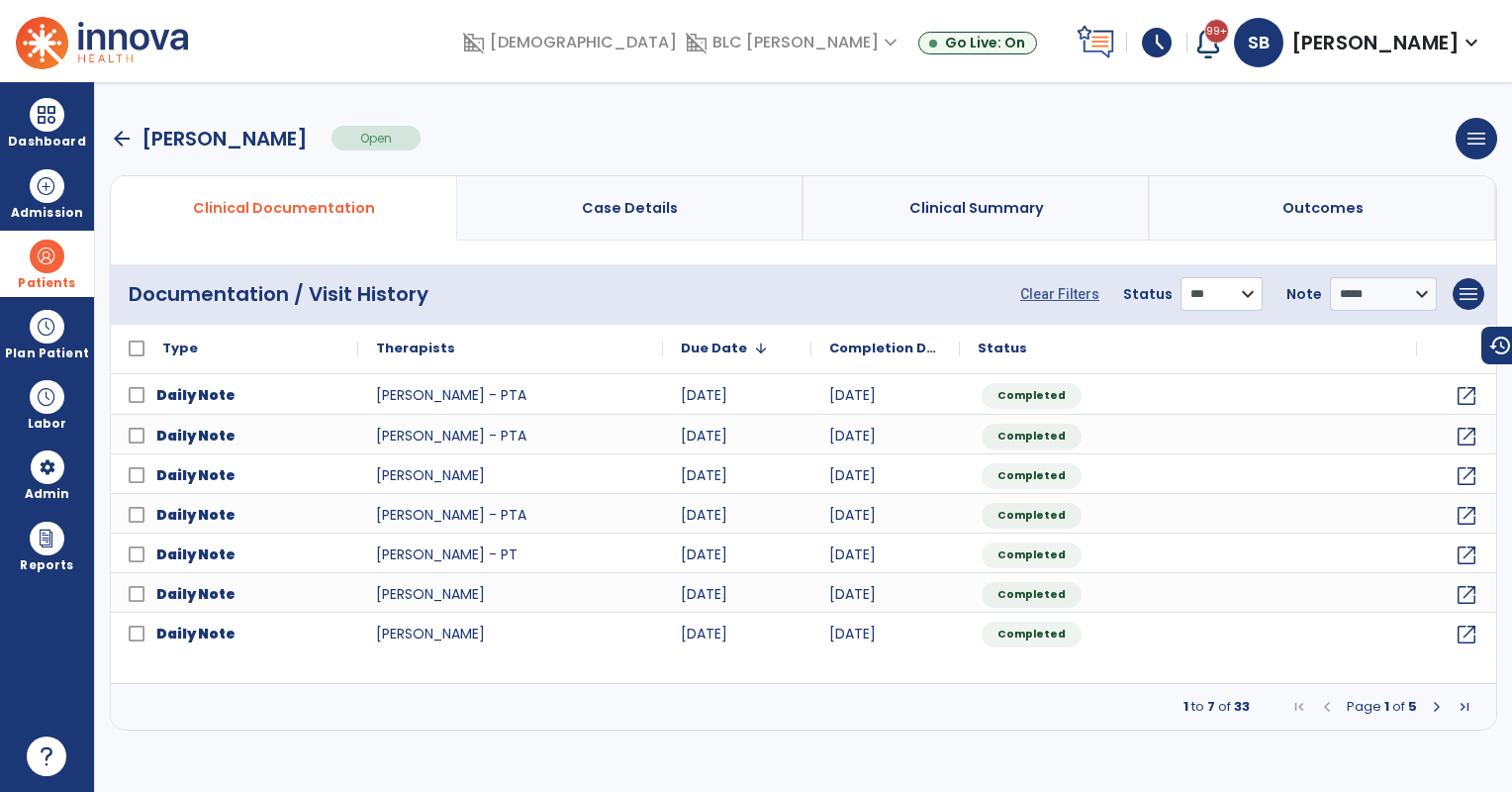 click on "**********" at bounding box center [1221, 294] 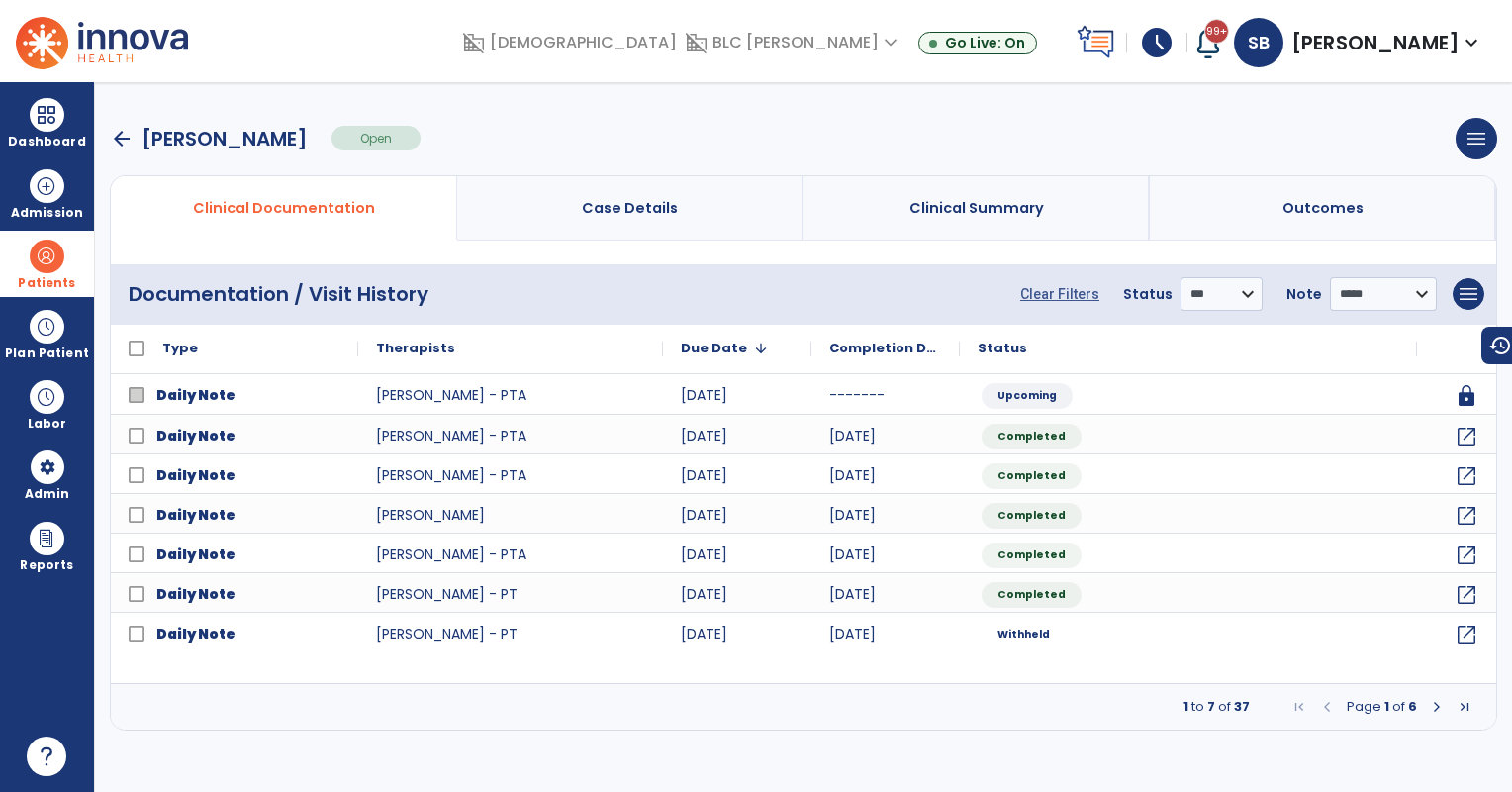 drag, startPoint x: 41, startPoint y: 265, endPoint x: 132, endPoint y: 265, distance: 91 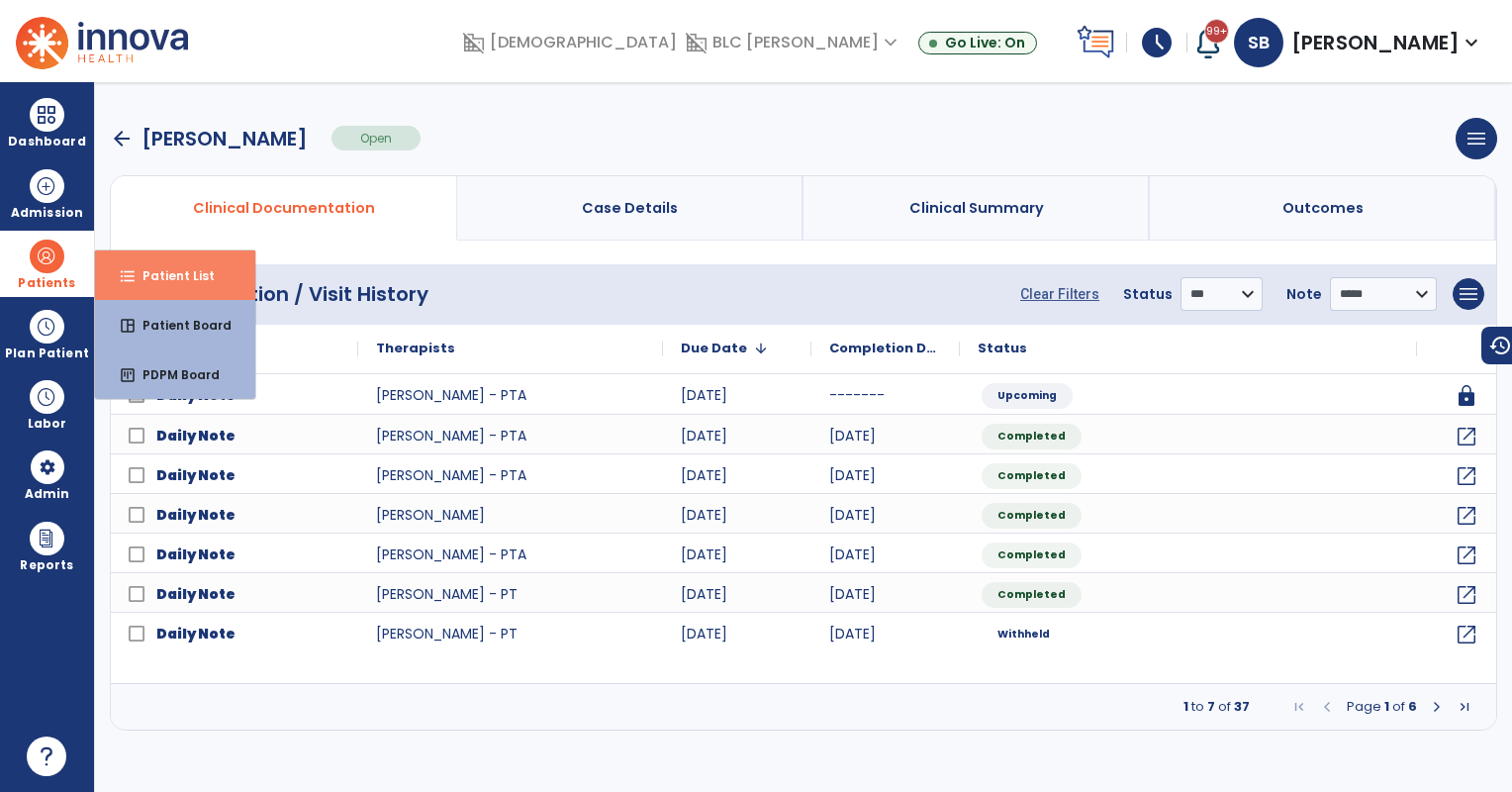 click on "format_list_bulleted  Patient List" at bounding box center [175, 275] 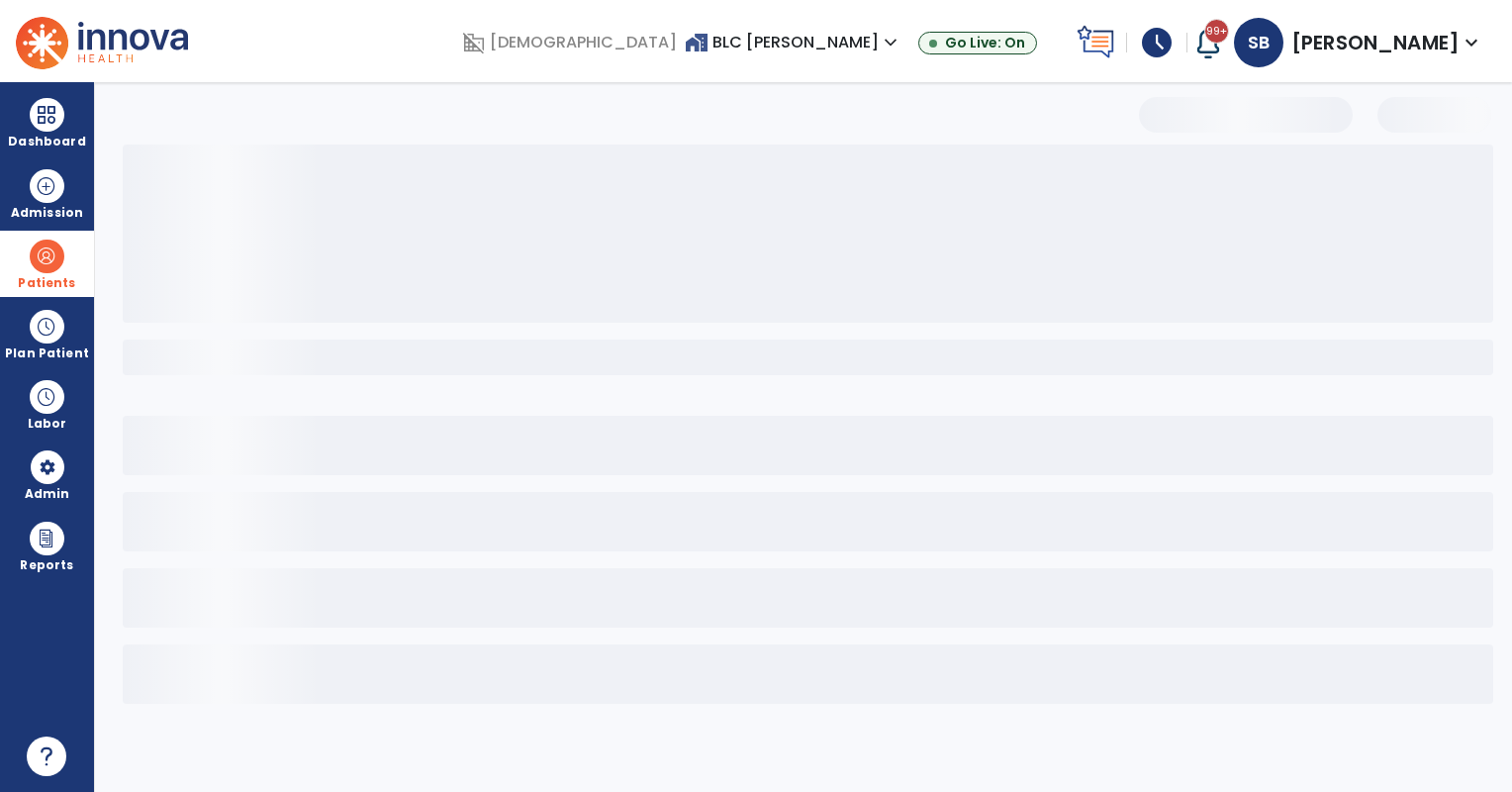 select on "***" 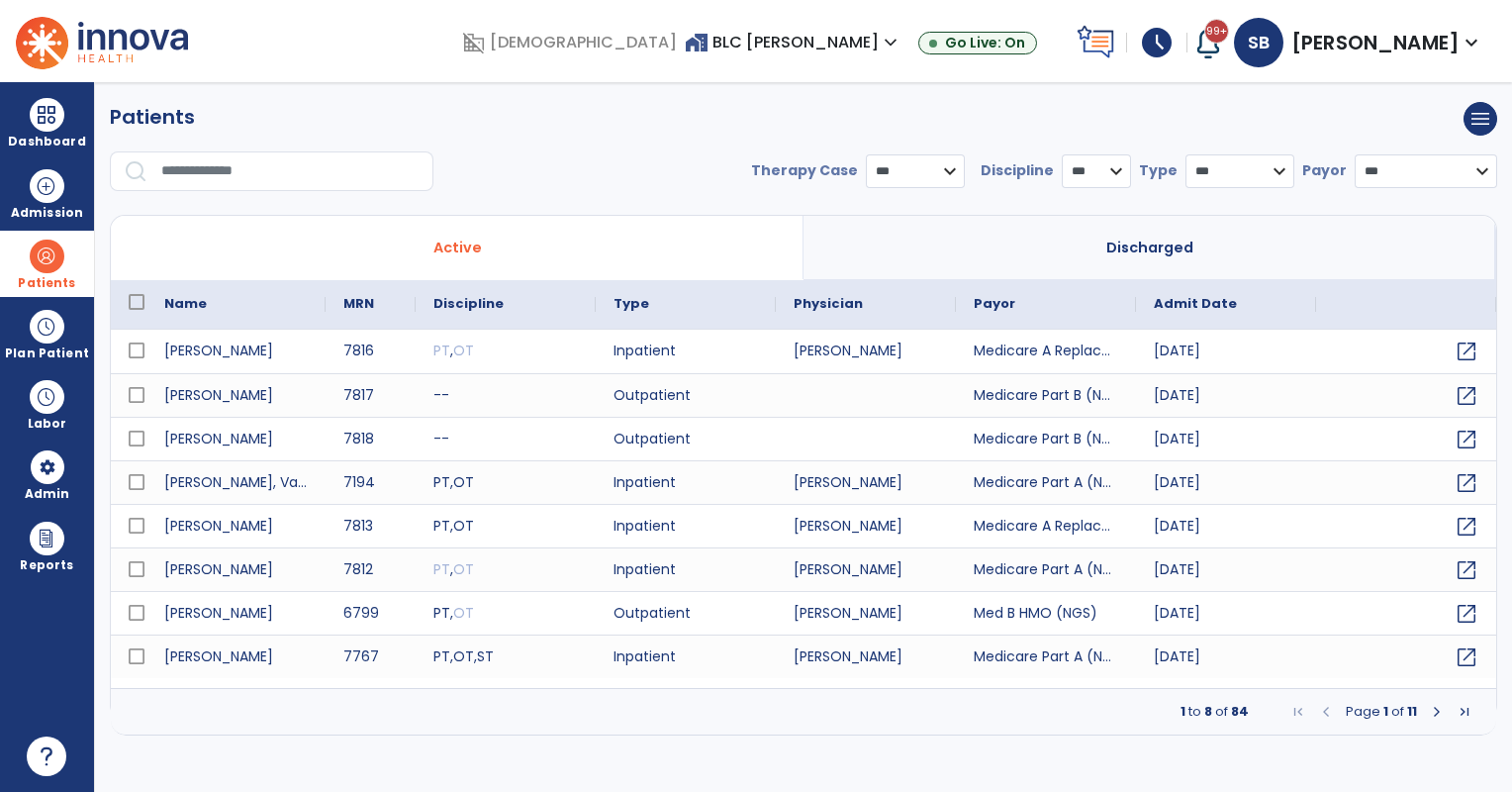 click at bounding box center (290, 171) 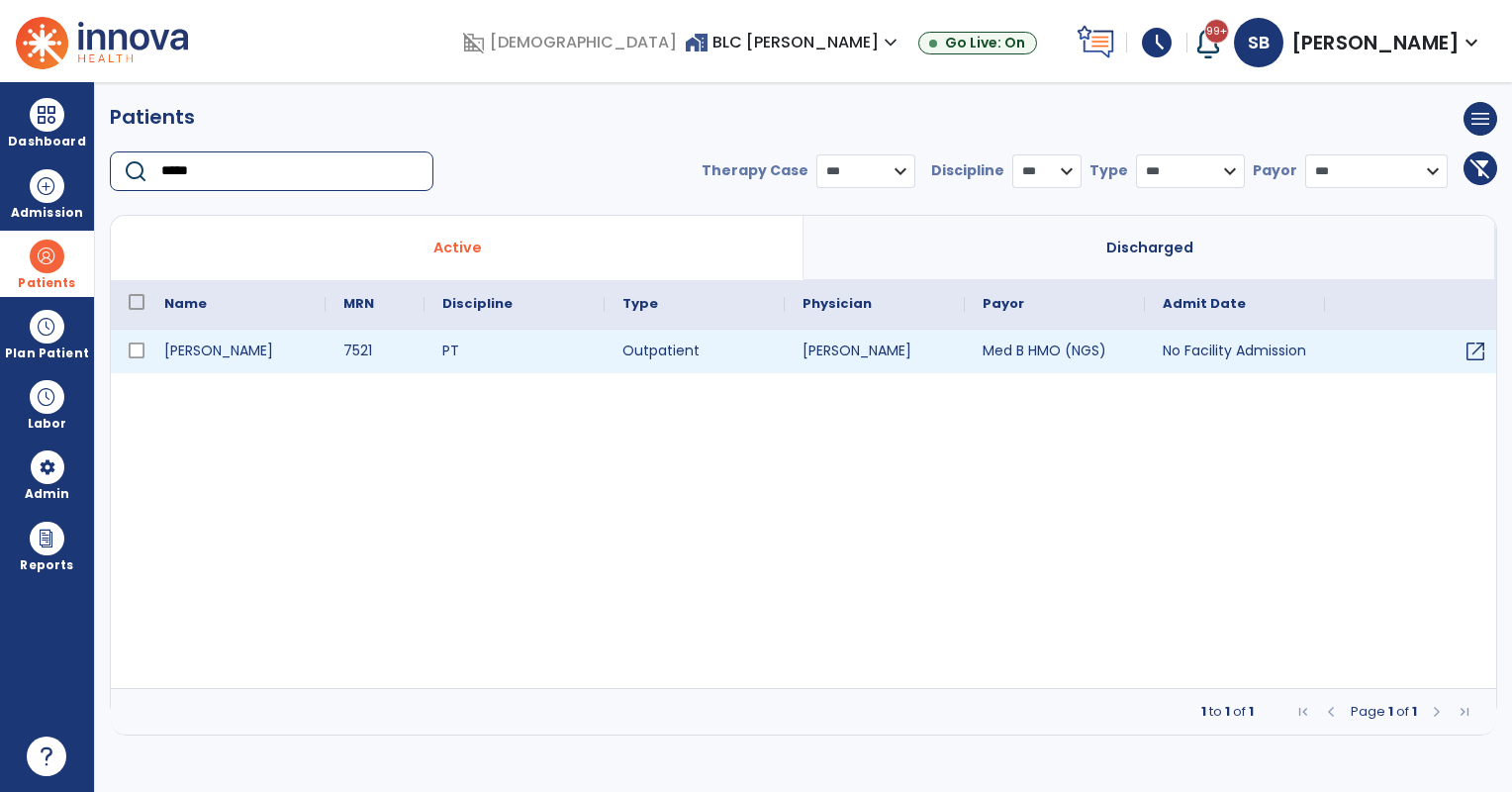 type on "*****" 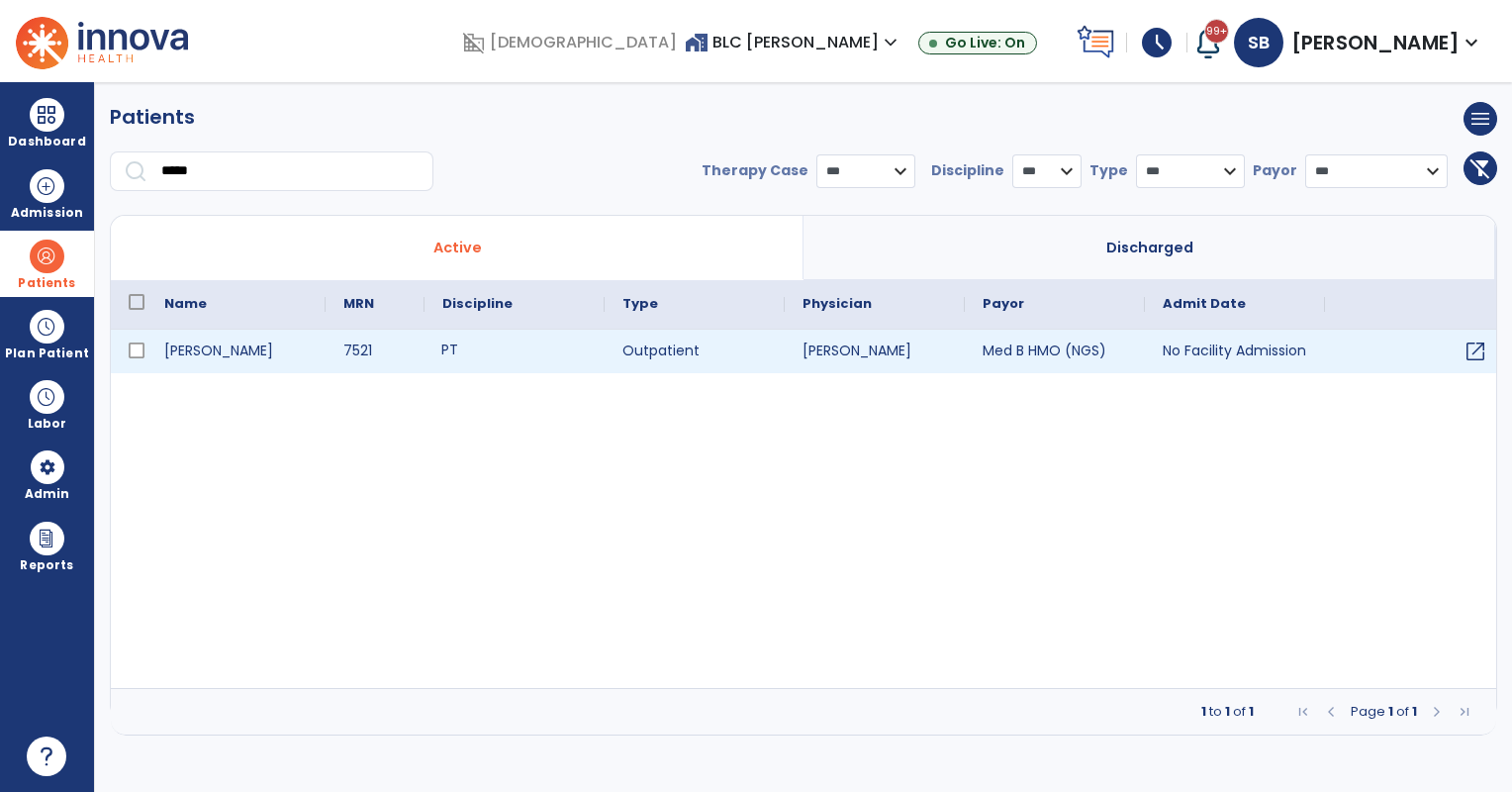 click on "PT" at bounding box center [515, 351] 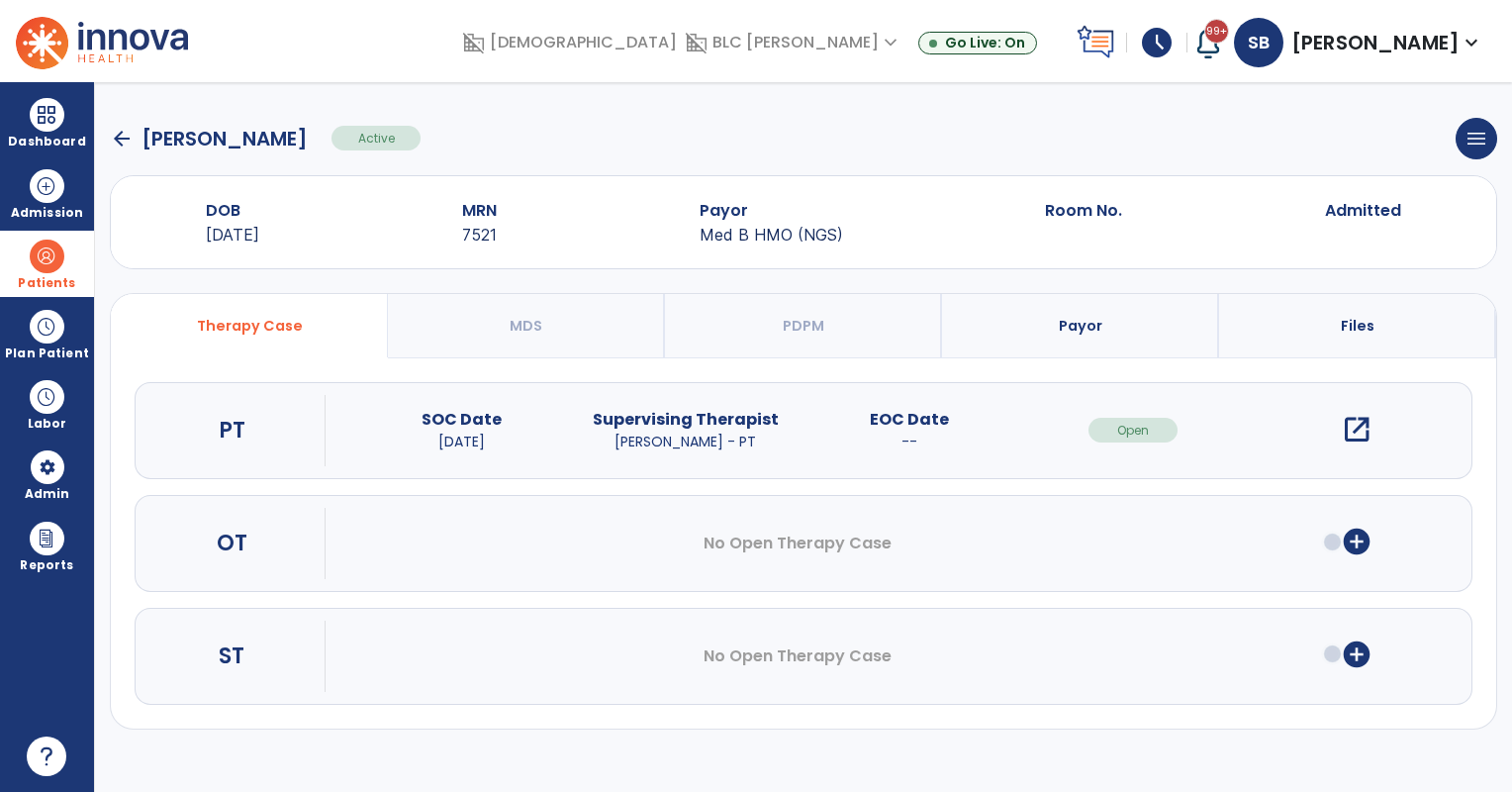 click on "open_in_new" at bounding box center [1357, 430] 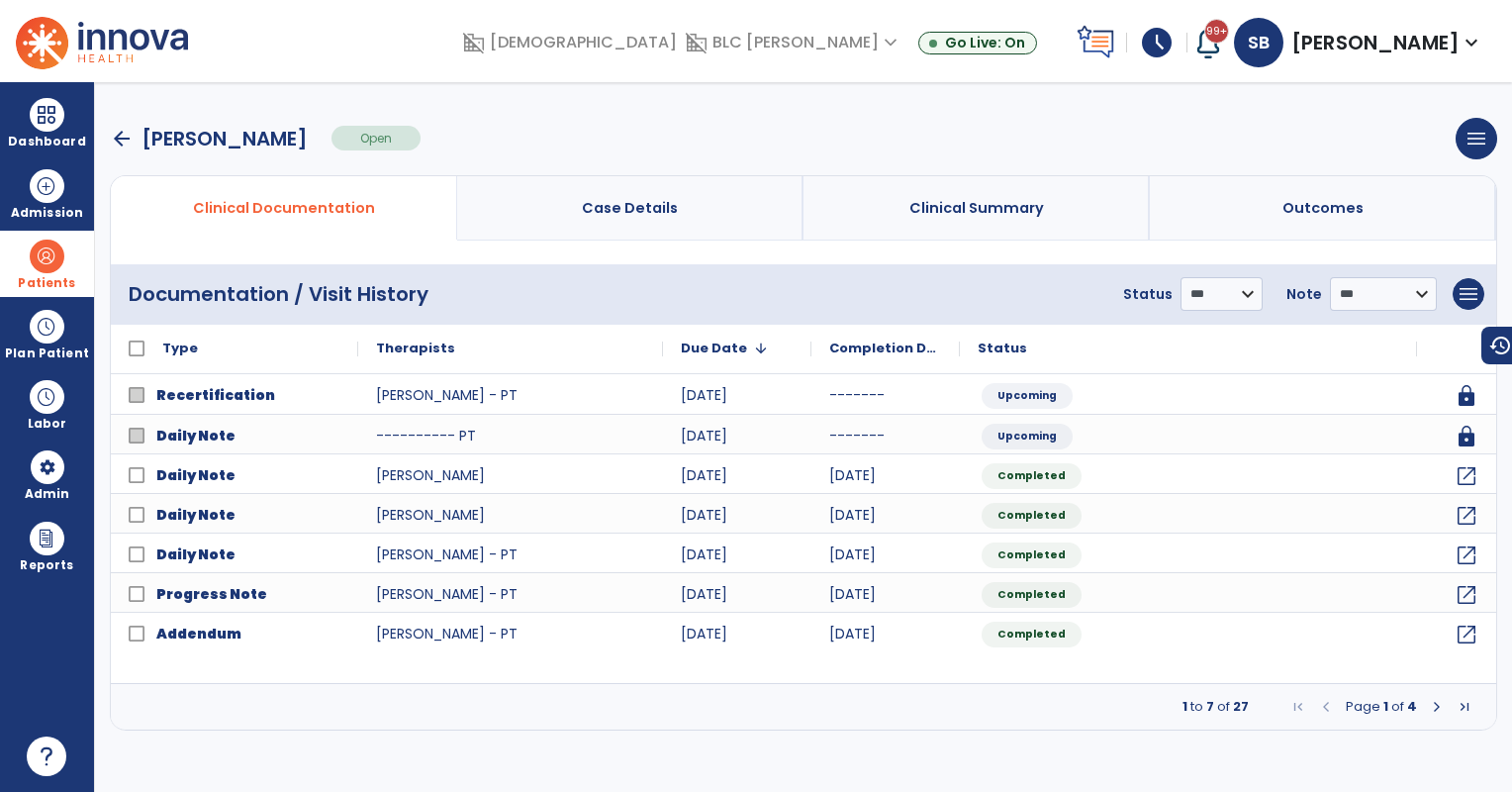 drag, startPoint x: 24, startPoint y: 247, endPoint x: 99, endPoint y: 263, distance: 76.68768 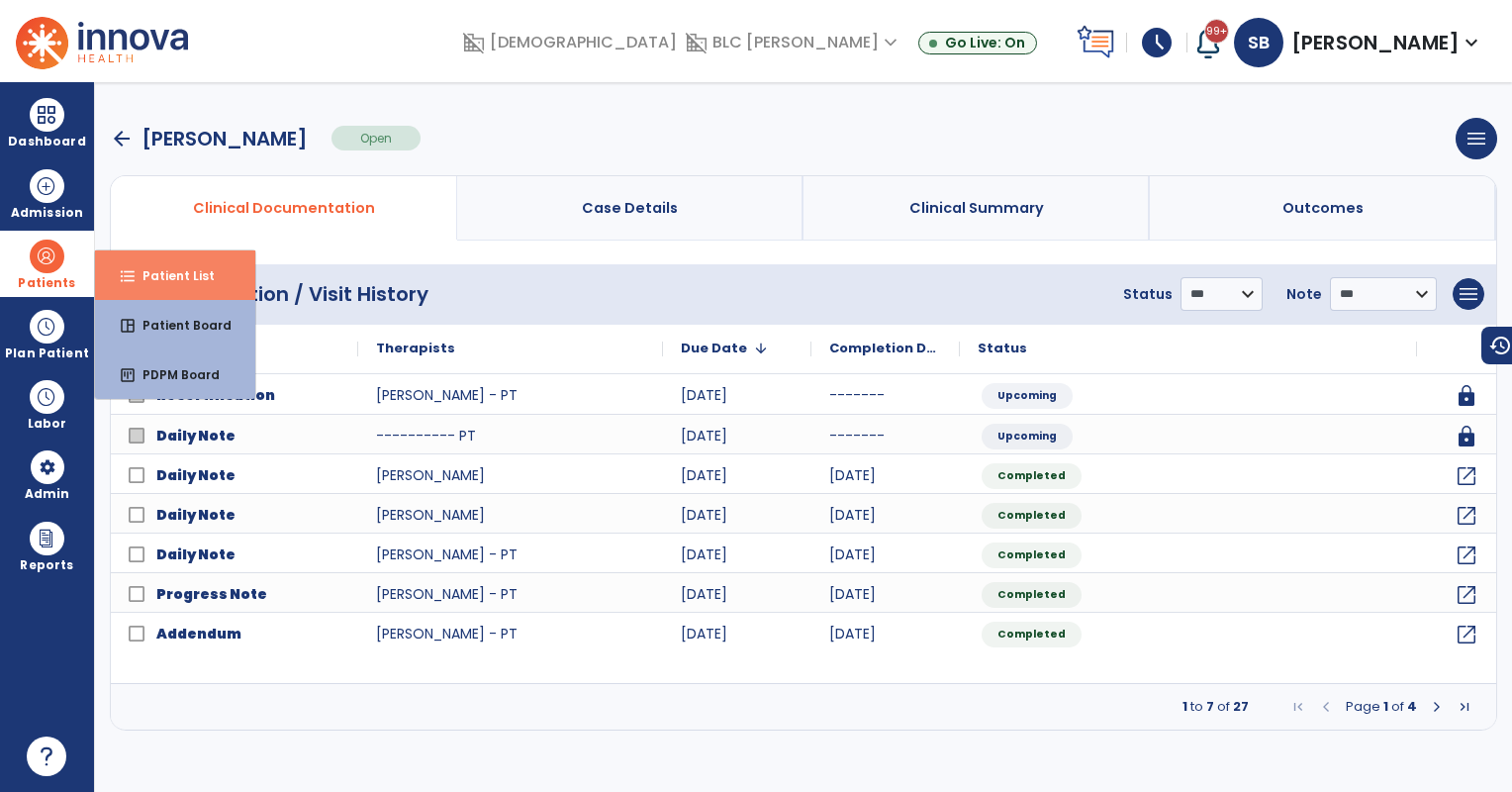click on "Patient List" at bounding box center [170, 275] 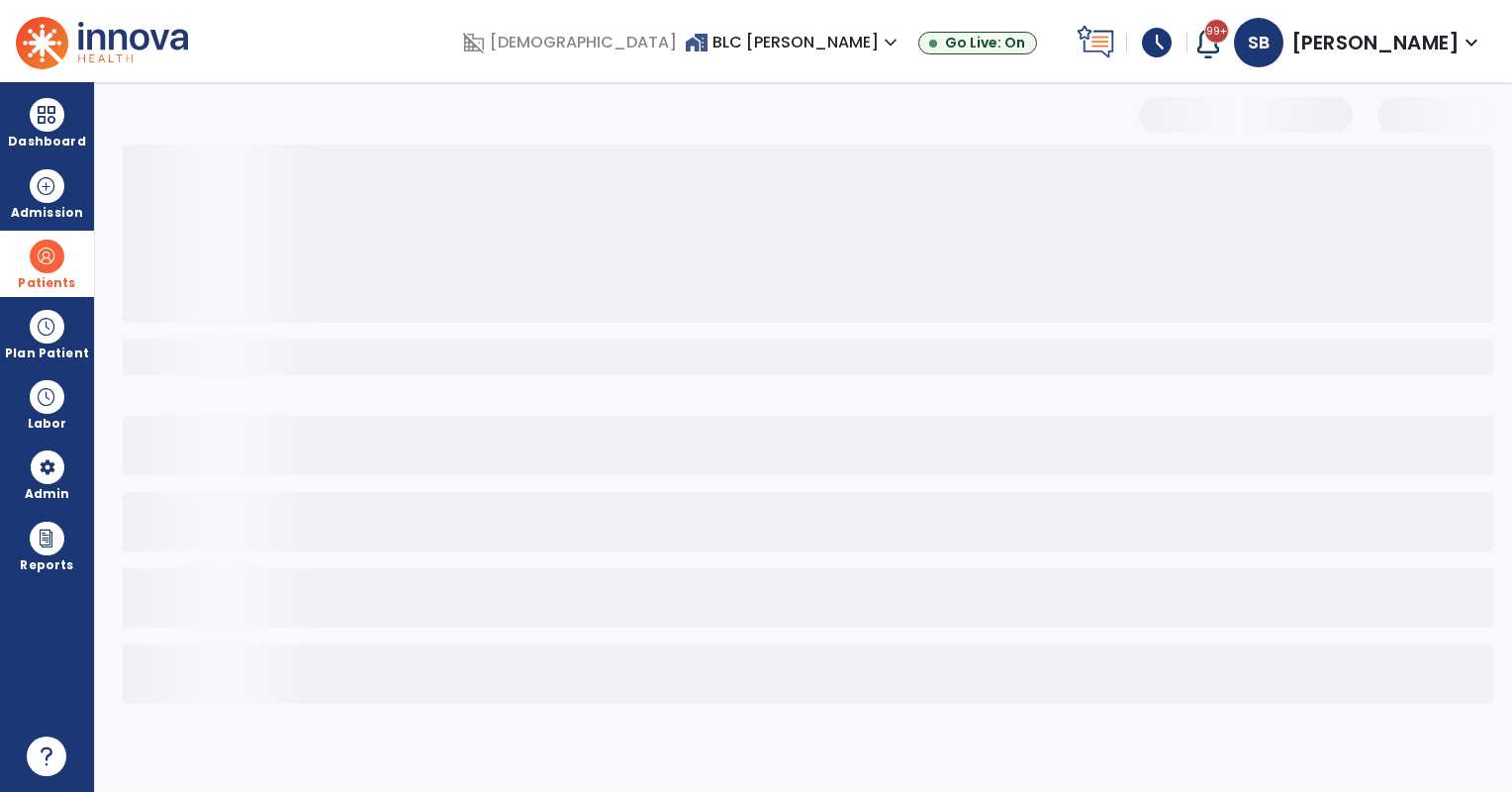 select on "***" 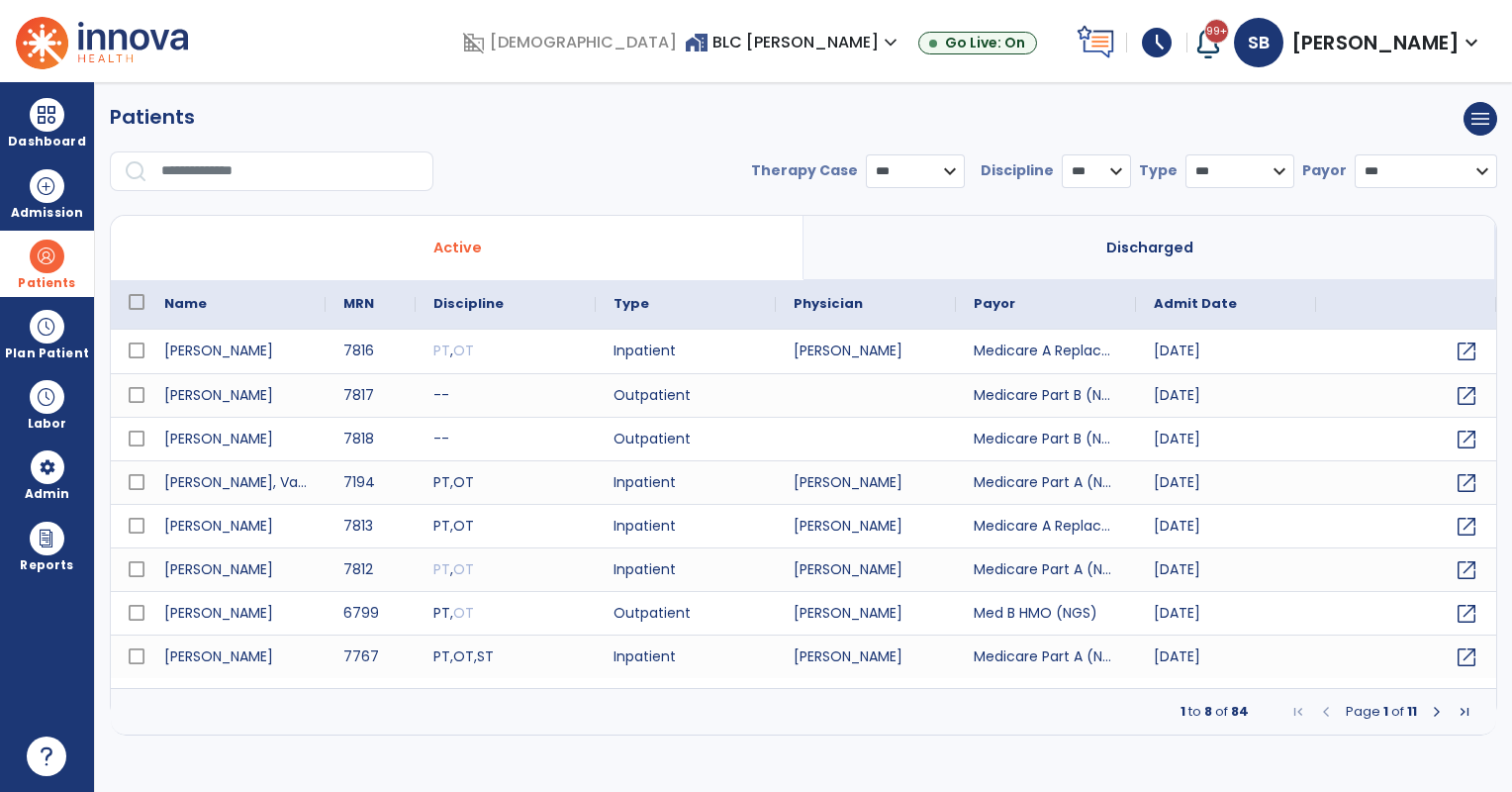 click at bounding box center [290, 171] 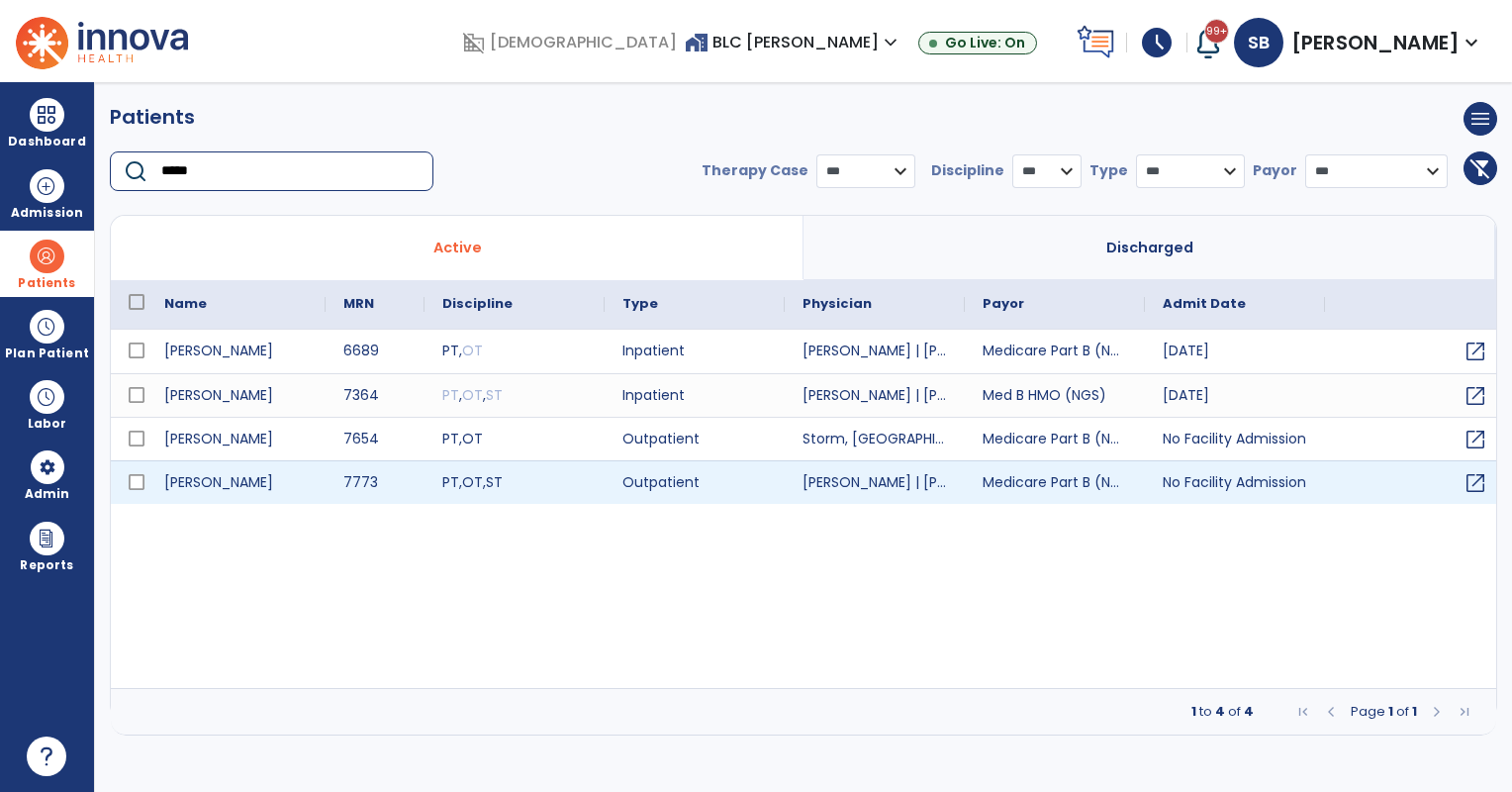 type on "*****" 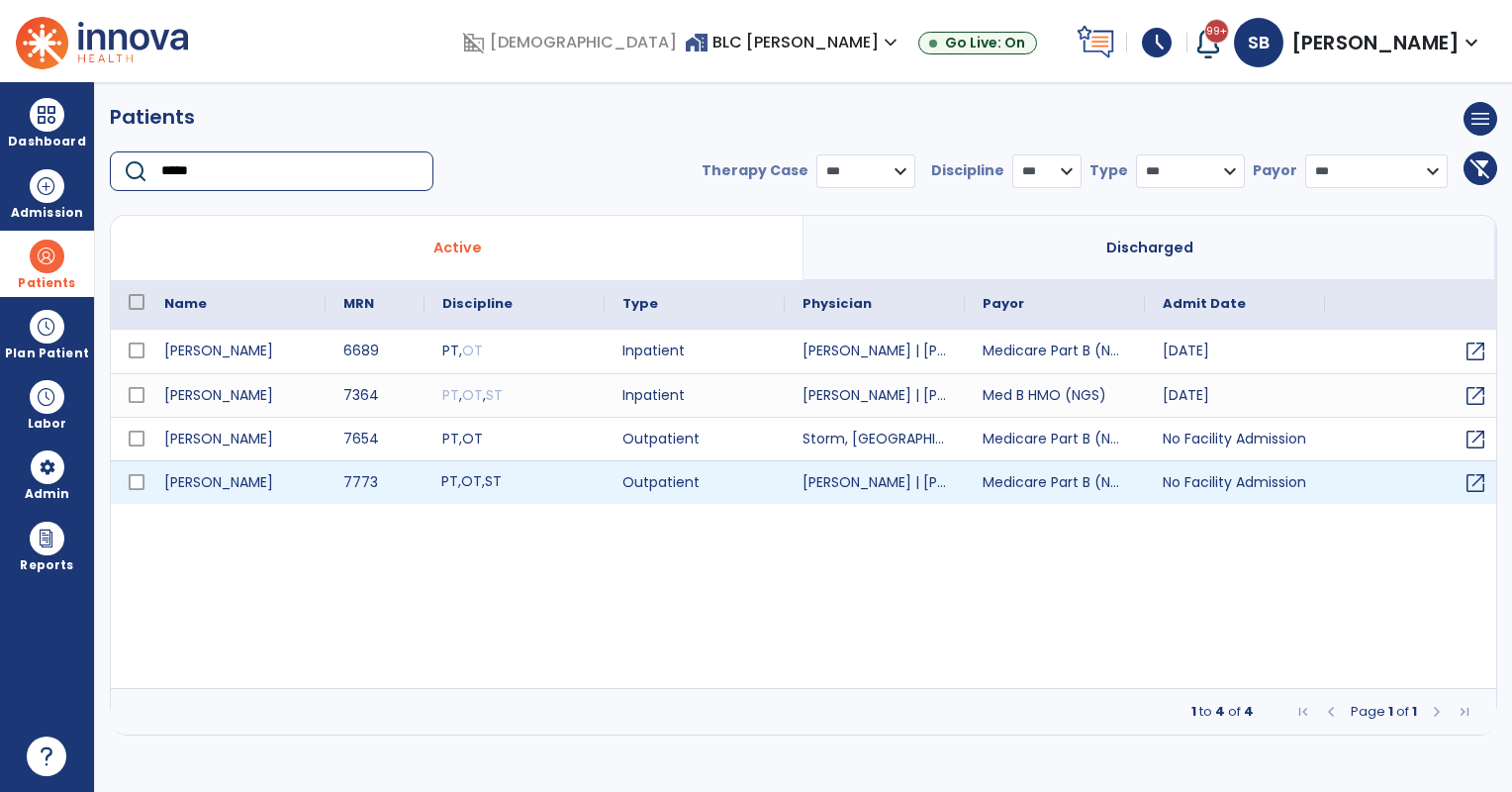 click on "PT , OT , ST" at bounding box center [515, 482] 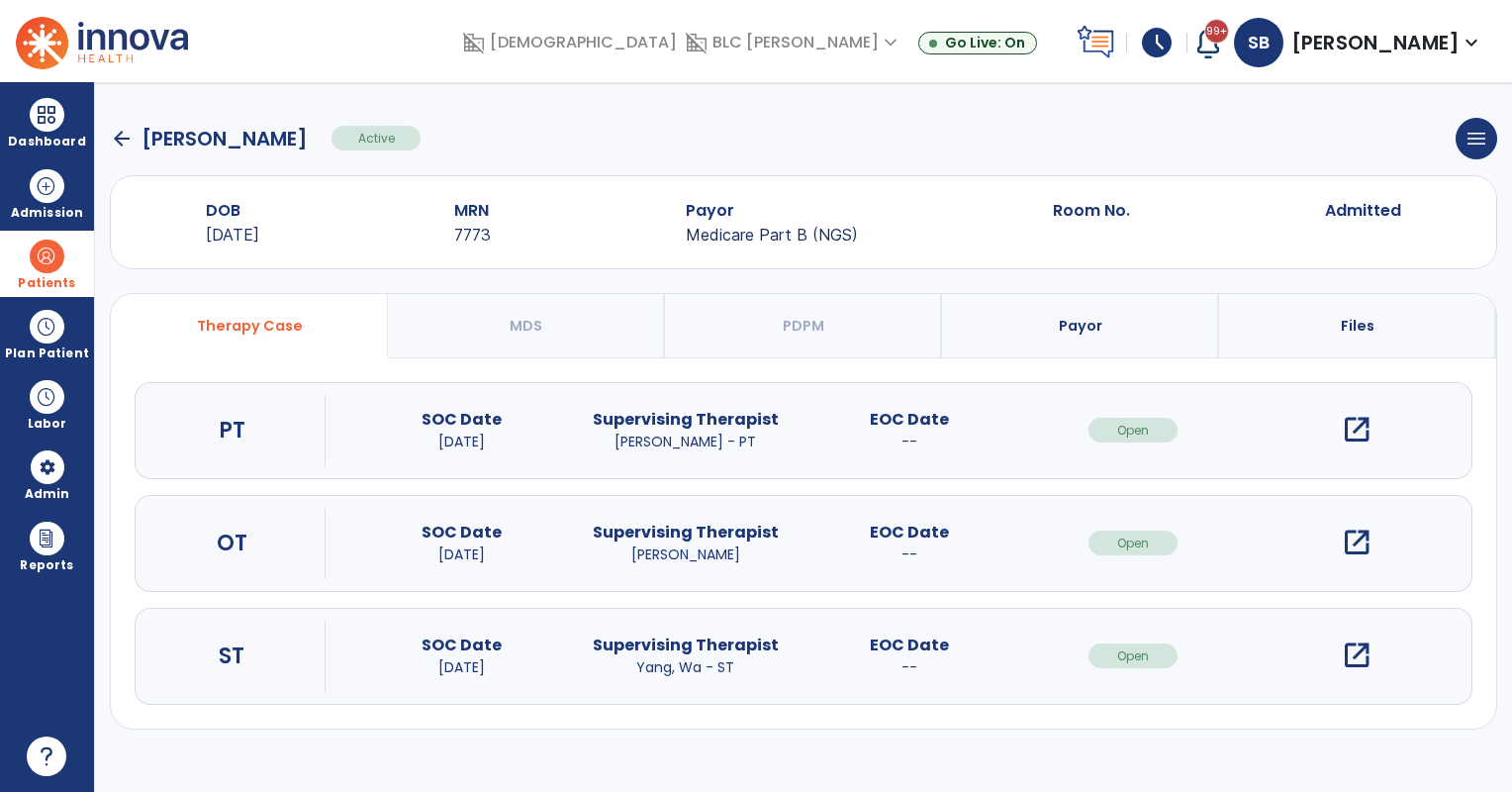 click on "open_in_new" at bounding box center [1357, 430] 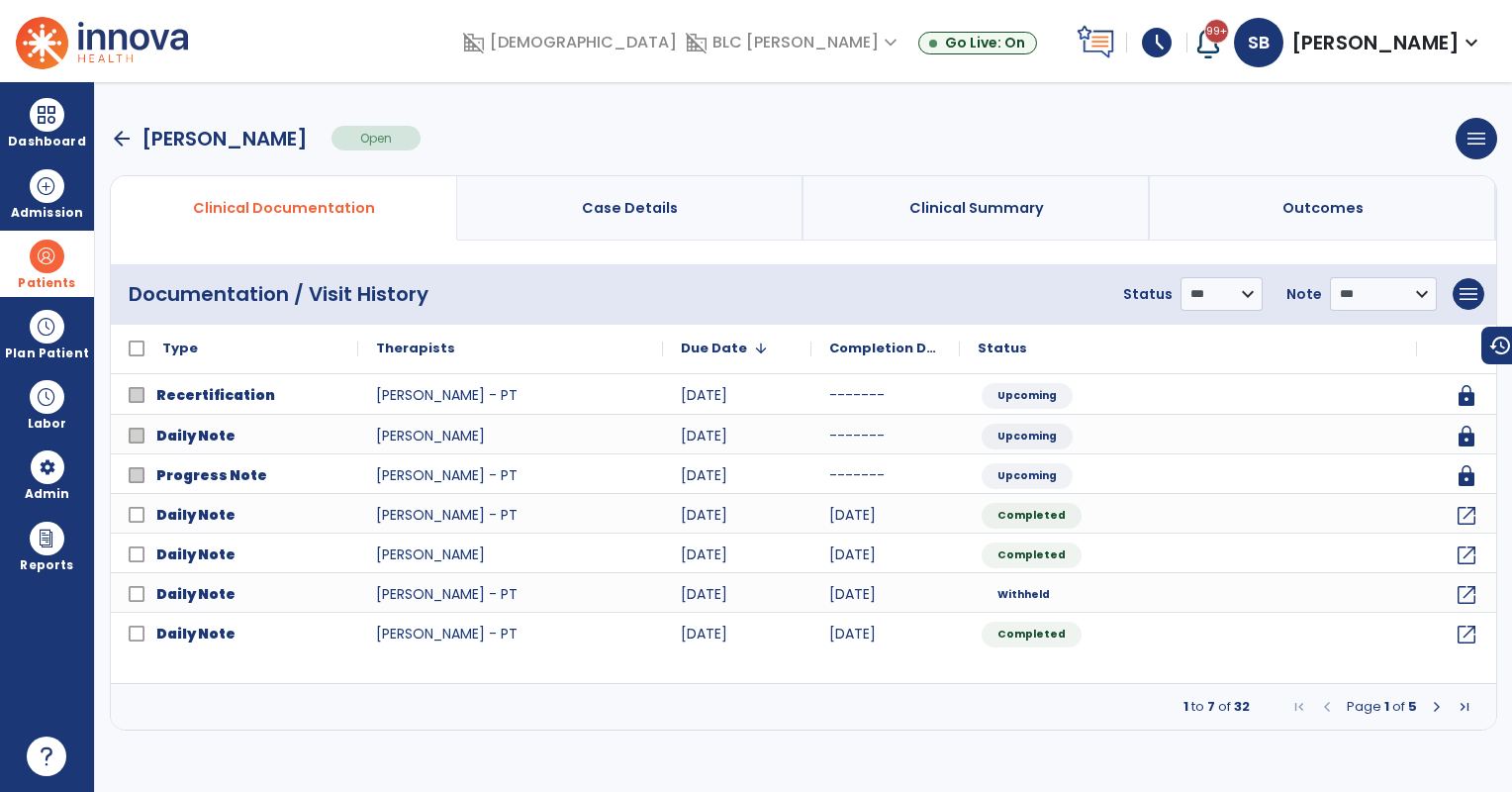 click at bounding box center (47, 256) 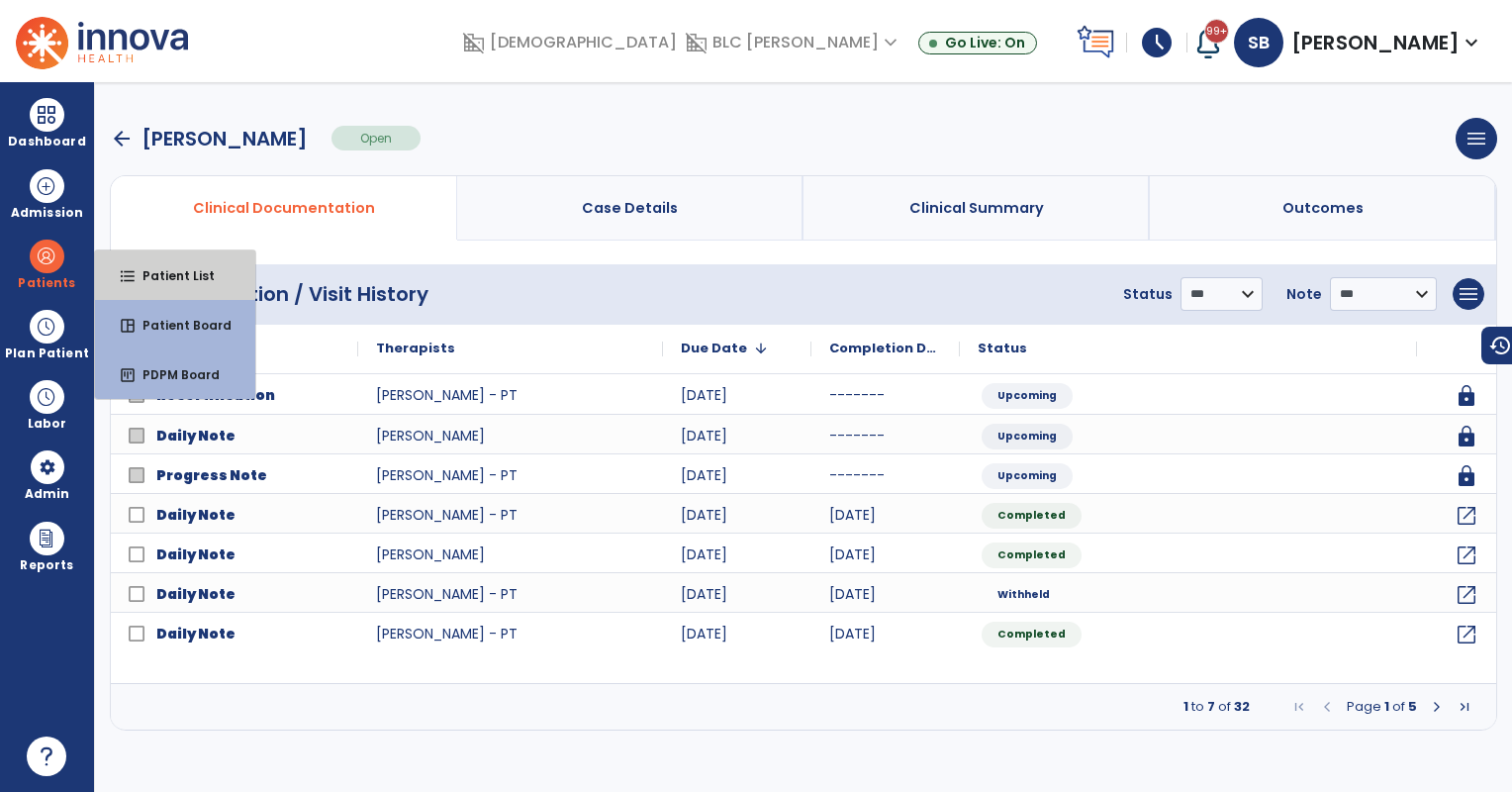 drag, startPoint x: 183, startPoint y: 260, endPoint x: 214, endPoint y: 30, distance: 232.07973 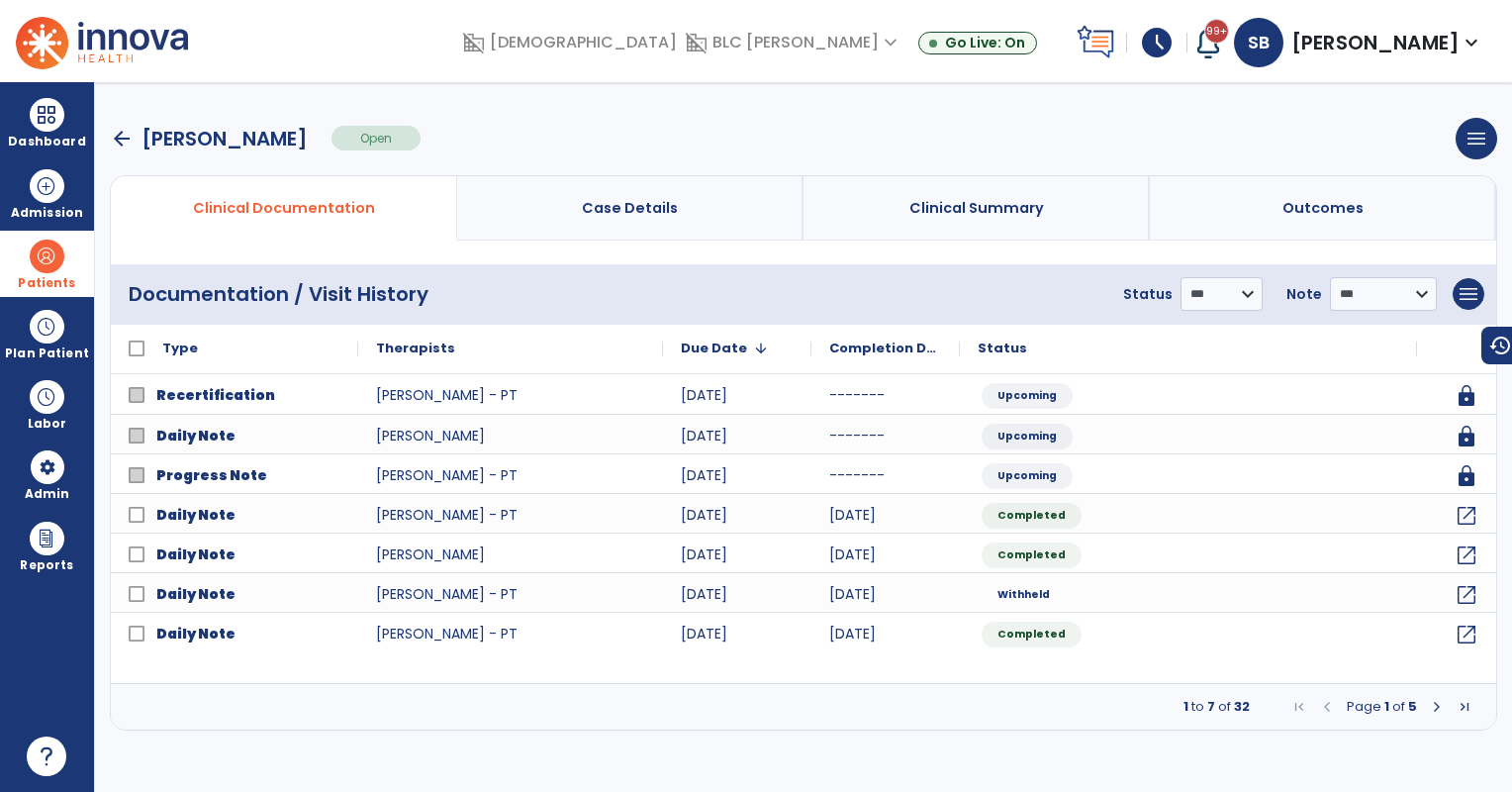 click at bounding box center [47, 256] 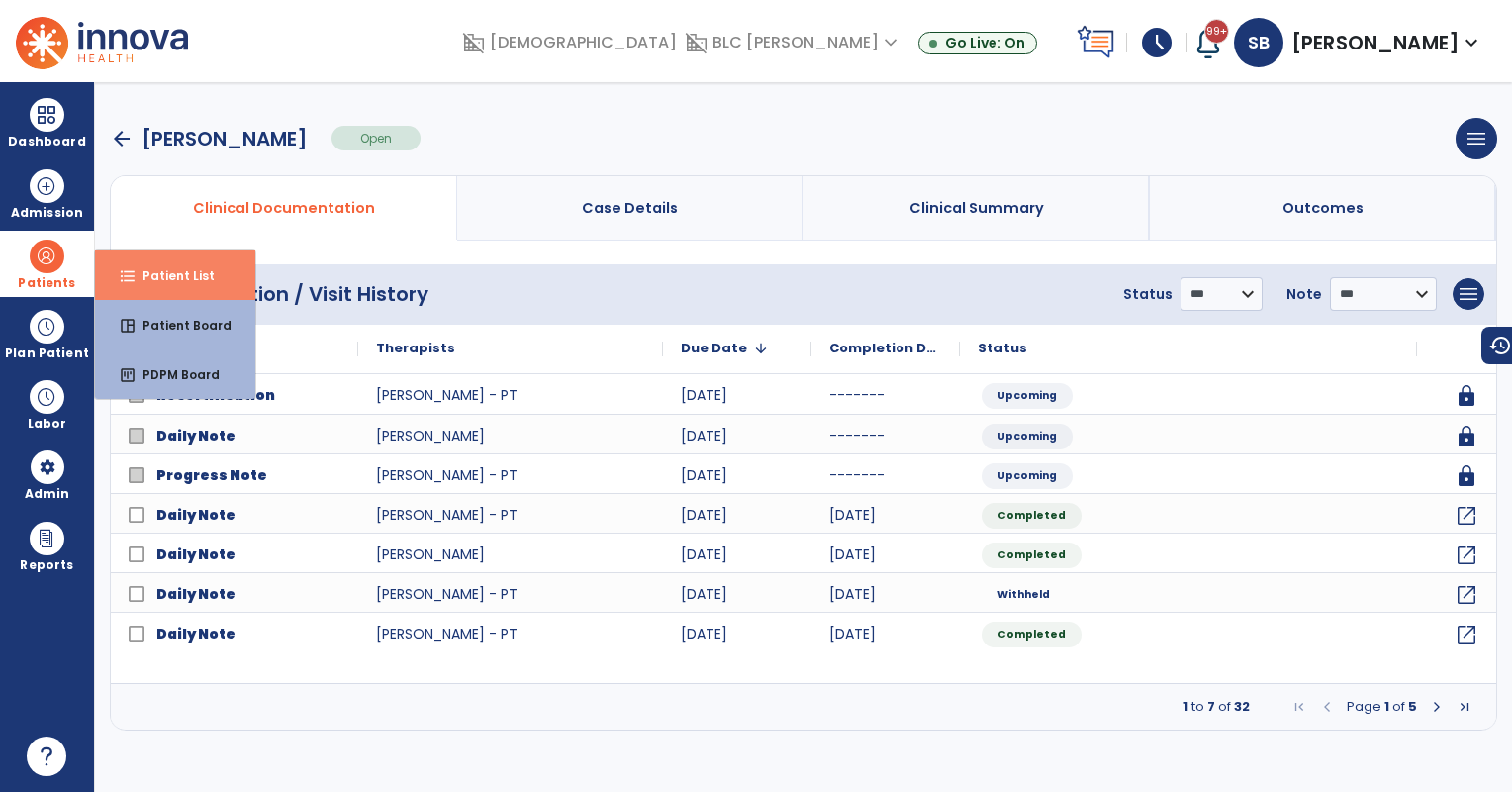 click on "format_list_bulleted  Patient List" at bounding box center (175, 275) 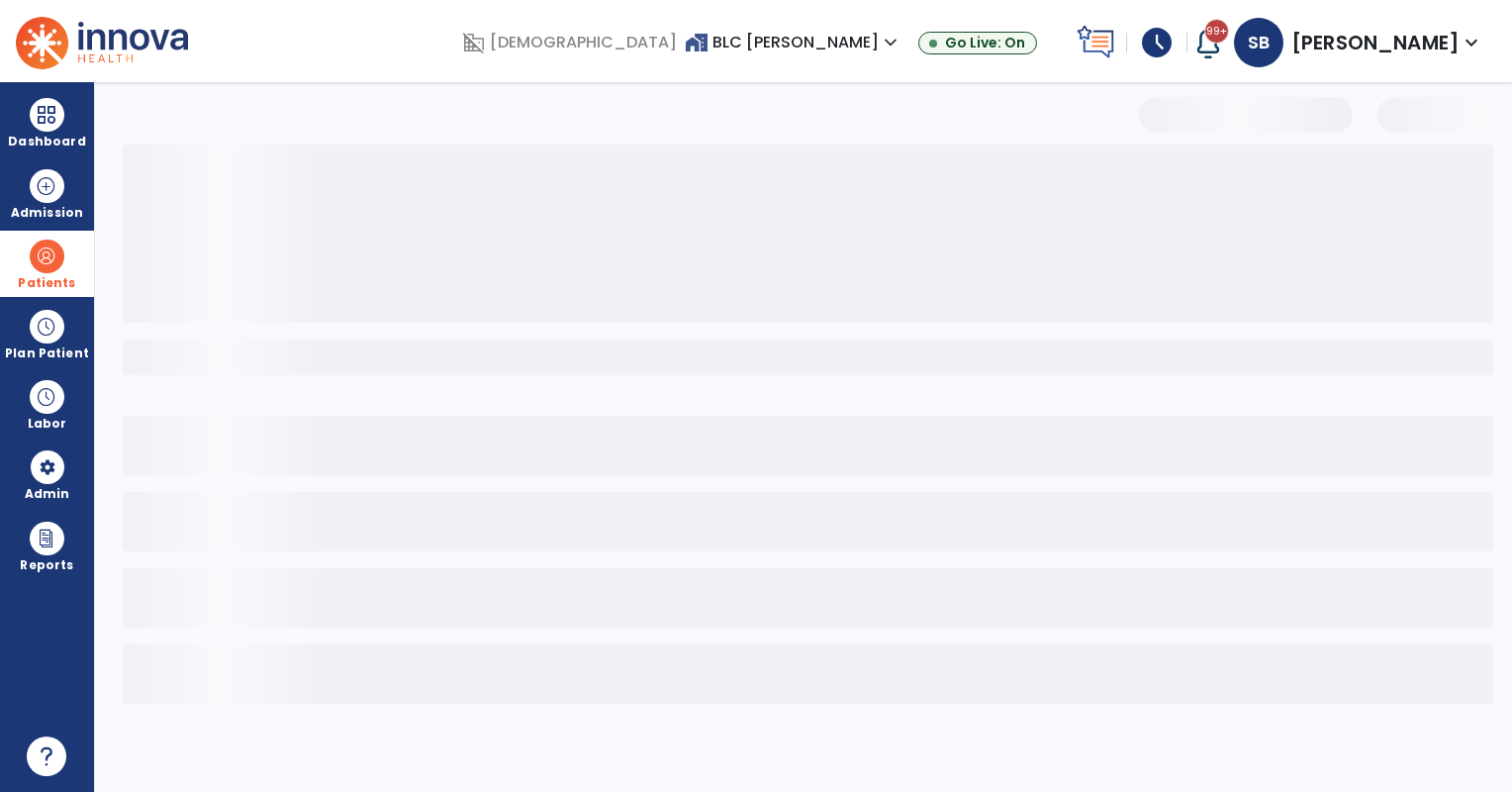 select on "***" 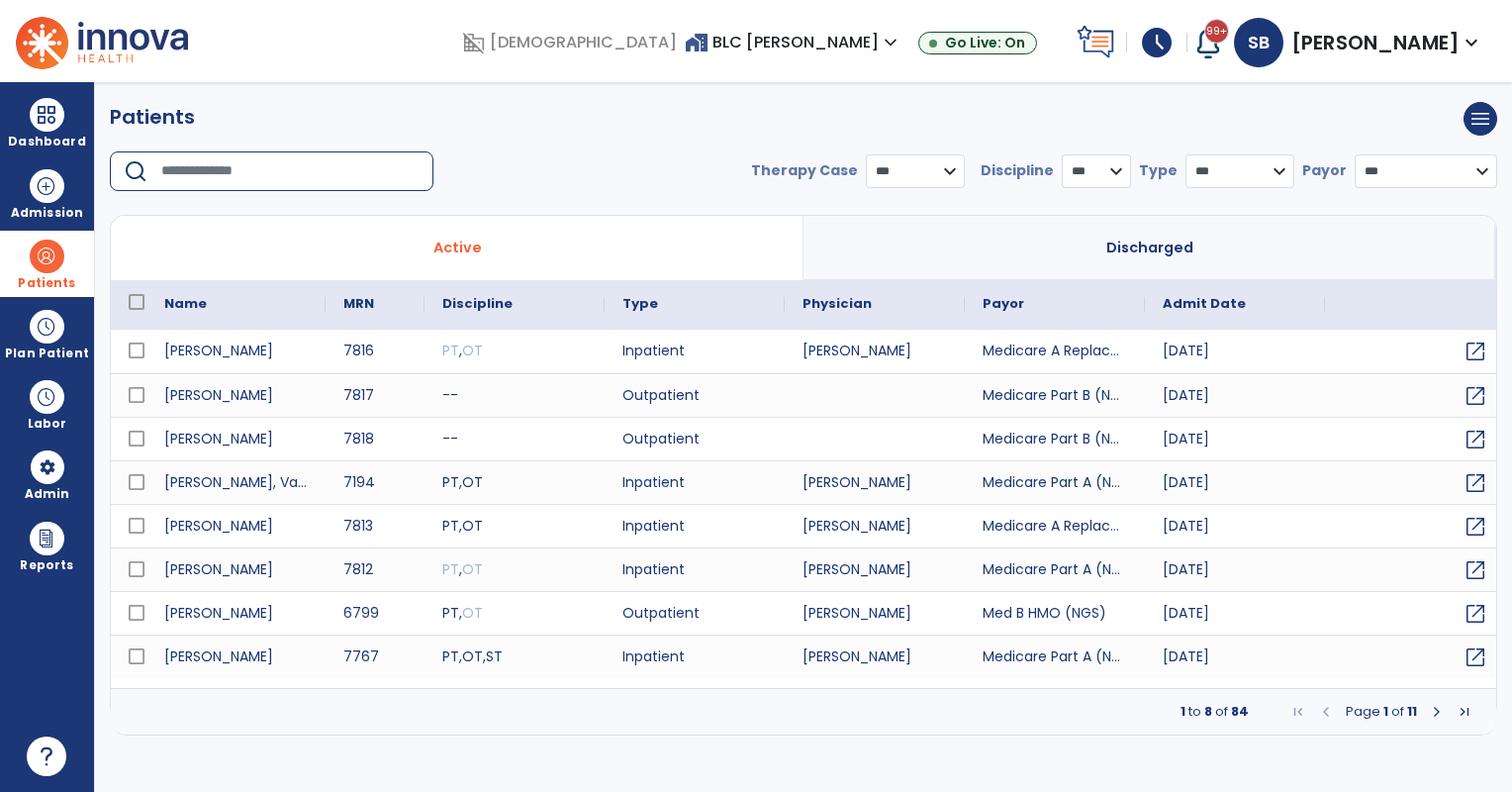 click at bounding box center (290, 171) 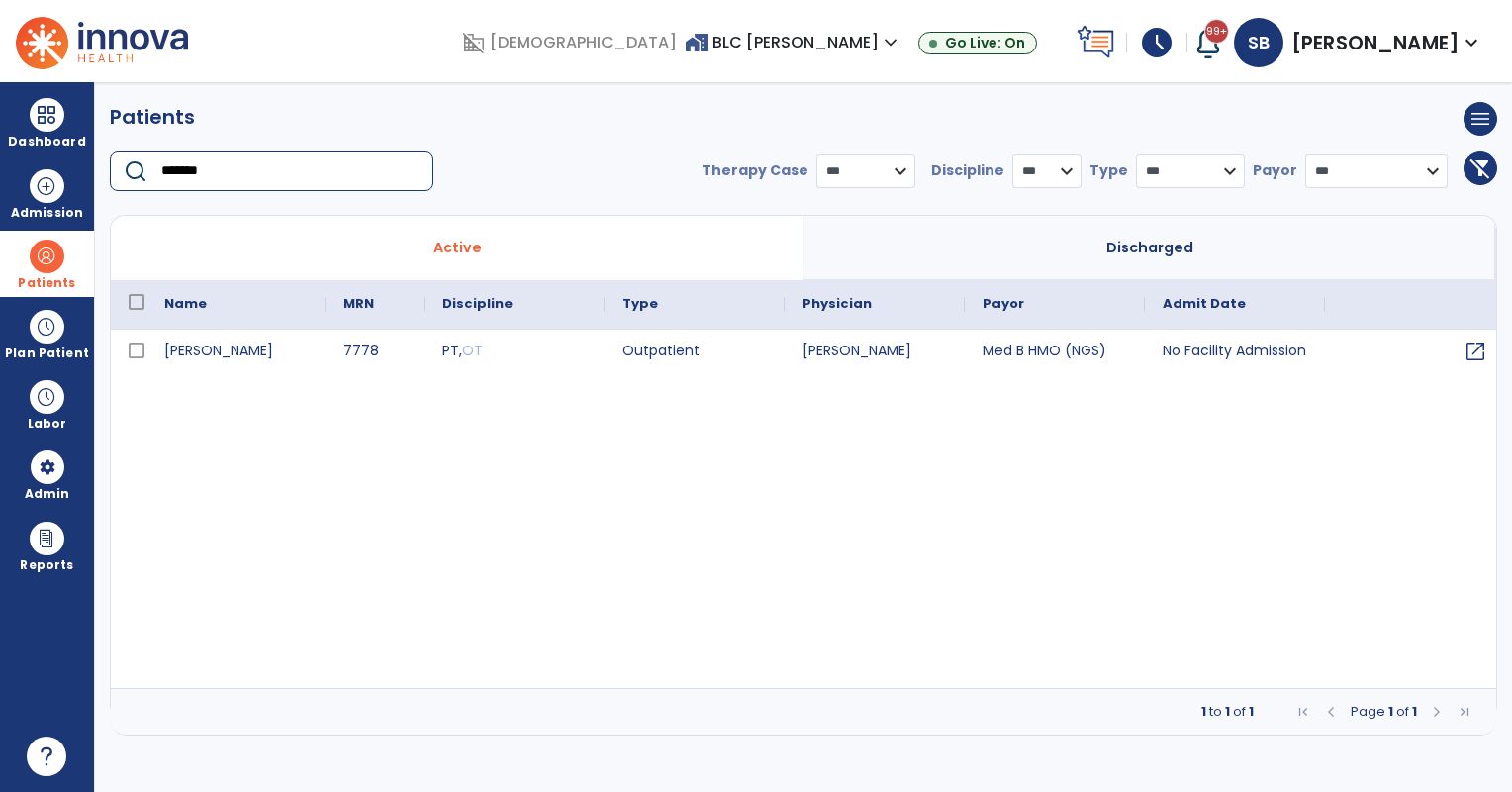 type on "*******" 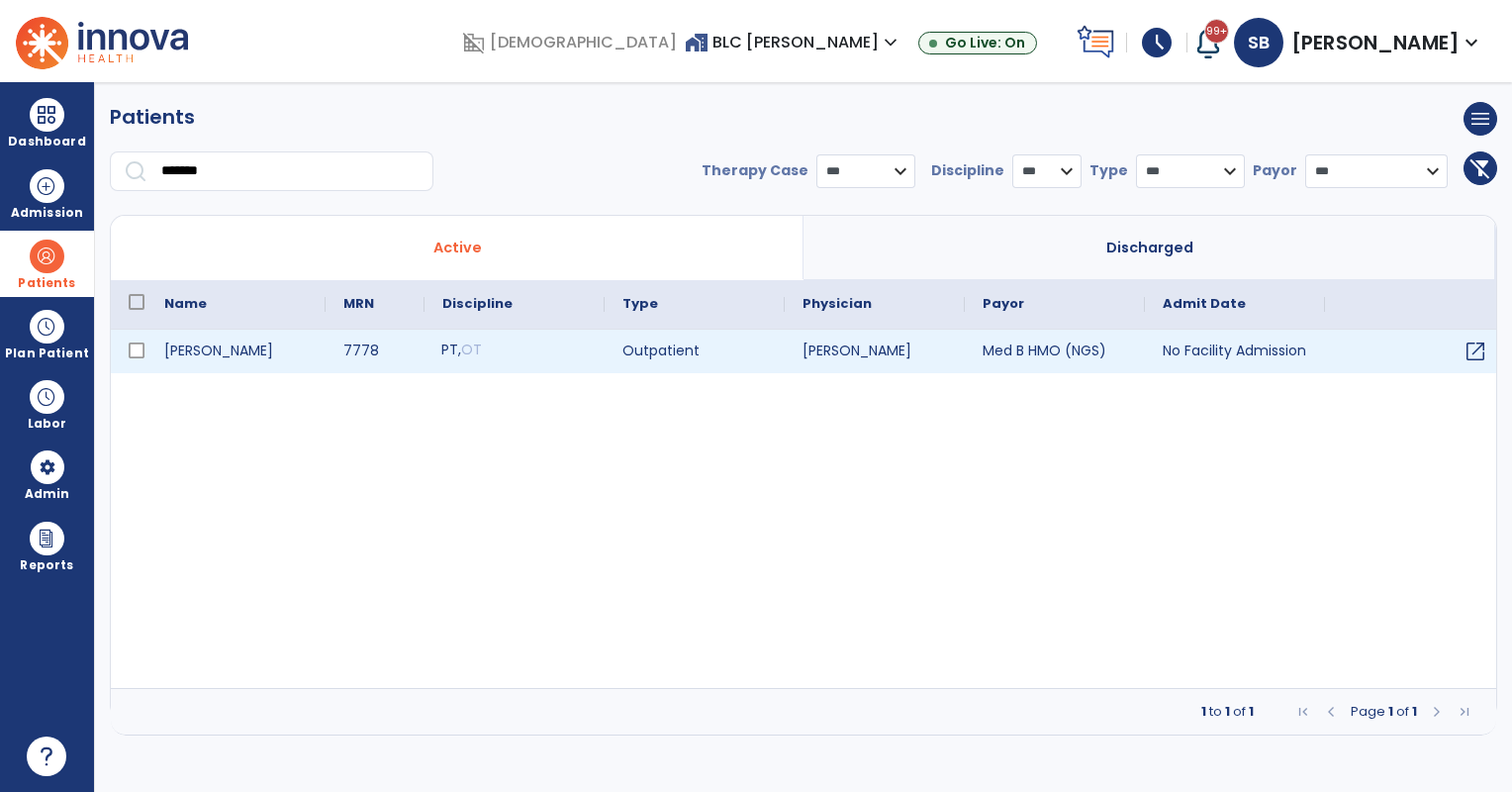 click on "PT , OT" at bounding box center [515, 351] 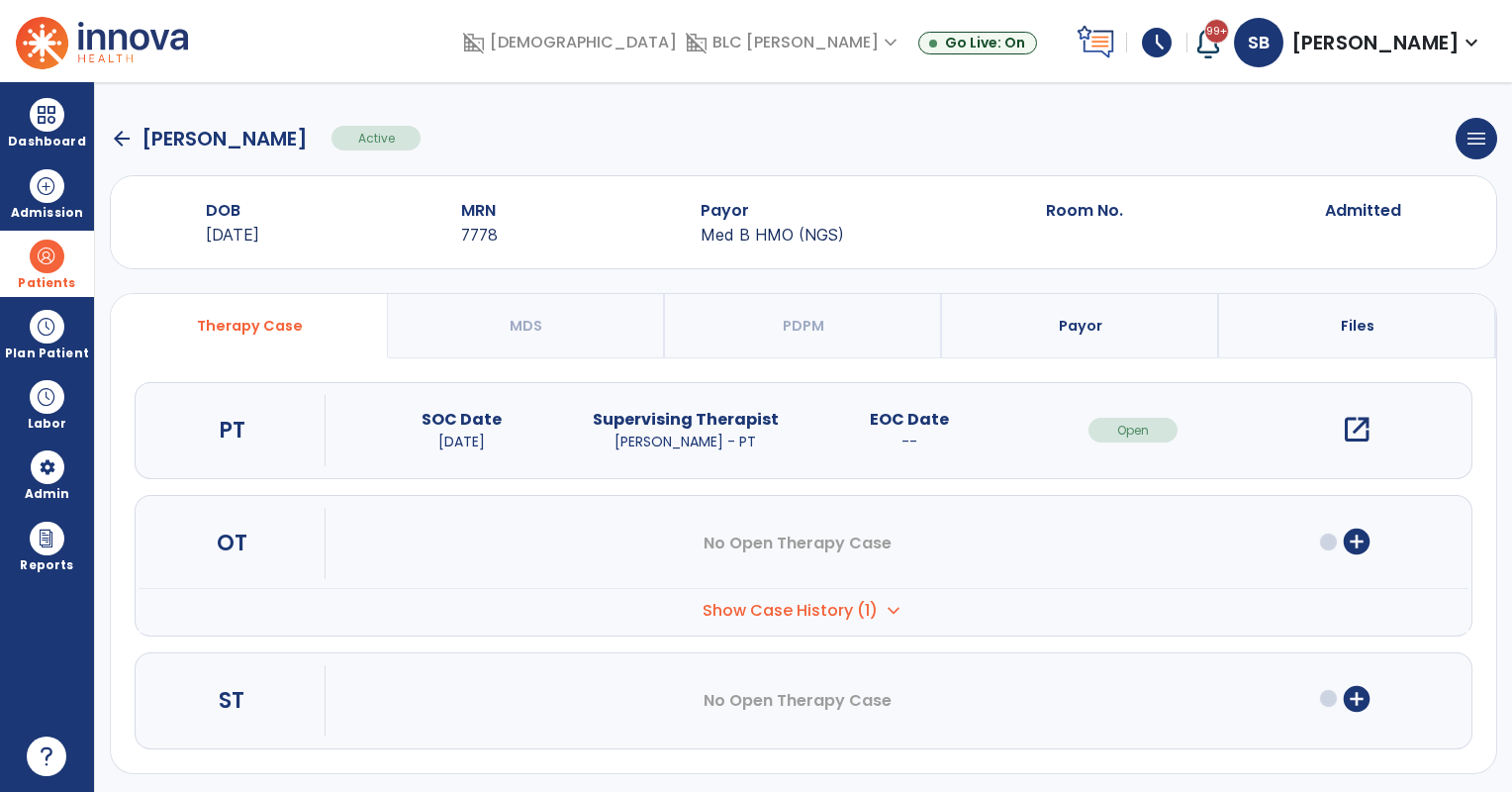 click on "open_in_new" at bounding box center [1357, 430] 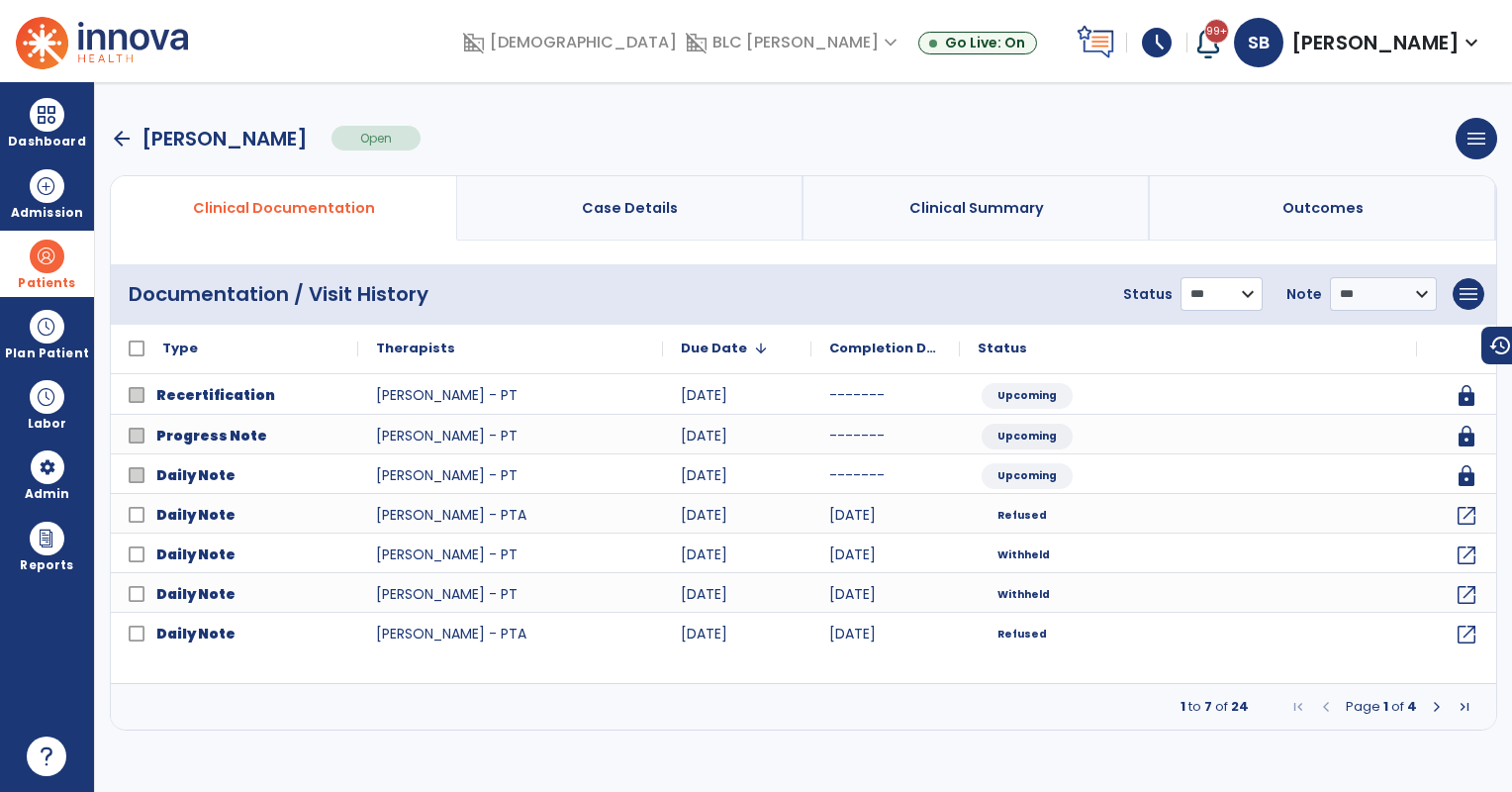 click on "**********" at bounding box center [1221, 294] 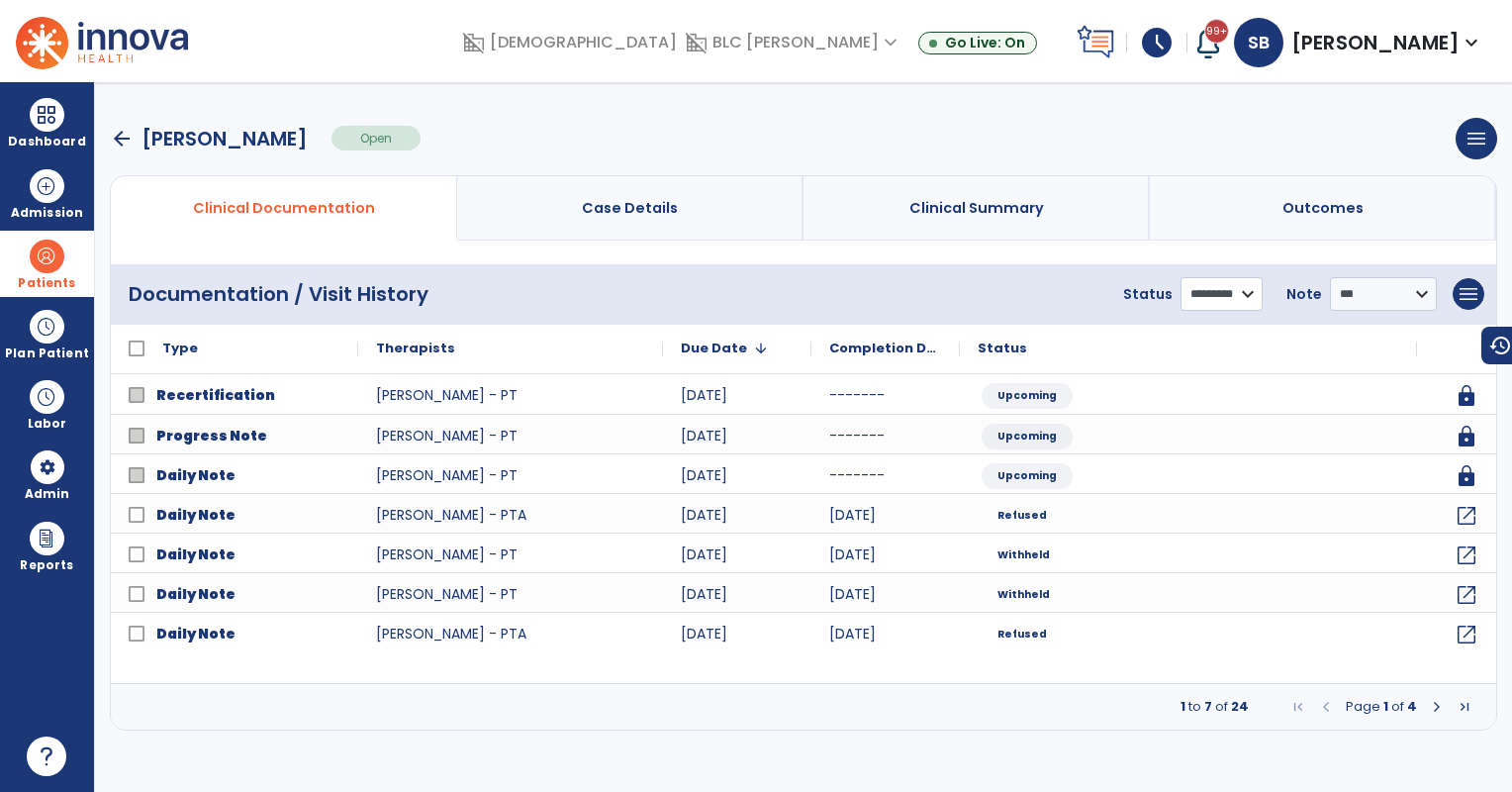 click on "**********" at bounding box center (1221, 294) 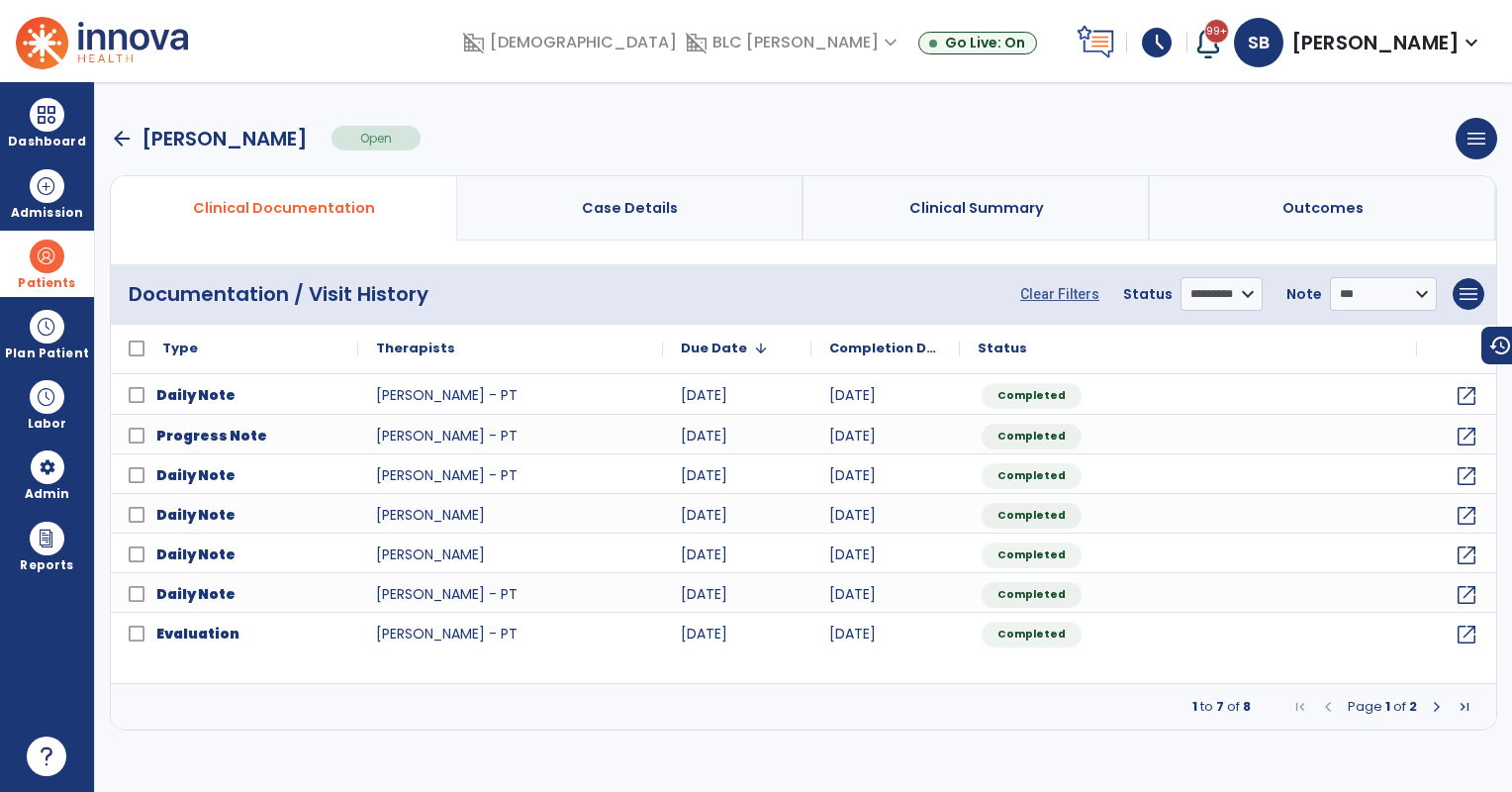 click on "Patients" at bounding box center [47, 263] 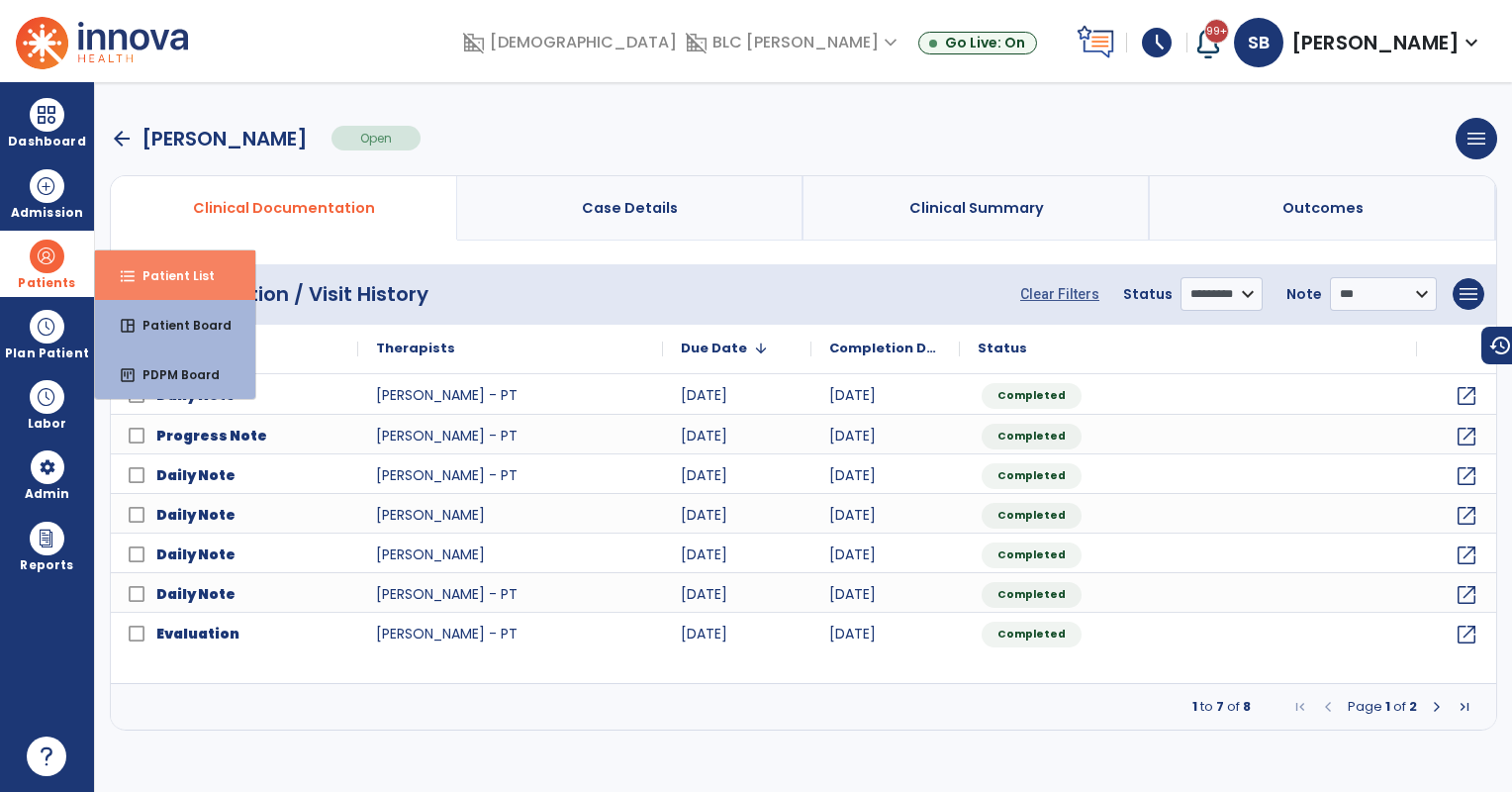 click on "format_list_bulleted" at bounding box center (128, 276) 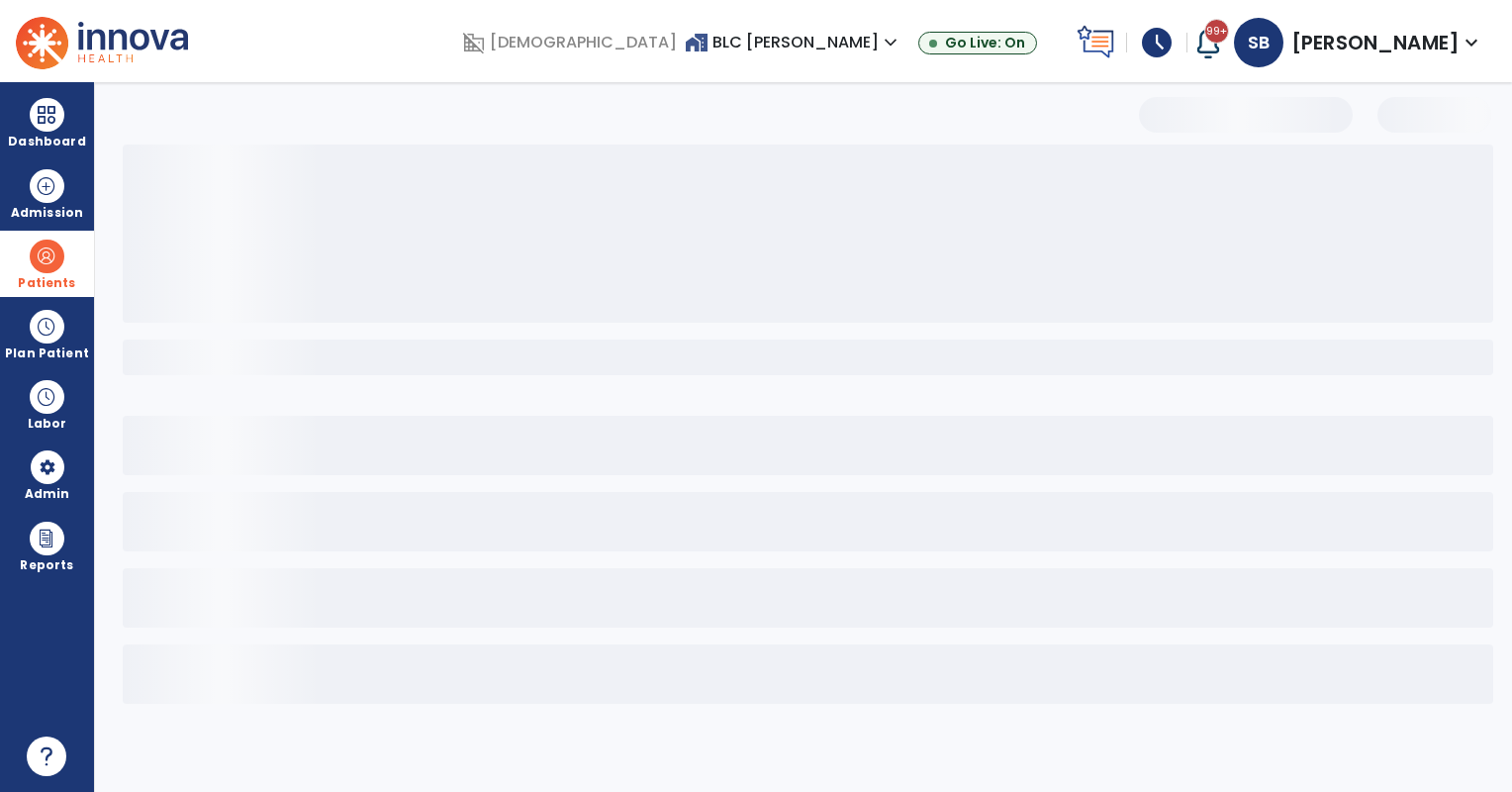 select on "***" 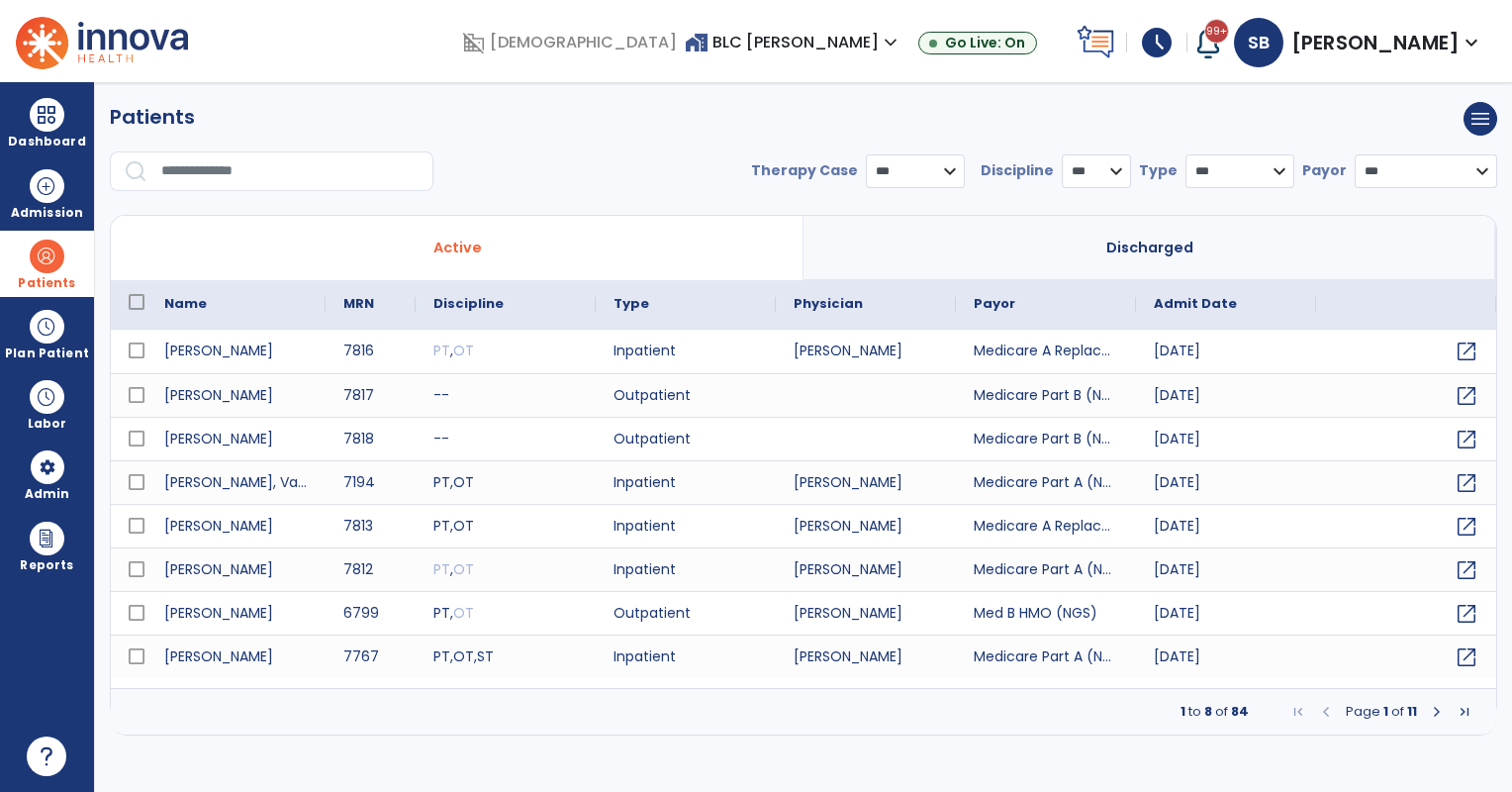 click at bounding box center (290, 171) 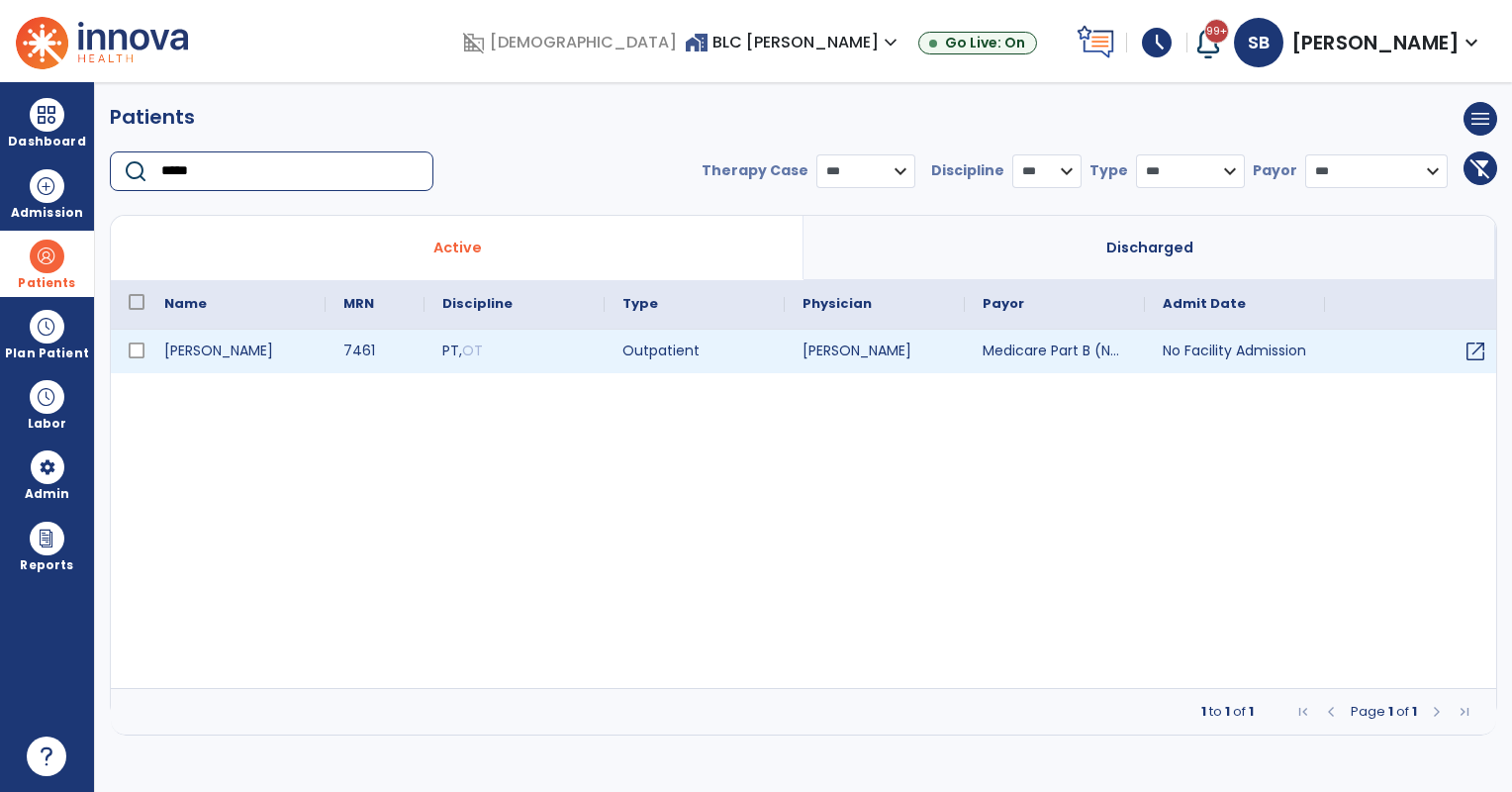 type on "*****" 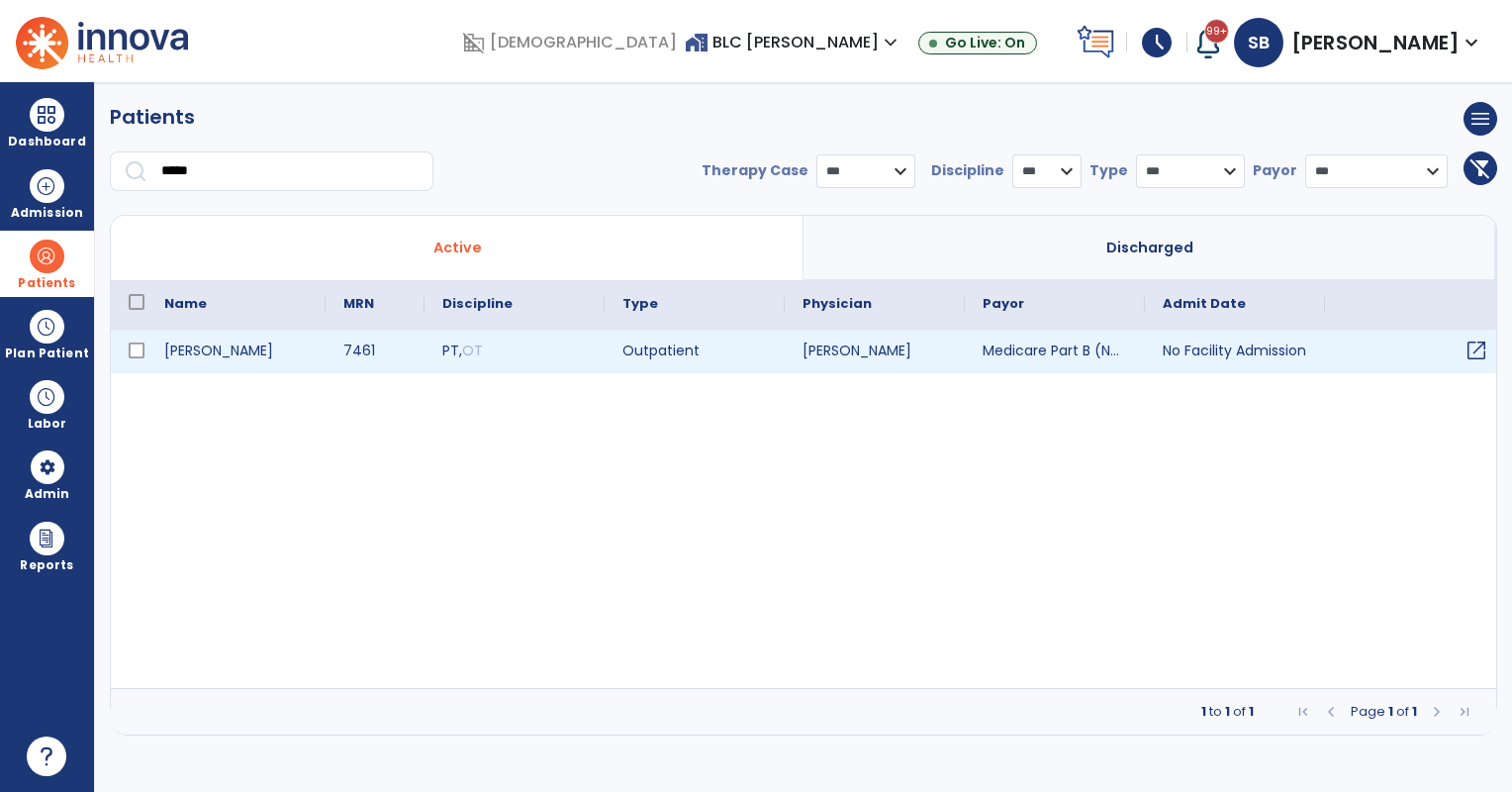 click on "open_in_new" at bounding box center [1476, 350] 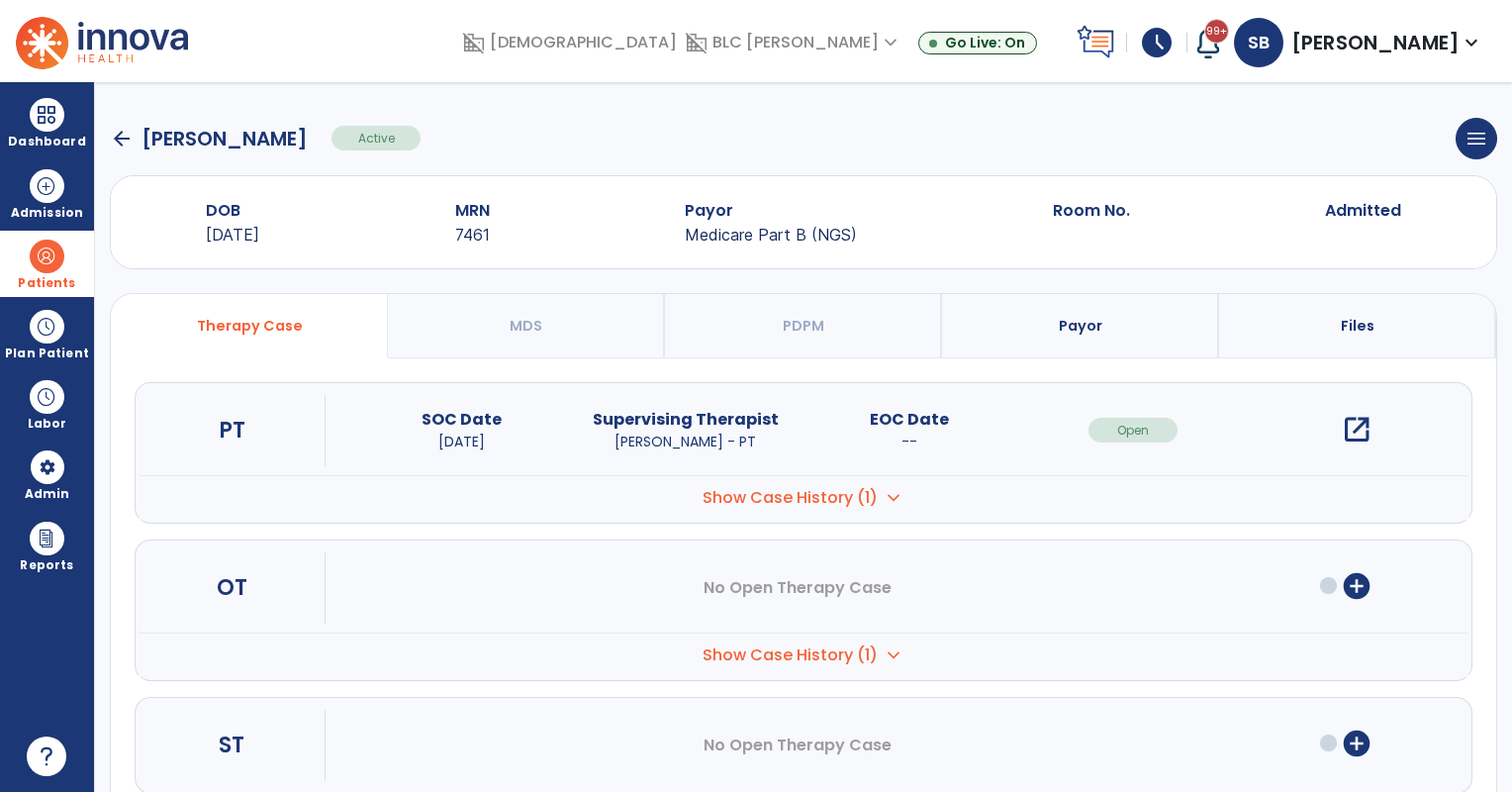 click on "open_in_new" at bounding box center [1357, 430] 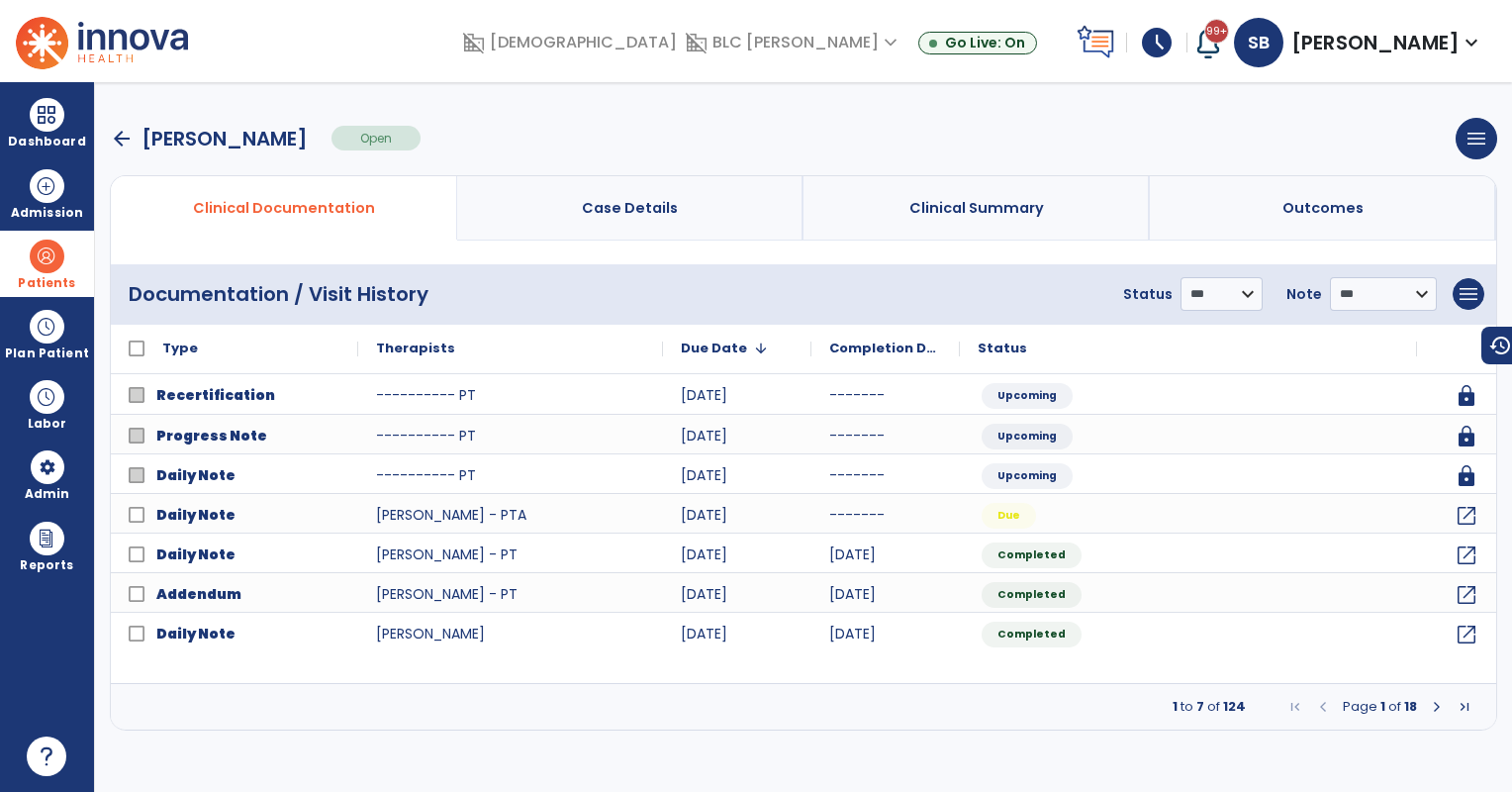 click on "Patients" at bounding box center (47, 263) 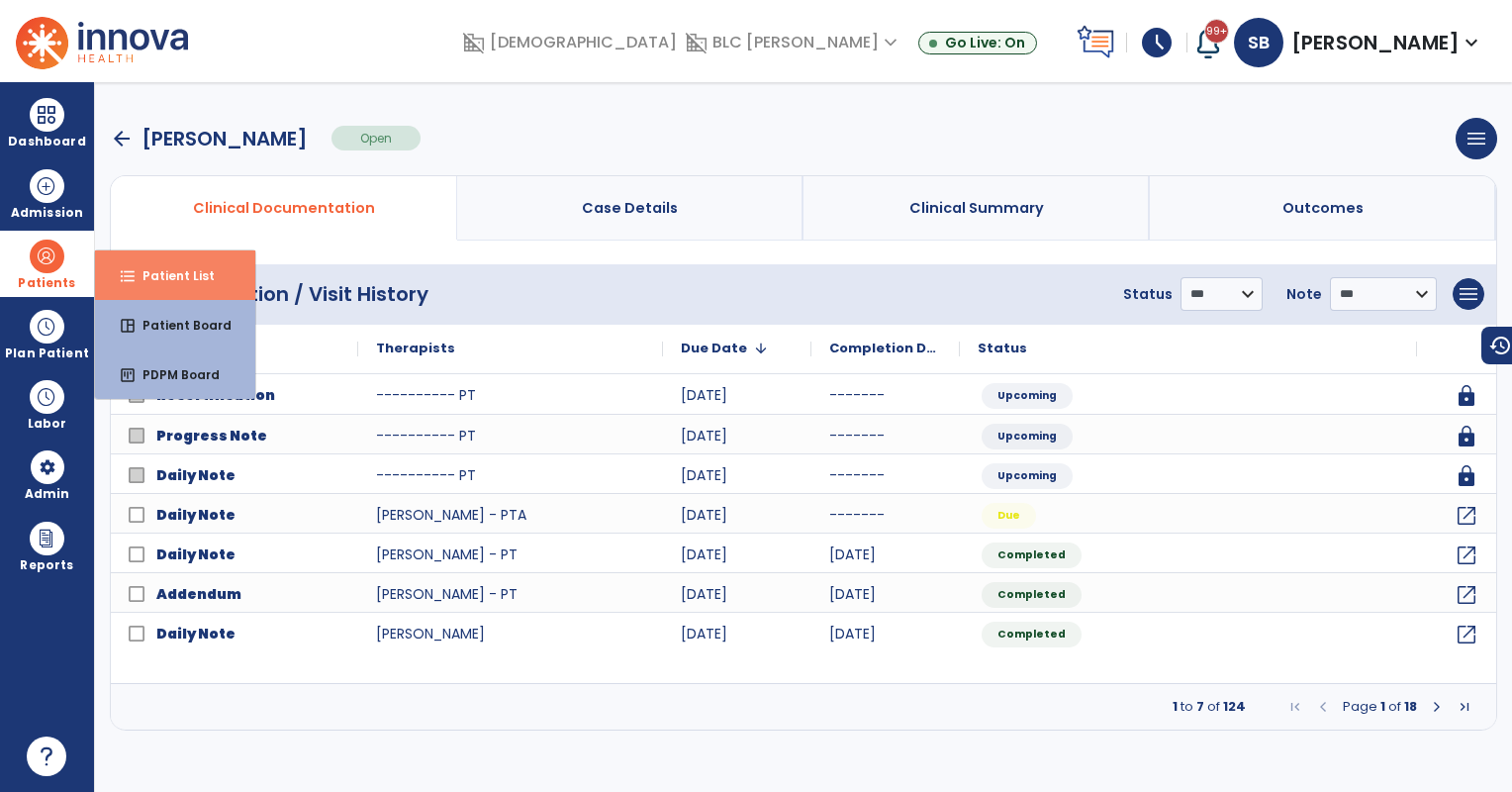 click on "format_list_bulleted  Patient List" at bounding box center [175, 275] 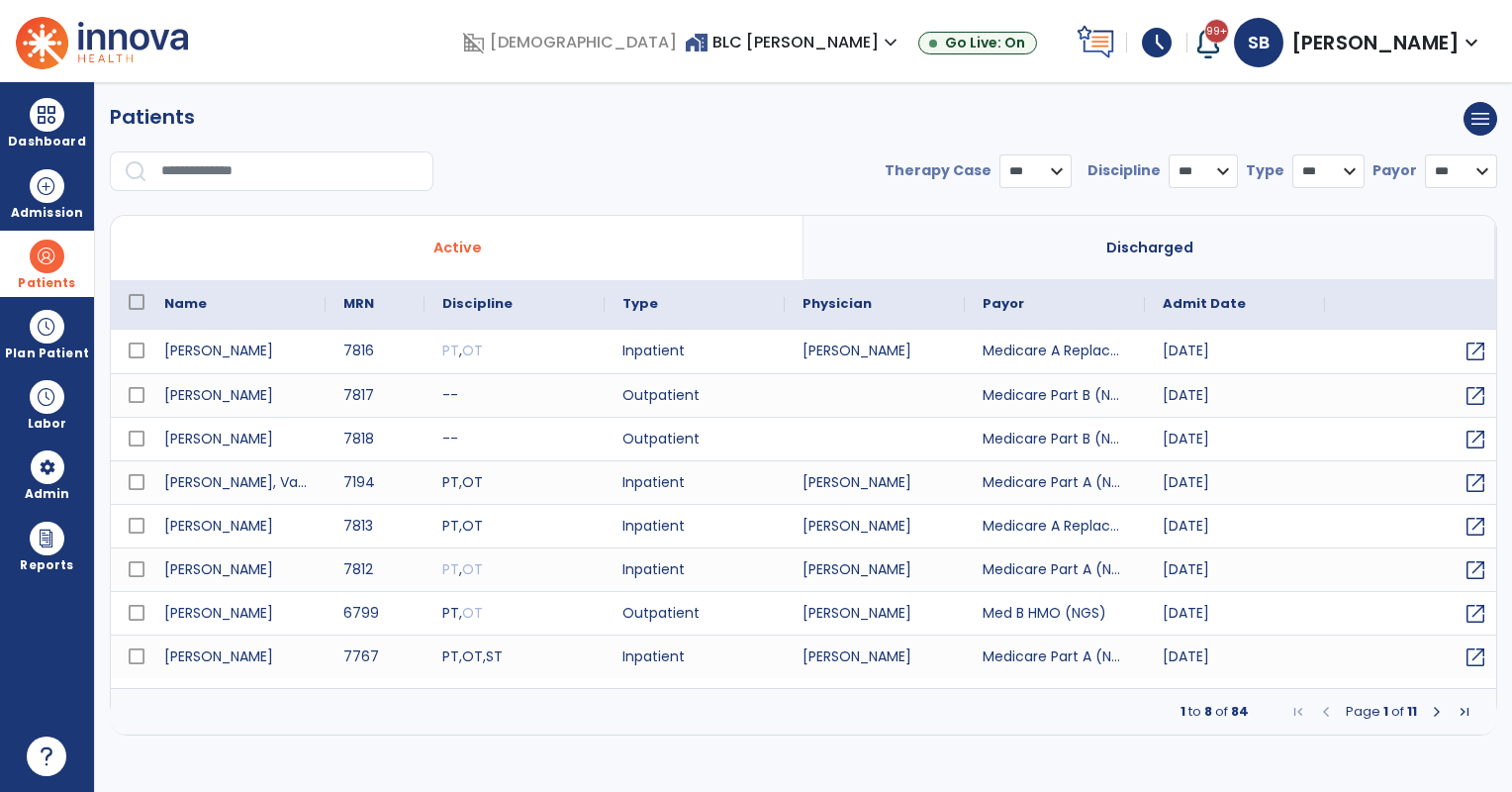 select on "***" 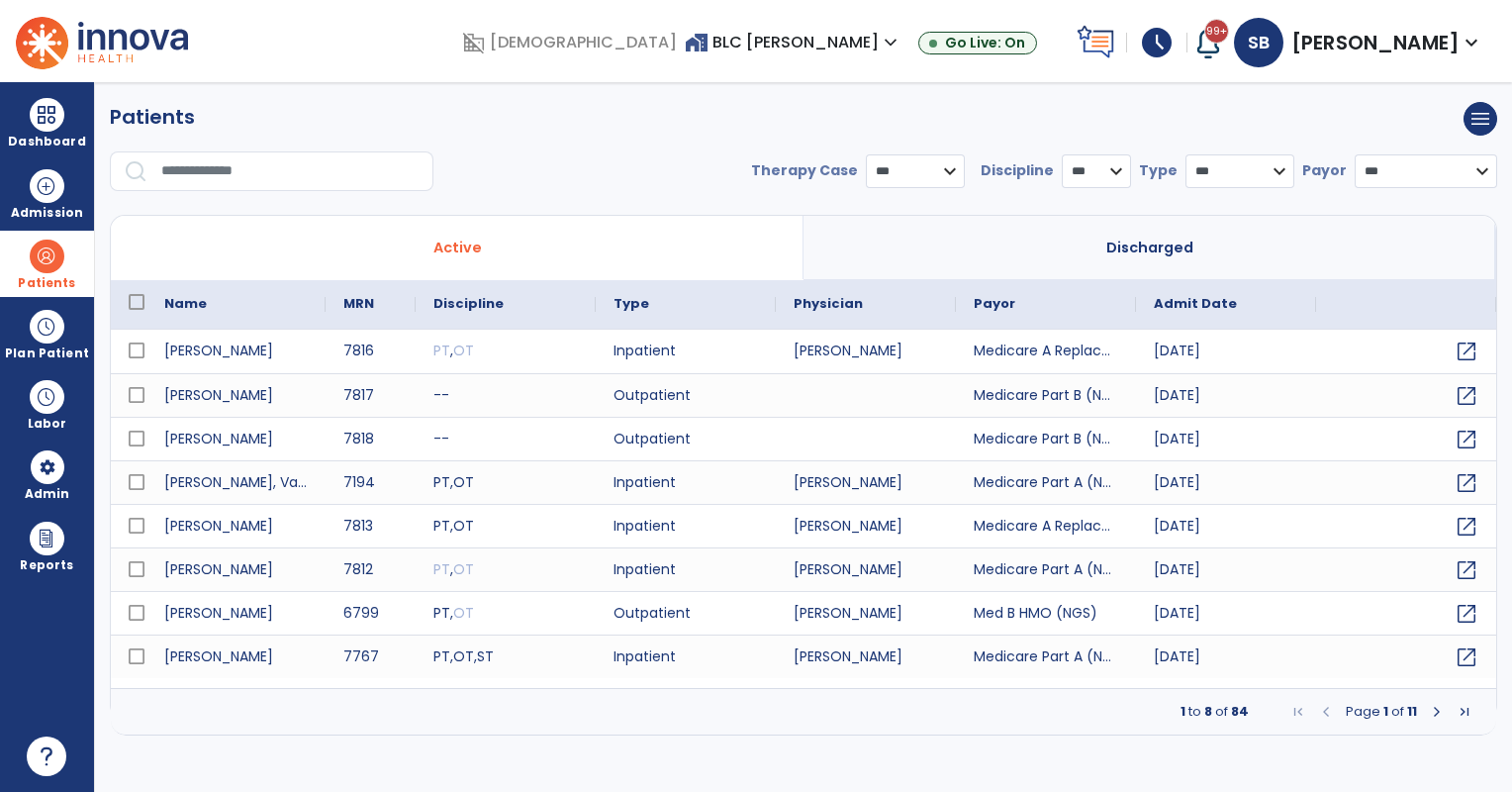 click at bounding box center [290, 171] 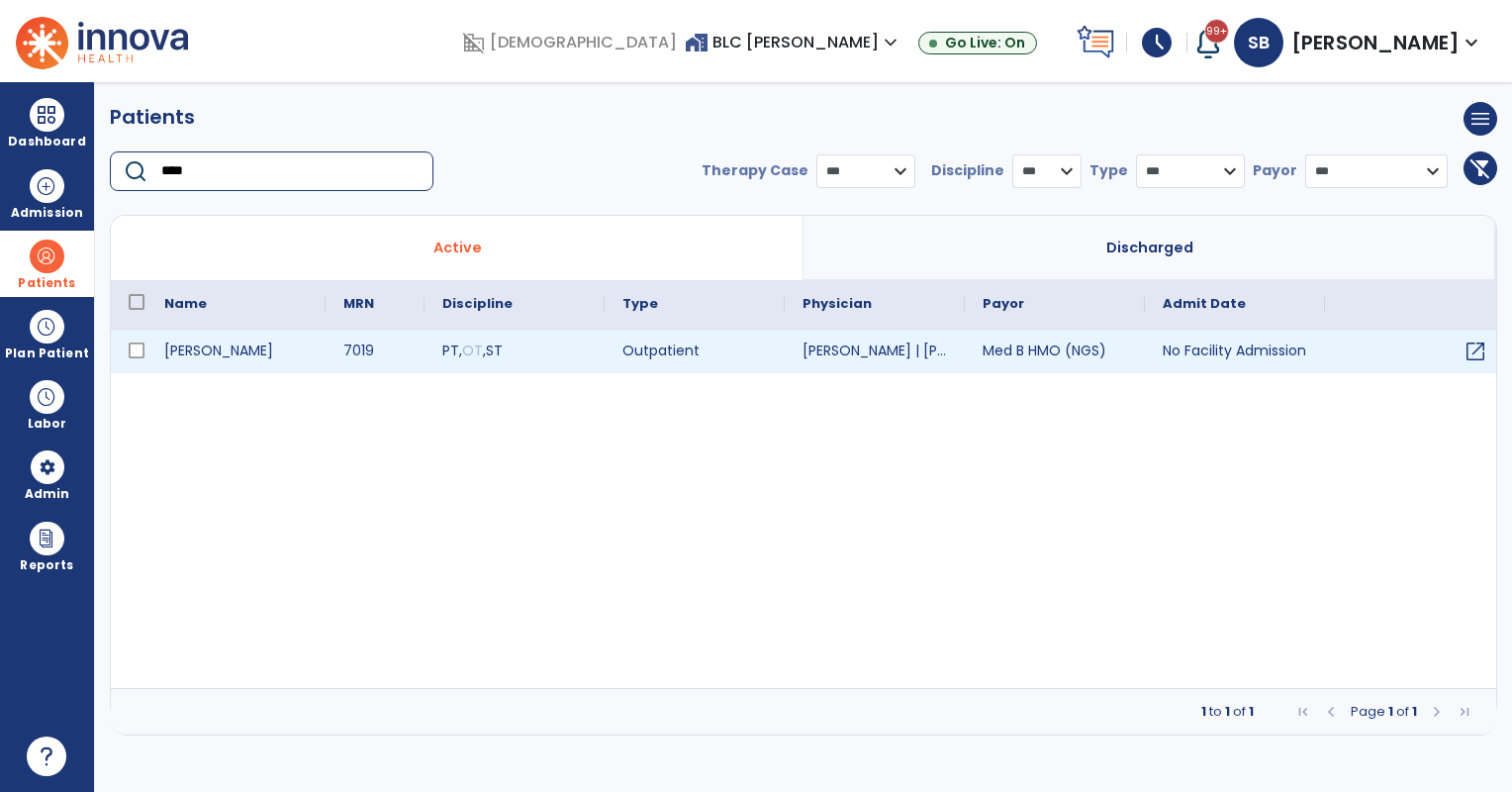 type on "****" 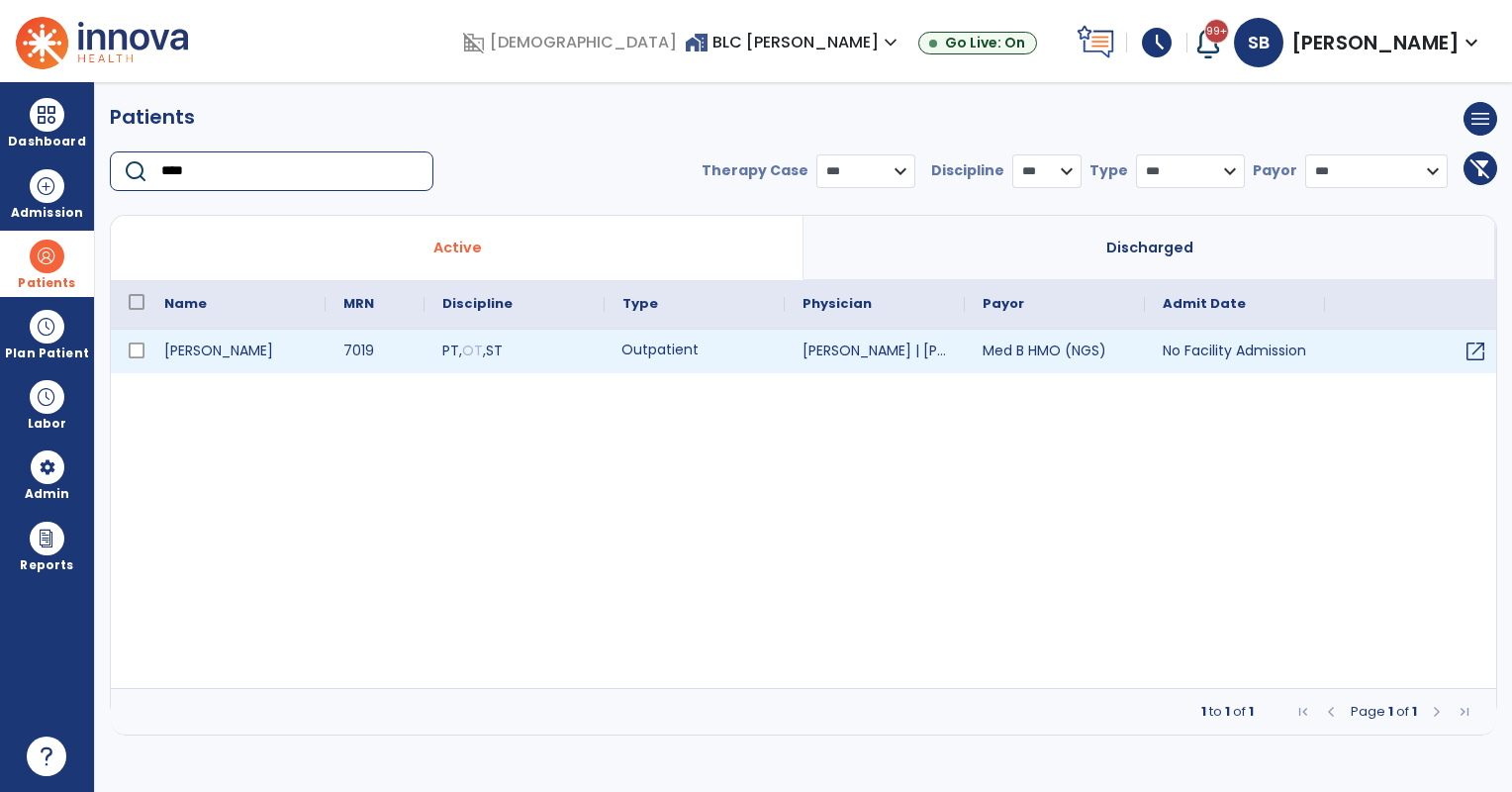 click on "Outpatient" at bounding box center [695, 351] 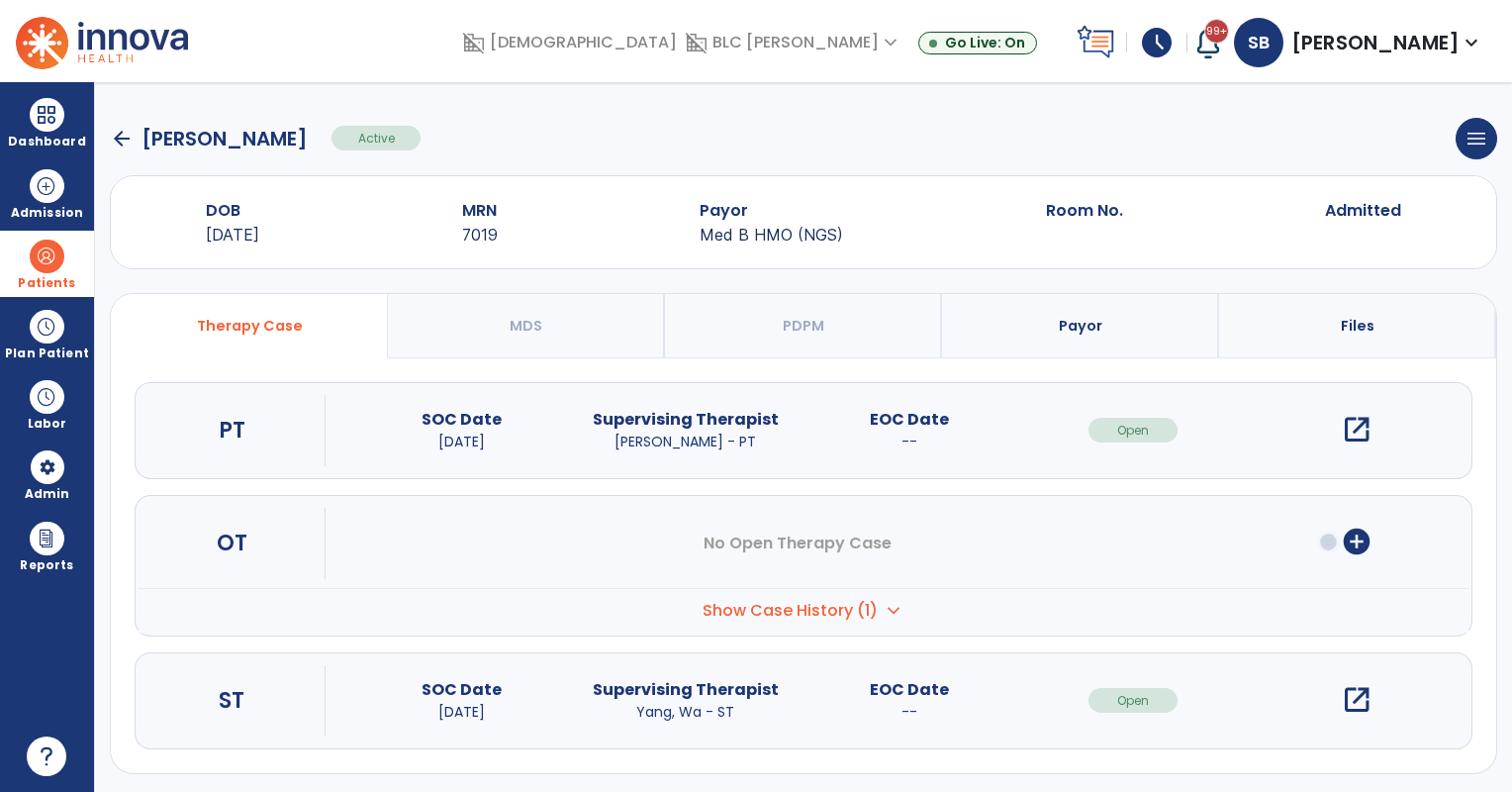 click on "open_in_new" at bounding box center (1357, 430) 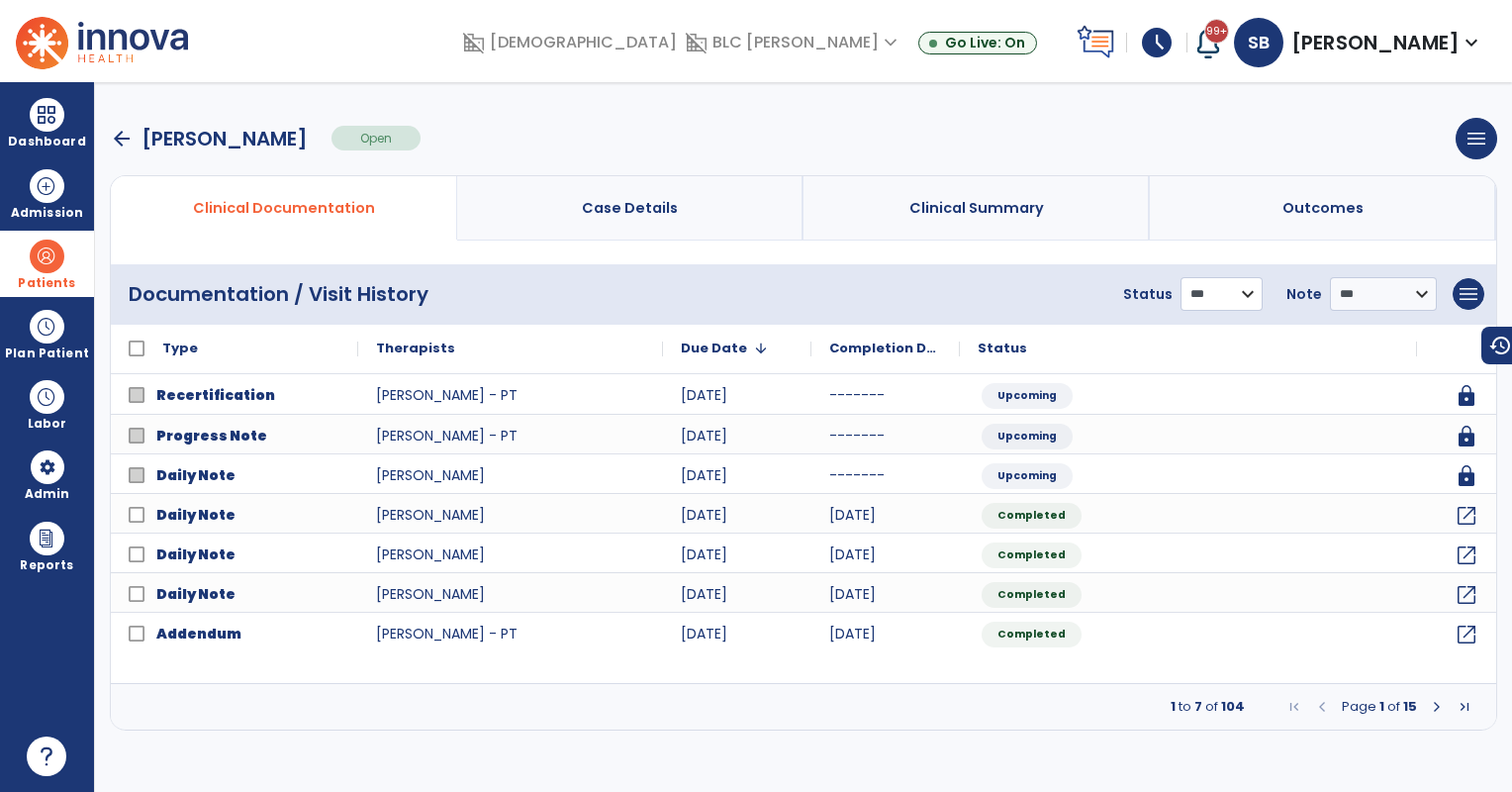 drag, startPoint x: 1219, startPoint y: 294, endPoint x: 1218, endPoint y: 309, distance: 15.033296 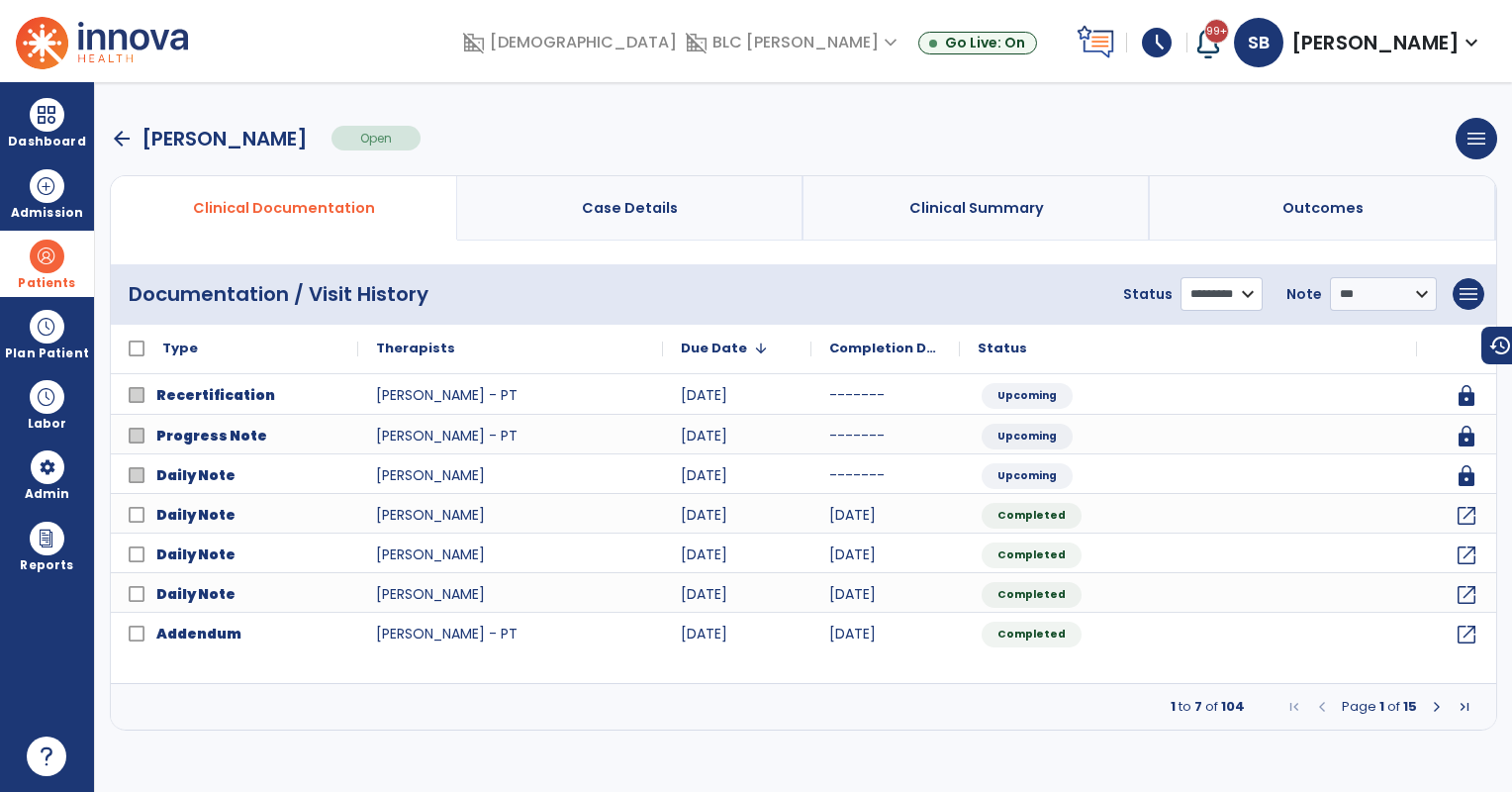 click on "**********" at bounding box center [1221, 294] 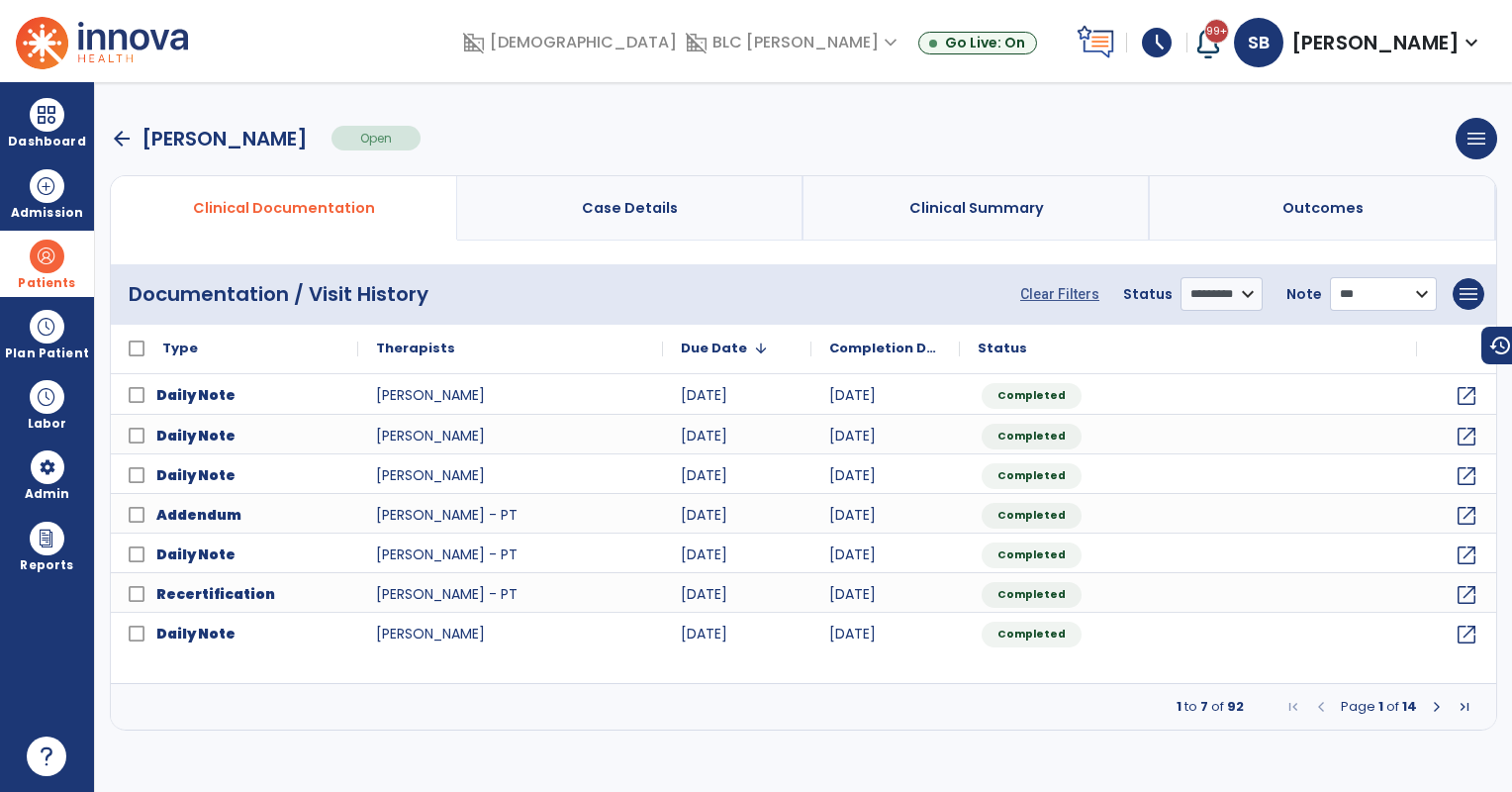 click on "**********" at bounding box center (1383, 294) 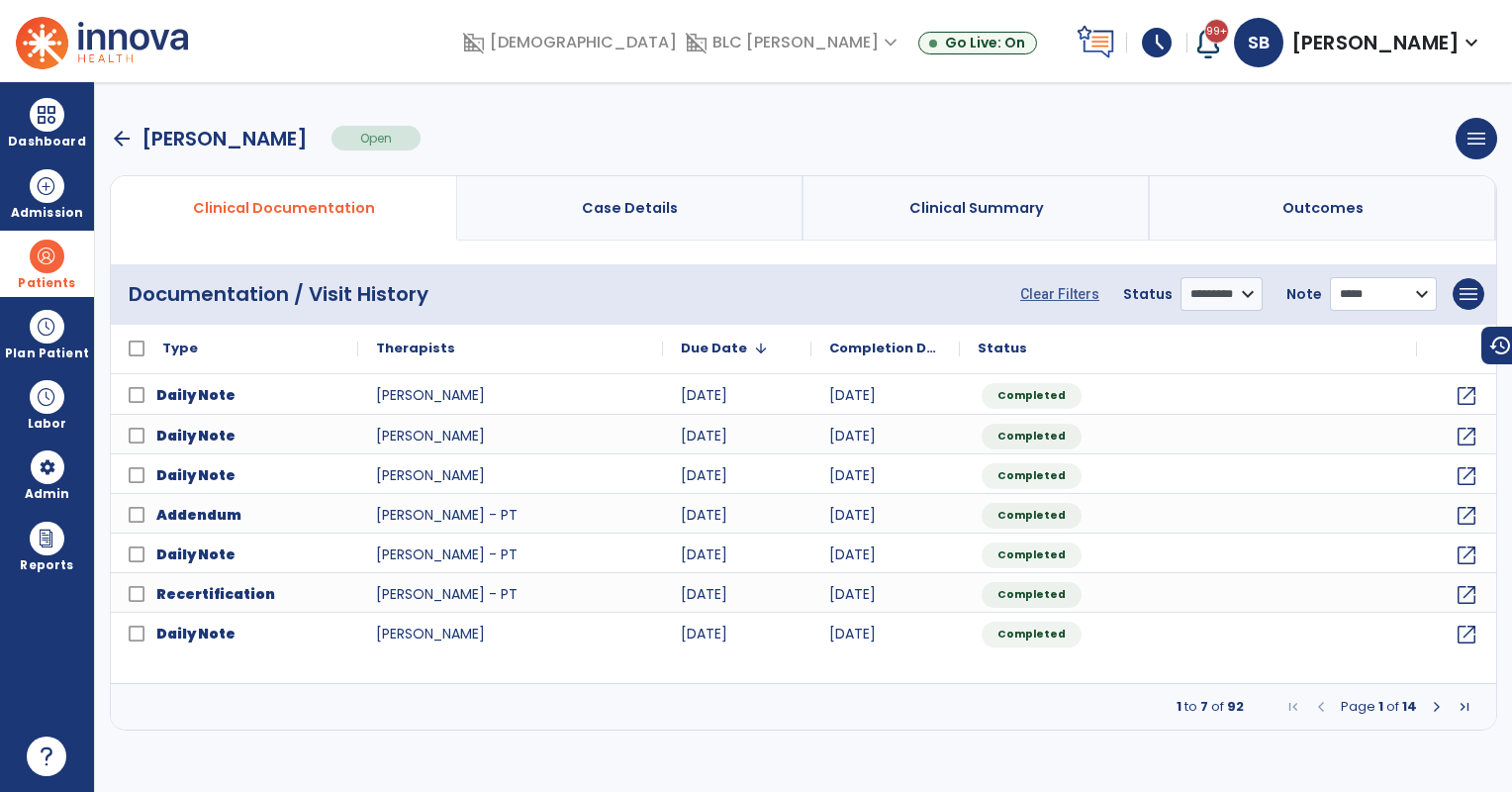 click on "**********" at bounding box center [1383, 294] 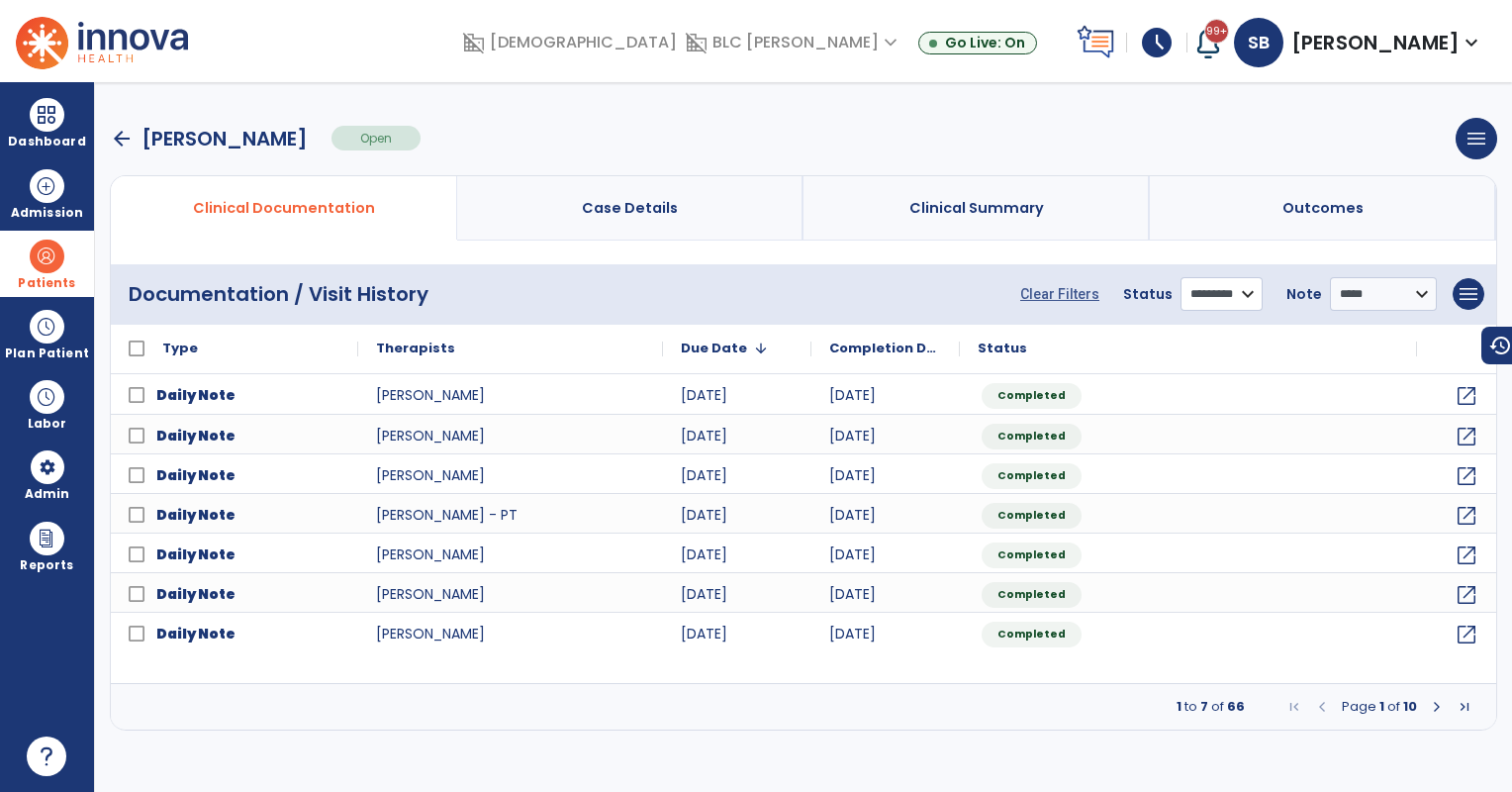 click on "**********" at bounding box center (1221, 294) 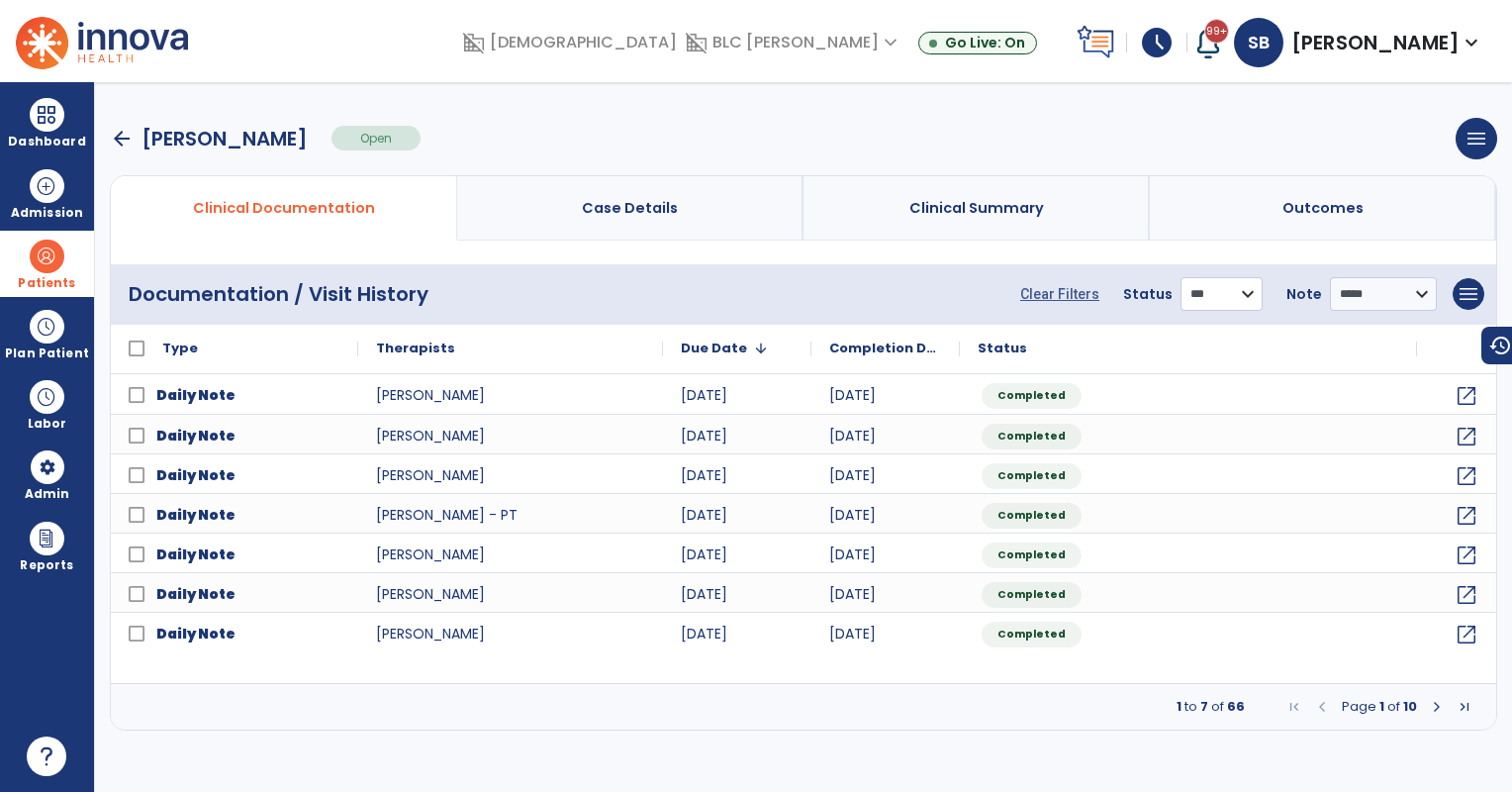 click on "**********" at bounding box center (1221, 294) 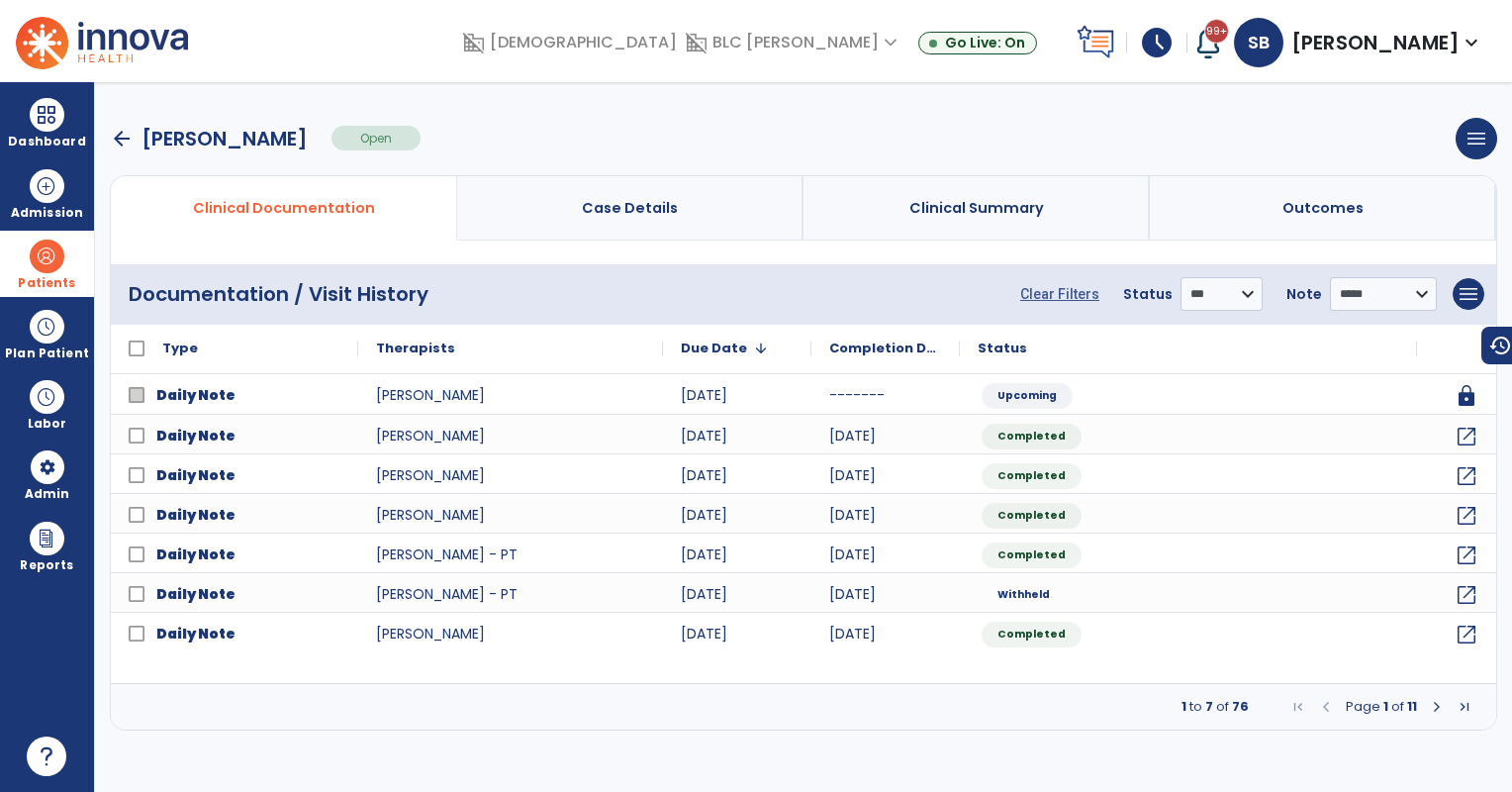 drag, startPoint x: 58, startPoint y: 260, endPoint x: 124, endPoint y: 253, distance: 66.37017 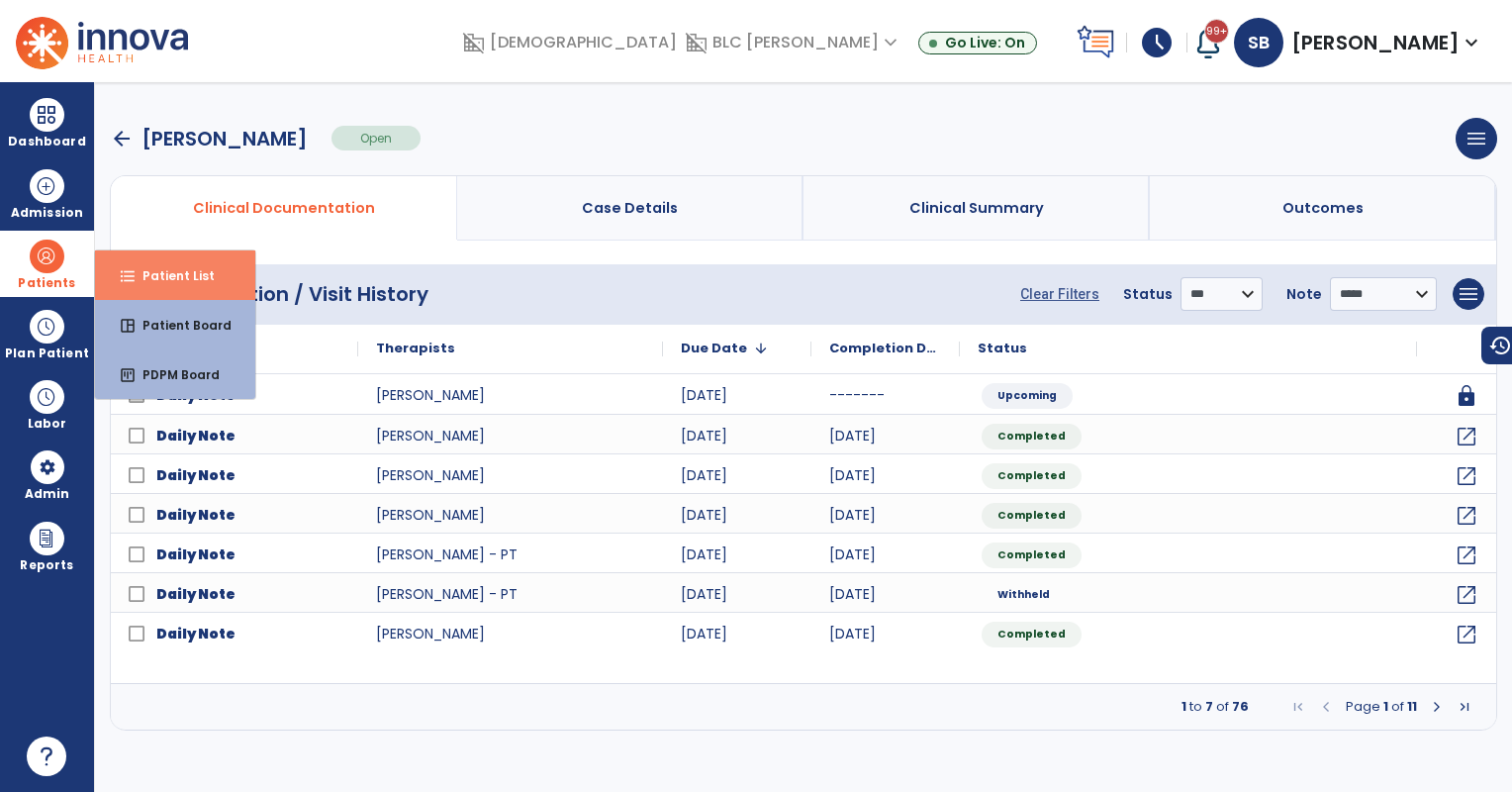 click on "format_list_bulleted  Patient List" at bounding box center (175, 275) 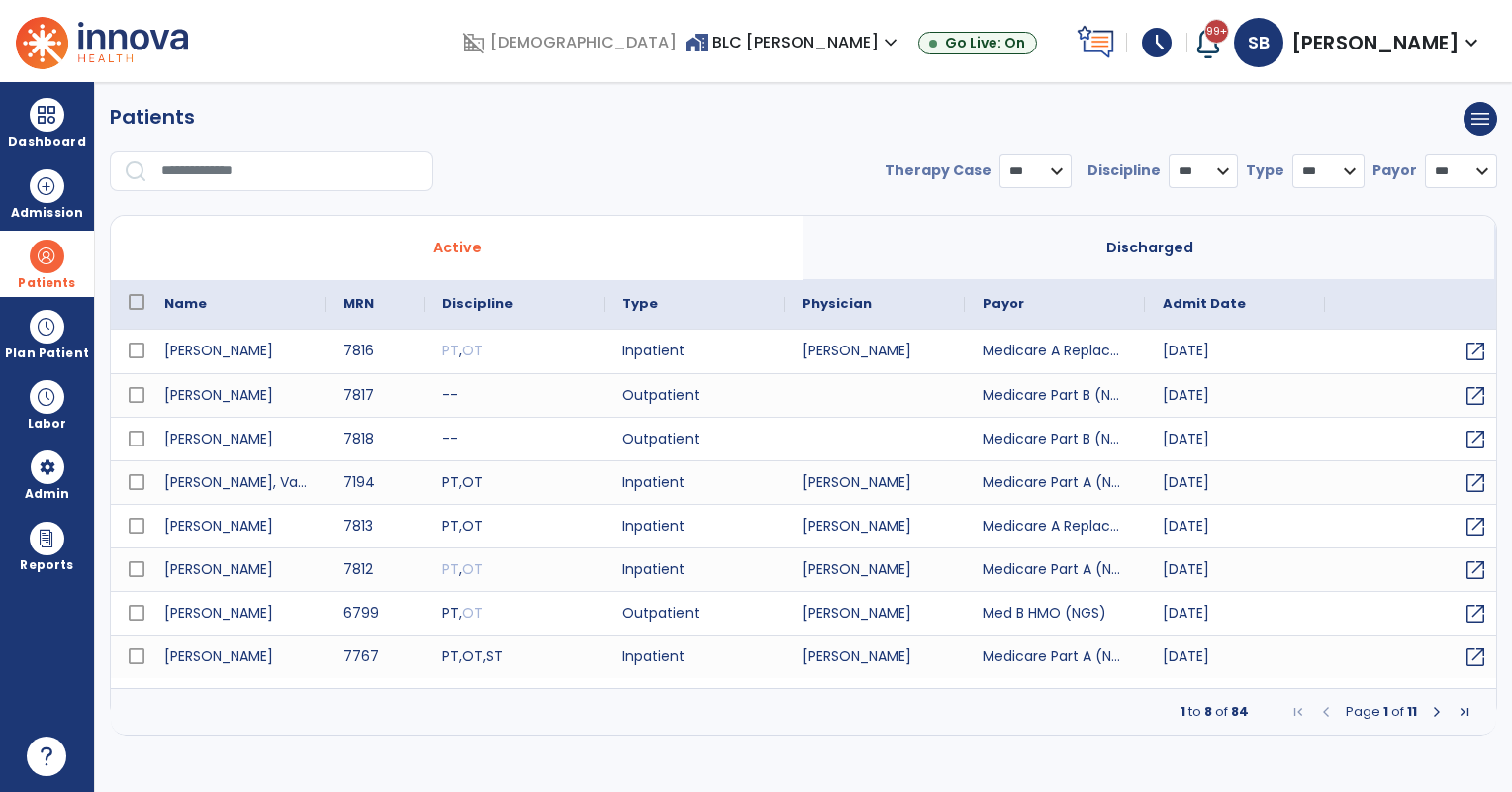 select on "***" 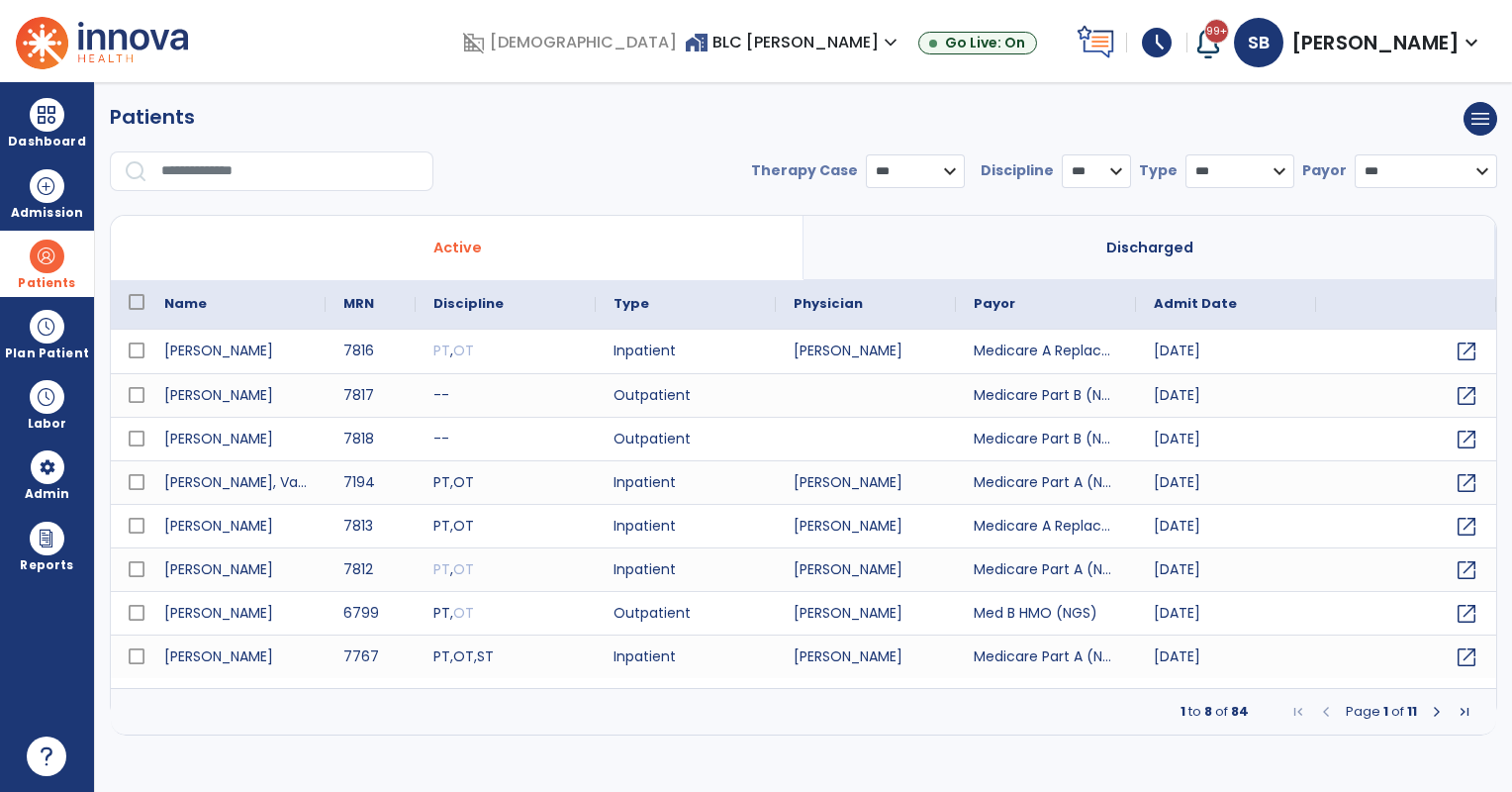 click at bounding box center [290, 171] 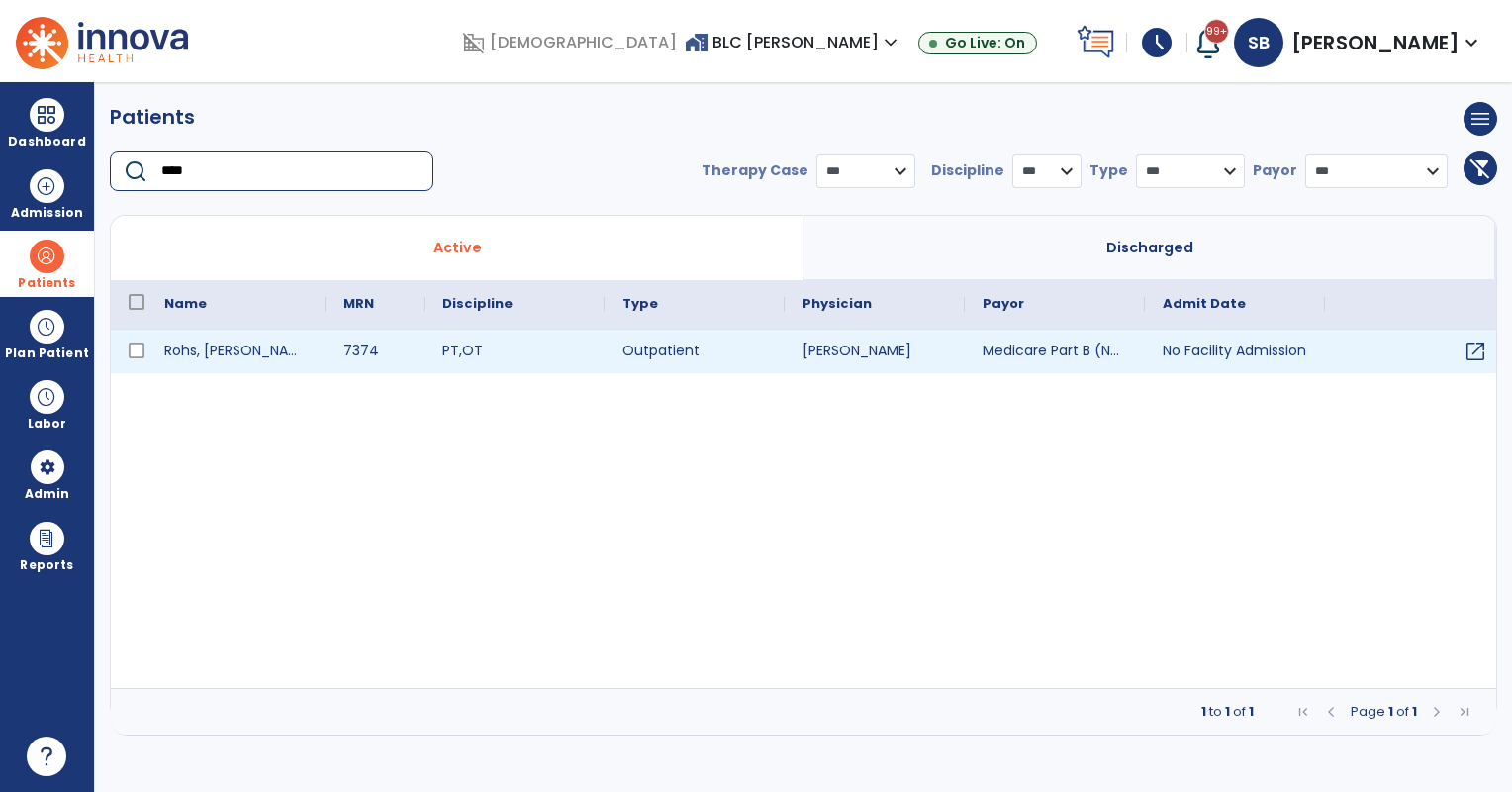 type on "****" 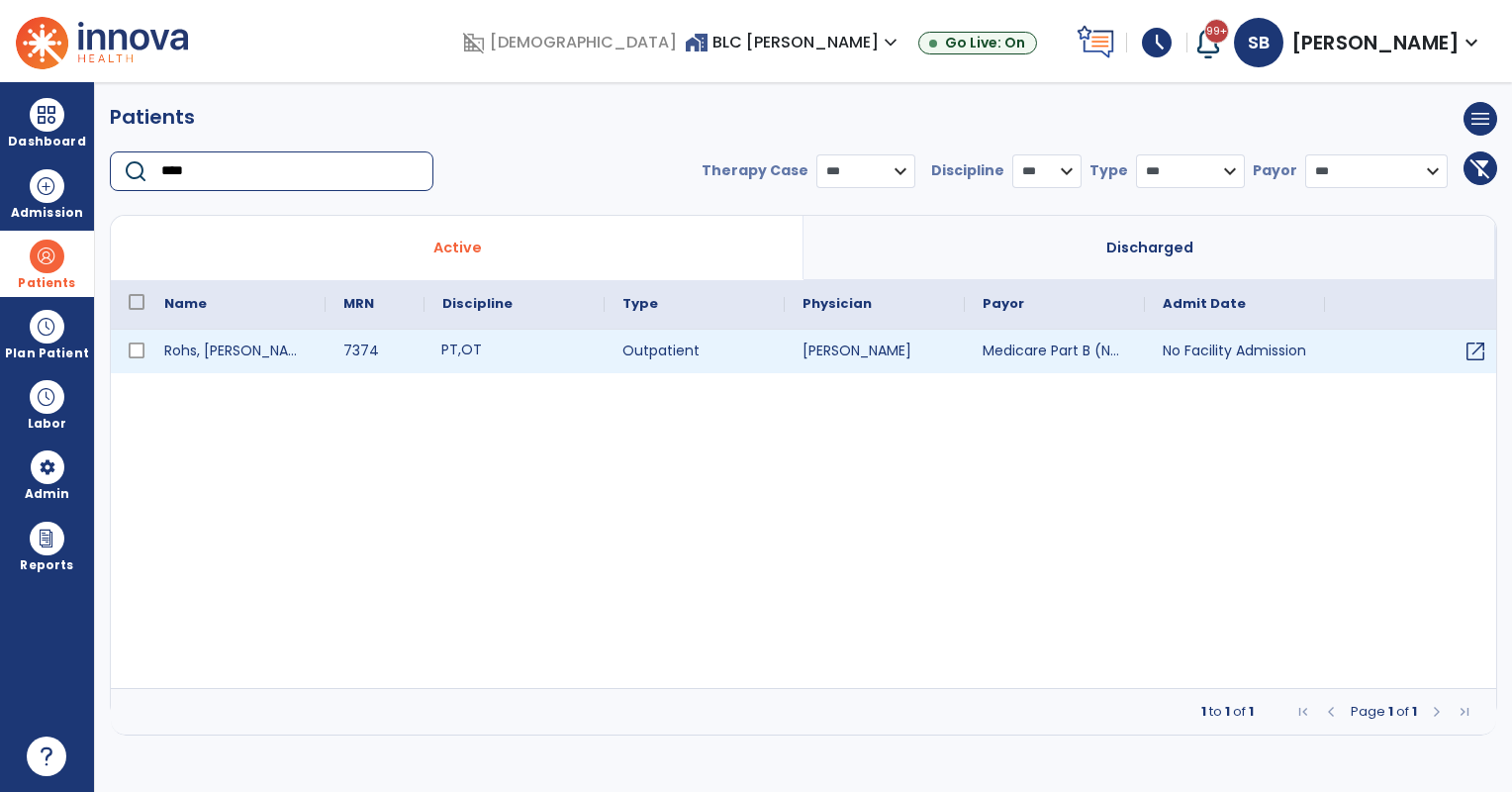 click on "PT , OT" at bounding box center (515, 351) 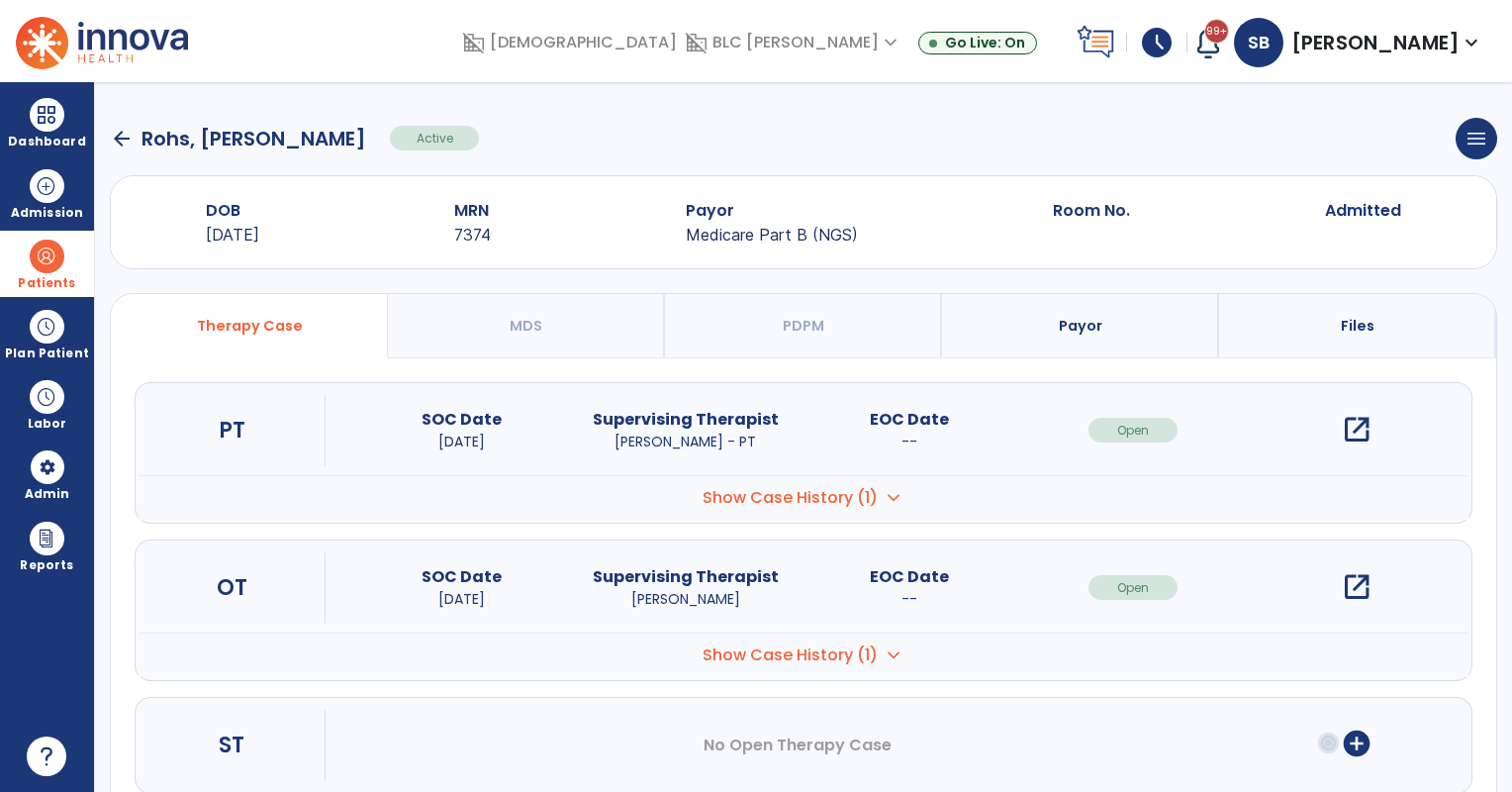 click on "open_in_new" at bounding box center [1357, 430] 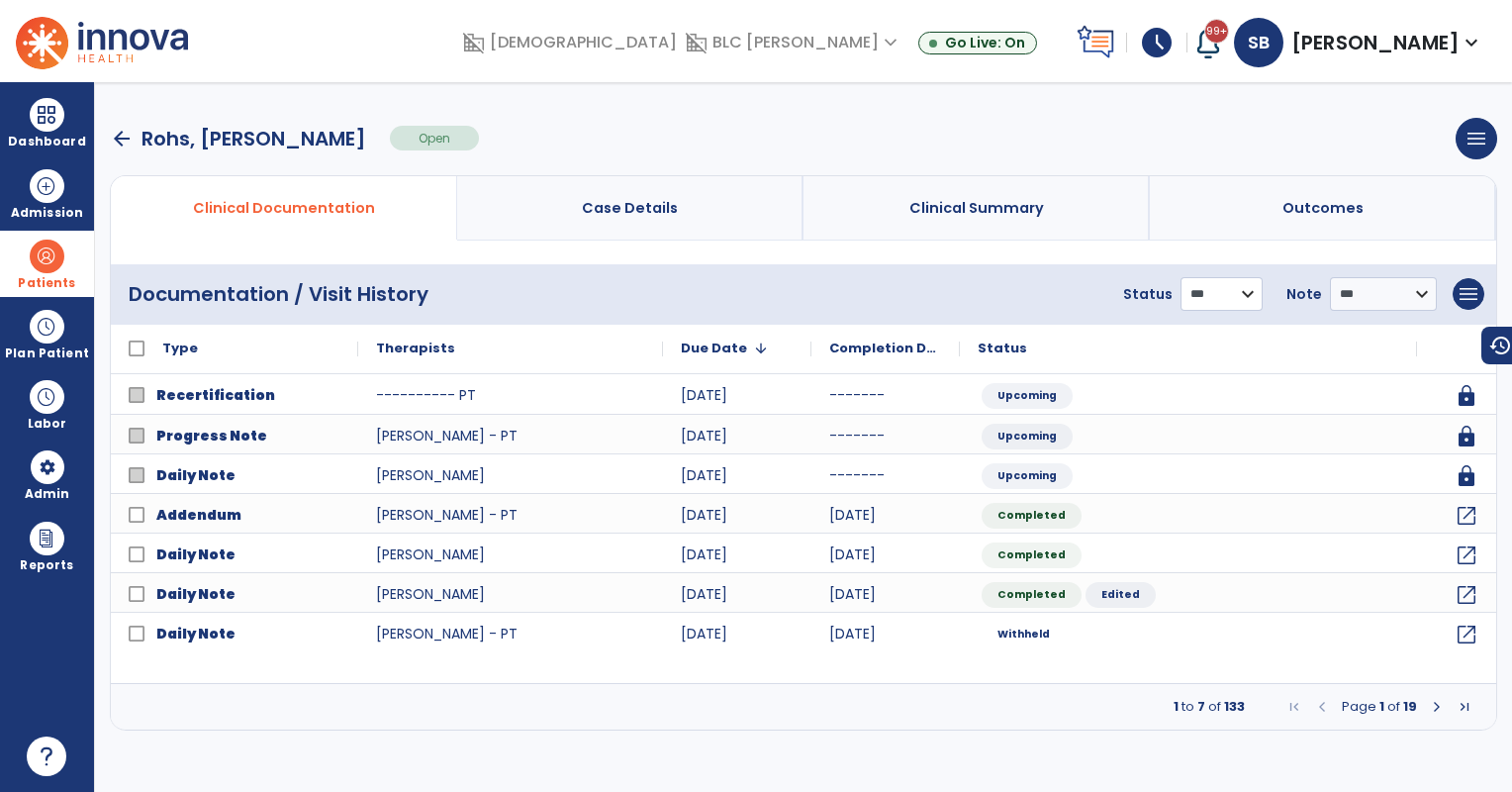 click on "**********" at bounding box center (1221, 294) 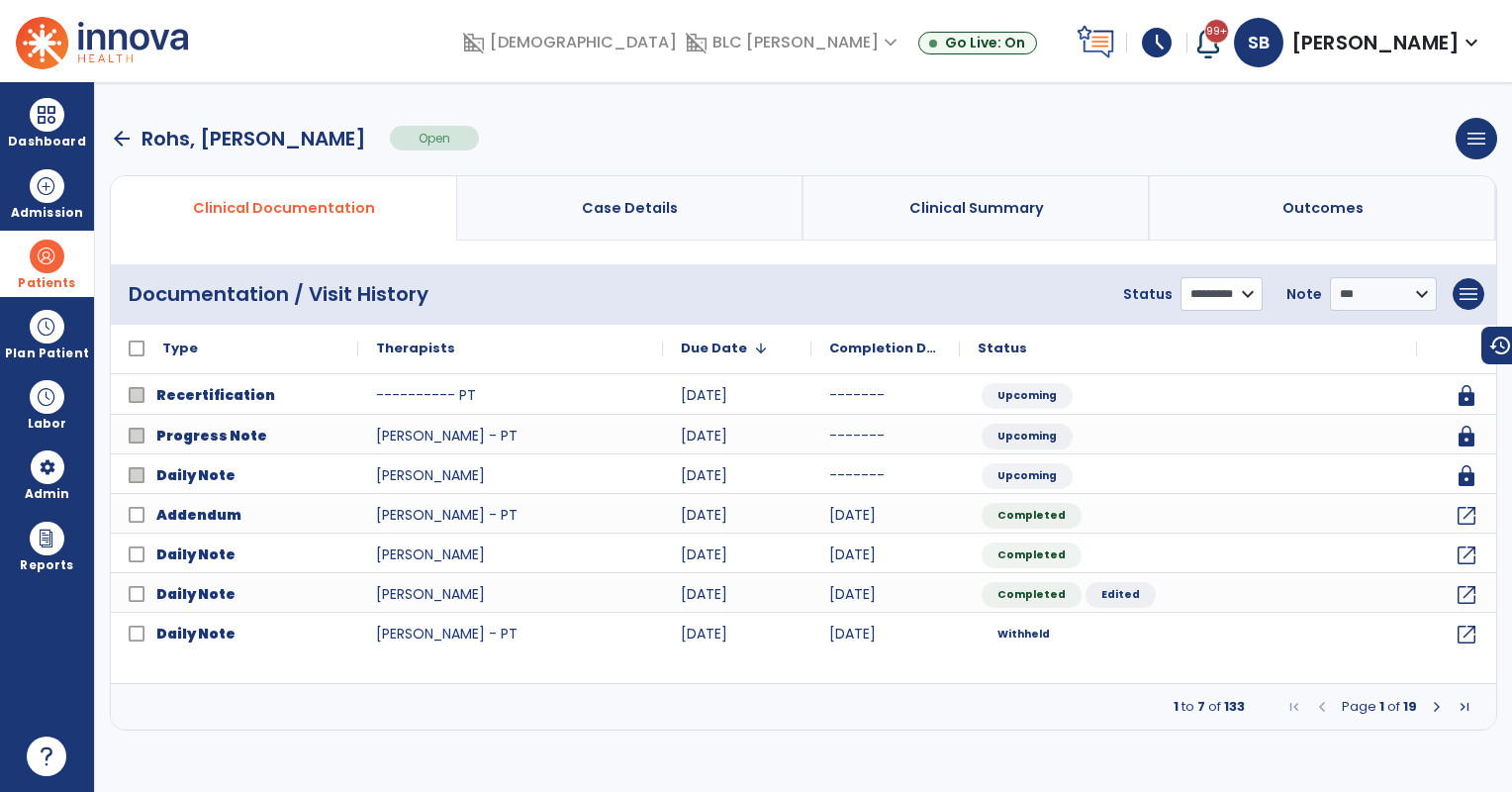 click on "**********" at bounding box center (1221, 294) 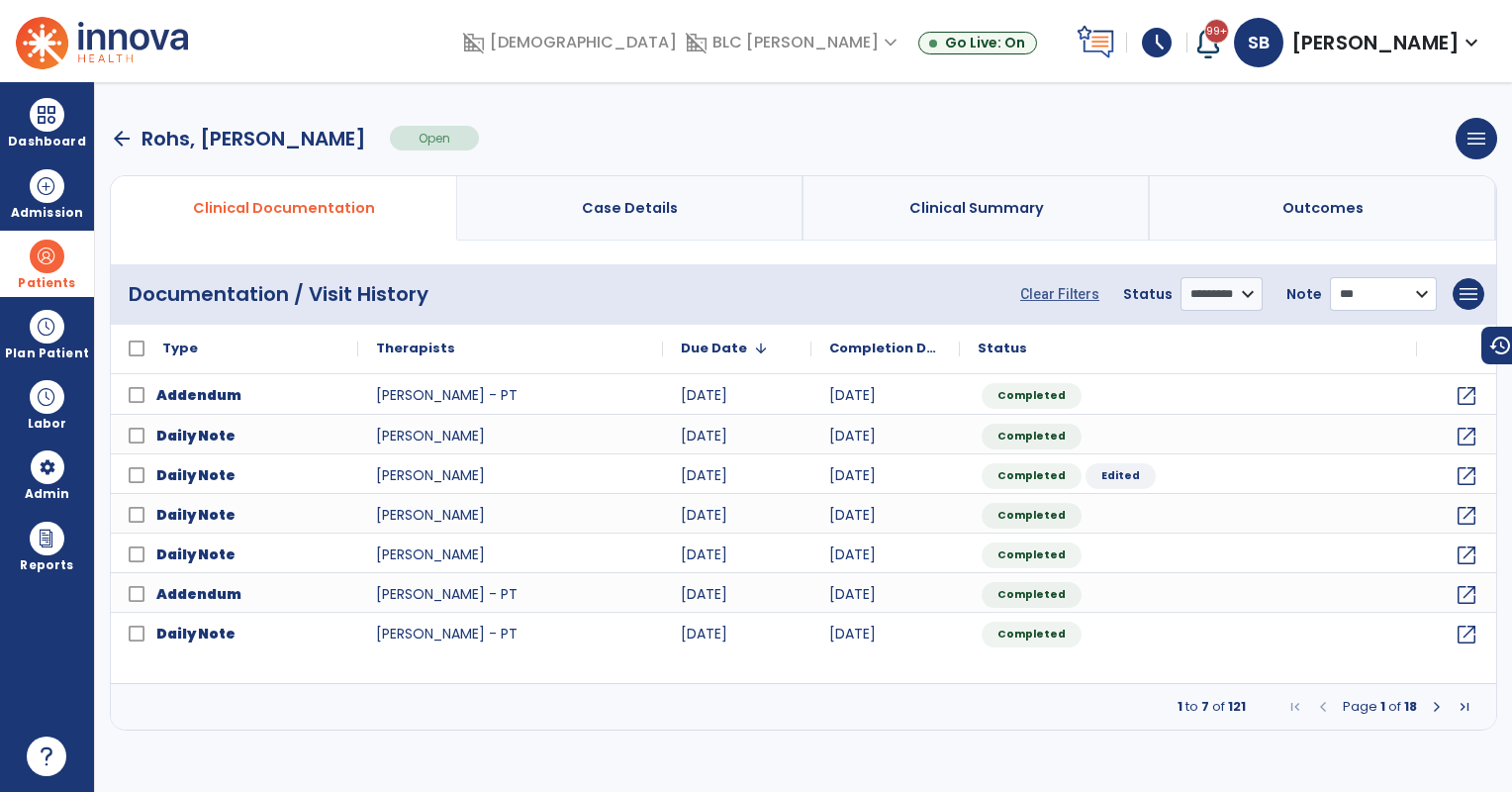 click on "**********" at bounding box center [1383, 294] 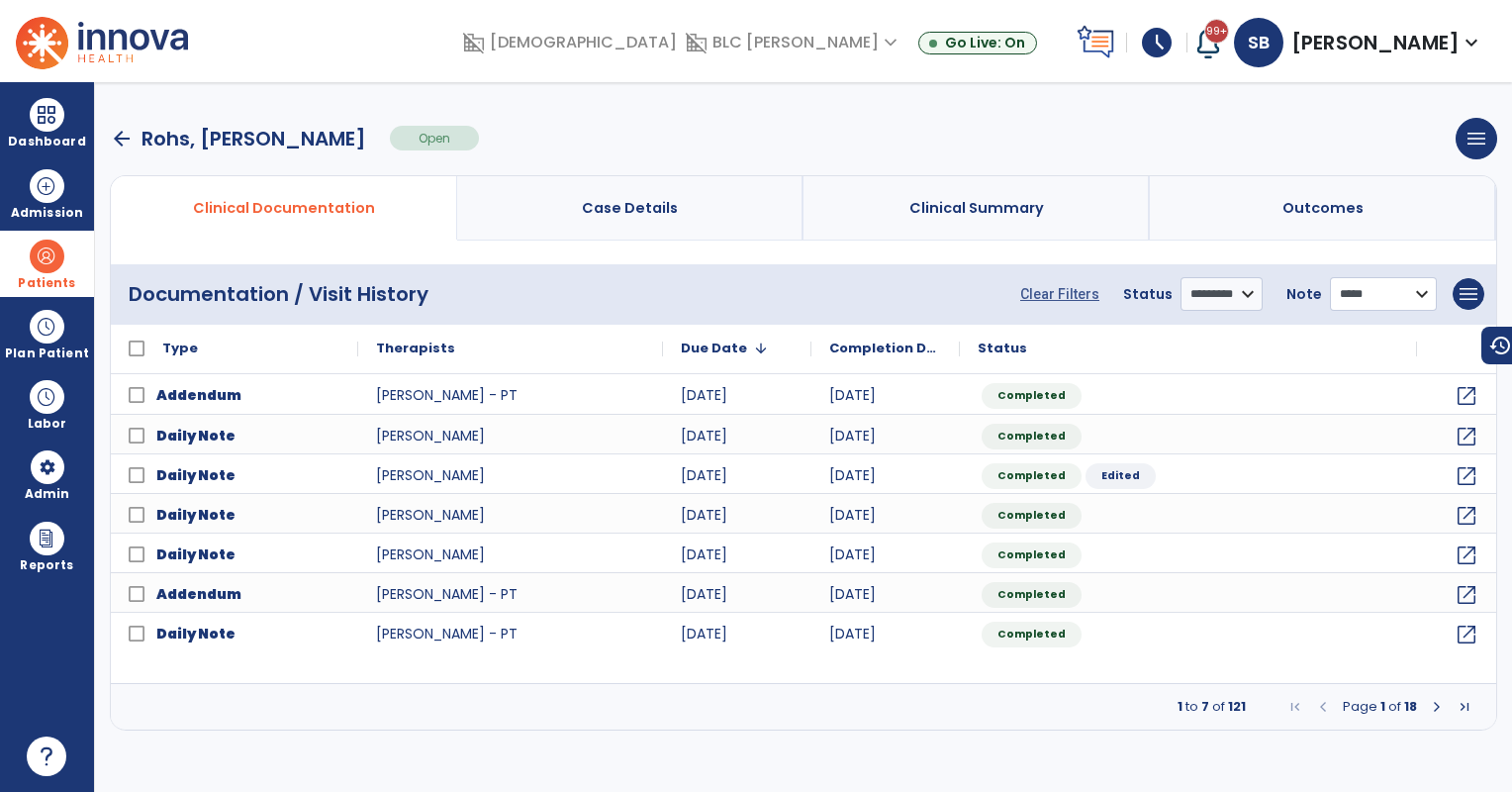 click on "**********" at bounding box center (1383, 294) 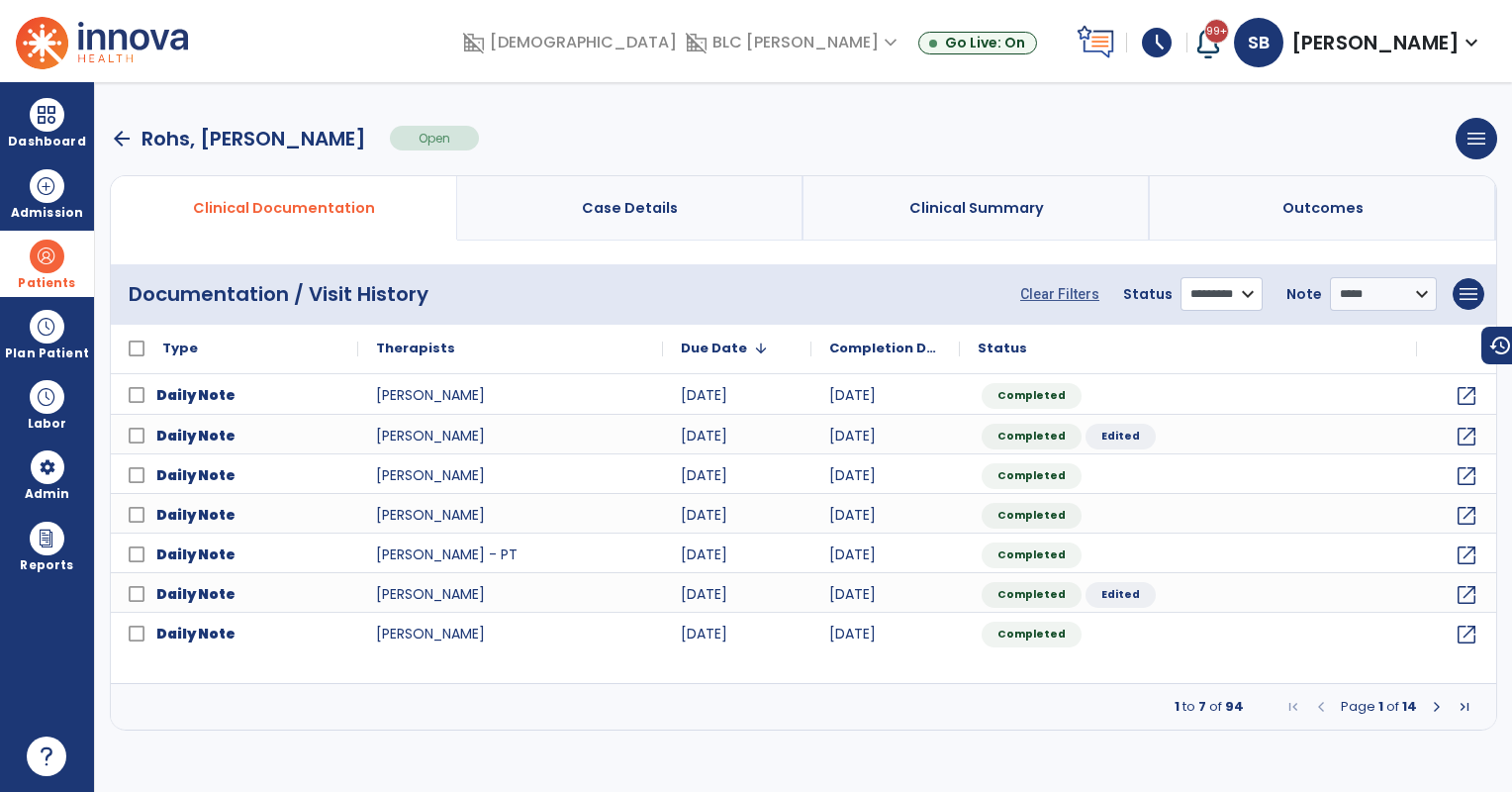 click on "**********" at bounding box center [1221, 294] 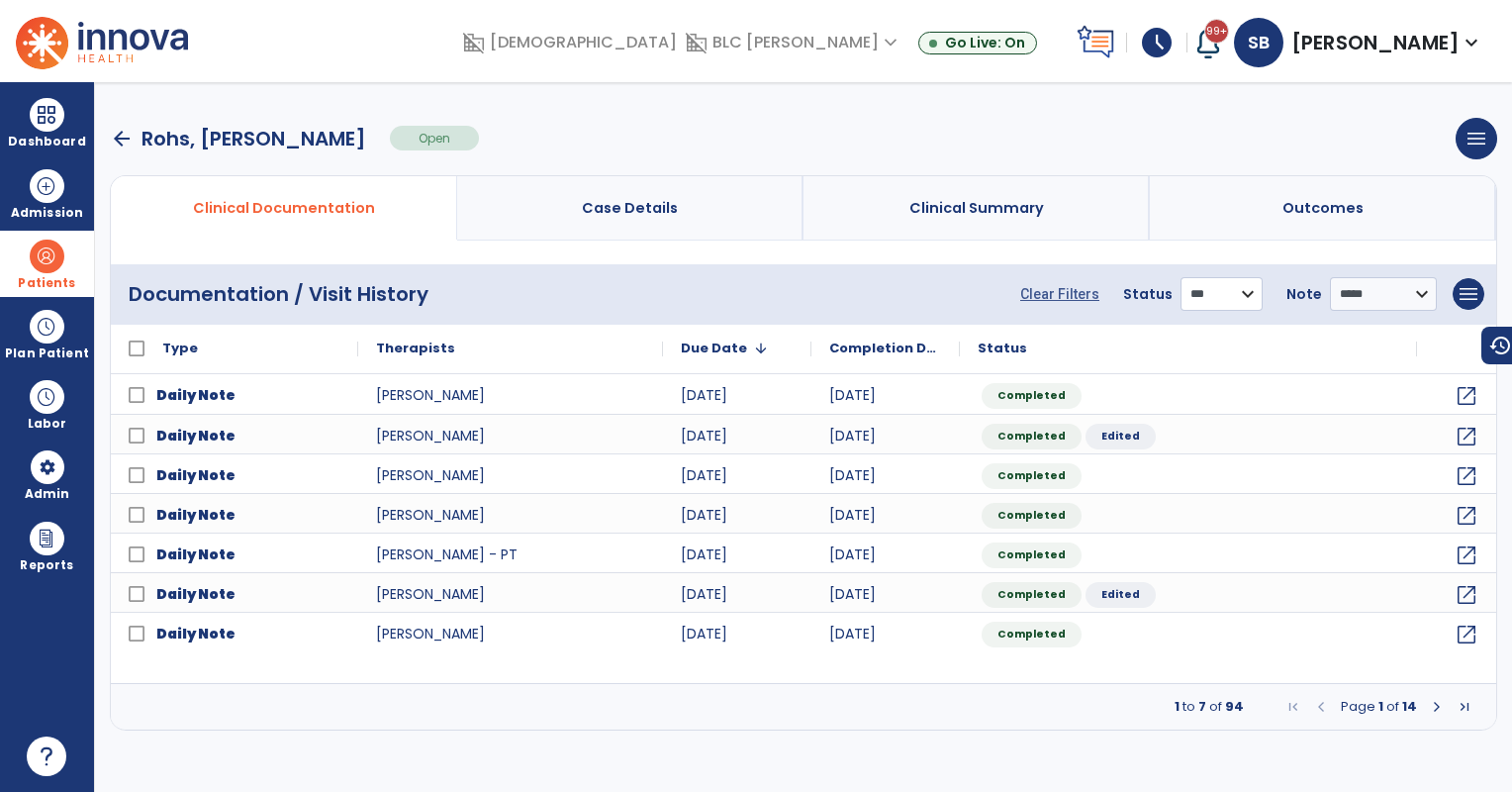 click on "**********" at bounding box center [1221, 294] 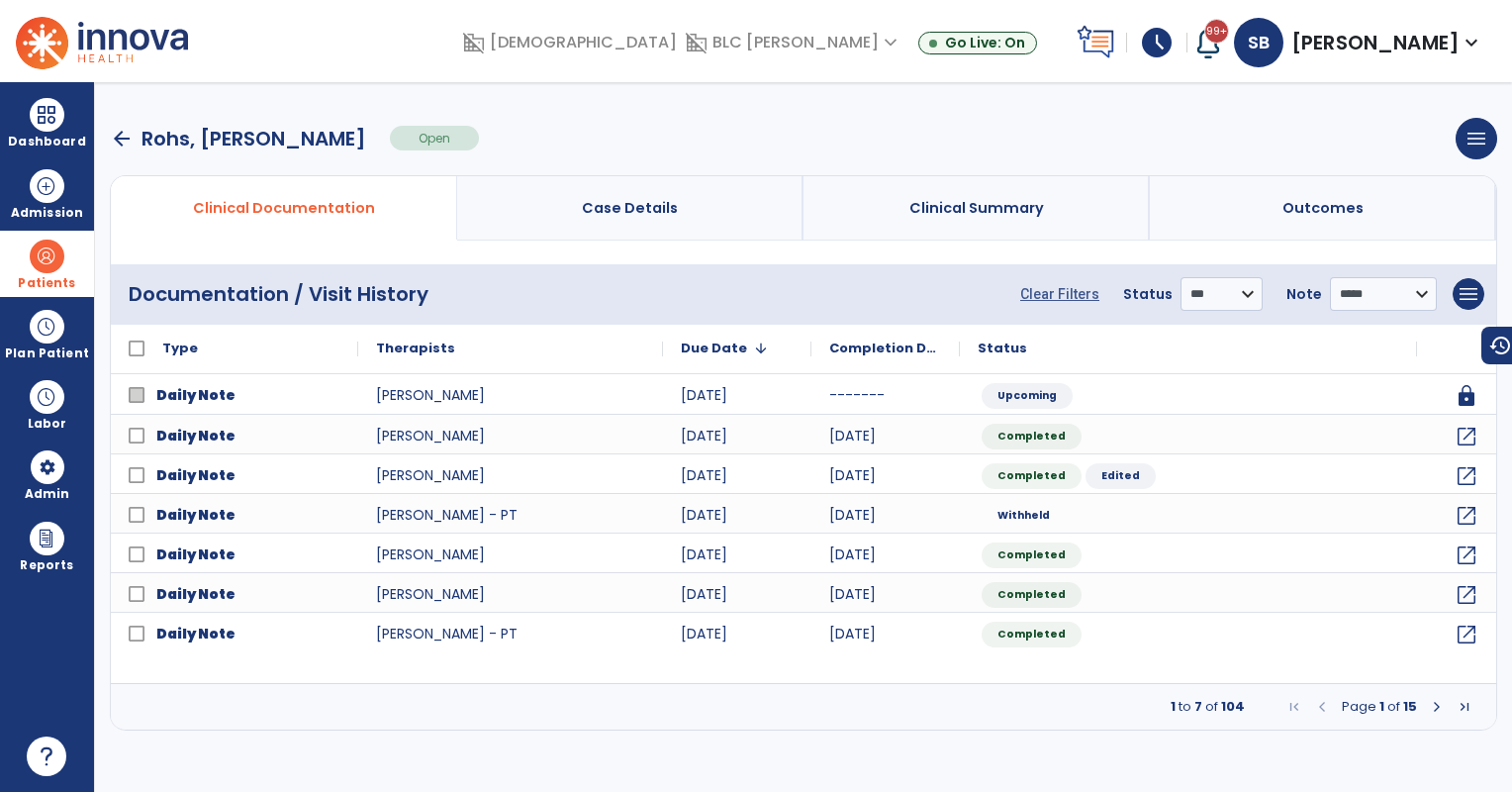 click at bounding box center (47, 256) 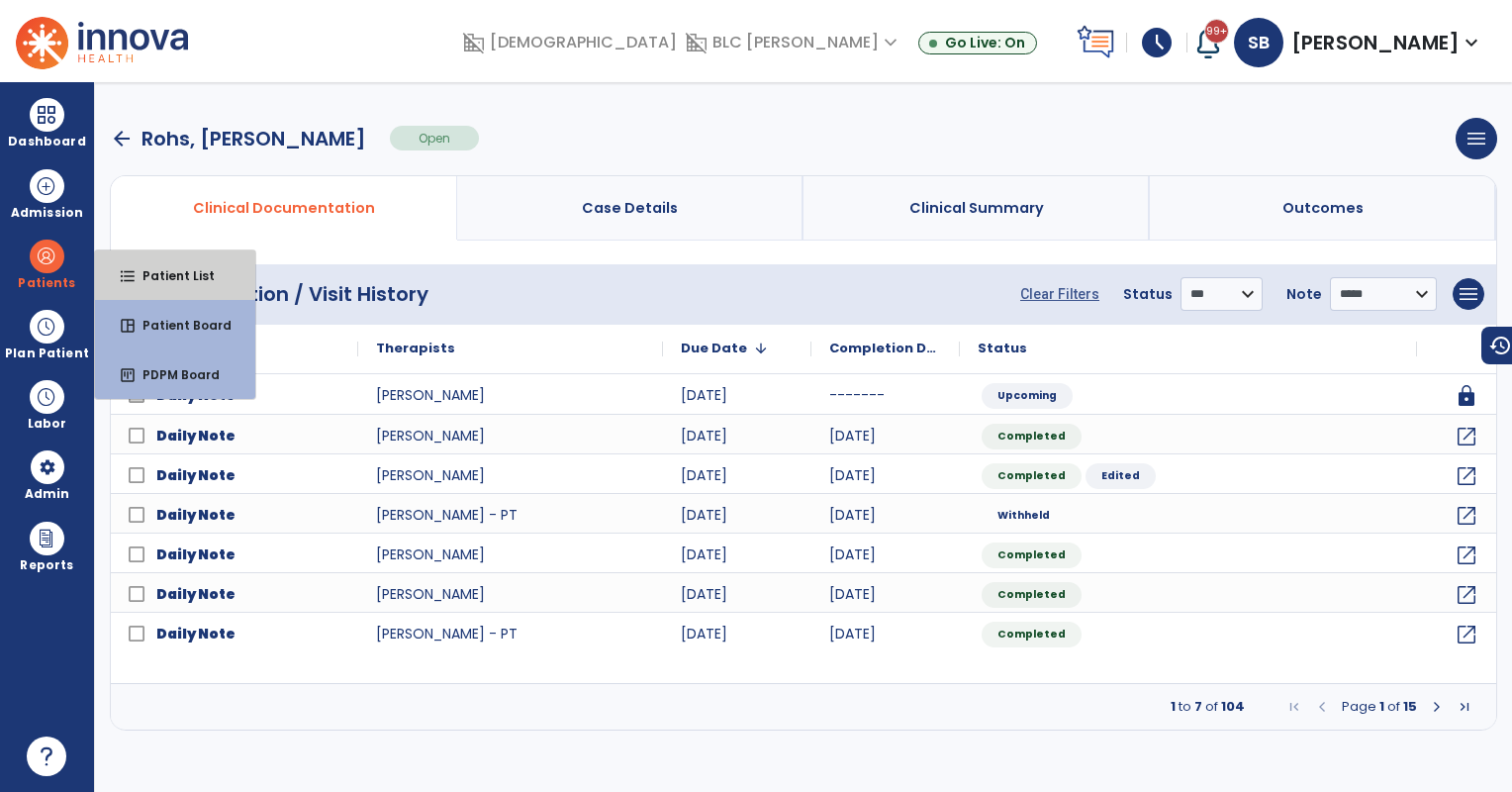 drag, startPoint x: 119, startPoint y: 264, endPoint x: 172, endPoint y: 52, distance: 218.5246 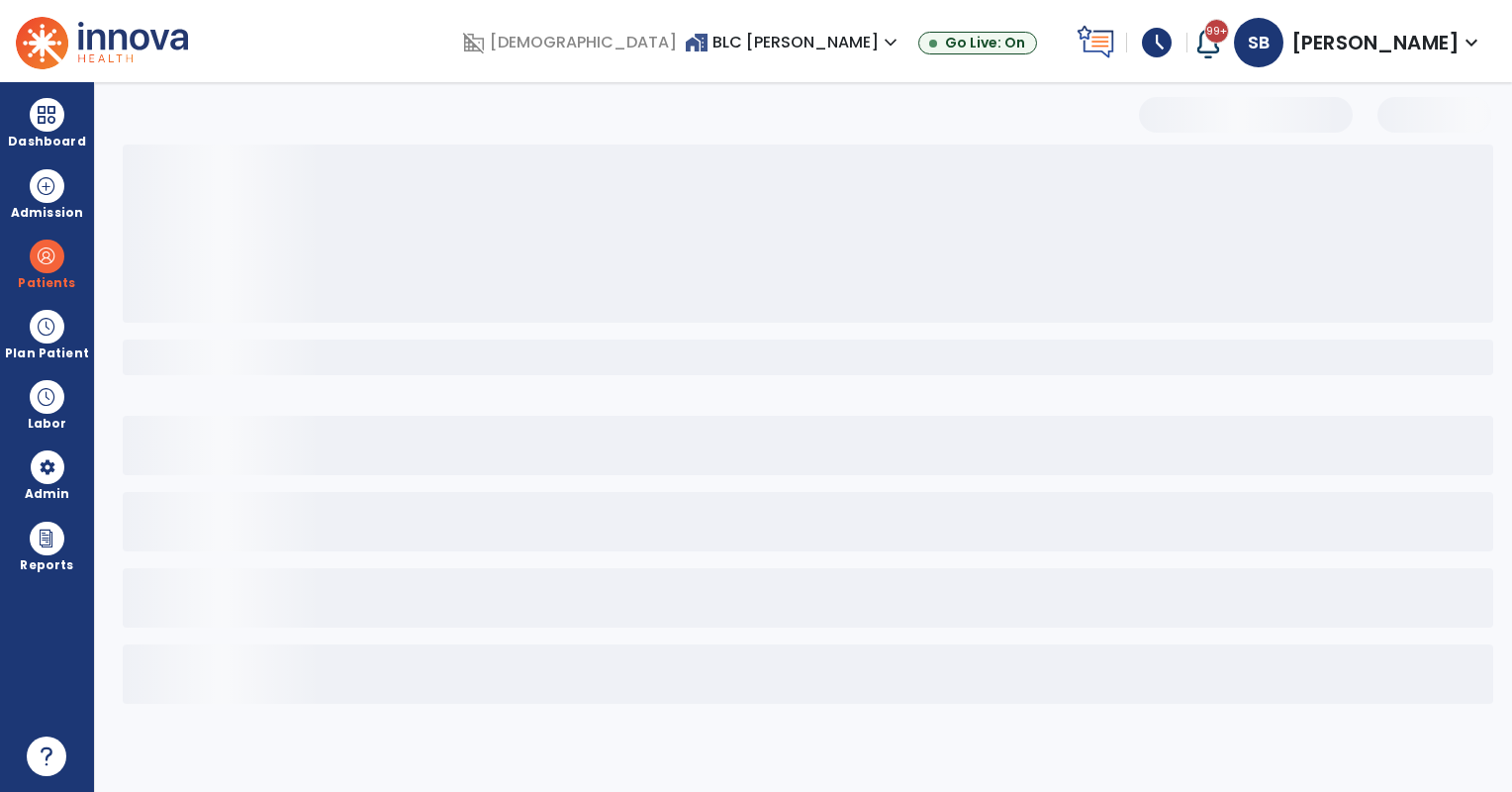 select on "***" 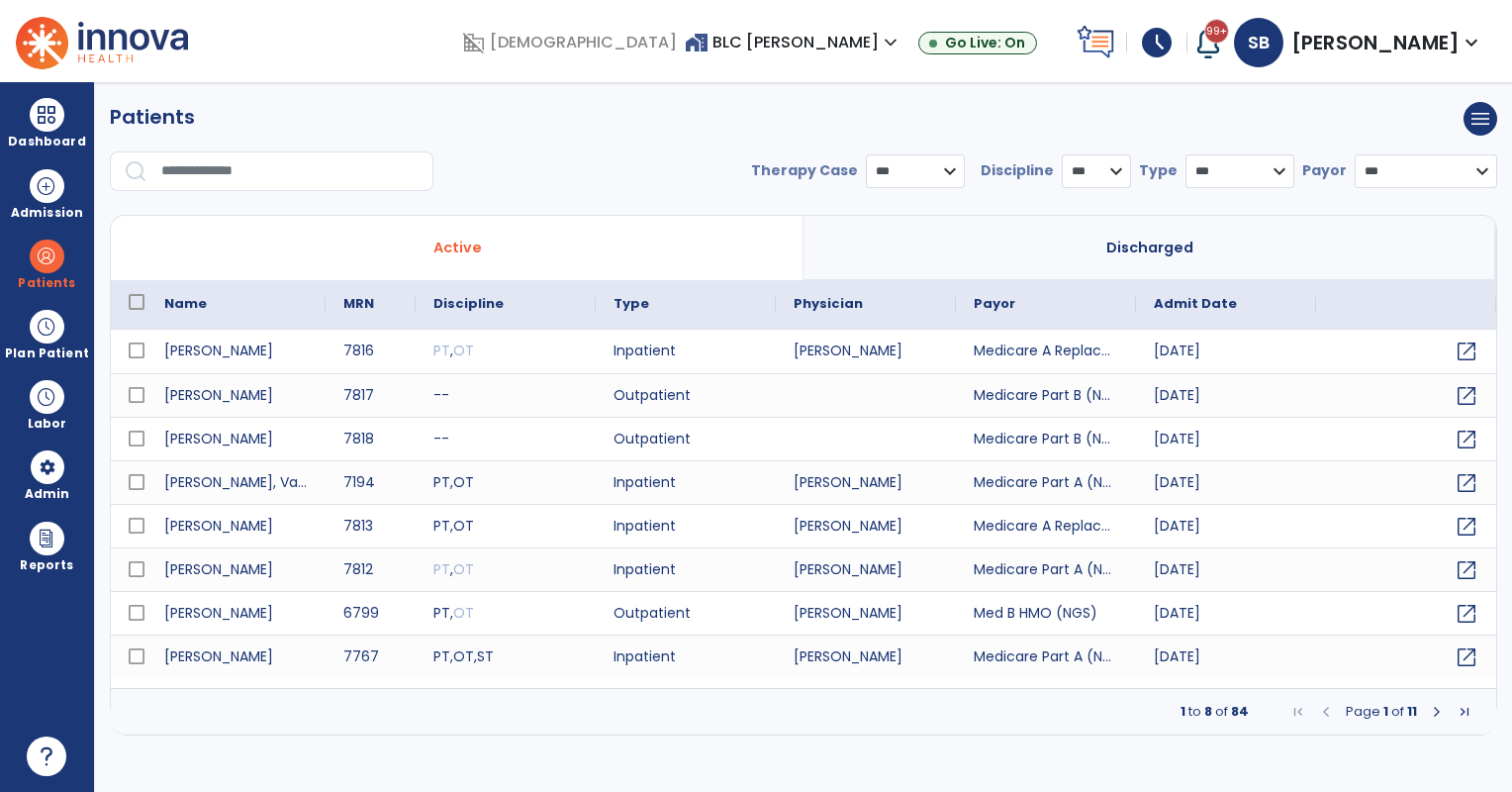 click at bounding box center (290, 171) 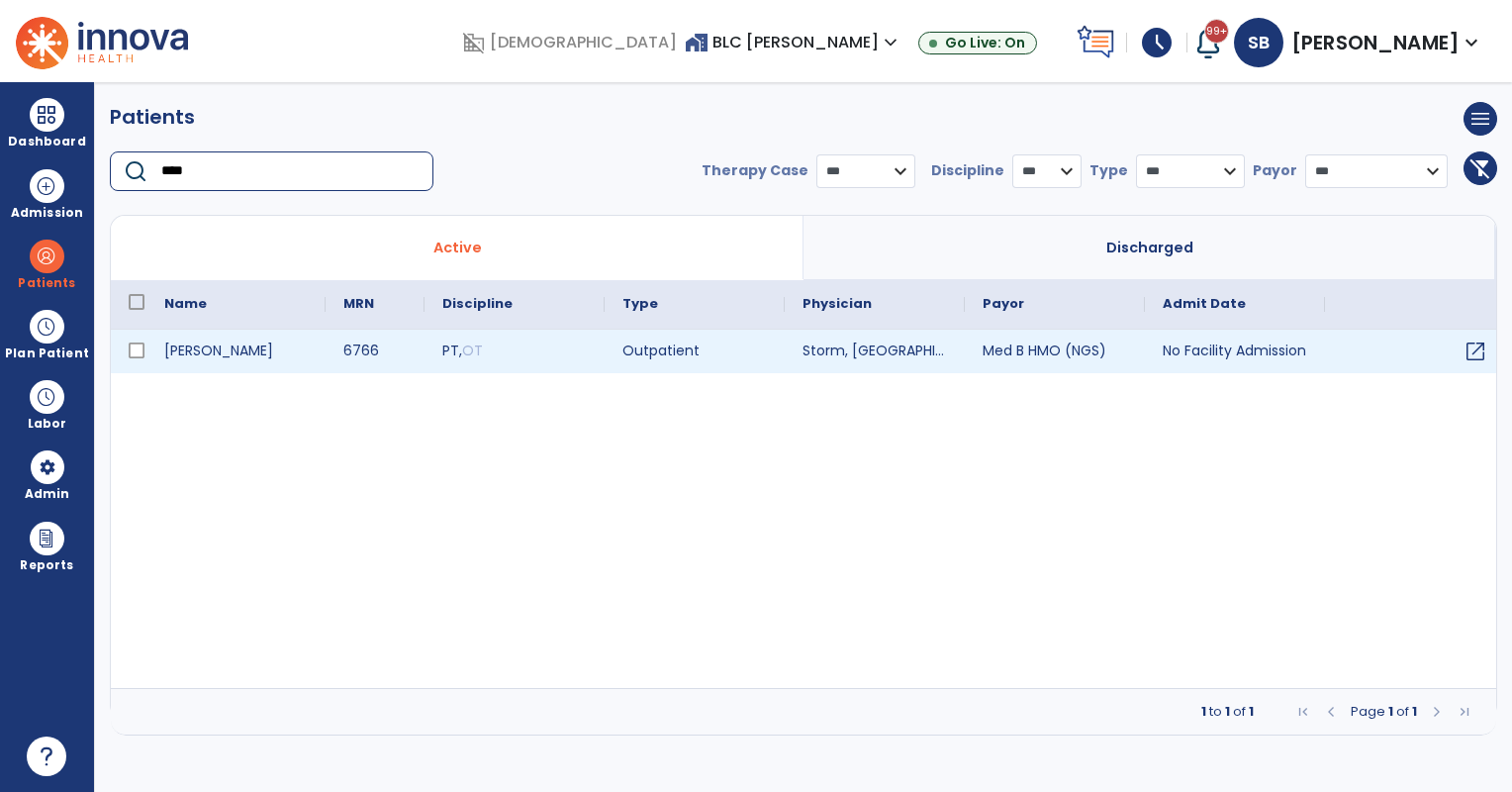 type on "****" 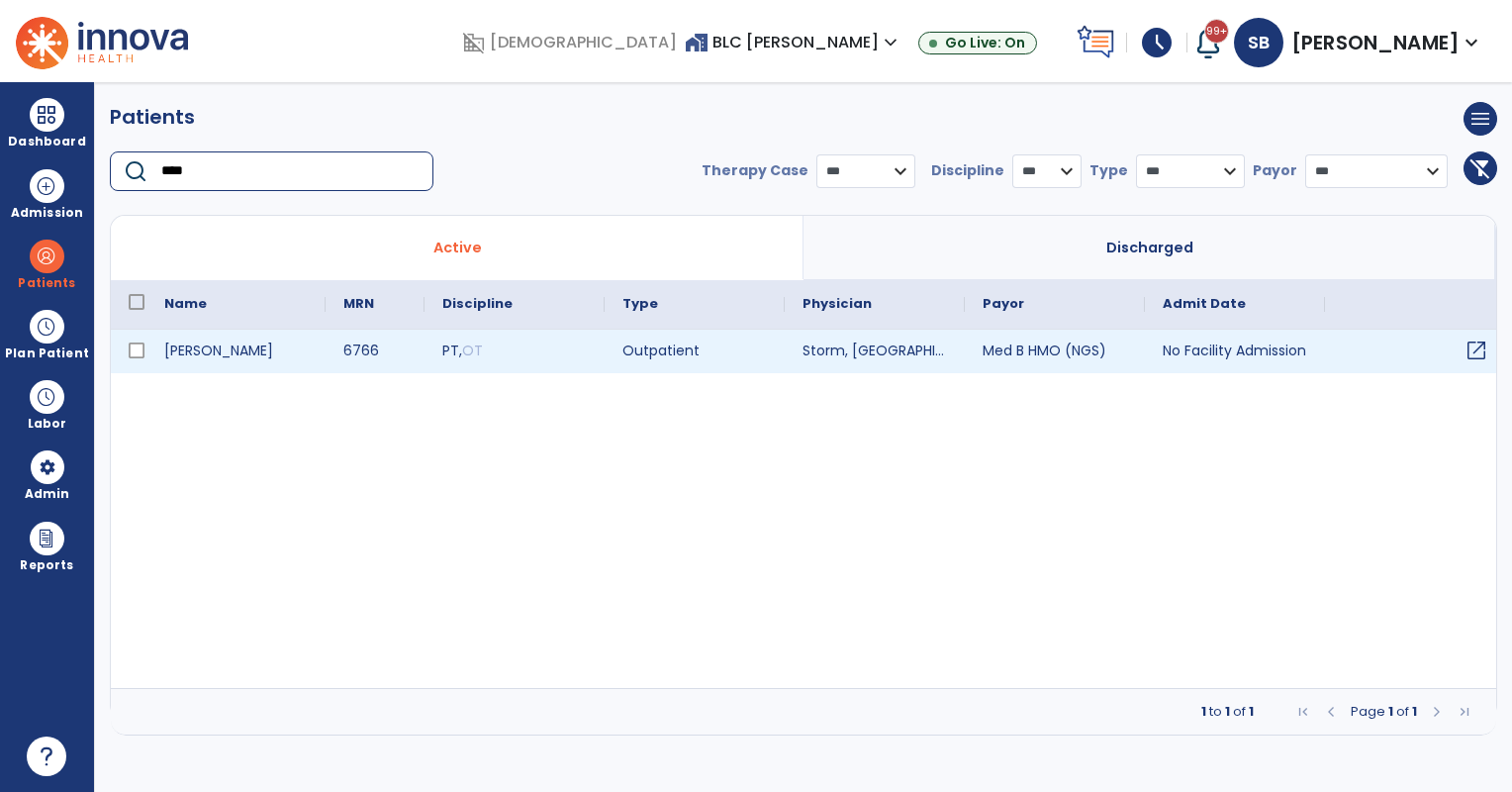 click on "open_in_new" at bounding box center (1476, 350) 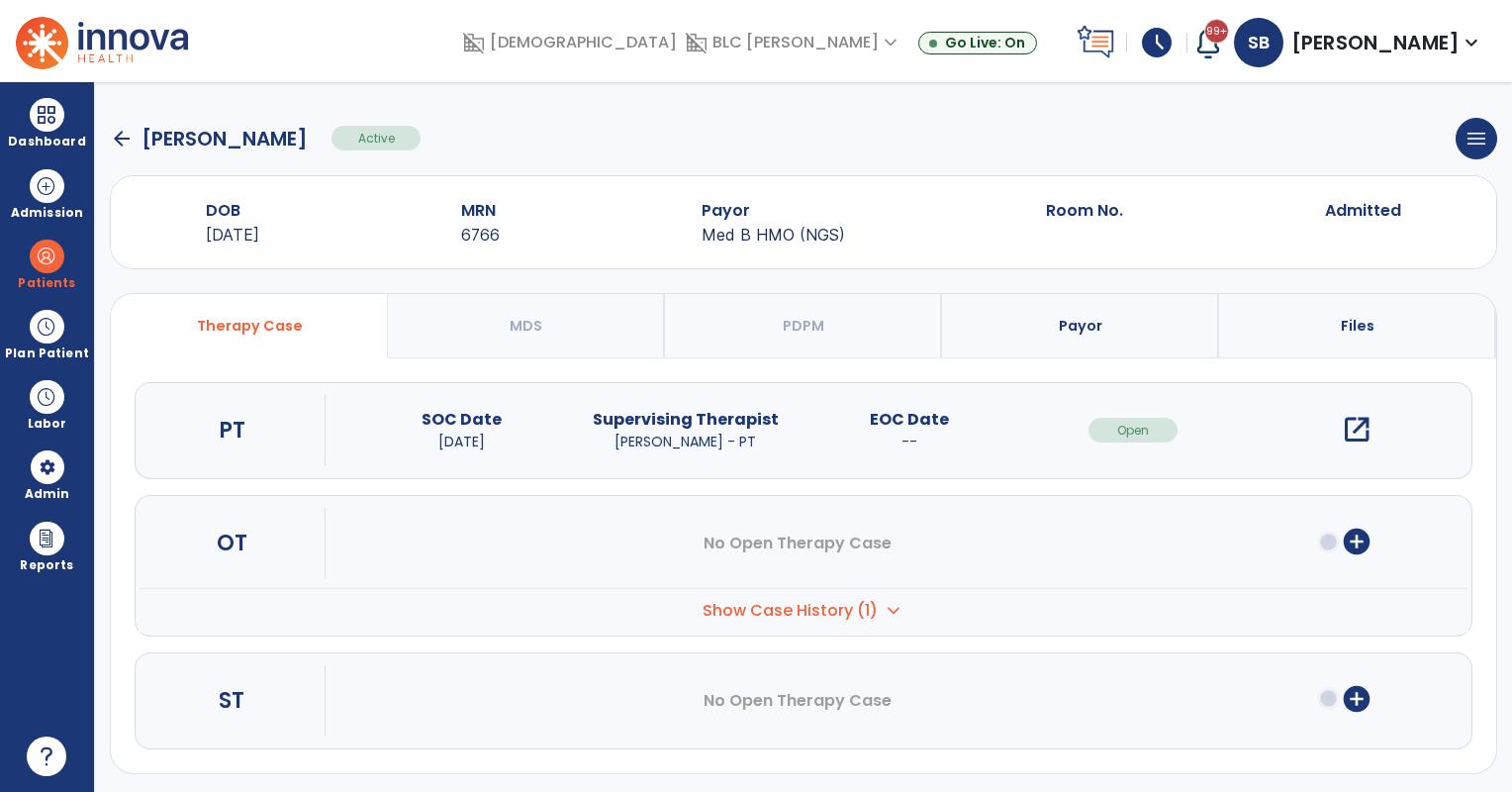 click on "open_in_new" at bounding box center (1357, 430) 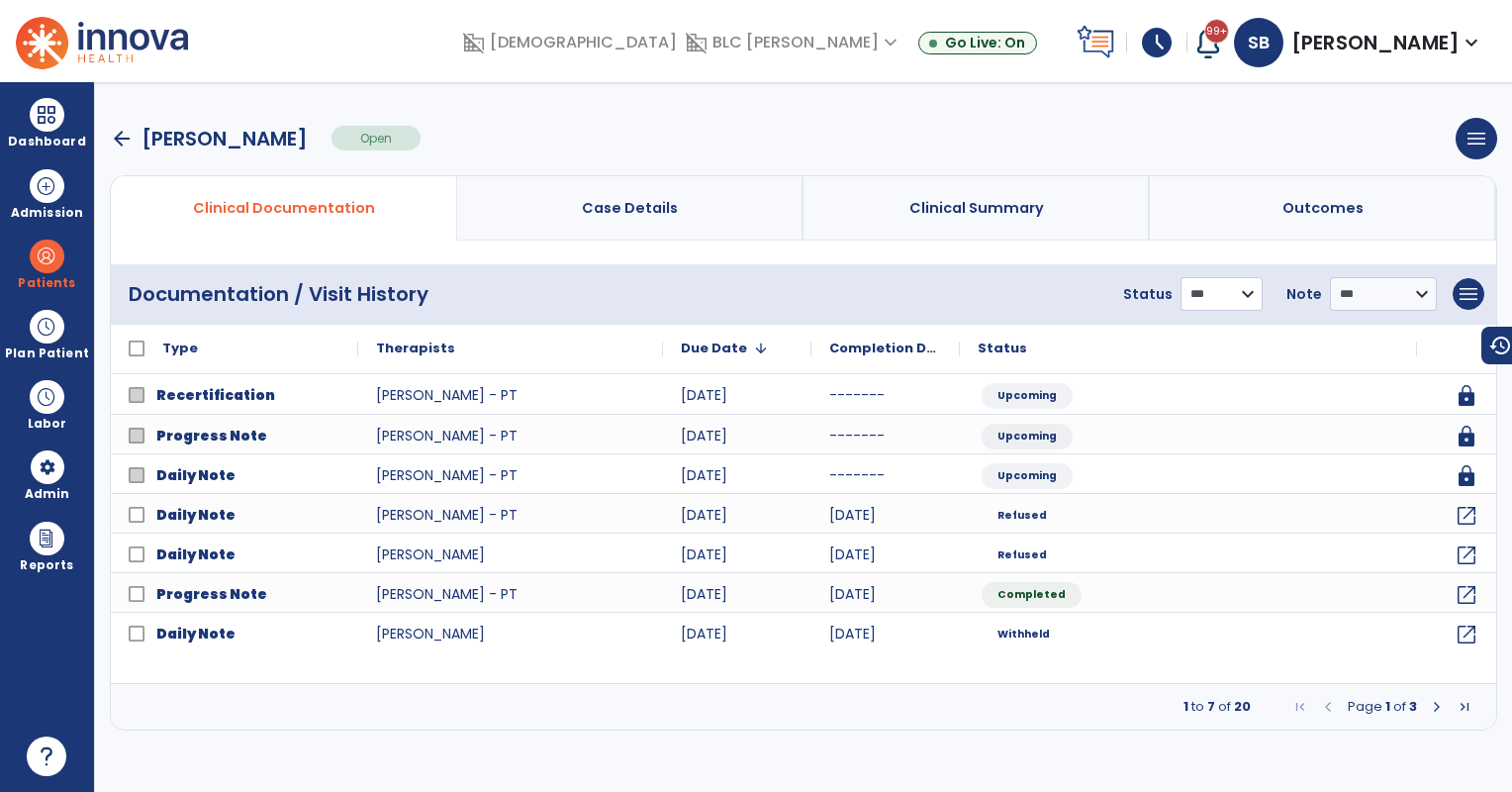 click on "**********" at bounding box center (1221, 294) 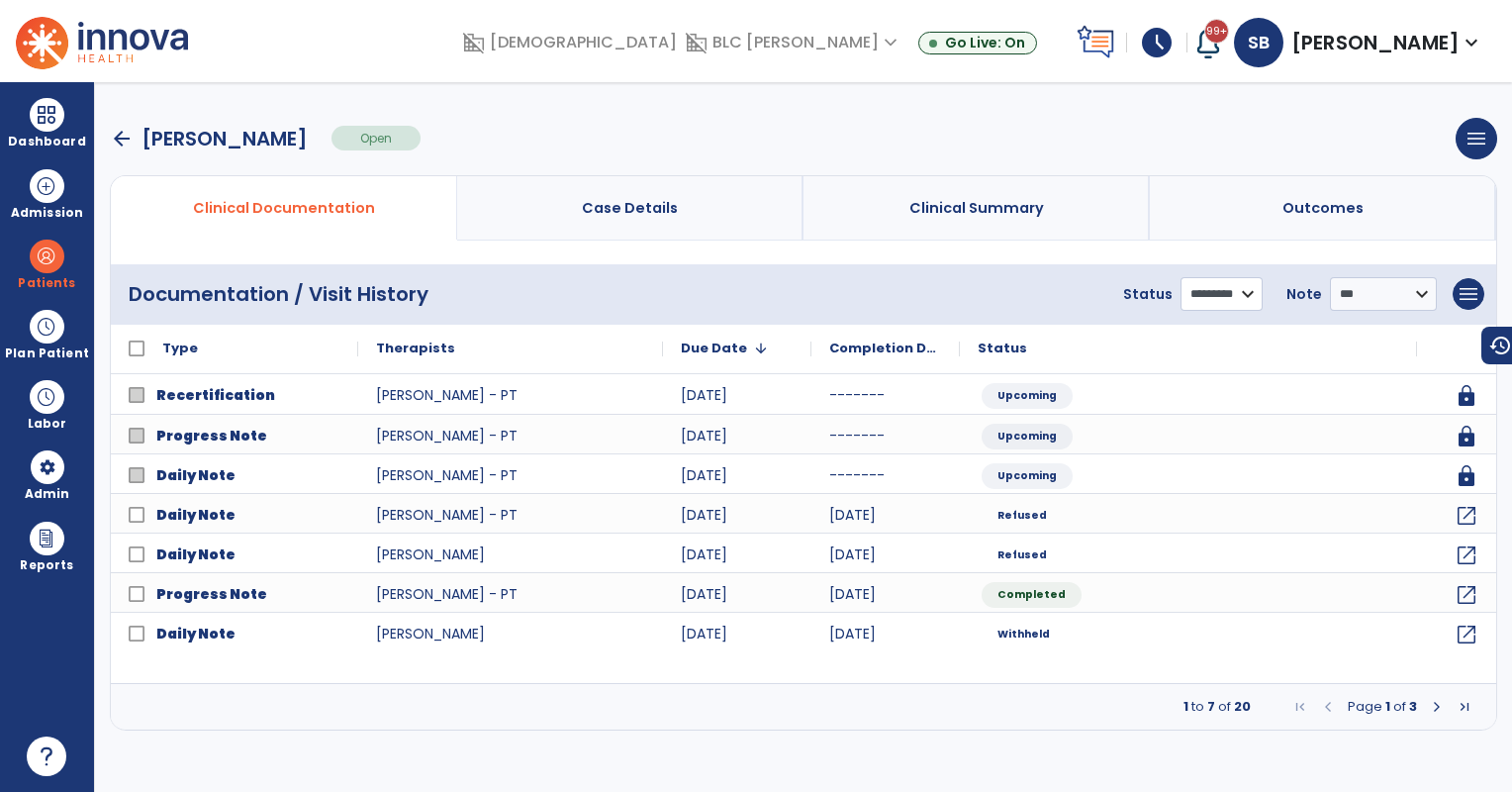 click on "**********" at bounding box center (1221, 294) 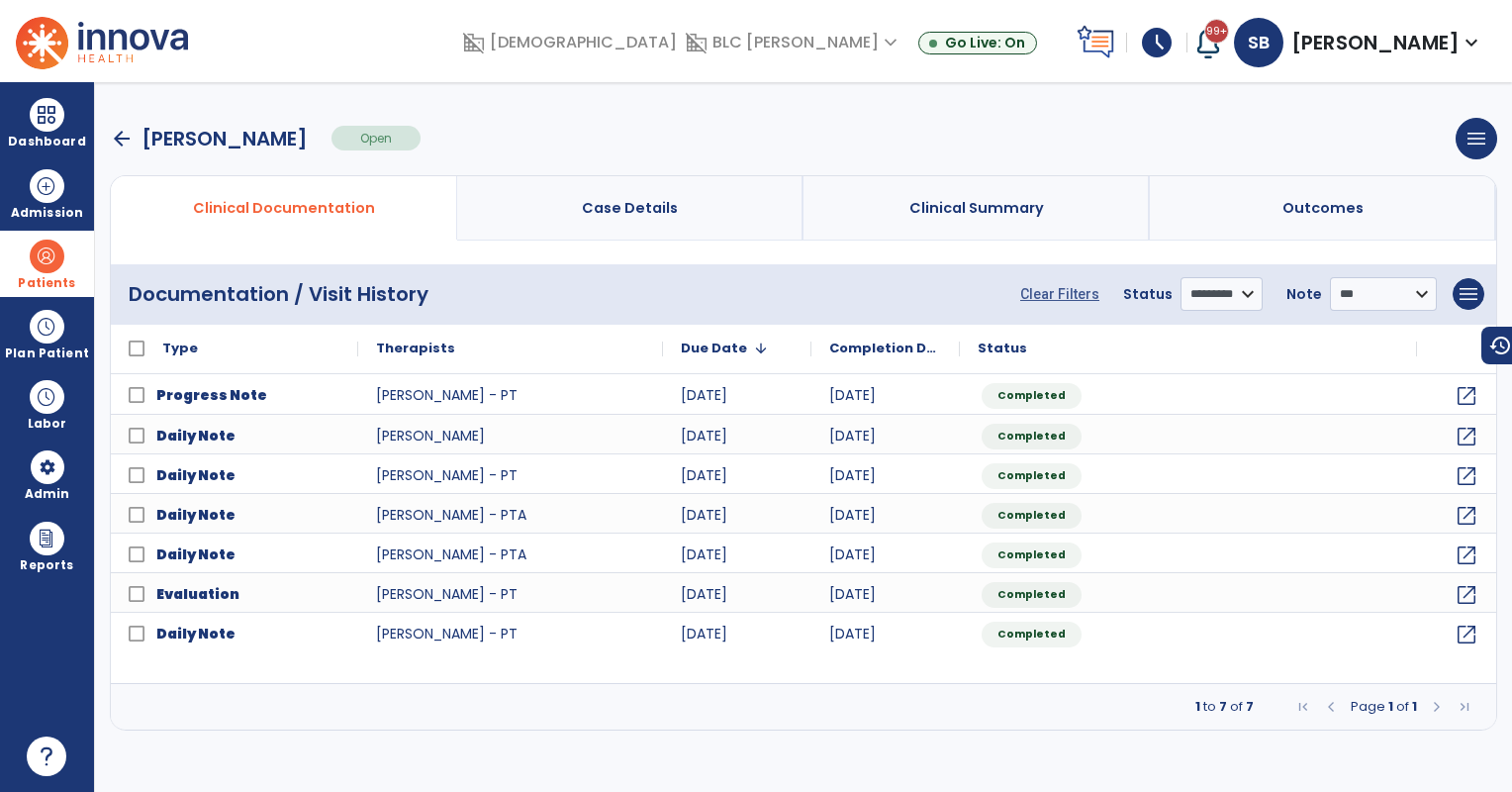 drag, startPoint x: 41, startPoint y: 274, endPoint x: 59, endPoint y: 267, distance: 19.313208 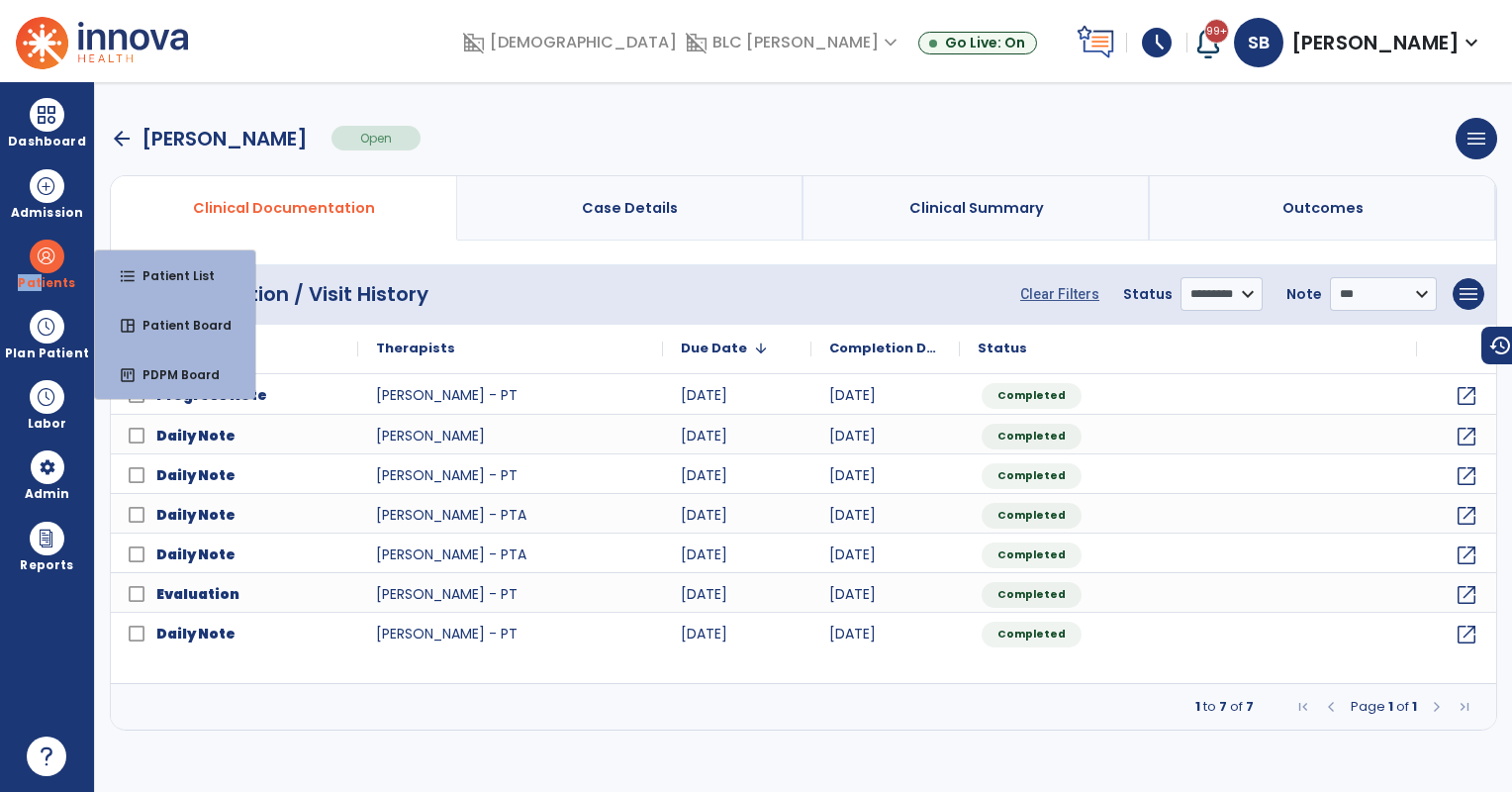 drag, startPoint x: 59, startPoint y: 267, endPoint x: 132, endPoint y: 263, distance: 73.109507 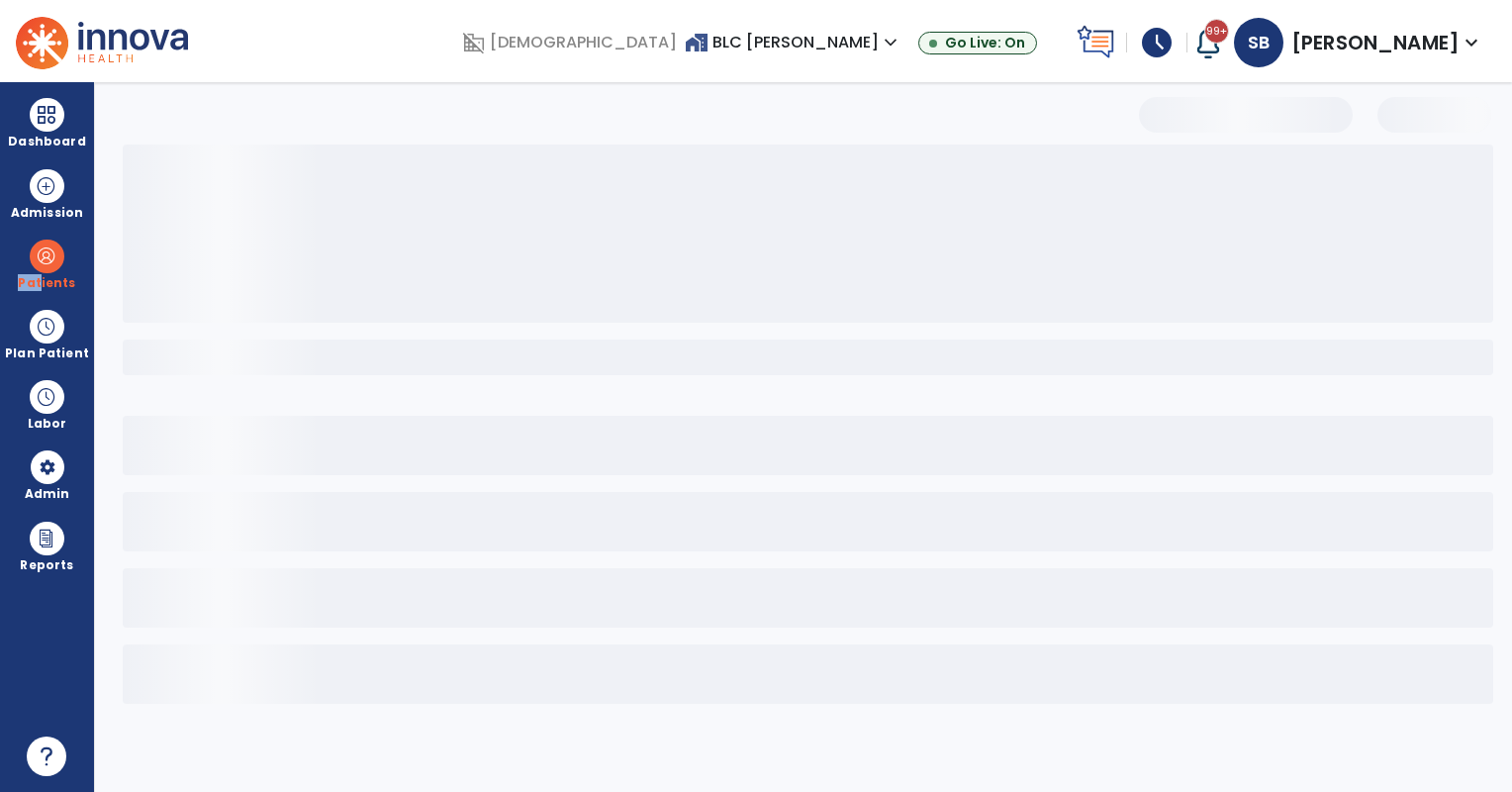 select on "***" 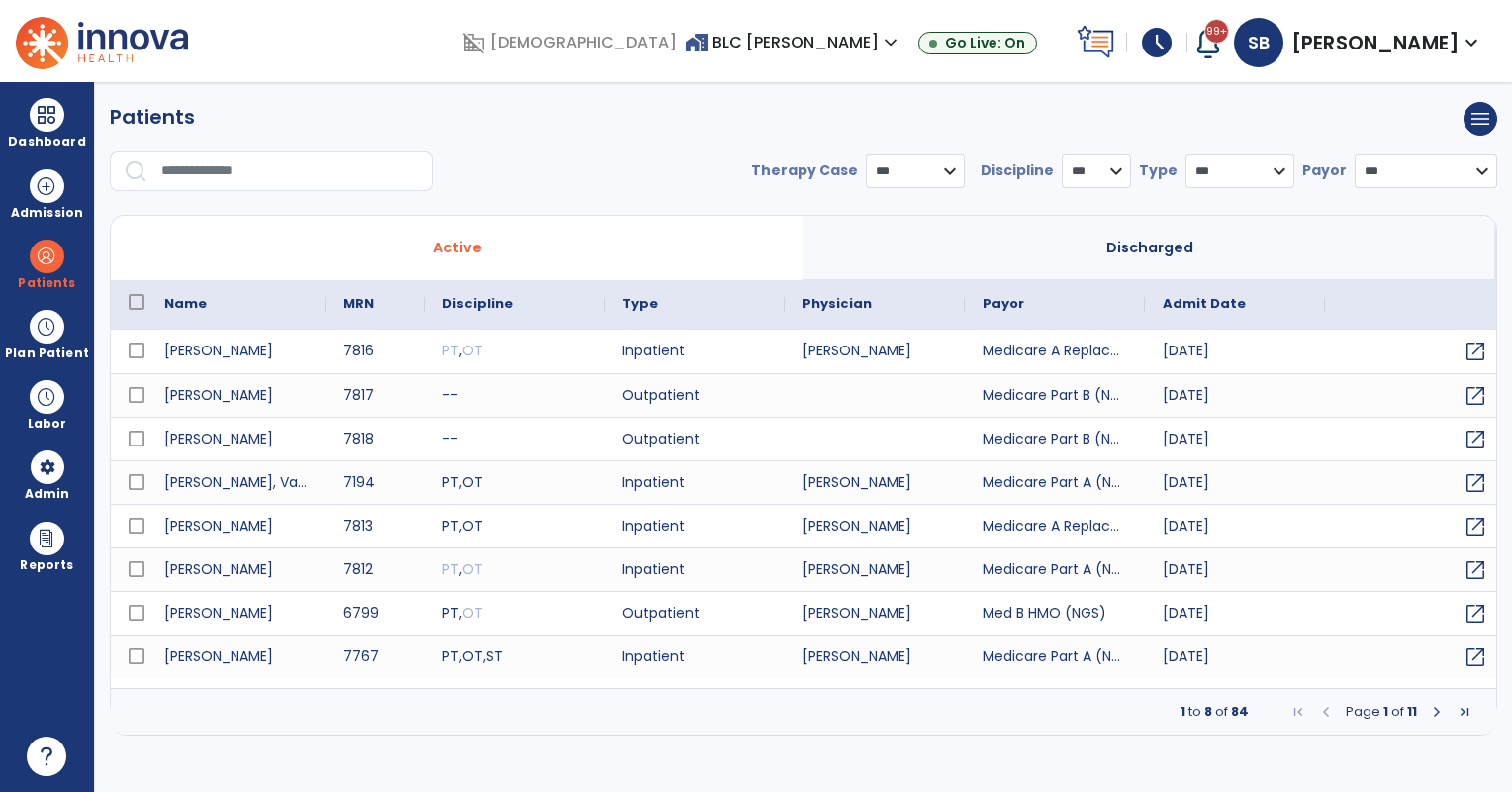 click at bounding box center (290, 171) 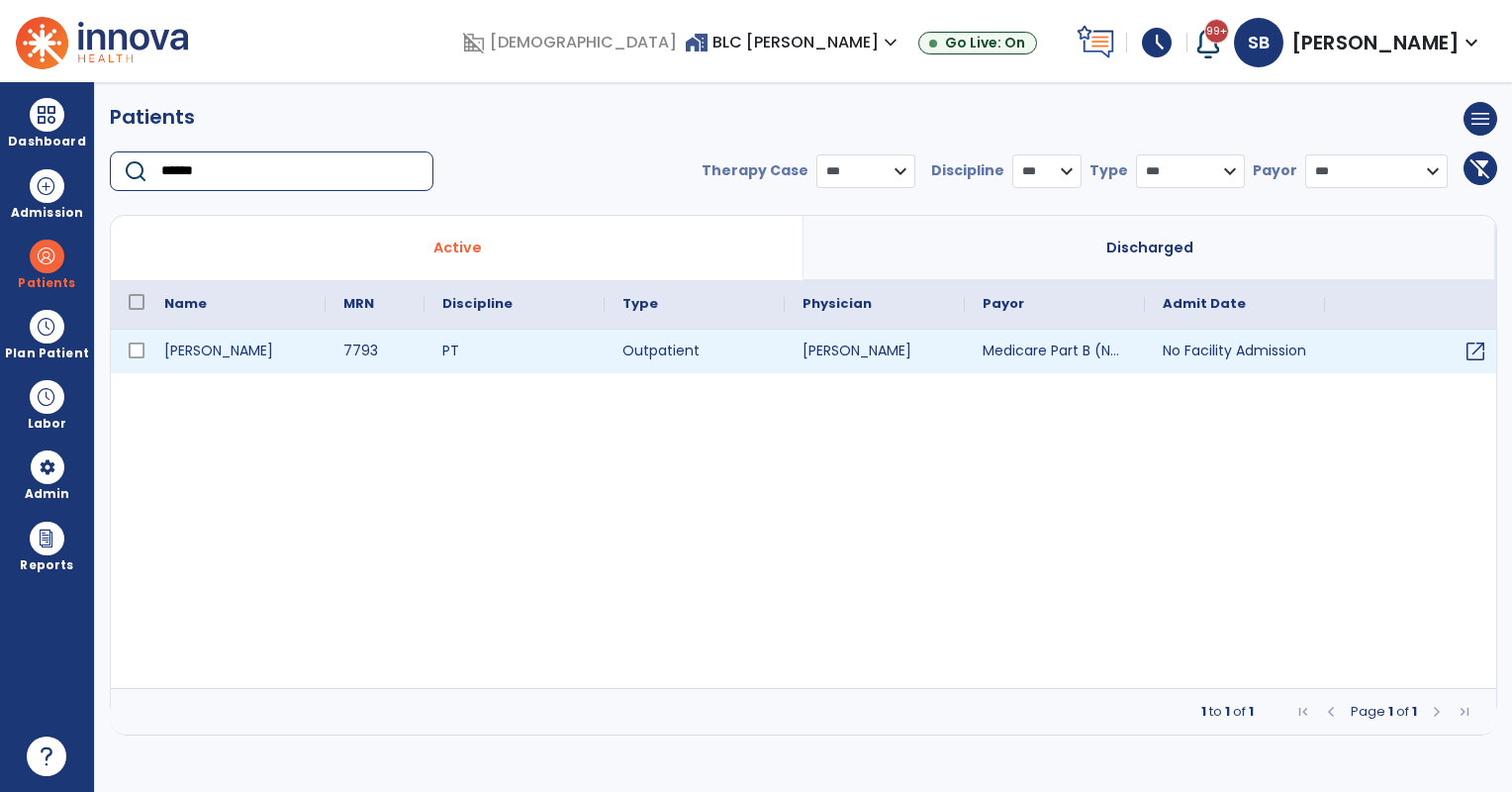 type on "******" 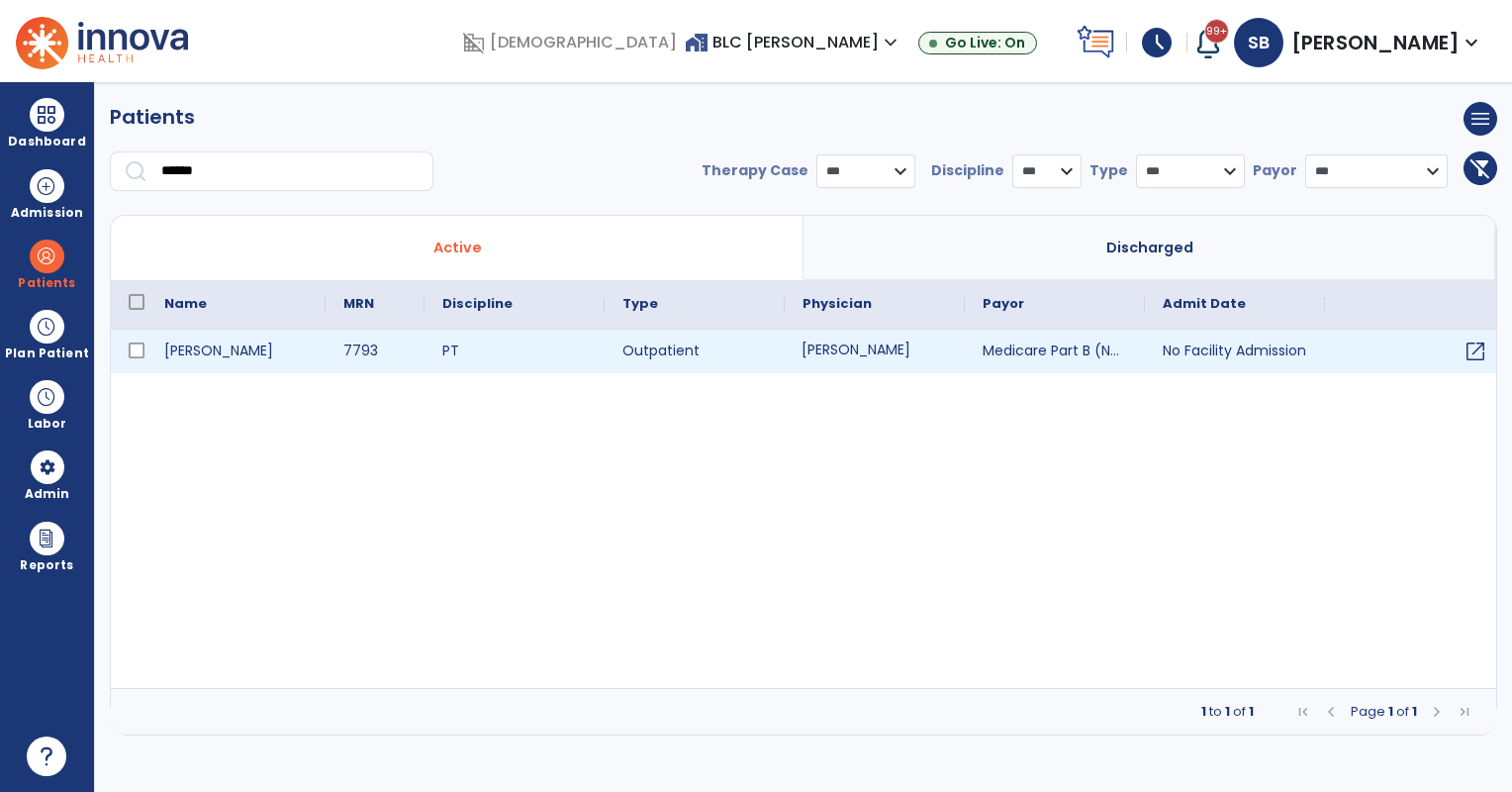 click on "Bengtson, Hans" at bounding box center [875, 351] 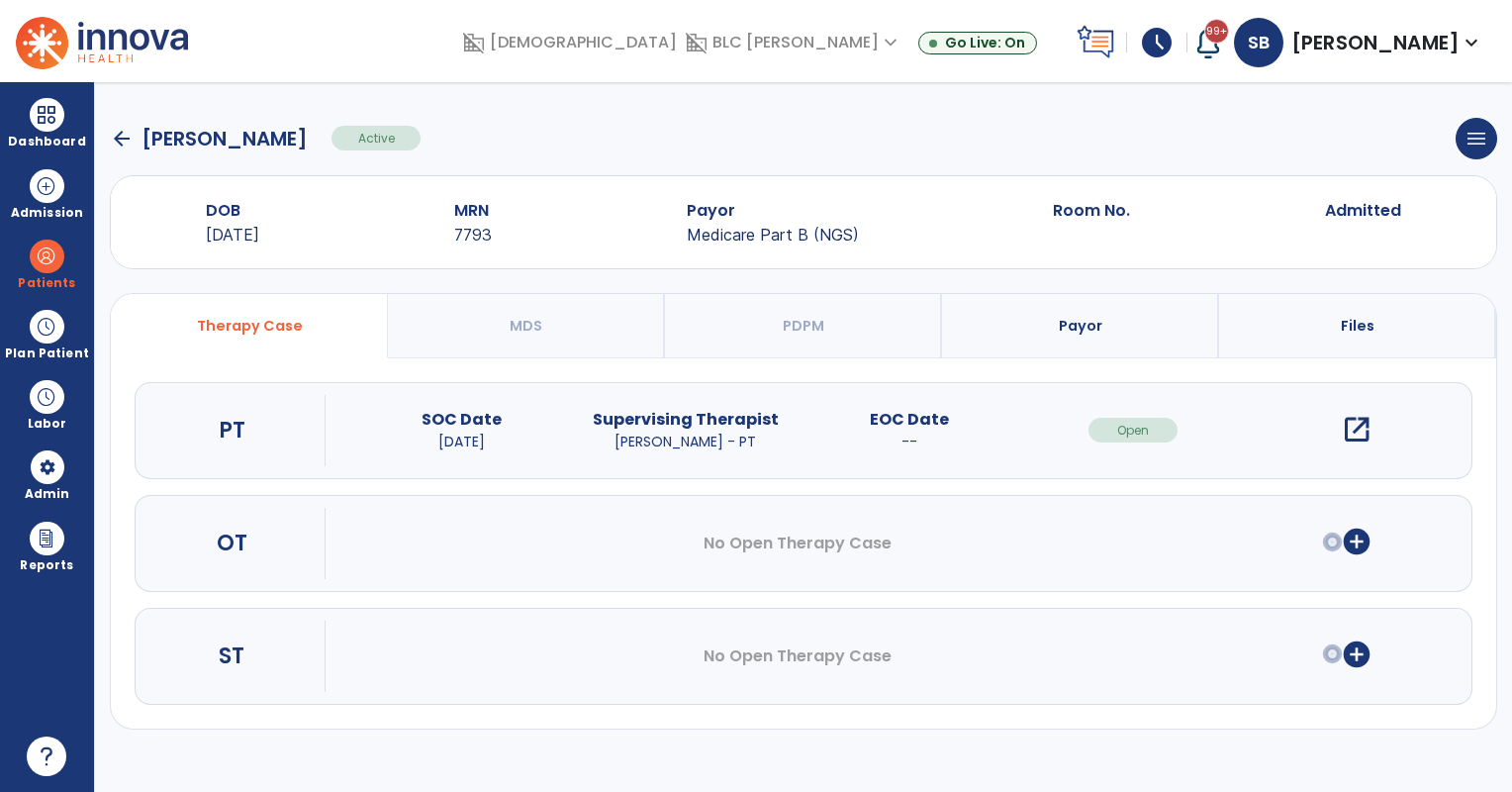 click on "open_in_new" at bounding box center (1357, 430) 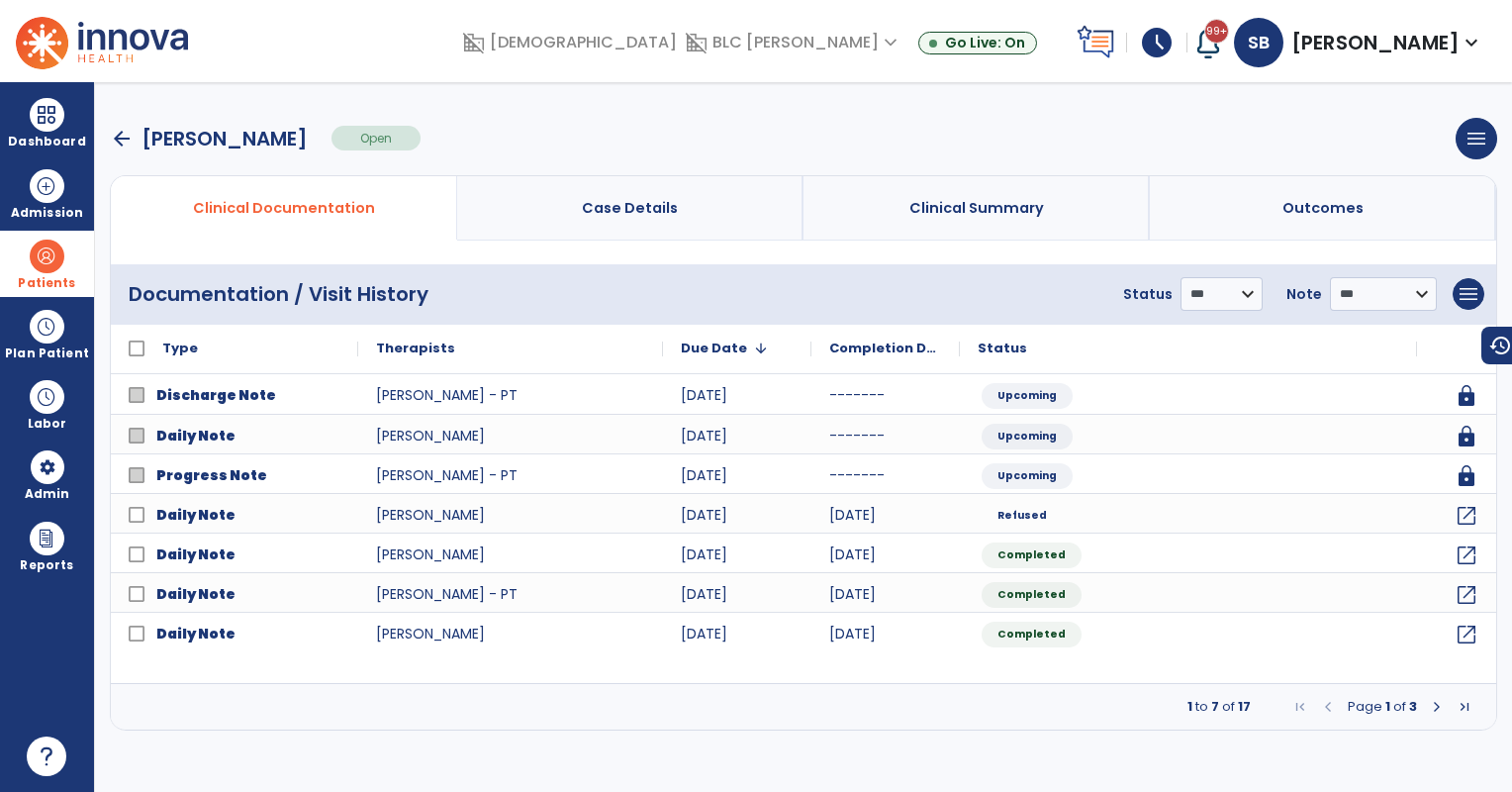 drag, startPoint x: 18, startPoint y: 280, endPoint x: 36, endPoint y: 274, distance: 18.973666 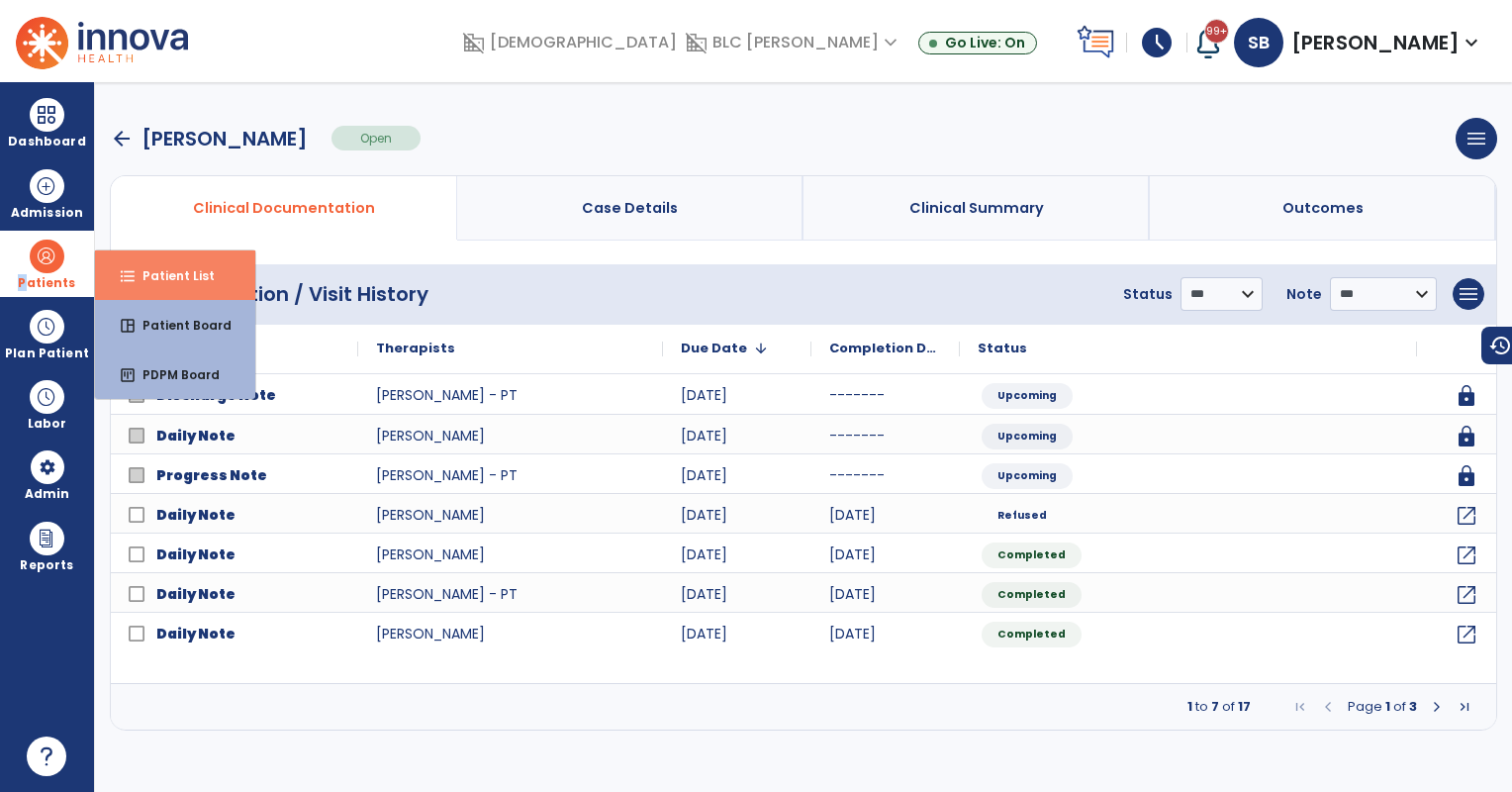 drag, startPoint x: 36, startPoint y: 274, endPoint x: 156, endPoint y: 272, distance: 120.016666 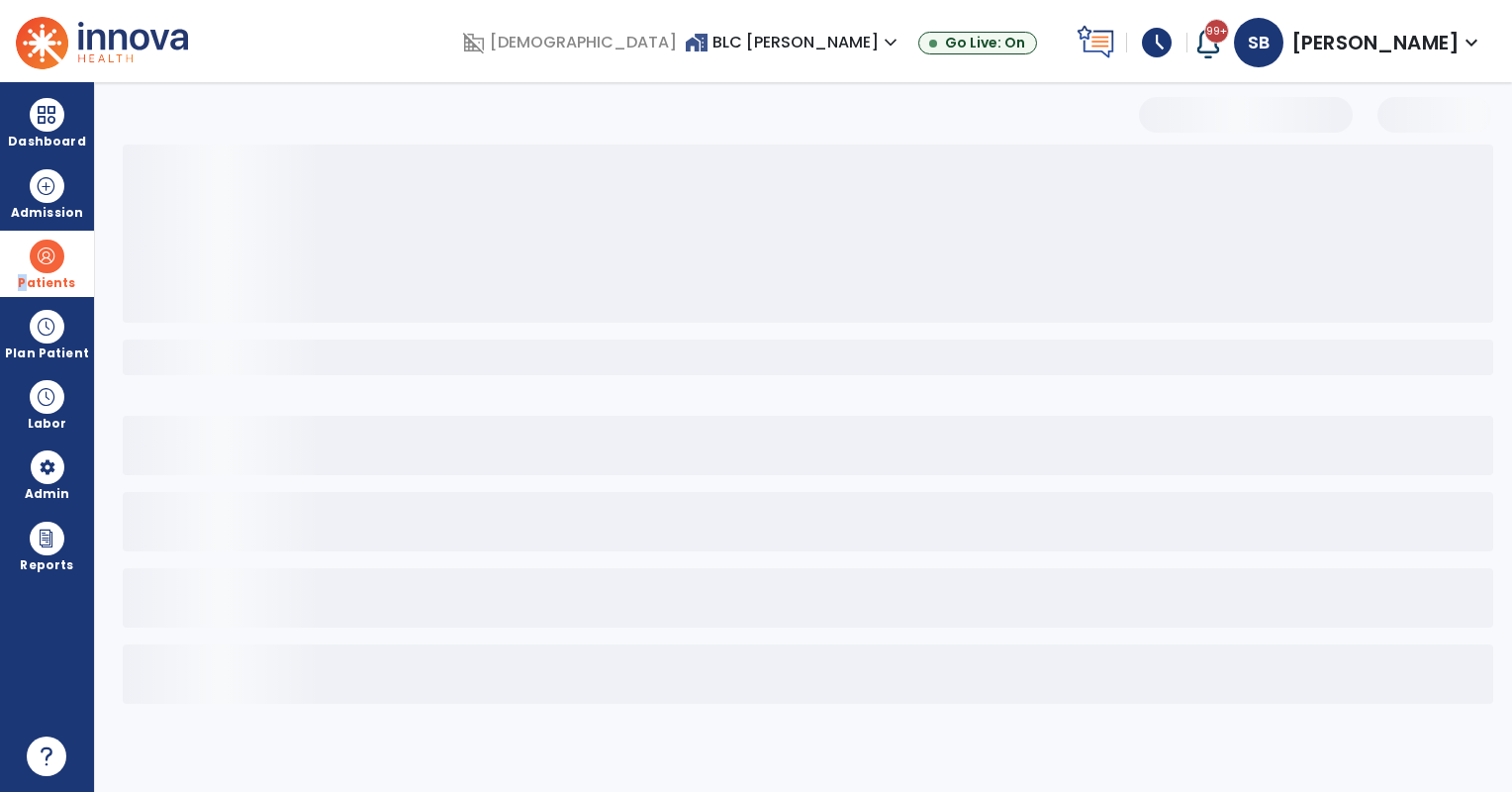 select on "***" 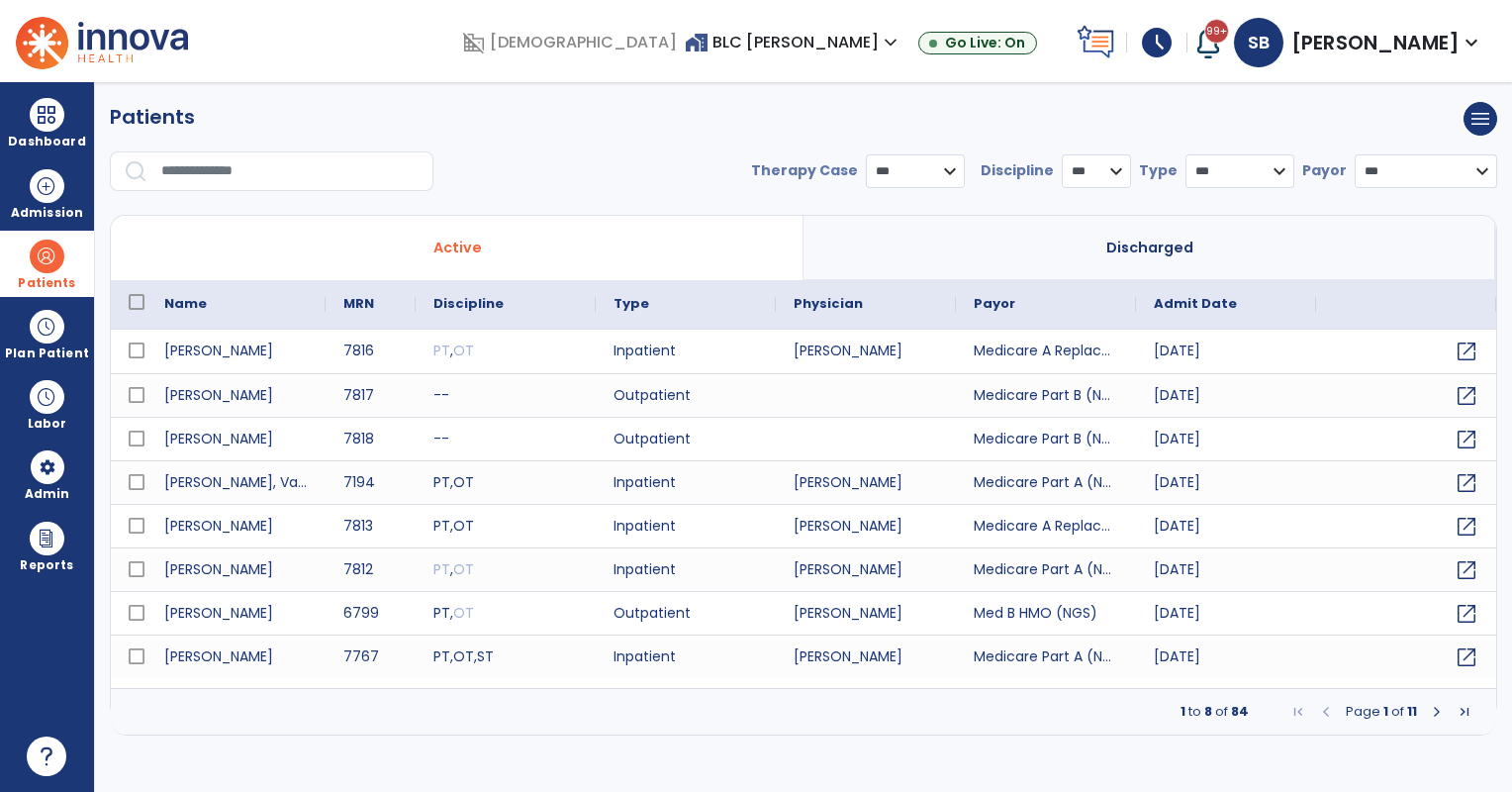 click at bounding box center [290, 171] 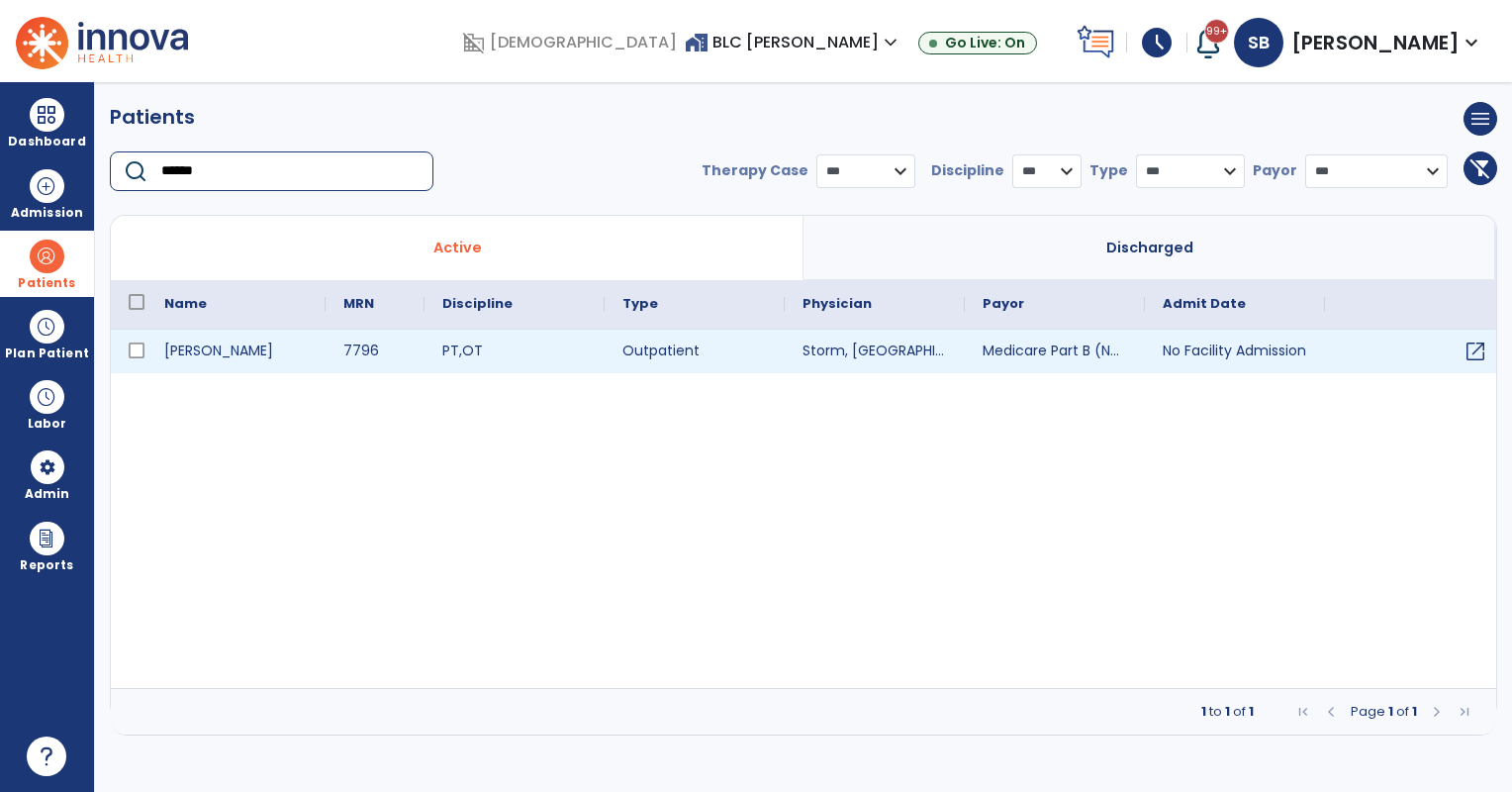 type on "******" 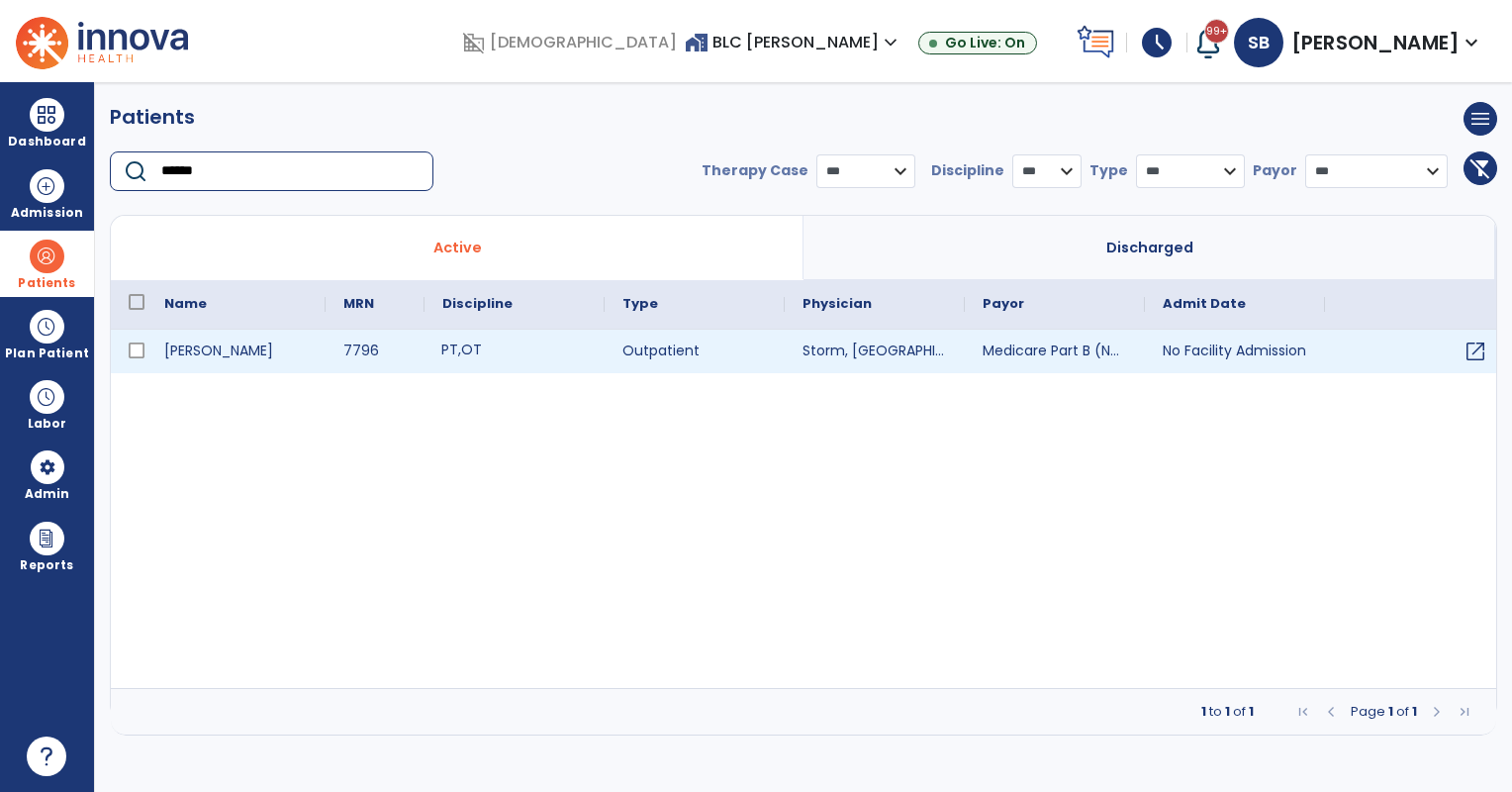 click on "PT , OT" at bounding box center (515, 351) 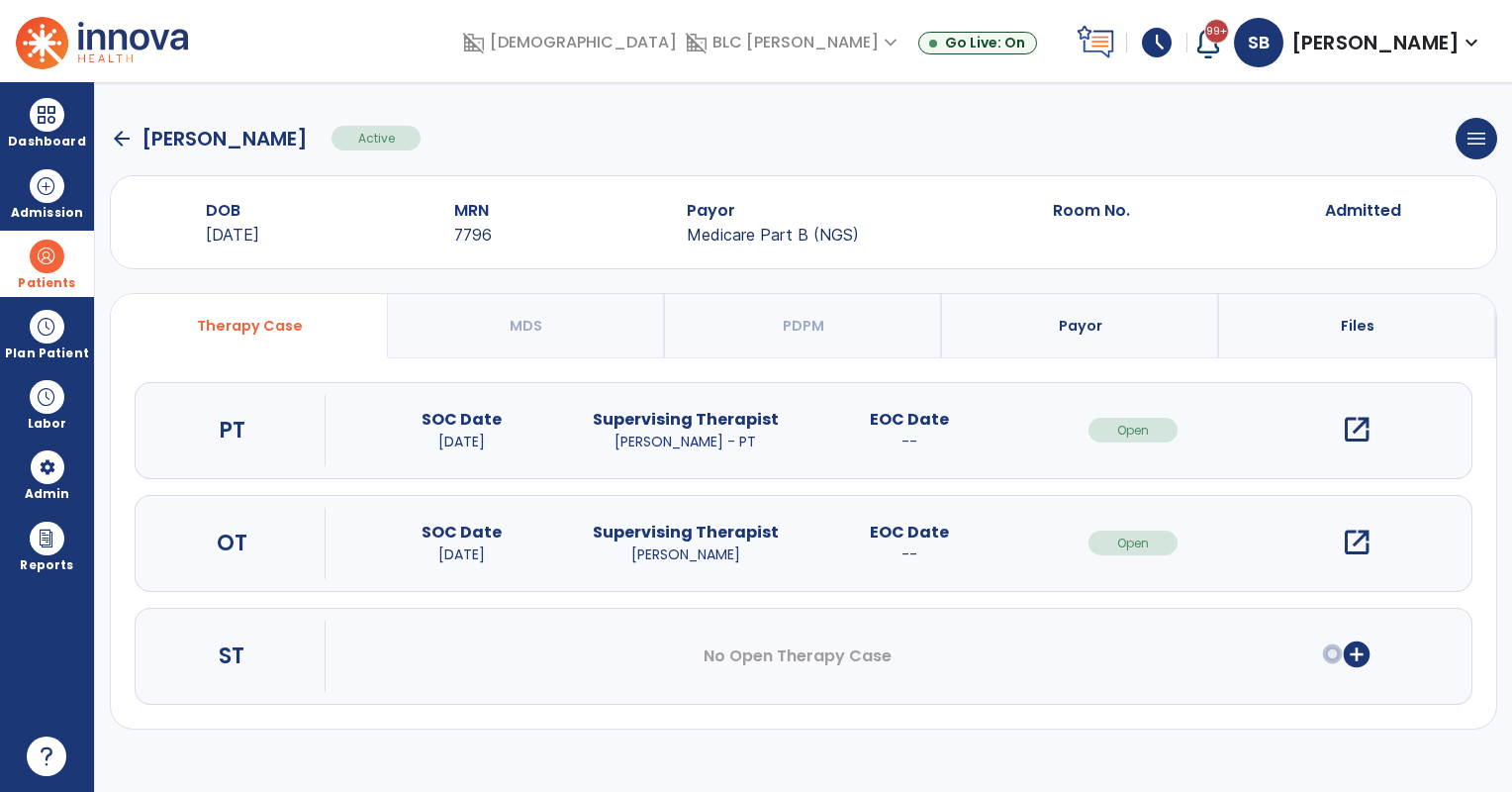 click on "open_in_new" at bounding box center (1357, 430) 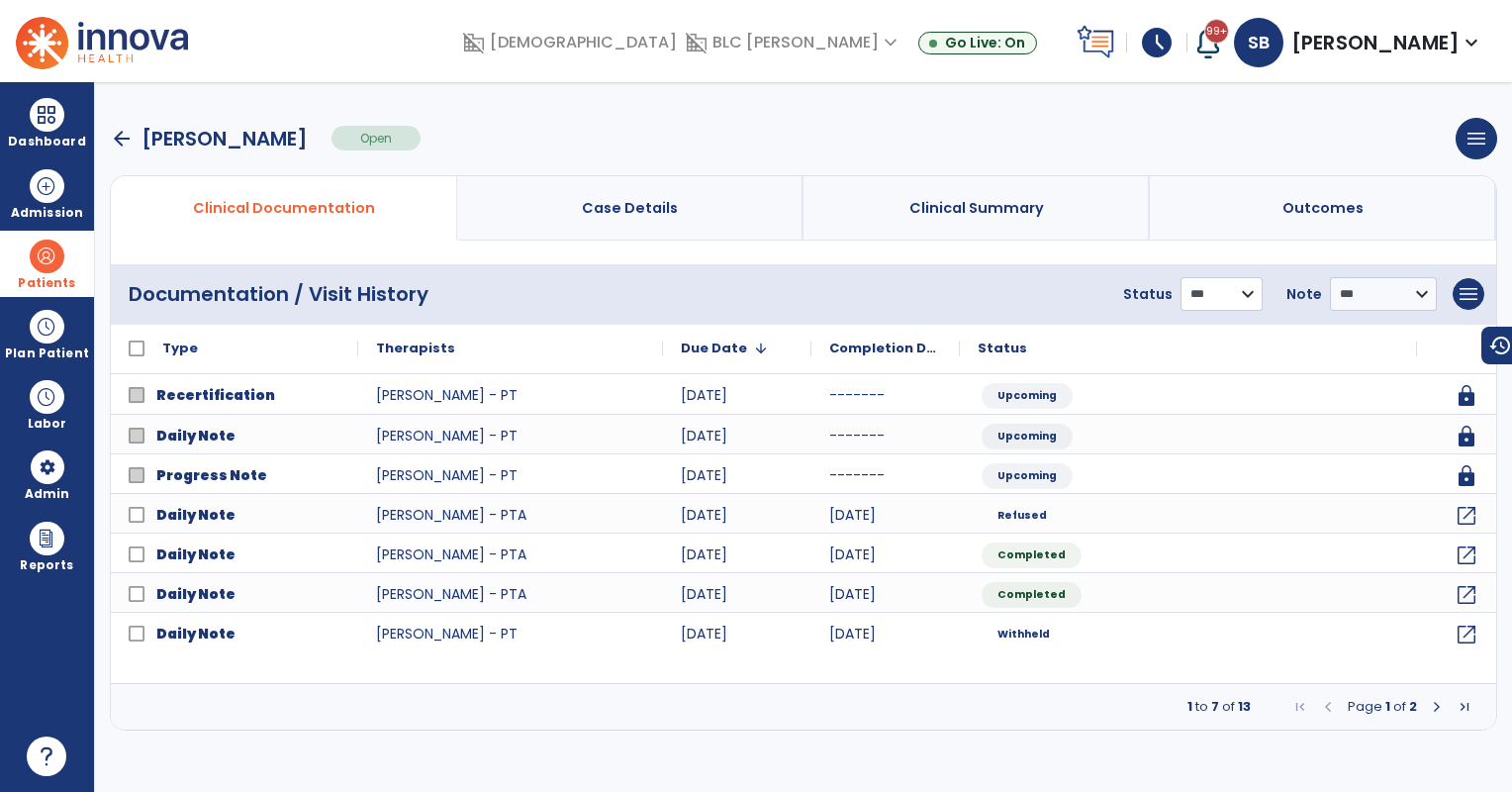 click on "**********" at bounding box center (1221, 294) 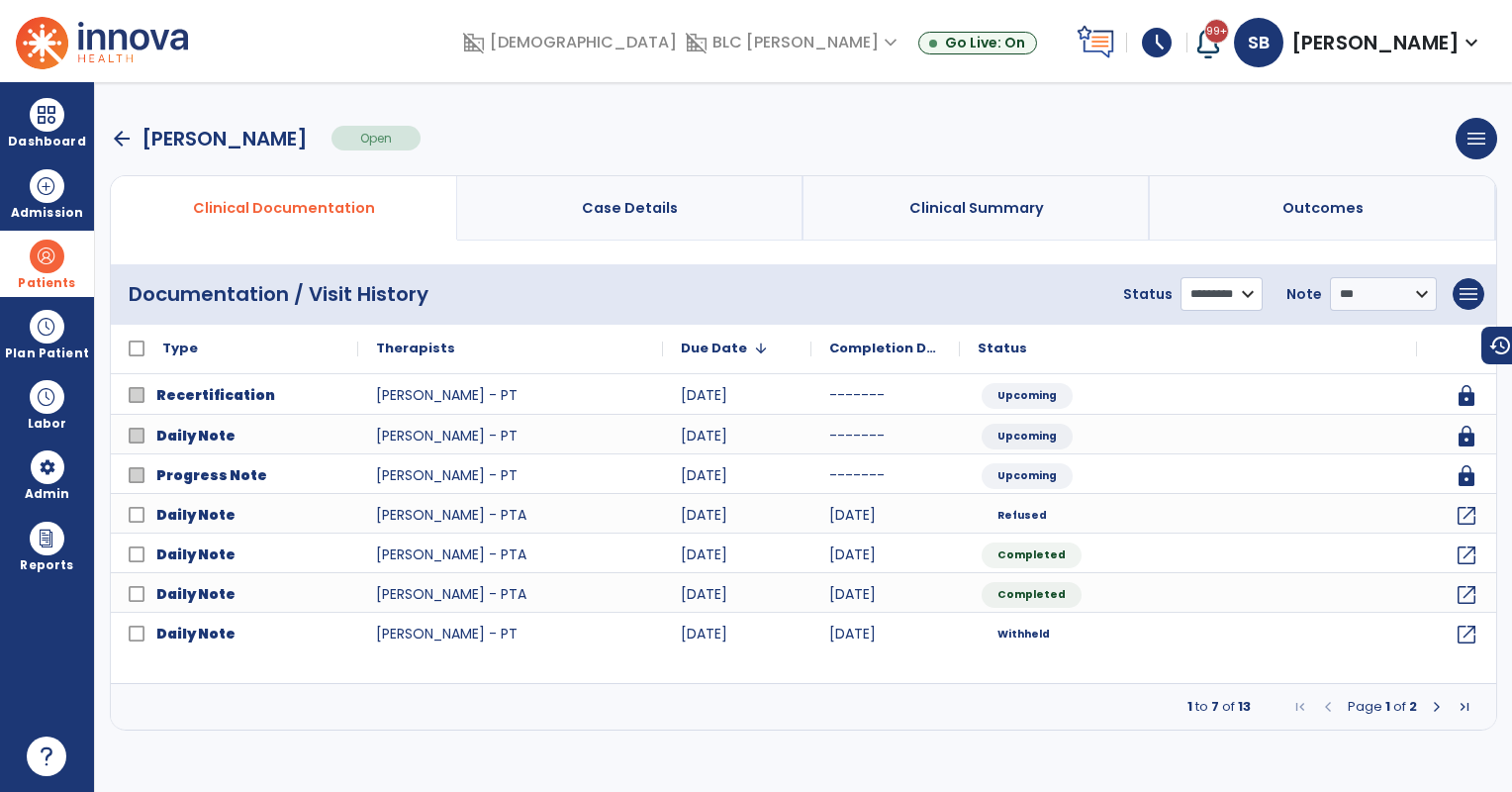 click on "**********" at bounding box center (1221, 294) 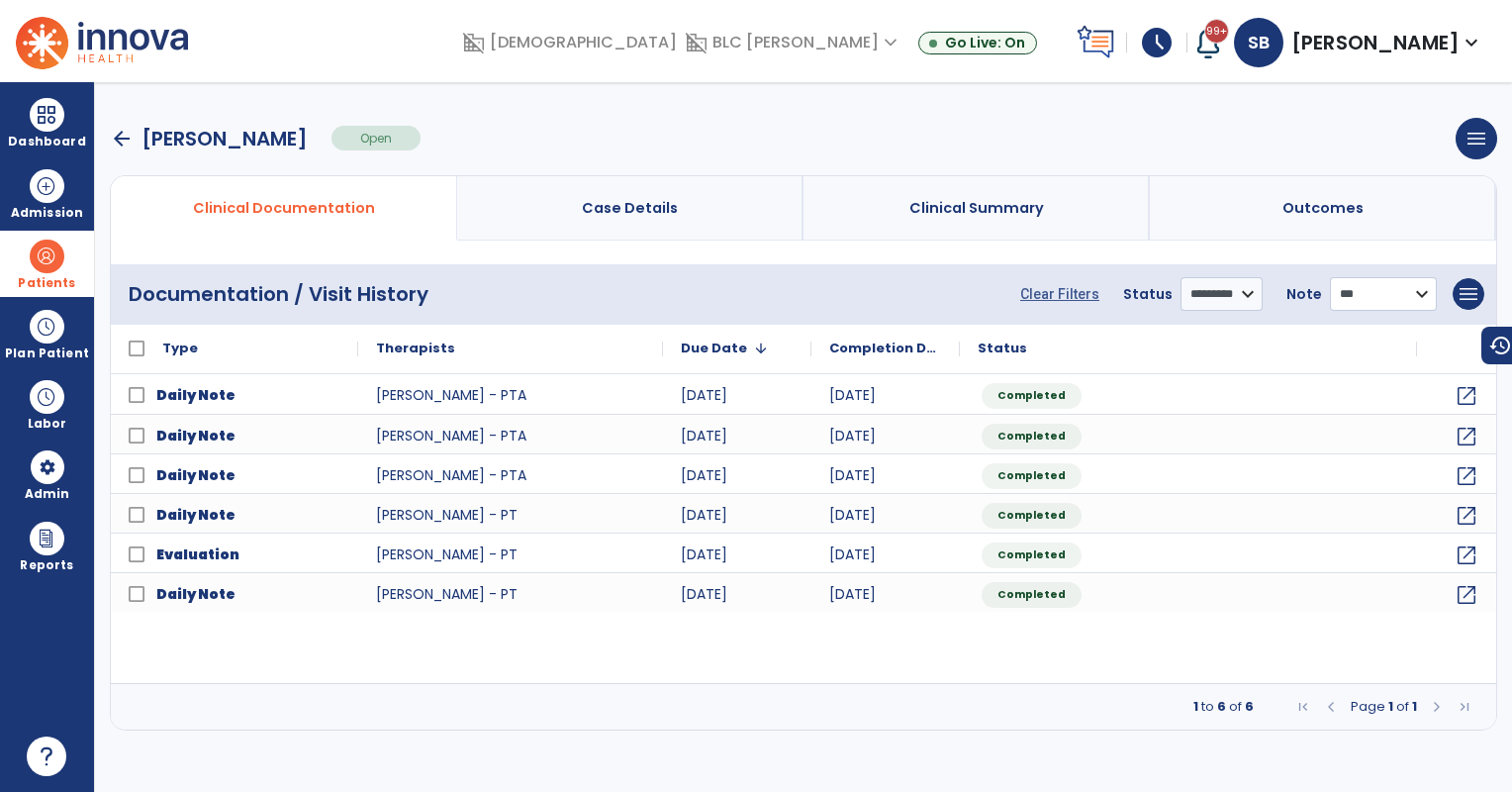 drag, startPoint x: 1370, startPoint y: 286, endPoint x: 1370, endPoint y: 310, distance: 24 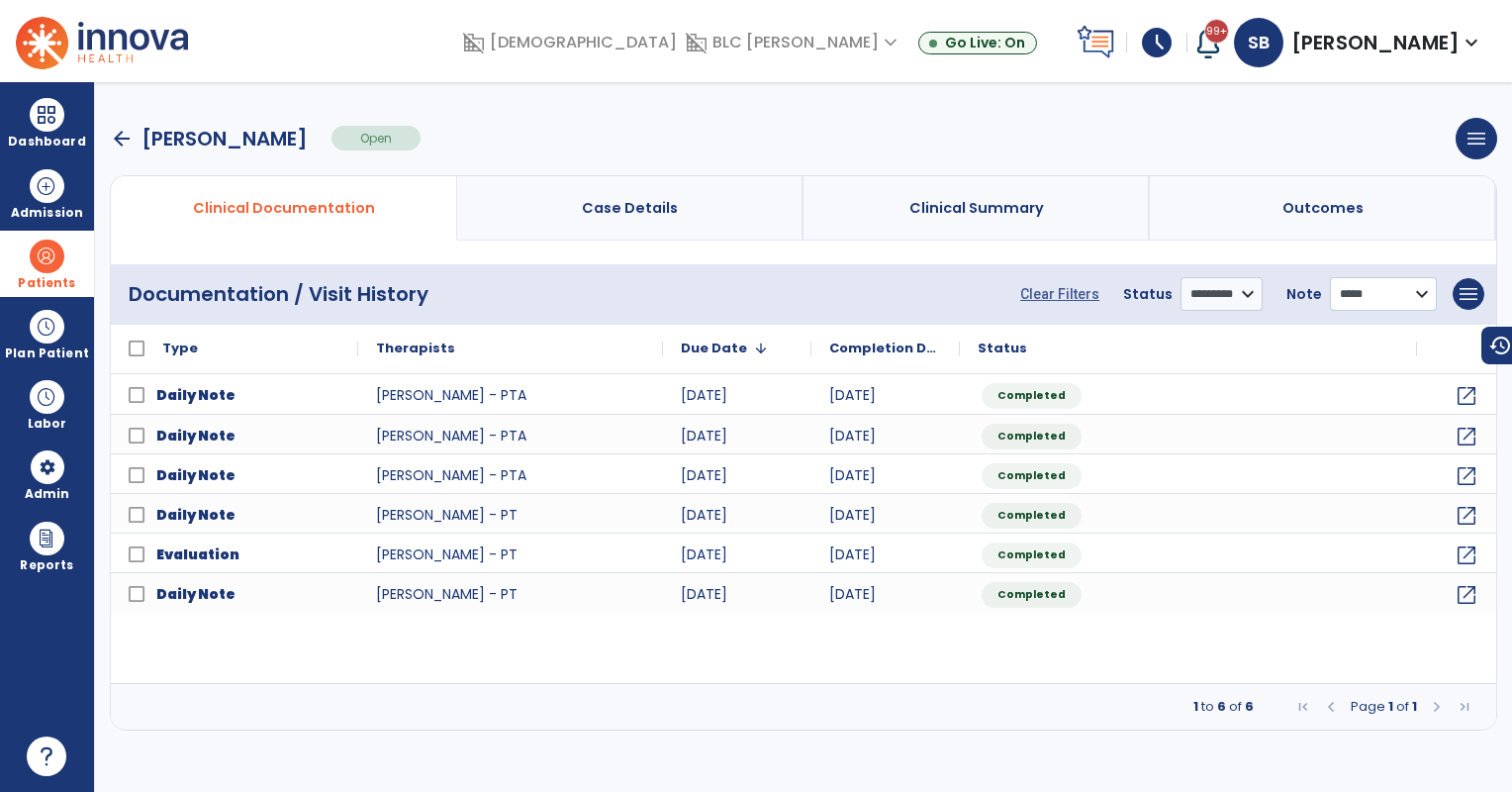 click on "**********" at bounding box center [1383, 294] 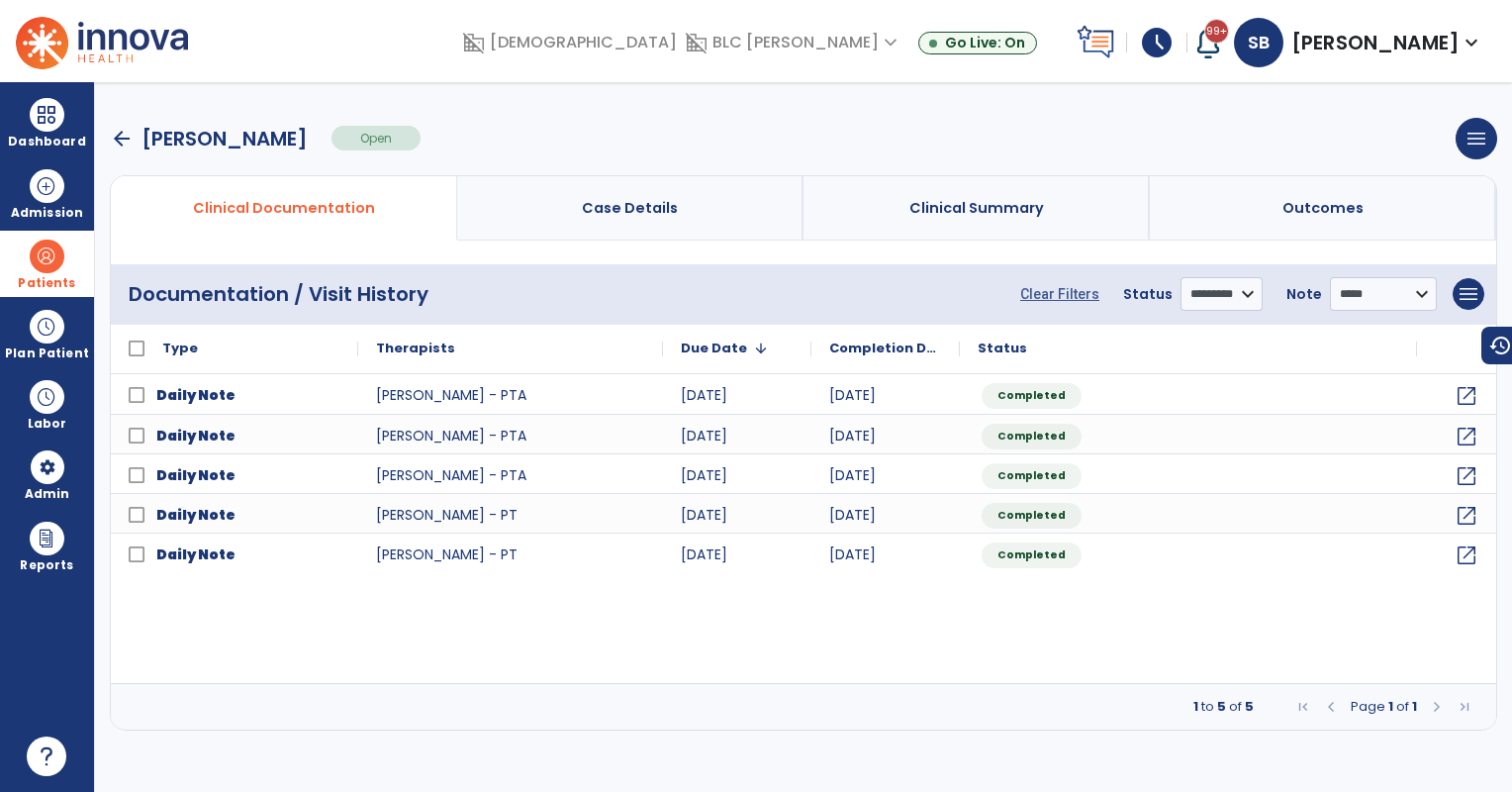 drag, startPoint x: 82, startPoint y: 268, endPoint x: 113, endPoint y: 265, distance: 31.144823 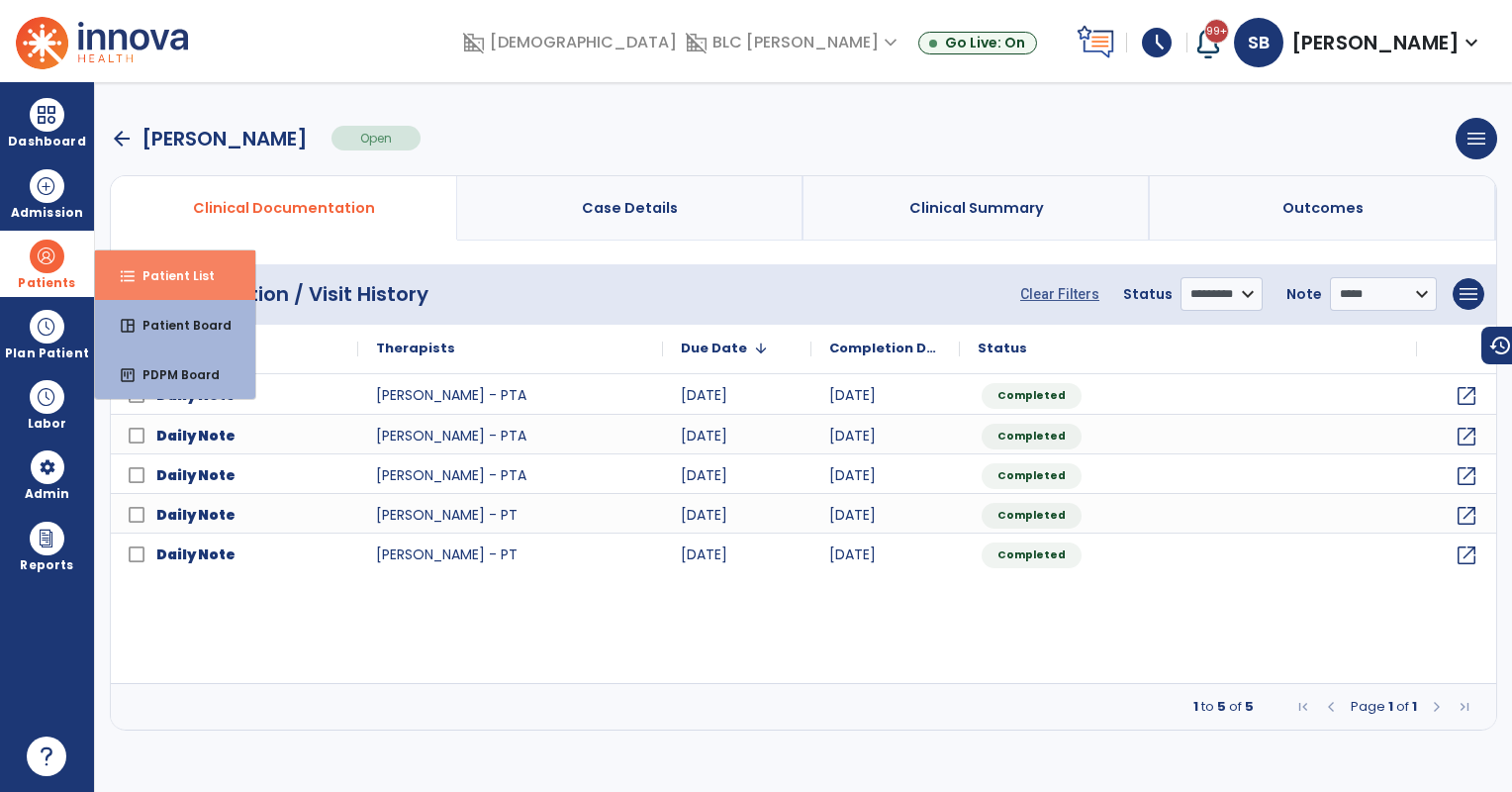 click on "Patient List" at bounding box center [170, 275] 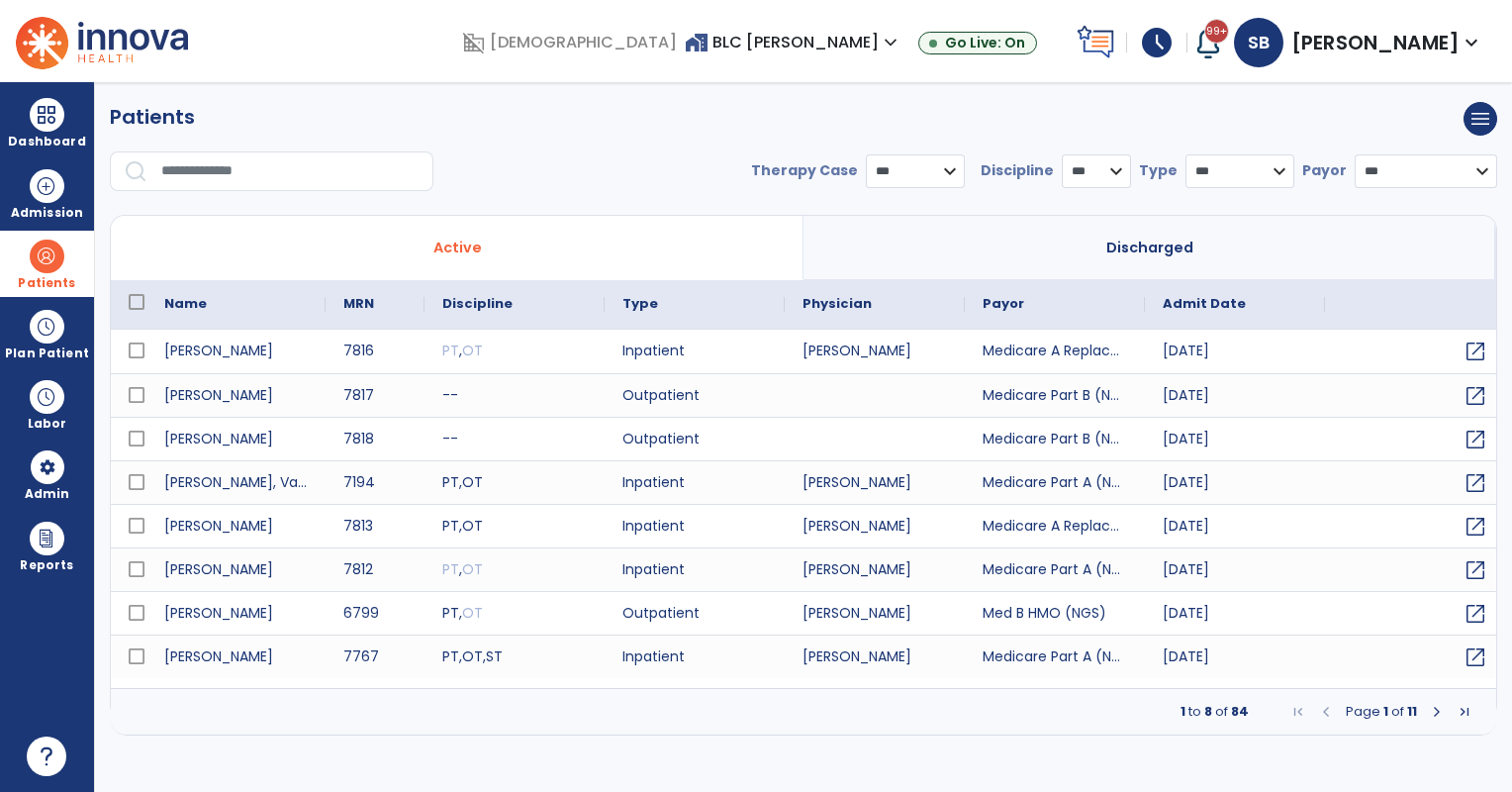 select on "***" 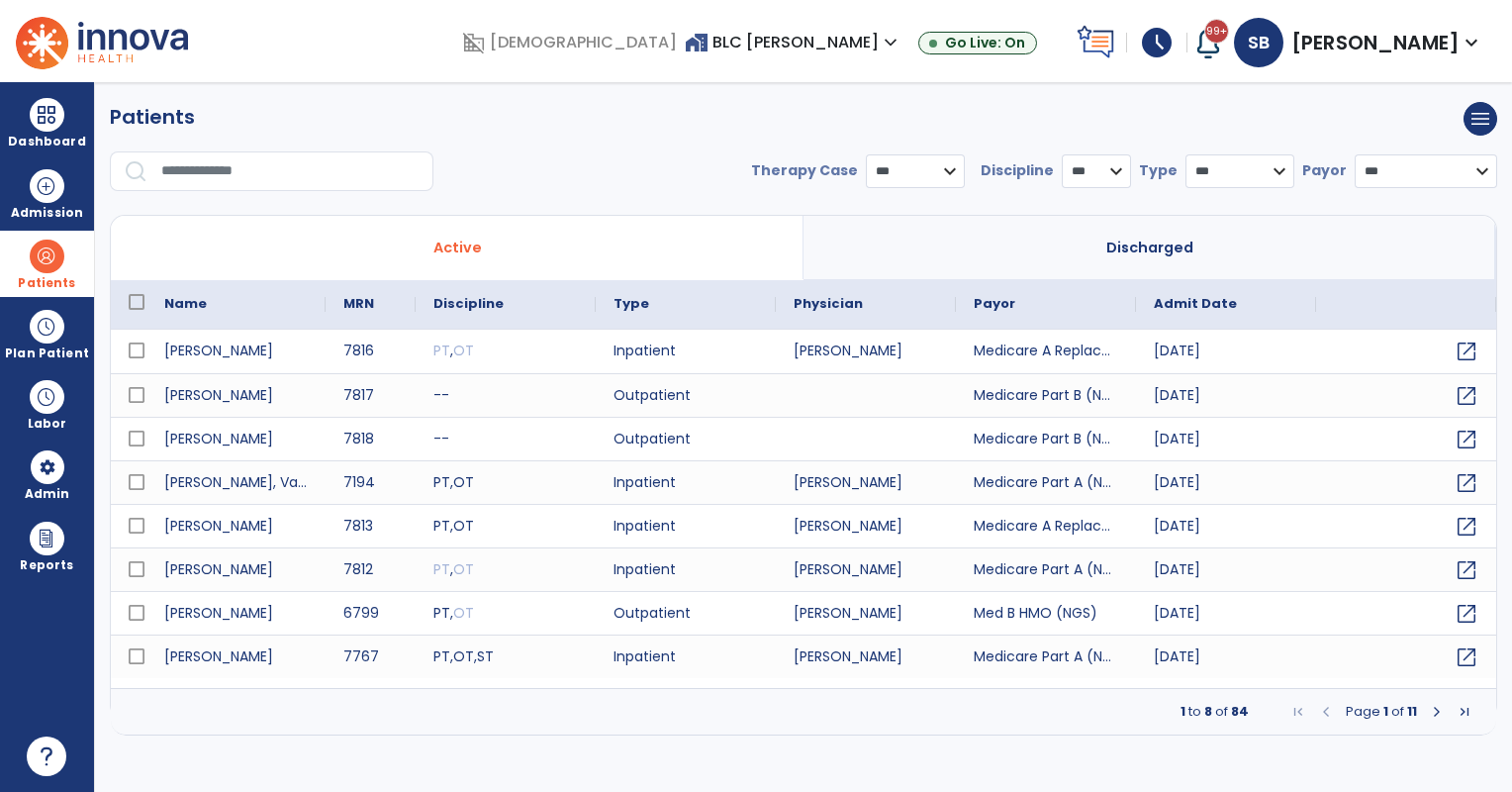 click at bounding box center (290, 171) 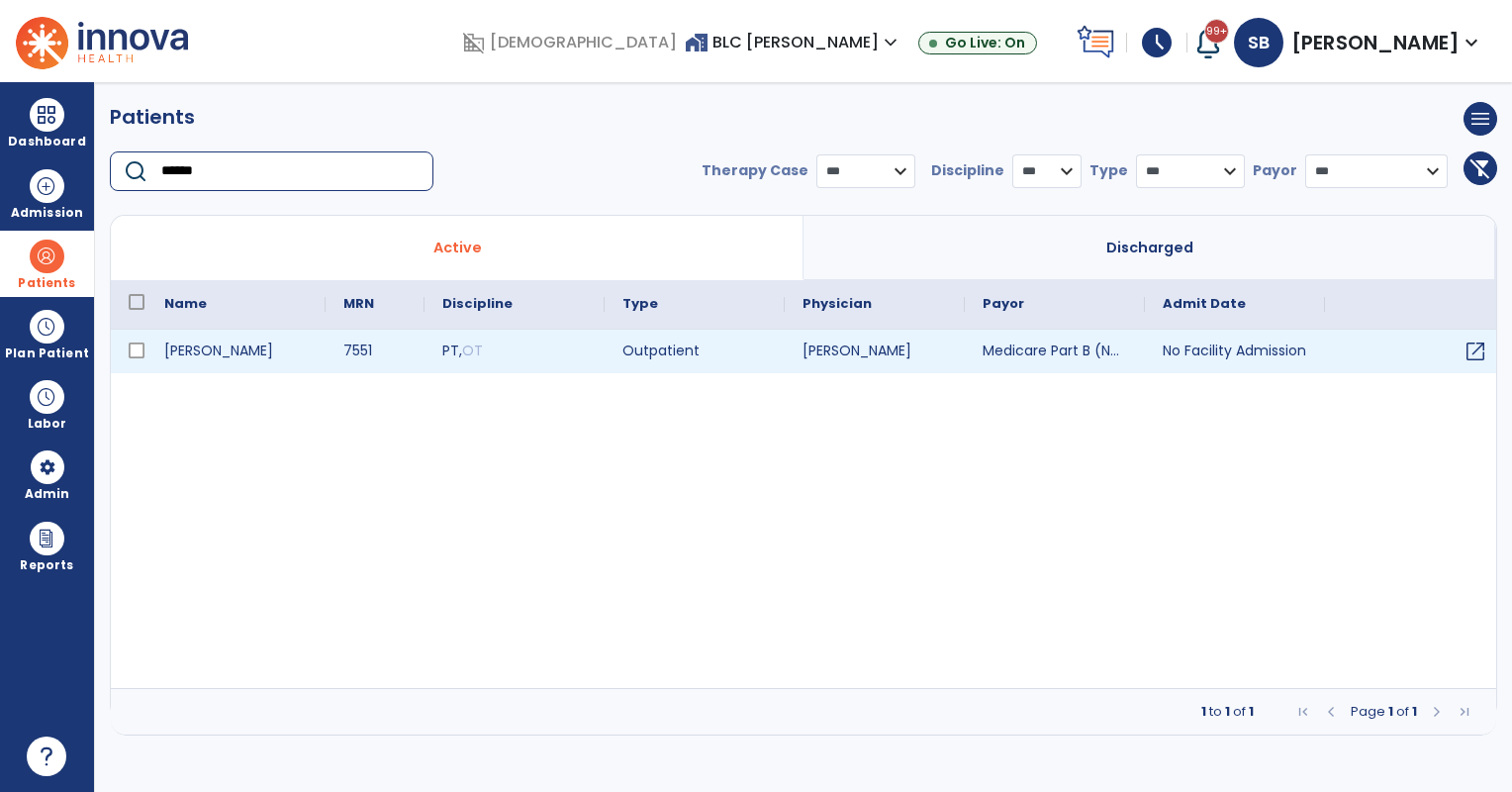 type on "******" 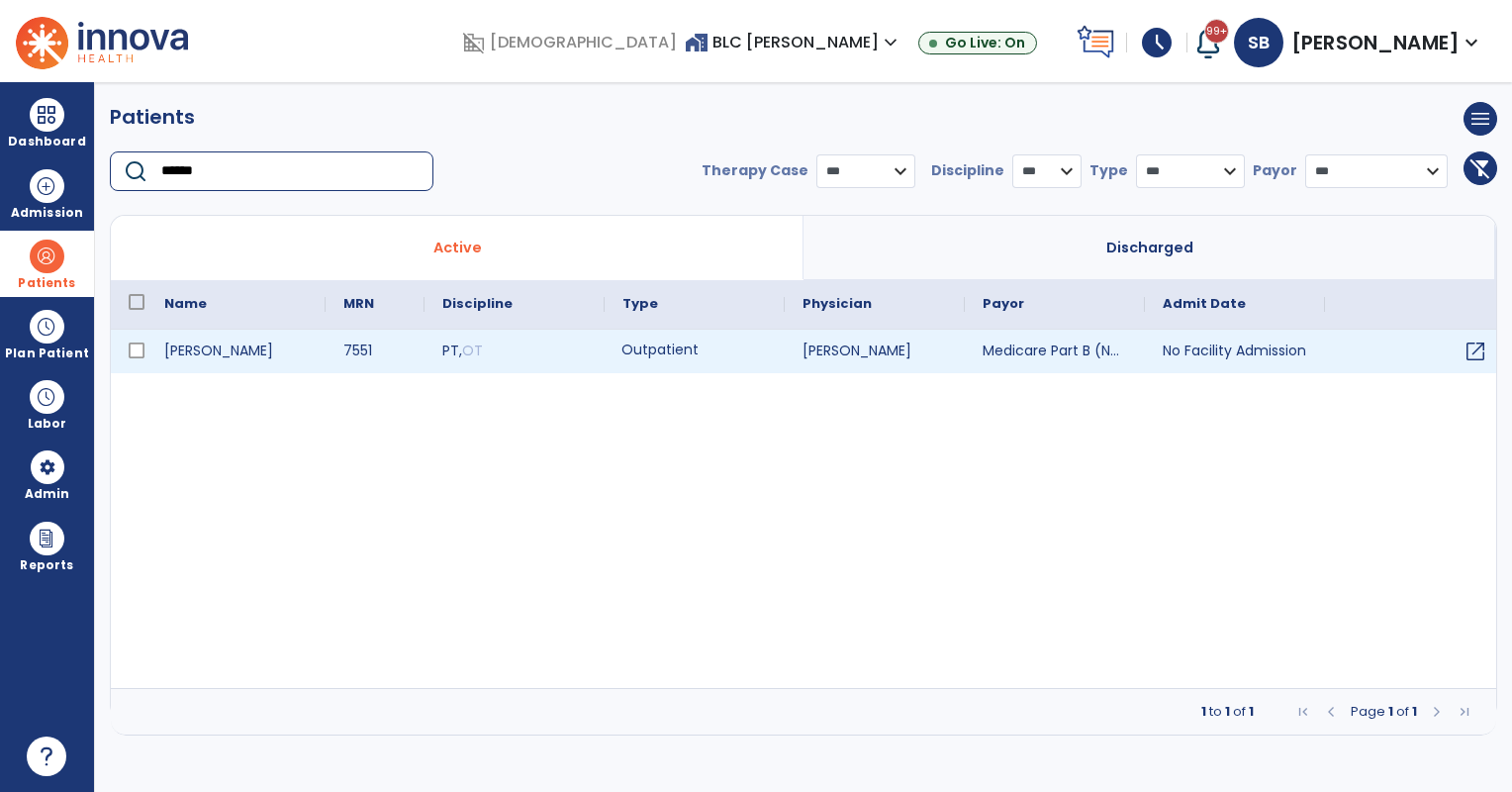 click on "Outpatient" at bounding box center (695, 351) 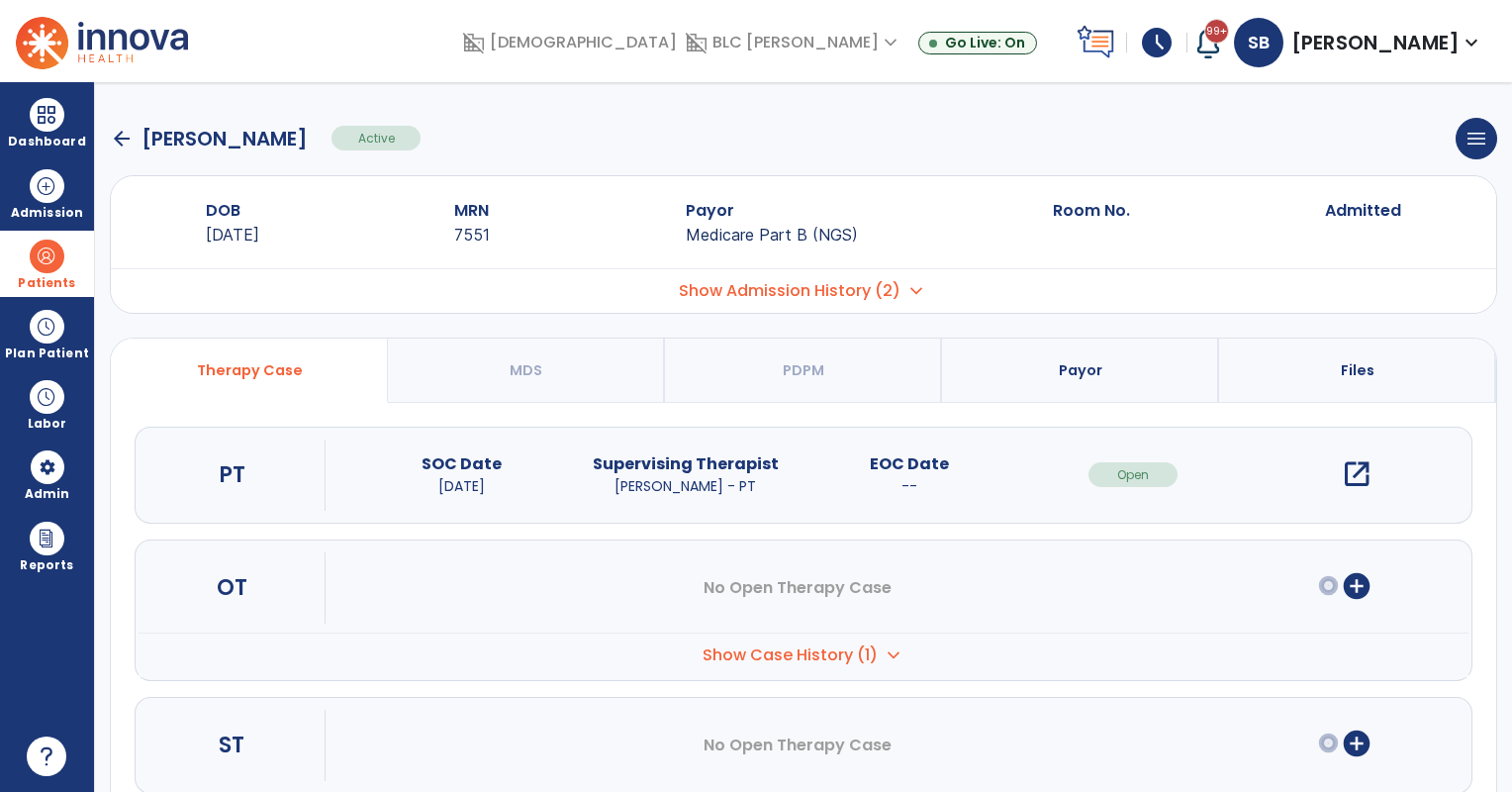 click on "open_in_new" at bounding box center (1357, 474) 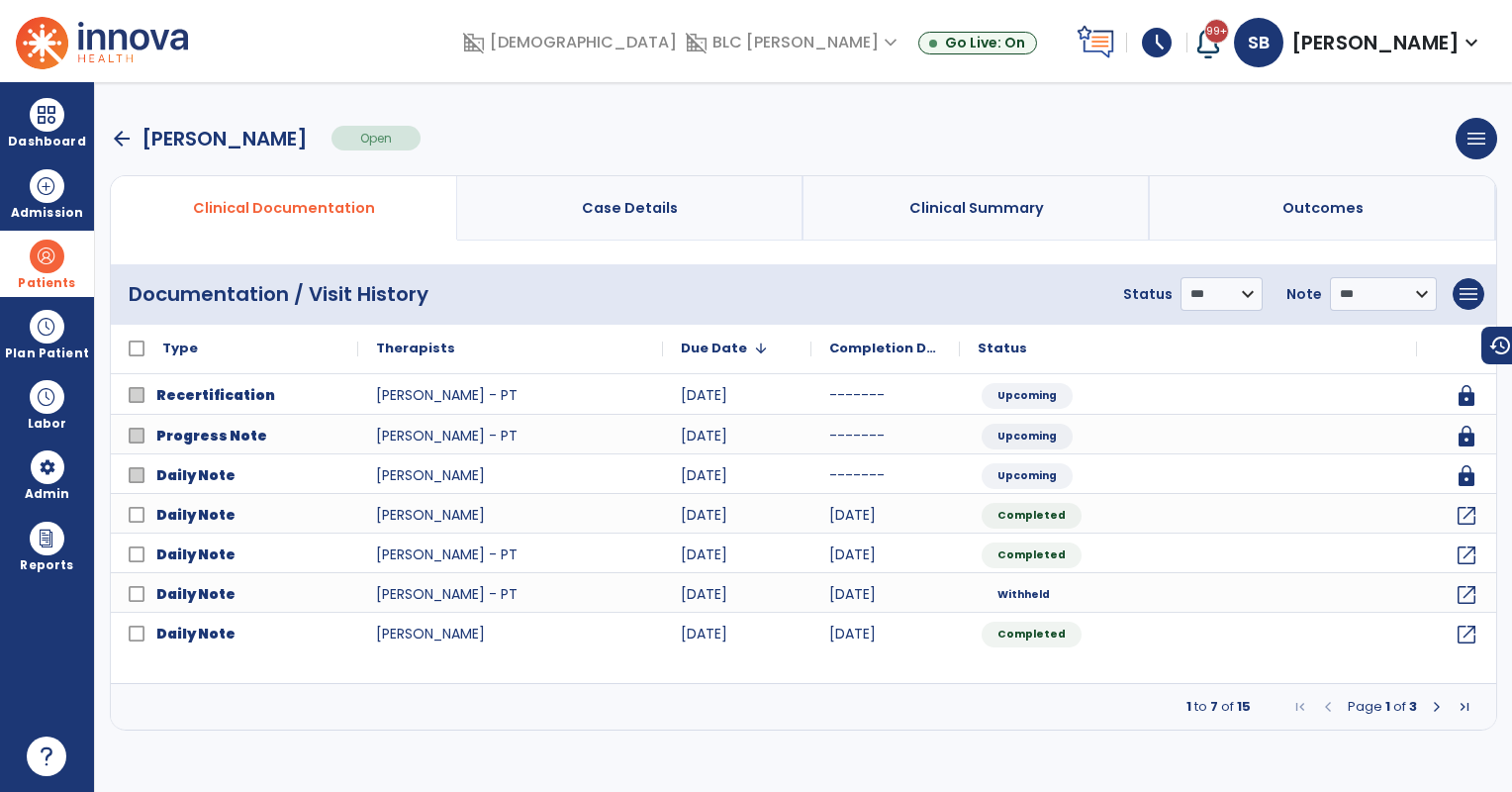 drag, startPoint x: 17, startPoint y: 249, endPoint x: 140, endPoint y: 263, distance: 123.79418 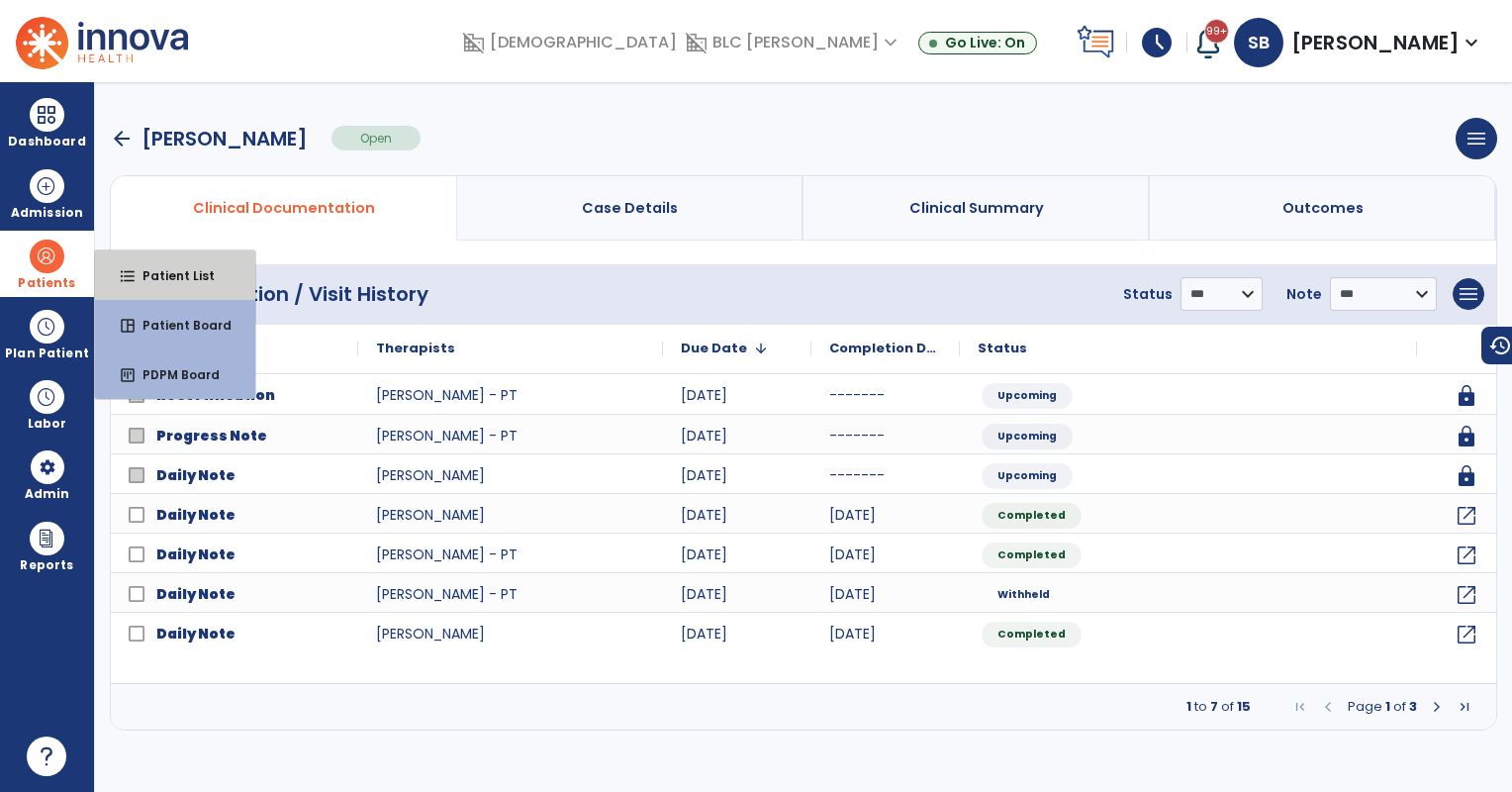 click on "format_list_bulleted  Patient List" at bounding box center [175, 275] 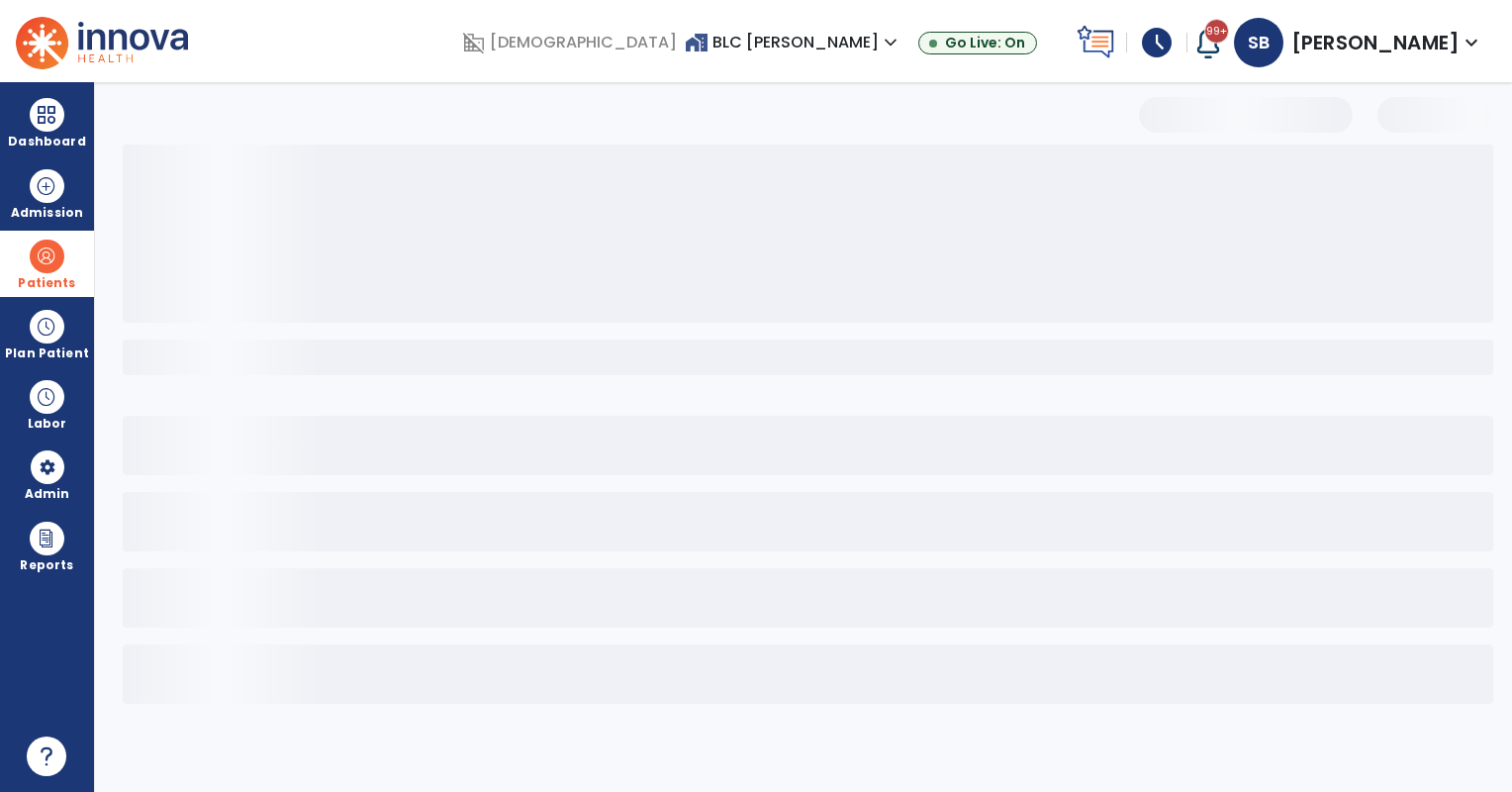 select on "***" 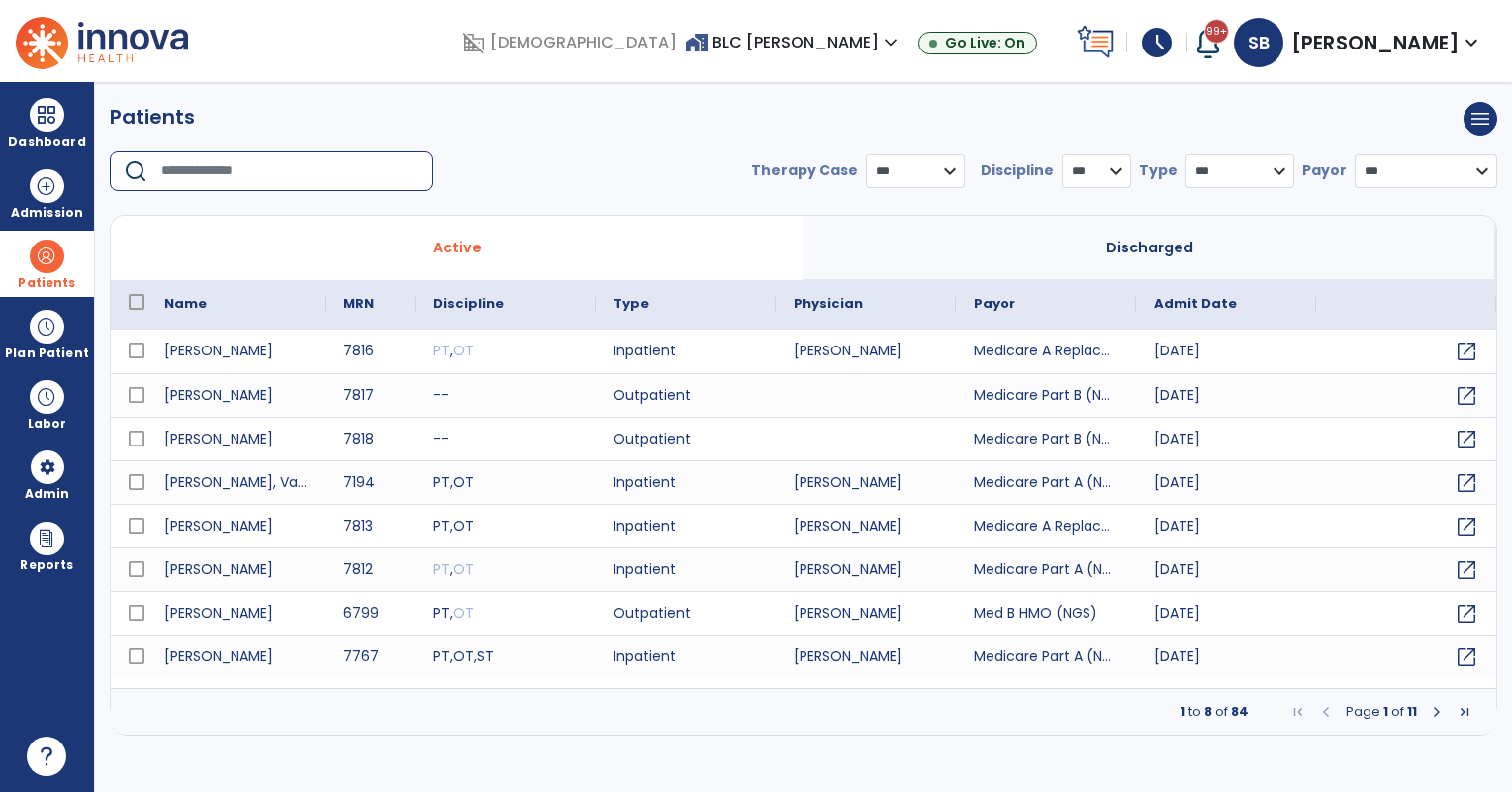 click at bounding box center (290, 171) 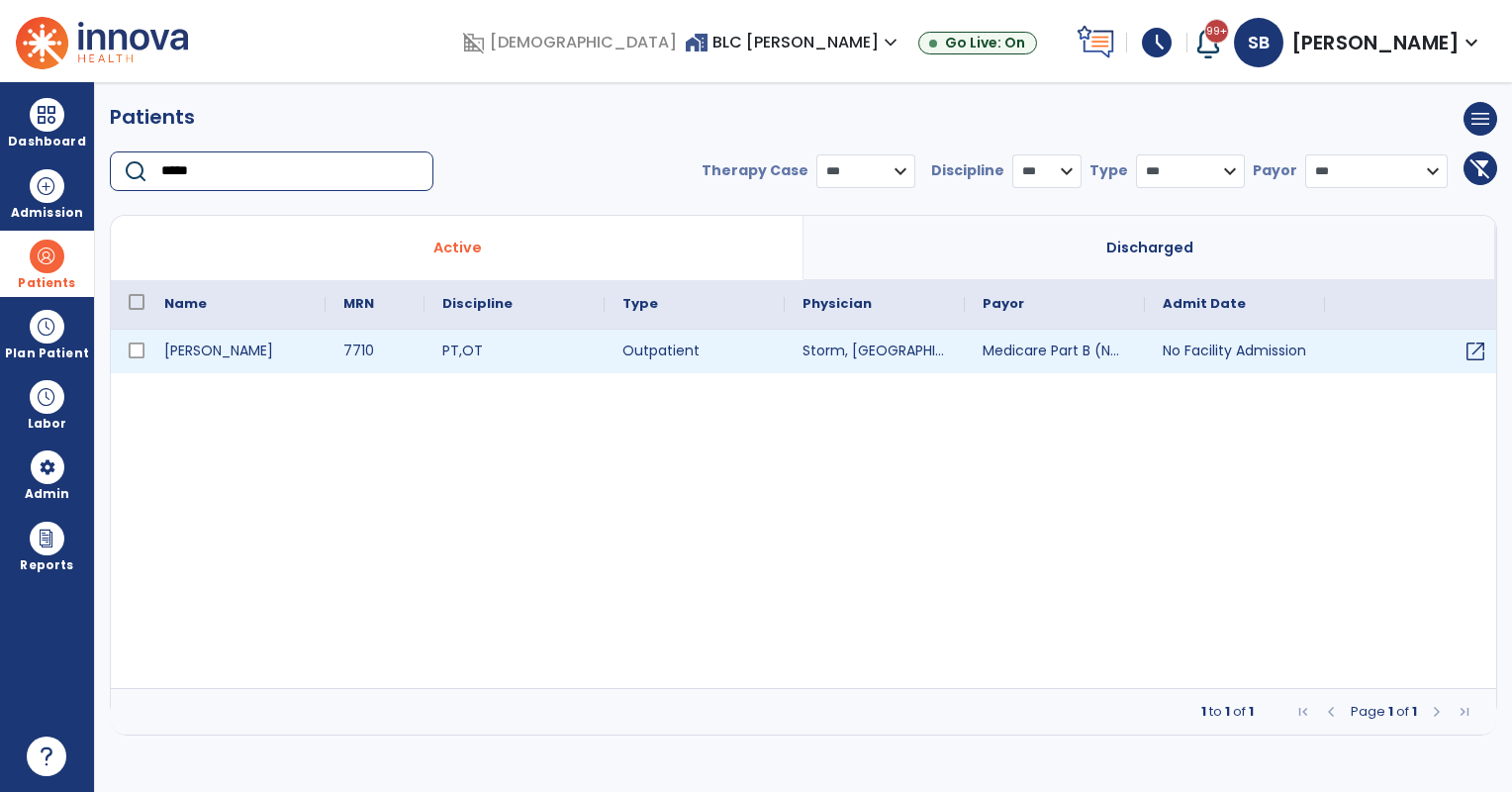 type on "*****" 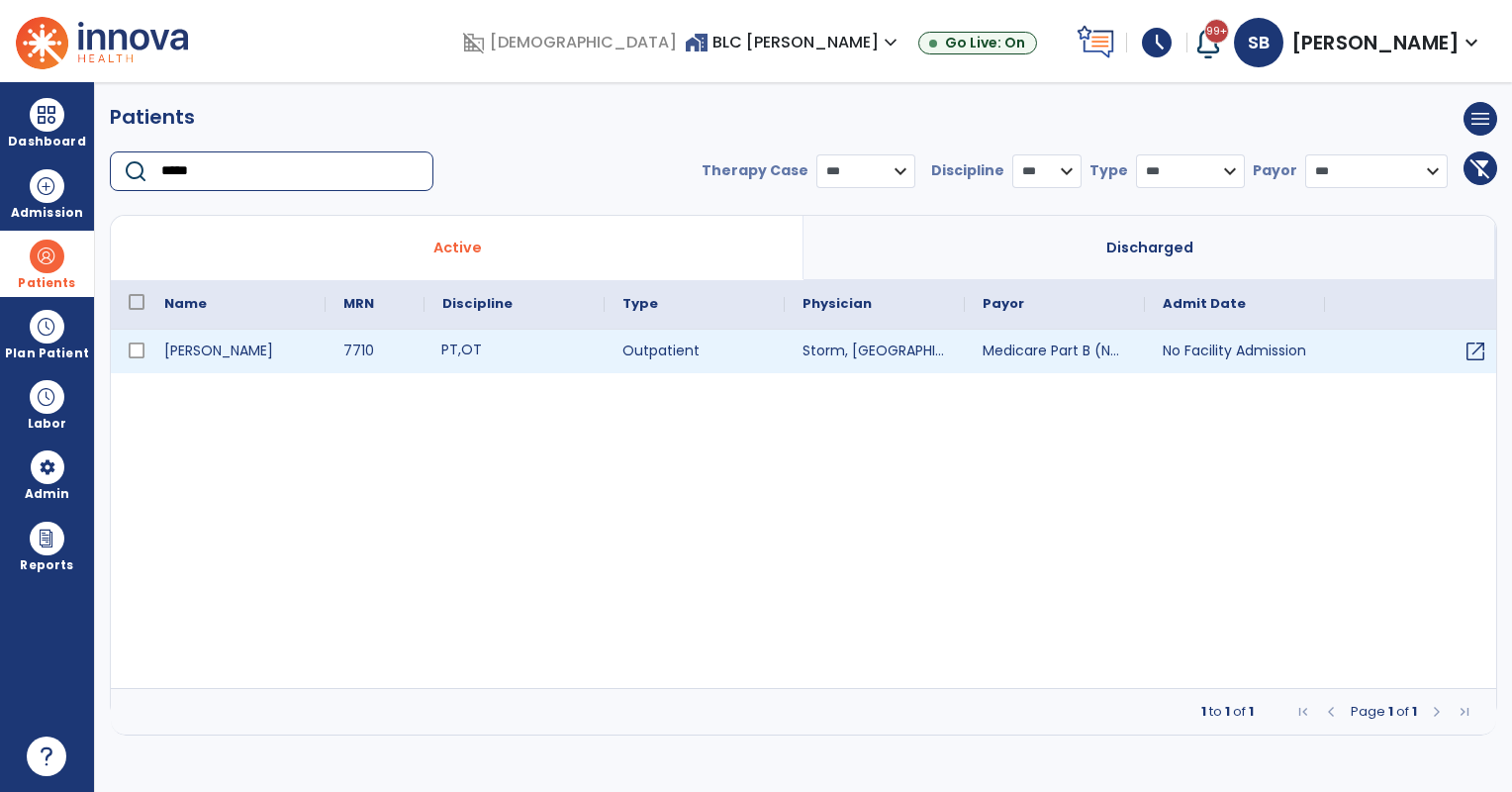 click on "PT , OT" at bounding box center [515, 351] 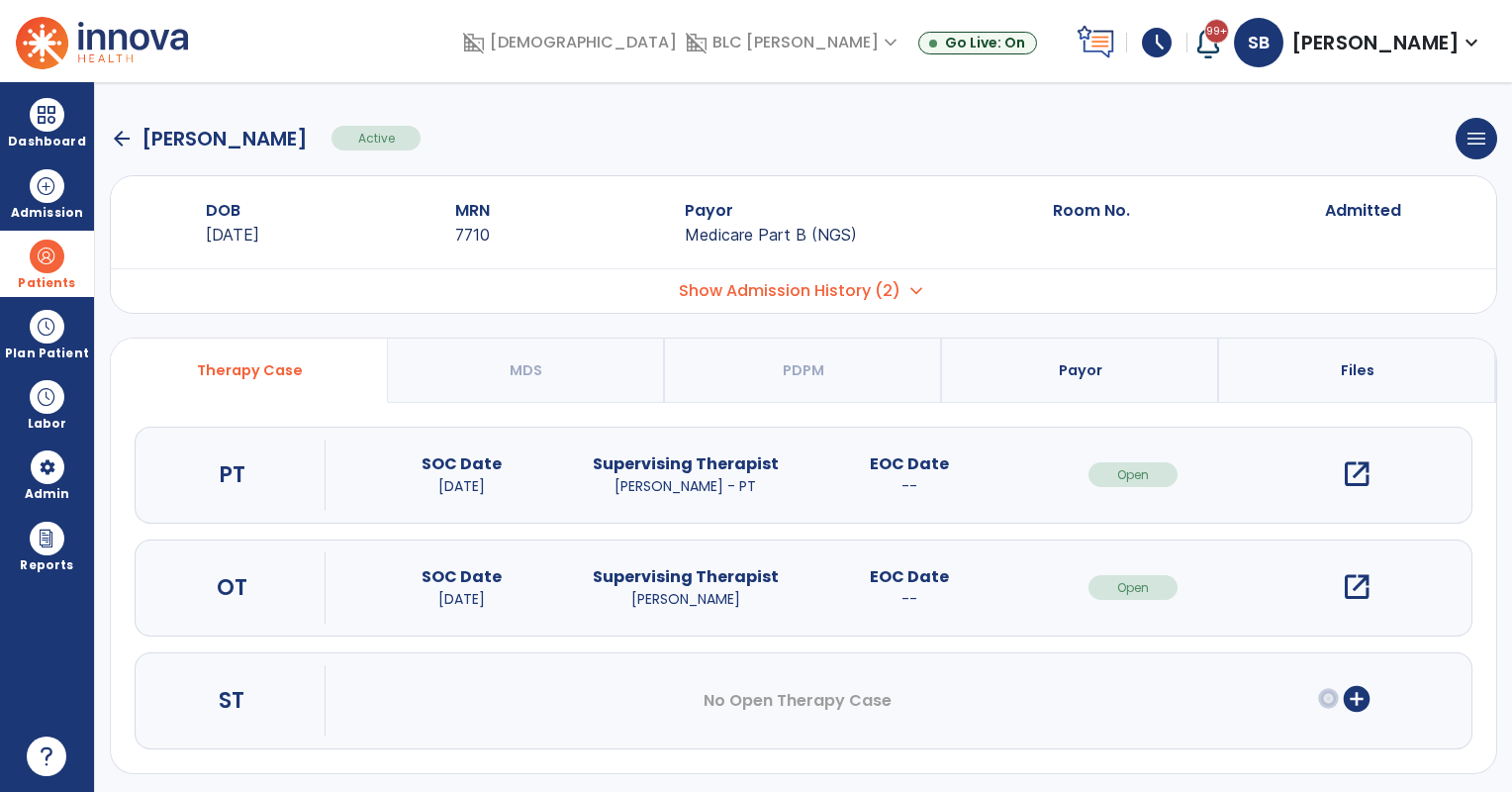 click on "open_in_new" at bounding box center (1357, 474) 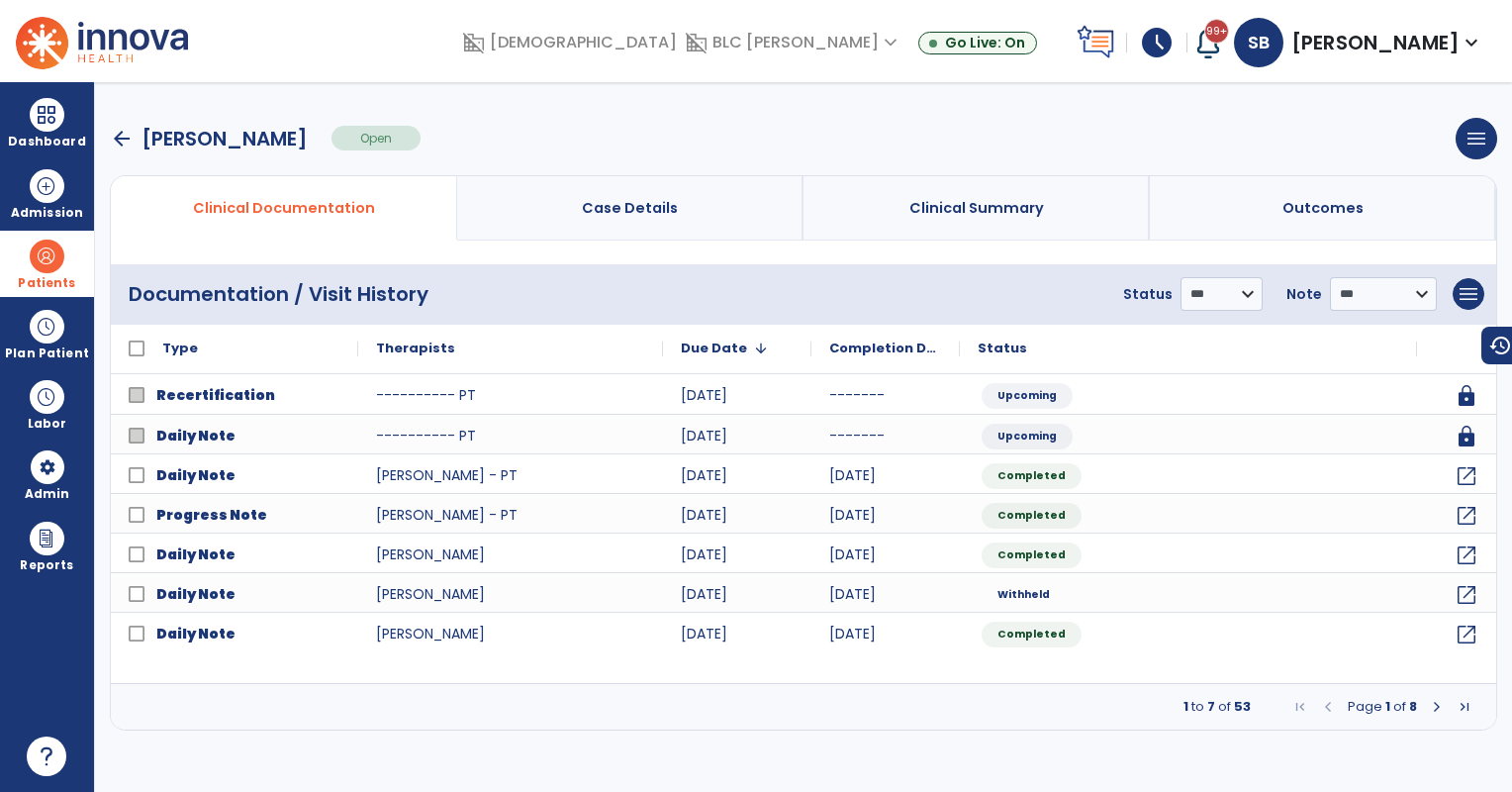 click at bounding box center (47, 256) 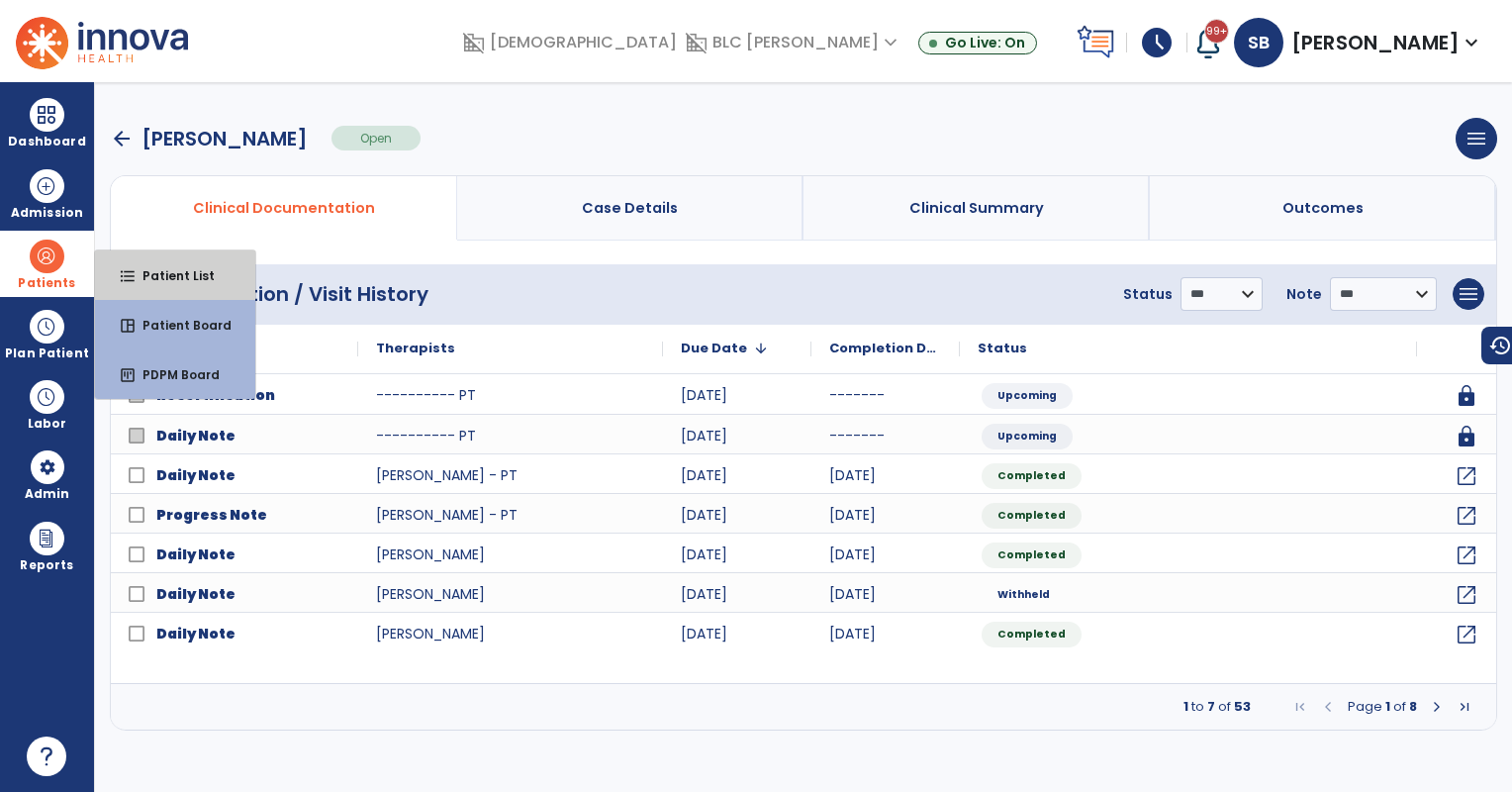 click on "Patient List" at bounding box center [170, 275] 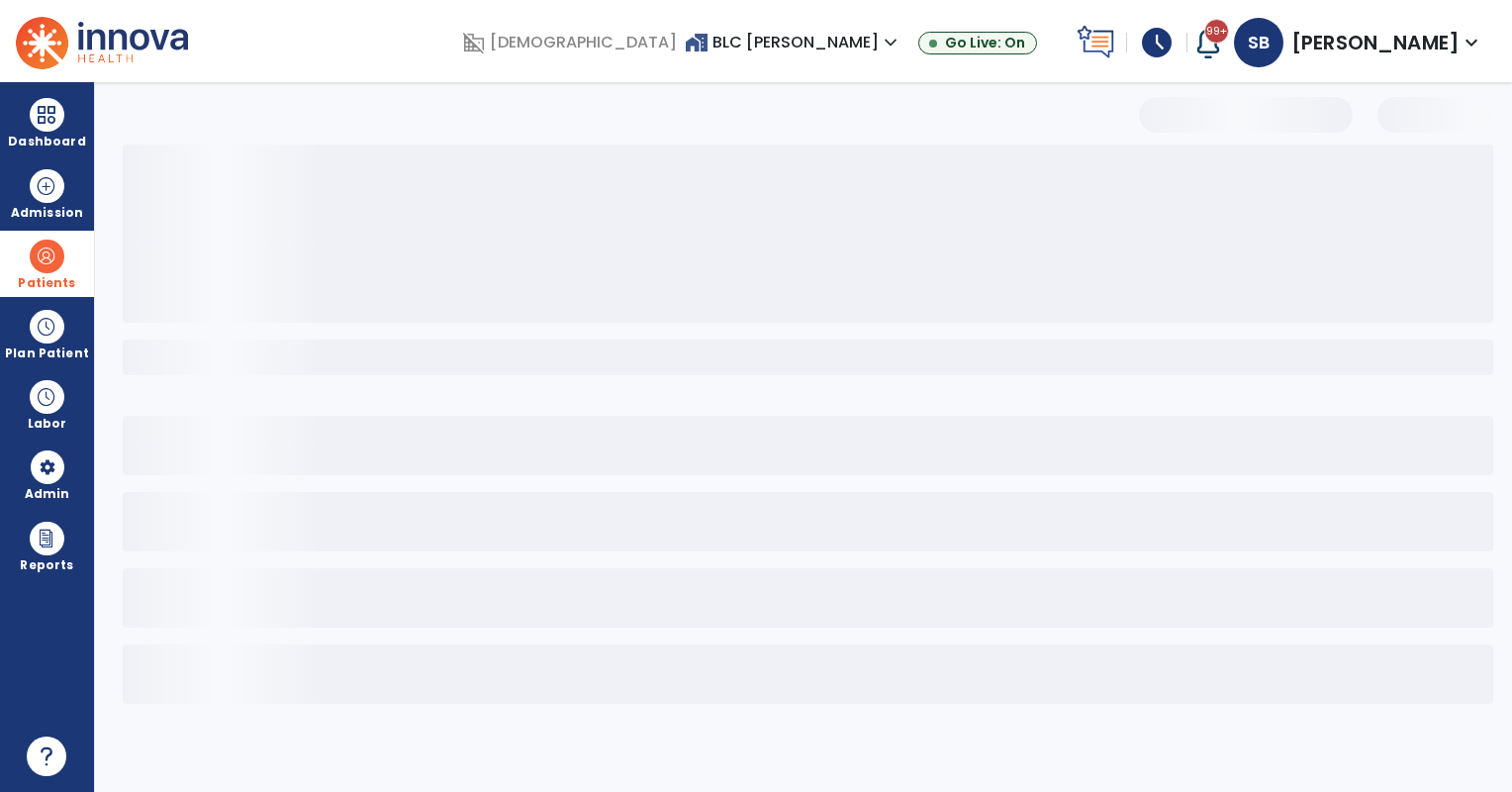 select on "***" 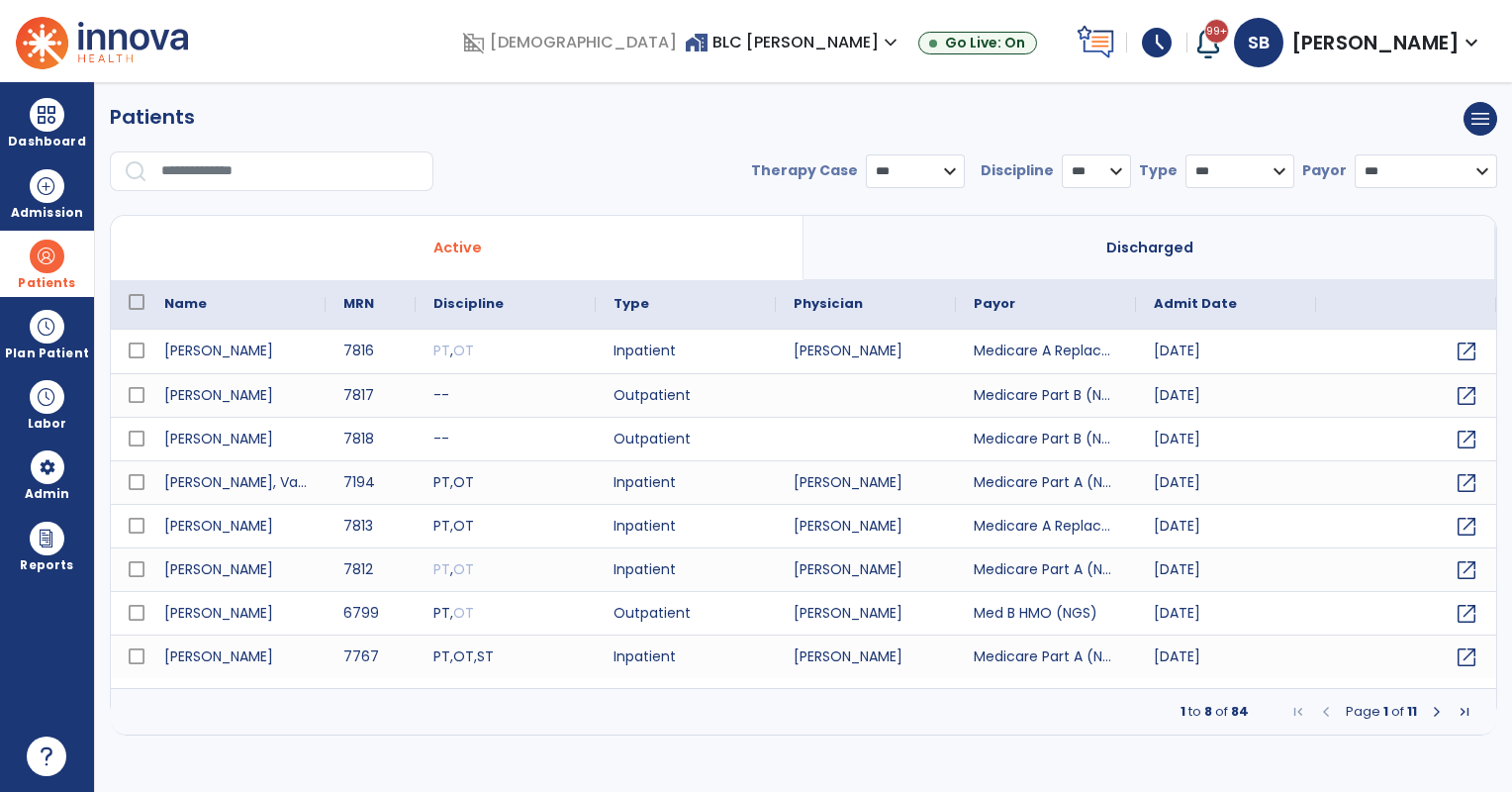 click at bounding box center [290, 171] 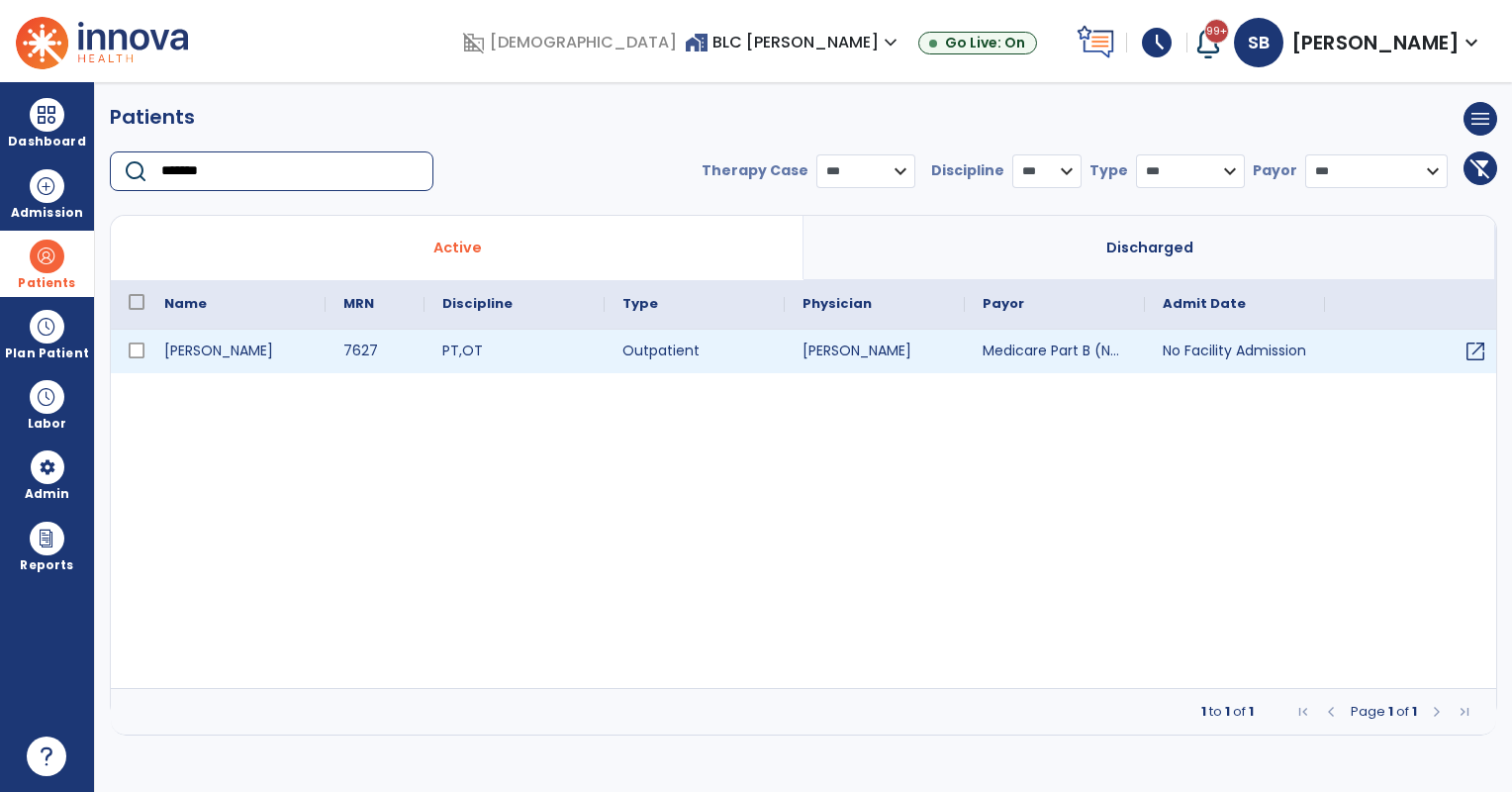 type on "*******" 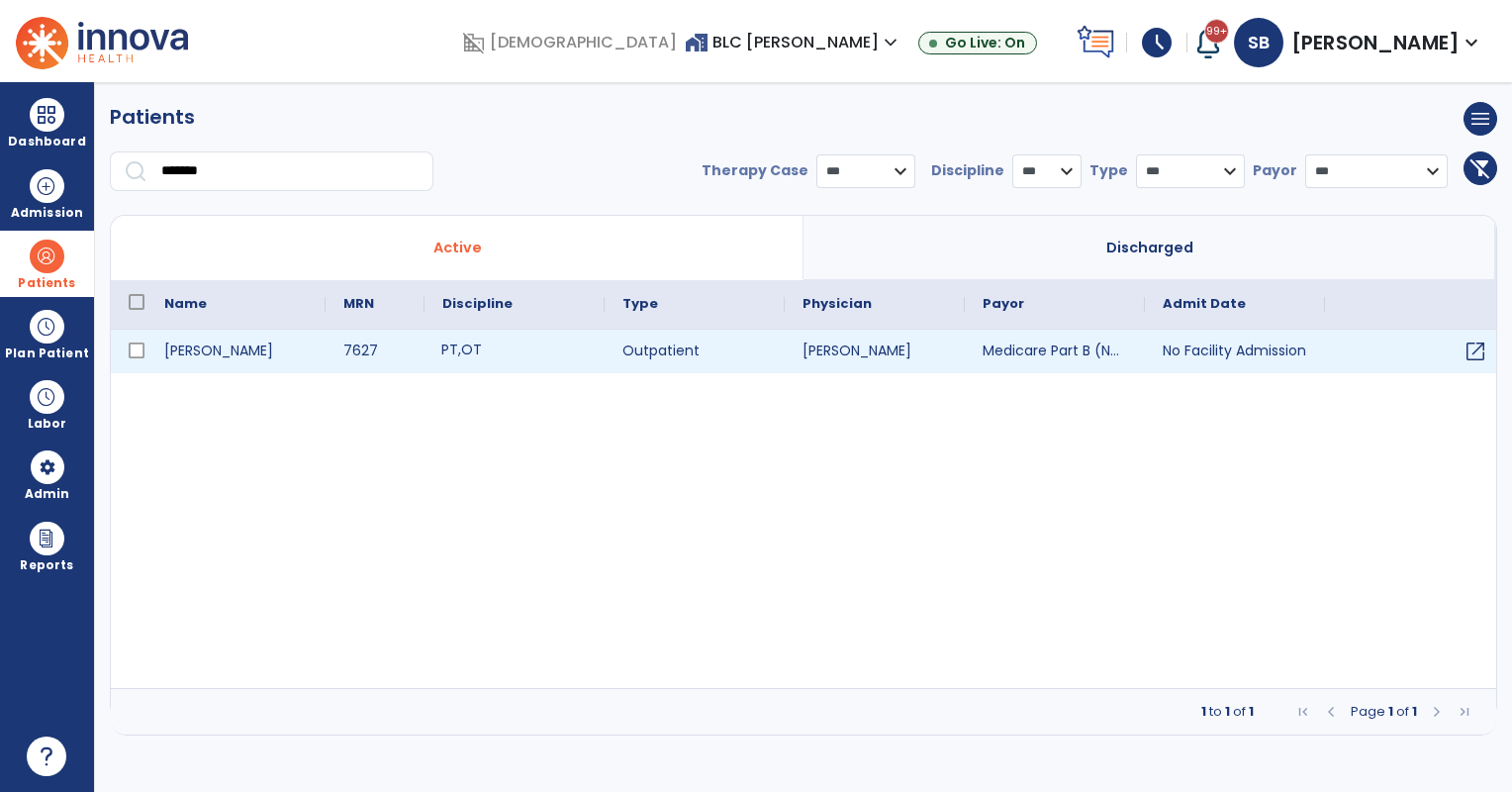 click on "PT , OT" at bounding box center [515, 351] 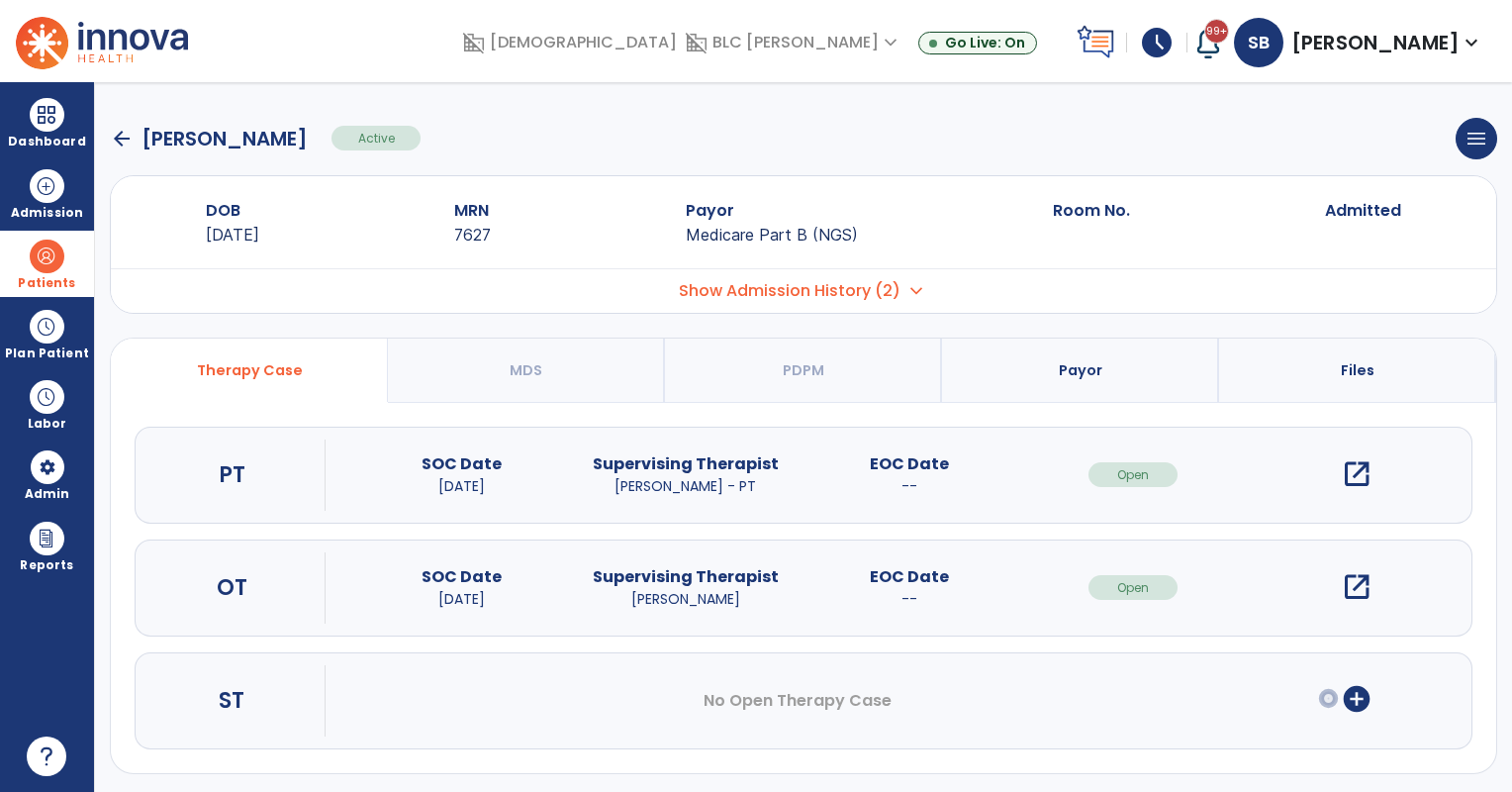 click on "open_in_new" at bounding box center (1357, 474) 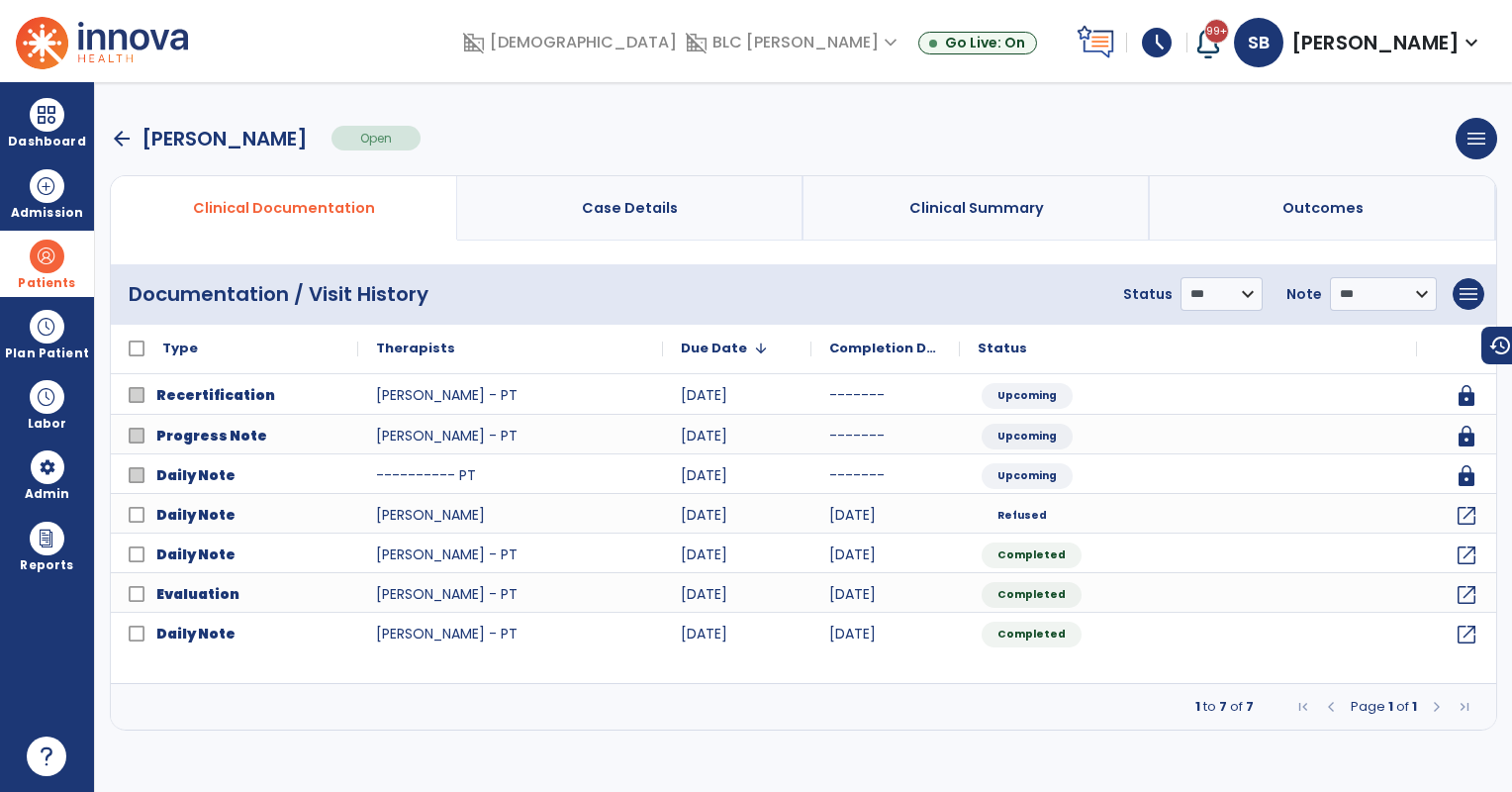 drag, startPoint x: 64, startPoint y: 270, endPoint x: 82, endPoint y: 269, distance: 18.027756 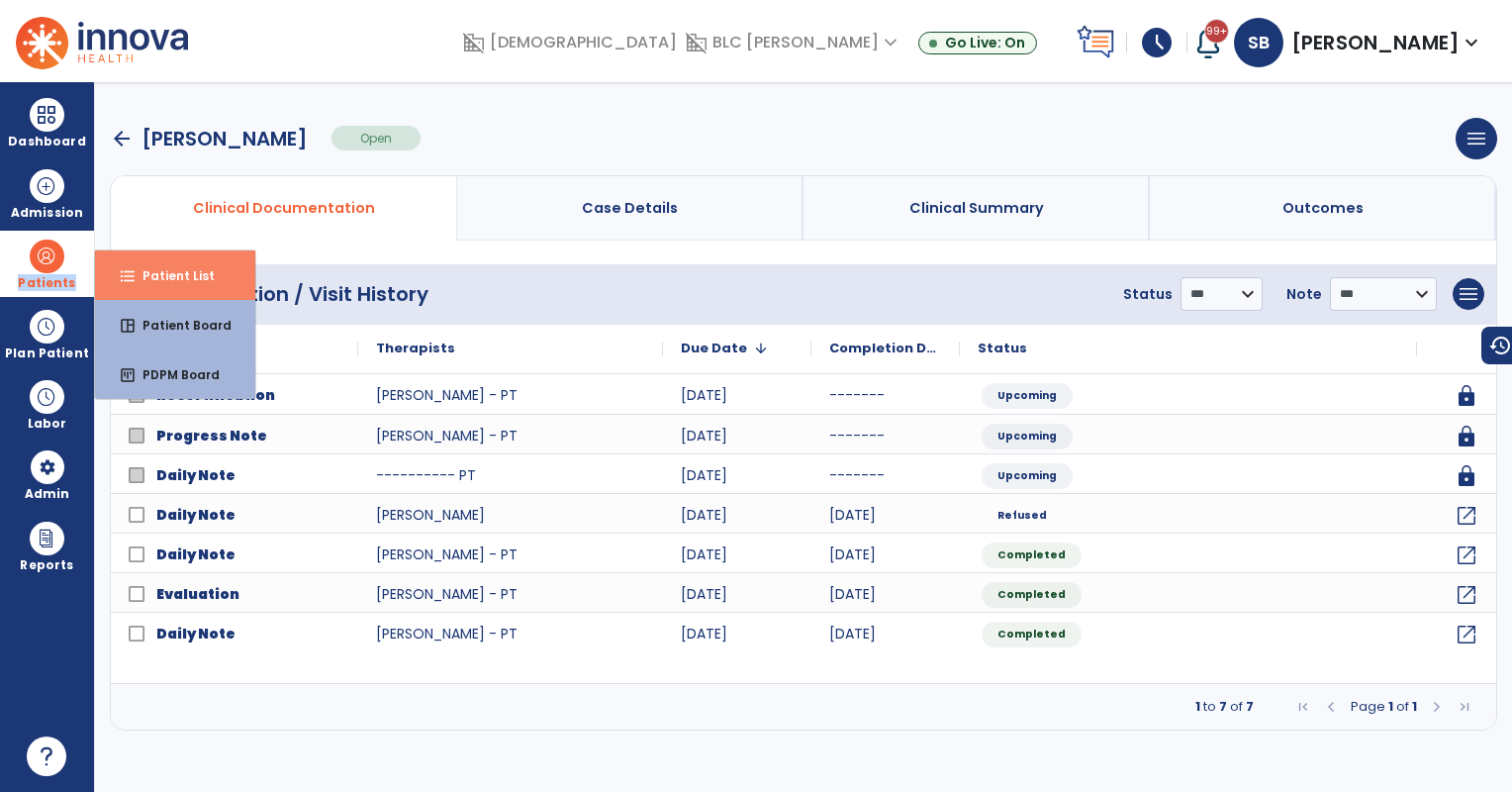 drag, startPoint x: 82, startPoint y: 269, endPoint x: 155, endPoint y: 274, distance: 73.171033 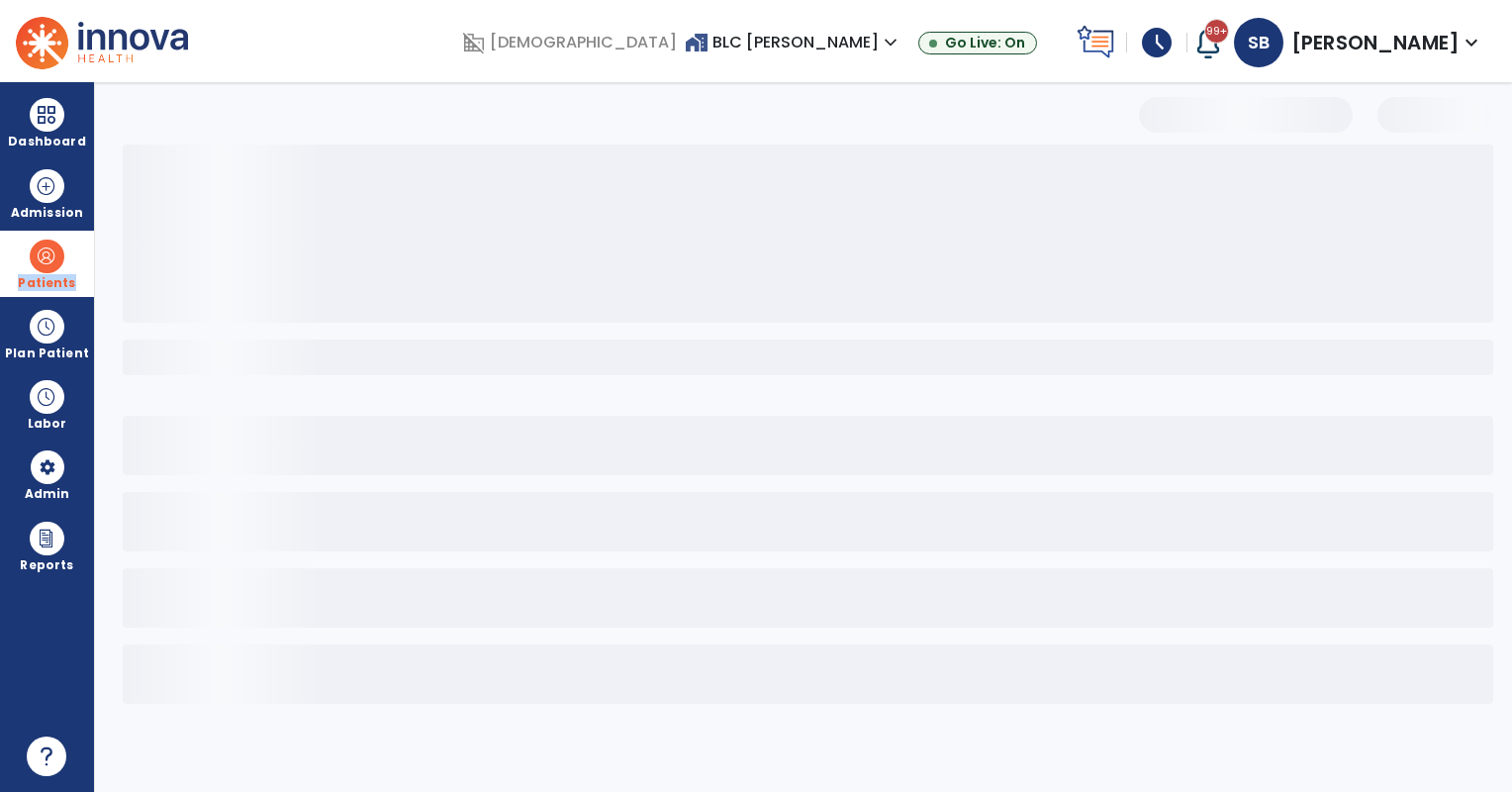 select on "***" 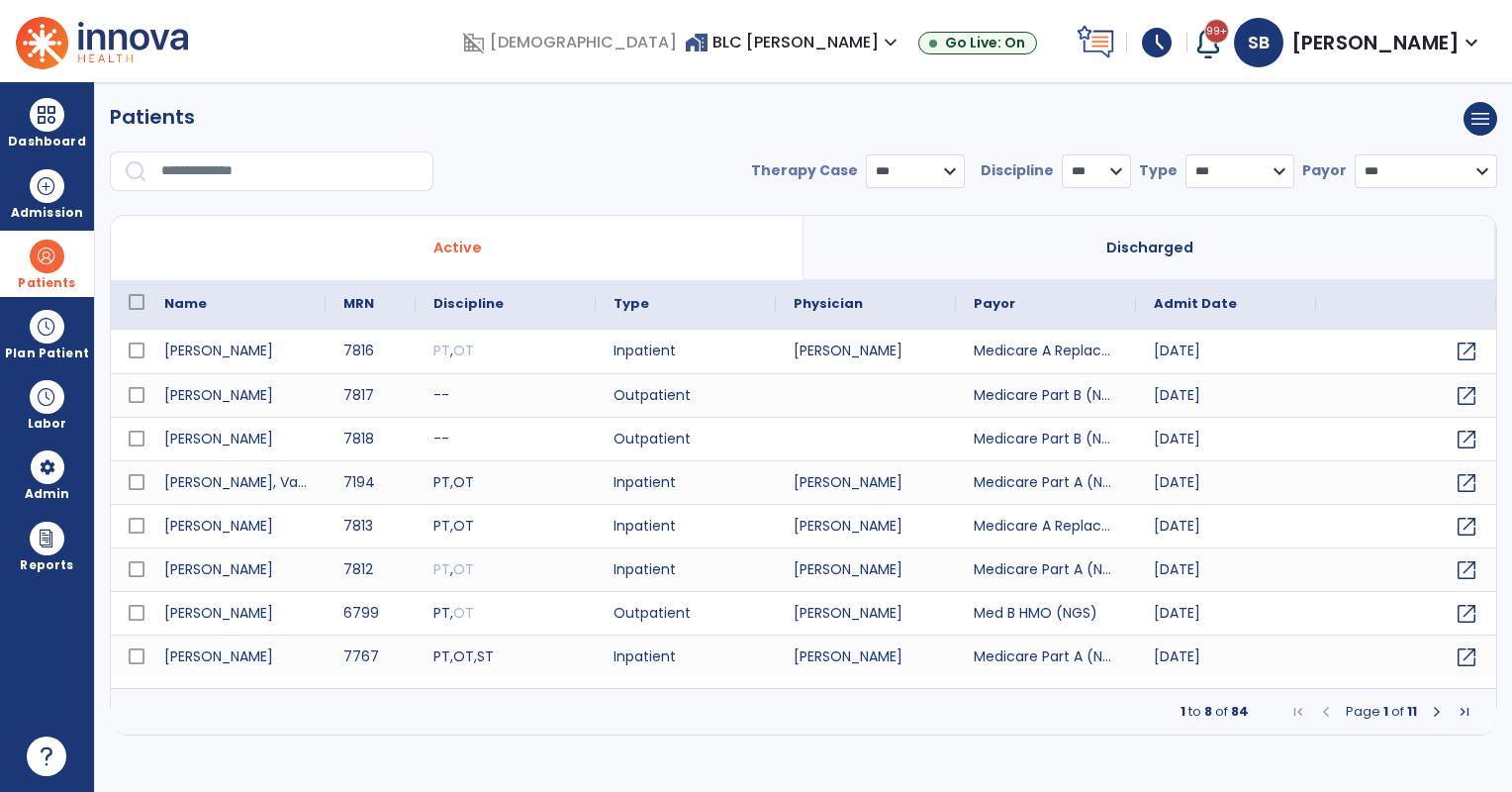 click at bounding box center (290, 171) 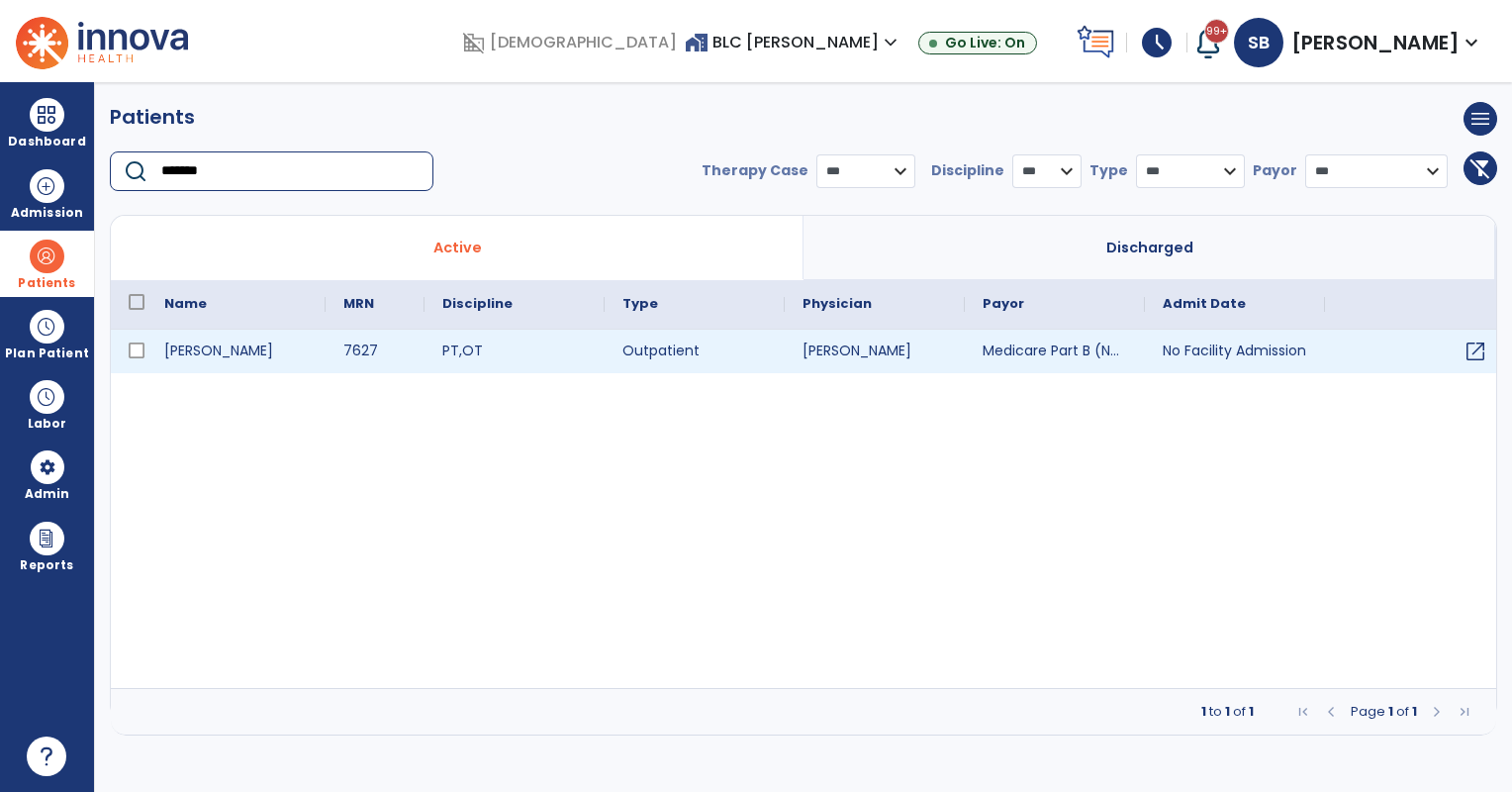 type on "*******" 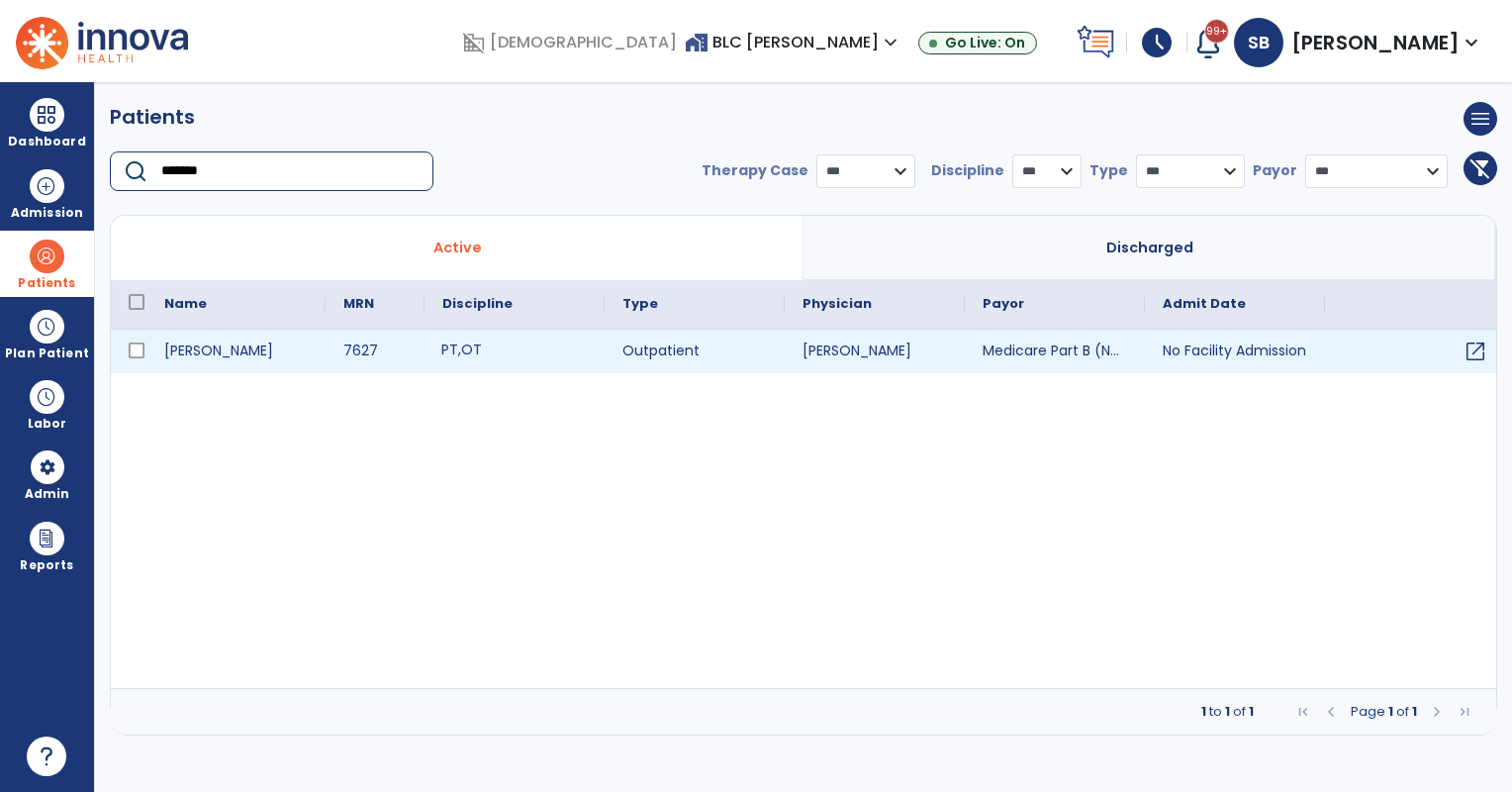 click on "PT , OT" at bounding box center (515, 351) 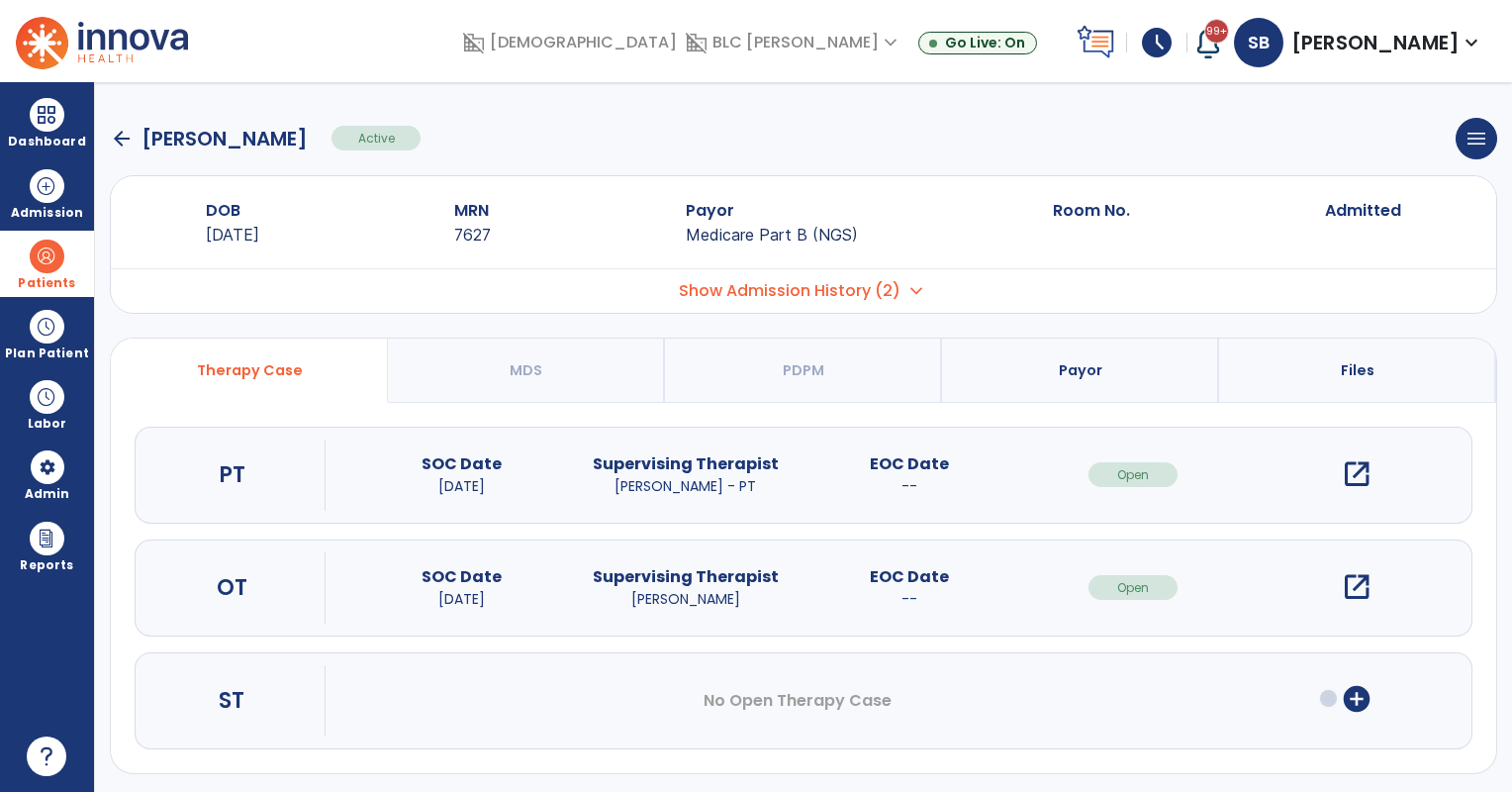 click on "open_in_new" at bounding box center [1357, 474] 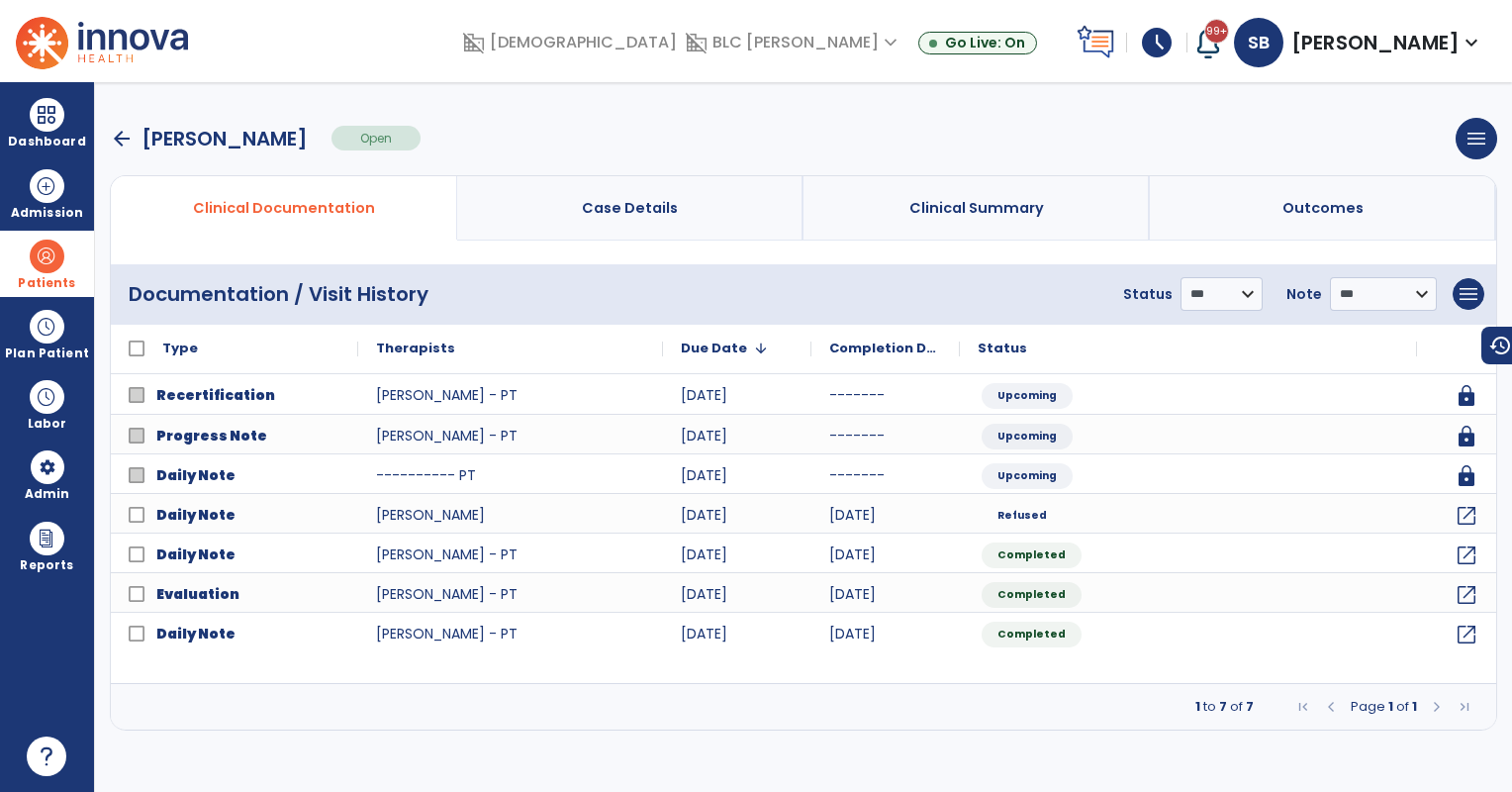 drag, startPoint x: 50, startPoint y: 263, endPoint x: 67, endPoint y: 259, distance: 17.464249 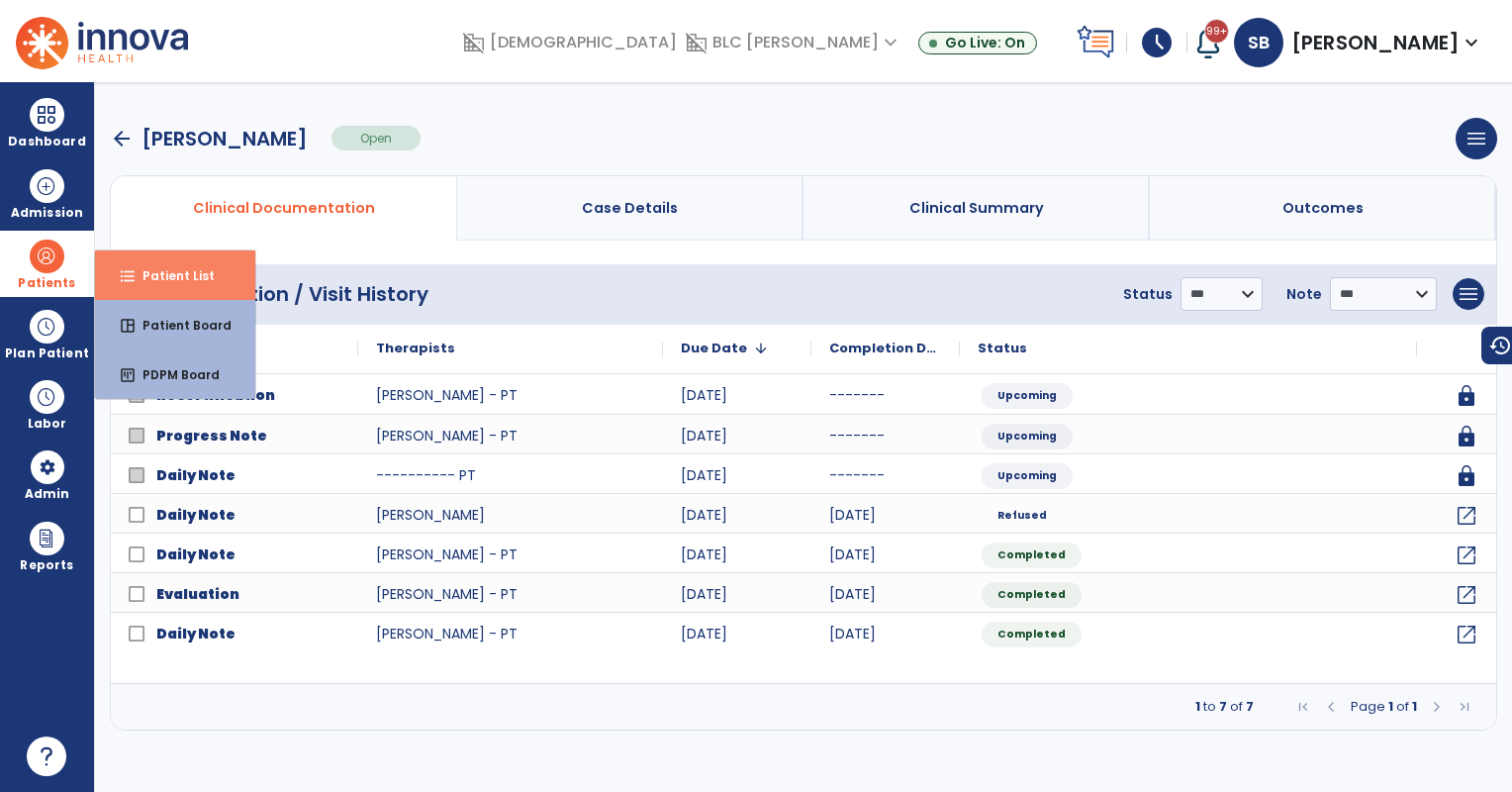 click on "Patient List" at bounding box center [170, 275] 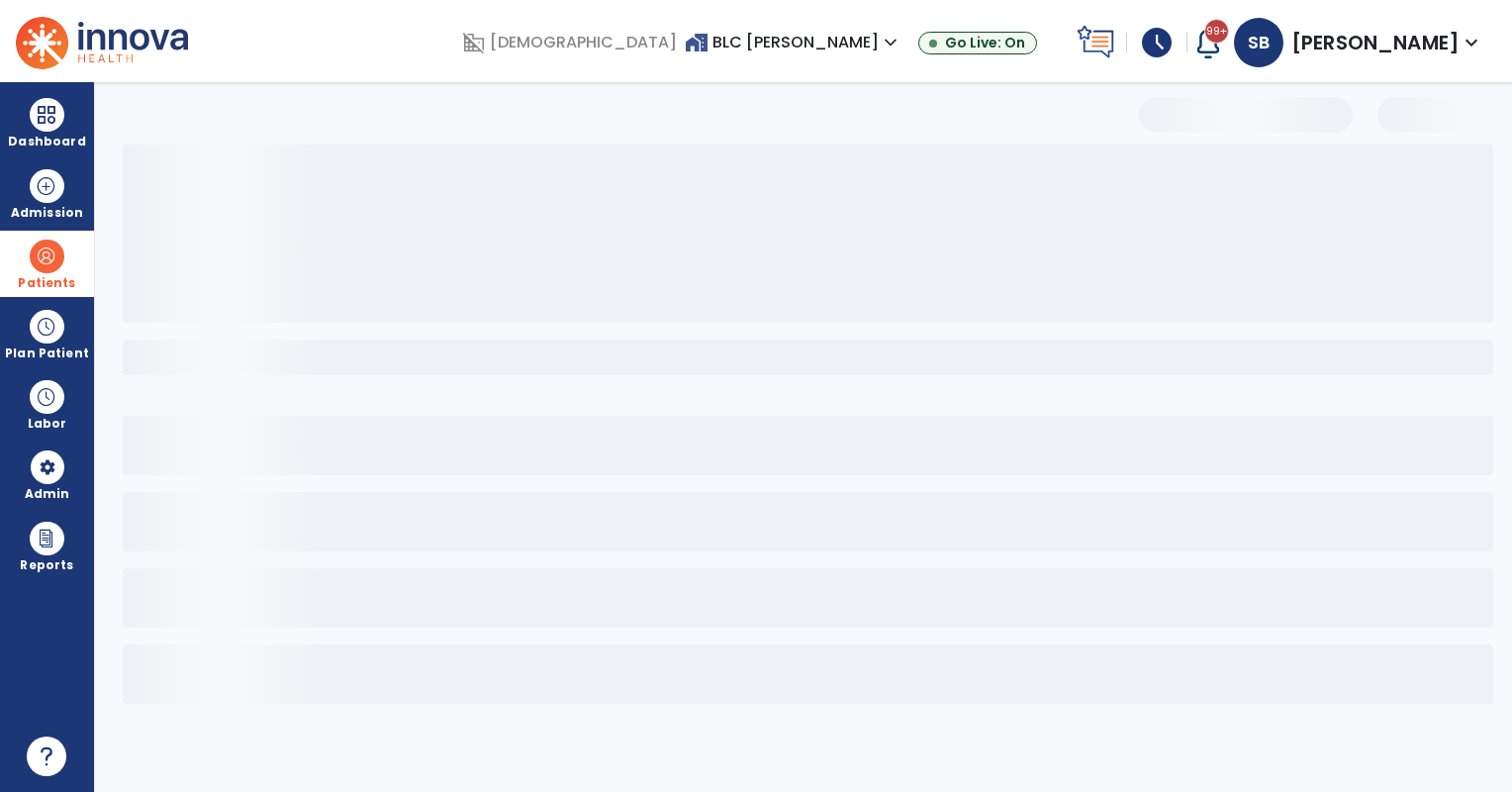 select on "***" 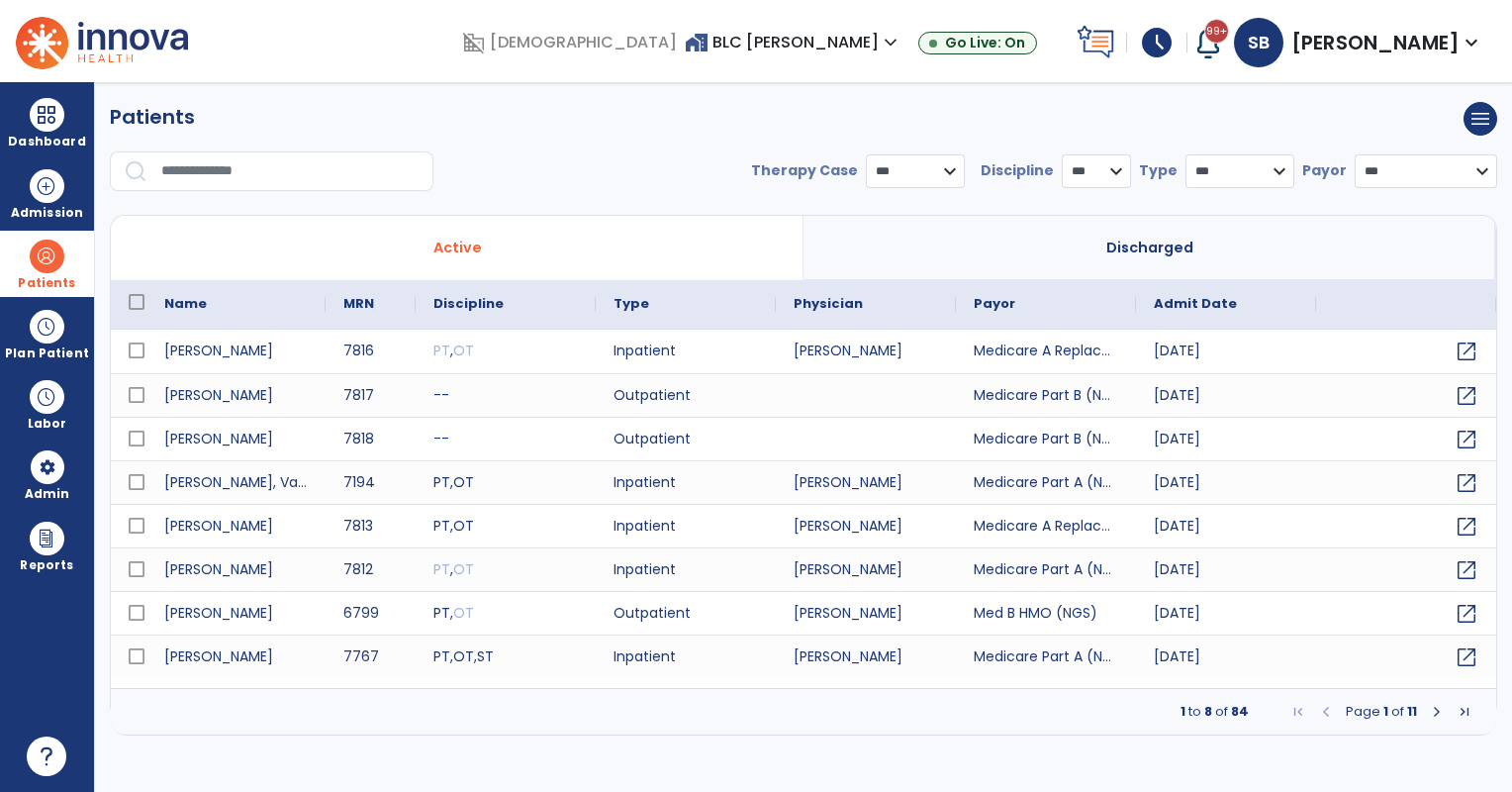 click at bounding box center (290, 171) 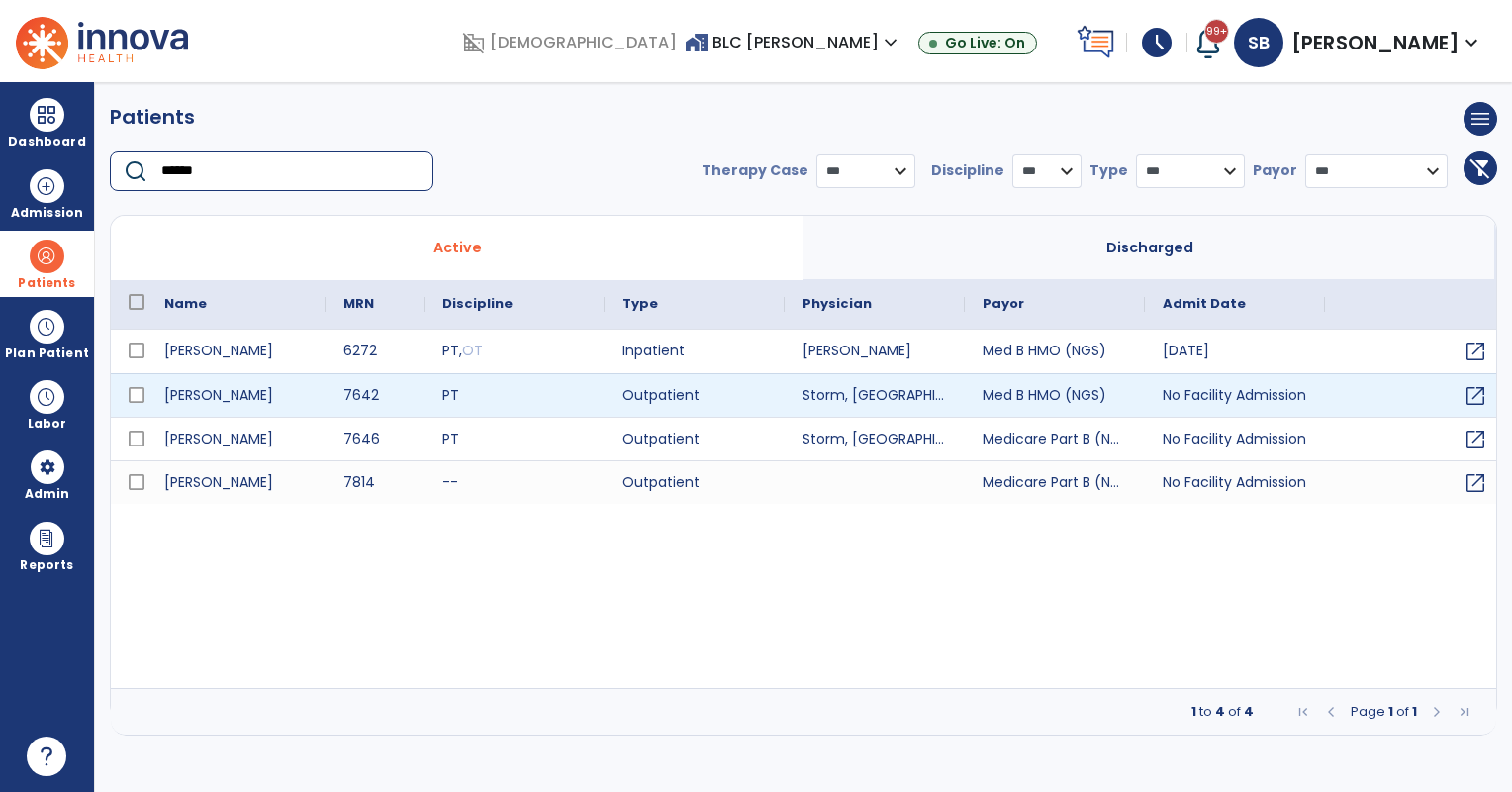 type on "******" 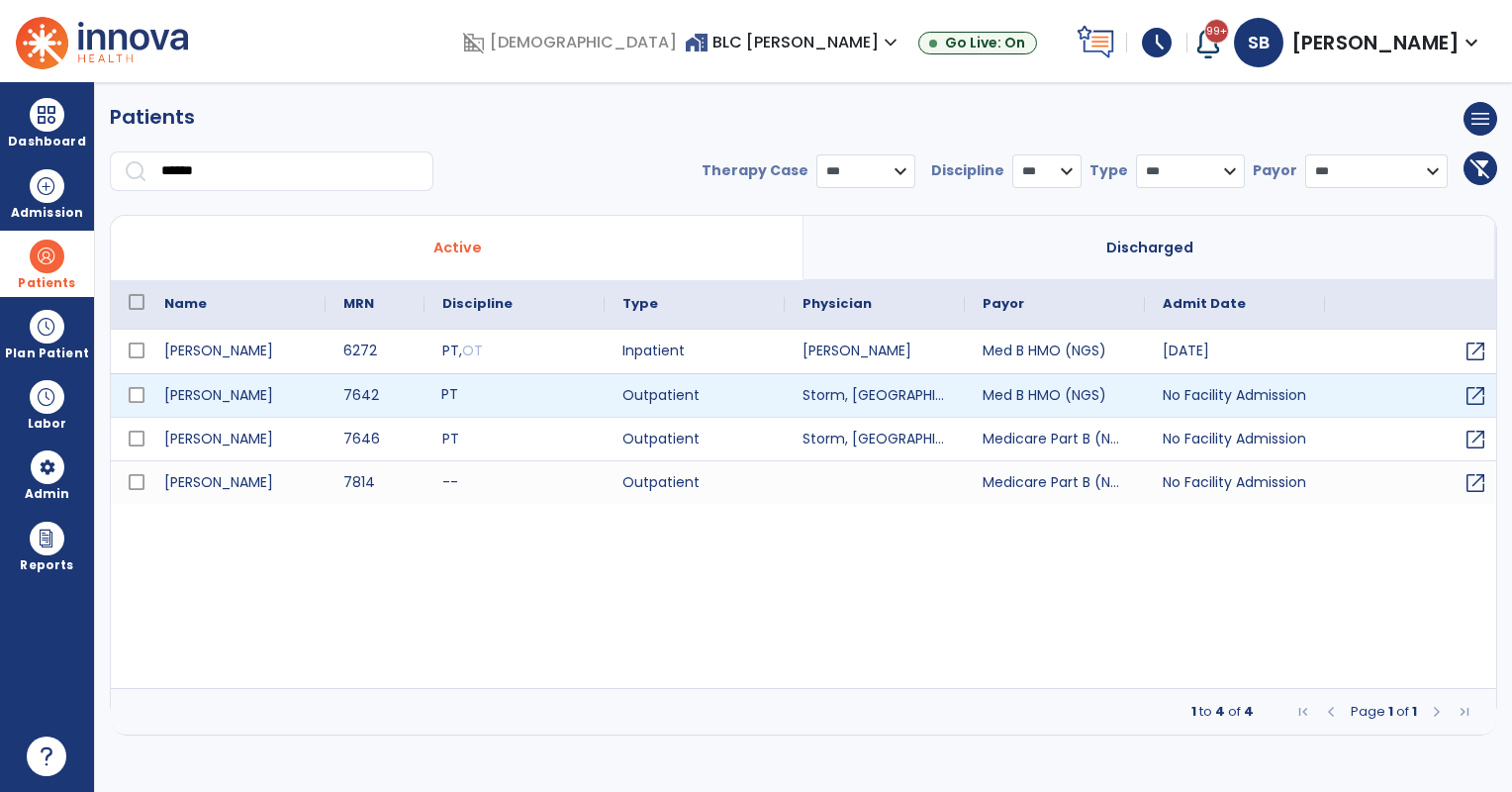 click on "PT" at bounding box center [515, 395] 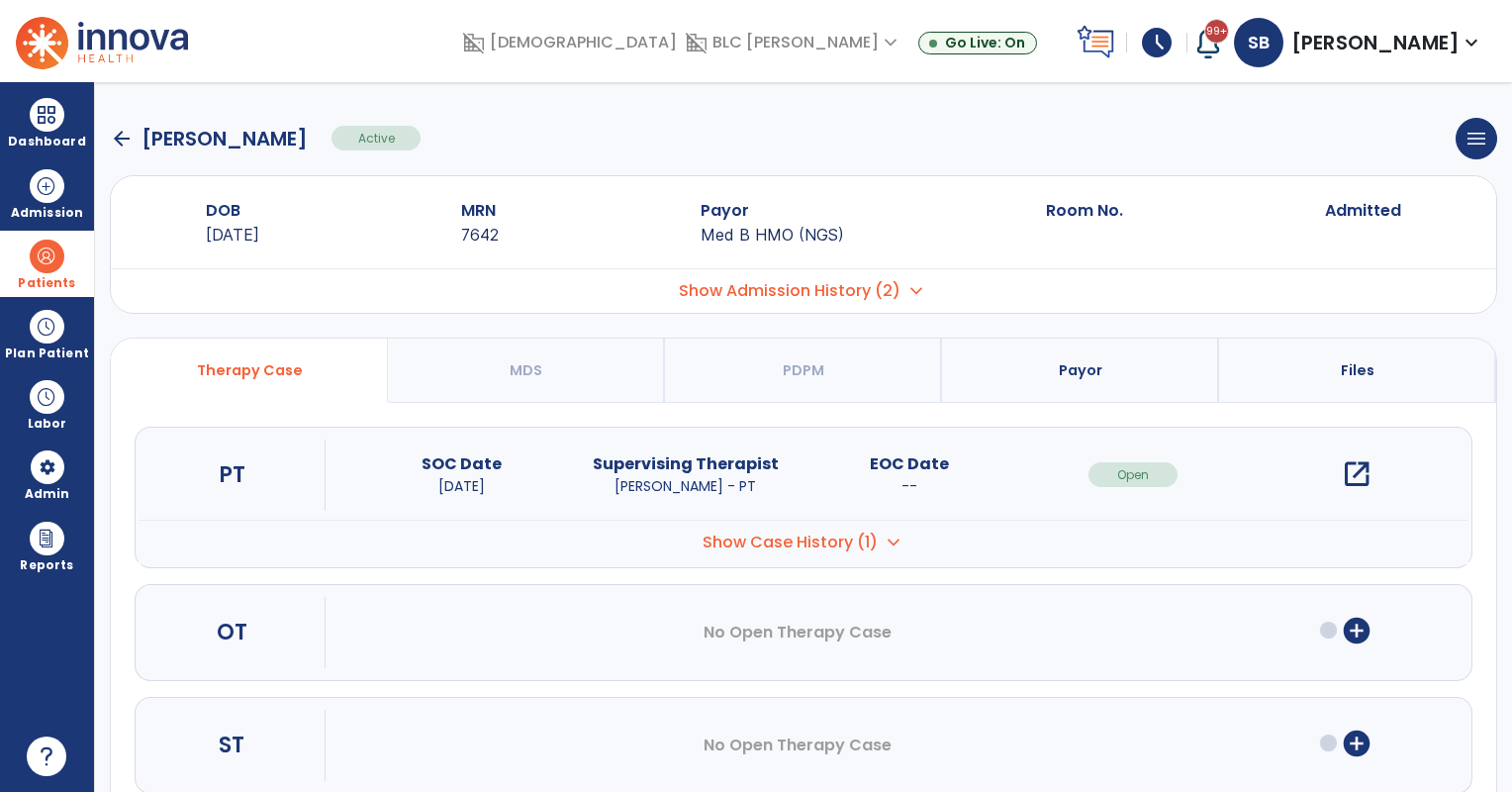 click on "open_in_new" at bounding box center (1357, 474) 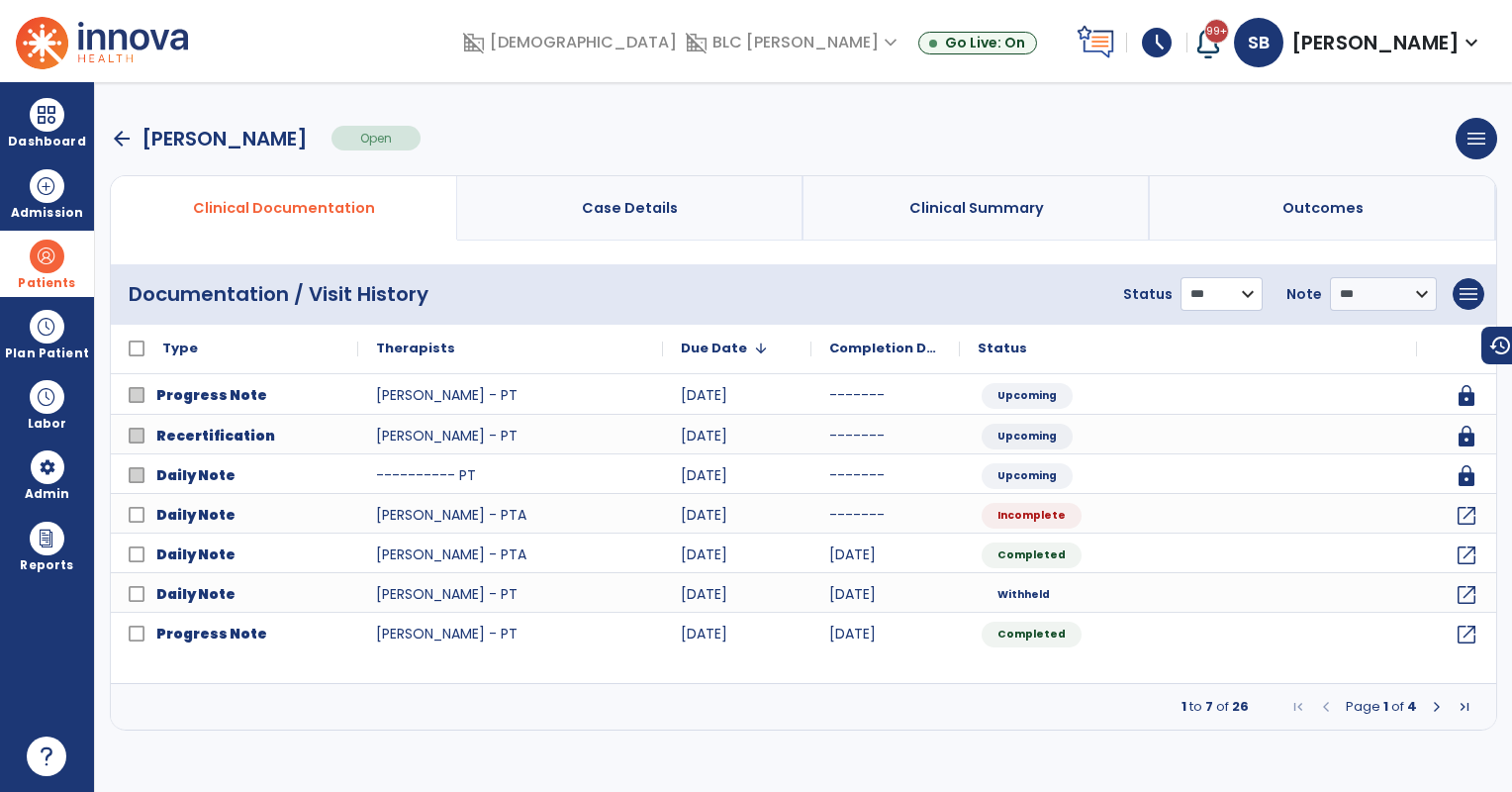 drag, startPoint x: 1231, startPoint y: 294, endPoint x: 1234, endPoint y: 310, distance: 16.27882 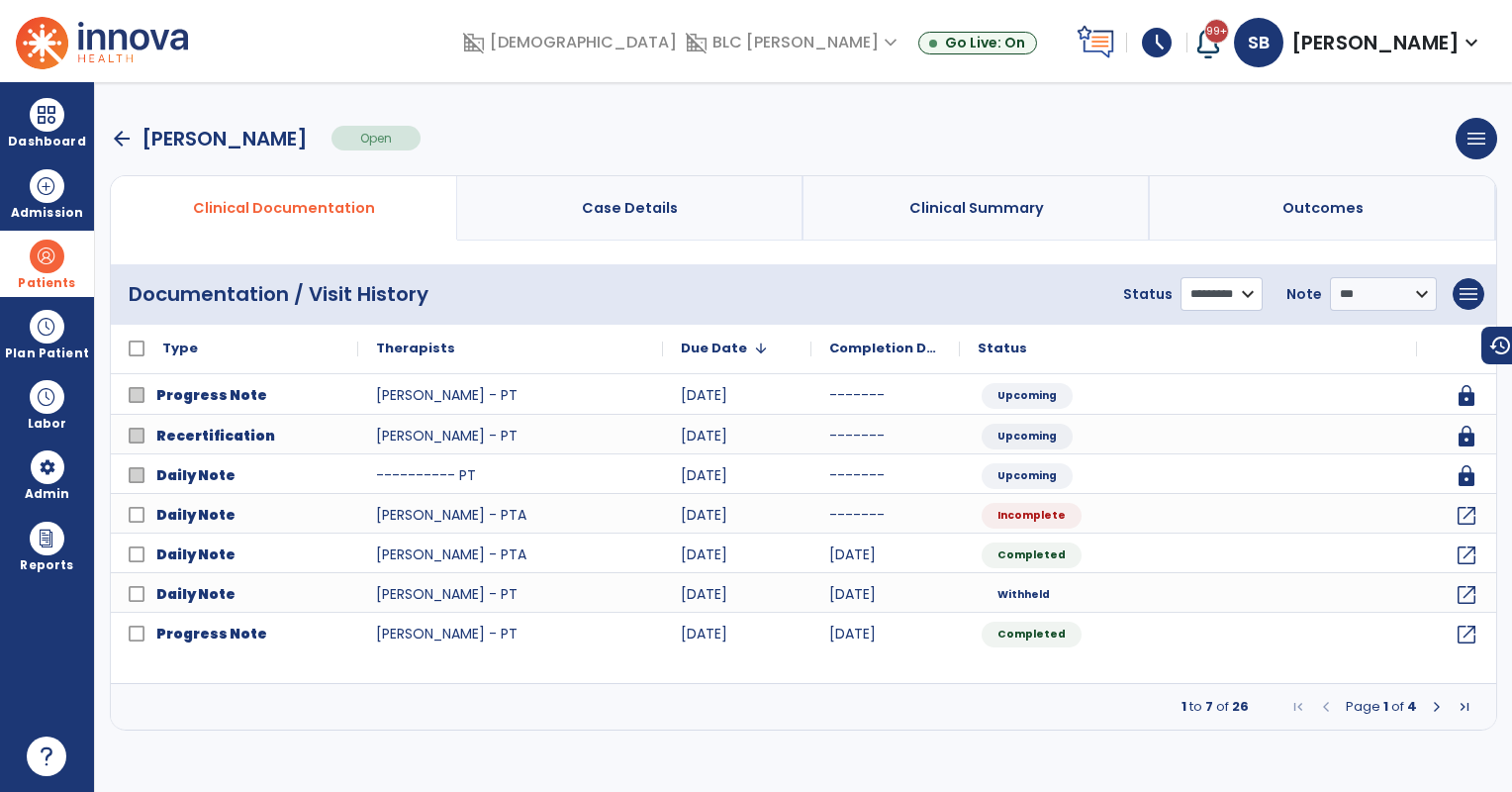 click on "**********" at bounding box center [1221, 294] 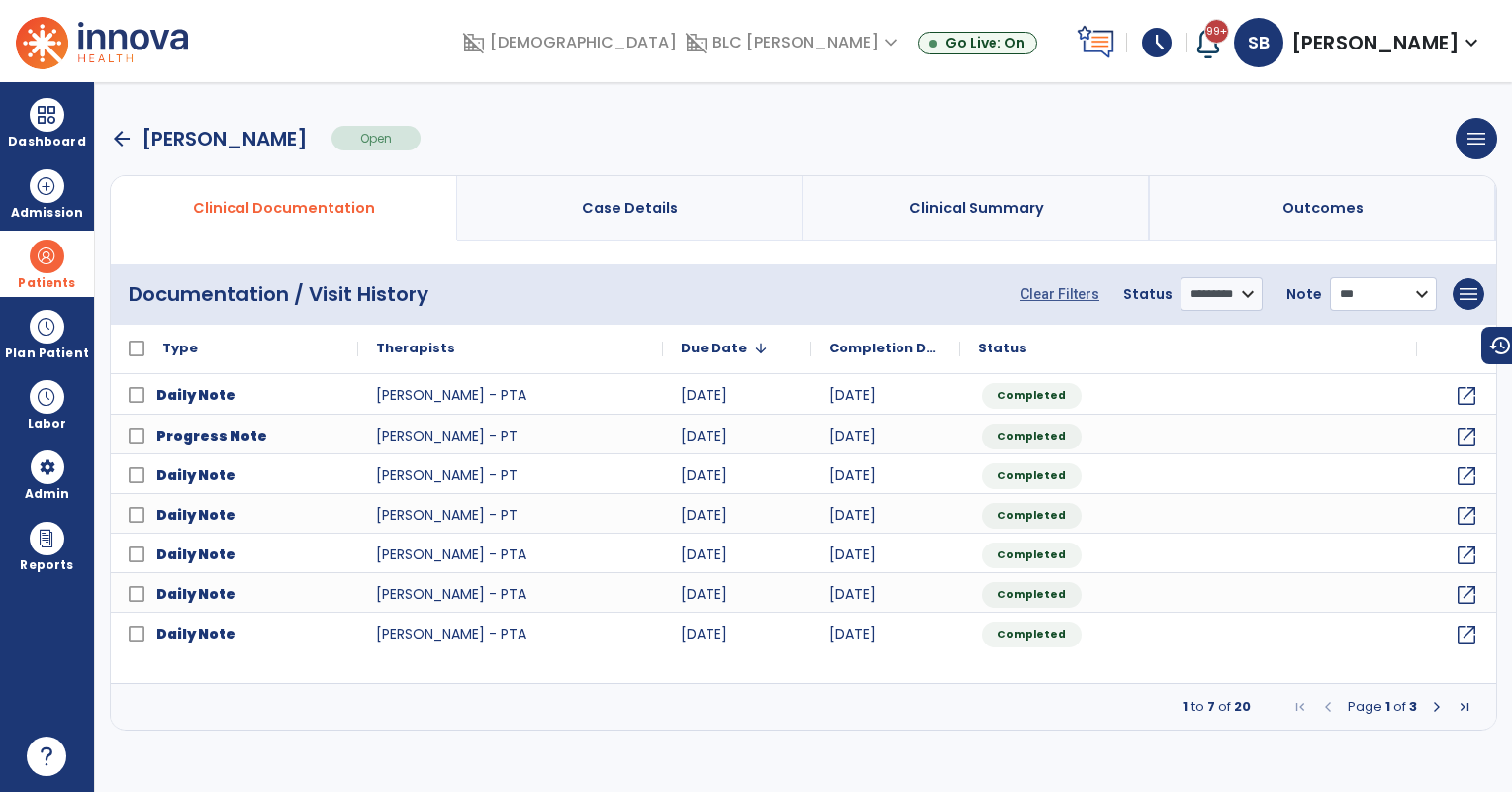 click on "**********" at bounding box center (1383, 294) 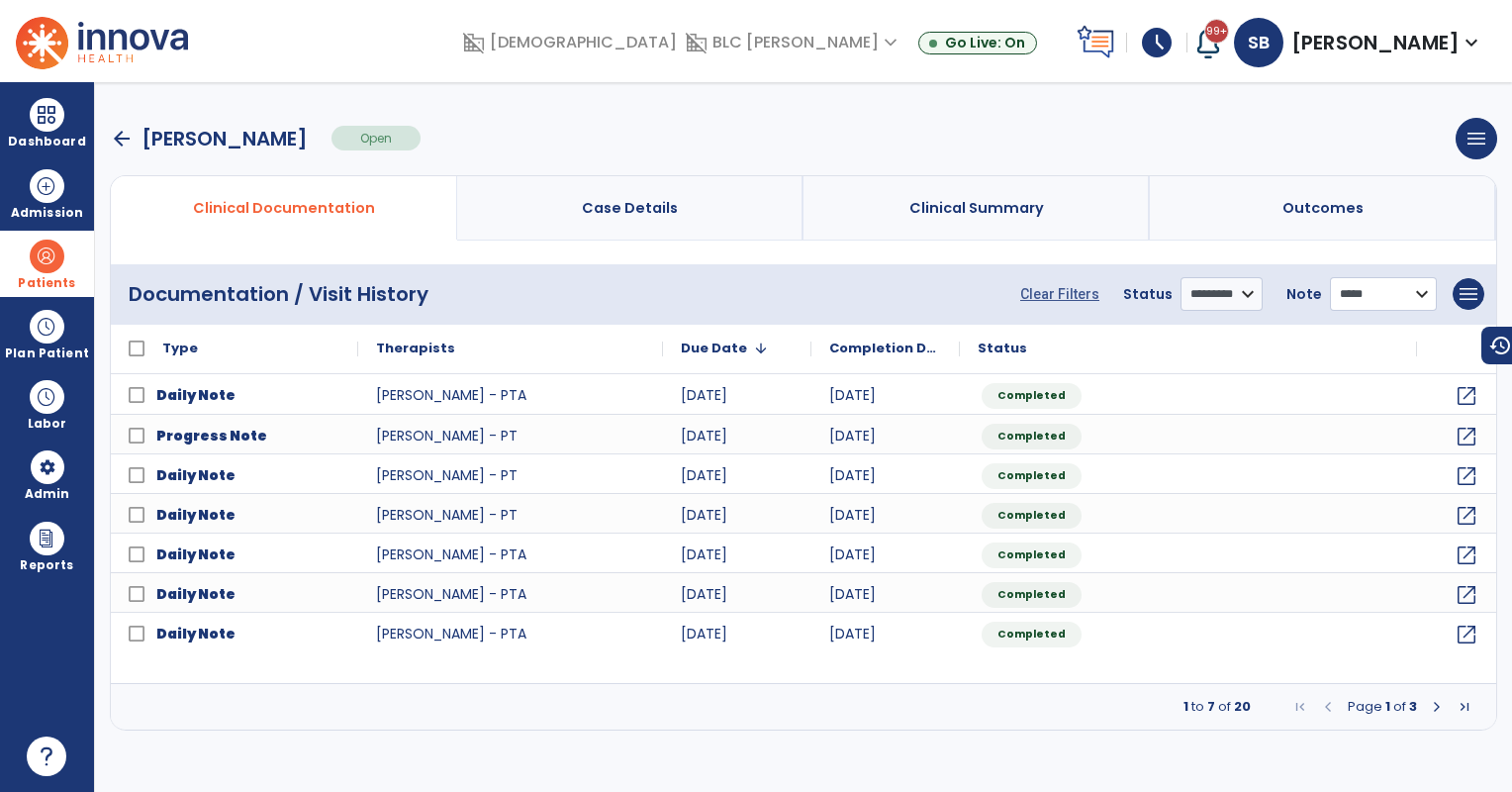 click on "**********" at bounding box center [1383, 294] 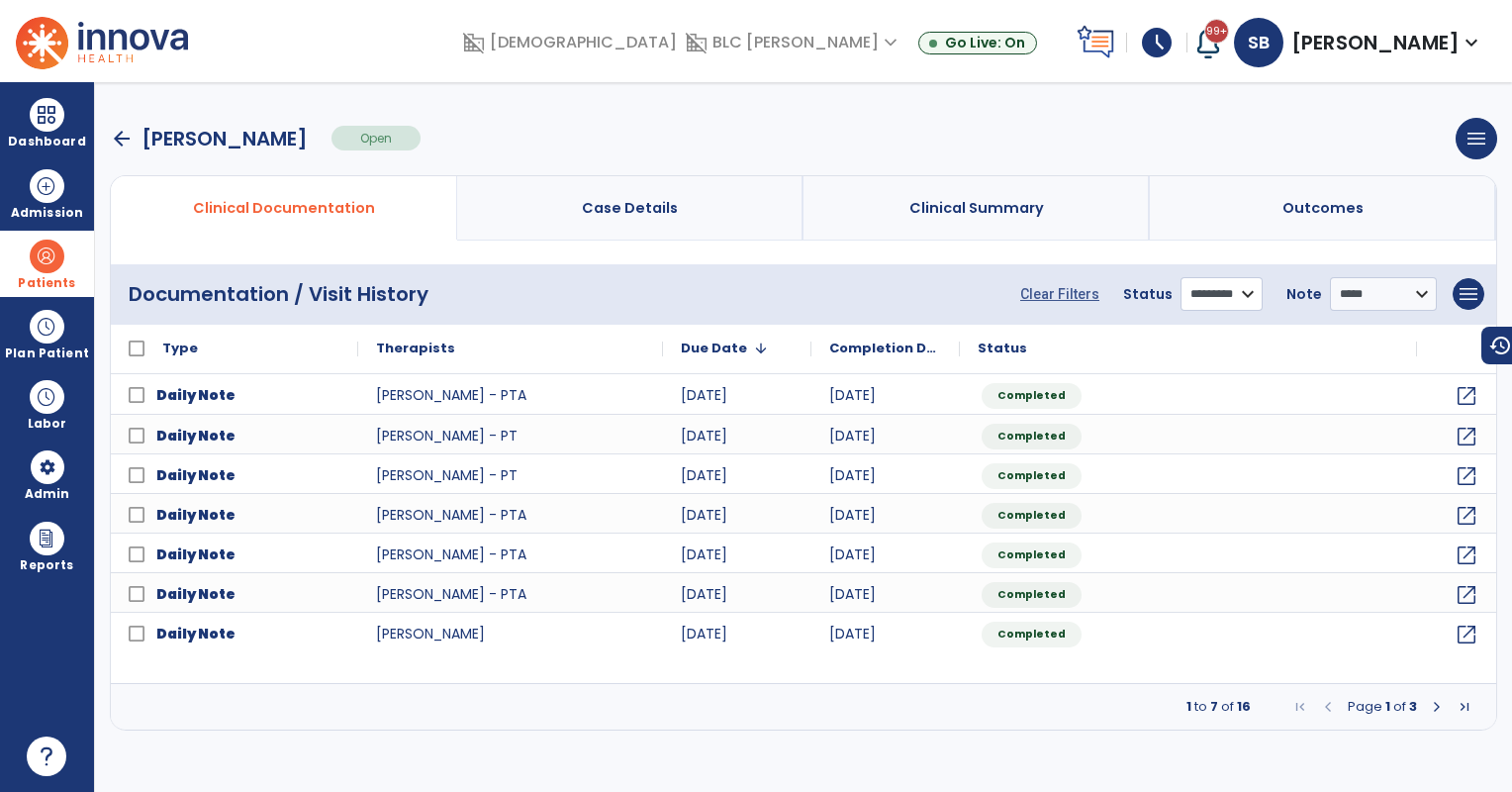 click on "**********" at bounding box center [1221, 294] 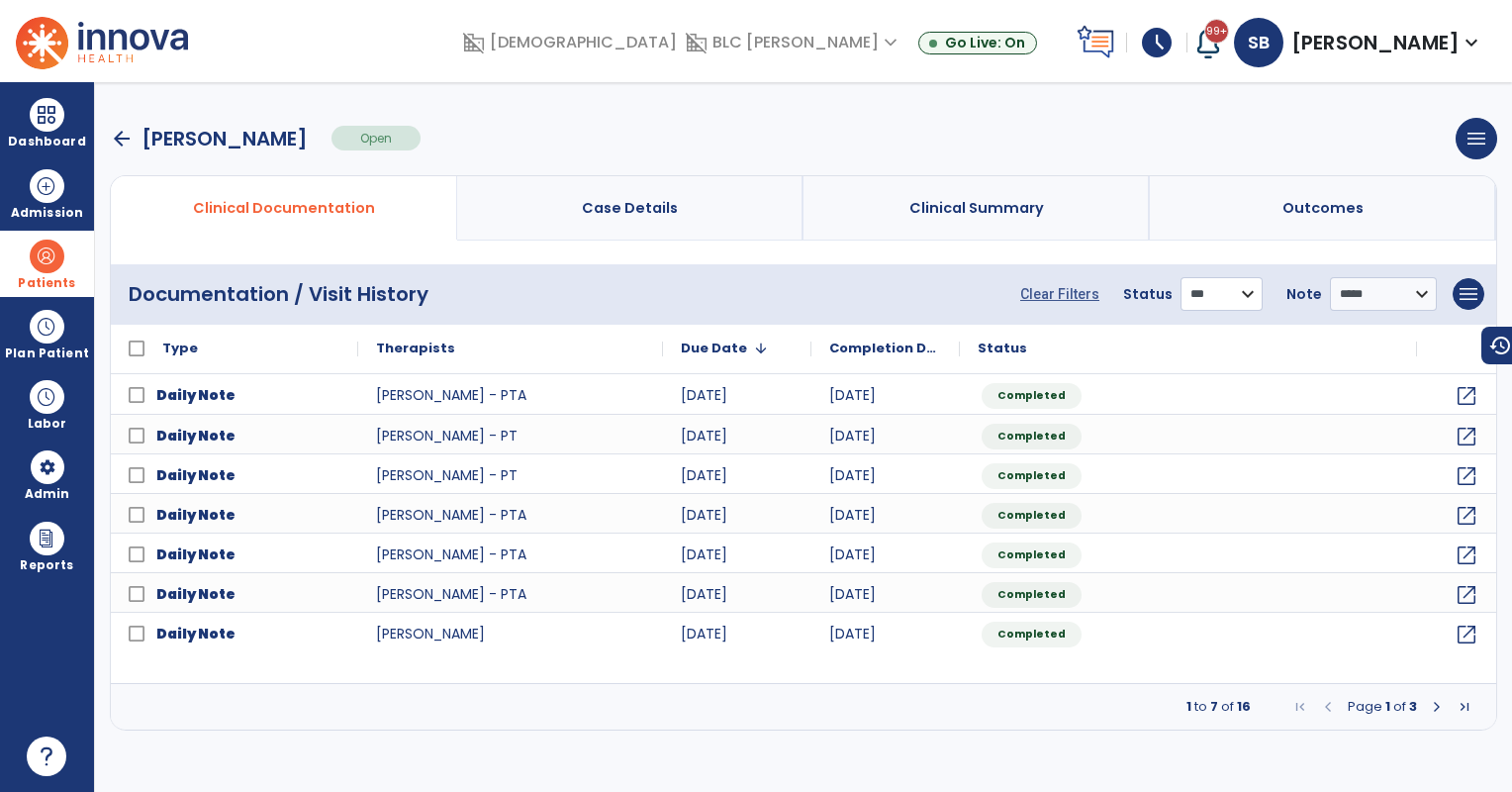 click on "**********" at bounding box center [1221, 294] 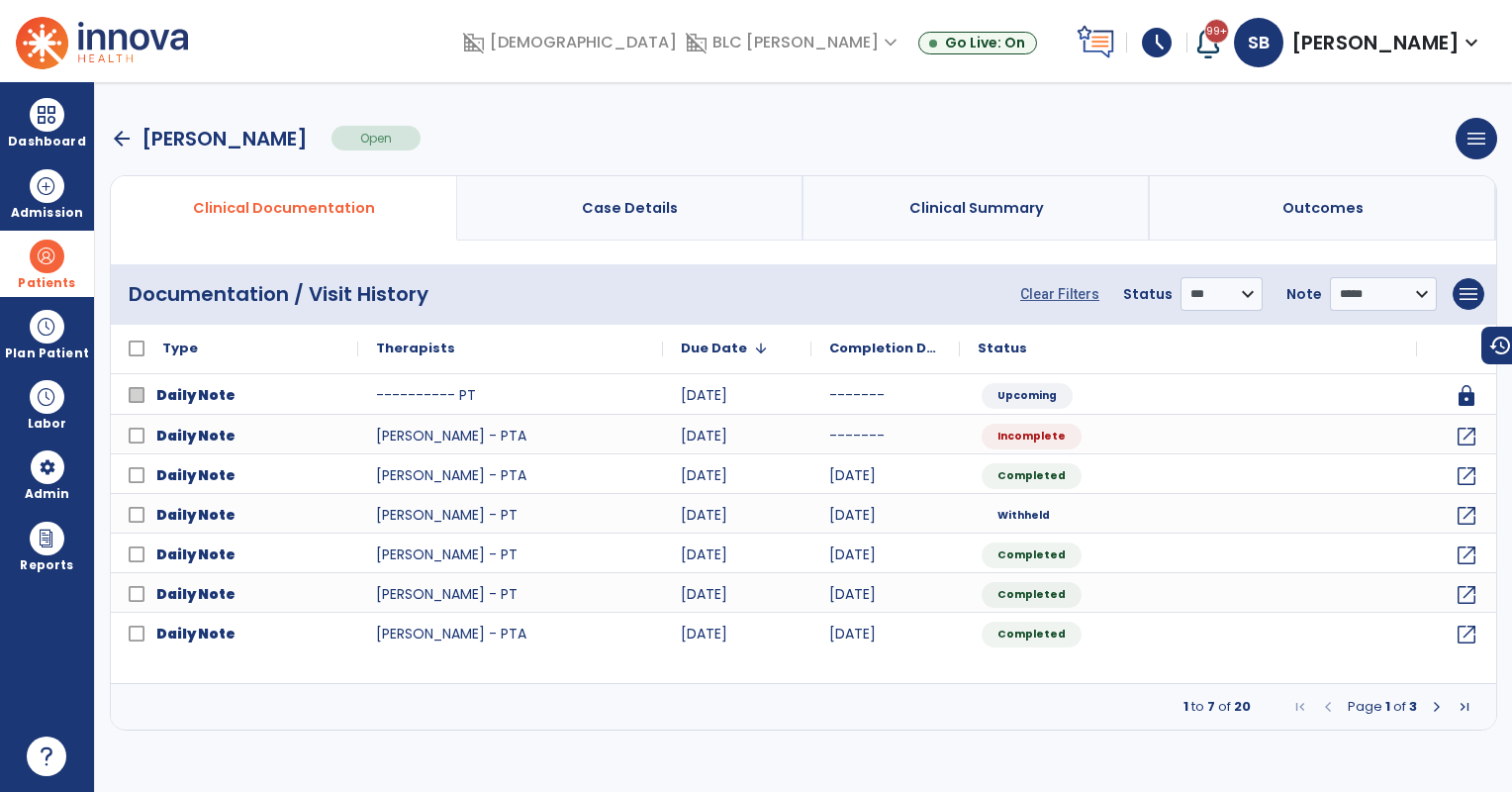 drag, startPoint x: 50, startPoint y: 271, endPoint x: 68, endPoint y: 268, distance: 18.248288 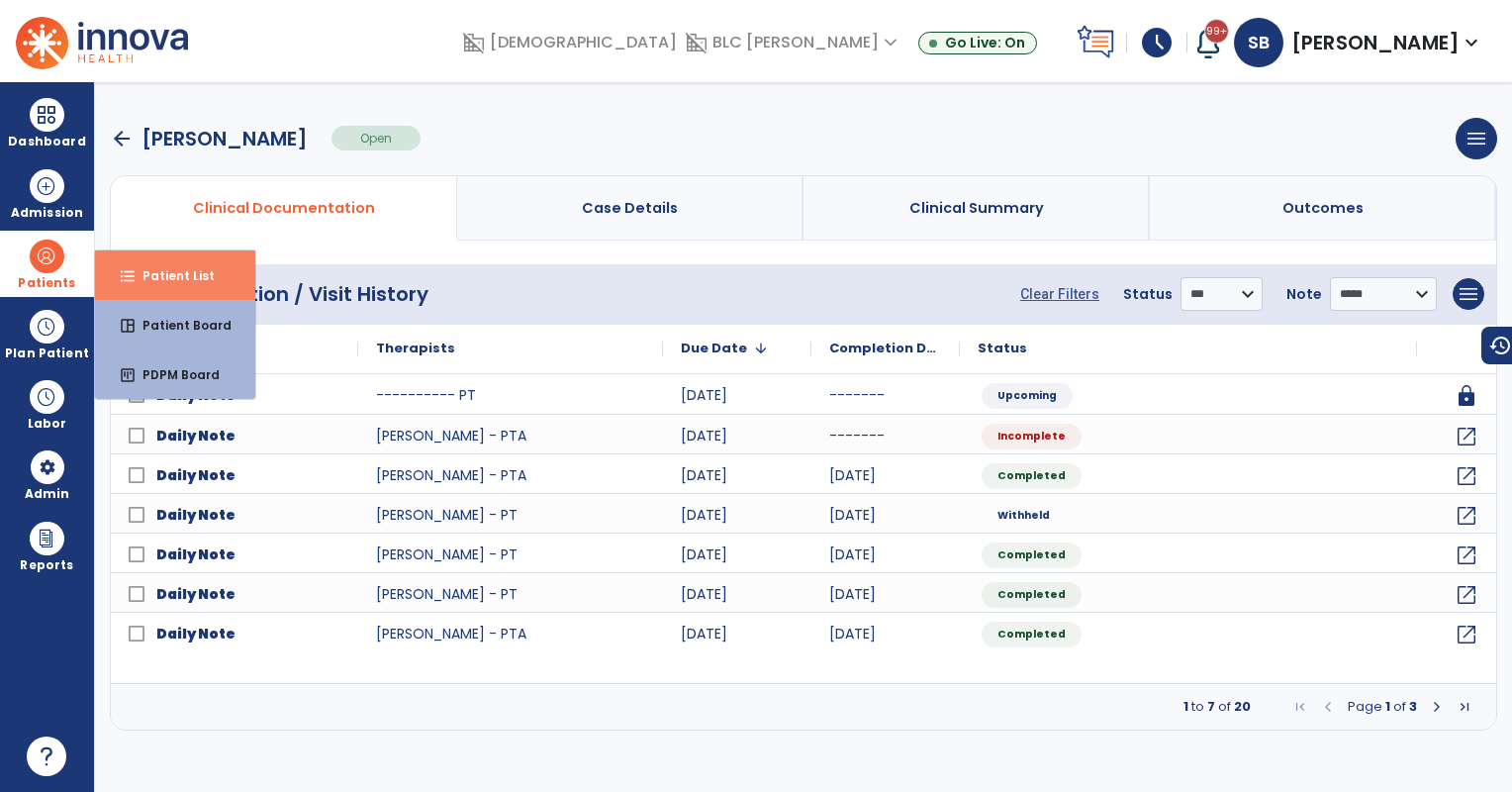 click on "format_list_bulleted  Patient List" at bounding box center [175, 275] 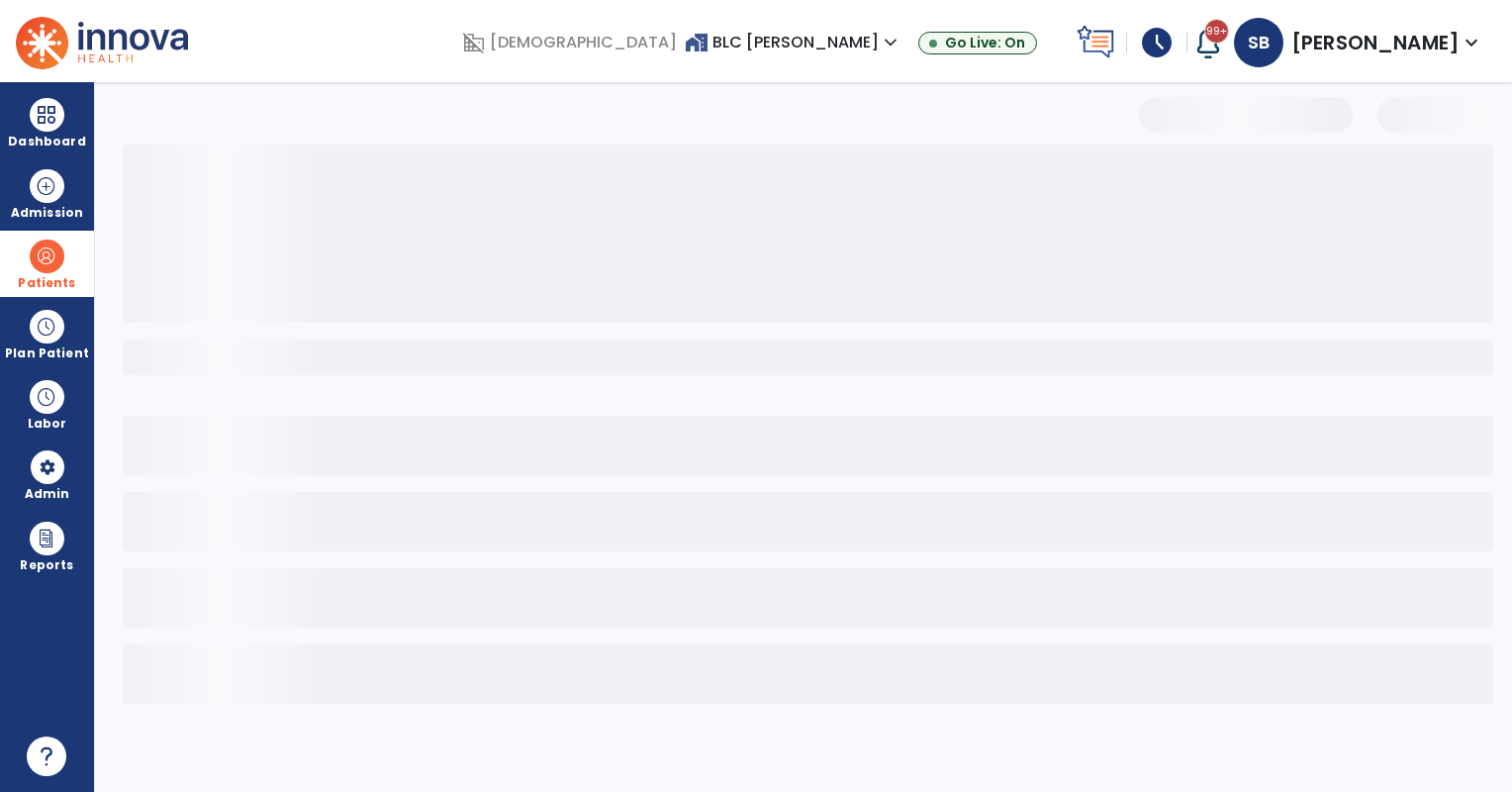 select on "***" 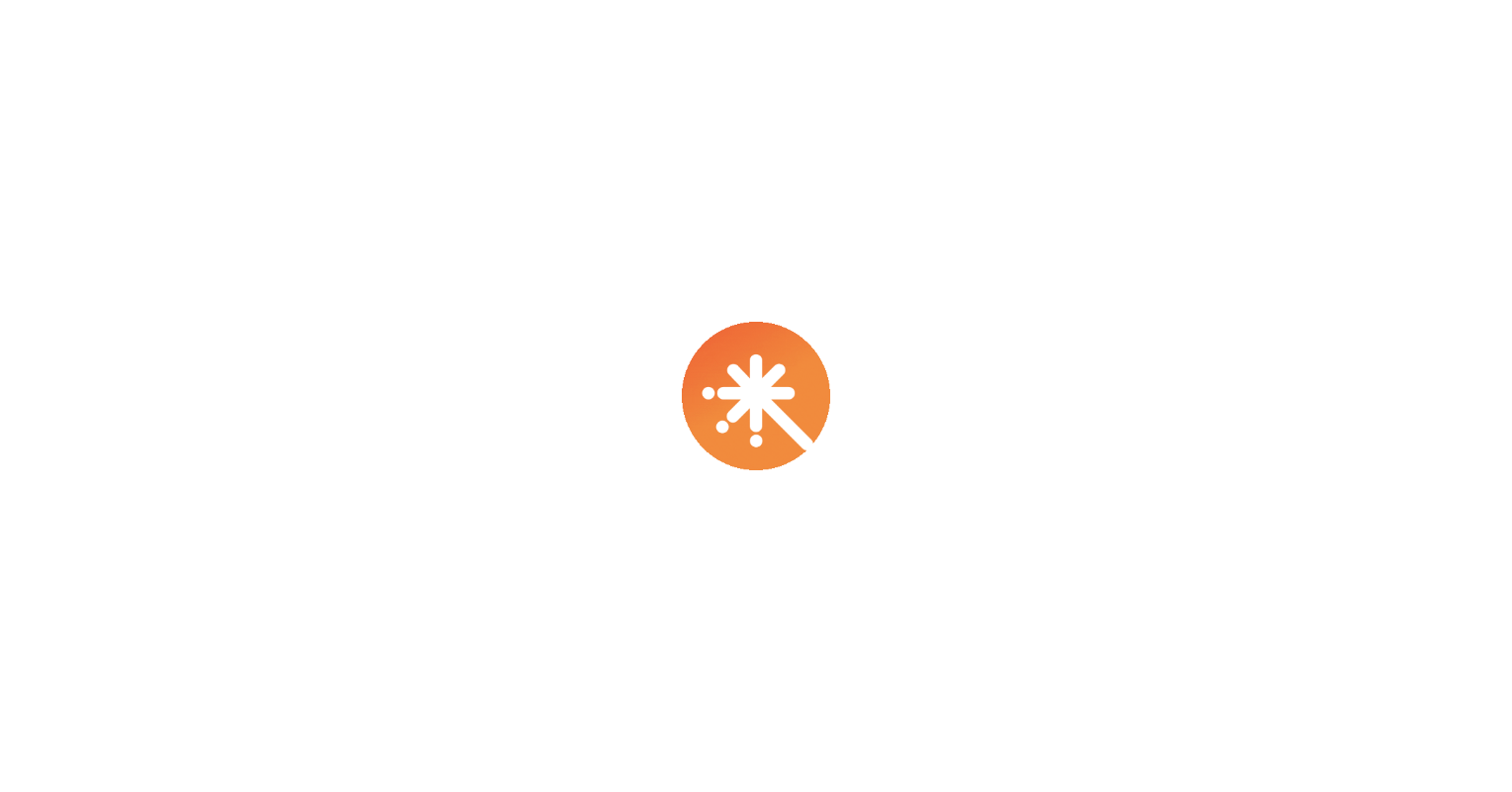 scroll, scrollTop: 0, scrollLeft: 0, axis: both 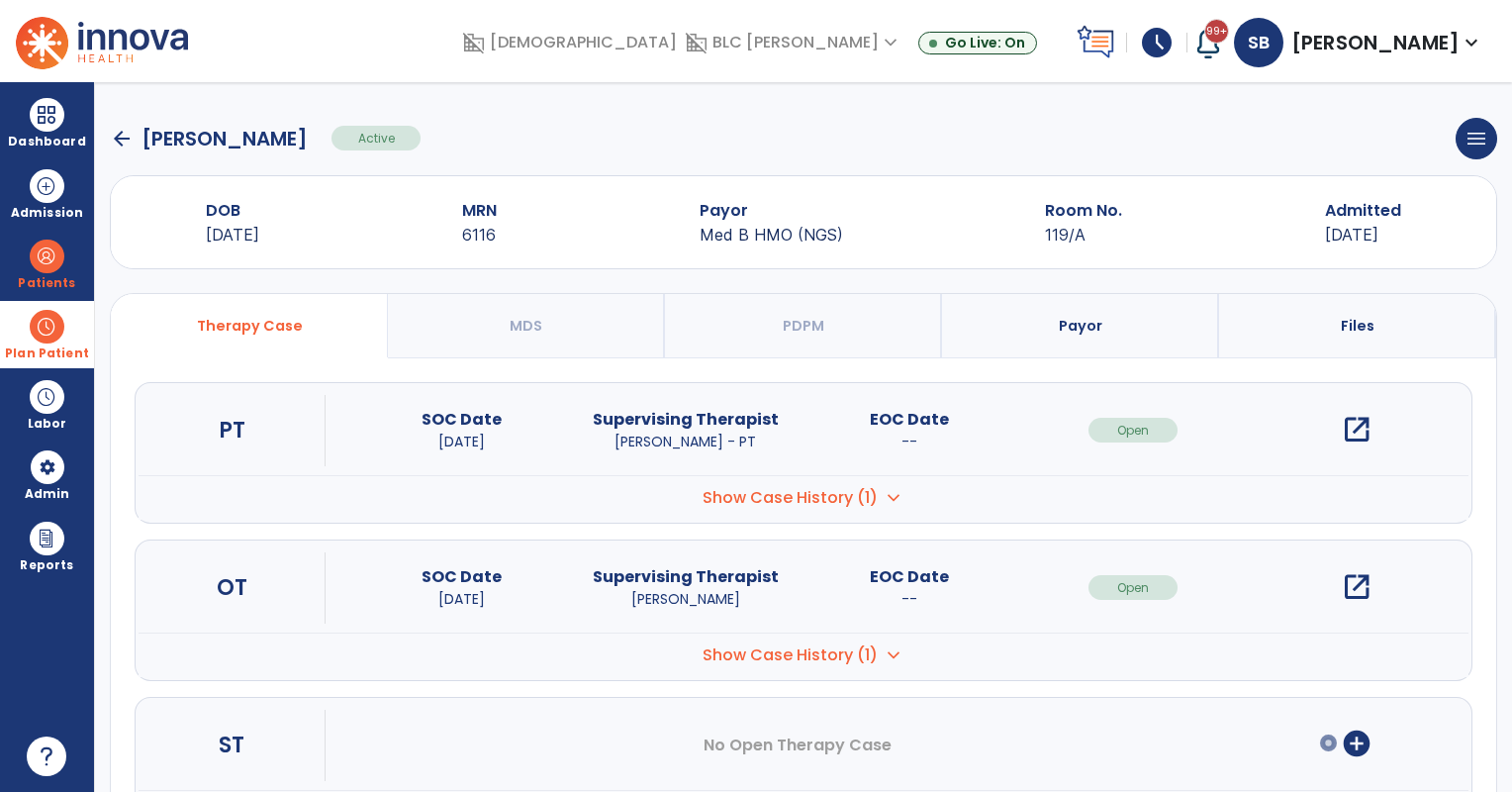 click at bounding box center (47, 327) 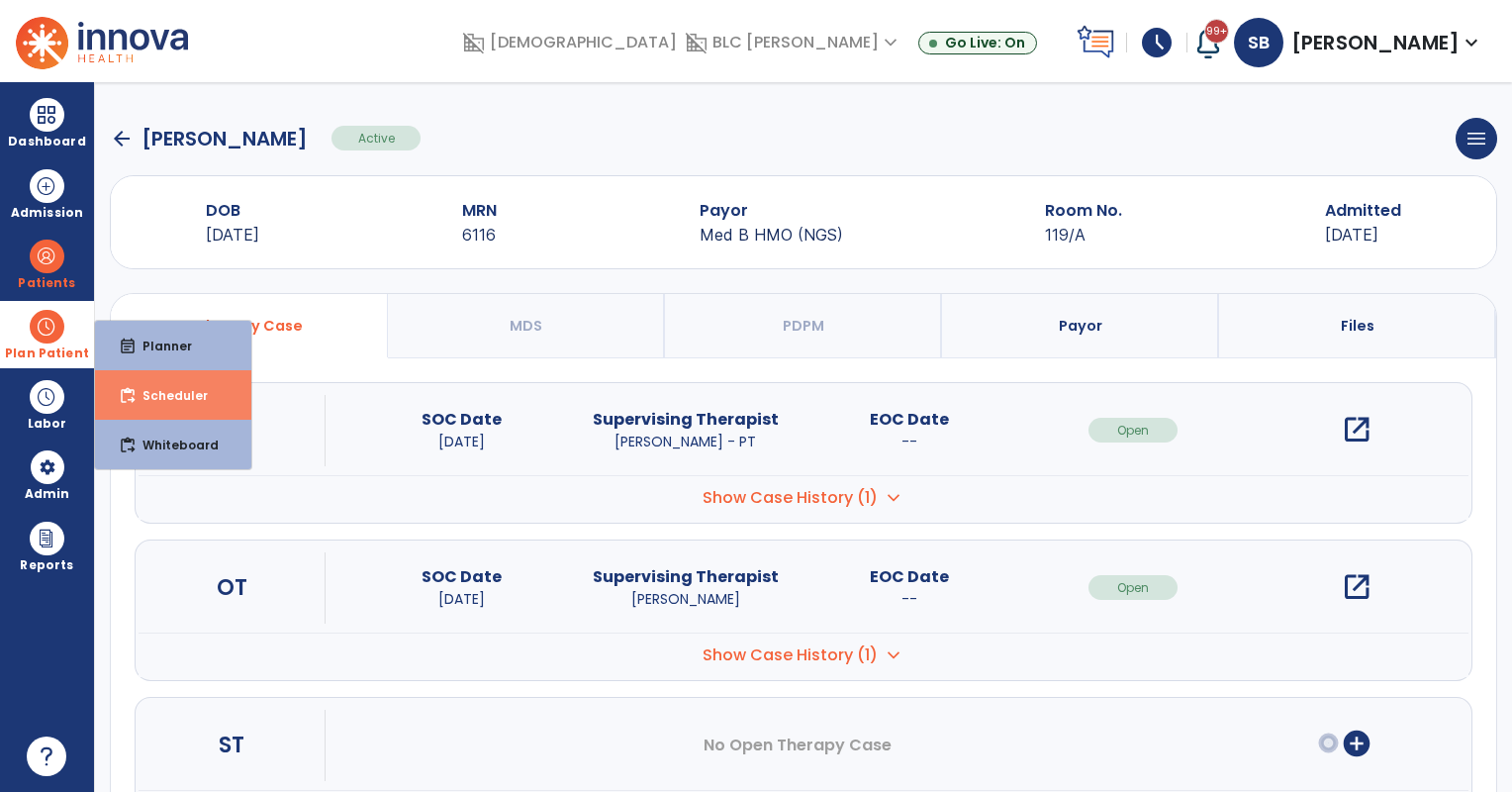 click on "content_paste_go  Scheduler" at bounding box center (173, 395) 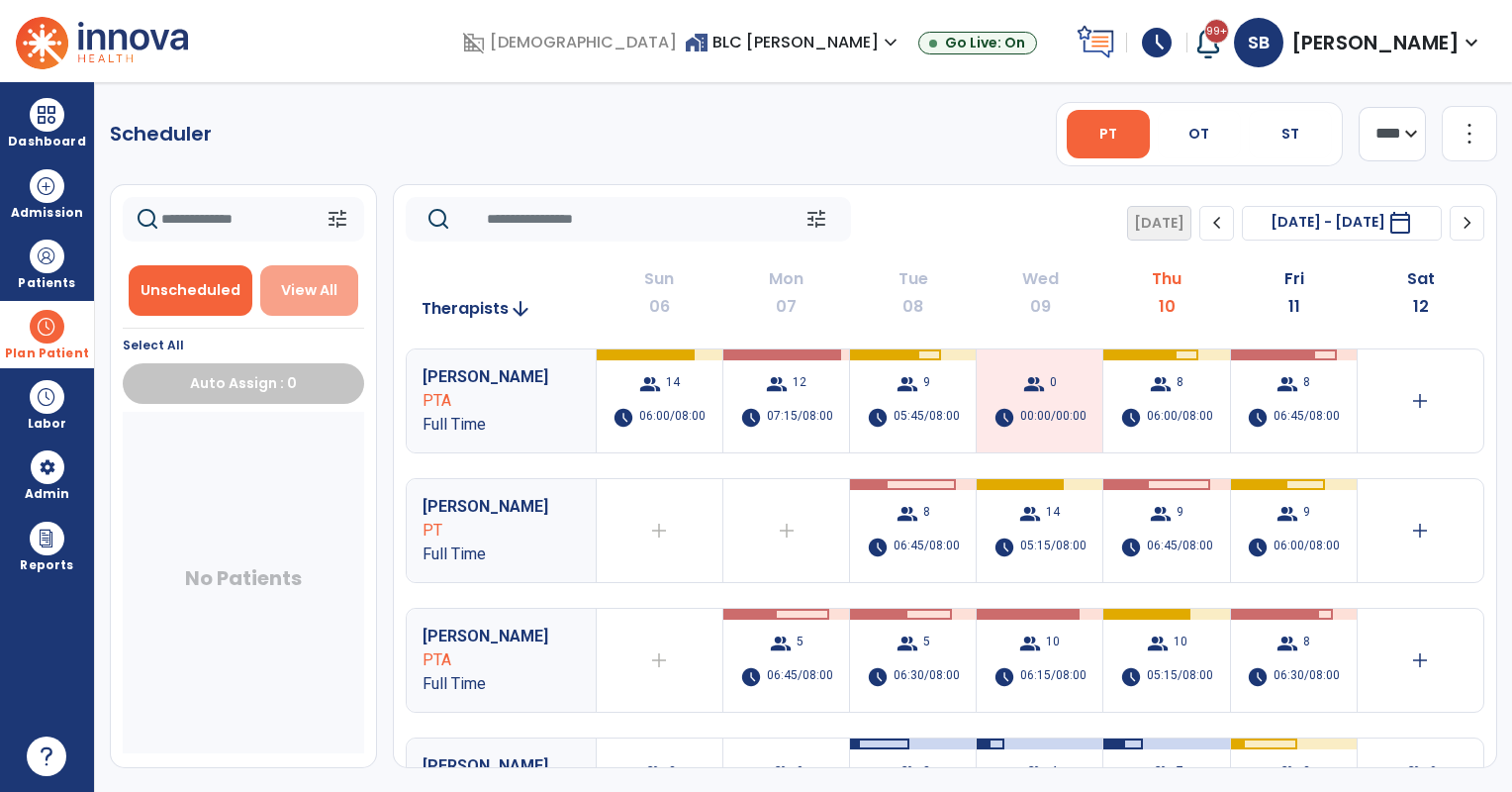 click on "View All" at bounding box center (310, 290) 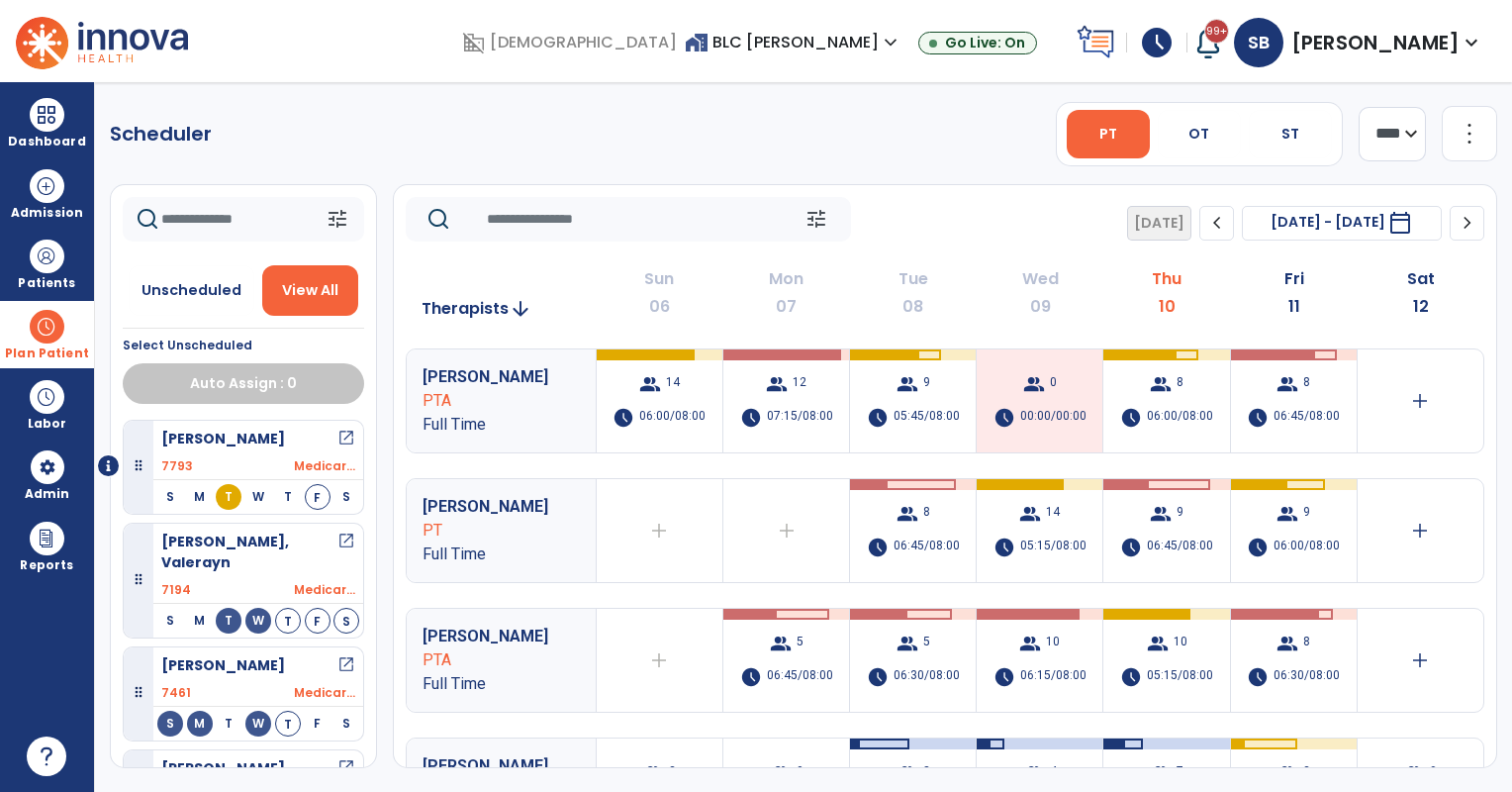 click 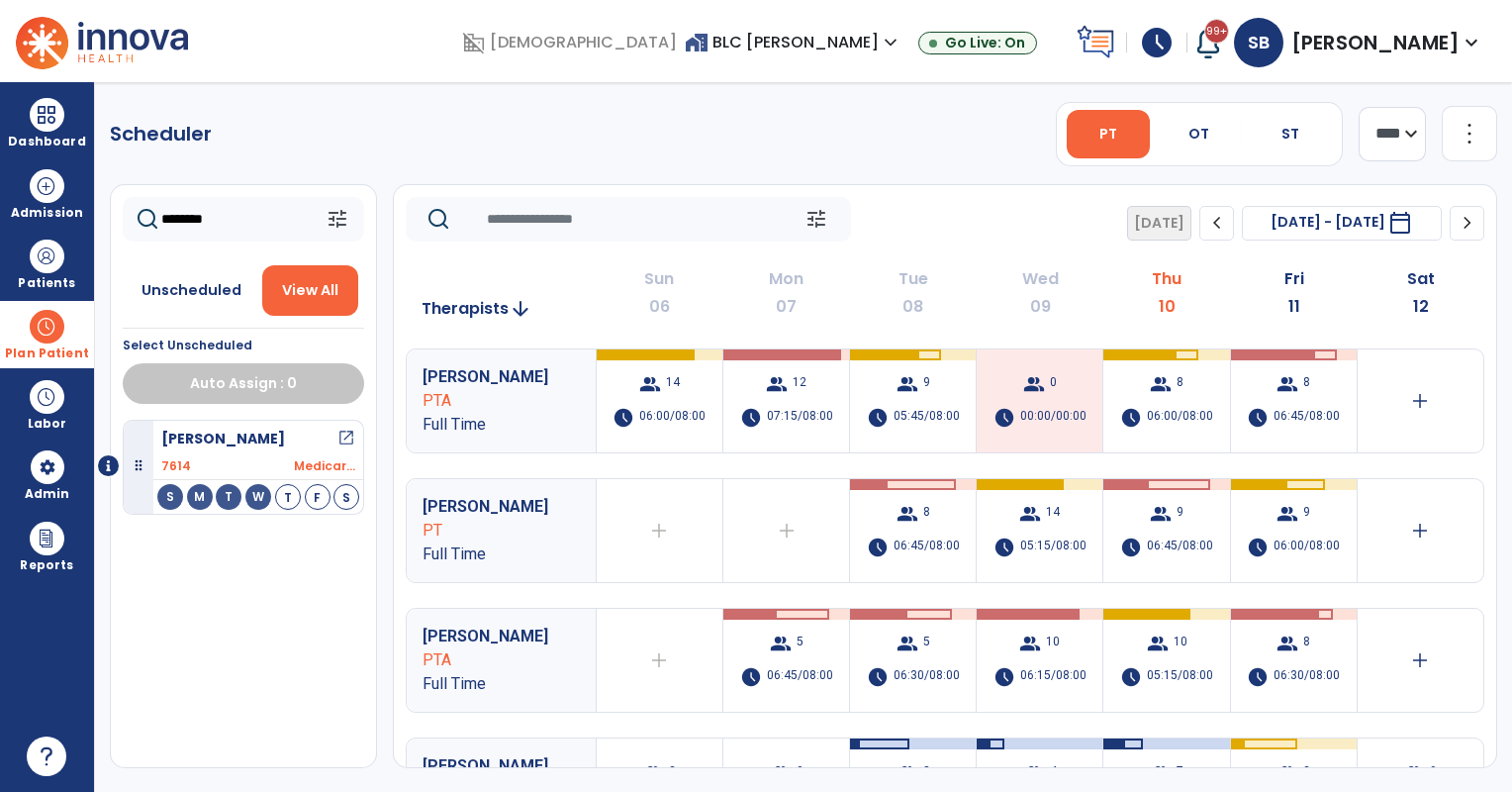 type on "********" 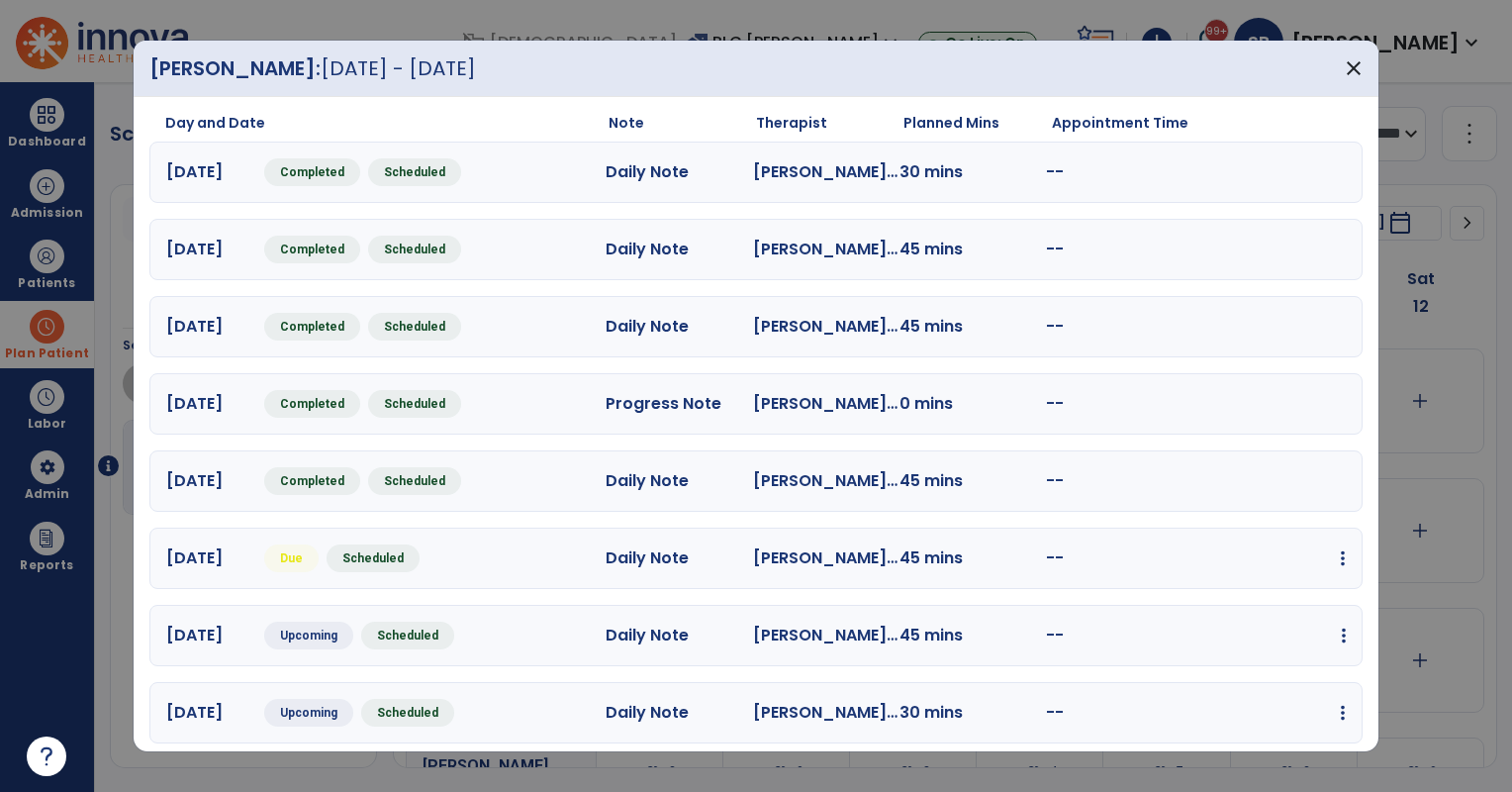 click at bounding box center [1343, 558] 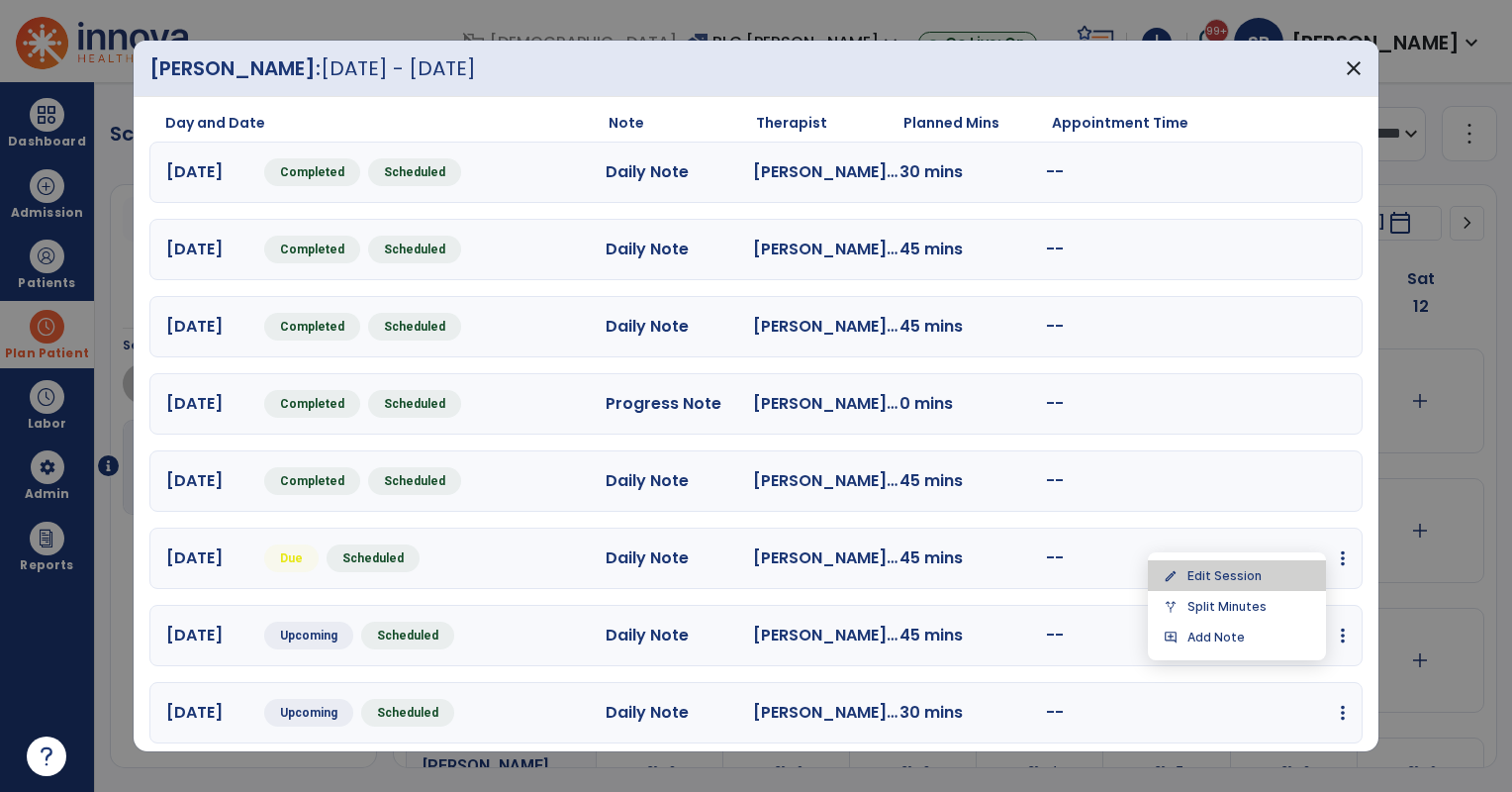 click on "edit   Edit Session" at bounding box center [1237, 575] 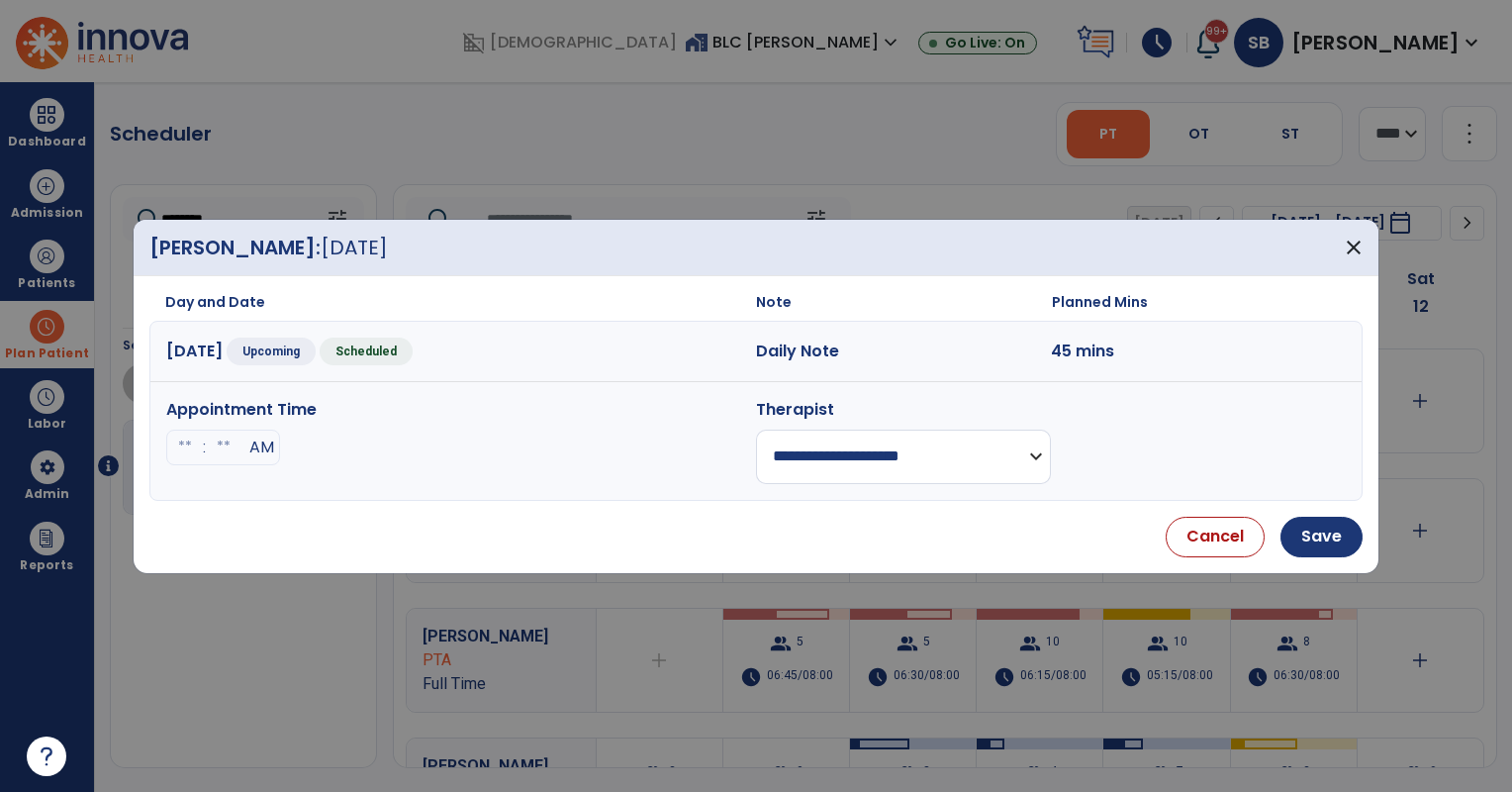 click on "**********" at bounding box center (903, 456) 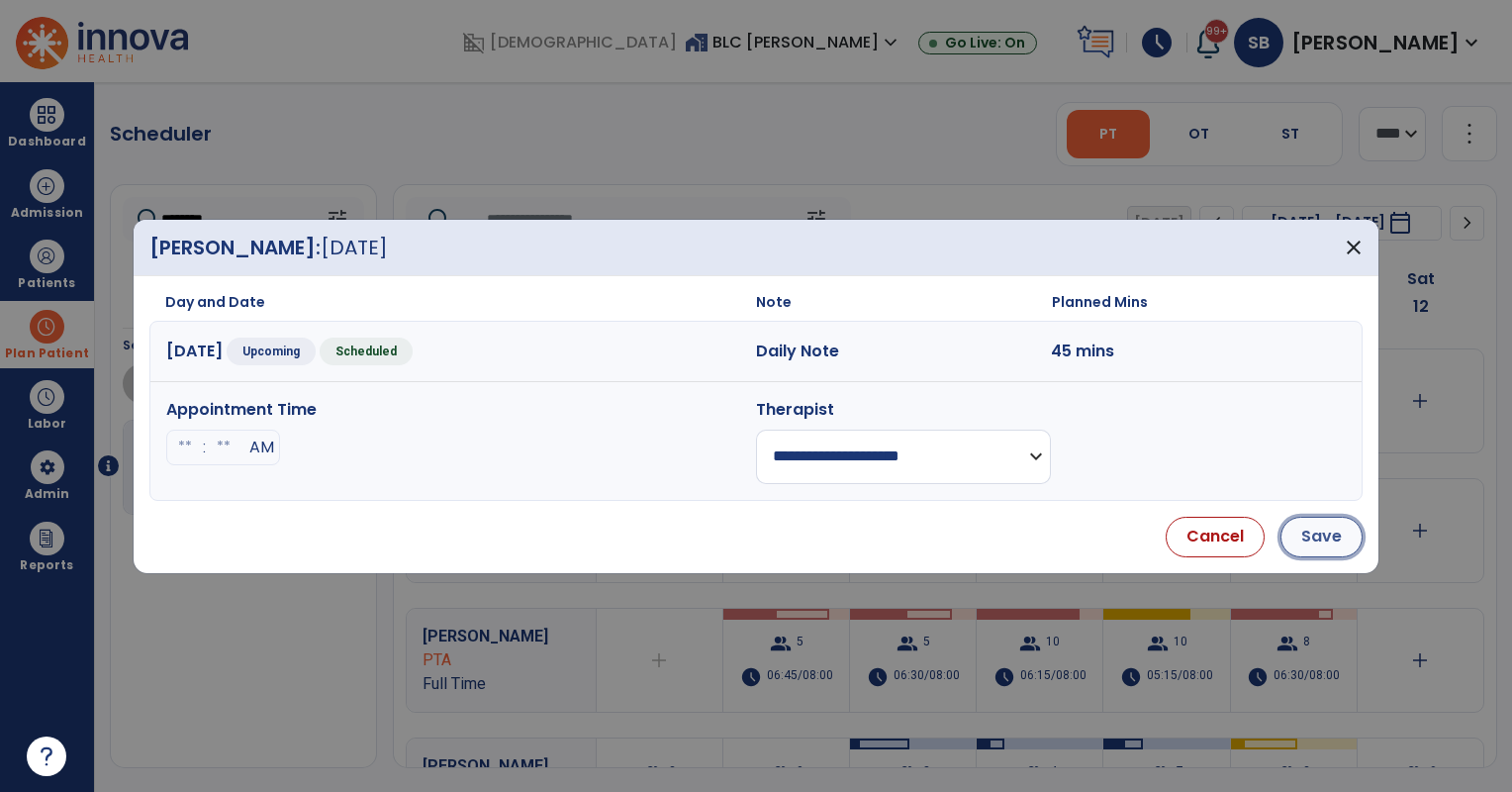 click on "Save" at bounding box center [1321, 537] 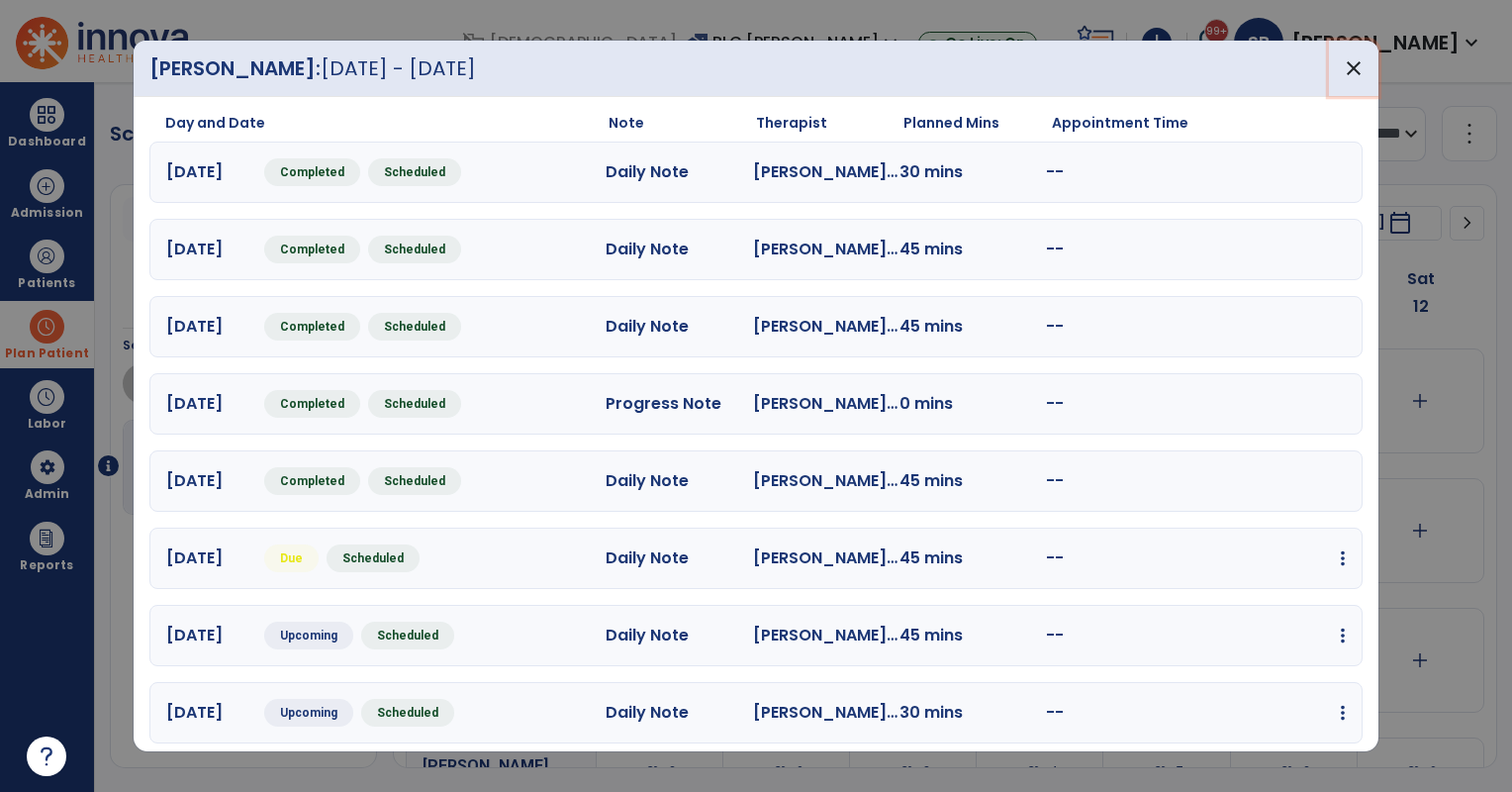 click on "close" at bounding box center [1354, 68] 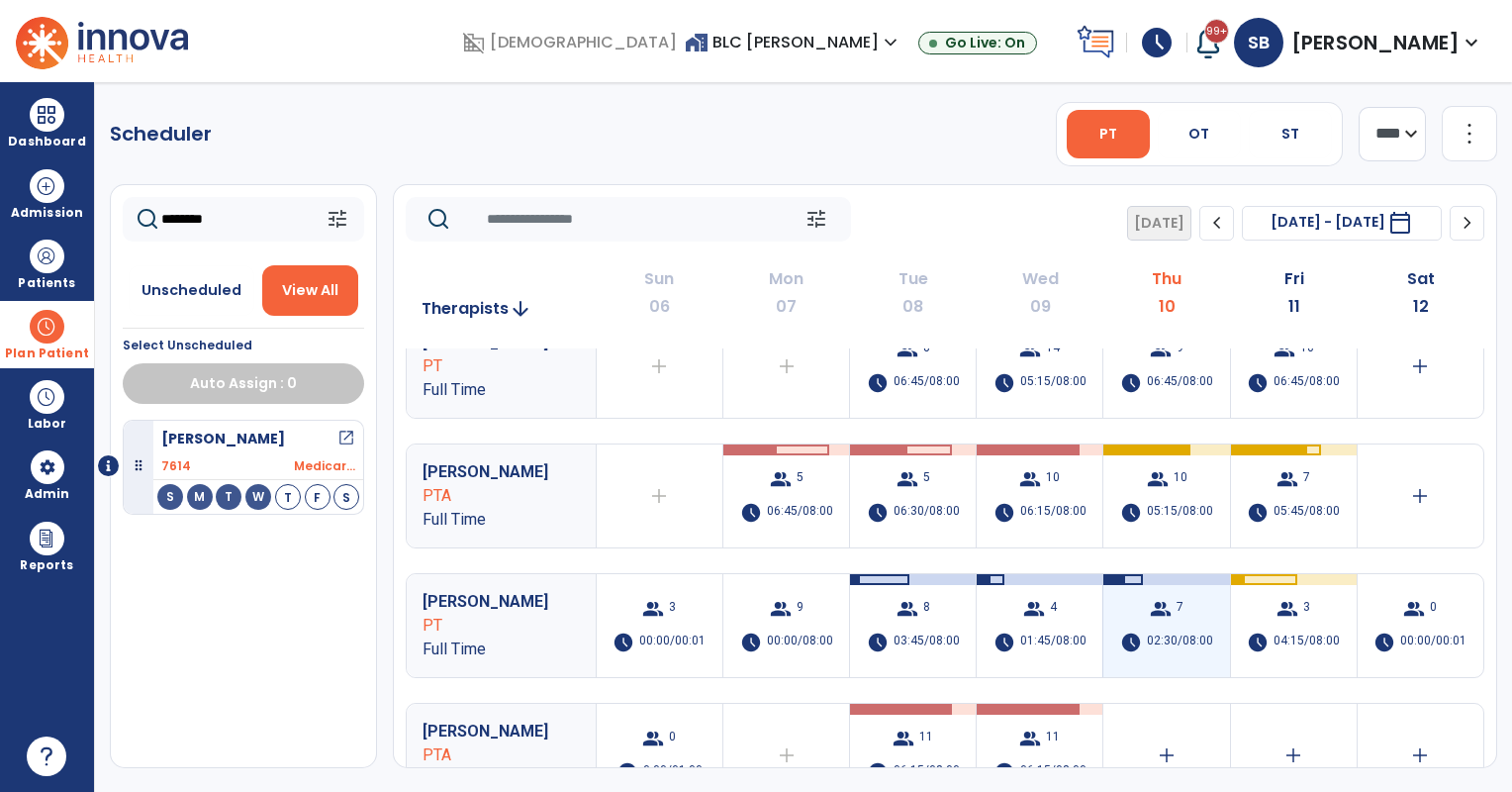 scroll, scrollTop: 0, scrollLeft: 0, axis: both 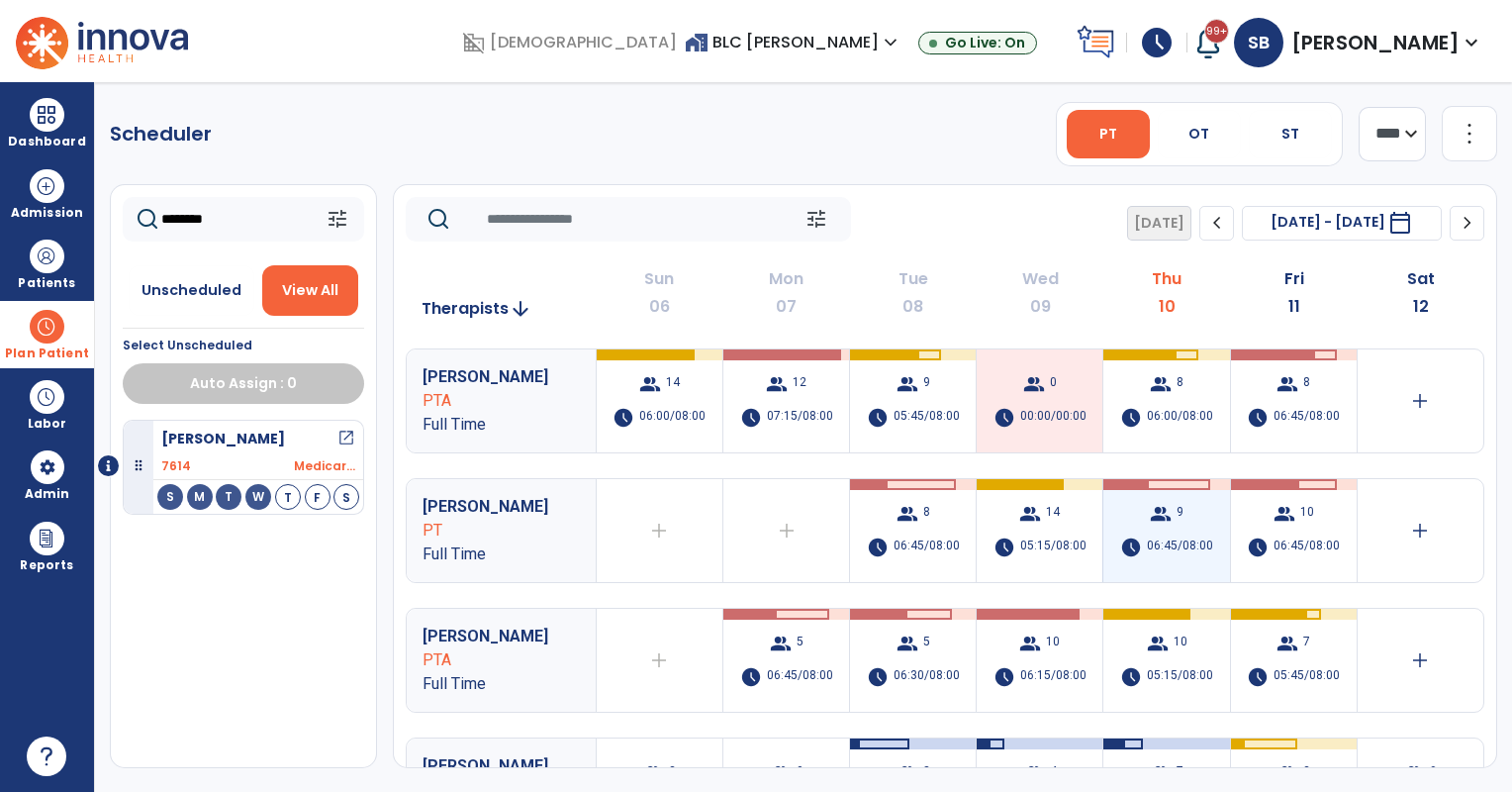 click on "group  9  schedule  06:45/08:00" at bounding box center [1166, 531] 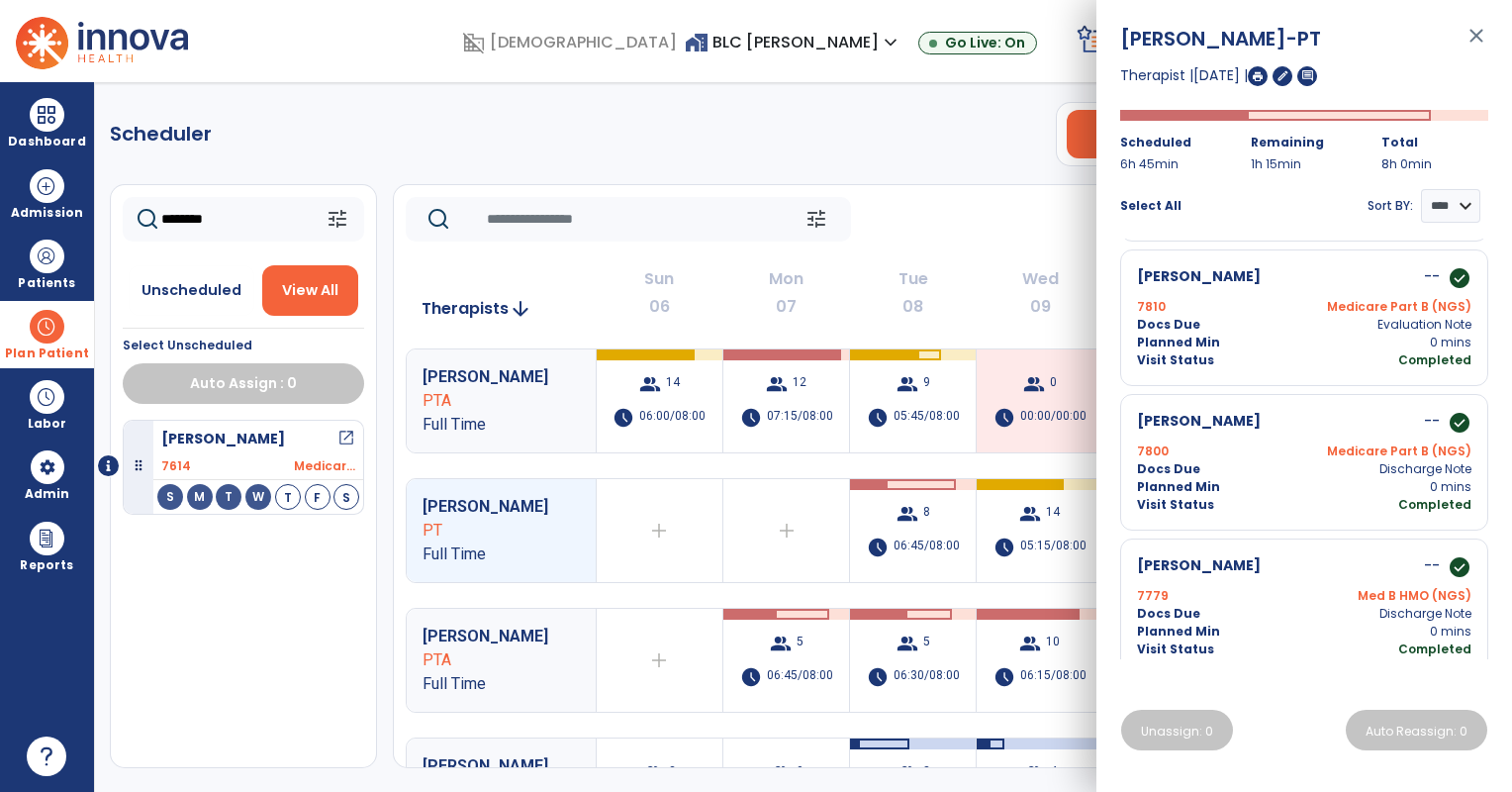 scroll, scrollTop: 970, scrollLeft: 0, axis: vertical 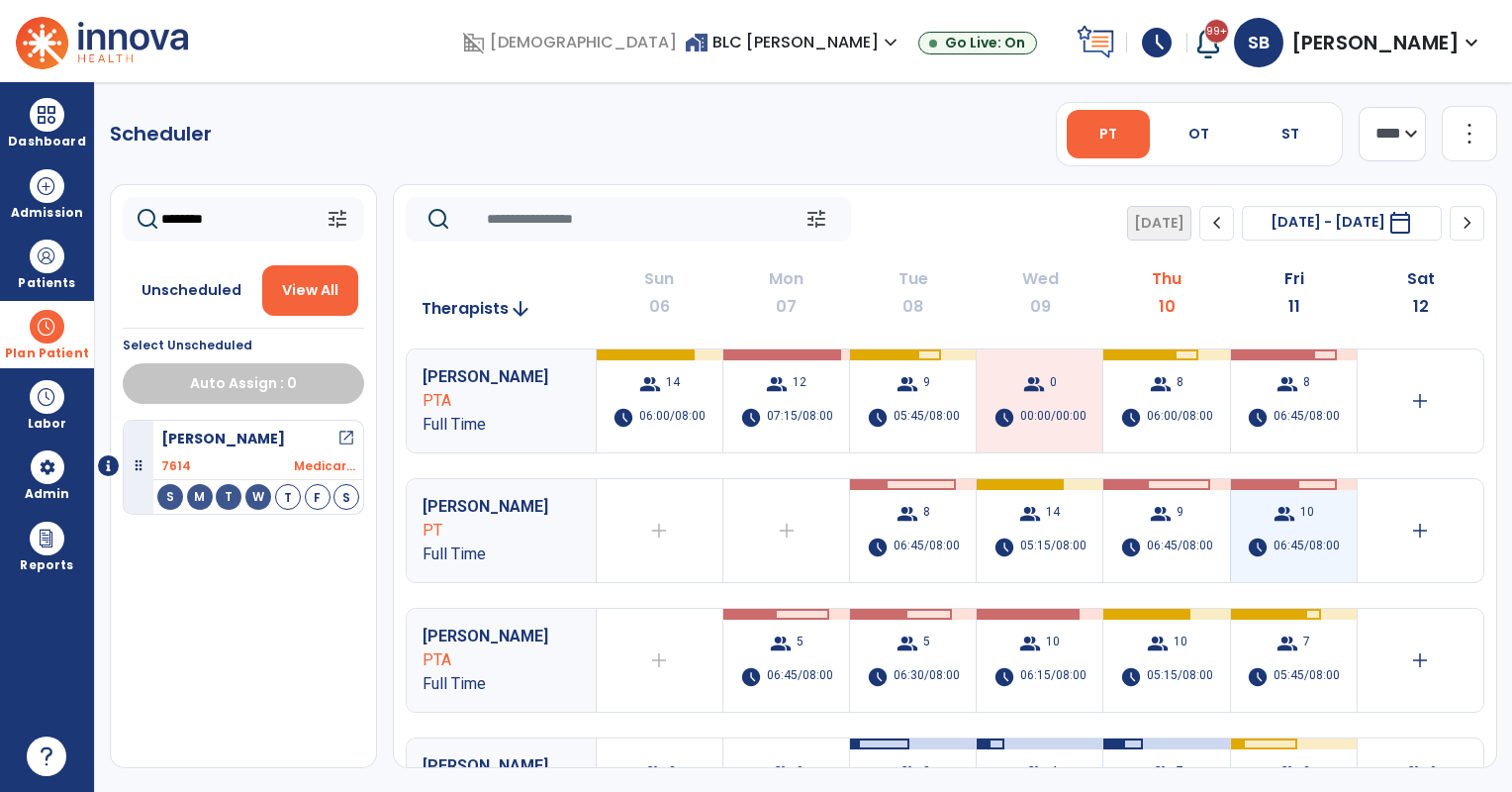click on "06:45/08:00" at bounding box center (1306, 547) 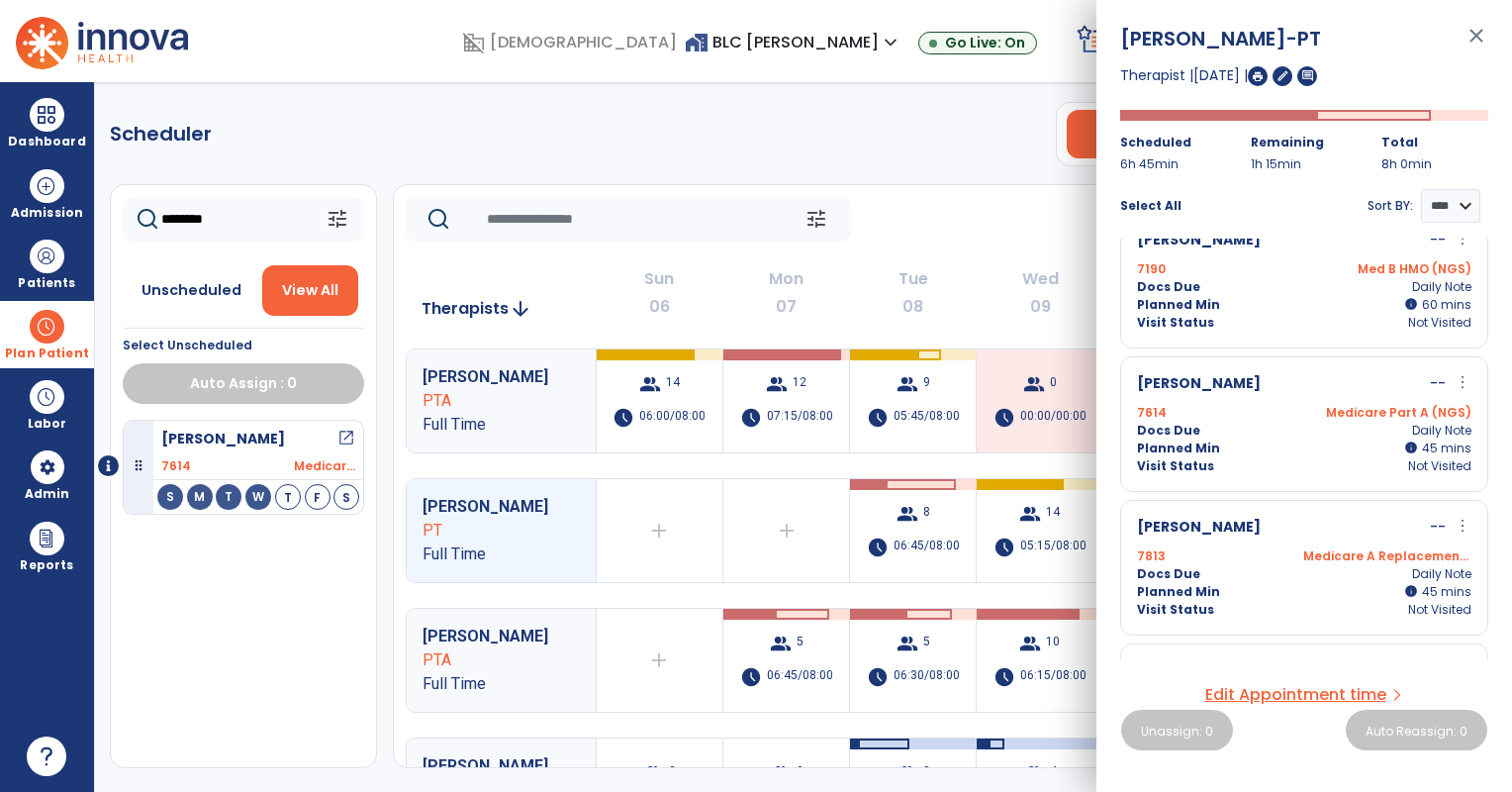 scroll, scrollTop: 164, scrollLeft: 0, axis: vertical 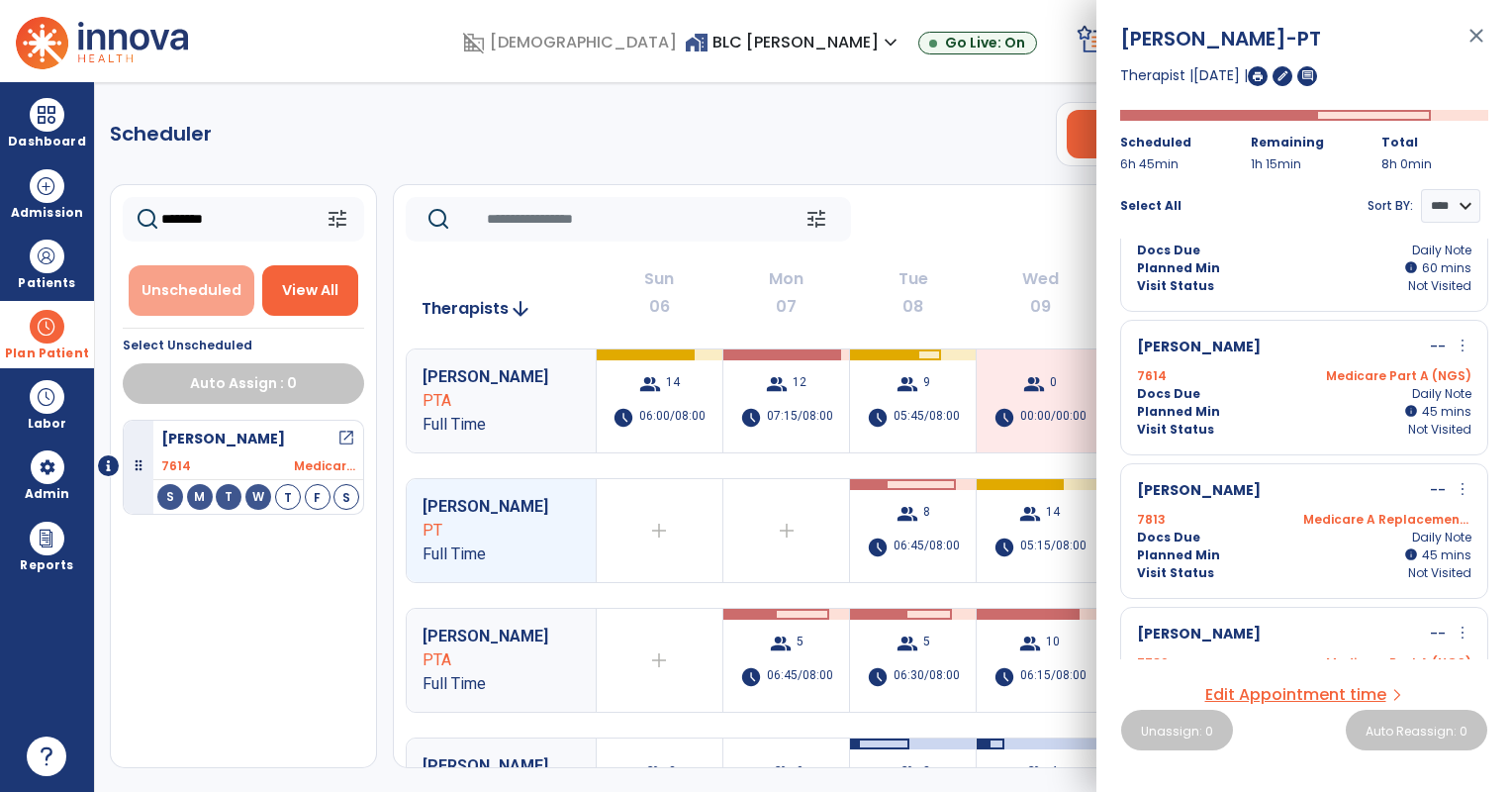 click on "Unscheduled" at bounding box center (191, 290) 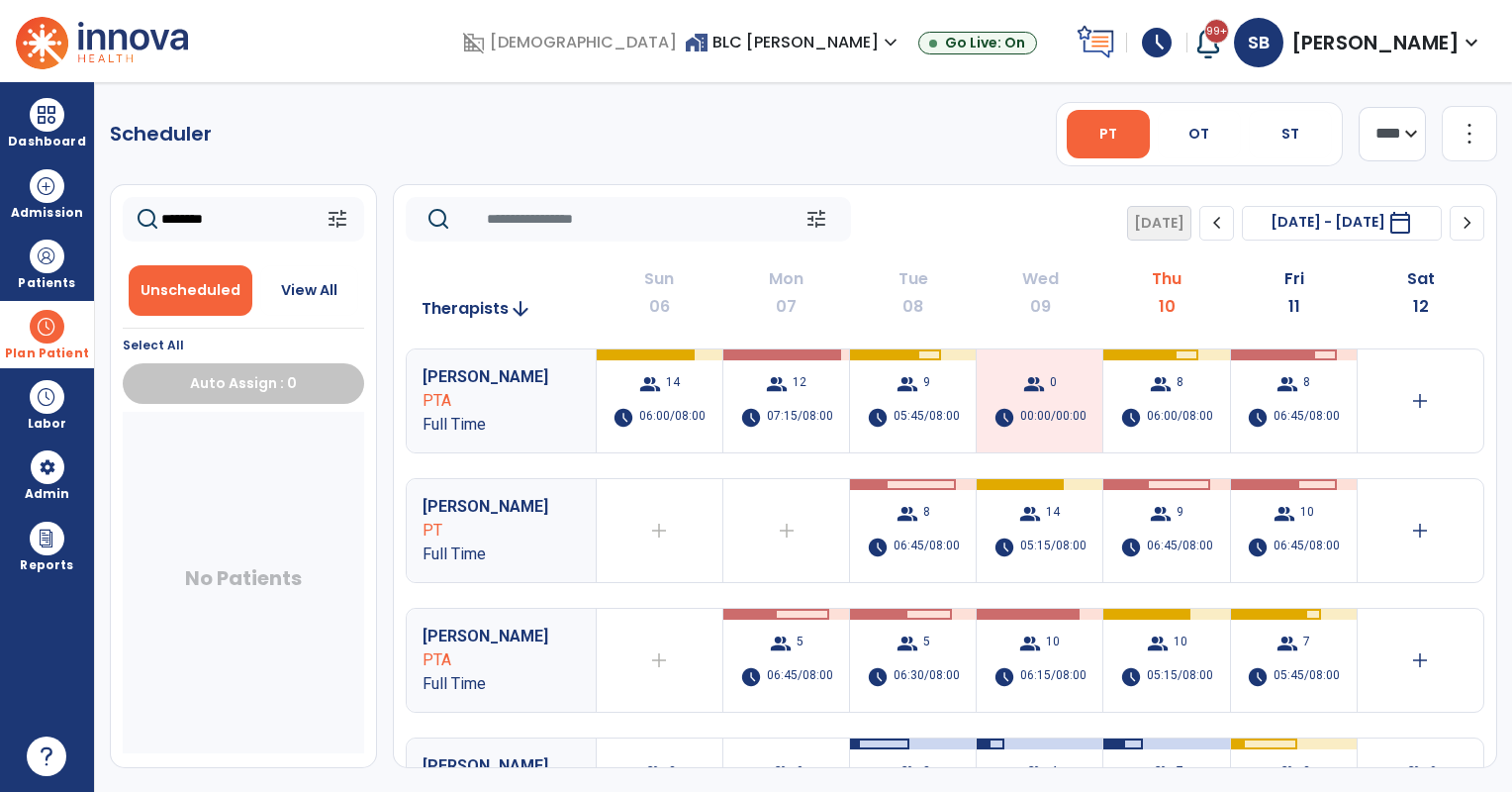 click on "********" 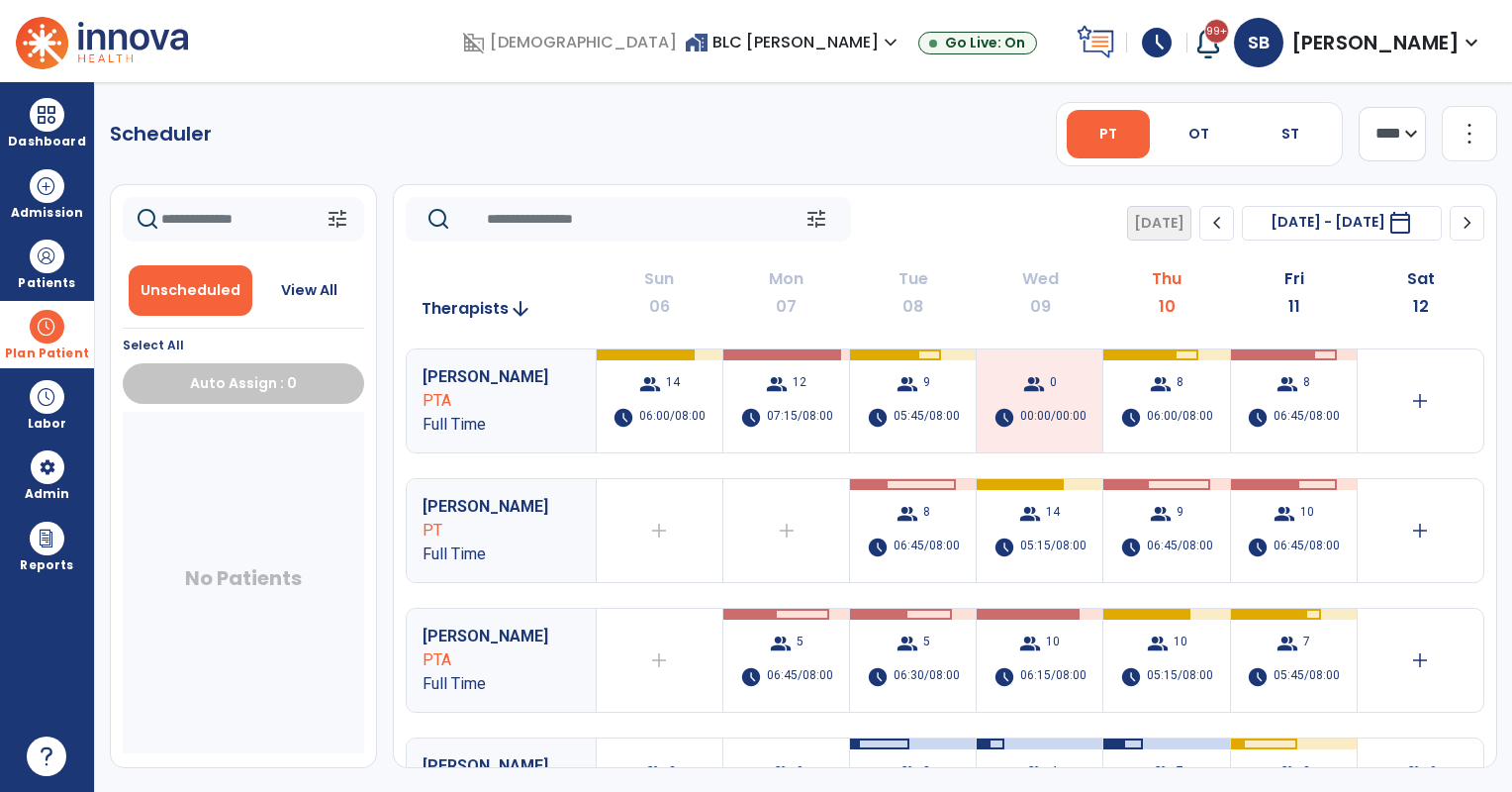 drag, startPoint x: 297, startPoint y: 287, endPoint x: 247, endPoint y: 226, distance: 78.87332 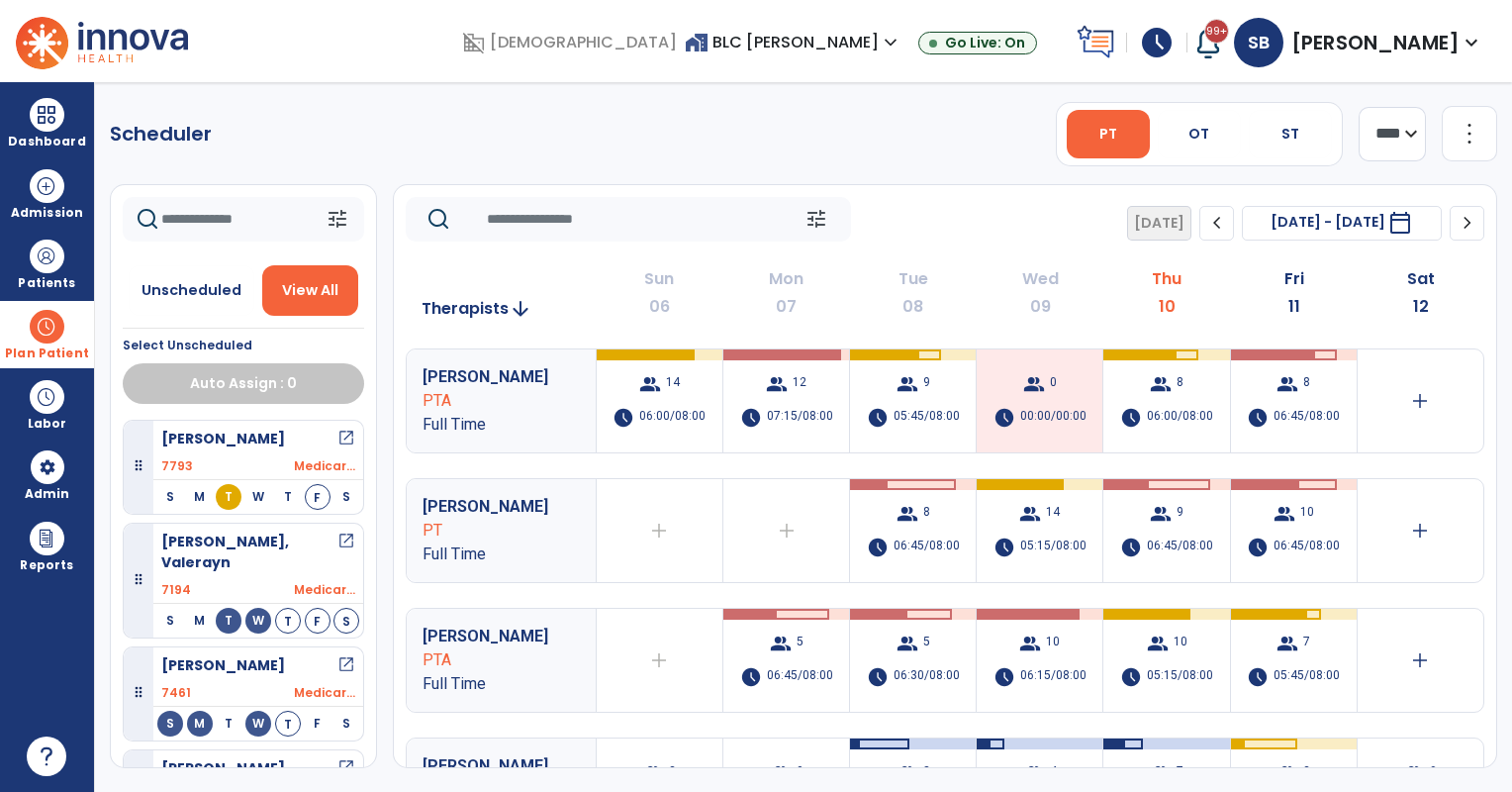 click 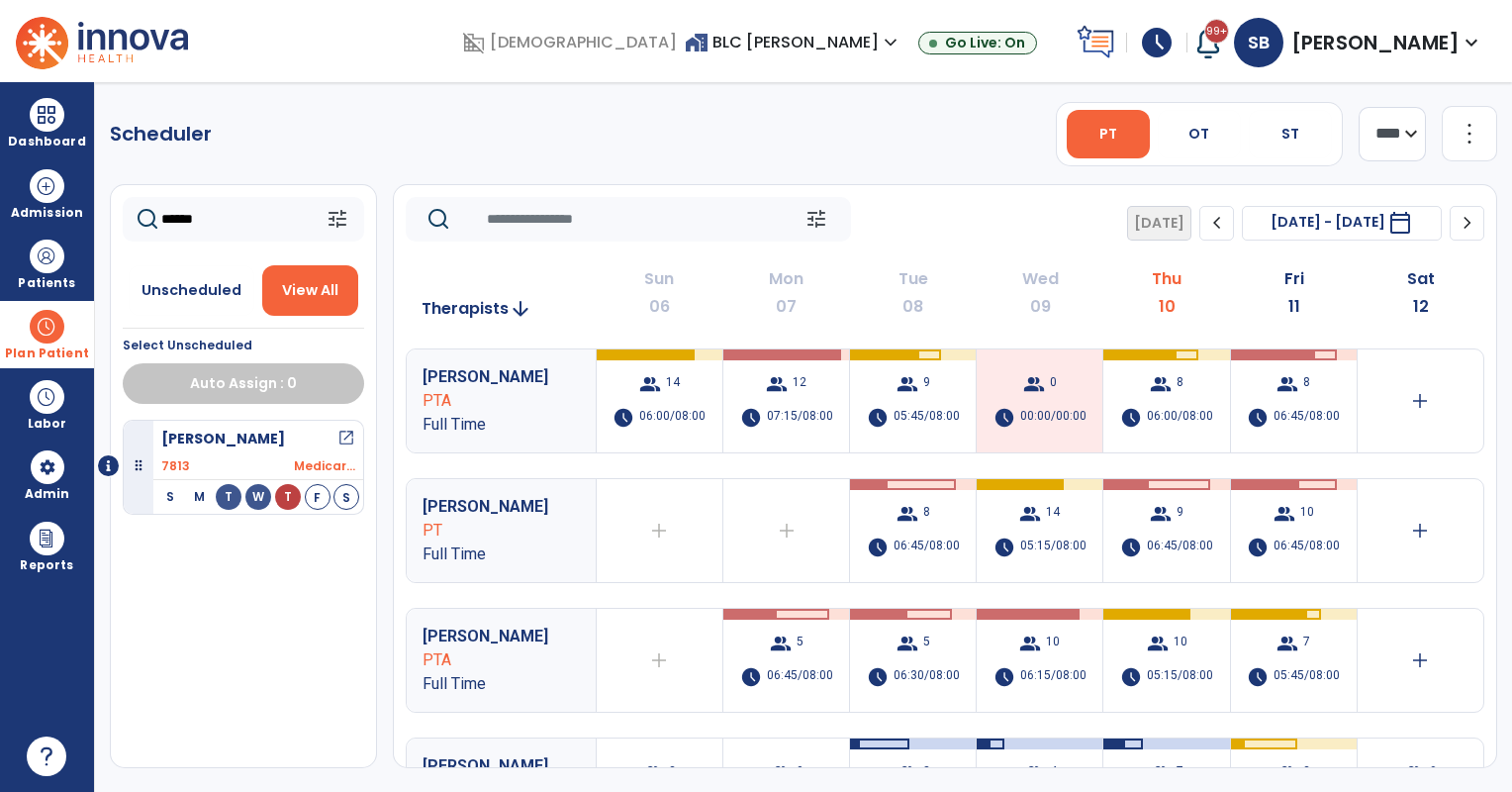 type on "******" 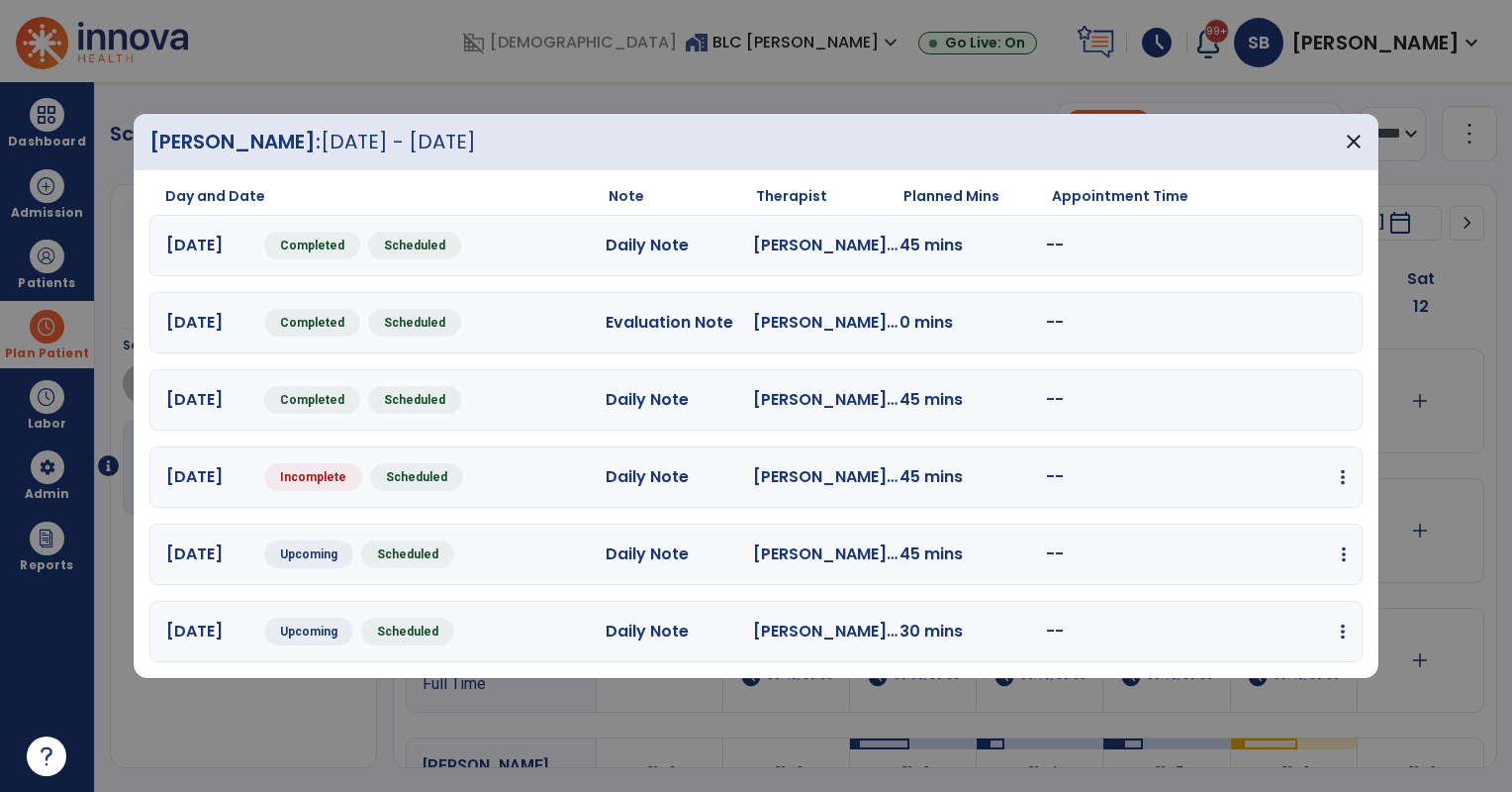 click at bounding box center [1343, 477] 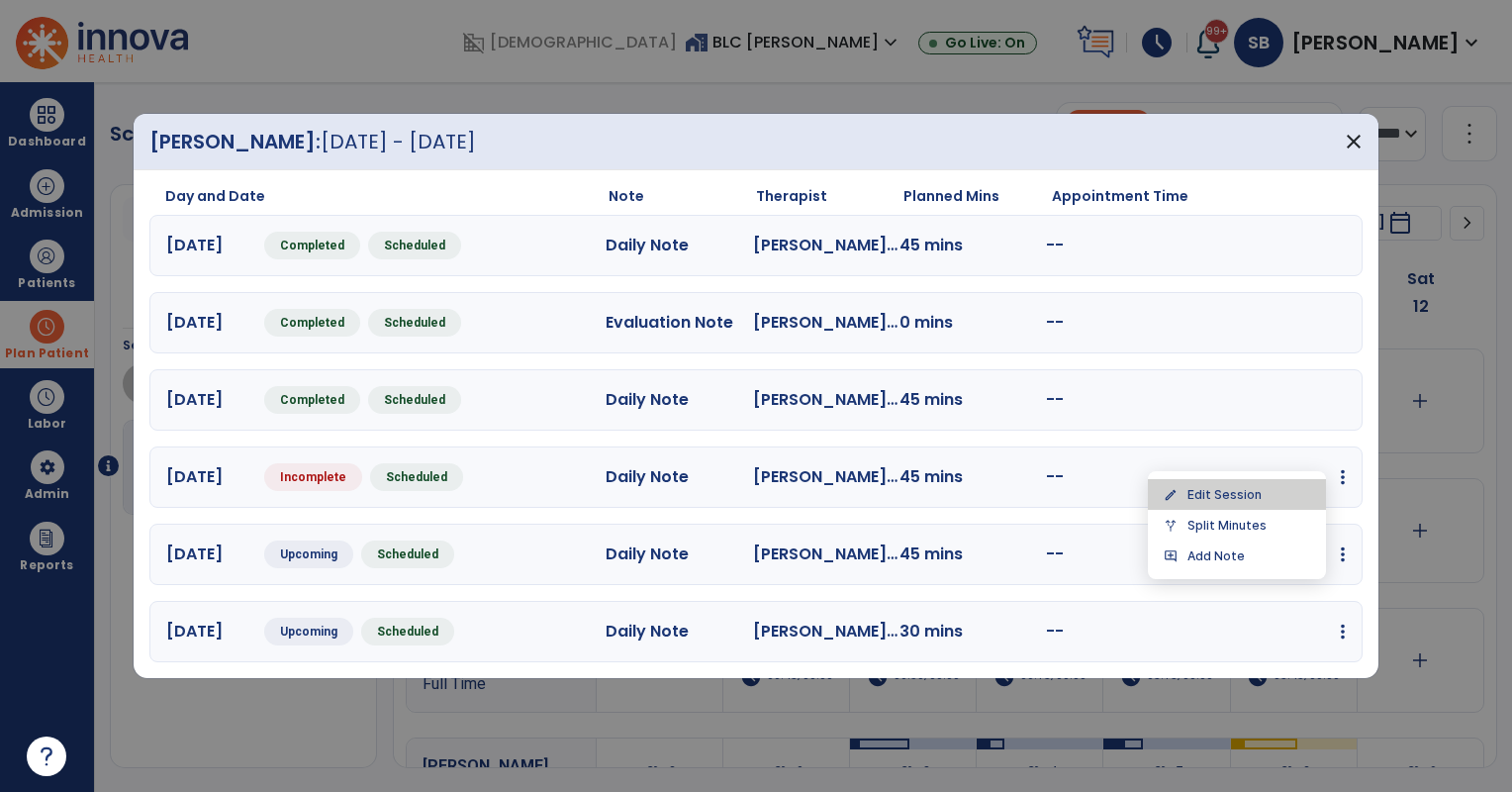 click on "edit   Edit Session" at bounding box center (1237, 494) 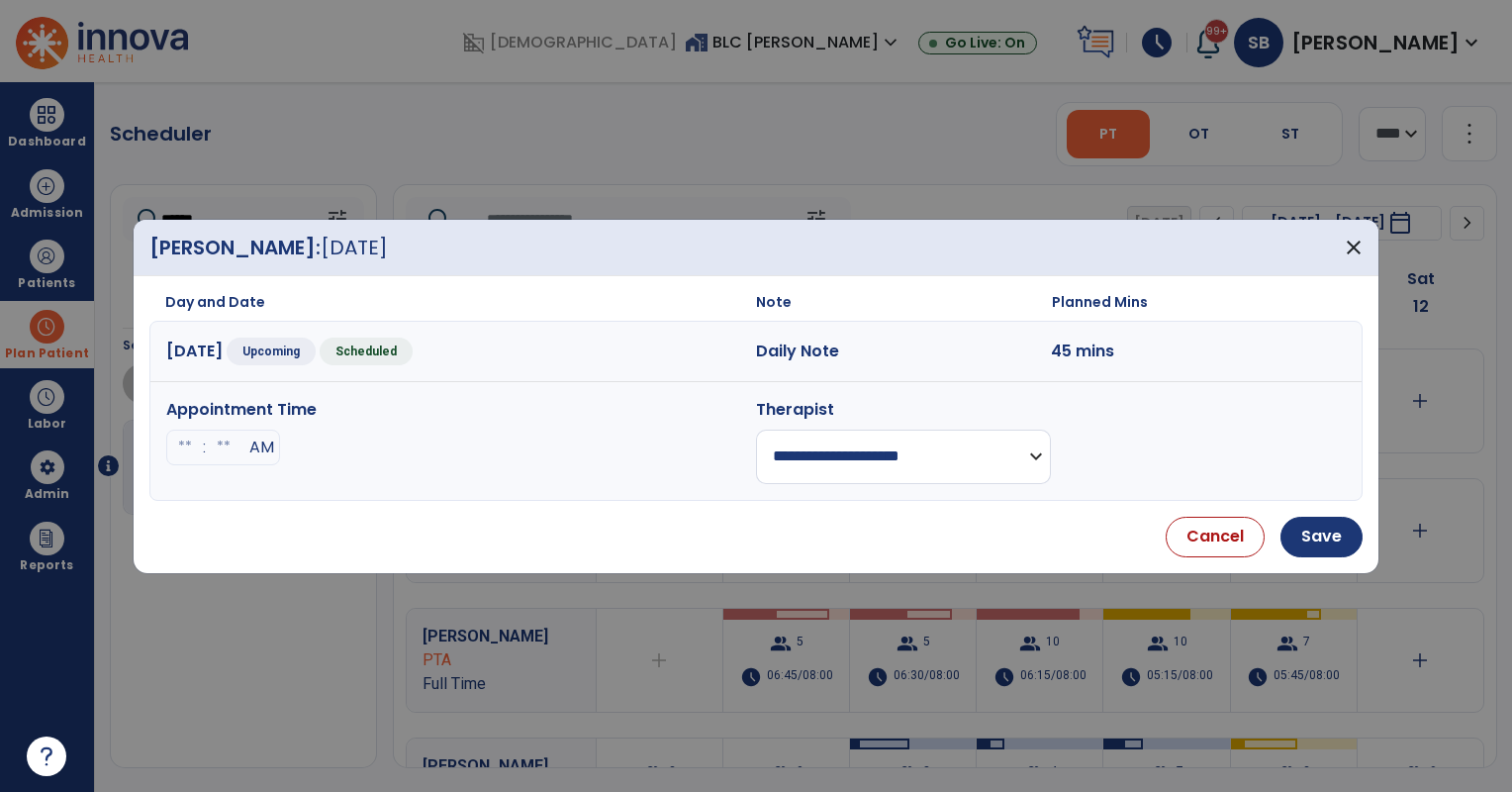 click on "**********" at bounding box center (903, 456) 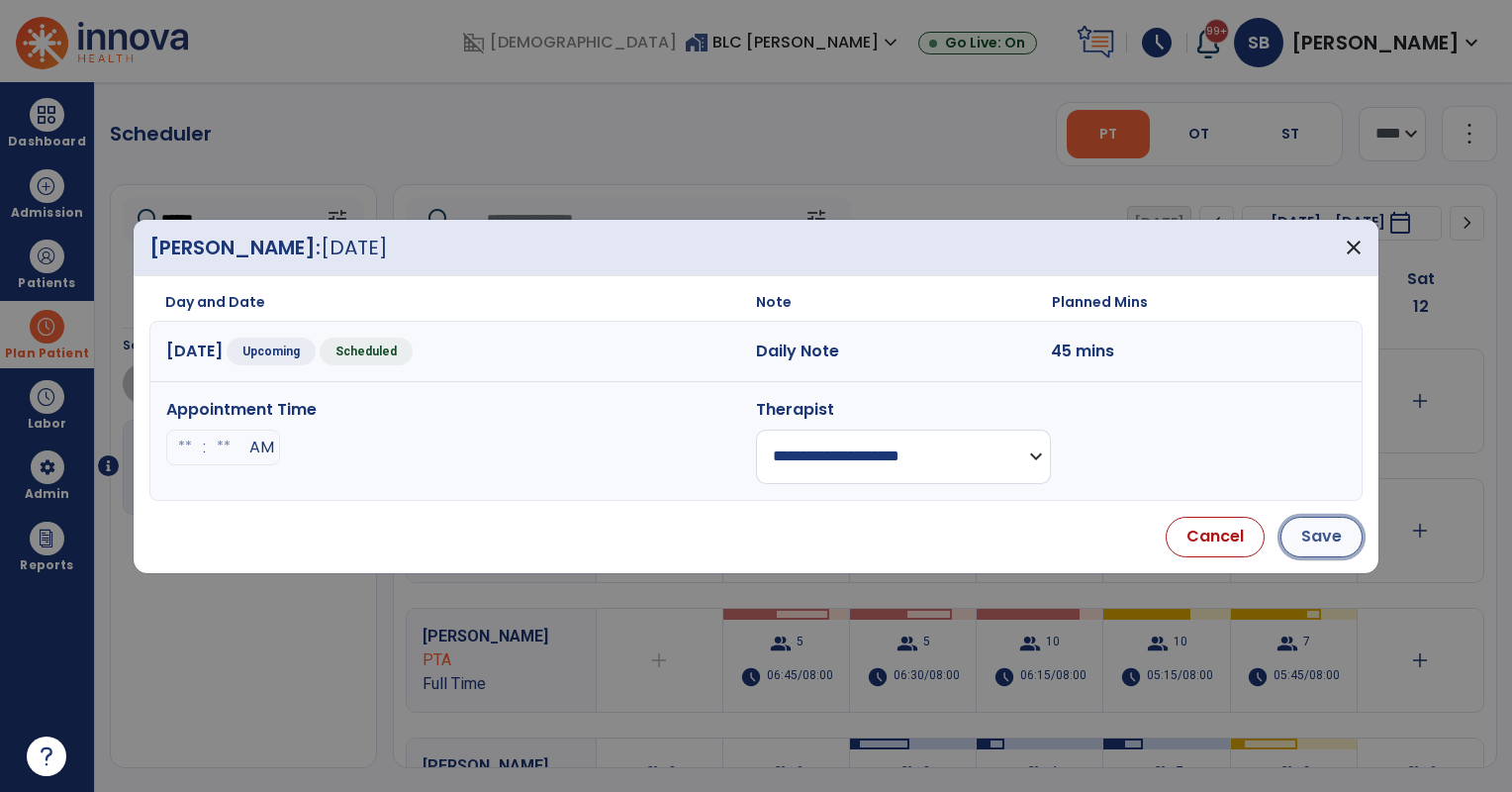 click on "Save" at bounding box center [1321, 537] 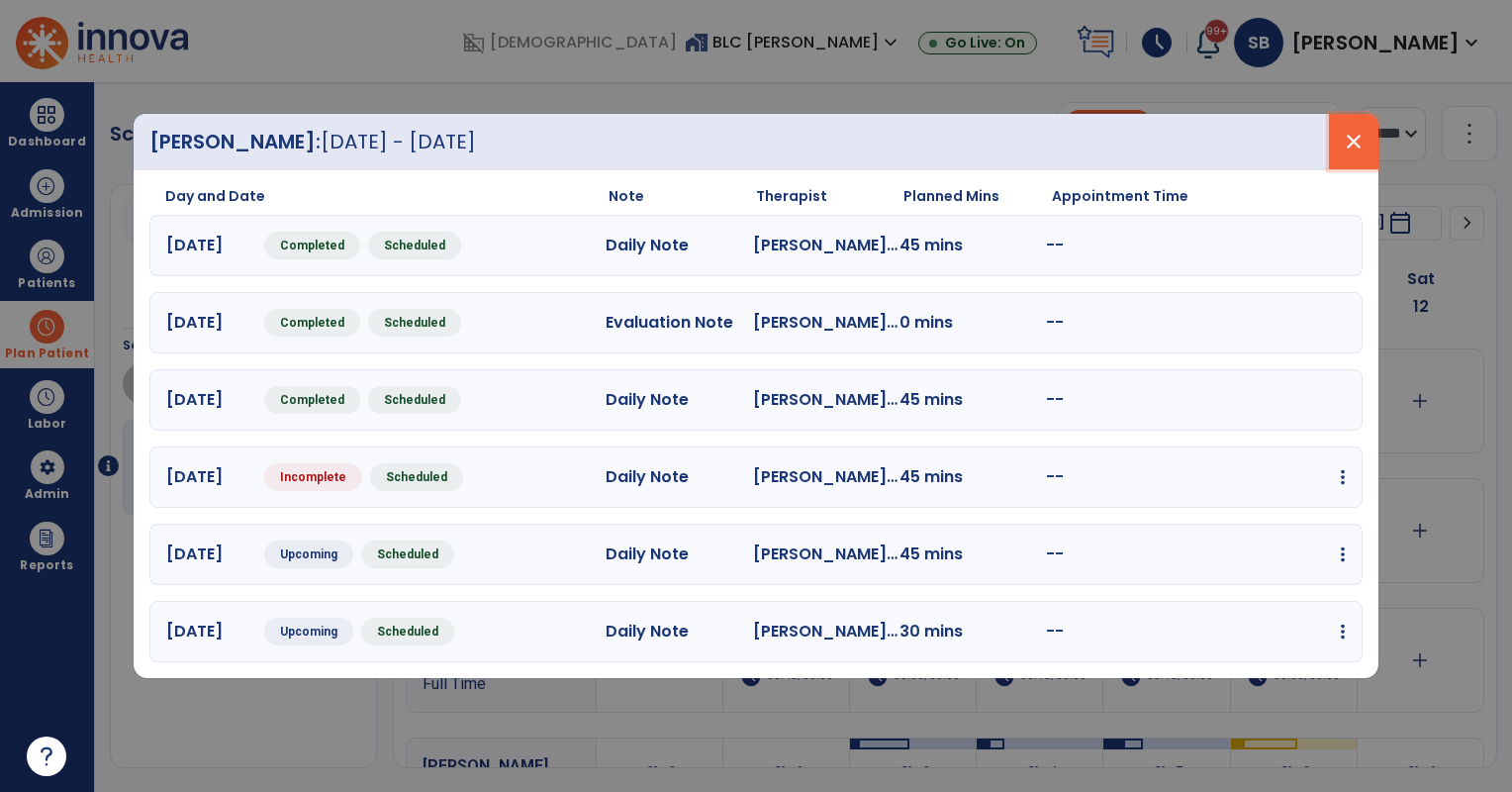 click on "close" at bounding box center [1354, 142] 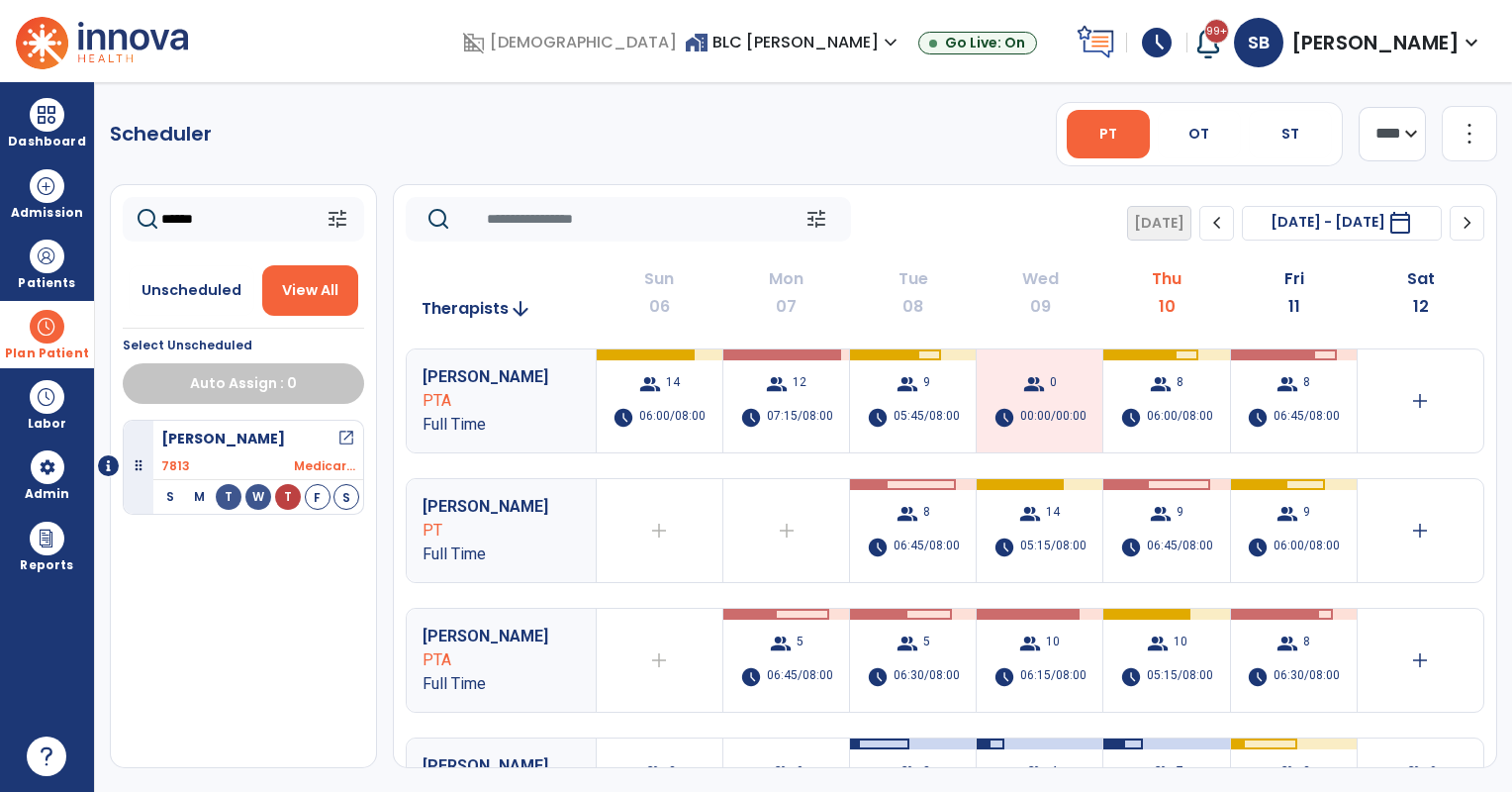 click on "******" 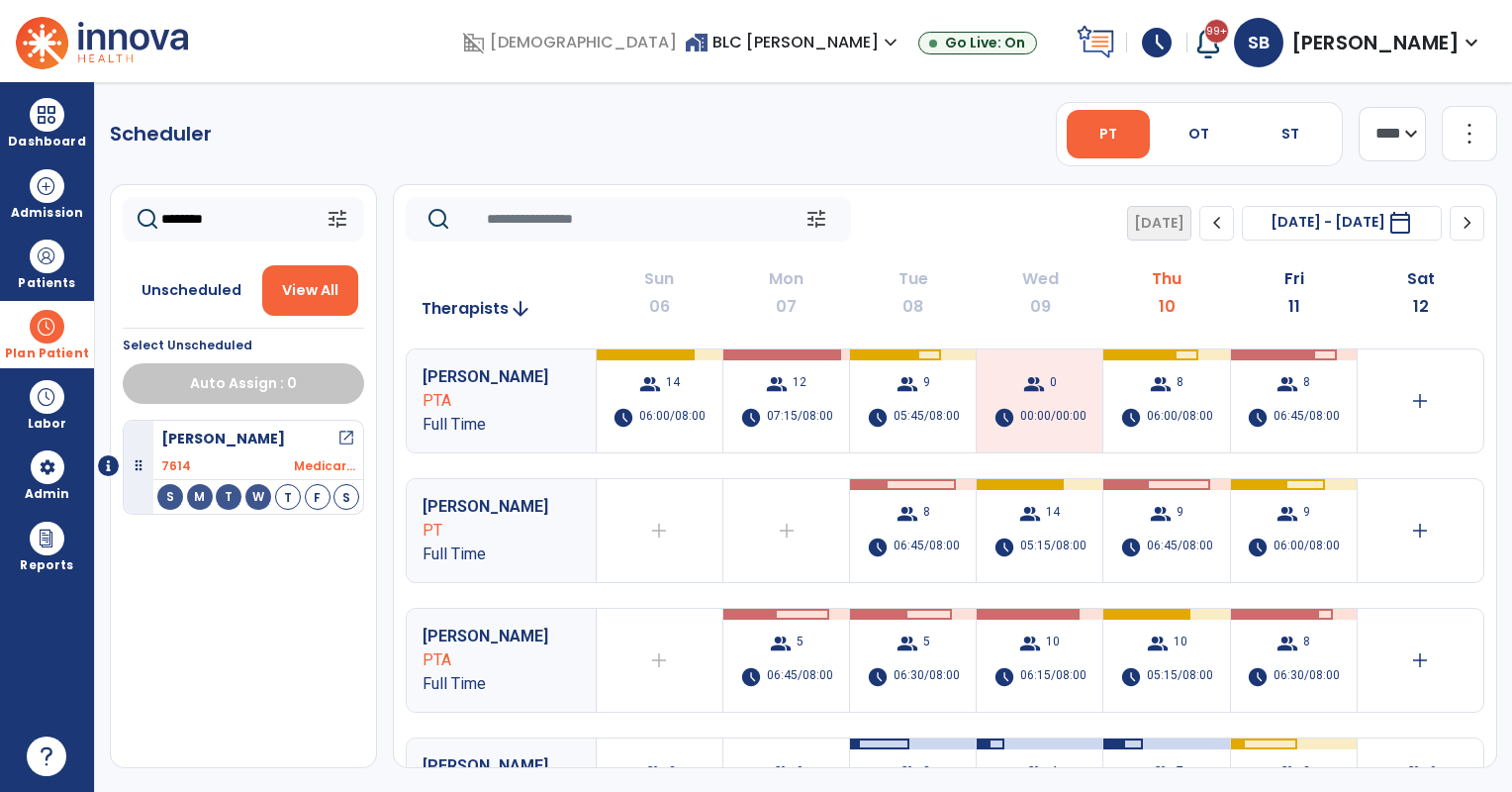 type on "********" 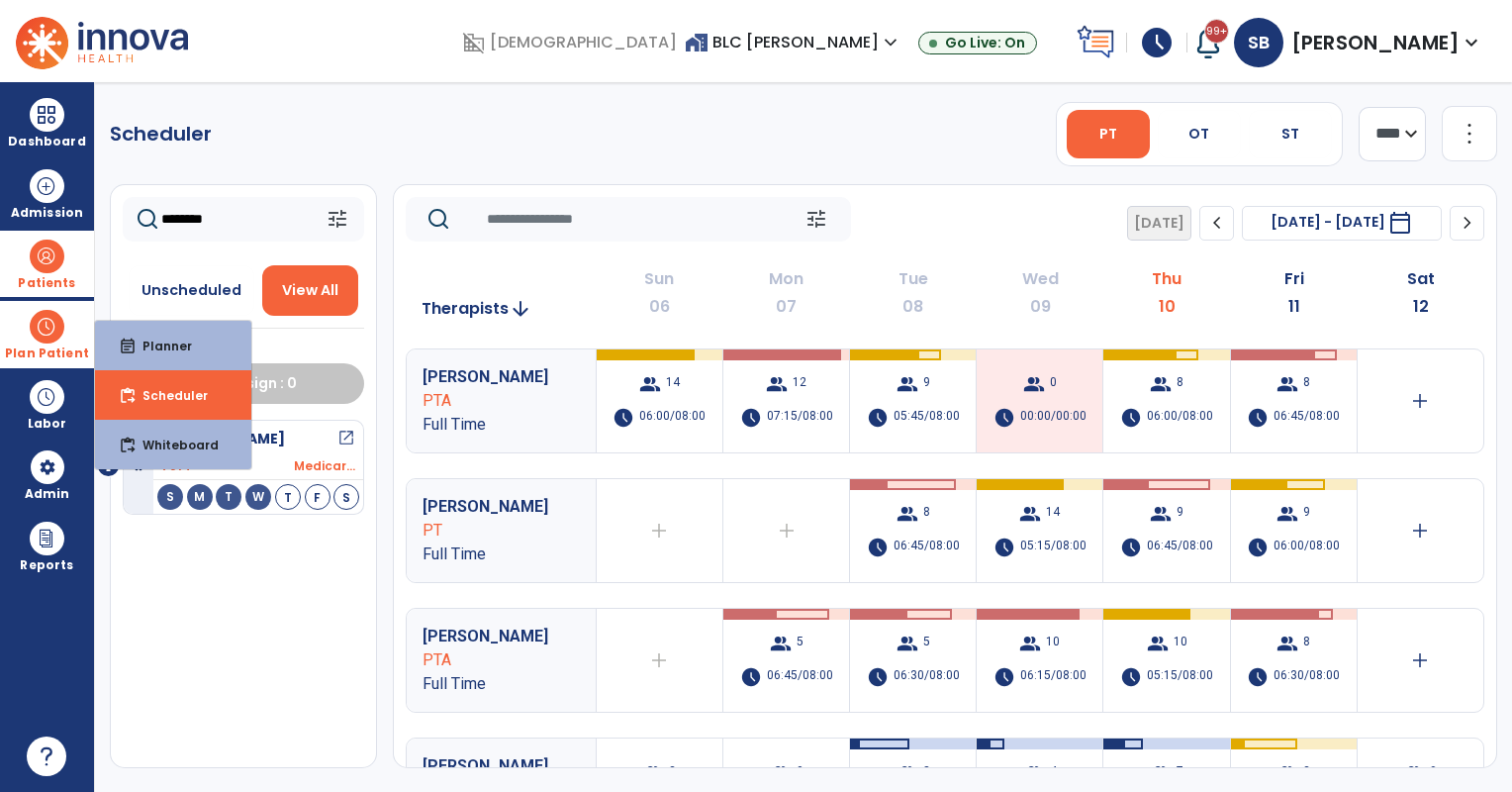 click at bounding box center [47, 256] 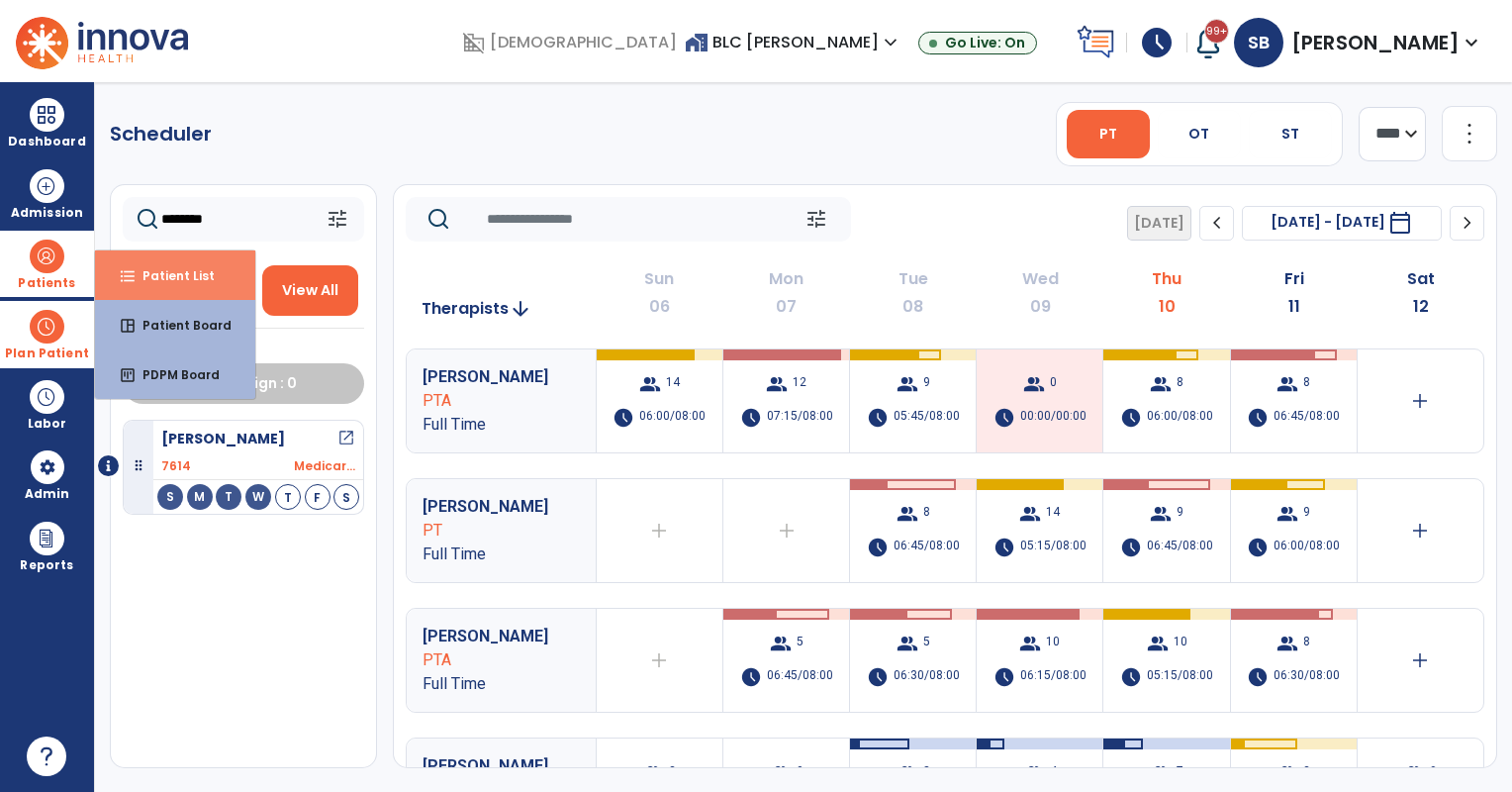 click on "format_list_bulleted" at bounding box center [128, 276] 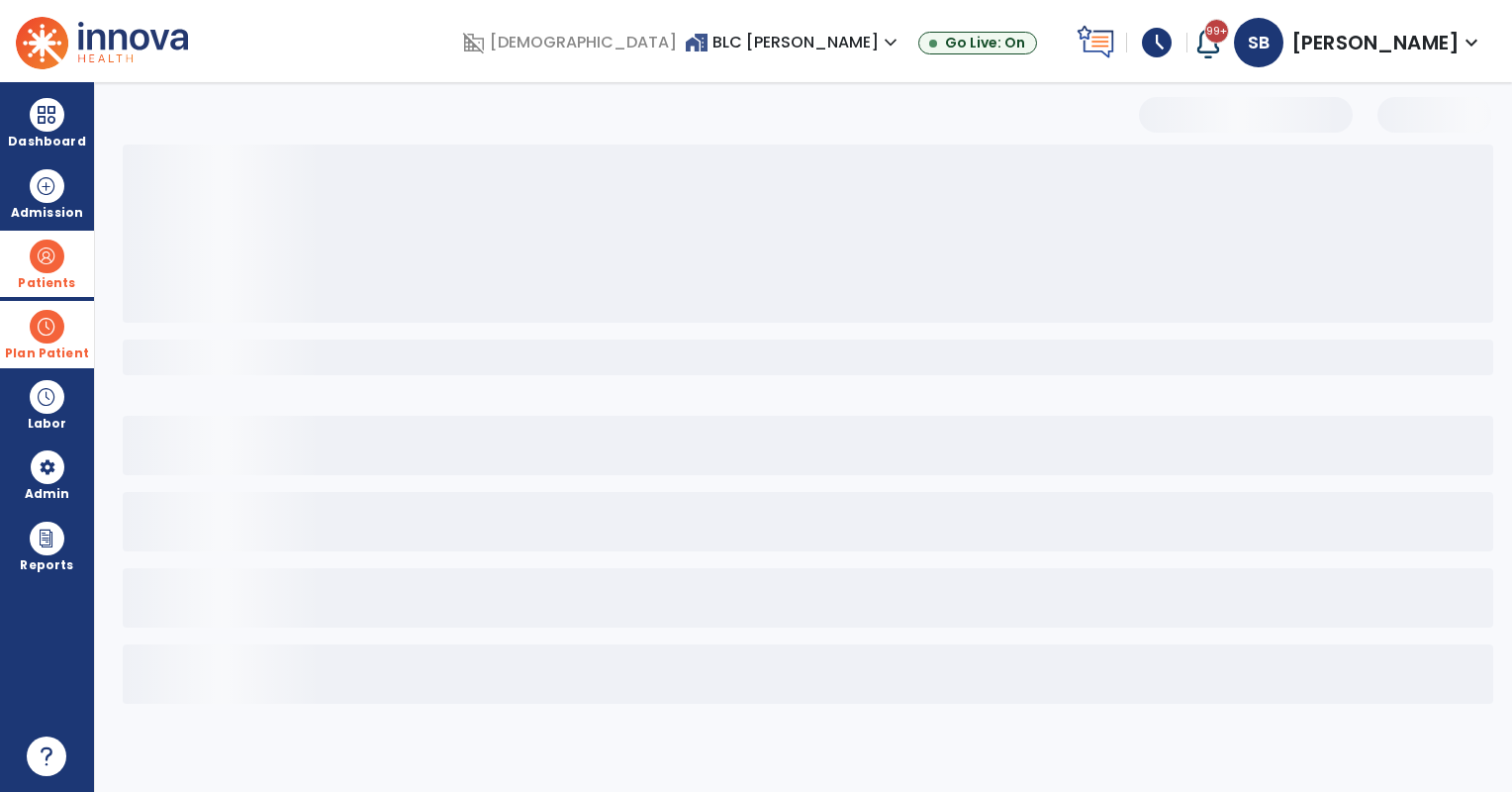 select on "***" 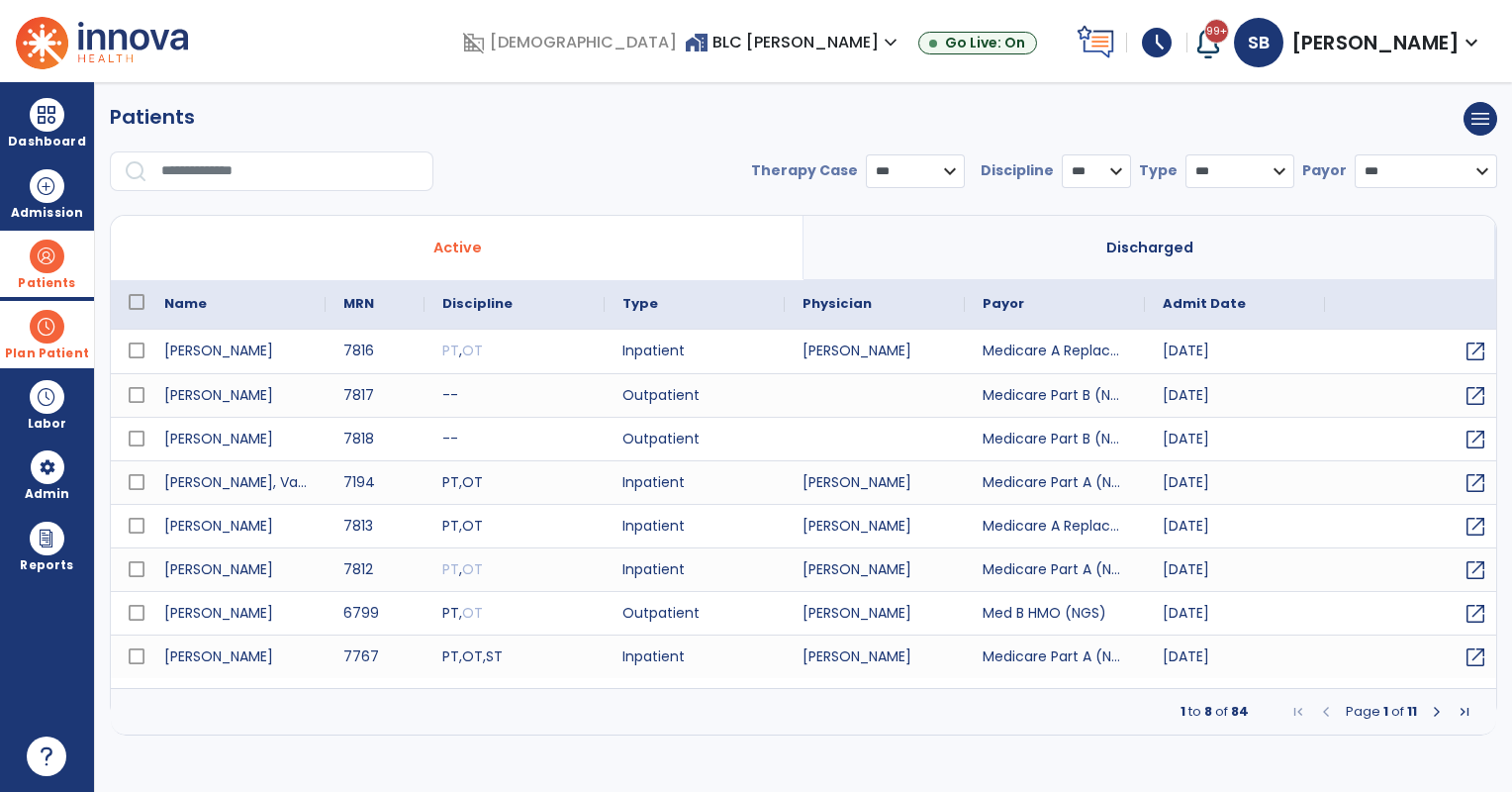 click at bounding box center (290, 171) 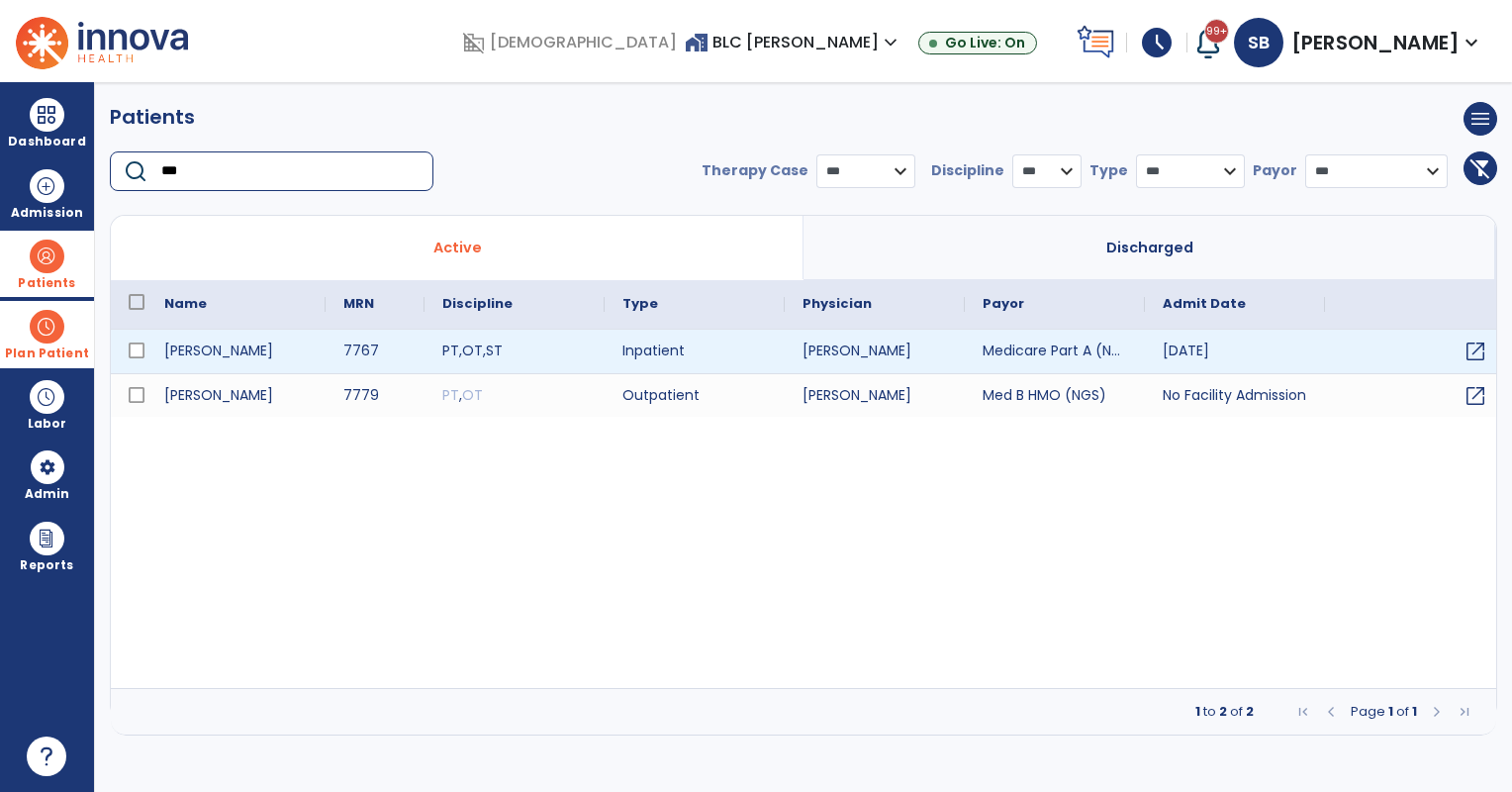 type on "***" 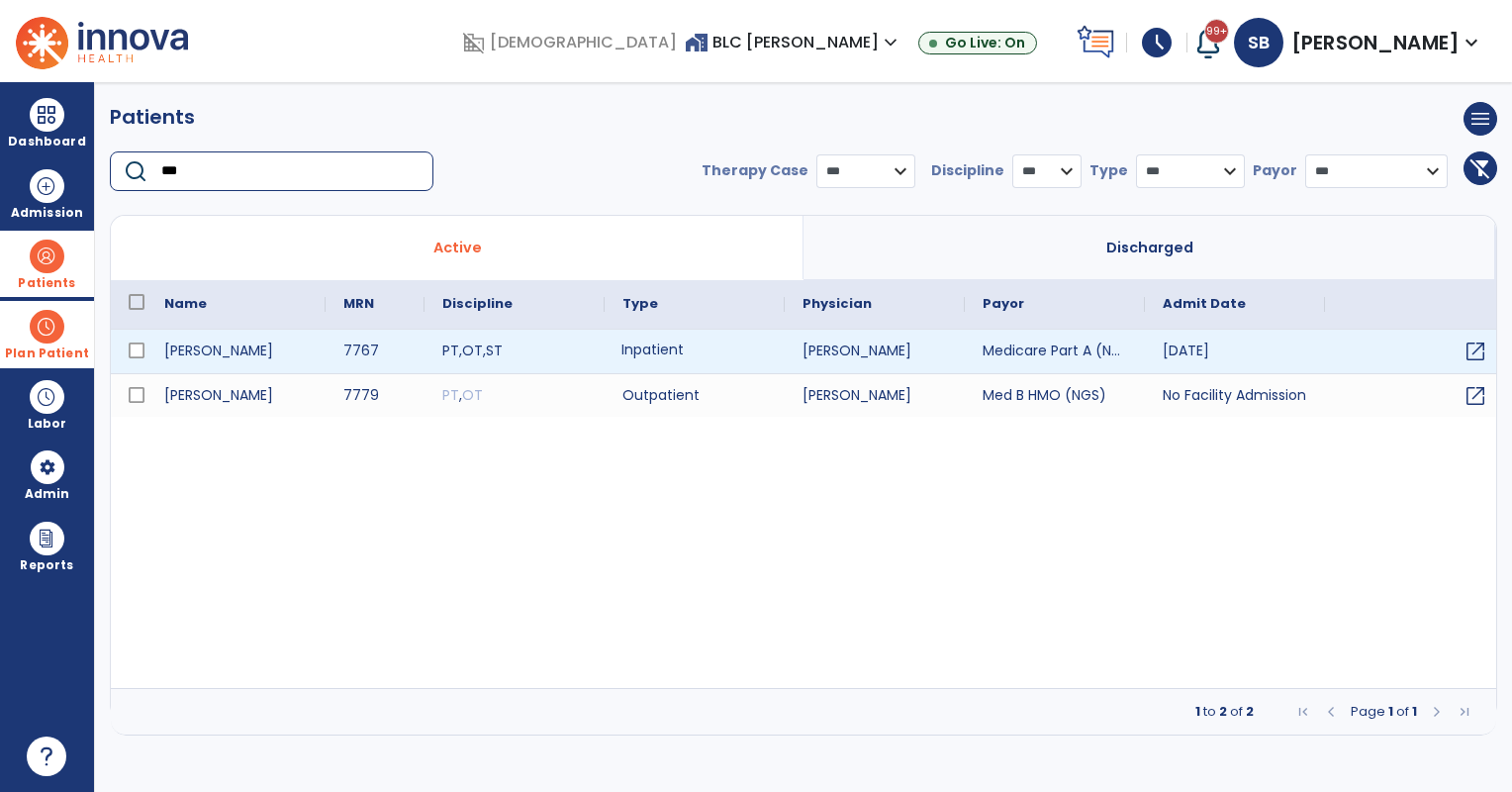 click on "Inpatient" at bounding box center (695, 351) 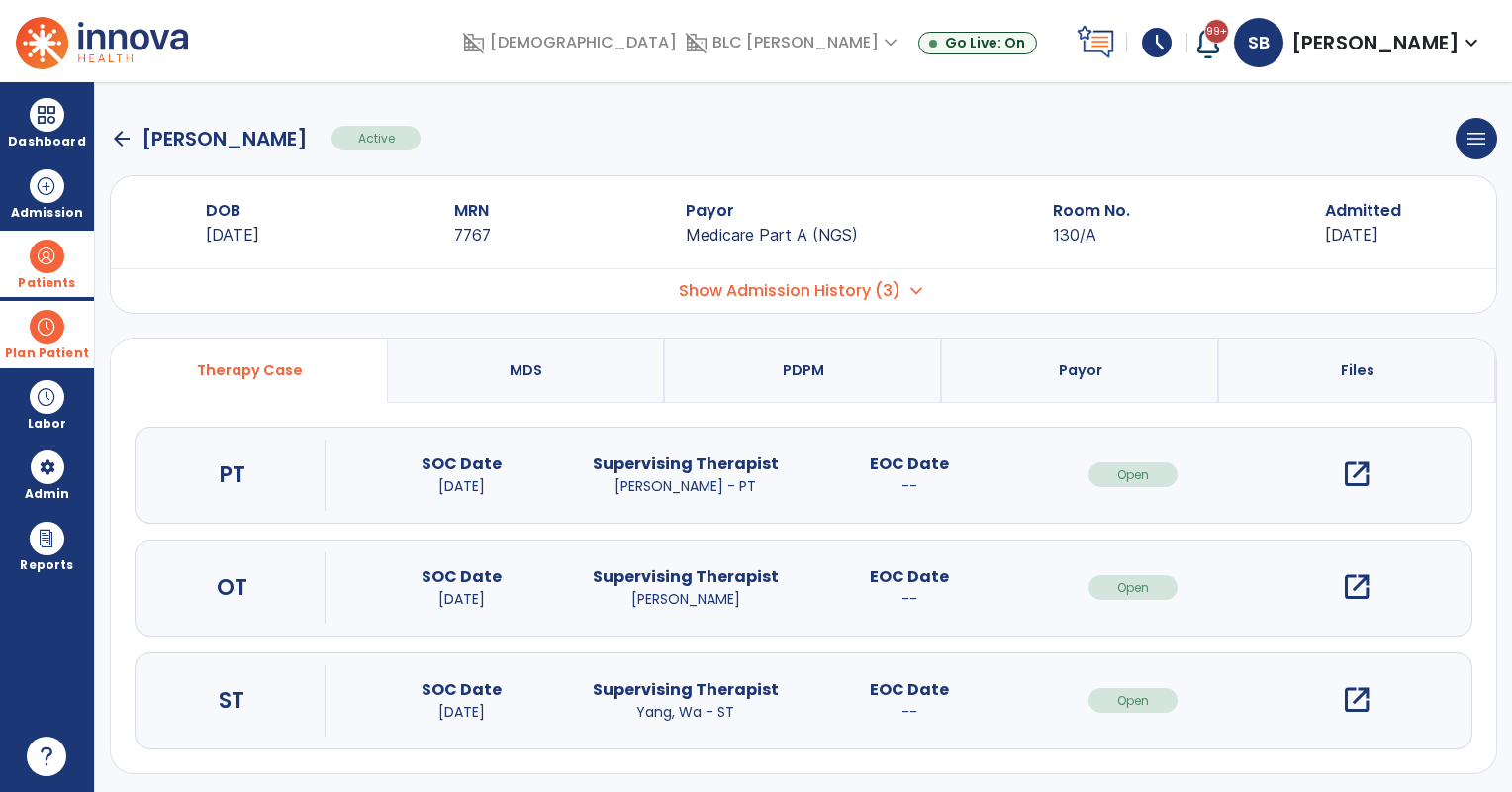 click on "Show Admission History (3)" at bounding box center (790, 291) 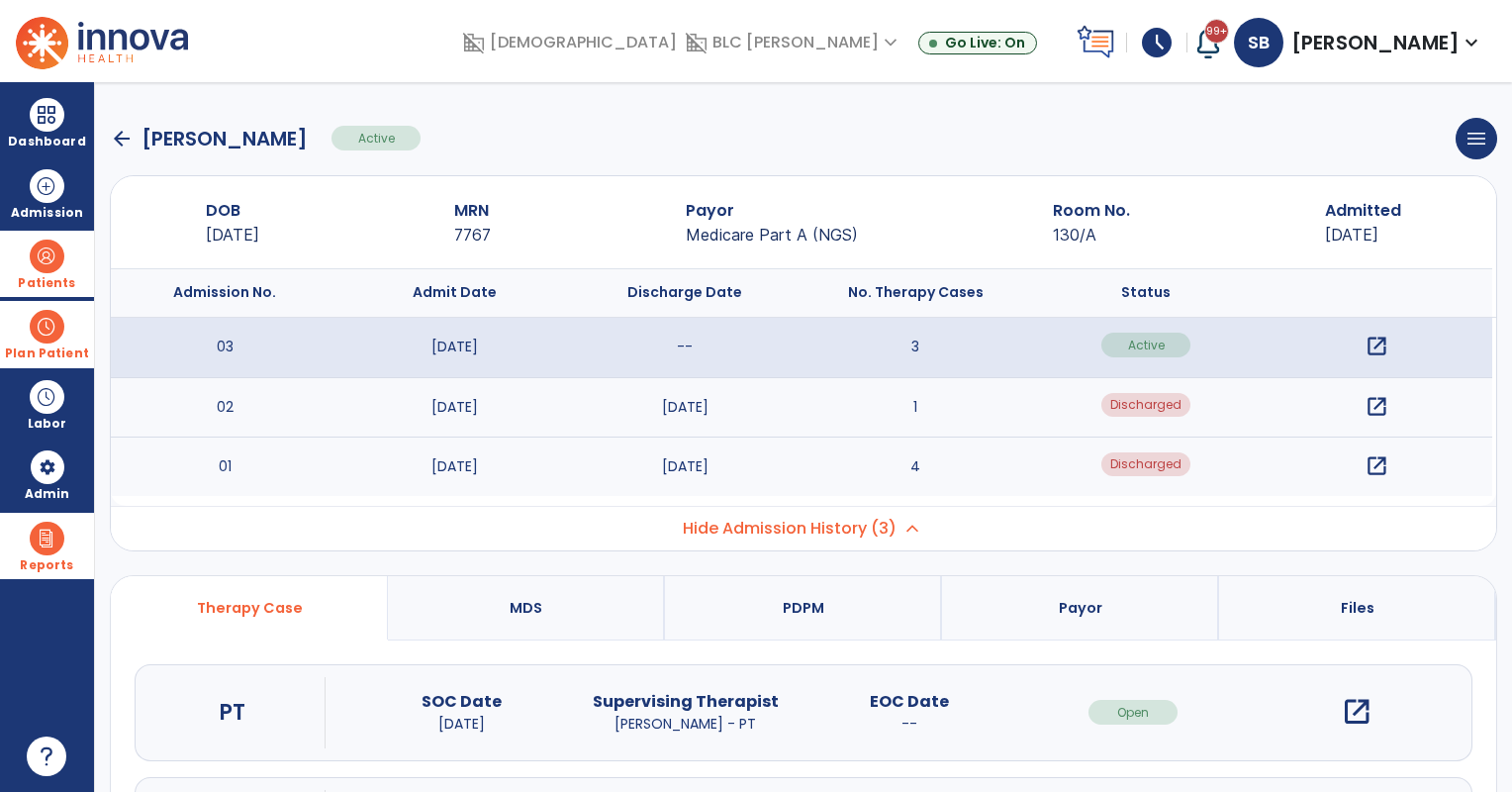 click at bounding box center [47, 539] 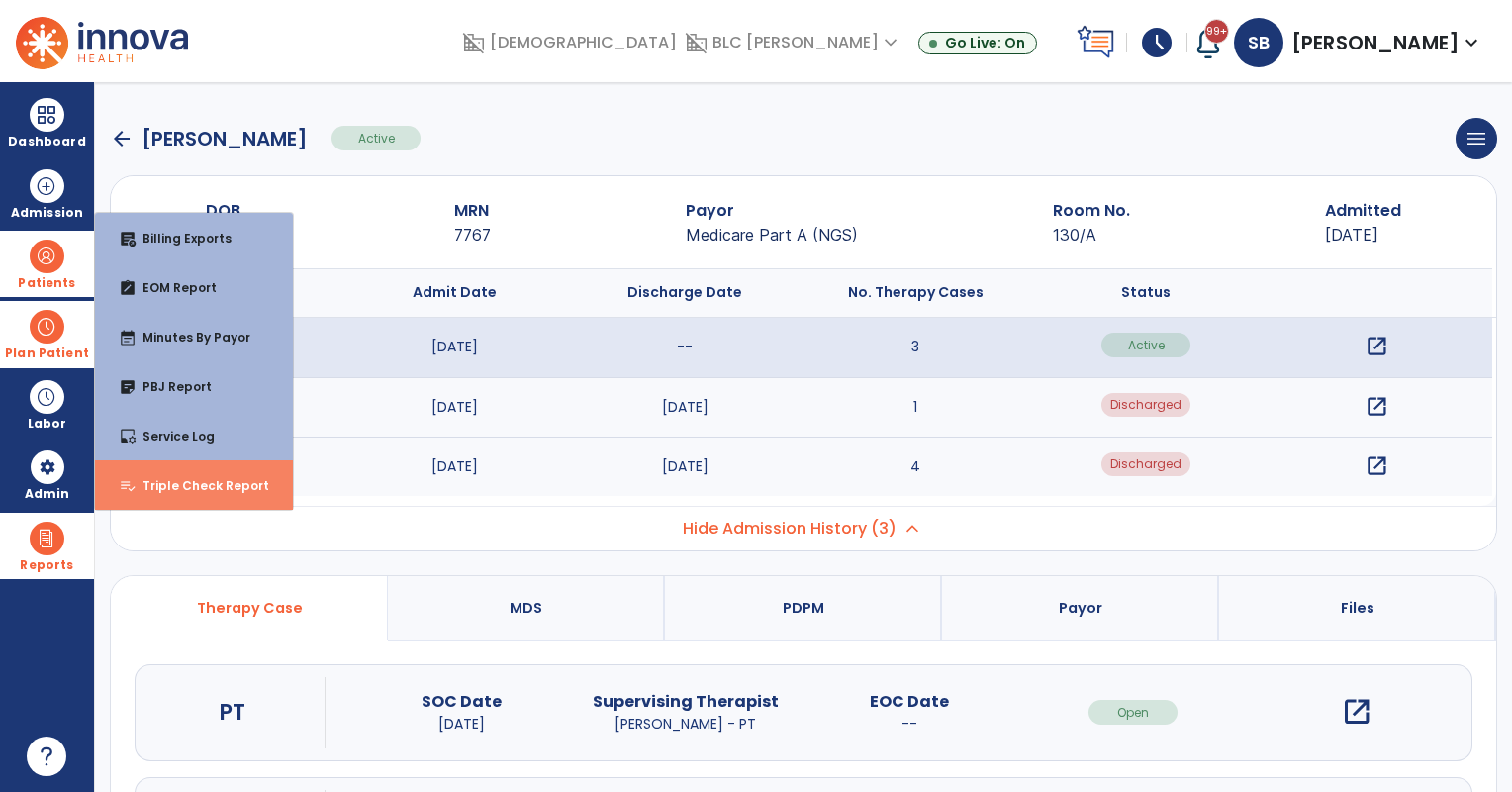 click on "Triple Check Report" at bounding box center [198, 485] 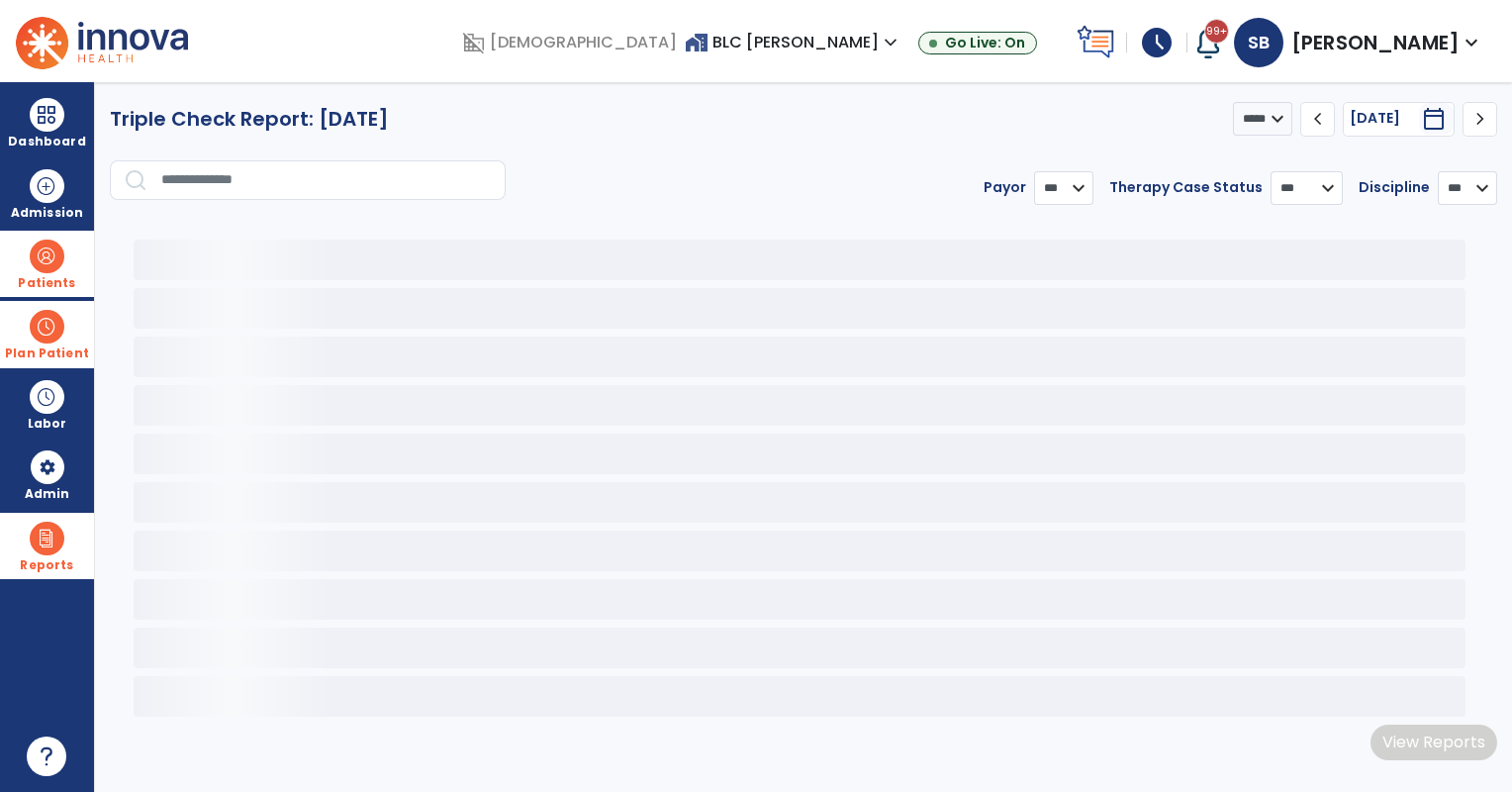 select on "***" 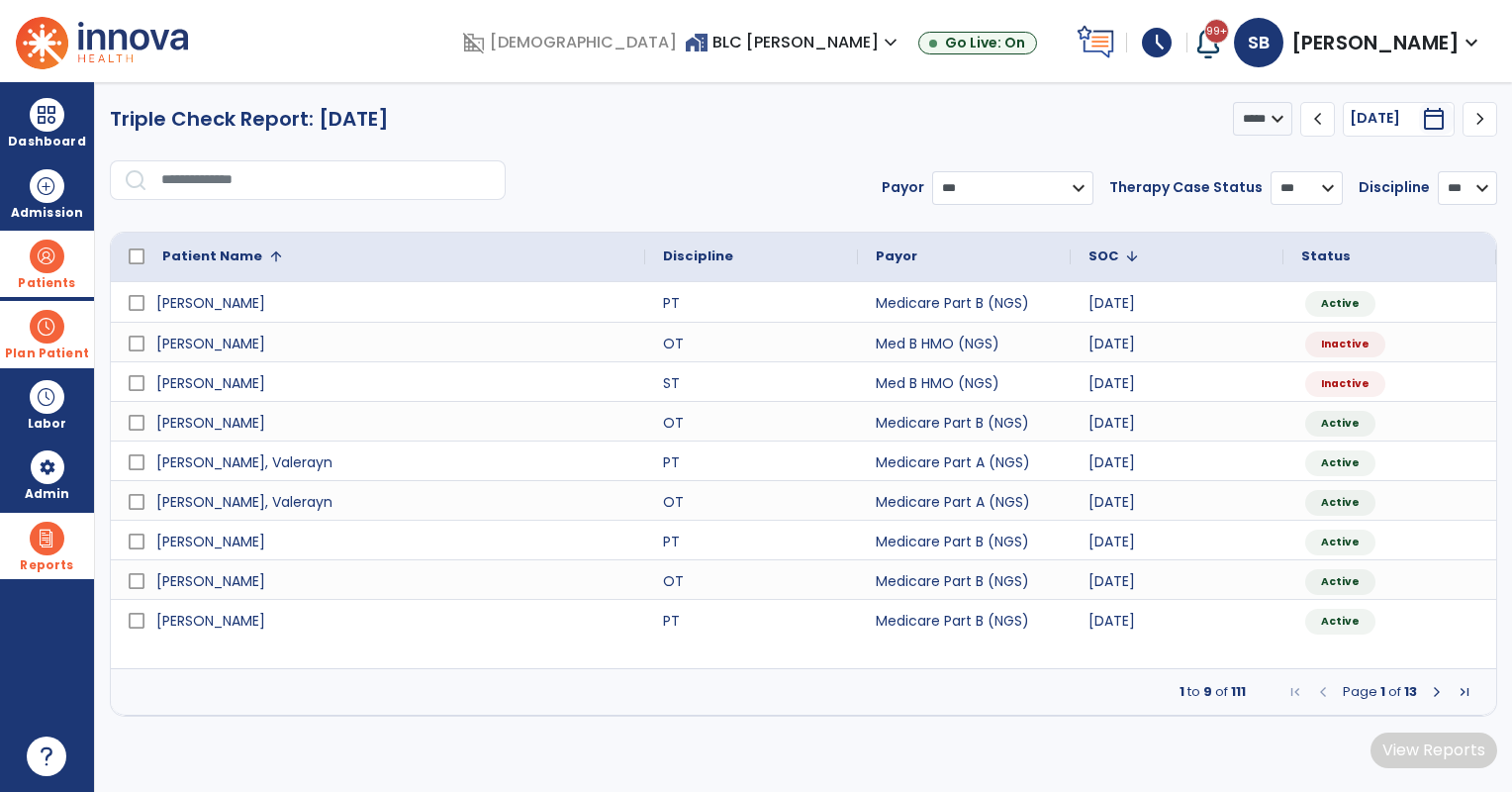 click on "chevron_left" at bounding box center (1318, 119) 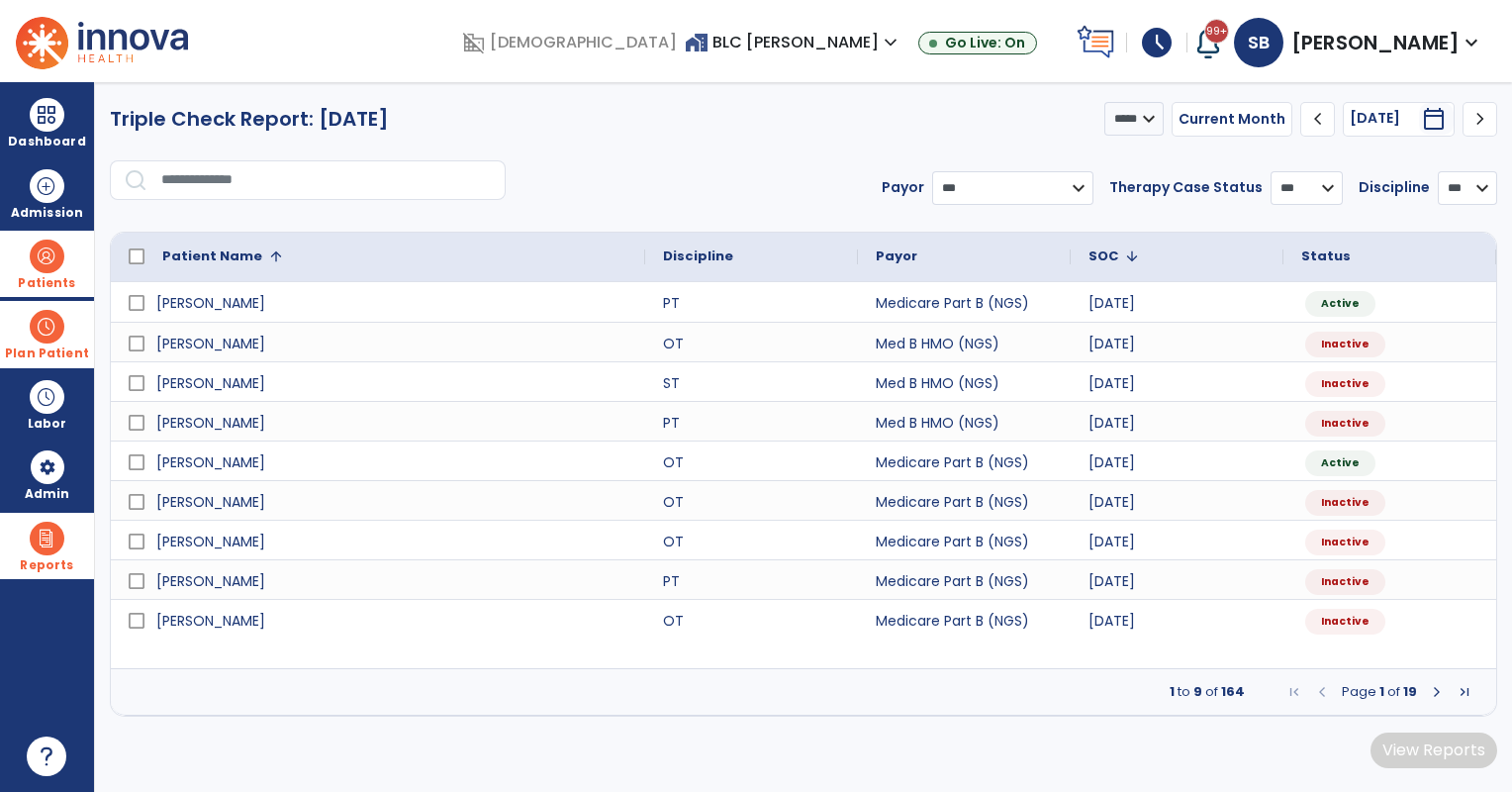 click at bounding box center [327, 180] 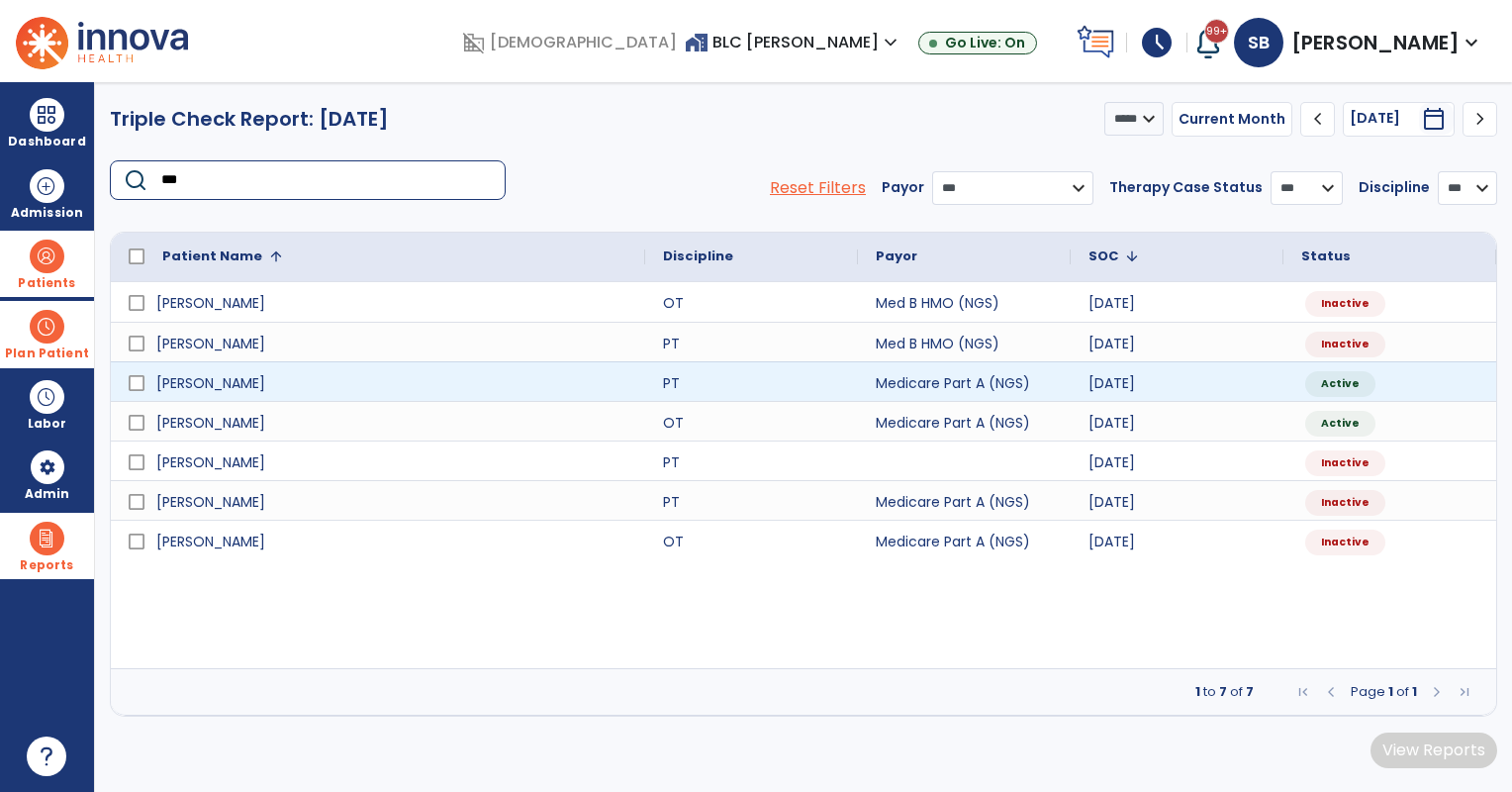 type on "***" 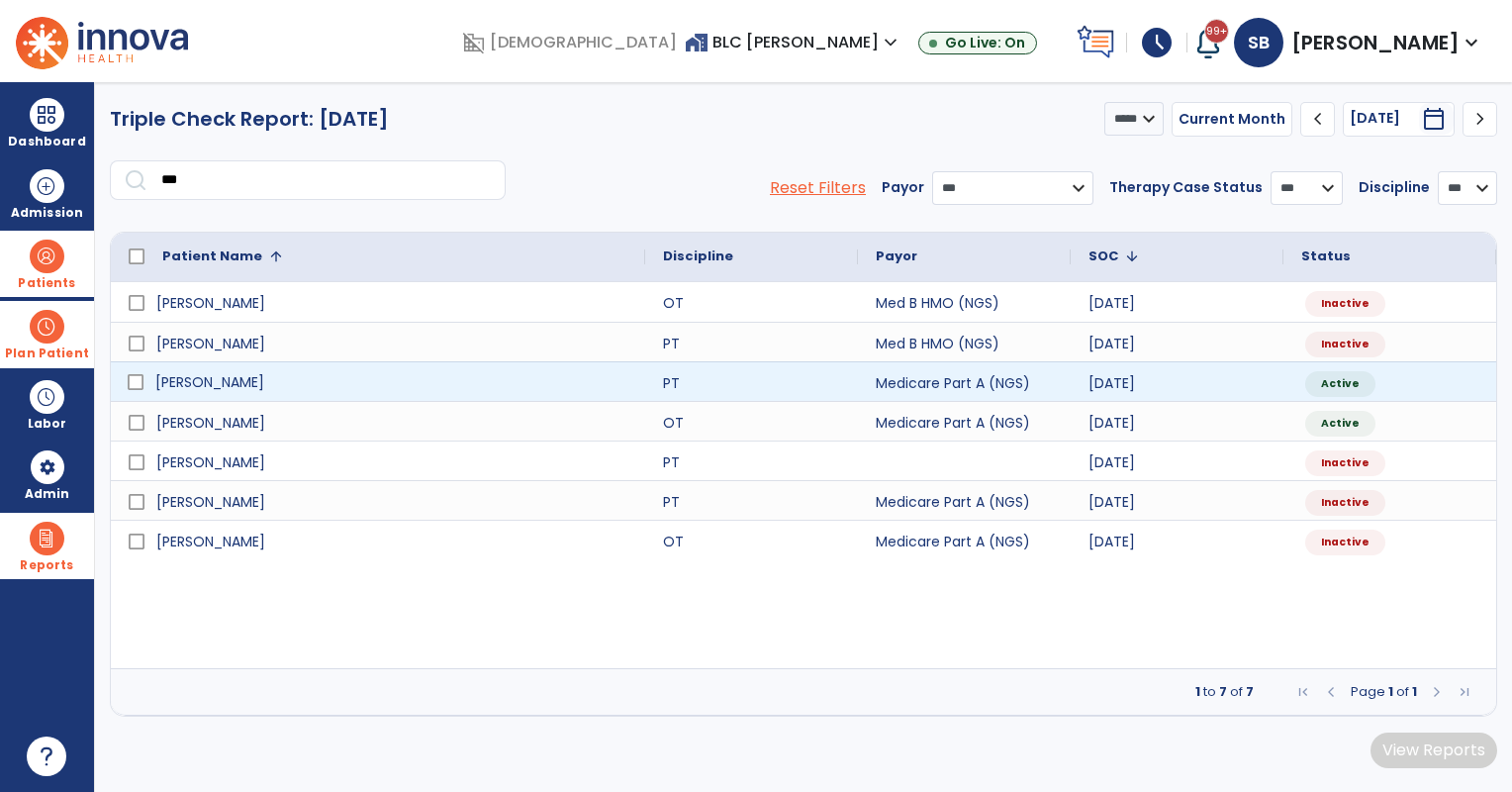 click at bounding box center [136, 382] 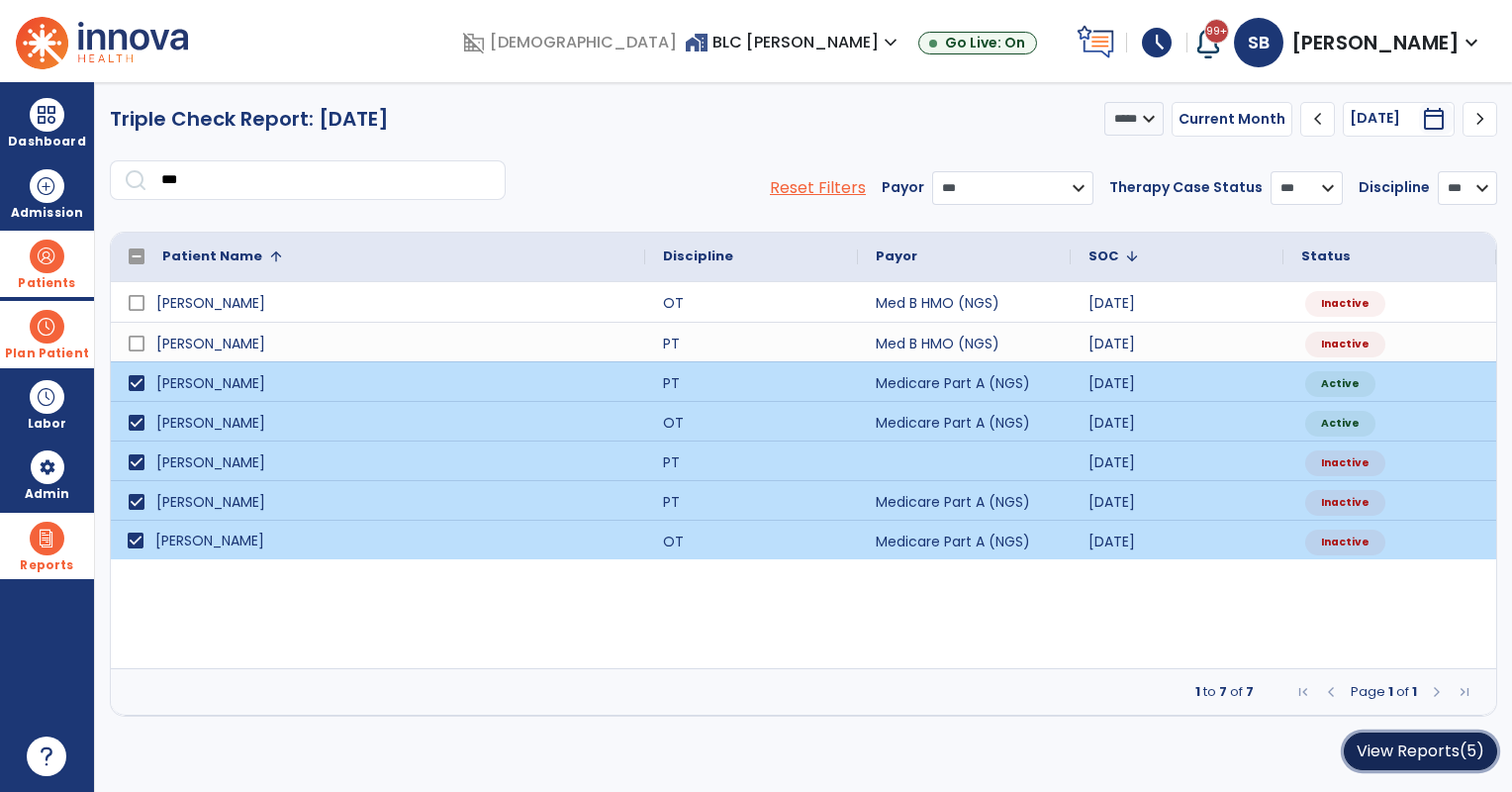 click on "View Reports   (5)" 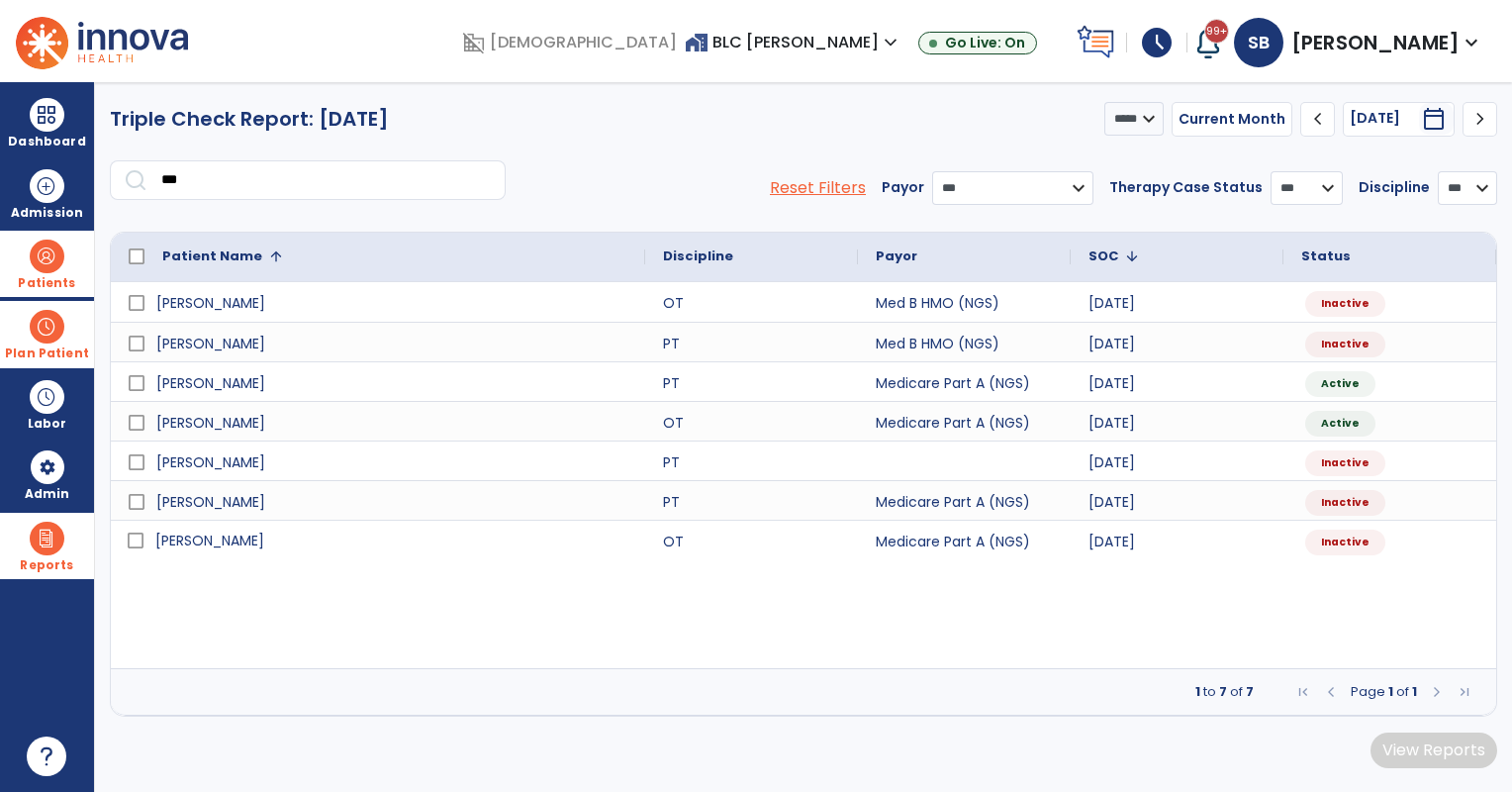 click on "[PERSON_NAME] OT Med B HMO (NGS) [DATE] Inactive
[PERSON_NAME] PT Med B HMO (NGS) [DATE] Inactive
[PERSON_NAME] PT Medicare Part A (NGS) [DATE] Active
[PERSON_NAME] OT Medicare Part A (NGS) [DATE] Active
[PERSON_NAME] PT [DATE] Inactive
[PERSON_NAME] PT [DATE]" at bounding box center [803, 475] 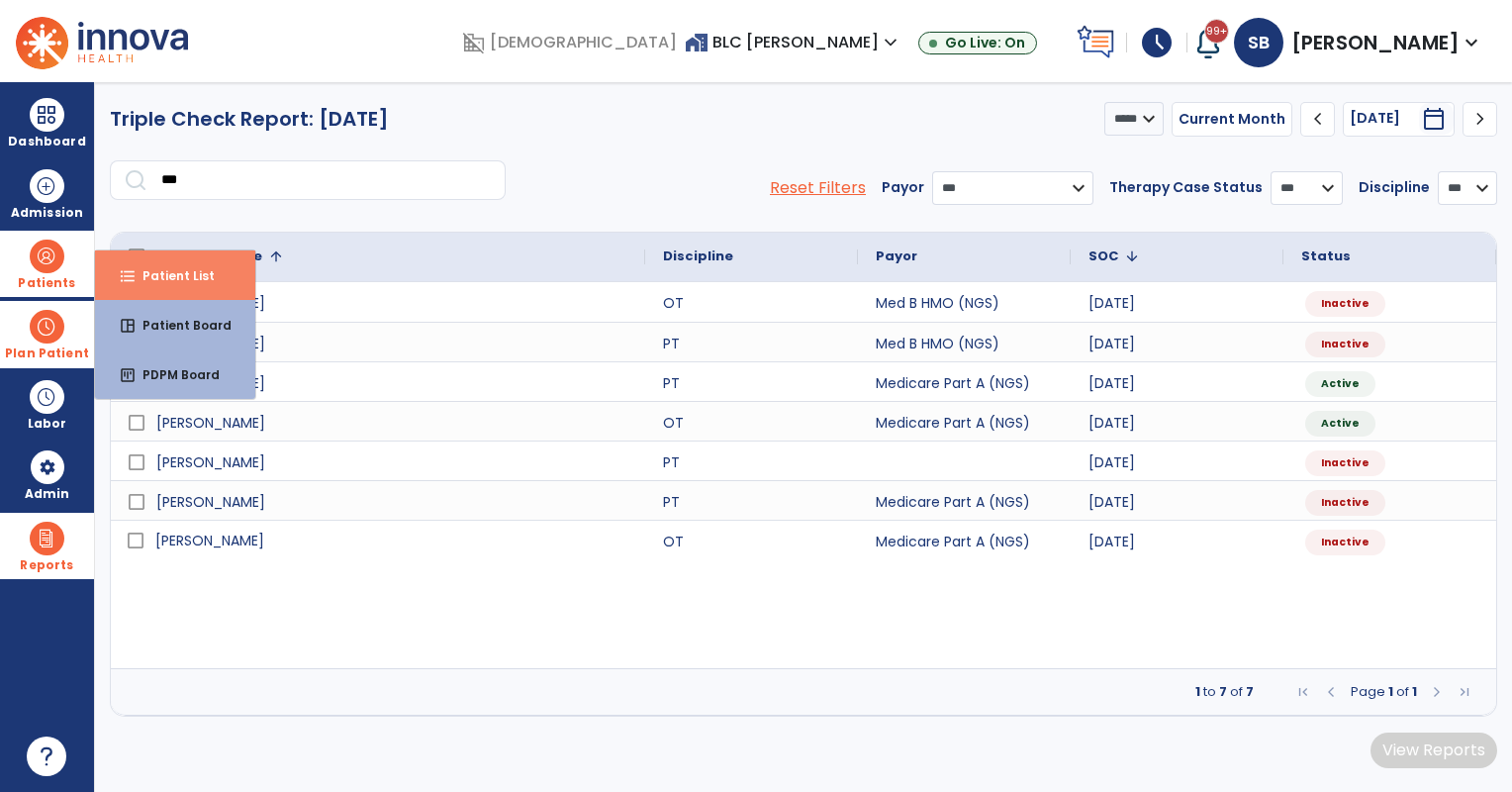 click on "Patient List" at bounding box center (170, 275) 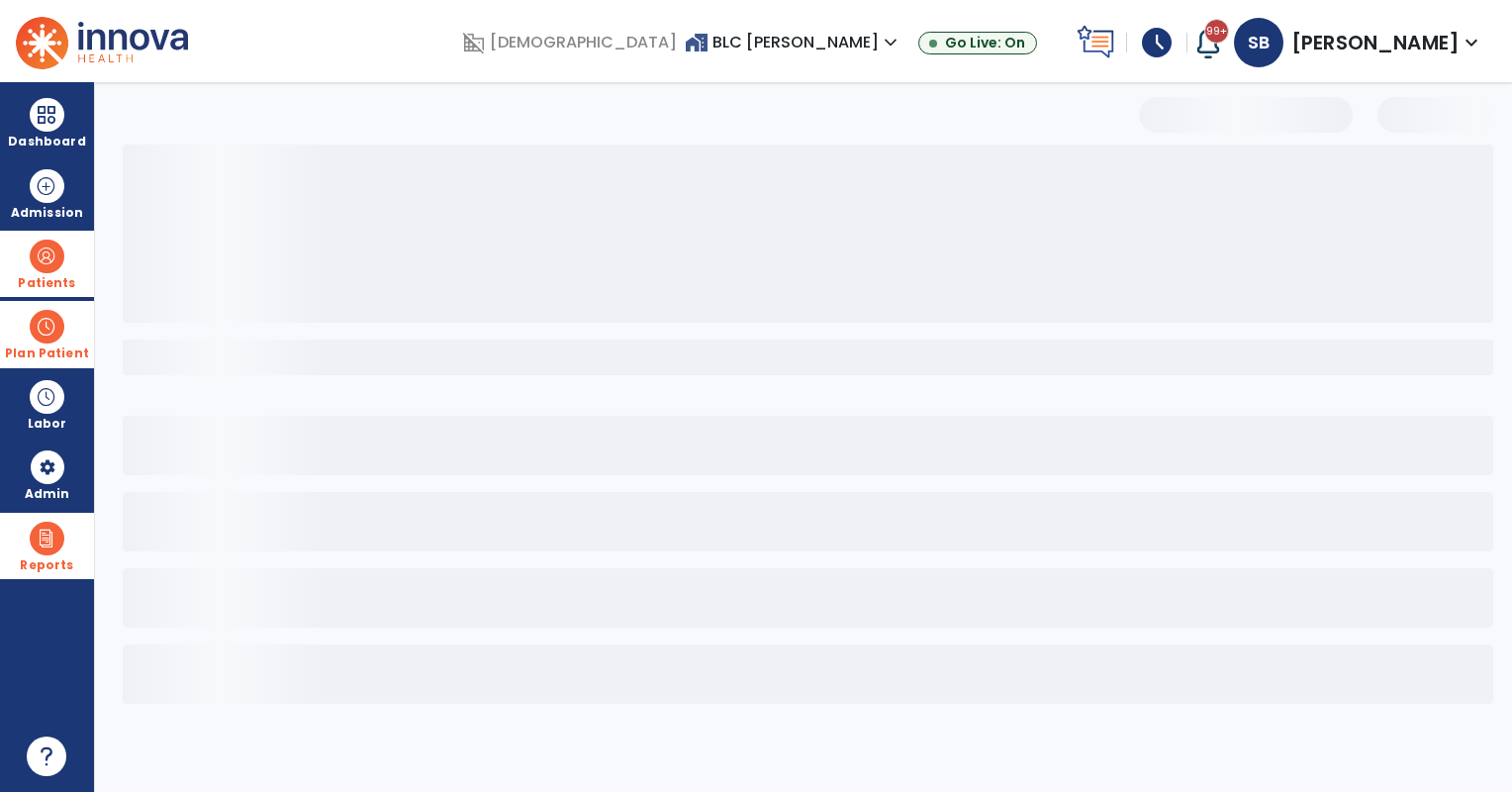 select on "***" 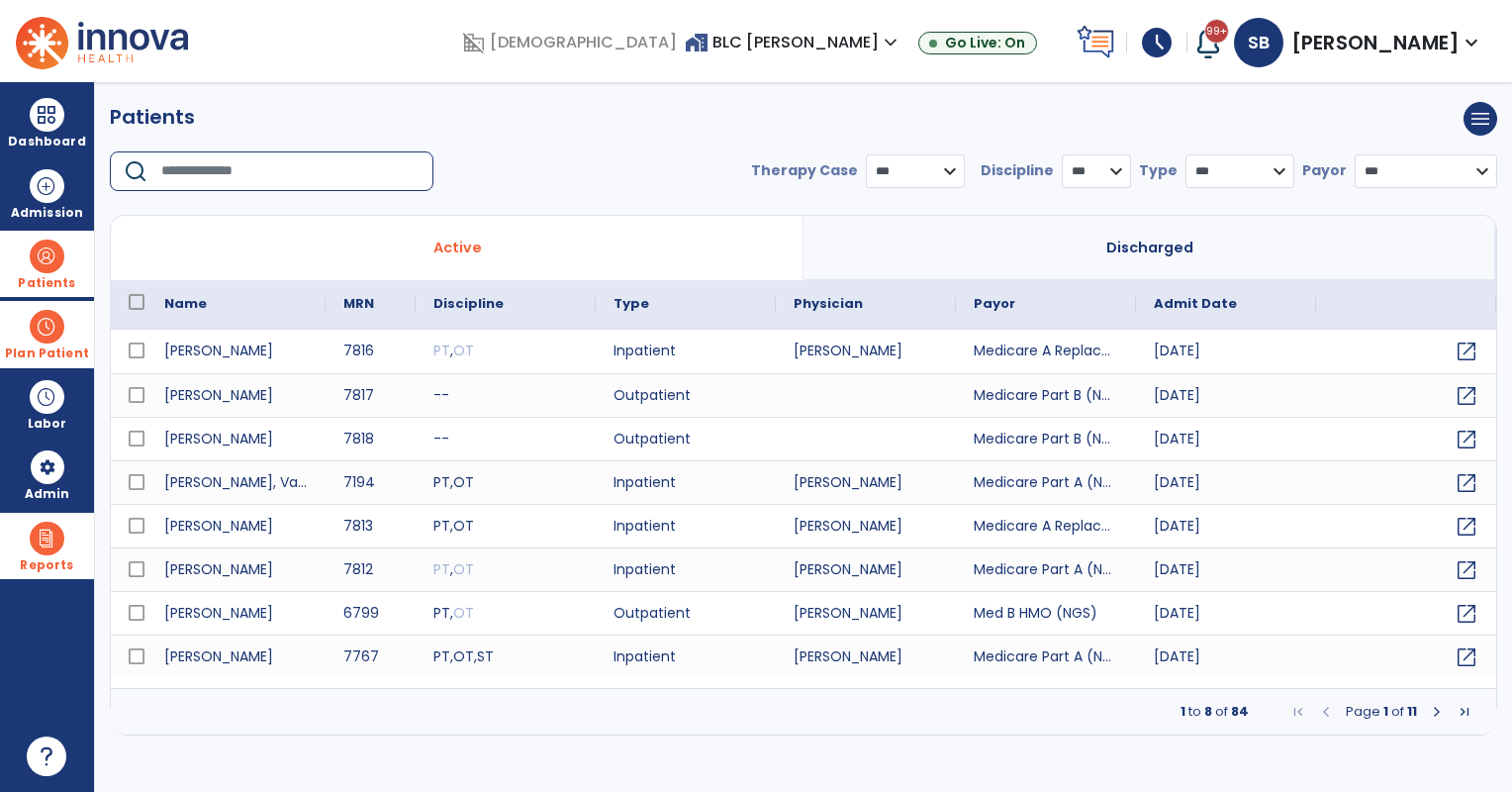 click at bounding box center [290, 171] 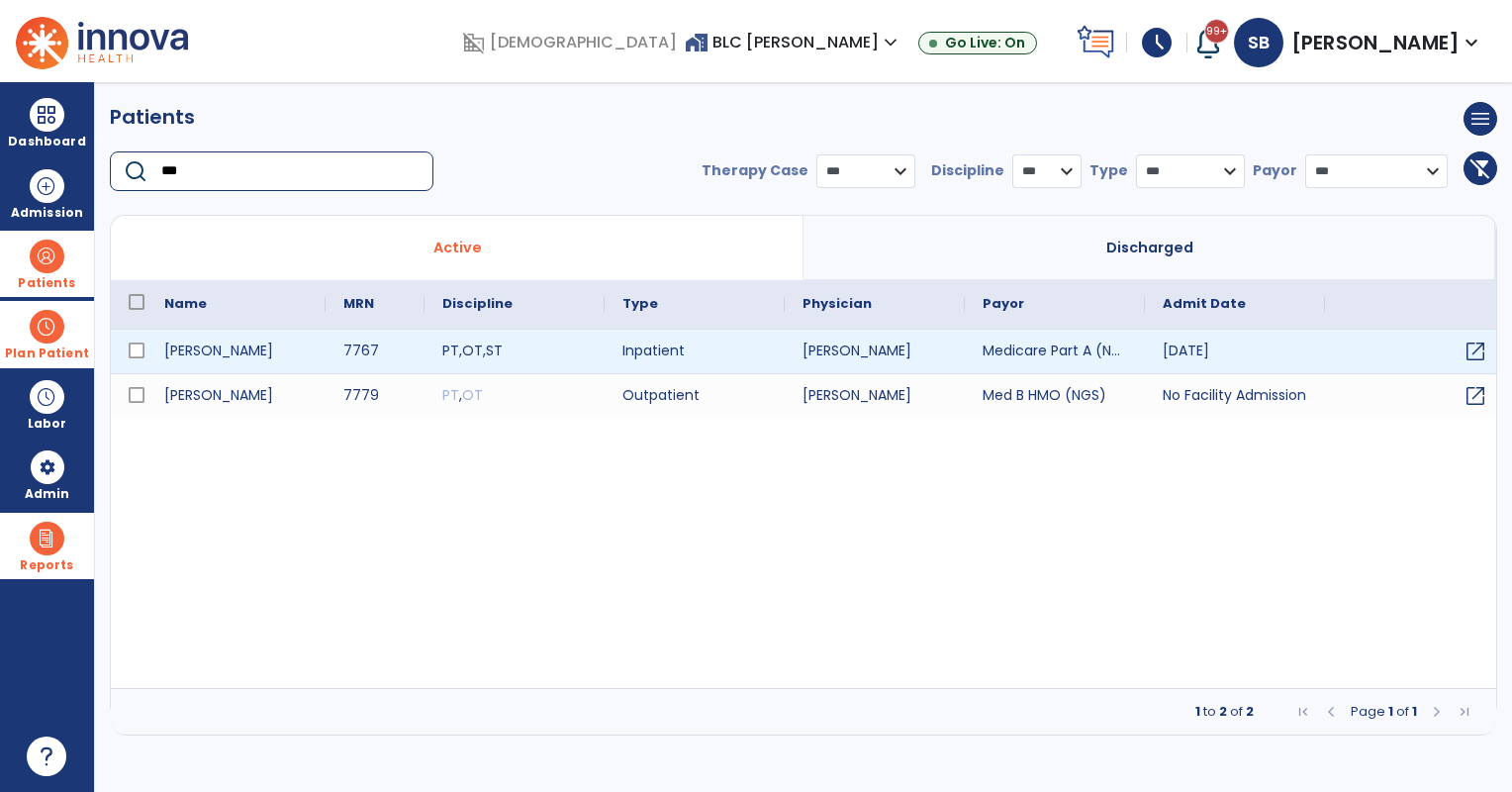 type on "***" 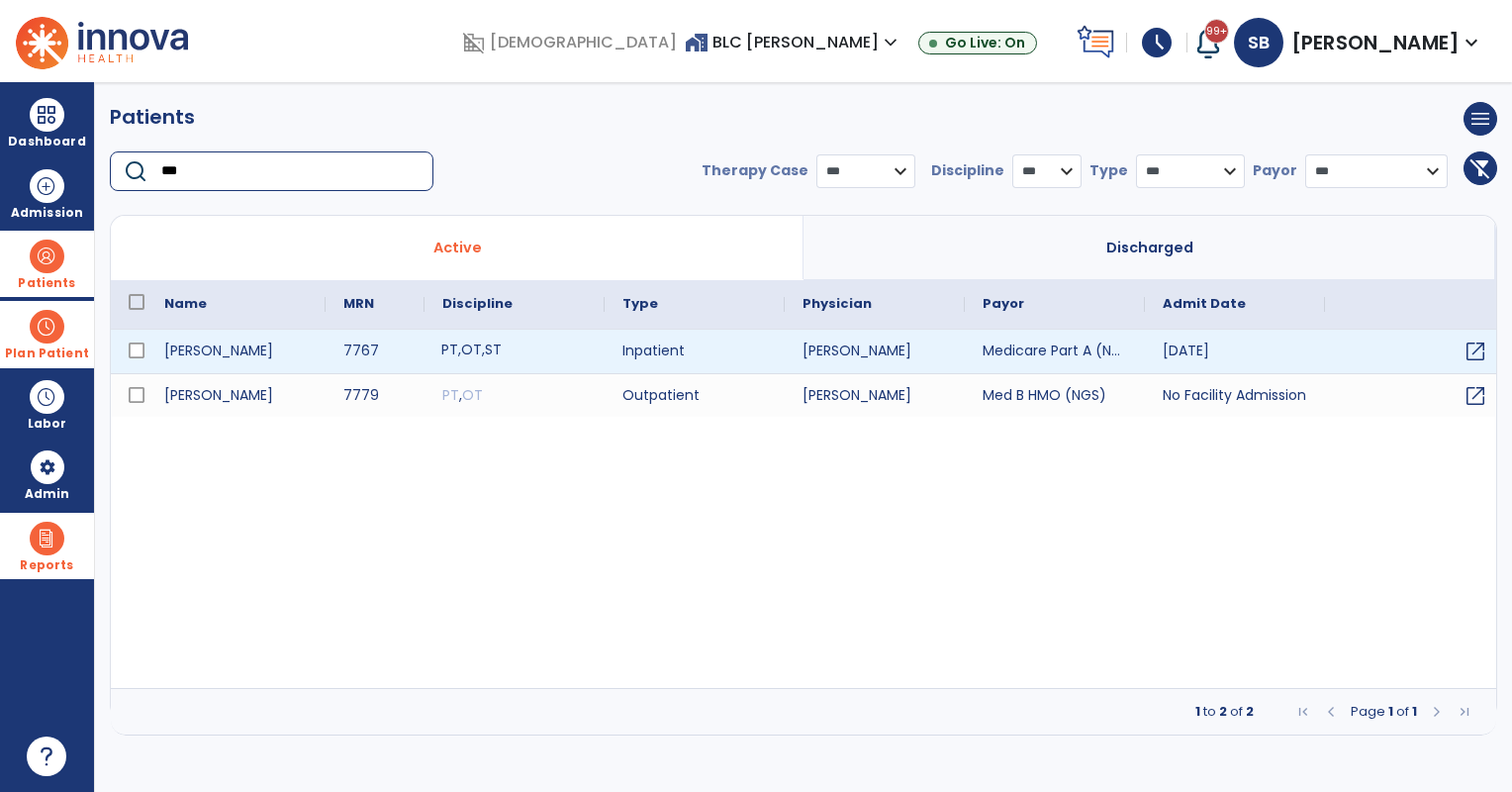 click on "PT , OT , ST" at bounding box center [515, 351] 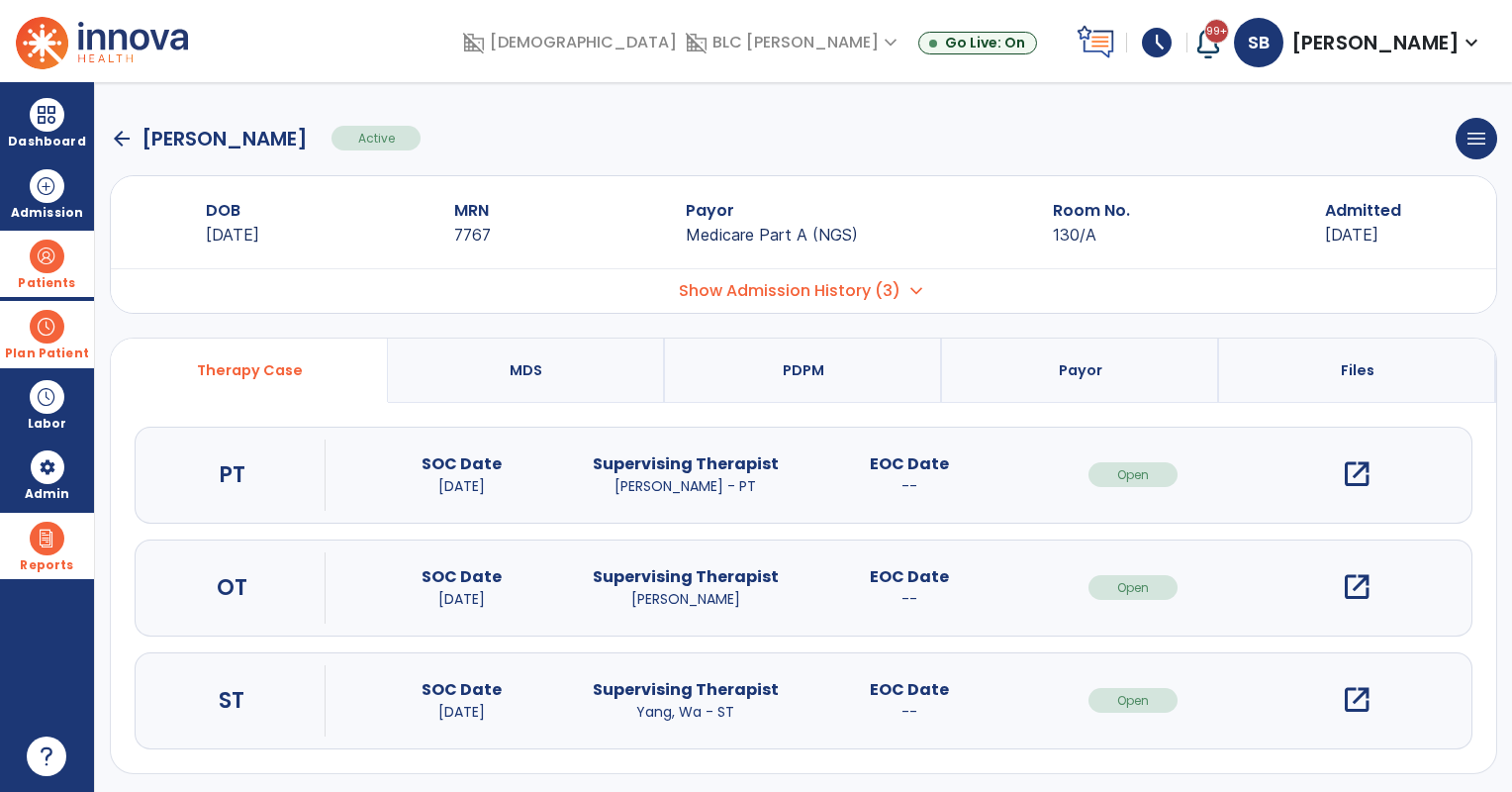 click on "Show Admission History (3)" at bounding box center [790, 291] 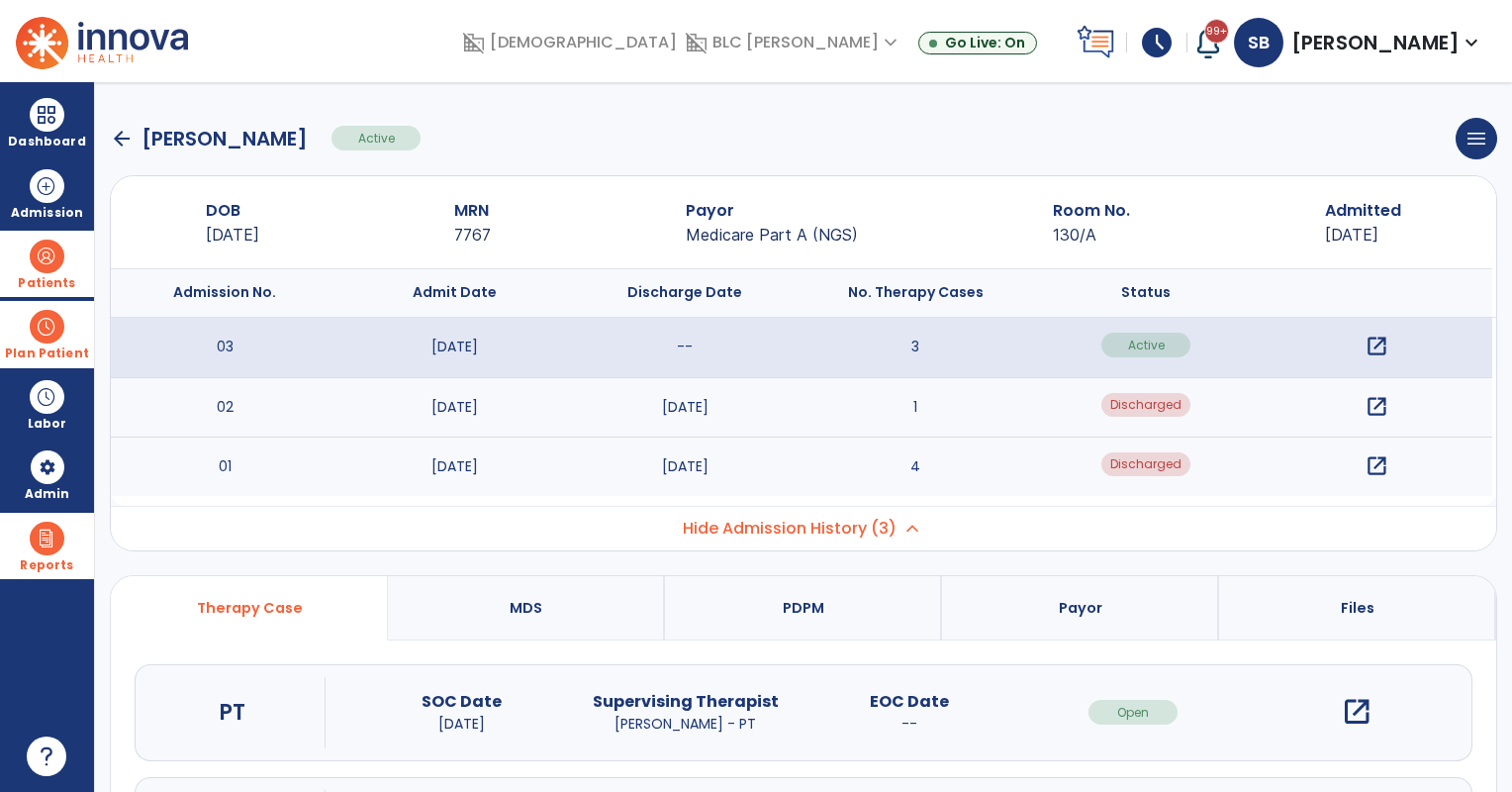 click on "open_in_new" at bounding box center [1376, 407] 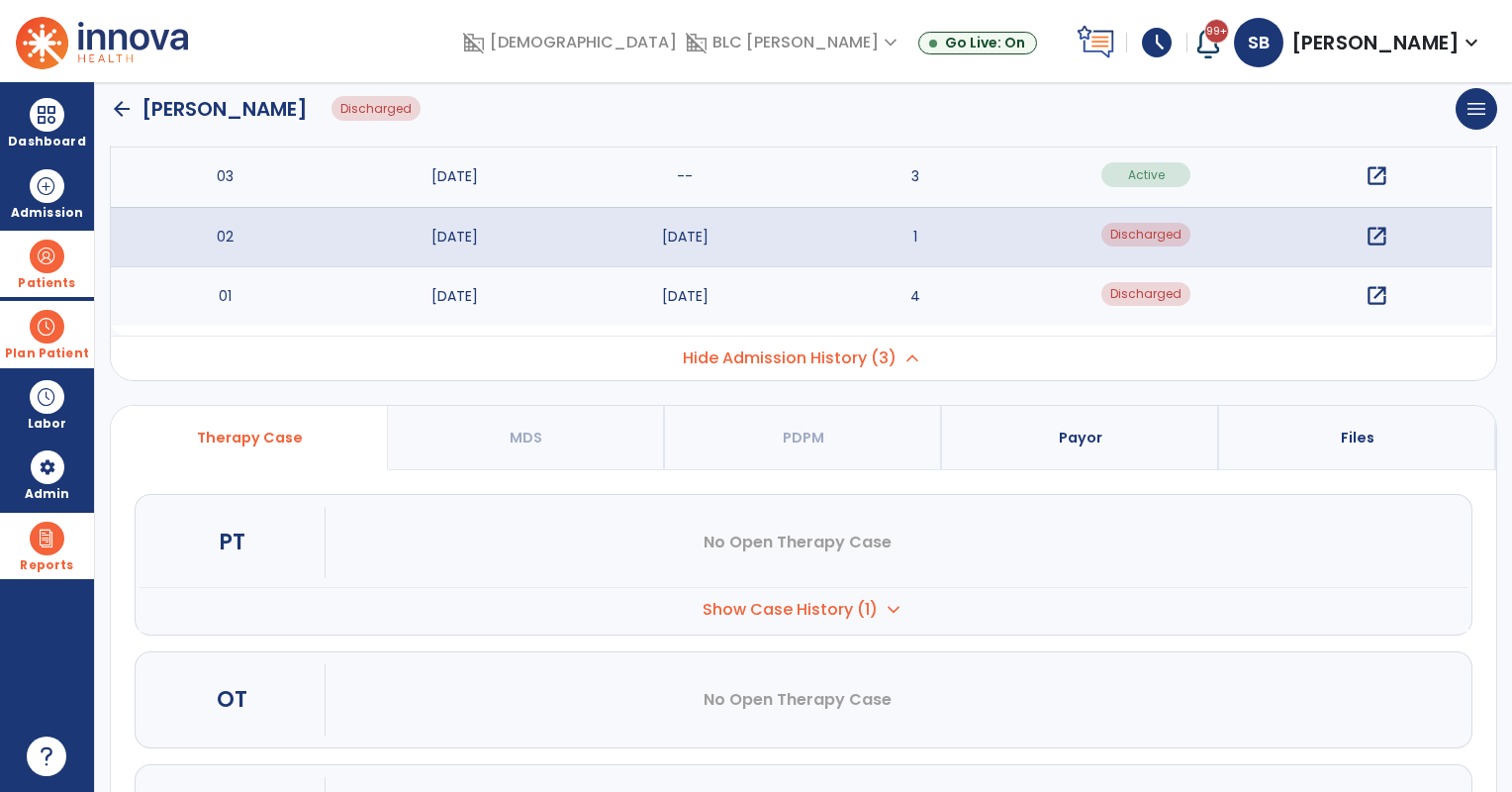 scroll, scrollTop: 284, scrollLeft: 0, axis: vertical 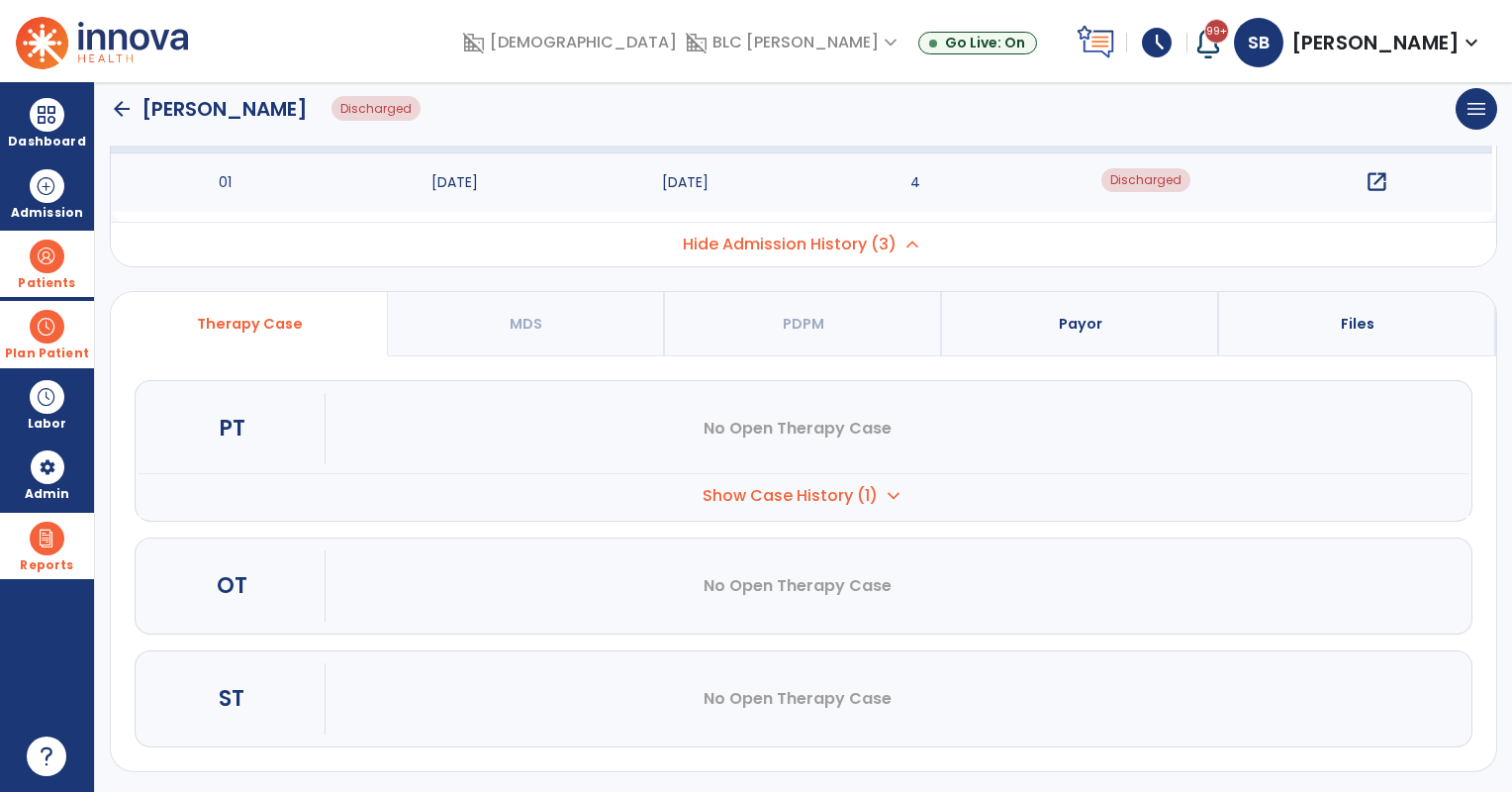 click on "Show Case History (1)" at bounding box center (790, 496) 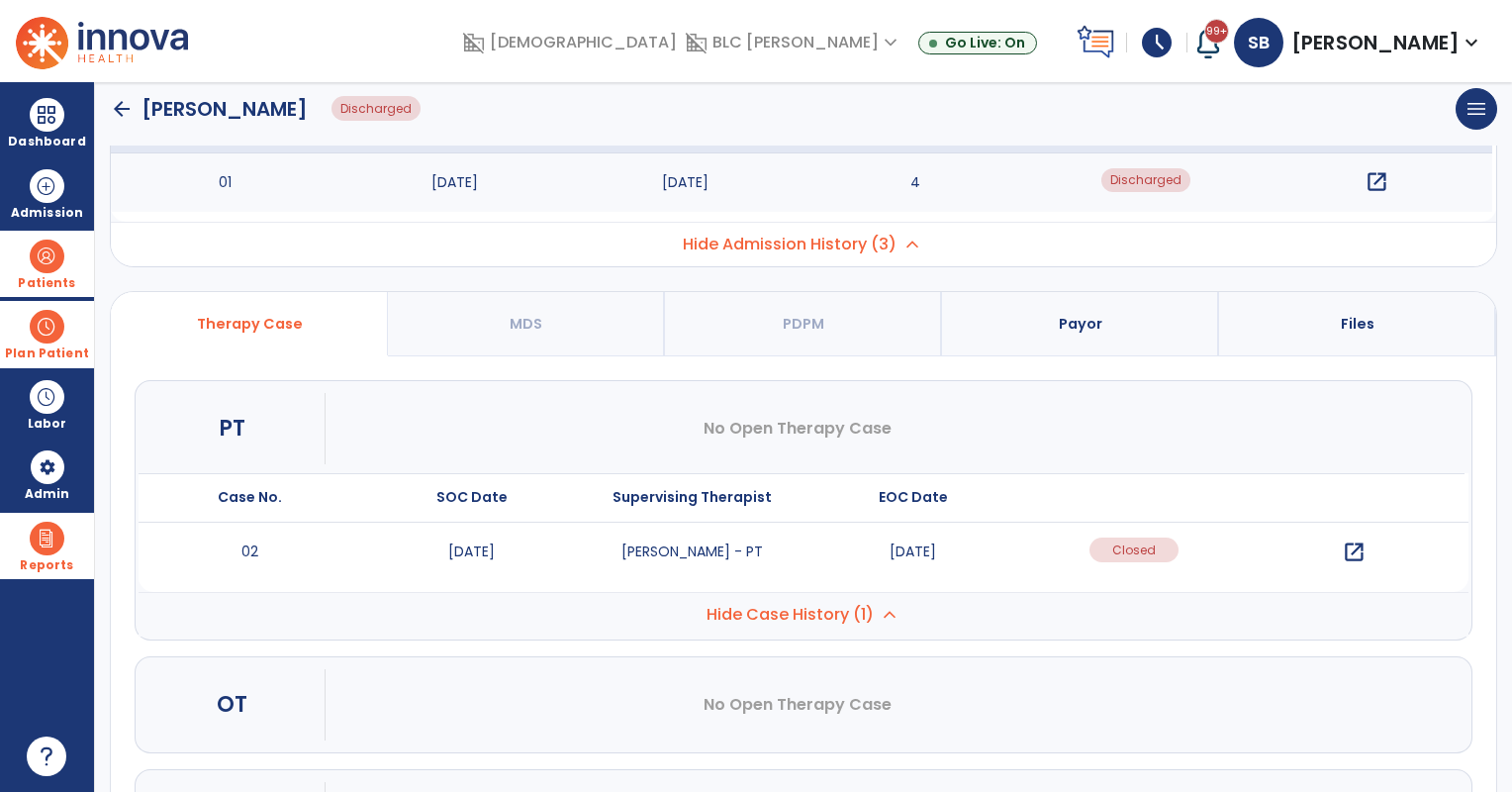 click on "open_in_new" at bounding box center [1354, 552] 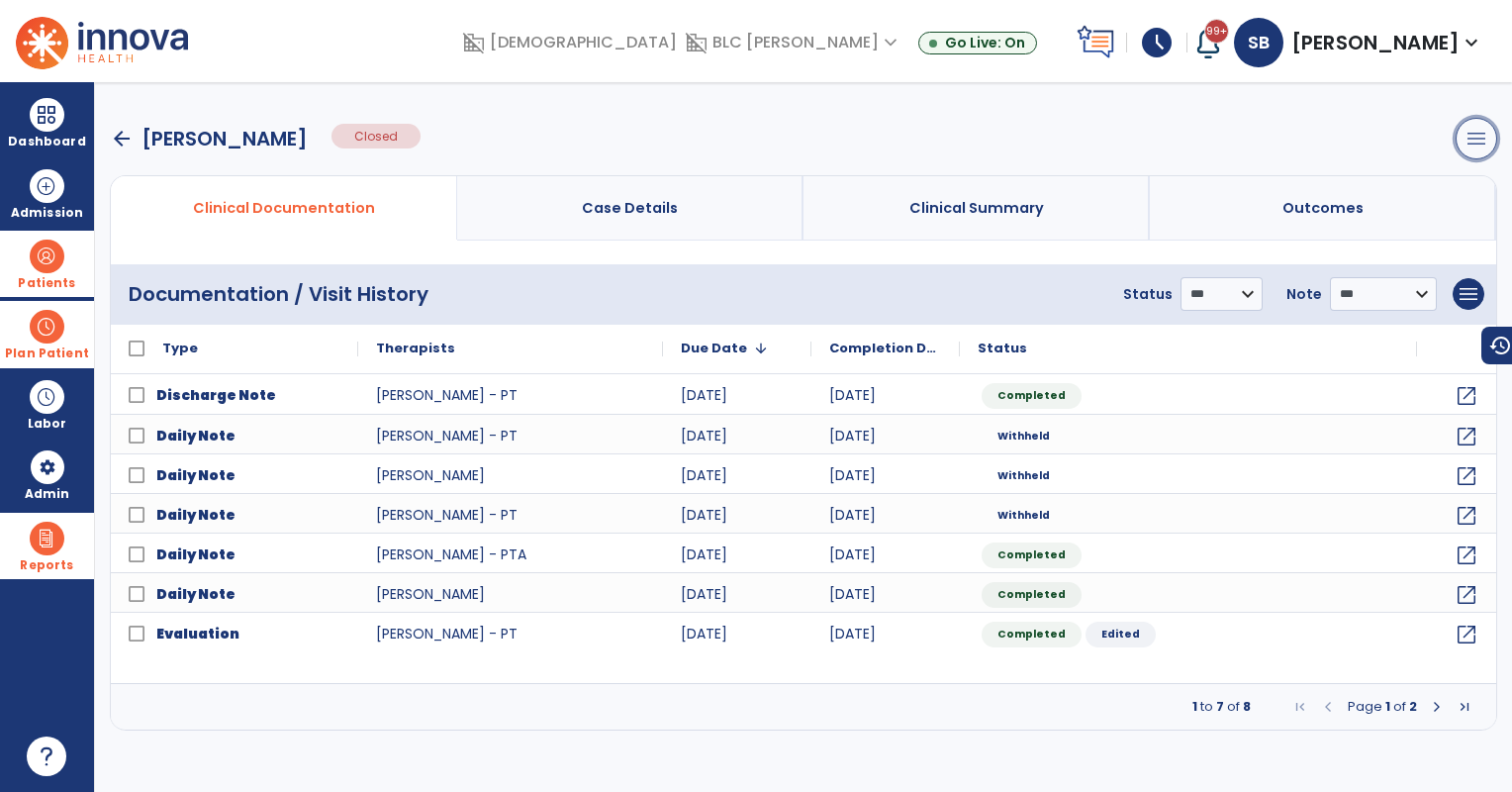 click on "menu" at bounding box center [1476, 139] 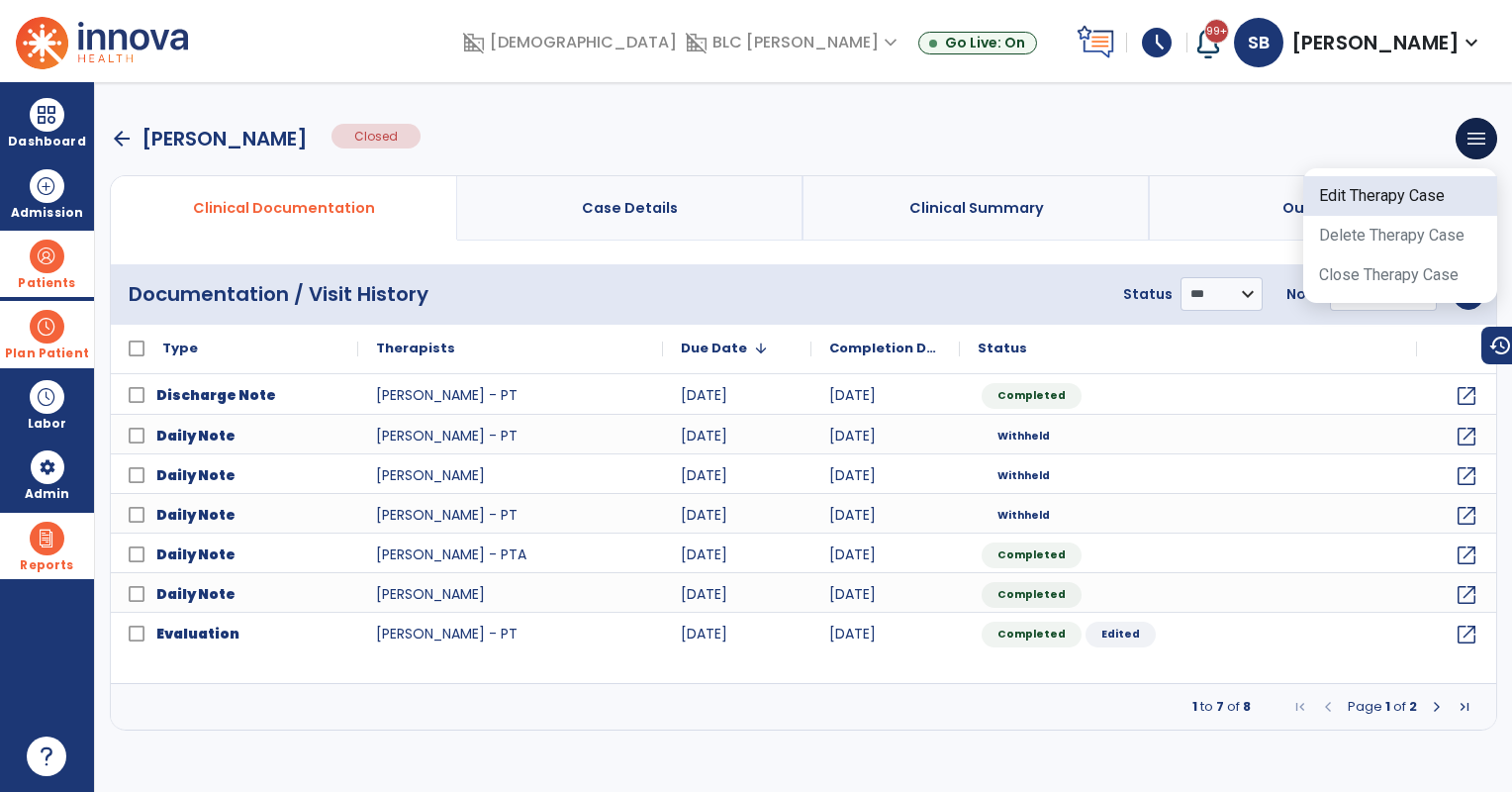 click on "Edit Therapy Case" at bounding box center [1400, 196] 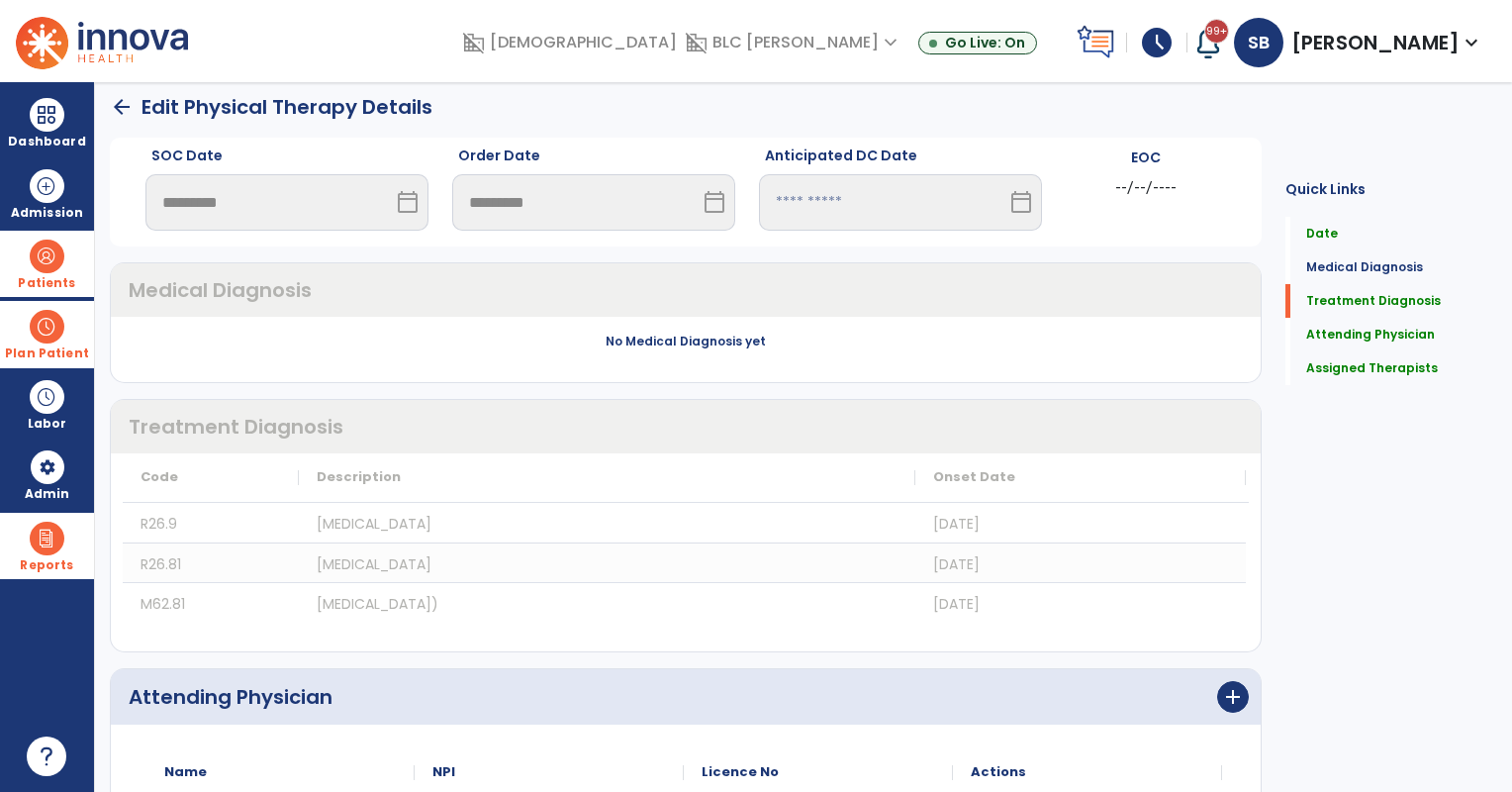 scroll, scrollTop: 0, scrollLeft: 0, axis: both 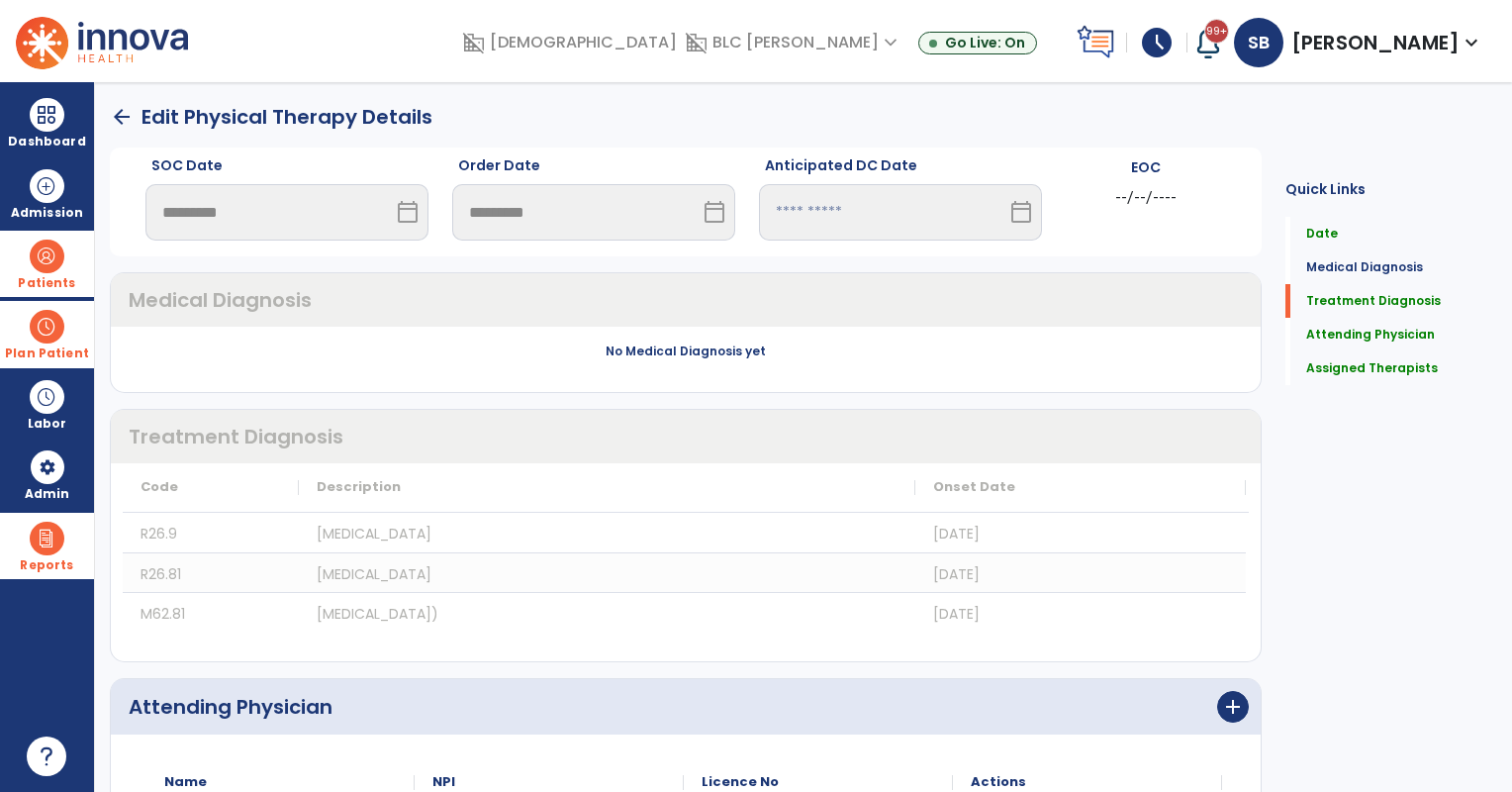 click on "arrow_back" 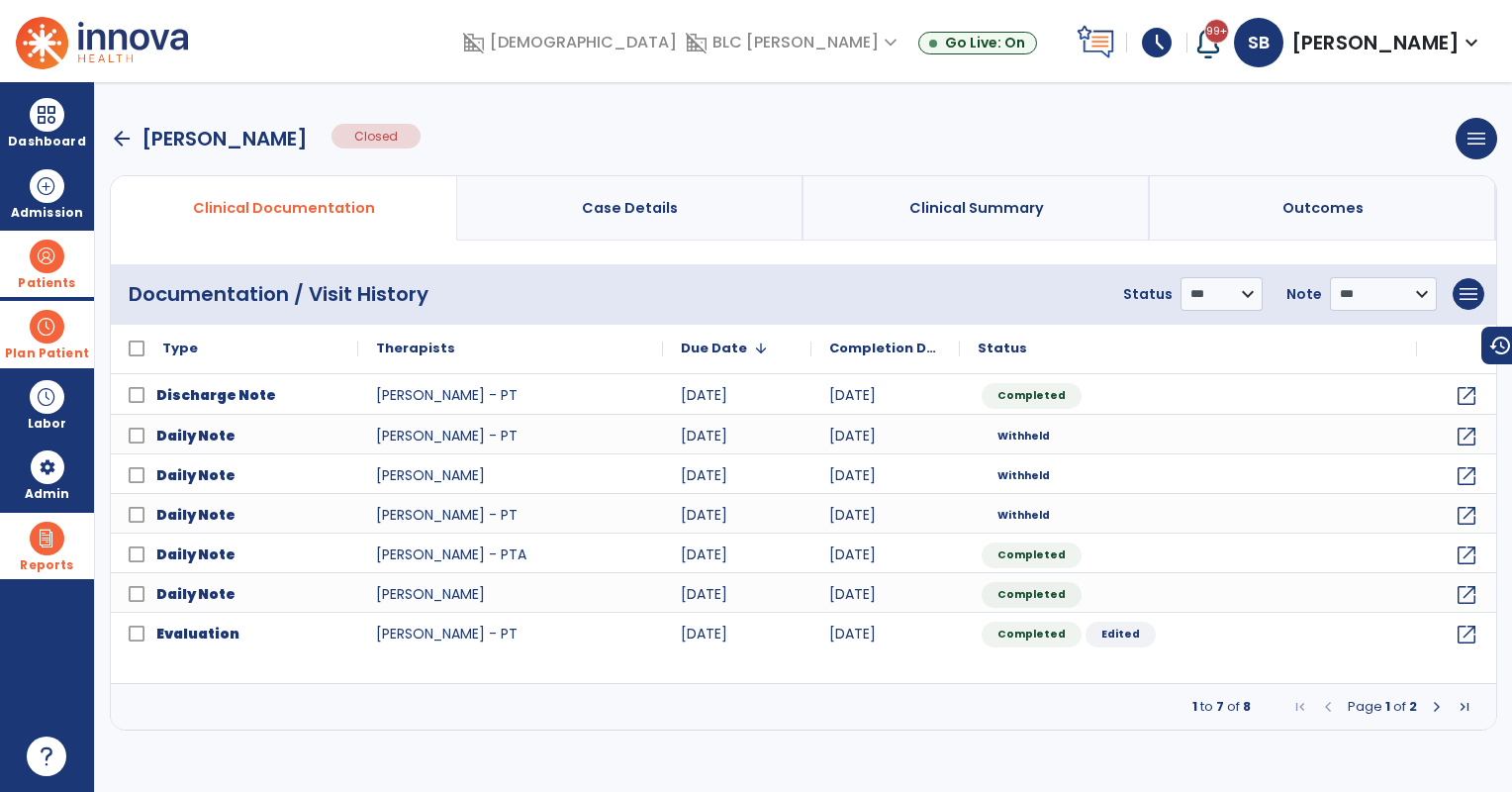 click on "Case Details" at bounding box center (630, 208) 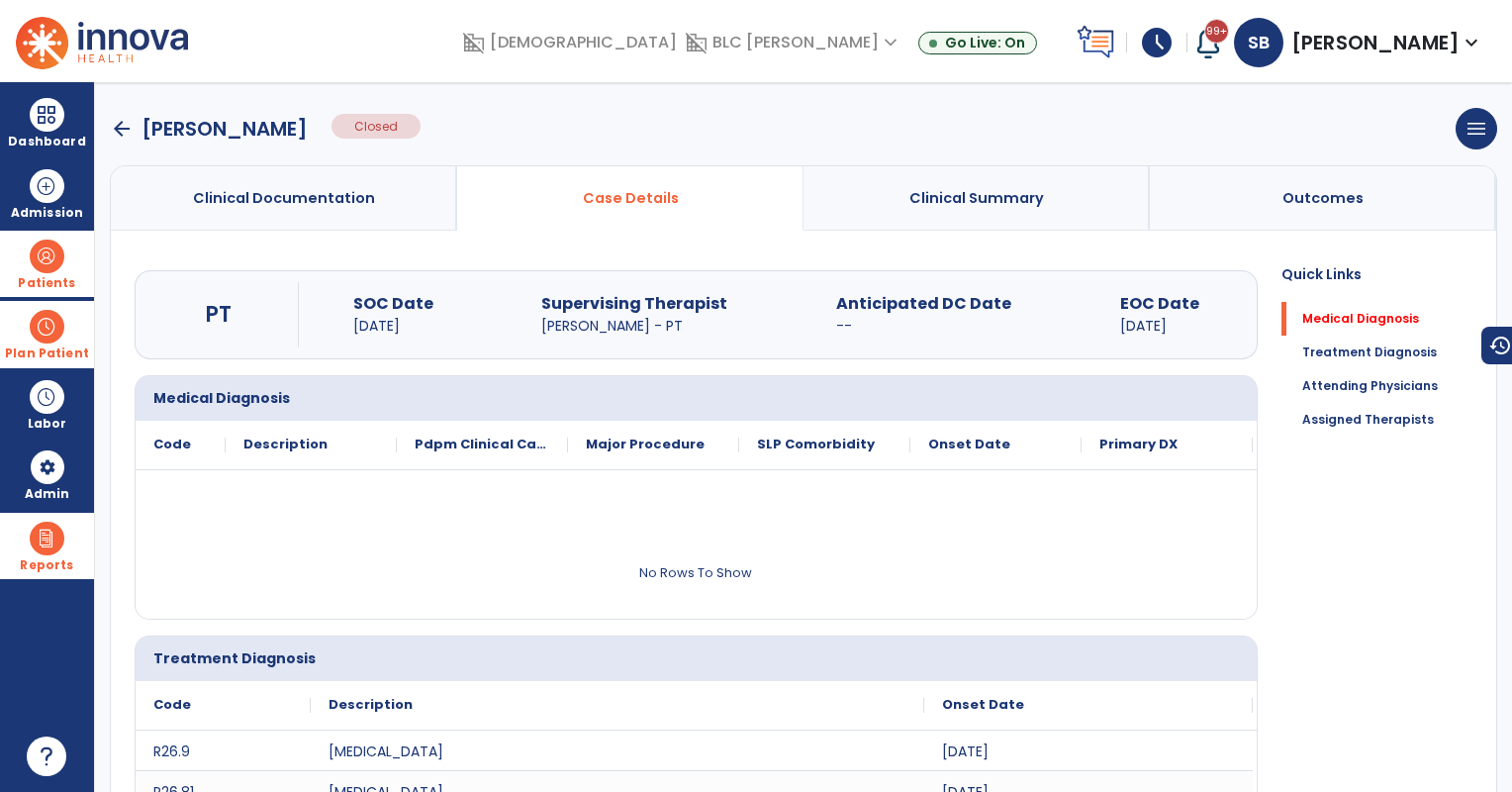 scroll, scrollTop: 0, scrollLeft: 0, axis: both 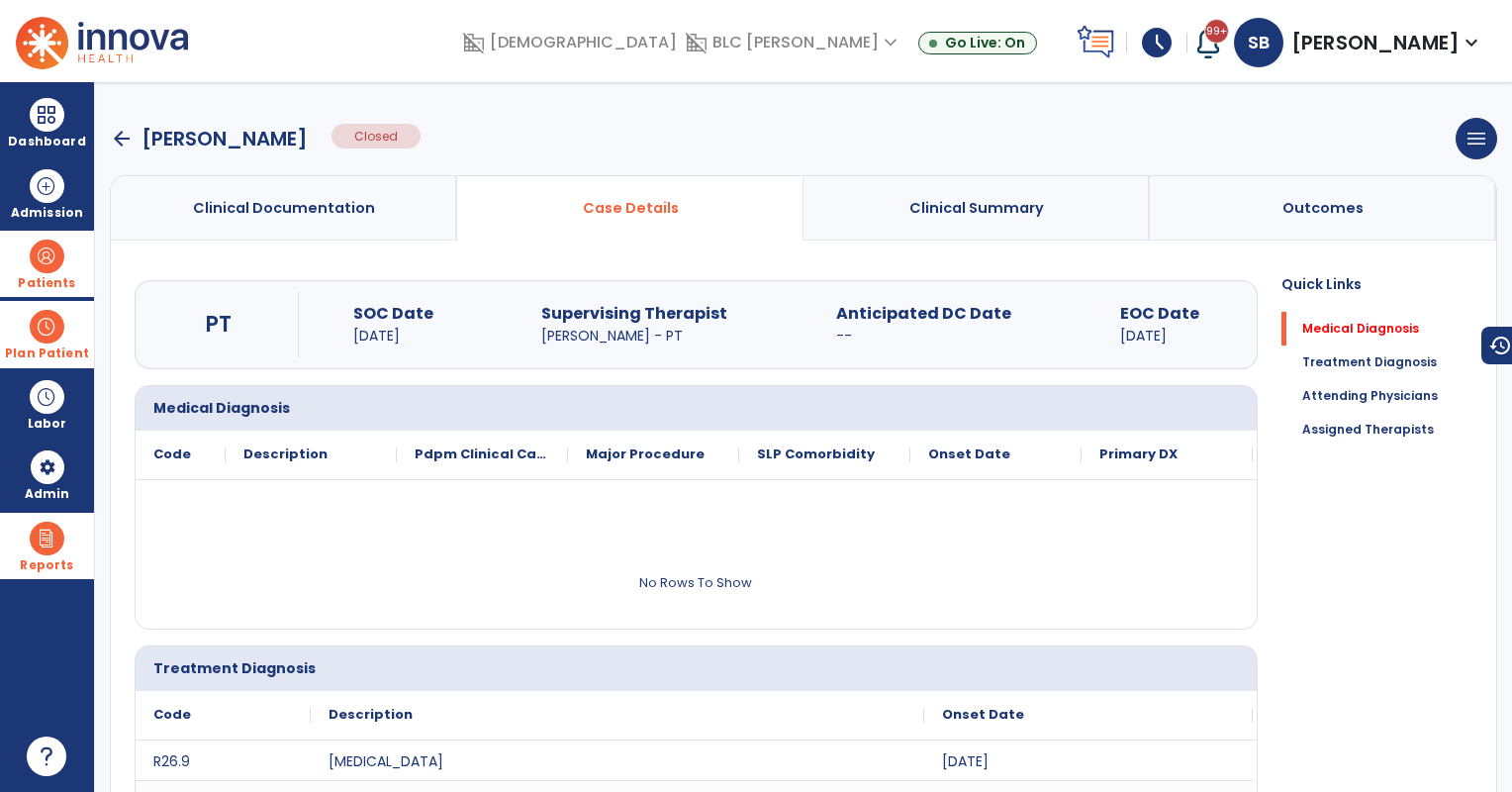 click on "Clinical Summary" at bounding box center (977, 208) 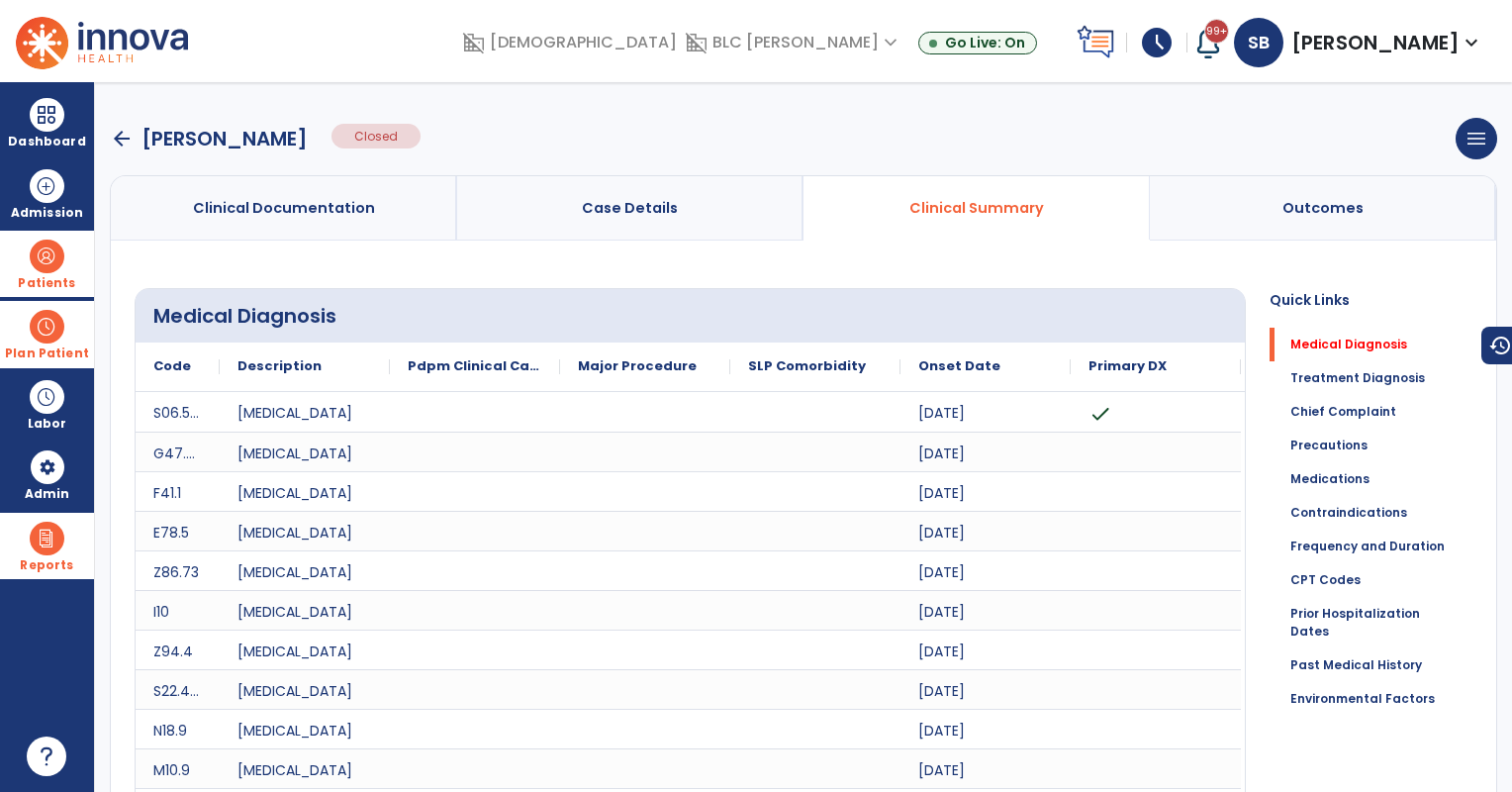 click on "Outcomes" at bounding box center [1323, 208] 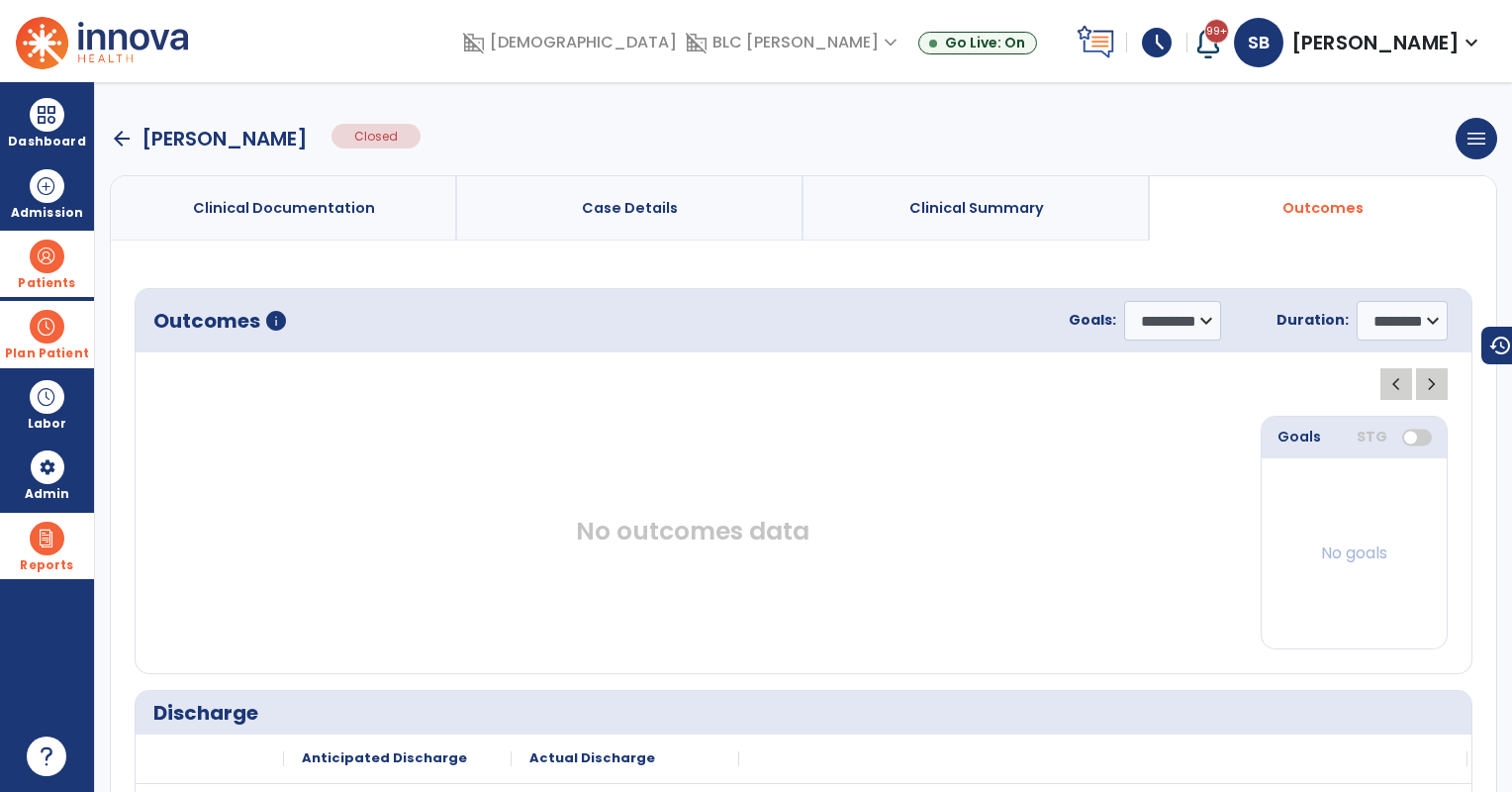 click on "arrow_back" at bounding box center (122, 139) 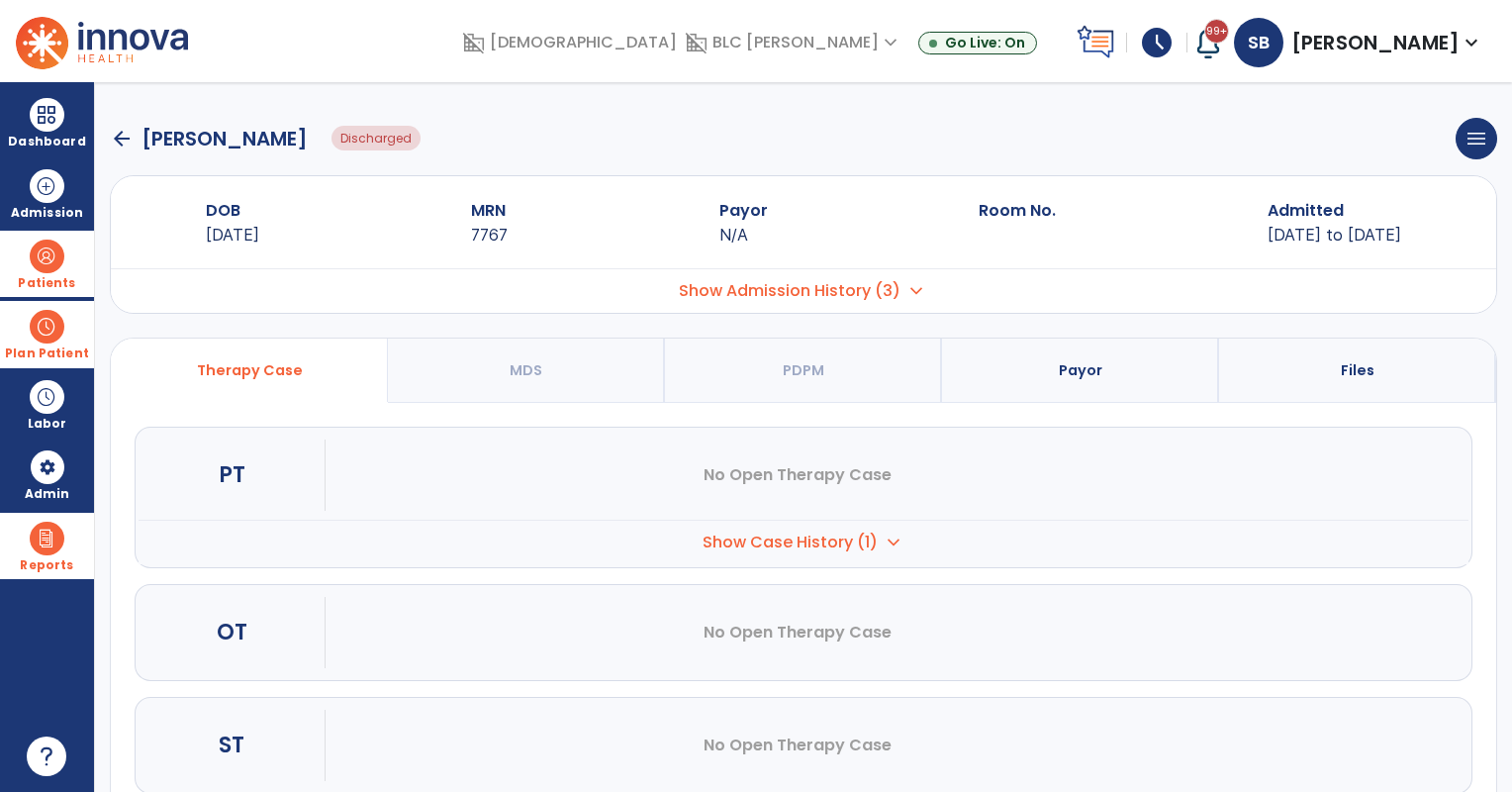 click on "Payor" at bounding box center (1081, 370) 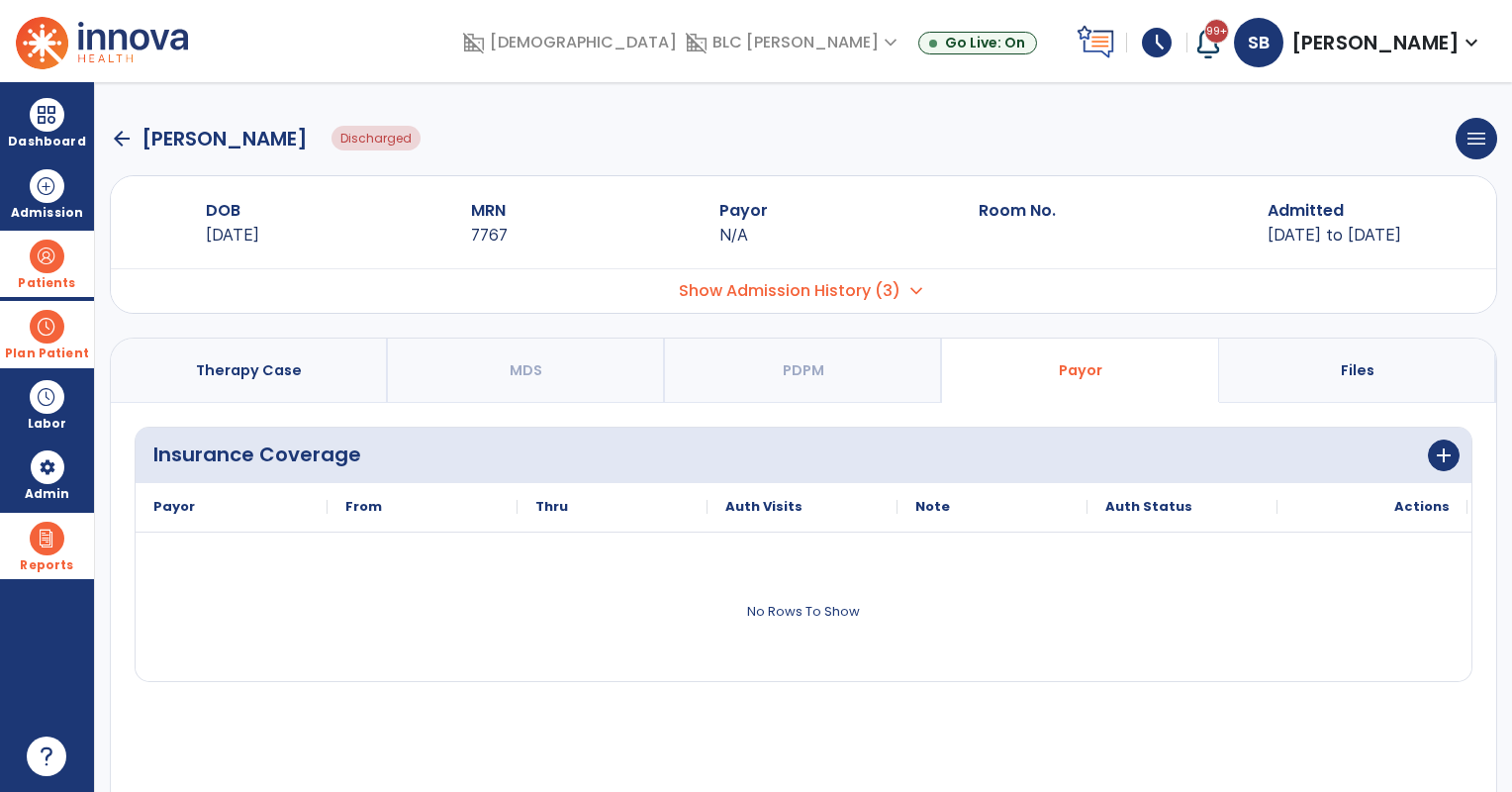 click on "arrow_back" 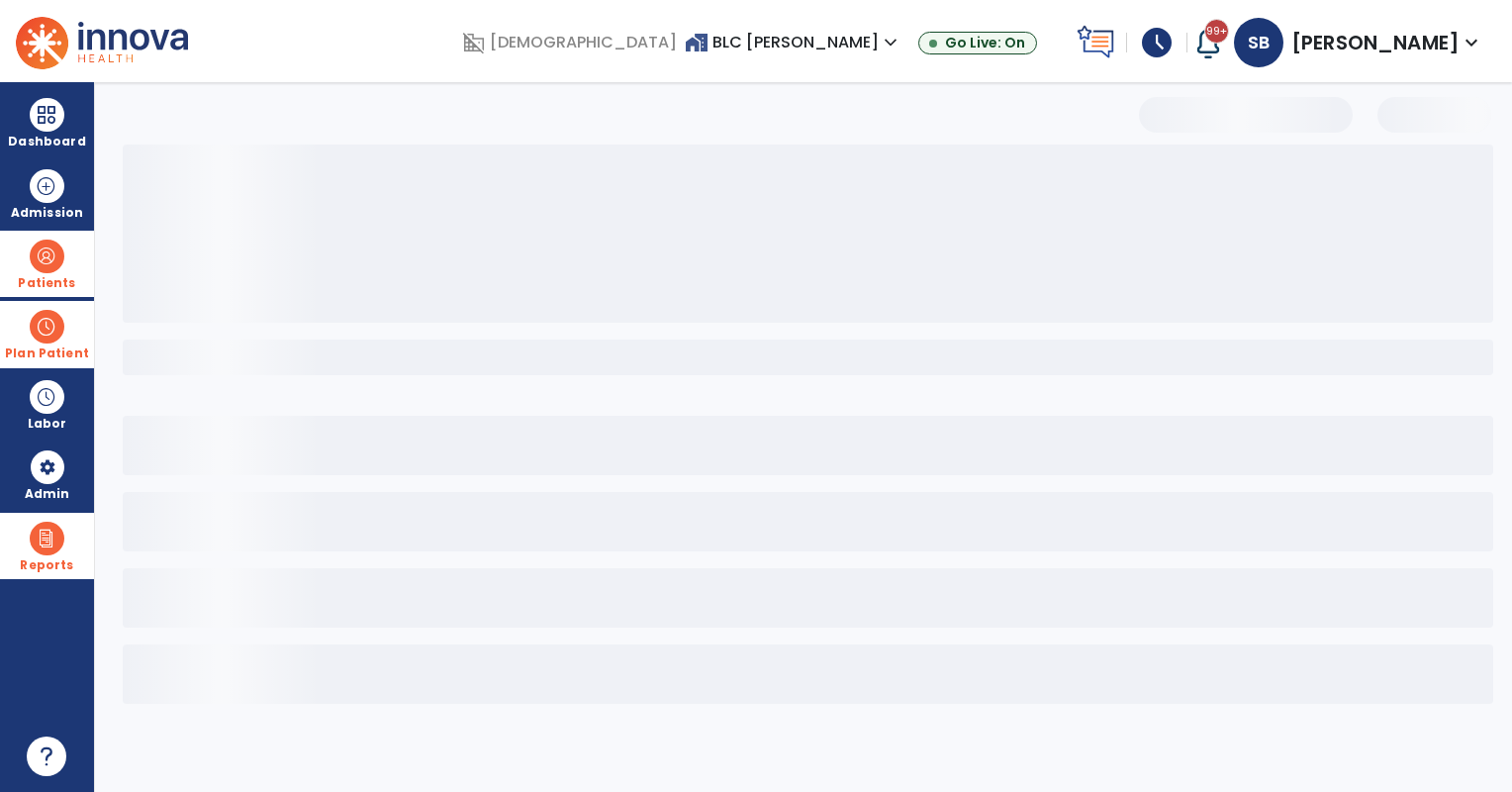select on "***" 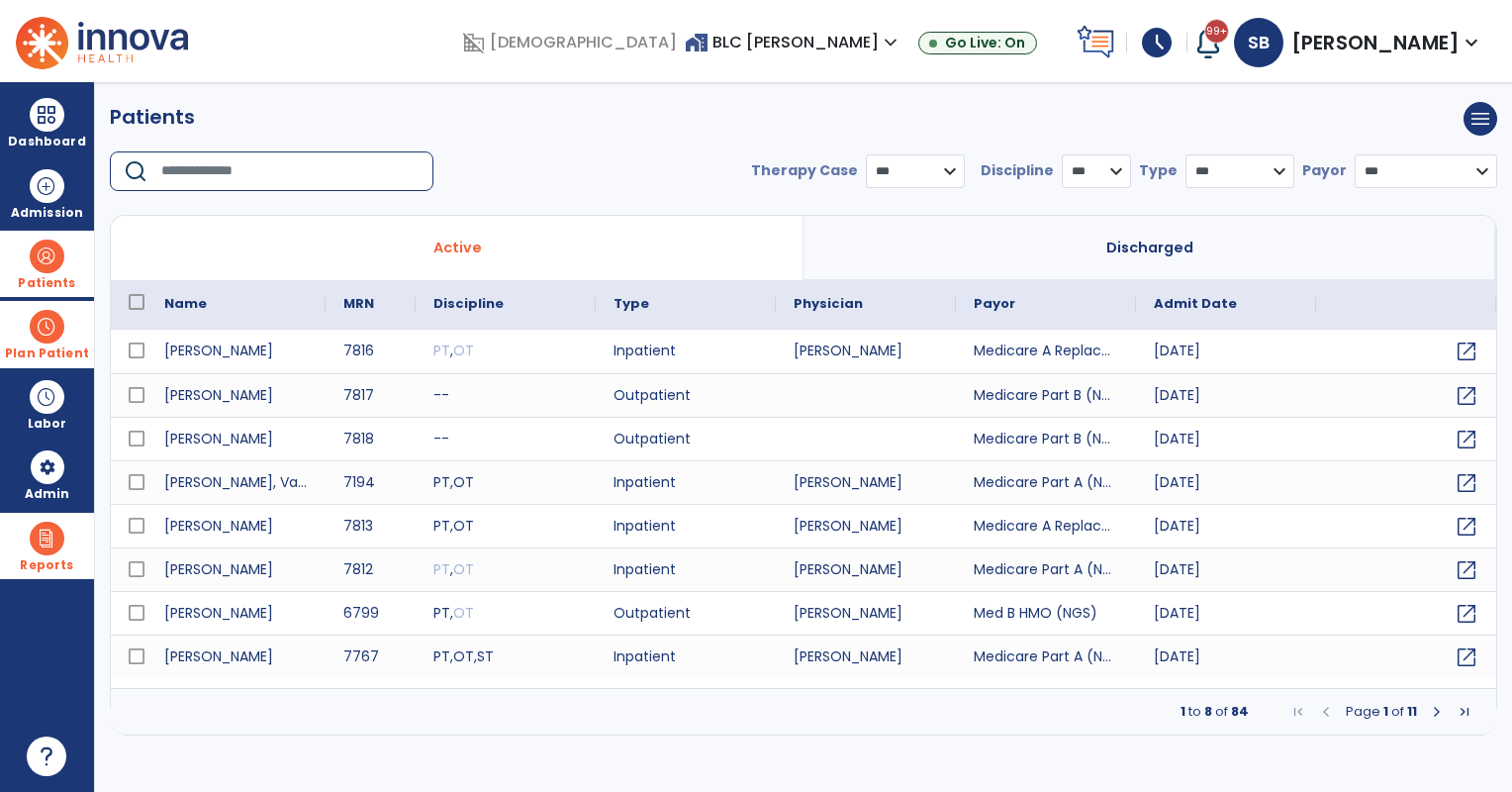 click at bounding box center (290, 171) 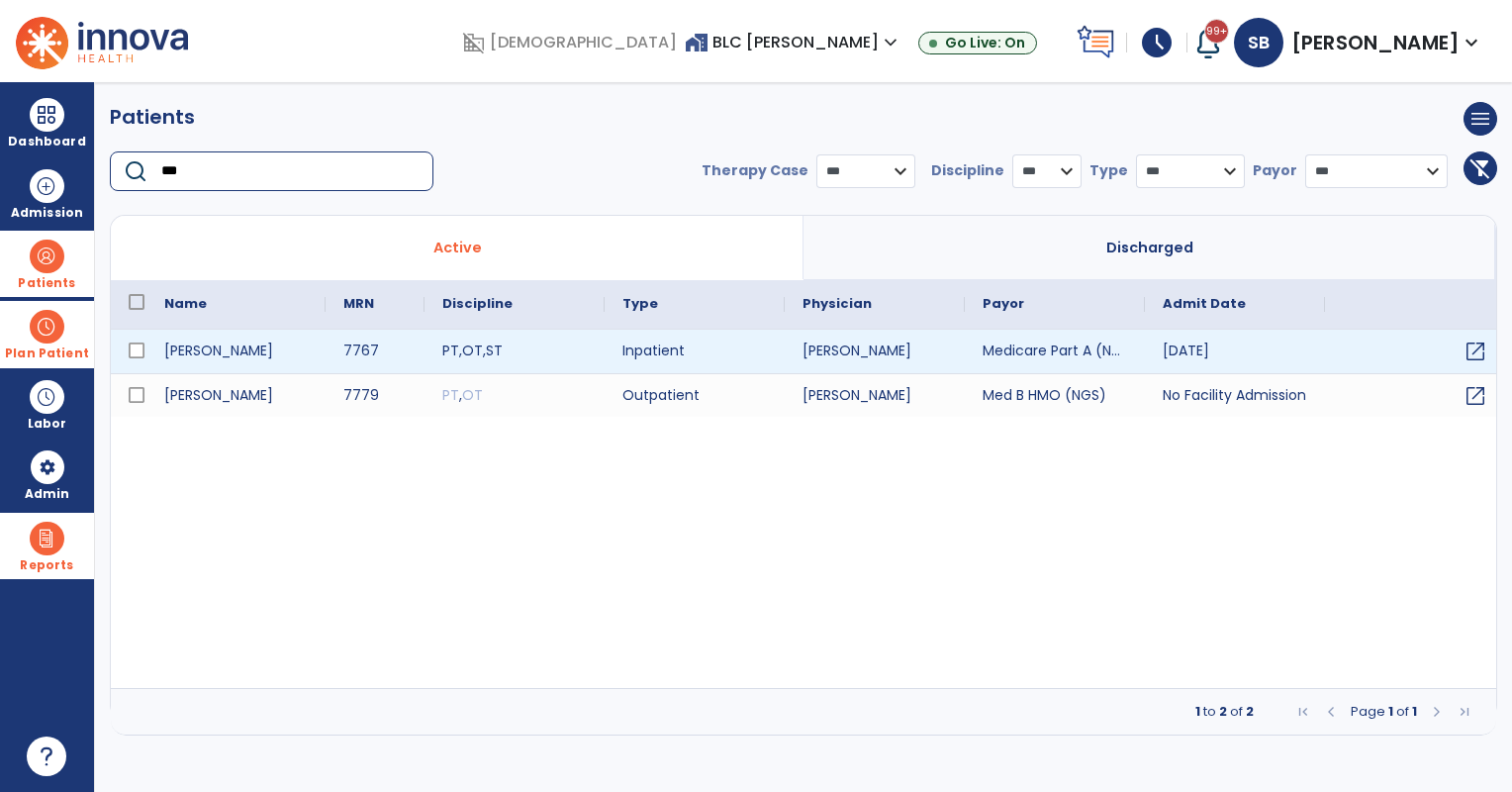 type on "***" 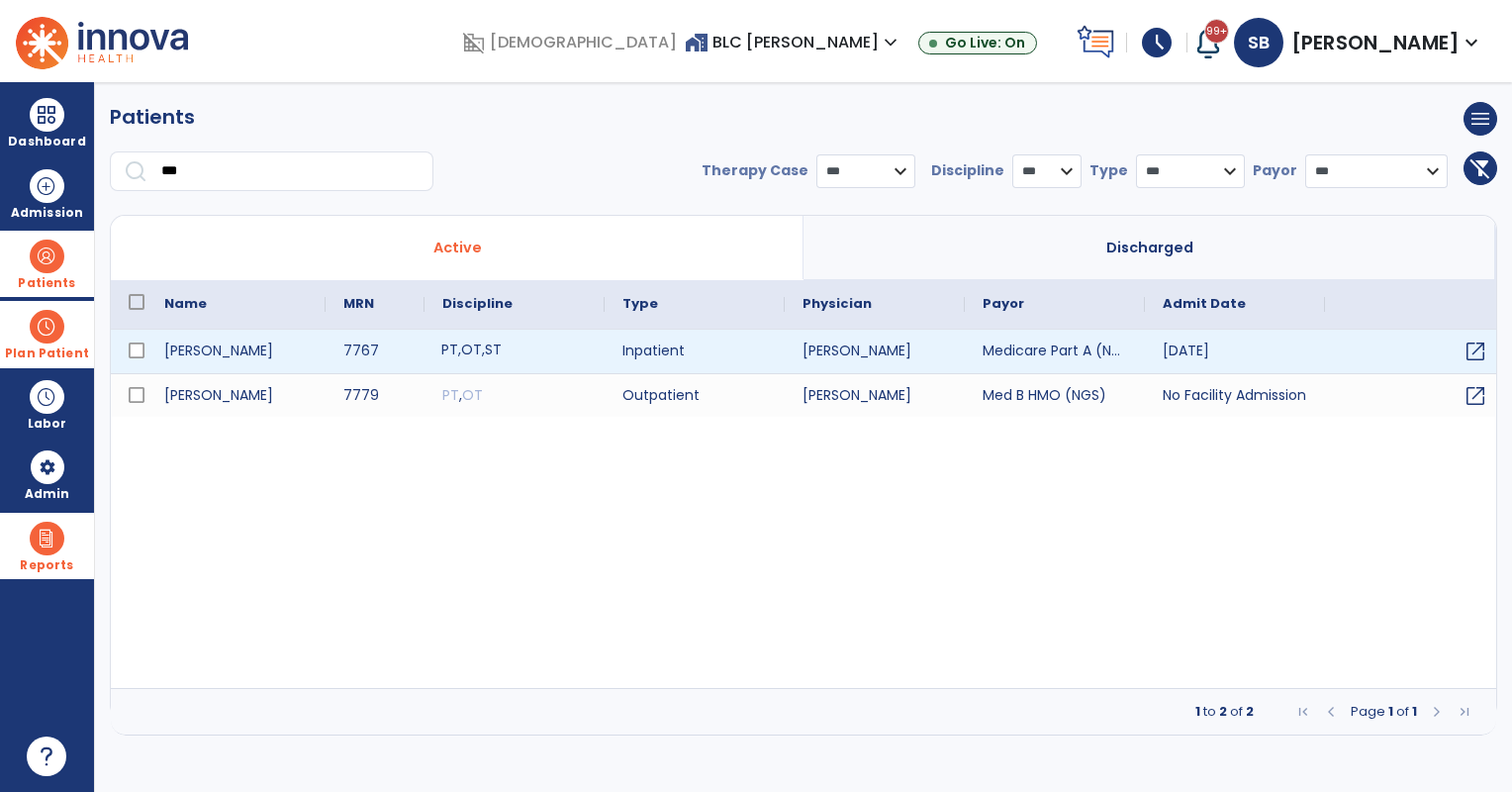 click on "PT , OT , ST" at bounding box center [515, 351] 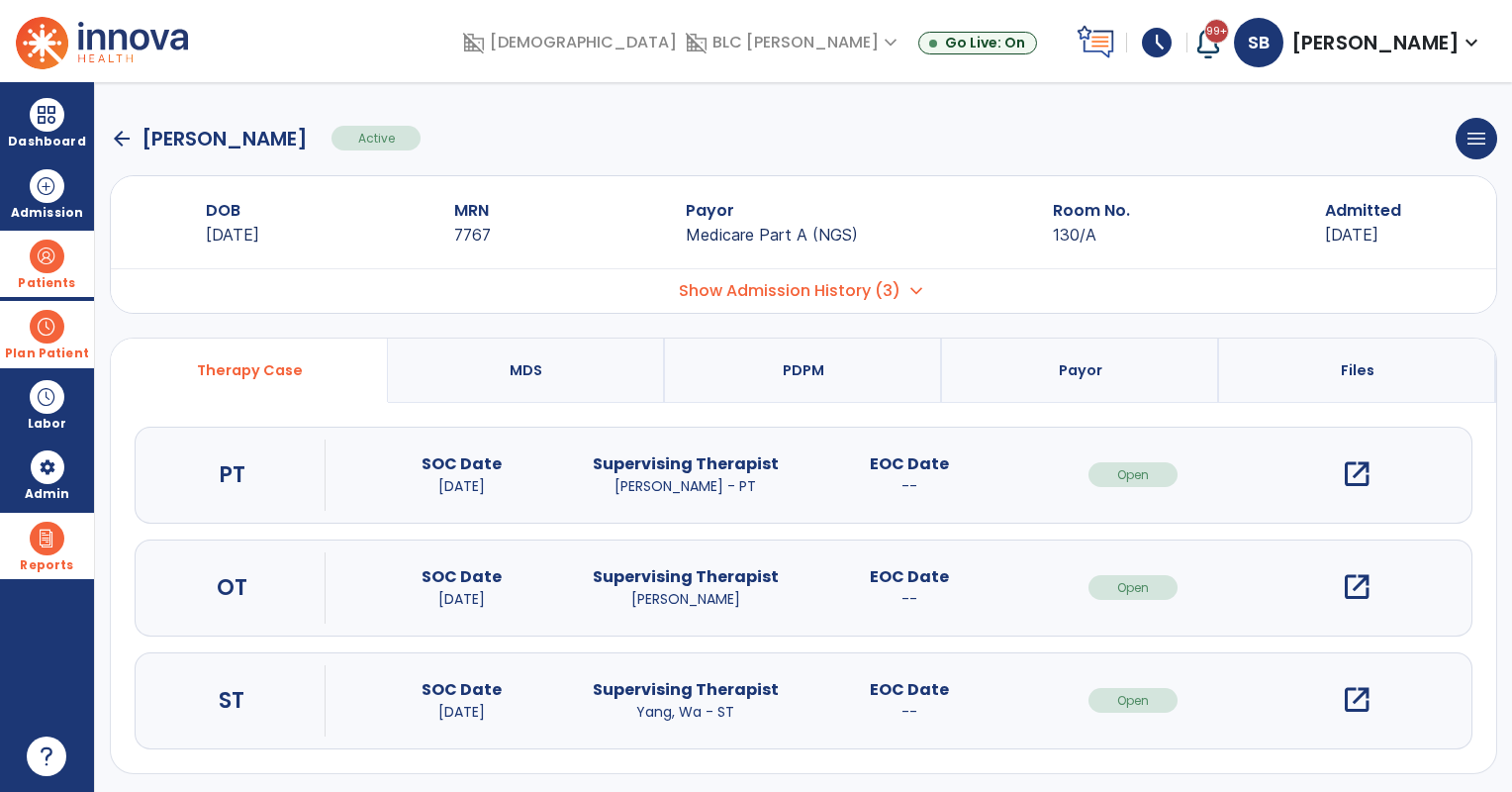 click on "Show Admission History (3)" at bounding box center (790, 291) 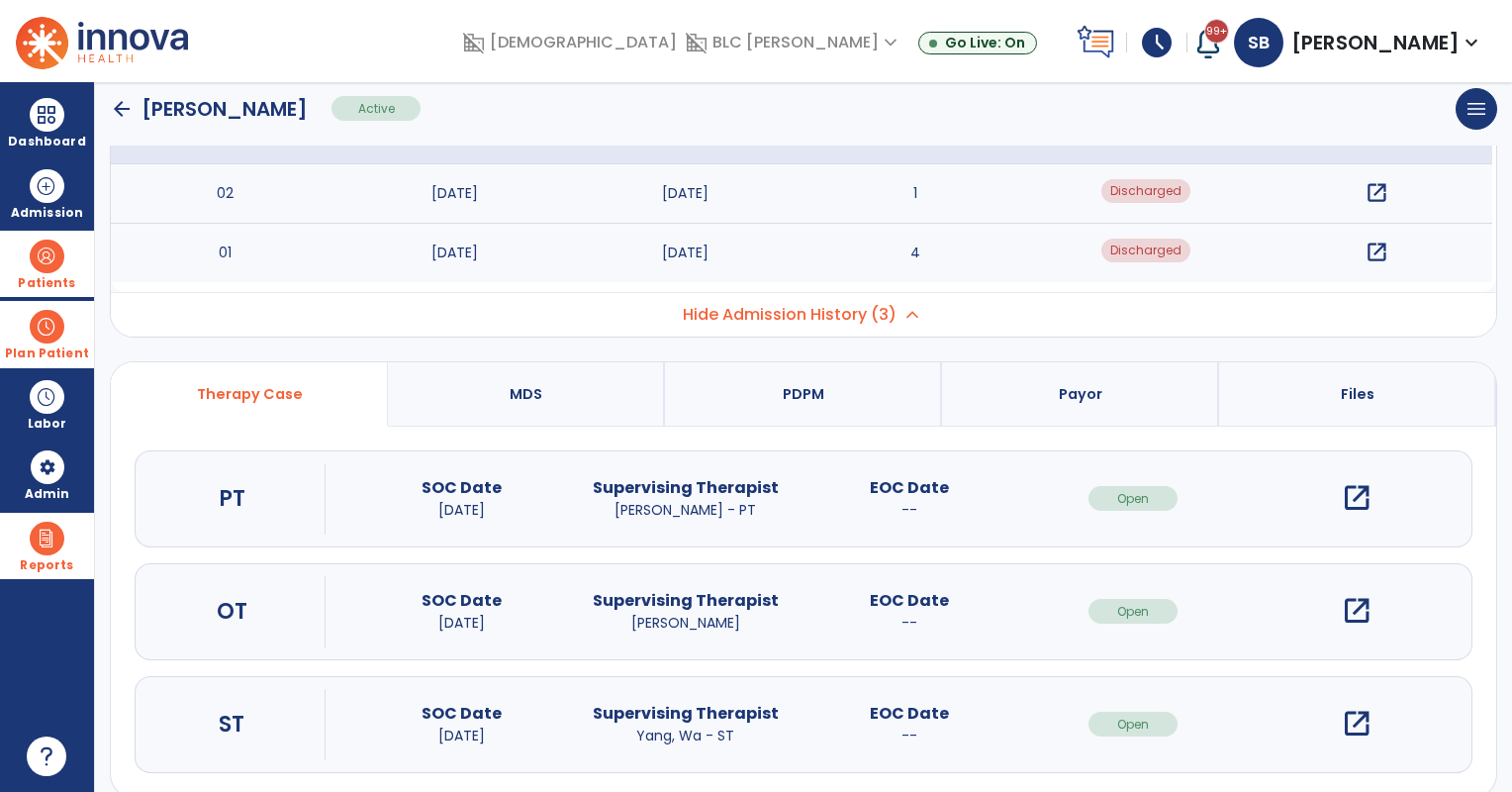 scroll, scrollTop: 240, scrollLeft: 0, axis: vertical 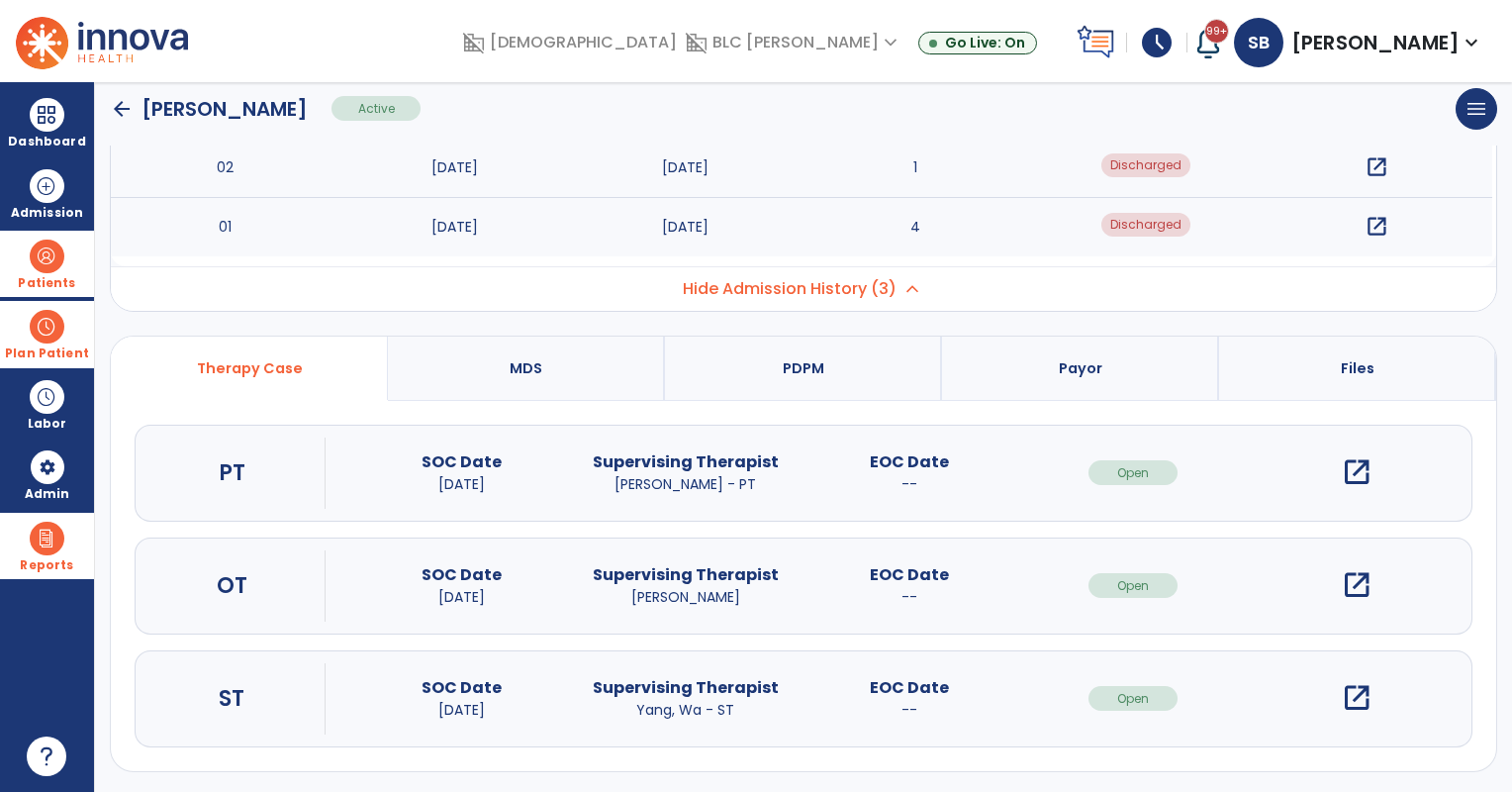 click on "Payor" at bounding box center [1081, 368] 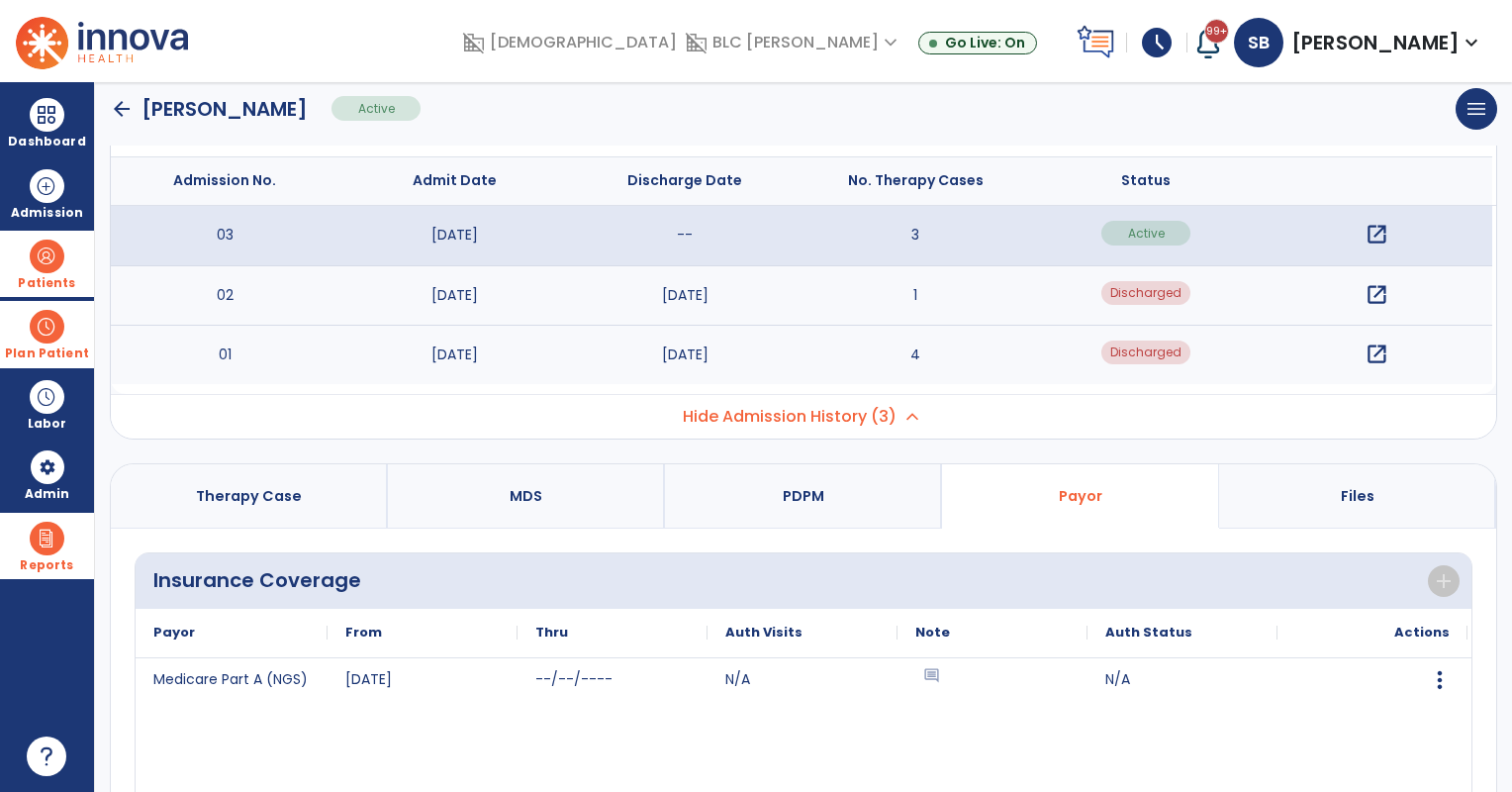 scroll, scrollTop: 75, scrollLeft: 0, axis: vertical 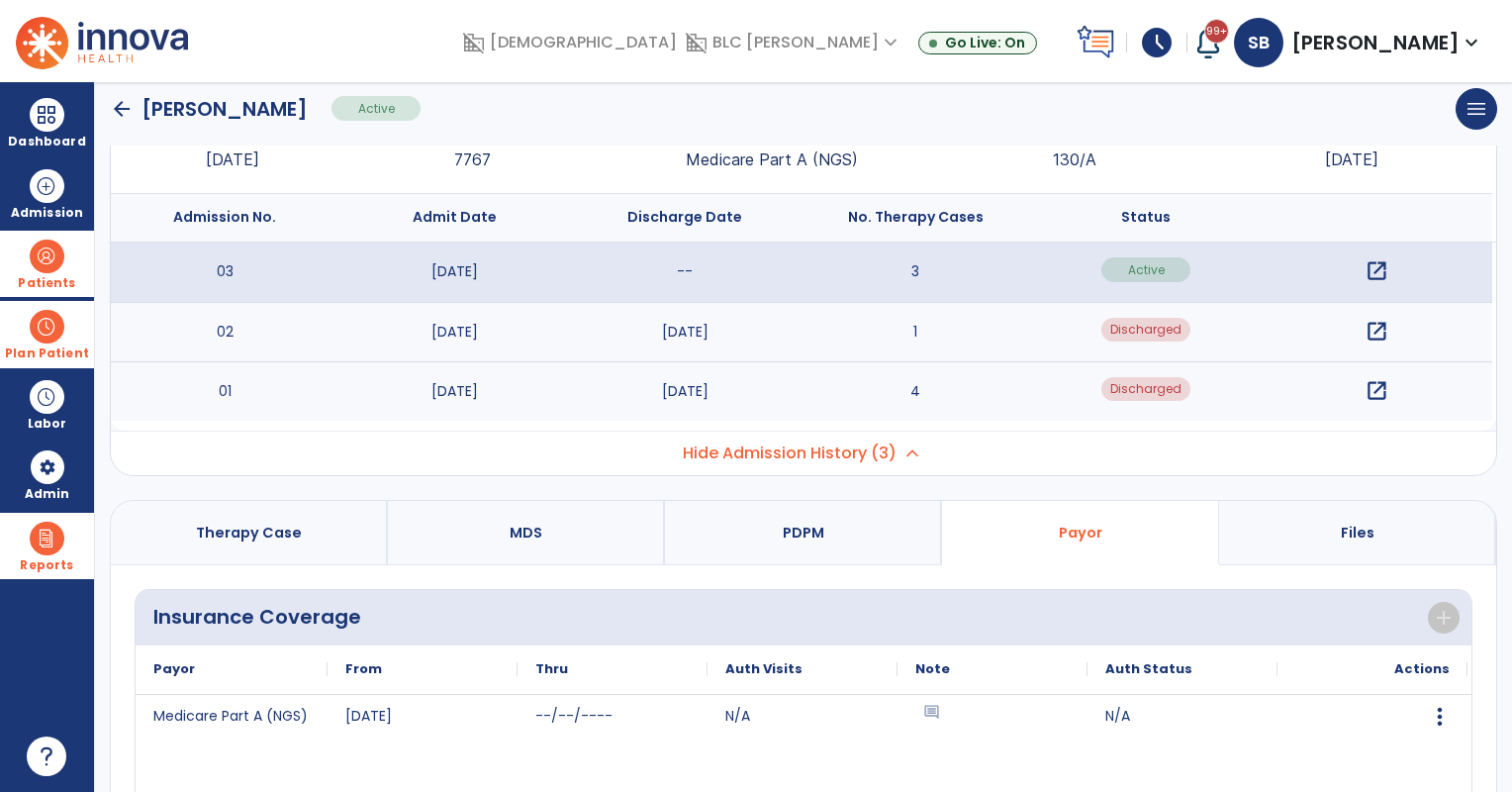 click on "open_in_new" at bounding box center (1376, 391) 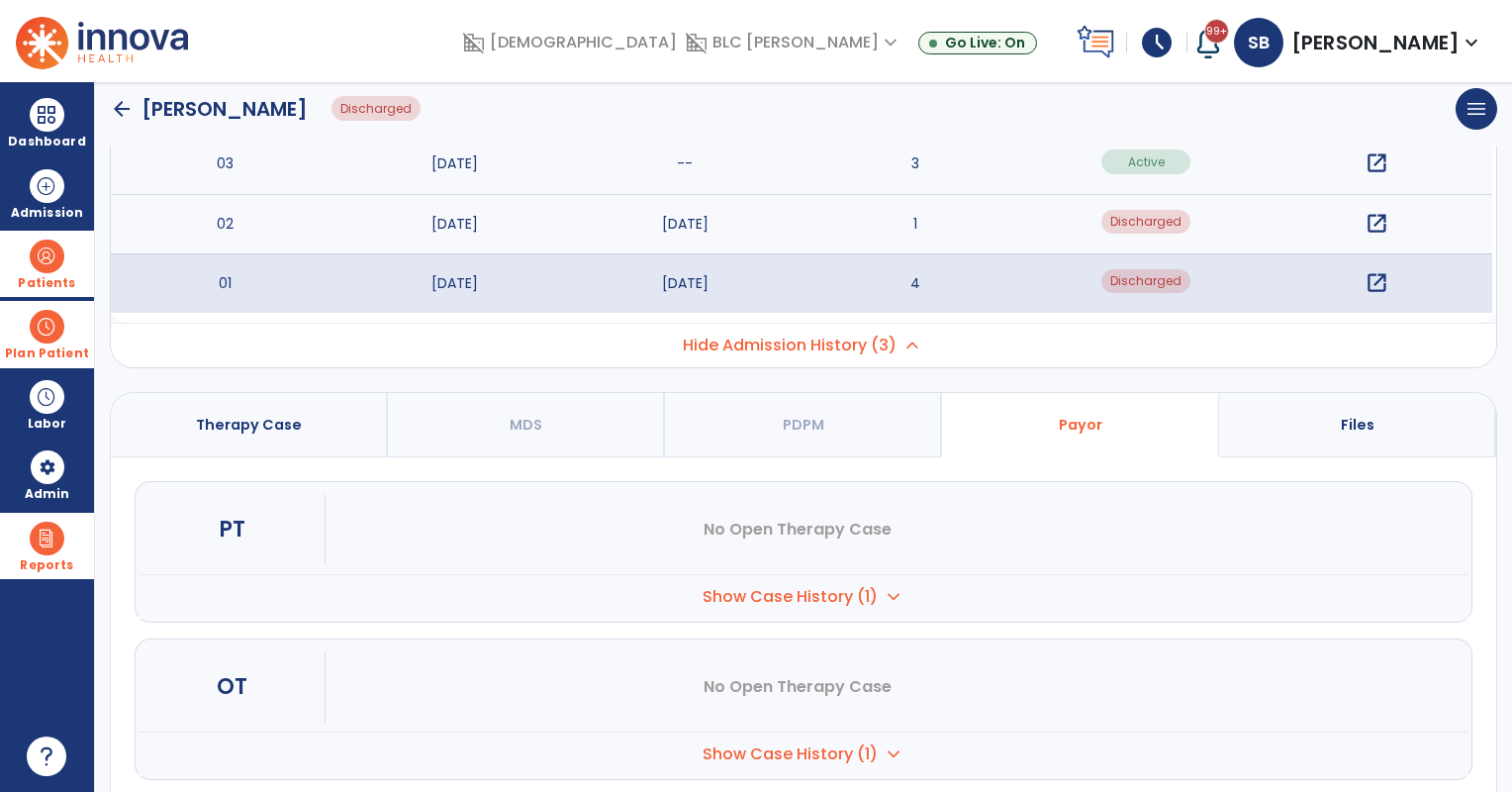 scroll, scrollTop: 240, scrollLeft: 0, axis: vertical 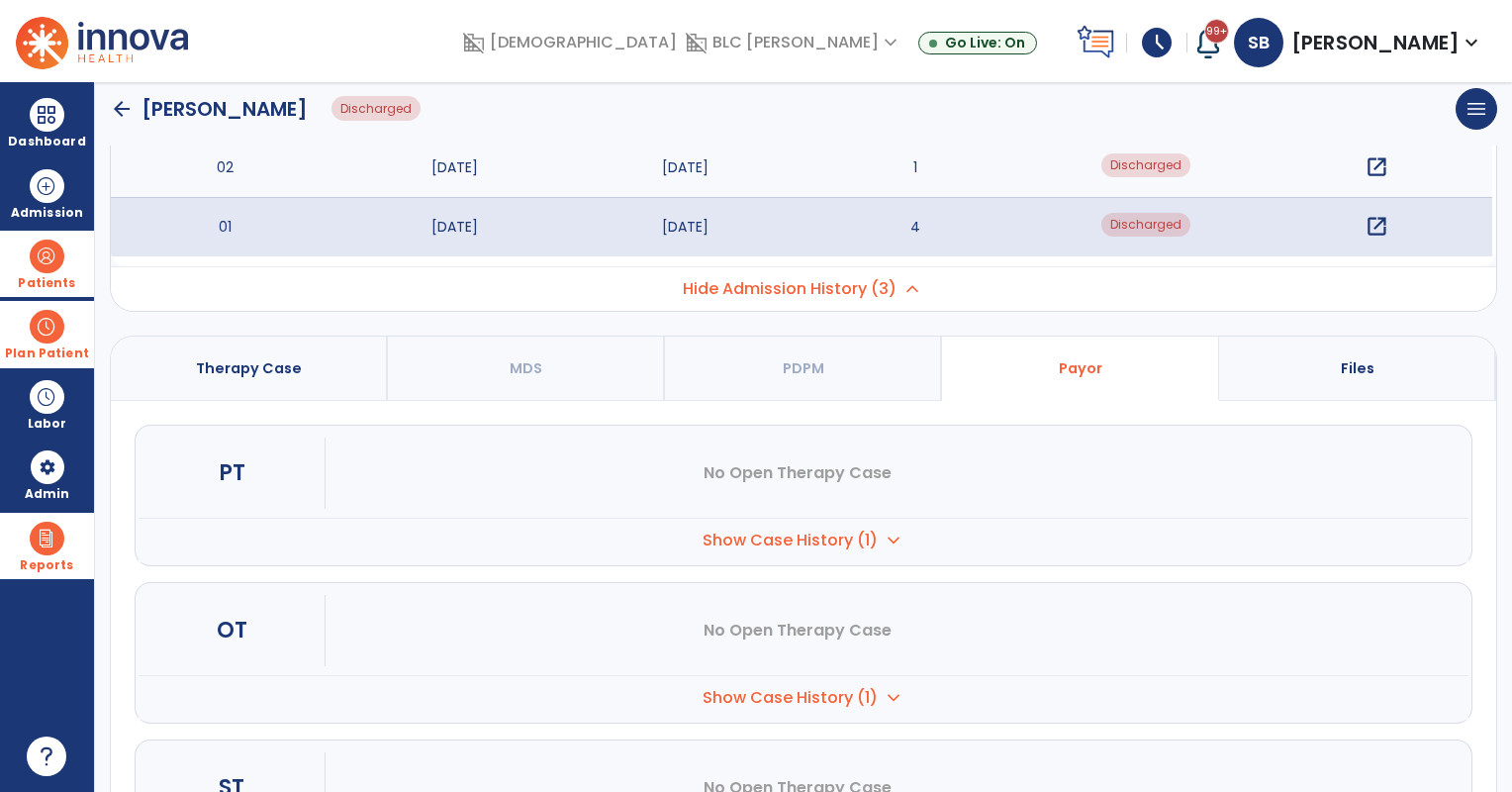 click on "Show Case History (1)" at bounding box center [790, 541] 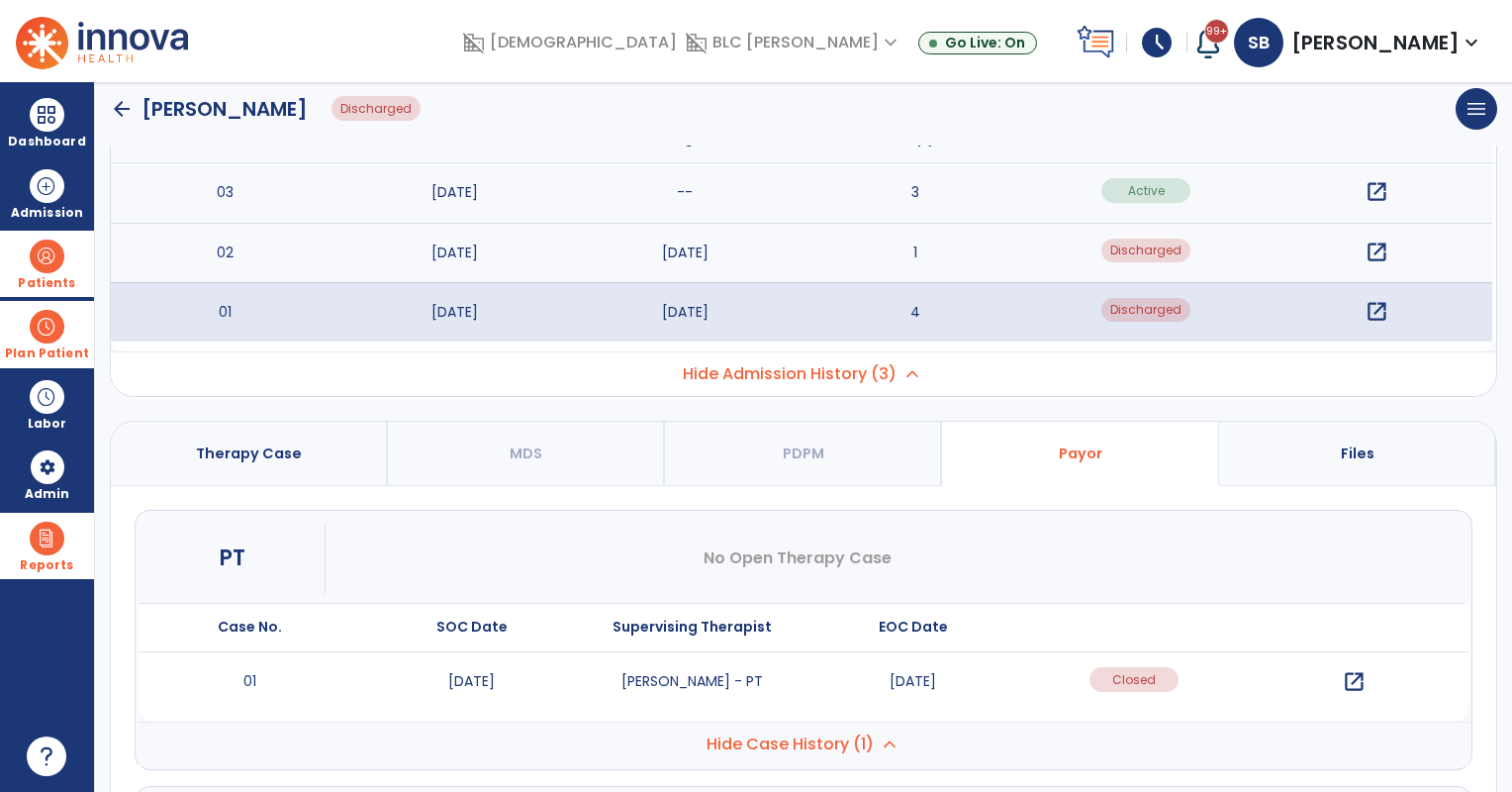scroll, scrollTop: 0, scrollLeft: 0, axis: both 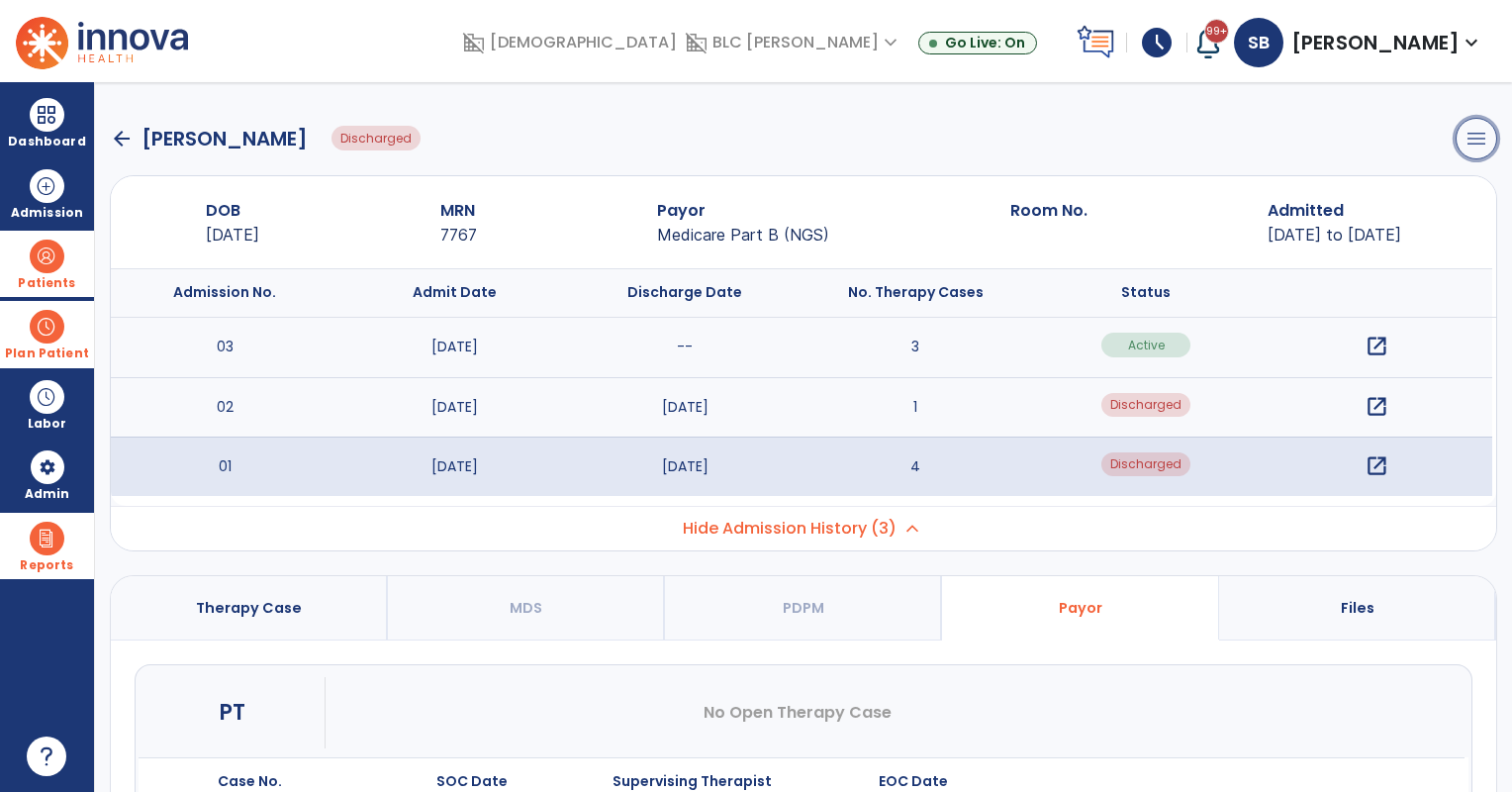 click on "menu" at bounding box center (1476, 139) 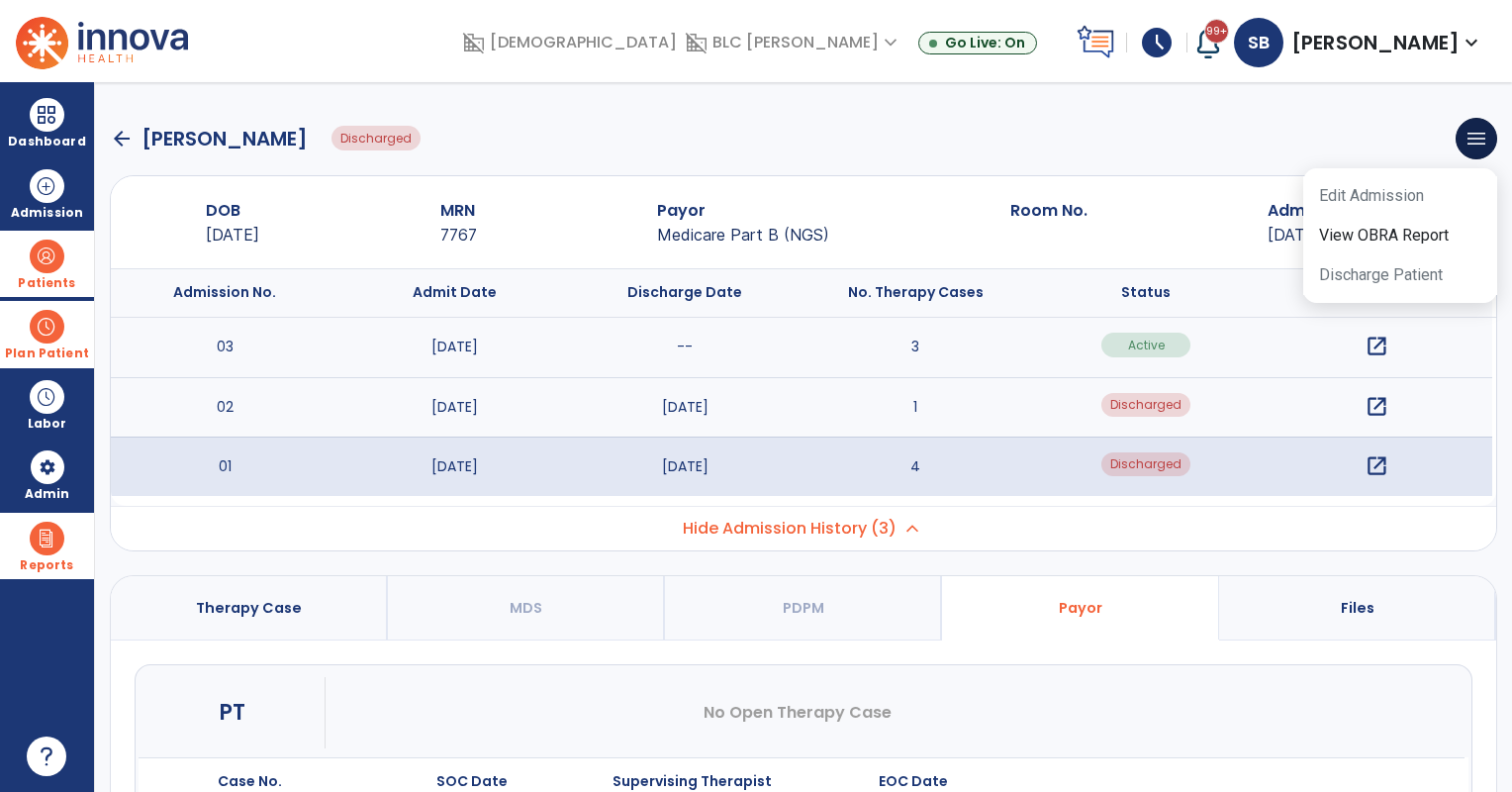 click on "arrow_back   [PERSON_NAME]  Discharged  menu   Edit Admission   View OBRA Report   Discharge Patient  DOB [DEMOGRAPHIC_DATA] MRN 7767 Payor Medicare Part B (NGS) Room No. Admitted [DATE] to [DATE]
Admission No.
Admit Date
03" 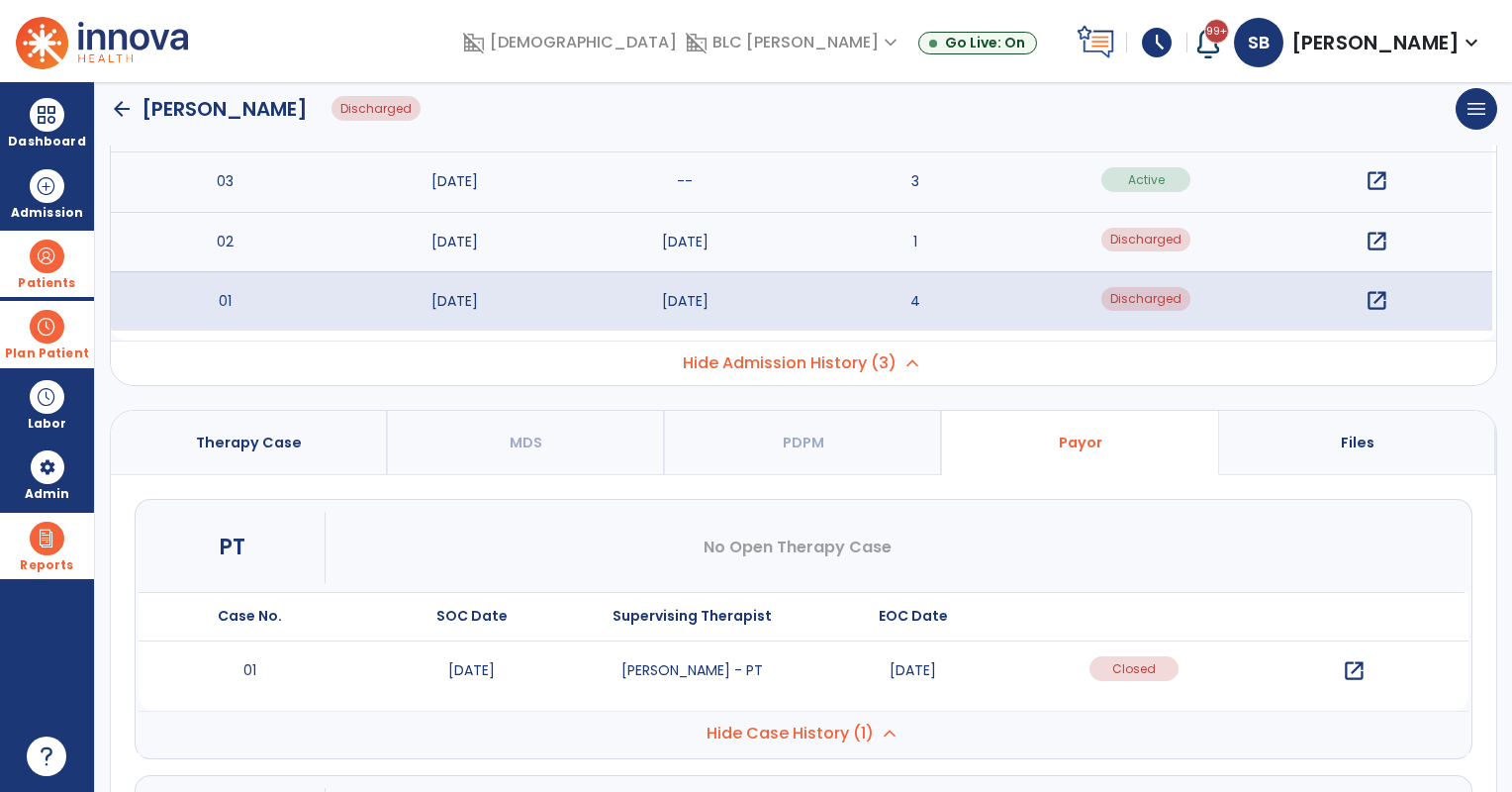 scroll, scrollTop: 491, scrollLeft: 0, axis: vertical 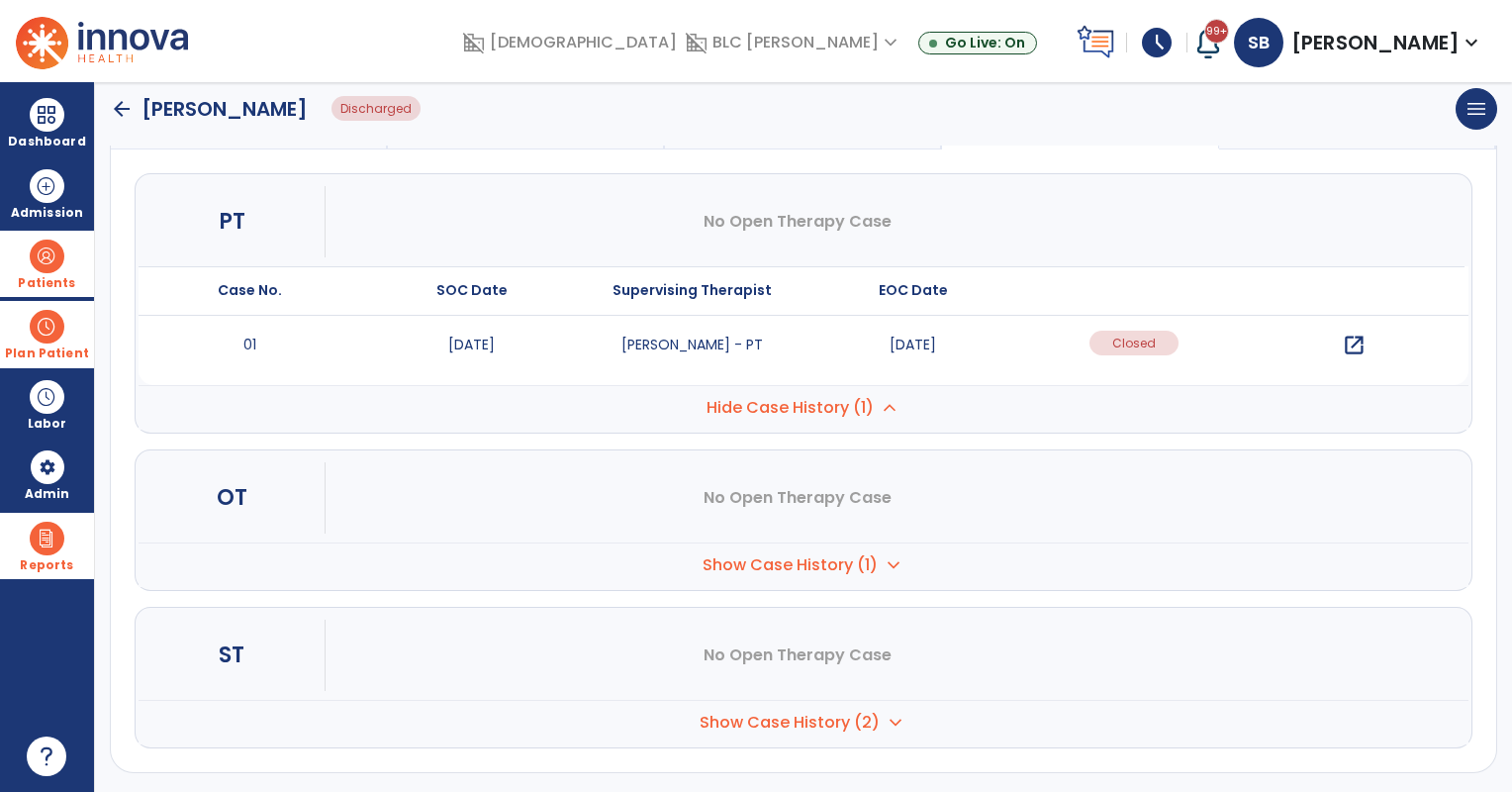 click on "open_in_new" at bounding box center (1354, 346) 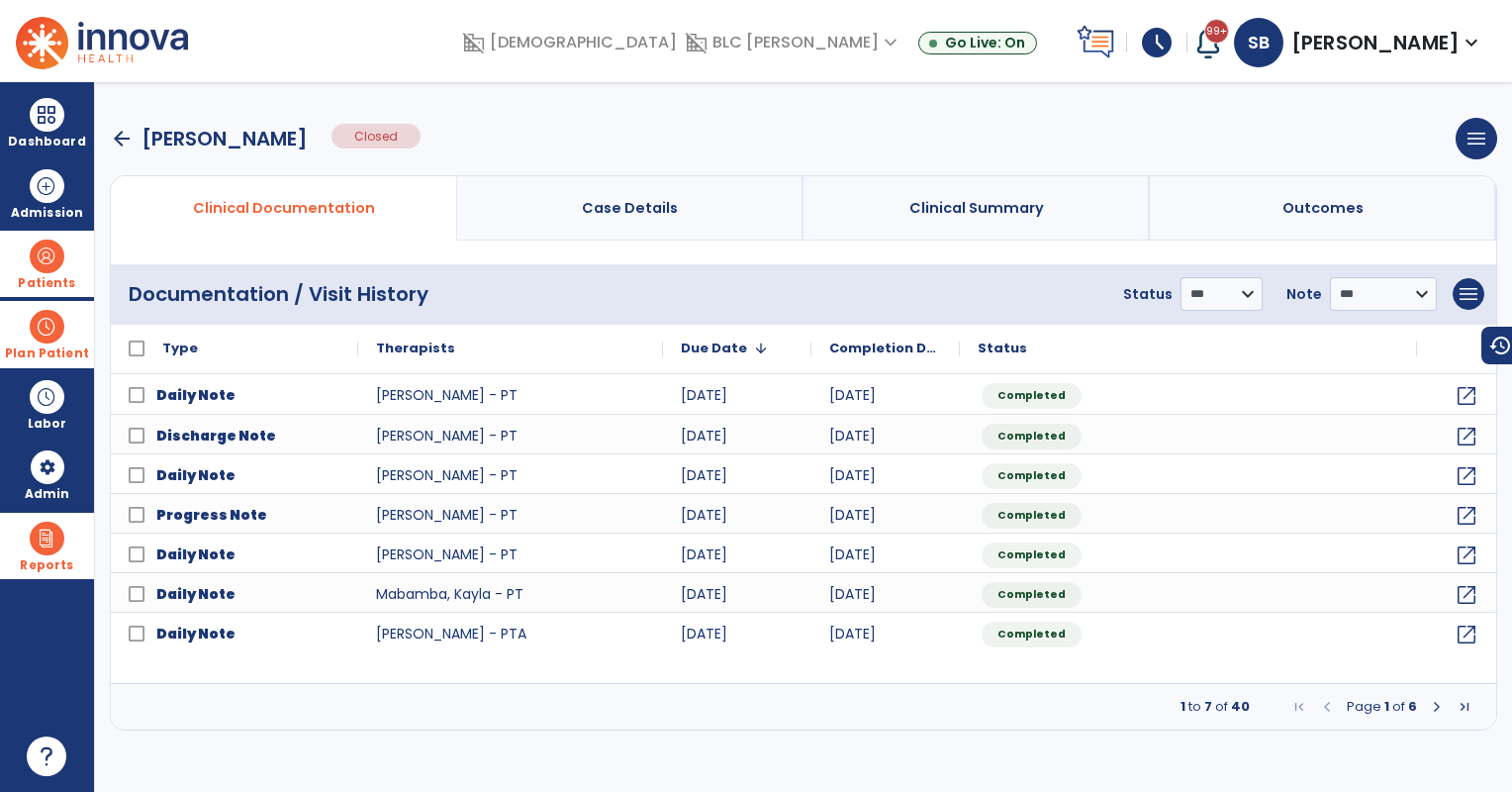 scroll, scrollTop: 0, scrollLeft: 0, axis: both 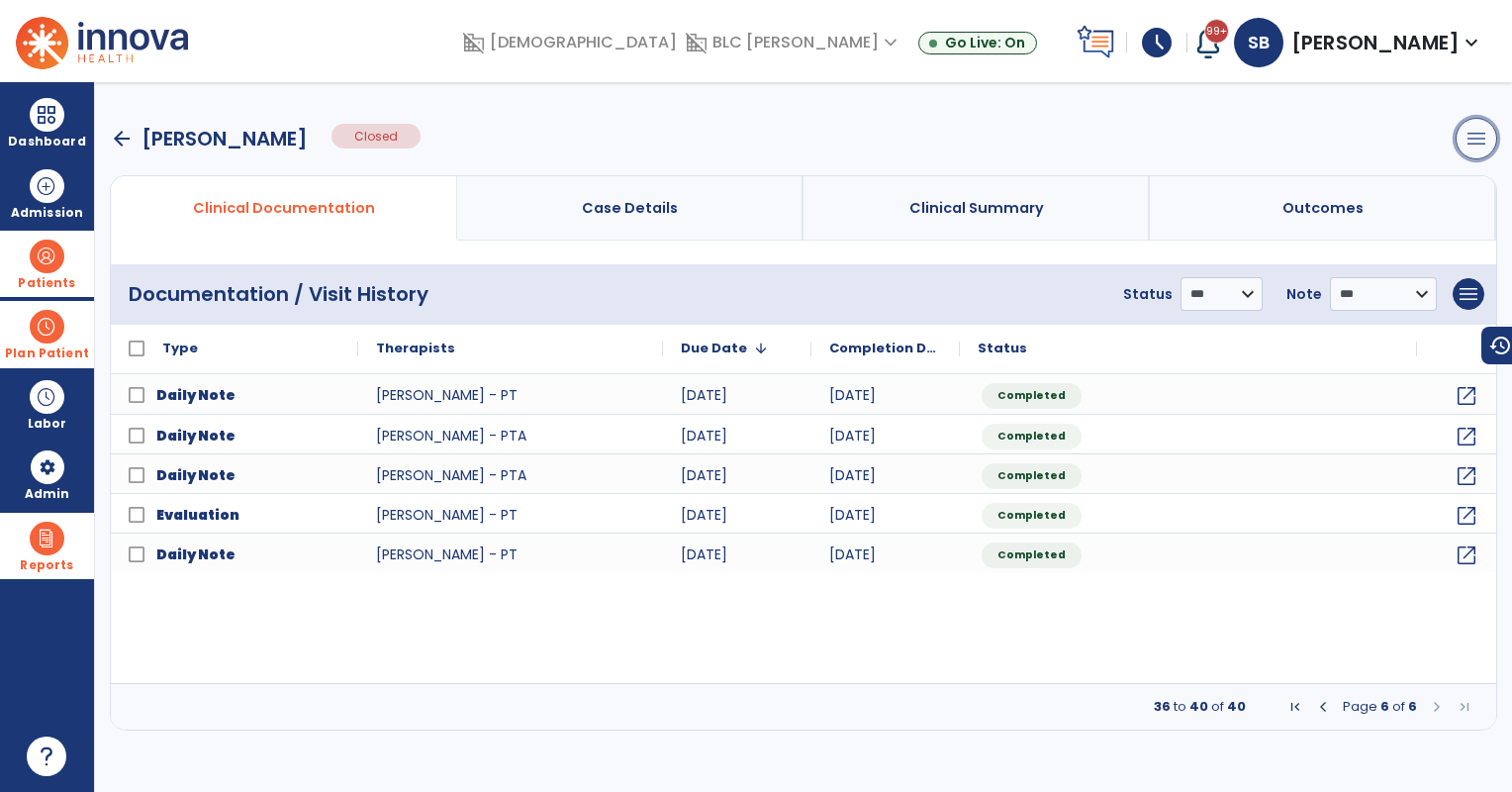 click on "menu" at bounding box center [1476, 139] 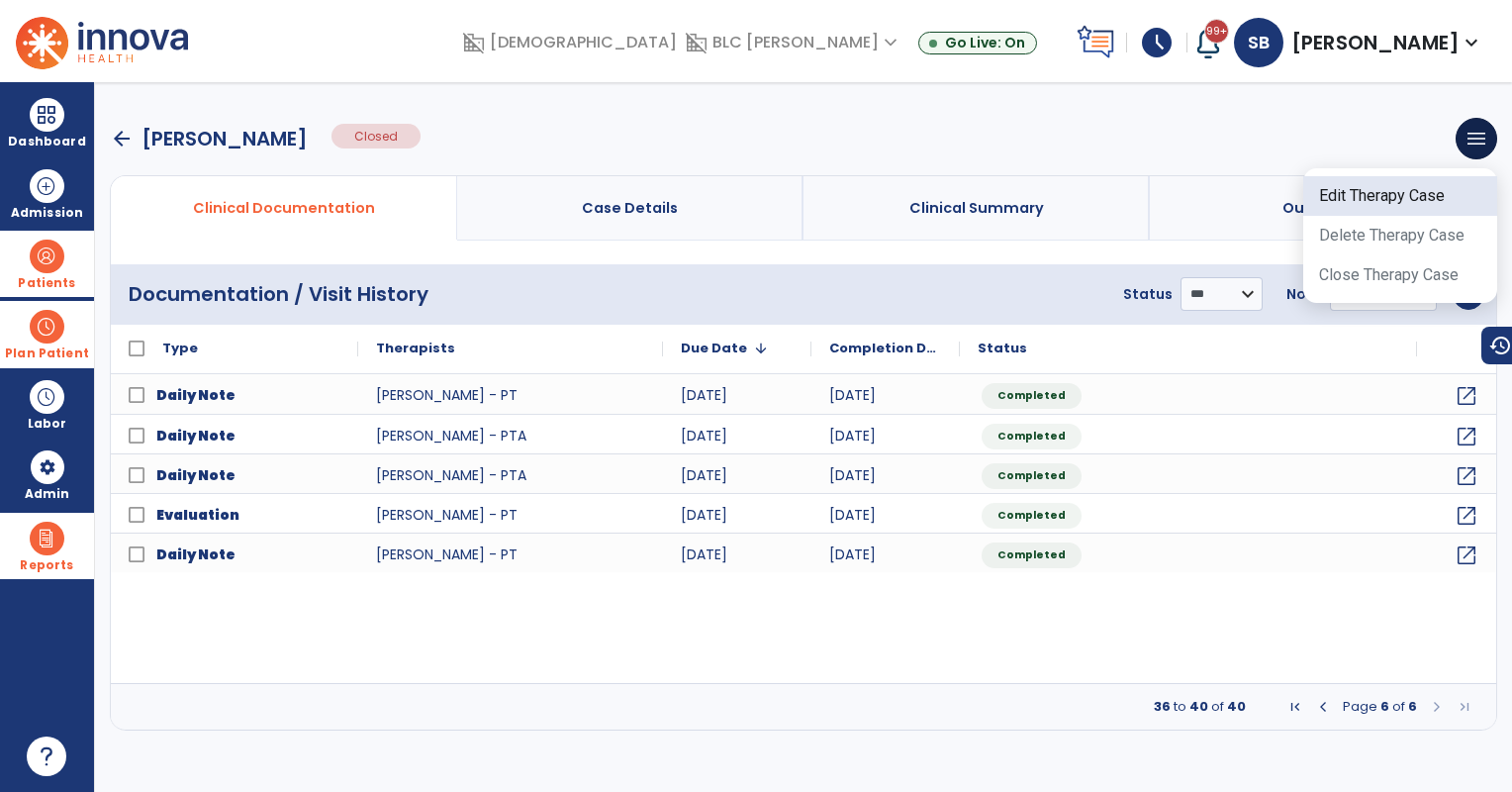 click on "Edit Therapy Case" at bounding box center (1400, 196) 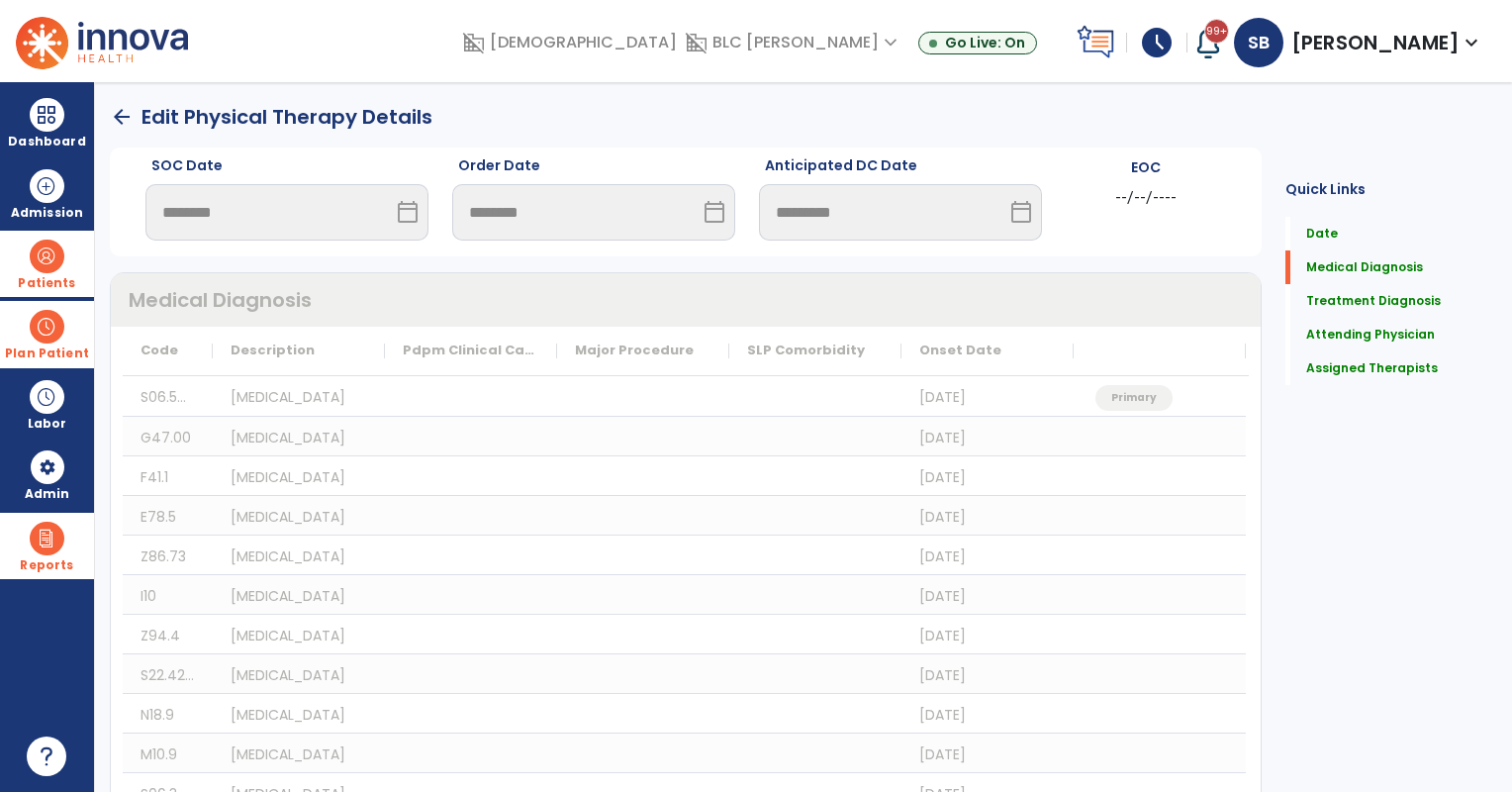 click on "arrow_back" 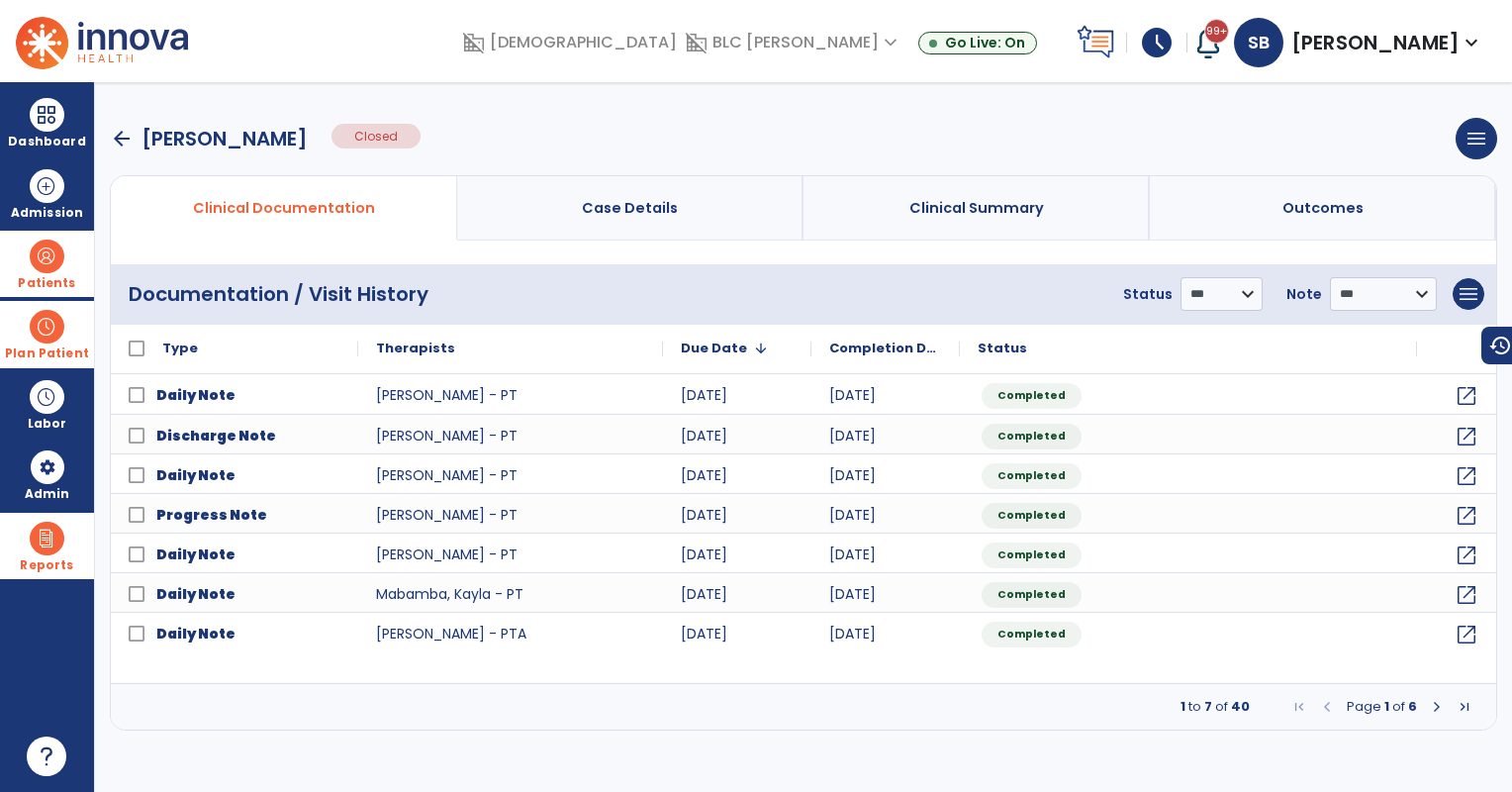 click on "arrow_back" at bounding box center [122, 139] 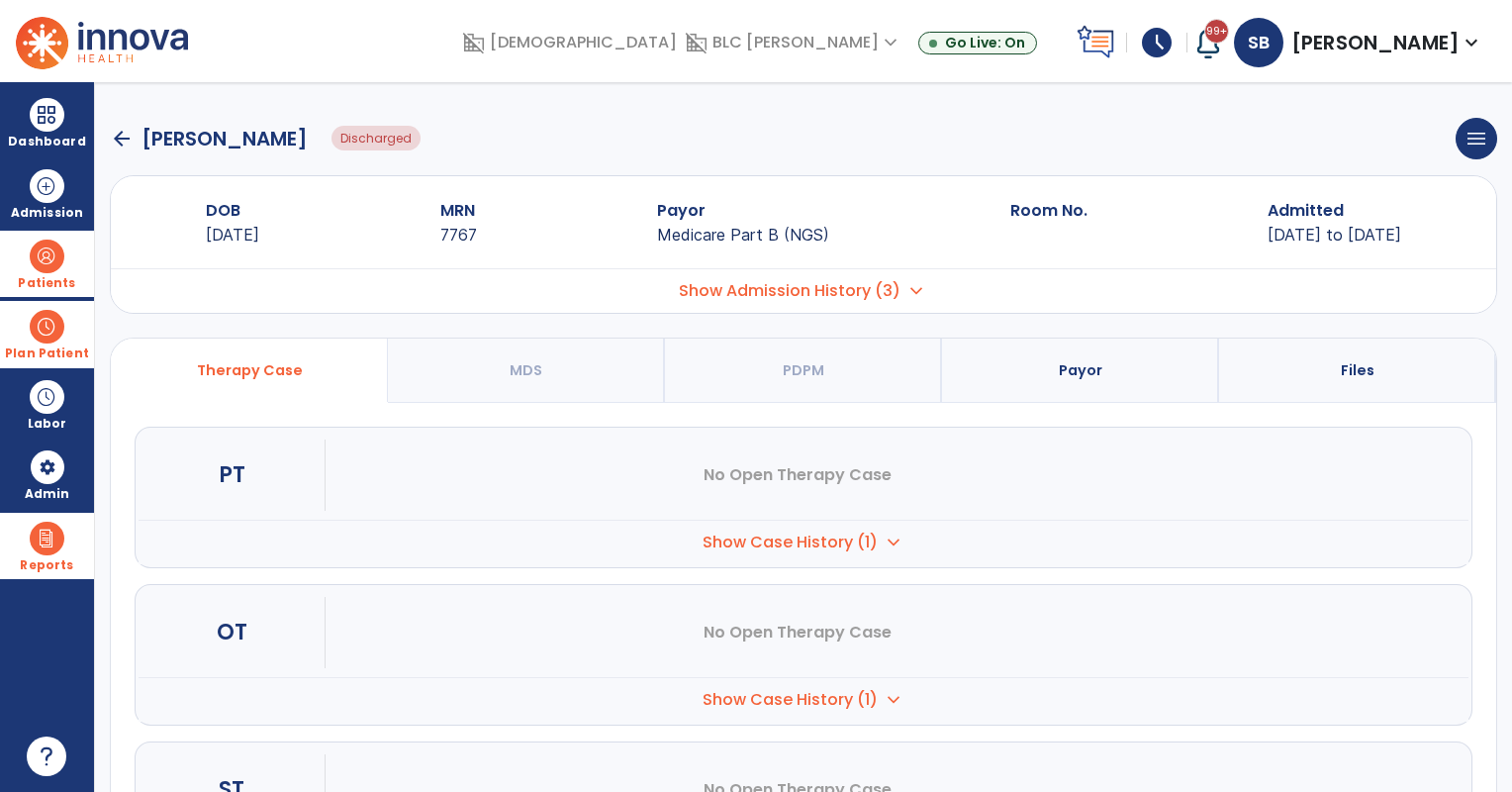 click on "Payor" at bounding box center (1081, 370) 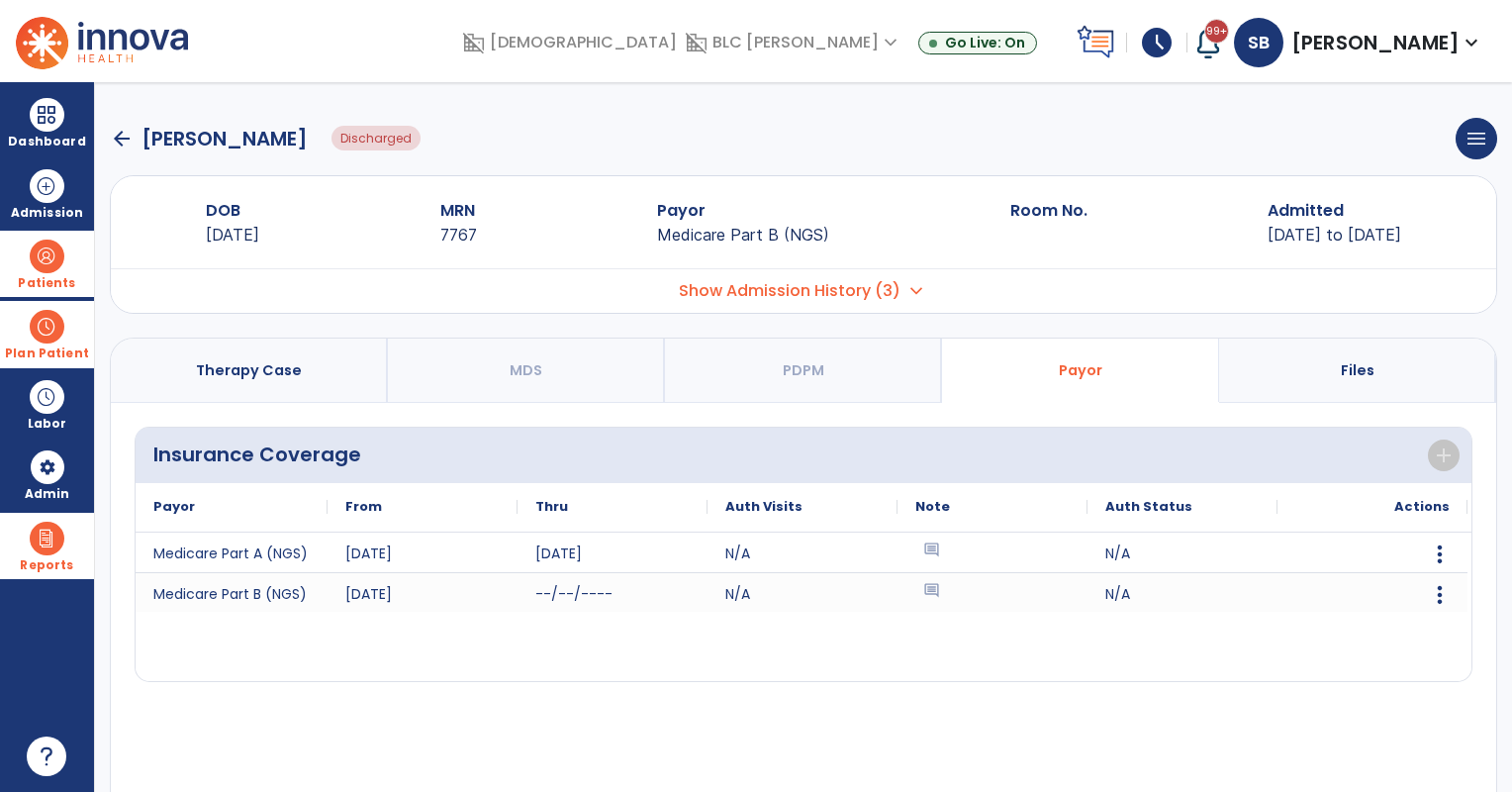 click on "arrow_back" 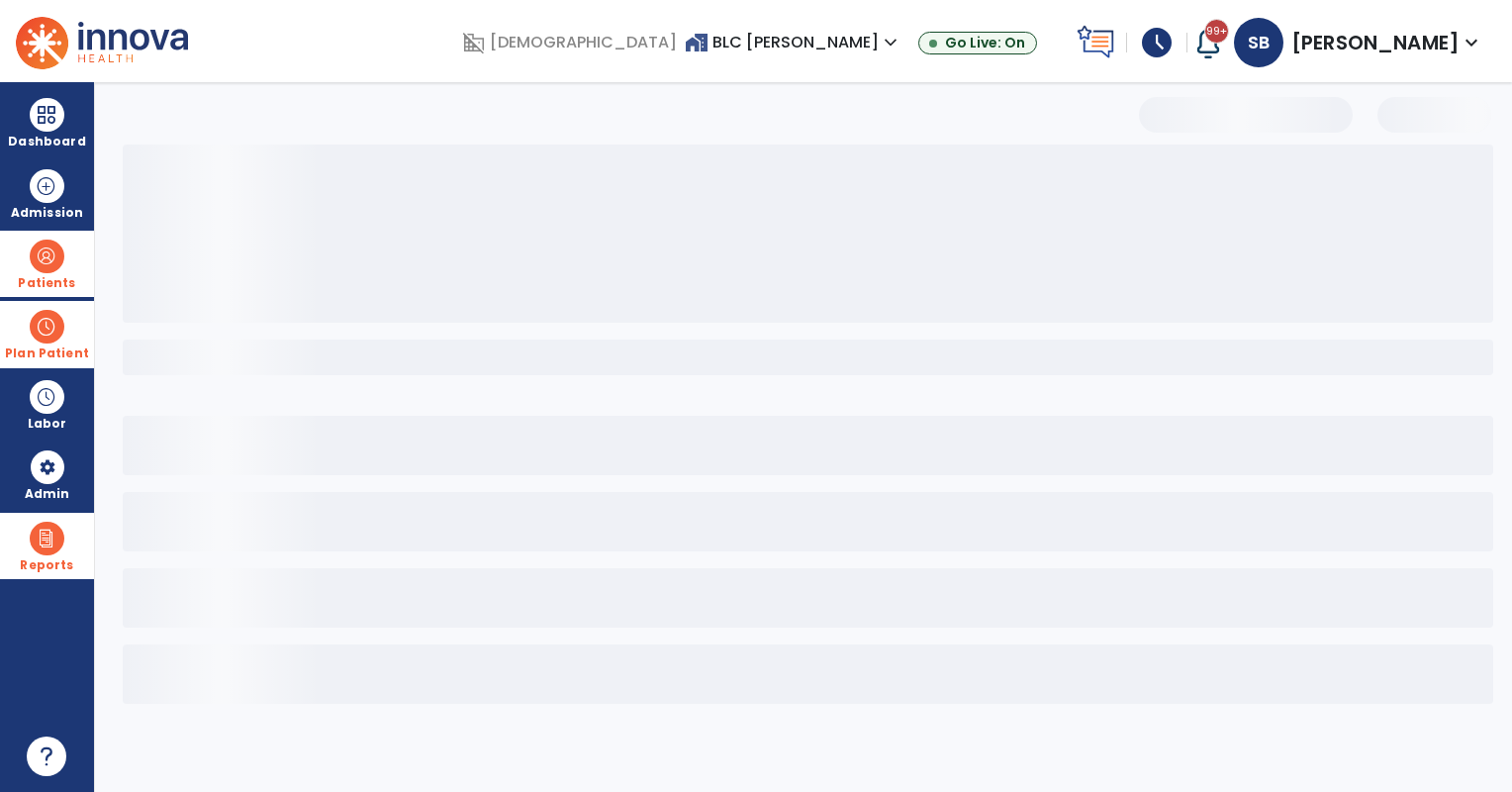 select on "***" 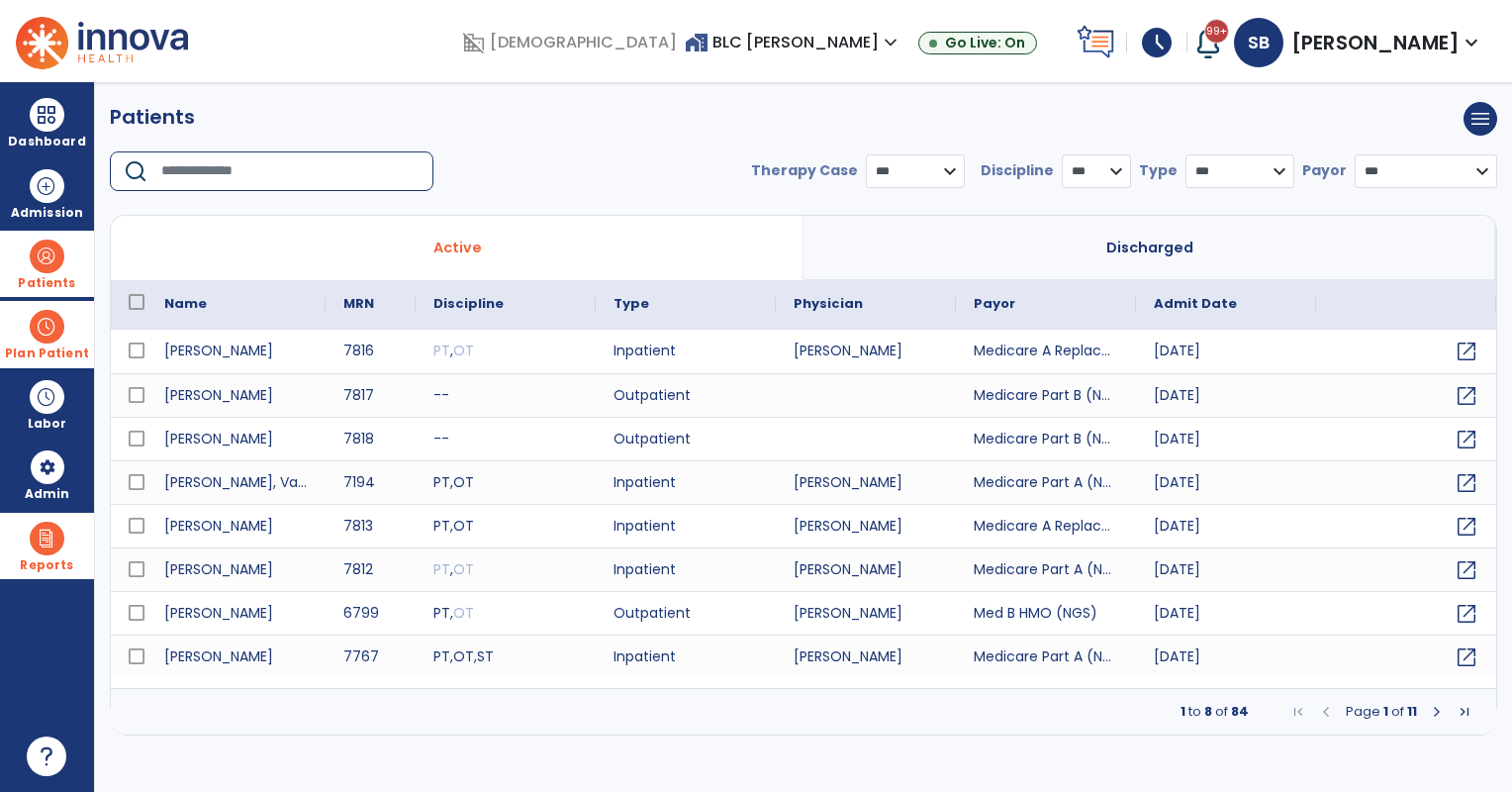 click at bounding box center [290, 171] 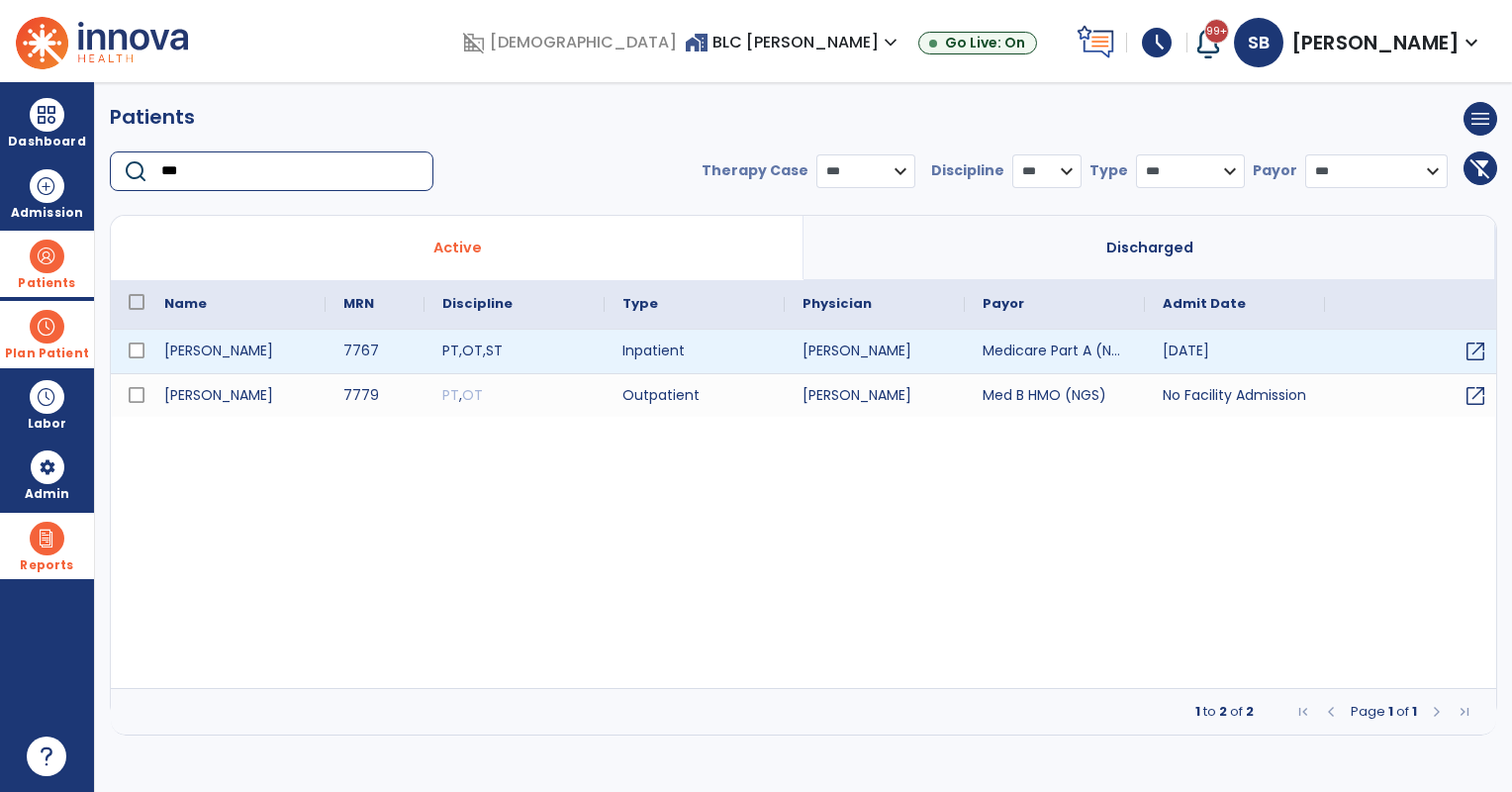 type on "***" 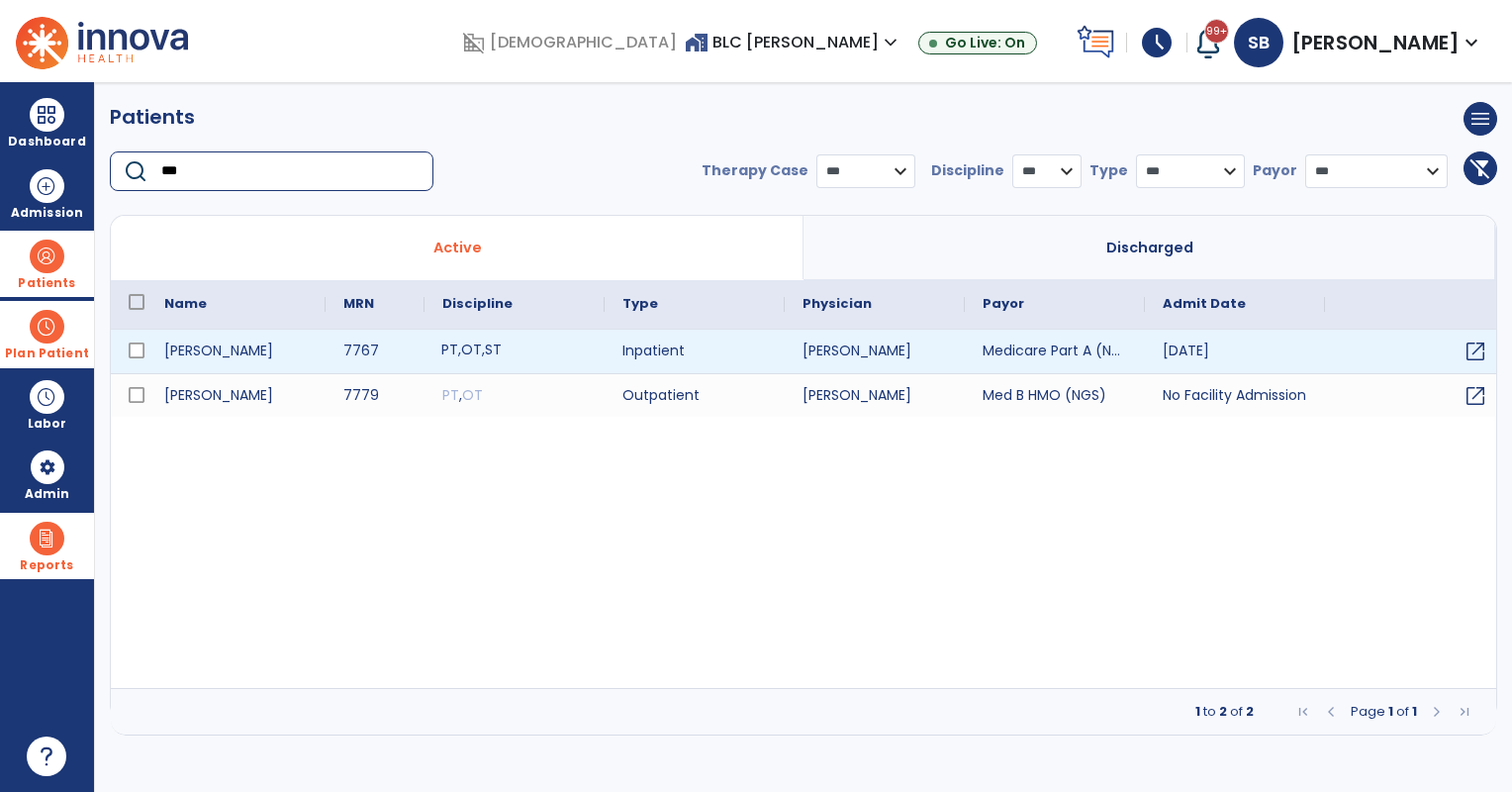 click on "PT , OT , ST" at bounding box center (515, 351) 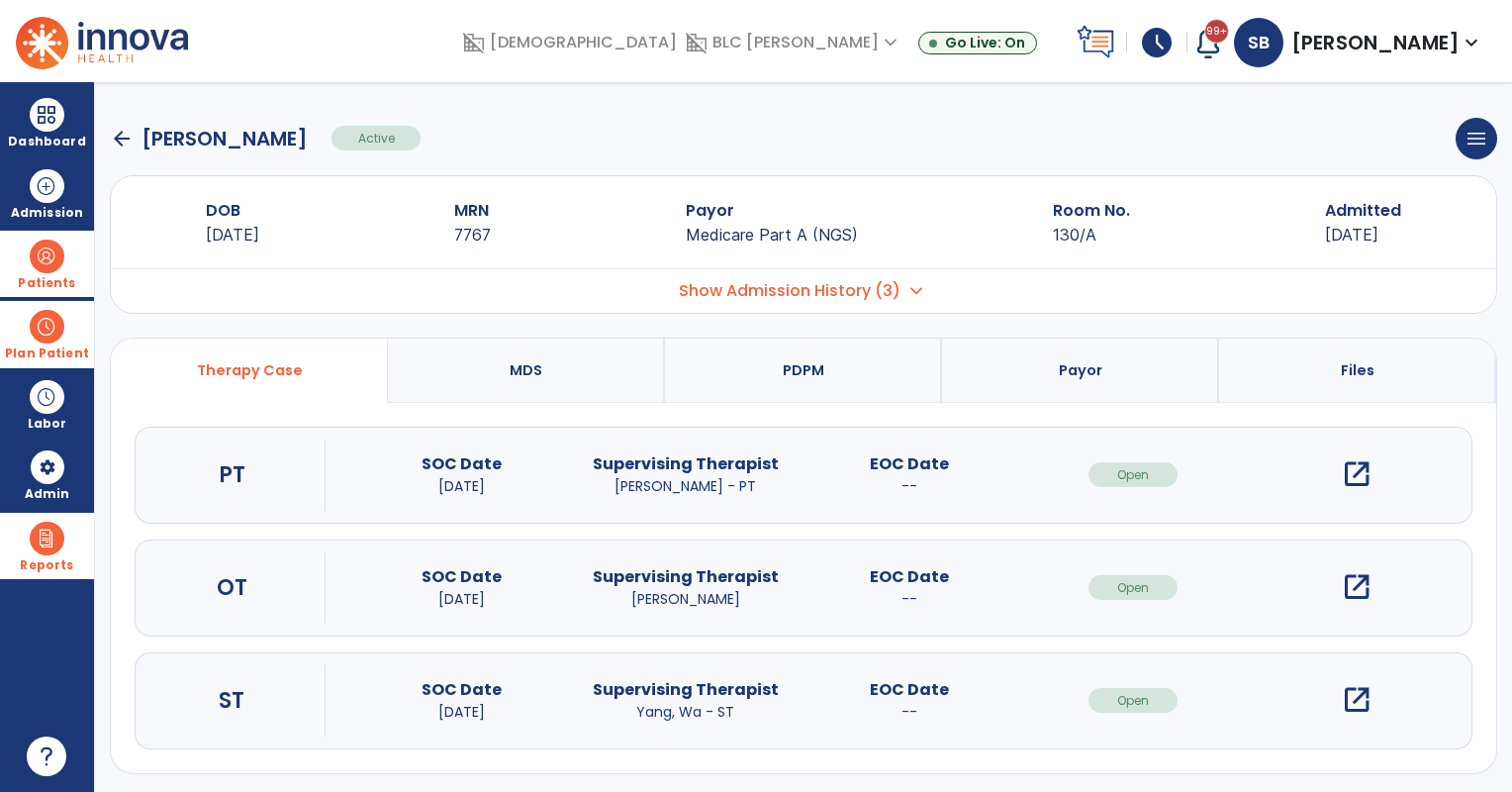 click on "Payor" at bounding box center (1081, 370) 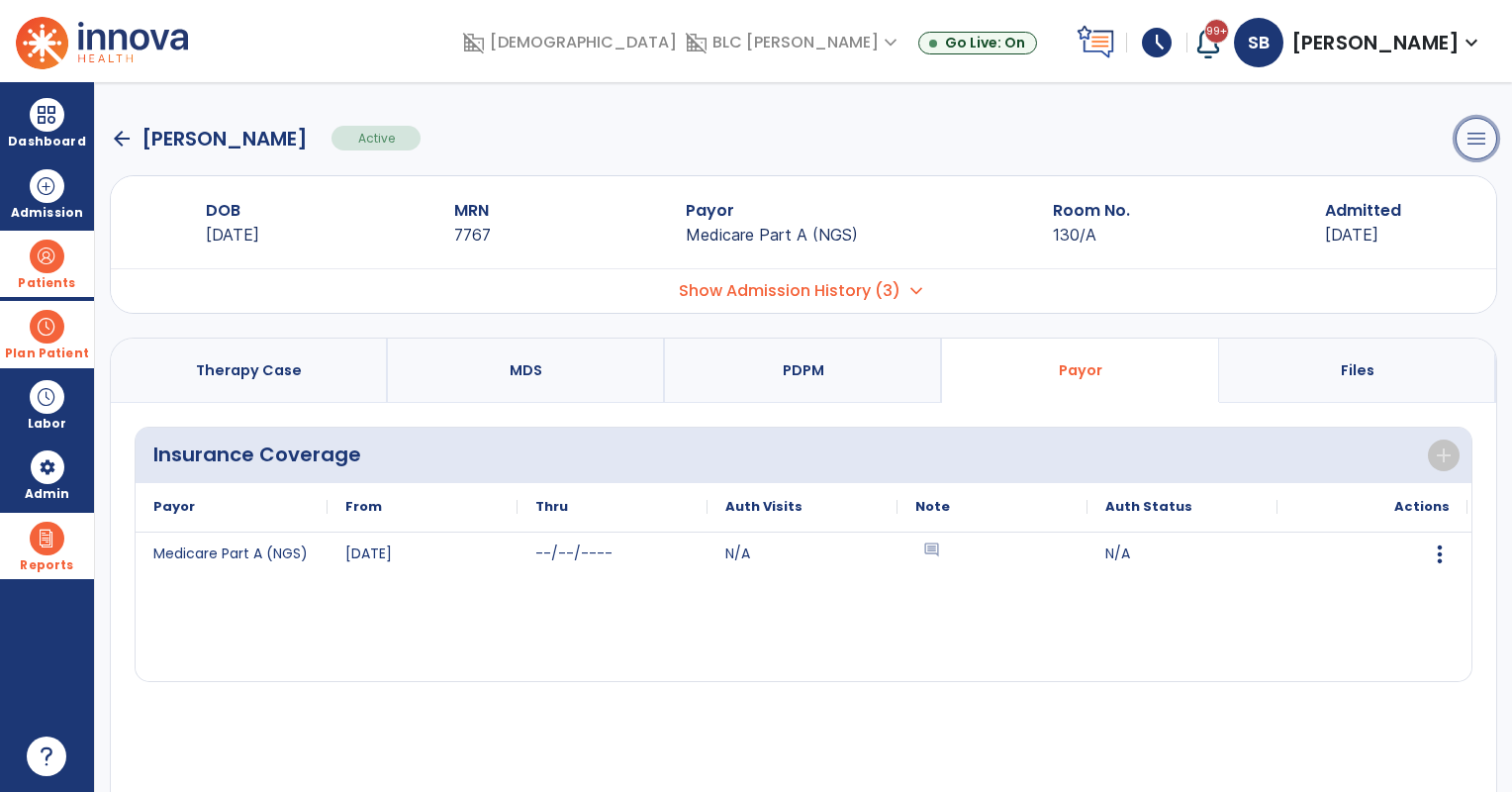 click on "menu" at bounding box center (1476, 139) 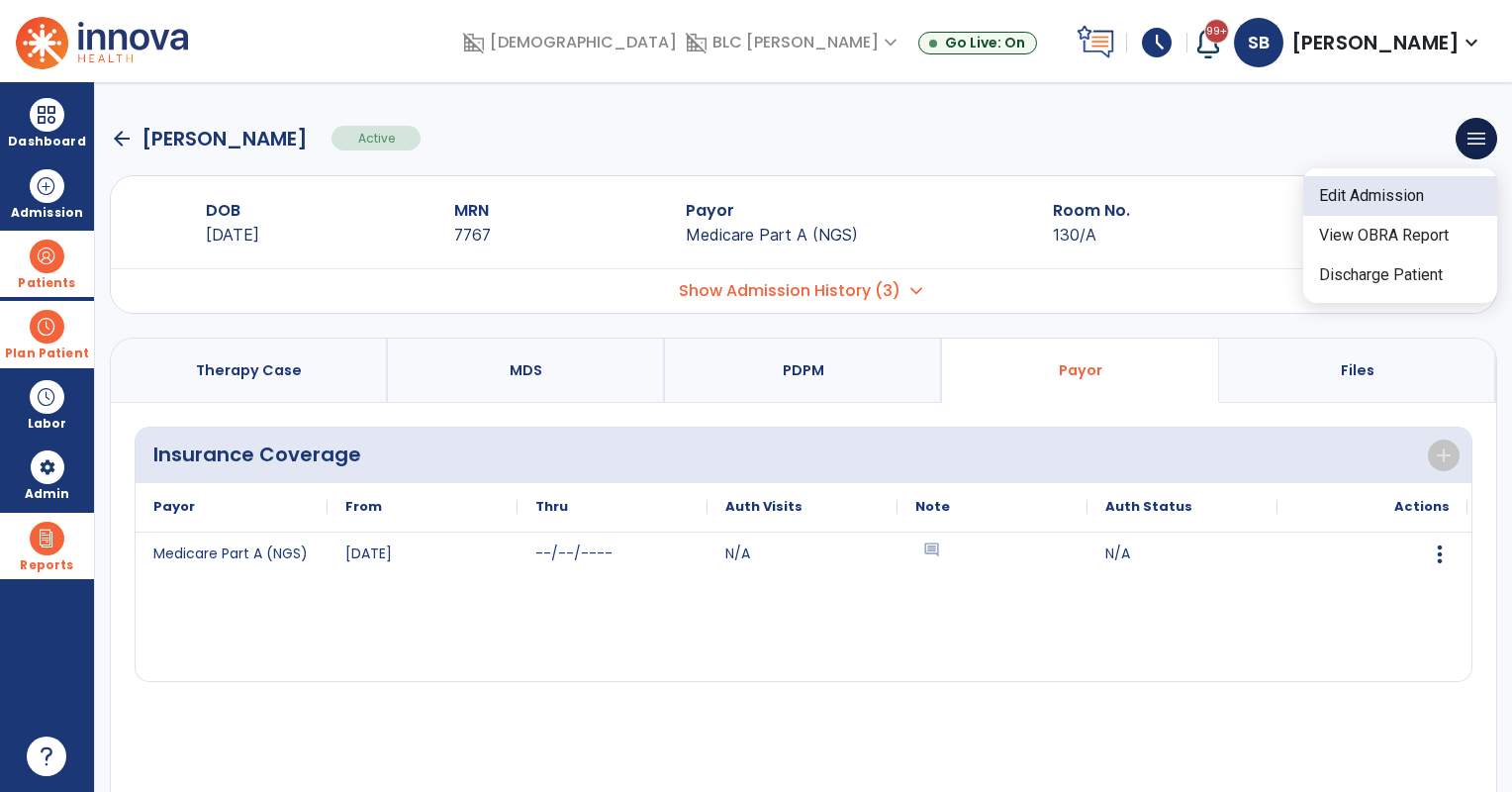 click on "Edit Admission" 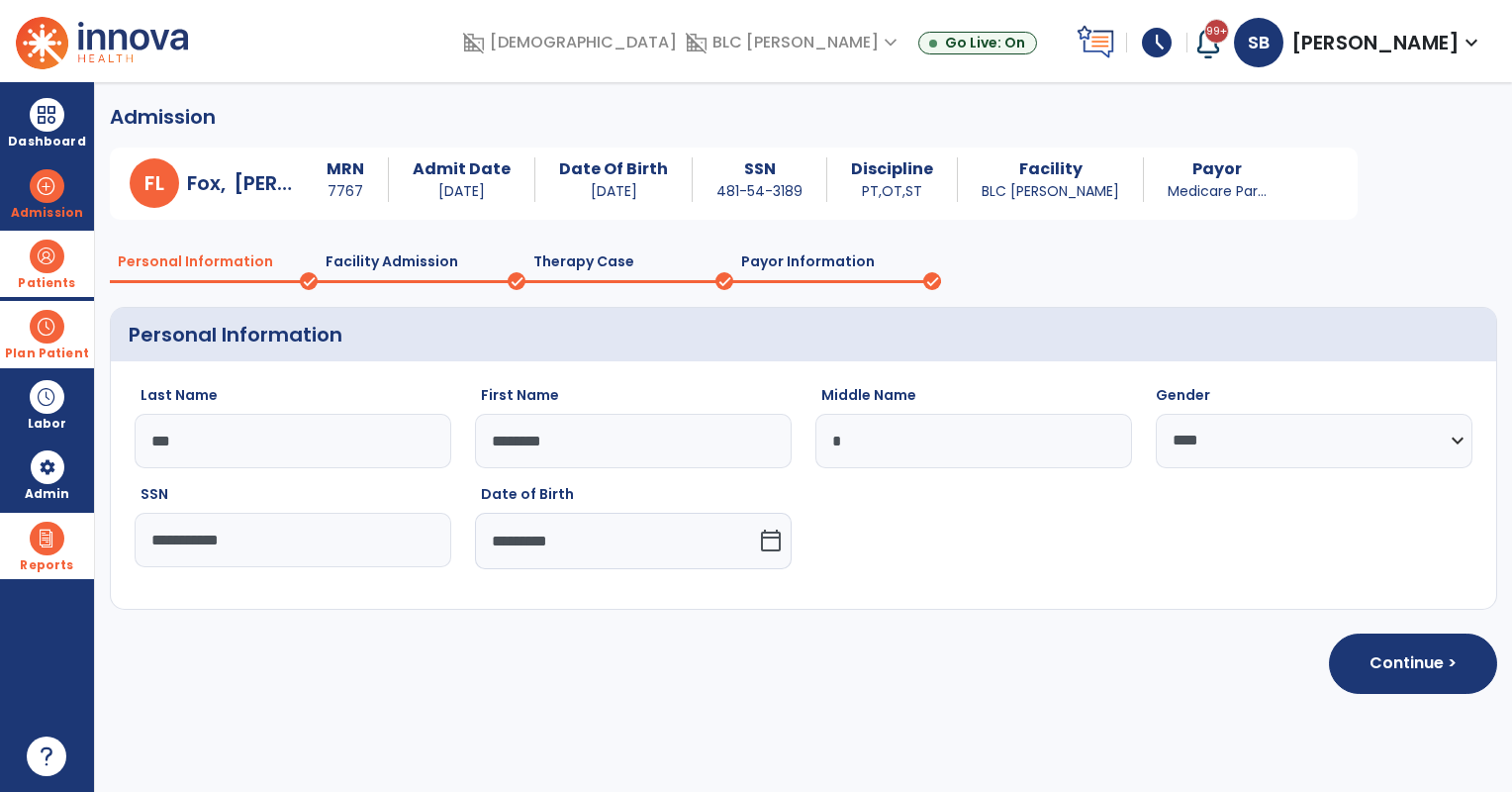 drag, startPoint x: 387, startPoint y: 263, endPoint x: 461, endPoint y: 261, distance: 74.027022 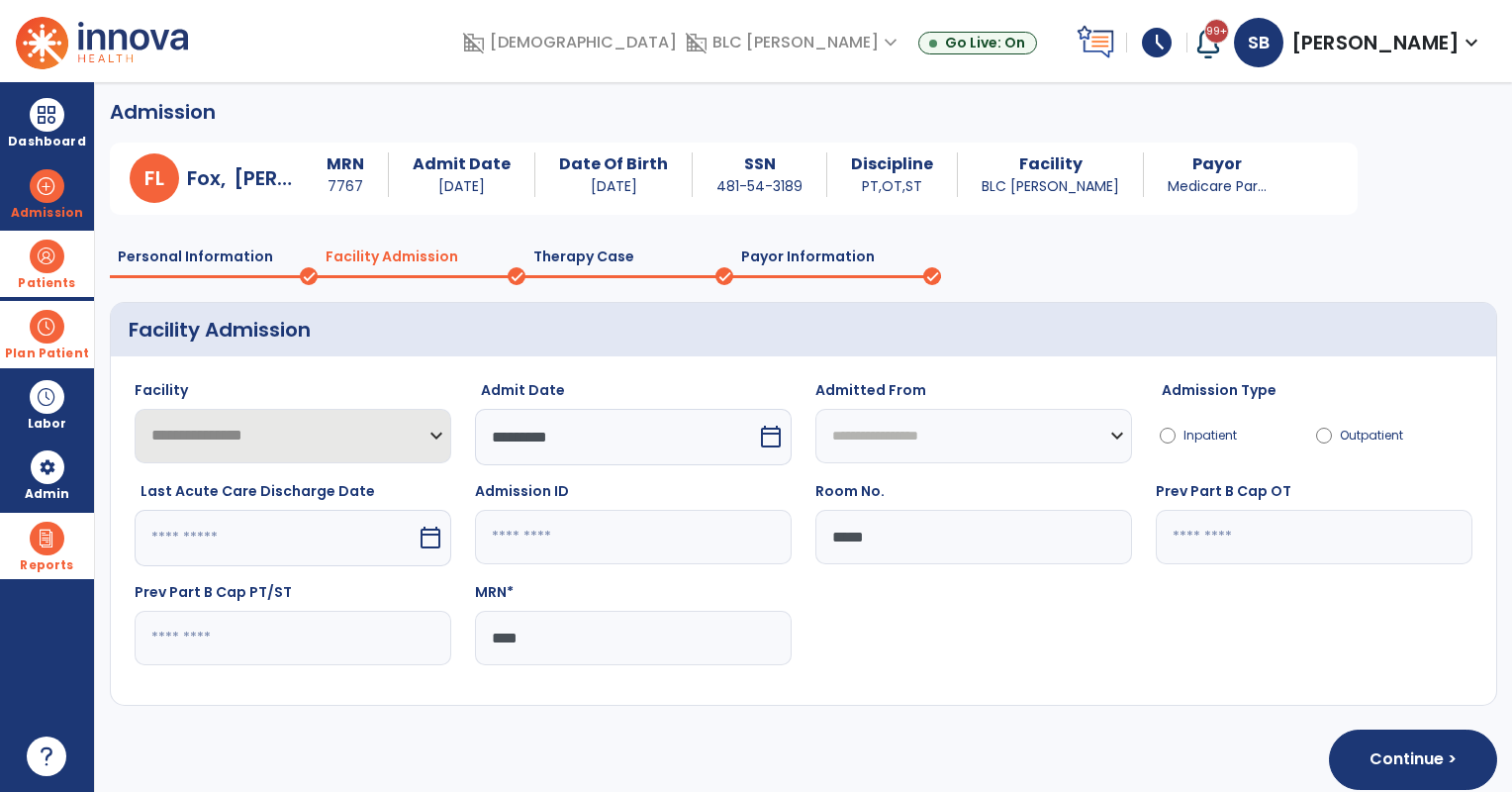 scroll, scrollTop: 0, scrollLeft: 0, axis: both 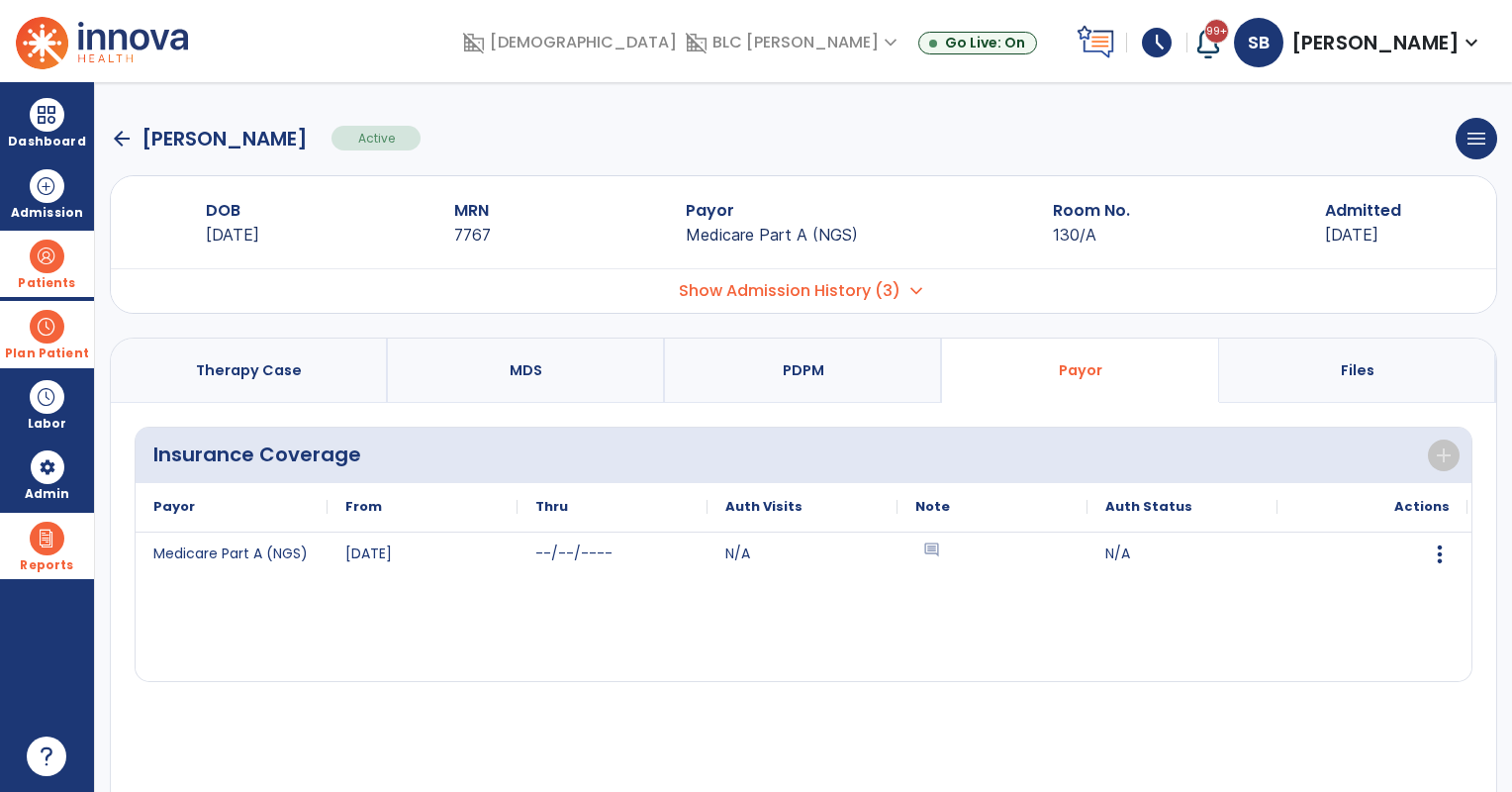 click on "expand_more" at bounding box center (916, 291) 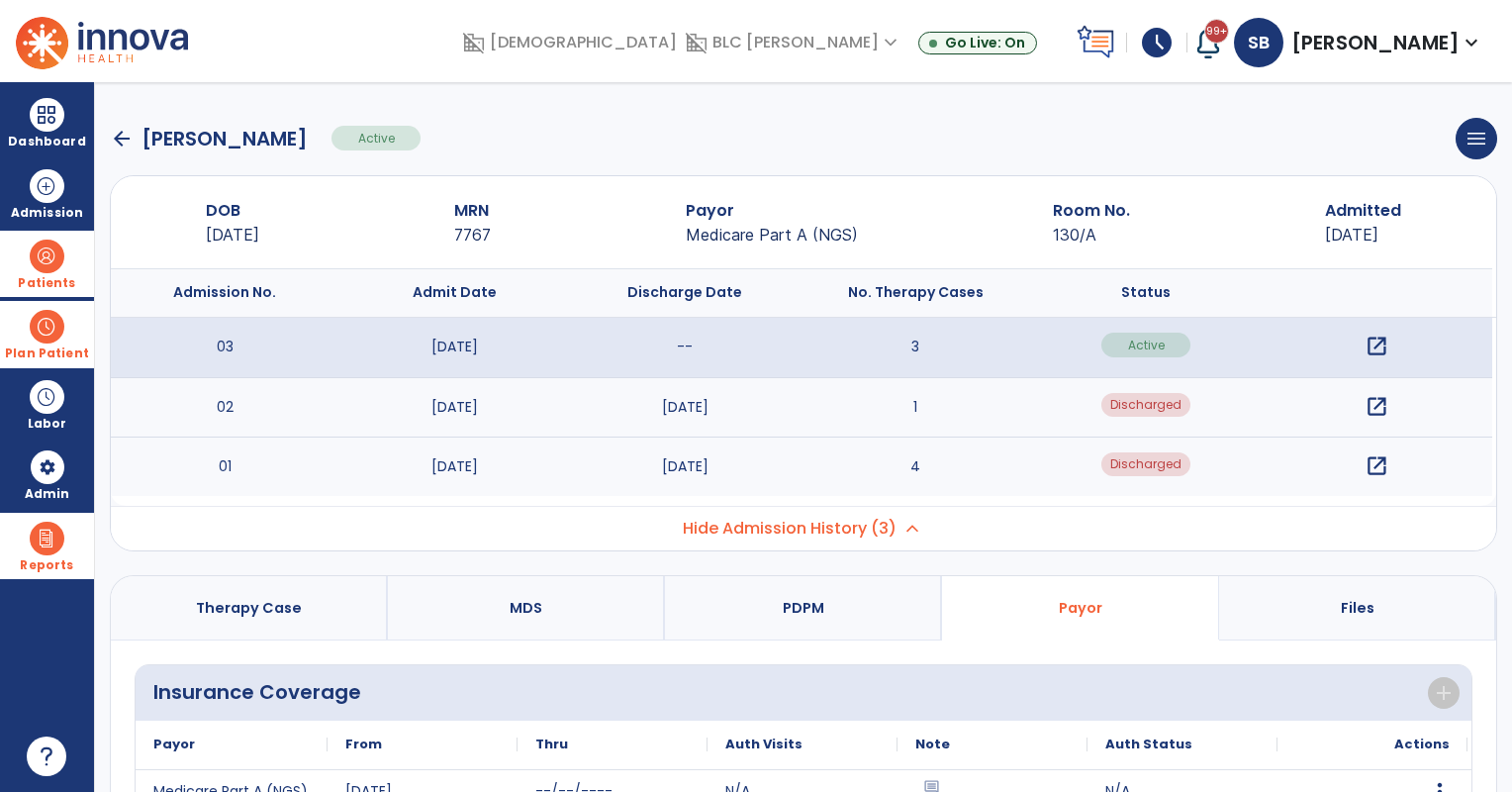 click on "open_in_new" at bounding box center [1376, 407] 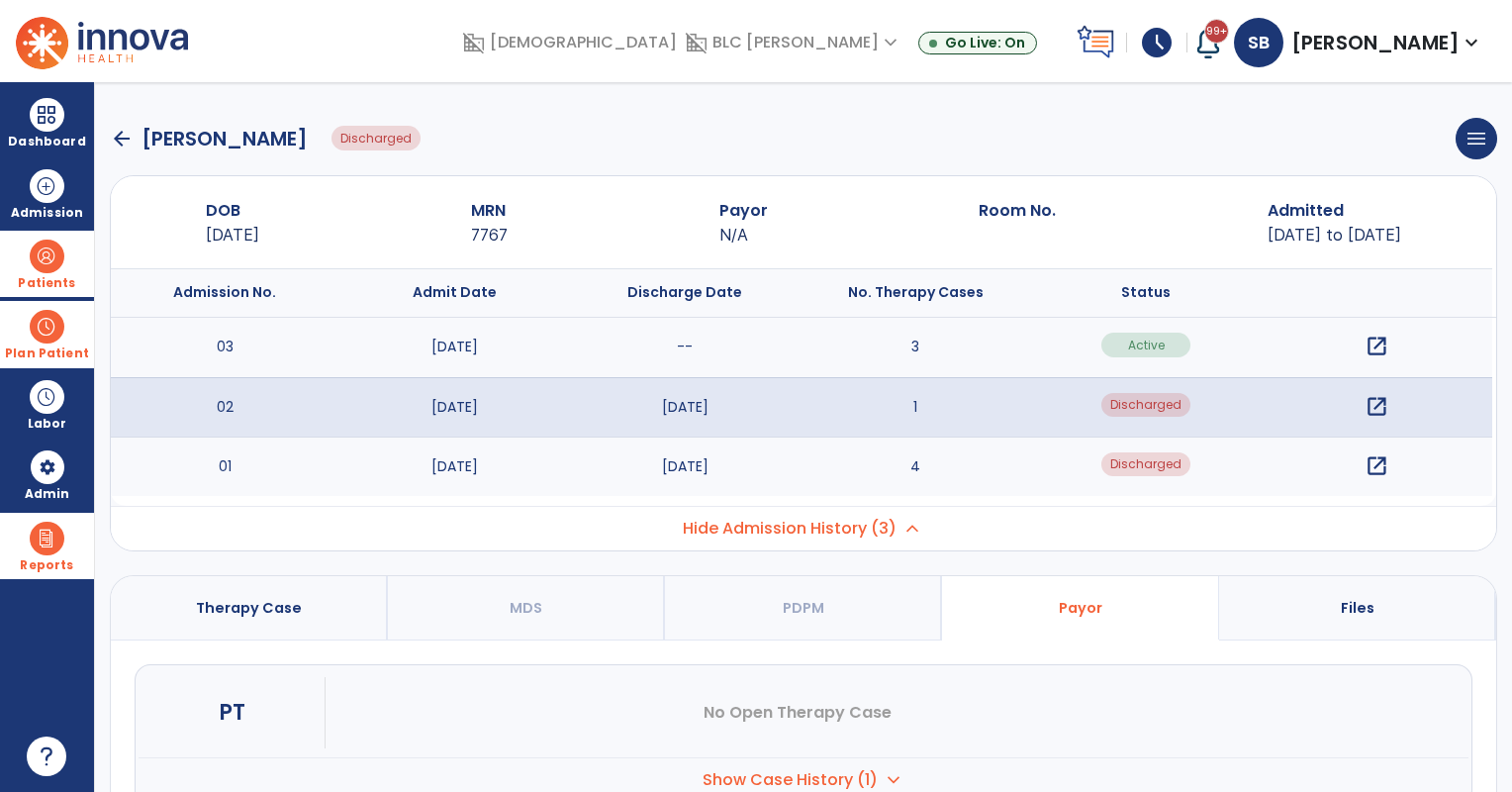 click on "Therapy Case" at bounding box center (248, 608) 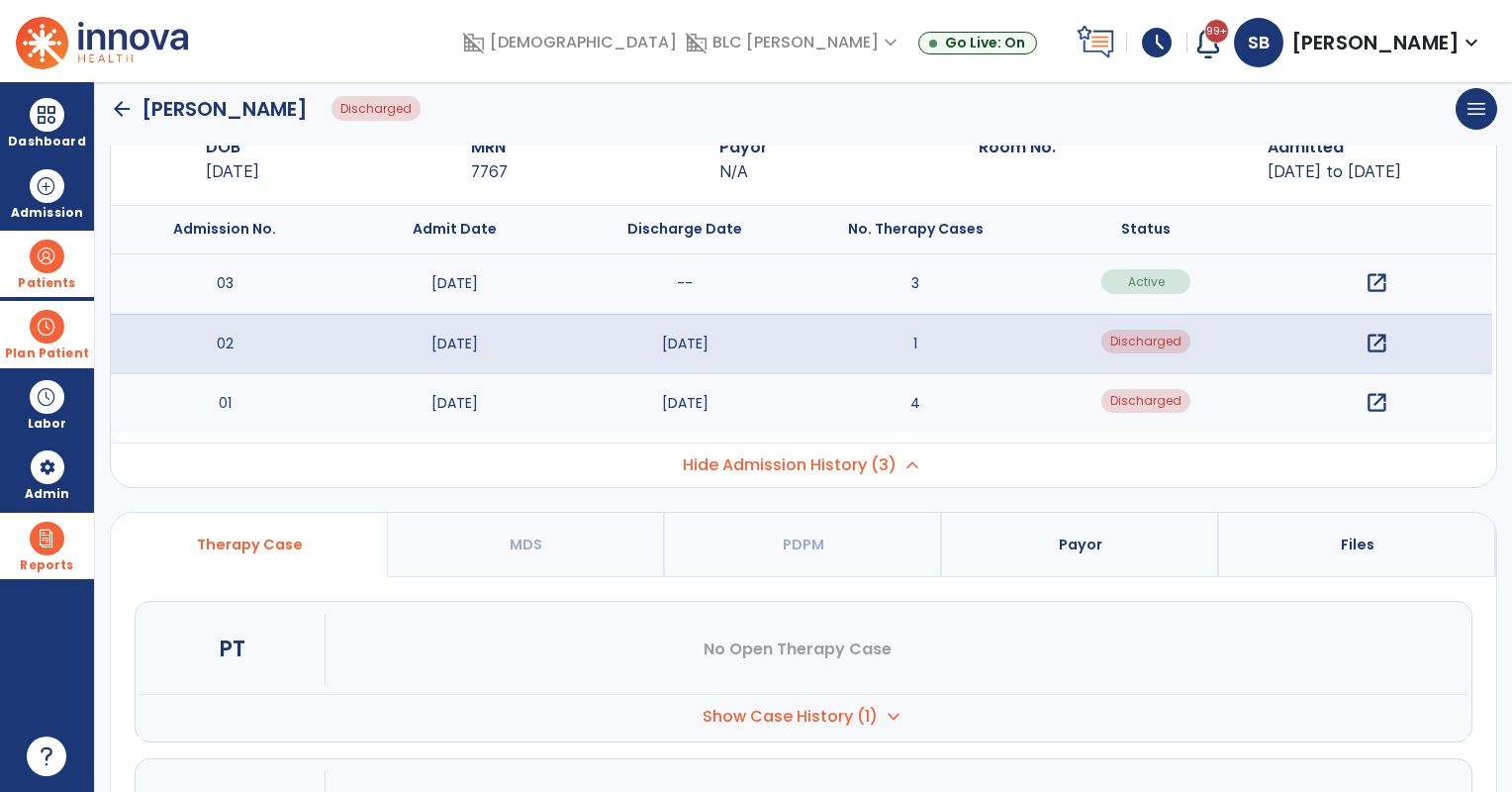 scroll, scrollTop: 0, scrollLeft: 0, axis: both 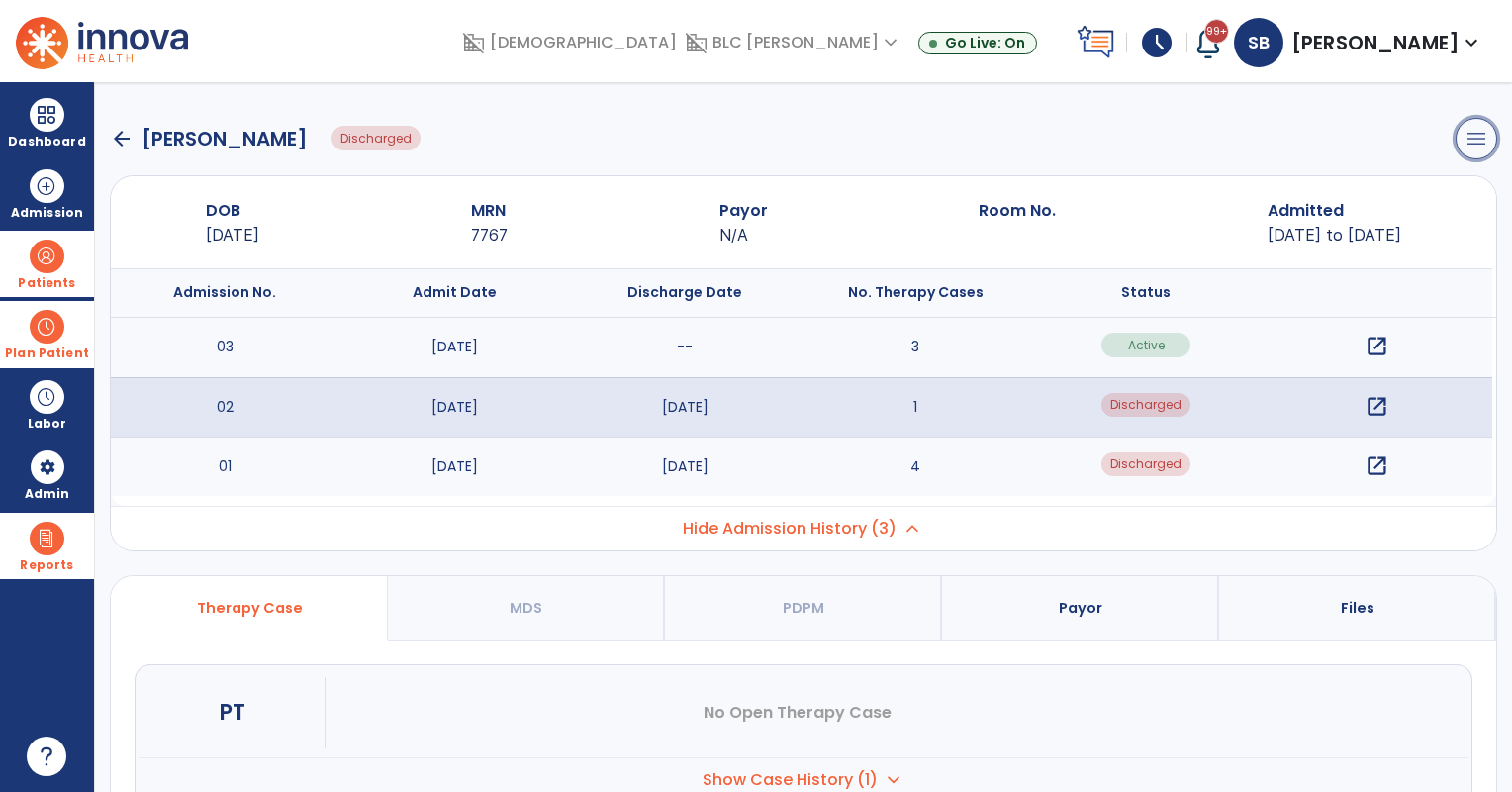 click on "menu" at bounding box center (1476, 139) 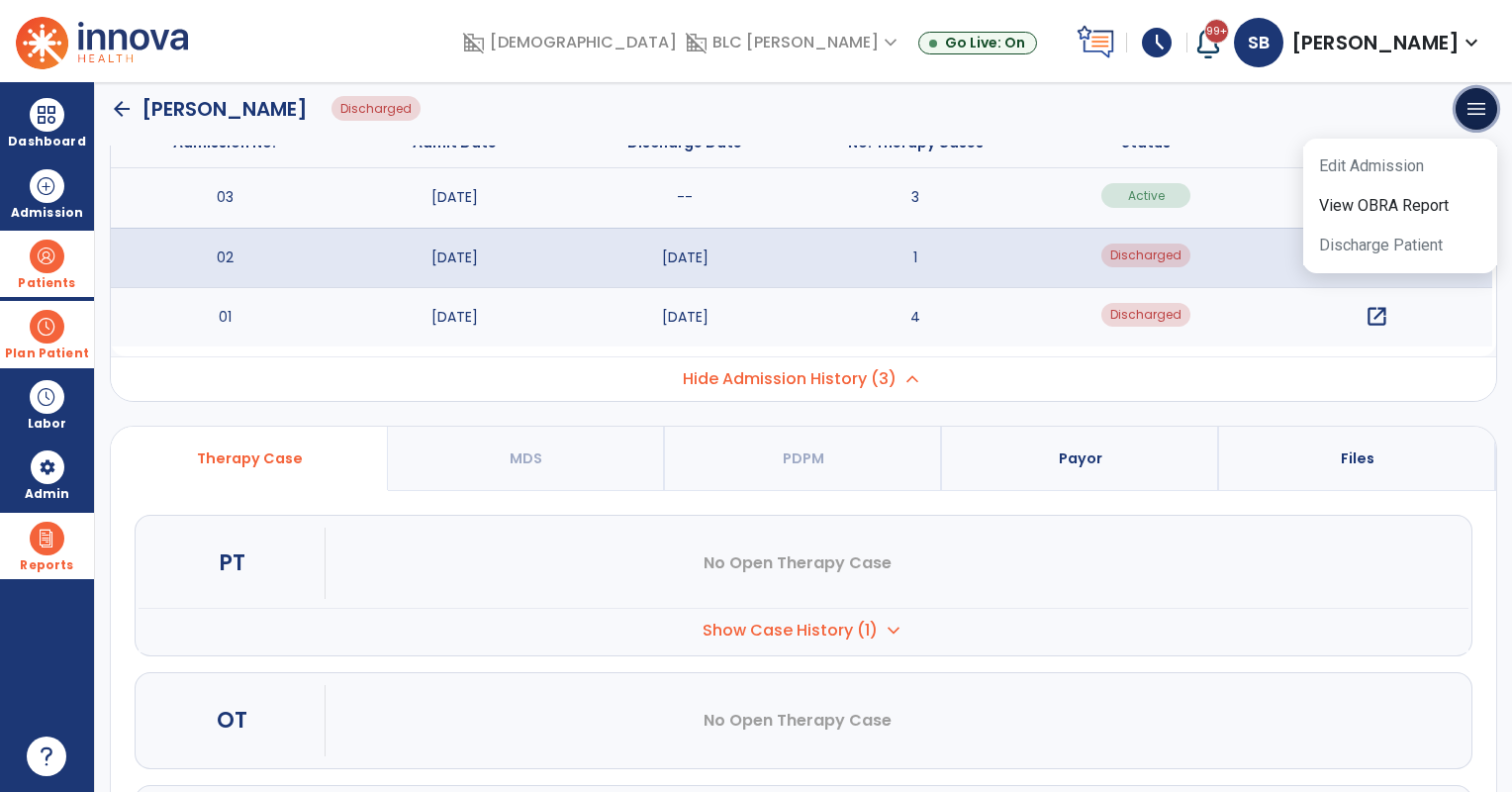 scroll, scrollTop: 284, scrollLeft: 0, axis: vertical 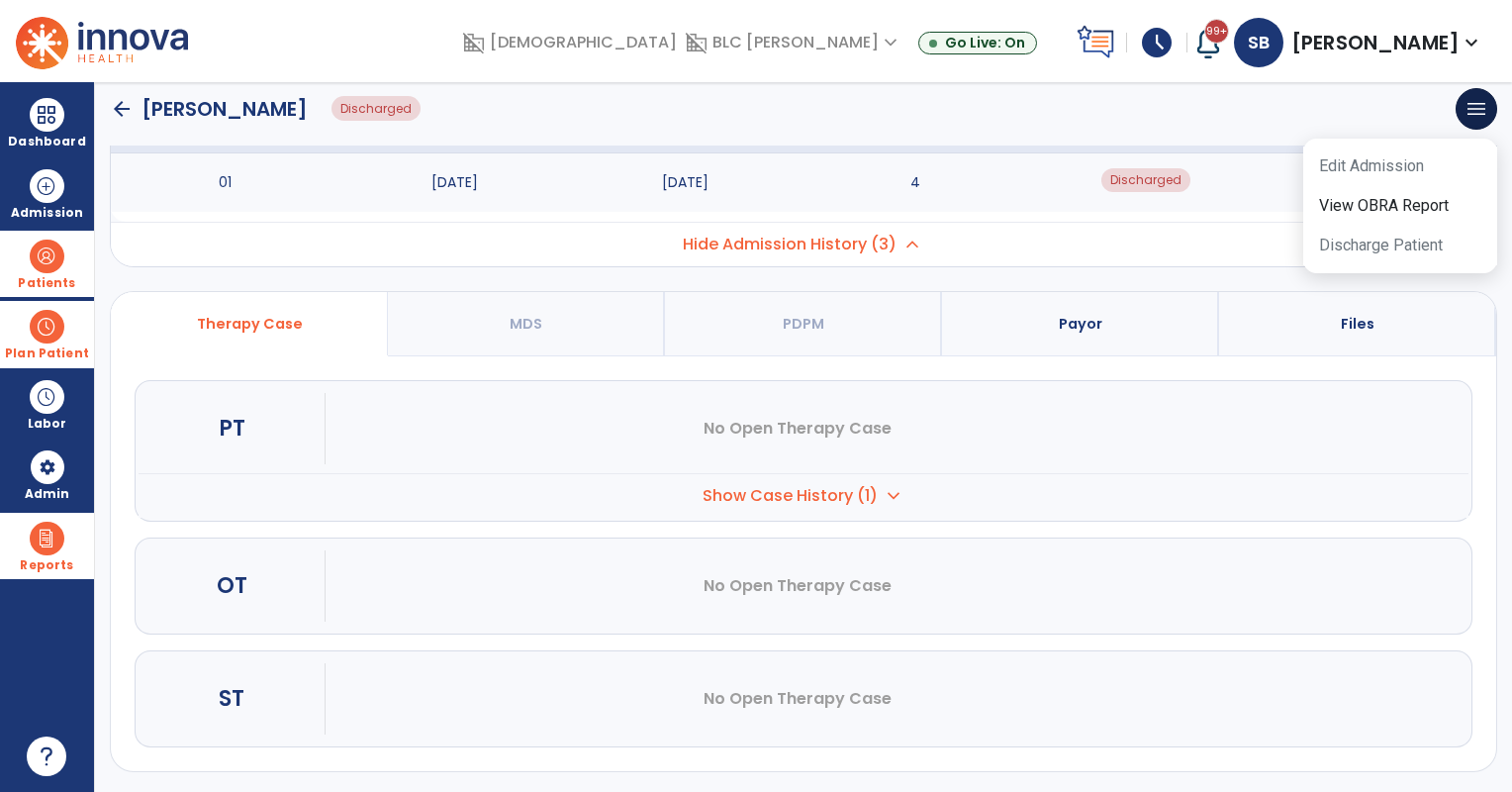 click on "Show Case History (1)" at bounding box center [790, 496] 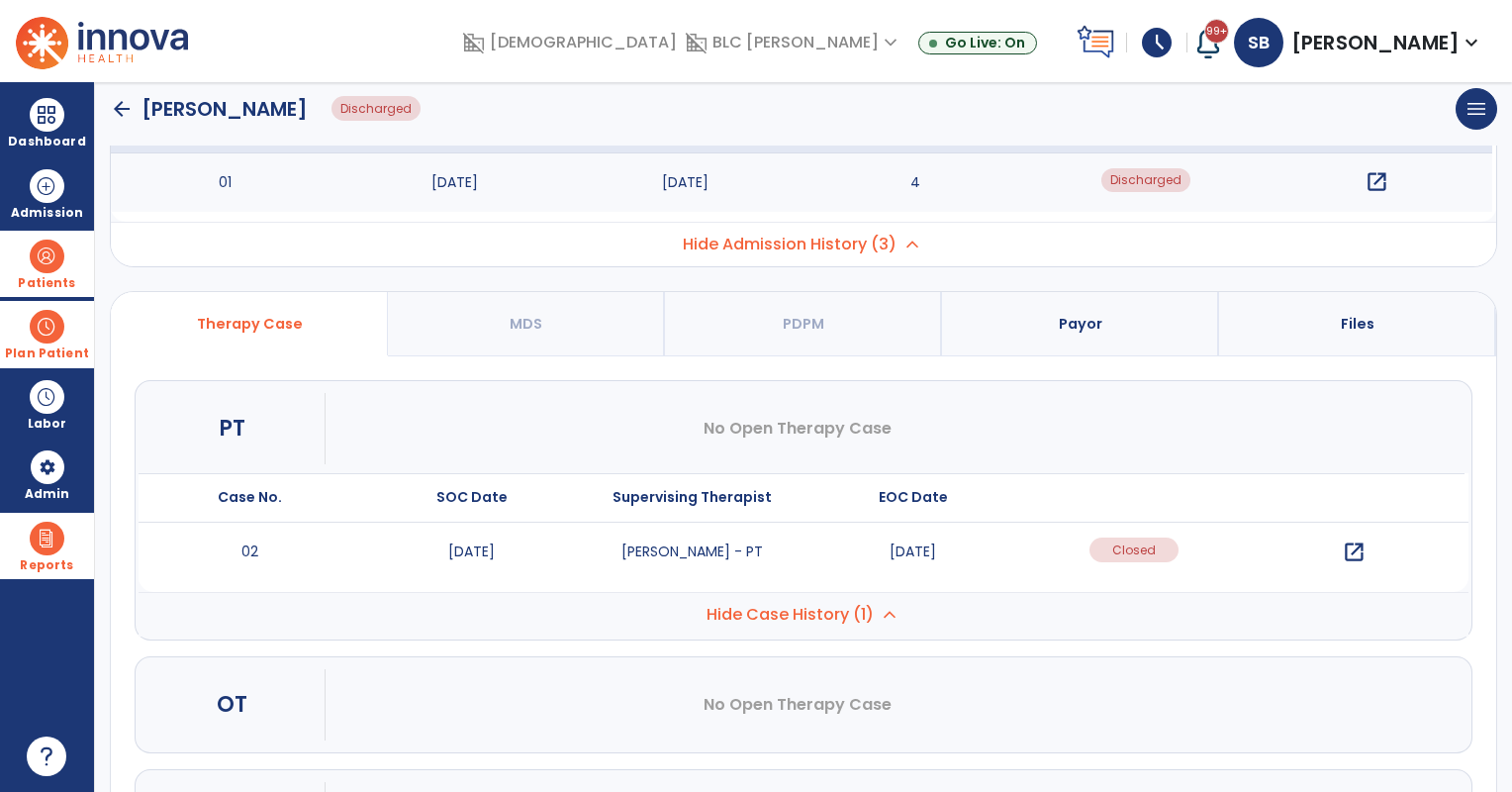 click on "open_in_new" at bounding box center [1354, 552] 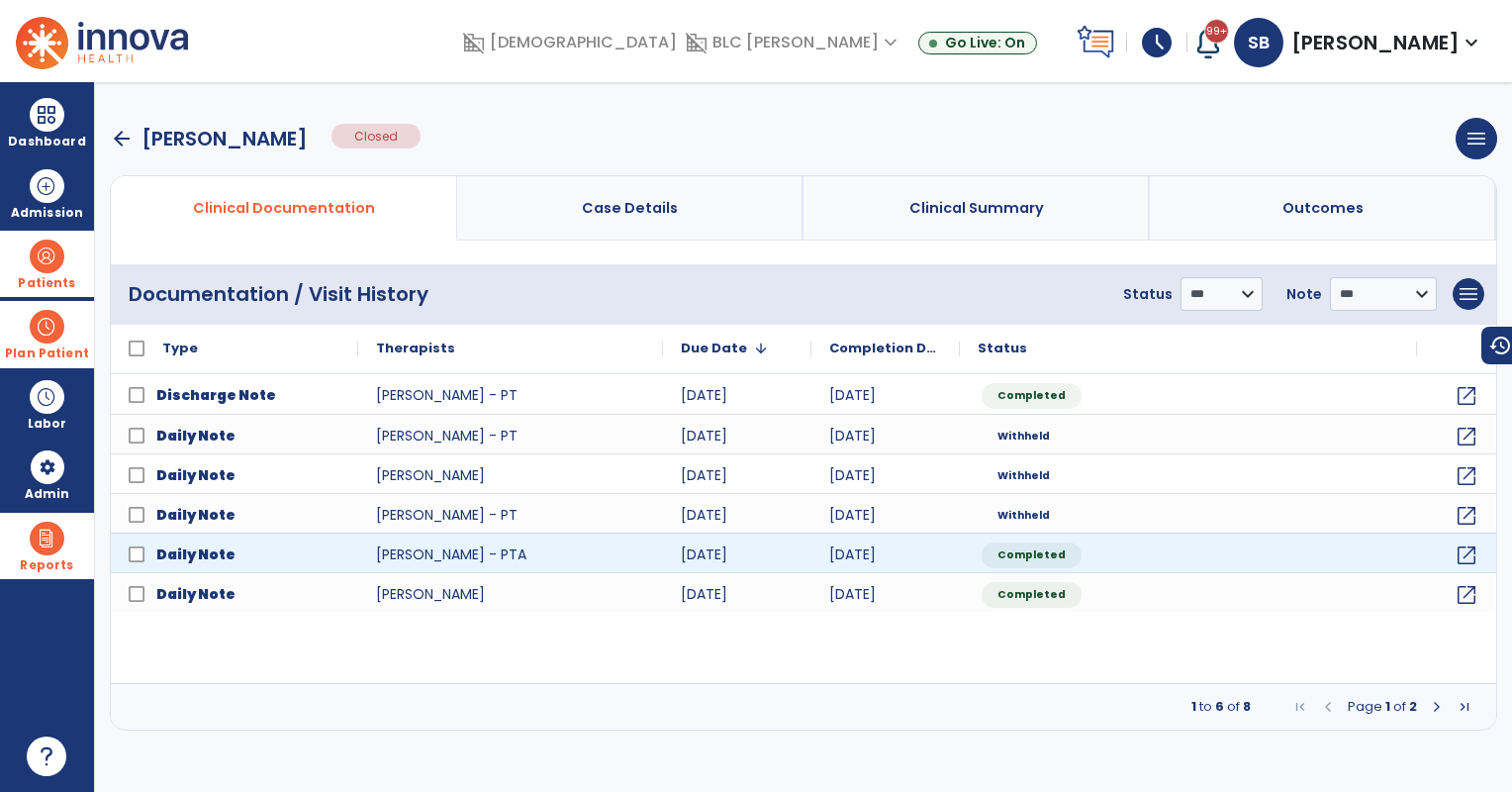 scroll, scrollTop: 0, scrollLeft: 0, axis: both 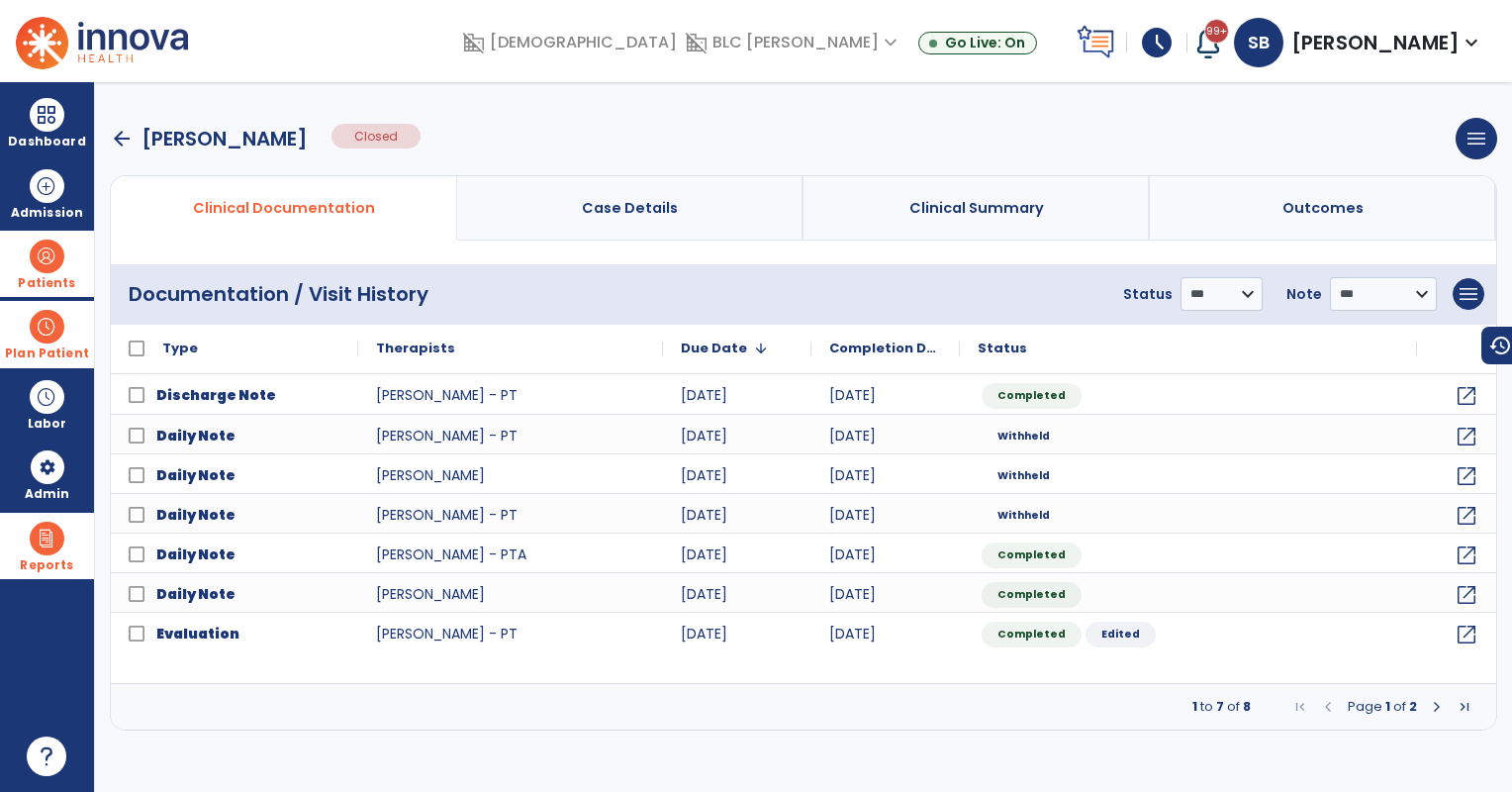 click on "Case Details" at bounding box center (630, 208) 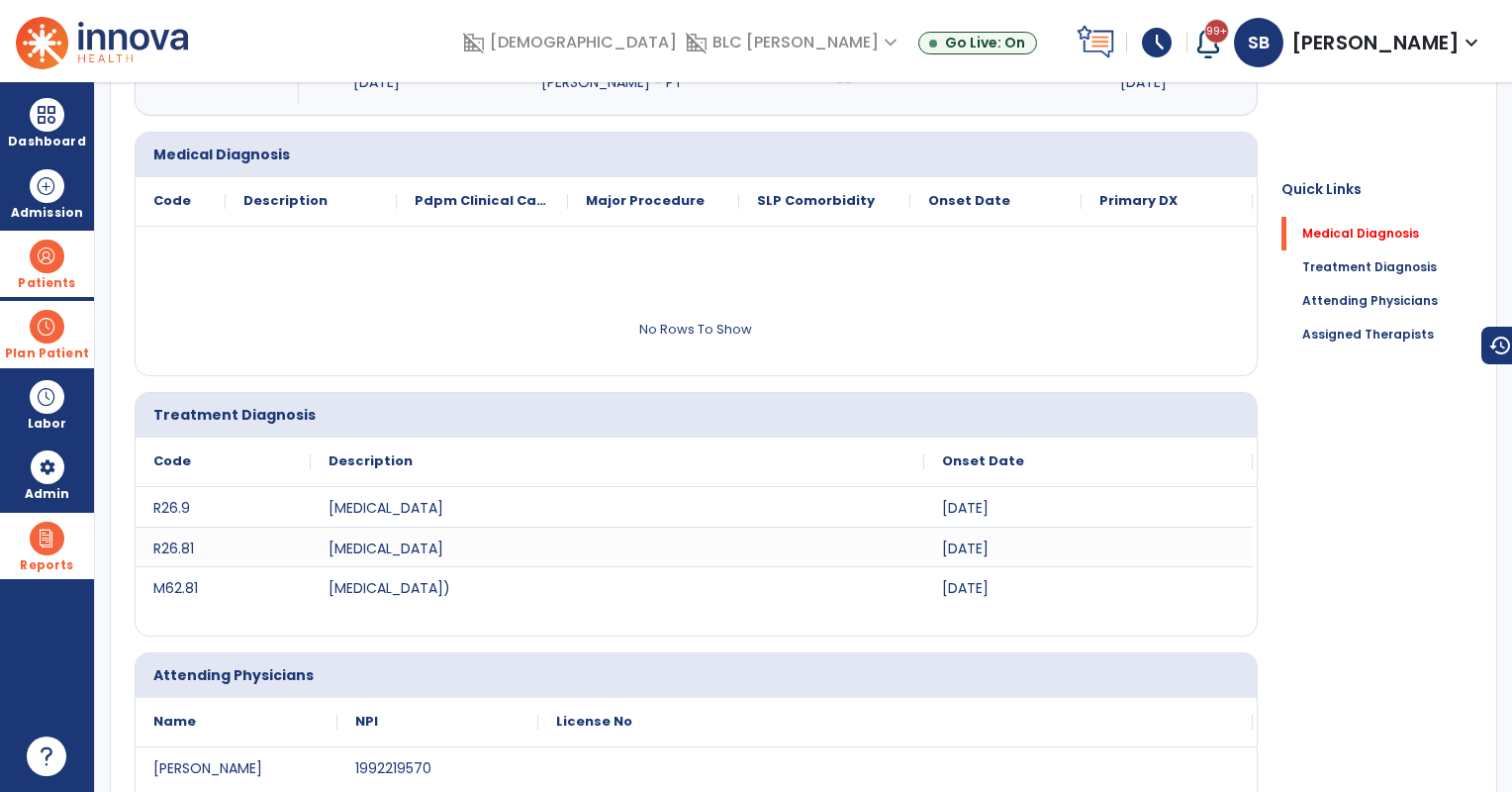 scroll, scrollTop: 0, scrollLeft: 0, axis: both 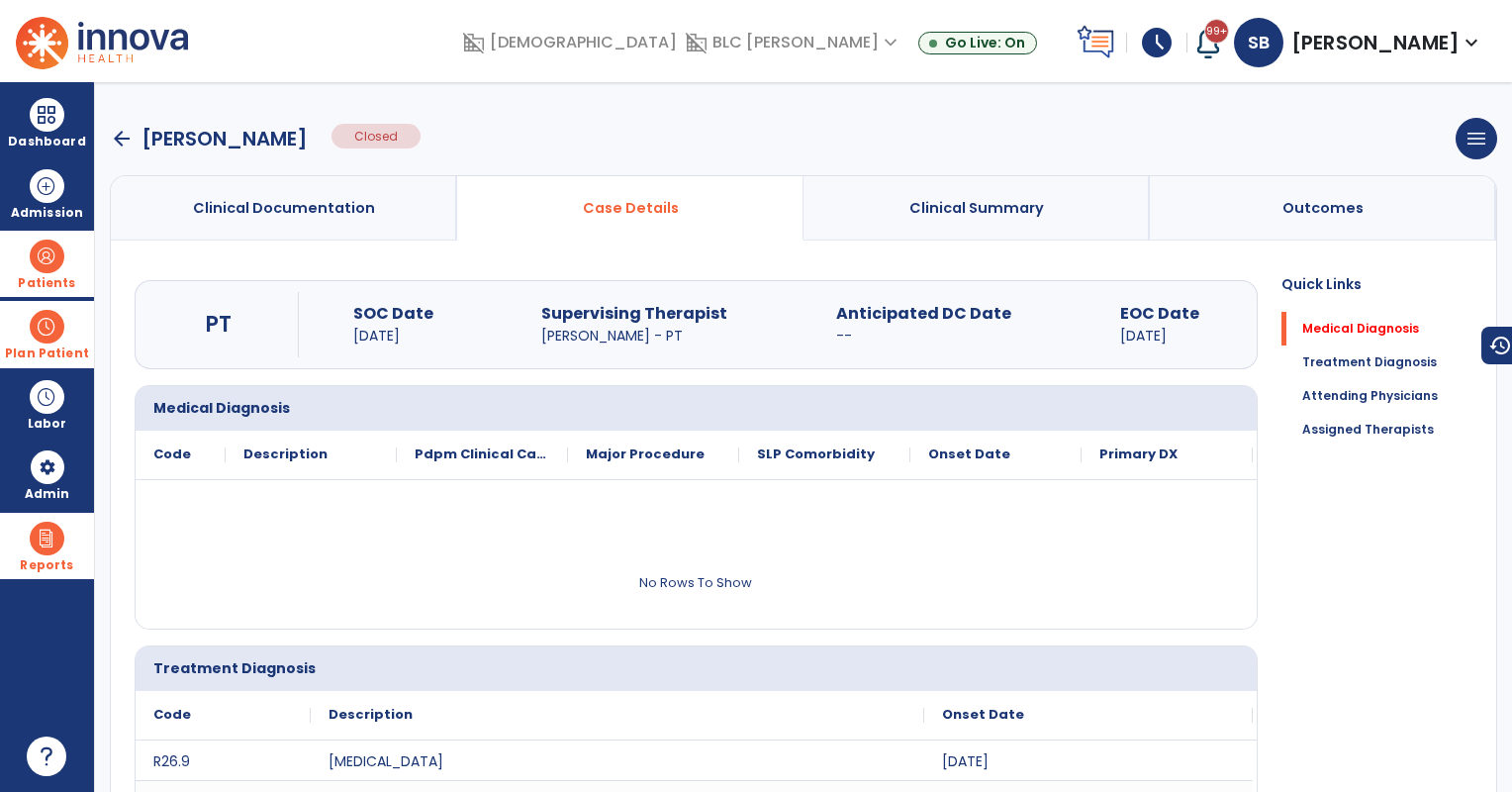 click on "Clinical Documentation" at bounding box center [284, 208] 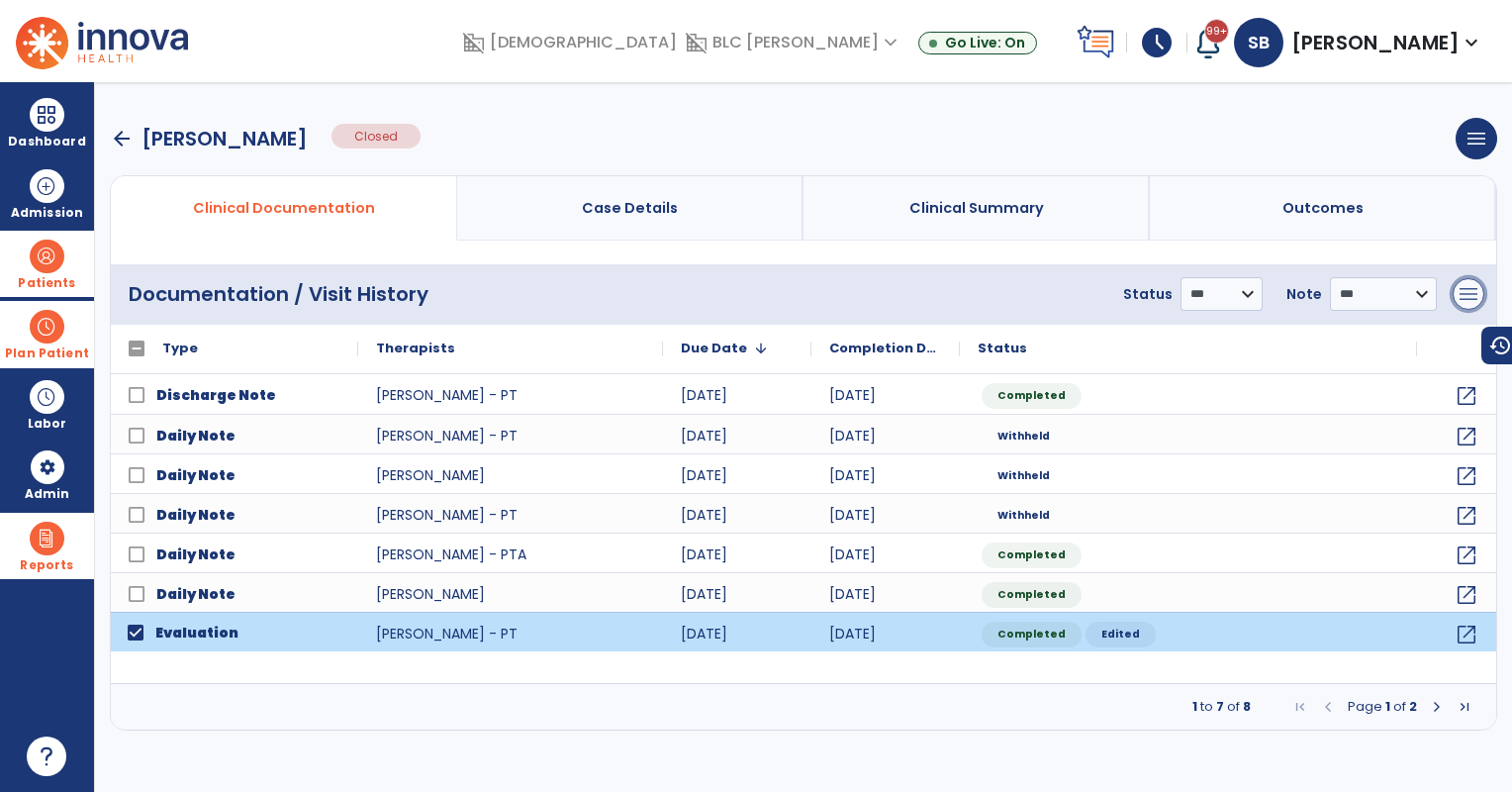 click on "menu" at bounding box center (1468, 294) 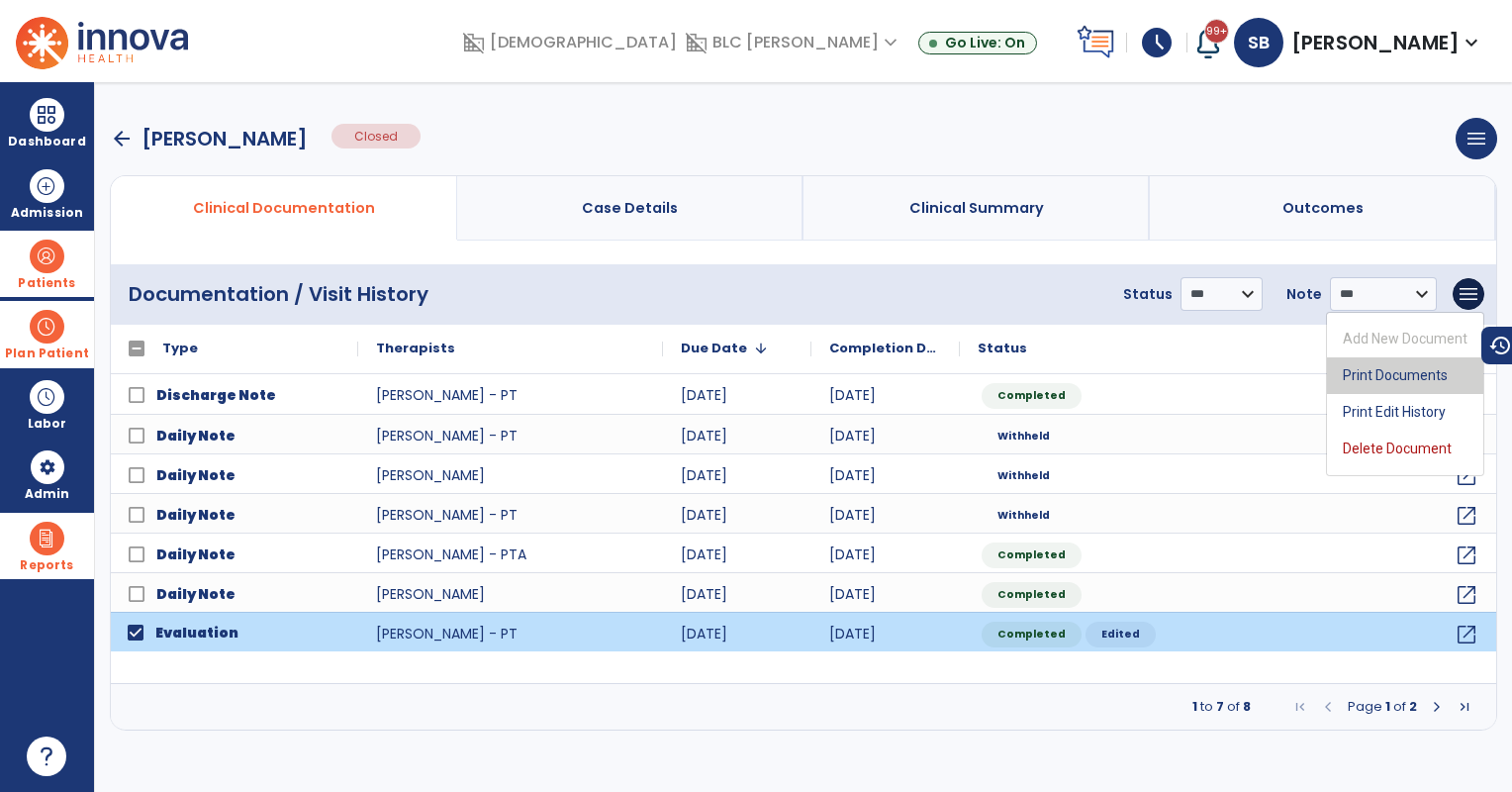 click on "Print Documents" at bounding box center (1405, 375) 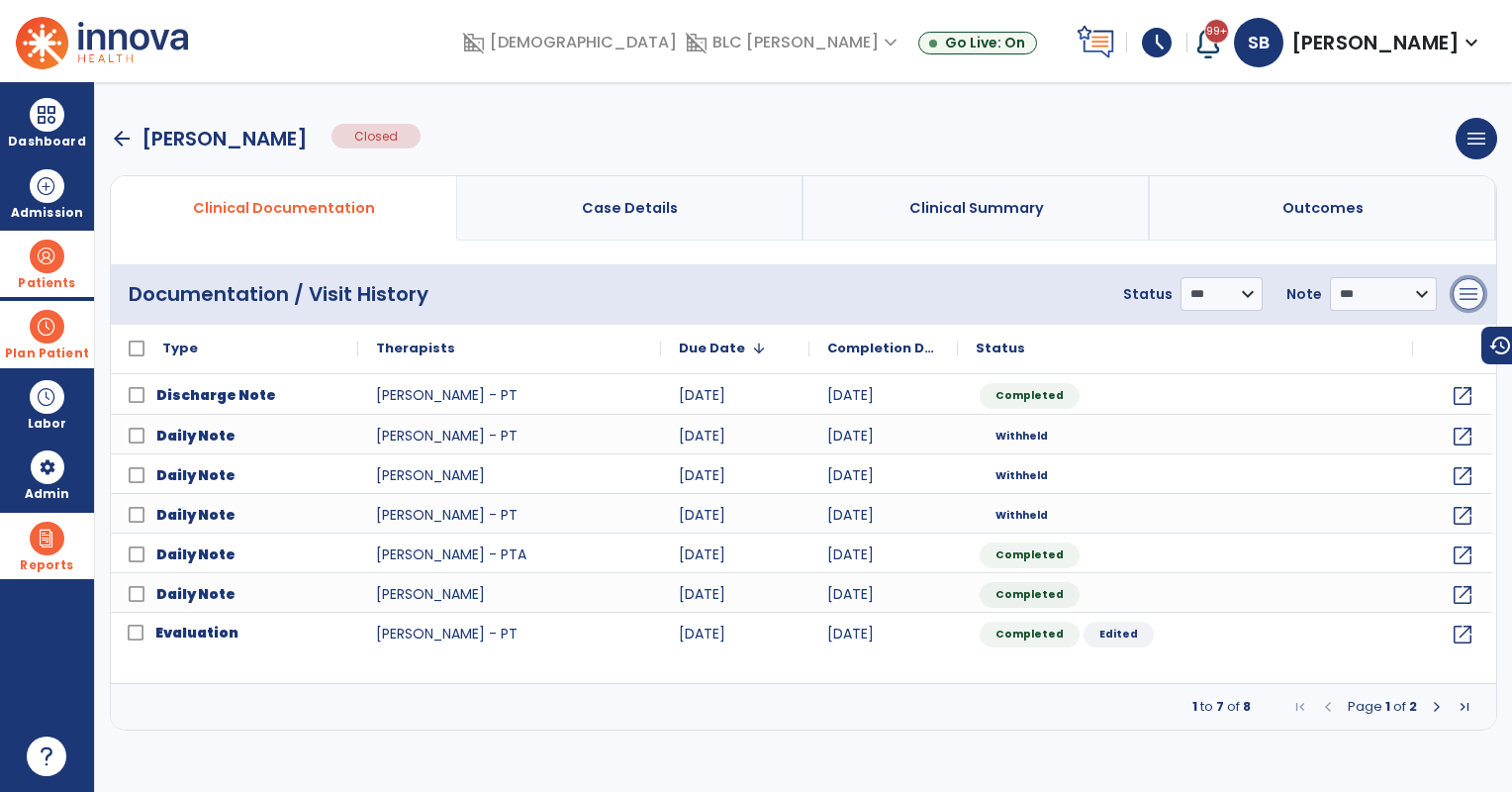 click on "menu" at bounding box center [1468, 294] 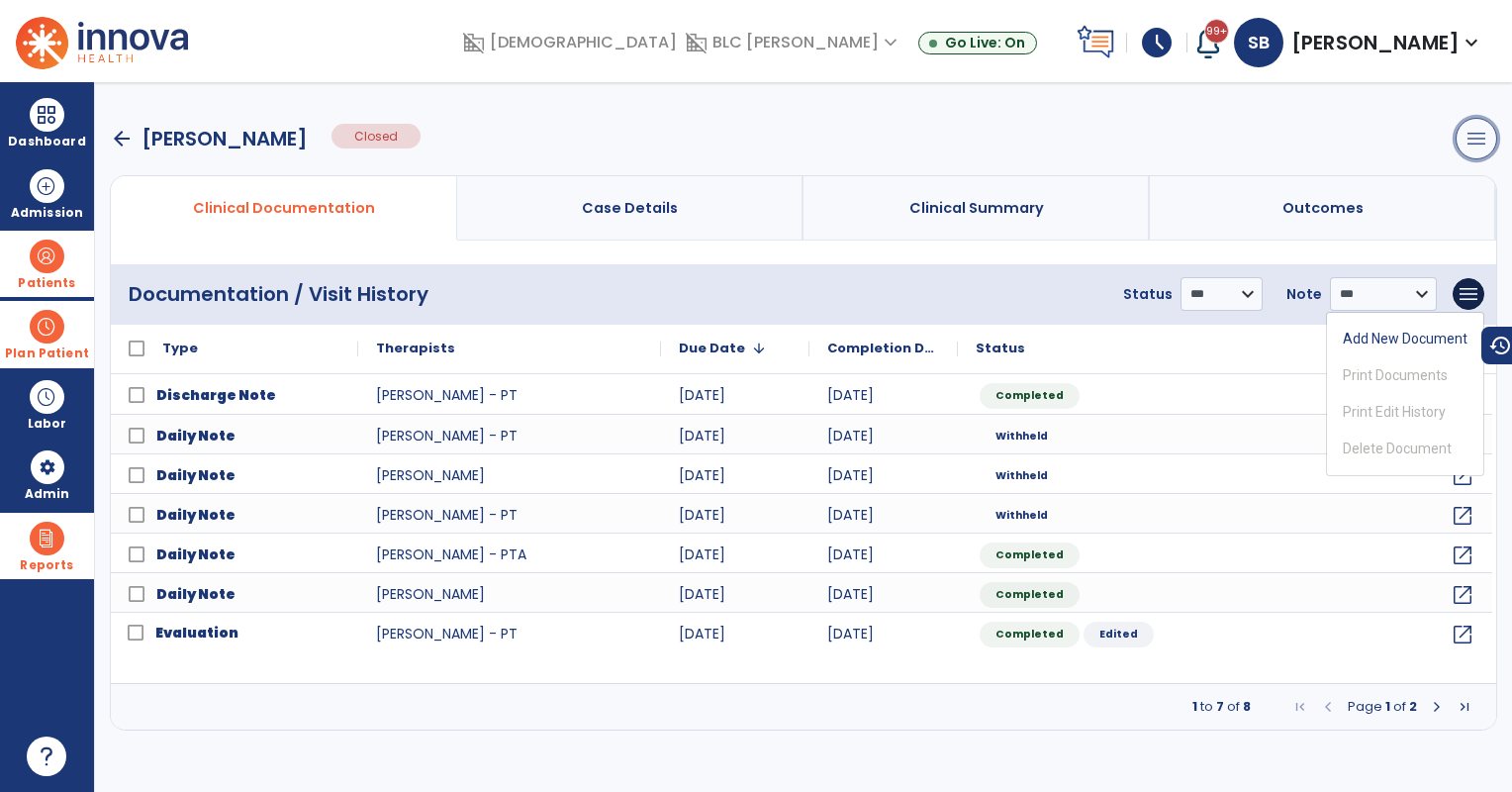 click on "menu" at bounding box center (1476, 139) 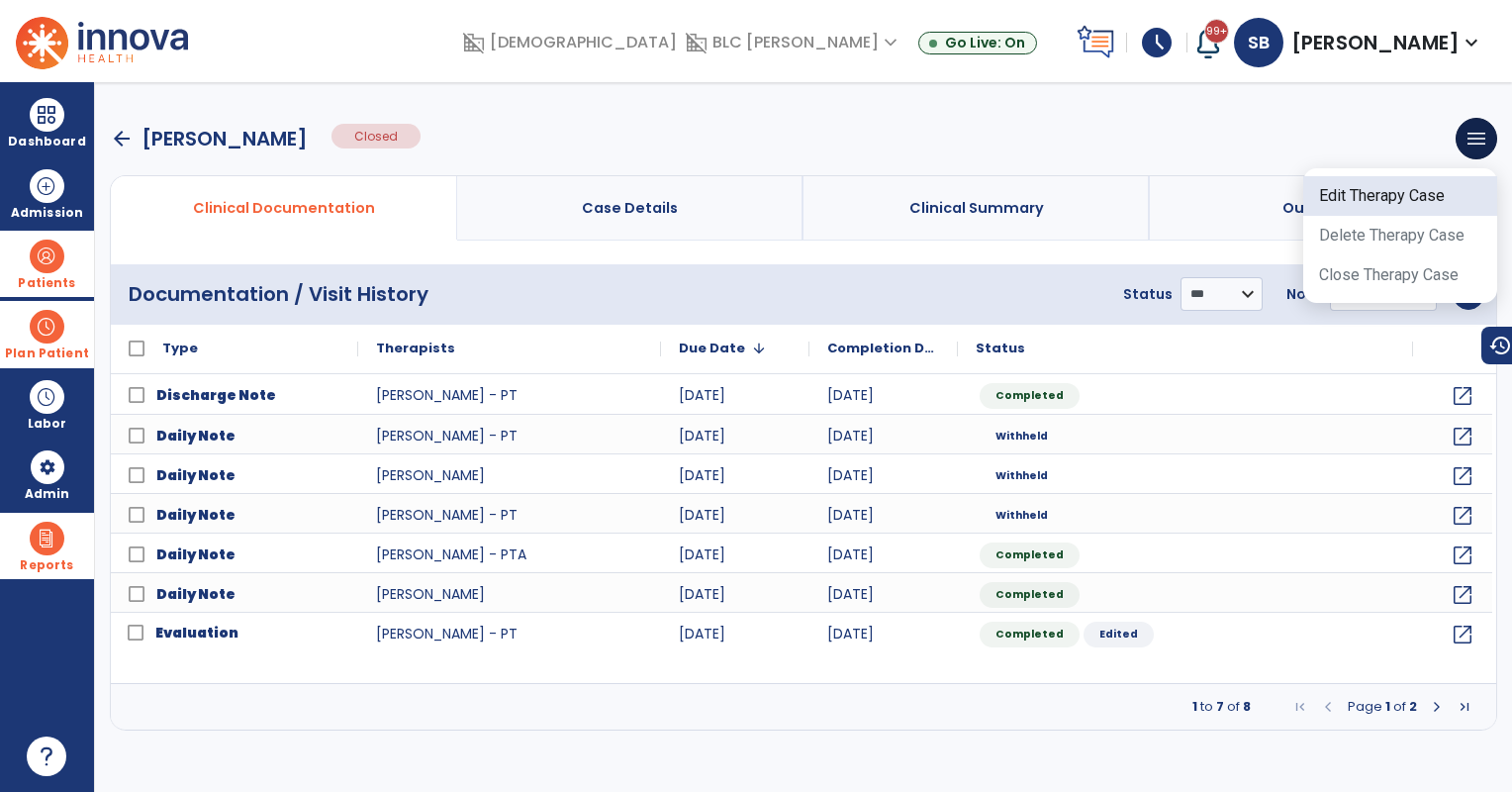 click on "Edit Therapy Case" at bounding box center [1400, 196] 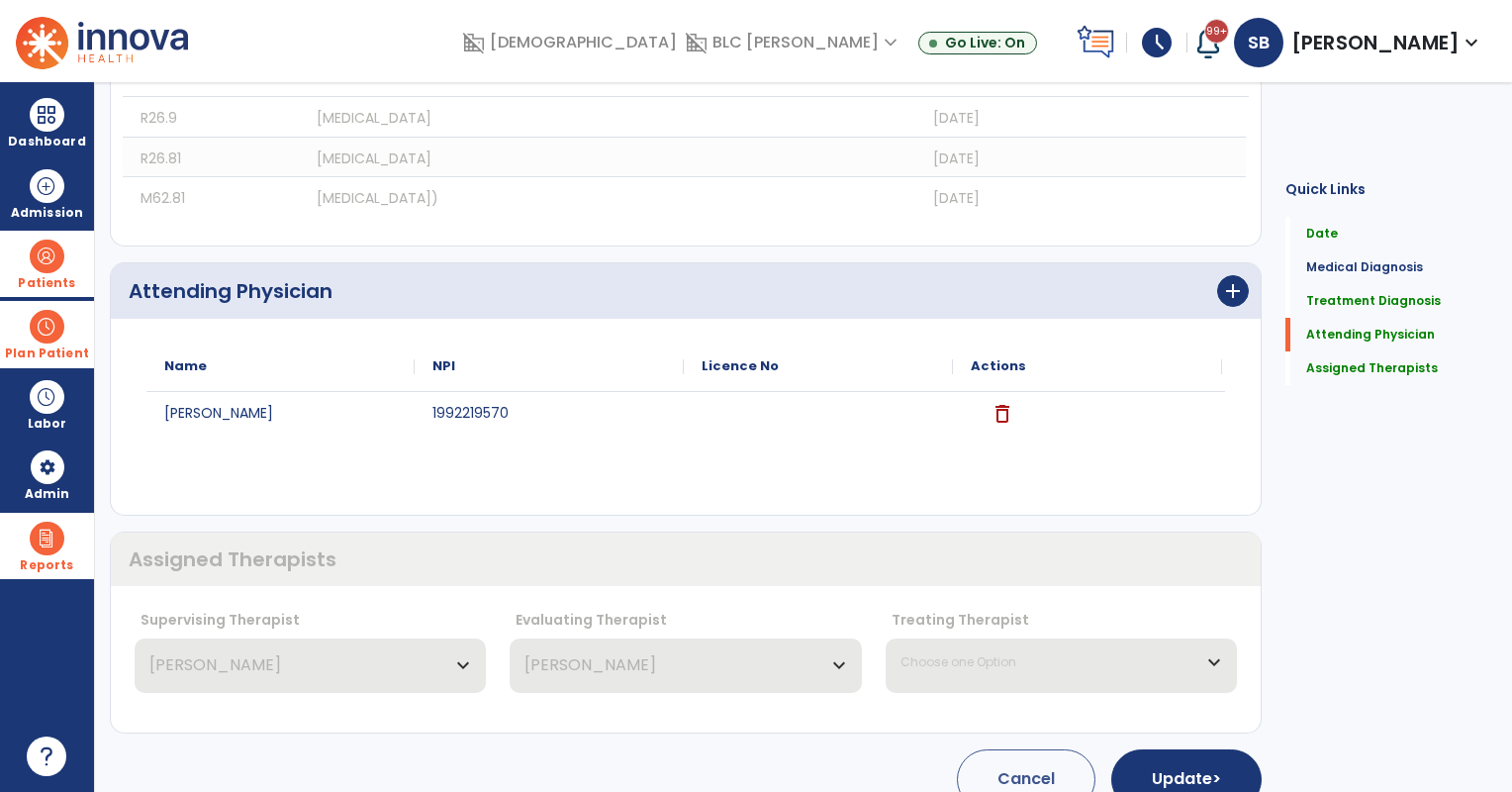 scroll, scrollTop: 446, scrollLeft: 0, axis: vertical 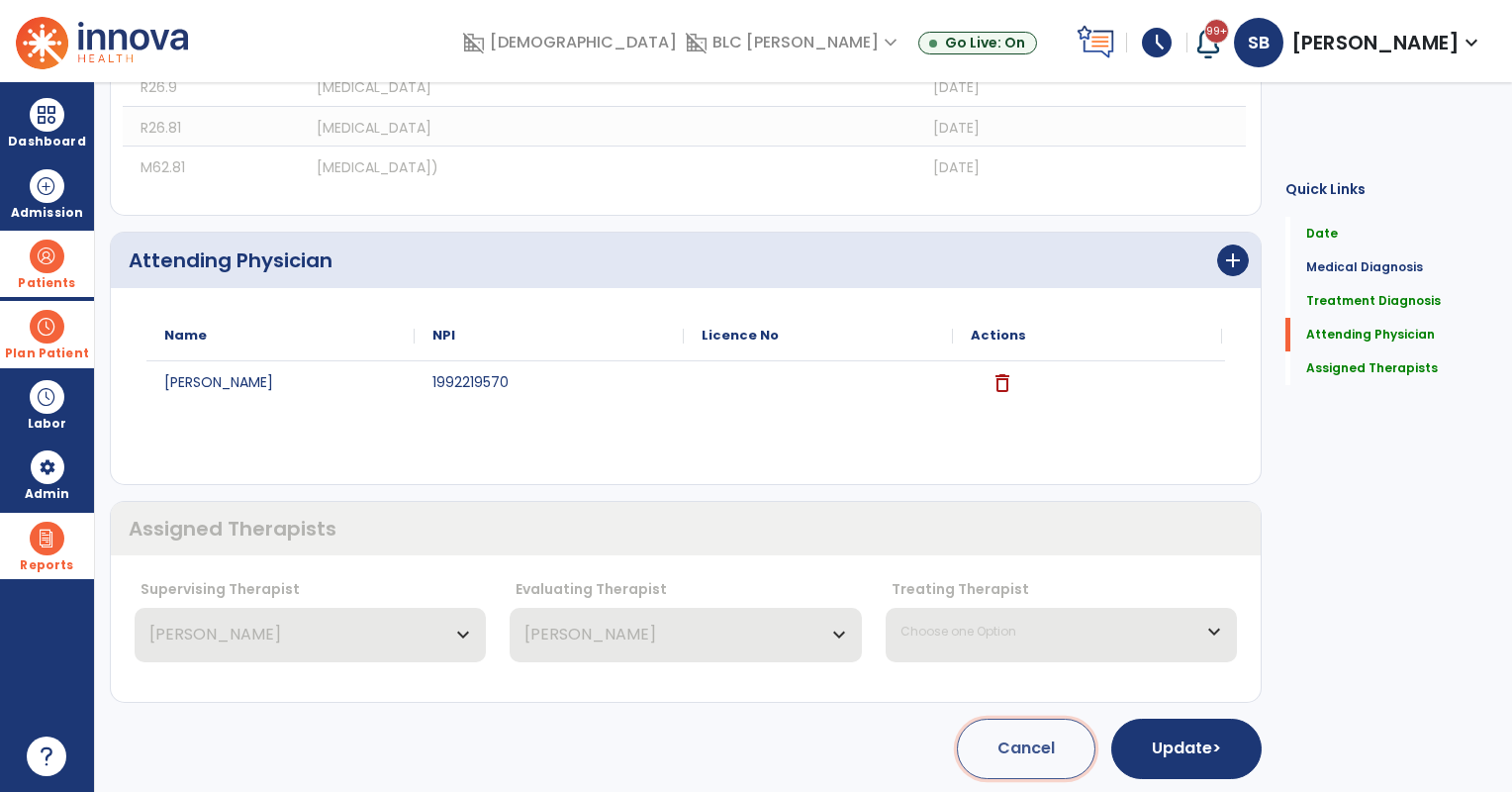 click on "Cancel" 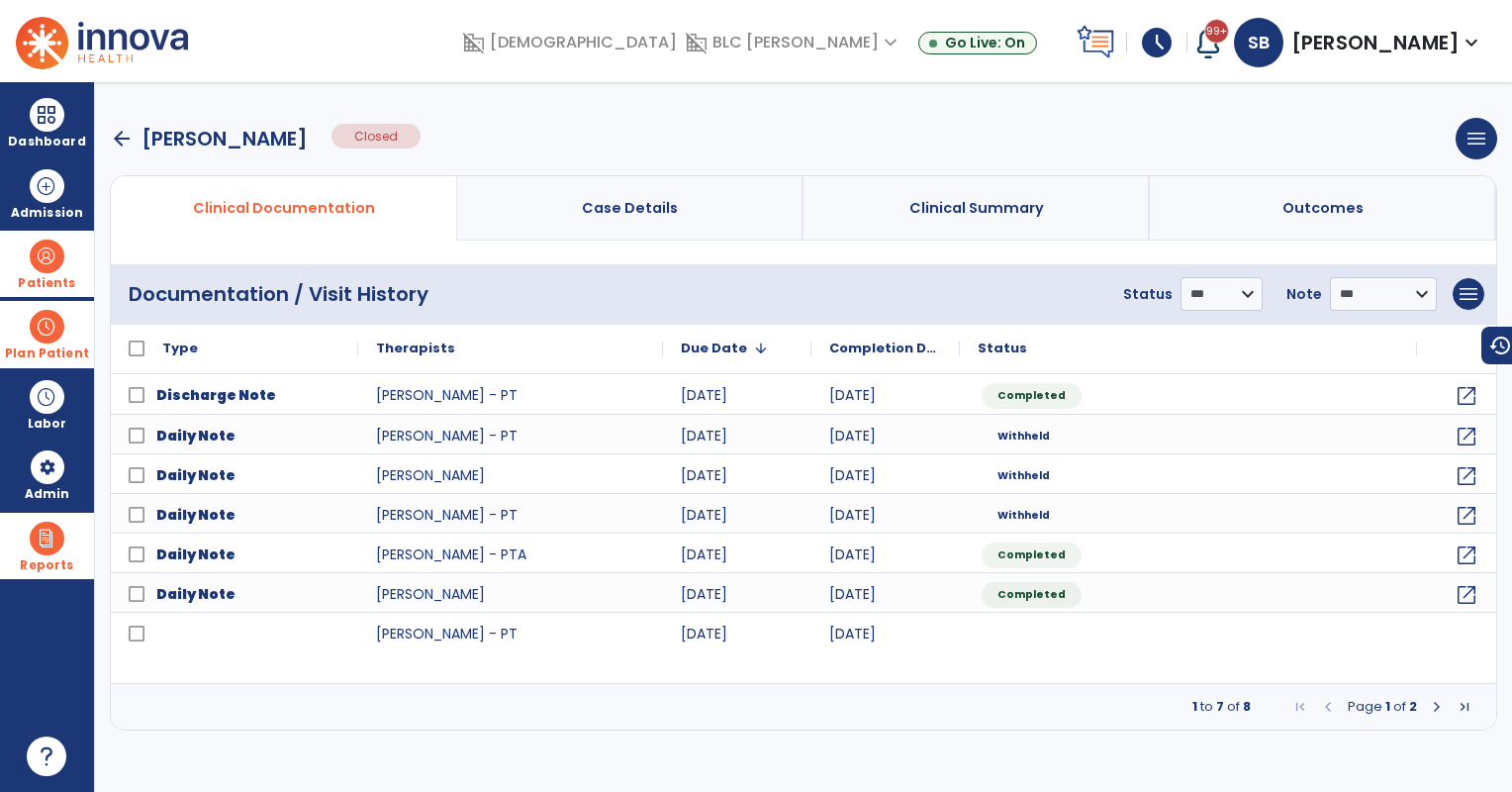scroll, scrollTop: 0, scrollLeft: 0, axis: both 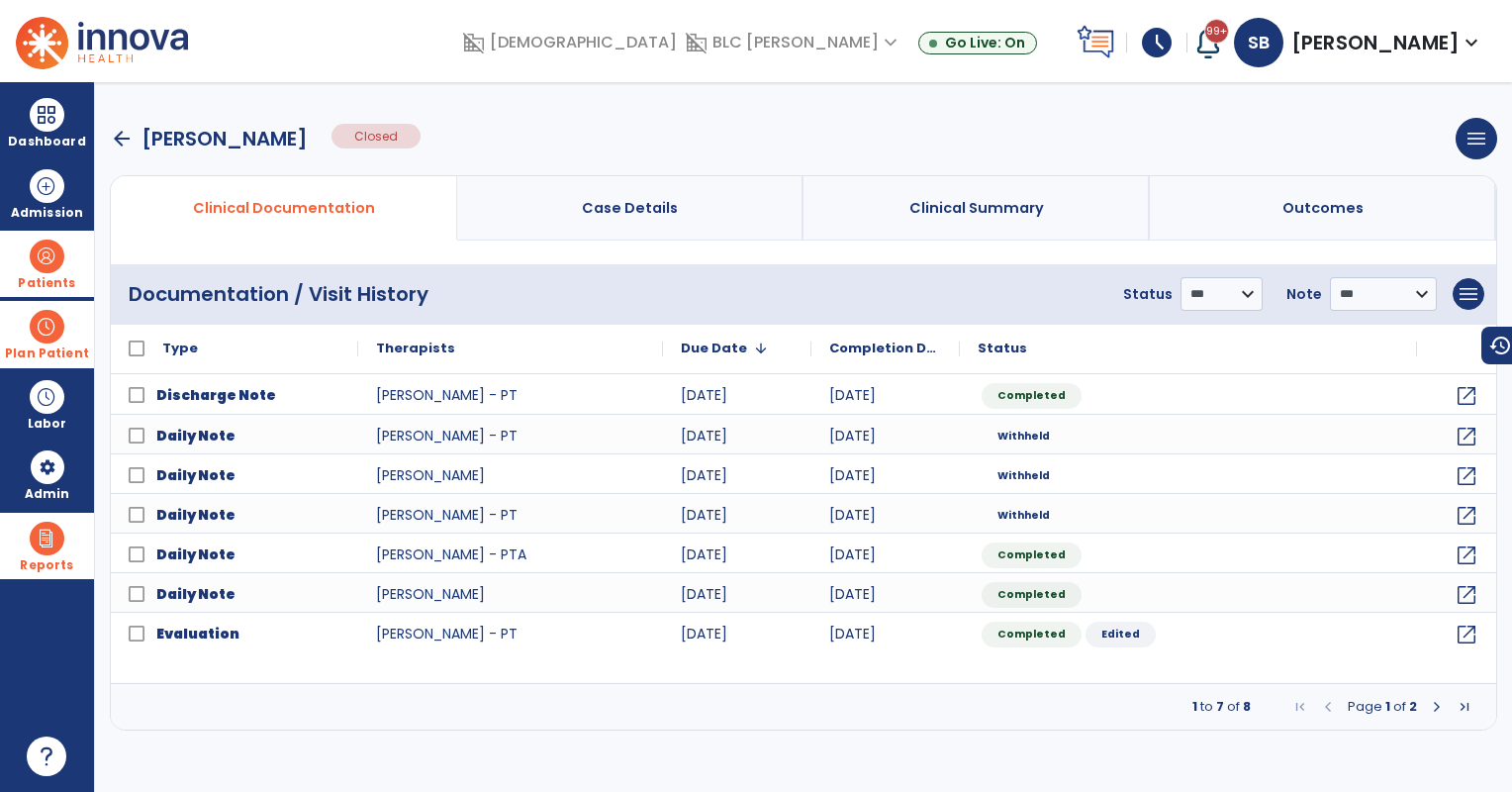 click on "arrow_back" at bounding box center (122, 139) 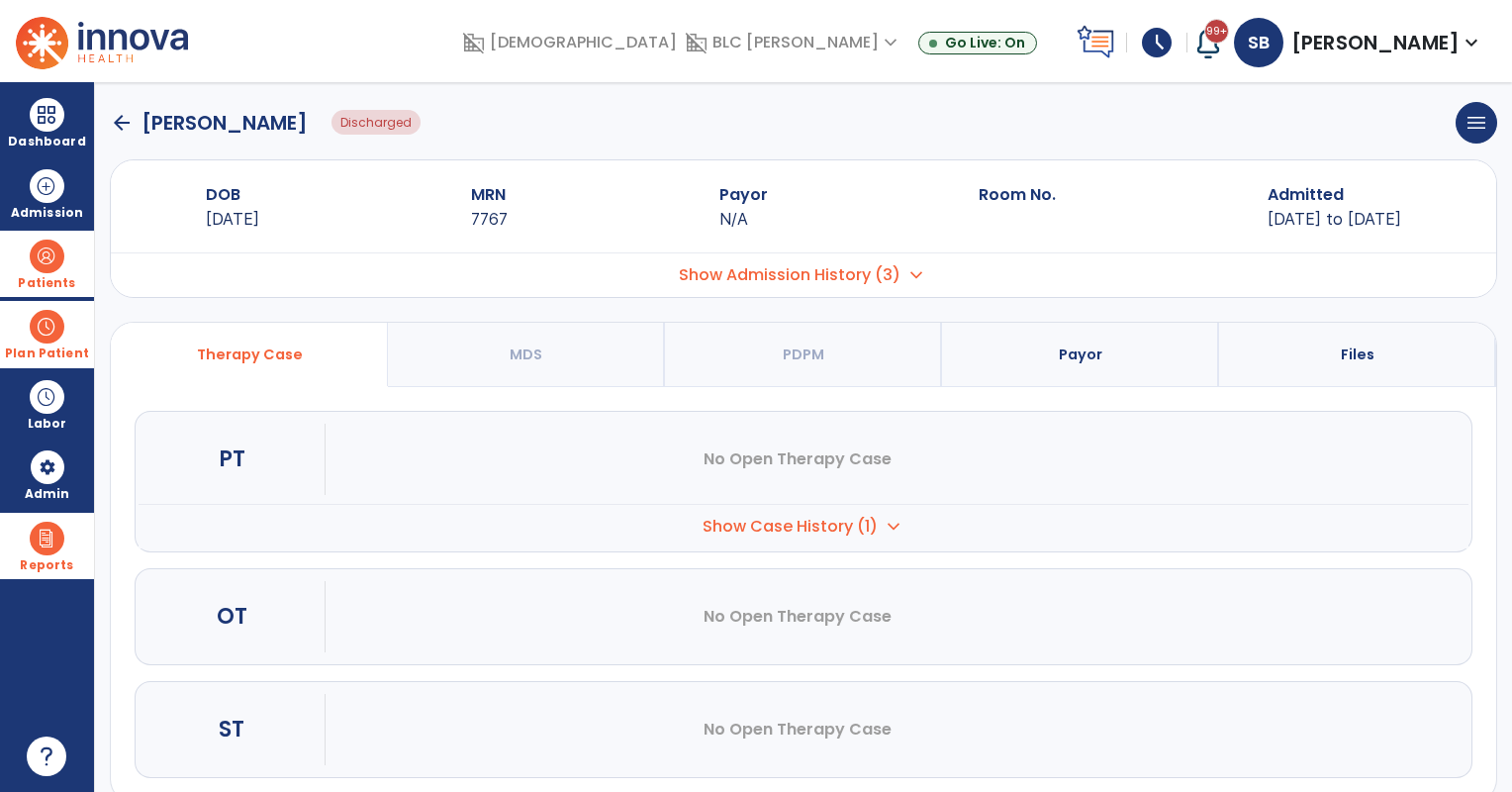 scroll, scrollTop: 0, scrollLeft: 0, axis: both 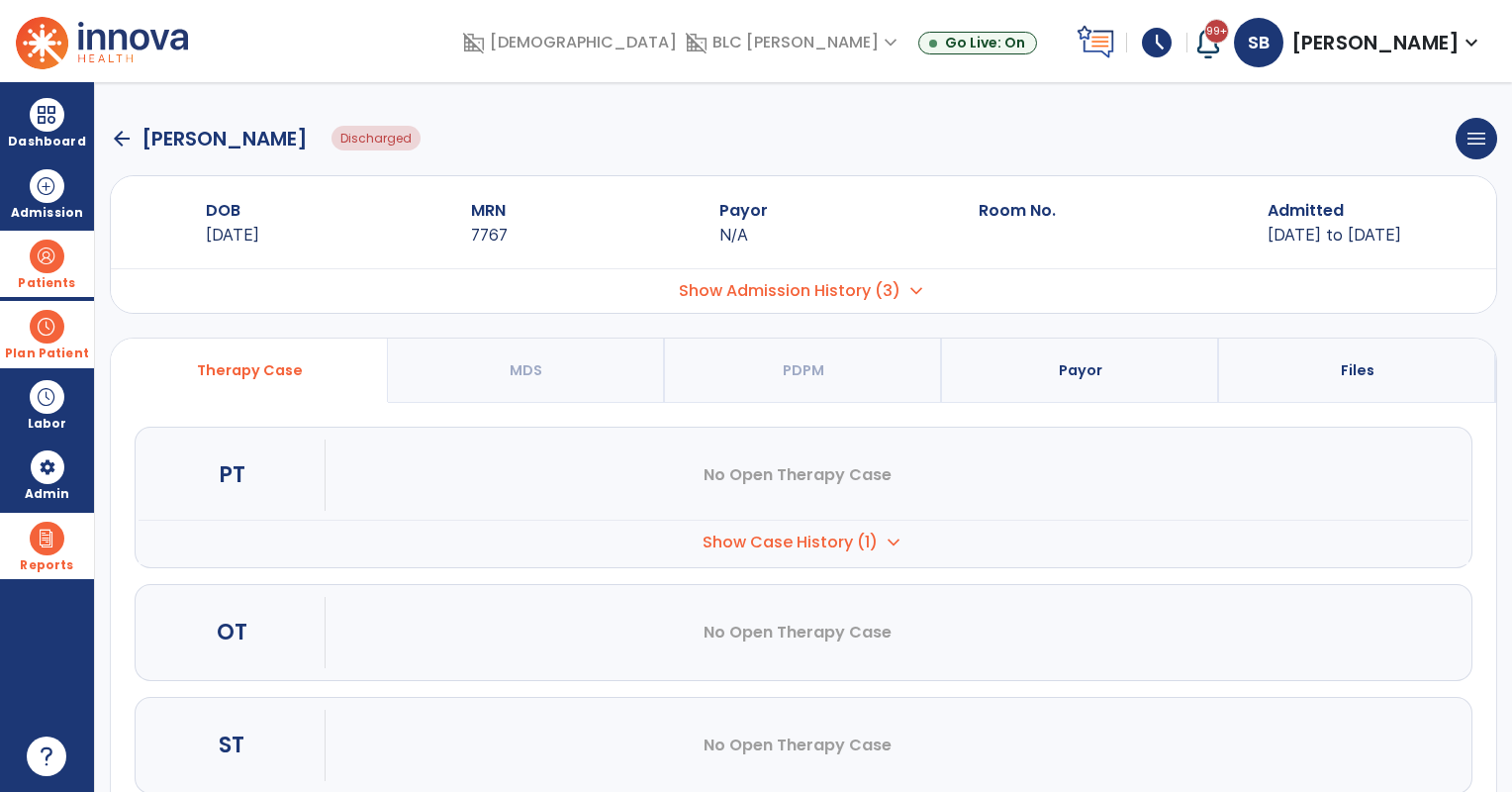 click on "Show Case History (1)" at bounding box center (790, 543) 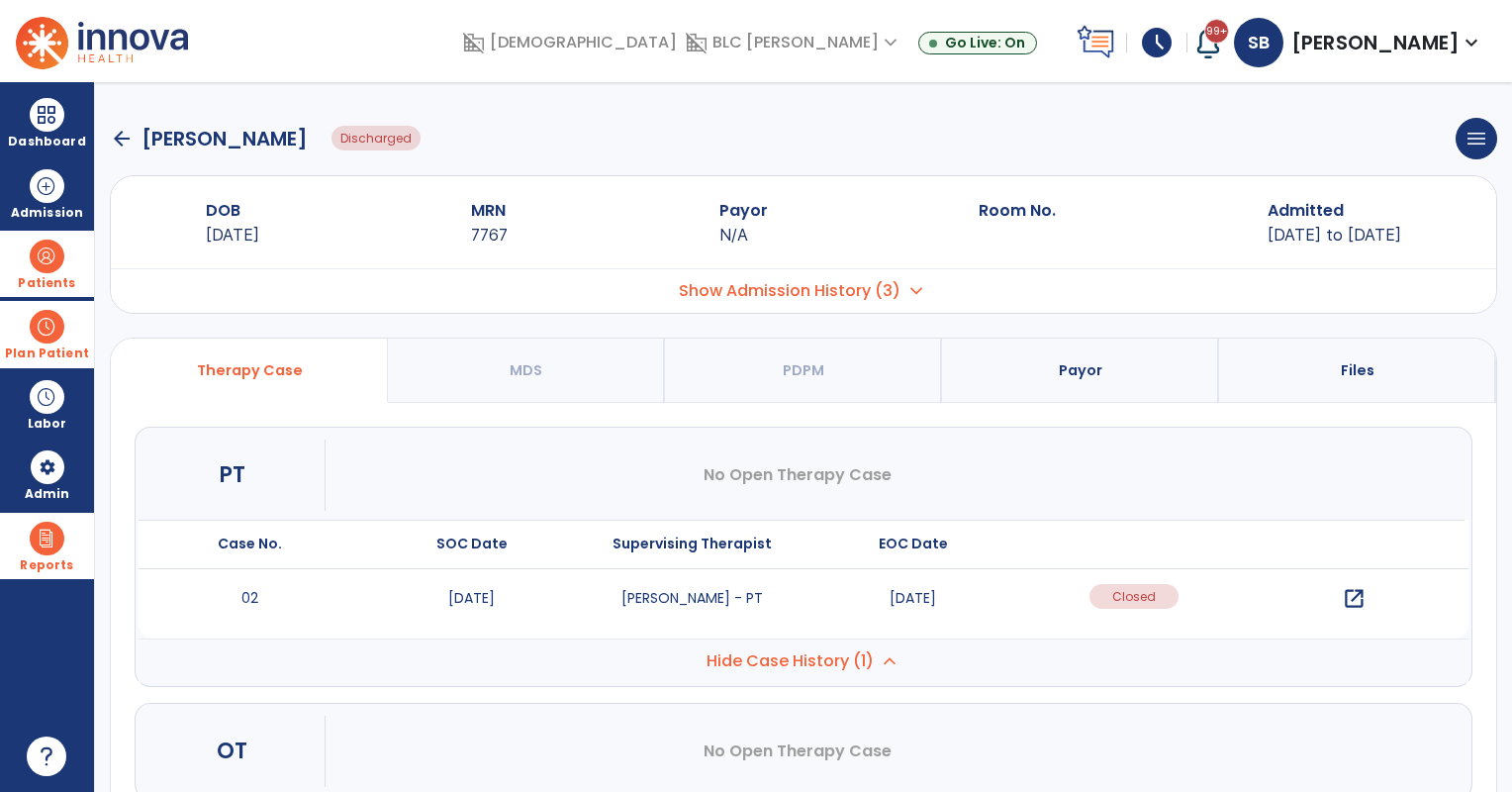 click on "open_in_new" at bounding box center [1354, 599] 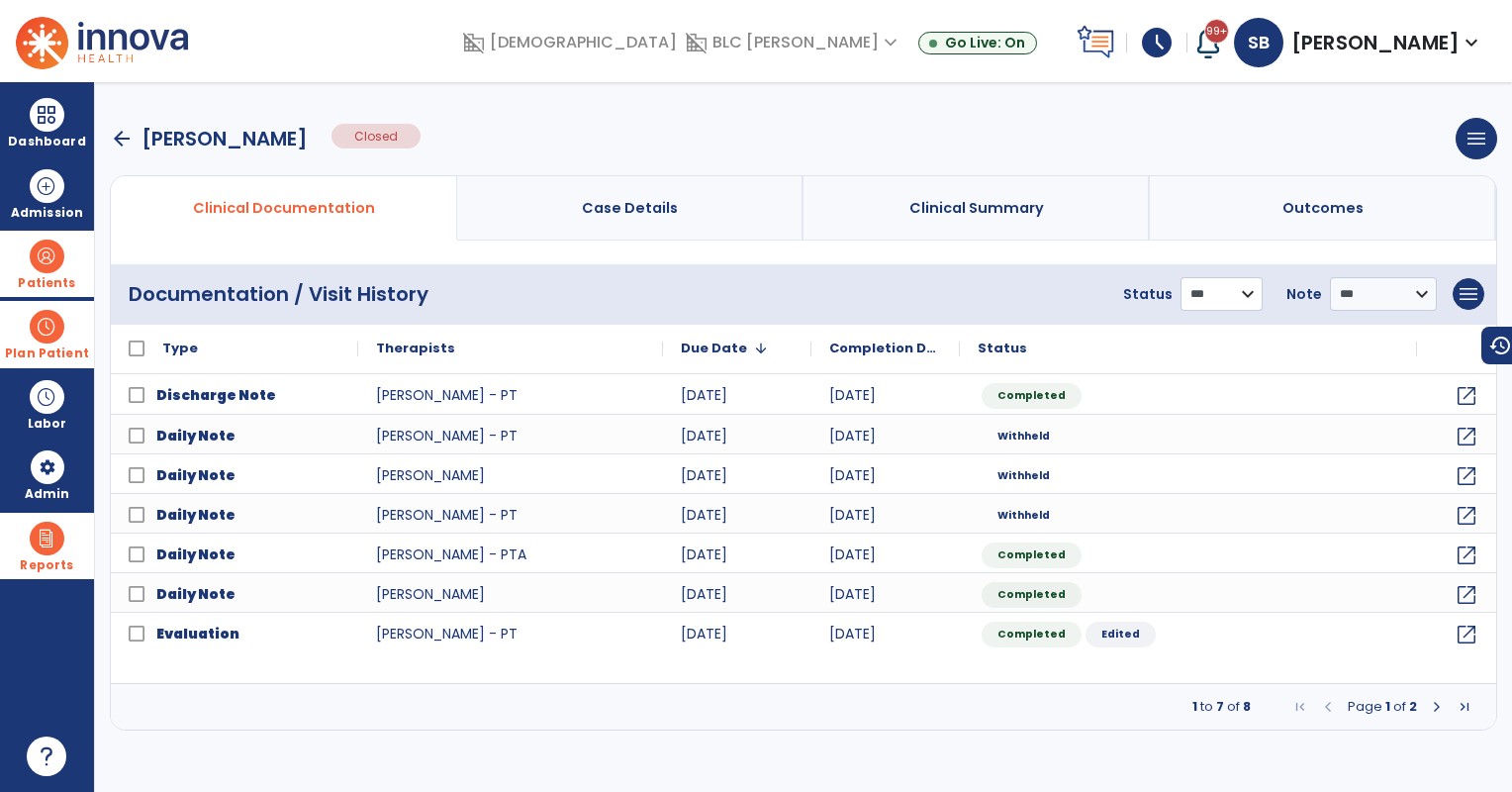 click on "**********" at bounding box center (1221, 294) 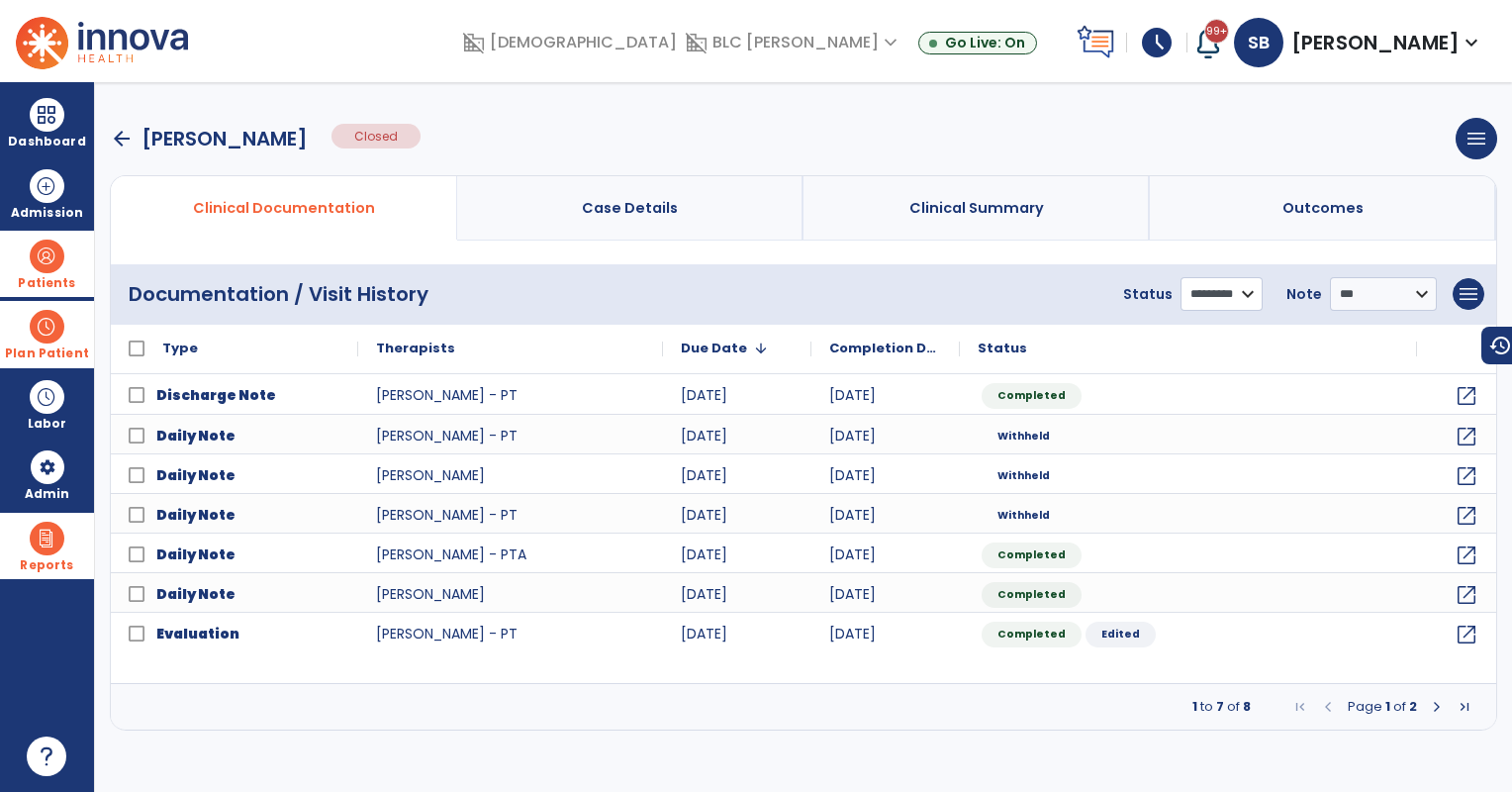 click on "**********" at bounding box center [1221, 294] 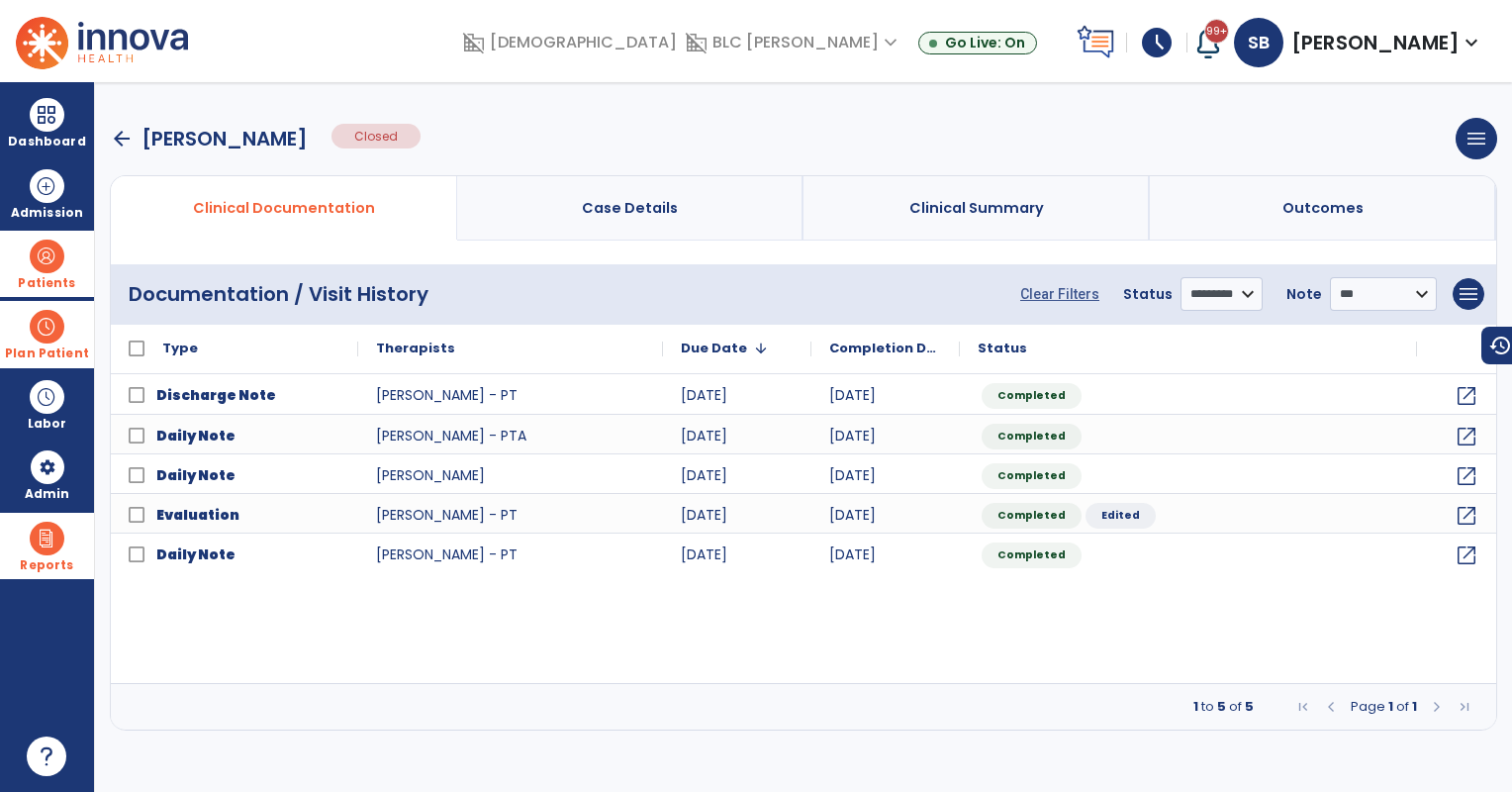 click on "arrow_back" at bounding box center [122, 139] 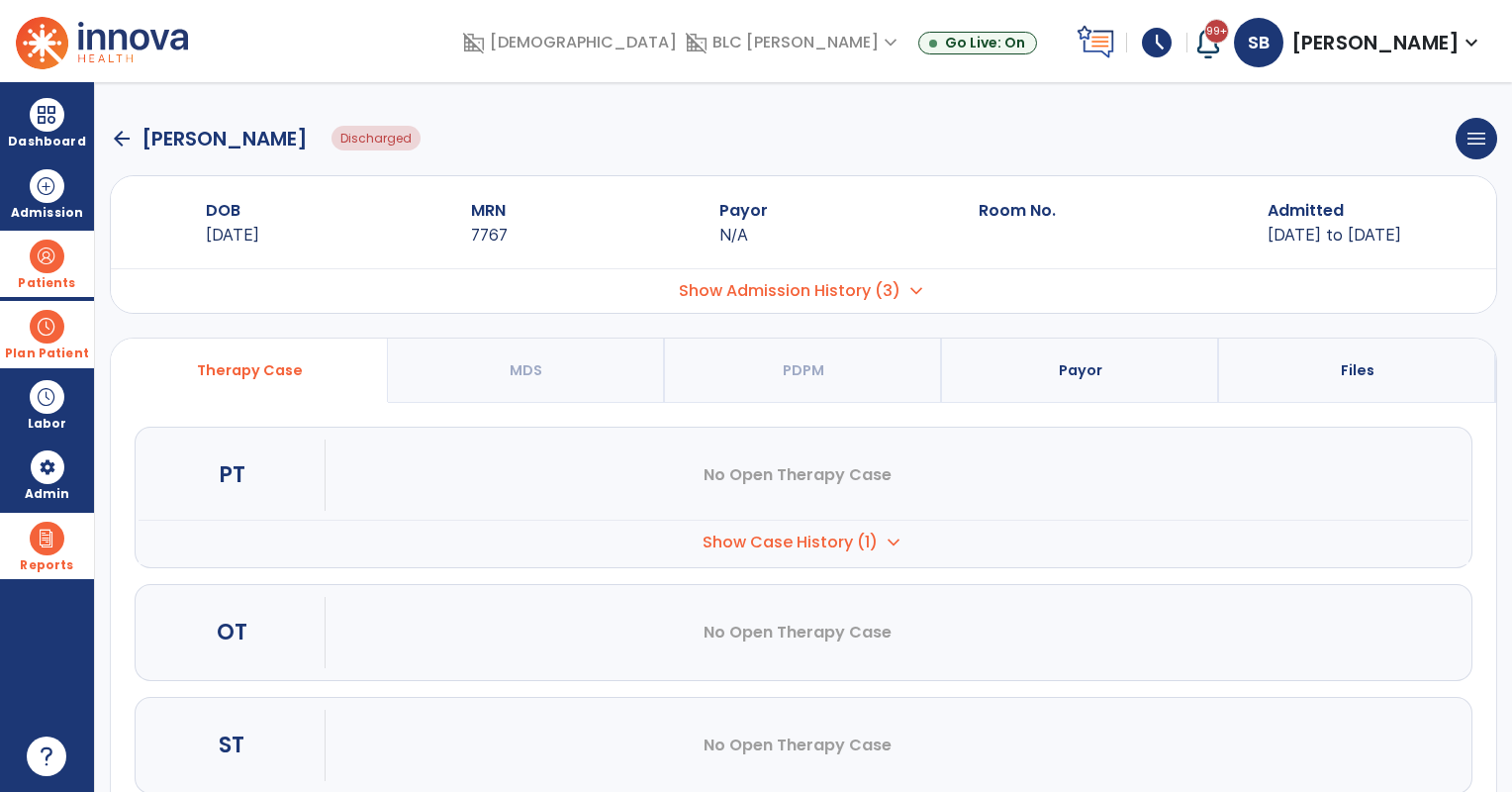 click on "arrow_back" 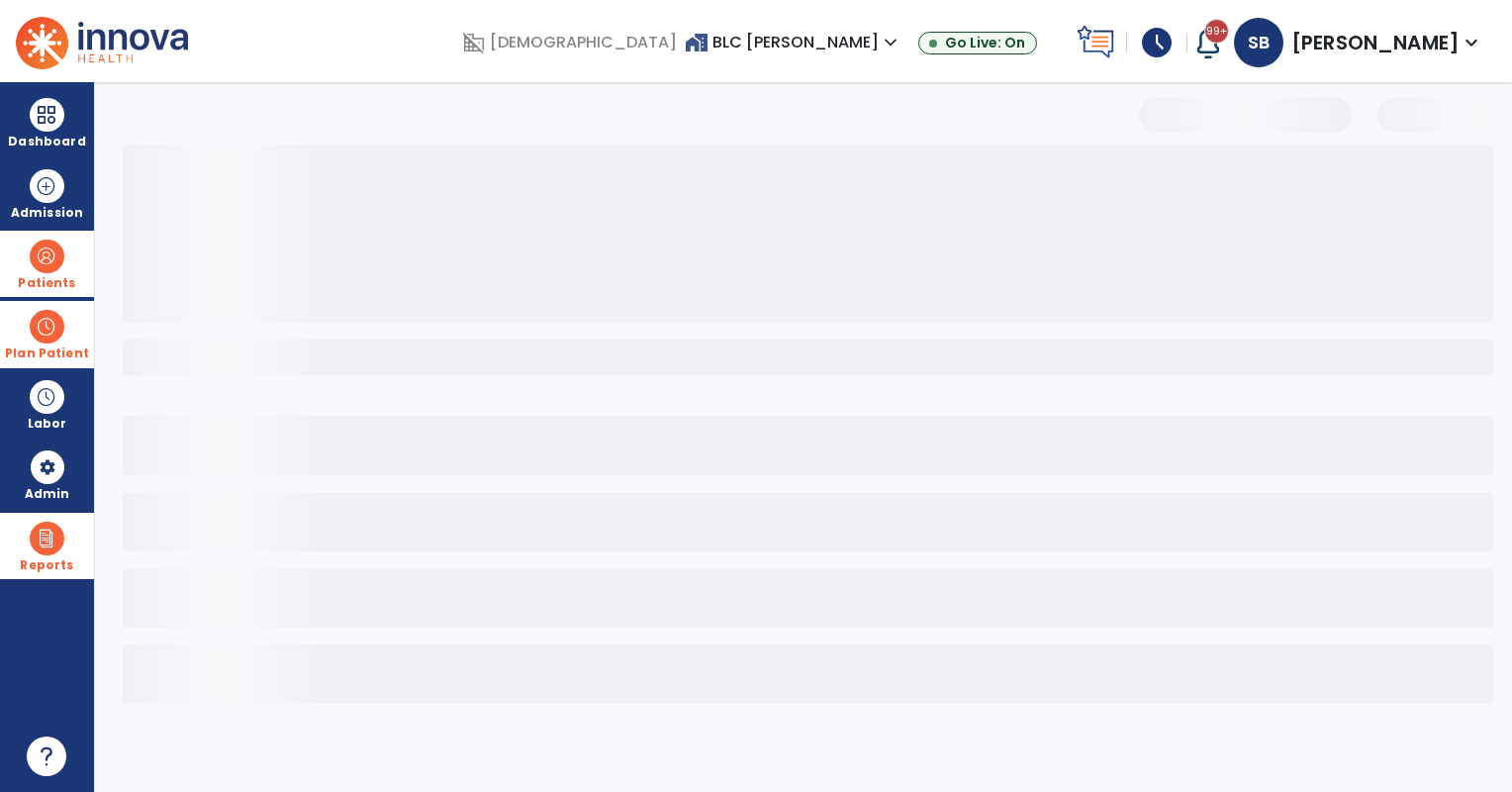 select on "***" 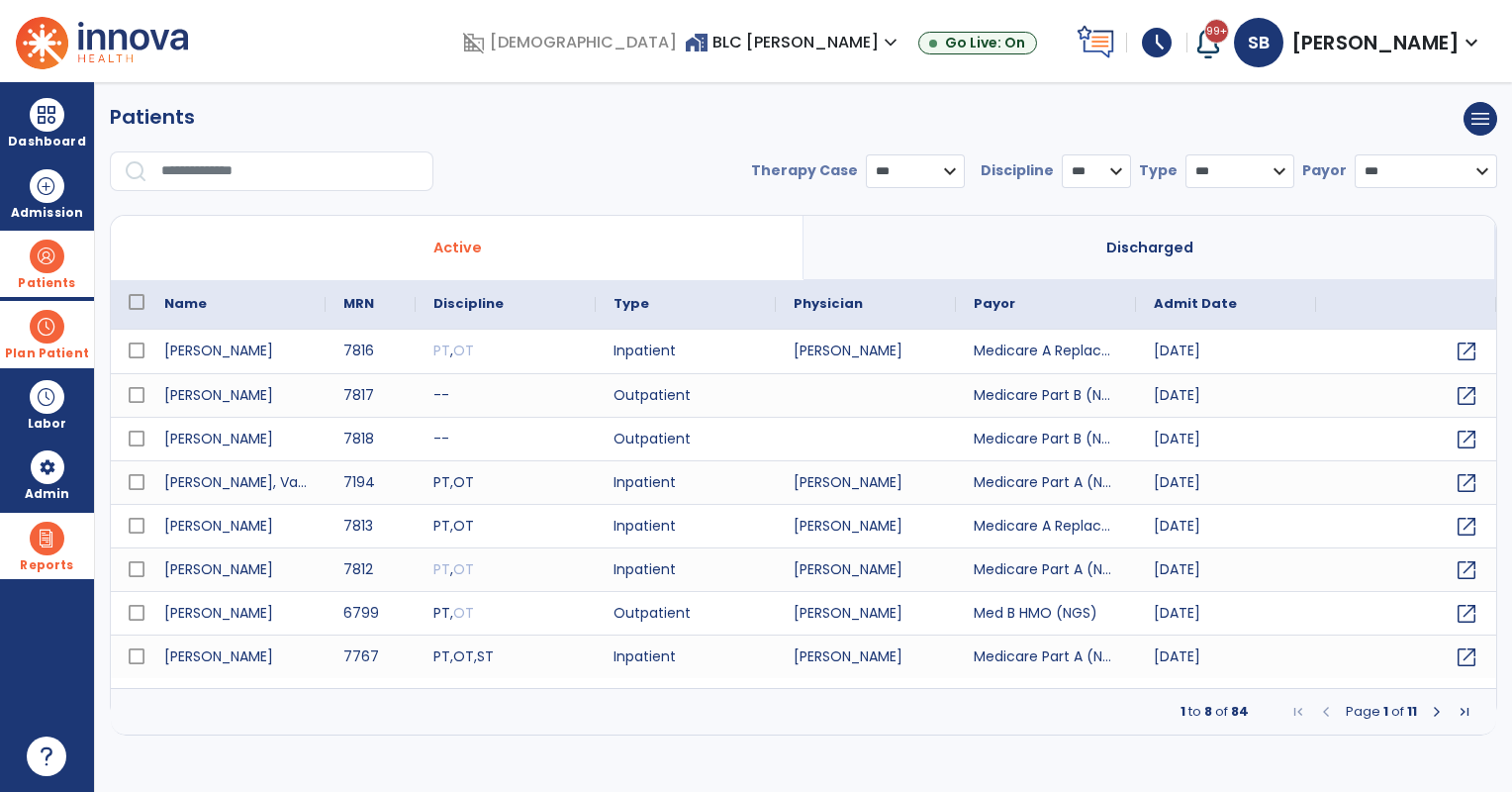 click at bounding box center (290, 171) 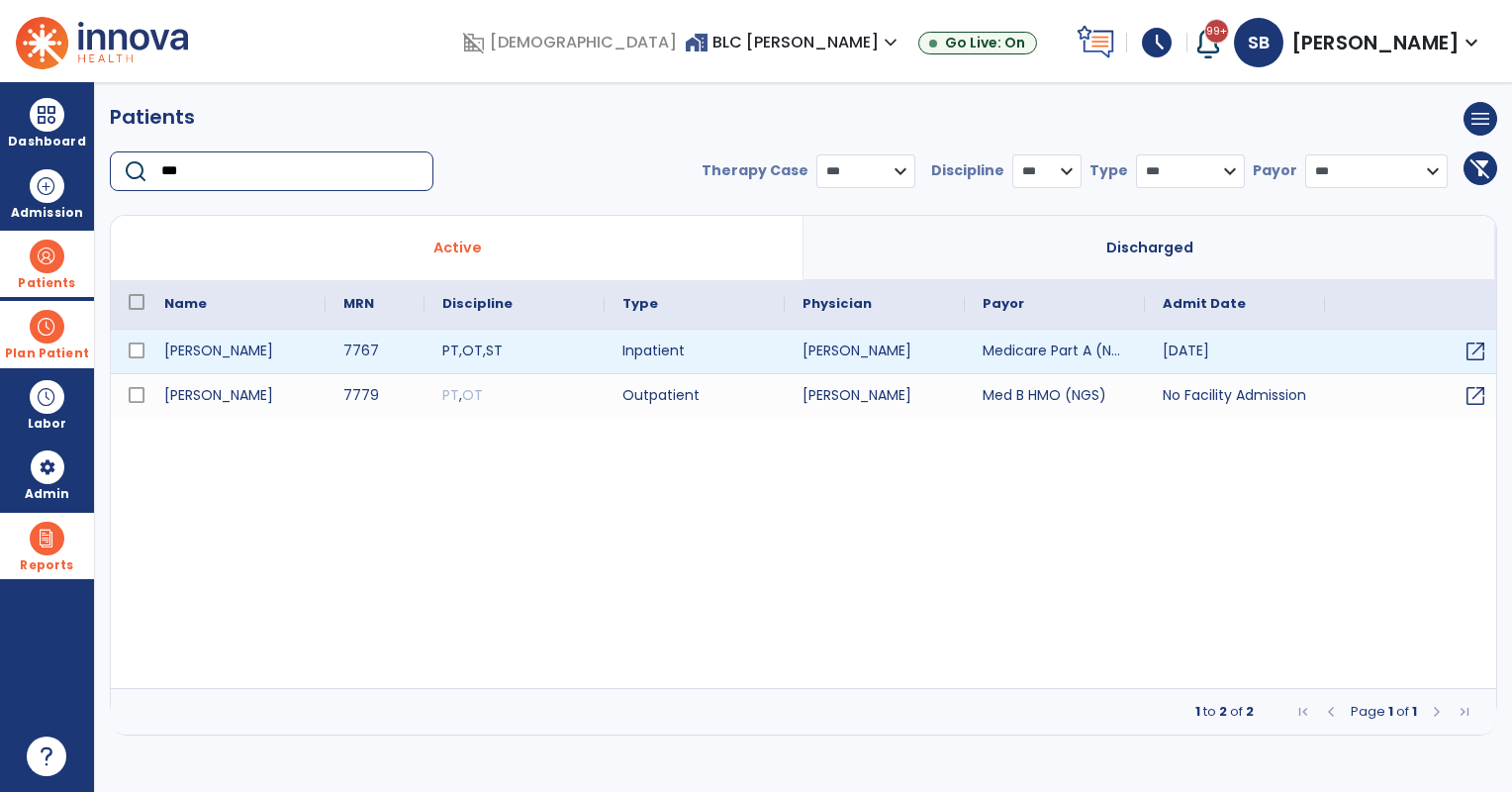 type on "***" 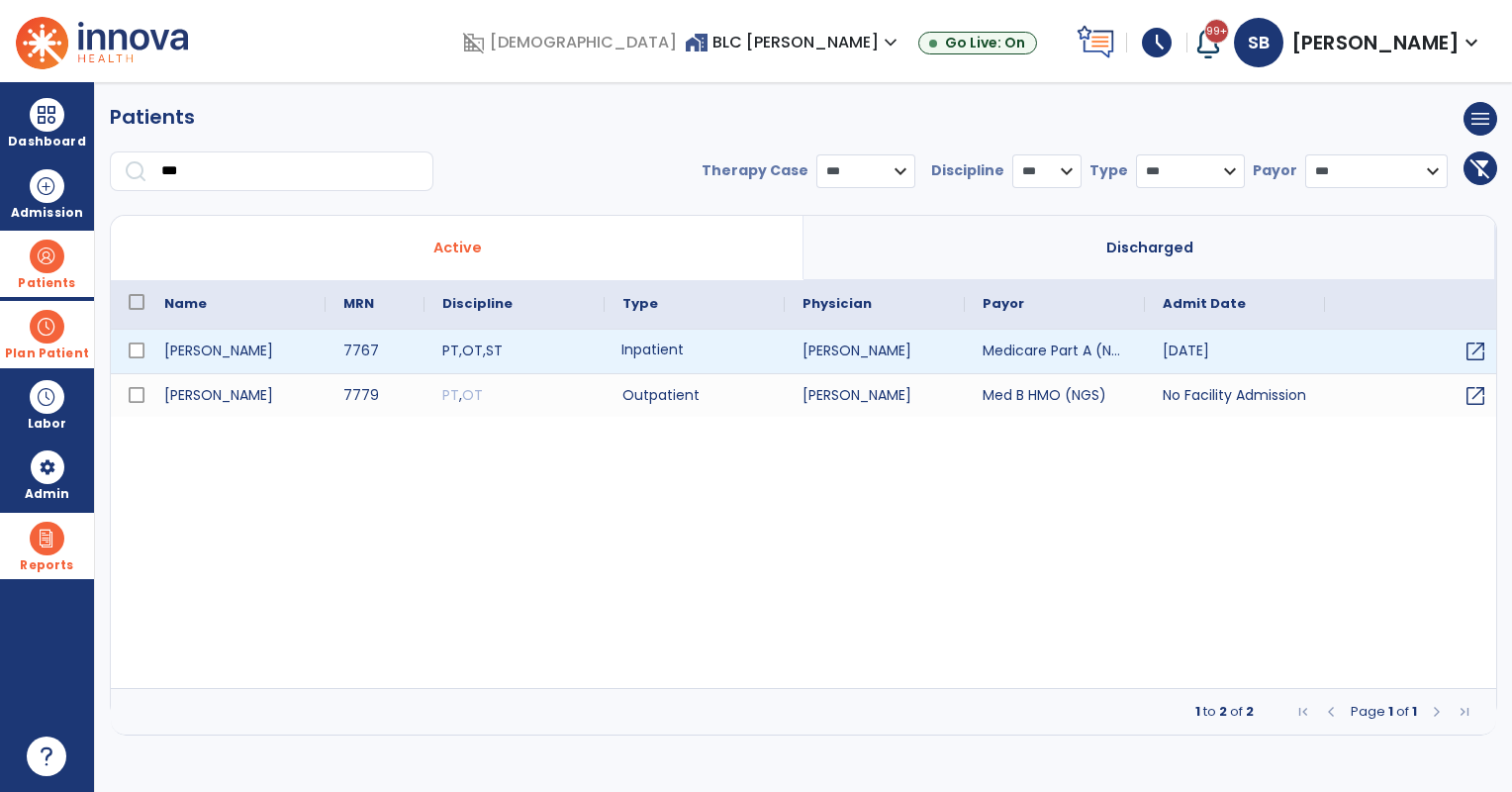 click on "Inpatient" at bounding box center (695, 351) 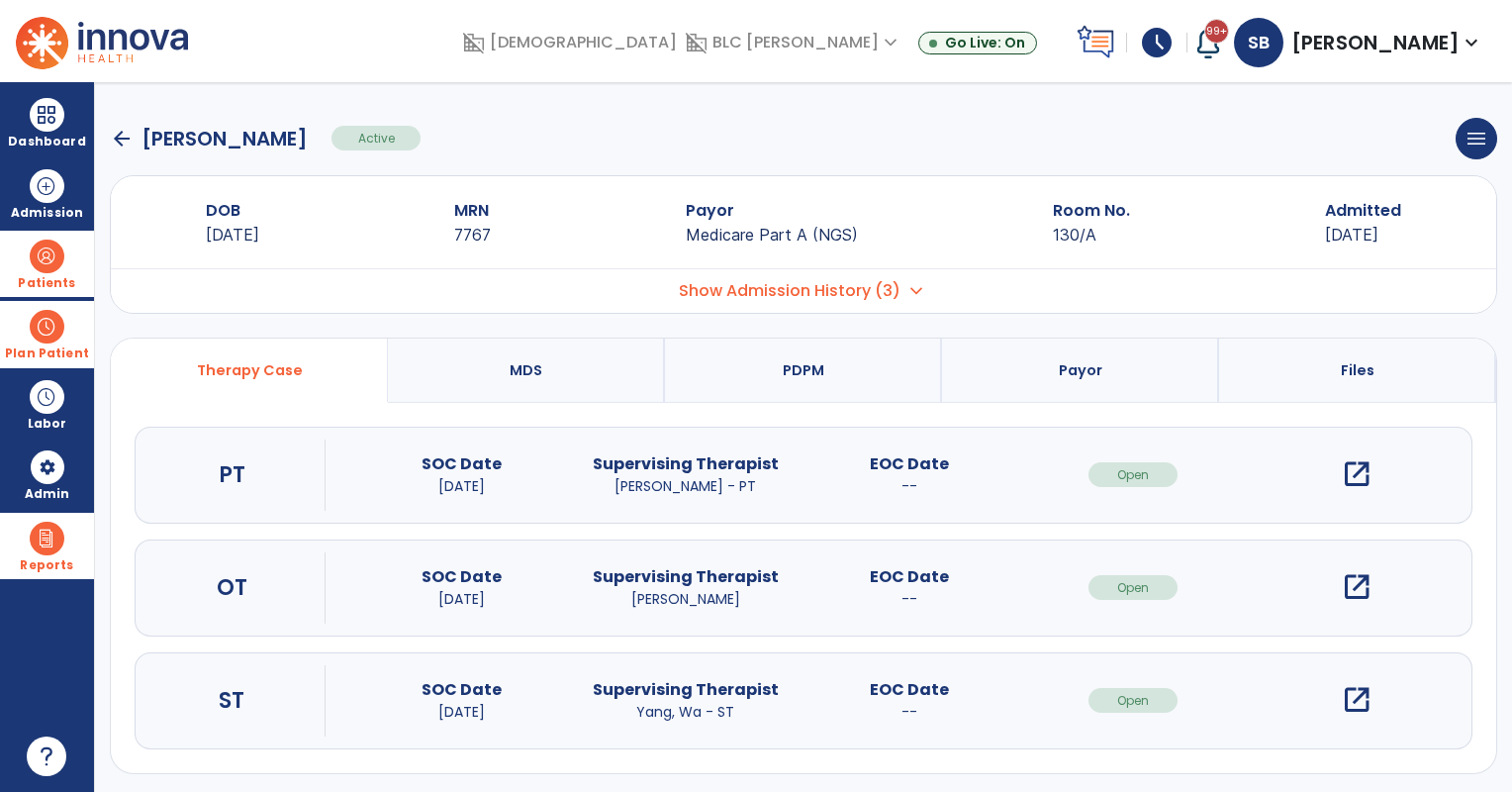 click on "Show Admission History (3)" at bounding box center (790, 291) 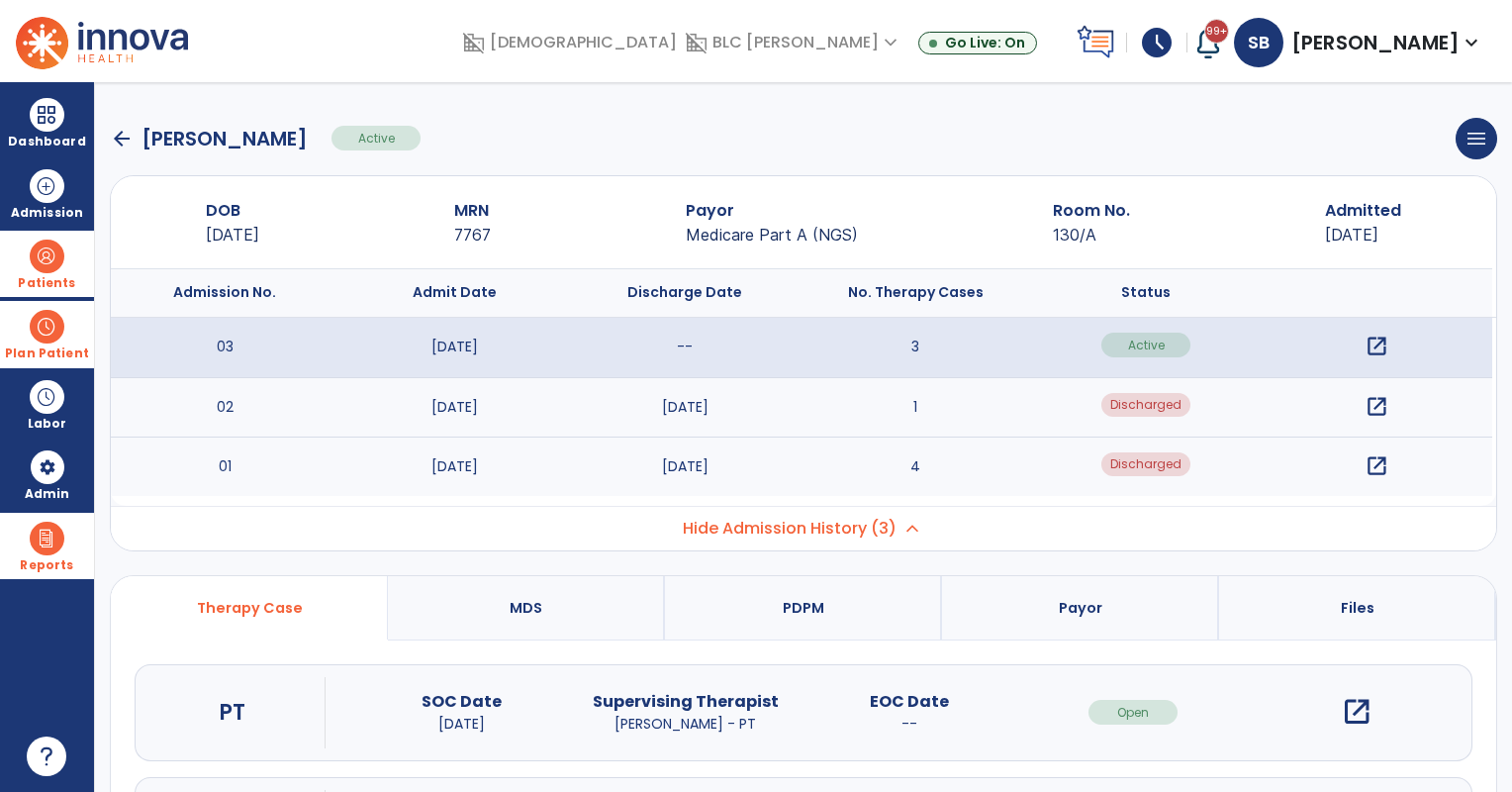 click on "open_in_new" at bounding box center (1376, 466) 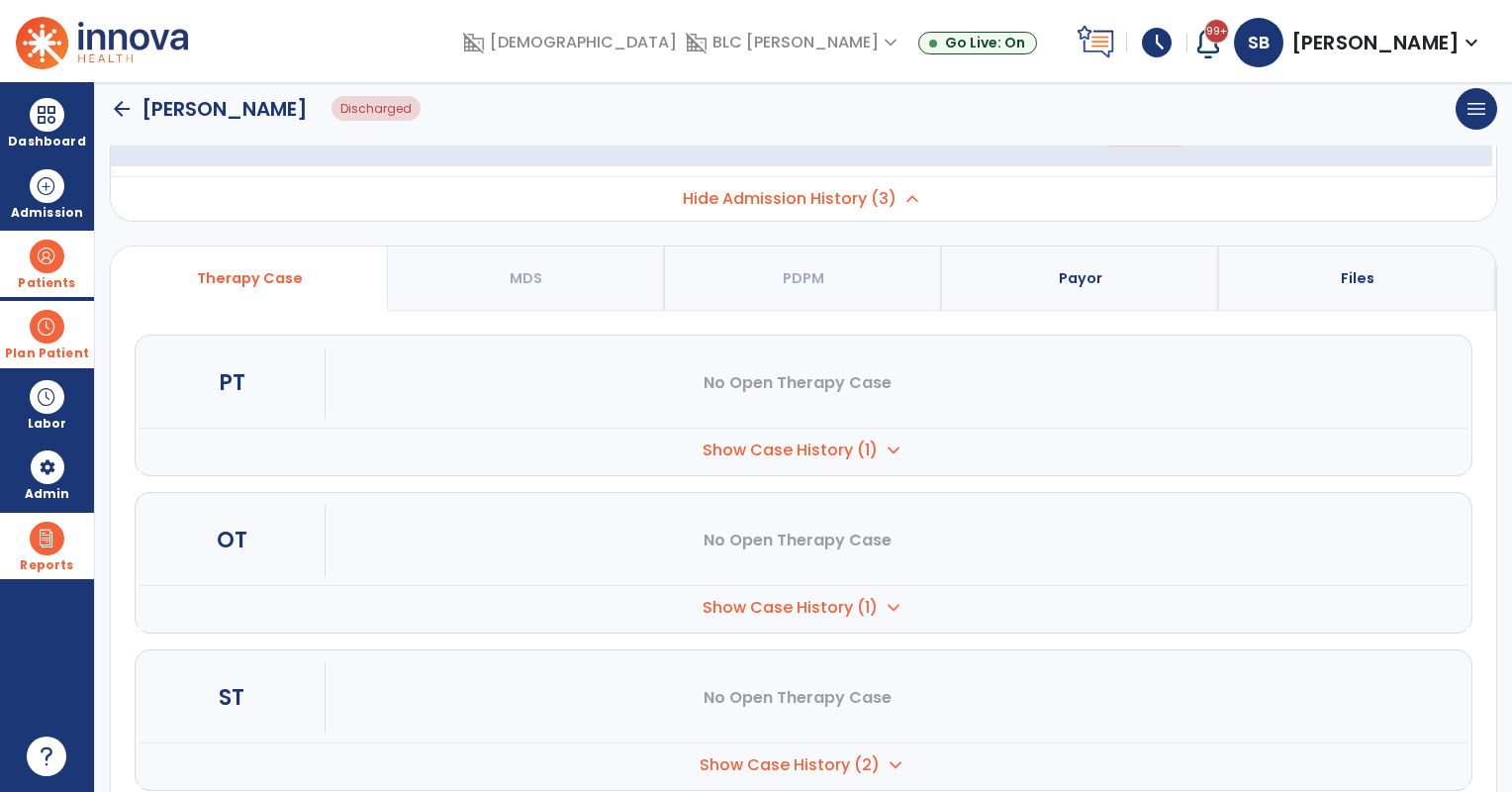 scroll, scrollTop: 372, scrollLeft: 0, axis: vertical 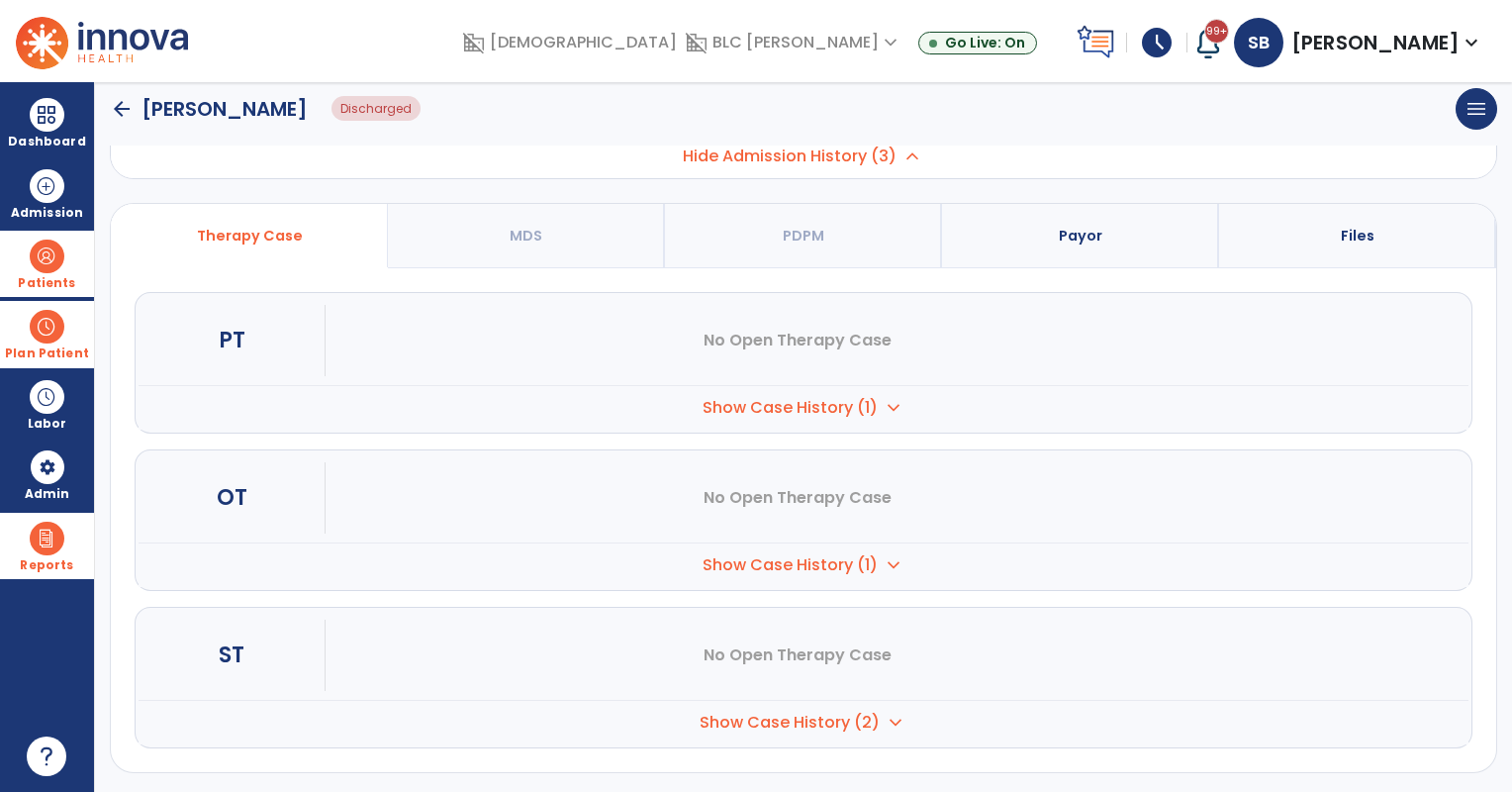 click on "Show Case History (1)" at bounding box center [790, 408] 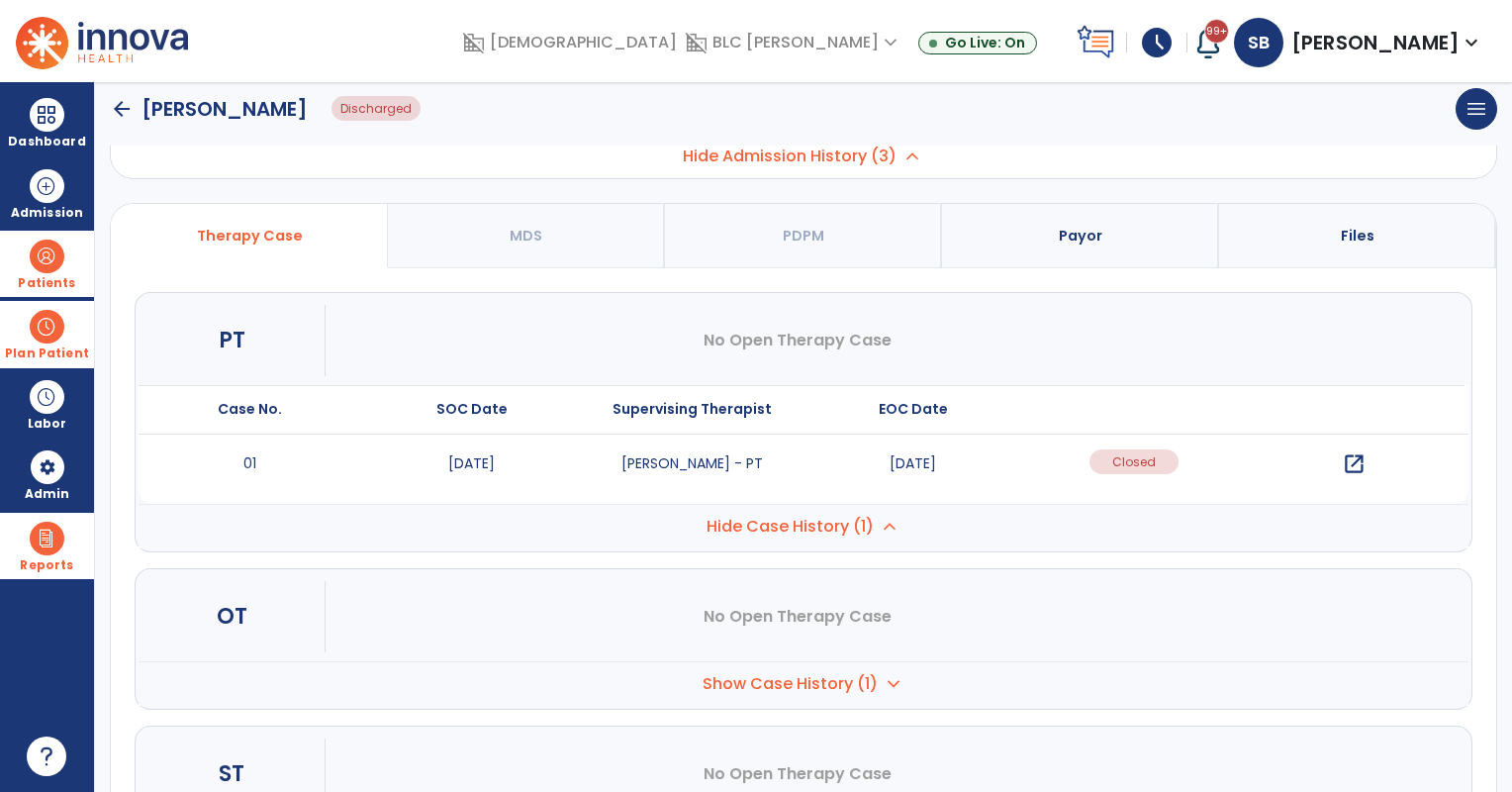 click on "Payor" at bounding box center (1081, 236) 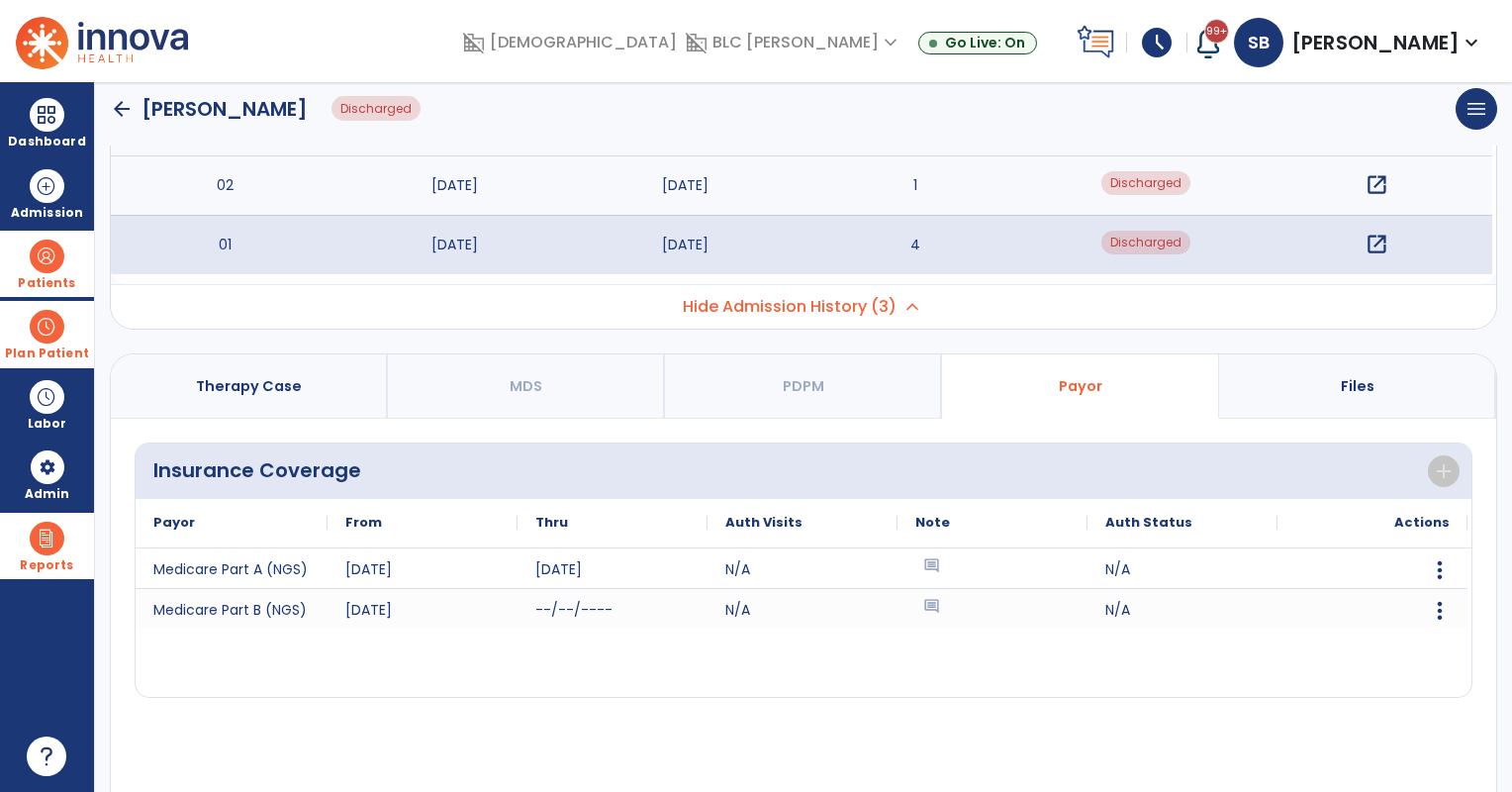 scroll, scrollTop: 63, scrollLeft: 0, axis: vertical 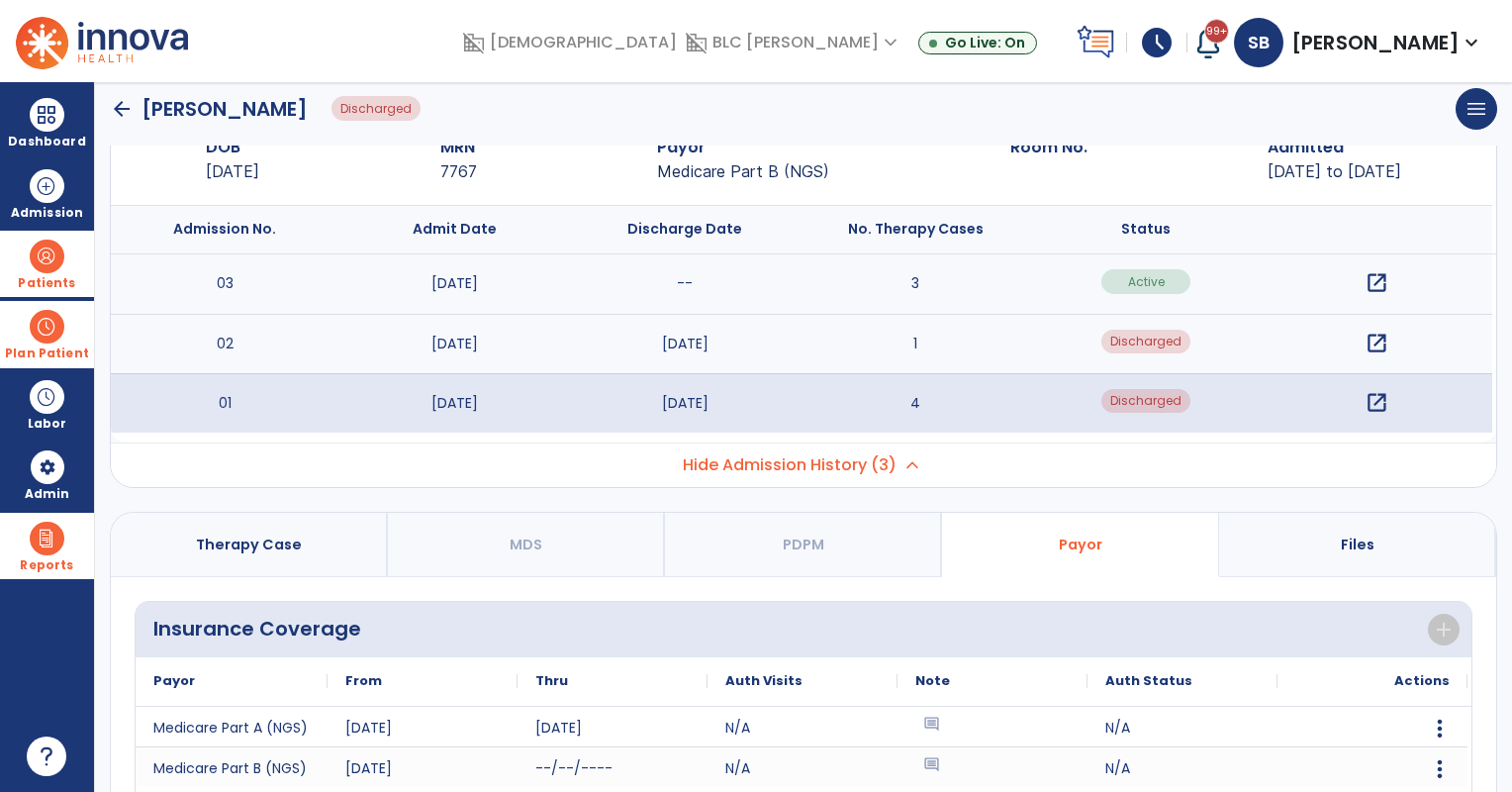 click on "Therapy Case" at bounding box center [248, 544] 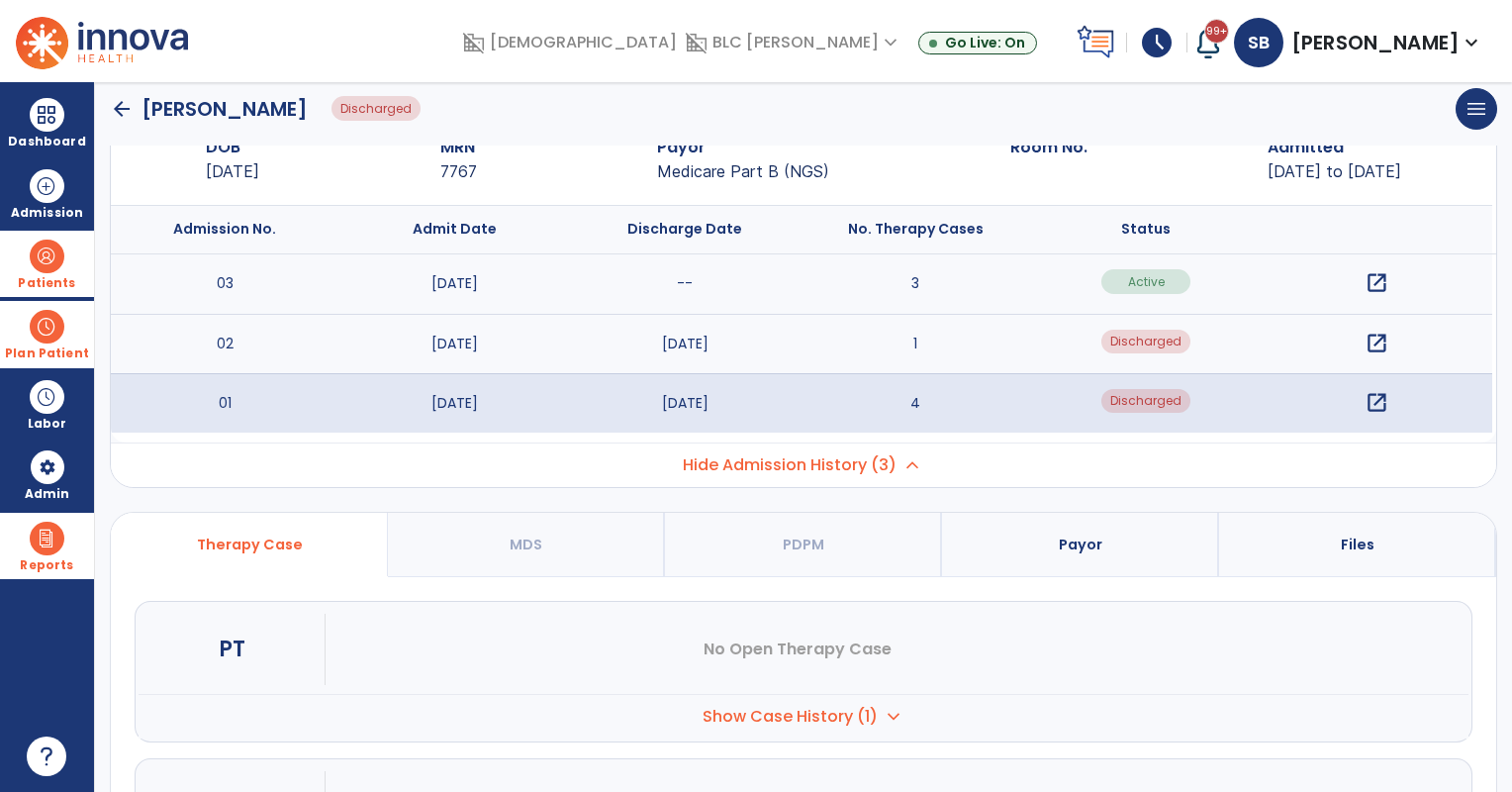 scroll, scrollTop: 230, scrollLeft: 0, axis: vertical 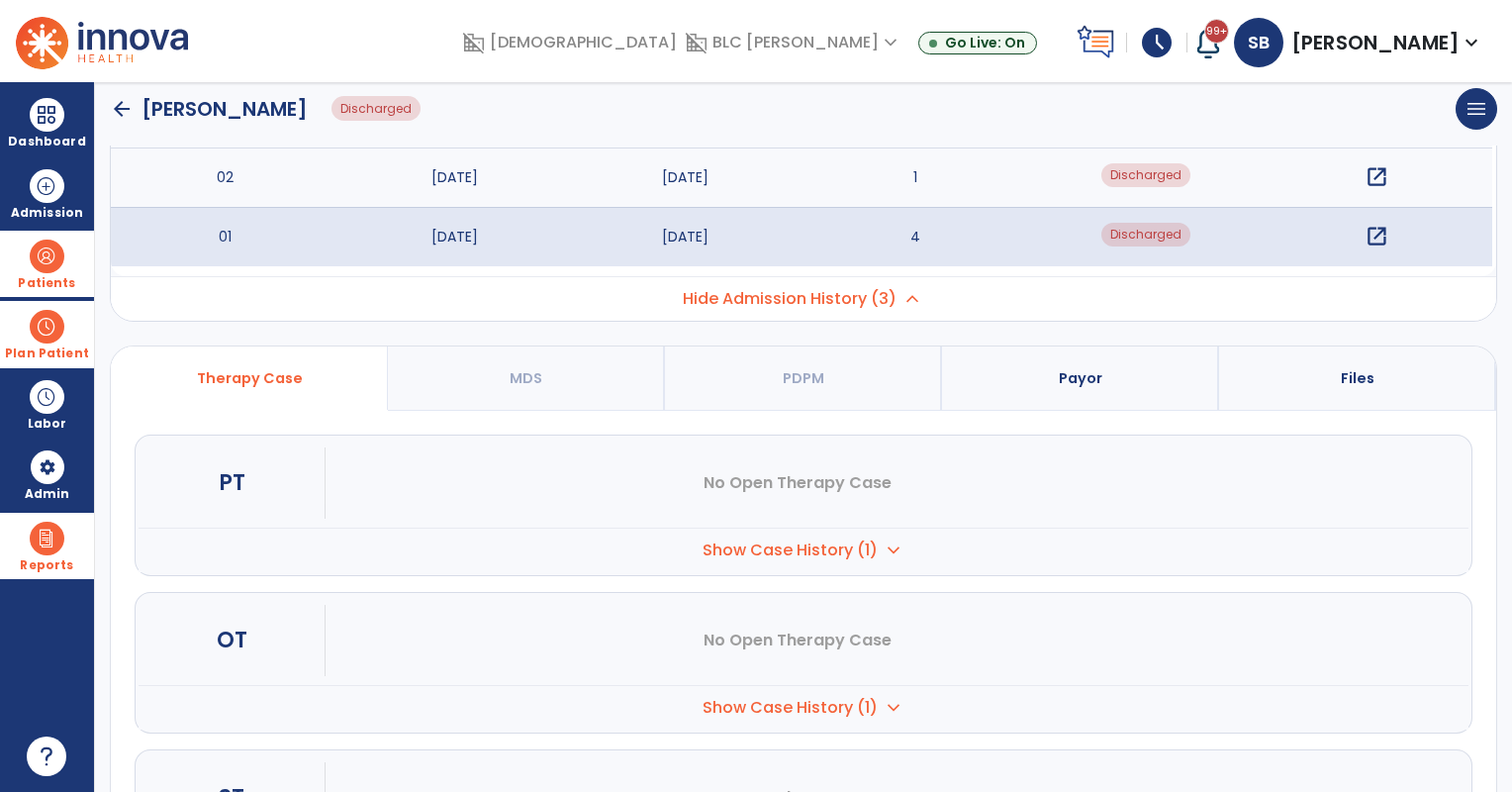 click on "Show Case History (1)" at bounding box center (790, 550) 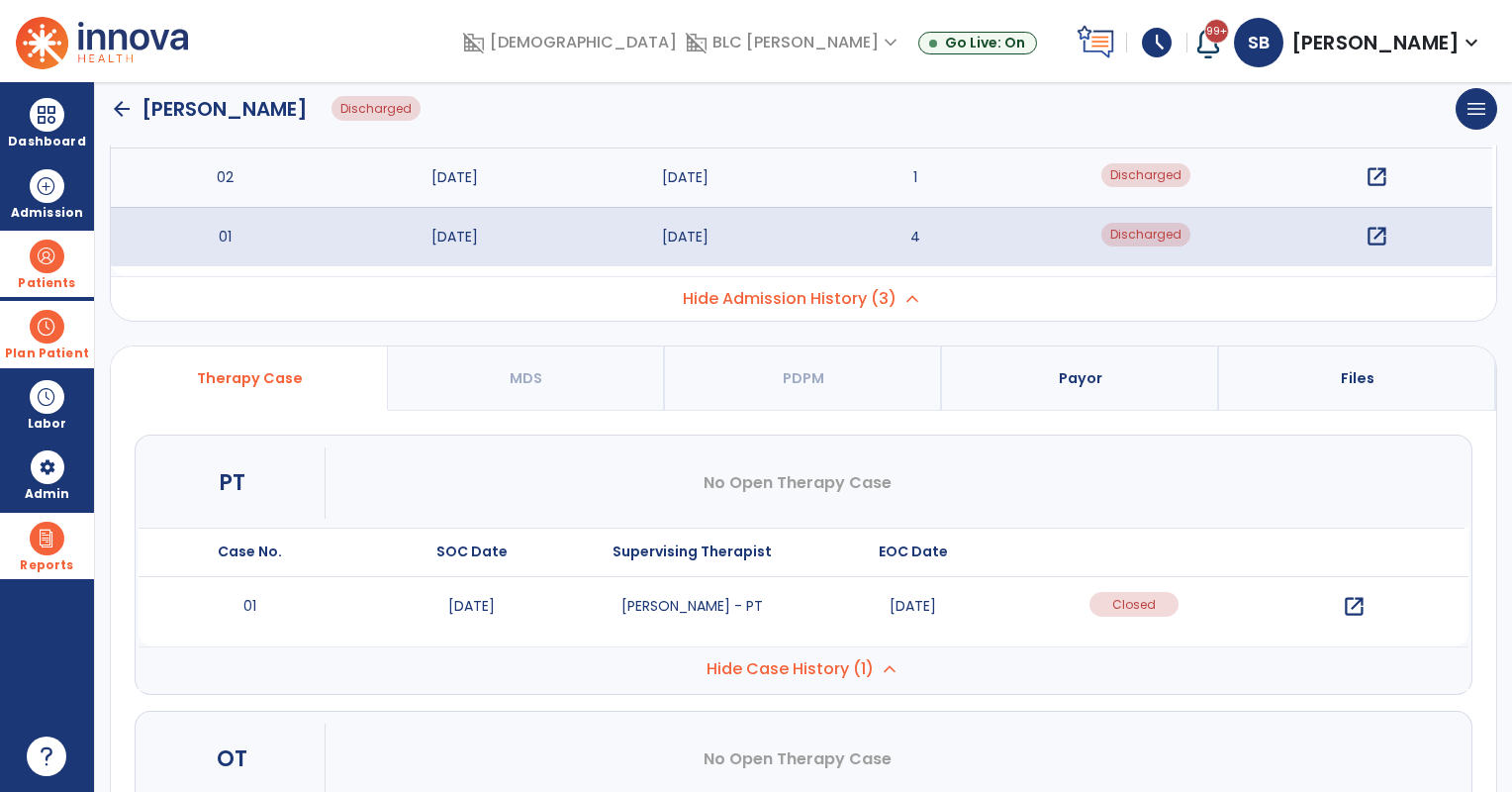 click on "Hide Case History (1)" at bounding box center (790, 669) 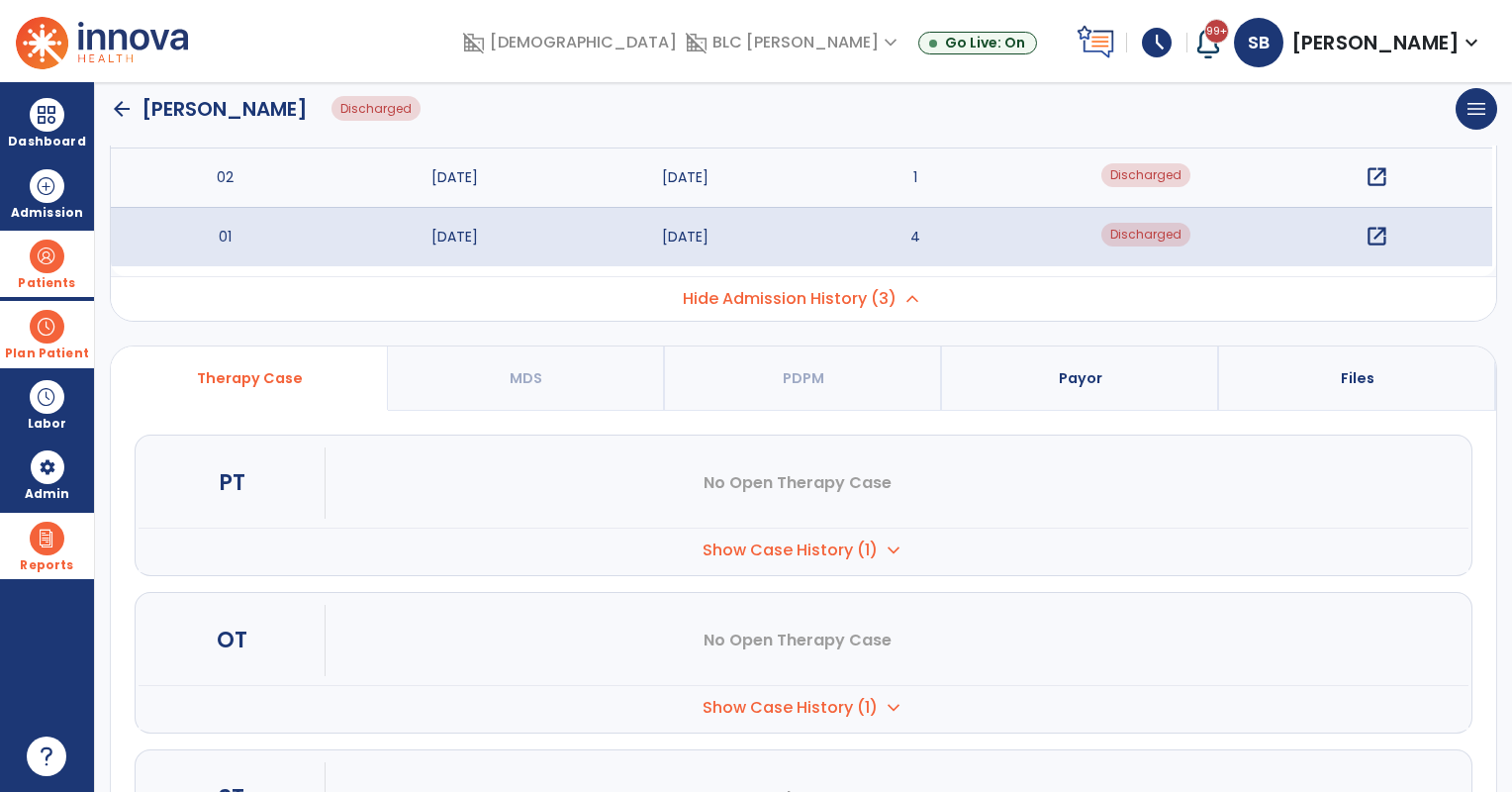 click on "Show Case History (1)" at bounding box center [790, 550] 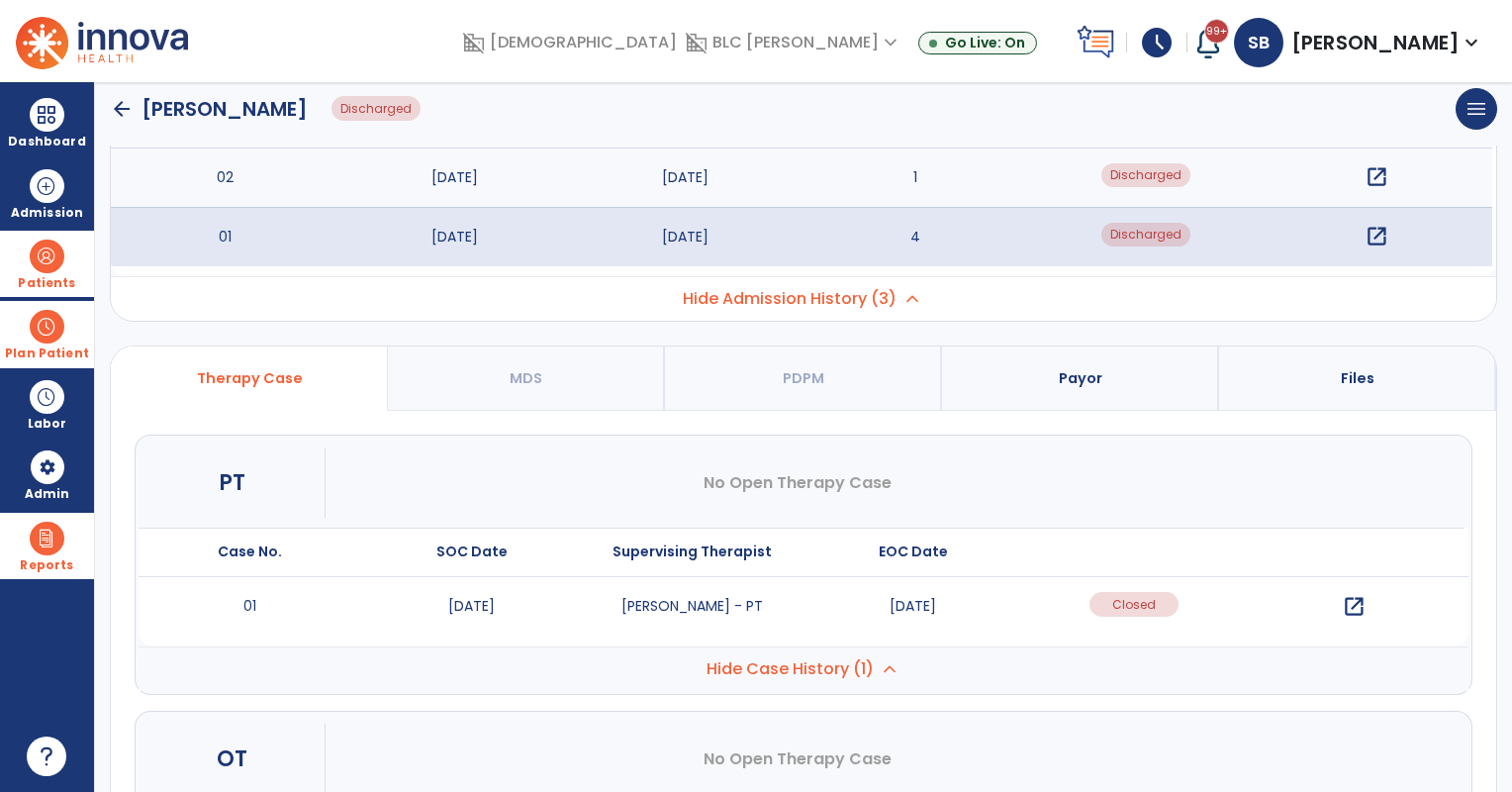 click on "open_in_new" at bounding box center (1354, 607) 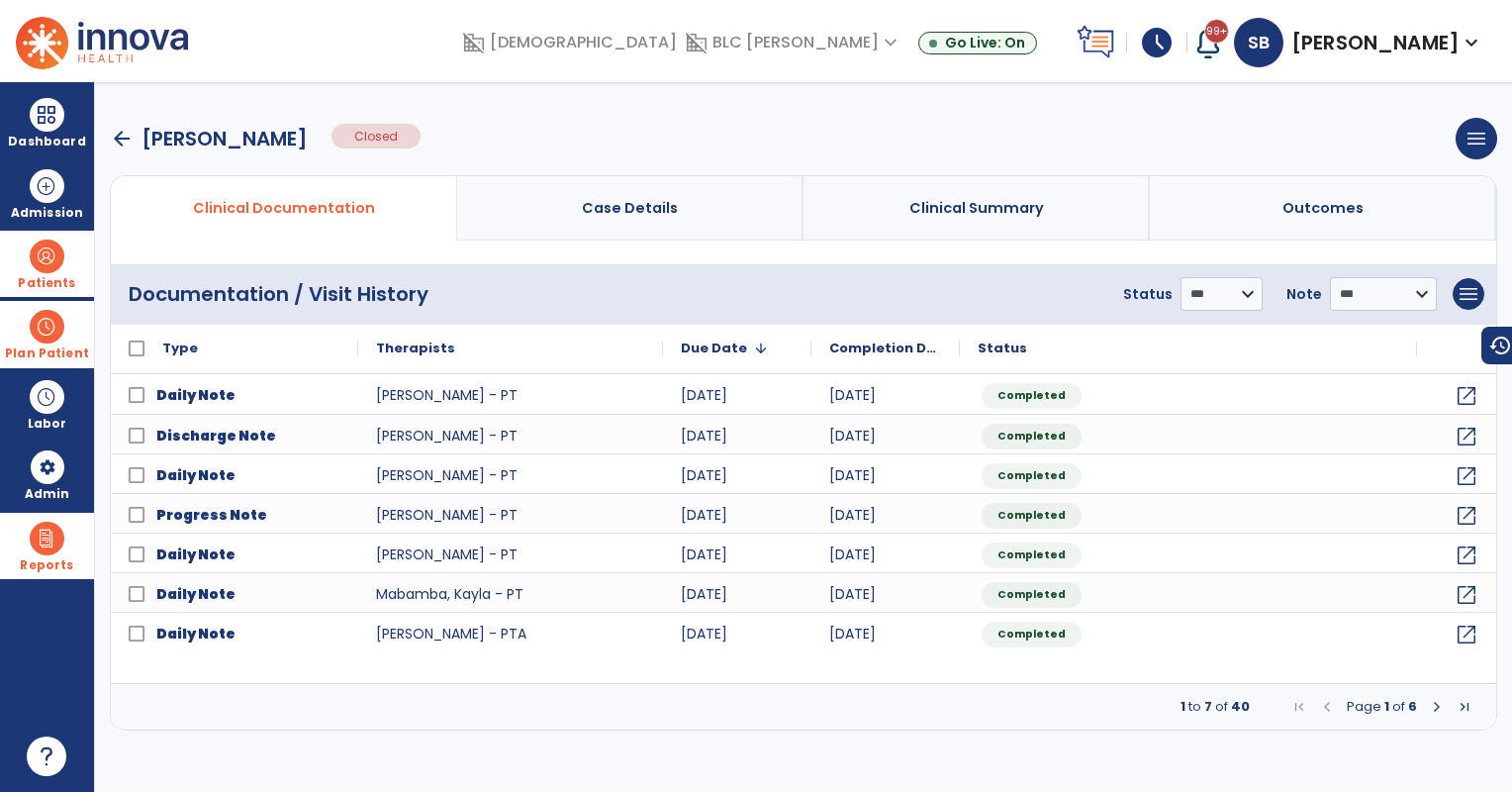 click on "arrow_back" at bounding box center [122, 139] 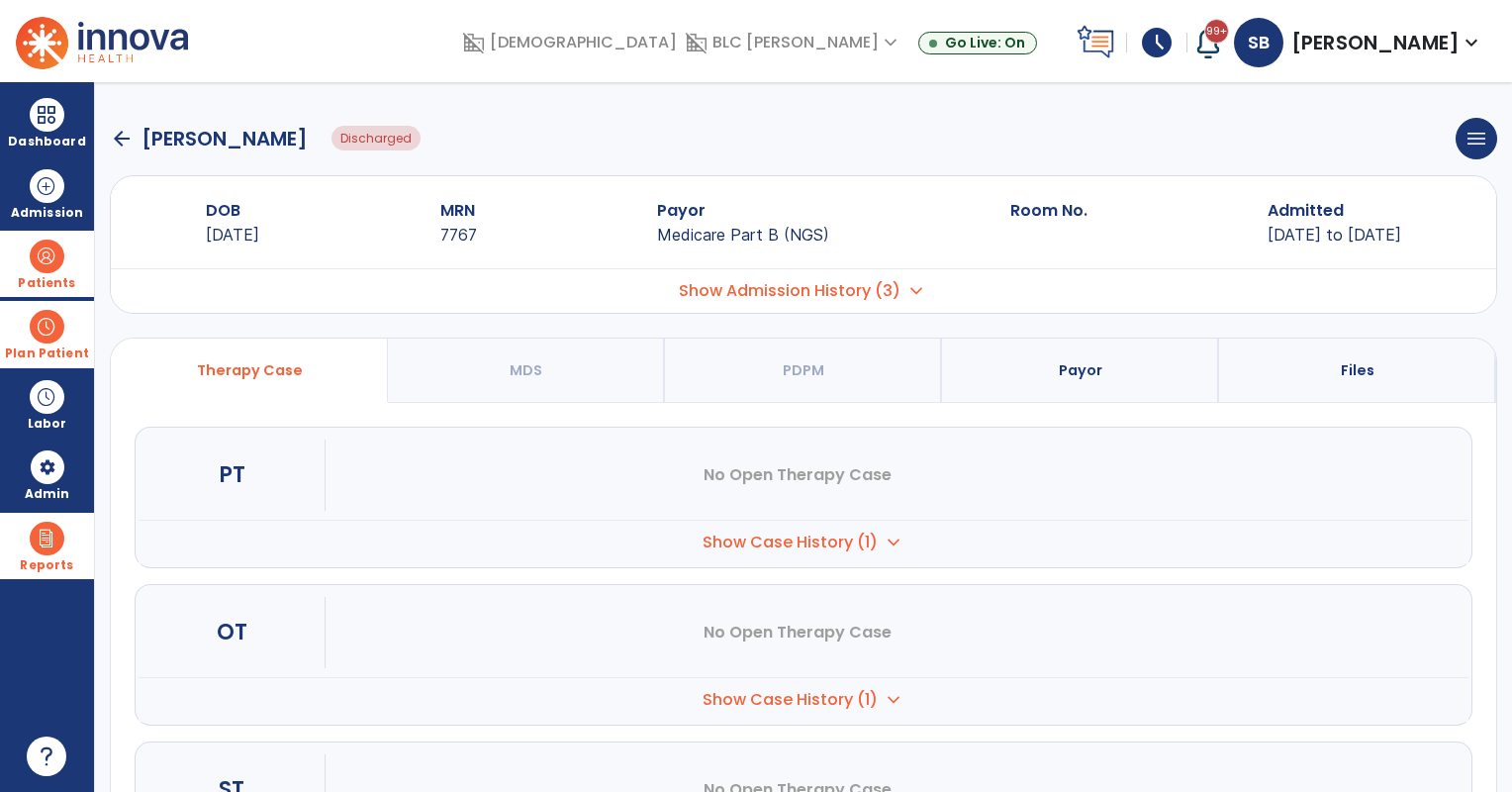 click on "Show Admission History (3)" at bounding box center [790, 291] 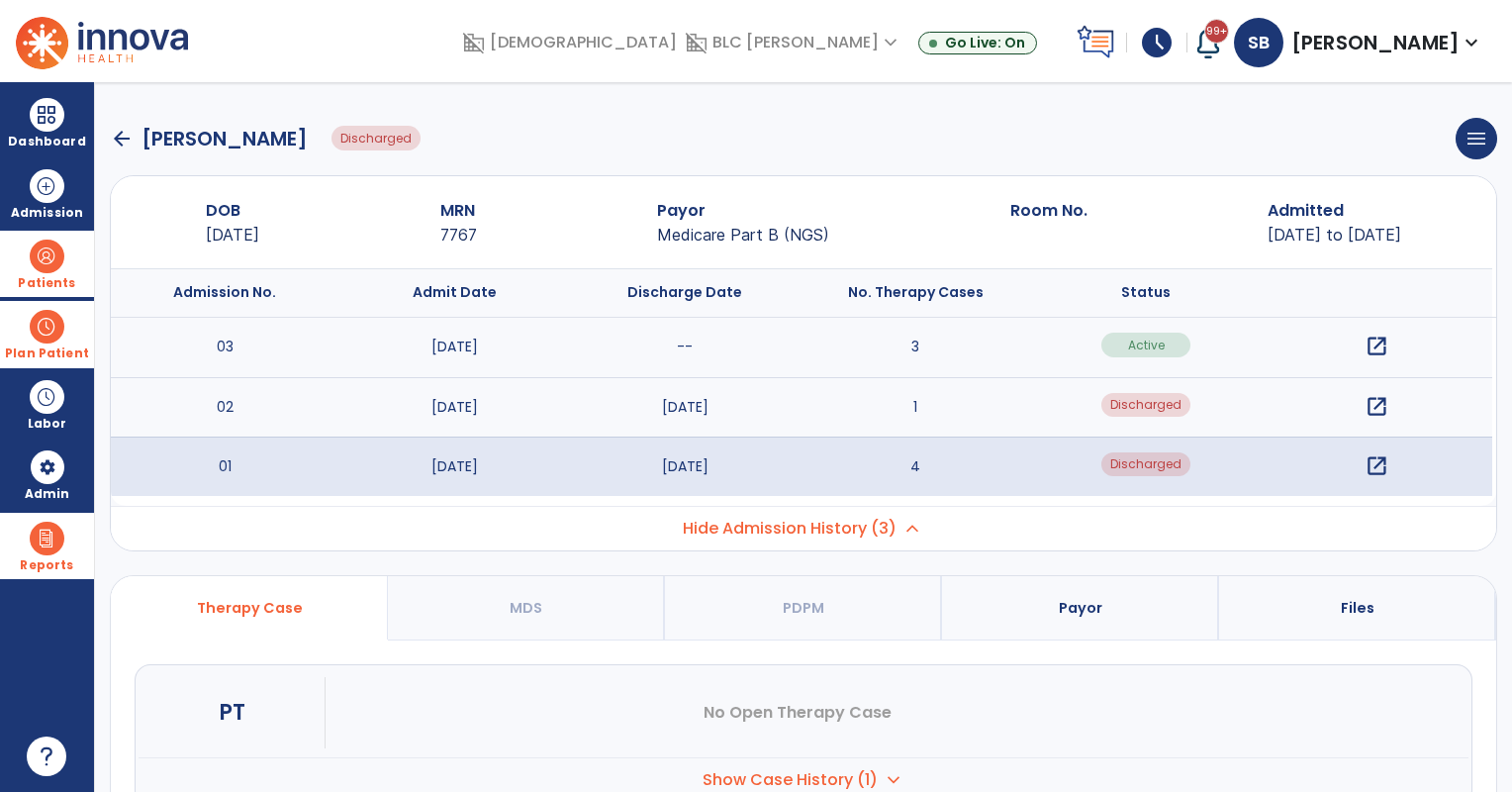 click on "open_in_new" at bounding box center (1376, 407) 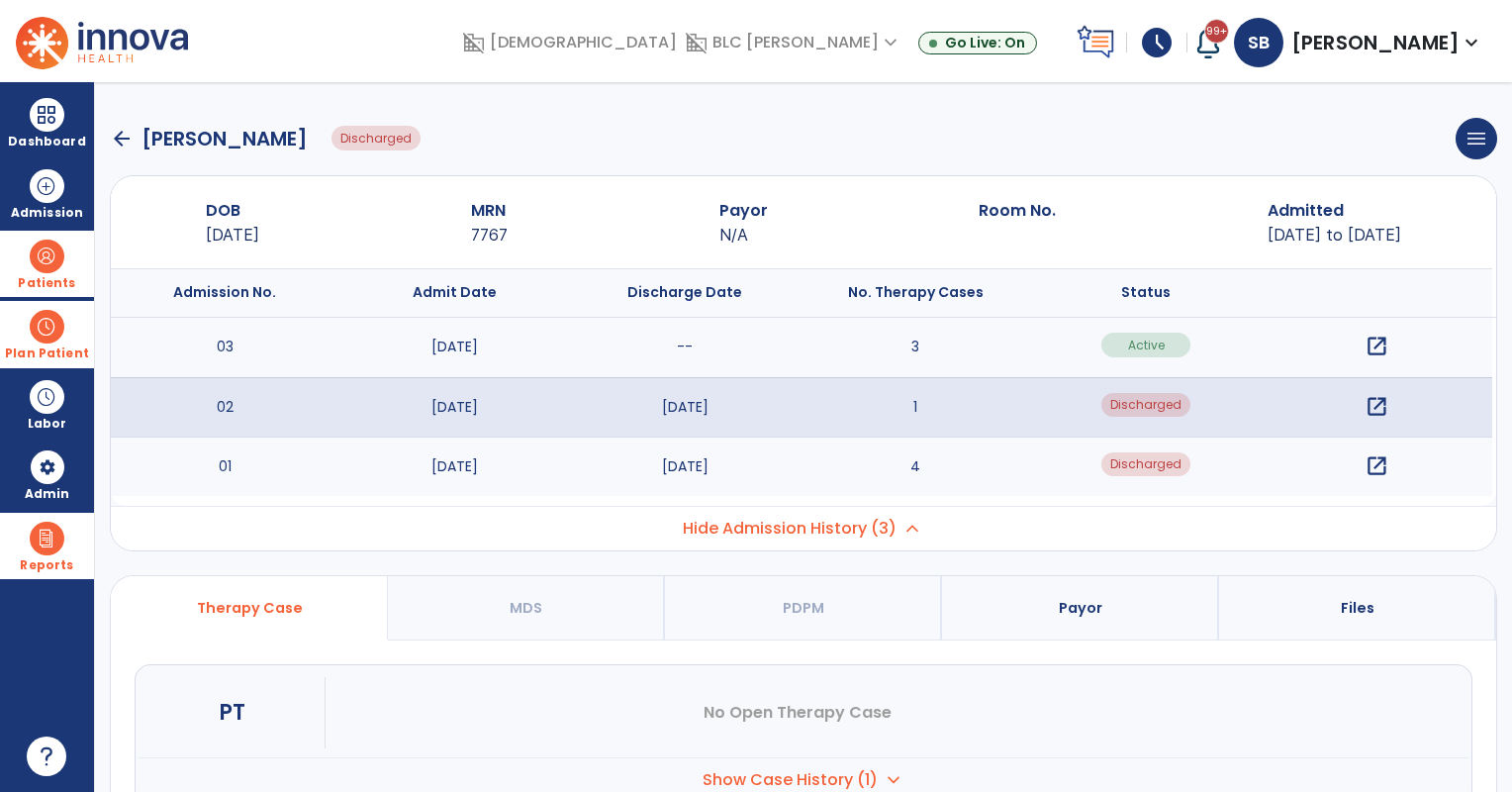 scroll, scrollTop: 164, scrollLeft: 0, axis: vertical 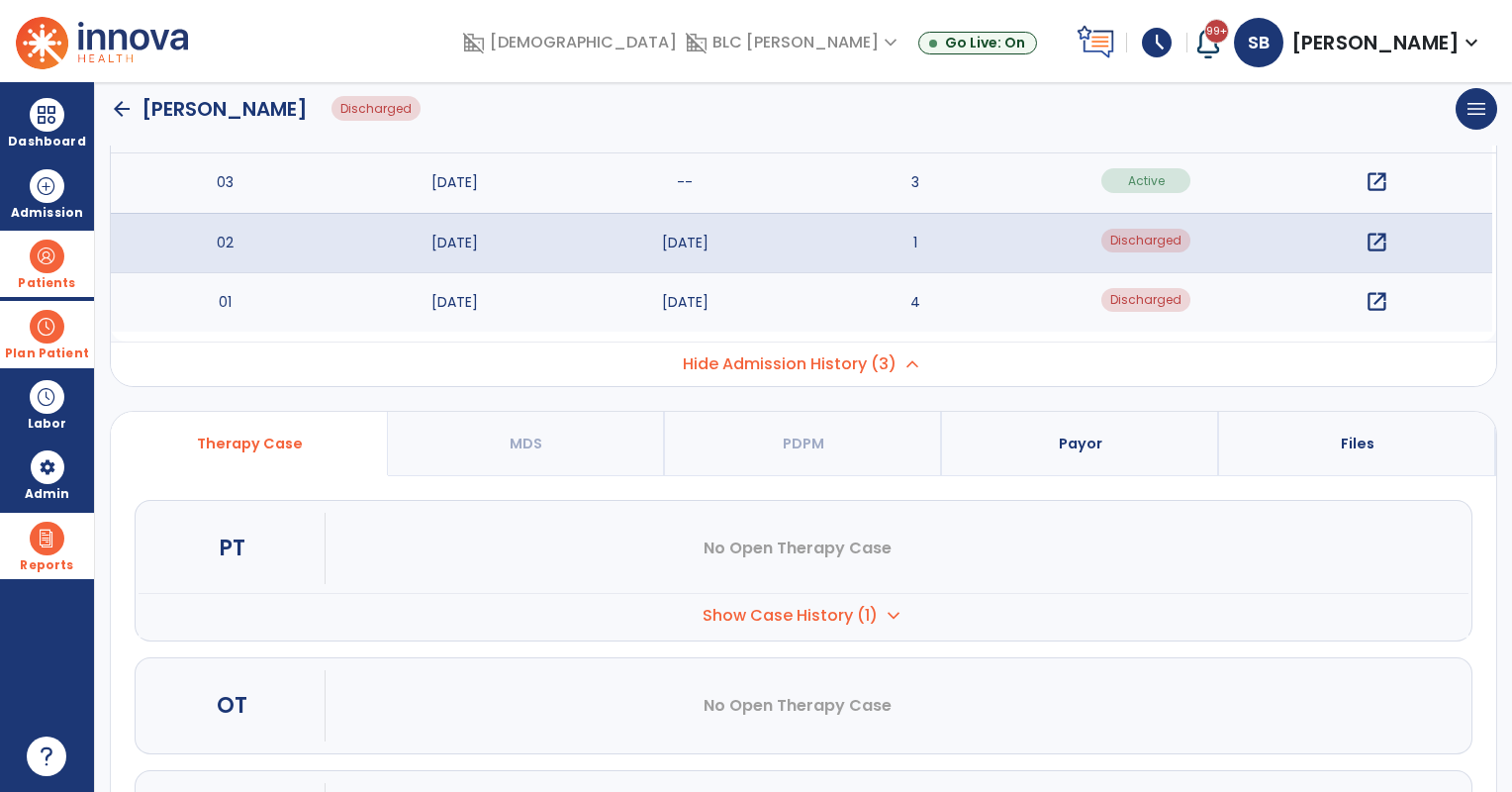 click on "Payor" at bounding box center [1081, 444] 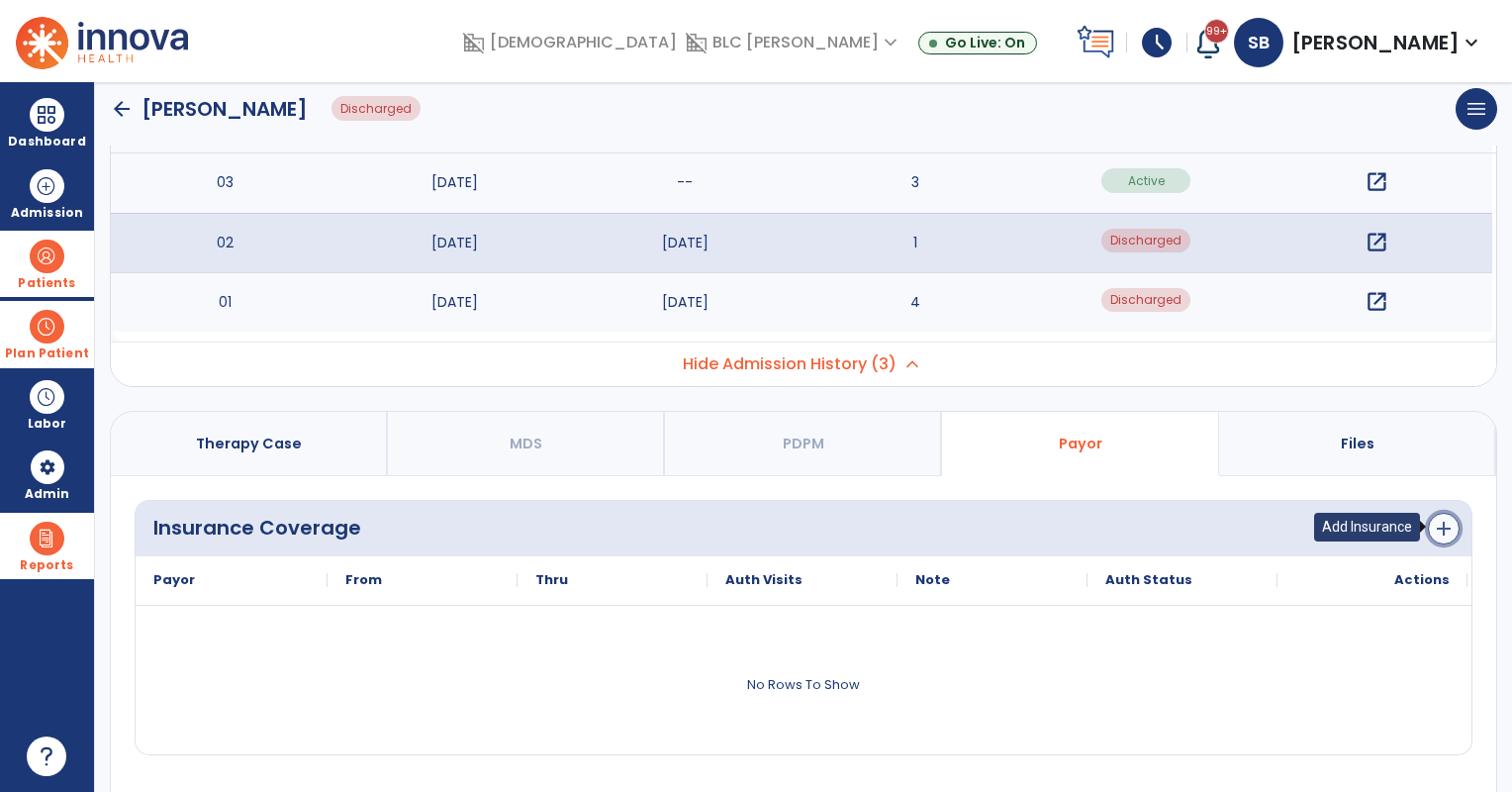 click on "add" 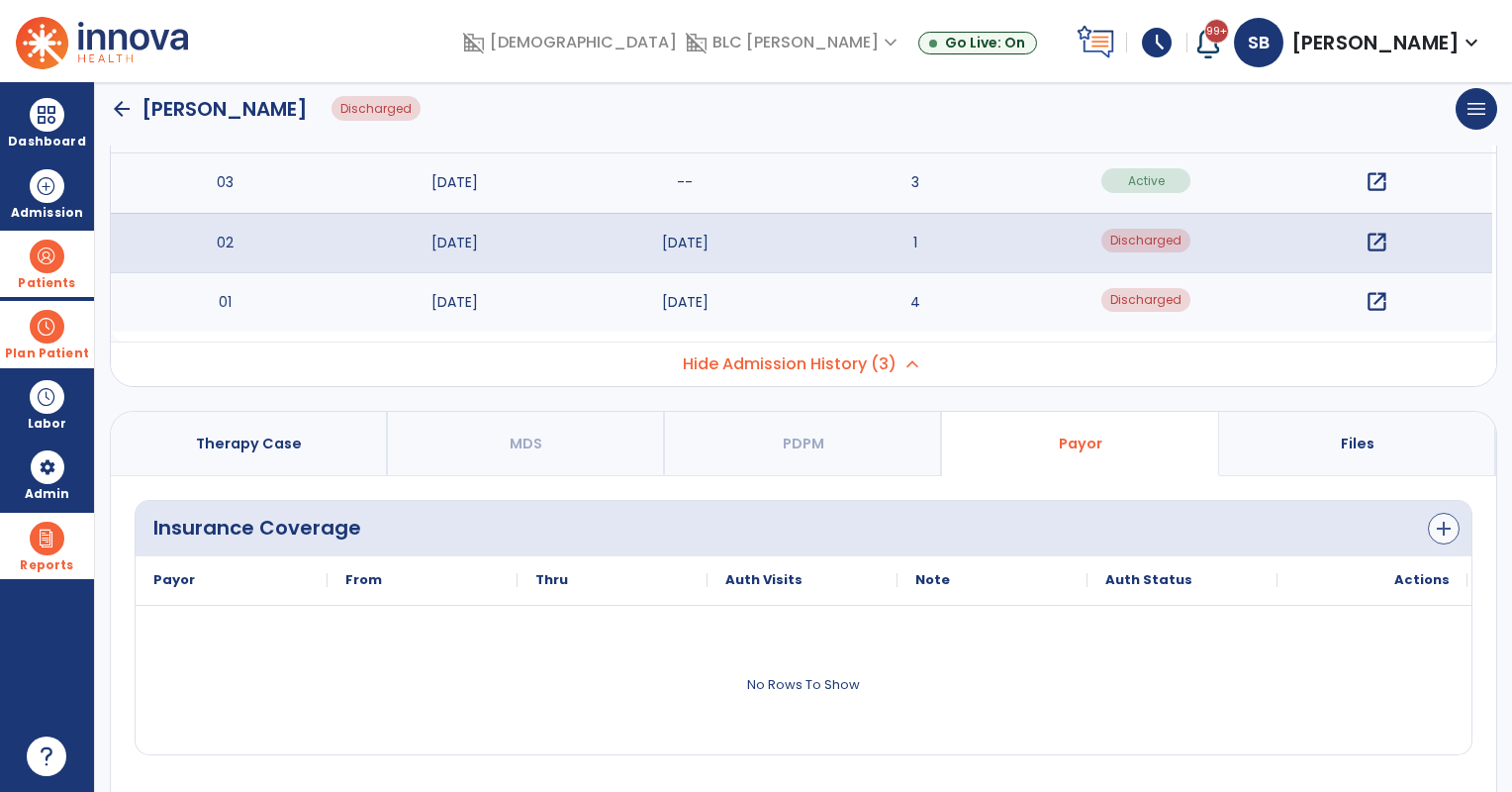 scroll, scrollTop: 40, scrollLeft: 0, axis: vertical 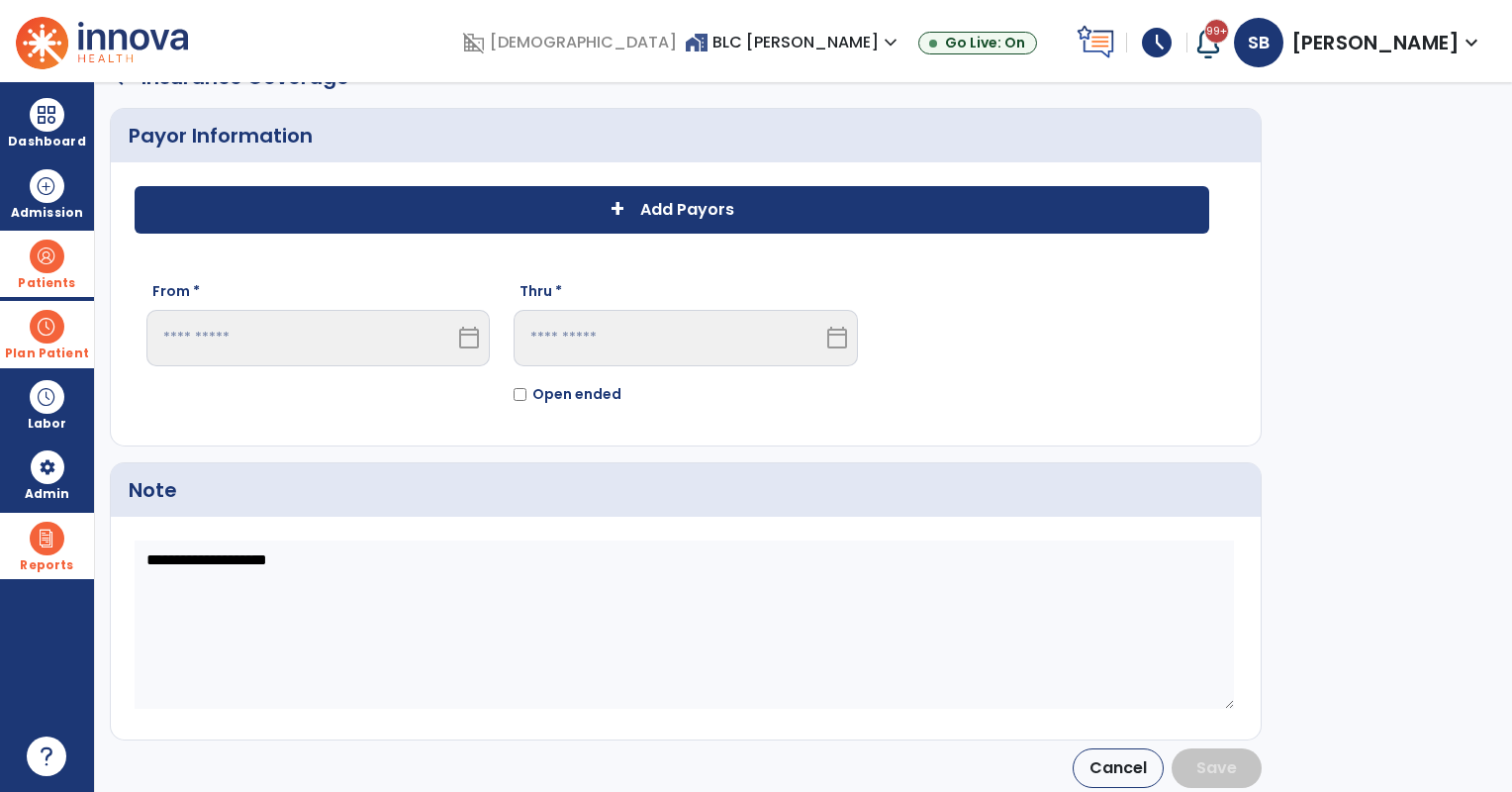 click on "+" 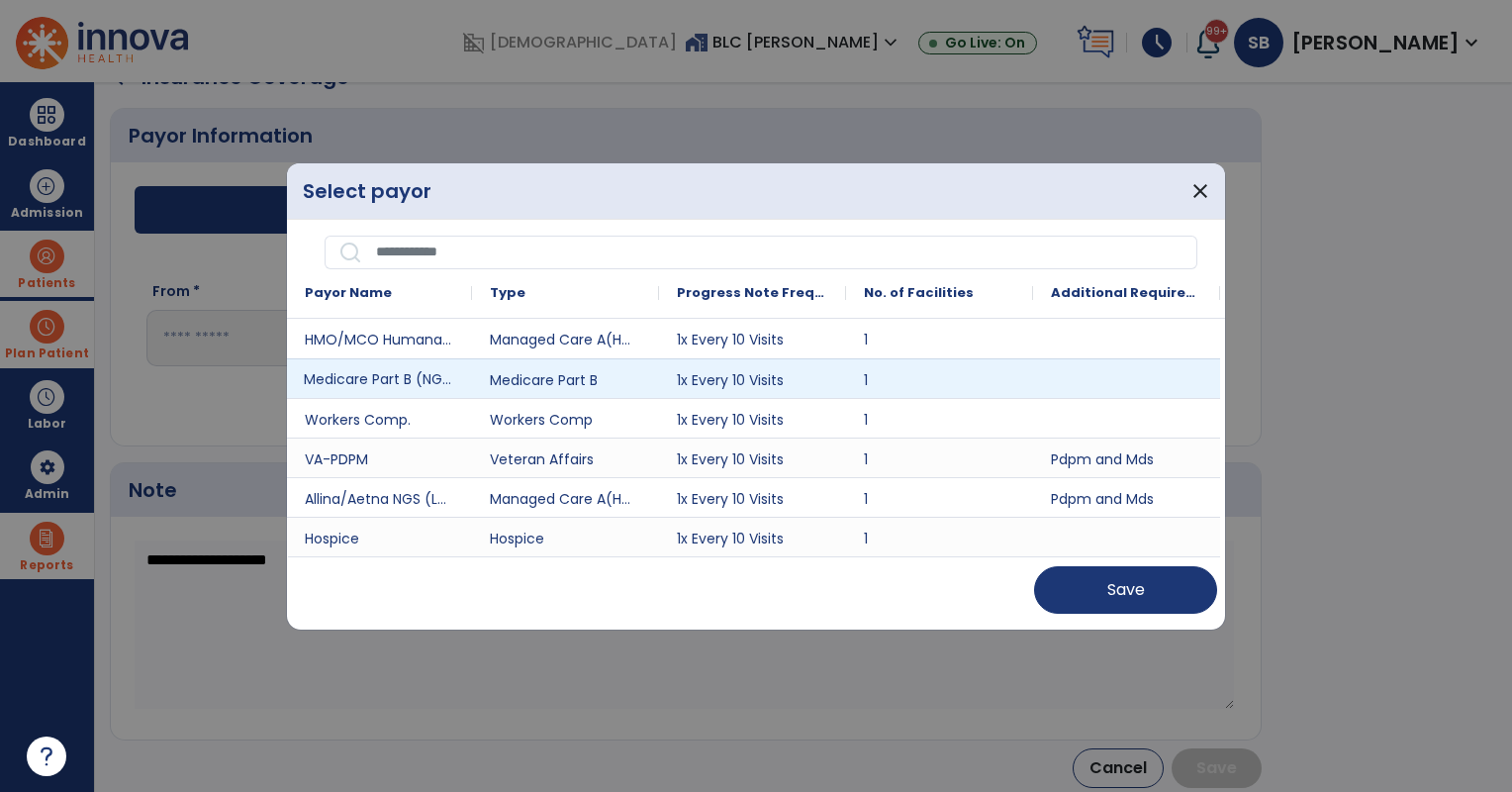 drag, startPoint x: 437, startPoint y: 372, endPoint x: 562, endPoint y: 417, distance: 132.8533 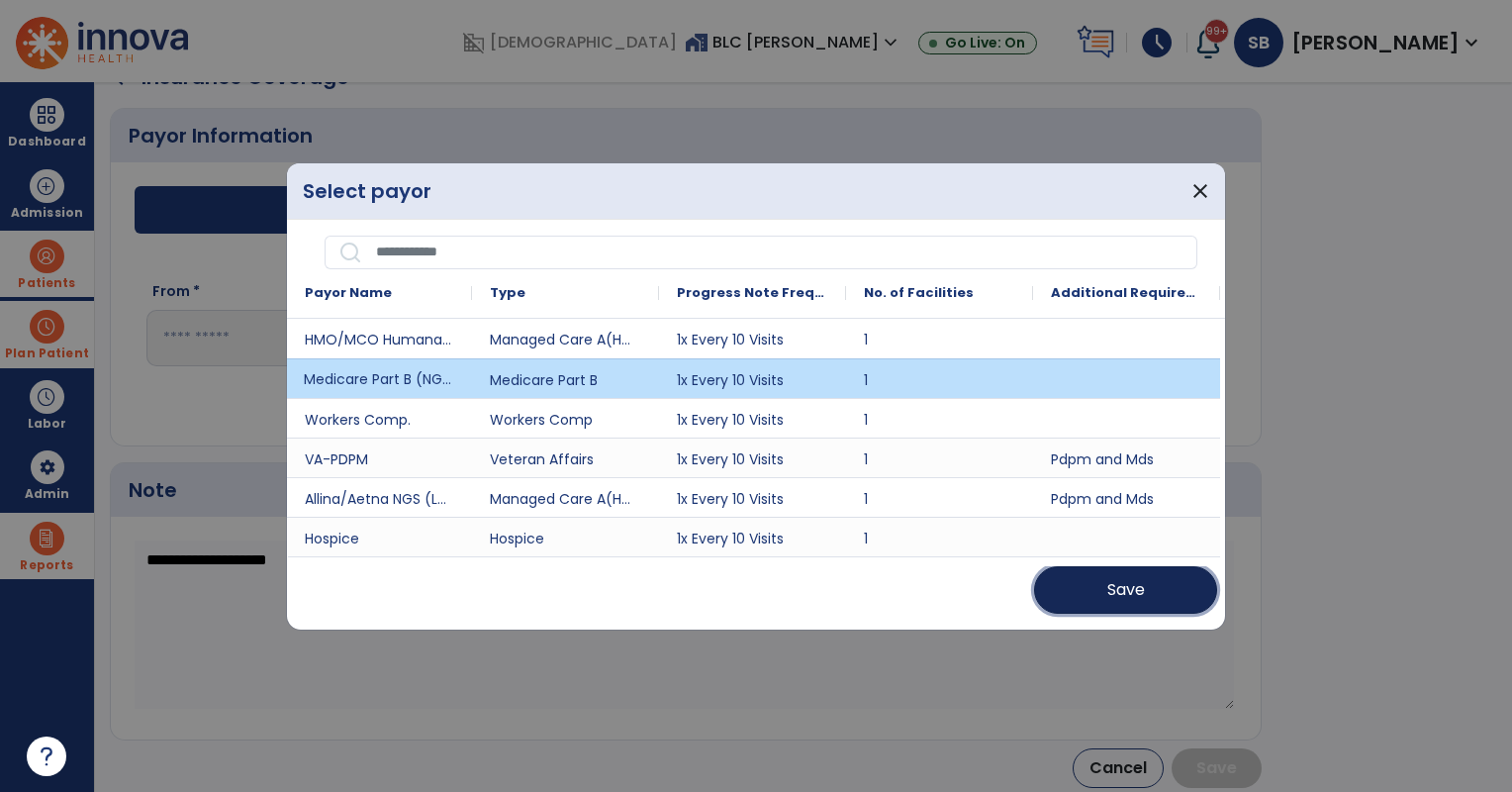 click on "Save" at bounding box center [1126, 590] 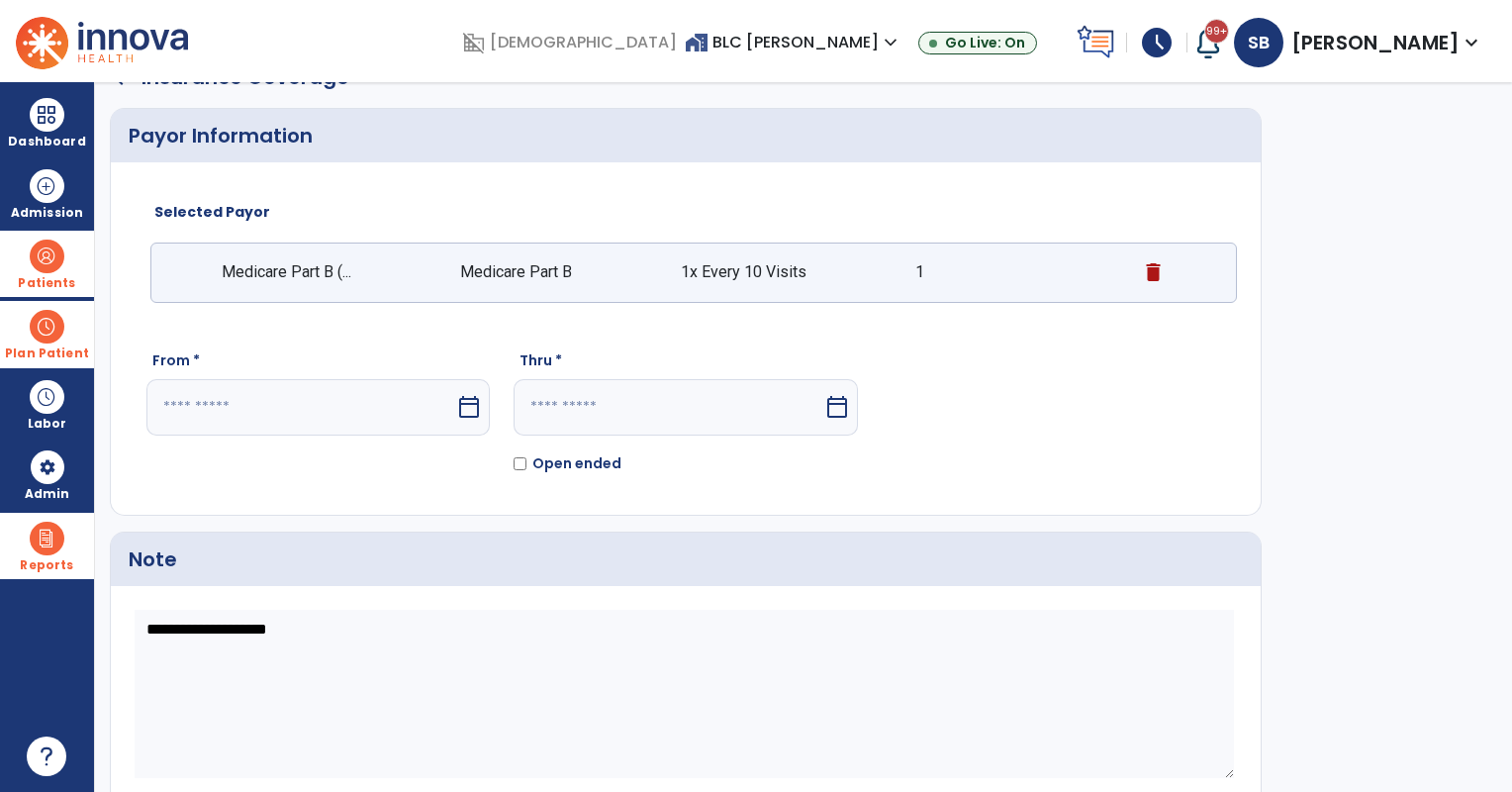 click on "calendar_today" at bounding box center (469, 407) 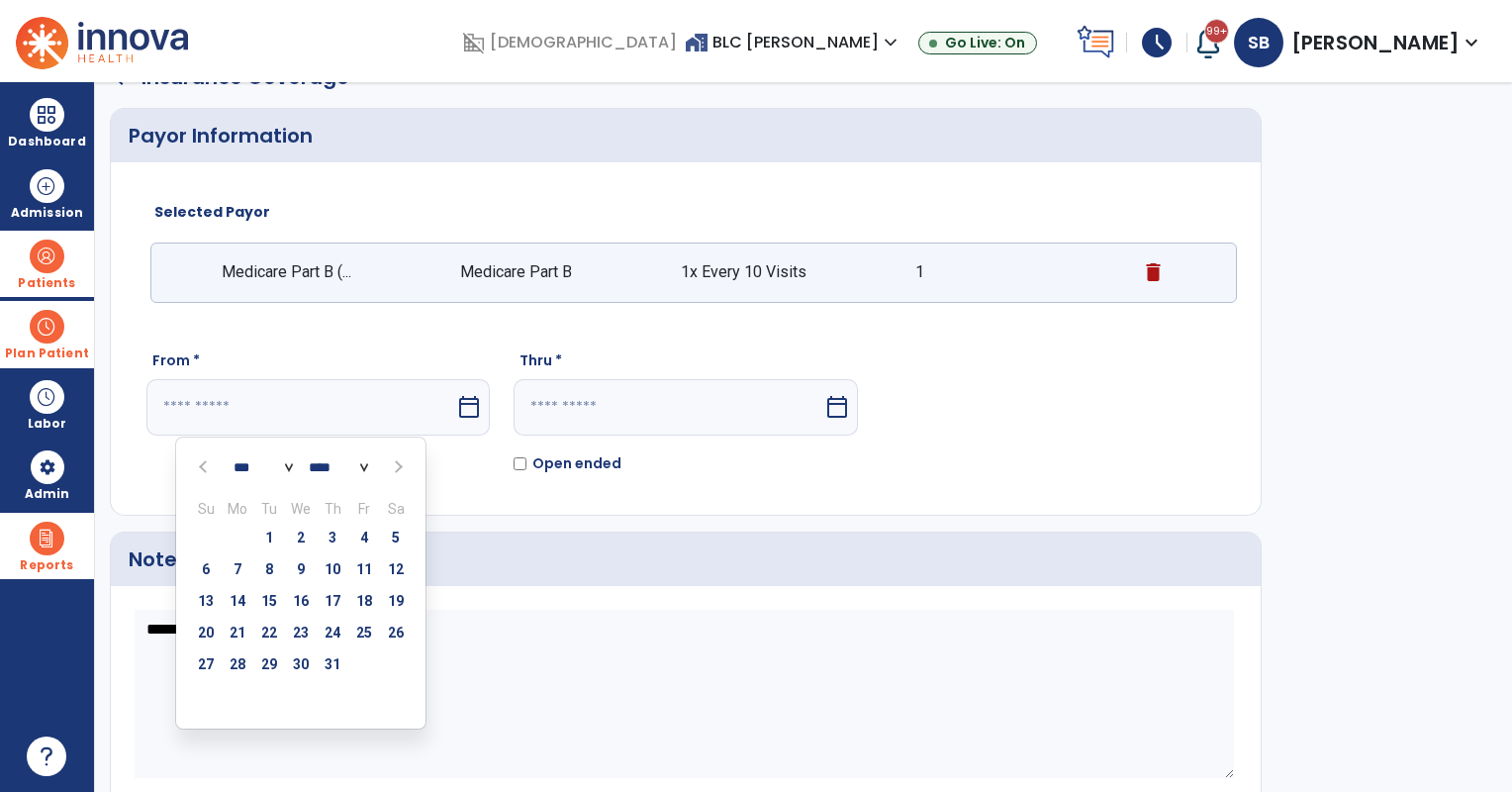 click at bounding box center (205, 466) 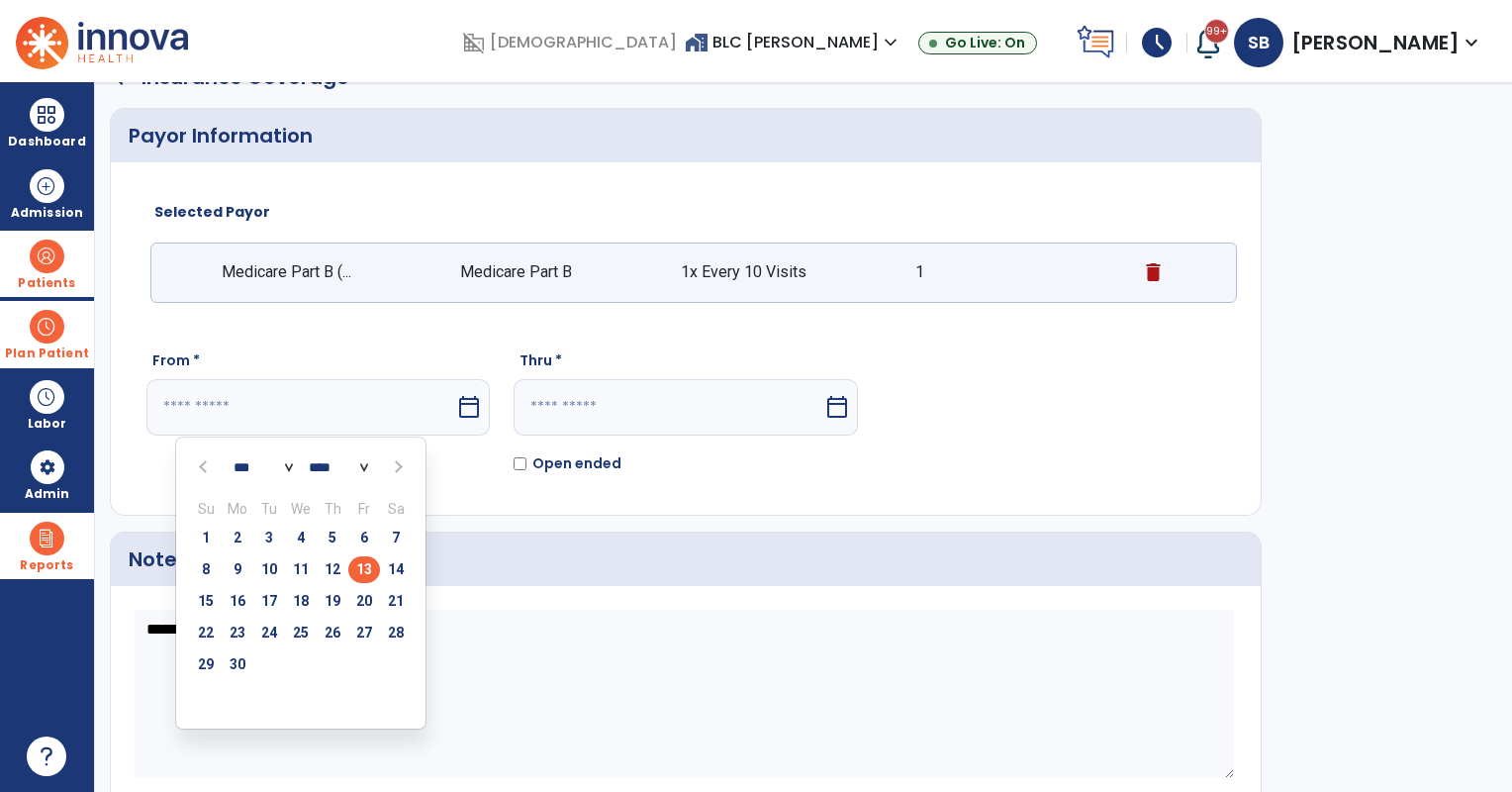 click on "13" at bounding box center (364, 569) 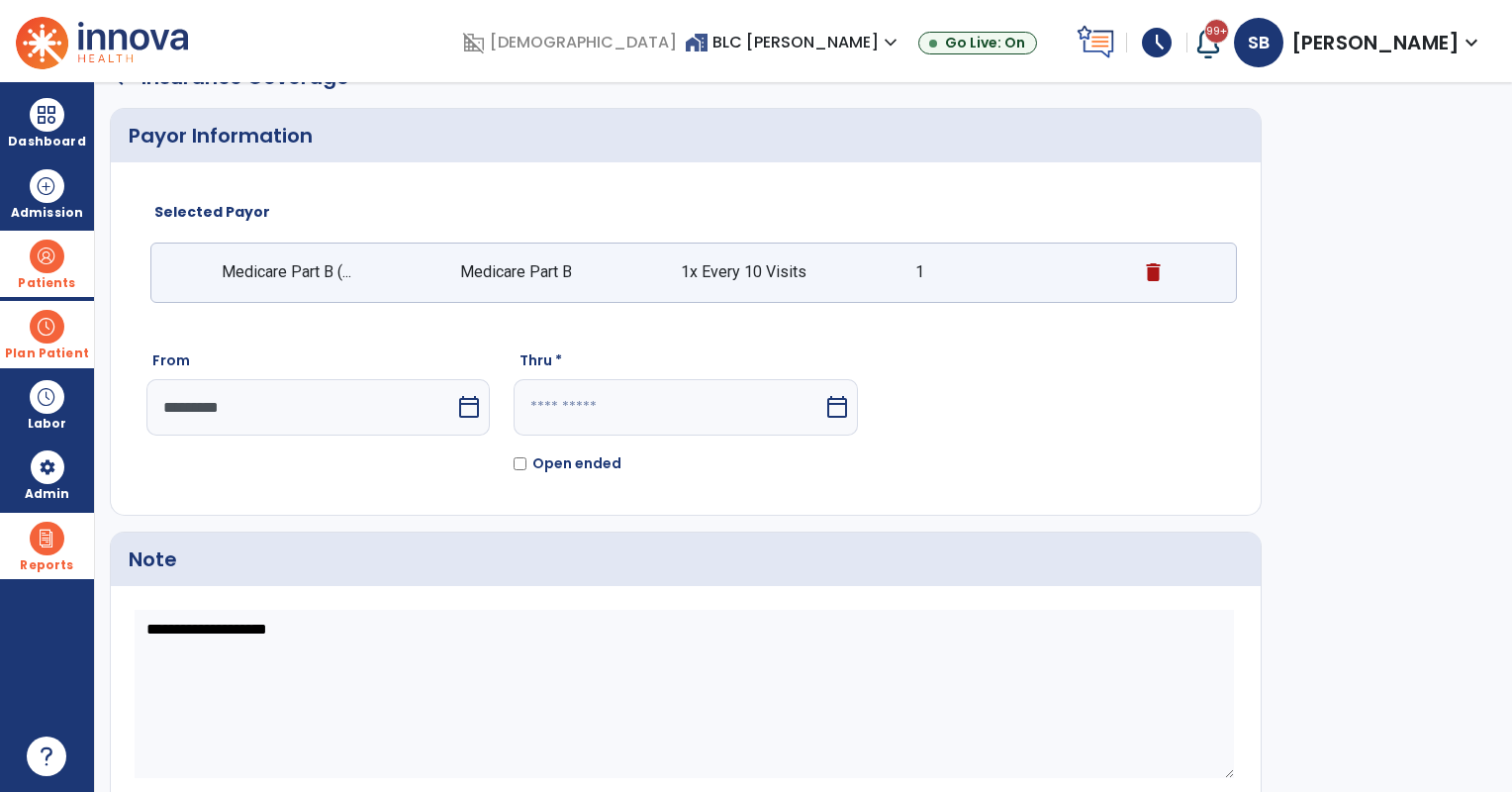 click at bounding box center [668, 407] 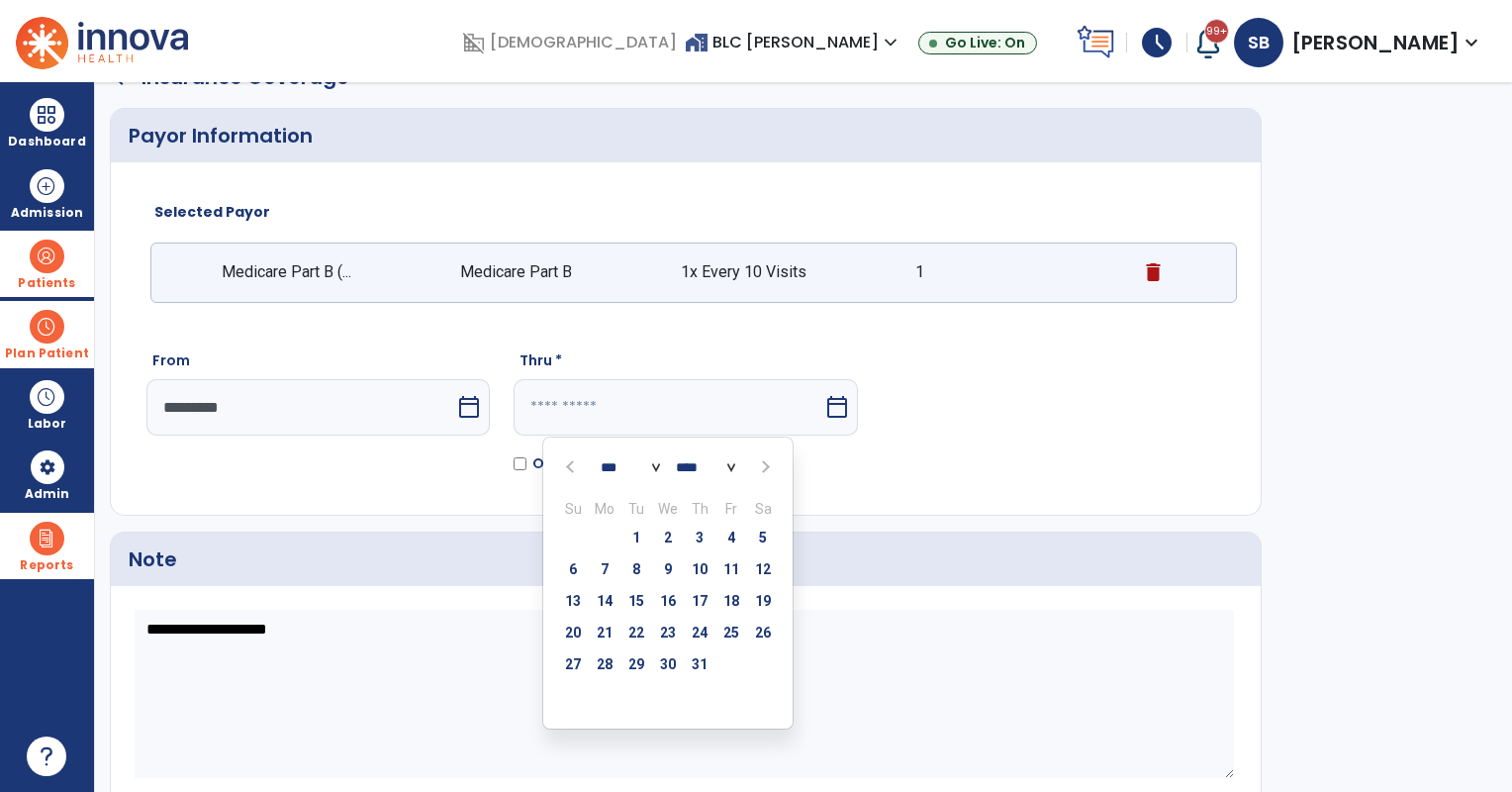 click at bounding box center [573, 466] 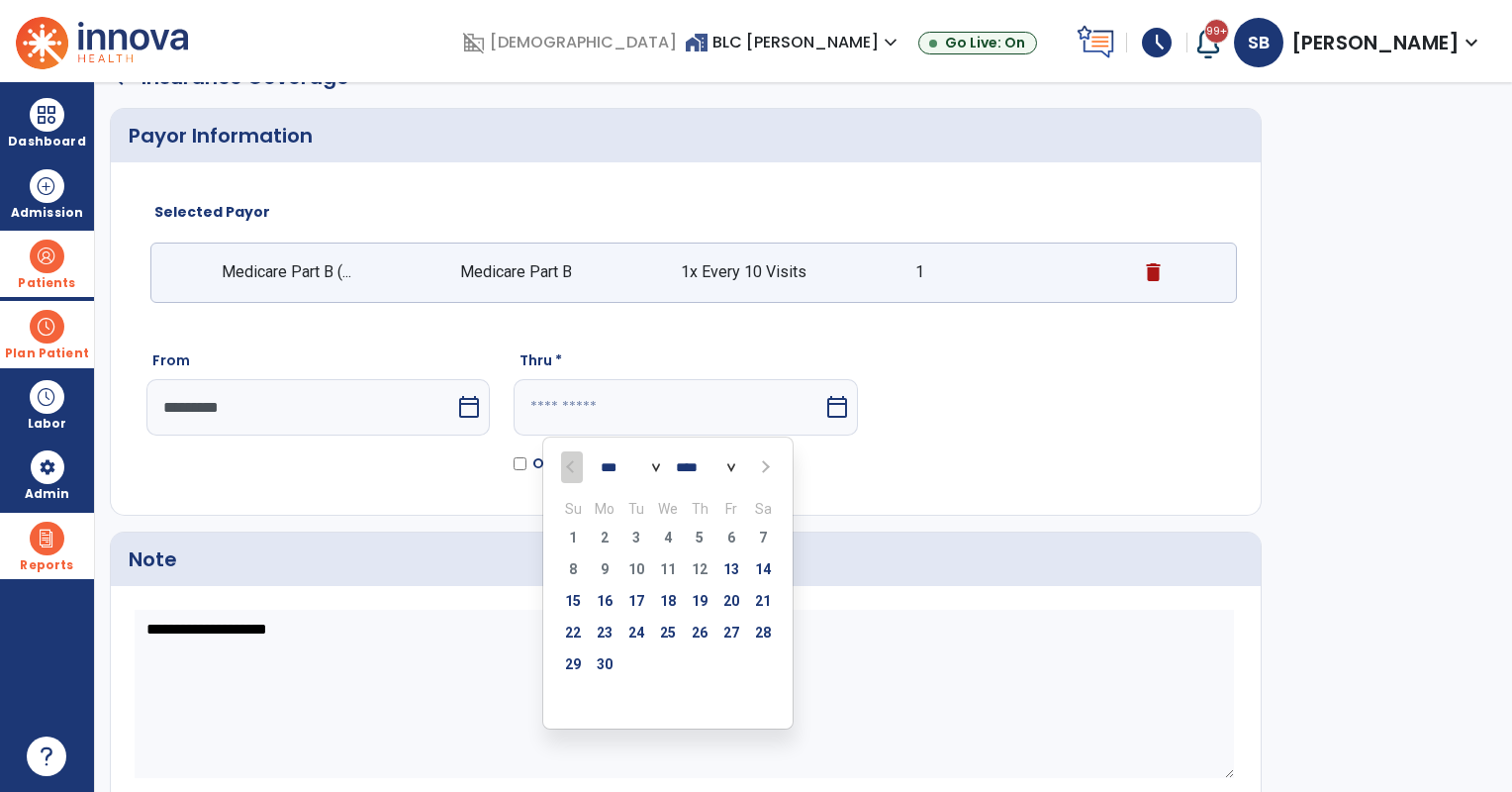 click on "25" at bounding box center [668, 633] 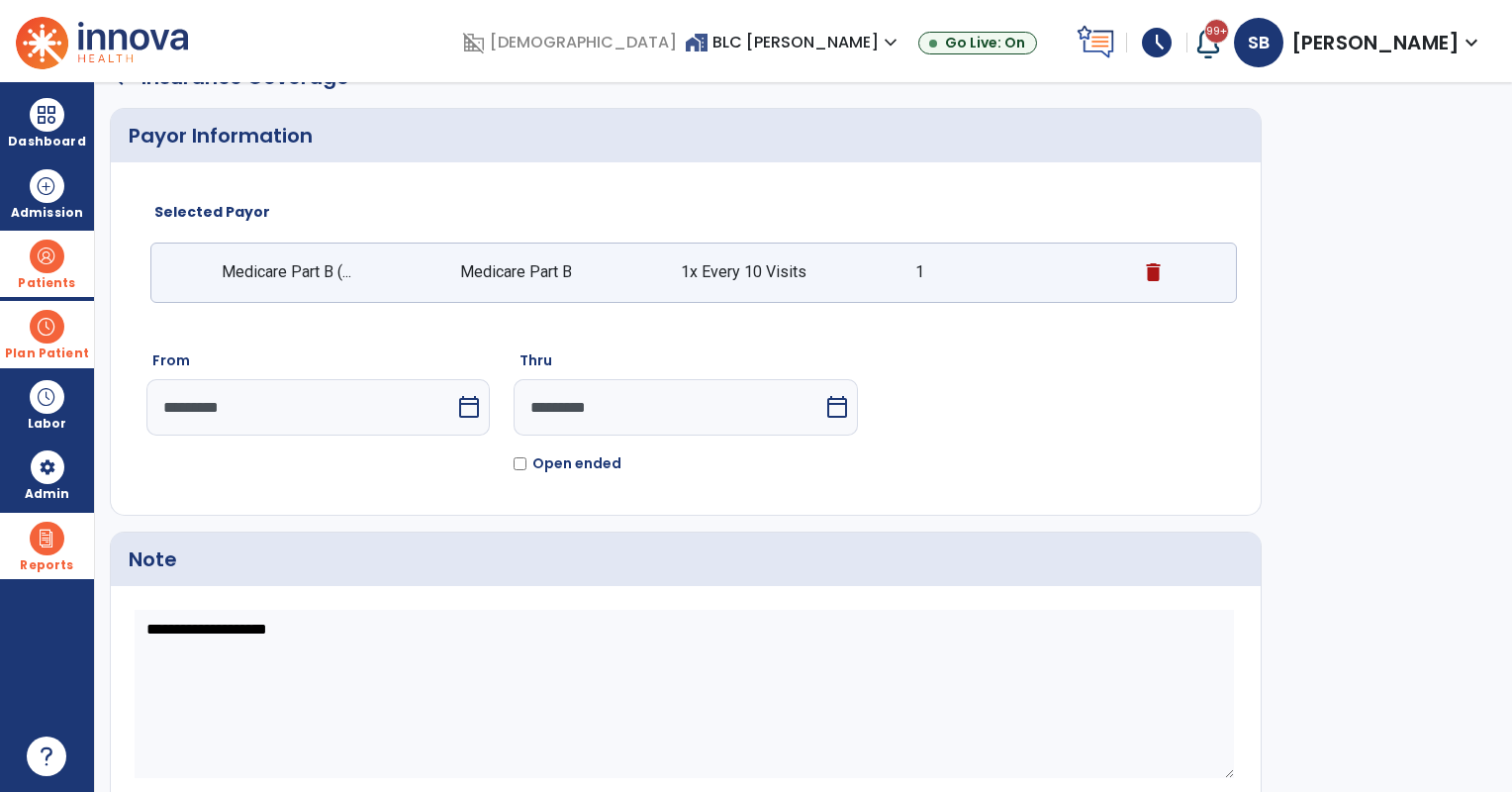 scroll, scrollTop: 110, scrollLeft: 0, axis: vertical 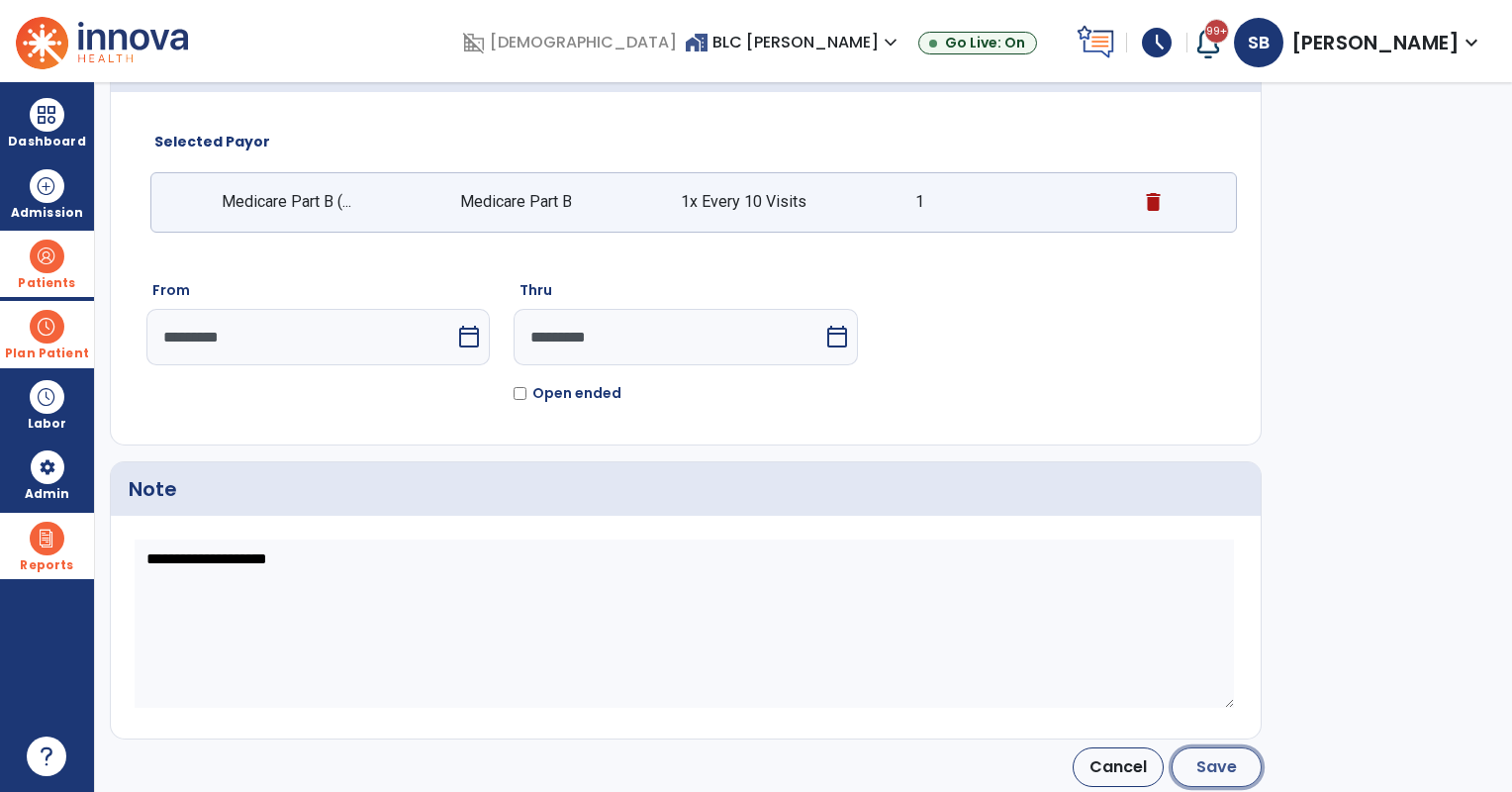click on "Save" 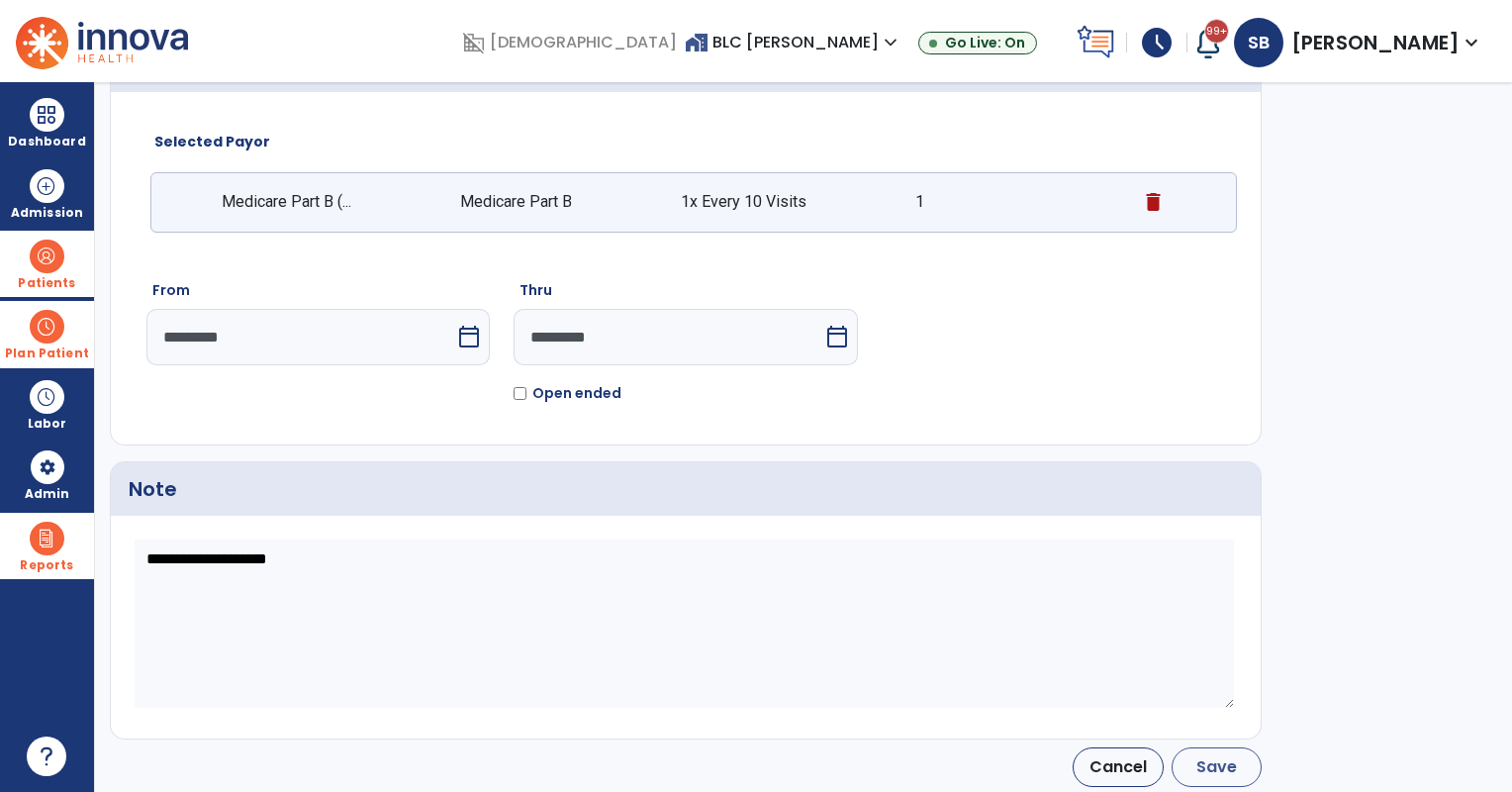 type on "*********" 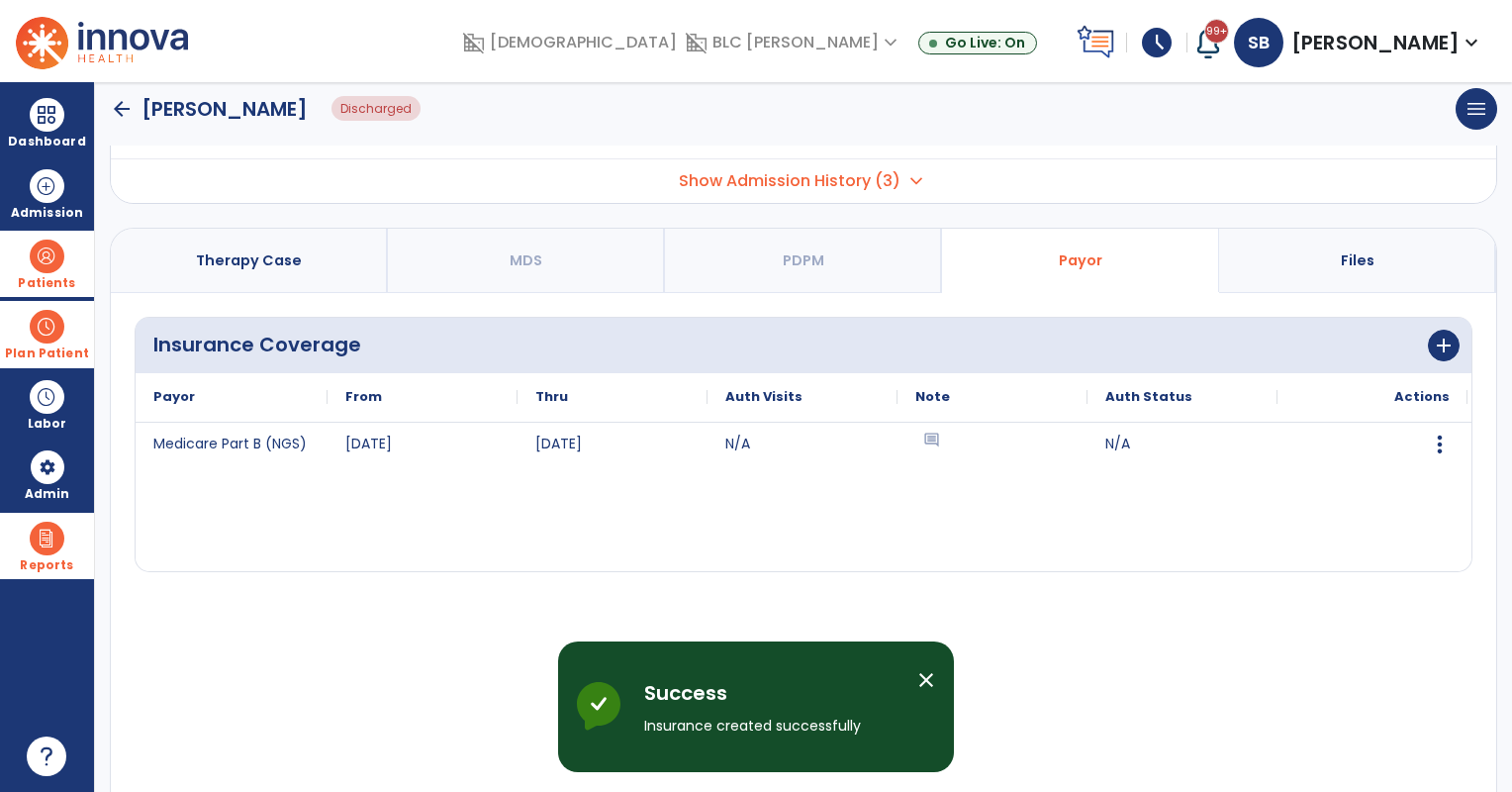 scroll, scrollTop: 0, scrollLeft: 0, axis: both 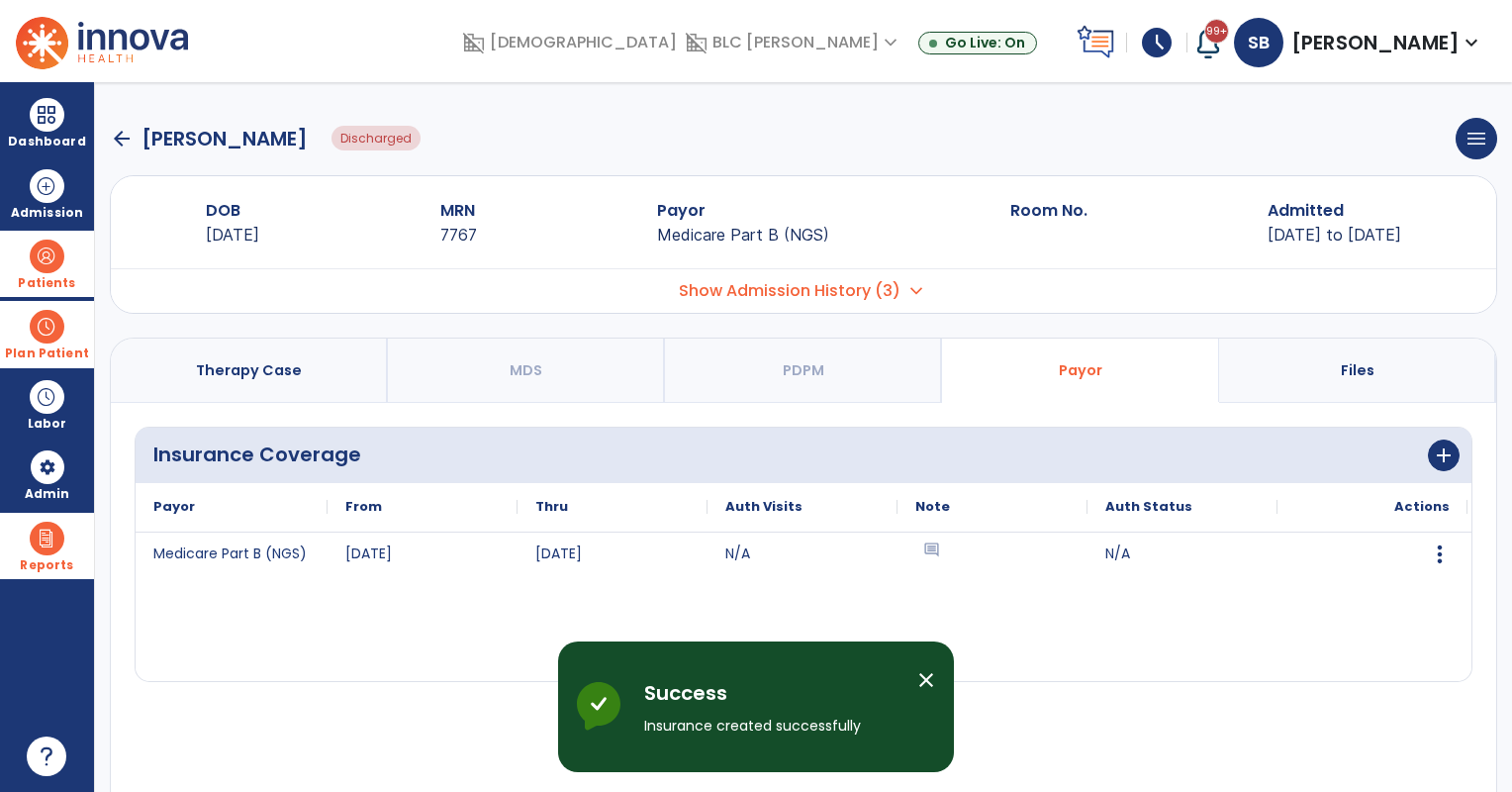 click on "Show Admission History (3)" at bounding box center (790, 291) 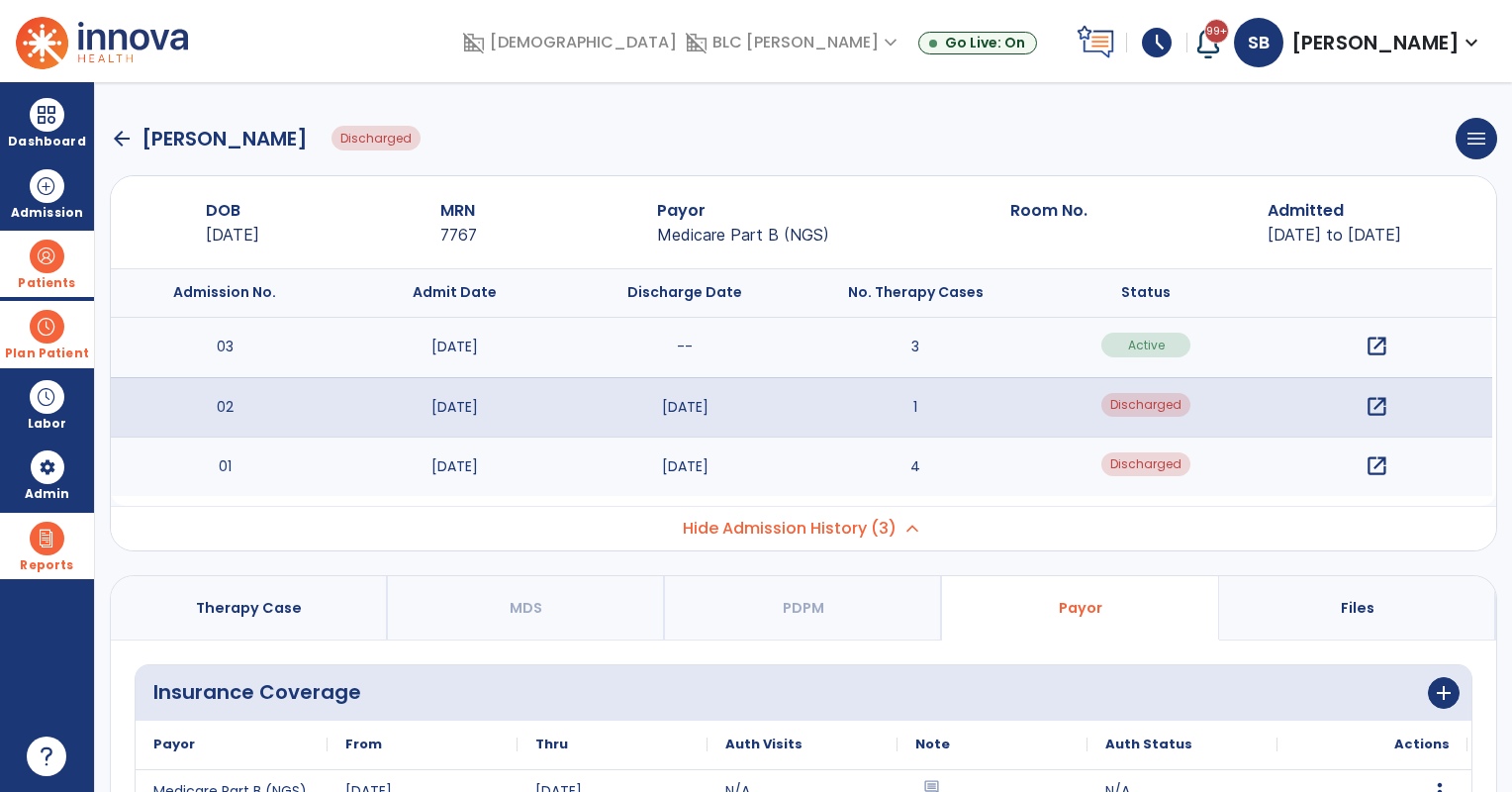 click at bounding box center (47, 539) 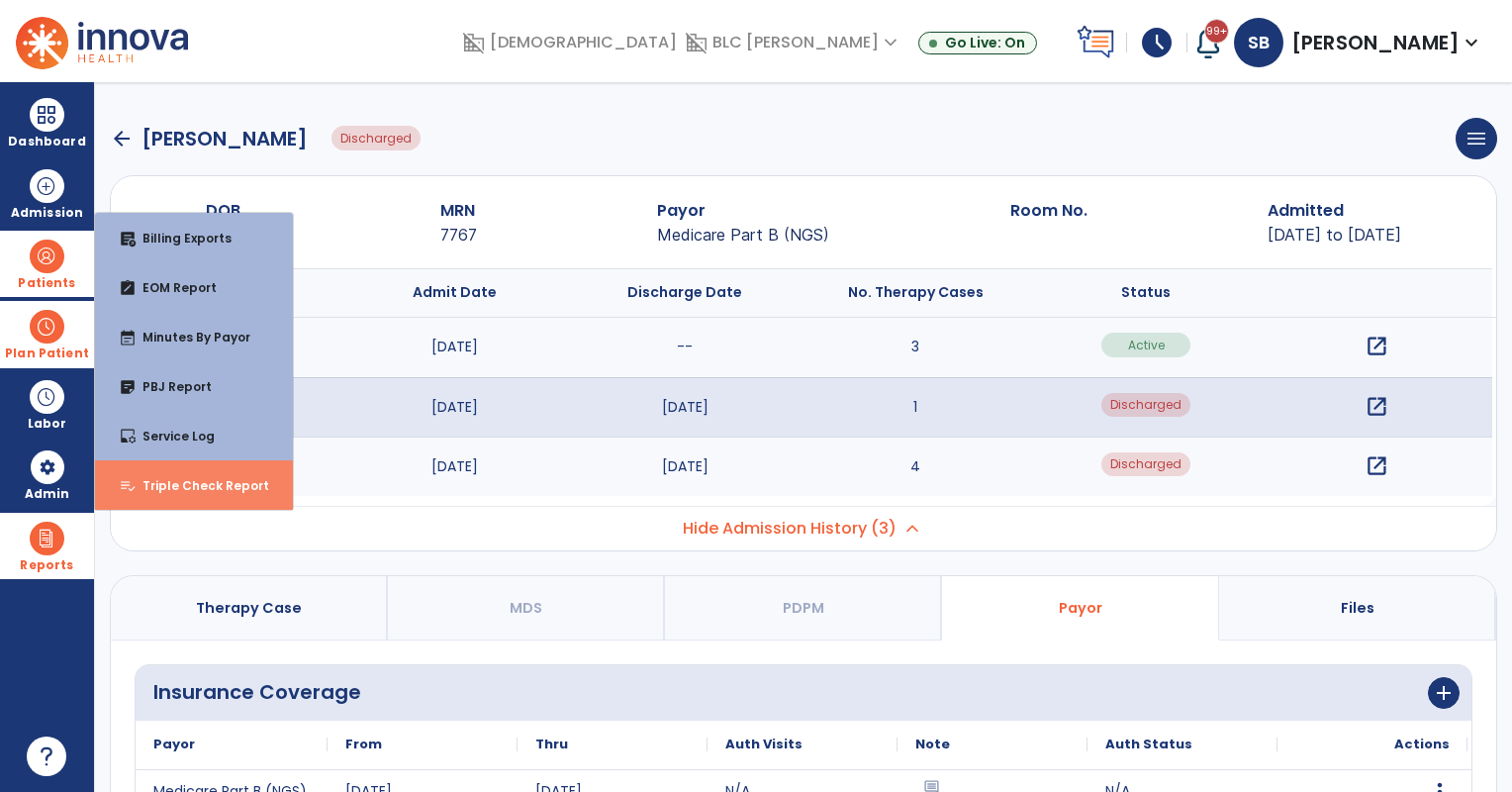 click on "playlist_add_check  Triple Check Report" at bounding box center [194, 485] 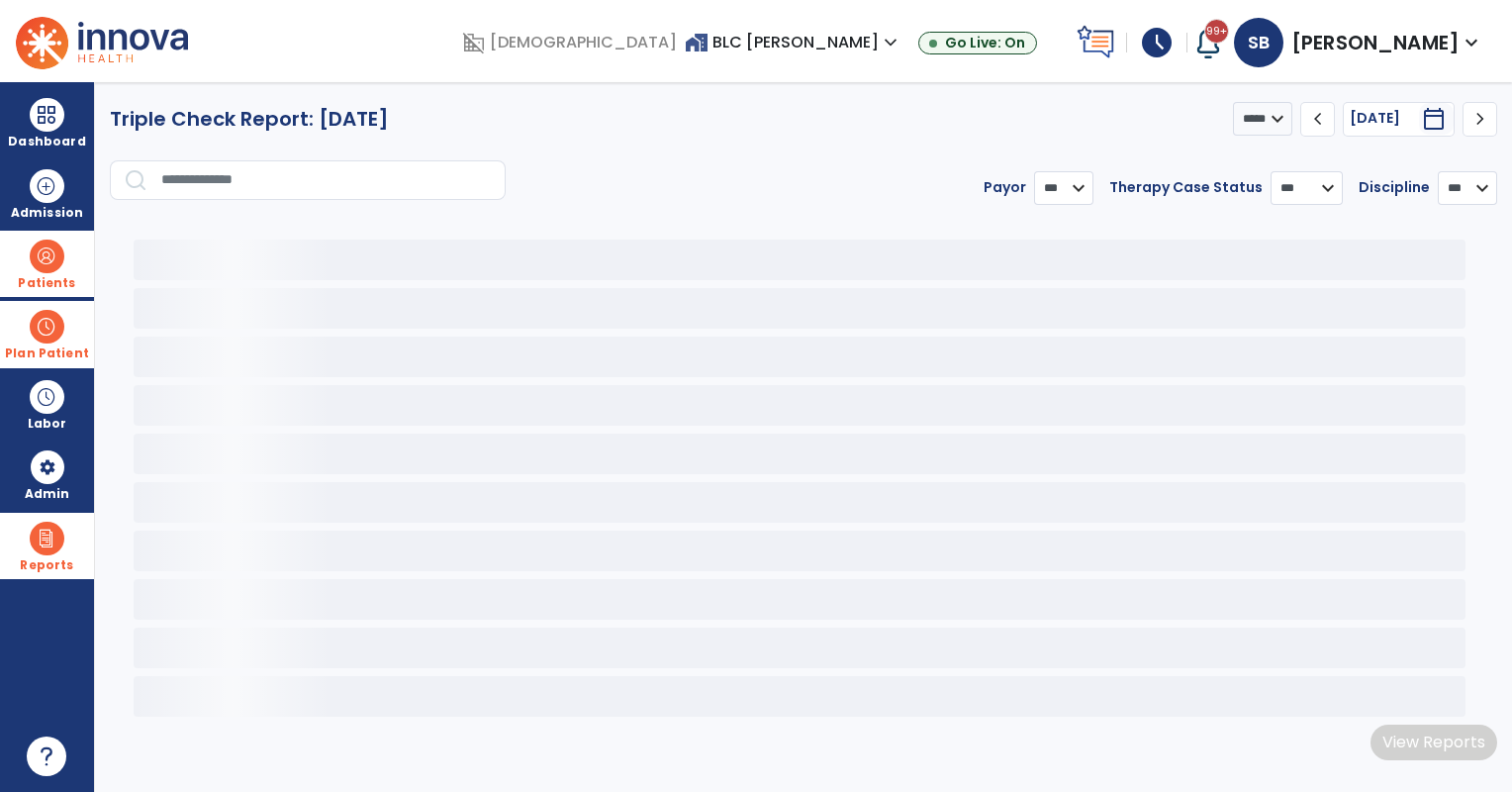 select on "***" 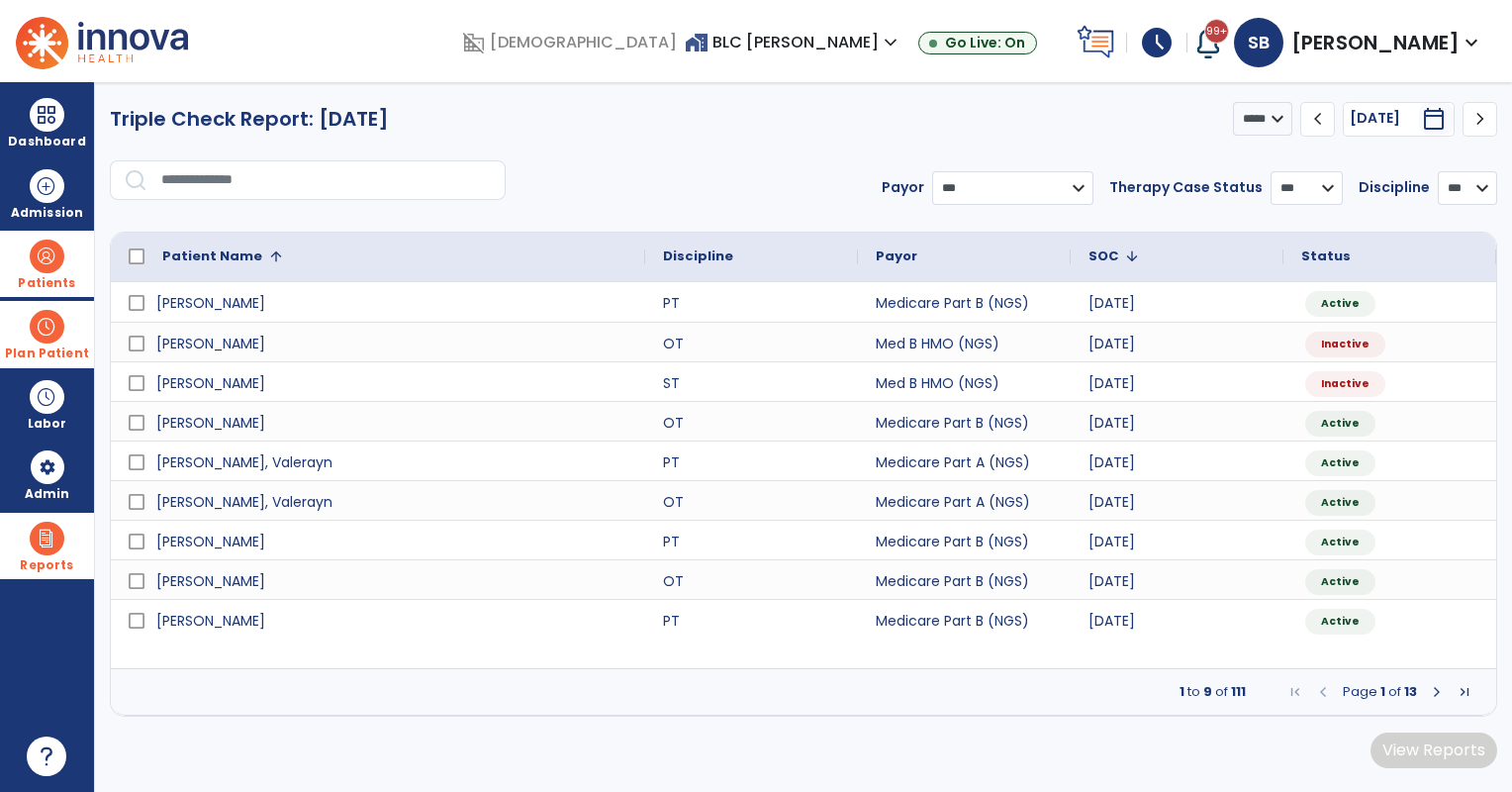 click on "chevron_left" at bounding box center [1318, 119] 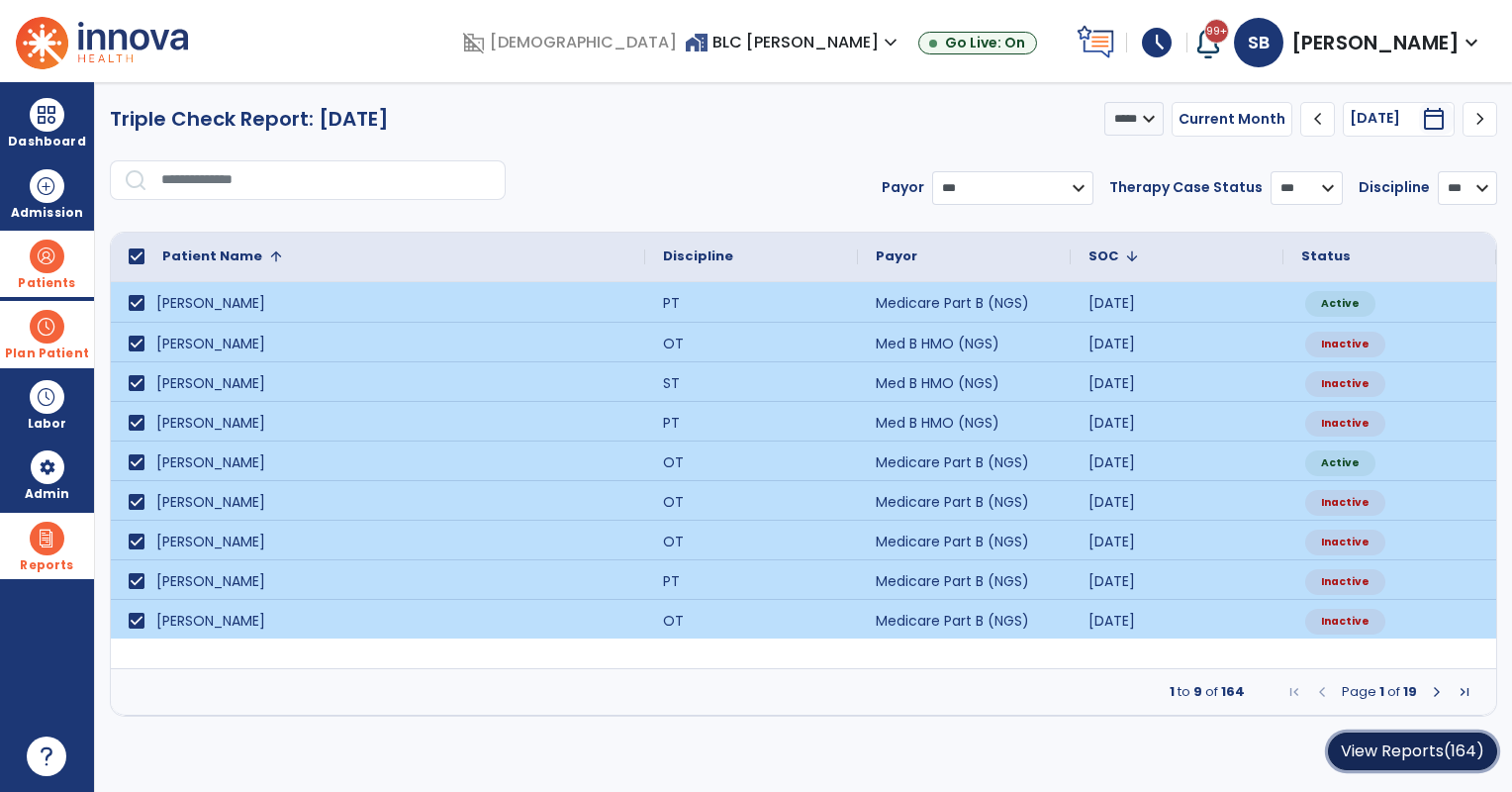 click on "(164)" 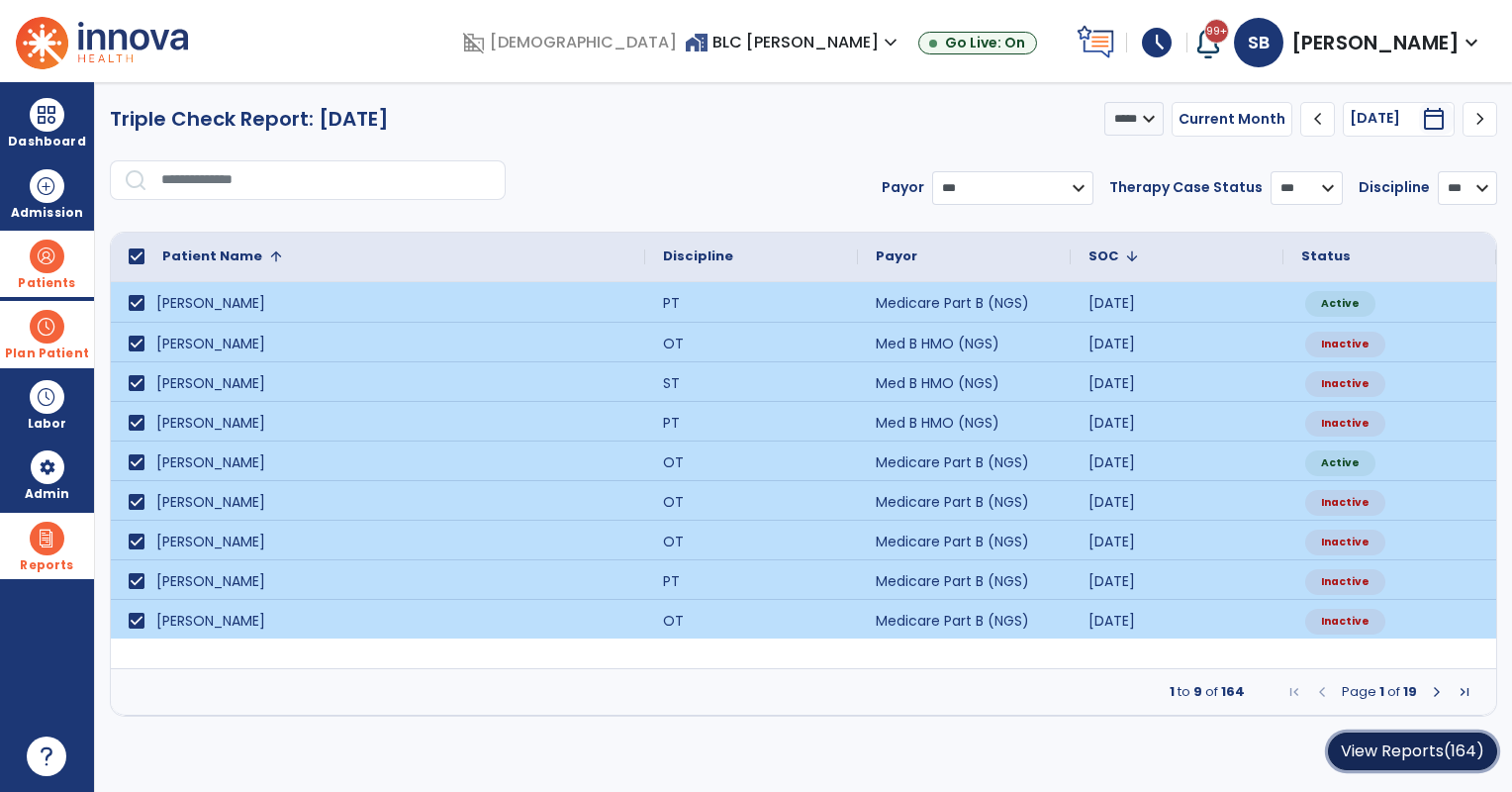 click on "View Reports  (164)" 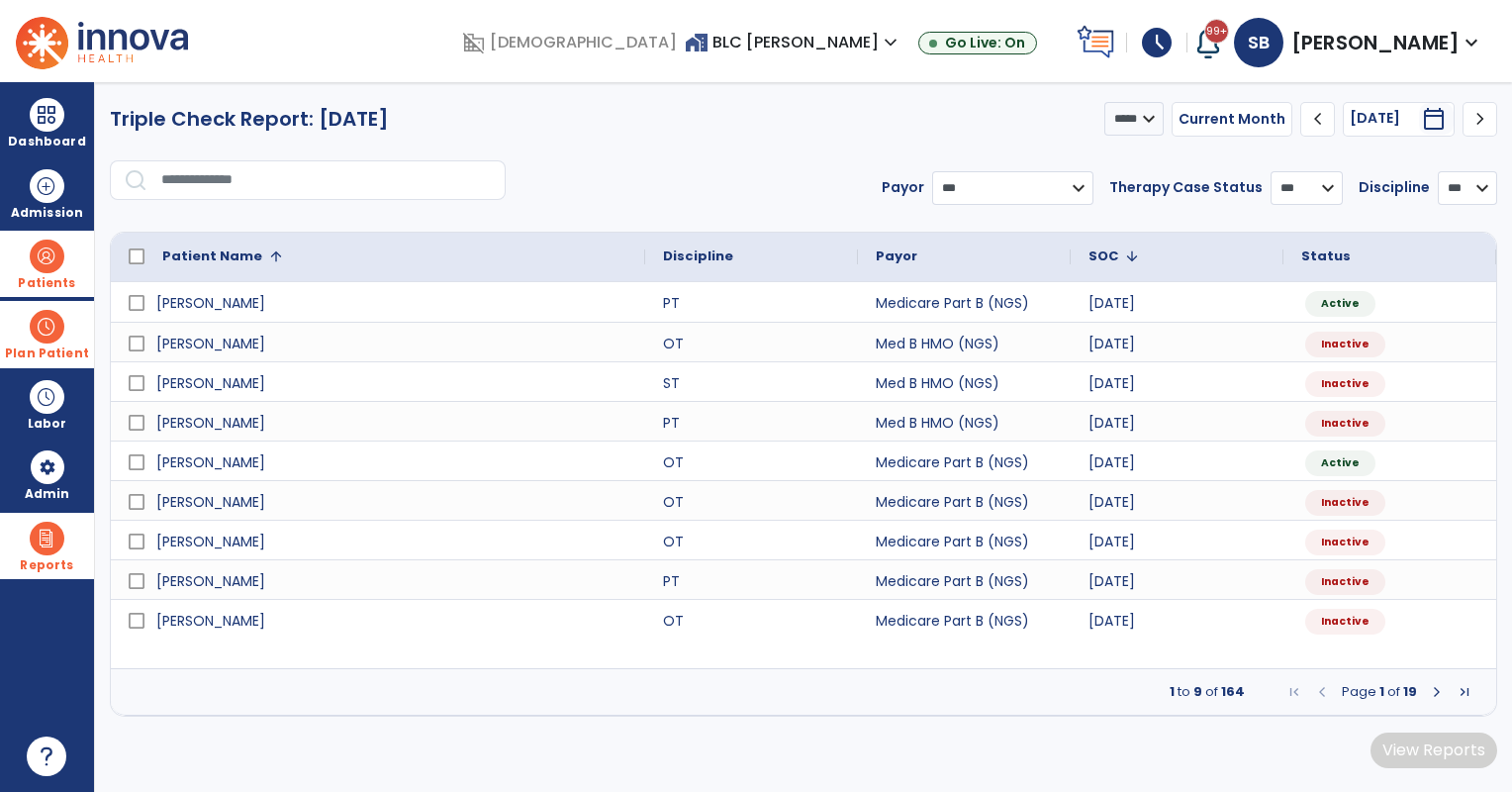 drag, startPoint x: 16, startPoint y: 263, endPoint x: 101, endPoint y: 263, distance: 85 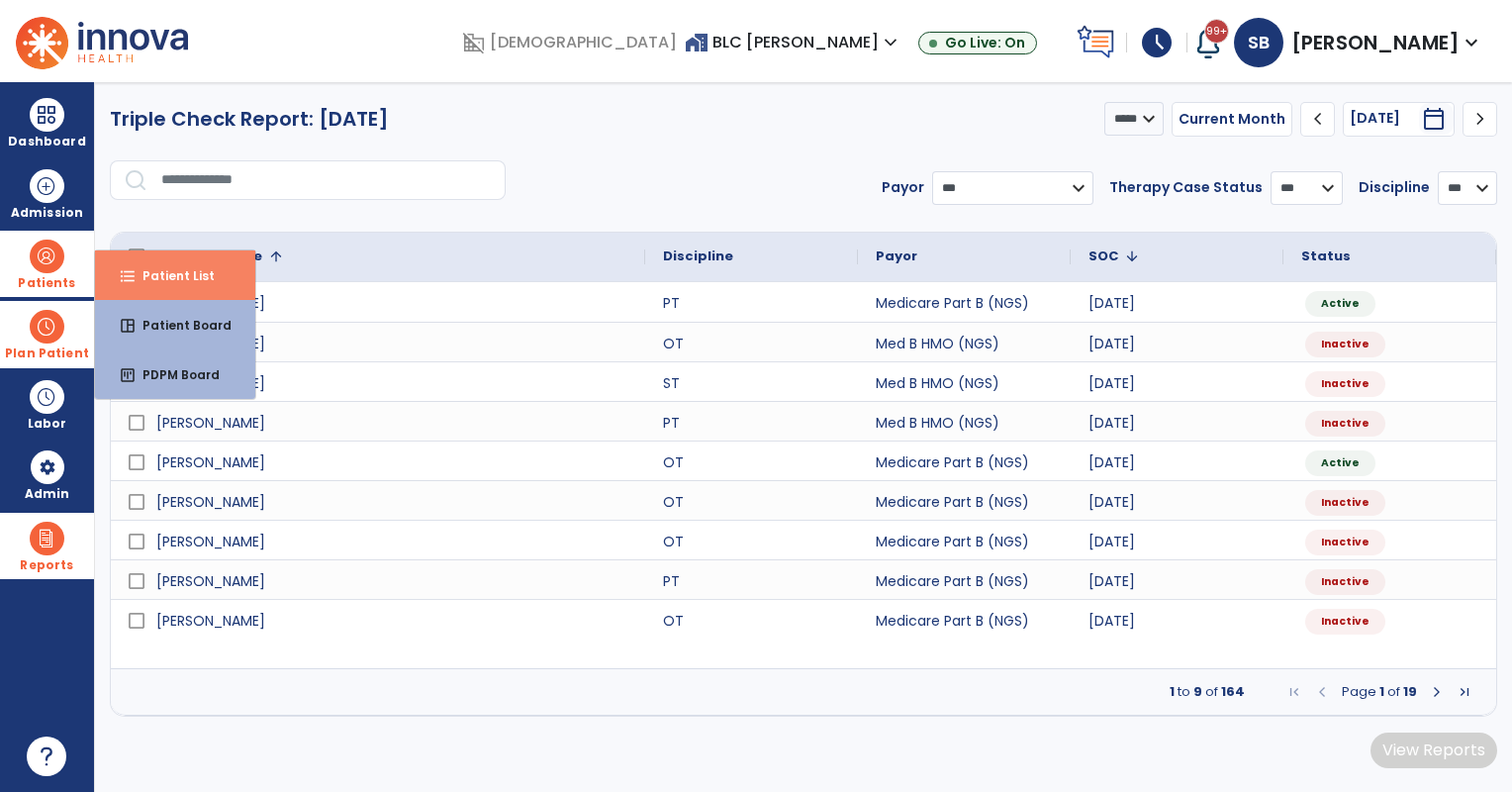 click on "format_list_bulleted  Patient List" at bounding box center (175, 275) 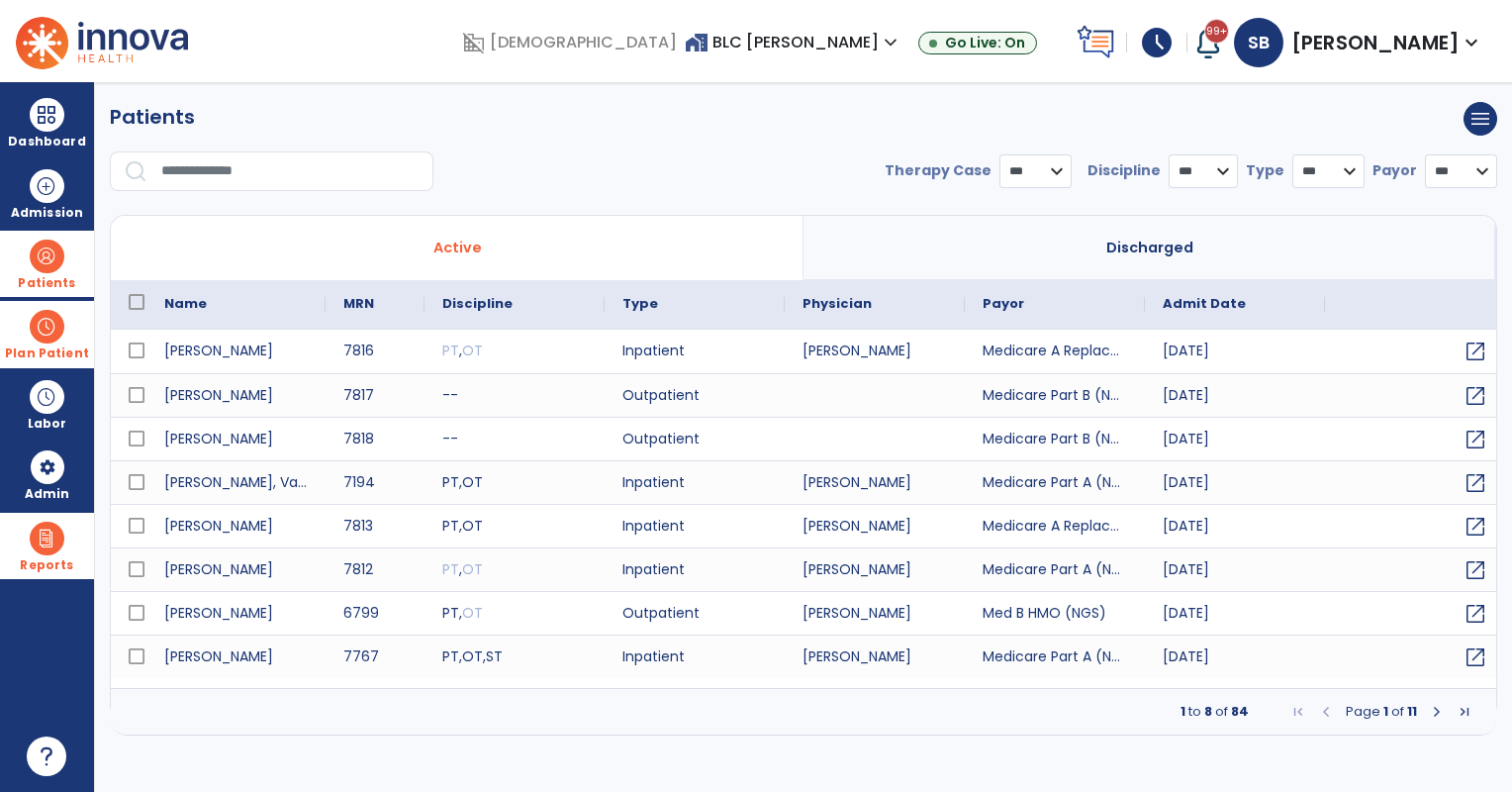 select on "***" 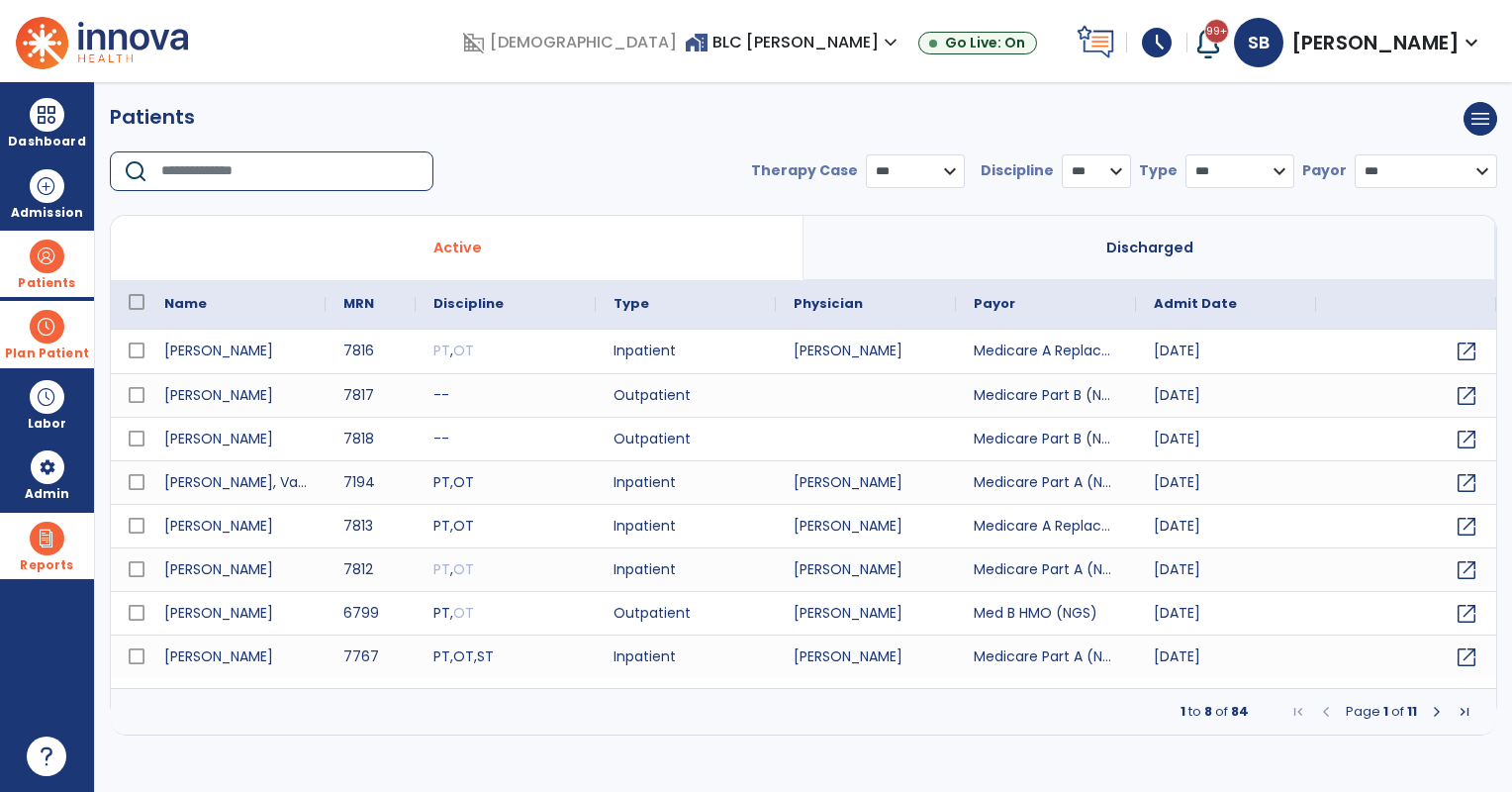 click at bounding box center (290, 171) 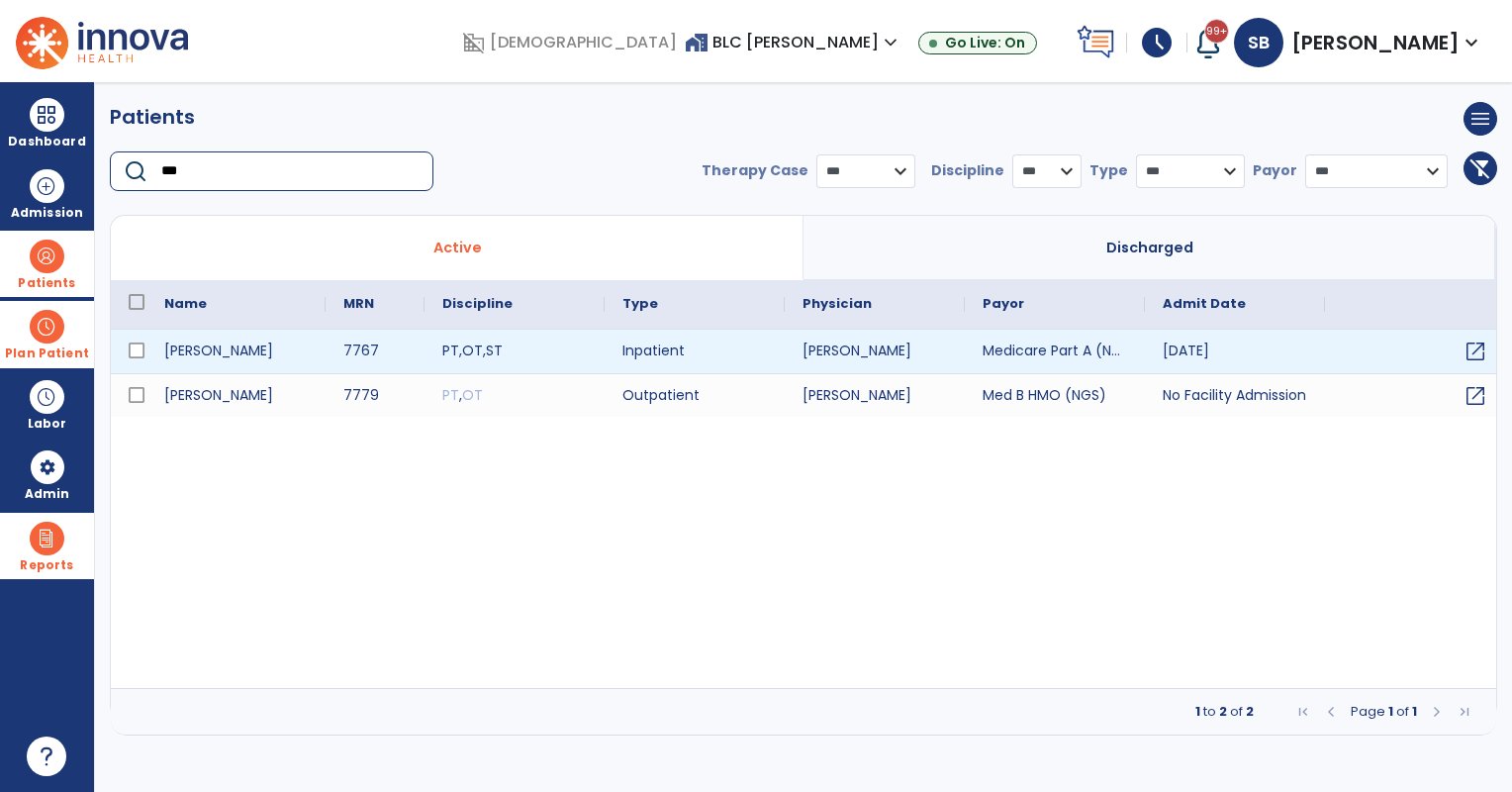 type on "***" 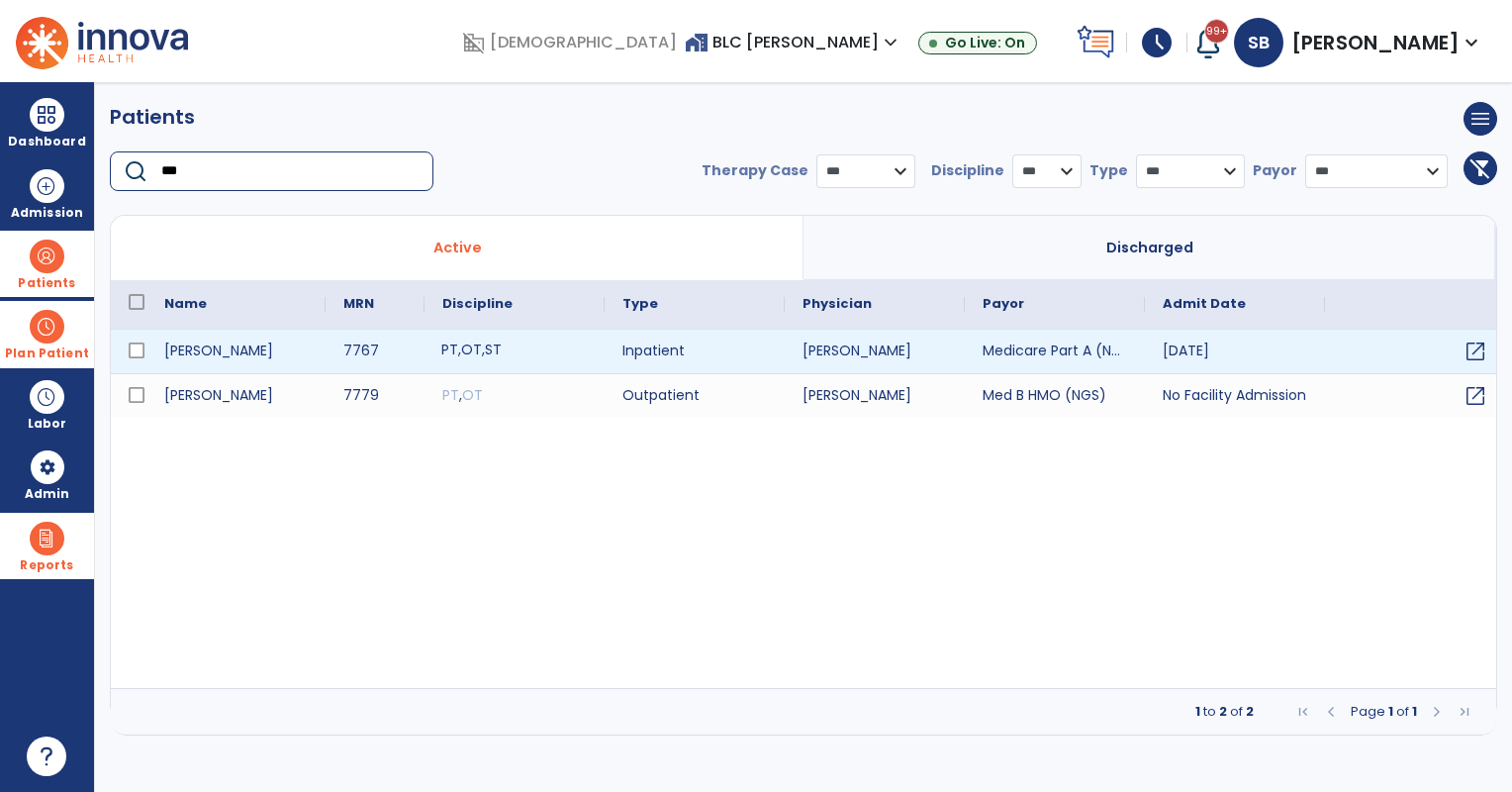 click on "PT , OT , ST" at bounding box center [515, 351] 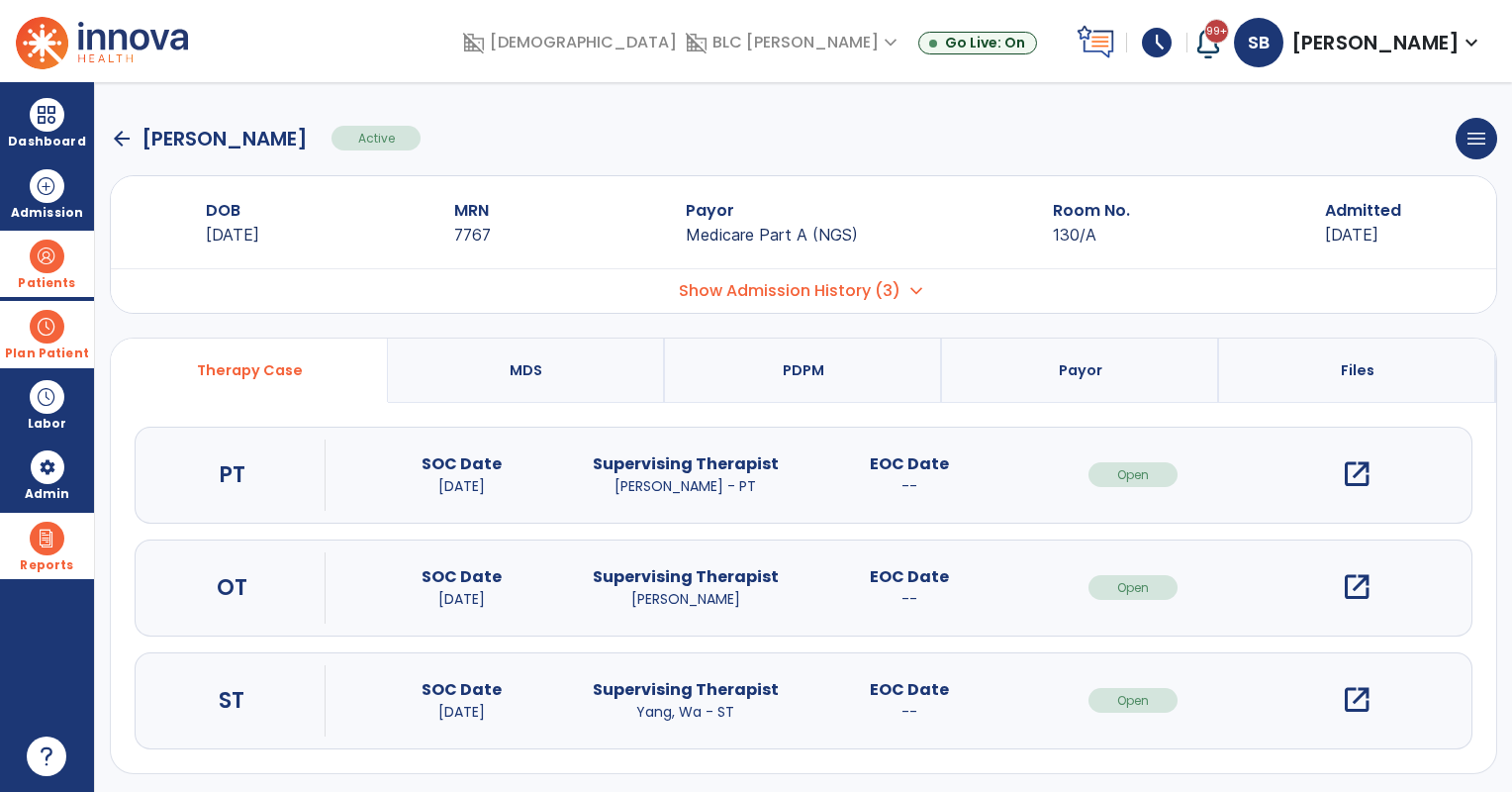 click on "Files" at bounding box center [1358, 370] 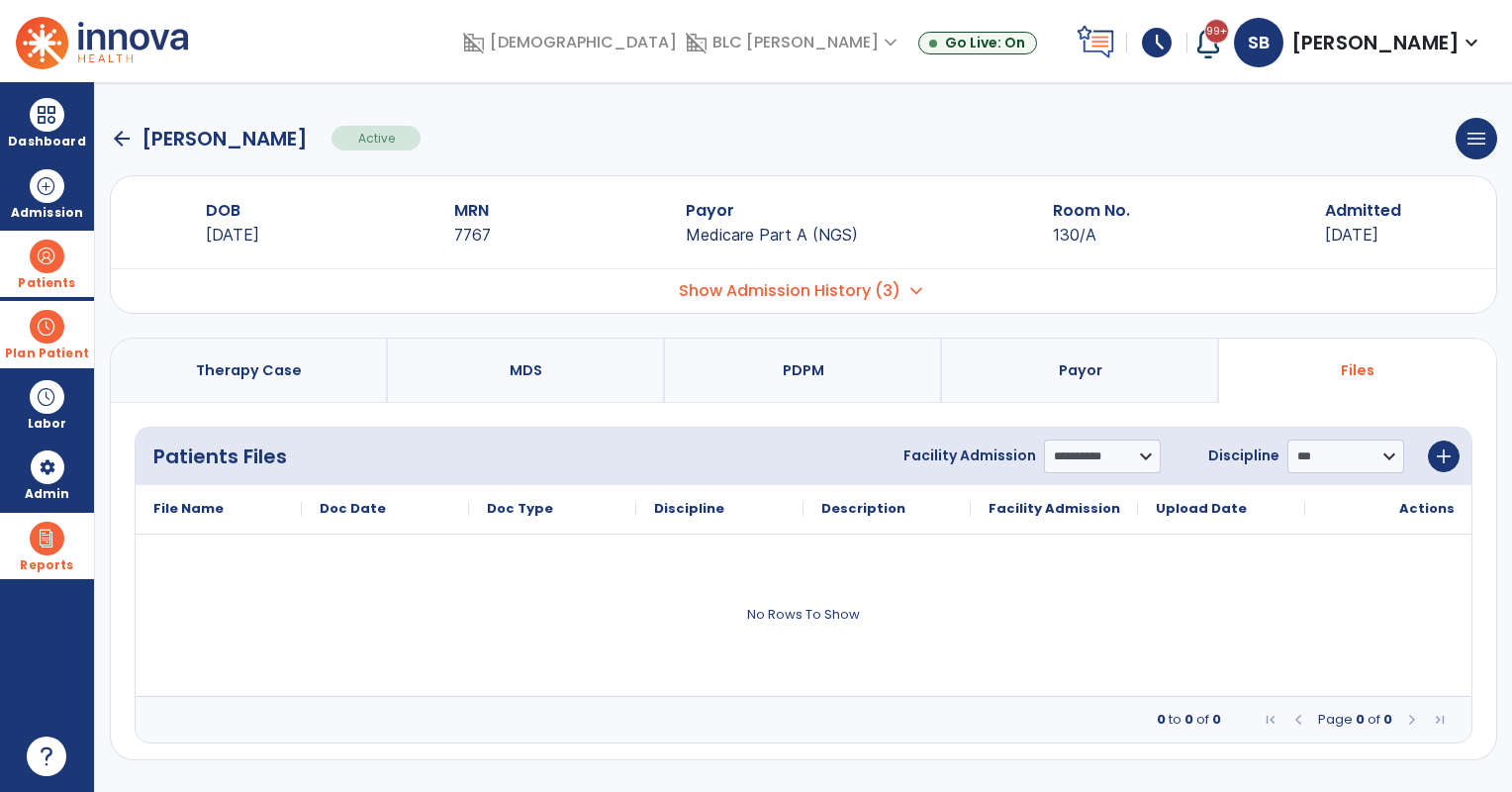 click on "Show Admission History (3)     expand_more" at bounding box center (803, 290) 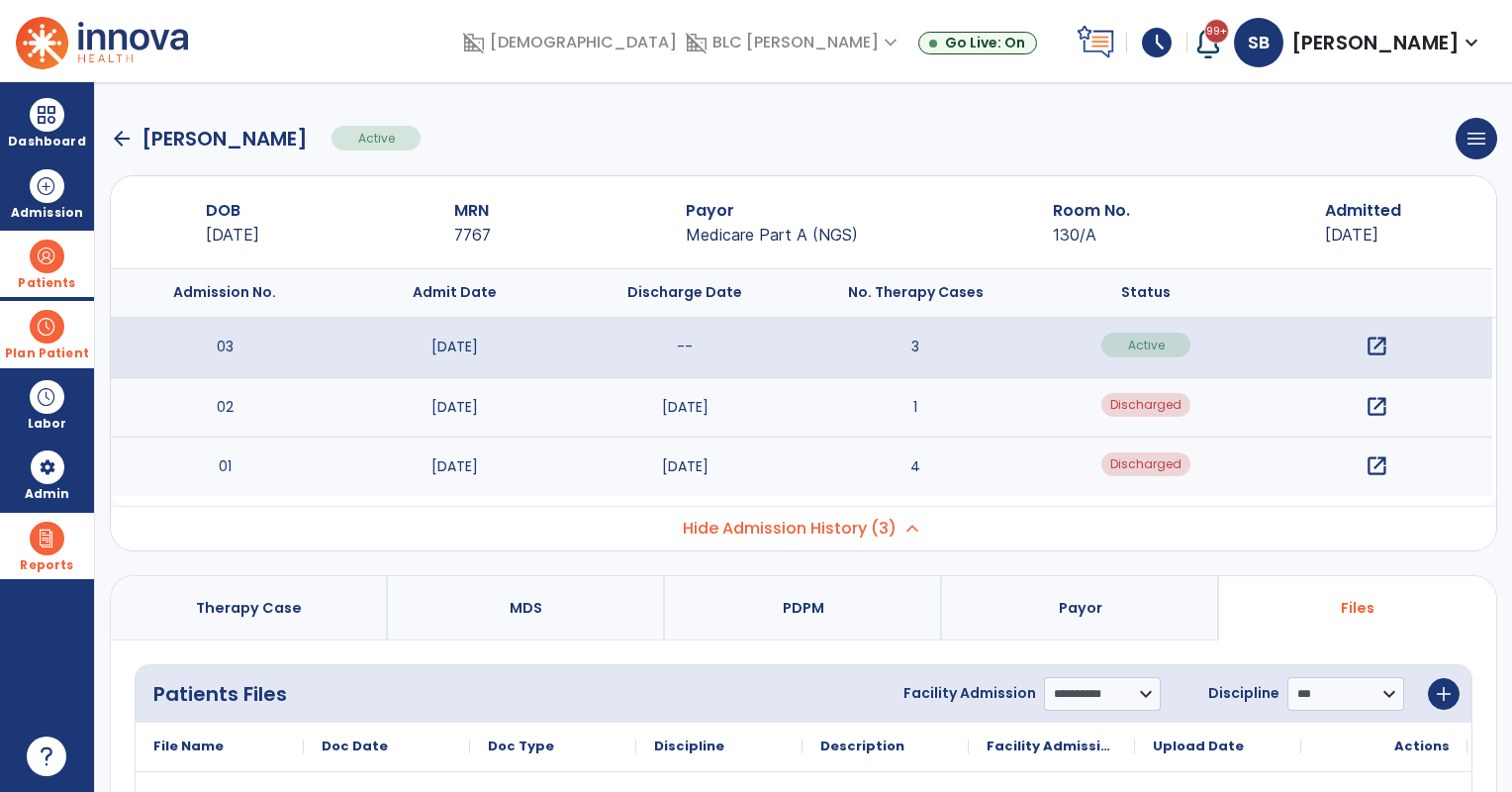 click on "open_in_new" at bounding box center (1376, 466) 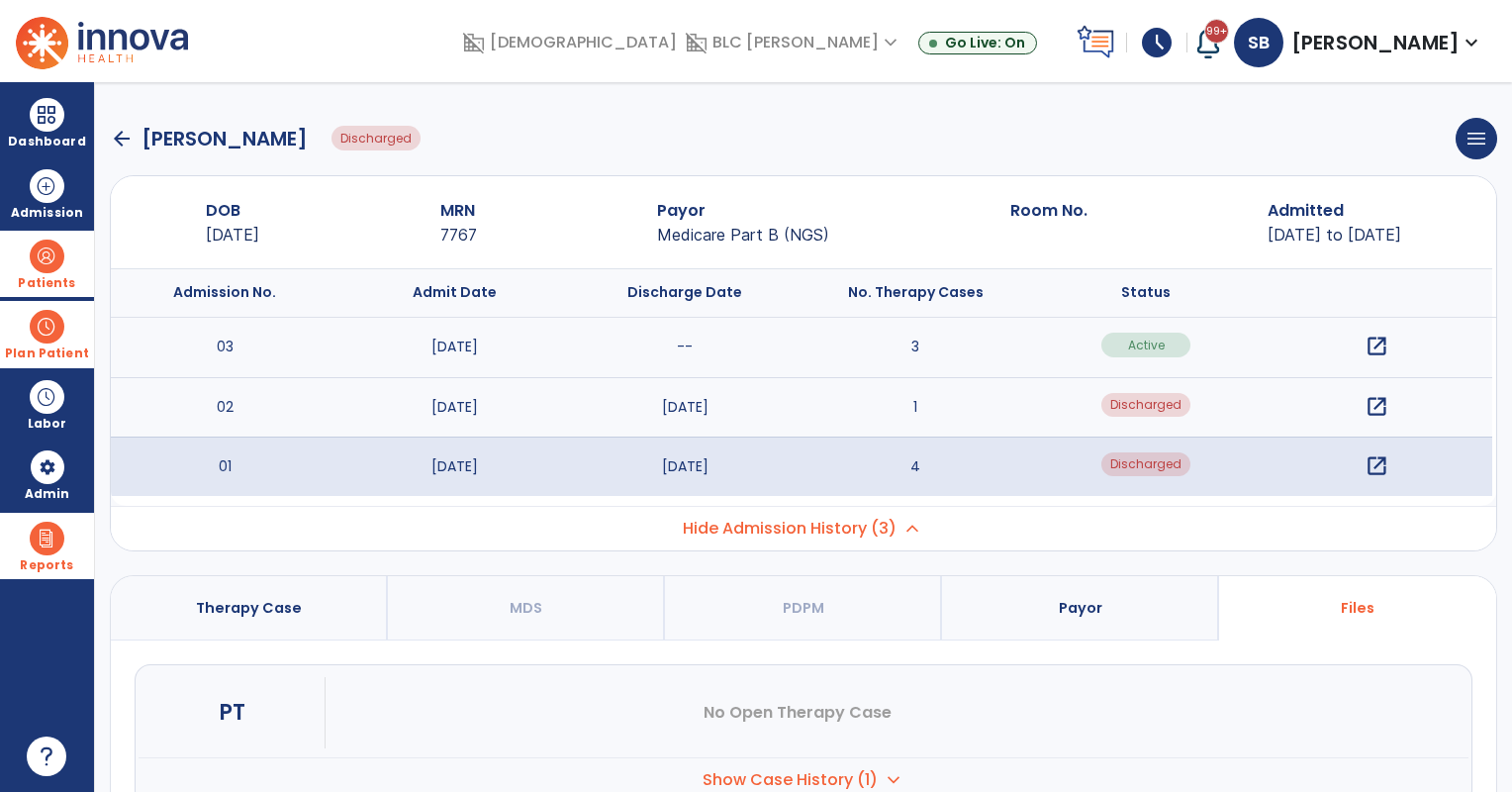 scroll, scrollTop: 330, scrollLeft: 0, axis: vertical 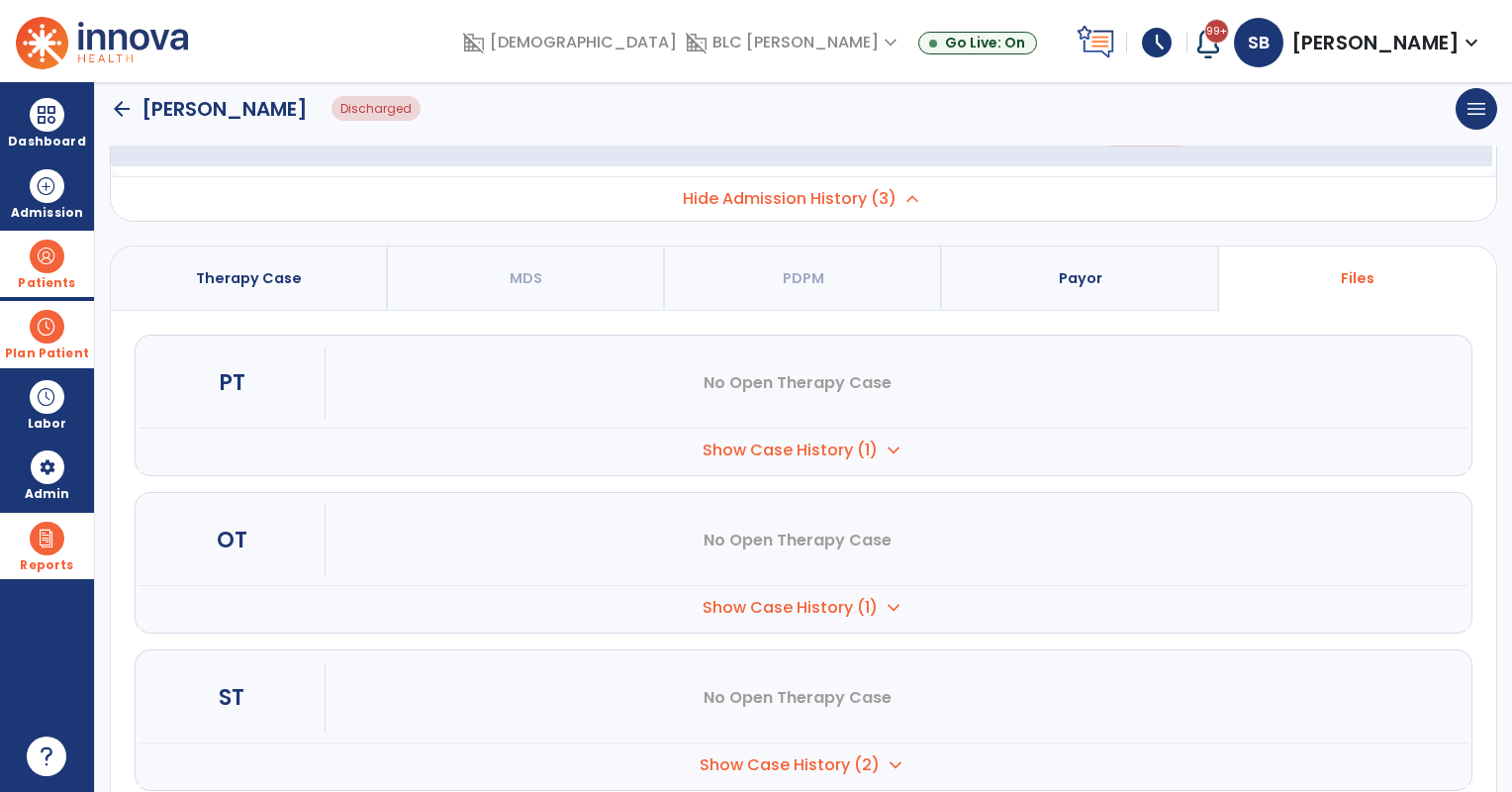 click on "Show Case History (1)" at bounding box center [790, 450] 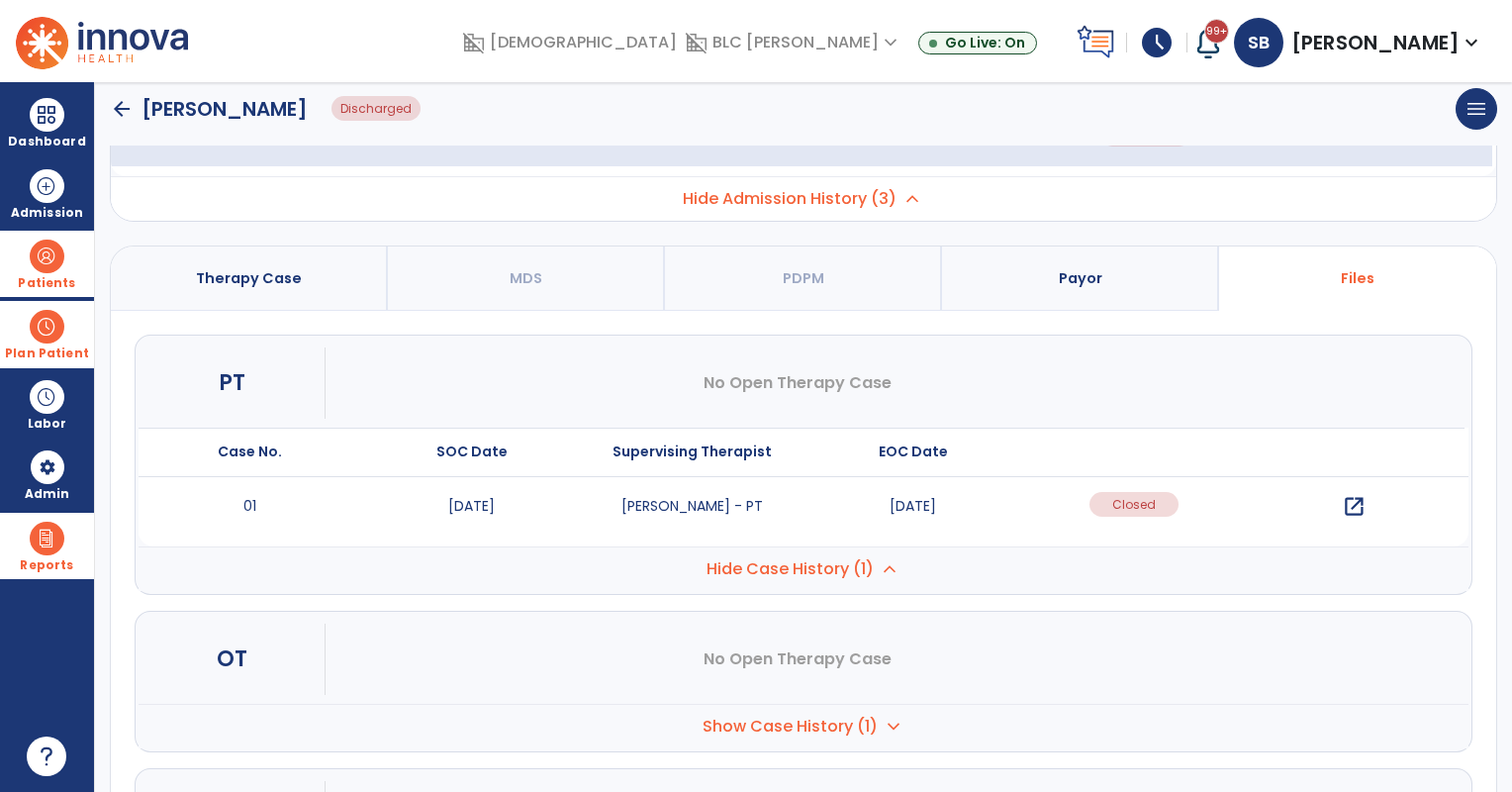 click on "open_in_new" at bounding box center (1354, 507) 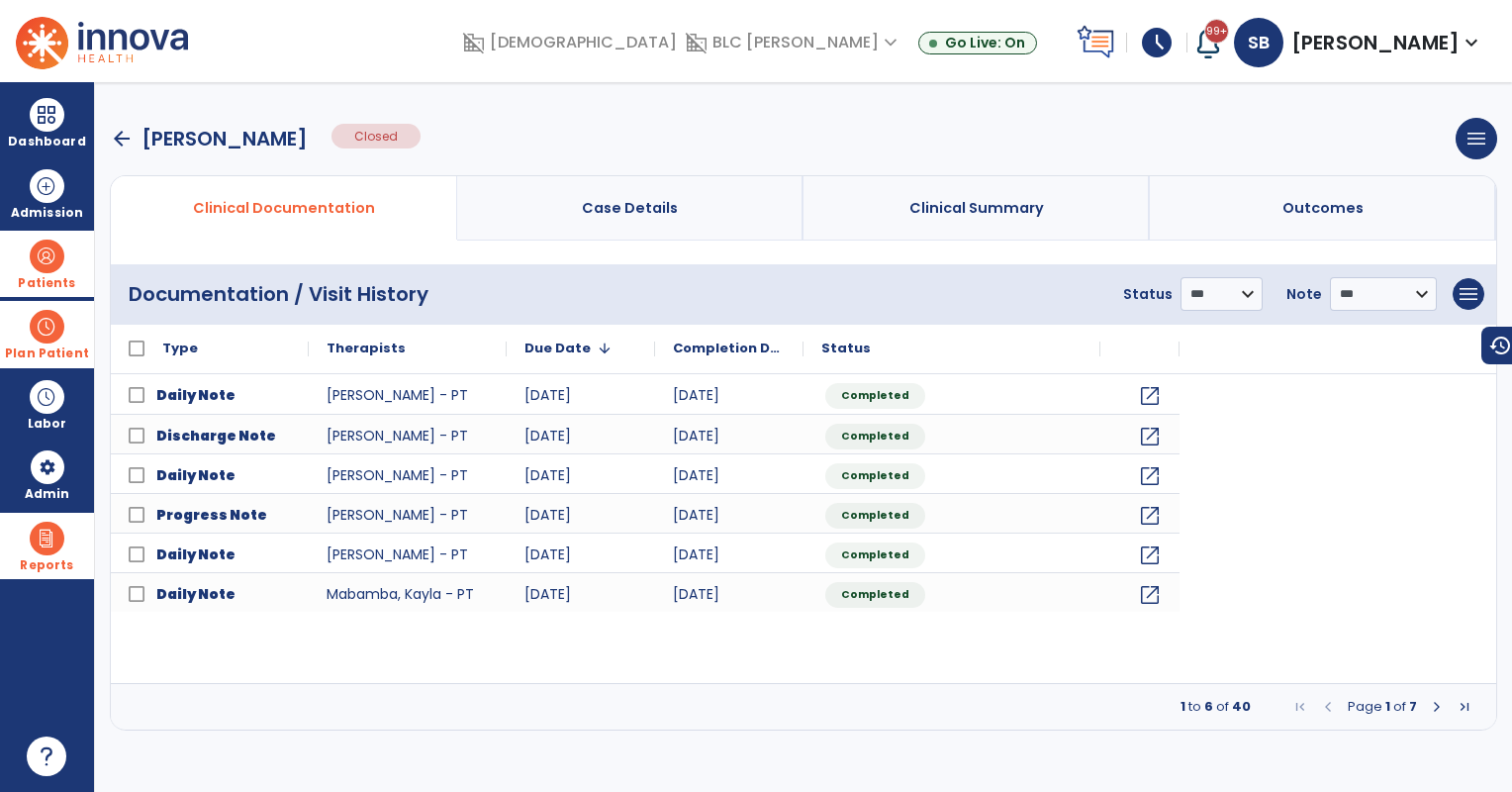 scroll, scrollTop: 0, scrollLeft: 0, axis: both 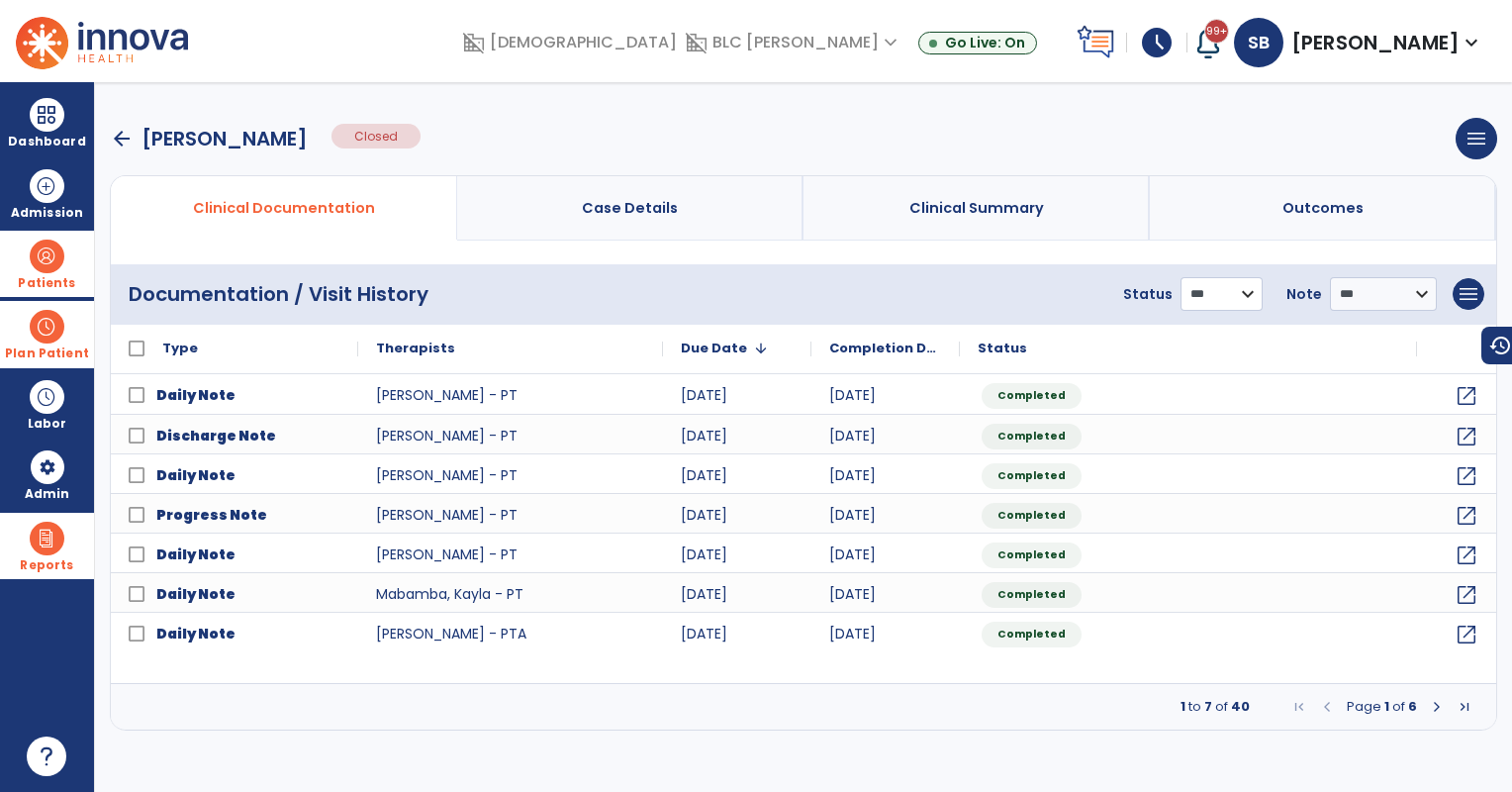 click on "**********" at bounding box center (1221, 294) 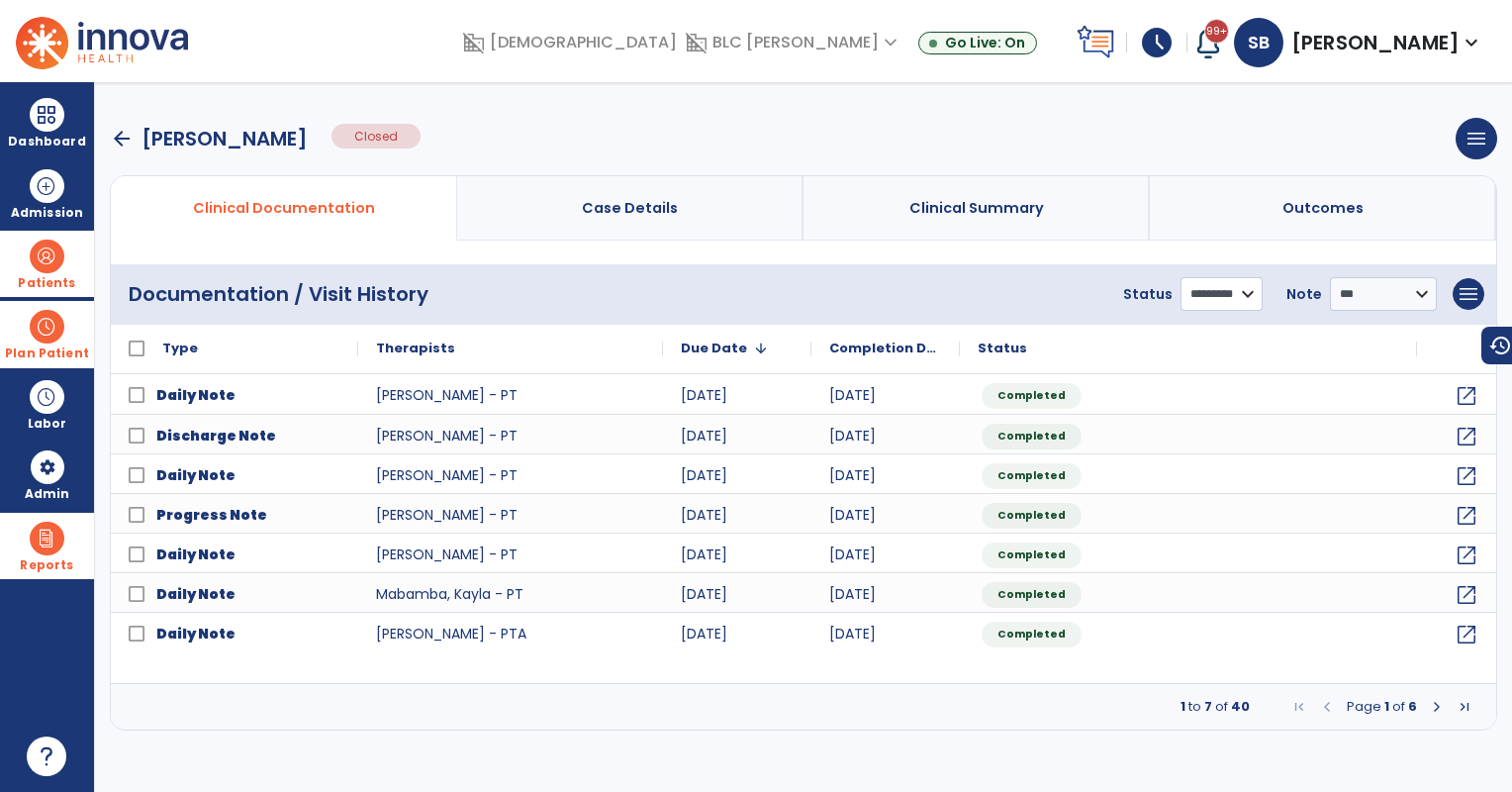 click on "**********" at bounding box center (1221, 294) 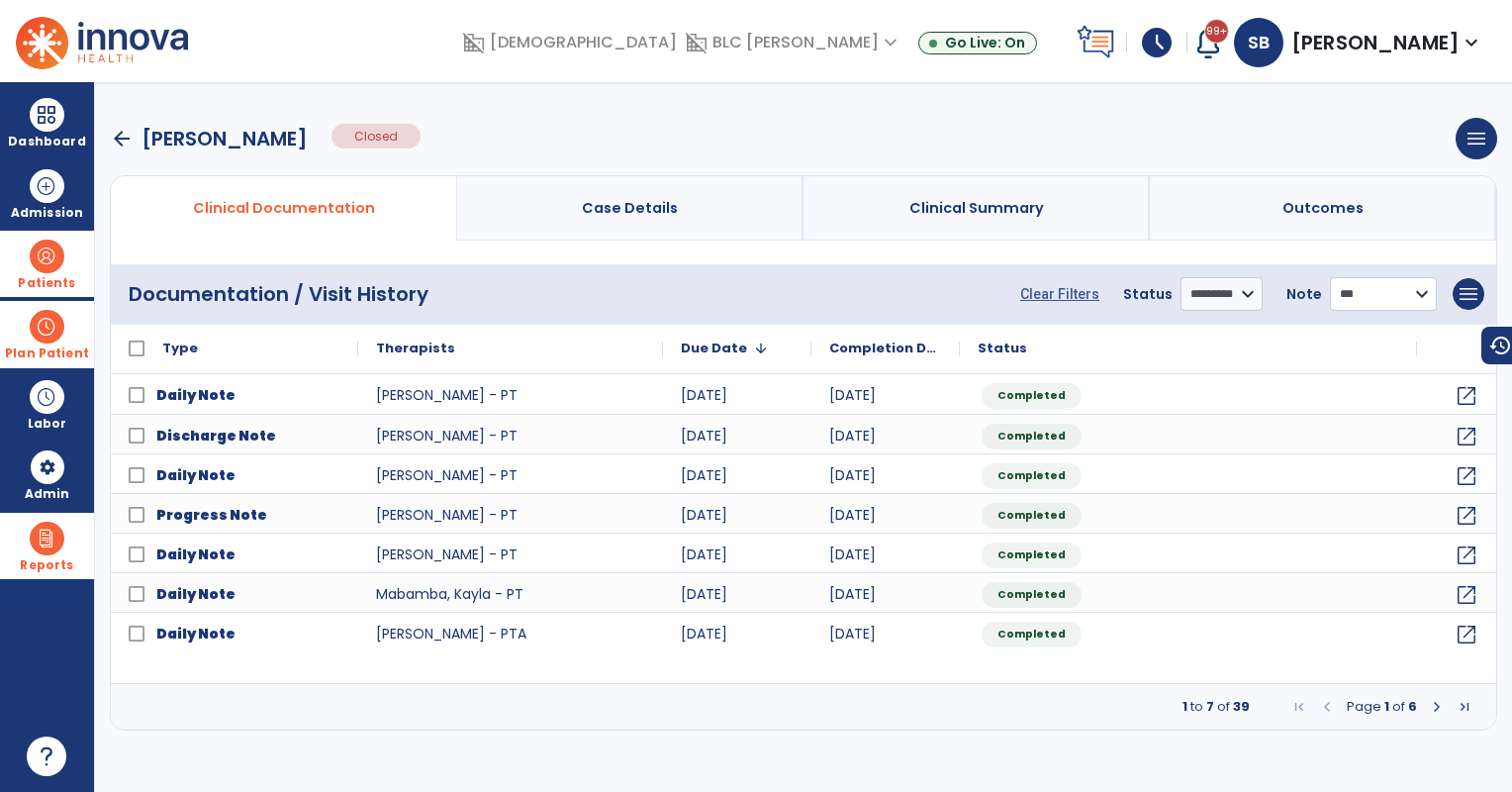 drag, startPoint x: 1341, startPoint y: 303, endPoint x: 1346, endPoint y: 313, distance: 11.18034 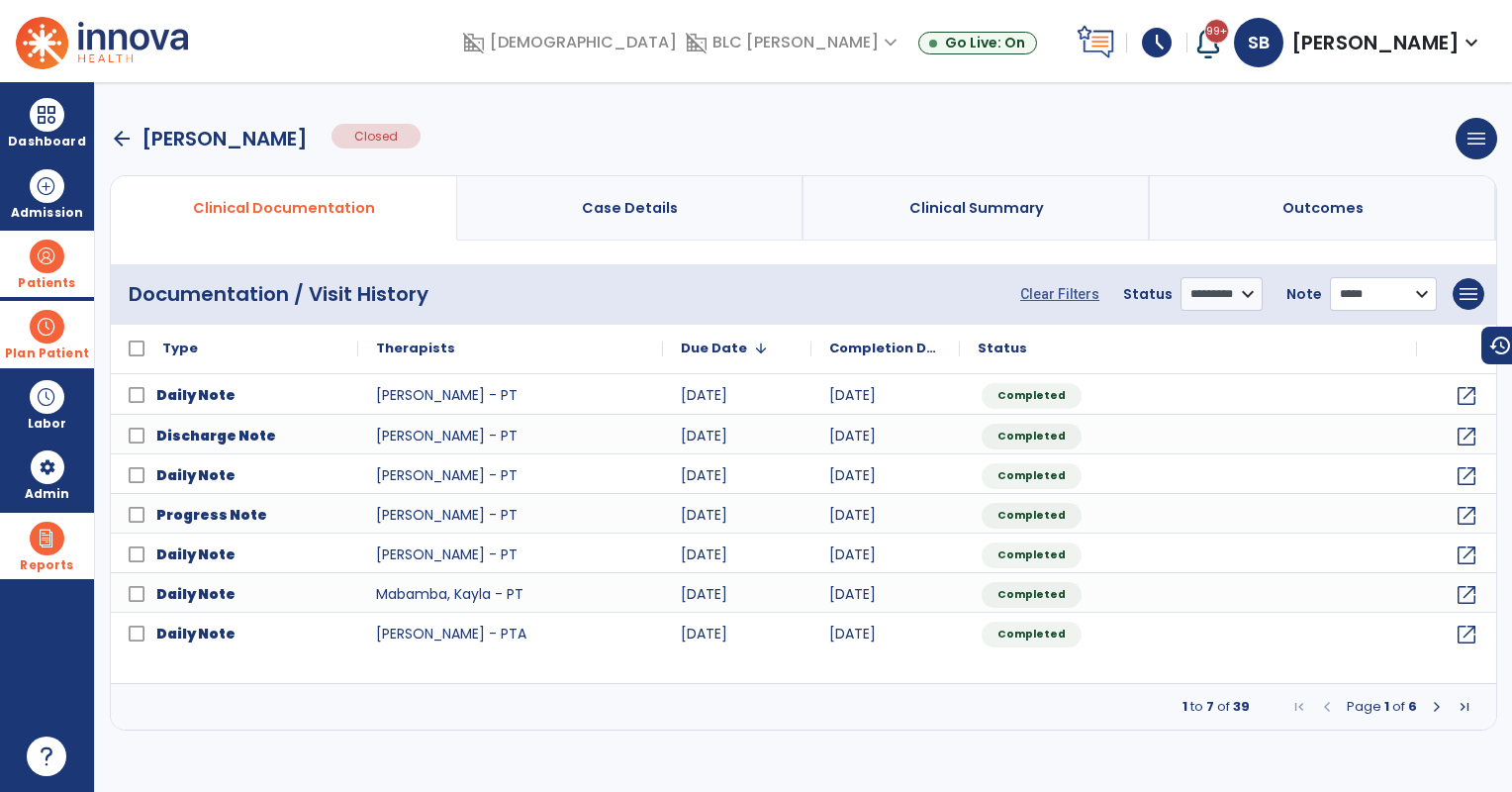 click on "**********" at bounding box center [1383, 294] 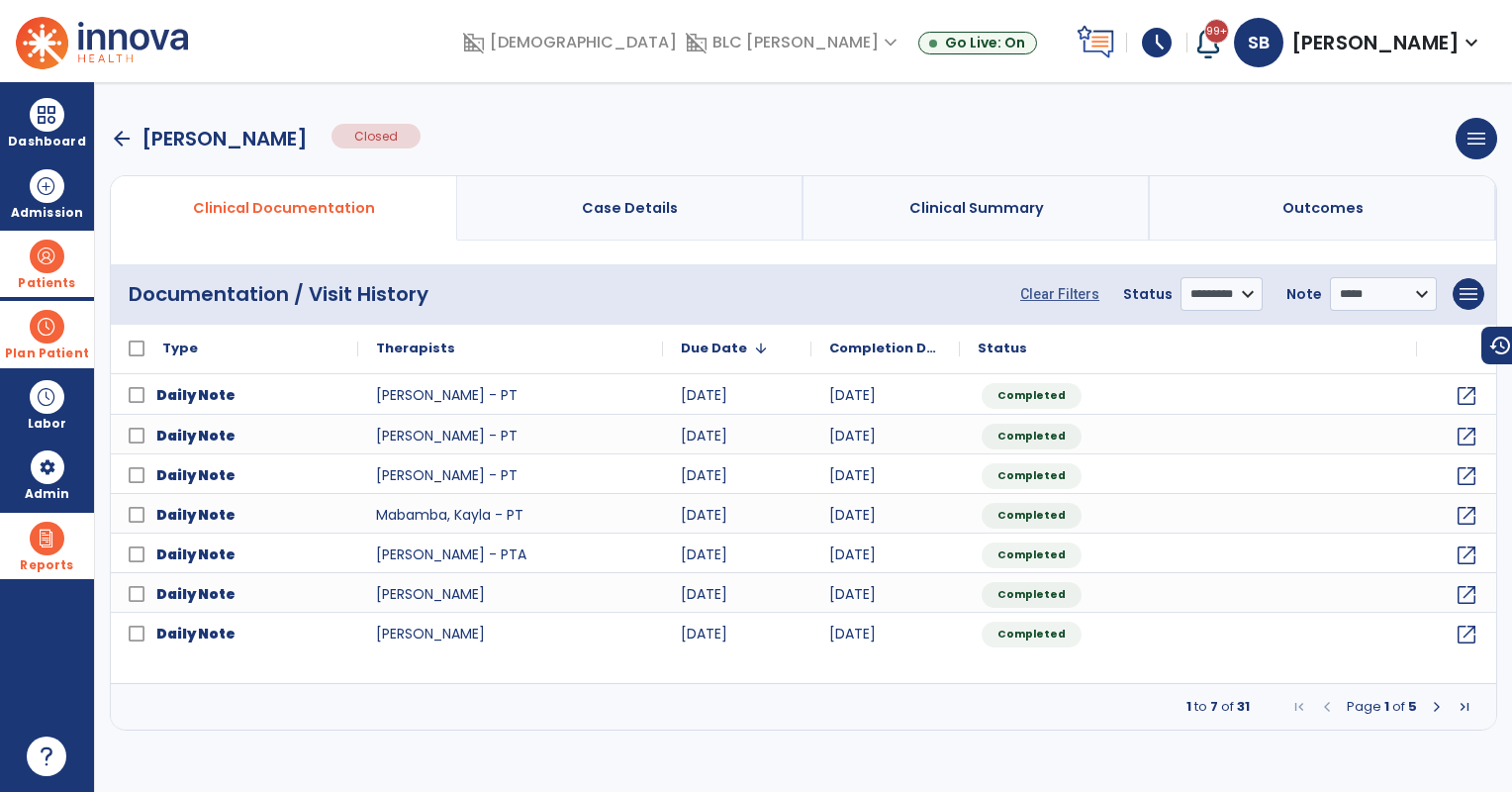 click at bounding box center [1437, 707] 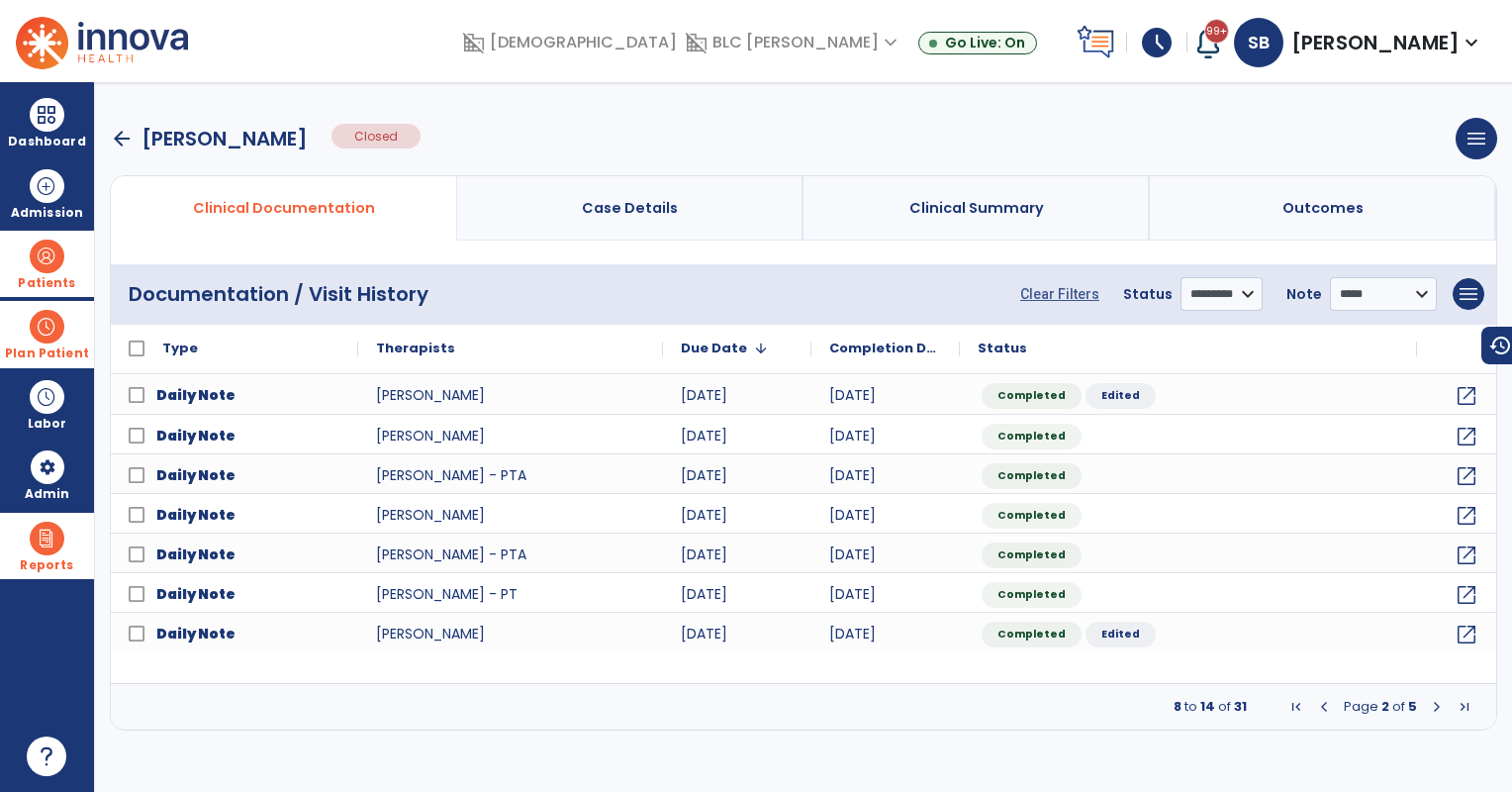 click at bounding box center [1324, 707] 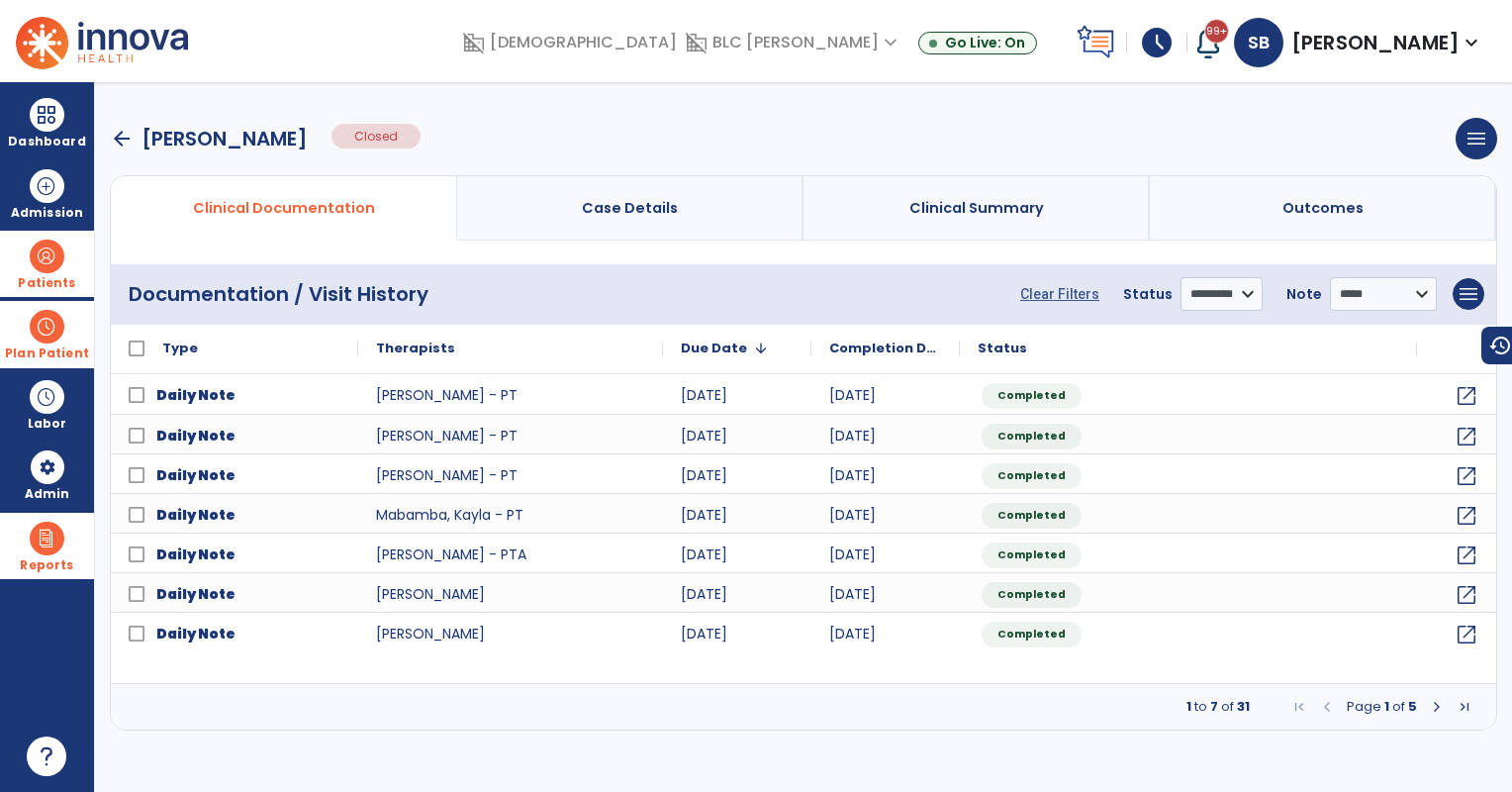 click on "arrow_back" at bounding box center [122, 139] 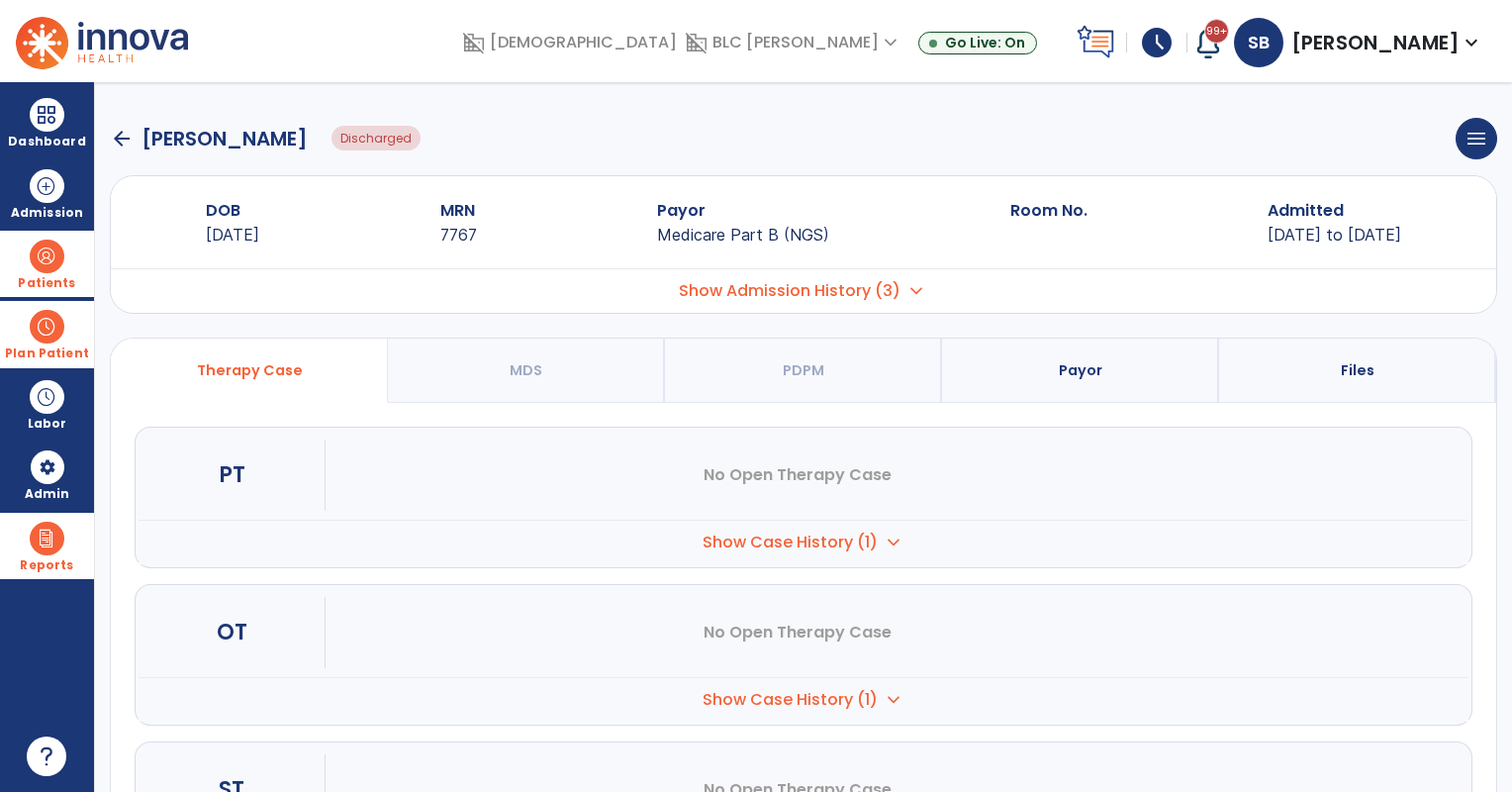 click on "Show Case History (1)" at bounding box center [790, 543] 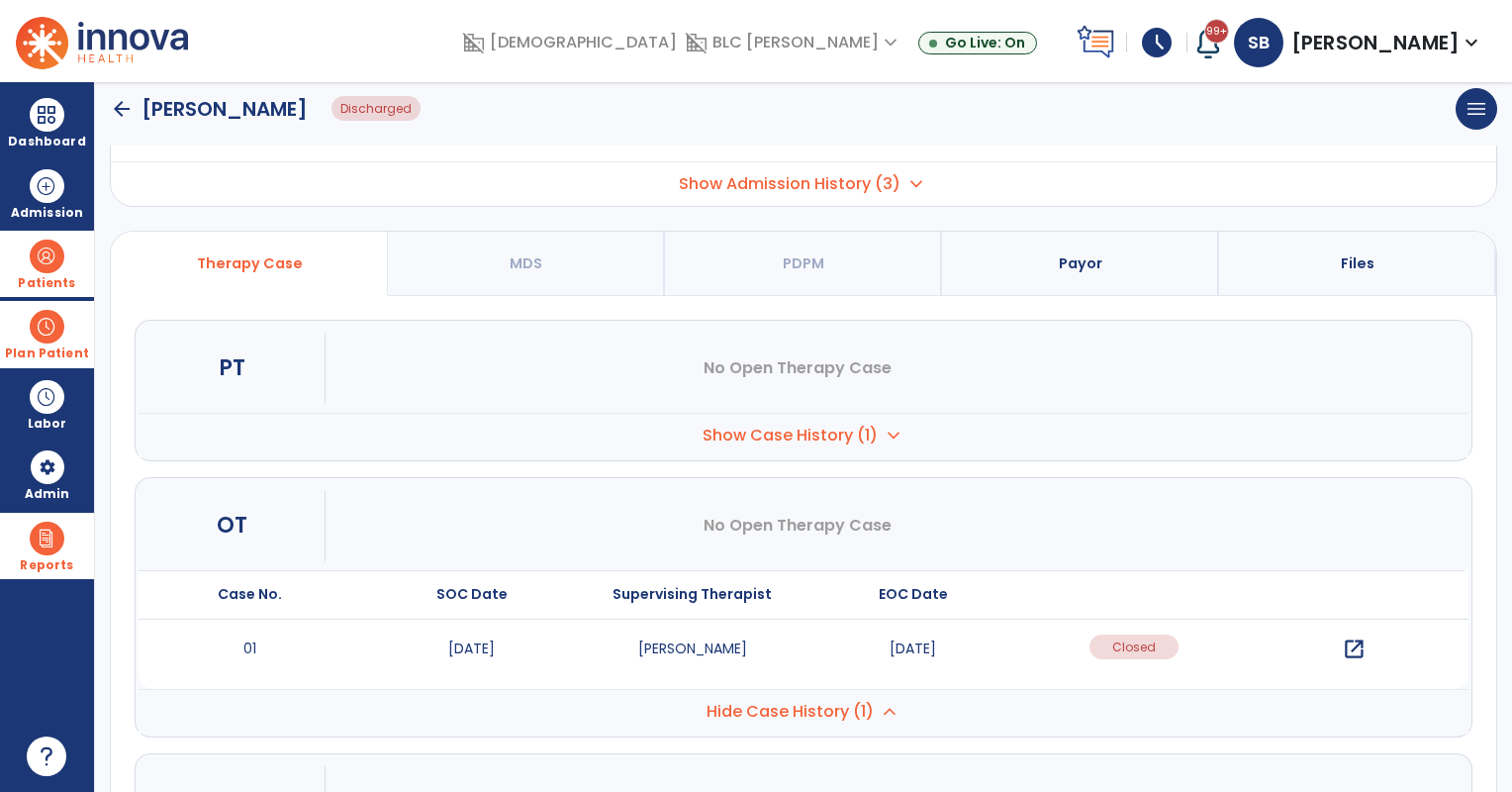 scroll, scrollTop: 164, scrollLeft: 0, axis: vertical 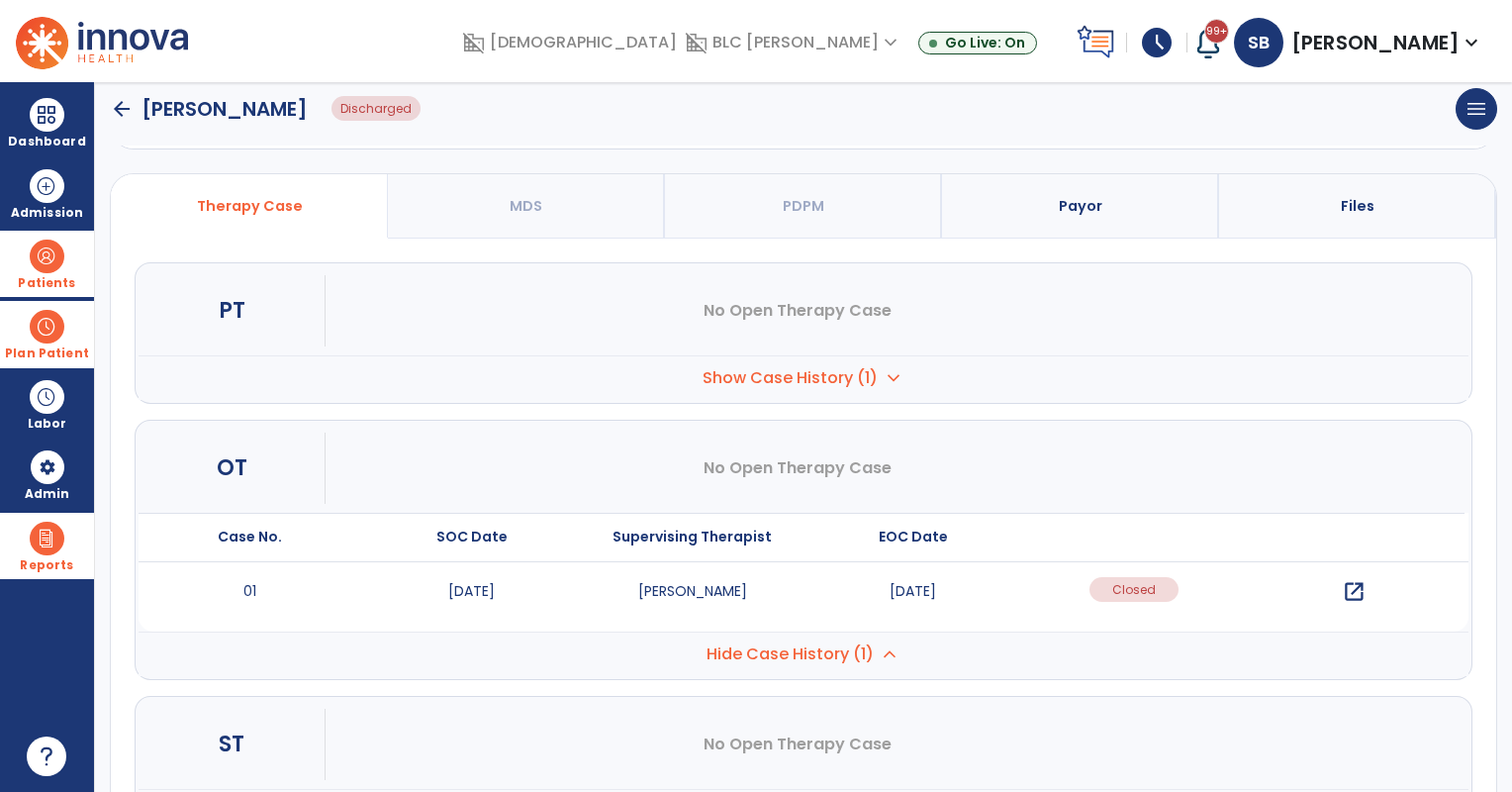 click on "open_in_new" at bounding box center (1354, 592) 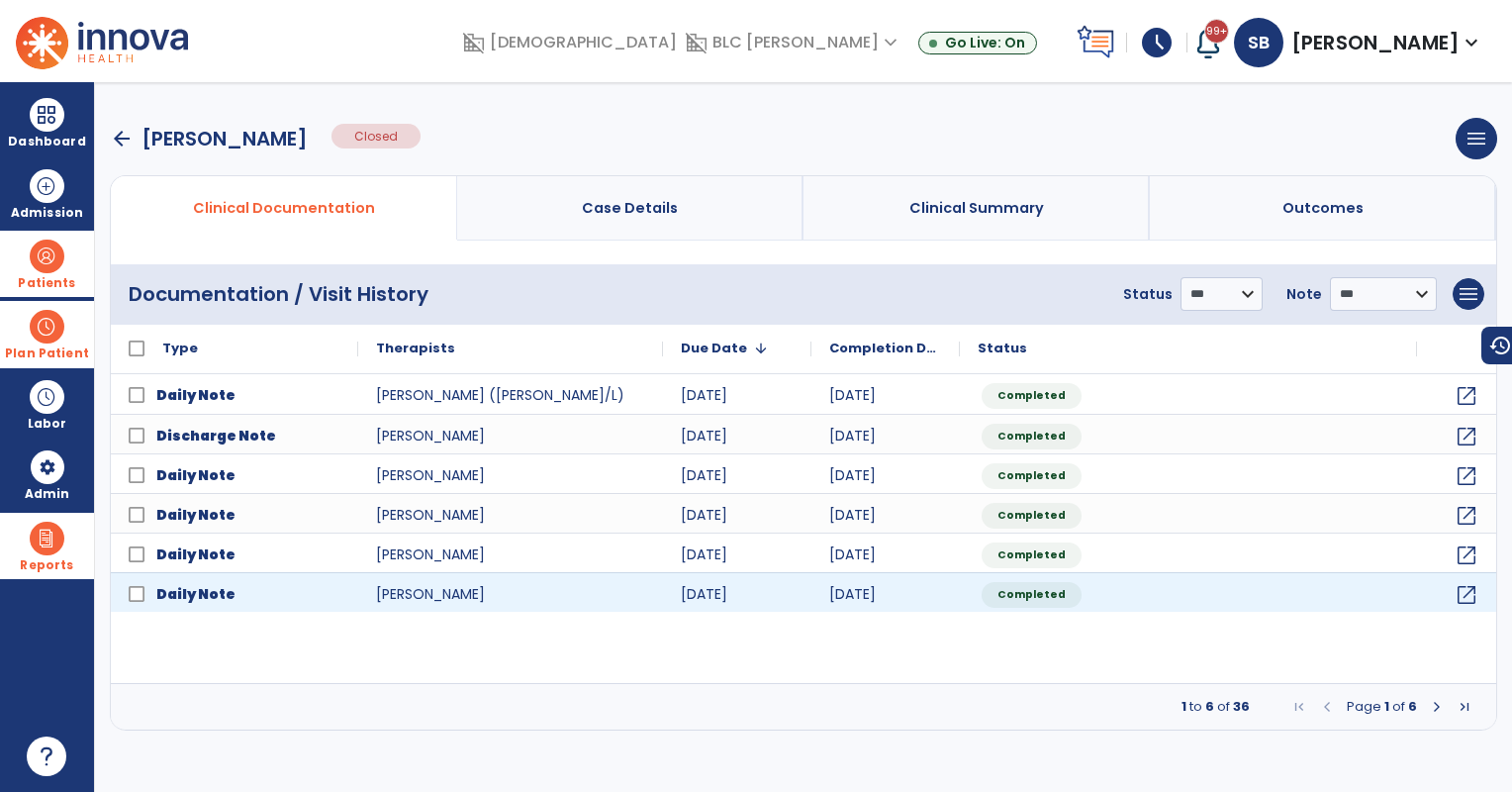 scroll, scrollTop: 0, scrollLeft: 0, axis: both 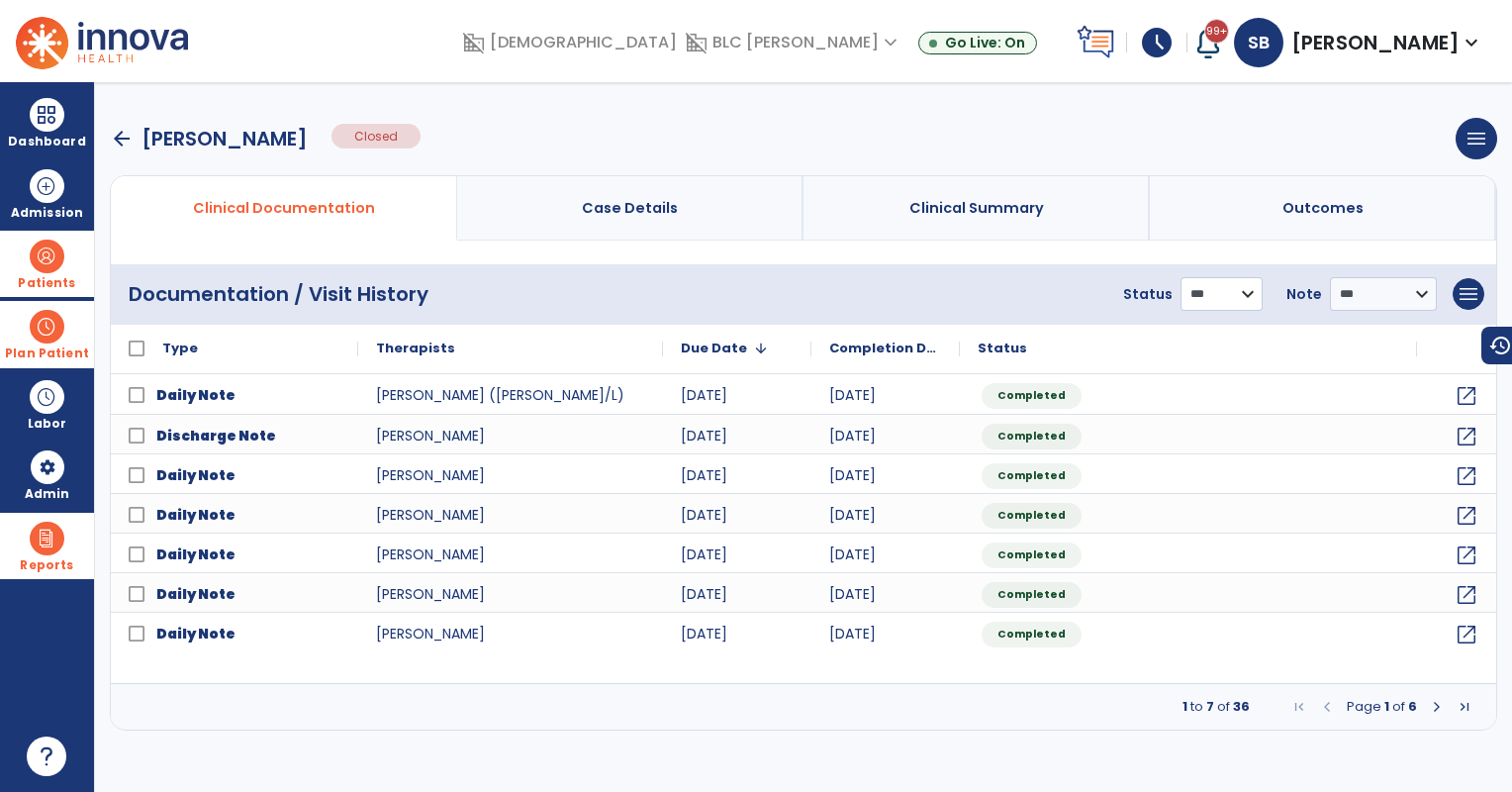 click on "**********" at bounding box center (1221, 294) 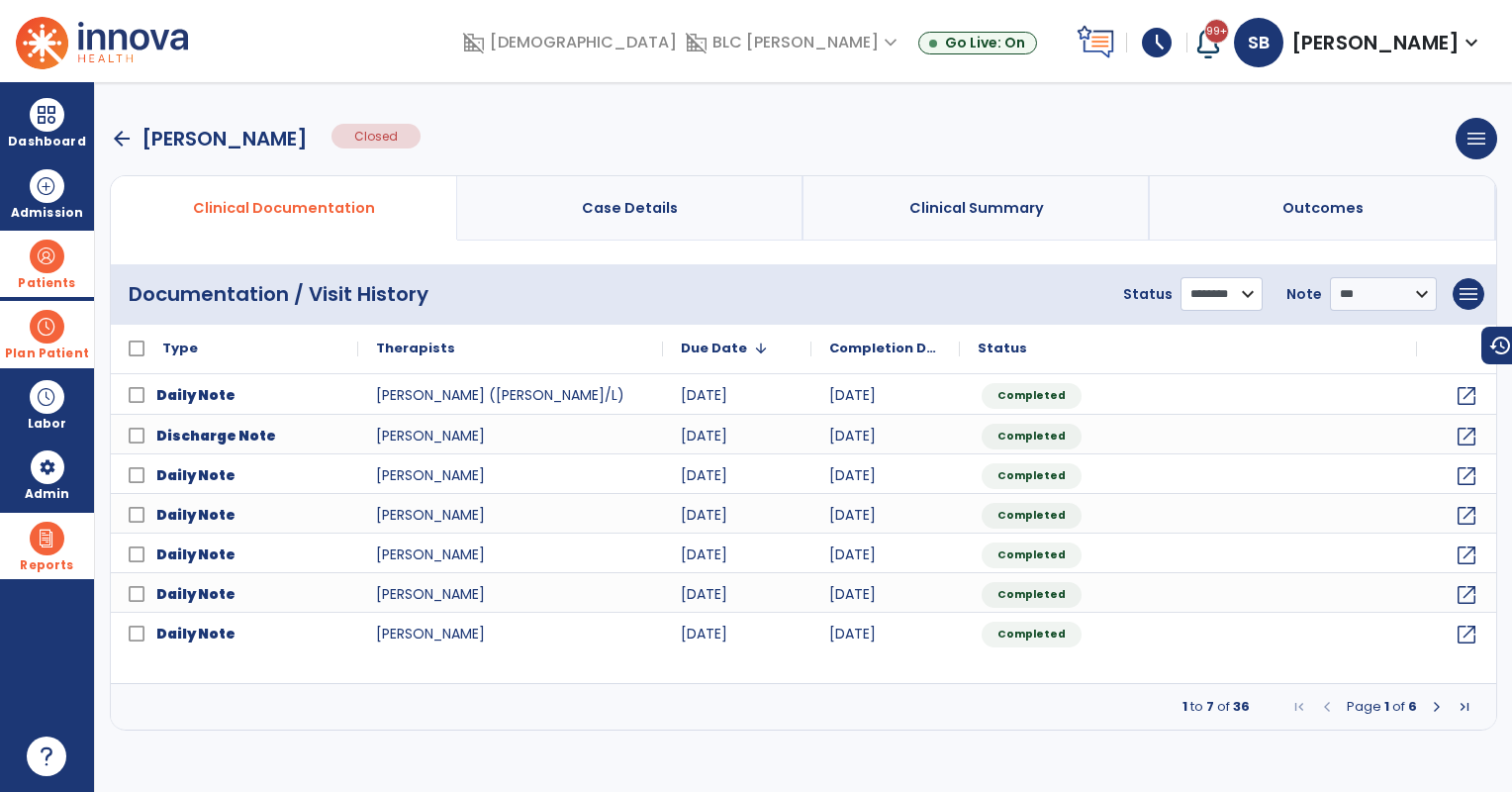 click on "**********" at bounding box center [1221, 294] 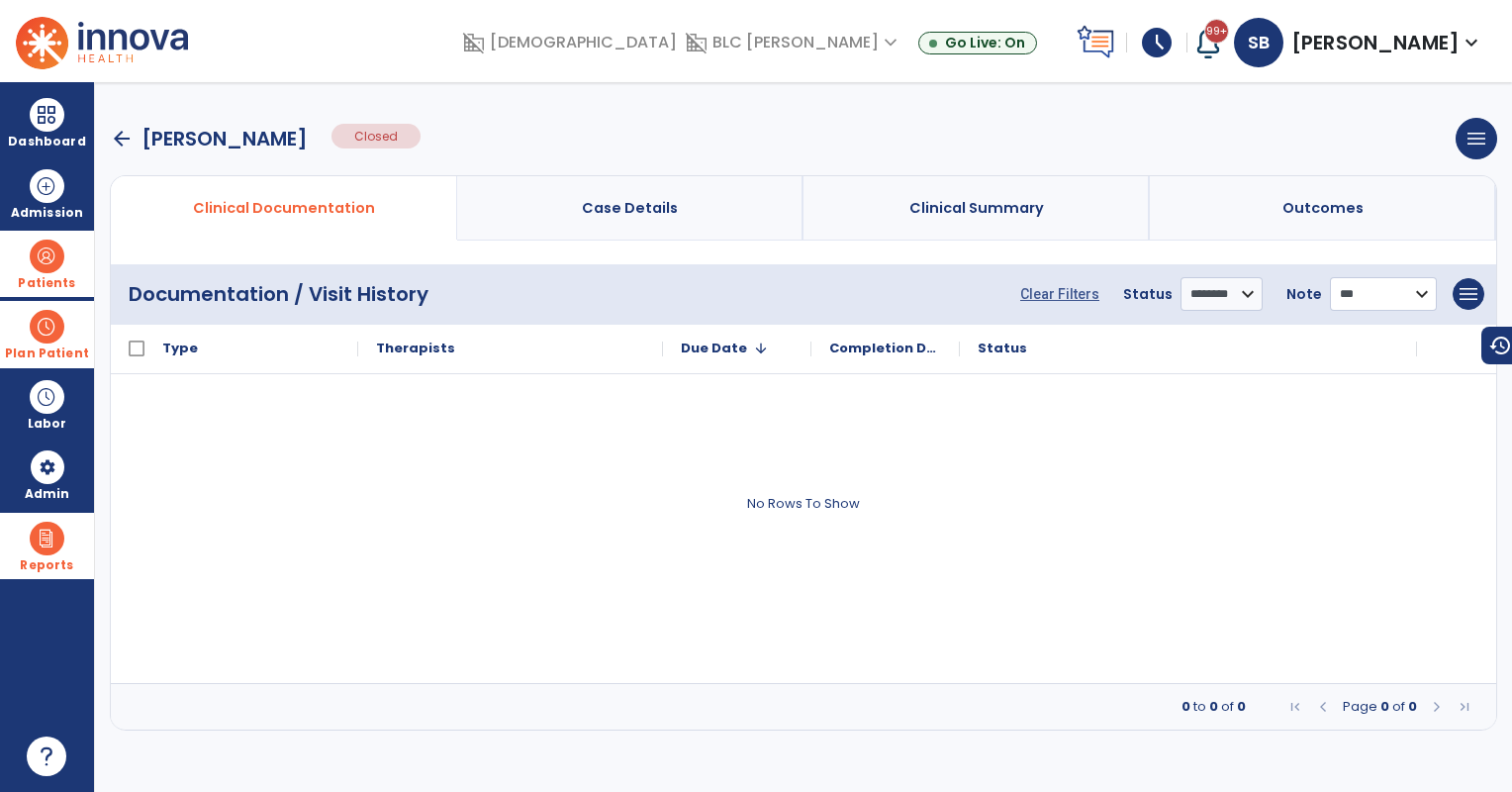 drag, startPoint x: 1356, startPoint y: 290, endPoint x: 1359, endPoint y: 308, distance: 18.248288 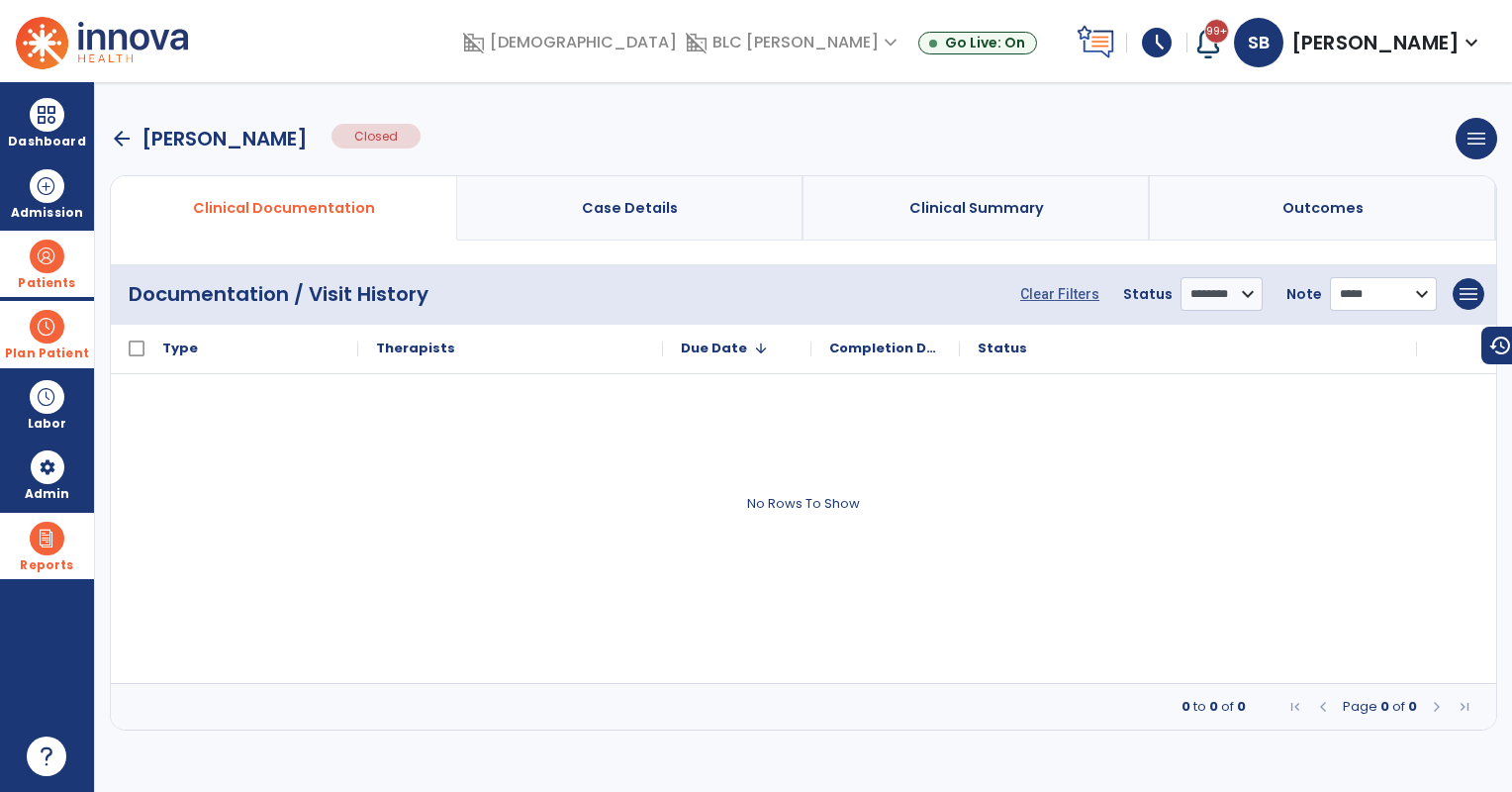 click on "**********" at bounding box center (1383, 294) 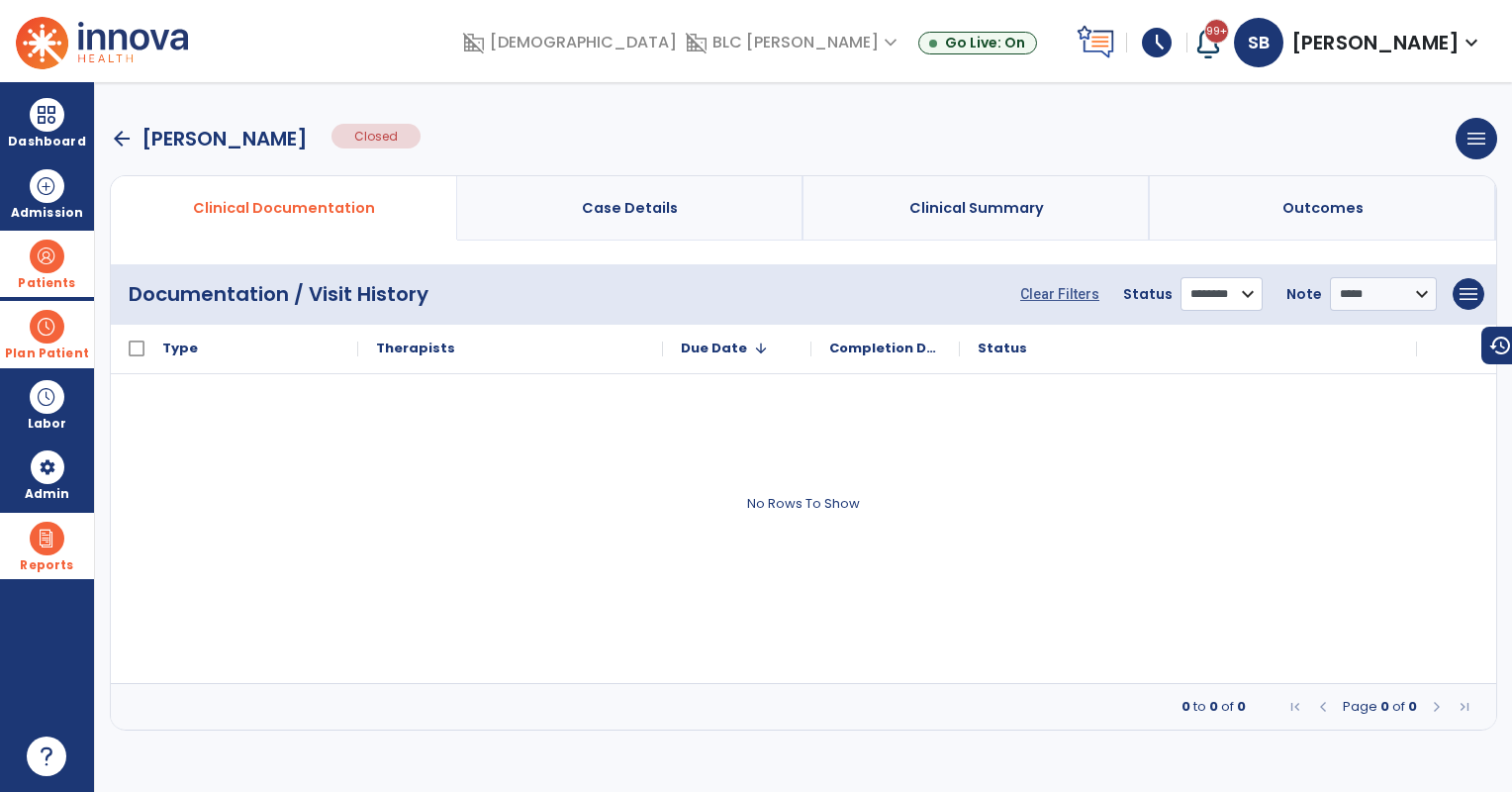 click on "**********" at bounding box center (1221, 294) 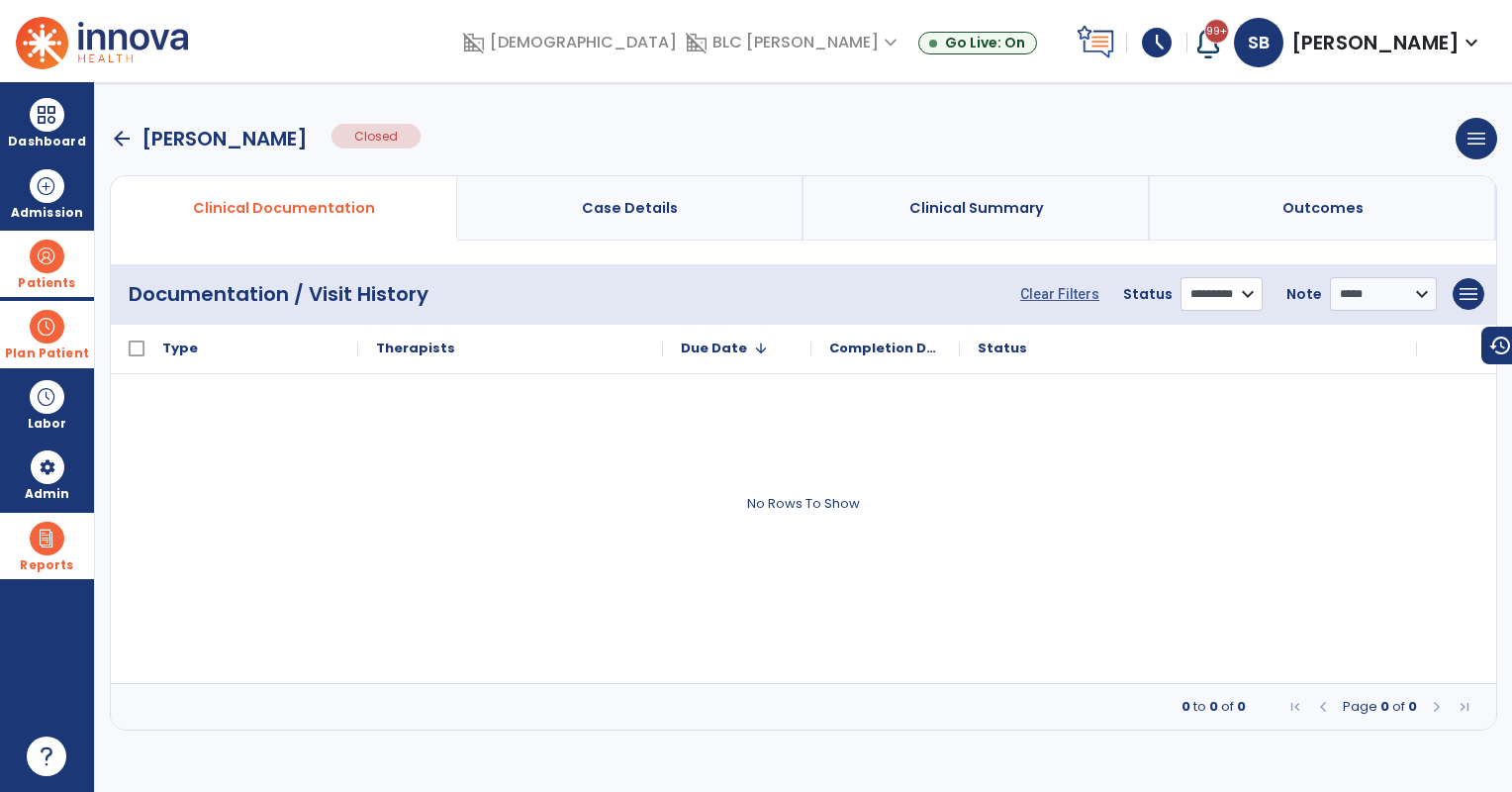 click on "**********" at bounding box center (1221, 294) 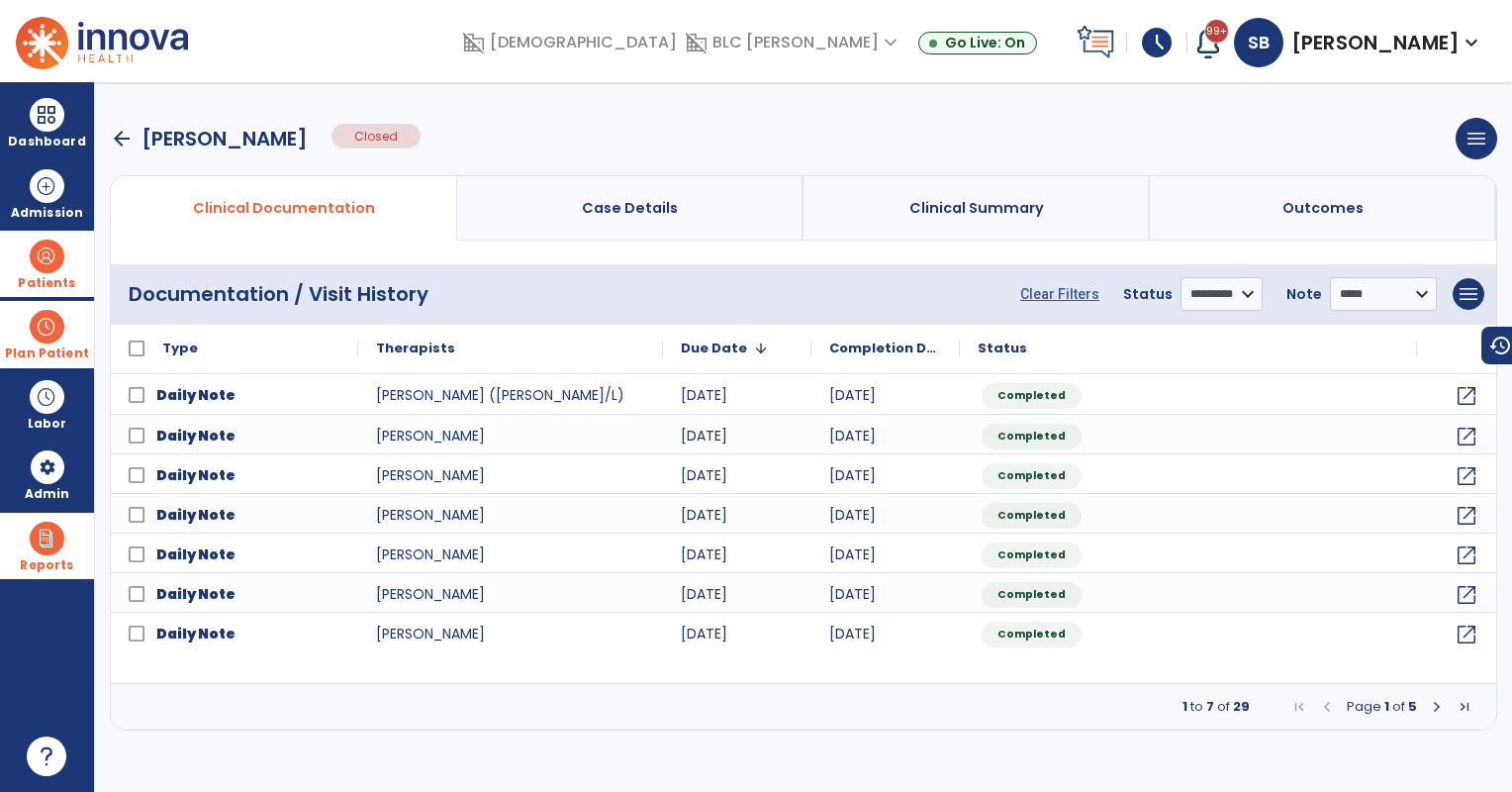 click at bounding box center [1437, 707] 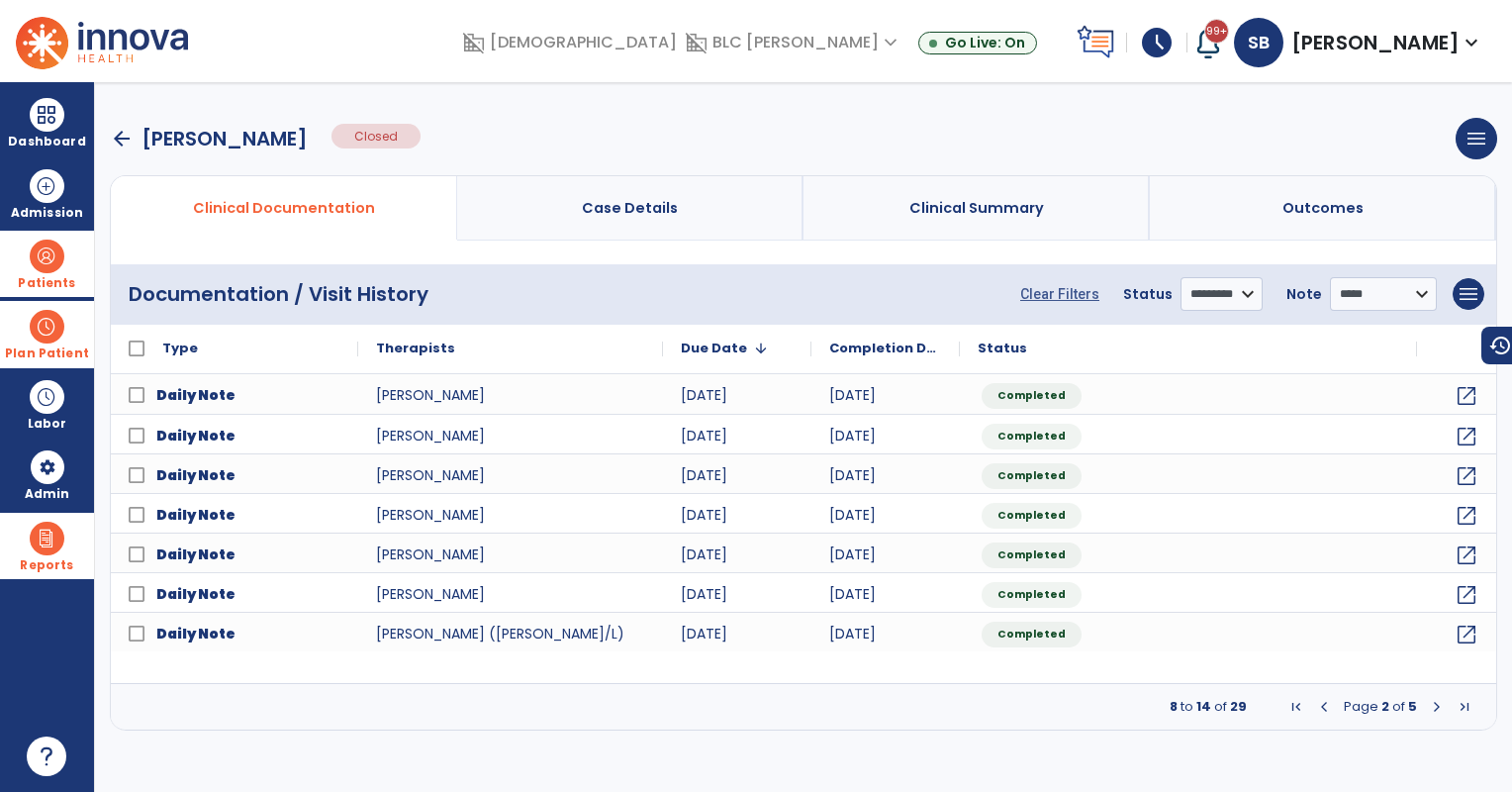 click at bounding box center (1324, 707) 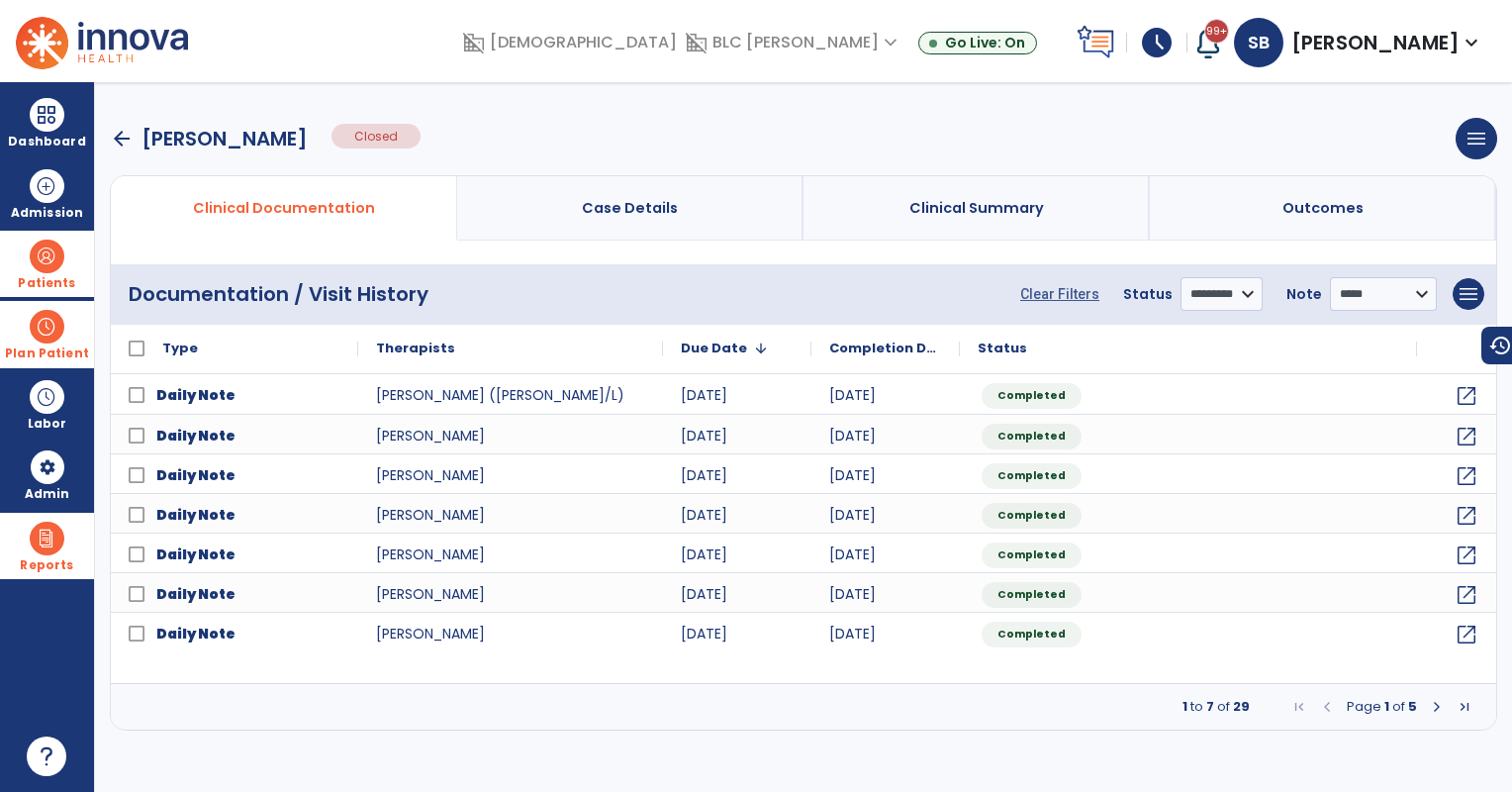 click on "arrow_back" at bounding box center [122, 139] 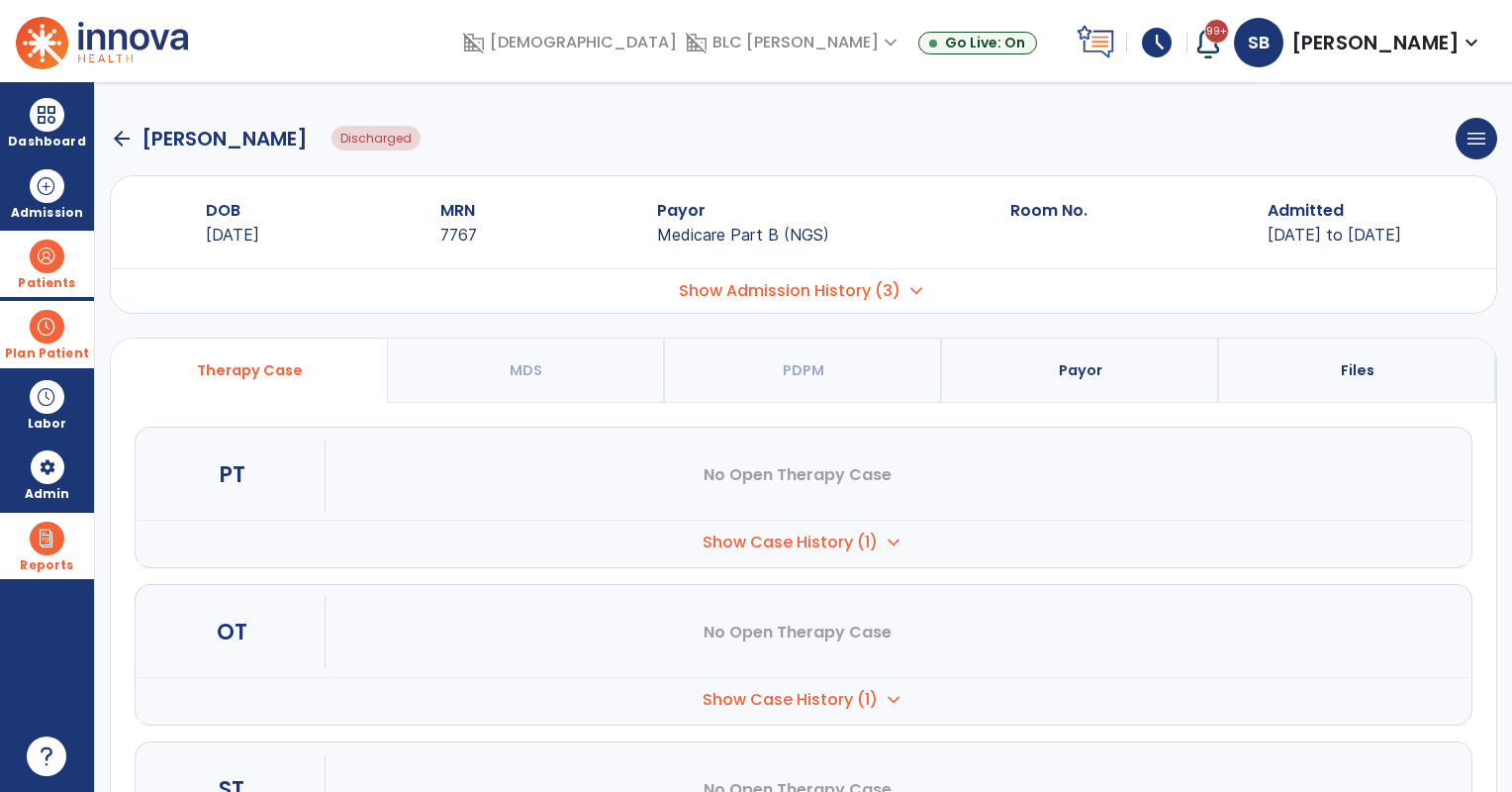 click on "Show Admission History (3)" at bounding box center (790, 291) 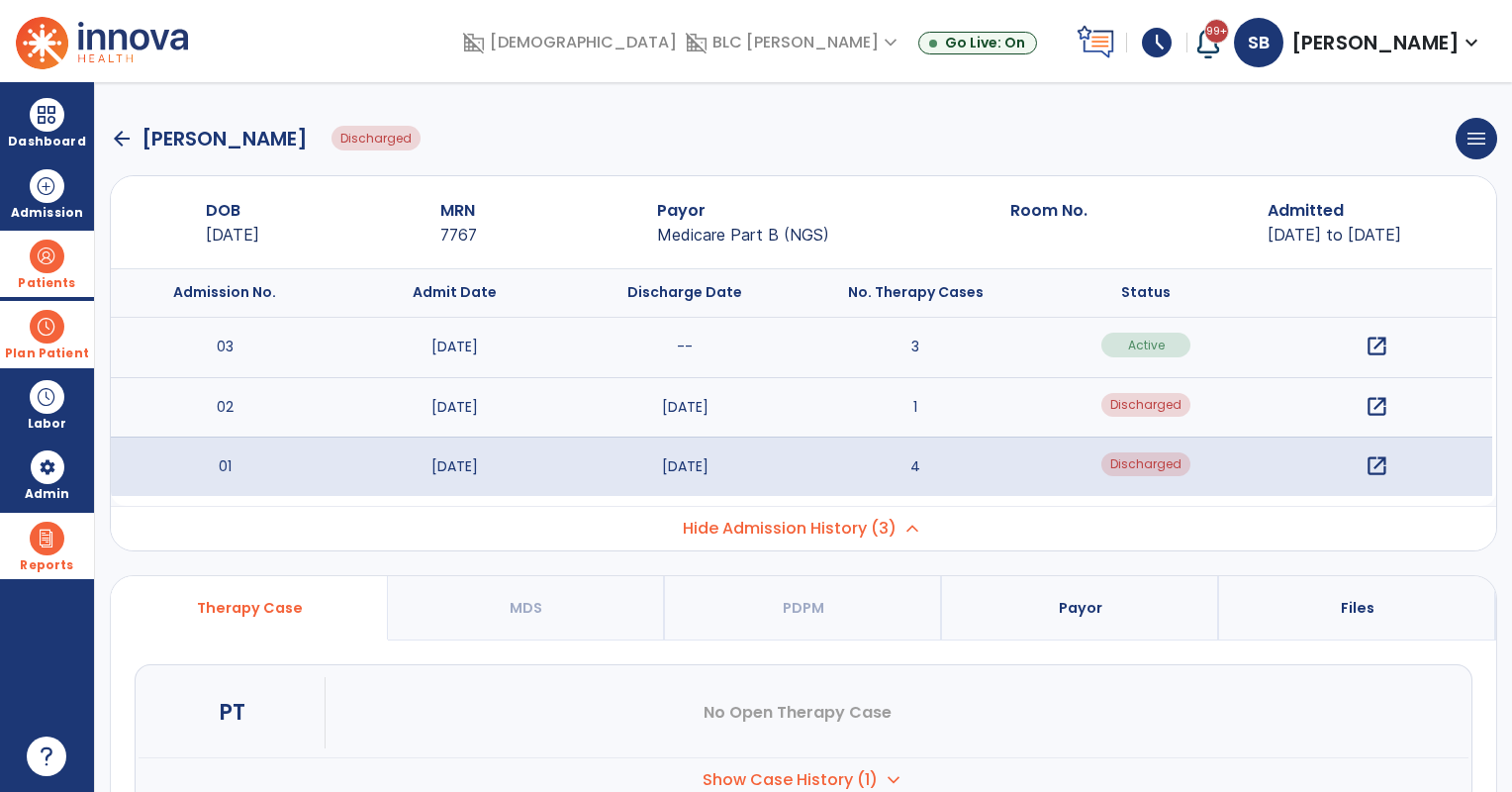 click on "open_in_new" at bounding box center [1376, 466] 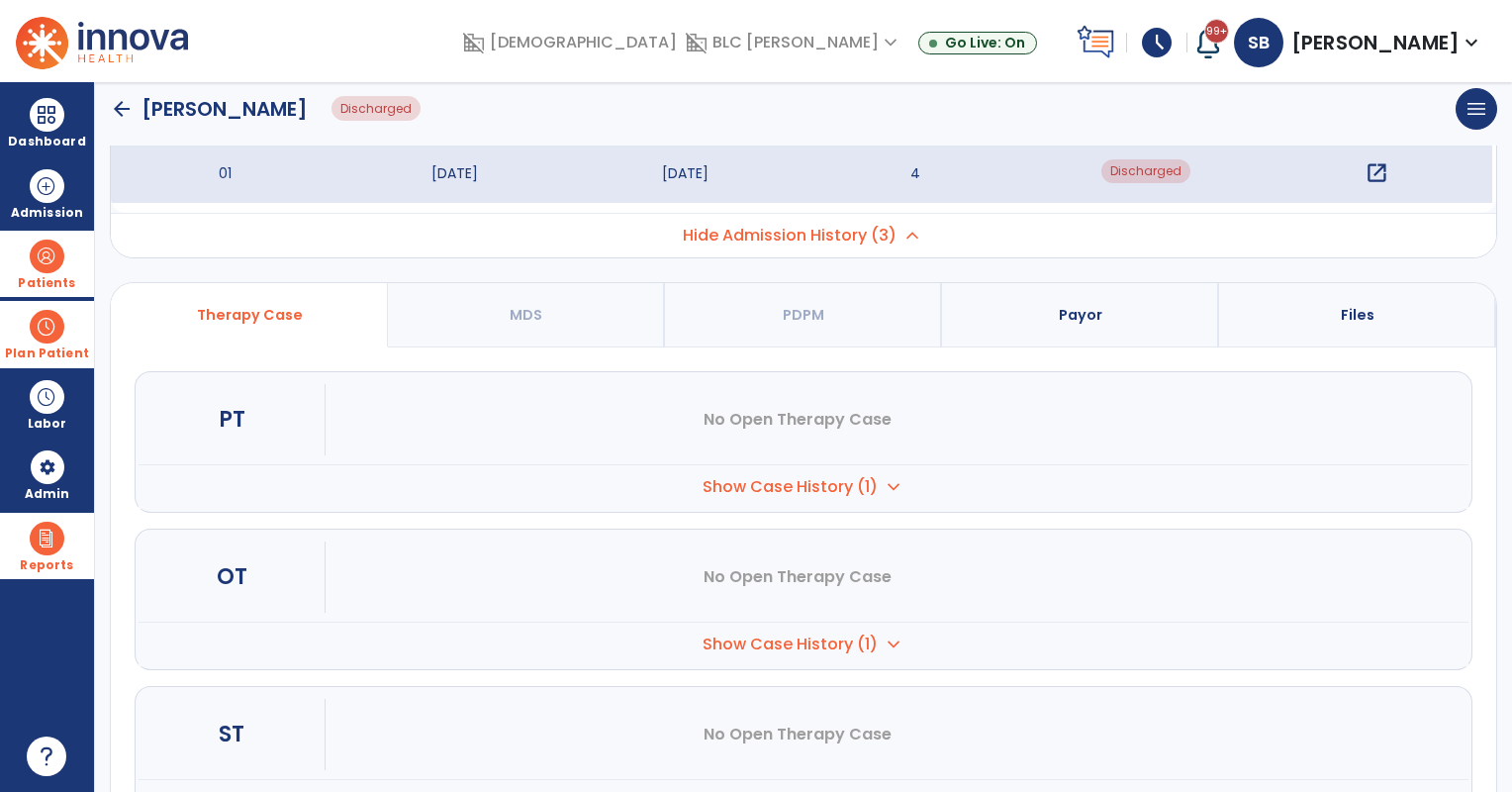 scroll, scrollTop: 330, scrollLeft: 0, axis: vertical 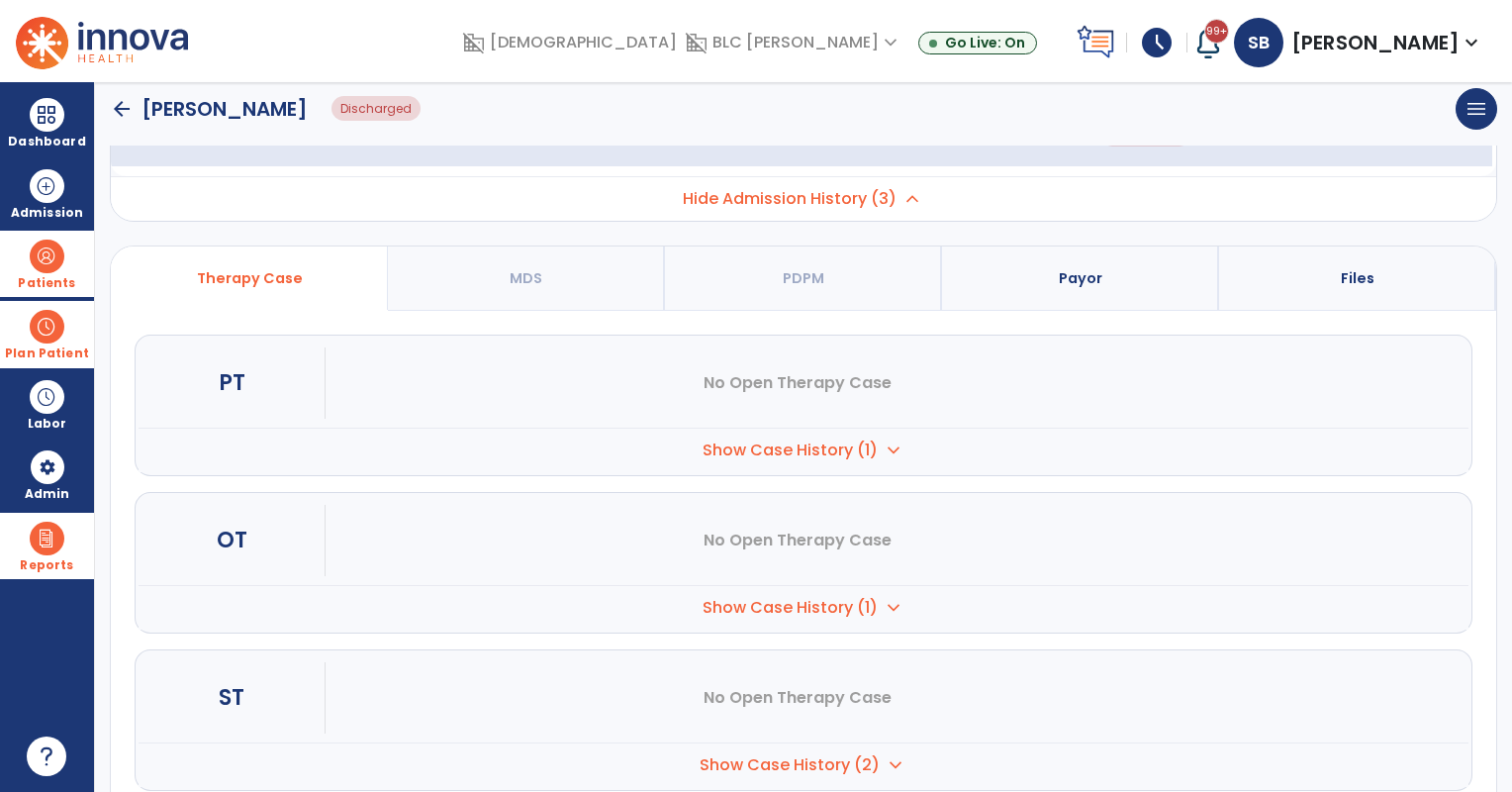 click on "Show Case History (1)" at bounding box center (790, 450) 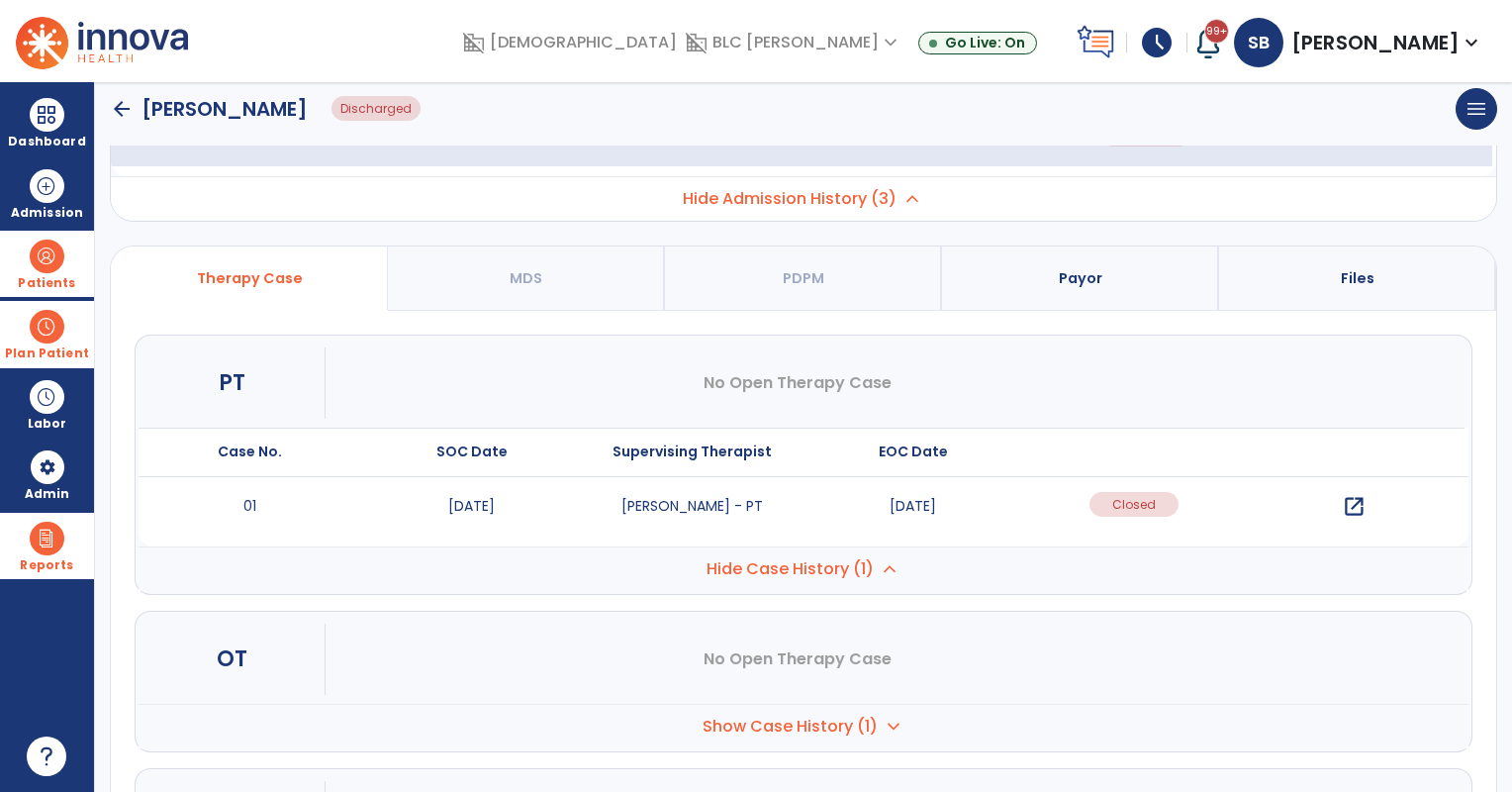 click on "open_in_new" at bounding box center [1354, 507] 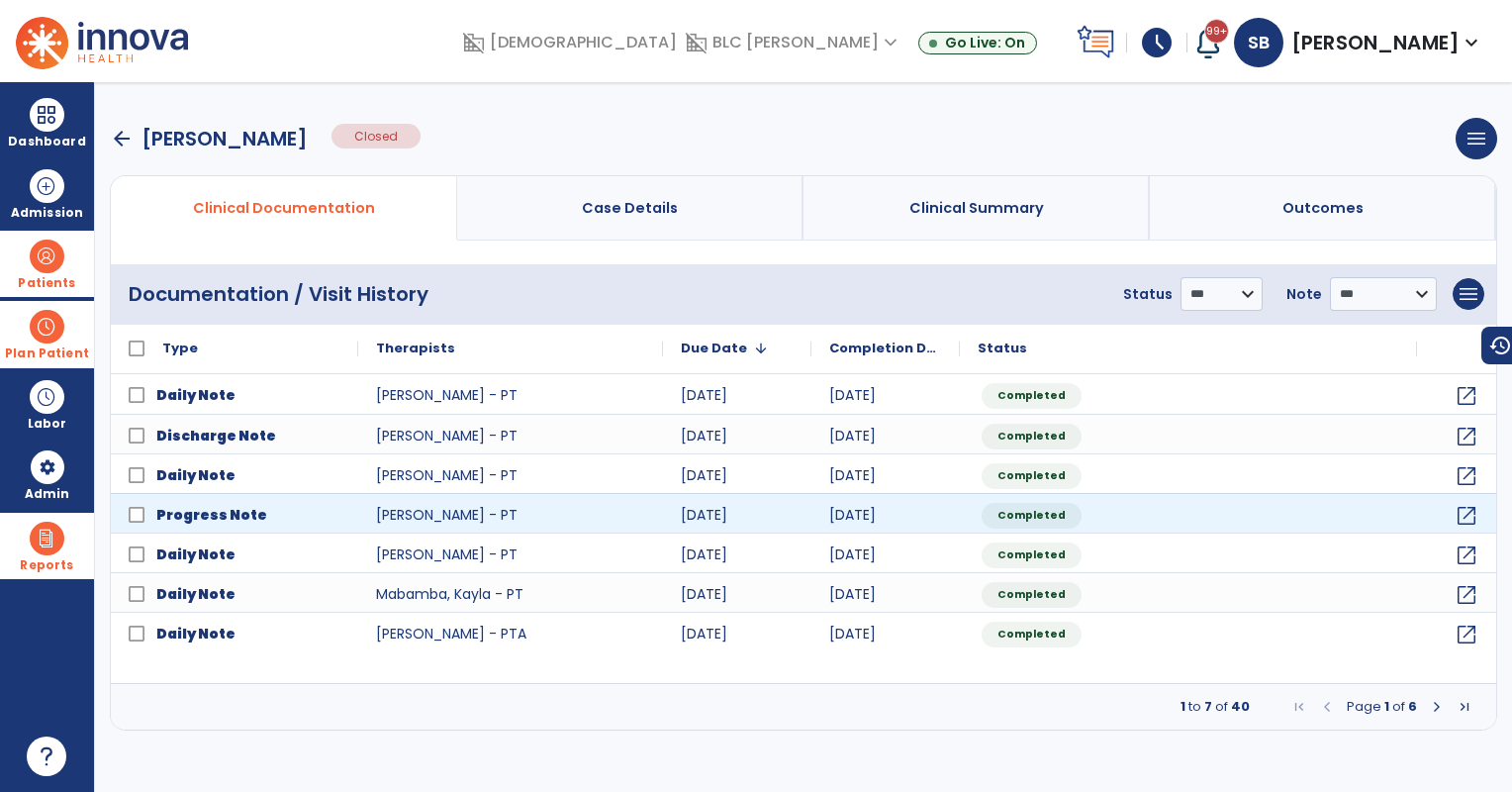 scroll, scrollTop: 0, scrollLeft: 0, axis: both 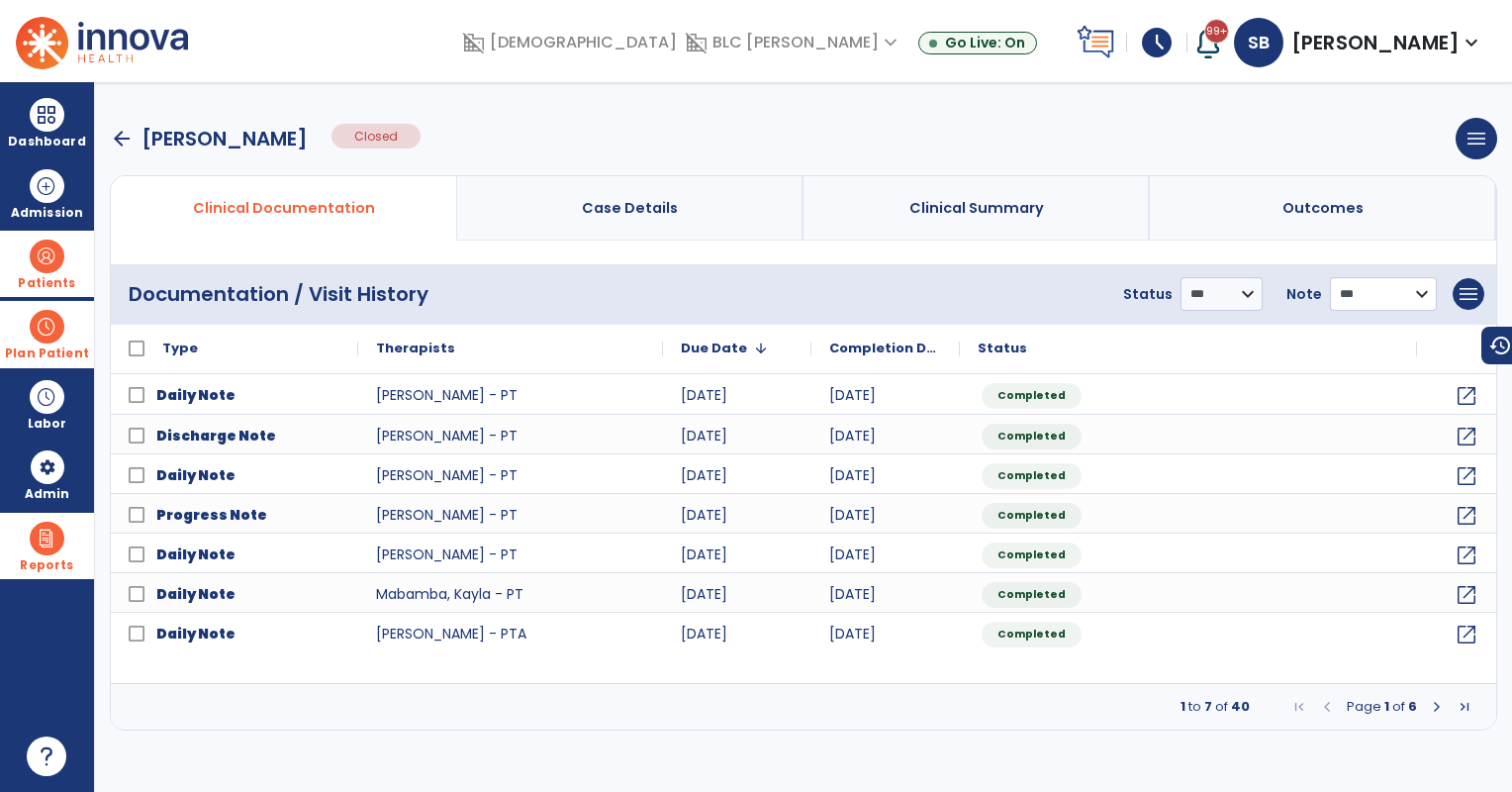drag, startPoint x: 1344, startPoint y: 292, endPoint x: 1355, endPoint y: 310, distance: 21.095023 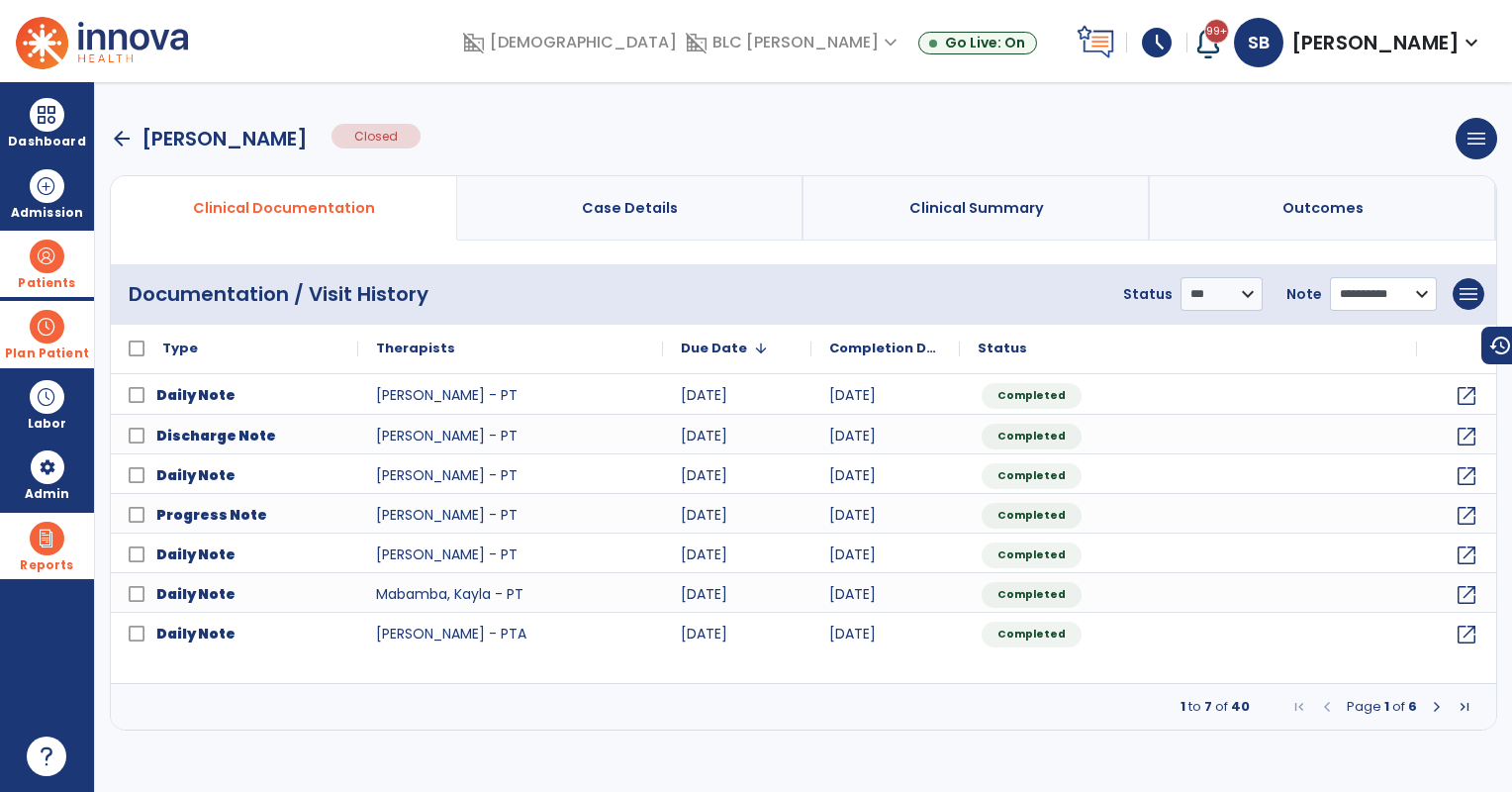click on "**********" at bounding box center (1221, 294) 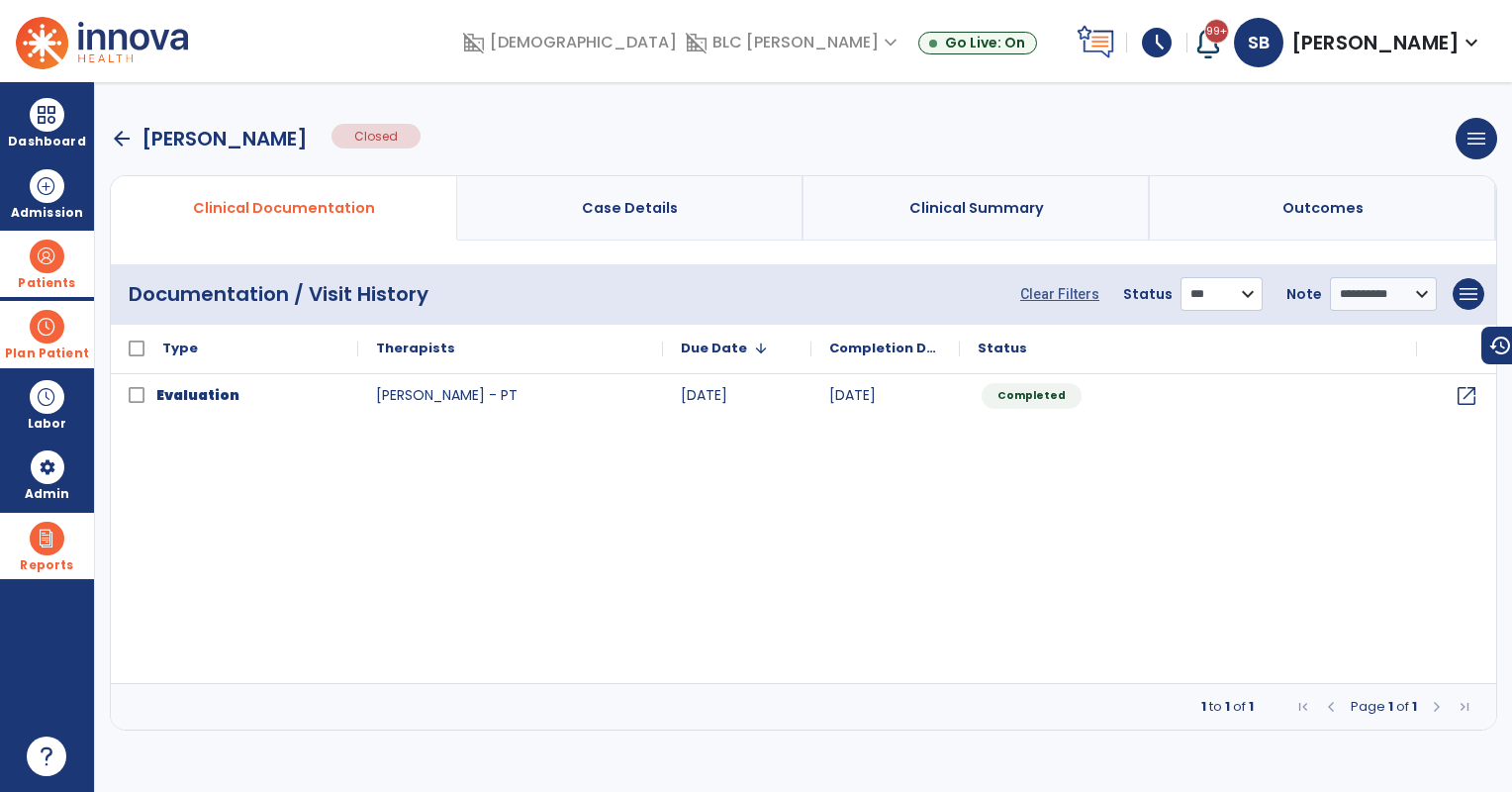 click on "**********" at bounding box center [1221, 294] 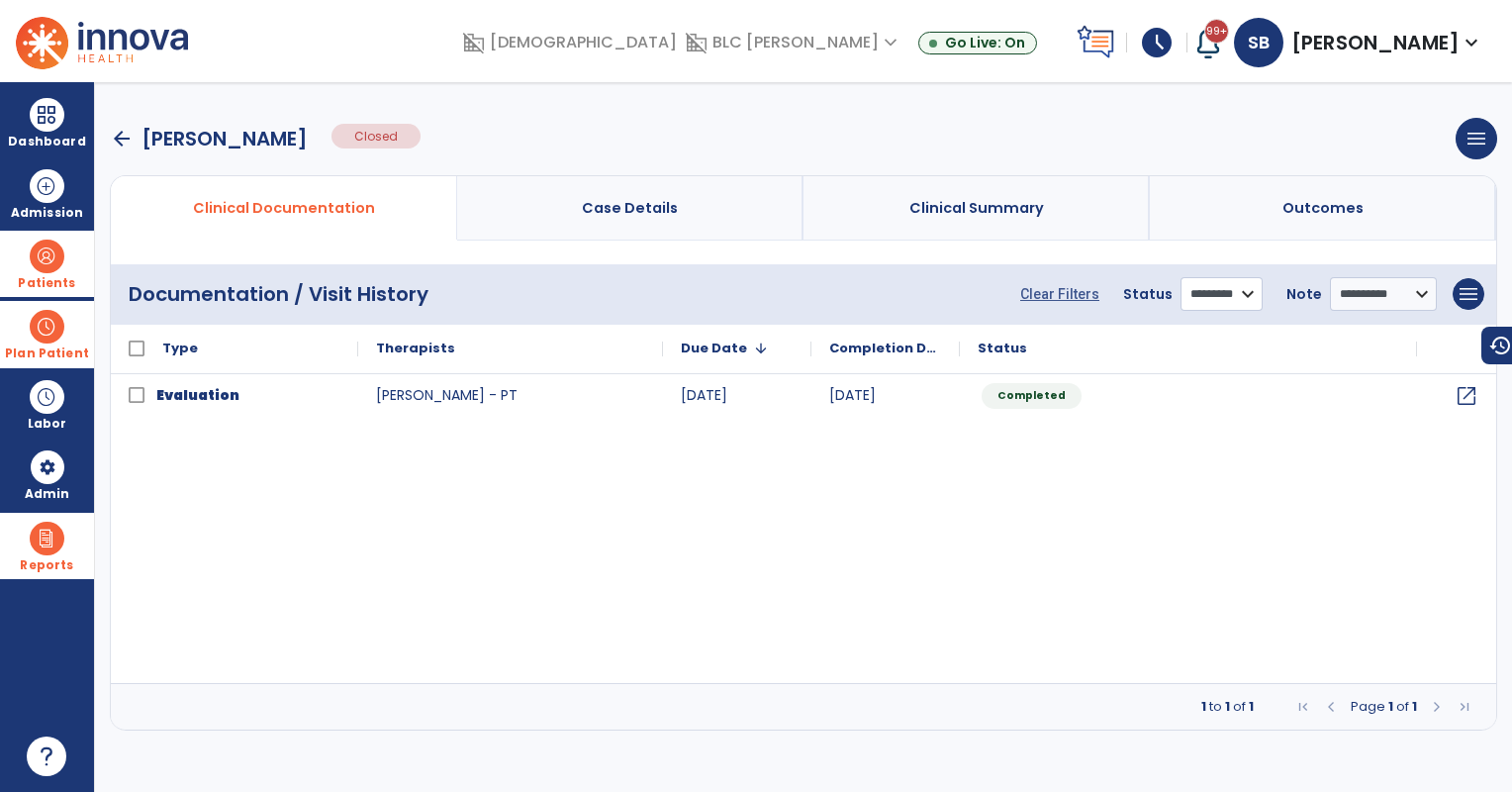 click on "**********" at bounding box center (1221, 294) 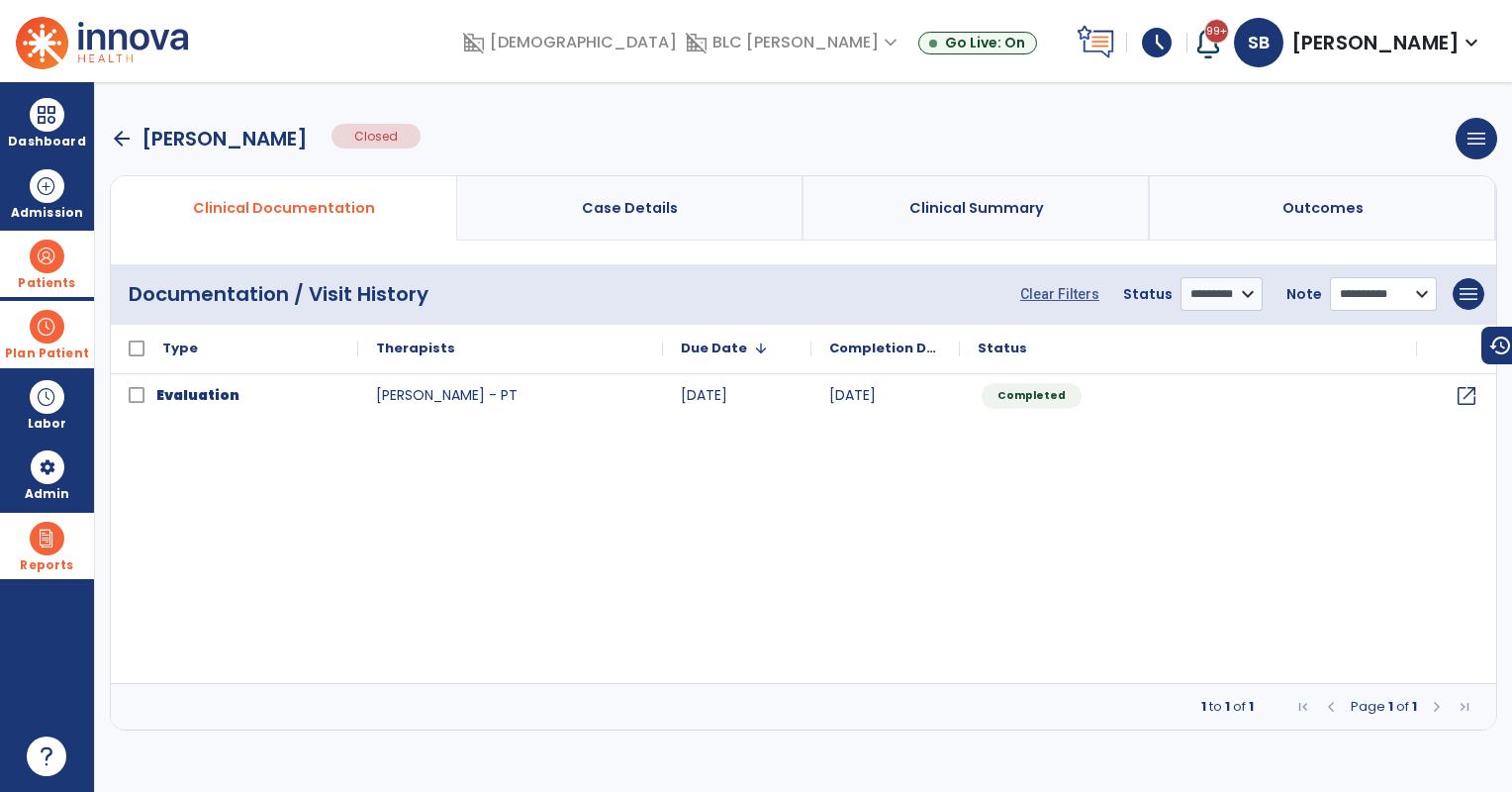 click on "**********" at bounding box center [1383, 294] 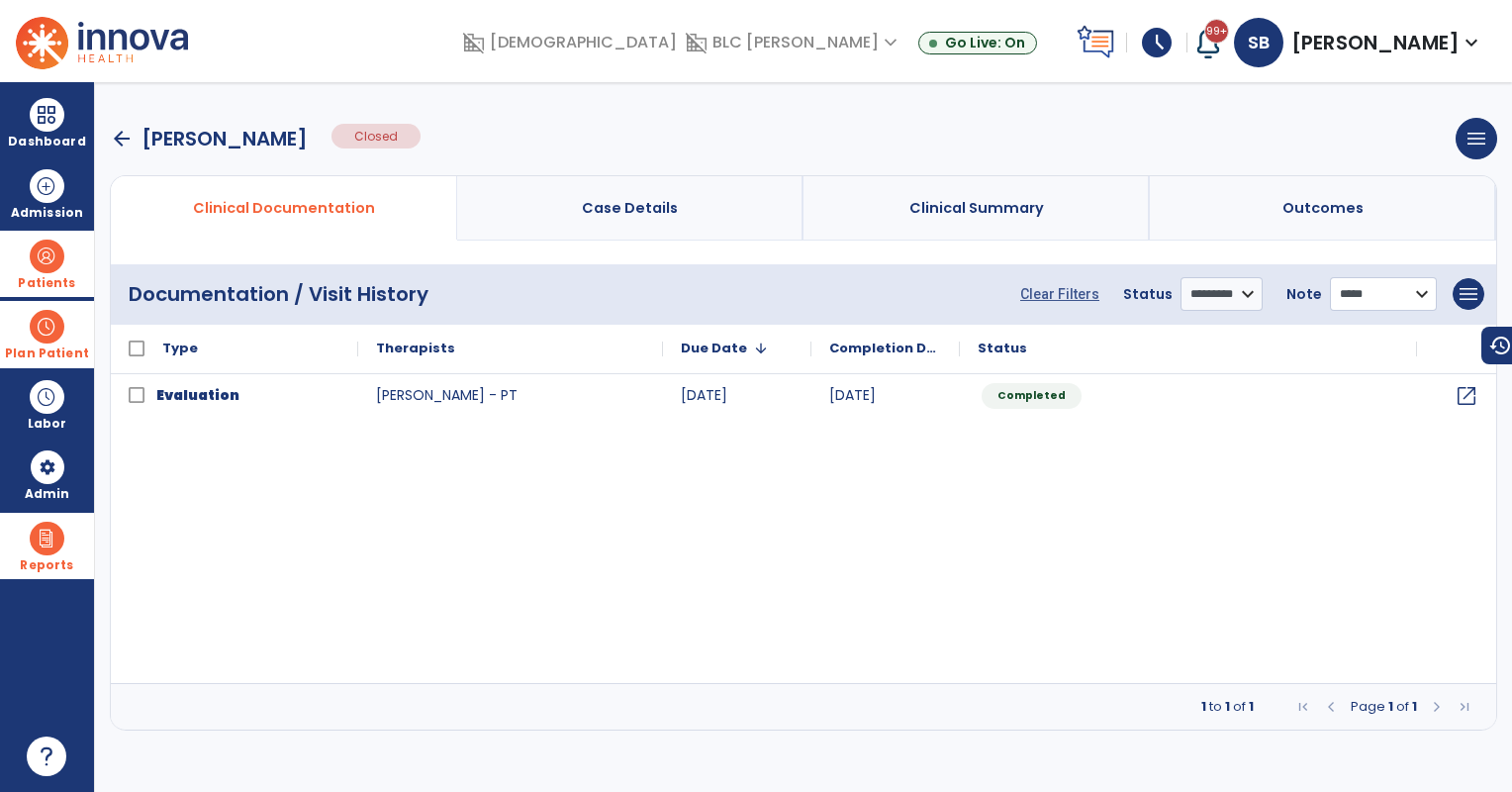 click on "**********" at bounding box center (1221, 294) 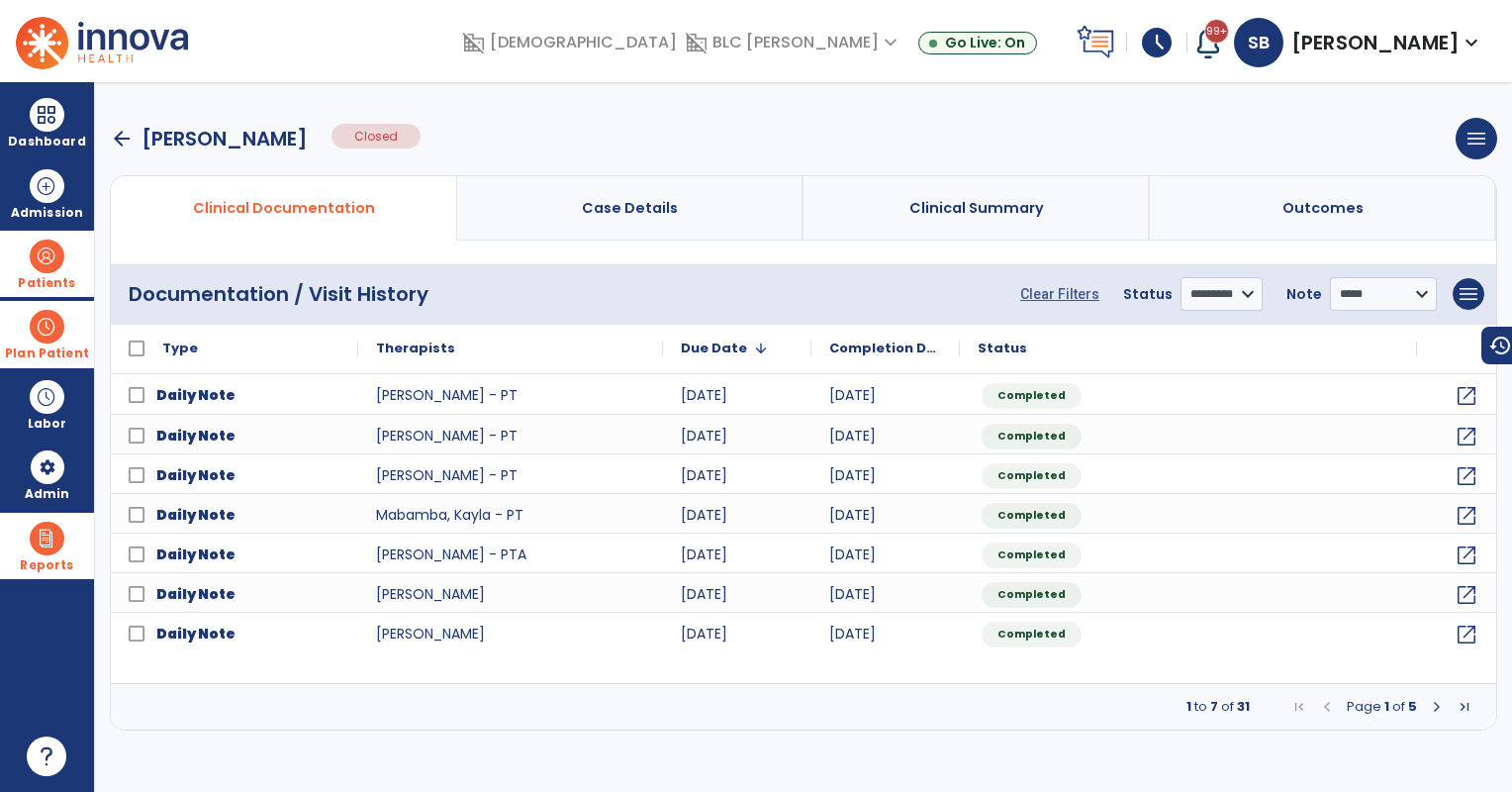click at bounding box center (1437, 707) 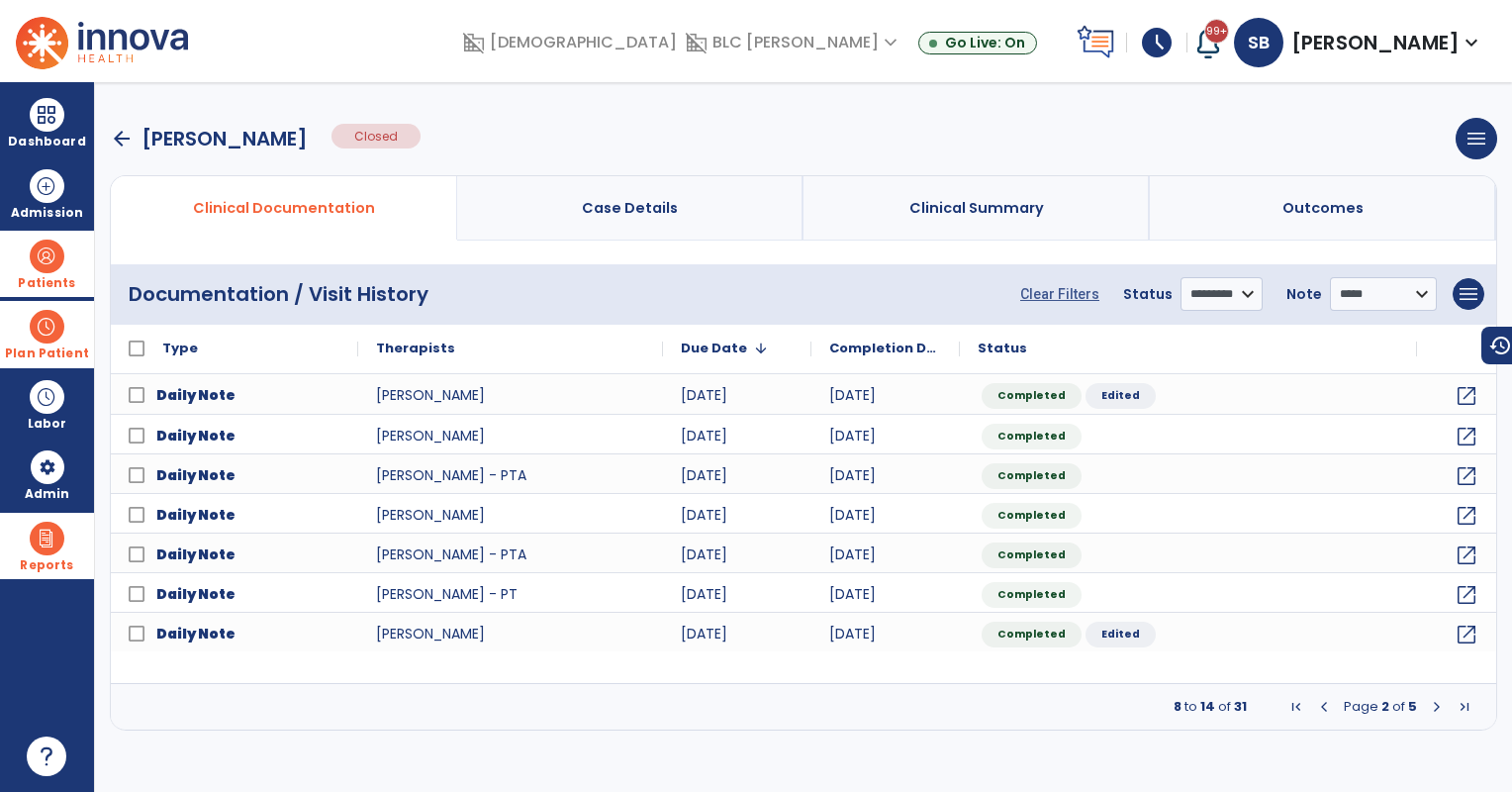 click at bounding box center (1324, 707) 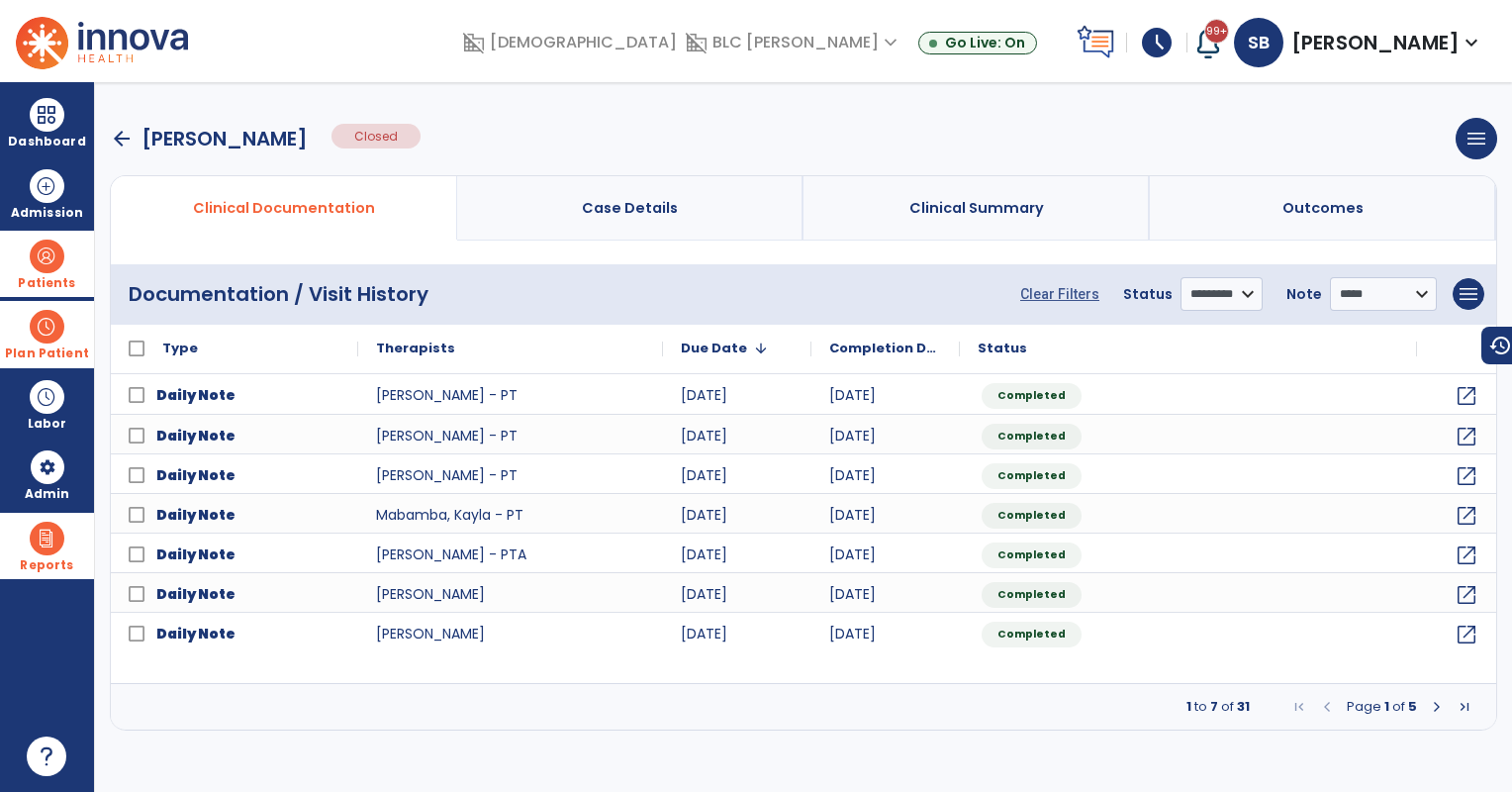 click on "arrow_back" at bounding box center [122, 139] 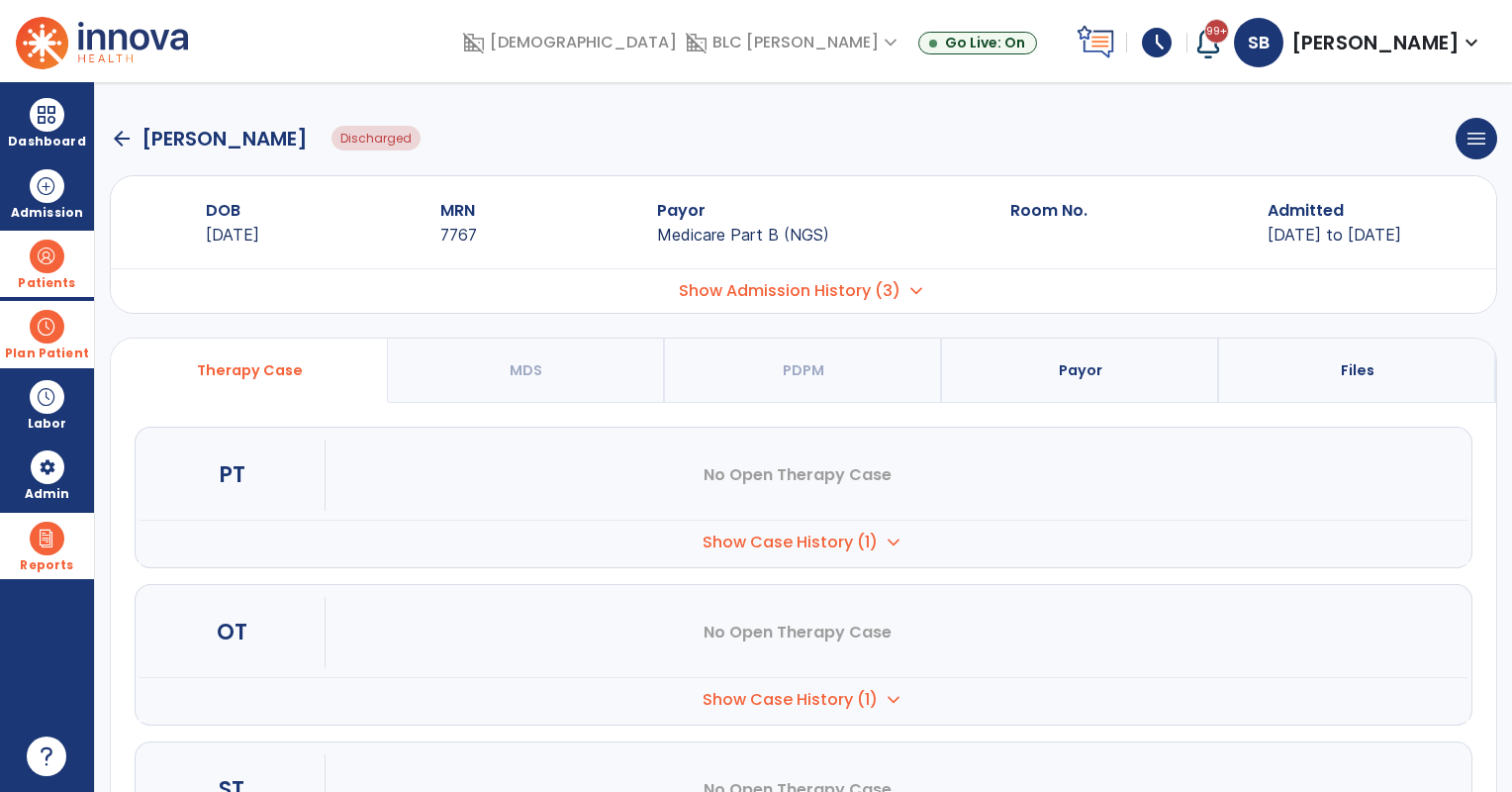click on "Show Case History (1)" at bounding box center [790, 543] 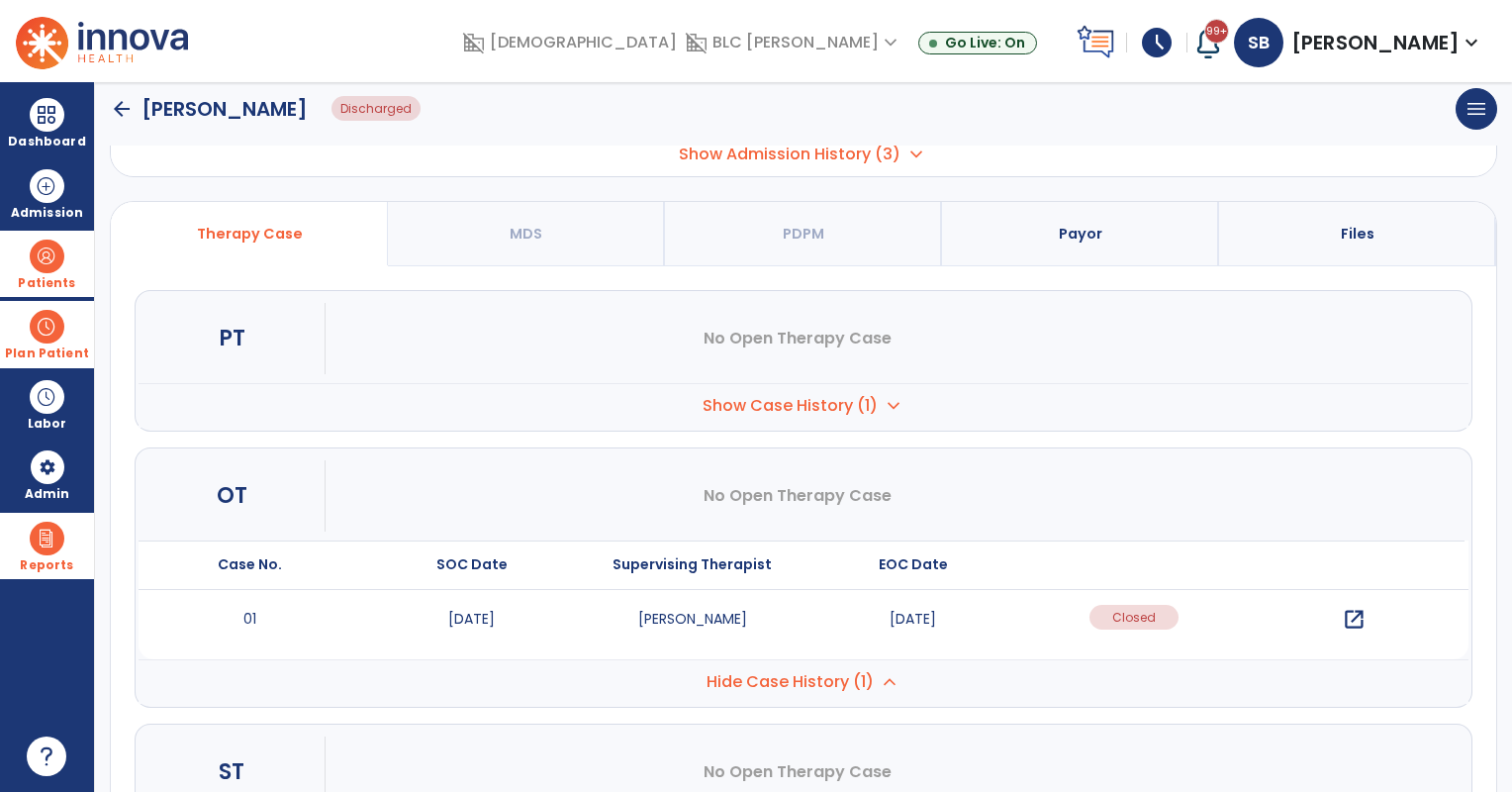 scroll, scrollTop: 253, scrollLeft: 0, axis: vertical 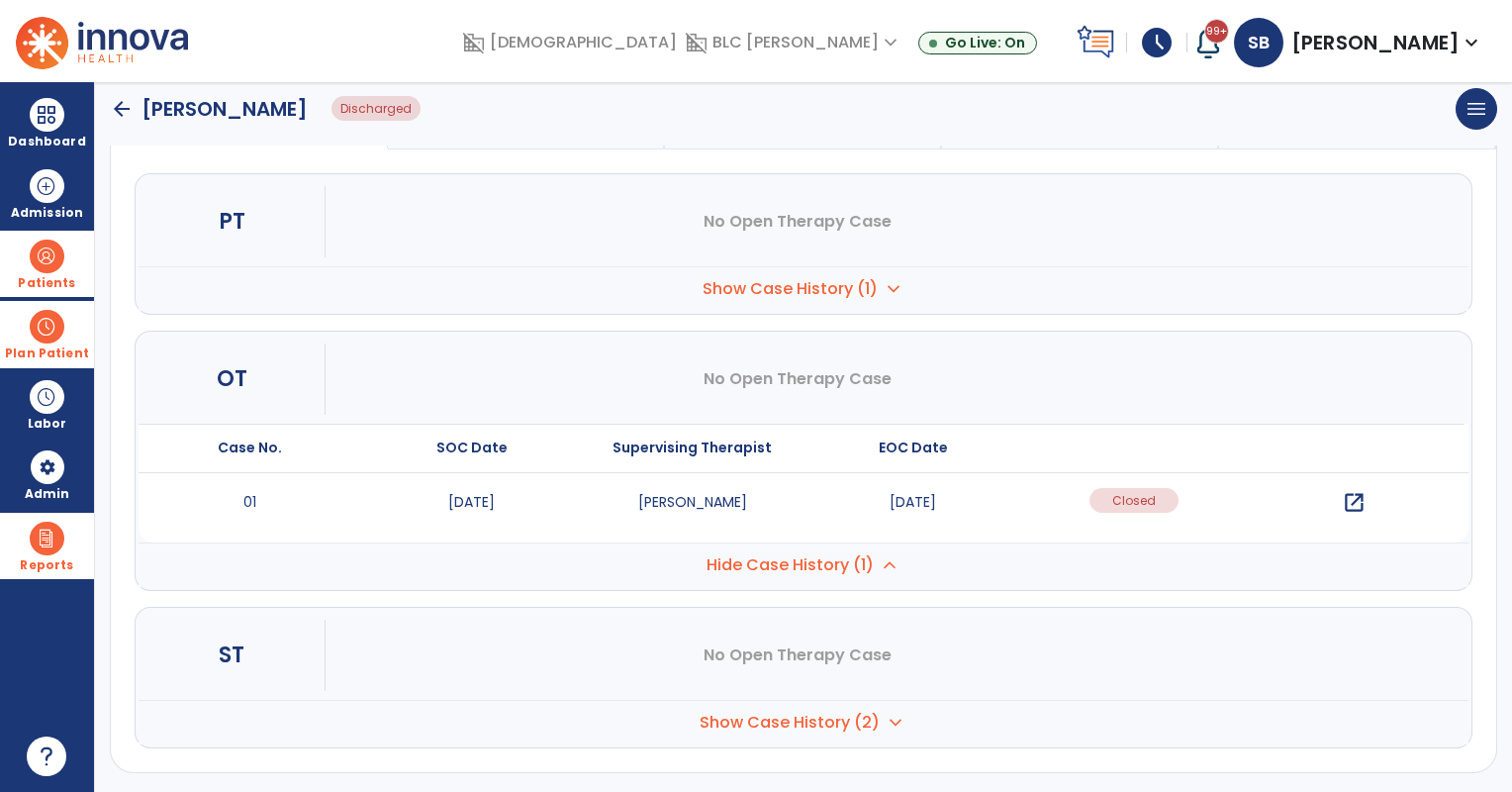 click on "open_in_new" at bounding box center (1354, 503) 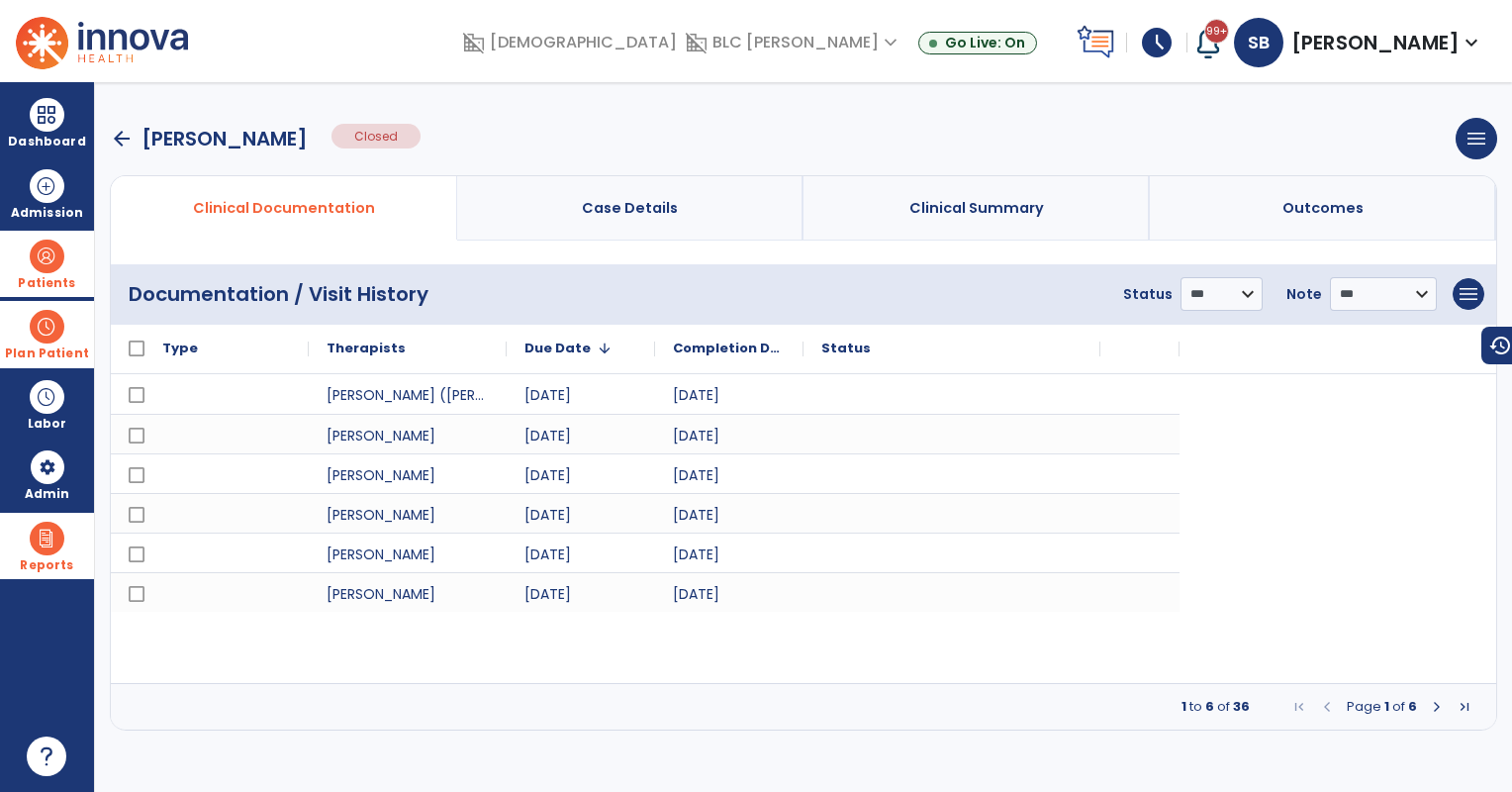 scroll, scrollTop: 0, scrollLeft: 0, axis: both 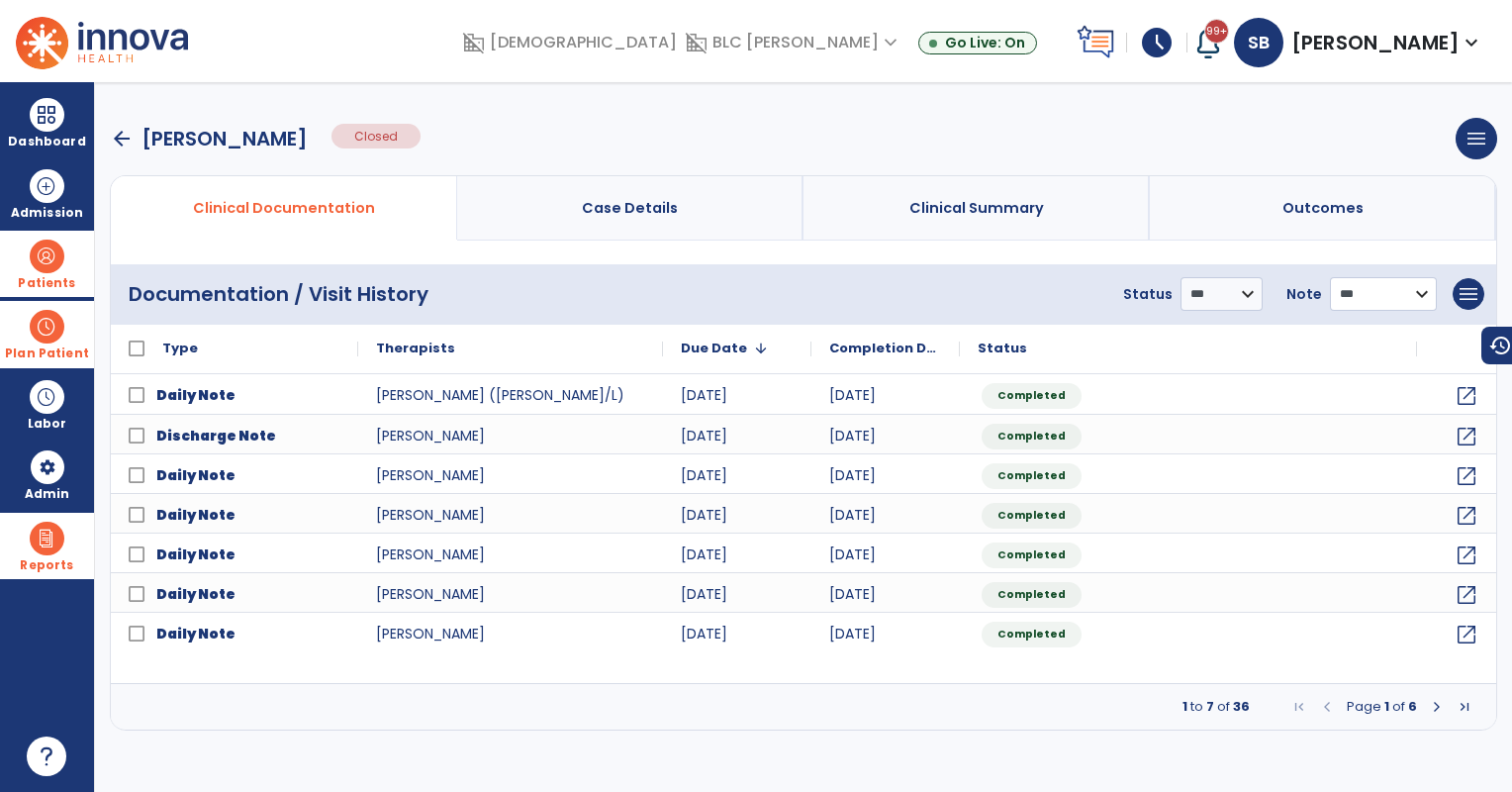 drag, startPoint x: 1338, startPoint y: 301, endPoint x: 1345, endPoint y: 313, distance: 13.892444 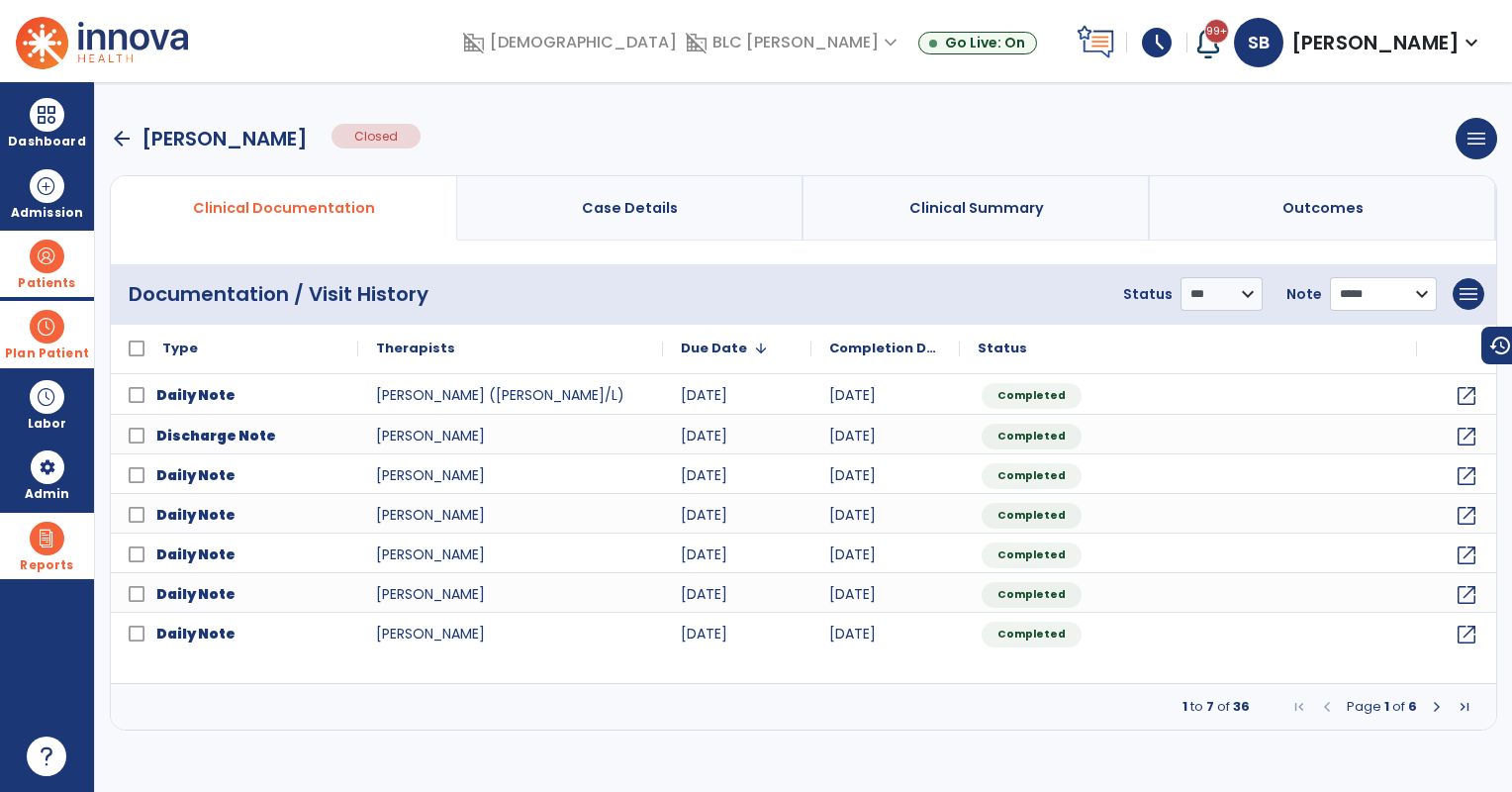 click on "**********" at bounding box center (1221, 294) 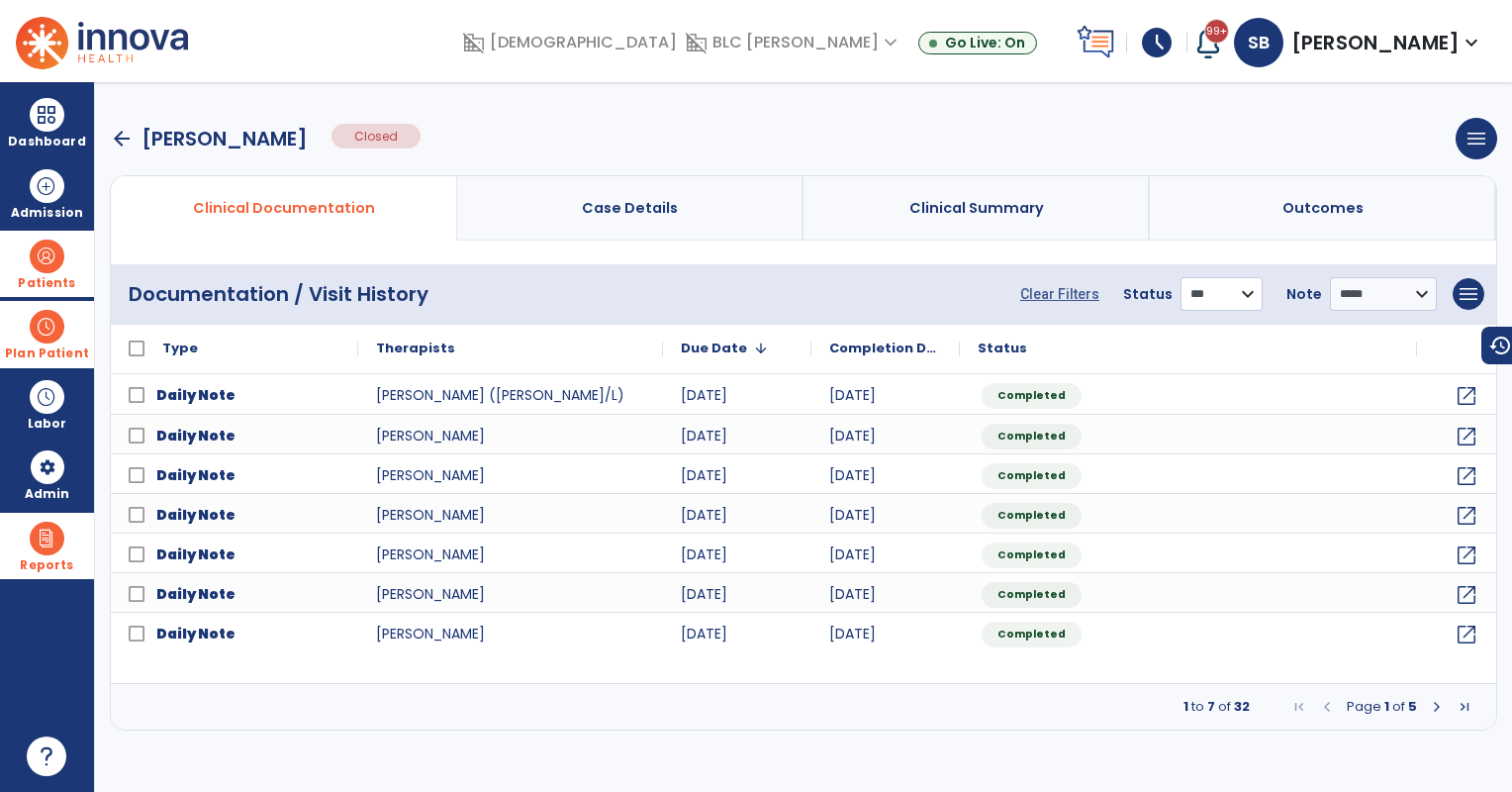drag, startPoint x: 1177, startPoint y: 277, endPoint x: 1185, endPoint y: 300, distance: 24.351591 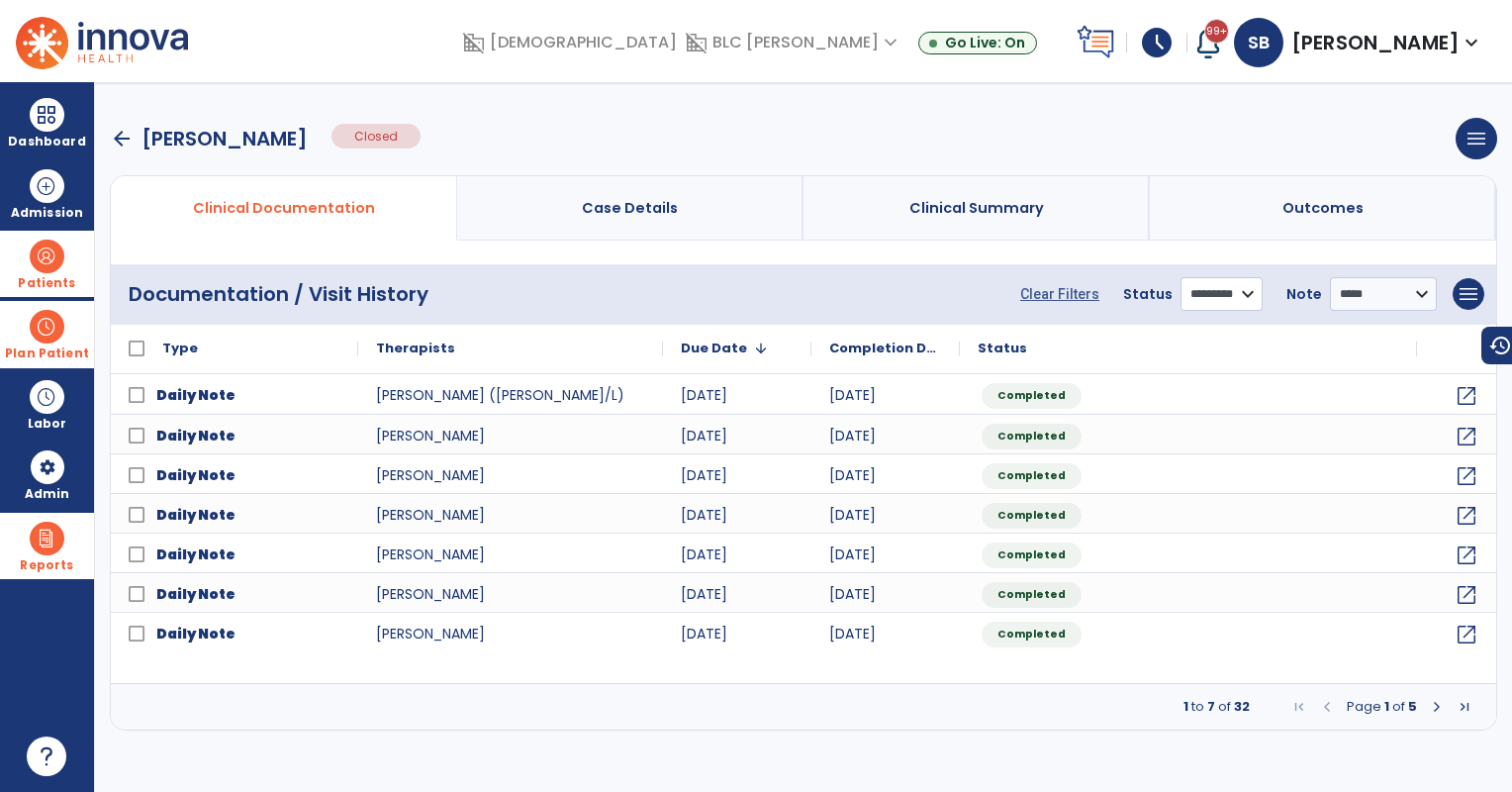 click on "**********" at bounding box center (1221, 294) 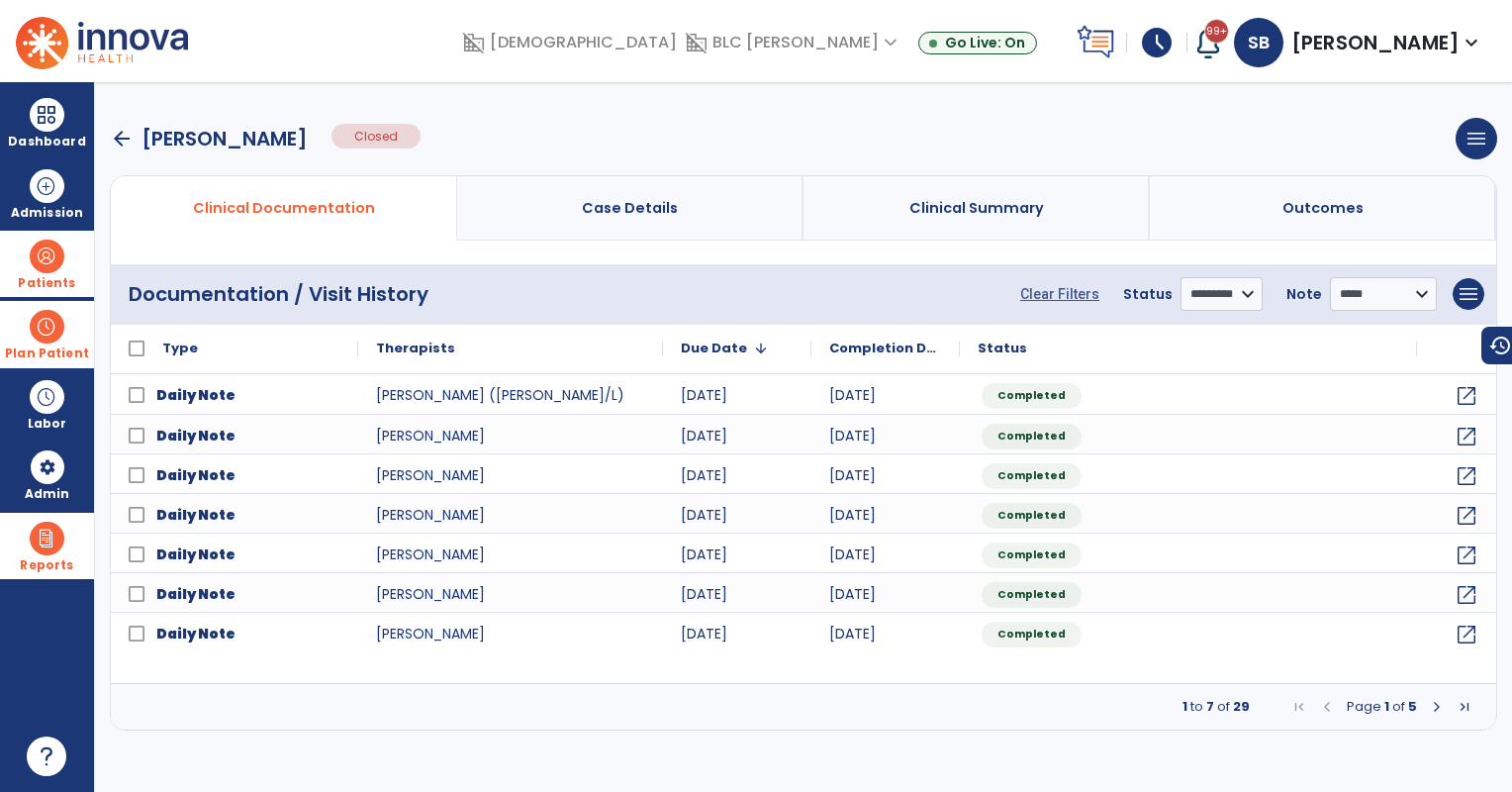 click at bounding box center [1437, 707] 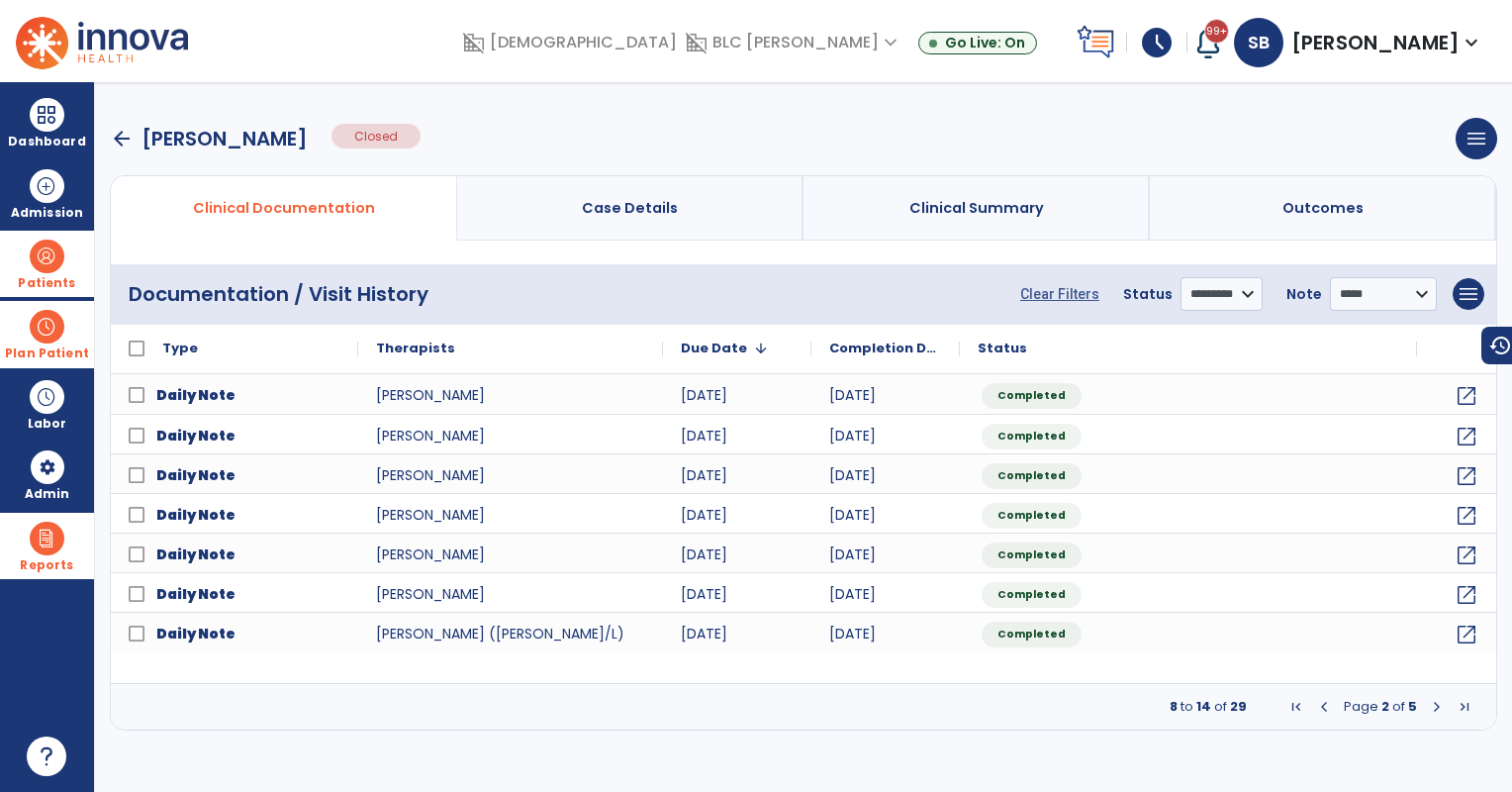click at bounding box center (1324, 707) 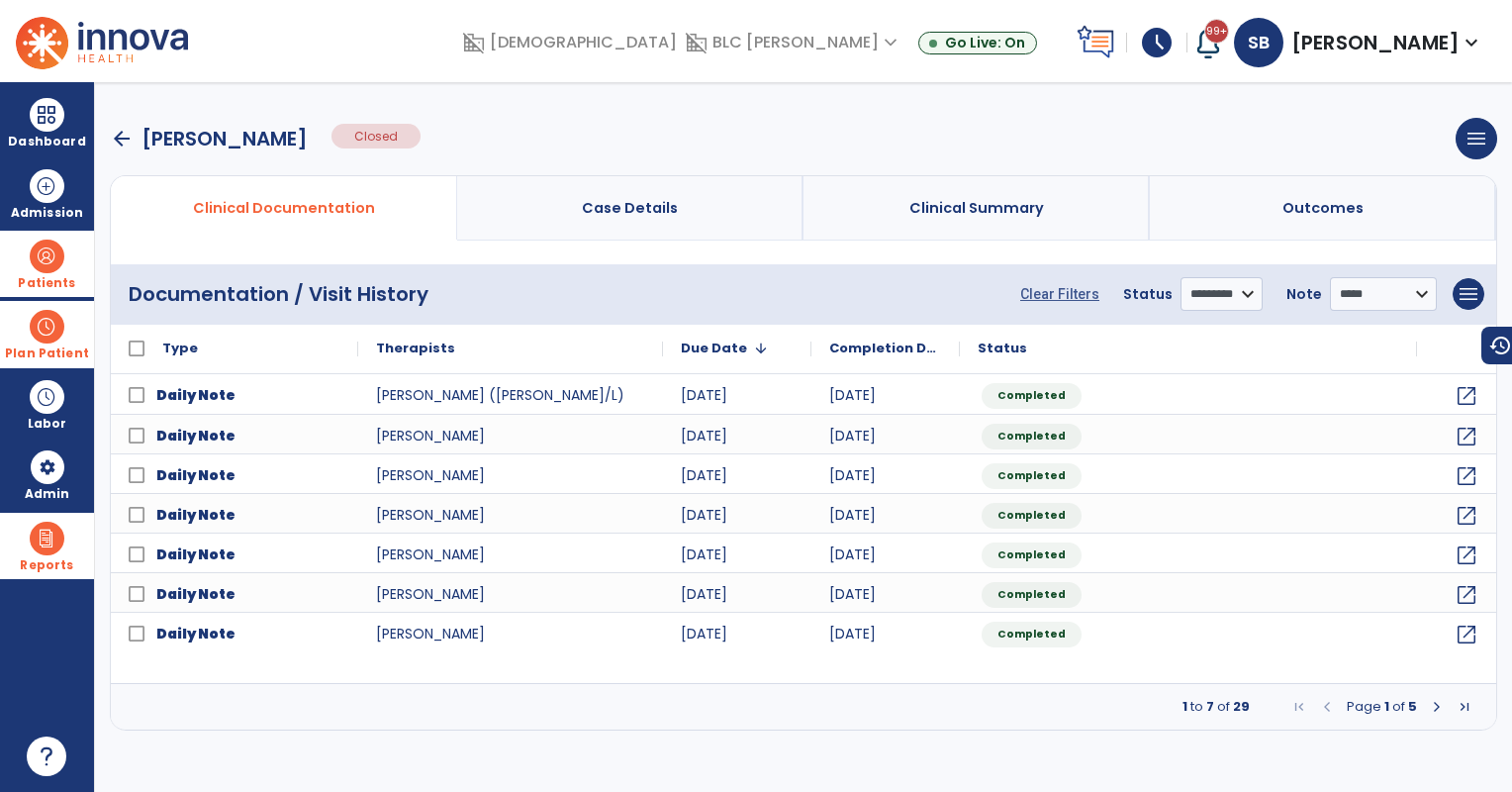 click at bounding box center [47, 327] 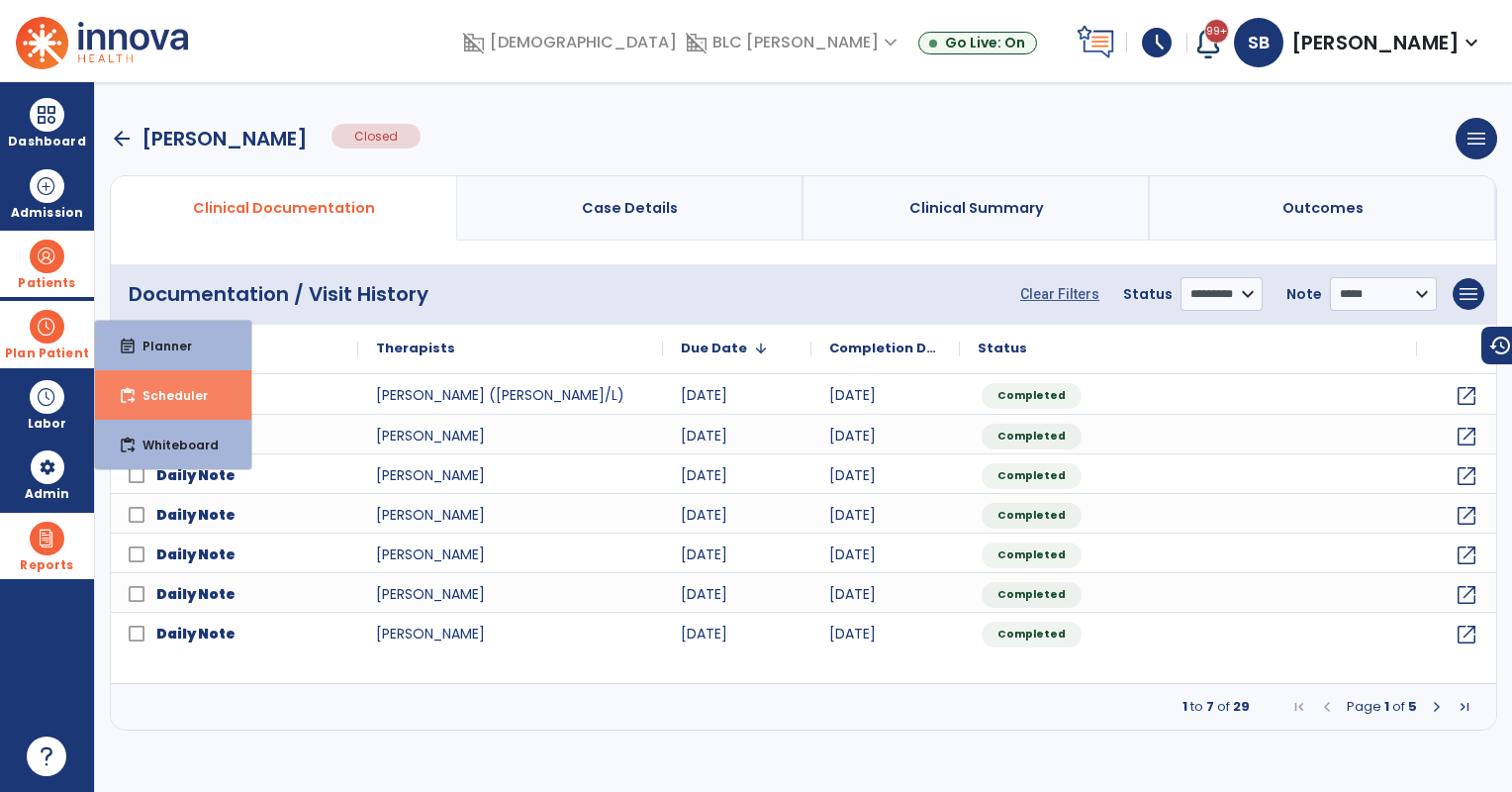 click on "Scheduler" at bounding box center (167, 395) 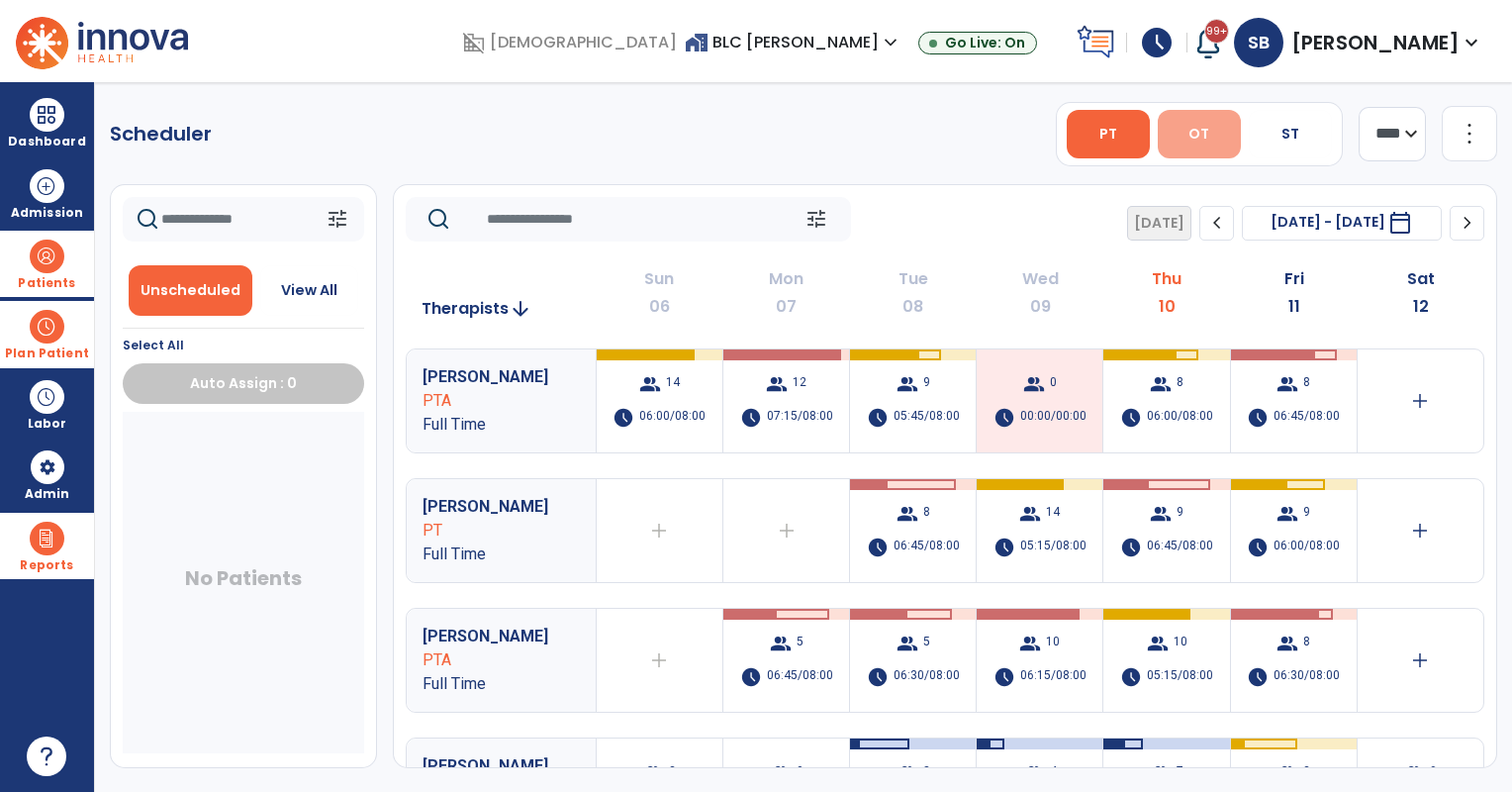click on "OT" at bounding box center [1198, 134] 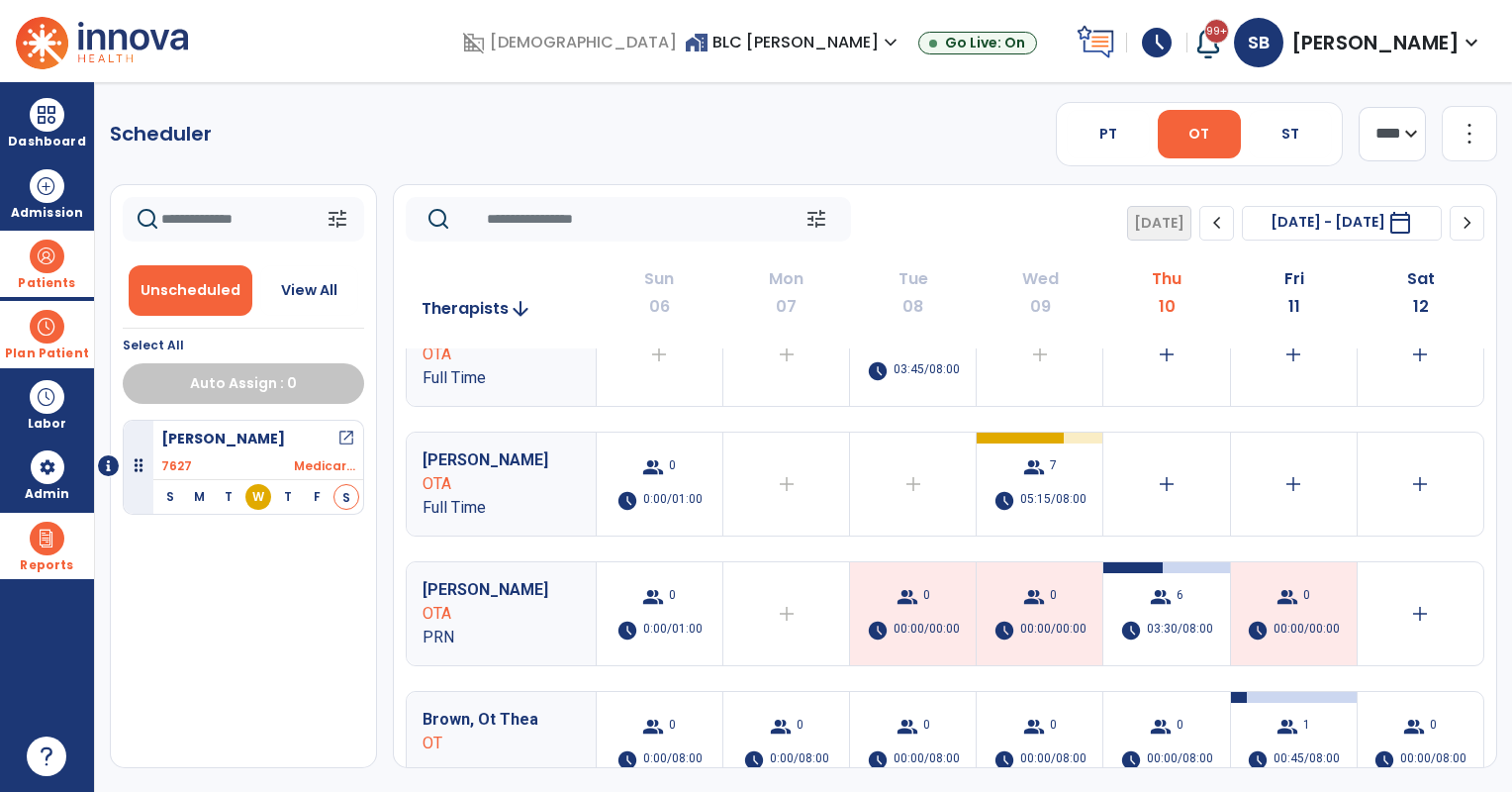 scroll, scrollTop: 990, scrollLeft: 0, axis: vertical 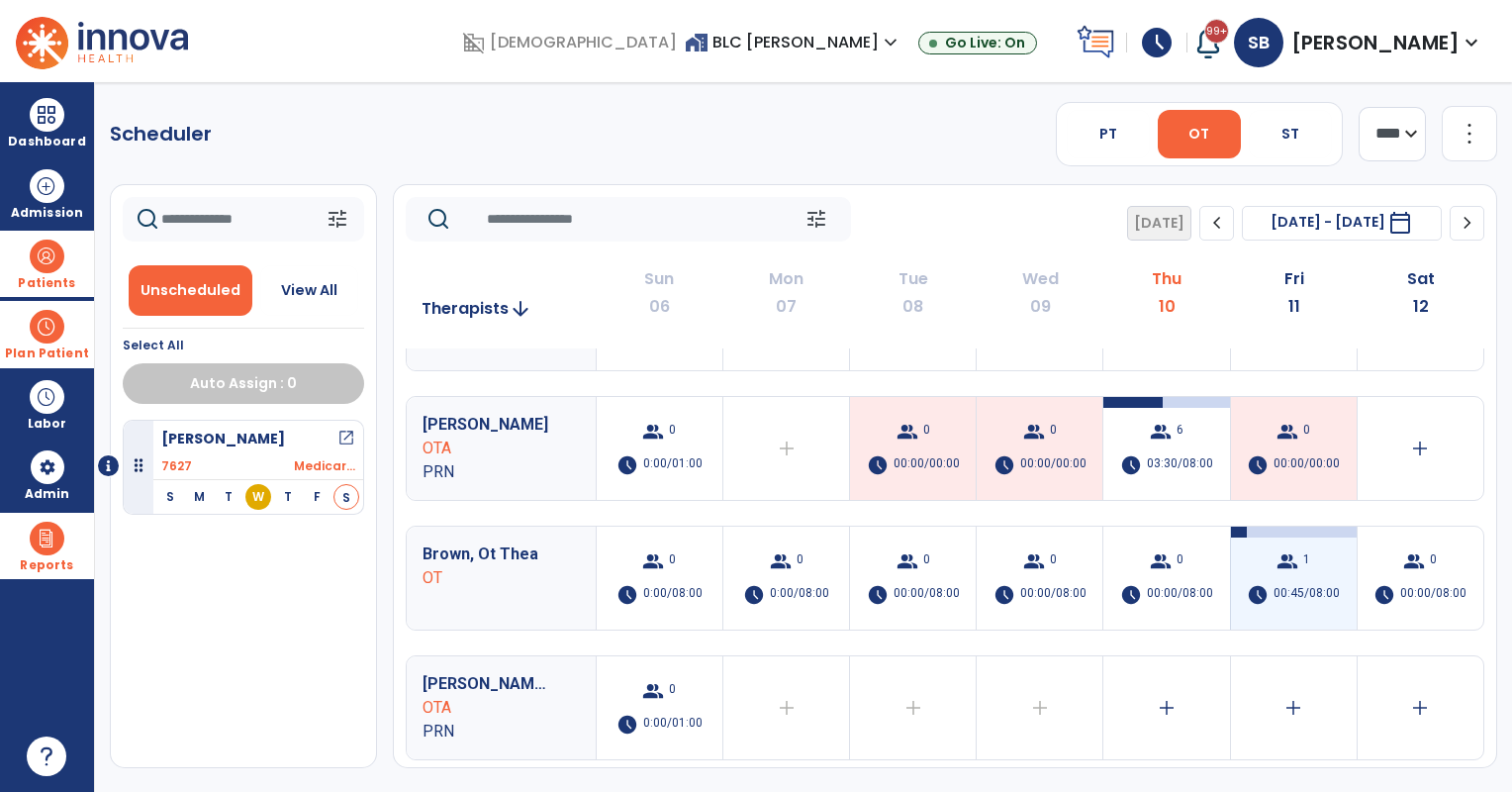 click on "group  1  schedule  00:45/08:00" at bounding box center [1293, 578] 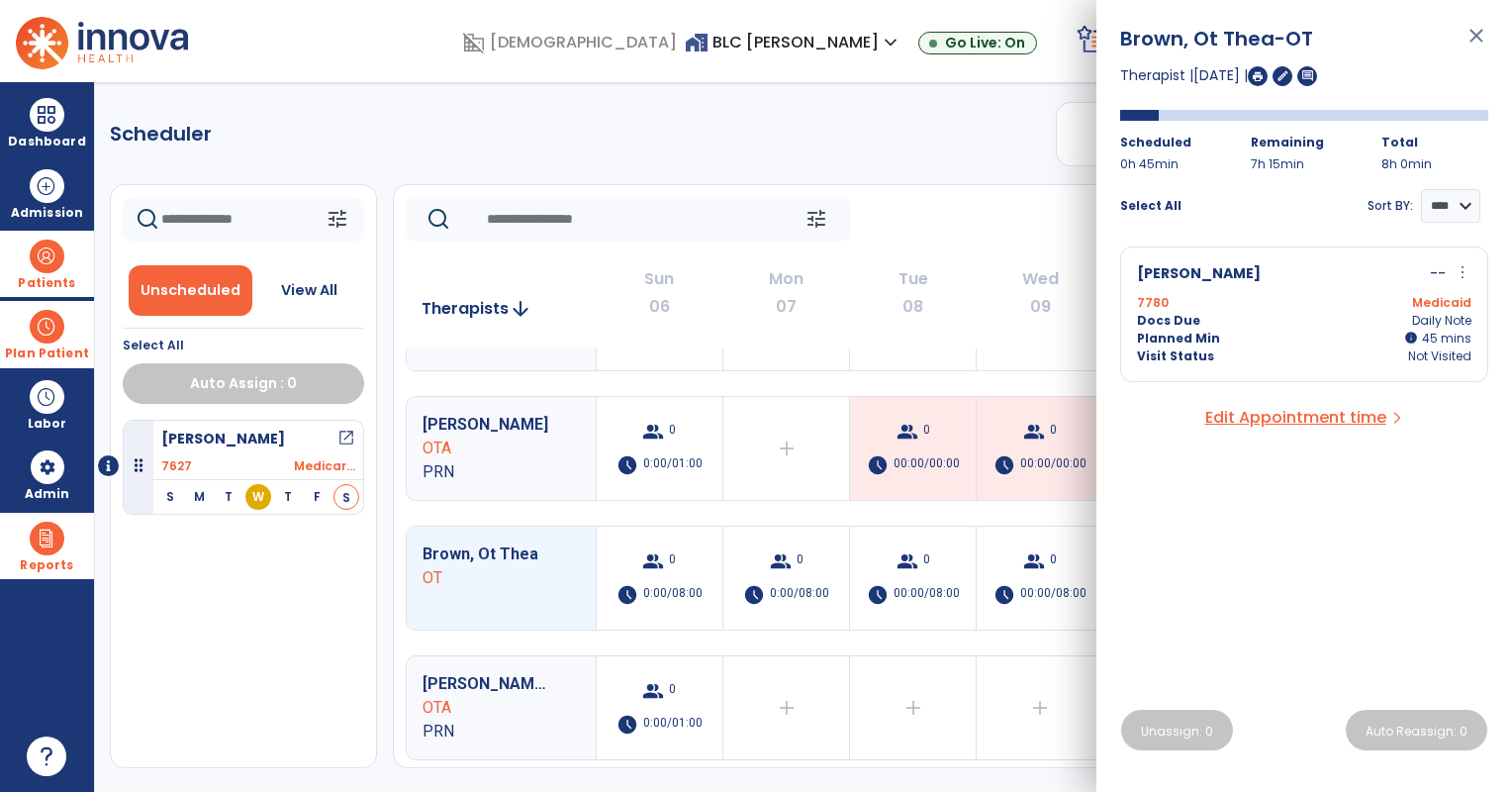 click on "tune   [DATE]  chevron_left [DATE] - [DATE]  *********  calendar_today  chevron_right" 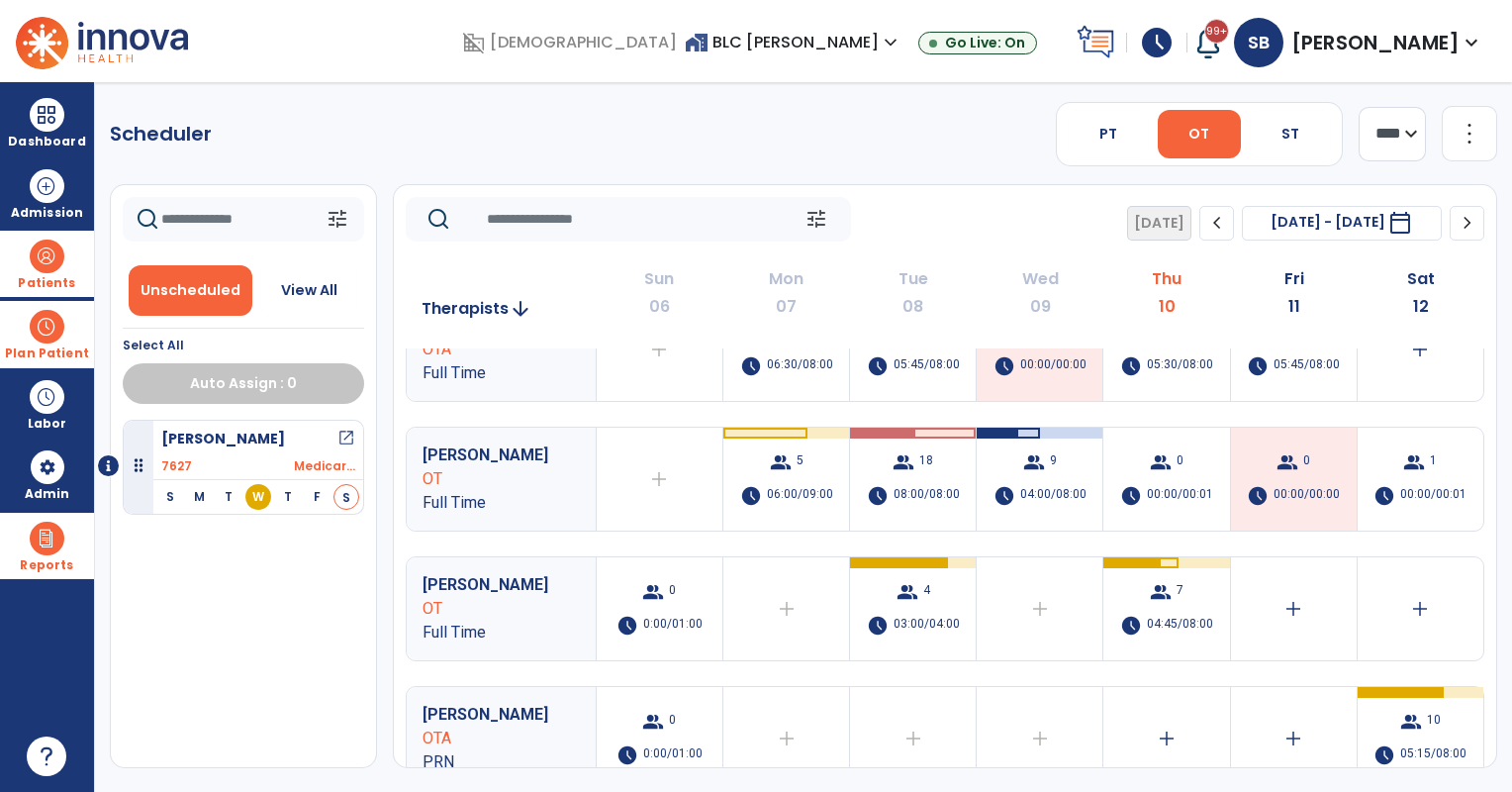 scroll, scrollTop: 0, scrollLeft: 0, axis: both 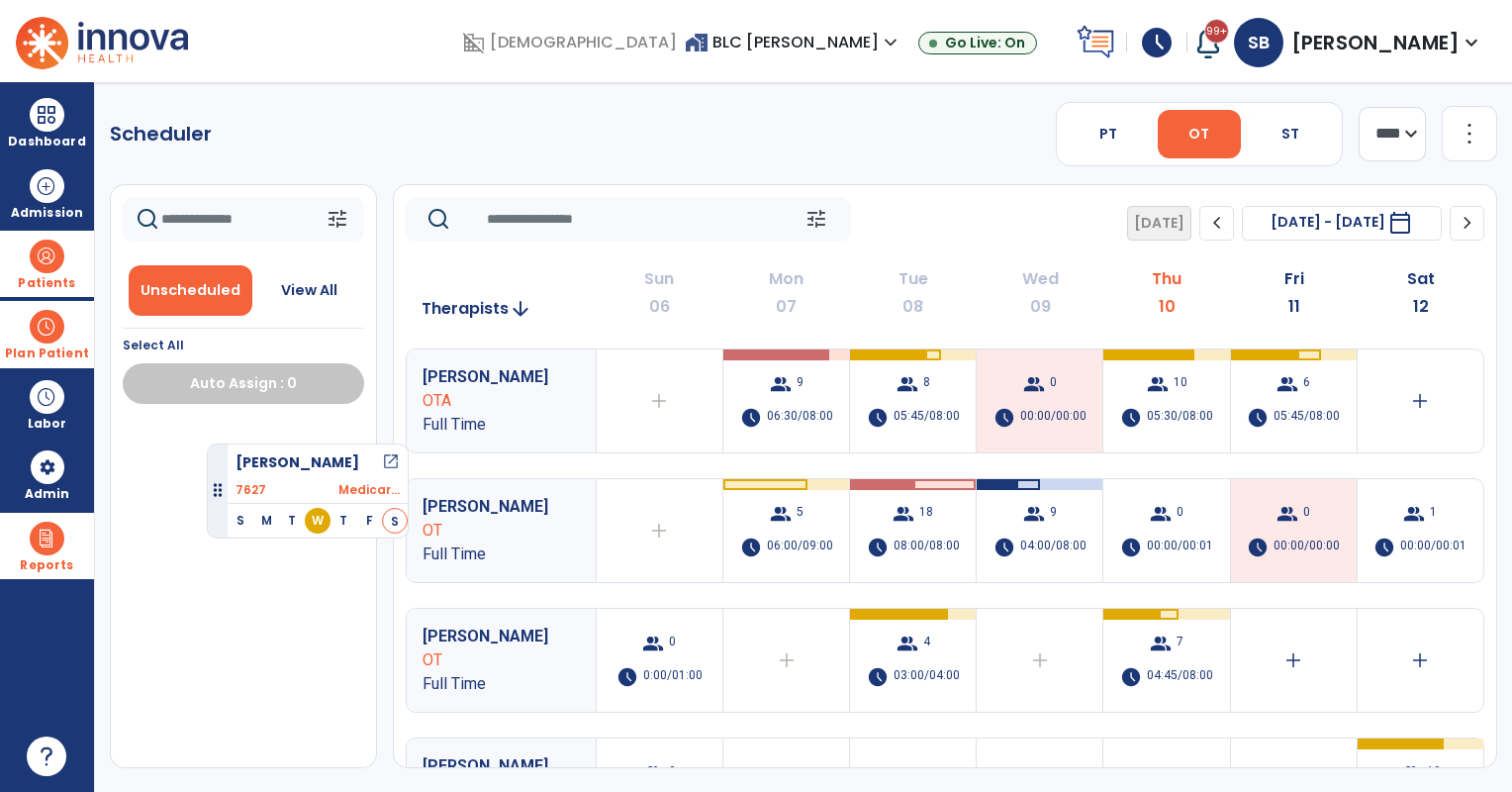 drag, startPoint x: 321, startPoint y: 464, endPoint x: 199, endPoint y: 424, distance: 128.39003 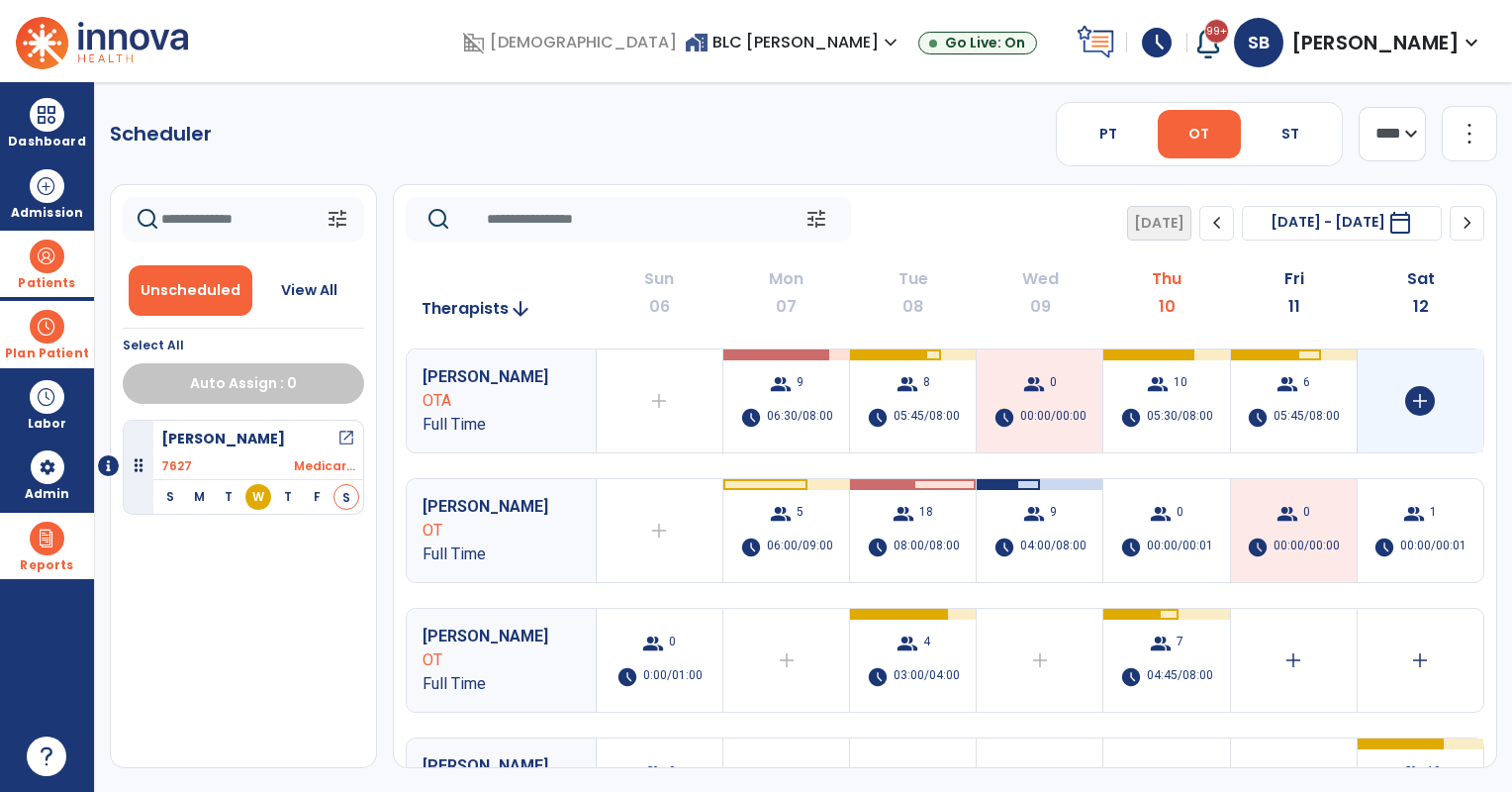 click on "add" 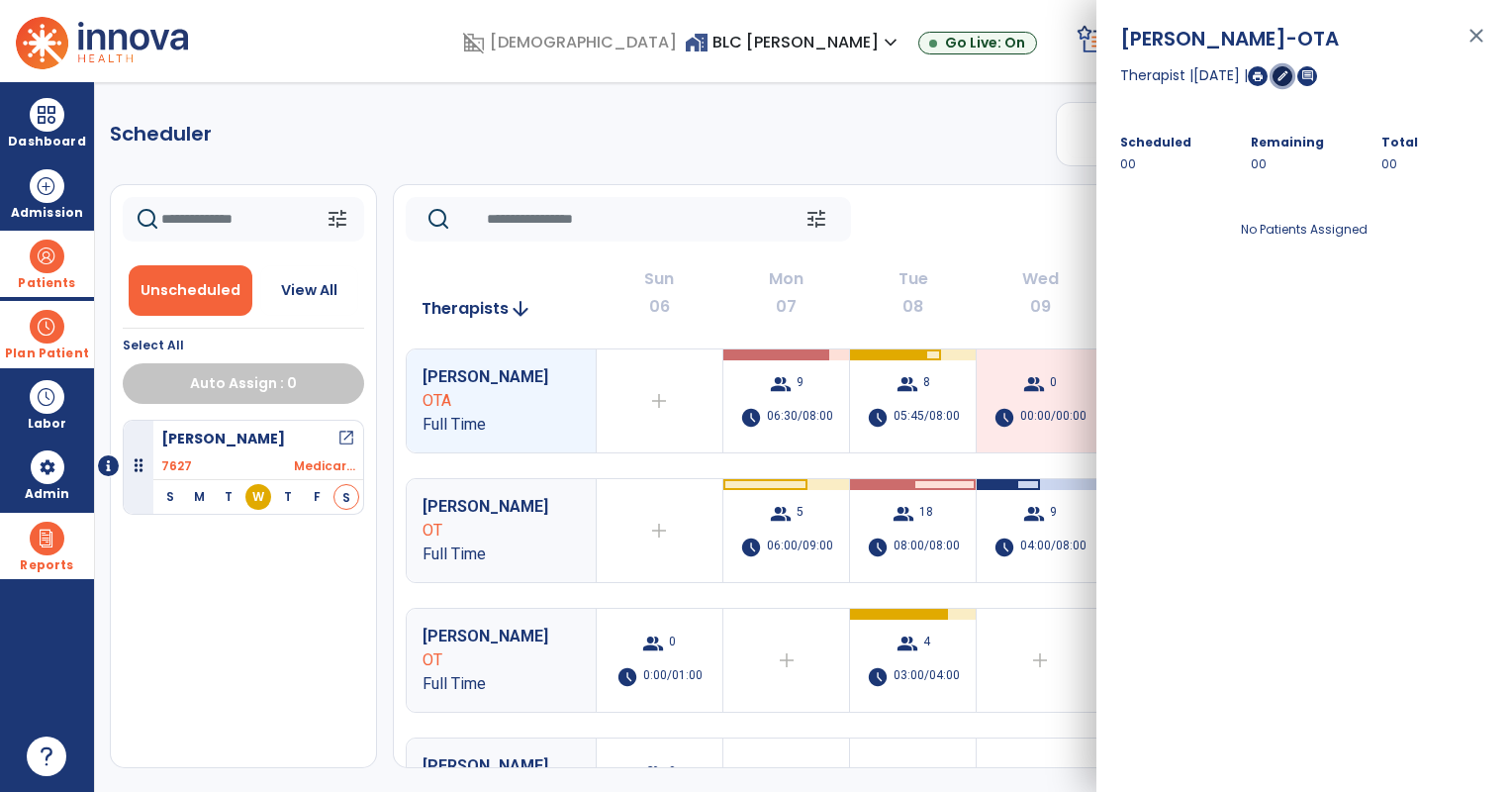 click on "edit" at bounding box center [1282, 75] 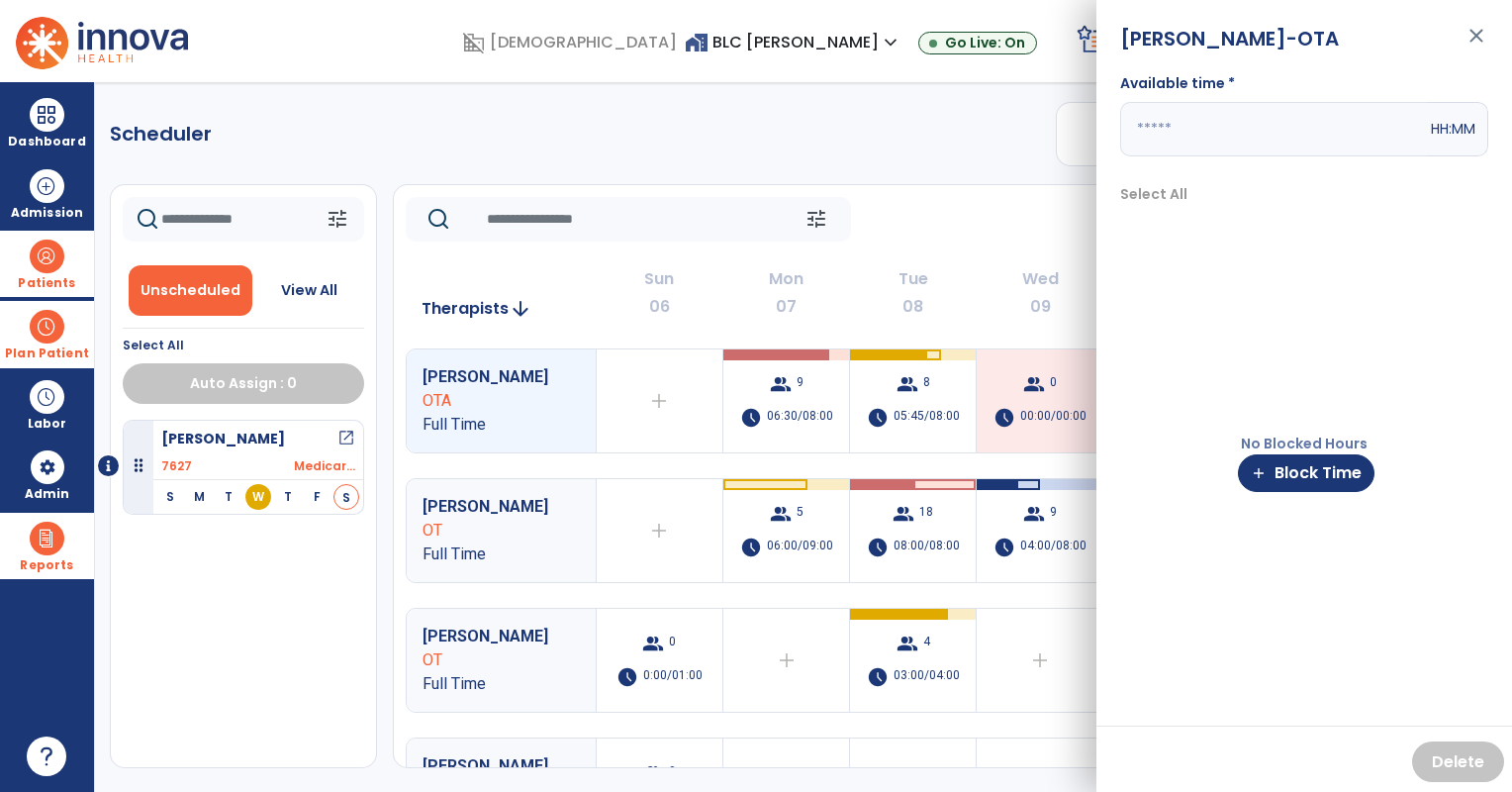 click at bounding box center [1274, 129] 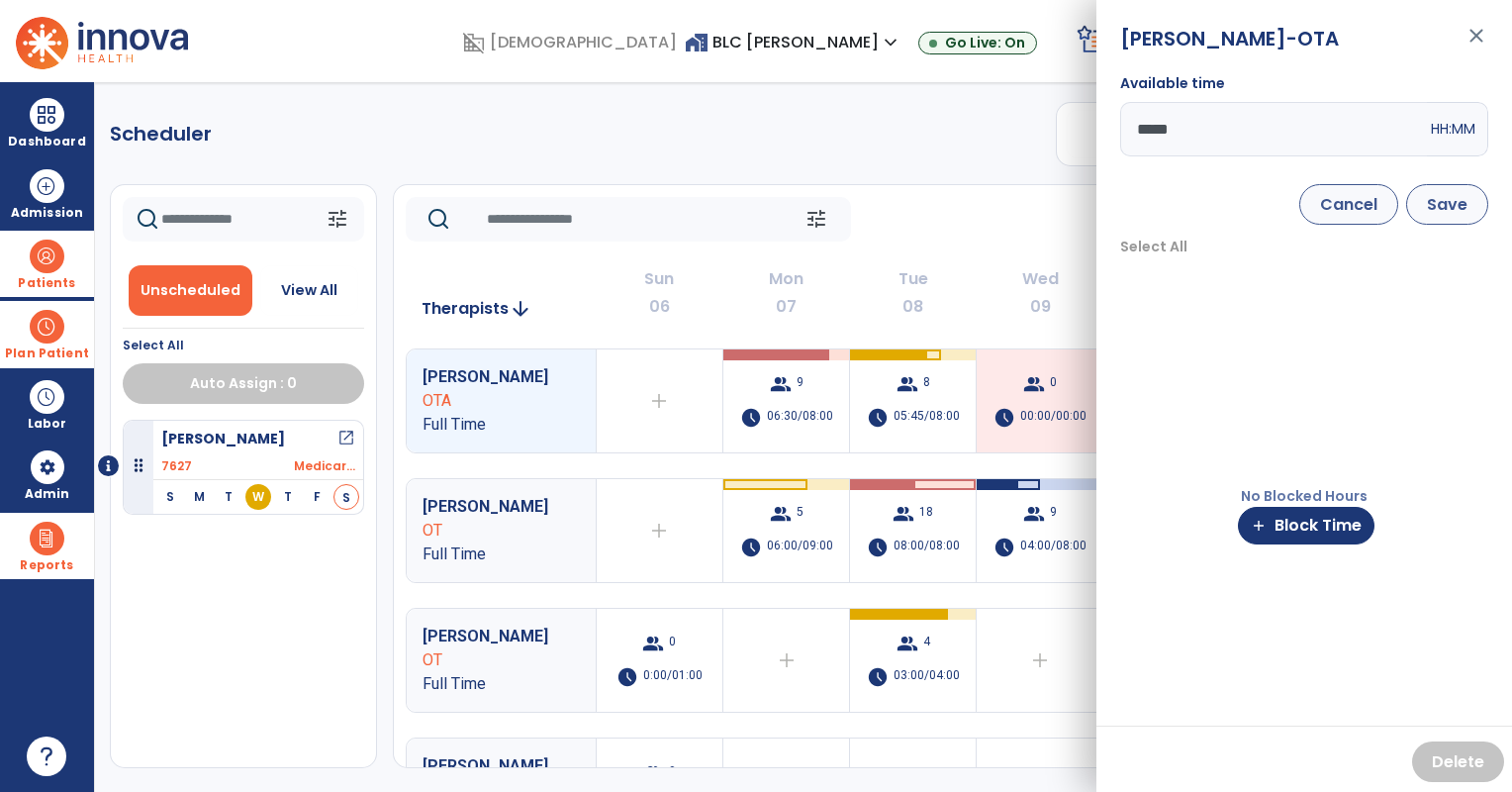 type on "*****" 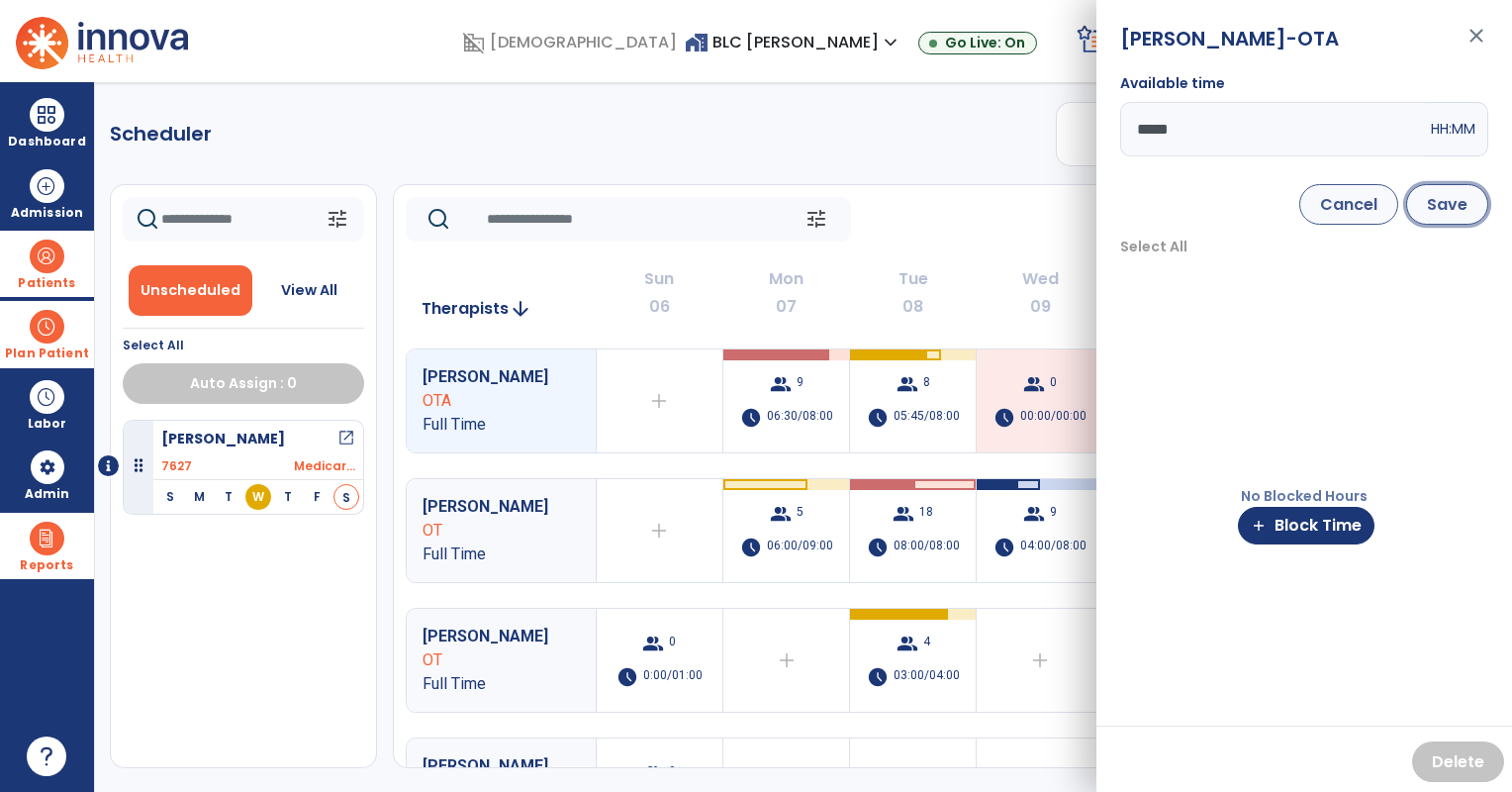click on "Save" at bounding box center [1447, 204] 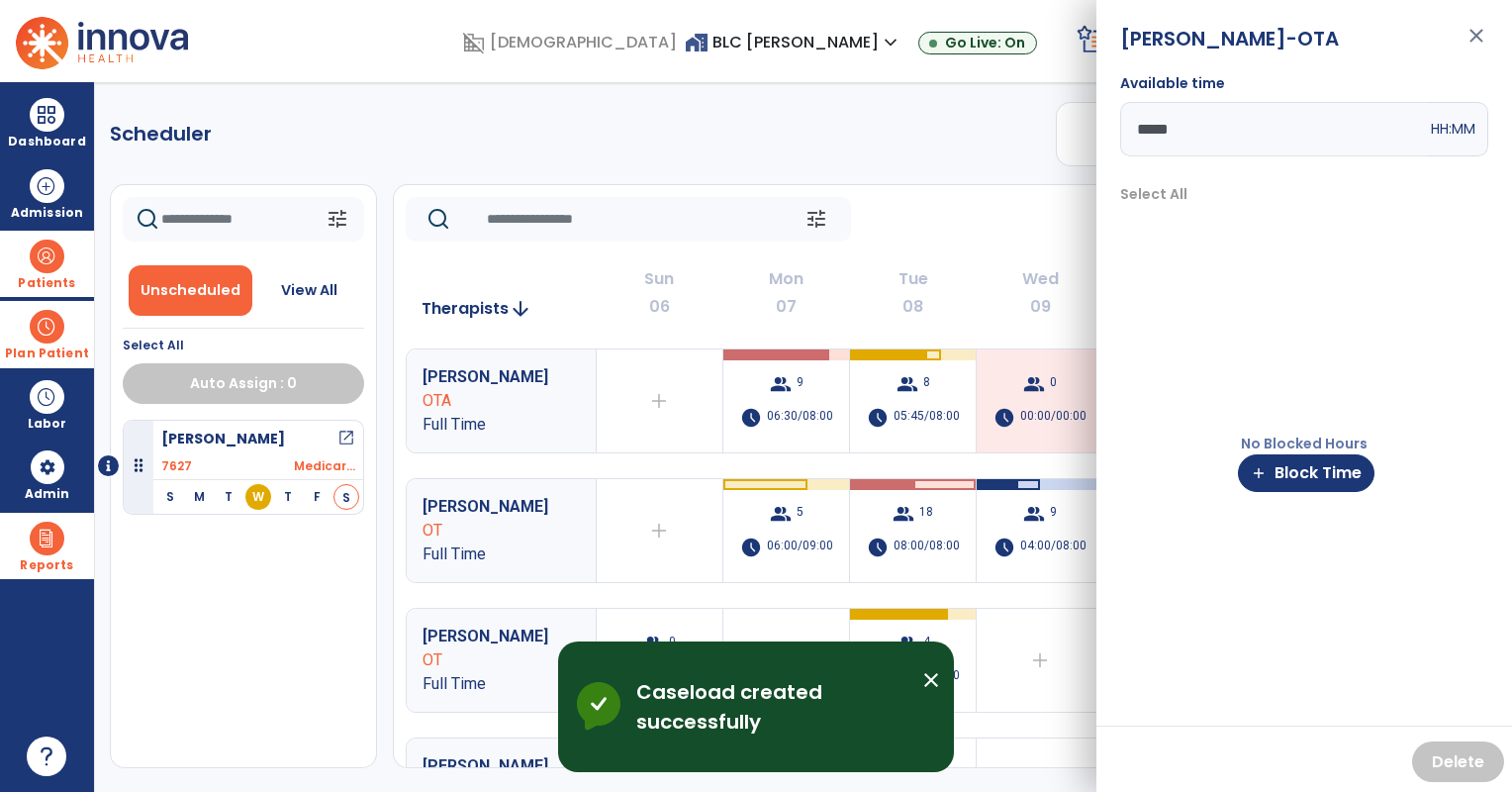 click on "tune   [DATE]  chevron_left [DATE] - [DATE]  *********  calendar_today  chevron_right" 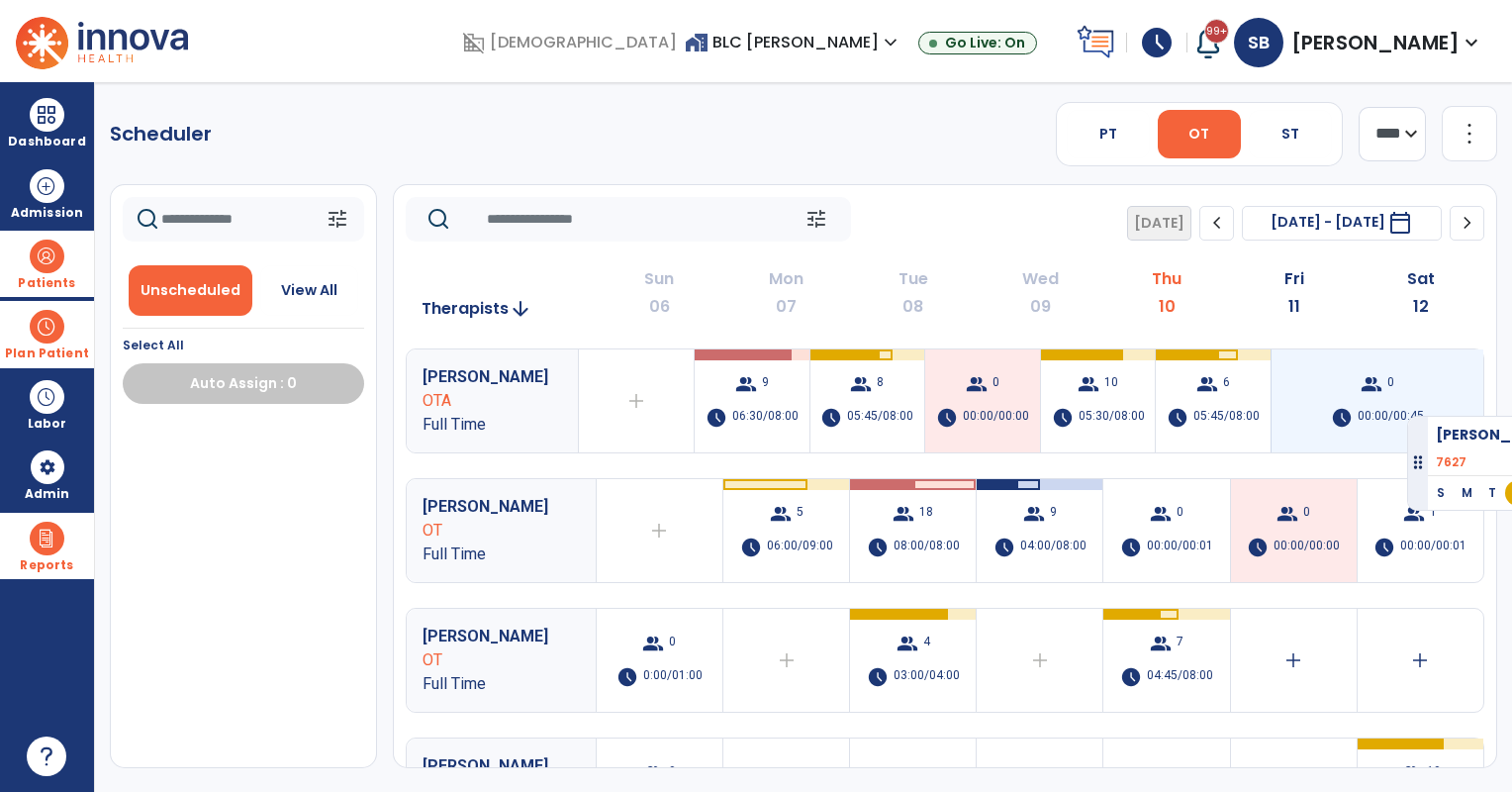 drag, startPoint x: 295, startPoint y: 451, endPoint x: 1411, endPoint y: 408, distance: 1116.8281 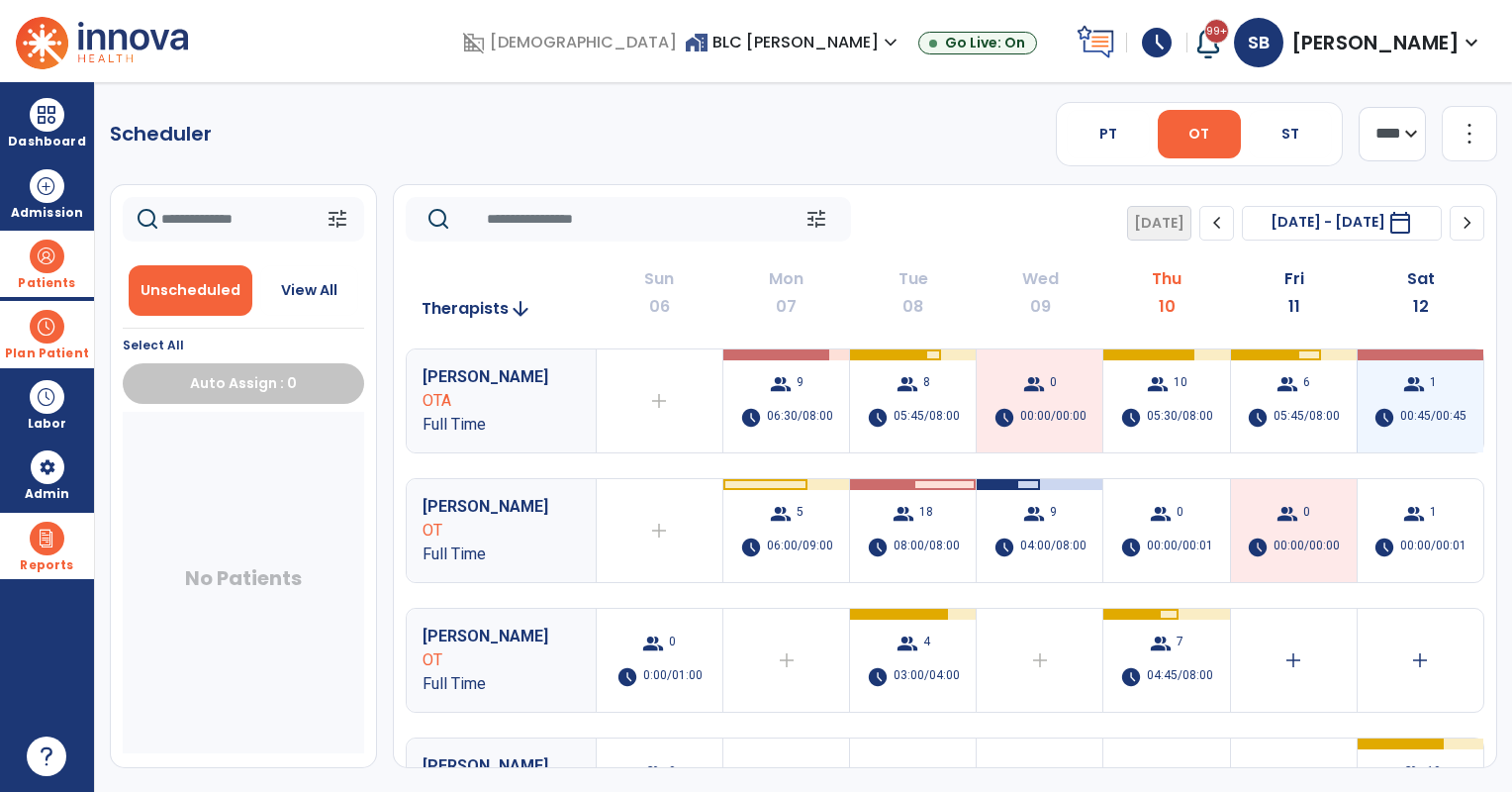 click on "group  1  schedule  00:45/00:45" at bounding box center [1420, 401] 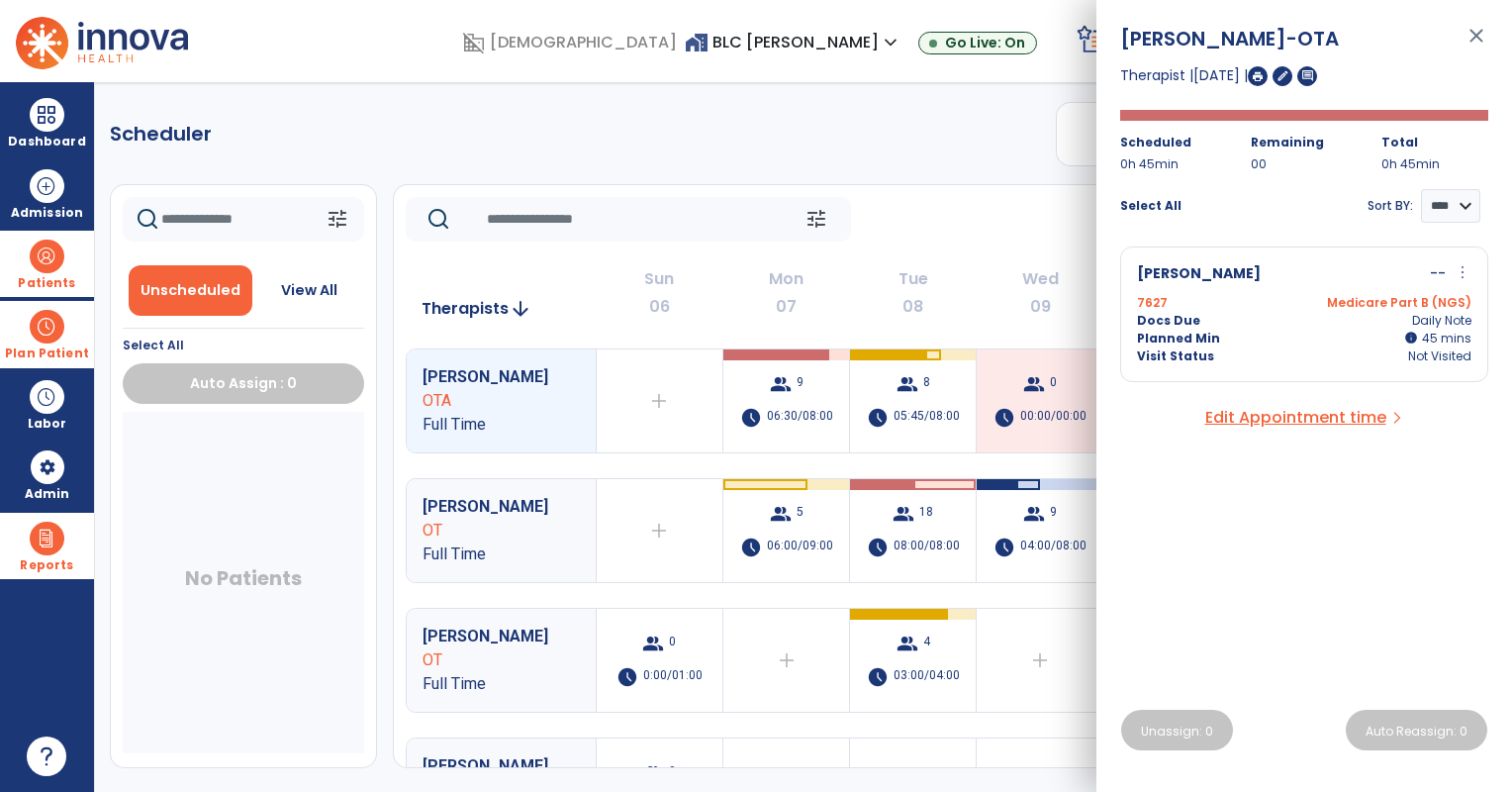click on "more_vert" at bounding box center [1463, 272] 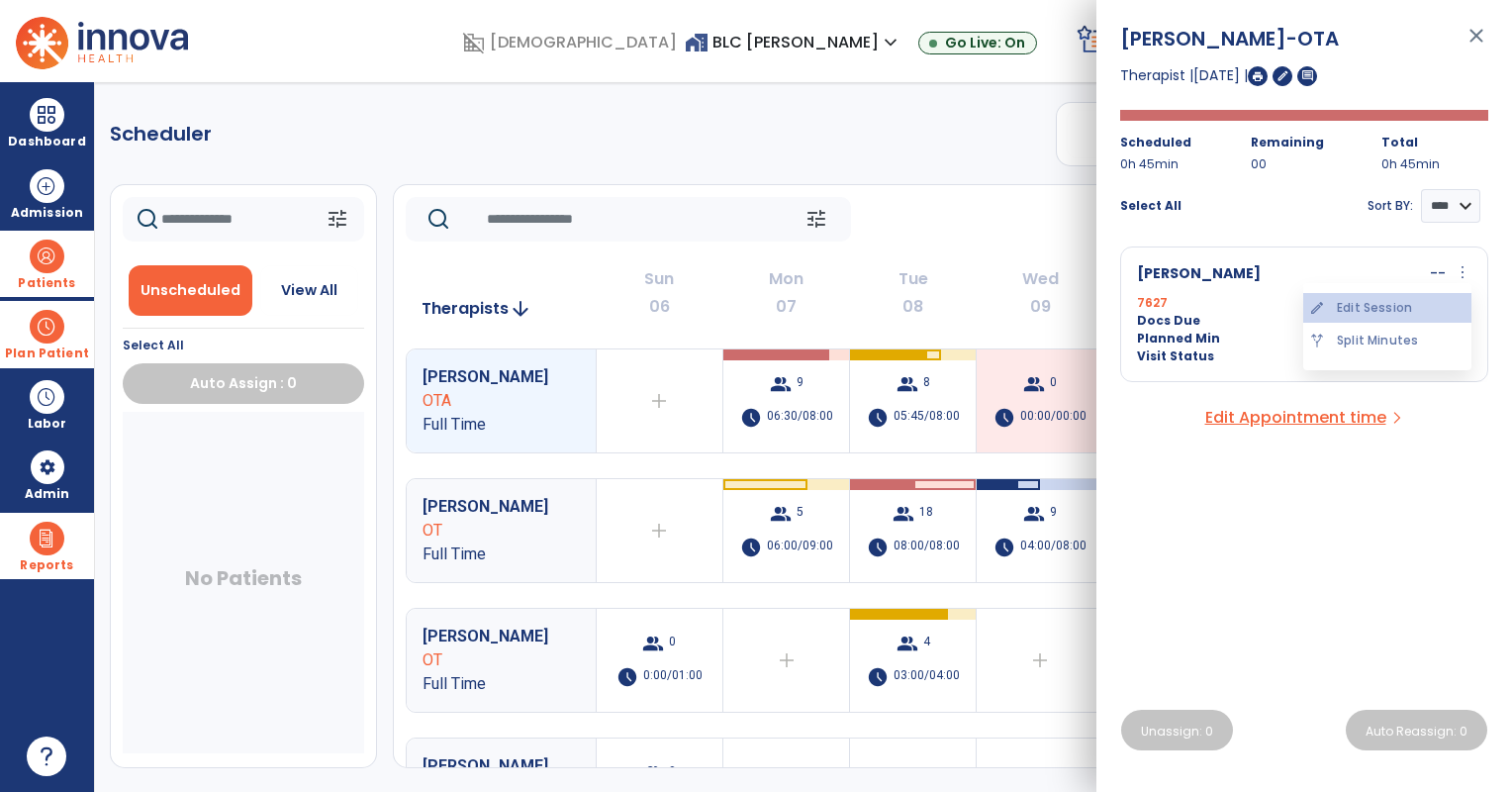 click on "edit   Edit Session" at bounding box center [1387, 308] 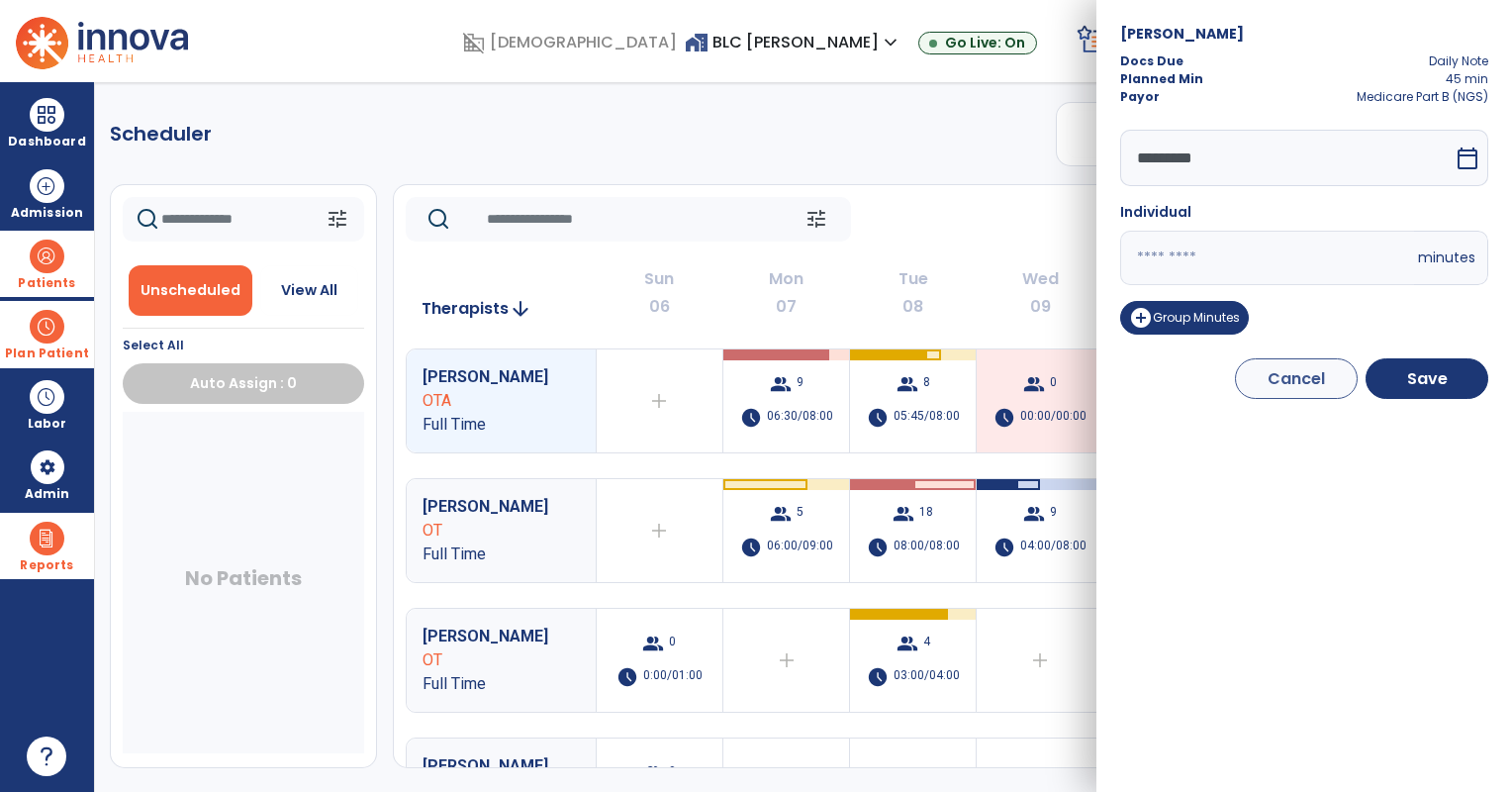 click on "calendar_today" at bounding box center [1467, 158] 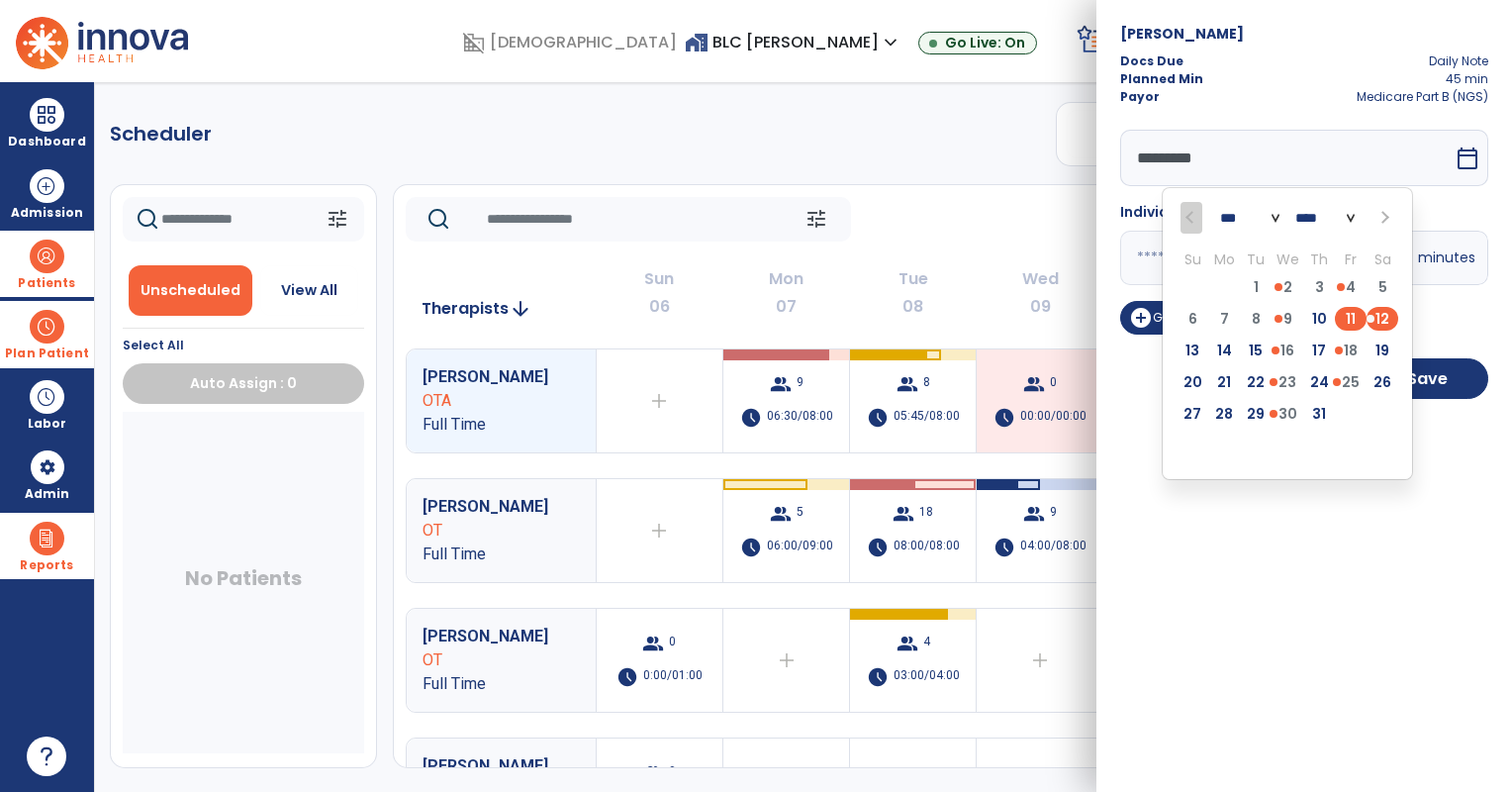 click on "11" at bounding box center [1351, 319] 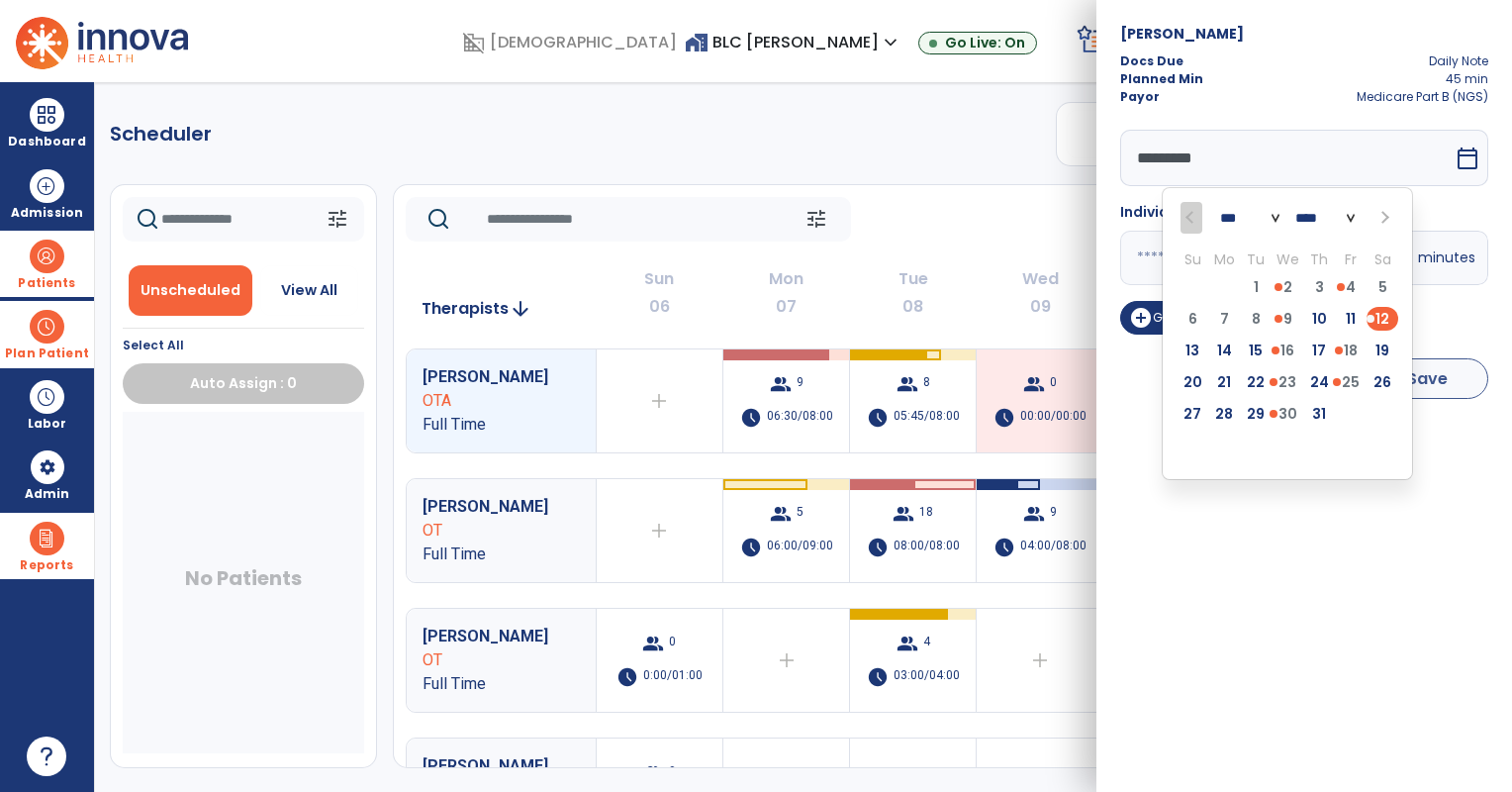 type on "*********" 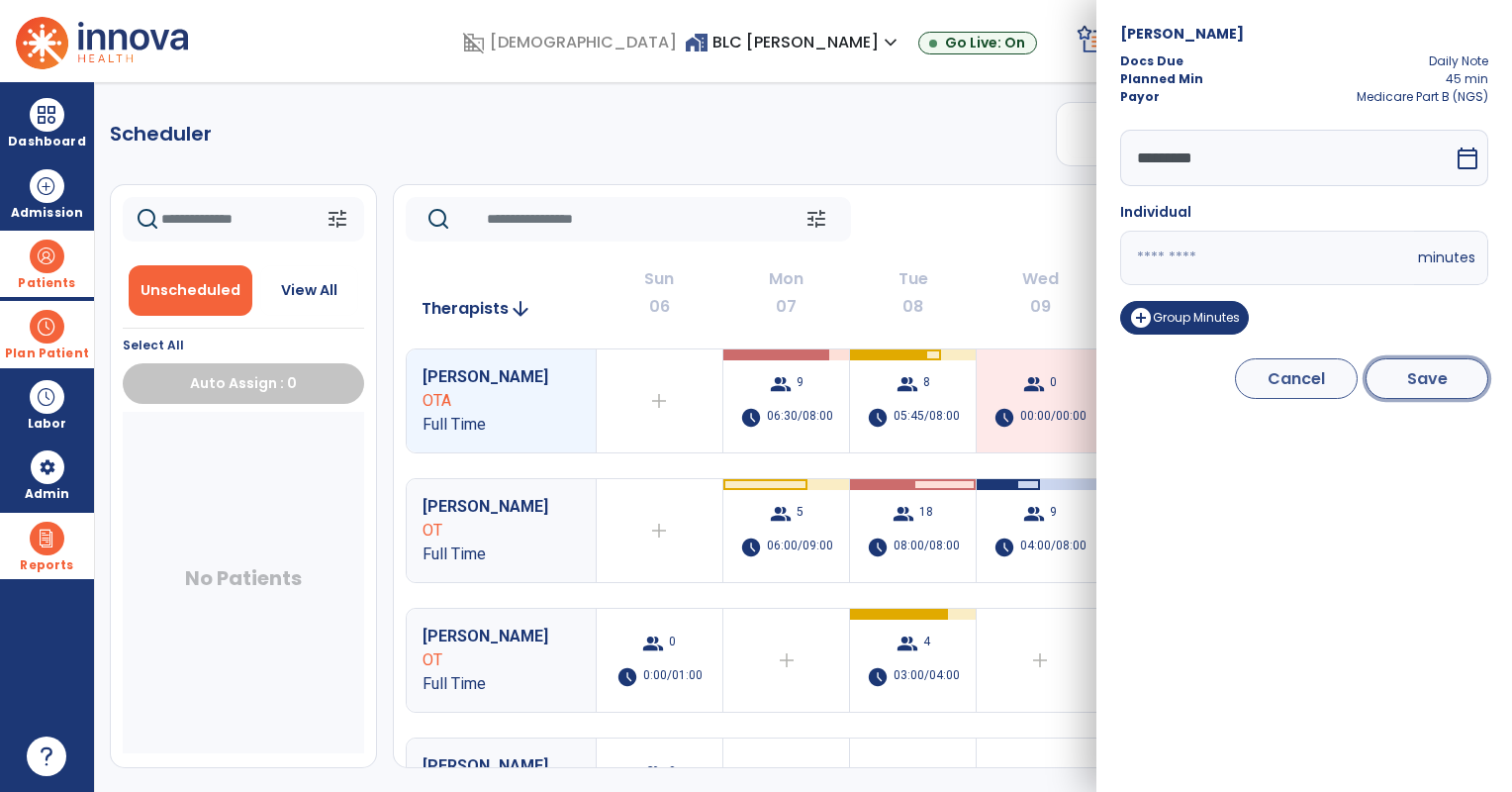 click on "Save" at bounding box center (1427, 378) 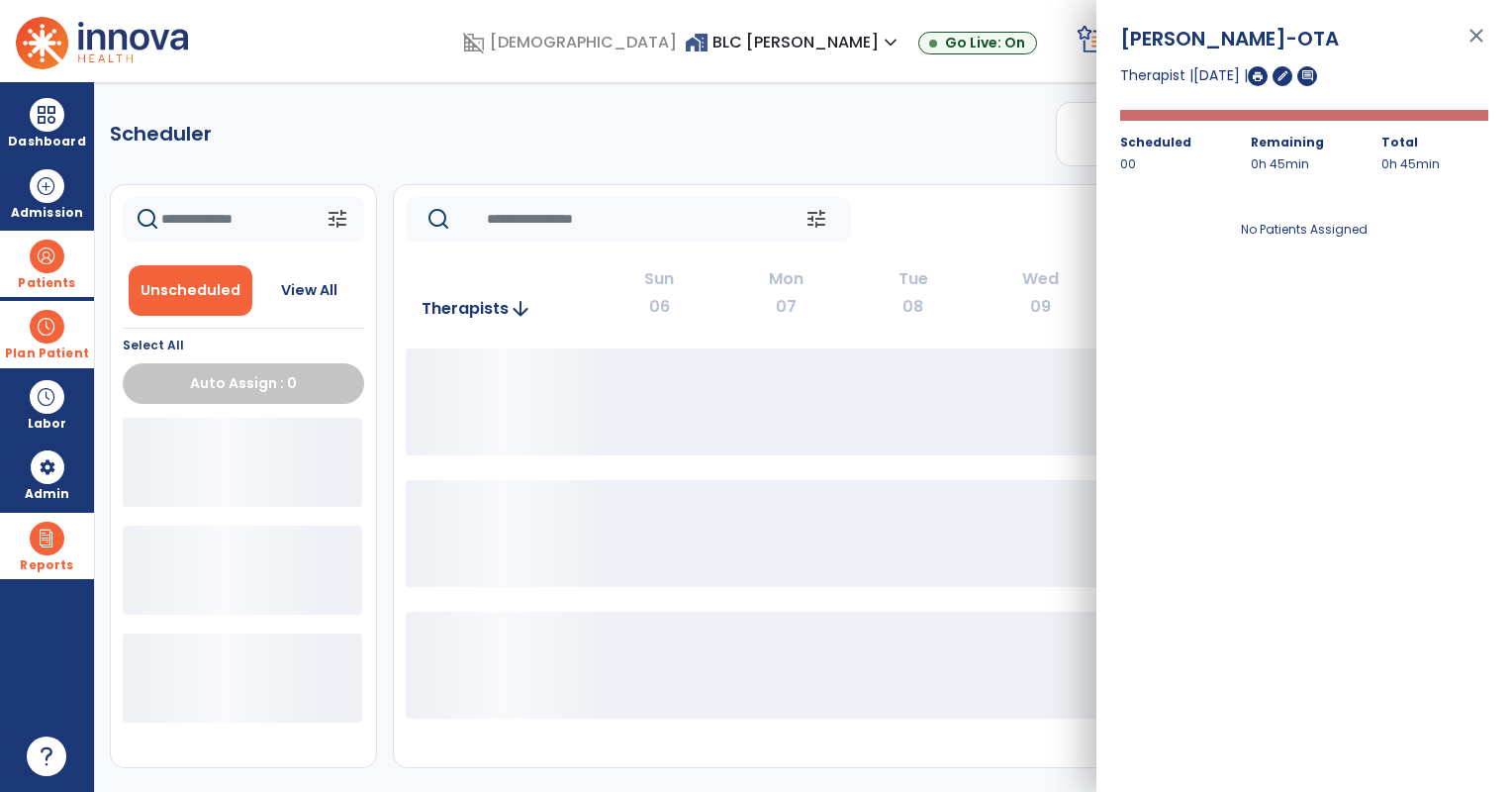 click on "tune   [DATE]  chevron_left [DATE] - [DATE]  *********  calendar_today  chevron_right" 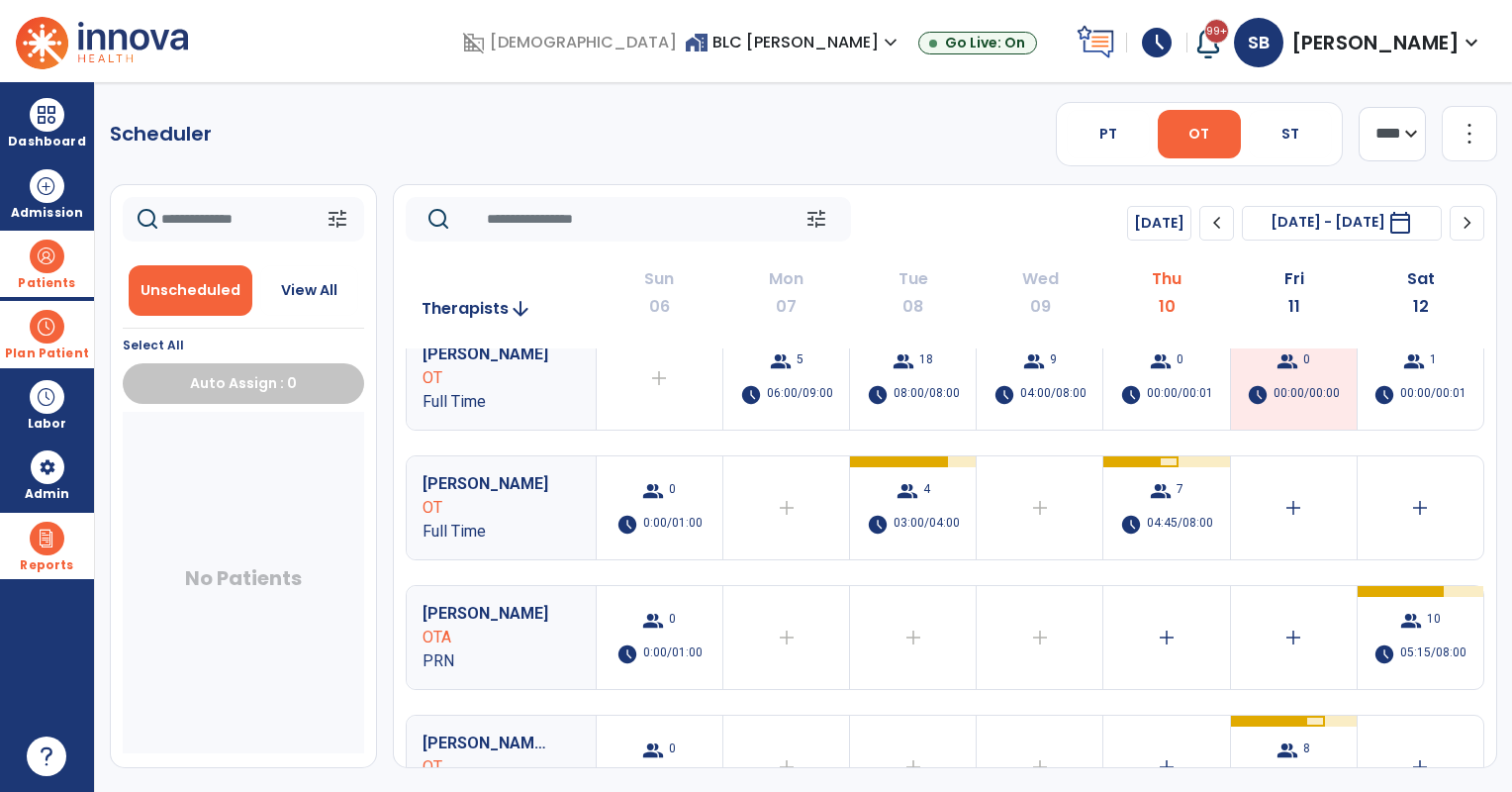 scroll, scrollTop: 330, scrollLeft: 0, axis: vertical 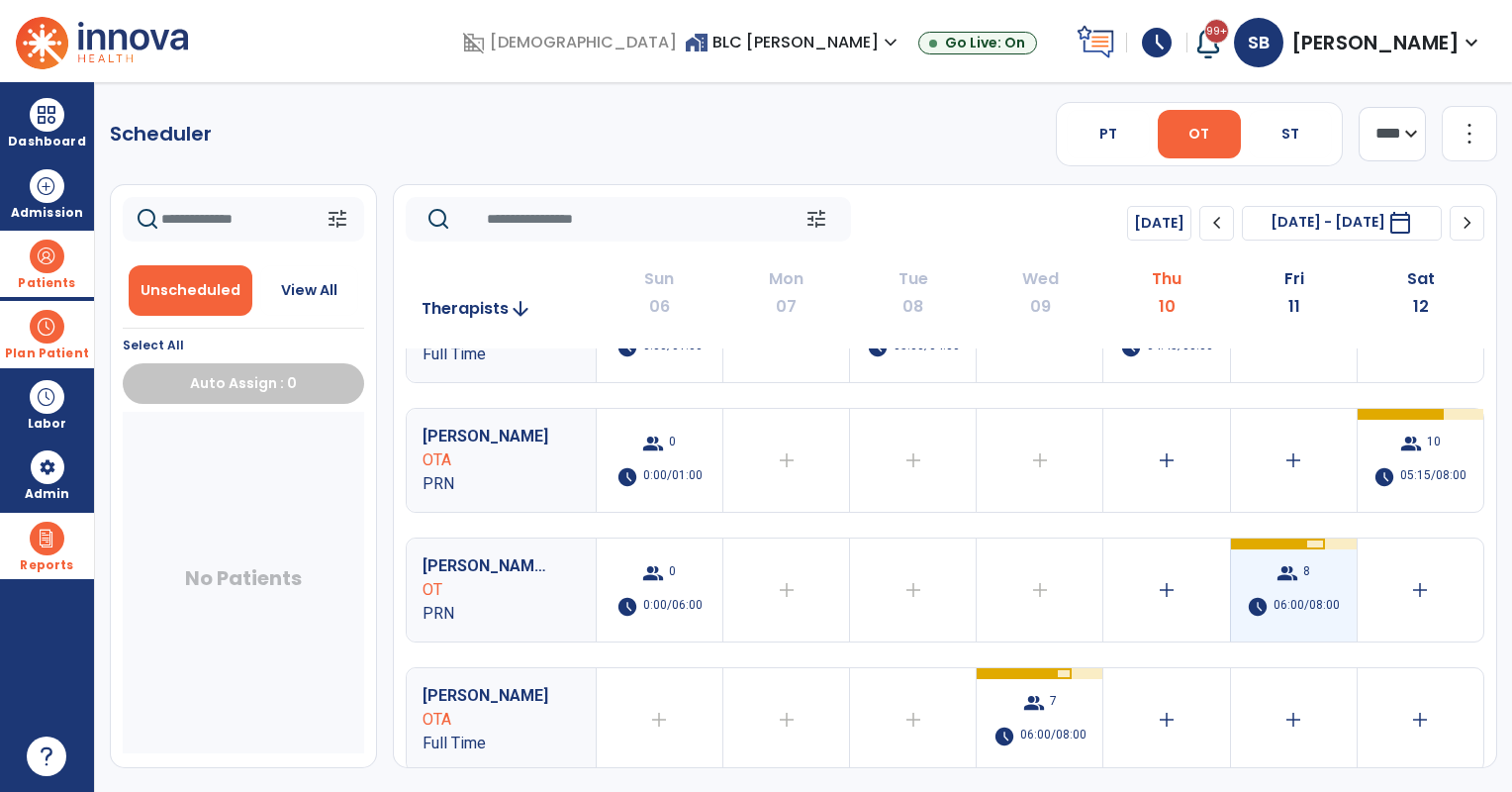 click on "group  8  schedule  06:00/08:00" at bounding box center [1293, 590] 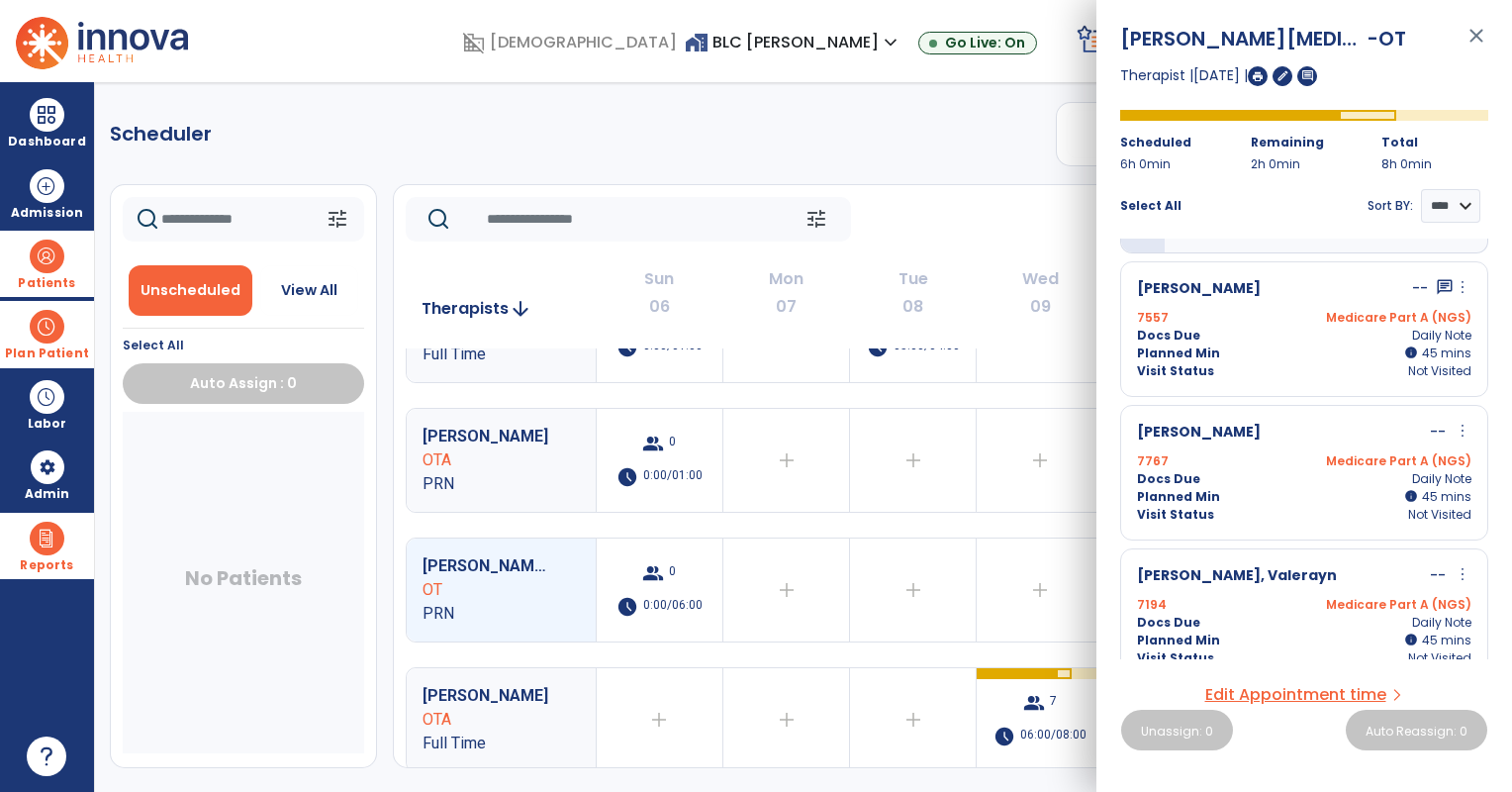 scroll, scrollTop: 164, scrollLeft: 0, axis: vertical 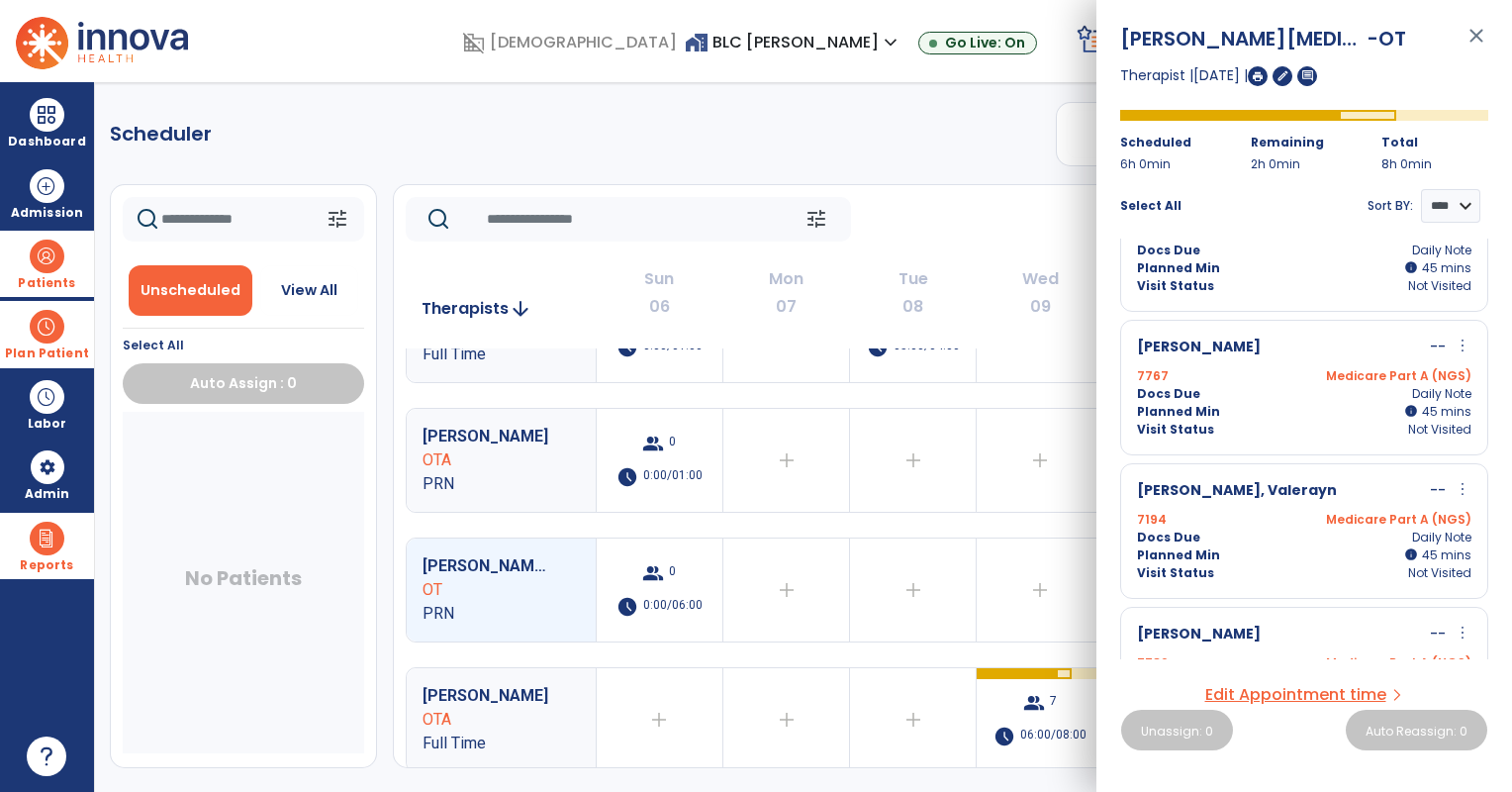 click on "Planned Min  info   45 I 45 mins" at bounding box center [1304, 412] 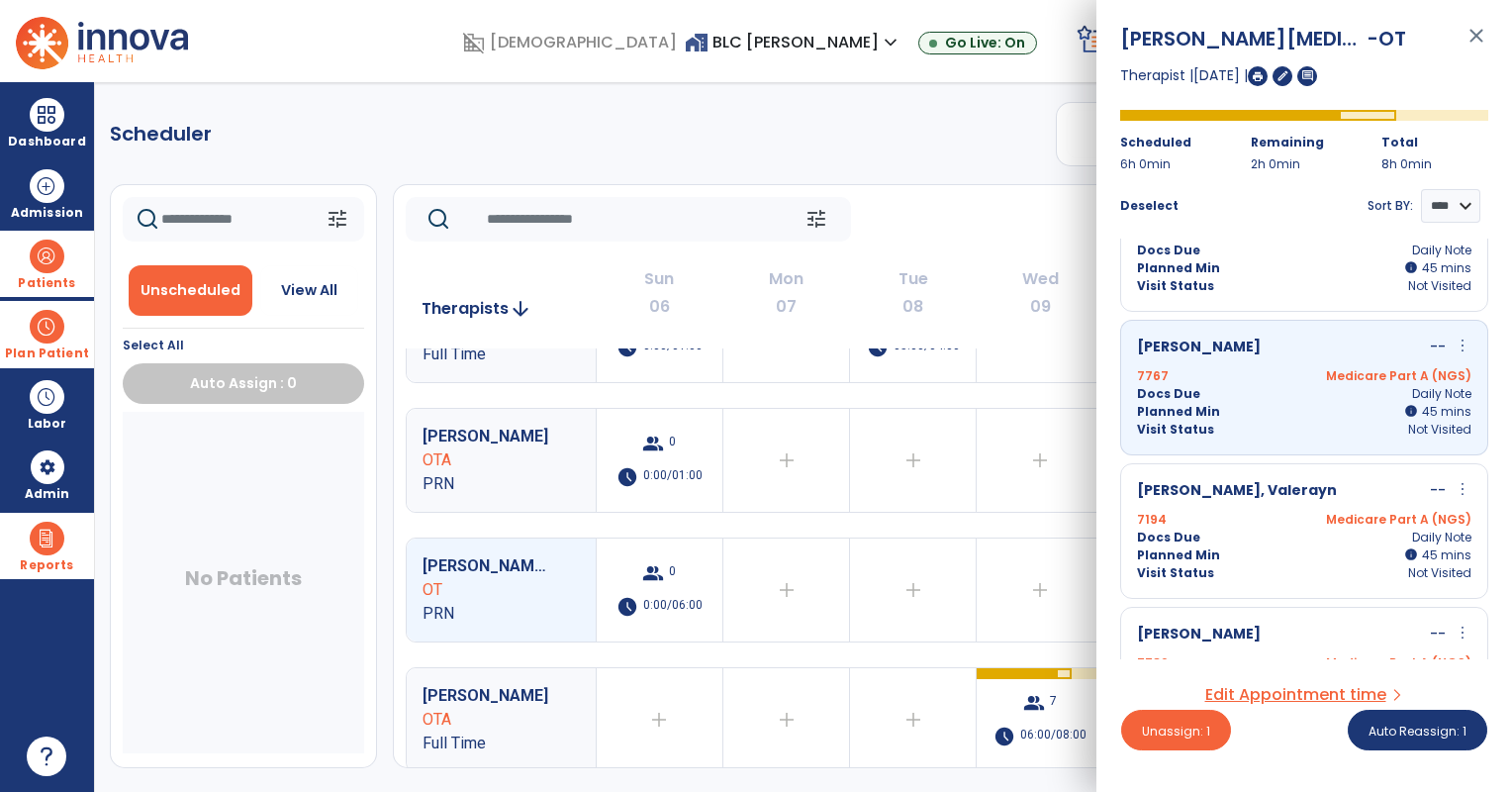 scroll, scrollTop: 330, scrollLeft: 0, axis: vertical 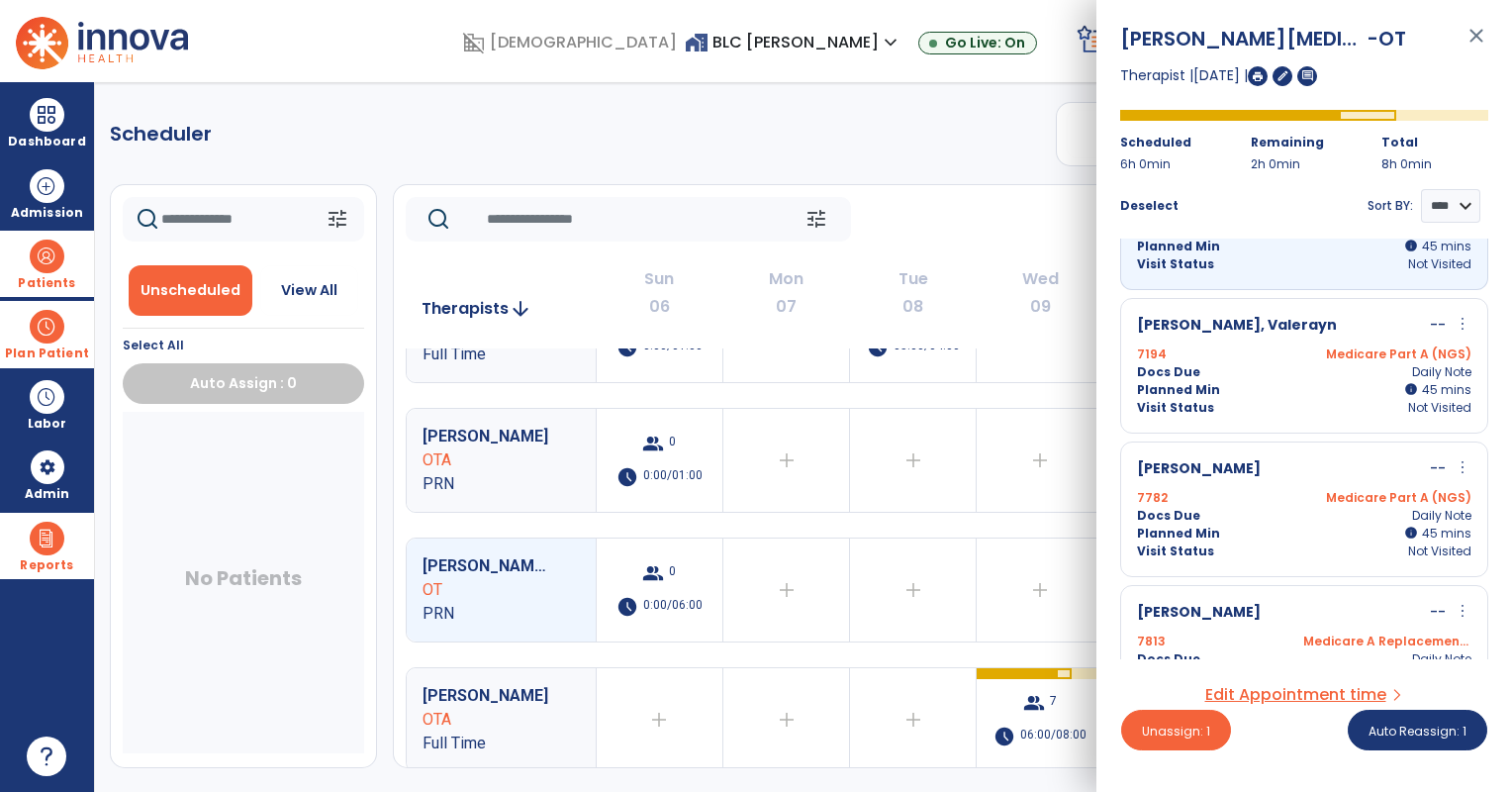 click on "Planned Min  info   45 I 45 mins" at bounding box center (1304, 390) 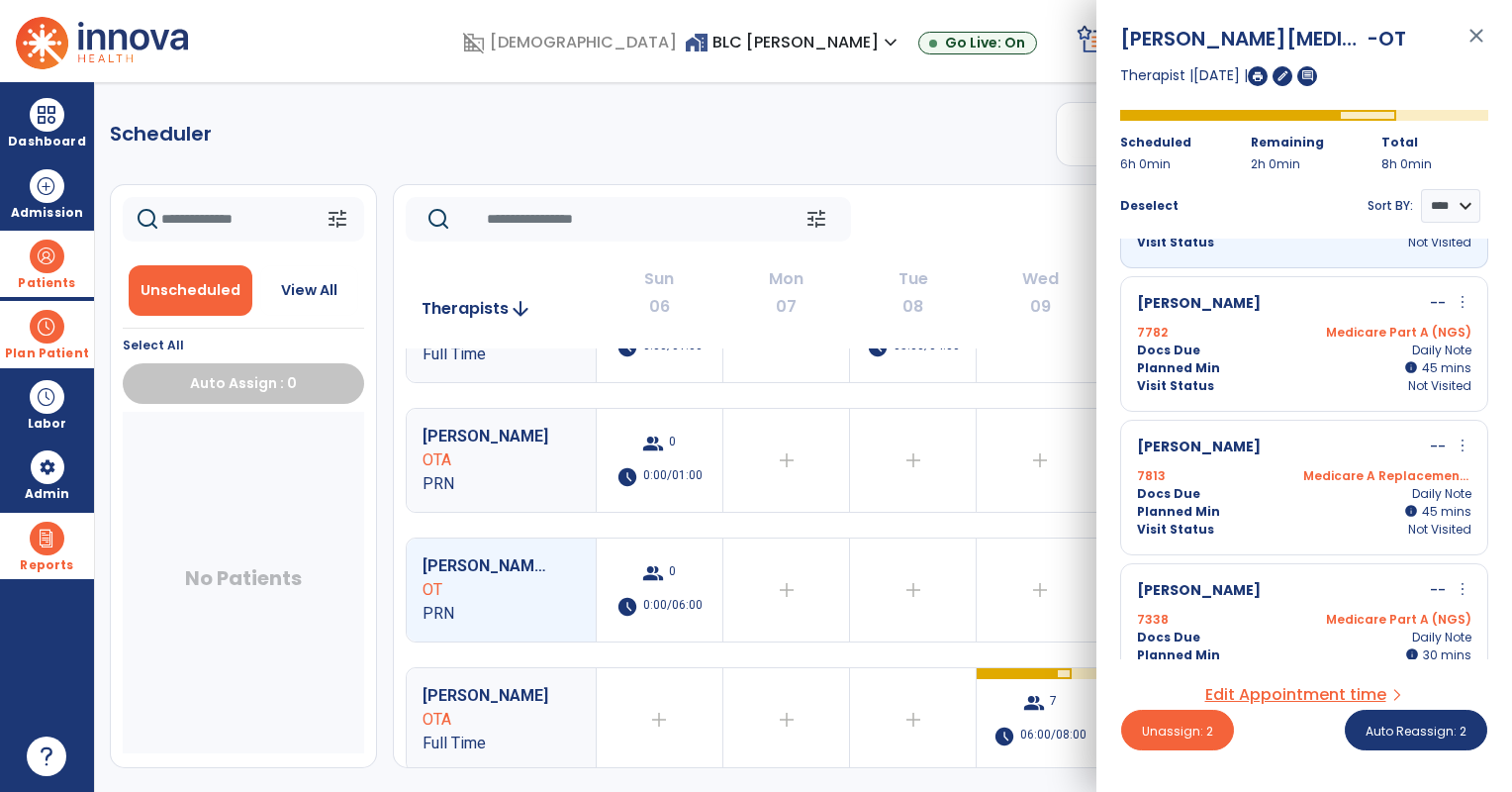 scroll, scrollTop: 659, scrollLeft: 0, axis: vertical 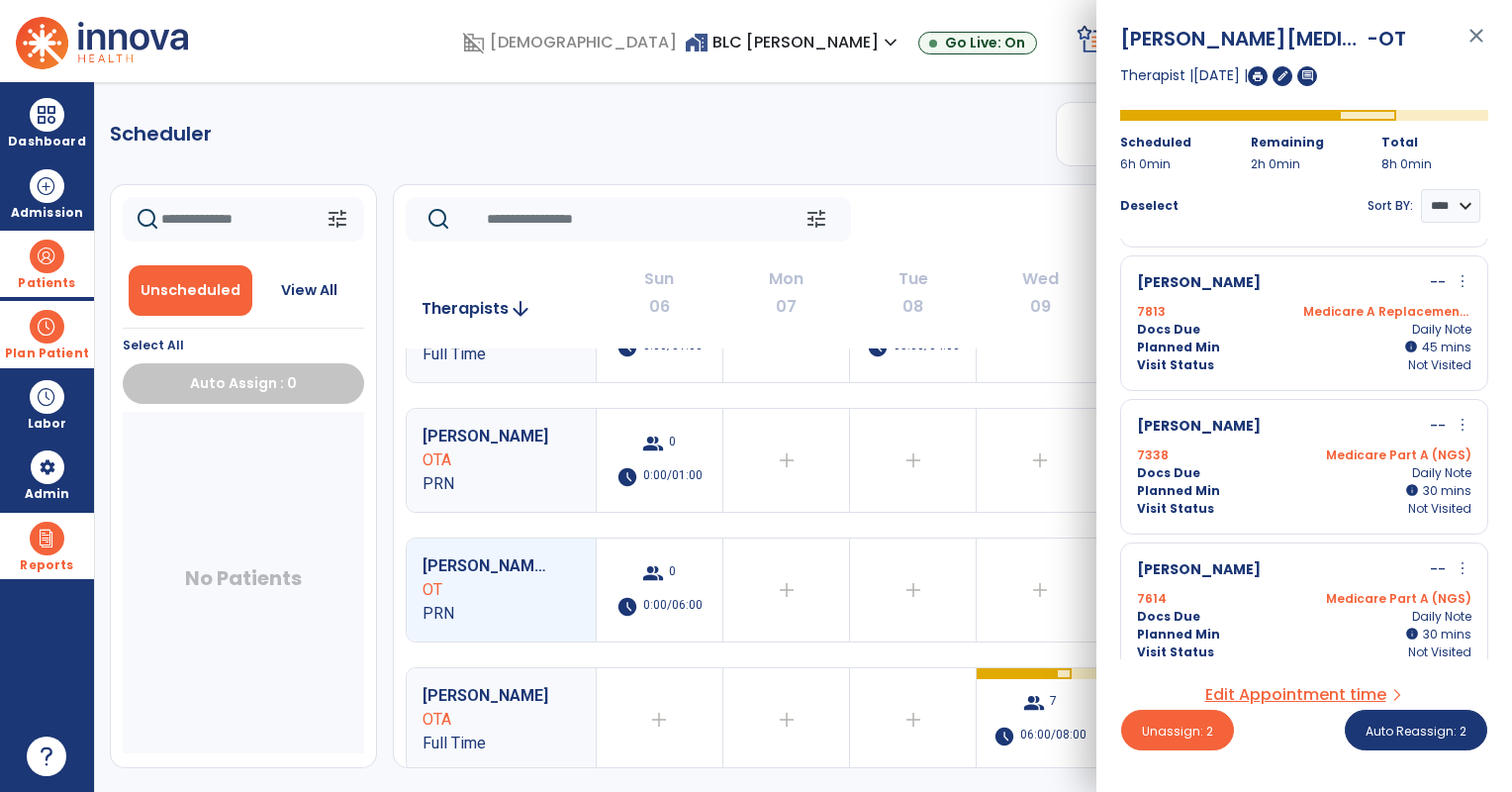click on "Medicare Part A (NGS)" at bounding box center [1387, 455] 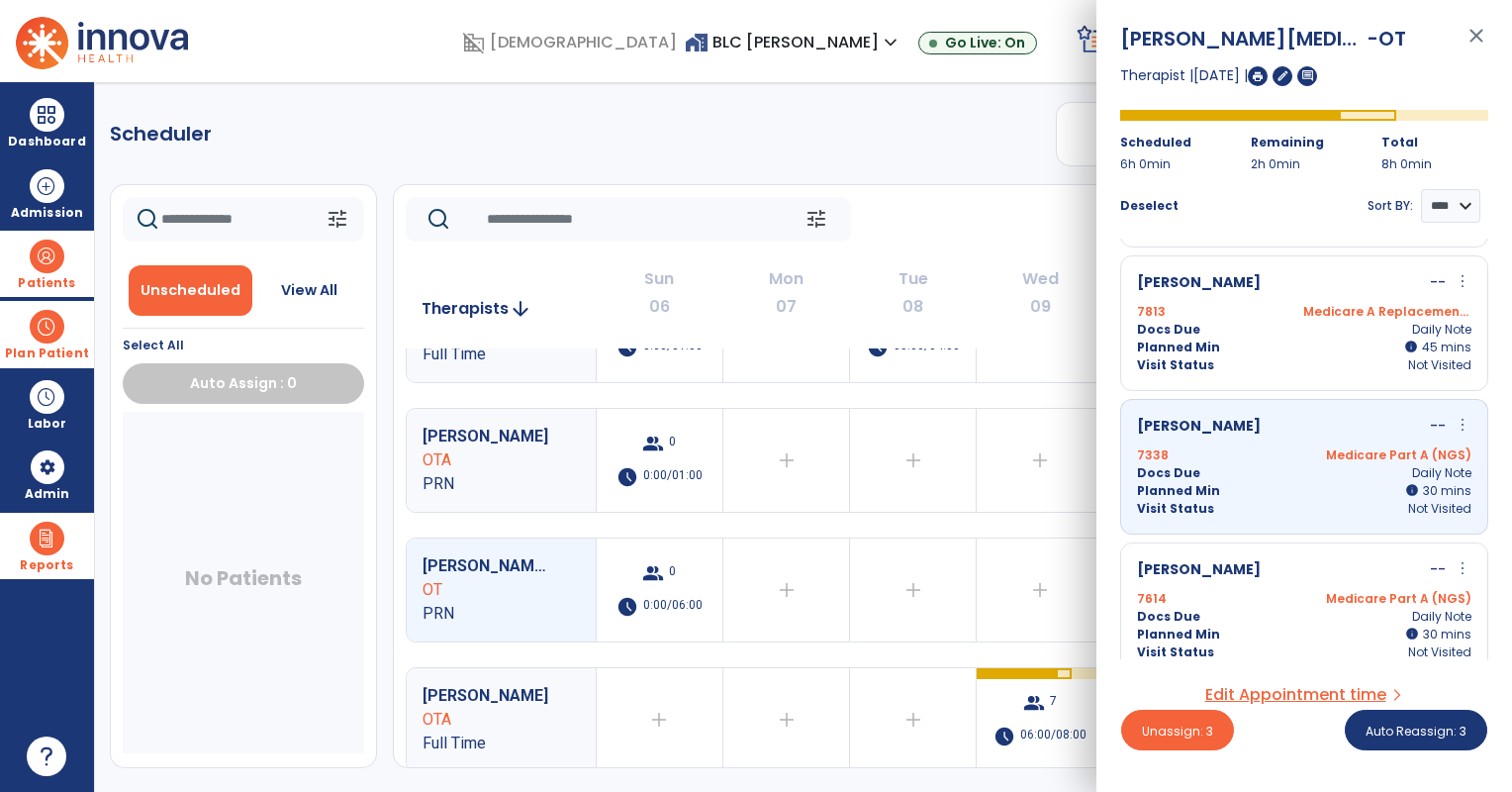 scroll, scrollTop: 815, scrollLeft: 0, axis: vertical 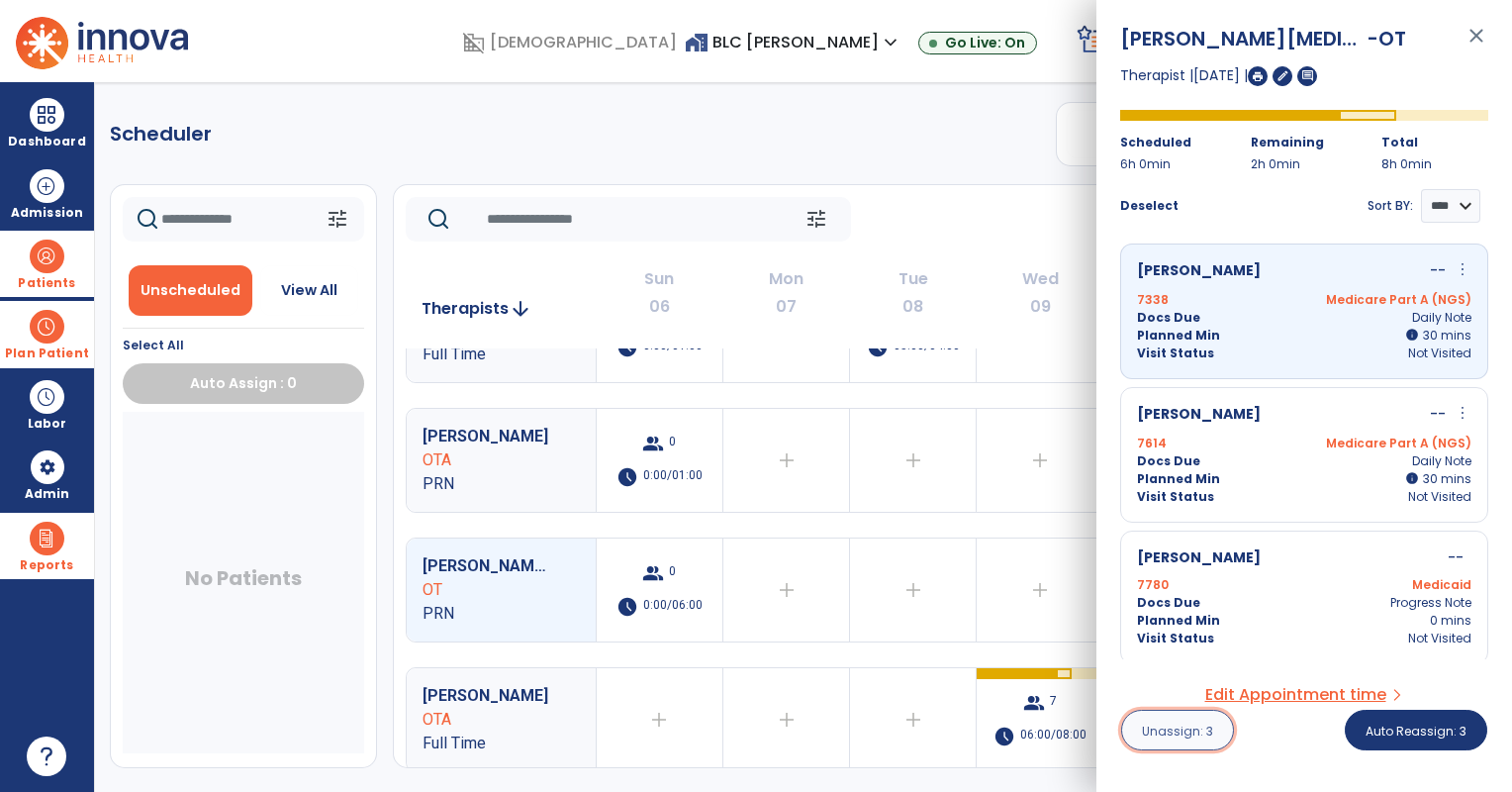 click on "Unassign: 3" at bounding box center [1178, 731] 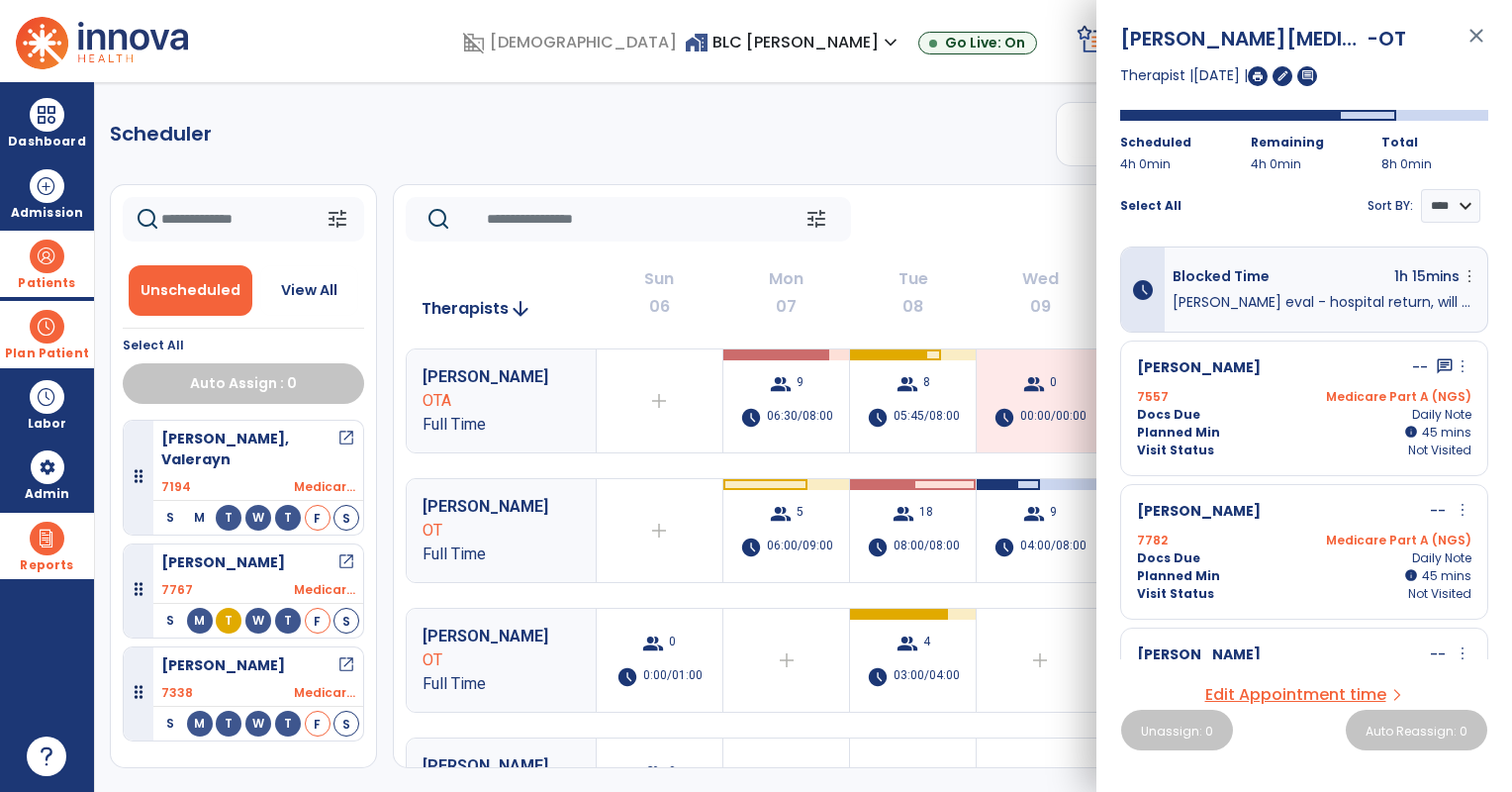 click on "tune   [DATE]  chevron_left [DATE] - [DATE]  *********  calendar_today  chevron_right" 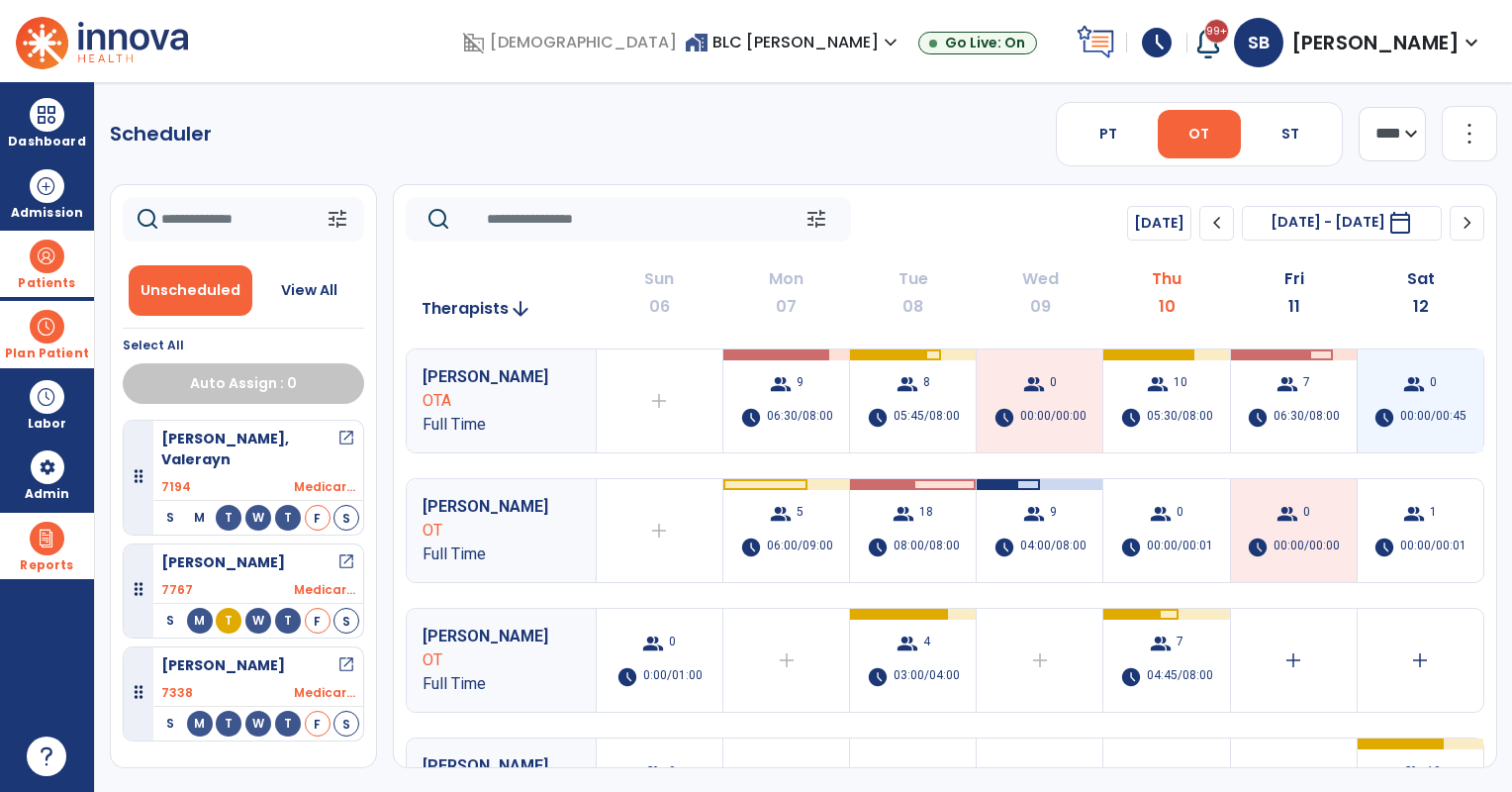 click on "group  0  schedule  00:00/00:45" at bounding box center [1420, 401] 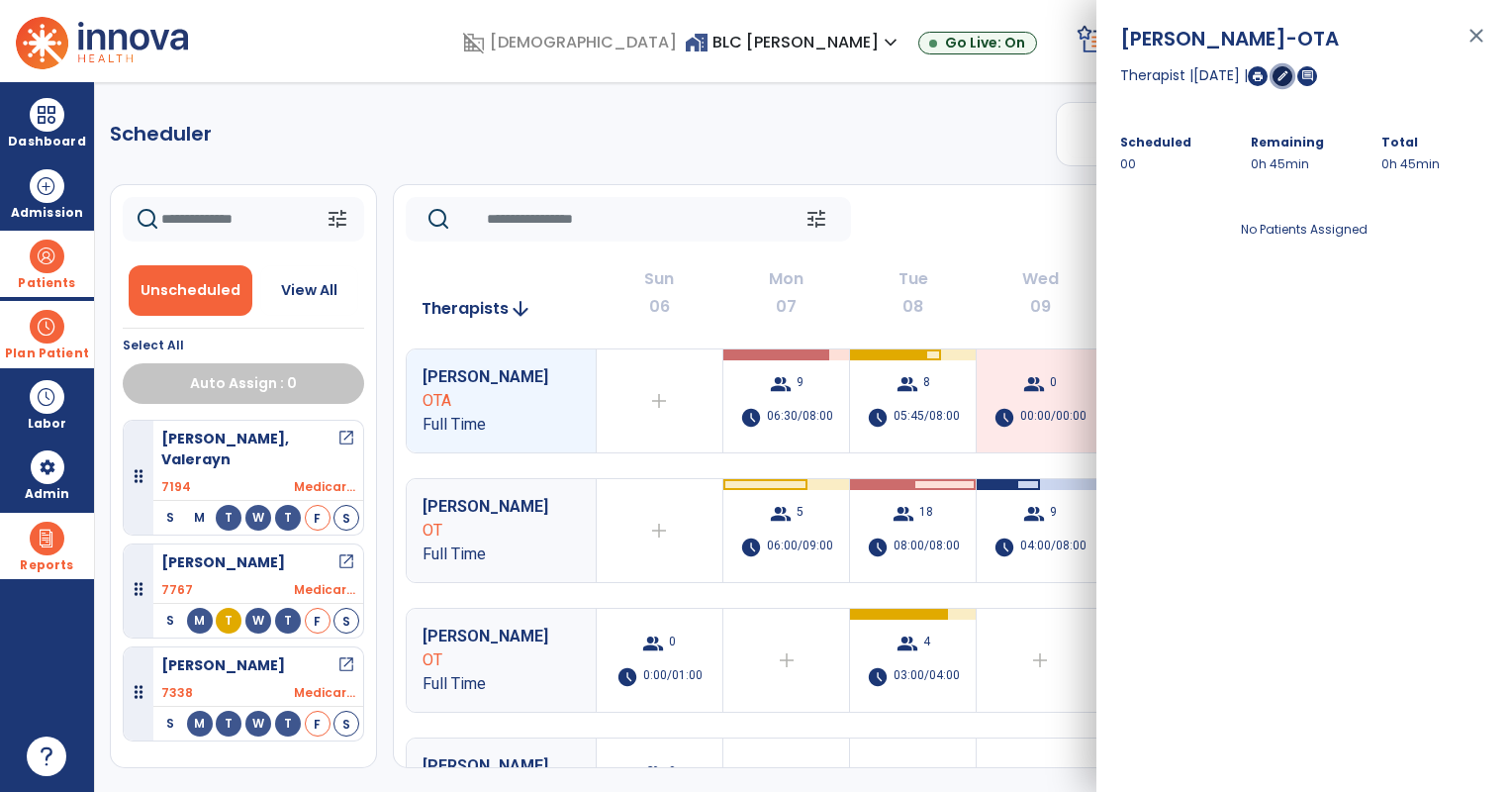 click on "edit" at bounding box center [1282, 75] 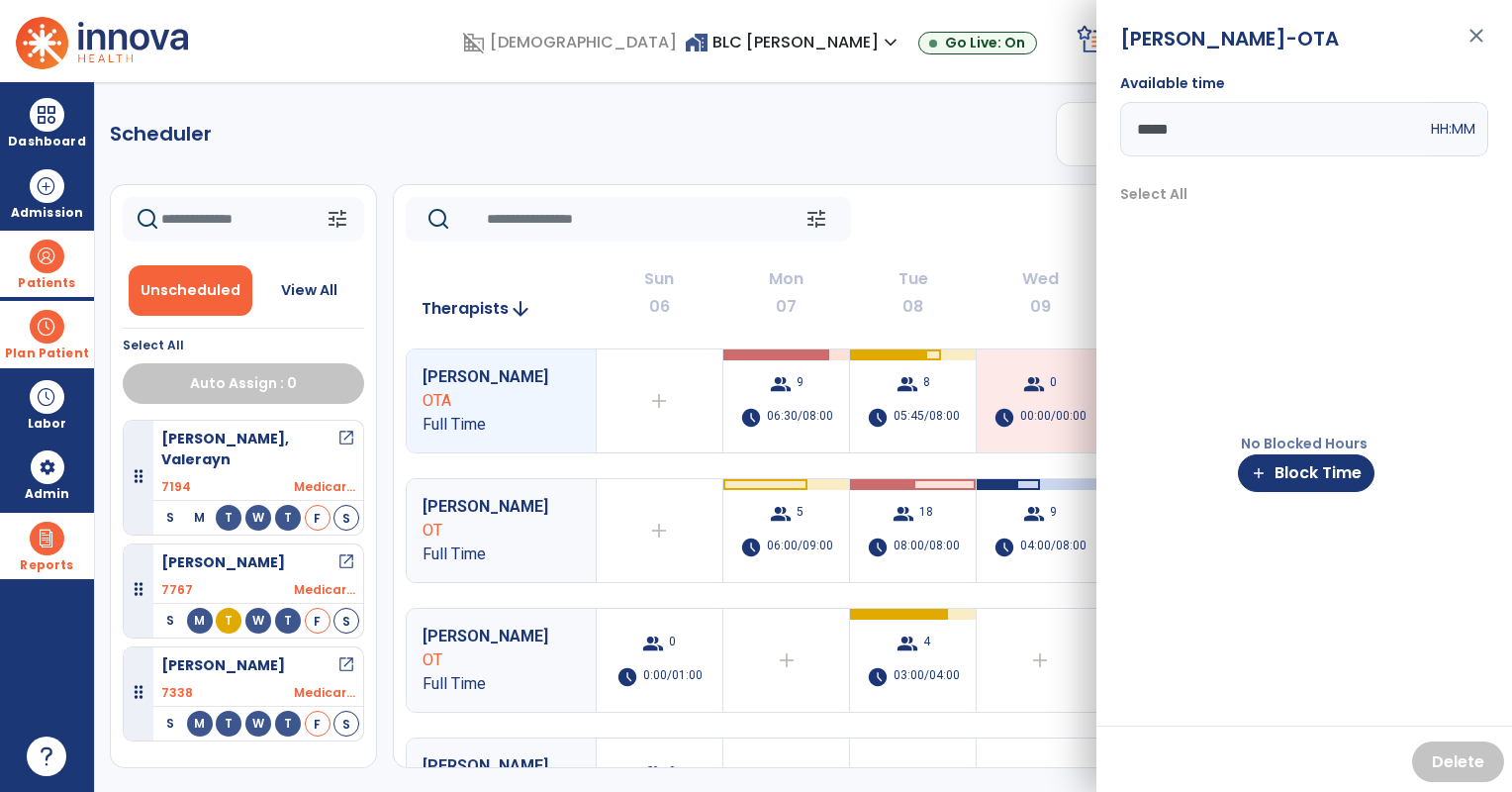 drag, startPoint x: 1187, startPoint y: 131, endPoint x: 1150, endPoint y: 126, distance: 37.336309 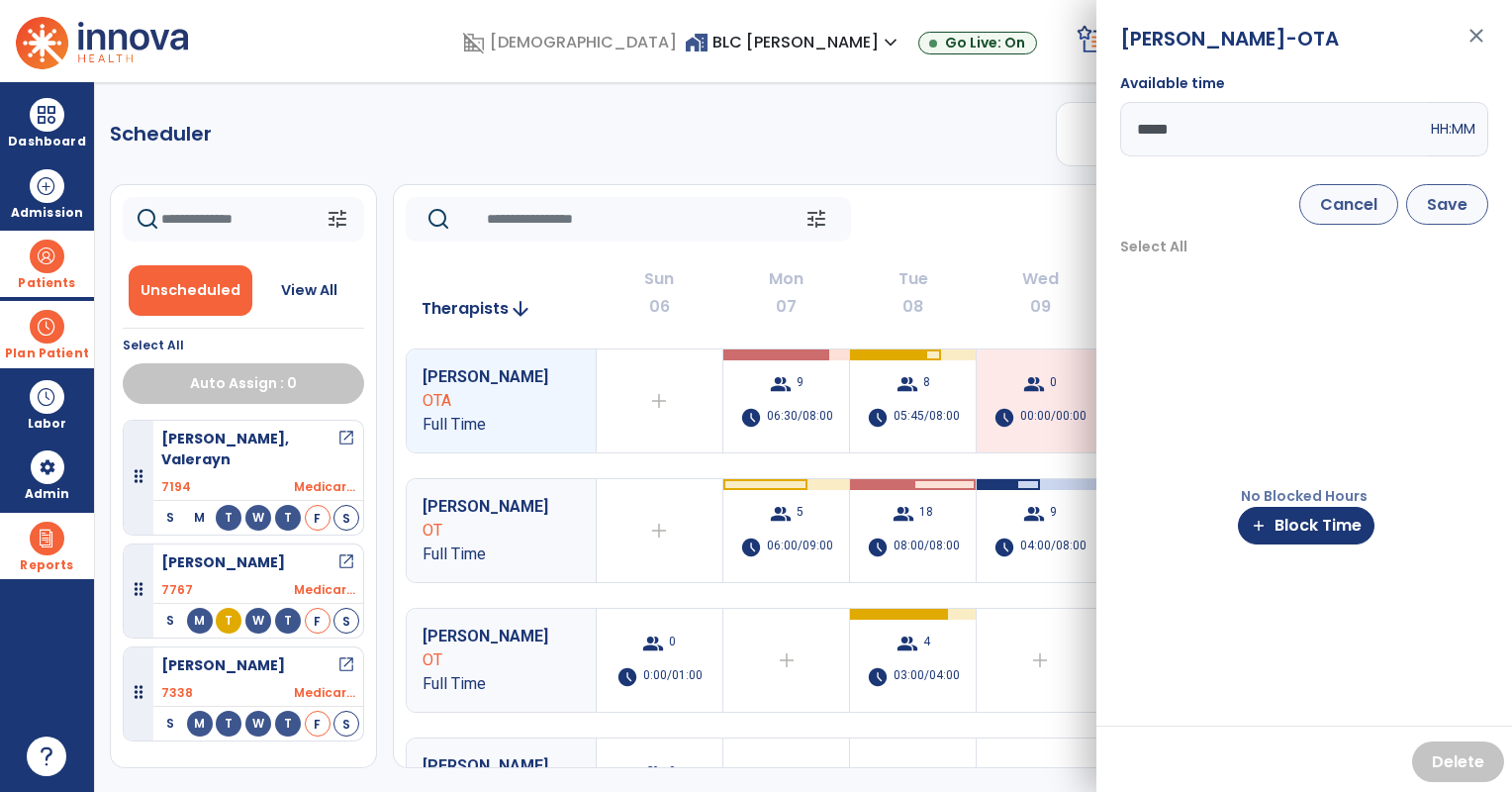 type on "*****" 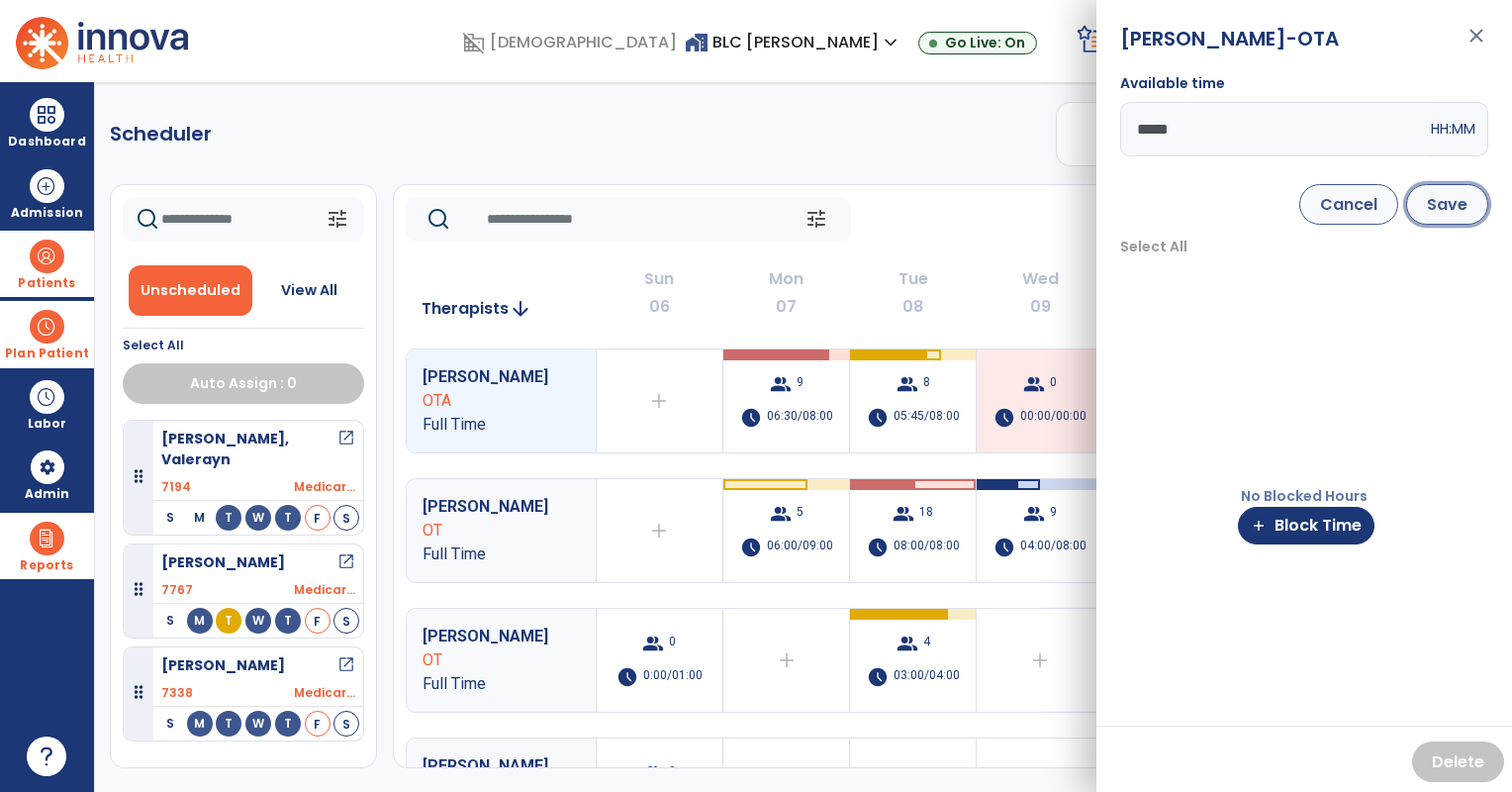 click on "Save" at bounding box center (1447, 204) 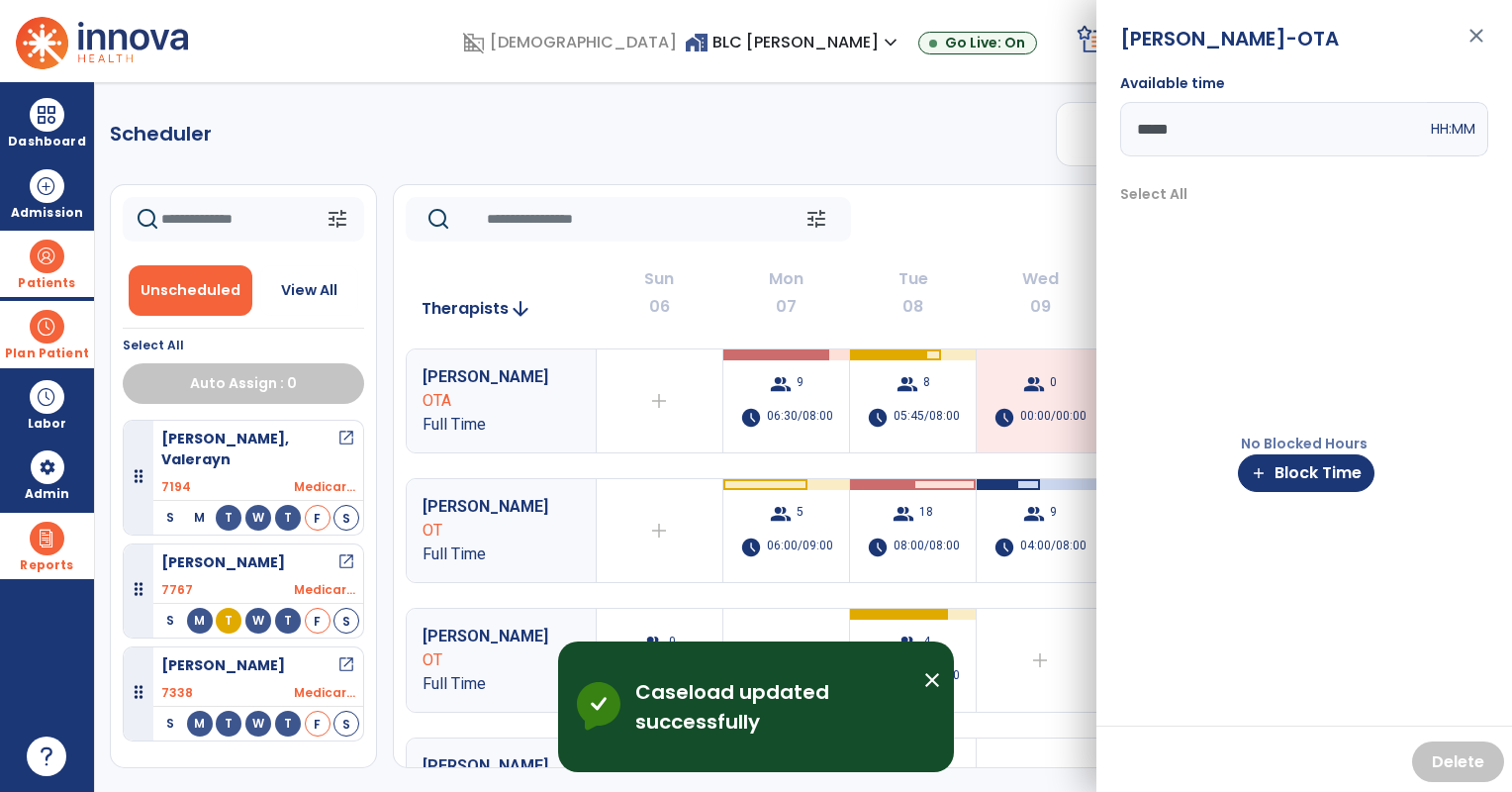 click on "tune   [DATE]  chevron_left [DATE] - [DATE]  *********  calendar_today  chevron_right" 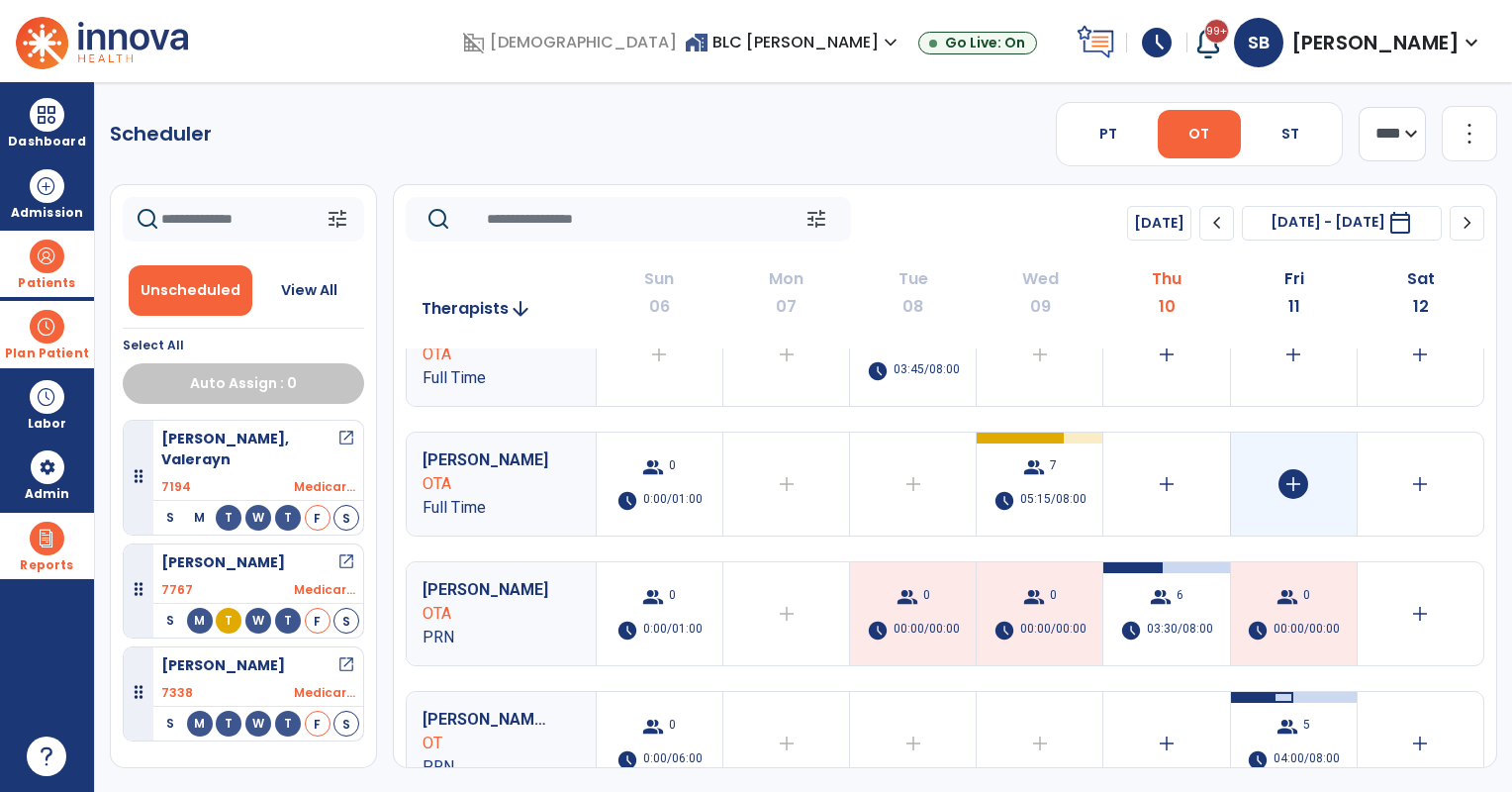 scroll, scrollTop: 659, scrollLeft: 0, axis: vertical 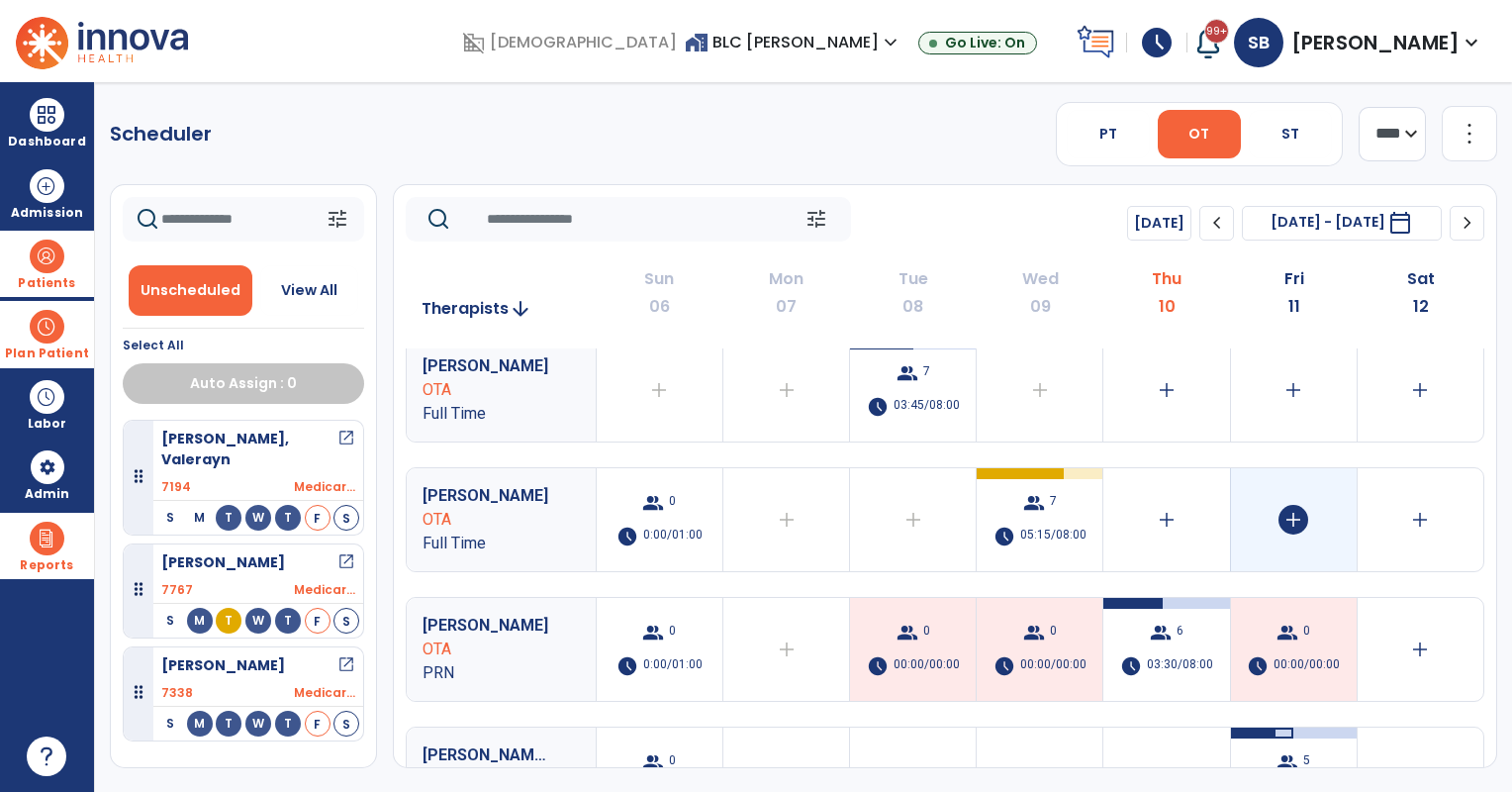 click on "add" 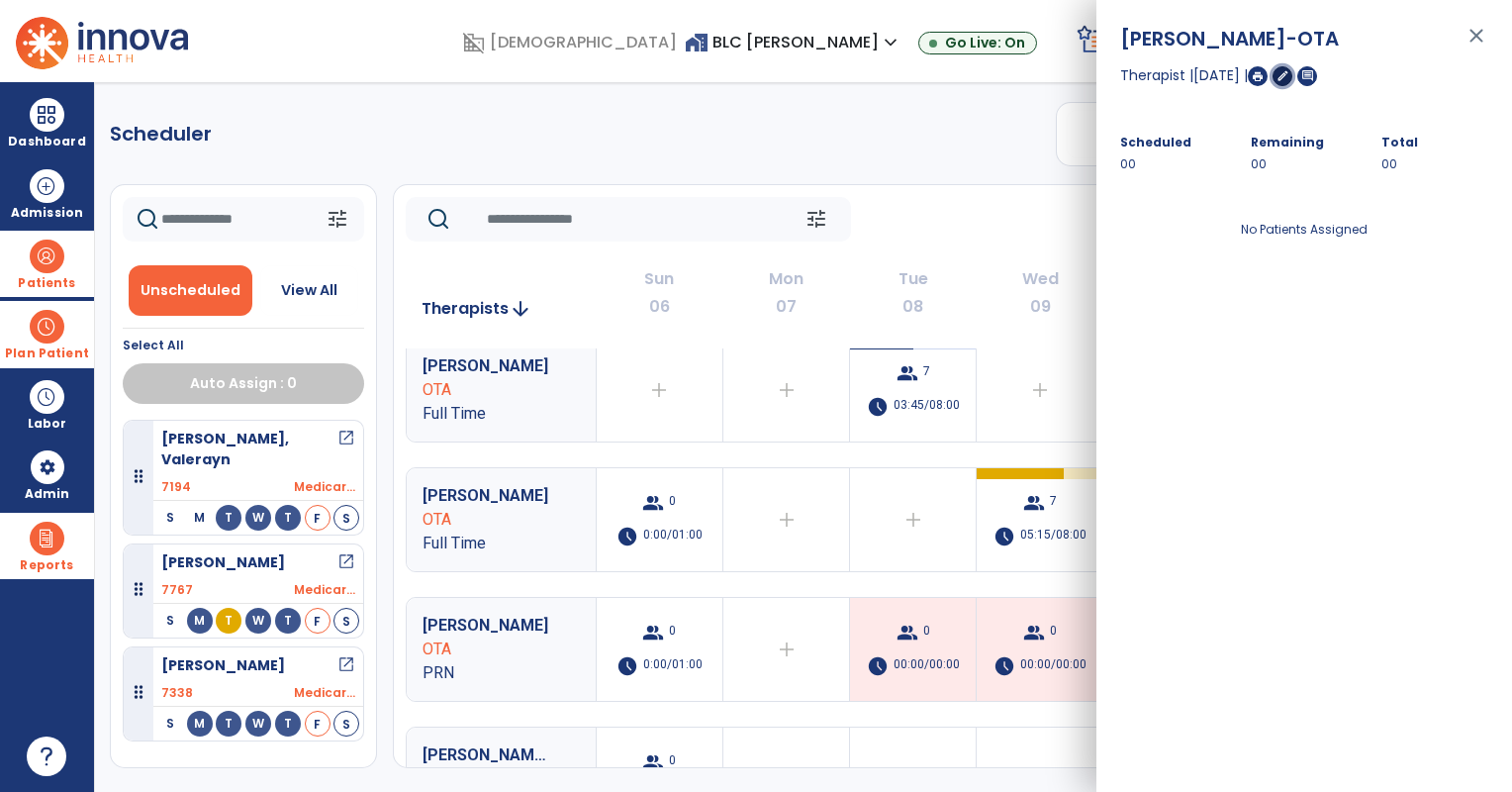 click on "edit" at bounding box center [1282, 75] 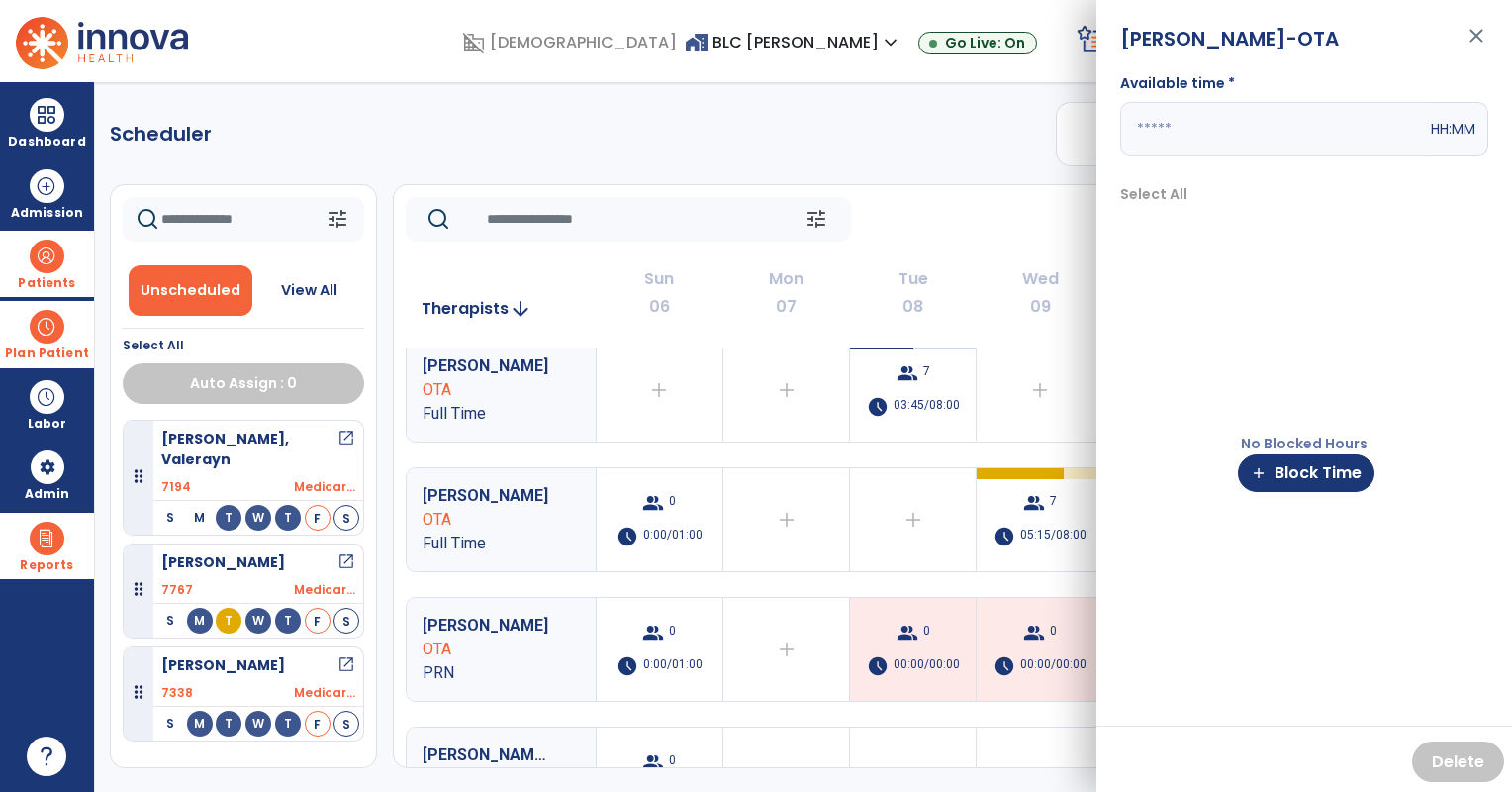 click at bounding box center (1274, 129) 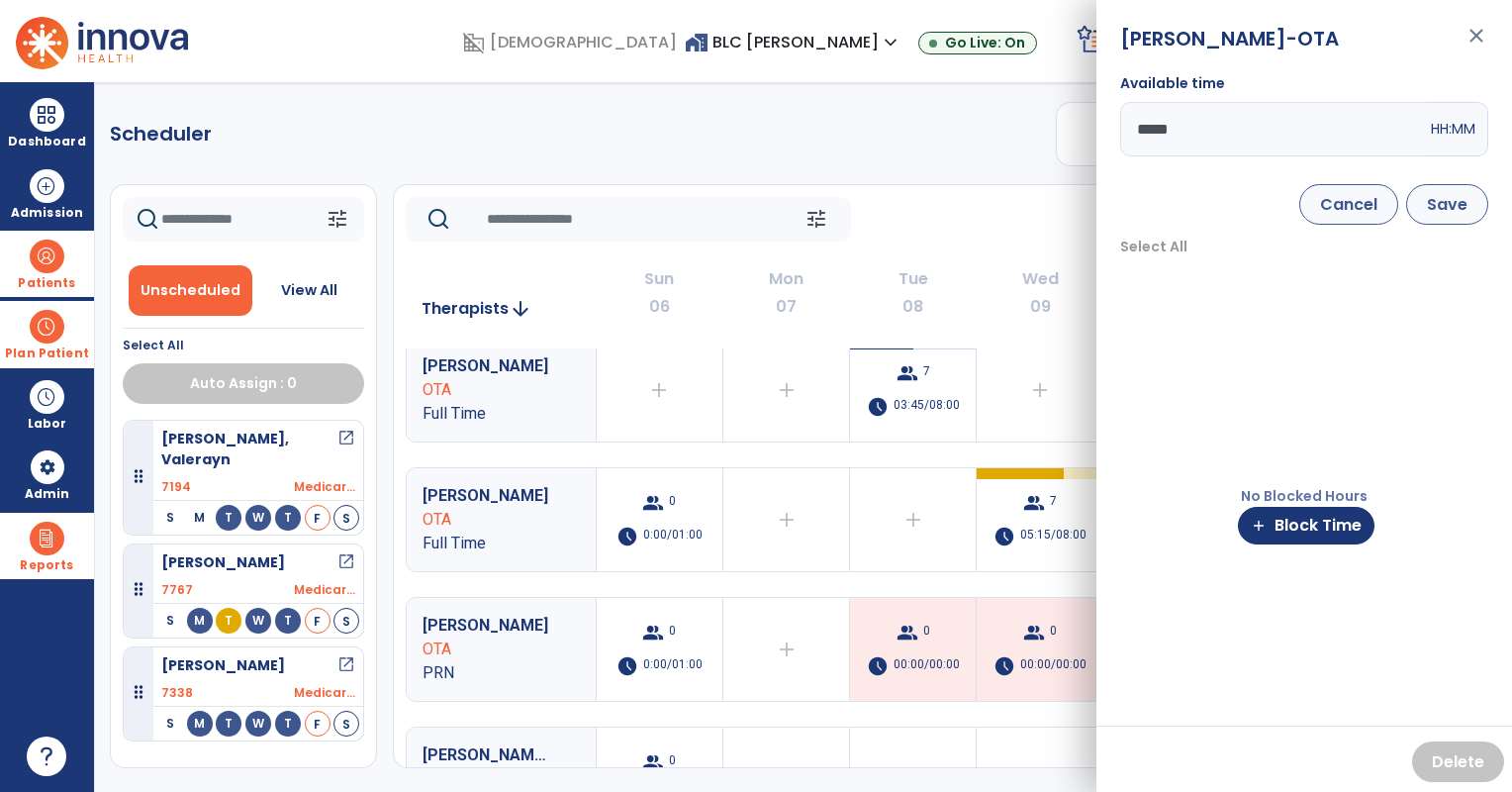 type on "*****" 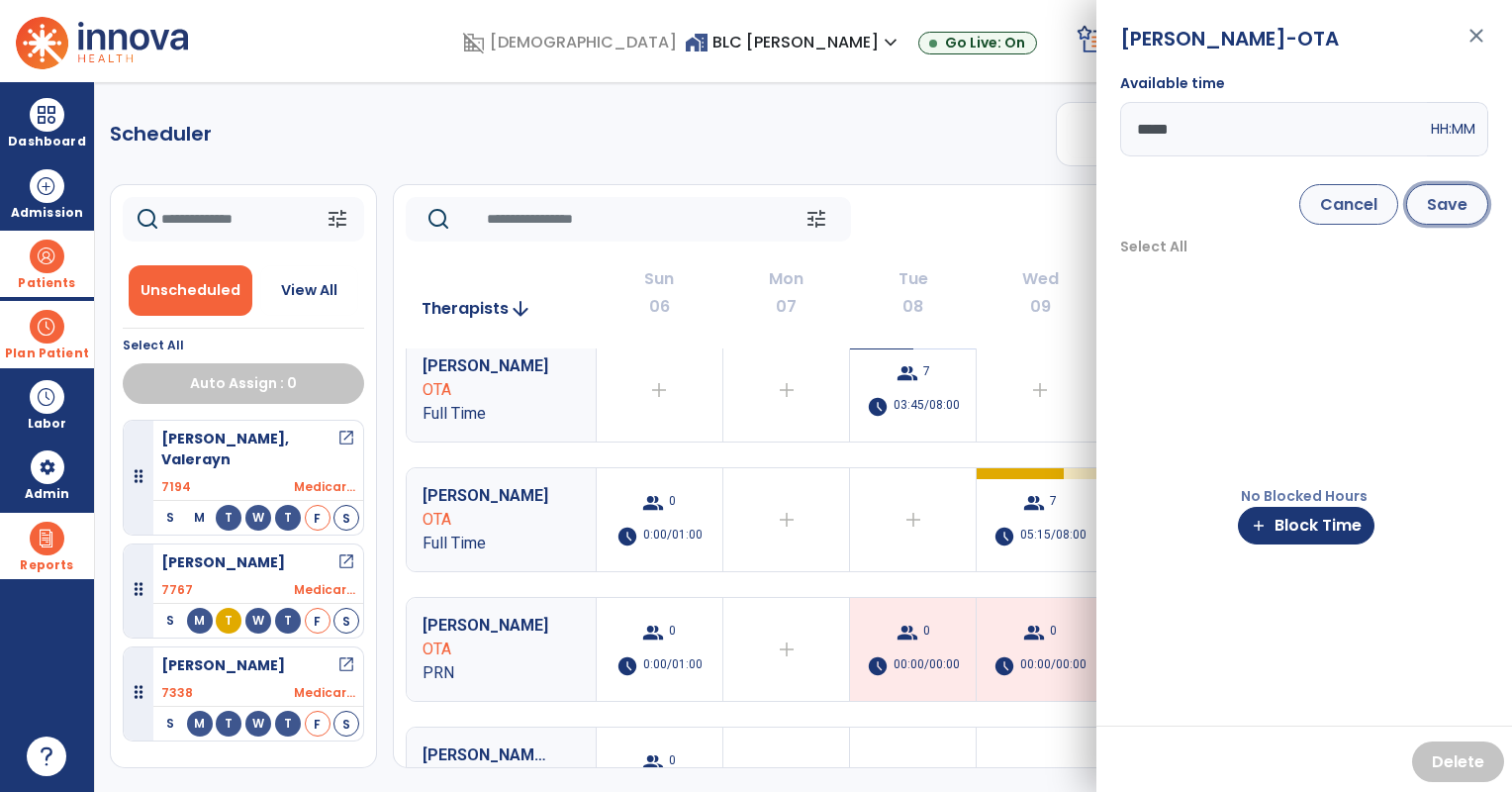 click on "Save" at bounding box center [1447, 204] 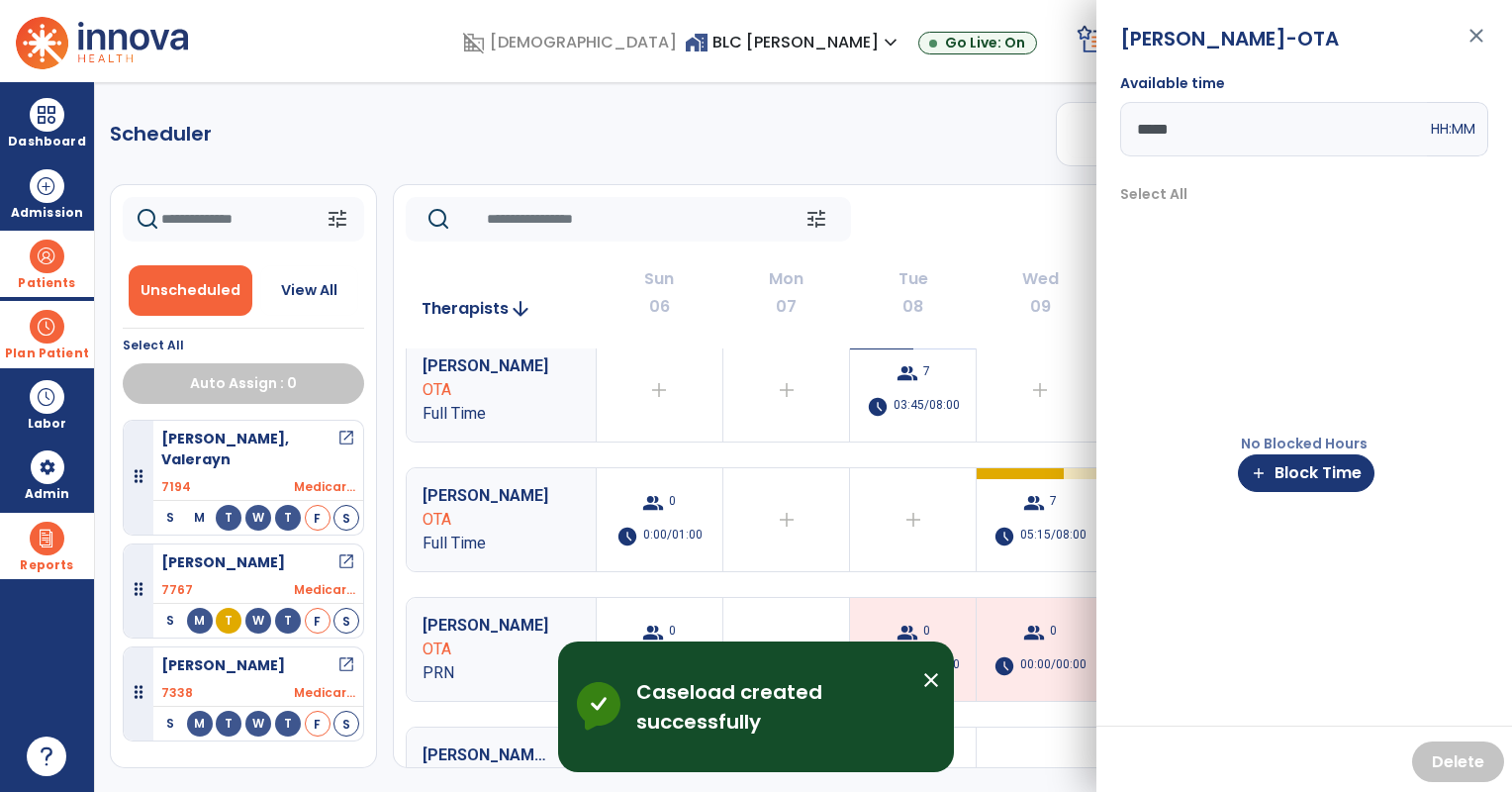 click on "tune   [DATE]  chevron_left [DATE] - [DATE]  *********  calendar_today  chevron_right" 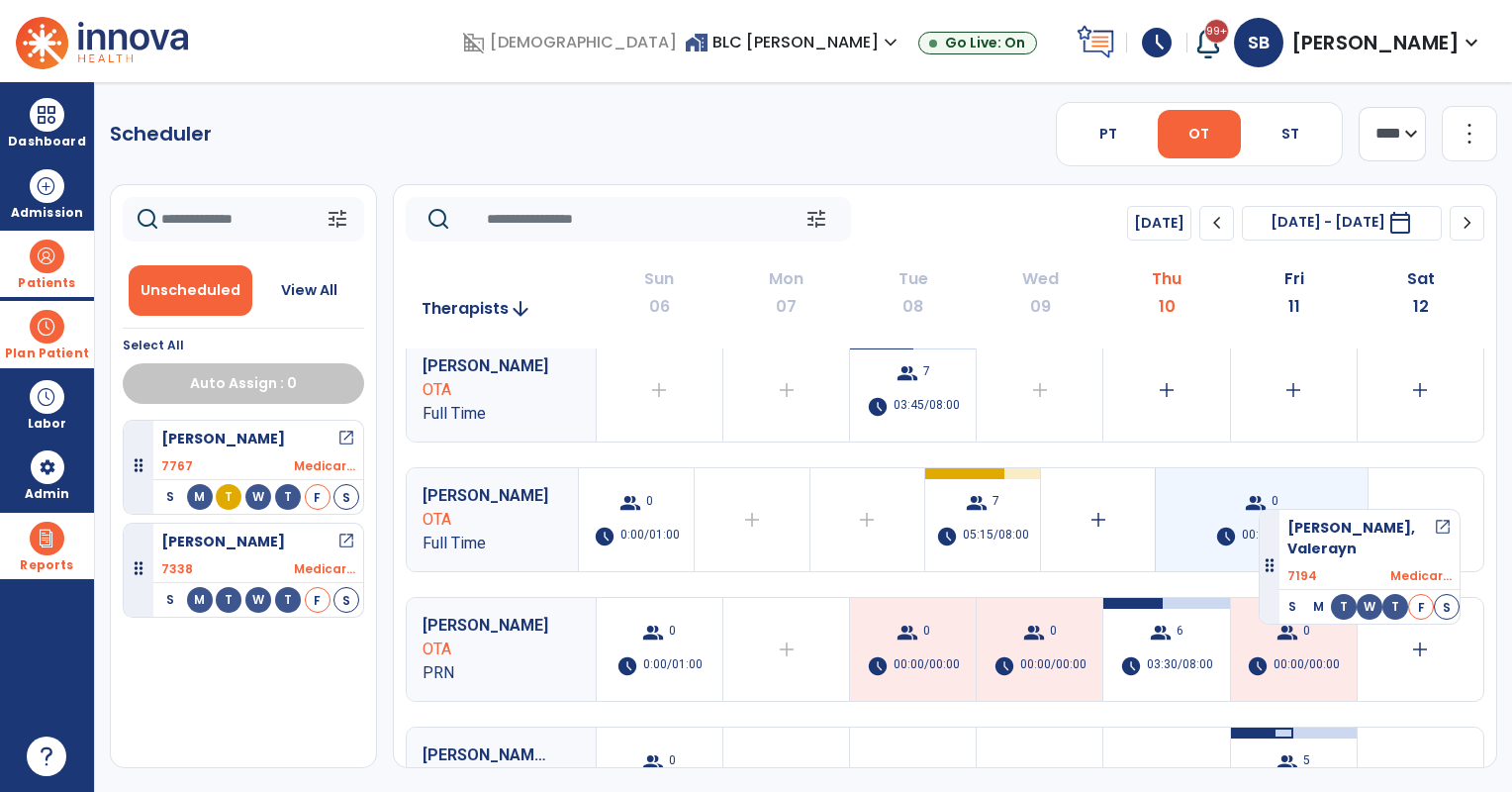 drag, startPoint x: 614, startPoint y: 479, endPoint x: 1256, endPoint y: 503, distance: 642.4484 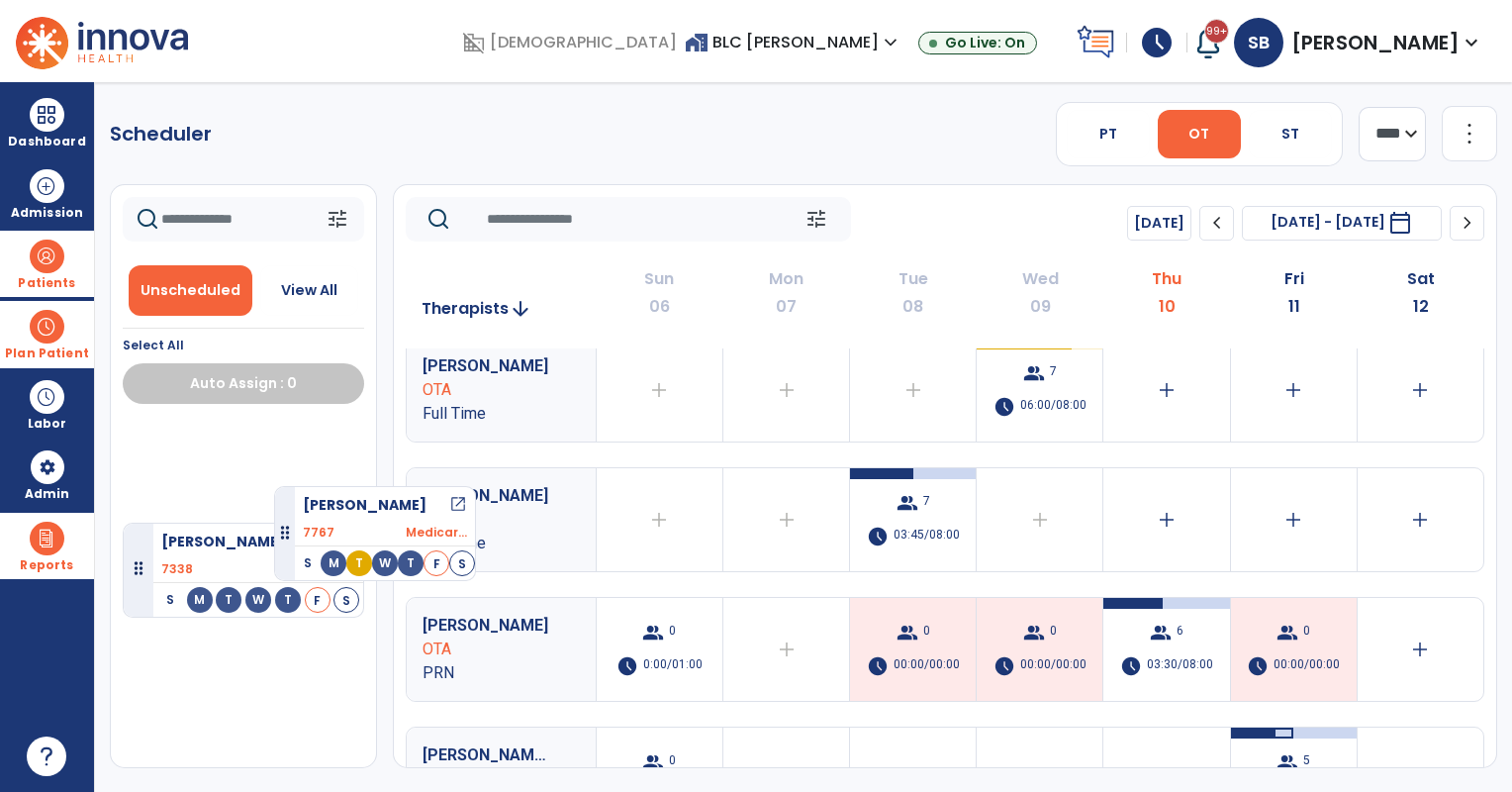 drag, startPoint x: 273, startPoint y: 462, endPoint x: 432, endPoint y: 469, distance: 159.154 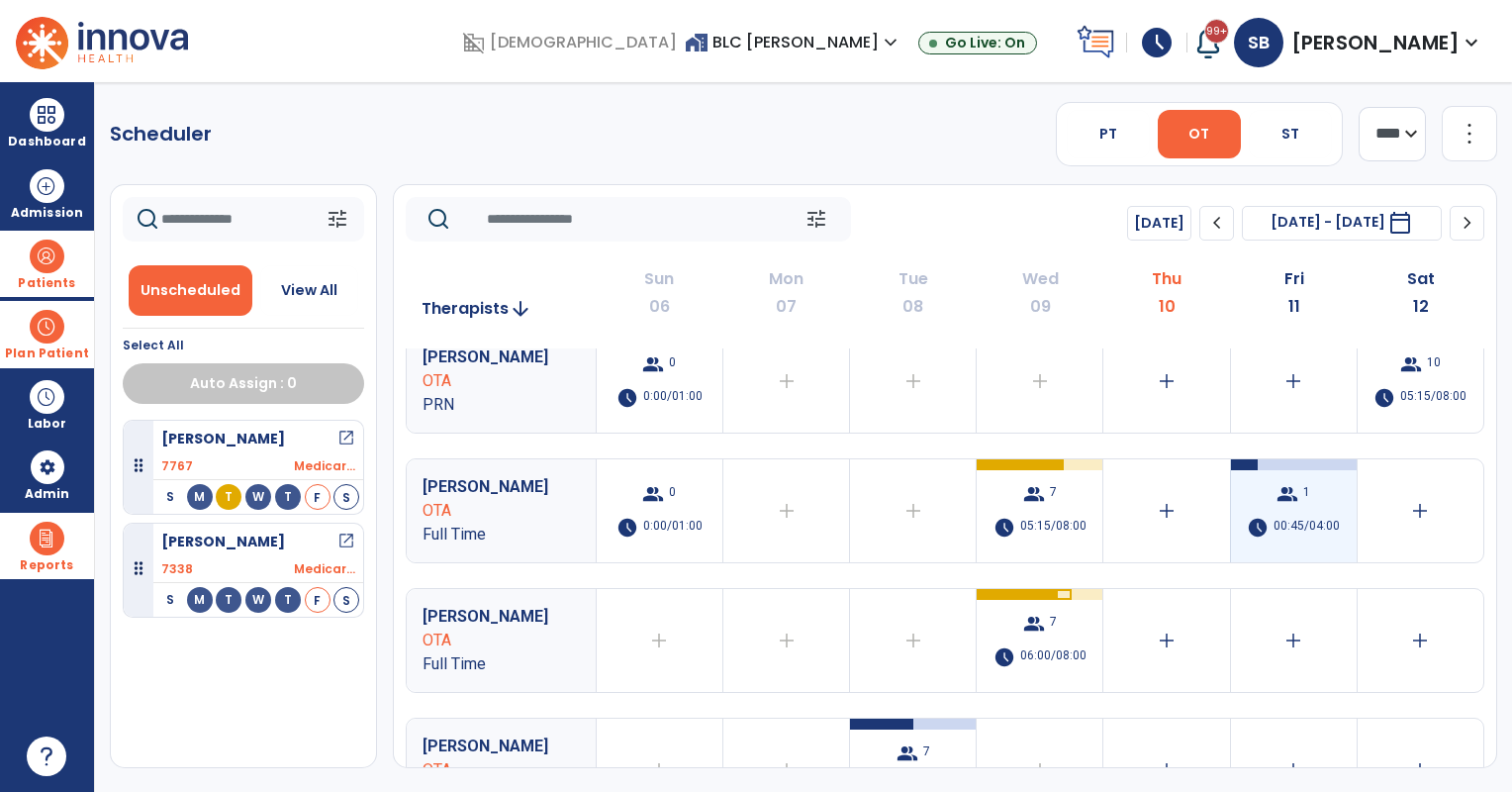 scroll, scrollTop: 330, scrollLeft: 0, axis: vertical 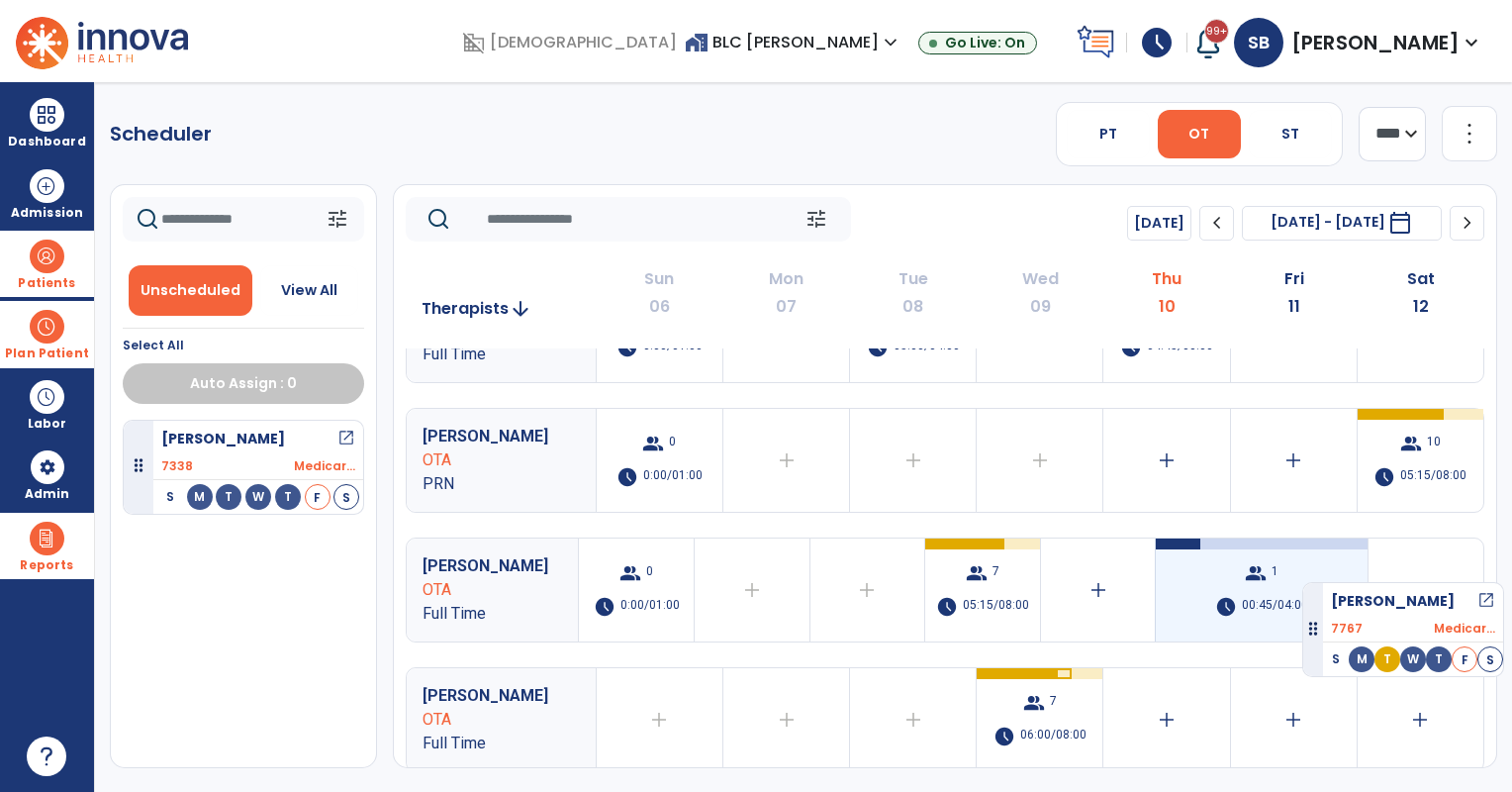 drag, startPoint x: 496, startPoint y: 490, endPoint x: 1291, endPoint y: 574, distance: 799.42542 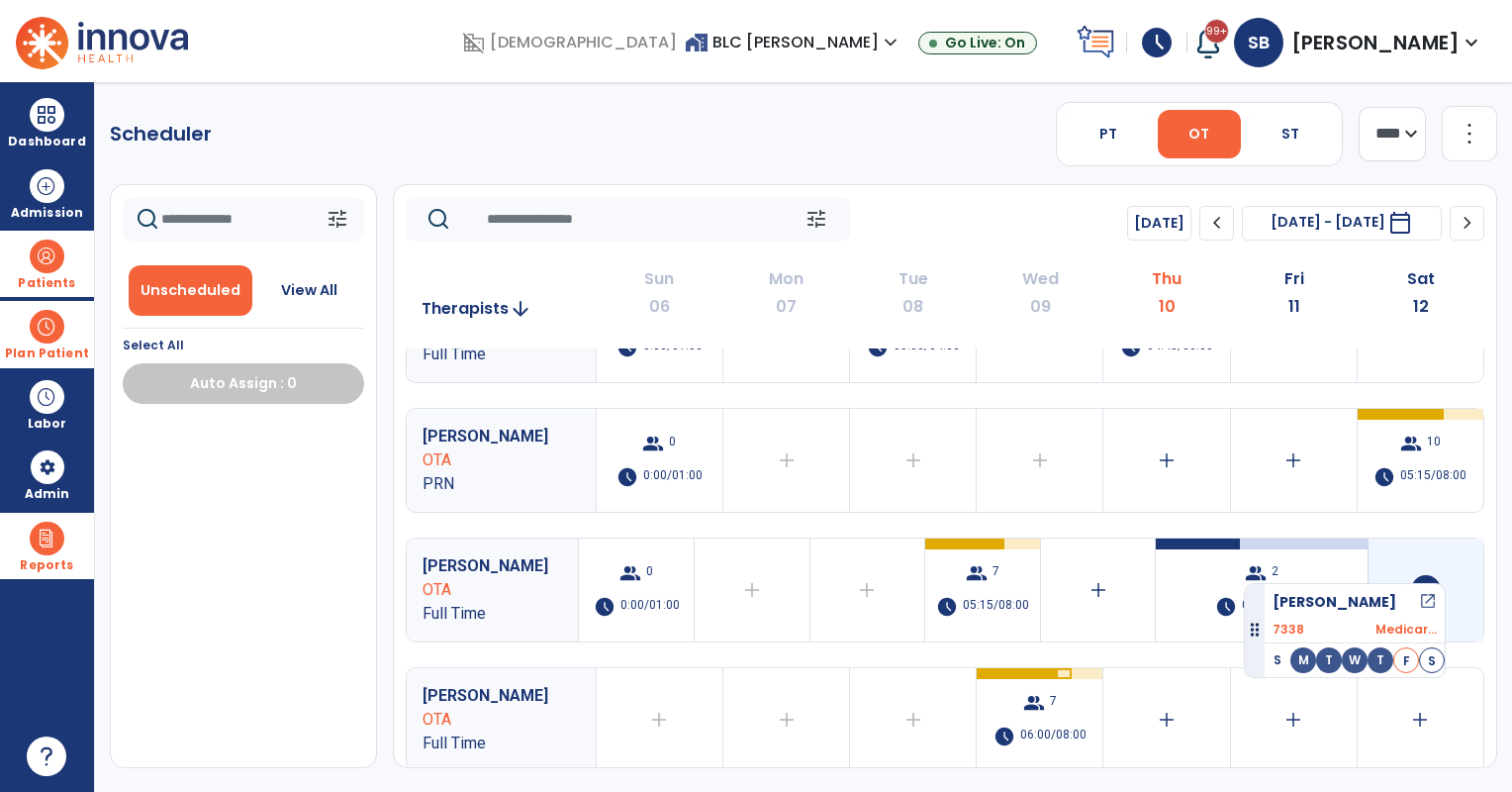 drag, startPoint x: 274, startPoint y: 472, endPoint x: 1378, endPoint y: 598, distance: 1111.167 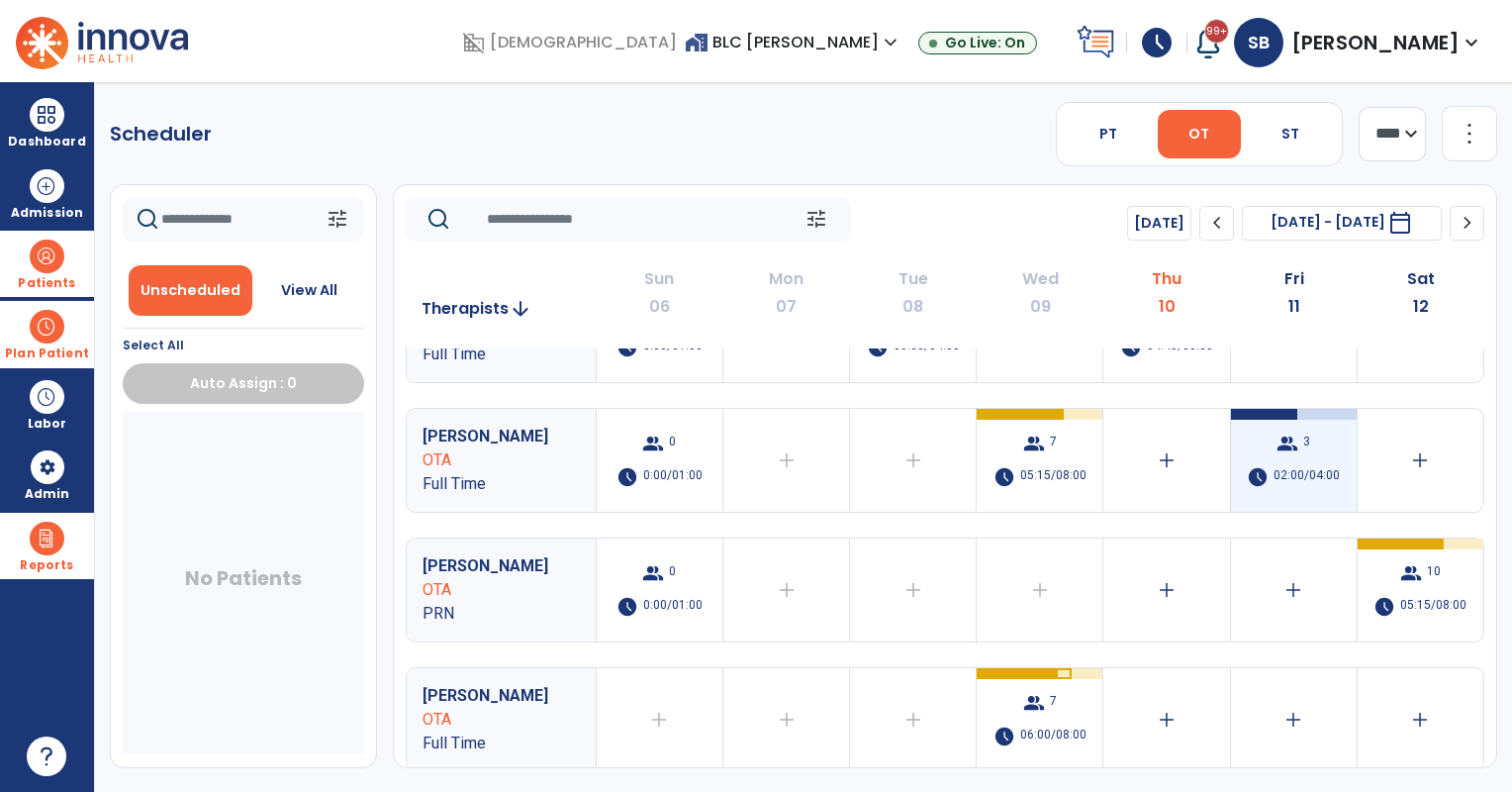 click on "group  3  schedule  02:00/04:00" at bounding box center [1293, 460] 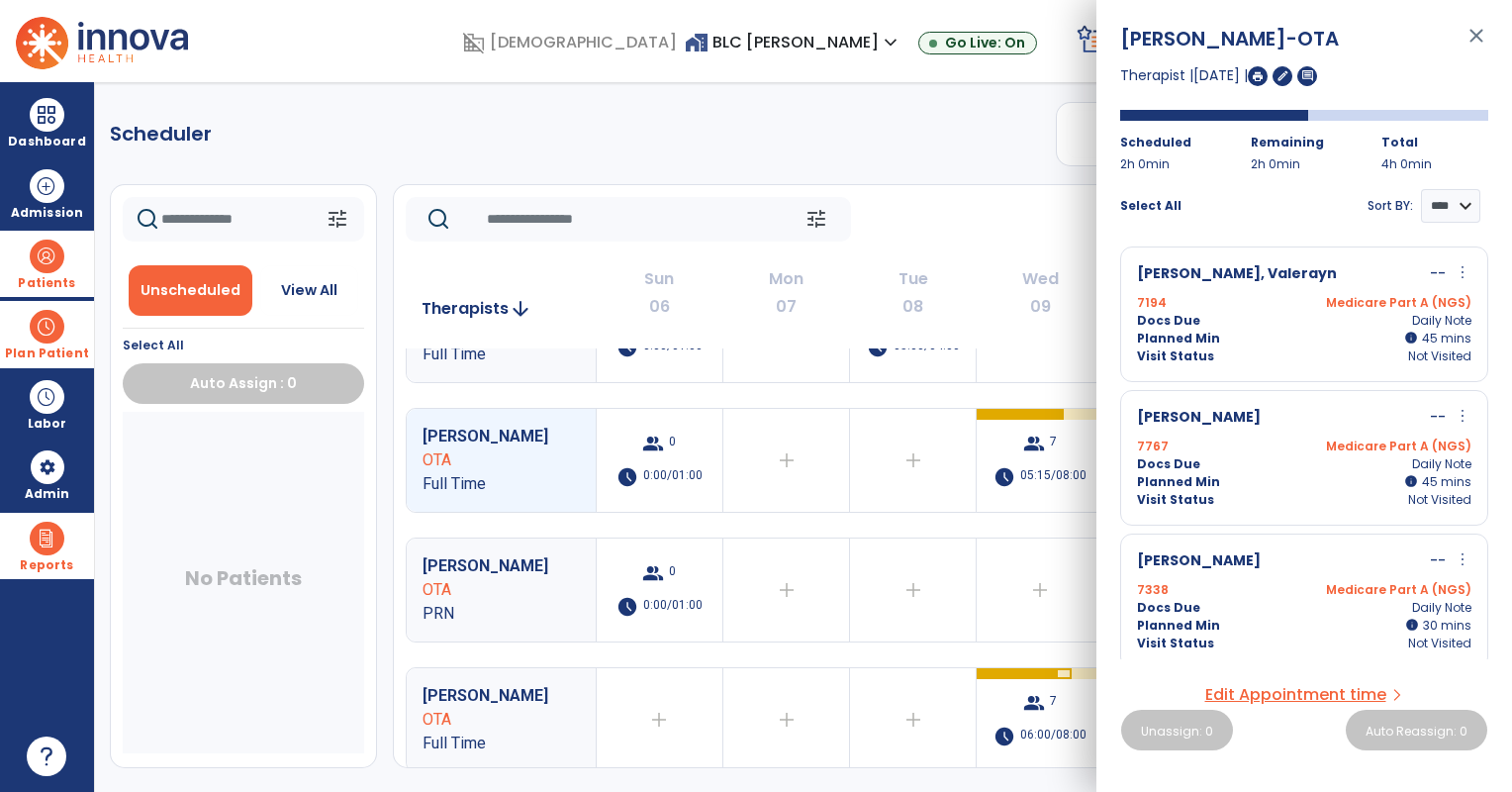 click on "more_vert" at bounding box center [1463, 559] 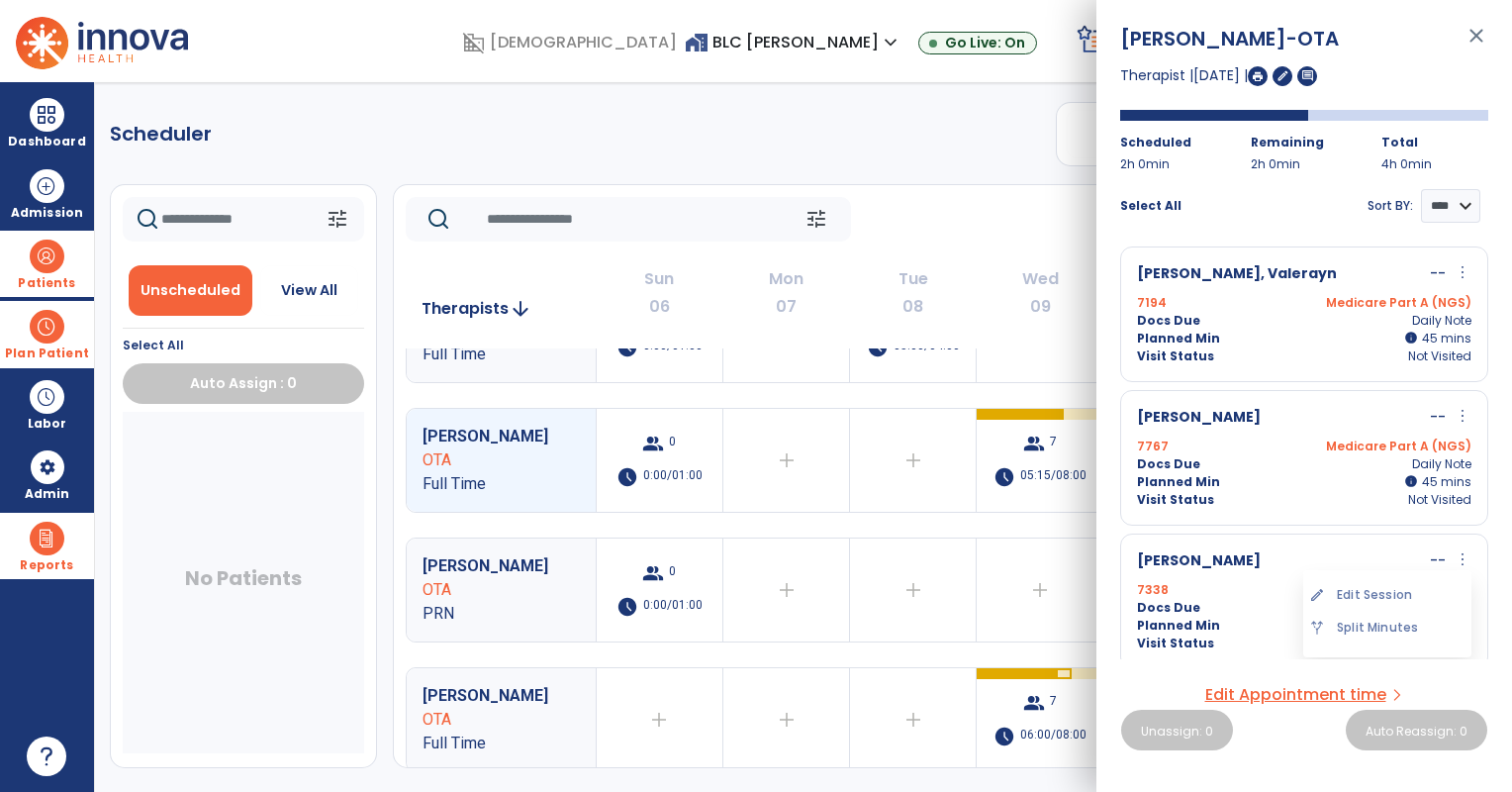 drag, startPoint x: 1412, startPoint y: 590, endPoint x: 1410, endPoint y: 578, distance: 12.165525 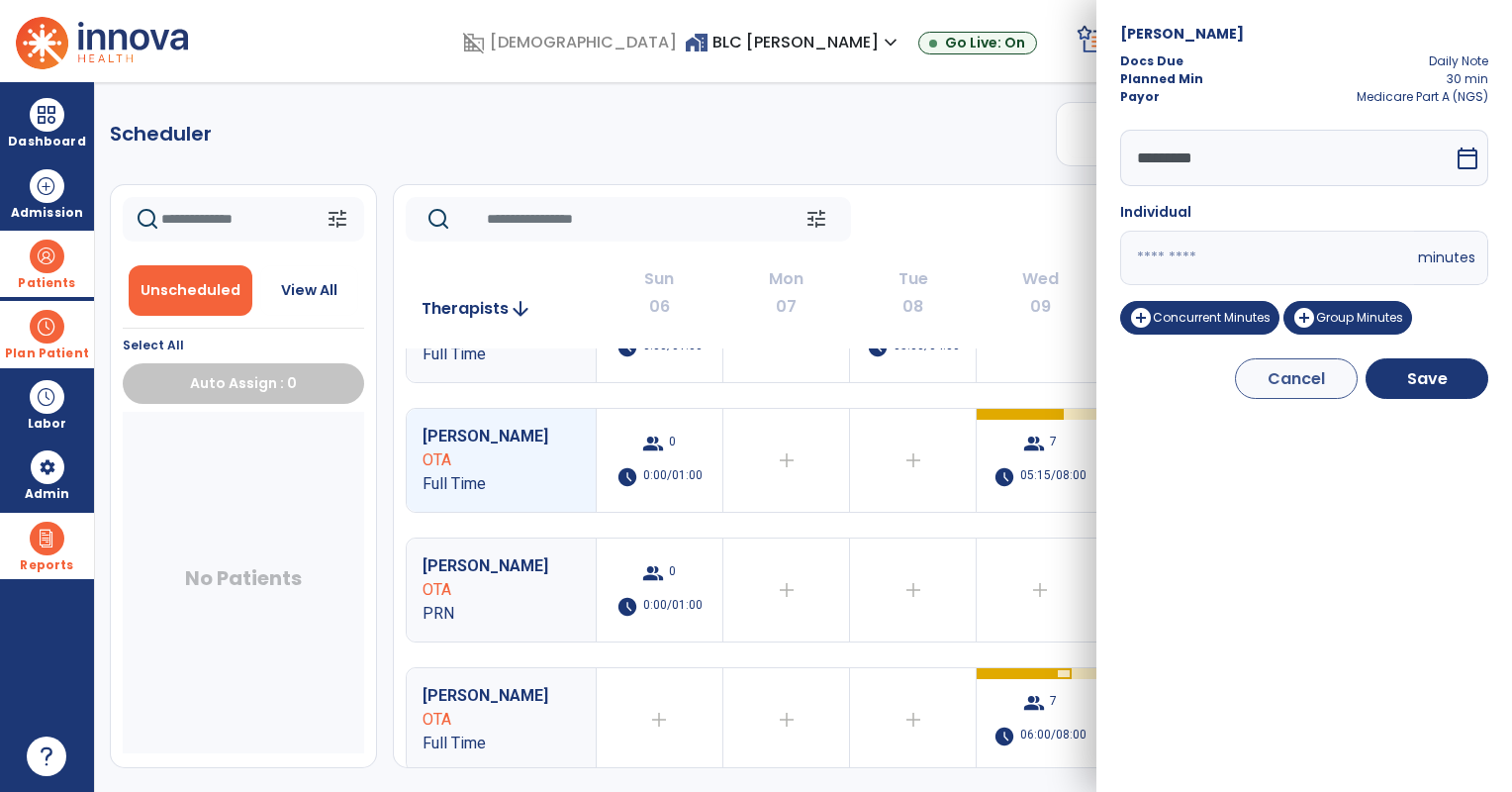 drag, startPoint x: 1121, startPoint y: 263, endPoint x: 1033, endPoint y: 259, distance: 88.09086 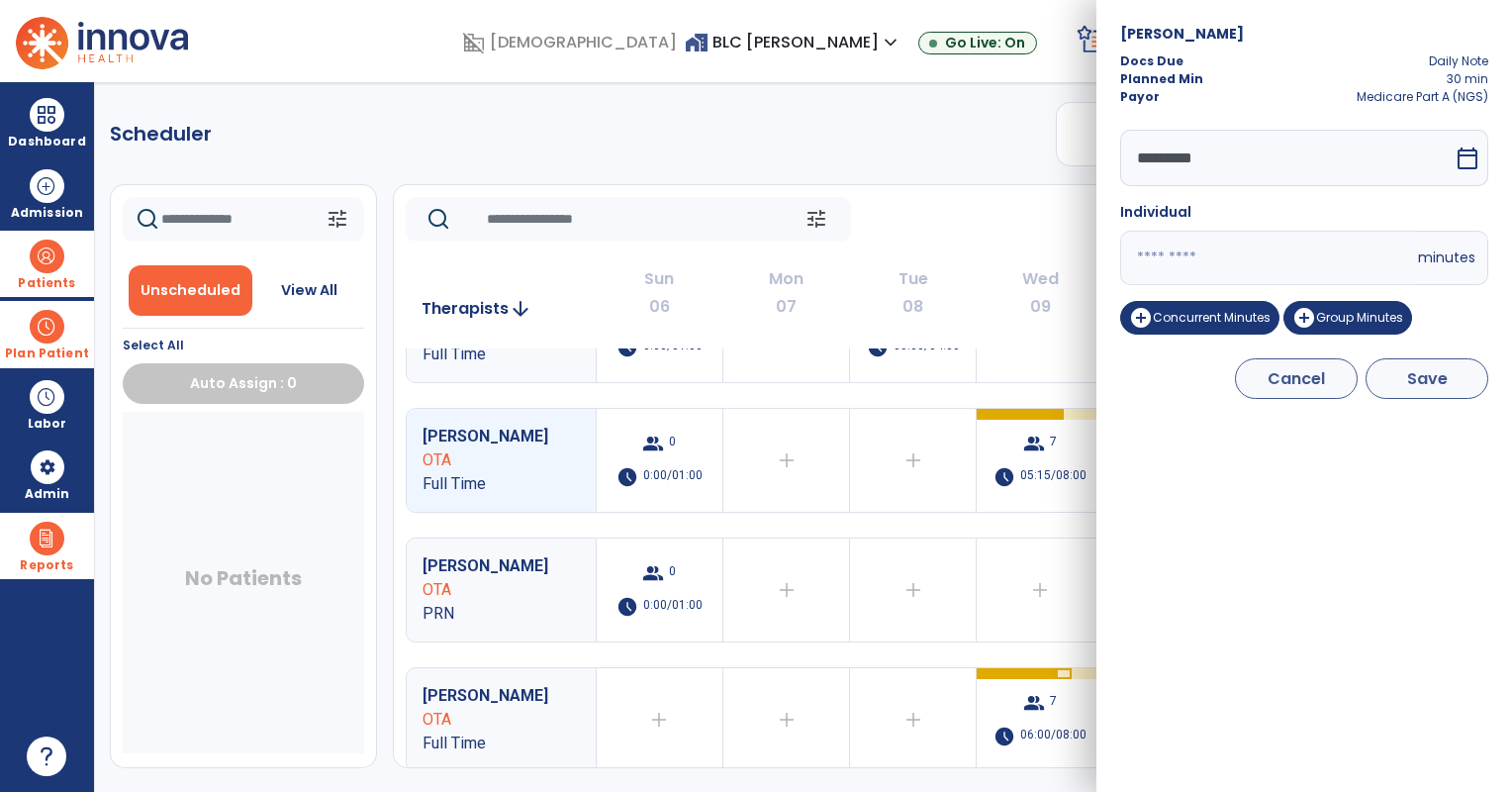 type on "**" 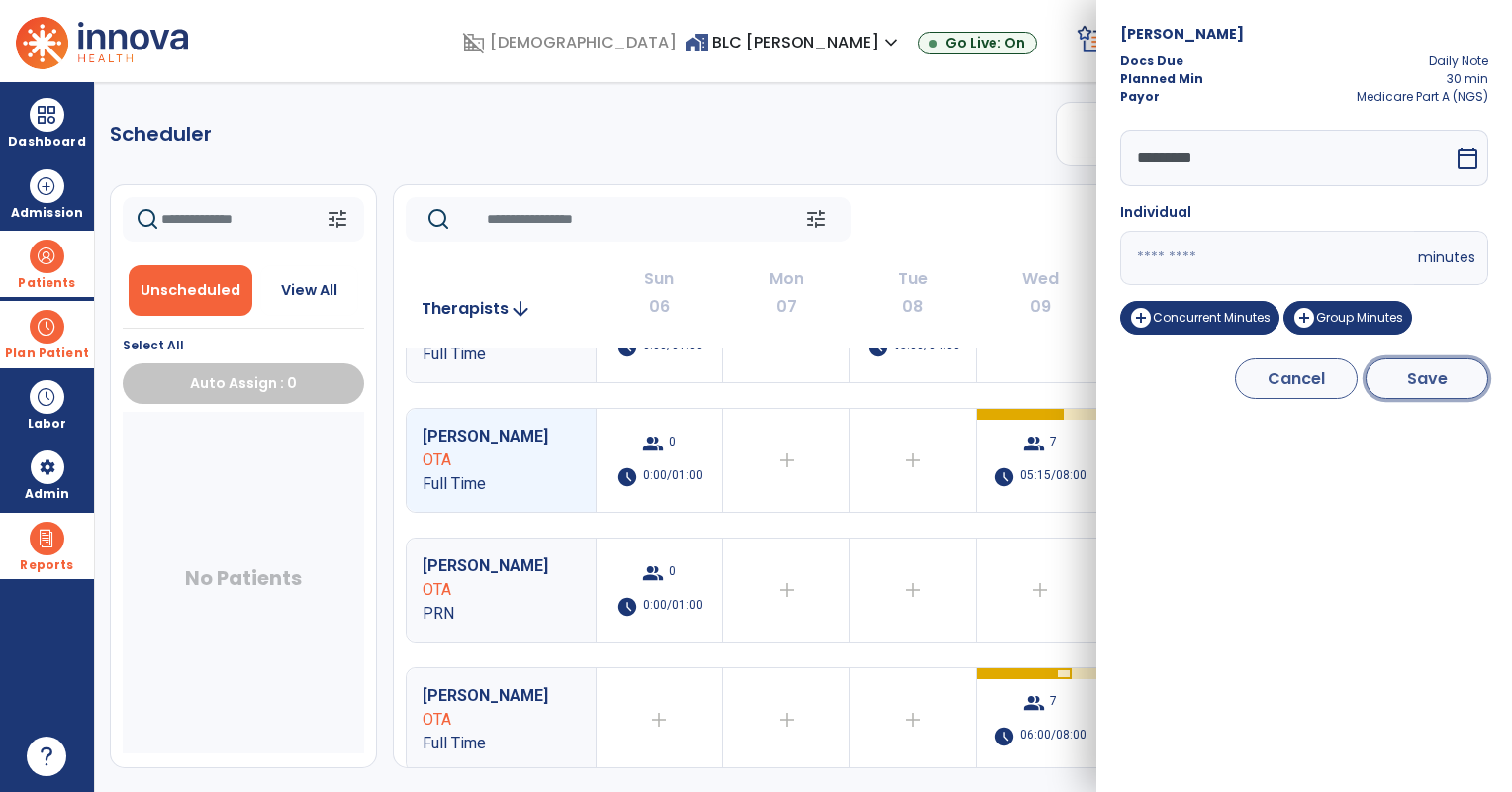 click on "Save" at bounding box center (1427, 378) 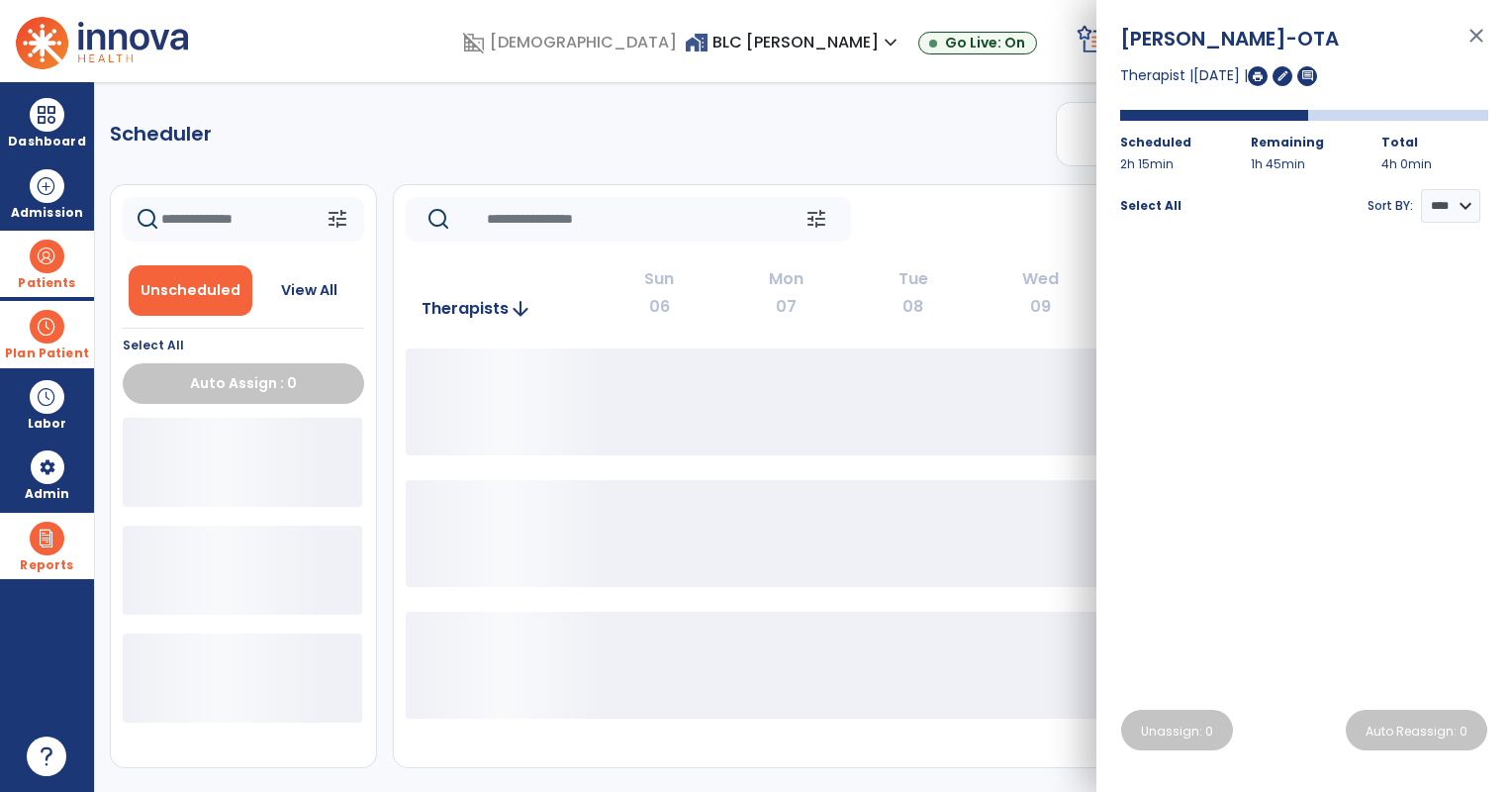 click on "tune   [DATE]  chevron_left [DATE] - [DATE]  *********  calendar_today  chevron_right" 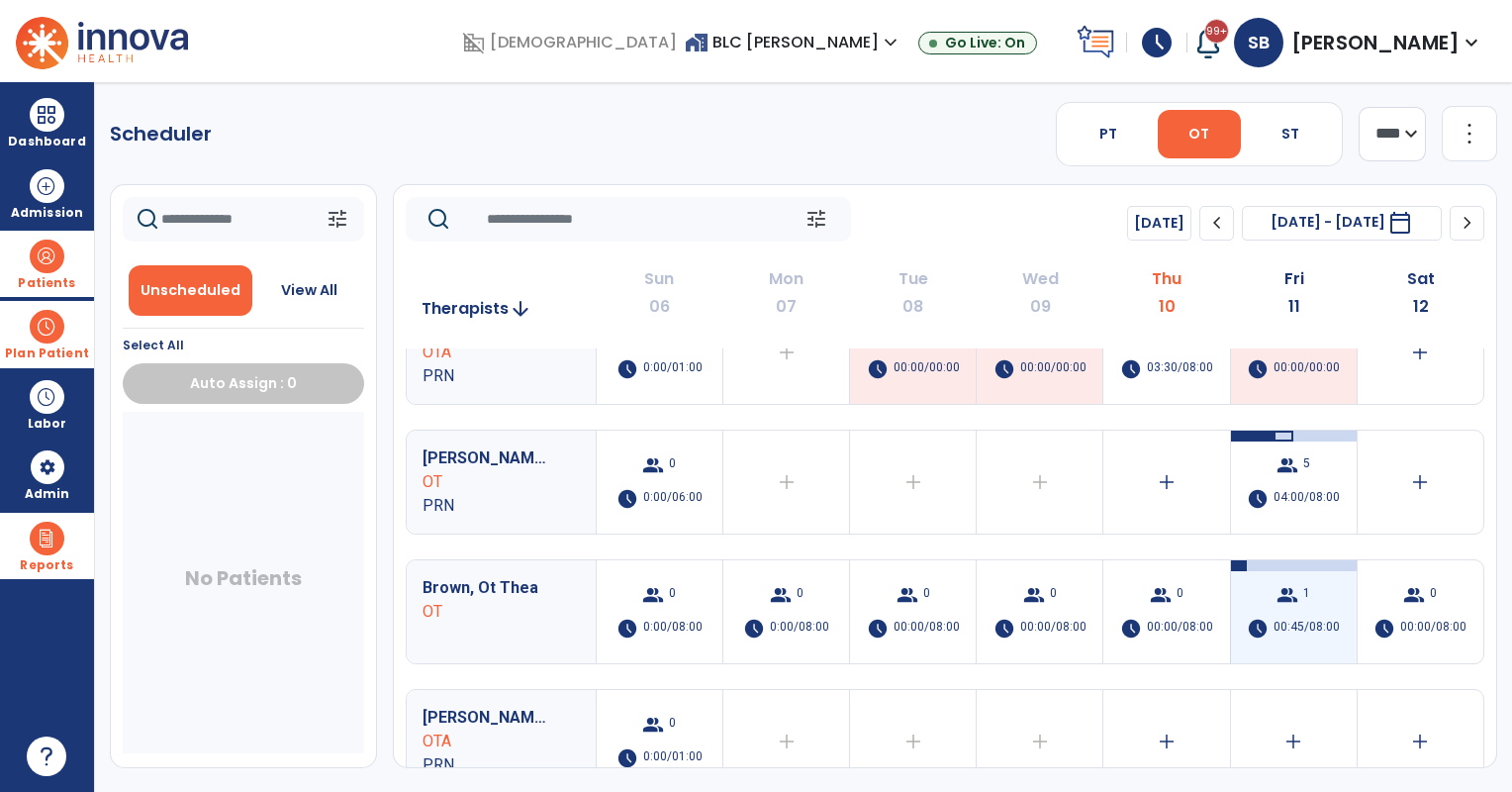 scroll, scrollTop: 990, scrollLeft: 0, axis: vertical 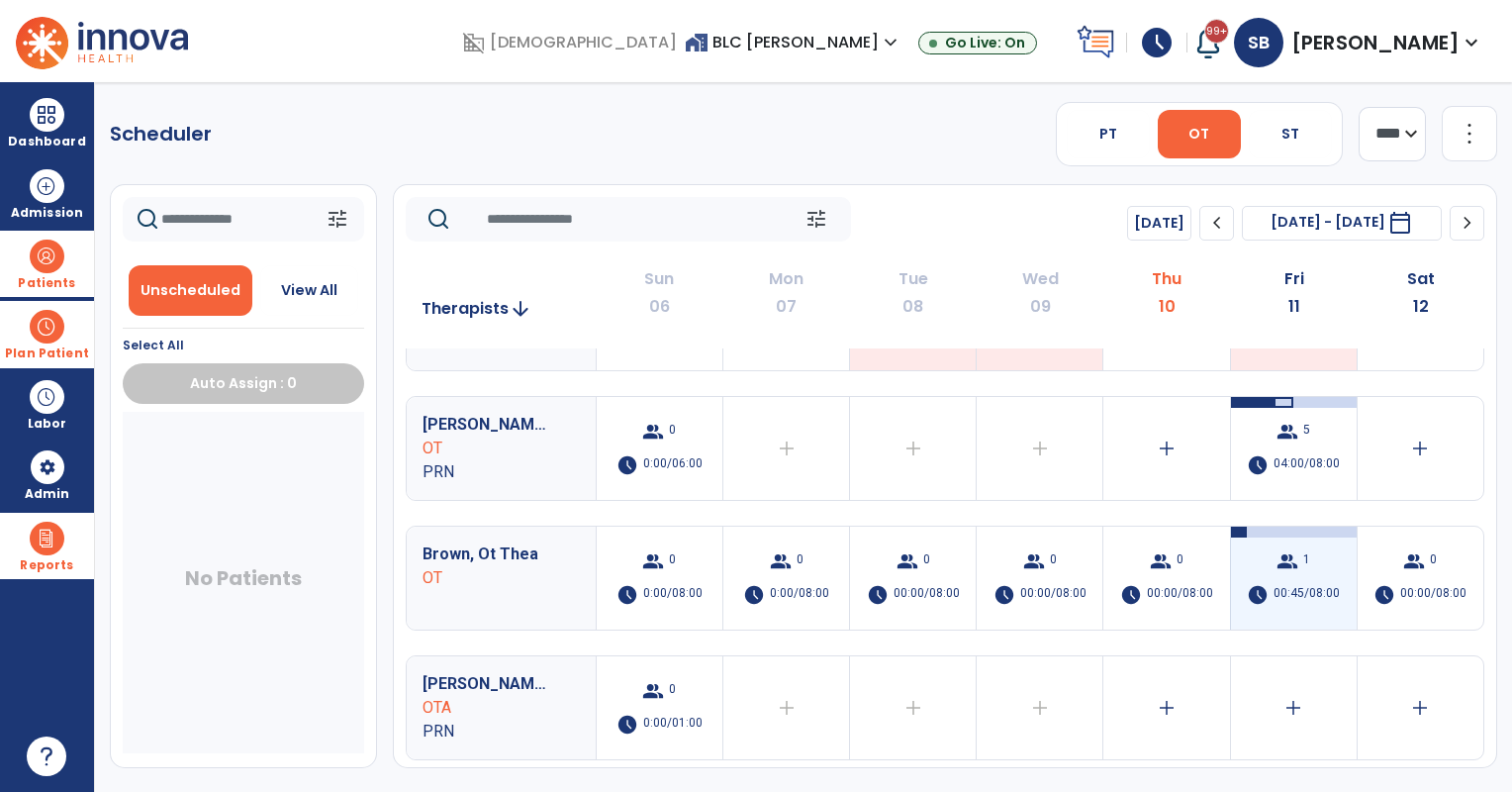 click on "00:45/08:00" at bounding box center (1306, 595) 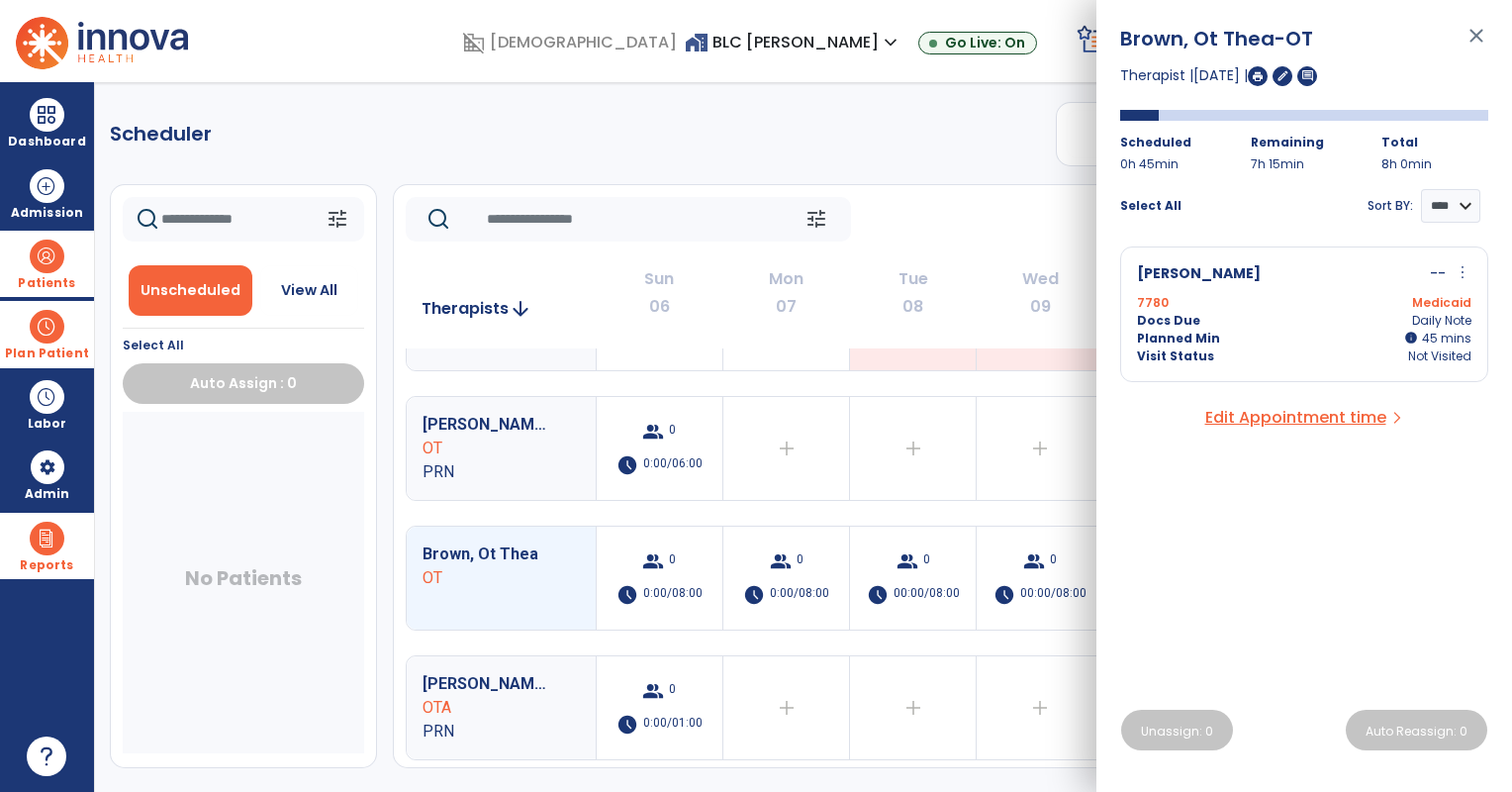 click on "7780 Medicaid" at bounding box center [1304, 303] 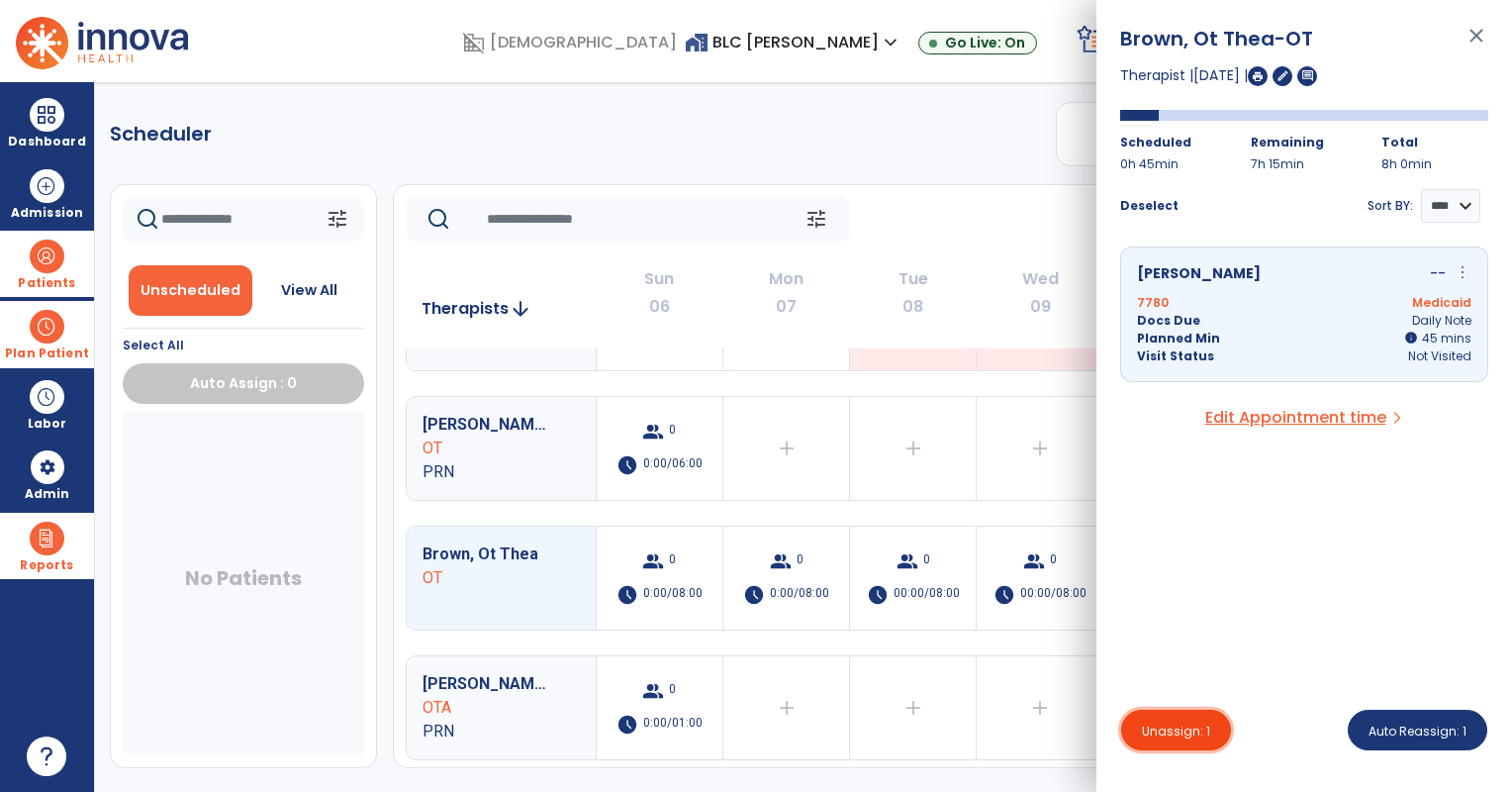 drag, startPoint x: 1188, startPoint y: 722, endPoint x: 1187, endPoint y: 691, distance: 31.016125 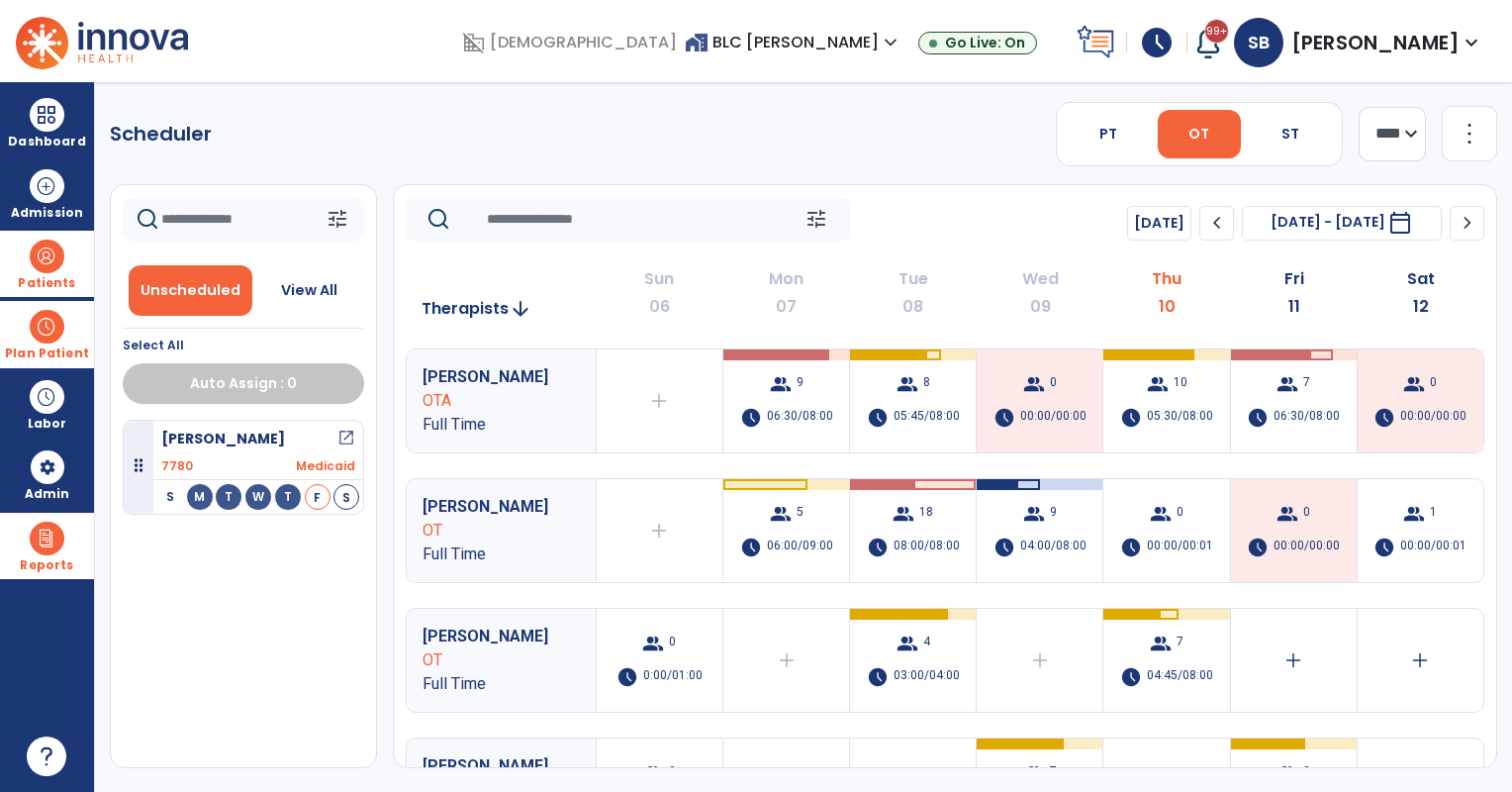 scroll, scrollTop: 164, scrollLeft: 0, axis: vertical 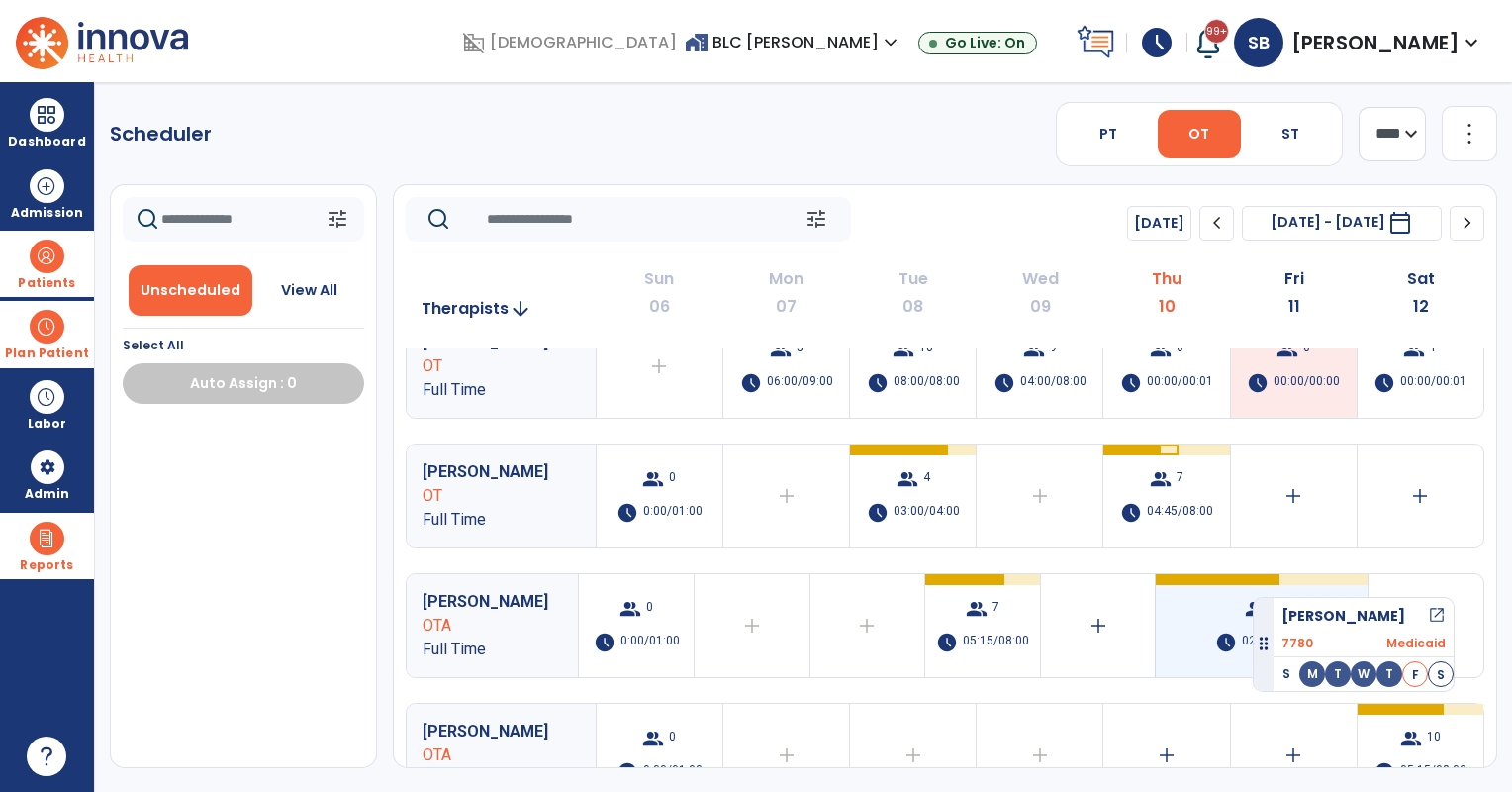 drag, startPoint x: 226, startPoint y: 463, endPoint x: 1280, endPoint y: 604, distance: 1063.3894 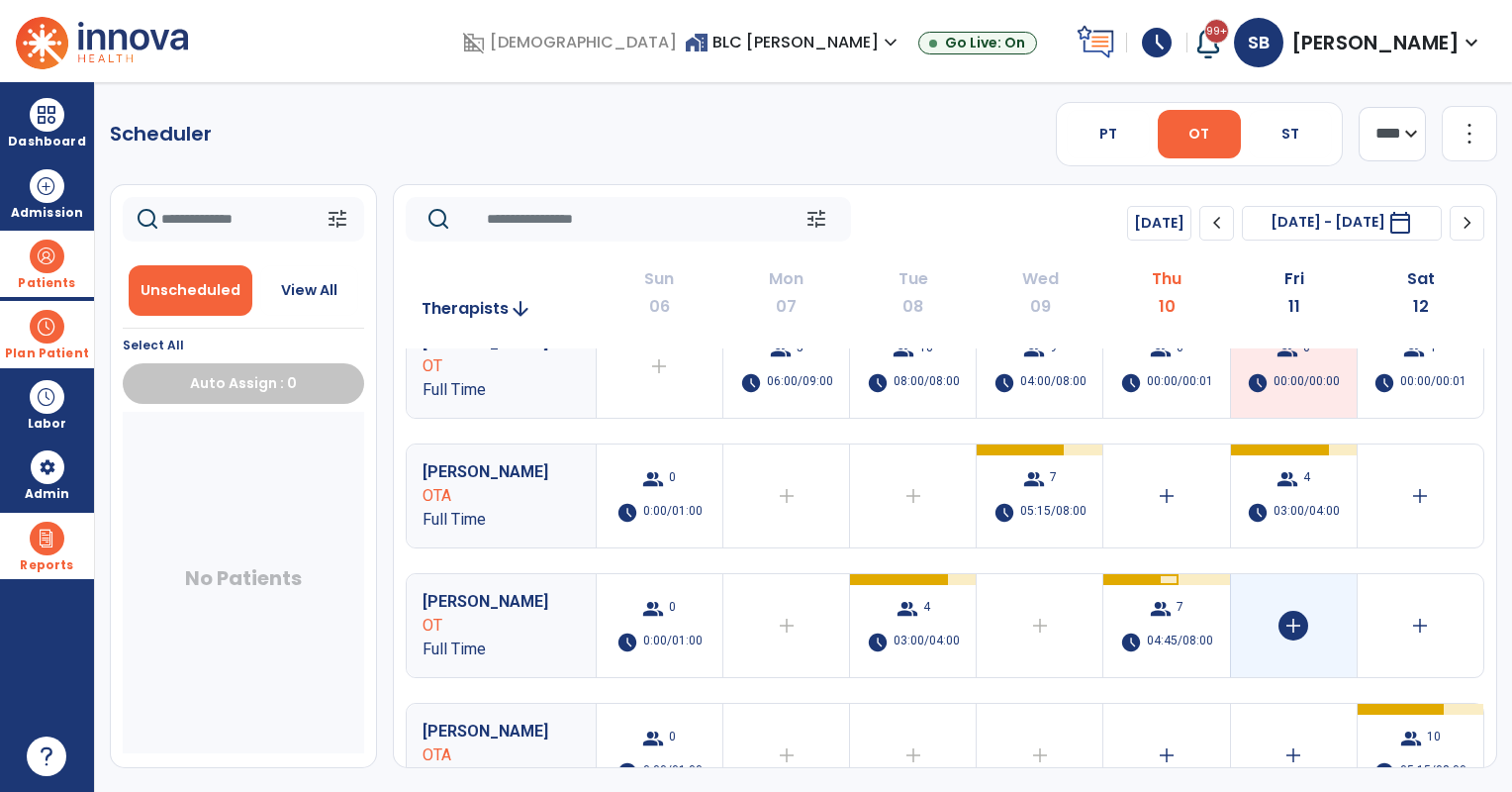 scroll, scrollTop: 0, scrollLeft: 0, axis: both 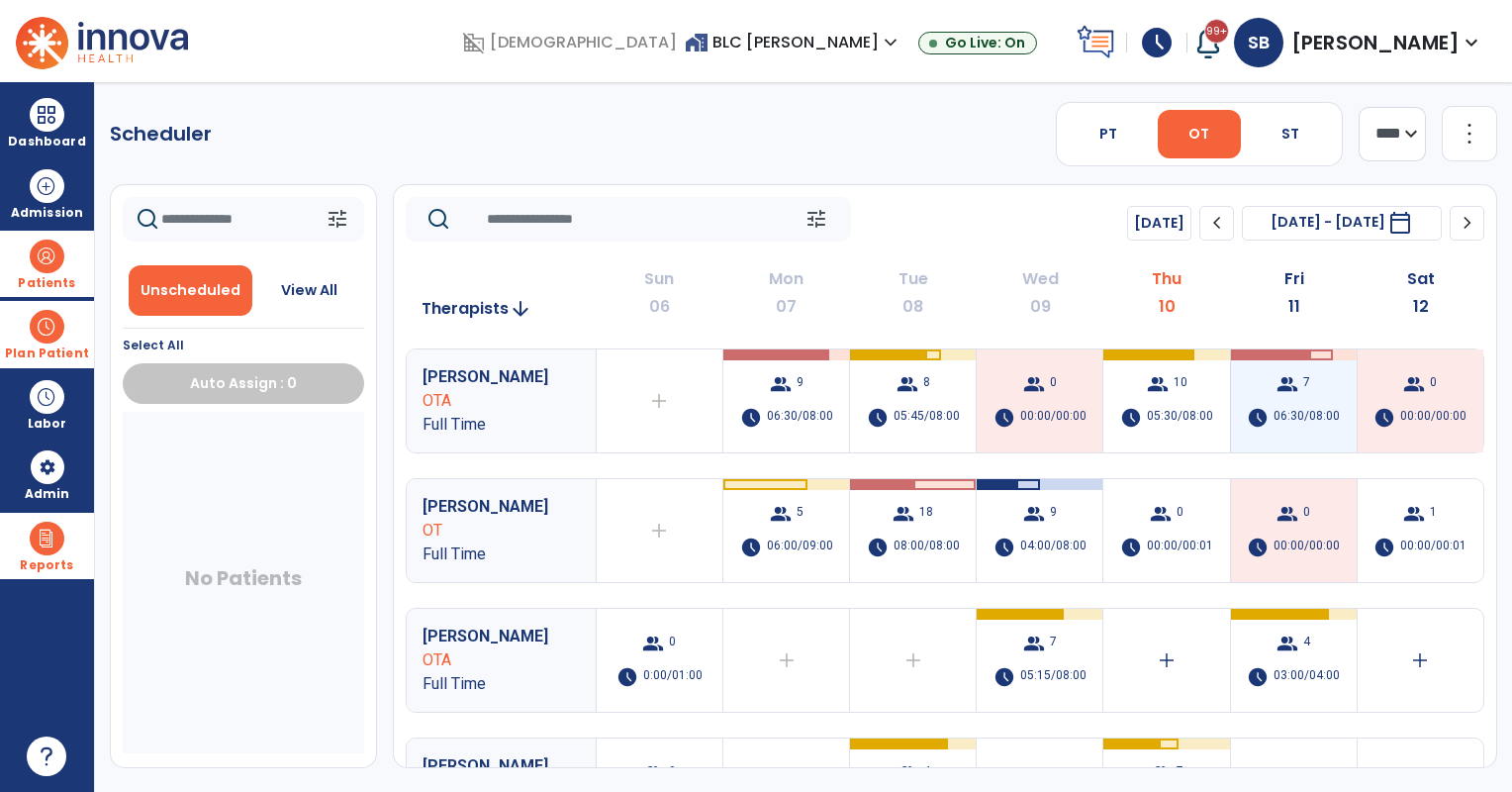 click on "group  7  schedule  06:30/08:00" at bounding box center (1293, 401) 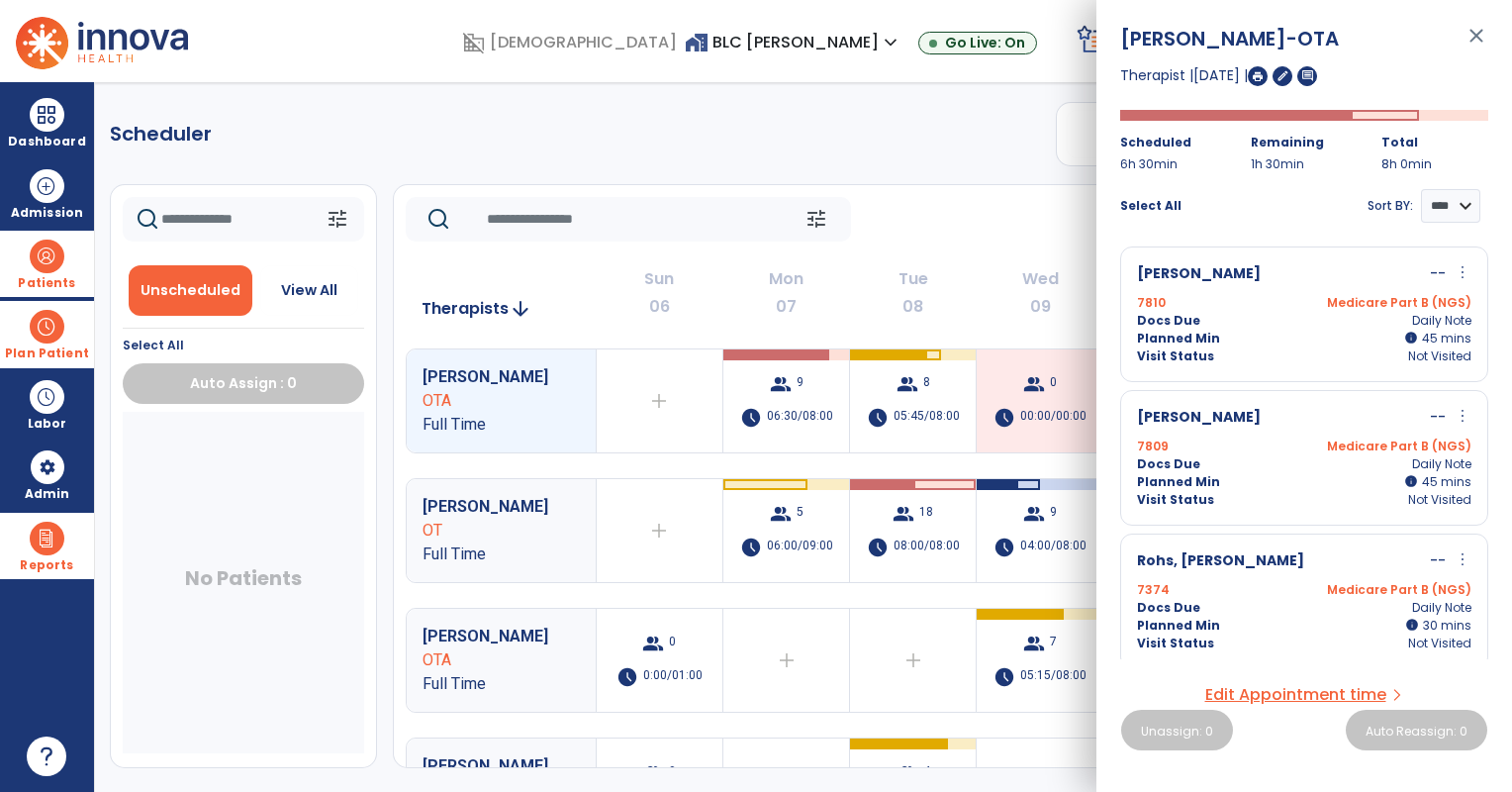 scroll, scrollTop: 673, scrollLeft: 0, axis: vertical 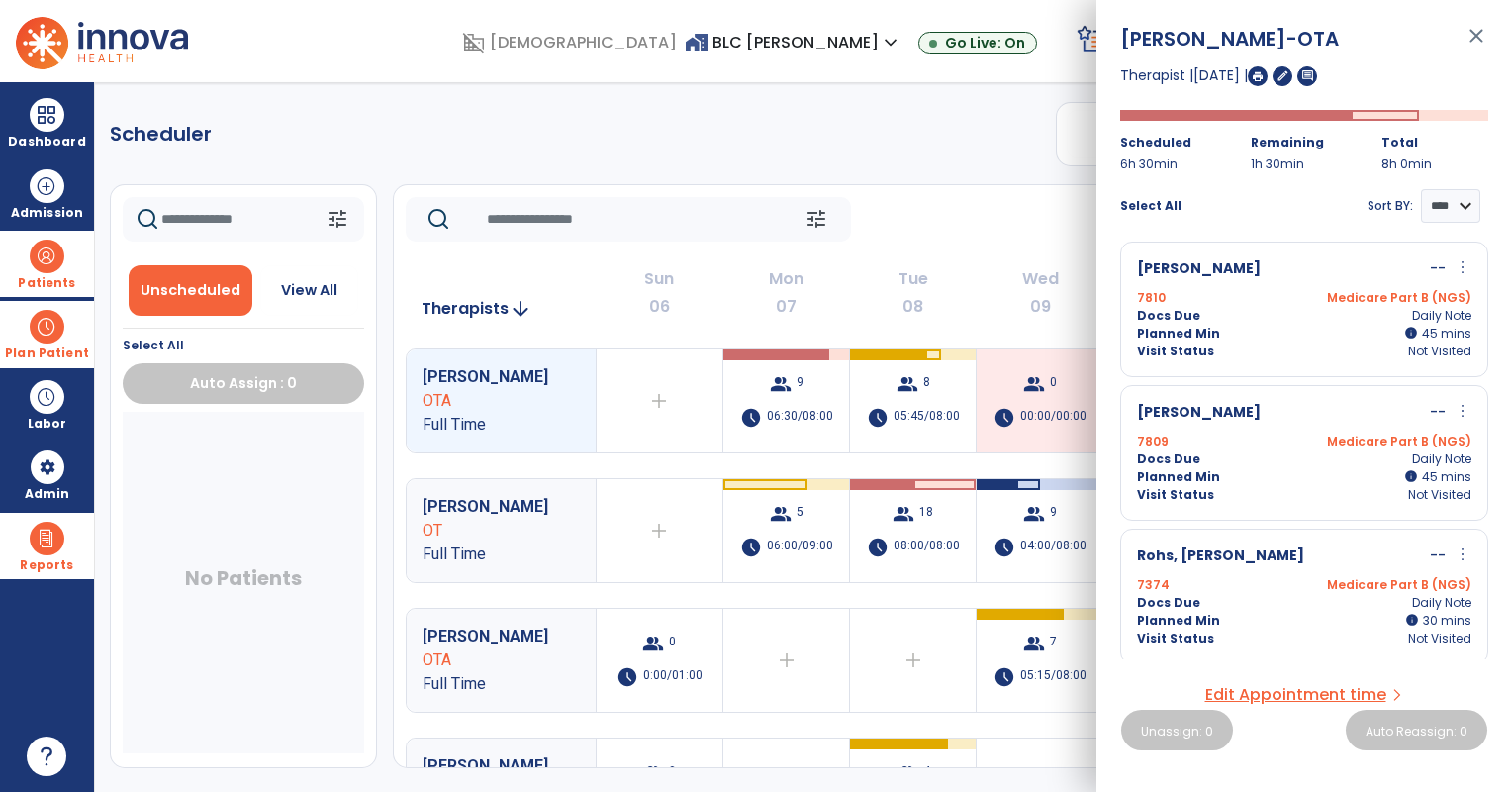 click on "tune   [DATE]  chevron_left [DATE] - [DATE]  *********  calendar_today  chevron_right" 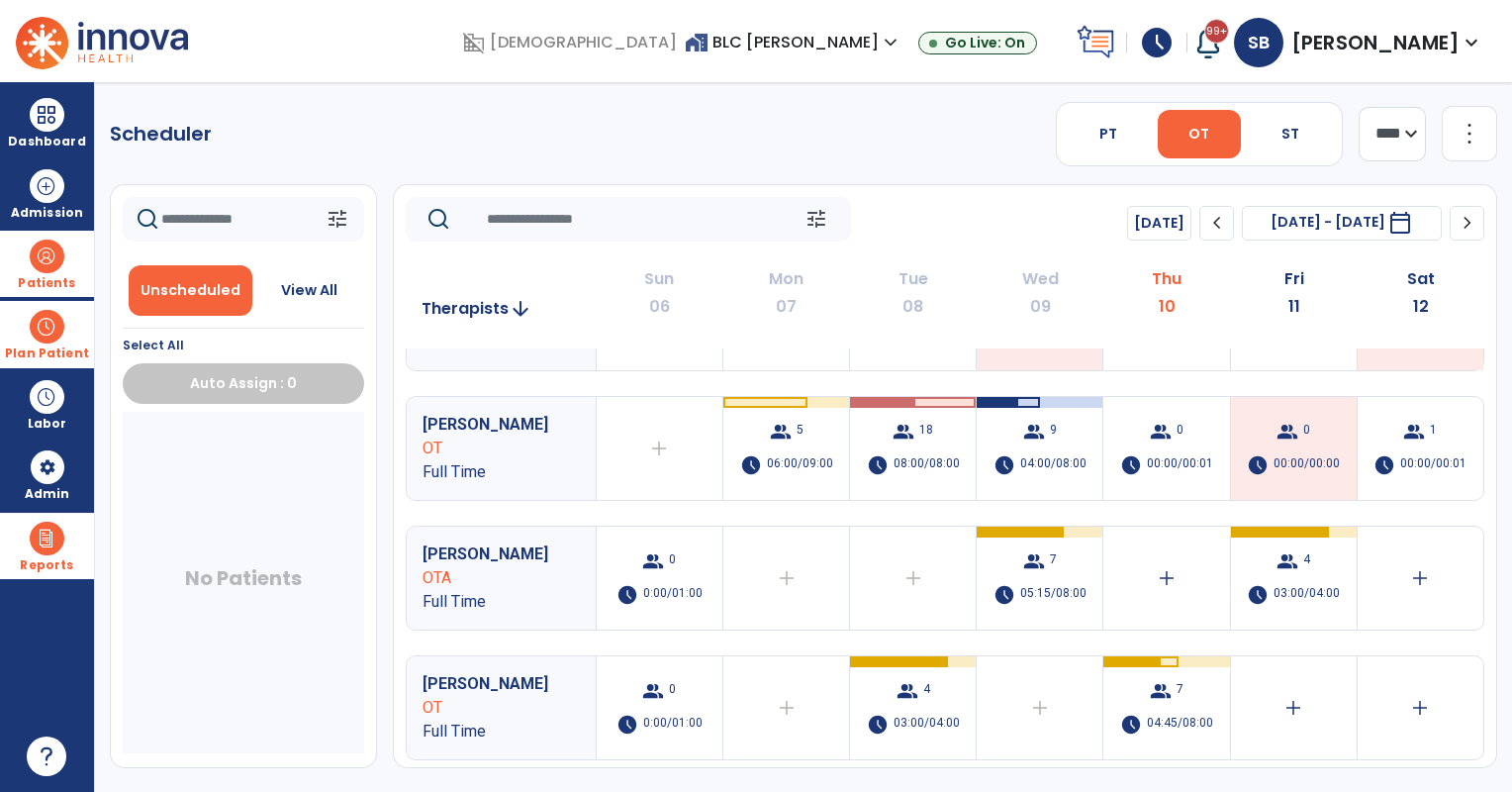 scroll, scrollTop: 0, scrollLeft: 0, axis: both 